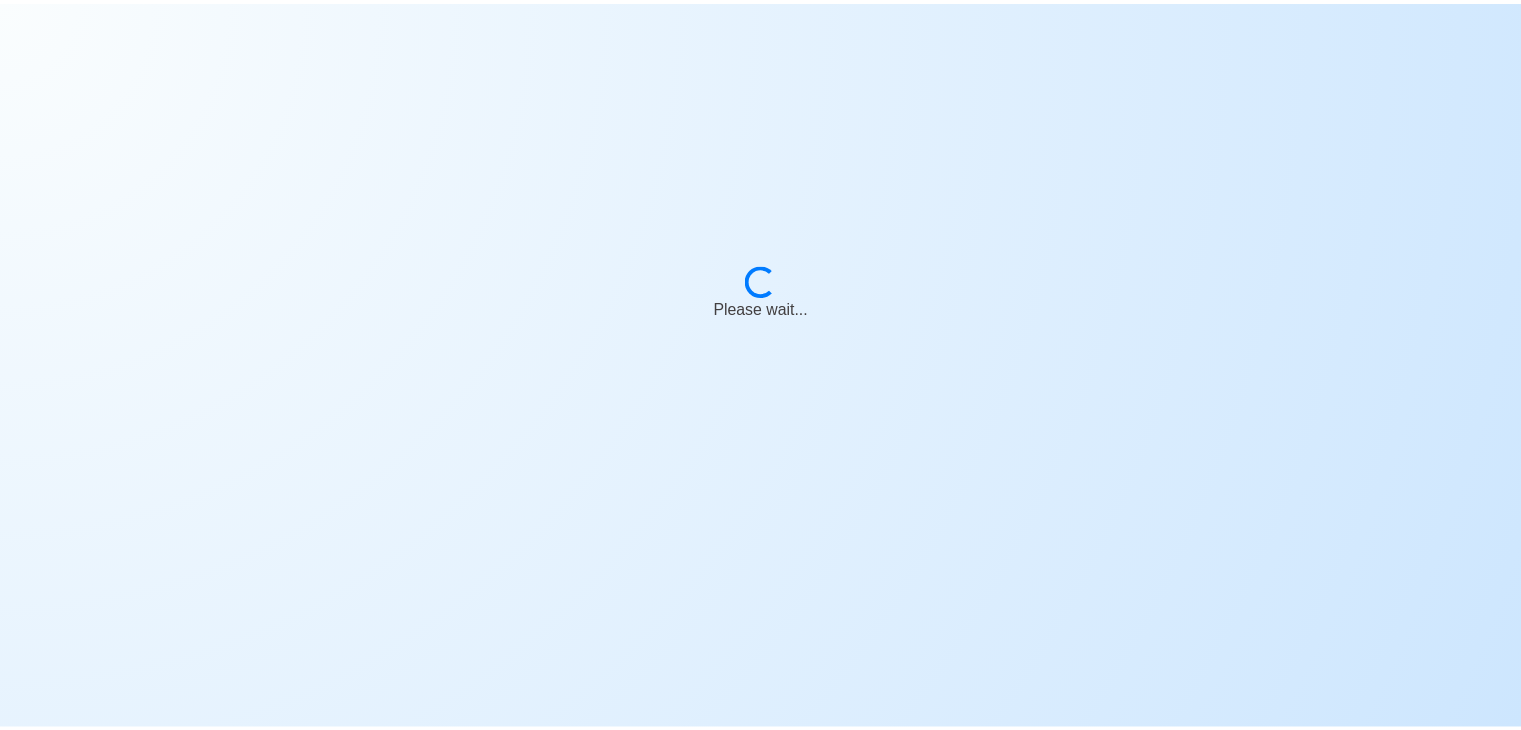 scroll, scrollTop: 0, scrollLeft: 0, axis: both 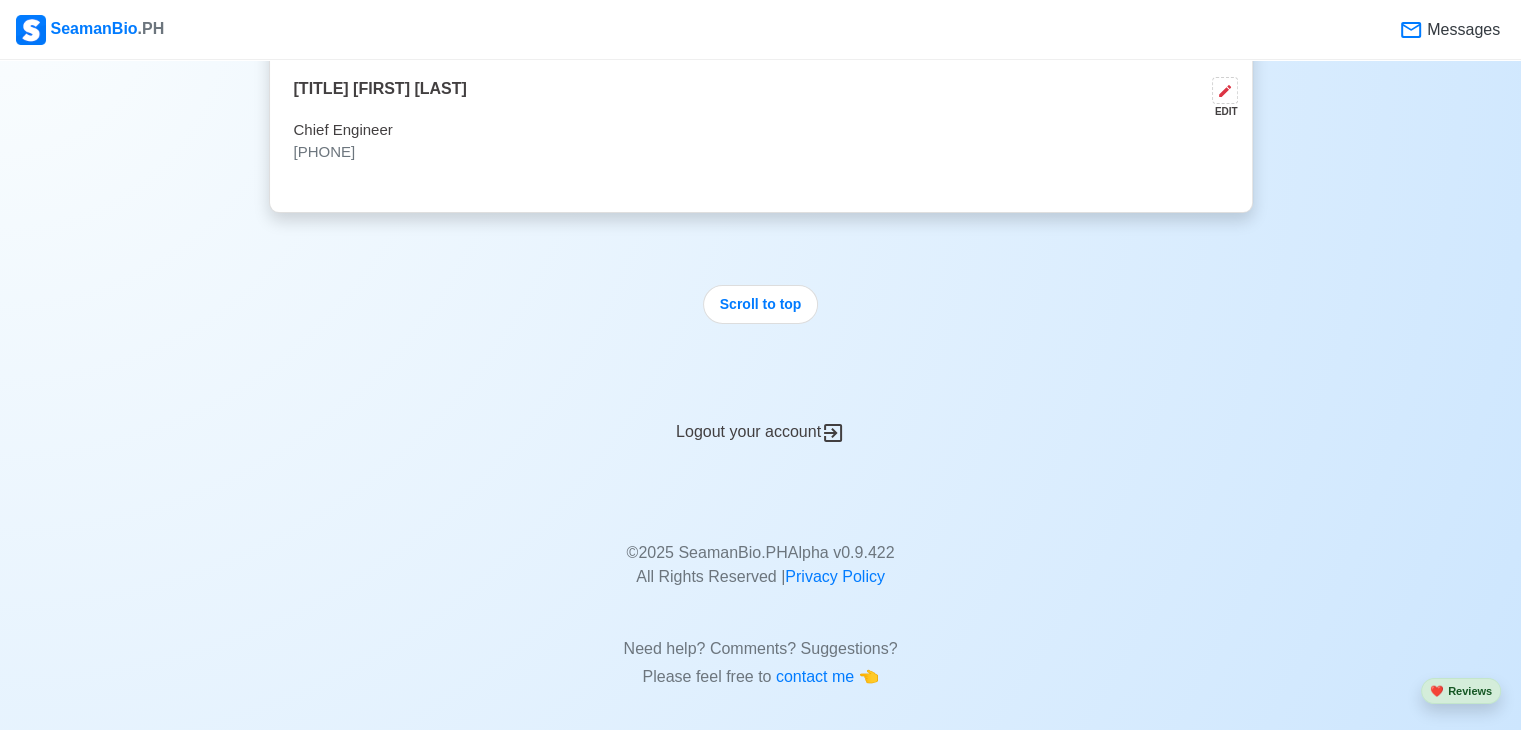 click 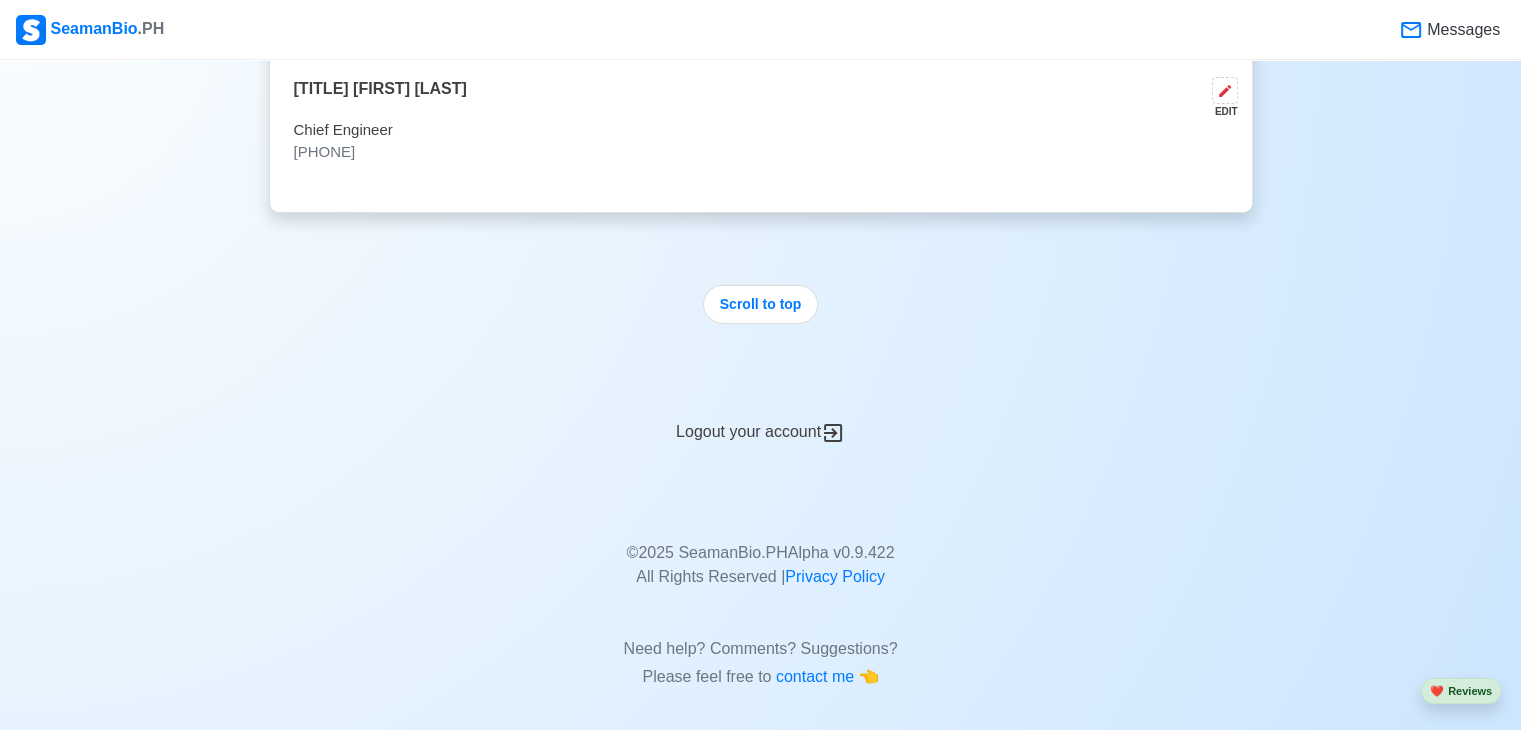 scroll, scrollTop: 0, scrollLeft: 0, axis: both 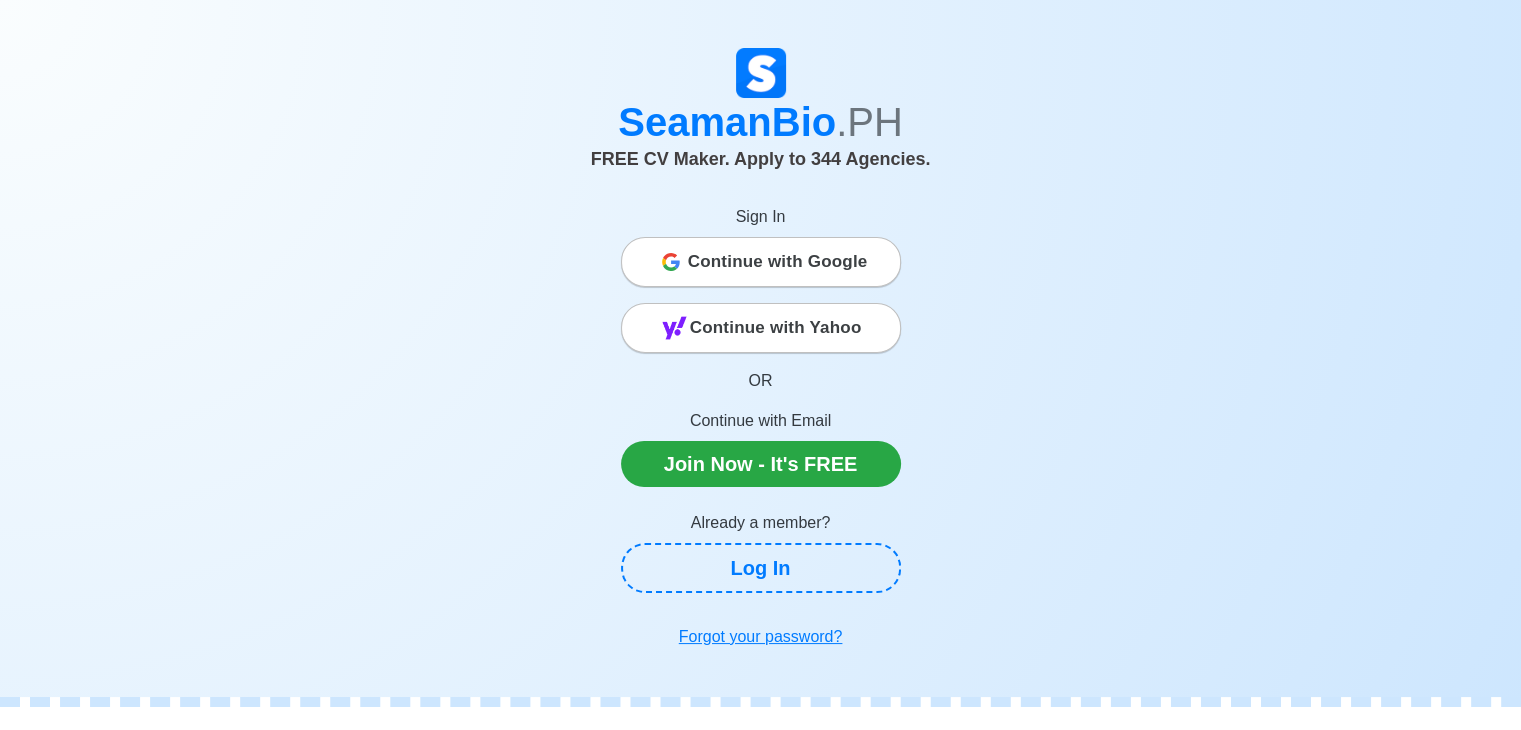 click on "Continue with Google" at bounding box center [778, 262] 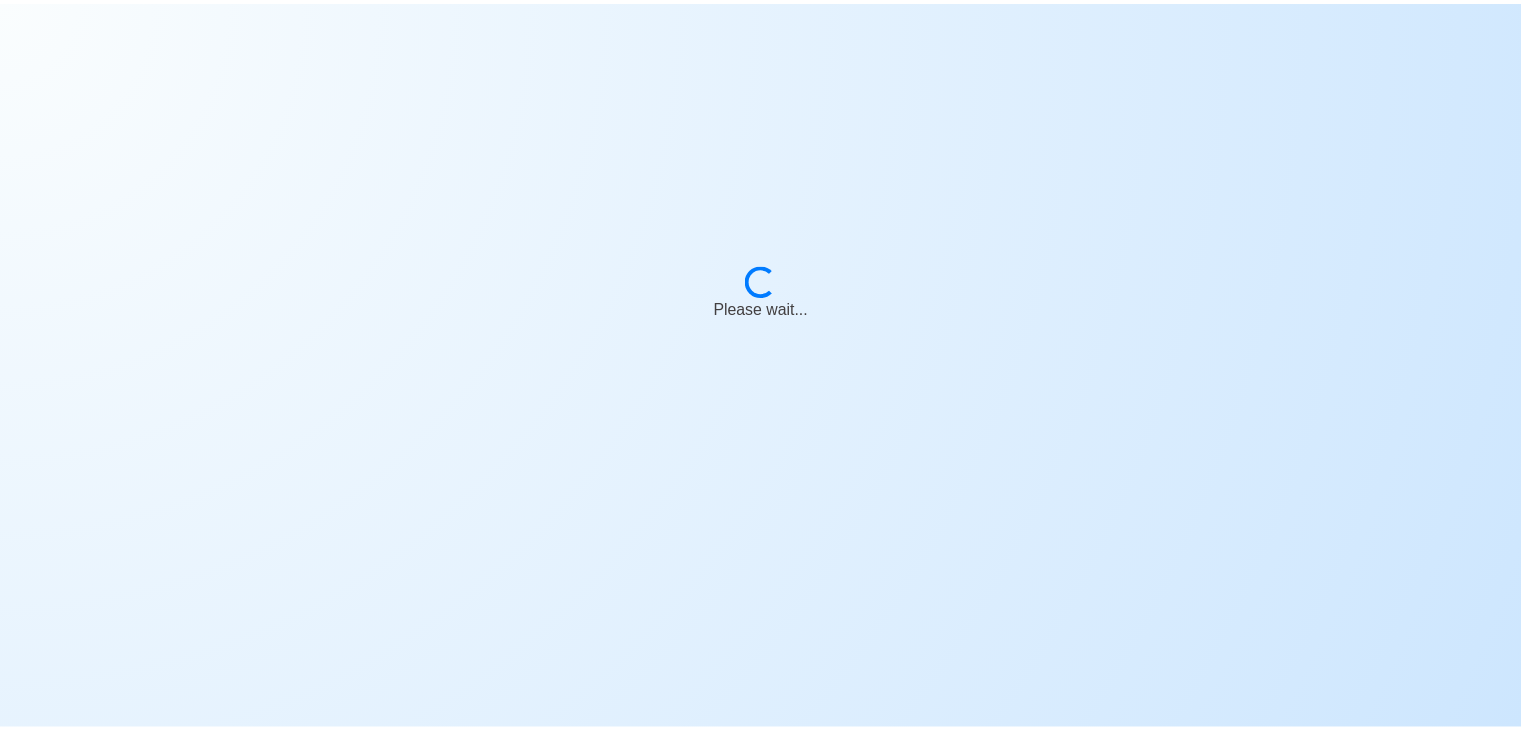 scroll, scrollTop: 0, scrollLeft: 0, axis: both 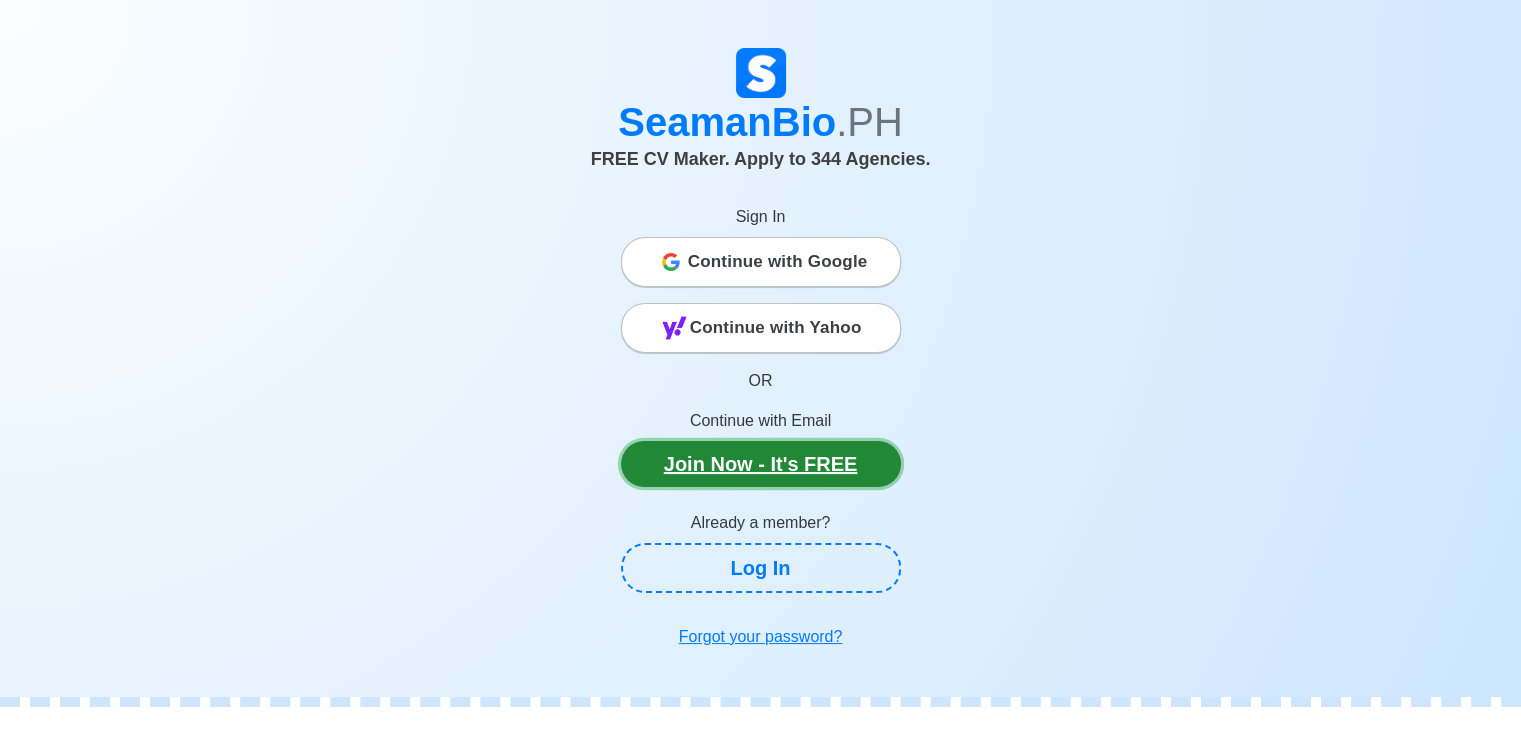 click on "Join Now - It's FREE" at bounding box center (761, 464) 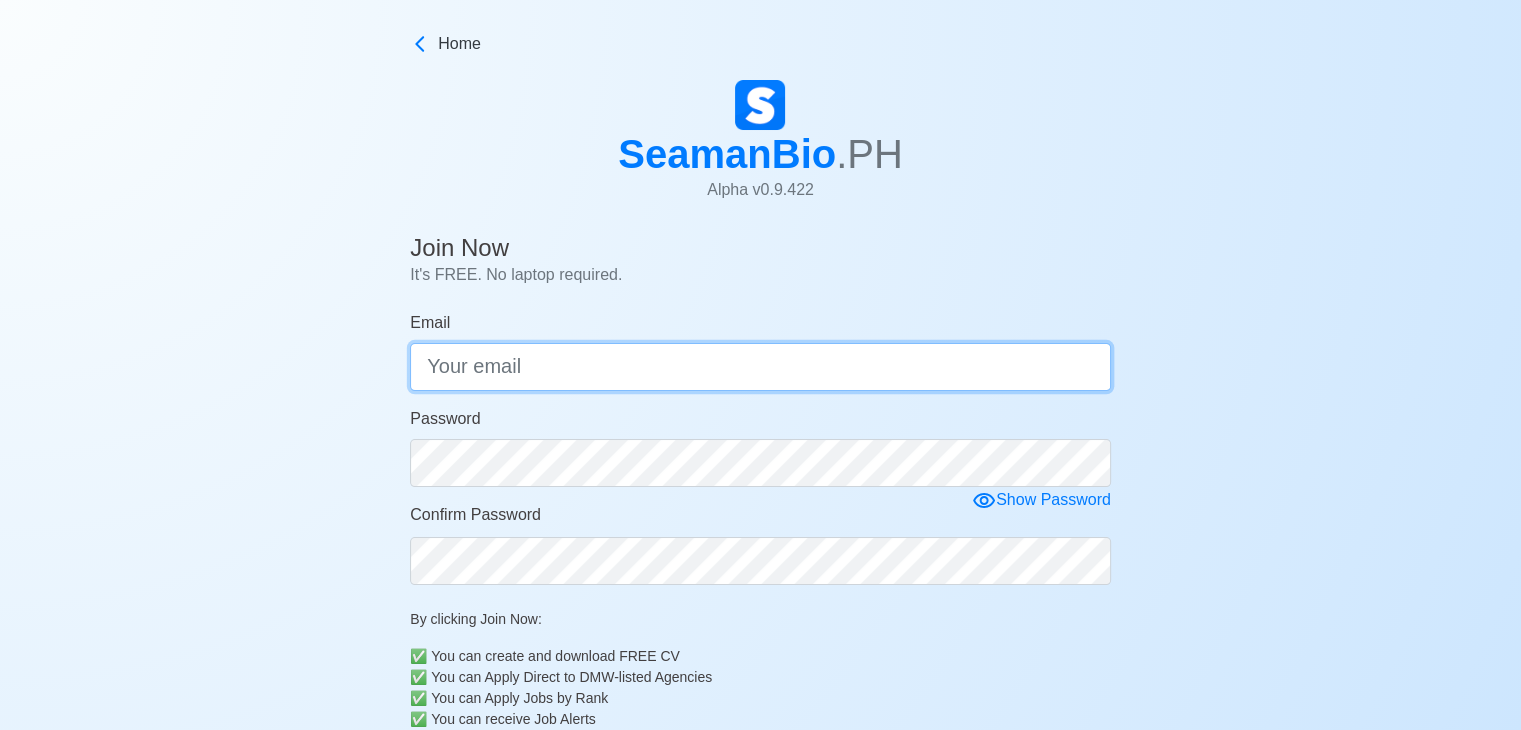 click on "Email" at bounding box center [760, 367] 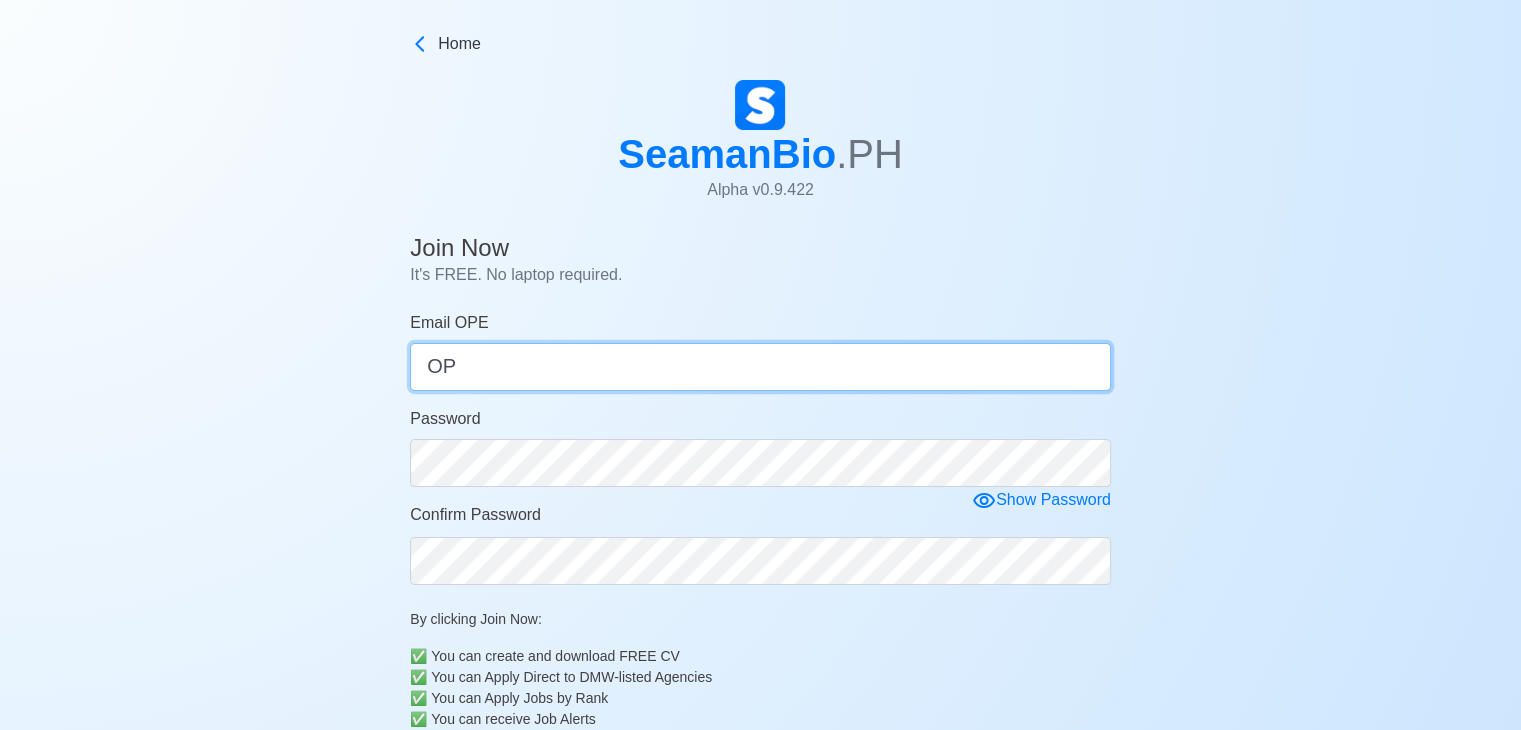 type on "O" 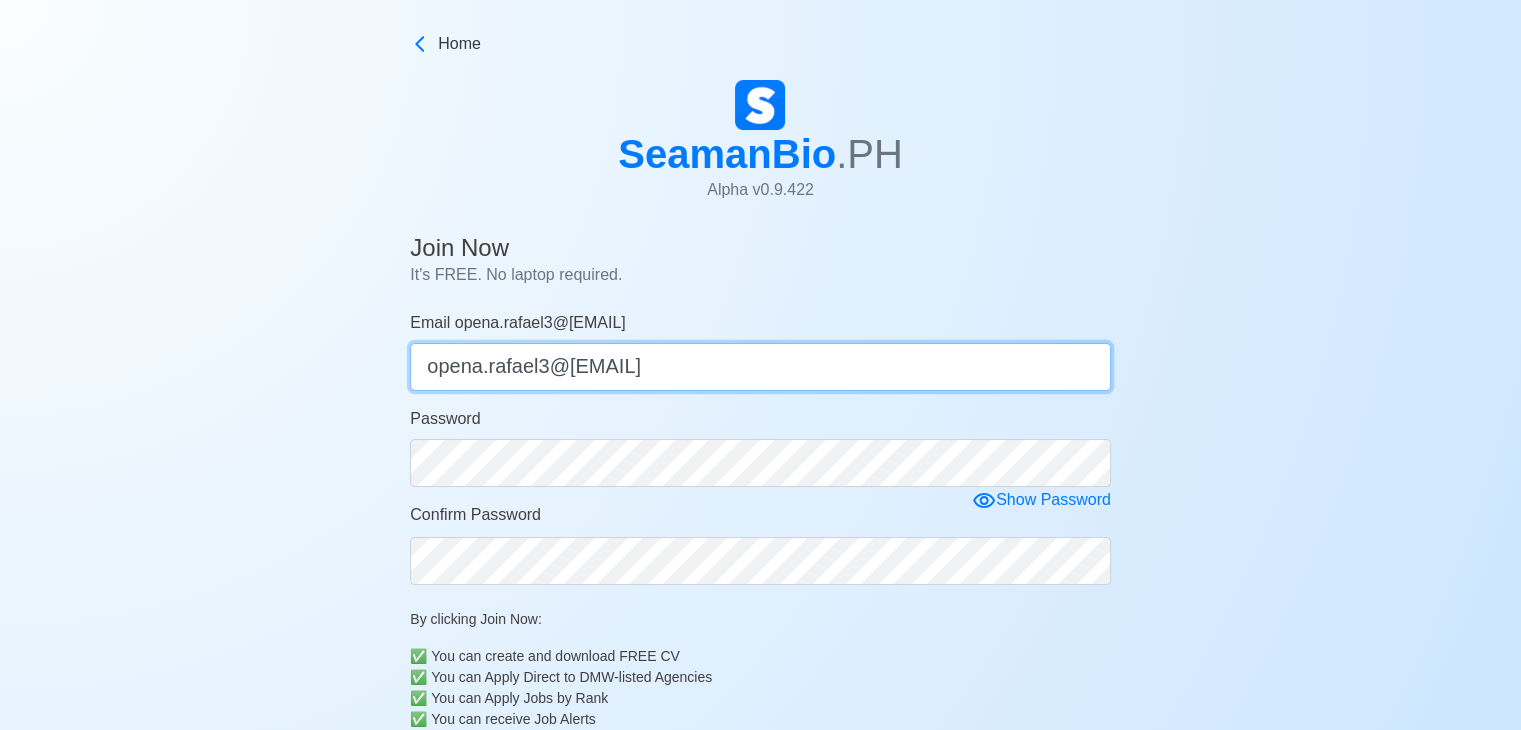 type on "[EMAIL]" 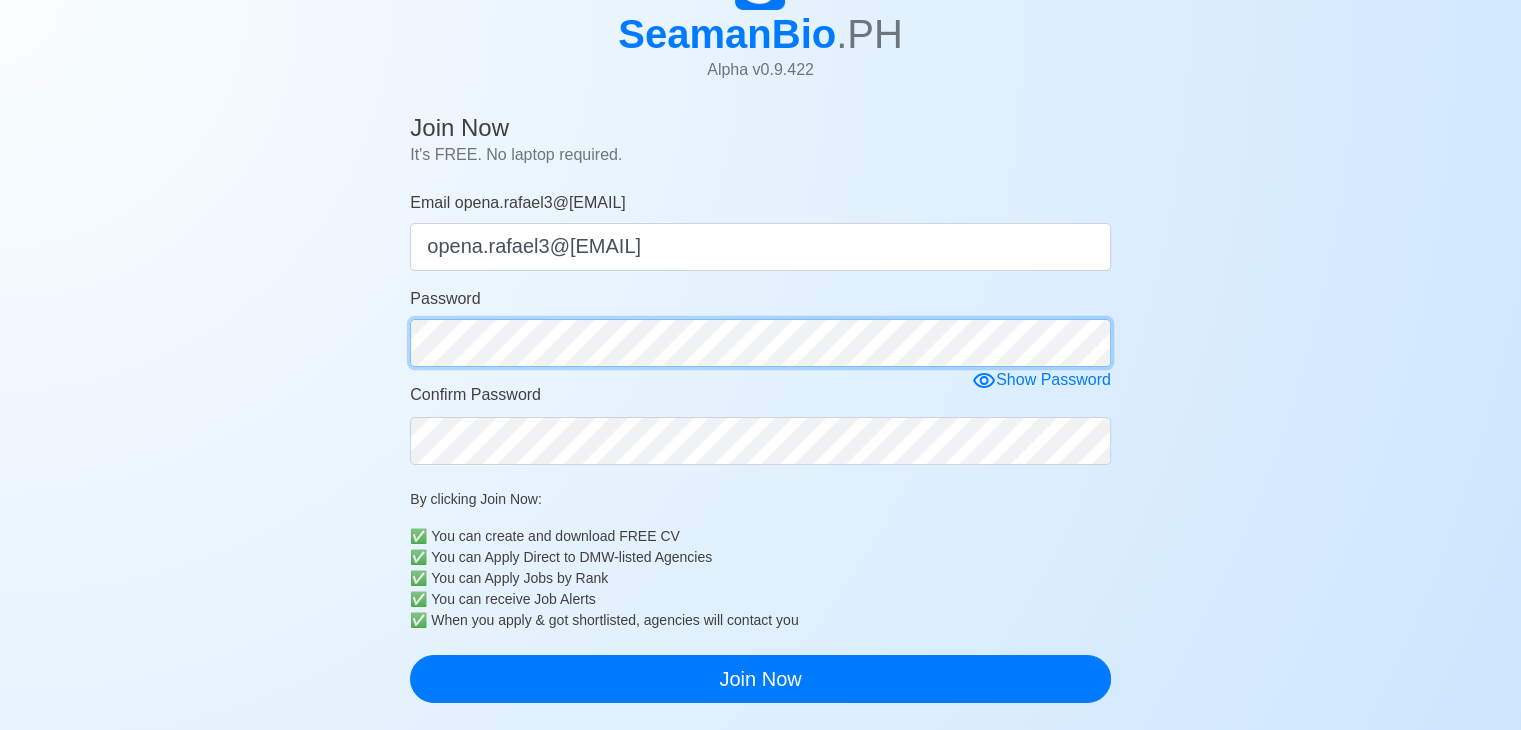 scroll, scrollTop: 200, scrollLeft: 0, axis: vertical 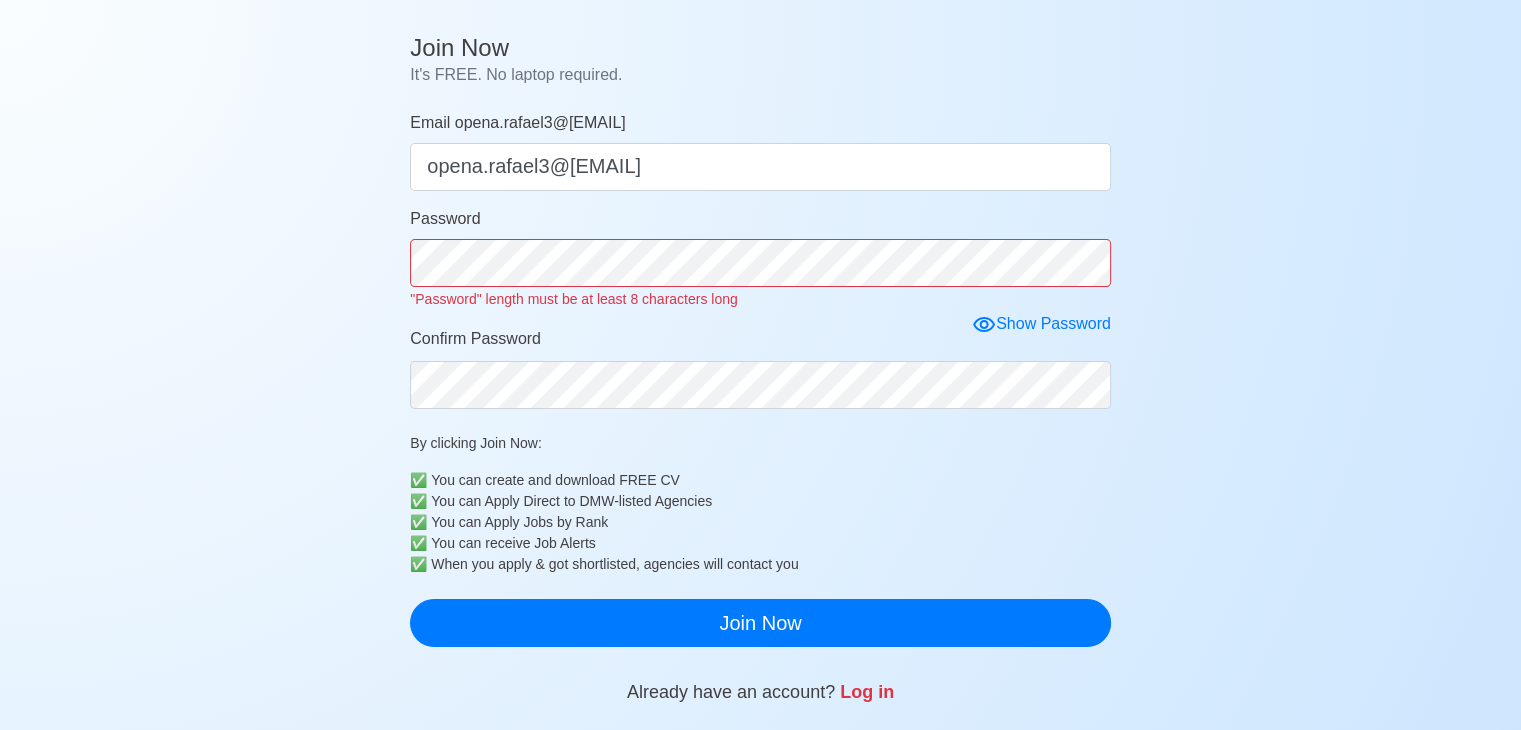 click on "Join Now It's FREE. No laptop required. Email opena.rafael3@gmail.com opena.rafael3@gmail.com Password "Password" length must be at least 8 characters long  Show Password Confirm Password By clicking Join Now: ✅ You can create and download FREE CV ✅ You can Apply Direct to DMW-listed Agencies ✅ You can Apply Jobs by Rank ✅ You can receive Job Alerts ✅ When you apply & got shortlisted, agencies will contact you Join Now Already have an account?   Log in Continue with Google Continue with Yahoo ©  2025   SeamanBio.PH  Alpha v 0.9.422  All Rights Reserved |  Privacy Policy Need help? Comments? Suggestions? Please feel free to   contact me   👈" at bounding box center (760, 604) 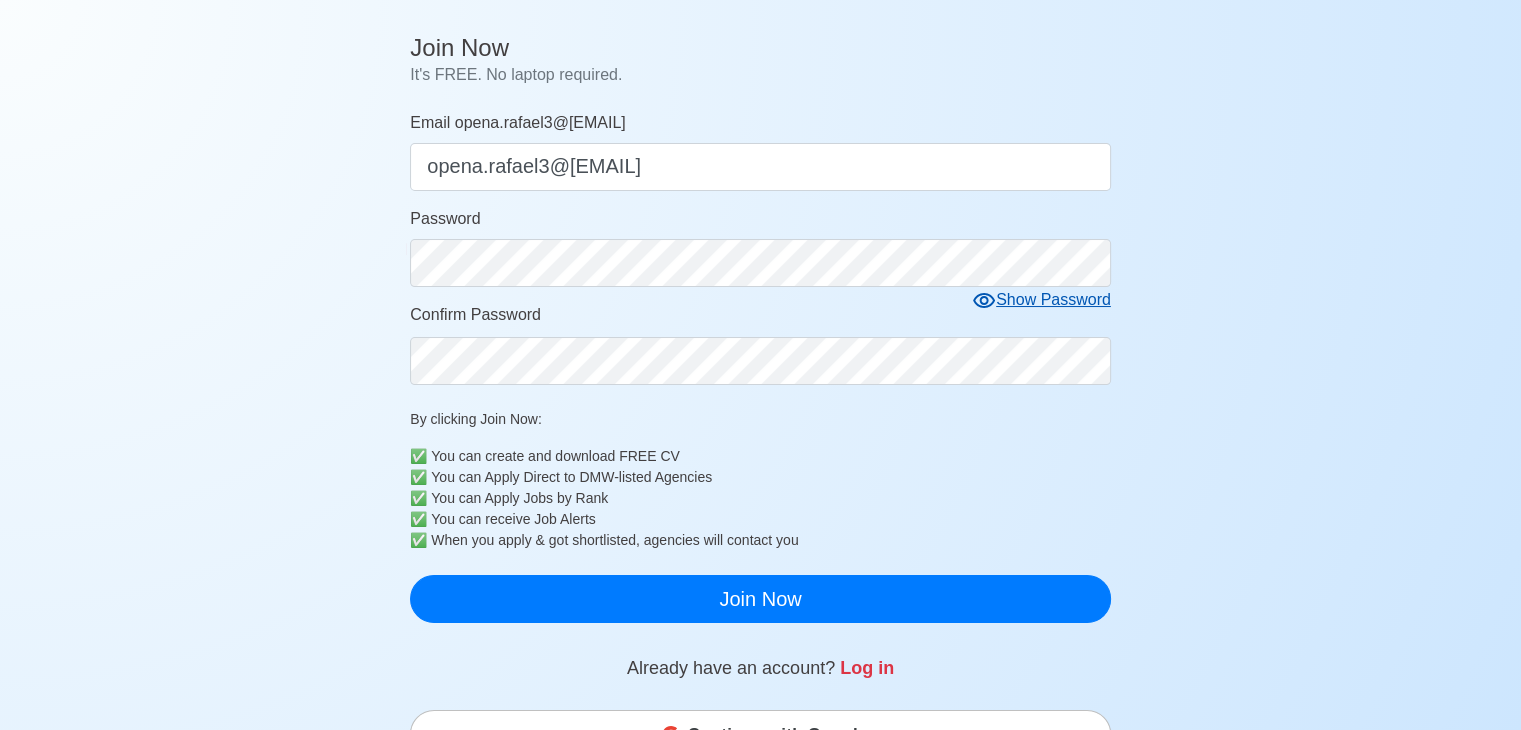 click on "Email opena.rafael3@gmail.com opena.rafael3@gmail.com Password  Show Password Confirm Password By clicking Join Now: ✅ You can create and download FREE CV ✅ You can Apply Direct to DMW-listed Agencies ✅ You can Apply Jobs by Rank ✅ You can receive Job Alerts ✅ When you apply & got shortlisted, agencies will contact you Join Now" at bounding box center (760, 367) 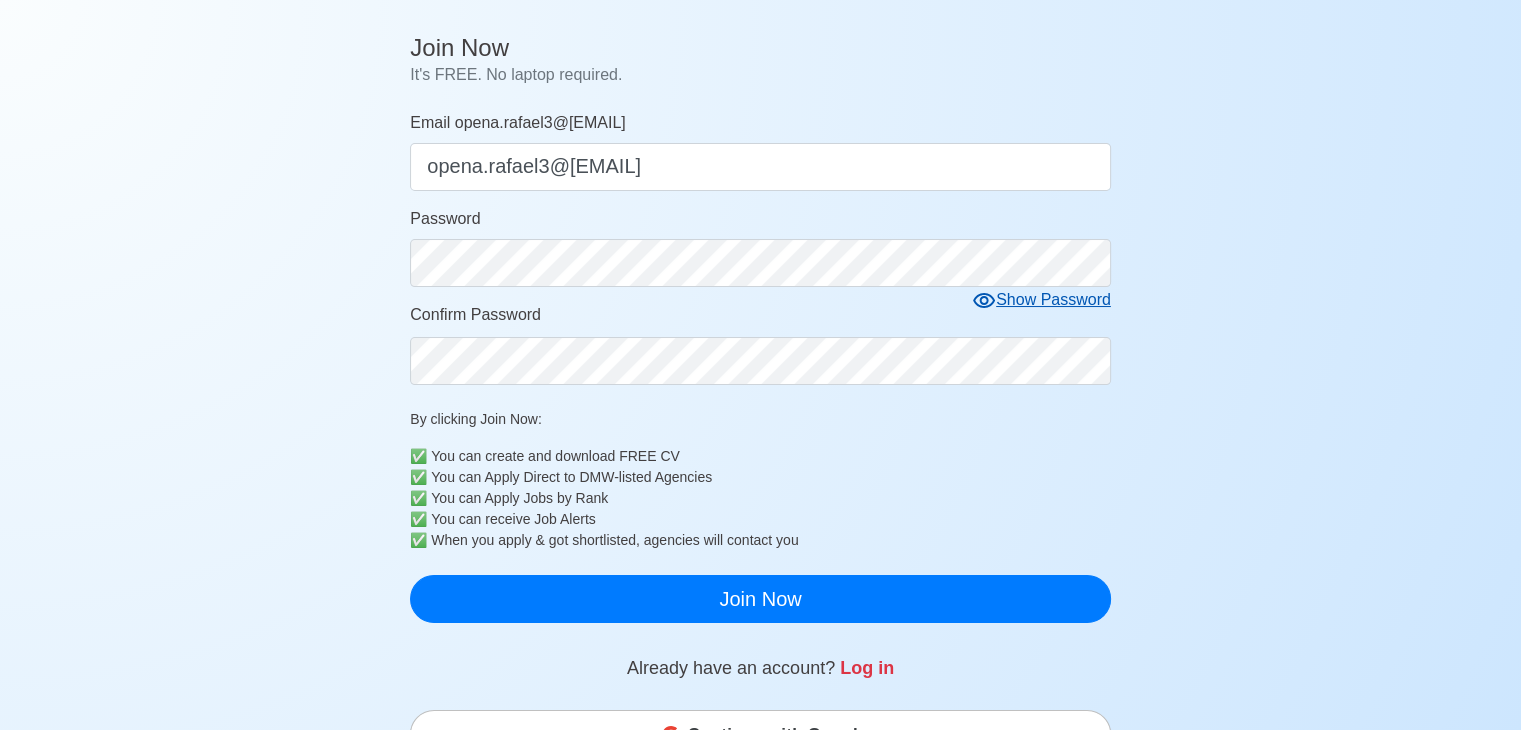 click on "Show Password" at bounding box center [1041, 300] 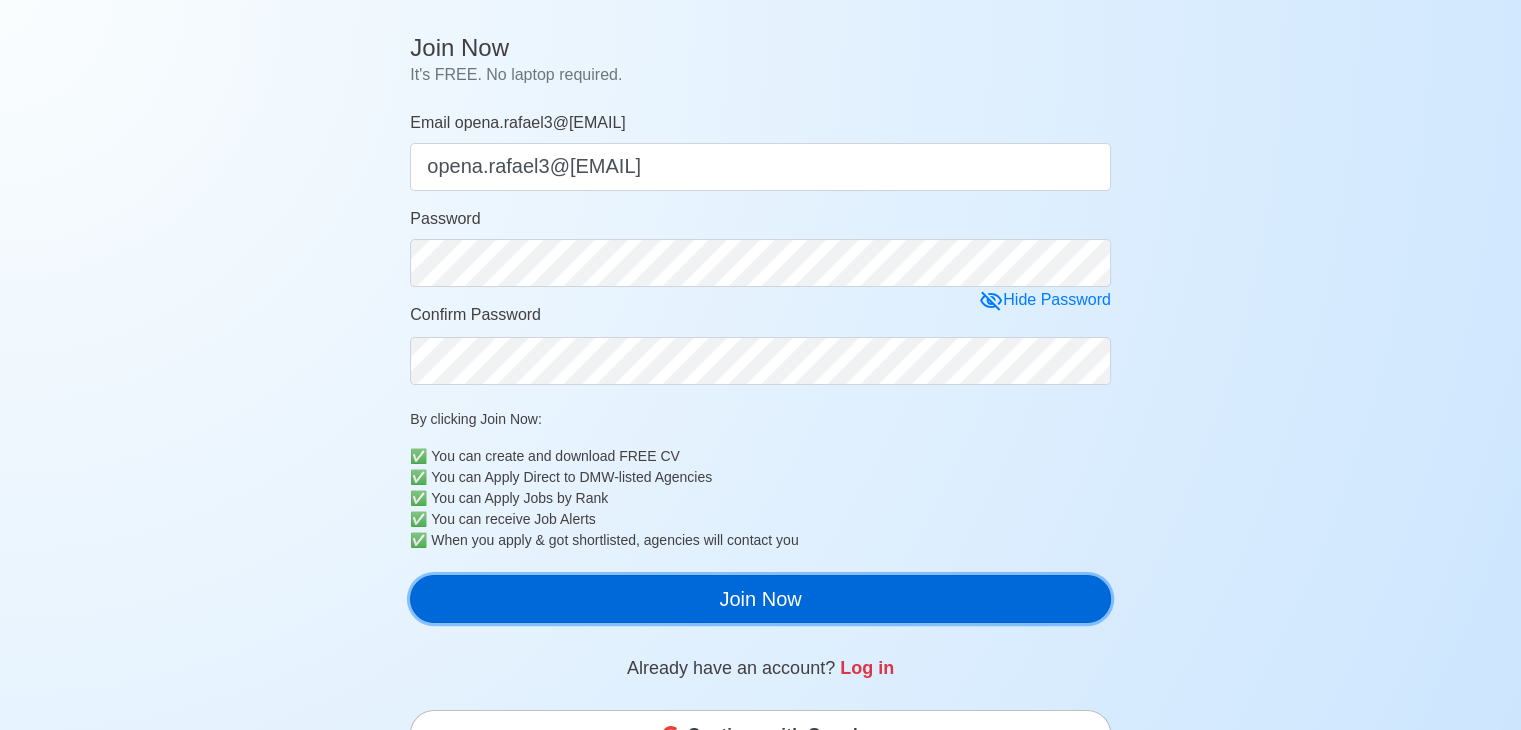 click on "Join Now" at bounding box center [760, 599] 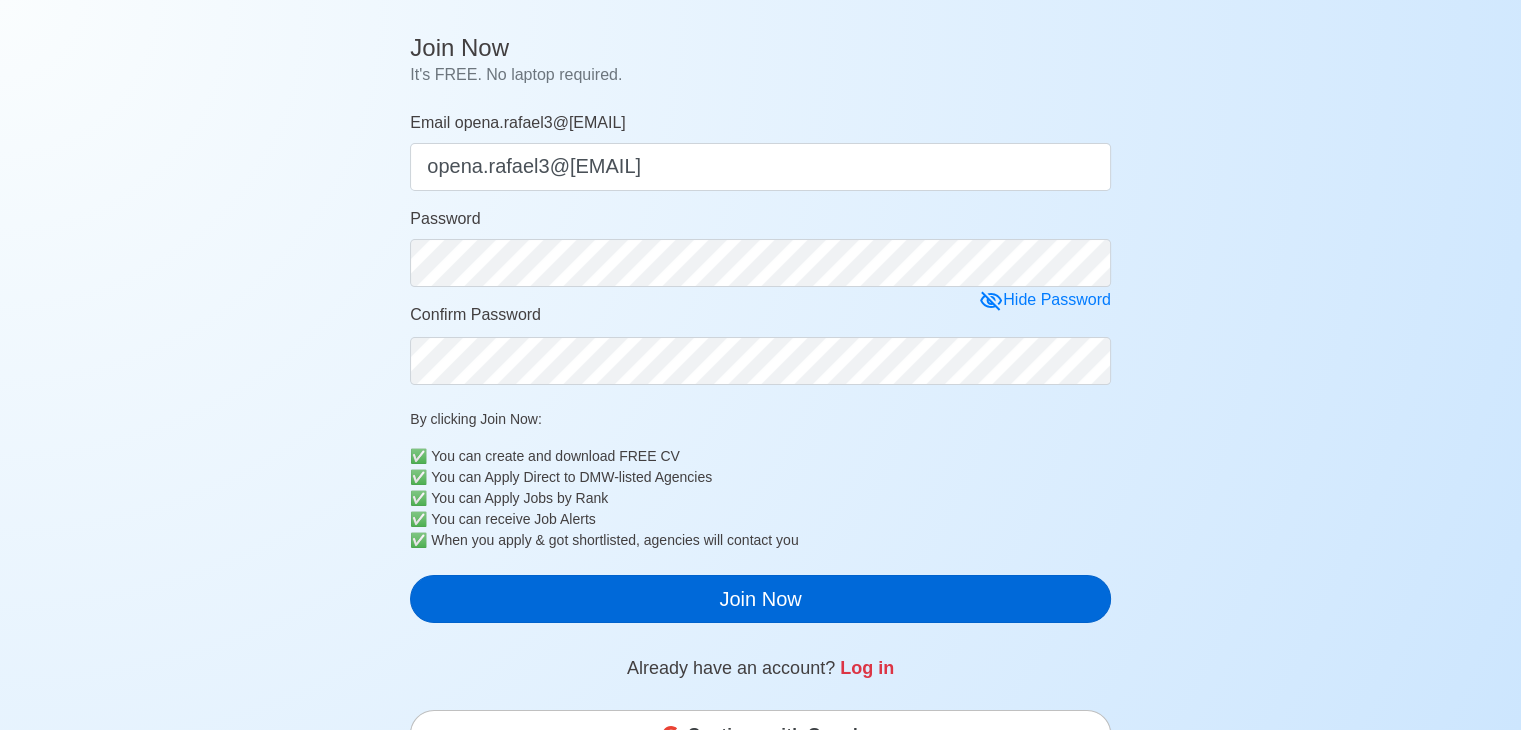 scroll, scrollTop: 24, scrollLeft: 0, axis: vertical 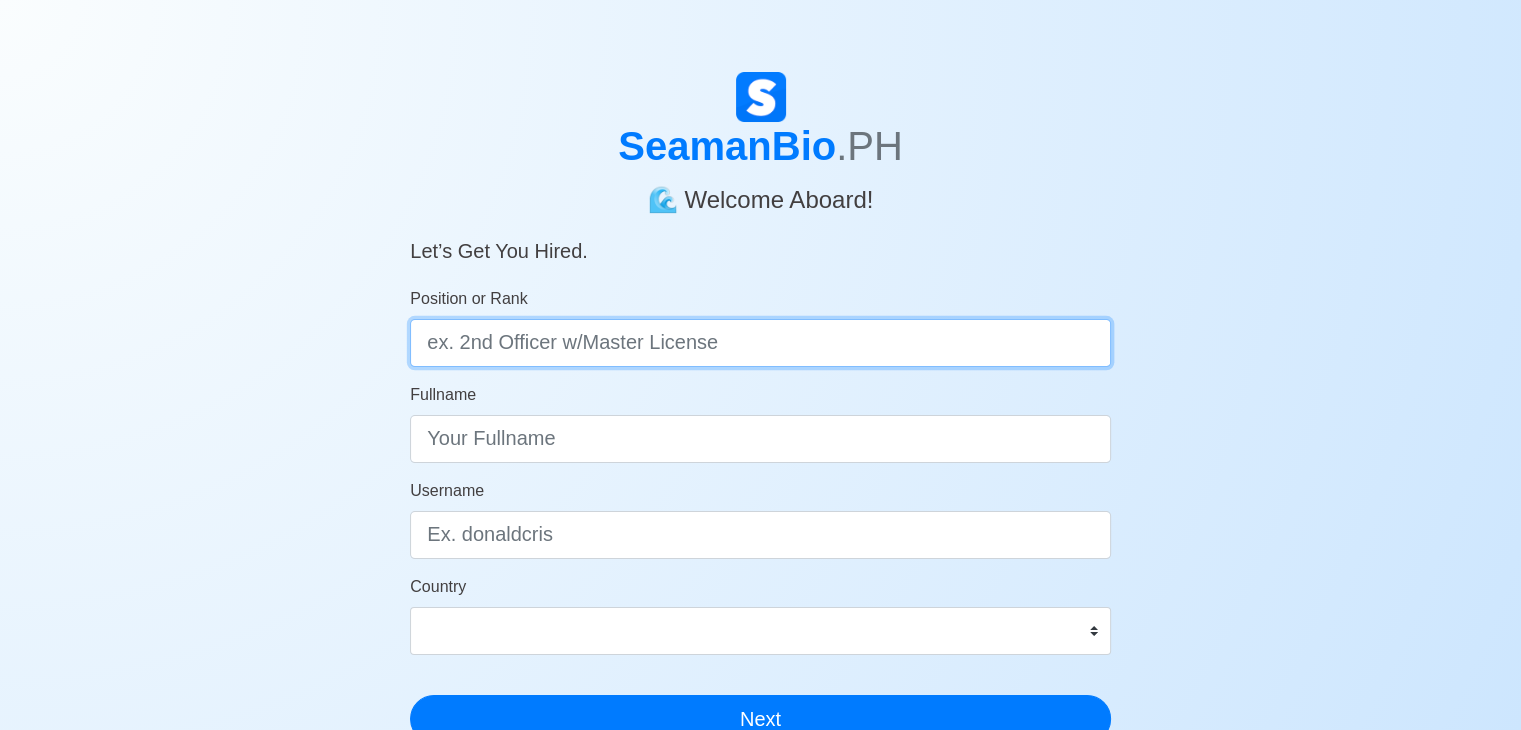 click on "Position or Rank" at bounding box center (760, 343) 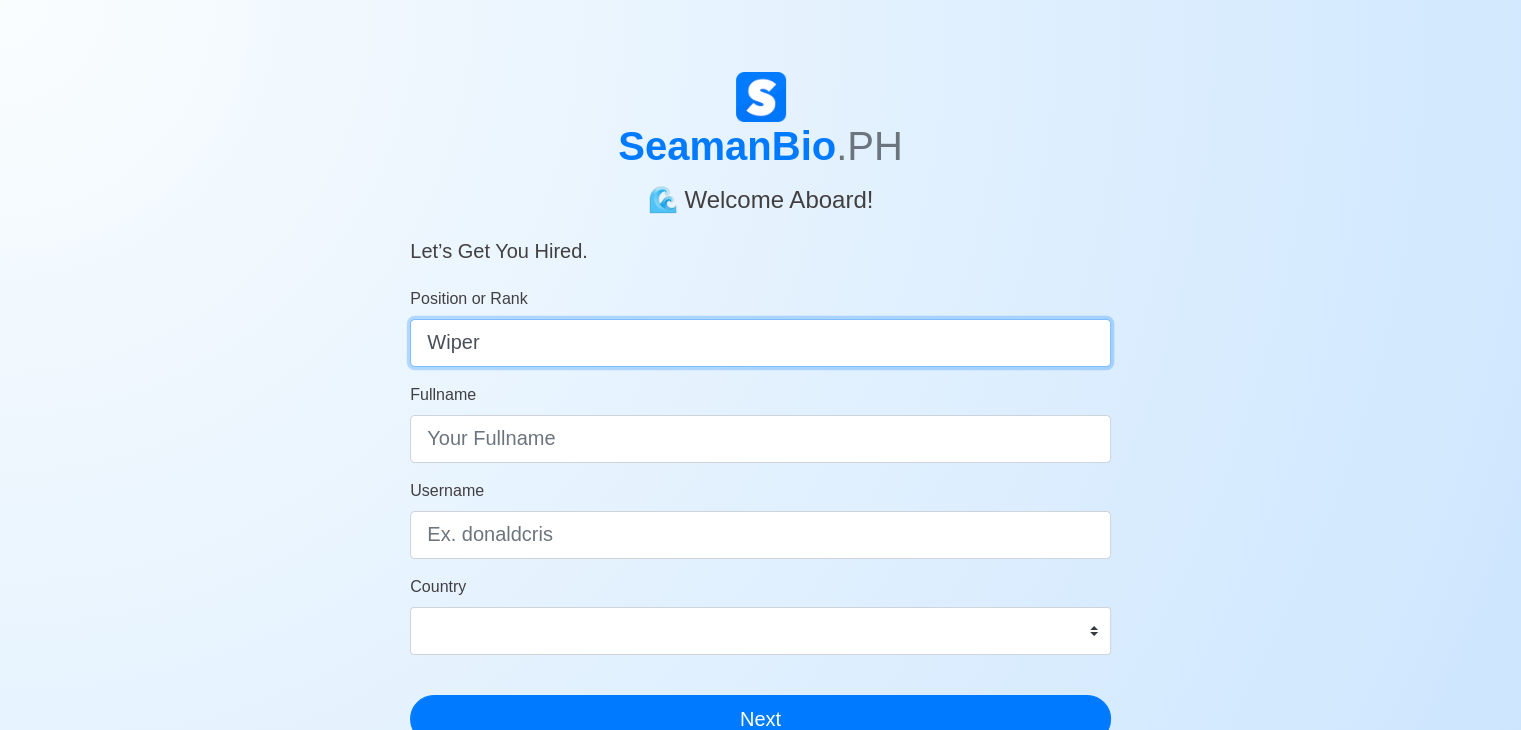 type on "Wiper" 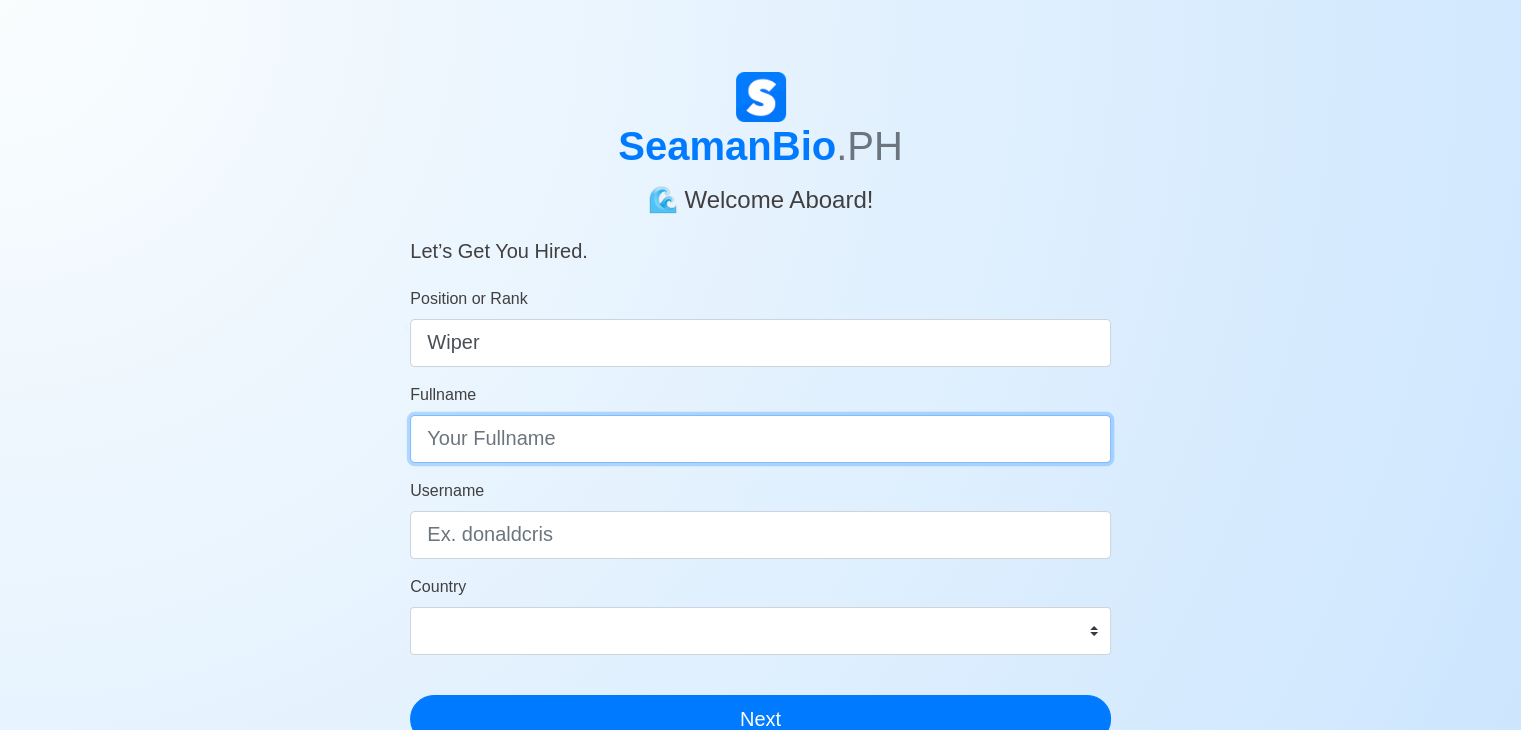 click on "Fullname" at bounding box center (760, 439) 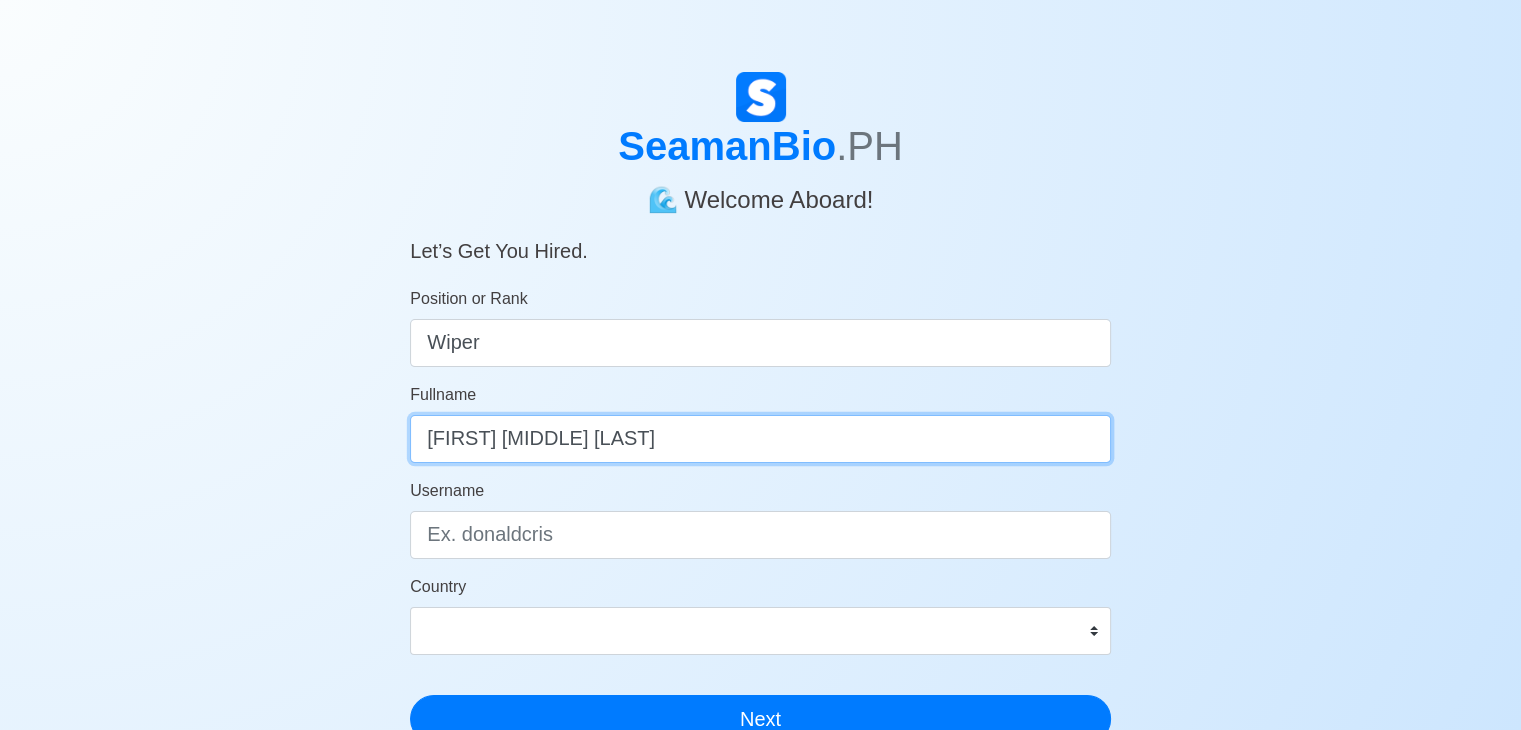 paste on "ñ" 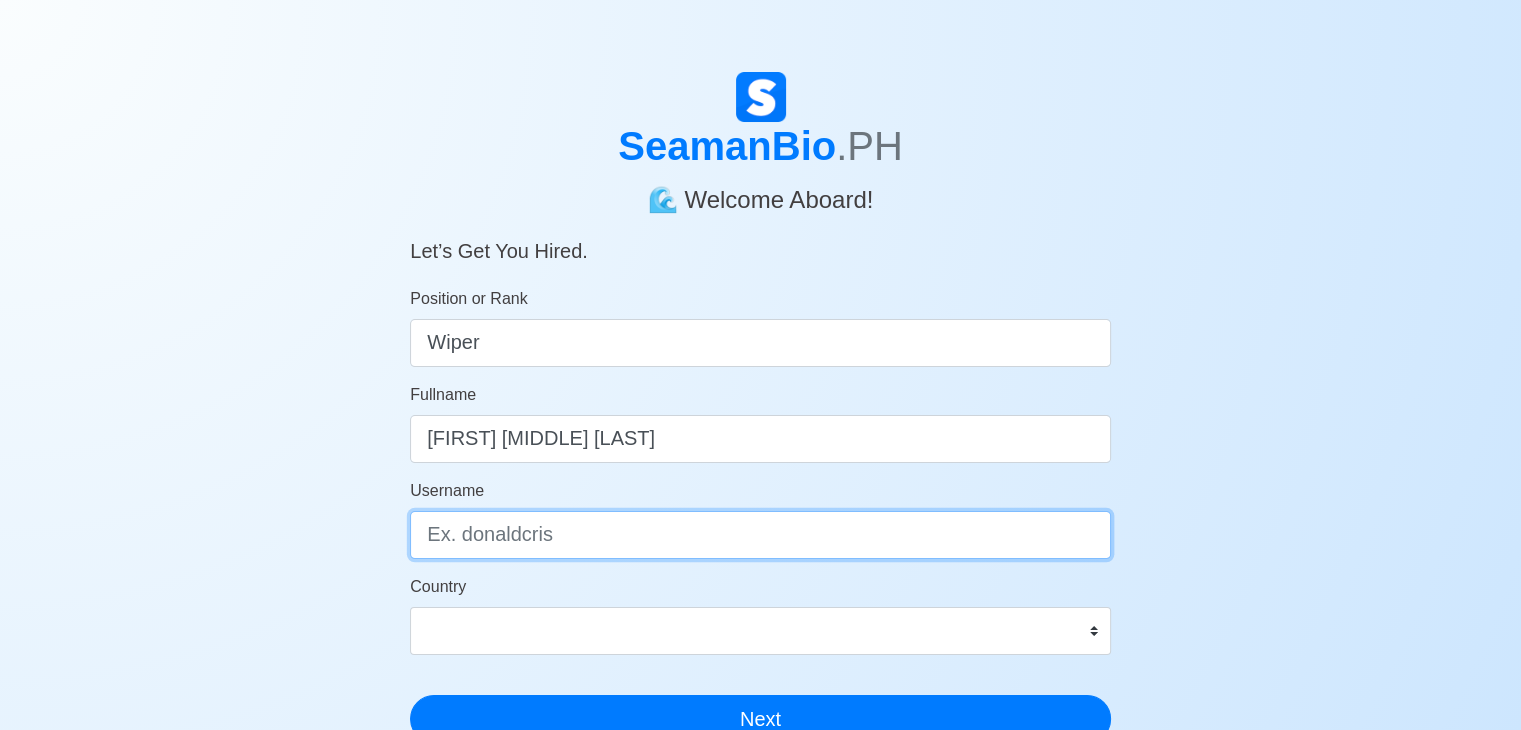 click on "Username" at bounding box center [760, 535] 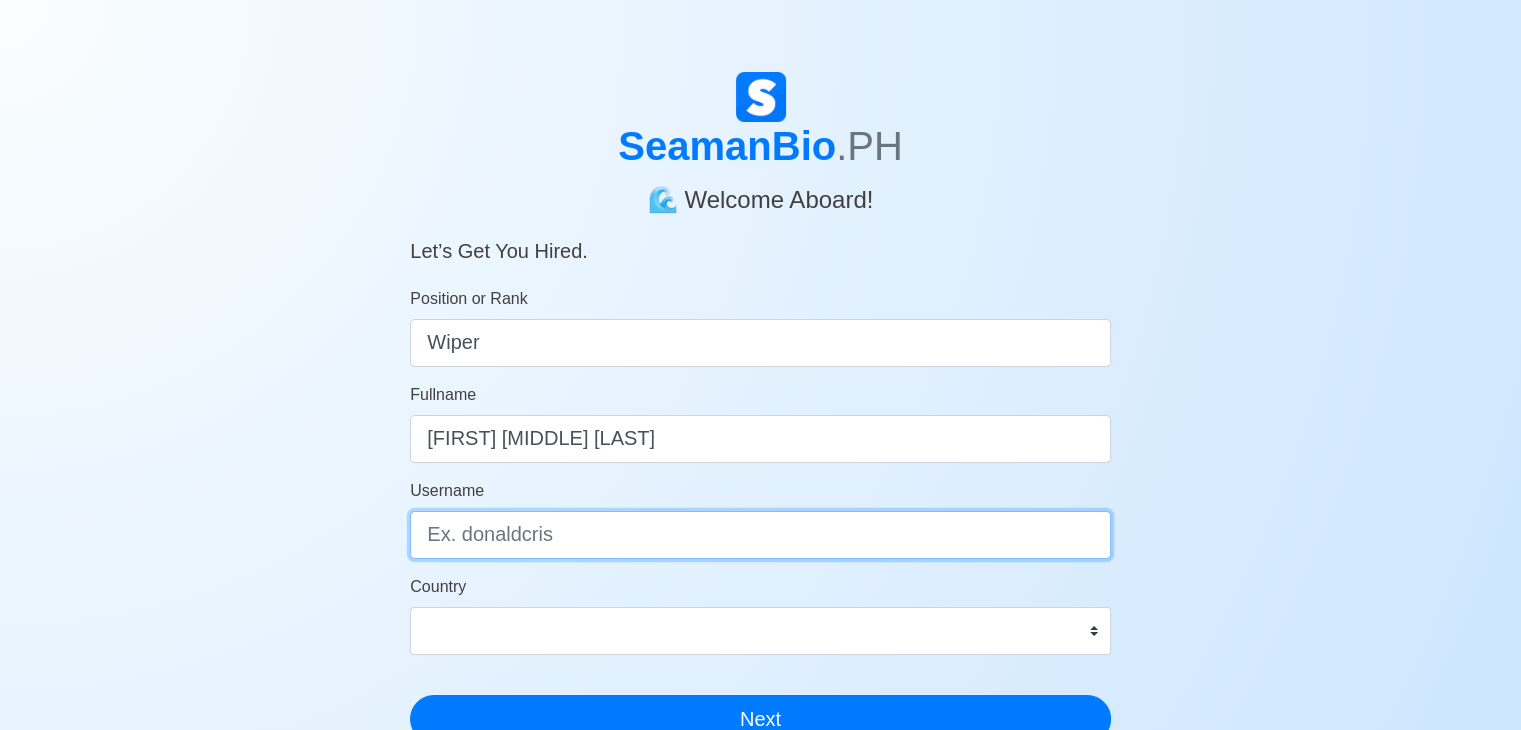 type on "R" 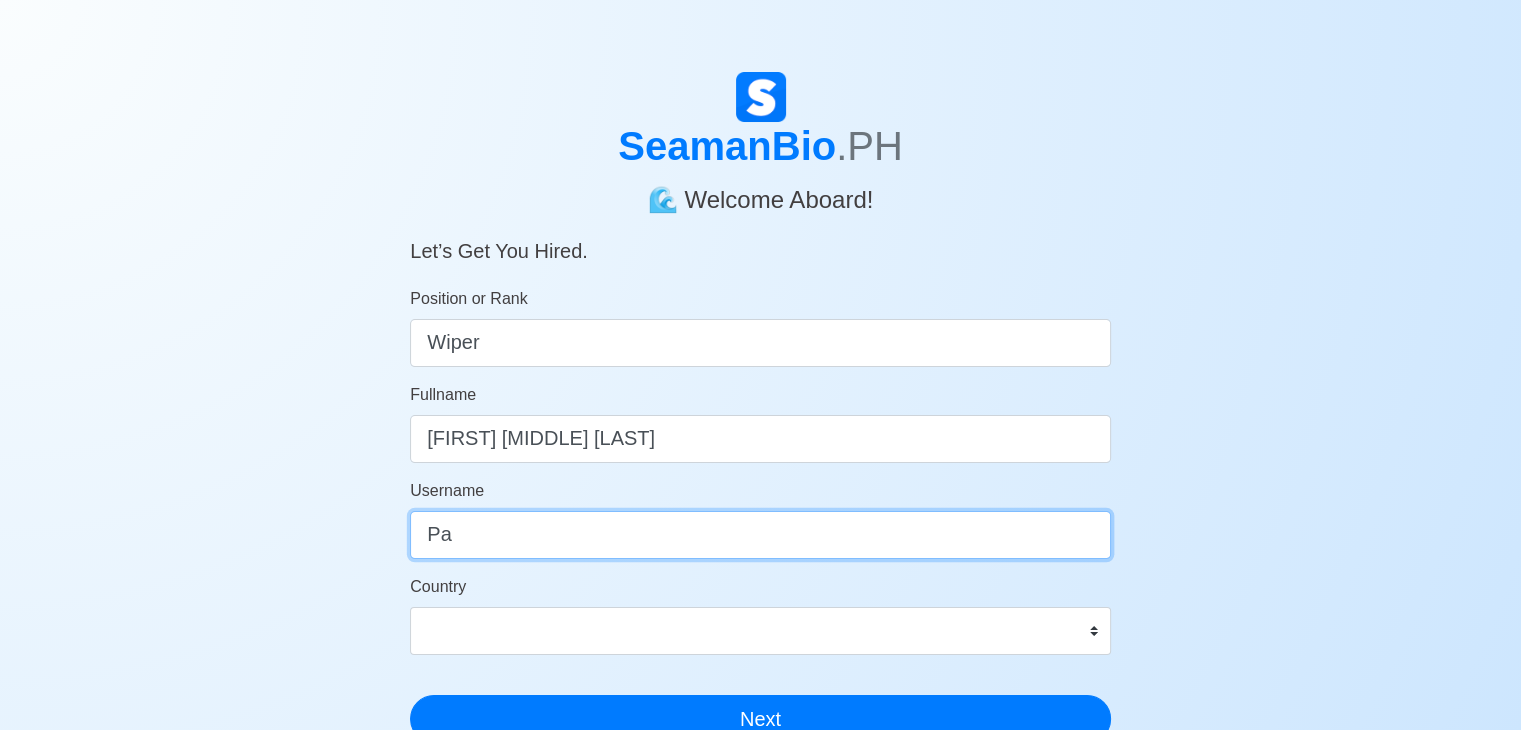 type on "P" 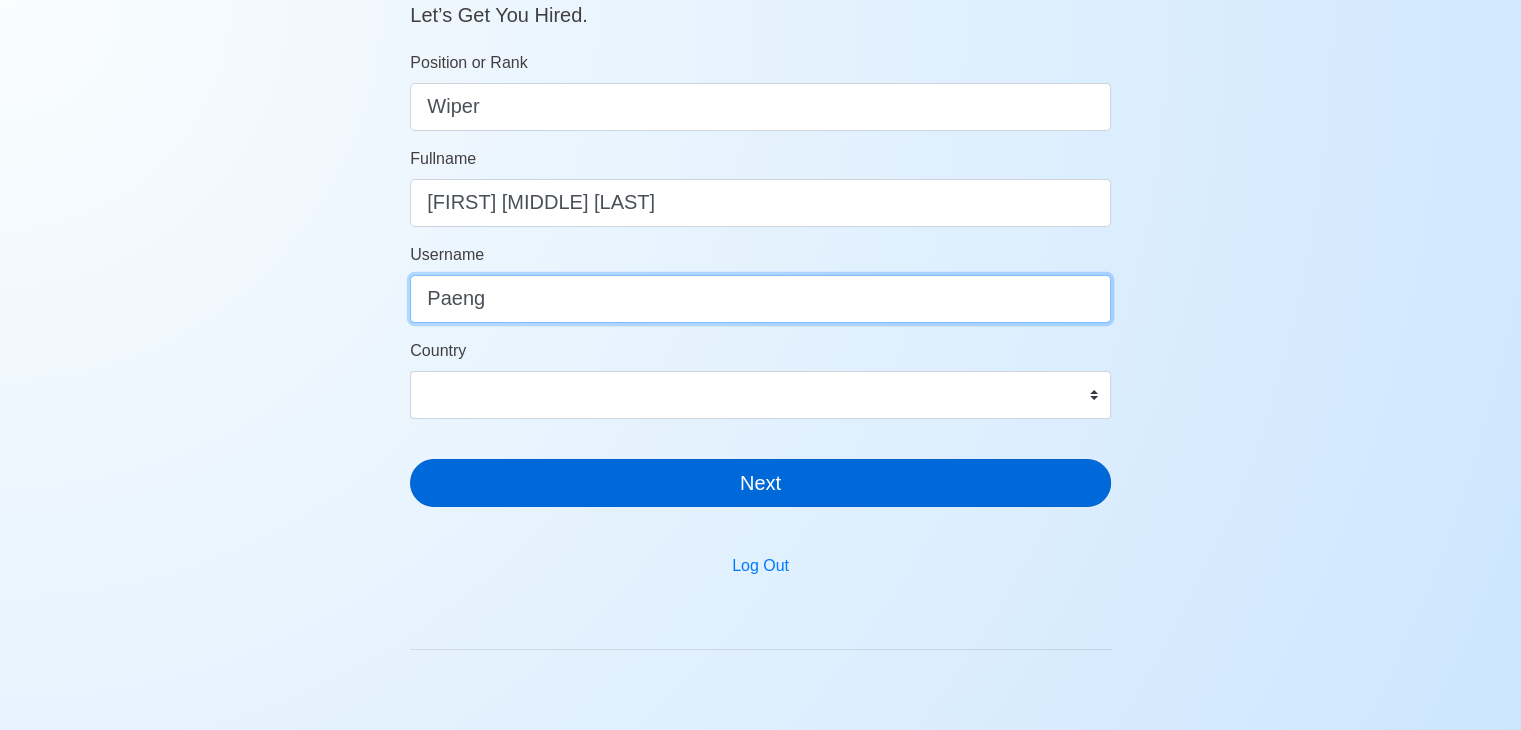 scroll, scrollTop: 300, scrollLeft: 0, axis: vertical 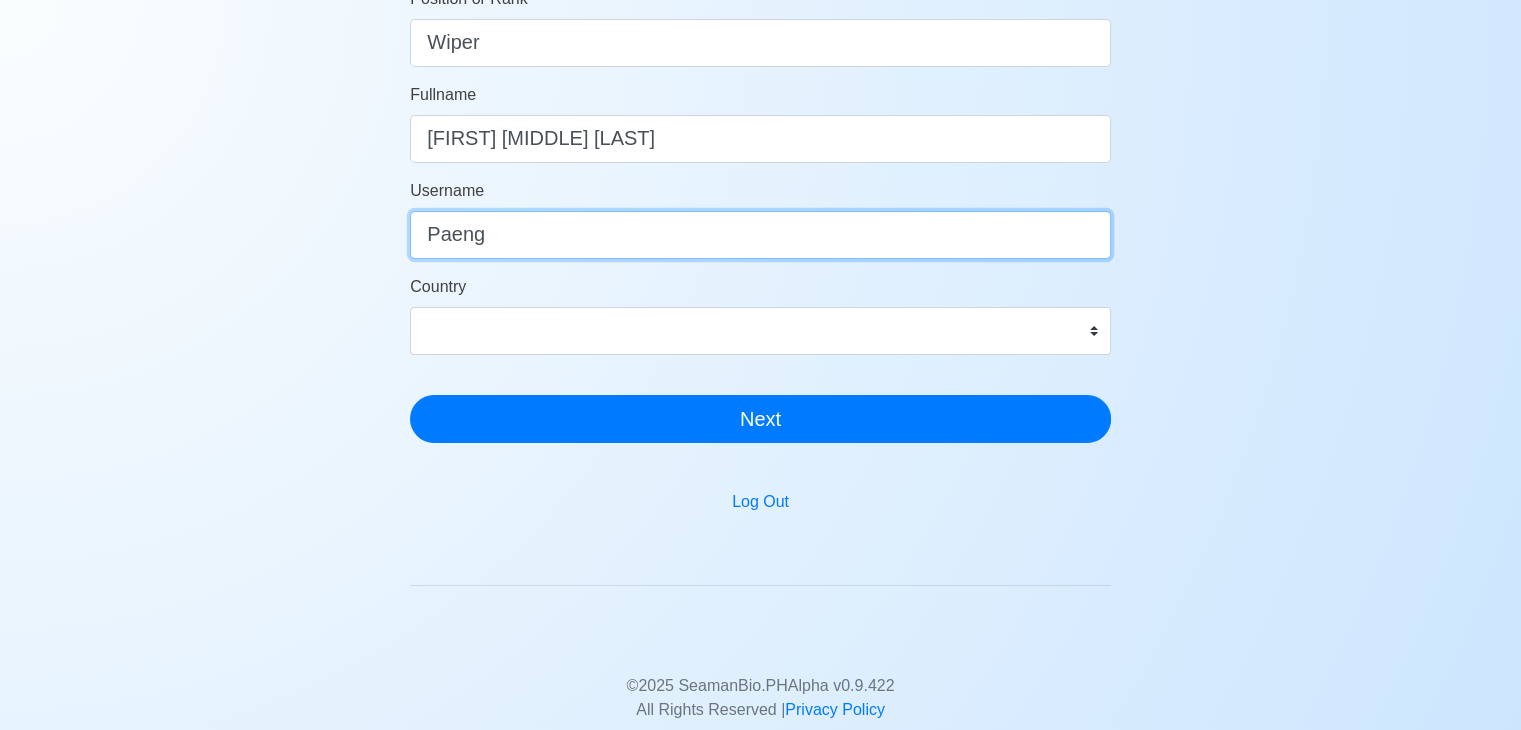 type on "Paeng" 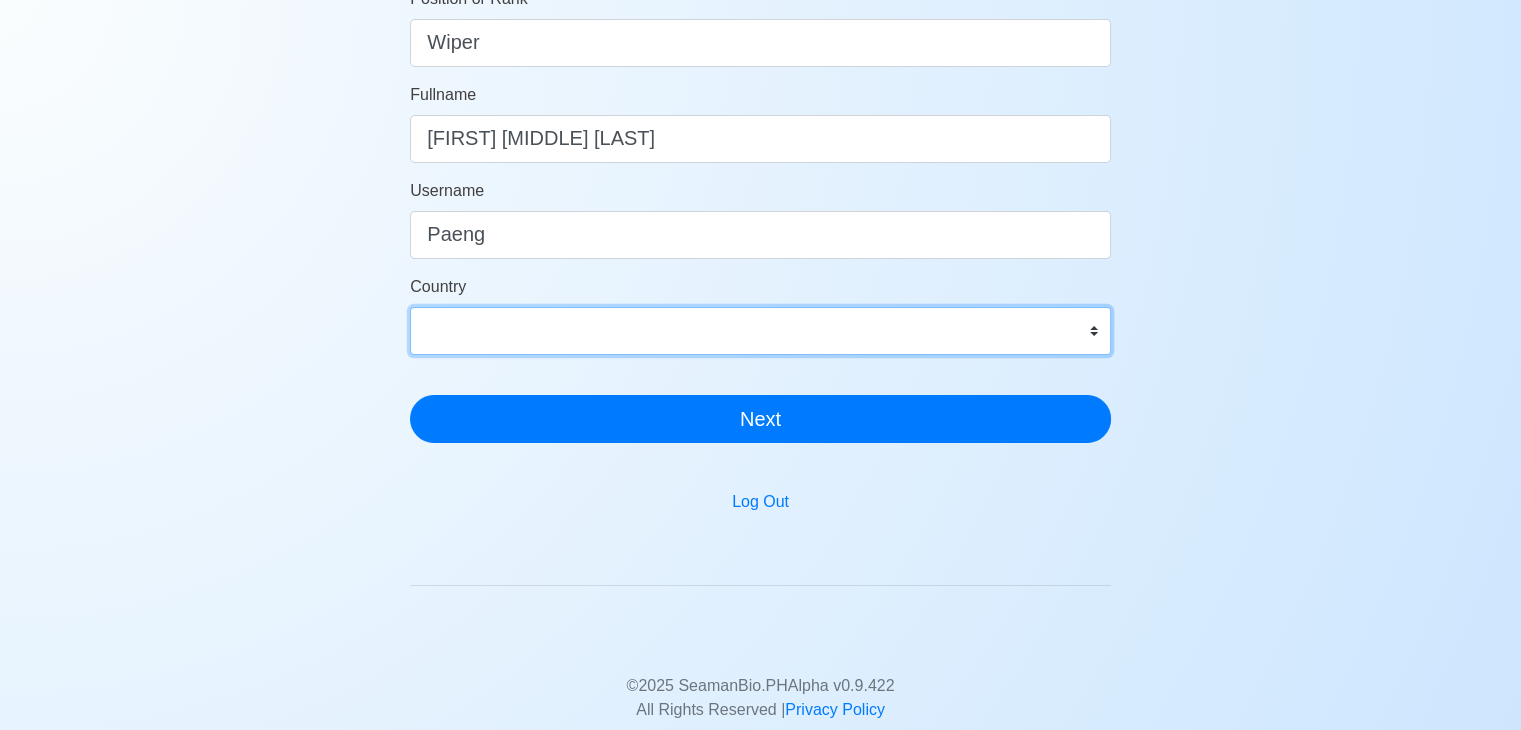 click on "Afghanistan Åland Islands Albania Algeria American Samoa Andorra Angola Anguilla Antarctica Antigua and Barbuda Argentina Armenia Aruba Australia Austria Azerbaijan Bahamas Bahrain Bangladesh Barbados Belarus Belgium Belize Benin Bermuda Bhutan Bolivia, Plurinational State of Bonaire, Sint Eustatius and Saba Bosnia and Herzegovina Botswana Bouvet Island Brazil British Indian Ocean Territory Brunei Darussalam Bulgaria Burkina Faso Burundi Cabo Verde Cambodia Cameroon Canada Cayman Islands Central African Republic Chad Chile China Christmas Island Cocos (Keeling) Islands Colombia Comoros Congo Congo, Democratic Republic of the Cook Islands Costa Rica Croatia Cuba Curaçao Cyprus Czechia Côte d'Ivoire Denmark Djibouti Dominica Dominican Republic Ecuador Egypt El Salvador Equatorial Guinea Eritrea Estonia Eswatini Ethiopia Falkland Islands (Malvinas) Faroe Islands Fiji Finland France French Guiana French Polynesia French Southern Territories Gabon Gambia Georgia Germany Ghana Gibraltar Greece Greenland Grenada" at bounding box center [760, 331] 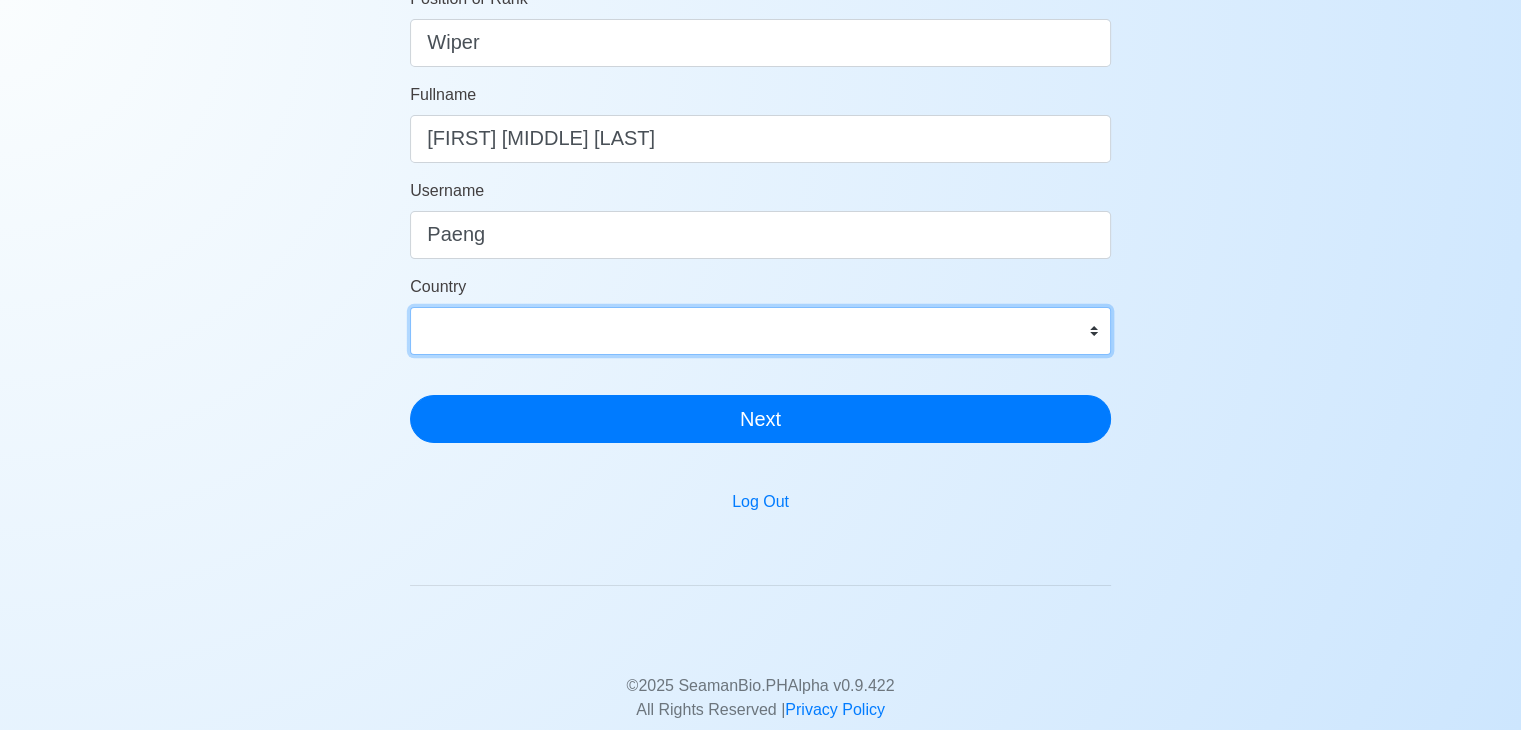 select on "PH" 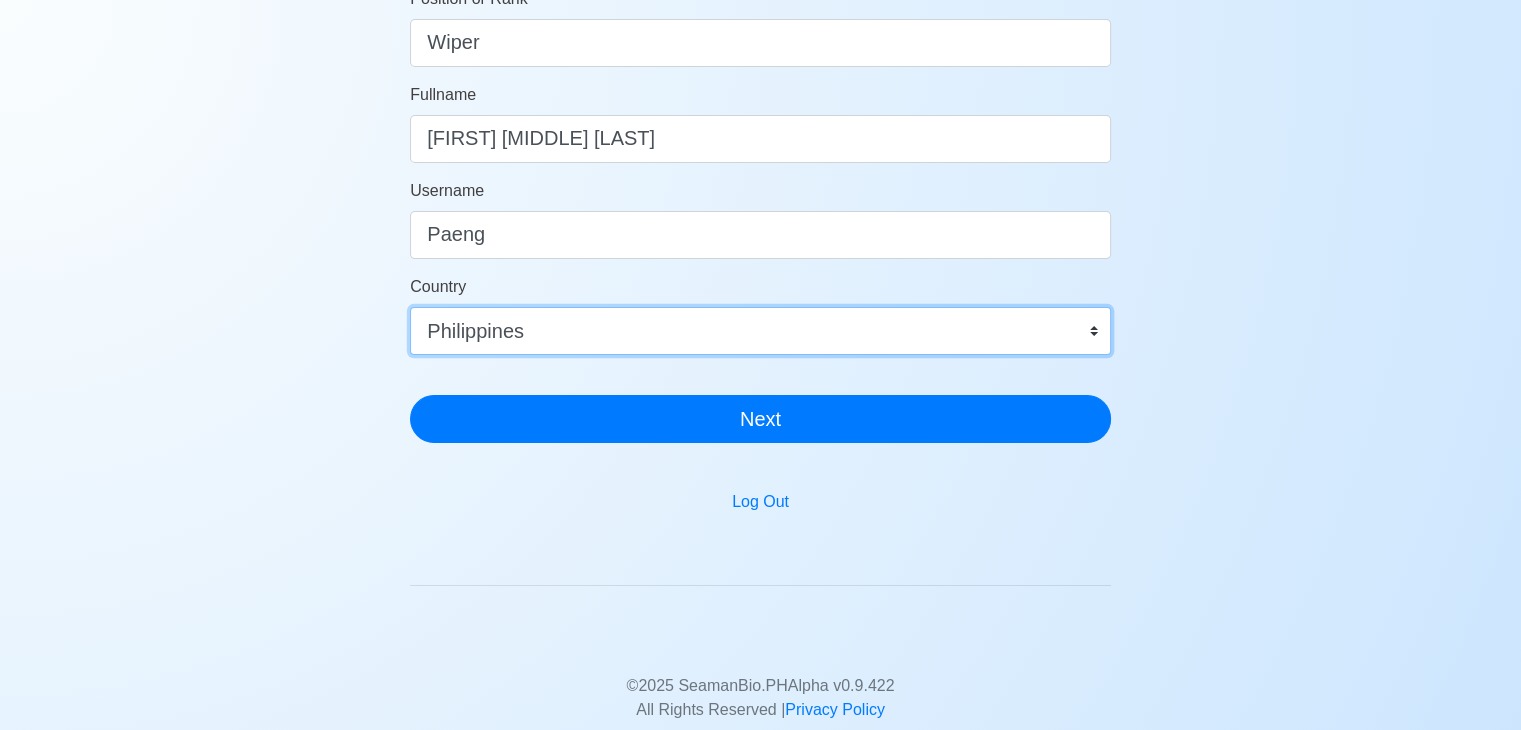 click on "Afghanistan Åland Islands Albania Algeria American Samoa Andorra Angola Anguilla Antarctica Antigua and Barbuda Argentina Armenia Aruba Australia Austria Azerbaijan Bahamas Bahrain Bangladesh Barbados Belarus Belgium Belize Benin Bermuda Bhutan Bolivia, Plurinational State of Bonaire, Sint Eustatius and Saba Bosnia and Herzegovina Botswana Bouvet Island Brazil British Indian Ocean Territory Brunei Darussalam Bulgaria Burkina Faso Burundi Cabo Verde Cambodia Cameroon Canada Cayman Islands Central African Republic Chad Chile China Christmas Island Cocos (Keeling) Islands Colombia Comoros Congo Congo, Democratic Republic of the Cook Islands Costa Rica Croatia Cuba Curaçao Cyprus Czechia Côte d'Ivoire Denmark Djibouti Dominica Dominican Republic Ecuador Egypt El Salvador Equatorial Guinea Eritrea Estonia Eswatini Ethiopia Falkland Islands (Malvinas) Faroe Islands Fiji Finland France French Guiana French Polynesia French Southern Territories Gabon Gambia Georgia Germany Ghana Gibraltar Greece Greenland Grenada" at bounding box center (760, 331) 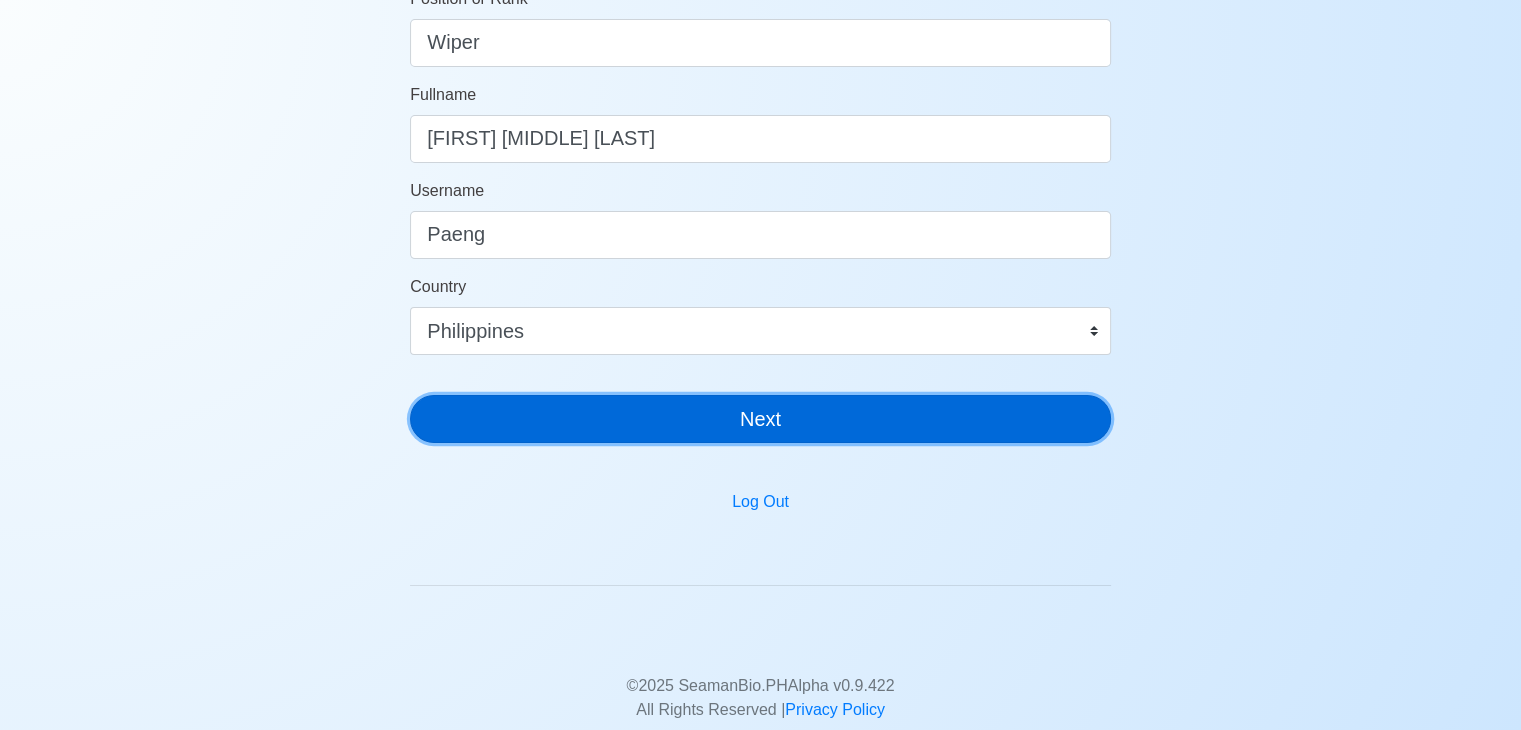 click on "Next" at bounding box center (760, 419) 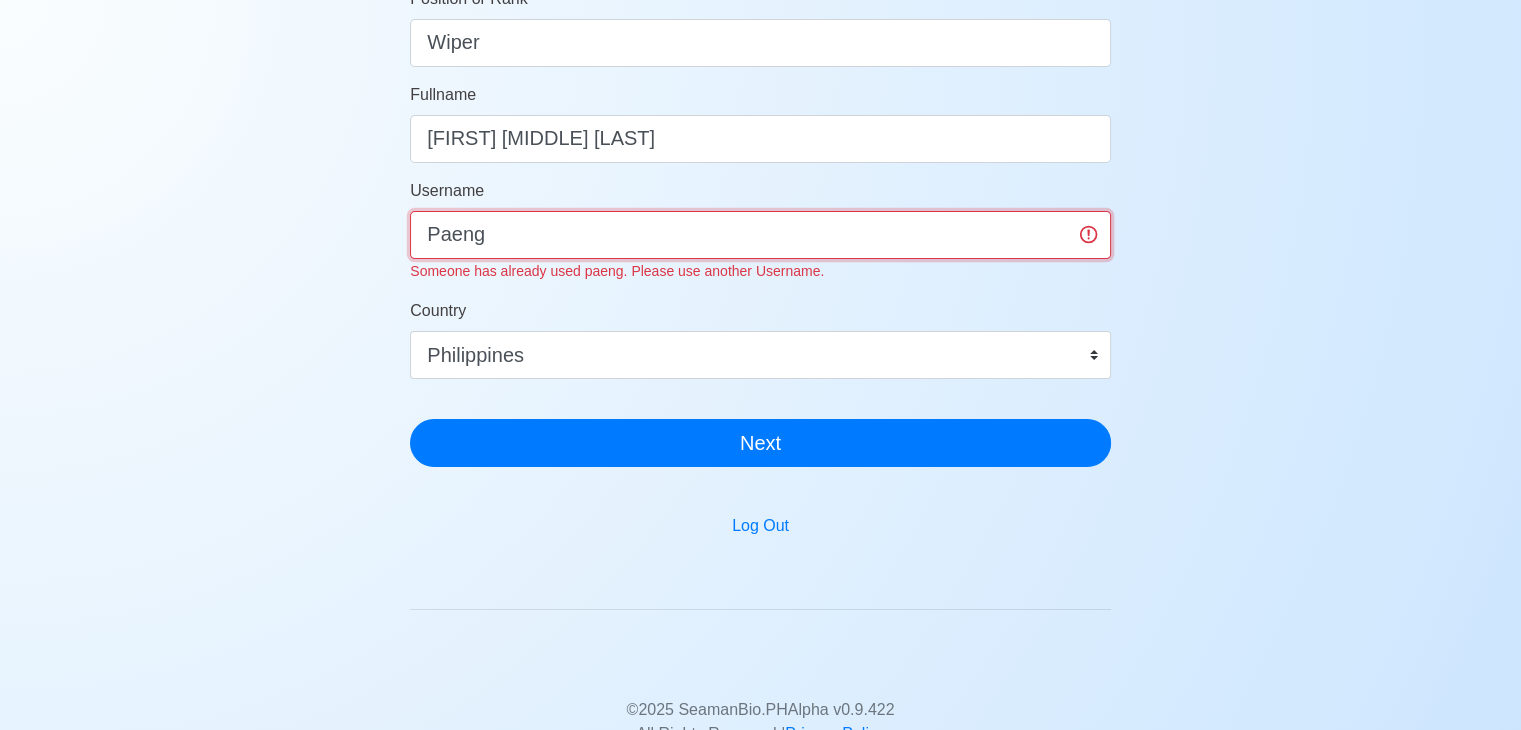 click on "Paeng" at bounding box center [760, 235] 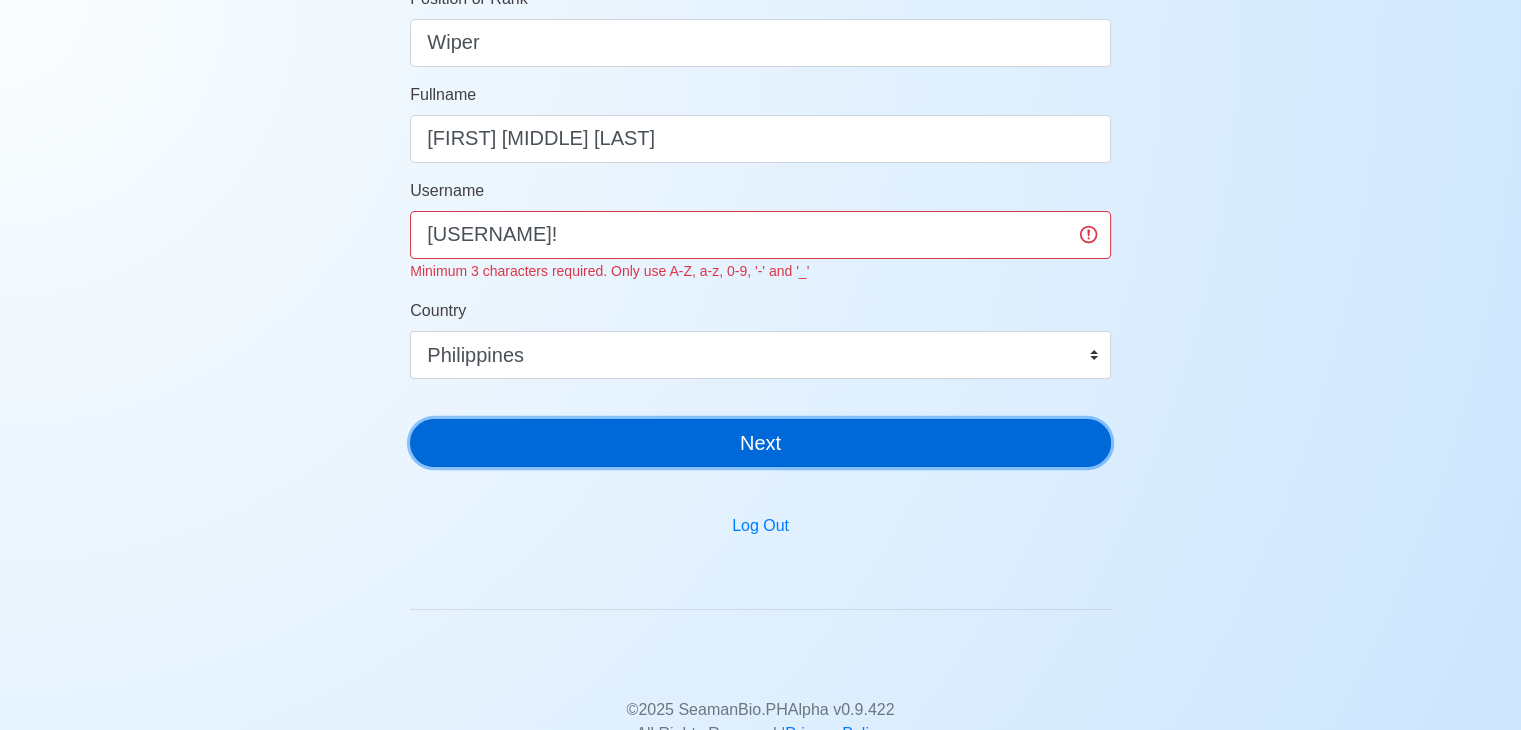 click on "Next" at bounding box center (760, 443) 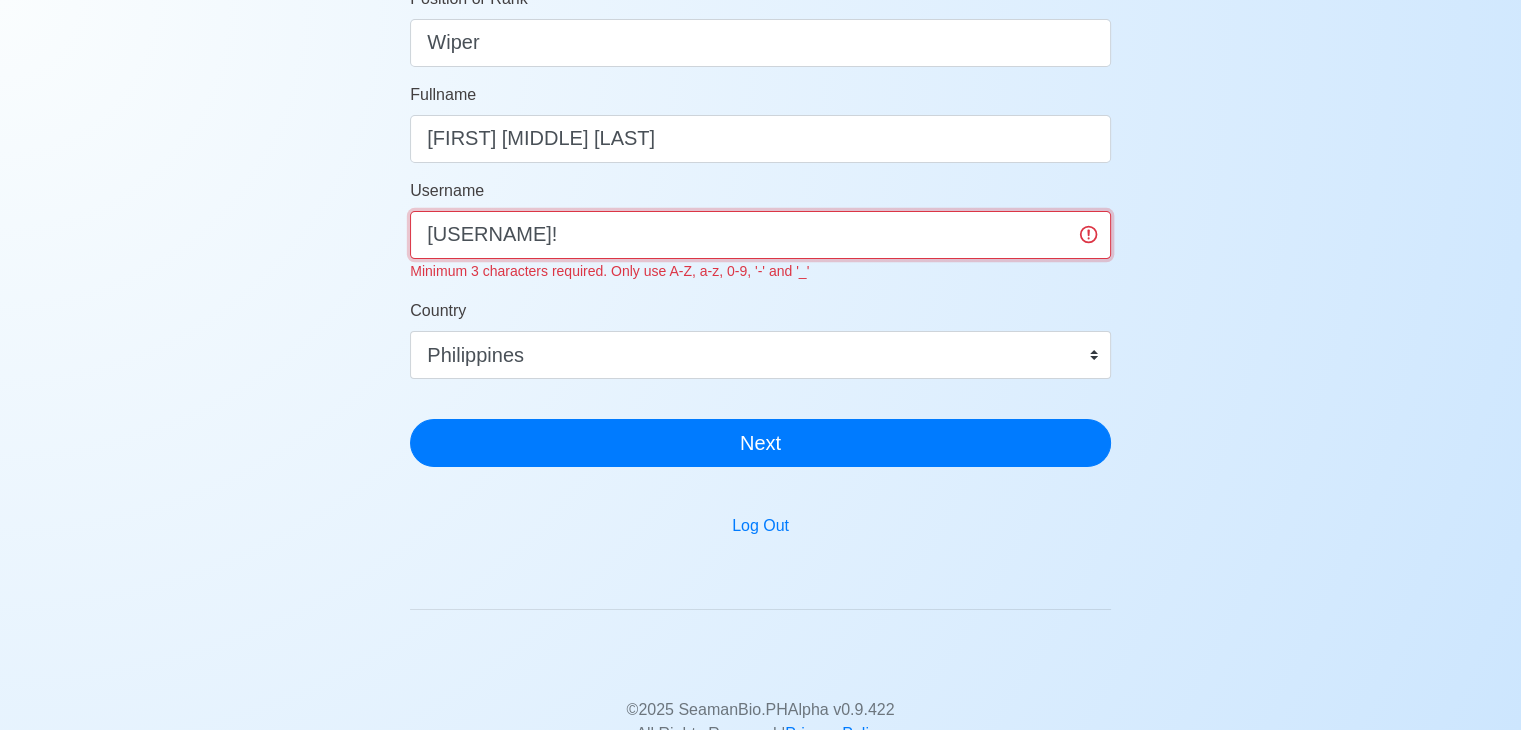 click on "Paeng3!" at bounding box center (760, 235) 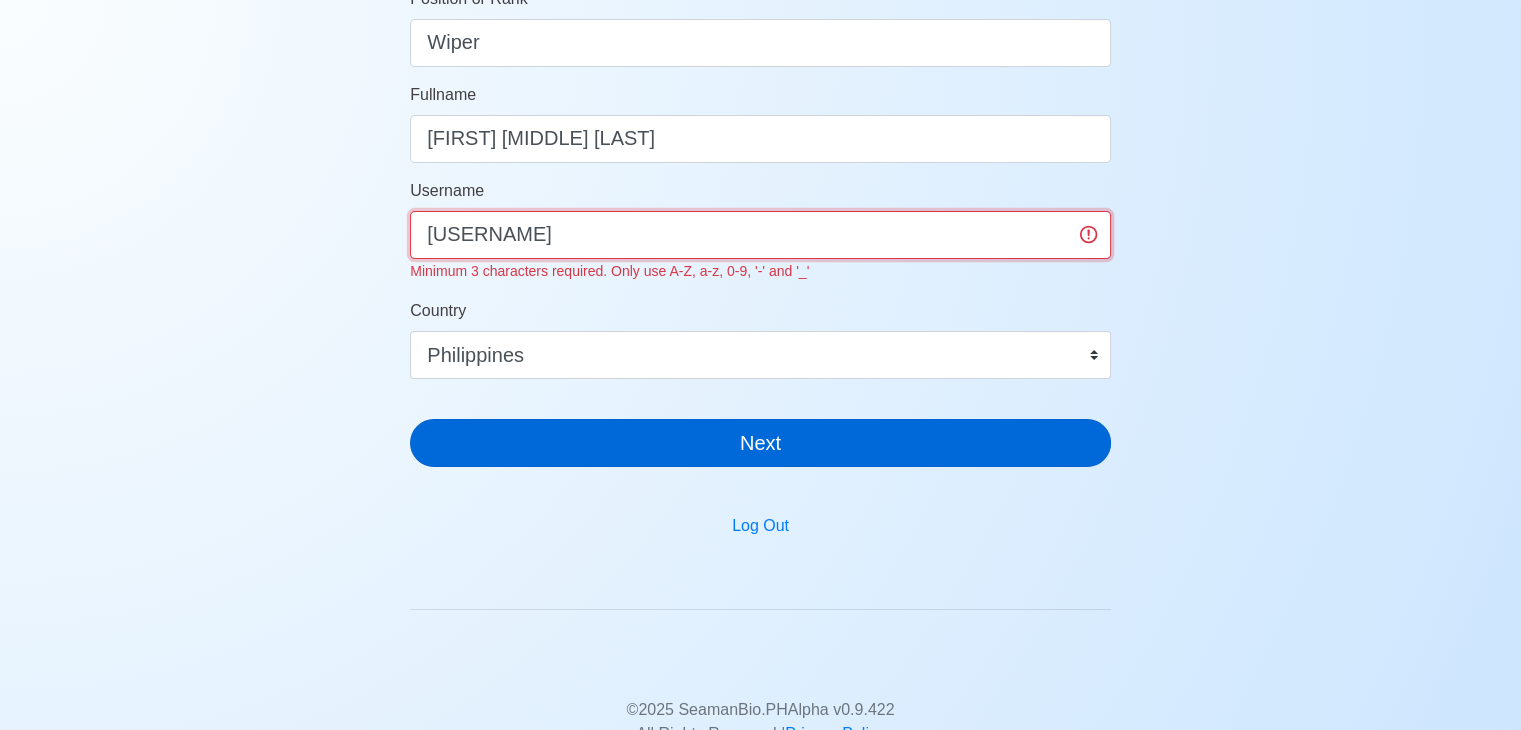 type on "Paeng3" 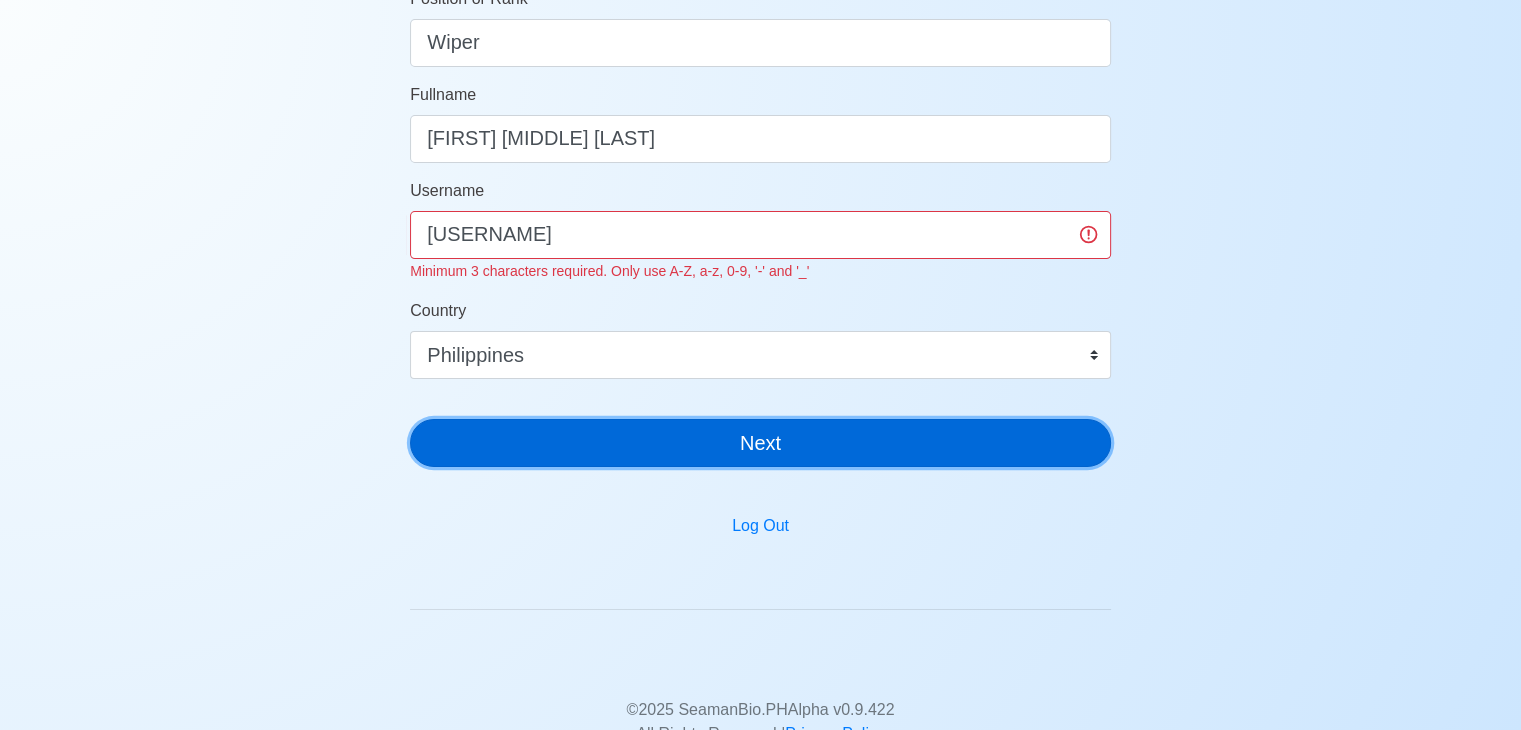 click on "SeamanBio .PH 🌊 Welcome Aboard! Let’s Get You Hired. Position or Rank Wiper Fullname Rafael V. Opeña Username Paeng3 Minimum 3 characters required. Only use A-Z, a-z, 0-9, '-' and '_' Country Afghanistan Åland Islands Albania Algeria American Samoa Andorra Angola Anguilla Antarctica Antigua and Barbuda Argentina Armenia Aruba Australia Austria Azerbaijan Bahamas Bahrain Bangladesh Barbados Belarus Belgium Belize Benin Bermuda Bhutan Bolivia, Plurinational State of Bonaire, Sint Eustatius and Saba Bosnia and Herzegovina Botswana Bouvet Island Brazil British Indian Ocean Territory Brunei Darussalam Bulgaria Burkina Faso Burundi Cabo Verde Cambodia Cameroon Canada Cayman Islands Central African Republic Chad Chile China Christmas Island Cocos (Keeling) Islands Colombia Comoros Congo Congo, Democratic Republic of the Cook Islands Costa Rica Croatia Cuba Curaçao Cyprus Czechia Côte d'Ivoire Denmark Djibouti Dominica Dominican Republic Ecuador Egypt El Salvador Equatorial Guinea Eritrea Estonia Eswatini" at bounding box center (760, 127) 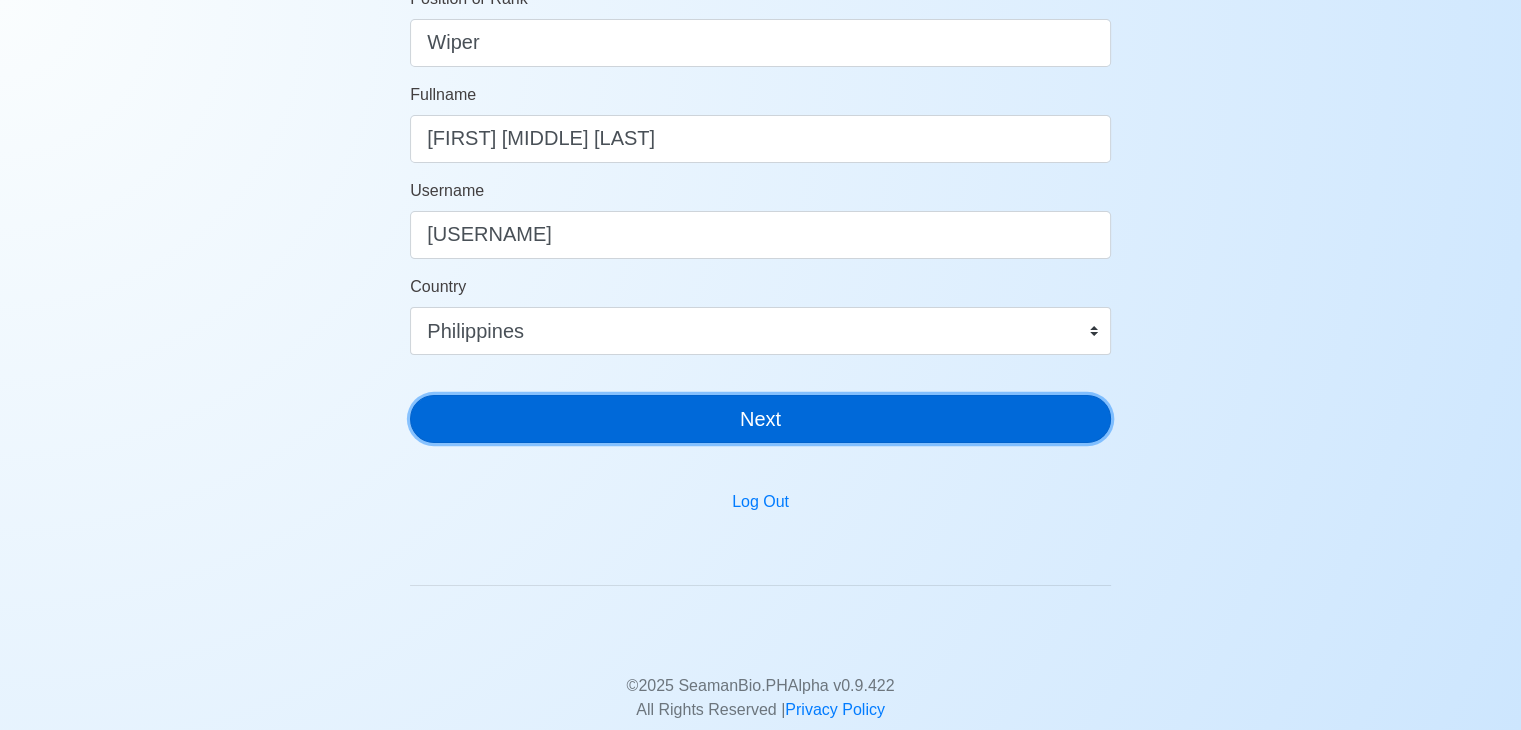 click on "Next" at bounding box center [760, 419] 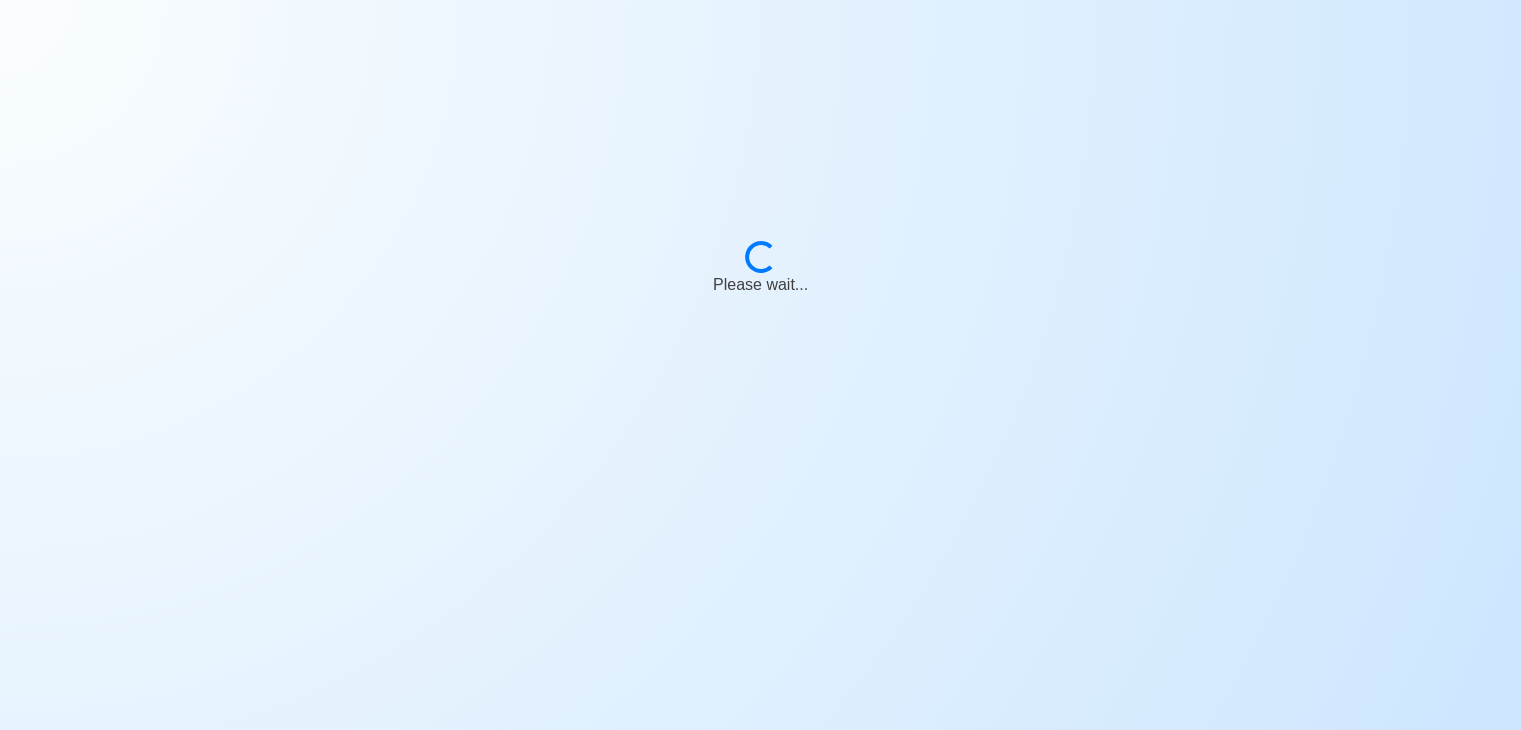 scroll, scrollTop: 24, scrollLeft: 0, axis: vertical 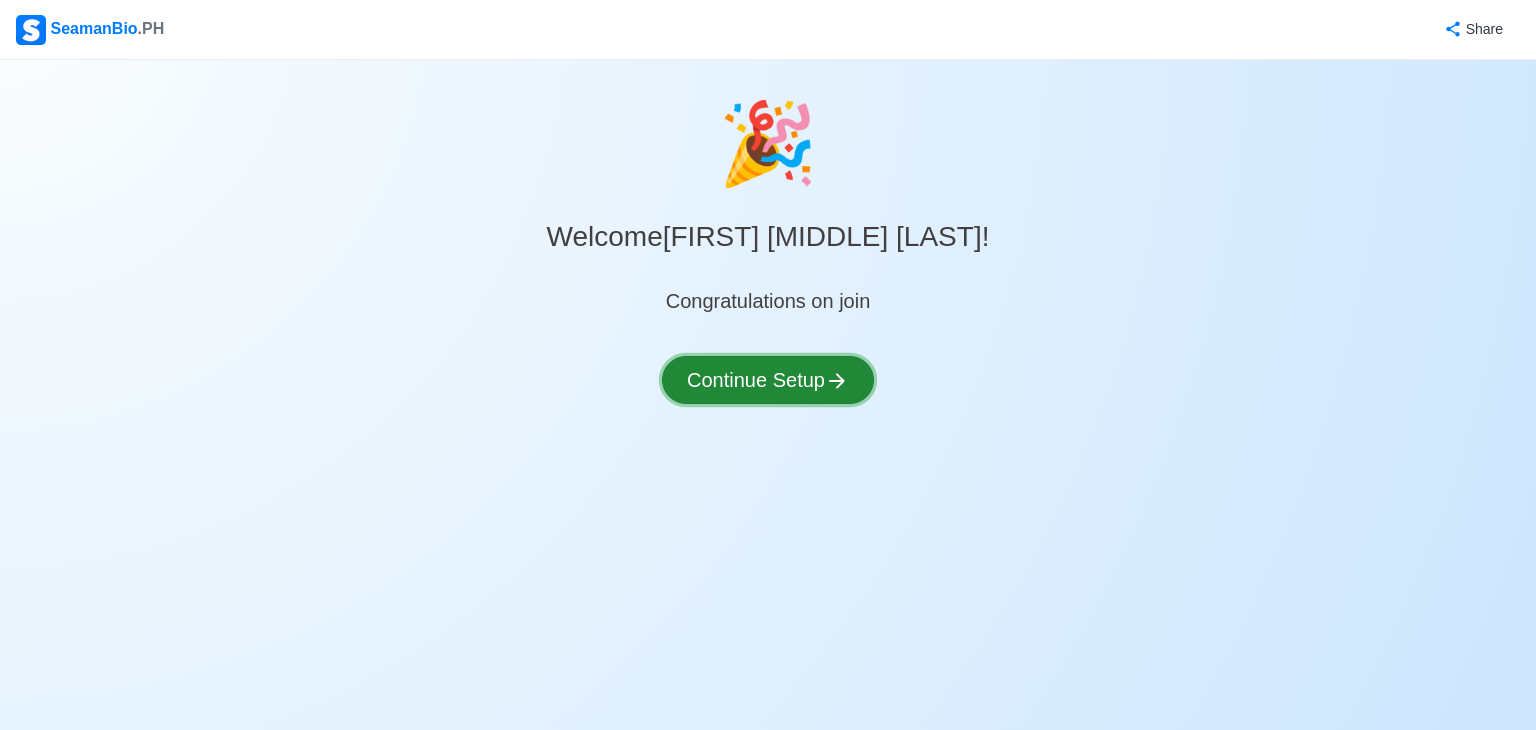 click on "Continue Setup" at bounding box center (768, 380) 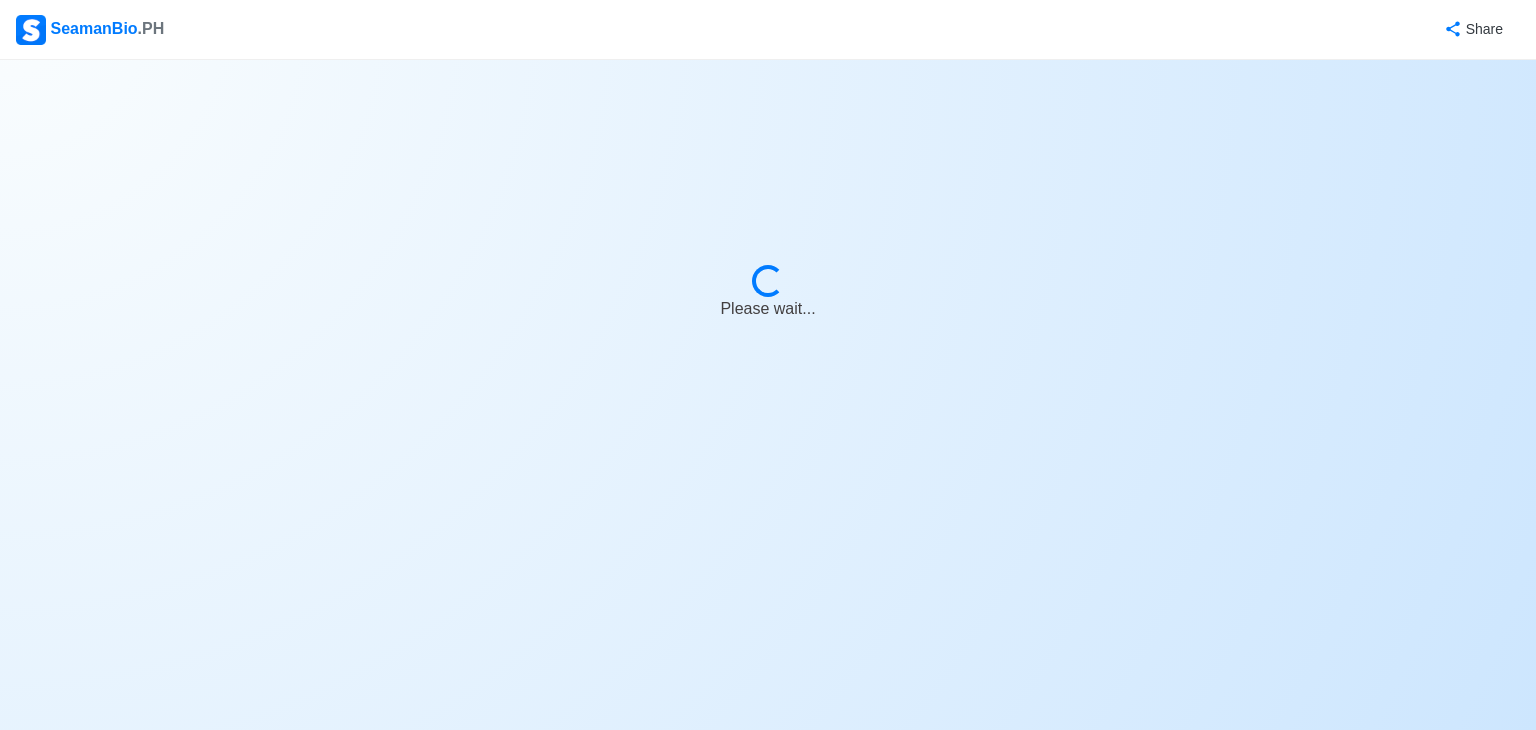 select on "Visible for Hiring" 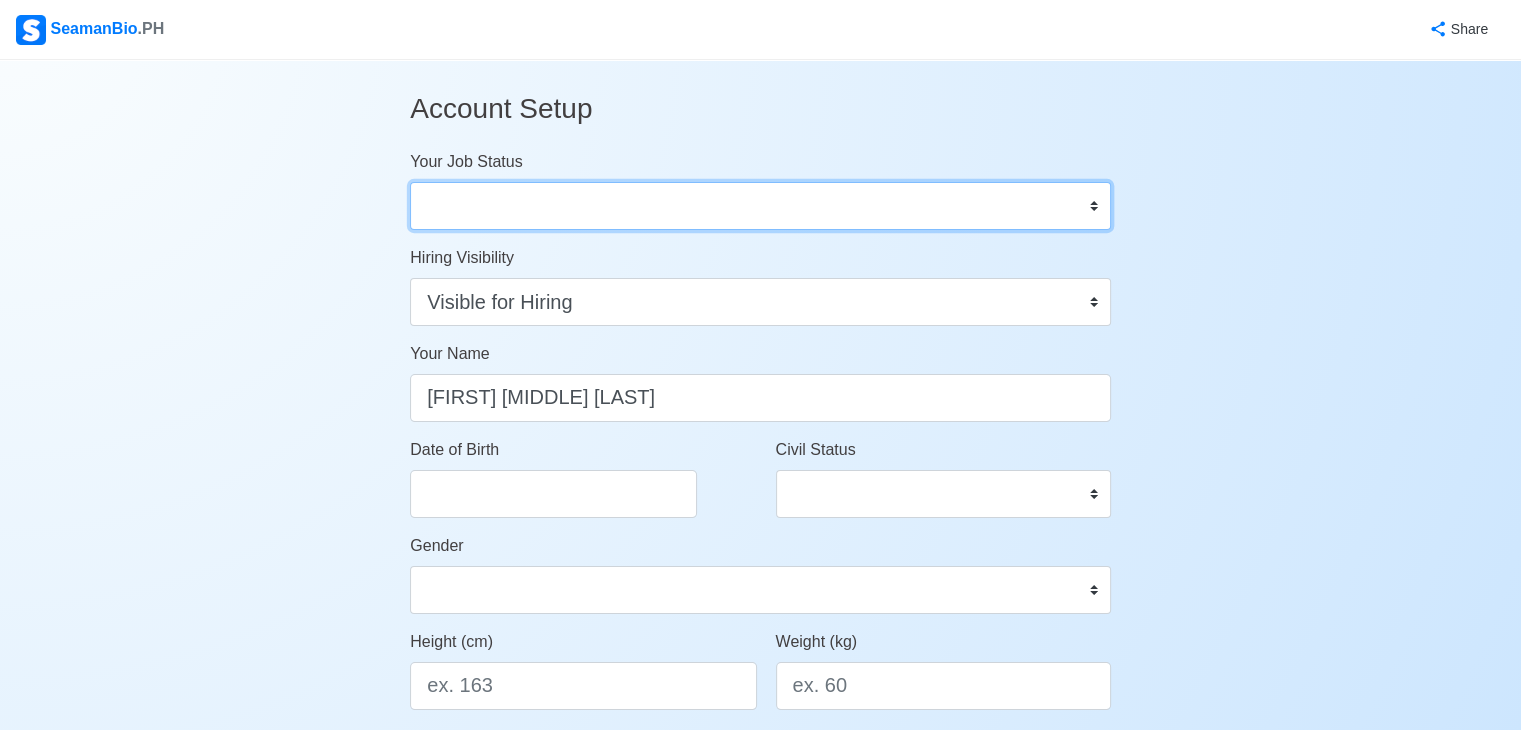 click on "Onboard Actively Looking for Job Not Looking for Job" at bounding box center [760, 206] 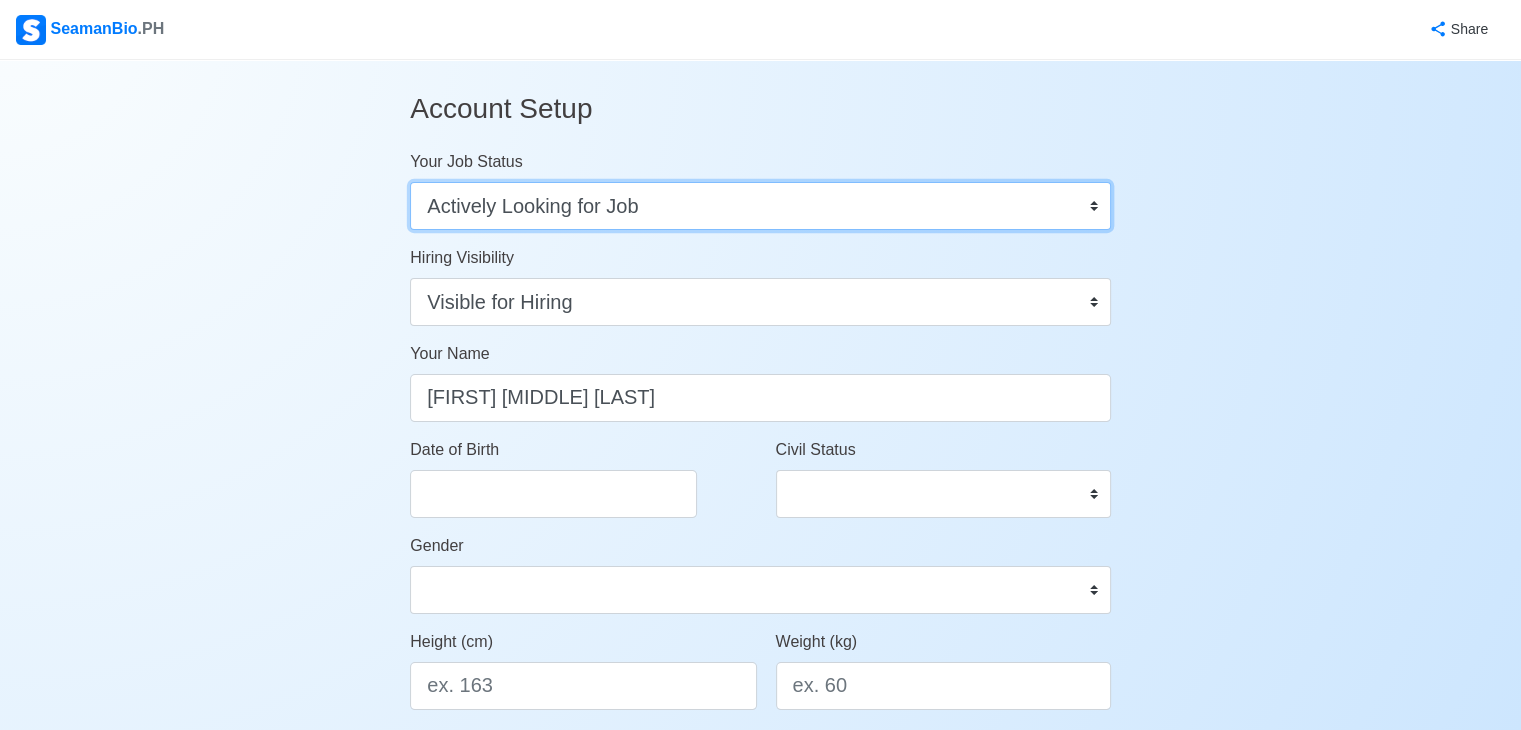 click on "Onboard Actively Looking for Job Not Looking for Job" at bounding box center (760, 206) 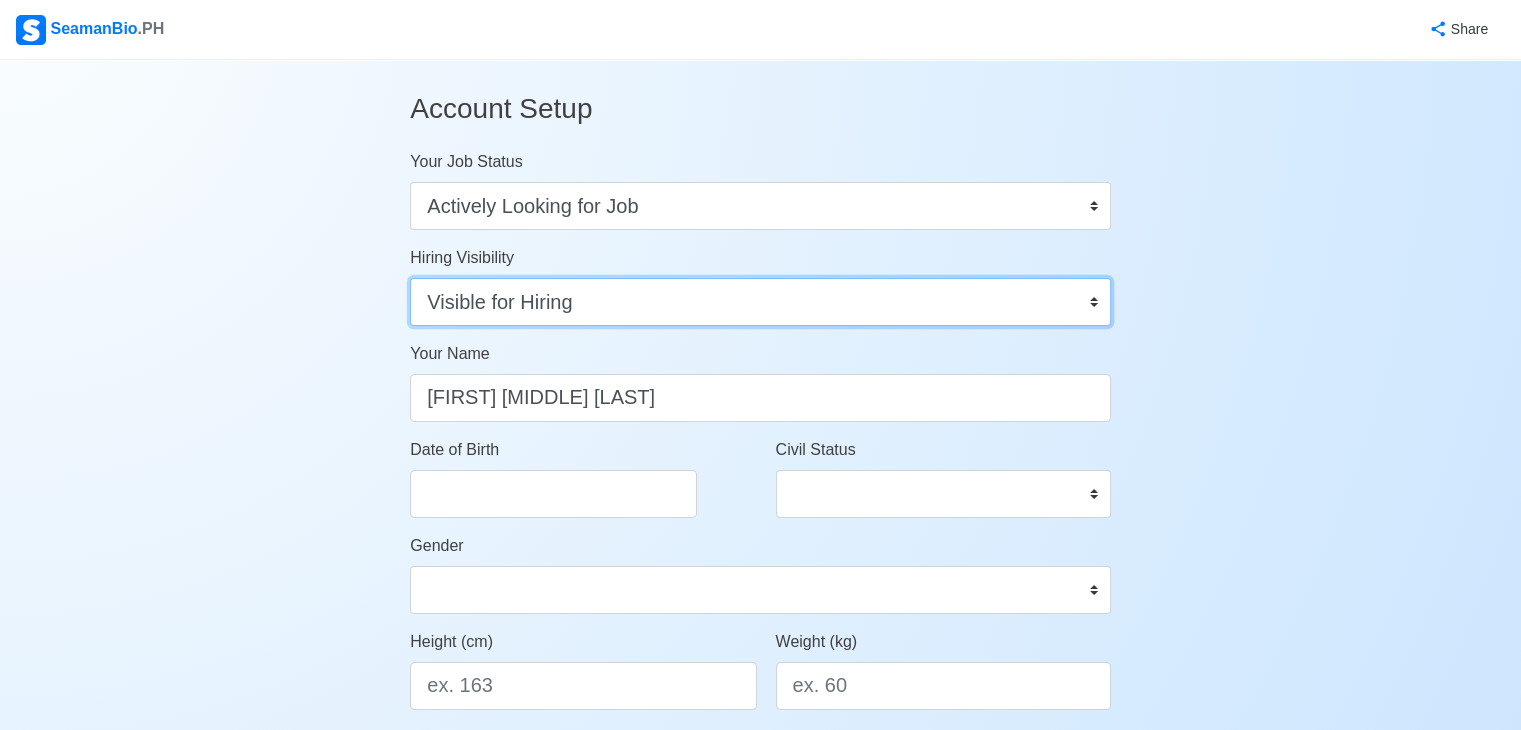 click on "Visible for Hiring Not Visible for Hiring" at bounding box center (760, 302) 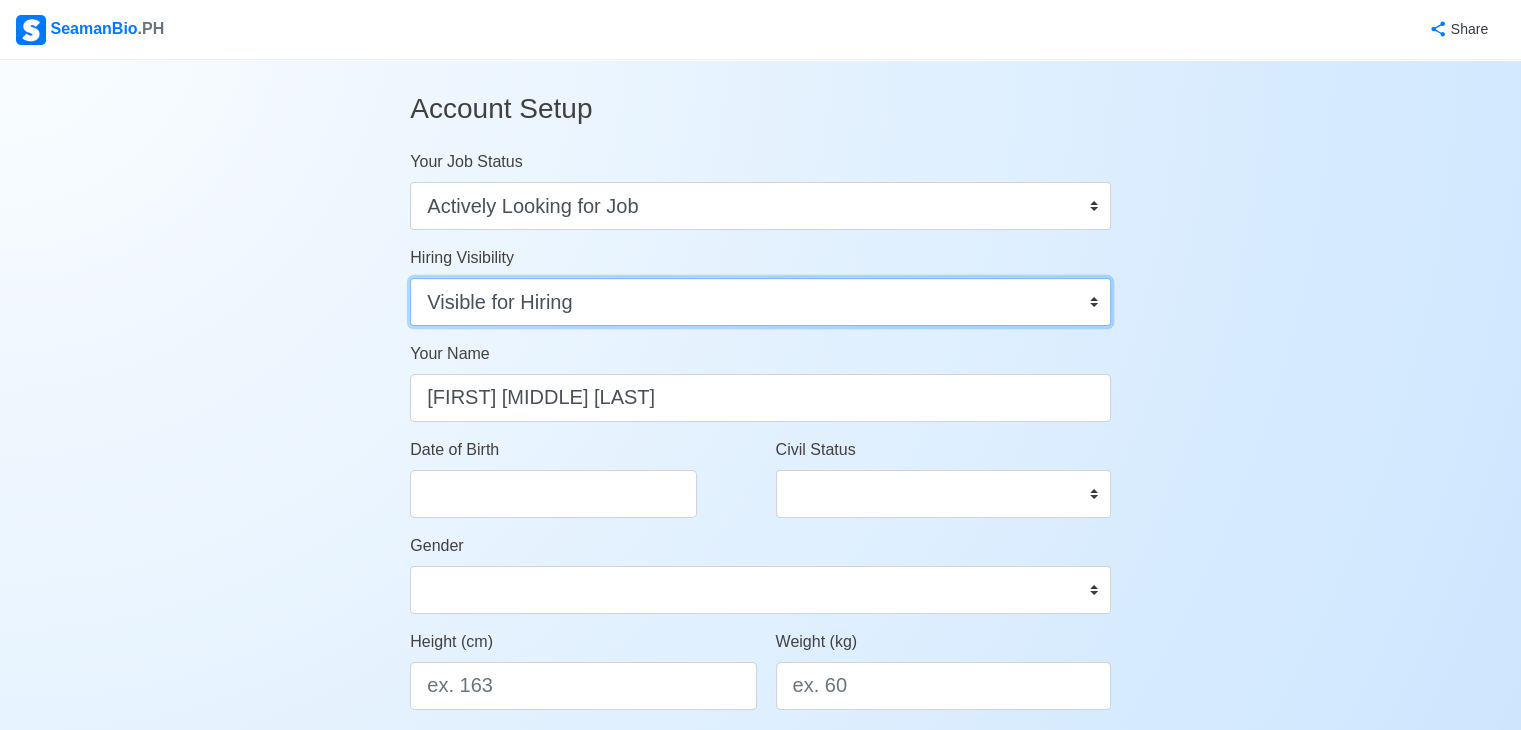 click on "Visible for Hiring Not Visible for Hiring" at bounding box center [760, 302] 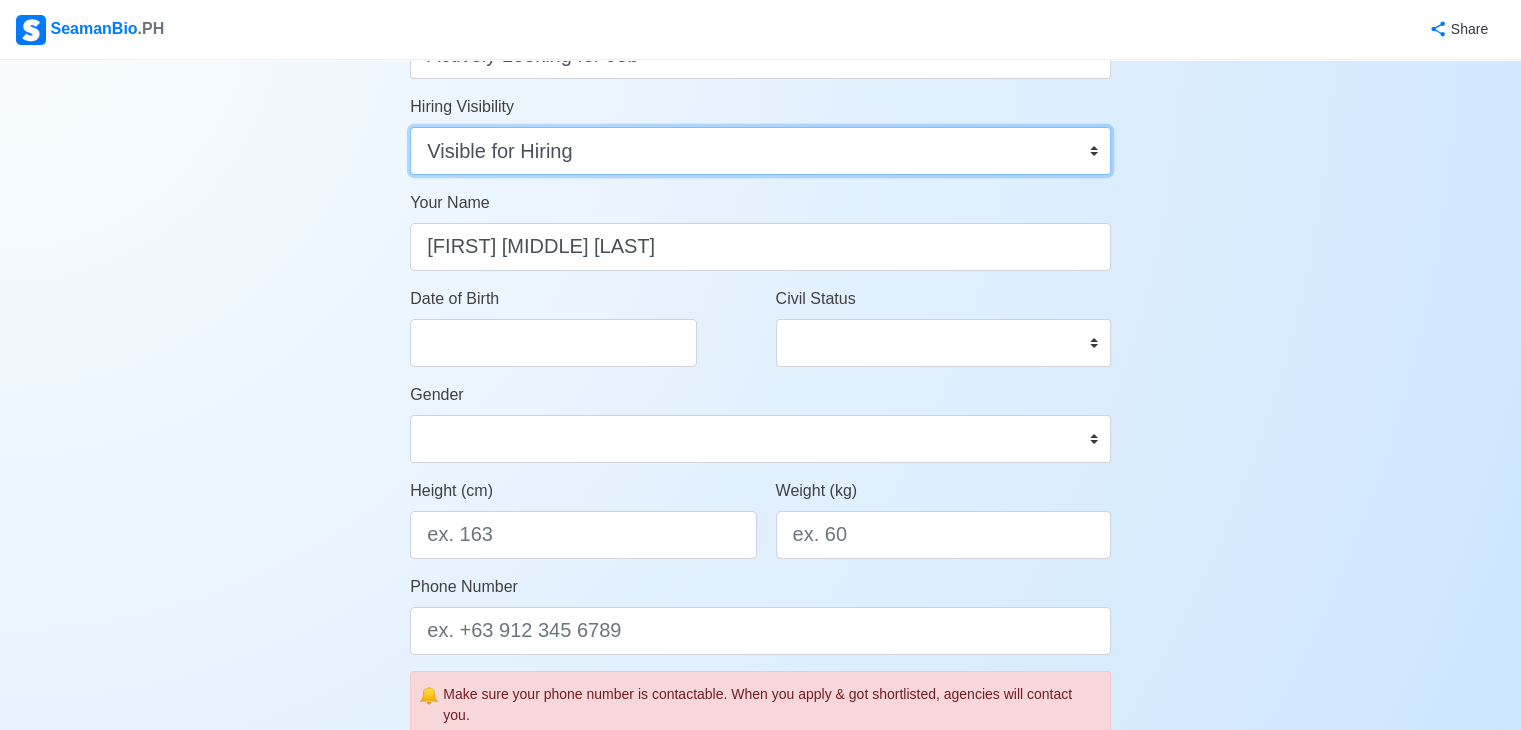 scroll, scrollTop: 200, scrollLeft: 0, axis: vertical 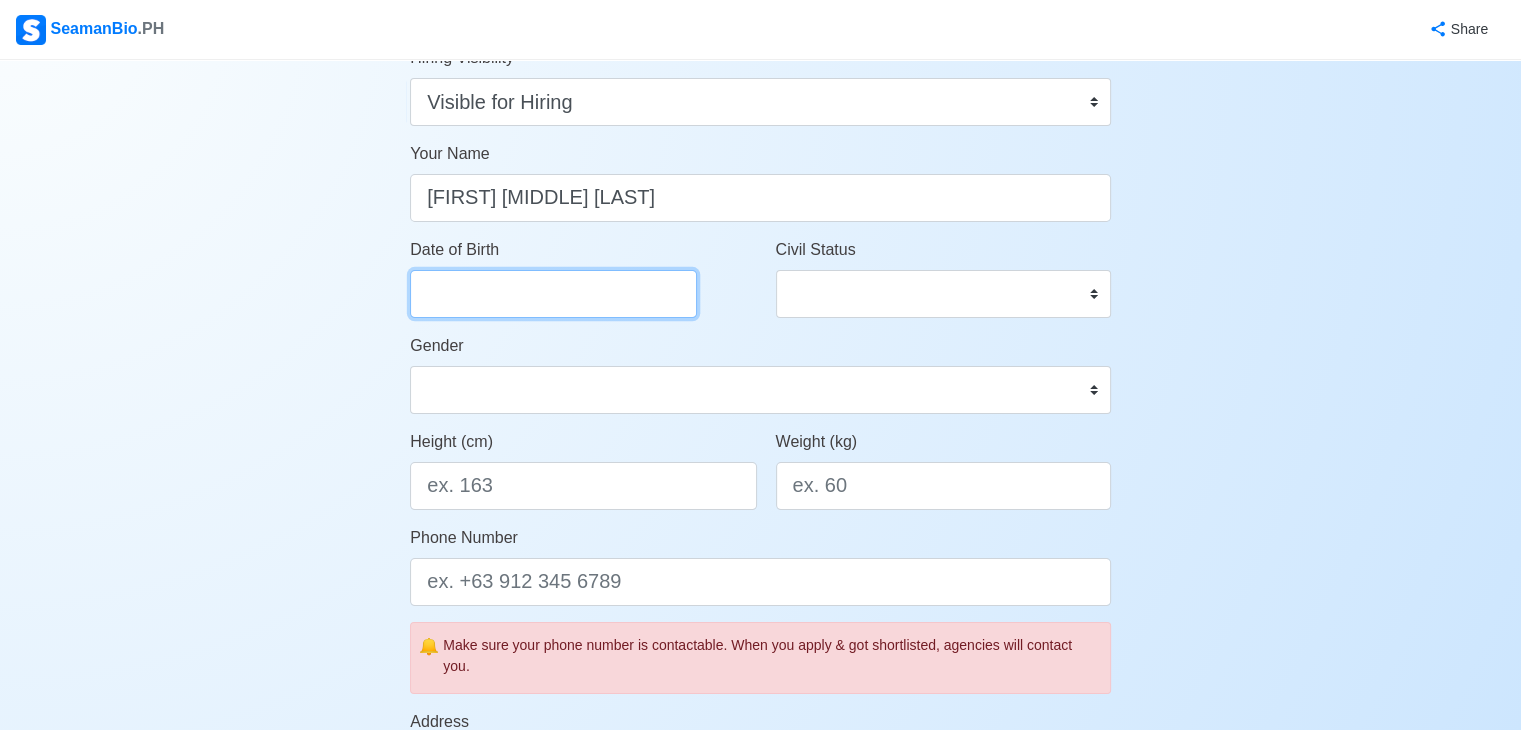 click on "Date of Birth" at bounding box center (553, 294) 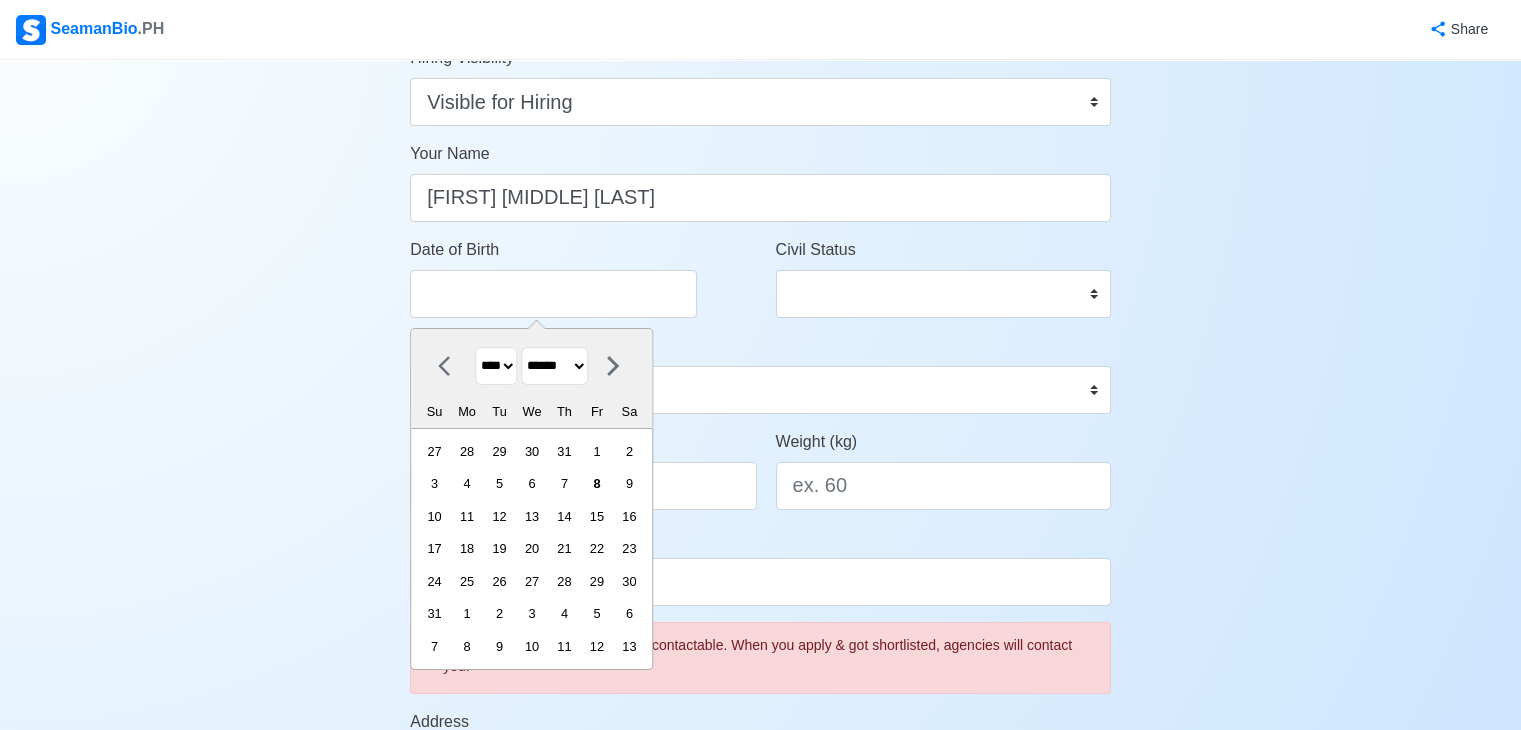 click on "**** **** **** **** **** **** **** **** **** **** **** **** **** **** **** **** **** **** **** **** **** **** **** **** **** **** **** **** **** **** **** **** **** **** **** **** **** **** **** **** **** **** **** **** **** **** **** **** **** **** **** **** **** **** **** **** **** **** **** **** **** **** **** **** **** **** **** **** **** **** **** **** **** **** **** **** **** **** **** **** **** **** **** **** **** **** **** **** **** **** **** **** **** **** **** **** **** **** **** **** **** **** **** **** **** ****" at bounding box center [496, 366] 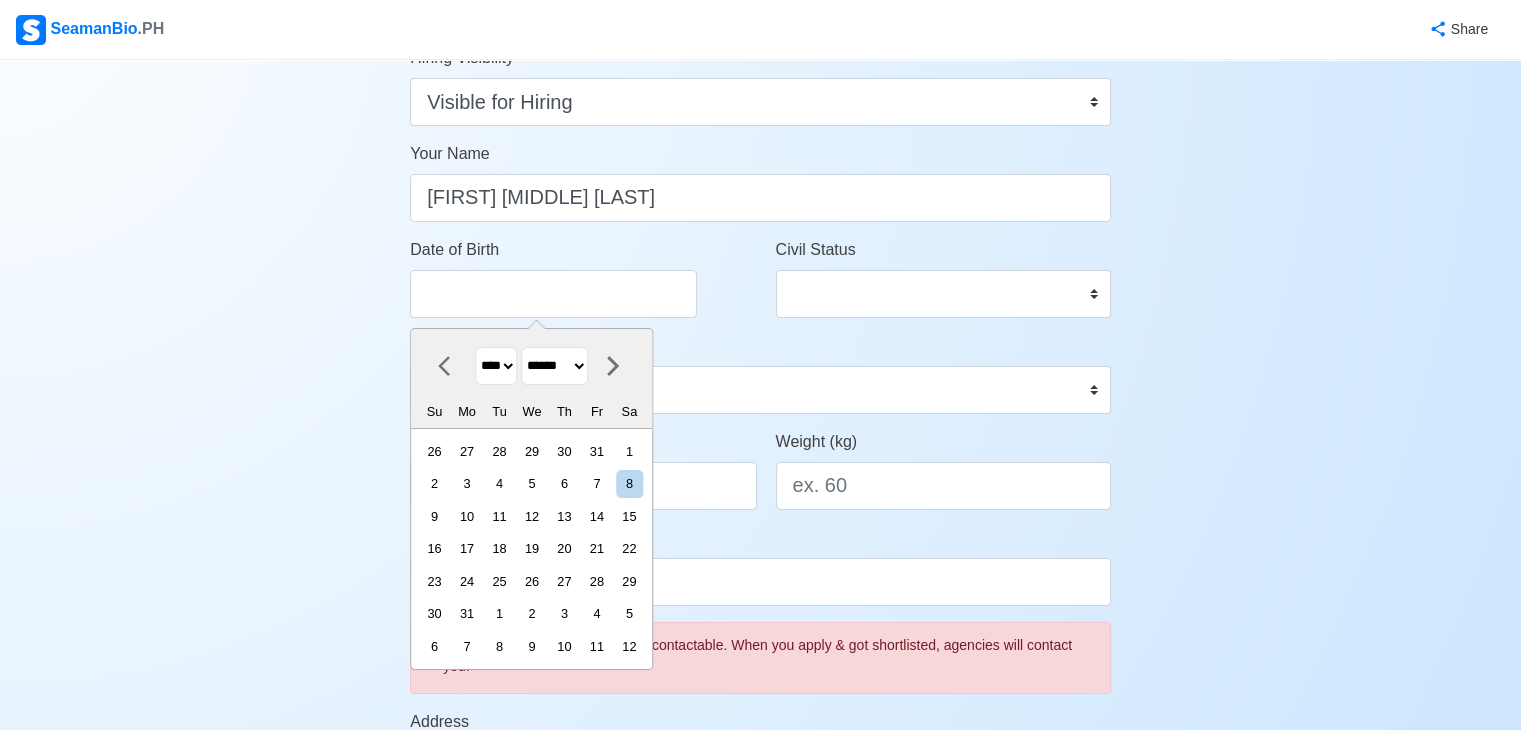 click on "******* ******** ***** ***** *** **** **** ****** ********* ******* ******** ********" at bounding box center [554, 366] 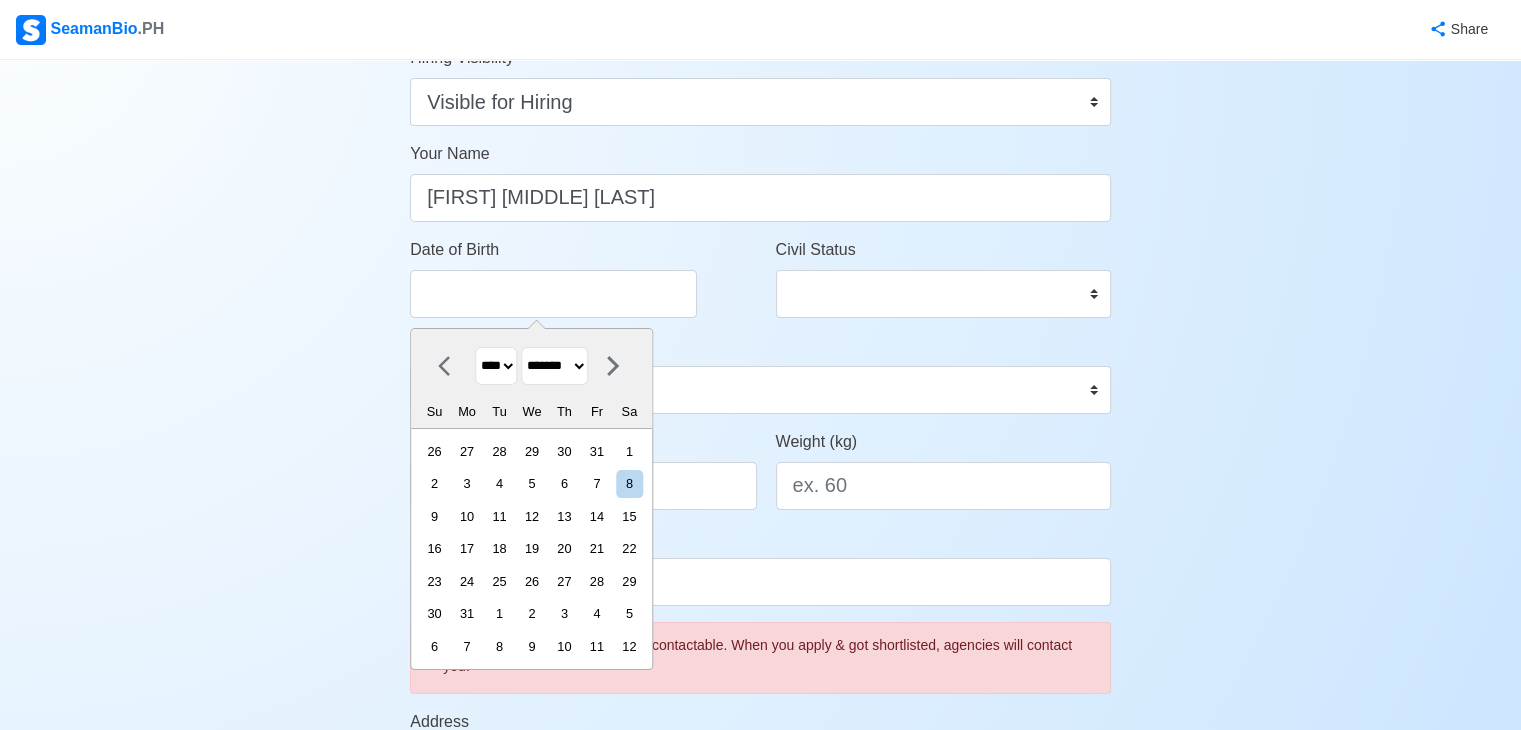 click on "******* ******** ***** ***** *** **** **** ****** ********* ******* ******** ********" at bounding box center [554, 366] 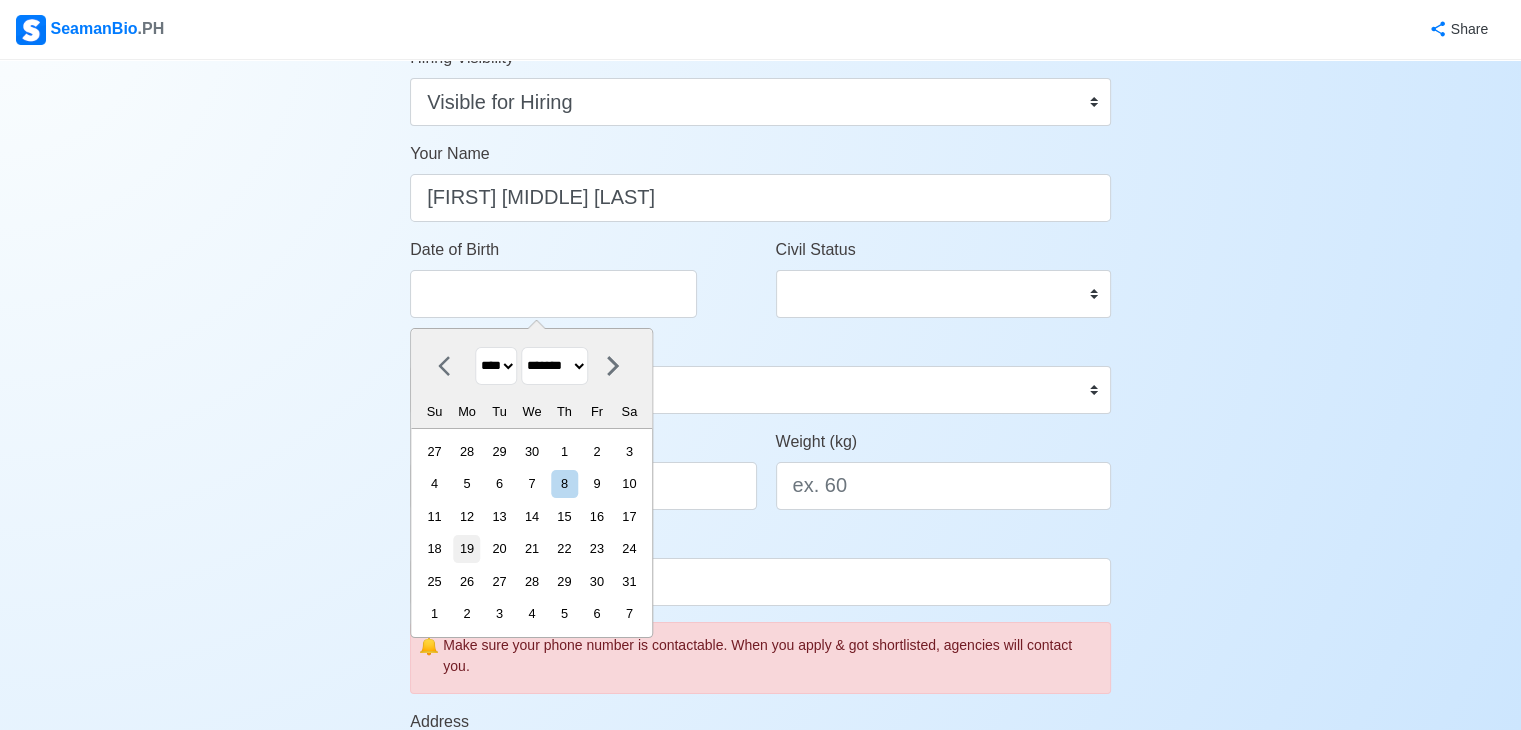 click on "19" at bounding box center (466, 548) 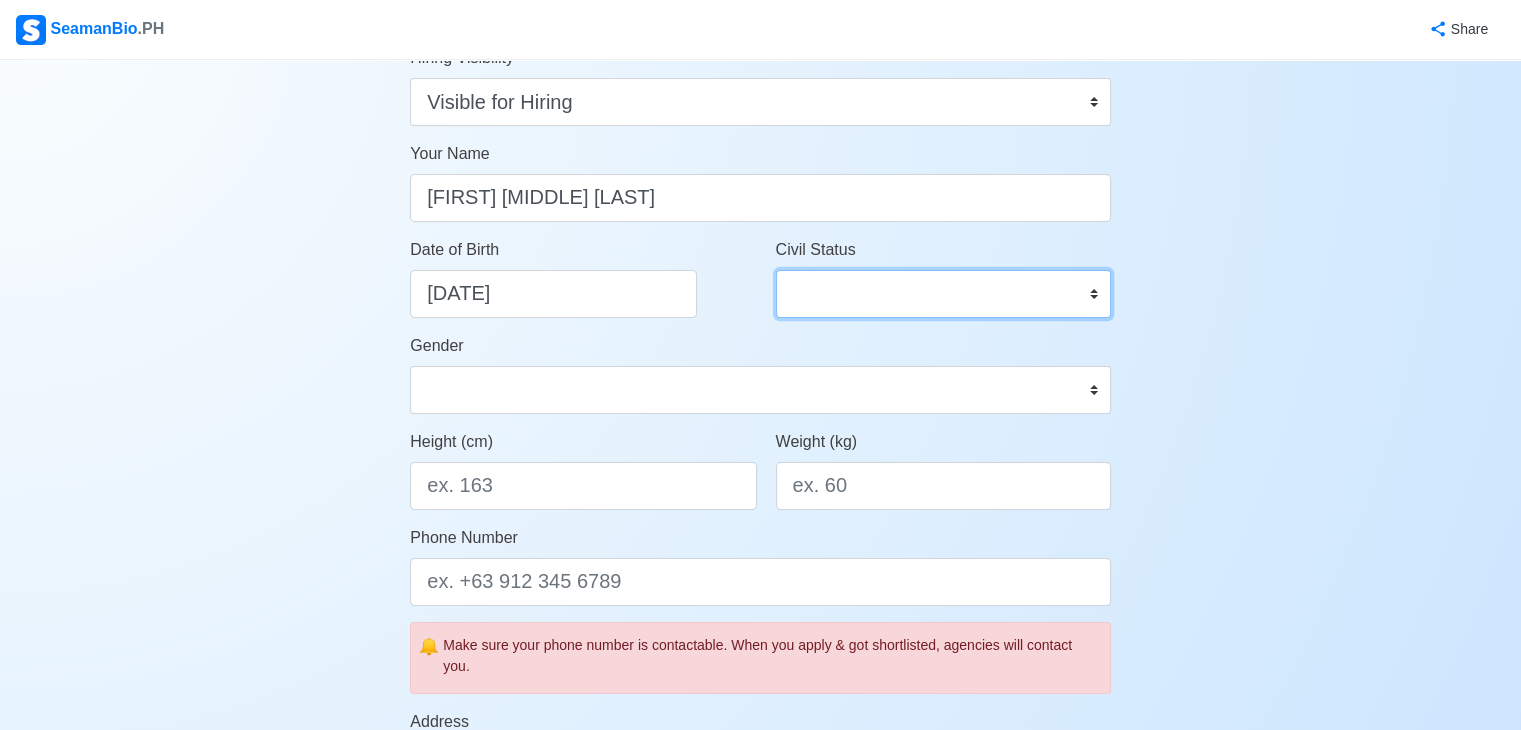 click on "Single Married Widowed Separated" at bounding box center (943, 294) 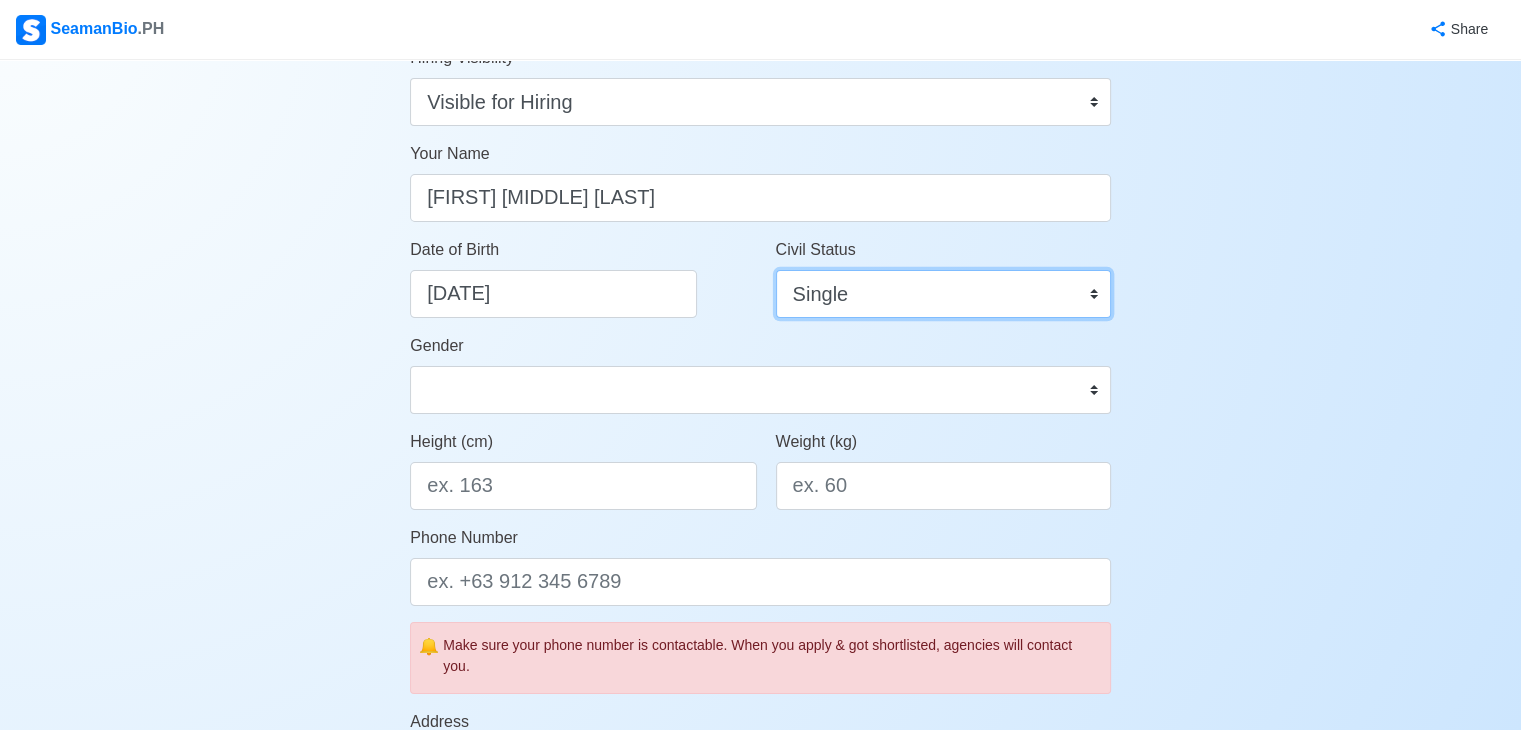 click on "Single Married Widowed Separated" at bounding box center (943, 294) 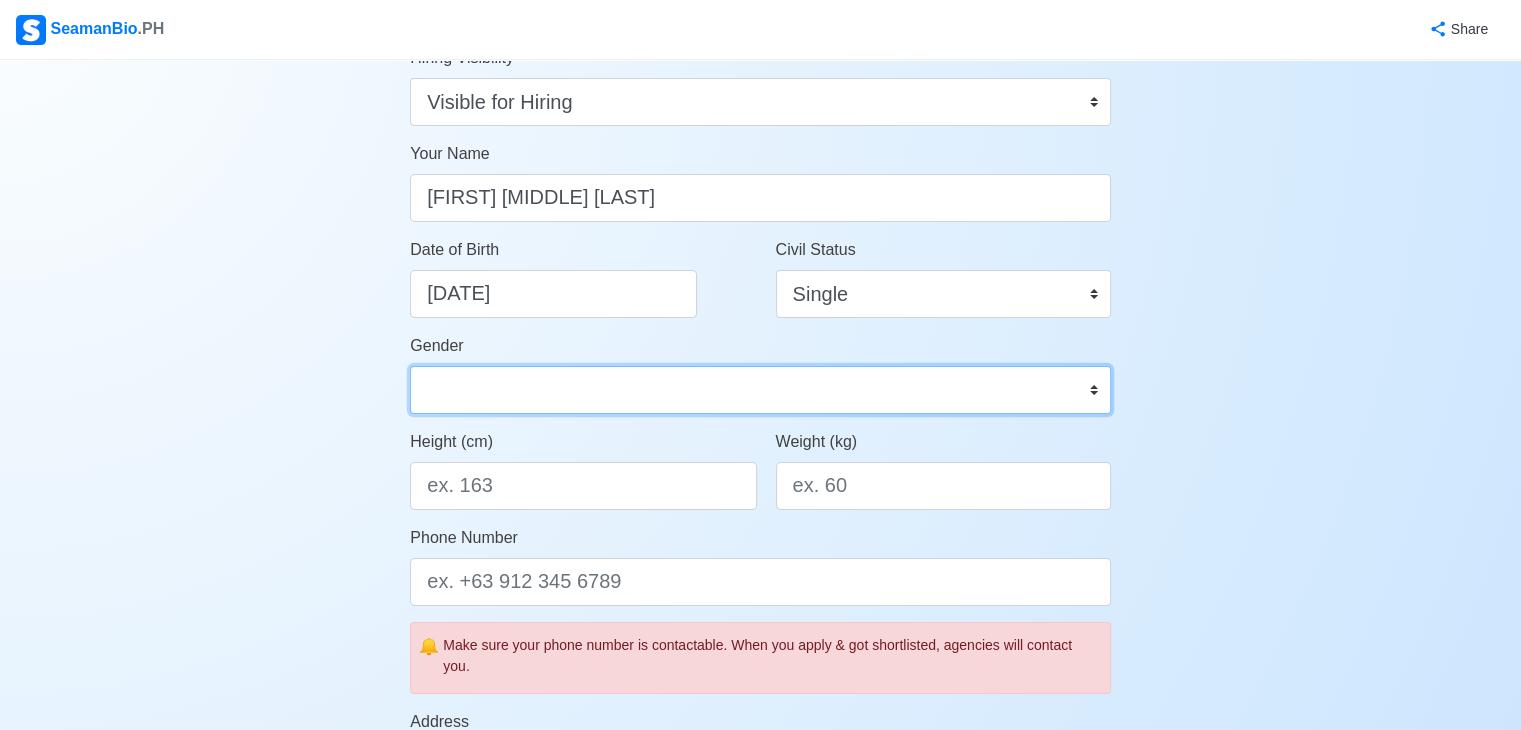 click on "Male Female" at bounding box center [760, 390] 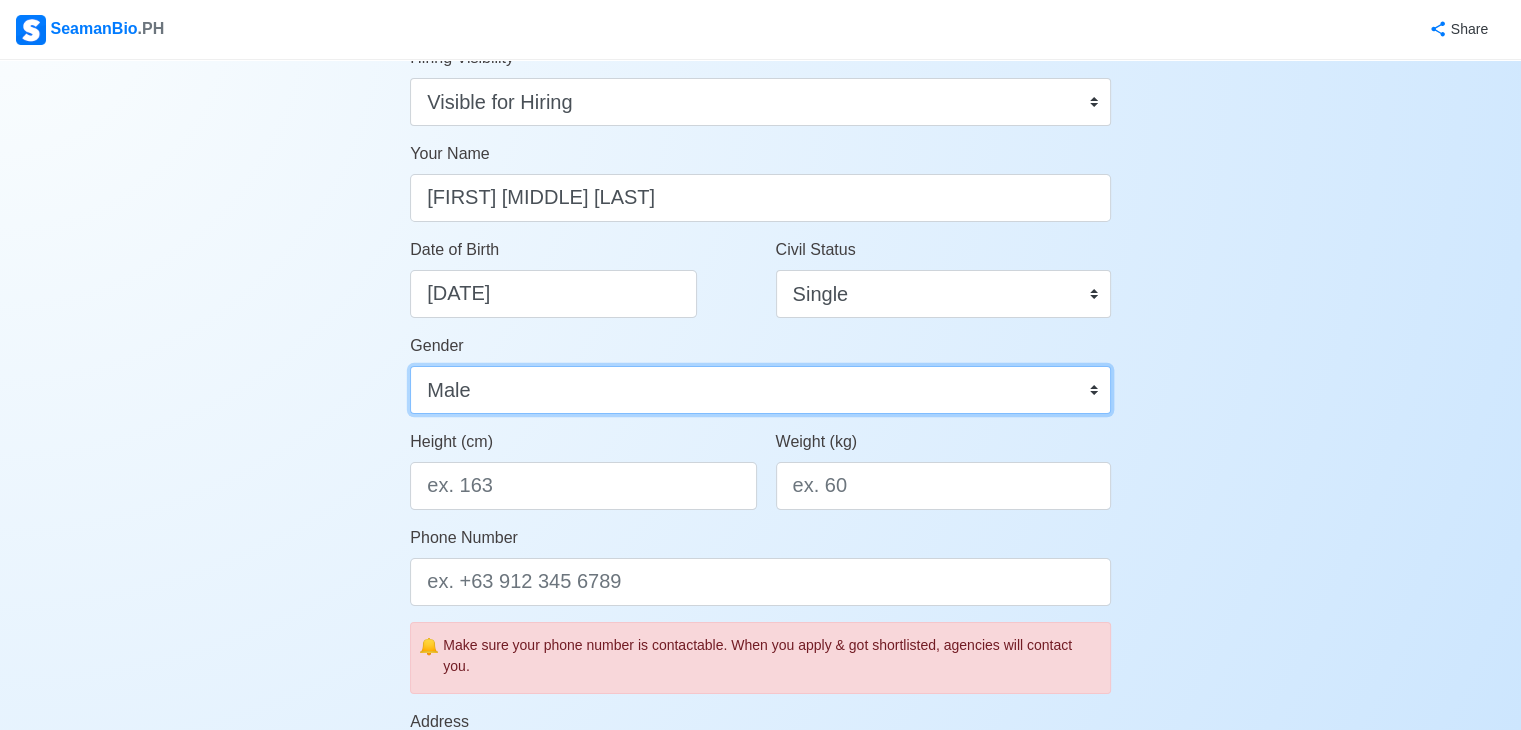 click on "Male Female" at bounding box center (760, 390) 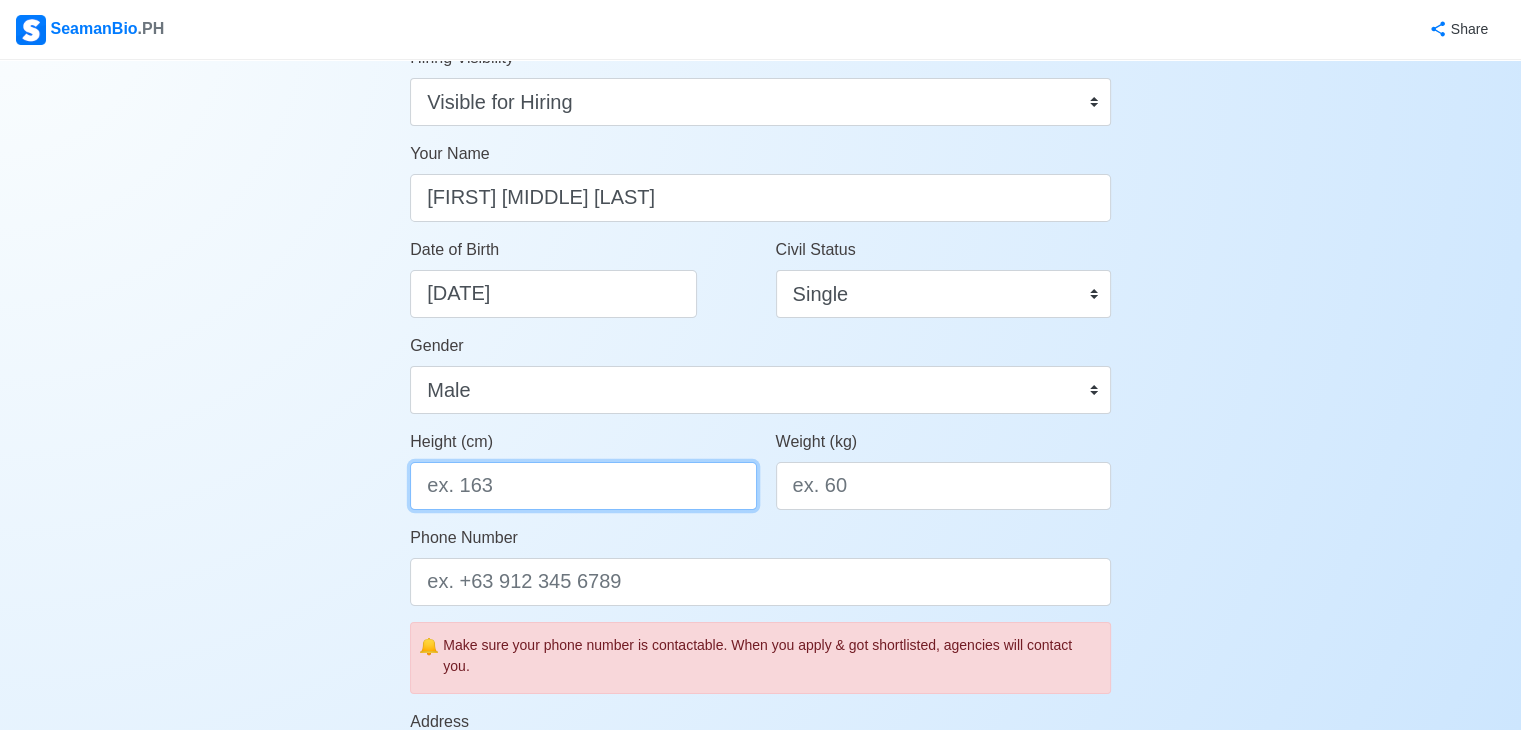 click on "Height (cm)" at bounding box center [583, 486] 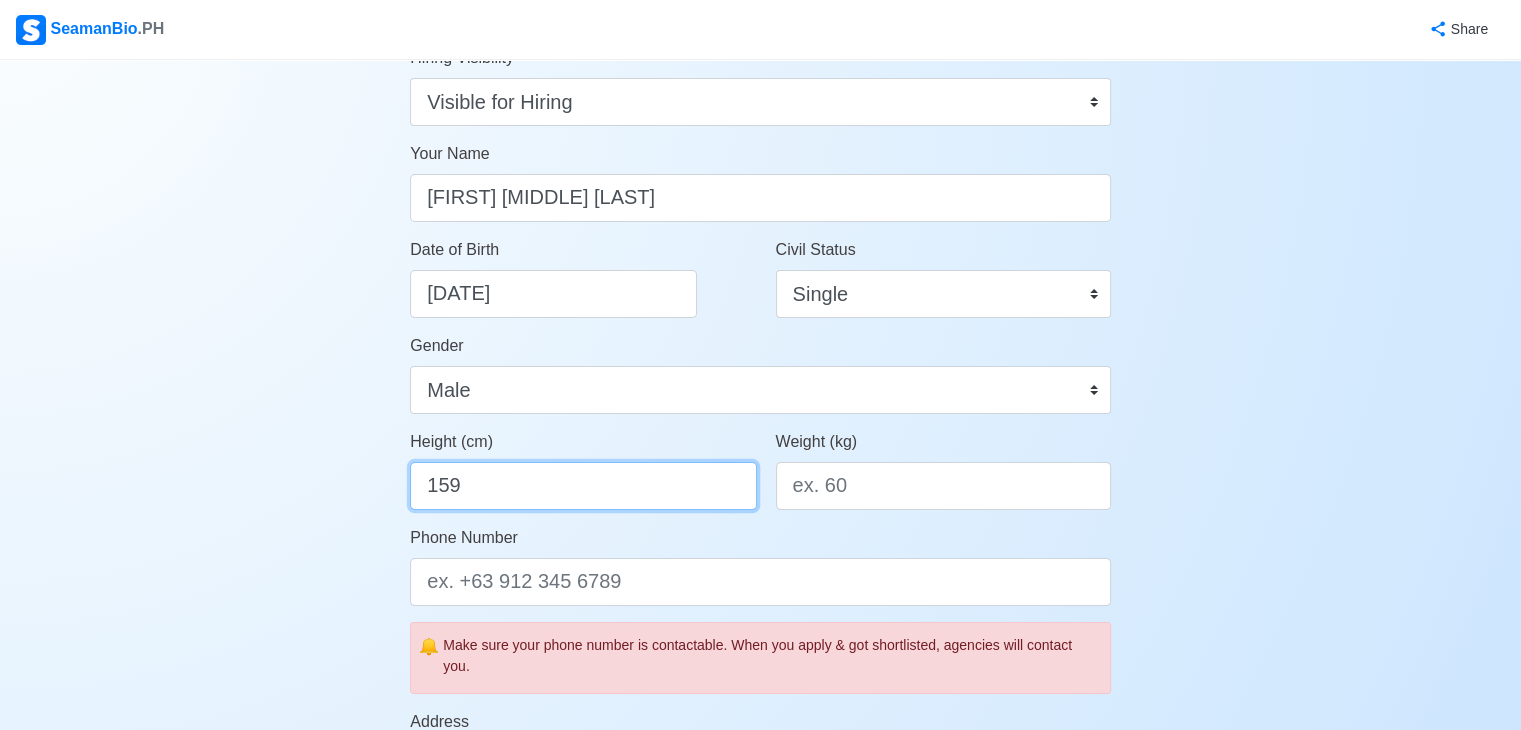 type on "159" 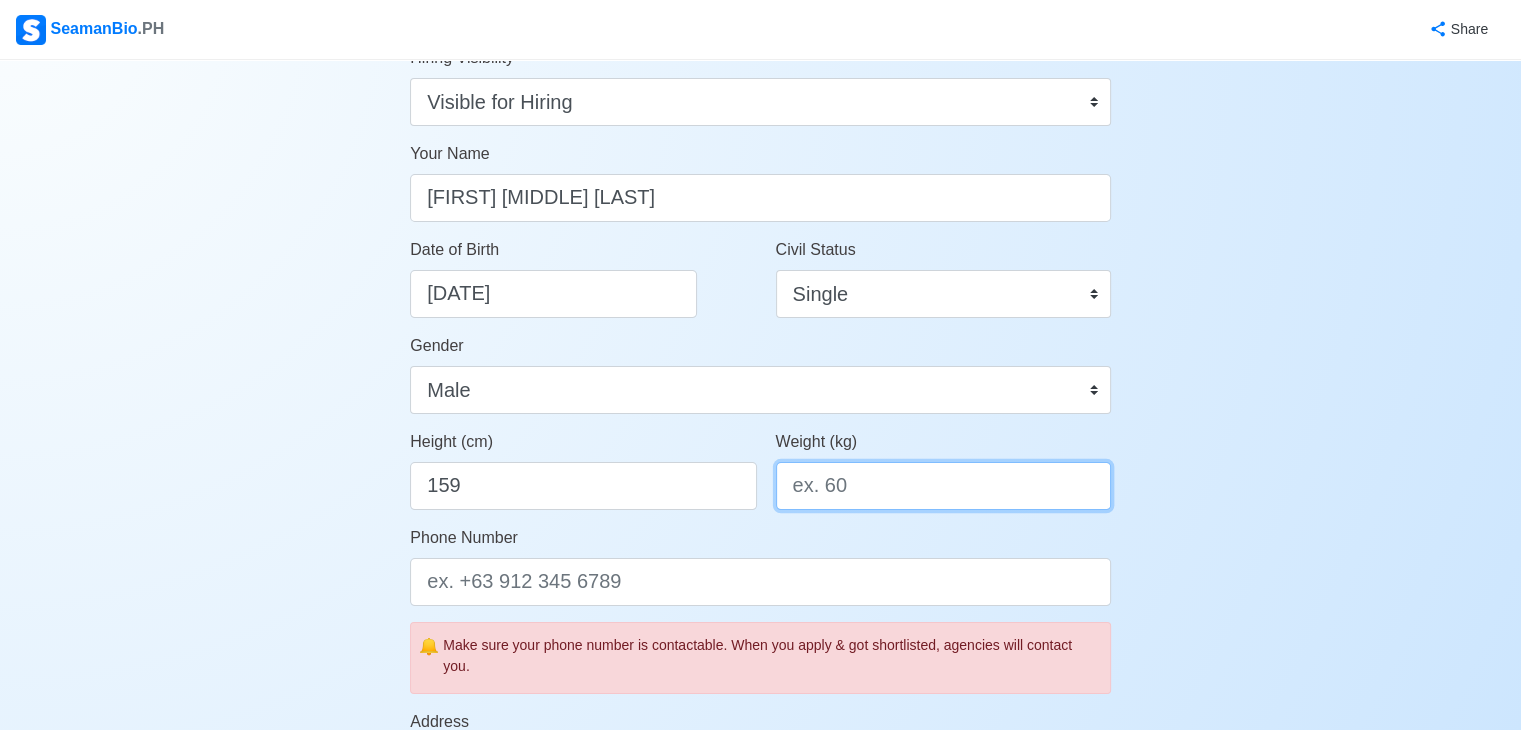 click on "Weight (kg)" at bounding box center (943, 486) 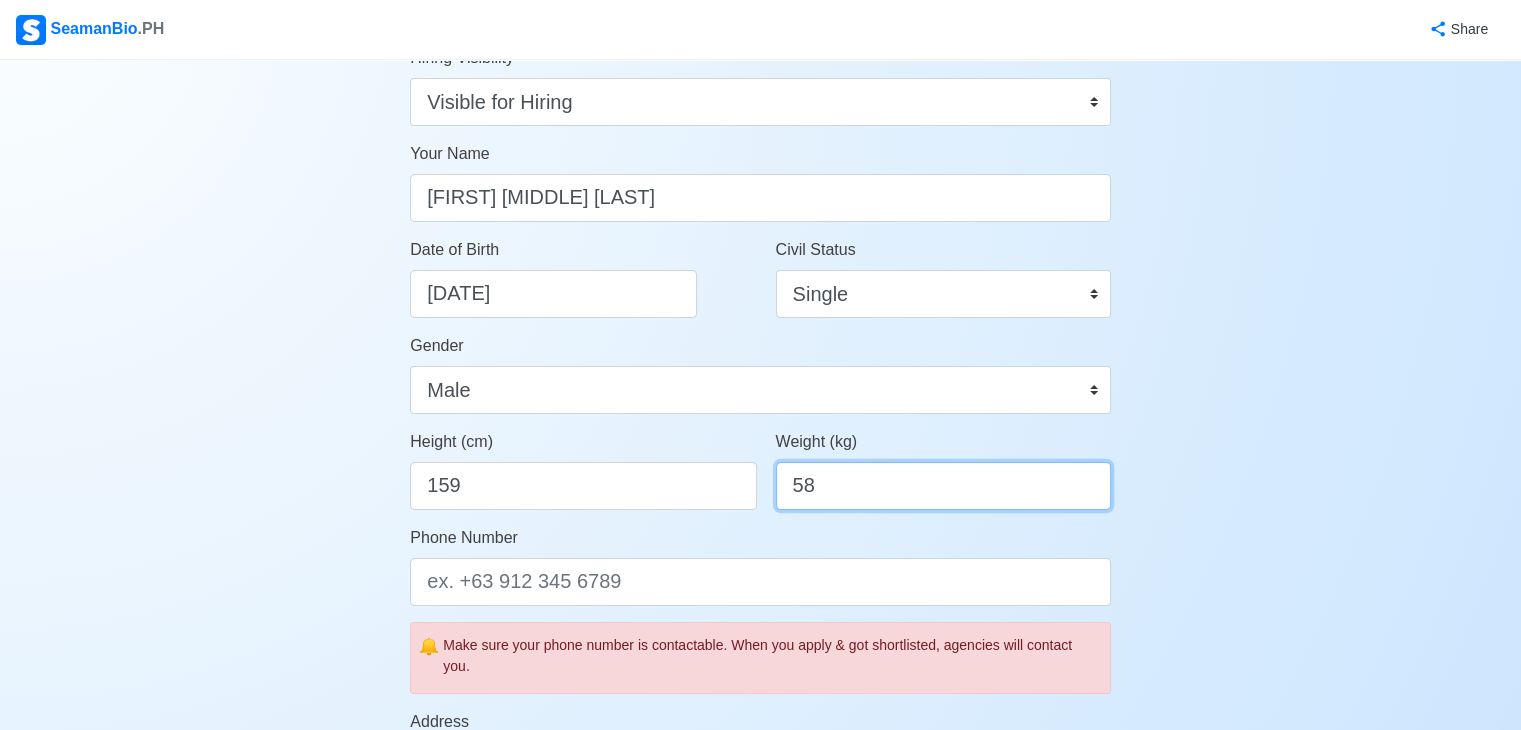 type on "5" 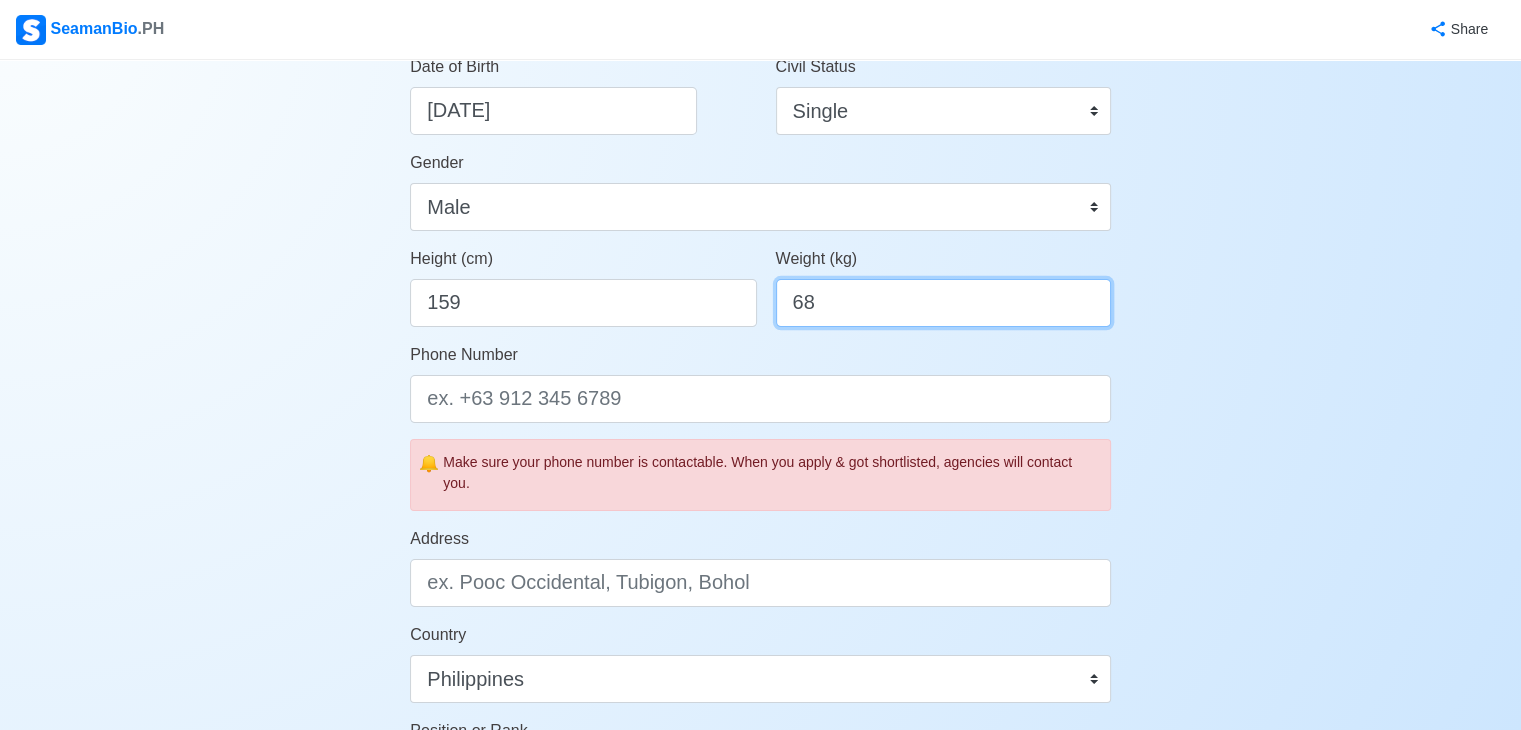 scroll, scrollTop: 400, scrollLeft: 0, axis: vertical 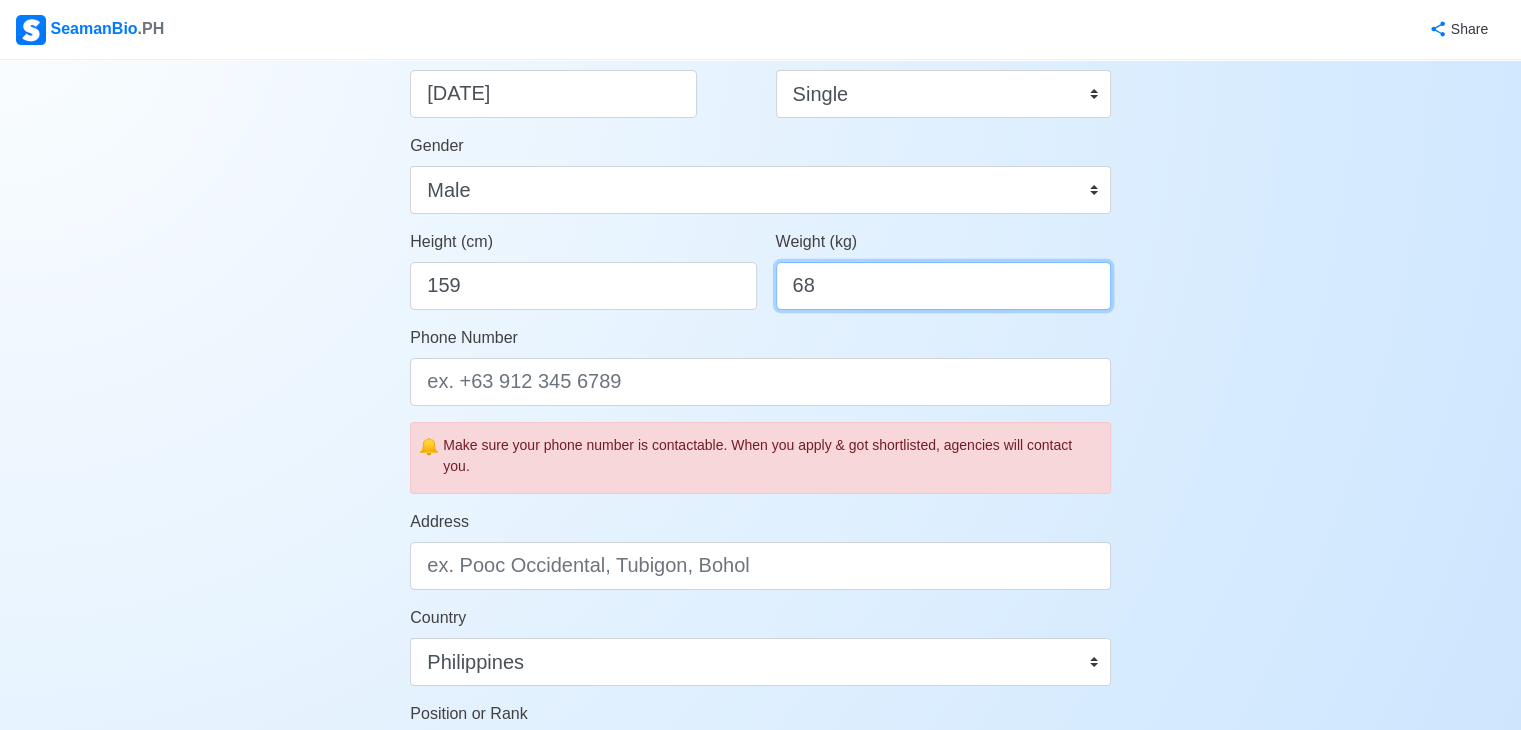 type on "68" 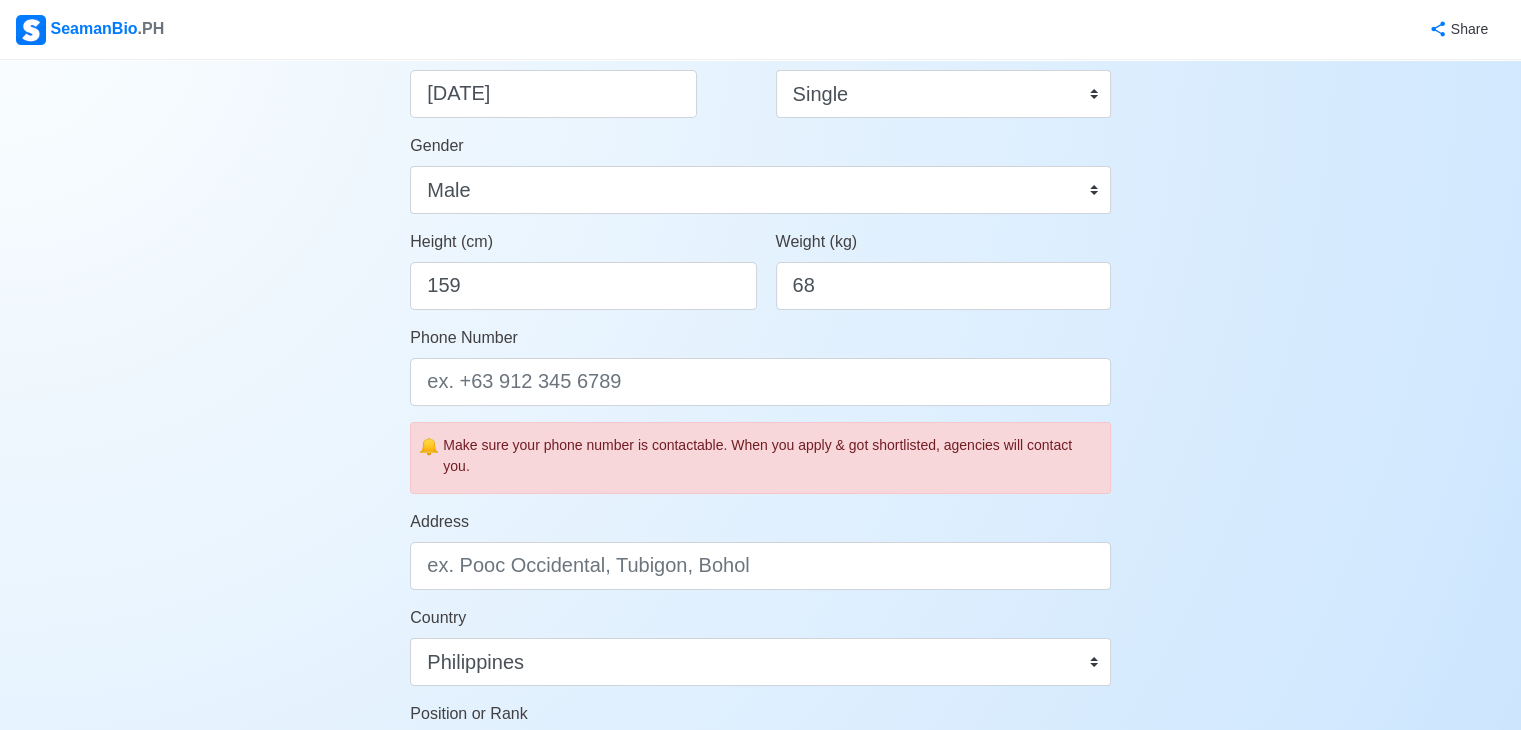 click on "Phone Number" at bounding box center [760, 366] 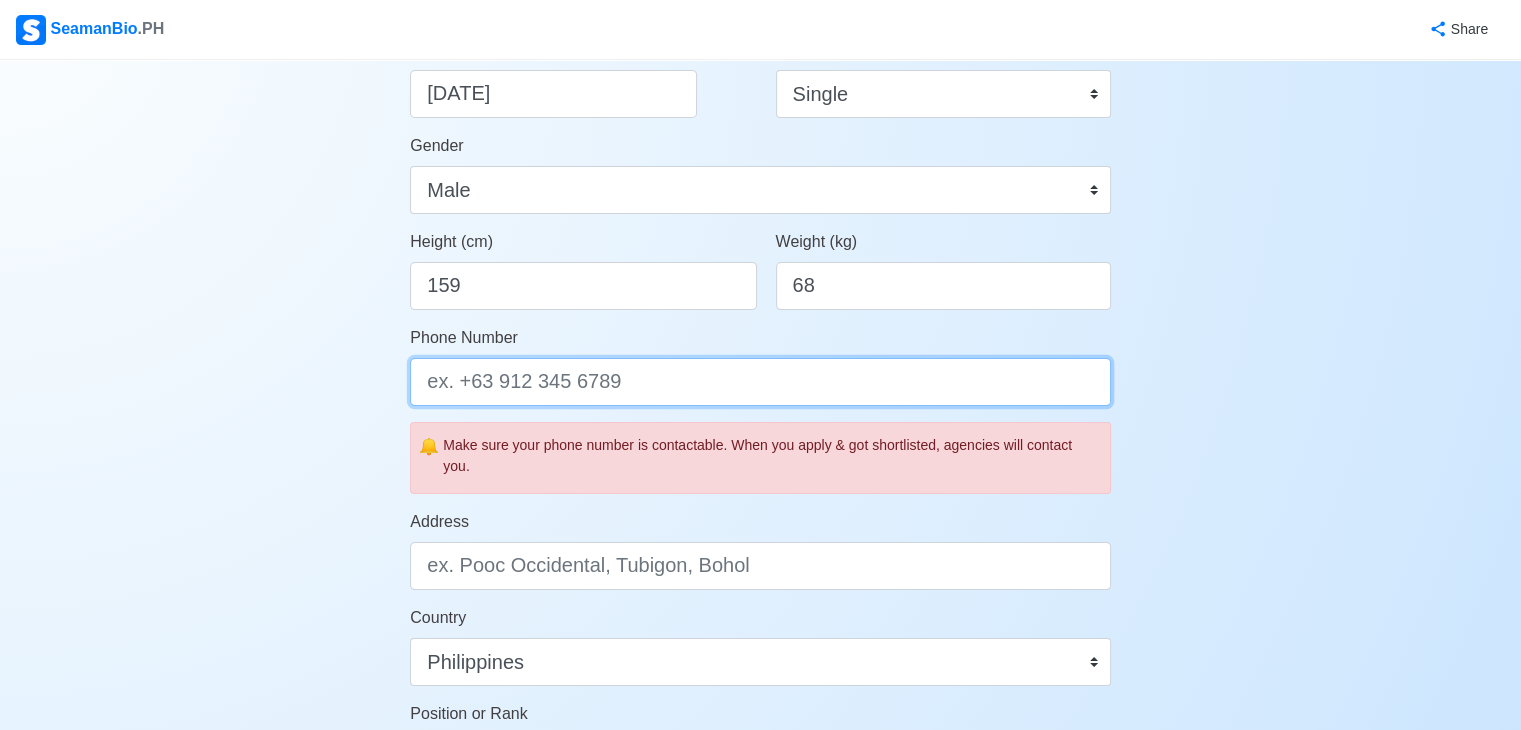 click on "Phone Number" at bounding box center (760, 382) 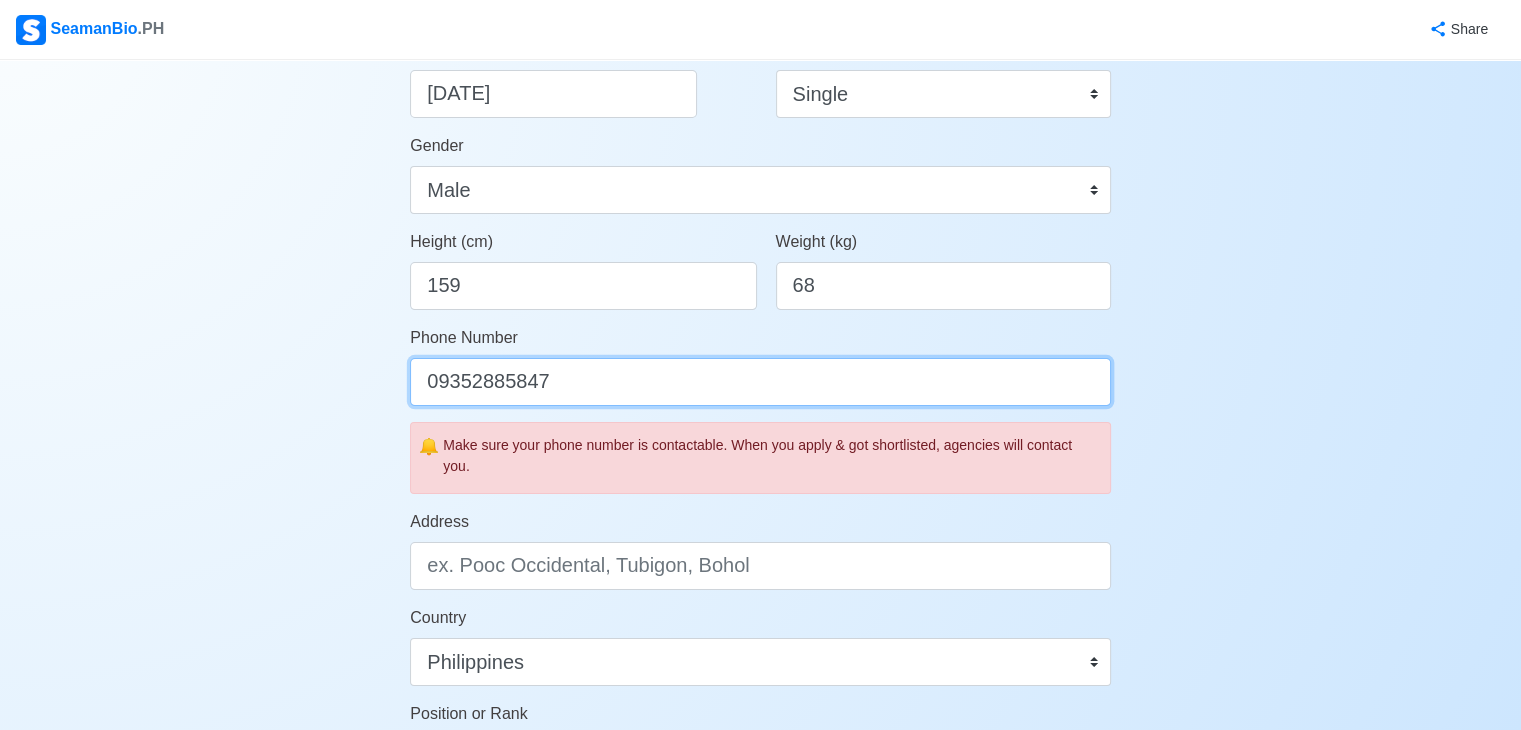 type on "09352885847" 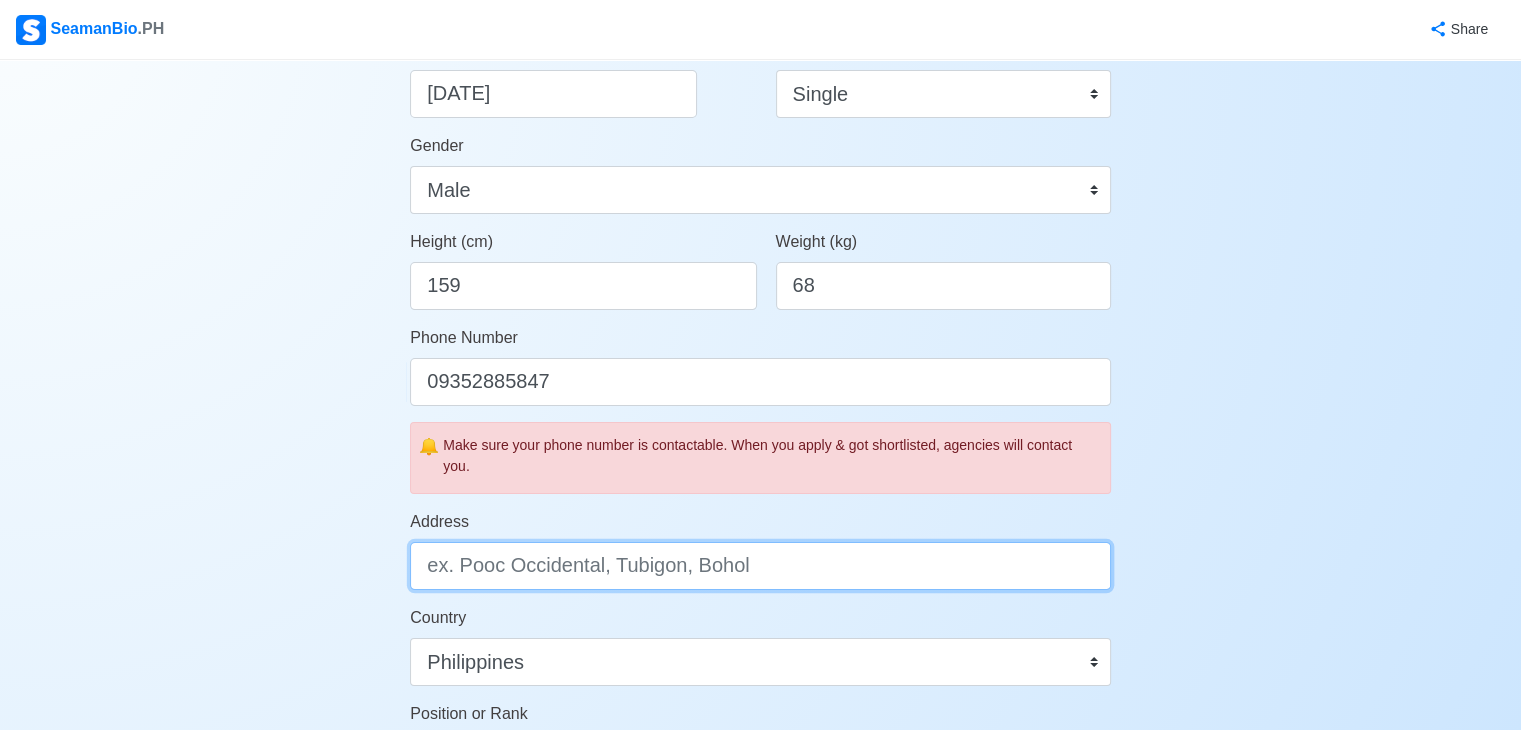 click on "Address" at bounding box center [760, 566] 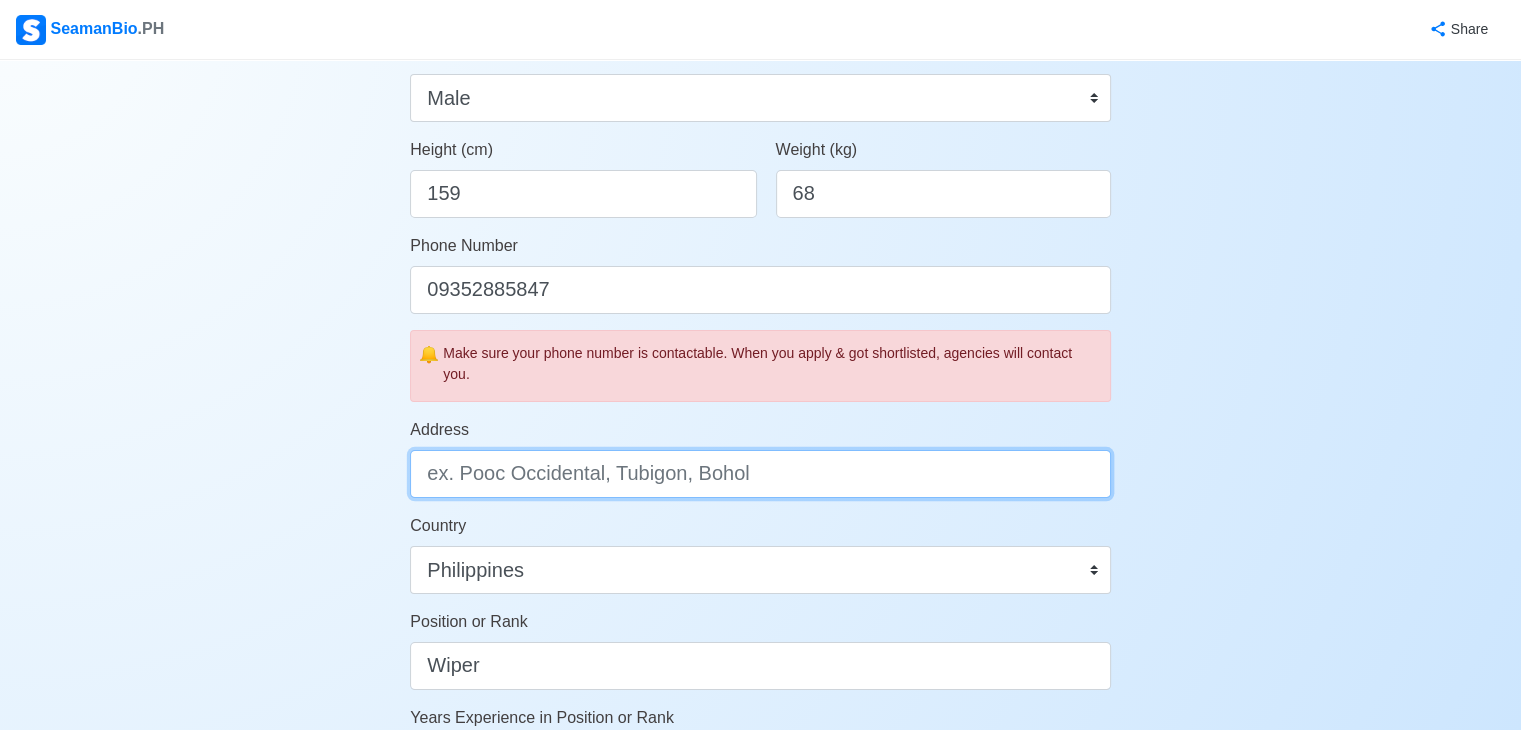 scroll, scrollTop: 500, scrollLeft: 0, axis: vertical 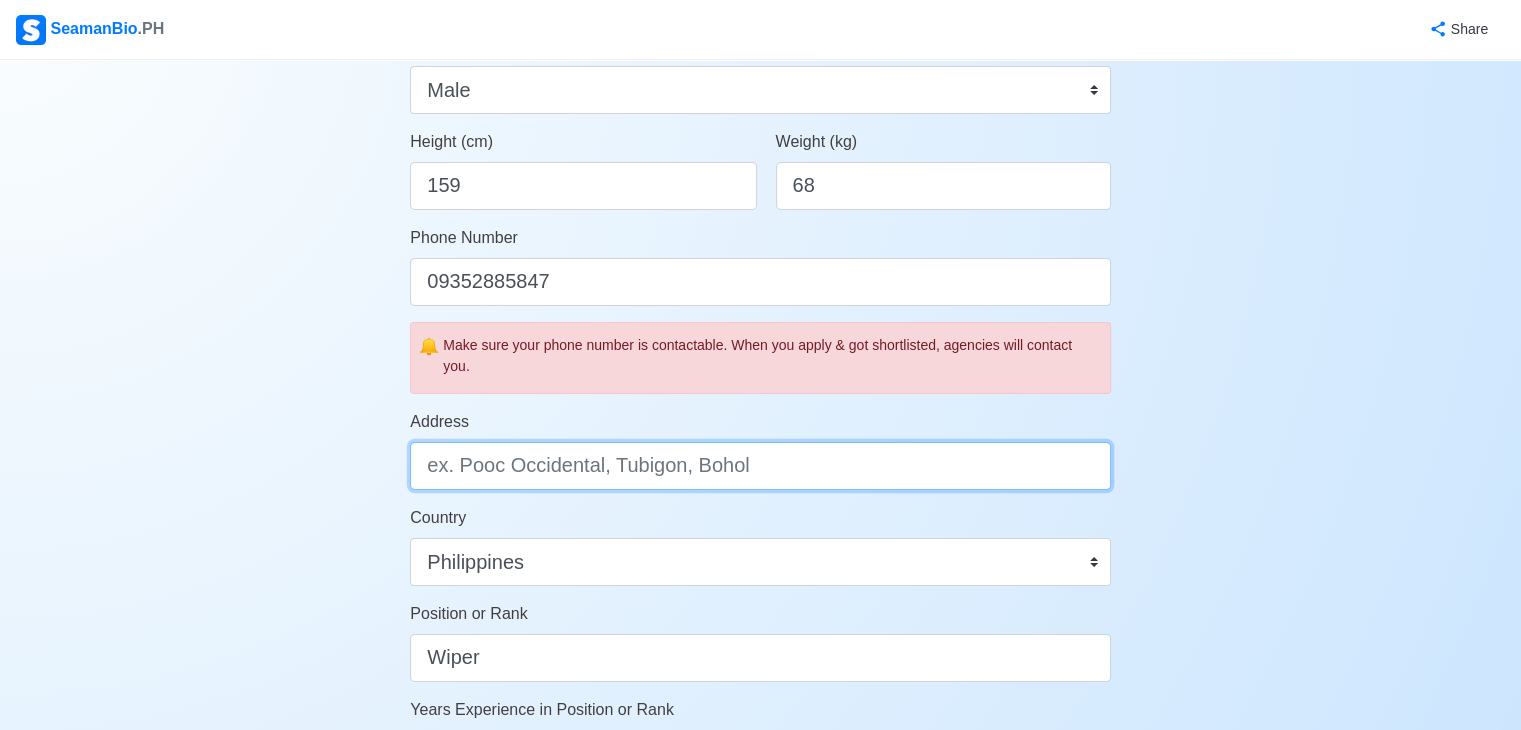 type on "Z" 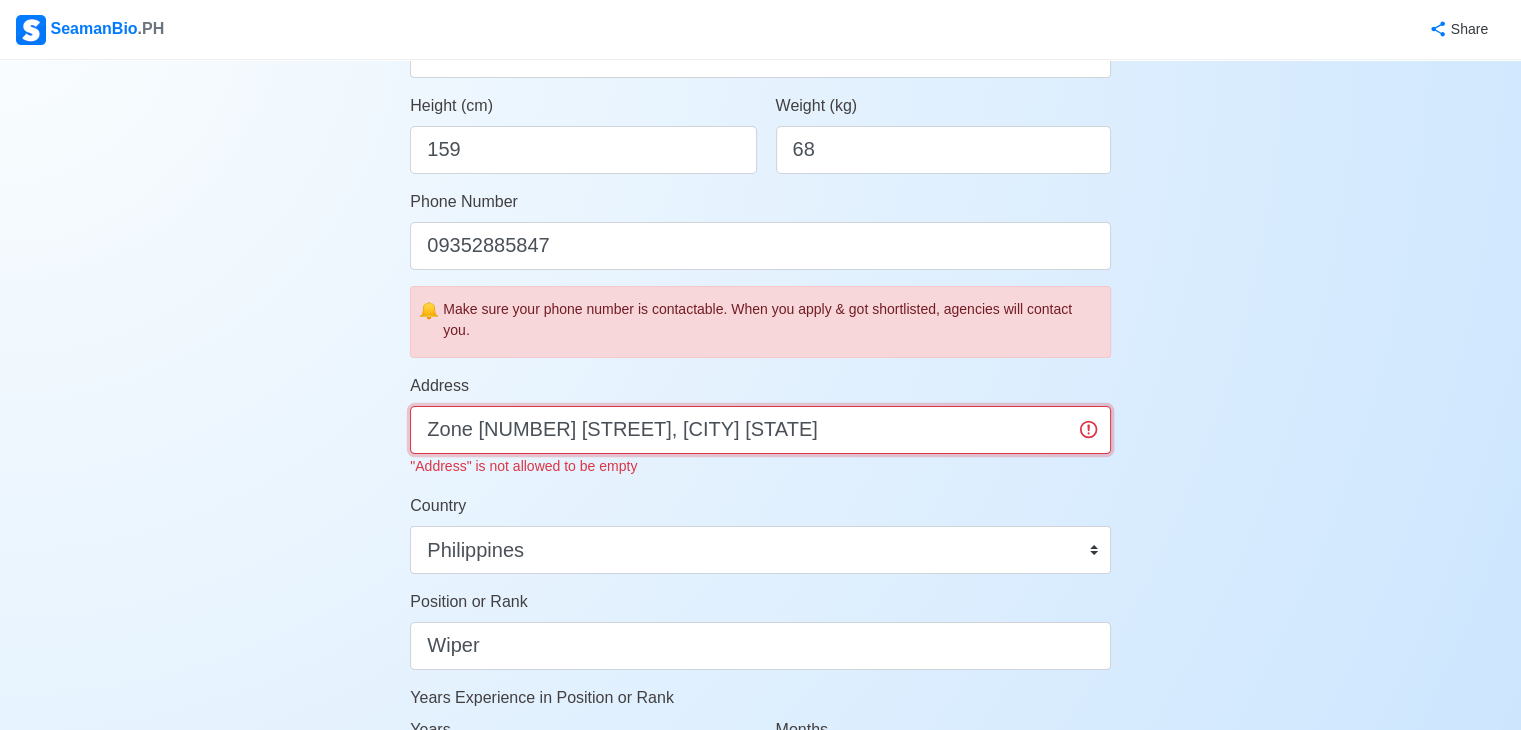 scroll, scrollTop: 600, scrollLeft: 0, axis: vertical 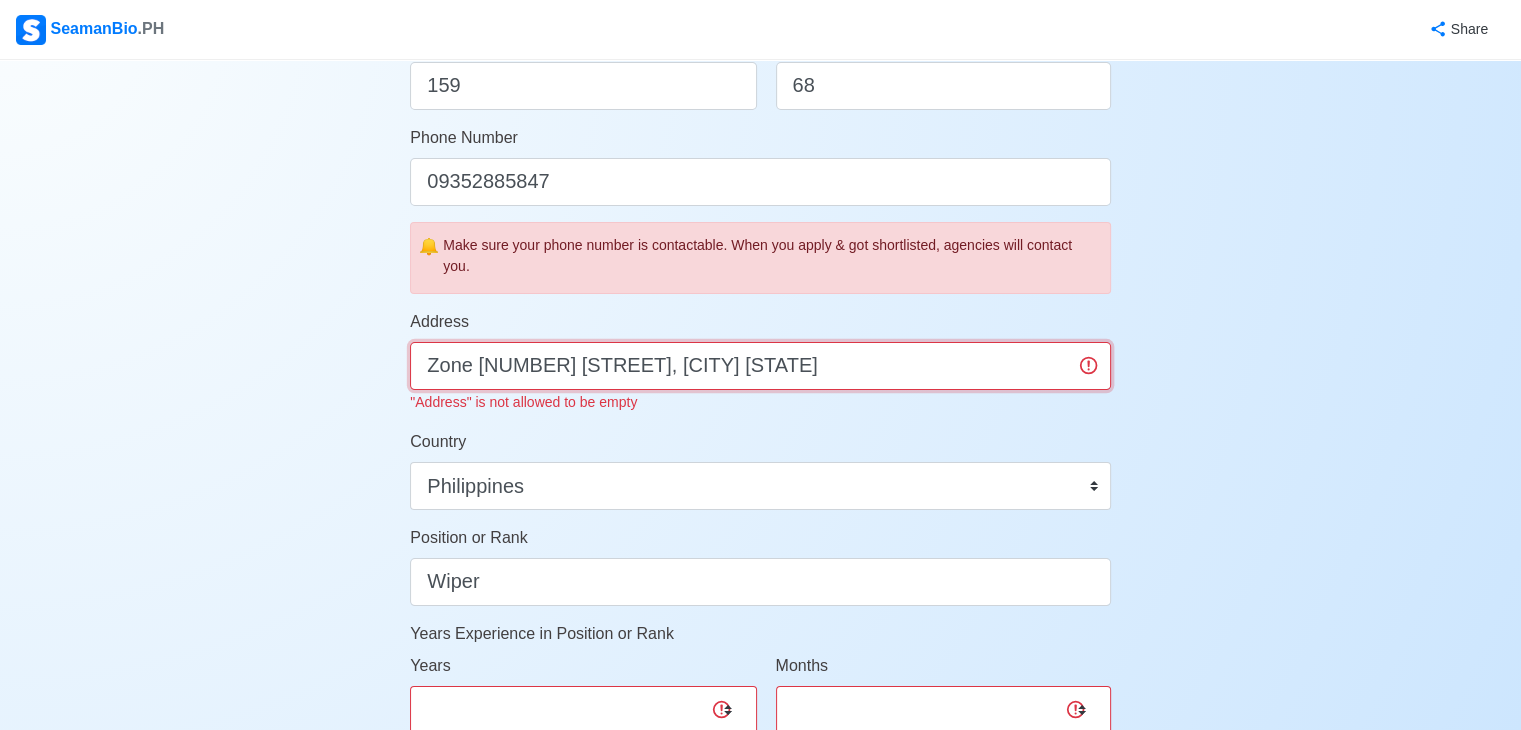 type on "Zone 1 Taboc, [CITY] [PROVINCE]" 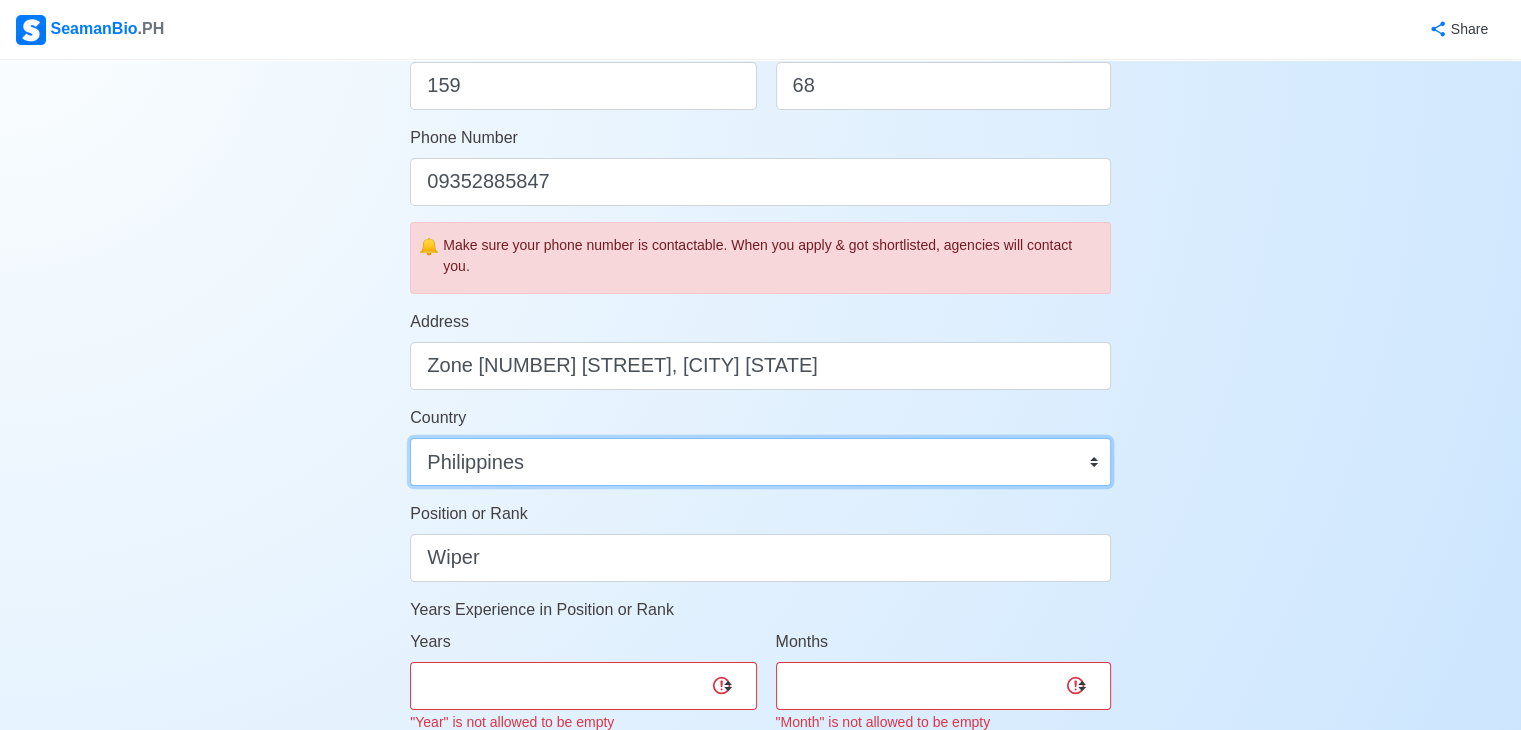 click on "Your Job Status Onboard Actively Looking for Job Not Looking for Job Hiring Visibility Visible for Hiring Not Visible for Hiring Your Name Rafael V. Opeña Date of Birth     10/19/1998 Civil Status Single Married Widowed Separated Gender Male Female Height (cm) 159 Weight (kg) 68 Phone Number 09352885847 🔔 Make sure your phone number is contactable. When you apply & got shortlisted, agencies will contact you. Address Zone 1 Taboc, Opol Misamis Oriental Country Afghanistan Åland Islands Albania Algeria American Samoa Andorra Angola Anguilla Antarctica Antigua and Barbuda Argentina Armenia Aruba Australia Austria Azerbaijan Bahamas Bahrain Bangladesh Barbados Belarus Belgium Belize Benin Bermuda Bhutan Bolivia, Plurinational State of Bonaire, Sint Eustatius and Saba Bosnia and Herzegovina Botswana Bouvet Island Brazil British Indian Ocean Territory Brunei Darussalam Bulgaria Burkina Faso Burundi Cabo Verde Cambodia Cameroon Canada Cayman Islands Central African Republic Chad Chile China Christmas Island" at bounding box center (760, 306) 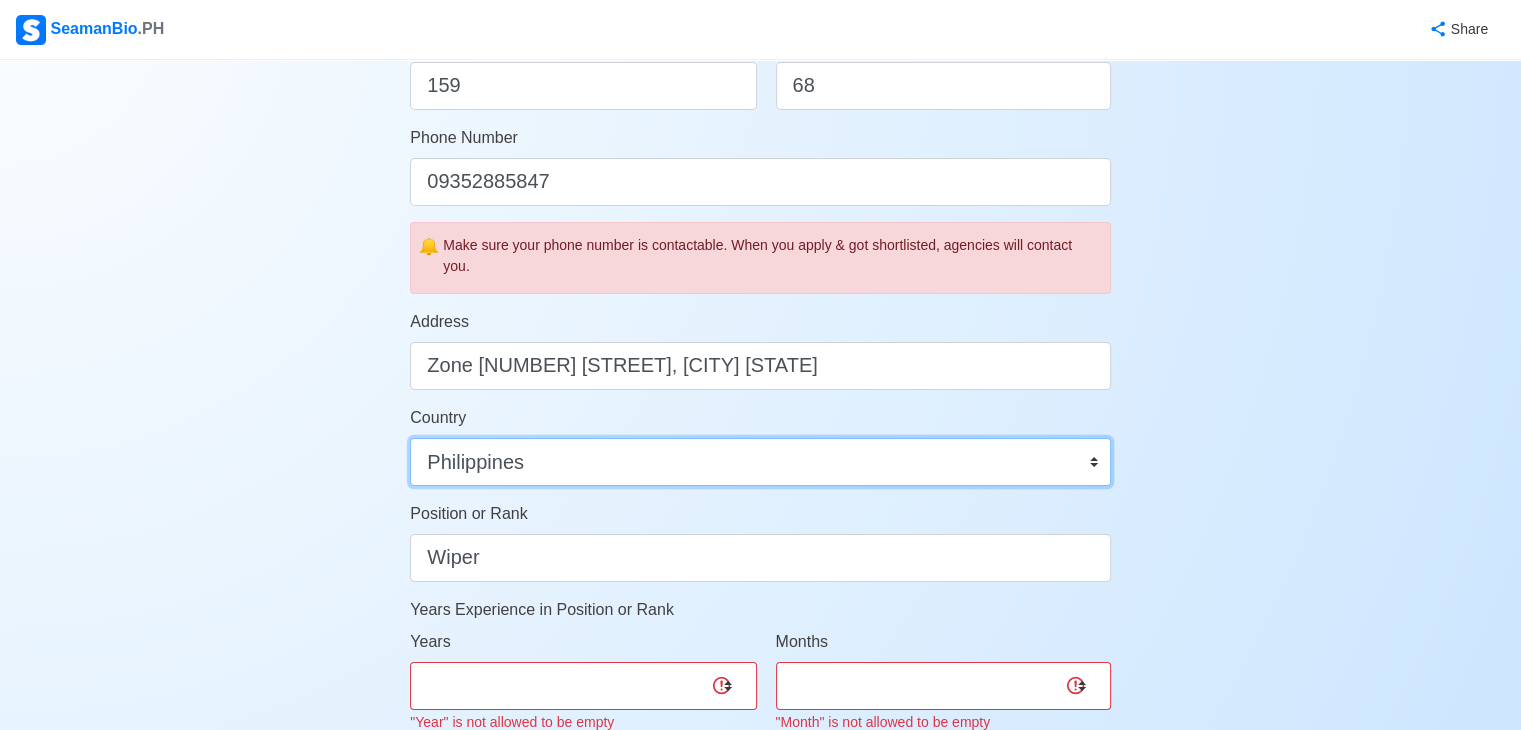 click on "Afghanistan Åland Islands Albania Algeria American Samoa Andorra Angola Anguilla Antarctica Antigua and Barbuda Argentina Armenia Aruba Australia Austria Azerbaijan Bahamas Bahrain Bangladesh Barbados Belarus Belgium Belize Benin Bermuda Bhutan Bolivia, Plurinational State of Bonaire, Sint Eustatius and Saba Bosnia and Herzegovina Botswana Bouvet Island Brazil British Indian Ocean Territory Brunei Darussalam Bulgaria Burkina Faso Burundi Cabo Verde Cambodia Cameroon Canada Cayman Islands Central African Republic Chad Chile China Christmas Island Cocos (Keeling) Islands Colombia Comoros Congo Congo, Democratic Republic of the Cook Islands Costa Rica Croatia Cuba Curaçao Cyprus Czechia Côte d'Ivoire Denmark Djibouti Dominica Dominican Republic Ecuador Egypt El Salvador Equatorial Guinea Eritrea Estonia Eswatini Ethiopia Falkland Islands (Malvinas) Faroe Islands Fiji Finland France French Guiana French Polynesia French Southern Territories Gabon Gambia Georgia Germany Ghana Gibraltar Greece Greenland Grenada" at bounding box center [760, 462] 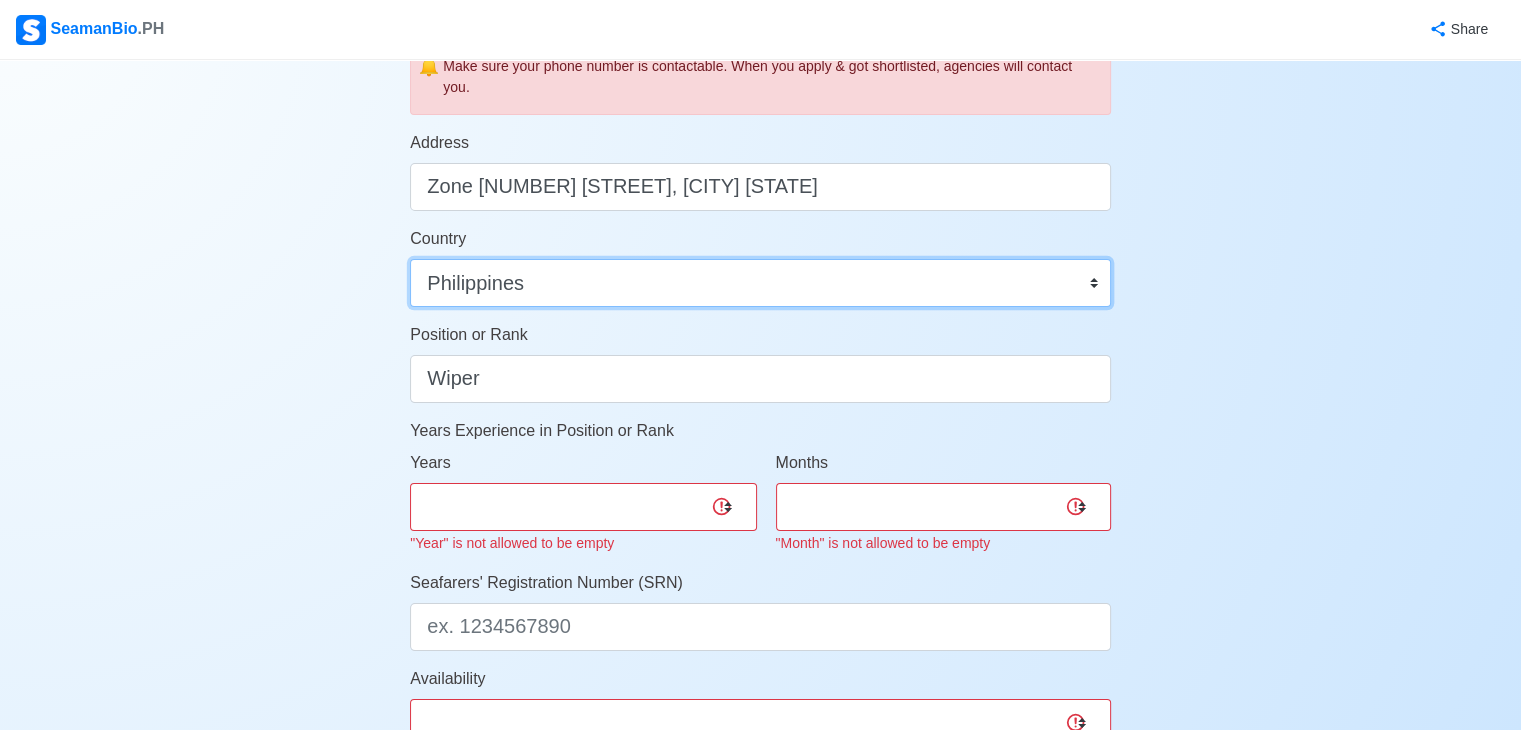 scroll, scrollTop: 800, scrollLeft: 0, axis: vertical 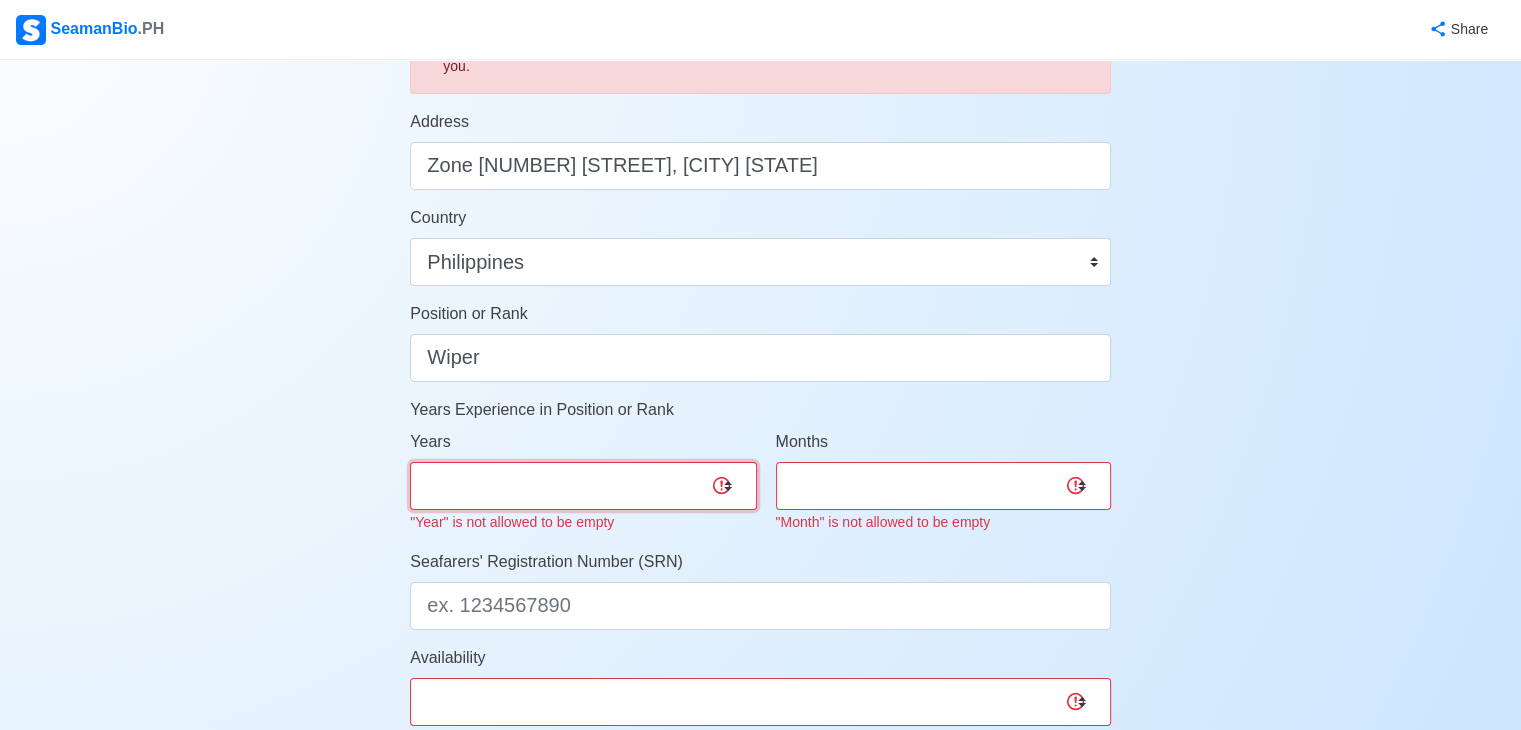 click on "0 1 2 3 4 5 6 7 8 9 10 11 12 13 14 15 16 17 18 19 20 21 22 23 24 25 26 27 28 29 30 31 32 33 34 35 36 37 38 39 40 41 42 43 44 45 46 47 48 49 50" at bounding box center (583, 486) 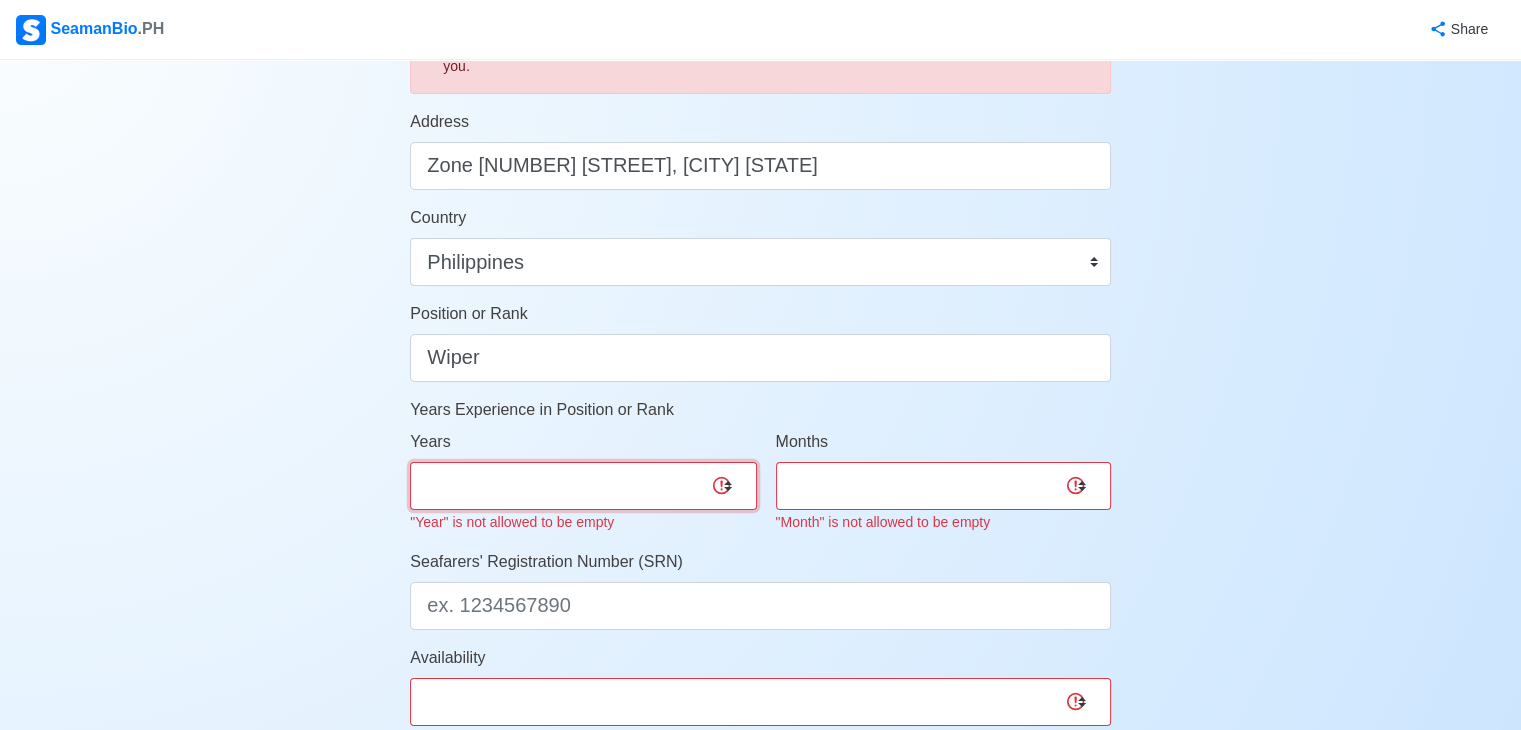 select on "3" 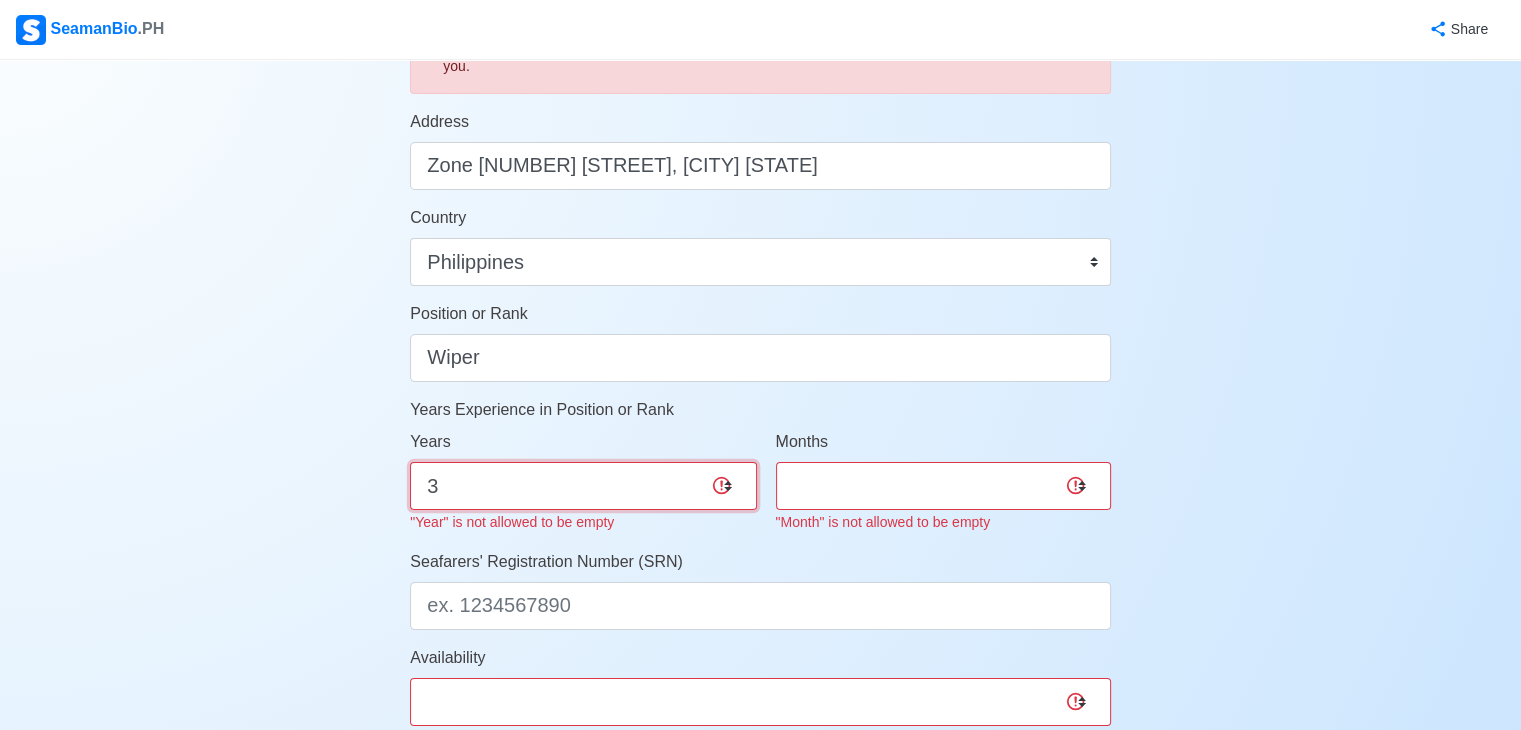 click on "0 1 2 3 4 5 6 7 8 9 10 11 12 13 14 15 16 17 18 19 20 21 22 23 24 25 26 27 28 29 30 31 32 33 34 35 36 37 38 39 40 41 42 43 44 45 46 47 48 49 50" at bounding box center [583, 486] 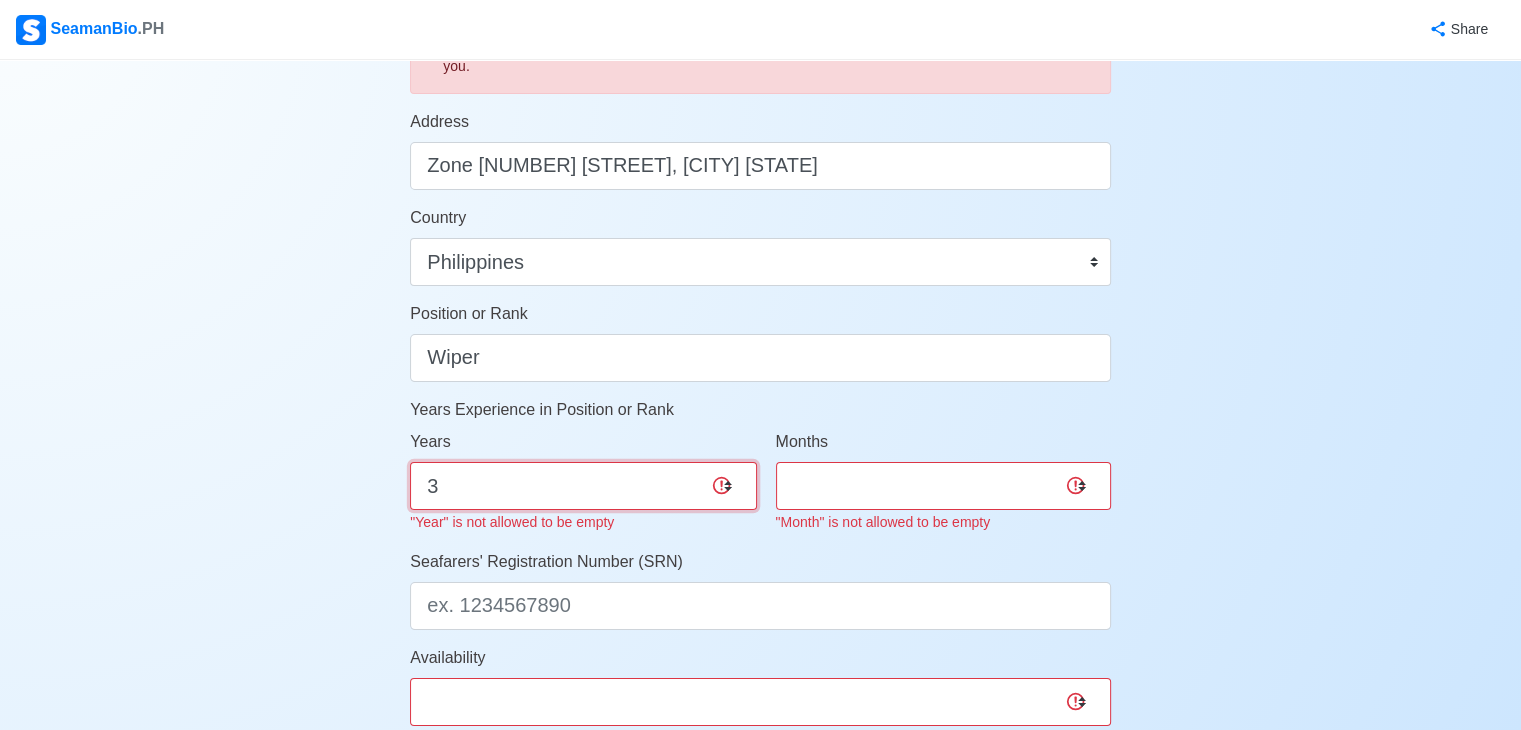 click on "0 1 2 3 4 5 6 7 8 9 10 11 12 13 14 15 16 17 18 19 20 21 22 23 24 25 26 27 28 29 30 31 32 33 34 35 36 37 38 39 40 41 42 43 44 45 46 47 48 49 50" at bounding box center (583, 486) 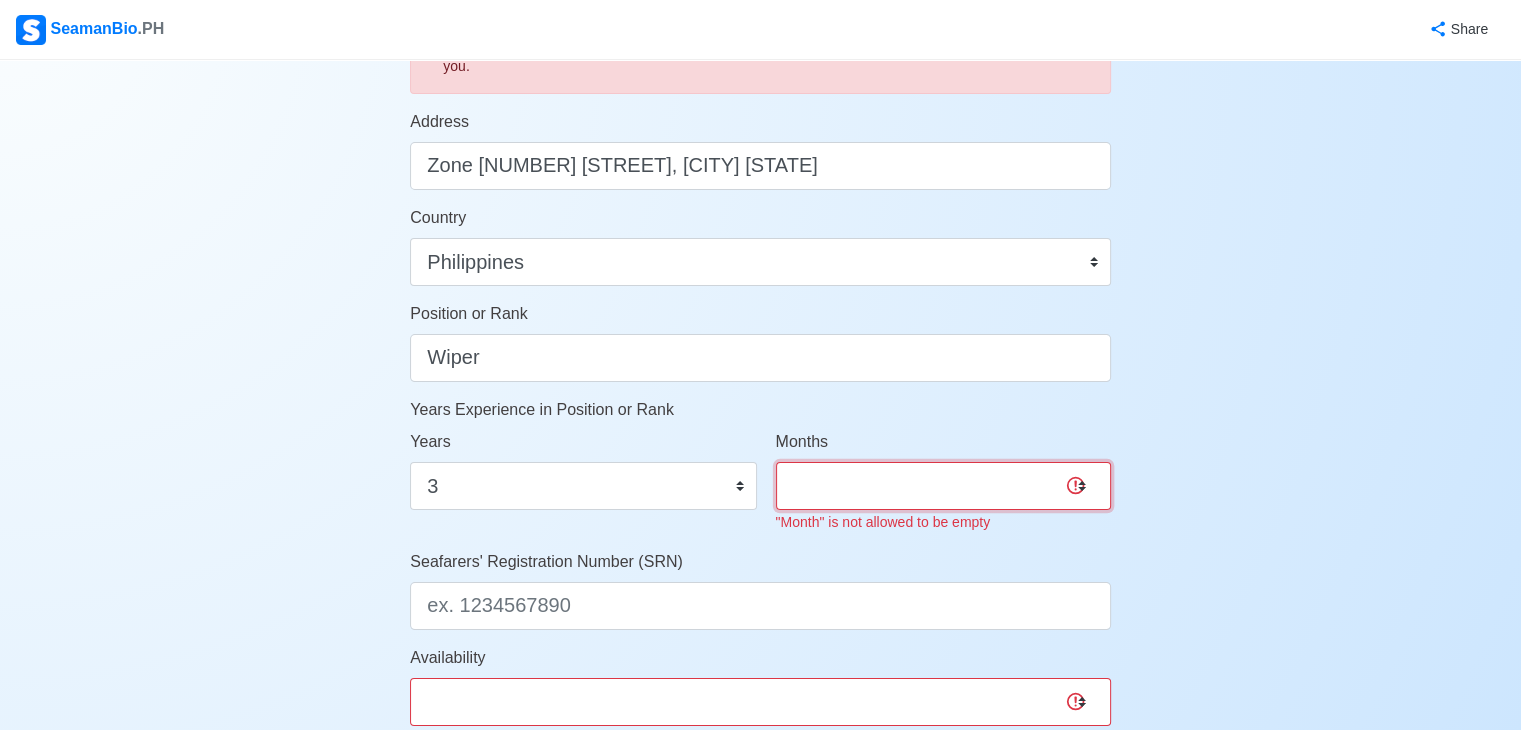 click on "0 1 2 3 4 5 6 7 8 9 10 11" at bounding box center (943, 486) 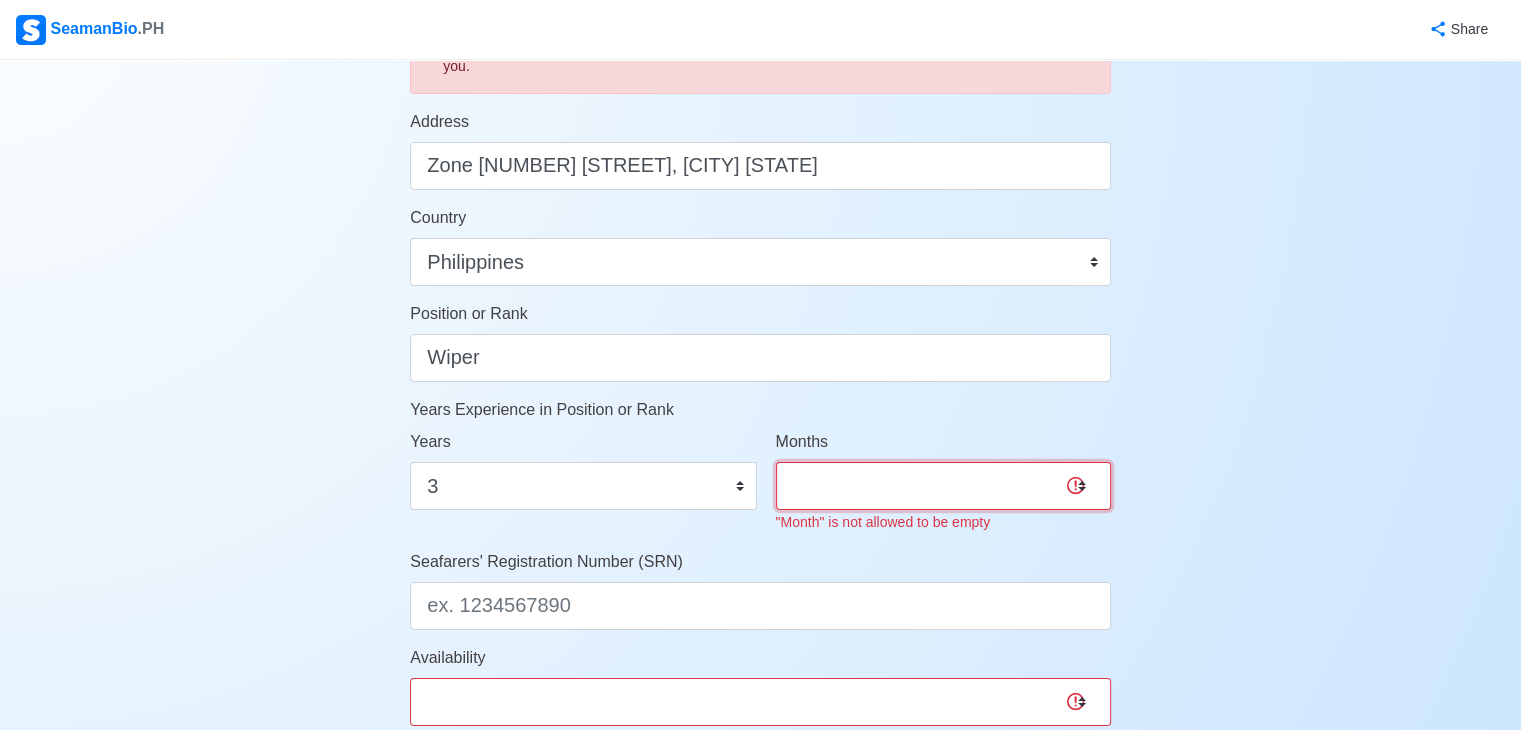 click on "0 1 2 3 4 5 6 7 8 9 10 11" at bounding box center (943, 486) 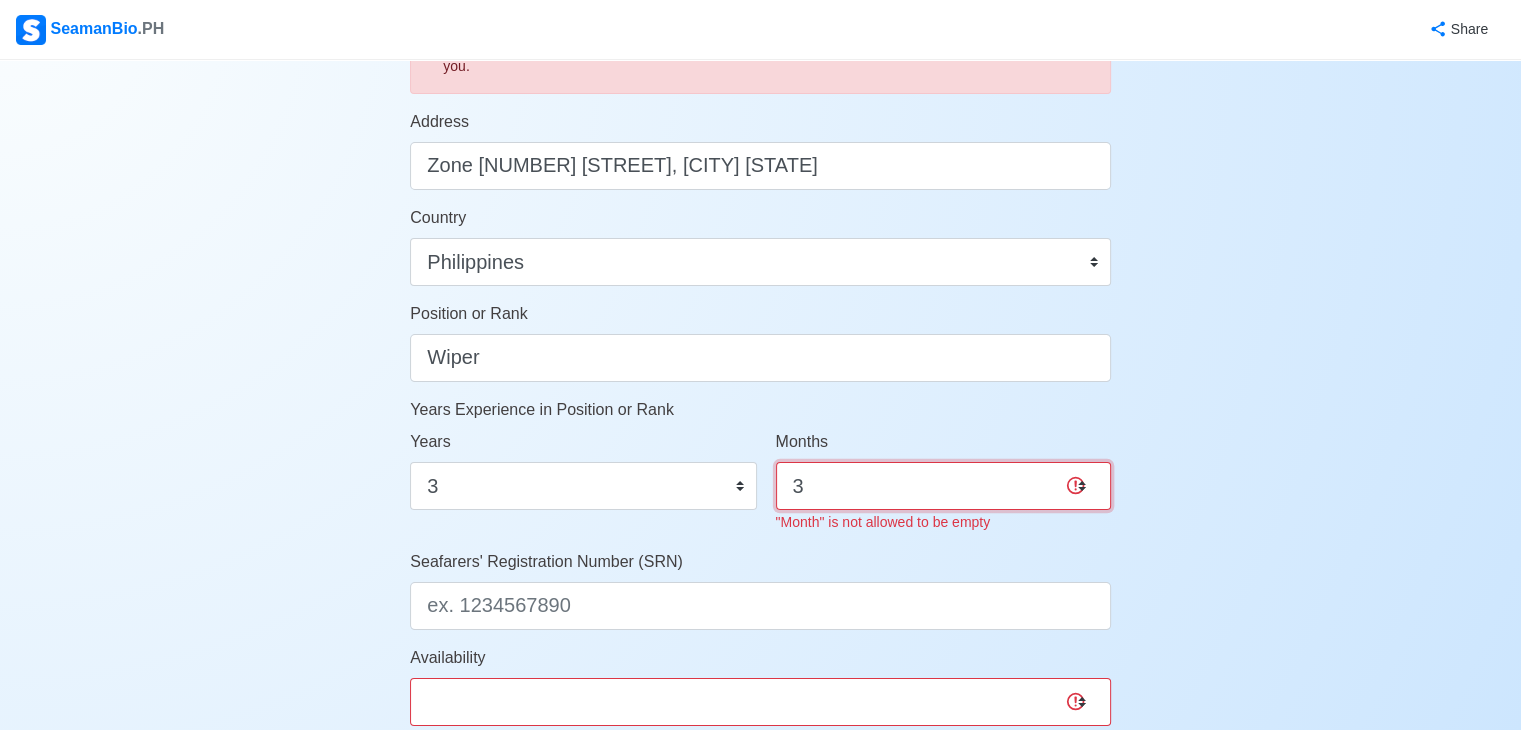 click on "0 1 2 3 4 5 6 7 8 9 10 11" at bounding box center (943, 486) 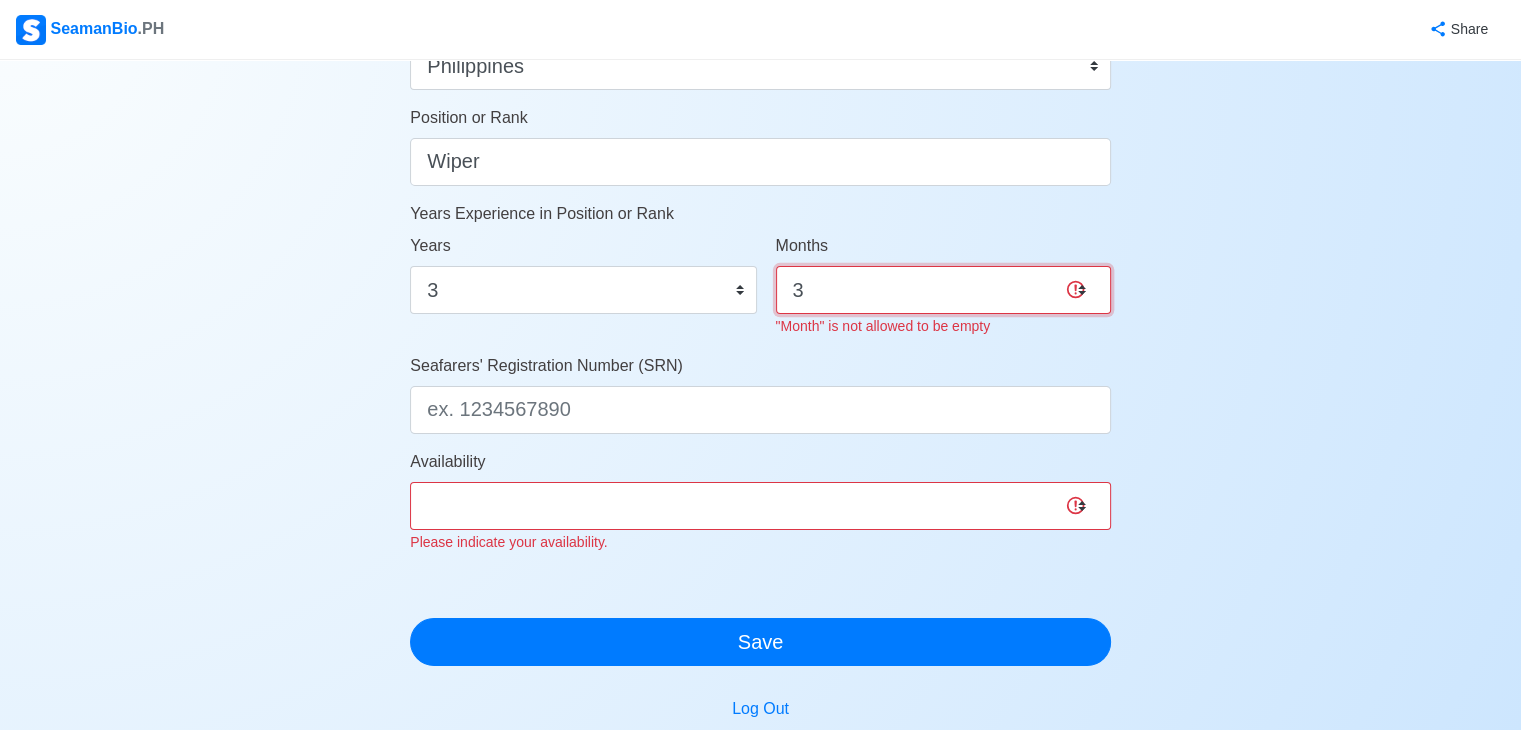 scroll, scrollTop: 1000, scrollLeft: 0, axis: vertical 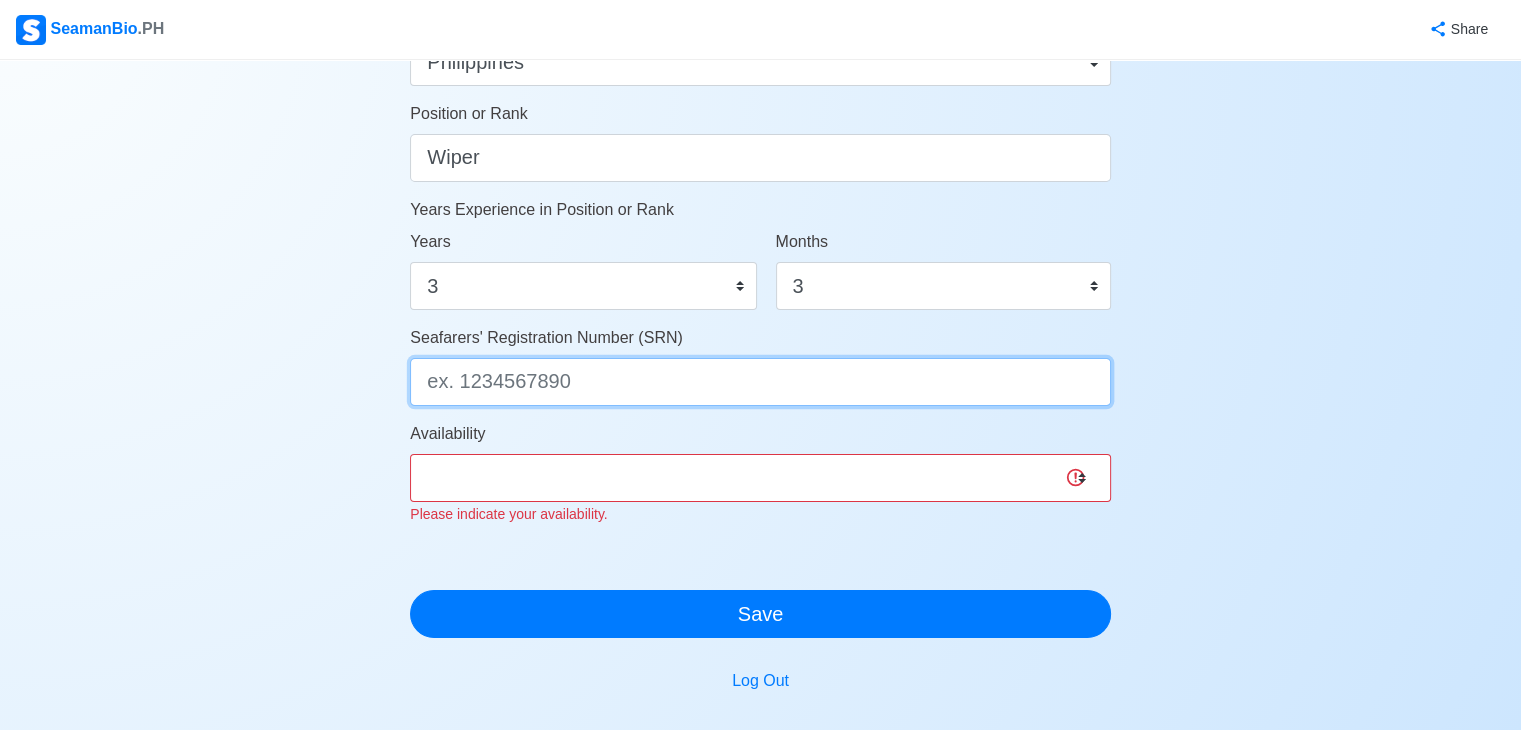 click on "Seafarers' Registration Number (SRN)" at bounding box center [760, 382] 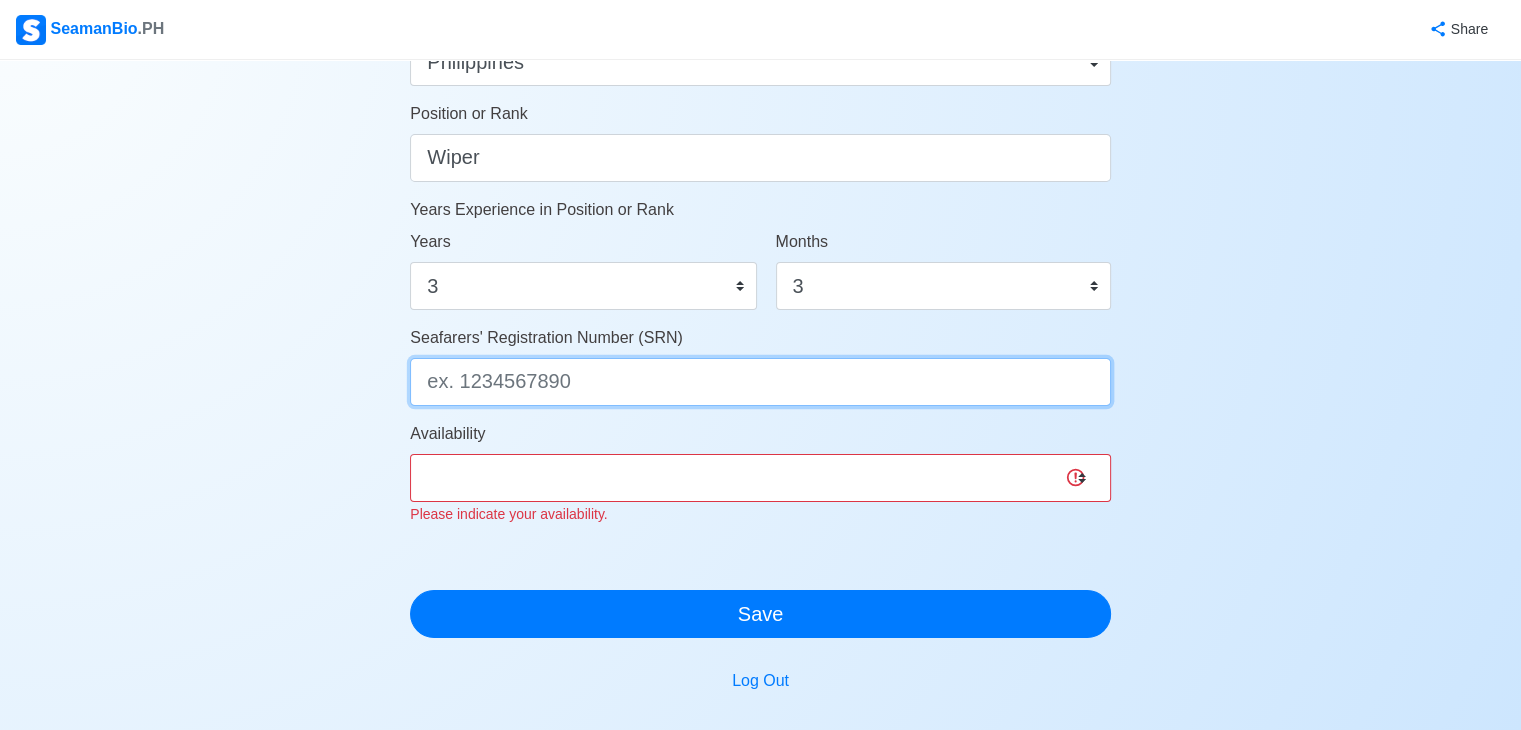 type on "c" 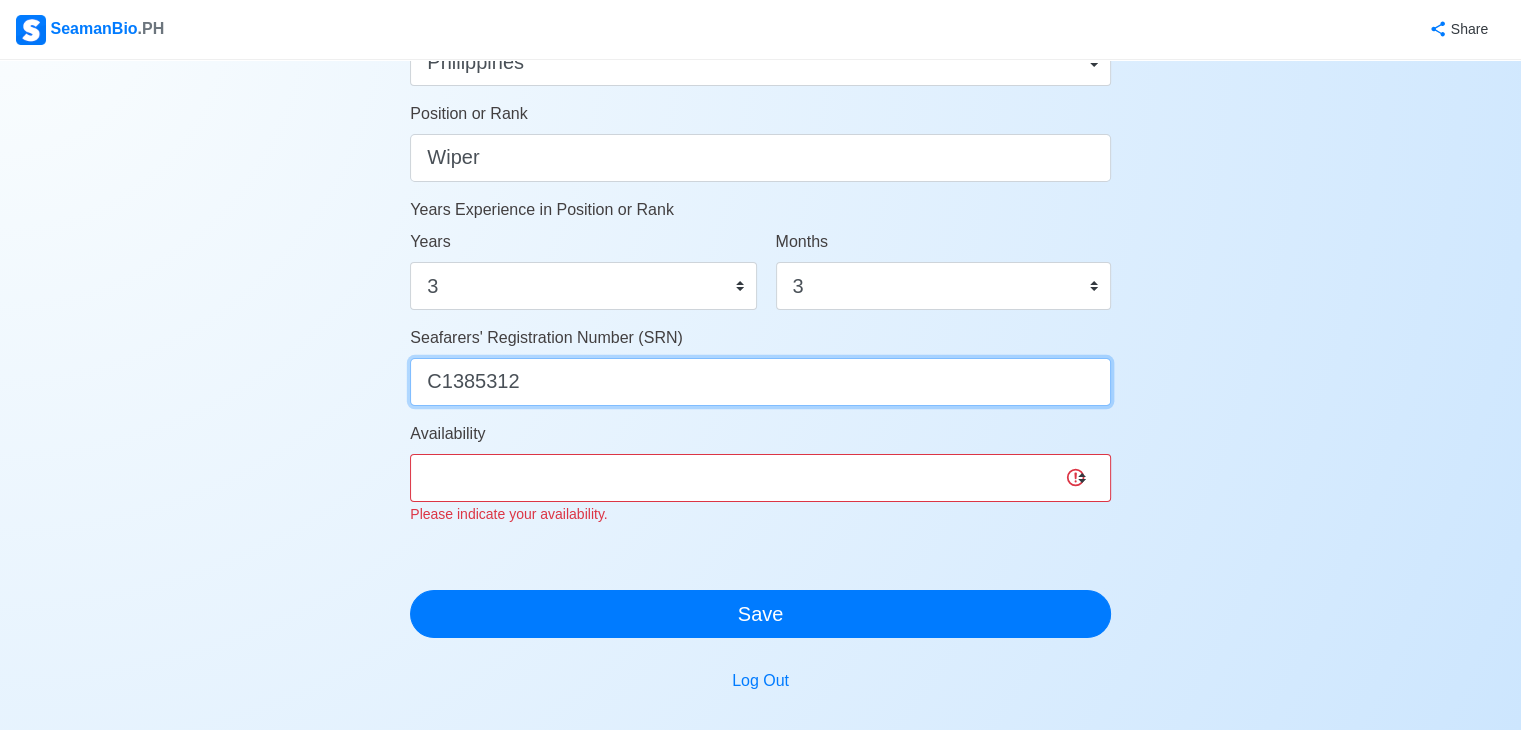 type on "C1385312" 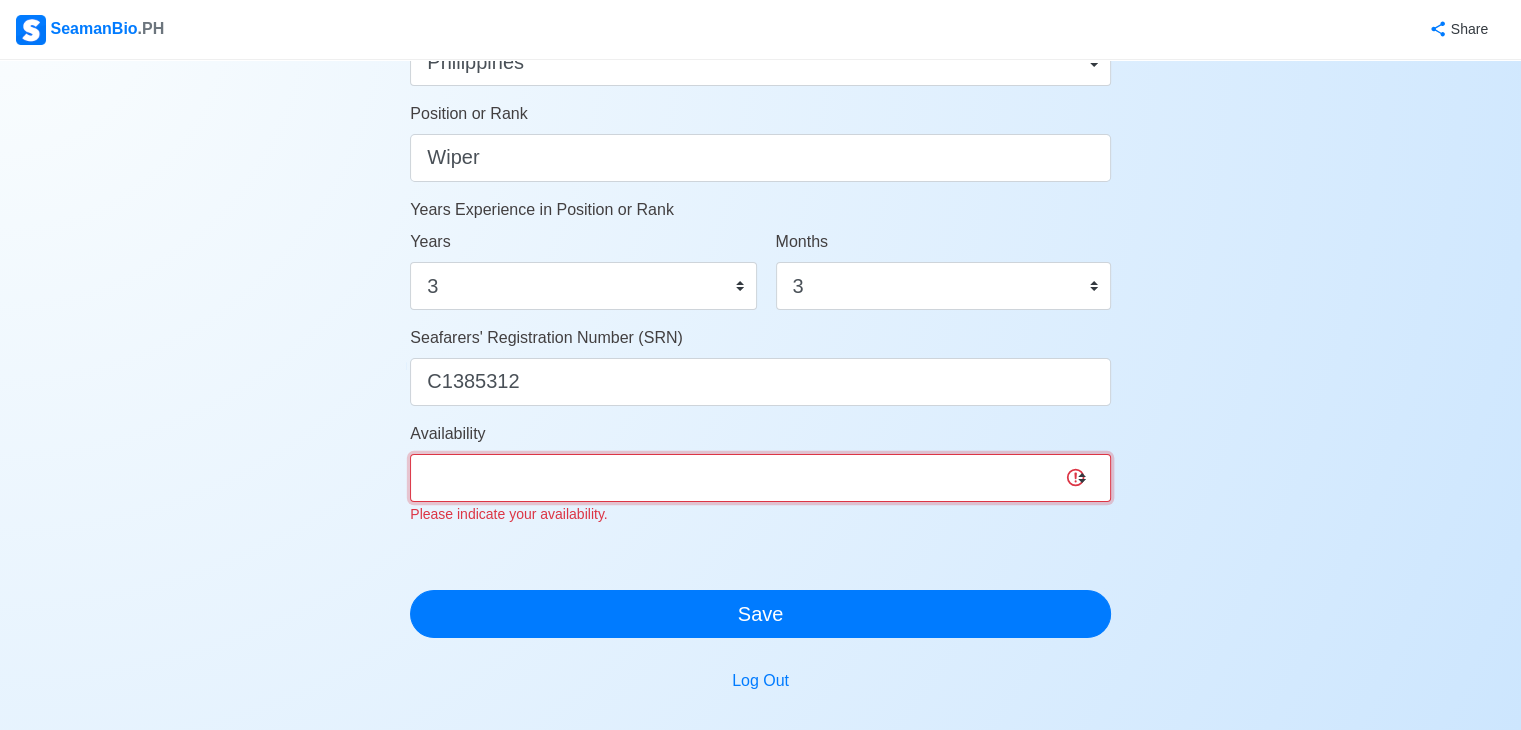 click on "Immediate Sep 2025  Oct 2025  Nov 2025  Dec 2025  Jan 2026  Feb 2026  Mar 2026  Apr 2026  May 2026" at bounding box center (760, 478) 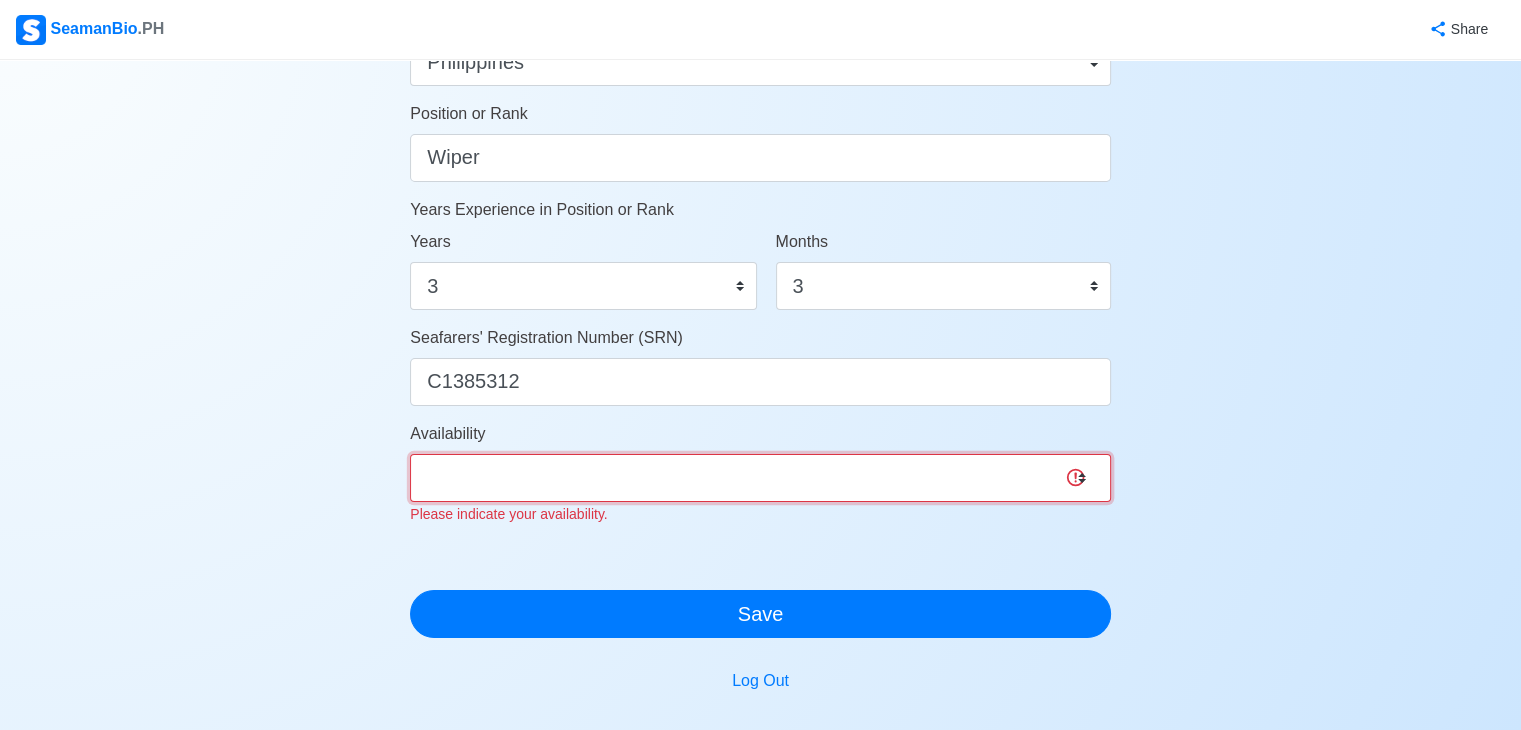 select on "1756656000000" 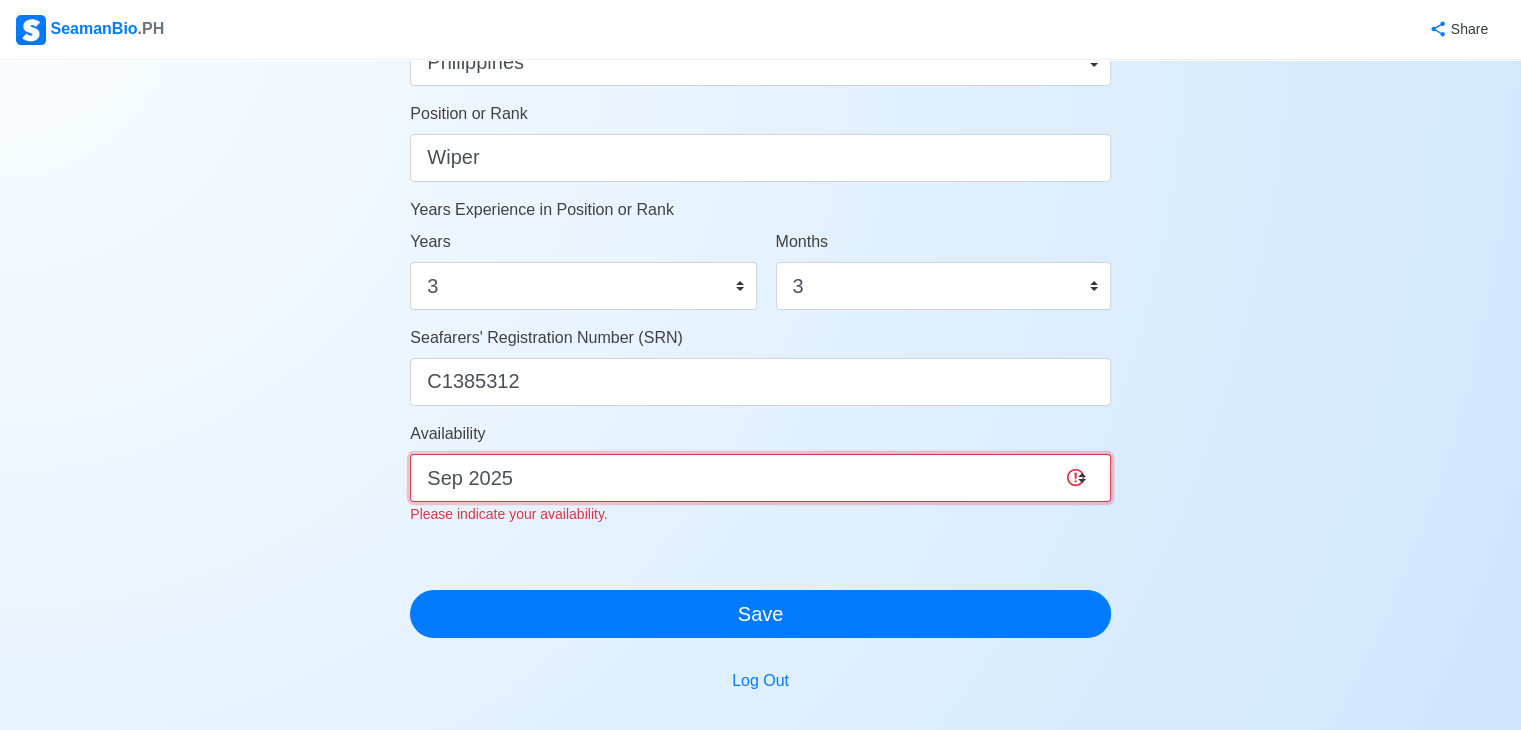 click on "Immediate Sep 2025  Oct 2025  Nov 2025  Dec 2025  Jan 2026  Feb 2026  Mar 2026  Apr 2026  May 2026" at bounding box center (760, 478) 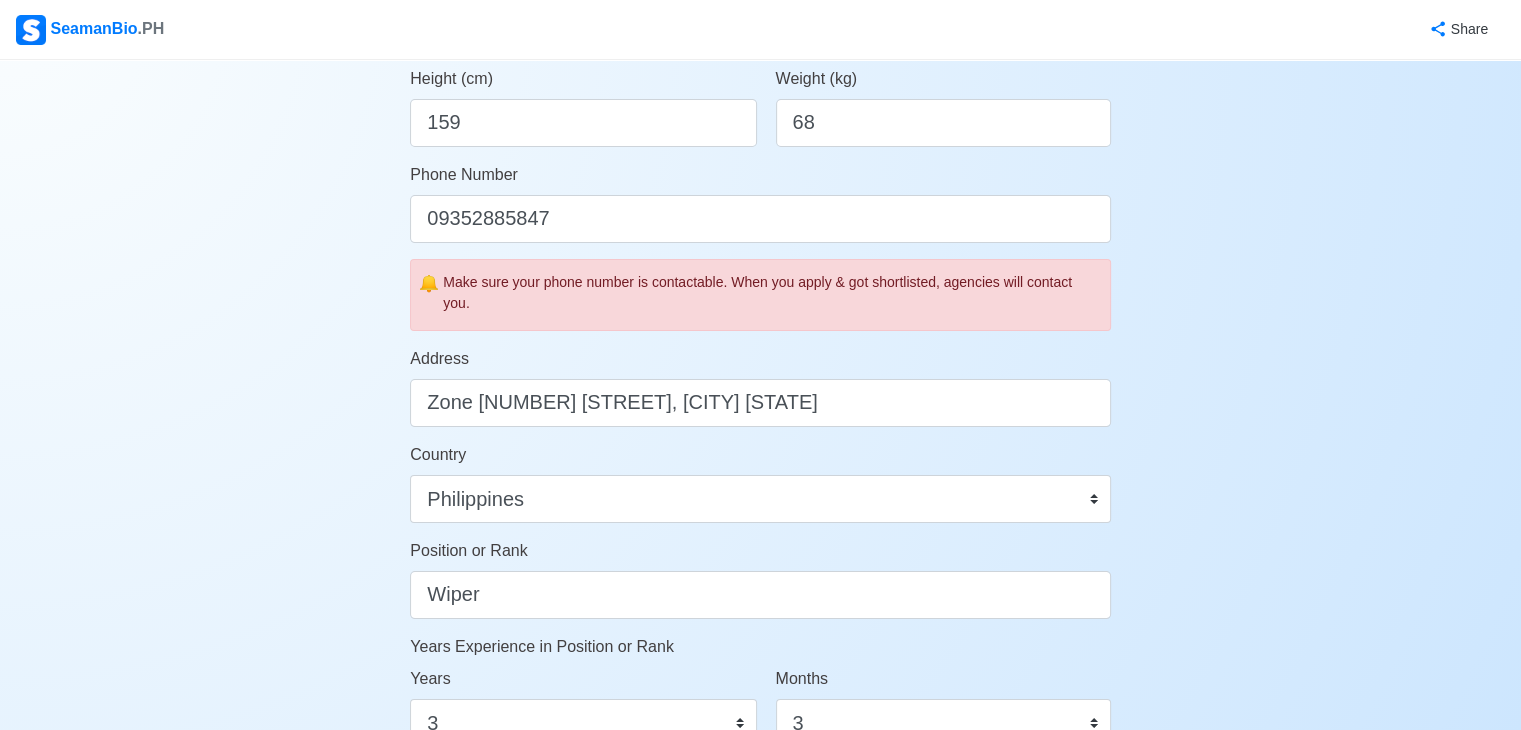 scroll, scrollTop: 500, scrollLeft: 0, axis: vertical 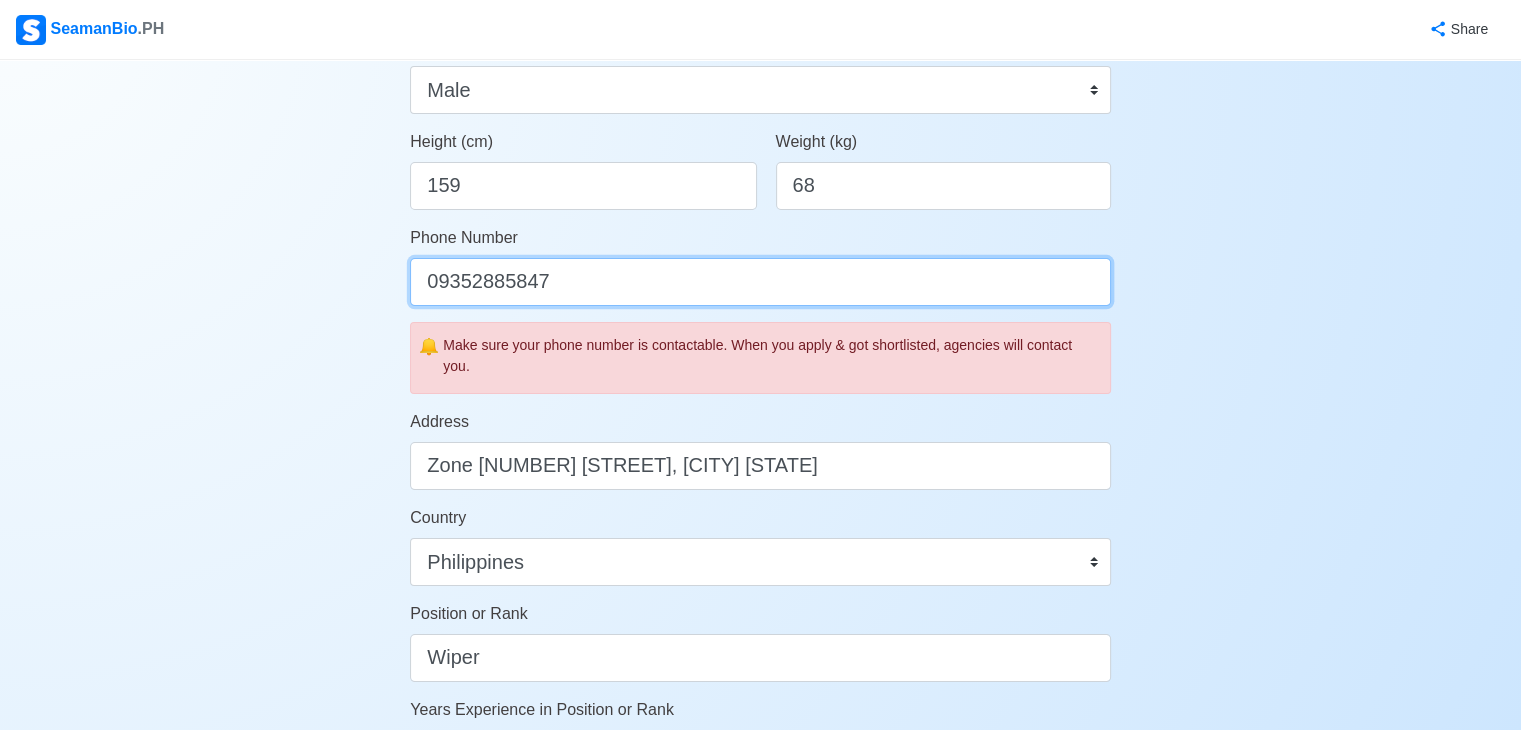 click on "09352885847" at bounding box center (760, 282) 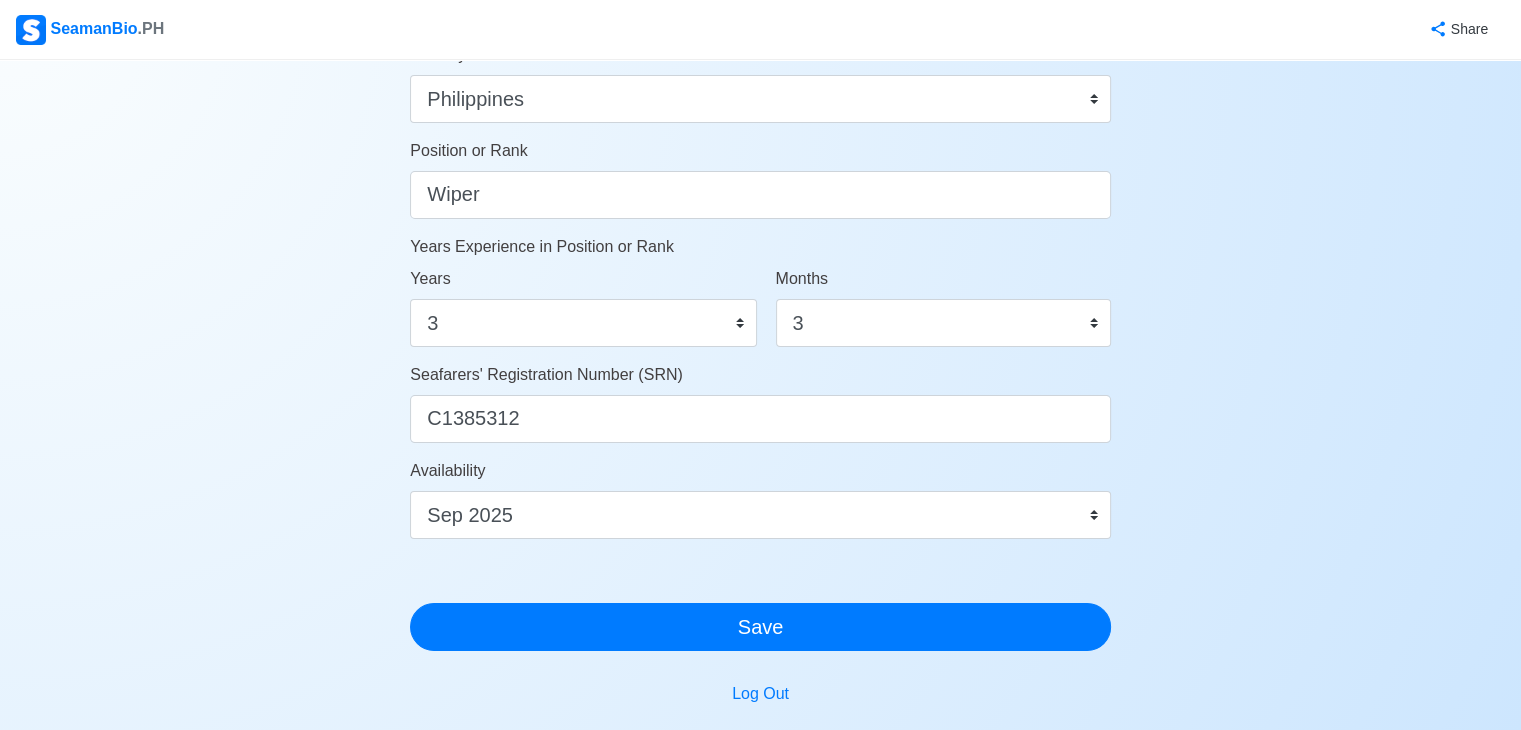 scroll, scrollTop: 1000, scrollLeft: 0, axis: vertical 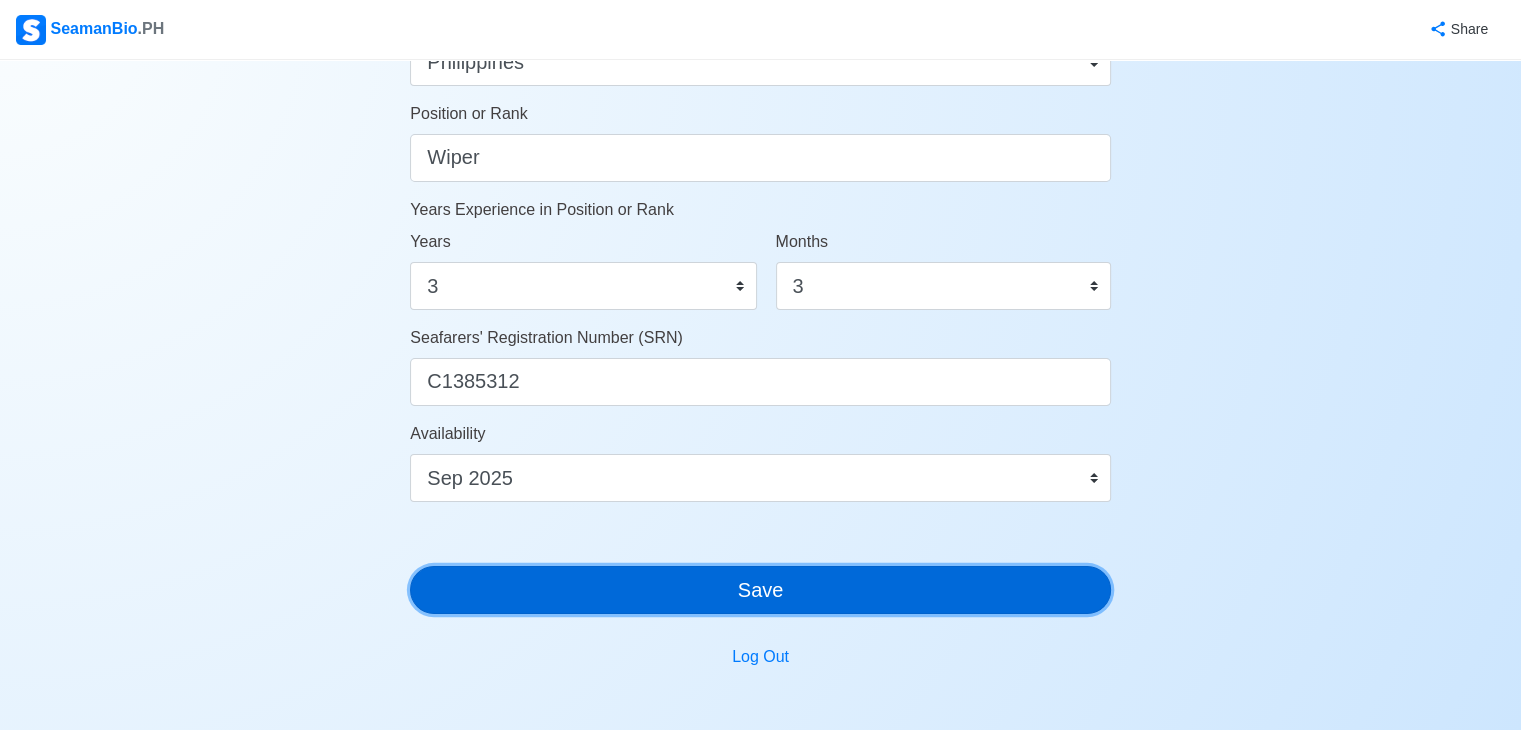 click on "Save" at bounding box center (760, 590) 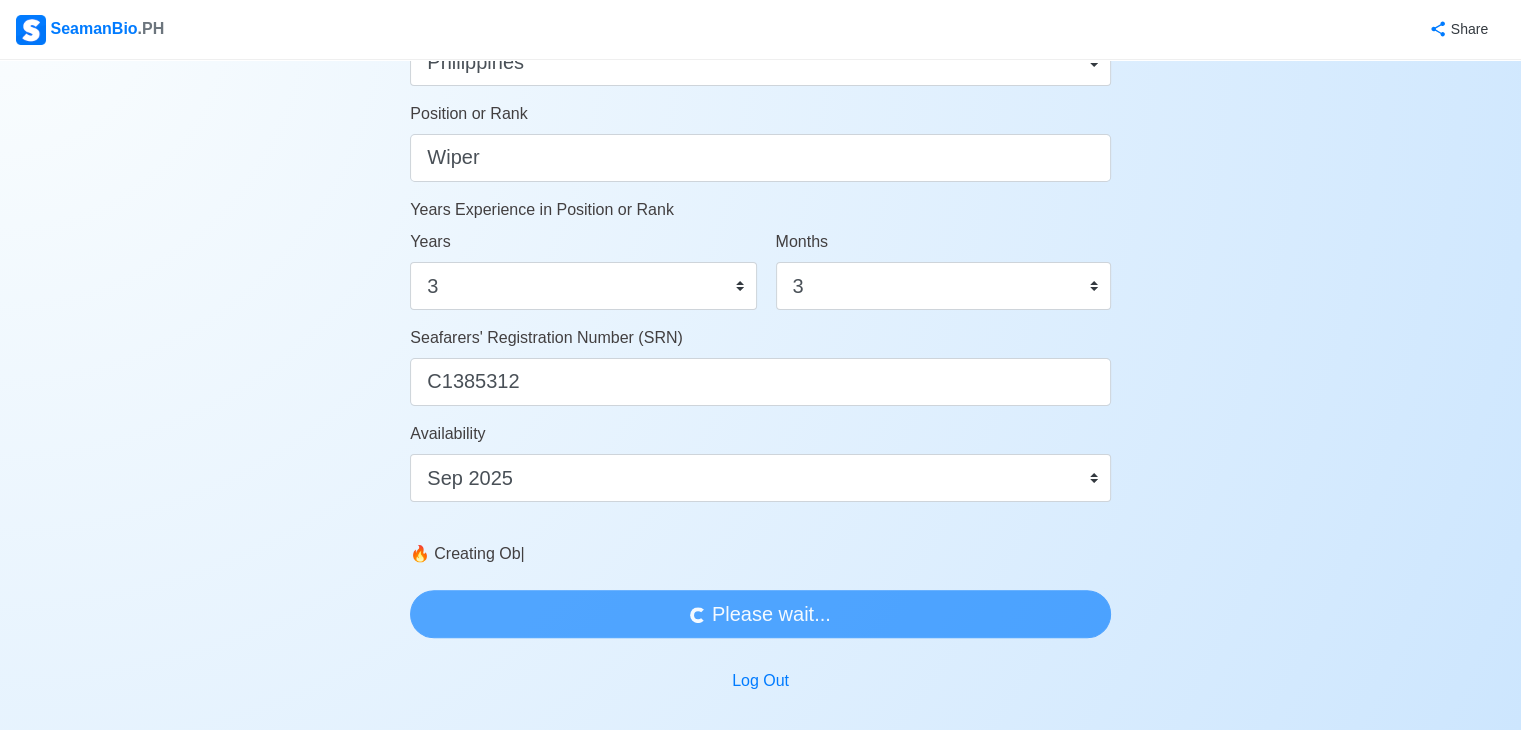 scroll, scrollTop: 0, scrollLeft: 0, axis: both 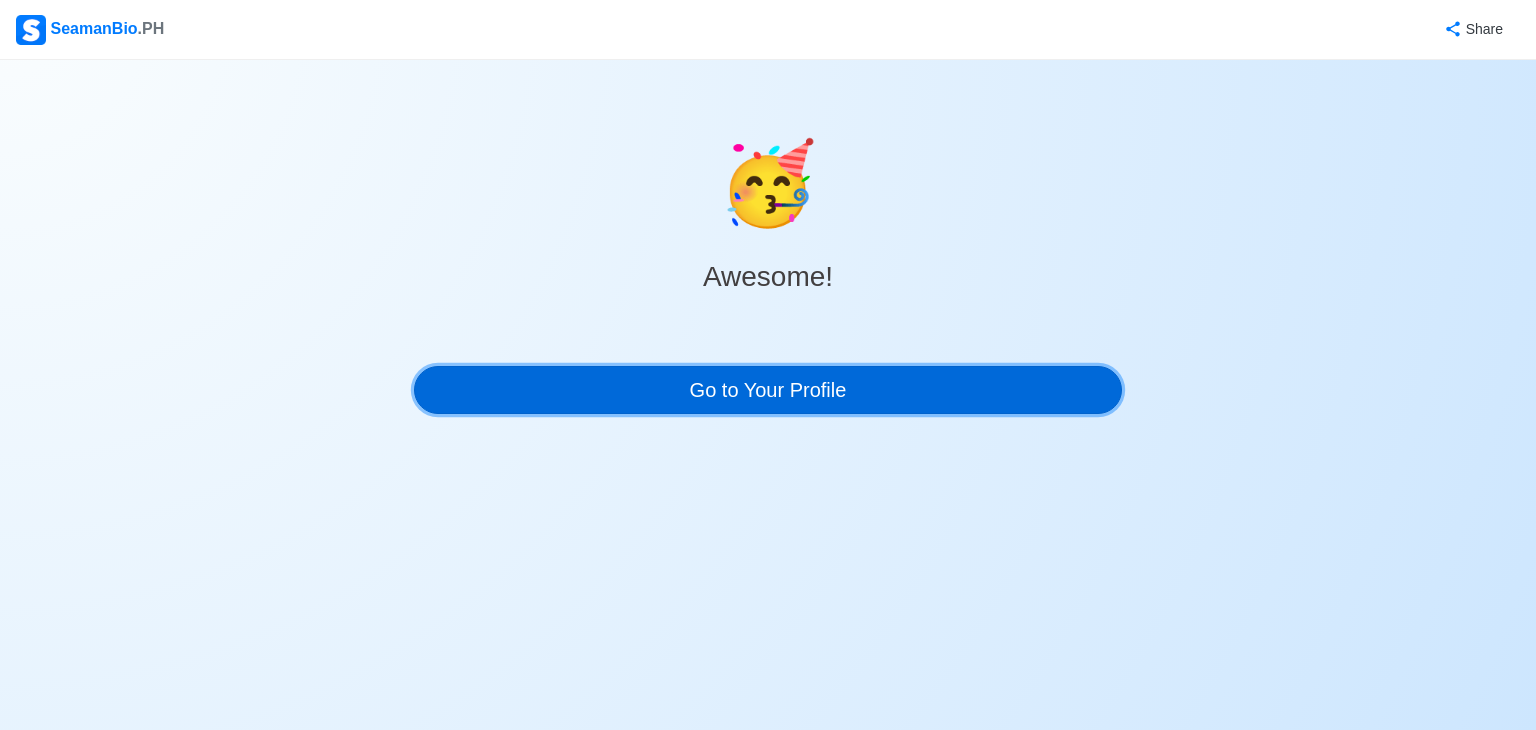 click on "Go to Your Profile" at bounding box center (768, 390) 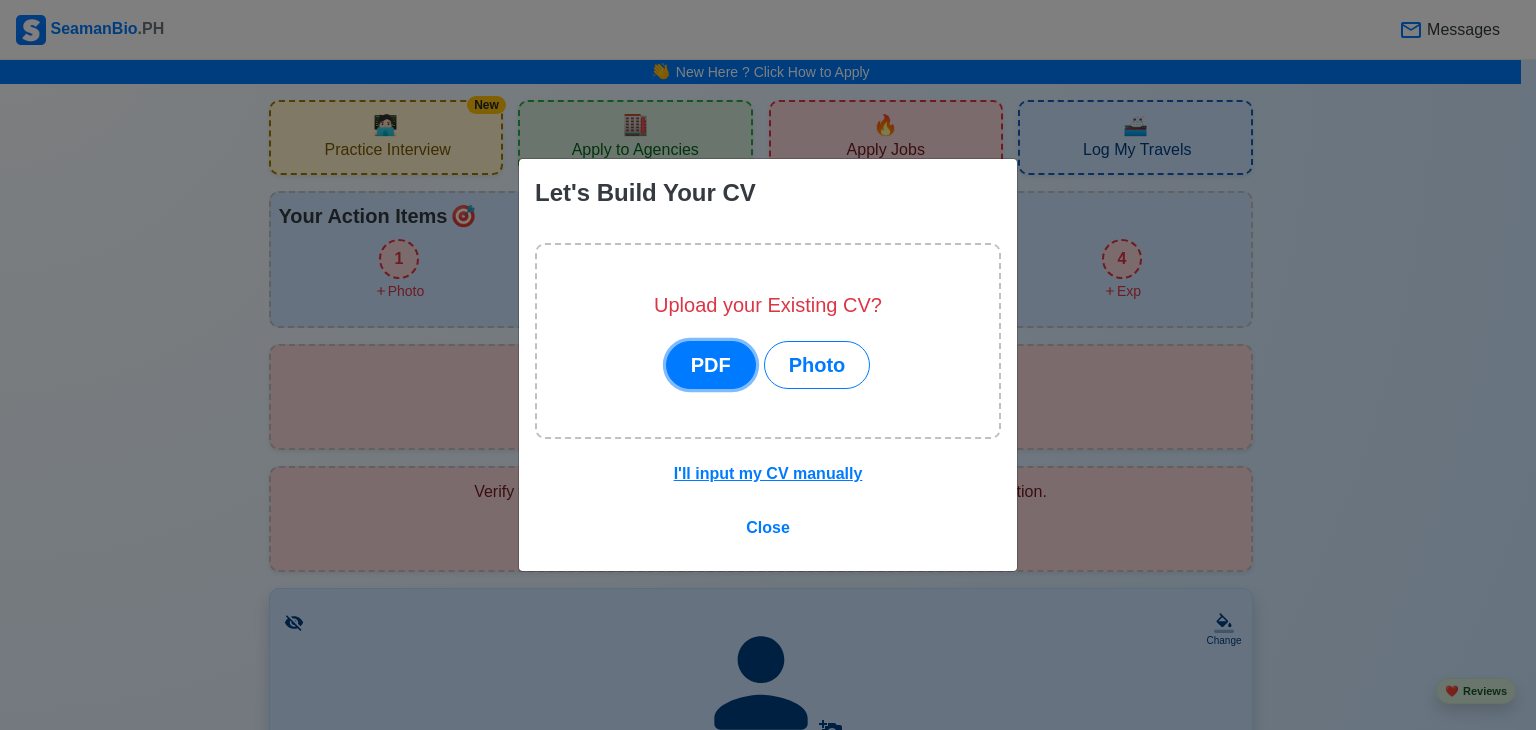 click on "PDF" at bounding box center [711, 365] 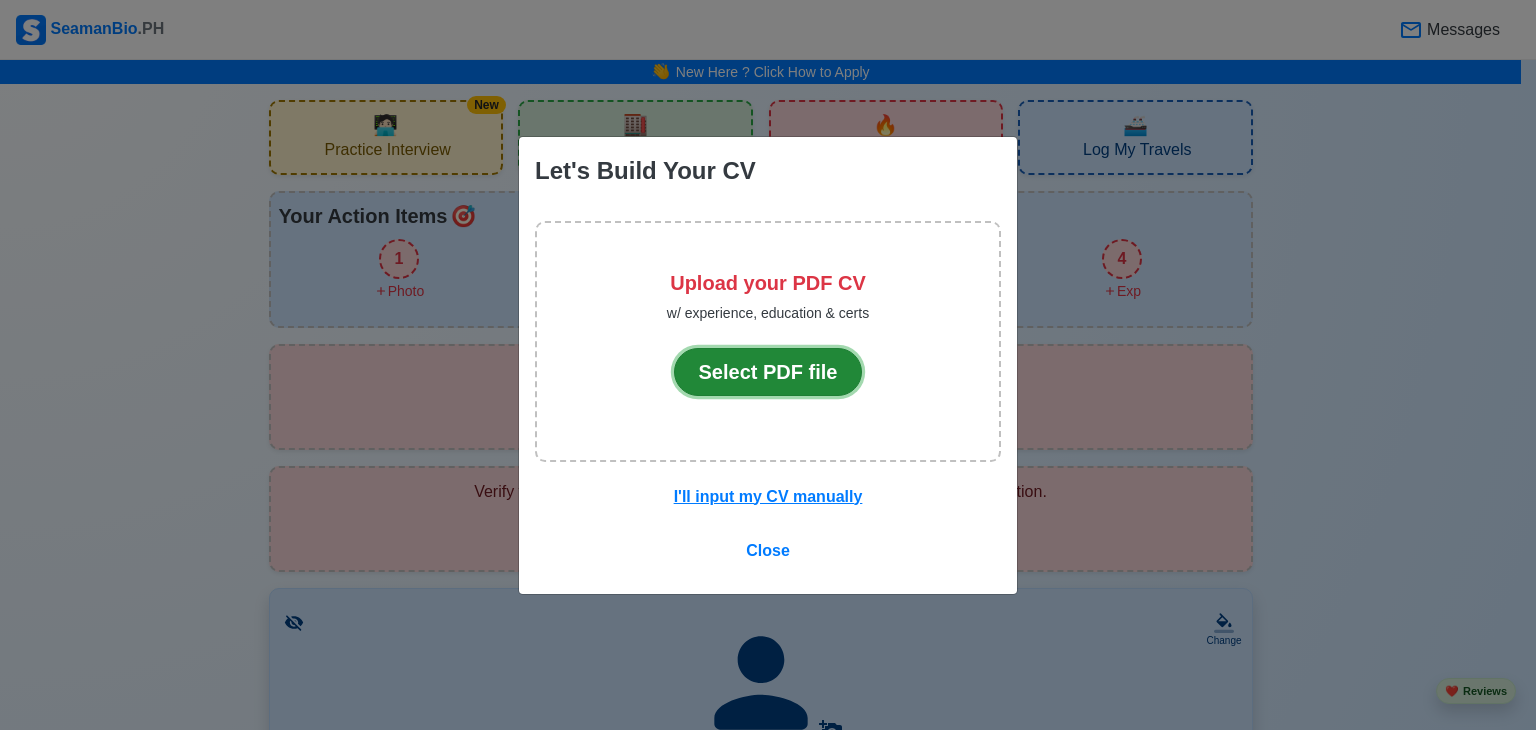 click on "Select PDF file" at bounding box center (768, 372) 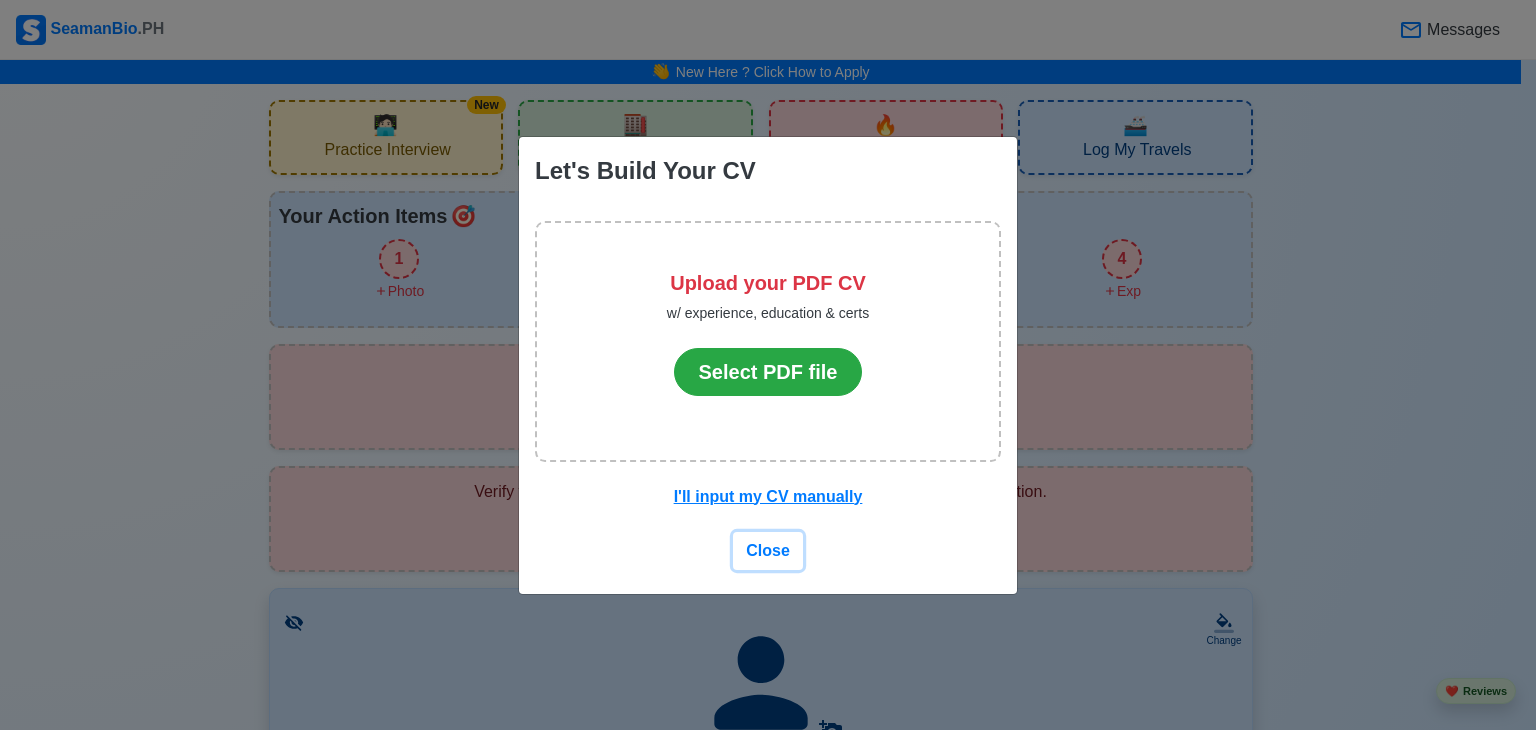 click on "Close" at bounding box center (768, 550) 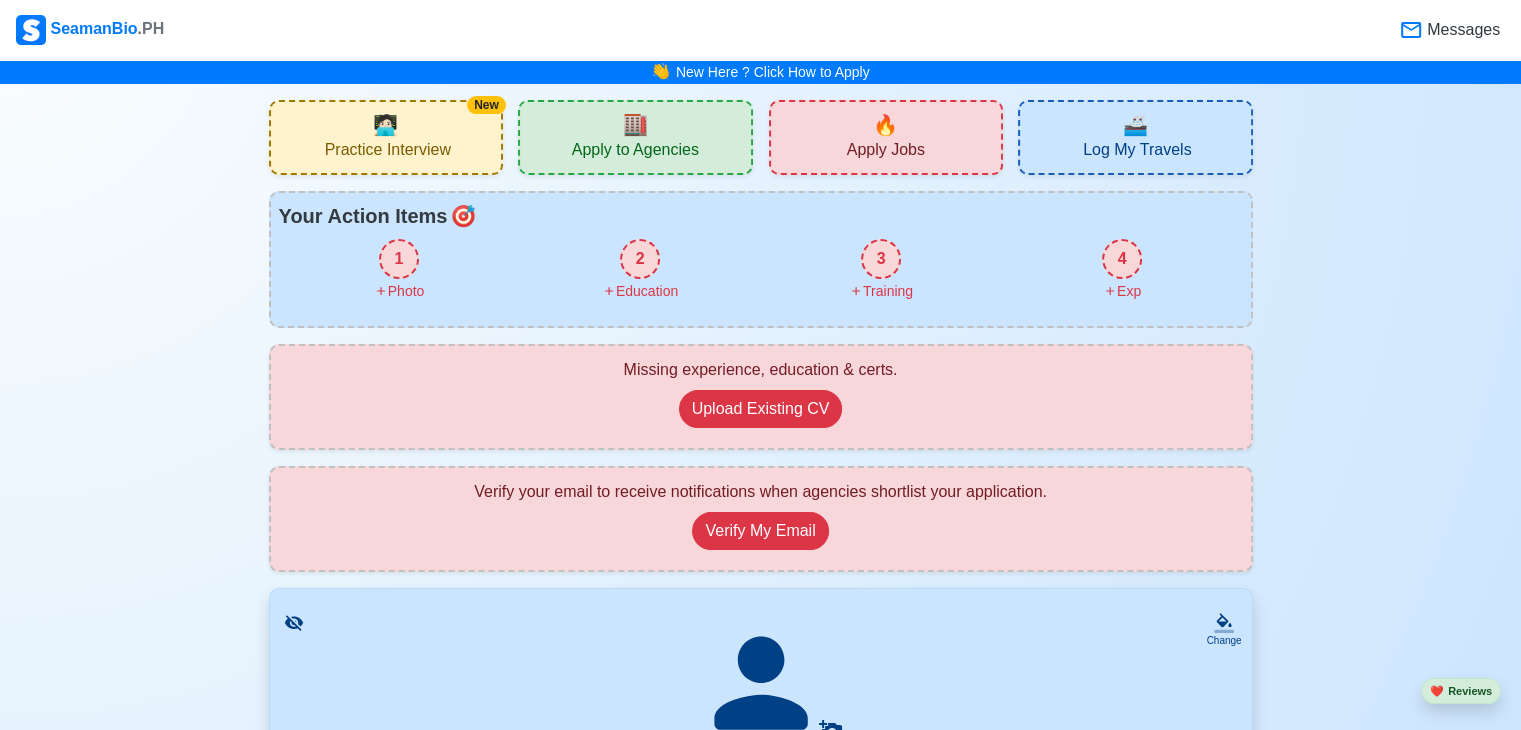 click on "2" at bounding box center [640, 259] 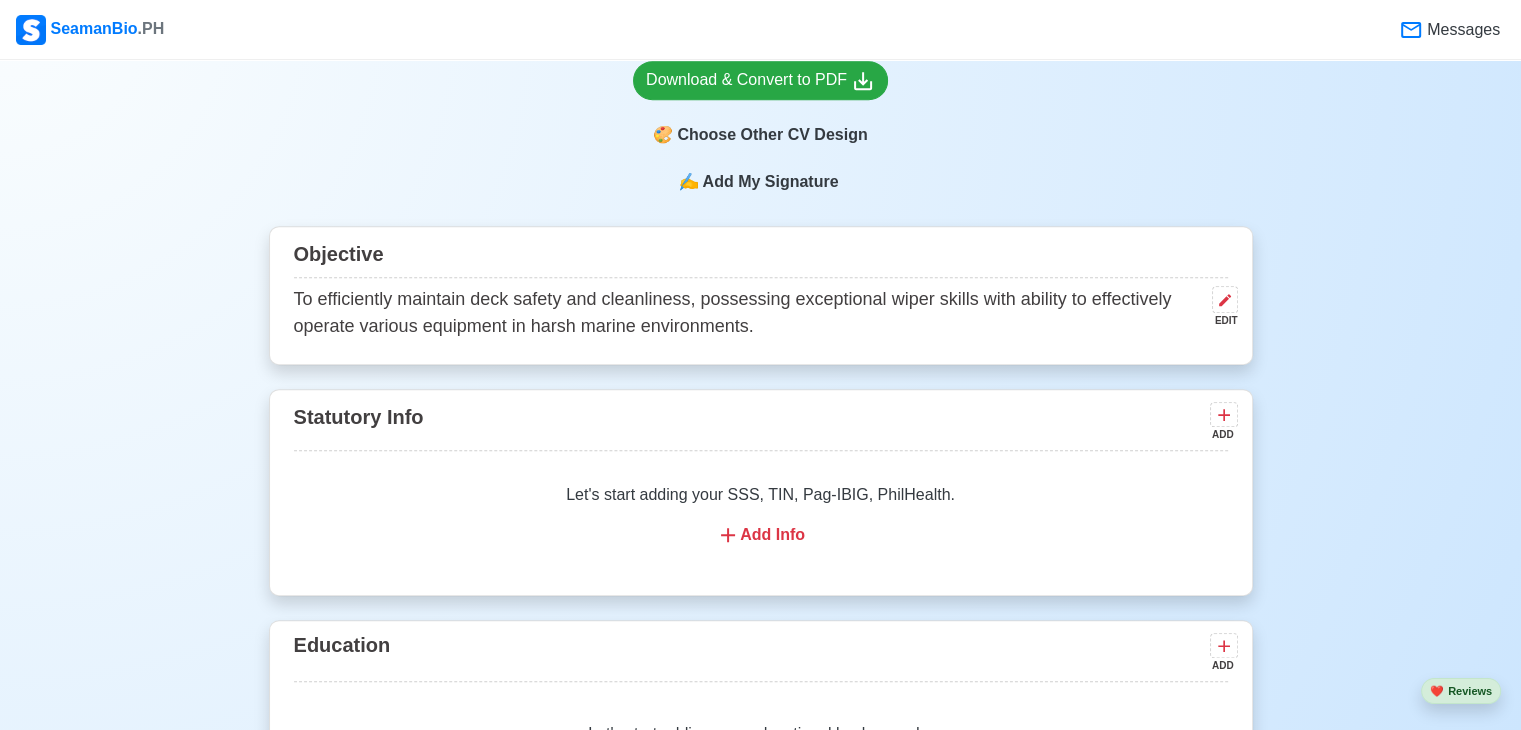scroll, scrollTop: 1130, scrollLeft: 0, axis: vertical 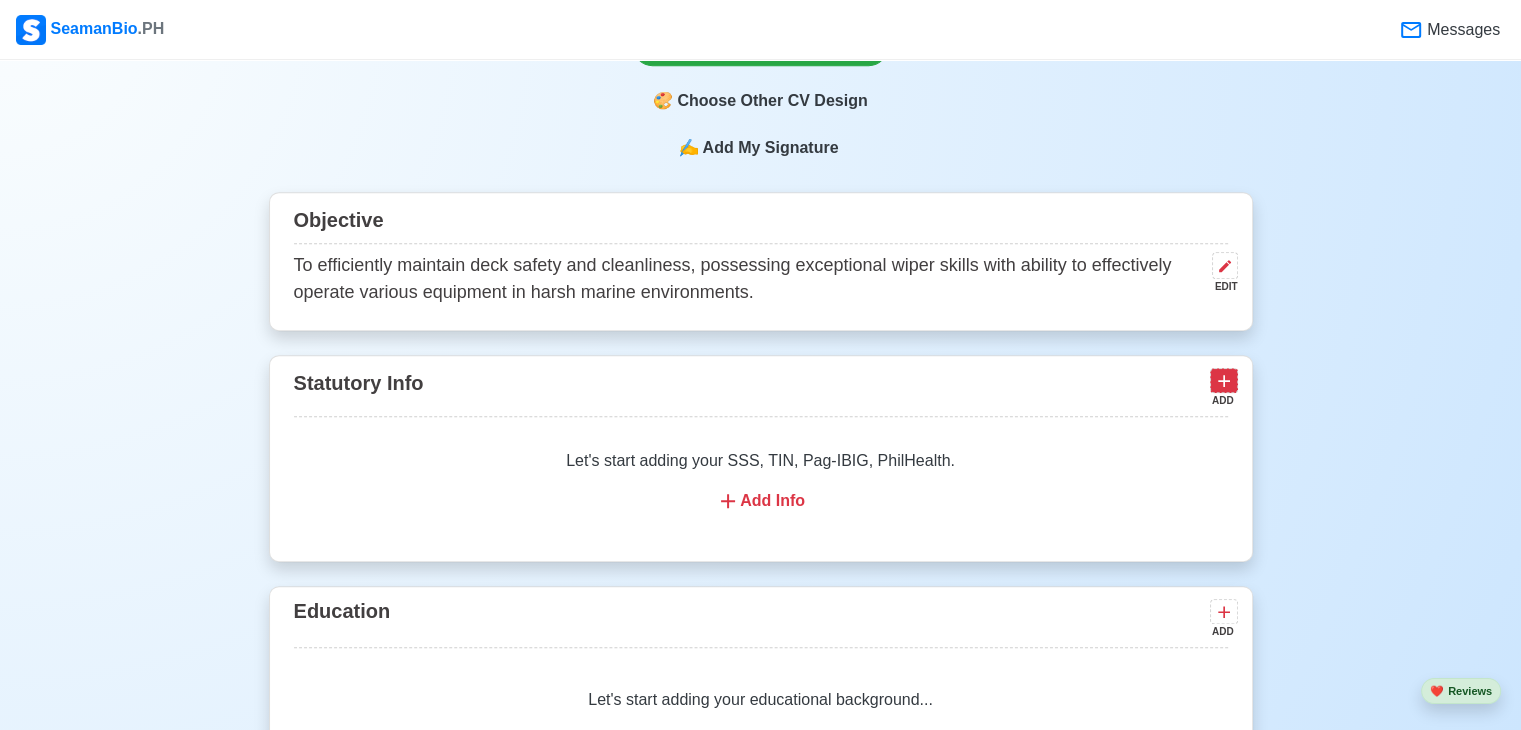 click 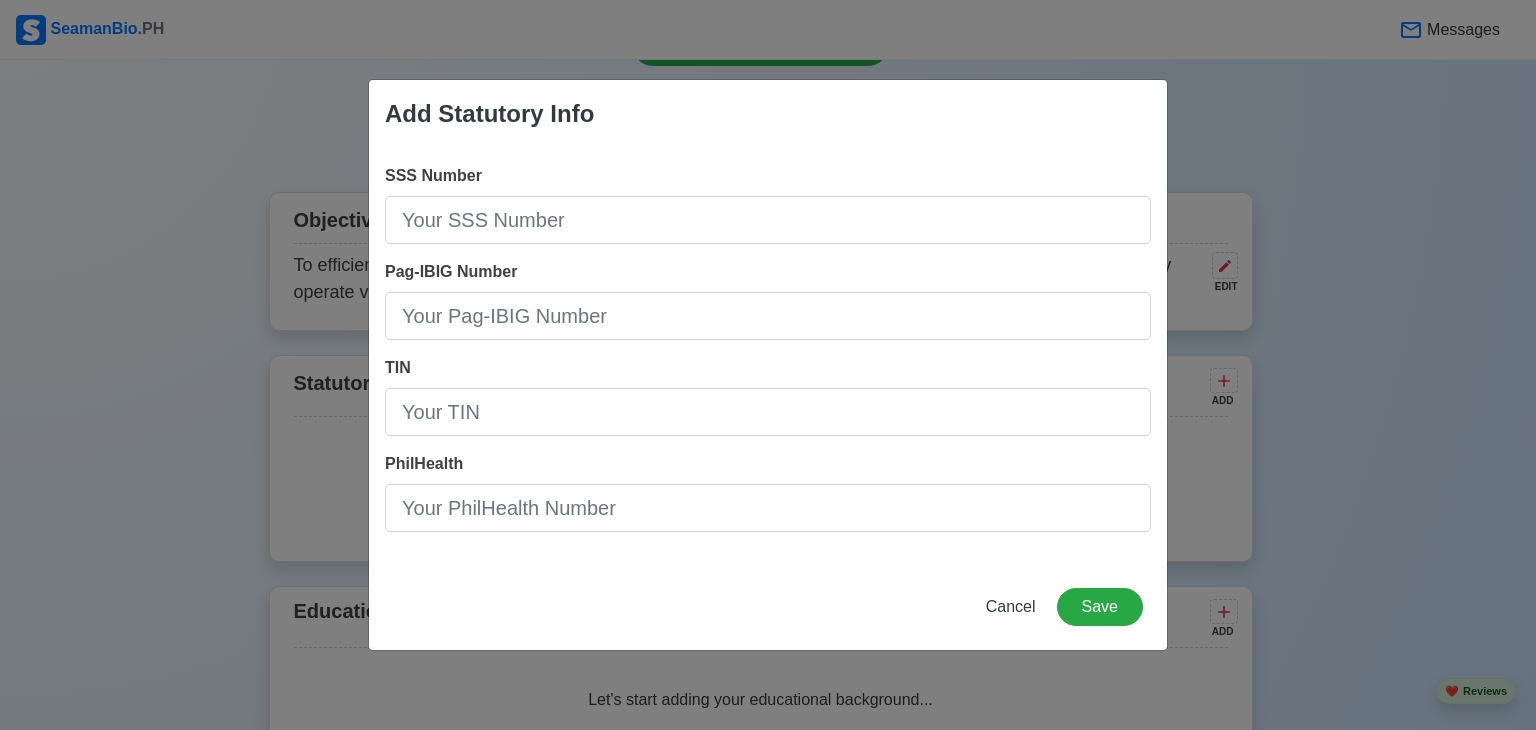 click on "Add Statutory Info SSS Number Pag-IBIG Number TIN PhilHealth Cancel Save" at bounding box center (768, 365) 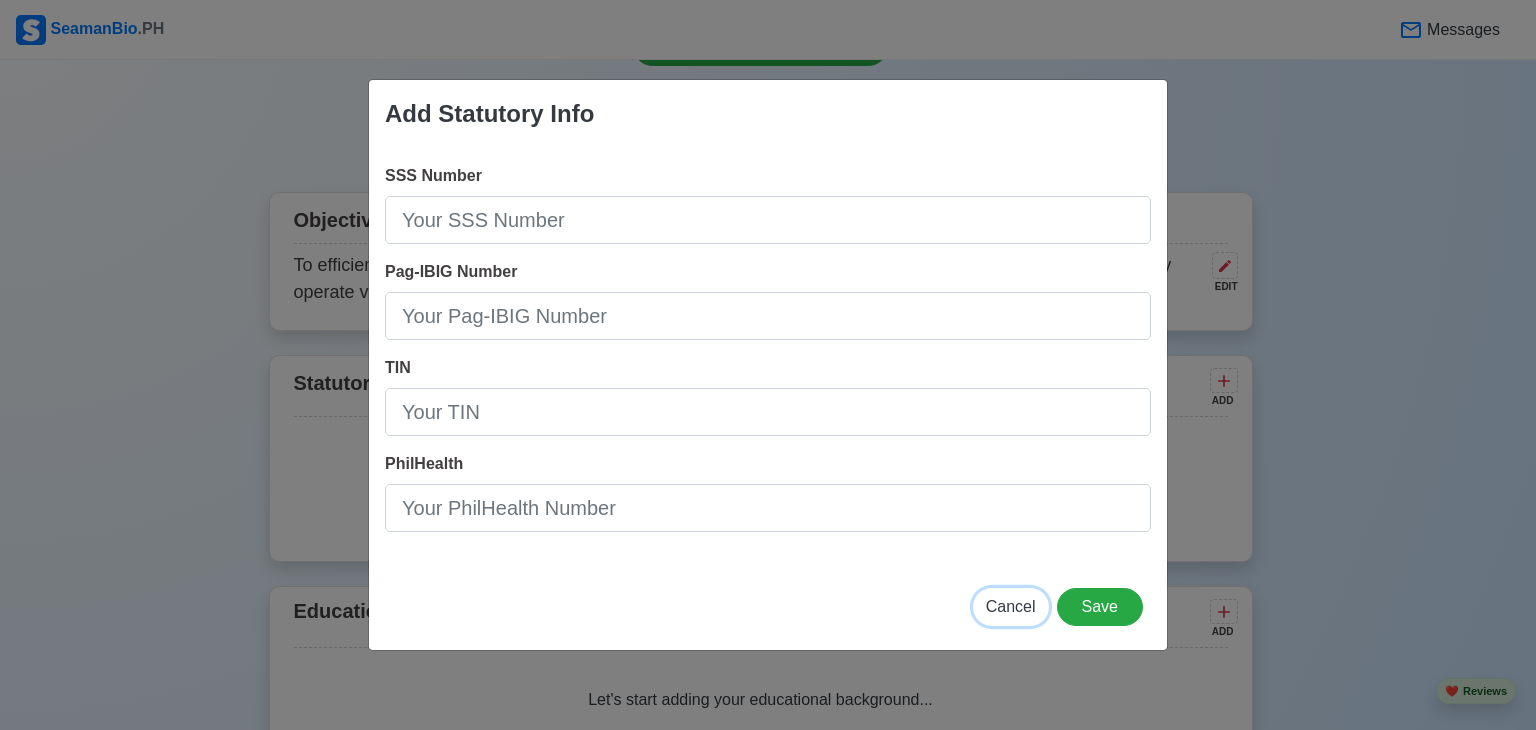click on "Cancel" at bounding box center (1011, 606) 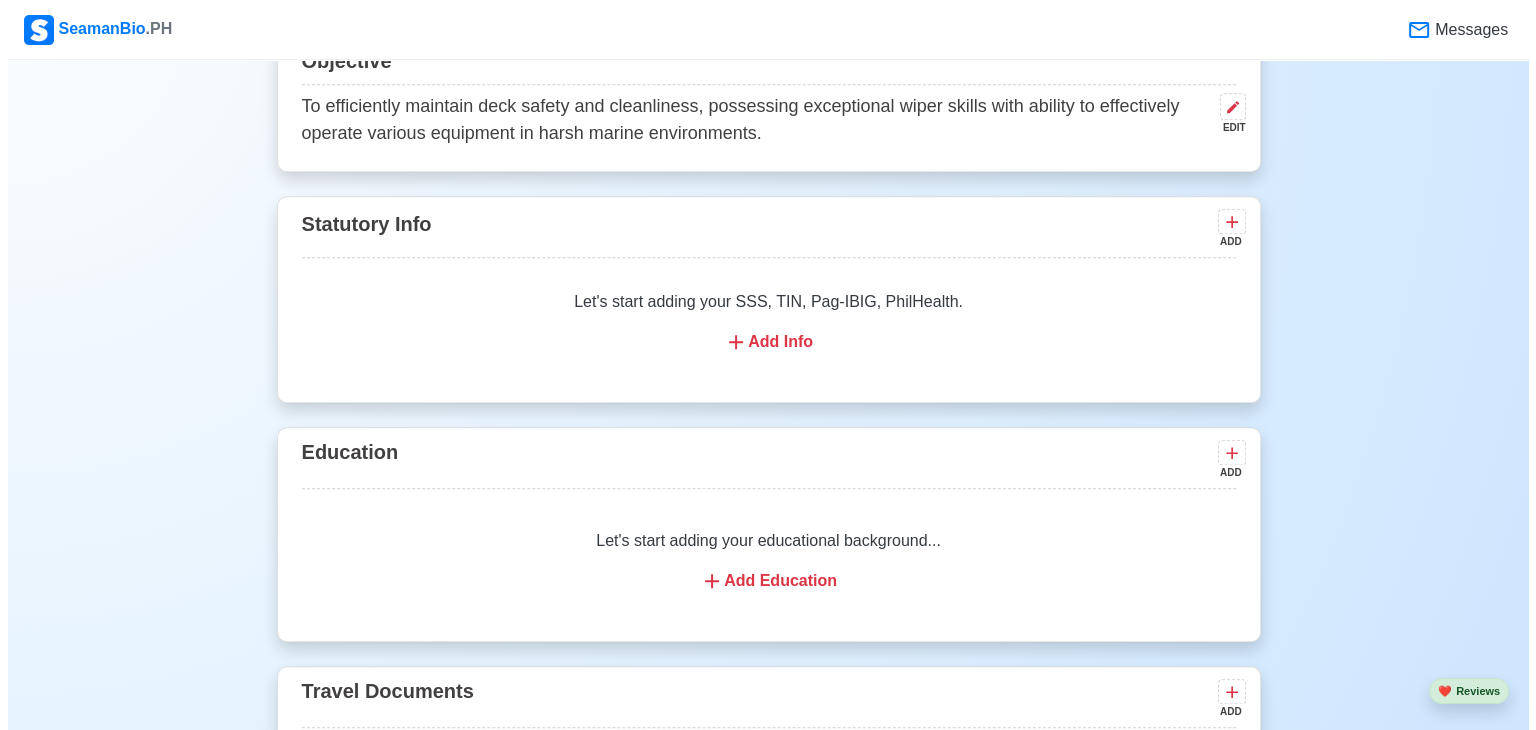 scroll, scrollTop: 1330, scrollLeft: 0, axis: vertical 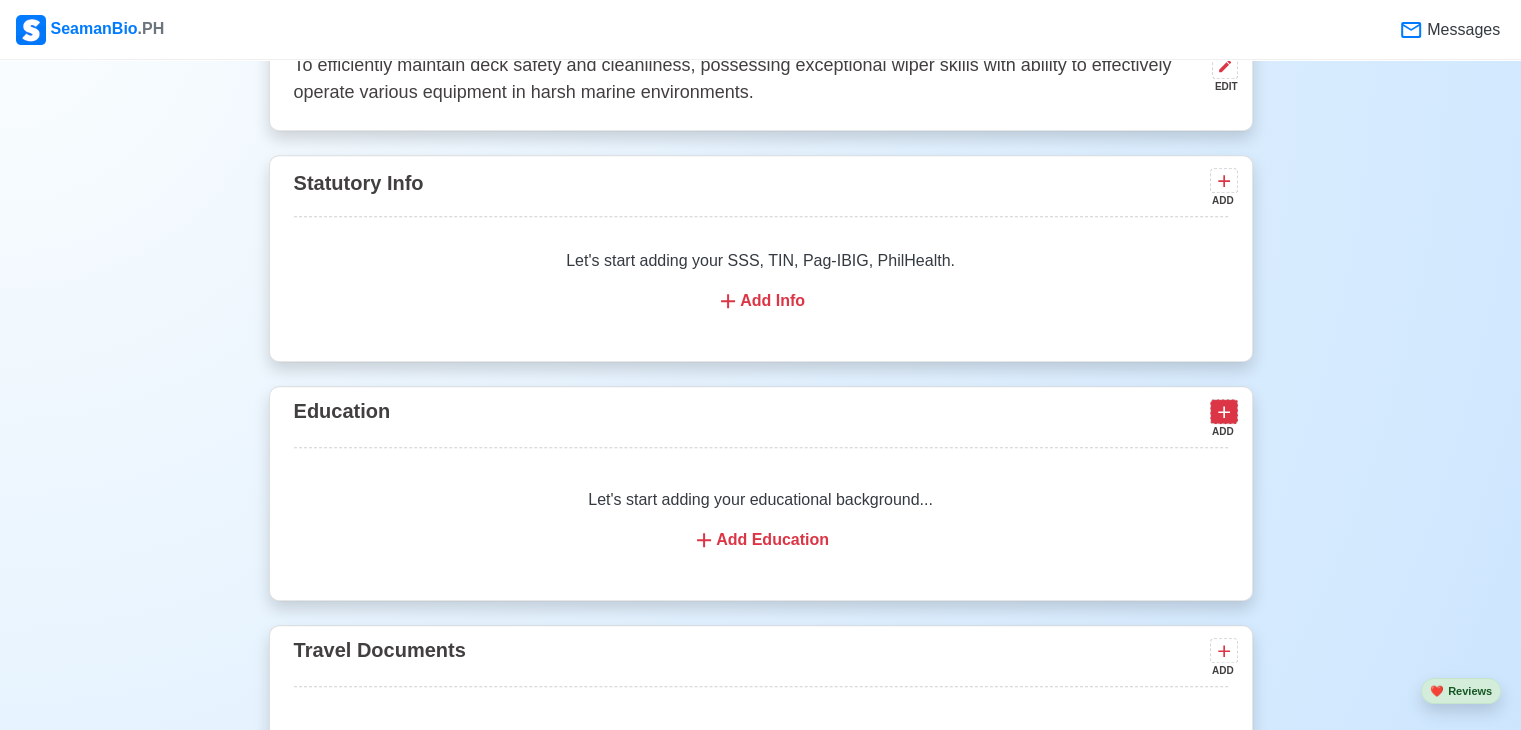 click 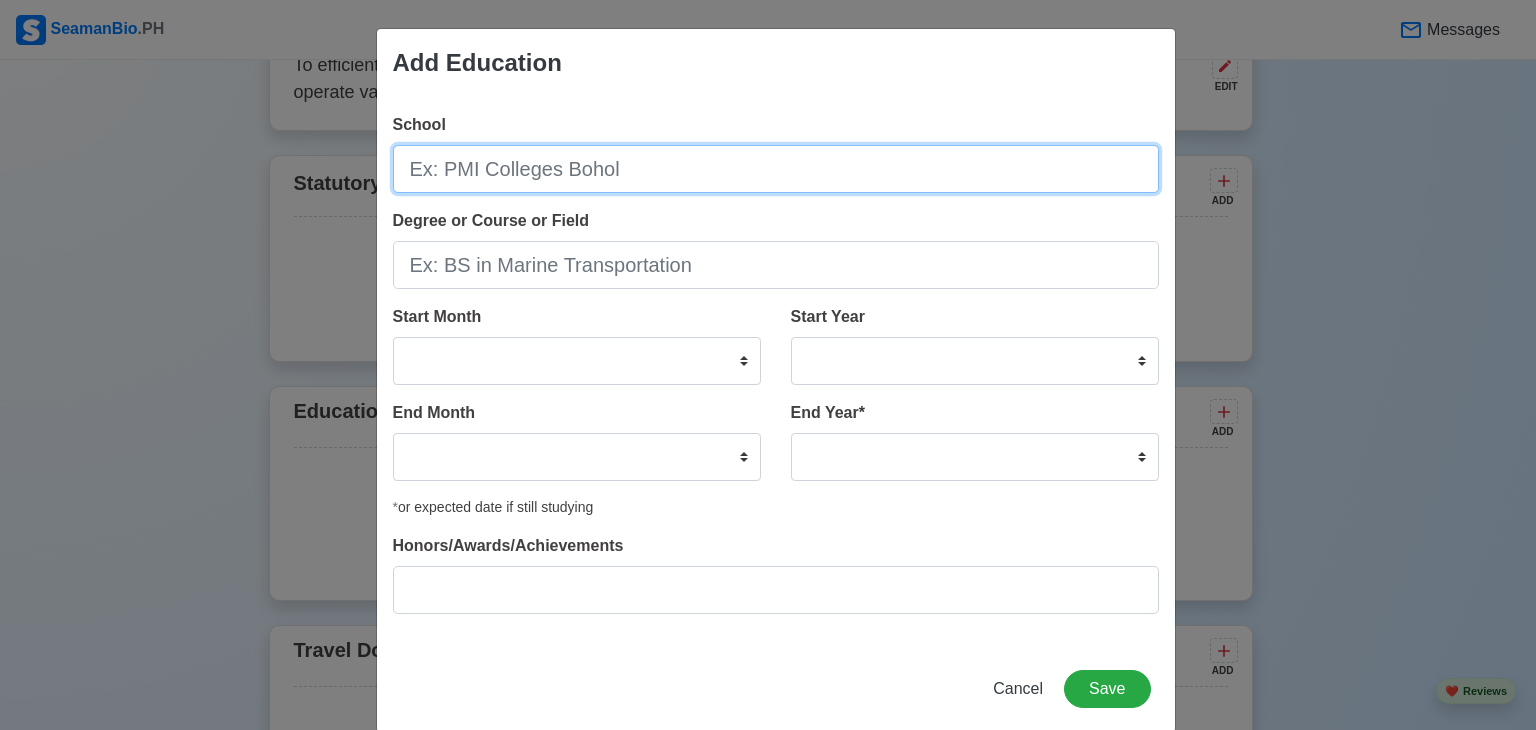 click on "School" at bounding box center [776, 169] 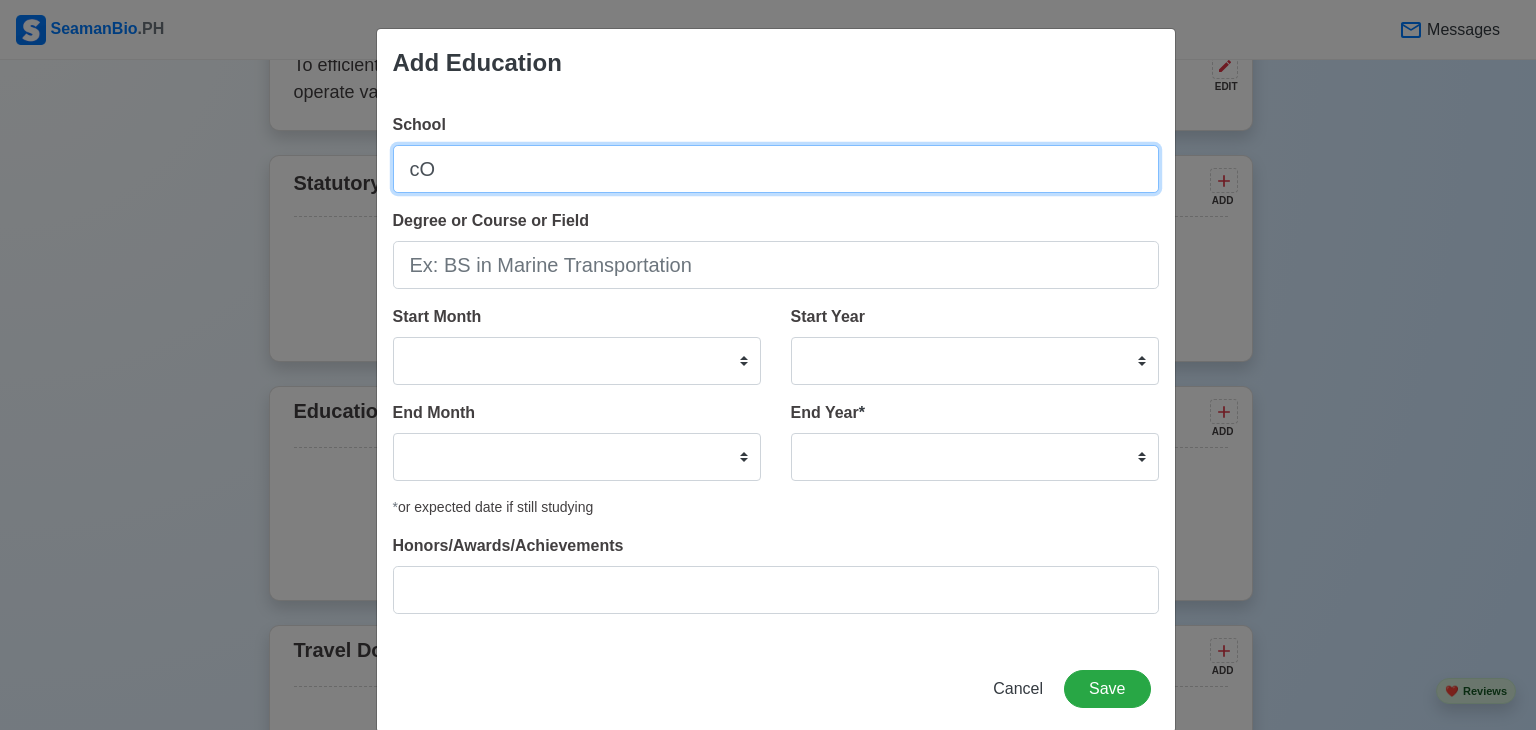 type on "c" 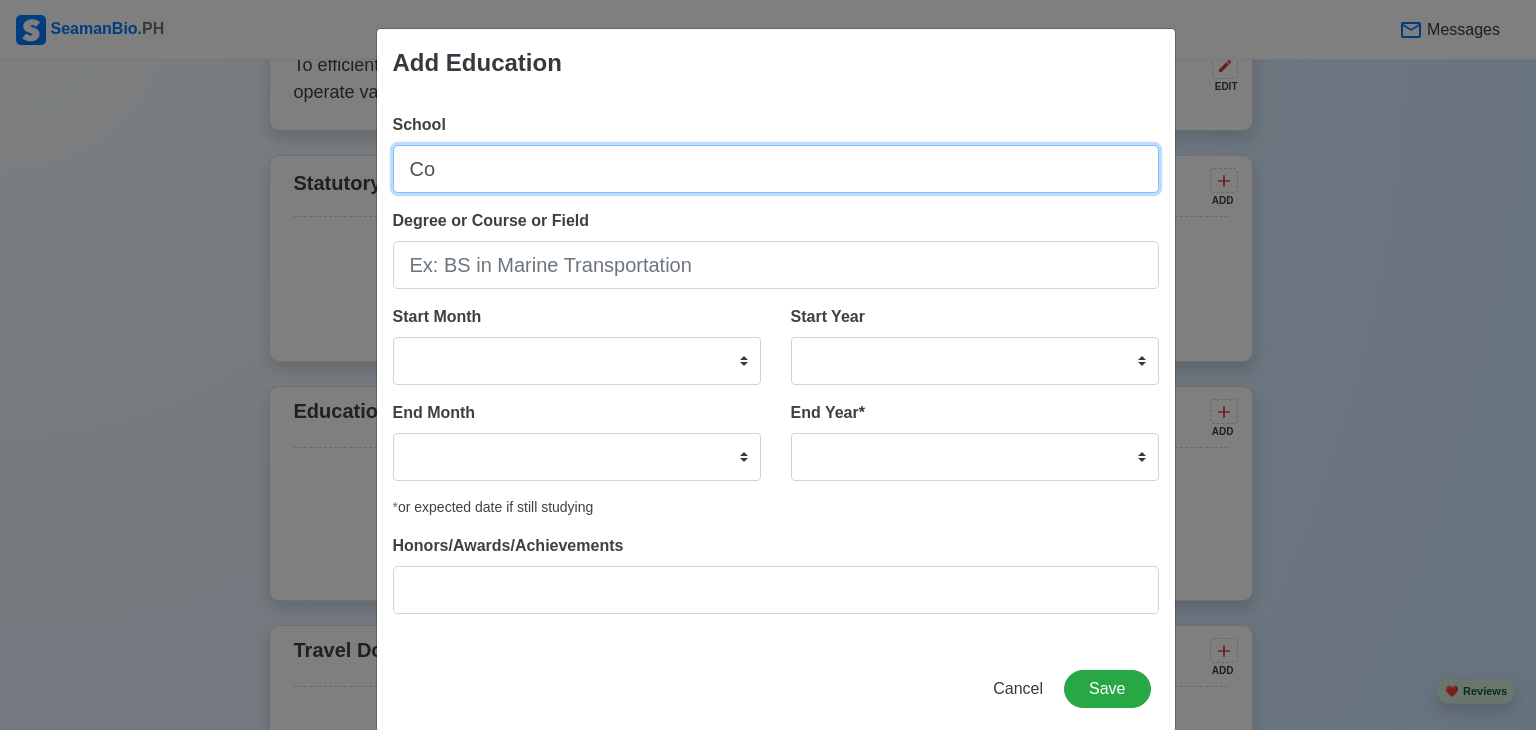 type on "C" 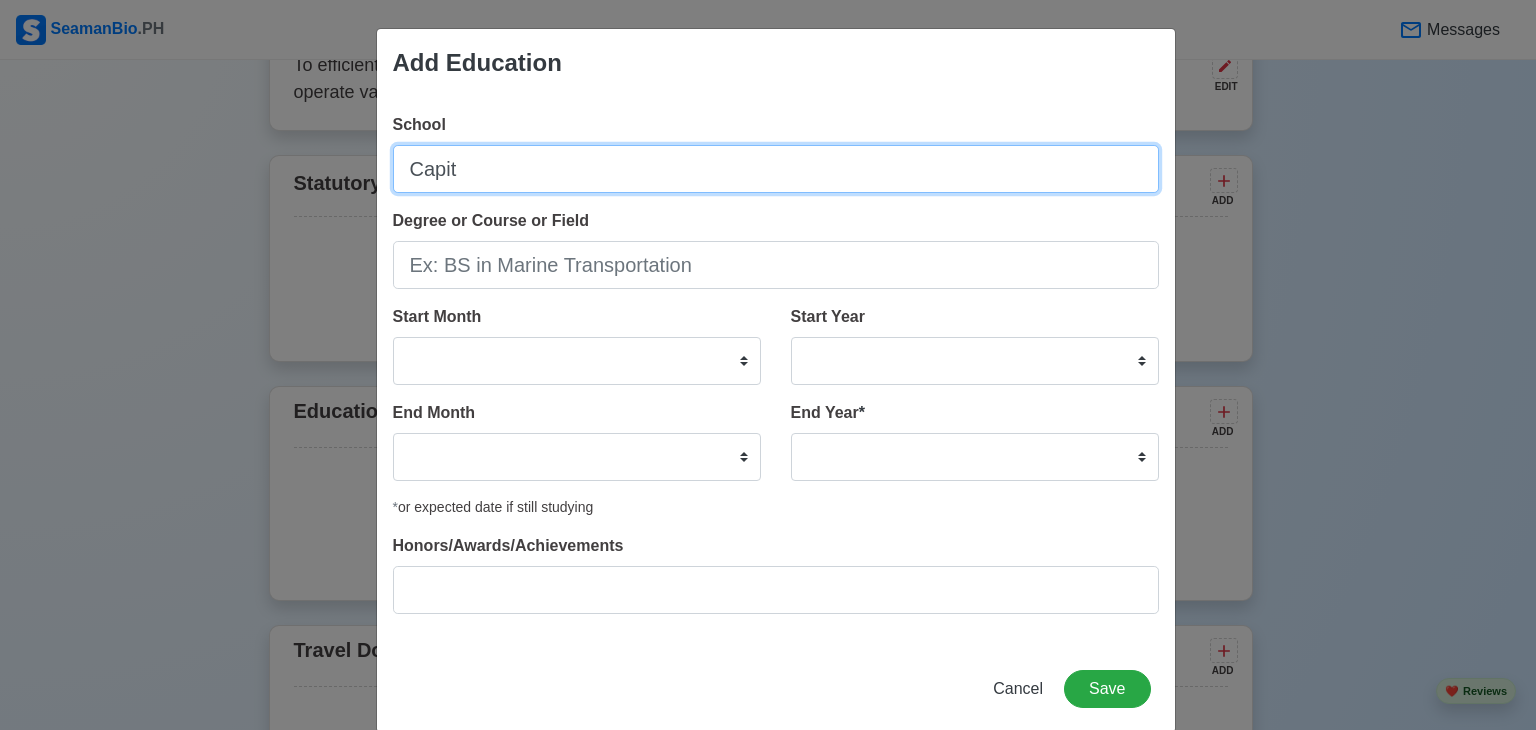 type on "Capitol Universitity" 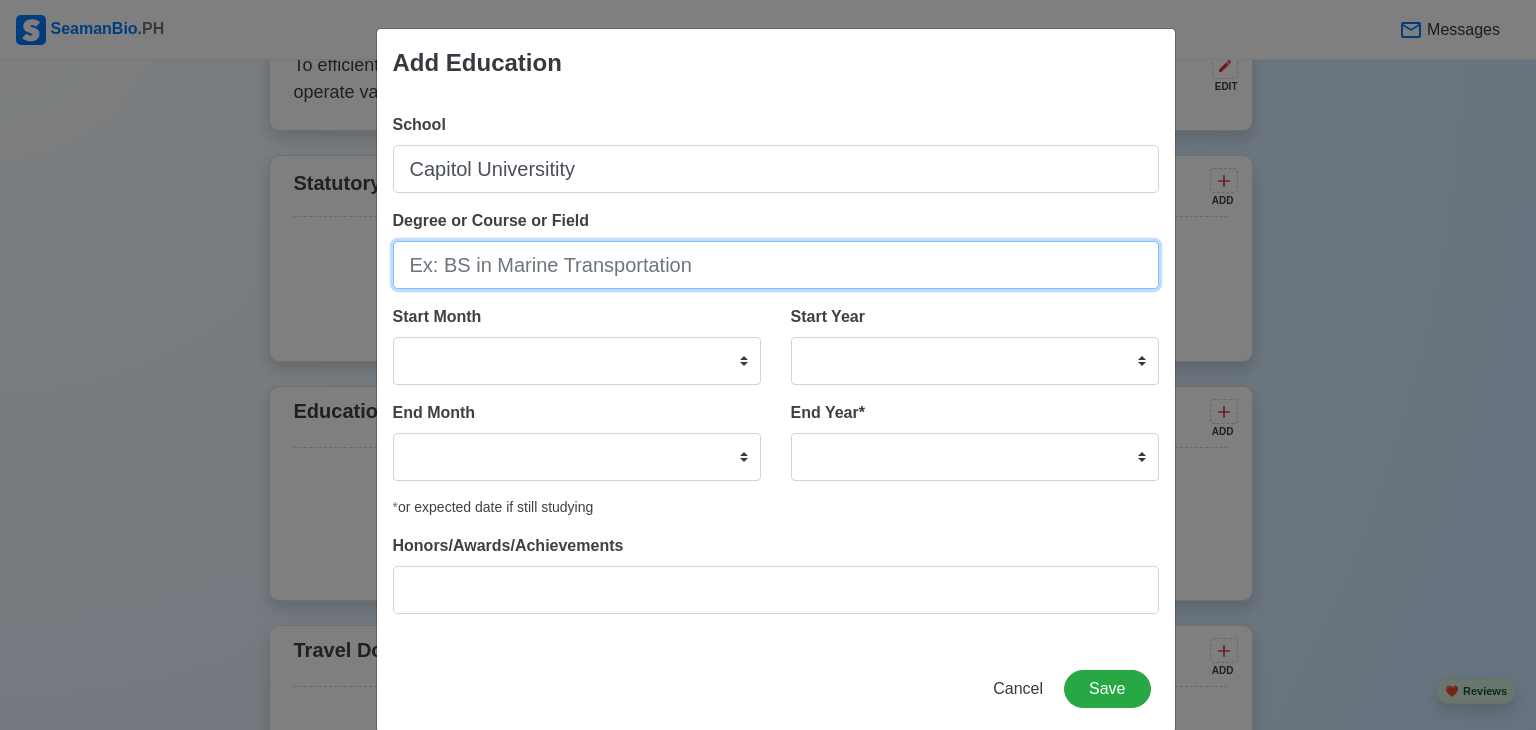 click on "Degree or Course or Field" at bounding box center (776, 265) 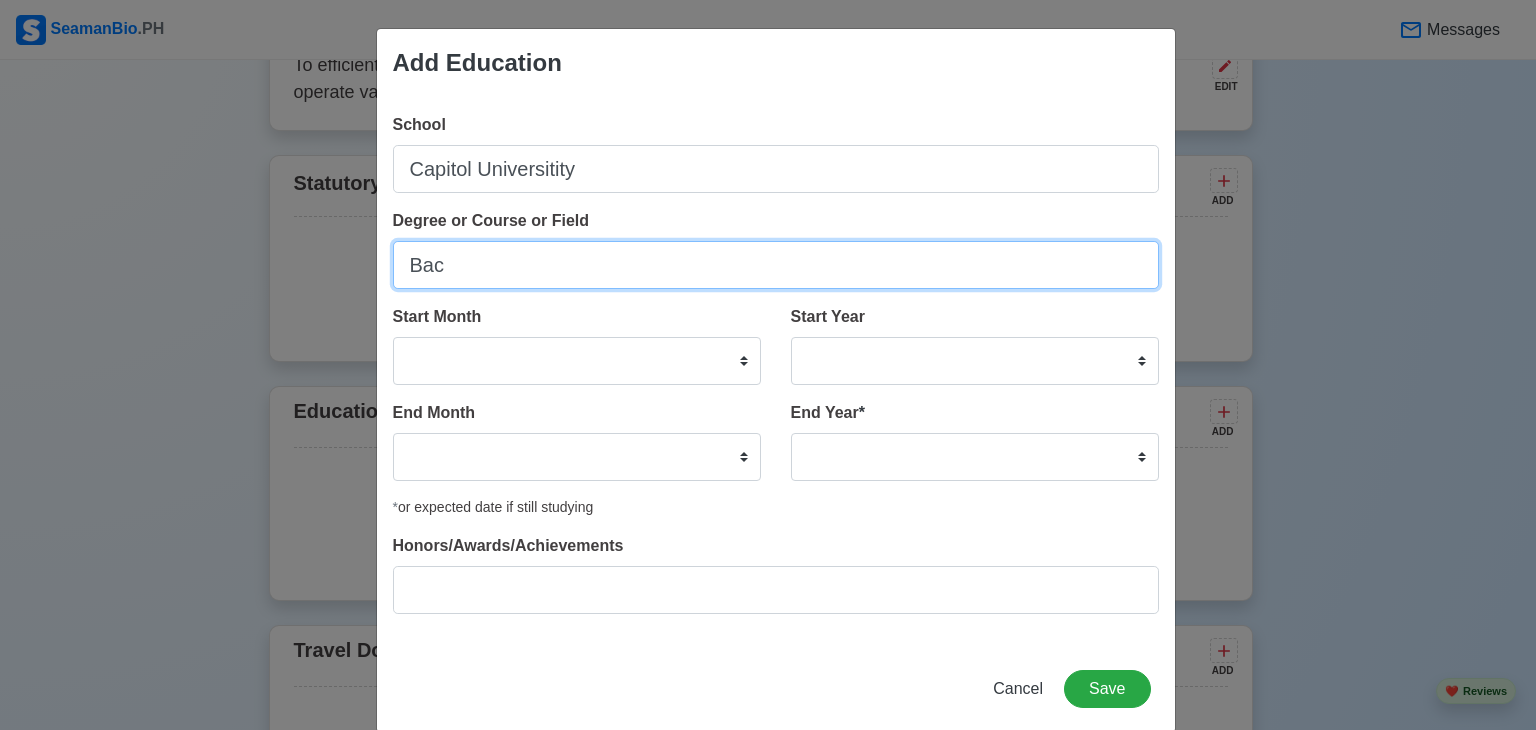 type on "Bachelor Of Science In Marine Engineering" 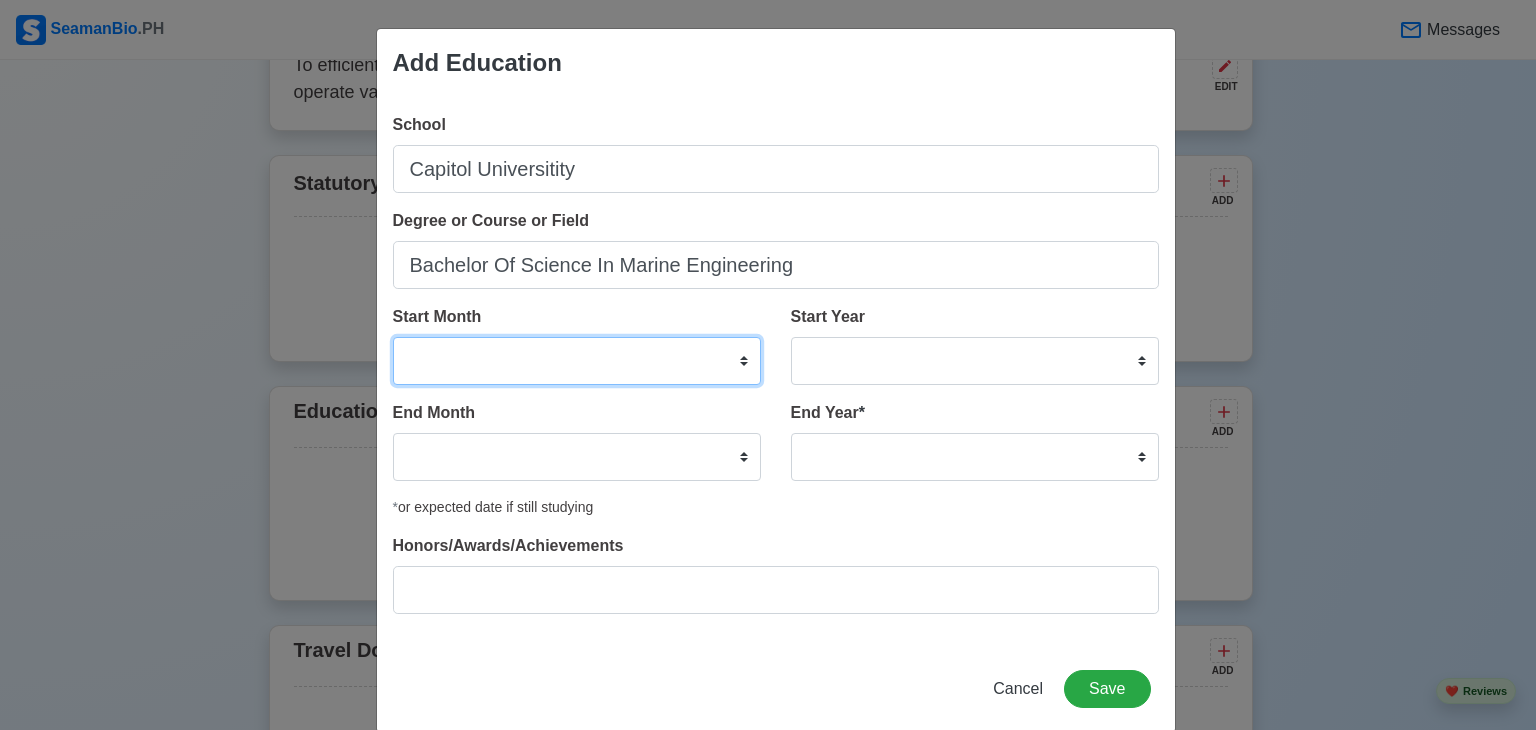 click on "January February March April May June July August September October November December" at bounding box center [577, 361] 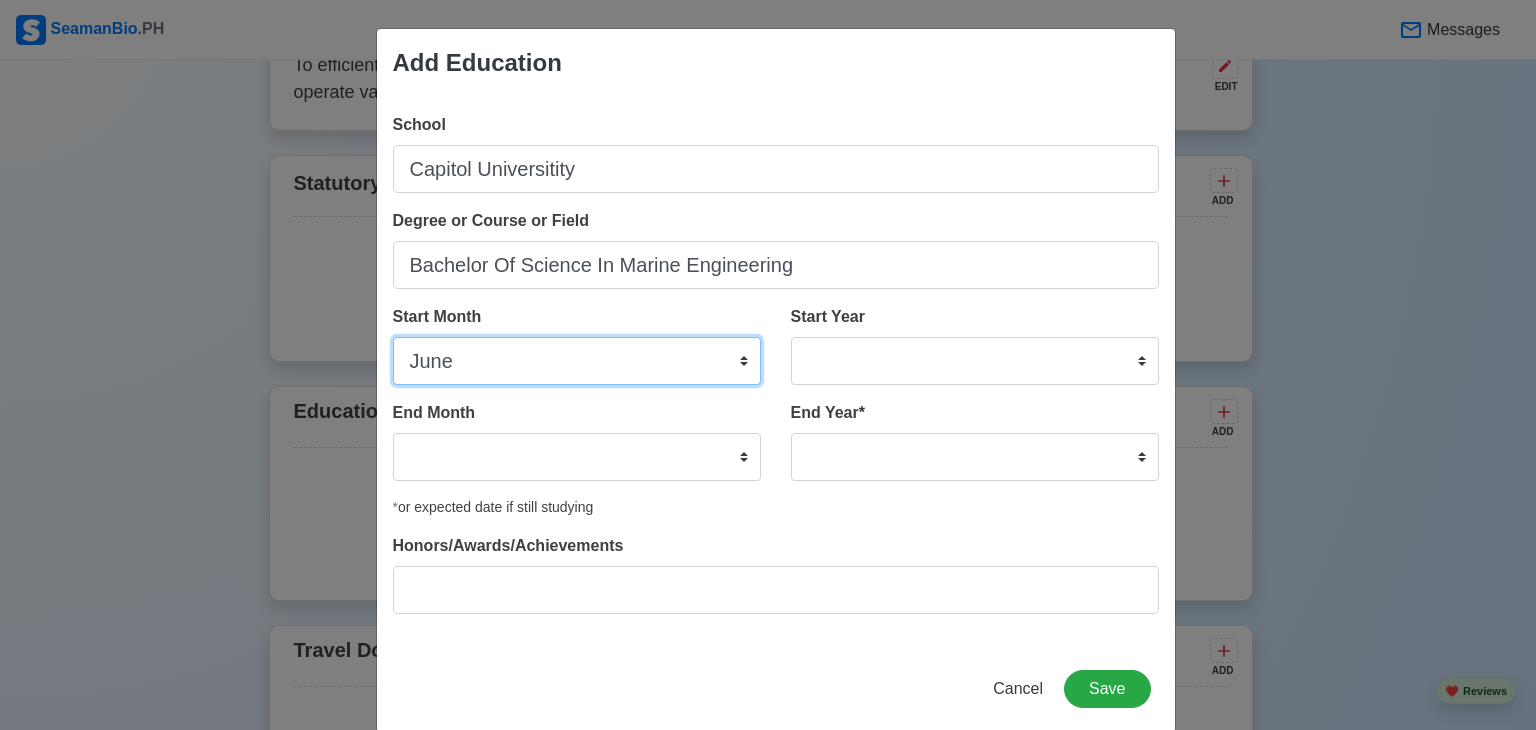 click on "January February March April May June July August September October November December" at bounding box center [577, 361] 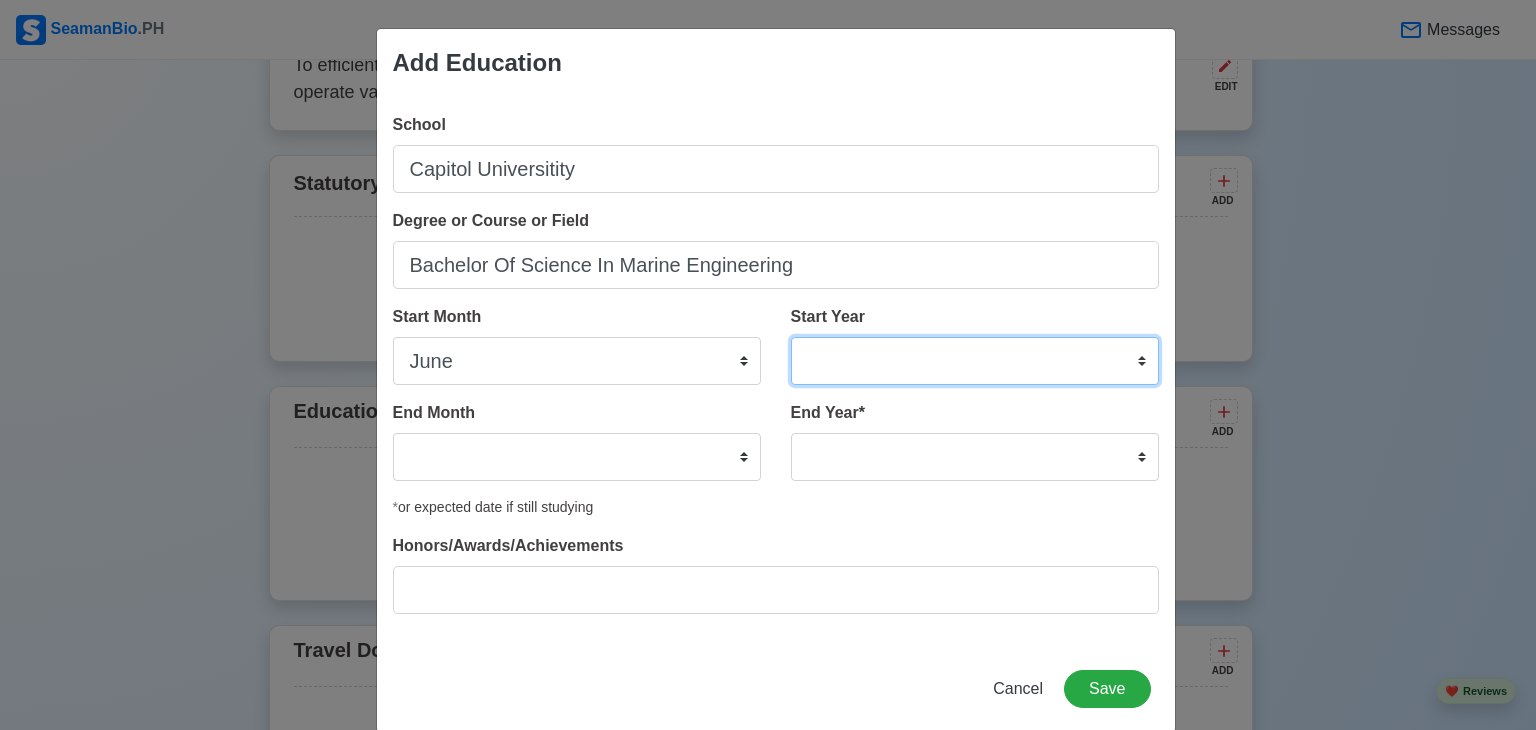 click on "2025 2024 2023 2022 2021 2020 2019 2018 2017 2016 2015 2014 2013 2012 2011 2010 2009 2008 2007 2006 2005 2004 2003 2002 2001 2000 1999 1998 1997 1996 1995 1994 1993 1992 1991 1990 1989 1988 1987 1986 1985 1984 1983 1982 1981 1980 1979 1978 1977 1976 1975 1974 1973 1972 1971 1970 1969 1968 1967 1966 1965 1964 1963 1962 1961 1960 1959 1958 1957 1956 1955 1954 1953 1952 1951 1950 1949 1948 1947 1946 1945 1944 1943 1942 1941 1940 1939 1938 1937 1936 1935 1934 1933 1932 1931 1930 1929 1928 1927 1926 1925" at bounding box center (975, 361) 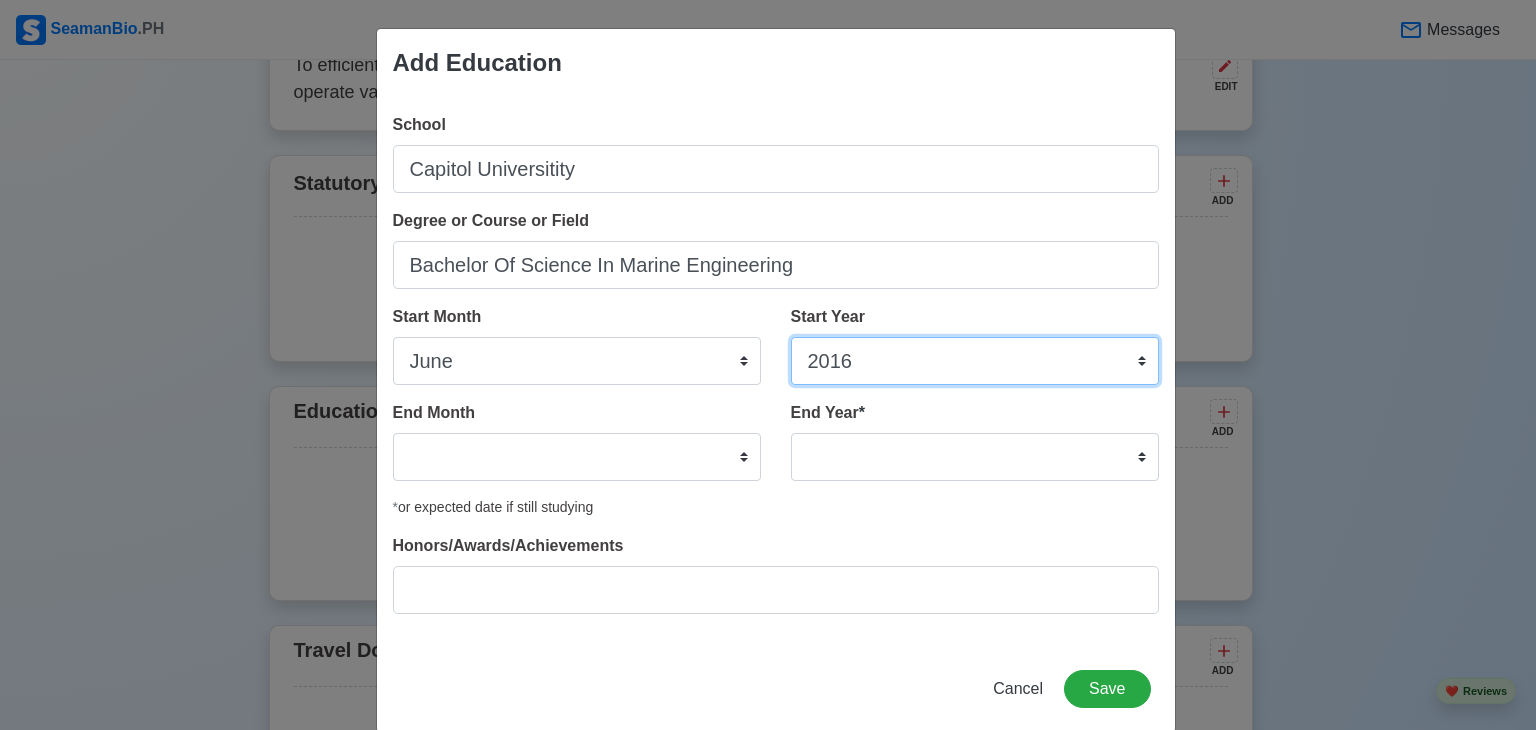 click on "2025 2024 2023 2022 2021 2020 2019 2018 2017 2016 2015 2014 2013 2012 2011 2010 2009 2008 2007 2006 2005 2004 2003 2002 2001 2000 1999 1998 1997 1996 1995 1994 1993 1992 1991 1990 1989 1988 1987 1986 1985 1984 1983 1982 1981 1980 1979 1978 1977 1976 1975 1974 1973 1972 1971 1970 1969 1968 1967 1966 1965 1964 1963 1962 1961 1960 1959 1958 1957 1956 1955 1954 1953 1952 1951 1950 1949 1948 1947 1946 1945 1944 1943 1942 1941 1940 1939 1938 1937 1936 1935 1934 1933 1932 1931 1930 1929 1928 1927 1926 1925" at bounding box center [975, 361] 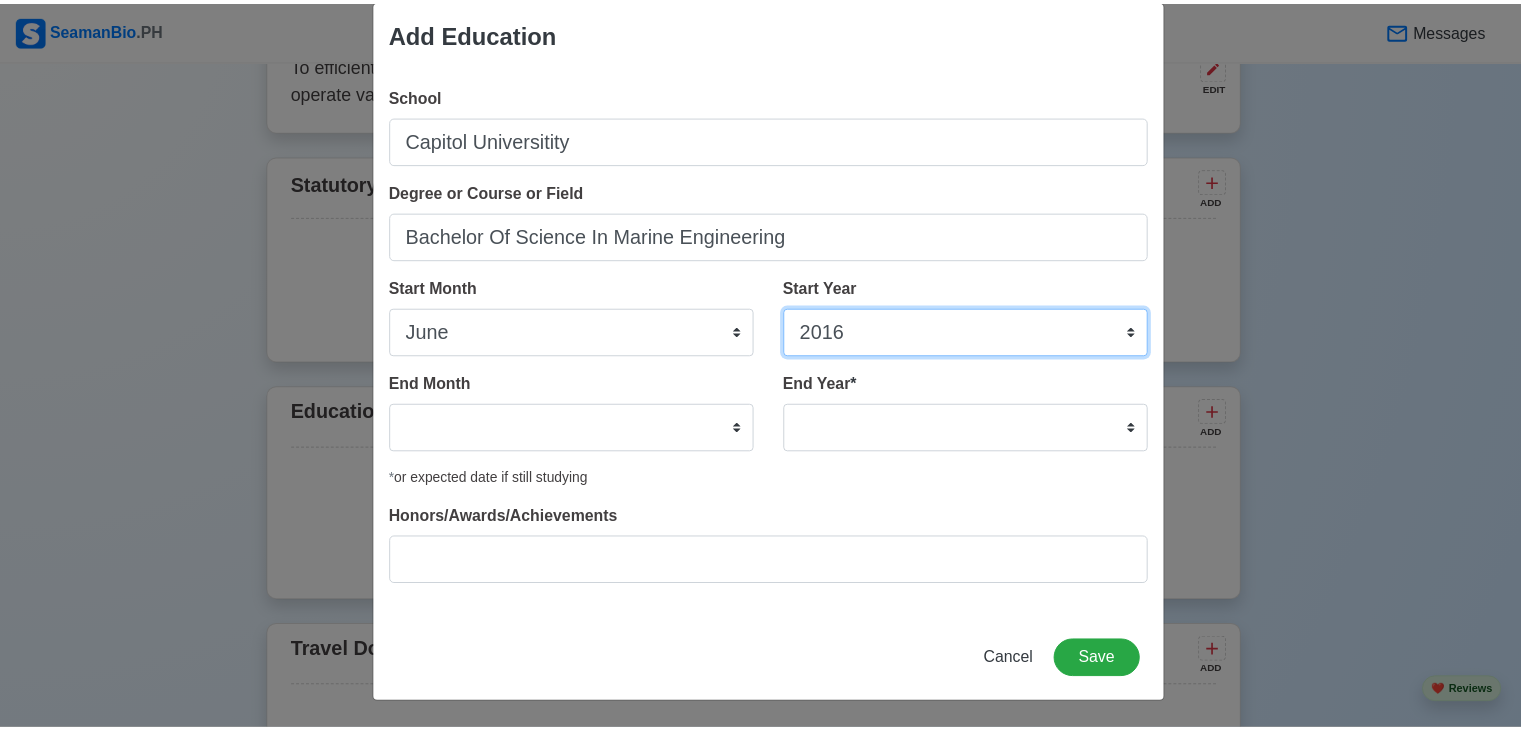 scroll, scrollTop: 30, scrollLeft: 0, axis: vertical 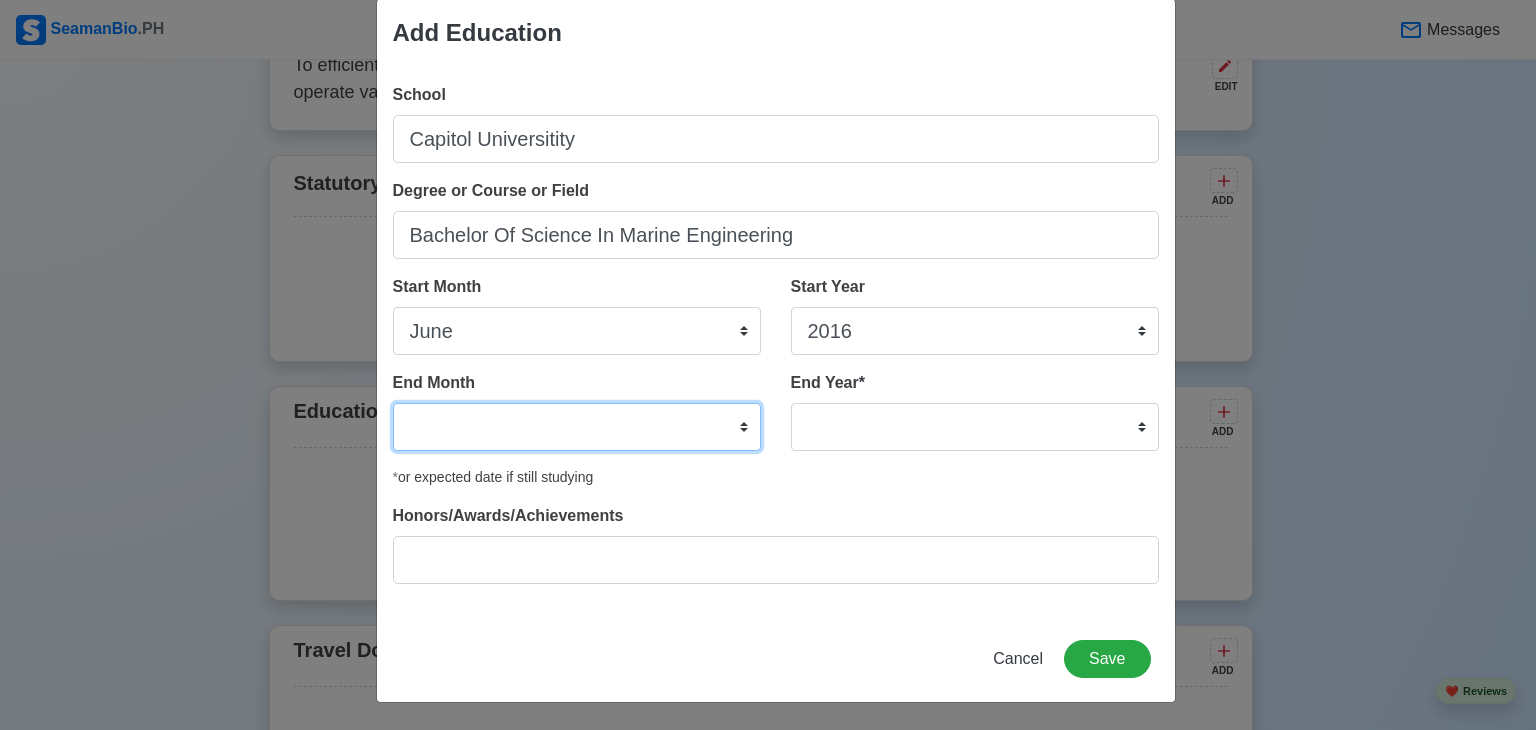 click on "January February March April May June July August September October November December" at bounding box center (577, 427) 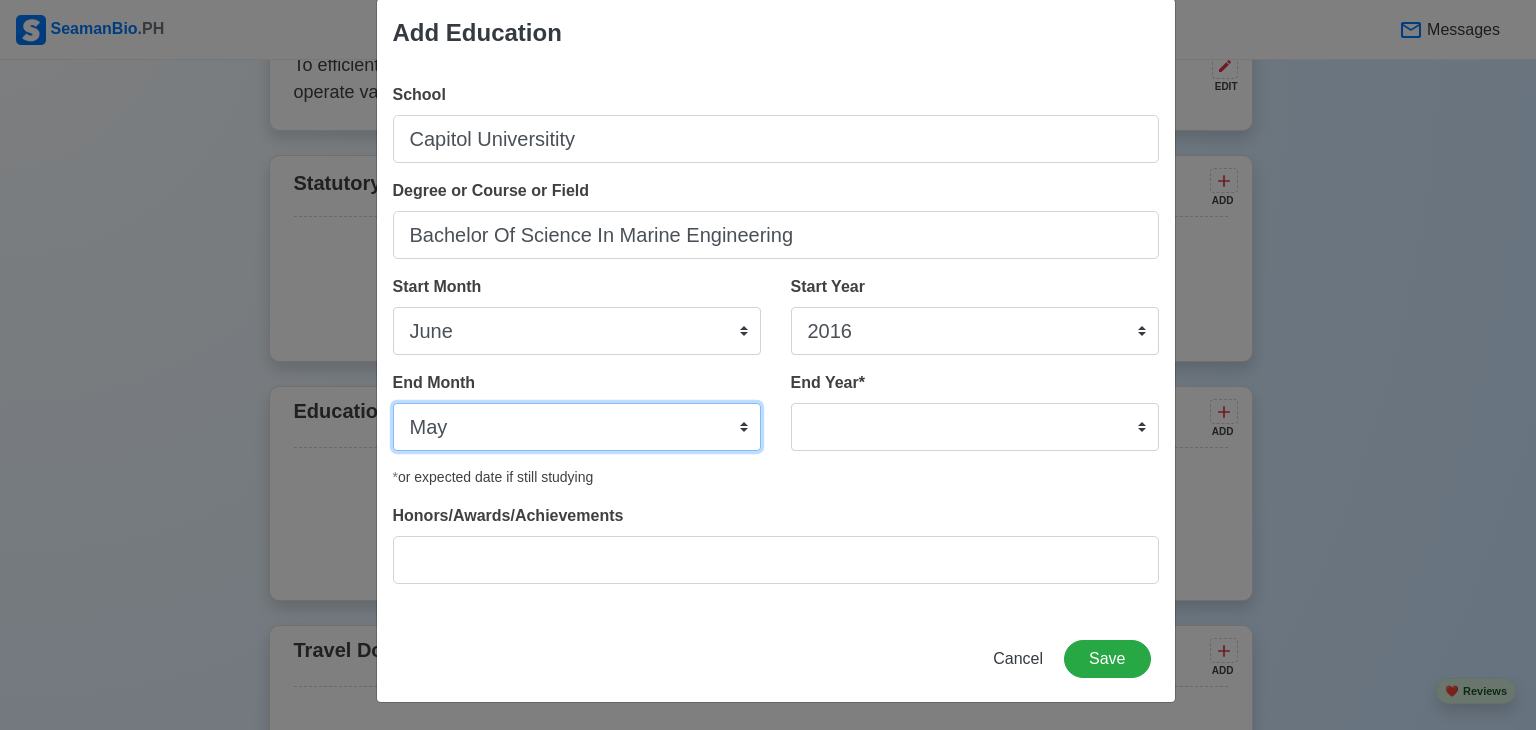click on "January February March April May June July August September October November December" at bounding box center [577, 427] 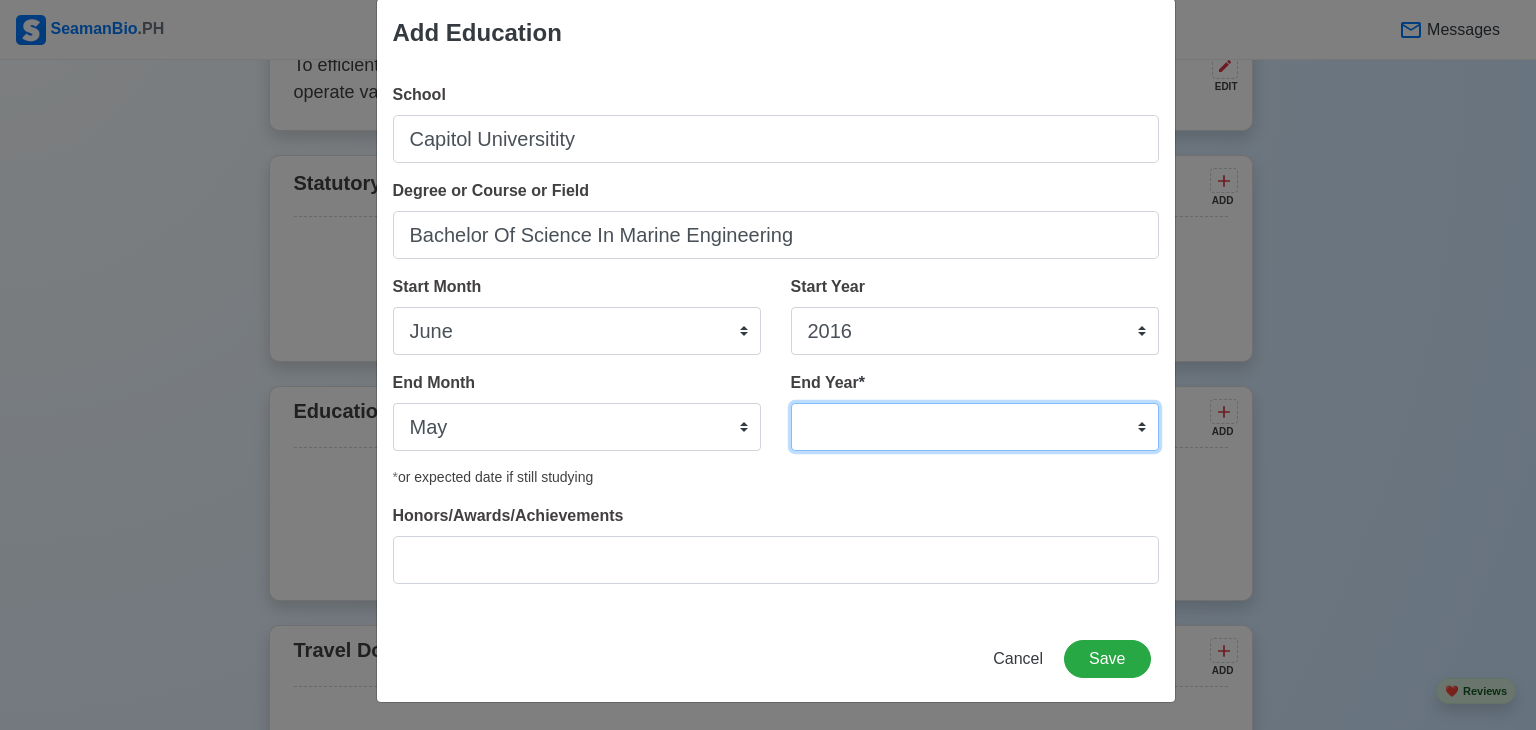 click on "2035 2034 2033 2032 2031 2030 2029 2028 2027 2026 2025 2024 2023 2022 2021 2020 2019 2018 2017 2016 2015 2014 2013 2012 2011 2010 2009 2008 2007 2006 2005 2004 2003 2002 2001 2000 1999 1998 1997 1996 1995 1994 1993 1992 1991 1990 1989 1988 1987 1986 1985 1984 1983 1982 1981 1980 1979 1978 1977 1976 1975 1974 1973 1972 1971 1970 1969 1968 1967 1966 1965 1964 1963 1962 1961 1960 1959 1958 1957 1956 1955 1954 1953 1952 1951 1950 1949 1948 1947 1946 1945 1944 1943 1942 1941 1940 1939 1938 1937 1936 1935" at bounding box center [975, 427] 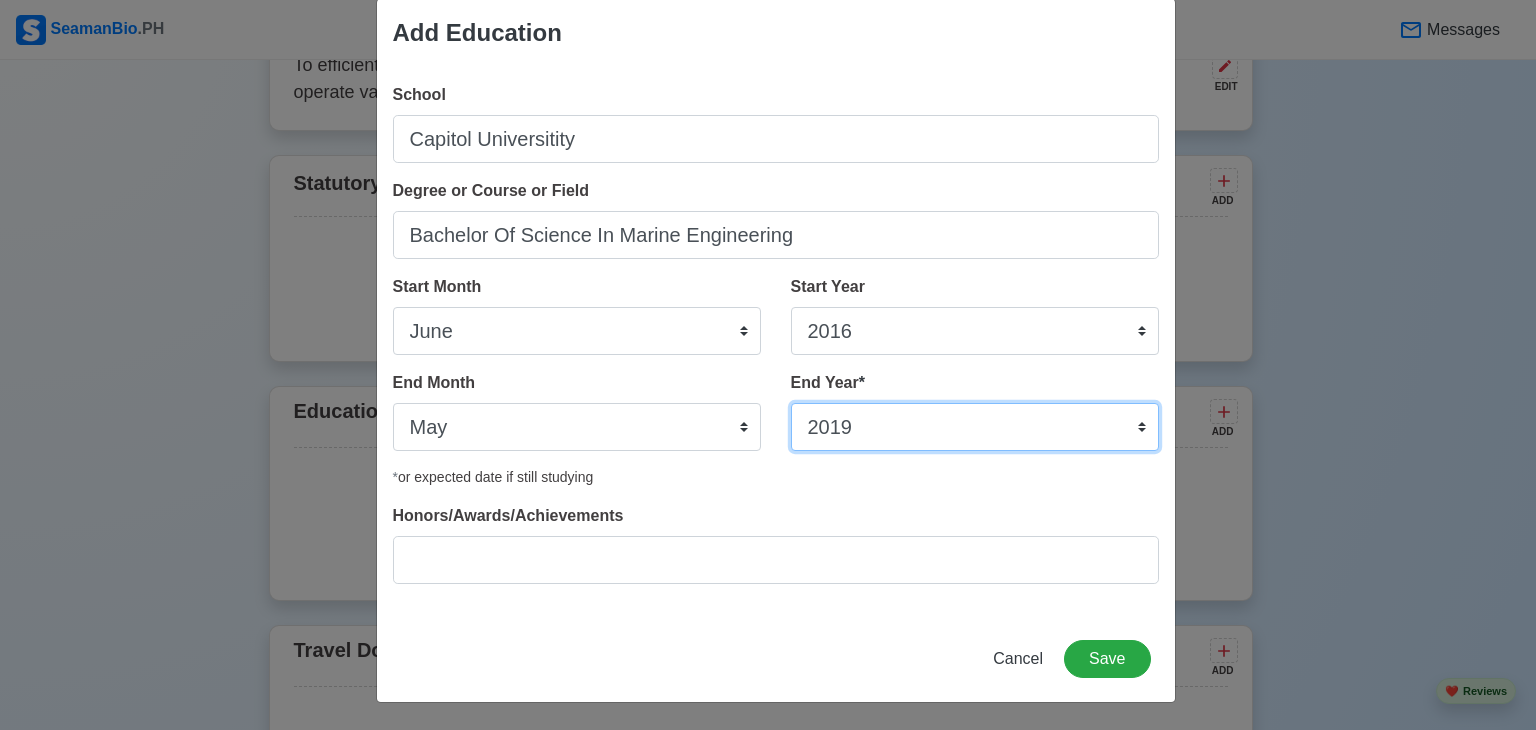 click on "2035 2034 2033 2032 2031 2030 2029 2028 2027 2026 2025 2024 2023 2022 2021 2020 2019 2018 2017 2016 2015 2014 2013 2012 2011 2010 2009 2008 2007 2006 2005 2004 2003 2002 2001 2000 1999 1998 1997 1996 1995 1994 1993 1992 1991 1990 1989 1988 1987 1986 1985 1984 1983 1982 1981 1980 1979 1978 1977 1976 1975 1974 1973 1972 1971 1970 1969 1968 1967 1966 1965 1964 1963 1962 1961 1960 1959 1958 1957 1956 1955 1954 1953 1952 1951 1950 1949 1948 1947 1946 1945 1944 1943 1942 1941 1940 1939 1938 1937 1936 1935" at bounding box center (975, 427) 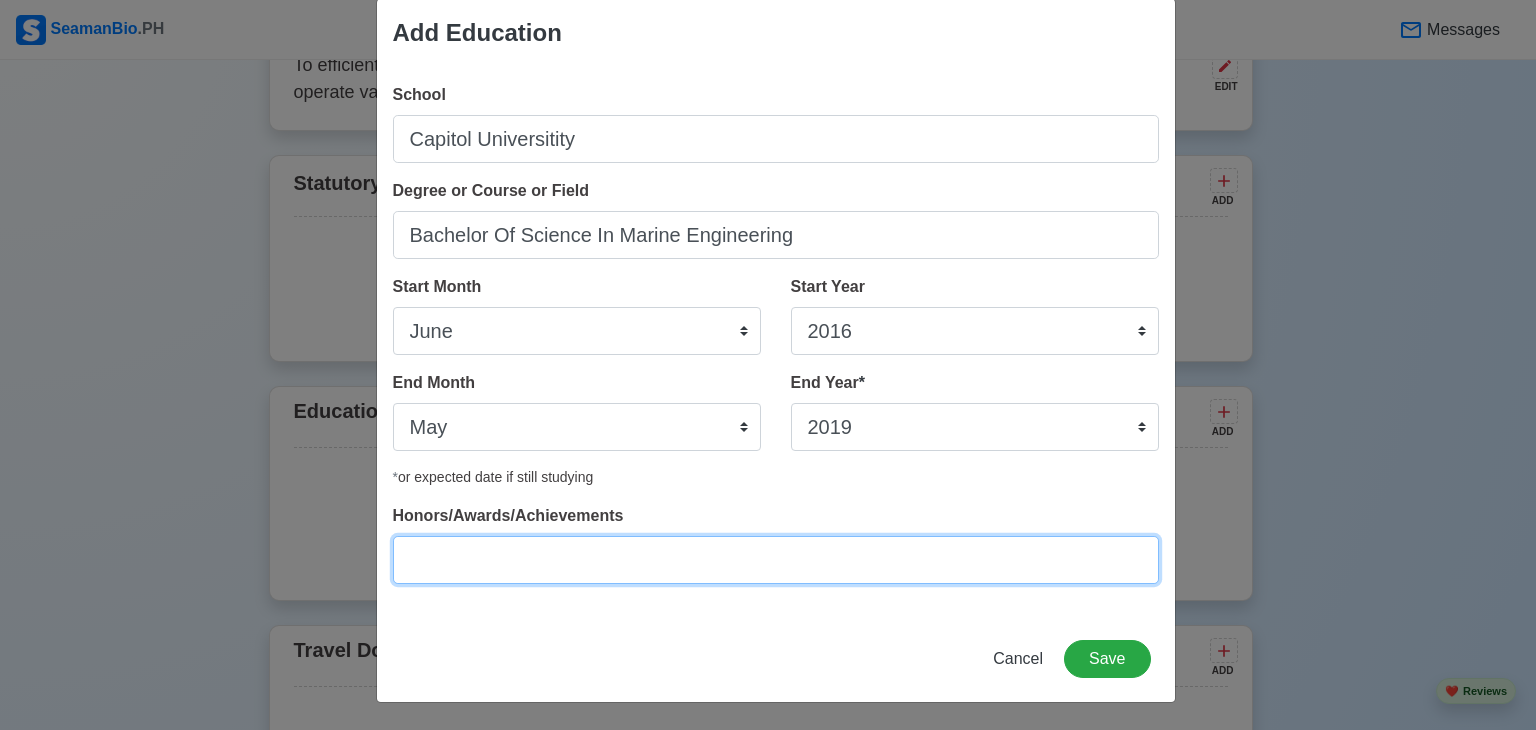 click on "Honors/Awards/Achievements" at bounding box center [776, 560] 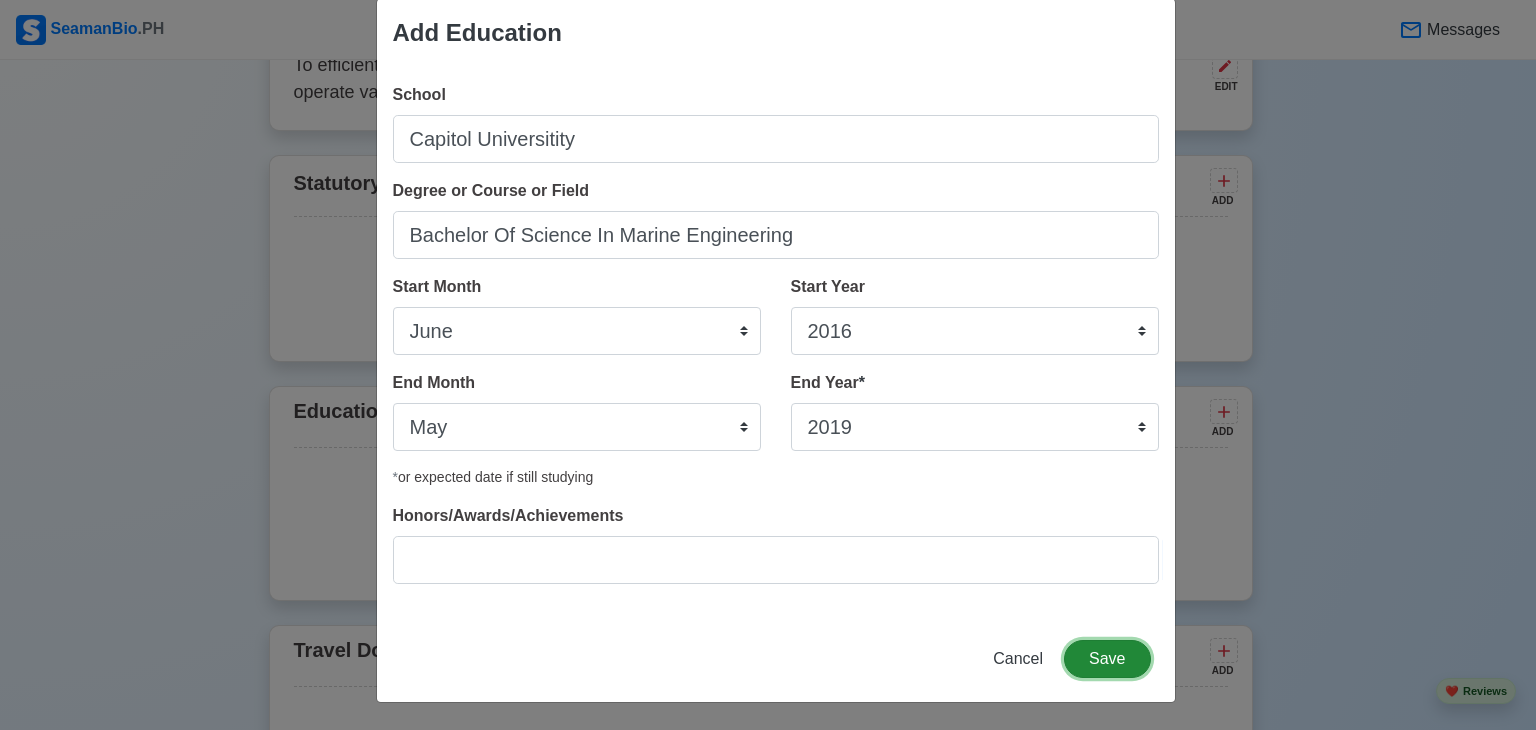 click on "Save" at bounding box center [1107, 659] 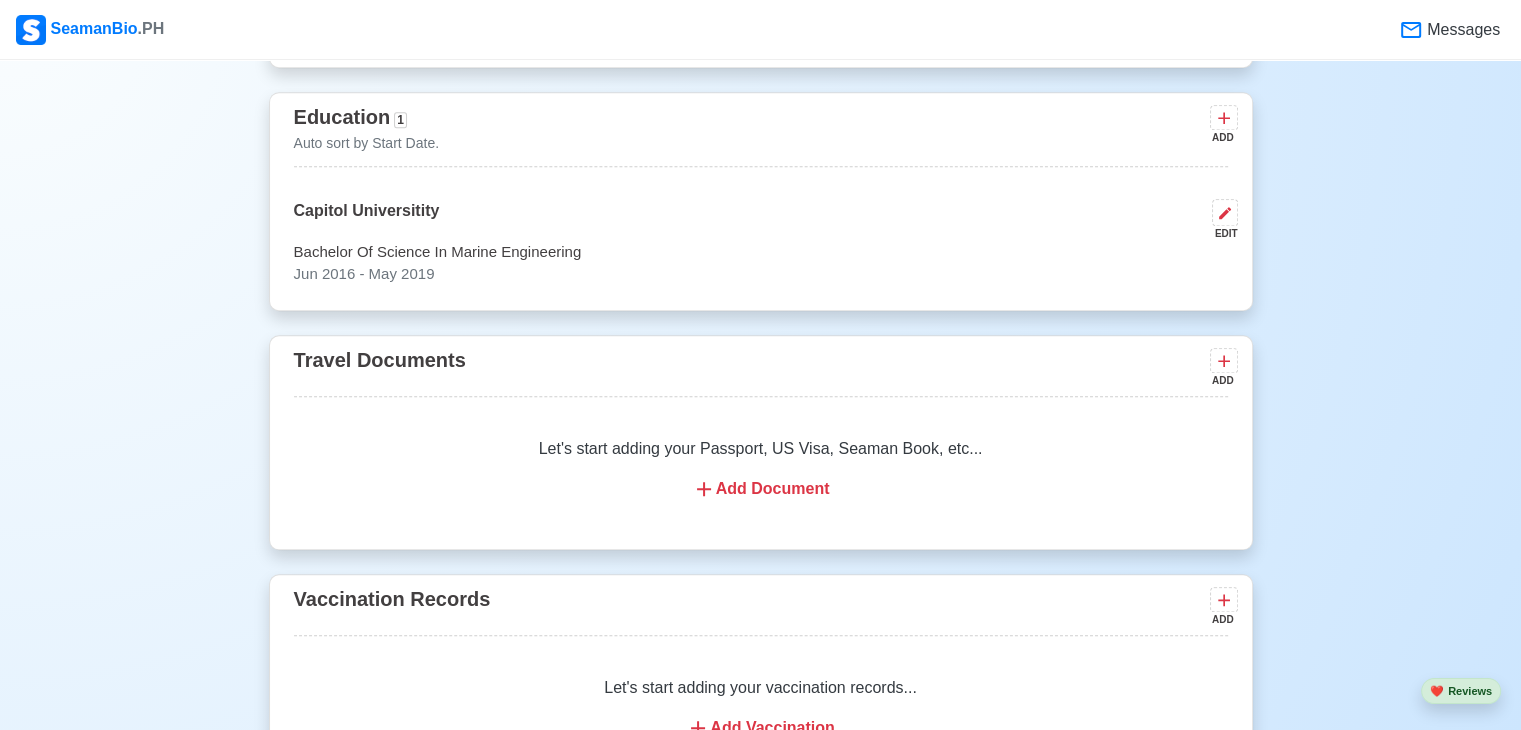 scroll, scrollTop: 1630, scrollLeft: 0, axis: vertical 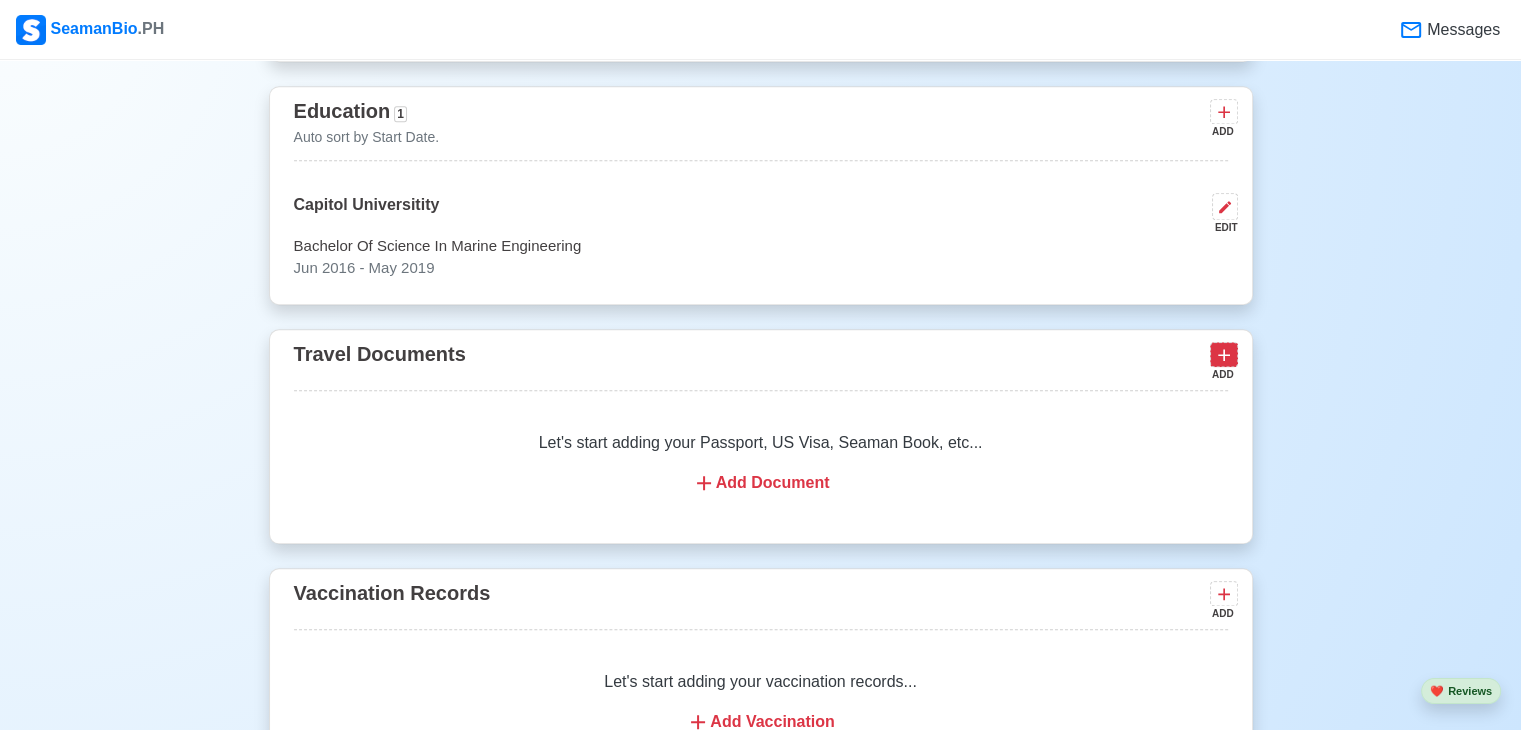 click 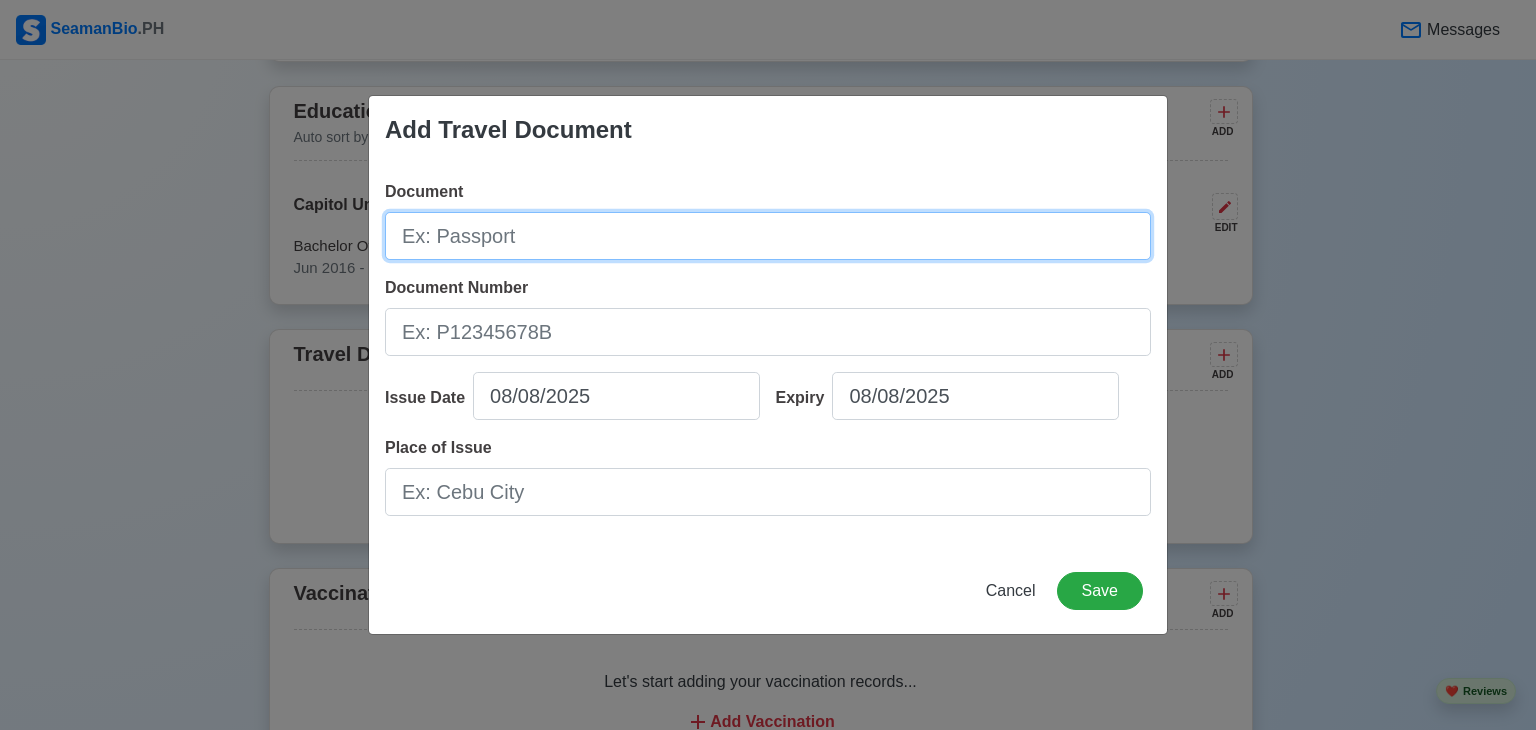 click on "Document" at bounding box center [768, 236] 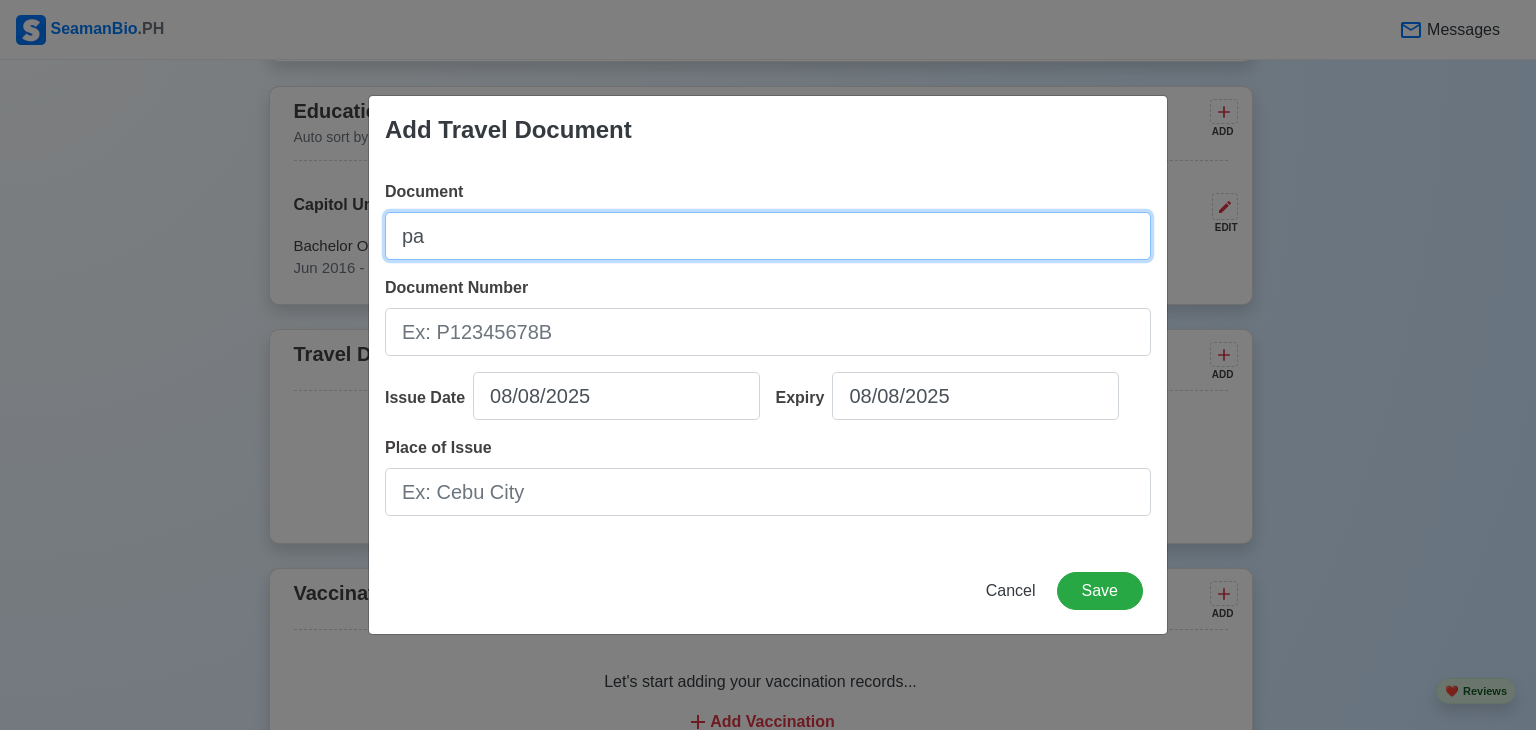 type on "p" 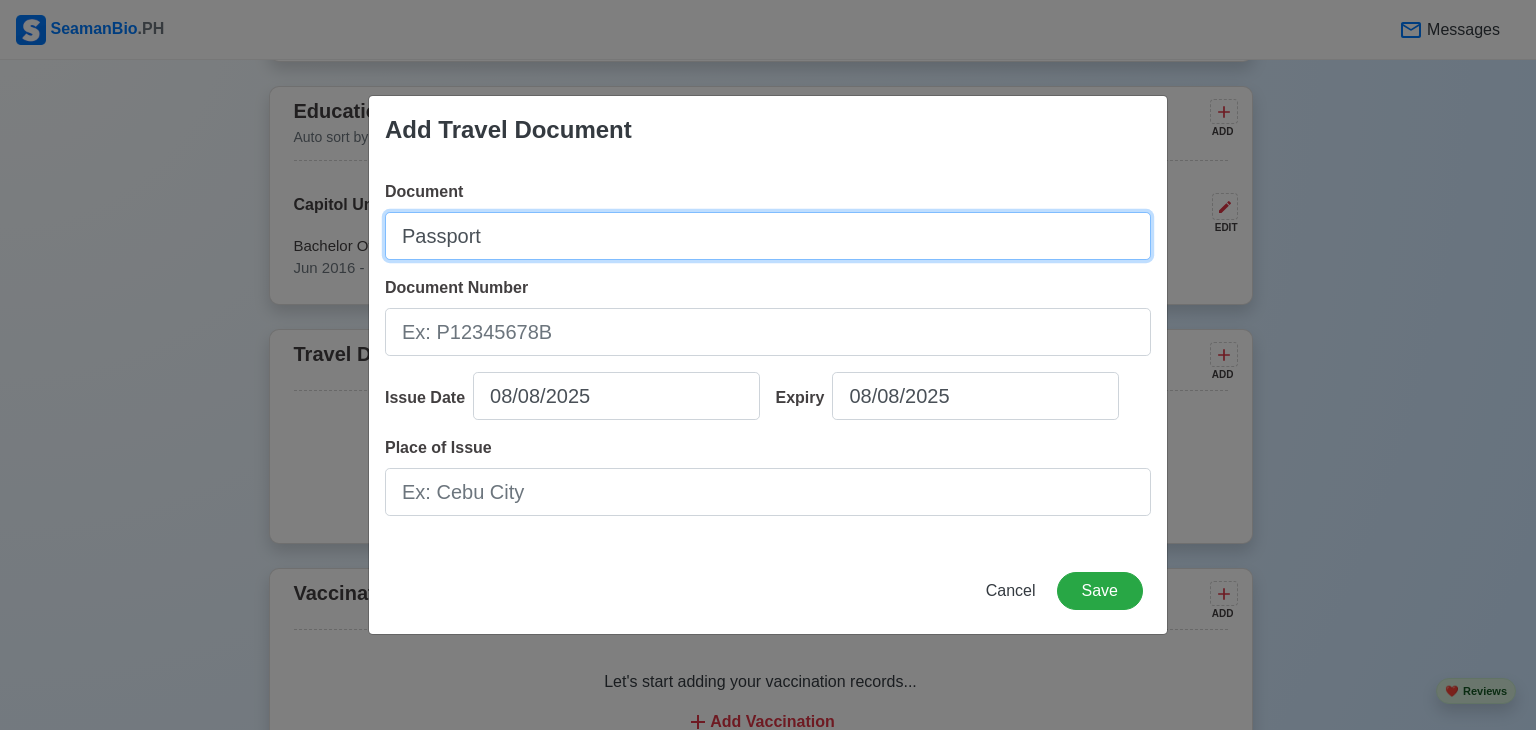 type on "Passport" 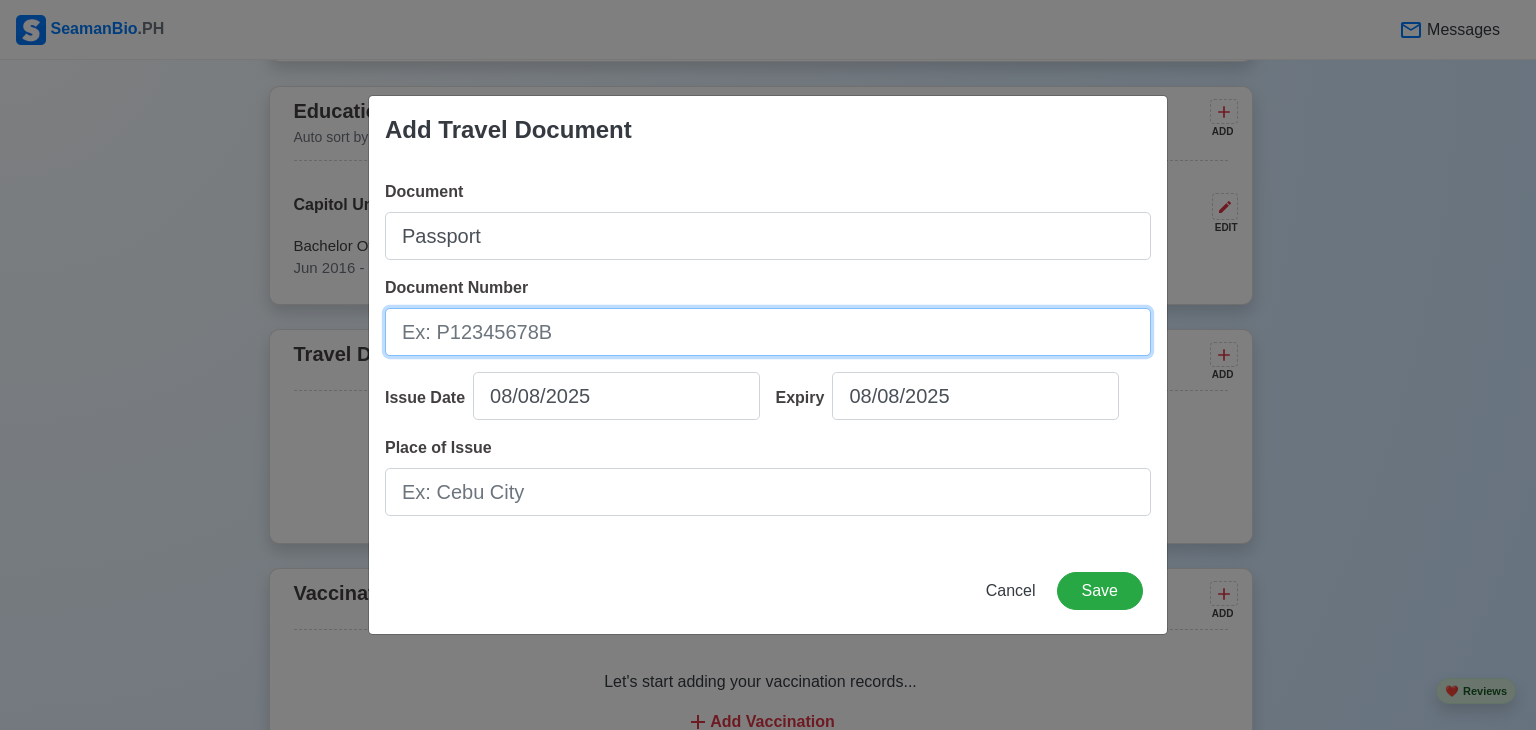 click on "Document Number" at bounding box center (768, 332) 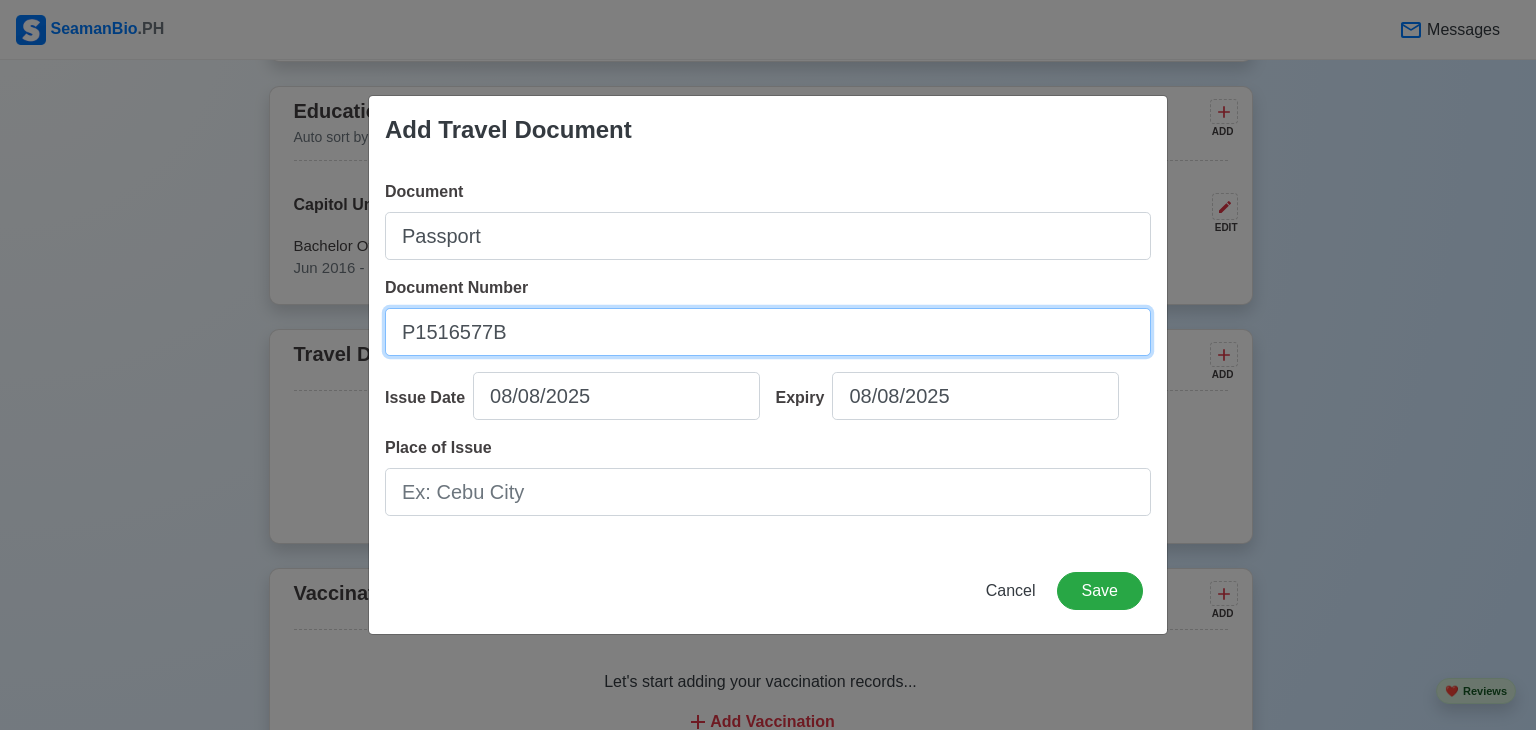 type on "P1516577B" 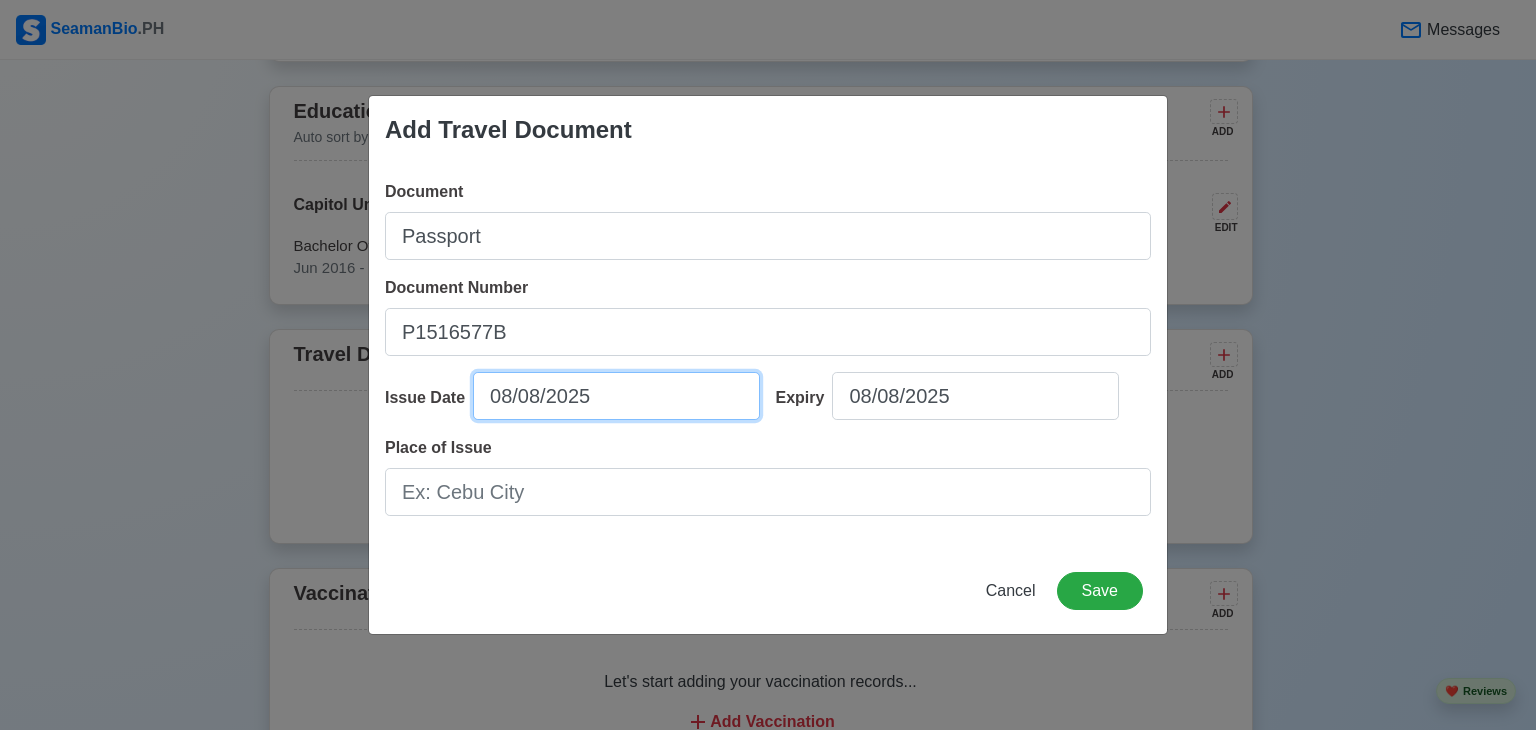 click on "08/08/2025" at bounding box center (616, 396) 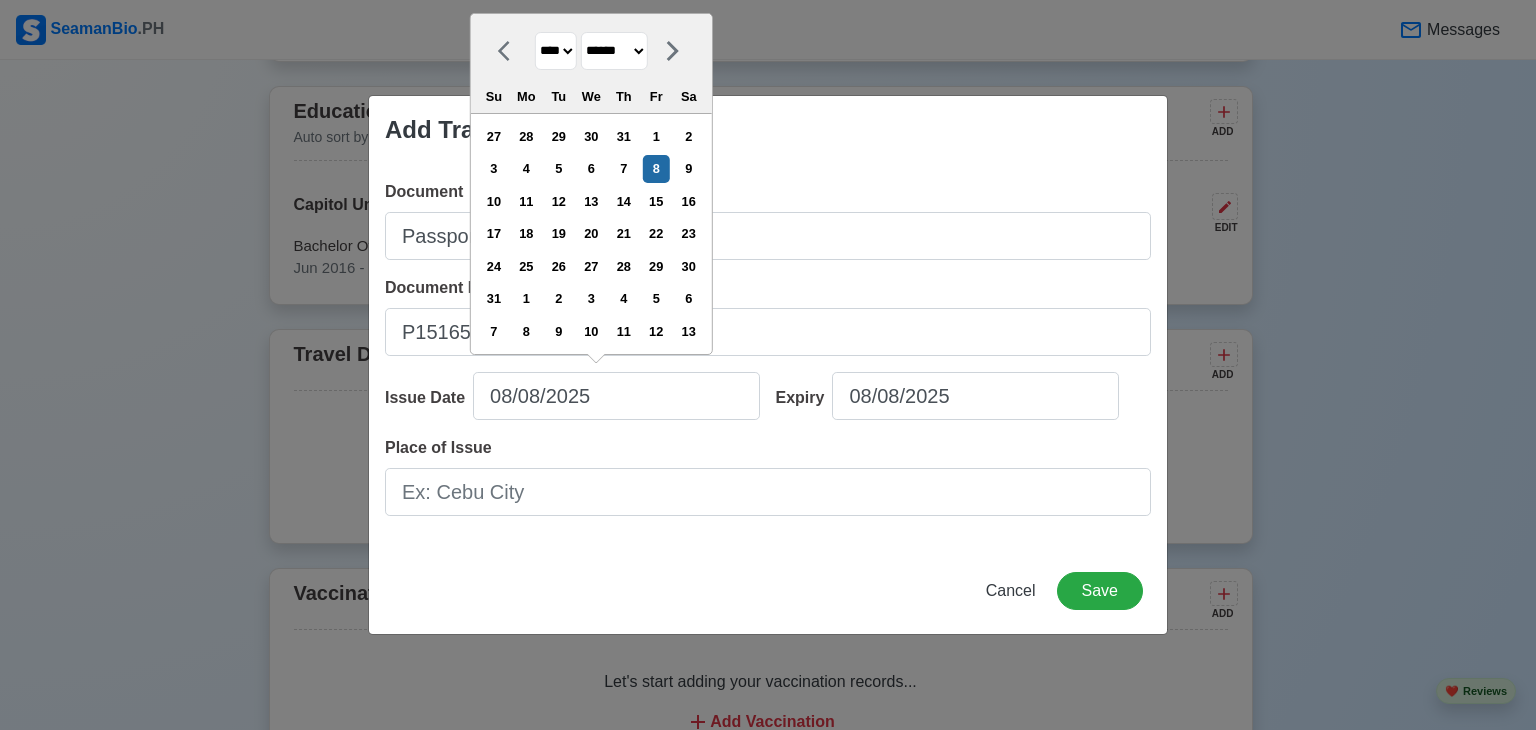 click on "**** **** **** **** **** **** **** **** **** **** **** **** **** **** **** **** **** **** **** **** **** **** **** **** **** **** **** **** **** **** **** **** **** **** **** **** **** **** **** **** **** **** **** **** **** **** **** **** **** **** **** **** **** **** **** **** **** **** **** **** **** **** **** **** **** **** **** **** **** **** **** **** **** **** **** **** **** **** **** **** **** **** **** **** **** **** **** **** **** **** **** **** **** **** **** **** **** **** **** **** **** **** **** **** **** ****" at bounding box center (556, 51) 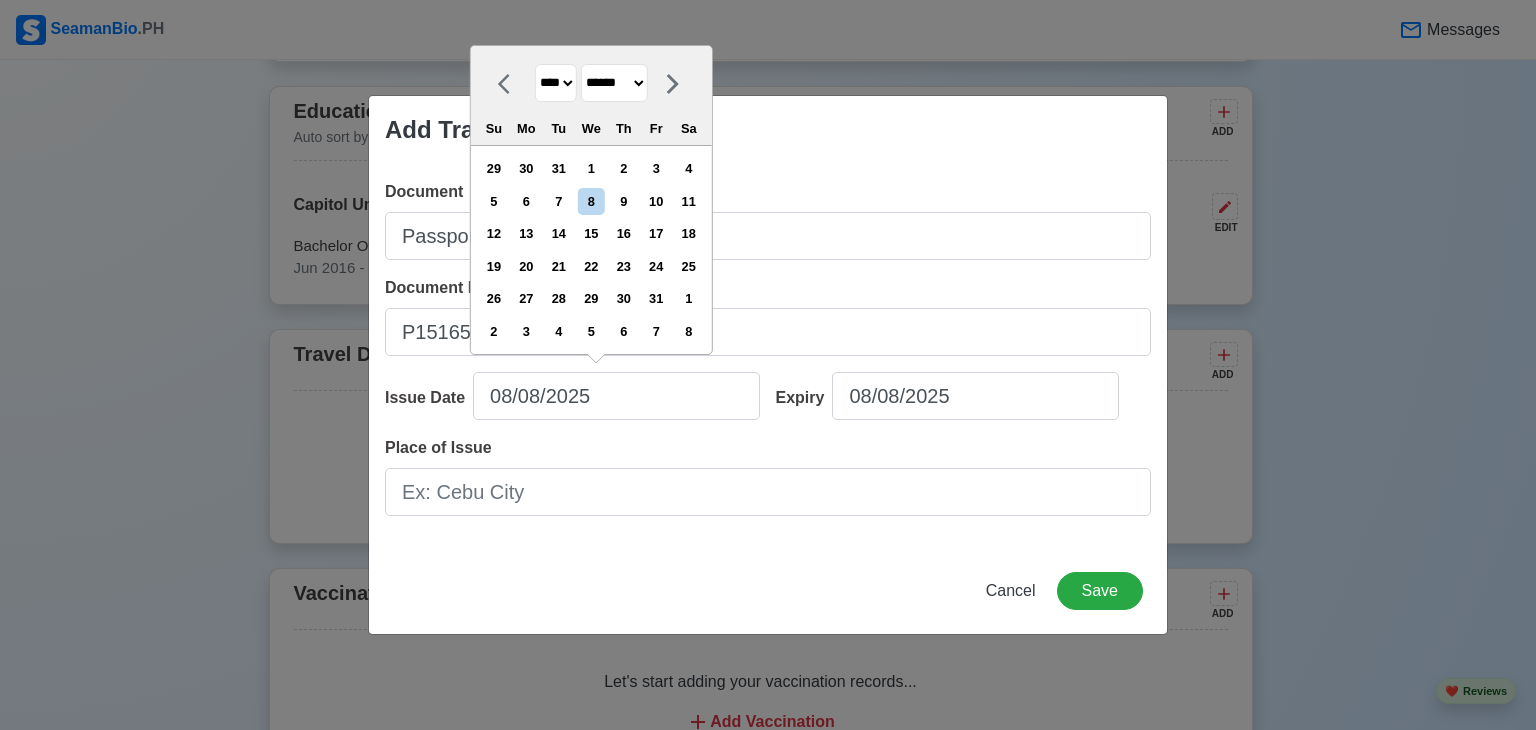 click on "**** **** **** **** **** **** **** **** **** **** **** **** **** **** **** **** **** **** **** **** **** **** **** **** **** **** **** **** **** **** **** **** **** **** **** **** **** **** **** **** **** **** **** **** **** **** **** **** **** **** **** **** **** **** **** **** **** **** **** **** **** **** **** **** **** **** **** **** **** **** **** **** **** **** **** **** **** **** **** **** **** **** **** **** **** **** **** **** **** **** **** **** **** **** **** **** **** **** **** **** **** **** **** **** **** ****" at bounding box center (556, 83) 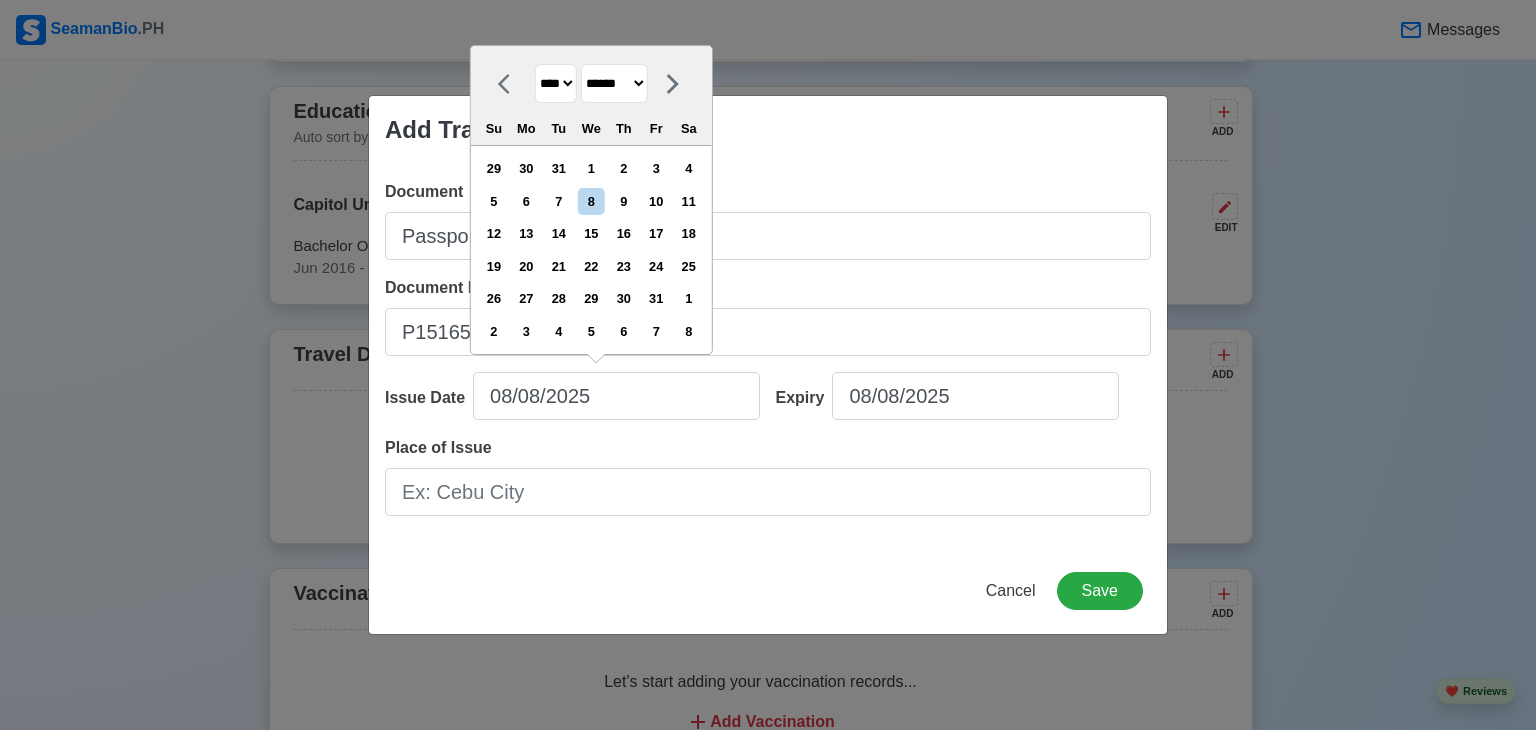 select on "****" 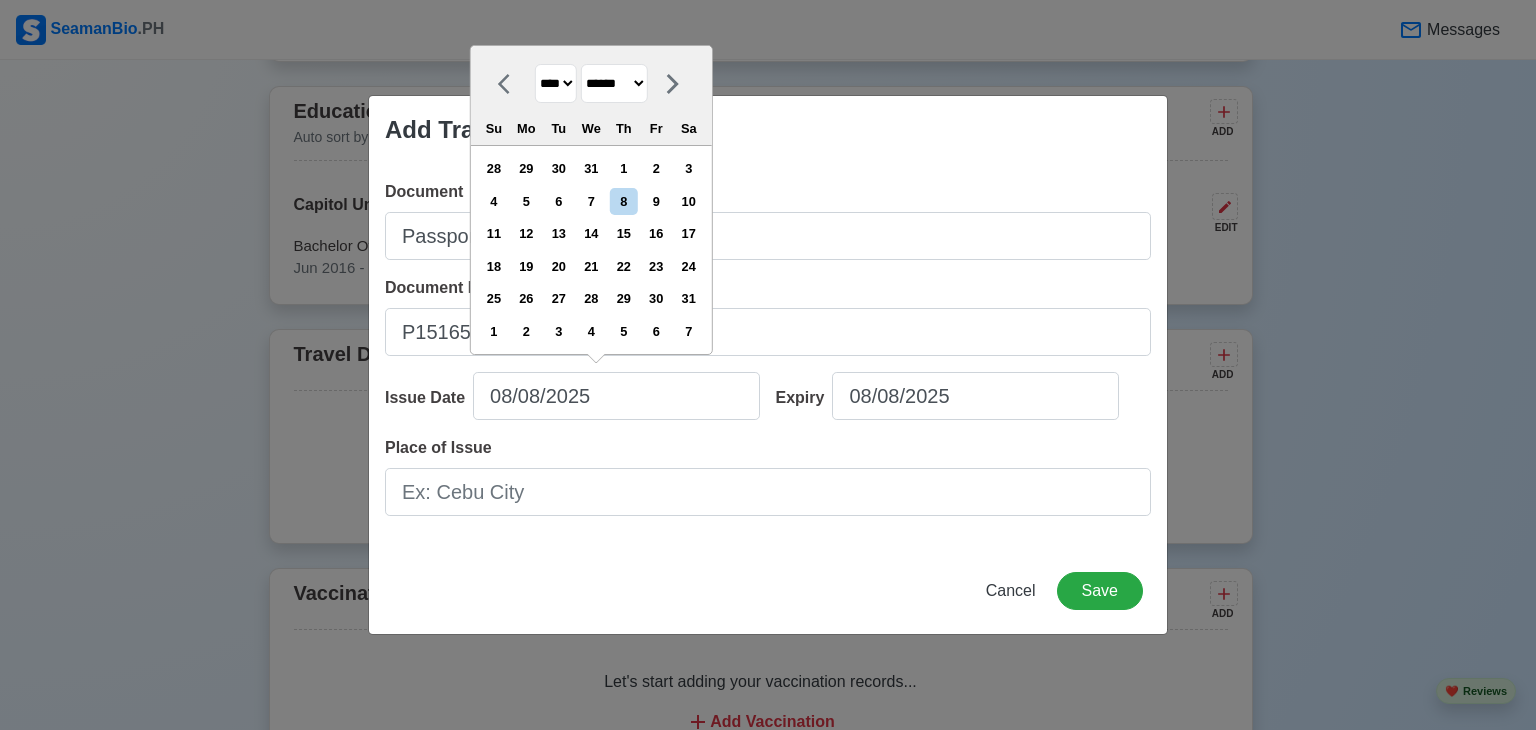 click on "******* ******** ***** ***** *** **** **** ****** ********* ******* ******** ********" at bounding box center (614, 83) 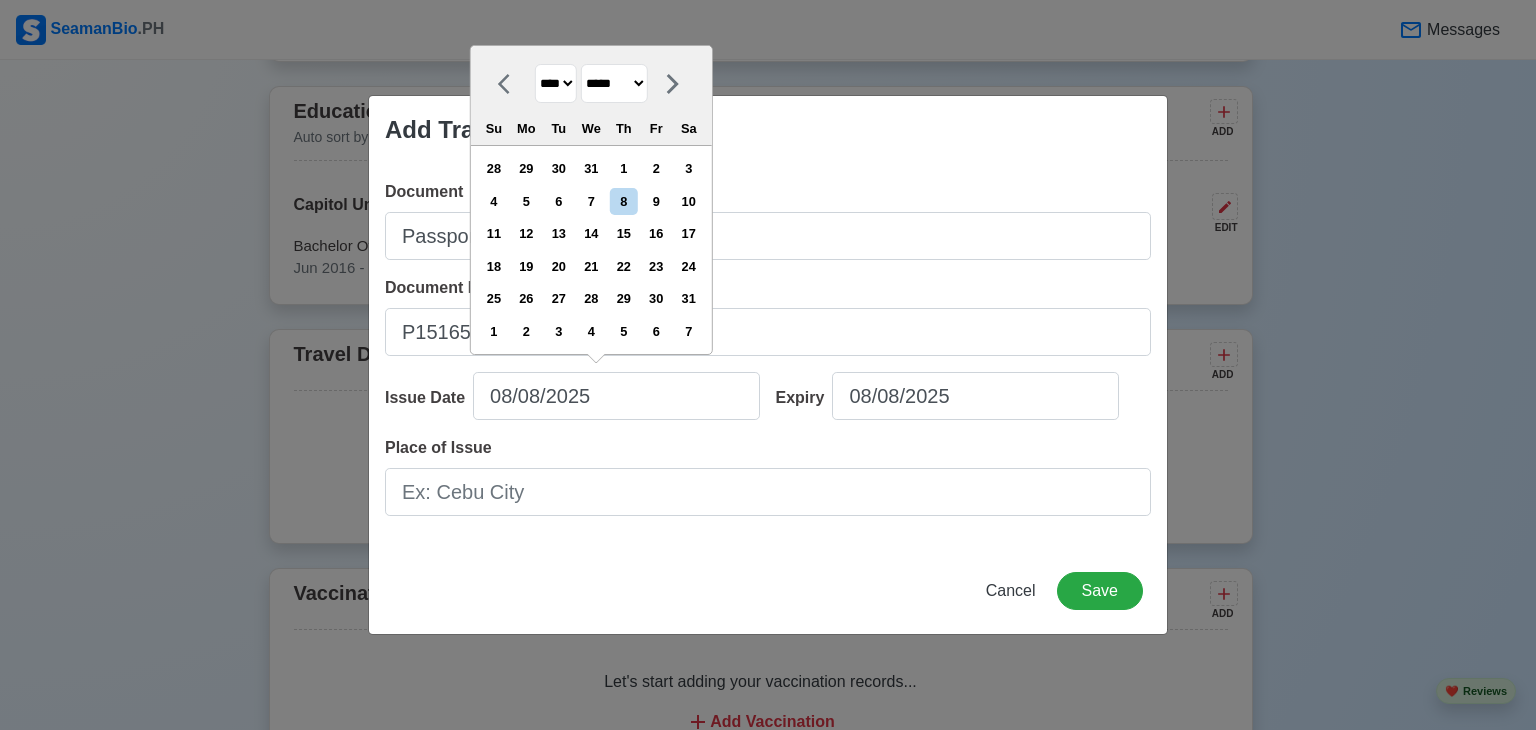 click on "******* ******** ***** ***** *** **** **** ****** ********* ******* ******** ********" at bounding box center [614, 83] 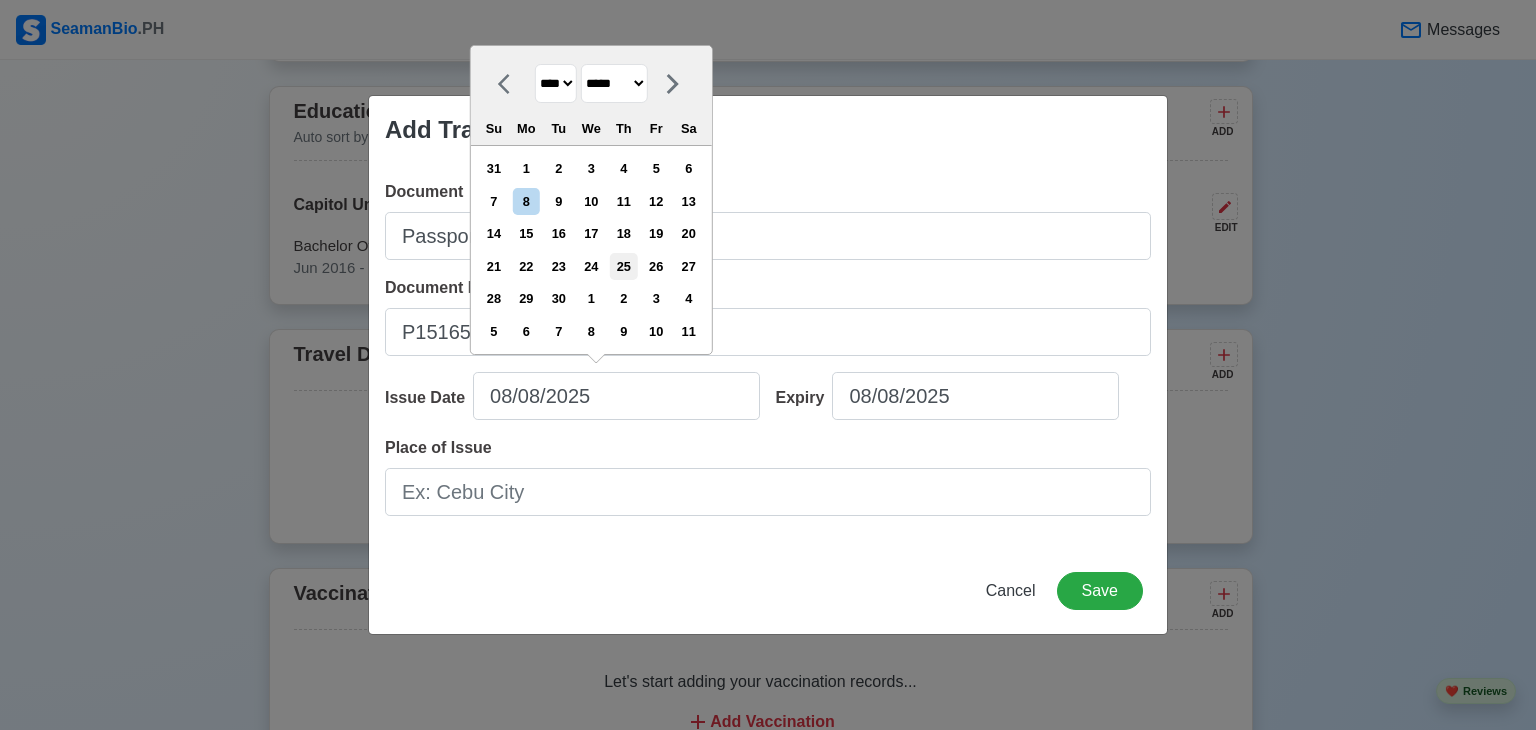 click on "25" at bounding box center (623, 266) 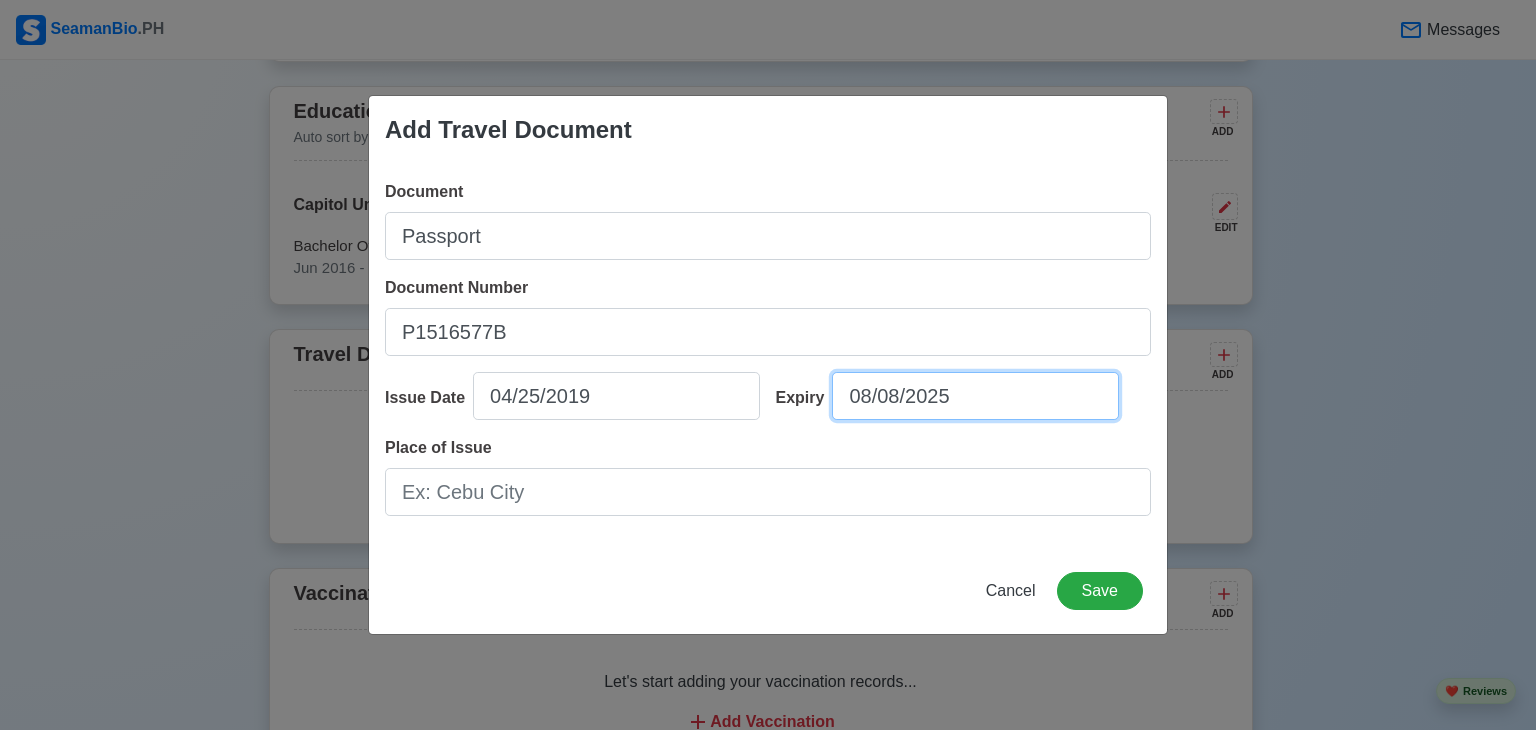 click on "08/08/2025" at bounding box center [975, 396] 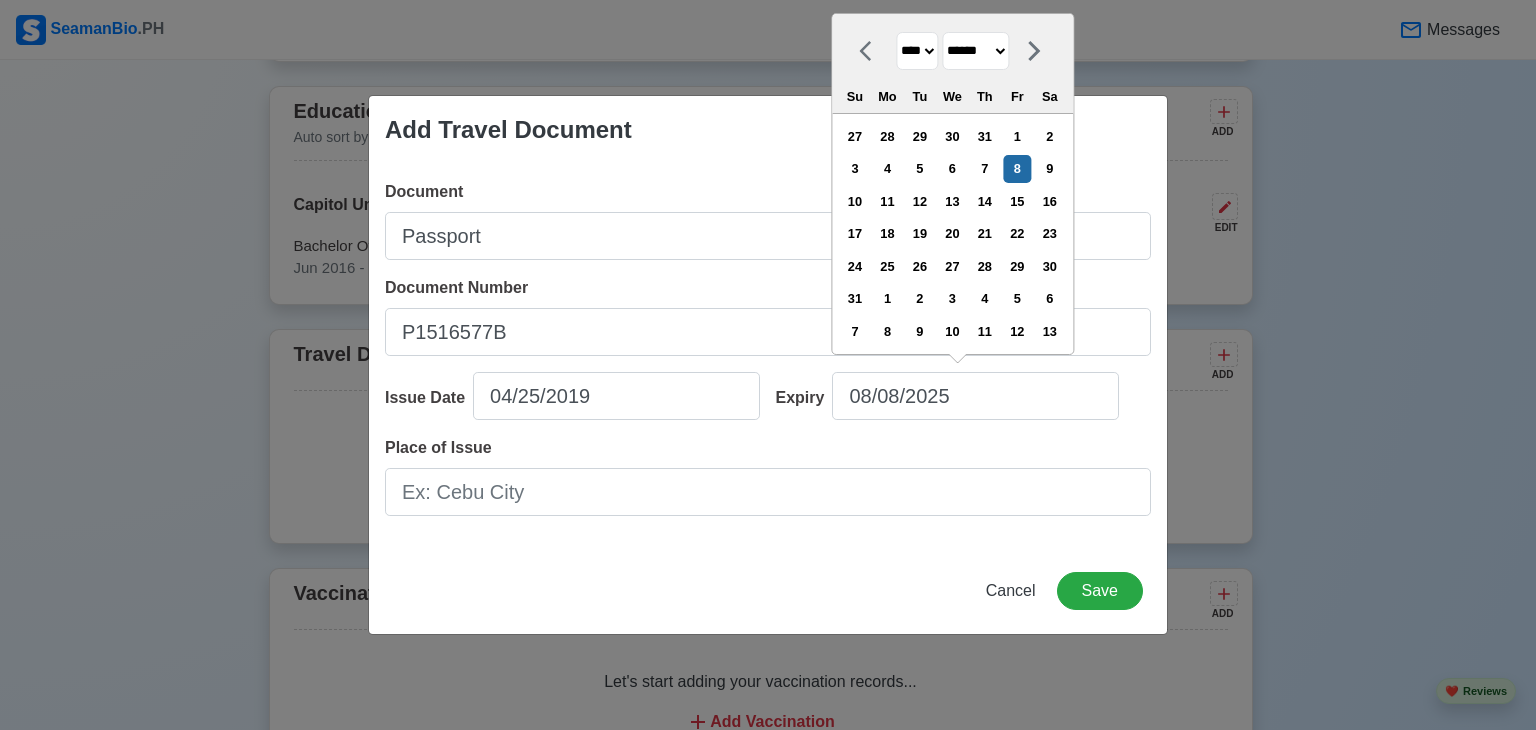 click on "**** **** **** **** **** **** **** **** **** **** **** **** **** **** **** **** **** **** **** **** **** **** **** **** **** **** **** **** **** **** **** **** **** **** **** **** **** **** **** **** **** **** **** **** **** **** **** **** **** **** **** **** **** **** **** **** **** **** **** **** **** **** **** **** **** **** **** **** **** **** **** **** **** **** **** **** **** **** **** **** **** **** **** **** **** **** **** **** **** **** **** **** **** **** **** **** **** **** **** **** **** **** **** **** **** **** **** **** **** **** **** **** **** **** **** **** **** **** **** **** ****" at bounding box center [917, 51] 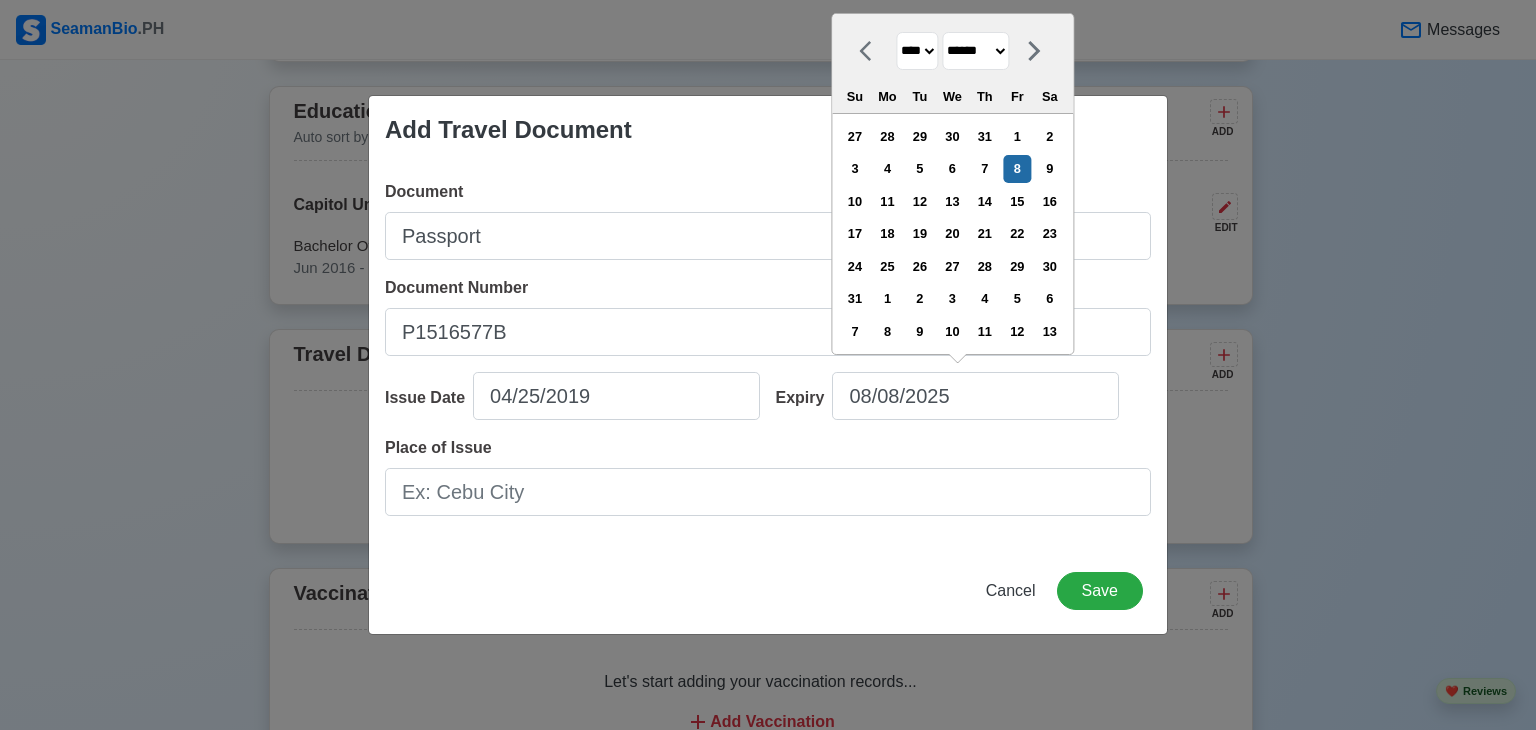 select on "****" 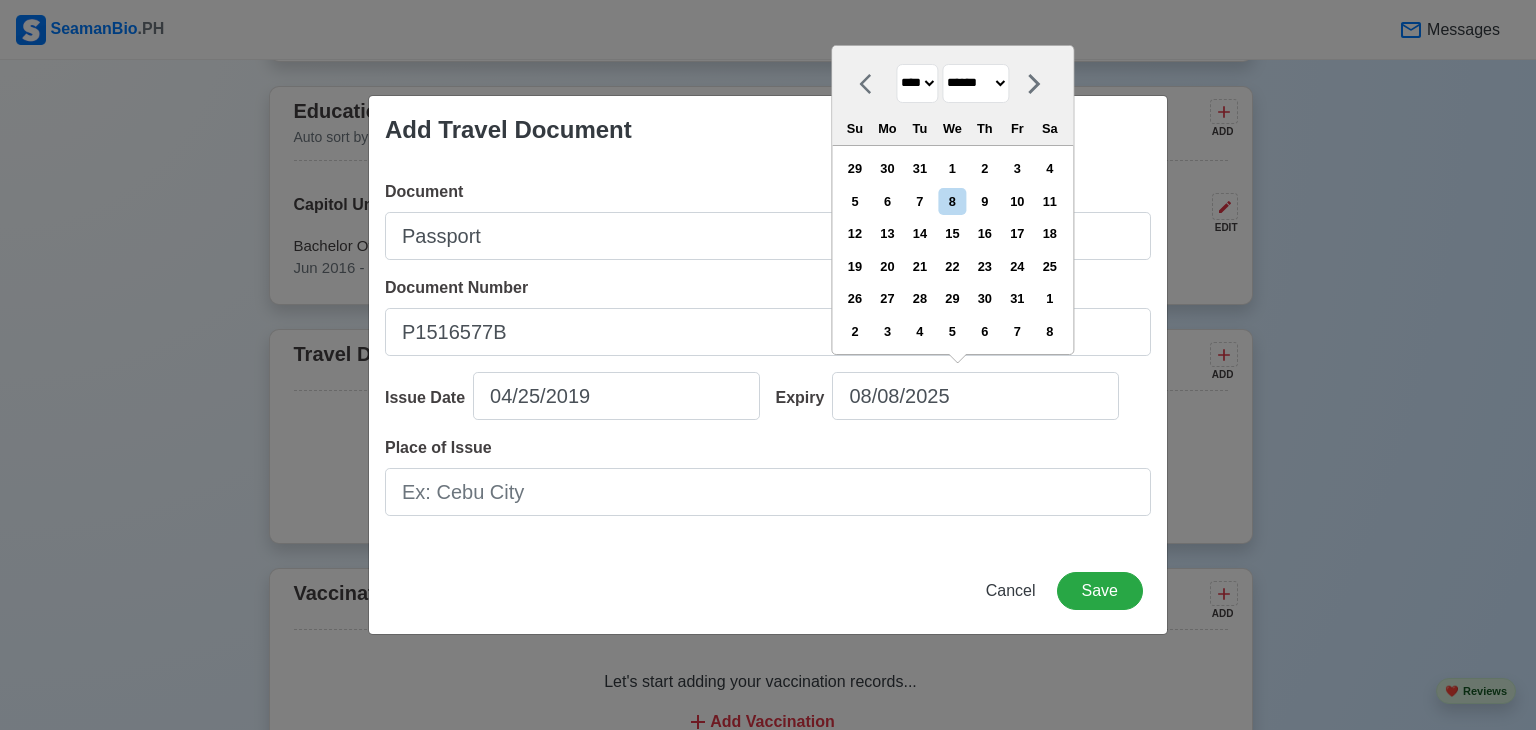 click on "******* ******** ***** ***** *** **** **** ****** ********* ******* ******** ********" at bounding box center (975, 83) 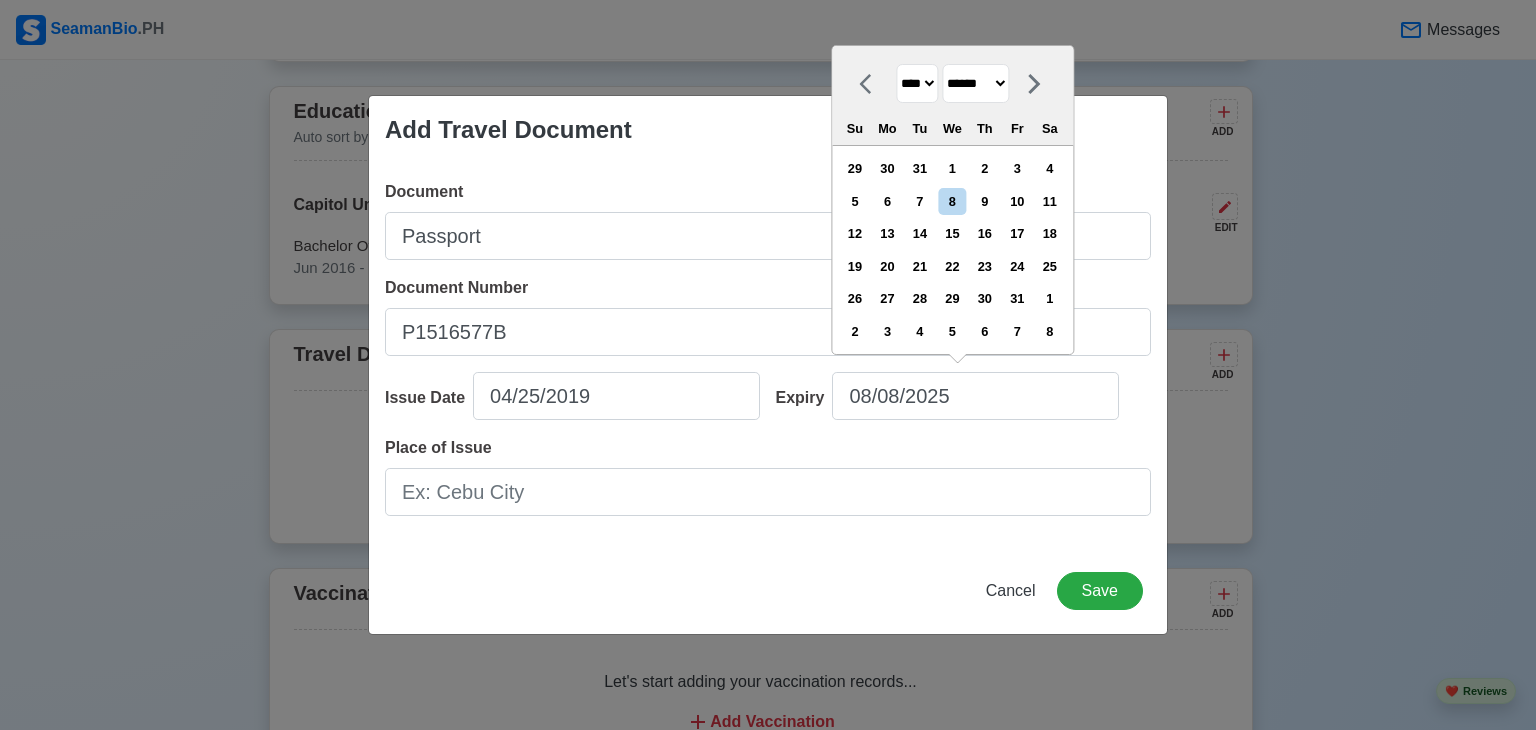 select on "*****" 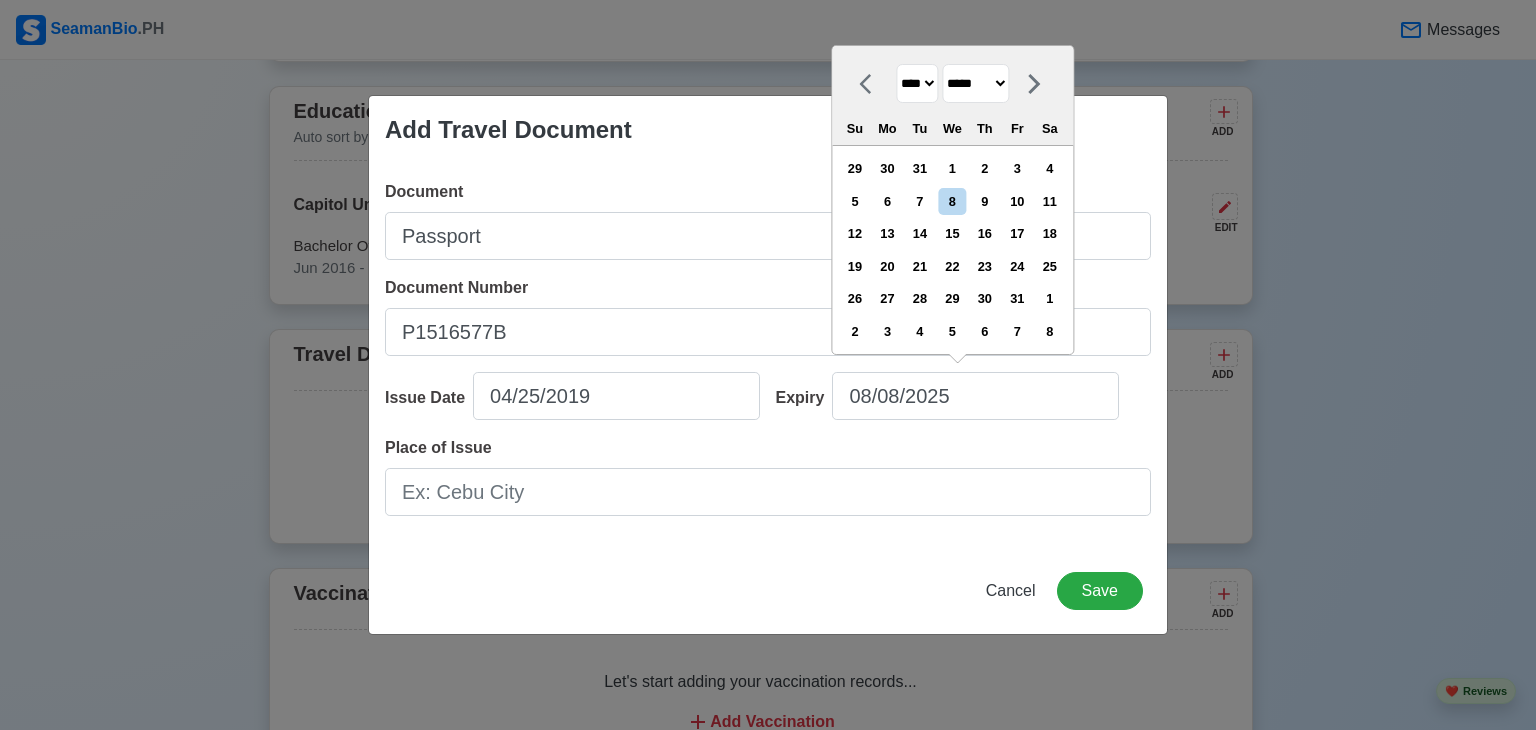 click on "******* ******** ***** ***** *** **** **** ****** ********* ******* ******** ********" at bounding box center [975, 83] 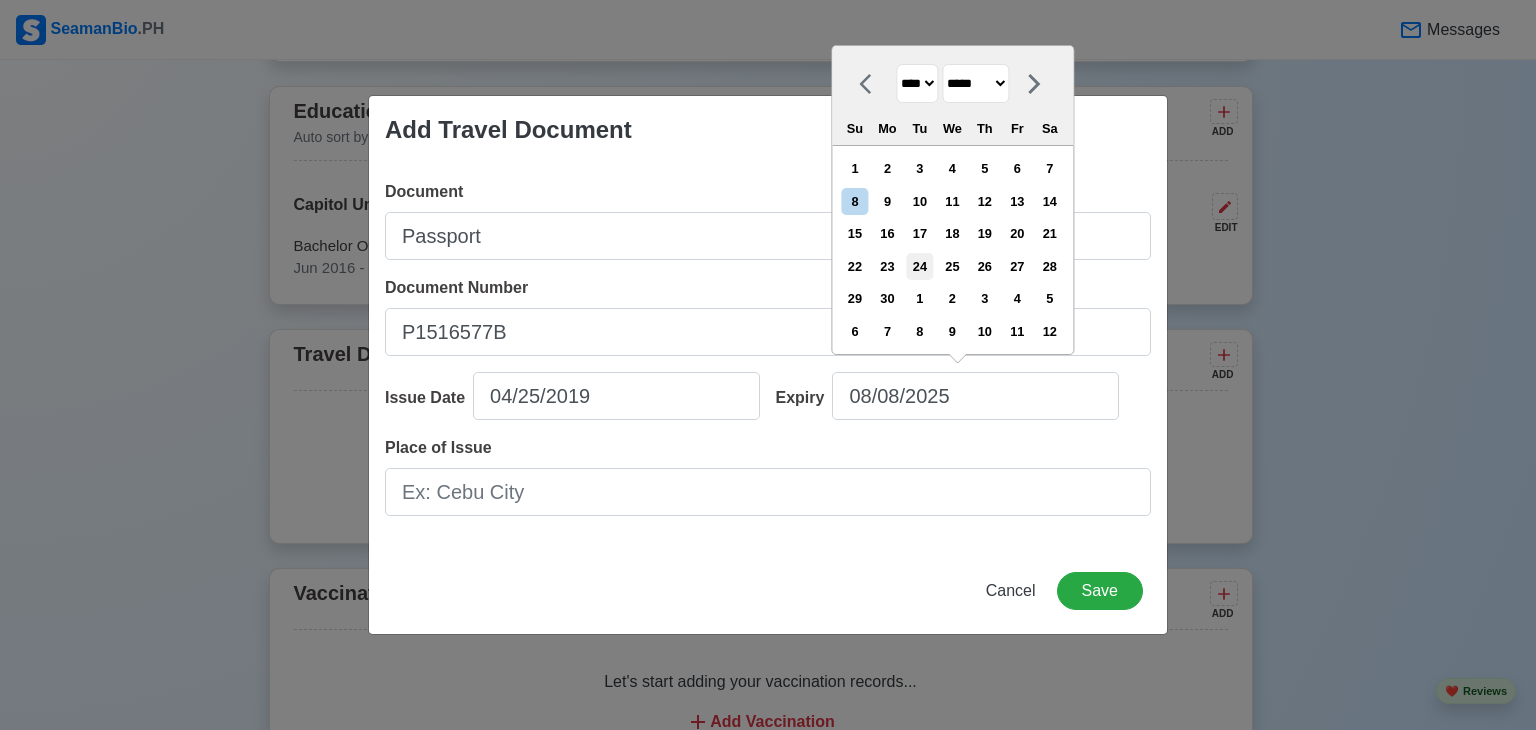 click on "24" at bounding box center [919, 266] 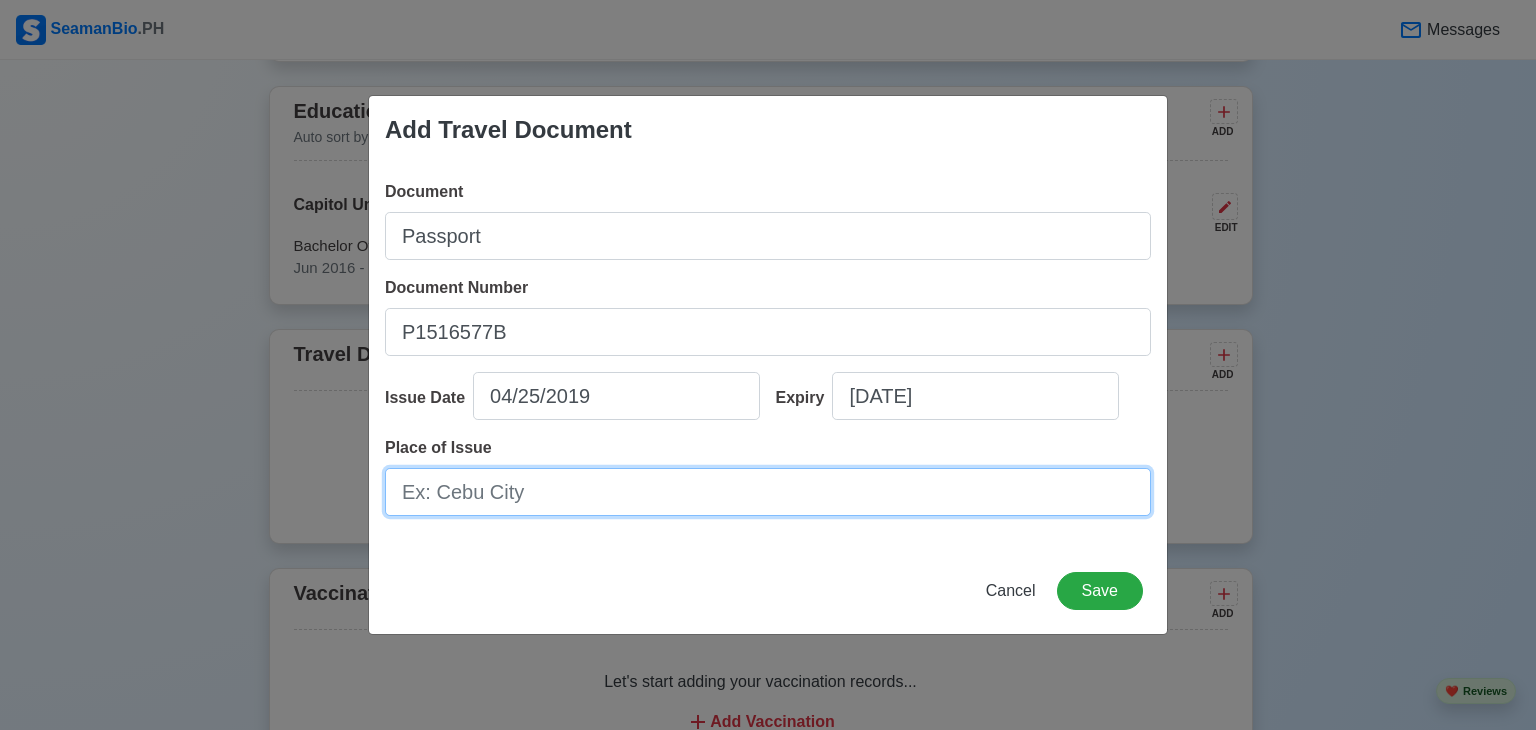 click on "Place of Issue" at bounding box center [768, 492] 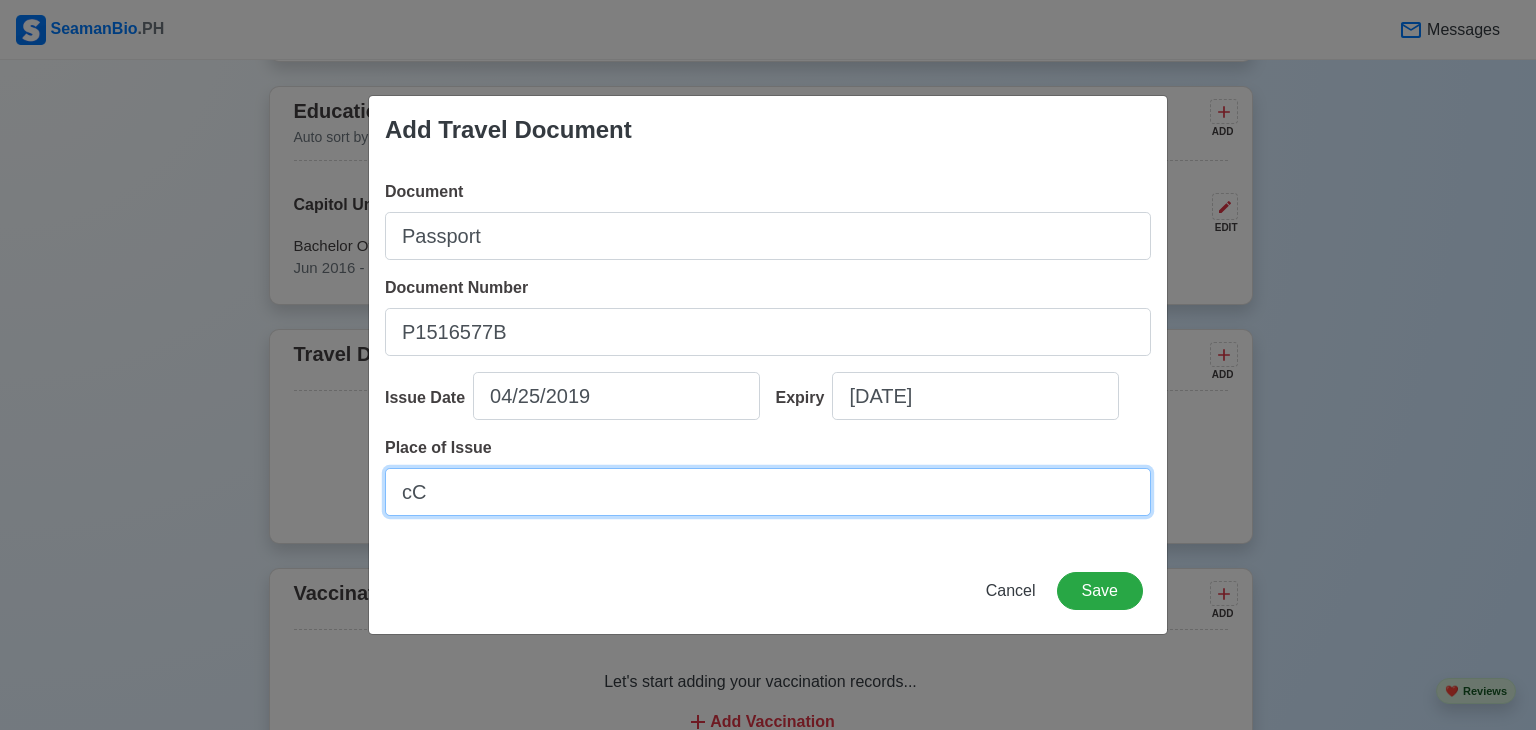 type on "c" 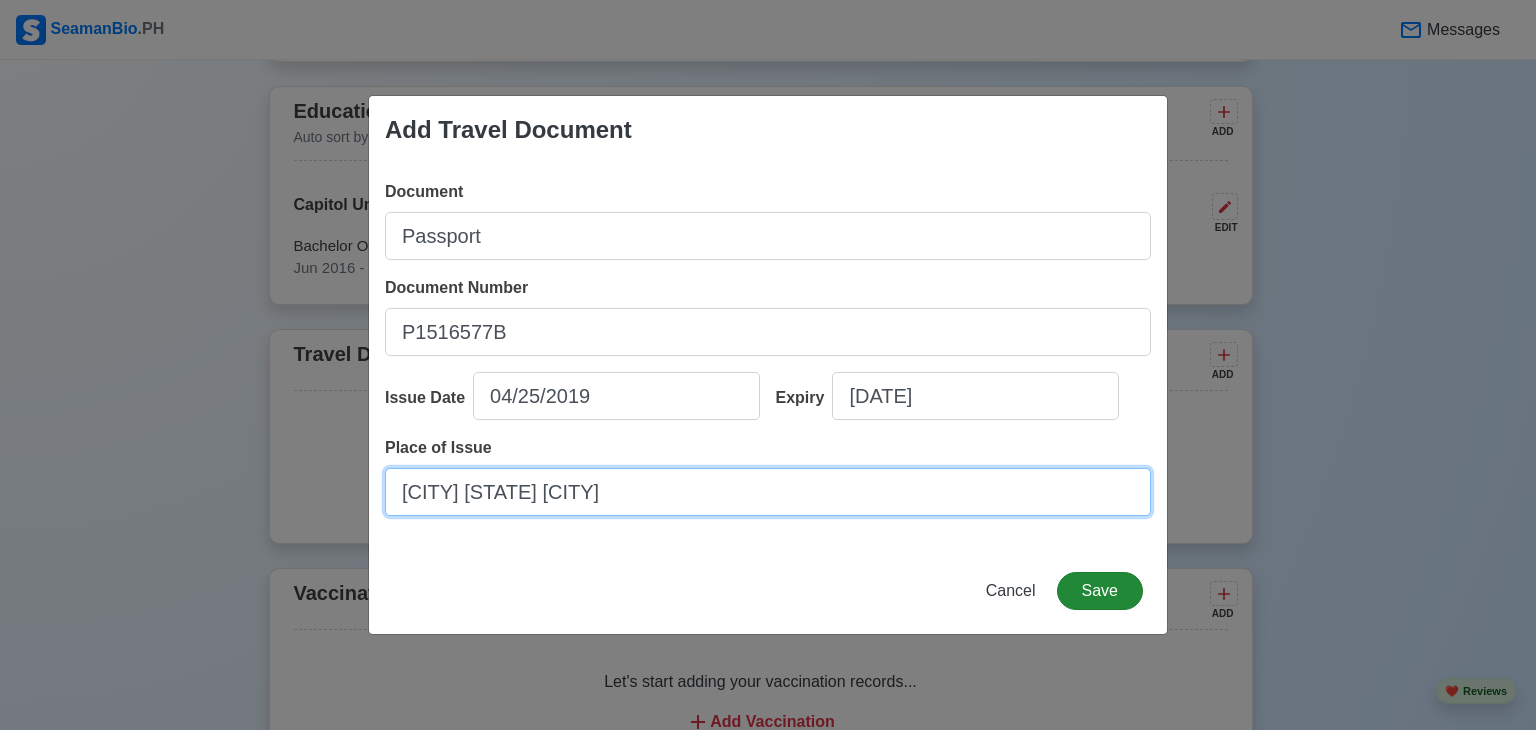 type on "[CITY] [PROVINCE]" 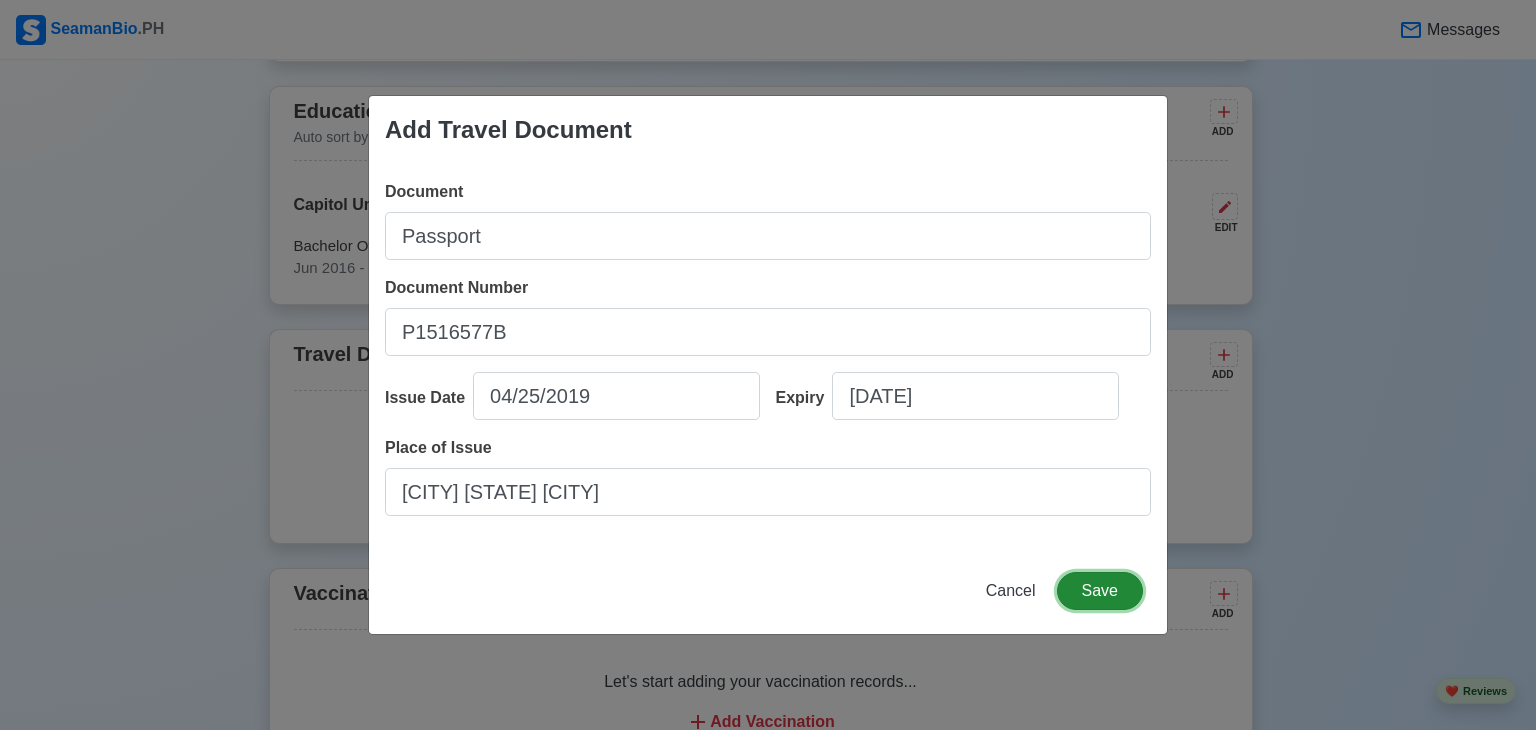 click on "Save" at bounding box center (1100, 591) 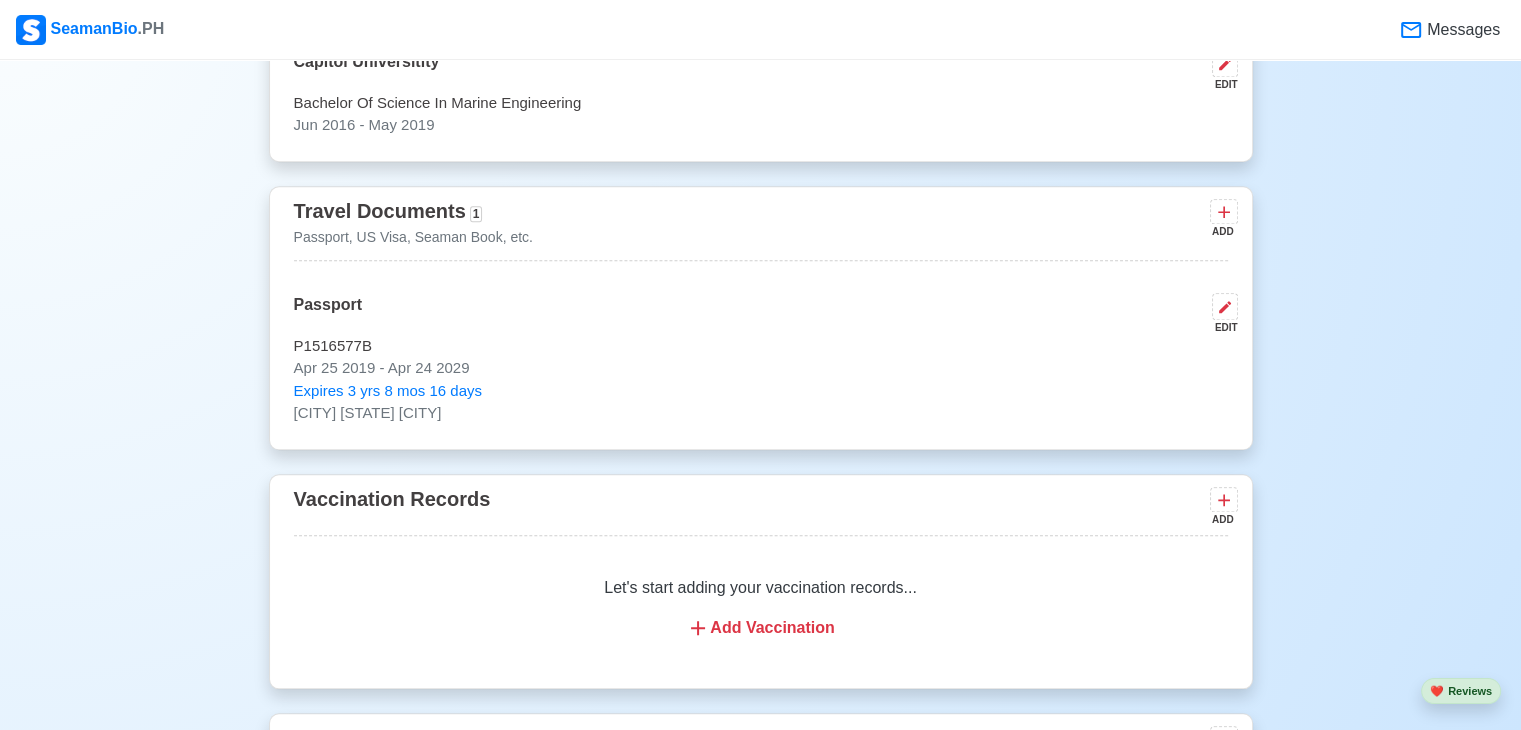 scroll, scrollTop: 1830, scrollLeft: 0, axis: vertical 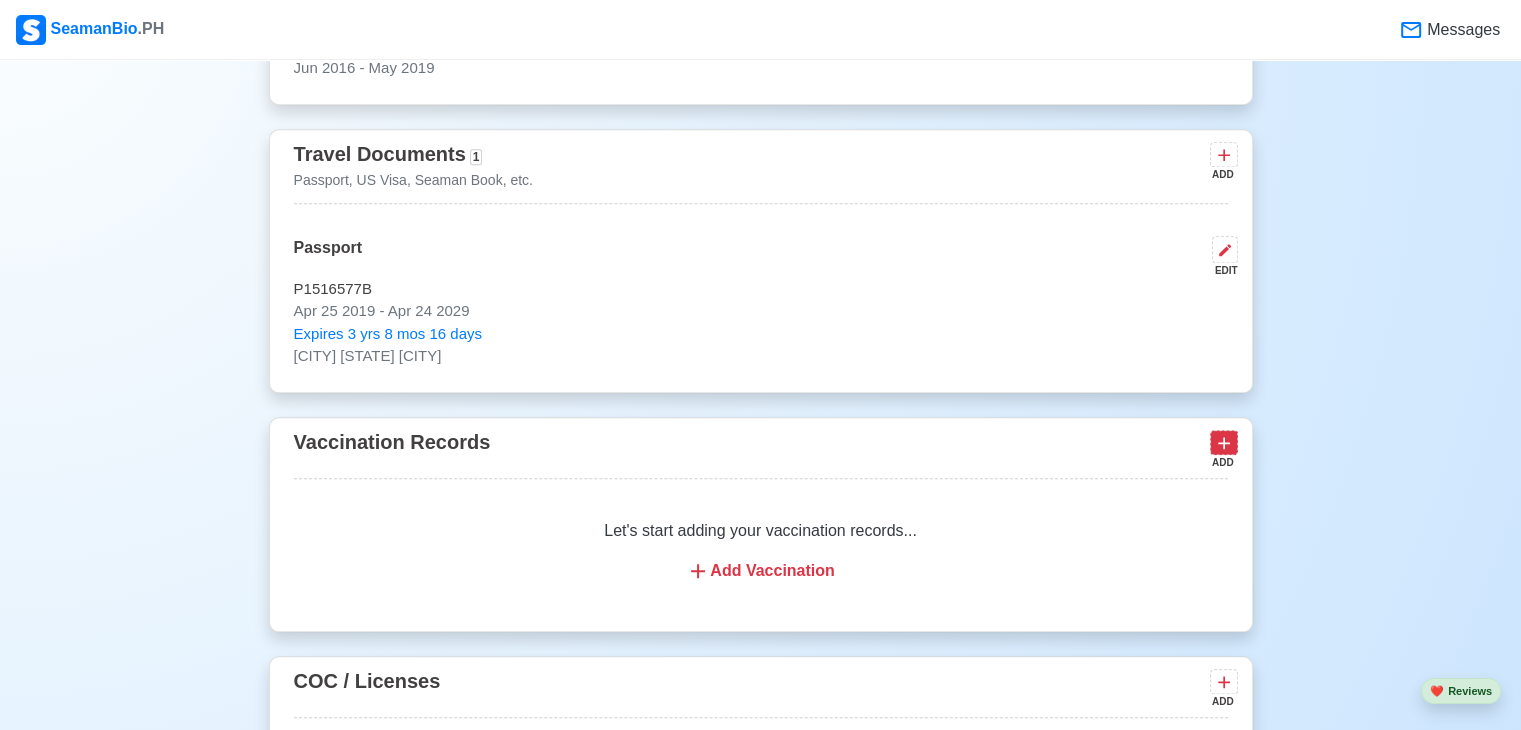 click at bounding box center (1224, 442) 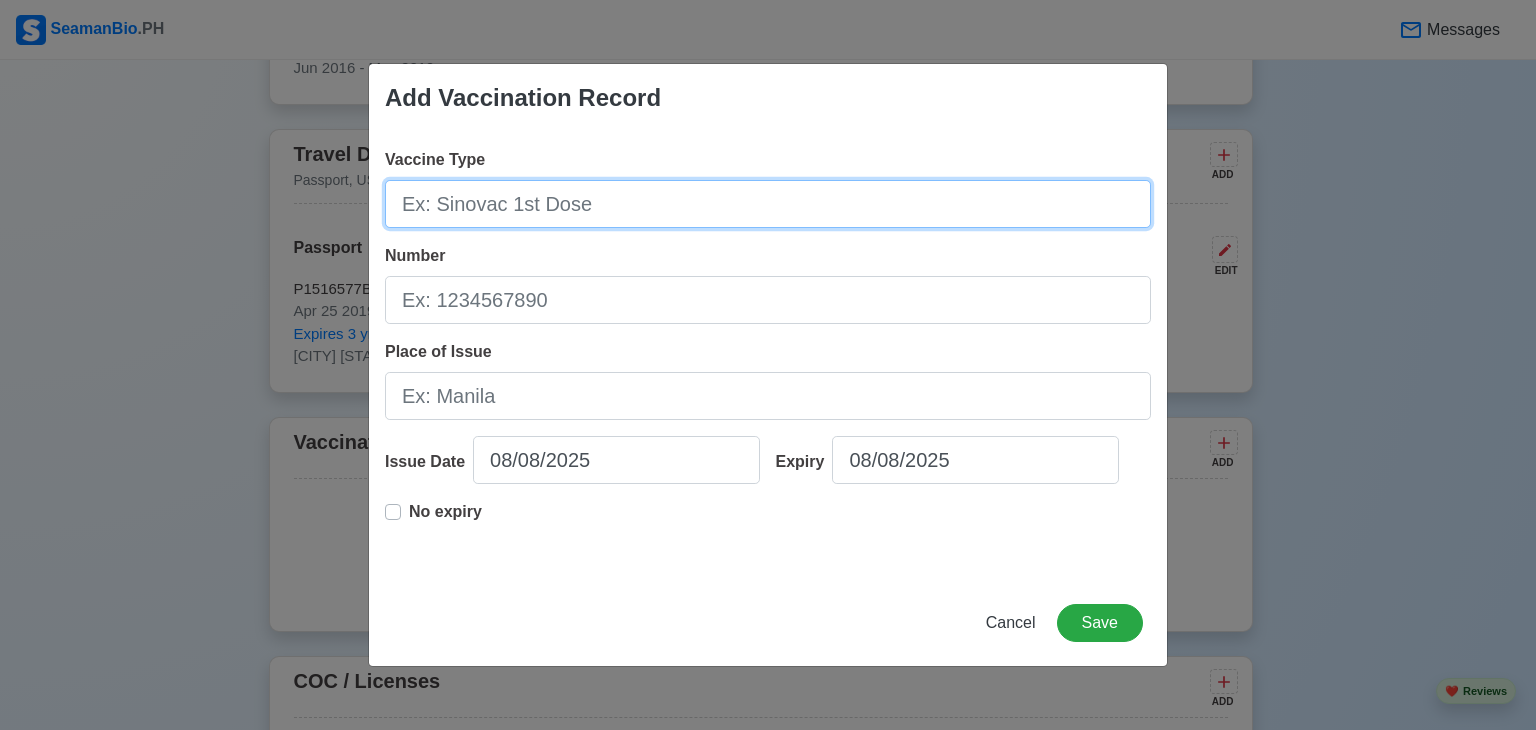 click on "Vaccine Type" at bounding box center [768, 204] 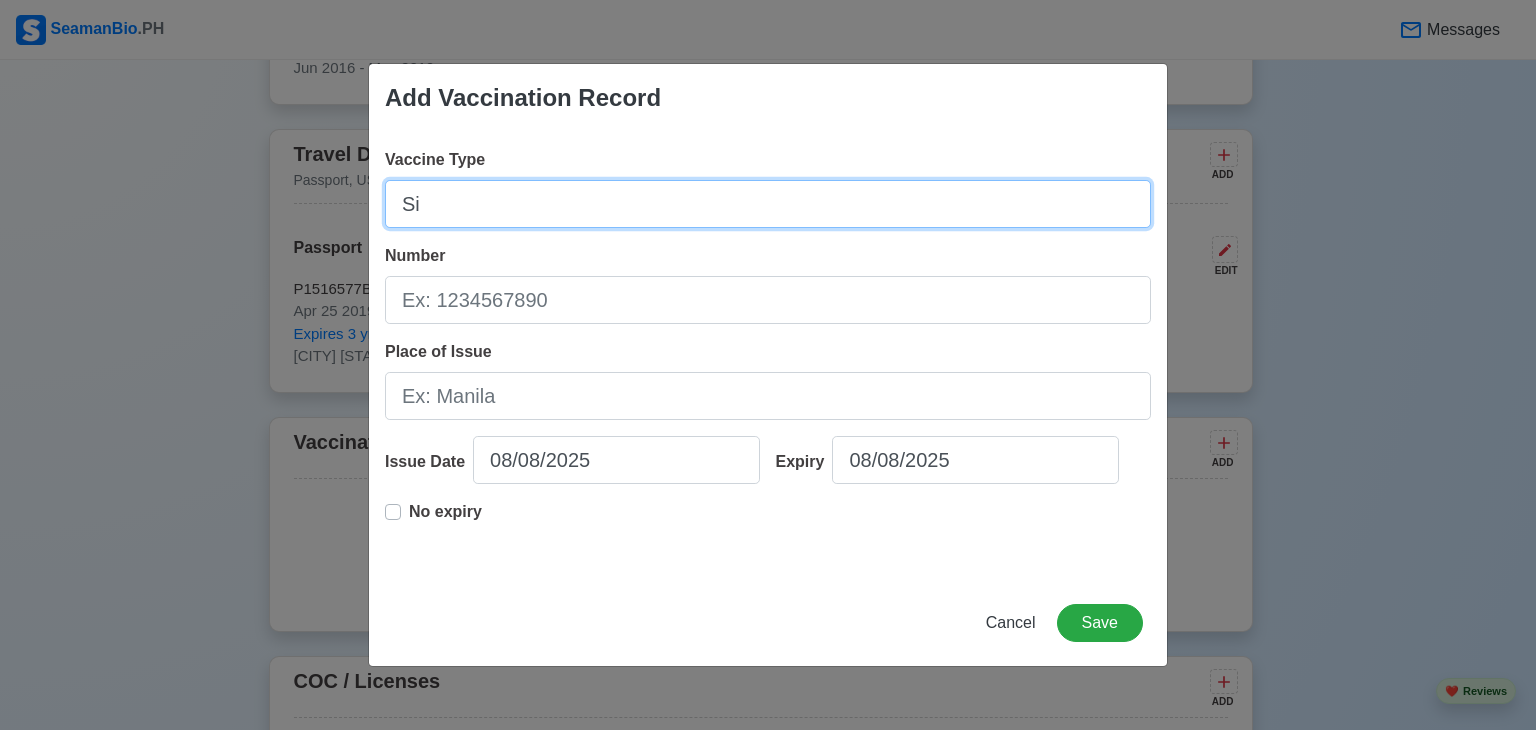 type on "S" 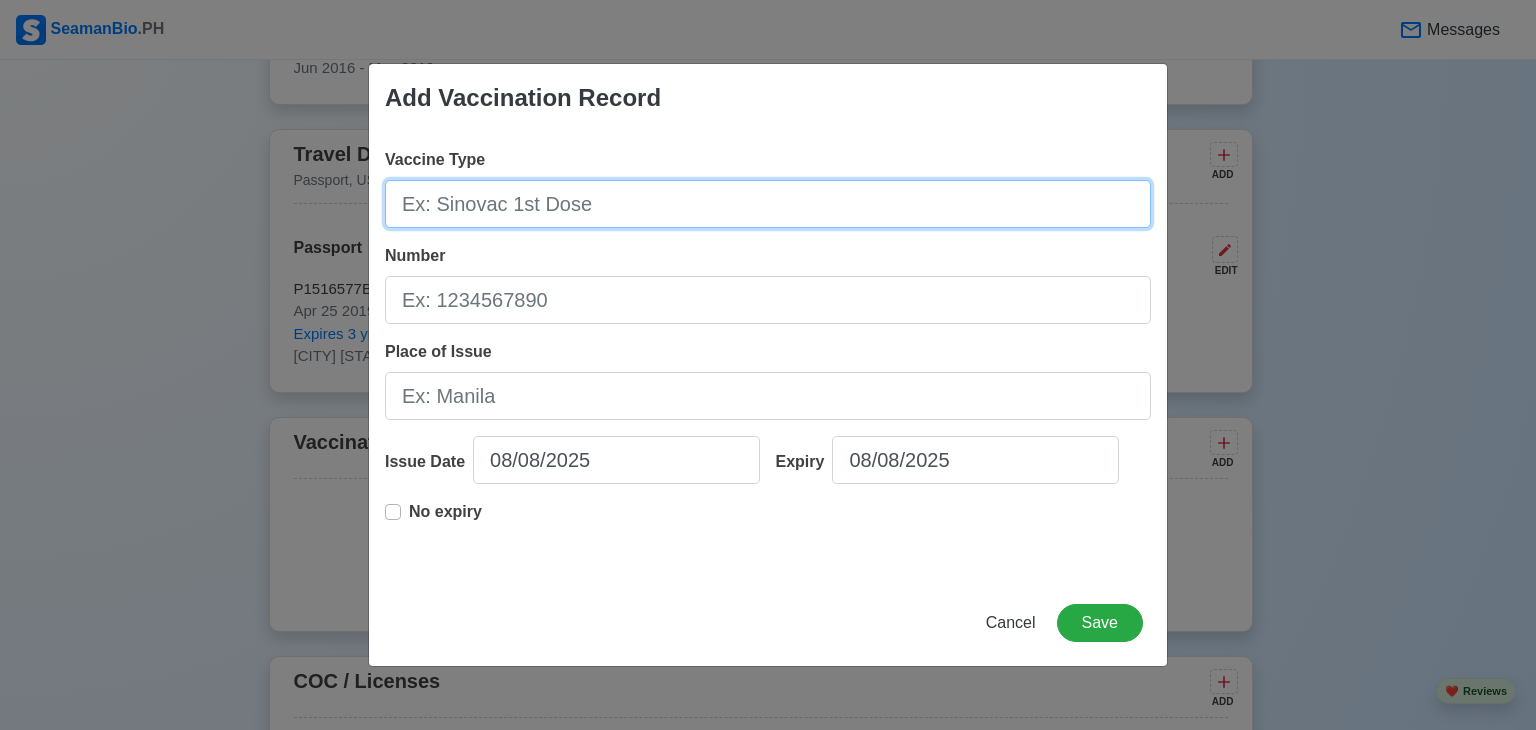 type on "s" 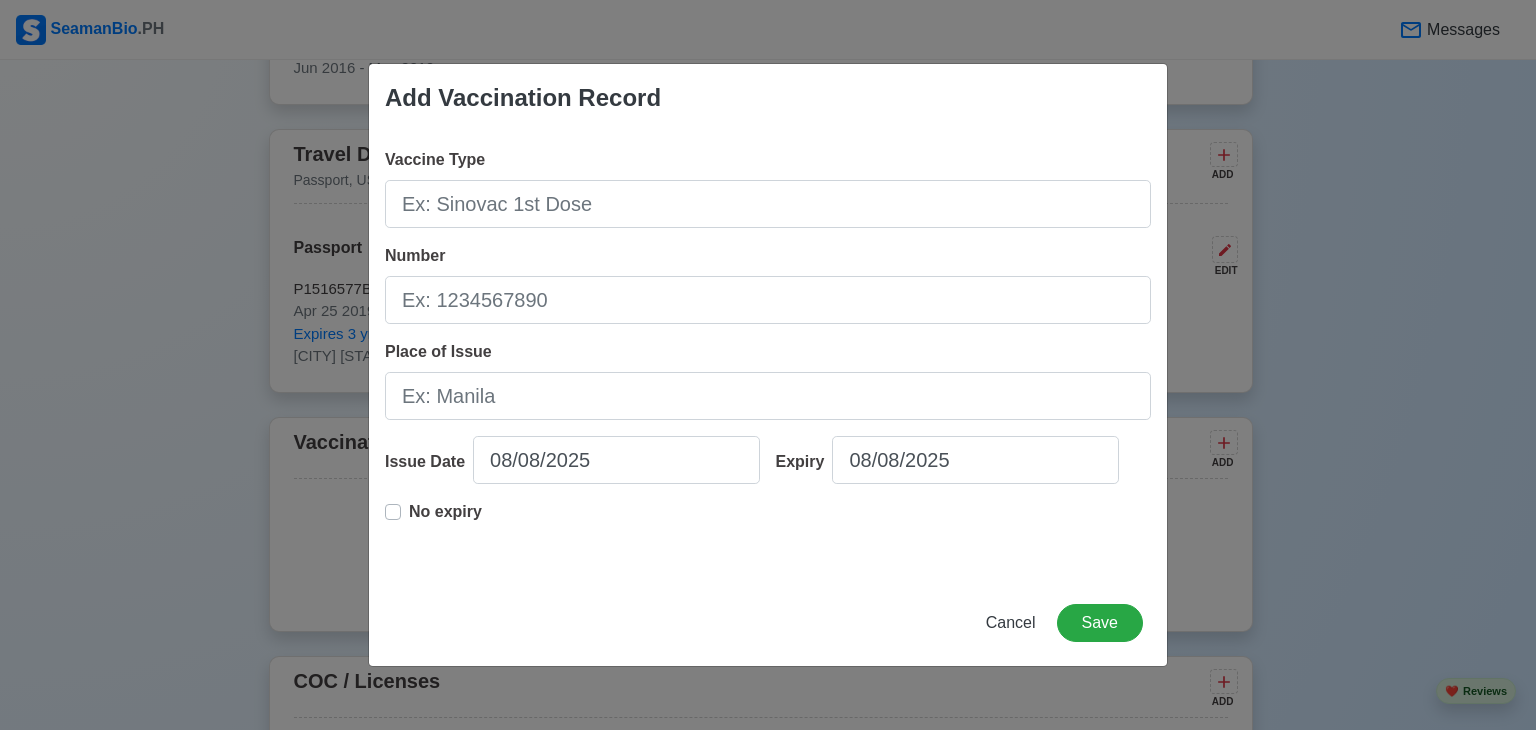 click on "No expiry" at bounding box center (445, 520) 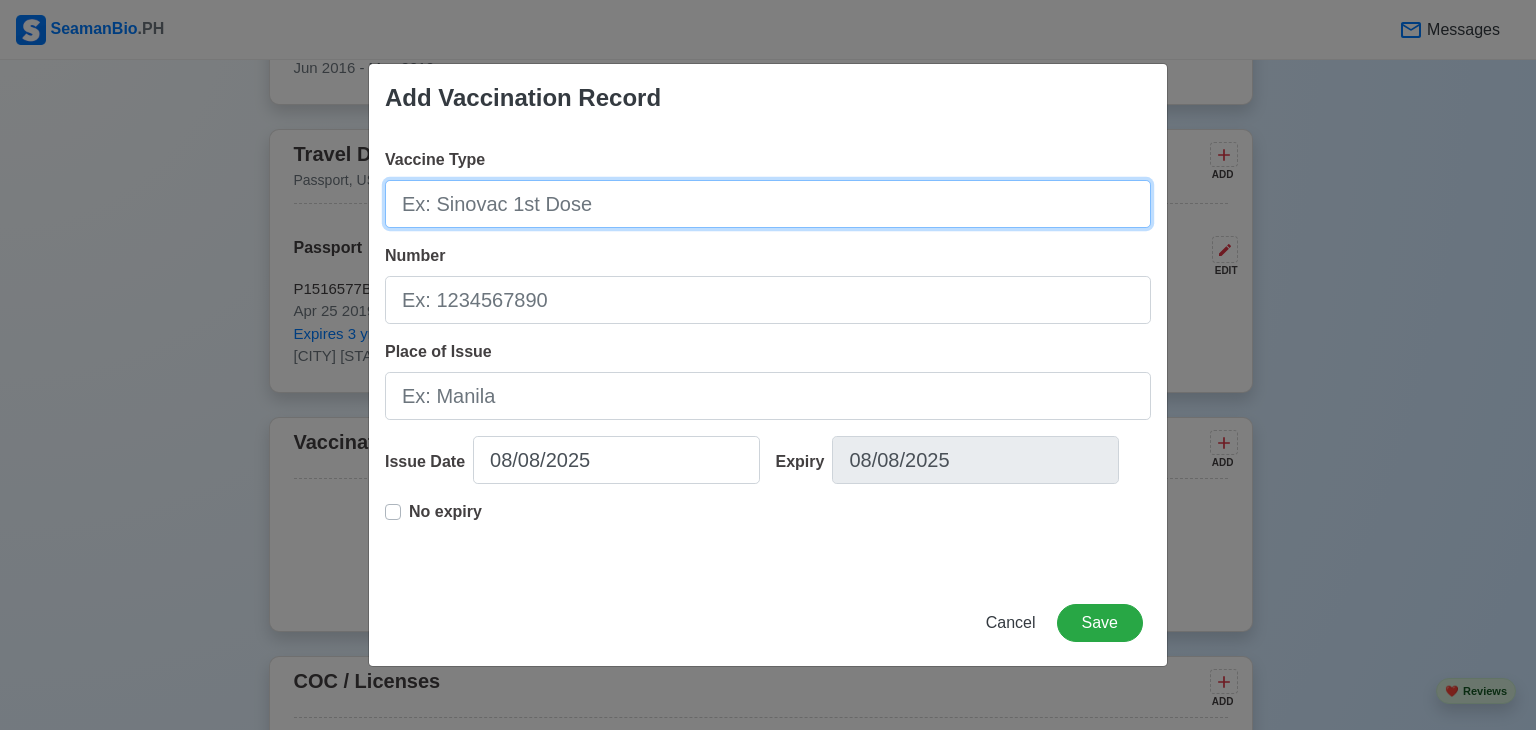 click on "Vaccine Type" at bounding box center [768, 204] 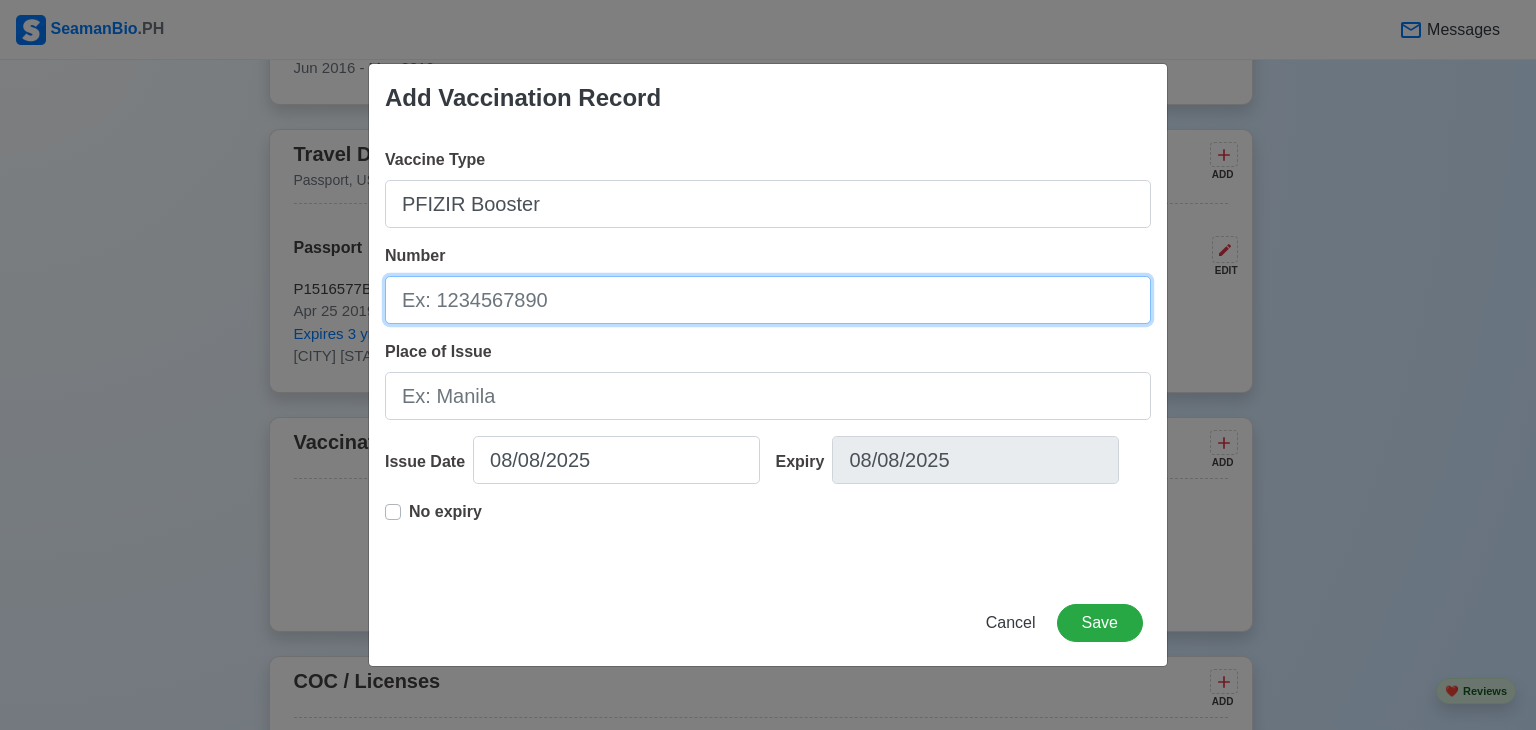 click on "Number" at bounding box center [768, 300] 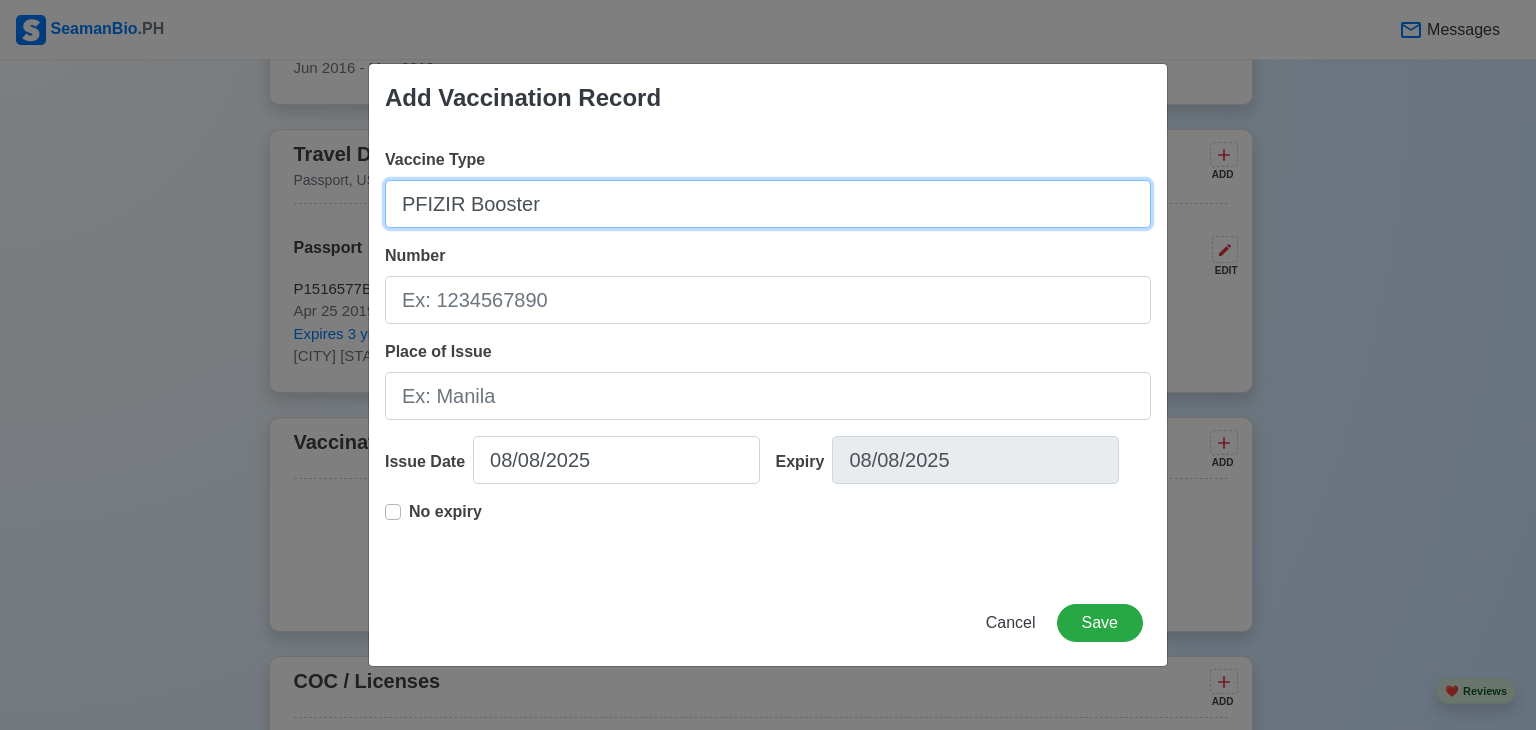 click on "PFIZIR Booster" at bounding box center [768, 204] 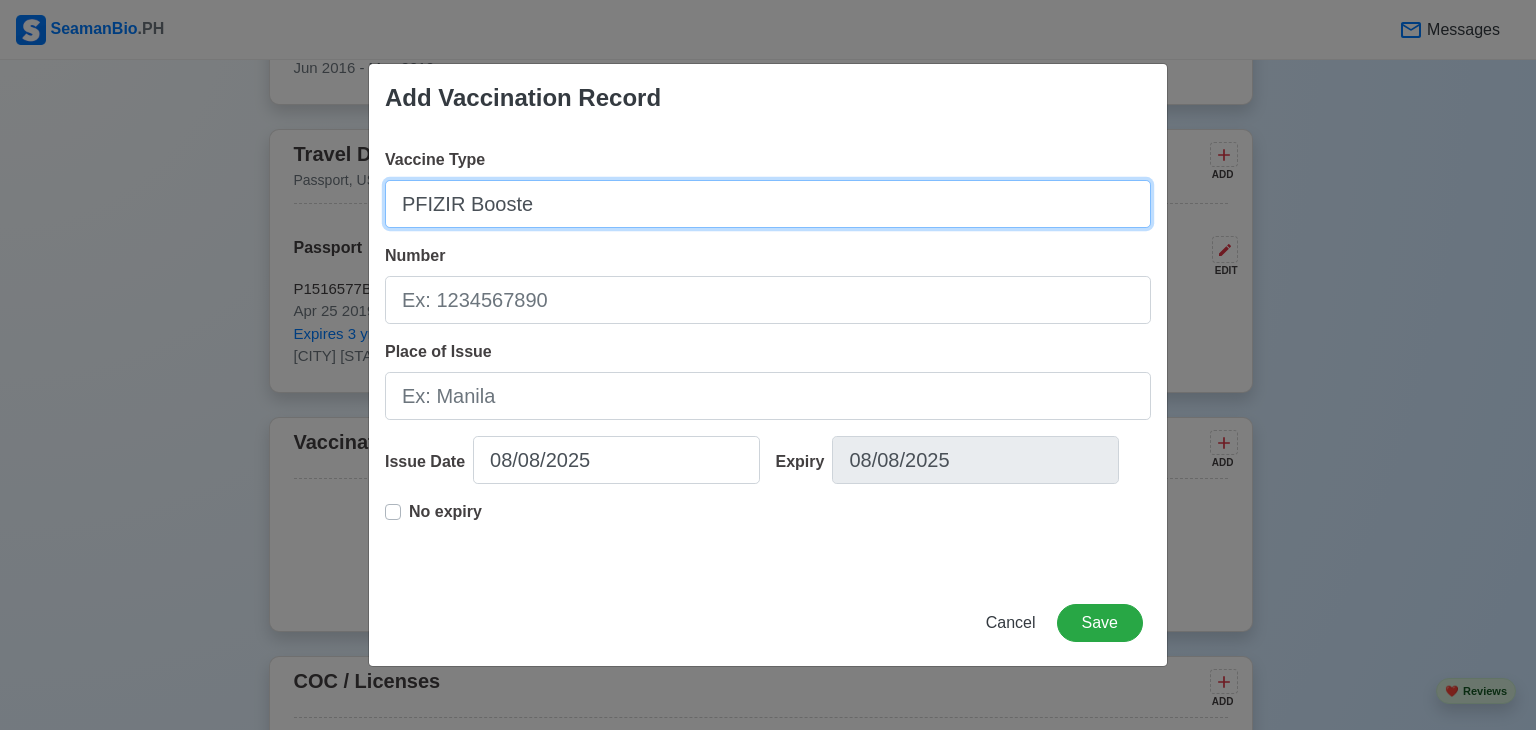 type on "PFIZIR Booster" 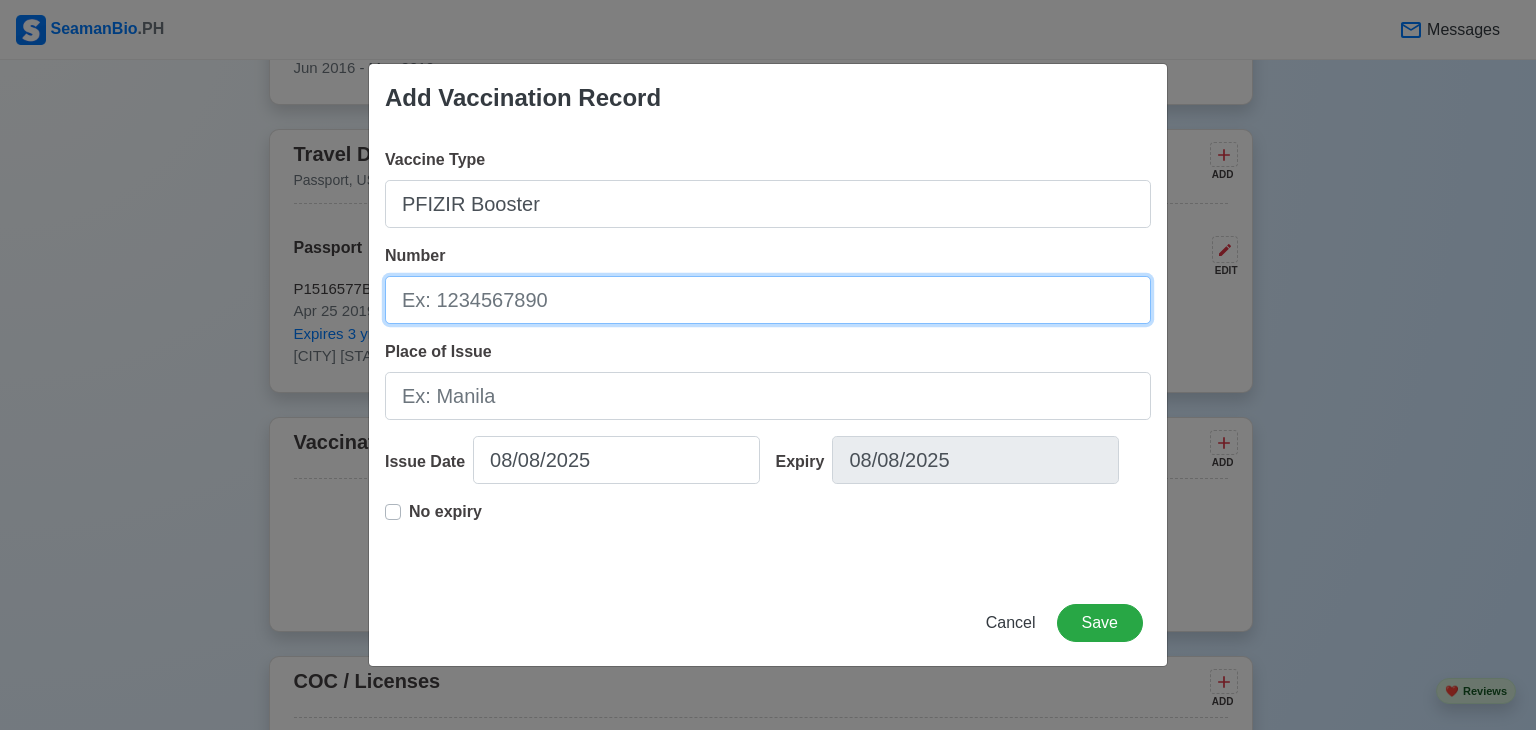 click on "Number" at bounding box center (768, 300) 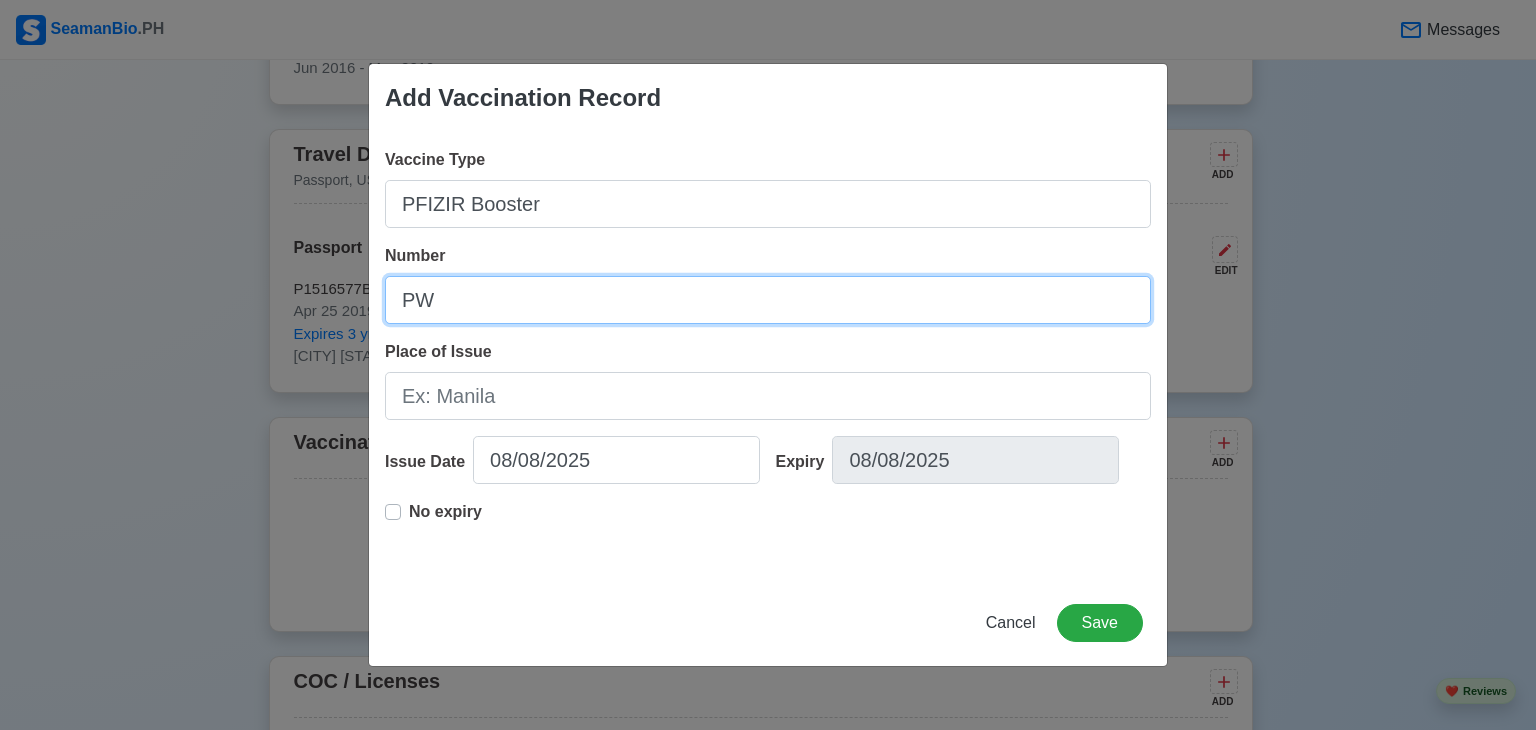 type on "P" 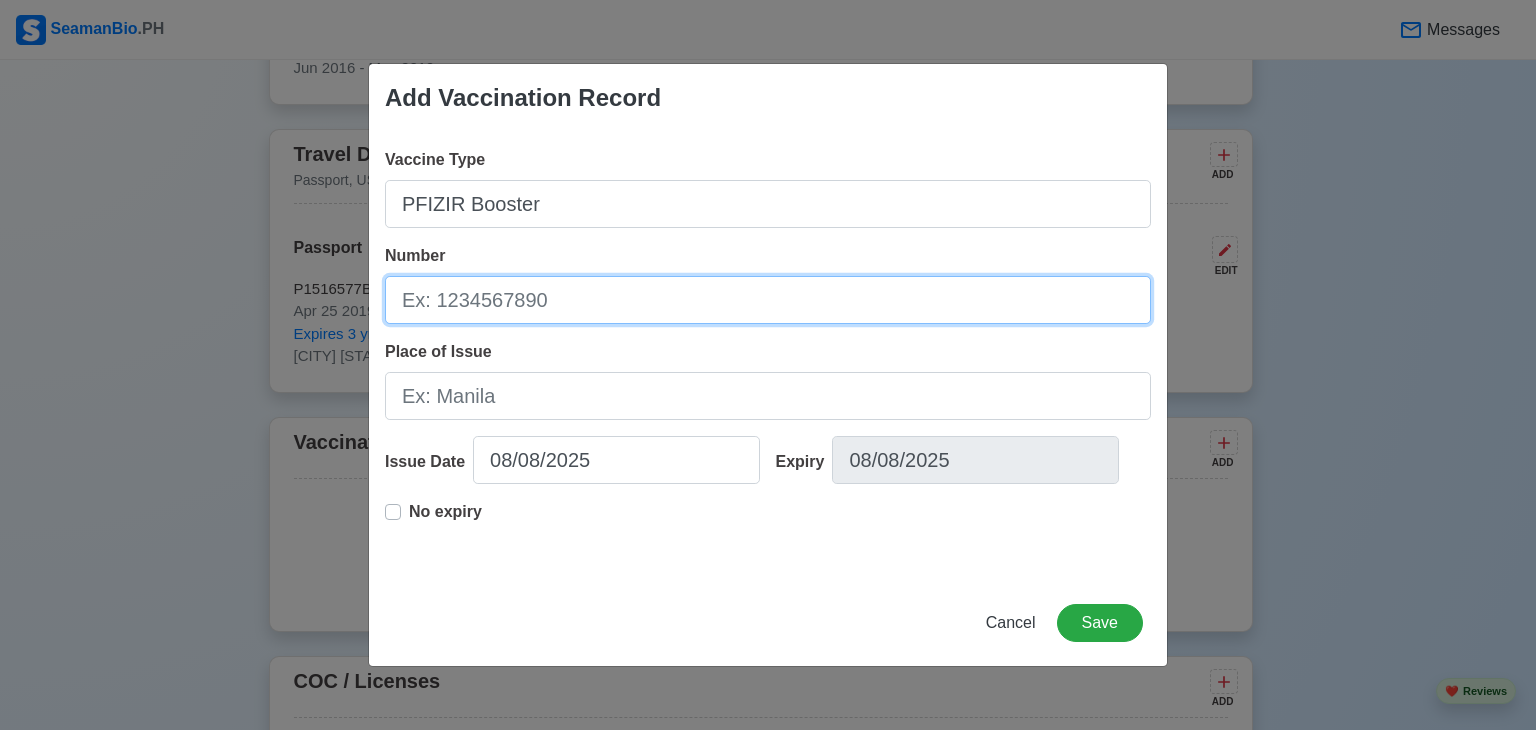 type on "f" 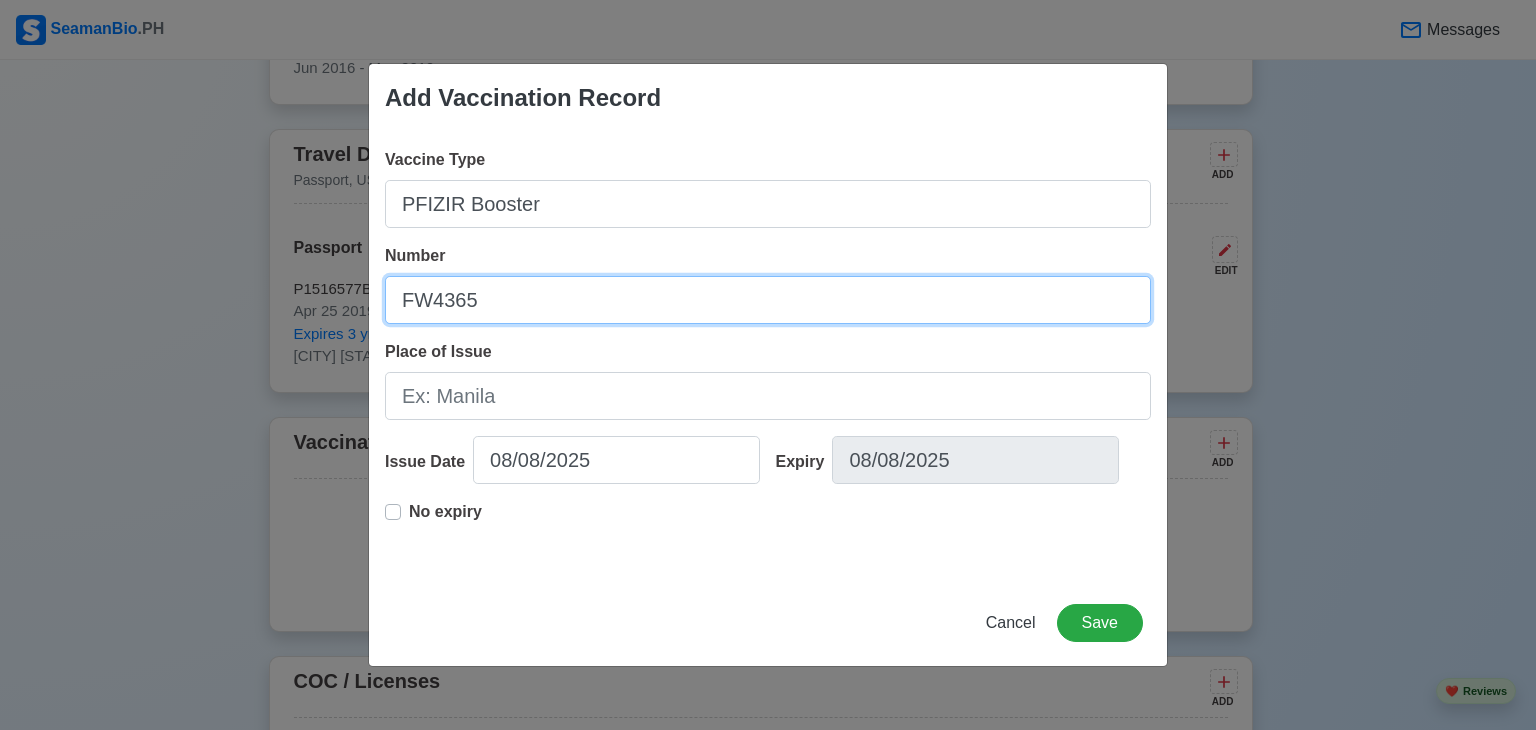 type on "FW4365" 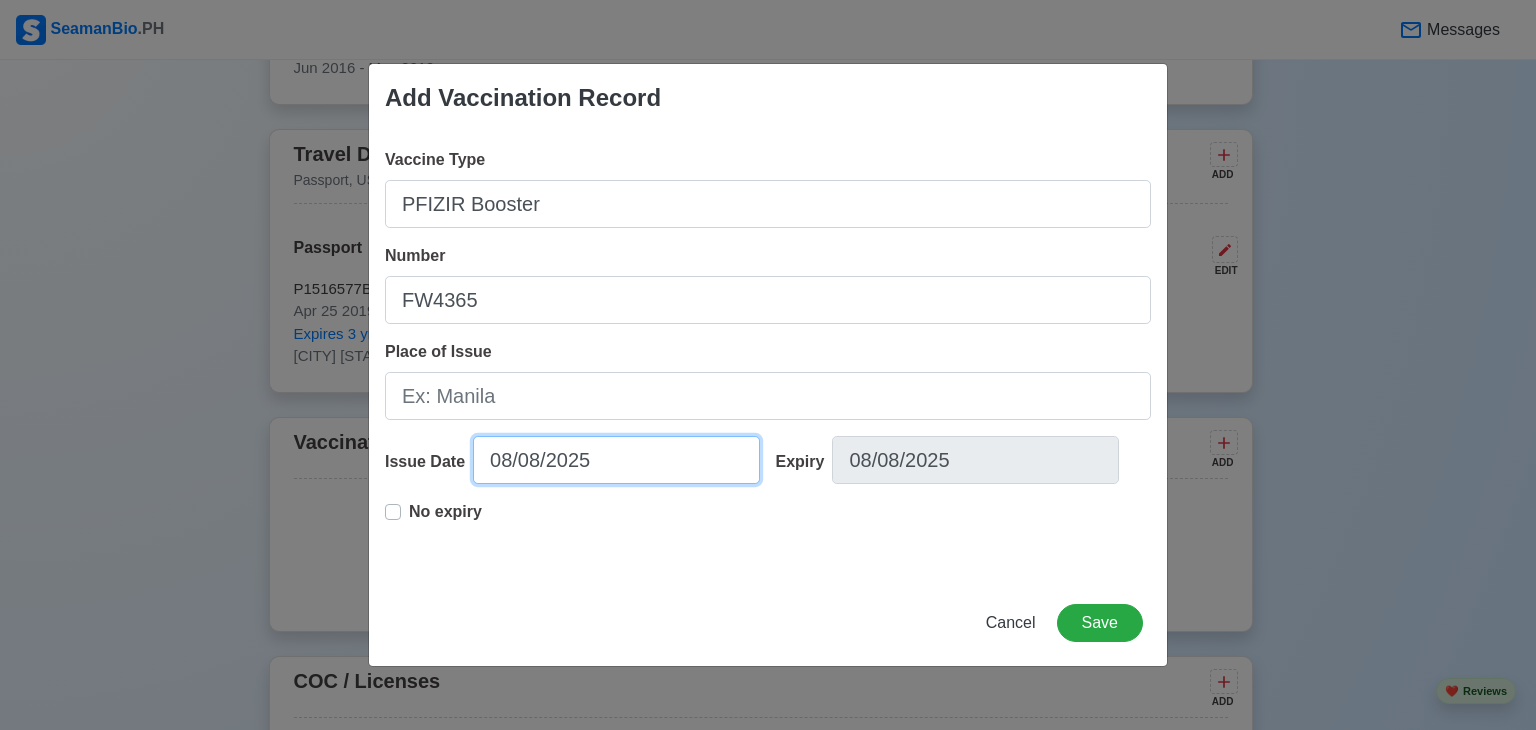 select on "****" 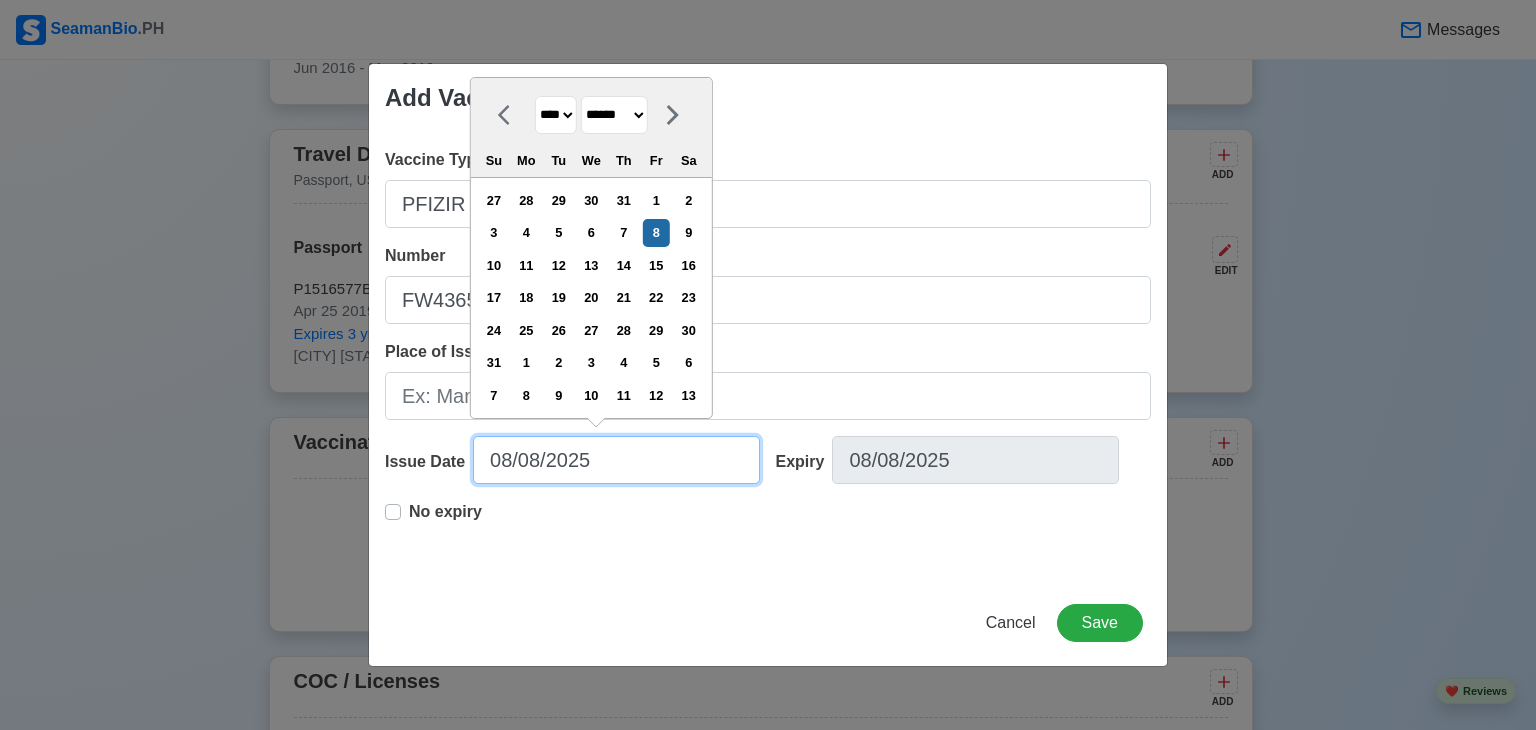 click on "08/08/2025" at bounding box center [616, 460] 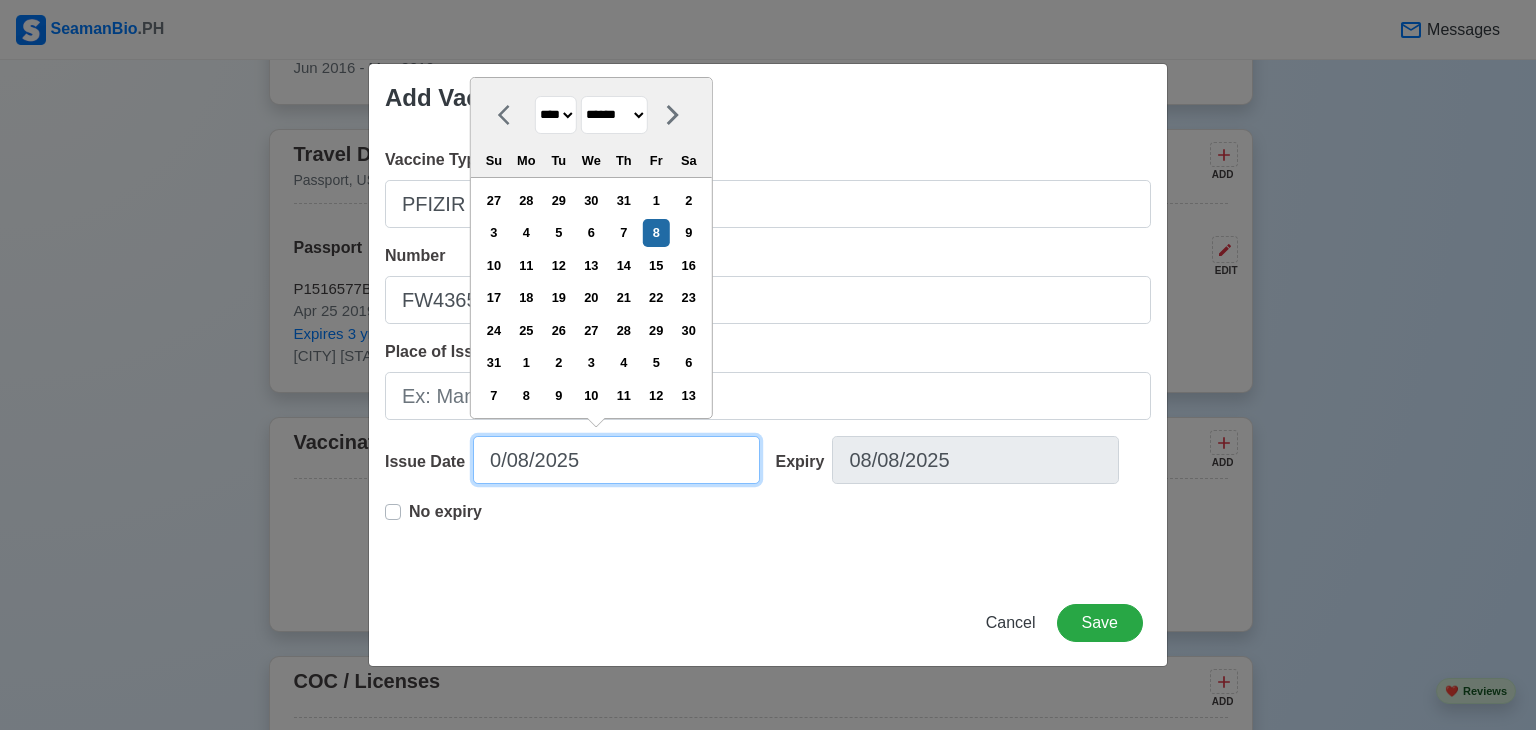 type on "02/08/2025" 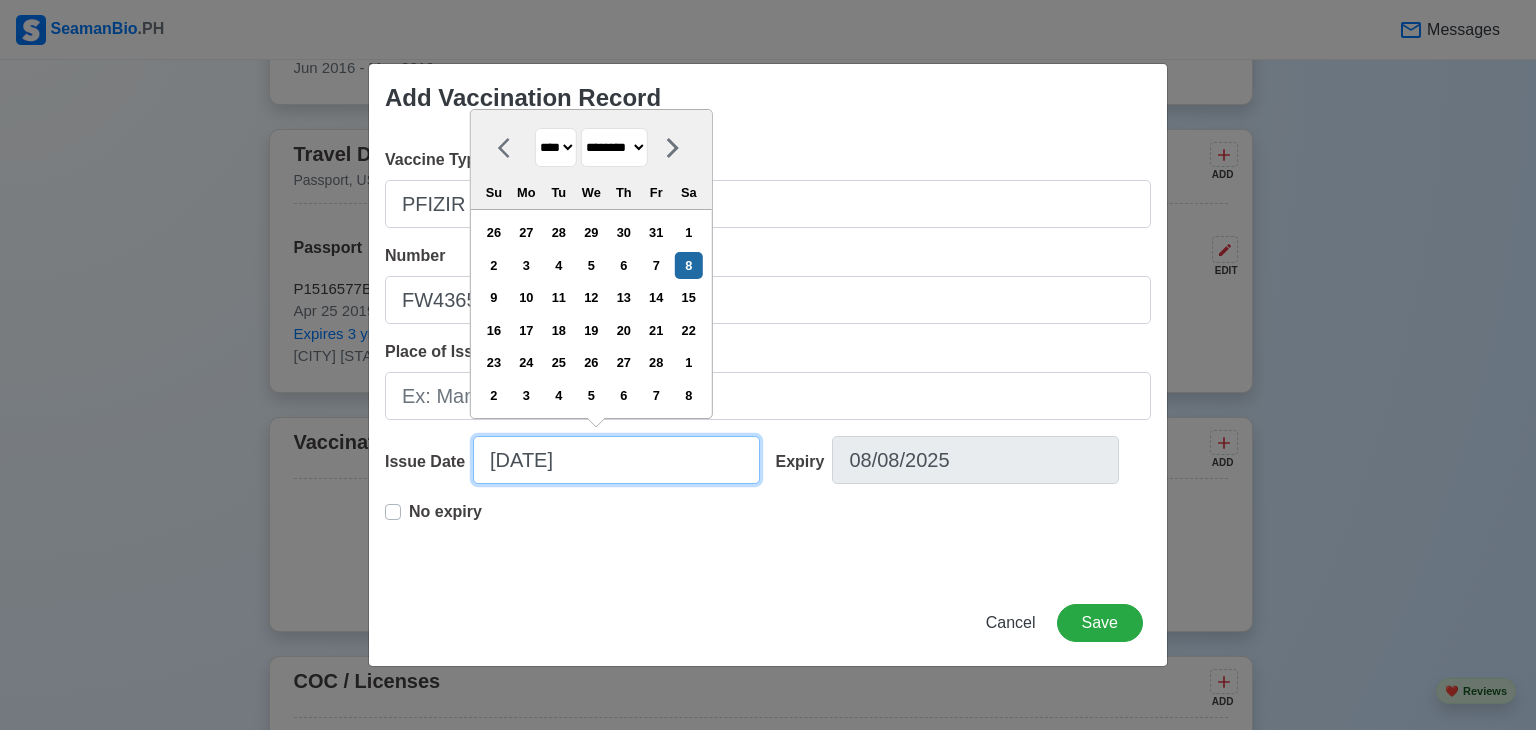 click on "02/08/2025" at bounding box center (616, 460) 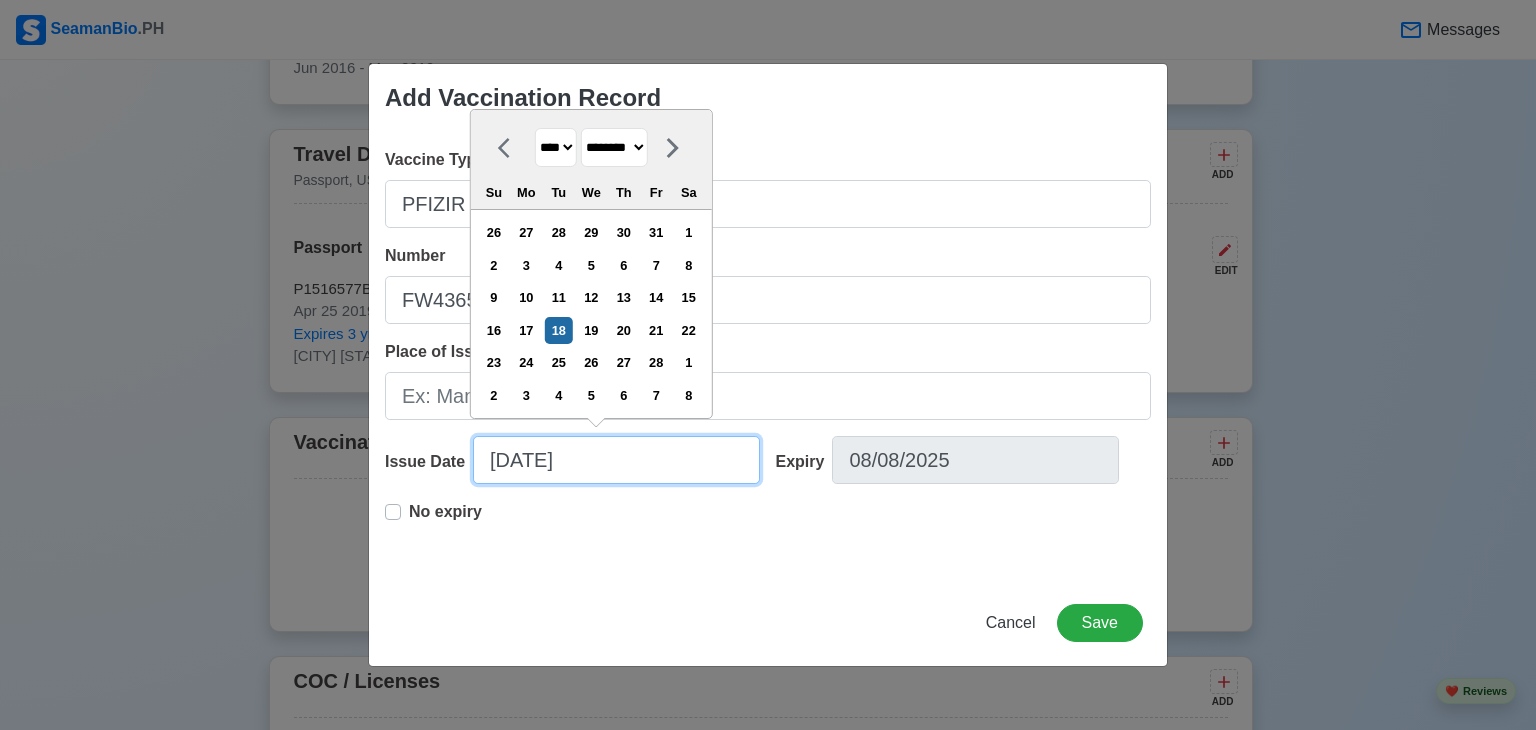 click on "02/018/2025" at bounding box center (616, 460) 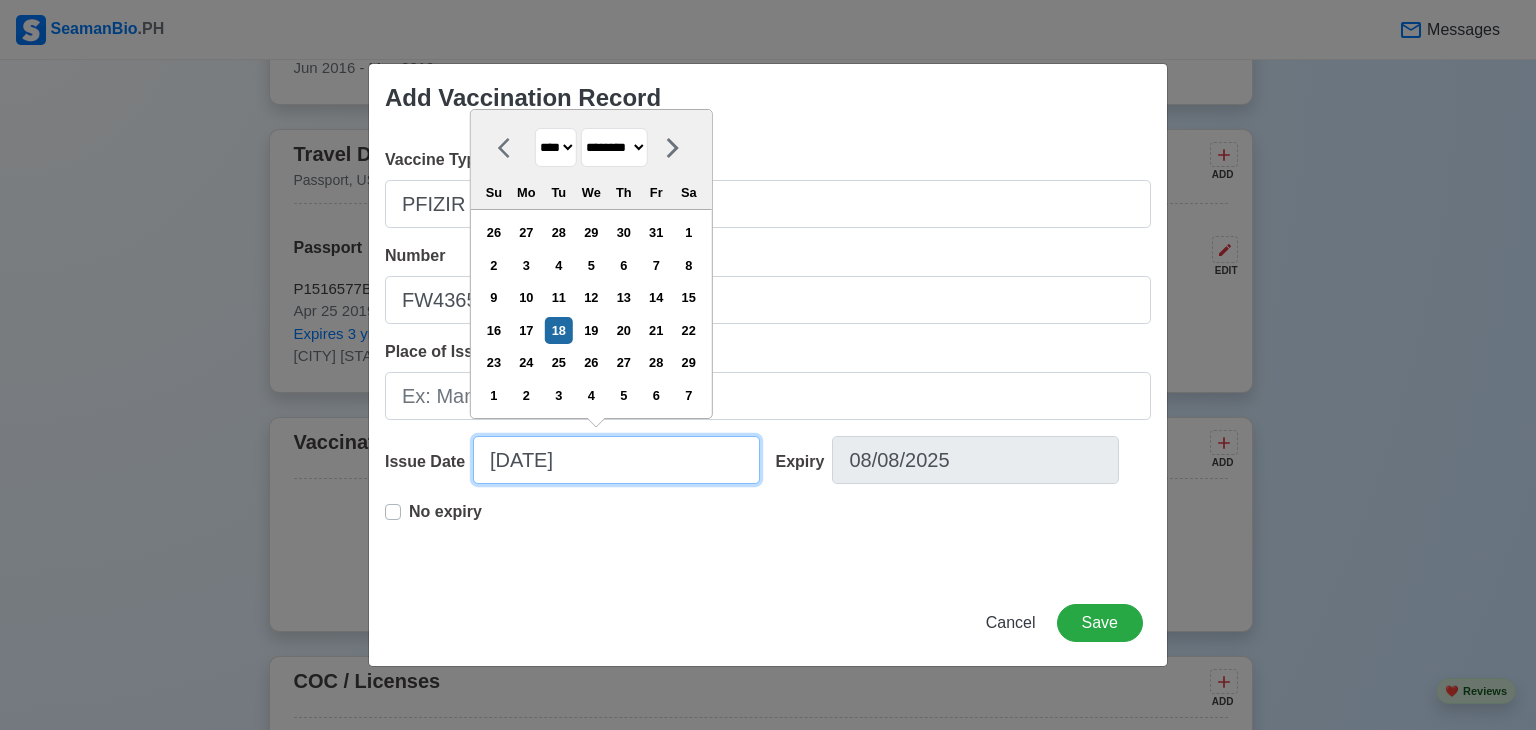type on "02/018/2022" 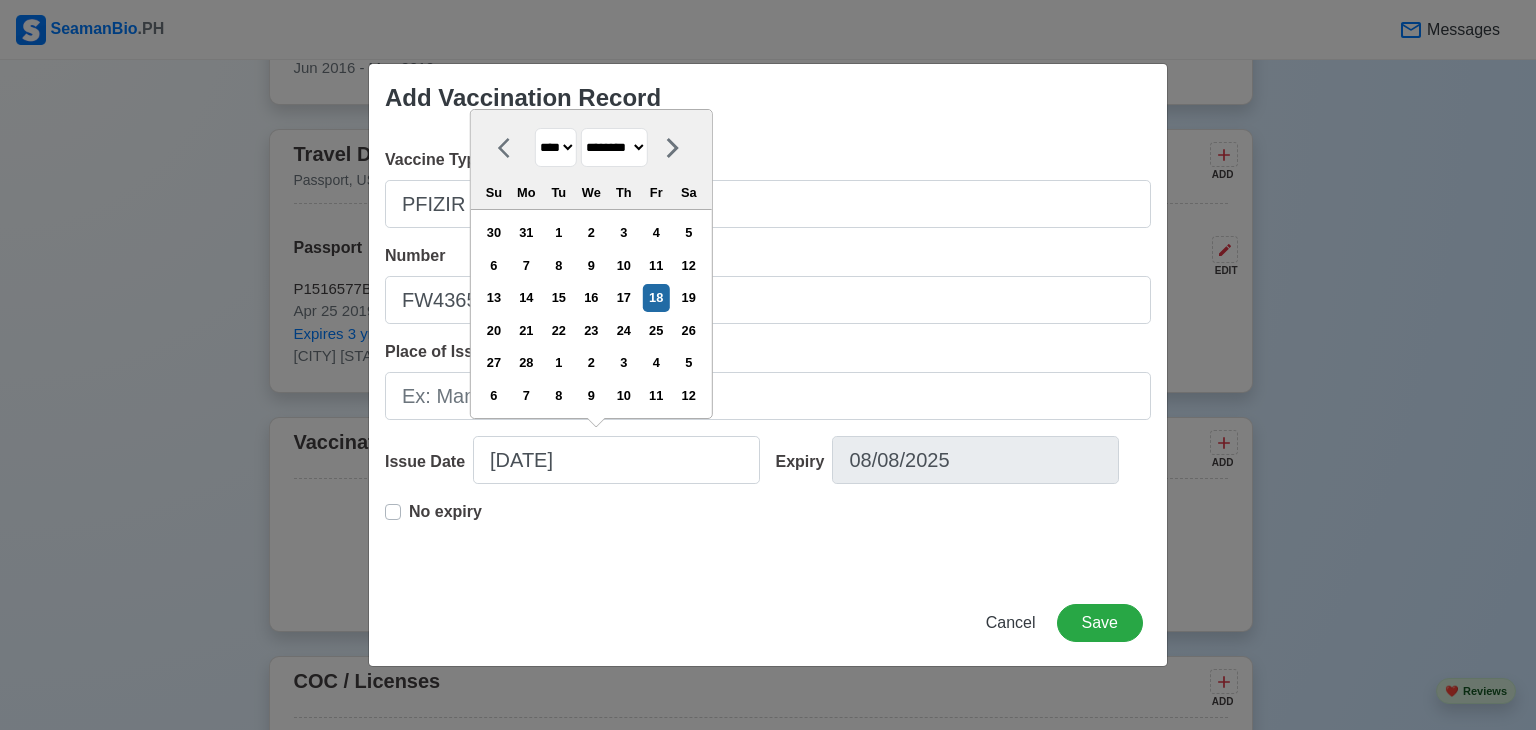 type on "02/18/2022" 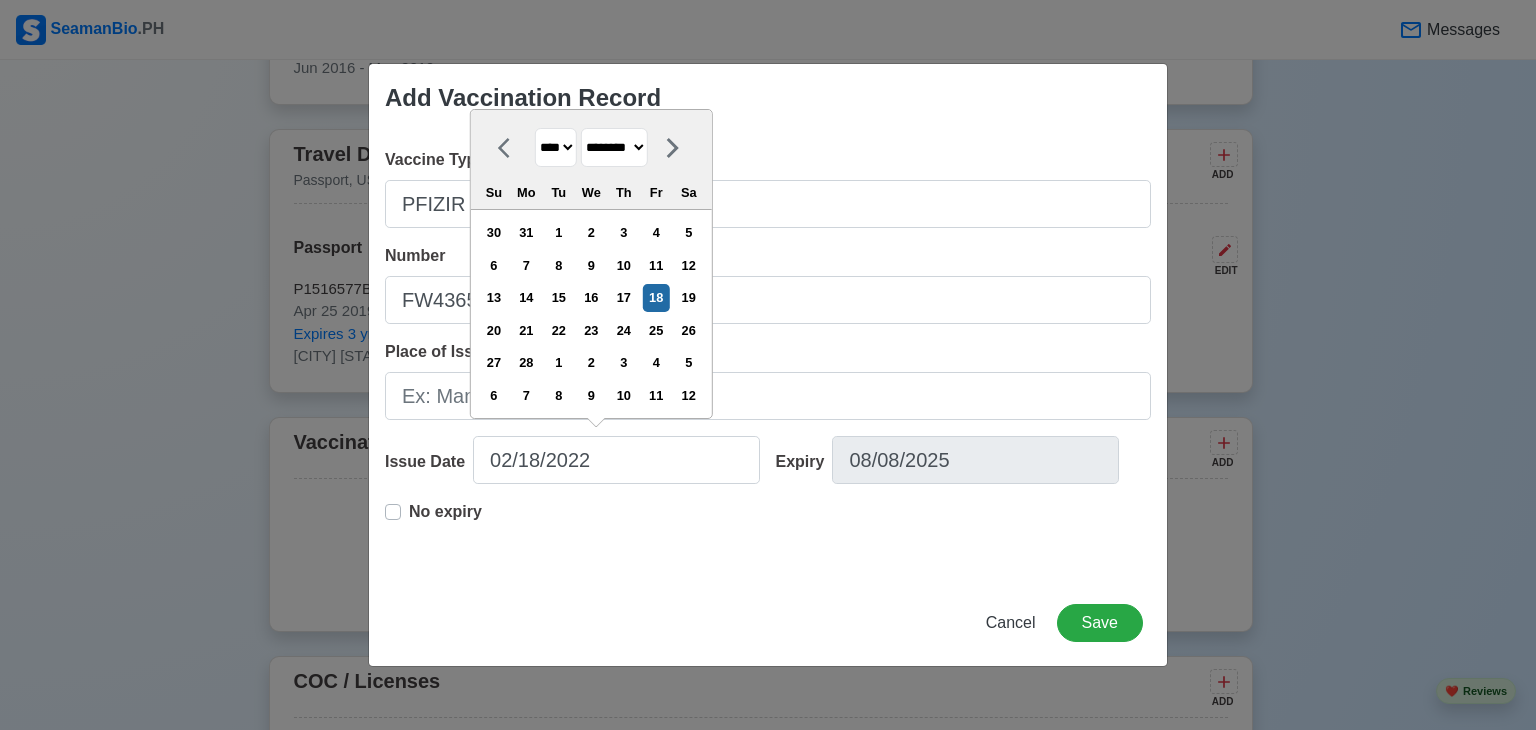 click on "Add Vaccination Record Vaccine Type PFIZIR Booster Number FW4365 Place of Issue Issue Date 02/18/2022 February 2022 **** **** **** **** **** **** **** **** **** **** **** **** **** **** **** **** **** **** **** **** **** **** **** **** **** **** **** **** **** **** **** **** **** **** **** **** **** **** **** **** **** **** **** **** **** **** **** **** **** **** **** **** **** **** **** **** **** **** **** **** **** **** **** **** **** **** **** **** **** **** **** **** **** **** **** **** **** **** **** **** **** **** **** **** **** **** **** **** **** **** **** **** **** **** **** **** **** **** **** **** **** **** **** **** **** **** ******* ******** ***** ***** *** **** **** ****** ********* ******* ******** ******** Su Mo Tu We Th Fr Sa 30 31 1 2 3 4 5 6 7 8 9 10 11 12 13 14 15 16 17 18 19 20 21 22 23 24 25 26 27 28 1 2 3 4 5 6 7 8 9 10 11 12 Expiry 08/08/2025 No expiry Cancel Save" at bounding box center [768, 365] 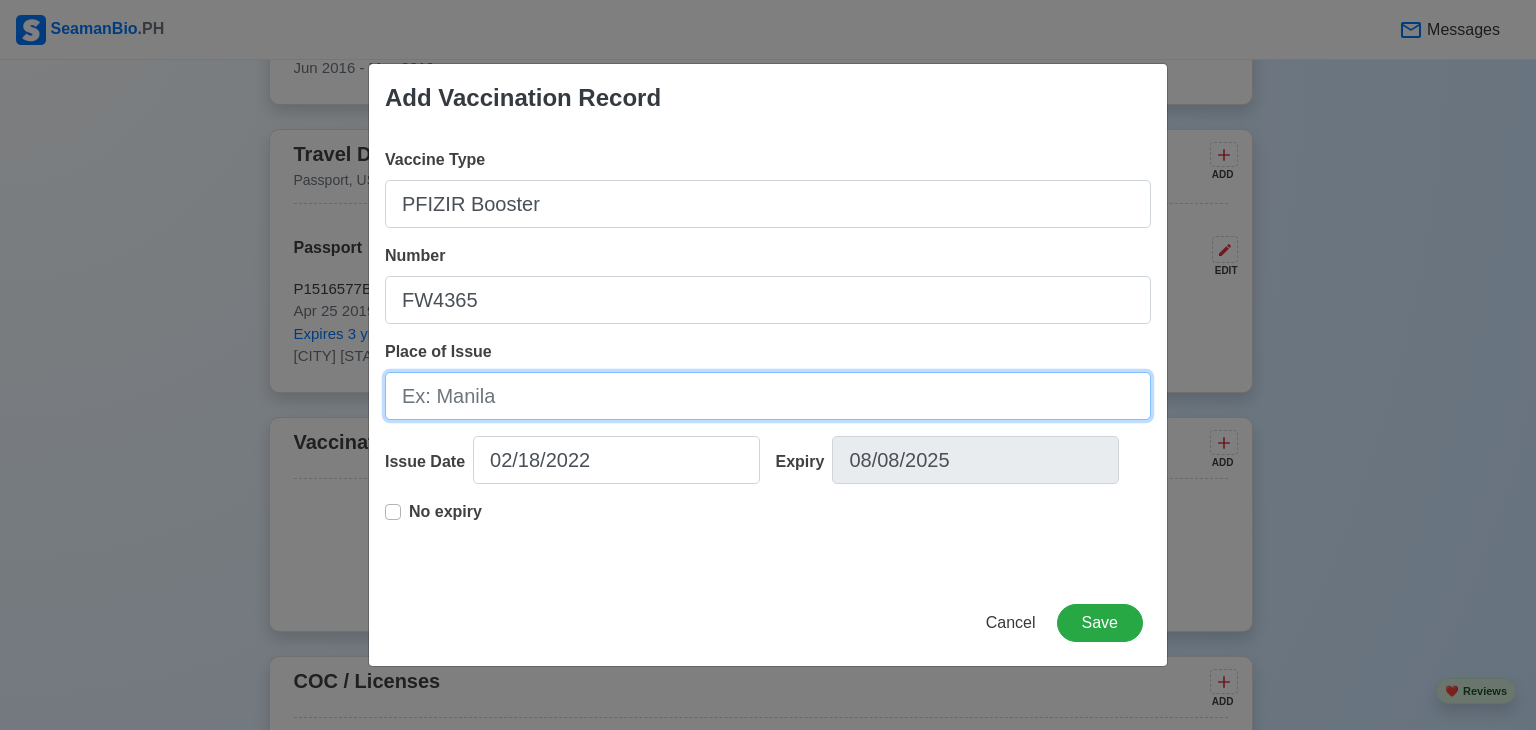click on "Place of Issue" at bounding box center (768, 396) 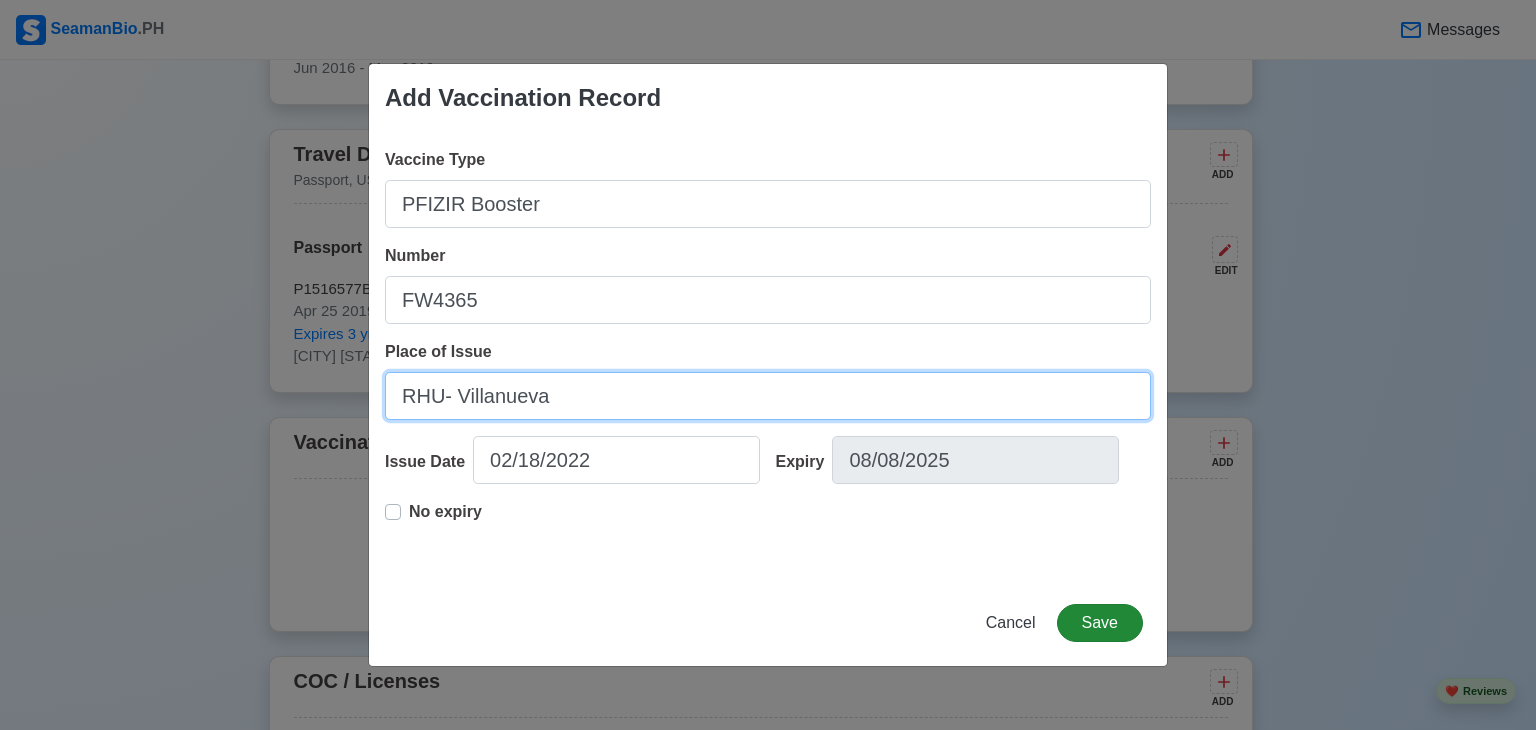 type on "RHU- Villanueva" 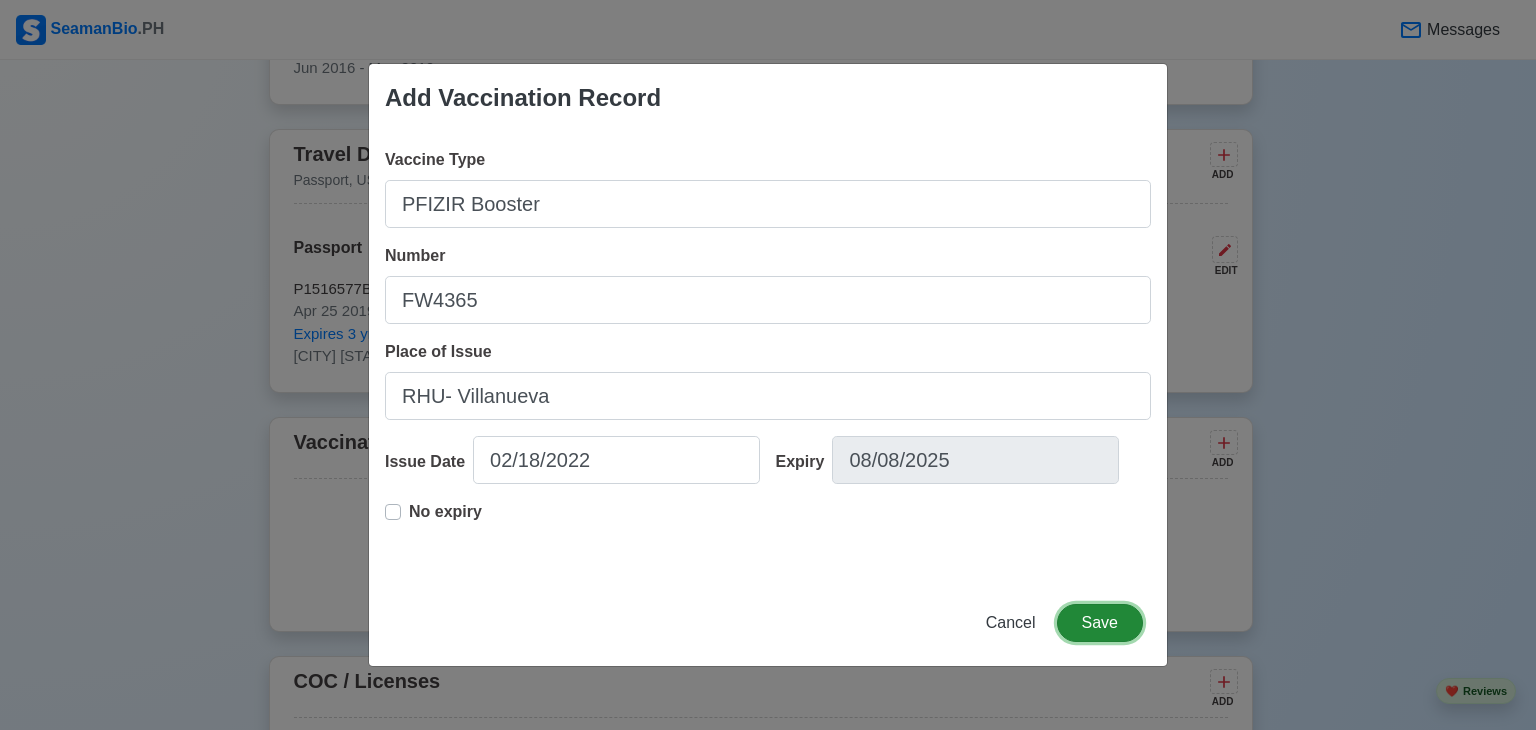 click on "Save" at bounding box center (1100, 623) 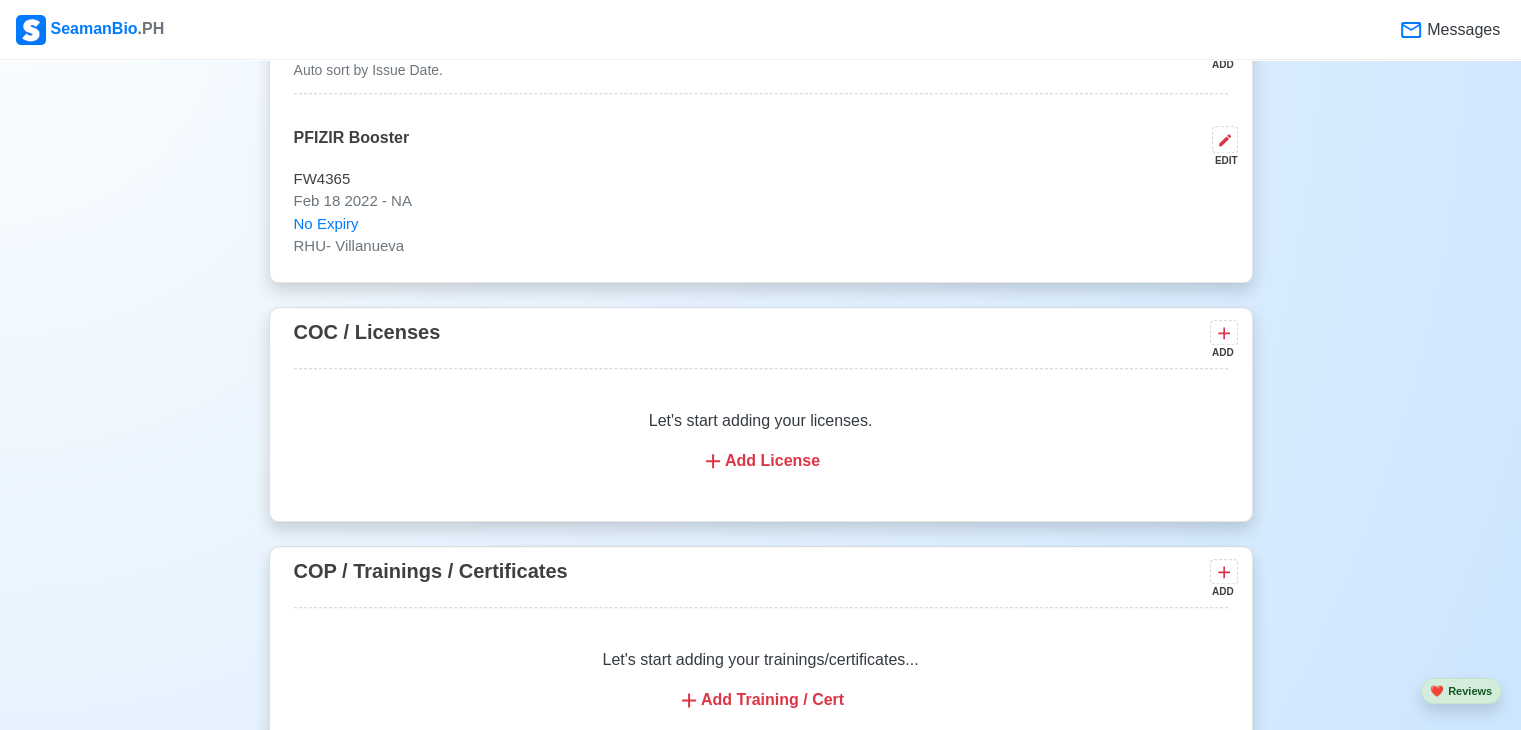 scroll, scrollTop: 2230, scrollLeft: 0, axis: vertical 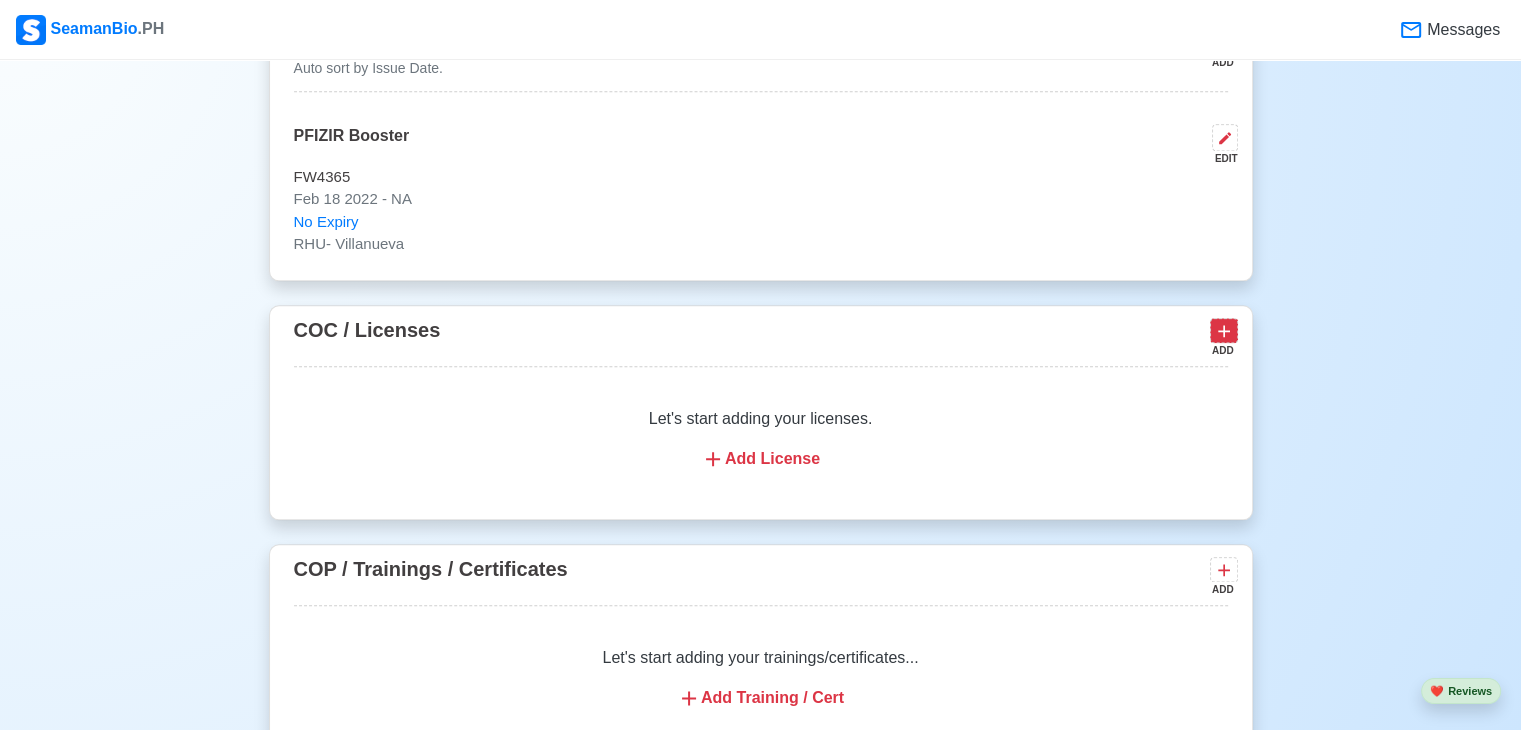click 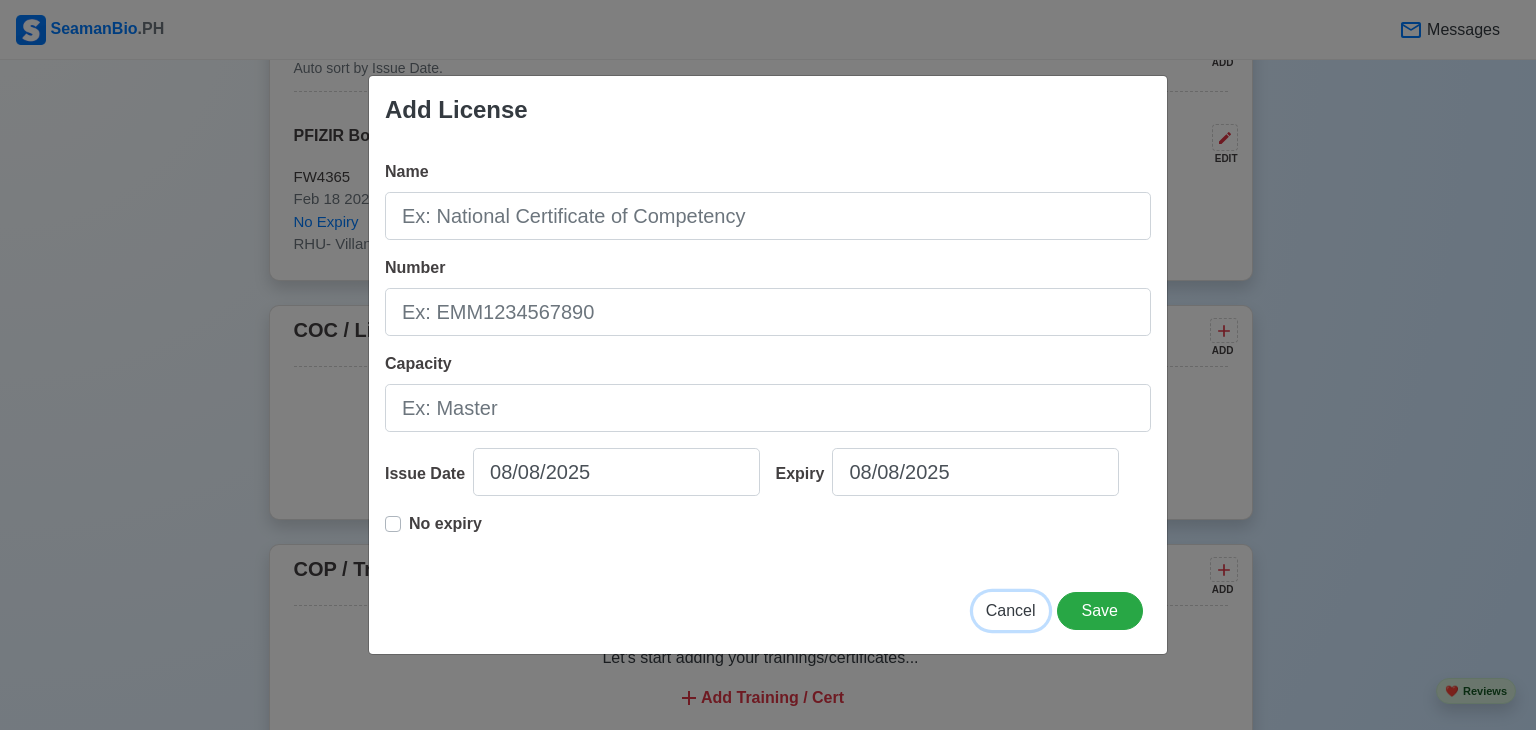 click on "Cancel" at bounding box center [1011, 610] 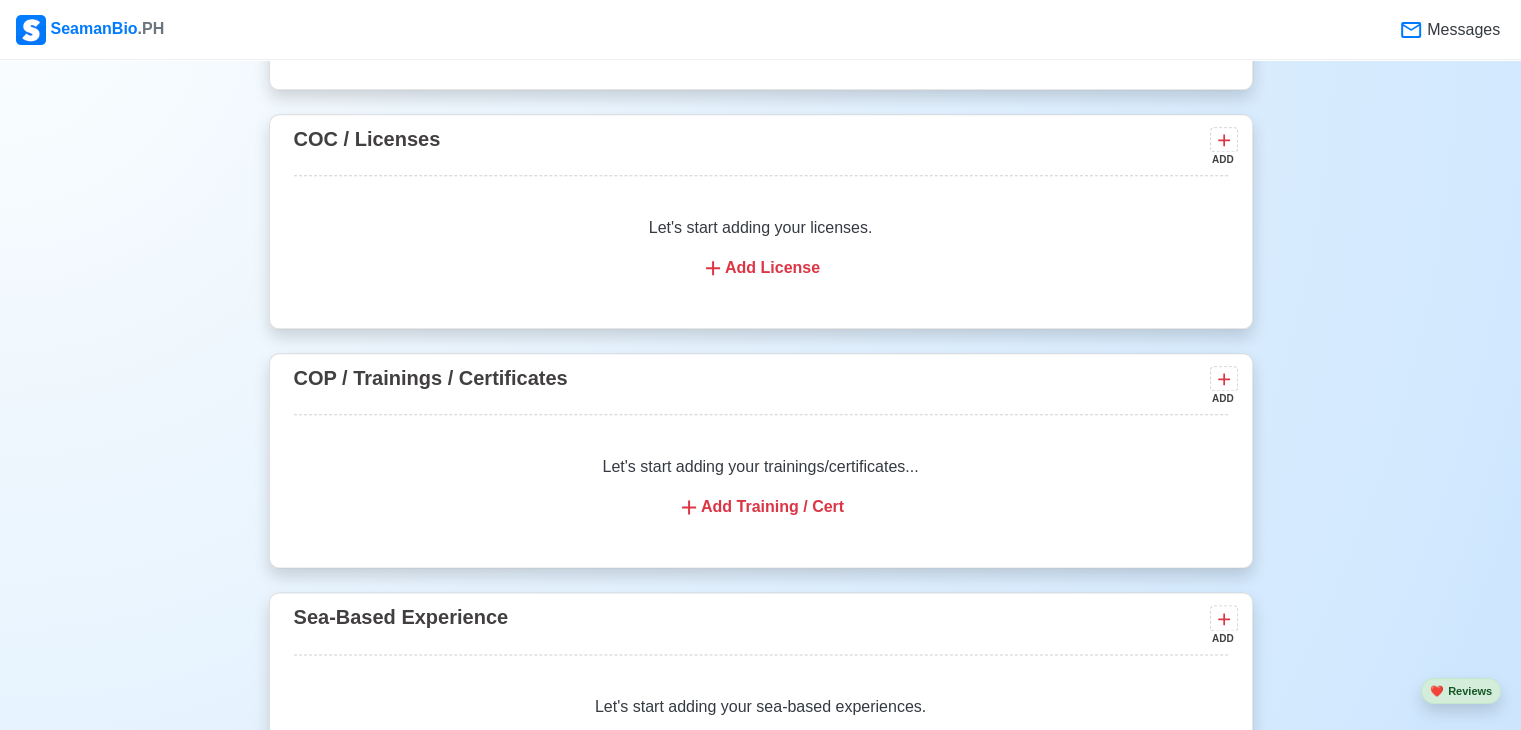 scroll, scrollTop: 2430, scrollLeft: 0, axis: vertical 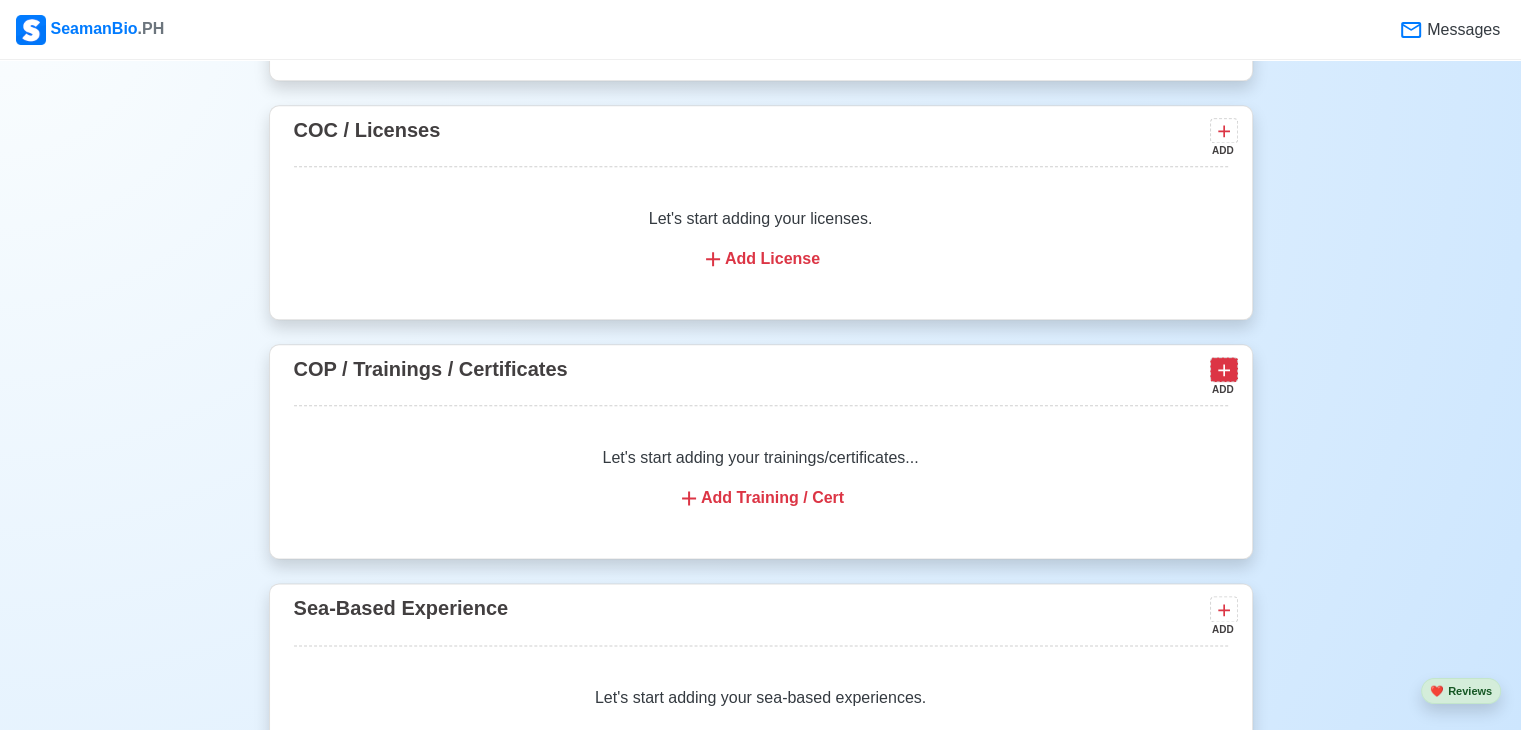 click 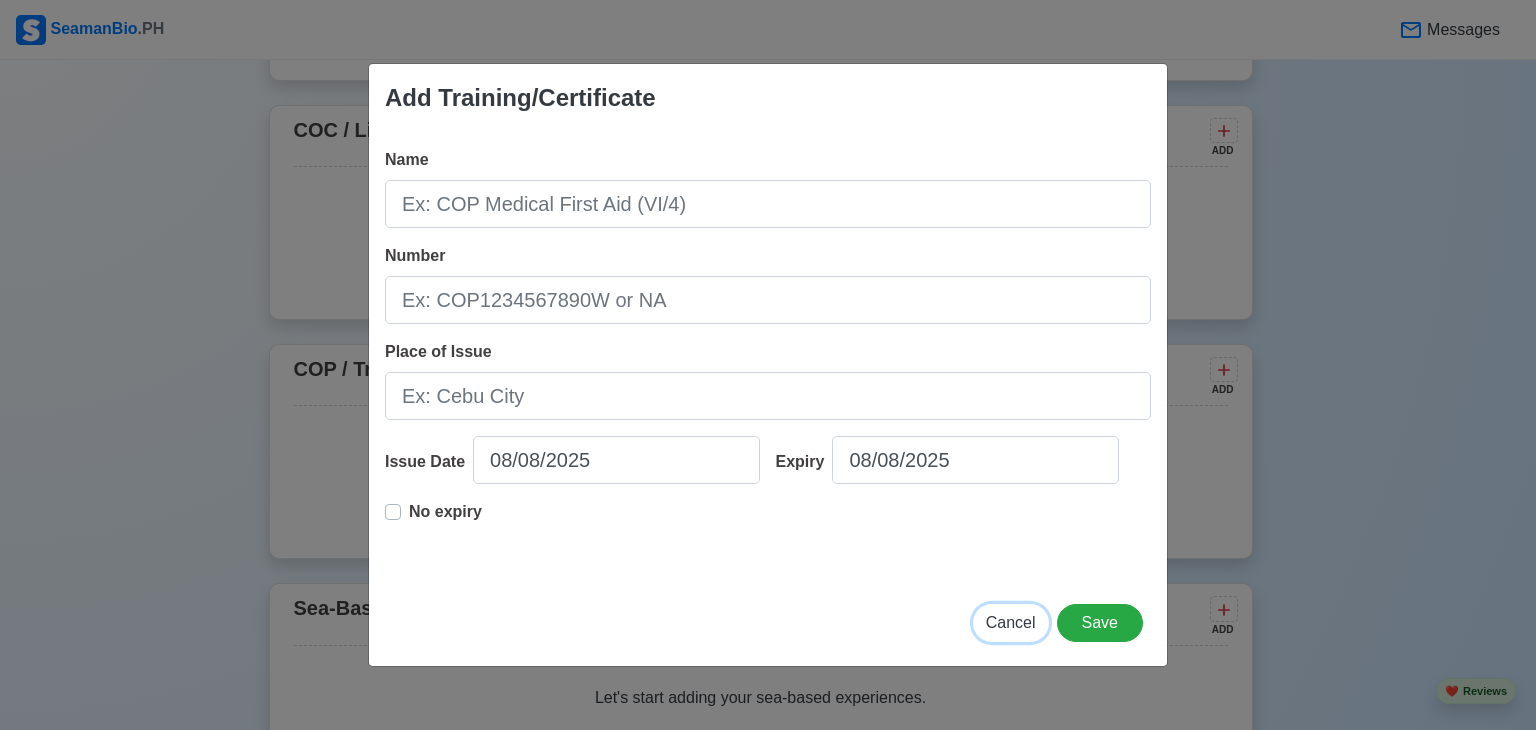 click on "Cancel" at bounding box center [1011, 622] 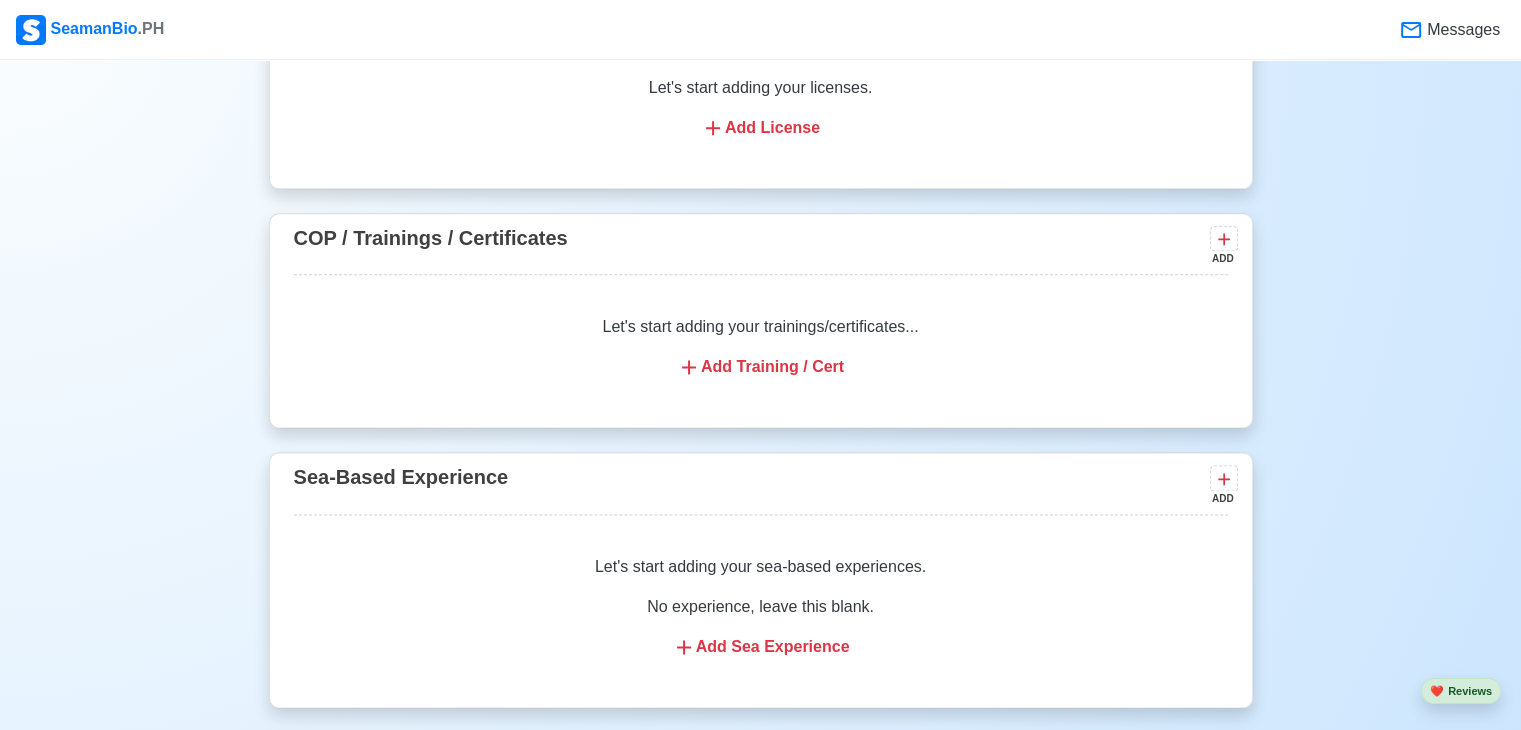 scroll, scrollTop: 2630, scrollLeft: 0, axis: vertical 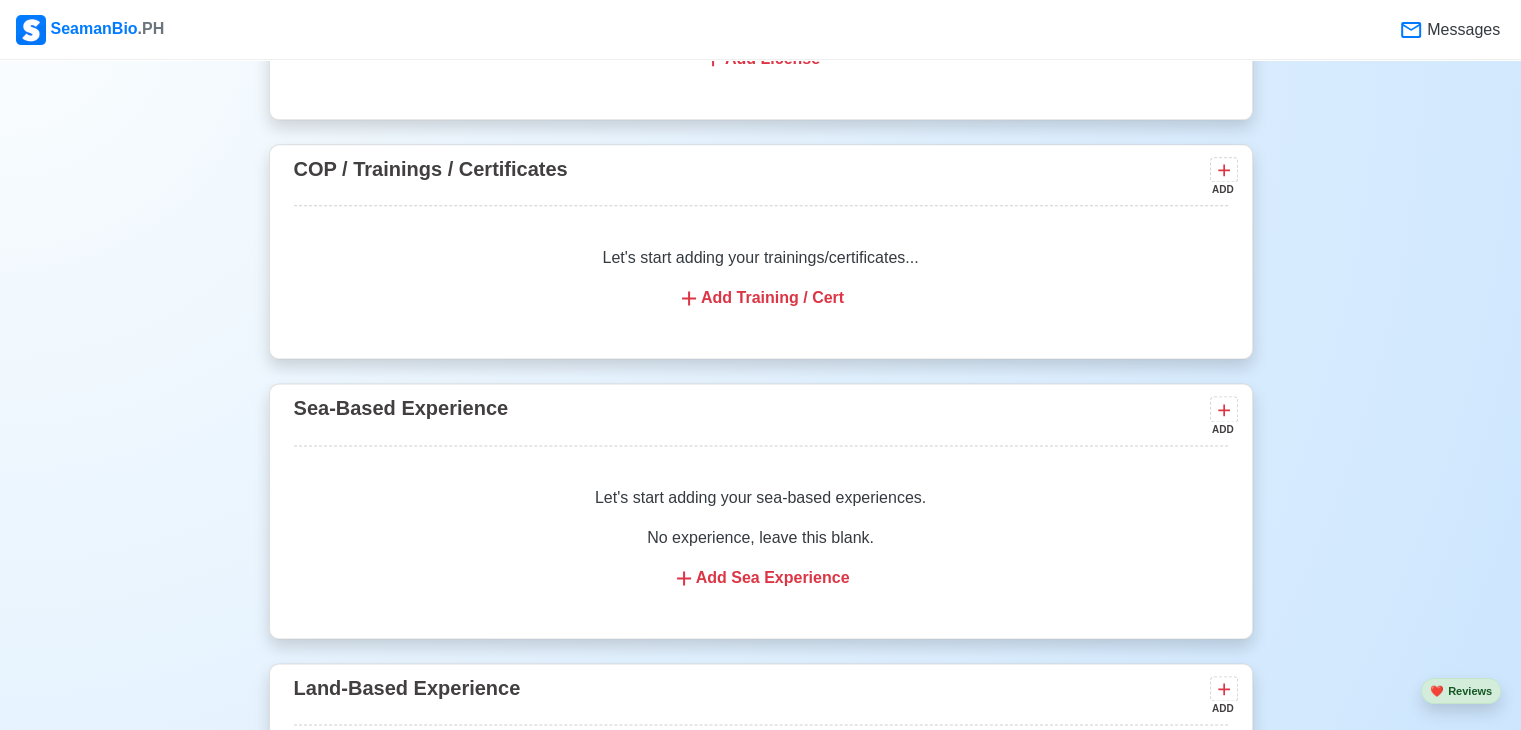 click on "COP / Trainings / Certificates ADD Let's start adding your trainings/certificates...  Add Training / Cert" at bounding box center (761, 251) 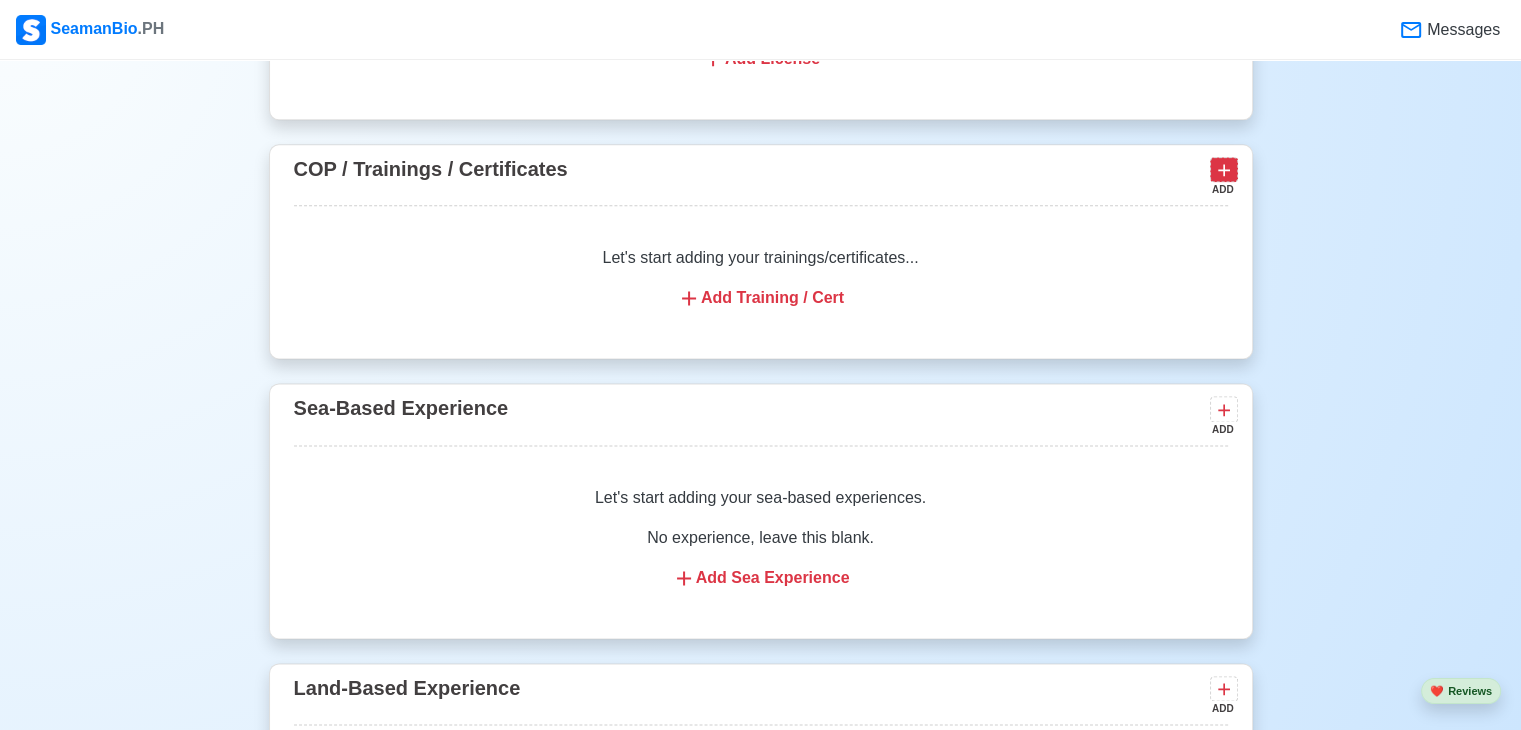 click 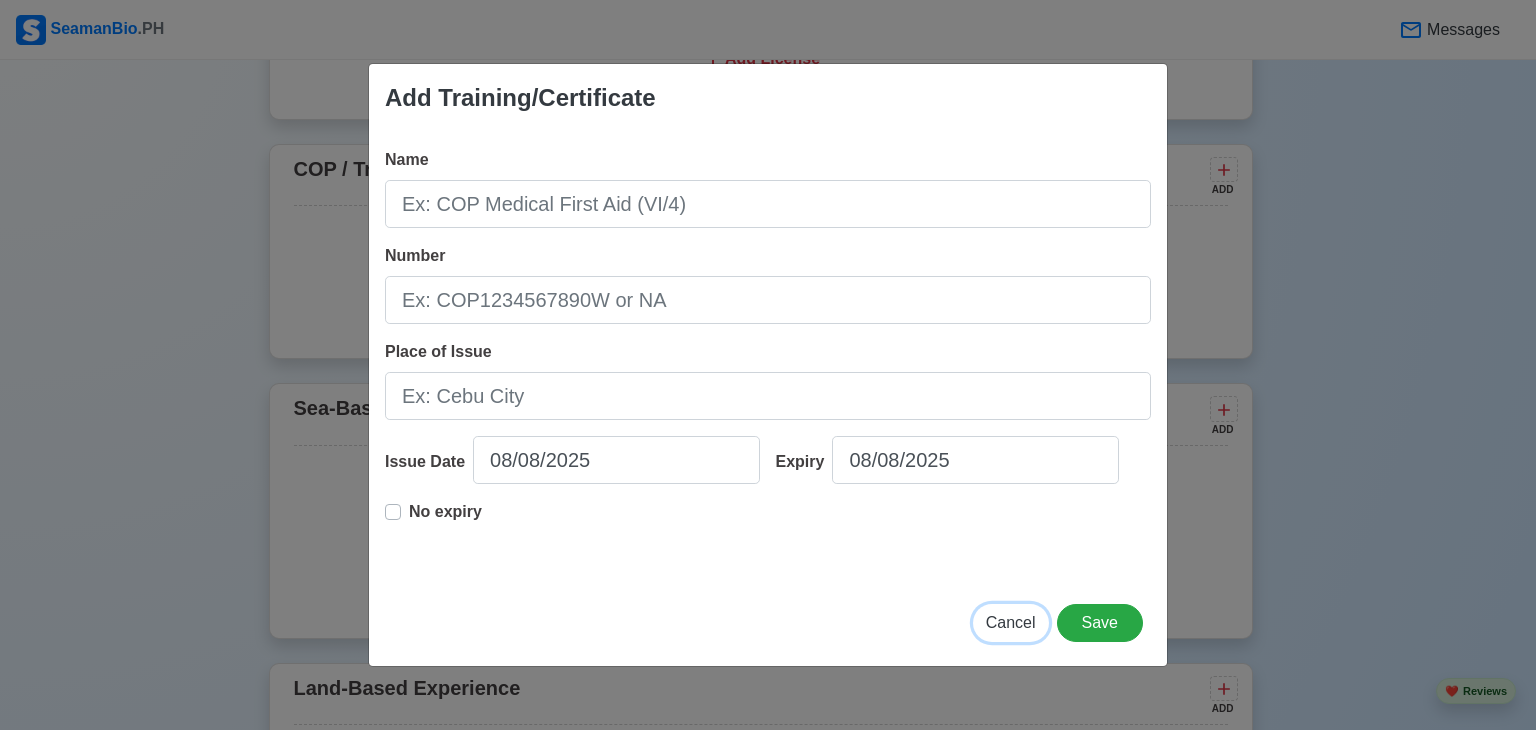 click on "Cancel" at bounding box center (1011, 623) 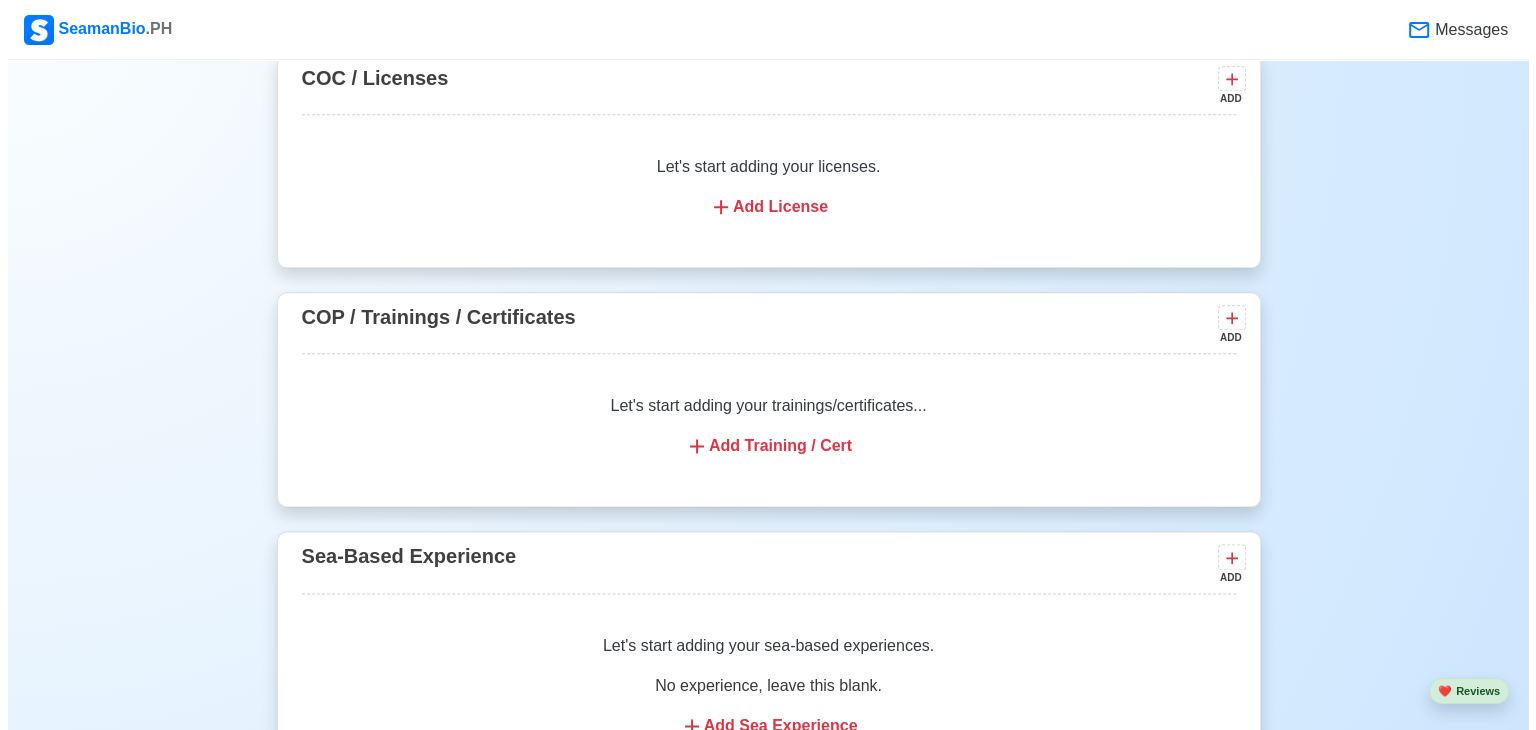 scroll, scrollTop: 2430, scrollLeft: 0, axis: vertical 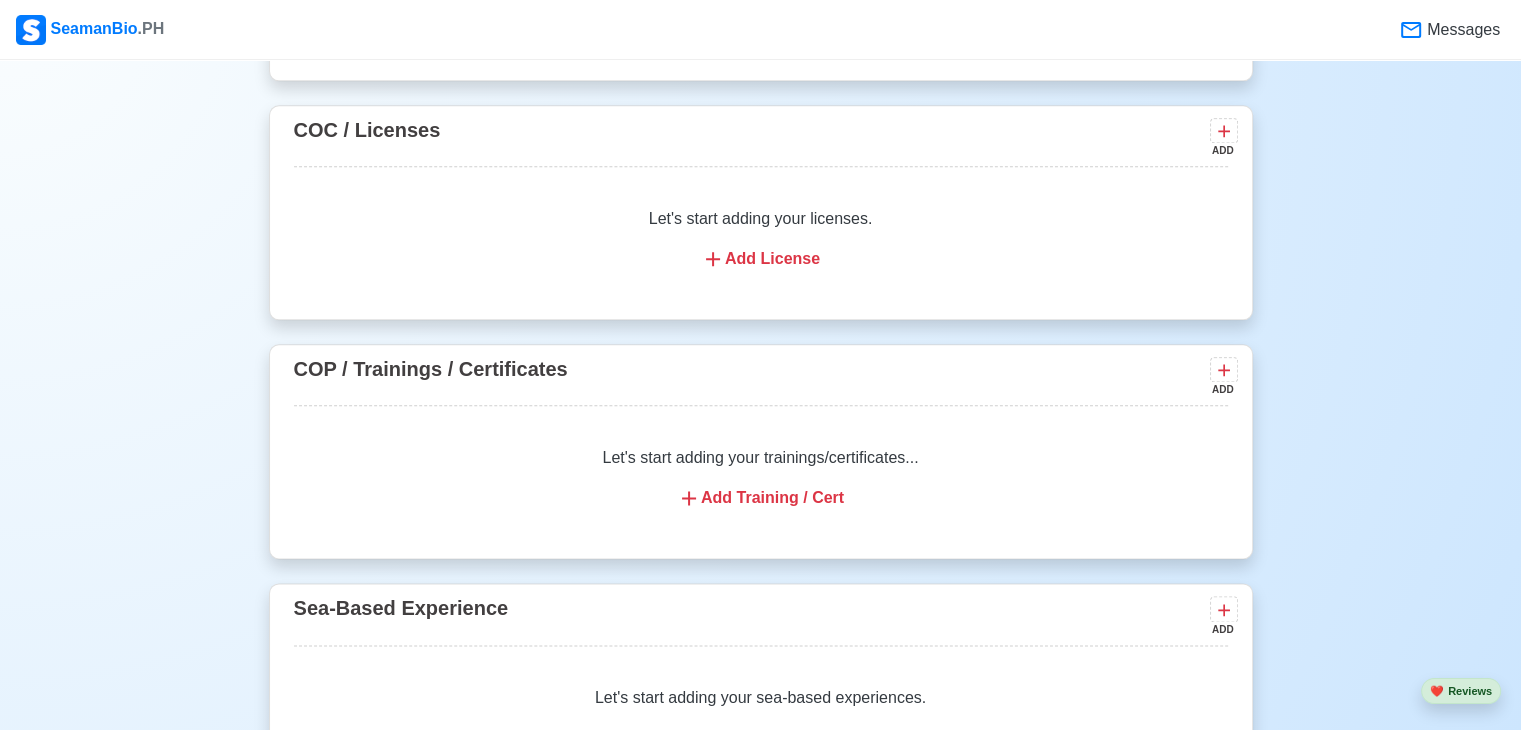 click on "Add Training / Cert" at bounding box center [761, 498] 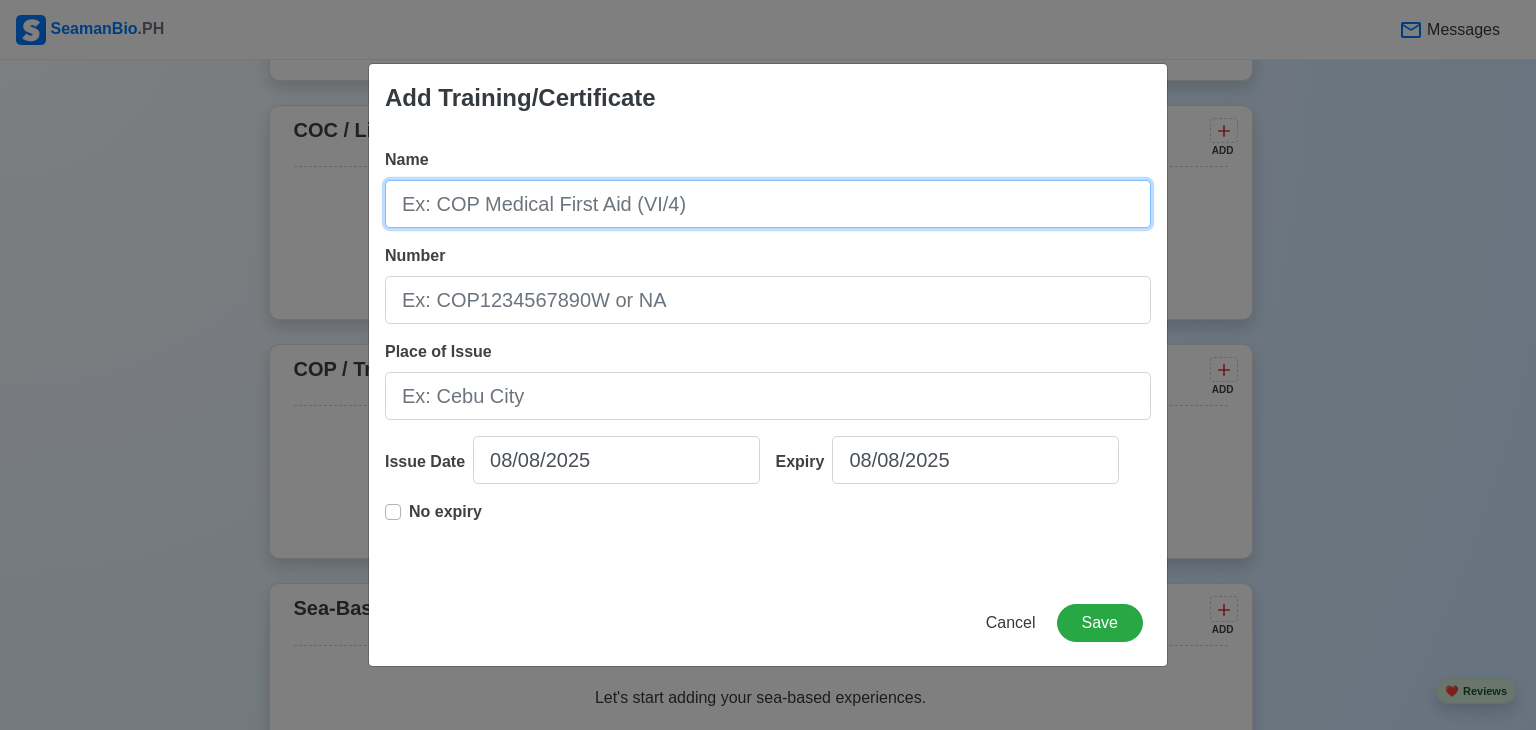 click on "Name" at bounding box center [768, 204] 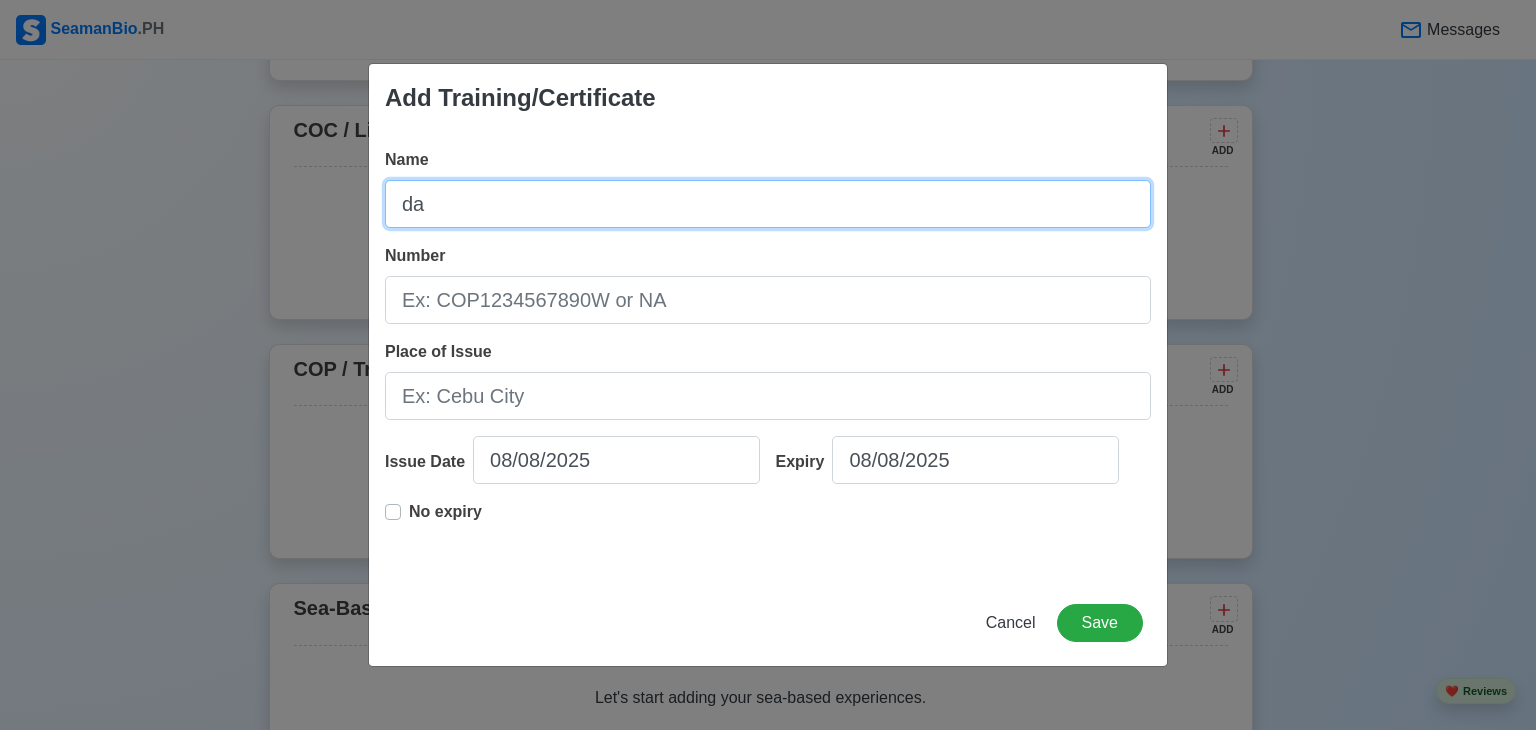 type on "d" 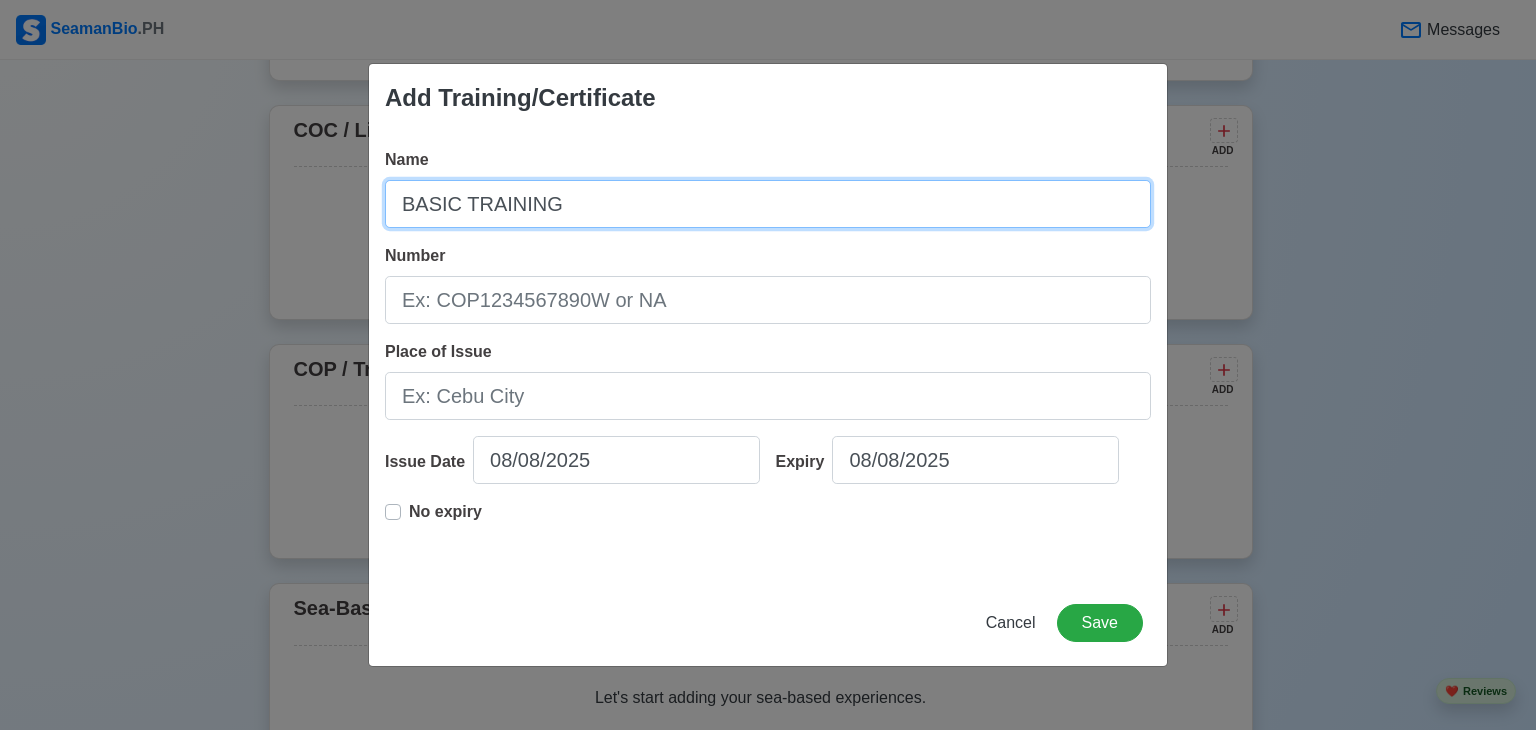 type on "BASIC TRAINING" 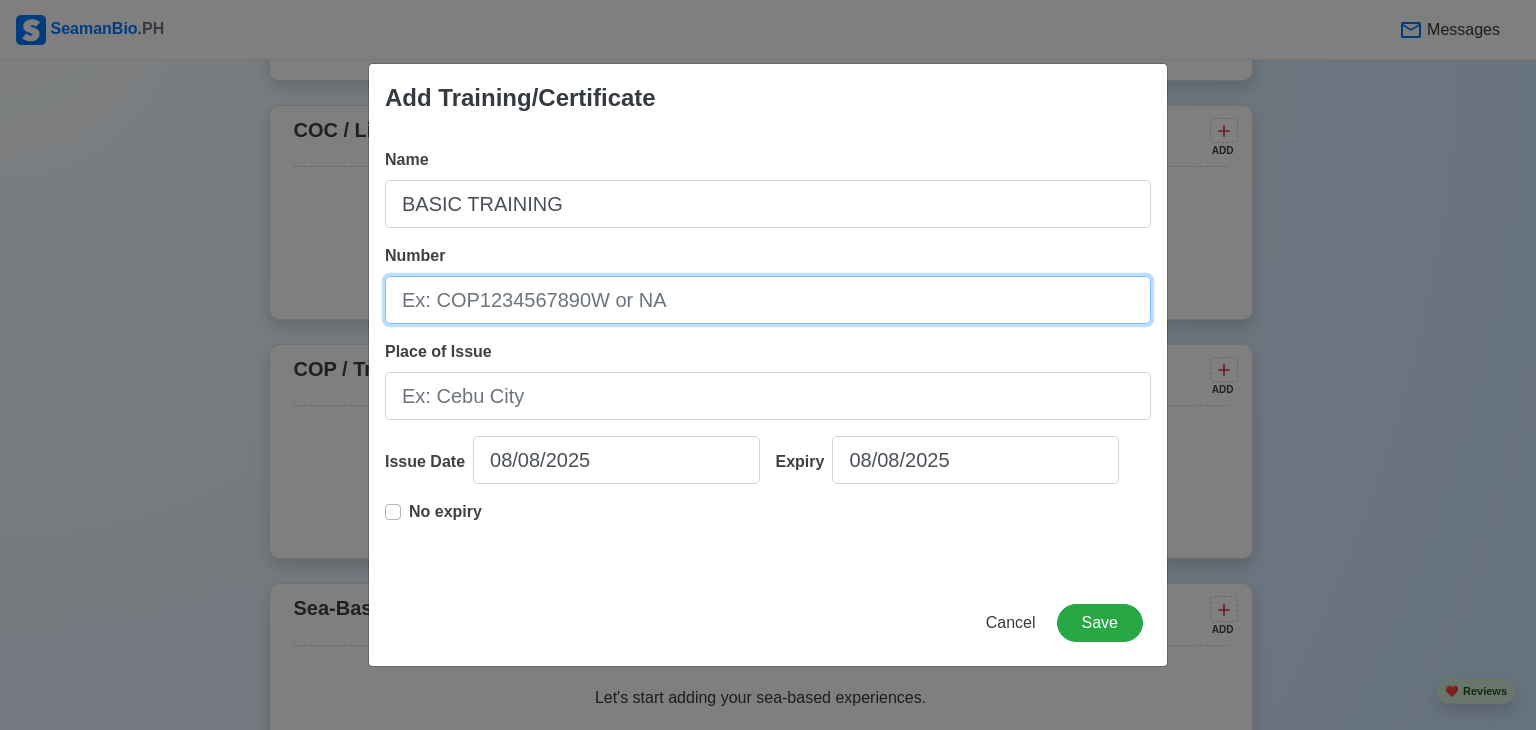 click on "Number" at bounding box center (768, 300) 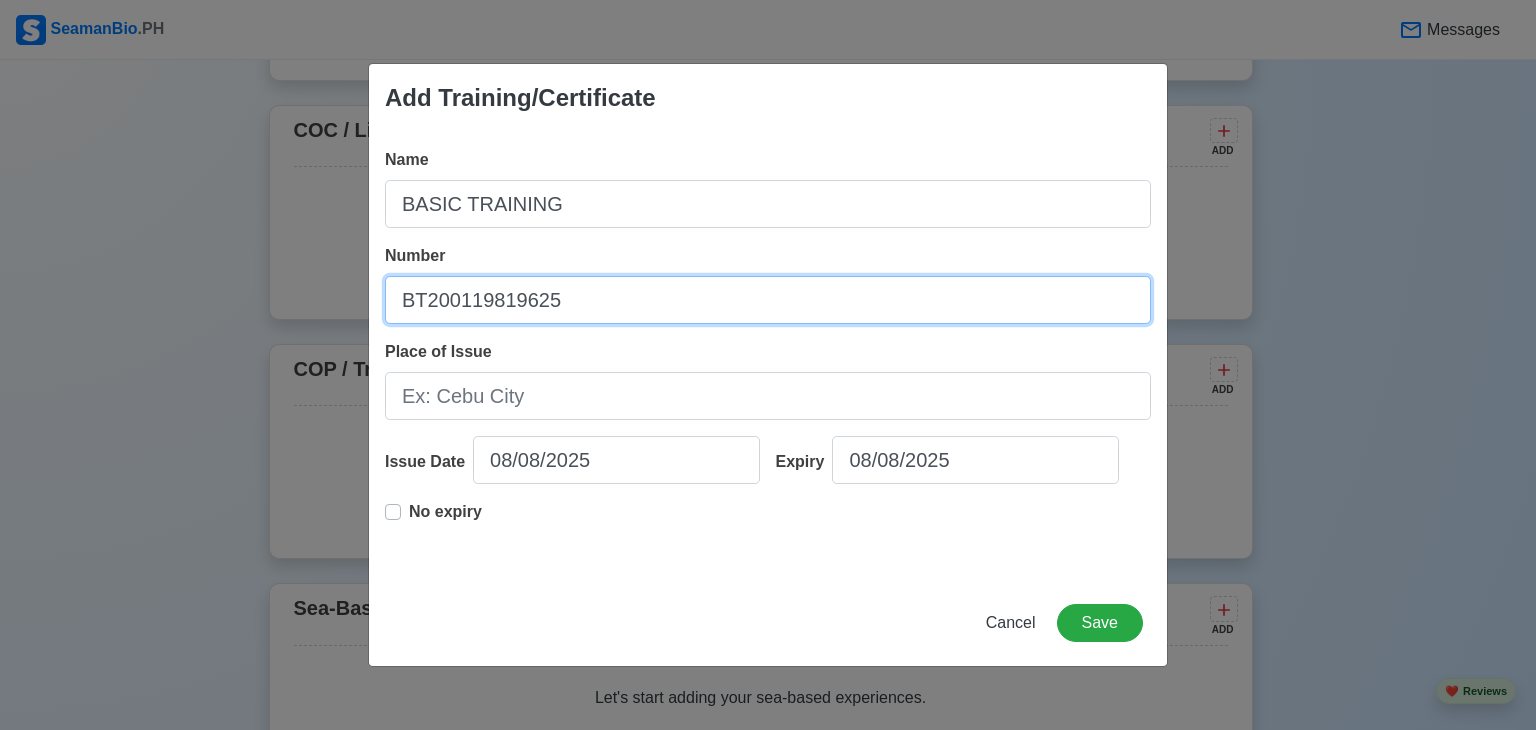 type on "BT200119819625" 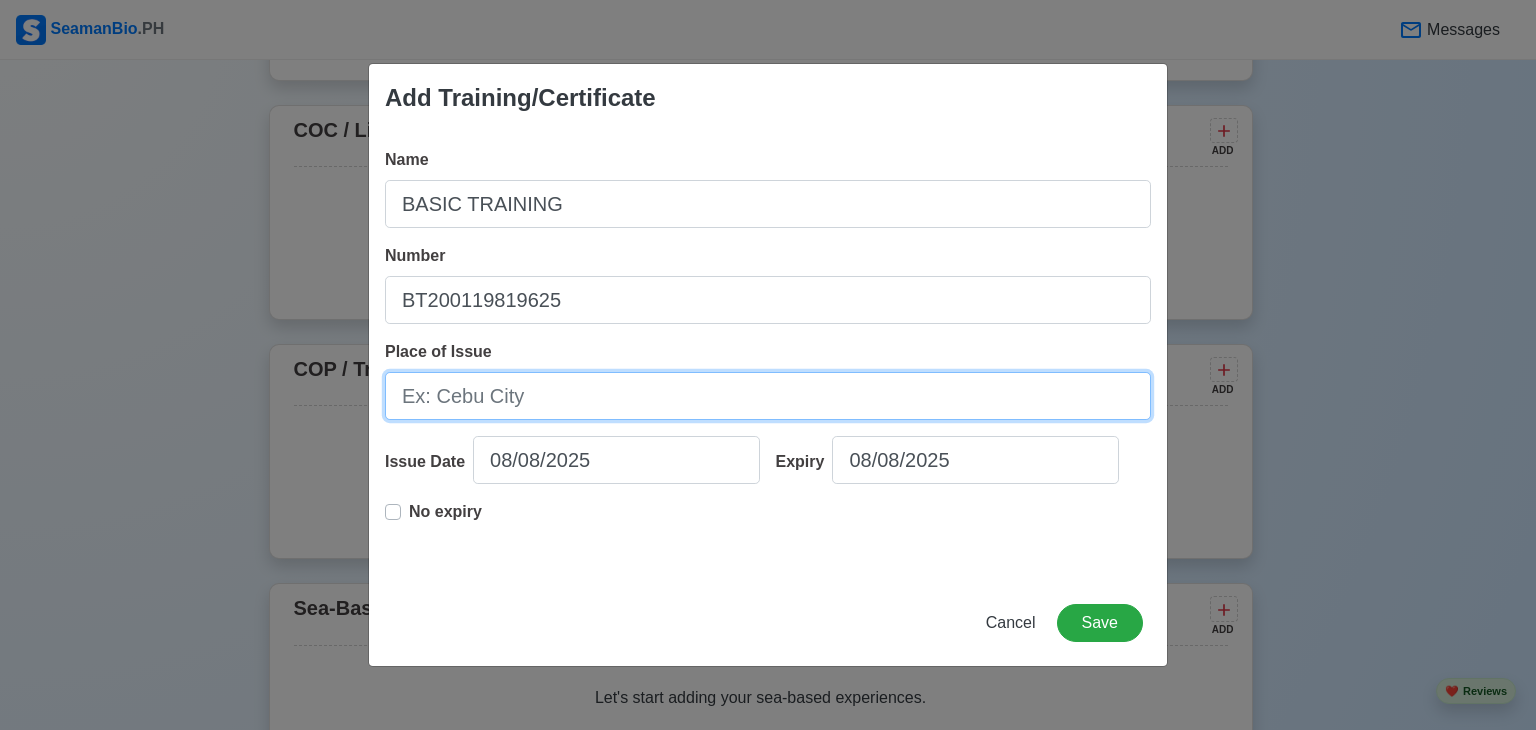 click on "Place of Issue" at bounding box center [768, 396] 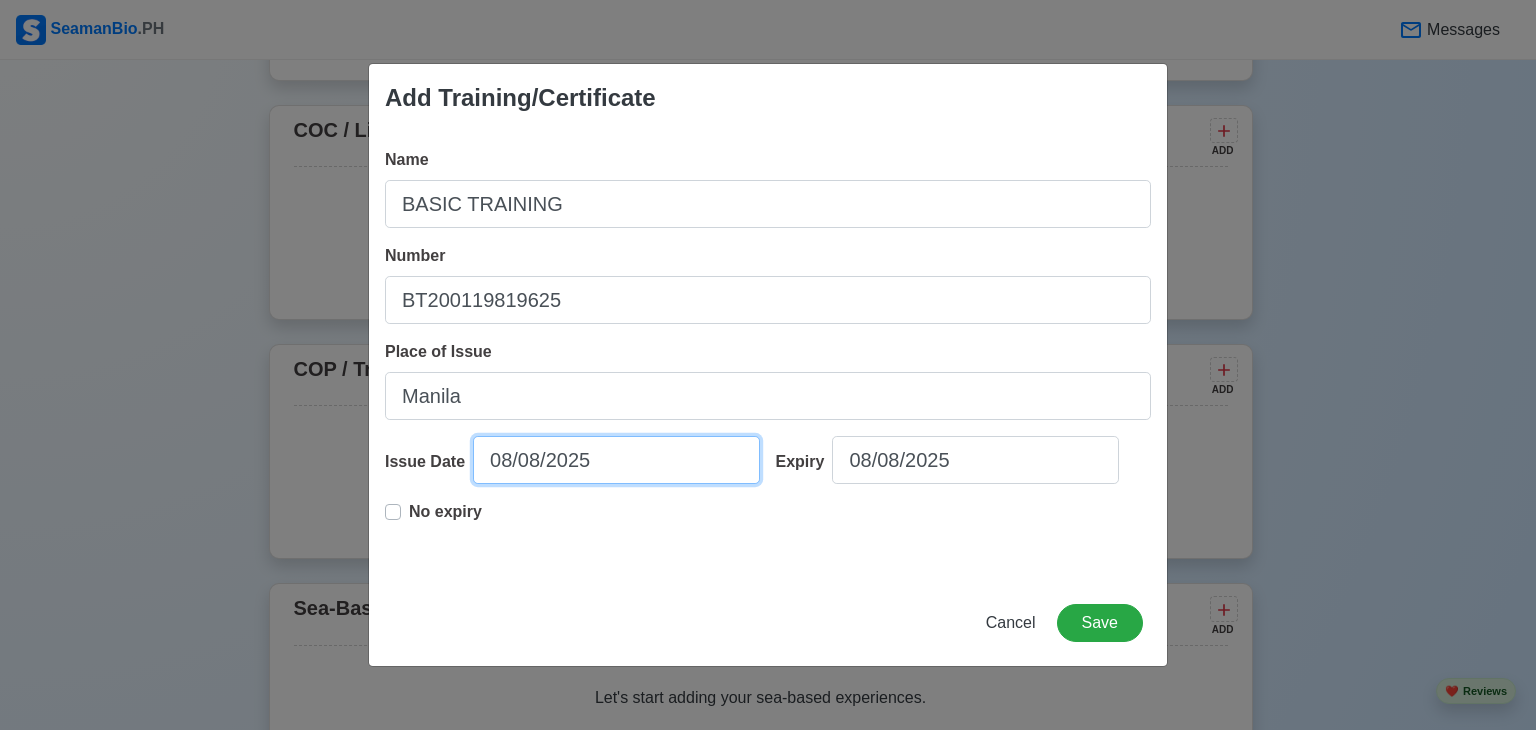click on "08/08/2025" at bounding box center [616, 460] 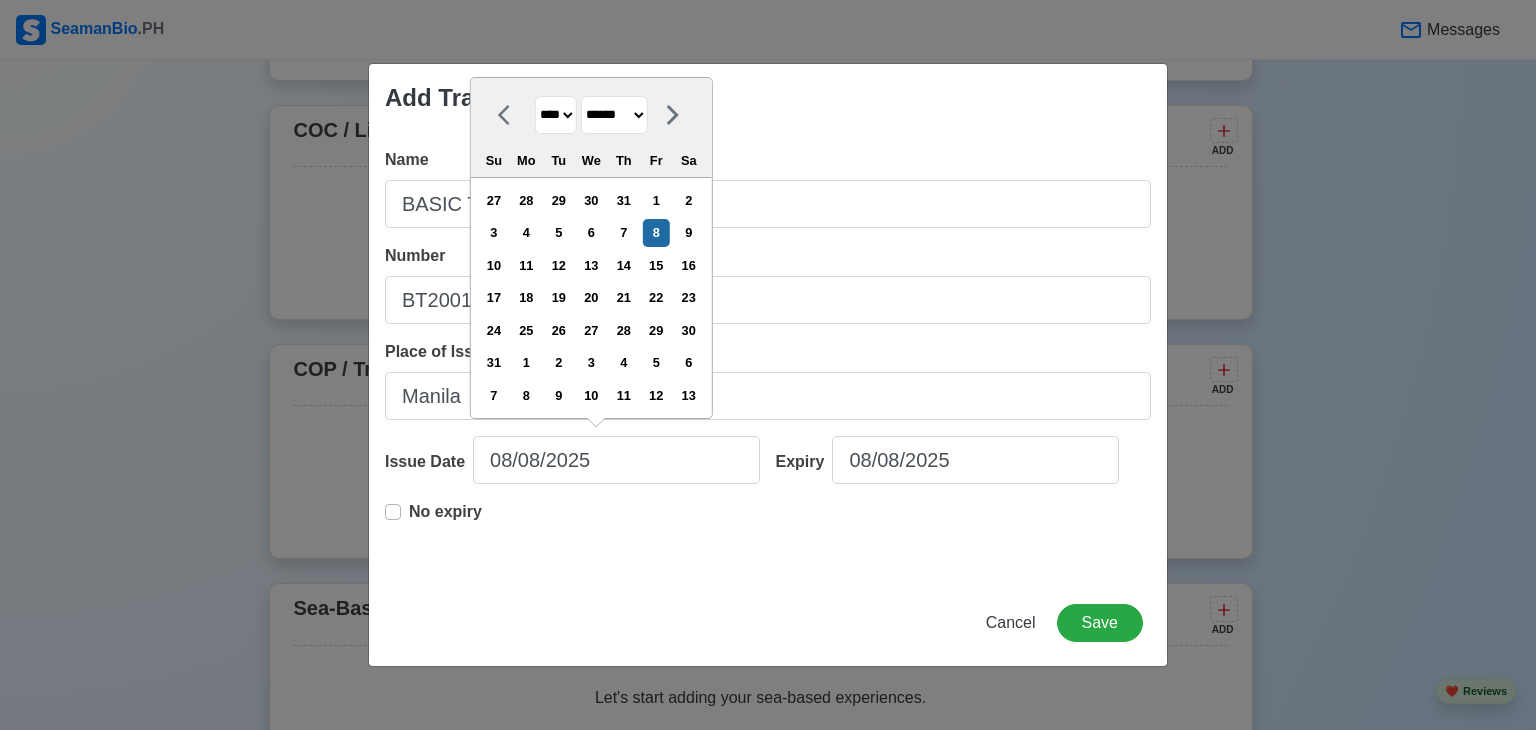 click on "******* ******** ***** ***** *** **** **** ****** ********* ******* ******** ********" at bounding box center [614, 115] 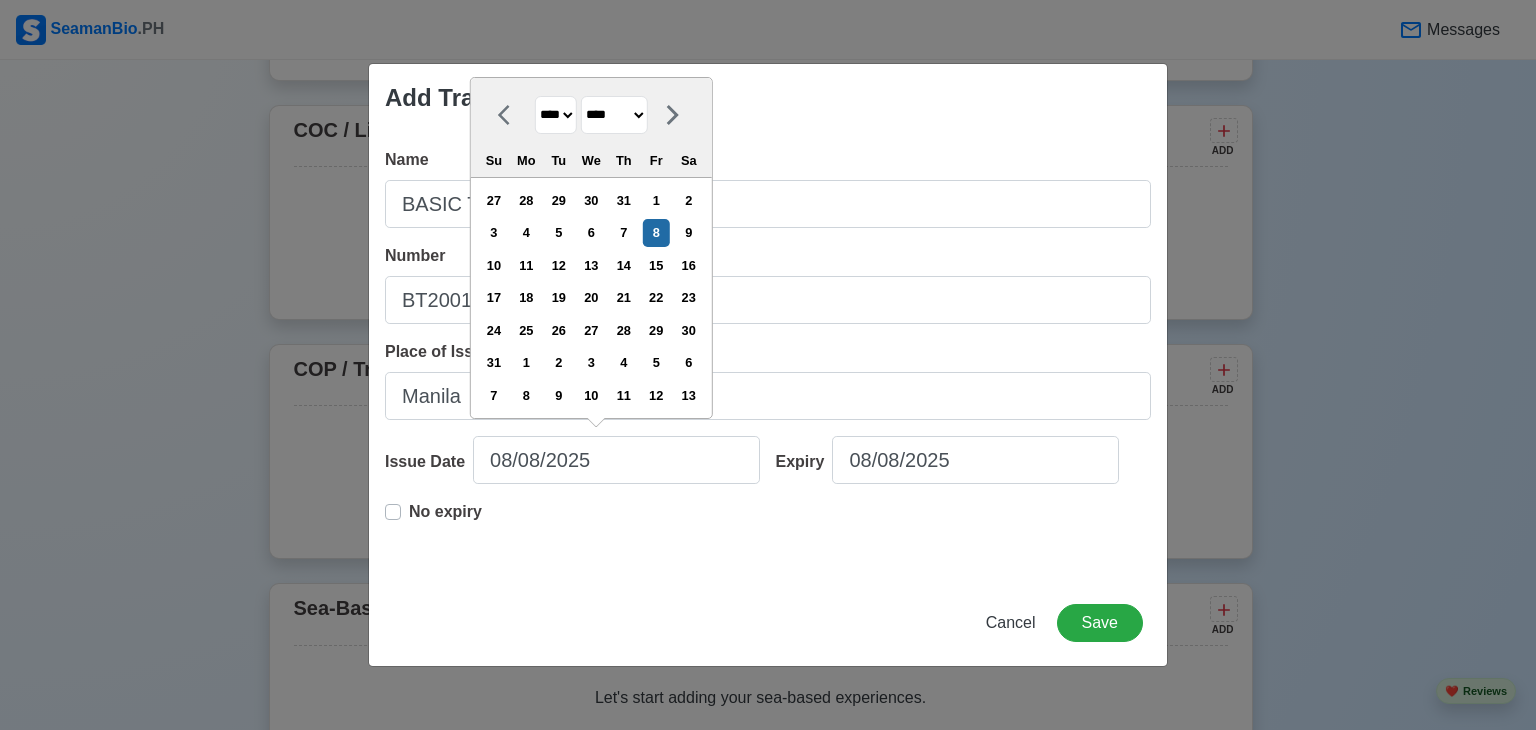 click on "******* ******** ***** ***** *** **** **** ****** ********* ******* ******** ********" at bounding box center [614, 115] 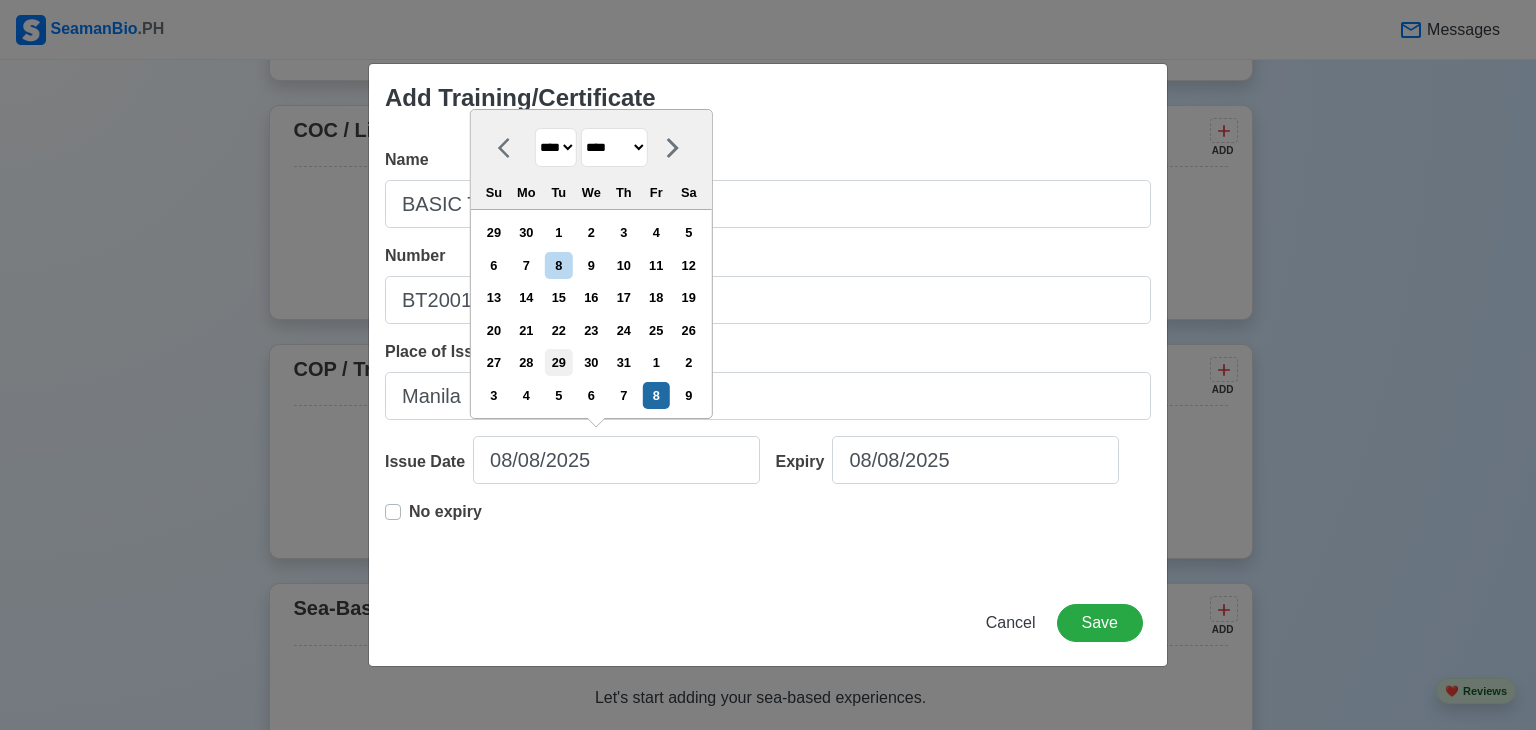 click on "29" at bounding box center [558, 362] 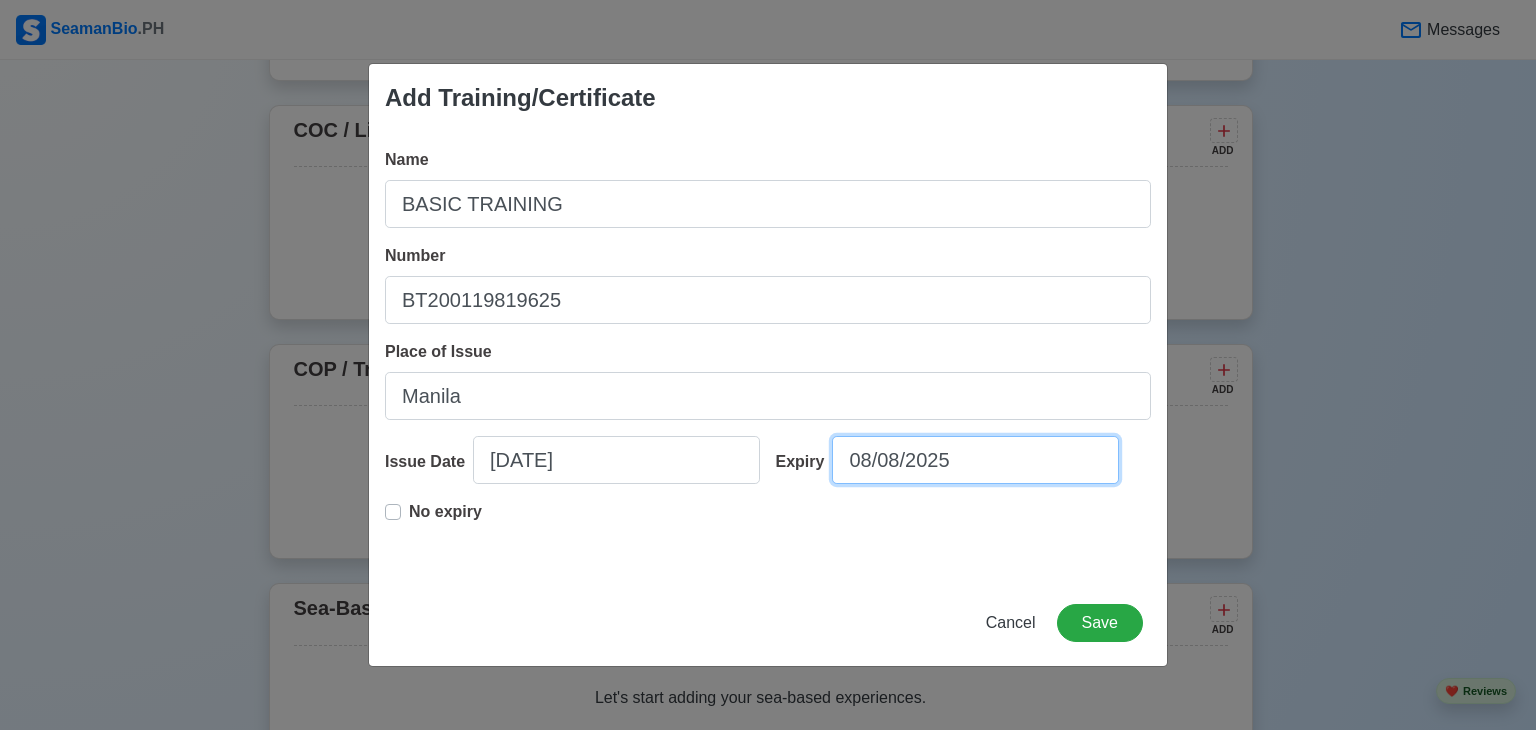 click on "08/08/2025" at bounding box center [975, 460] 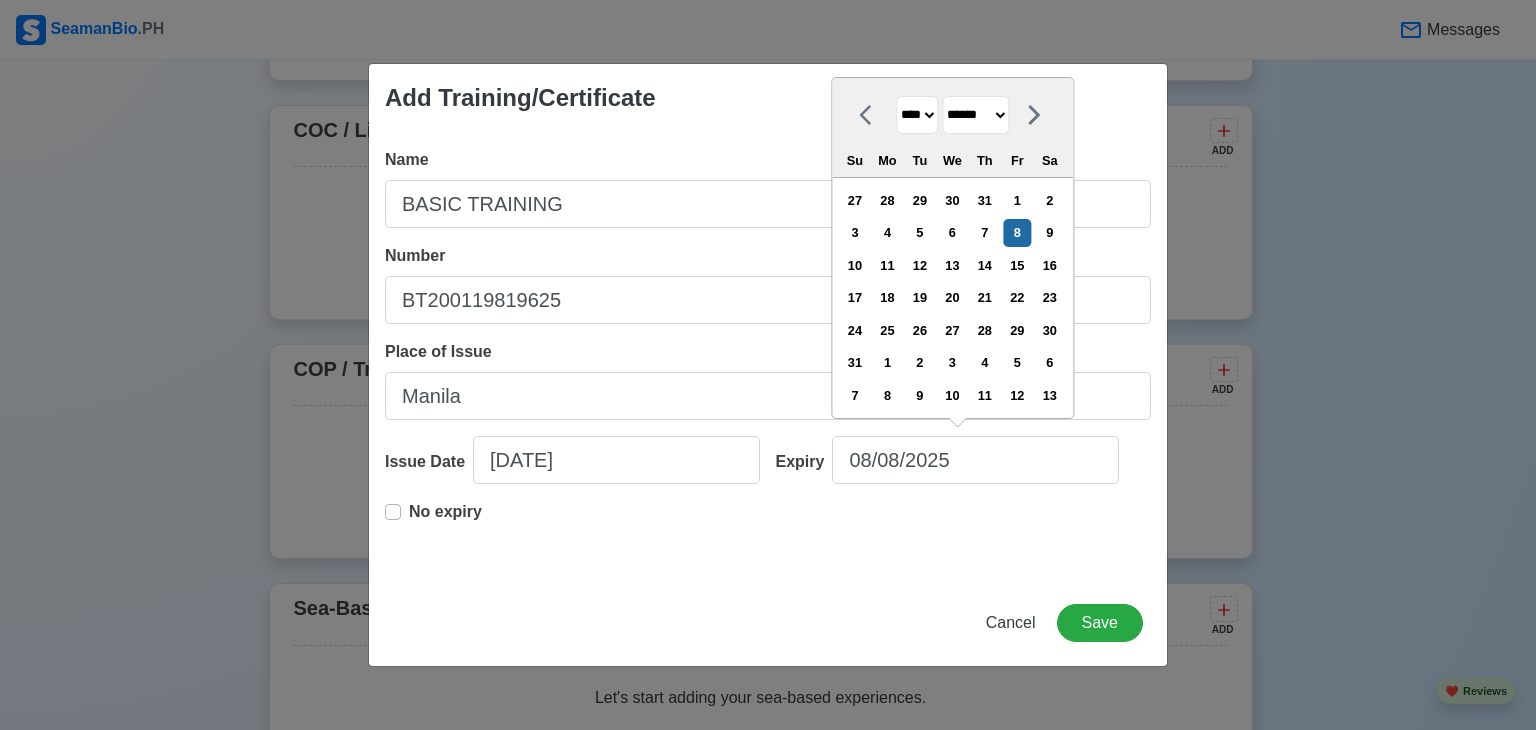 click on "******* ******** ***** ***** *** **** **** ****** ********* ******* ******** ********" at bounding box center (975, 115) 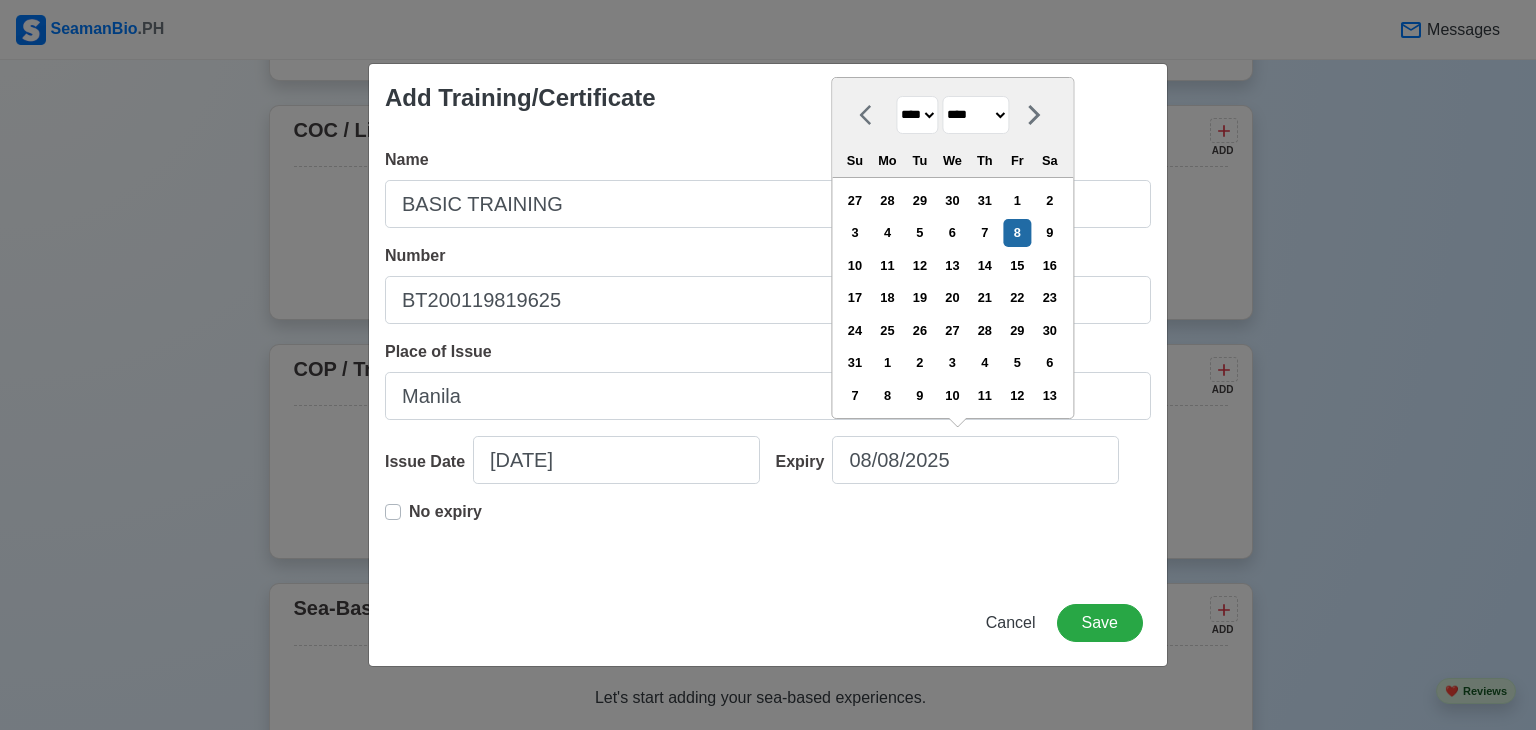 click on "******* ******** ***** ***** *** **** **** ****** ********* ******* ******** ********" at bounding box center [975, 115] 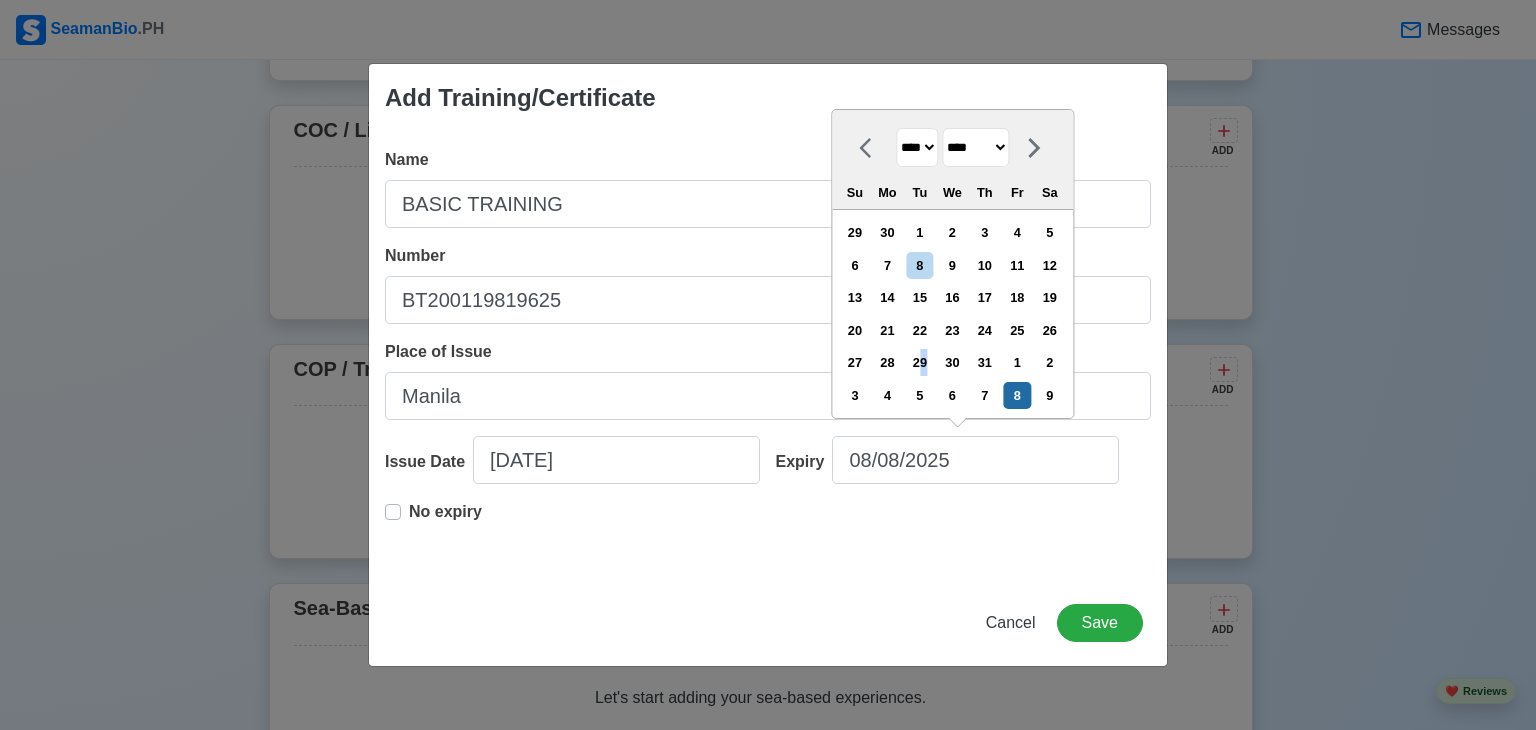 drag, startPoint x: 936, startPoint y: 359, endPoint x: 924, endPoint y: 264, distance: 95.7549 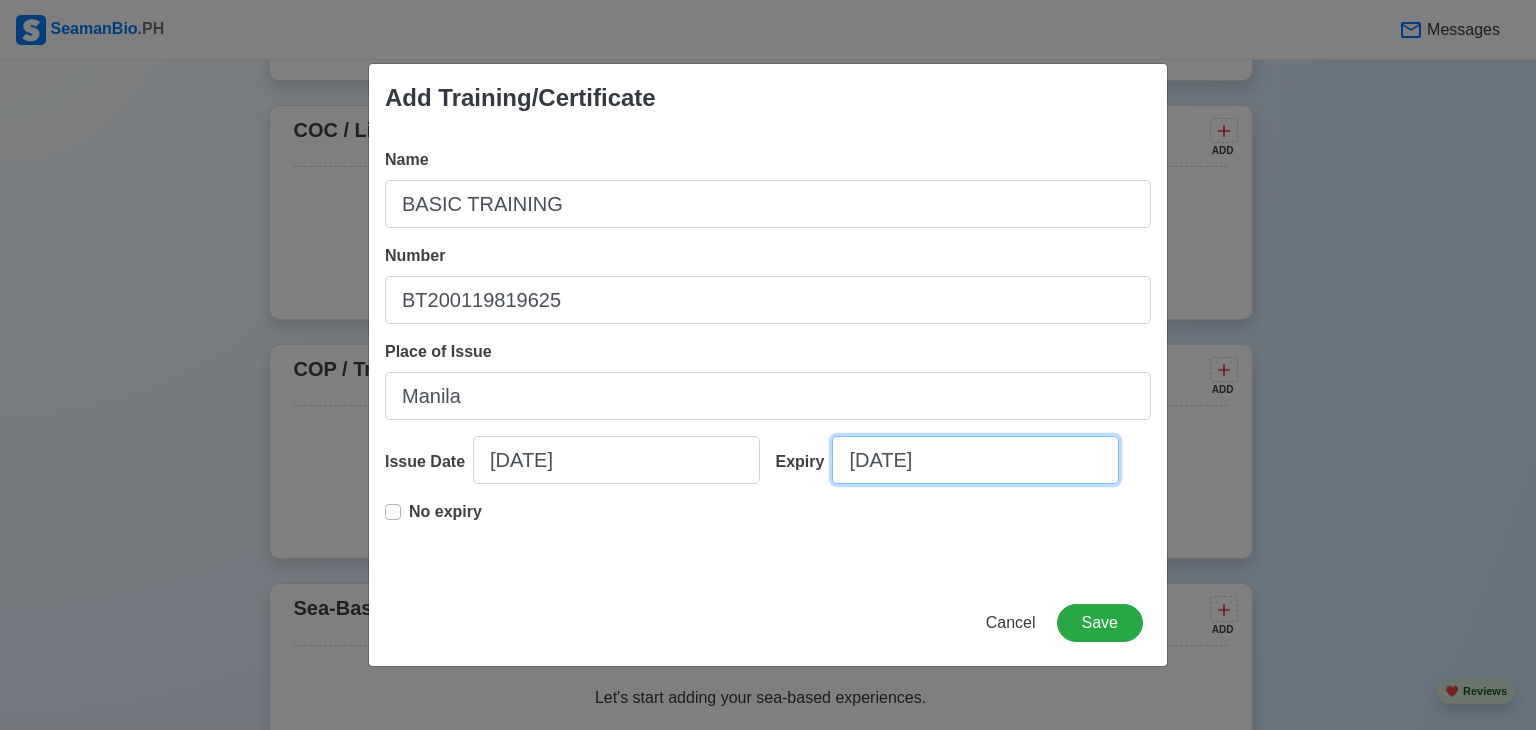 click on "07/29/2025" at bounding box center [975, 460] 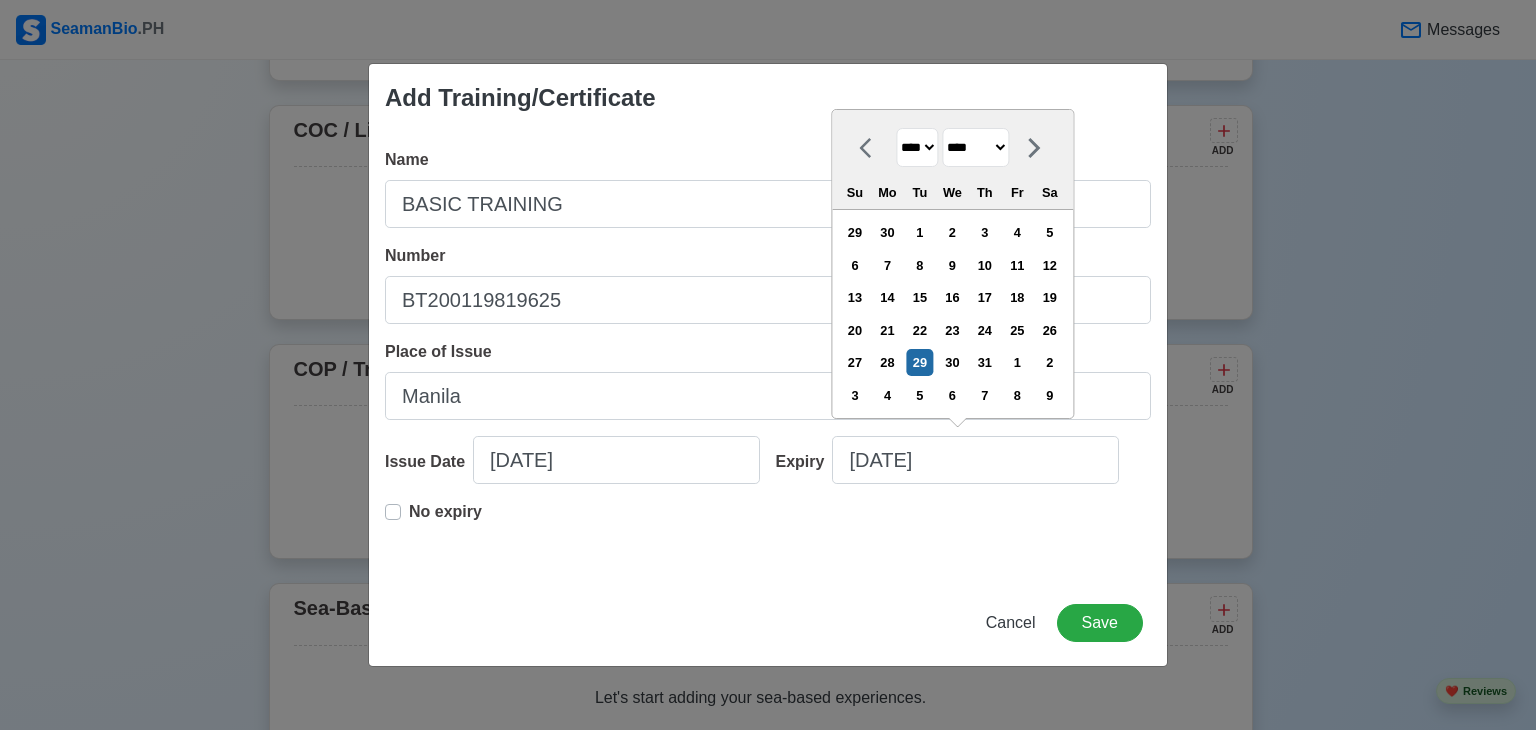 click on "**** **** **** **** **** **** **** **** **** **** **** **** **** **** **** **** **** **** **** **** **** **** **** **** **** **** **** **** **** **** **** **** **** **** **** **** **** **** **** **** **** **** **** **** **** **** **** **** **** **** **** **** **** **** **** **** **** **** **** **** **** **** **** **** **** **** **** **** **** **** **** **** **** **** **** **** **** **** **** **** **** **** **** **** **** **** **** **** **** **** **** **** **** **** **** **** **** **** **** **** **** **** **** **** **** **** **** **** **** **** **** **** **** **** **** **** **** **** **** **** ****" at bounding box center (917, 147) 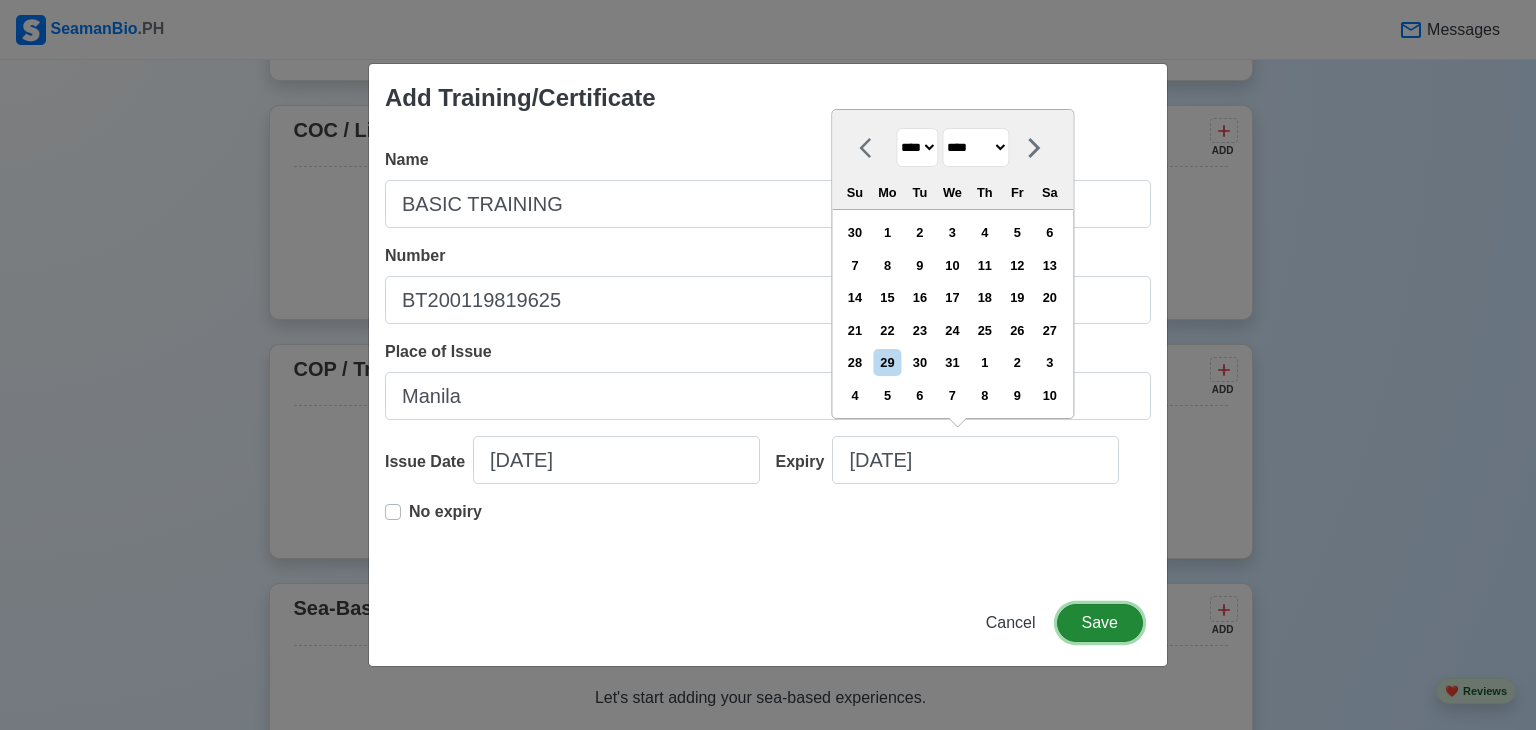 click on "Save" at bounding box center (1100, 623) 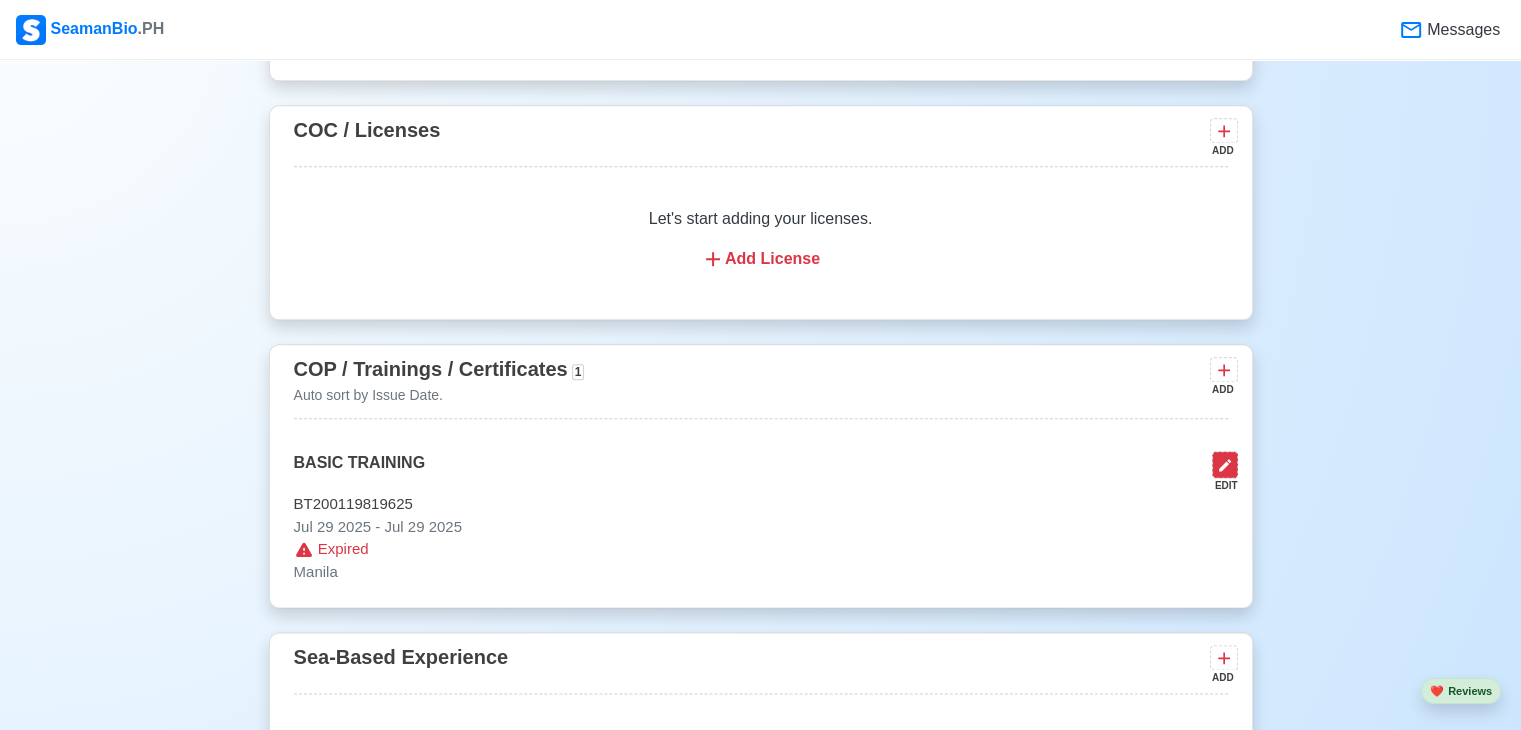 click 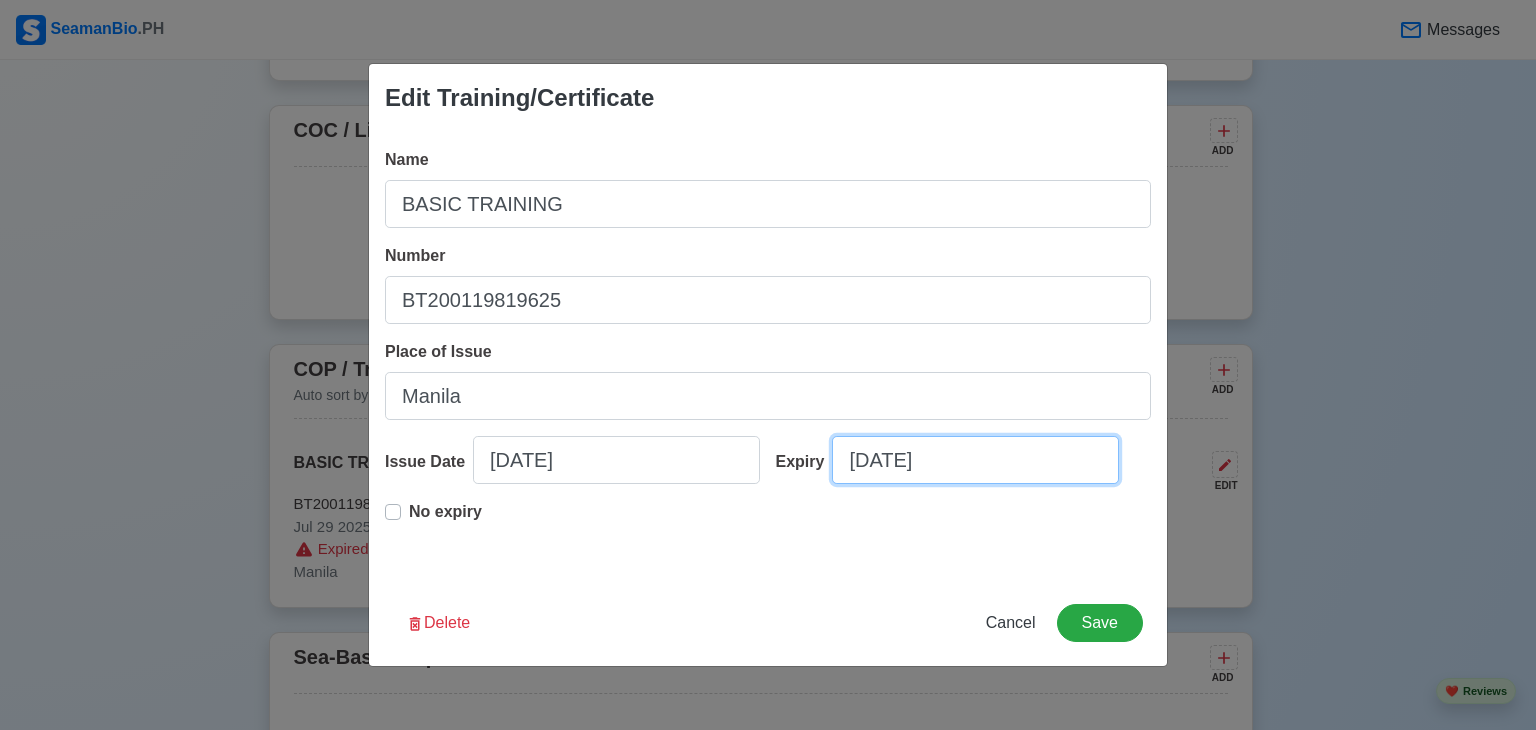 select on "****" 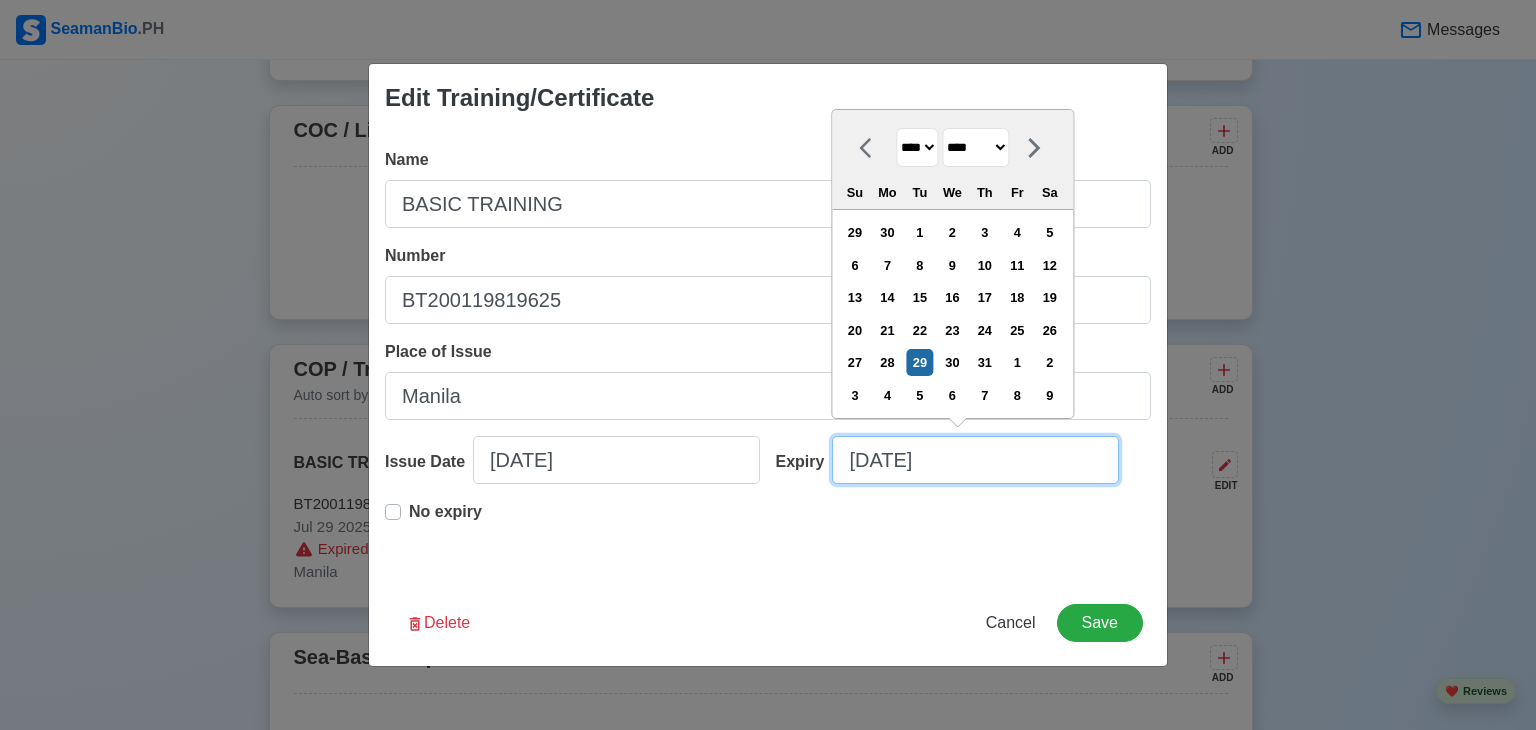 click on "07/29/2025" at bounding box center (975, 460) 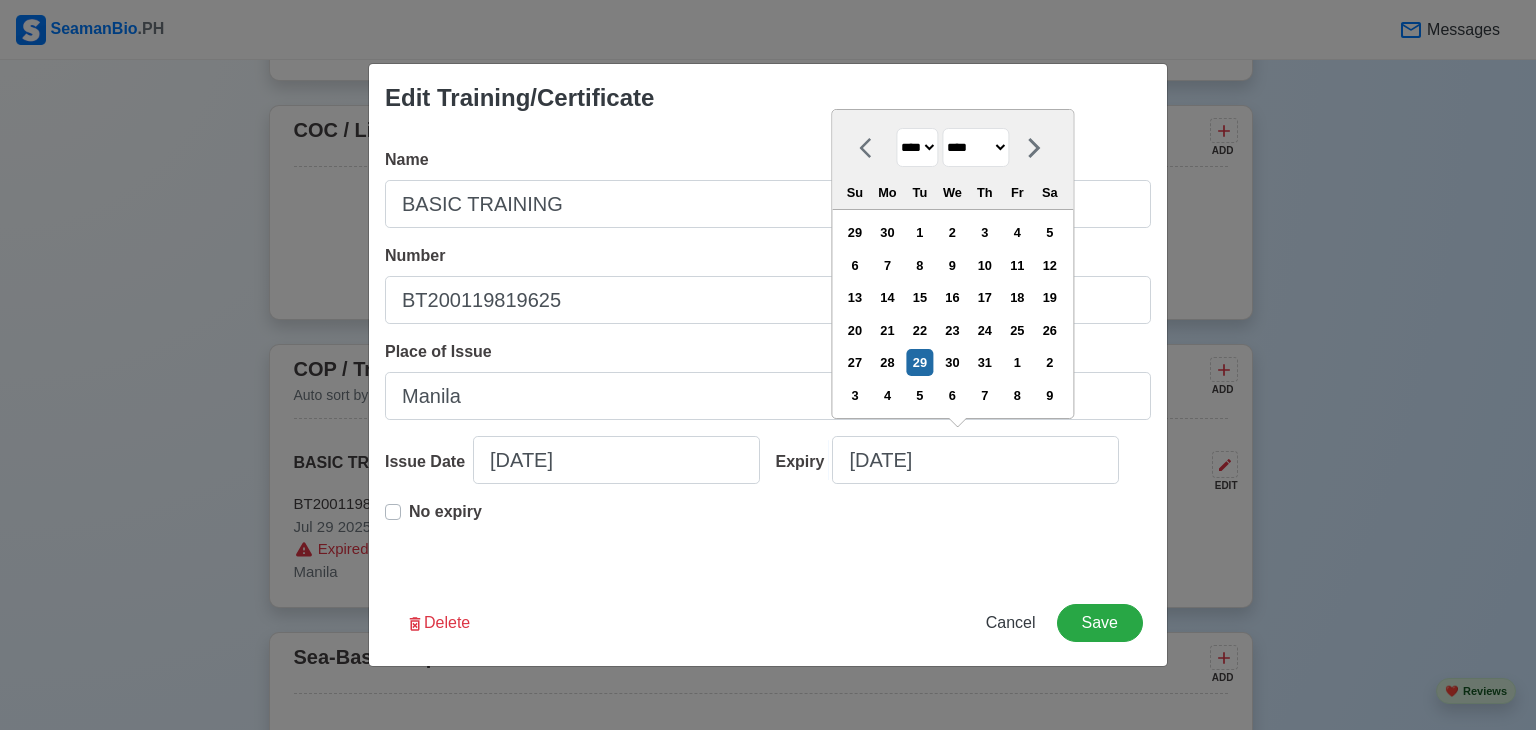 click on "**** **** **** **** **** **** **** **** **** **** **** **** **** **** **** **** **** **** **** **** **** **** **** **** **** **** **** **** **** **** **** **** **** **** **** **** **** **** **** **** **** **** **** **** **** **** **** **** **** **** **** **** **** **** **** **** **** **** **** **** **** **** **** **** **** **** **** **** **** **** **** **** **** **** **** **** **** **** **** **** **** **** **** **** **** **** **** **** **** **** **** **** **** **** **** **** **** **** **** **** **** **** **** **** **** **** **** **** **** **** **** **** **** **** **** **** **** **** **** **** ****" at bounding box center [917, 147] 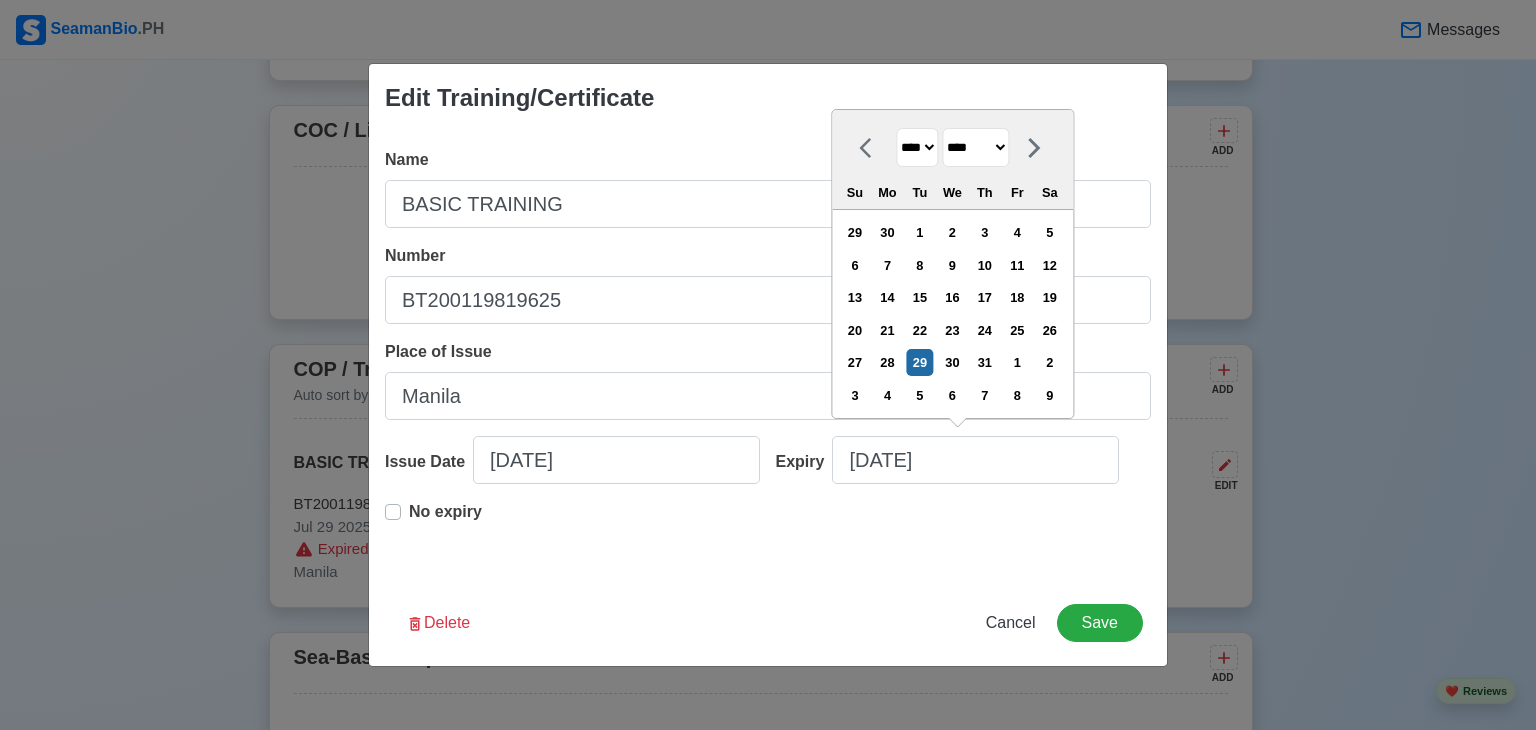 select on "****" 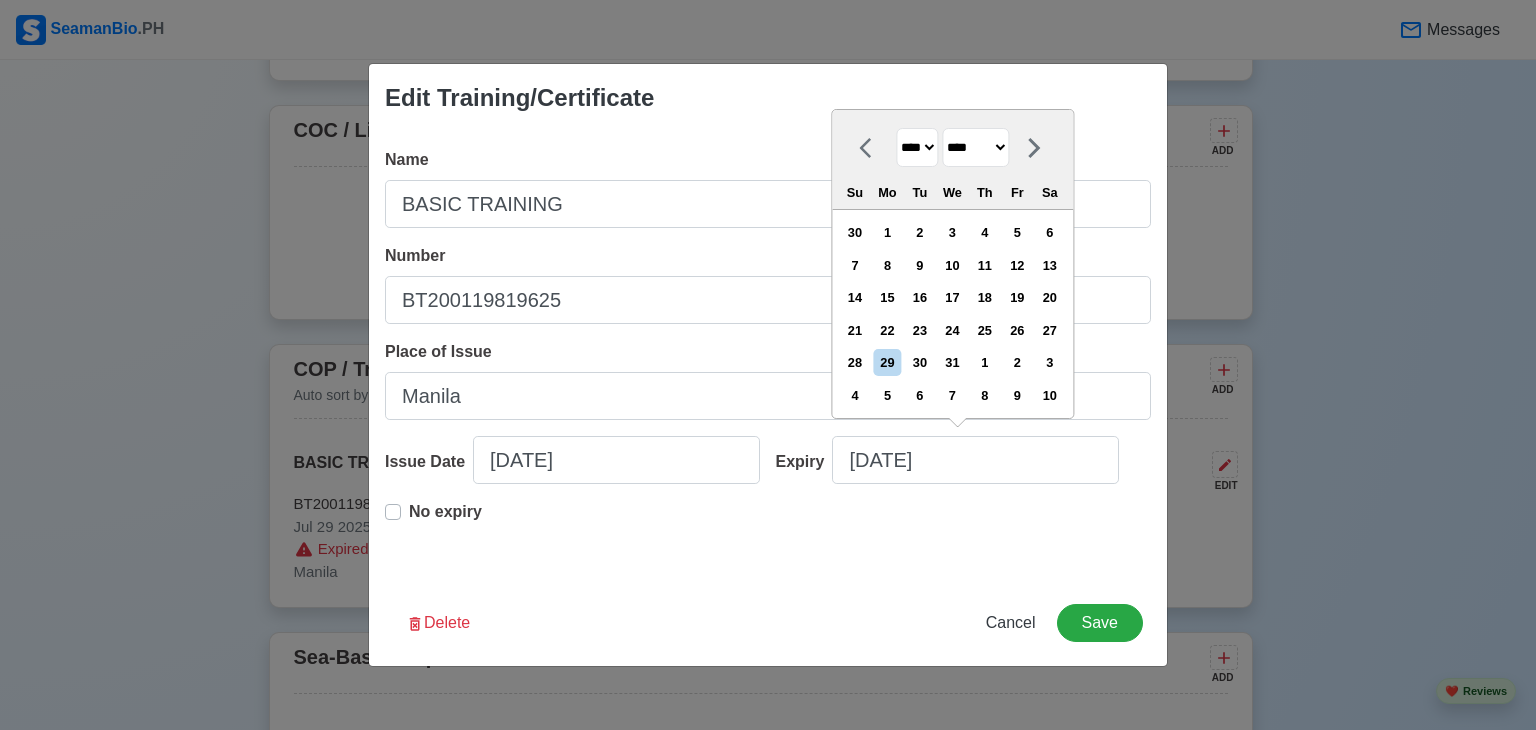 click on "******* ******** ***** ***** *** **** **** ****** ********* ******* ******** ********" at bounding box center [975, 147] 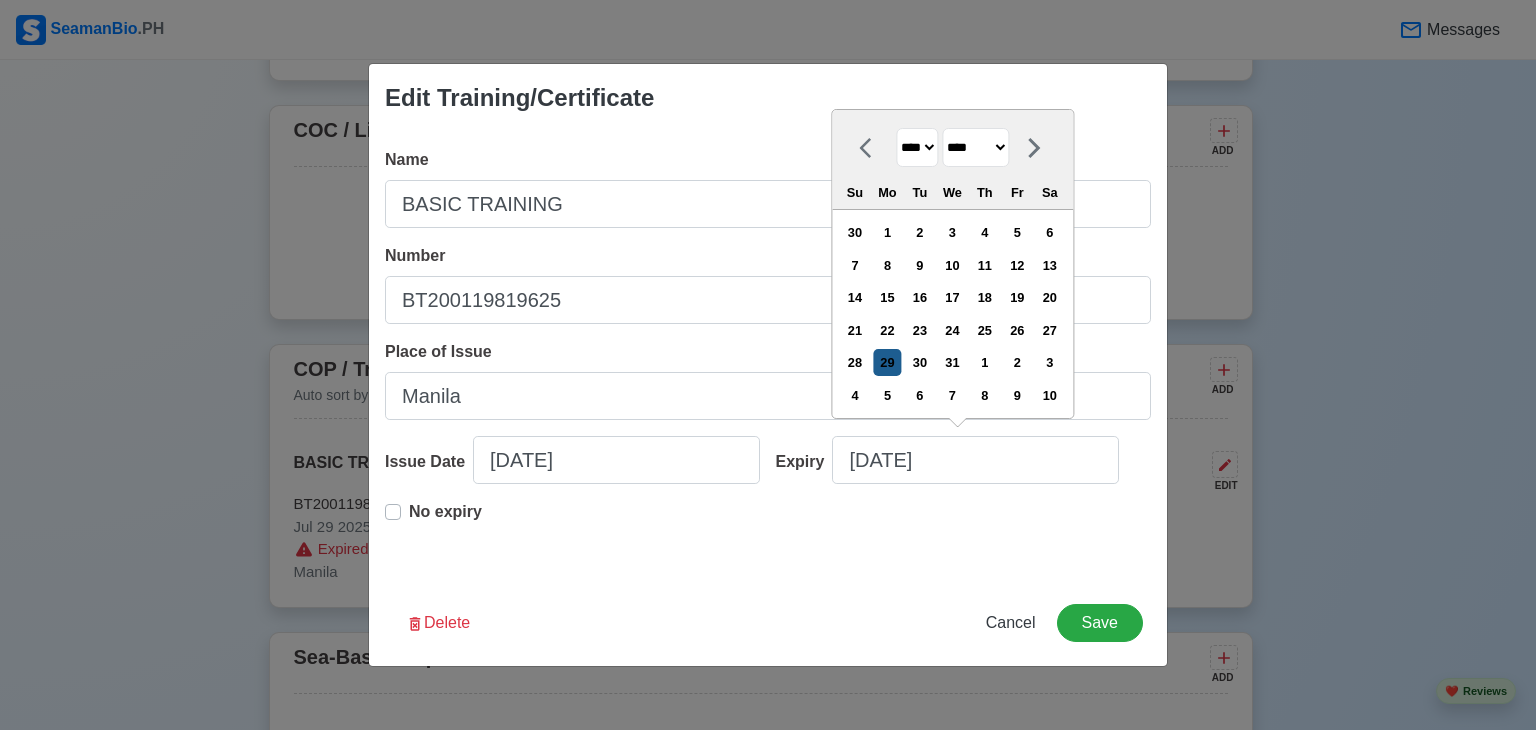 click on "29" at bounding box center (887, 362) 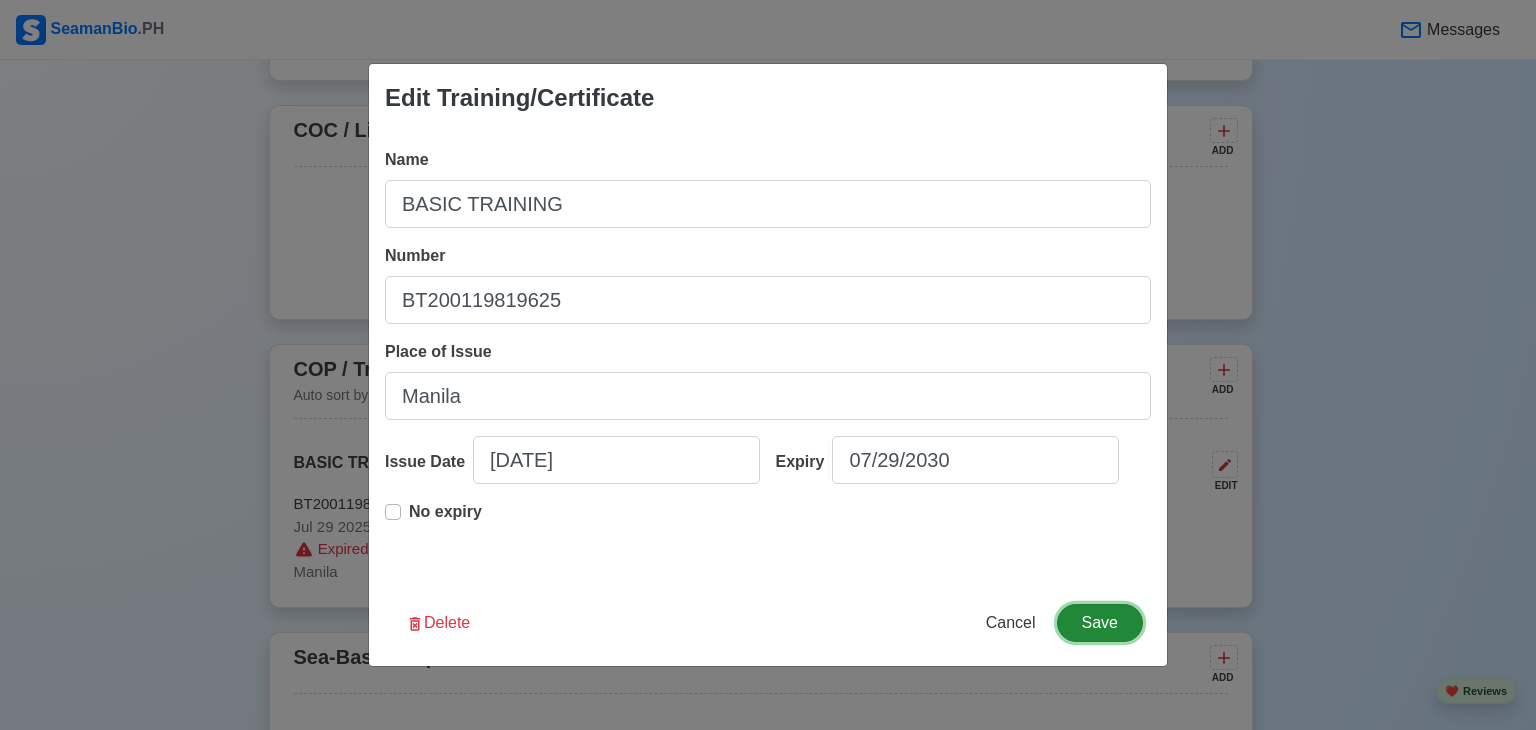 click on "Save" at bounding box center [1100, 623] 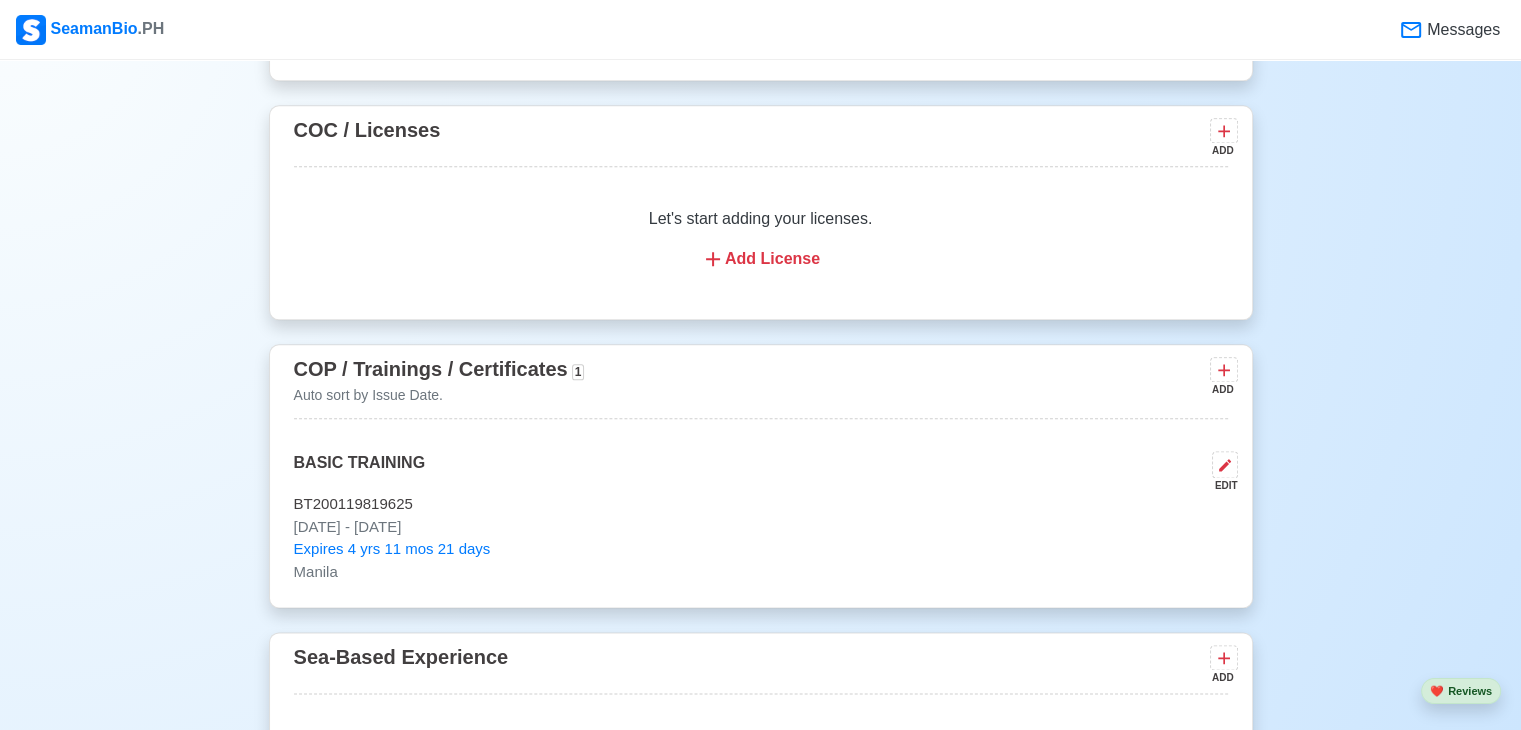 click on "ADD" at bounding box center (1222, 389) 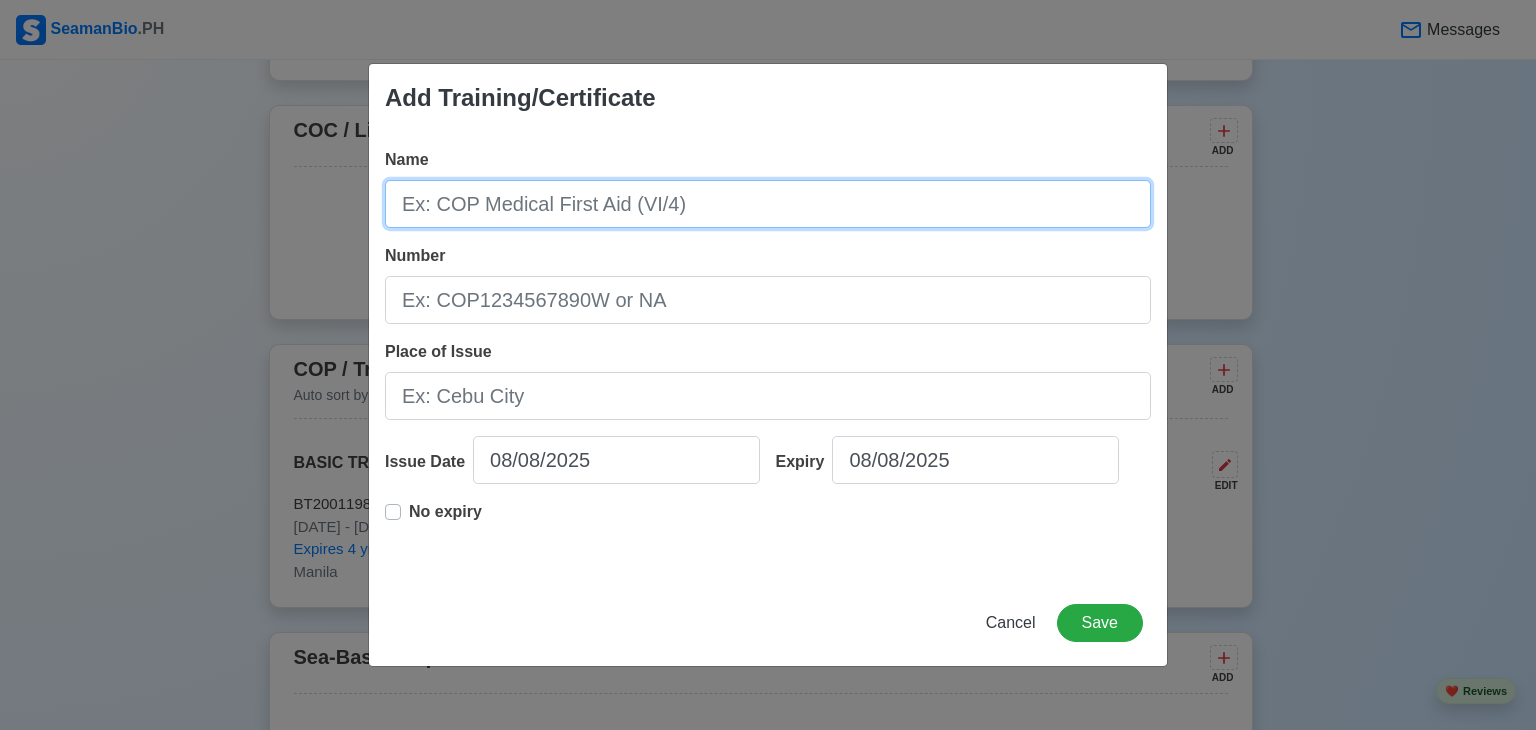 click on "Name" at bounding box center [768, 204] 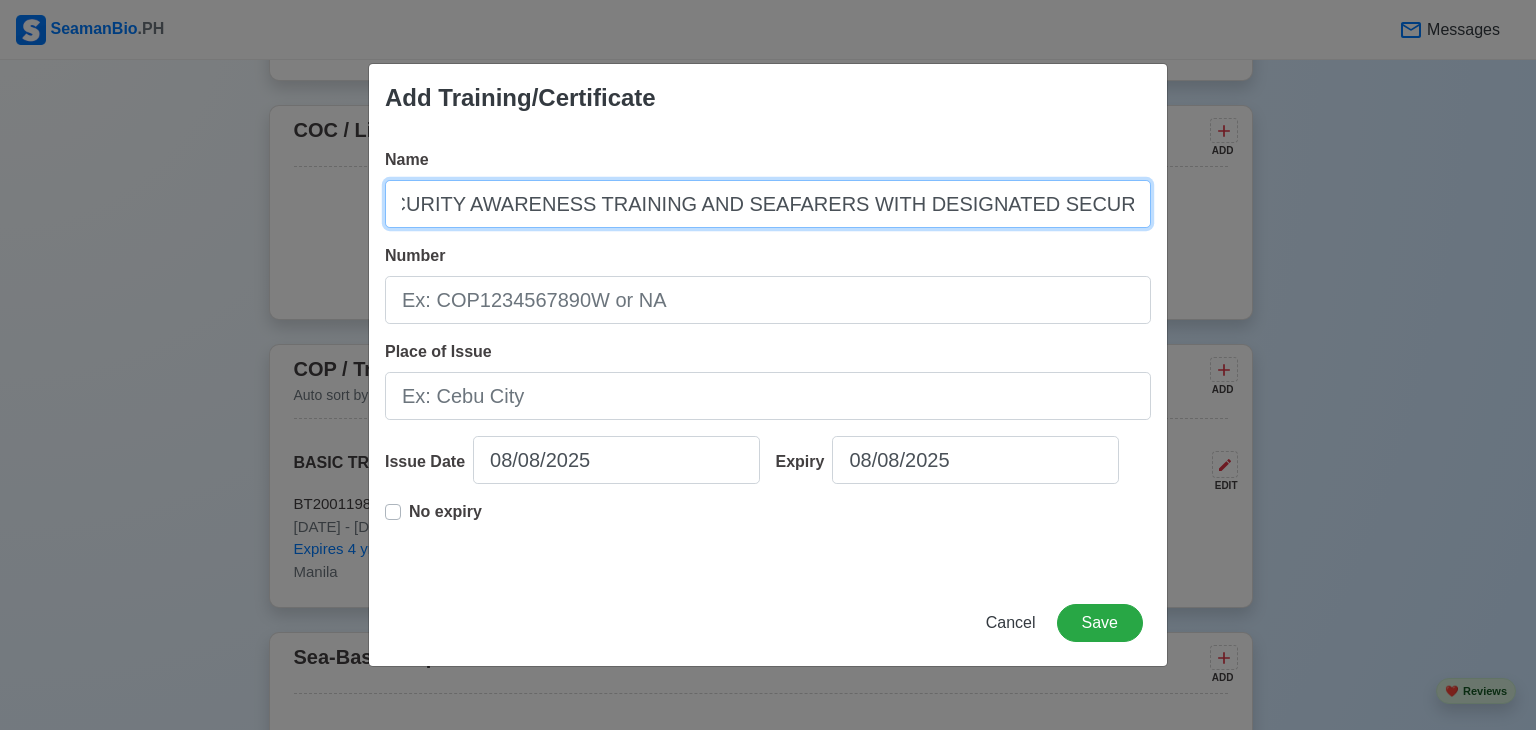 scroll, scrollTop: 0, scrollLeft: 100, axis: horizontal 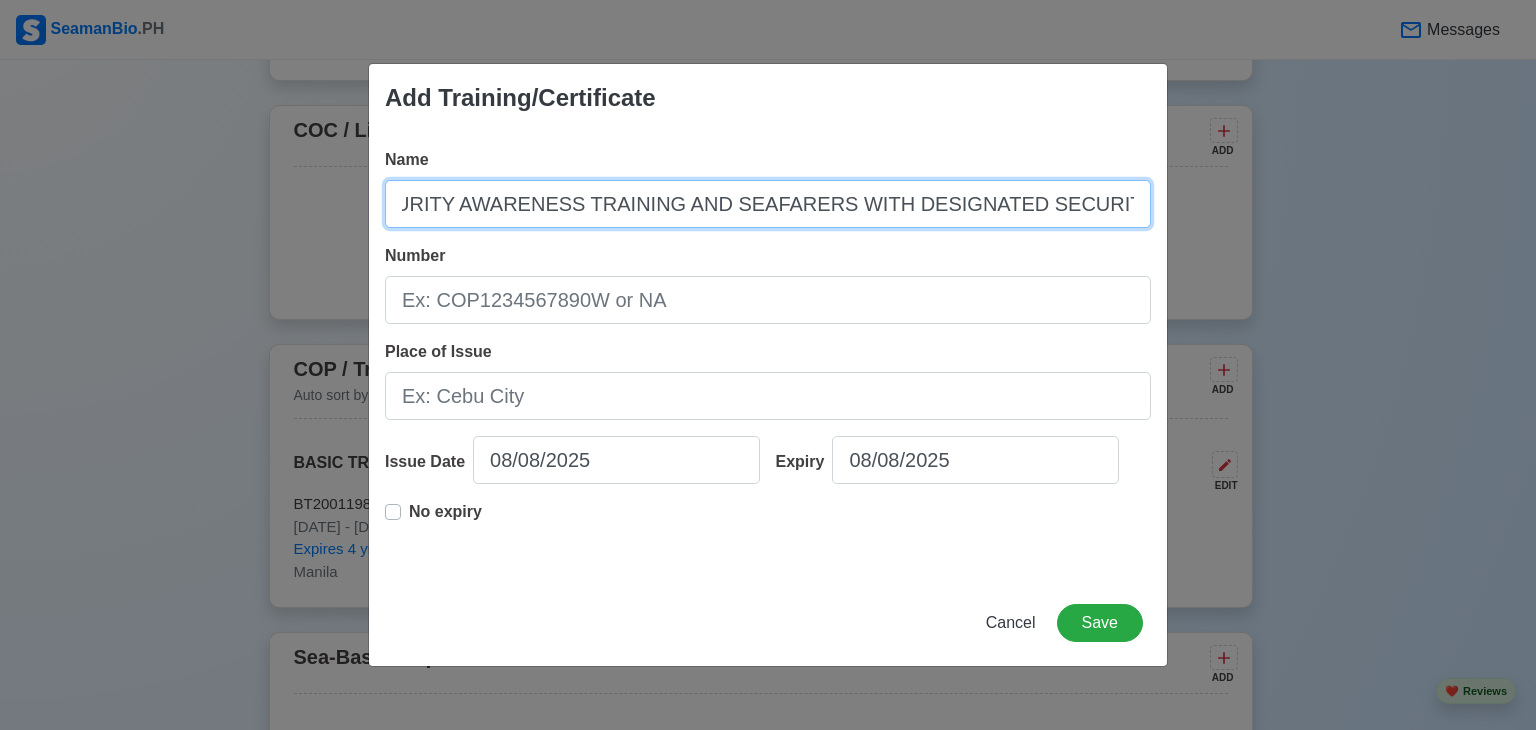 type on "SHIP SECURITY AWARENESS TRAINING AND SEAFARERS WITH DESIGNATED SECURITY DUTIES" 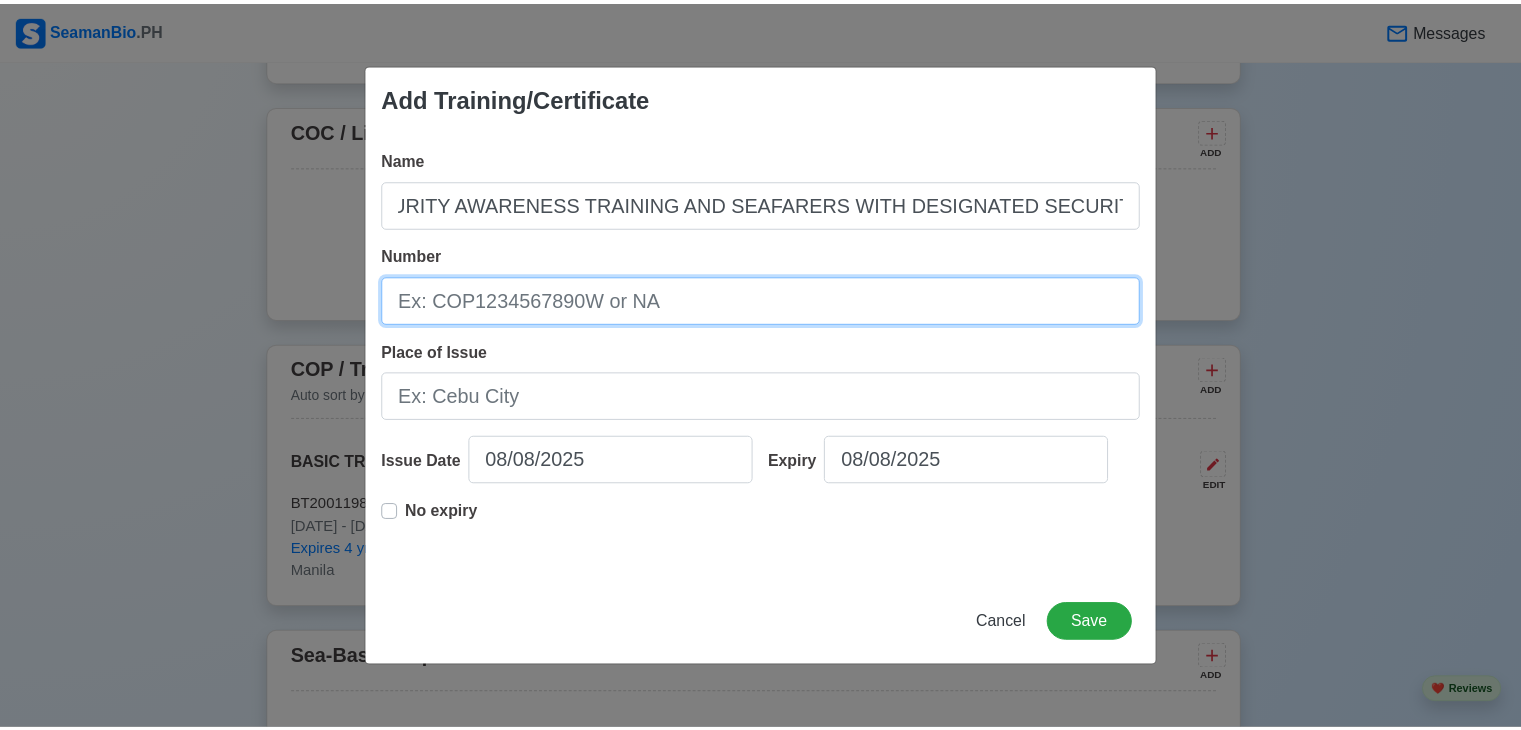 scroll, scrollTop: 0, scrollLeft: 0, axis: both 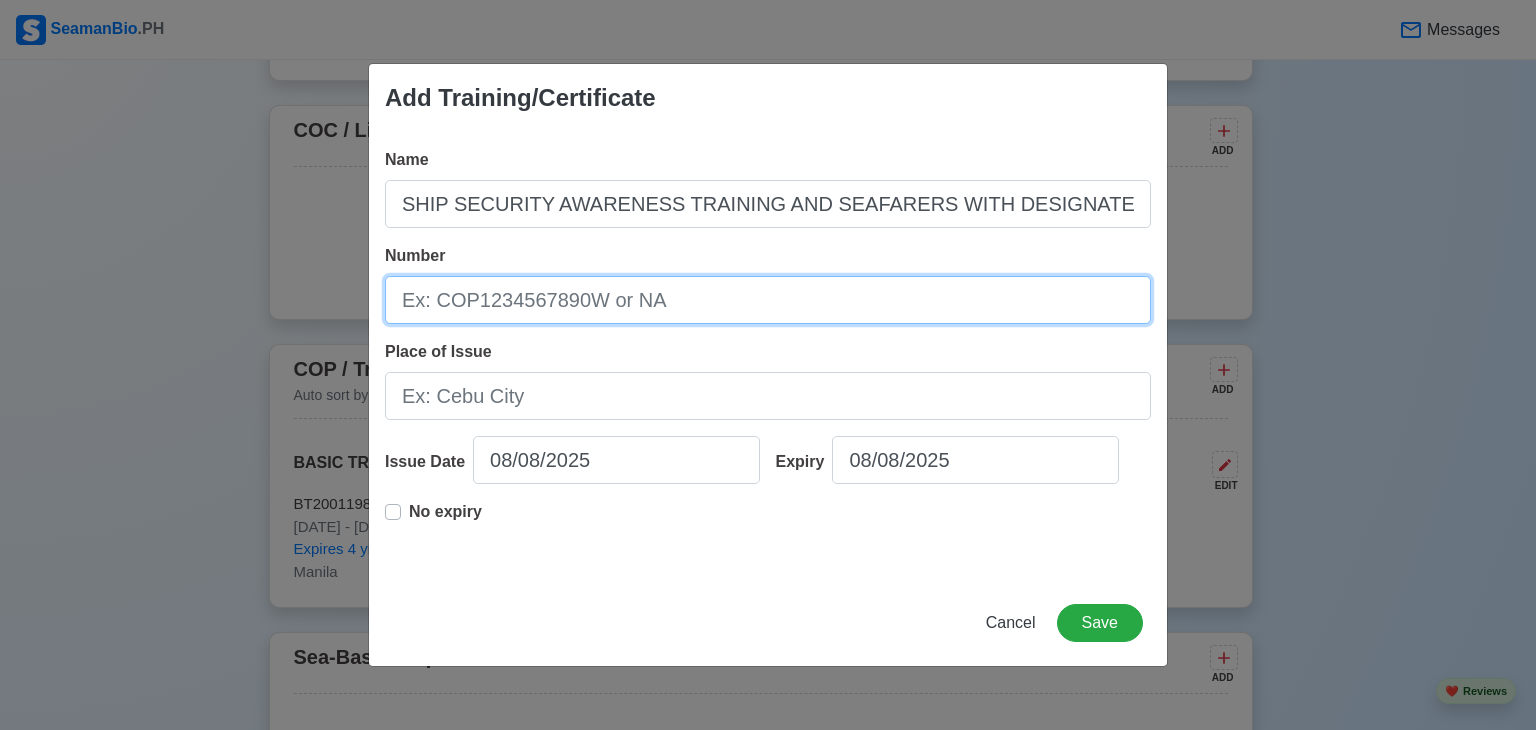 click on "Number" at bounding box center [768, 300] 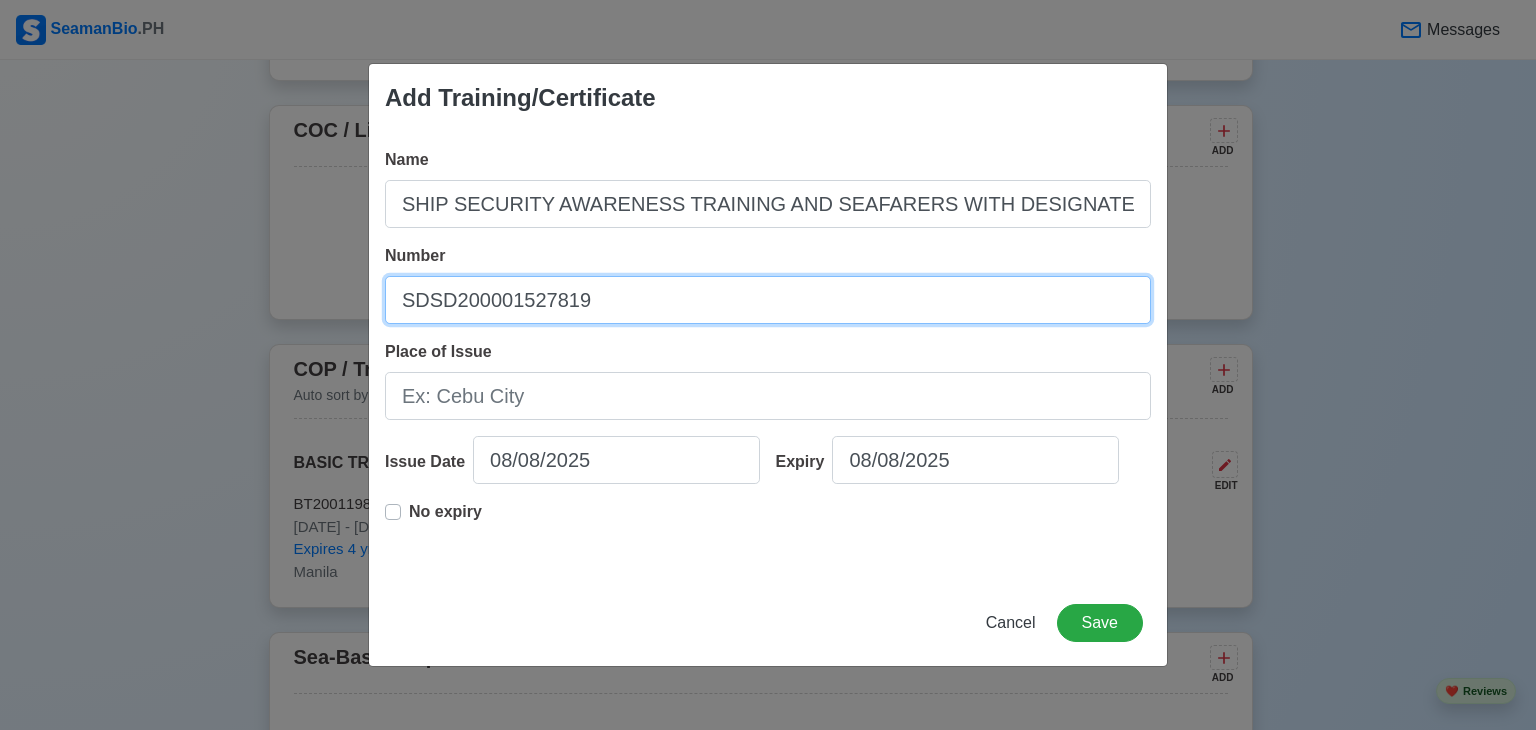 type on "SDSD200001527819" 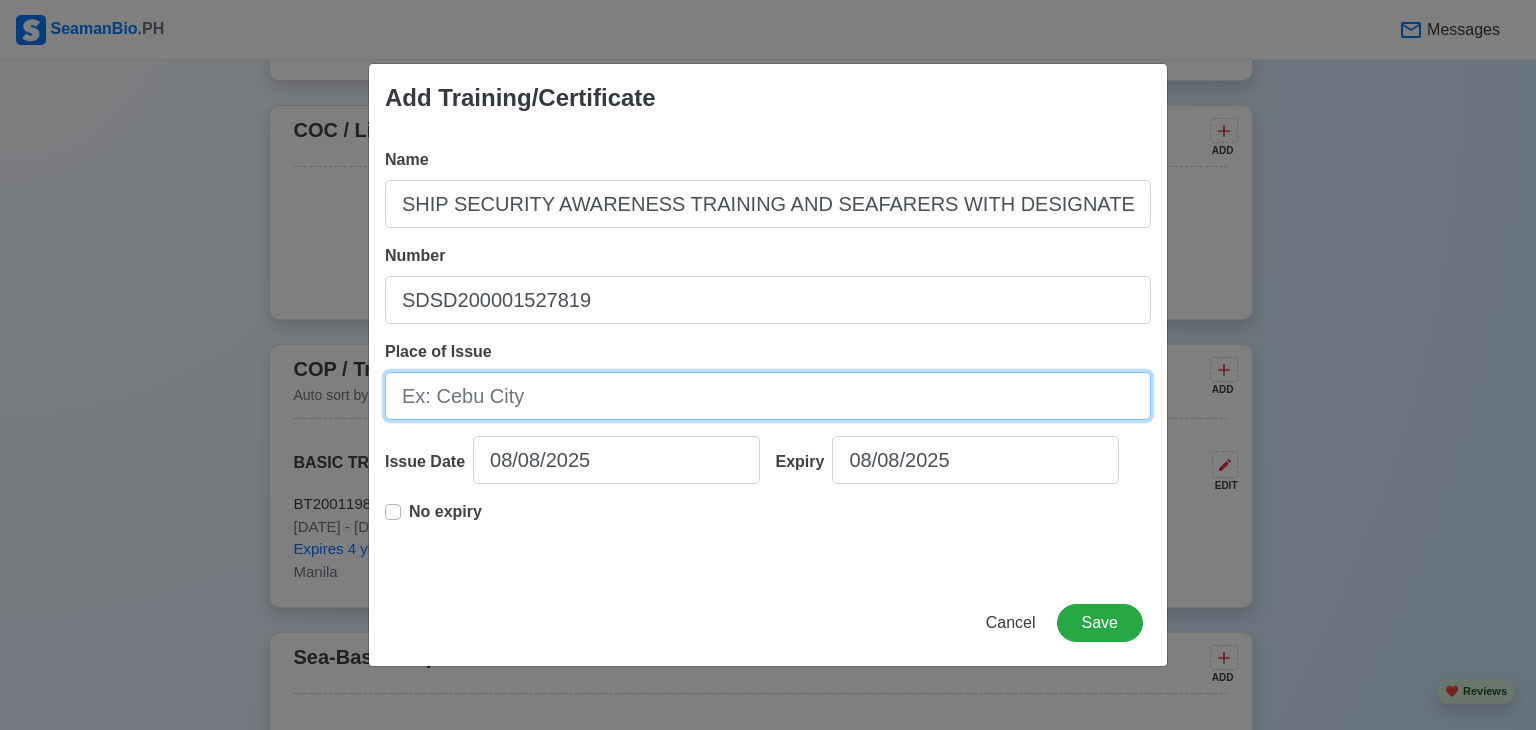 click on "Place of Issue" at bounding box center (768, 396) 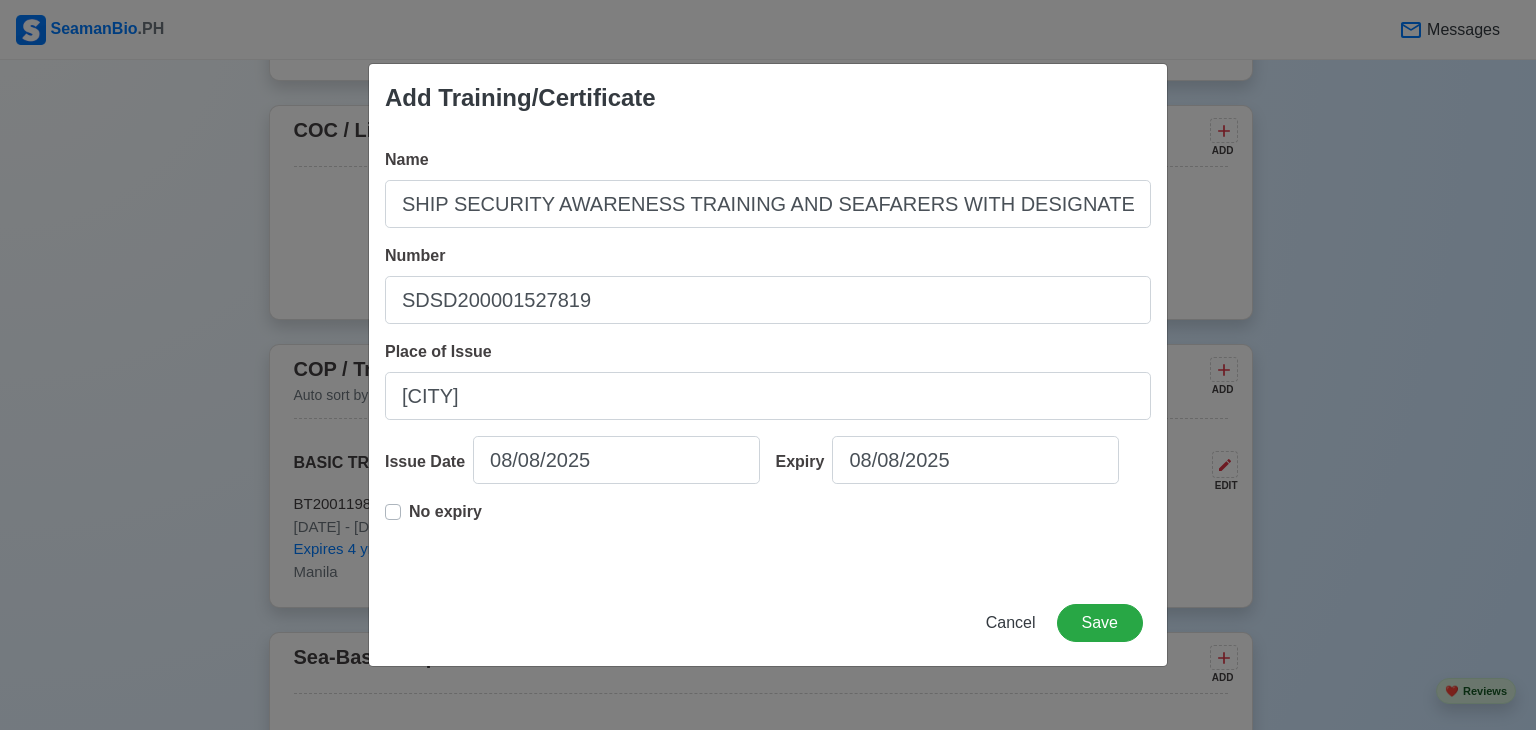 click on "No expiry" at bounding box center [433, 520] 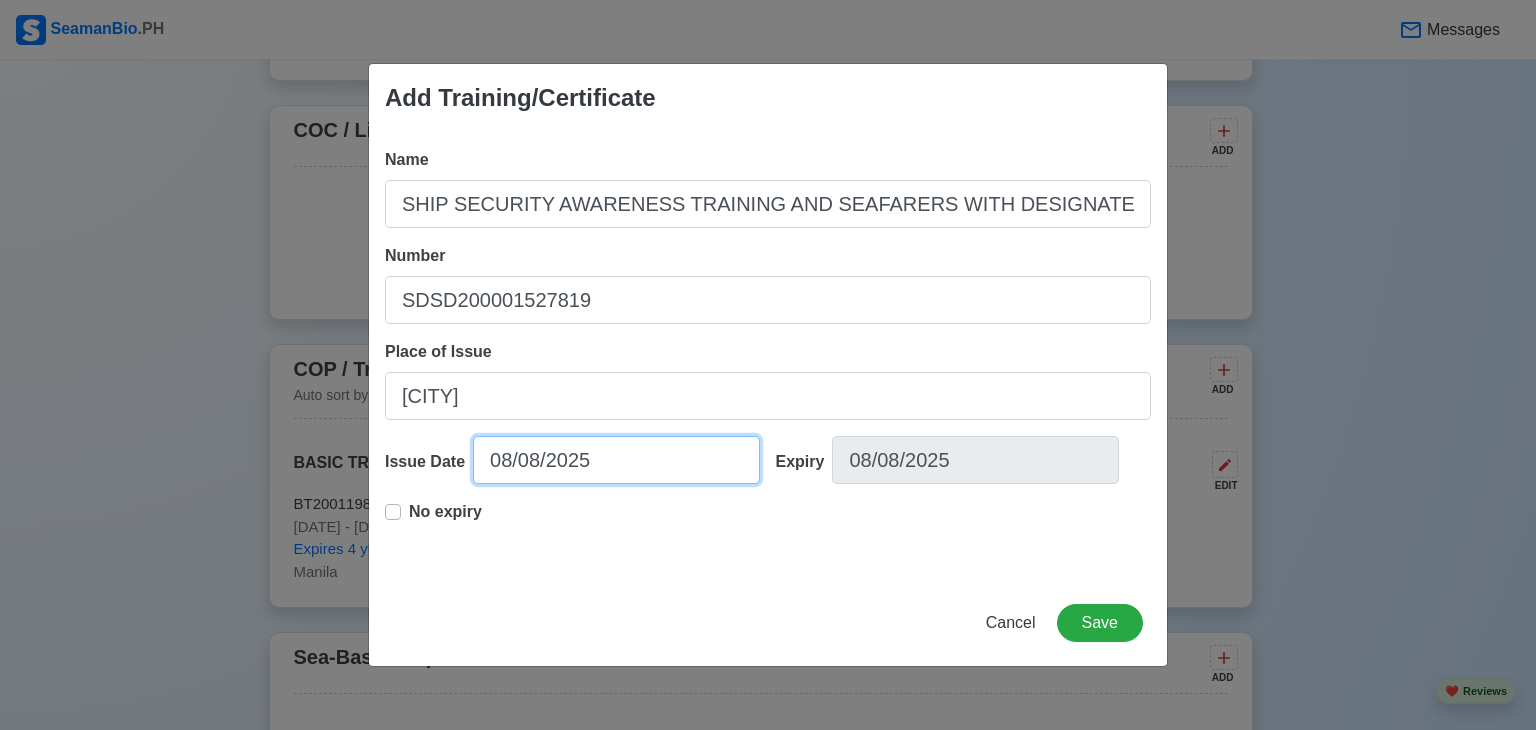 click on "08/08/2025" at bounding box center (616, 460) 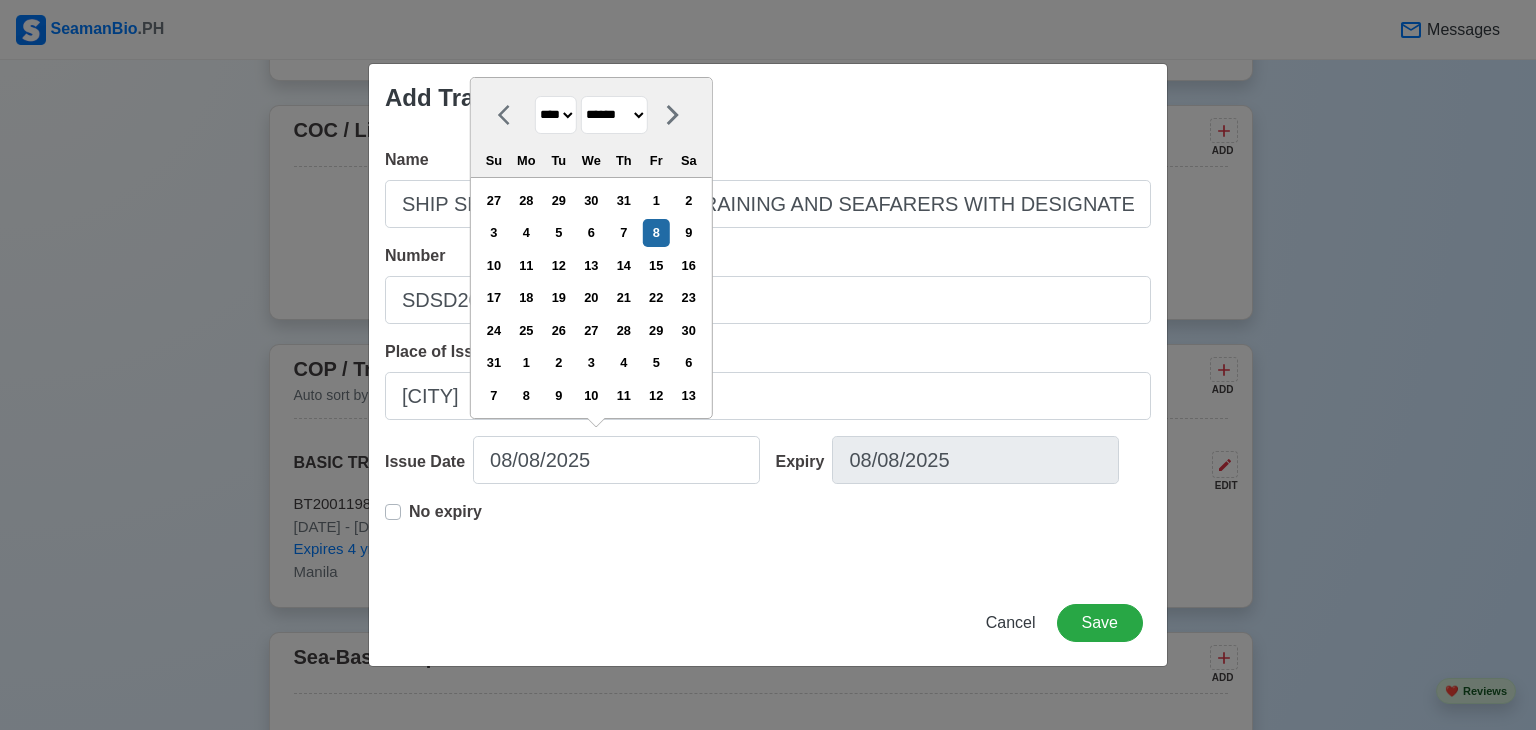 click on "******* ******** ***** ***** *** **** **** ****** ********* ******* ******** ********" at bounding box center (614, 115) 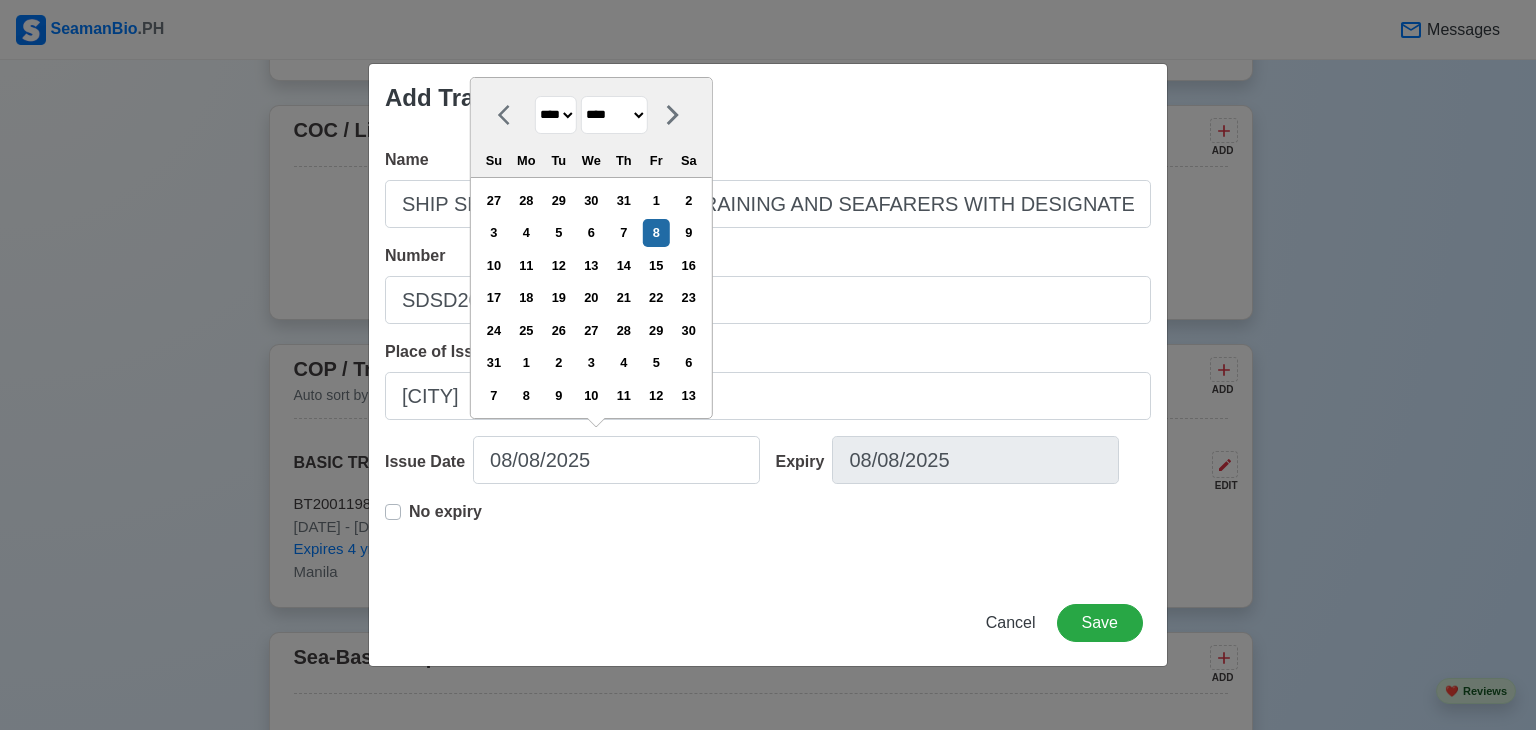 click on "******* ******** ***** ***** *** **** **** ****** ********* ******* ******** ********" at bounding box center (614, 115) 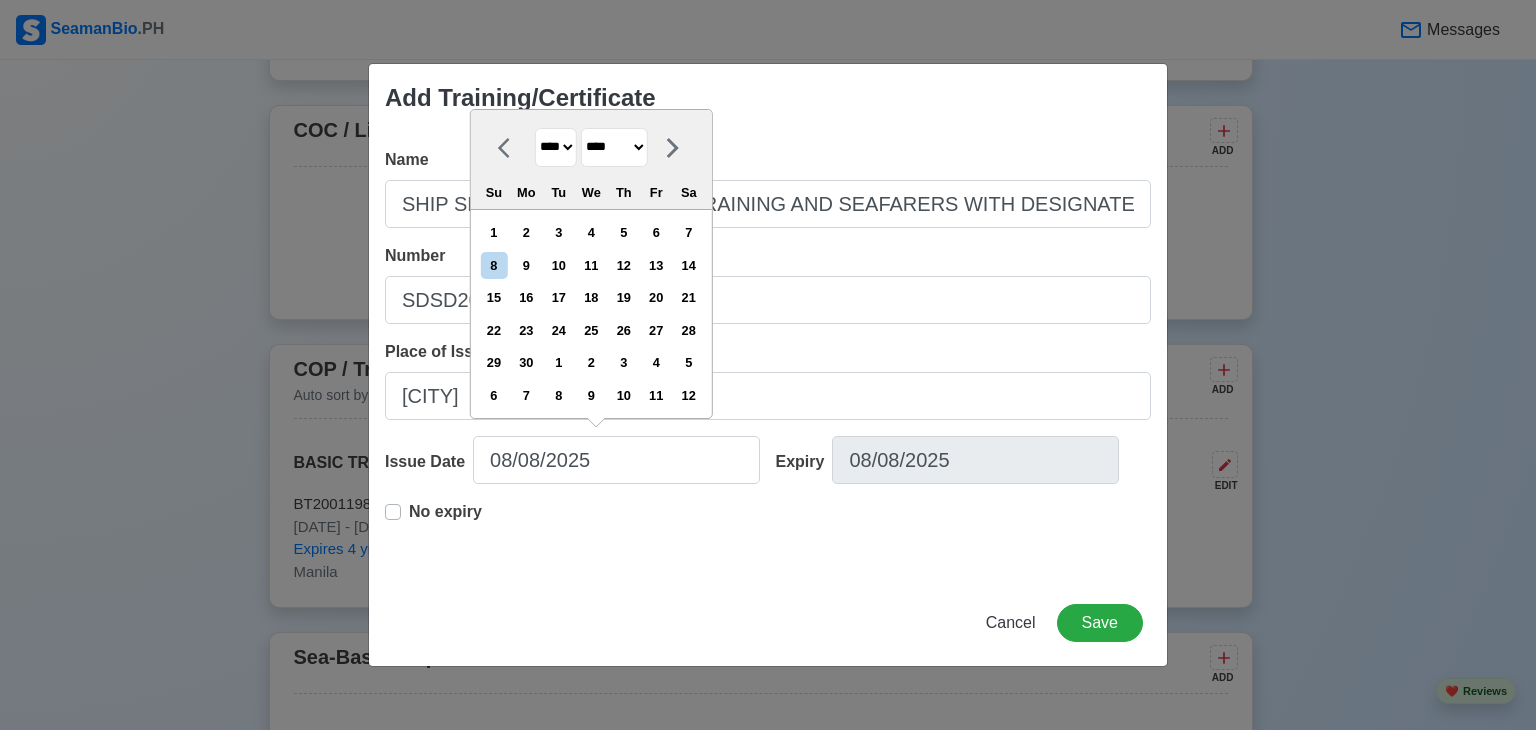 click on "**** **** **** **** **** **** **** **** **** **** **** **** **** **** **** **** **** **** **** **** **** **** **** **** **** **** **** **** **** **** **** **** **** **** **** **** **** **** **** **** **** **** **** **** **** **** **** **** **** **** **** **** **** **** **** **** **** **** **** **** **** **** **** **** **** **** **** **** **** **** **** **** **** **** **** **** **** **** **** **** **** **** **** **** **** **** **** **** **** **** **** **** **** **** **** **** **** **** **** **** **** **** **** **** **** ****" at bounding box center (556, 147) 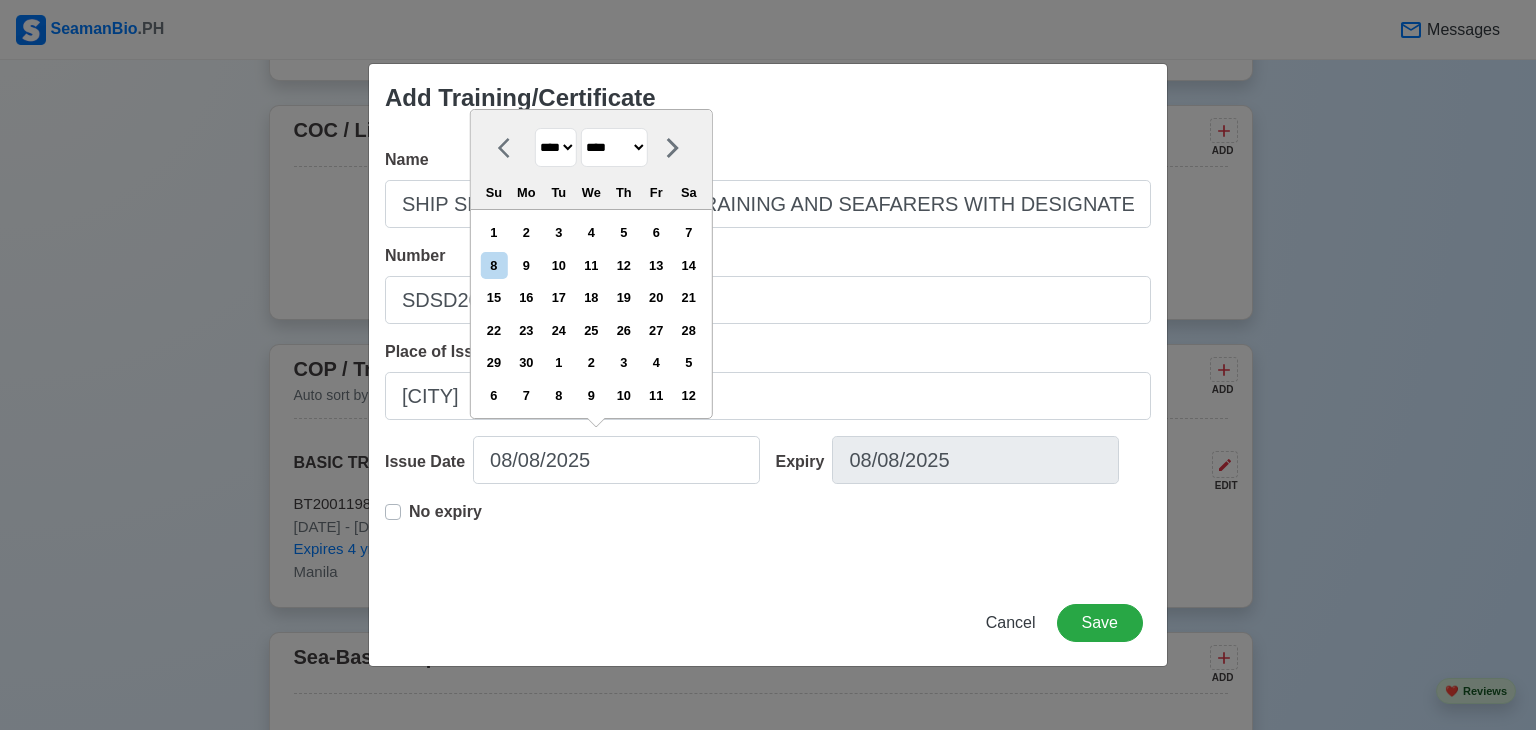 select on "****" 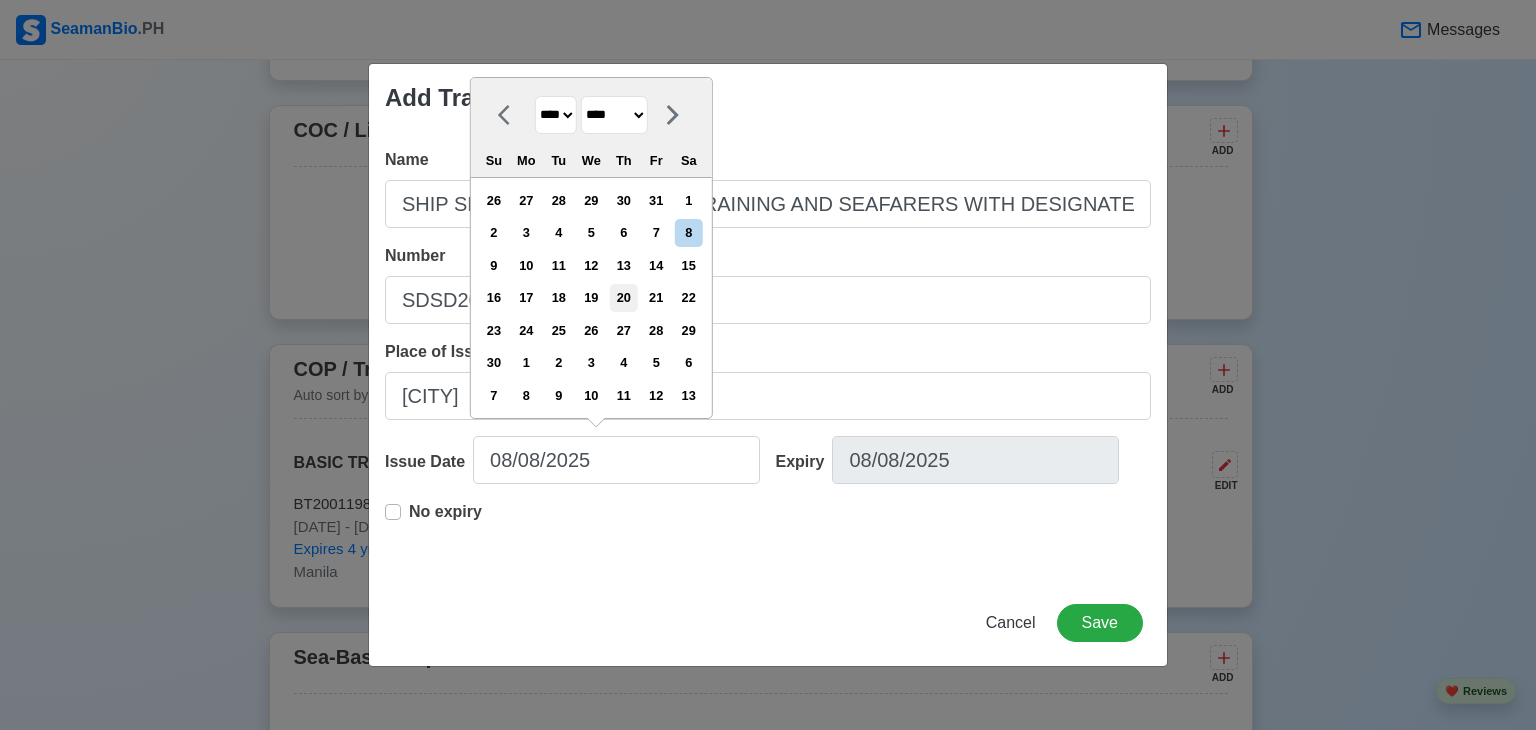 click on "20" at bounding box center [623, 297] 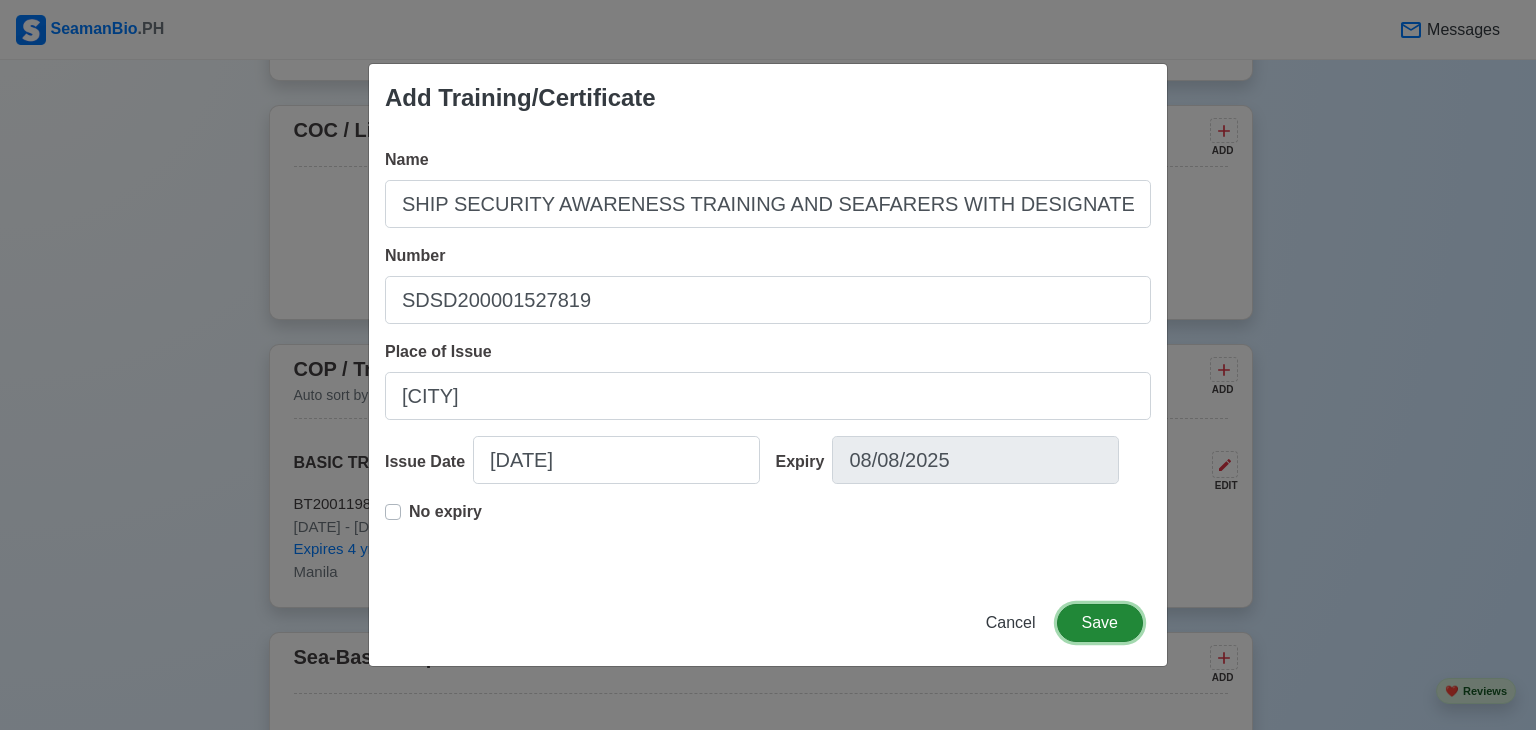 click on "Save" at bounding box center (1100, 623) 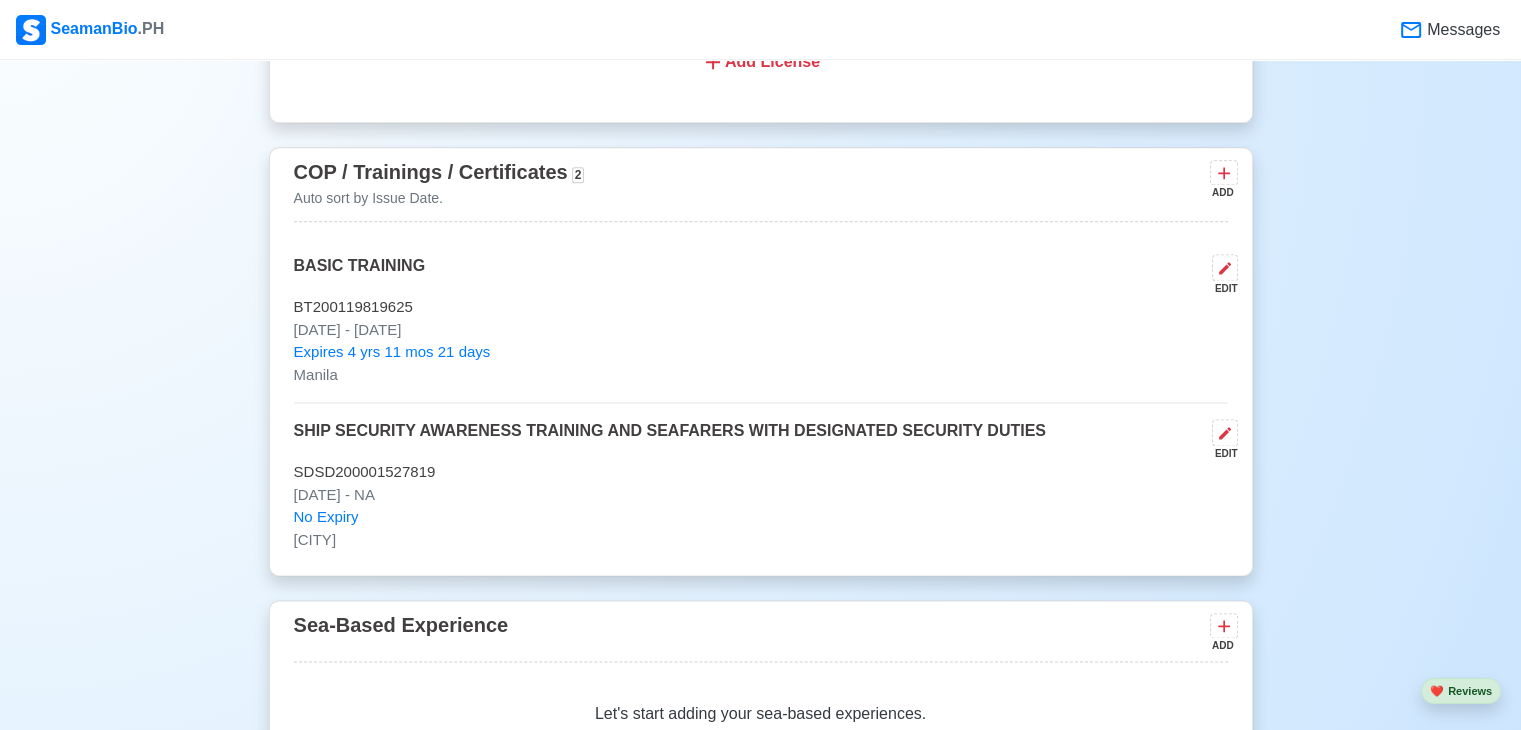 scroll, scrollTop: 2630, scrollLeft: 0, axis: vertical 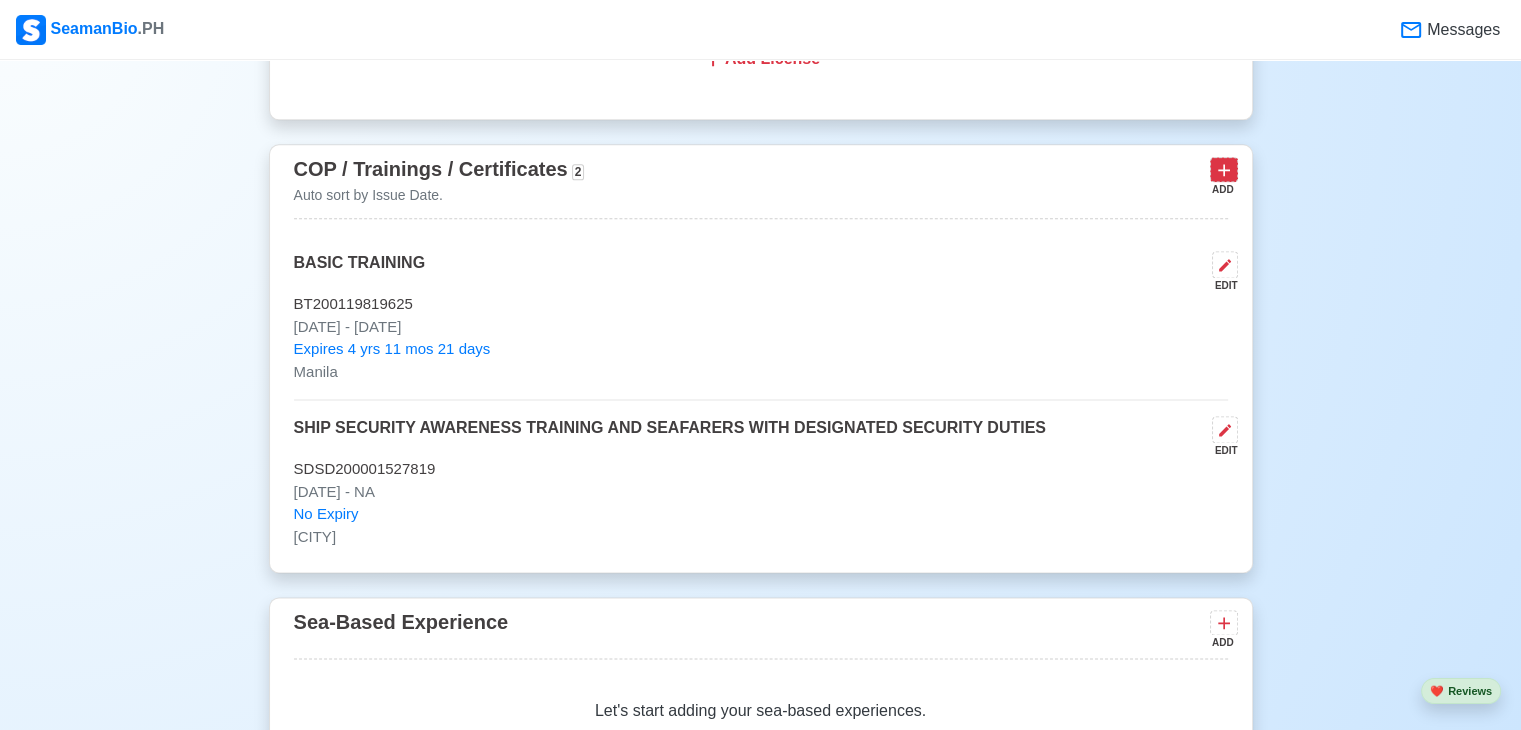 click 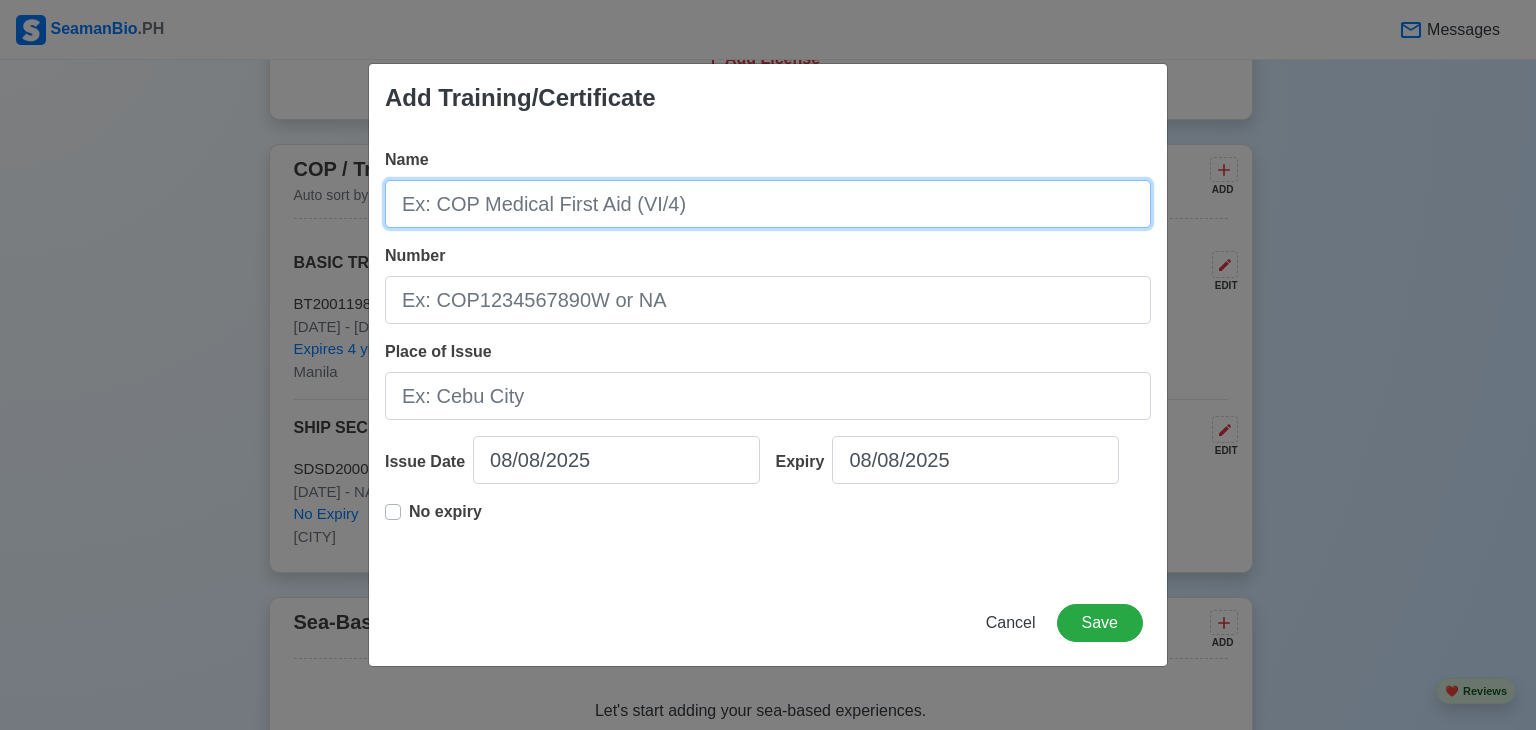 click on "Name" at bounding box center [768, 204] 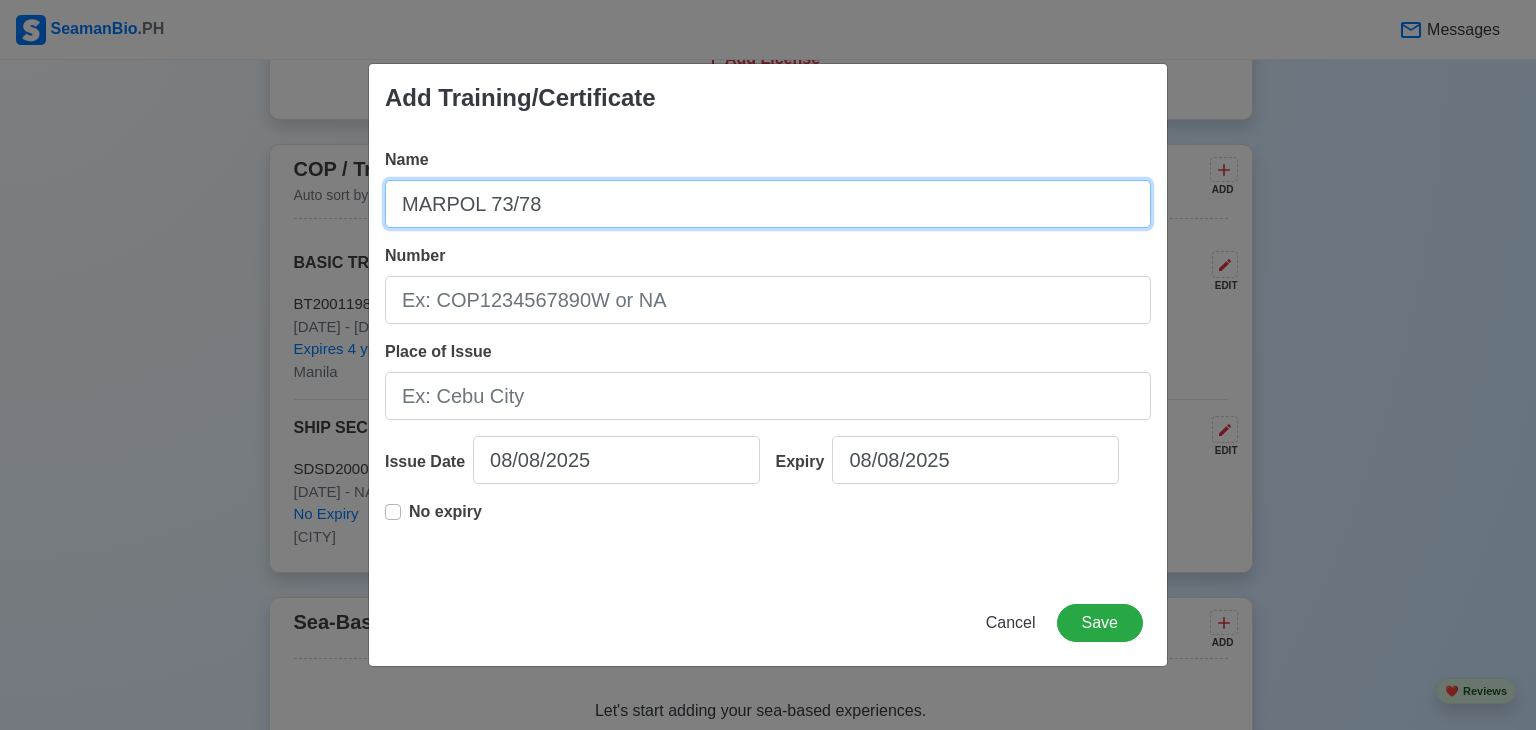 type on "MARPOL 73/78" 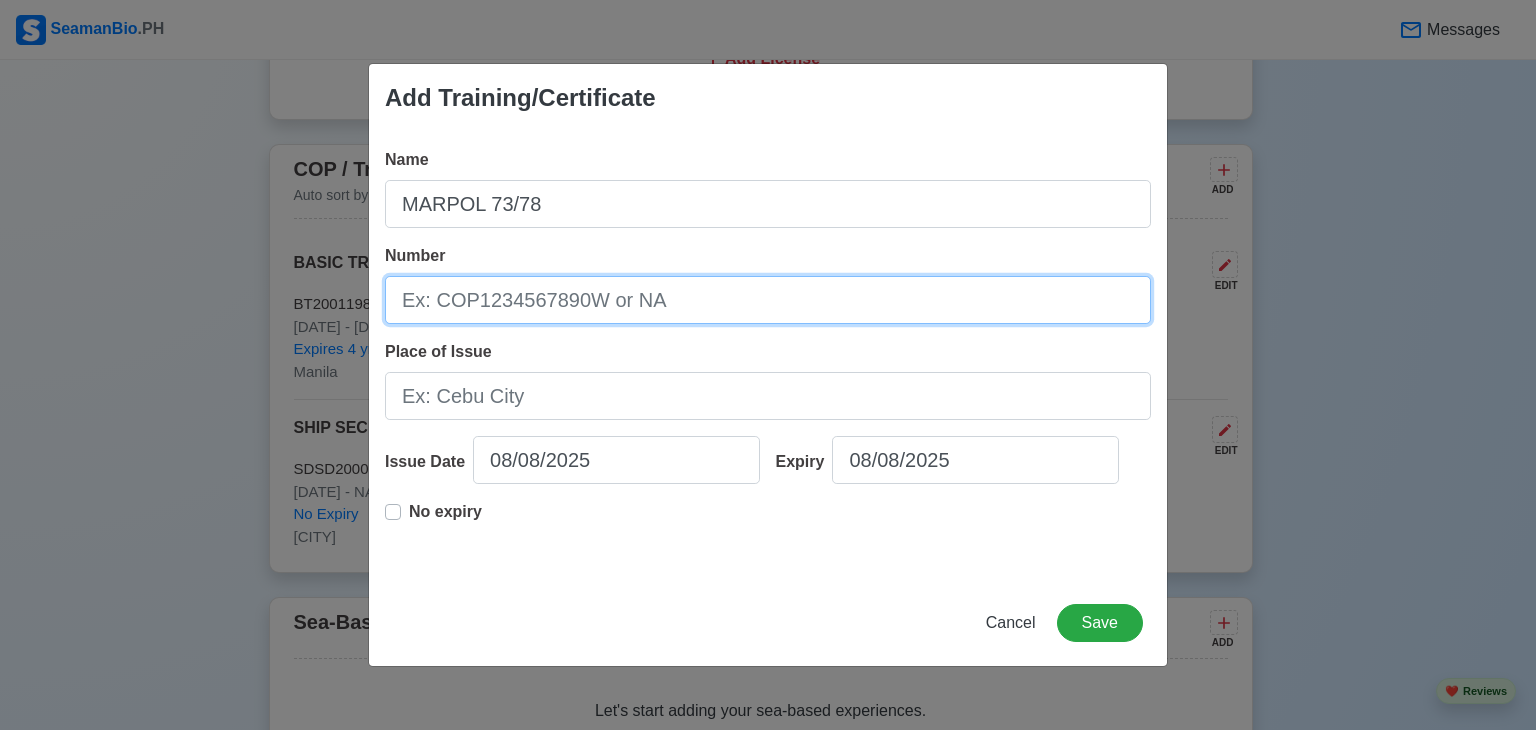click on "Number" at bounding box center (768, 300) 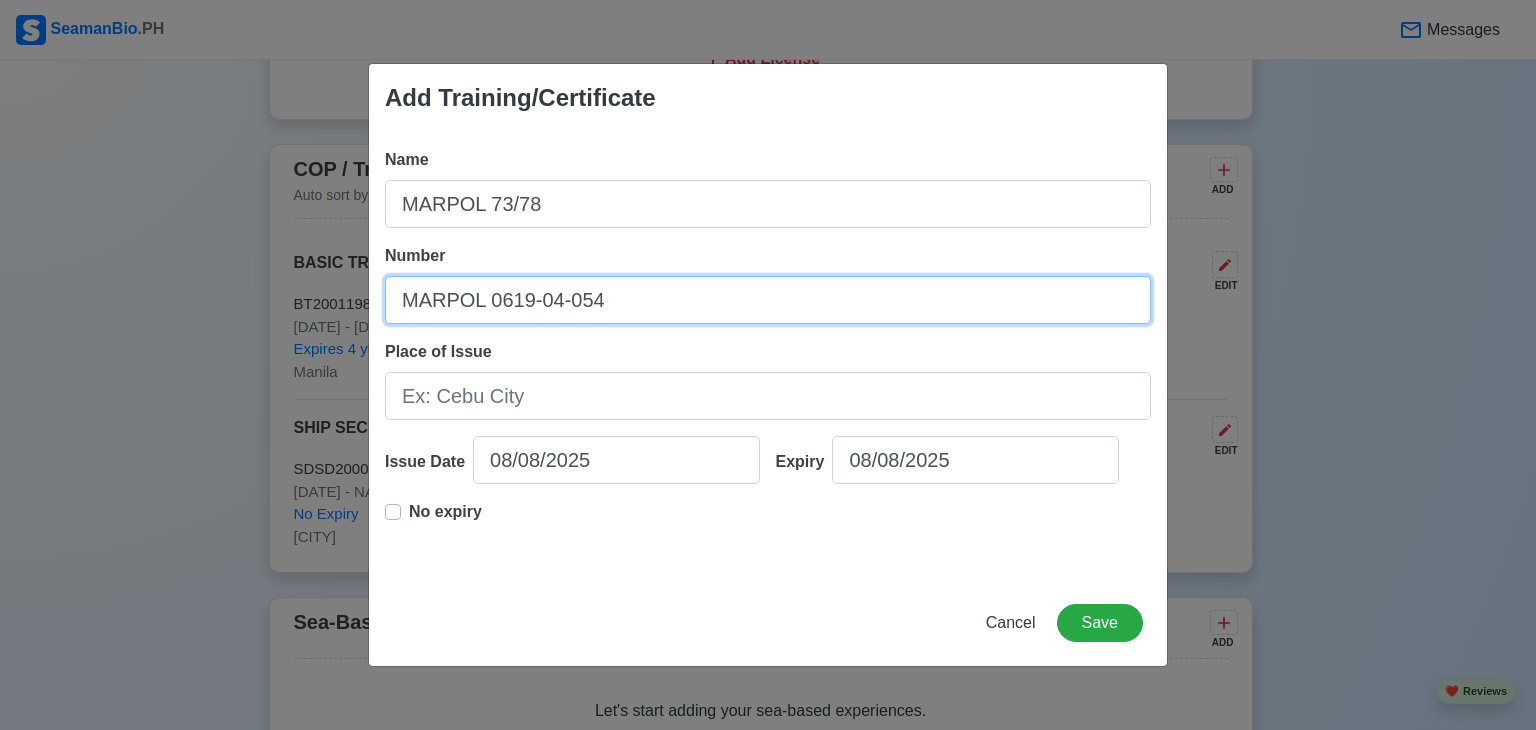 type on "MARPOL 0619-04-054" 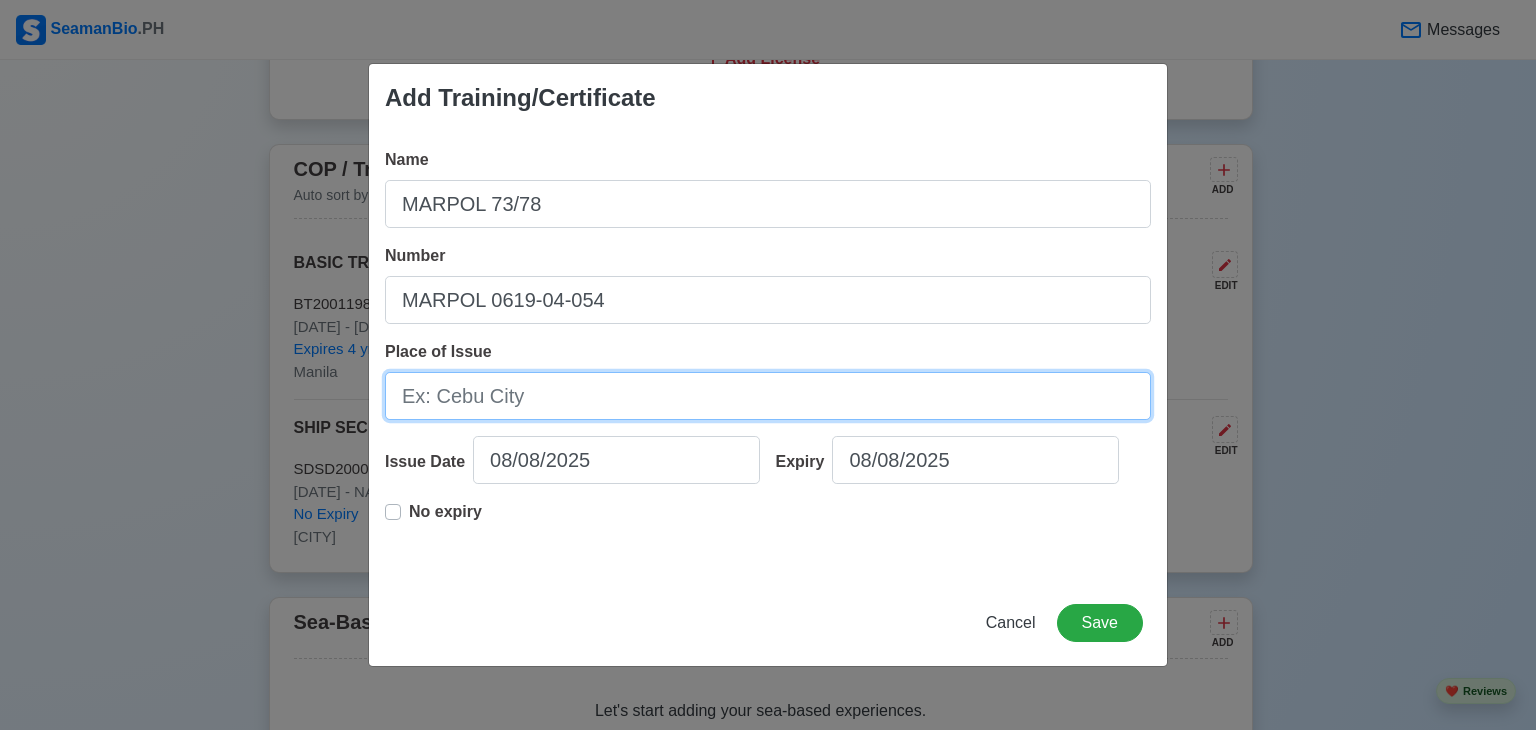 click on "Place of Issue" at bounding box center [768, 396] 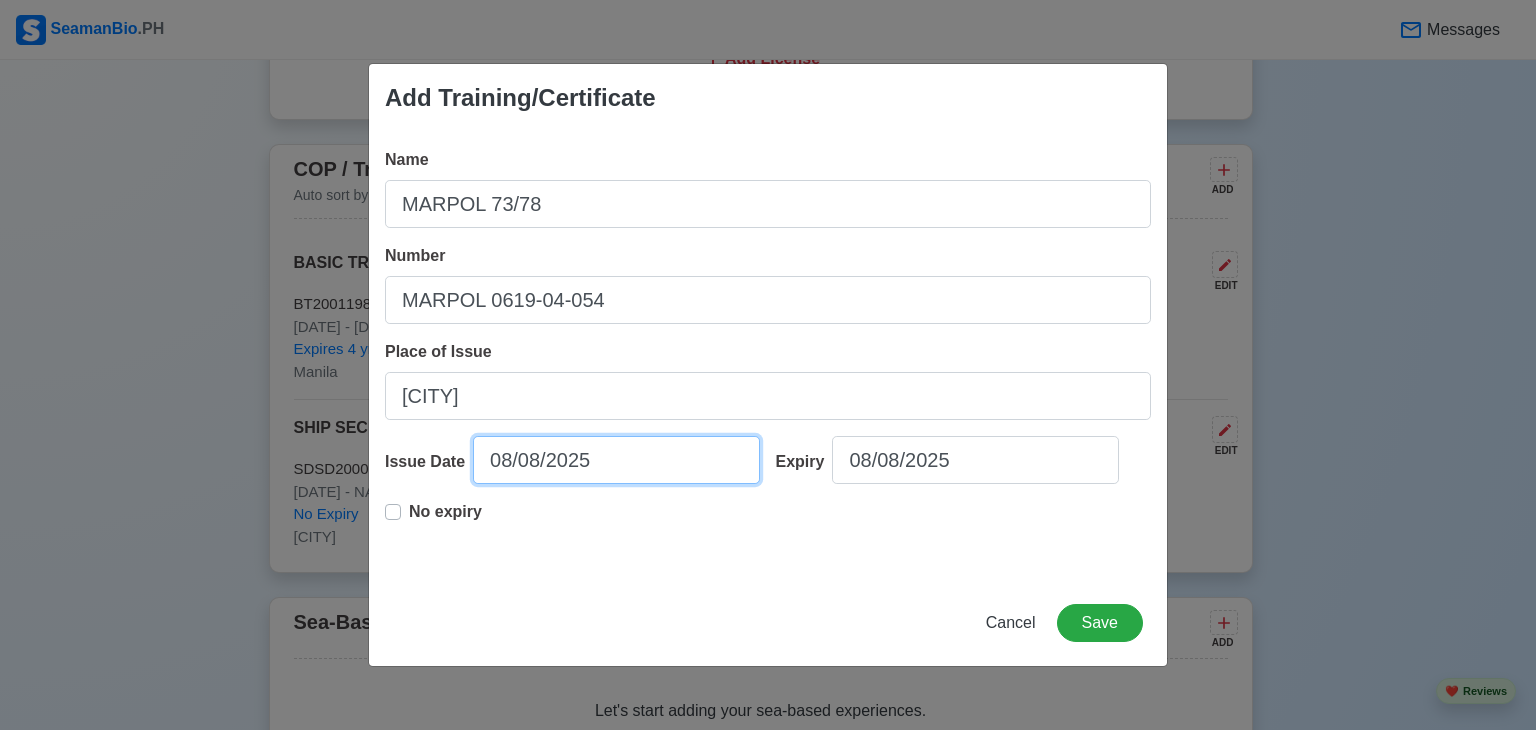 click on "08/08/2025" at bounding box center [616, 460] 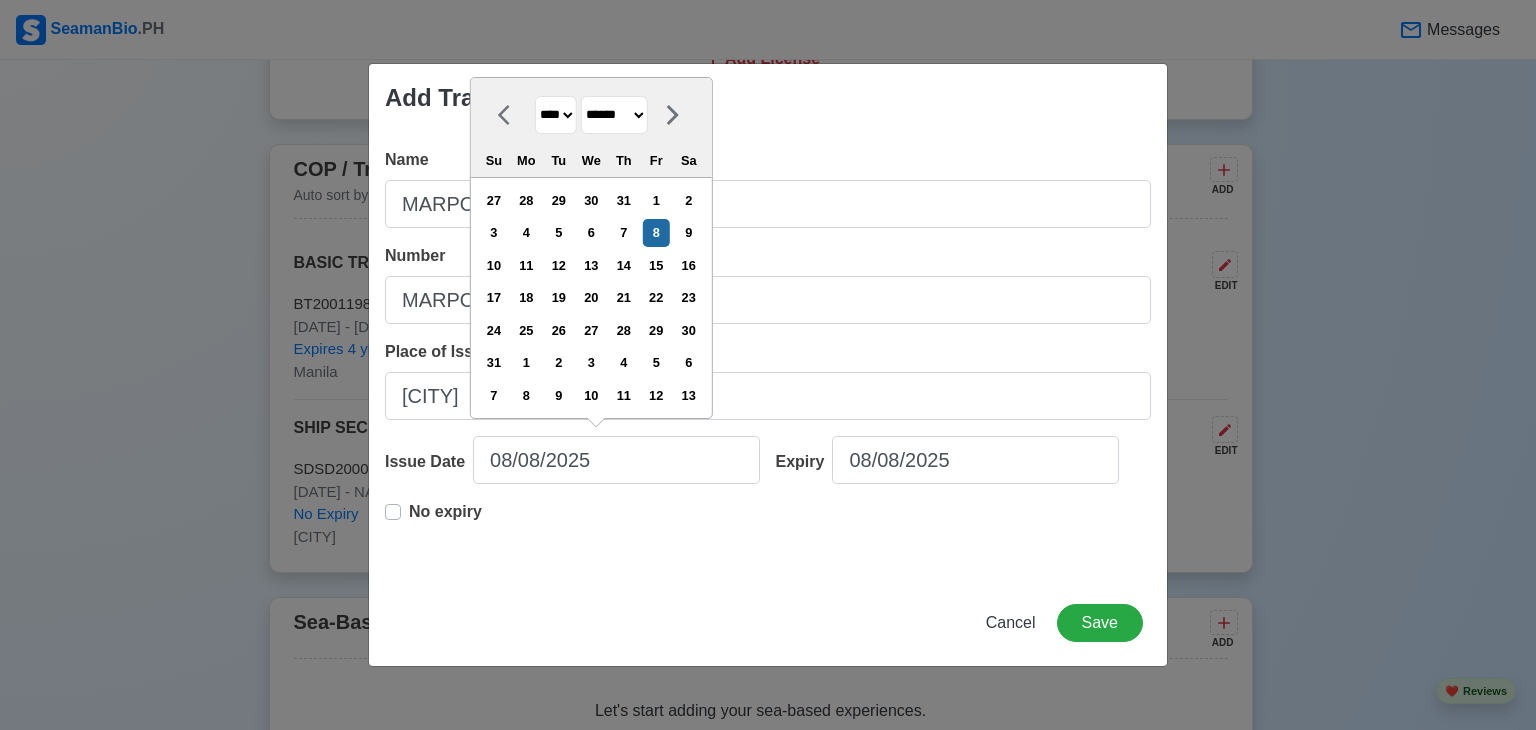 click on "**** **** **** **** **** **** **** **** **** **** **** **** **** **** **** **** **** **** **** **** **** **** **** **** **** **** **** **** **** **** **** **** **** **** **** **** **** **** **** **** **** **** **** **** **** **** **** **** **** **** **** **** **** **** **** **** **** **** **** **** **** **** **** **** **** **** **** **** **** **** **** **** **** **** **** **** **** **** **** **** **** **** **** **** **** **** **** **** **** **** **** **** **** **** **** **** **** **** **** **** **** **** **** **** **** ****" at bounding box center [556, 115] 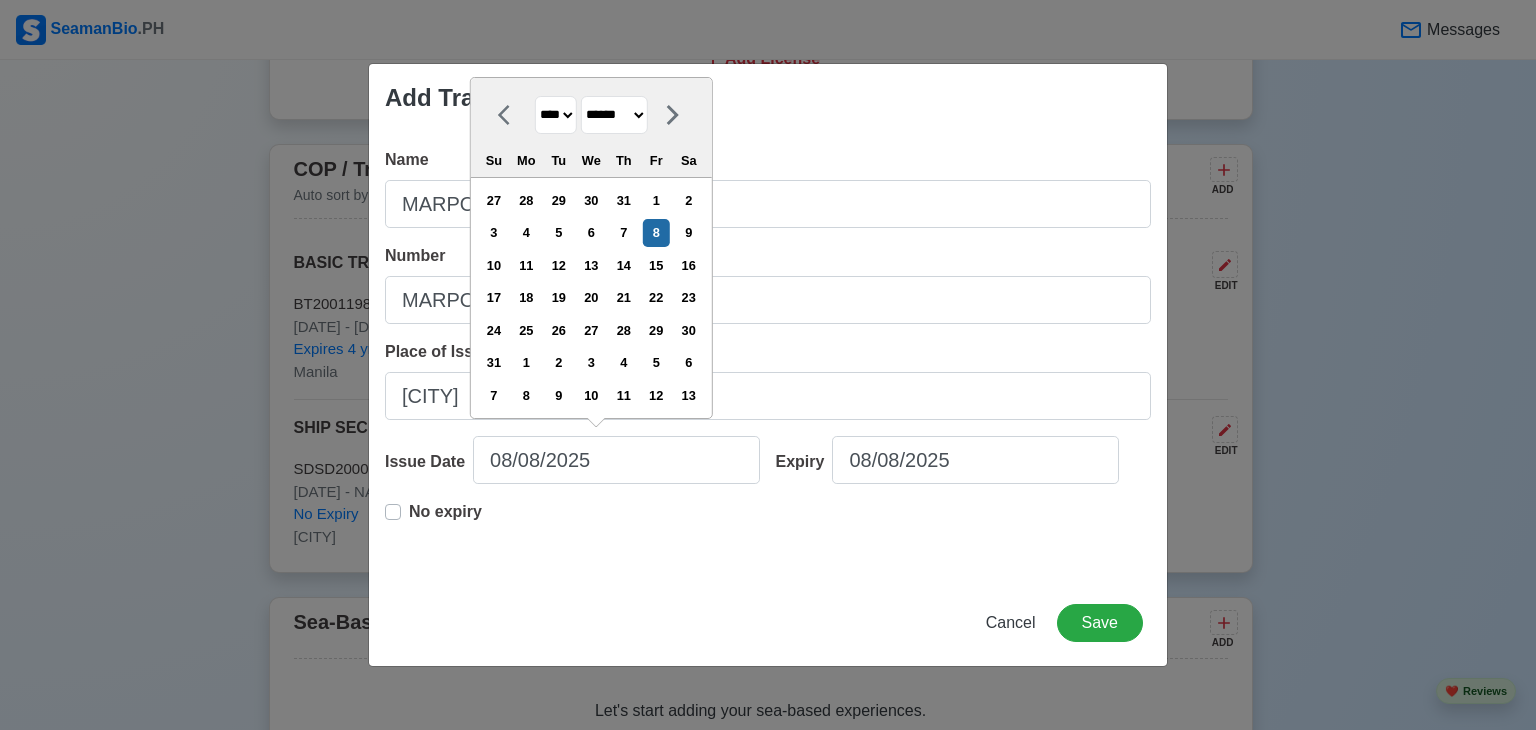 select on "****" 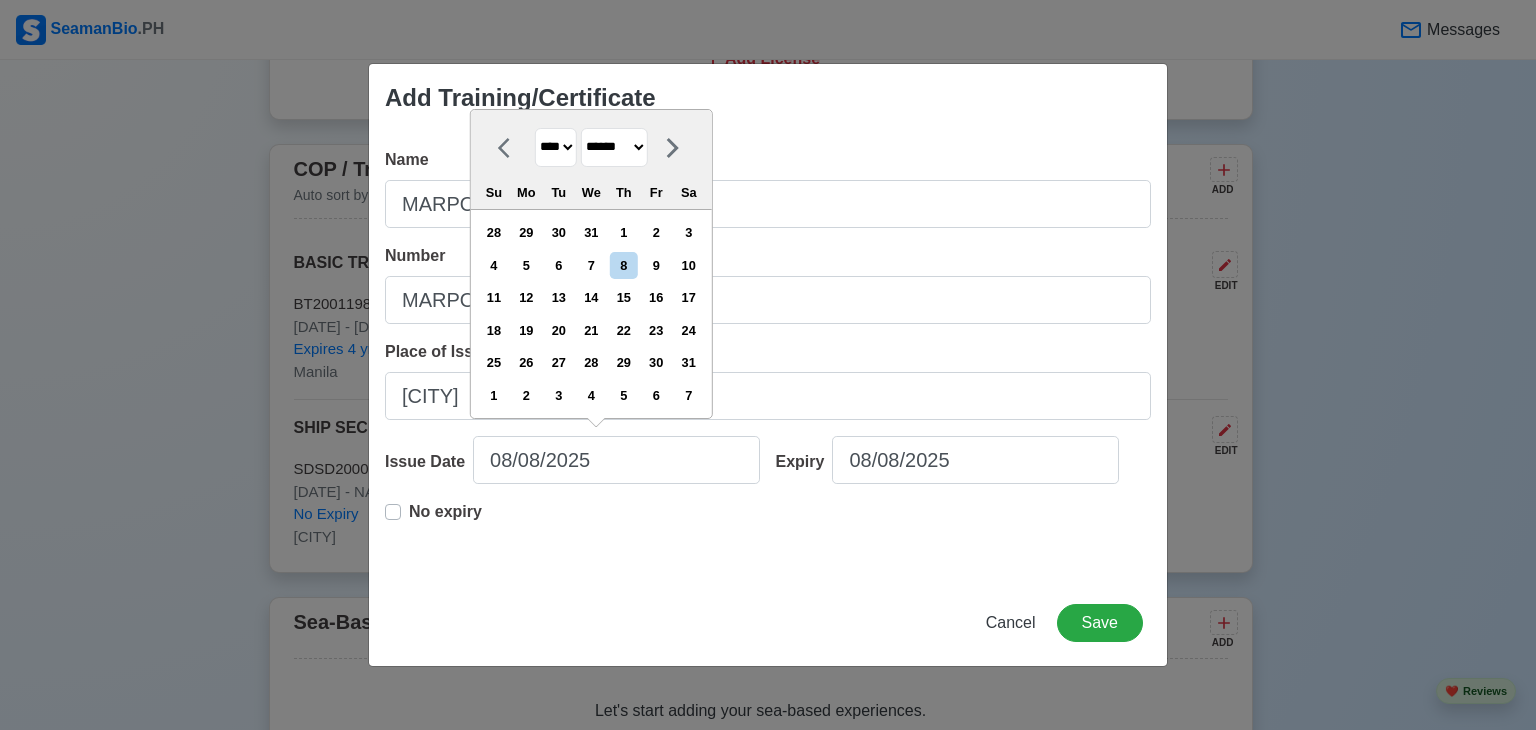 click on "******* ******** ***** ***** *** **** **** ****** ********* ******* ******** ********" at bounding box center [614, 147] 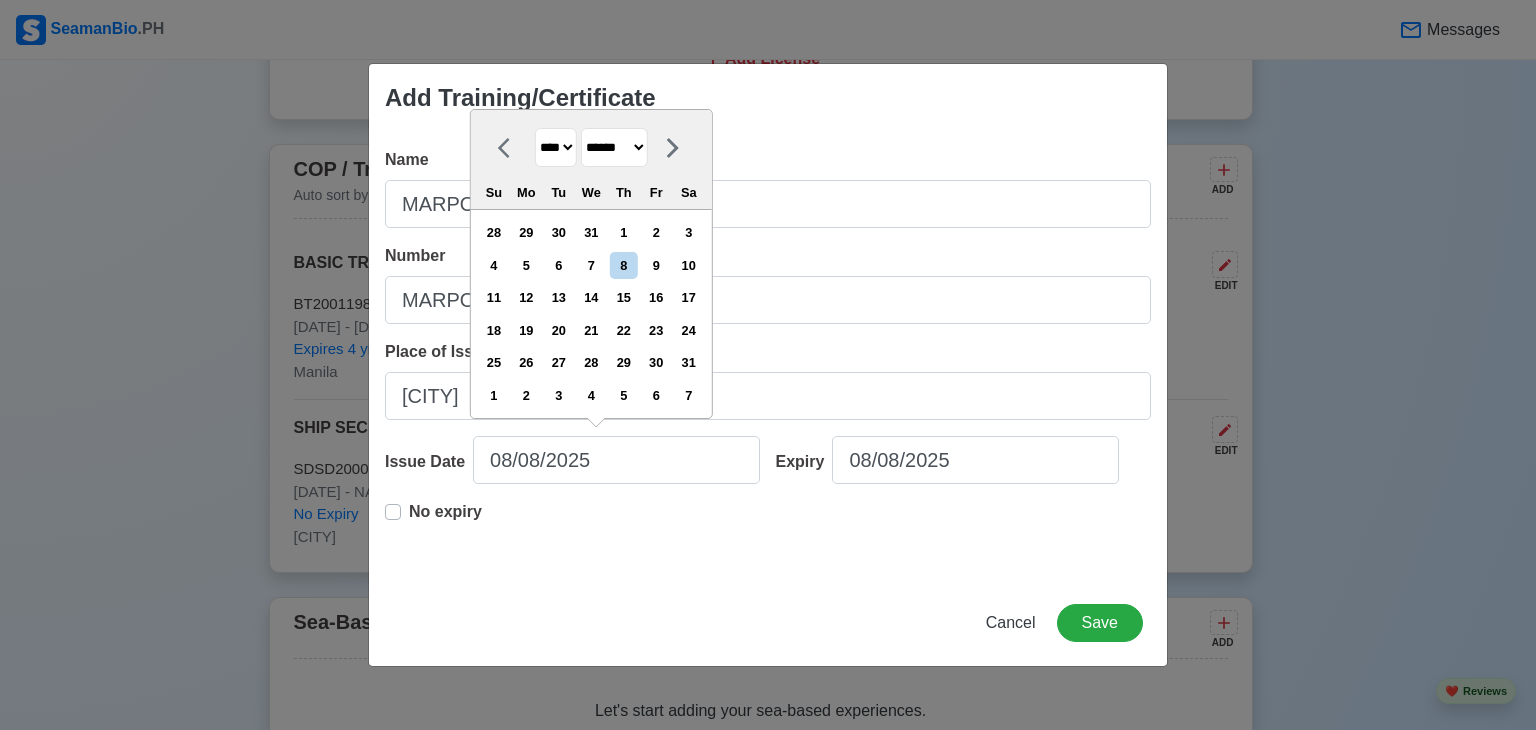 select on "****" 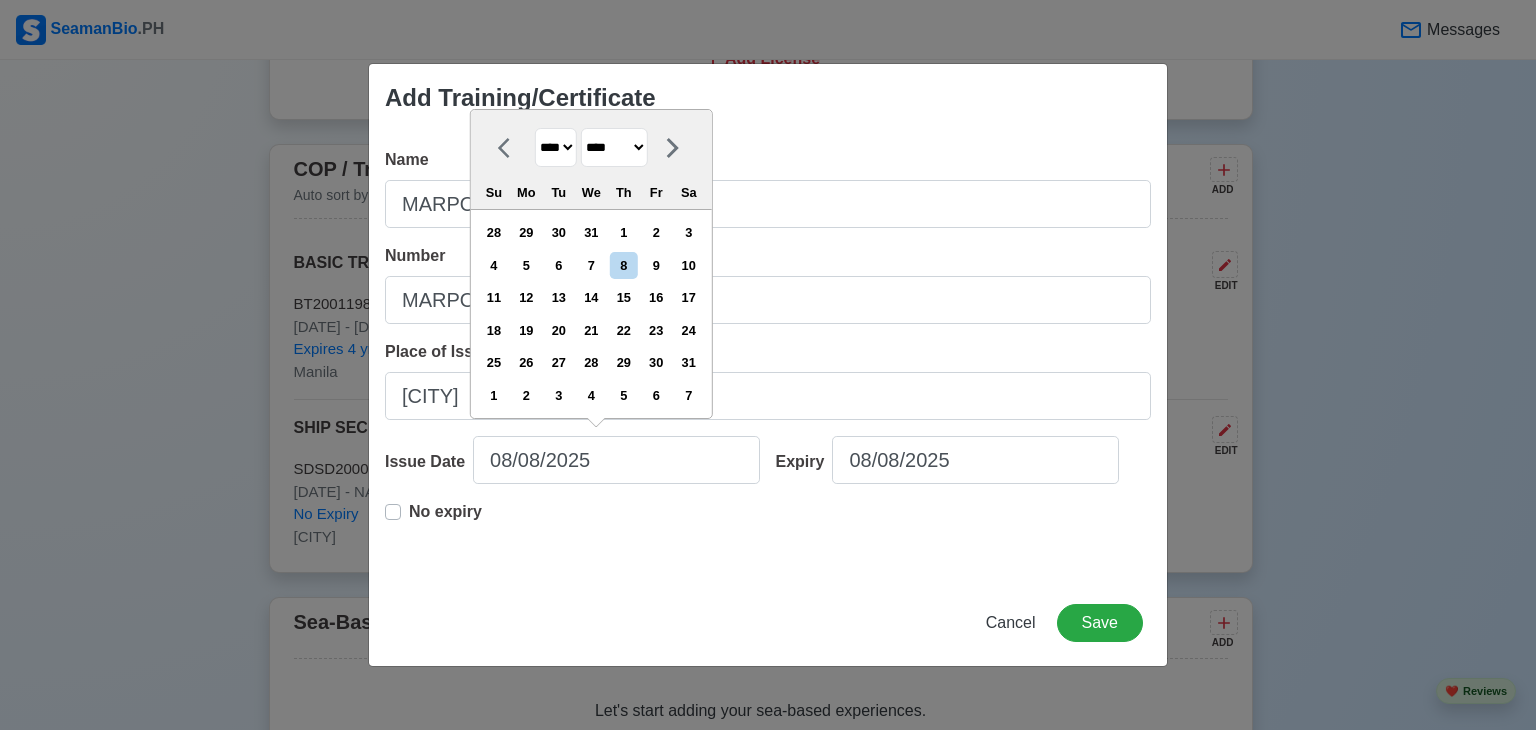 click on "******* ******** ***** ***** *** **** **** ****** ********* ******* ******** ********" at bounding box center [614, 147] 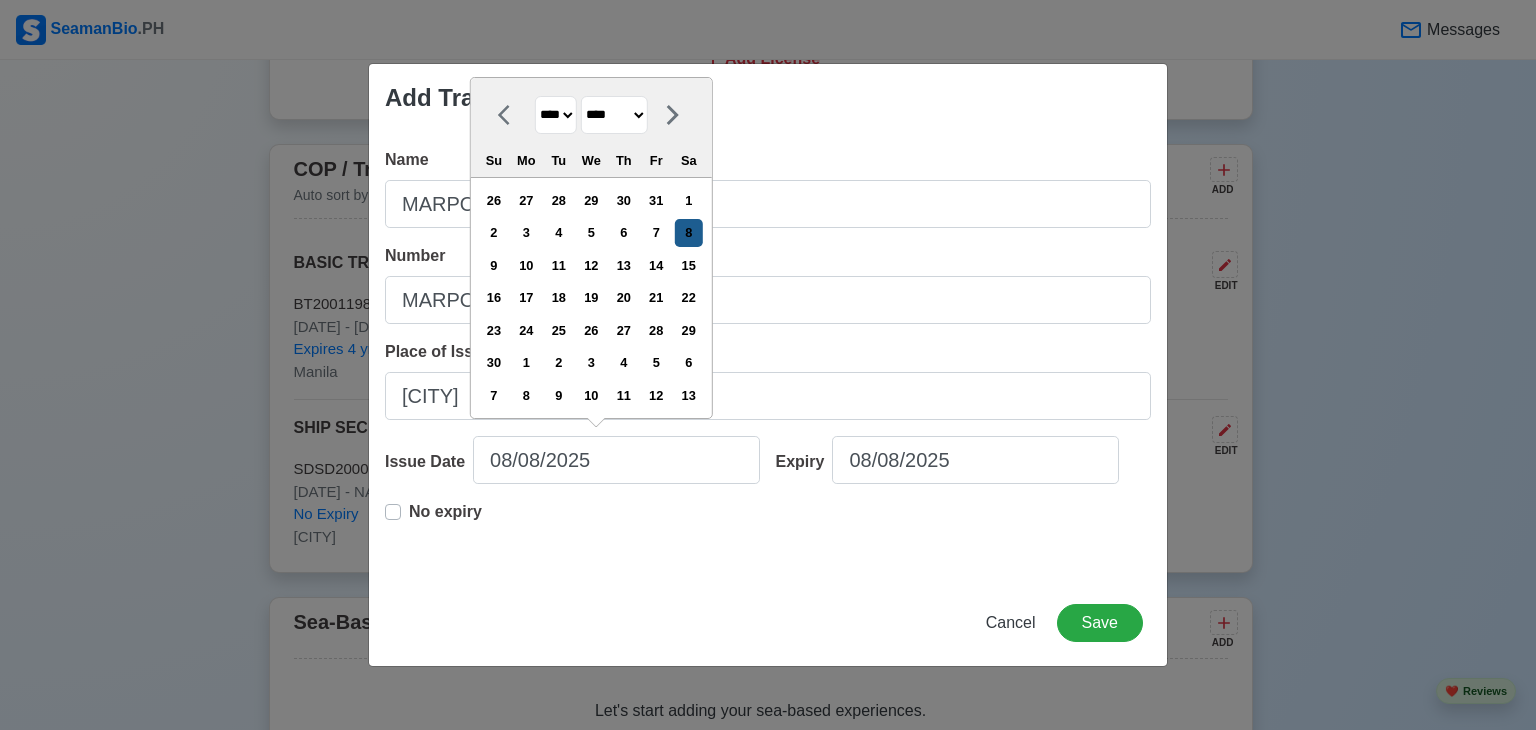 click on "8" at bounding box center [688, 232] 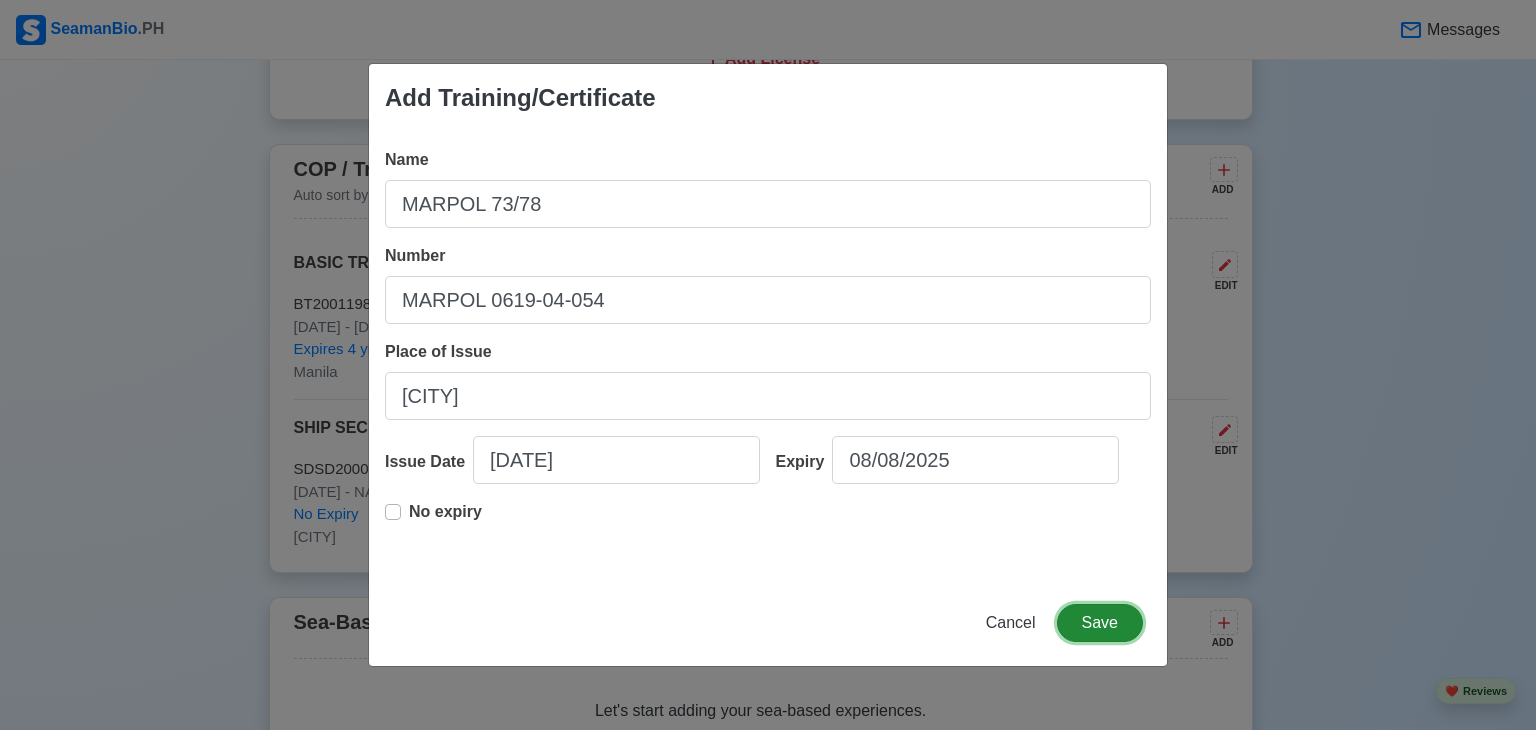 click on "Save" at bounding box center [1100, 623] 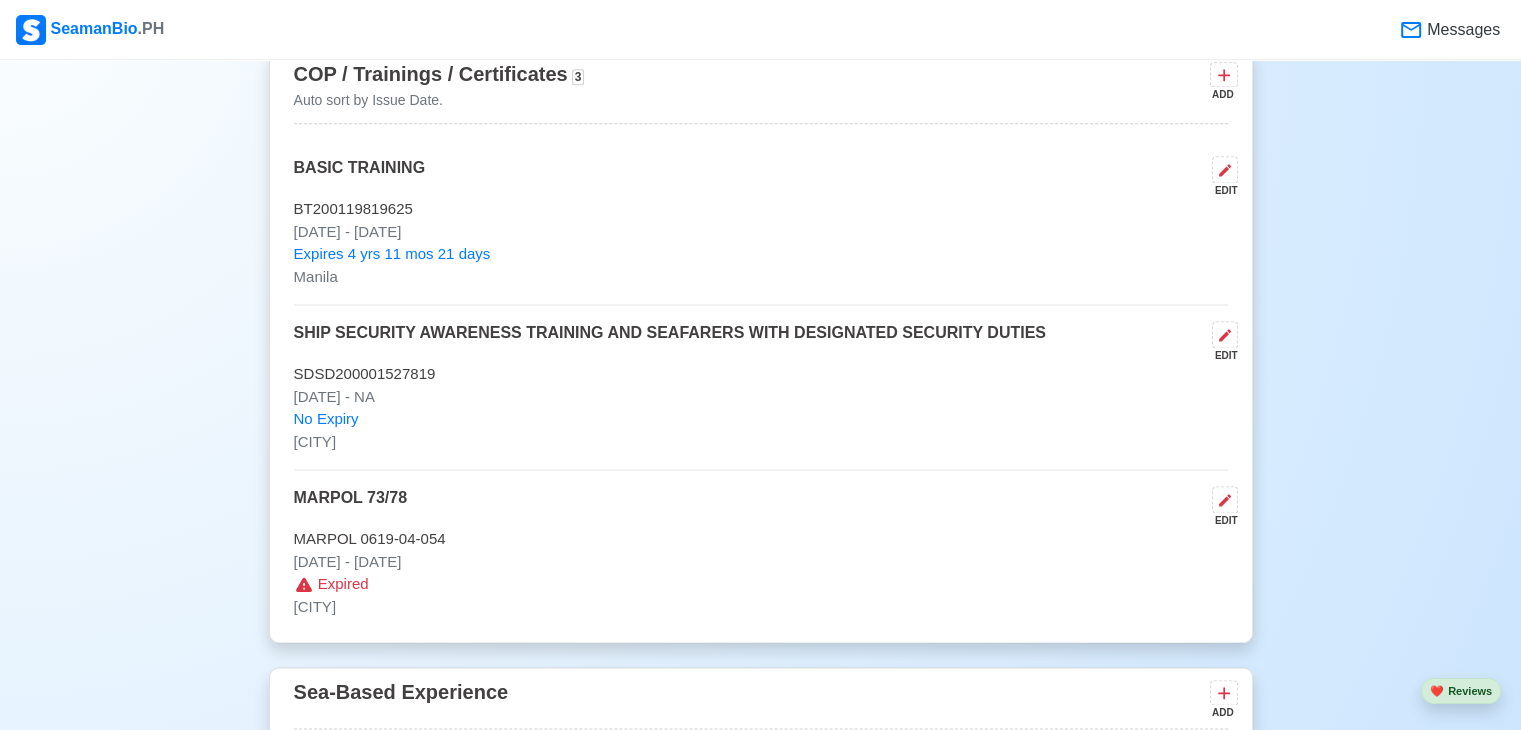 scroll, scrollTop: 2730, scrollLeft: 0, axis: vertical 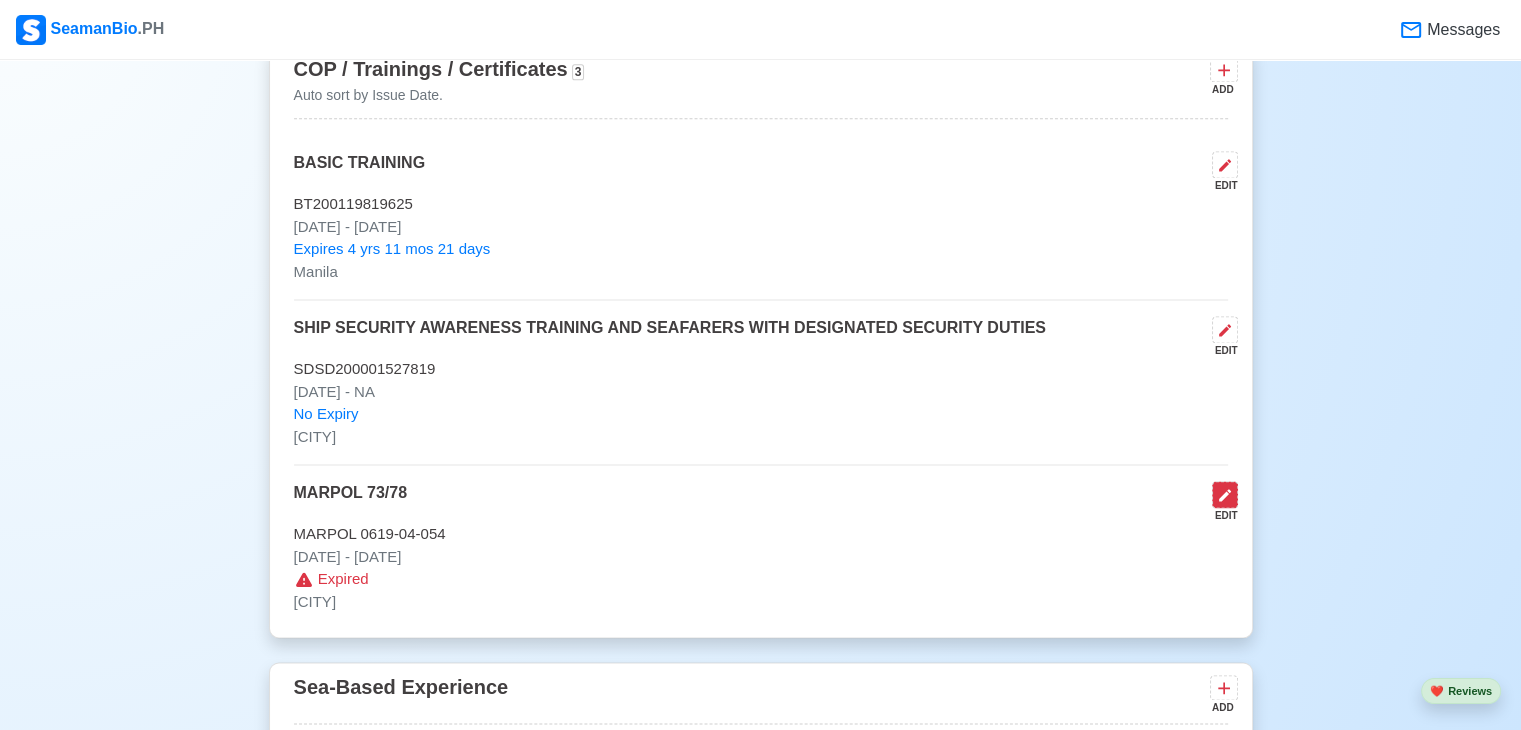click at bounding box center [1225, 494] 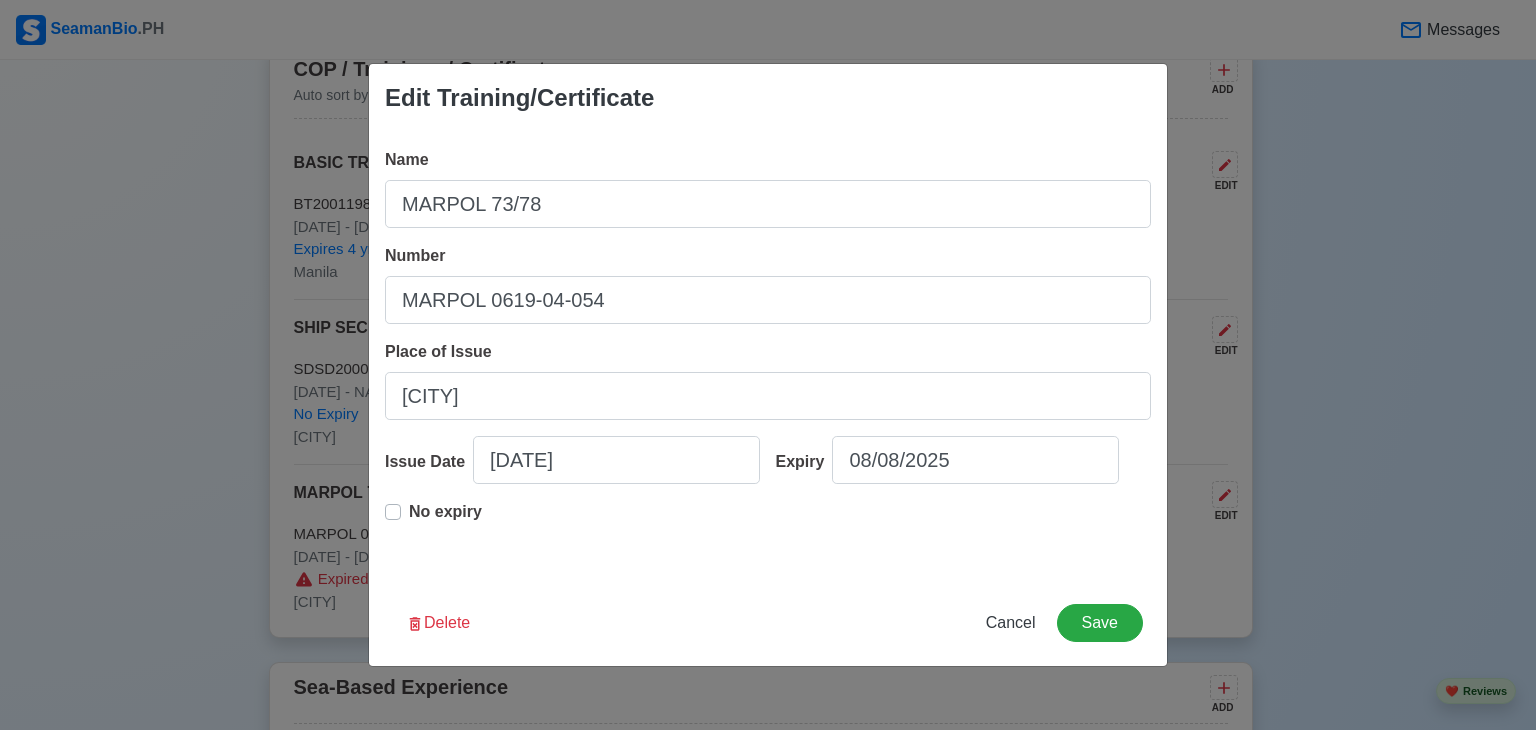 click on "No expiry" at bounding box center (445, 520) 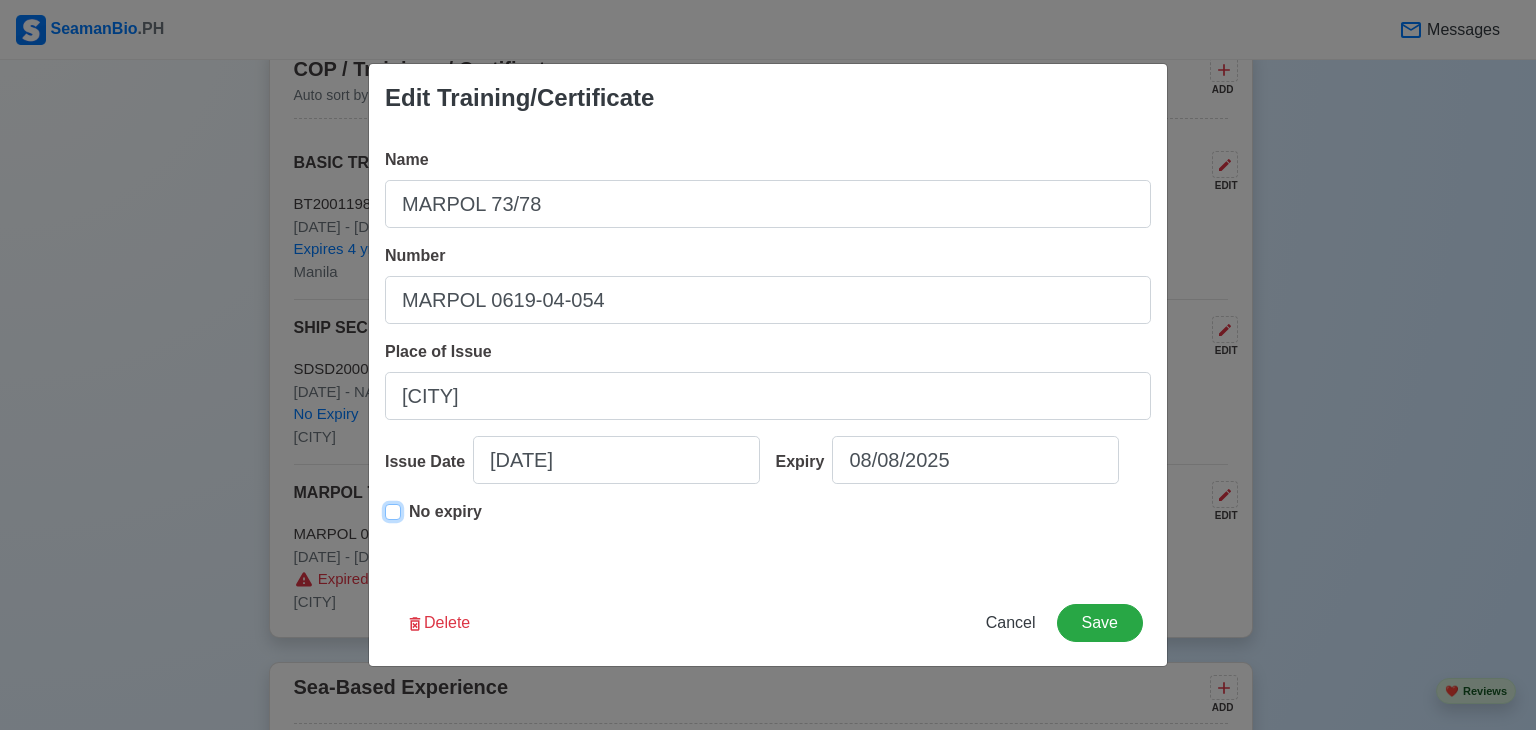type on "06/08/2019" 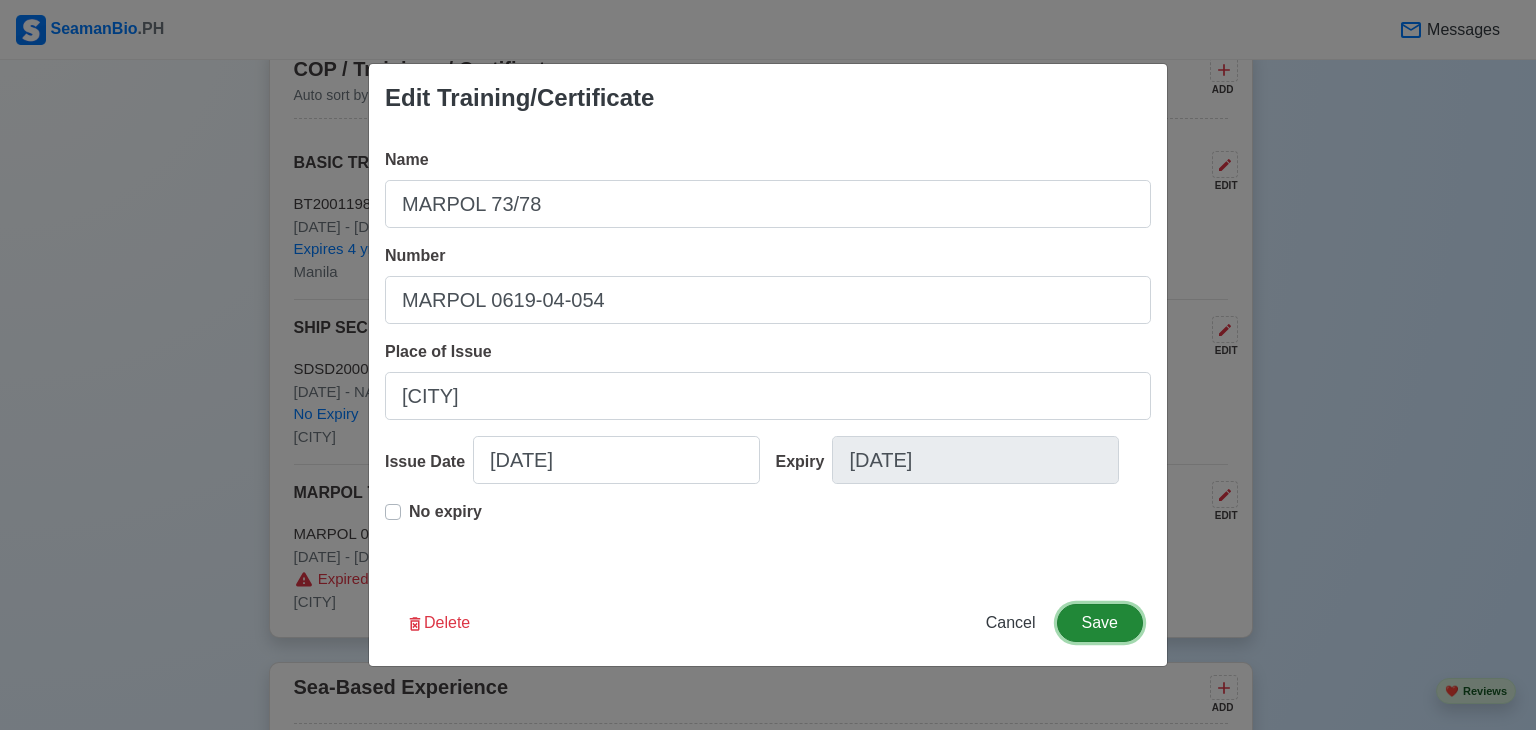 click on "Save" at bounding box center [1100, 623] 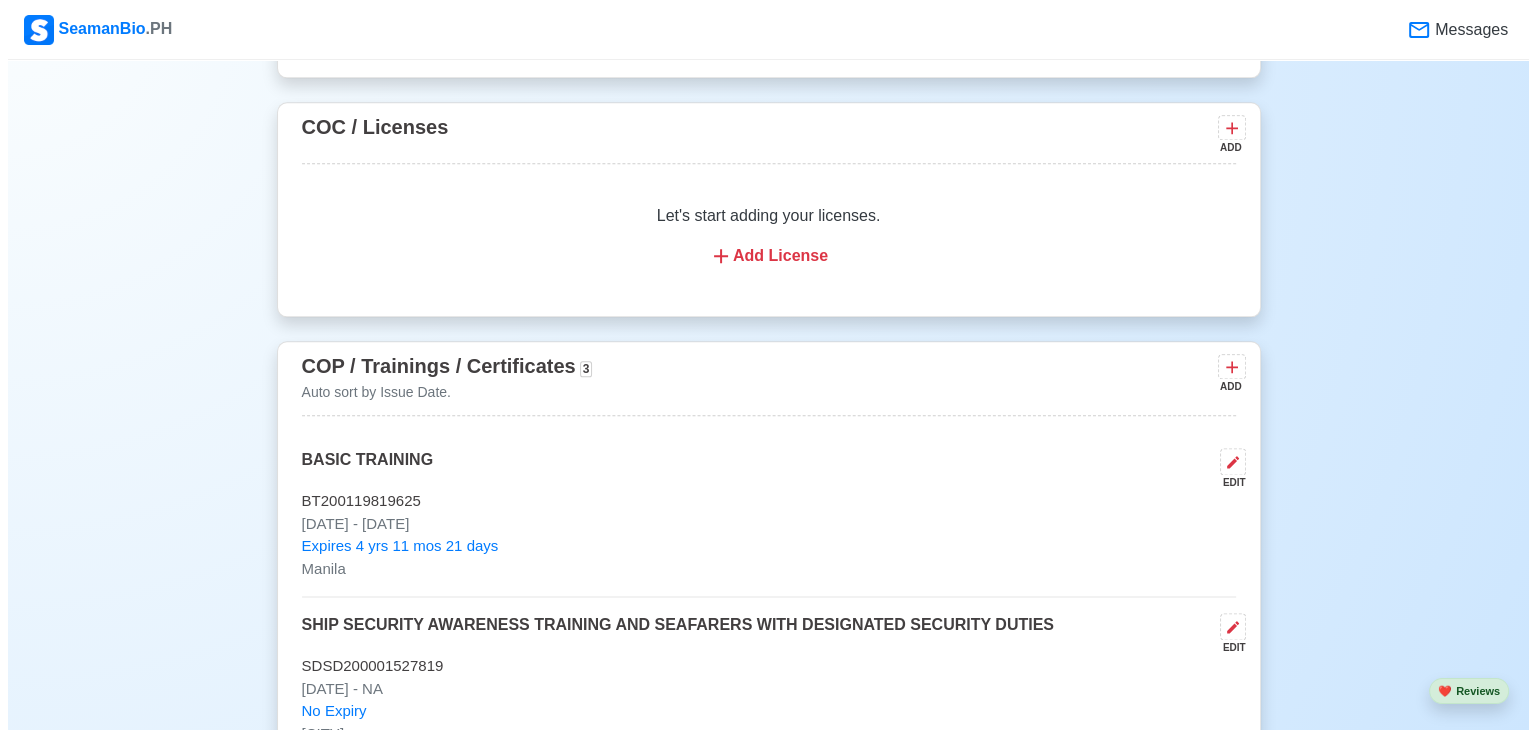 scroll, scrollTop: 2430, scrollLeft: 0, axis: vertical 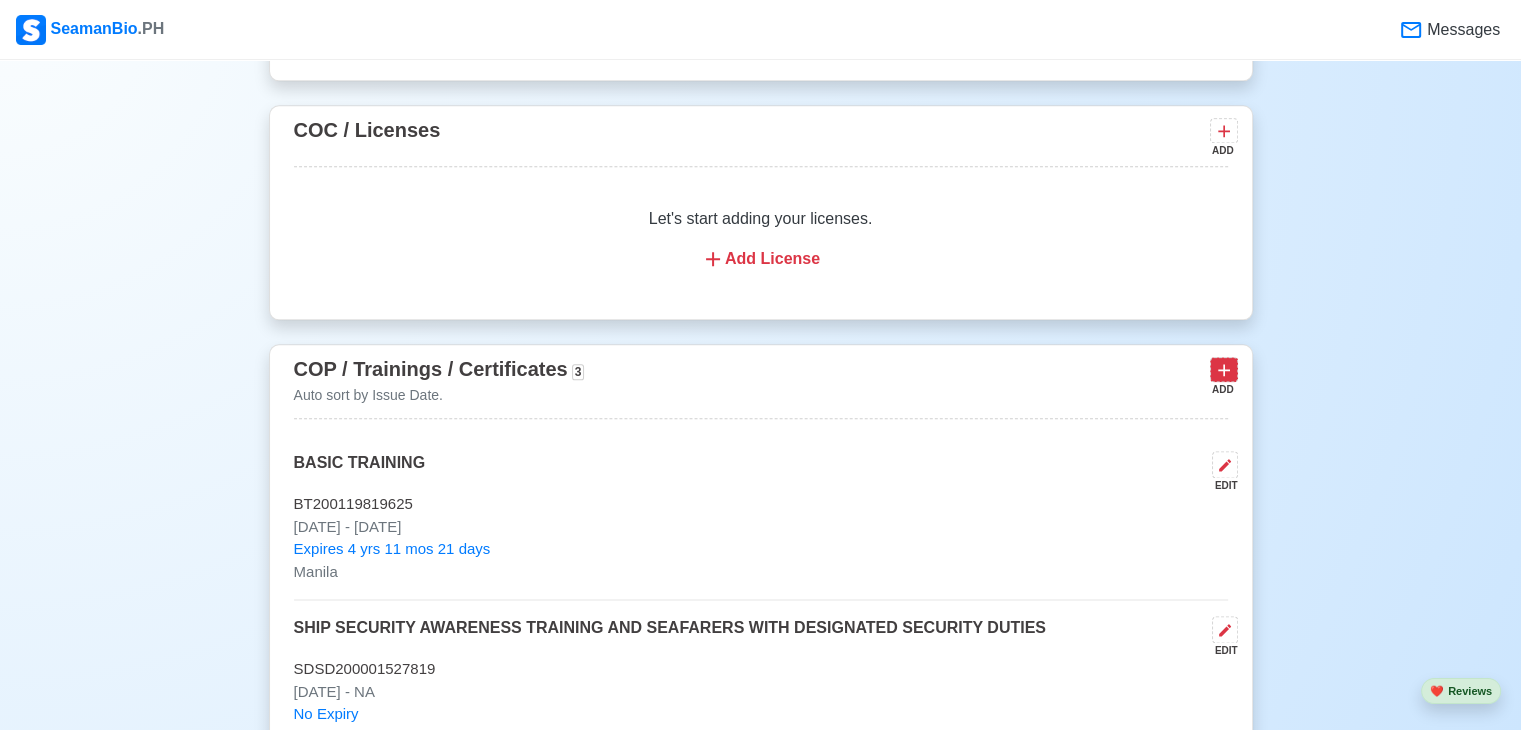 click 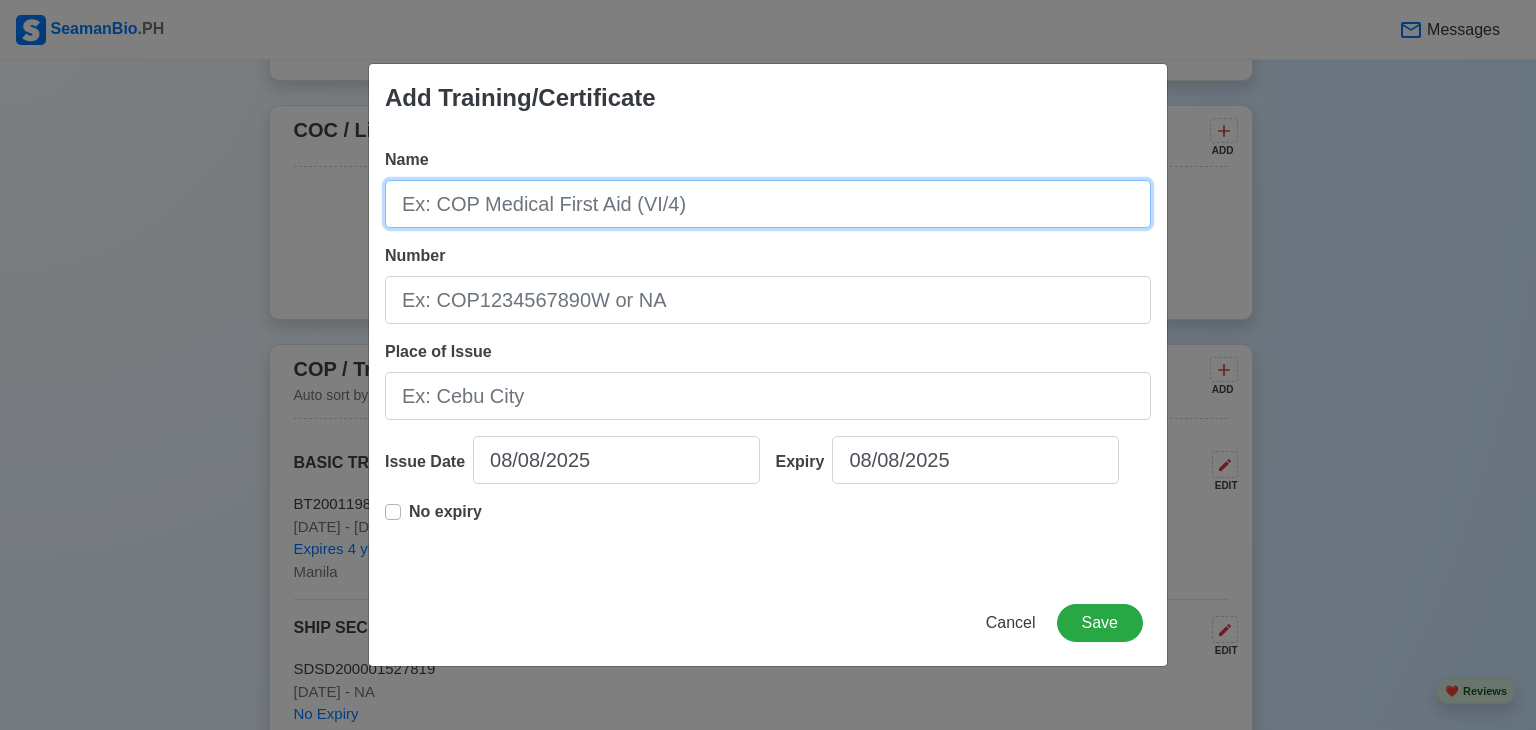 click on "Name" at bounding box center [768, 204] 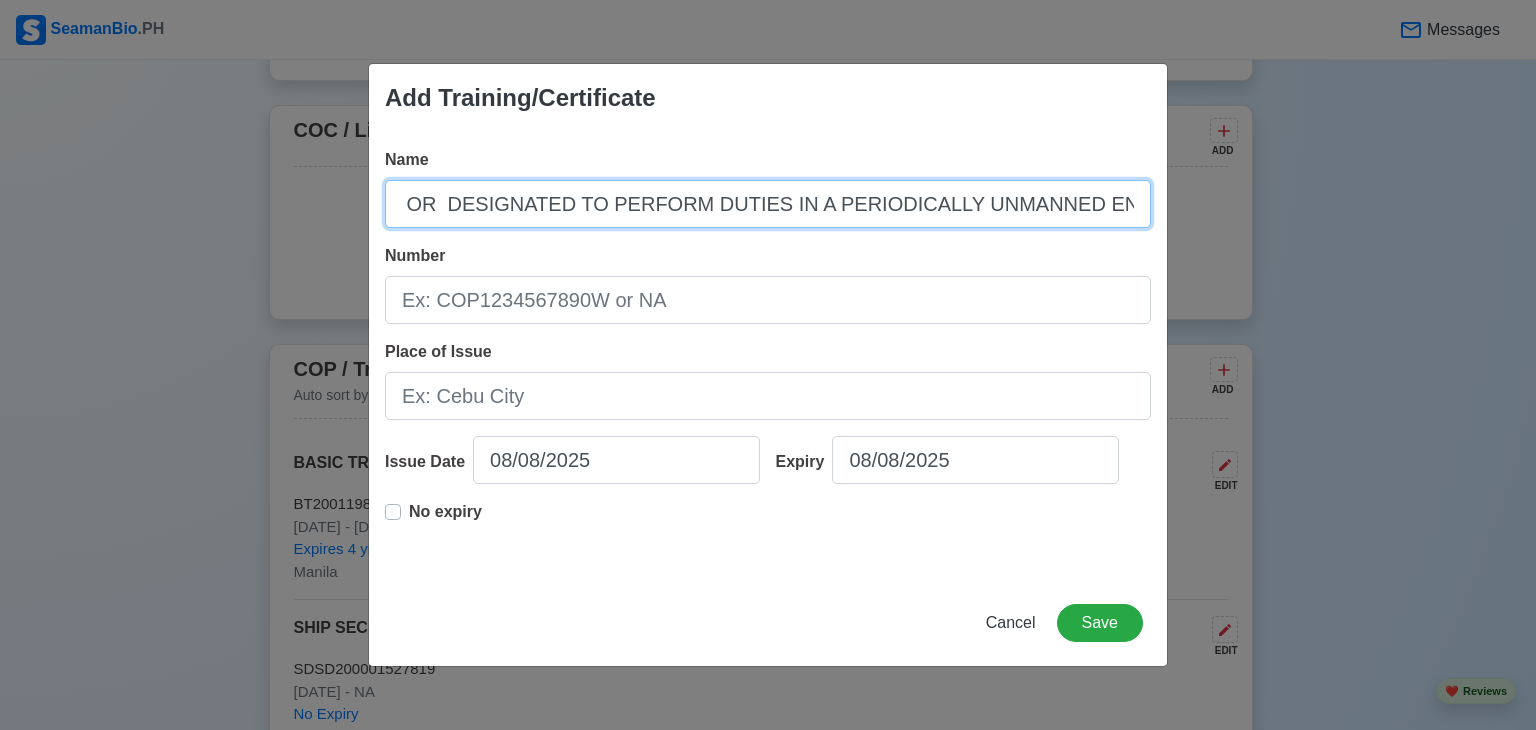 scroll, scrollTop: 0, scrollLeft: 660, axis: horizontal 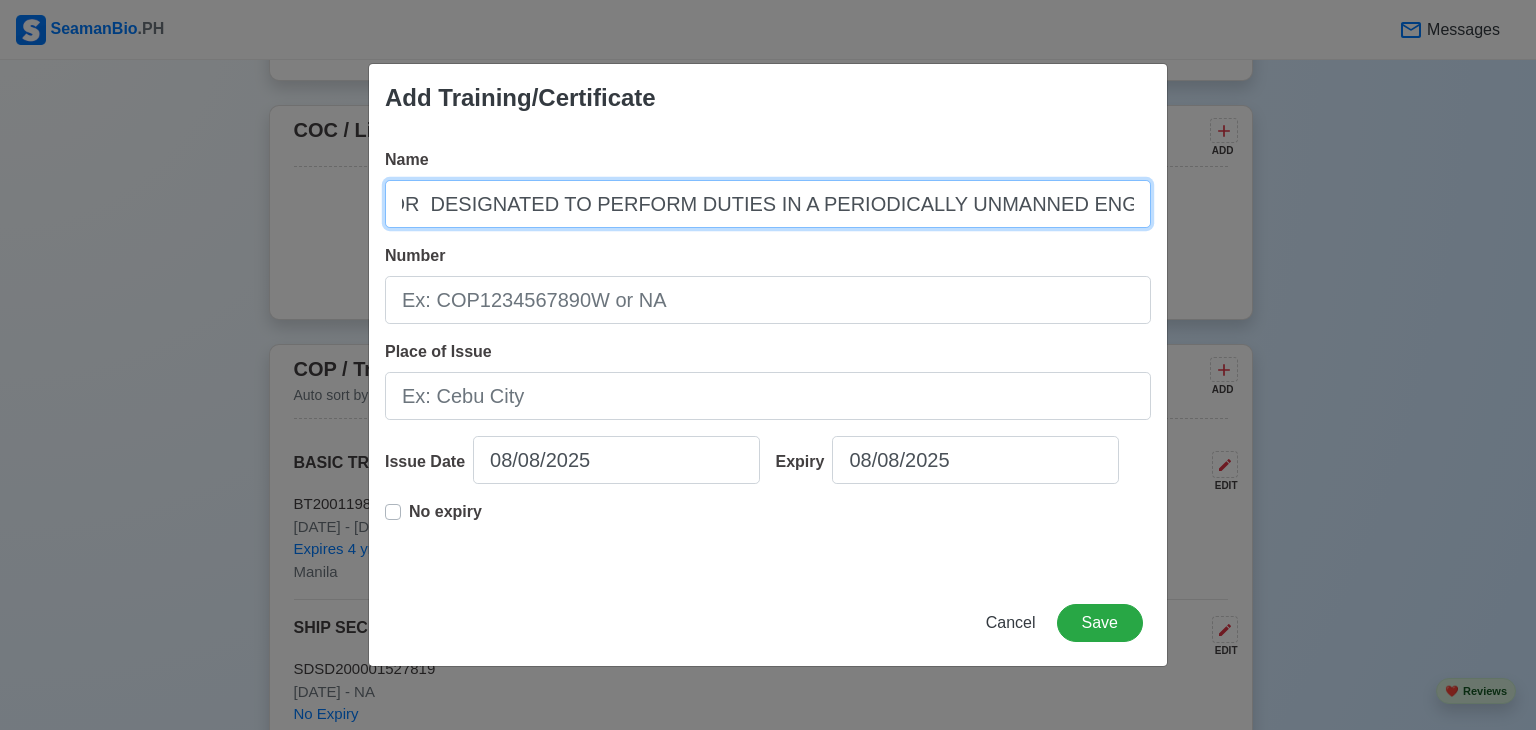 type on "RATING FORMING PART OF A WATCH IN A MANNED ENGINE ROOM OR  DESIGNATED TO PERFORM DUTIES IN A PERIODICALLY UNMANNED ENGINE ROOM" 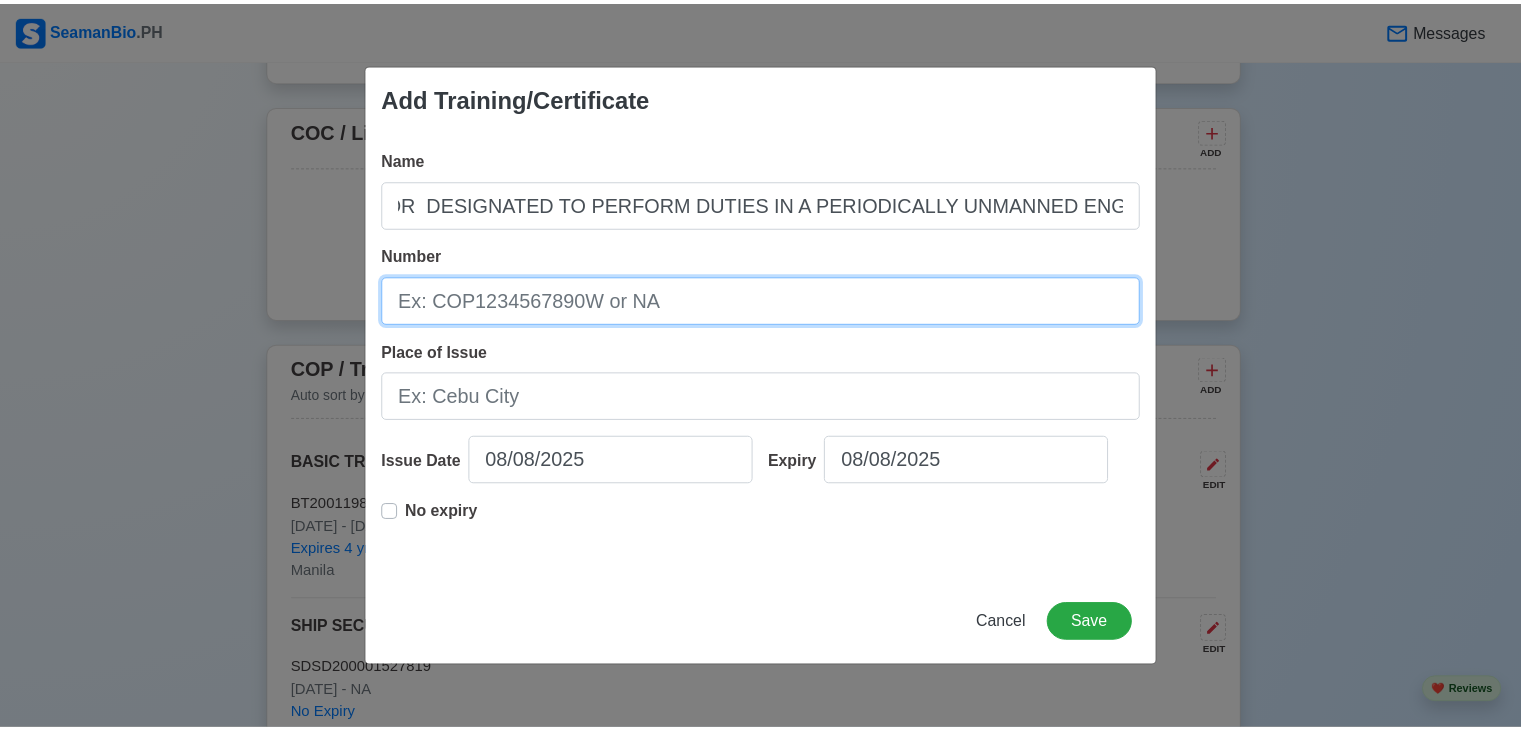 scroll, scrollTop: 0, scrollLeft: 0, axis: both 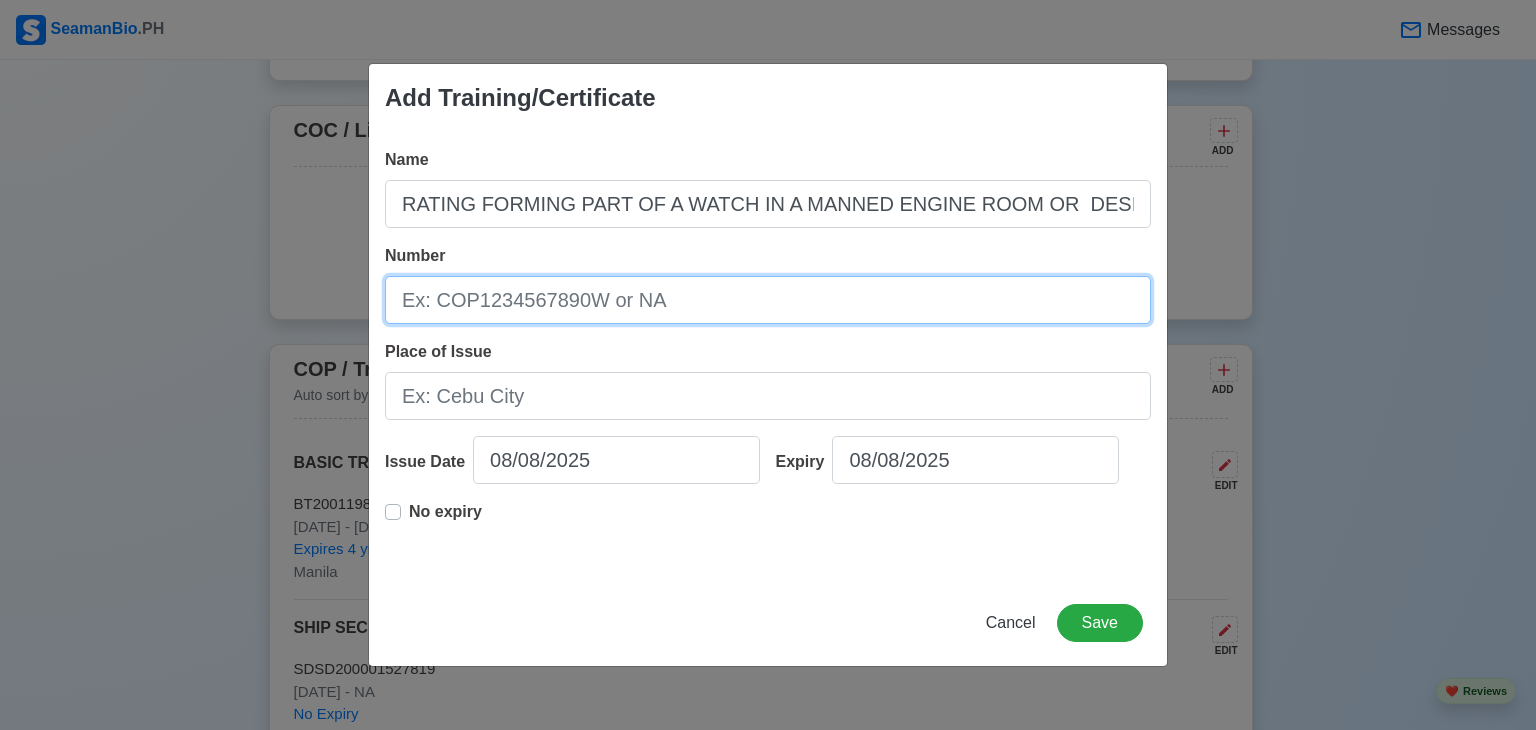 click on "Number" at bounding box center [768, 300] 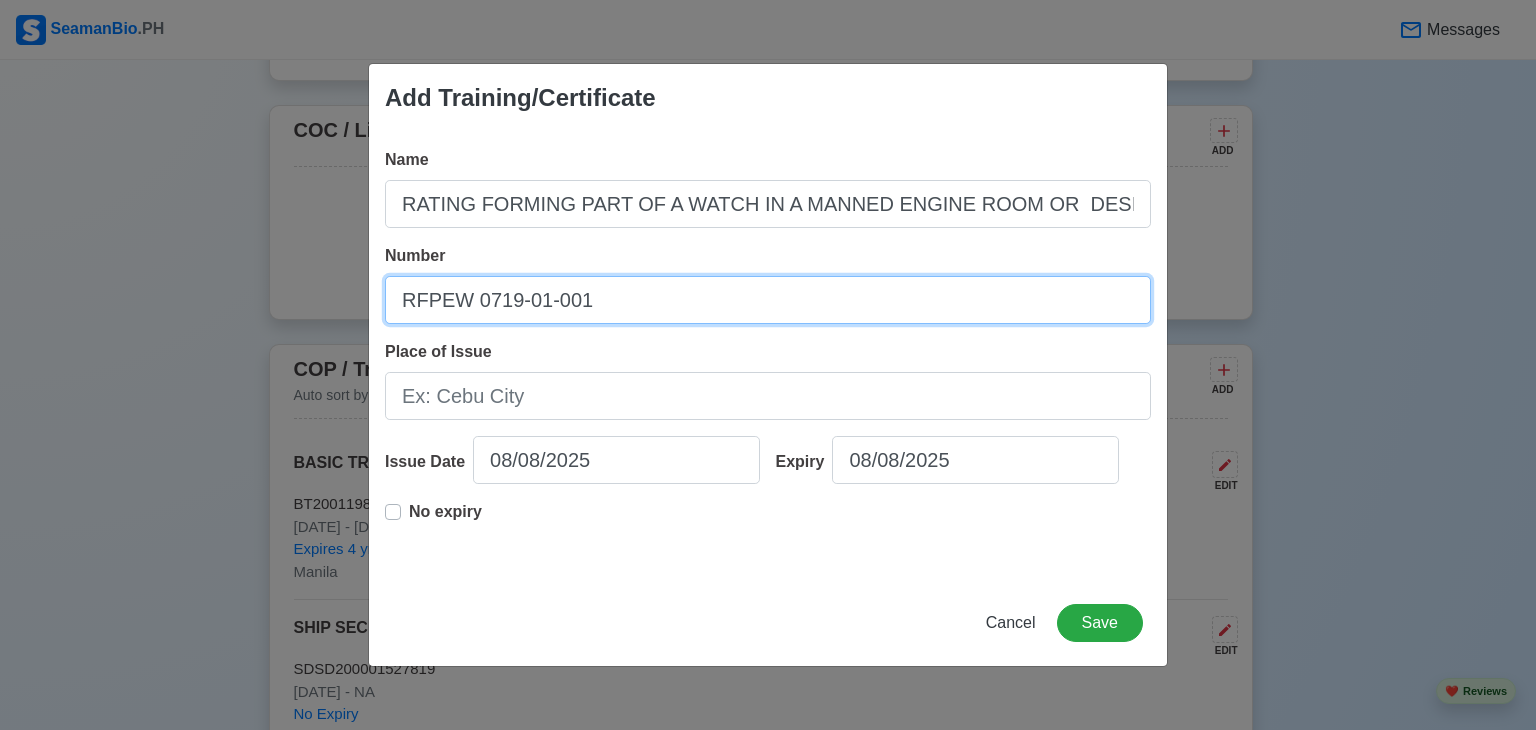 type on "RFPEW 0719-01-001" 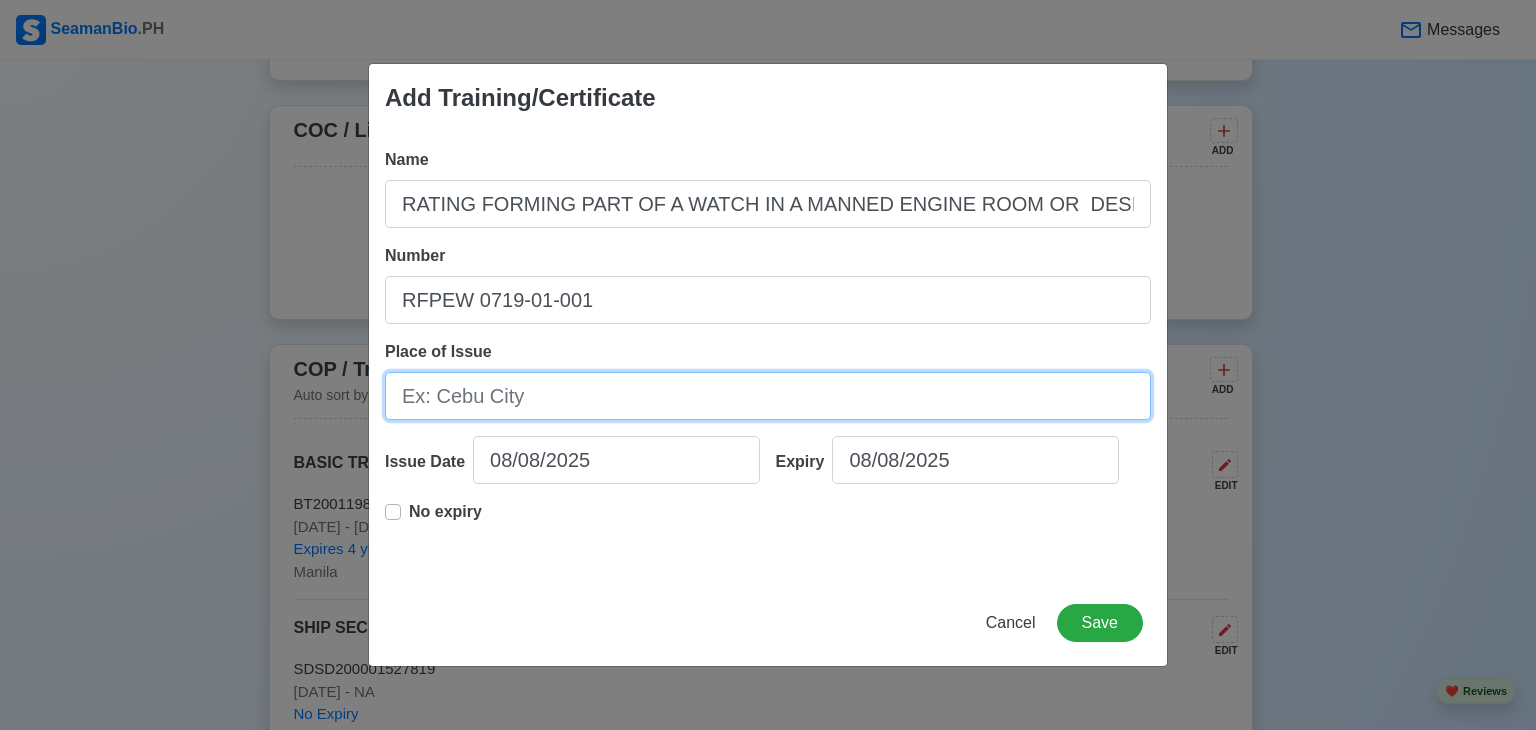 click on "Place of Issue" at bounding box center [768, 396] 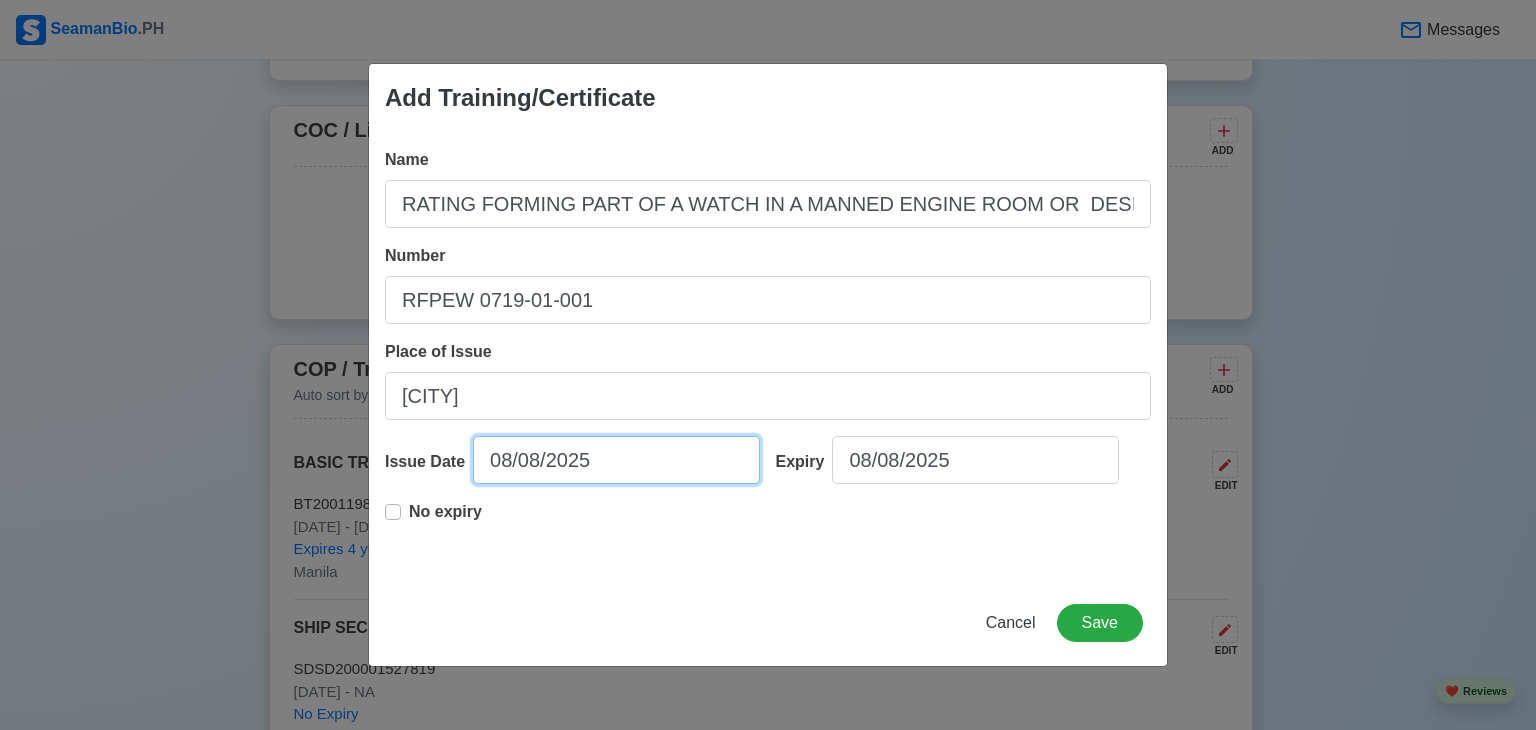 click on "08/08/2025" at bounding box center (616, 460) 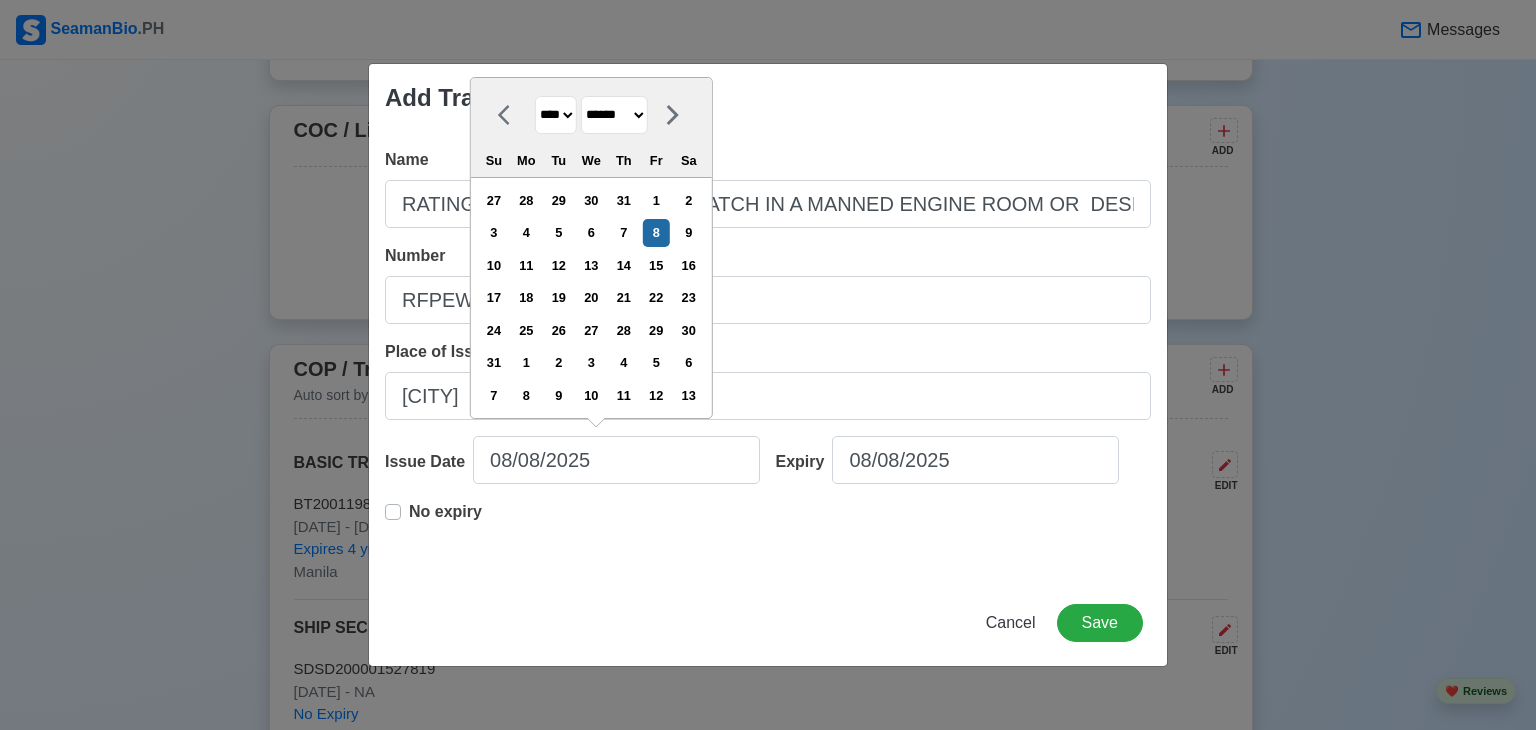 click on "**** **** **** **** **** **** **** **** **** **** **** **** **** **** **** **** **** **** **** **** **** **** **** **** **** **** **** **** **** **** **** **** **** **** **** **** **** **** **** **** **** **** **** **** **** **** **** **** **** **** **** **** **** **** **** **** **** **** **** **** **** **** **** **** **** **** **** **** **** **** **** **** **** **** **** **** **** **** **** **** **** **** **** **** **** **** **** **** **** **** **** **** **** **** **** **** **** **** **** **** **** **** **** **** **** ****" at bounding box center (556, 115) 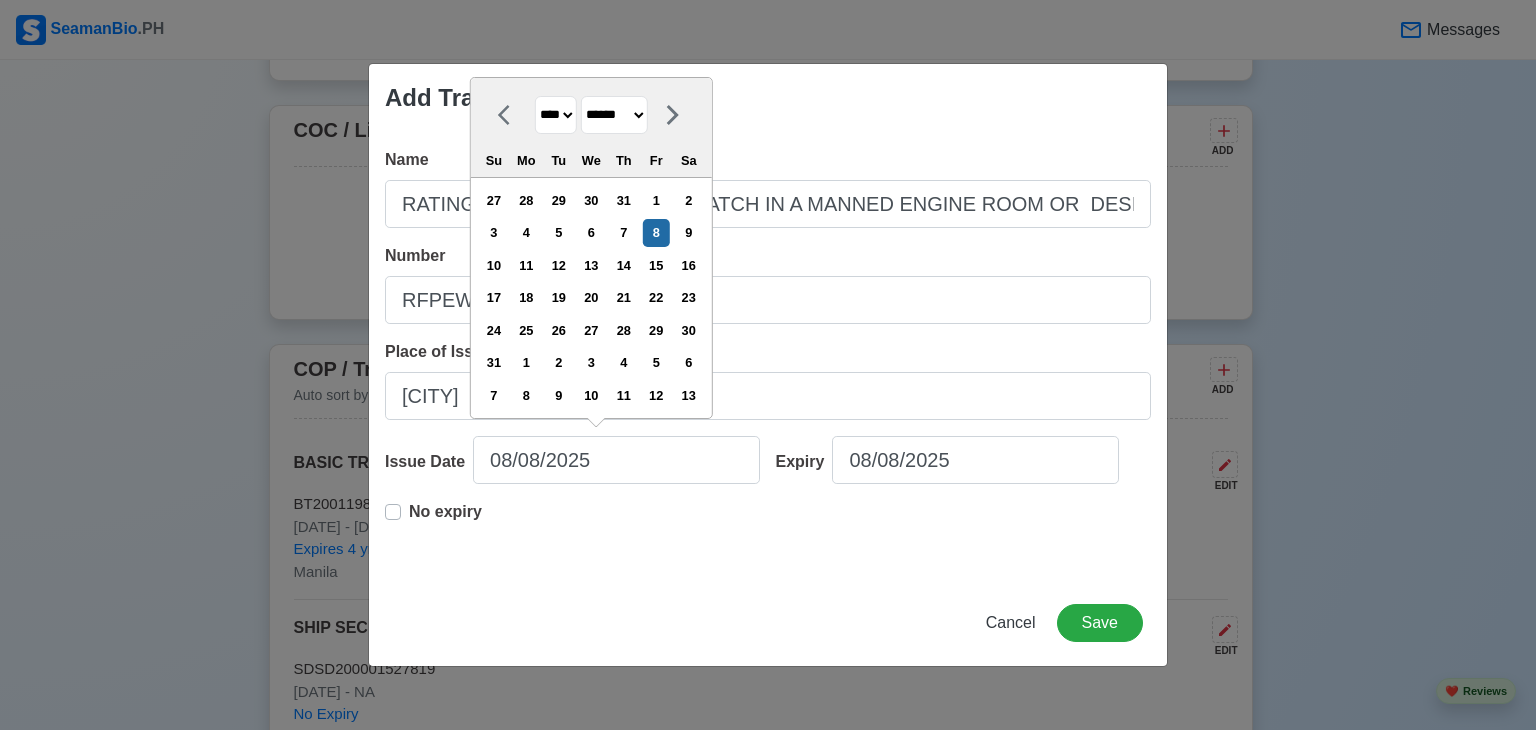 select on "****" 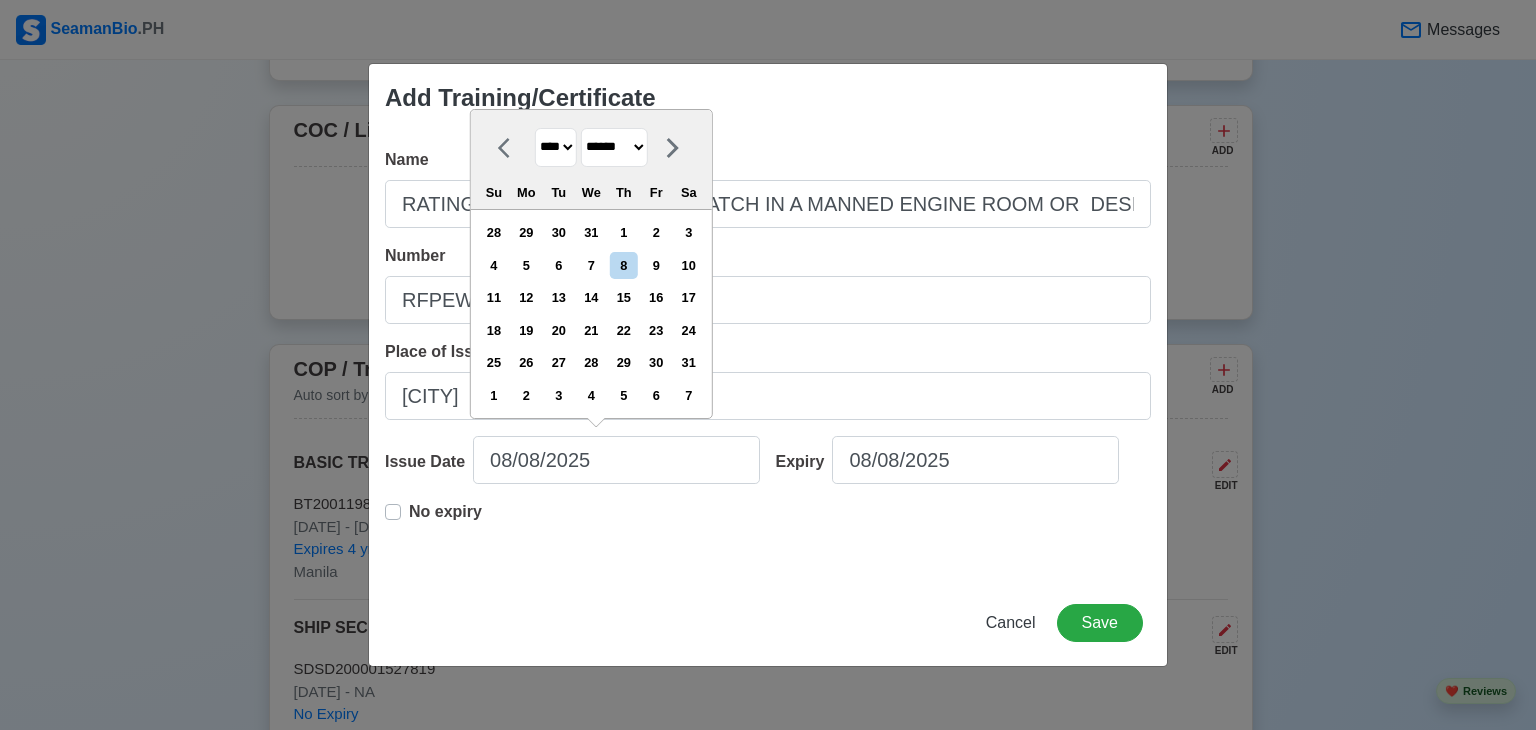 click on "******* ******** ***** ***** *** **** **** ****** ********* ******* ******** ********" at bounding box center [614, 147] 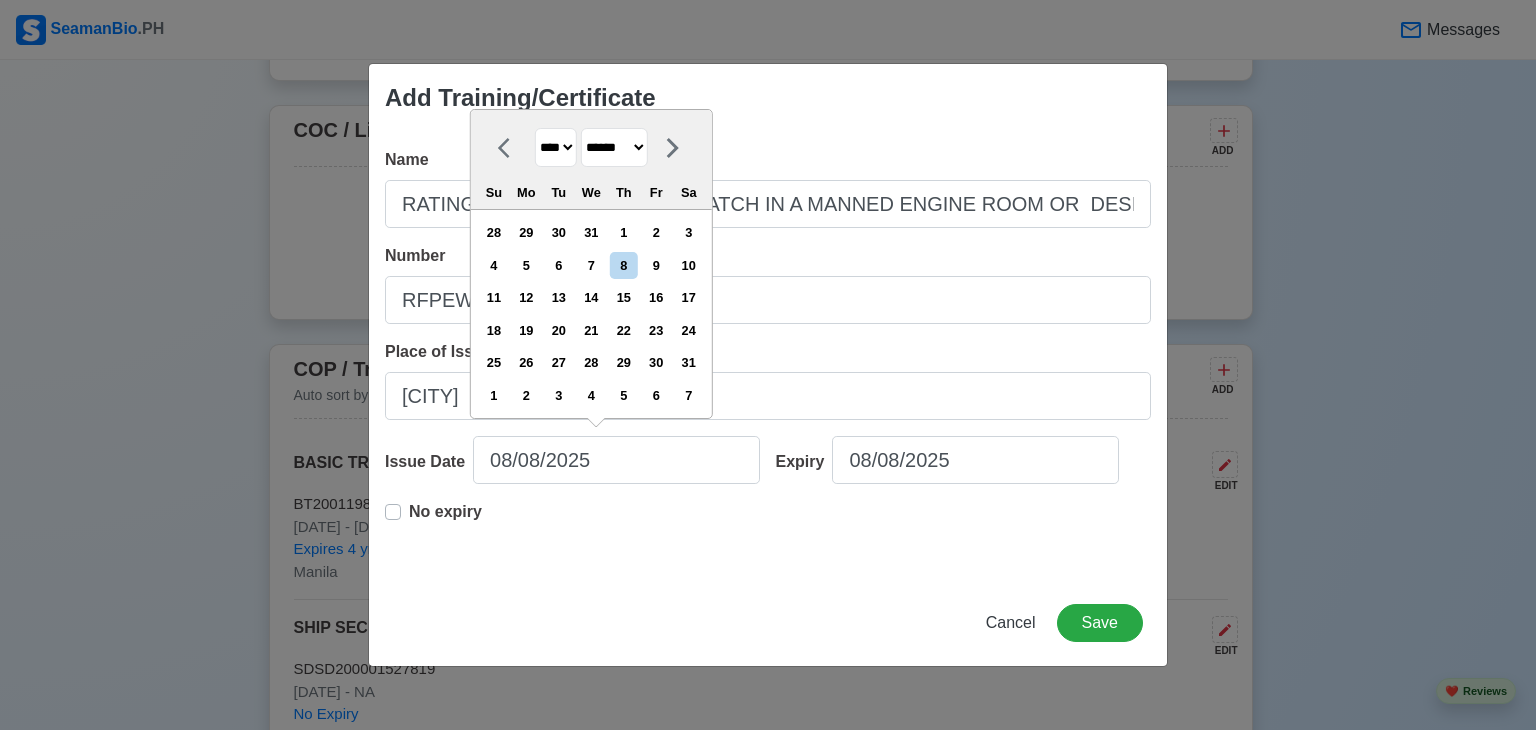 select on "****" 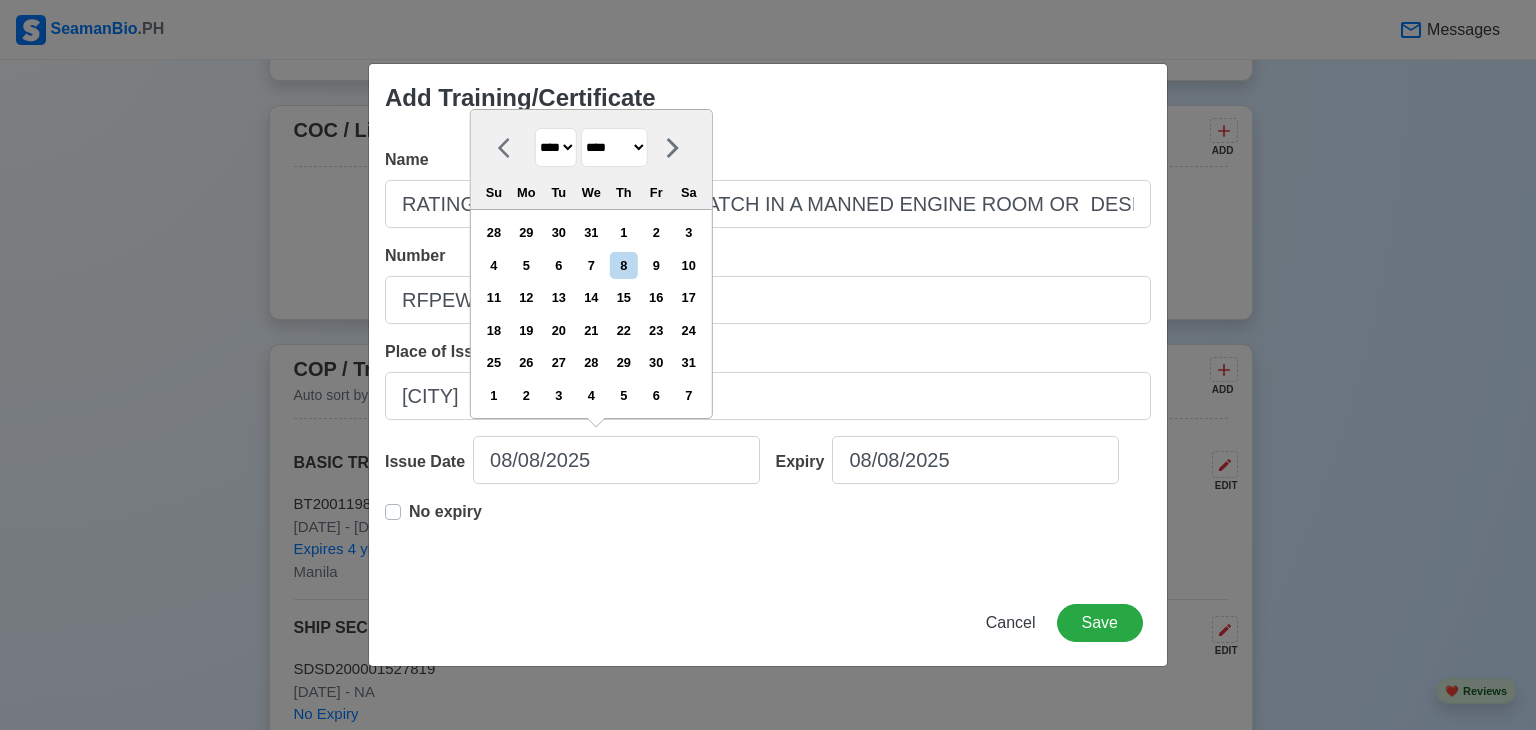 click on "******* ******** ***** ***** *** **** **** ****** ********* ******* ******** ********" at bounding box center (614, 147) 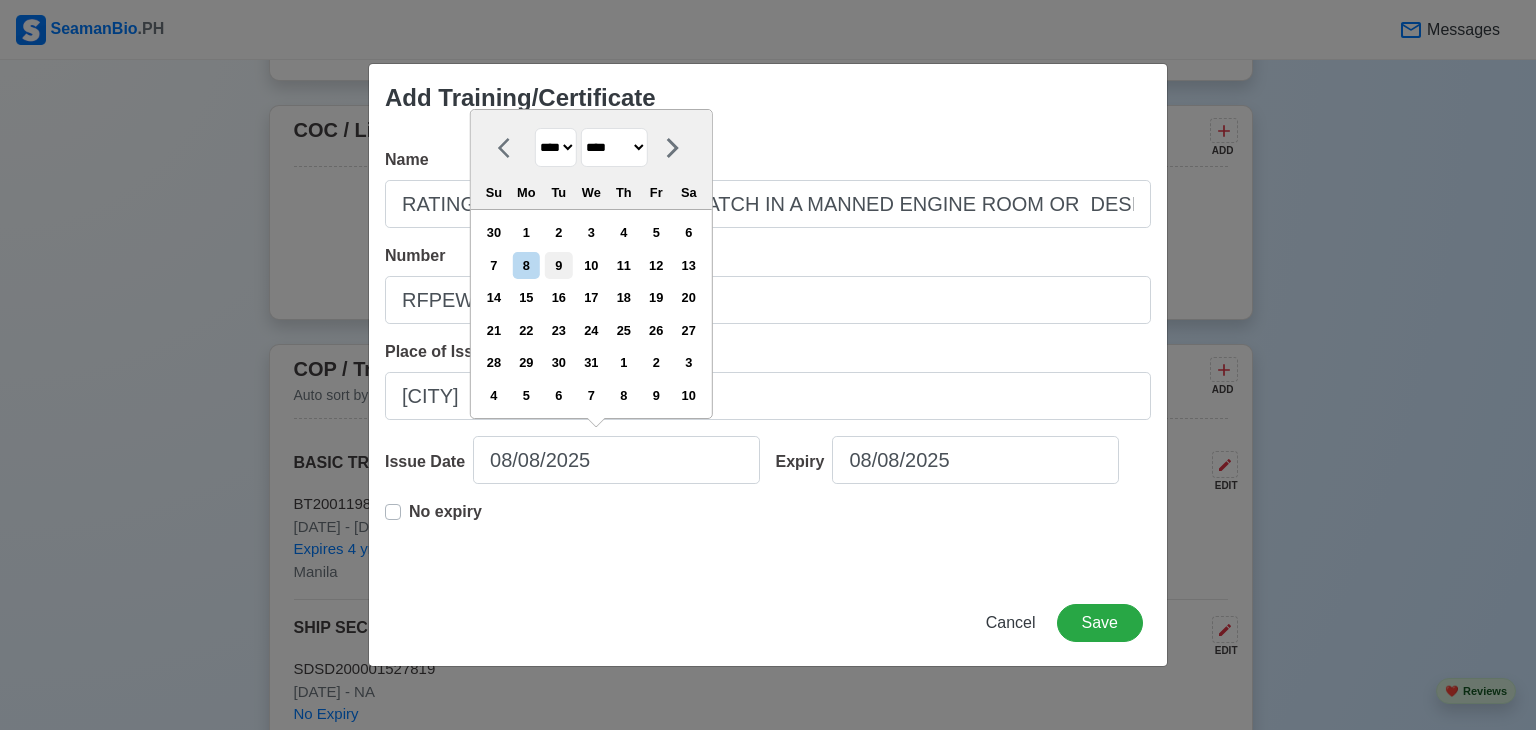 click on "9" at bounding box center (558, 265) 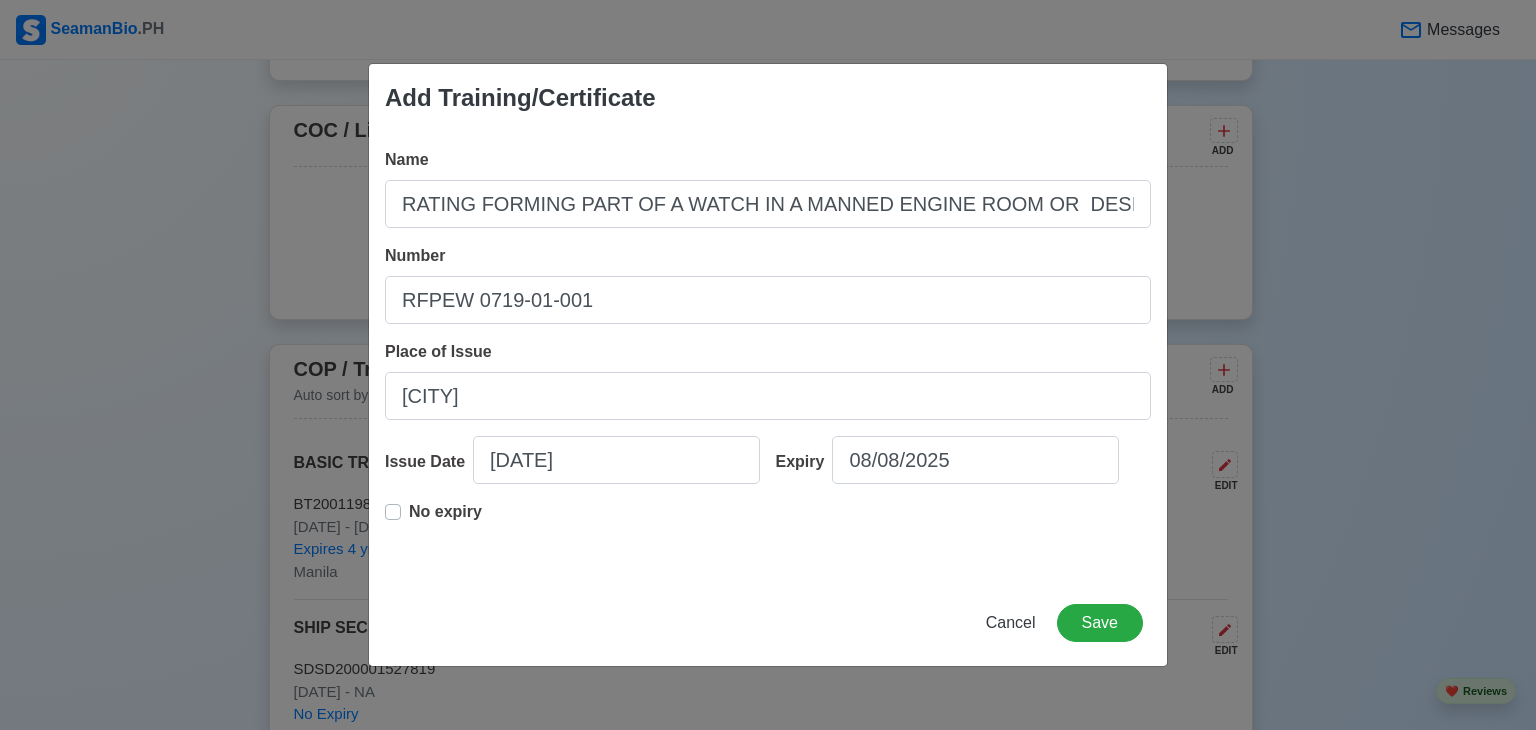 click on "No expiry" at bounding box center (445, 520) 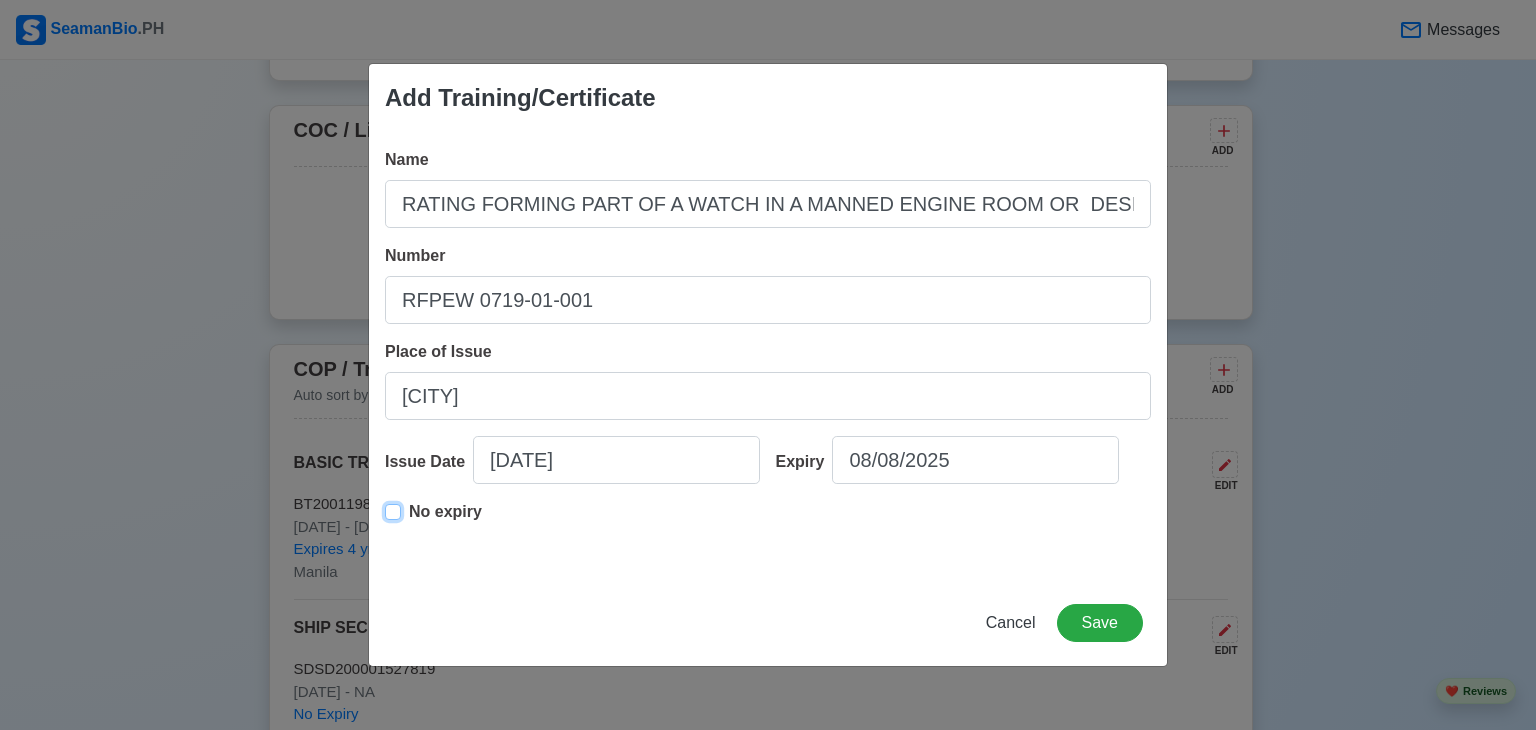 type on "07/09/2019" 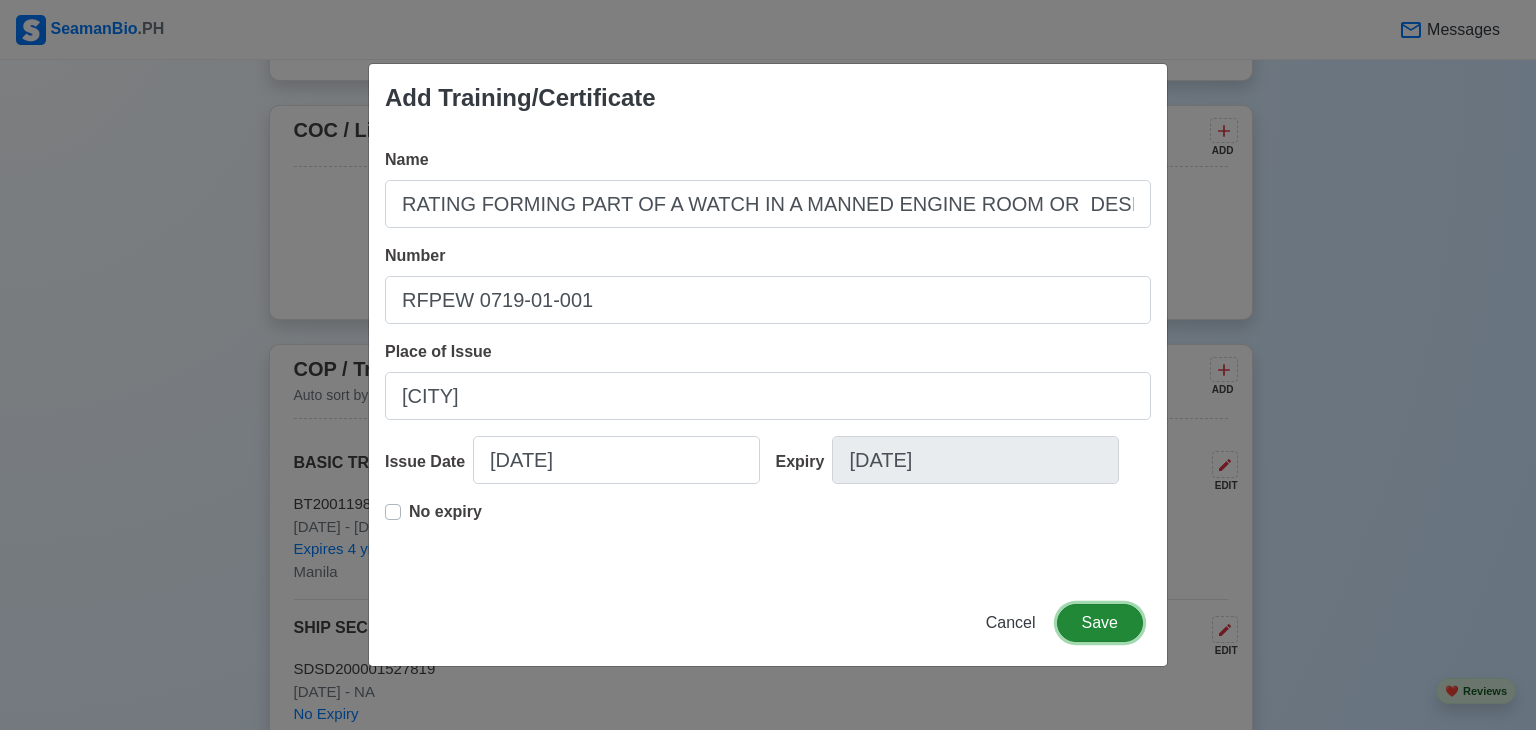 click on "Save" at bounding box center [1100, 623] 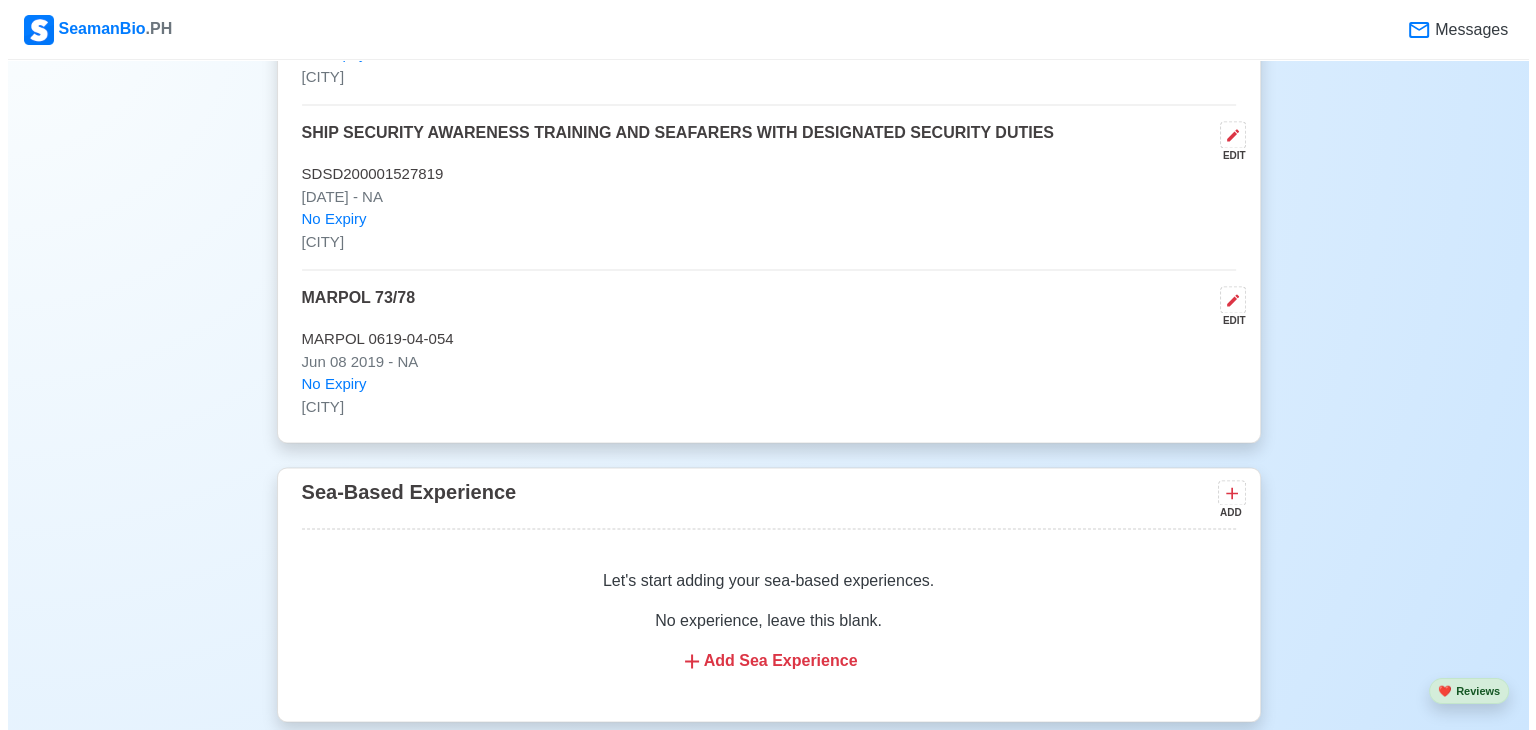 scroll, scrollTop: 3130, scrollLeft: 0, axis: vertical 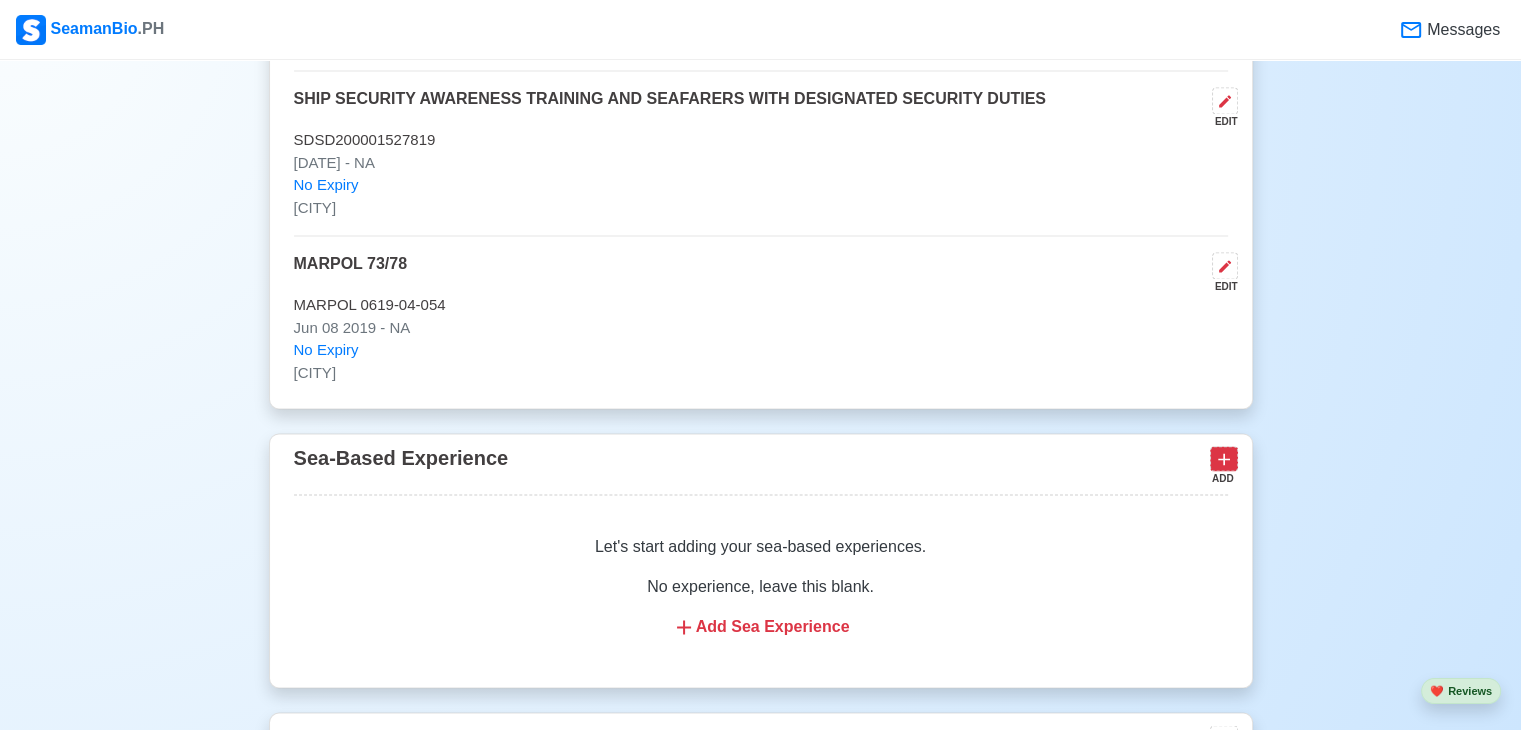 click 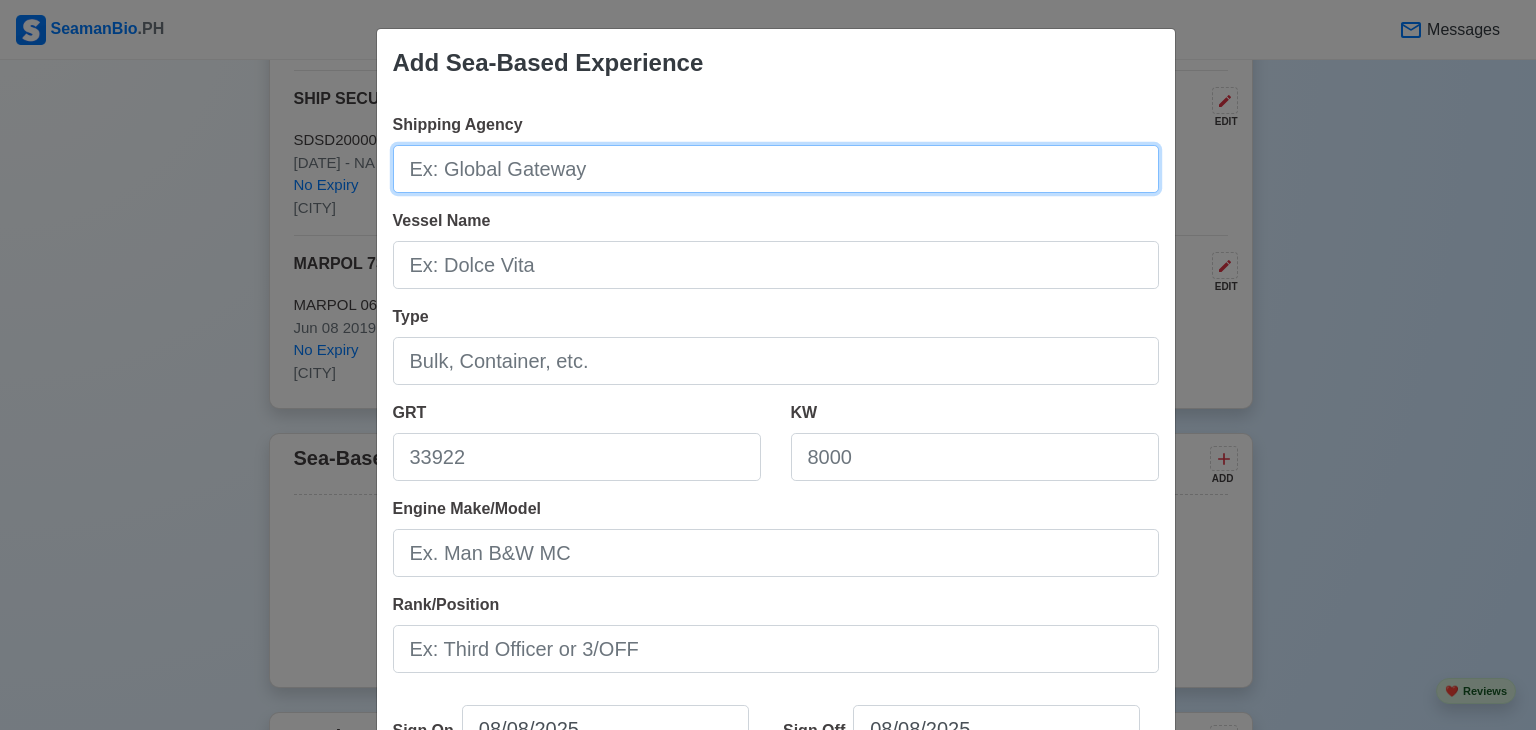 click on "Shipping Agency" at bounding box center (776, 169) 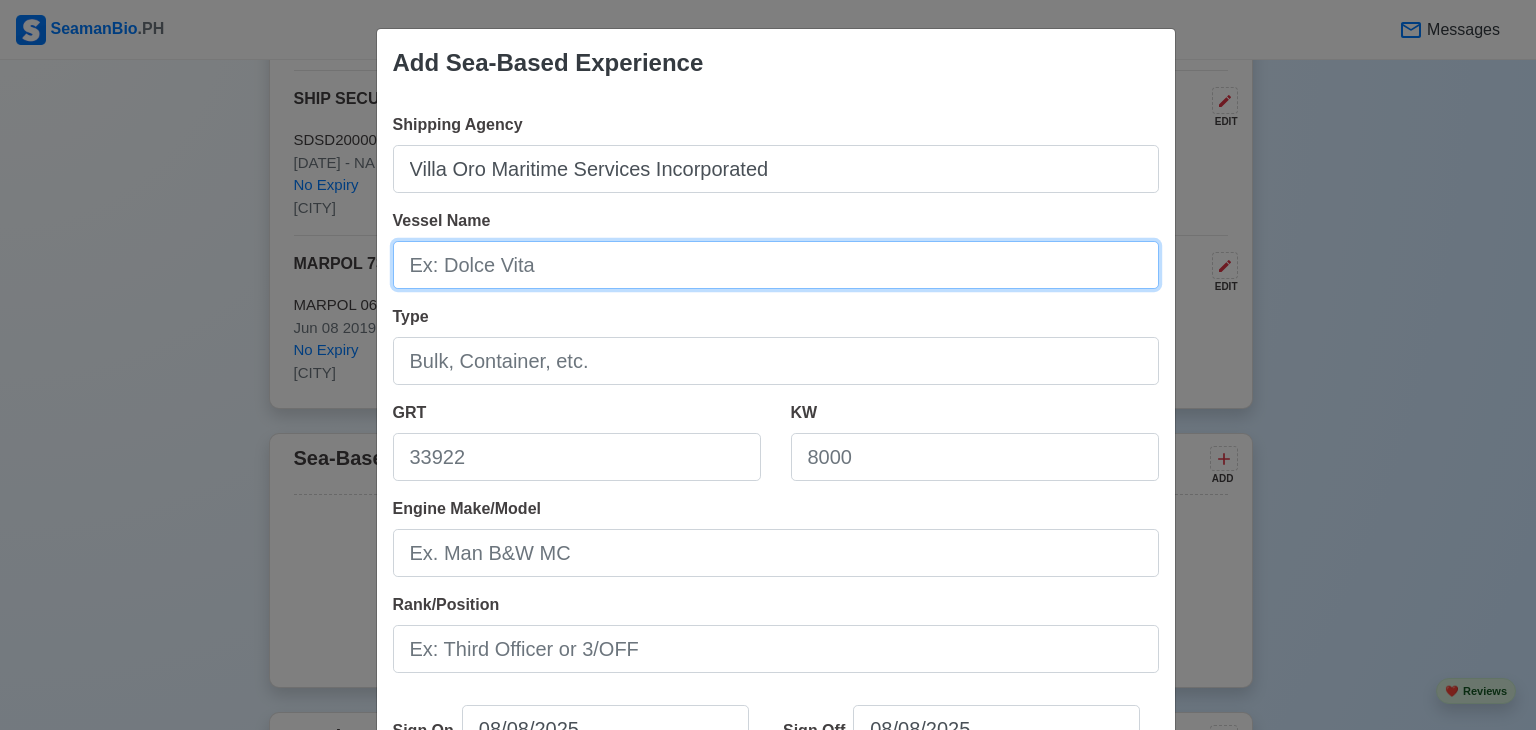 click on "Vessel Name" at bounding box center [776, 265] 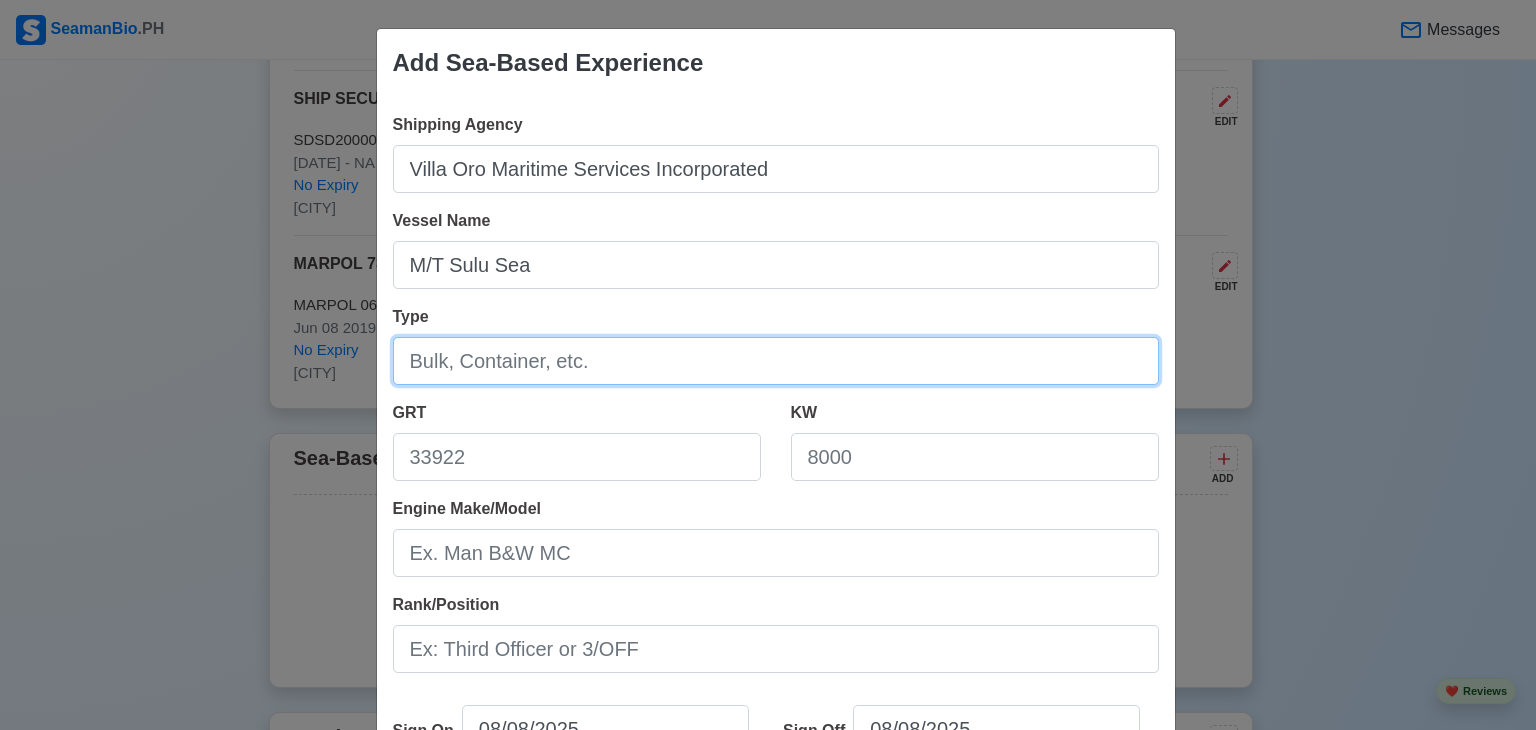 click on "Type" at bounding box center (776, 361) 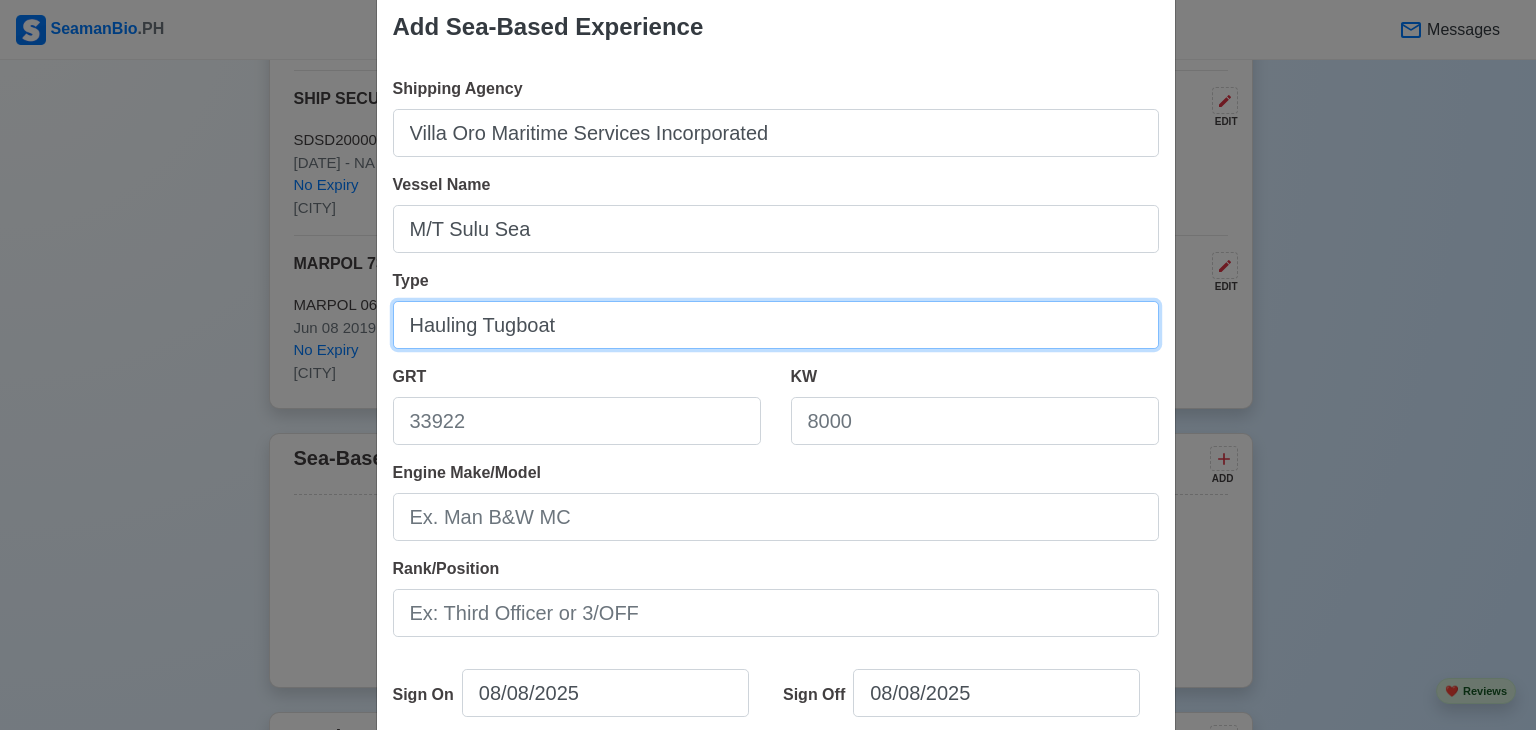scroll, scrollTop: 100, scrollLeft: 0, axis: vertical 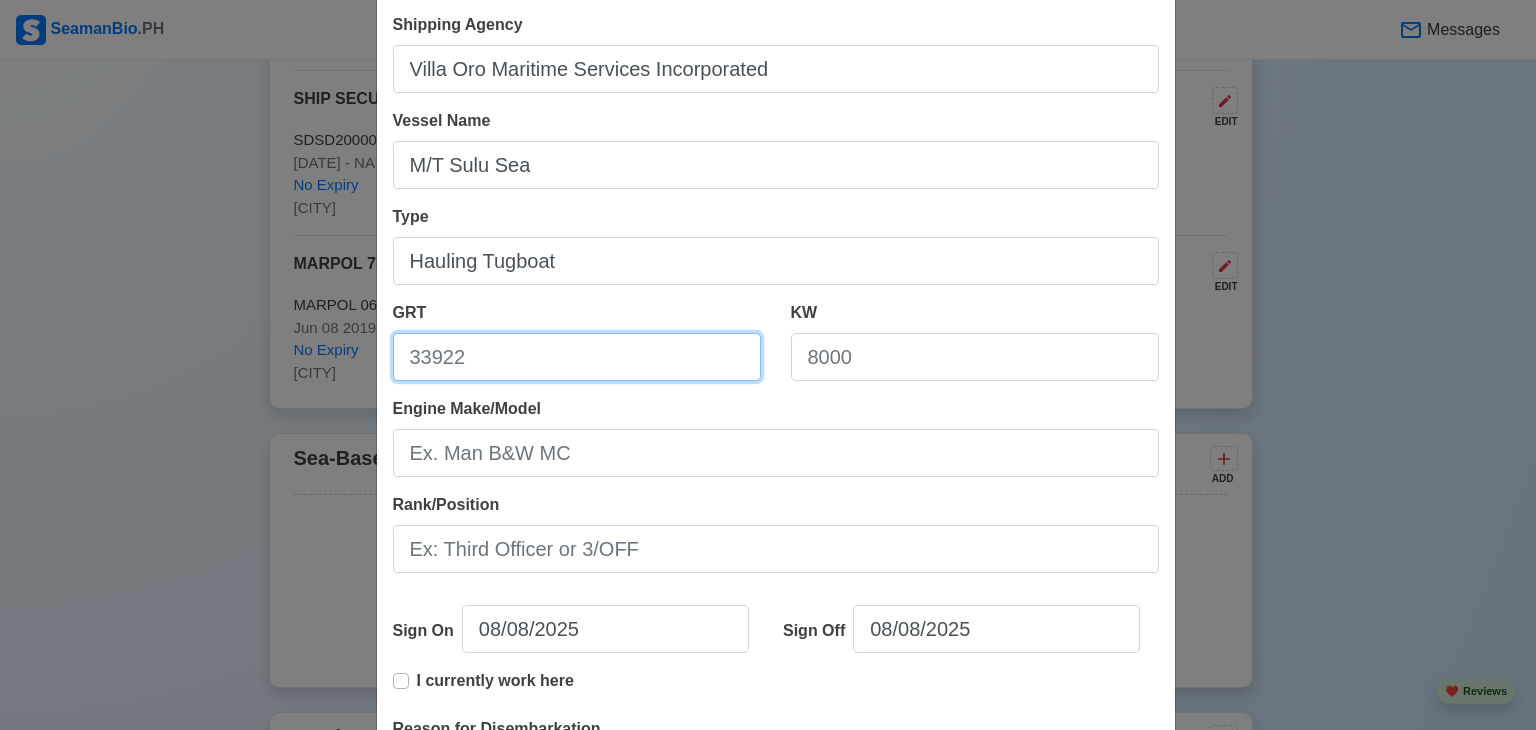 click on "GRT" at bounding box center (577, 357) 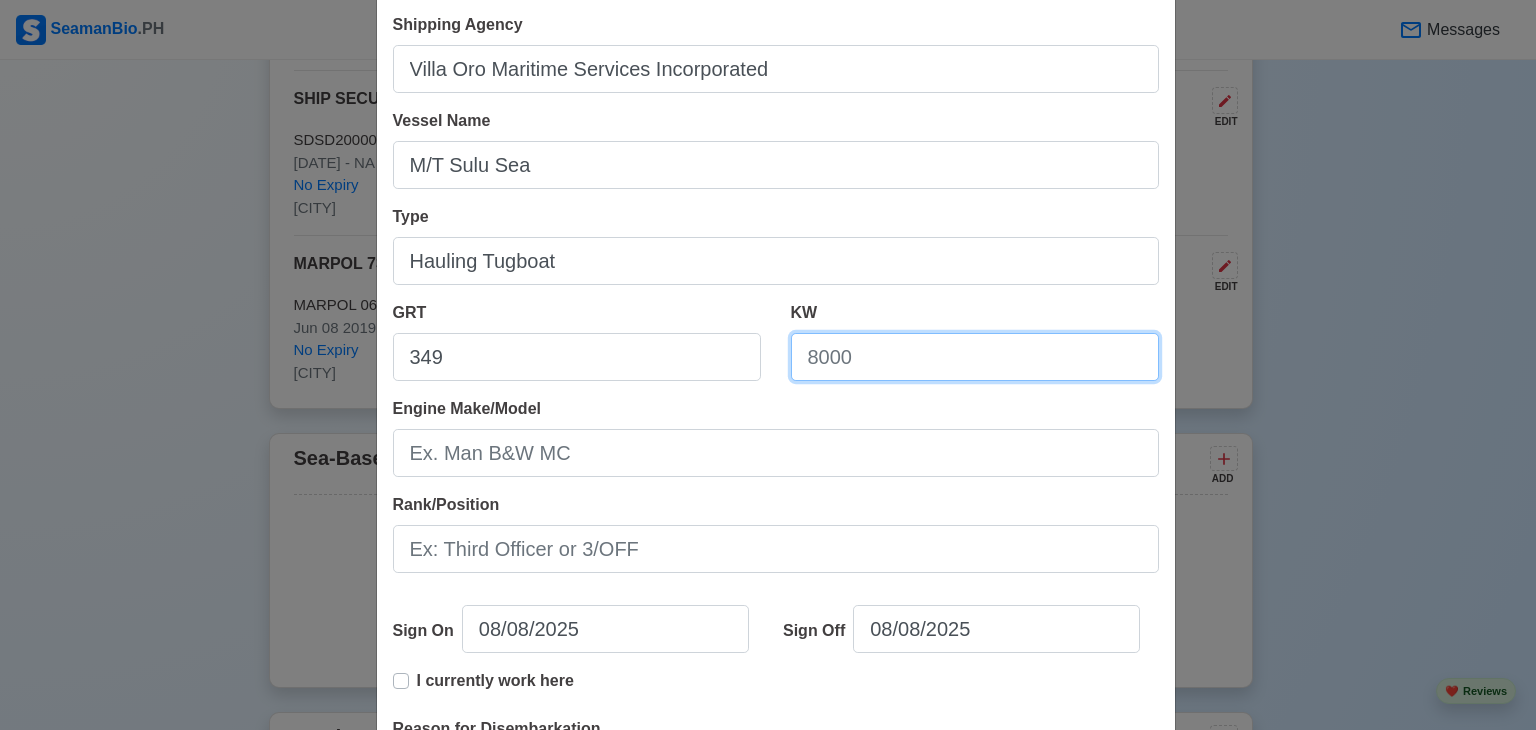 click on "KW" at bounding box center [975, 357] 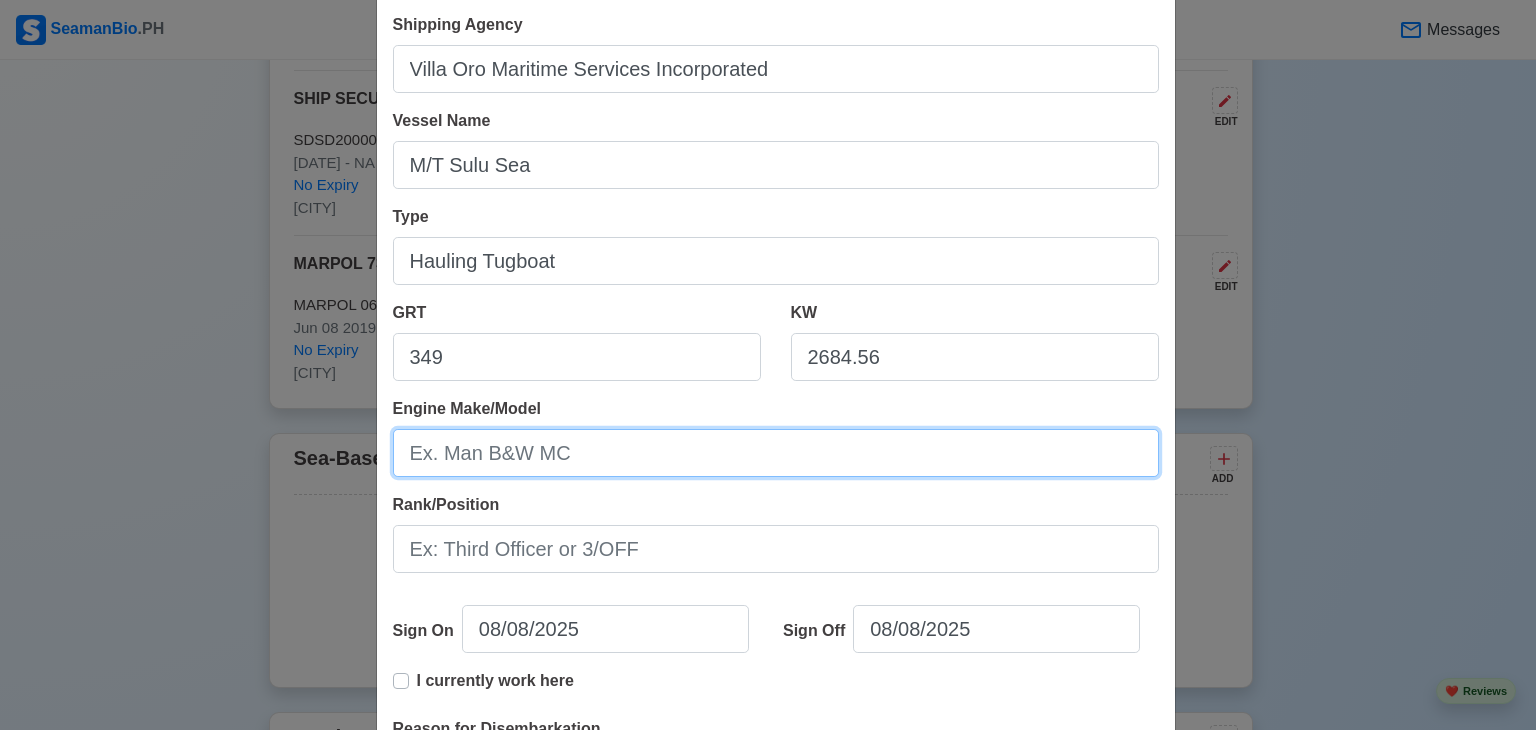 click on "Engine Make/Model" at bounding box center [776, 453] 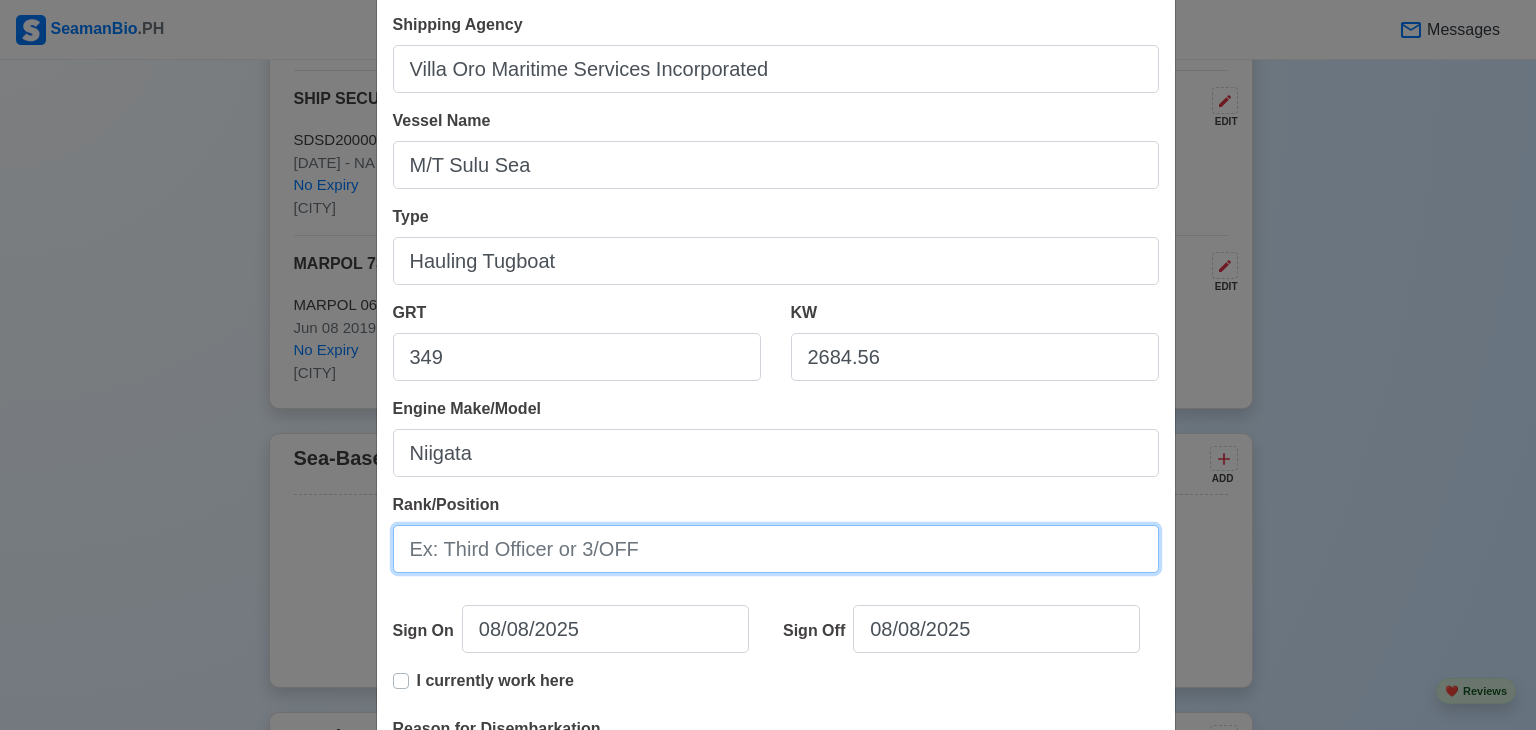 click on "Rank/Position" at bounding box center (776, 549) 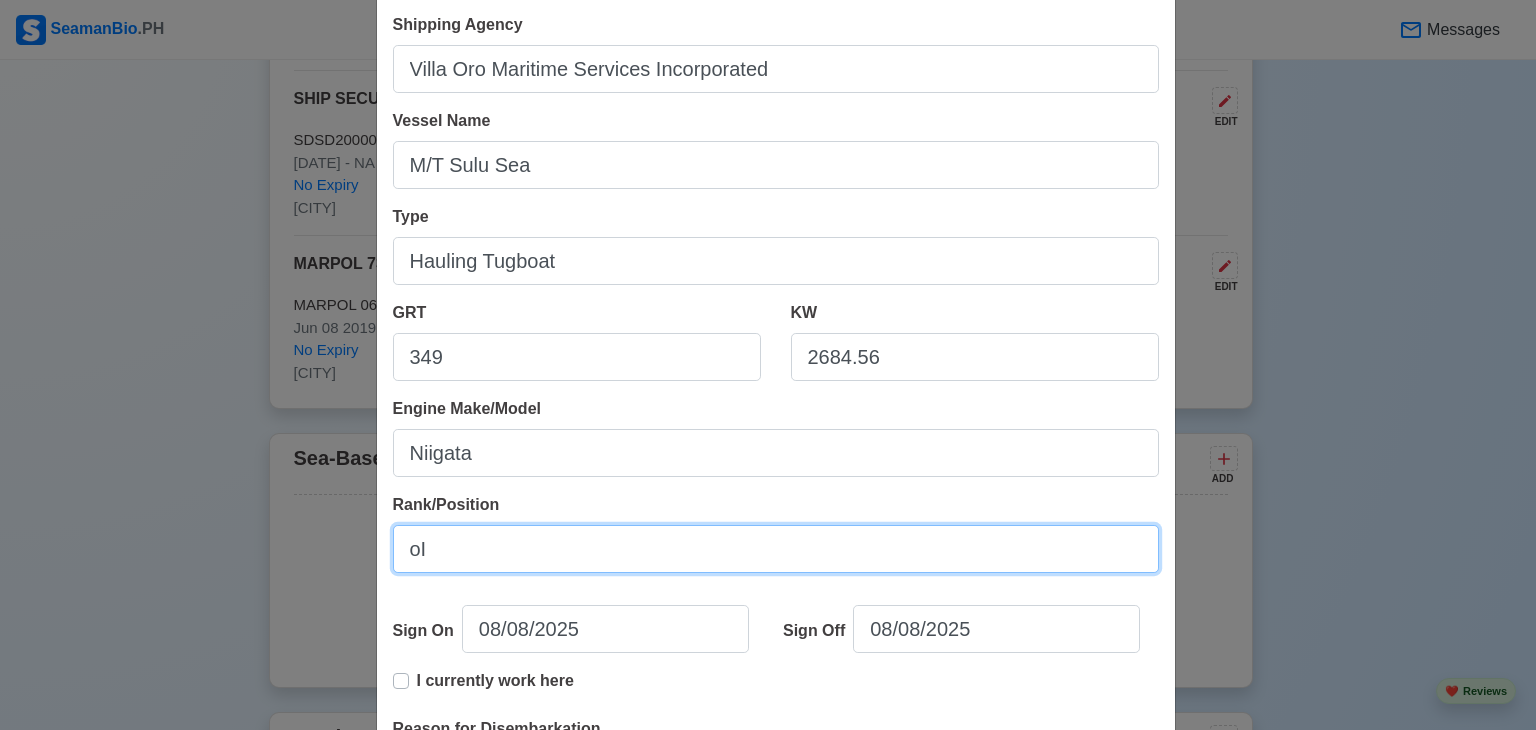 type on "o" 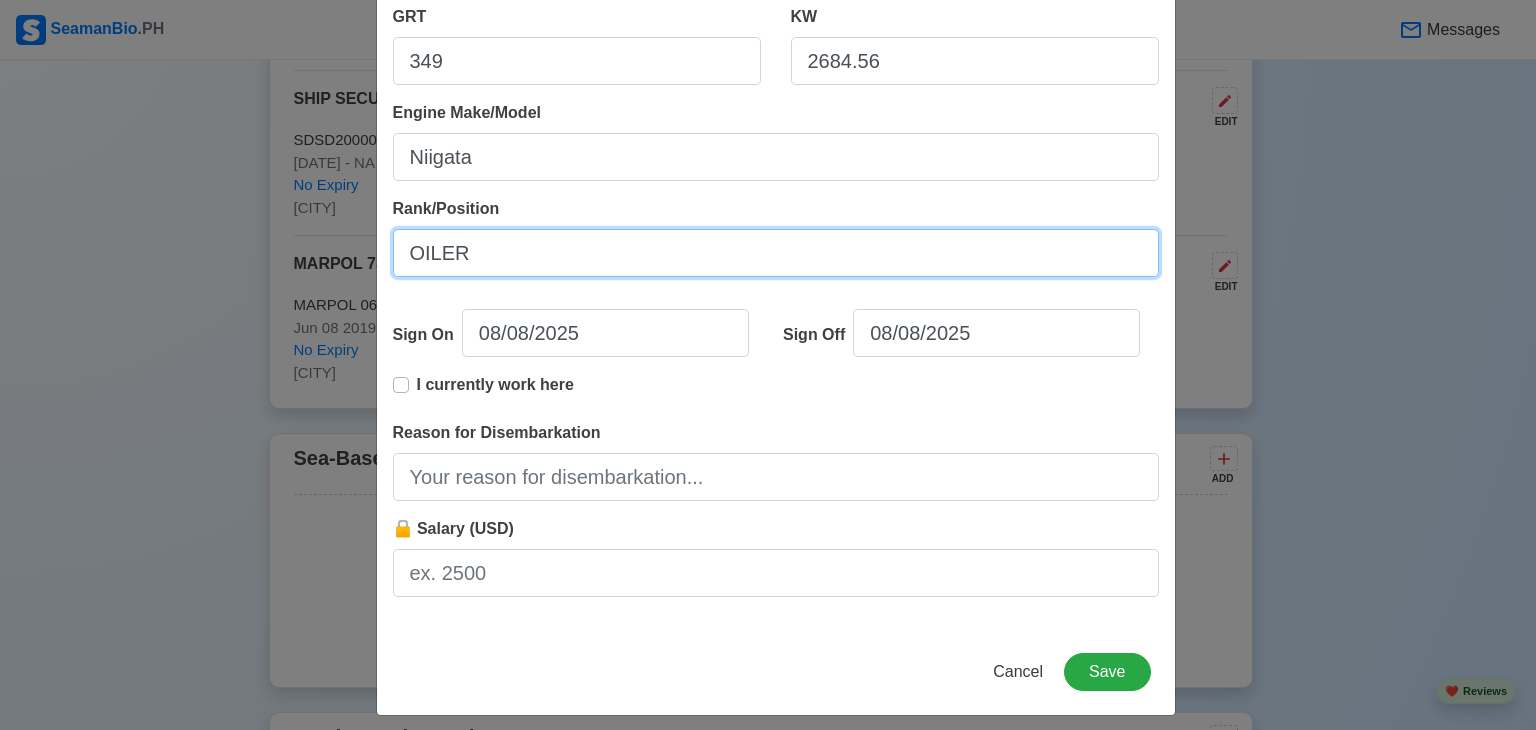 scroll, scrollTop: 400, scrollLeft: 0, axis: vertical 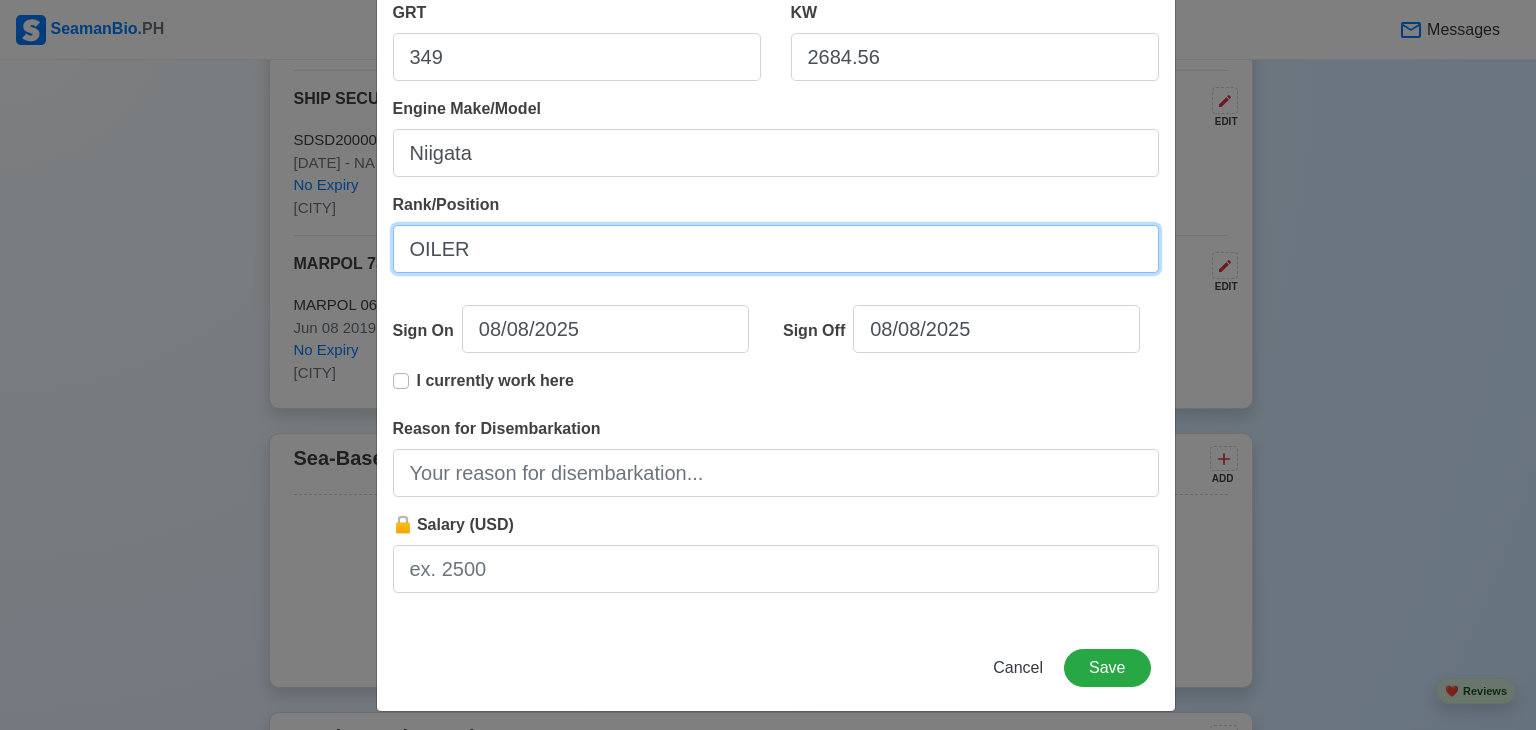 type on "OILER" 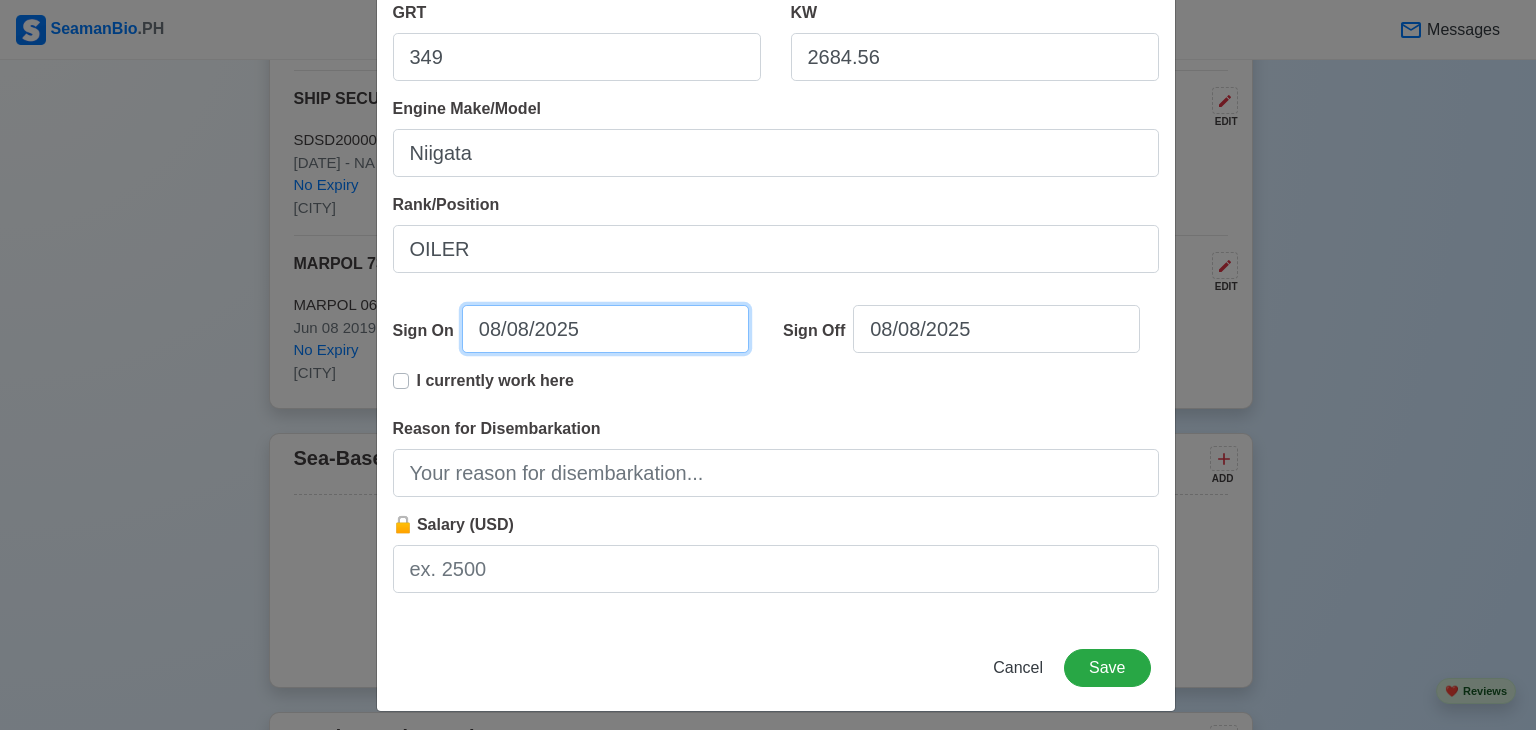 click on "08/08/2025" at bounding box center [605, 329] 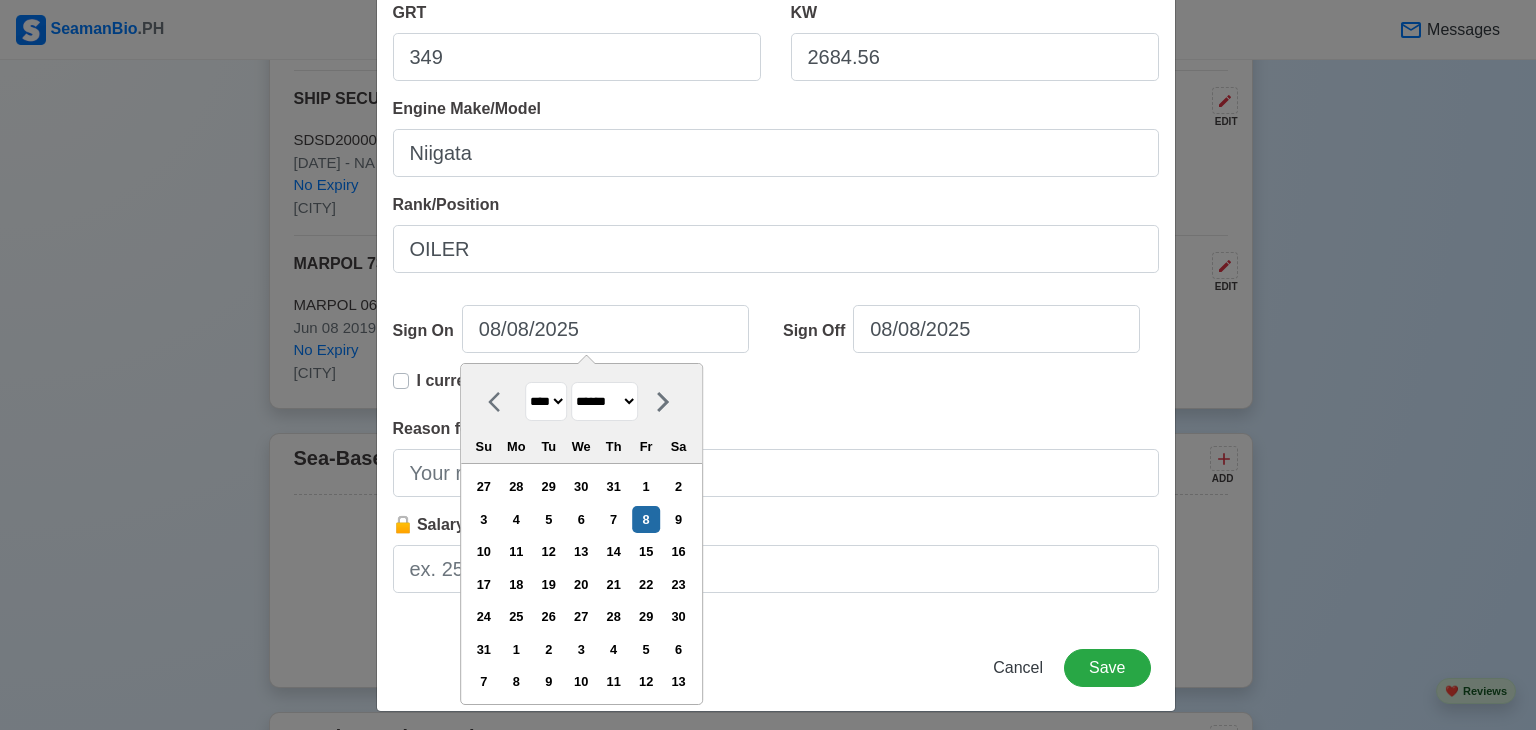 click on "**** **** **** **** **** **** **** **** **** **** **** **** **** **** **** **** **** **** **** **** **** **** **** **** **** **** **** **** **** **** **** **** **** **** **** **** **** **** **** **** **** **** **** **** **** **** **** **** **** **** **** **** **** **** **** **** **** **** **** **** **** **** **** **** **** **** **** **** **** **** **** **** **** **** **** **** **** **** **** **** **** **** **** **** **** **** **** **** **** **** **** **** **** **** **** **** **** **** **** **** **** **** **** **** **** ****" at bounding box center (546, 401) 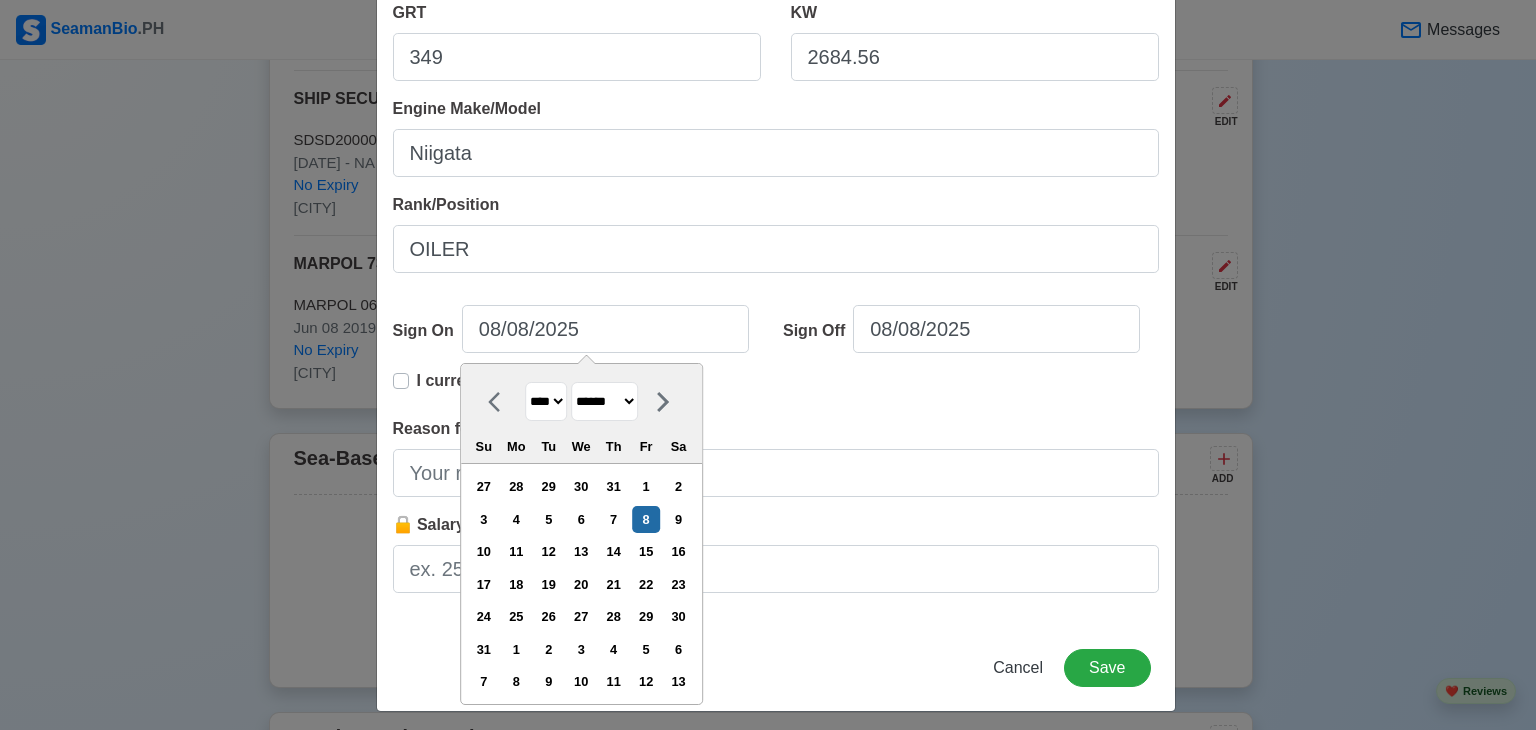select on "****" 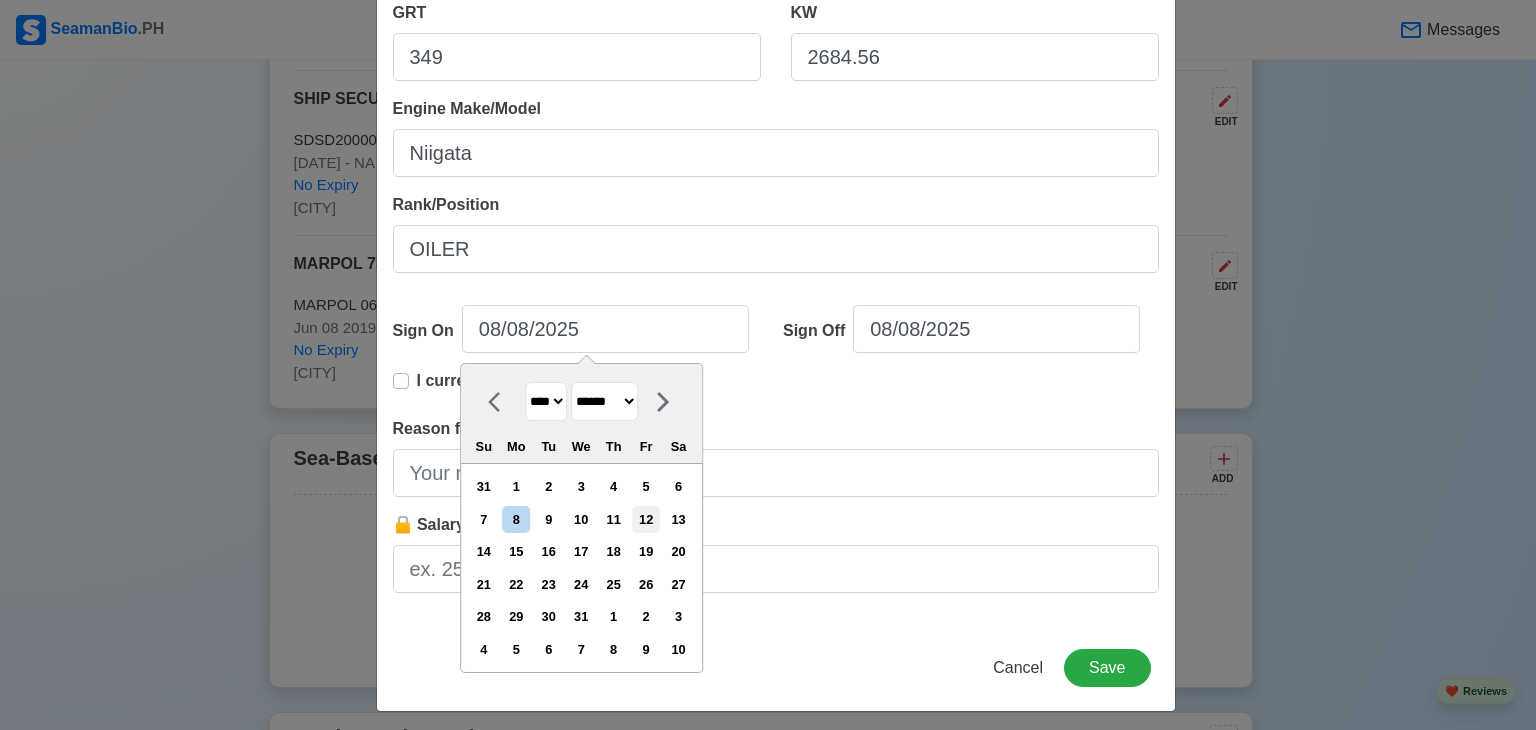click on "12" at bounding box center (646, 519) 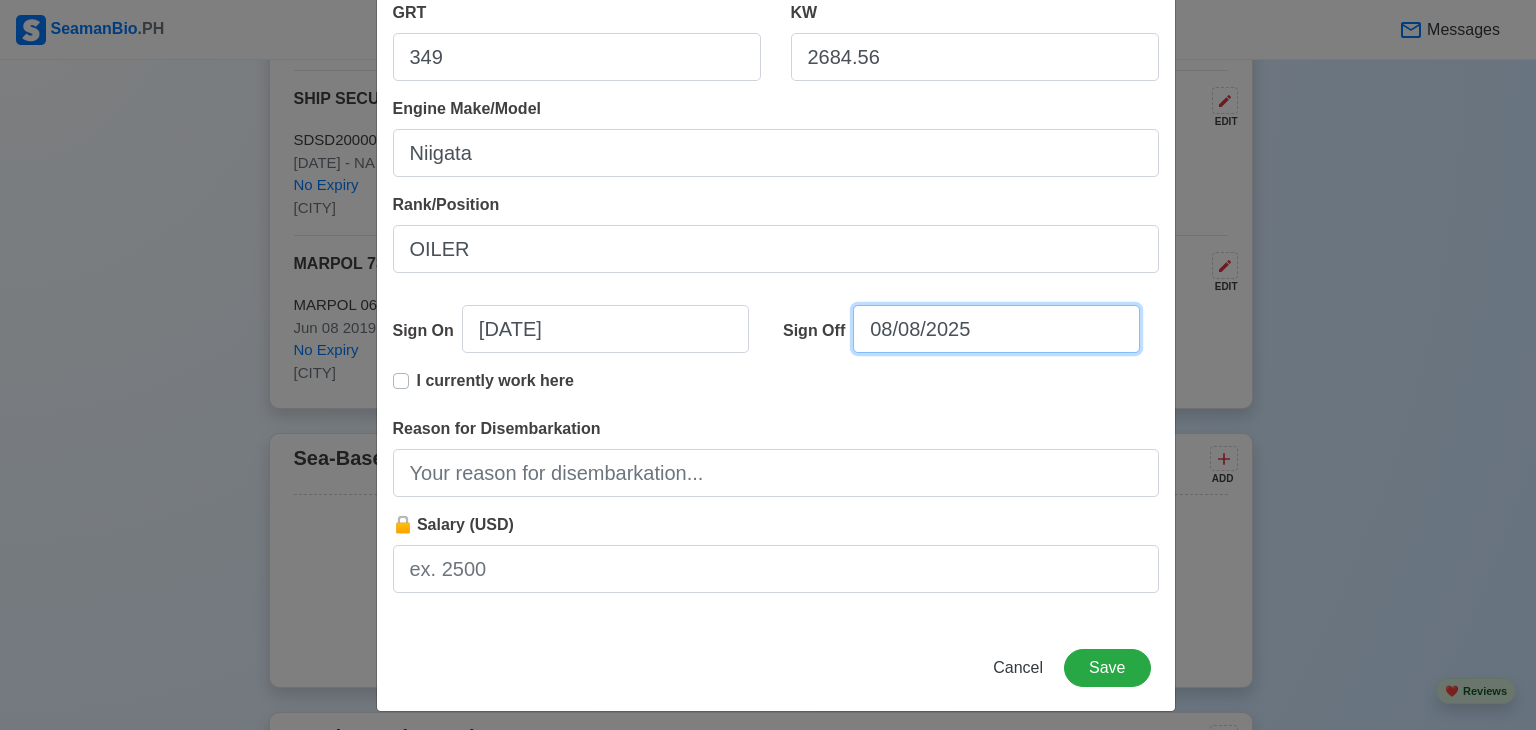 click on "08/08/2025" at bounding box center [996, 329] 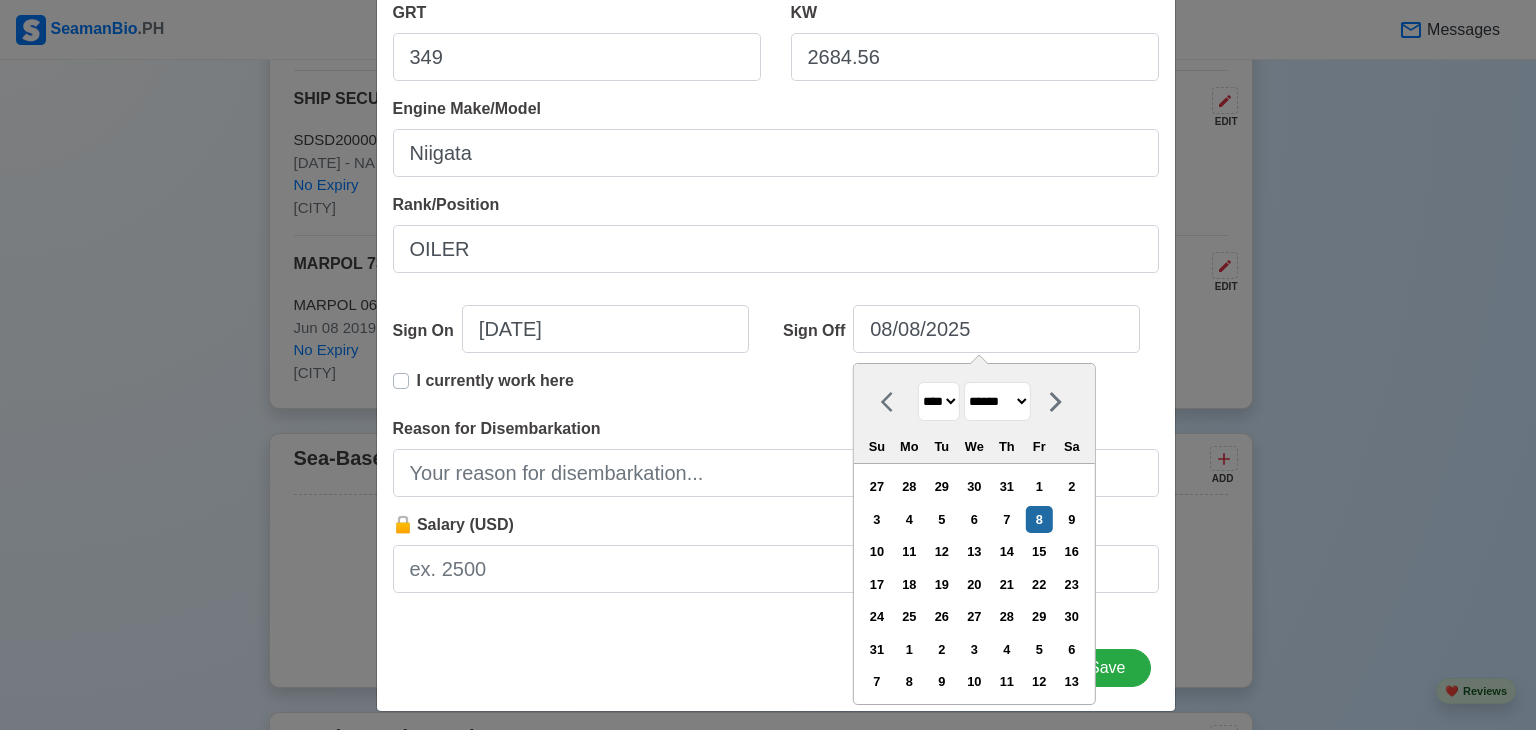 click on "**** **** **** **** **** **** **** **** **** **** **** **** **** **** **** **** **** **** **** **** **** **** **** **** **** **** **** **** **** **** **** **** **** **** **** **** **** **** **** **** **** **** **** **** **** **** **** **** **** **** **** **** **** **** **** **** **** **** **** **** **** **** **** **** **** **** **** **** **** **** **** **** **** **** **** **** **** **** **** **** **** **** **** **** **** **** **** **** **** **** **** **** **** **** **** **** **** **** **** **** **** **** **** **** **** **** **** ****" at bounding box center [939, 401] 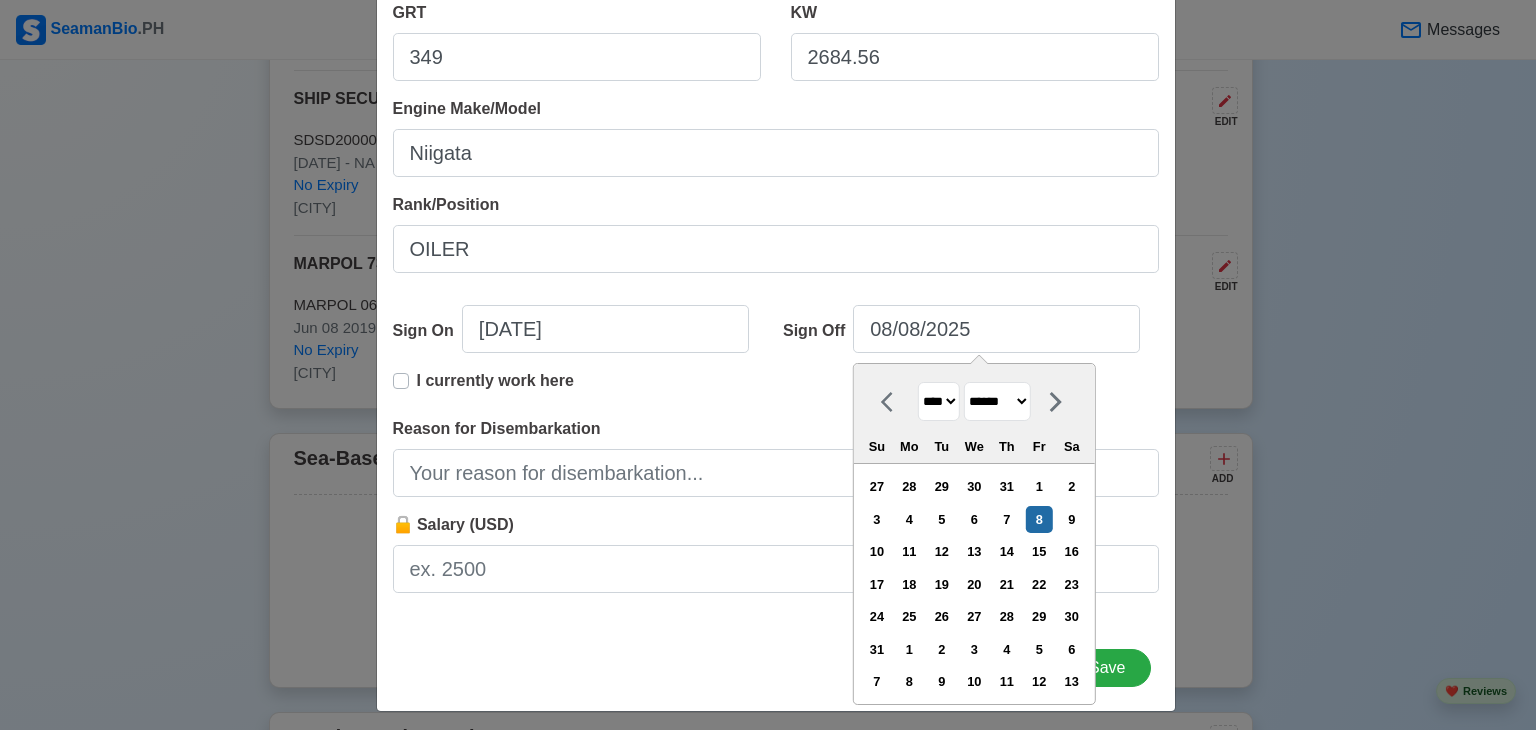 click on "******* ******** ***** ***** *** **** **** ****** ********* ******* ******** ********" at bounding box center [997, 401] 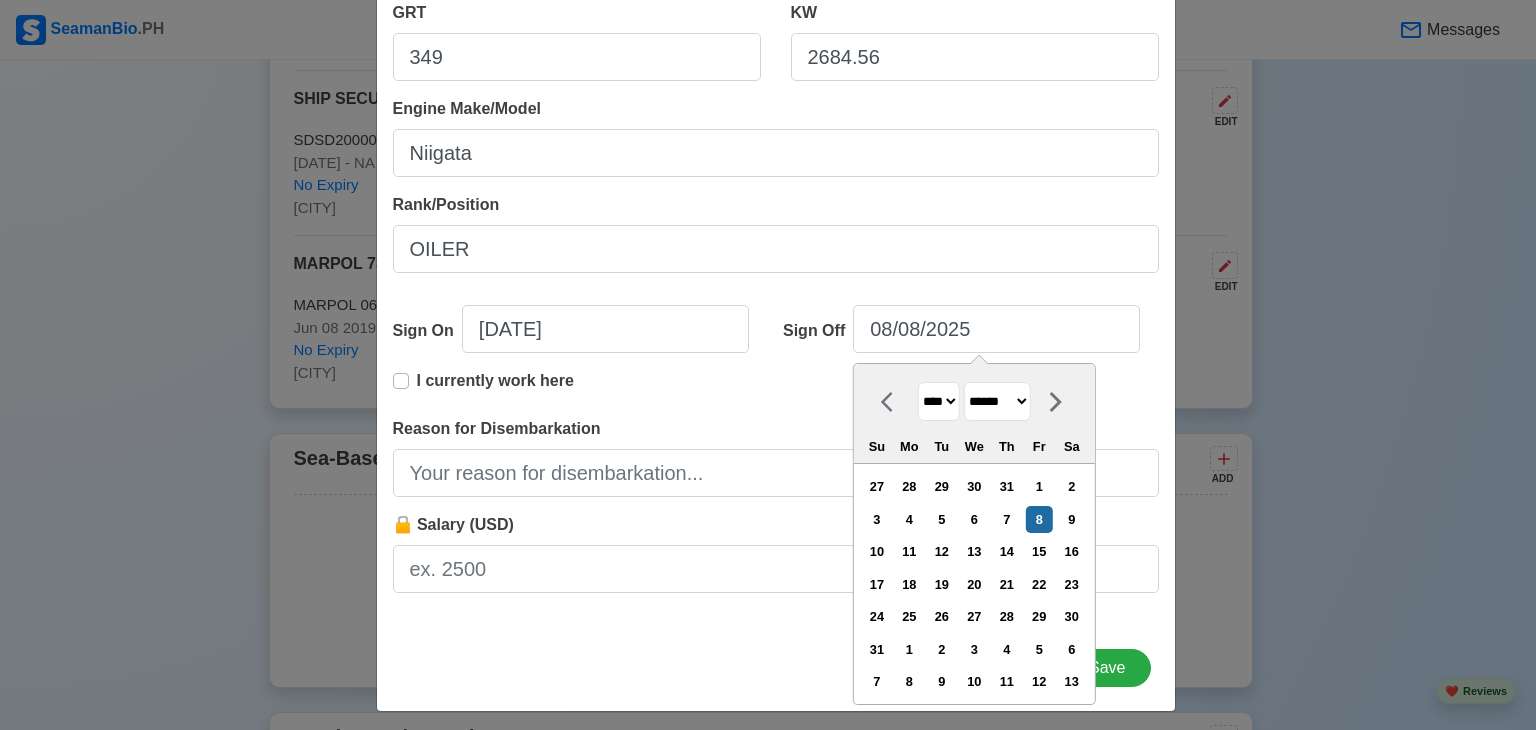 select on "*****" 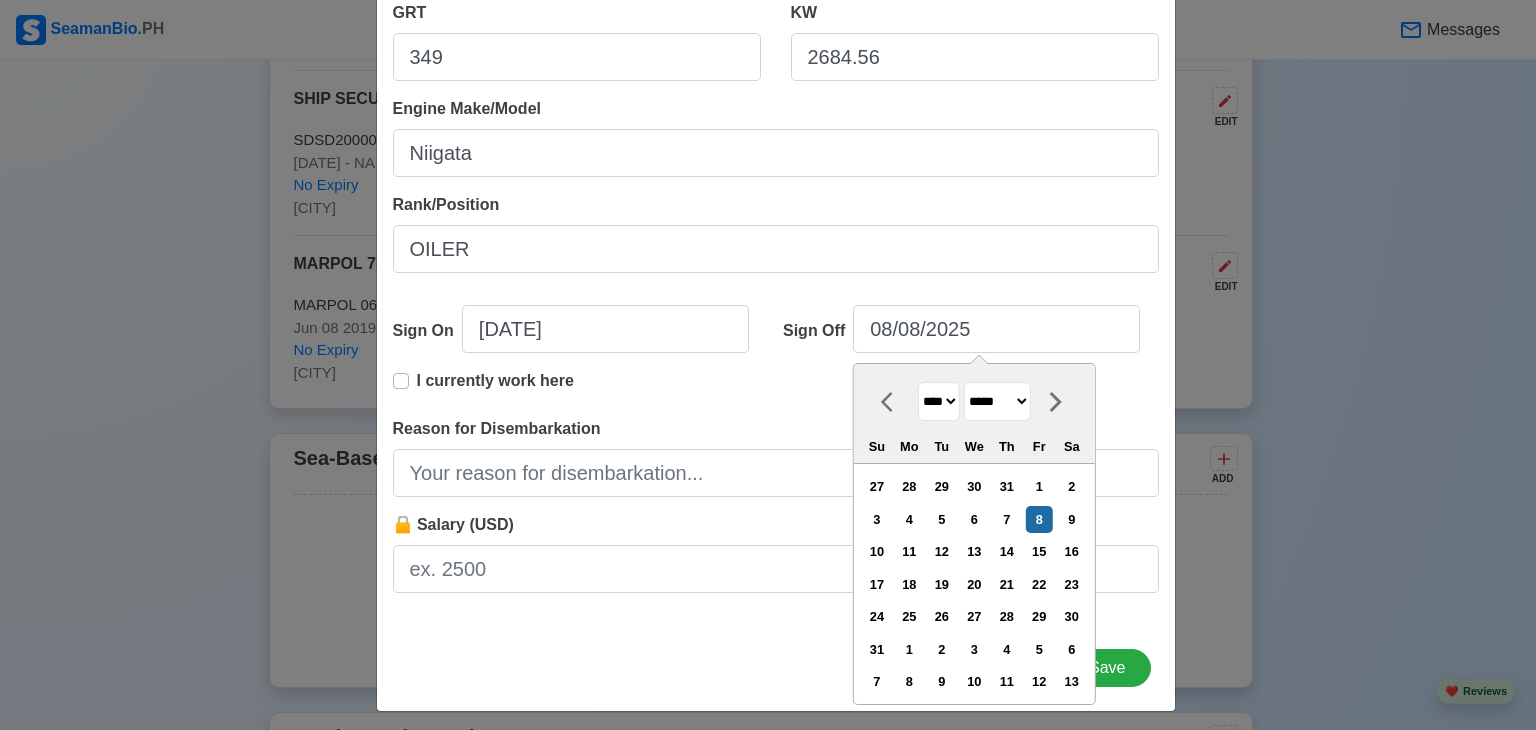 click on "******* ******** ***** ***** *** **** **** ****** ********* ******* ******** ********" at bounding box center [997, 401] 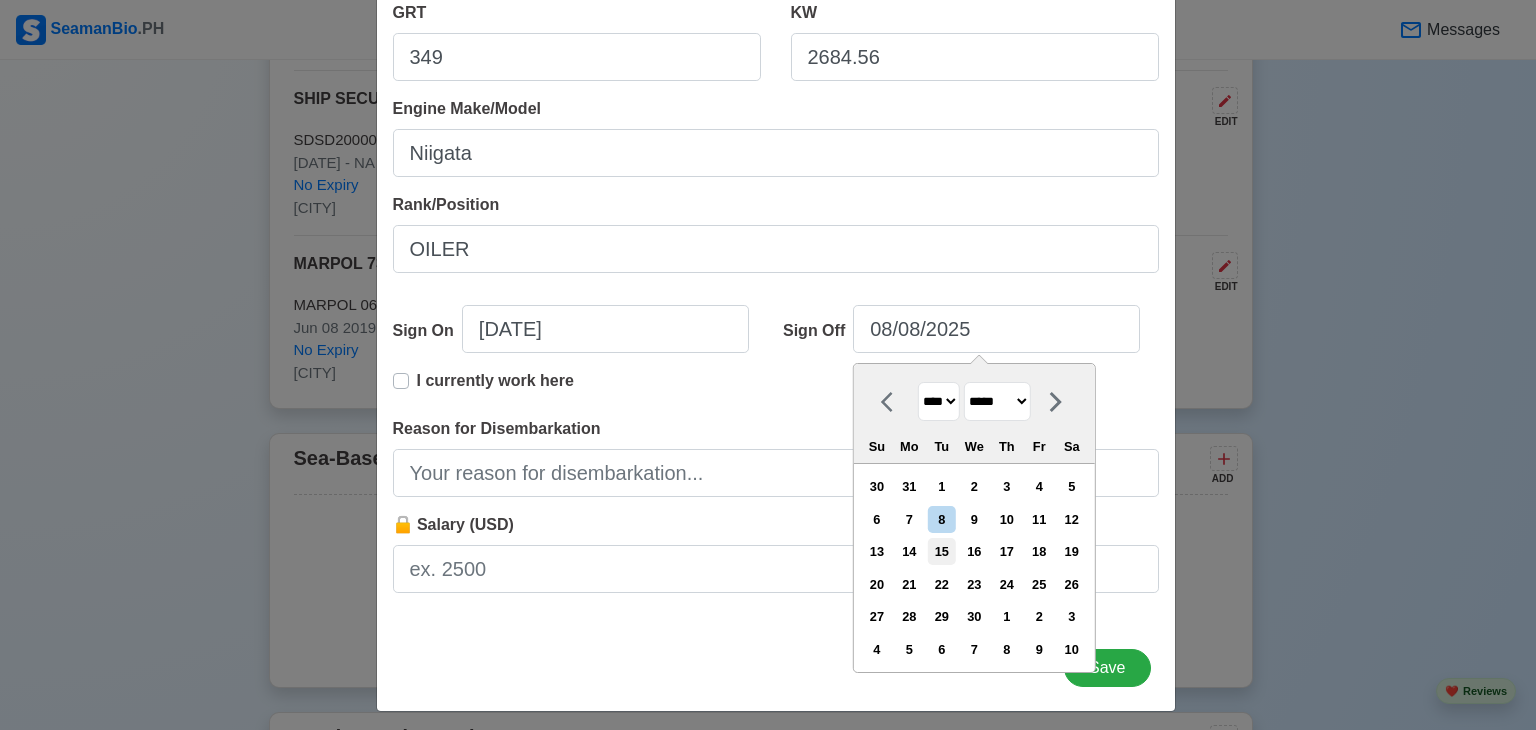 click on "15" at bounding box center (941, 551) 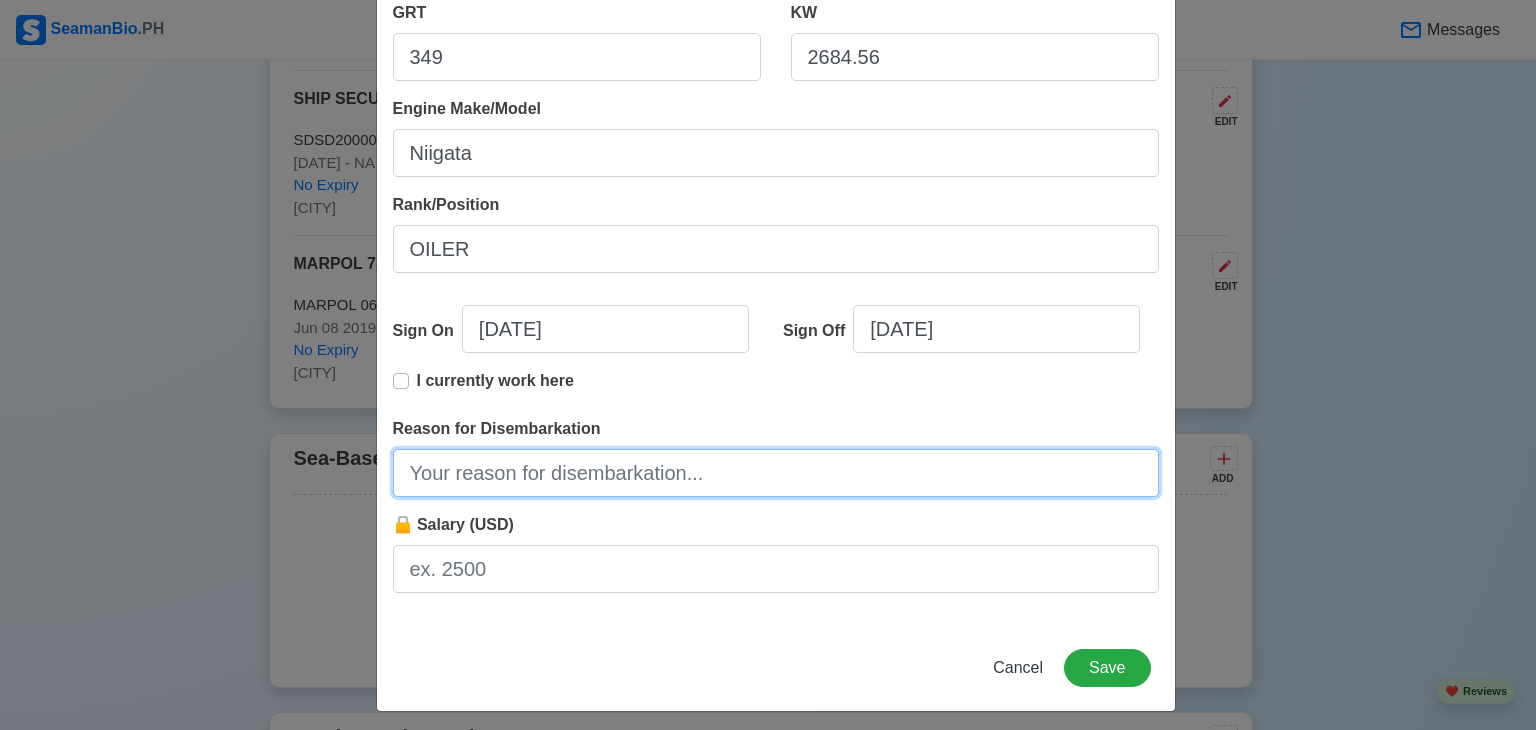 click on "Reason for Disembarkation" at bounding box center (776, 473) 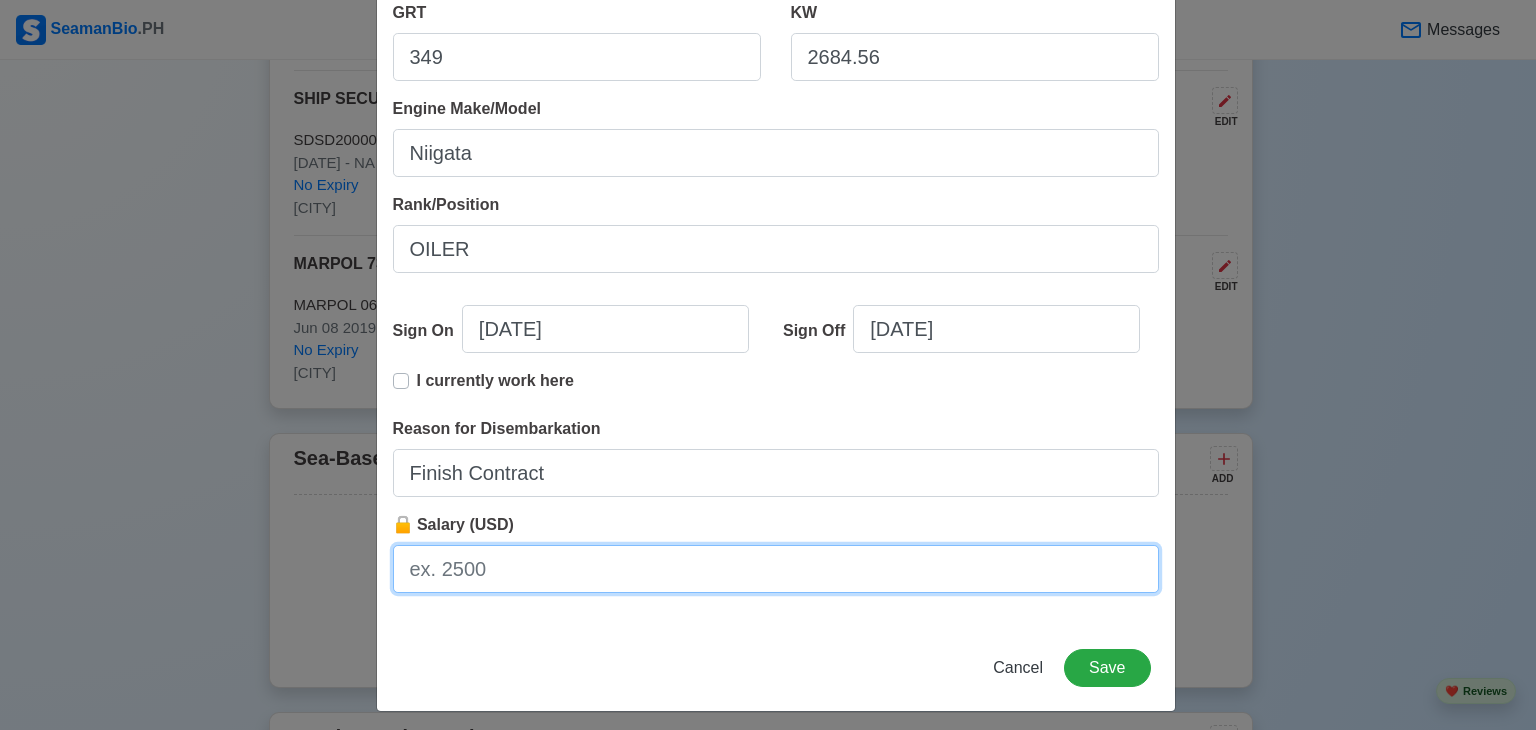 click on "🔒 Salary (USD)" at bounding box center (776, 569) 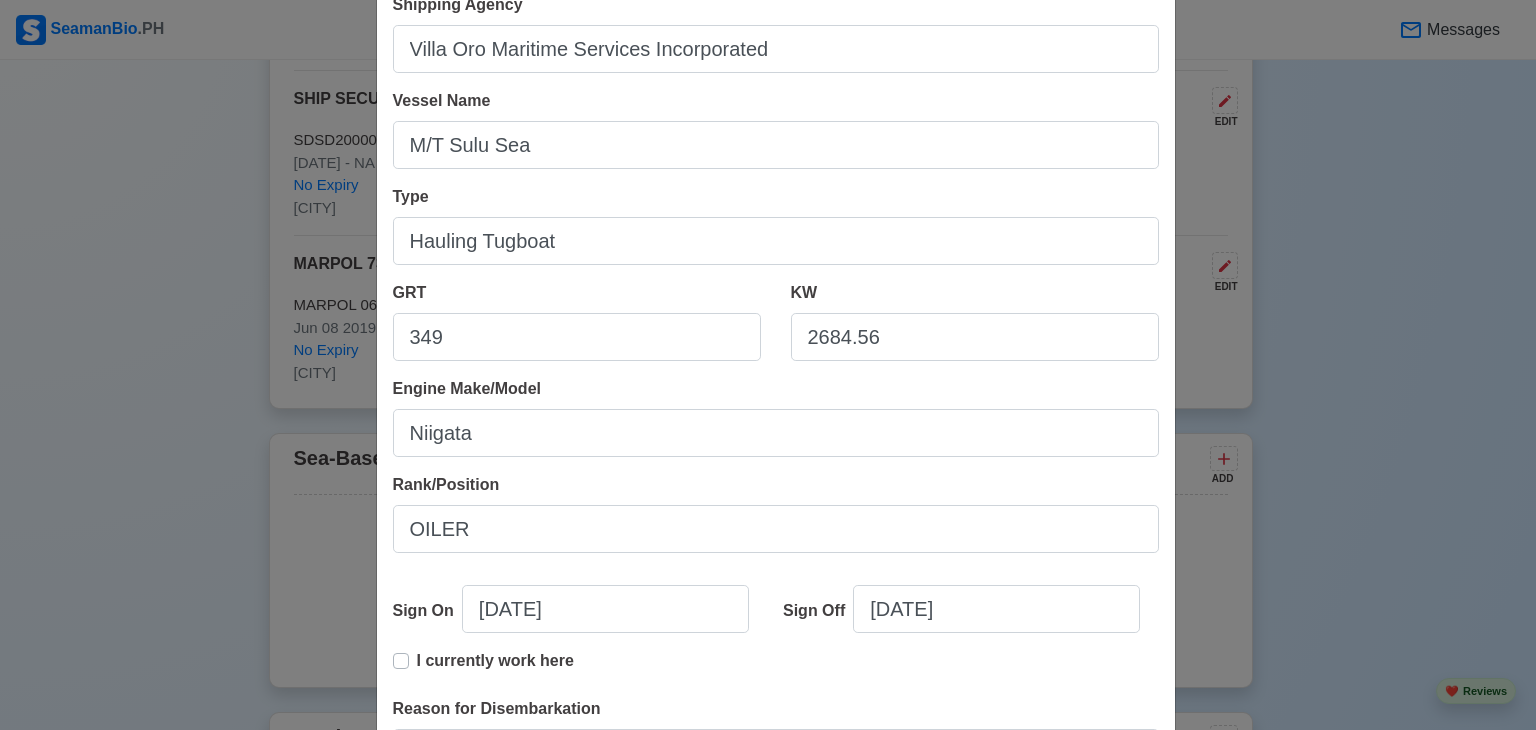scroll, scrollTop: 100, scrollLeft: 0, axis: vertical 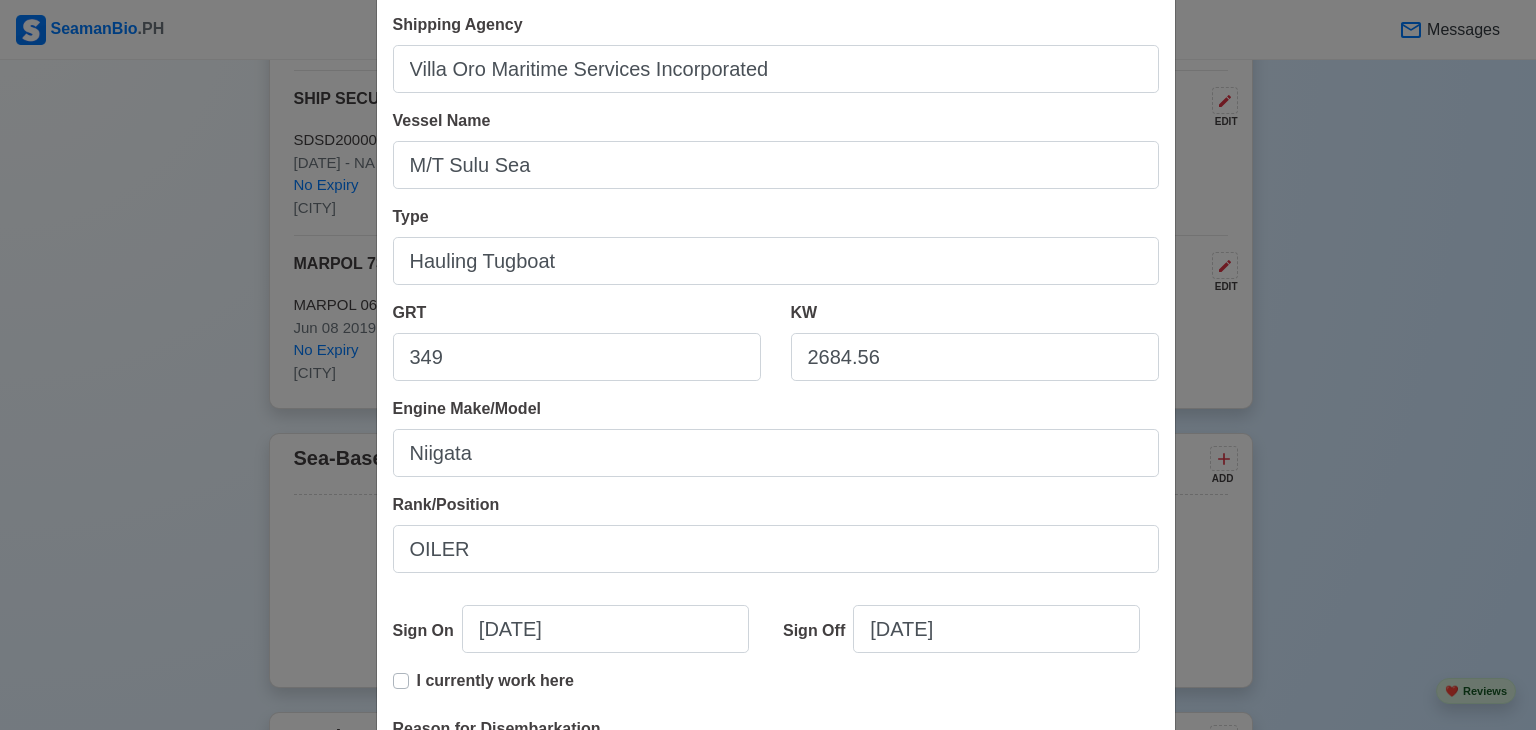 type on "246" 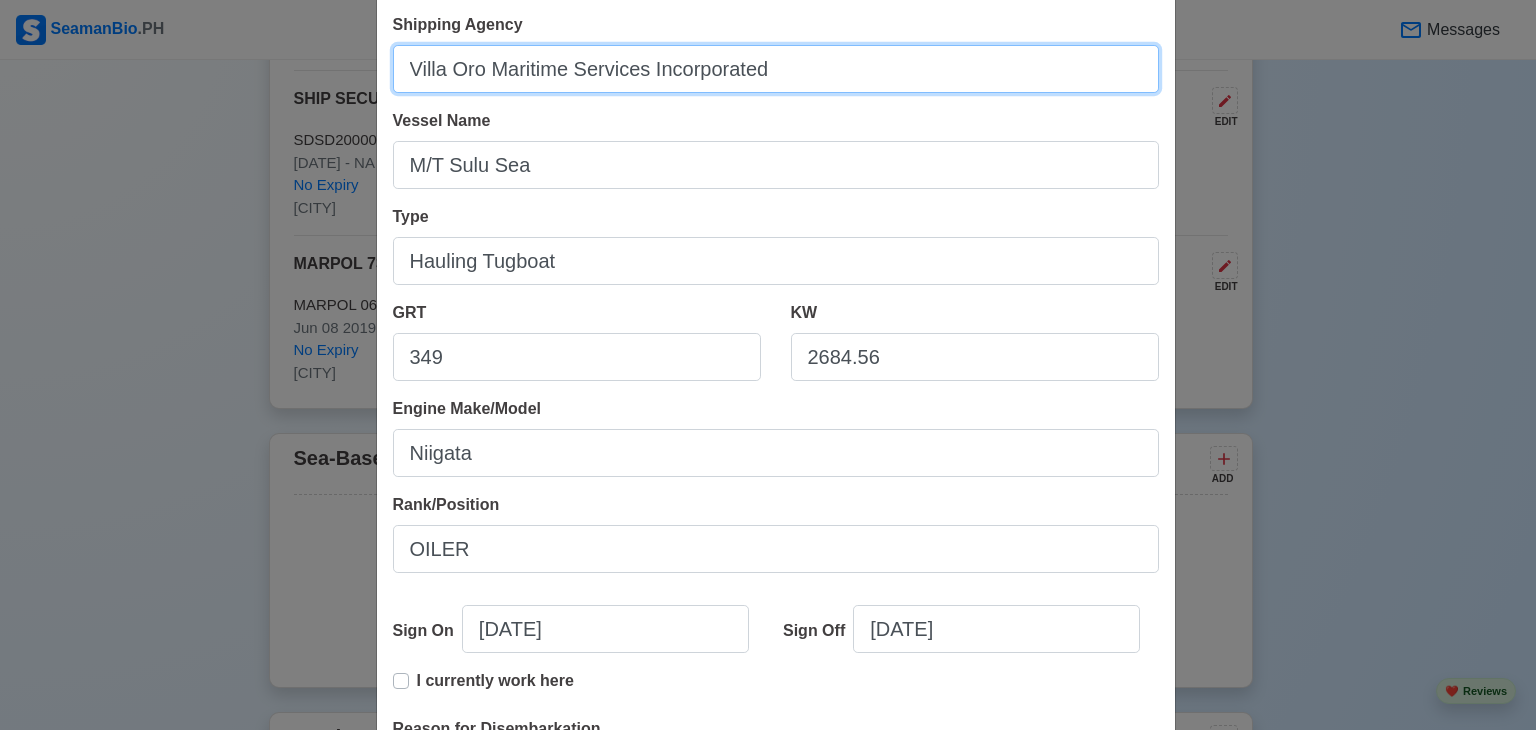 click on "Villa Oro Maritime Services Incorporated" at bounding box center (776, 69) 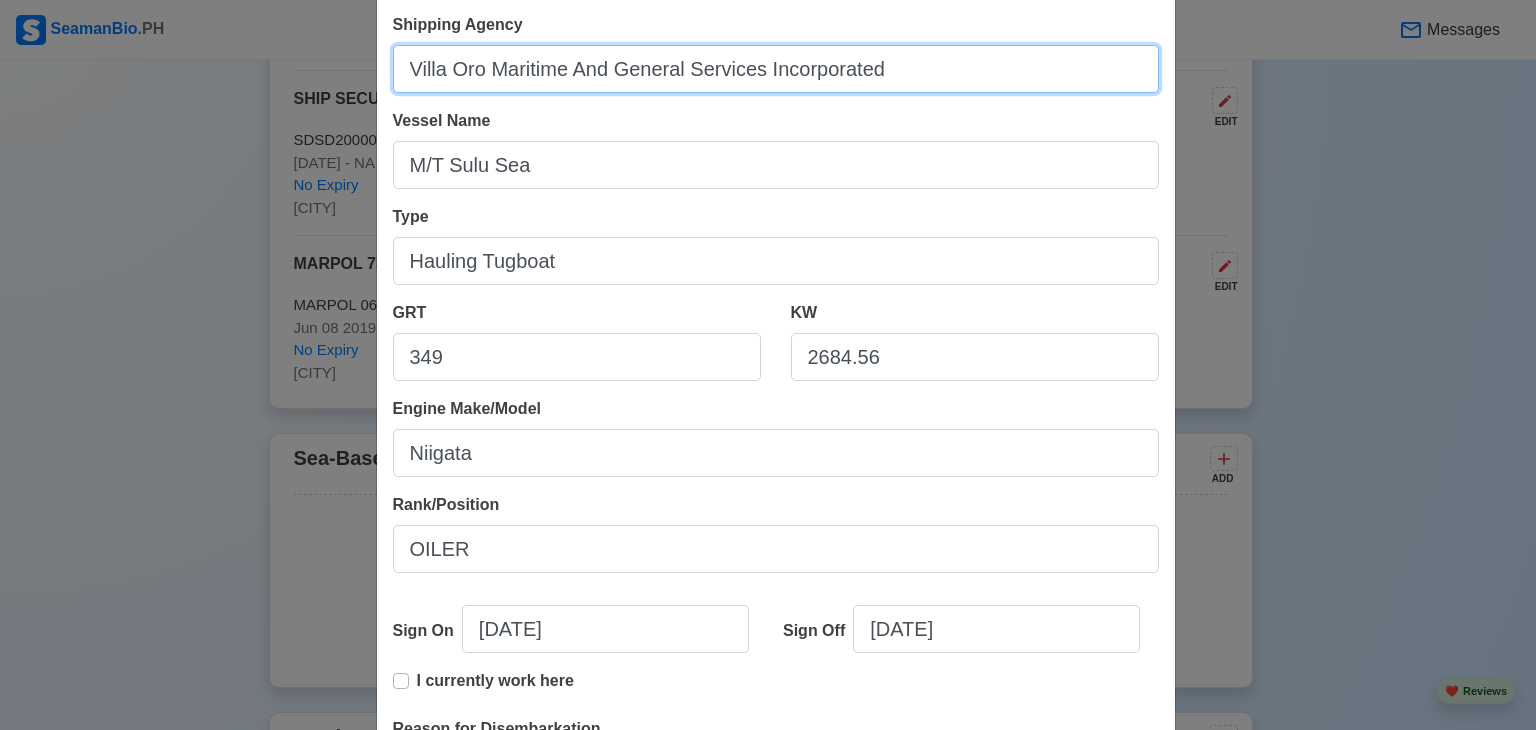 click on "Villa Oro Maritime And General Services Incorporated" at bounding box center (776, 69) 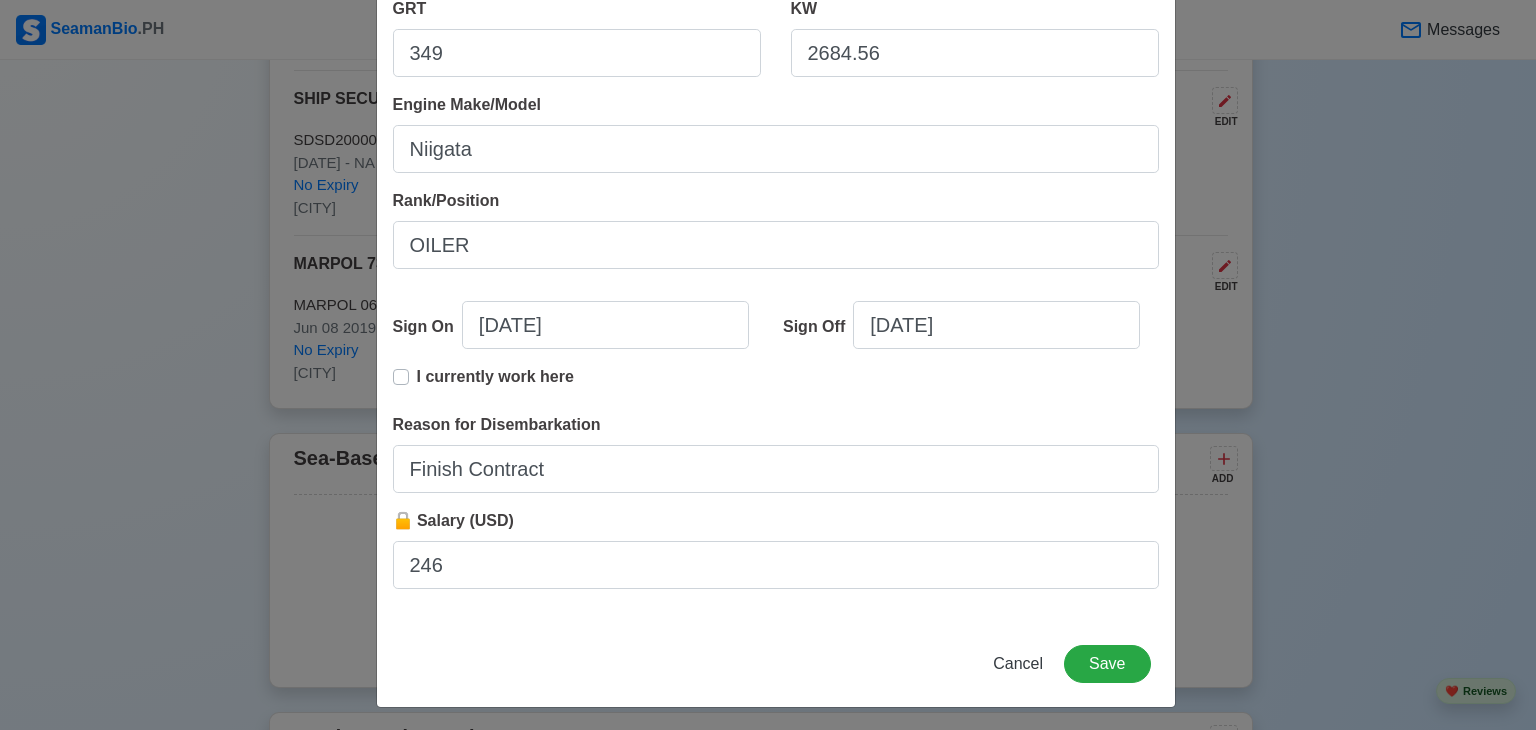 scroll, scrollTop: 409, scrollLeft: 0, axis: vertical 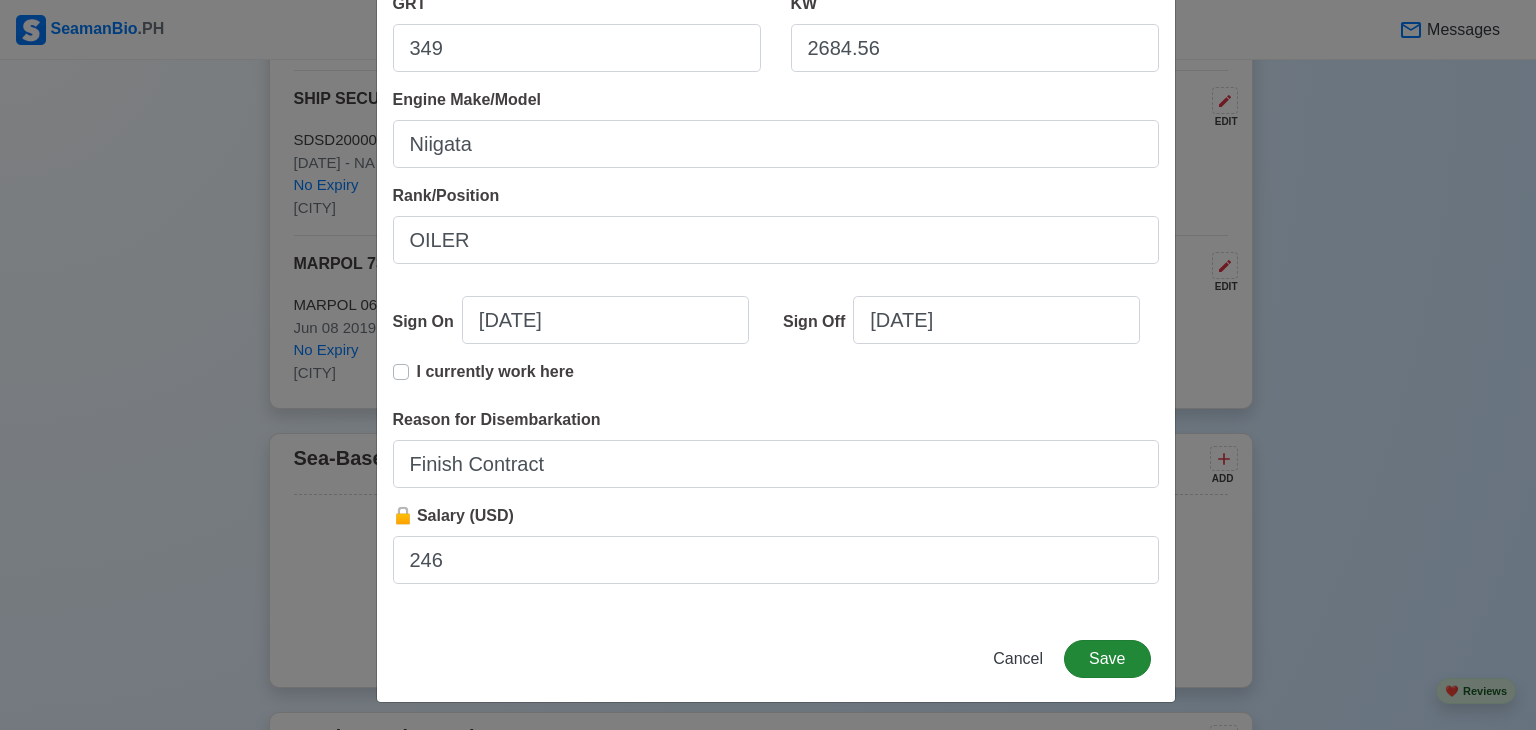 type on "Villa Oro Maritime And General Services Inc." 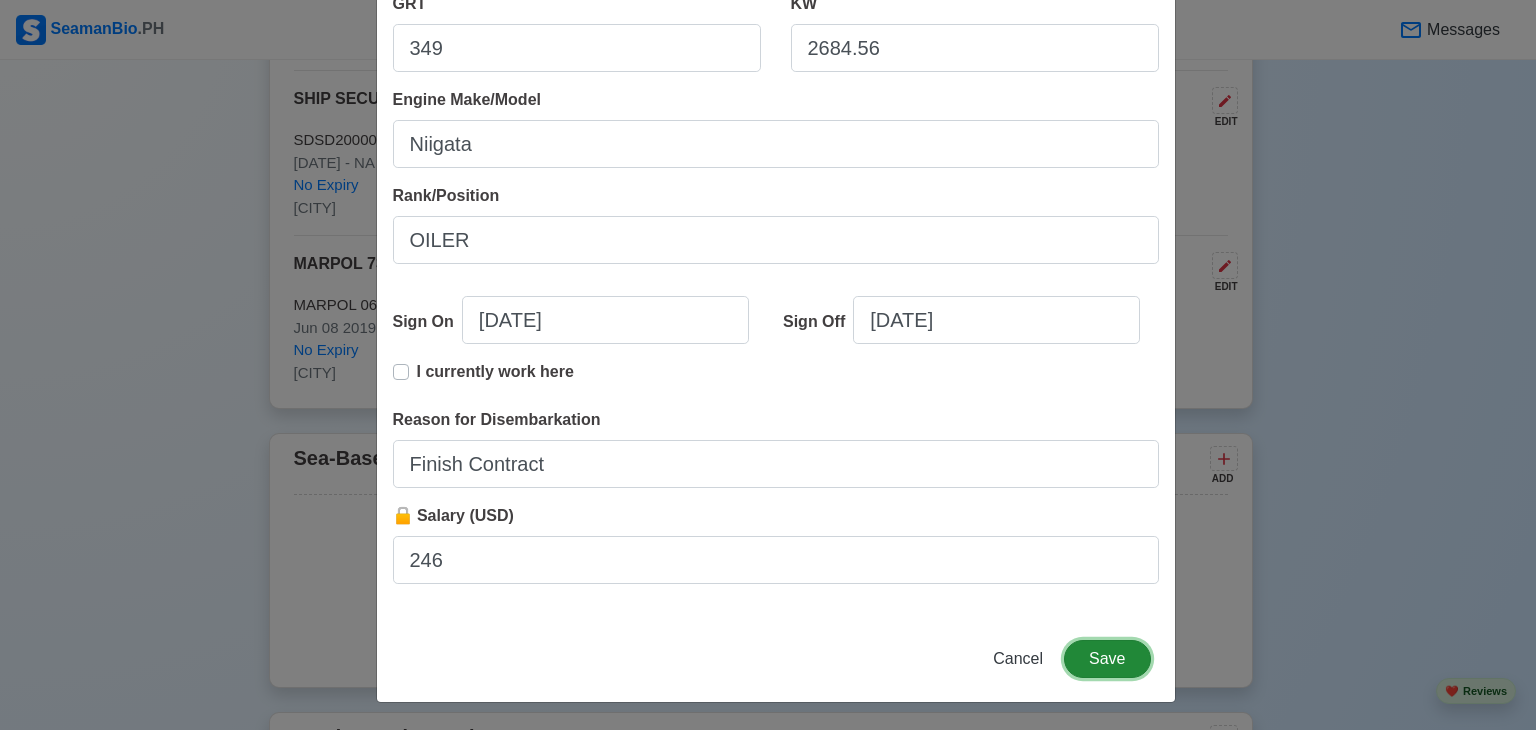 click on "Save" at bounding box center (1107, 659) 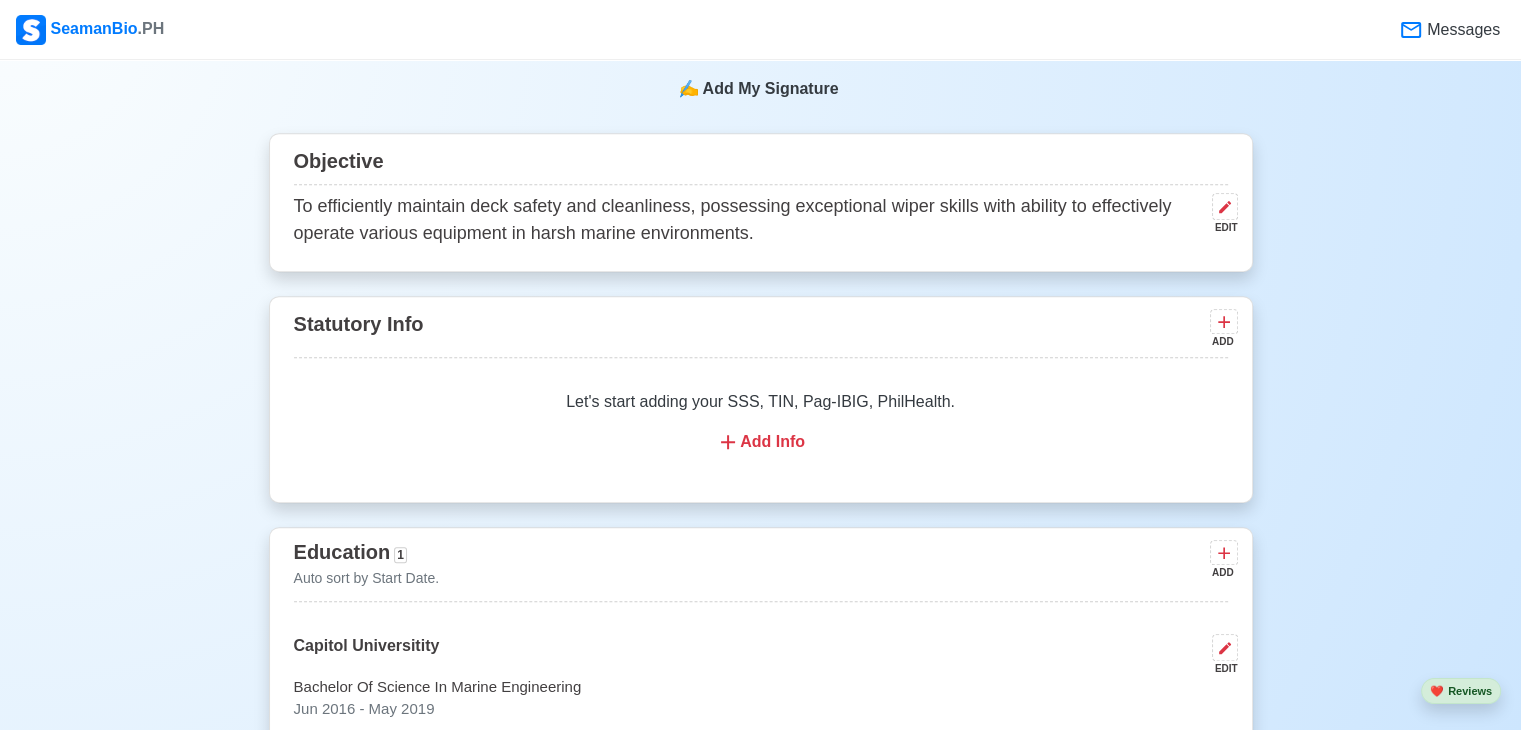 scroll, scrollTop: 1009, scrollLeft: 0, axis: vertical 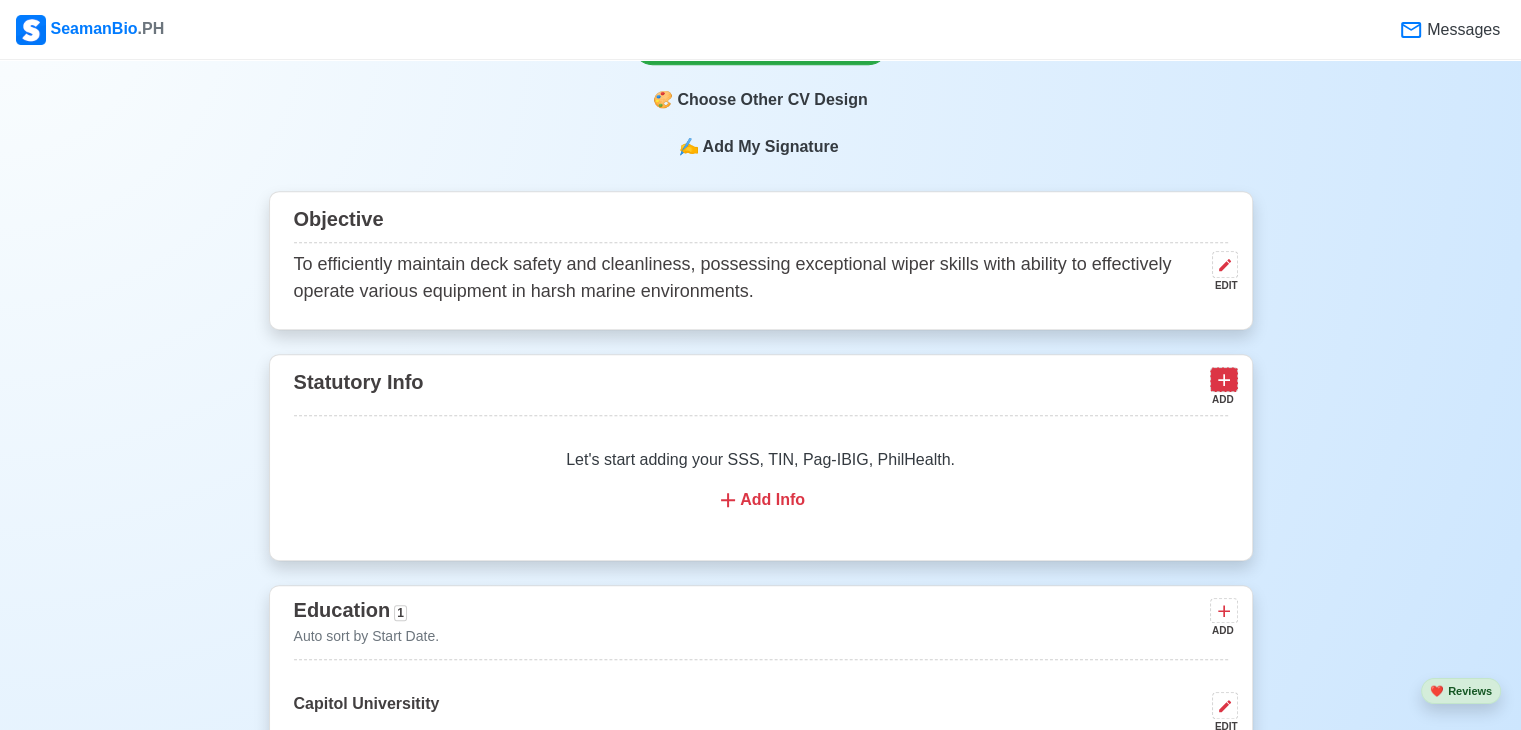 click at bounding box center [1224, 379] 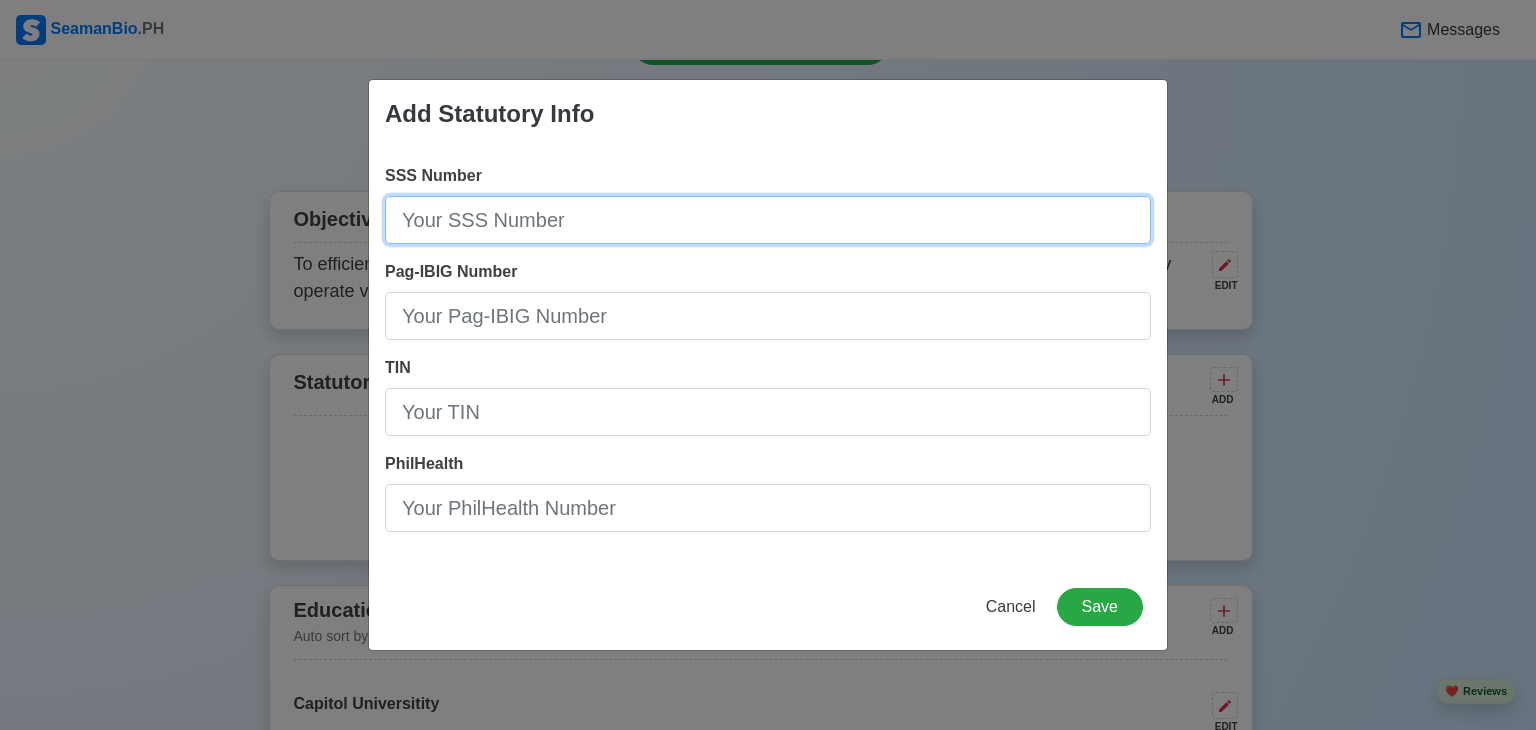 click on "SSS Number" at bounding box center (768, 220) 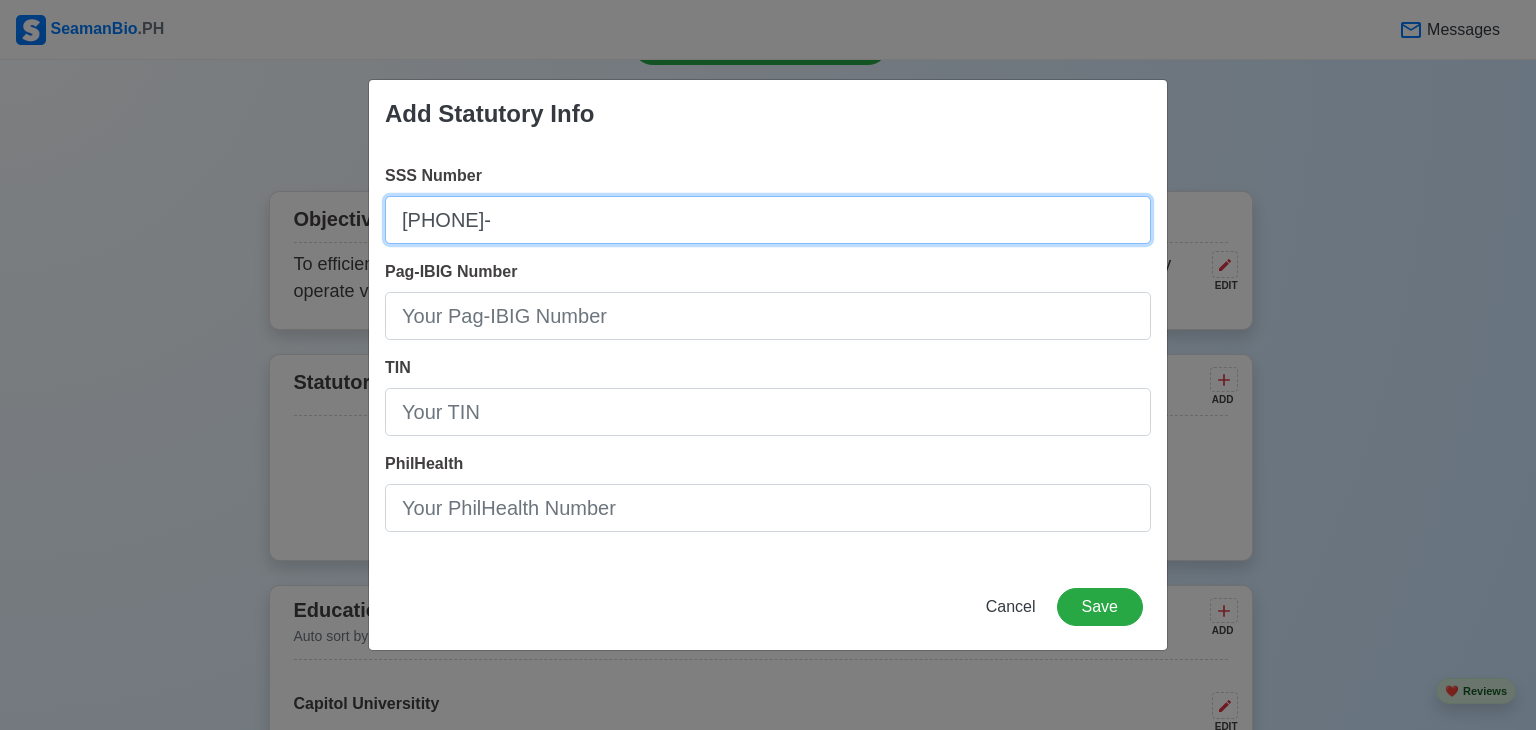 type on "[PHONE]" 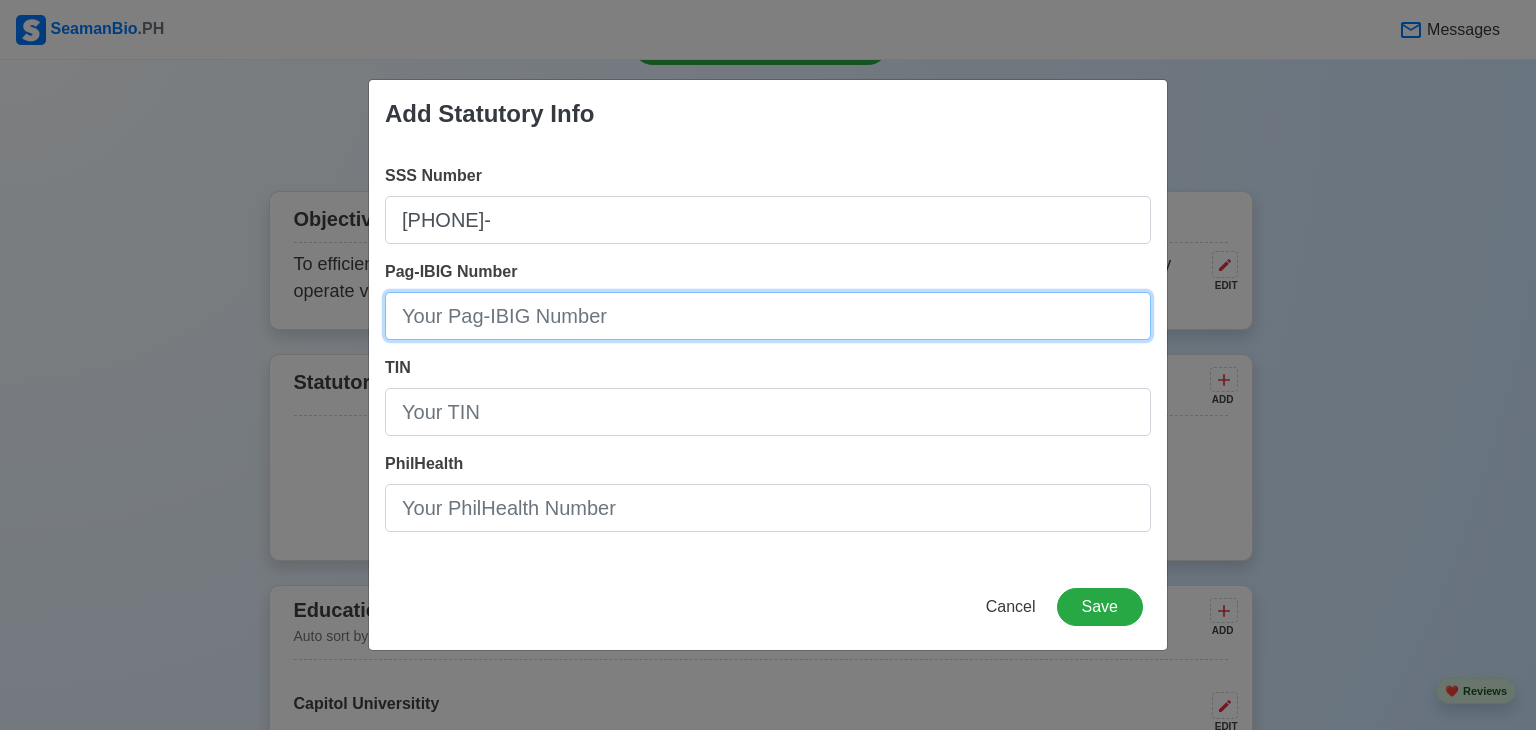 click on "Pag-IBIG Number" at bounding box center (768, 316) 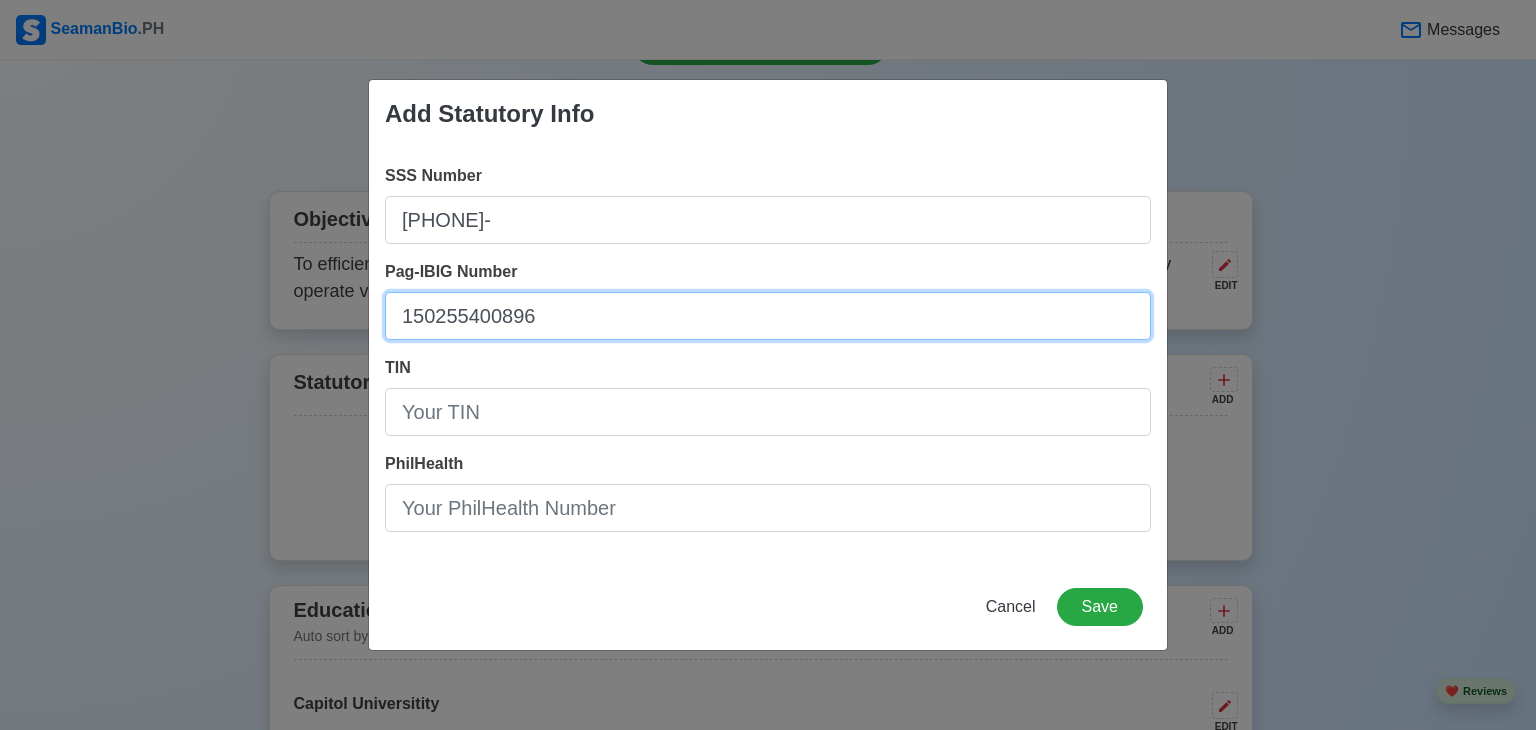 type on "150255400896" 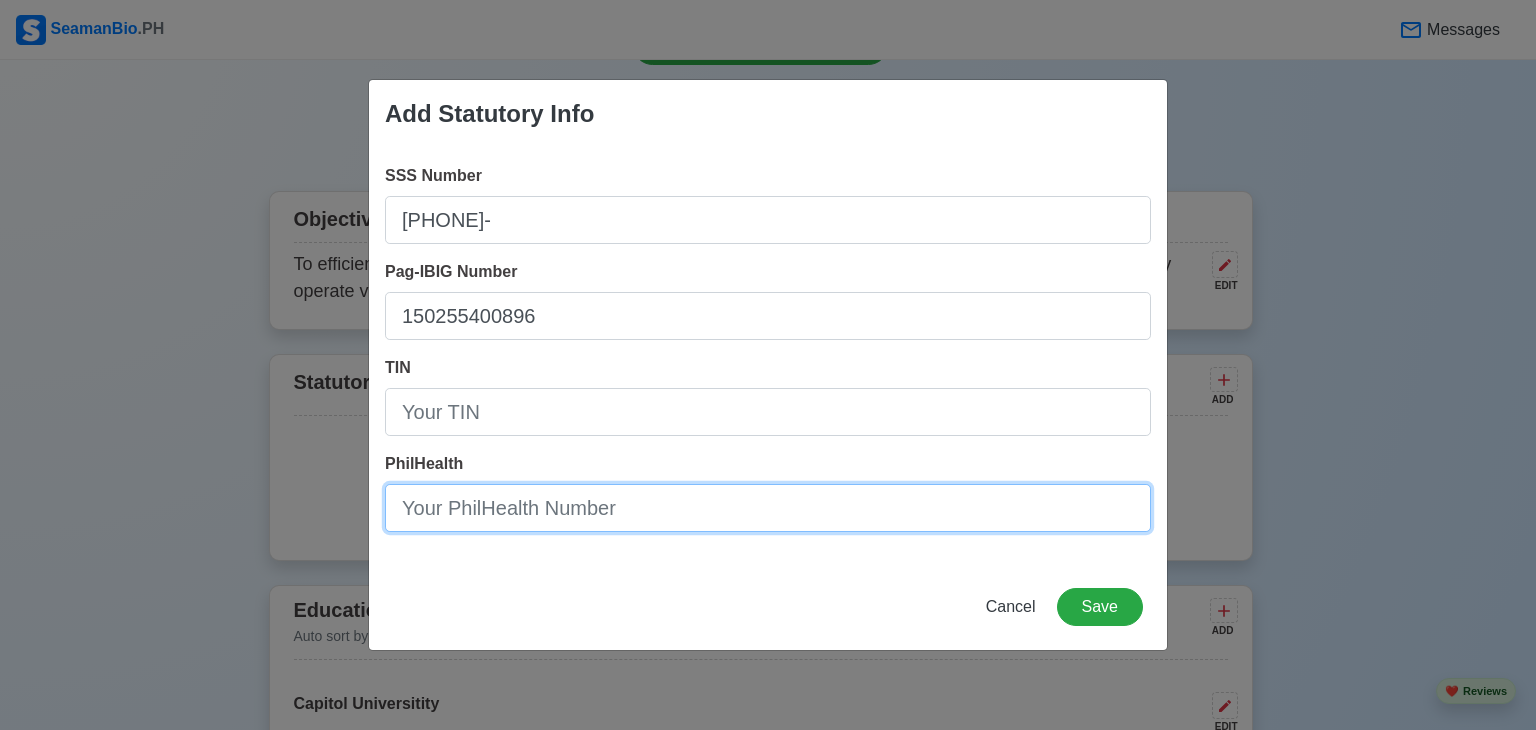 click on "PhilHealth" at bounding box center [768, 508] 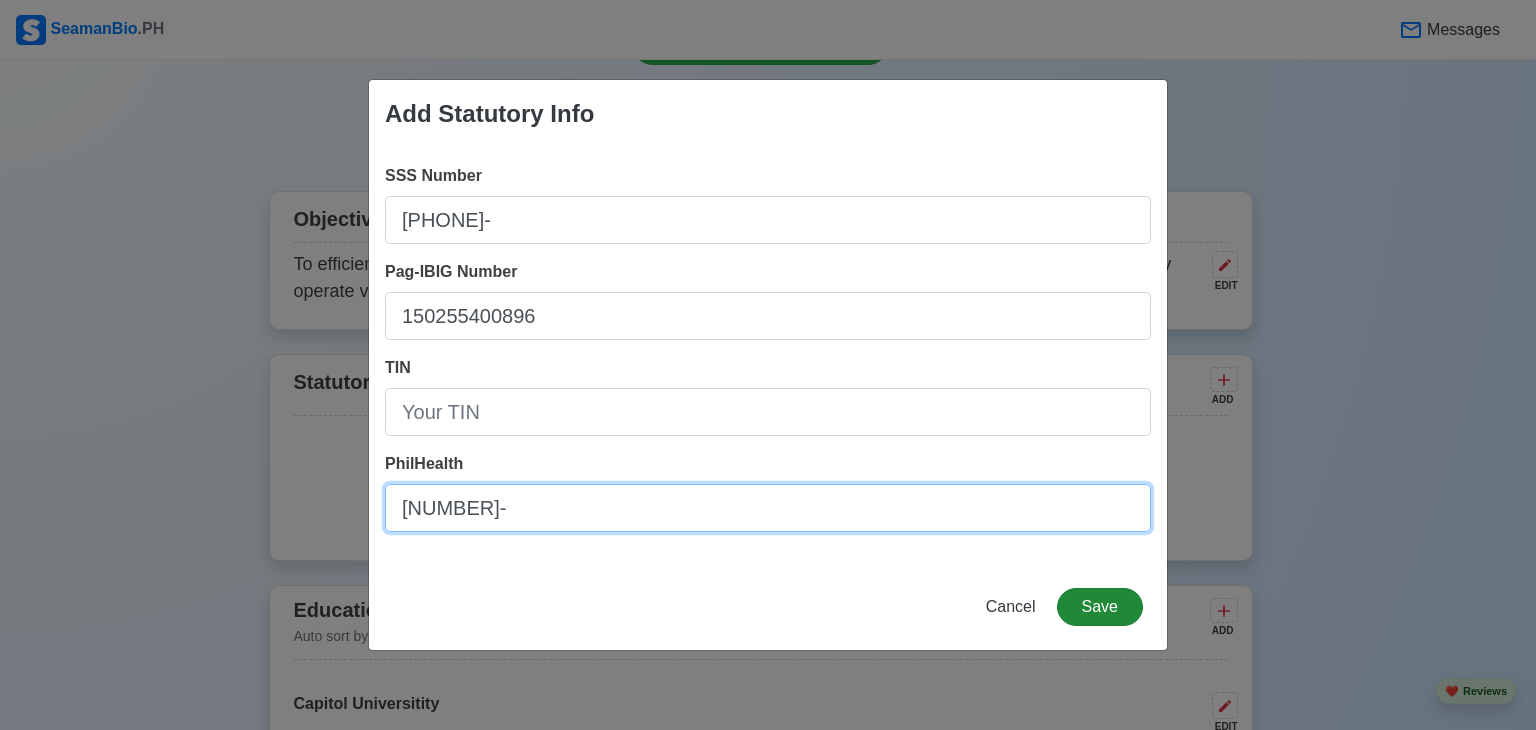 type on "[PHONE]" 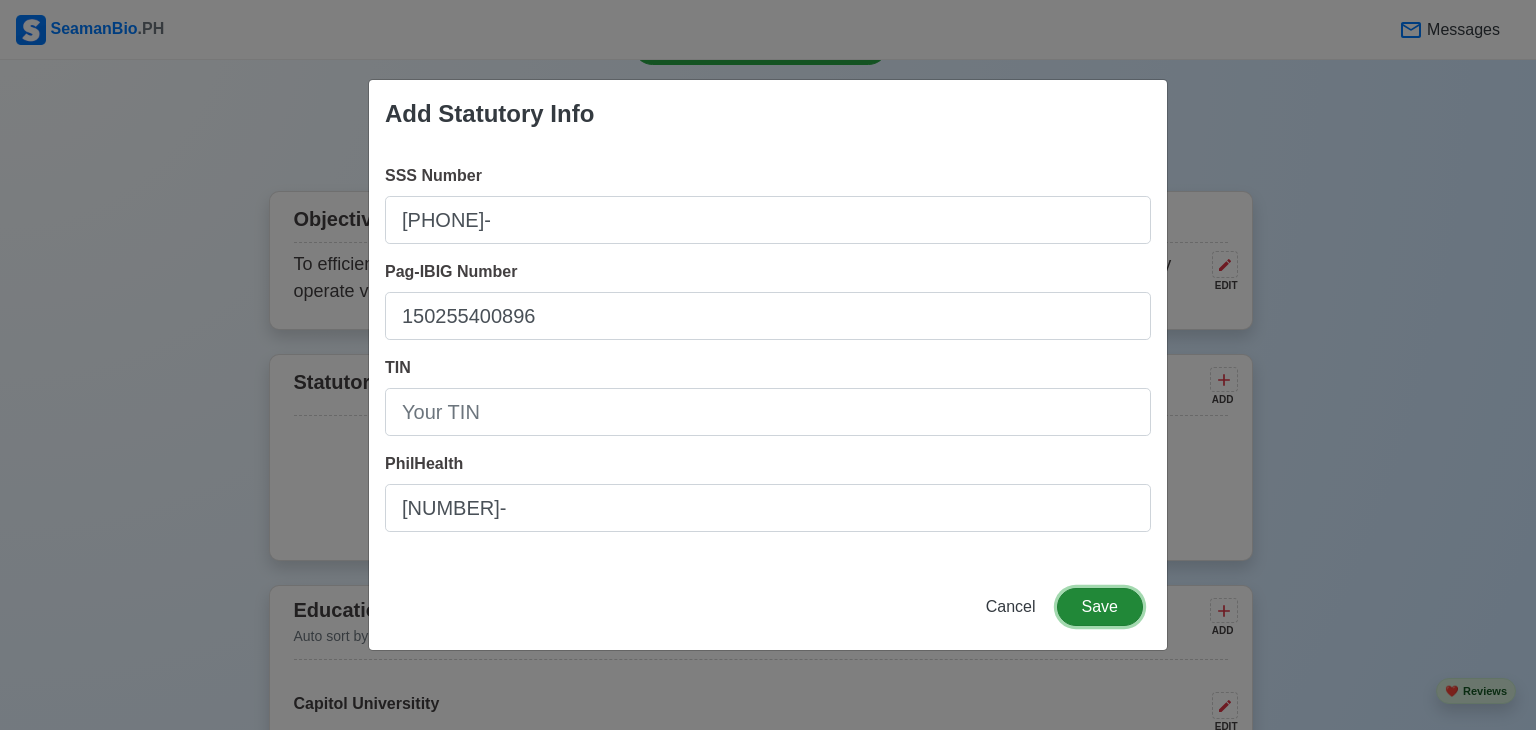click on "Save" at bounding box center (1100, 607) 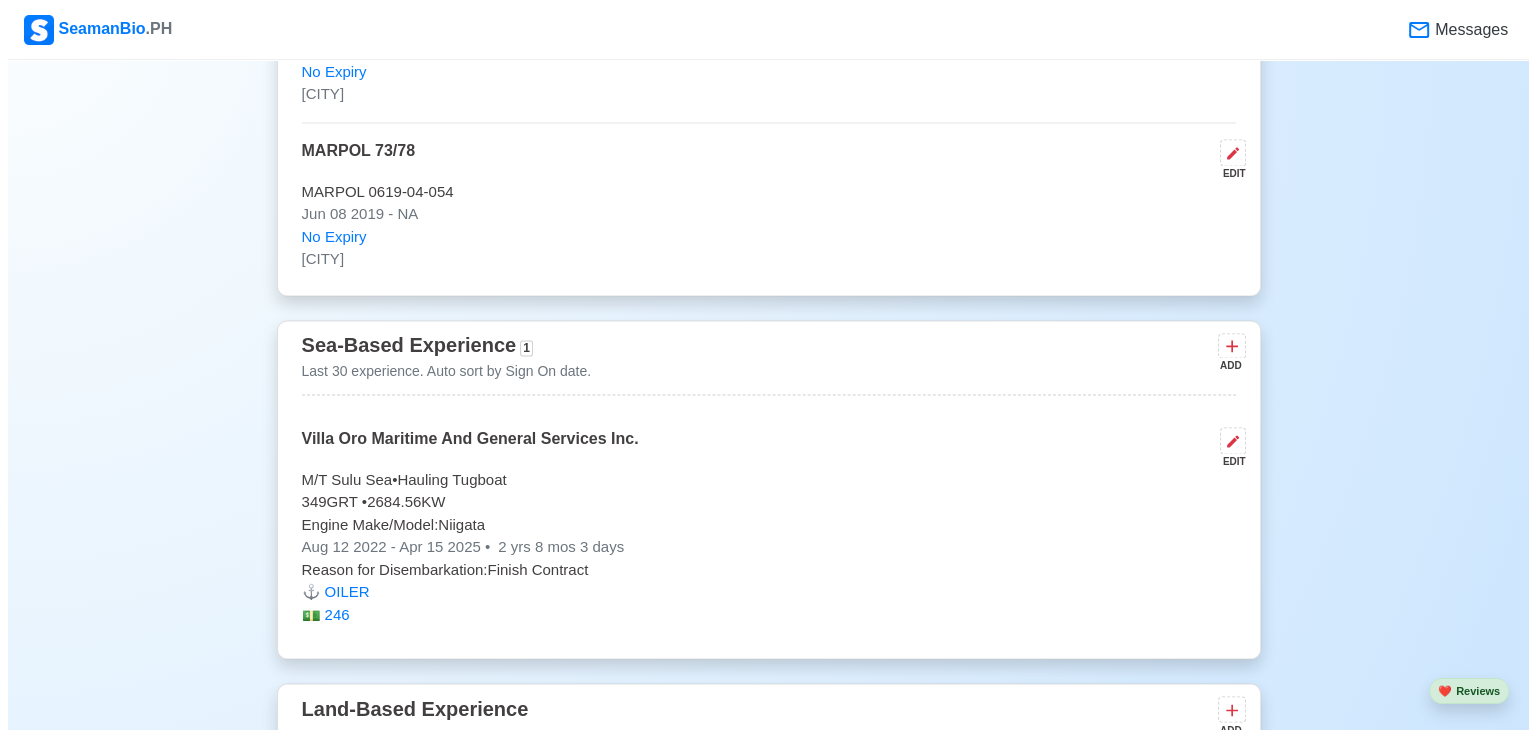 scroll, scrollTop: 3109, scrollLeft: 0, axis: vertical 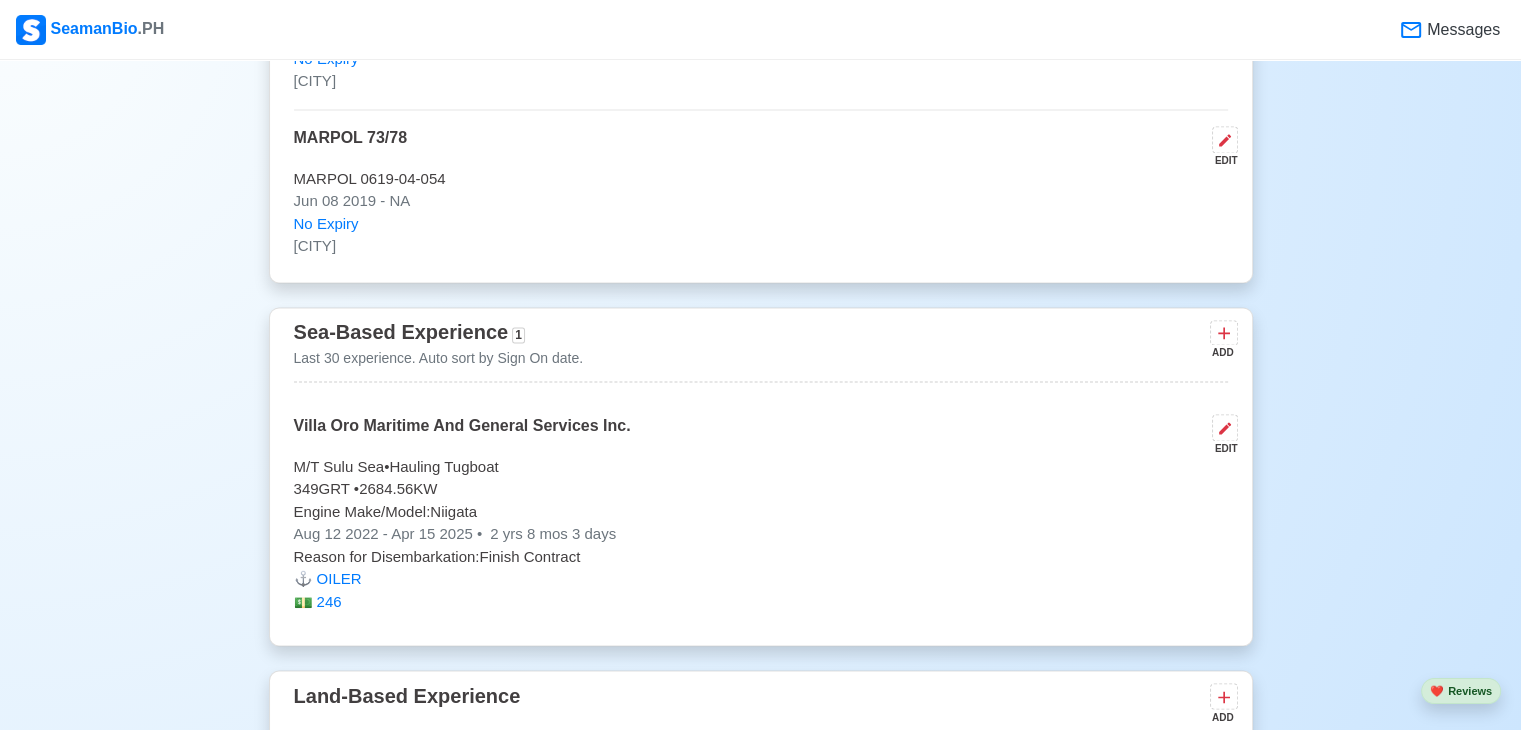 click on "ADD" at bounding box center (1222, 352) 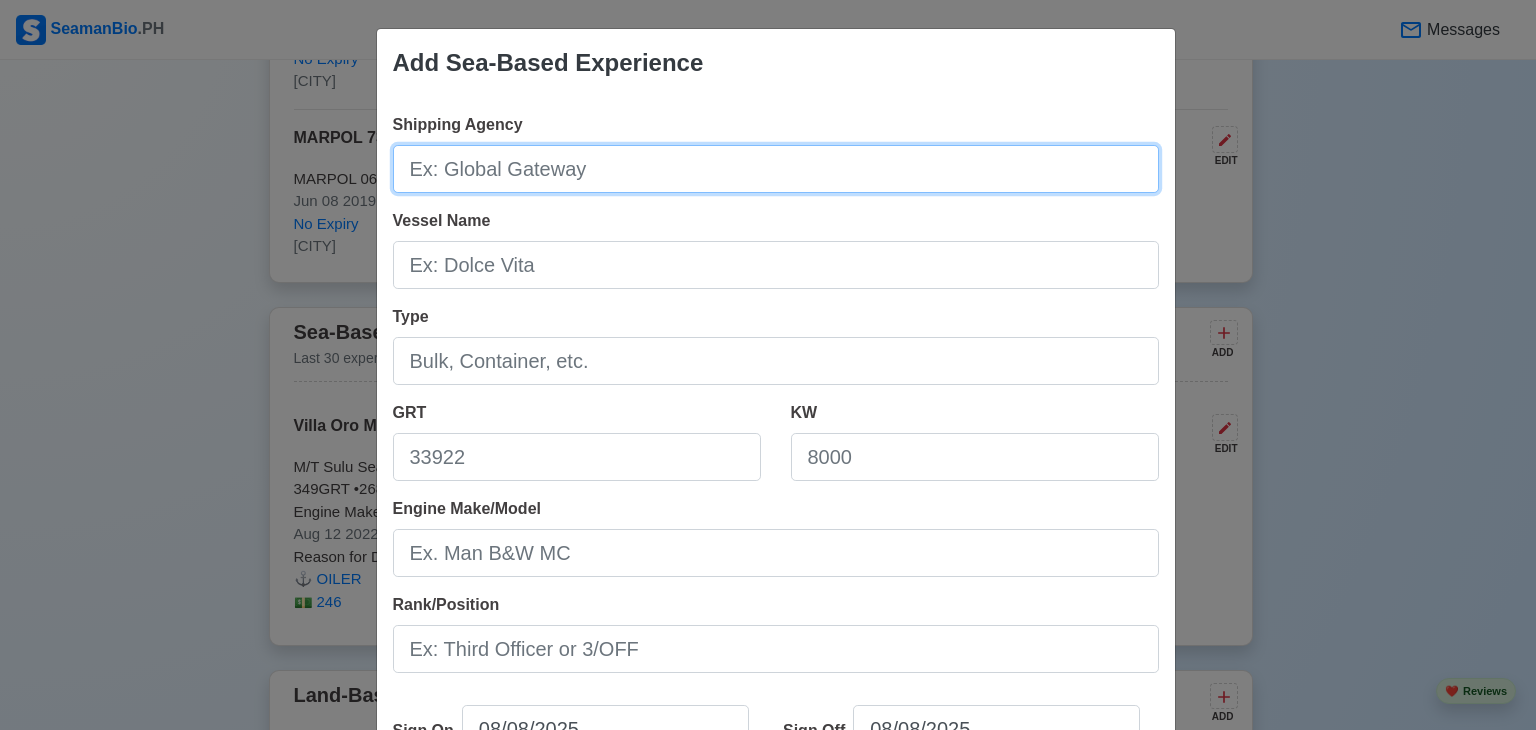 click on "Shipping Agency" at bounding box center (776, 169) 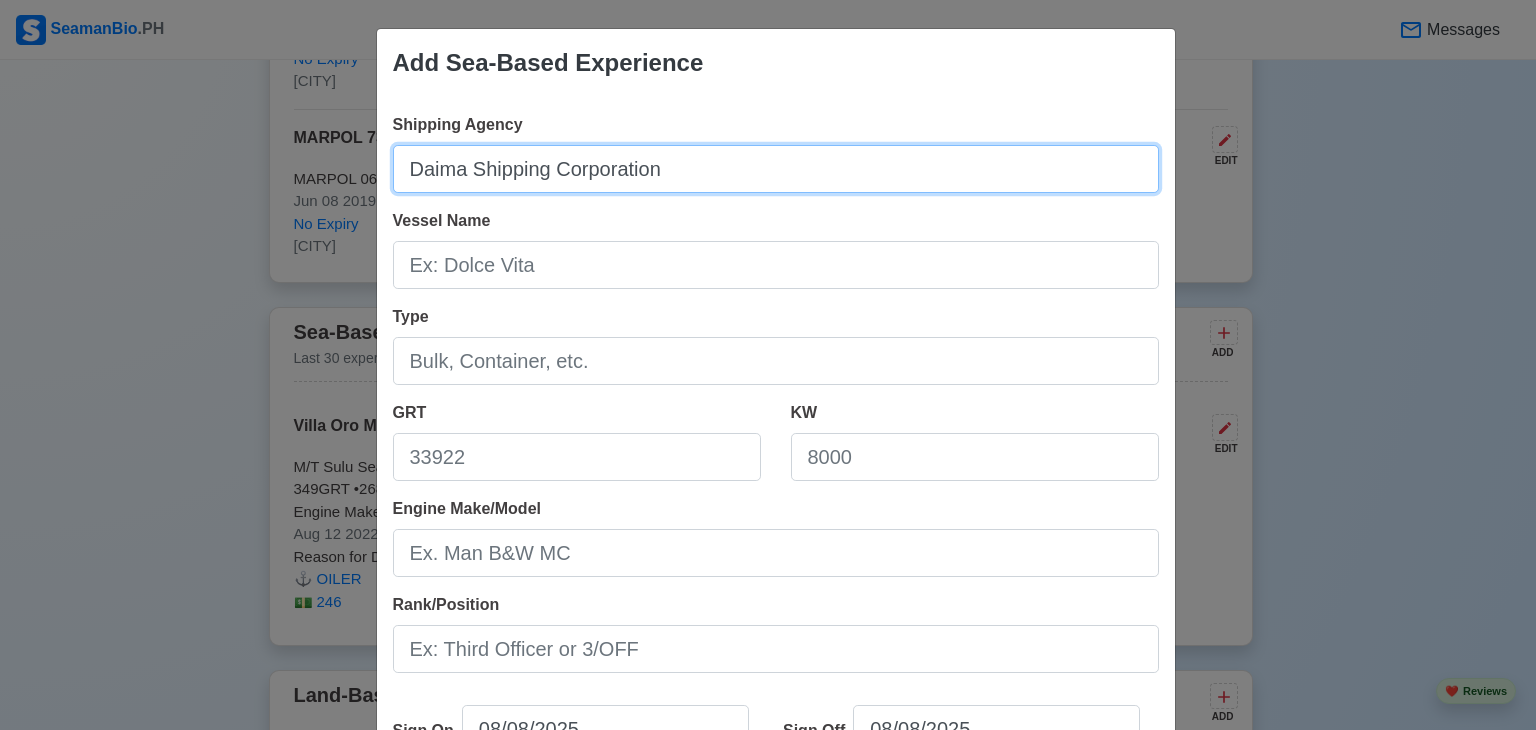 type on "Daima Shipping Corporation" 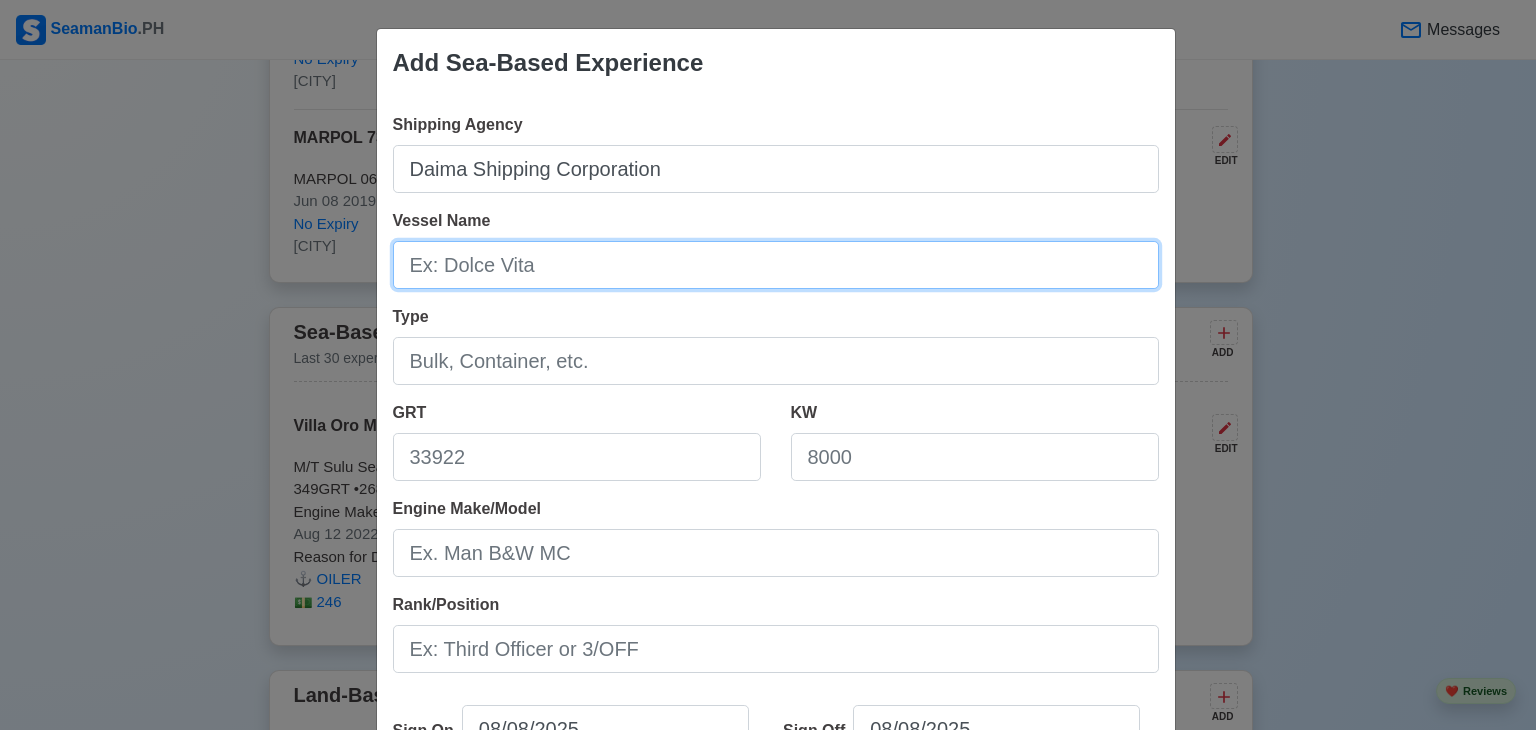 click on "Vessel Name" at bounding box center [776, 265] 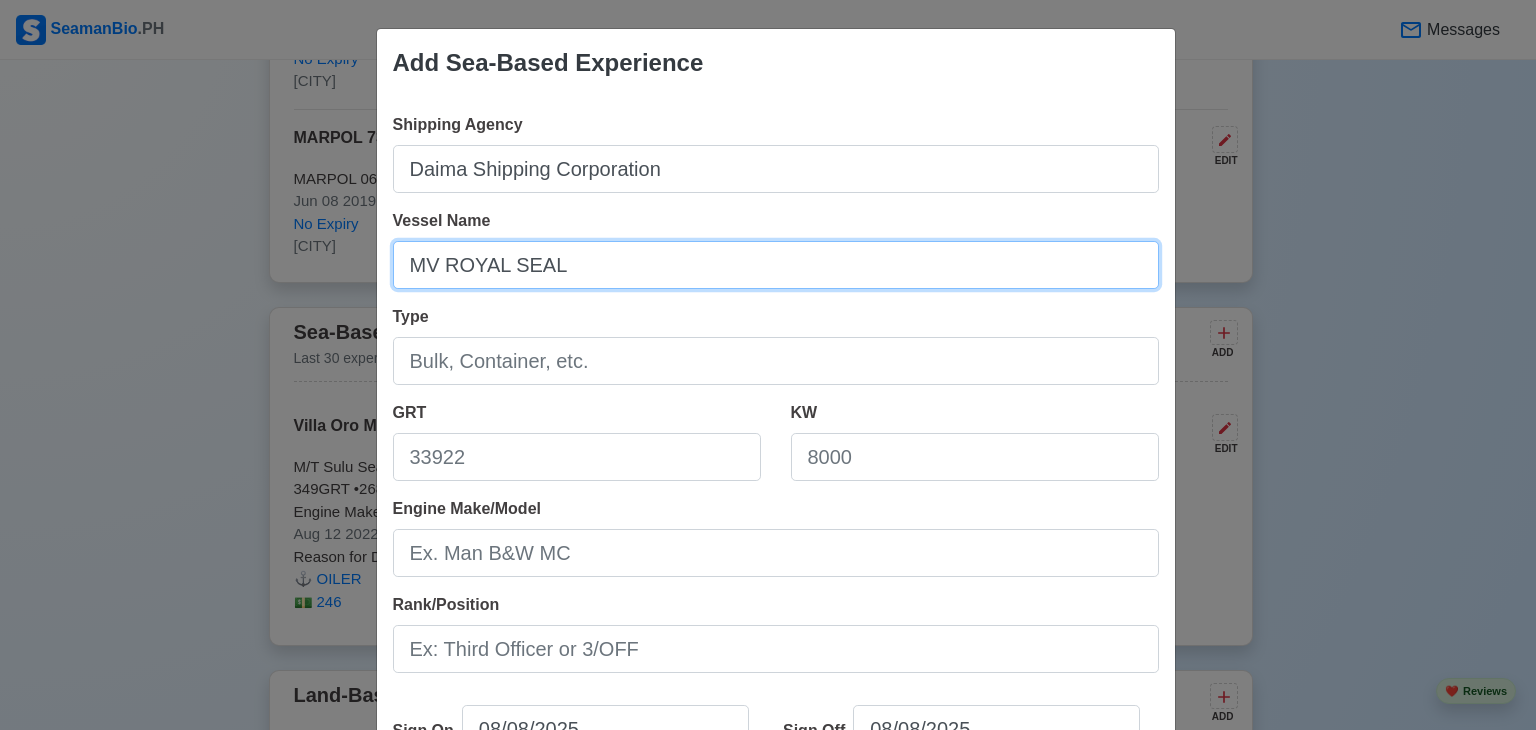 type on "MV ROYAL SEAL" 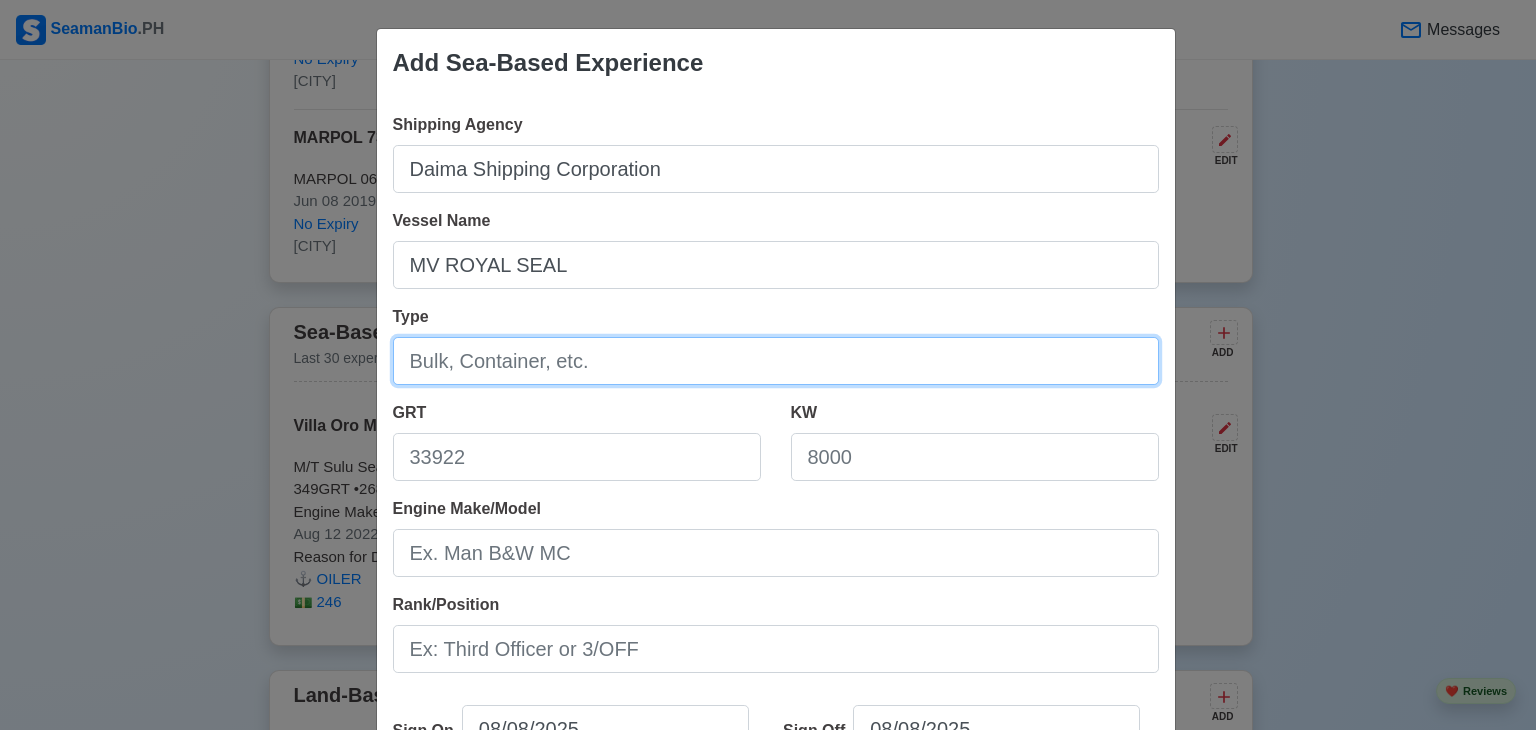click on "Type" at bounding box center (776, 361) 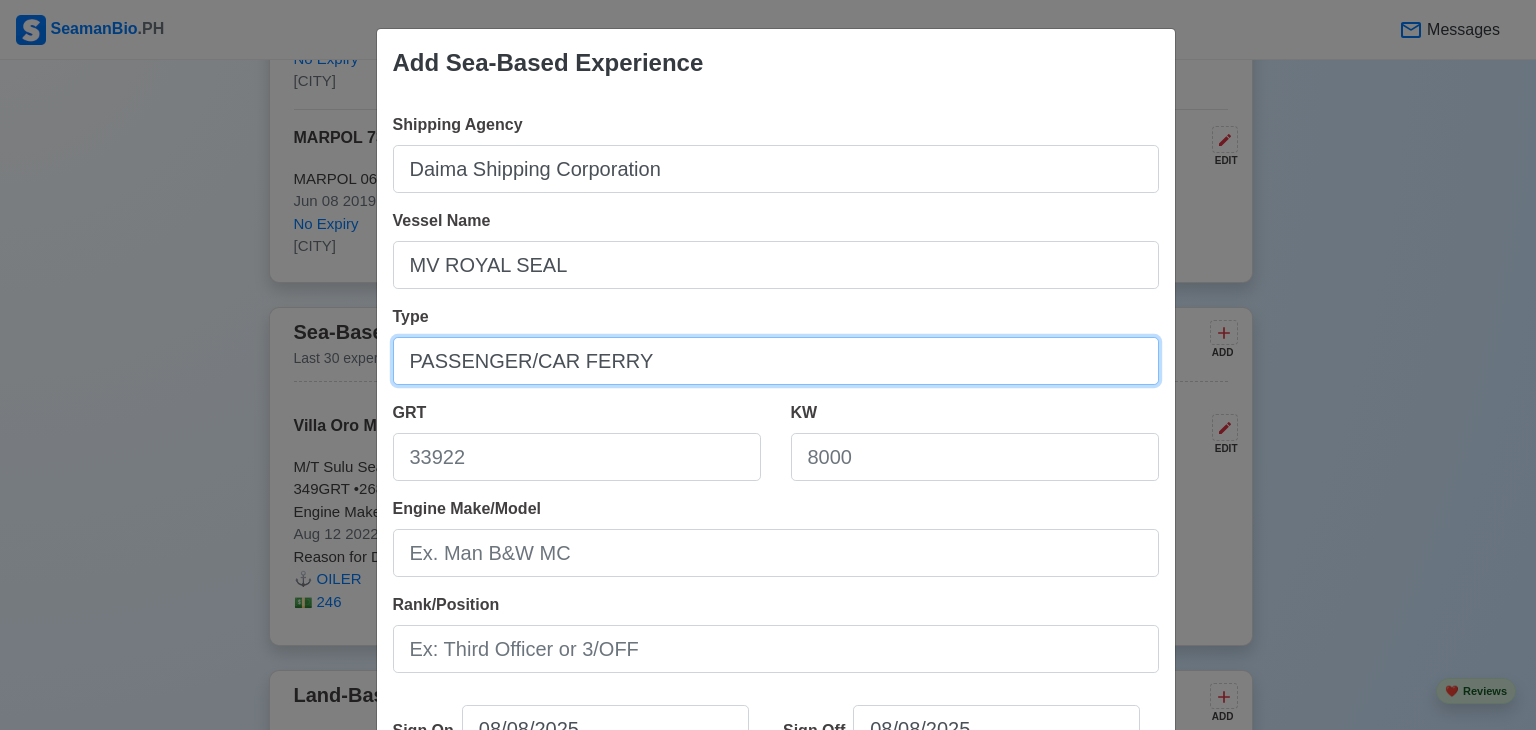 type on "PASSENGER/CAR FERRY" 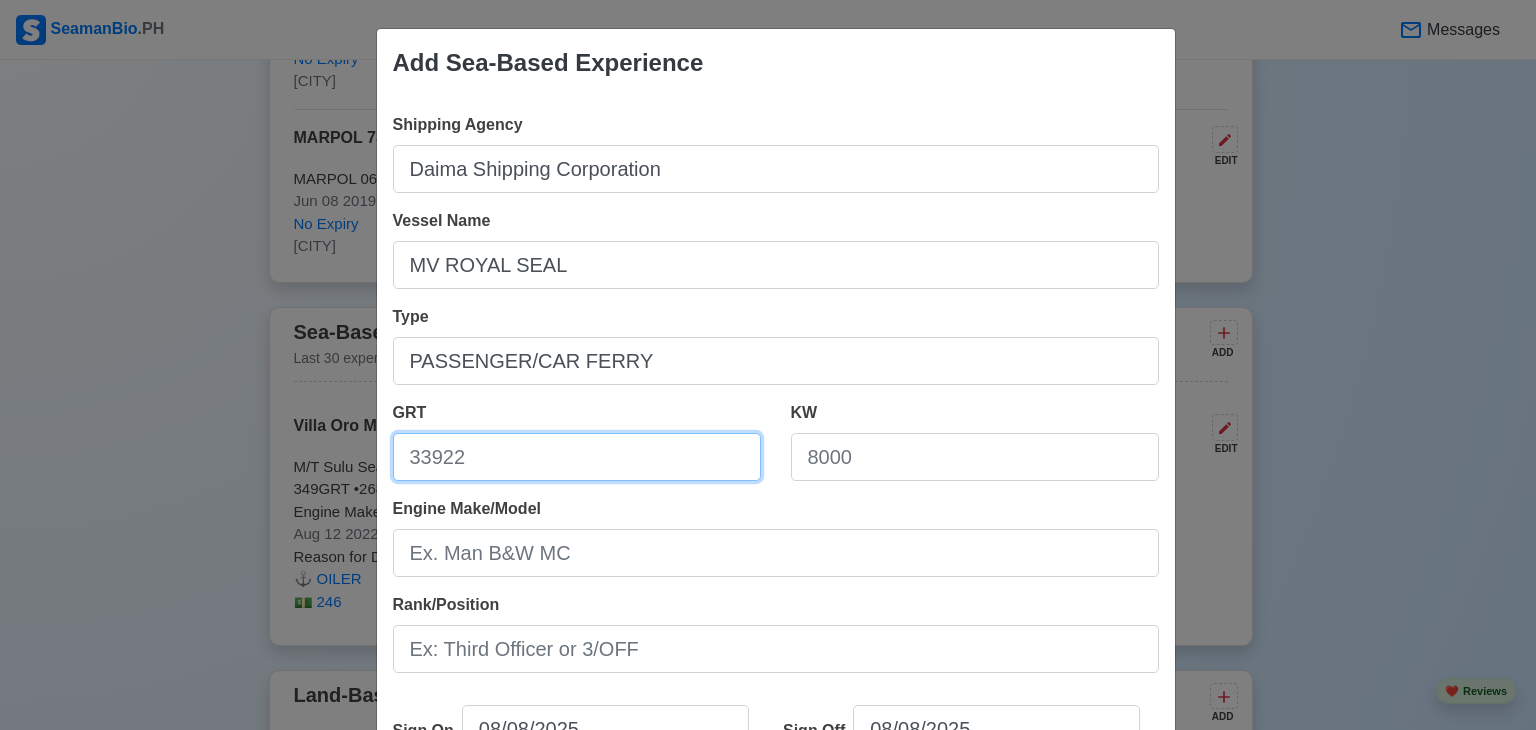 click on "GRT" at bounding box center [577, 457] 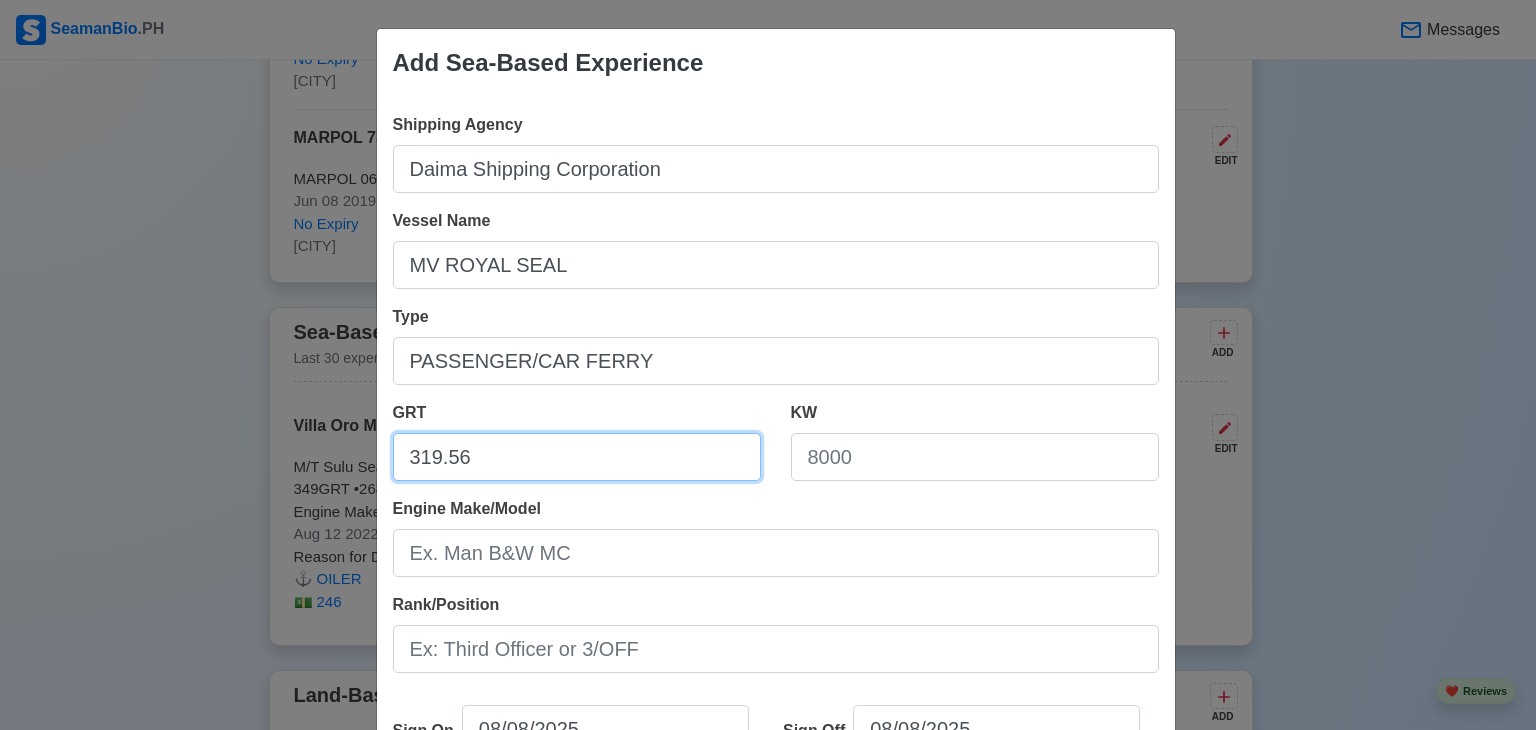 type on "319.56" 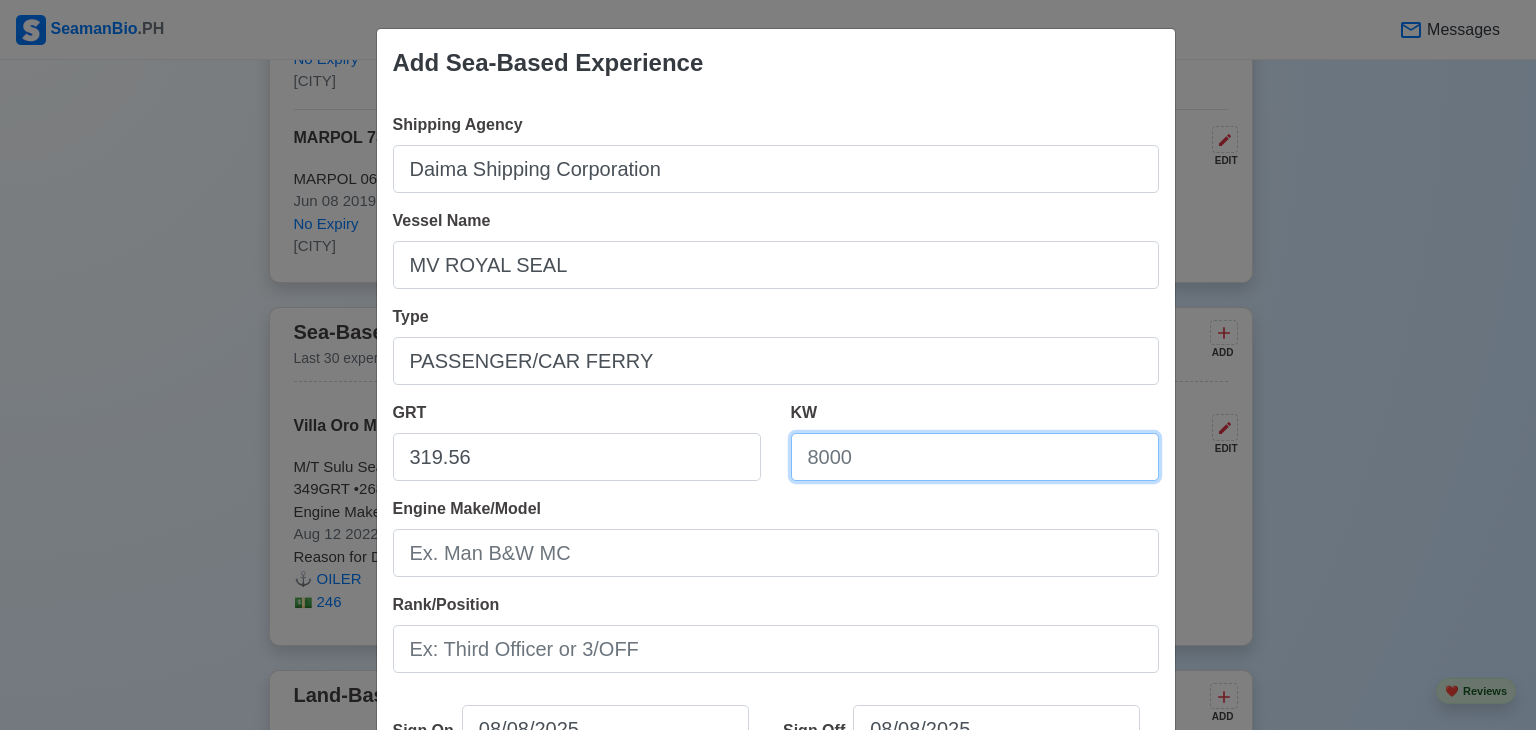 click on "KW" at bounding box center [975, 457] 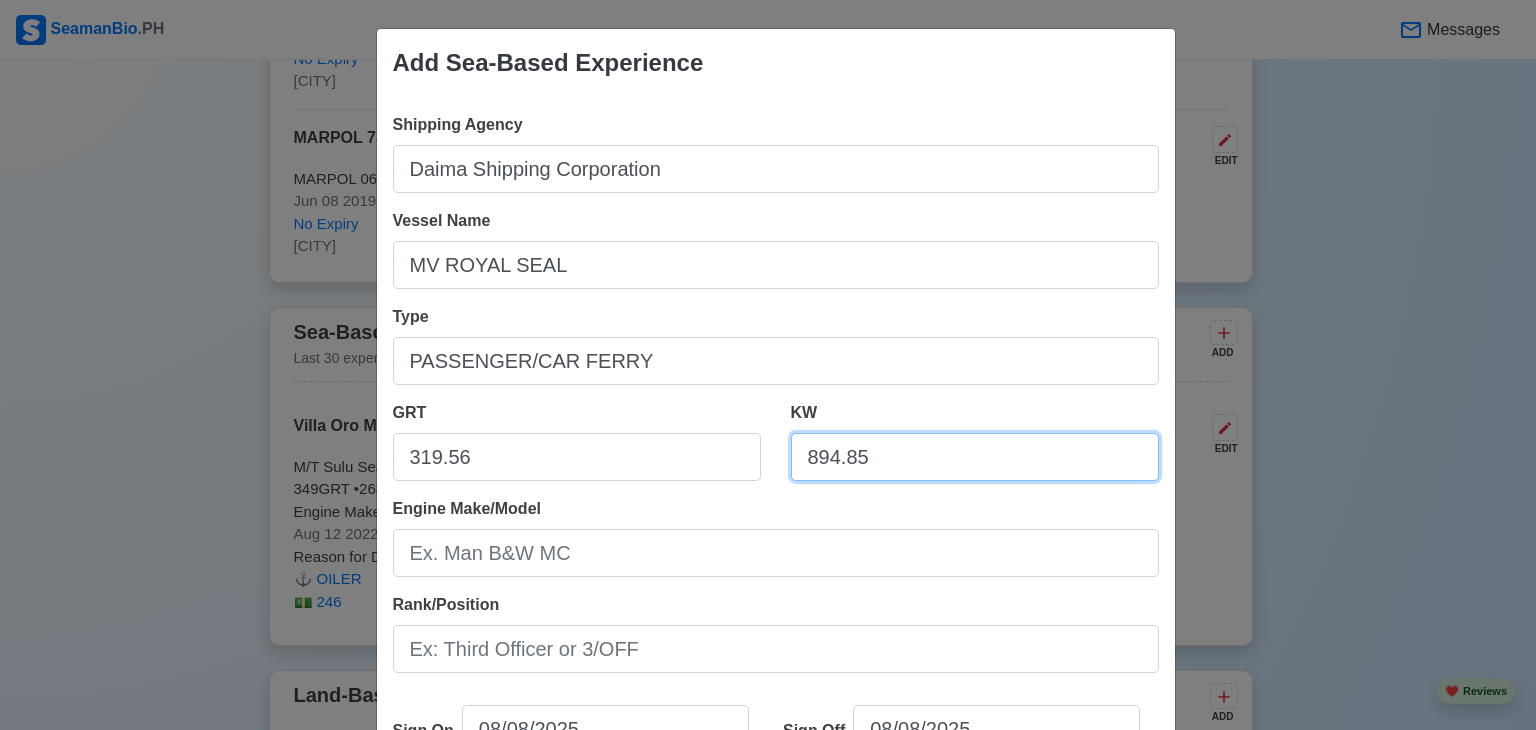 type on "894.85" 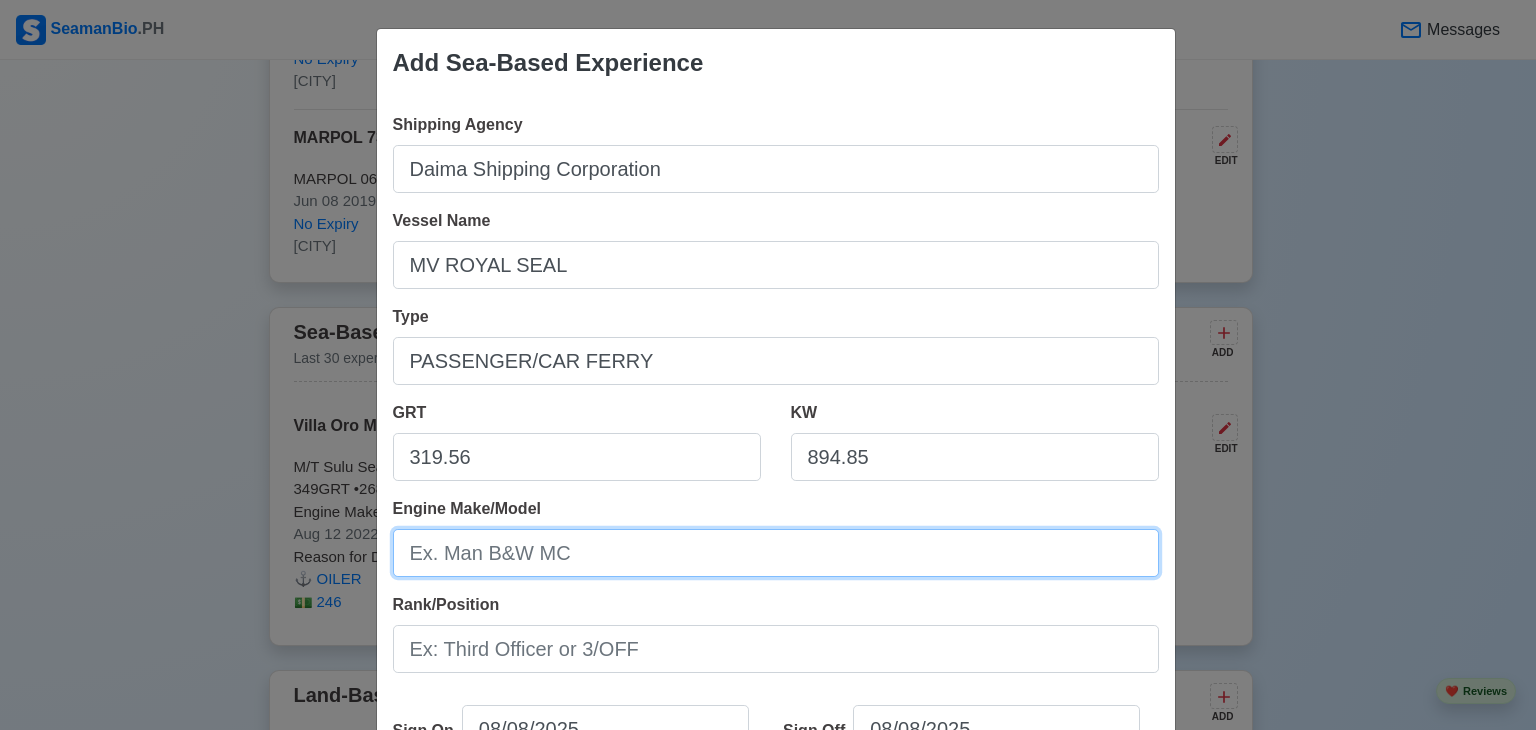 click on "Engine Make/Model" at bounding box center [776, 553] 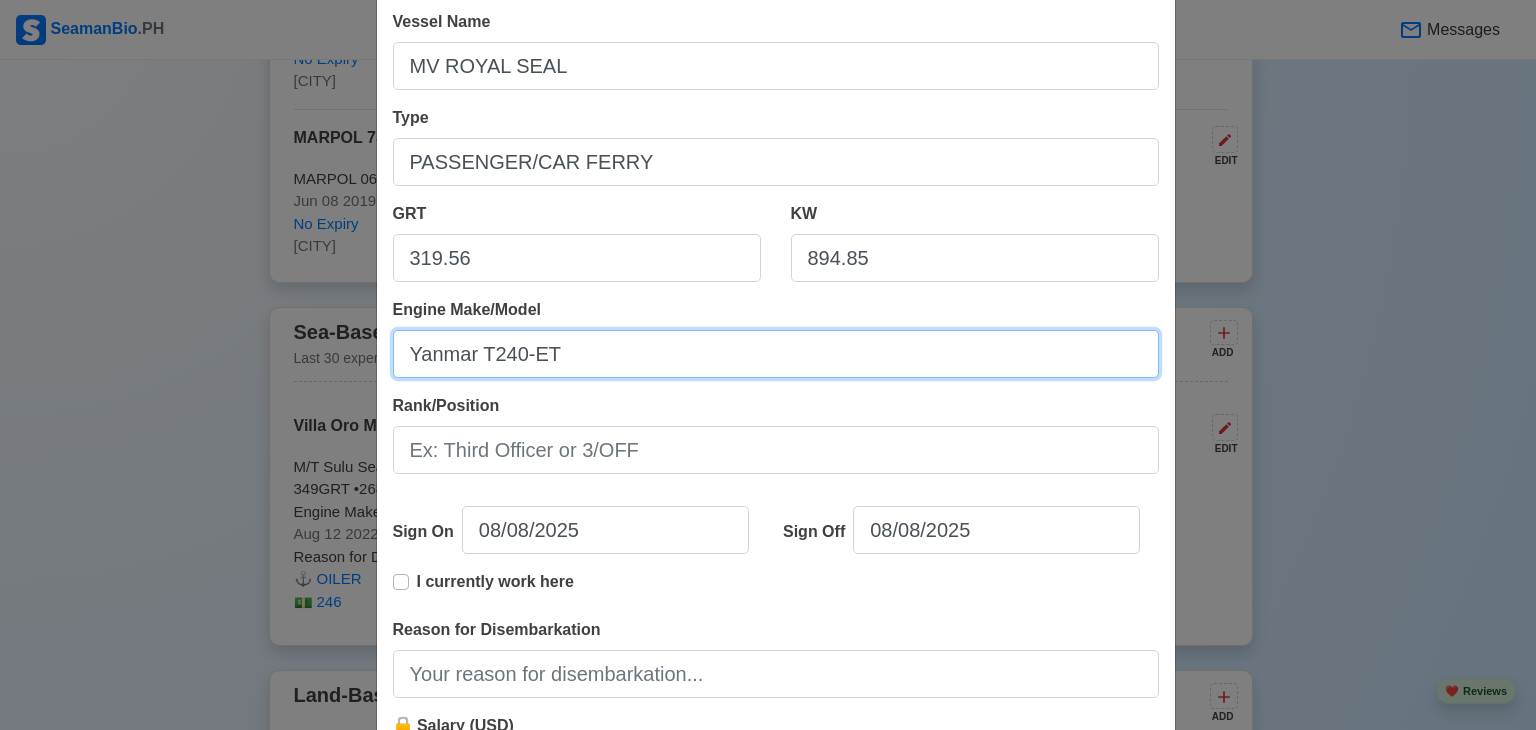 scroll, scrollTop: 200, scrollLeft: 0, axis: vertical 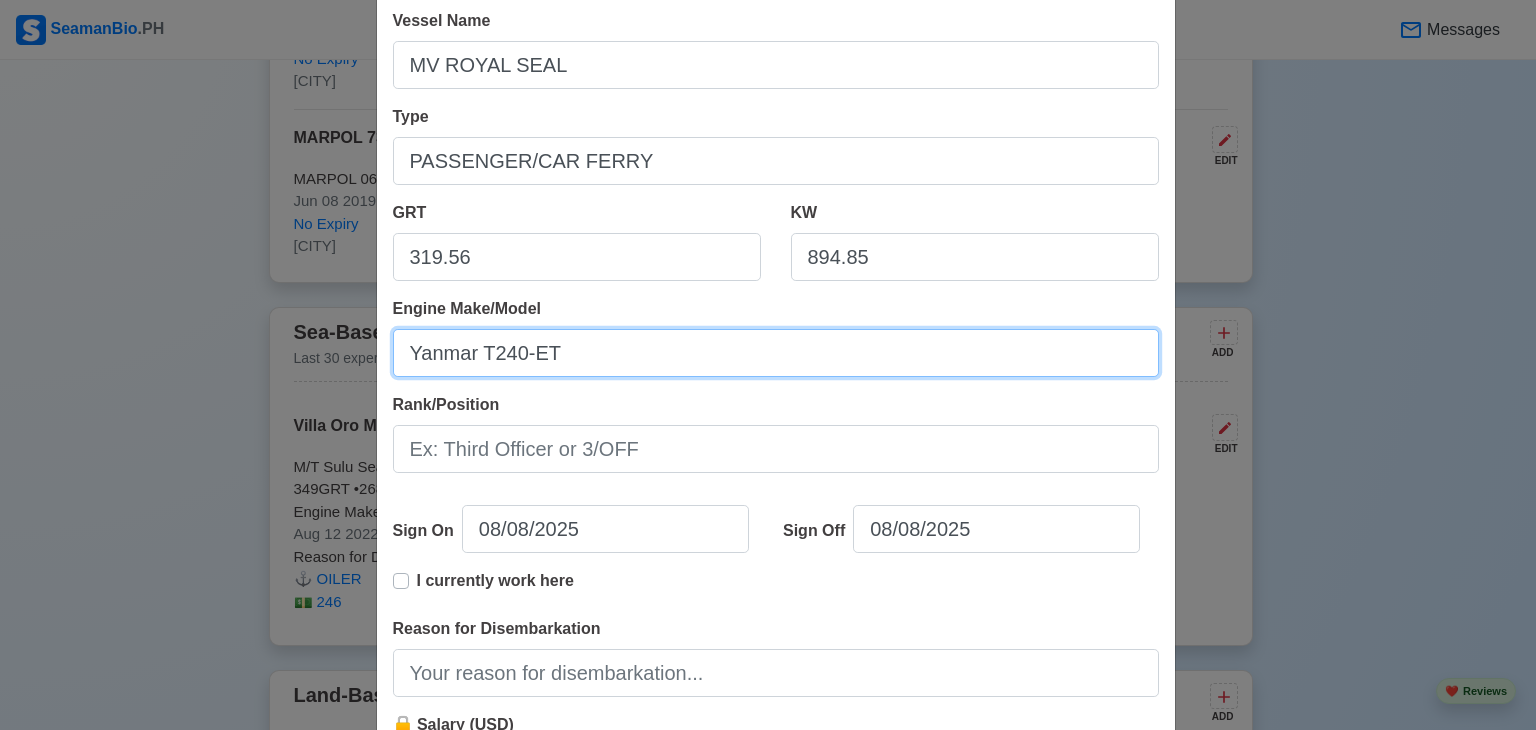 type on "Yanmar T240-ET" 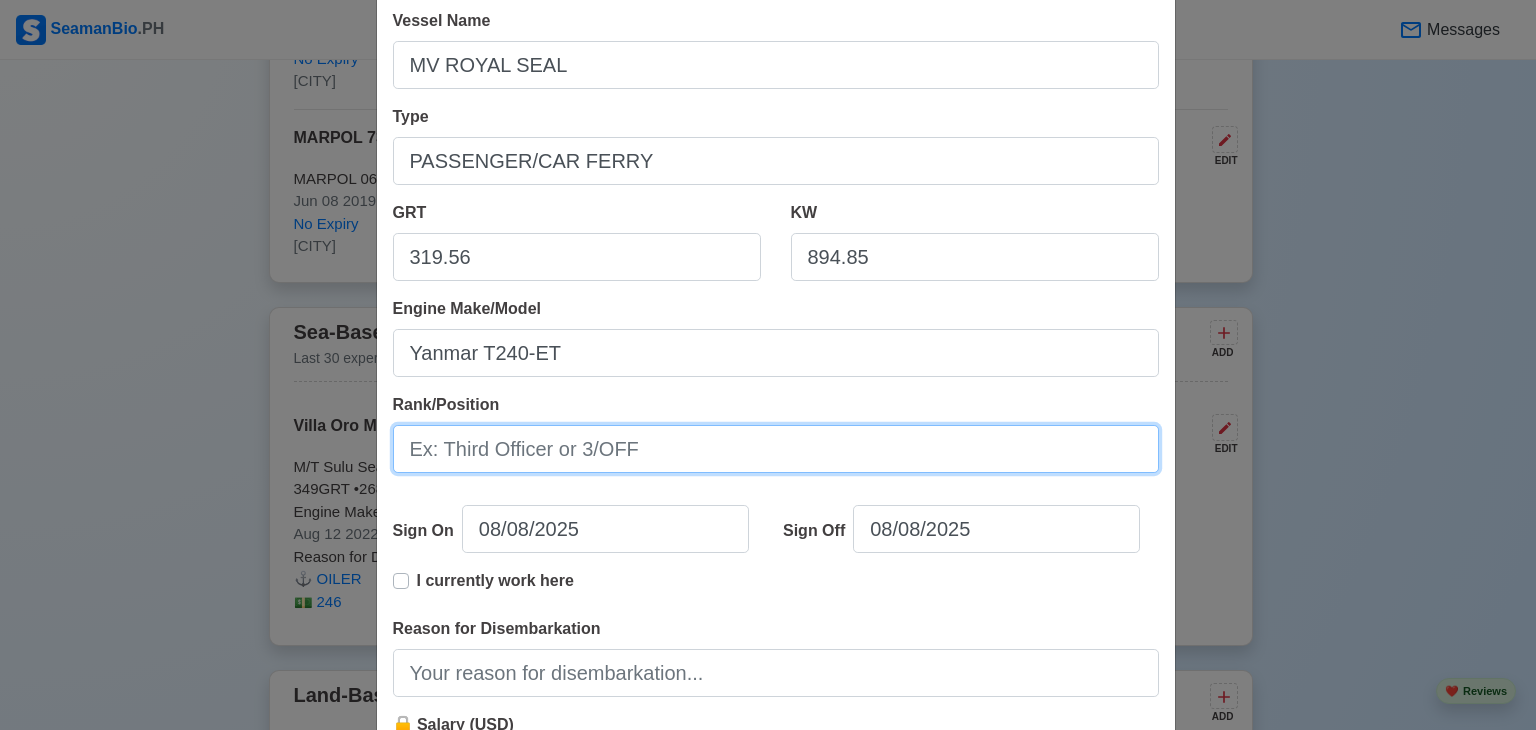 click on "Rank/Position" at bounding box center (776, 449) 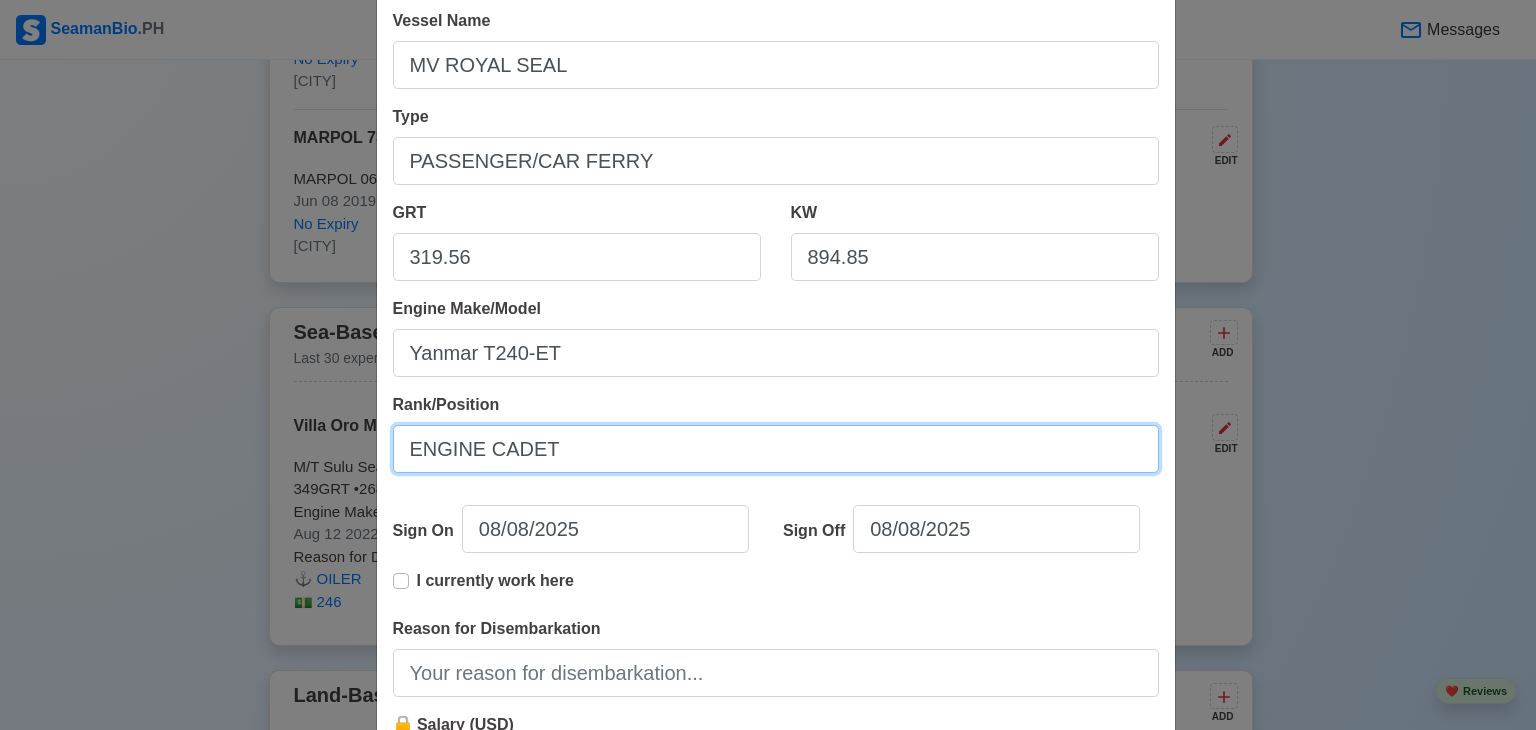 type on "ENGINE CADET" 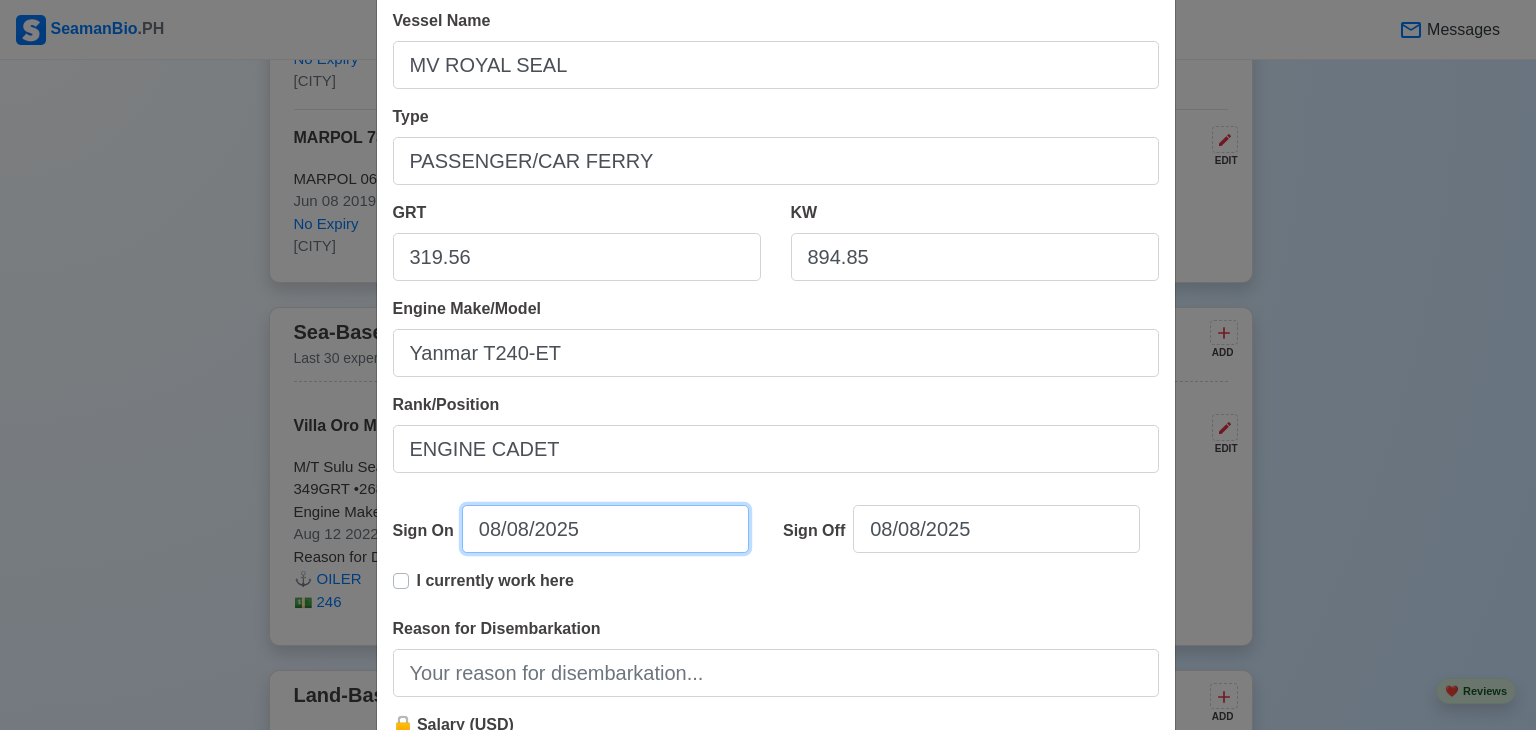 click on "08/08/2025" at bounding box center (605, 529) 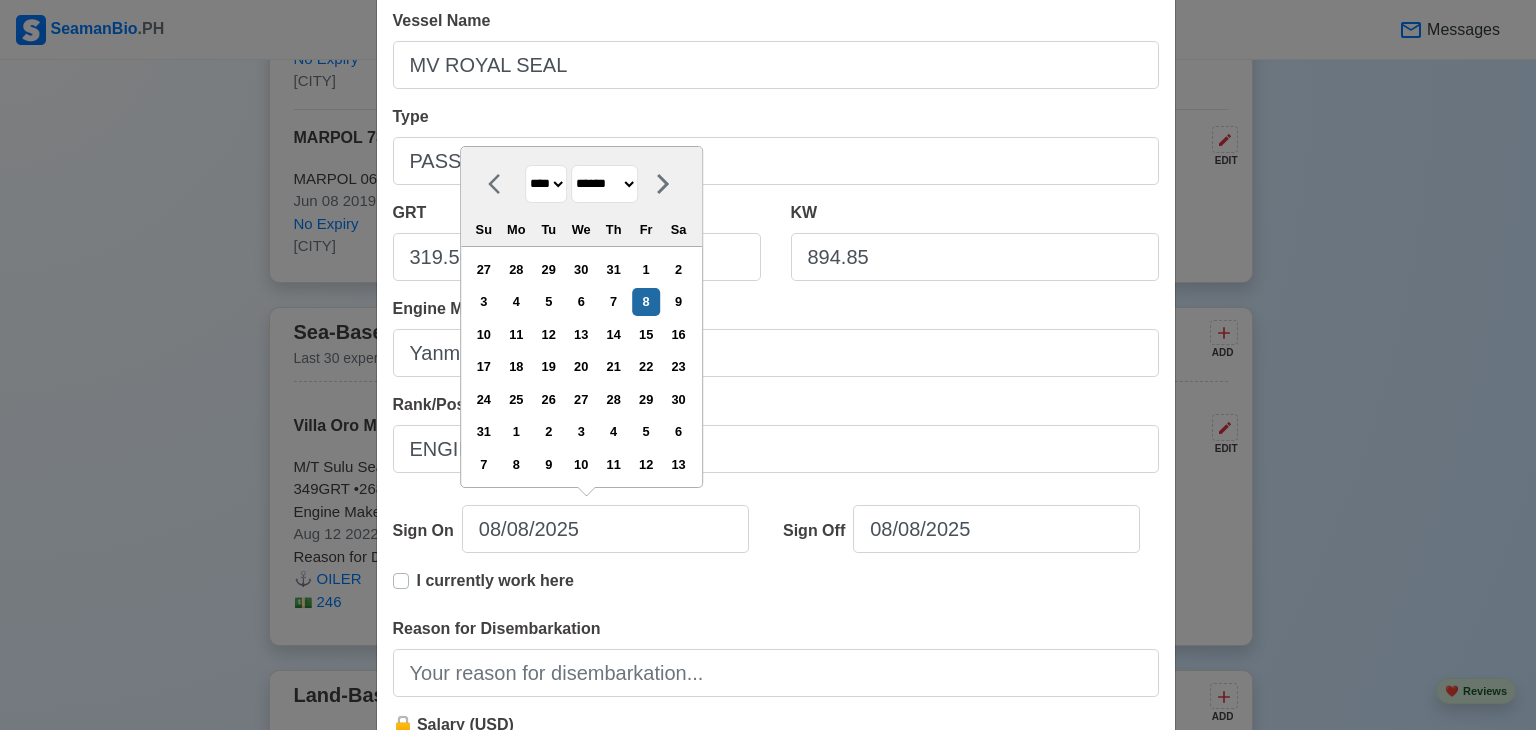 click on "**** **** **** **** **** **** **** **** **** **** **** **** **** **** **** **** **** **** **** **** **** **** **** **** **** **** **** **** **** **** **** **** **** **** **** **** **** **** **** **** **** **** **** **** **** **** **** **** **** **** **** **** **** **** **** **** **** **** **** **** **** **** **** **** **** **** **** **** **** **** **** **** **** **** **** **** **** **** **** **** **** **** **** **** **** **** **** **** **** **** **** **** **** **** **** **** **** **** **** **** **** **** **** **** **** ****" at bounding box center (546, 184) 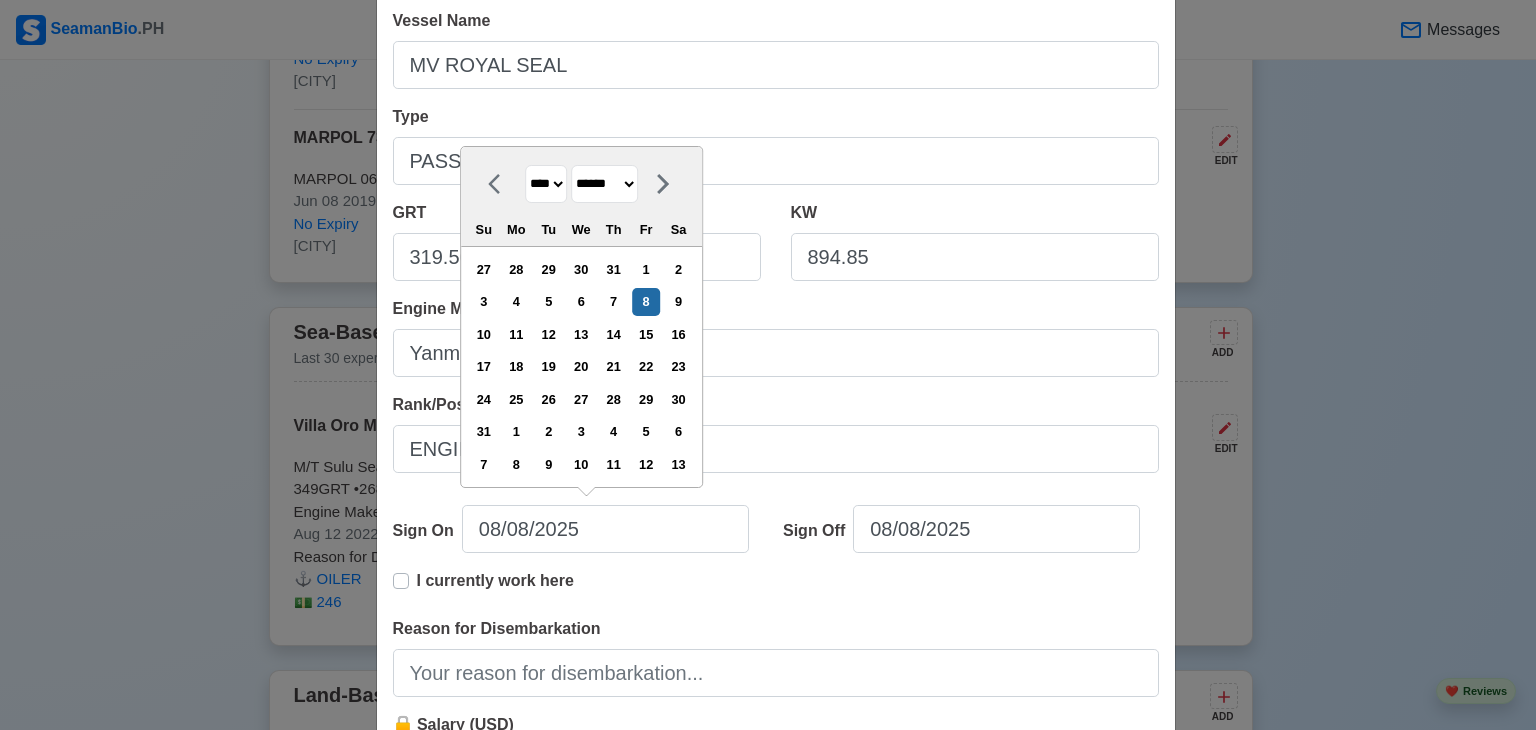 select on "****" 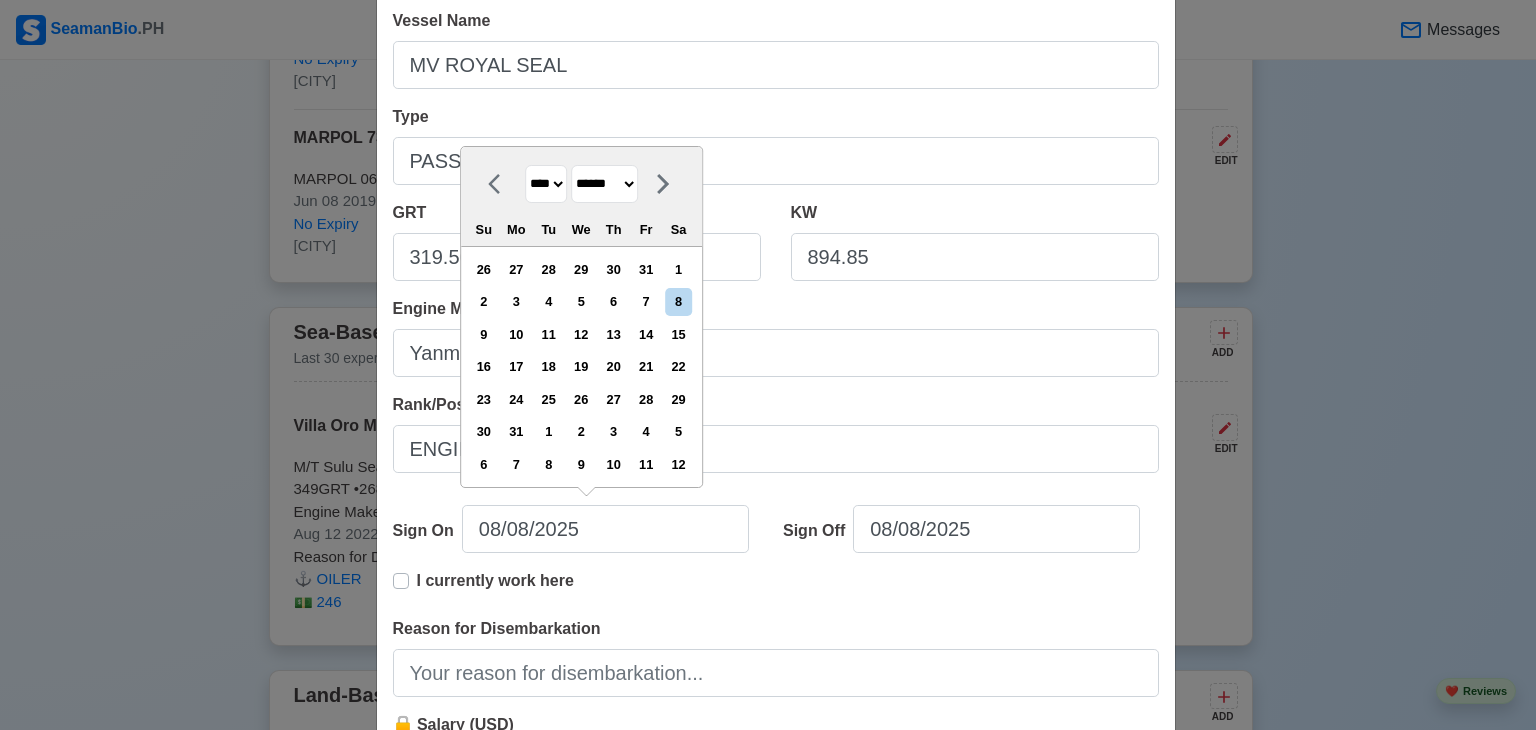 click on "******* ******** ***** ***** *** **** **** ****** ********* ******* ******** ********" at bounding box center [604, 184] 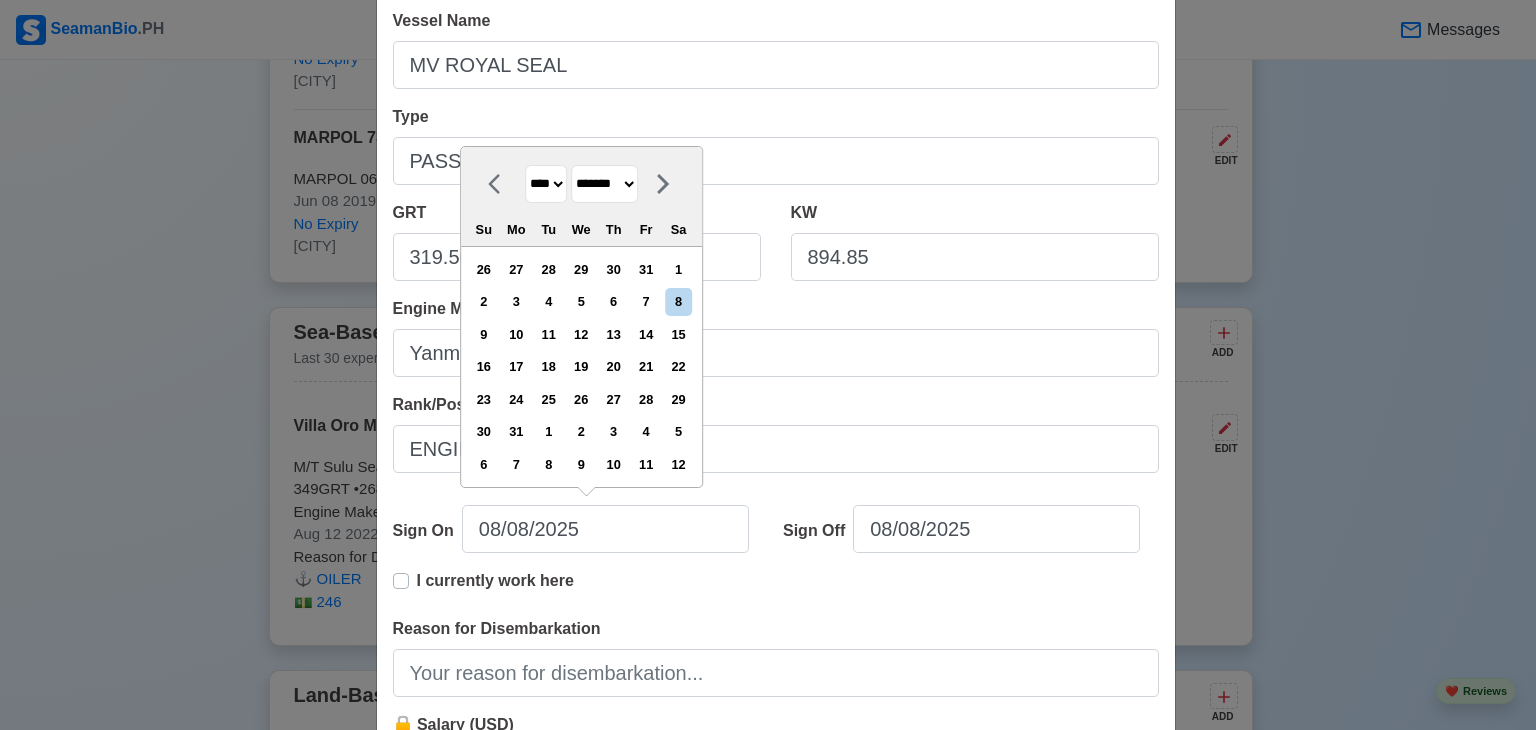 click on "******* ******** ***** ***** *** **** **** ****** ********* ******* ******** ********" at bounding box center [604, 184] 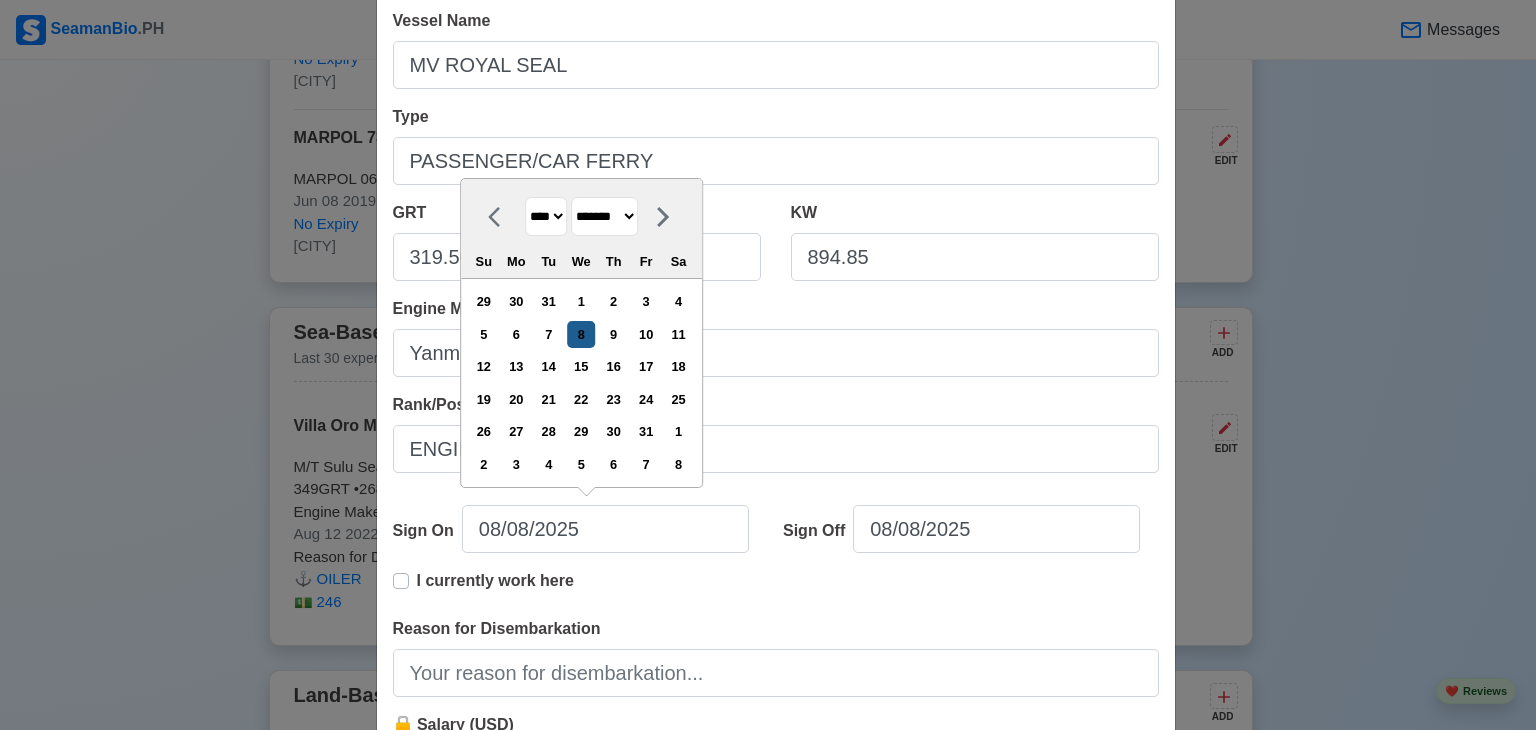 click on "8" at bounding box center (581, 334) 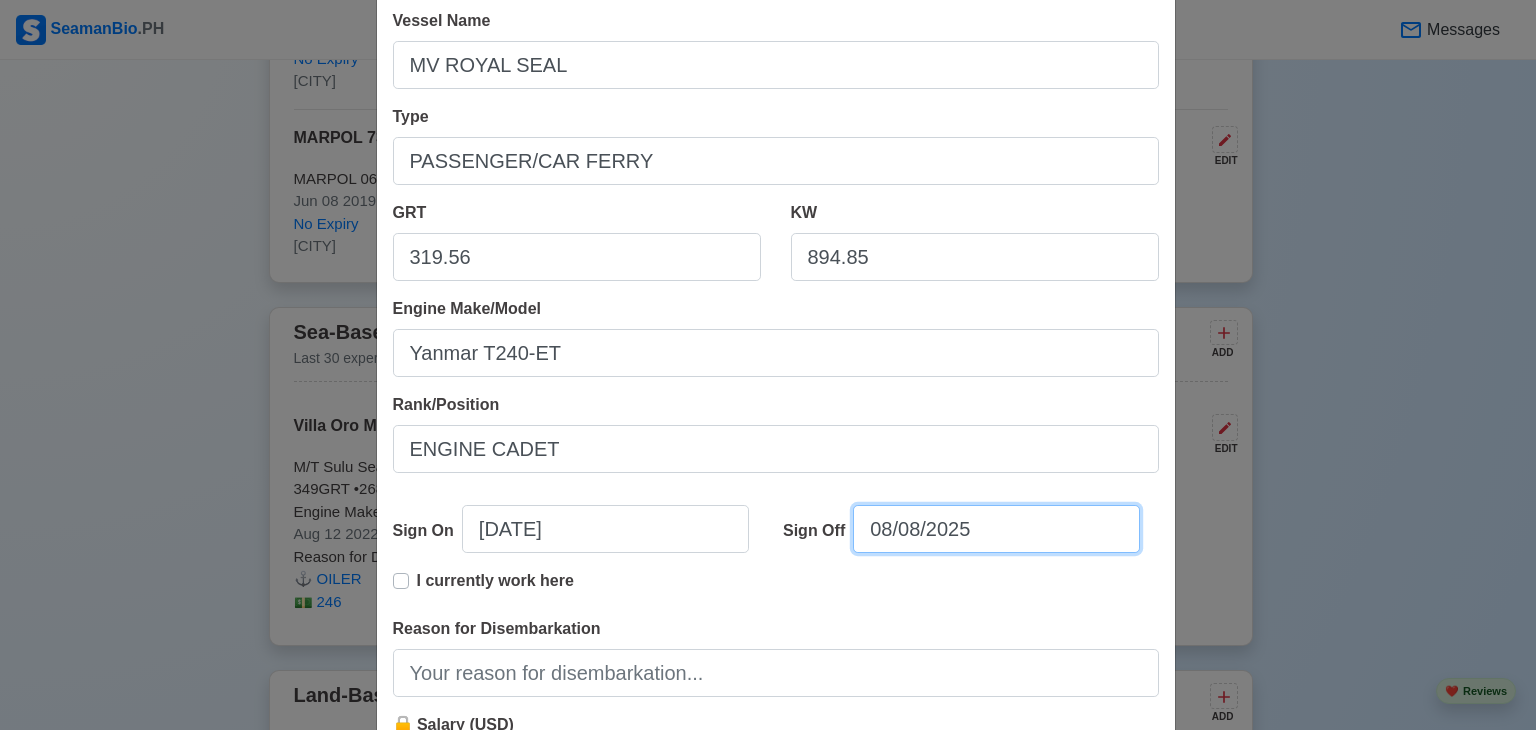 click on "08/08/2025" at bounding box center (996, 529) 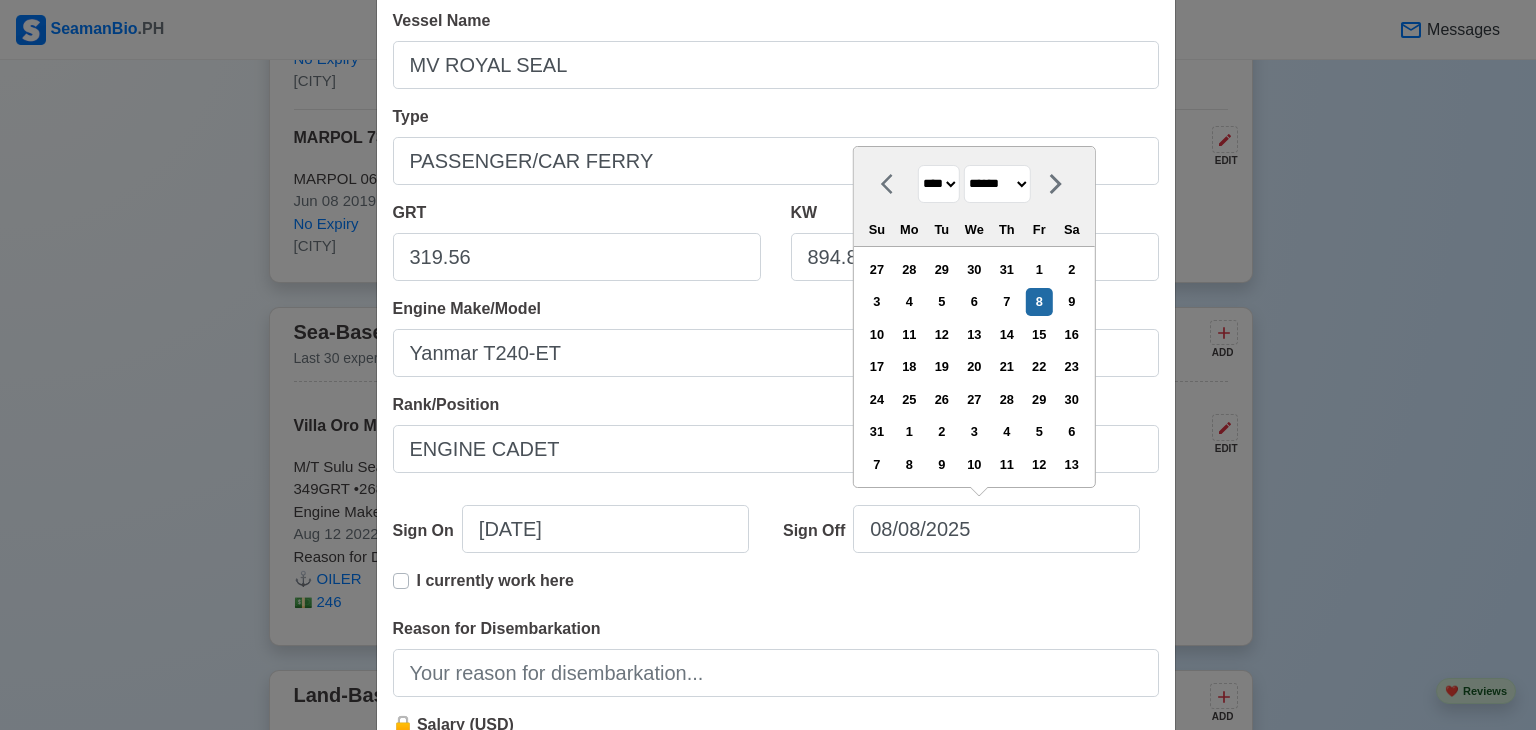 click on "**** **** **** **** **** **** **** **** **** **** **** **** **** **** **** **** **** **** **** **** **** **** **** **** **** **** **** **** **** **** **** **** **** **** **** **** **** **** **** **** **** **** **** **** **** **** **** **** **** **** **** **** **** **** **** **** **** **** **** **** **** **** **** **** **** **** **** **** **** **** **** **** **** **** **** **** **** **** **** **** **** **** **** **** **** **** **** **** **** **** **** **** **** **** **** **** **** **** **** **** **** **** **** **** **** **** **** ****" at bounding box center (939, 184) 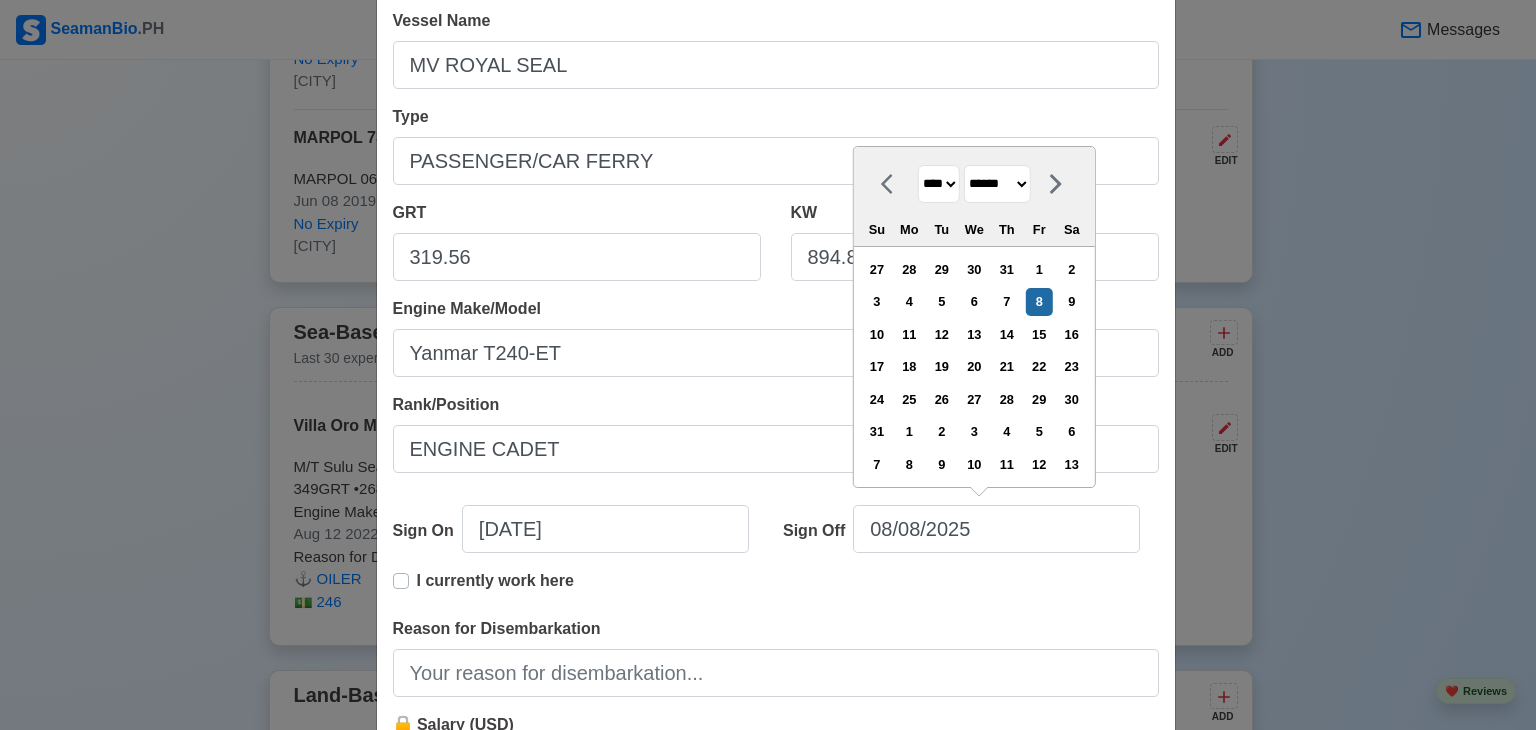 select on "****" 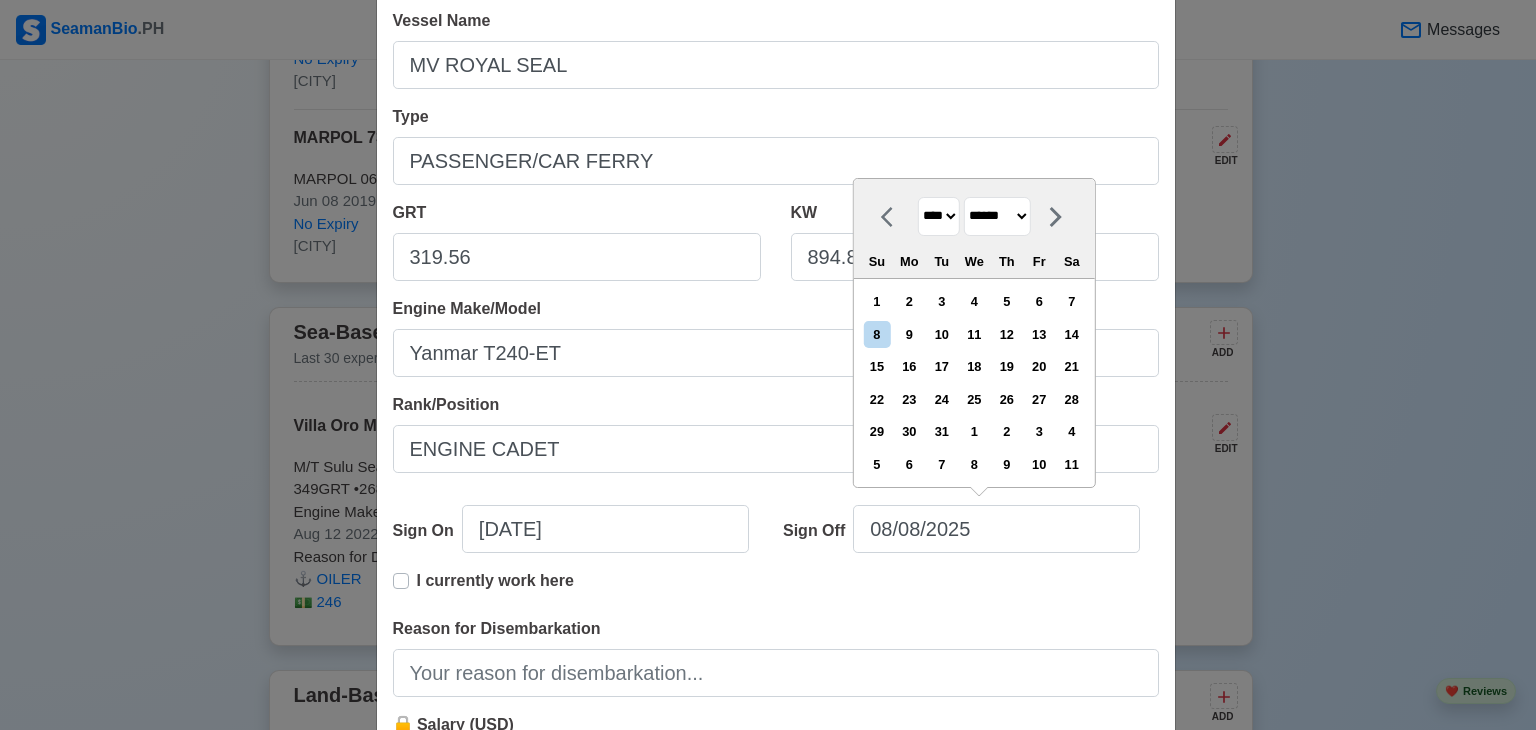 click on "******* ******** ***** ***** *** **** **** ****** ********* ******* ******** ********" at bounding box center [997, 216] 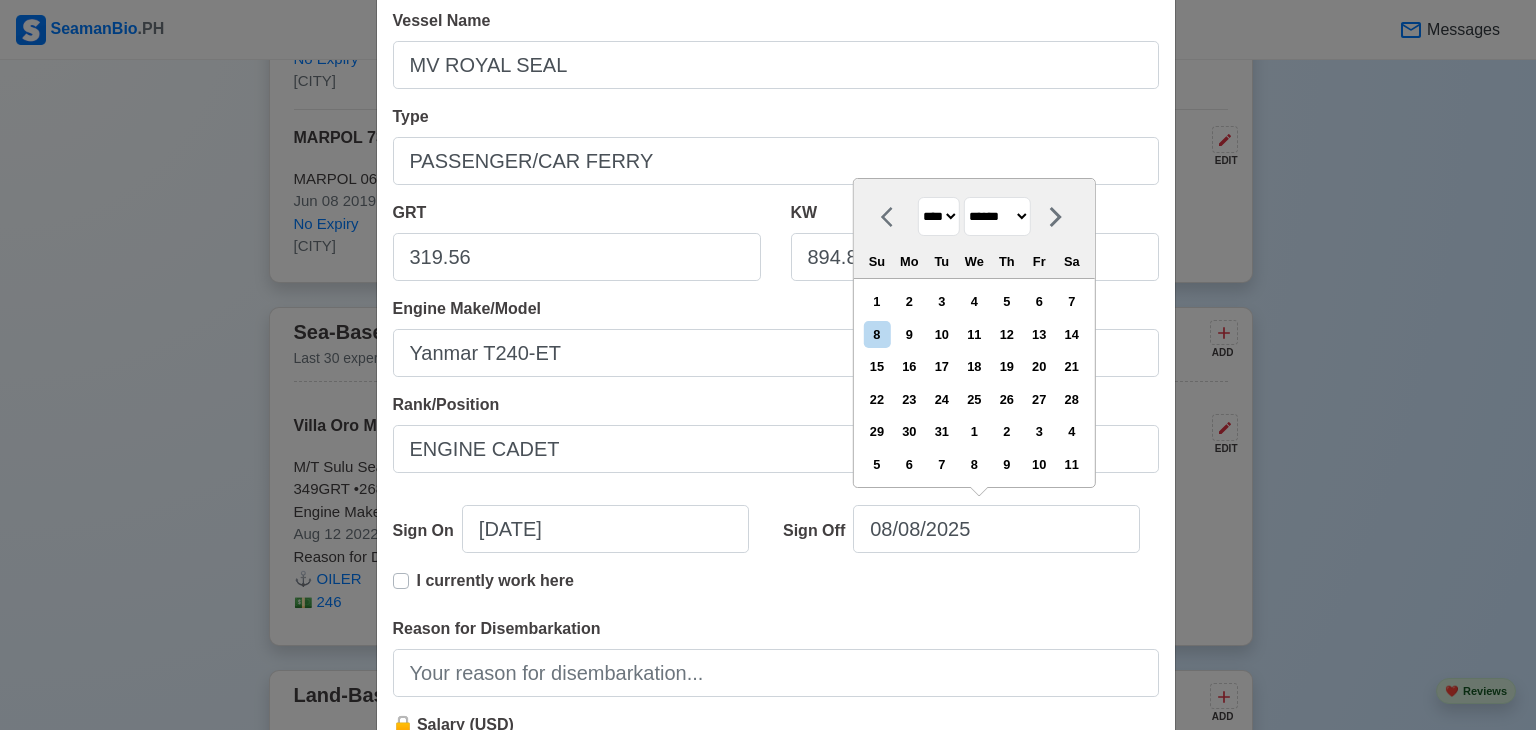 select on "*******" 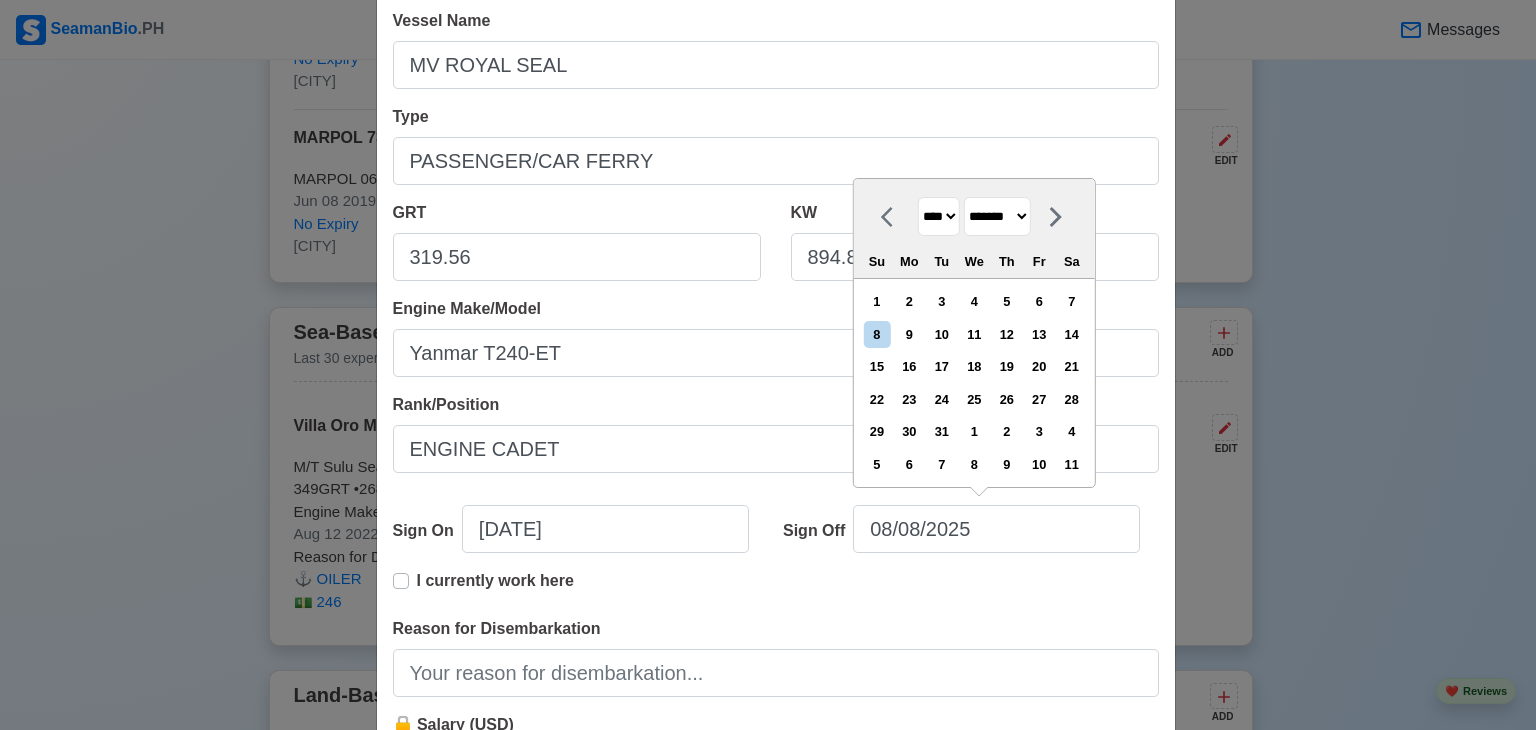 click on "******* ******** ***** ***** *** **** **** ****** ********* ******* ******** ********" at bounding box center [997, 216] 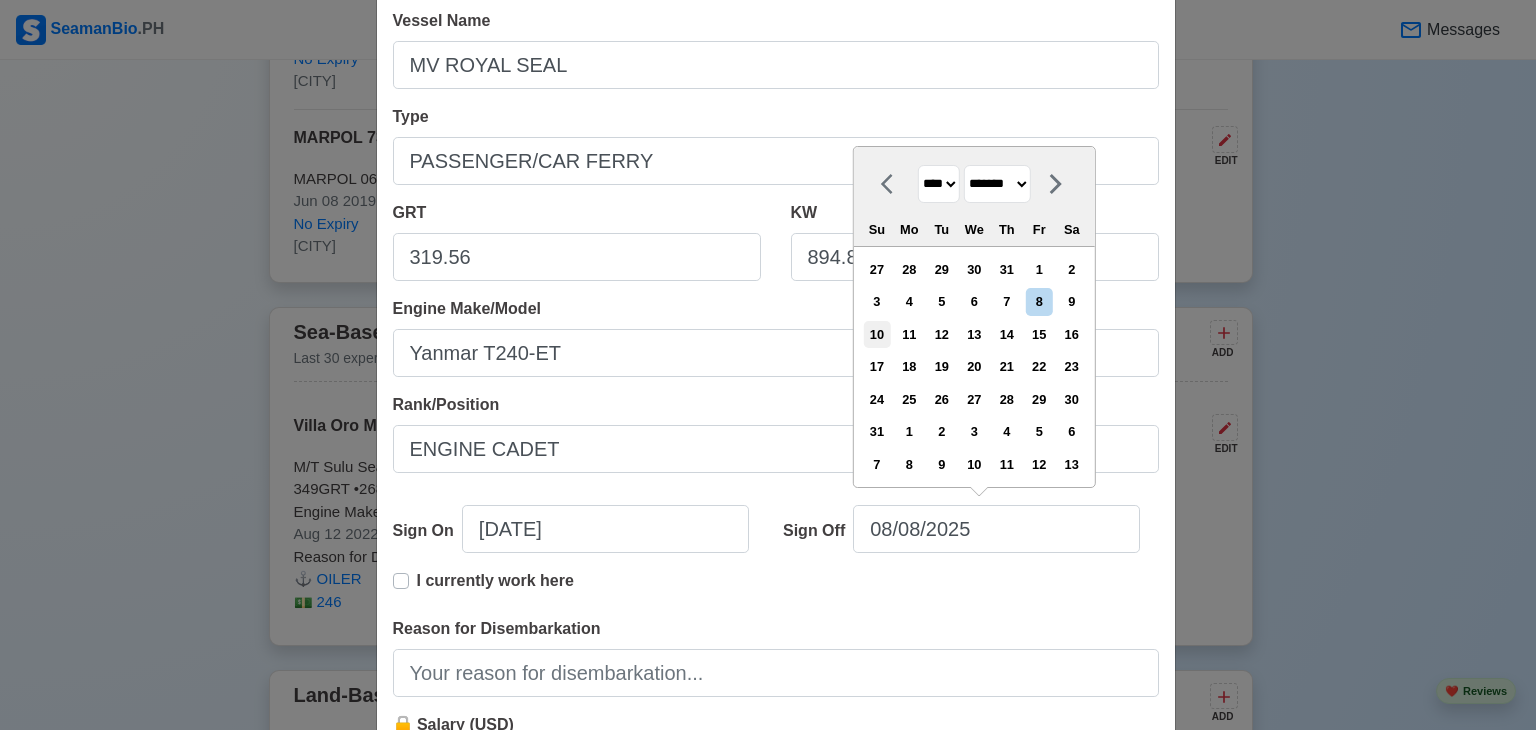 click on "10" at bounding box center [876, 334] 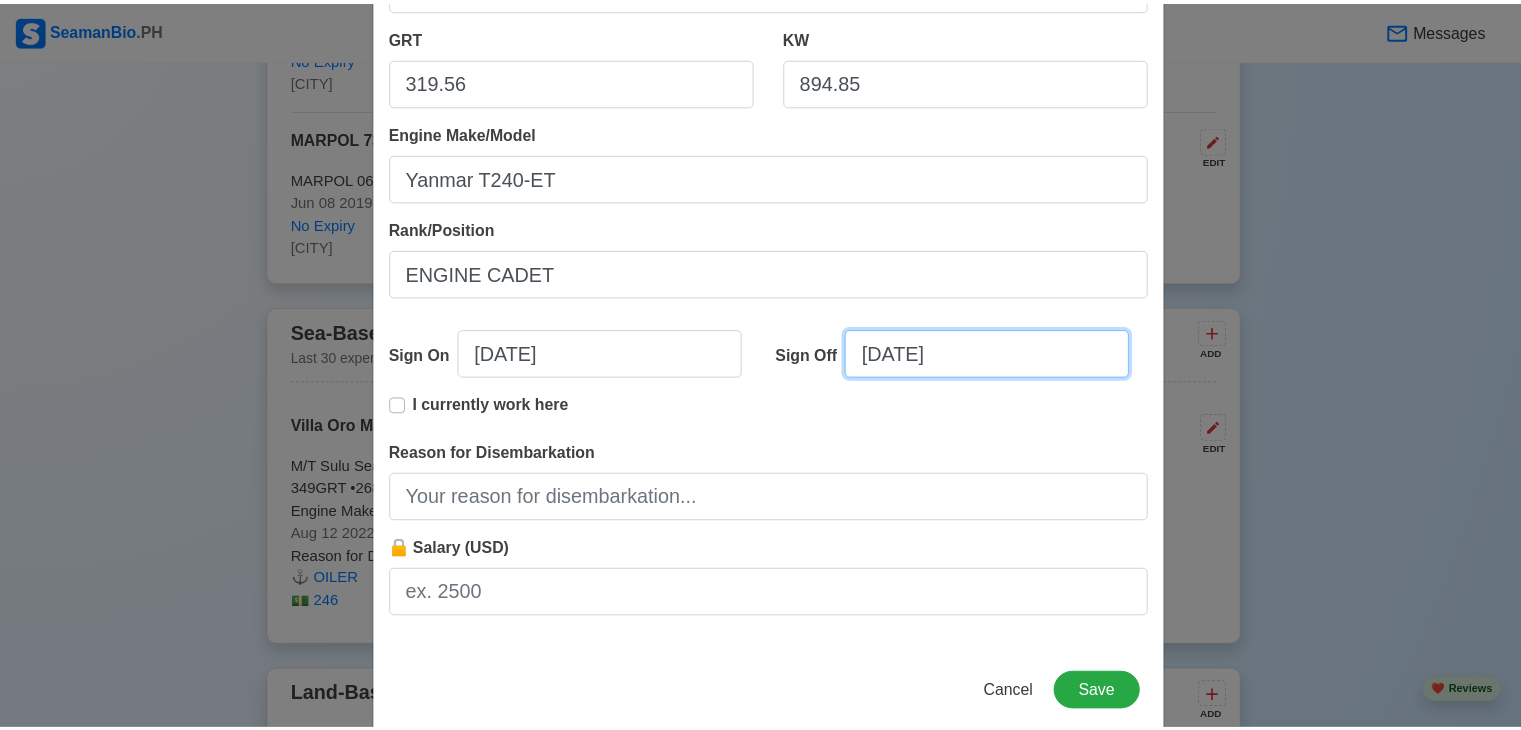 scroll, scrollTop: 409, scrollLeft: 0, axis: vertical 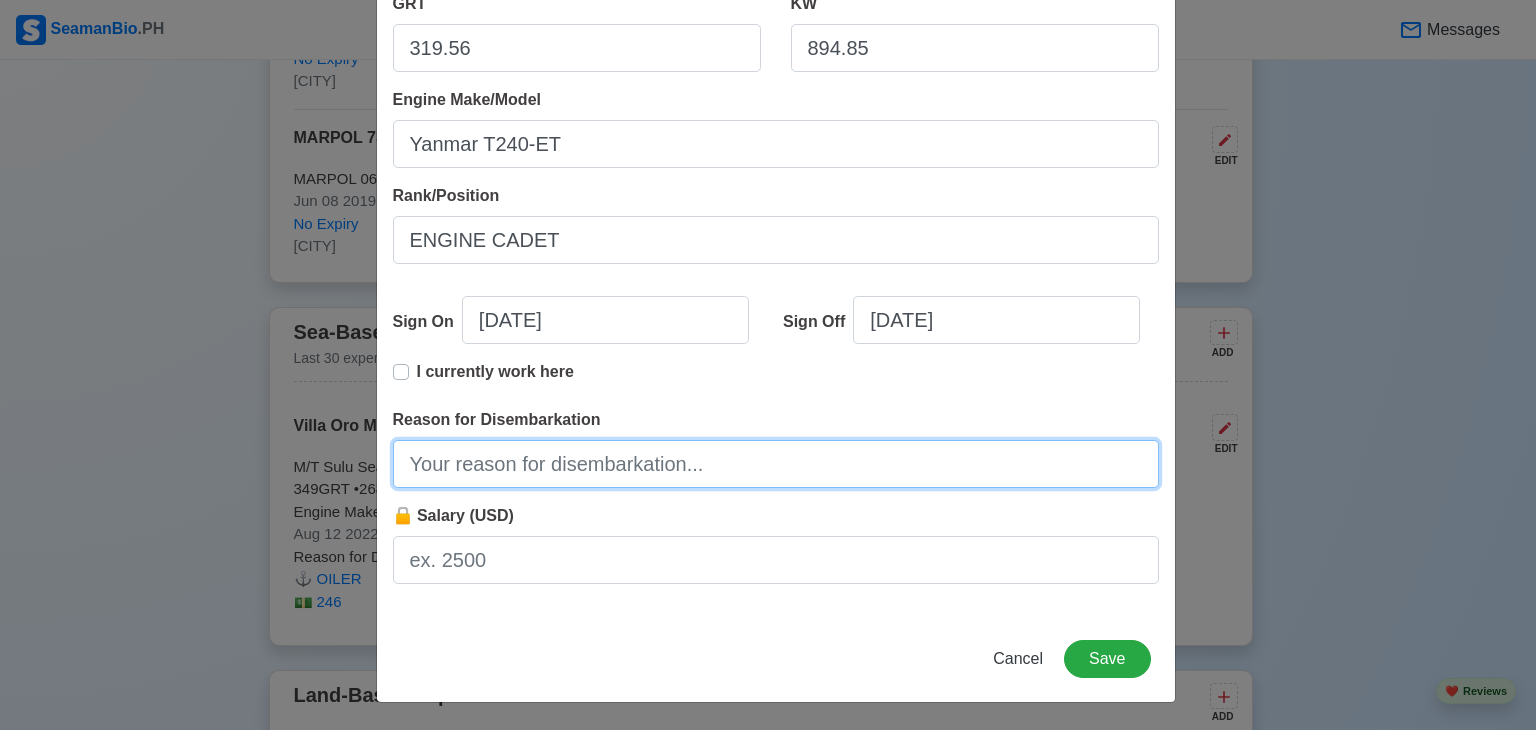 click on "Reason for Disembarkation" at bounding box center [776, 464] 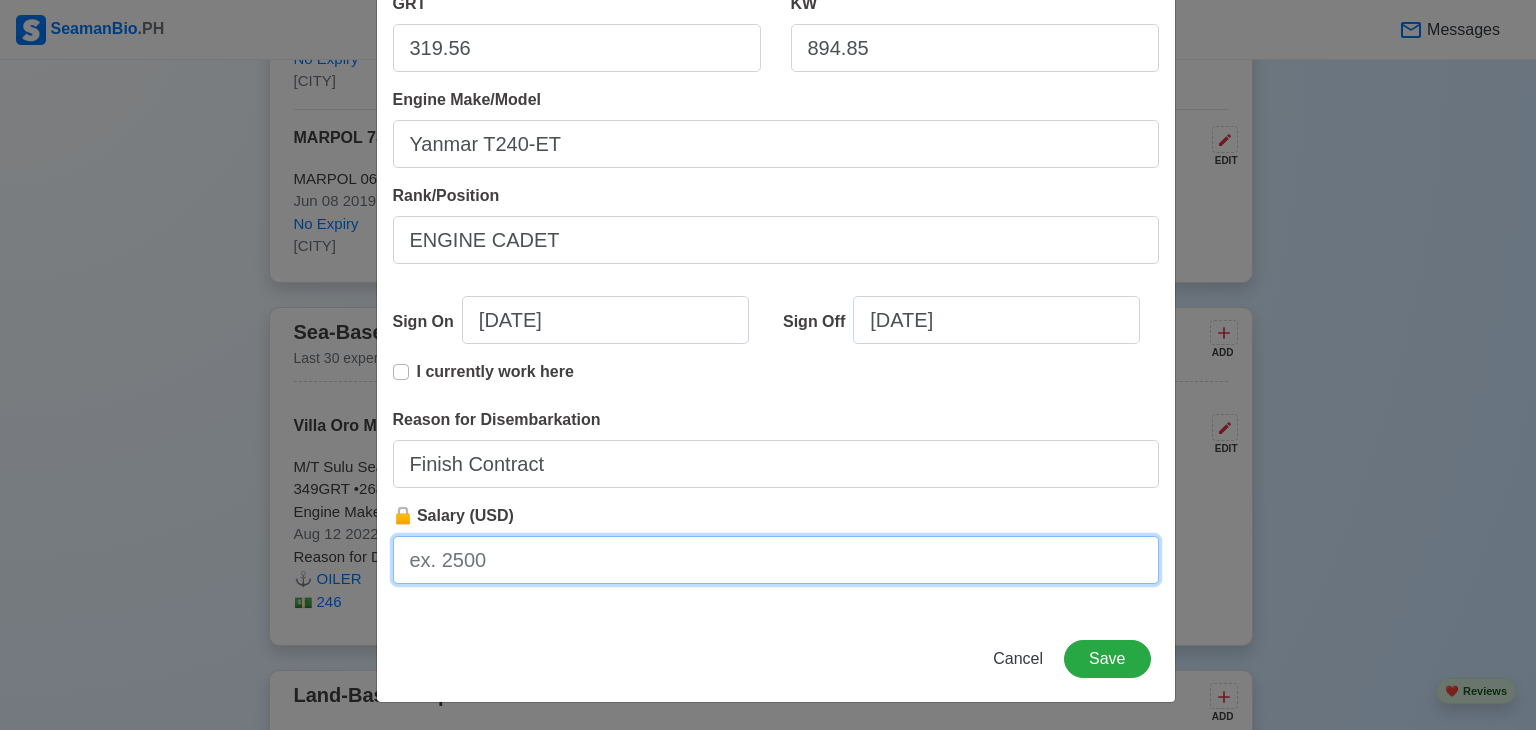 click on "🔒 Salary (USD)" at bounding box center [776, 560] 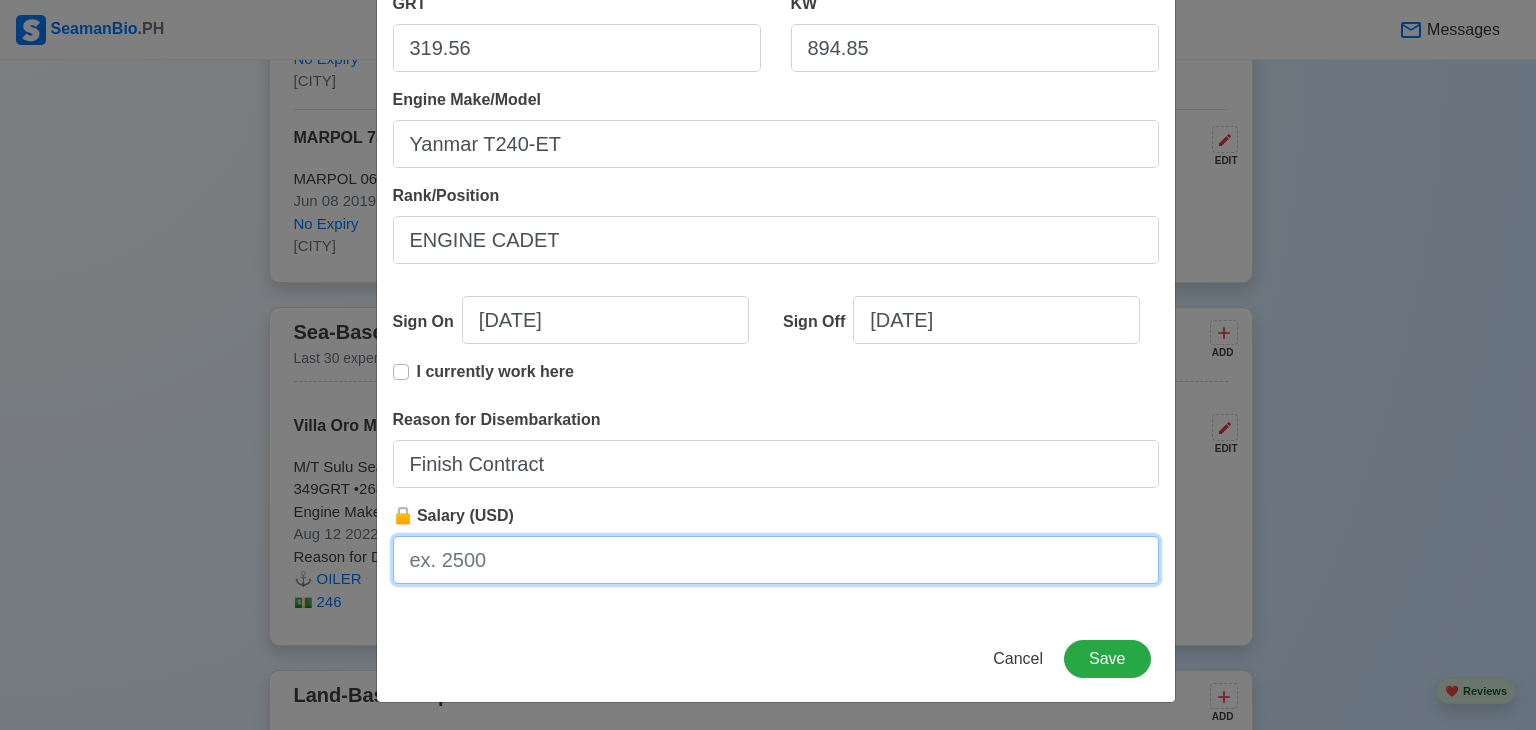 click on "🔒 Salary (USD)" at bounding box center (776, 560) 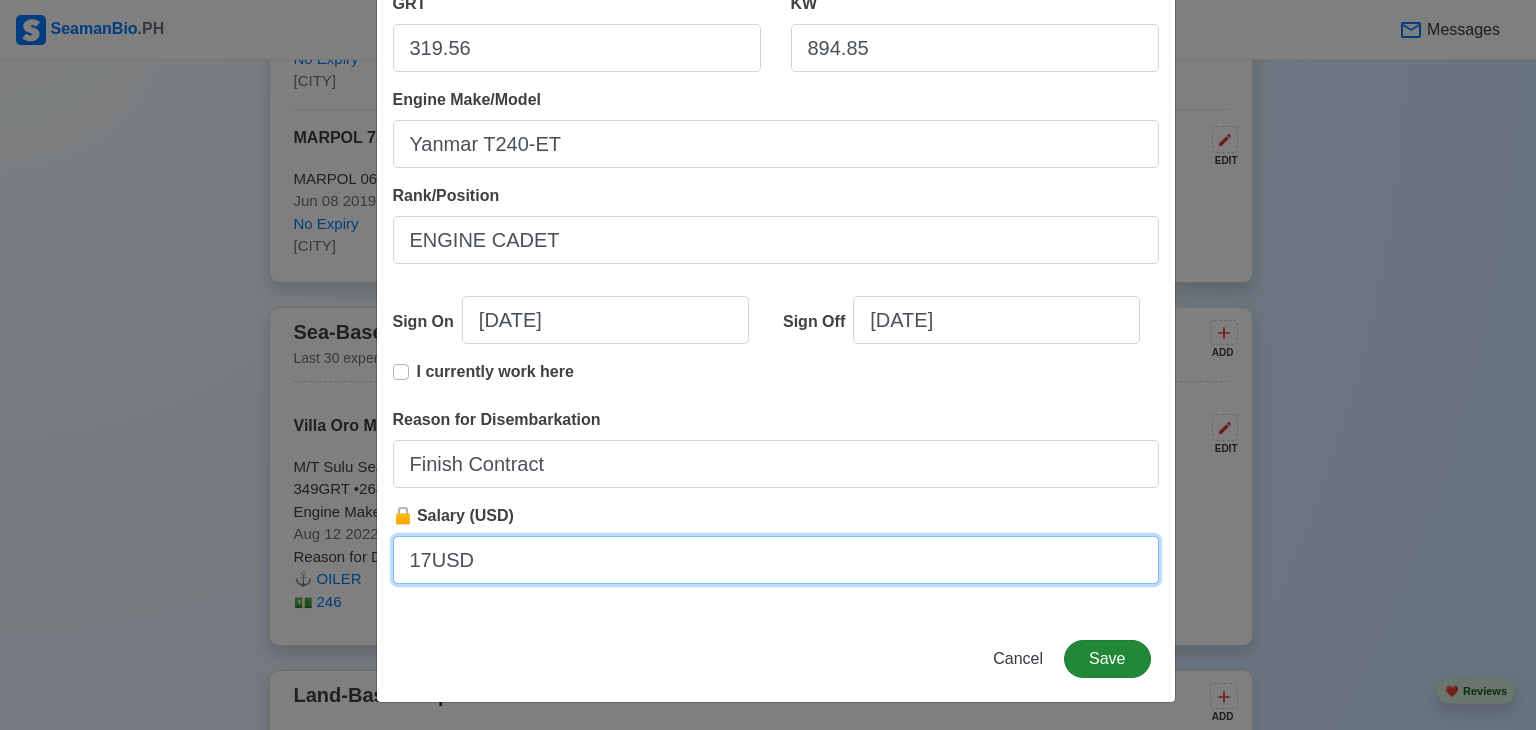 type on "17USD" 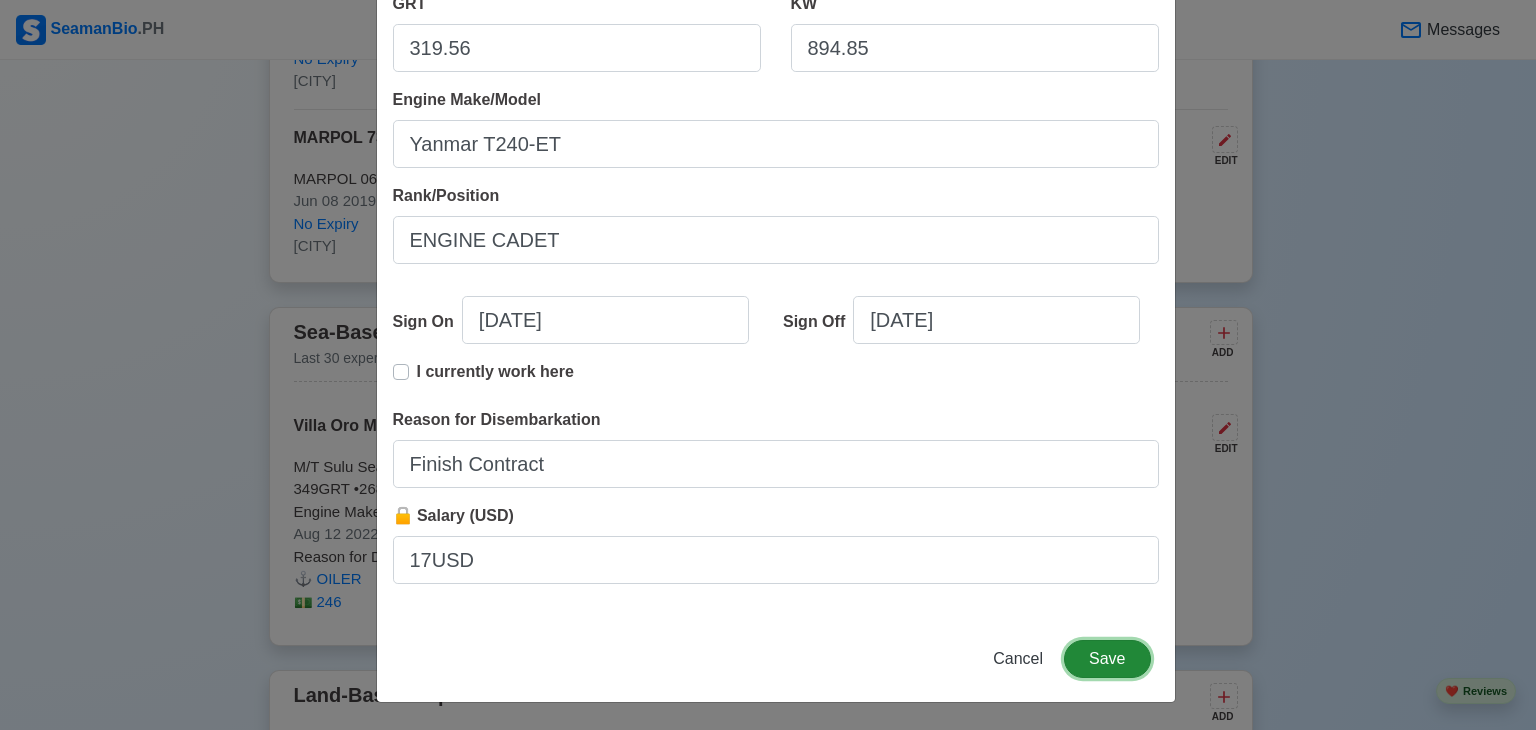 click on "Save" at bounding box center (1107, 659) 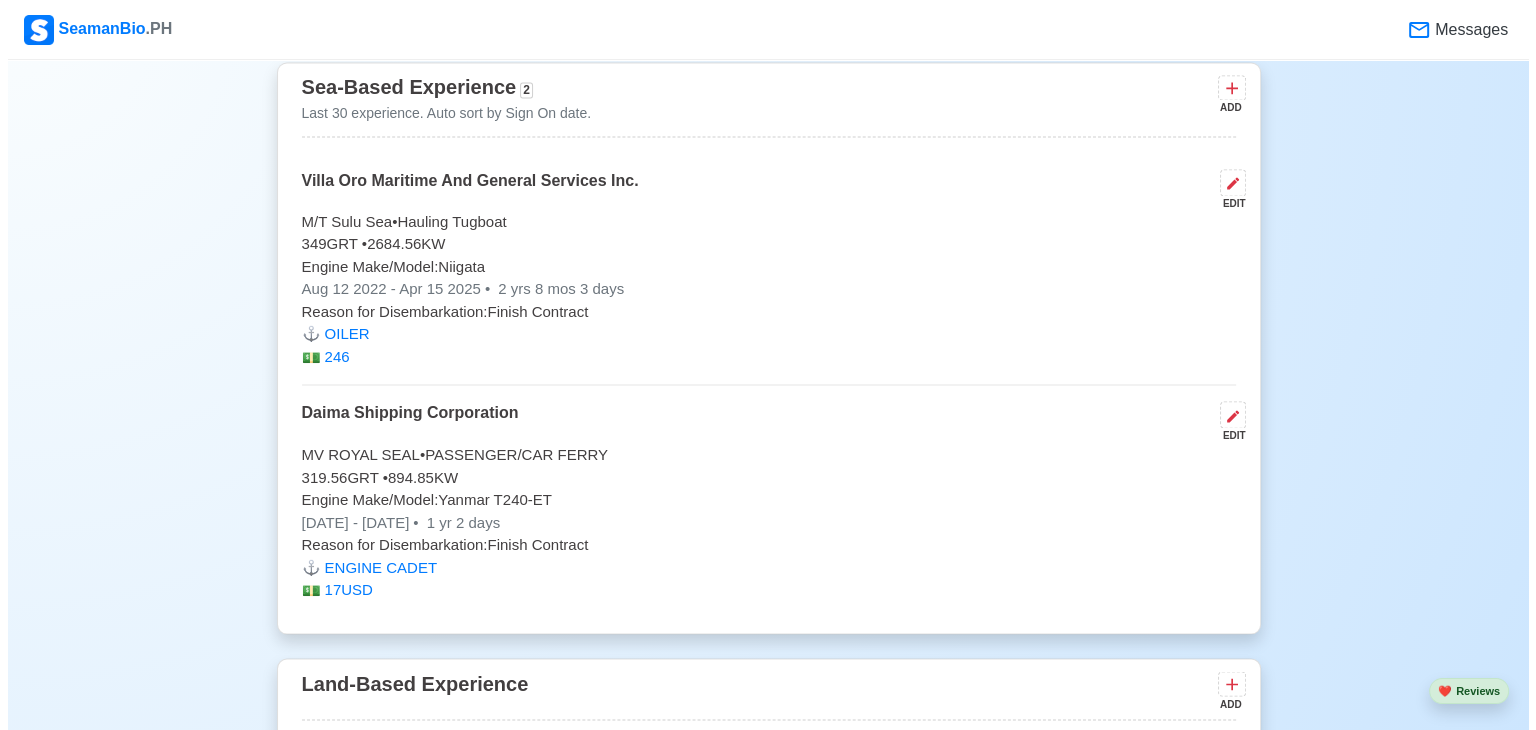scroll, scrollTop: 3309, scrollLeft: 0, axis: vertical 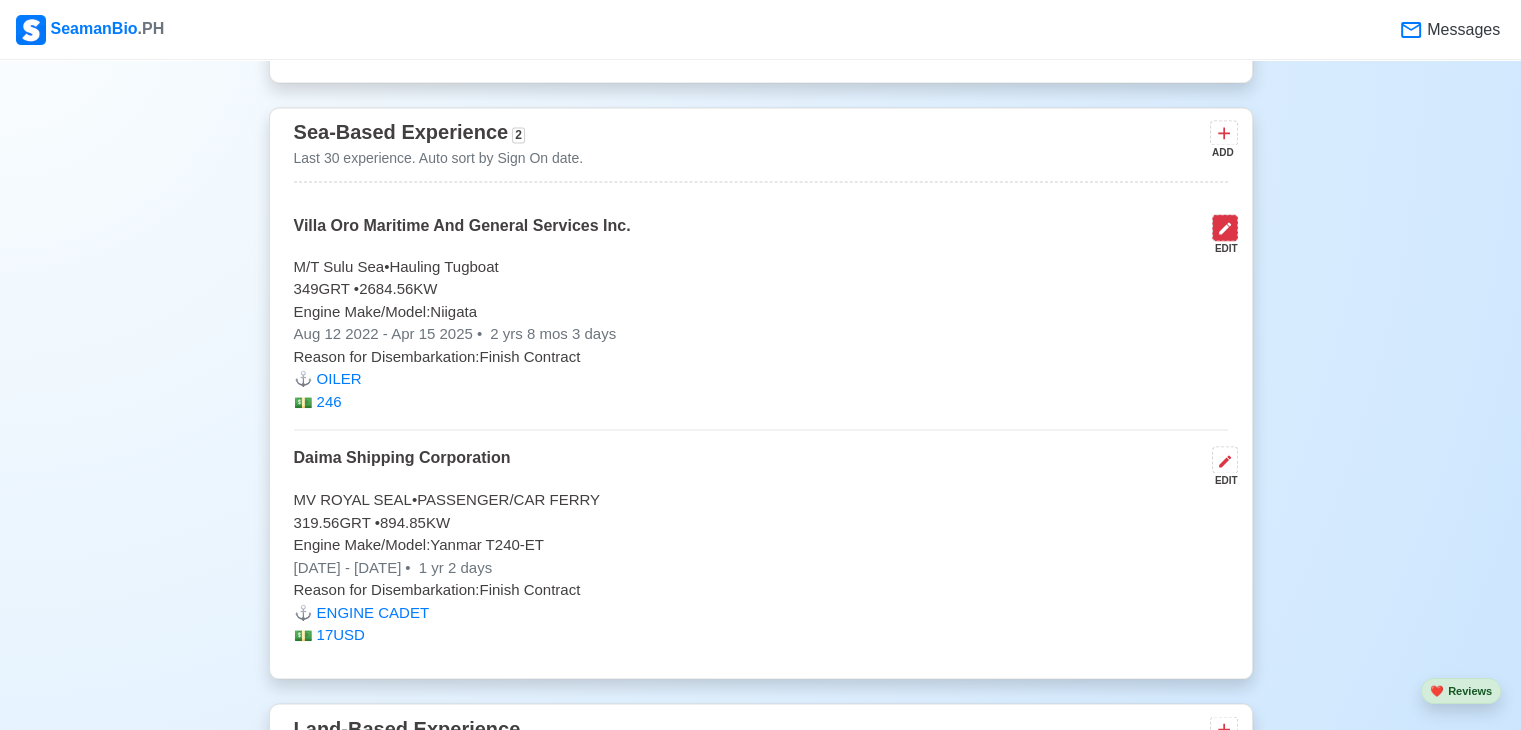 click 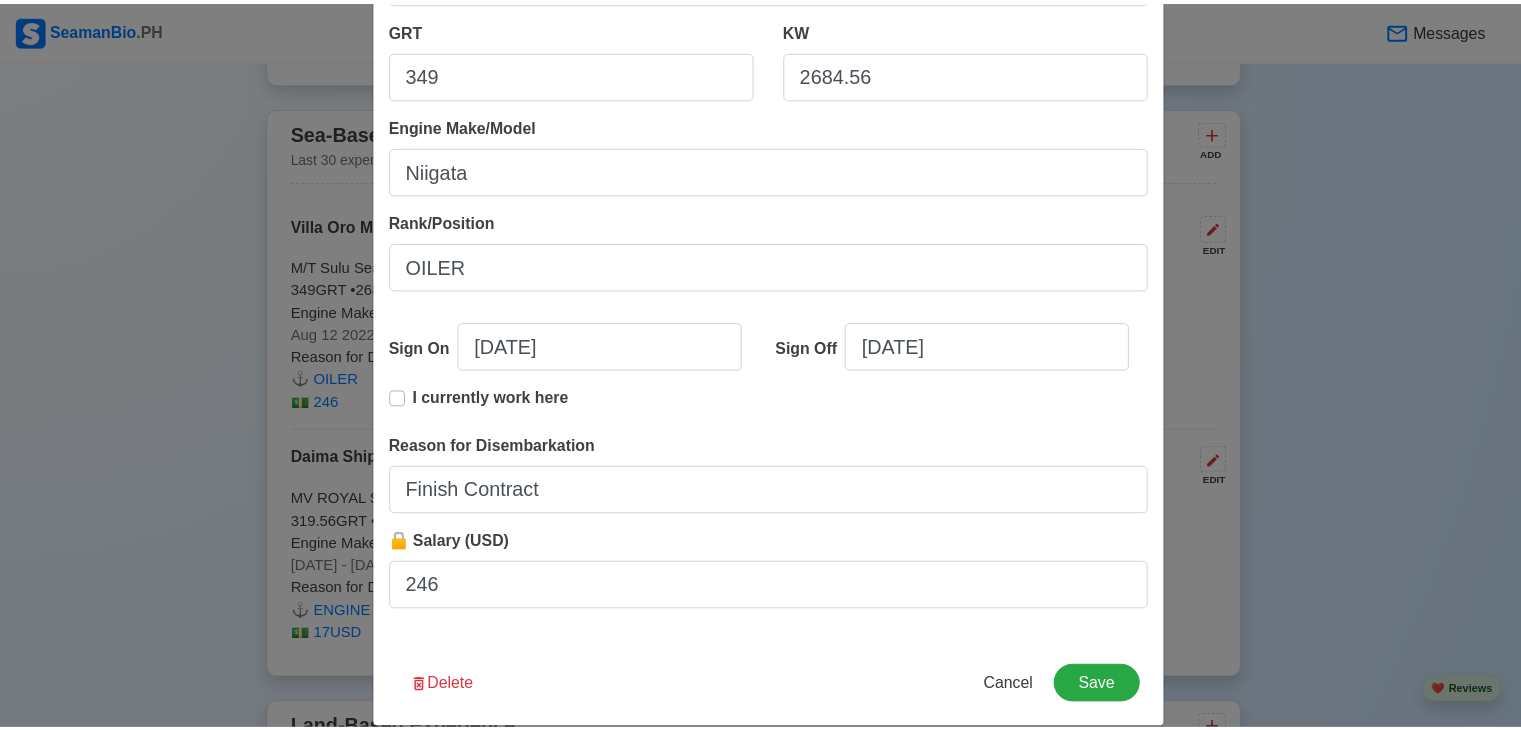 scroll, scrollTop: 400, scrollLeft: 0, axis: vertical 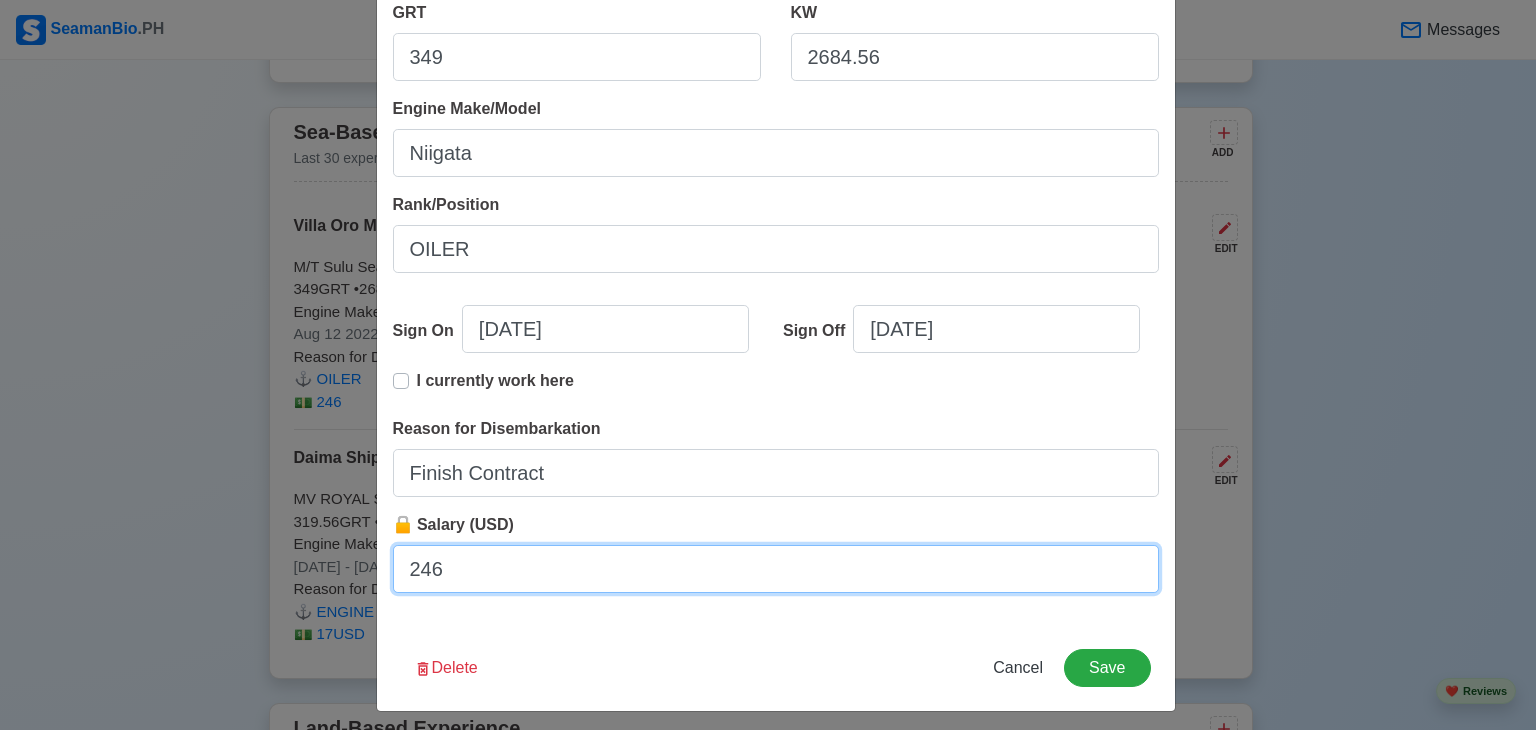 click on "246" at bounding box center (776, 569) 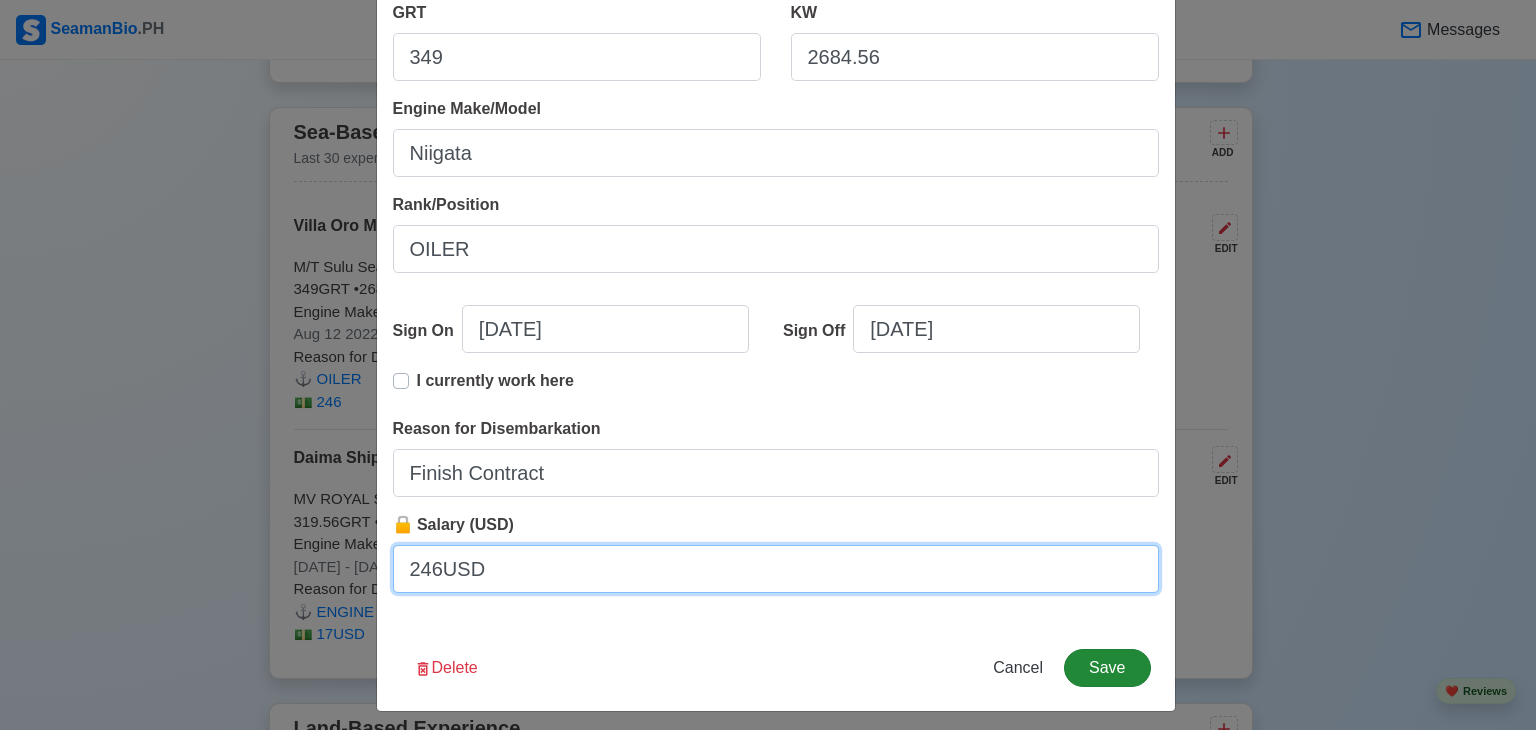 type on "246USD" 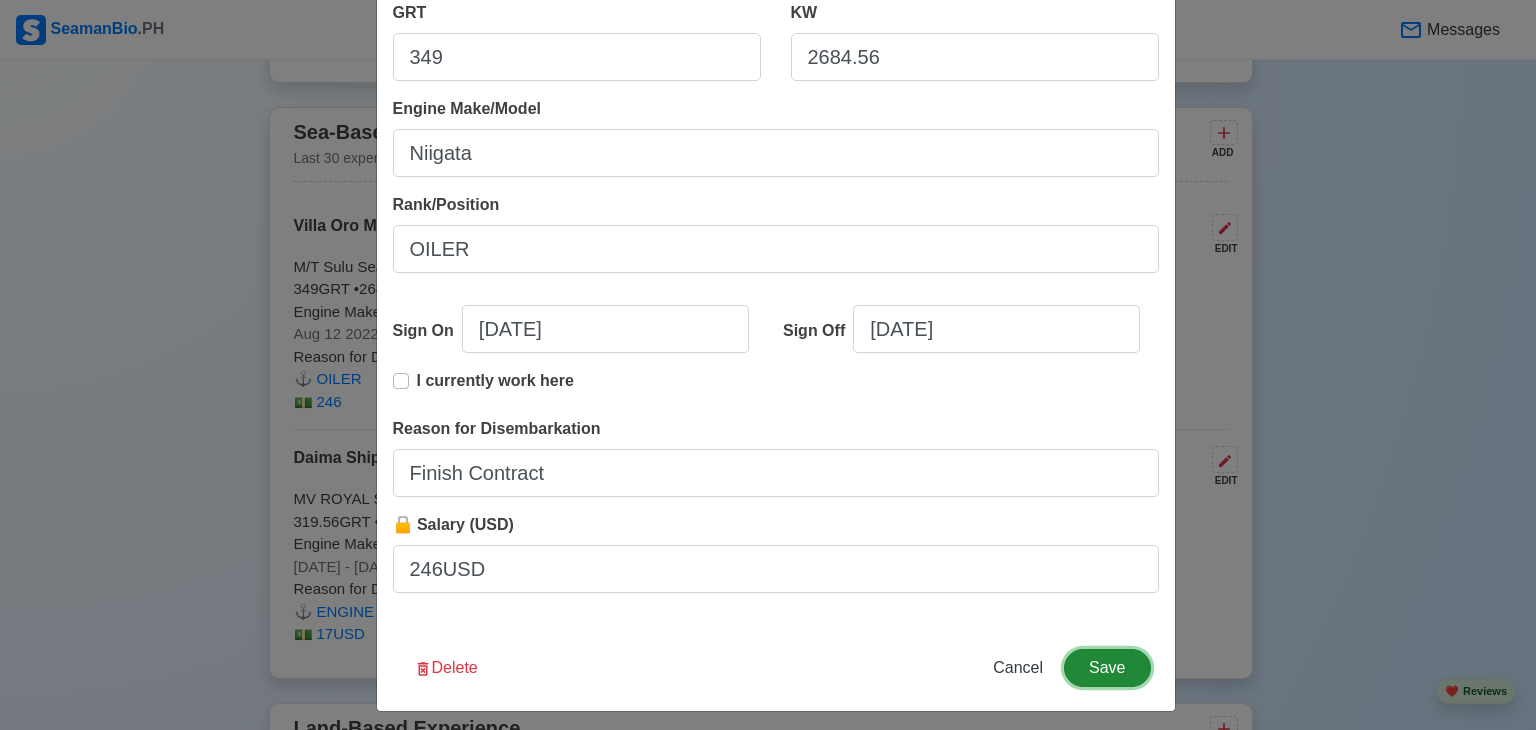 click on "Save" at bounding box center [1107, 668] 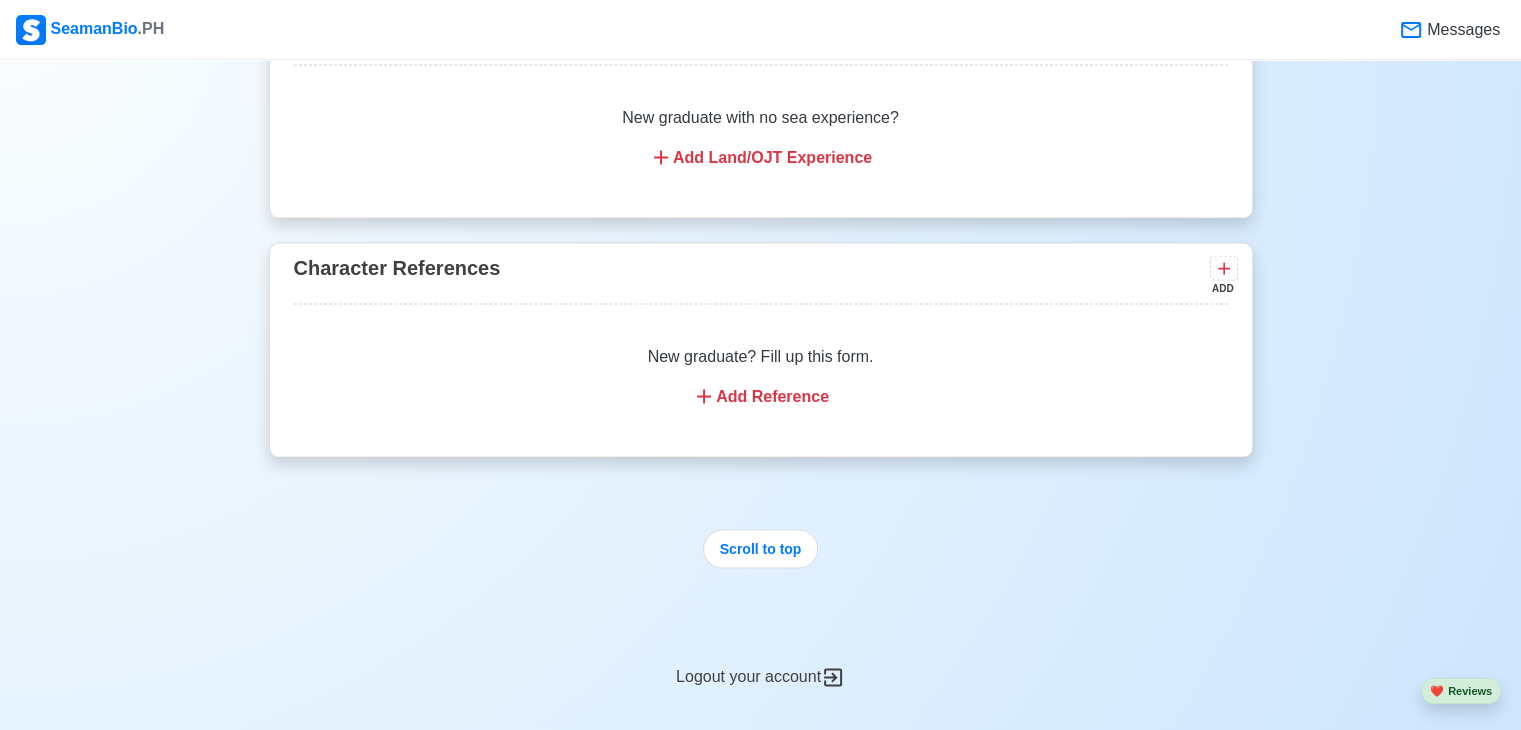 scroll, scrollTop: 4009, scrollLeft: 0, axis: vertical 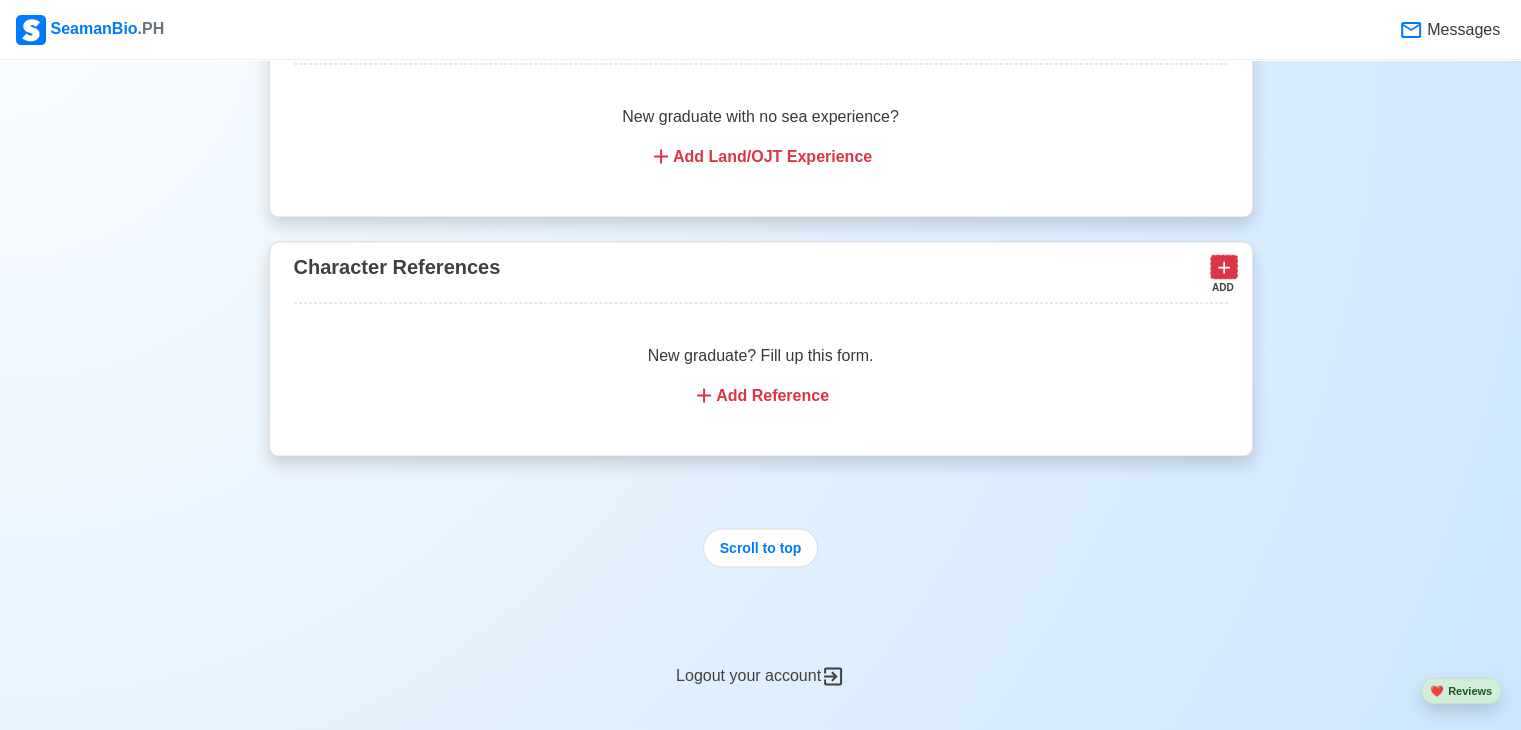 click 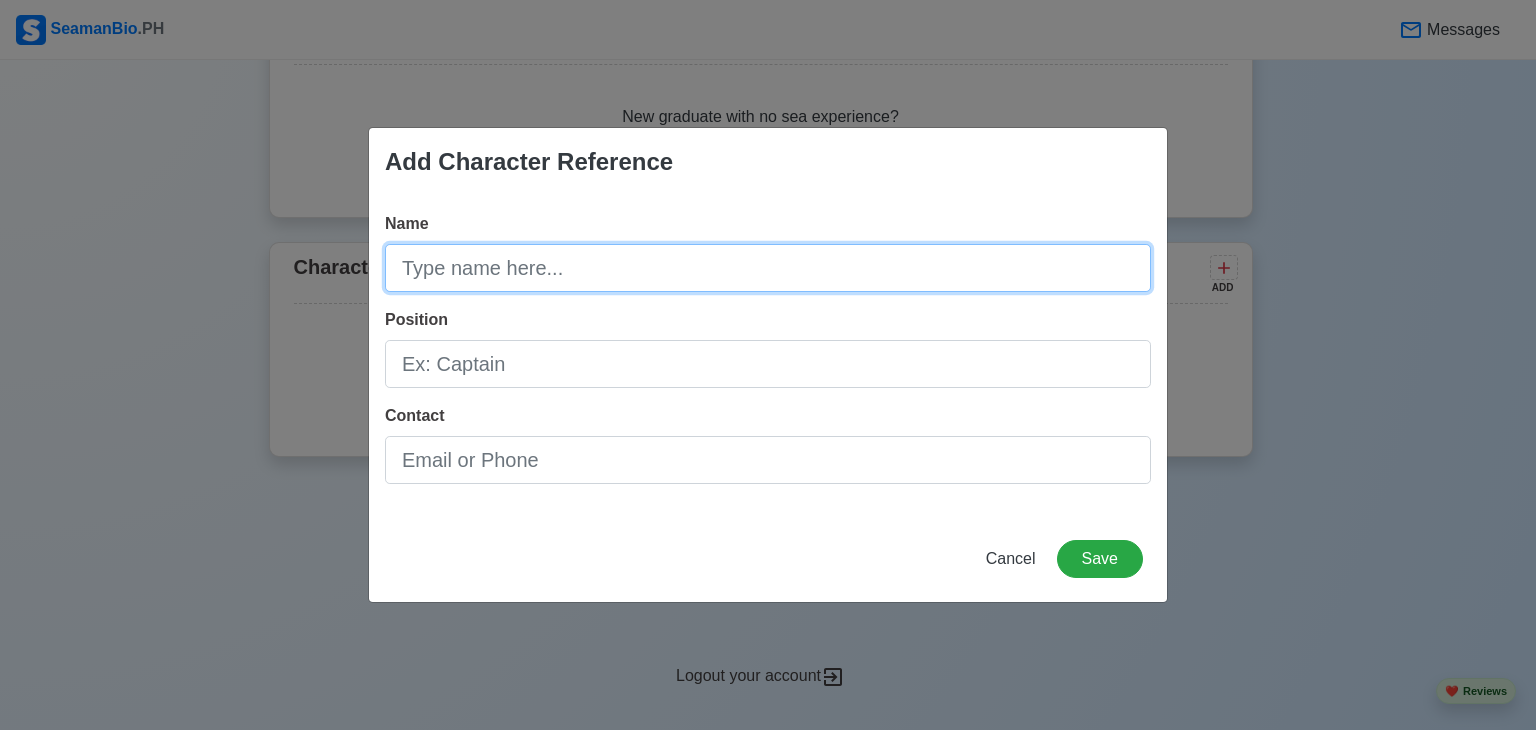 click on "Name" at bounding box center [768, 268] 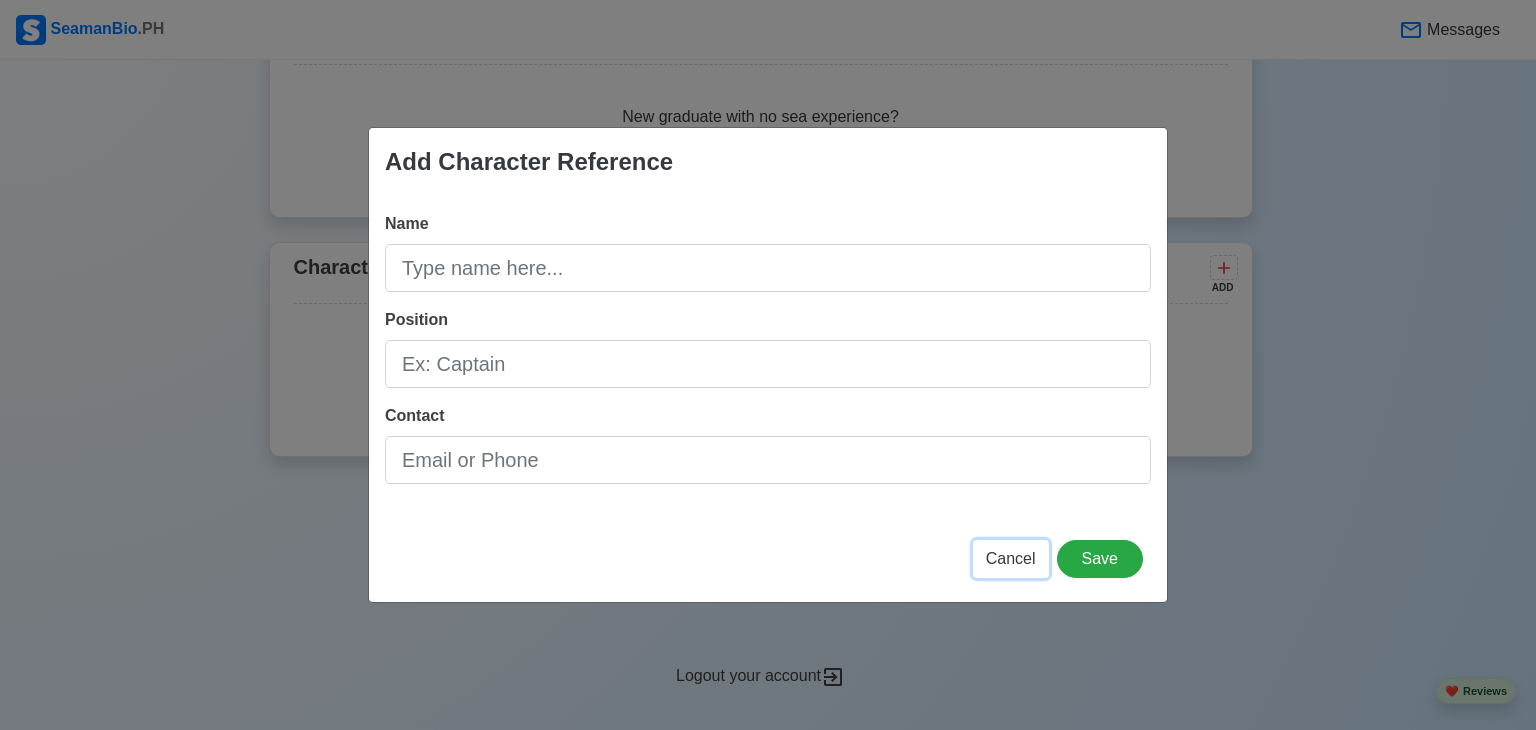click on "Cancel" at bounding box center (1011, 559) 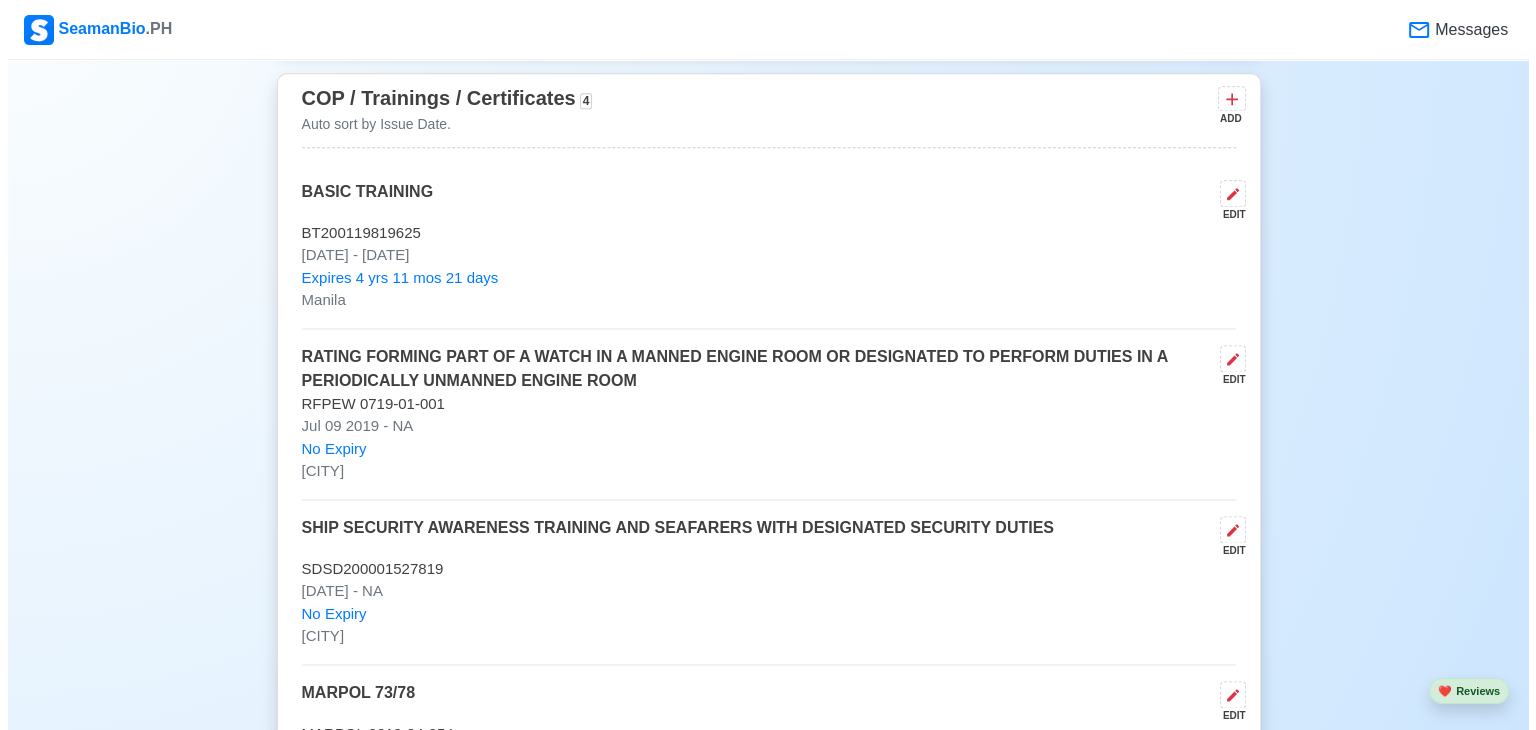 scroll, scrollTop: 2509, scrollLeft: 0, axis: vertical 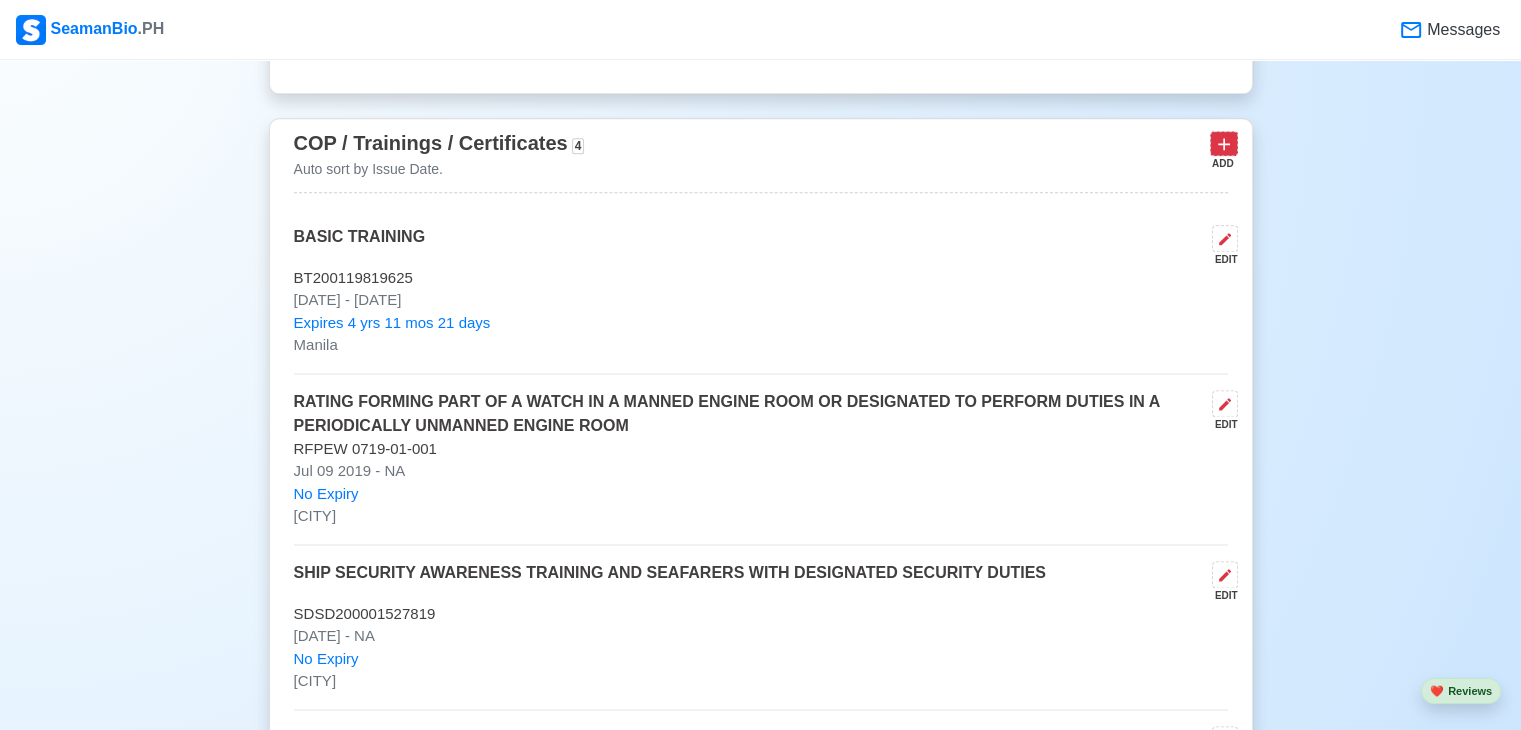 click 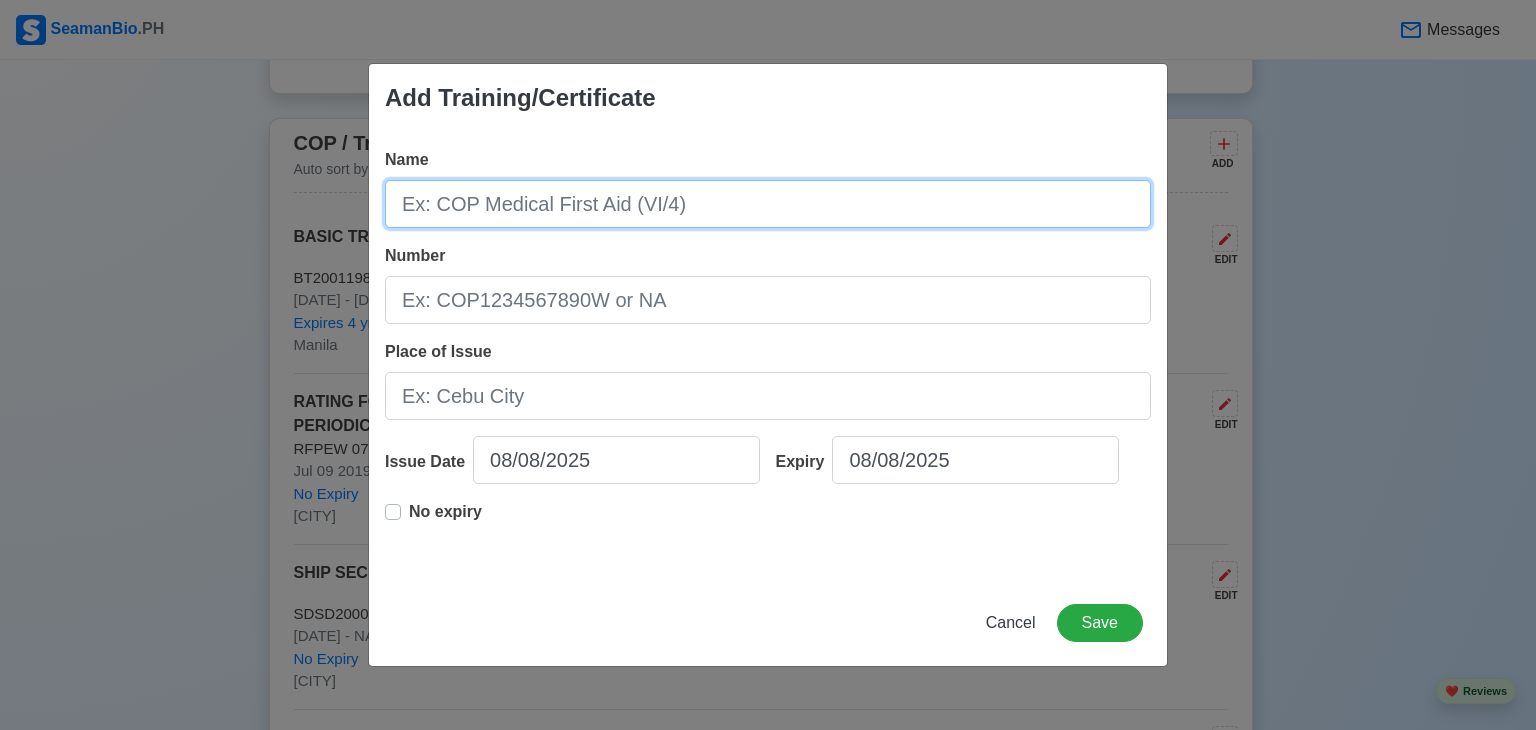 click on "Name" at bounding box center (768, 204) 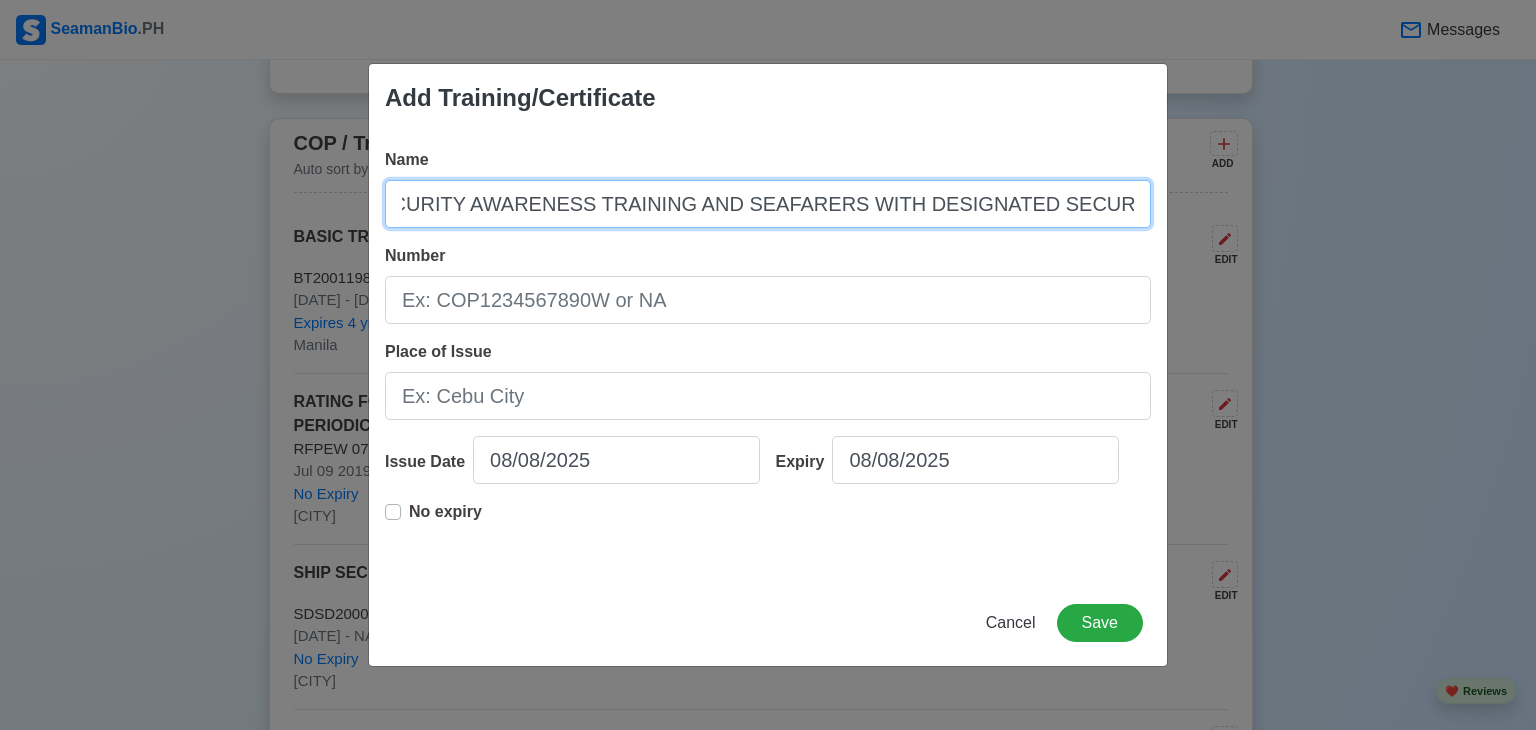 scroll, scrollTop: 0, scrollLeft: 100, axis: horizontal 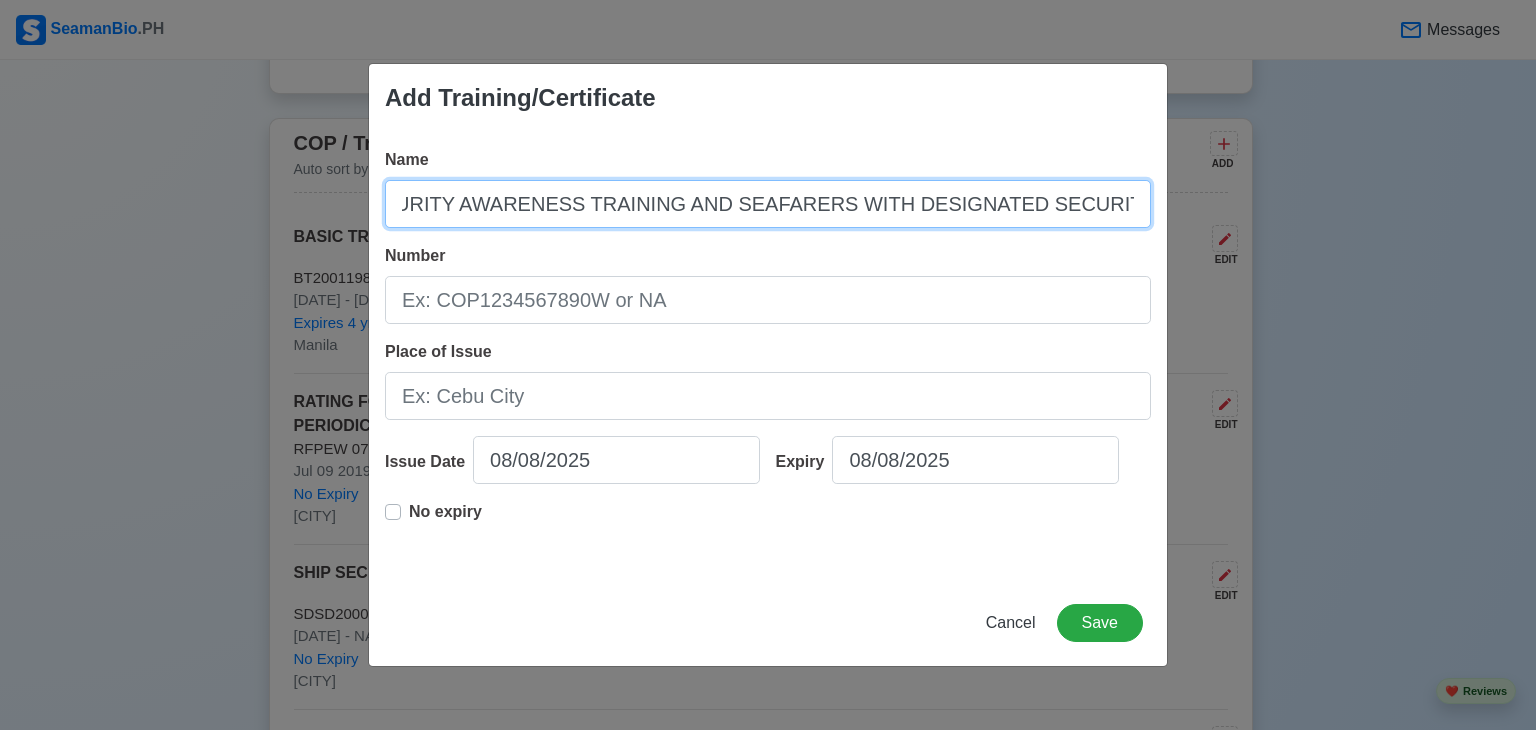 type on "SHIP SECURITY AWARENESS TRAINING AND SEAFARERS WITH DESIGNATED SECURITY DUTIES" 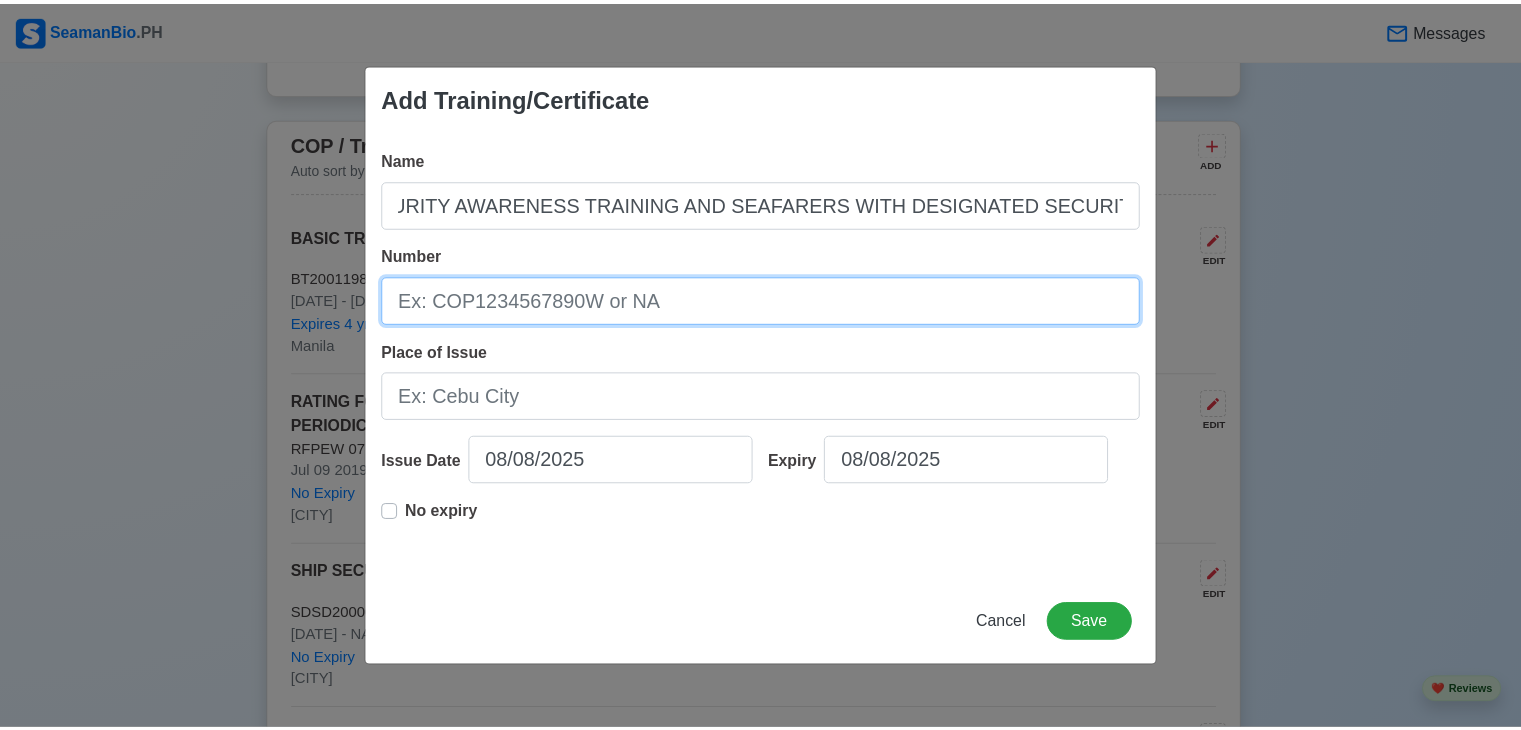 scroll, scrollTop: 0, scrollLeft: 0, axis: both 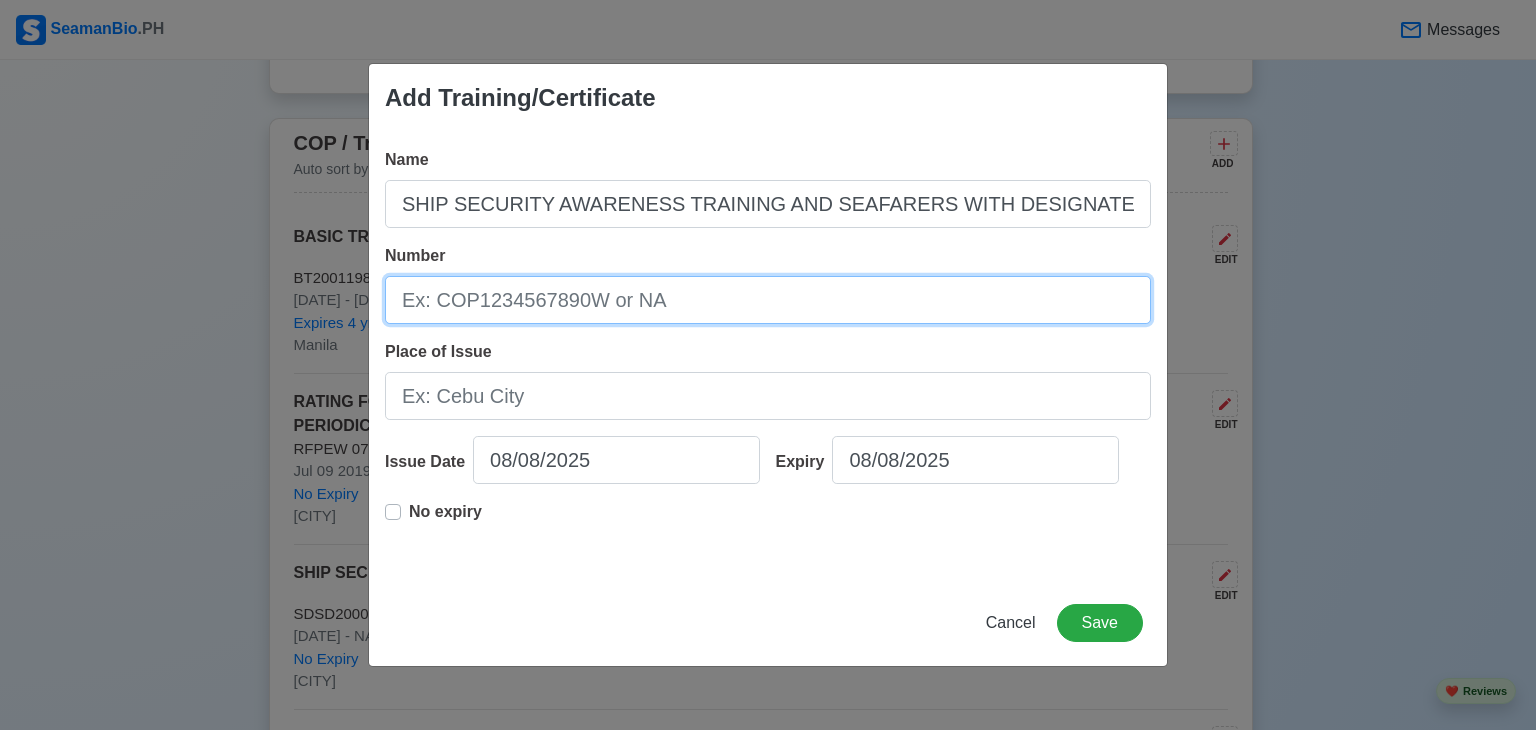 click on "Number" at bounding box center [768, 300] 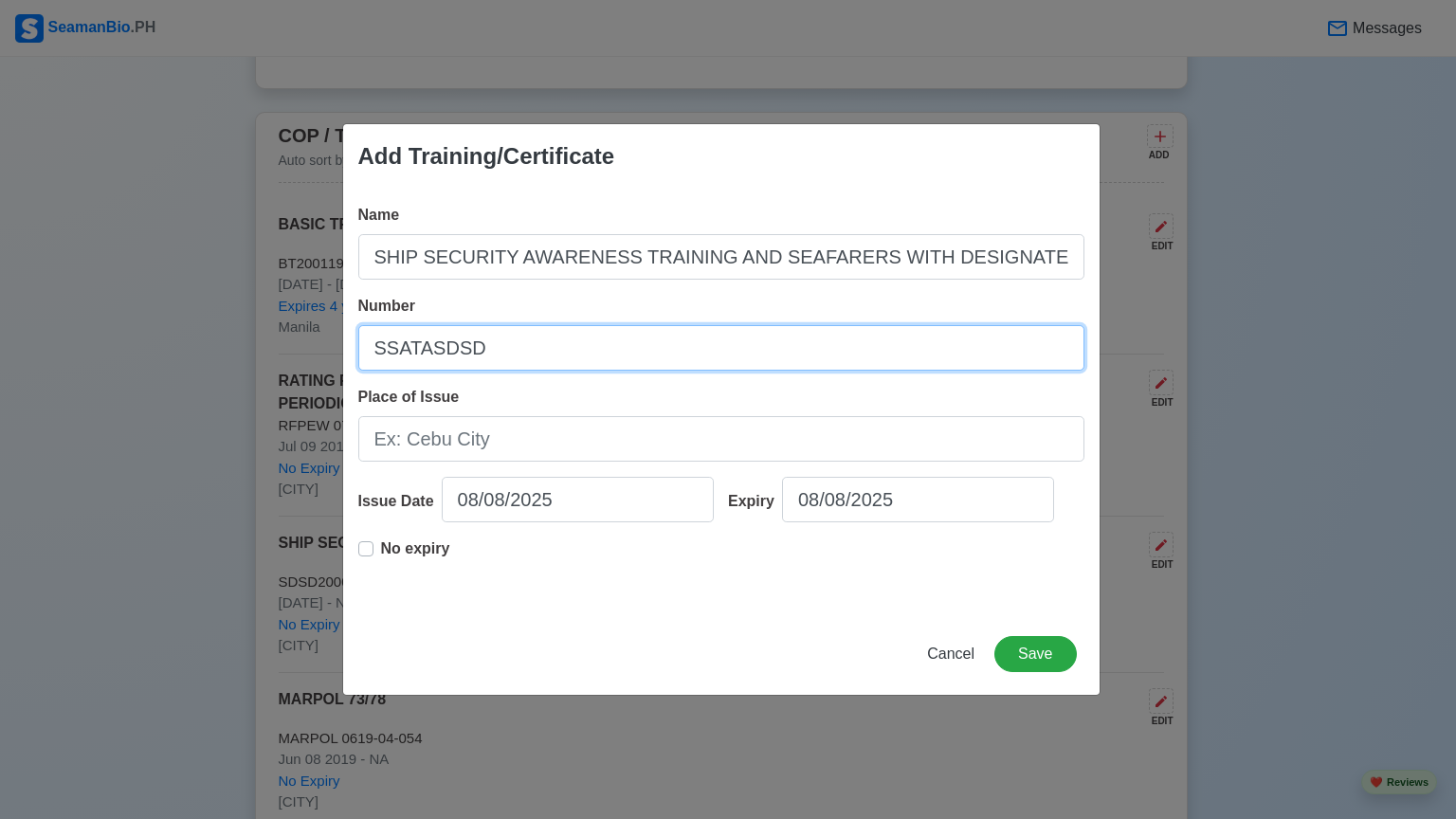 click on "SSATASDSD" at bounding box center [721, 348] 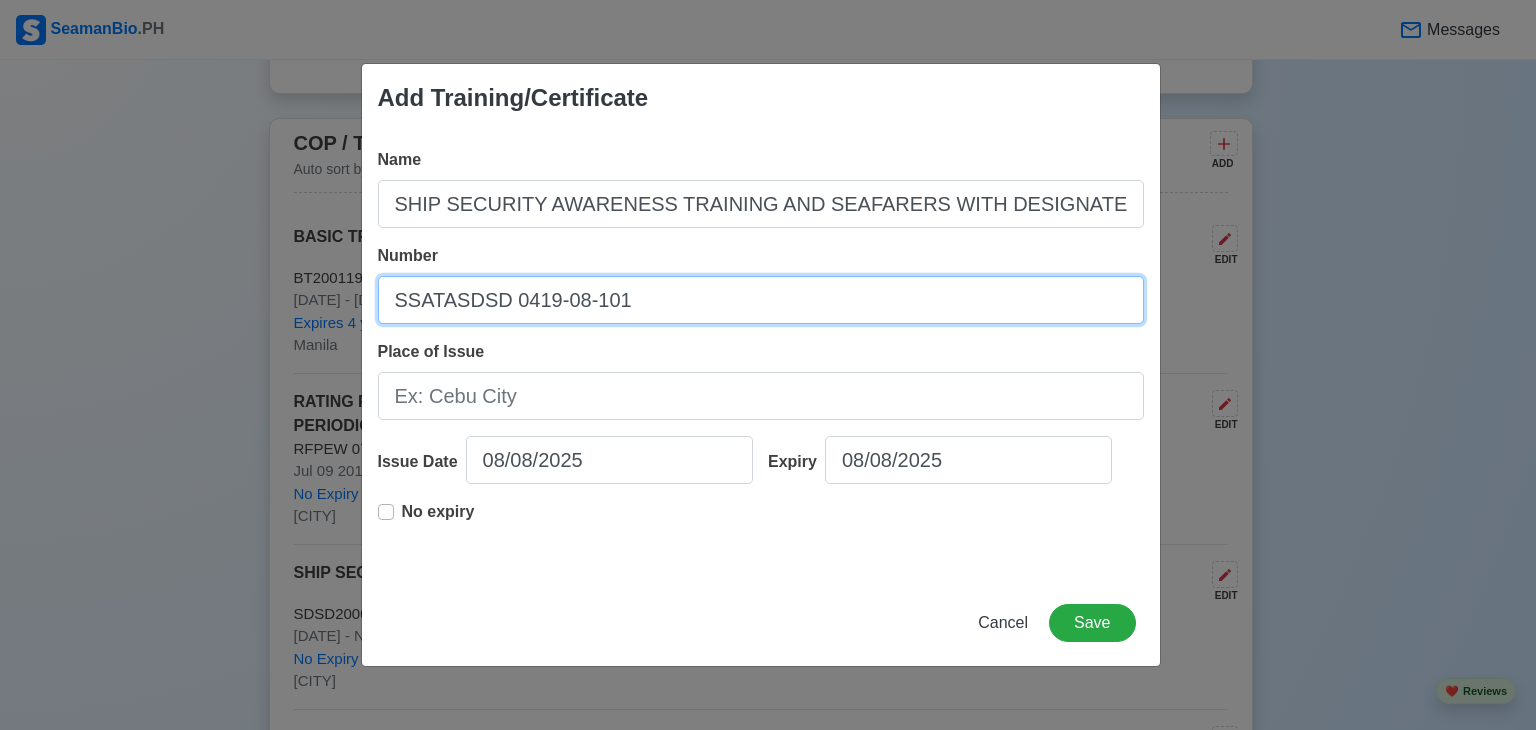 type on "SSATASDSD 0419-08-101" 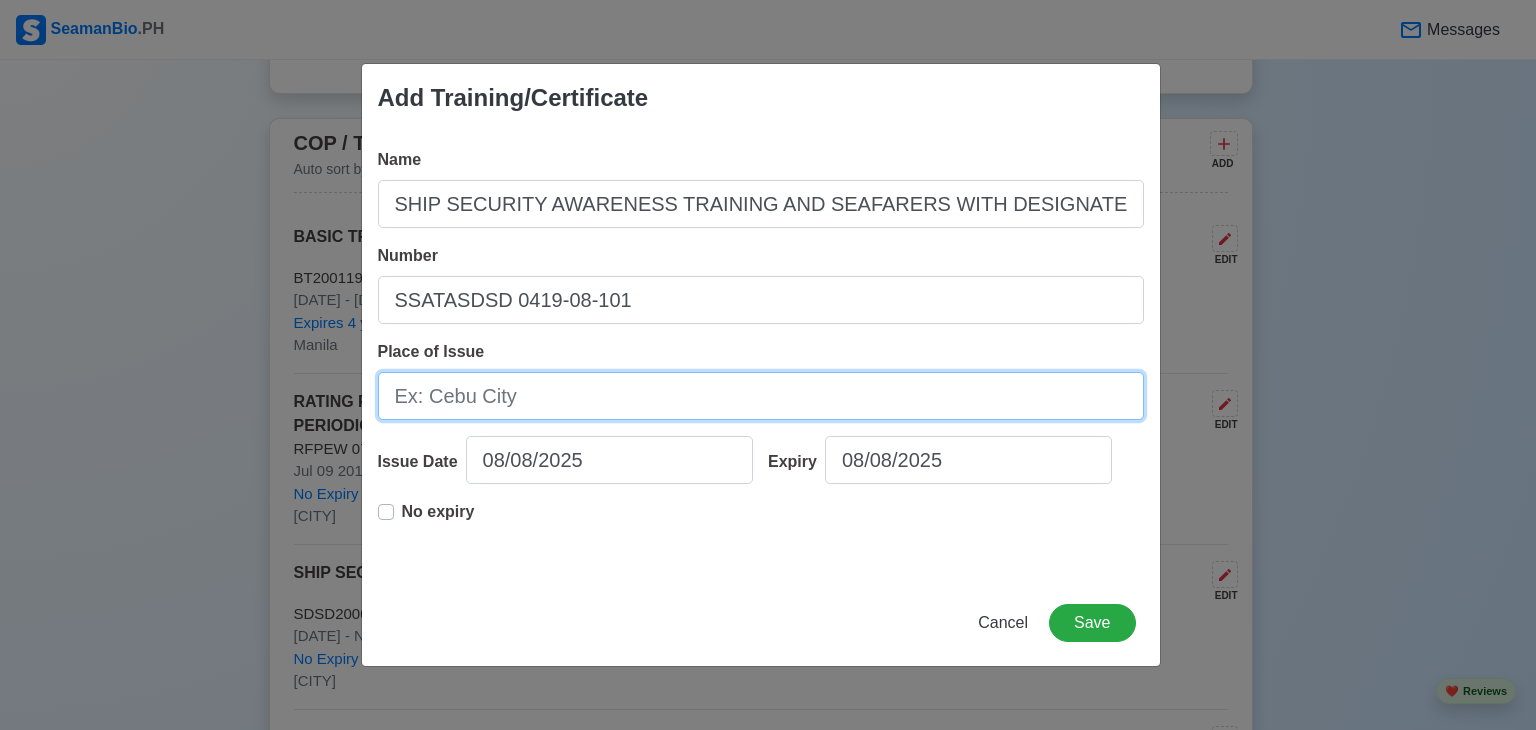 click on "Place of Issue" at bounding box center [761, 396] 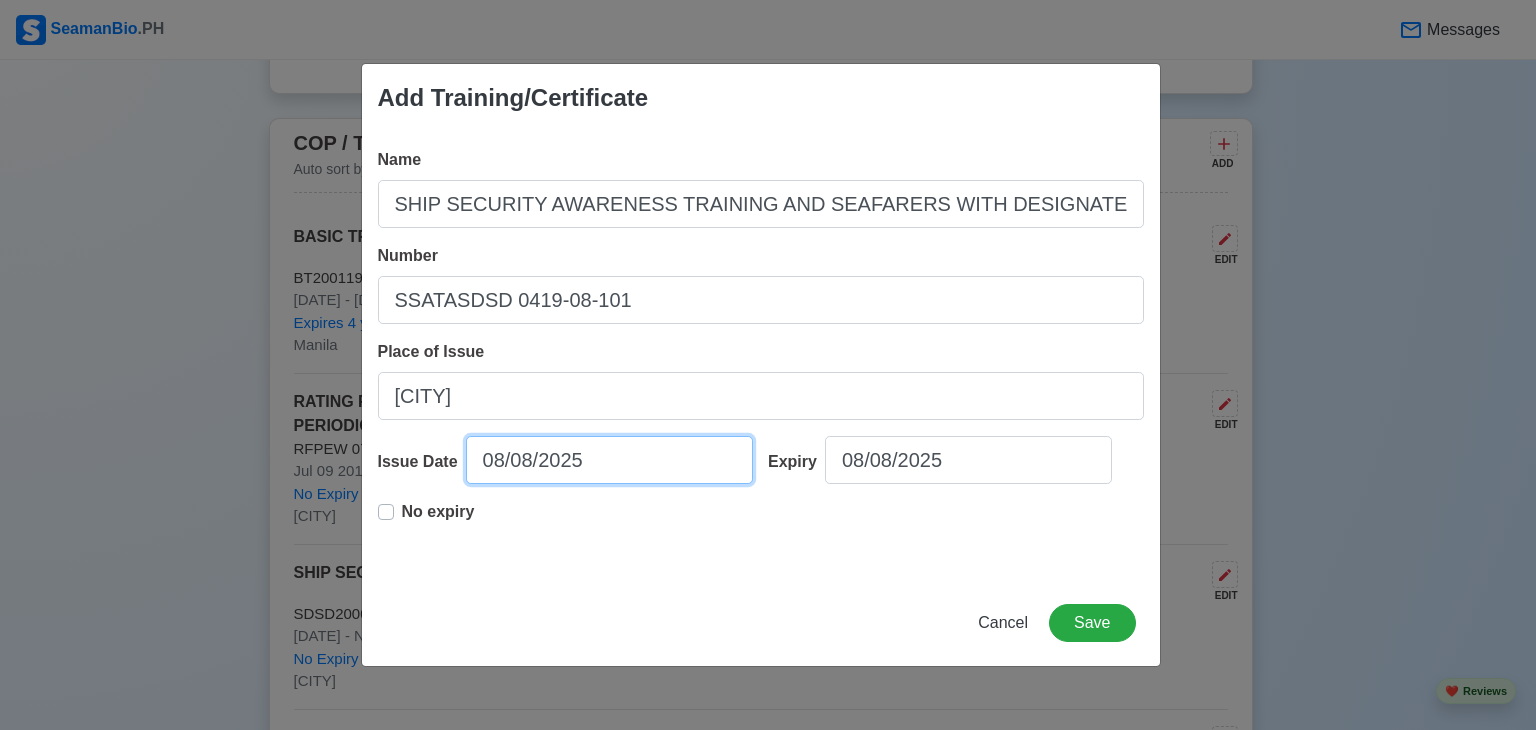 select on "****" 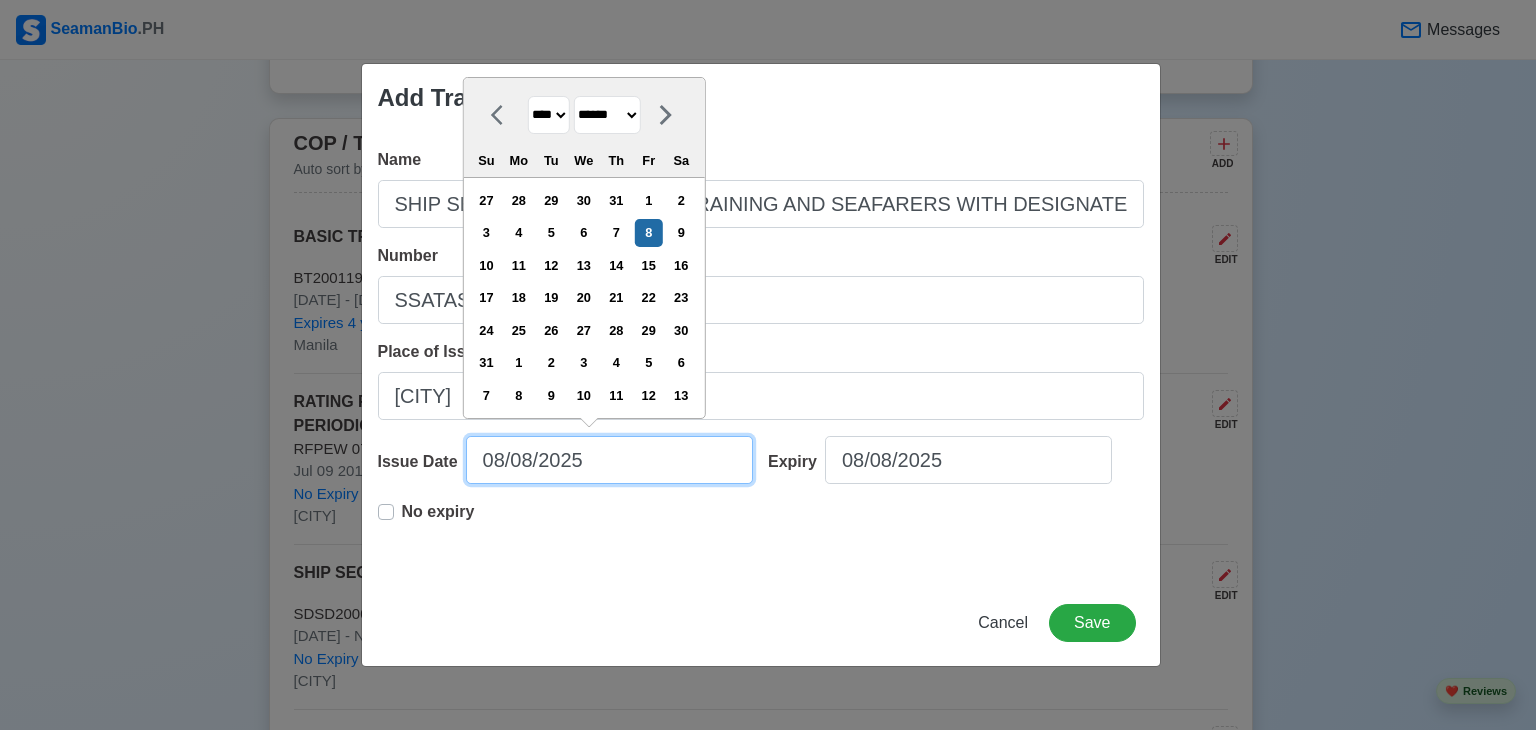 click on "08/08/2025" at bounding box center [609, 460] 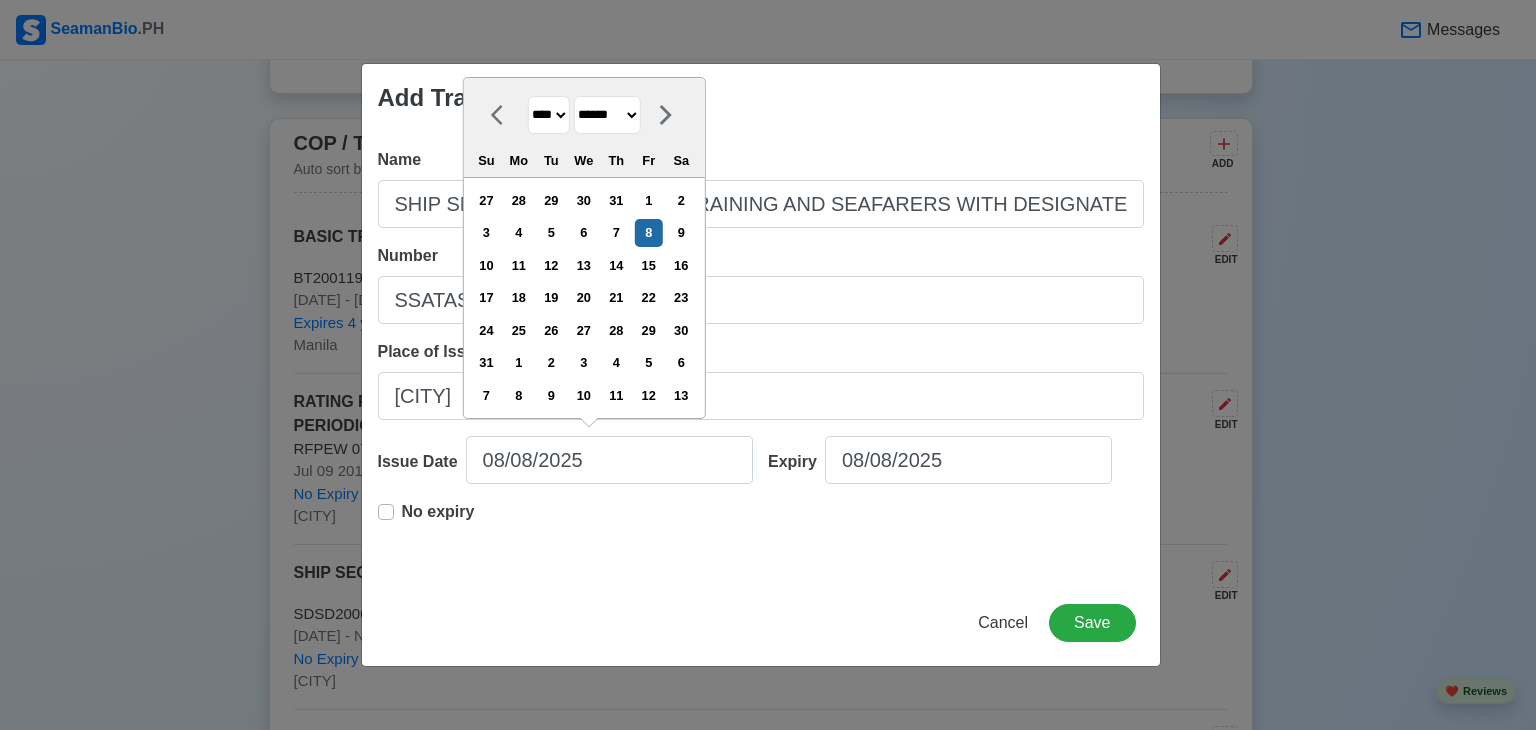 click on "**** **** **** **** **** **** **** **** **** **** **** **** **** **** **** **** **** **** **** **** **** **** **** **** **** **** **** **** **** **** **** **** **** **** **** **** **** **** **** **** **** **** **** **** **** **** **** **** **** **** **** **** **** **** **** **** **** **** **** **** **** **** **** **** **** **** **** **** **** **** **** **** **** **** **** **** **** **** **** **** **** **** **** **** **** **** **** **** **** **** **** **** **** **** **** **** **** **** **** **** **** **** **** **** **** ****" at bounding box center [548, 115] 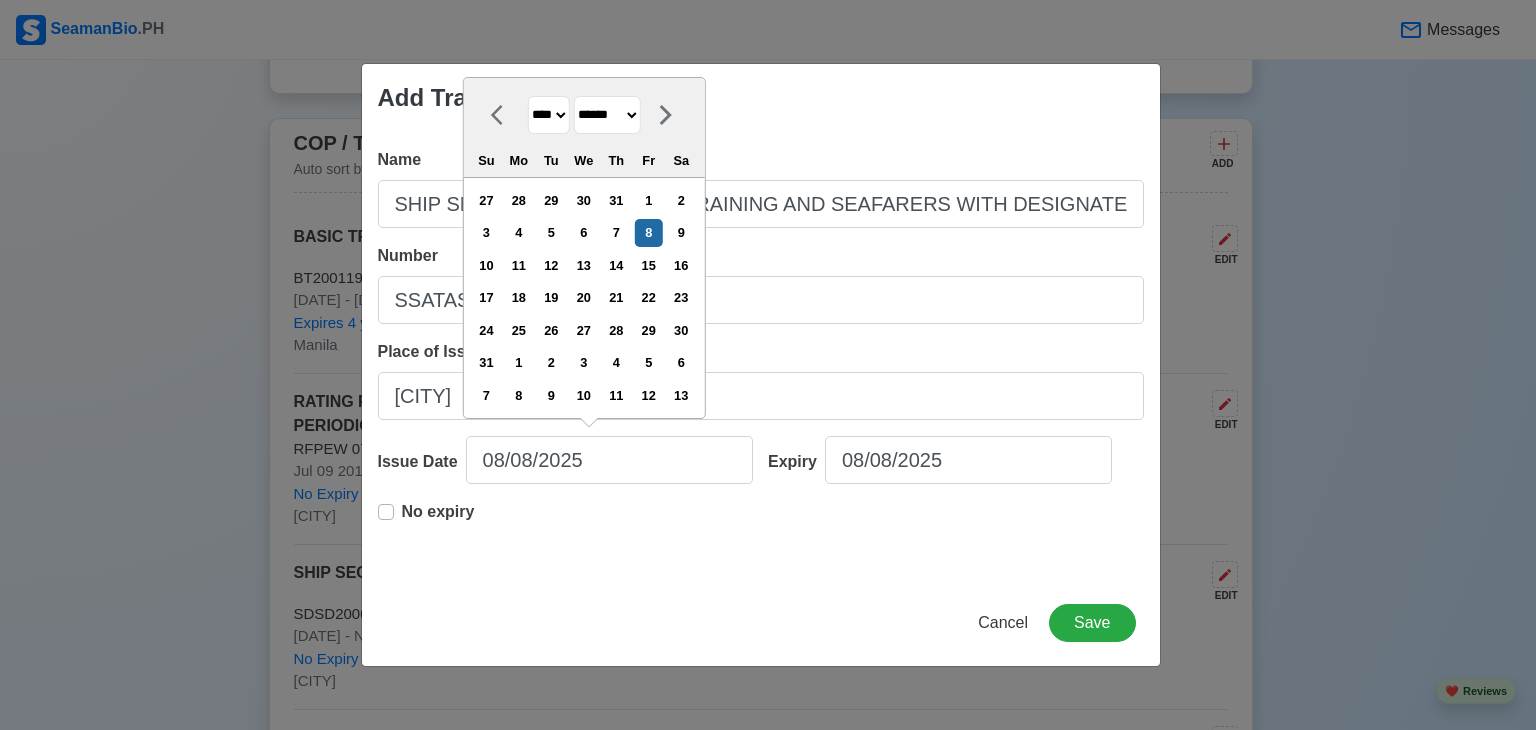 select on "****" 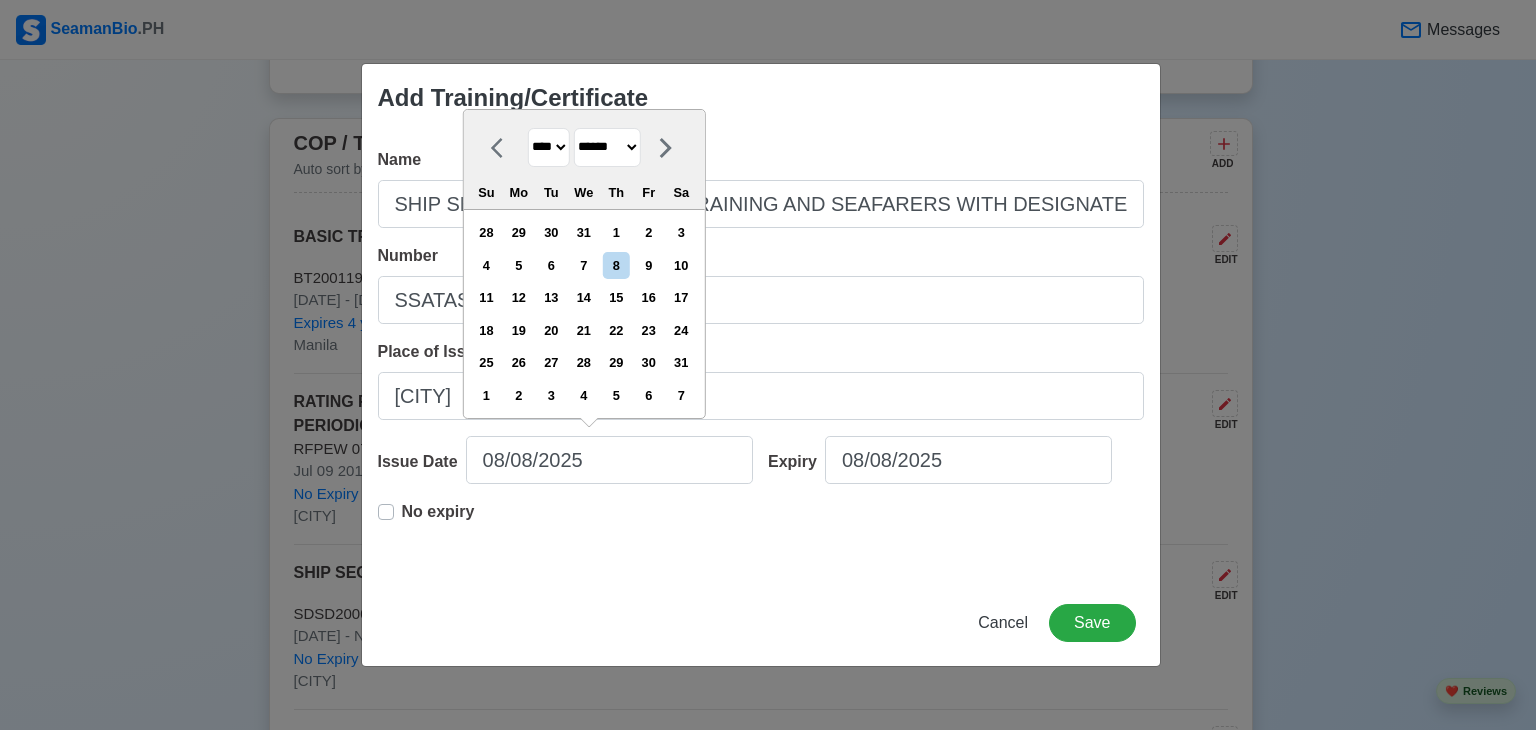 click on "******* ******** ***** ***** *** **** **** ****** ********* ******* ******** ********" at bounding box center (606, 147) 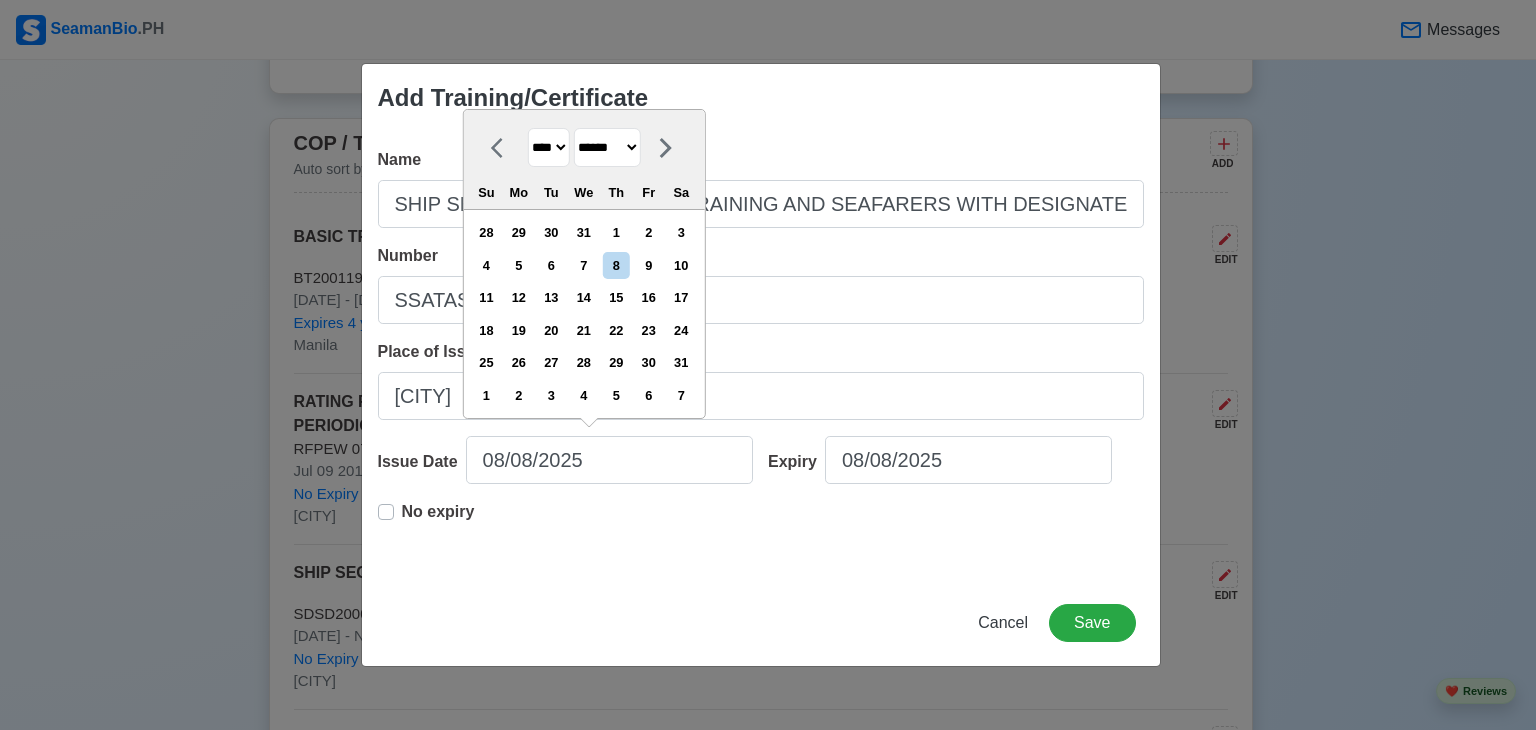 select on "*****" 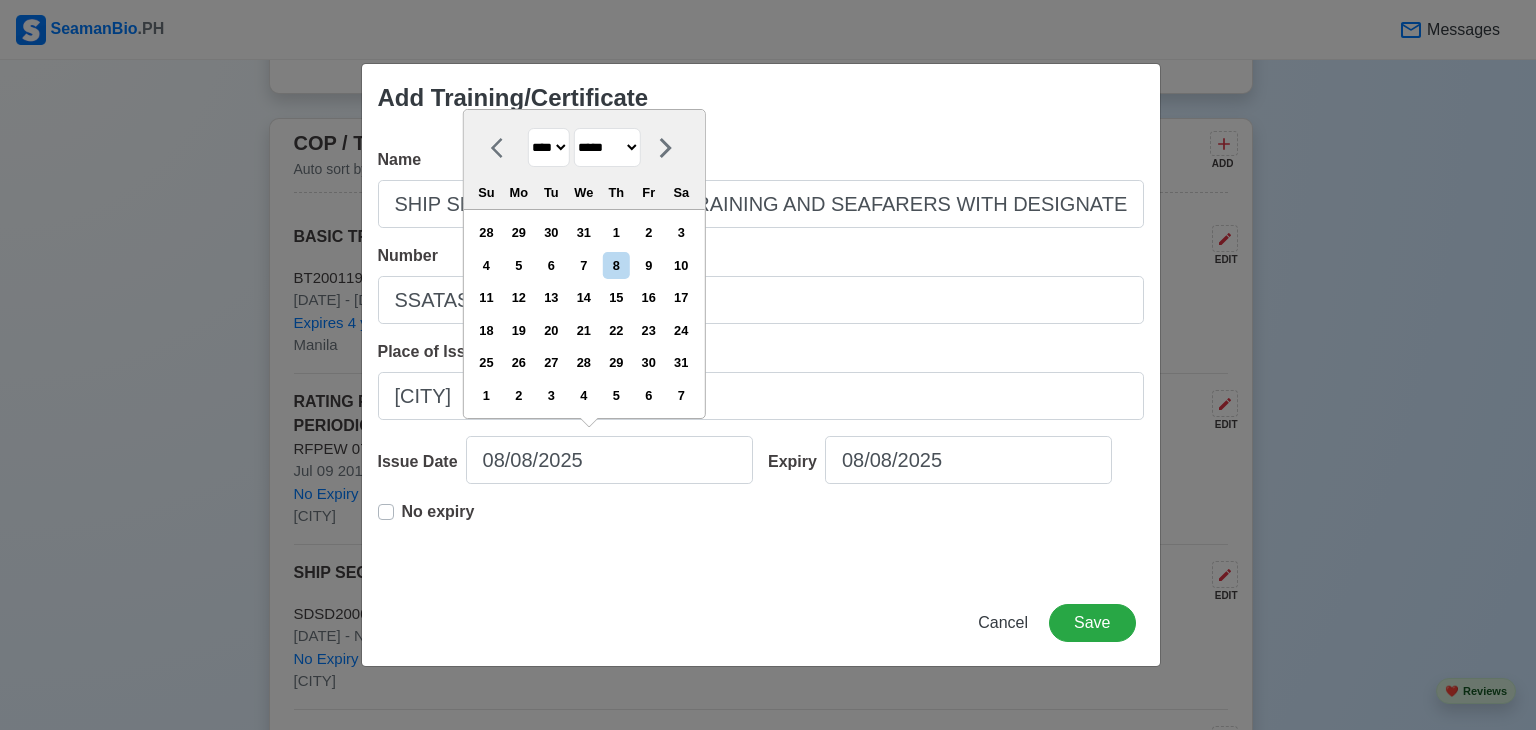 click on "******* ******** ***** ***** *** **** **** ****** ********* ******* ******** ********" at bounding box center (606, 147) 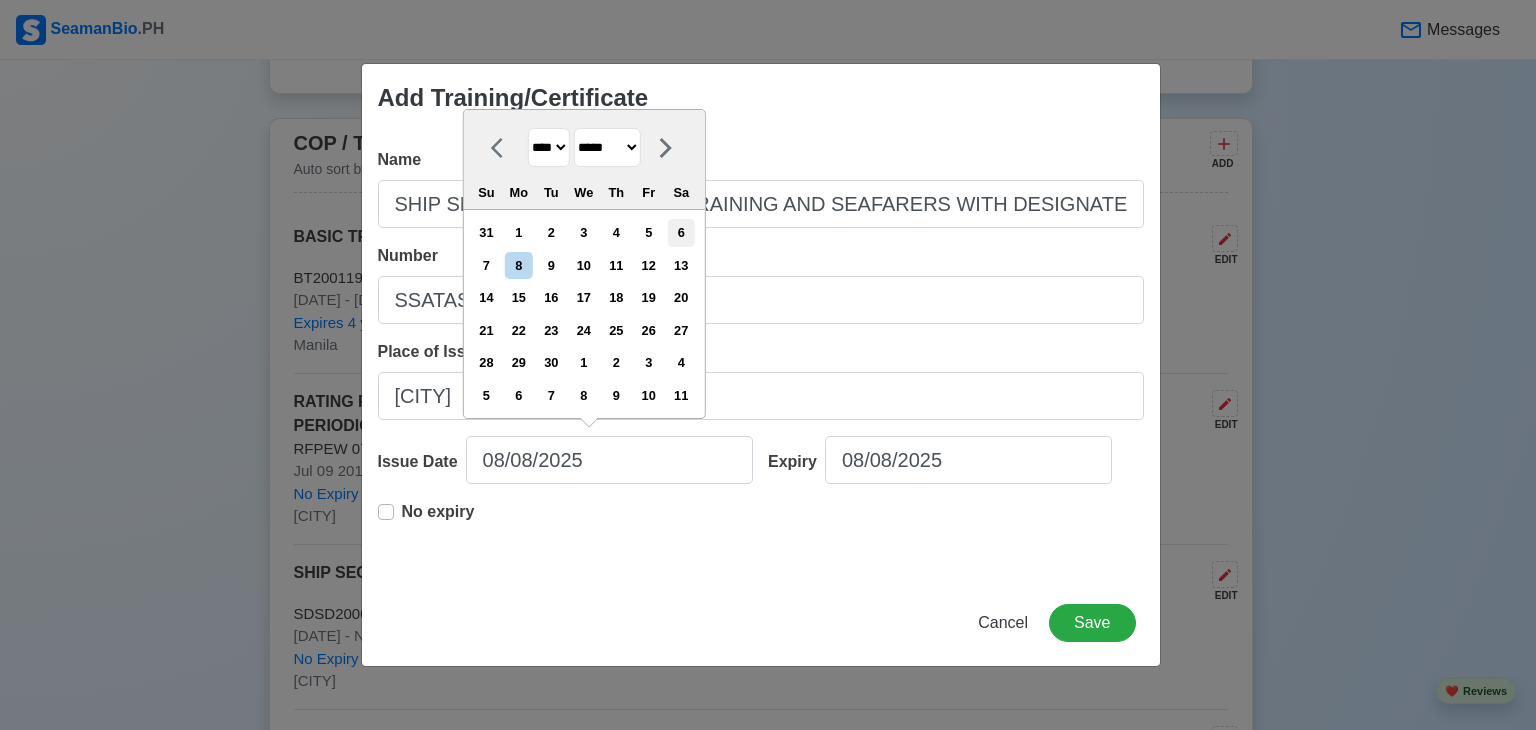 click on "6" at bounding box center [681, 232] 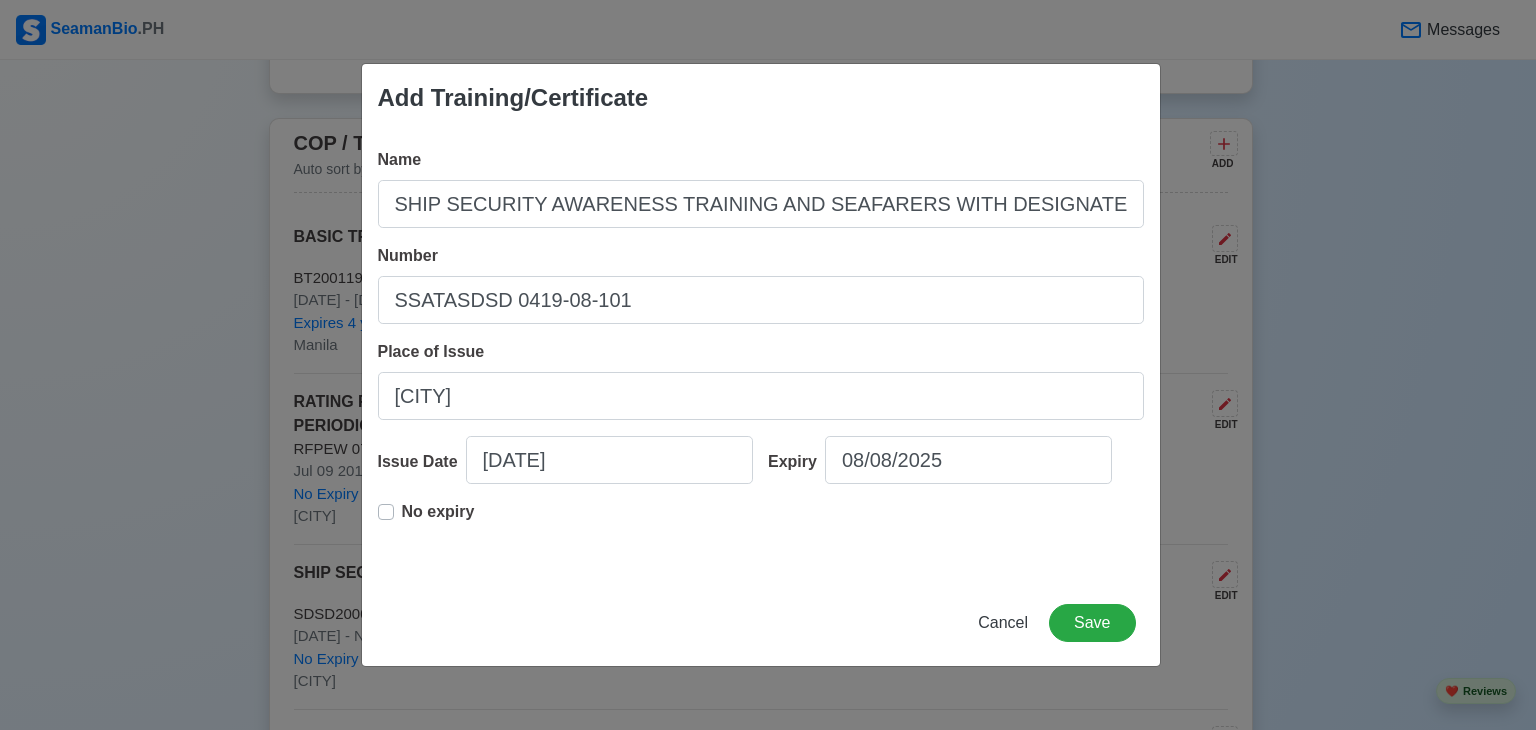 click on "No expiry" at bounding box center (426, 520) 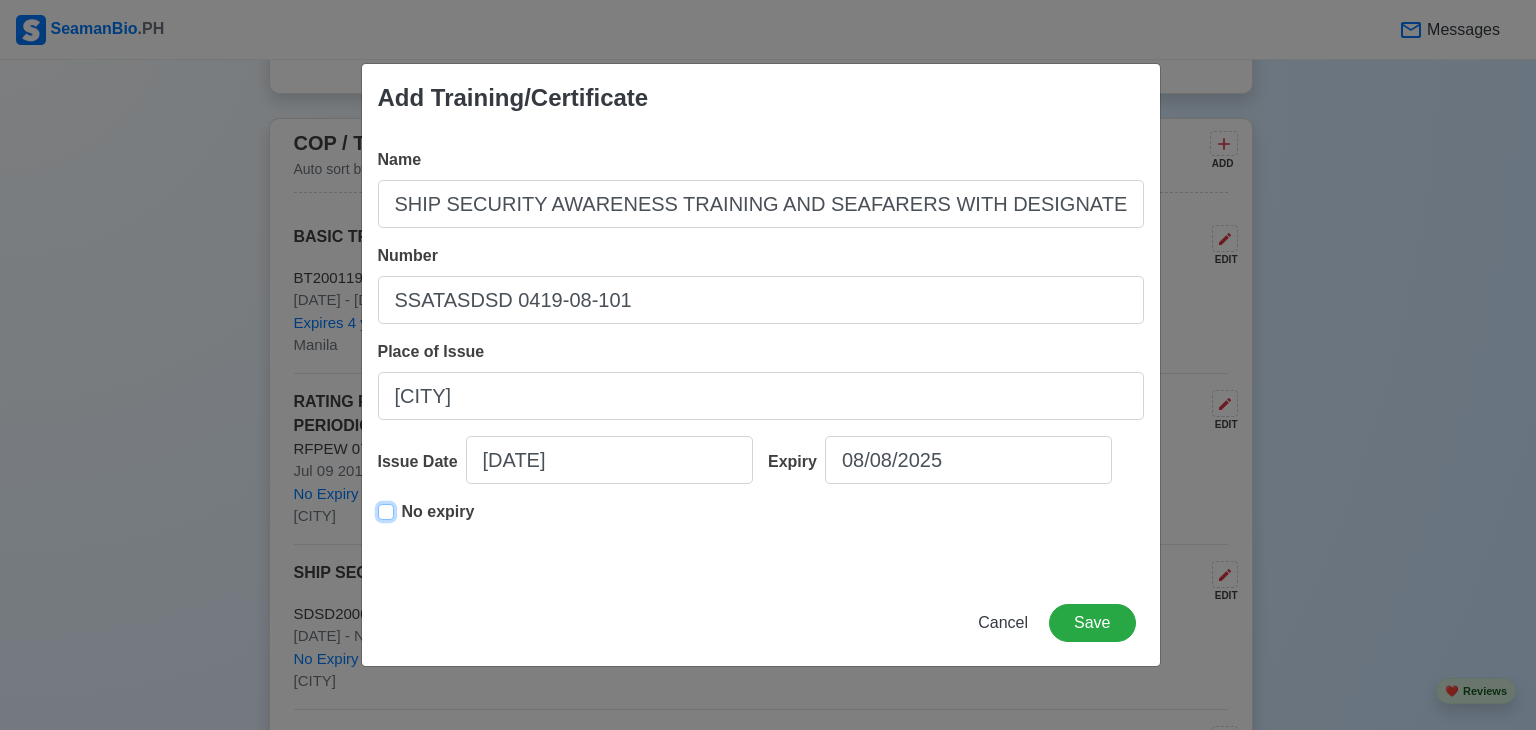 type on "04/06/2019" 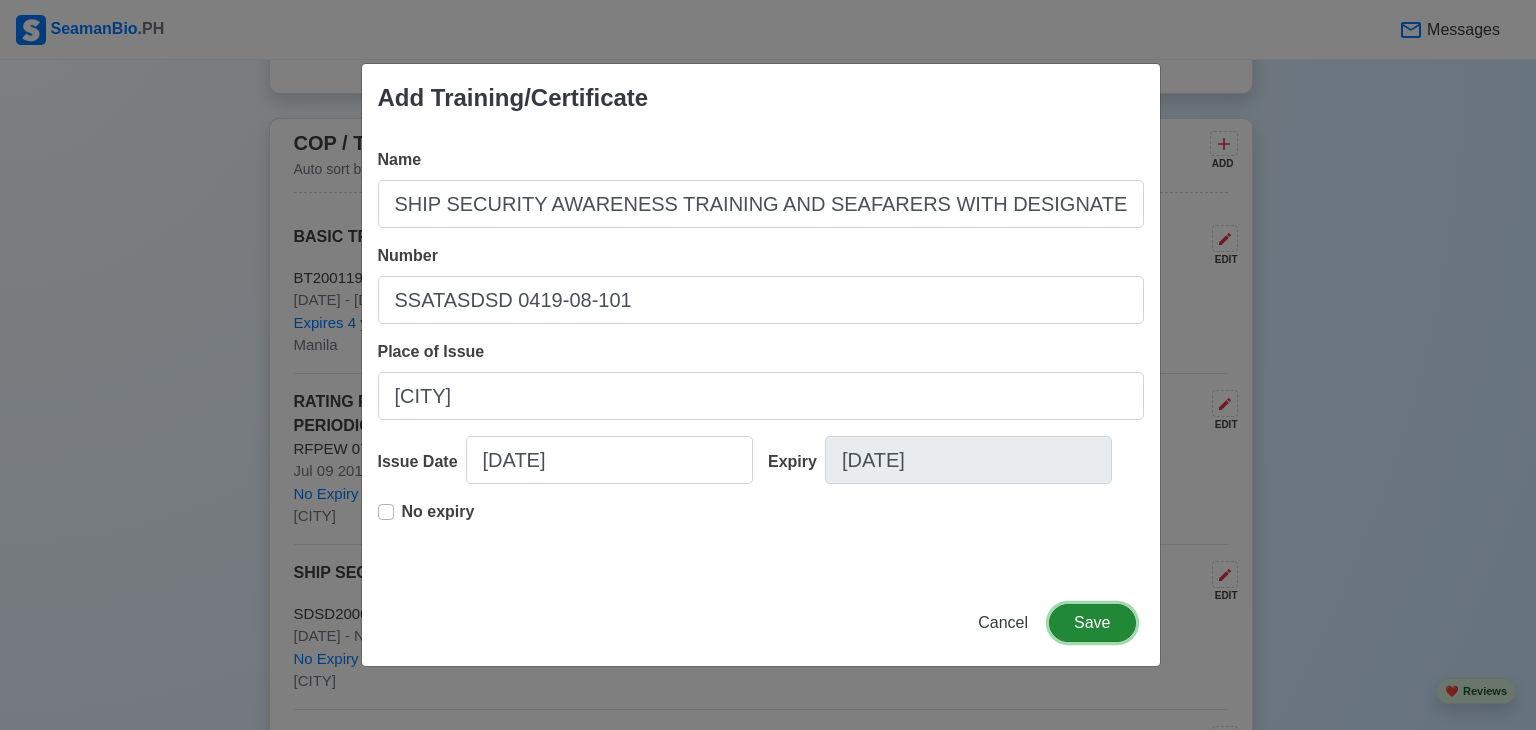 click on "Save" at bounding box center (1092, 623) 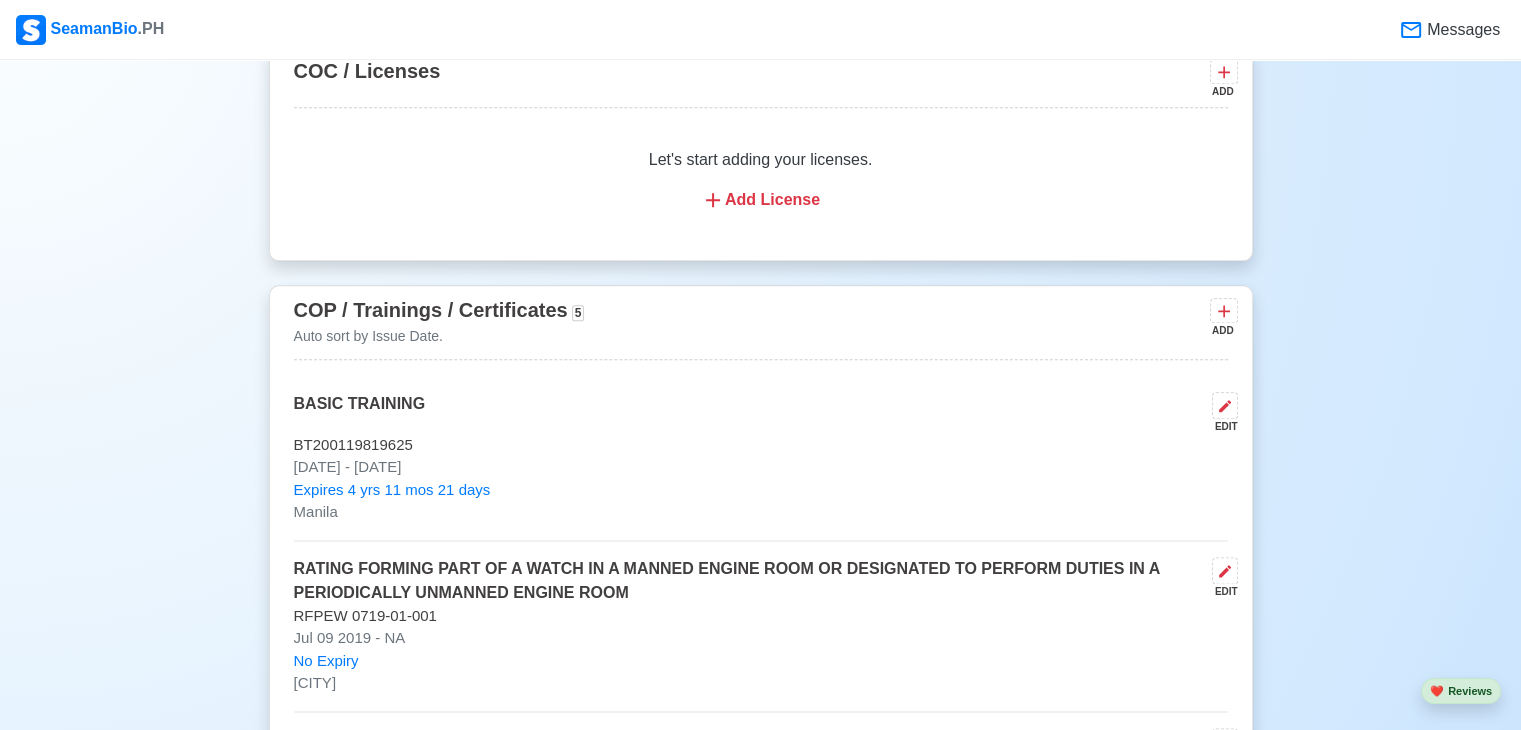scroll, scrollTop: 2309, scrollLeft: 0, axis: vertical 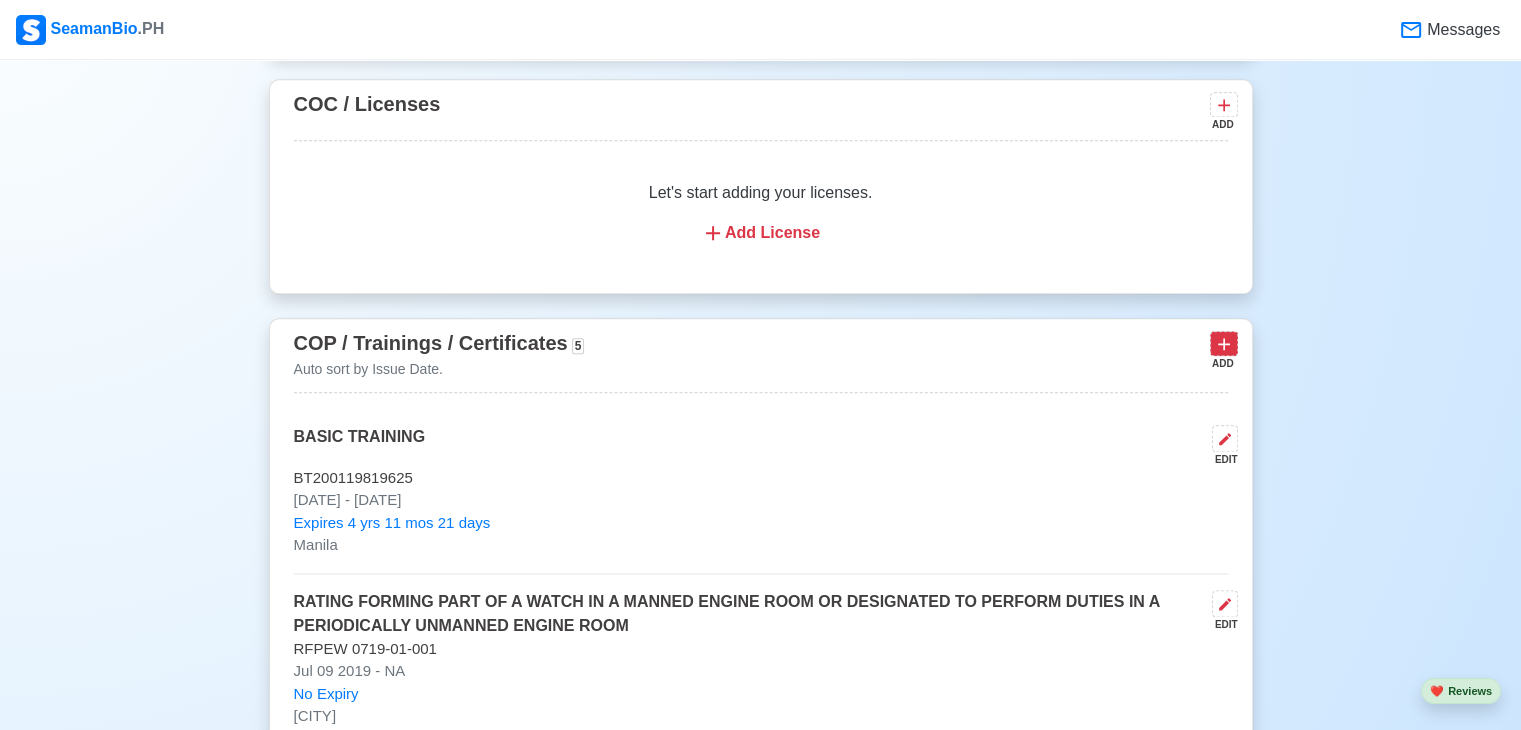 click at bounding box center [1224, 343] 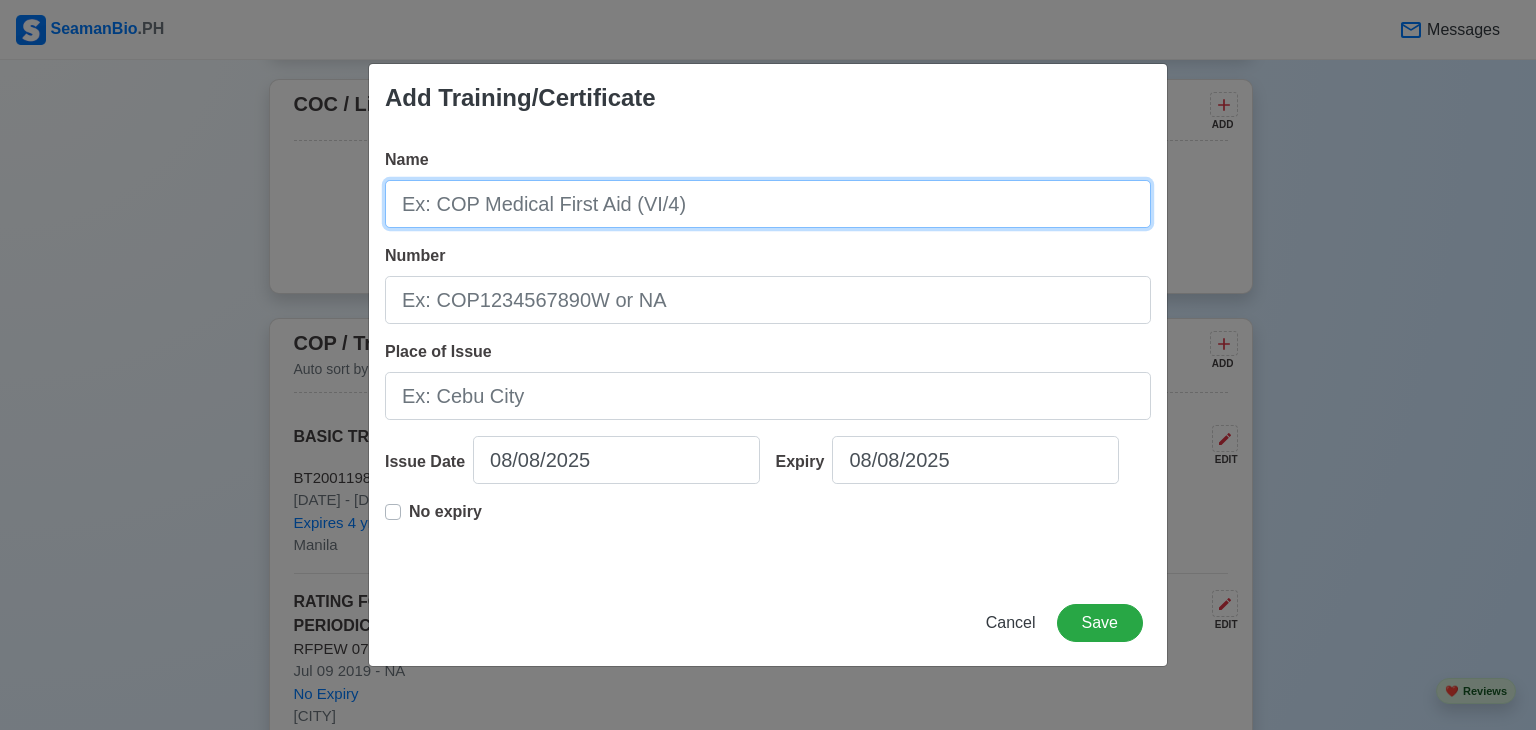 click on "Name" at bounding box center (768, 204) 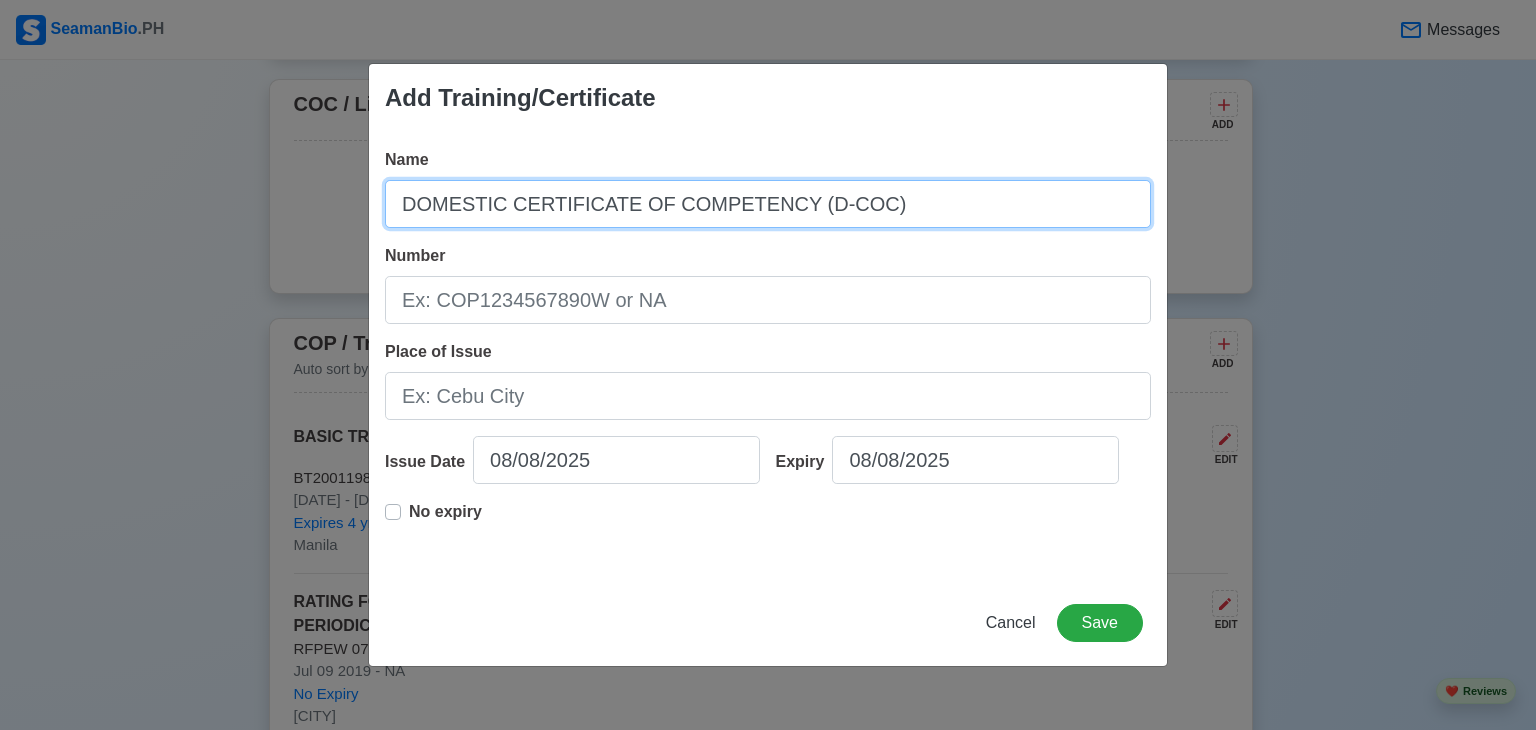 type on "DOMESTIC CERTIFICATE OF COMPETENCY (D-COC)" 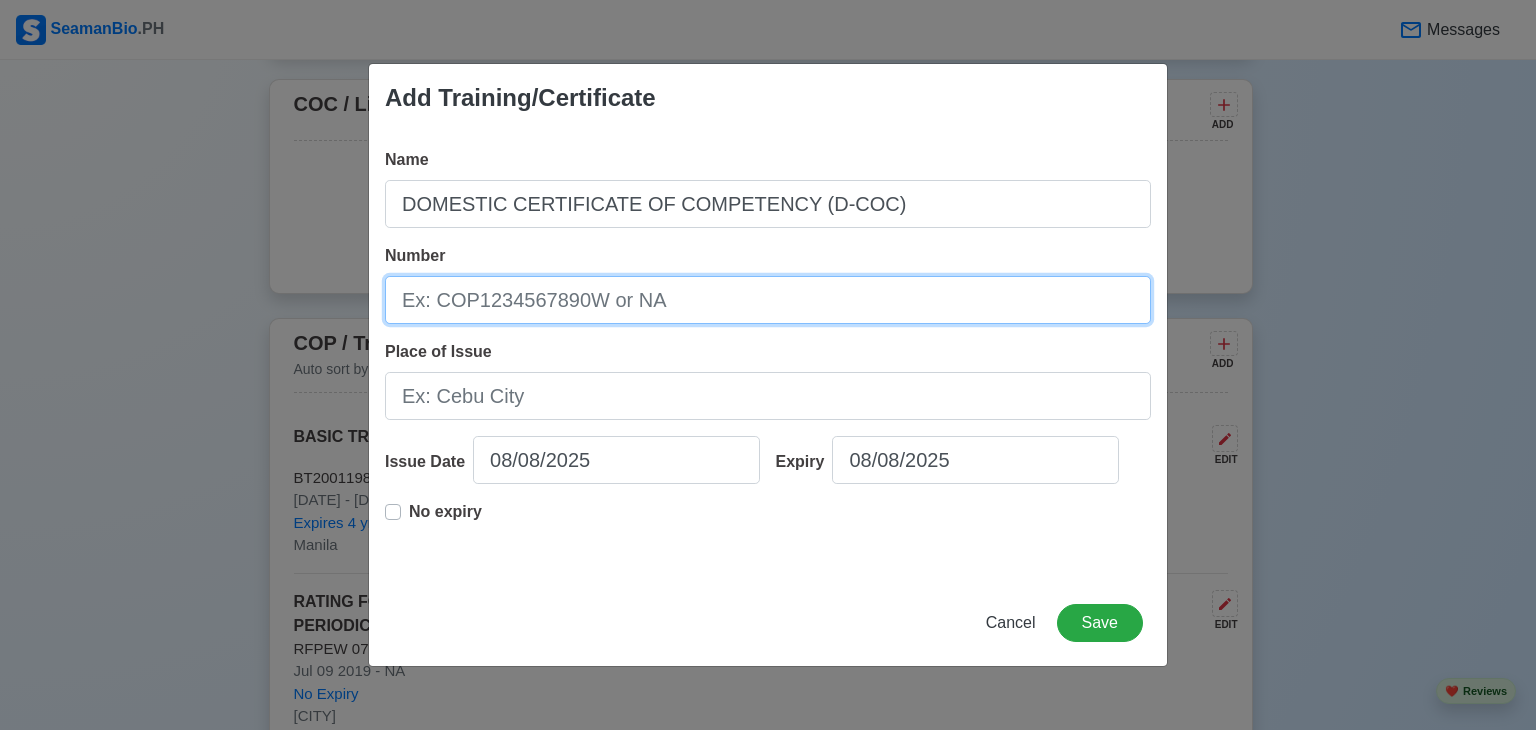 click on "Number" at bounding box center (768, 300) 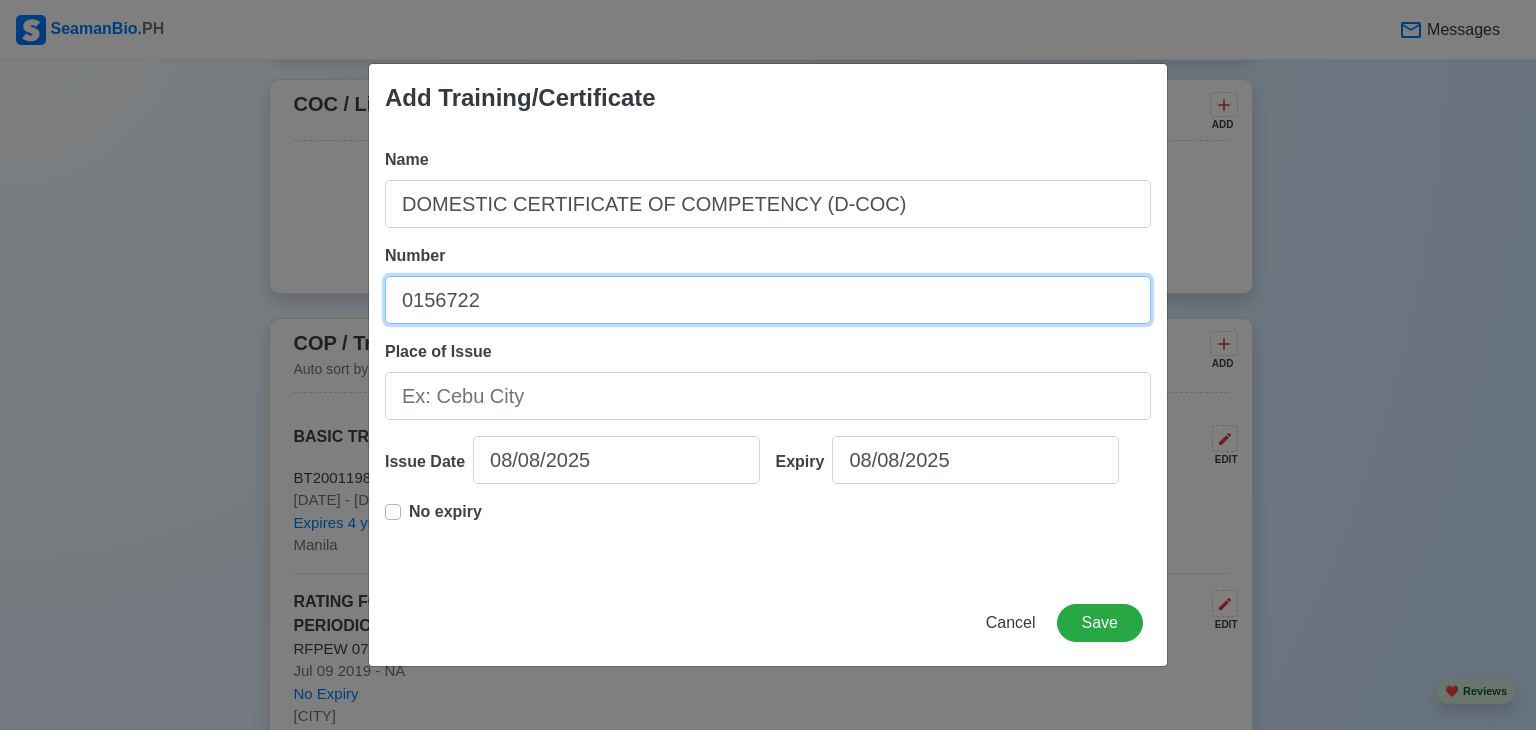 type on "0156722" 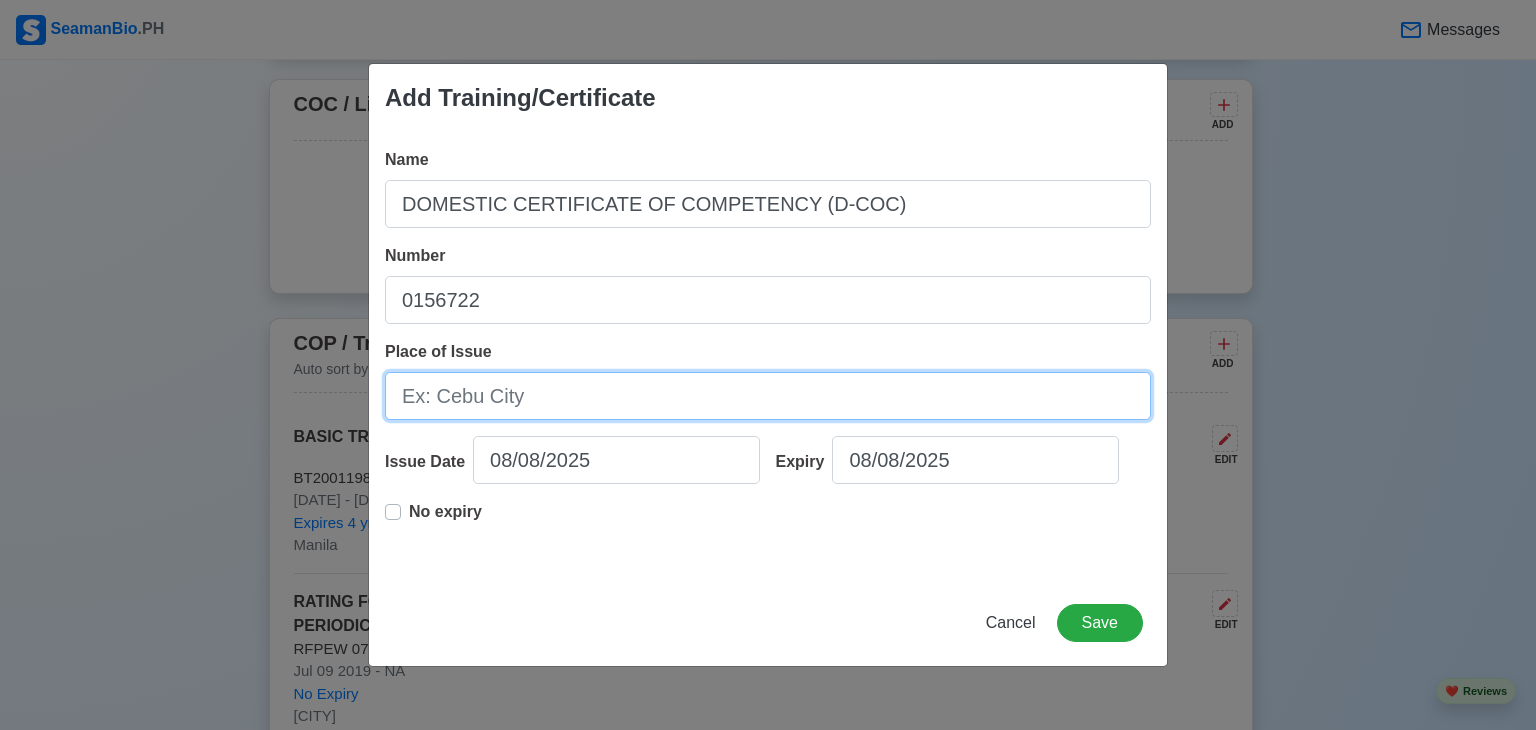 click on "Place of Issue" at bounding box center (768, 396) 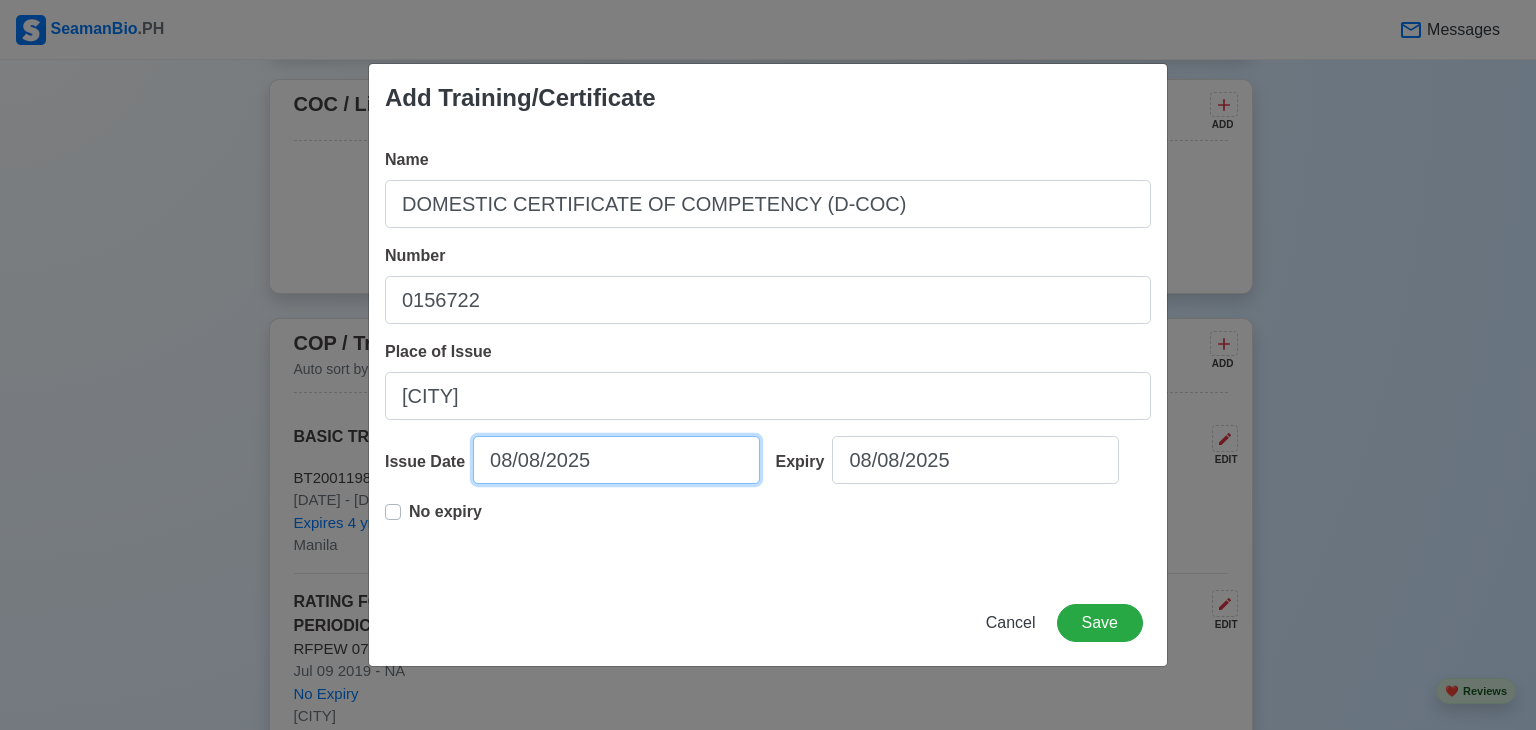 select on "****" 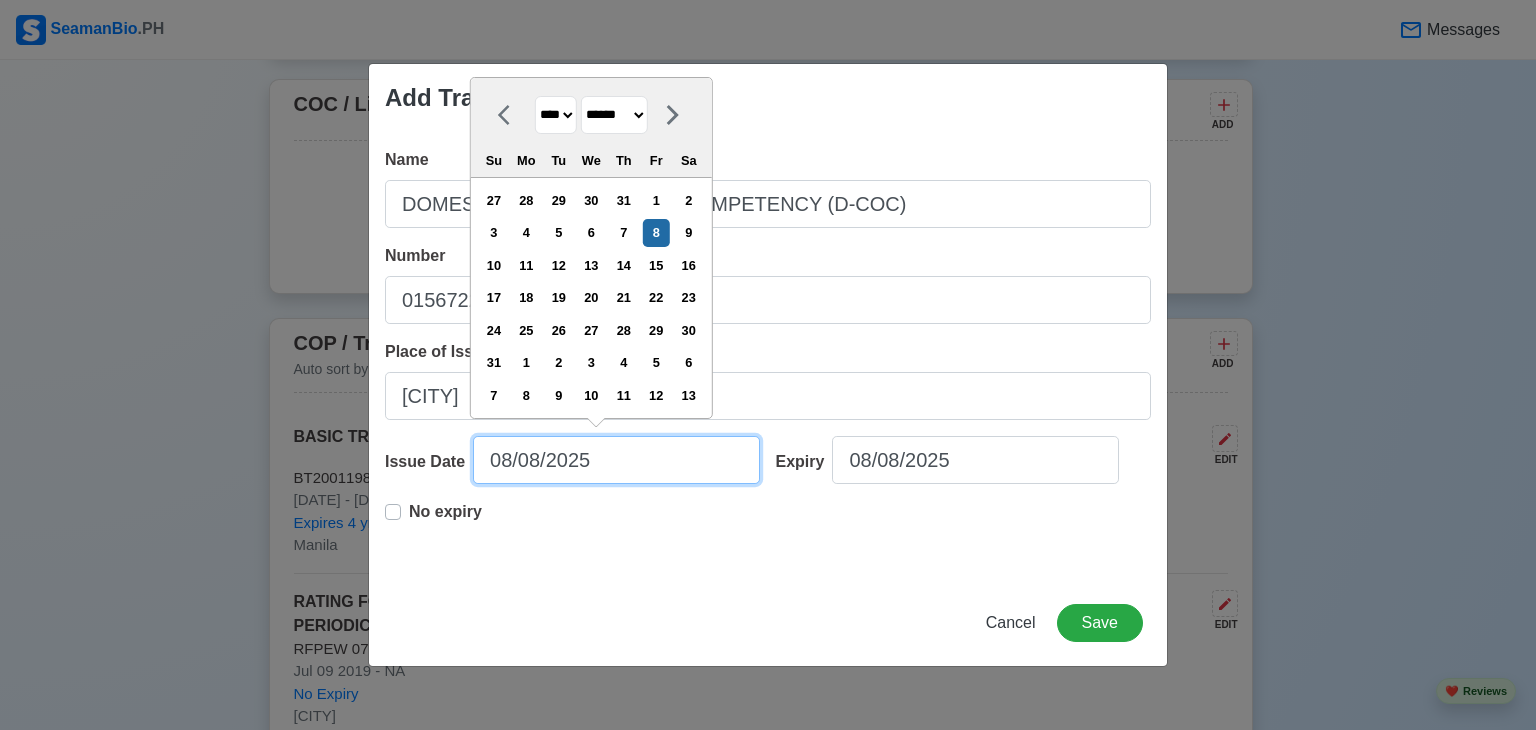 click on "08/08/2025" at bounding box center [616, 460] 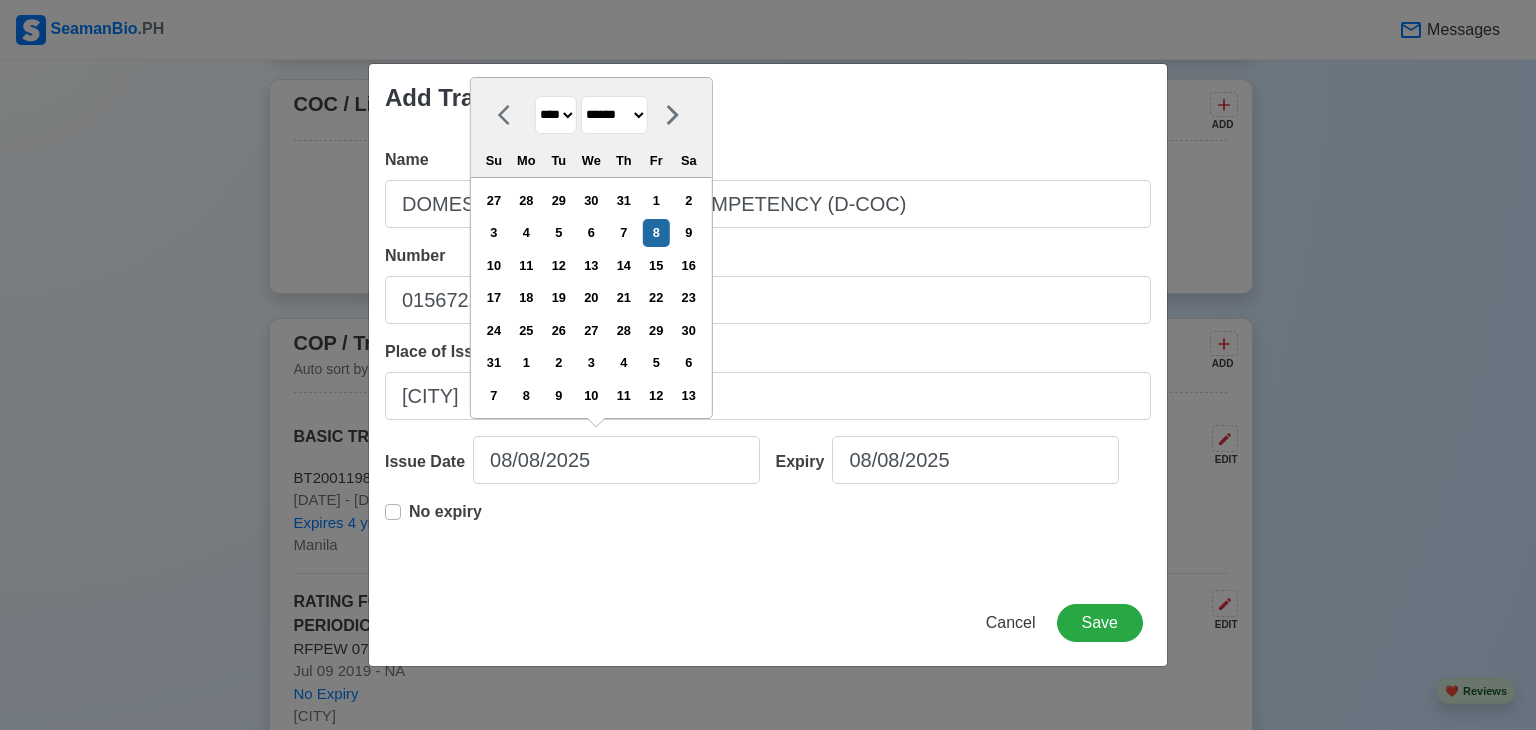 click on "**** **** **** **** **** **** **** **** **** **** **** **** **** **** **** **** **** **** **** **** **** **** **** **** **** **** **** **** **** **** **** **** **** **** **** **** **** **** **** **** **** **** **** **** **** **** **** **** **** **** **** **** **** **** **** **** **** **** **** **** **** **** **** **** **** **** **** **** **** **** **** **** **** **** **** **** **** **** **** **** **** **** **** **** **** **** **** **** **** **** **** **** **** **** **** **** **** **** **** **** **** **** **** **** **** ****" at bounding box center (556, 115) 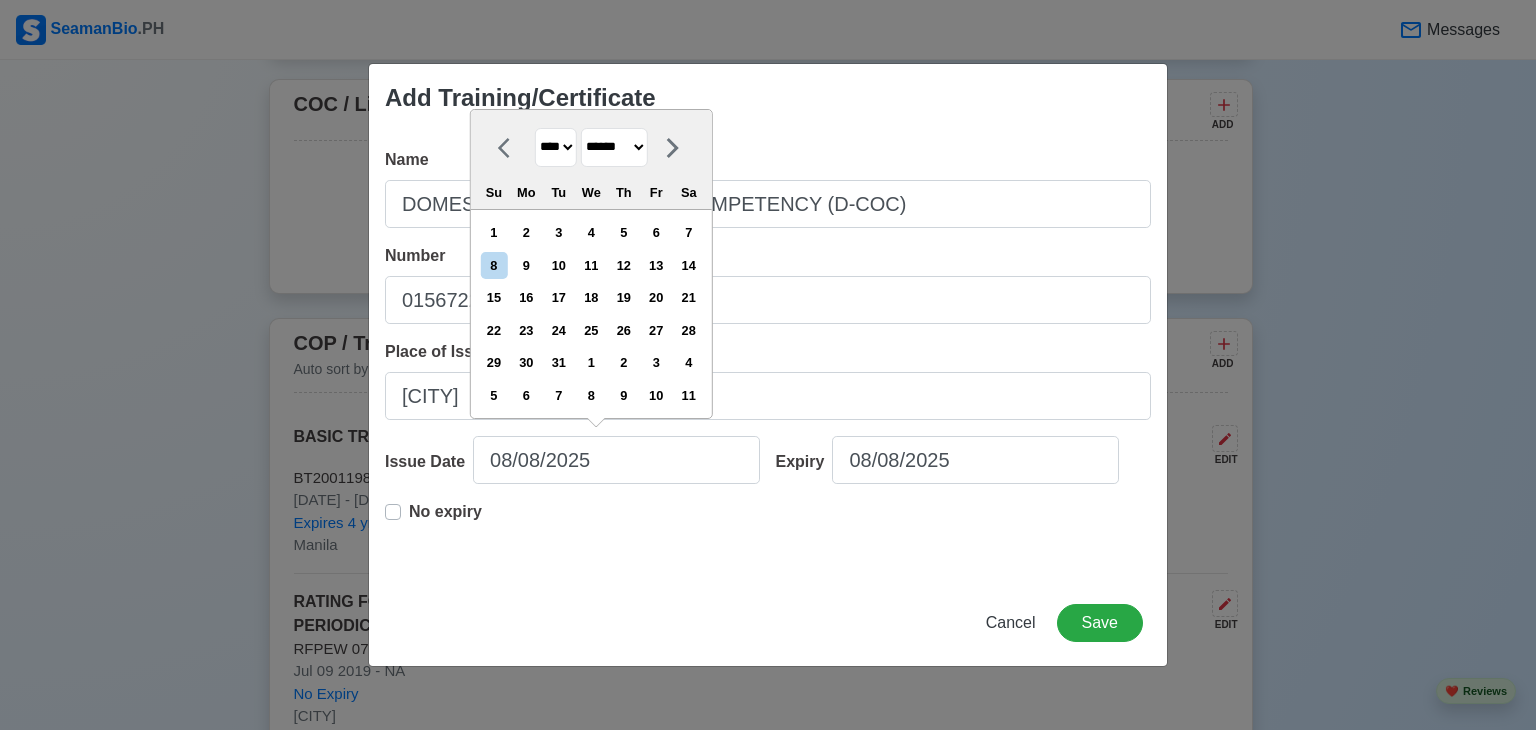 click on "******* ******** ***** ***** *** **** **** ****** ********* ******* ******** ********" at bounding box center (614, 147) 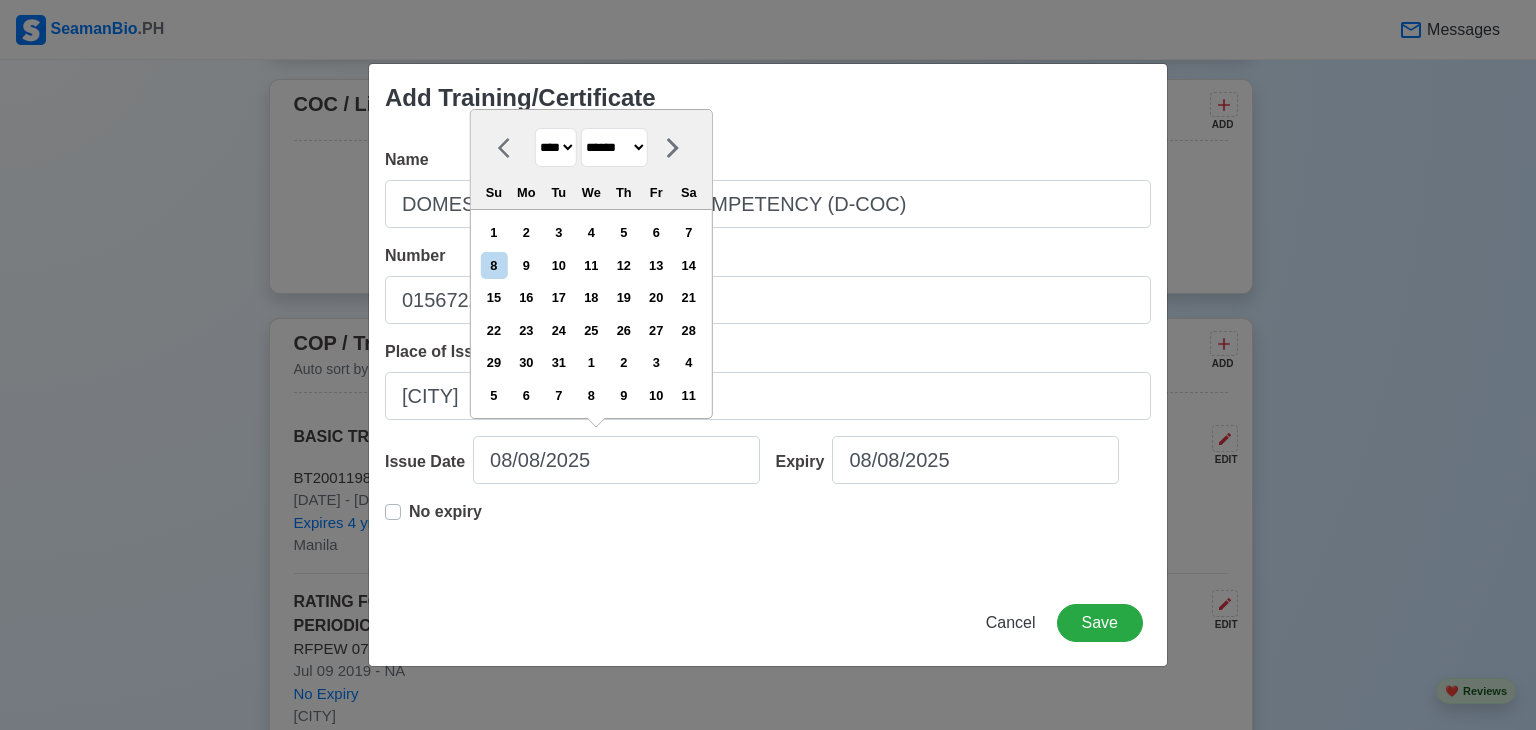 select on "********" 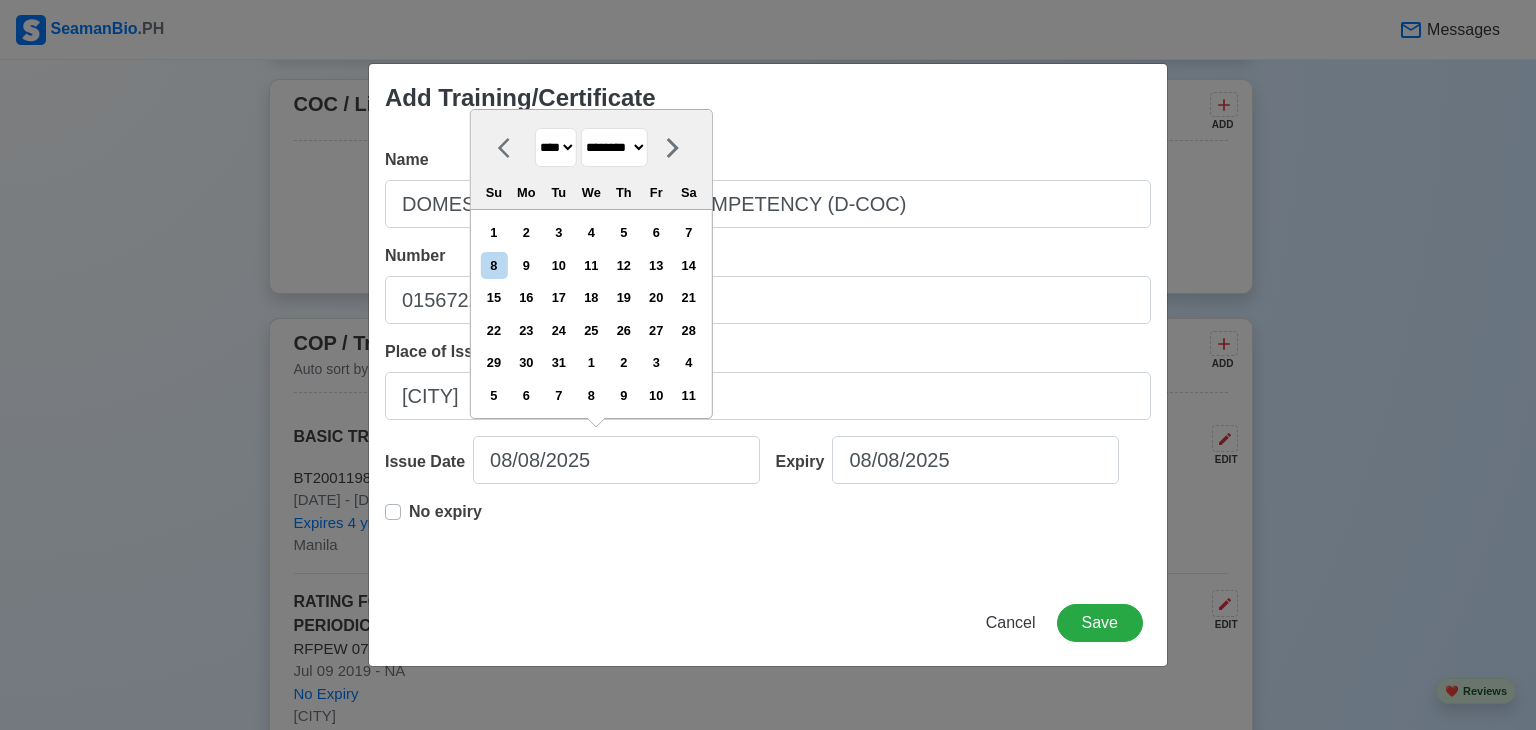 click on "******* ******** ***** ***** *** **** **** ****** ********* ******* ******** ********" at bounding box center [614, 147] 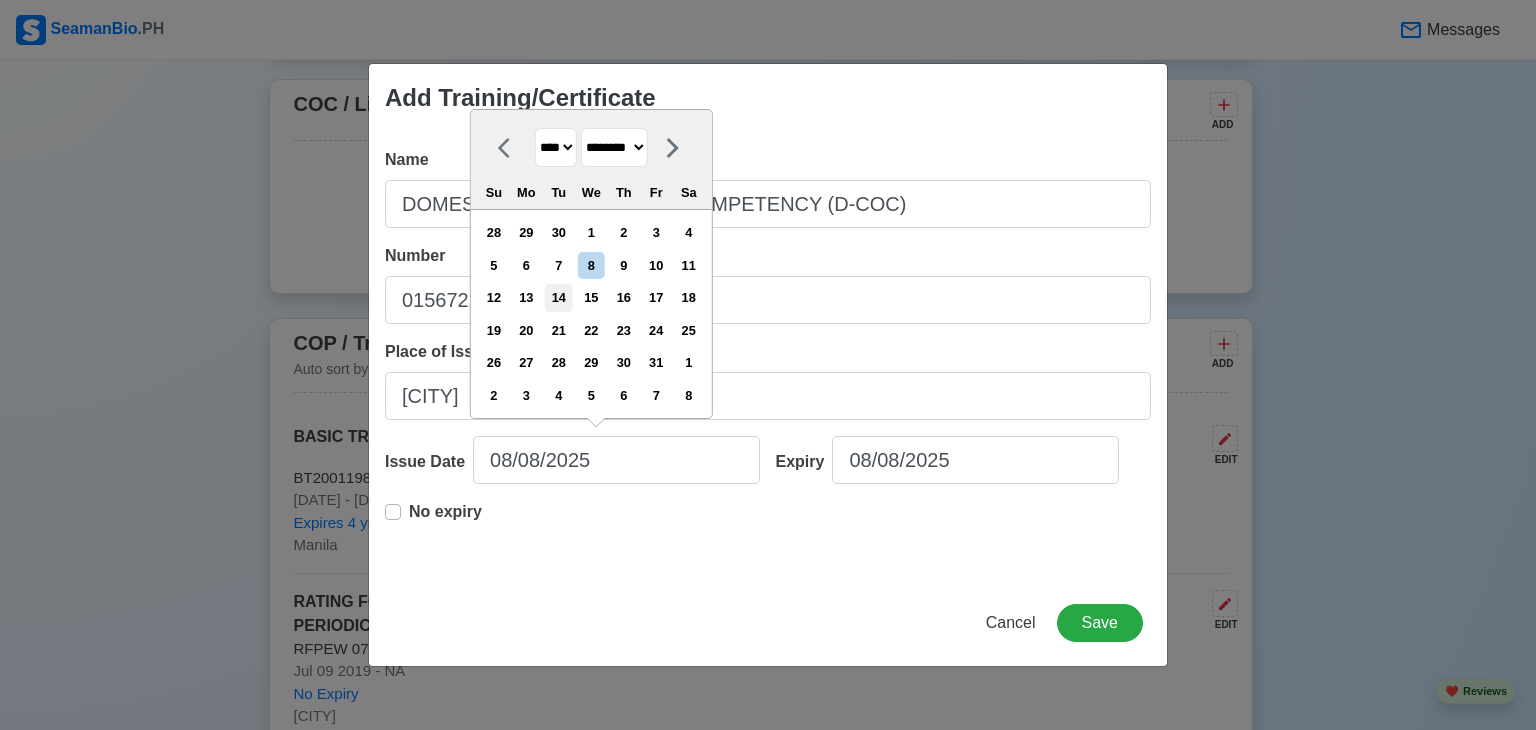 click on "14" at bounding box center (558, 297) 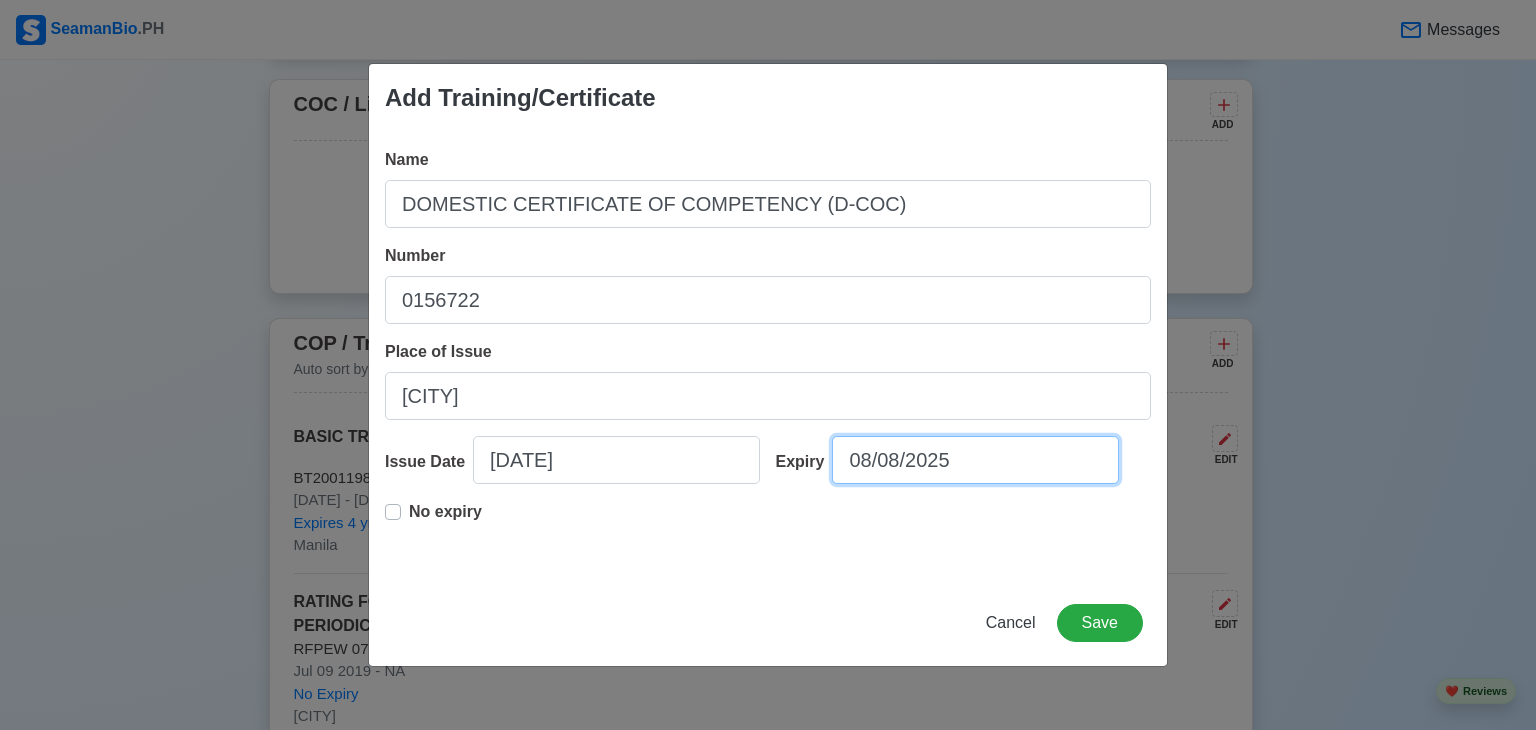 select on "****" 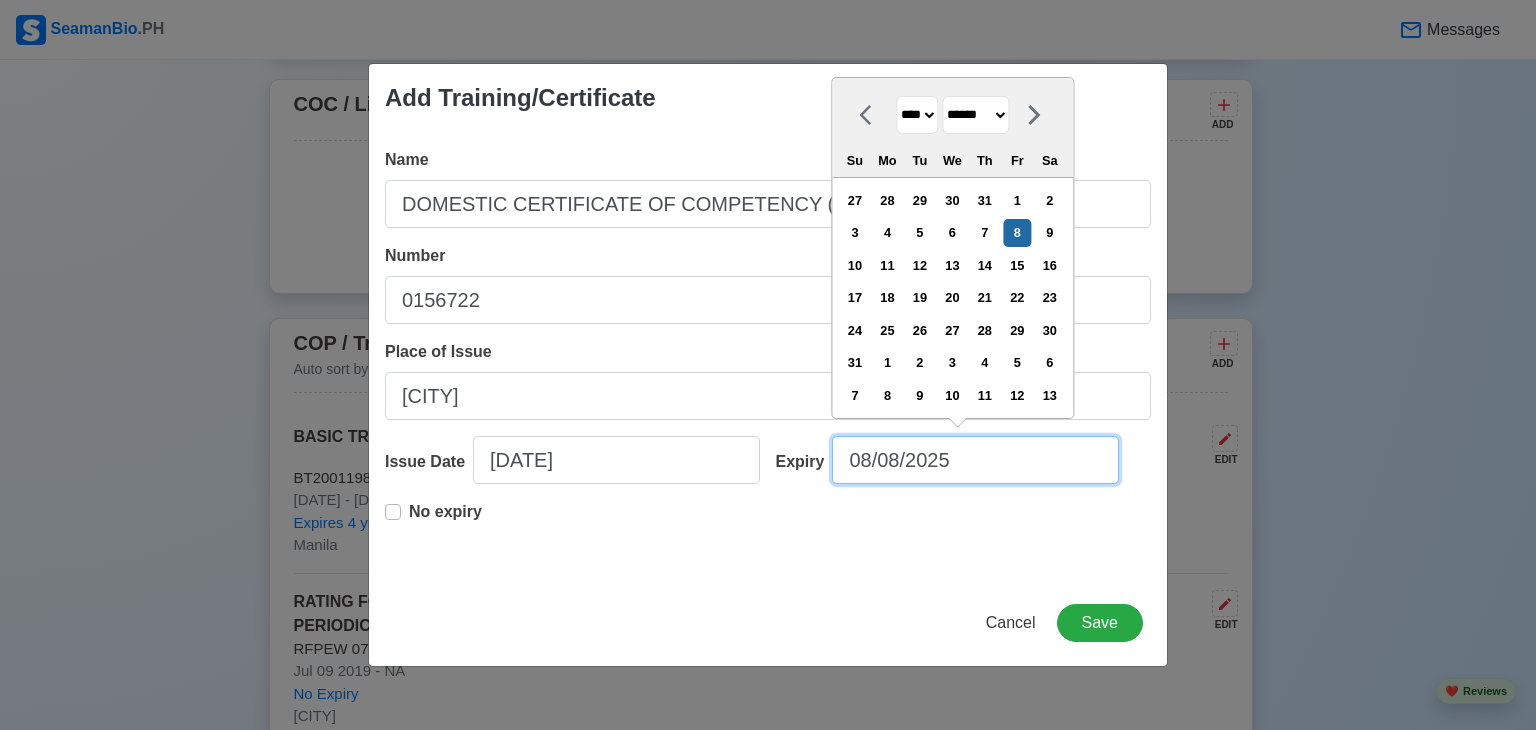 click on "08/08/2025" at bounding box center [975, 460] 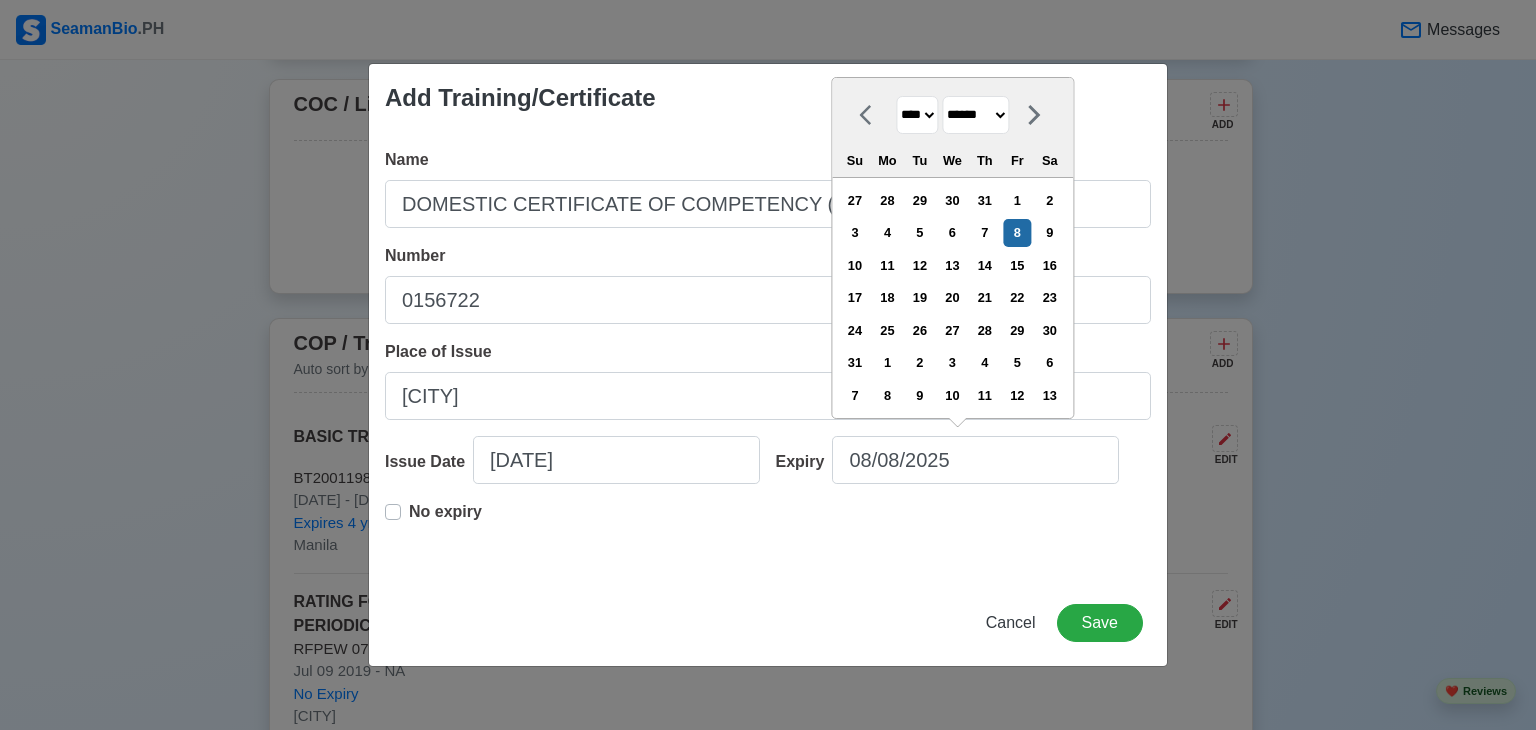 click on "**** **** **** **** **** **** **** **** **** **** **** **** **** **** **** **** **** **** **** **** **** **** **** **** **** **** **** **** **** **** **** **** **** **** **** **** **** **** **** **** **** **** **** **** **** **** **** **** **** **** **** **** **** **** **** **** **** **** **** **** **** **** **** **** **** **** **** **** **** **** **** **** **** **** **** **** **** **** **** **** **** **** **** **** **** **** **** **** **** **** **** **** **** **** **** **** **** **** **** **** **** **** **** **** **** **** **** **** **** **** **** **** **** **** **** **** **** **** **** **** ****" at bounding box center (917, 115) 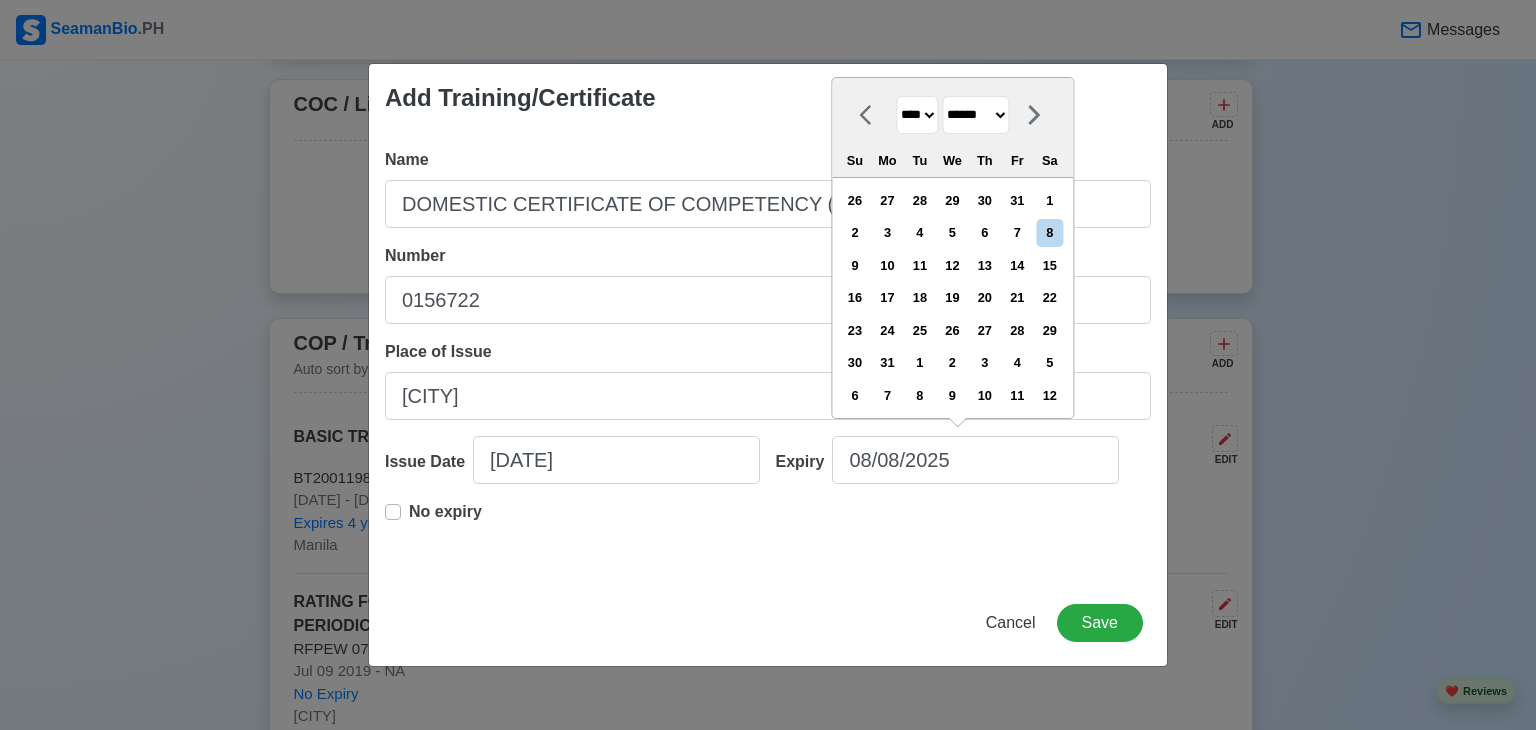 click on "******* ******** ***** ***** *** **** **** ****** ********* ******* ******** ********" at bounding box center [975, 115] 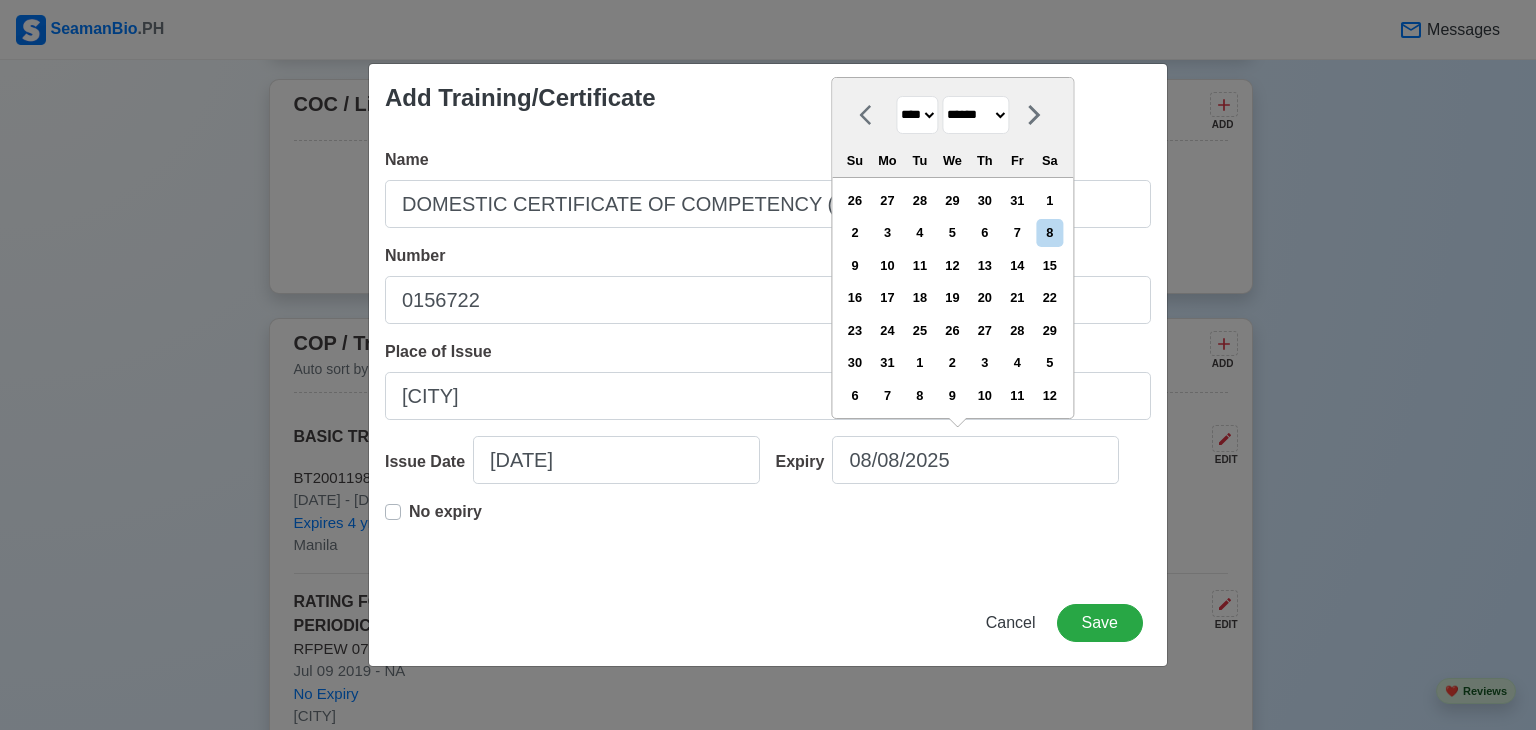 select on "********" 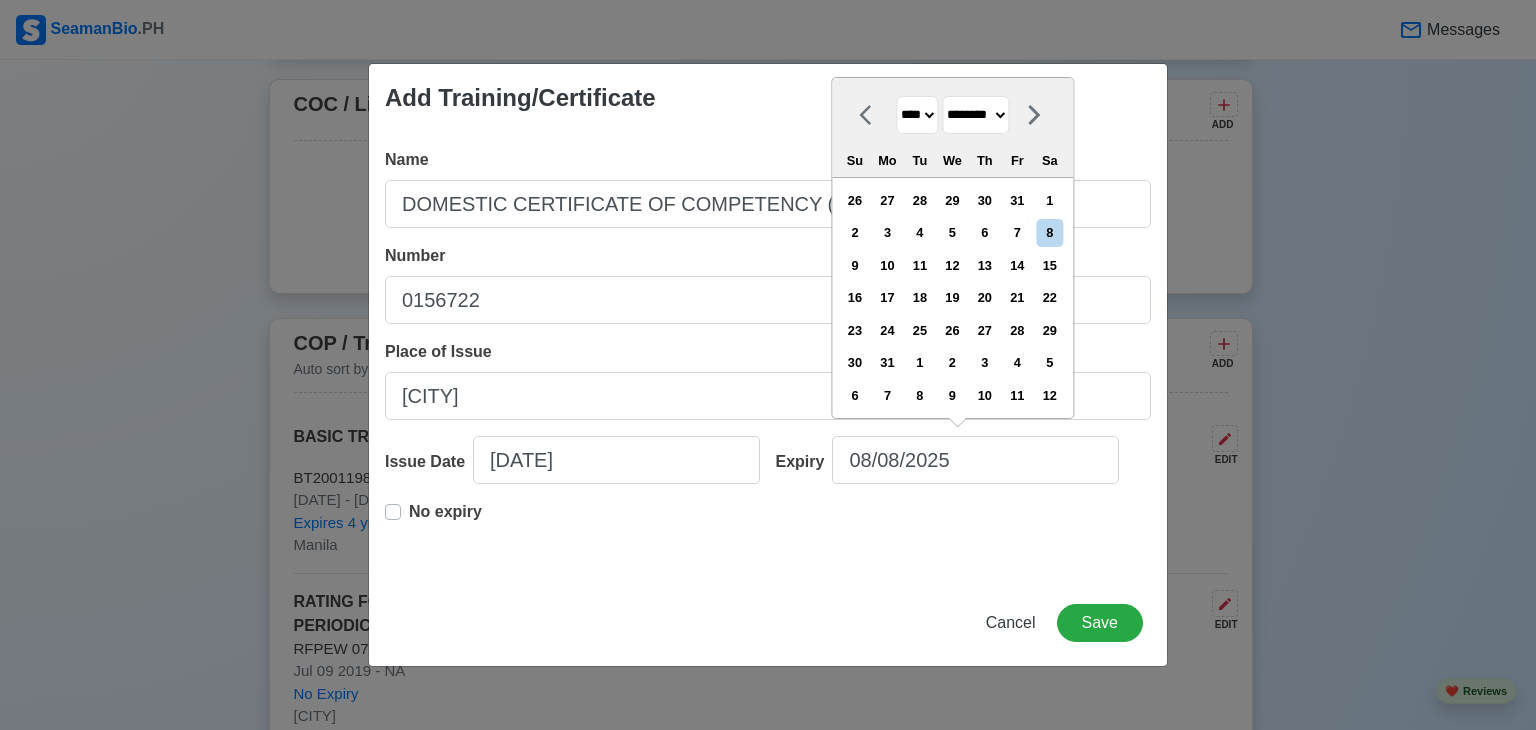 click on "******* ******** ***** ***** *** **** **** ****** ********* ******* ******** ********" at bounding box center (975, 115) 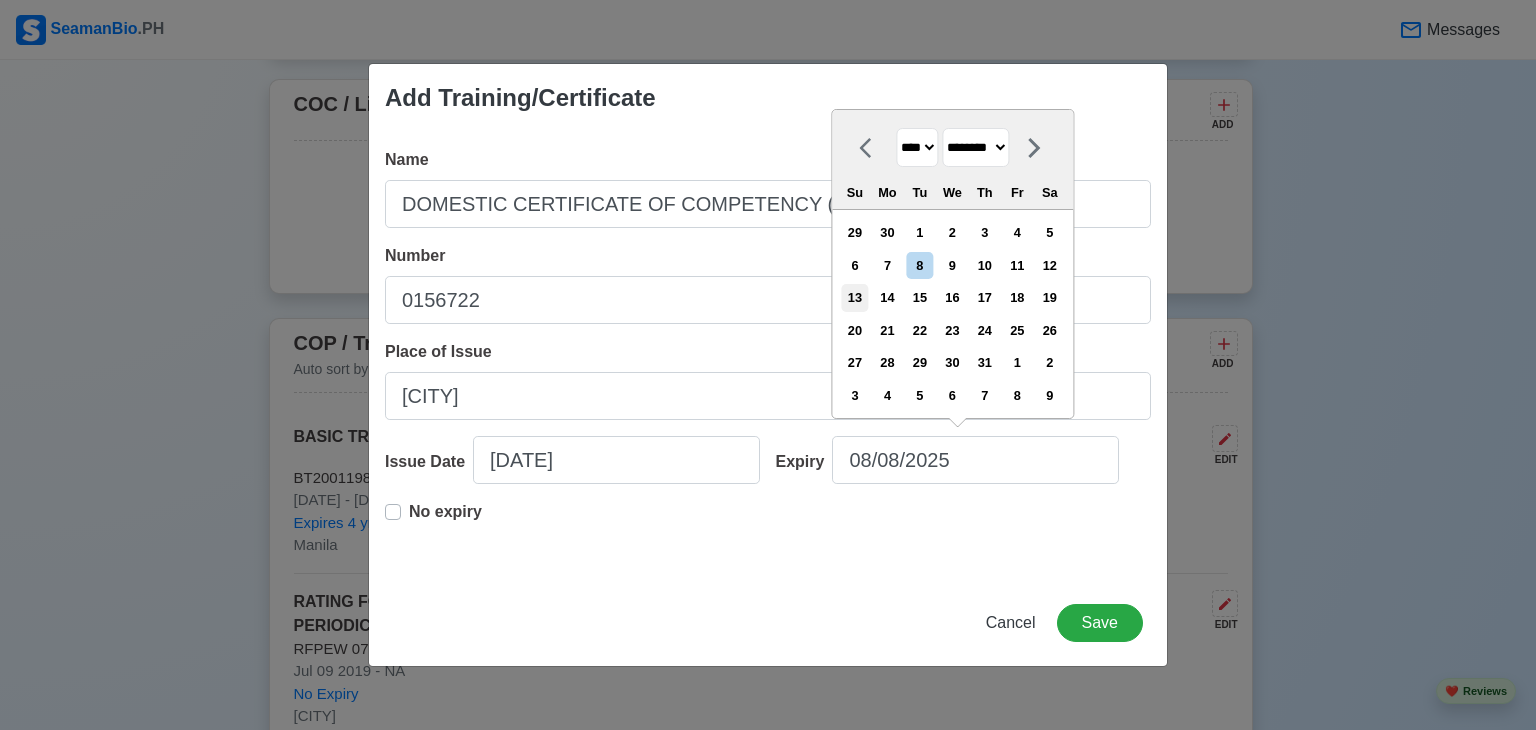 click on "13" at bounding box center (854, 297) 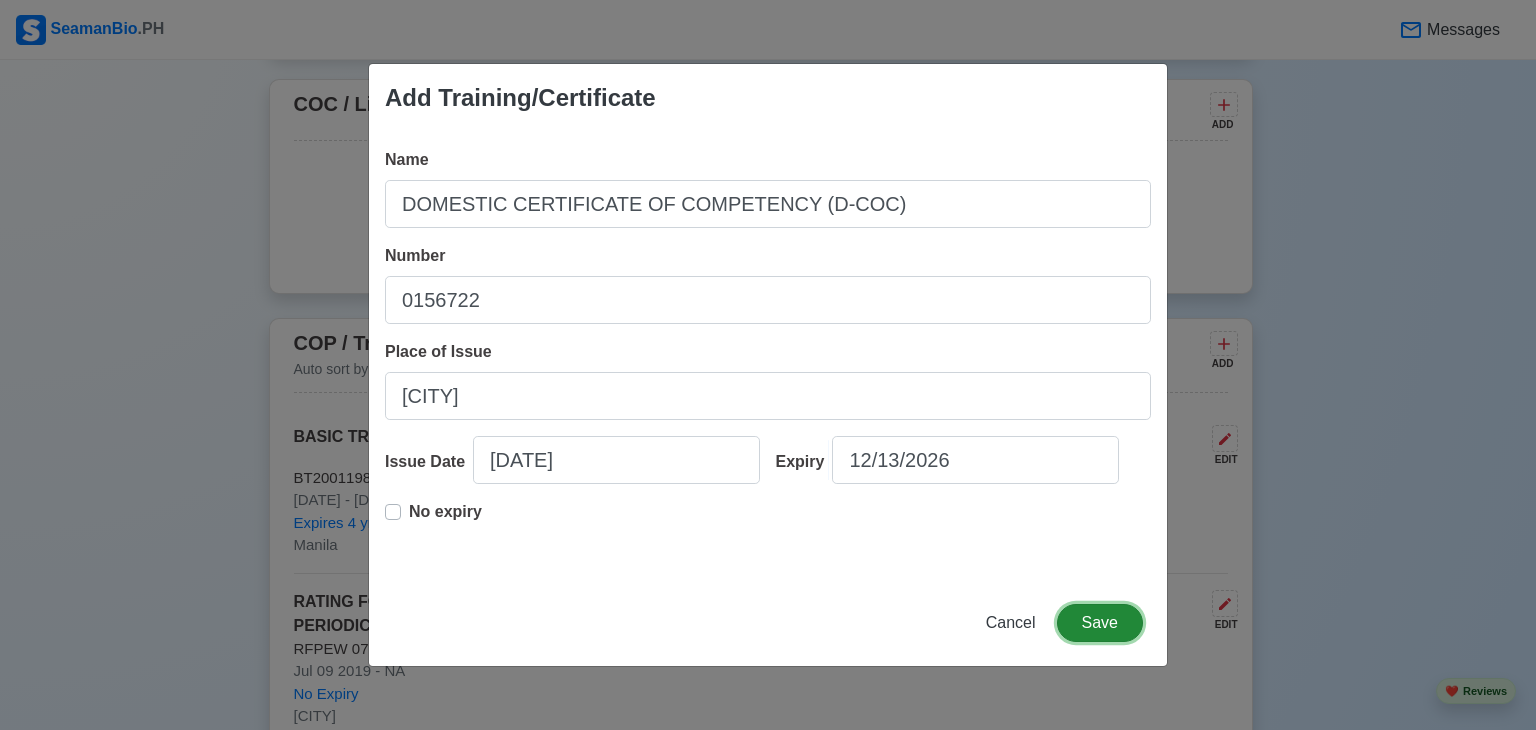 click on "Save" at bounding box center [1100, 623] 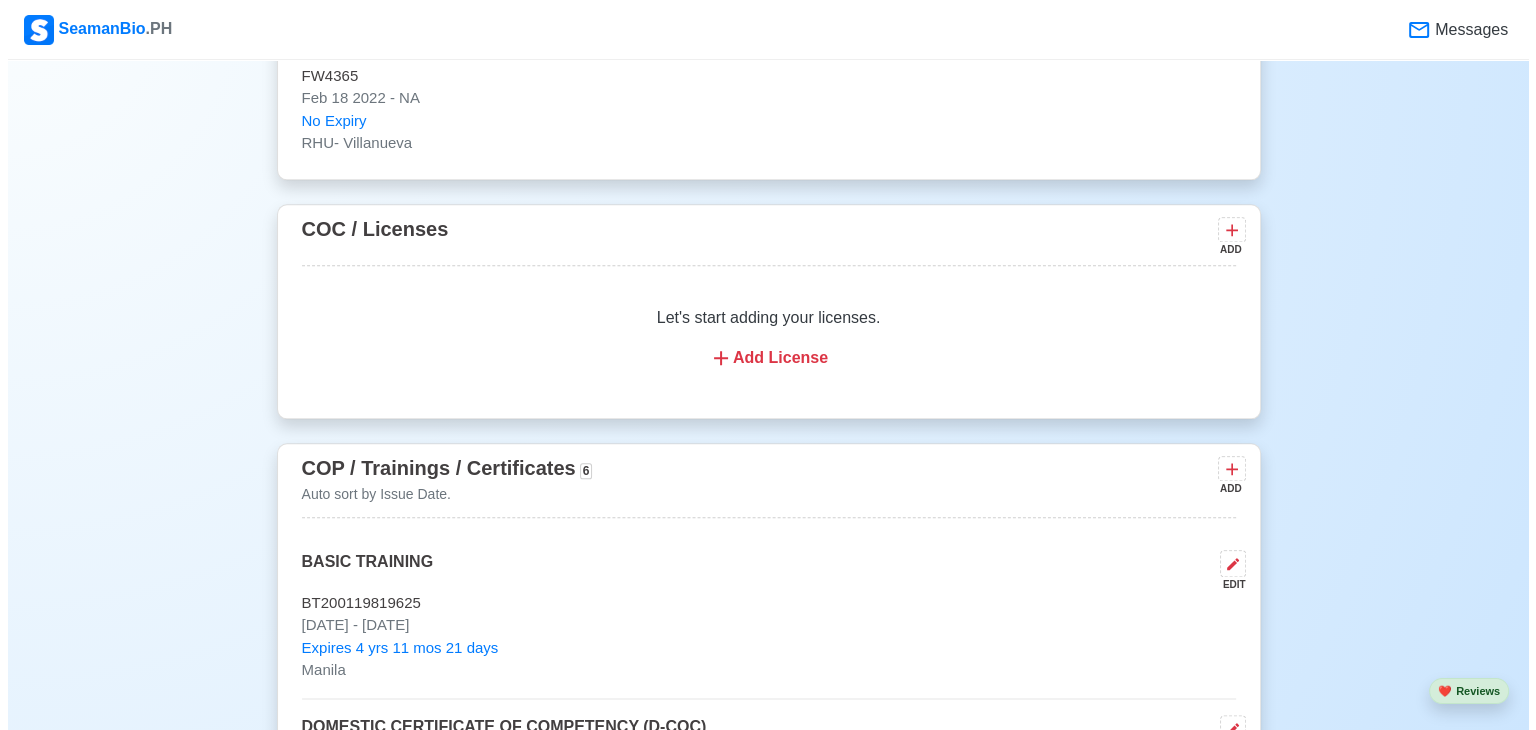 scroll, scrollTop: 2209, scrollLeft: 0, axis: vertical 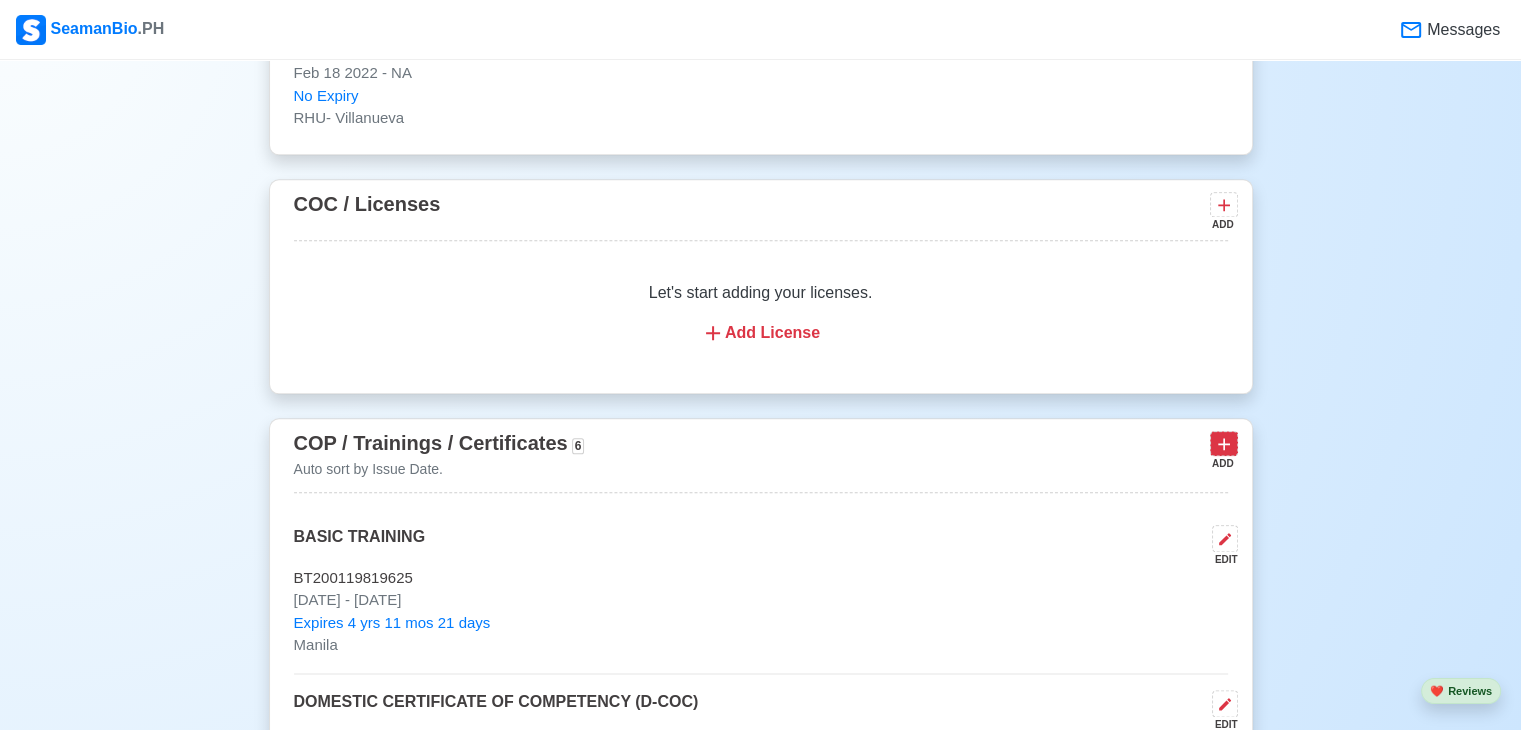 click 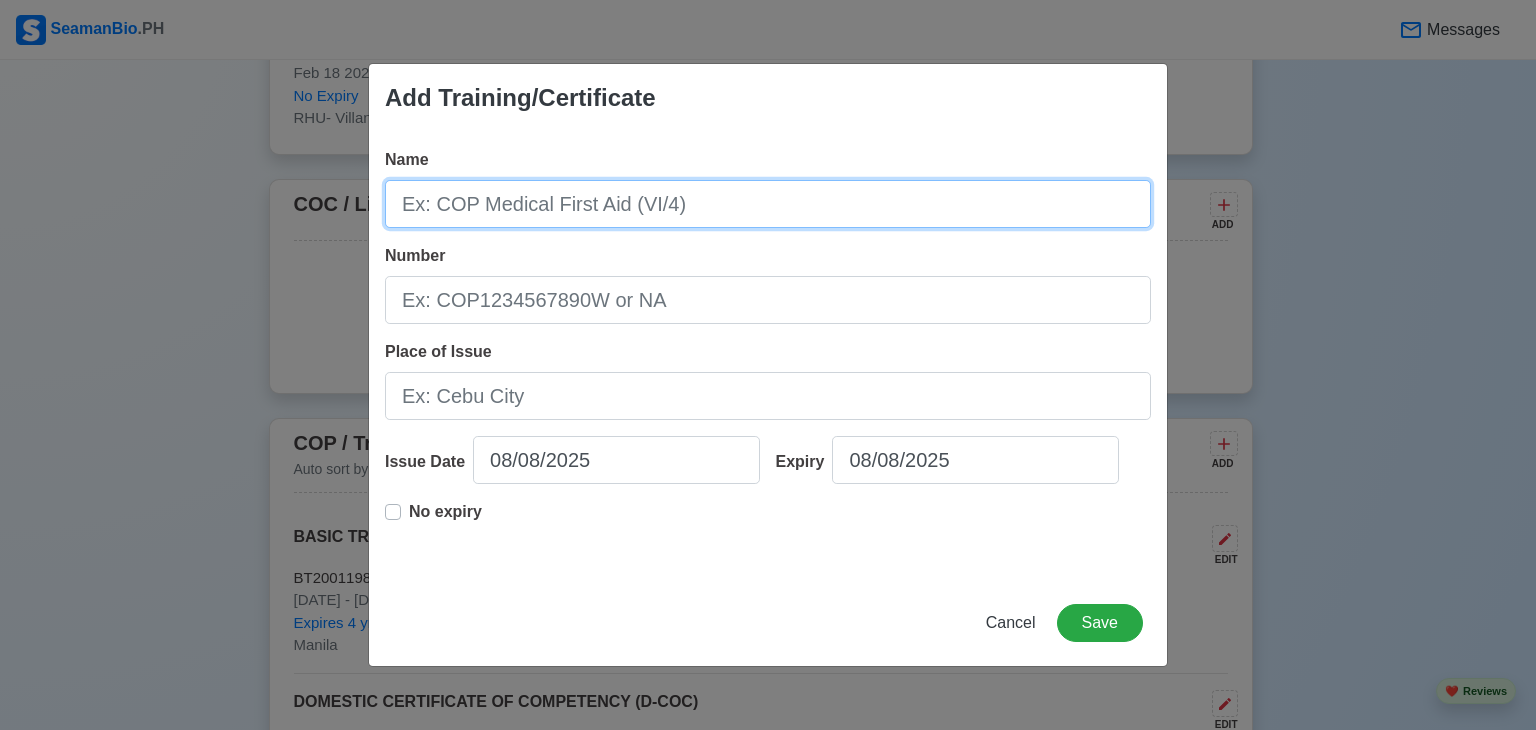 click on "Name" at bounding box center [768, 204] 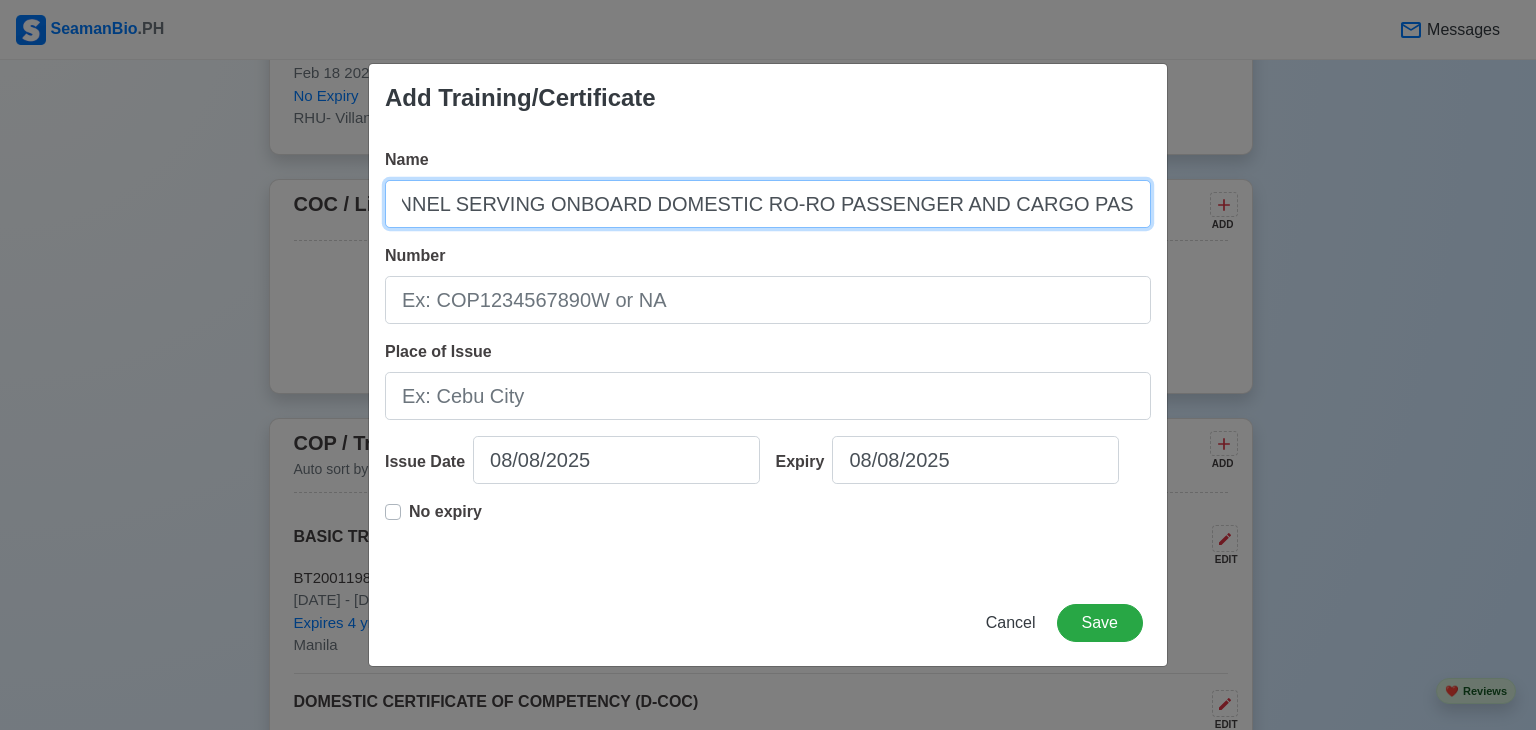 scroll, scrollTop: 0, scrollLeft: 484, axis: horizontal 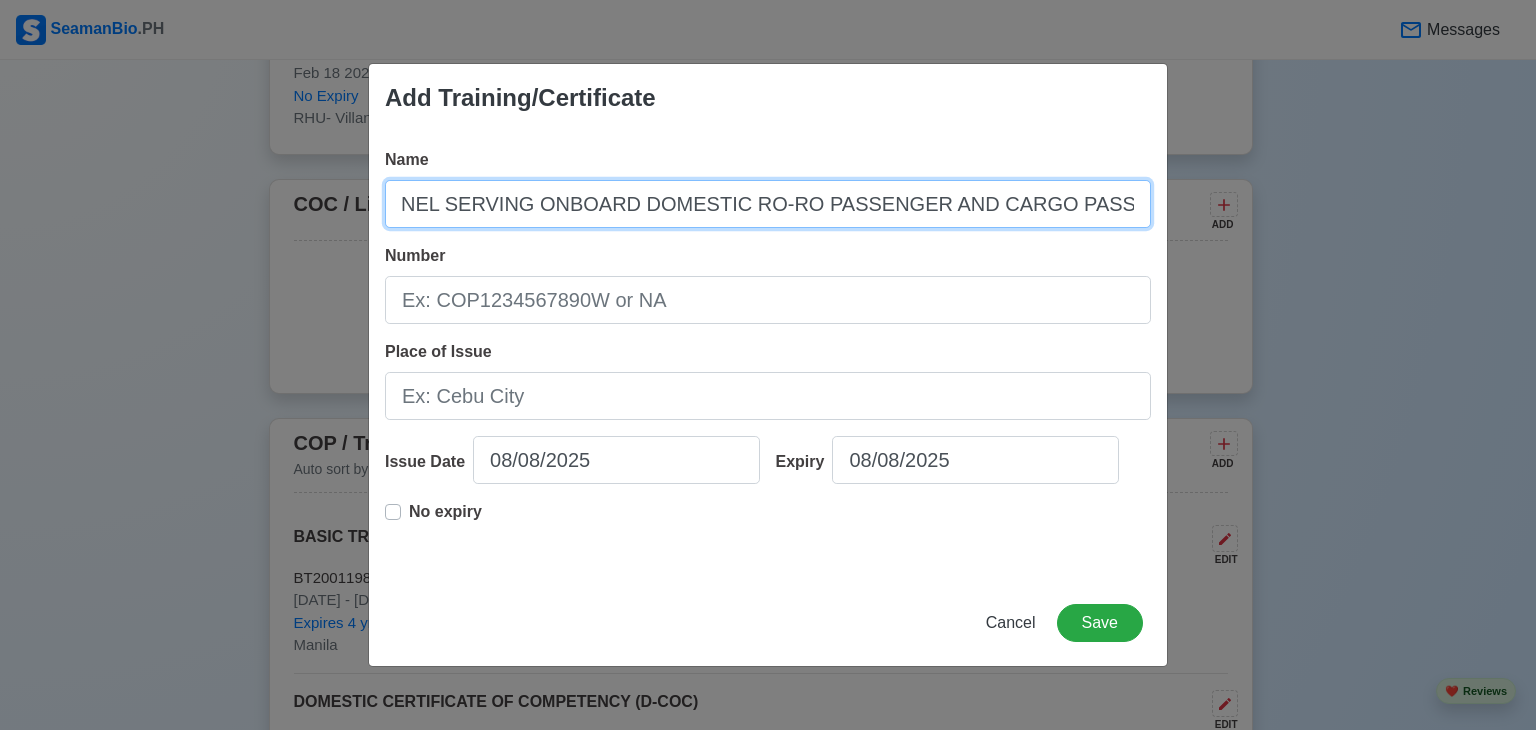 type on "CROWD AND CRISIS MANAGEMENT FOR PERSONNEL SERVING ONBOARD DOMESTIC RO-RO PASSENGER AND CARGO PASSENGER SHIP" 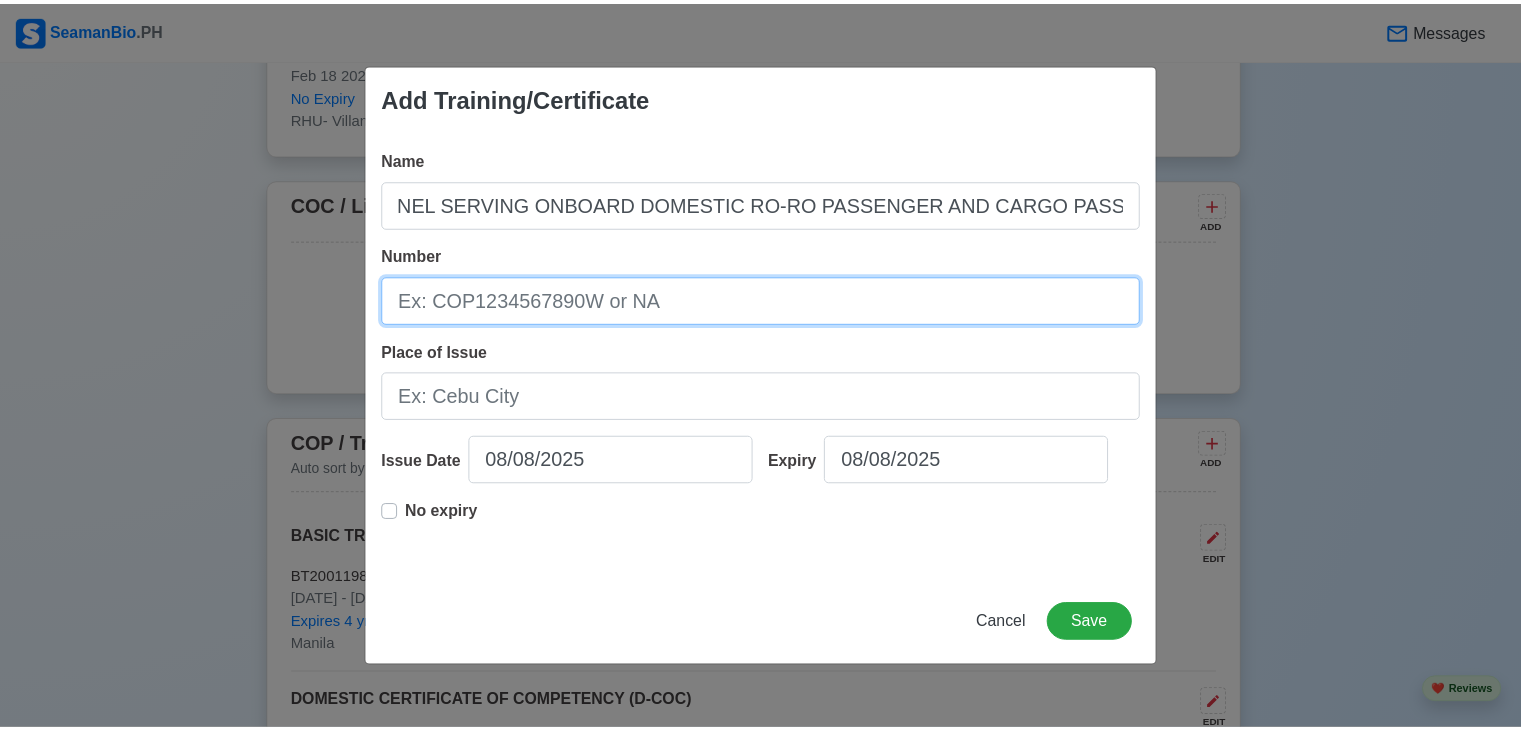 scroll, scrollTop: 0, scrollLeft: 0, axis: both 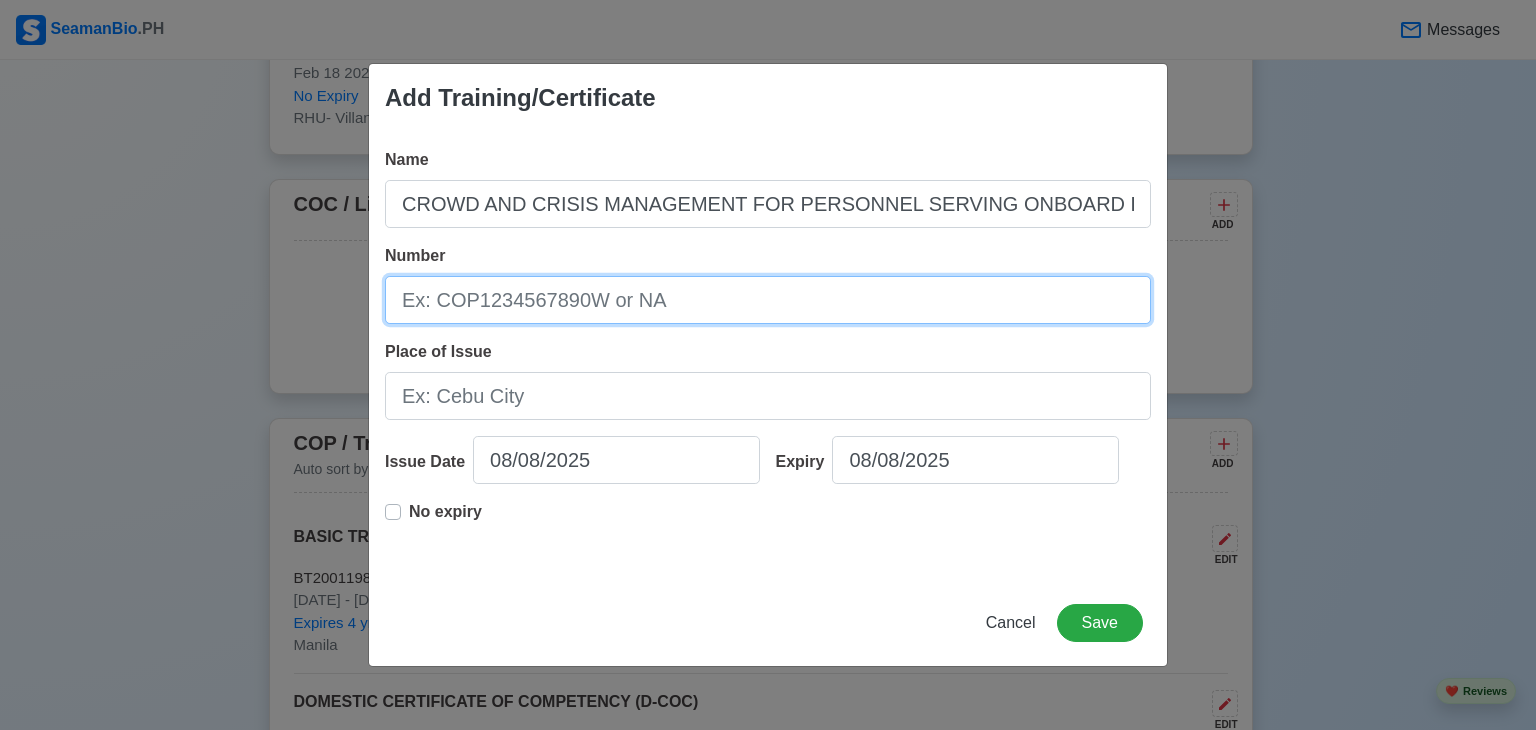 click on "Number" at bounding box center (768, 300) 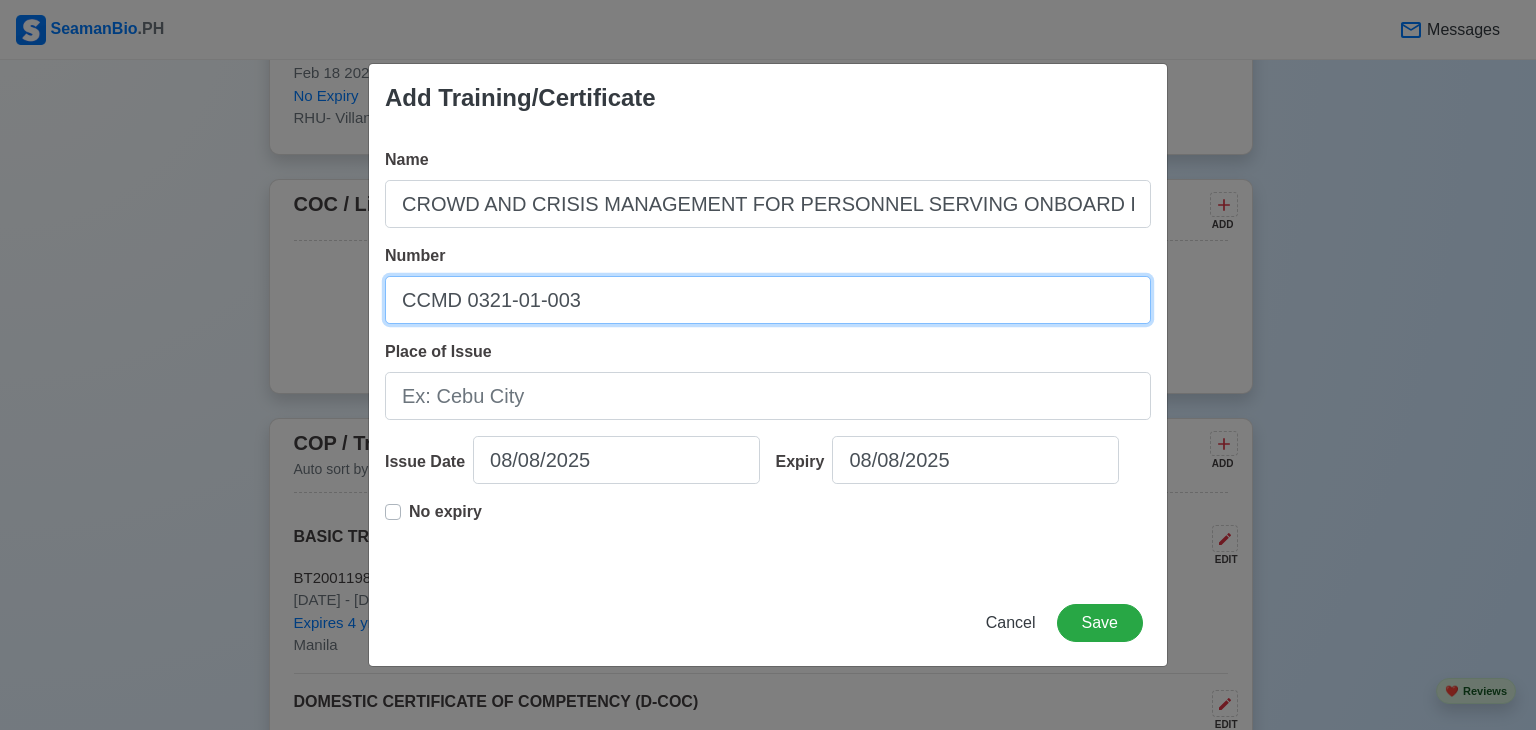 type on "CCMD 0321-01-003" 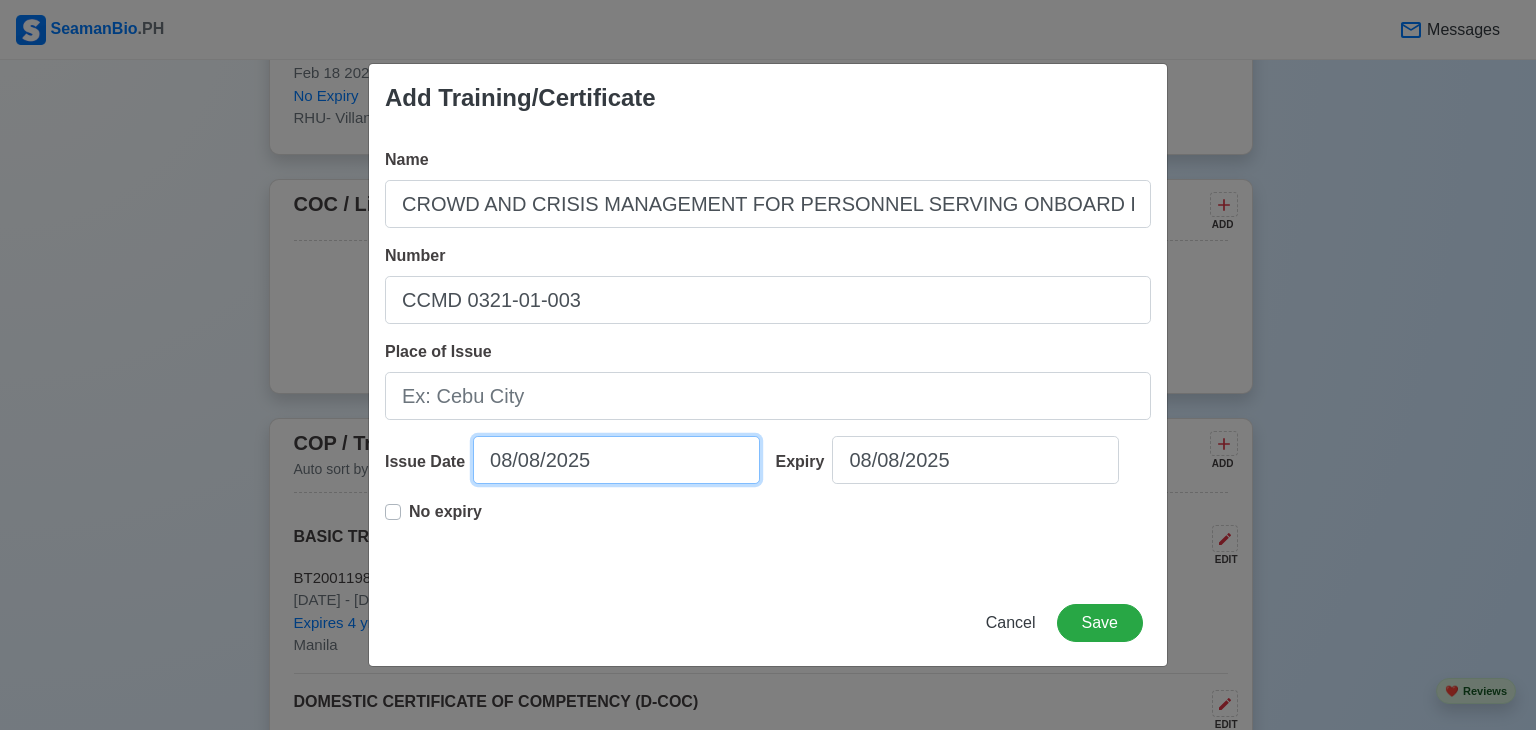 click on "08/08/2025" at bounding box center [616, 460] 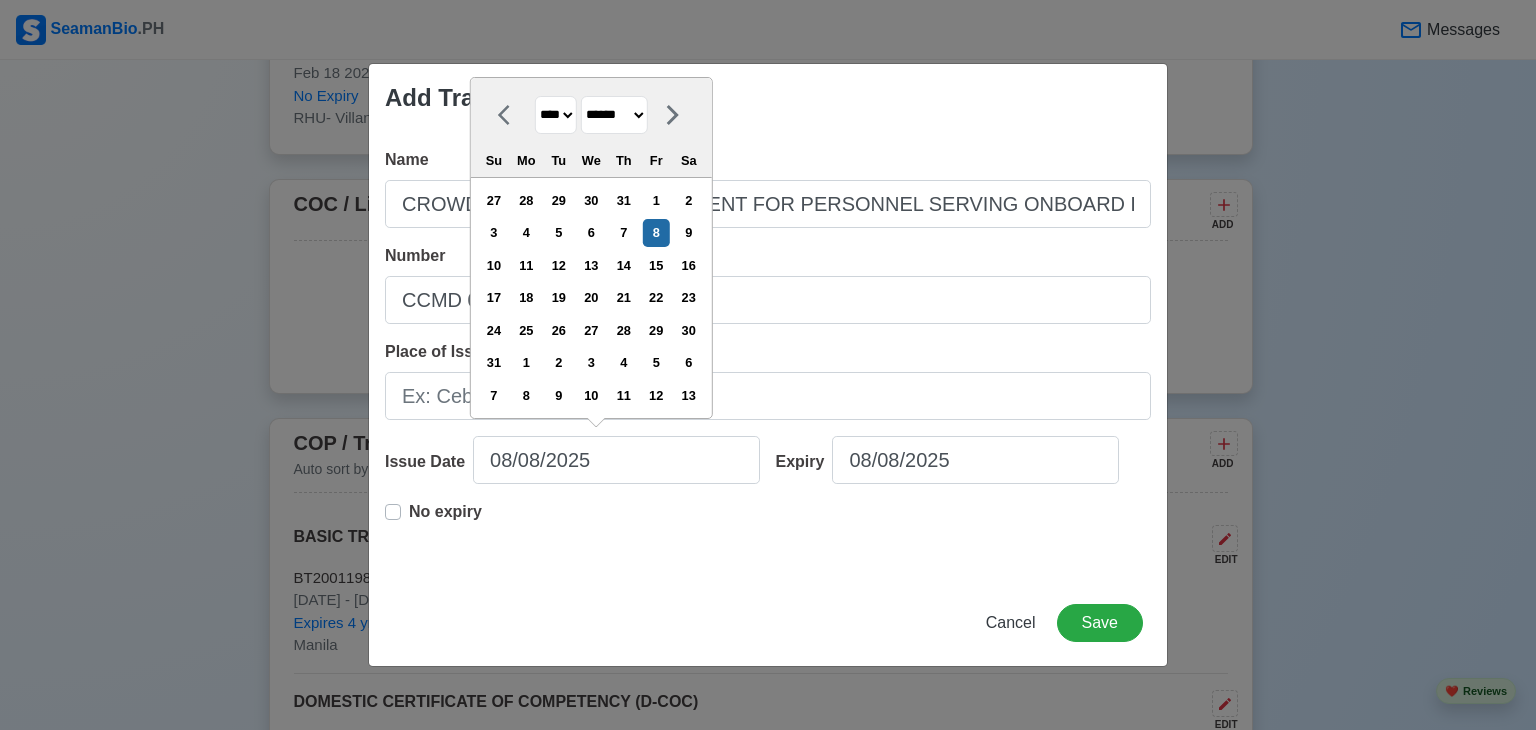 click on "******* ******** ***** ***** *** **** **** ****** ********* ******* ******** ********" at bounding box center [614, 115] 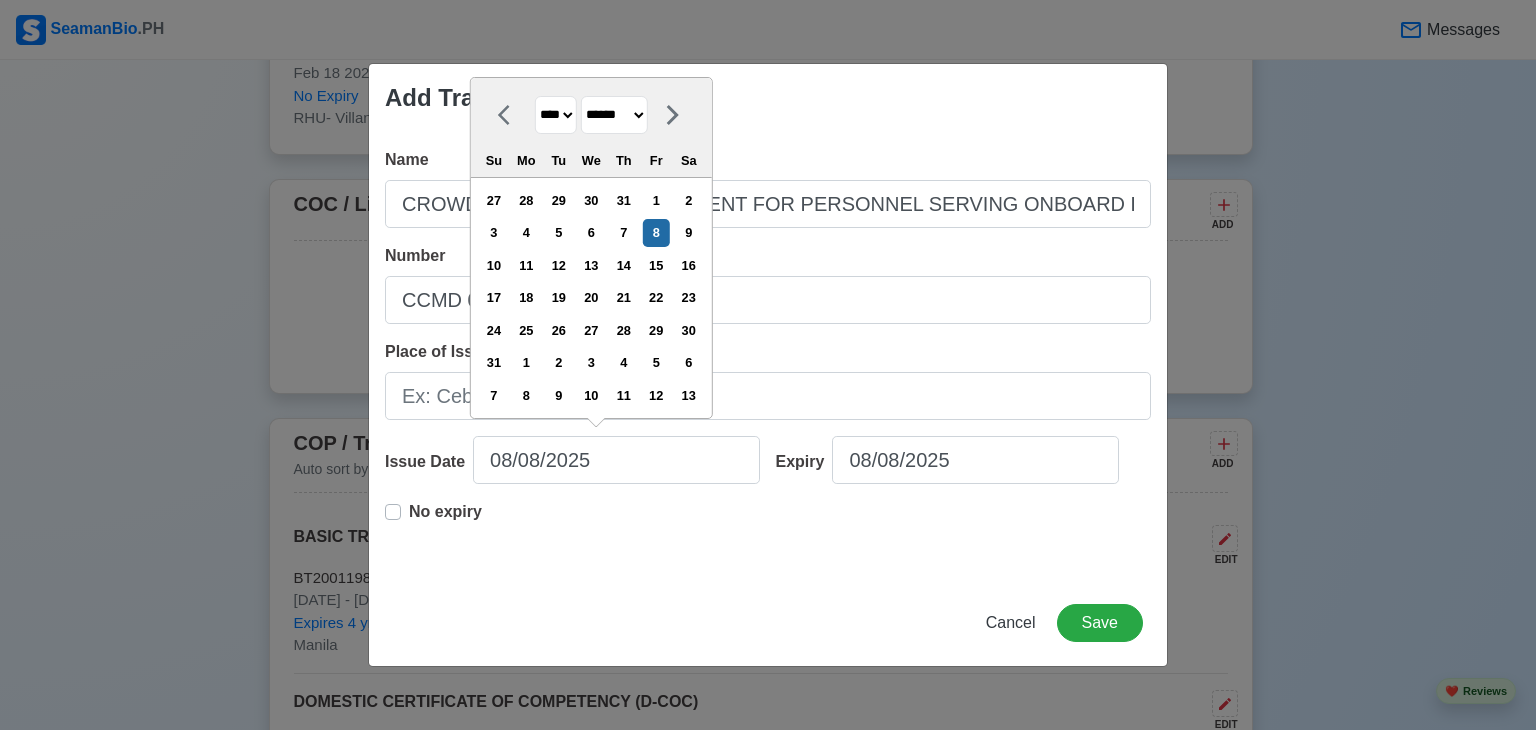 select on "*****" 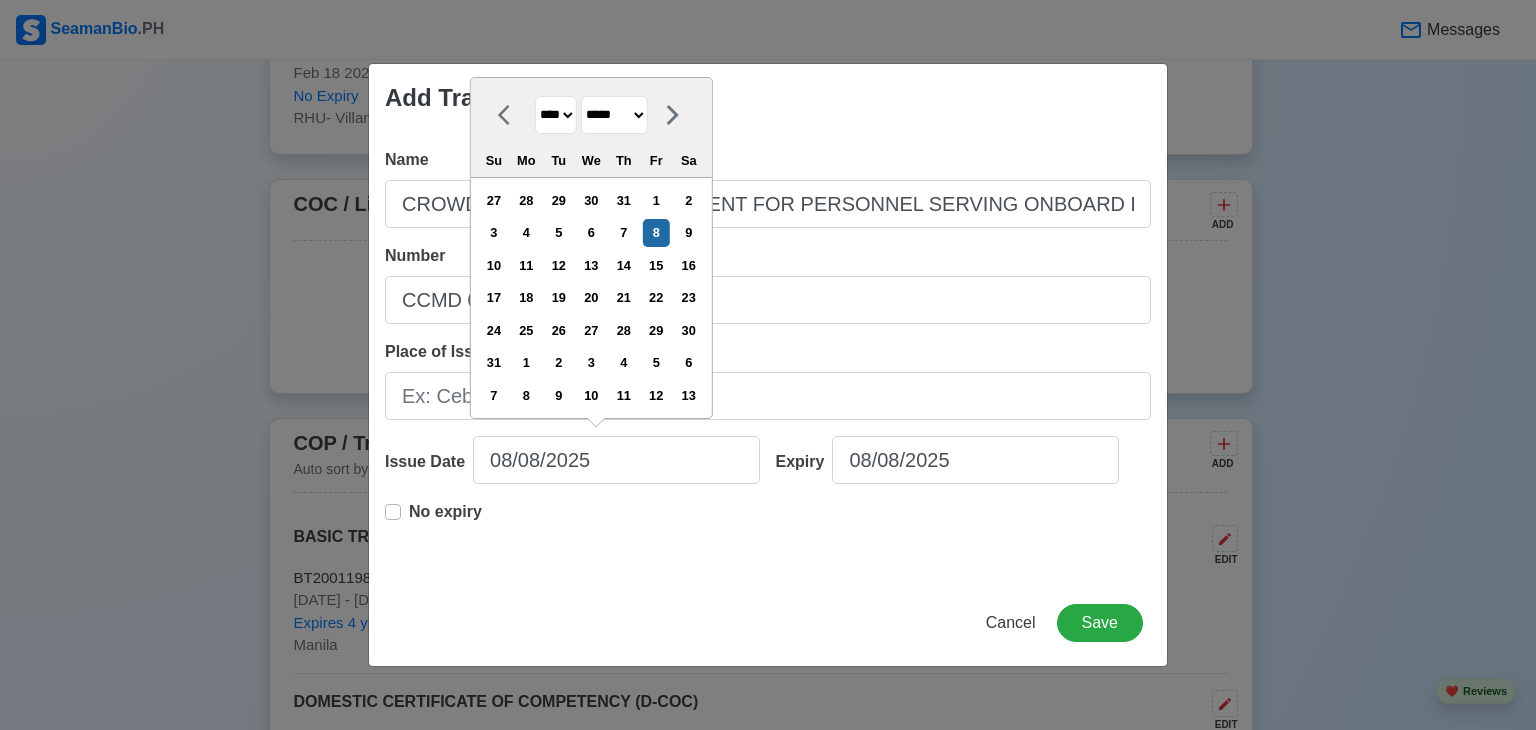 click on "******* ******** ***** ***** *** **** **** ****** ********* ******* ******** ********" at bounding box center (614, 115) 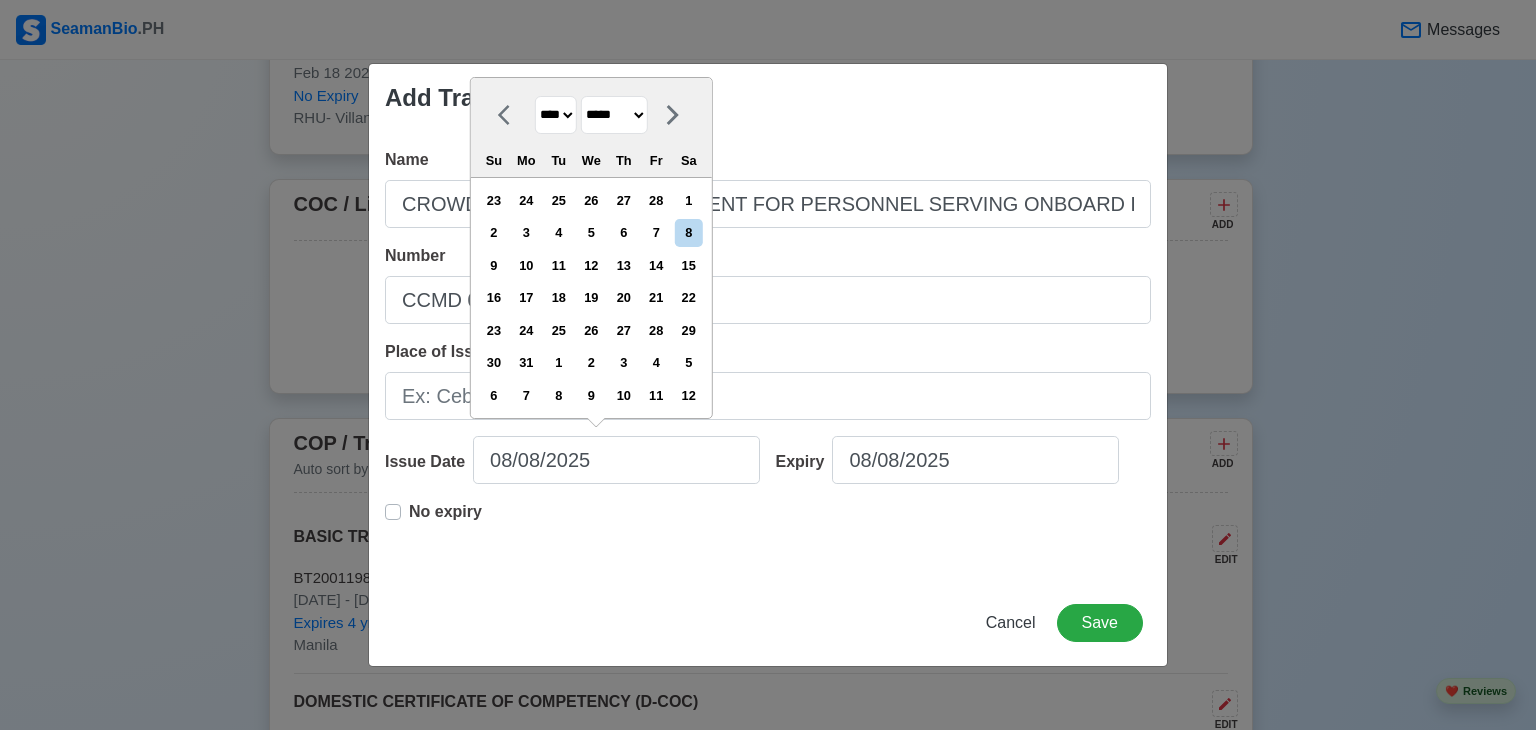 click on "**** **** **** **** **** **** **** **** **** **** **** **** **** **** **** **** **** **** **** **** **** **** **** **** **** **** **** **** **** **** **** **** **** **** **** **** **** **** **** **** **** **** **** **** **** **** **** **** **** **** **** **** **** **** **** **** **** **** **** **** **** **** **** **** **** **** **** **** **** **** **** **** **** **** **** **** **** **** **** **** **** **** **** **** **** **** **** **** **** **** **** **** **** **** **** **** **** **** **** **** **** **** **** **** **** ****" at bounding box center (556, 115) 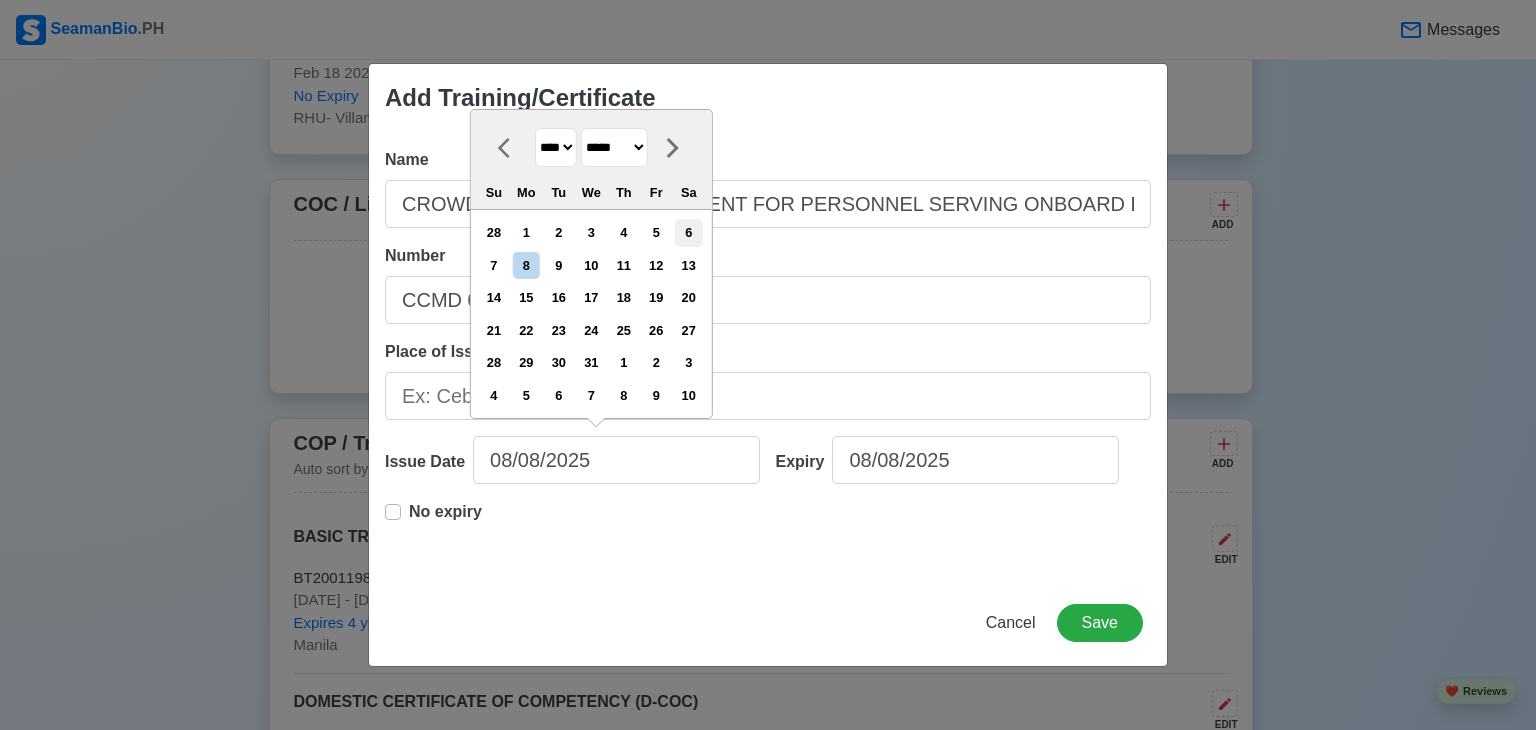 click on "6" at bounding box center [688, 232] 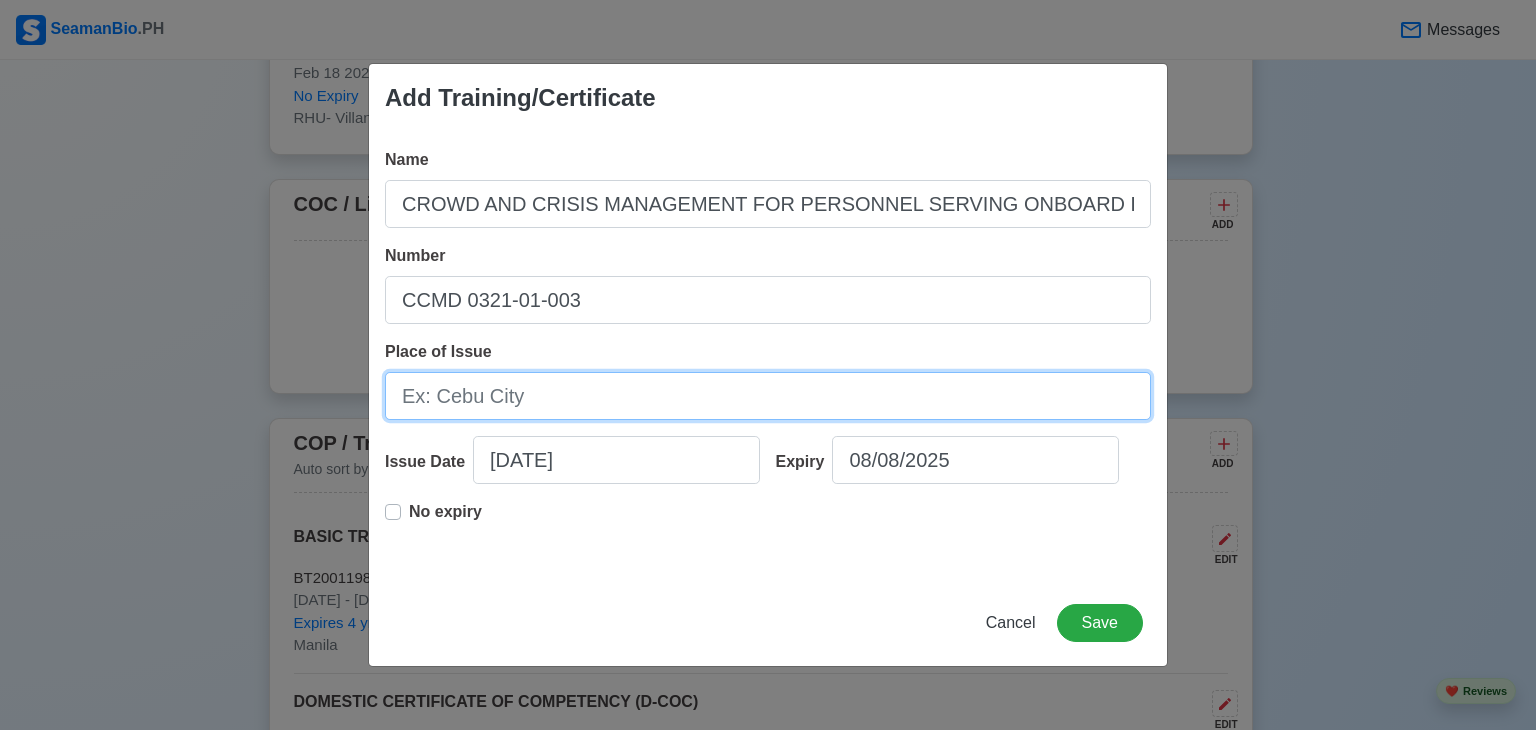 click on "Place of Issue" at bounding box center (768, 396) 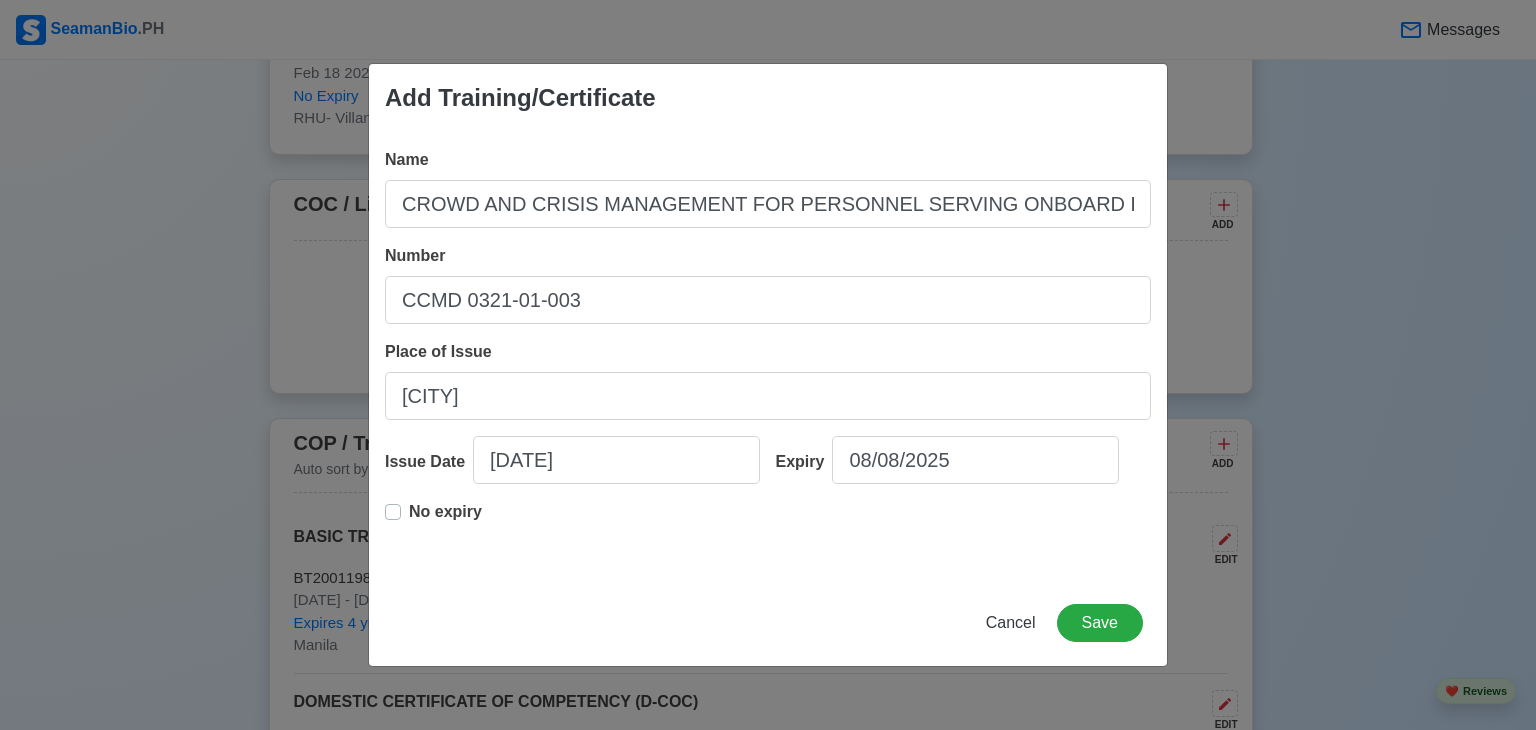 click on "No expiry" at bounding box center [445, 520] 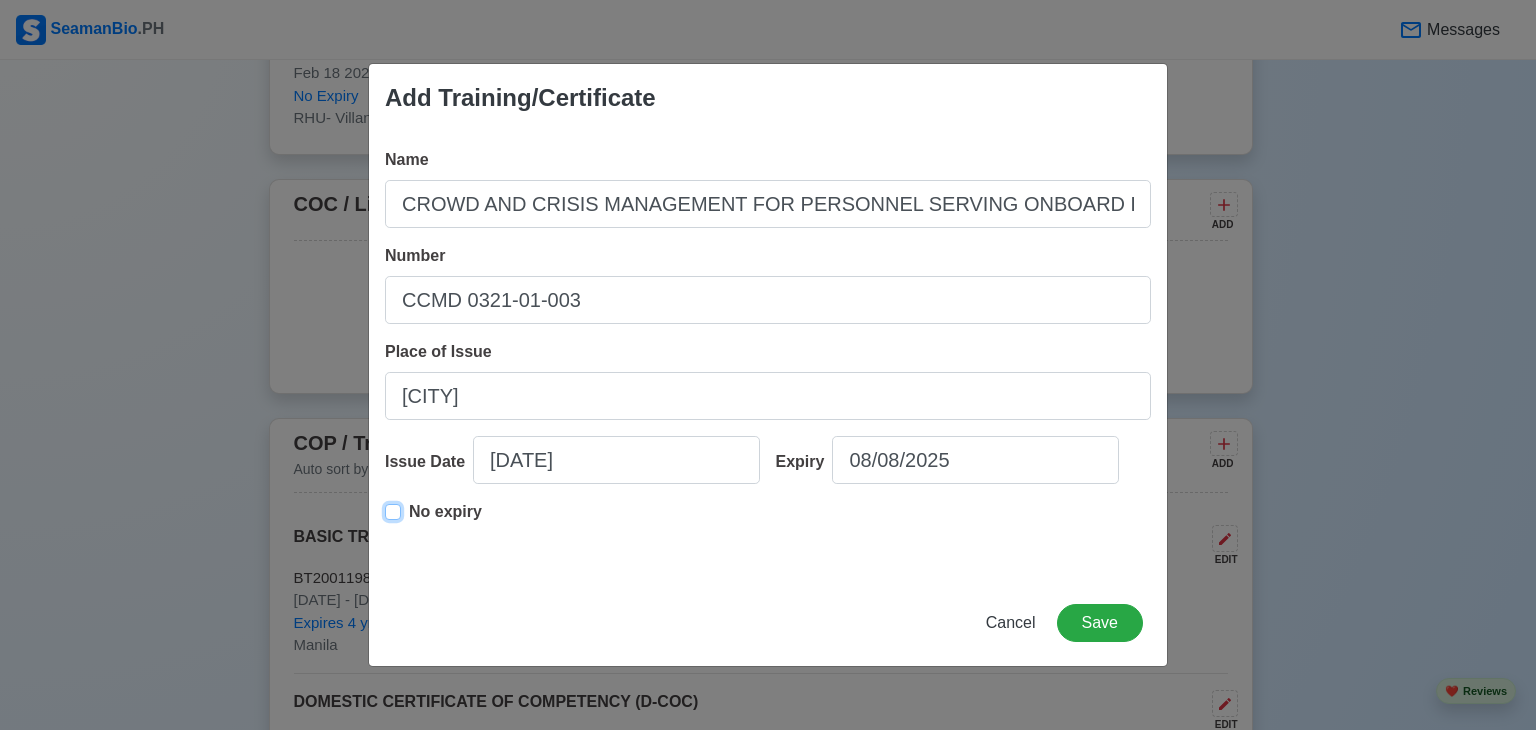 type on "03/06/2021" 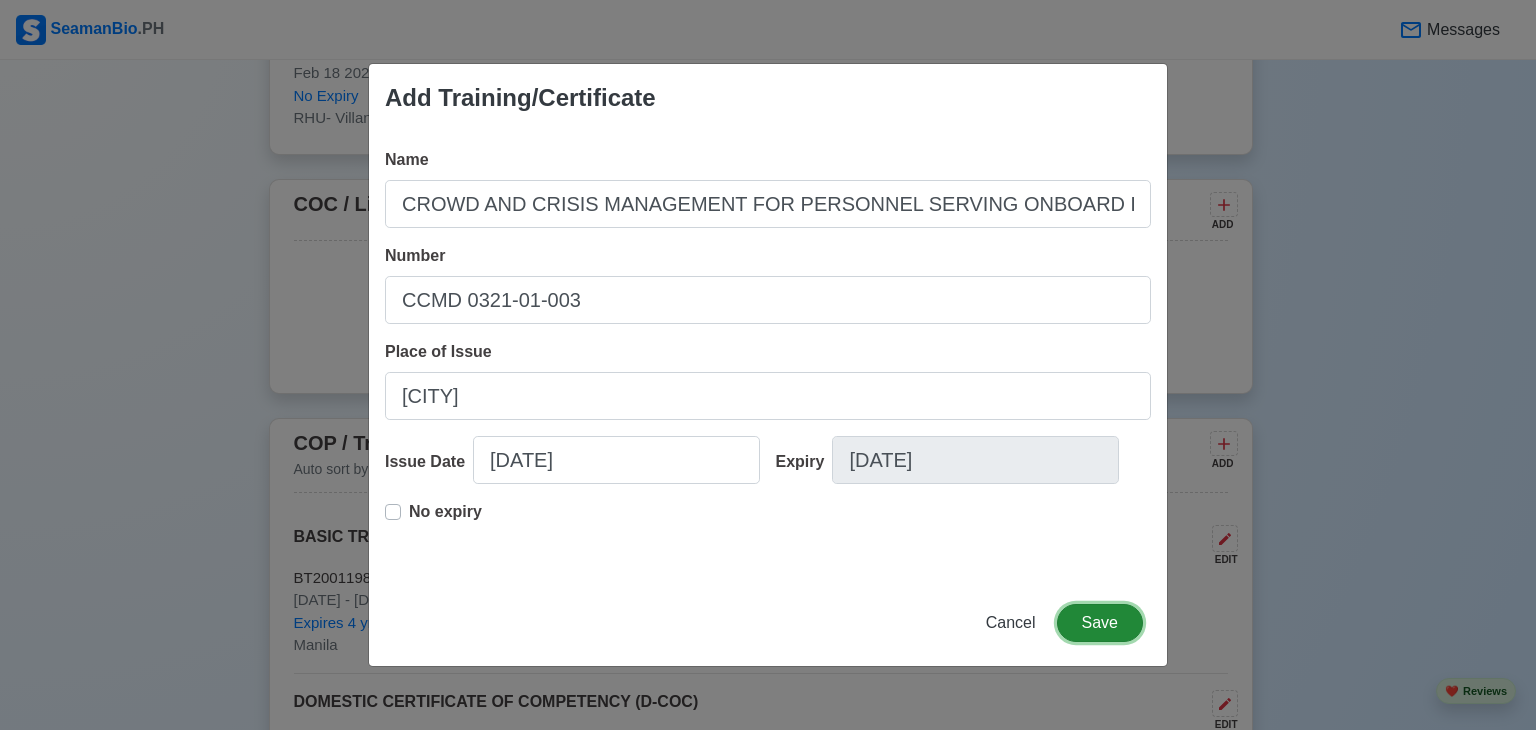 click on "Save" at bounding box center [1100, 623] 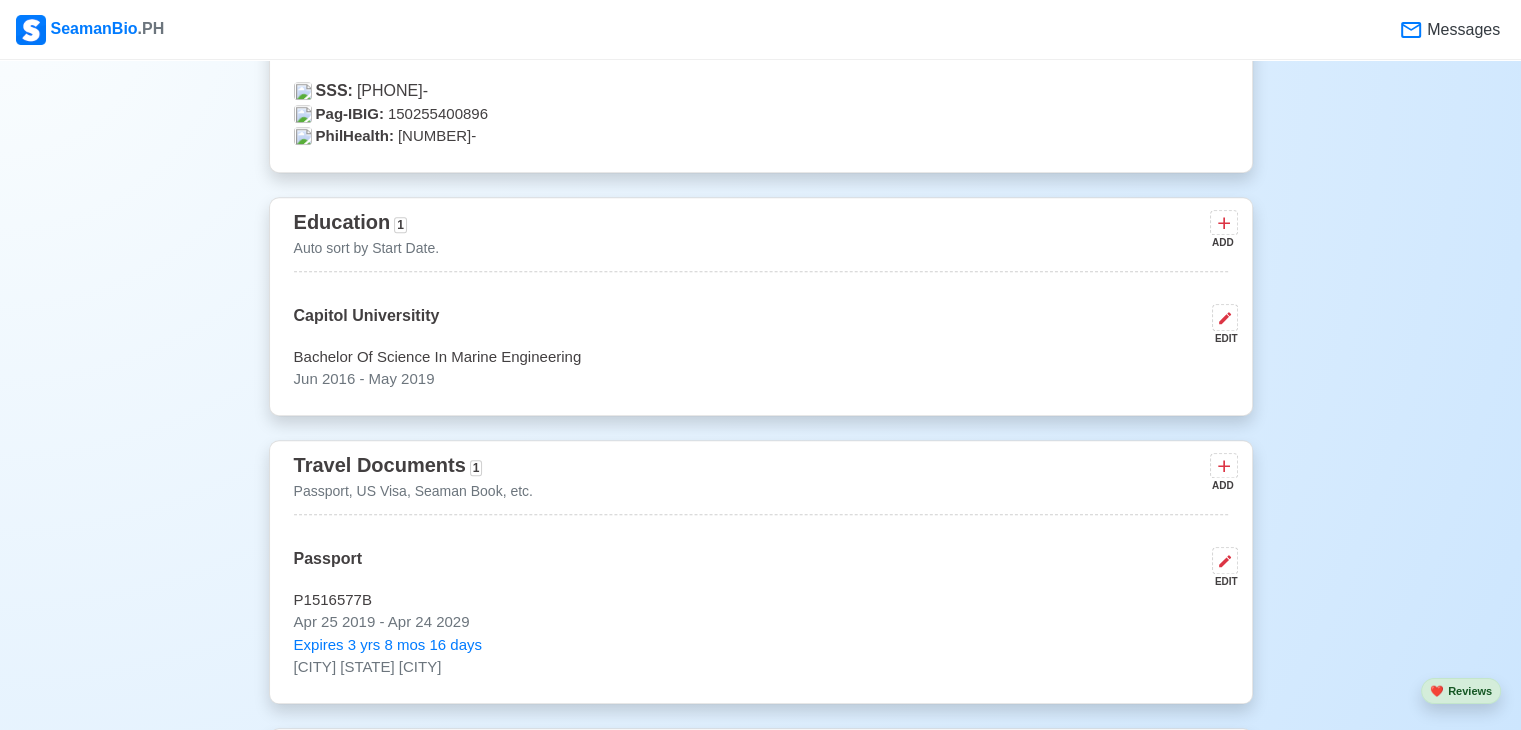 scroll, scrollTop: 1509, scrollLeft: 0, axis: vertical 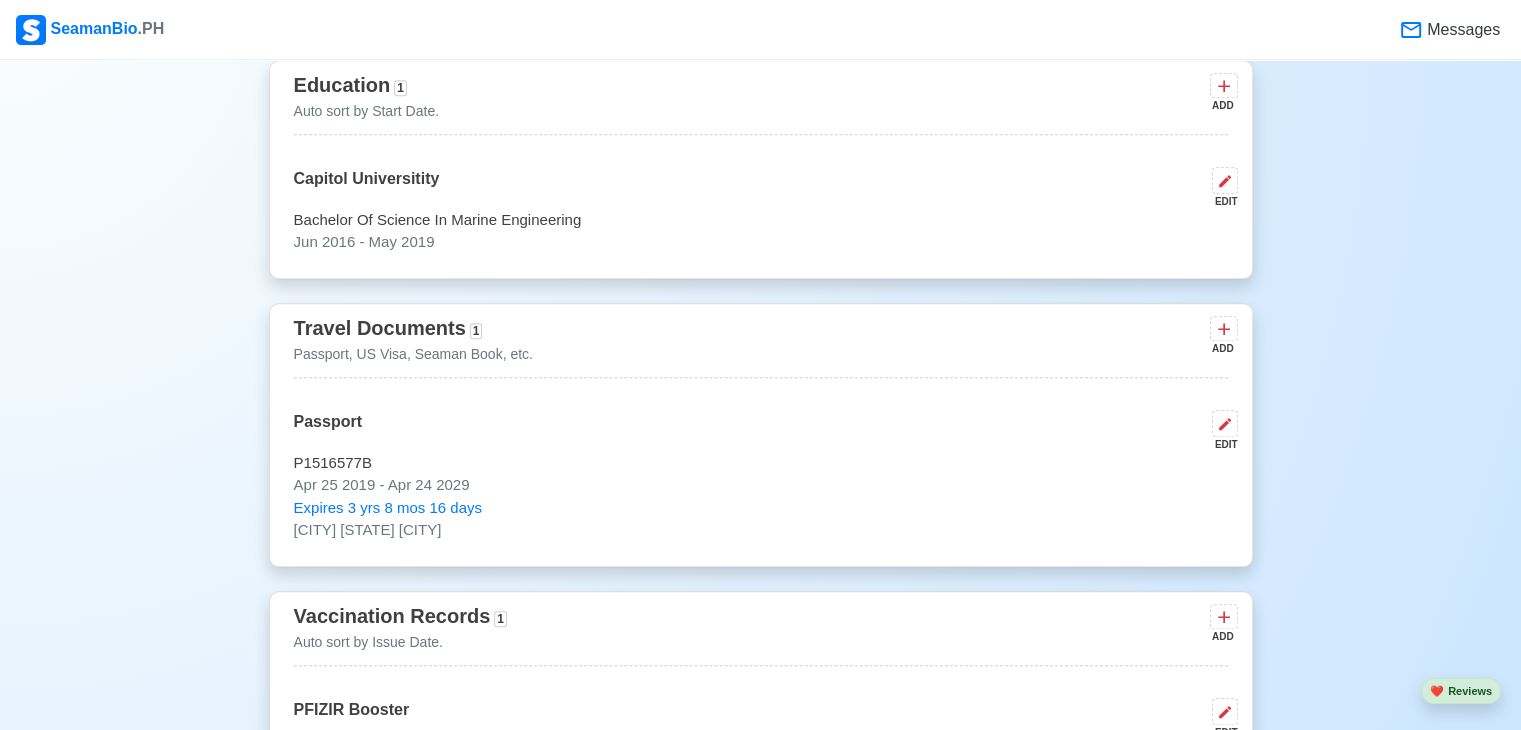 click on "ADD" at bounding box center [1222, 348] 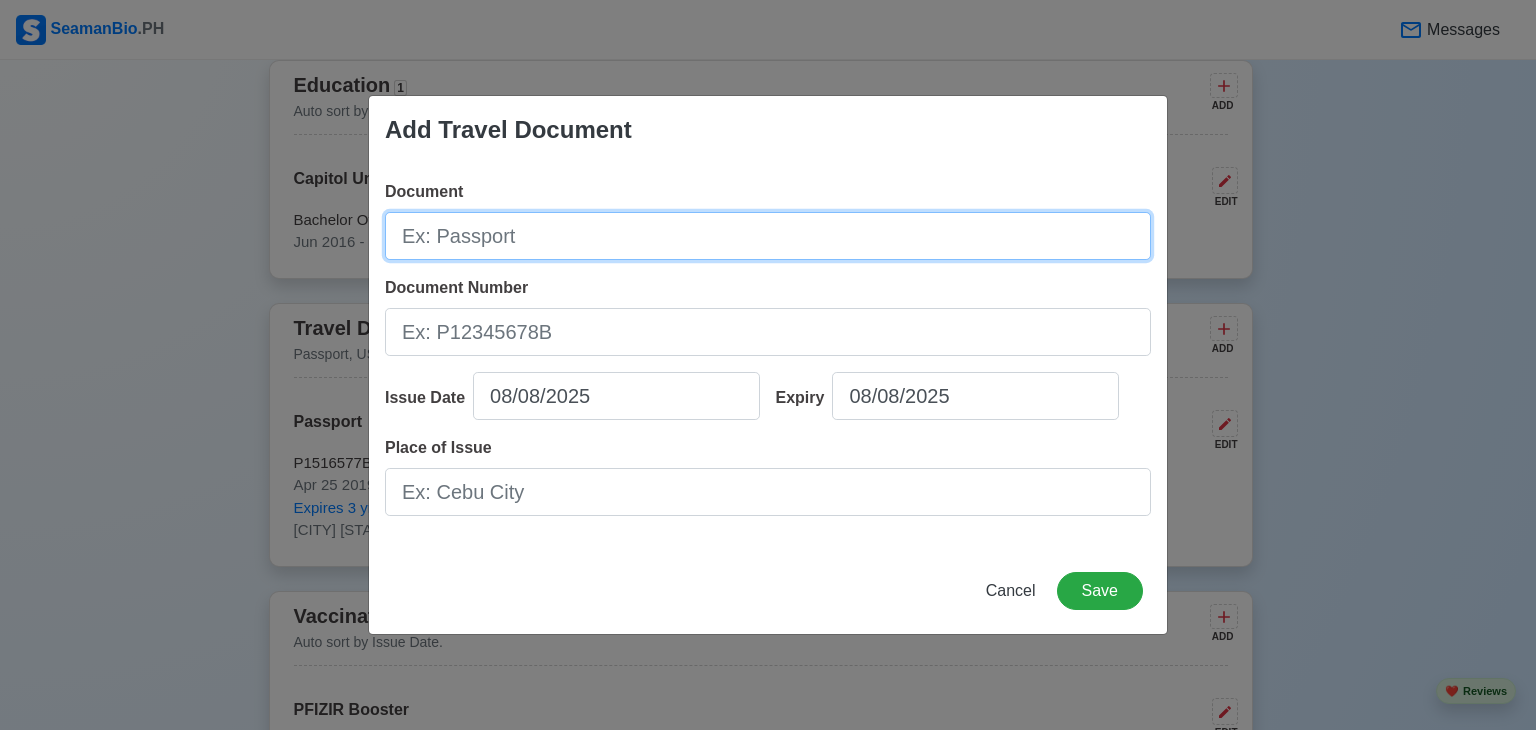click on "Document" at bounding box center (768, 236) 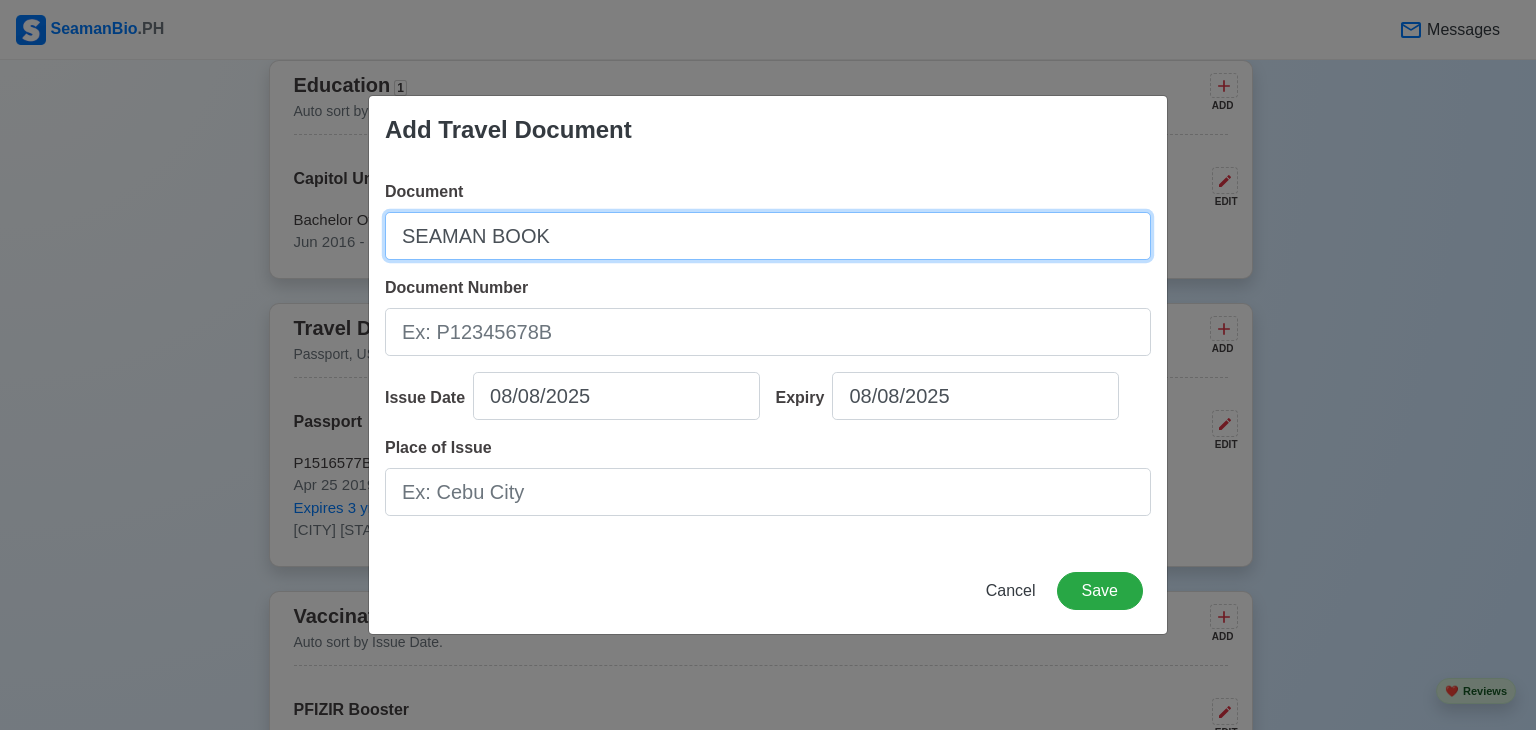 type on "SEAMAN BOOK" 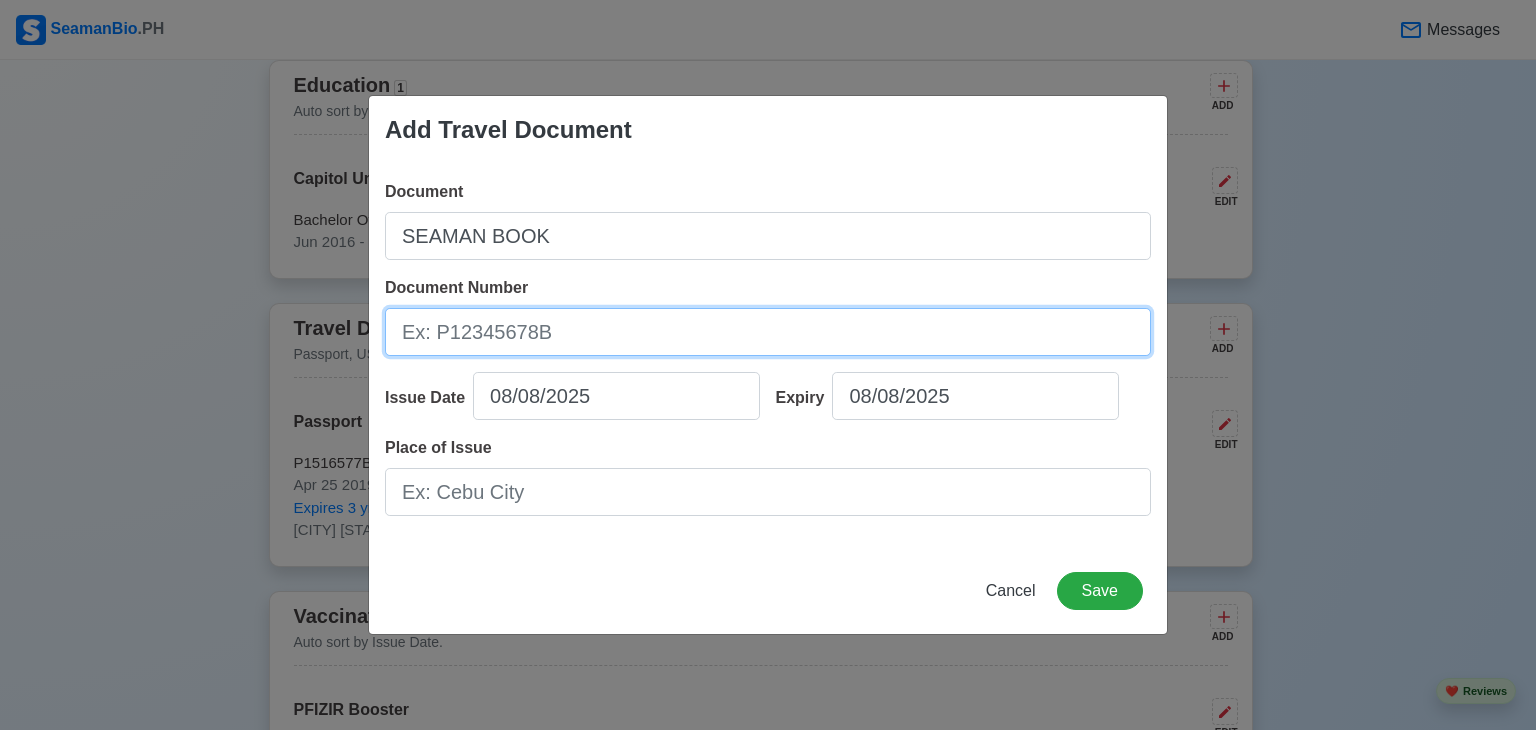 click on "Document Number" at bounding box center (768, 332) 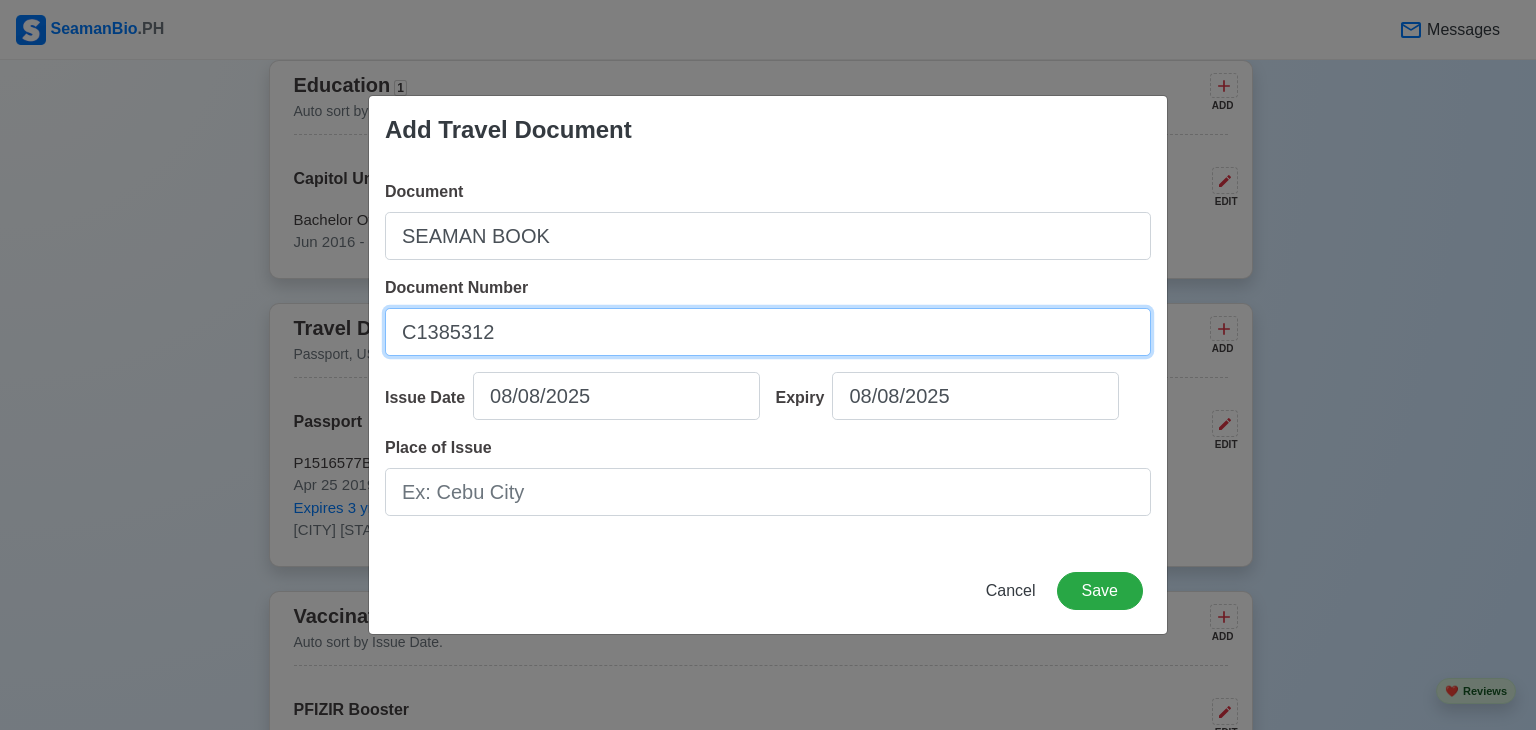 type on "C1385312" 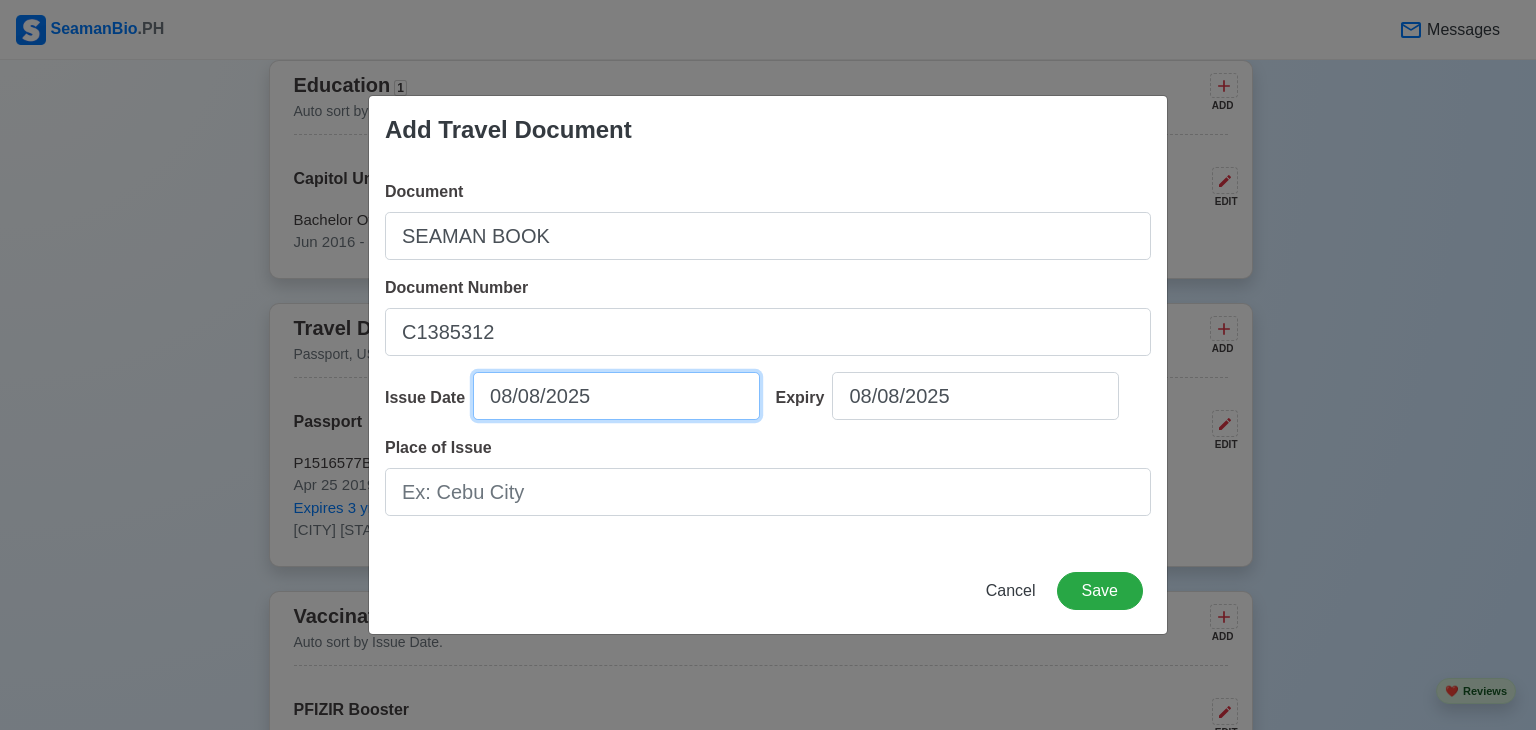 click on "08/08/2025" at bounding box center (616, 396) 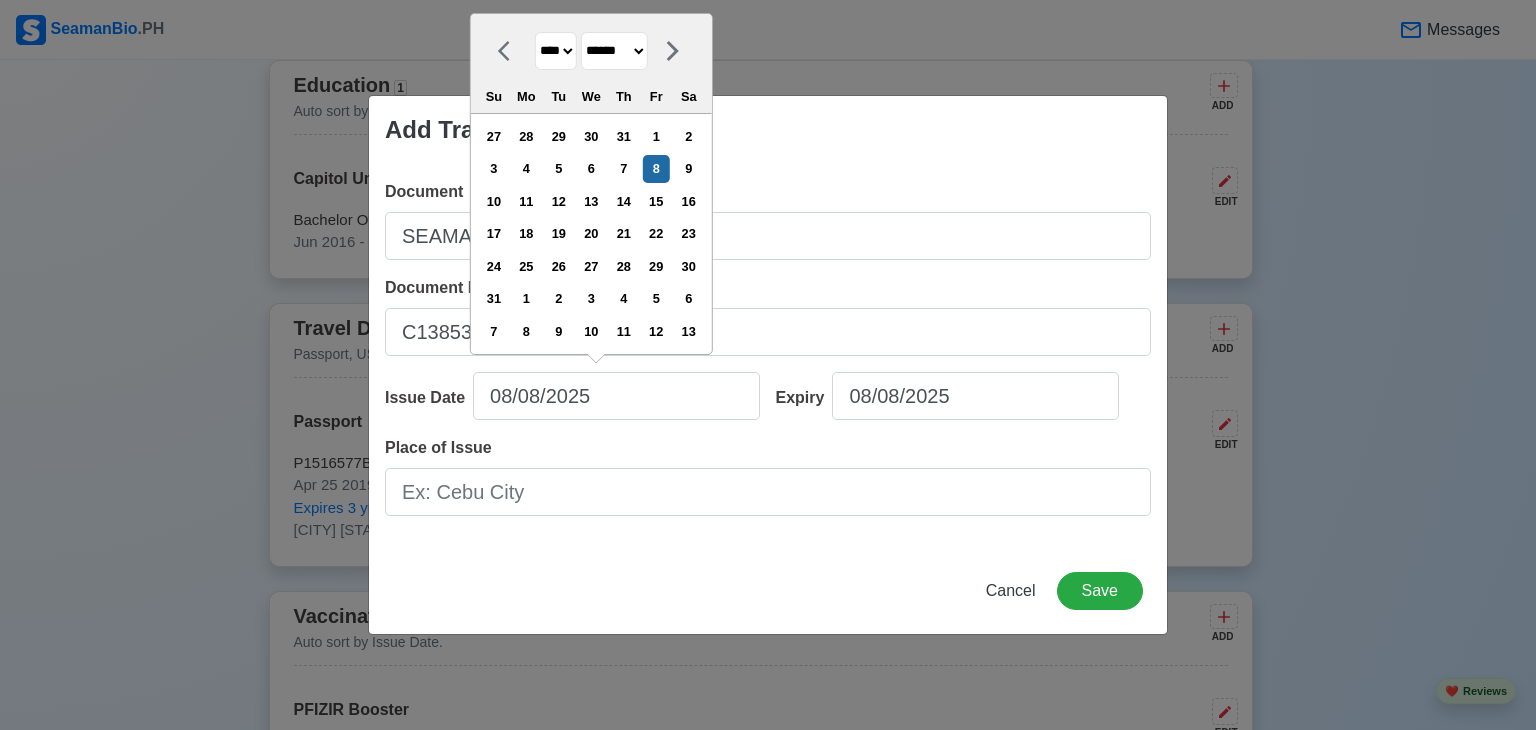 click on "**** **** **** **** **** **** **** **** **** **** **** **** **** **** **** **** **** **** **** **** **** **** **** **** **** **** **** **** **** **** **** **** **** **** **** **** **** **** **** **** **** **** **** **** **** **** **** **** **** **** **** **** **** **** **** **** **** **** **** **** **** **** **** **** **** **** **** **** **** **** **** **** **** **** **** **** **** **** **** **** **** **** **** **** **** **** **** **** **** **** **** **** **** **** **** **** **** **** **** **** **** **** **** **** **** ****" at bounding box center (556, 51) 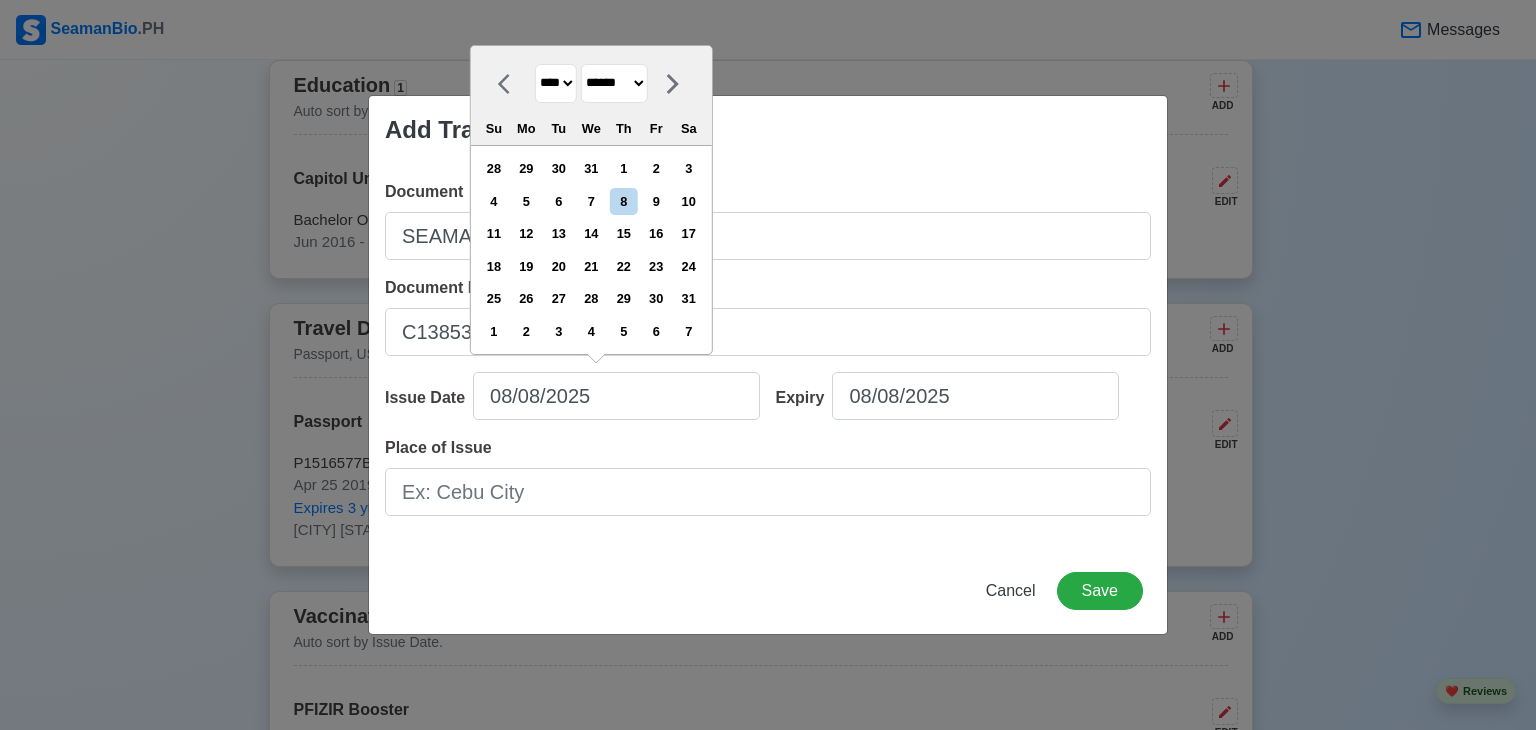 click on "******* ******** ***** ***** *** **** **** ****** ********* ******* ******** ********" at bounding box center (614, 83) 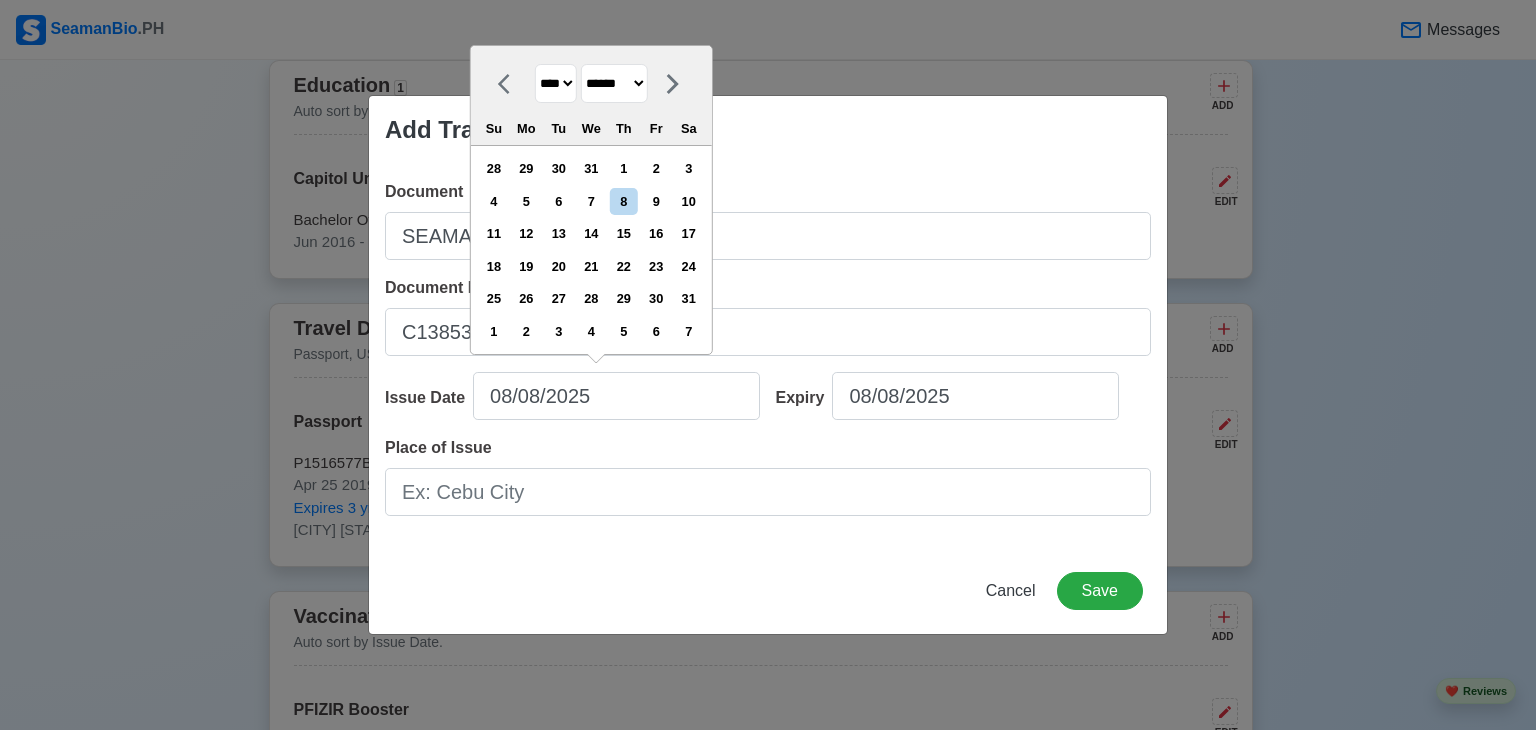select on "*****" 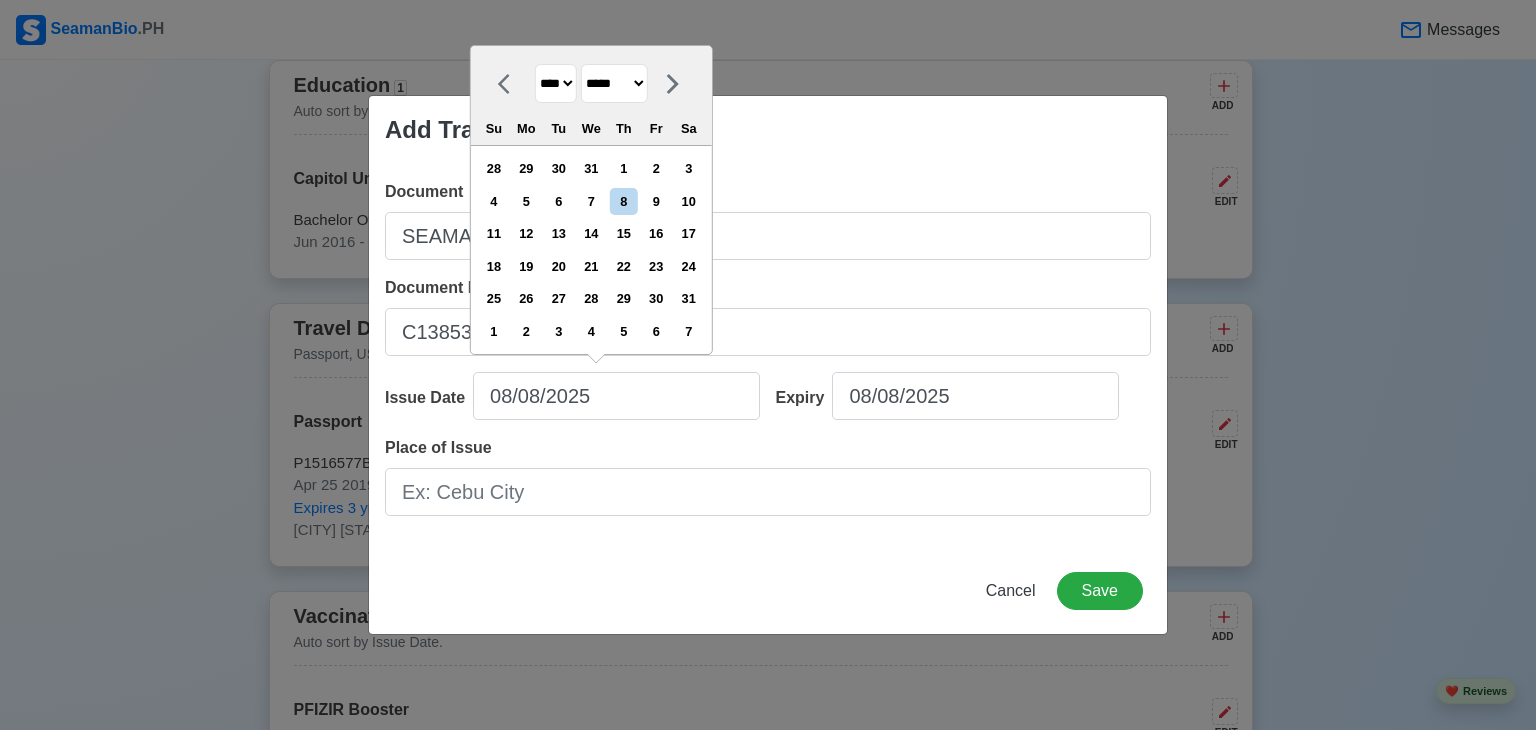click on "******* ******** ***** ***** *** **** **** ****** ********* ******* ******** ********" at bounding box center [614, 83] 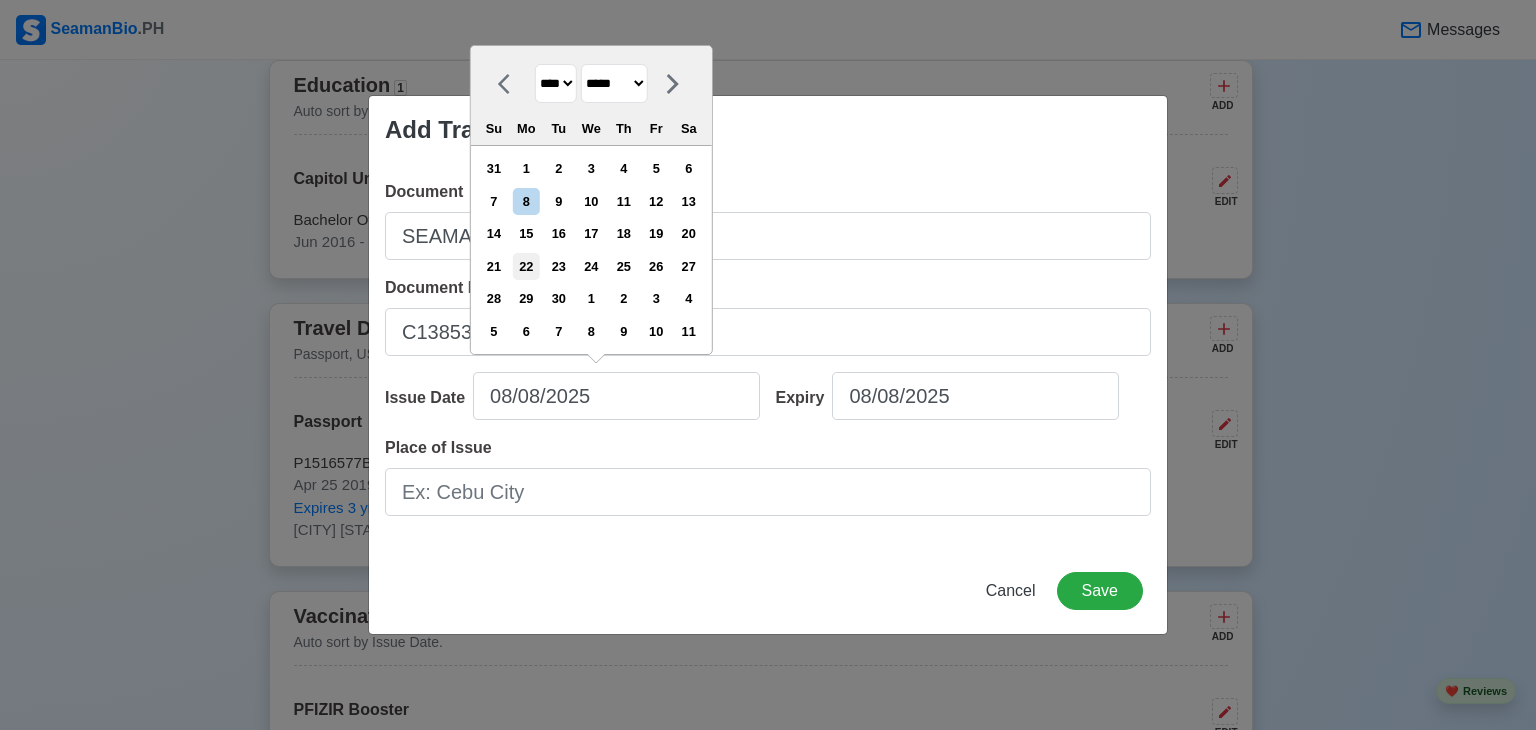 click on "22" at bounding box center (526, 266) 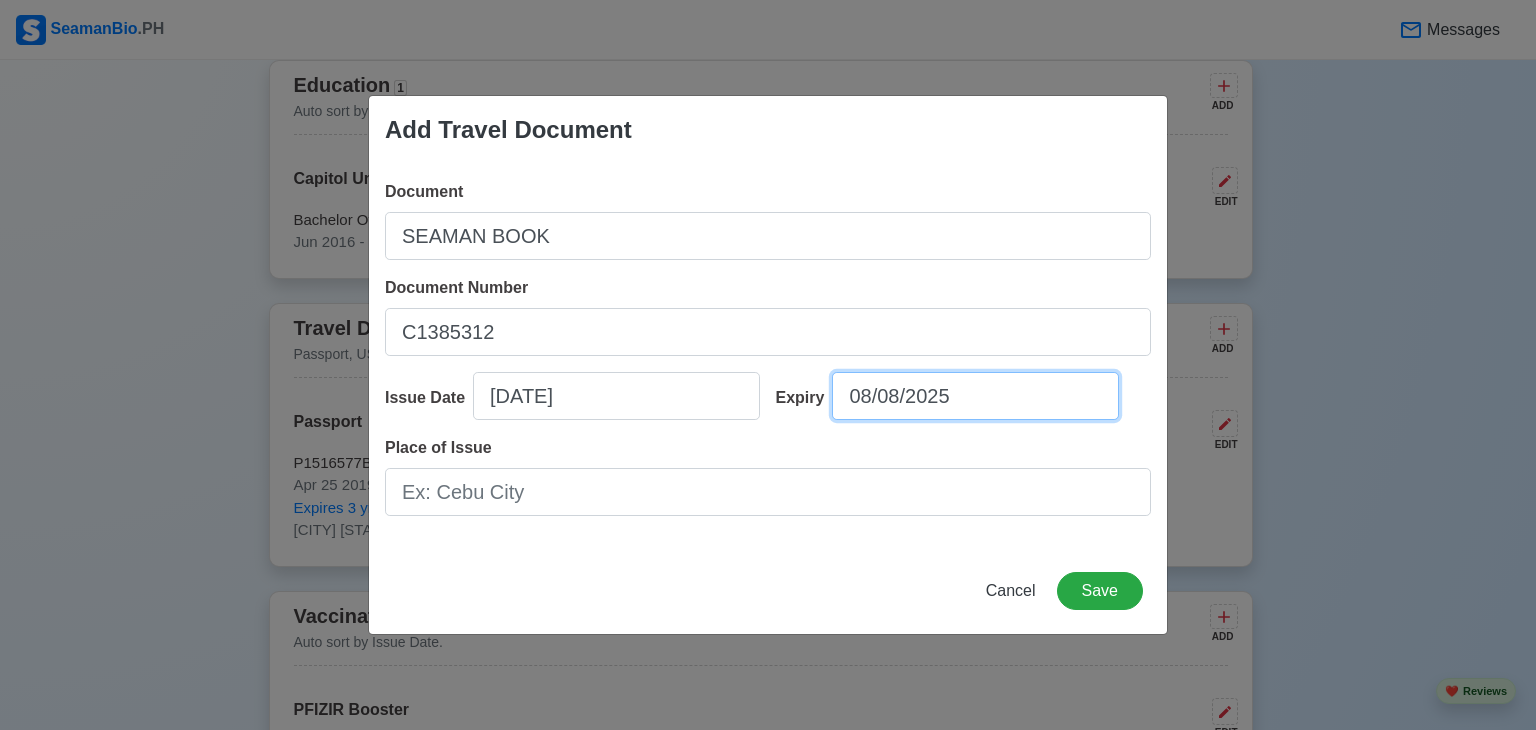 click on "08/08/2025" at bounding box center [975, 396] 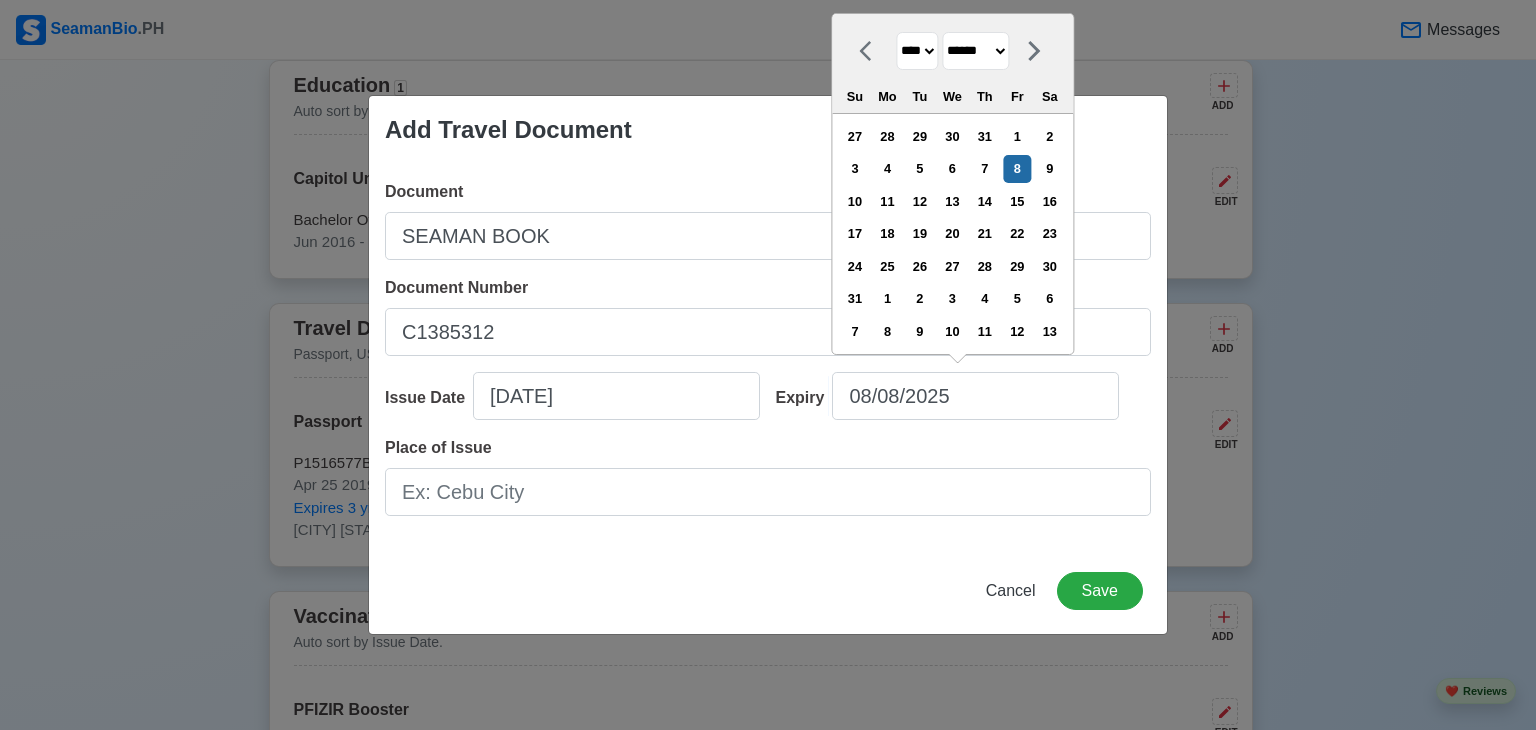click on "**** **** **** **** **** **** **** **** **** **** **** **** **** **** **** **** **** **** **** **** **** **** **** **** **** **** **** **** **** **** **** **** **** **** **** **** **** **** **** **** **** **** **** **** **** **** **** **** **** **** **** **** **** **** **** **** **** **** **** **** **** **** **** **** **** **** **** **** **** **** **** **** **** **** **** **** **** **** **** **** **** **** **** **** **** **** **** **** **** **** **** **** **** **** **** **** **** **** **** **** **** **** **** **** **** **** **** **** **** **** **** **** **** **** **** **** **** **** **** **** ****" at bounding box center [917, 51] 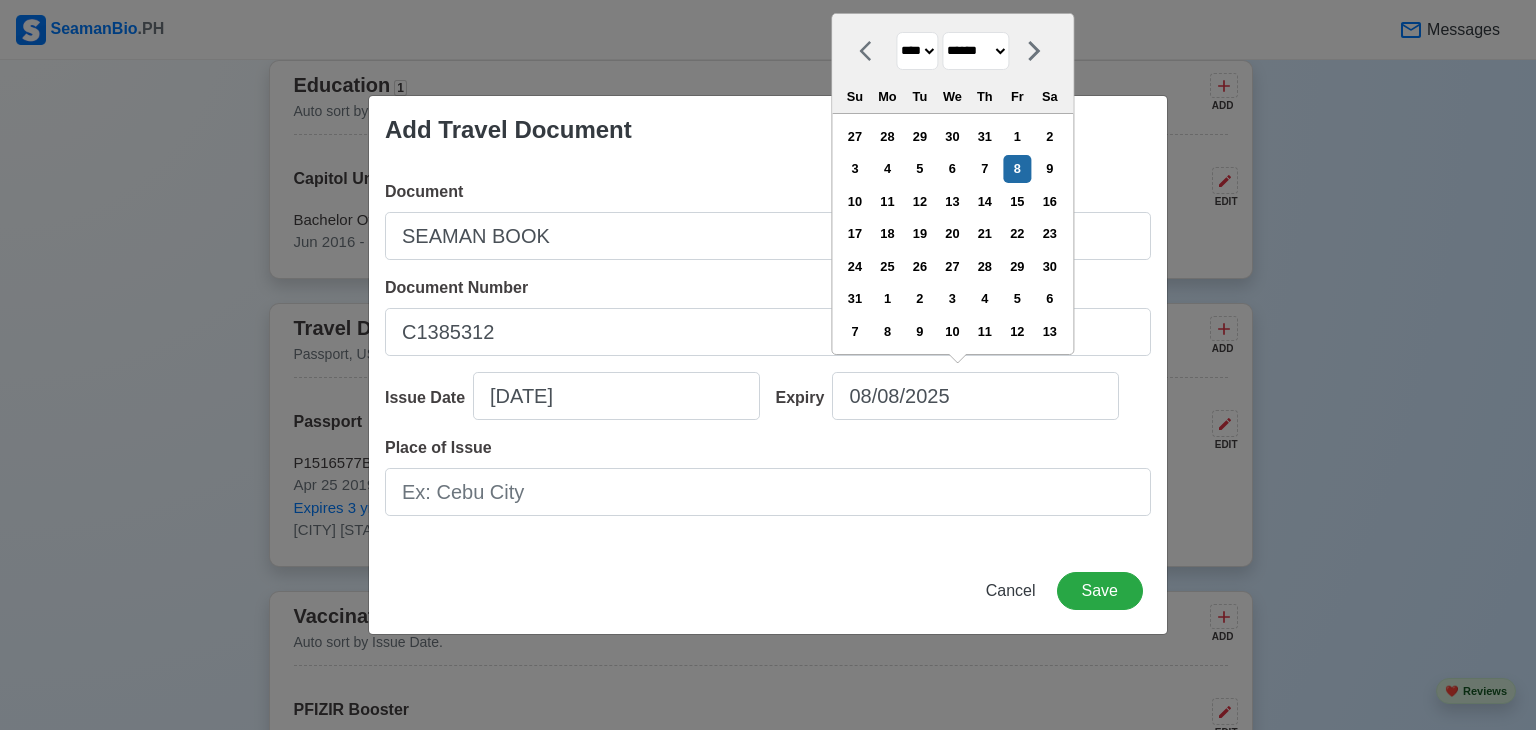 click on "**** **** **** **** **** **** **** **** **** **** **** **** **** **** **** **** **** **** **** **** **** **** **** **** **** **** **** **** **** **** **** **** **** **** **** **** **** **** **** **** **** **** **** **** **** **** **** **** **** **** **** **** **** **** **** **** **** **** **** **** **** **** **** **** **** **** **** **** **** **** **** **** **** **** **** **** **** **** **** **** **** **** **** **** **** **** **** **** **** **** **** **** **** **** **** **** **** **** **** **** **** **** **** **** **** **** **** **** **** **** **** **** **** **** **** **** **** **** **** **** ****" at bounding box center (917, 51) 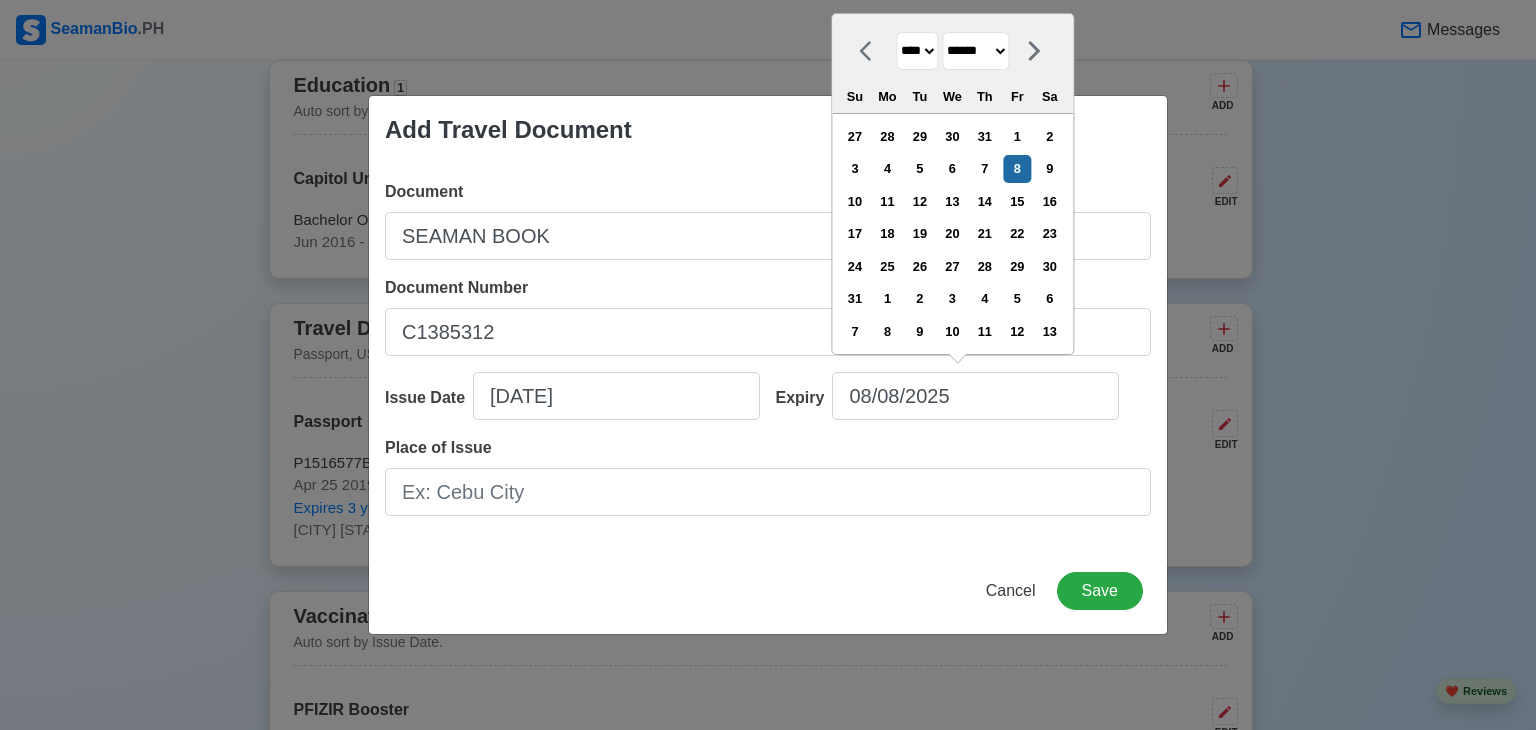 select on "****" 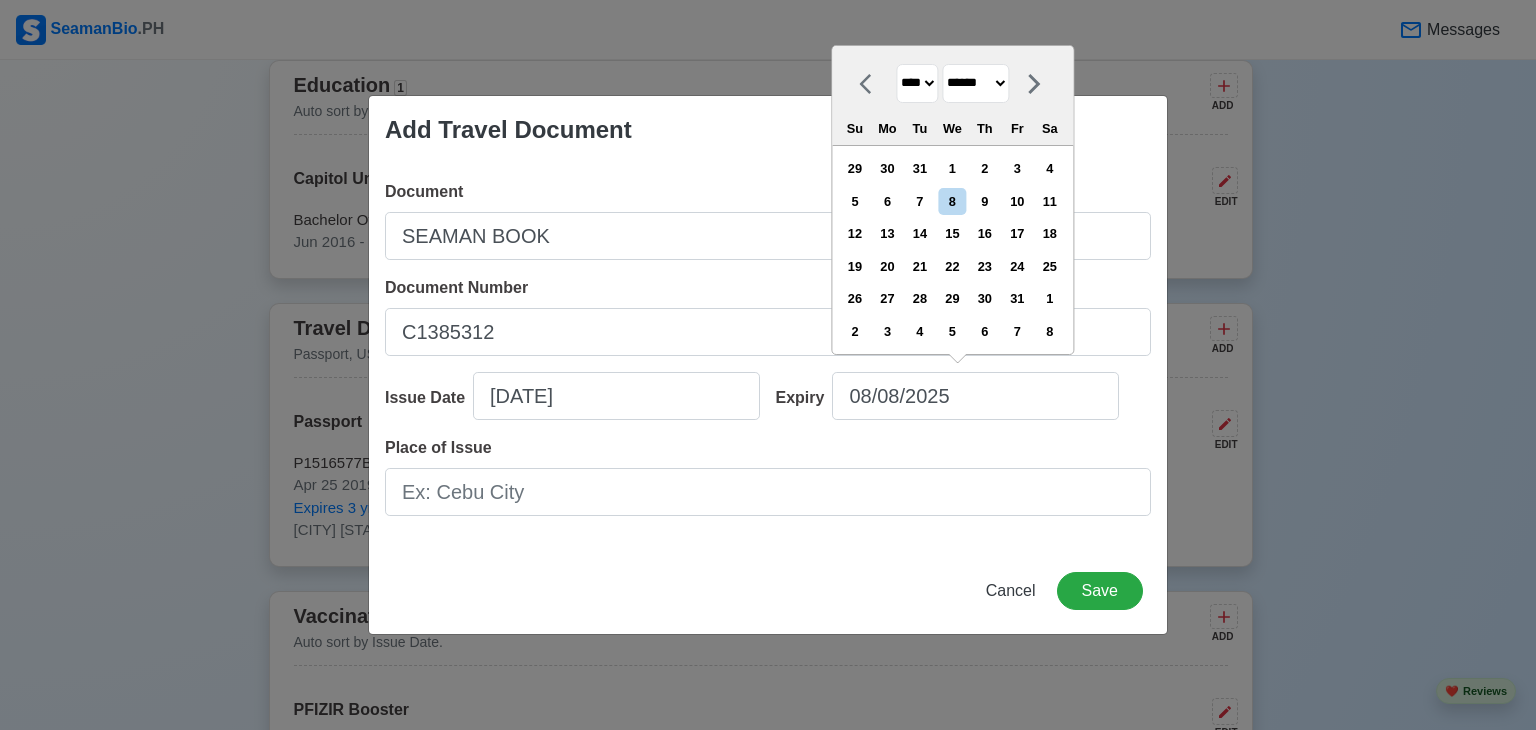 click on "******* ******** ***** ***** *** **** **** ****** ********* ******* ******** ********" at bounding box center (975, 83) 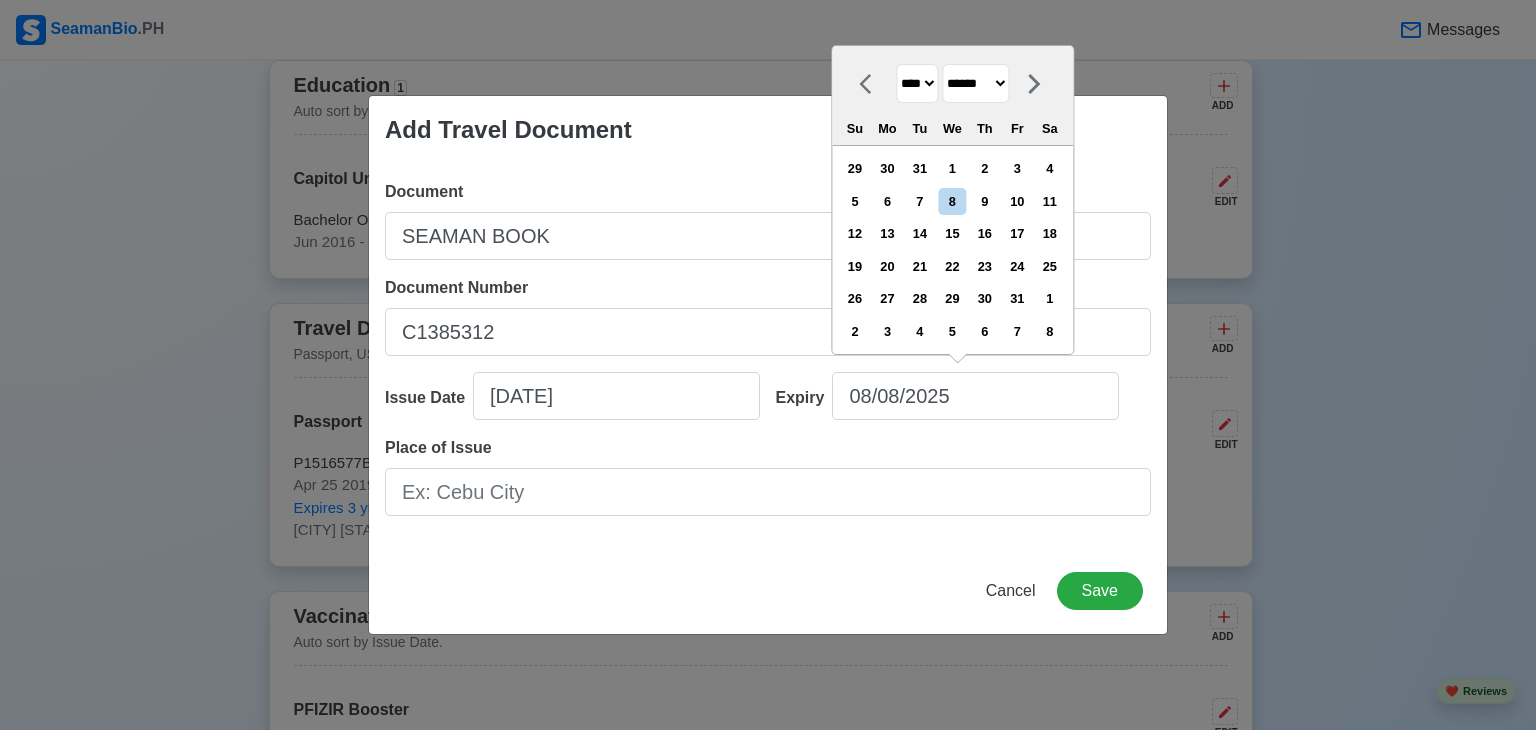 select on "*****" 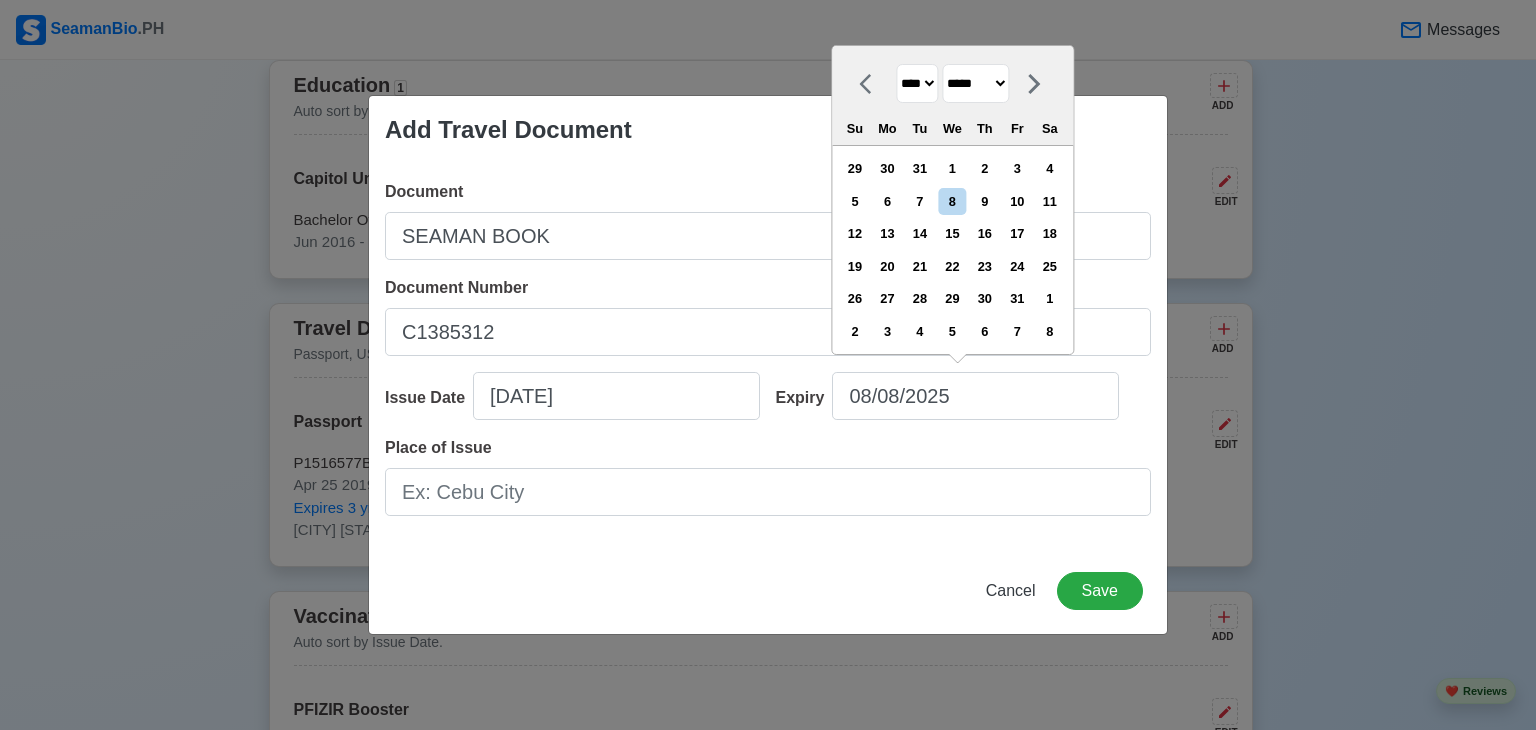 click on "******* ******** ***** ***** *** **** **** ****** ********* ******* ******** ********" at bounding box center [975, 83] 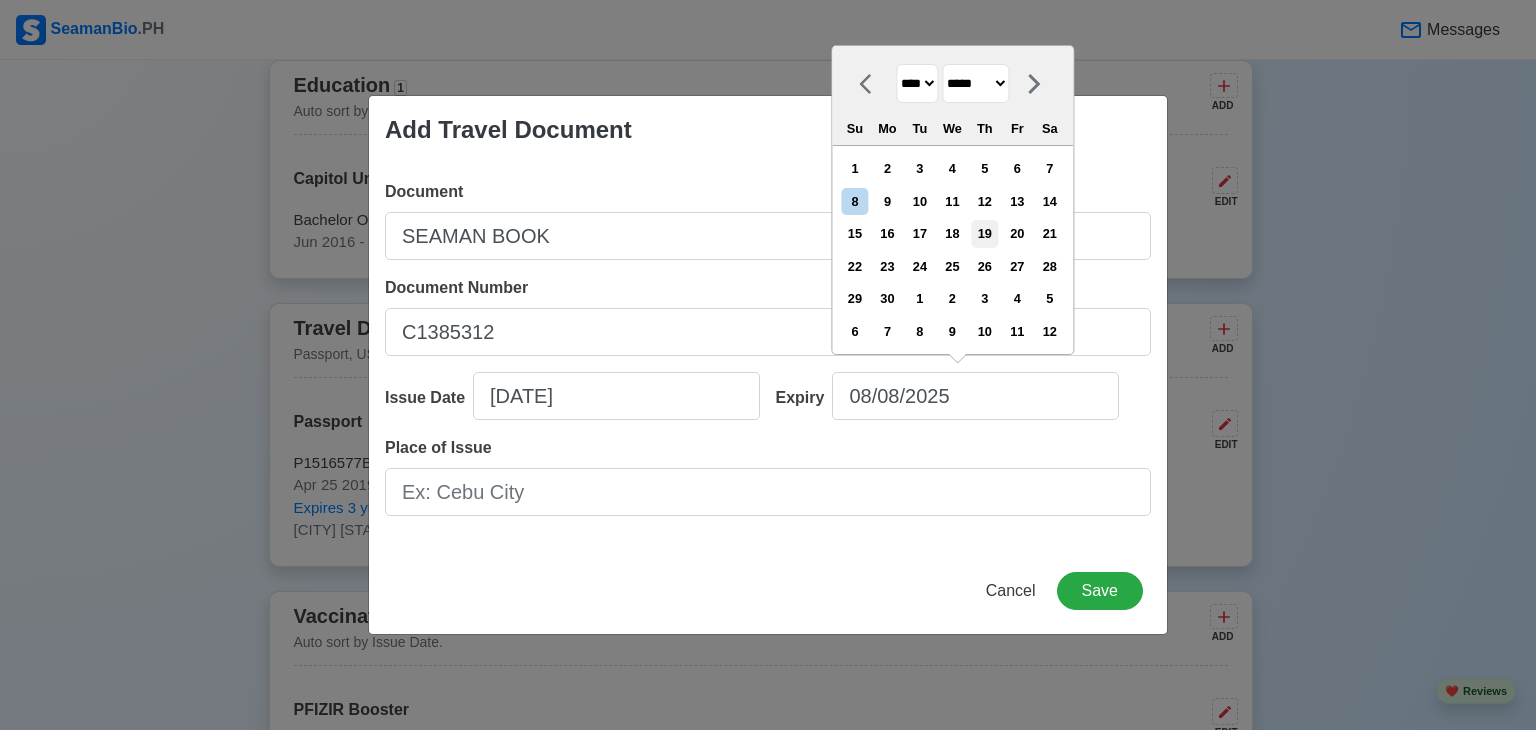 click on "19" at bounding box center (984, 233) 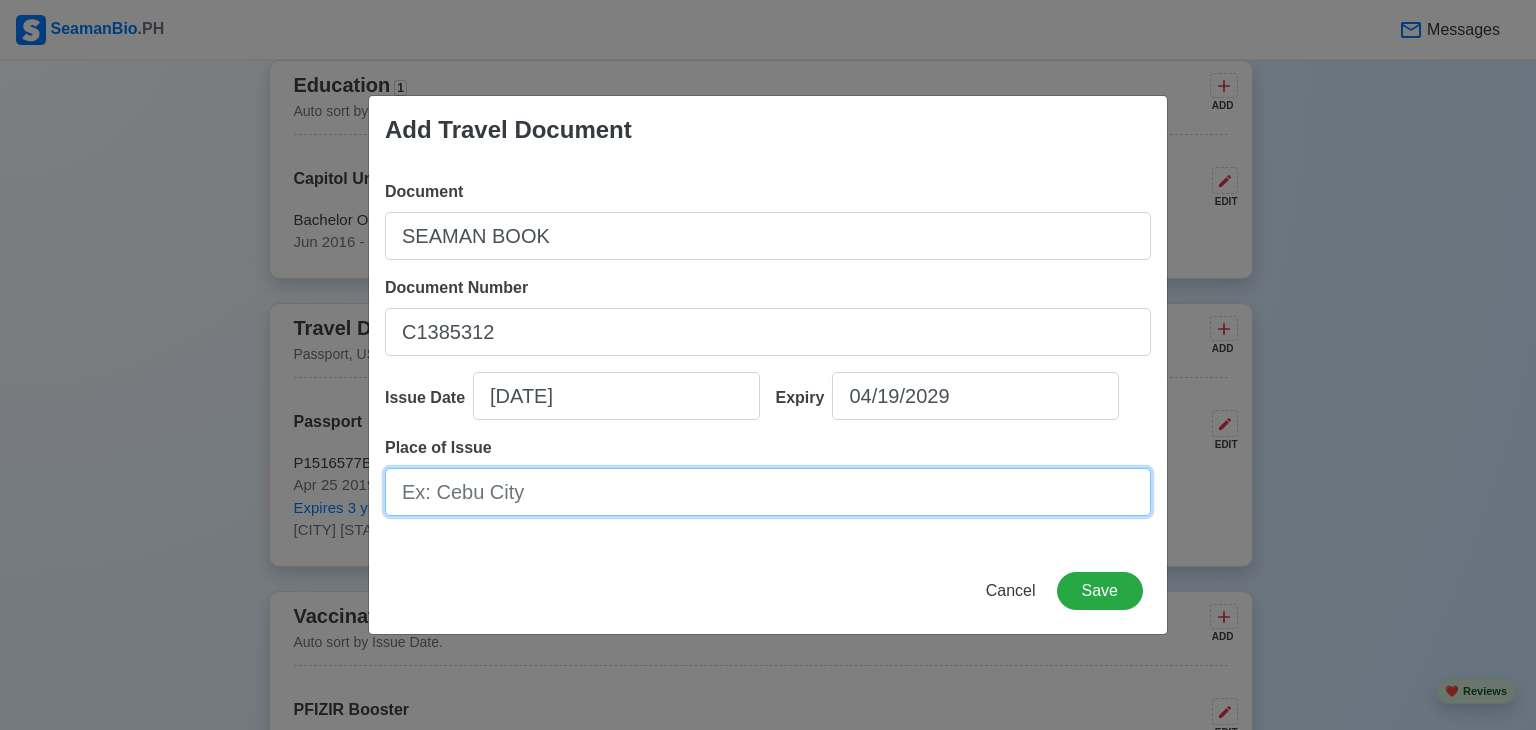 click on "Place of Issue" at bounding box center (768, 492) 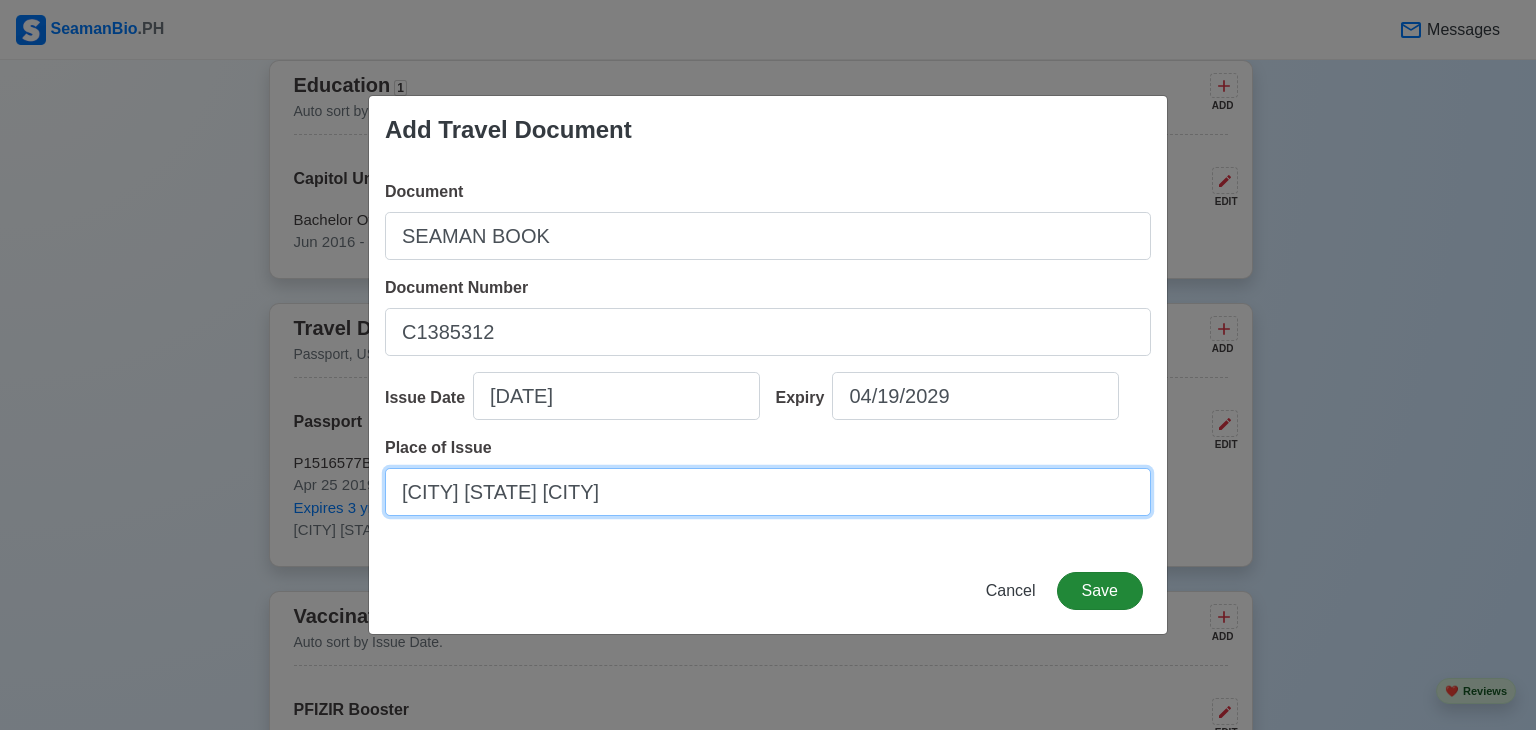 type on "[CITY] [PROVINCE]" 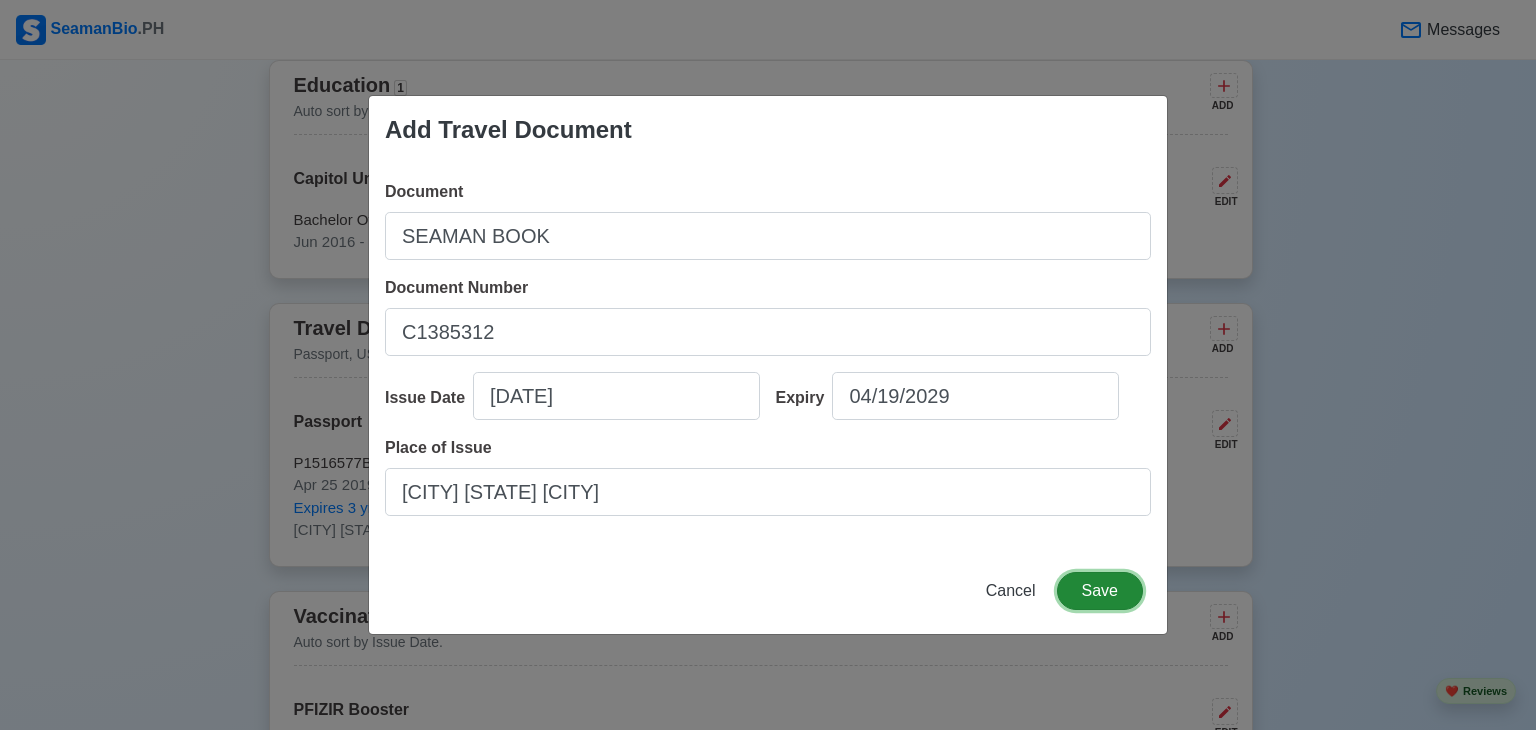 click on "Save" at bounding box center [1100, 591] 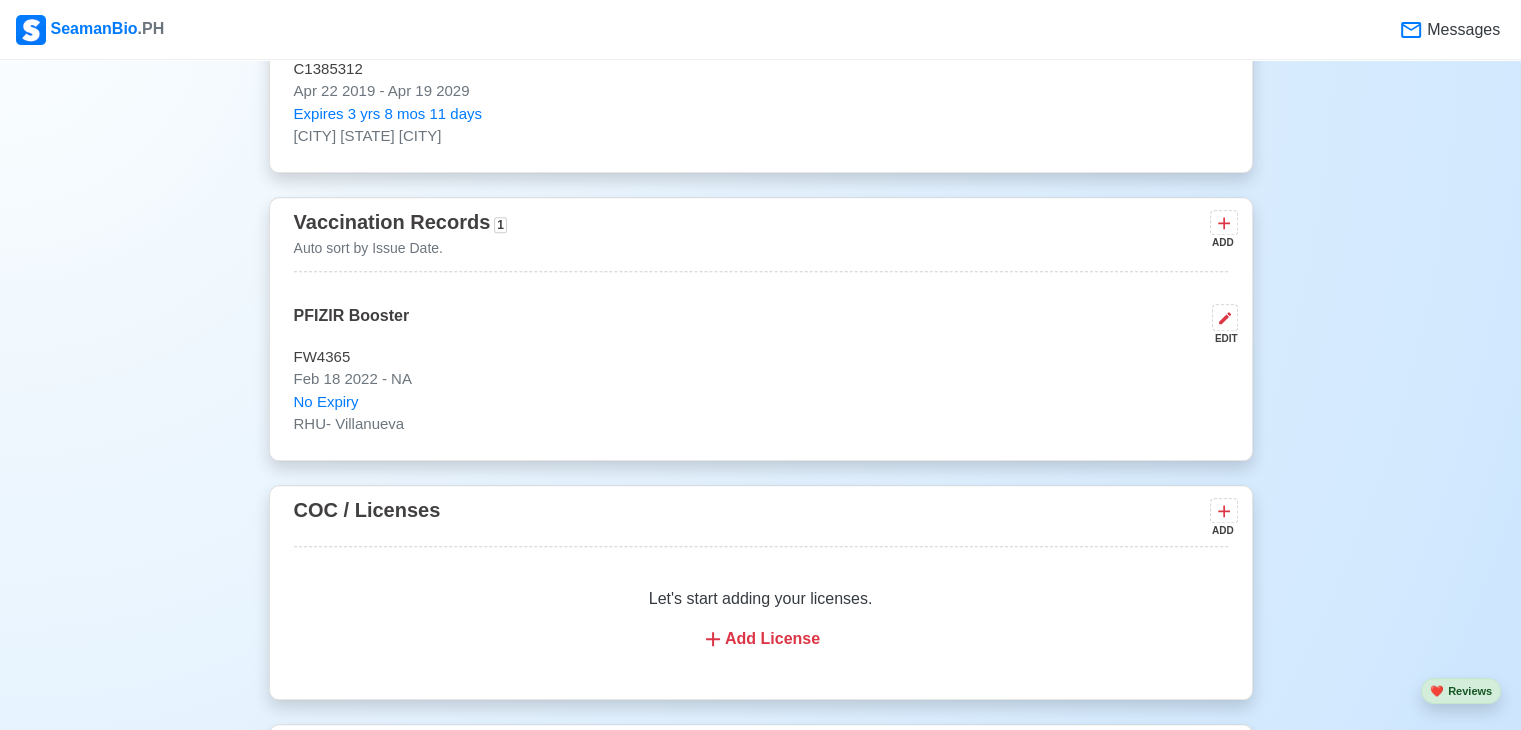 scroll, scrollTop: 2109, scrollLeft: 0, axis: vertical 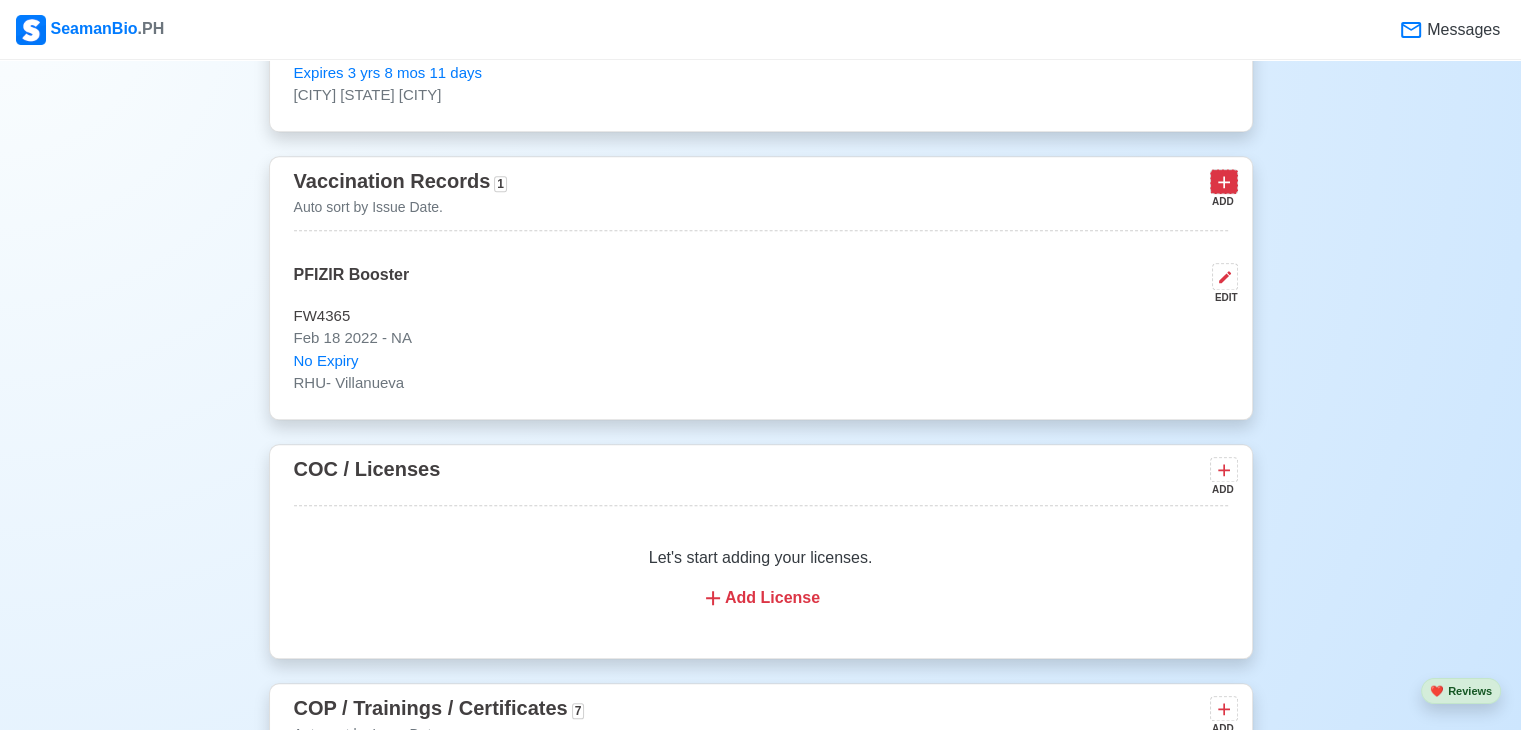 click at bounding box center (1224, 181) 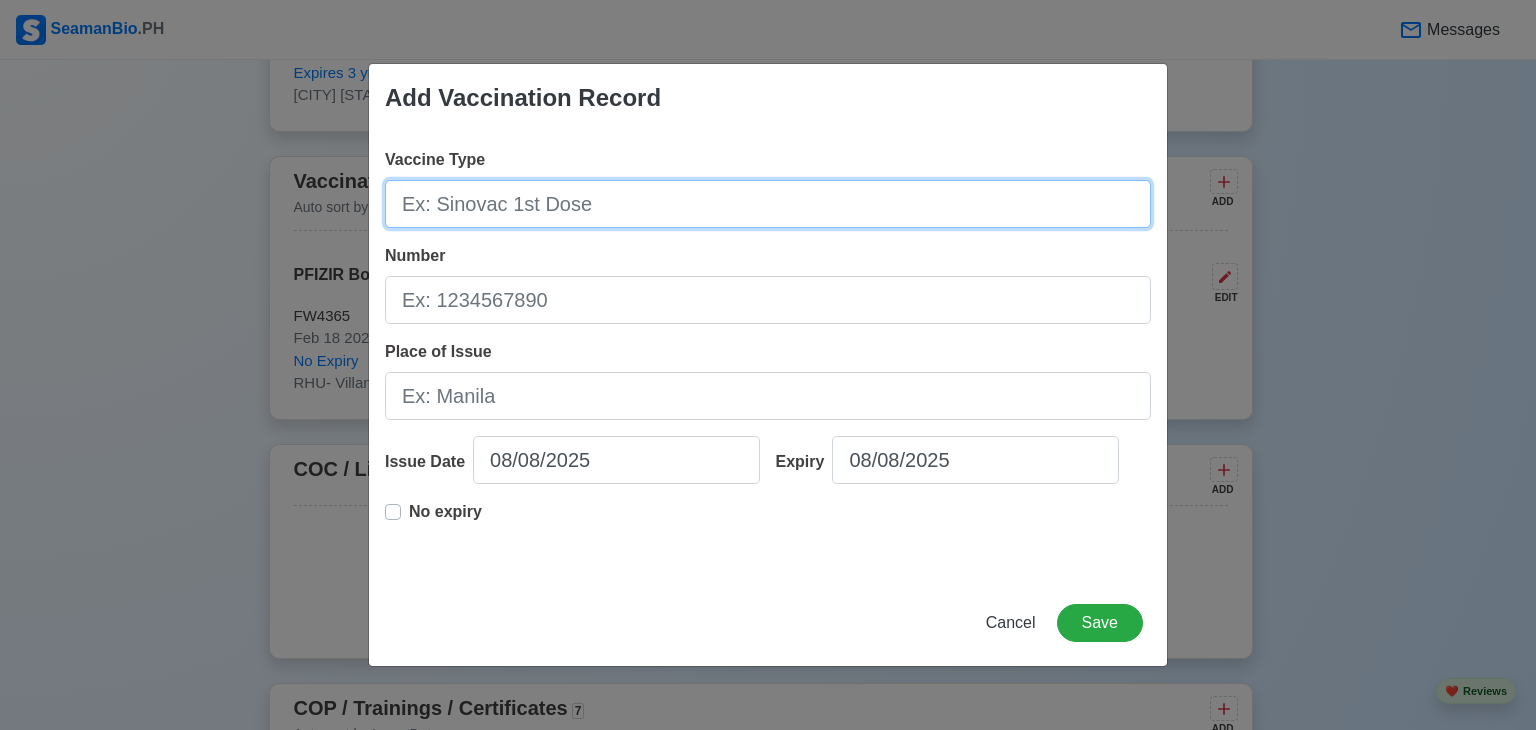 click on "Vaccine Type" at bounding box center [768, 204] 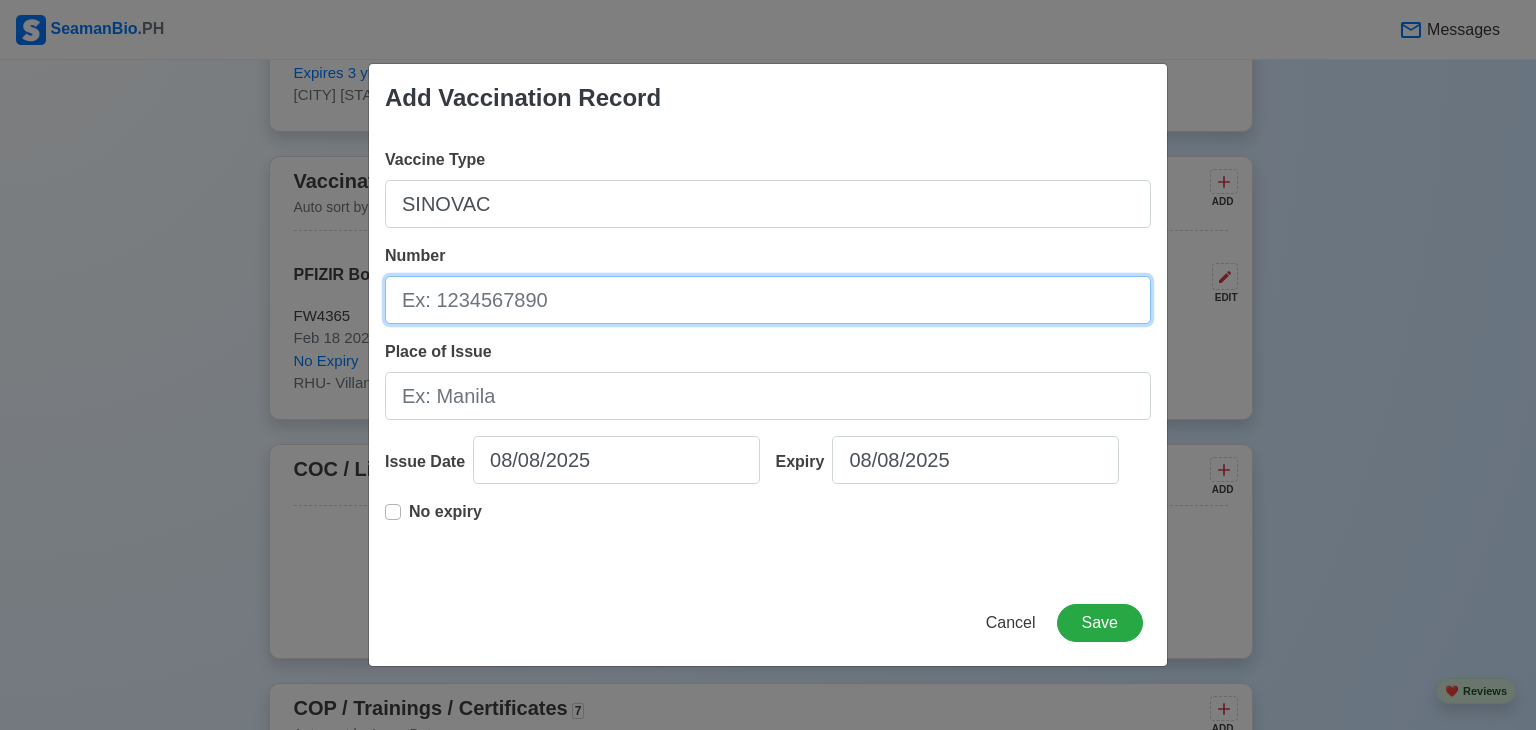 click on "Number" at bounding box center (768, 300) 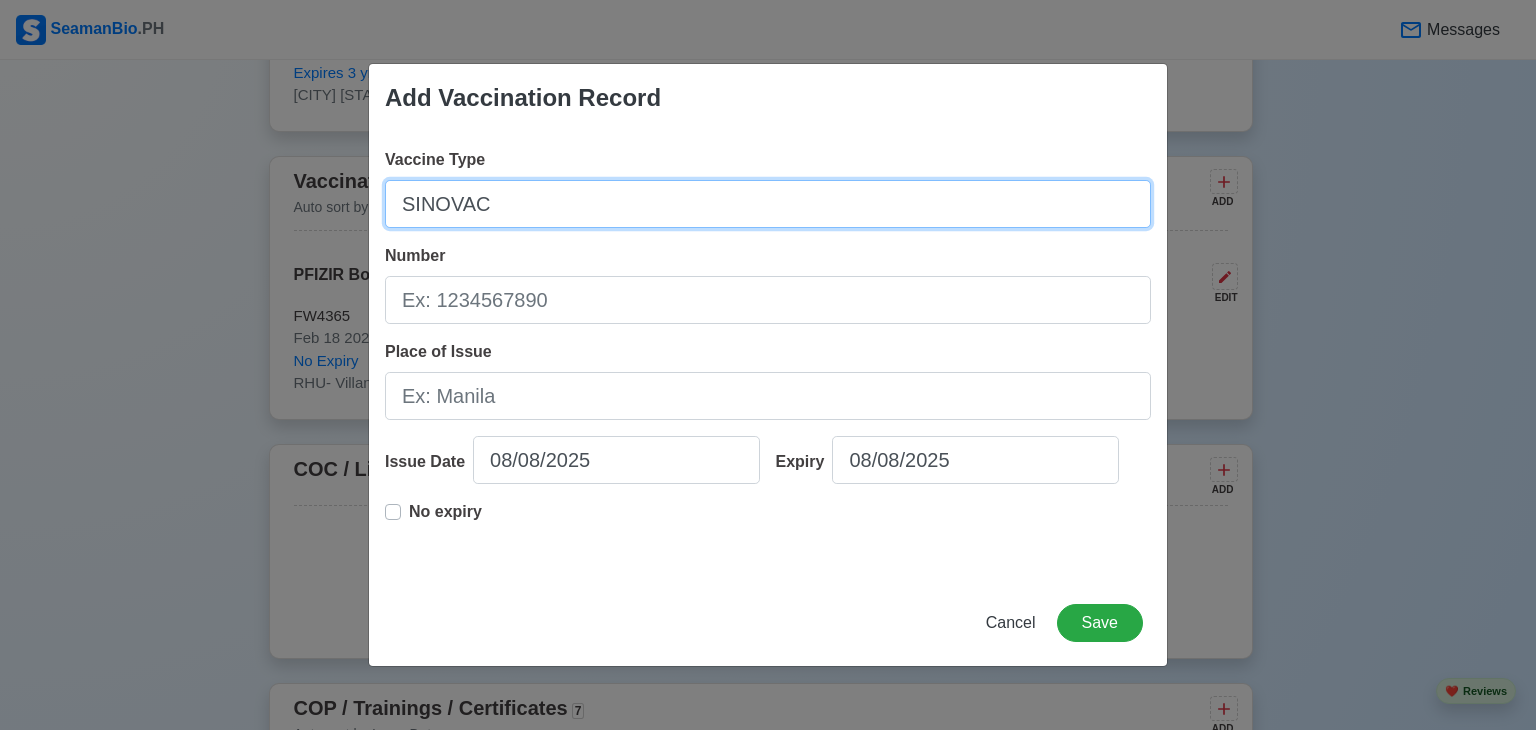 click on "SINOVAC" at bounding box center (768, 204) 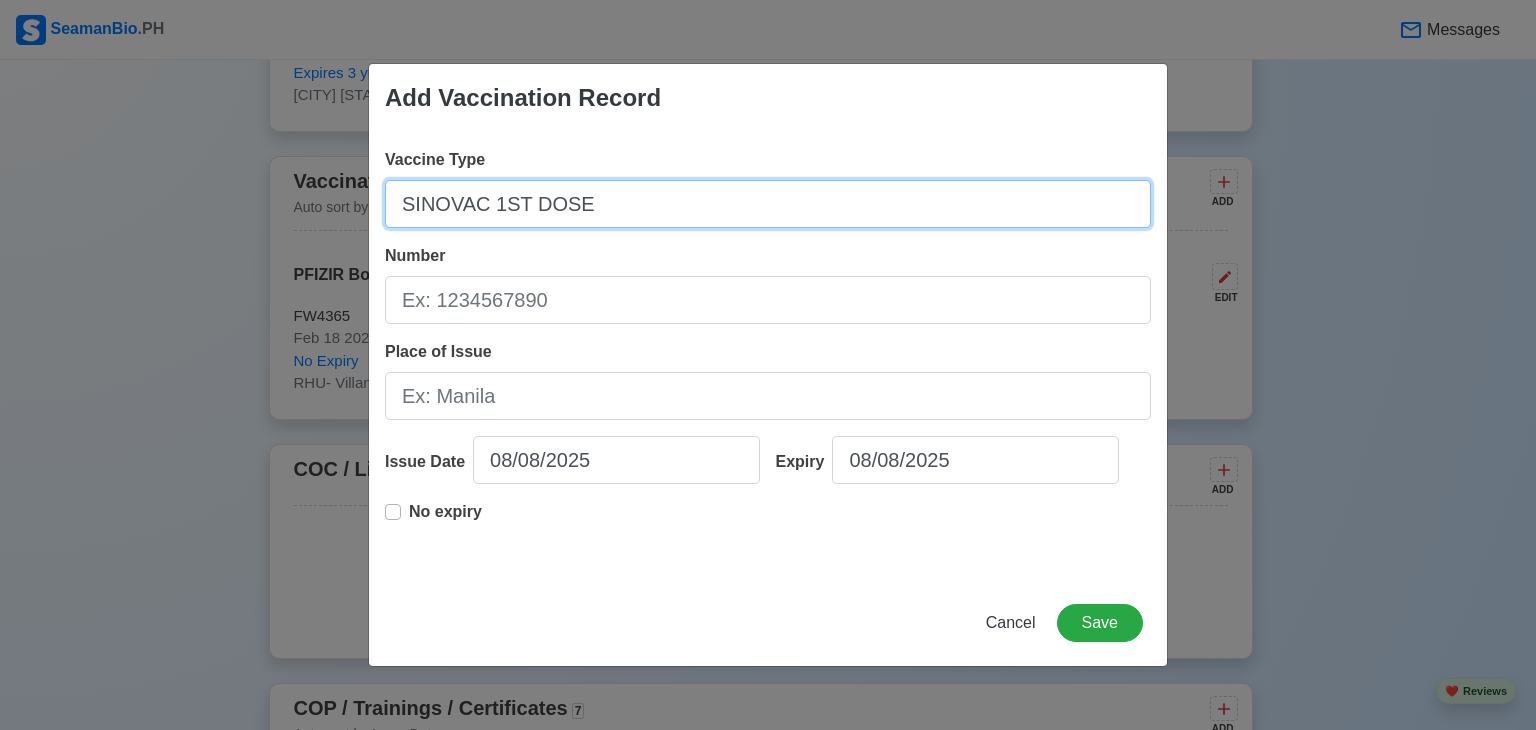 type on "SINOVAC 1ST DOSE" 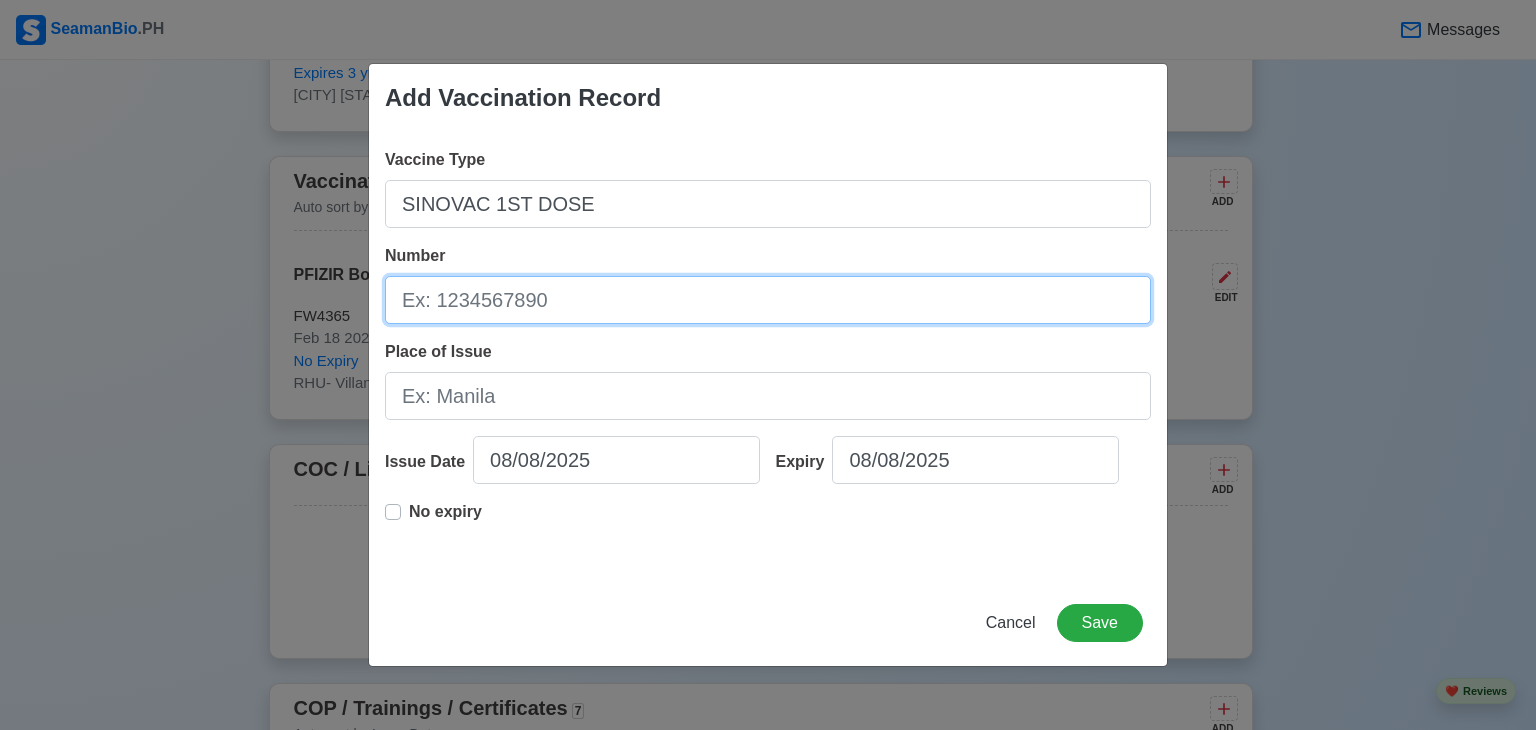 click on "Number" at bounding box center (768, 300) 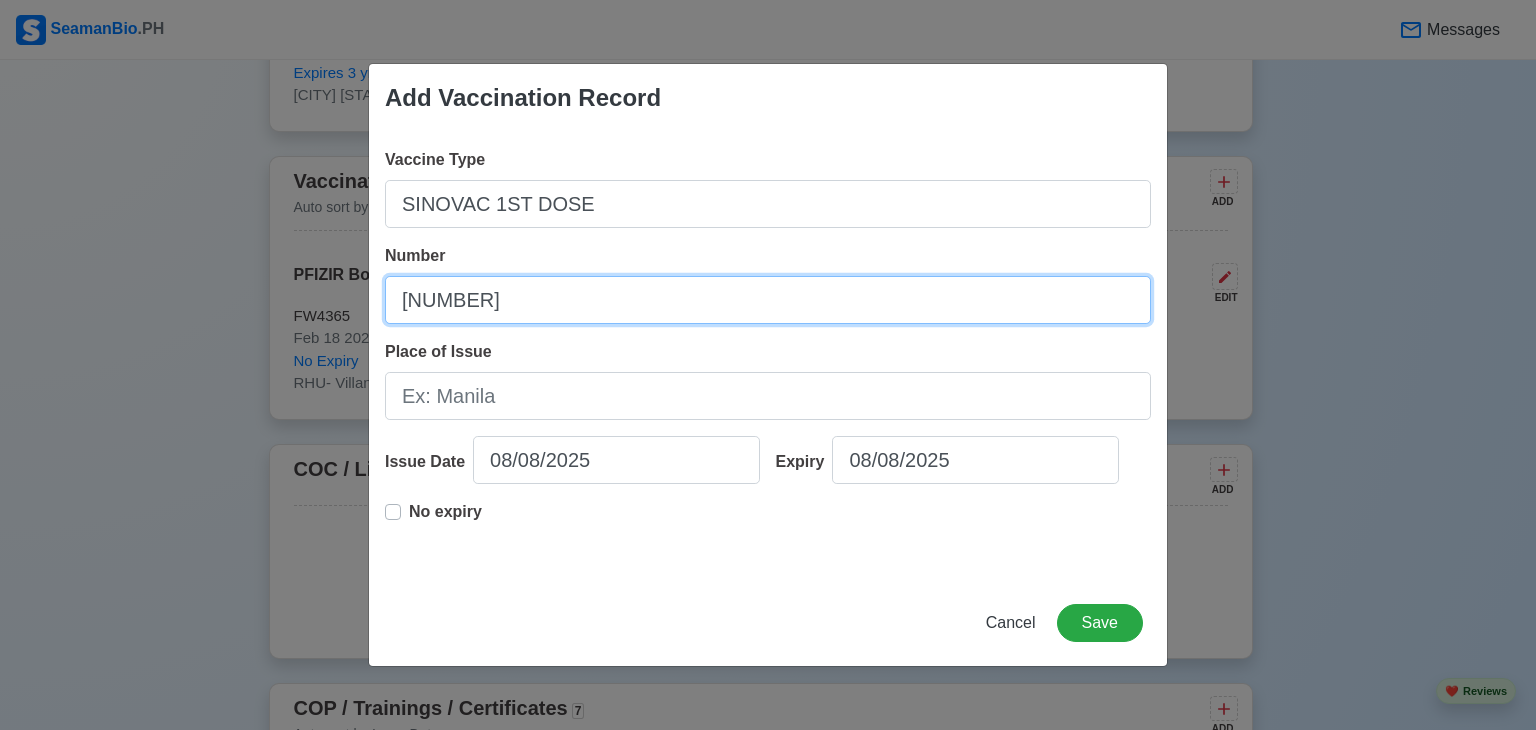 type on "[CREDENTIAL]" 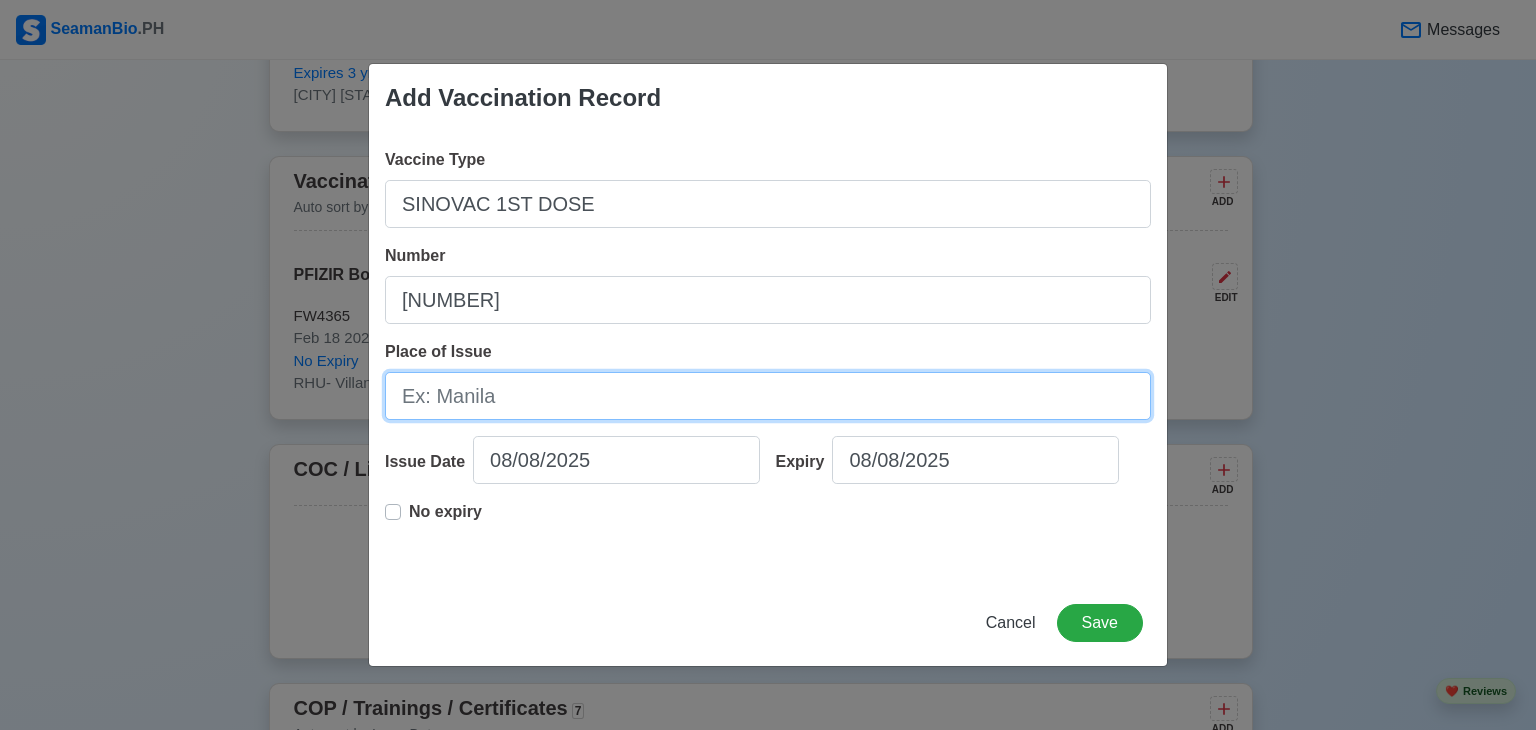 click on "Place of Issue" at bounding box center [768, 396] 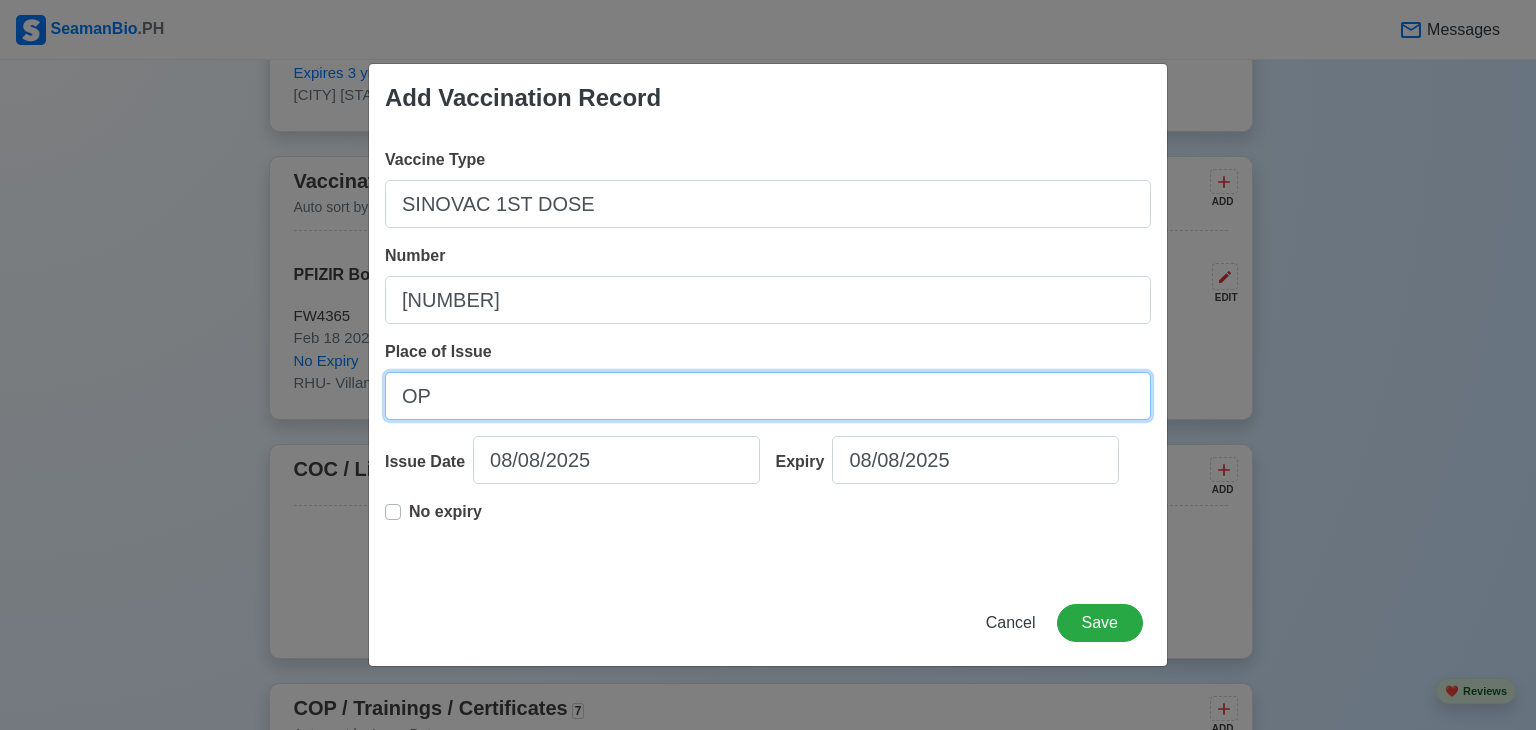 type on "O" 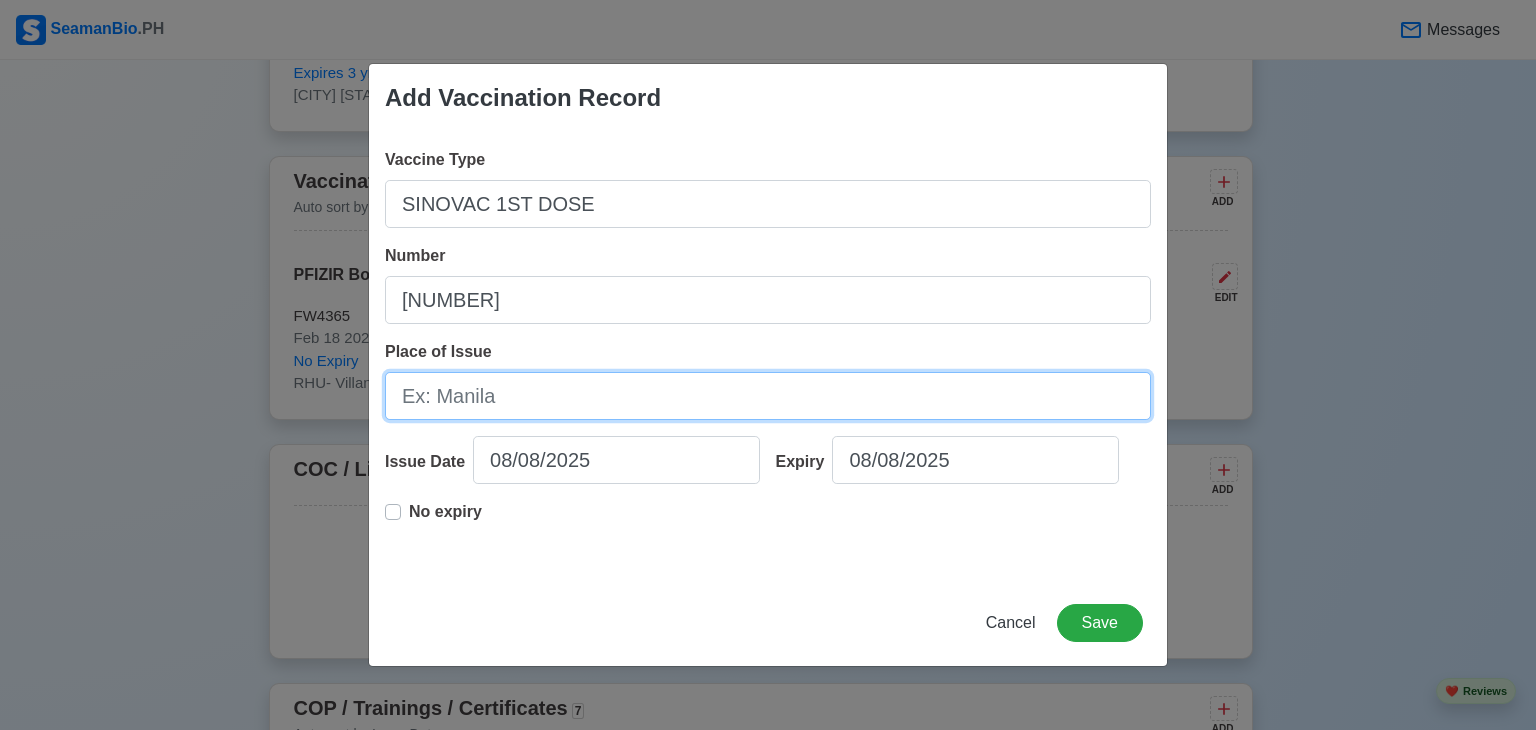 type on "r" 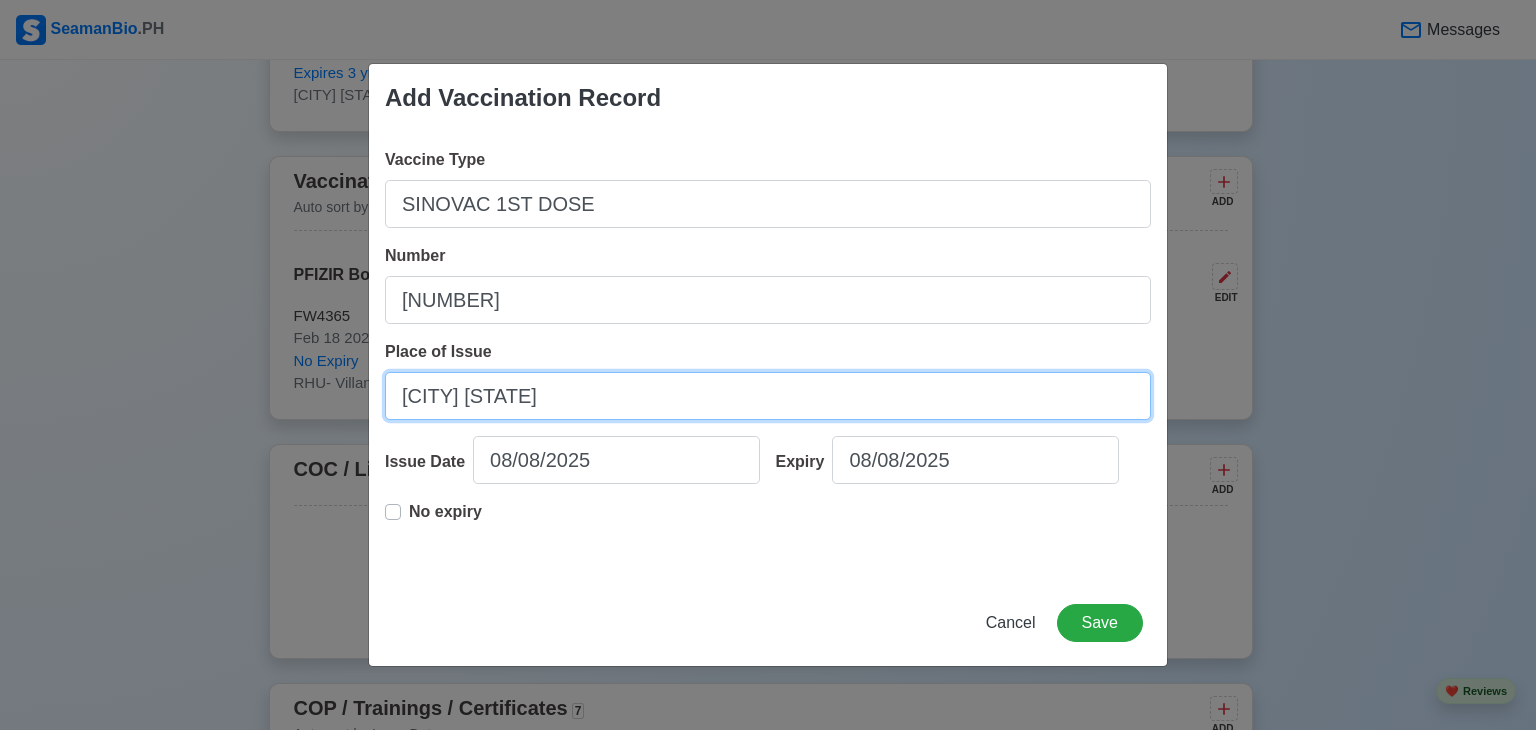 type 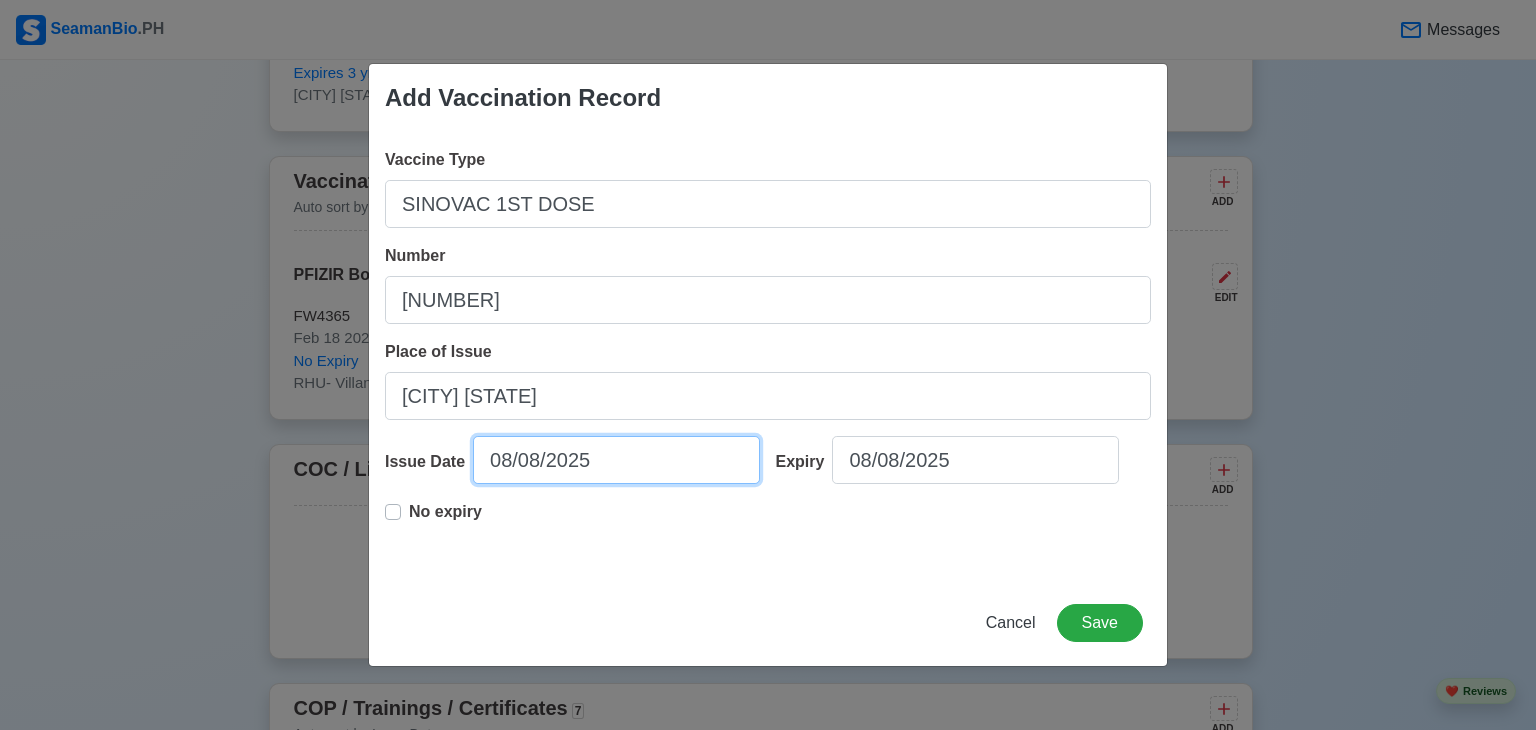 click on "08/08/2025" at bounding box center [616, 460] 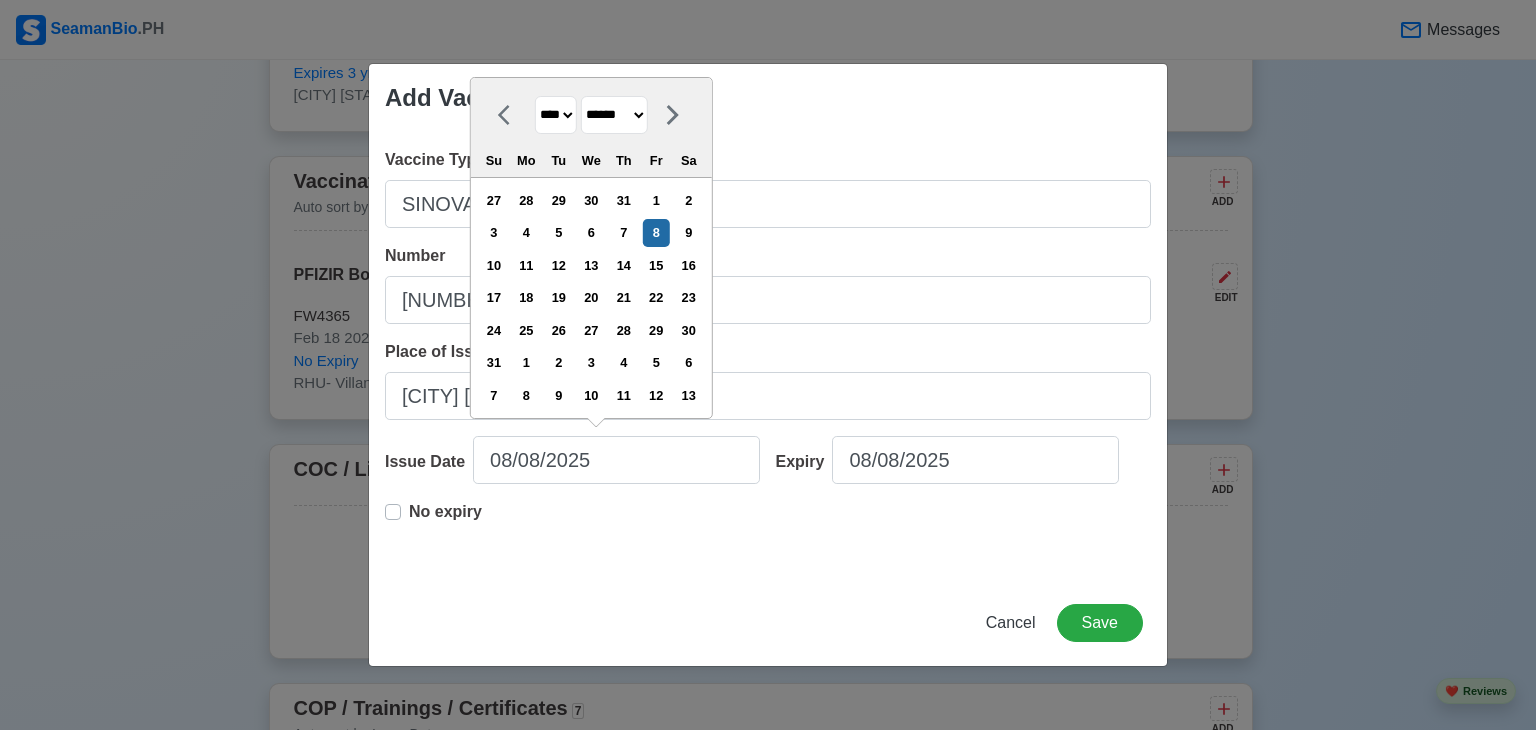 click on "**** **** **** **** **** **** **** **** **** **** **** **** **** **** **** **** **** **** **** **** **** **** **** **** **** **** **** **** **** **** **** **** **** **** **** **** **** **** **** **** **** **** **** **** **** **** **** **** **** **** **** **** **** **** **** **** **** **** **** **** **** **** **** **** **** **** **** **** **** **** **** **** **** **** **** **** **** **** **** **** **** **** **** **** **** **** **** **** **** **** **** **** **** **** **** **** **** **** **** **** **** **** **** **** **** ****" at bounding box center (556, 115) 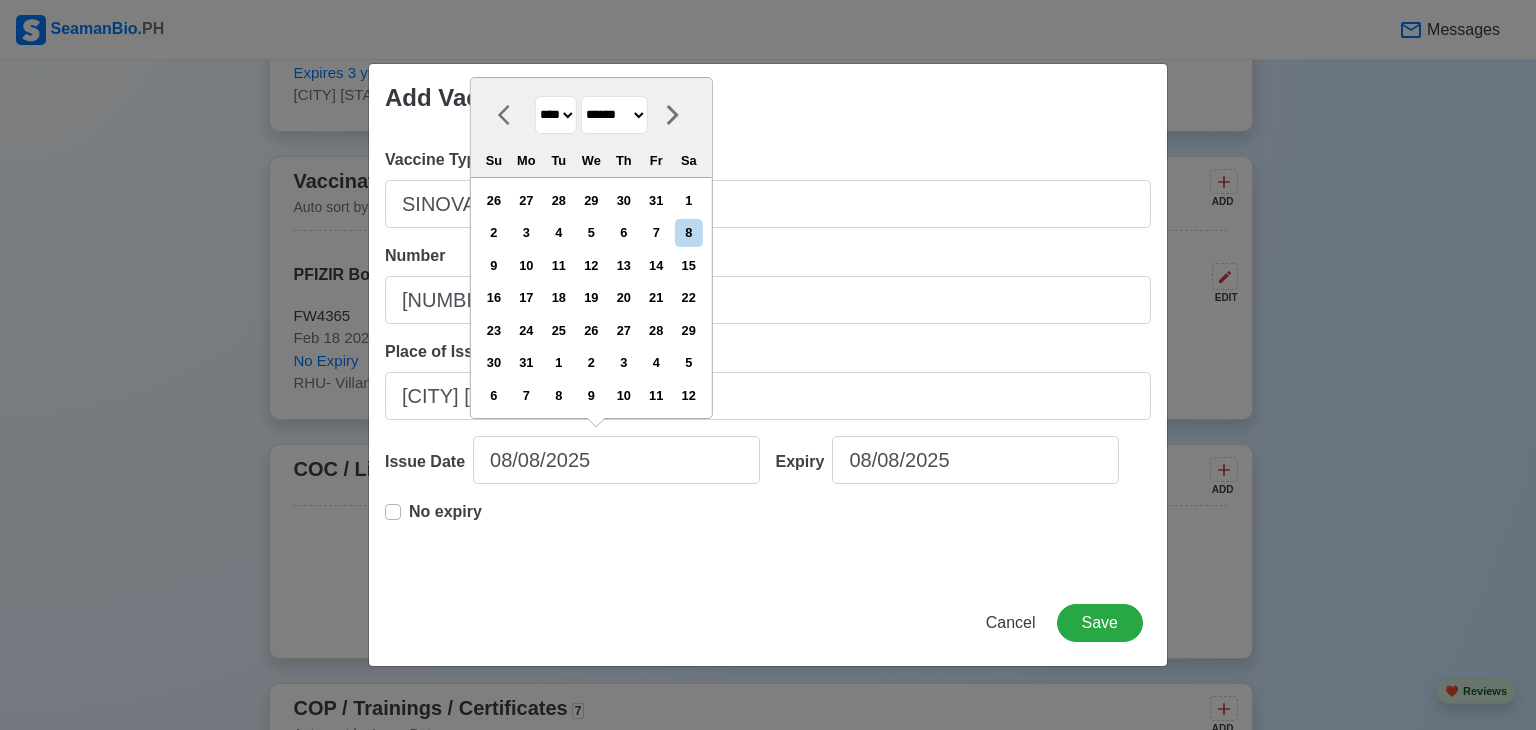 click on "**** **** **** **** **** **** **** **** **** **** **** **** **** **** **** **** **** **** **** **** **** **** **** **** **** **** **** **** **** **** **** **** **** **** **** **** **** **** **** **** **** **** **** **** **** **** **** **** **** **** **** **** **** **** **** **** **** **** **** **** **** **** **** **** **** **** **** **** **** **** **** **** **** **** **** **** **** **** **** **** **** **** **** **** **** **** **** **** **** **** **** **** **** **** **** **** **** **** **** **** **** **** **** **** **** ****" at bounding box center (556, 115) 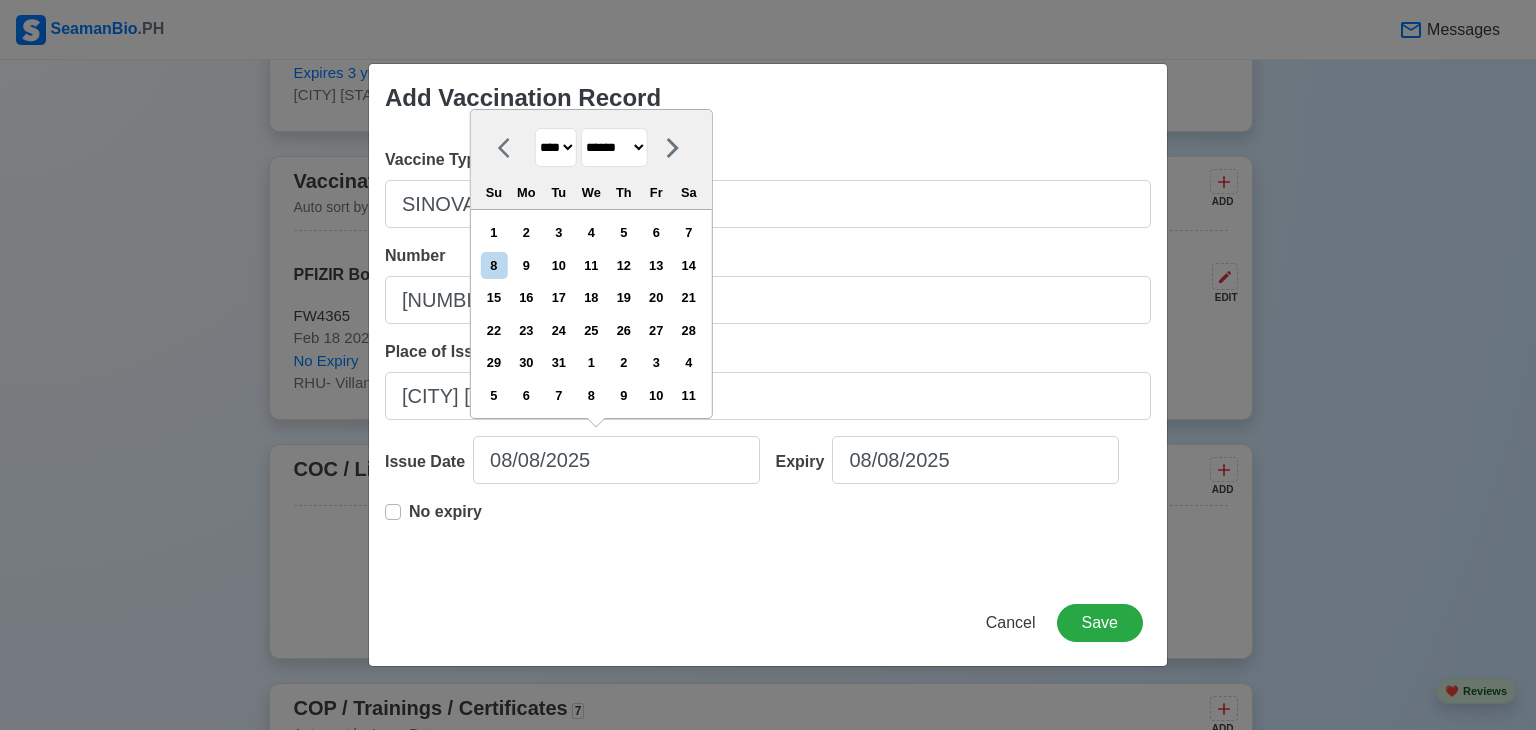 click on "******* ******** ***** ***** *** **** **** ****** ********* ******* ******** ********" at bounding box center (614, 147) 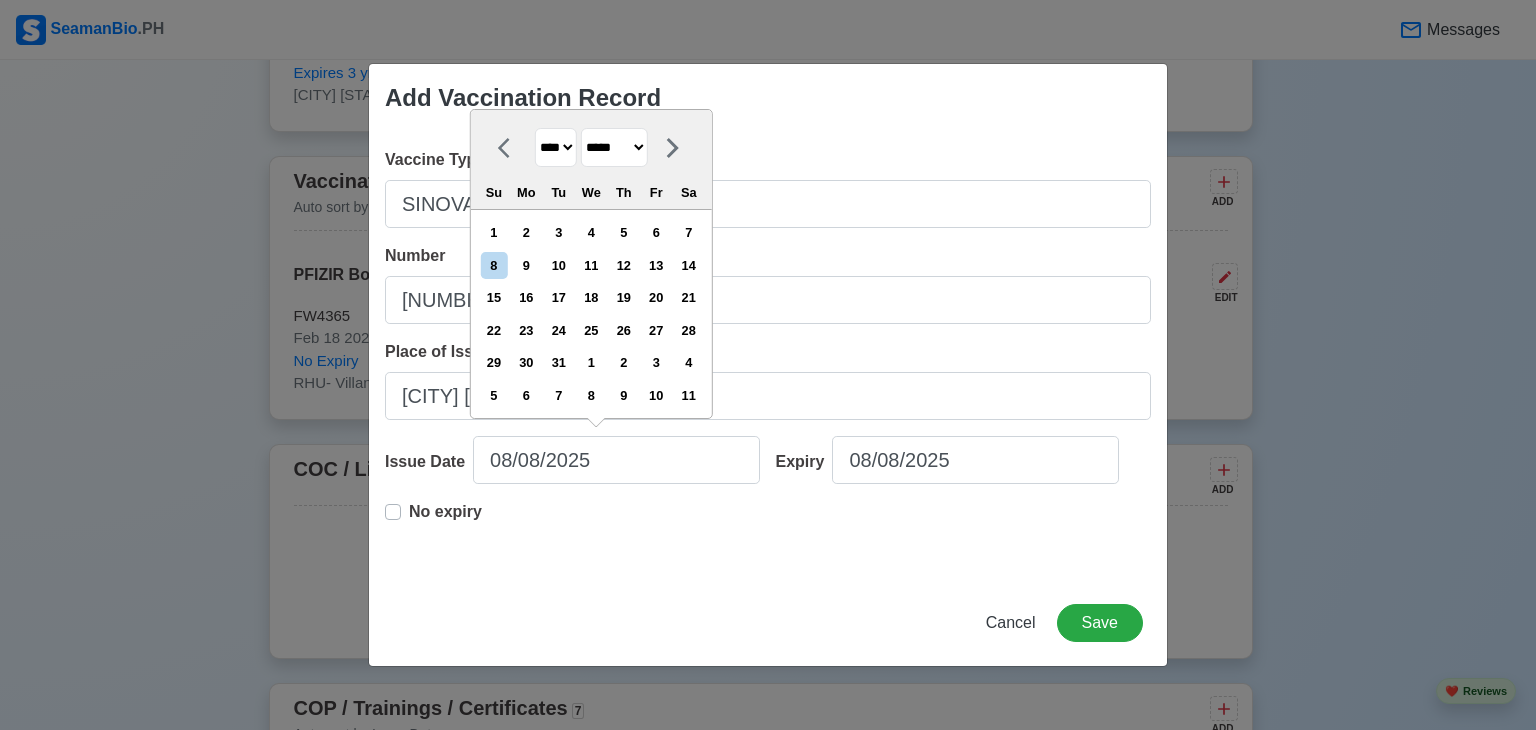 click on "******* ******** ***** ***** *** **** **** ****** ********* ******* ******** ********" at bounding box center [614, 147] 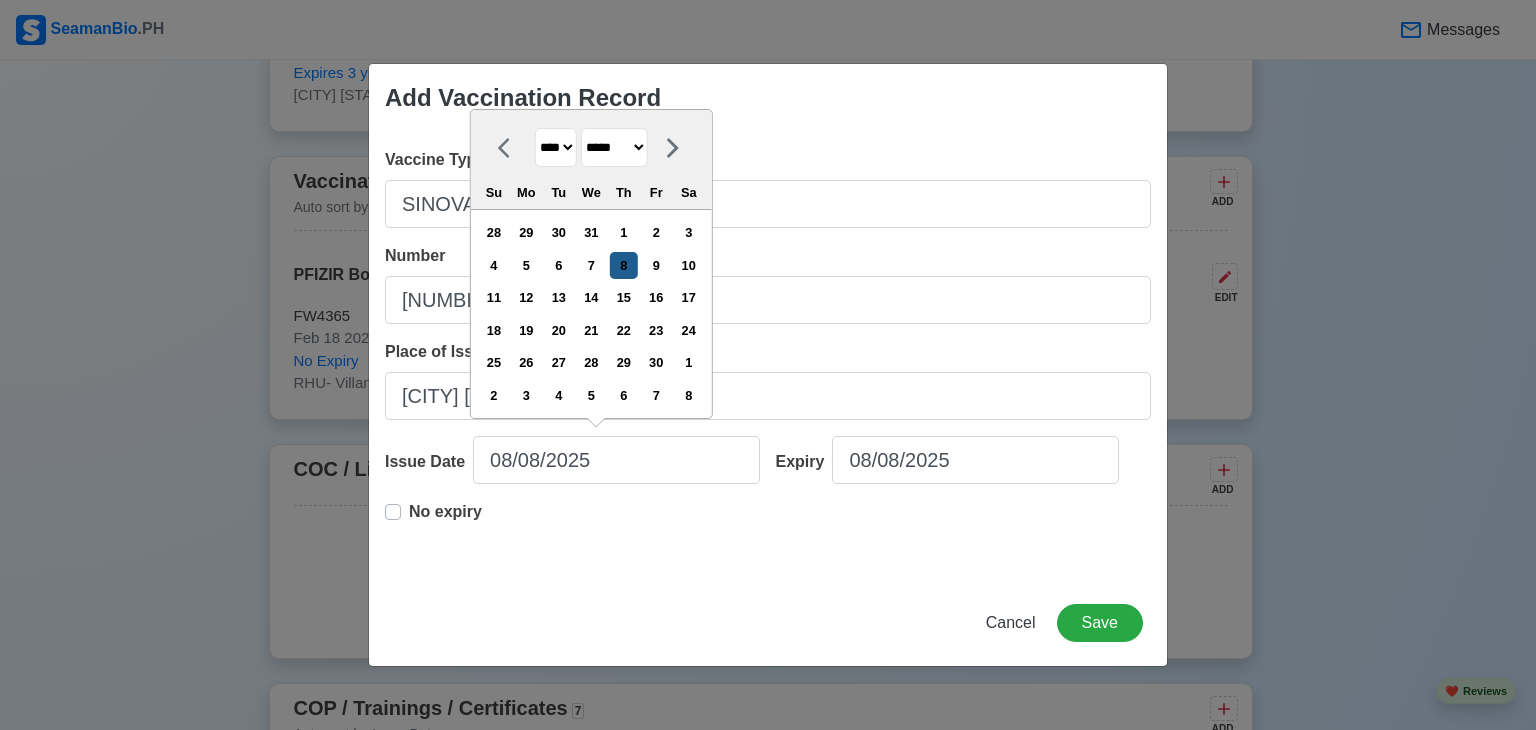 click on "8" at bounding box center [623, 265] 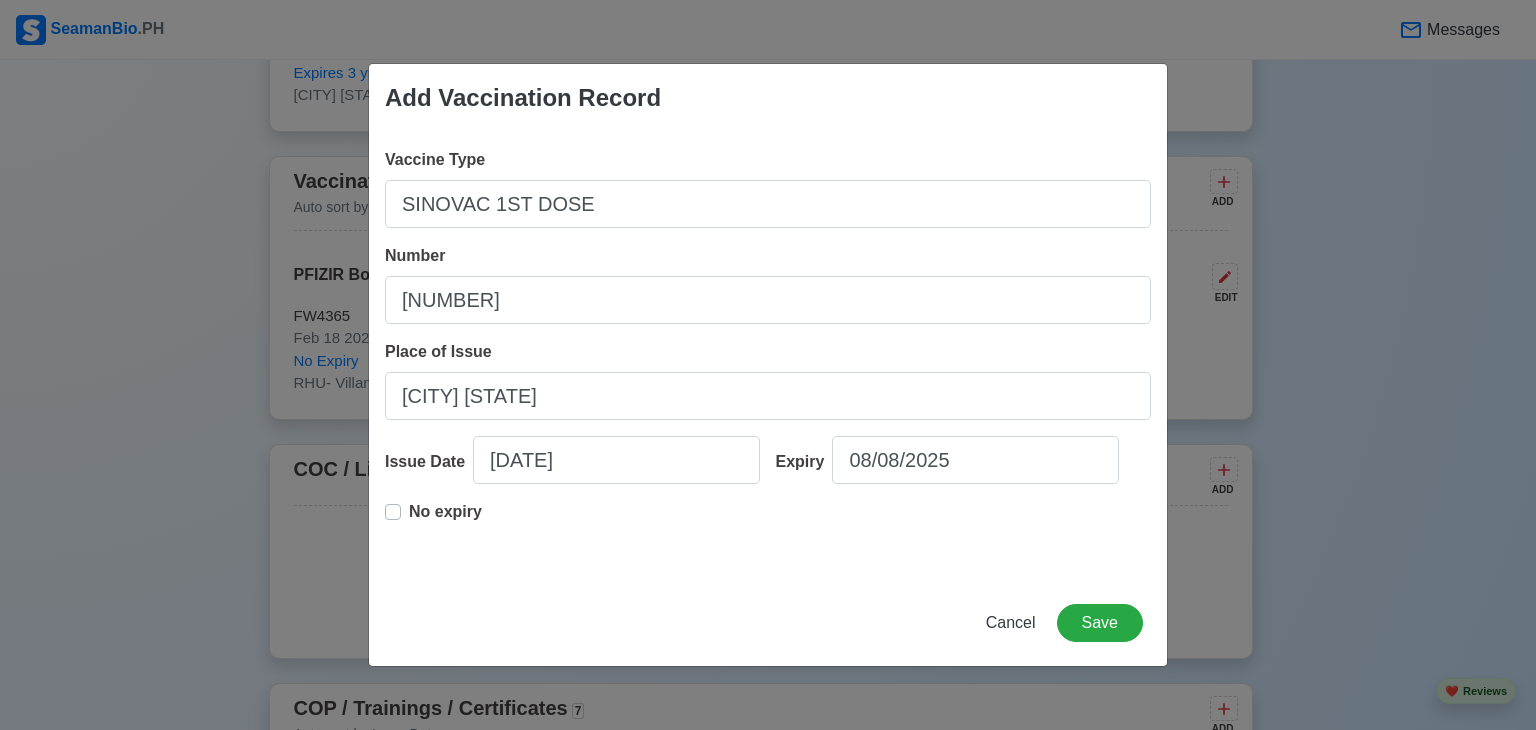 click on "No expiry" at bounding box center (445, 520) 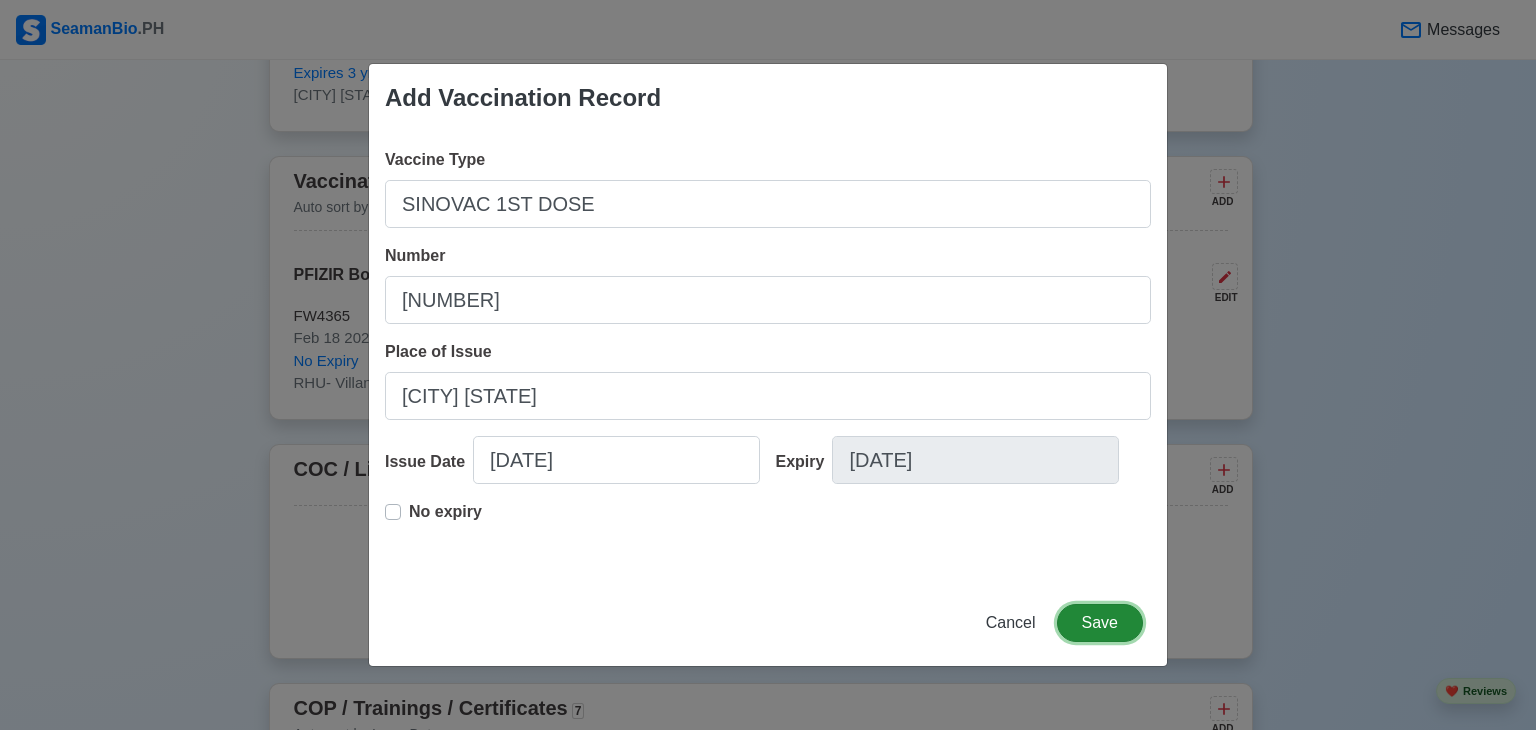 click on "Save" at bounding box center [1100, 623] 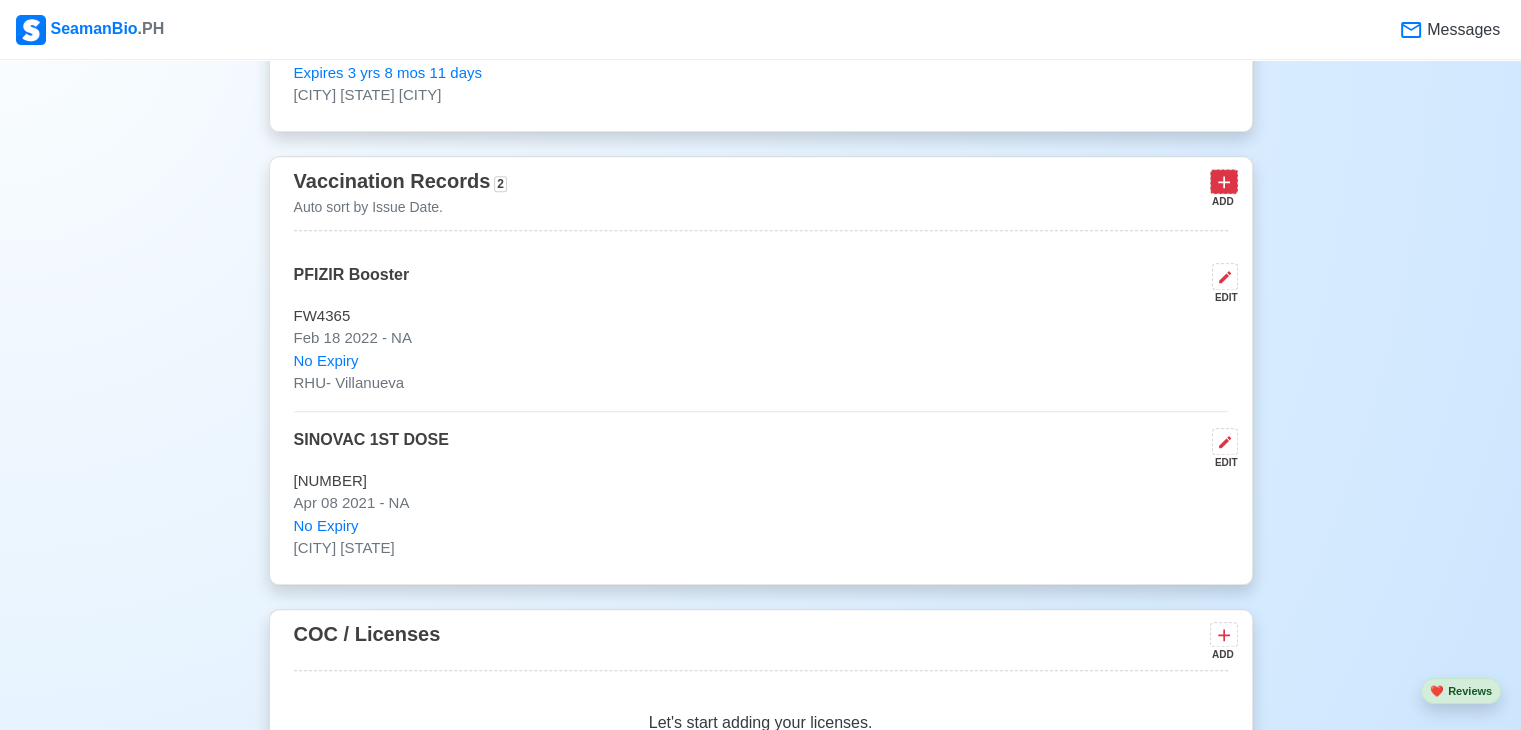 click 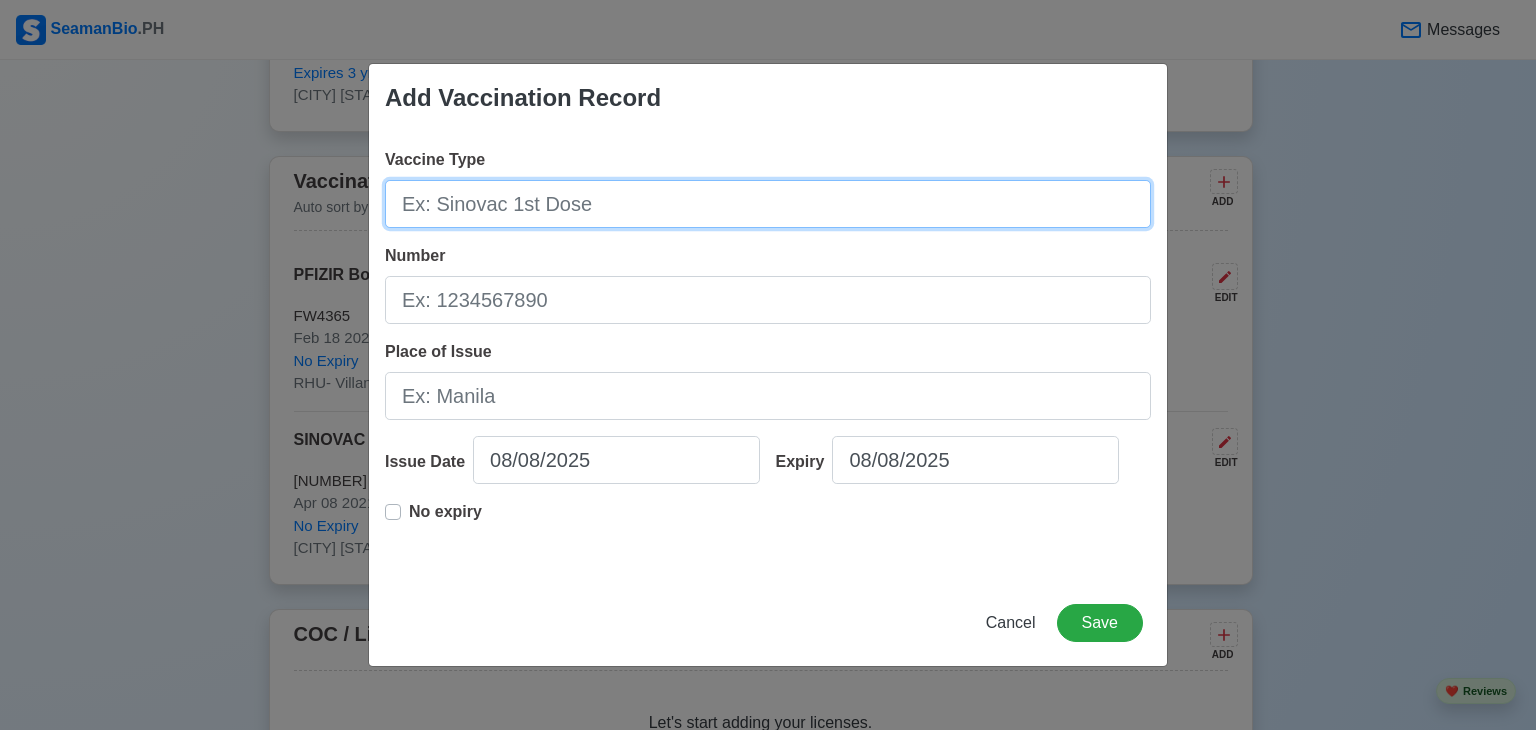 click on "Vaccine Type" at bounding box center [768, 204] 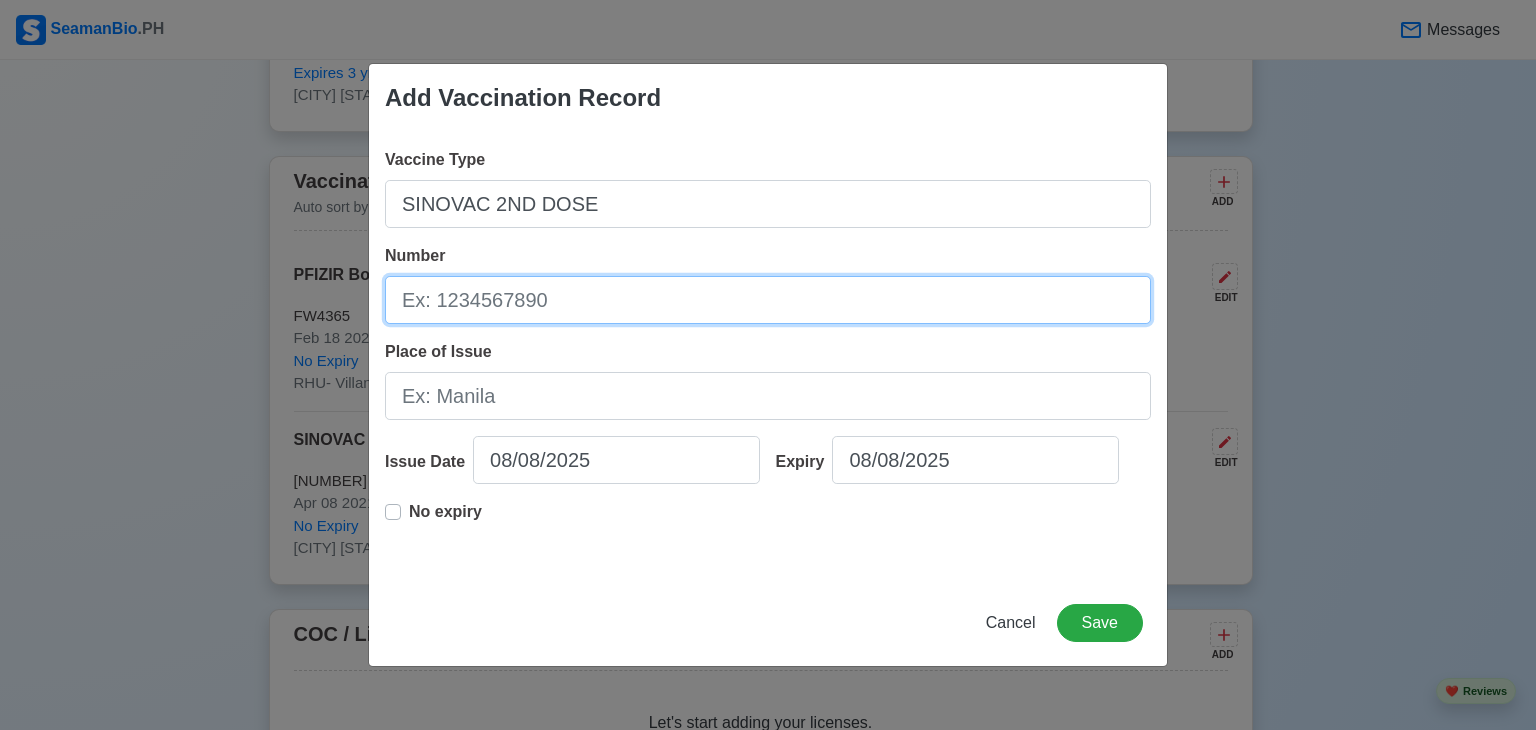click on "Number" at bounding box center [768, 300] 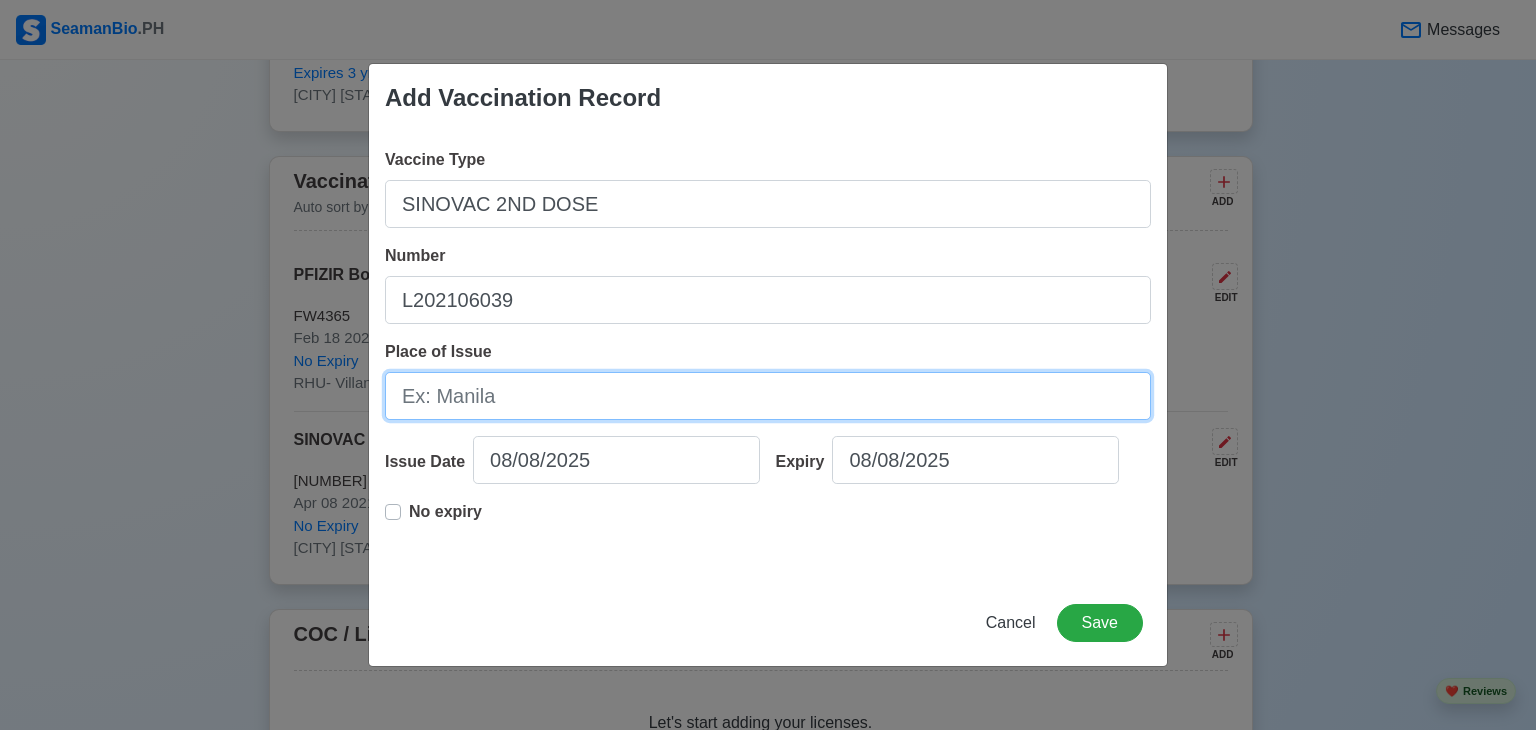 click on "Place of Issue" at bounding box center [768, 396] 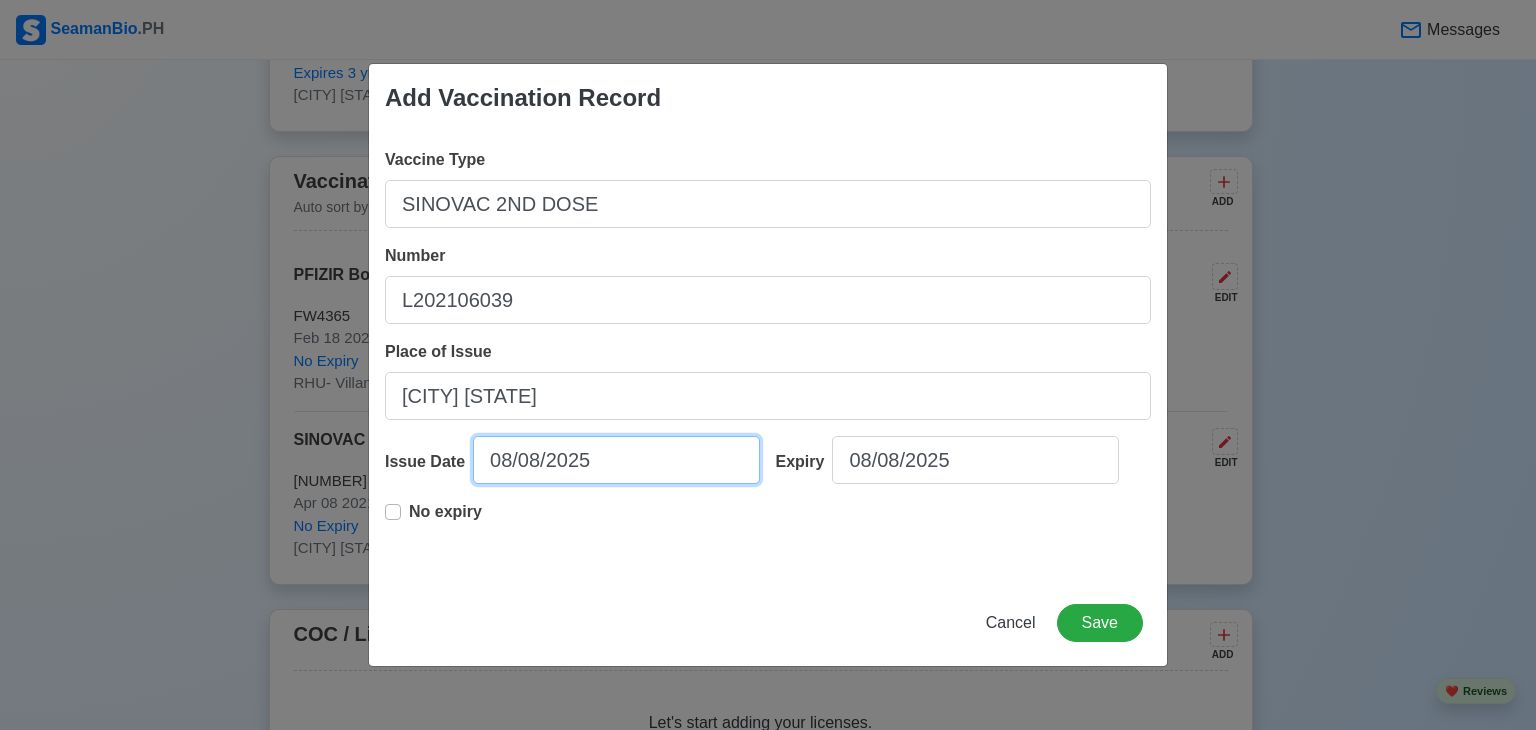 click on "08/08/2025" at bounding box center [616, 460] 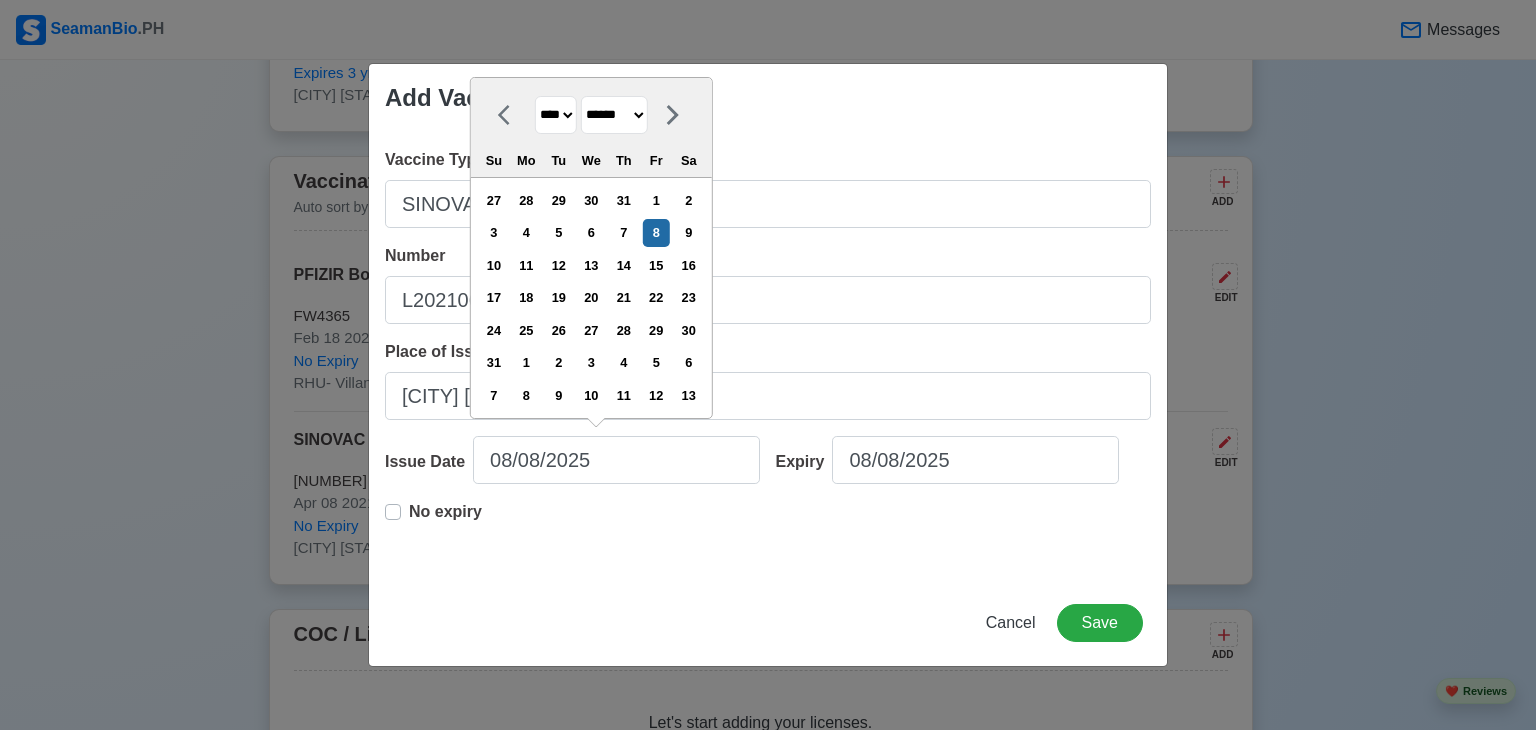 click on "**** **** **** **** **** **** **** **** **** **** **** **** **** **** **** **** **** **** **** **** **** **** **** **** **** **** **** **** **** **** **** **** **** **** **** **** **** **** **** **** **** **** **** **** **** **** **** **** **** **** **** **** **** **** **** **** **** **** **** **** **** **** **** **** **** **** **** **** **** **** **** **** **** **** **** **** **** **** **** **** **** **** **** **** **** **** **** **** **** **** **** **** **** **** **** **** **** **** **** **** **** **** **** **** **** ****" at bounding box center (556, 115) 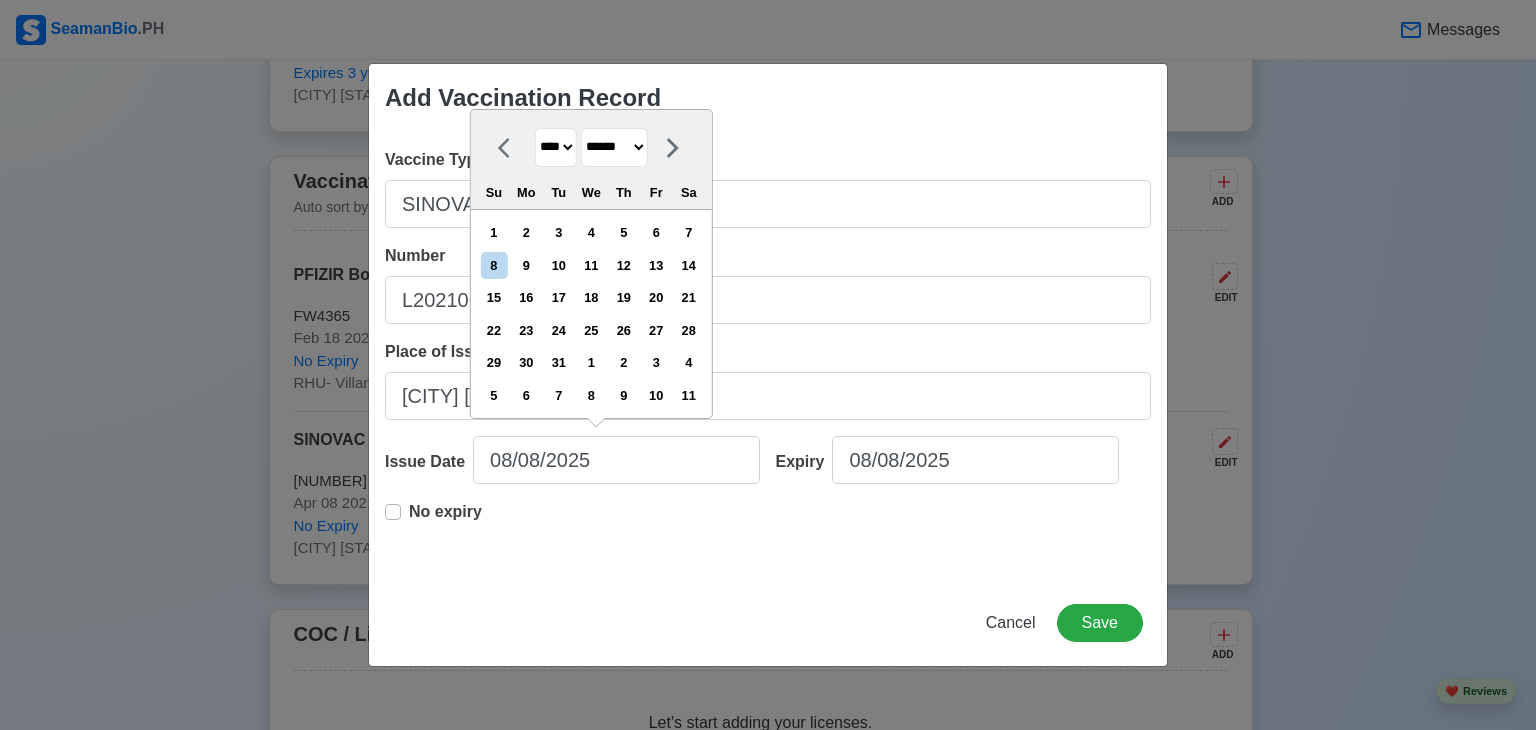 click on "******* ******** ***** ***** *** **** **** ****** ********* ******* ******** ********" at bounding box center (614, 147) 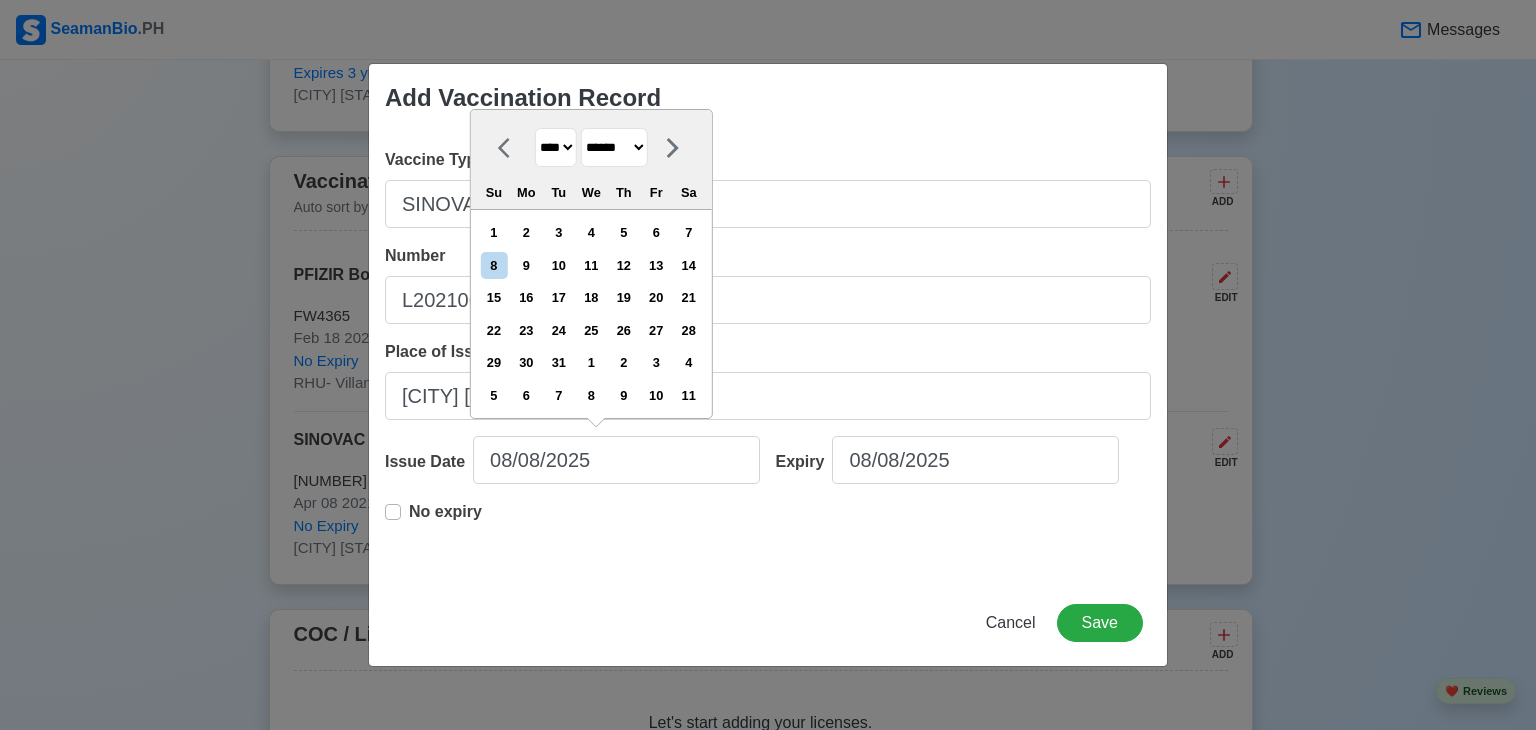 click on "******* ******** ***** ***** *** **** **** ****** ********* ******* ******** ********" at bounding box center [614, 147] 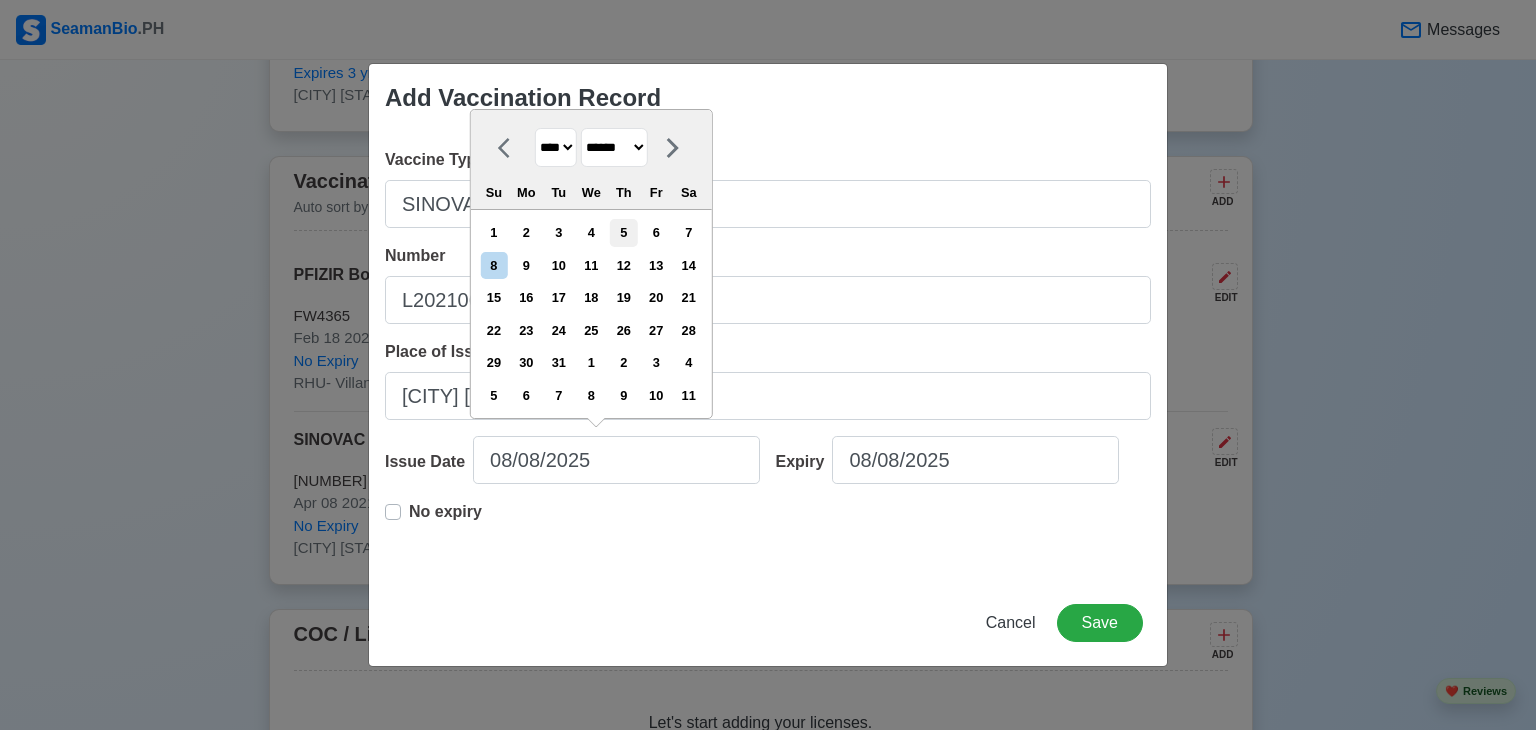 click on "5" at bounding box center [623, 232] 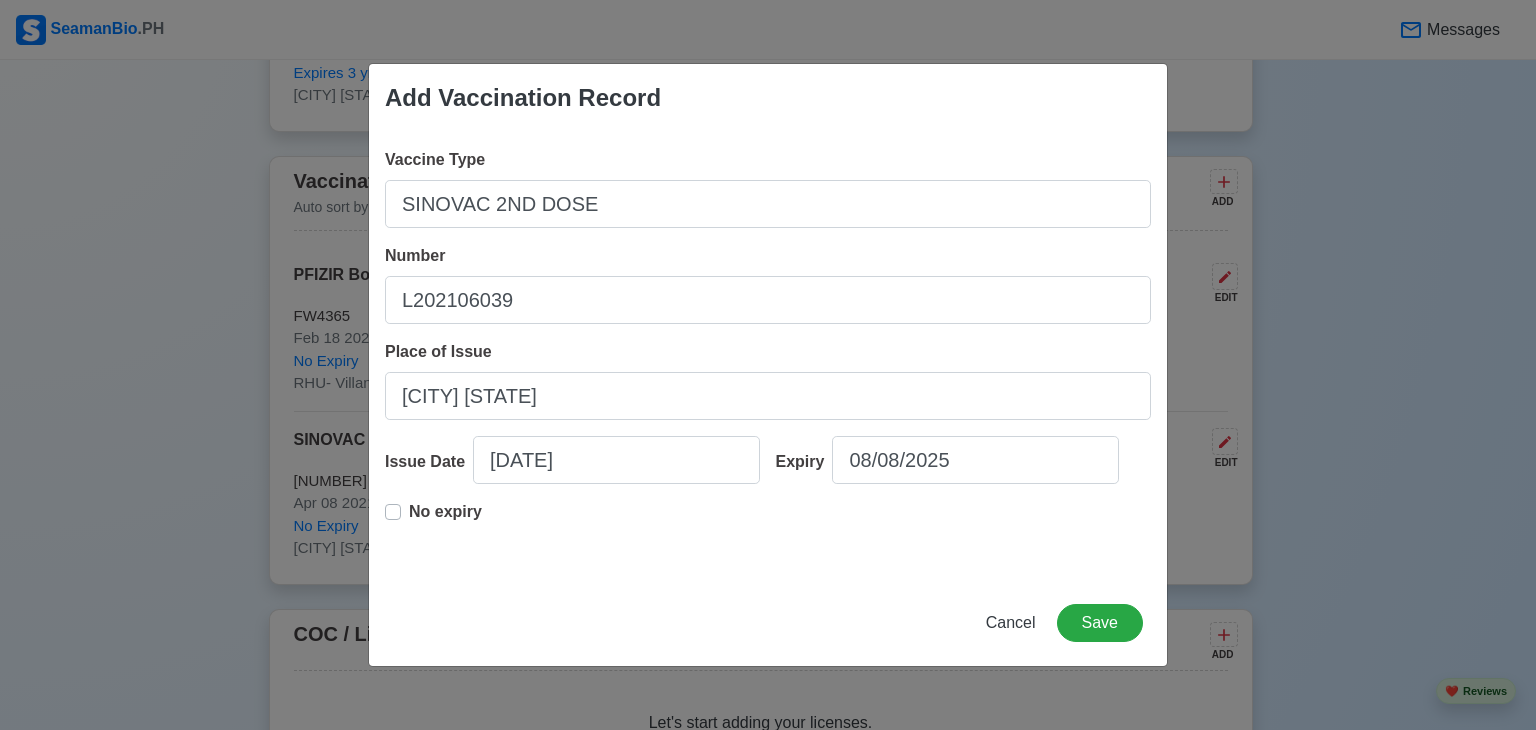 click on "No expiry" at bounding box center [445, 520] 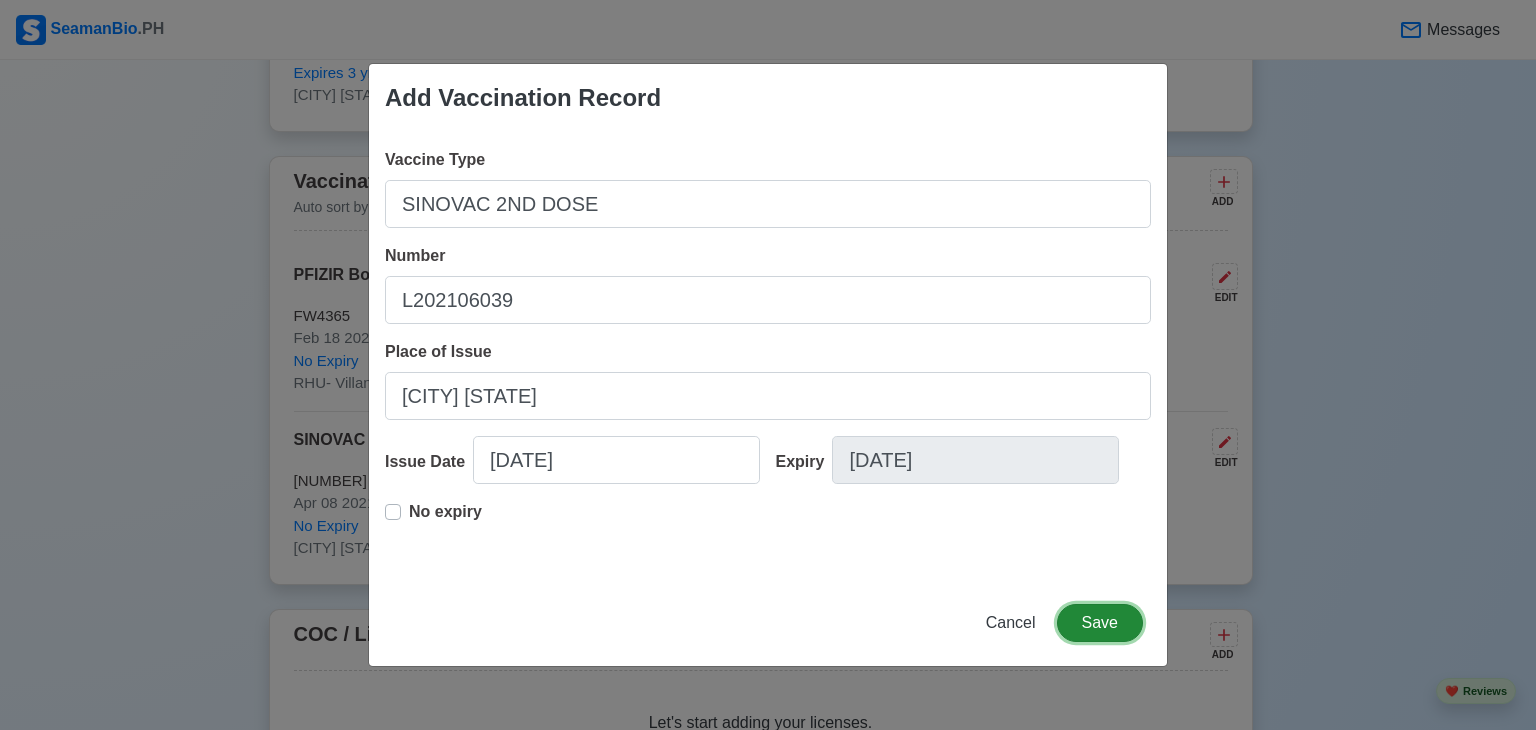 click on "Save" at bounding box center [1100, 623] 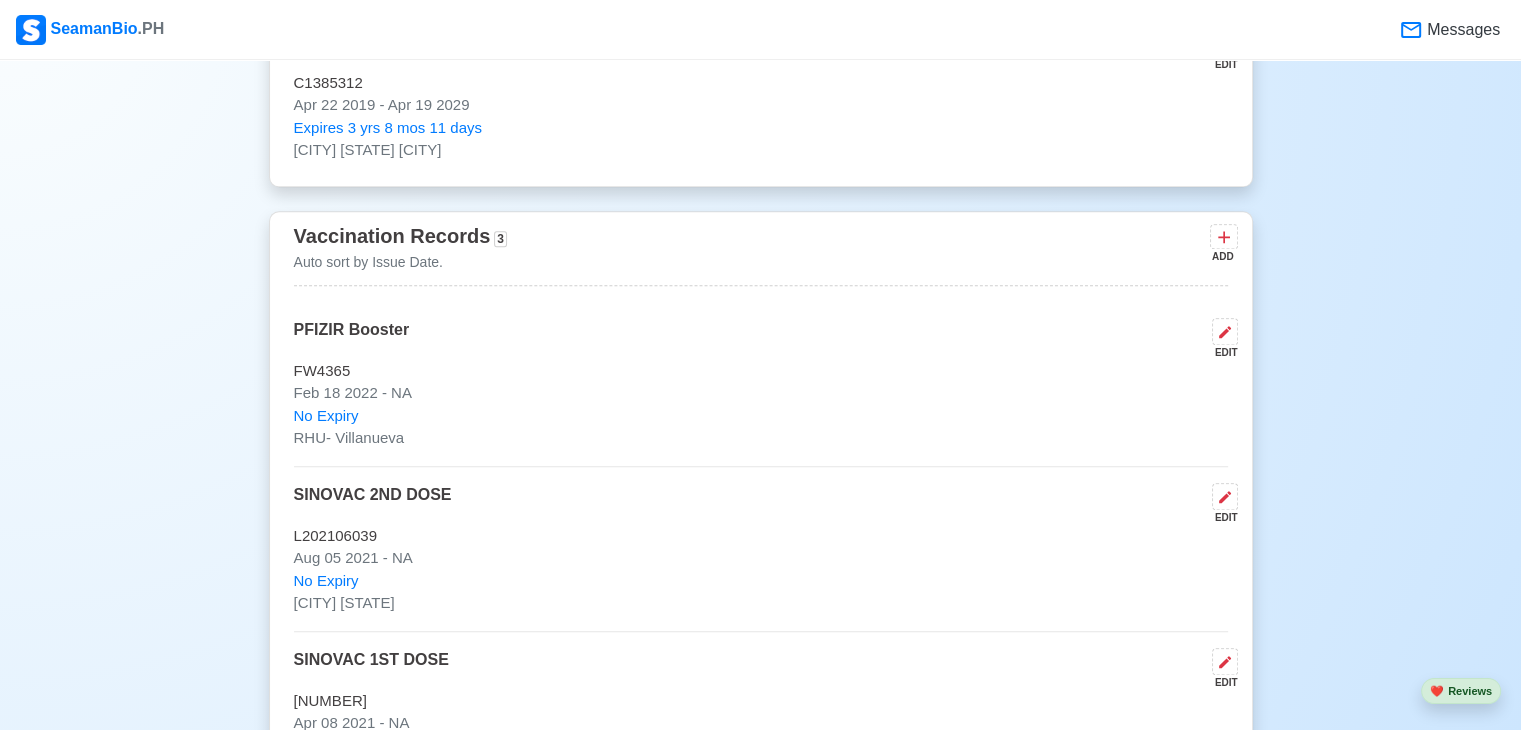scroll, scrollTop: 1809, scrollLeft: 0, axis: vertical 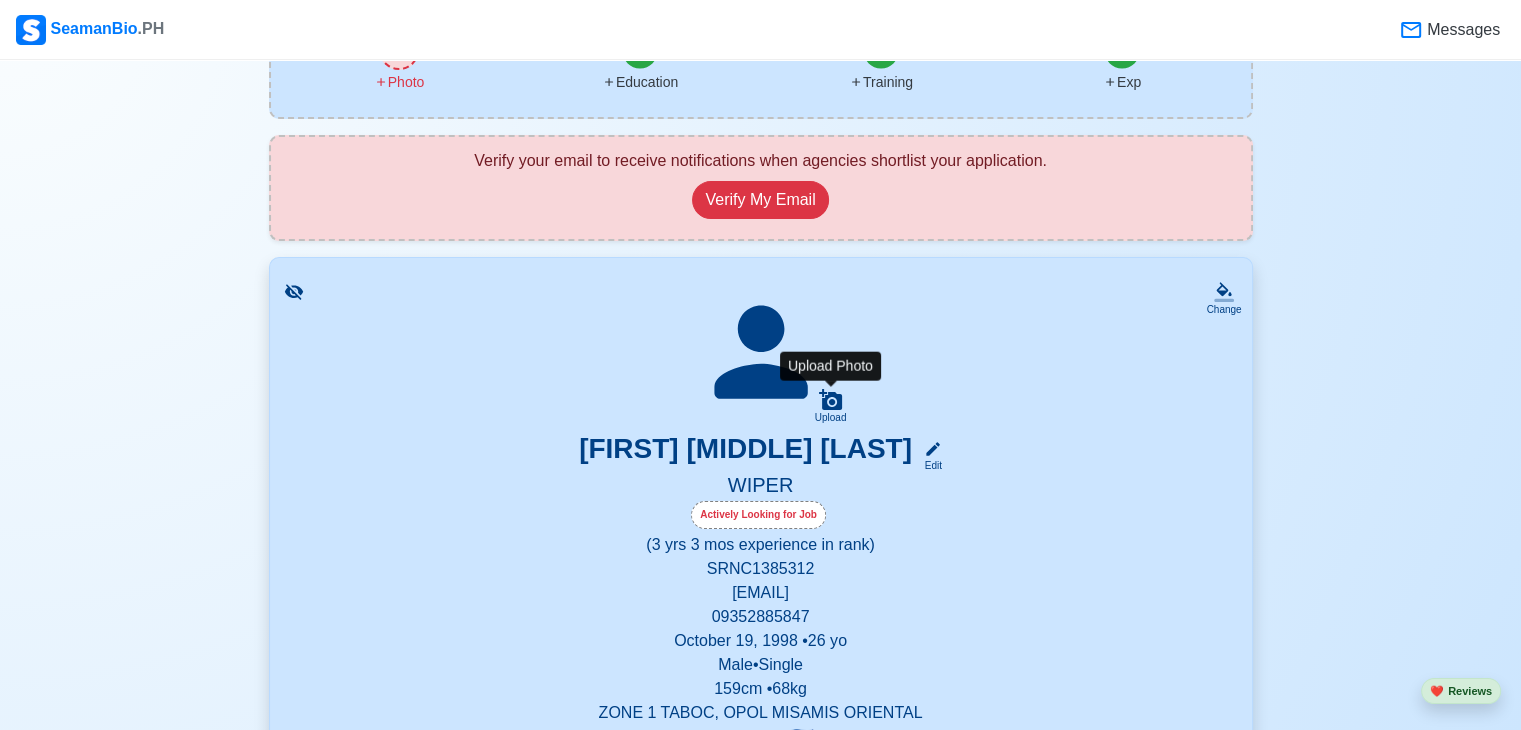 click 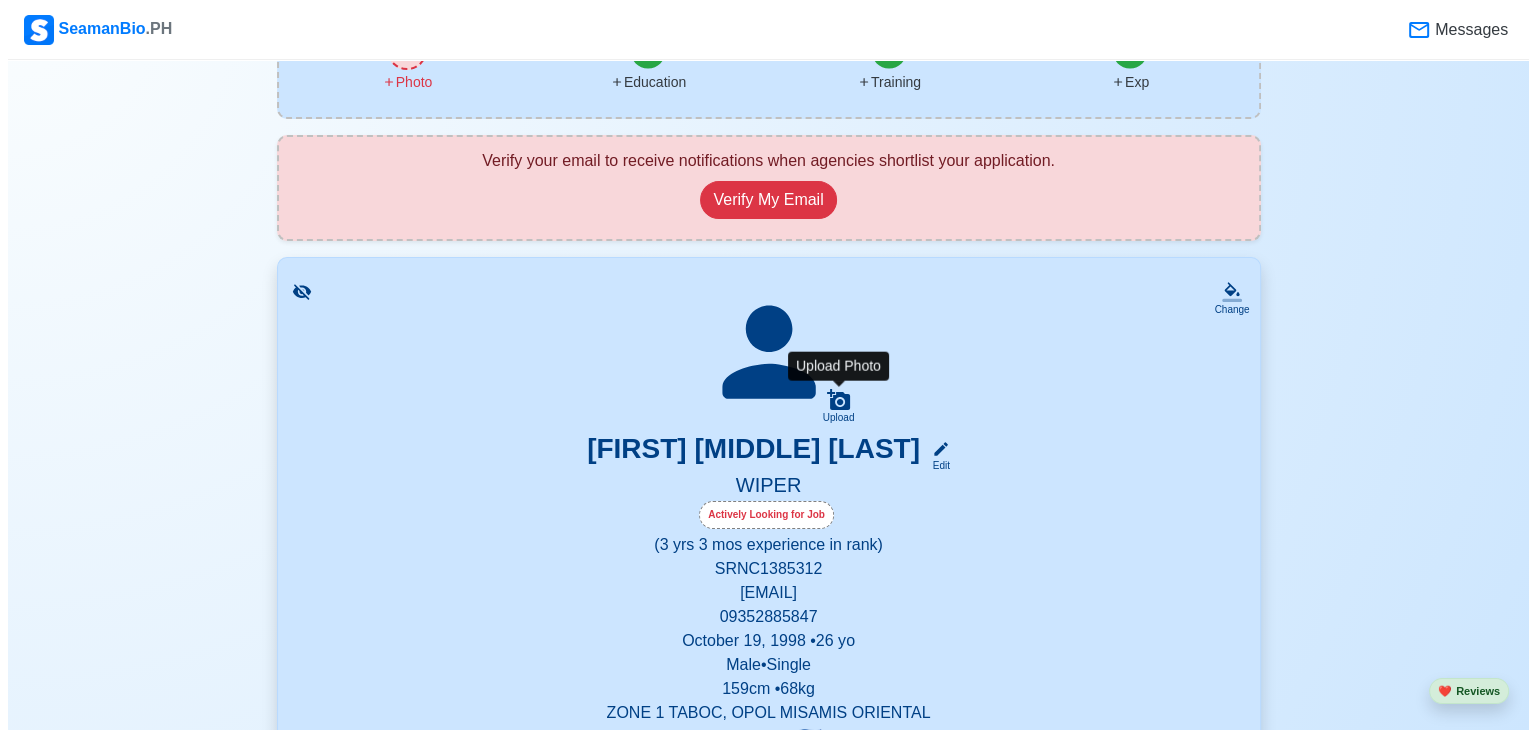 scroll, scrollTop: 0, scrollLeft: 0, axis: both 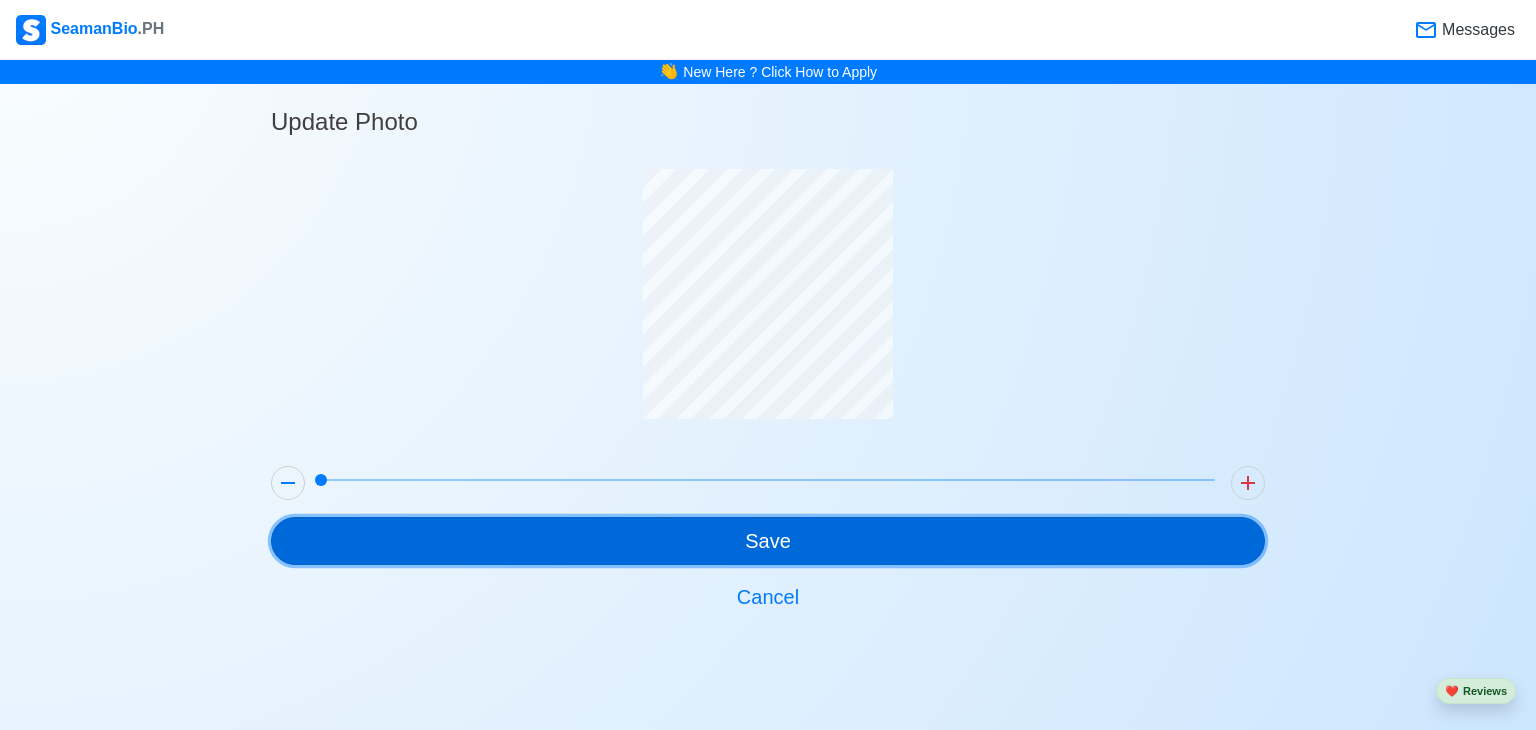 click on "Save" at bounding box center (768, 541) 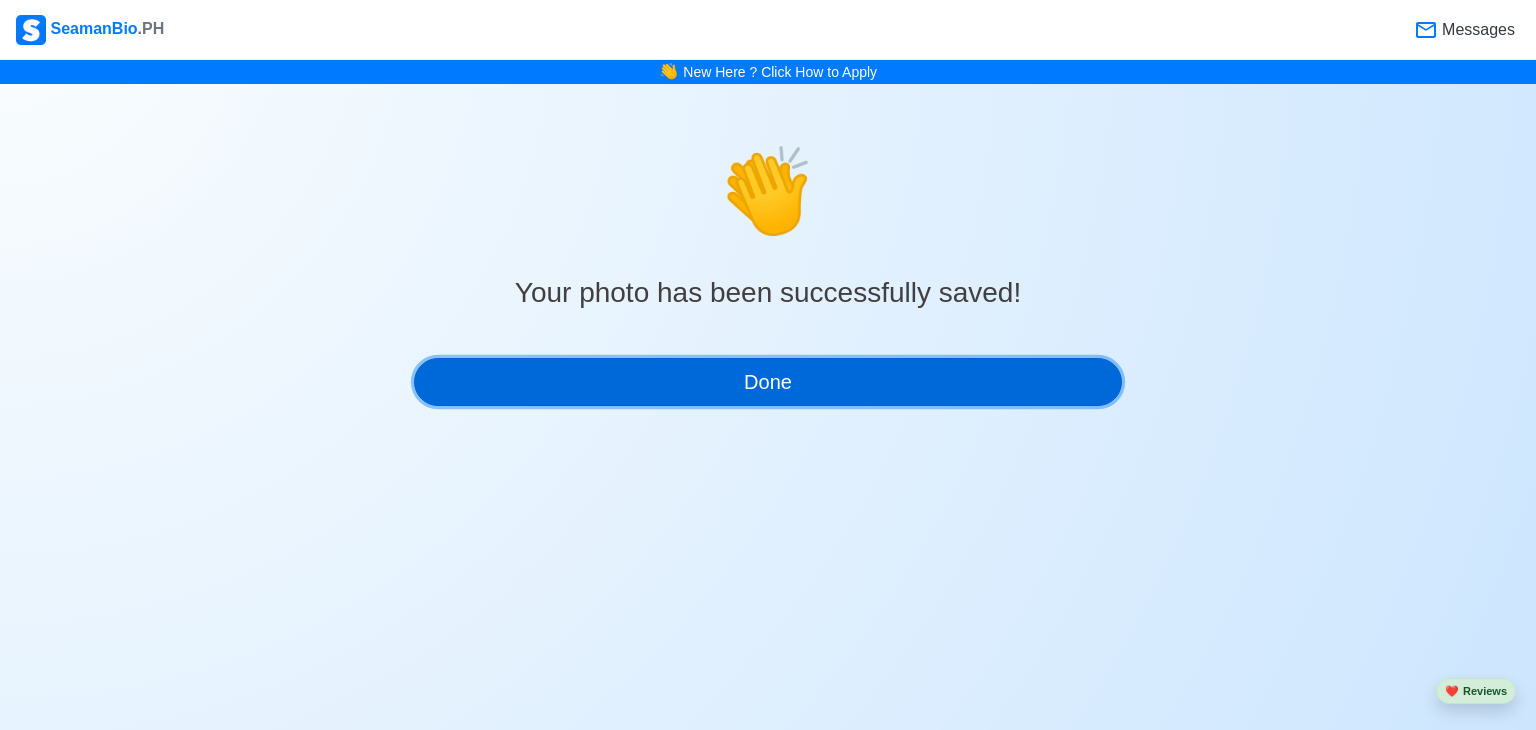 click on "Done" at bounding box center [768, 382] 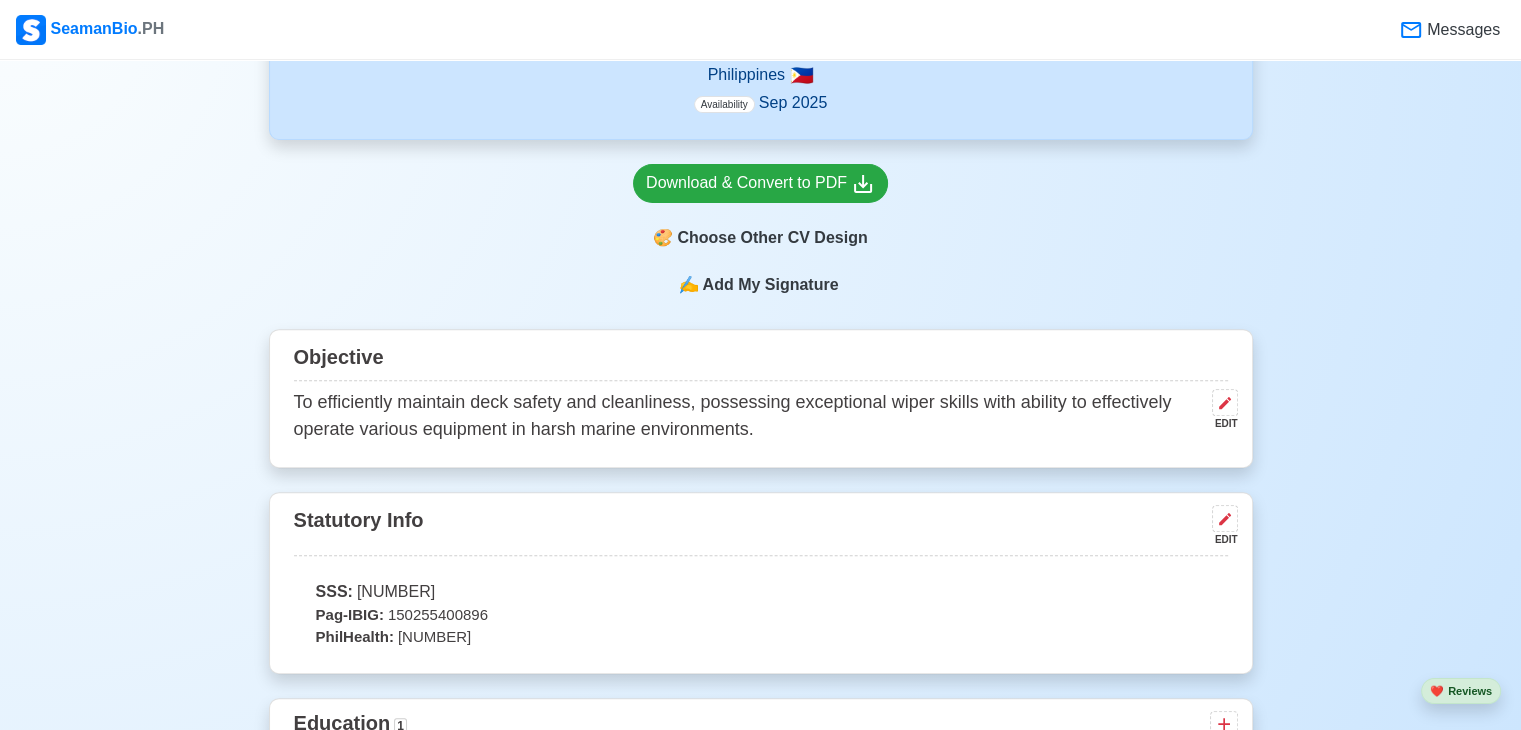scroll, scrollTop: 700, scrollLeft: 0, axis: vertical 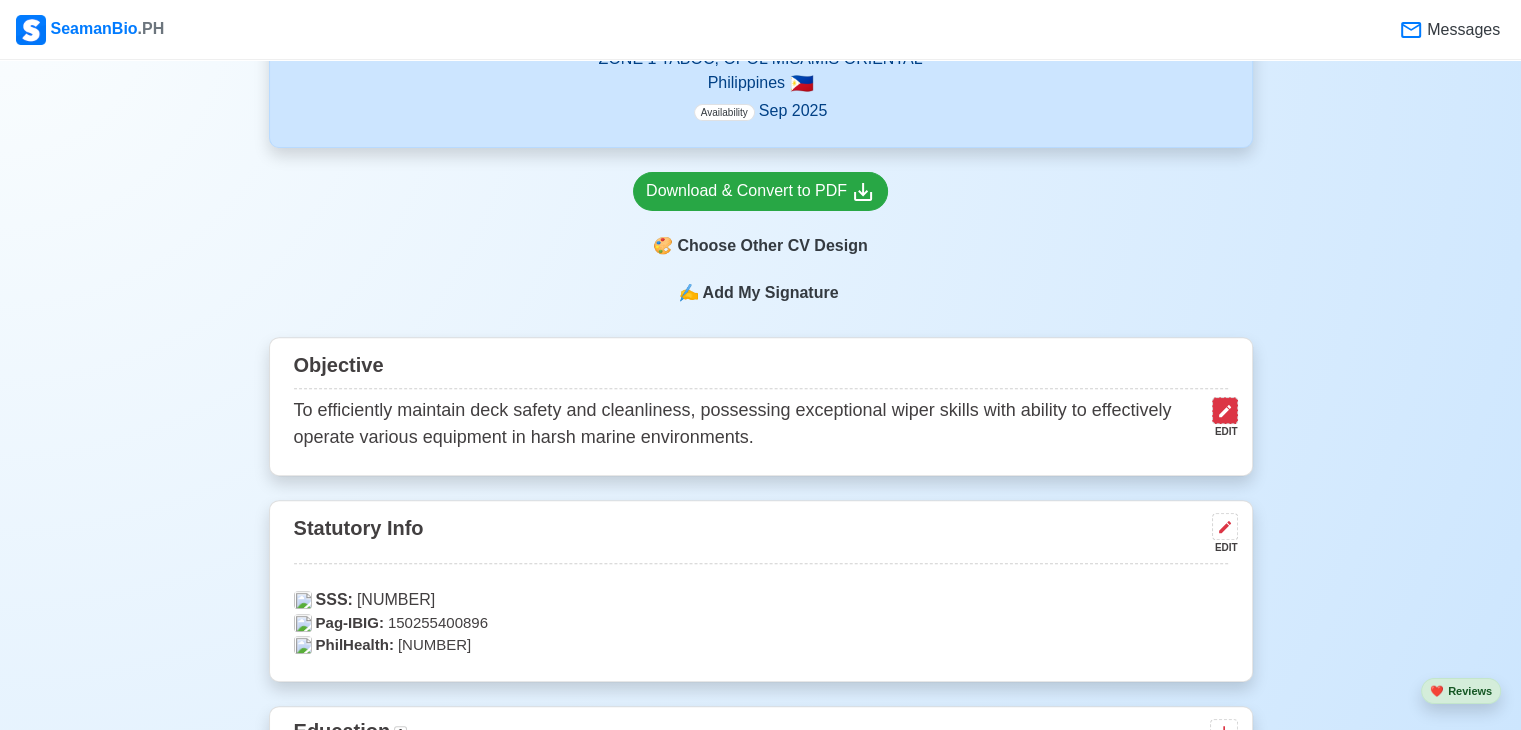 click 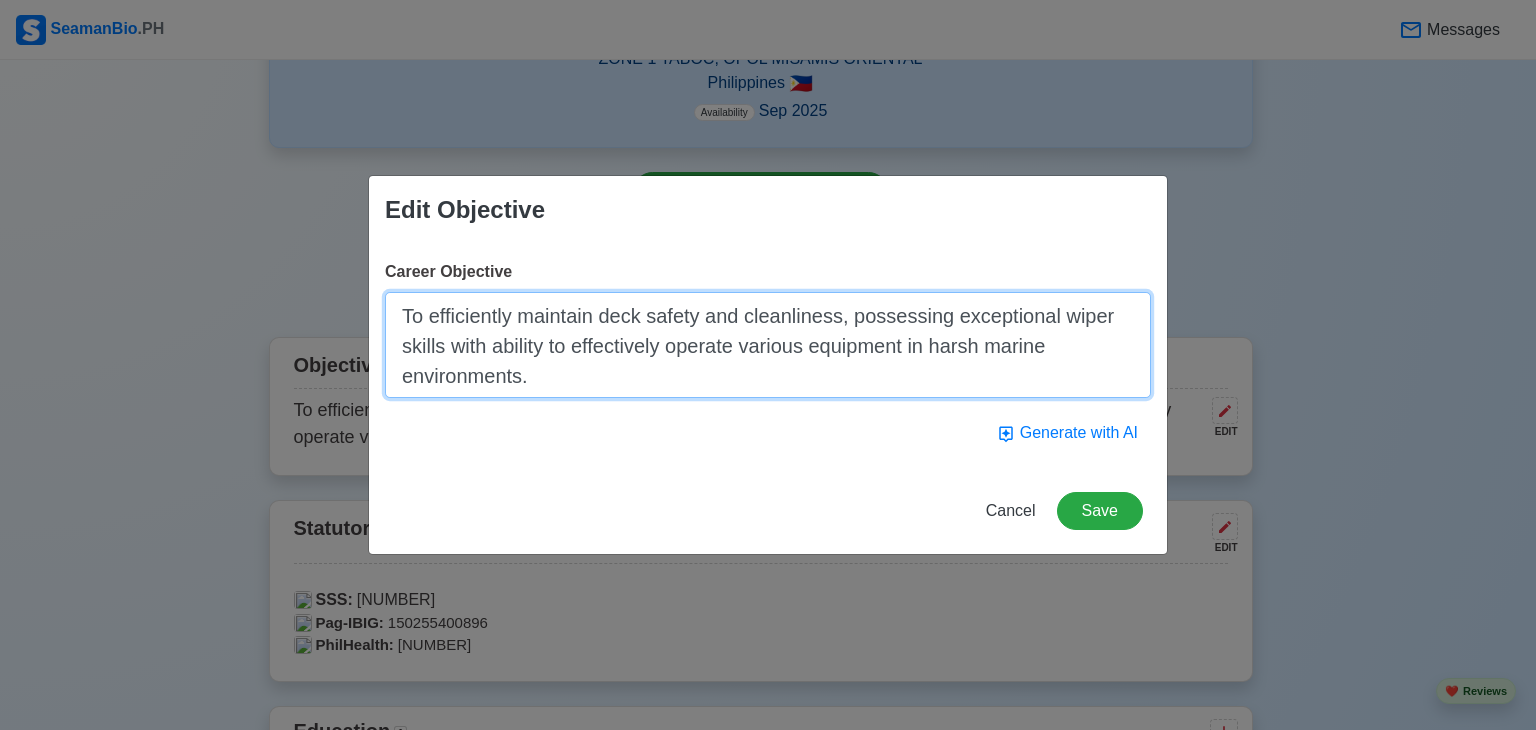 paste on "o obtain a responsible position as a Marine Engineer where I can utilize my technical skills and domestic sailing experience to ensure safe, efficient, and compliant operation of marine vessels. I aim to contribute to the growth and reliability of the company by maintaining high engineering standards, improving operational performance, and upholding safety and environmental regulations" 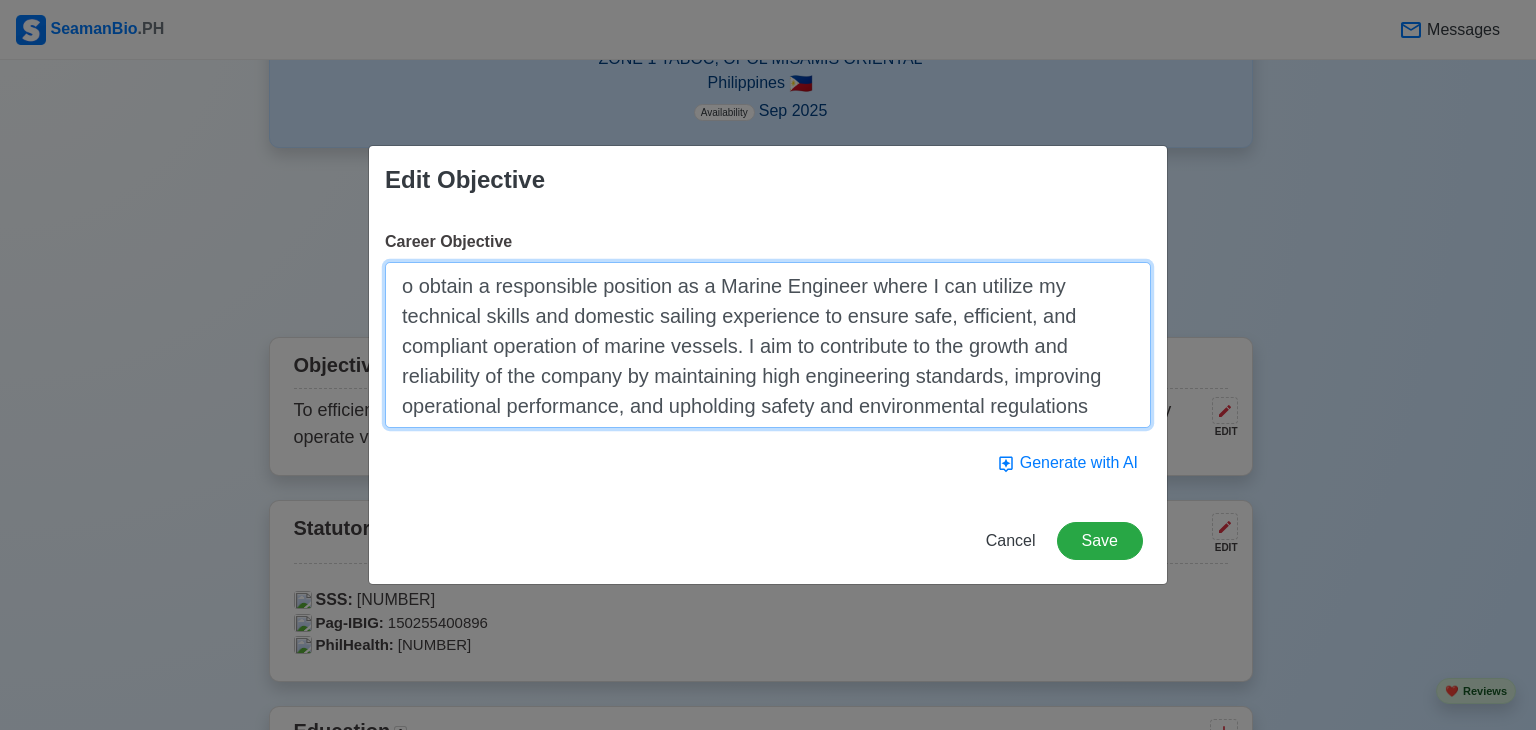 click on "o obtain a responsible position as a Marine Engineer where I can utilize my technical skills and domestic sailing experience to ensure safe, efficient, and compliant operation of marine vessels. I aim to contribute to the growth and reliability of the company by maintaining high engineering standards, improving operational performance, and upholding safety and environmental regulations" at bounding box center (768, 345) 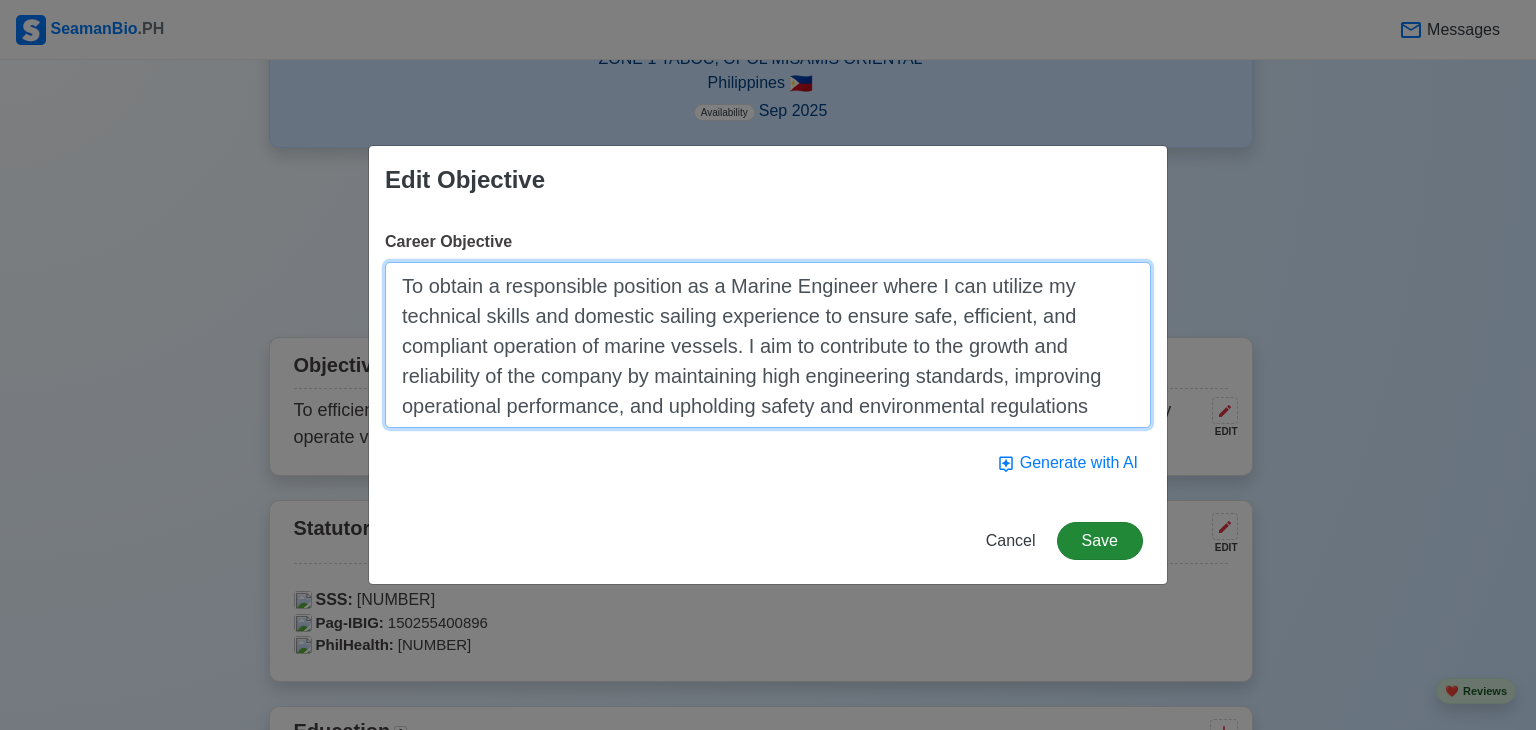 type on "To obtain a responsible position as a Marine Engineer where I can utilize my technical skills and domestic sailing experience to ensure safe, efficient, and compliant operation of marine vessels. I aim to contribute to the growth and reliability of the company by maintaining high engineering standards, improving operational performance, and upholding safety and environmental regulations" 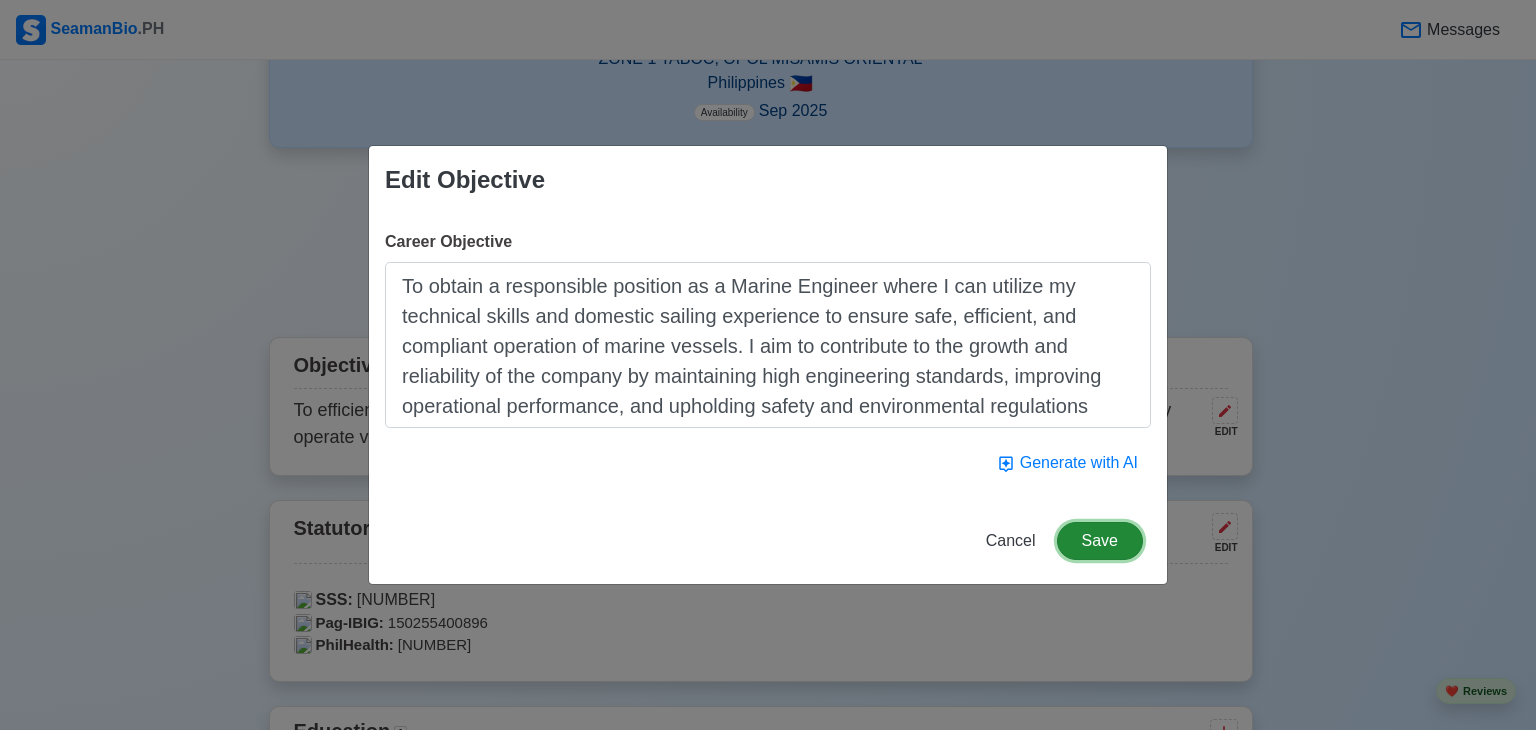 click on "Save" at bounding box center [1100, 541] 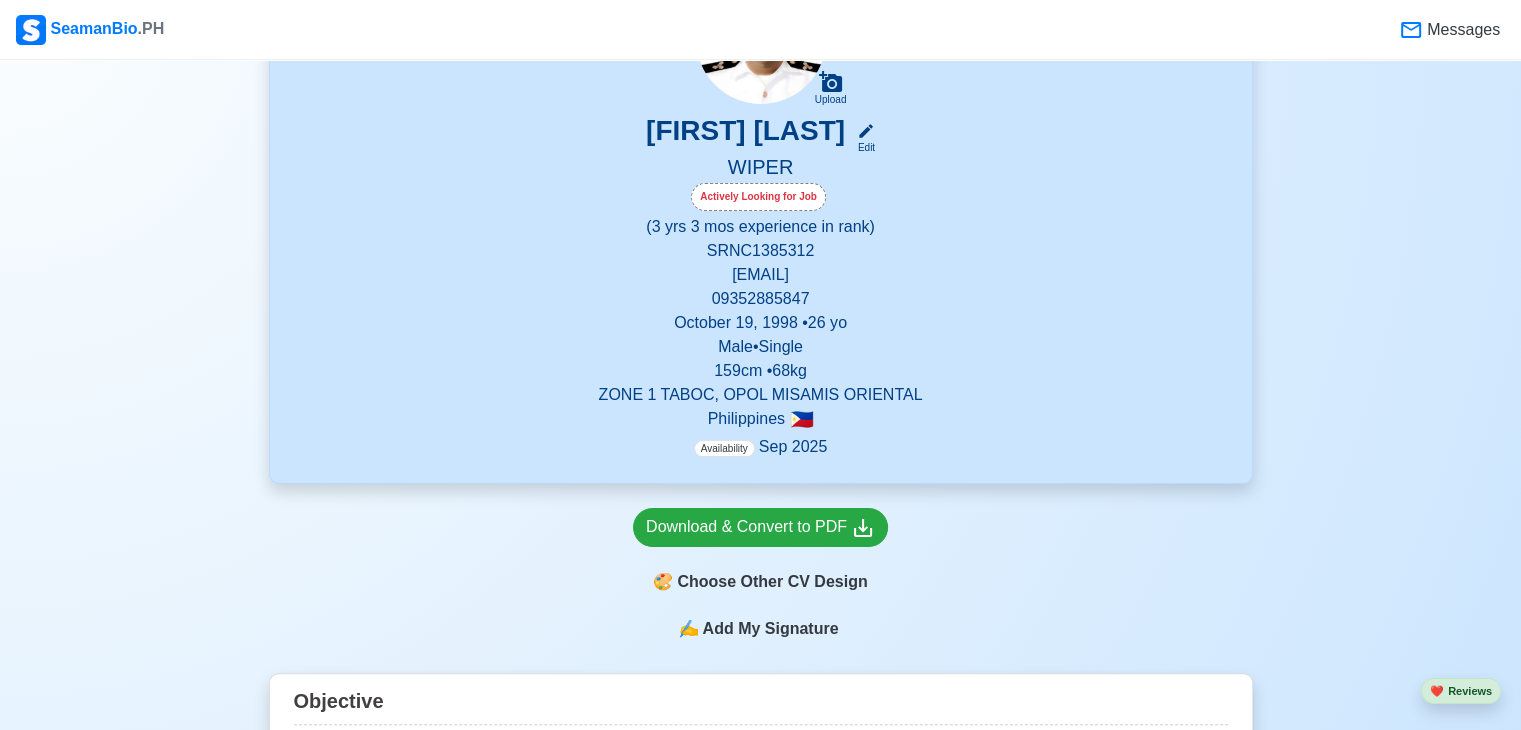 scroll, scrollTop: 347, scrollLeft: 0, axis: vertical 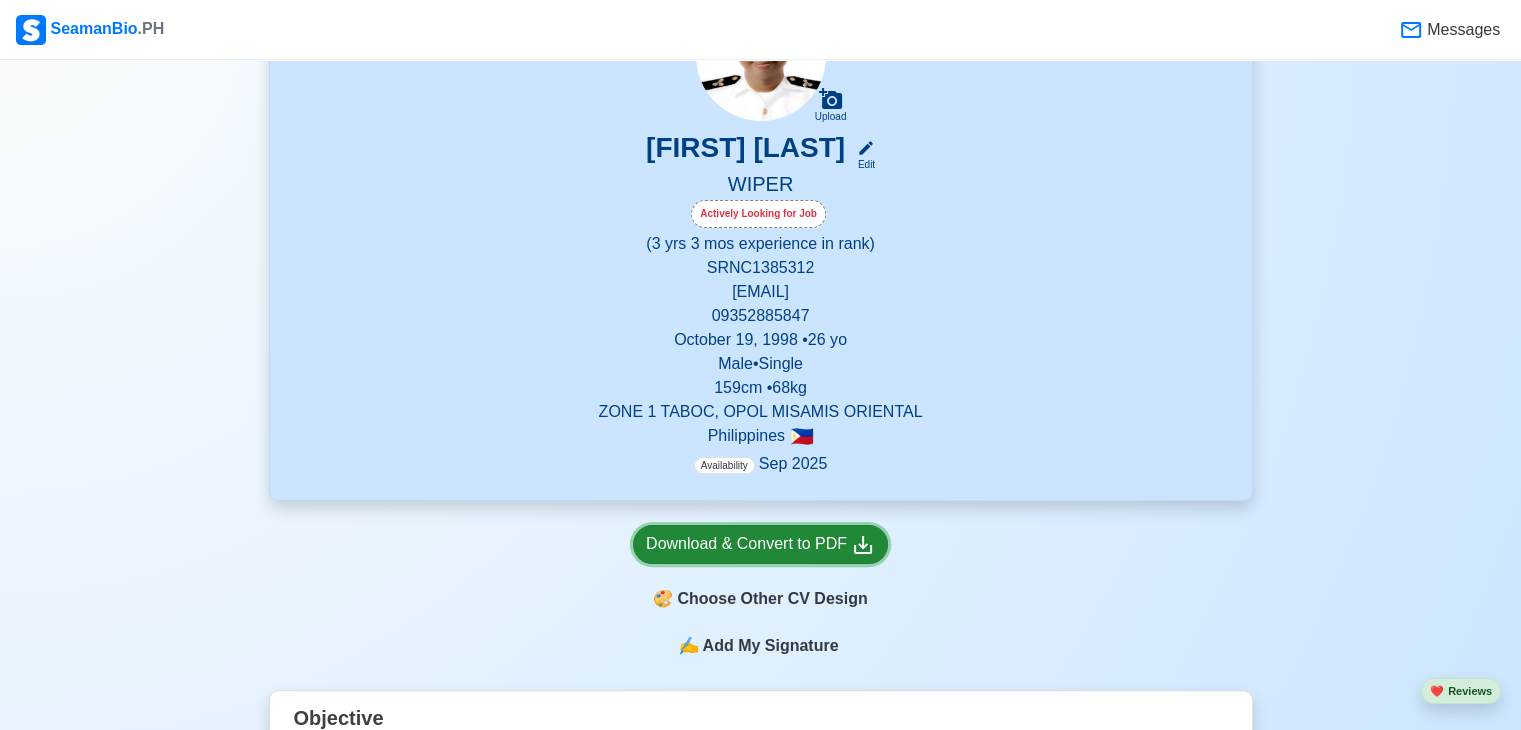 click on "Download & Convert to PDF" at bounding box center (760, 544) 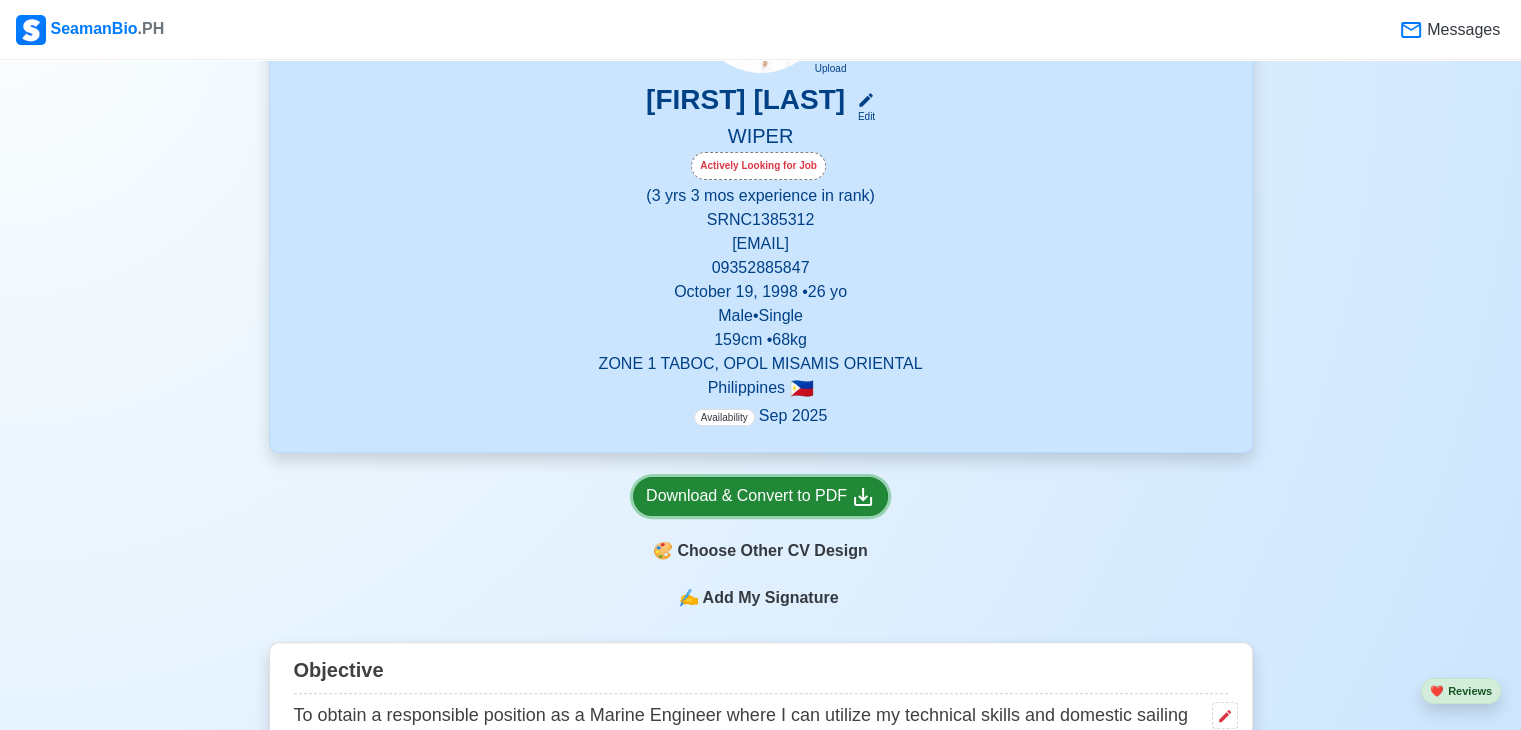 scroll, scrollTop: 400, scrollLeft: 0, axis: vertical 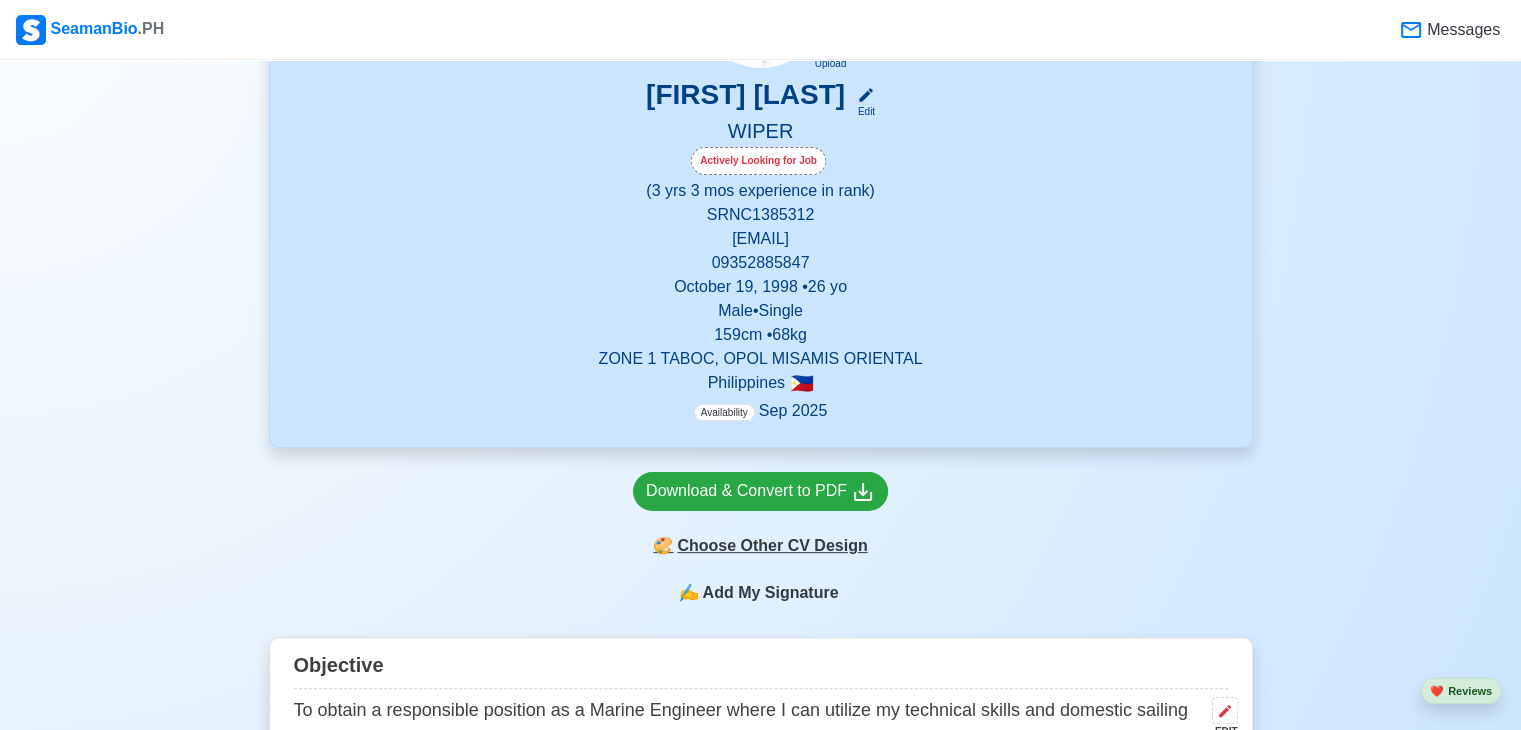 click on "🎨 Choose Other CV Design" at bounding box center [760, 546] 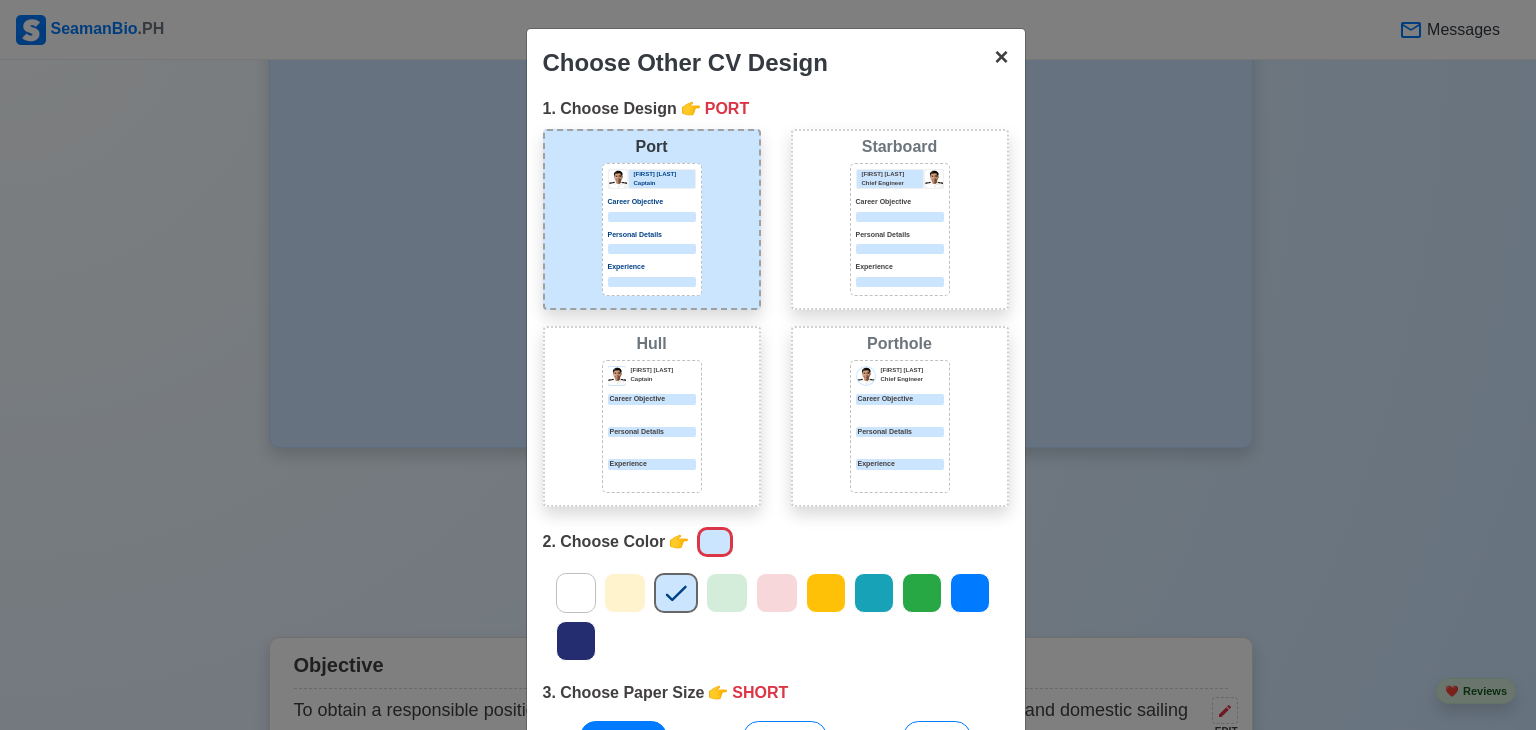 click on "×" at bounding box center (1001, 56) 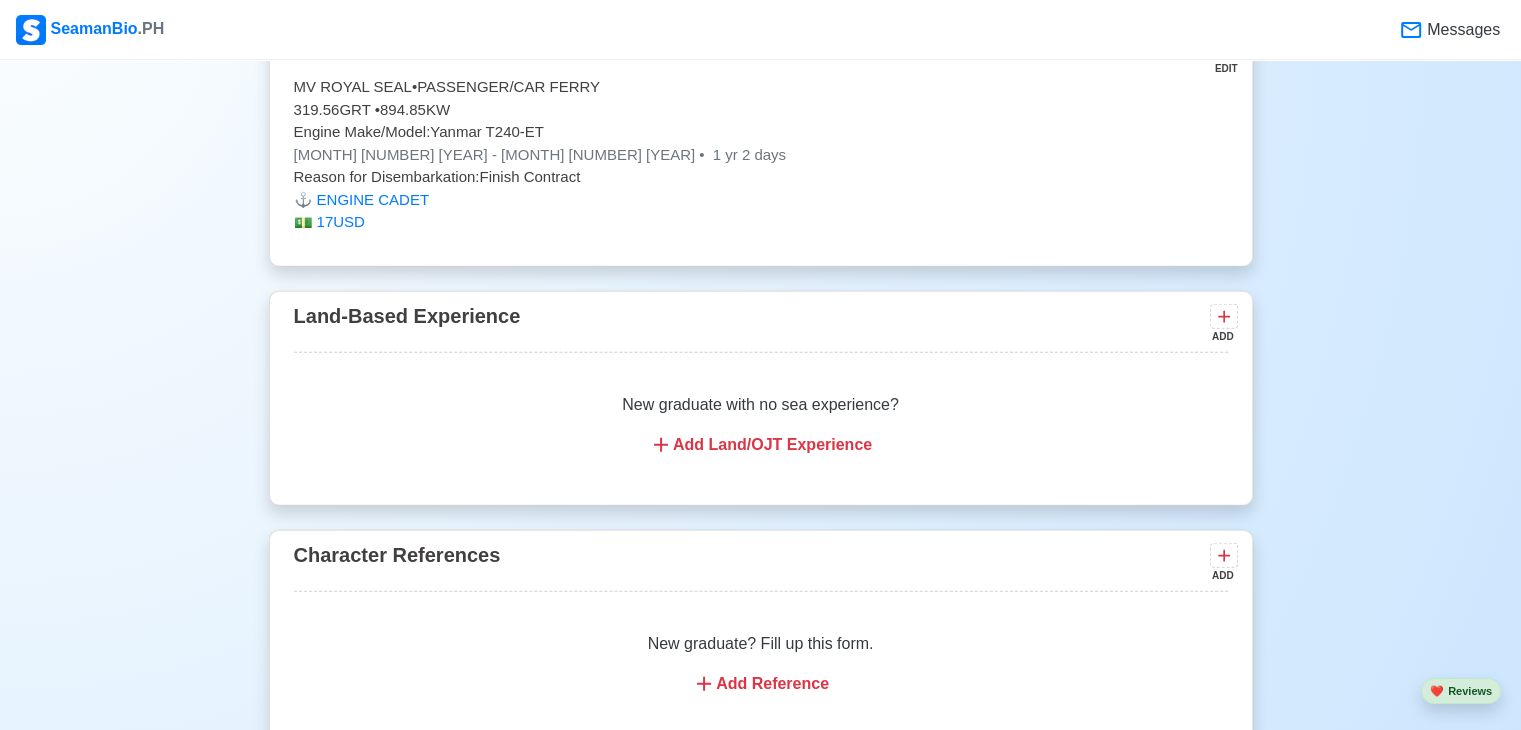 scroll, scrollTop: 5147, scrollLeft: 0, axis: vertical 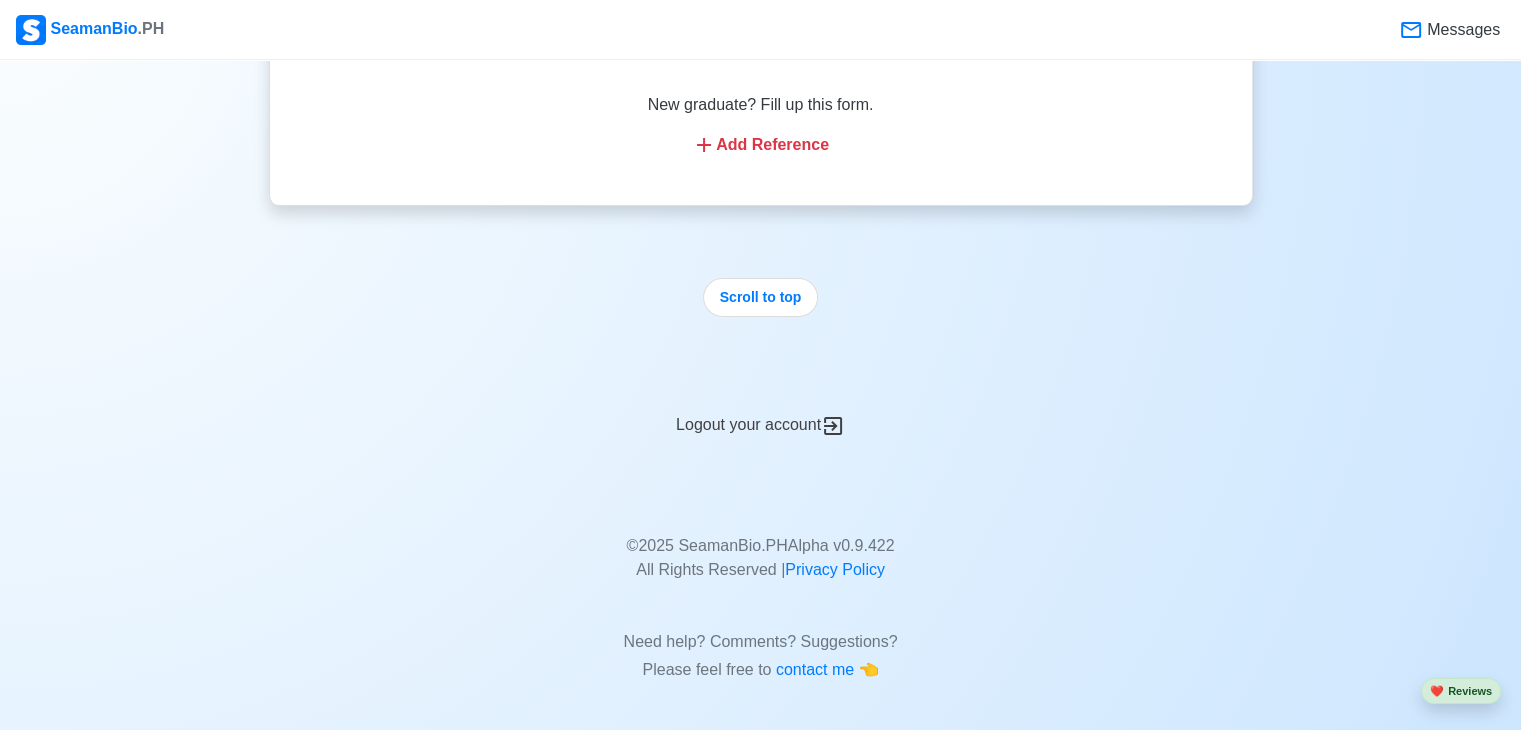 click on "Logout your account" at bounding box center [761, 413] 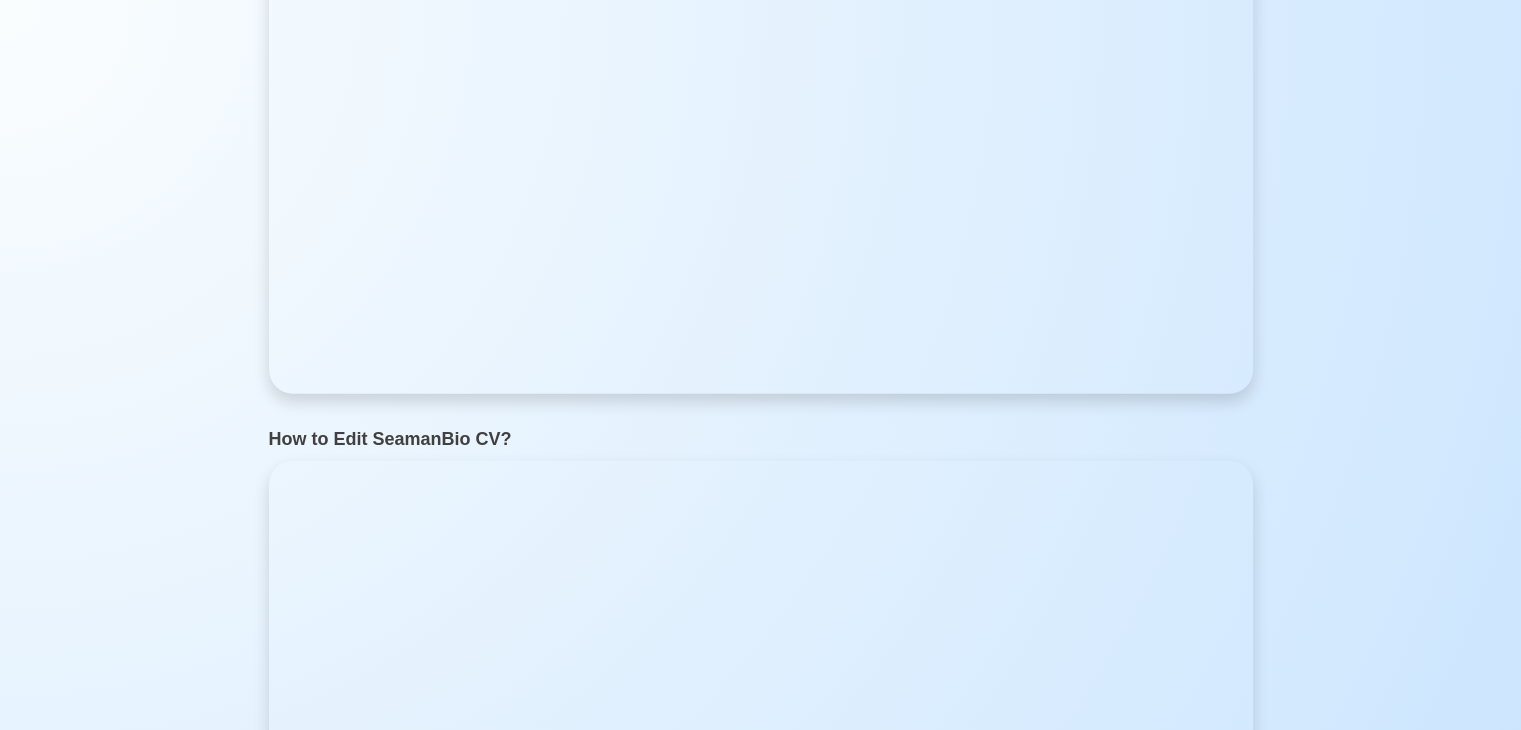 scroll, scrollTop: 0, scrollLeft: 0, axis: both 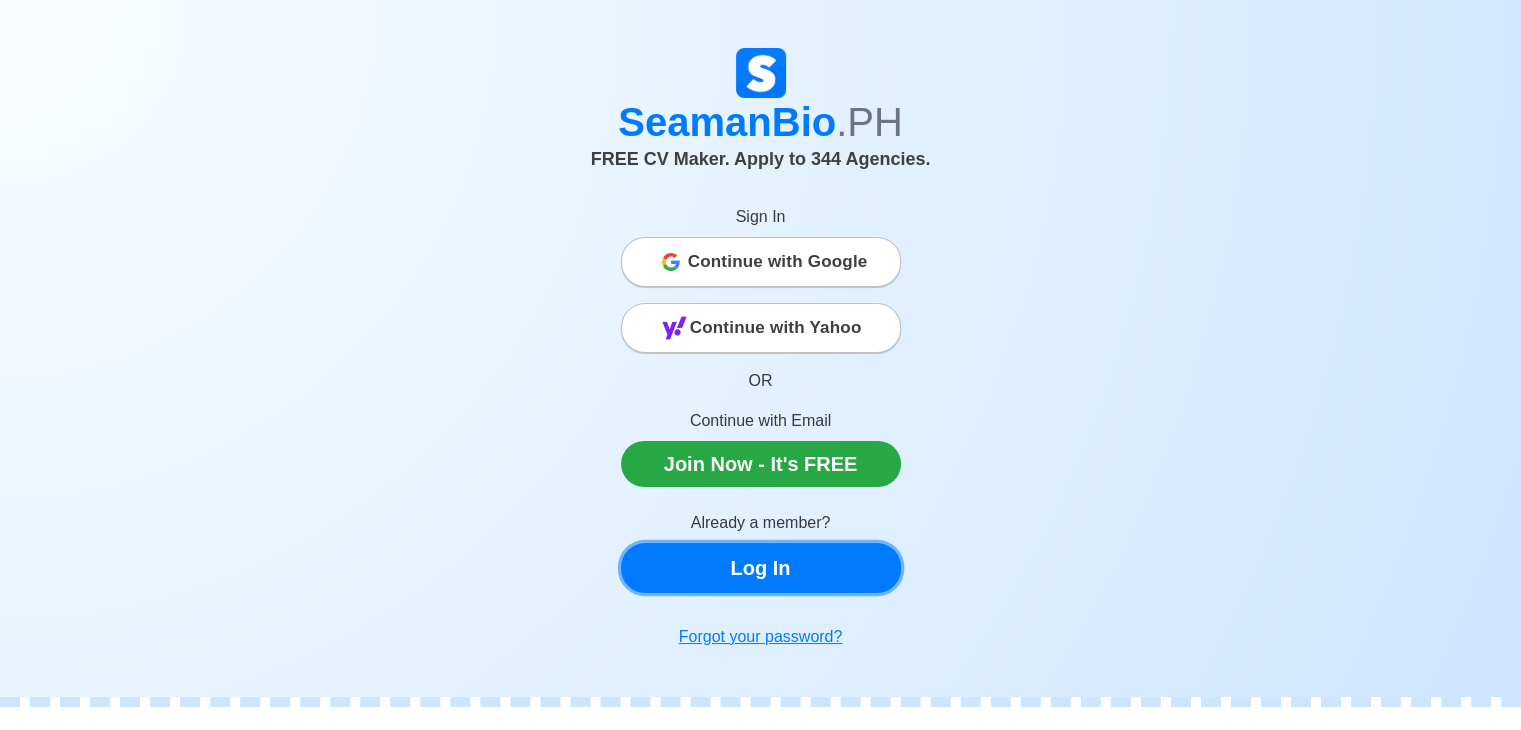 click on "Log In" at bounding box center [761, 568] 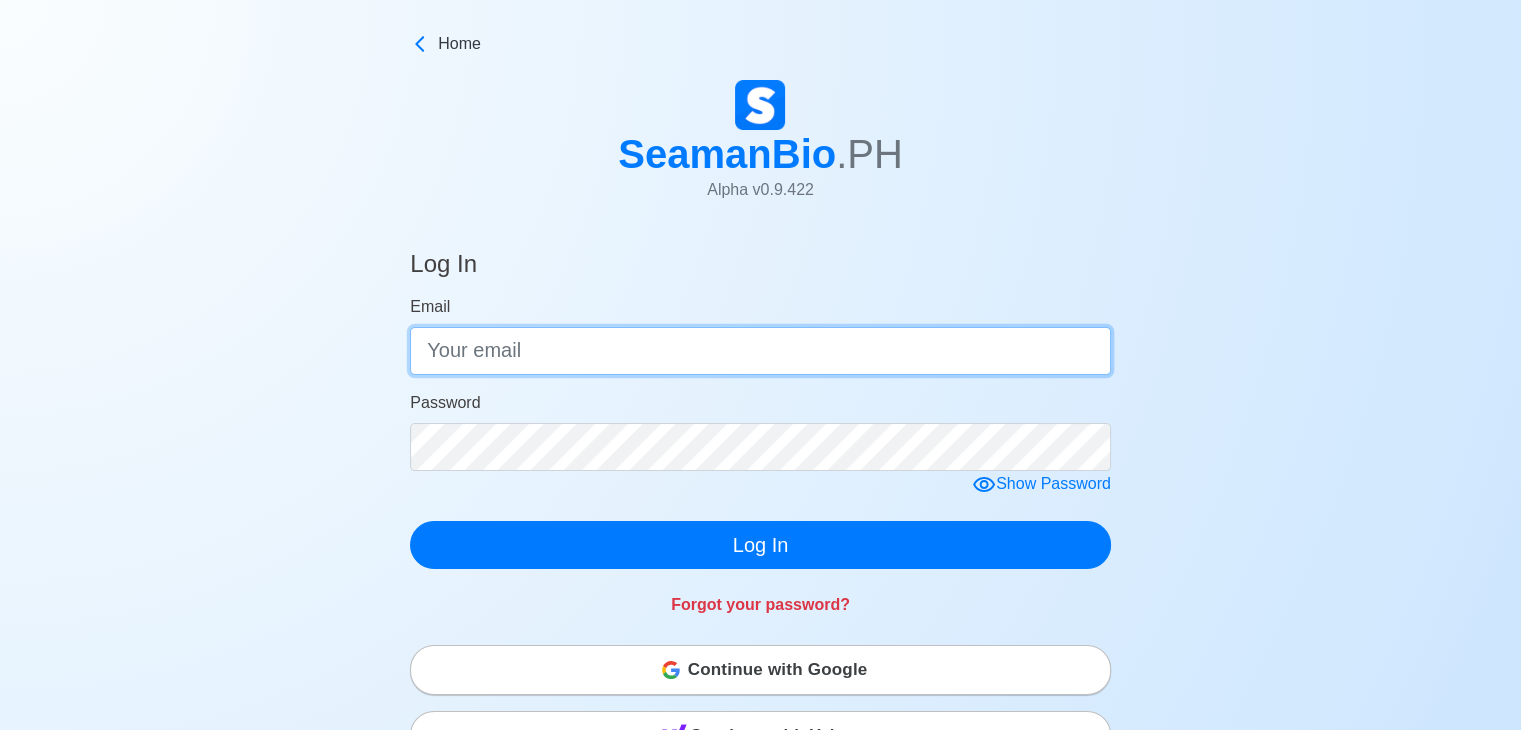 click on "Email" at bounding box center (760, 351) 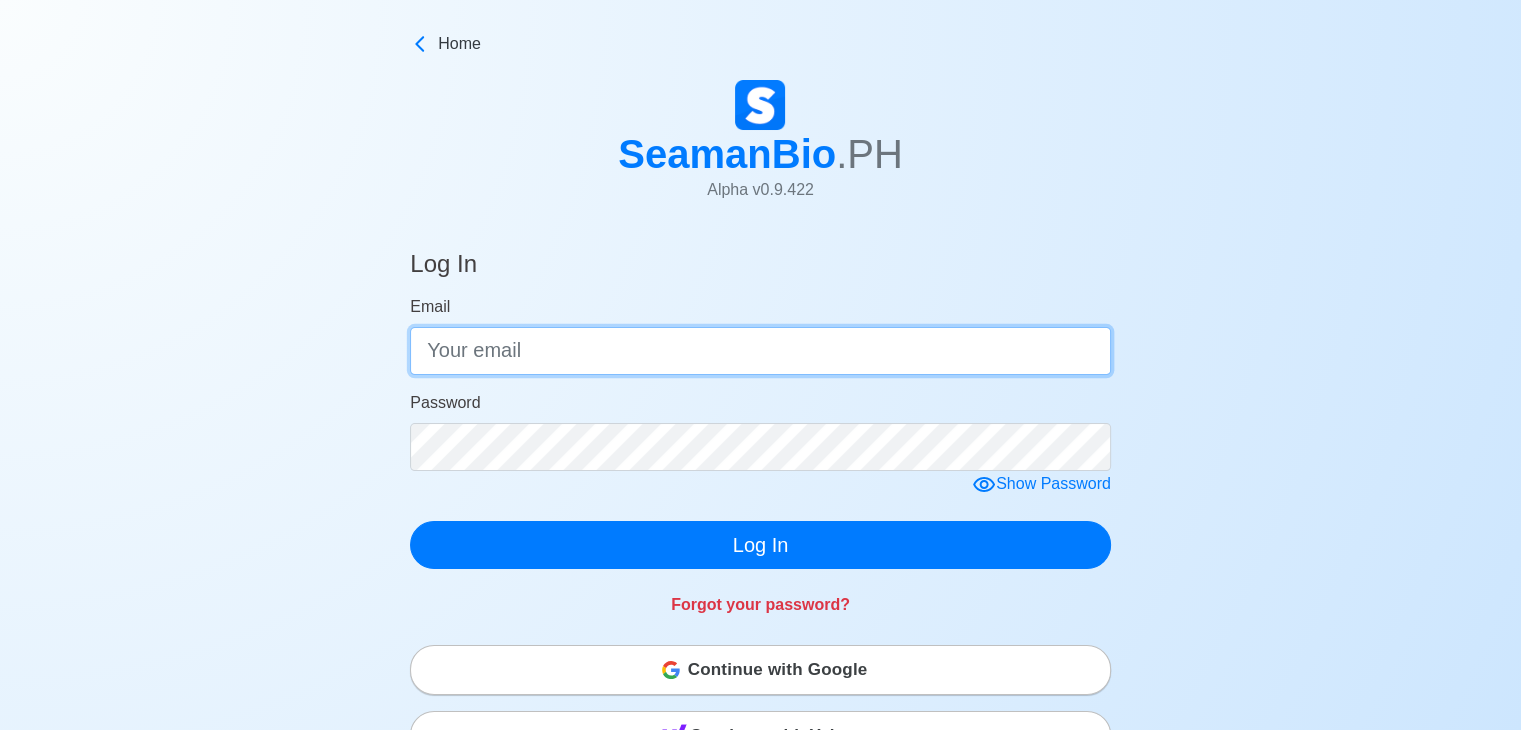 type on "[EMAIL]" 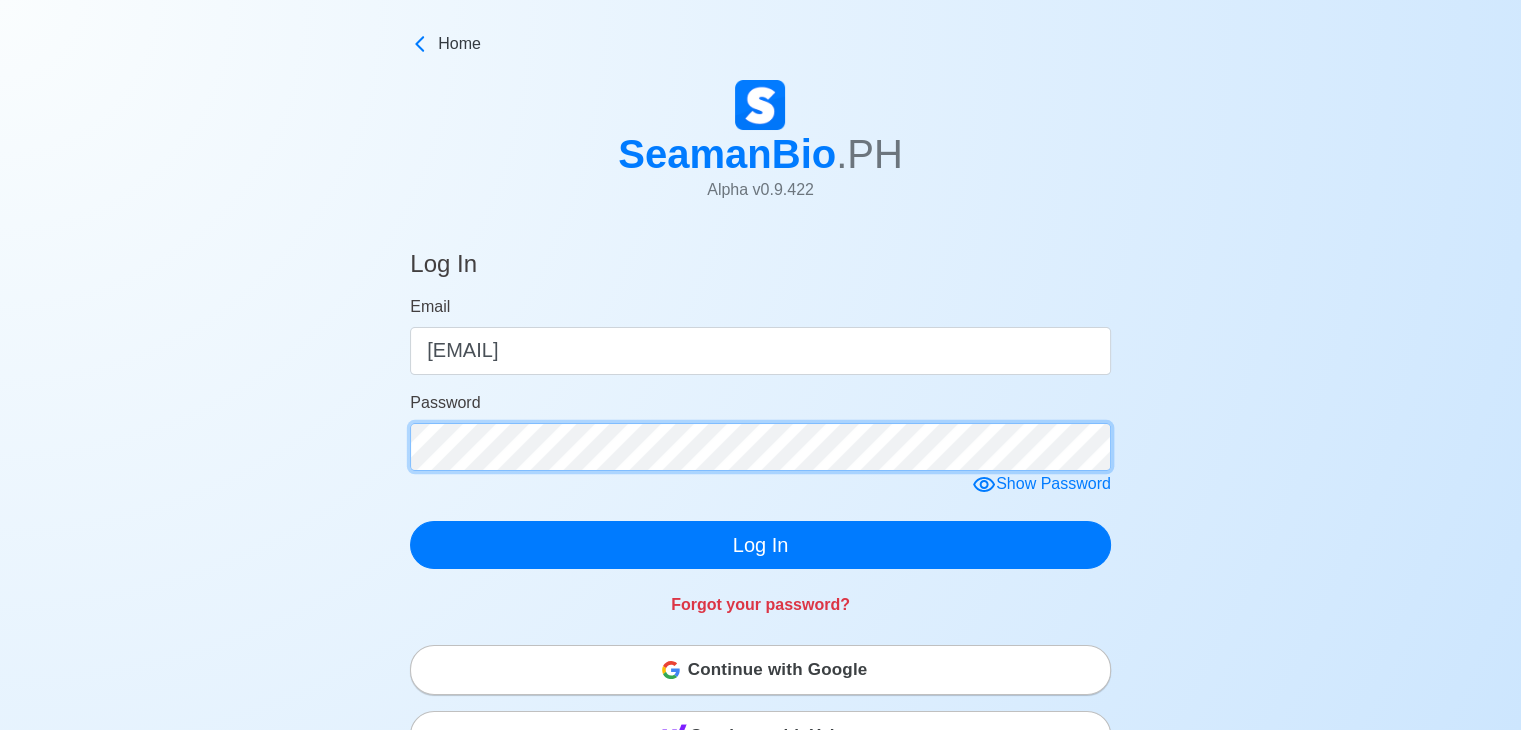 click on "Log In" at bounding box center (760, 545) 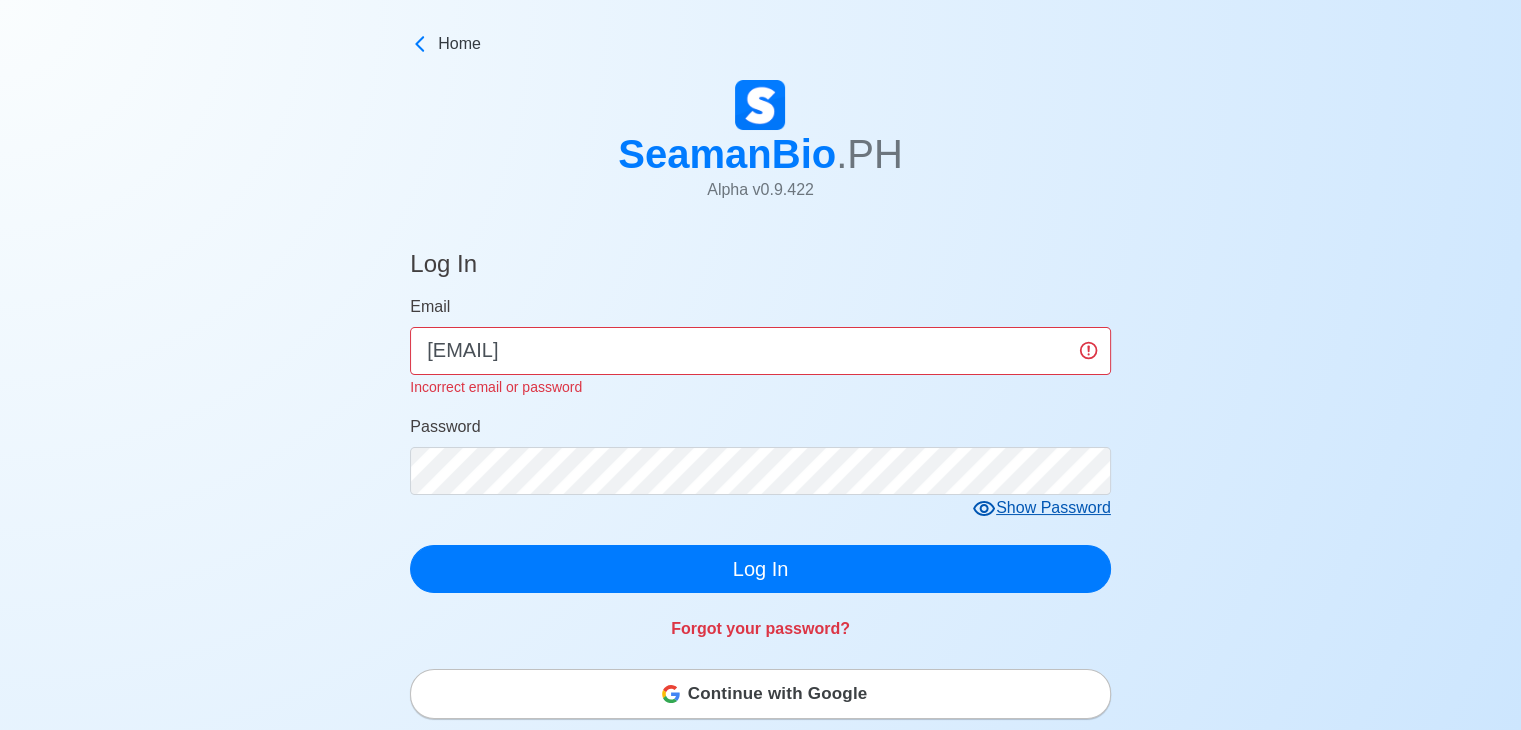 click on "Show Password" at bounding box center (1041, 508) 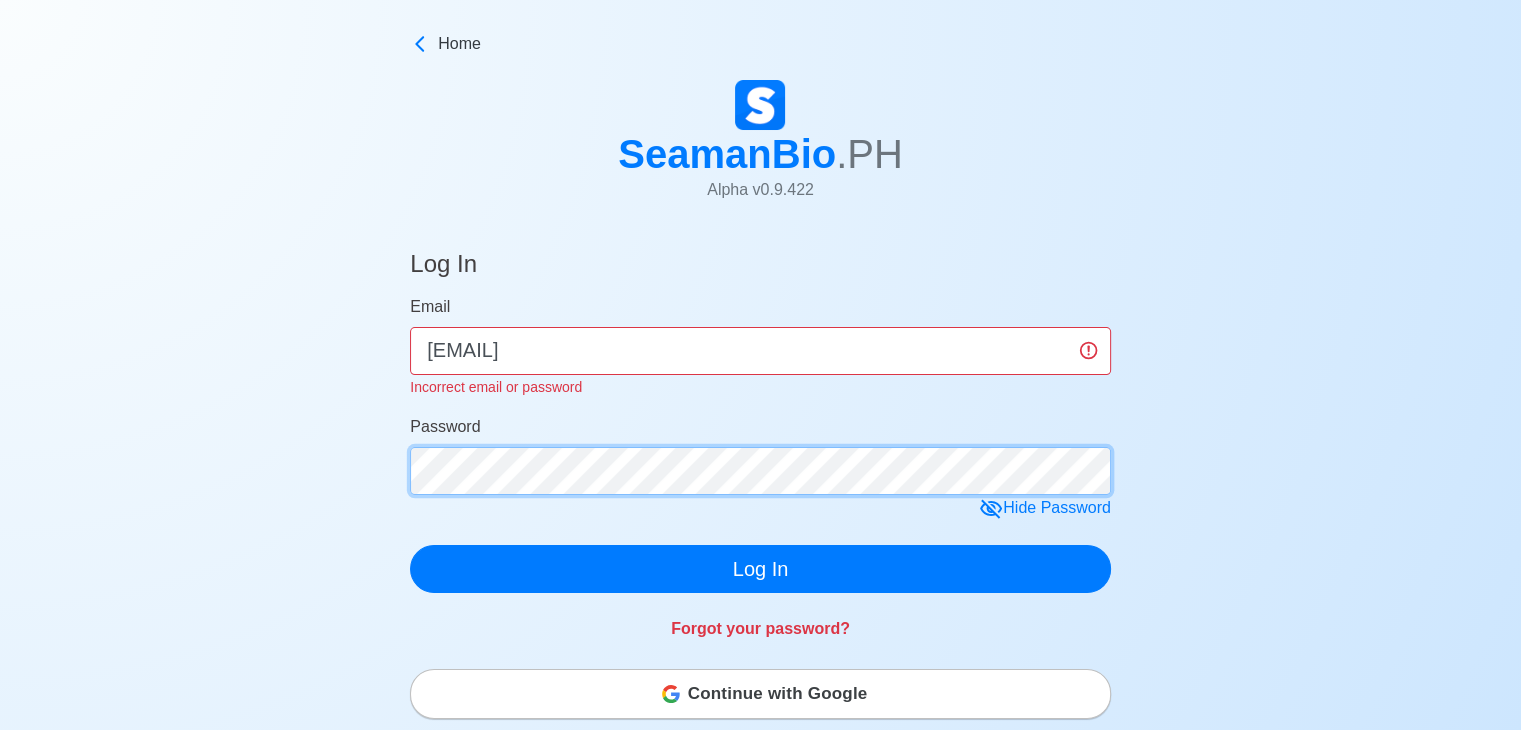 click on "Log In" at bounding box center (760, 569) 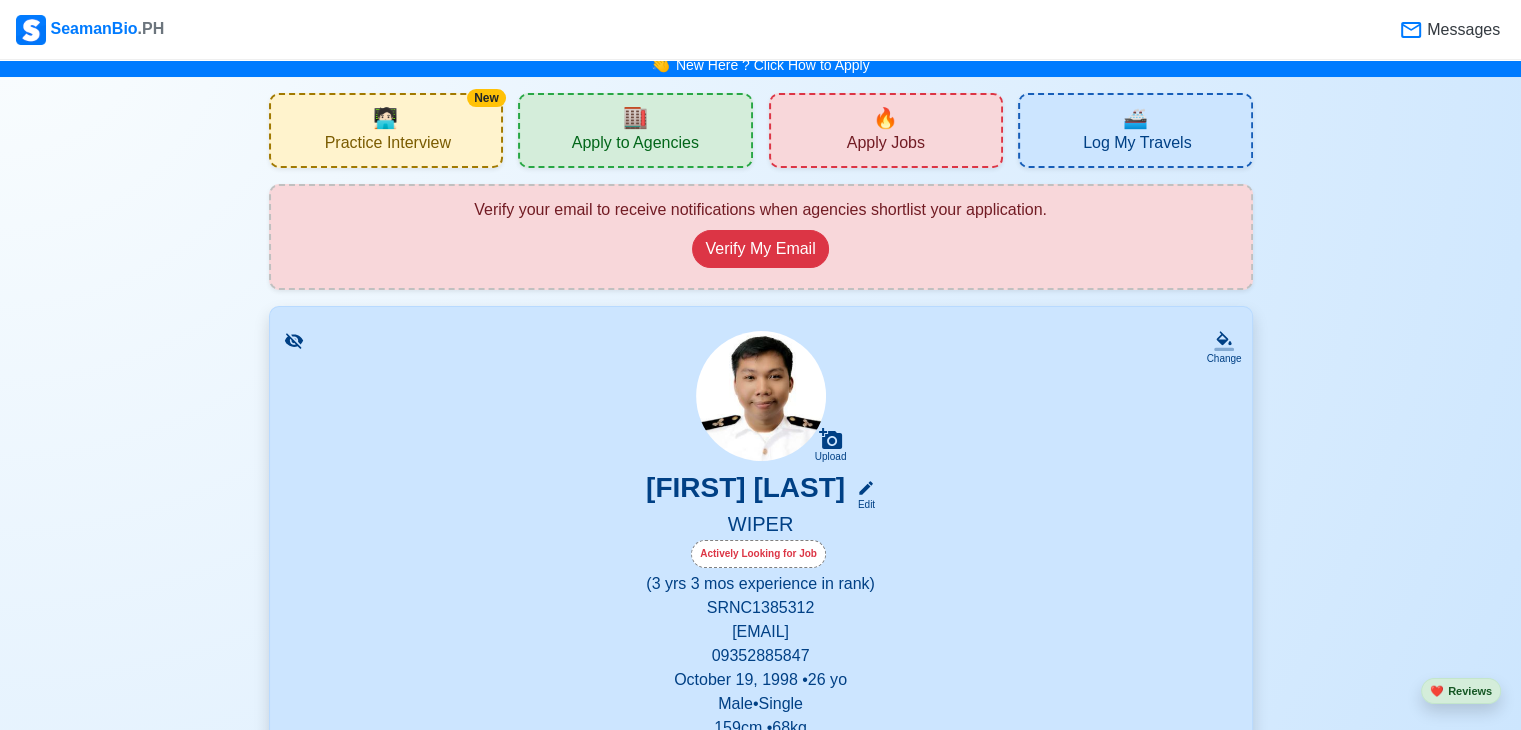 scroll, scrollTop: 0, scrollLeft: 0, axis: both 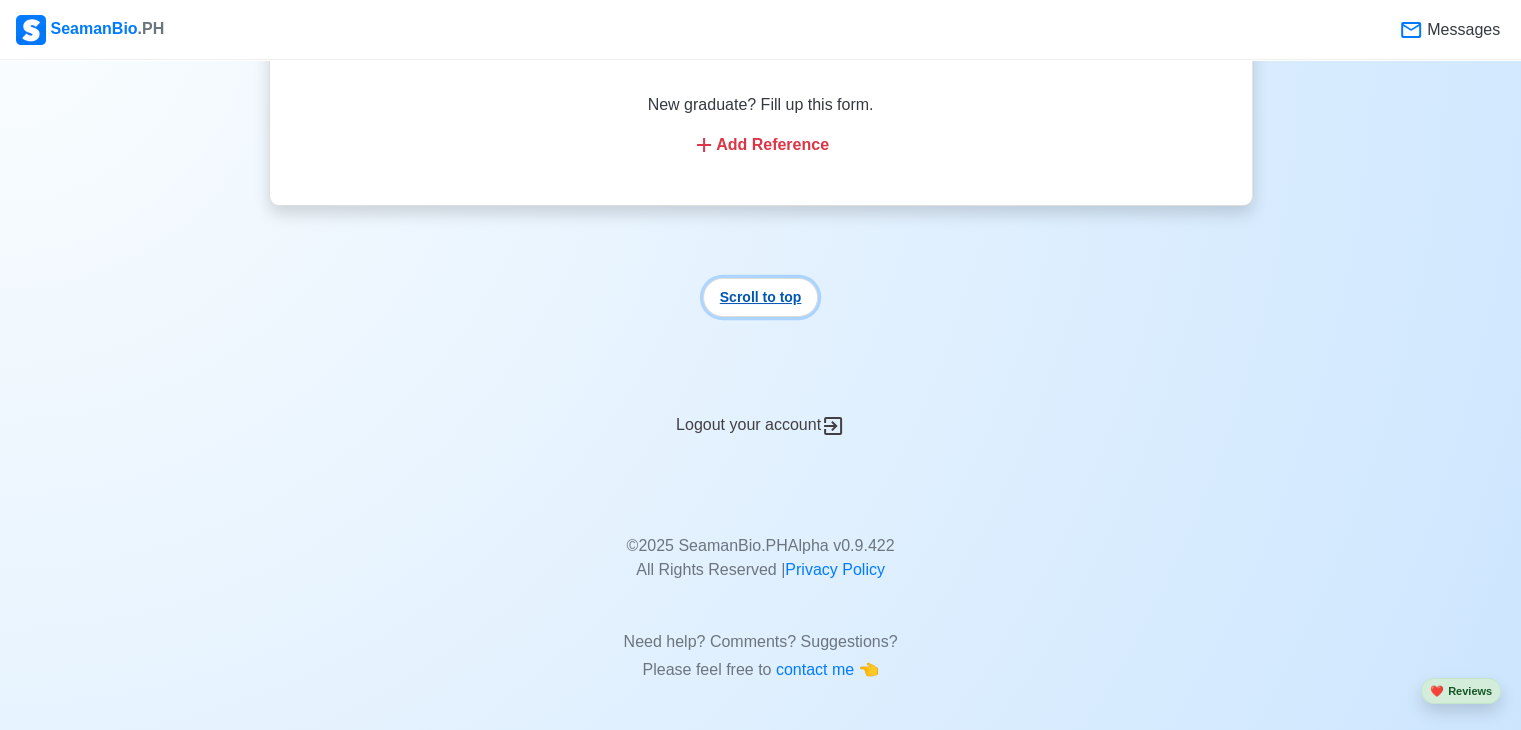click on "Scroll to top" at bounding box center [761, 297] 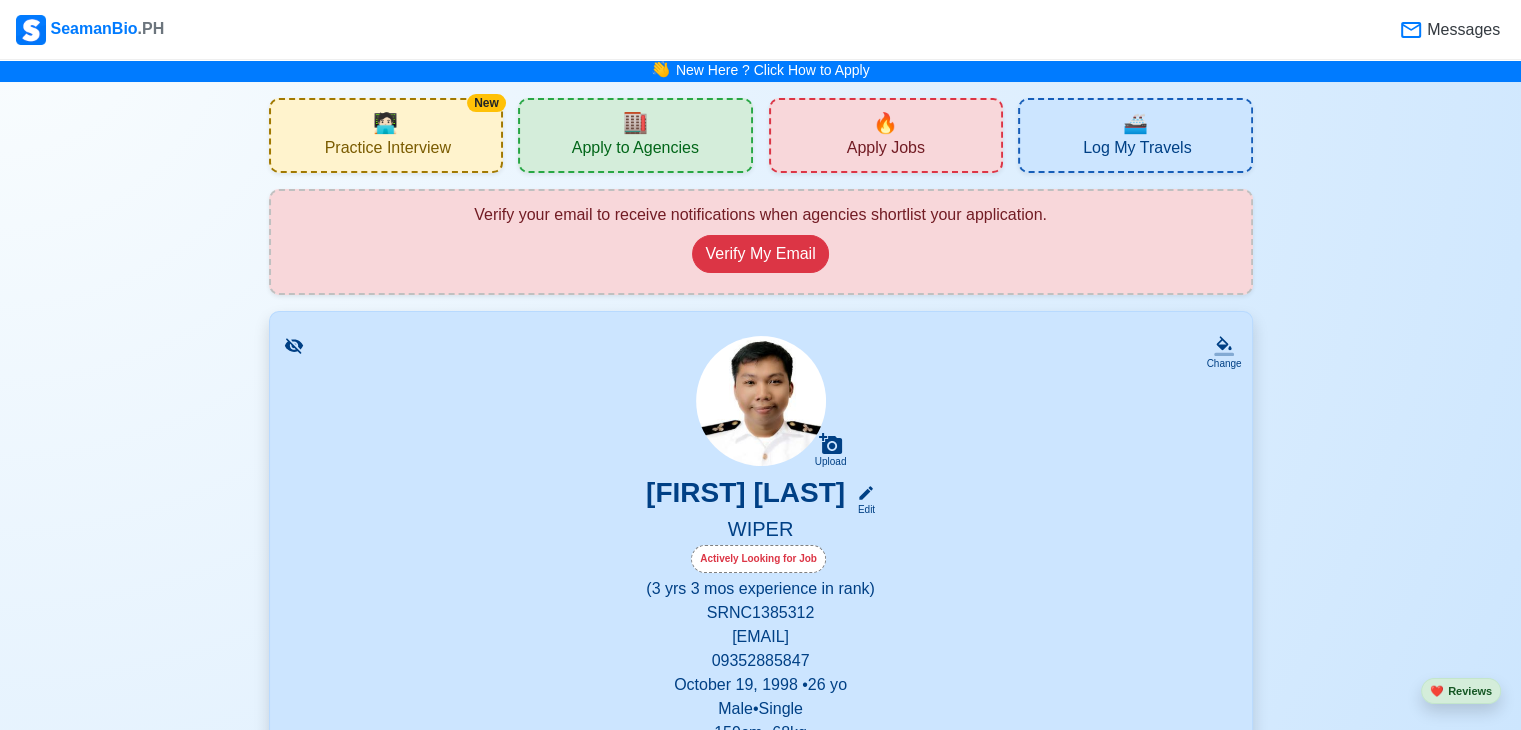 scroll, scrollTop: 0, scrollLeft: 0, axis: both 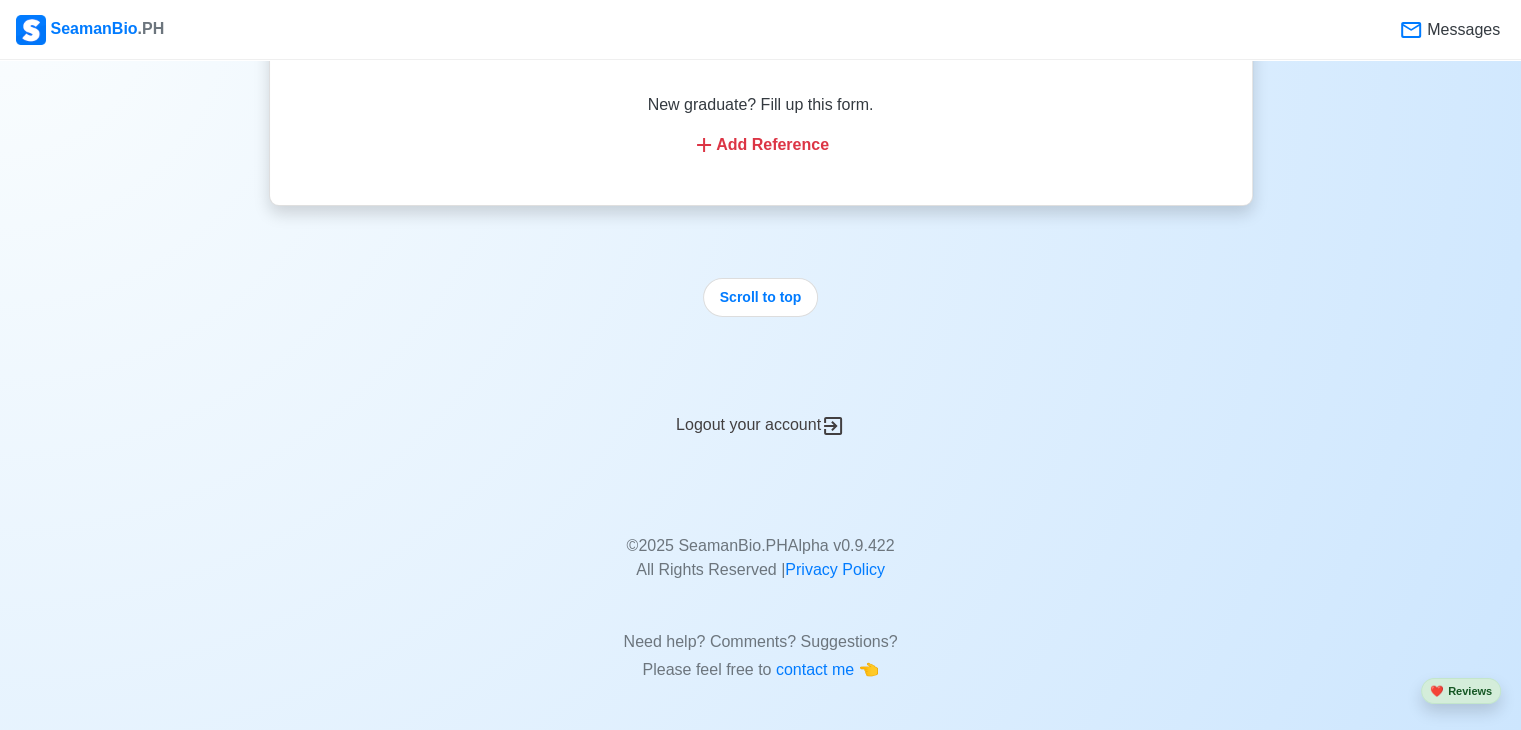 click 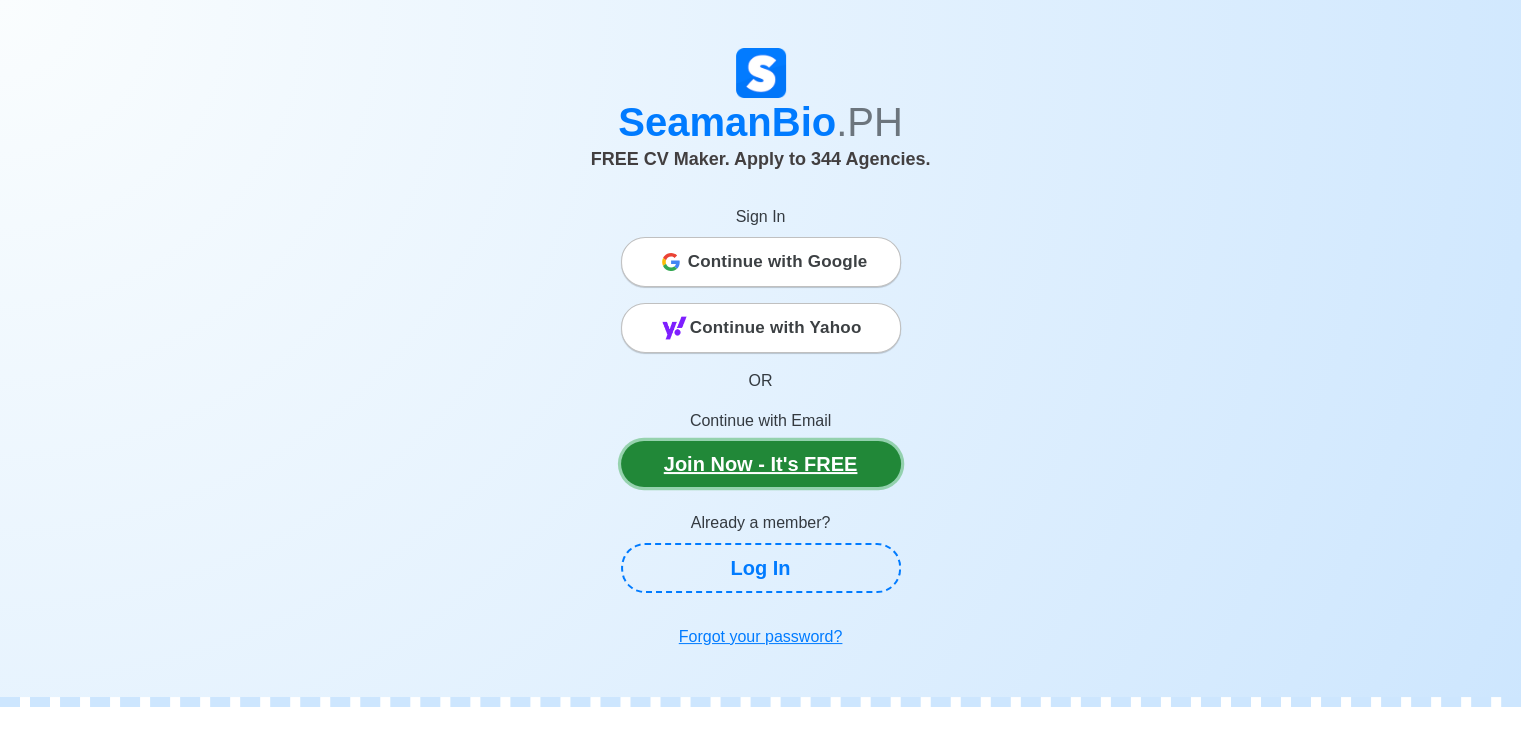 click on "Join Now - It's FREE" at bounding box center (761, 464) 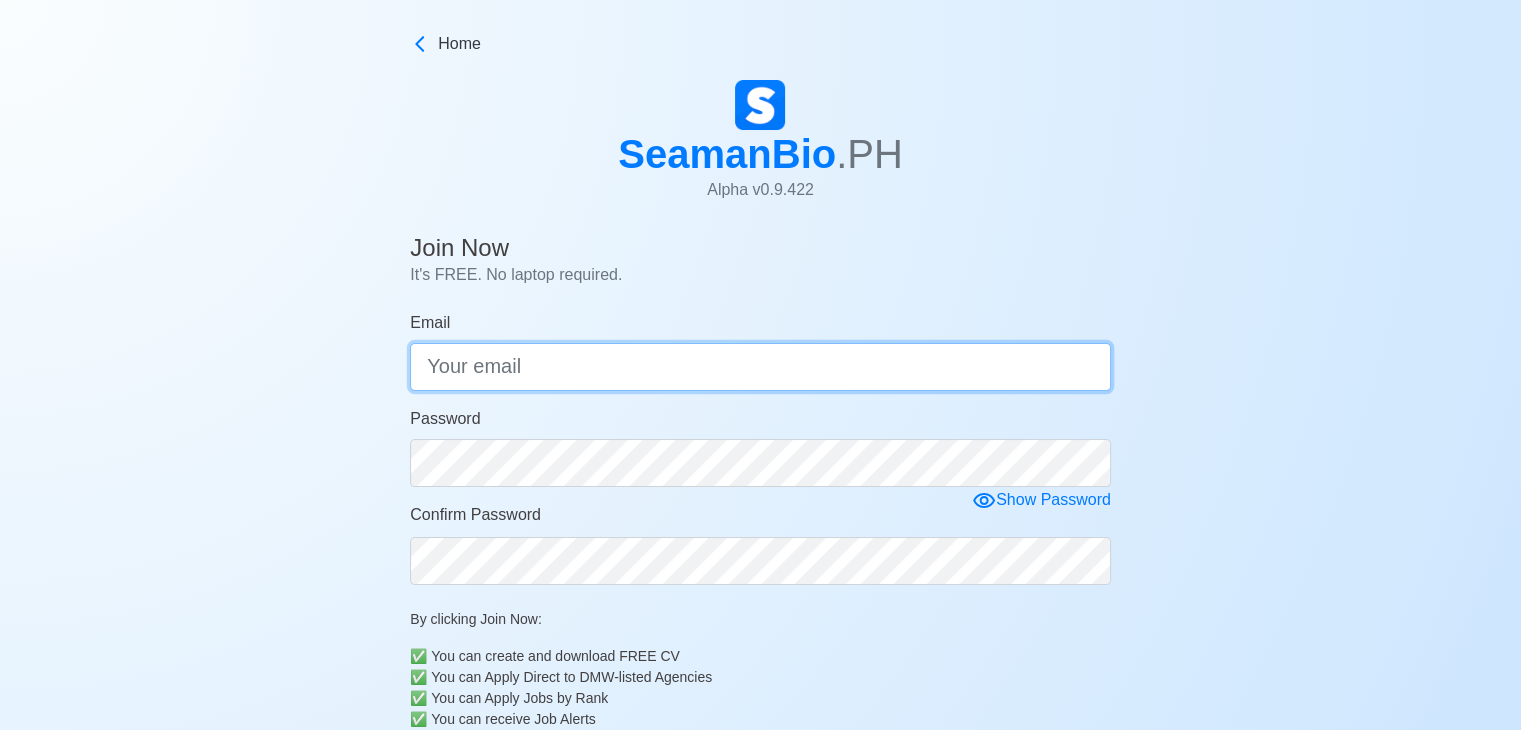 click on "Email" at bounding box center [760, 367] 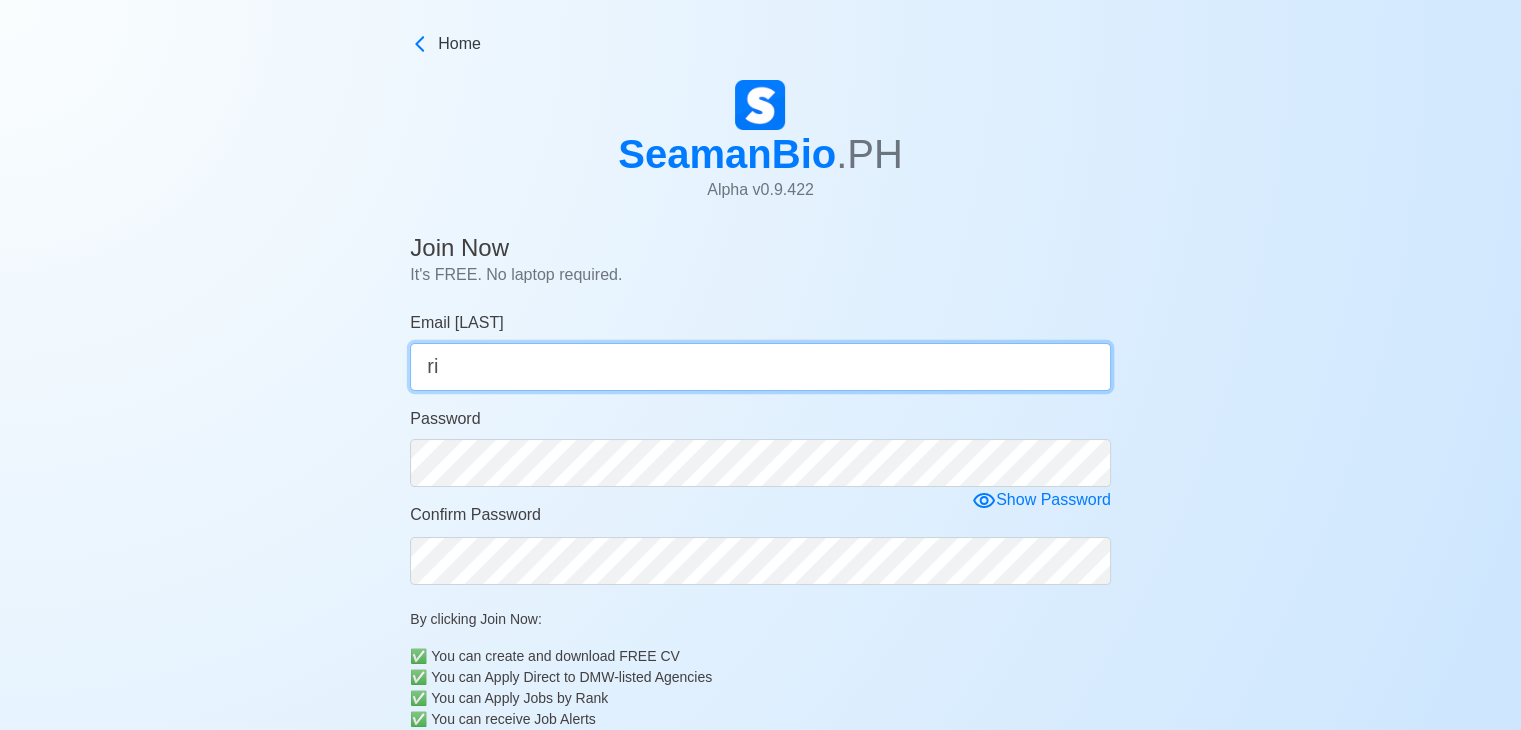 type on "r" 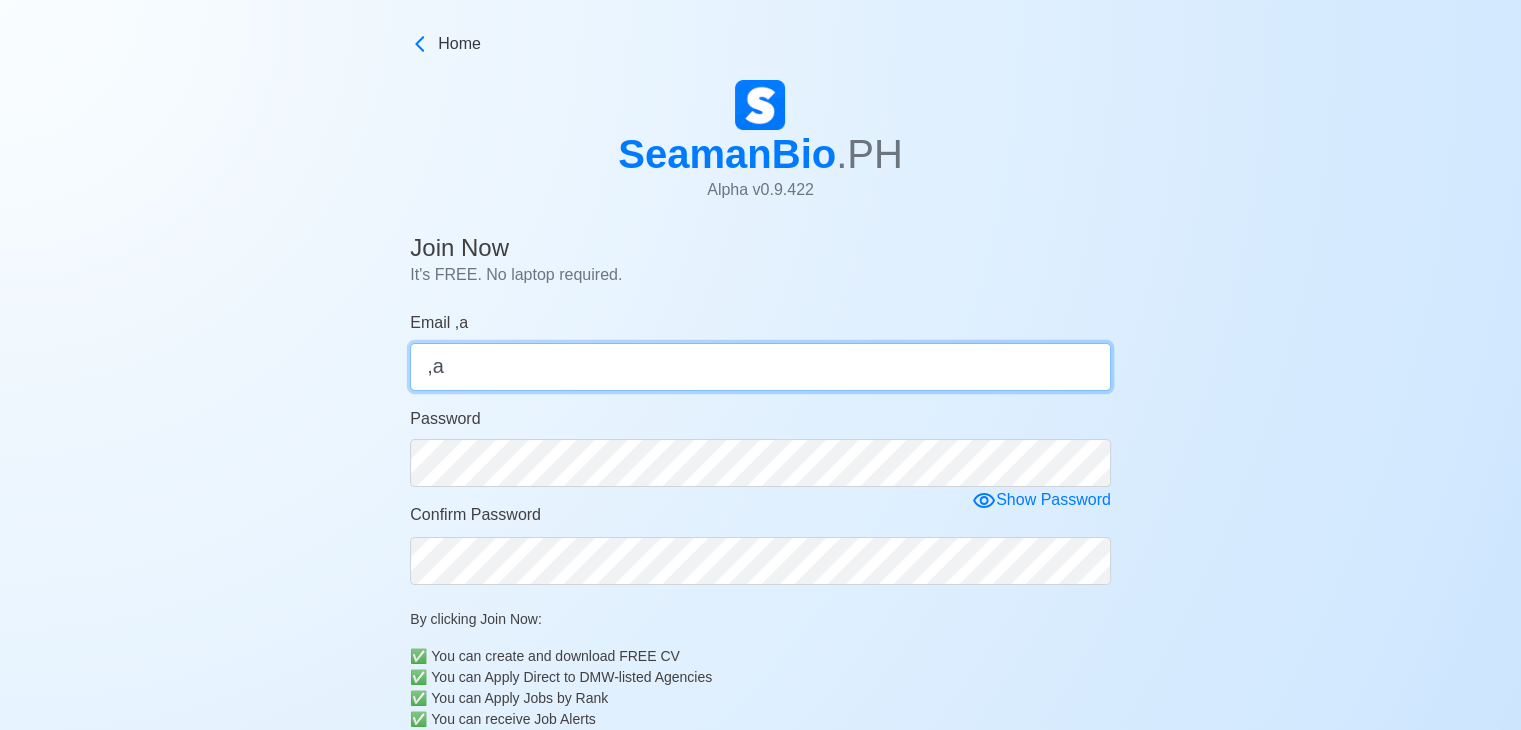 type on "," 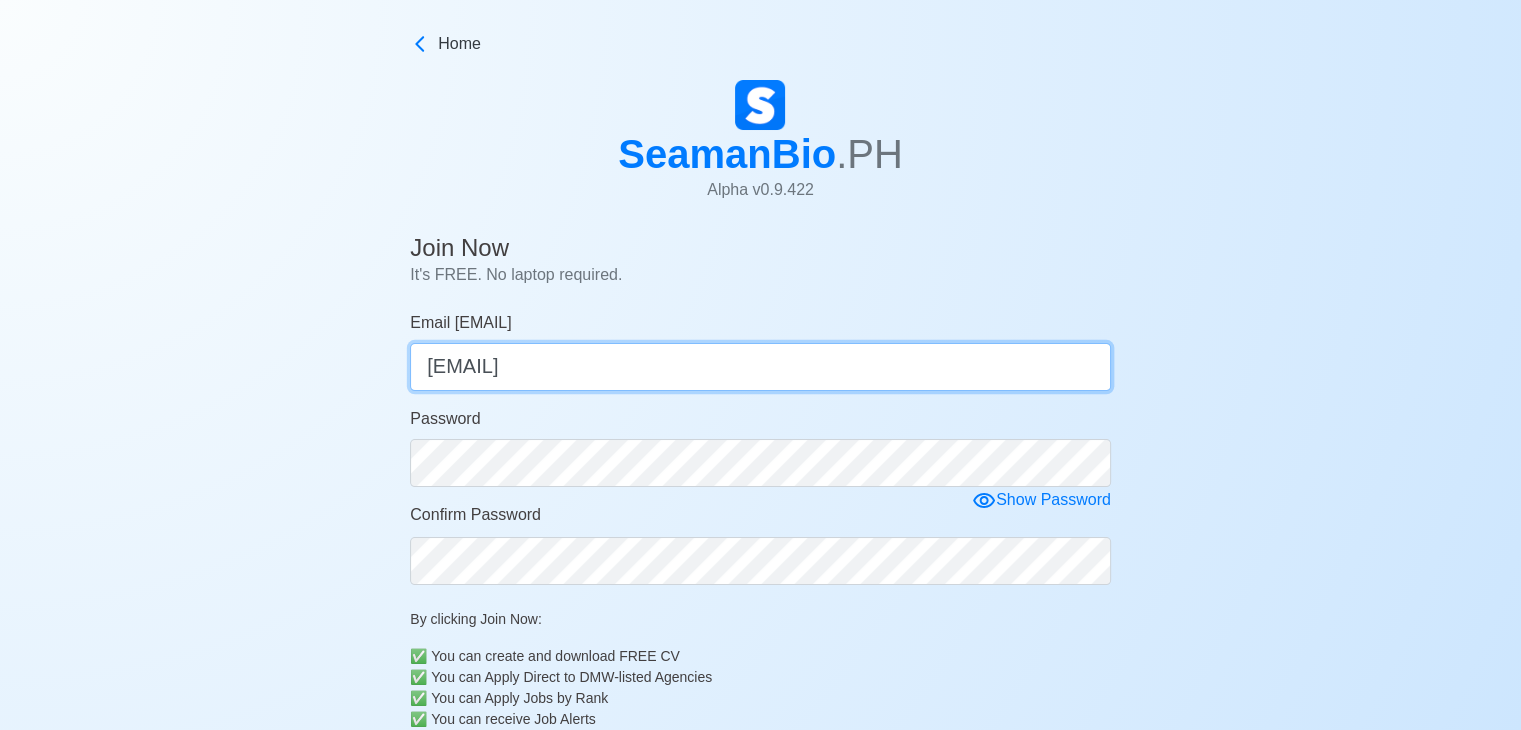 type on "[EMAIL]" 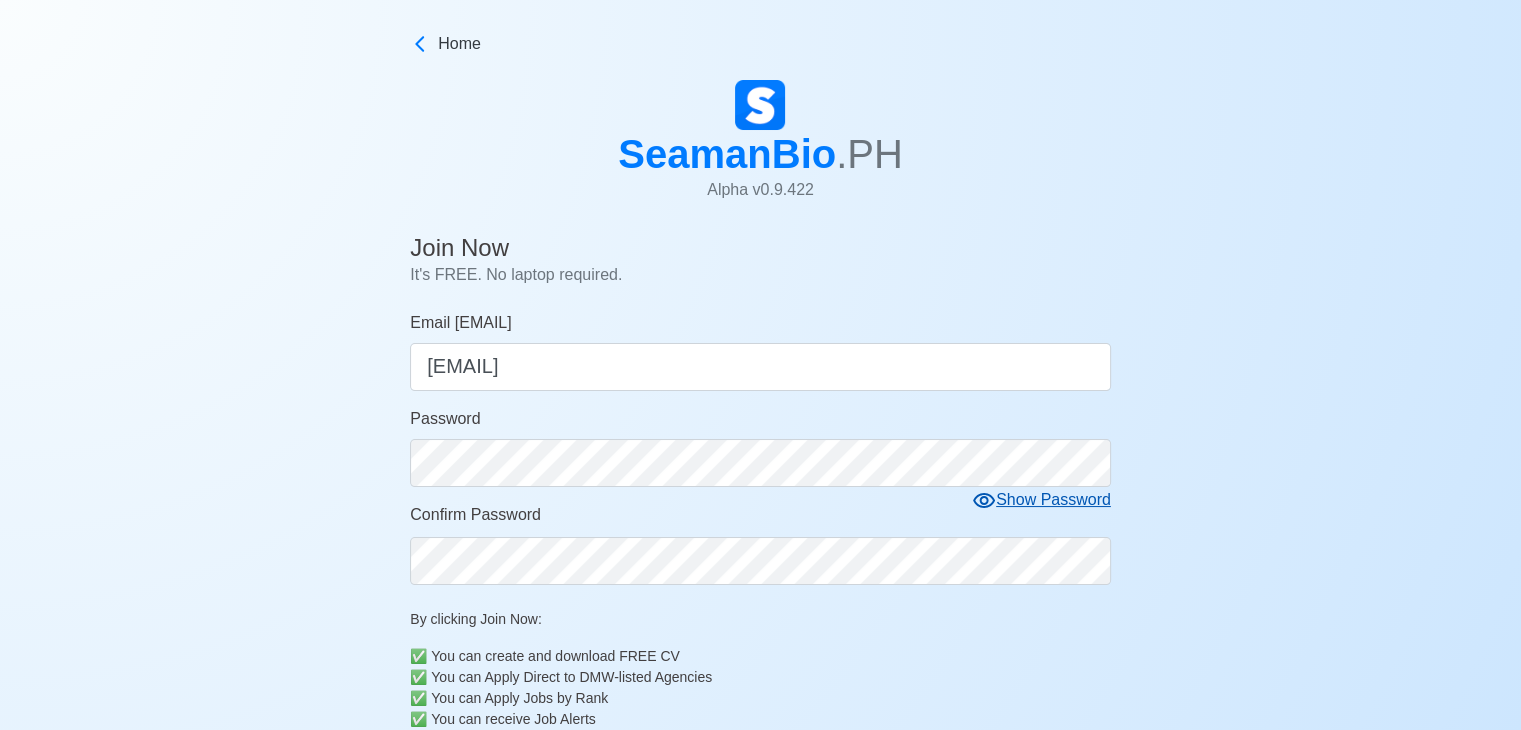 click on "Show Password" at bounding box center (1041, 500) 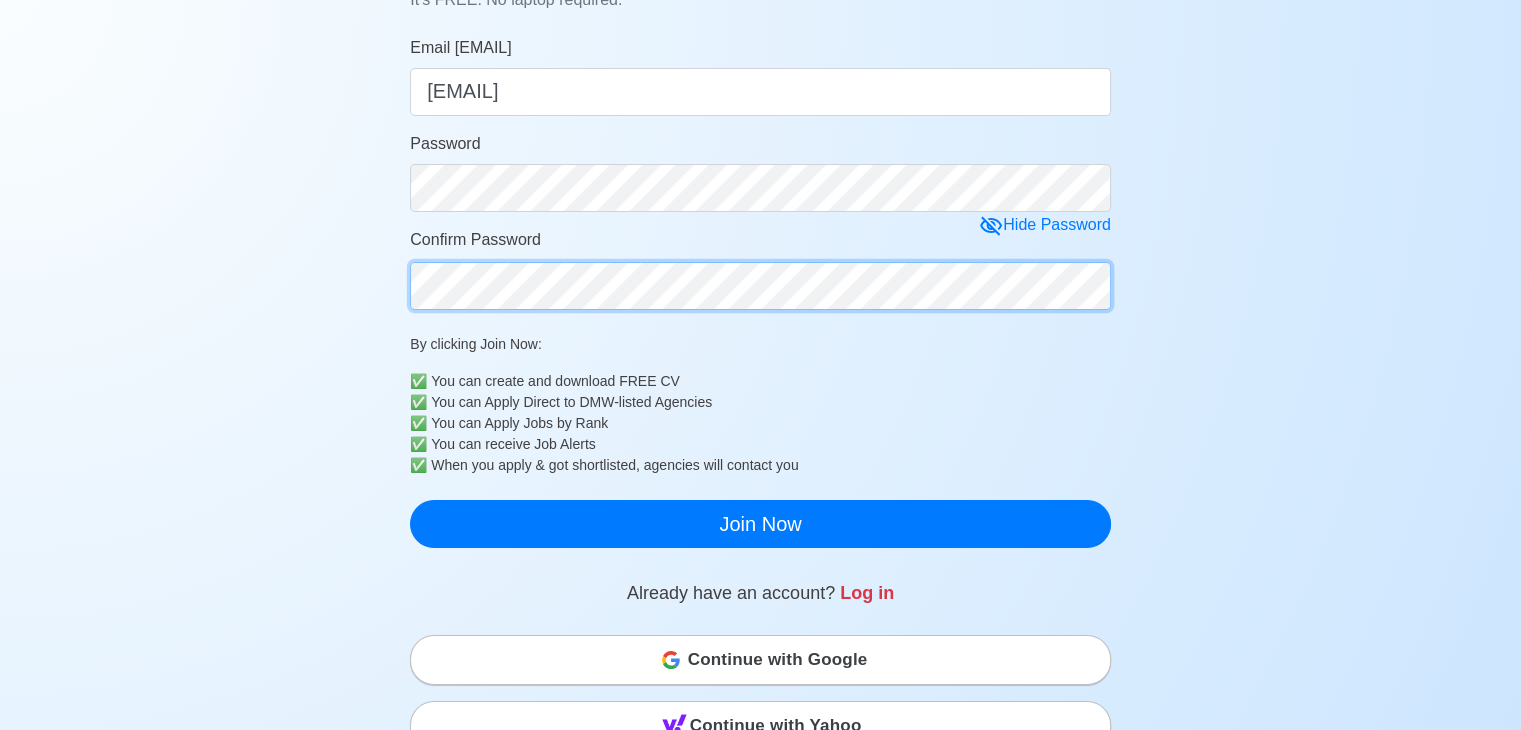 scroll, scrollTop: 200, scrollLeft: 0, axis: vertical 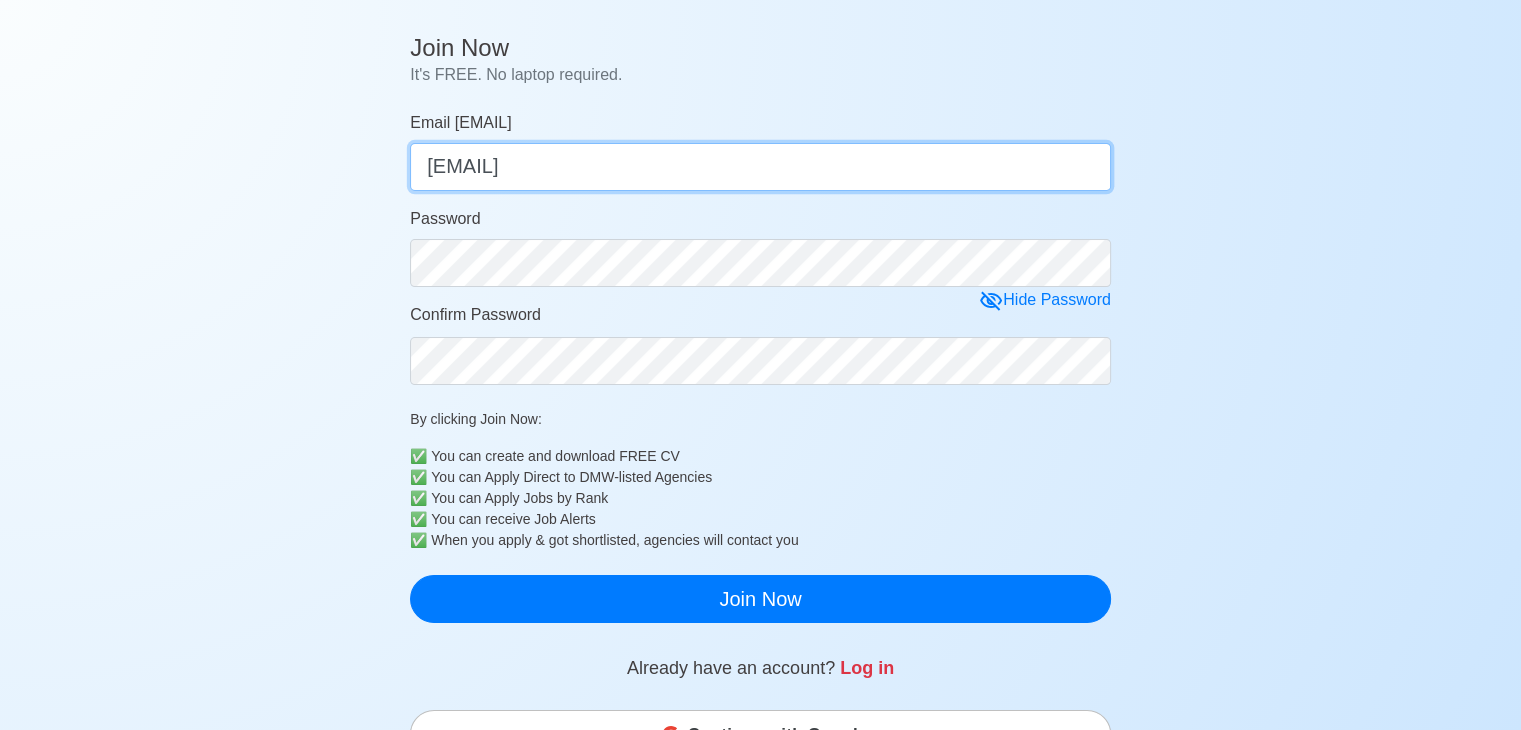 click on "[EMAIL]" at bounding box center [760, 167] 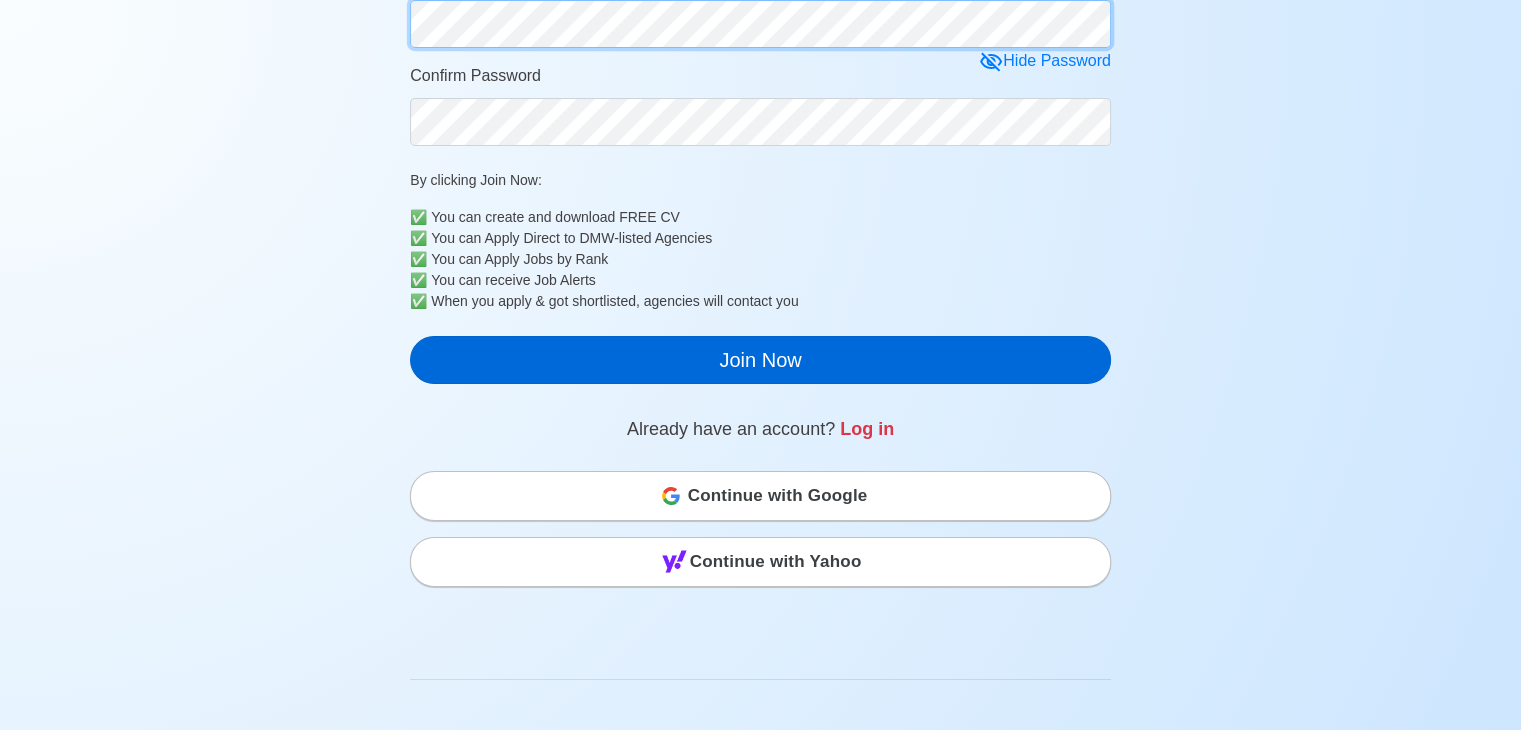 scroll, scrollTop: 500, scrollLeft: 0, axis: vertical 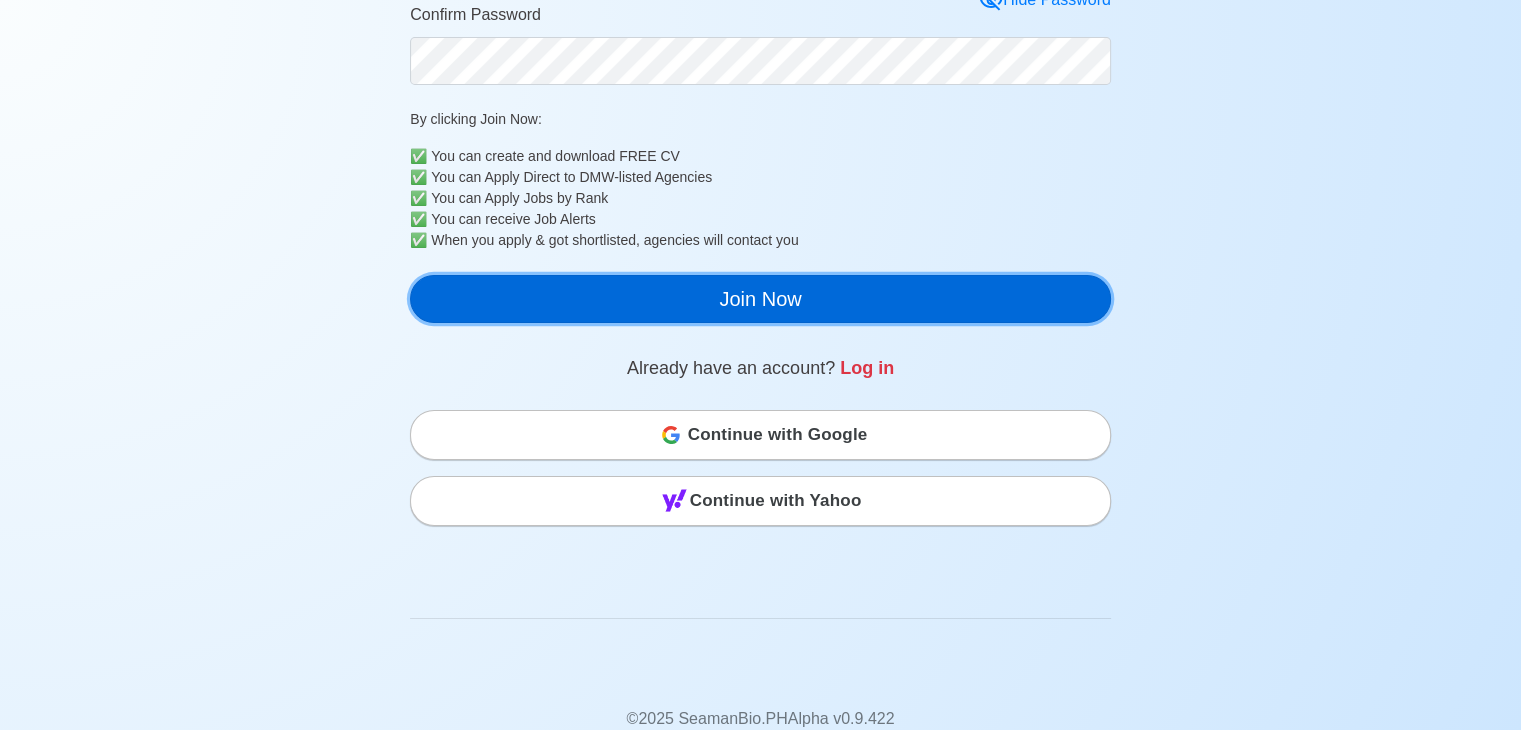 click on "Join Now" at bounding box center [760, 299] 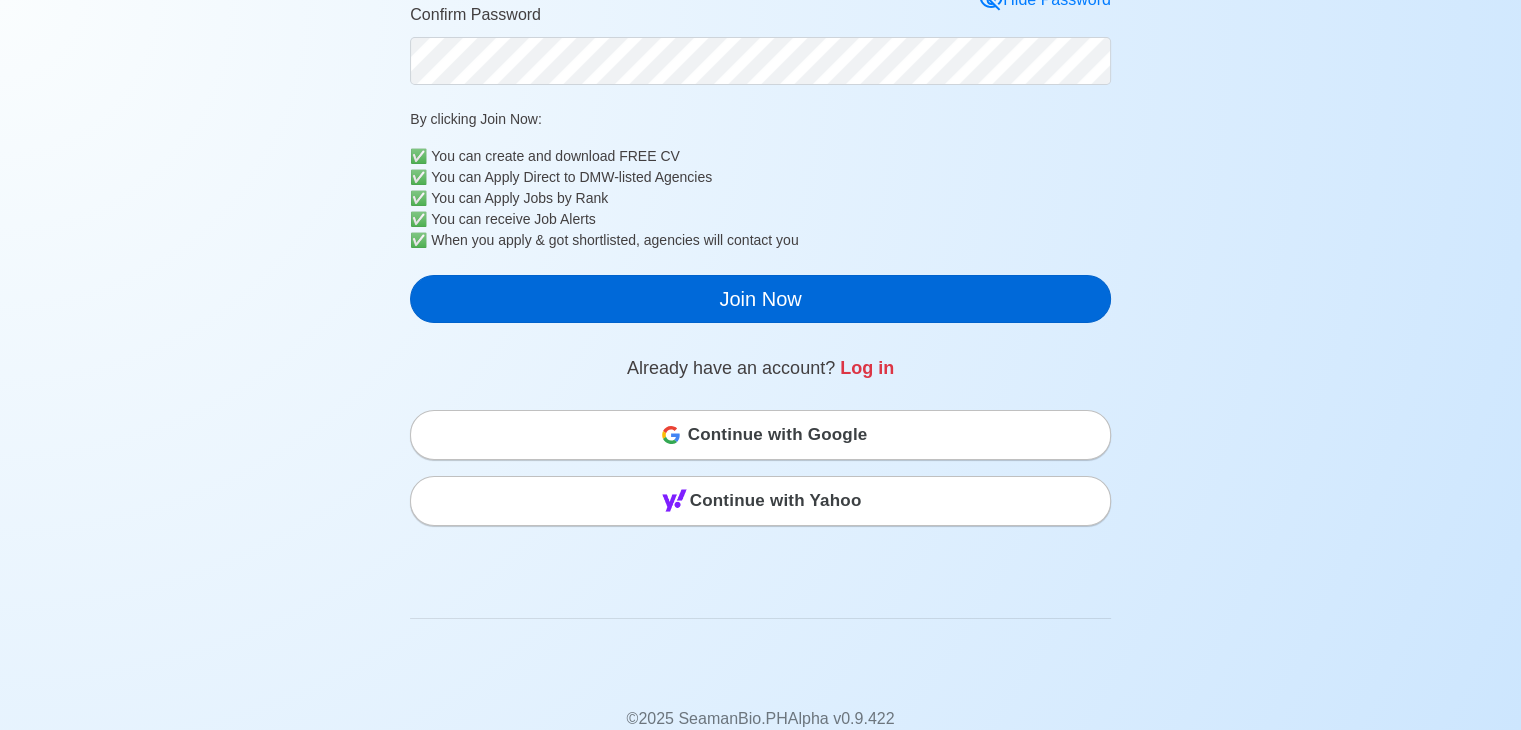 scroll, scrollTop: 24, scrollLeft: 0, axis: vertical 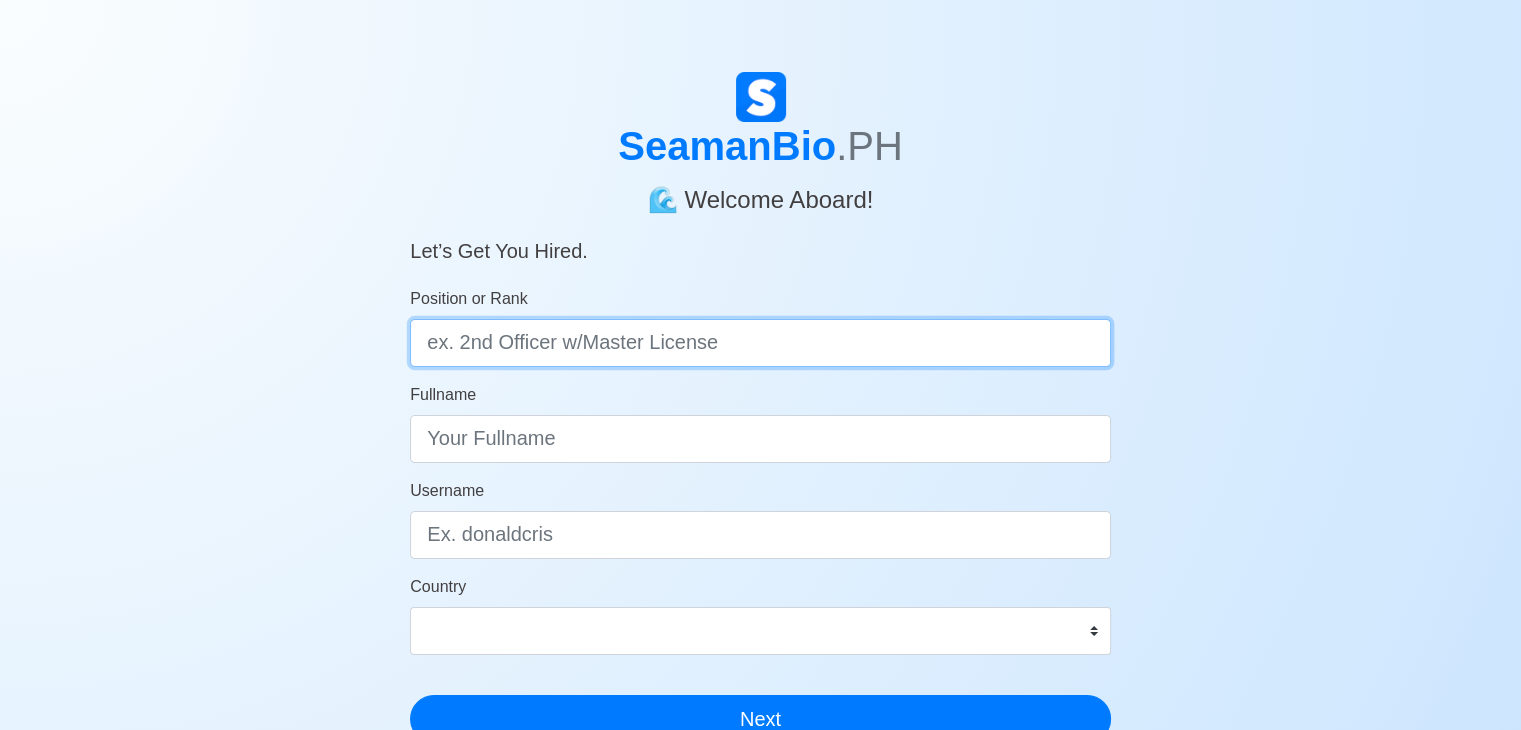 click on "Position or Rank" at bounding box center (760, 343) 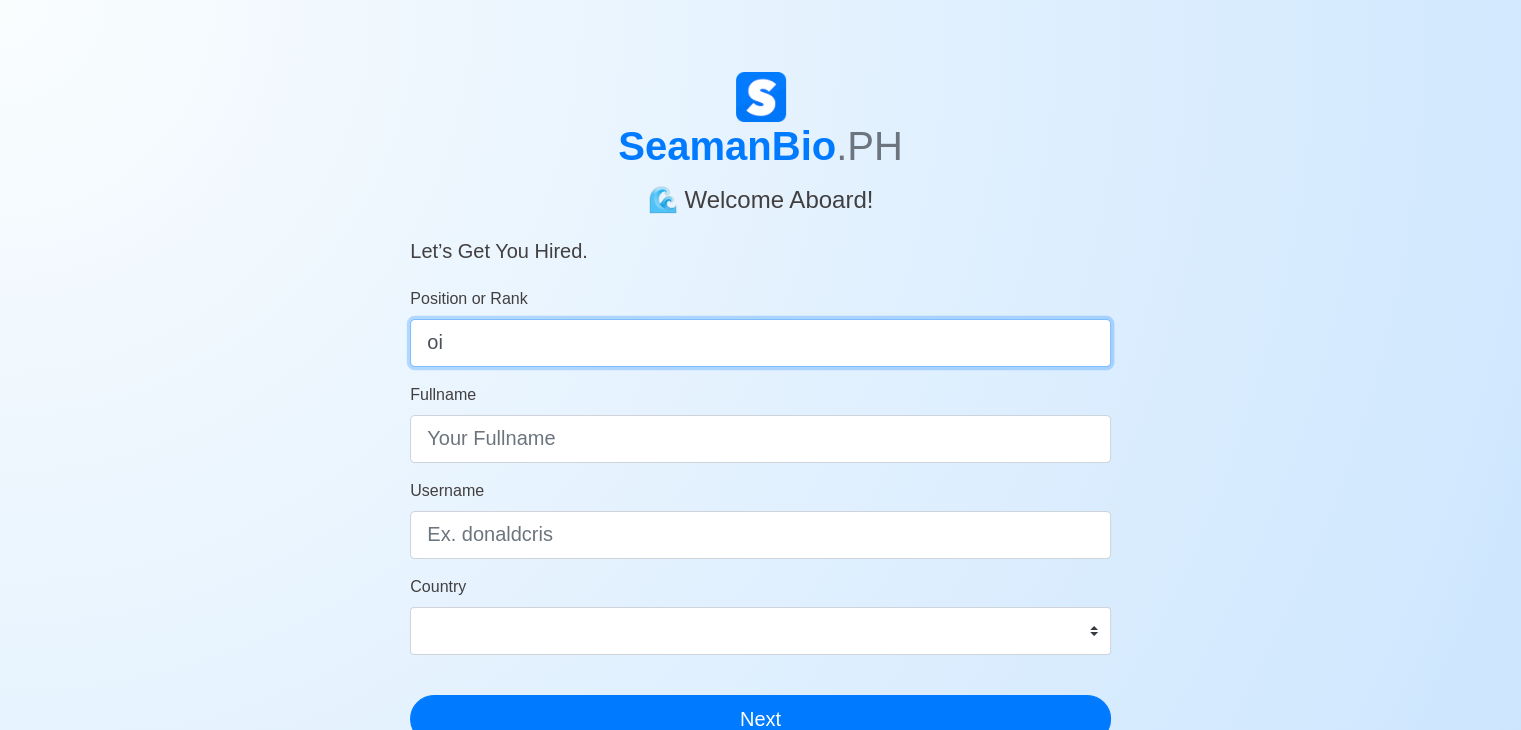 type on "o" 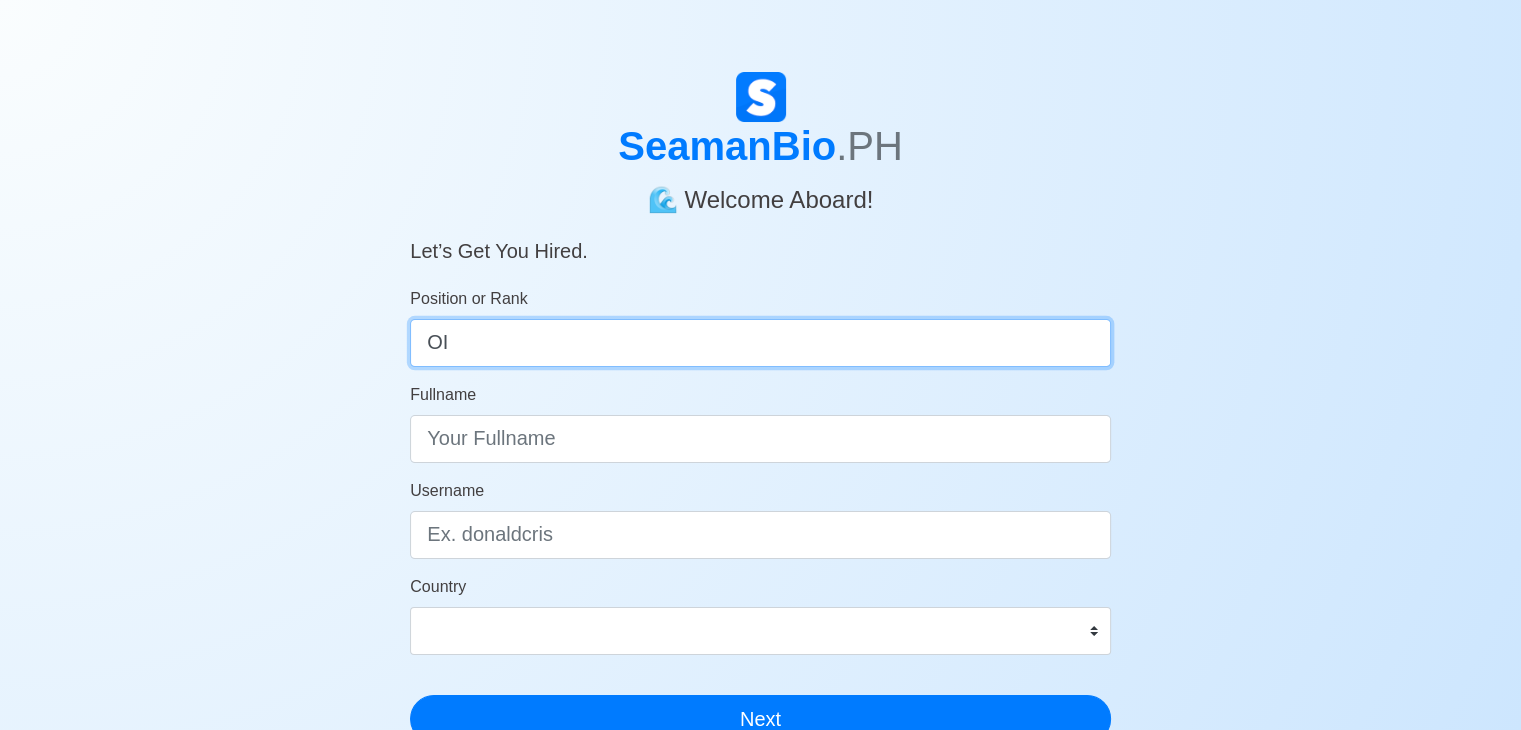 type on "O" 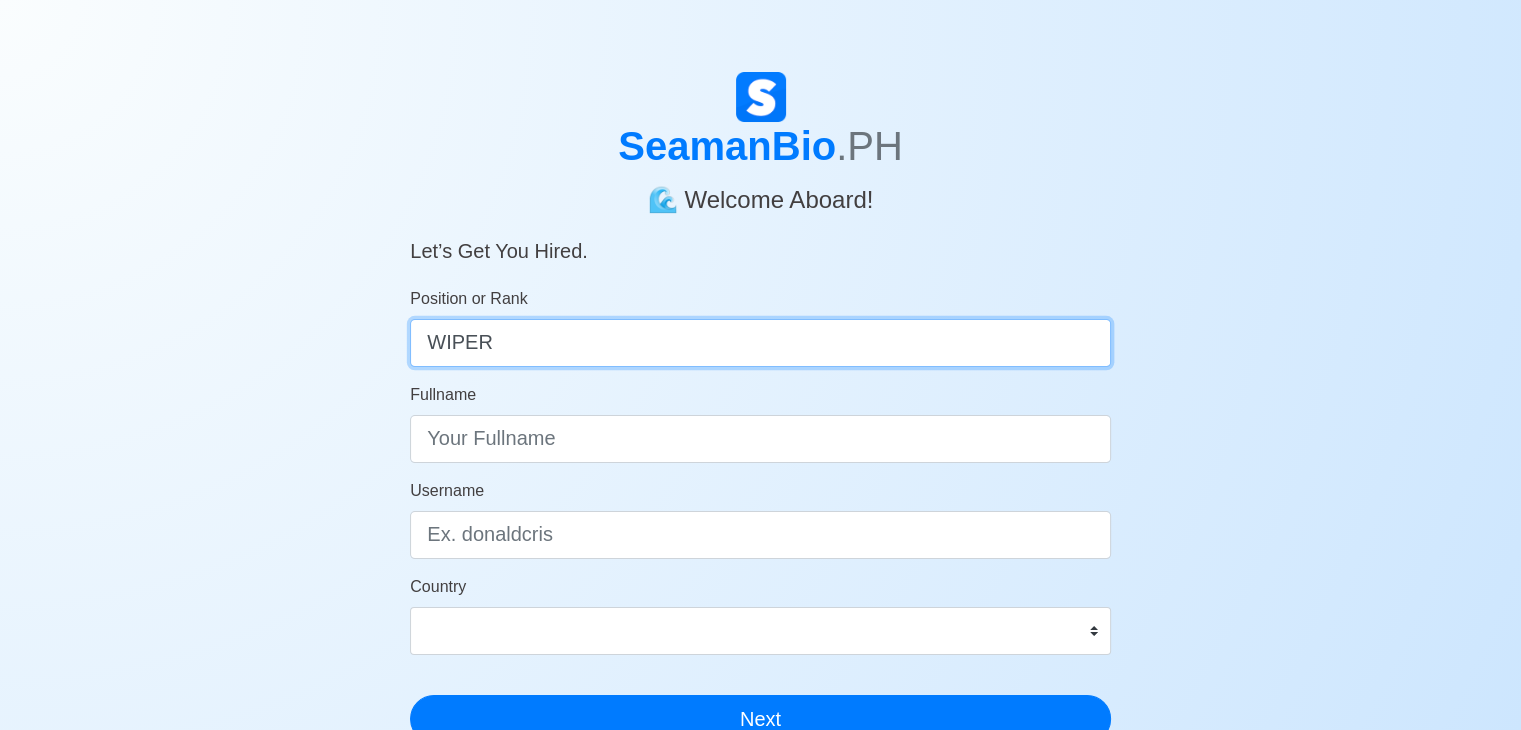 type on "WIPER" 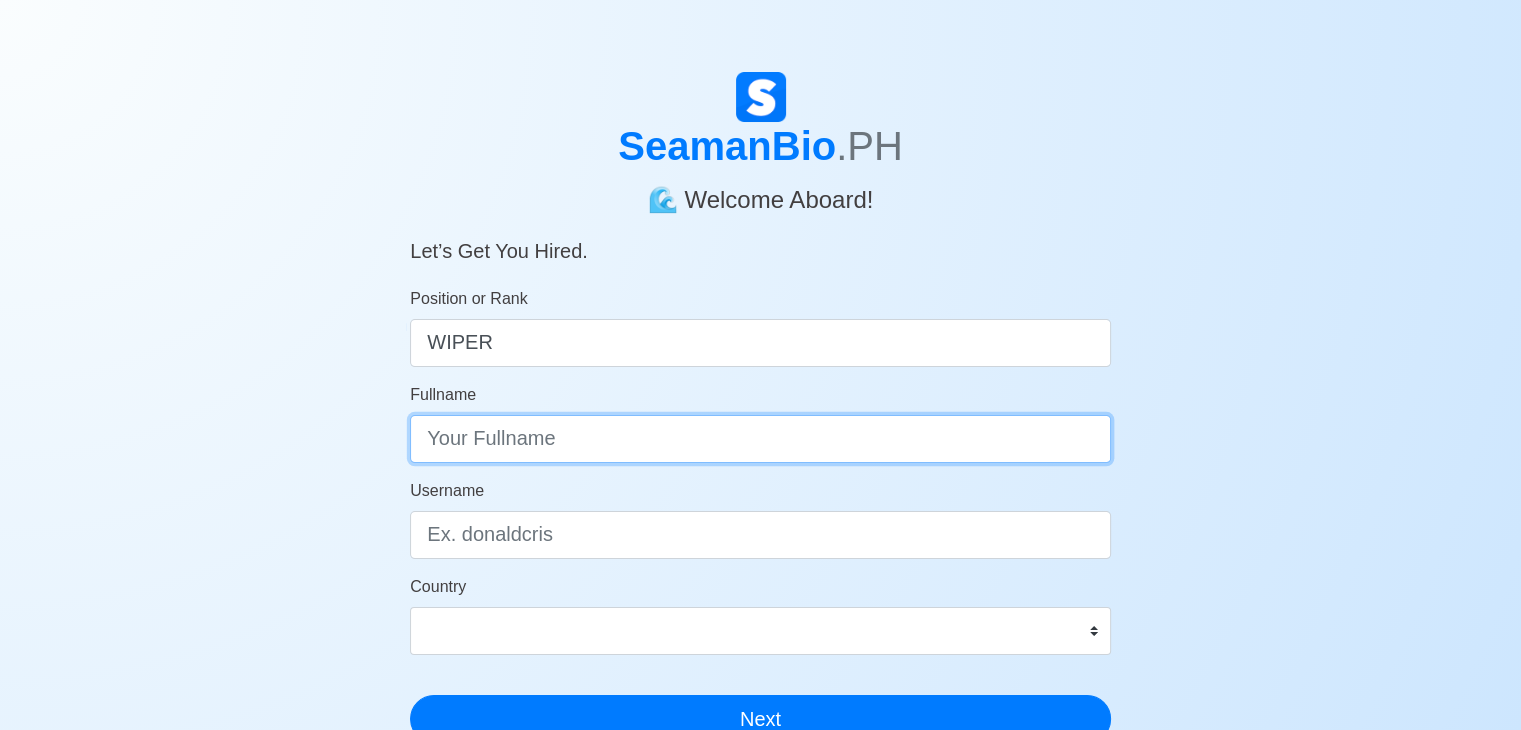 click on "Fullname" at bounding box center [760, 439] 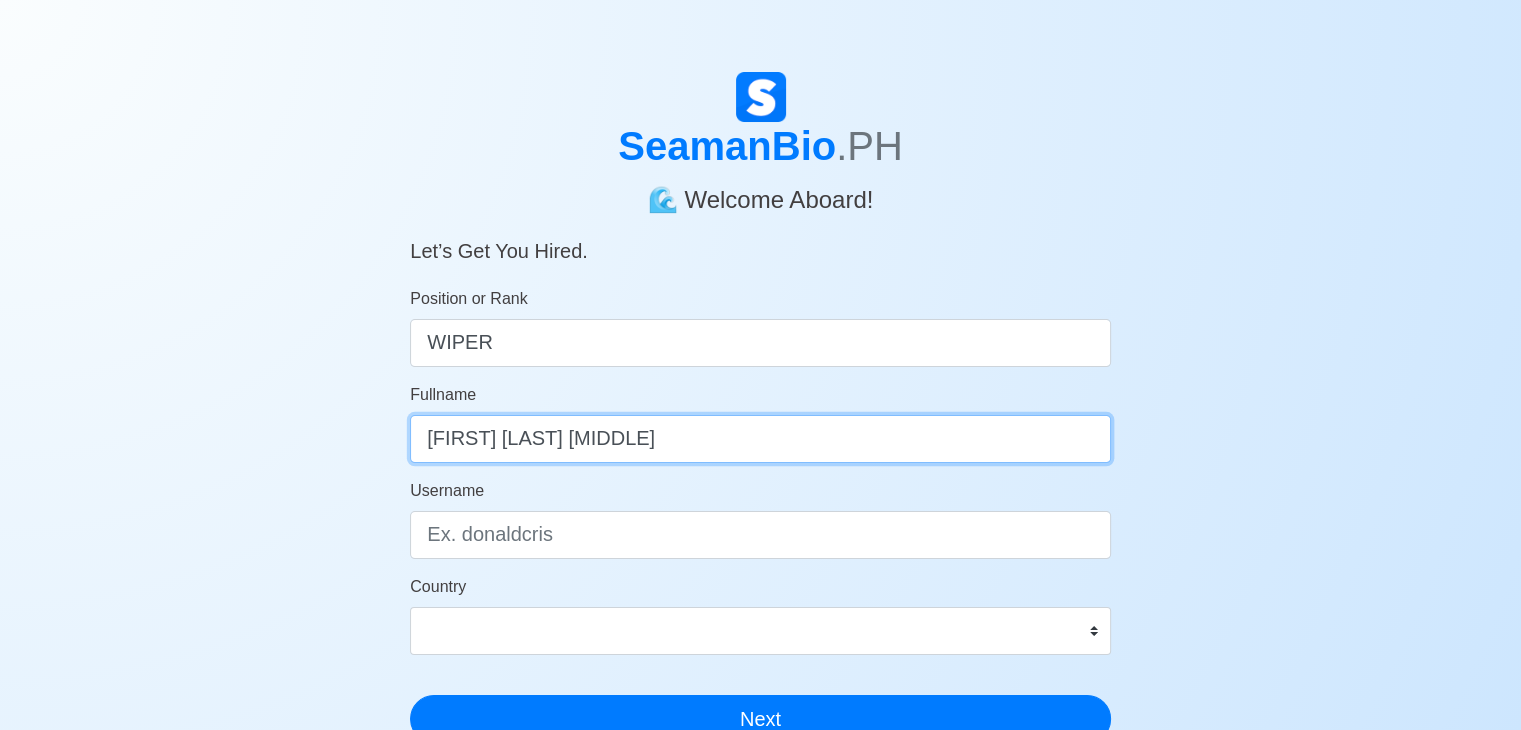 type on "[FIRST] [LAST] [MIDDLE]" 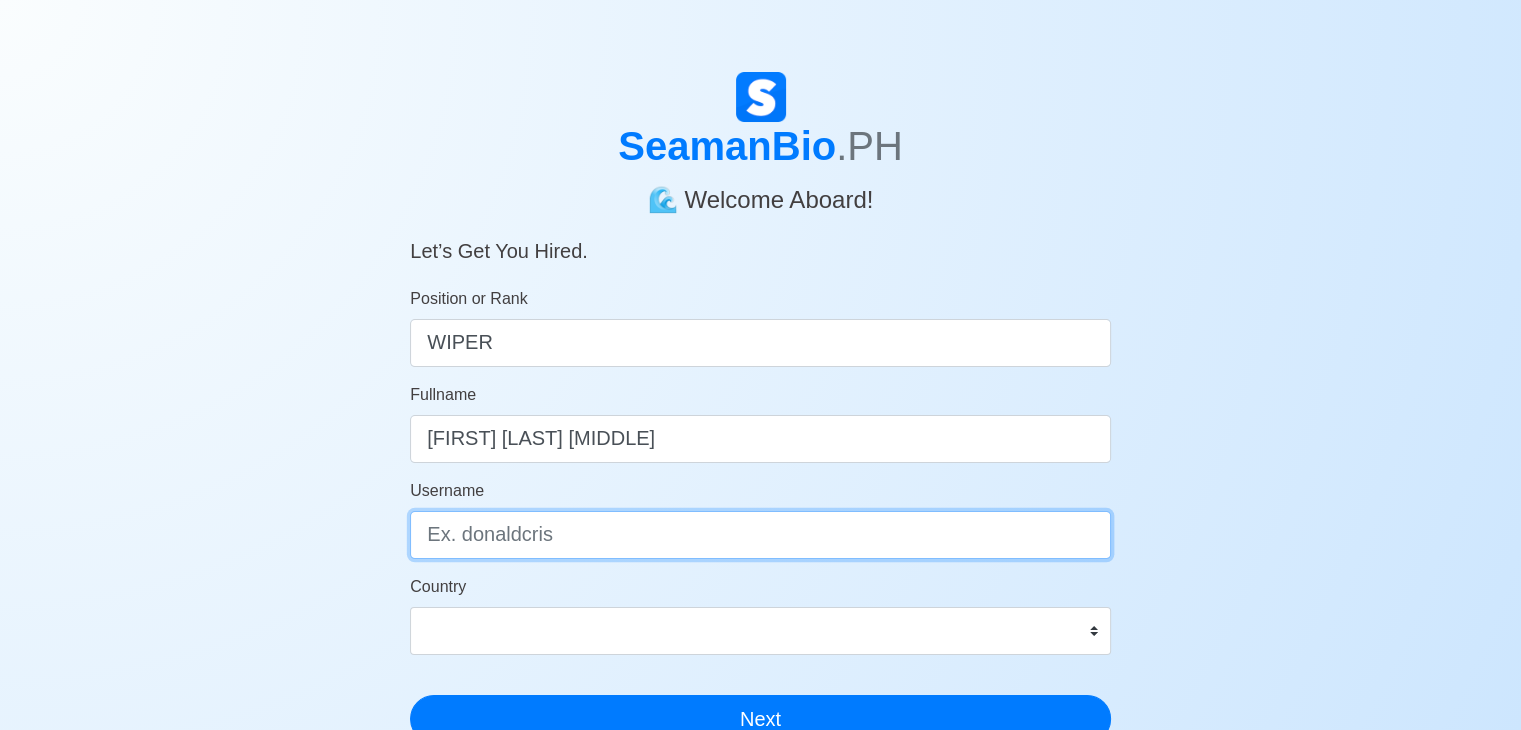 click on "Username" at bounding box center (760, 535) 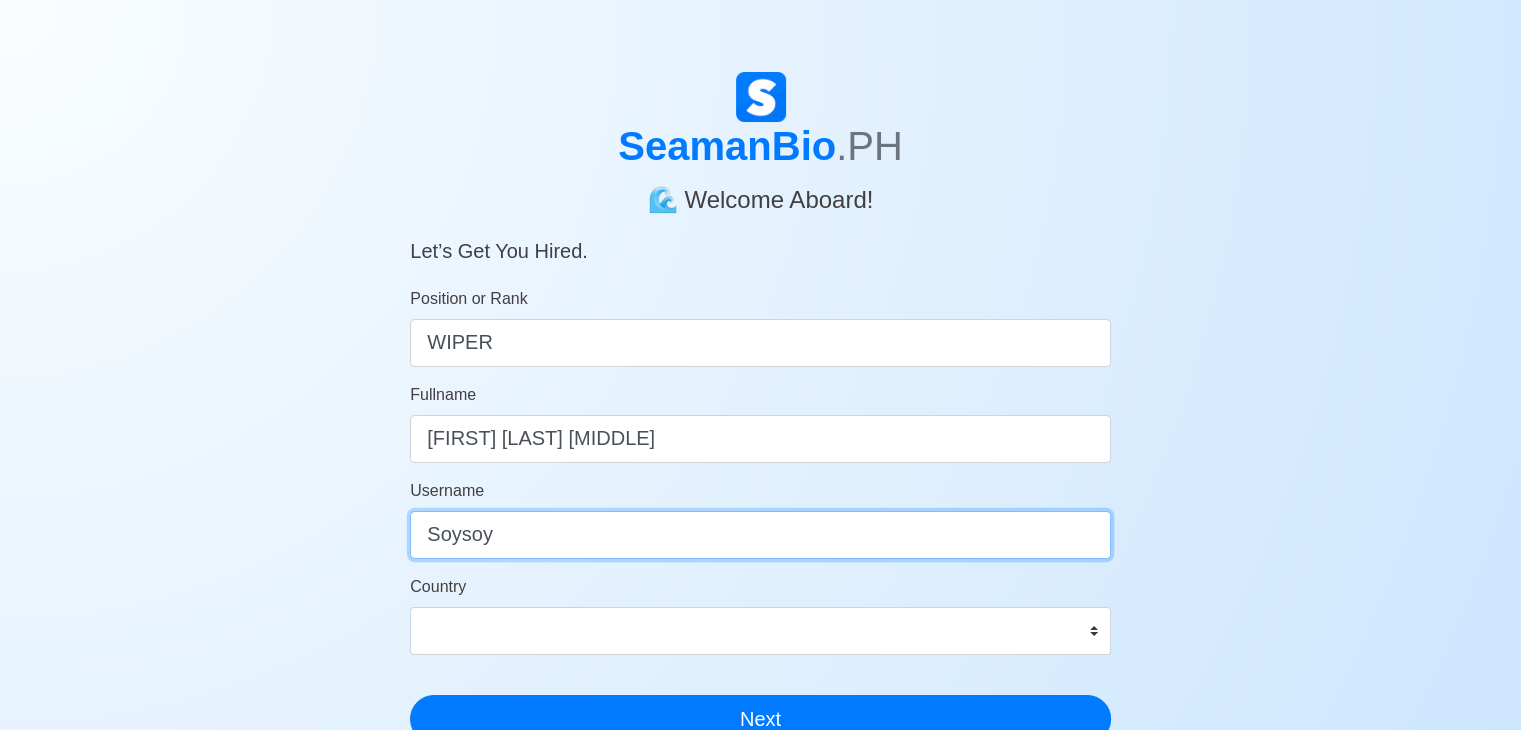 type on "Soysoy" 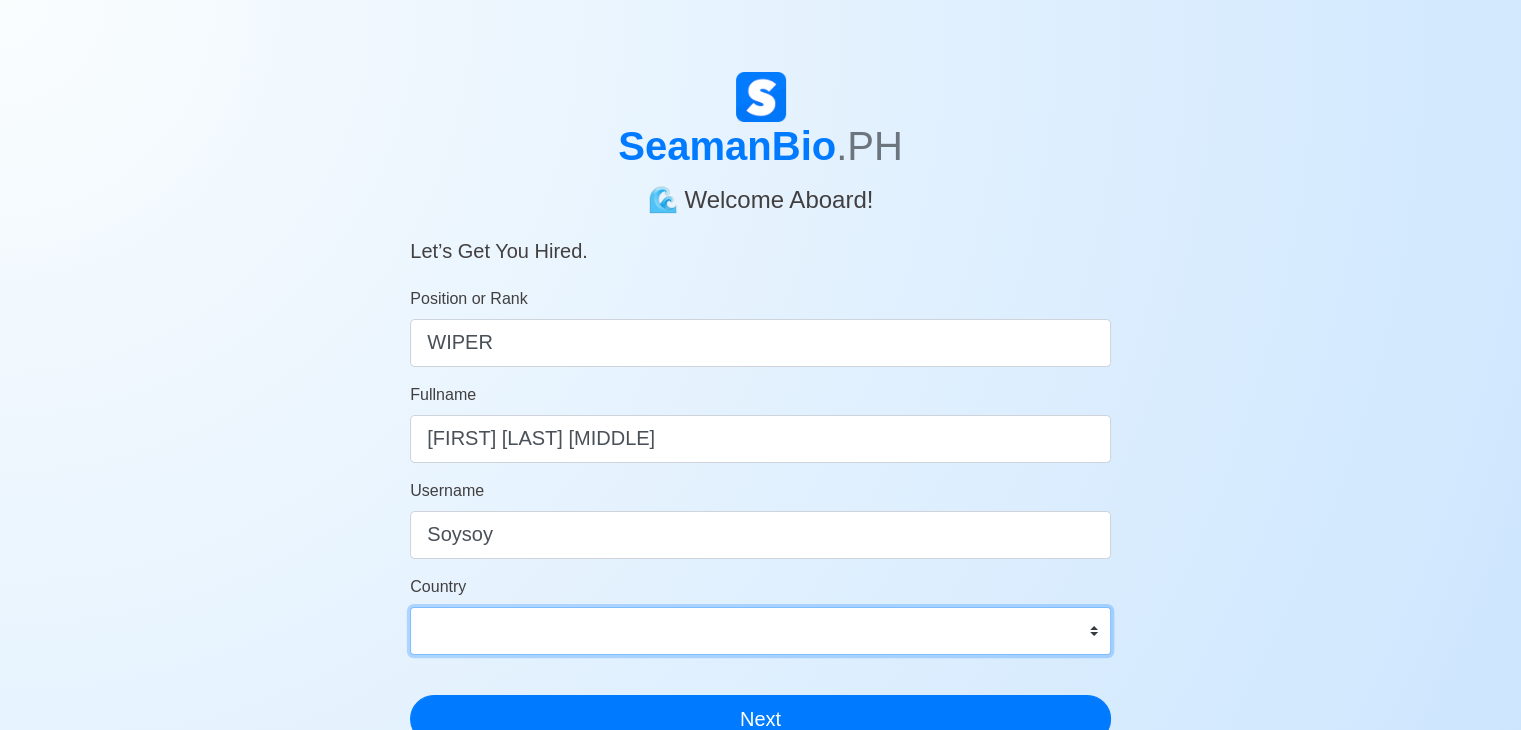click on "Afghanistan Åland Islands Albania Algeria American Samoa Andorra Angola Anguilla Antarctica Antigua and Barbuda Argentina Armenia Aruba Australia Austria Azerbaijan Bahamas Bahrain Bangladesh Barbados Belarus Belgium Belize Benin Bermuda Bhutan Bolivia, Plurinational State of Bonaire, Sint Eustatius and Saba Bosnia and Herzegovina Botswana Bouvet Island Brazil British Indian Ocean Territory Brunei Darussalam Bulgaria Burkina Faso Burundi Cabo Verde Cambodia Cameroon Canada Cayman Islands Central African Republic Chad Chile China Christmas Island Cocos (Keeling) Islands Colombia Comoros Congo Congo, Democratic Republic of the Cook Islands Costa Rica Croatia Cuba Curaçao Cyprus Czechia Côte d'Ivoire Denmark Djibouti Dominica Dominican Republic Ecuador Egypt El Salvador Equatorial Guinea Eritrea Estonia Eswatini Ethiopia Falkland Islands (Malvinas) Faroe Islands Fiji Finland France French Guiana French Polynesia French Southern Territories Gabon Gambia Georgia Germany Ghana Gibraltar Greece Greenland Grenada" at bounding box center [760, 631] 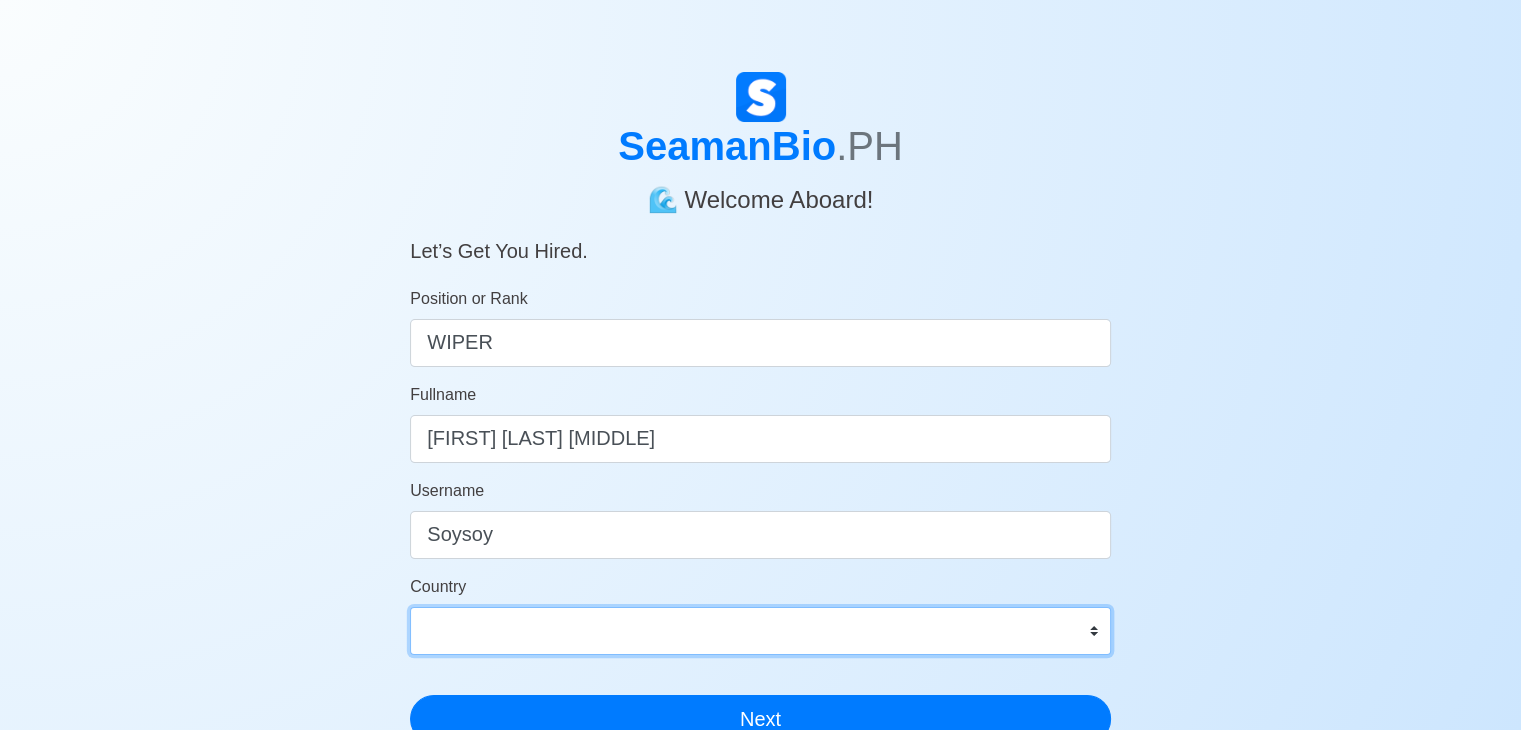 select on "PH" 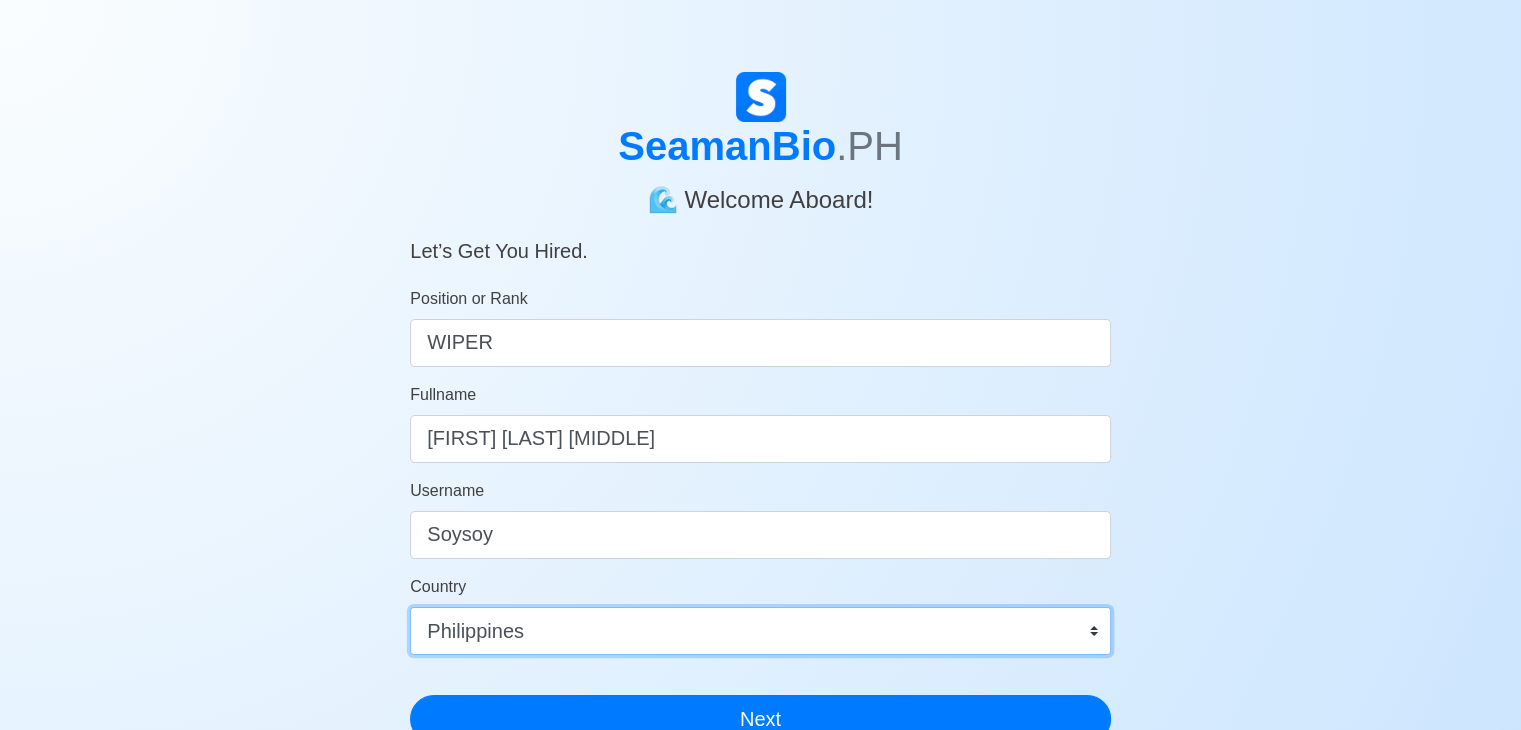 click on "Afghanistan Åland Islands Albania Algeria American Samoa Andorra Angola Anguilla Antarctica Antigua and Barbuda Argentina Armenia Aruba Australia Austria Azerbaijan Bahamas Bahrain Bangladesh Barbados Belarus Belgium Belize Benin Bermuda Bhutan Bolivia, Plurinational State of Bonaire, Sint Eustatius and Saba Bosnia and Herzegovina Botswana Bouvet Island Brazil British Indian Ocean Territory Brunei Darussalam Bulgaria Burkina Faso Burundi Cabo Verde Cambodia Cameroon Canada Cayman Islands Central African Republic Chad Chile China Christmas Island Cocos (Keeling) Islands Colombia Comoros Congo Congo, Democratic Republic of the Cook Islands Costa Rica Croatia Cuba Curaçao Cyprus Czechia Côte d'Ivoire Denmark Djibouti Dominica Dominican Republic Ecuador Egypt El Salvador Equatorial Guinea Eritrea Estonia Eswatini Ethiopia Falkland Islands (Malvinas) Faroe Islands Fiji Finland France French Guiana French Polynesia French Southern Territories Gabon Gambia Georgia Germany Ghana Gibraltar Greece Greenland Grenada" at bounding box center [760, 631] 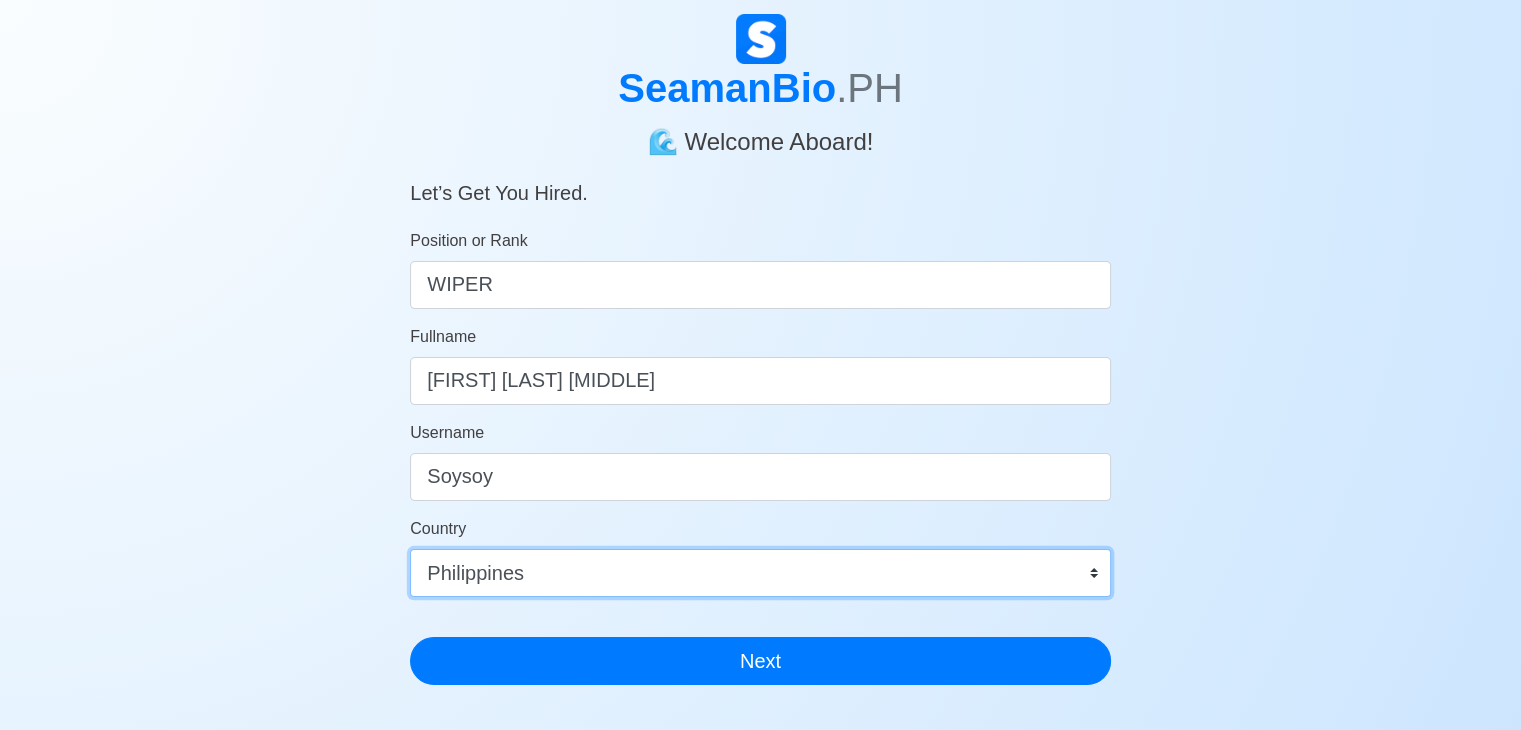 scroll, scrollTop: 300, scrollLeft: 0, axis: vertical 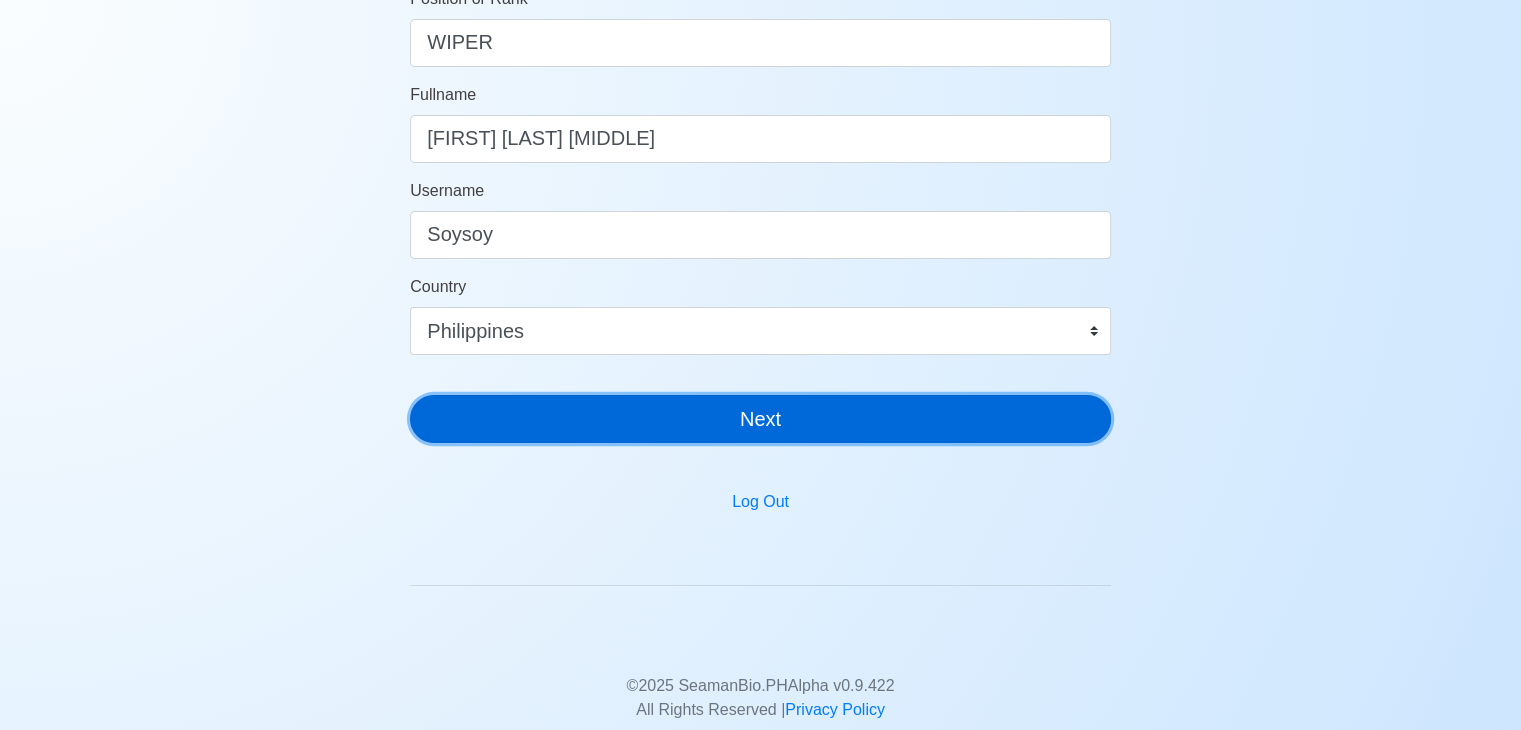 click on "Next" at bounding box center [760, 419] 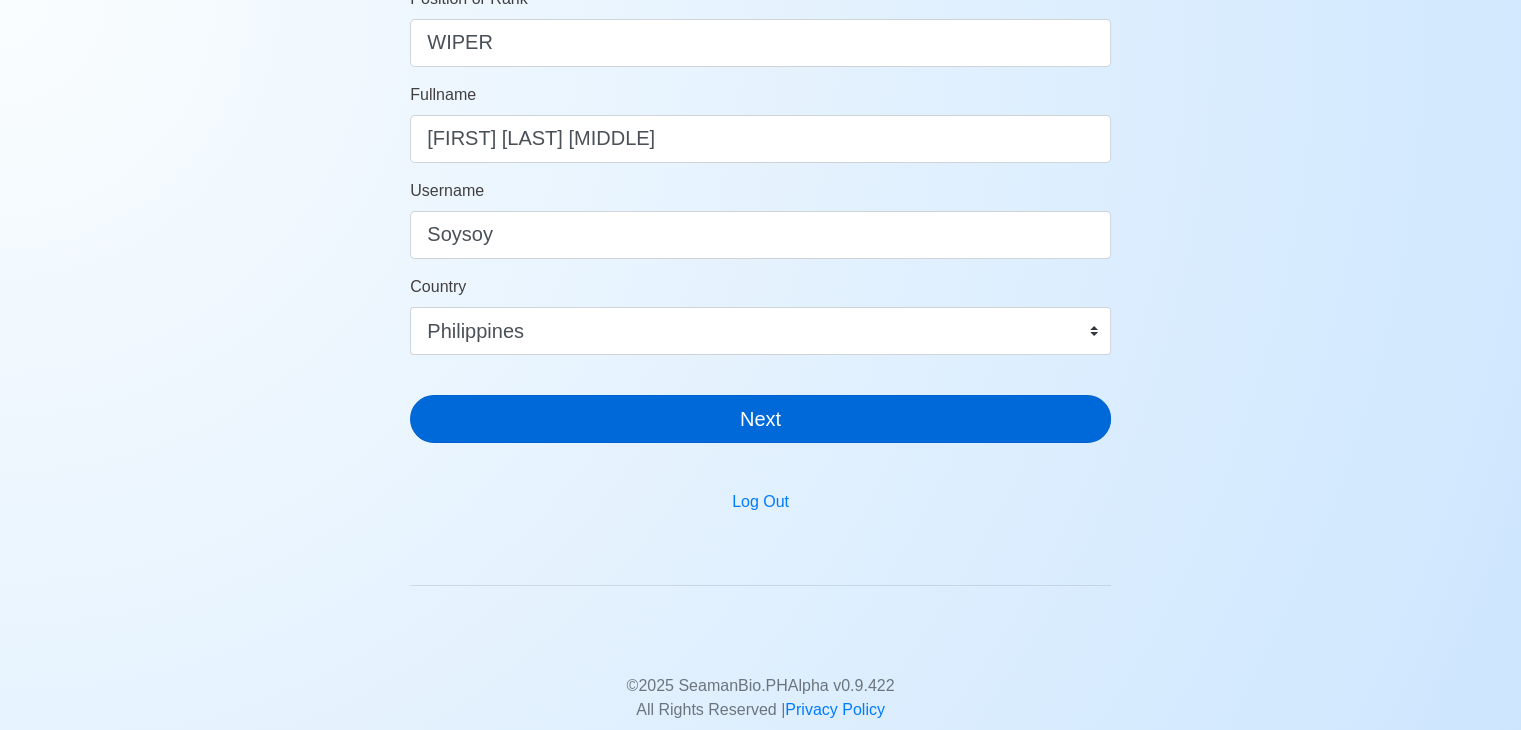 scroll, scrollTop: 24, scrollLeft: 0, axis: vertical 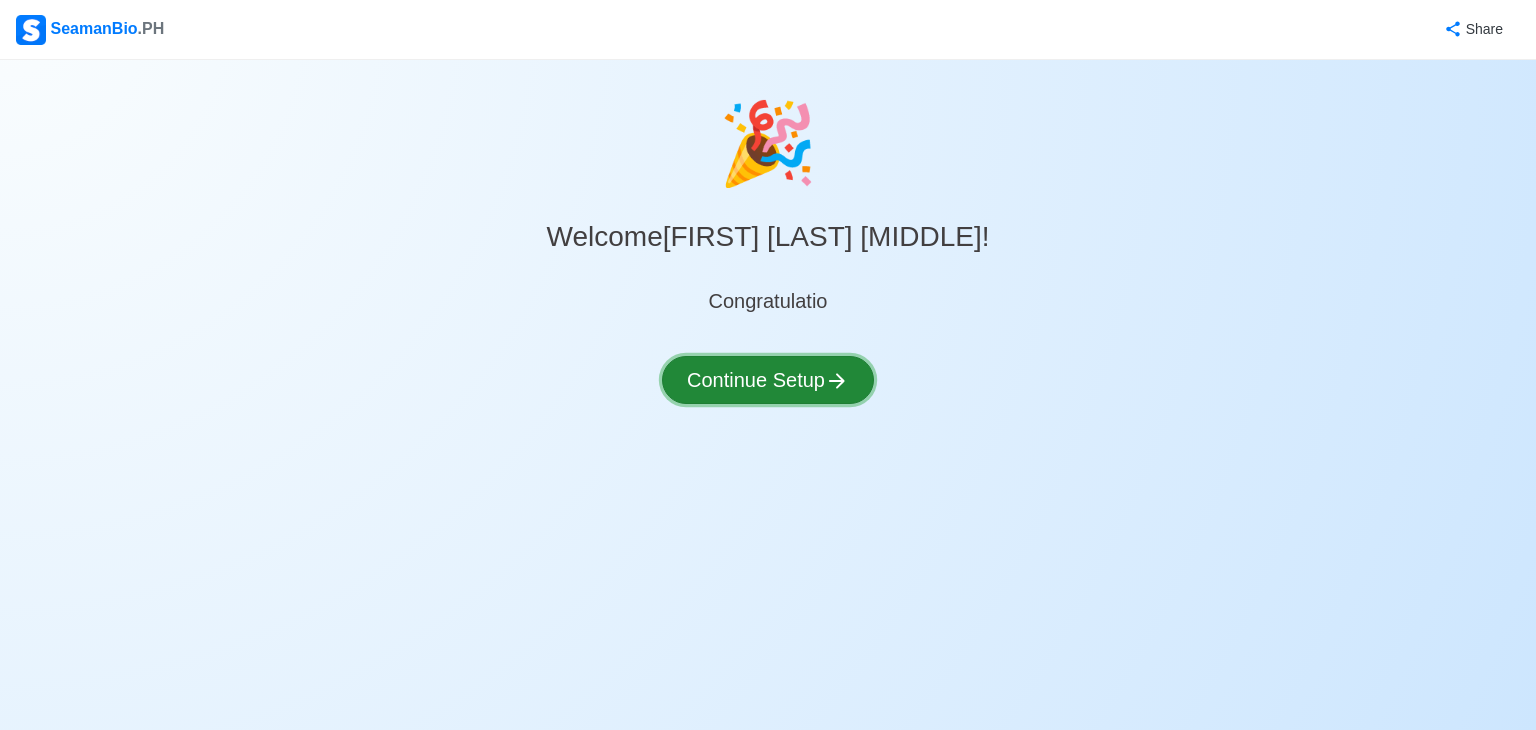 click on "Continue Setup" at bounding box center [768, 380] 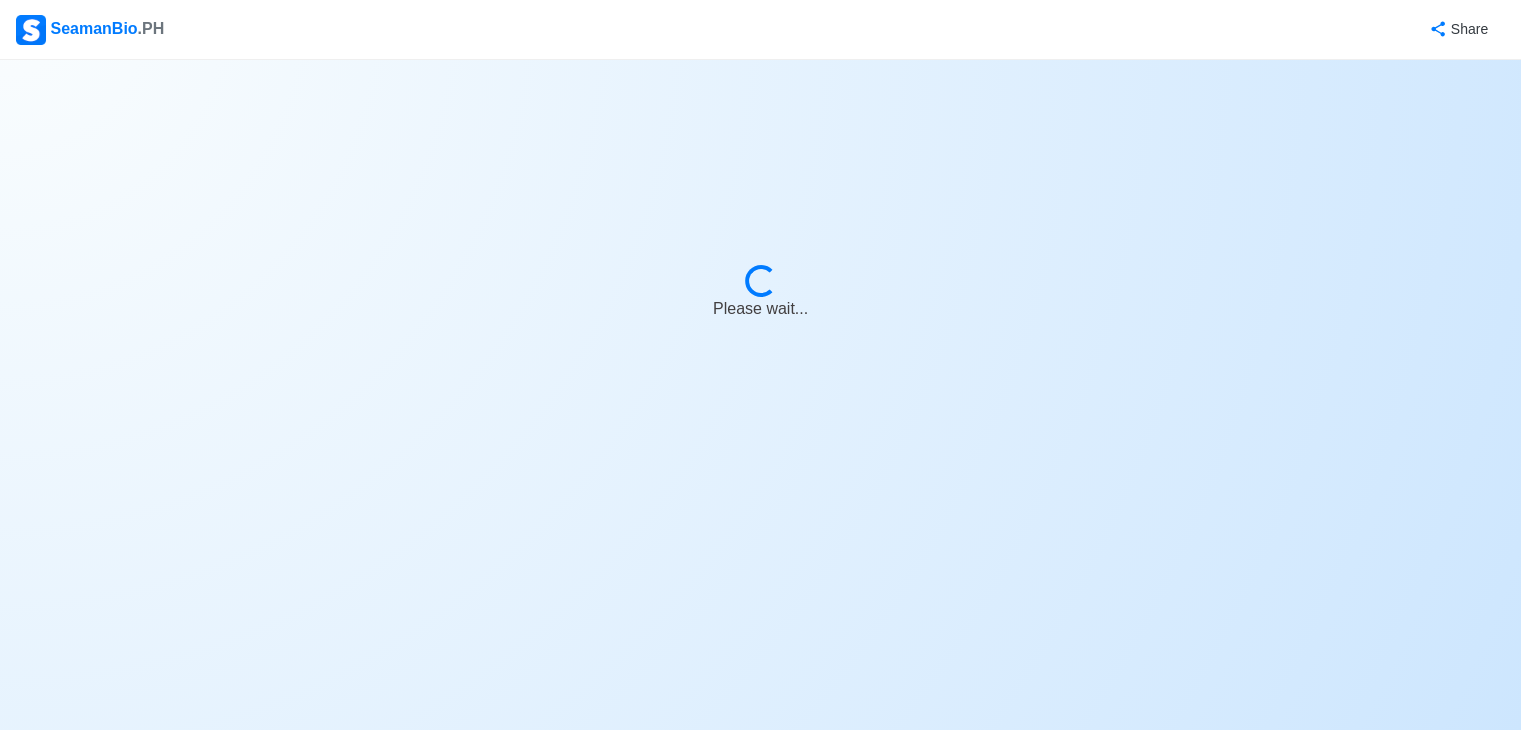 select on "Visible for Hiring" 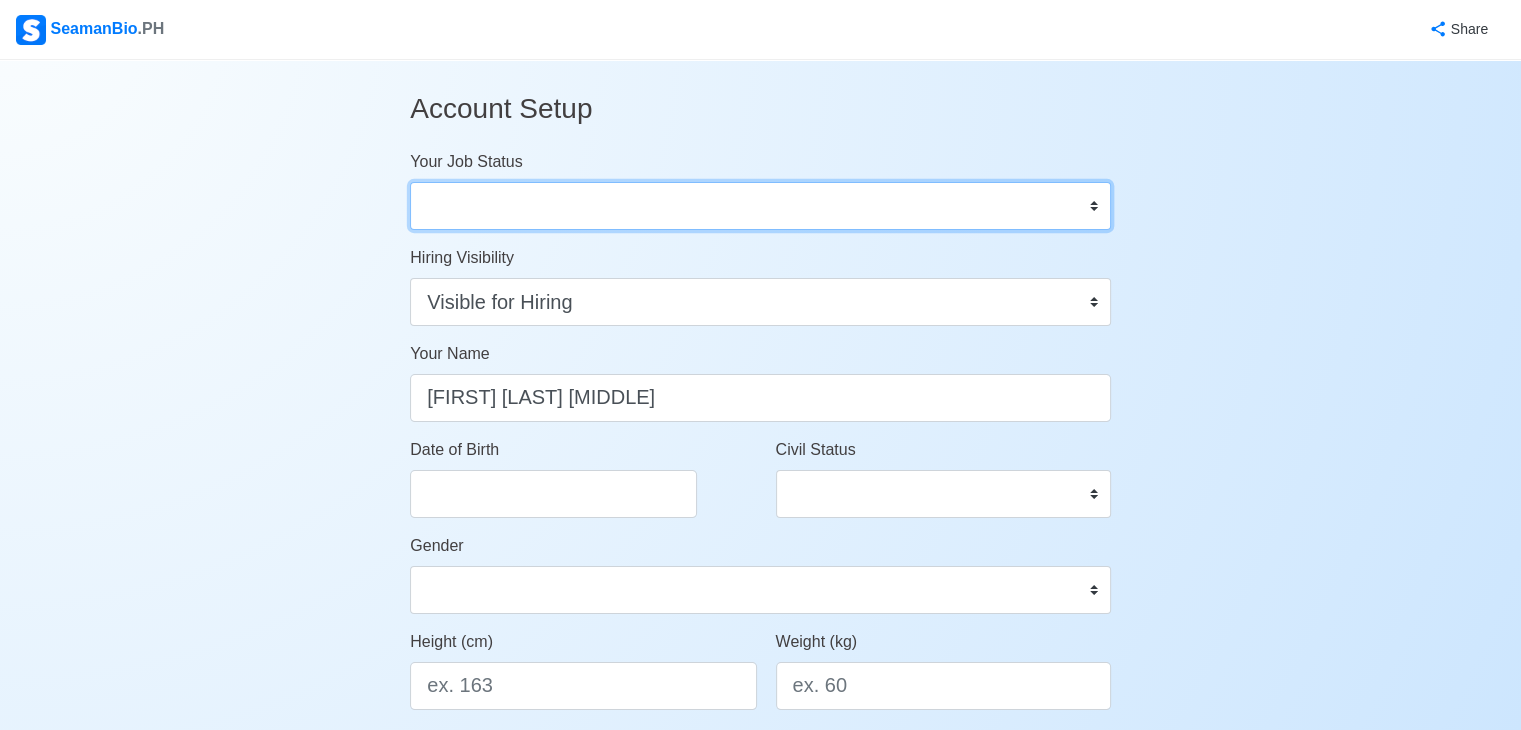 click on "Onboard Actively Looking for Job Not Looking for Job" at bounding box center (760, 206) 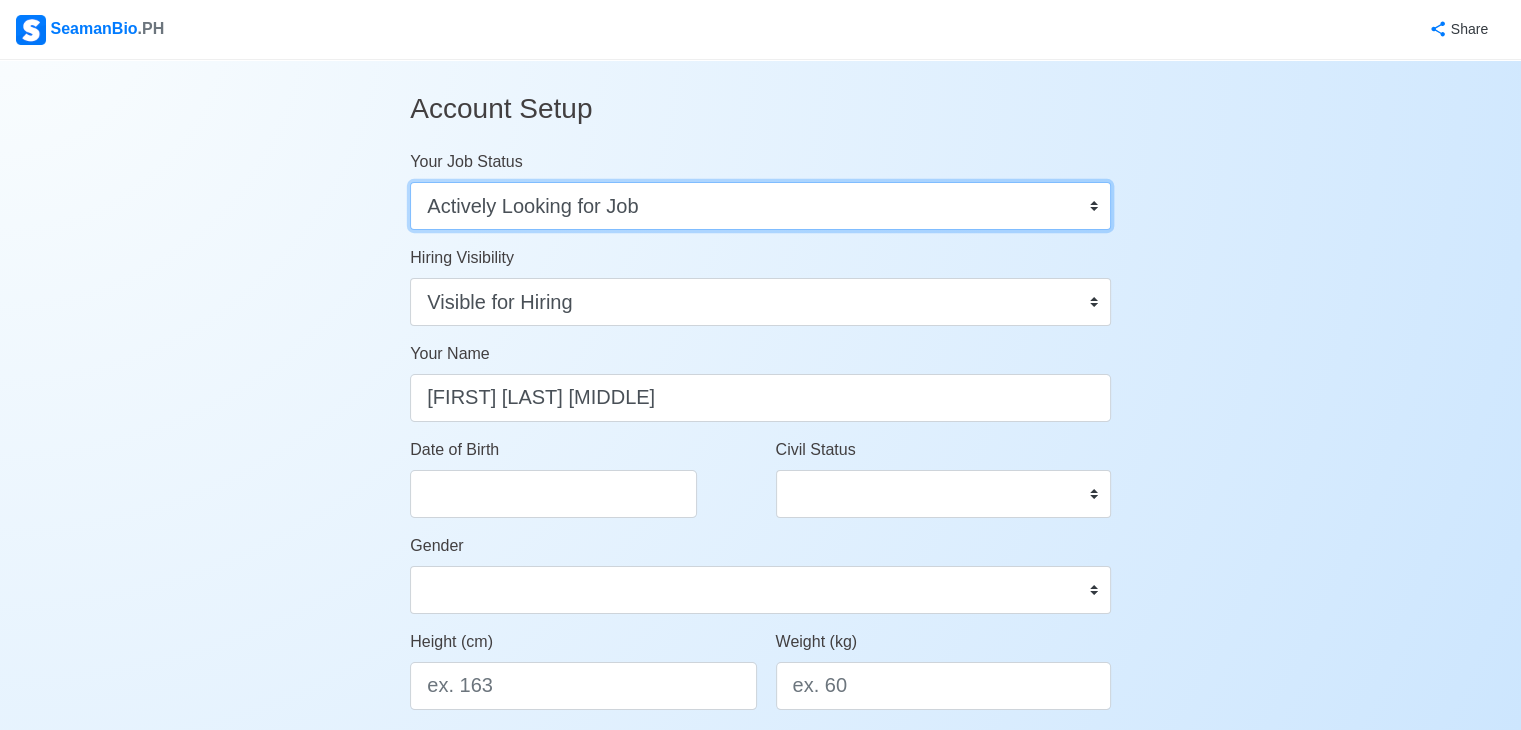 click on "Onboard Actively Looking for Job Not Looking for Job" at bounding box center (760, 206) 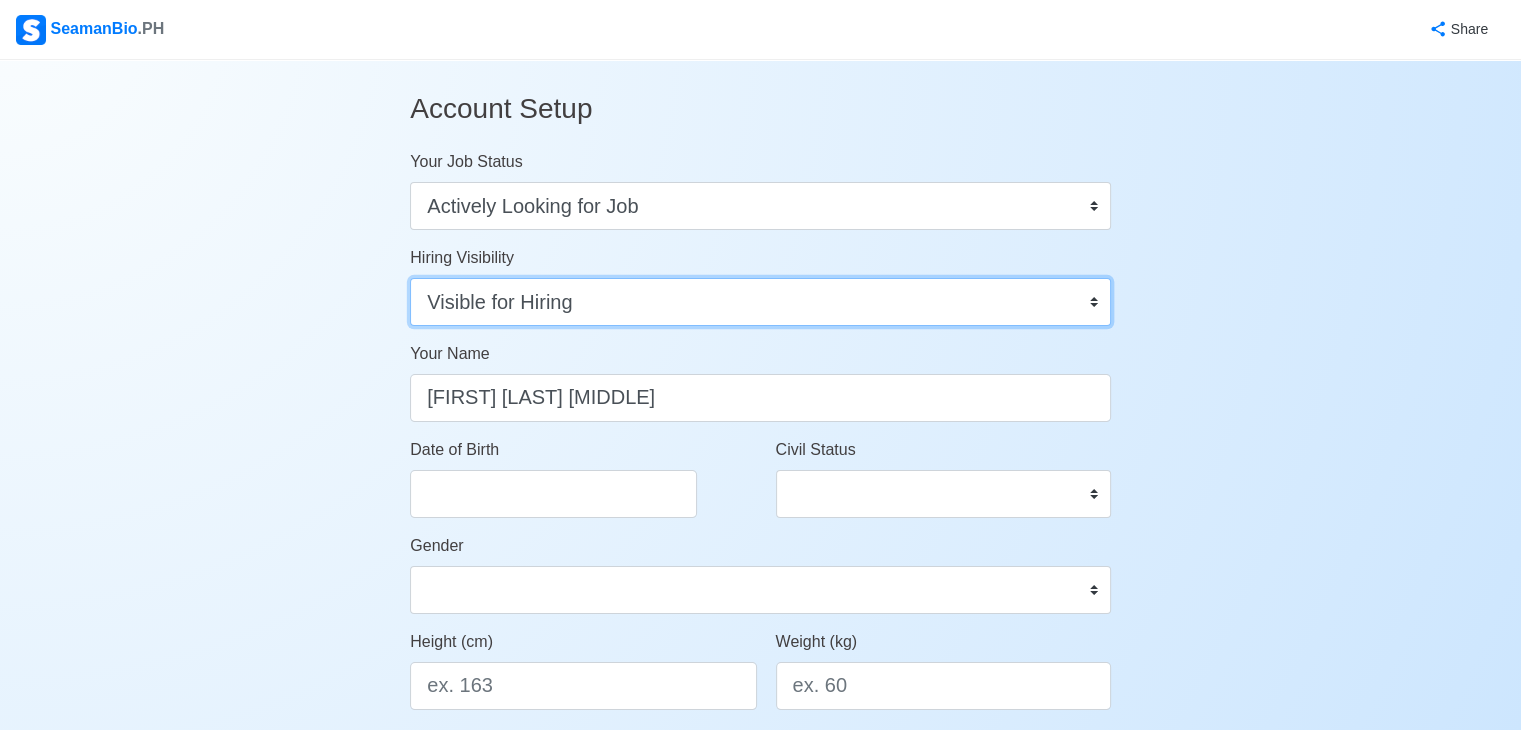 click on "Visible for Hiring Not Visible for Hiring" at bounding box center [760, 302] 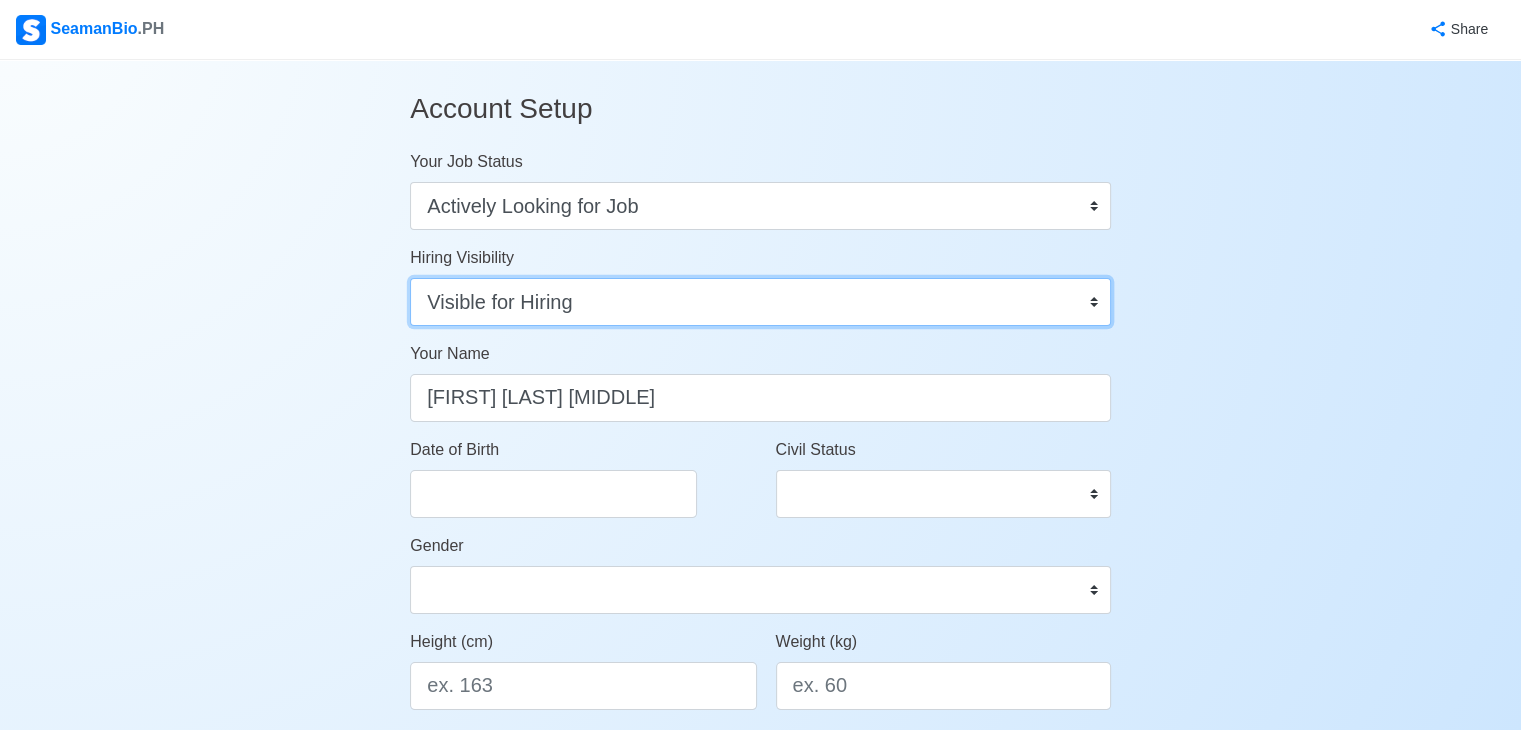 click on "Visible for Hiring Not Visible for Hiring" at bounding box center [760, 302] 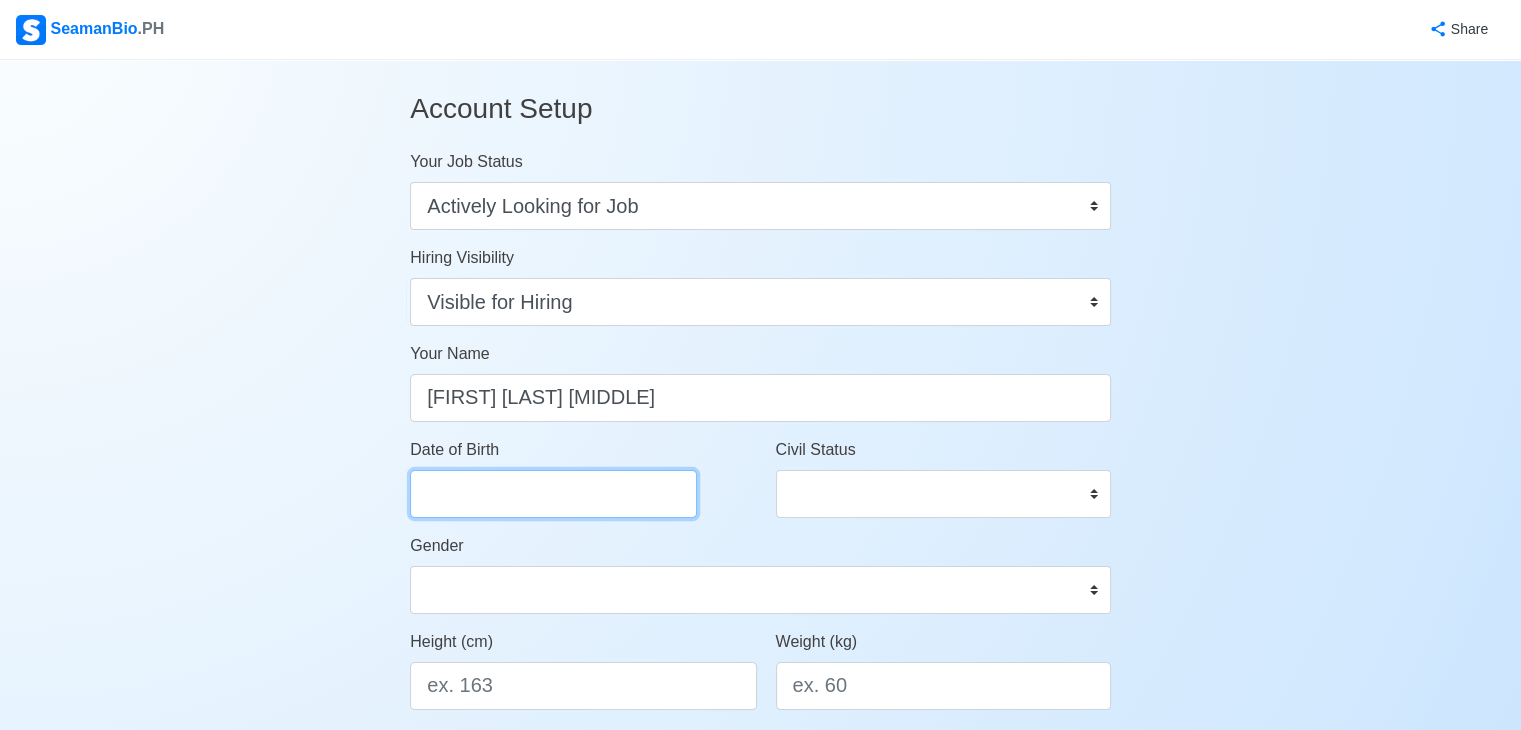 select on "****" 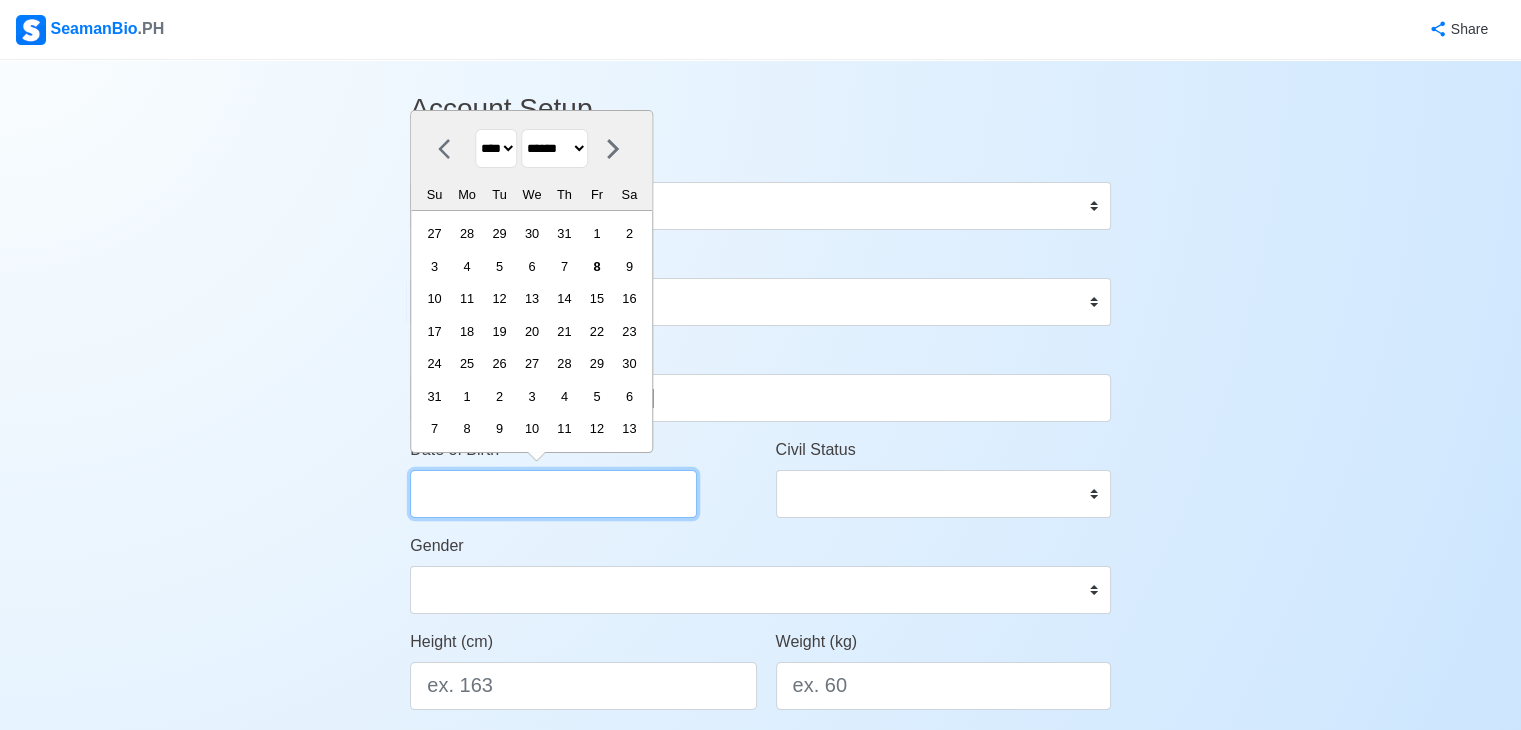 click on "Date of Birth" at bounding box center [553, 494] 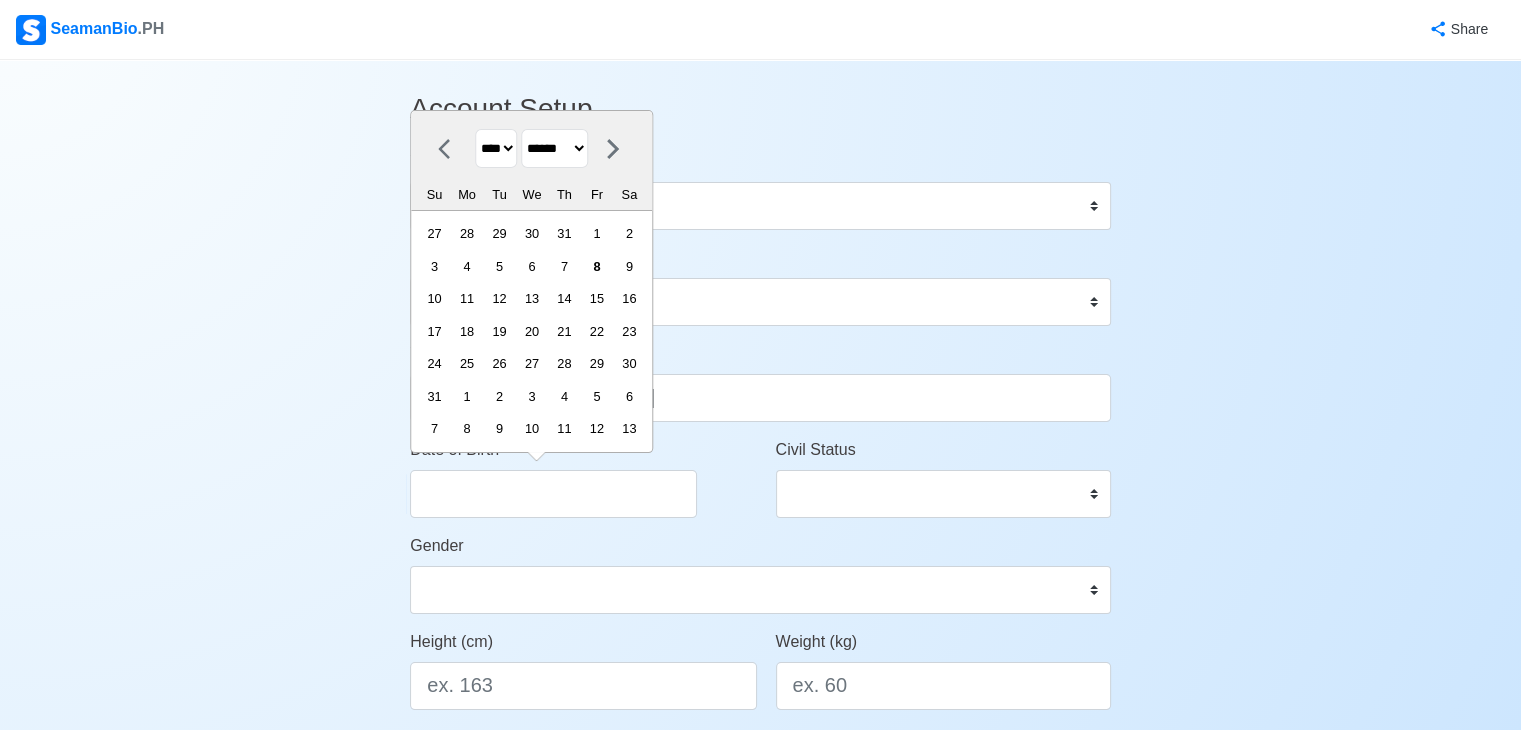 click on "Account Setup Your Job Status Onboard Actively Looking for Job Not Looking for Job Hiring Visibility Visible for Hiring Not Visible for Hiring Your Name Rienz Rey C. Maestrado Date of Birth     **** **** **** **** **** **** **** **** **** **** **** **** **** **** **** **** **** **** **** **** **** **** **** **** **** **** **** **** **** **** **** **** **** **** **** **** **** **** **** **** **** **** **** **** **** **** **** **** **** **** **** **** **** **** **** **** **** **** **** **** **** **** **** **** **** **** **** **** **** **** **** **** **** **** **** **** **** **** **** **** **** **** **** **** **** **** **** **** **** **** **** **** **** **** **** **** **** **** **** **** **** **** **** **** **** **** ******* ******** ***** ***** *** **** **** ****** ********* ******* ******** ******** Su Mo Tu We Th Fr Sa 27 28 29 30 31 1 2 3 4 5 6 7 8 9 10 11 12 13 14 15 16 17 18 19 20 21 22 23 24 25 26 27 28 29 30 31 1 2 3 4 5 6 7 8 9 10 11 12 13 Civil Status Single Married Widowed Separated Gender Male 0" at bounding box center (760, 936) 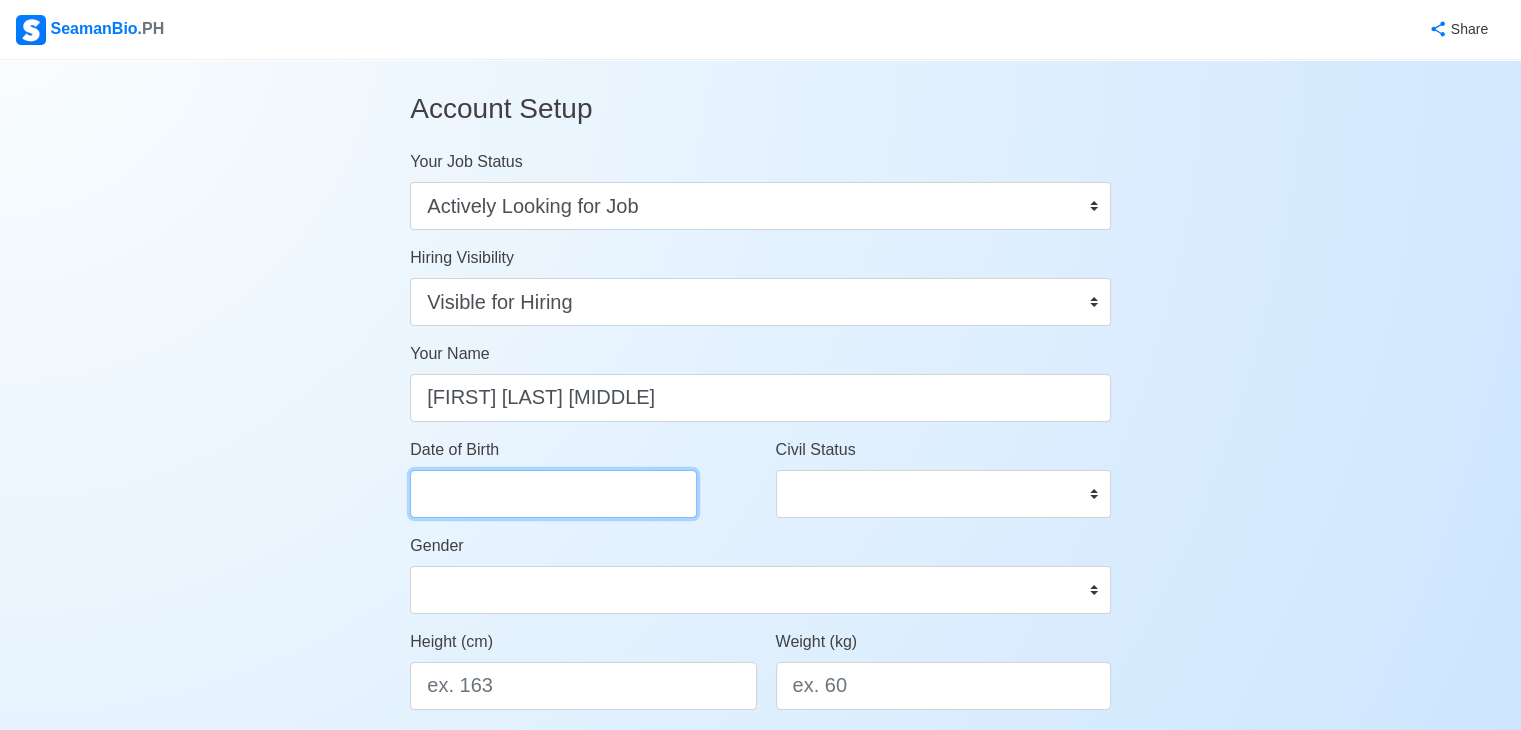 click on "Date of Birth" at bounding box center (553, 494) 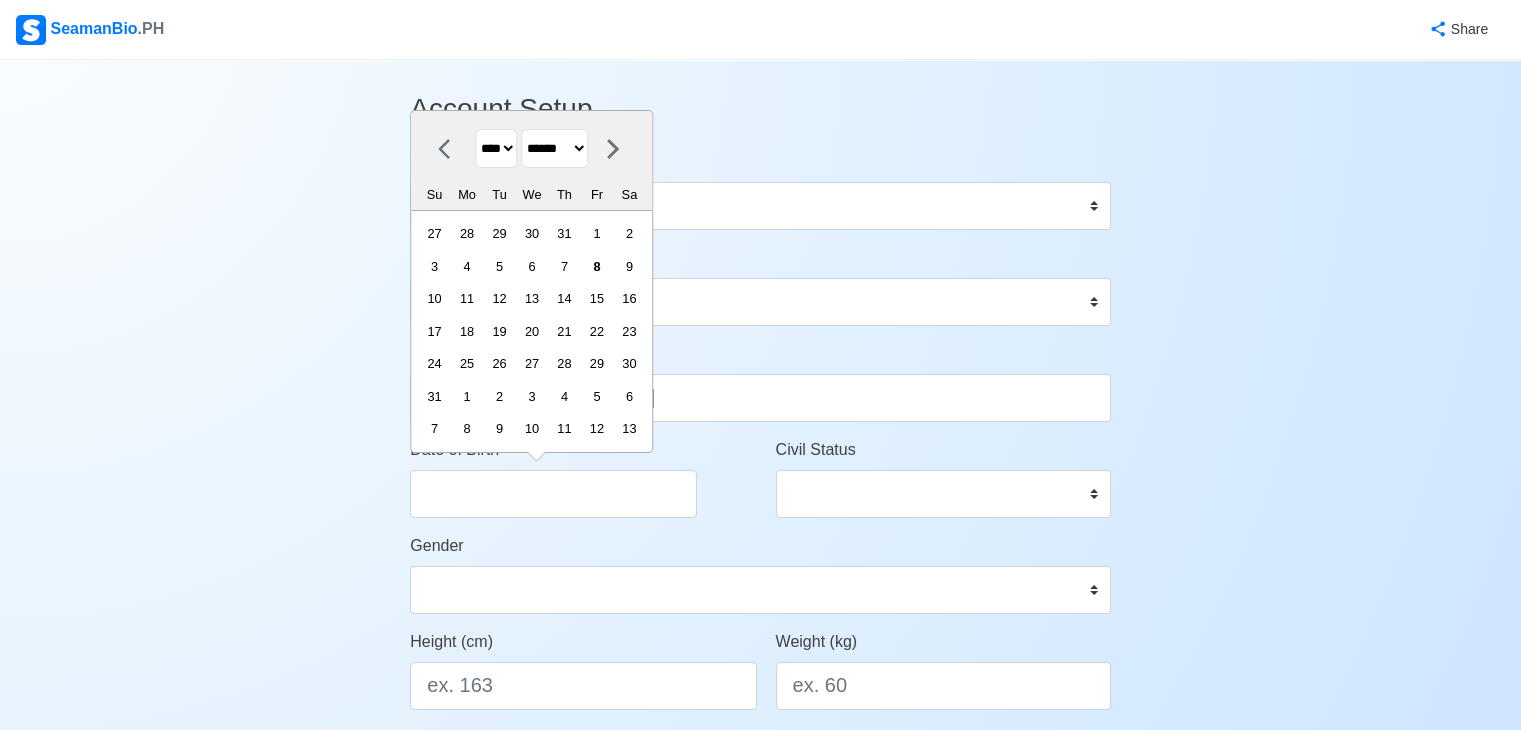 click on "**** **** **** **** **** **** **** **** **** **** **** **** **** **** **** **** **** **** **** **** **** **** **** **** **** **** **** **** **** **** **** **** **** **** **** **** **** **** **** **** **** **** **** **** **** **** **** **** **** **** **** **** **** **** **** **** **** **** **** **** **** **** **** **** **** **** **** **** **** **** **** **** **** **** **** **** **** **** **** **** **** **** **** **** **** **** **** **** **** **** **** **** **** **** **** **** **** **** **** **** **** **** **** **** **** ****" at bounding box center (496, 148) 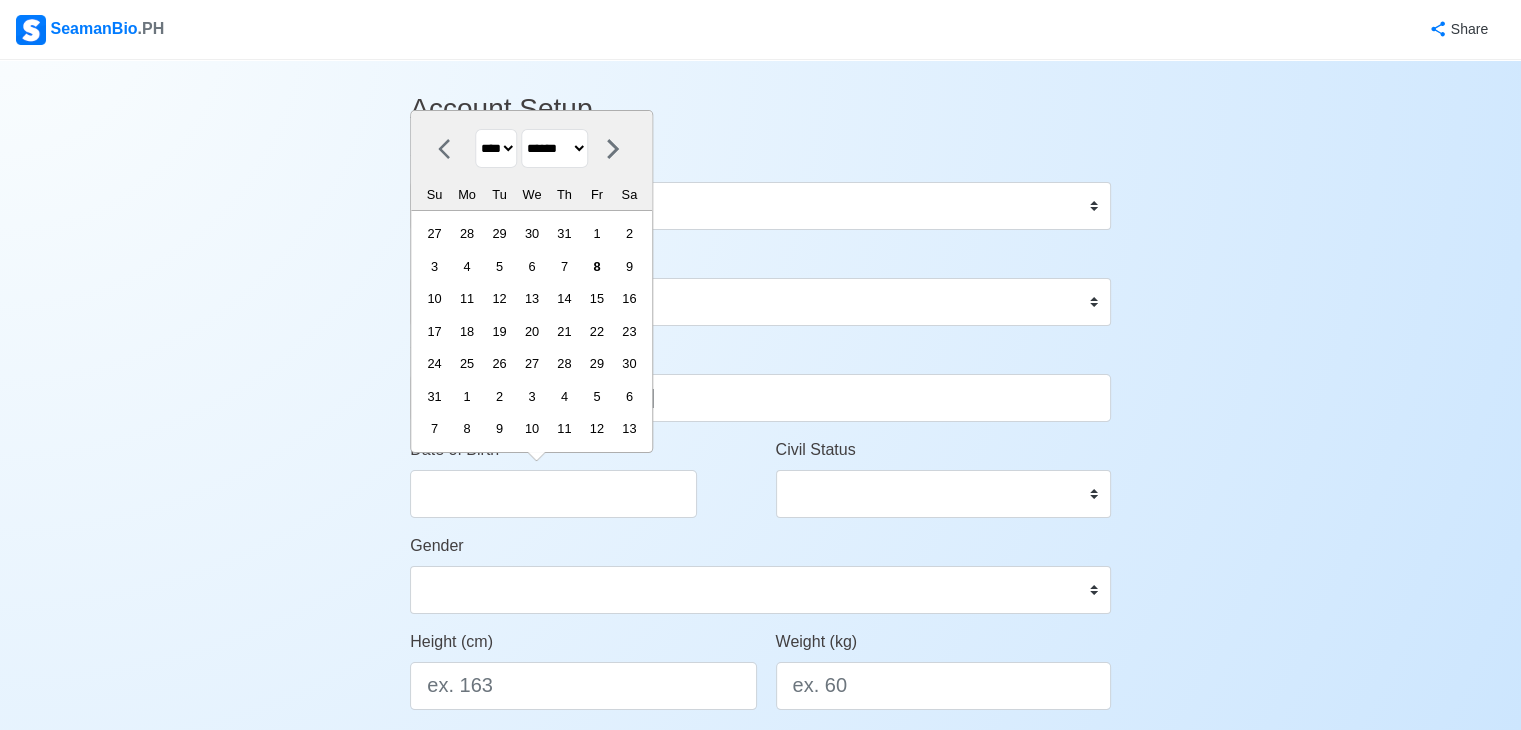 select on "****" 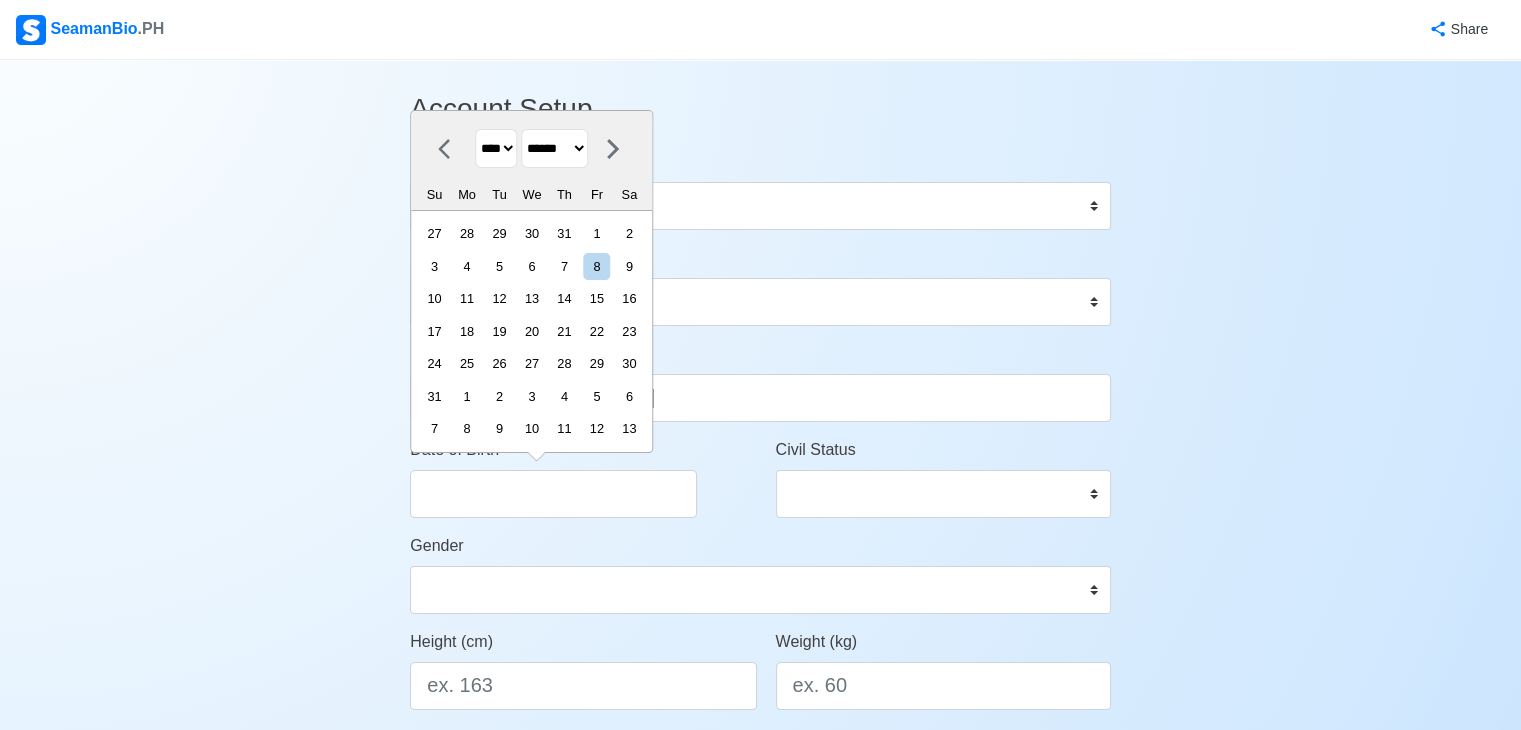 click on "******* ******** ***** ***** *** **** **** ****** ********* ******* ******** ********" at bounding box center (554, 148) 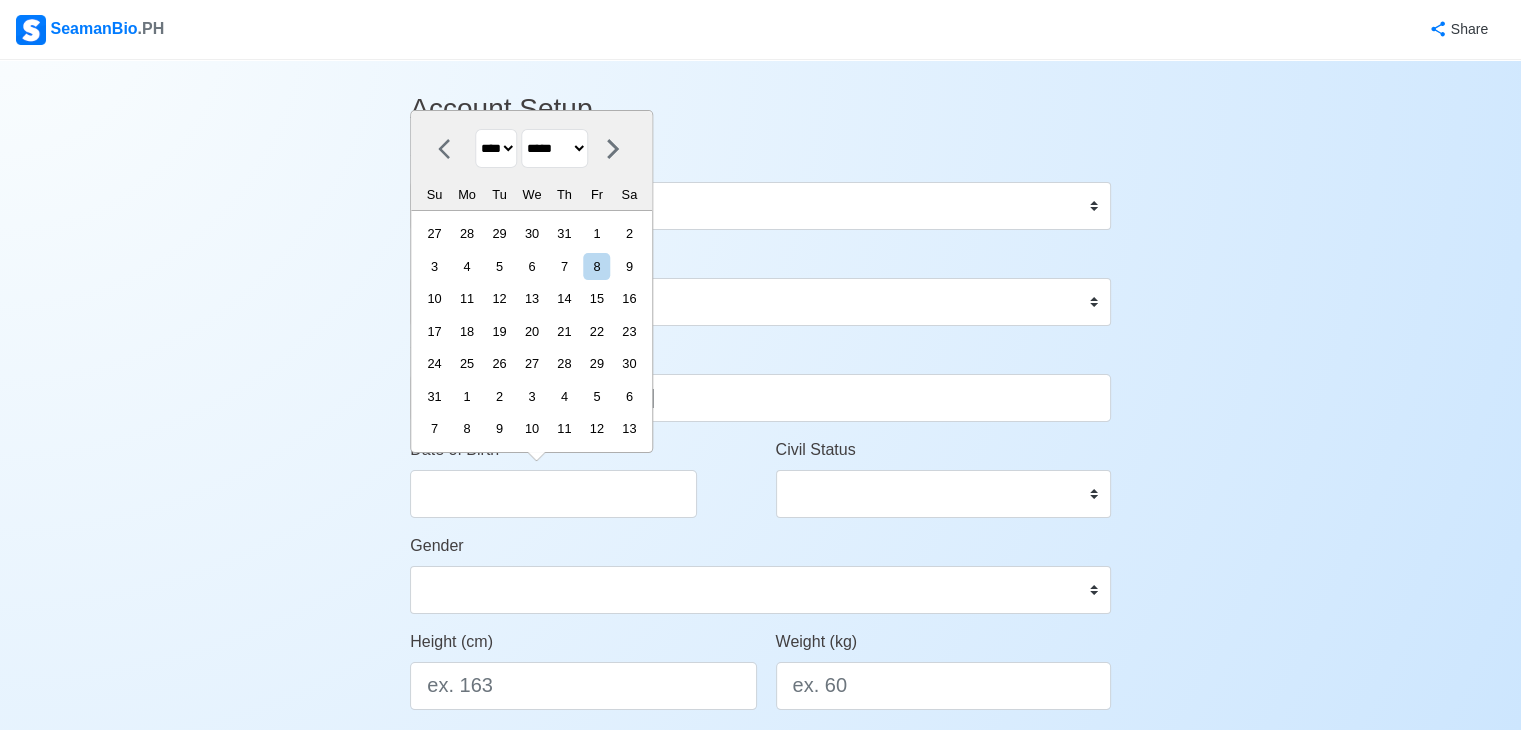 click on "******* ******** ***** ***** *** **** **** ****** ********* ******* ******** ********" at bounding box center [554, 148] 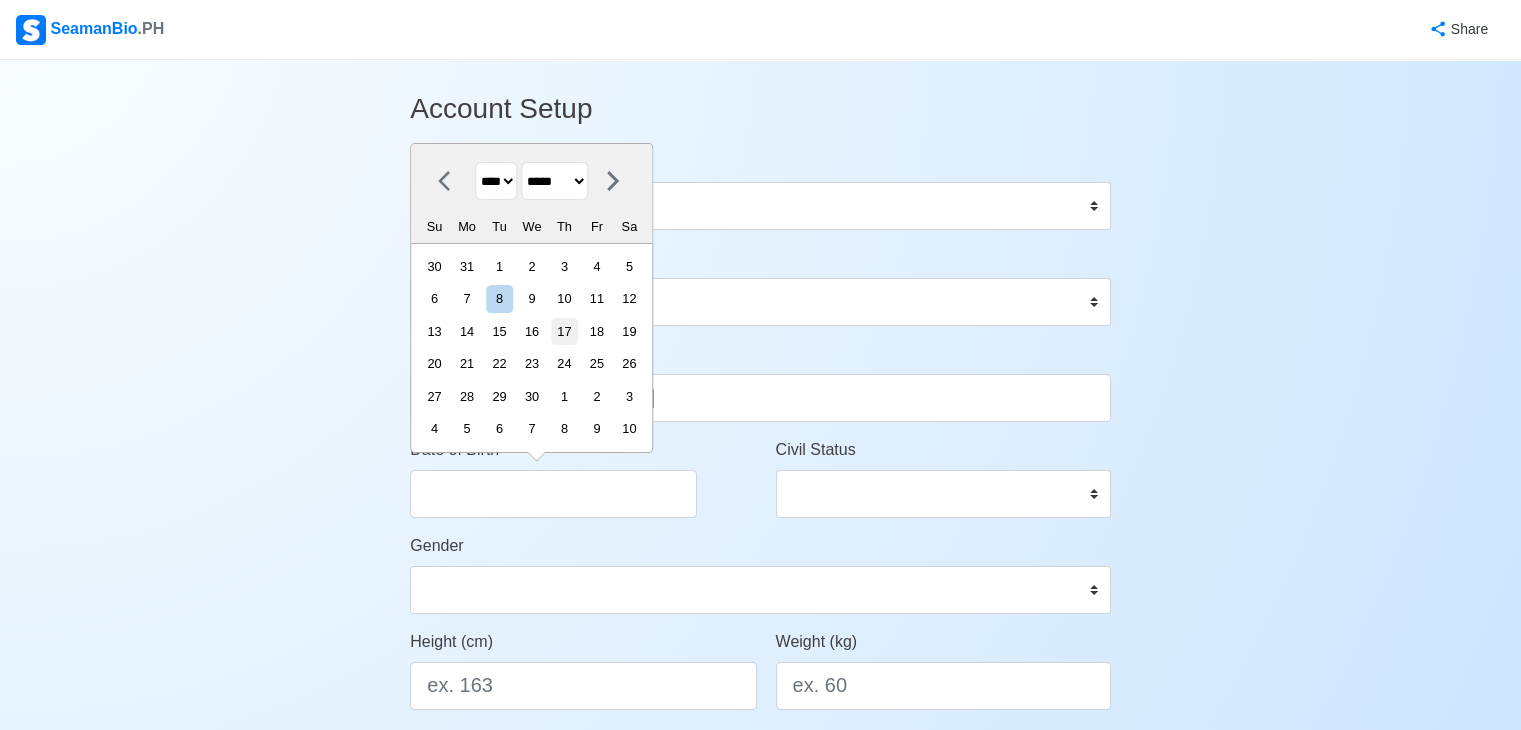 click on "17" at bounding box center (564, 331) 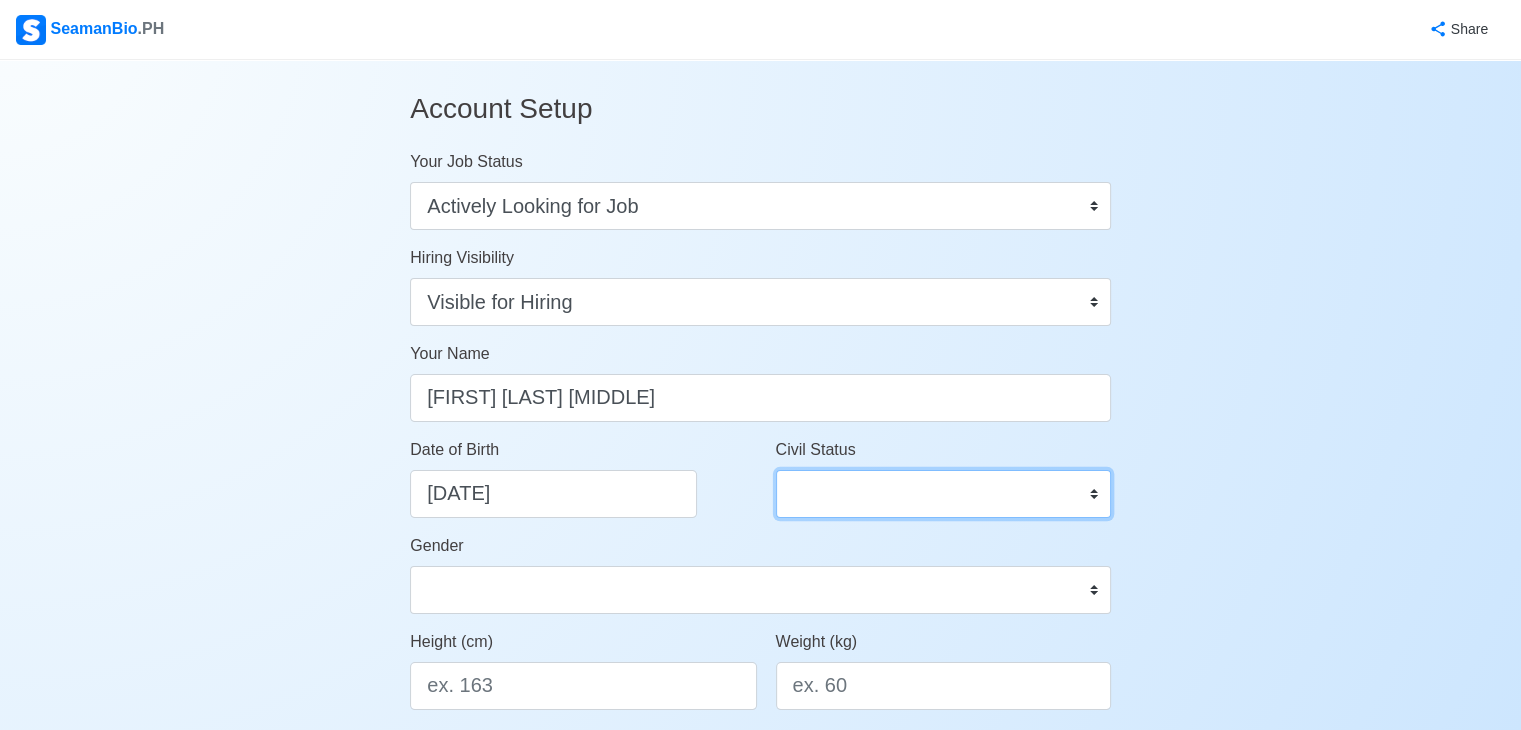 click on "Single Married Widowed Separated" at bounding box center (943, 494) 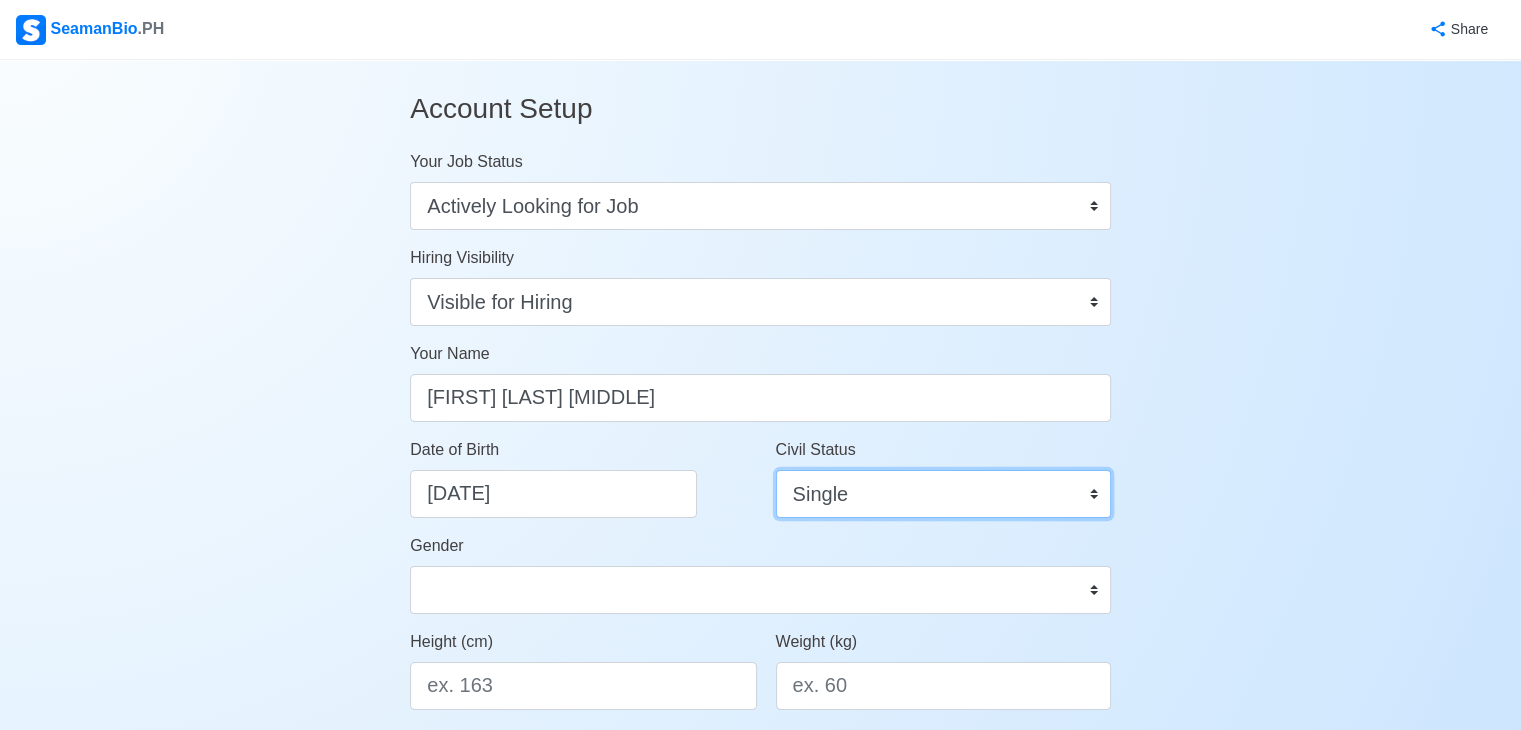 click on "Single Married Widowed Separated" at bounding box center (943, 494) 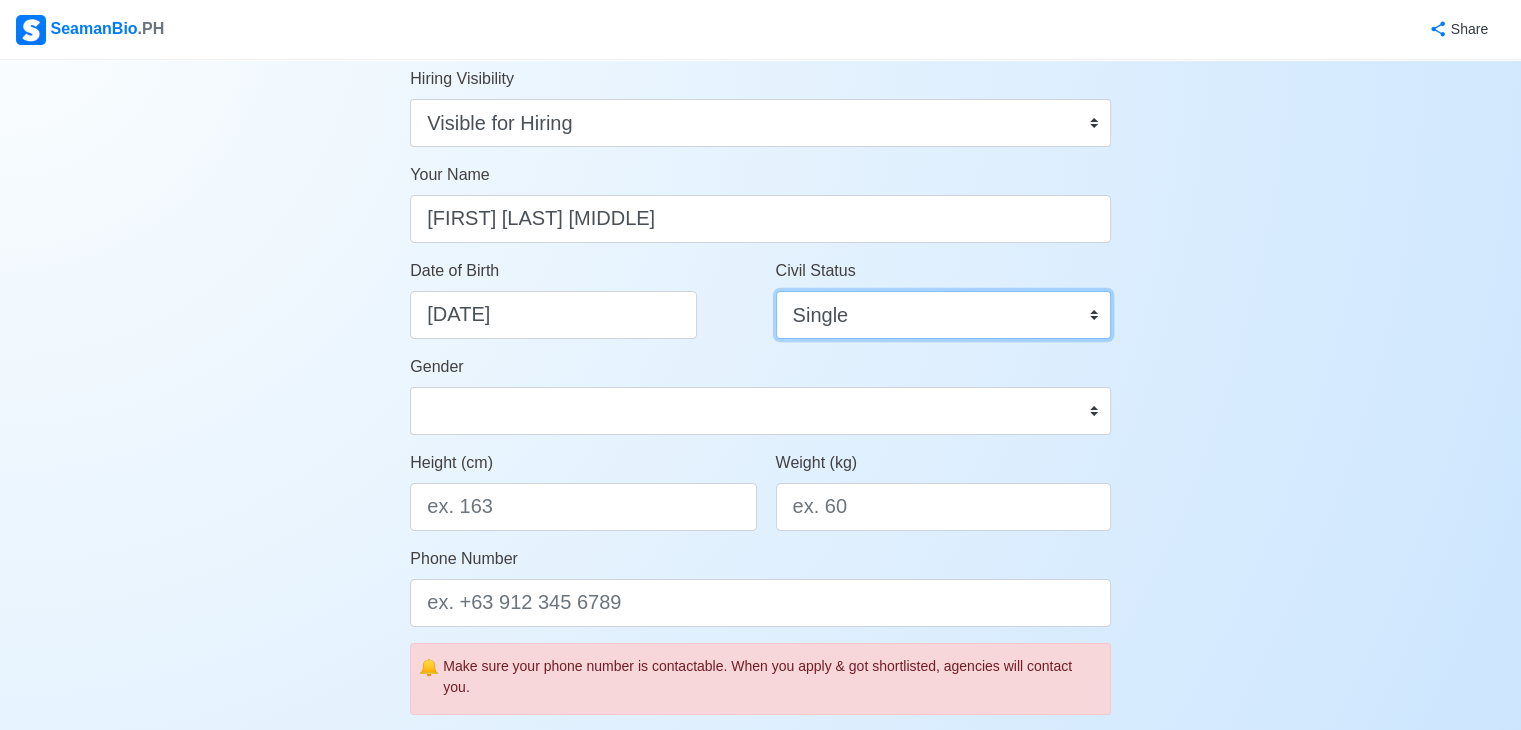 scroll, scrollTop: 200, scrollLeft: 0, axis: vertical 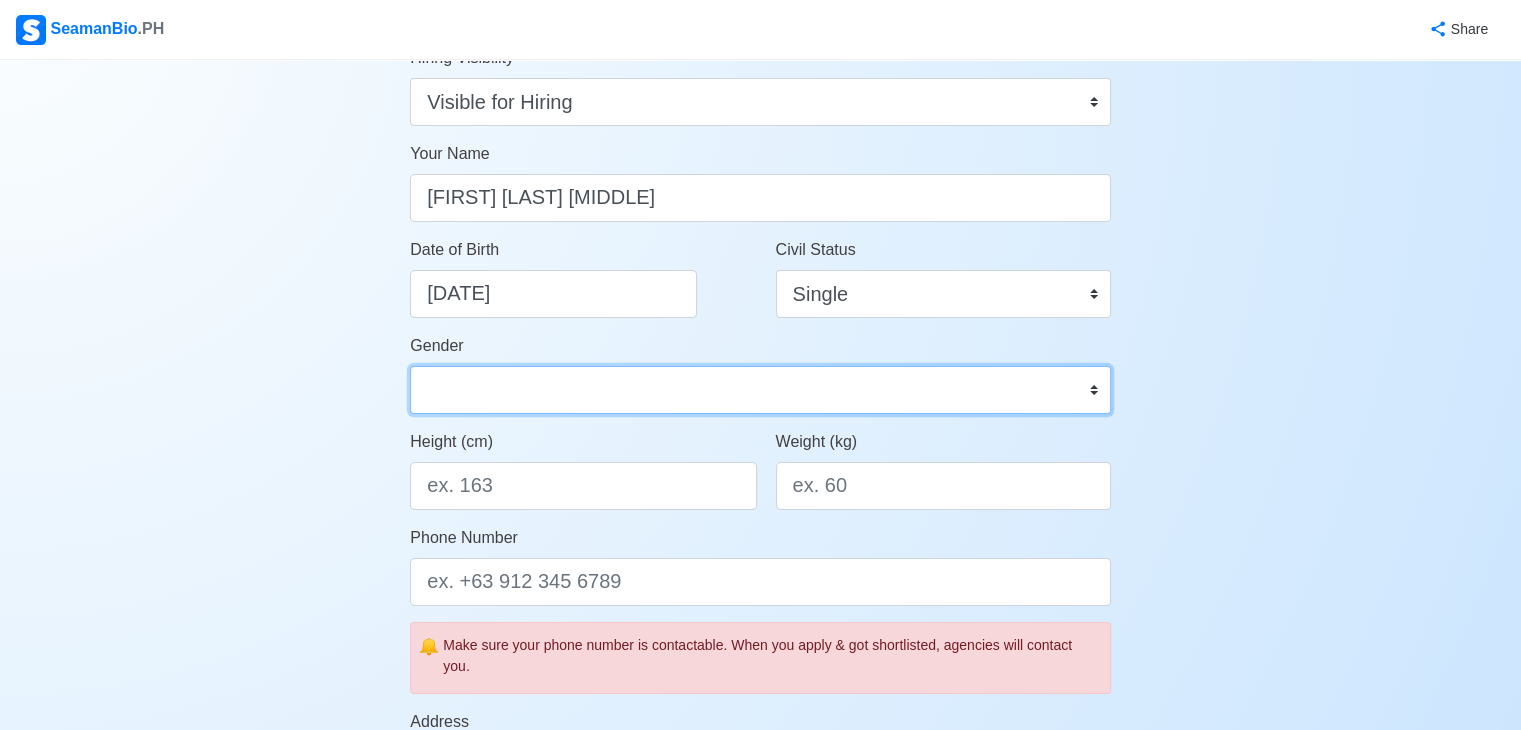 click on "Male Female" at bounding box center (760, 390) 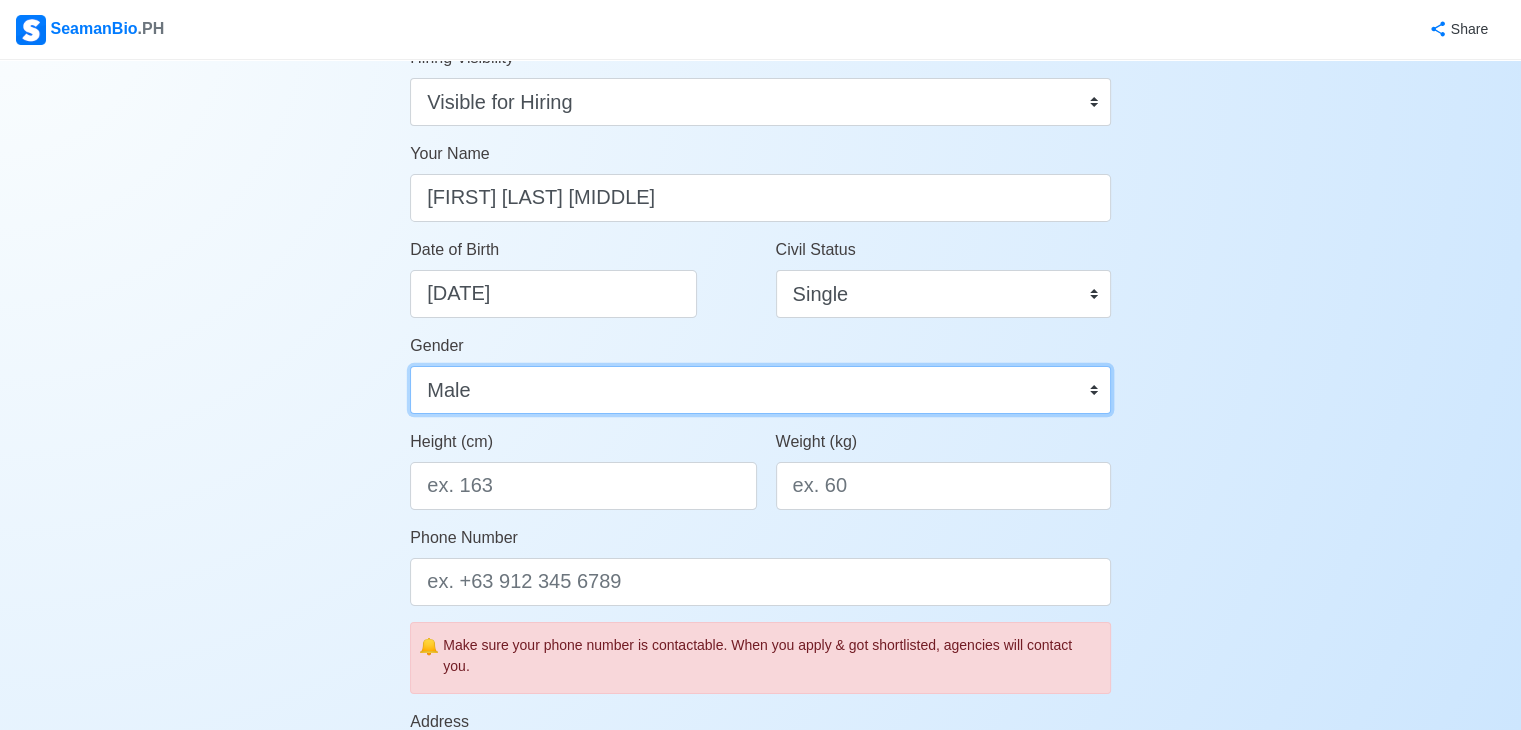 click on "Male Female" at bounding box center [760, 390] 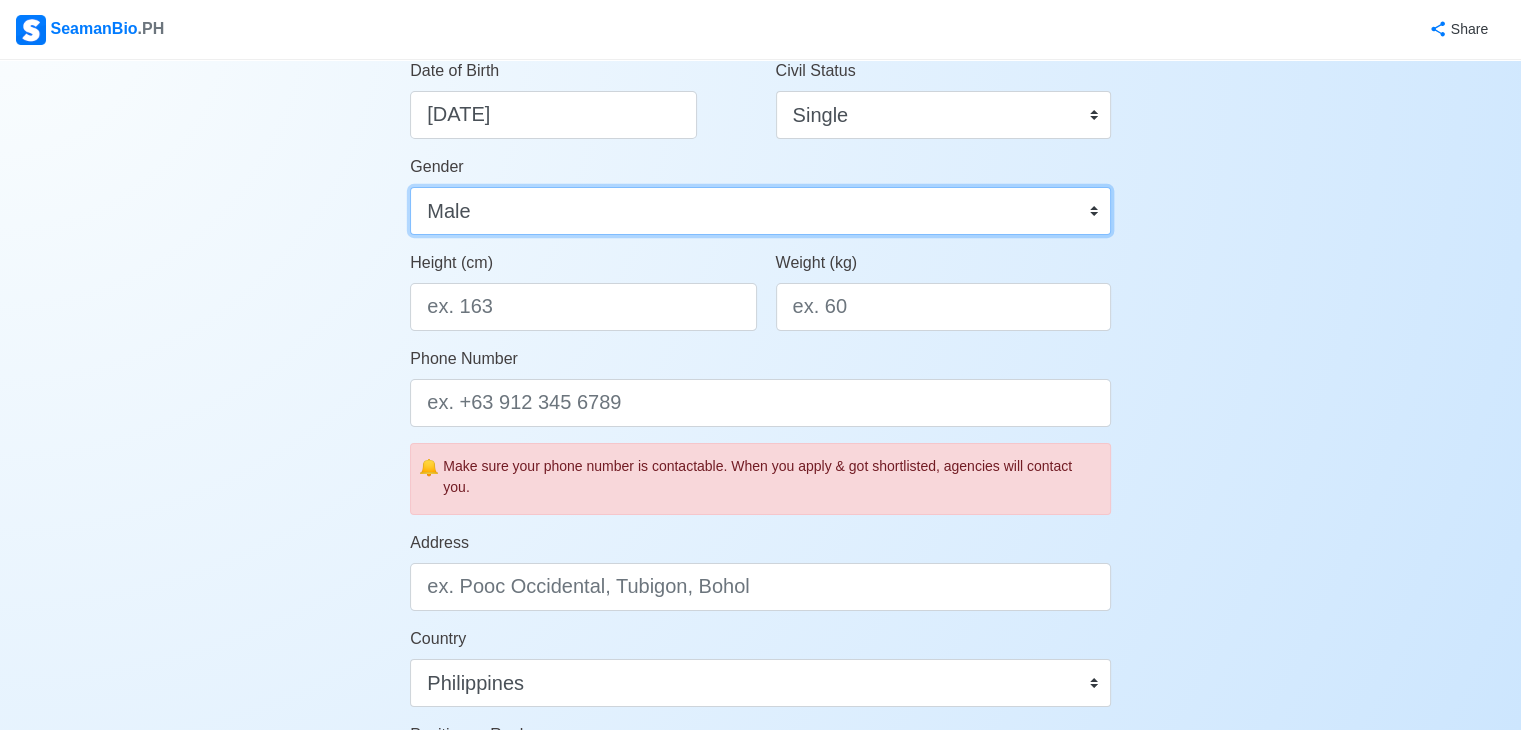 scroll, scrollTop: 400, scrollLeft: 0, axis: vertical 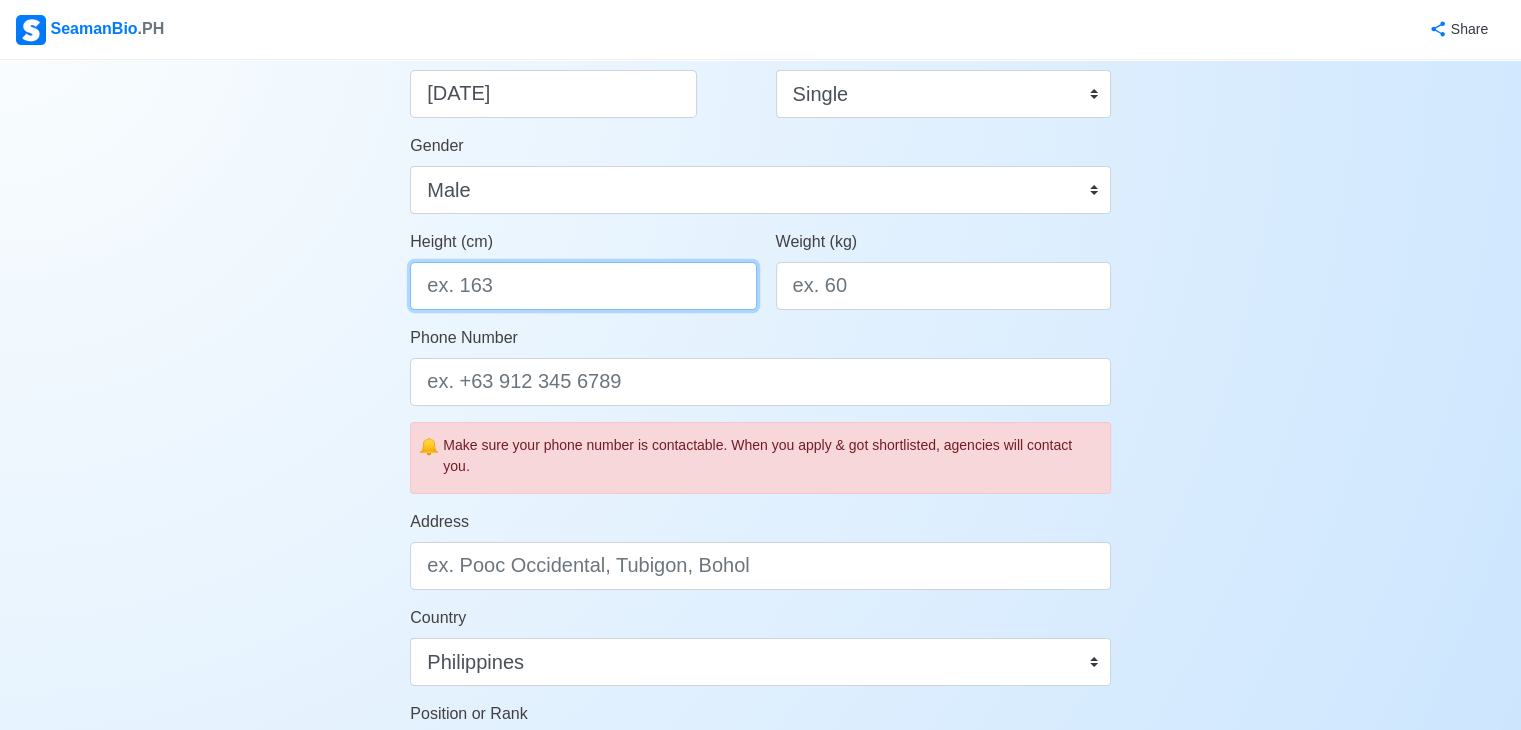 click on "Height (cm)" at bounding box center [583, 286] 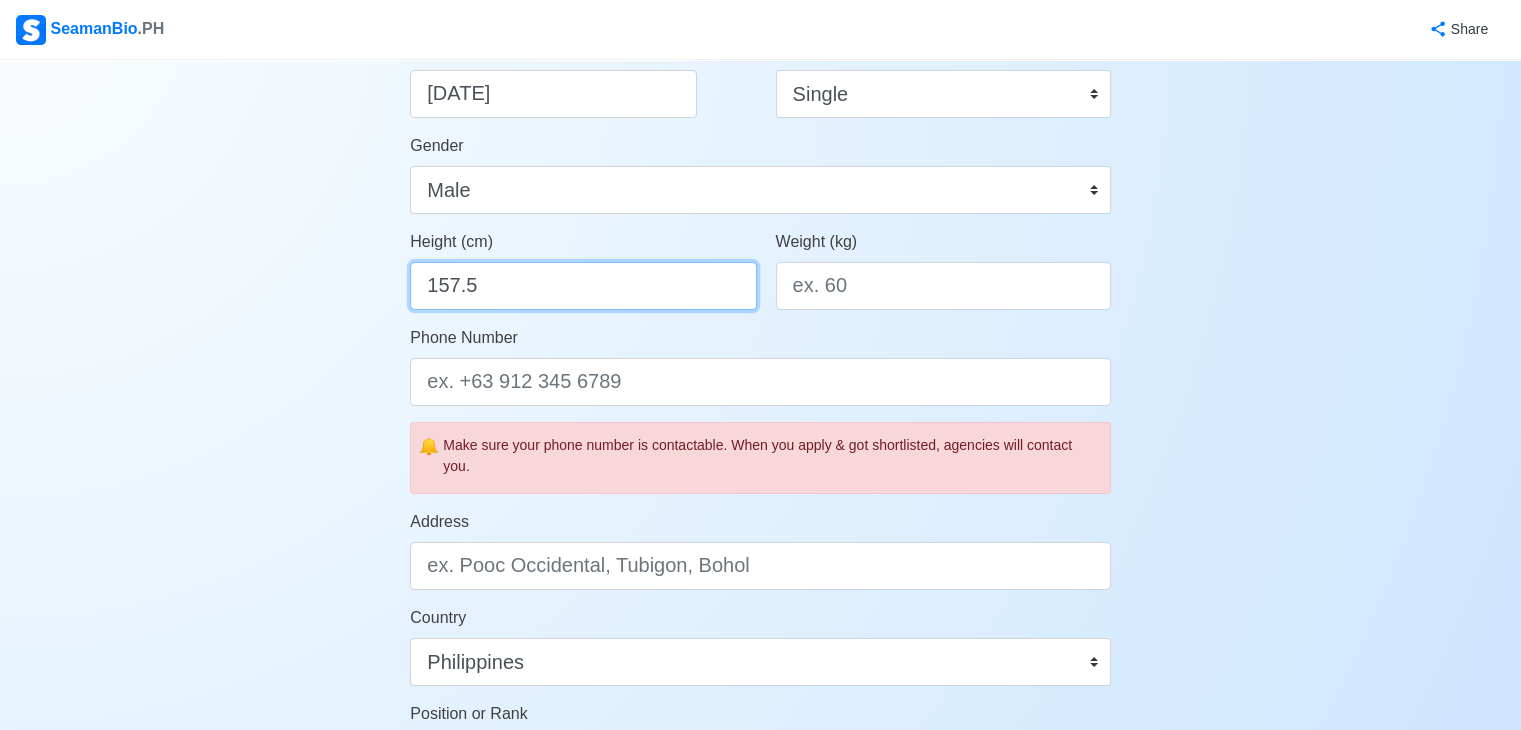 type on "157.5" 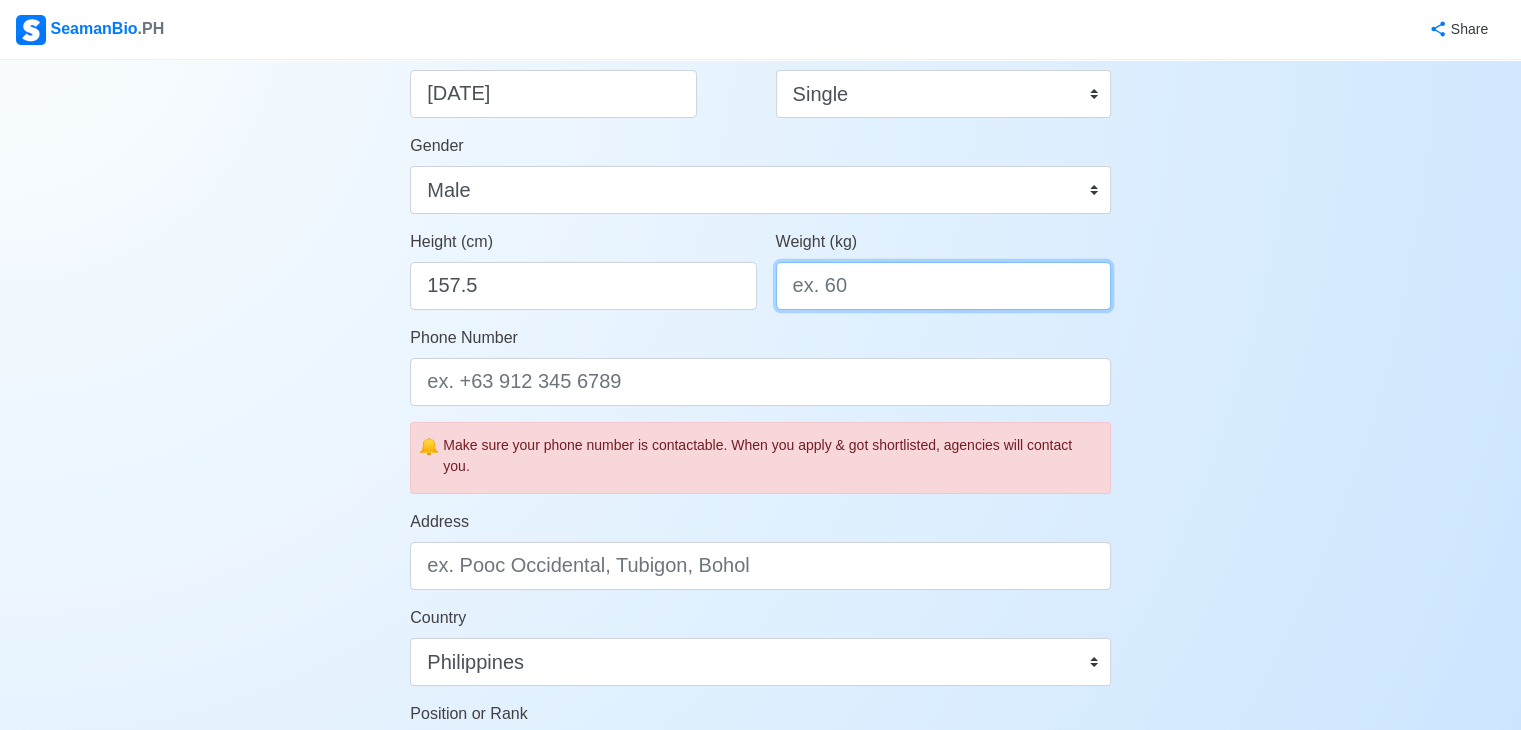 click on "Weight (kg)" at bounding box center (943, 286) 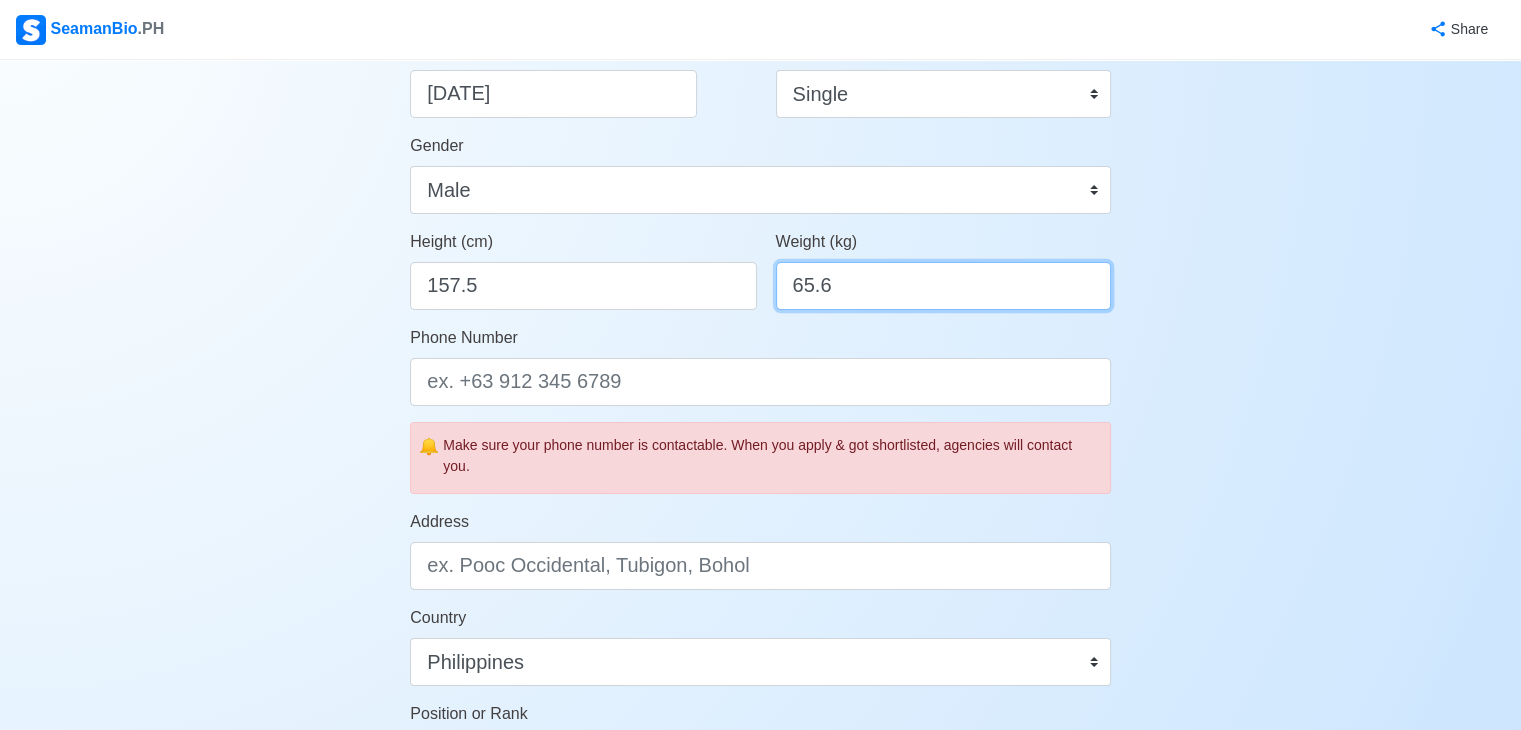 type on "65.6" 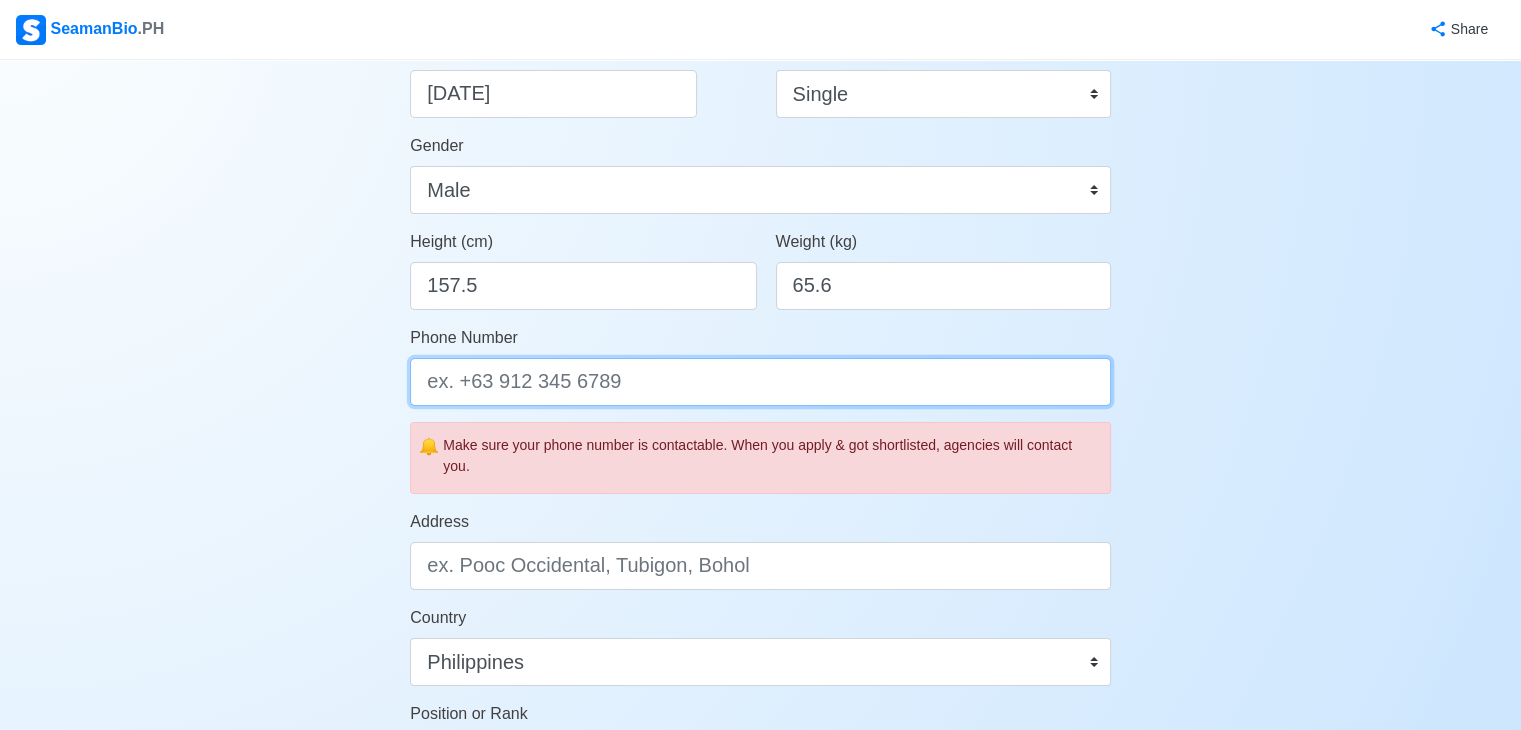 click on "Phone Number" at bounding box center [760, 382] 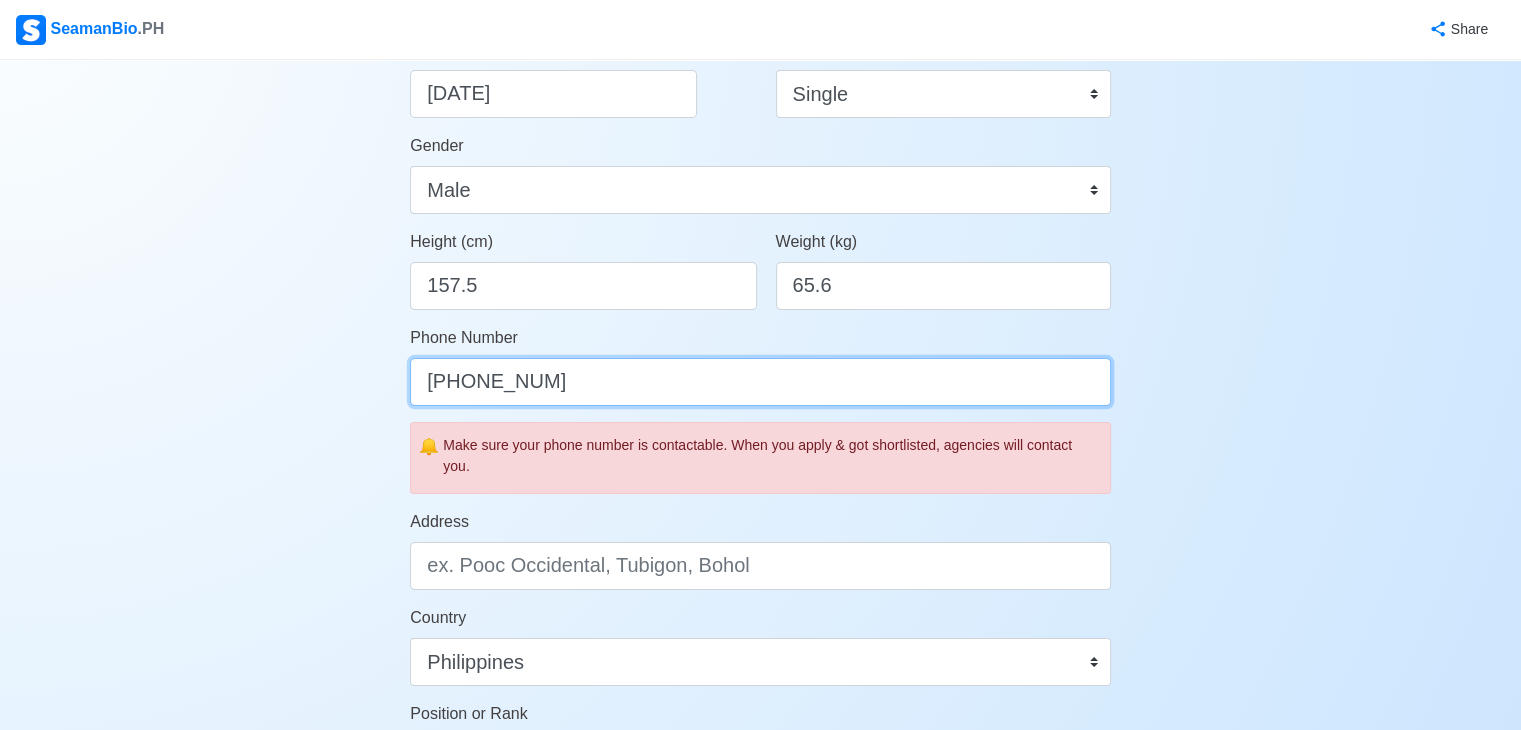 type on "[PHONE]" 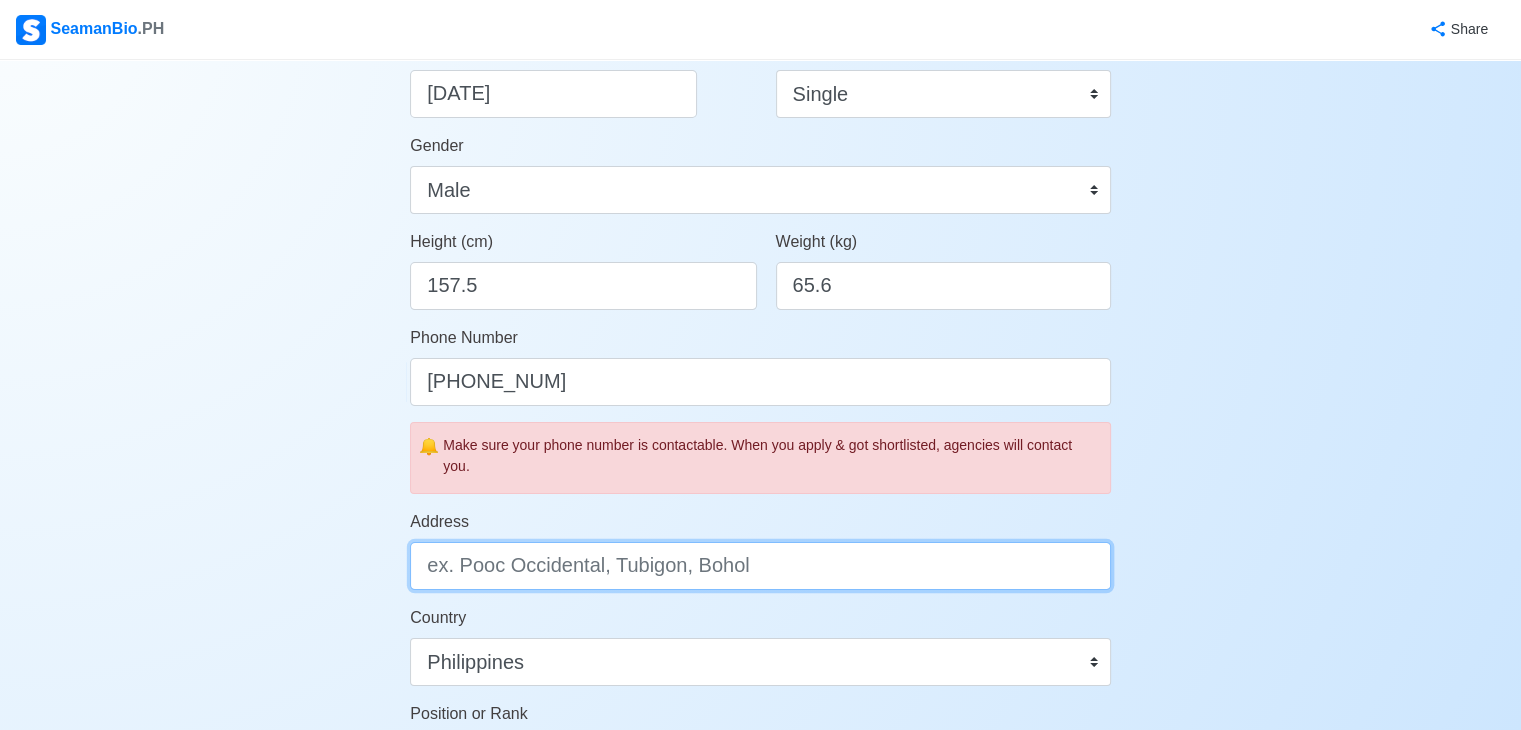 click on "Address" at bounding box center [760, 566] 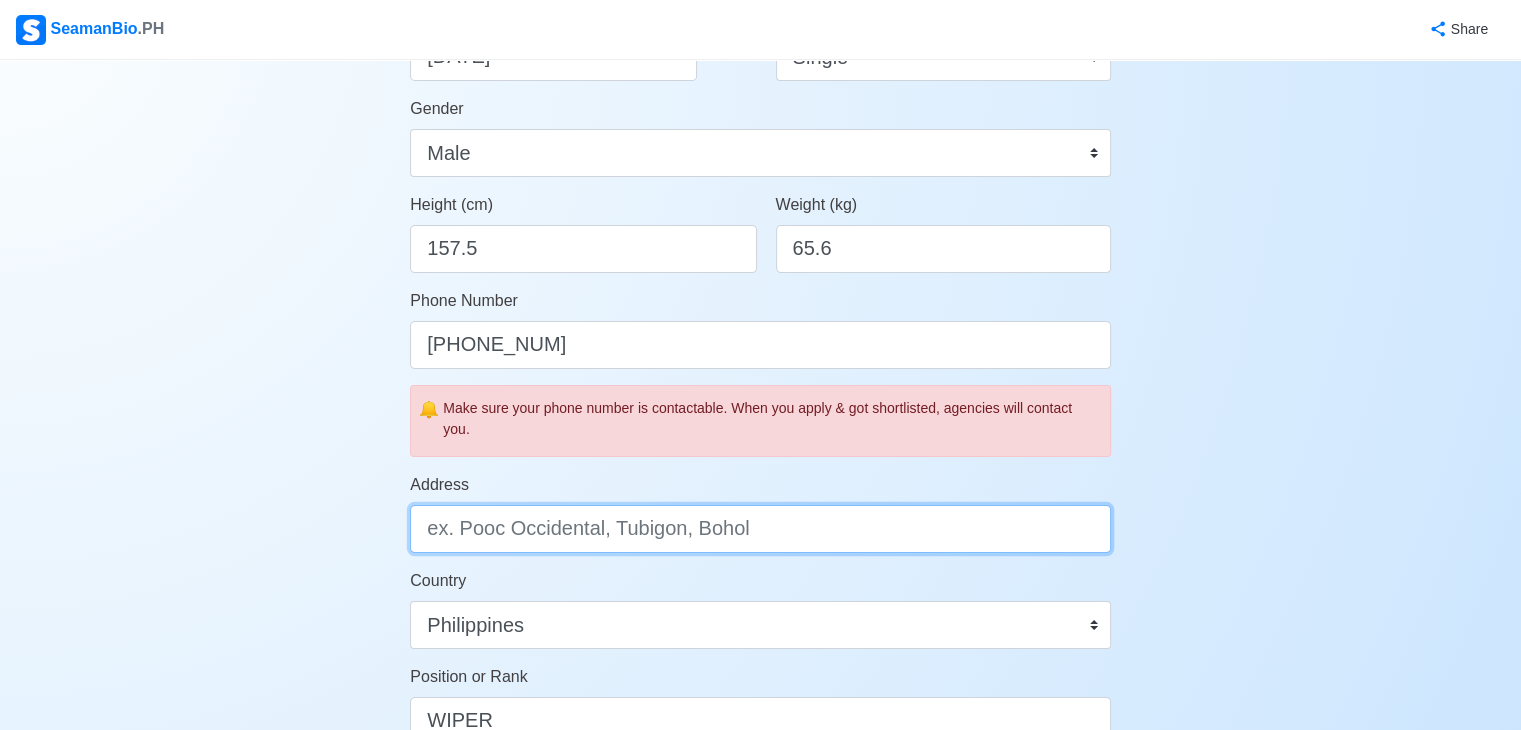 scroll, scrollTop: 500, scrollLeft: 0, axis: vertical 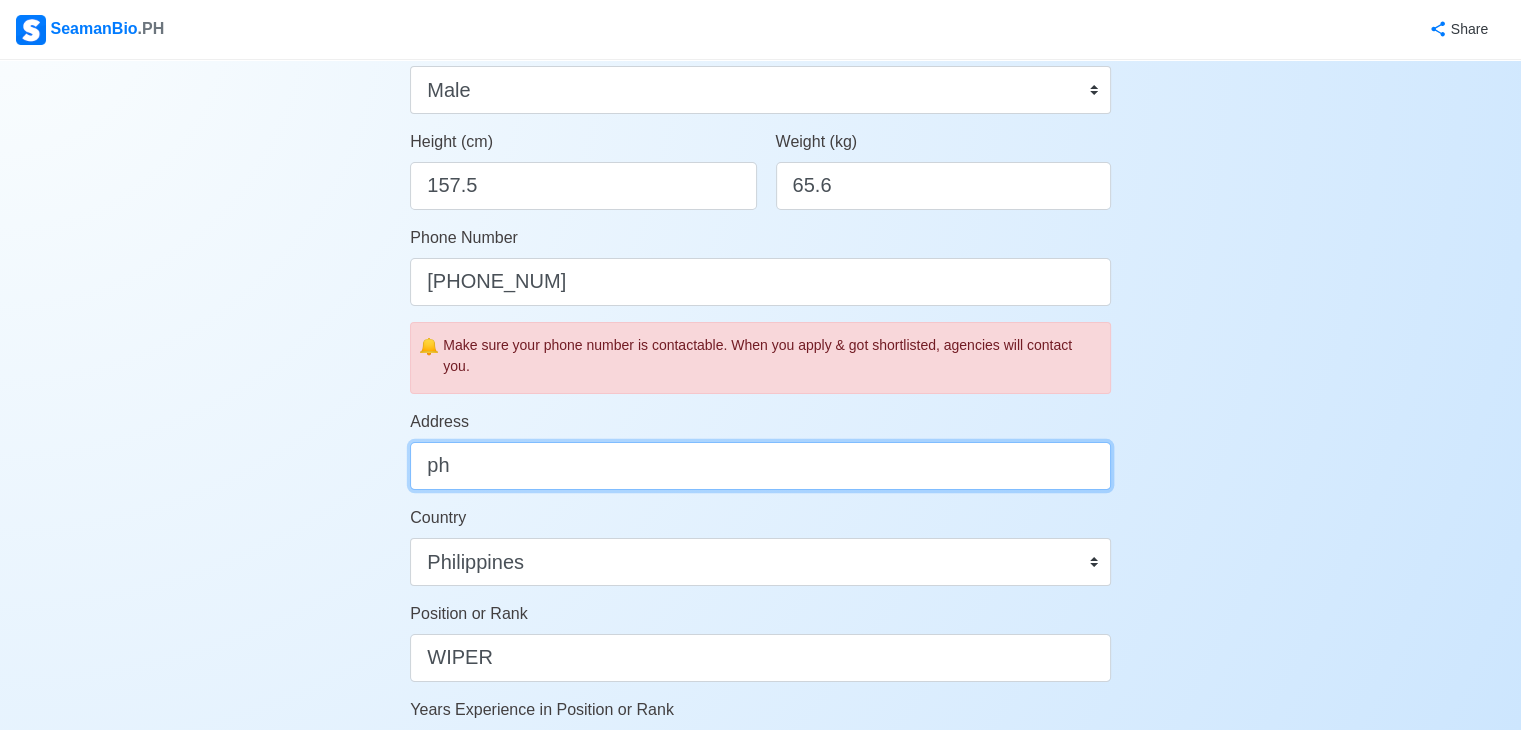 type on "p" 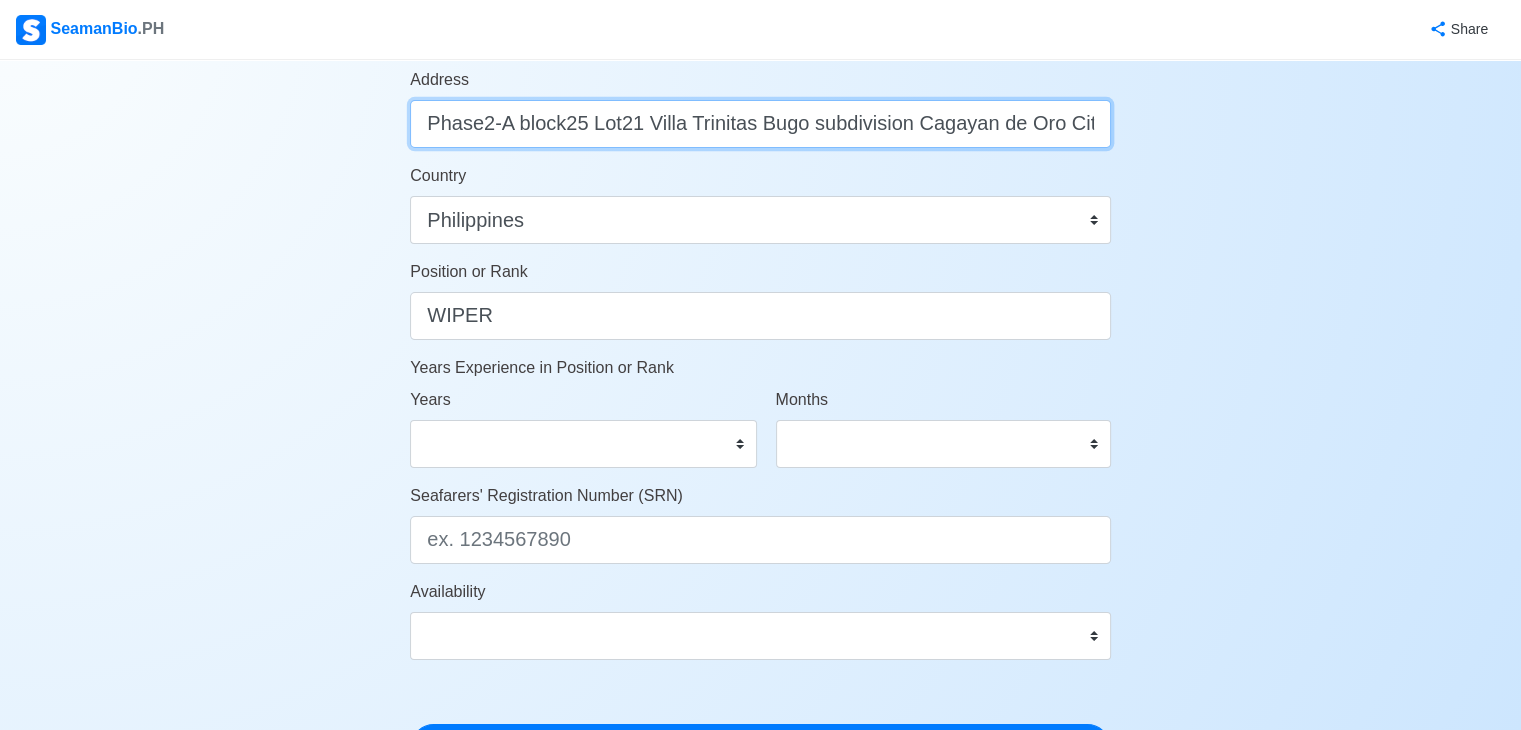 scroll, scrollTop: 900, scrollLeft: 0, axis: vertical 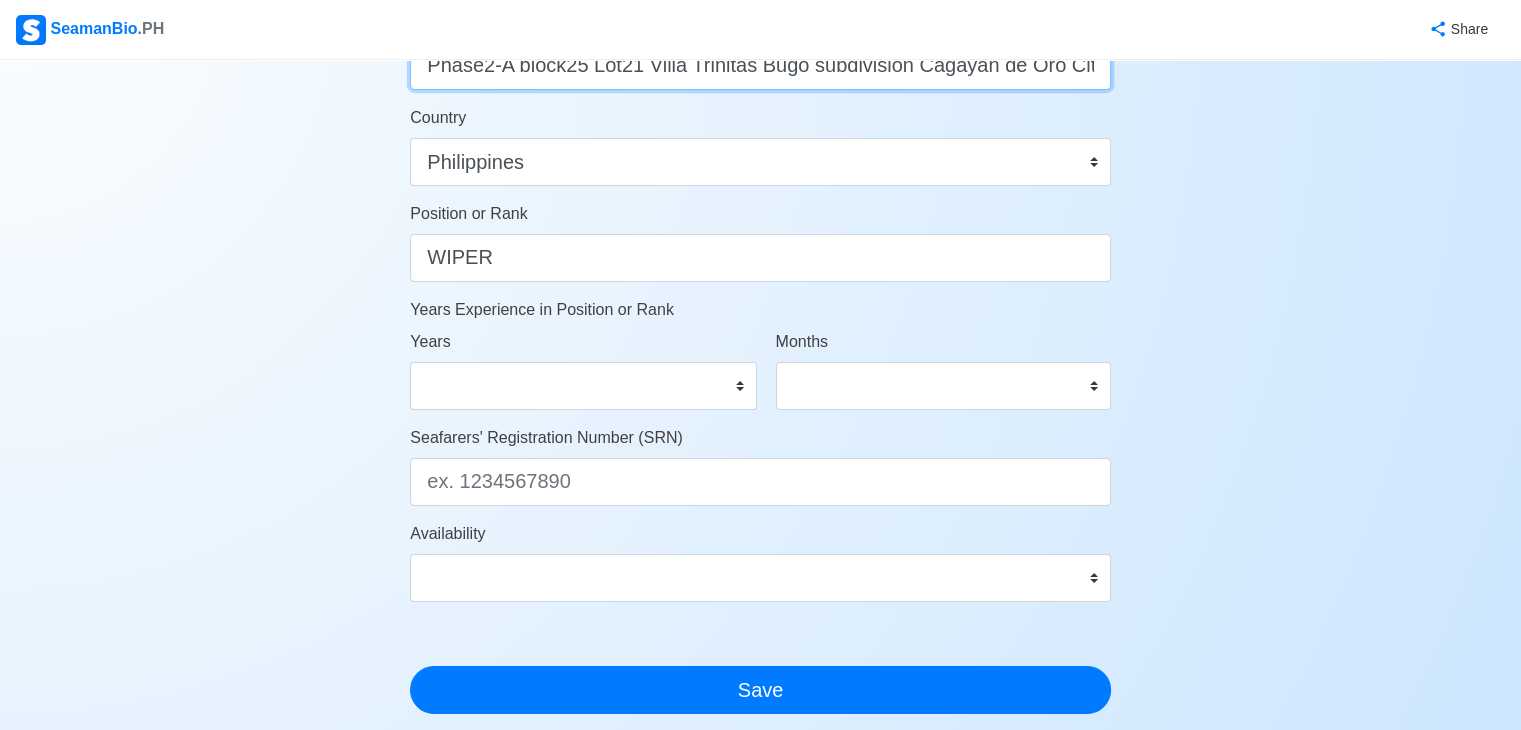 type on "Phase2-A block25 Lot21 Villa Trinitas Bugo subdivision Cagayan de Oro City" 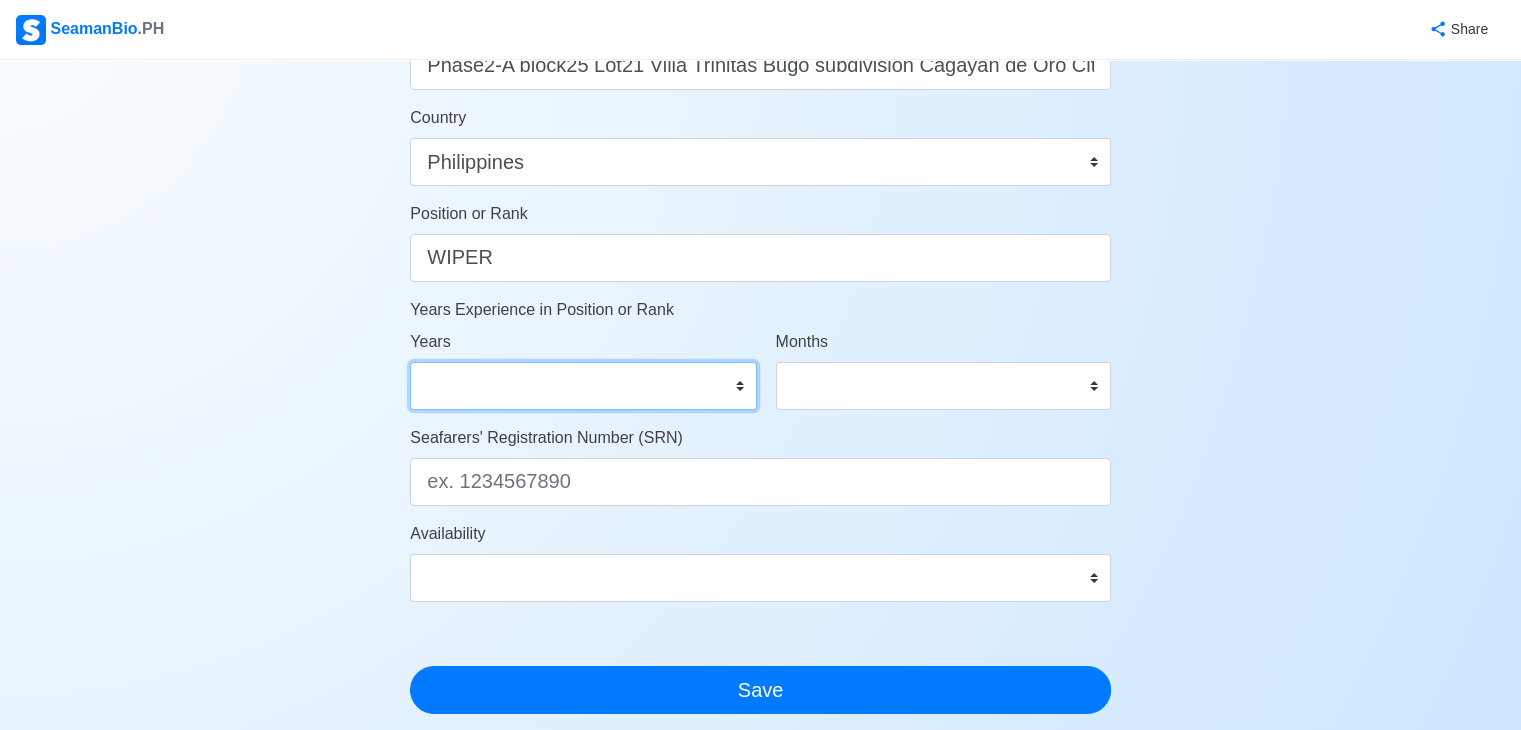 click on "0 1 2 3 4 5 6 7 8 9 10 11 12 13 14 15 16 17 18 19 20 21 22 23 24 25 26 27 28 29 30 31 32 33 34 35 36 37 38 39 40 41 42 43 44 45 46 47 48 49 50" at bounding box center [583, 386] 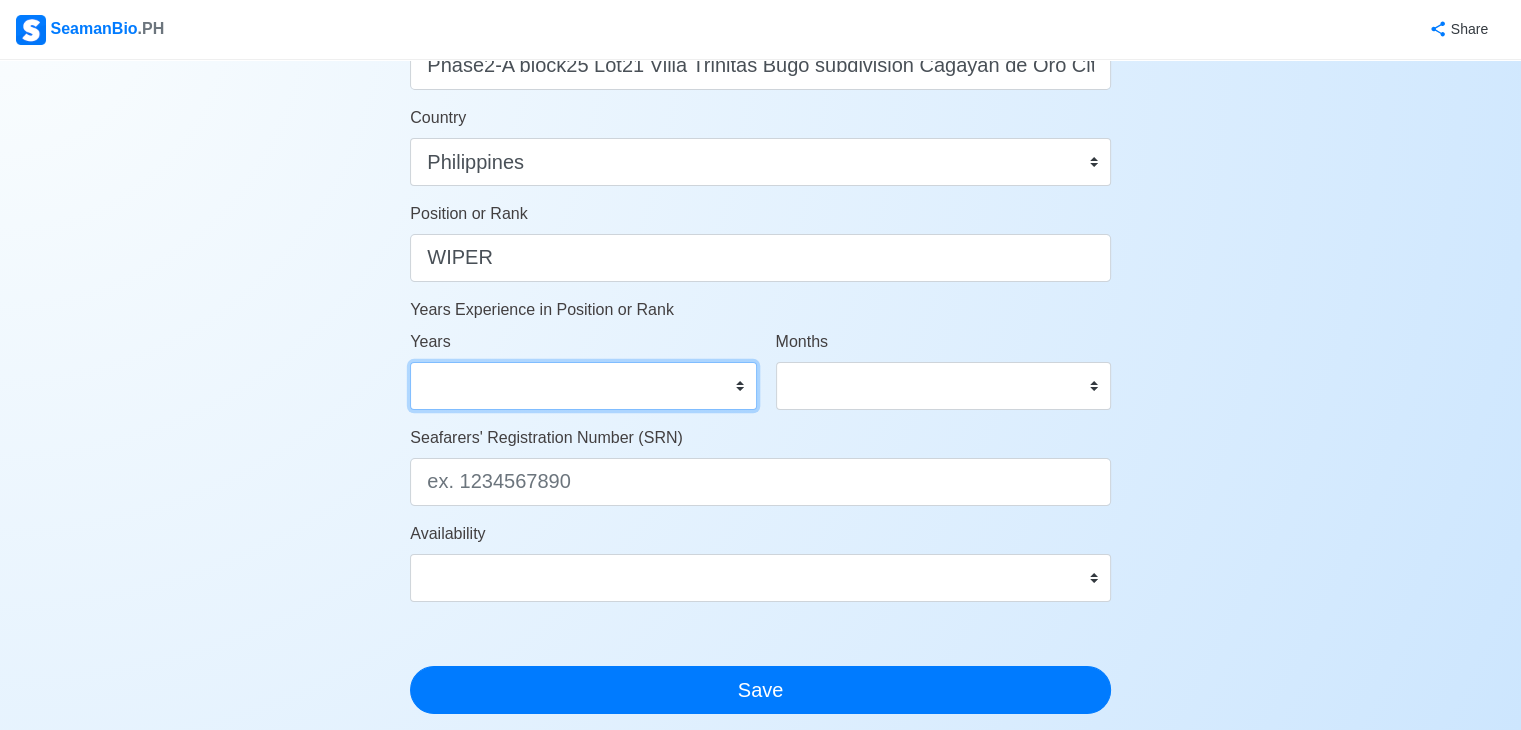 click on "0 1 2 3 4 5 6 7 8 9 10 11 12 13 14 15 16 17 18 19 20 21 22 23 24 25 26 27 28 29 30 31 32 33 34 35 36 37 38 39 40 41 42 43 44 45 46 47 48 49 50" at bounding box center [583, 386] 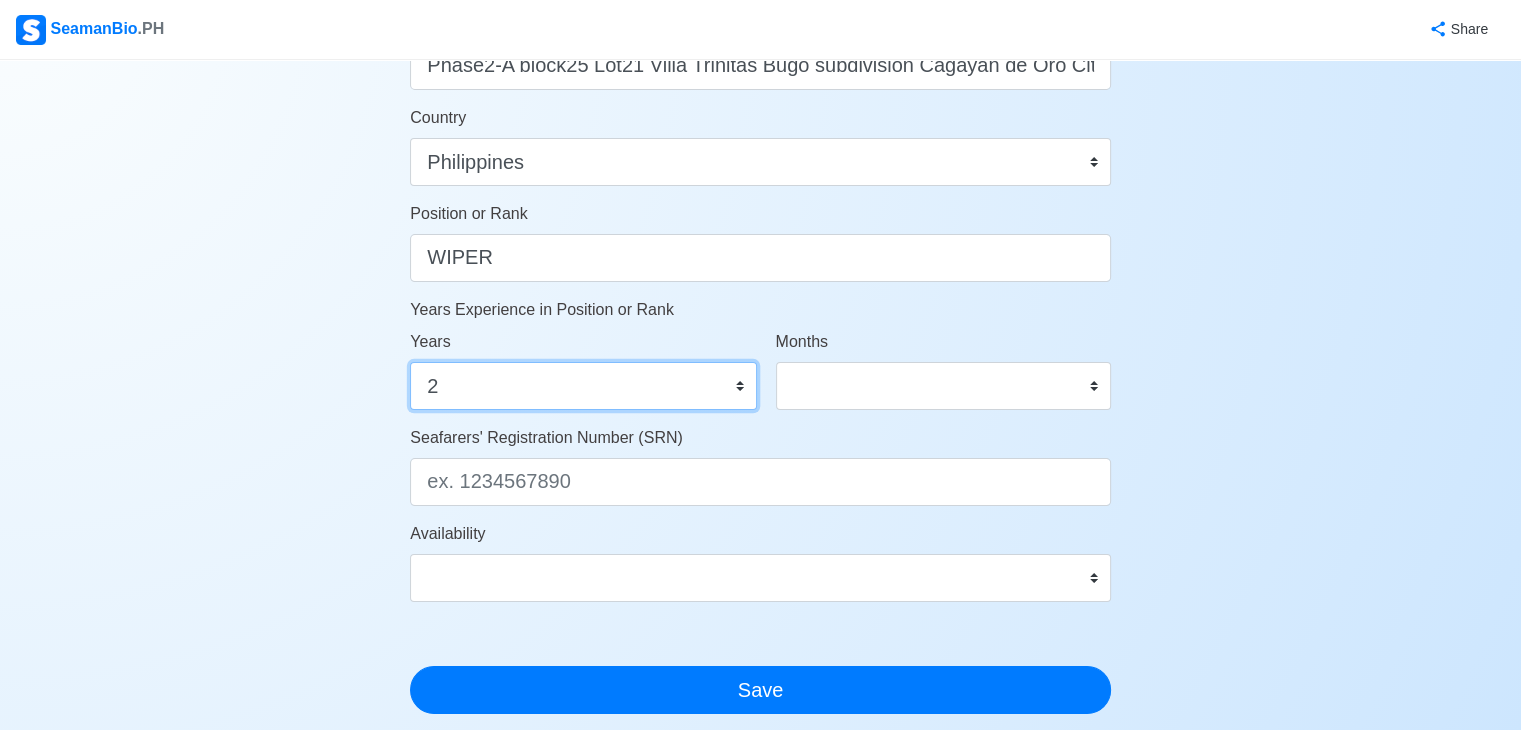 click on "0 1 2 3 4 5 6 7 8 9 10 11 12 13 14 15 16 17 18 19 20 21 22 23 24 25 26 27 28 29 30 31 32 33 34 35 36 37 38 39 40 41 42 43 44 45 46 47 48 49 50" at bounding box center (583, 386) 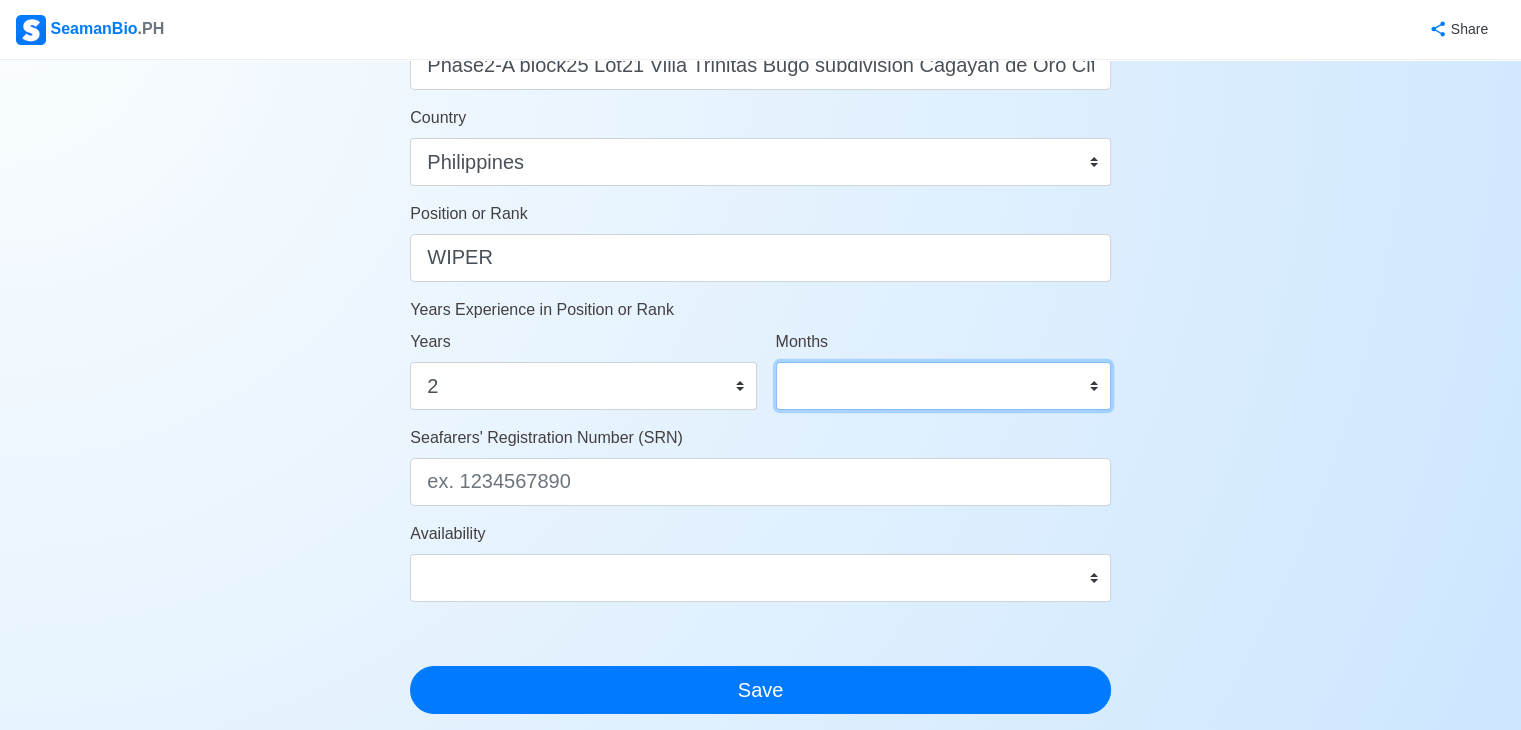 click on "0 1 2 3 4 5 6 7 8 9 10 11" at bounding box center (943, 386) 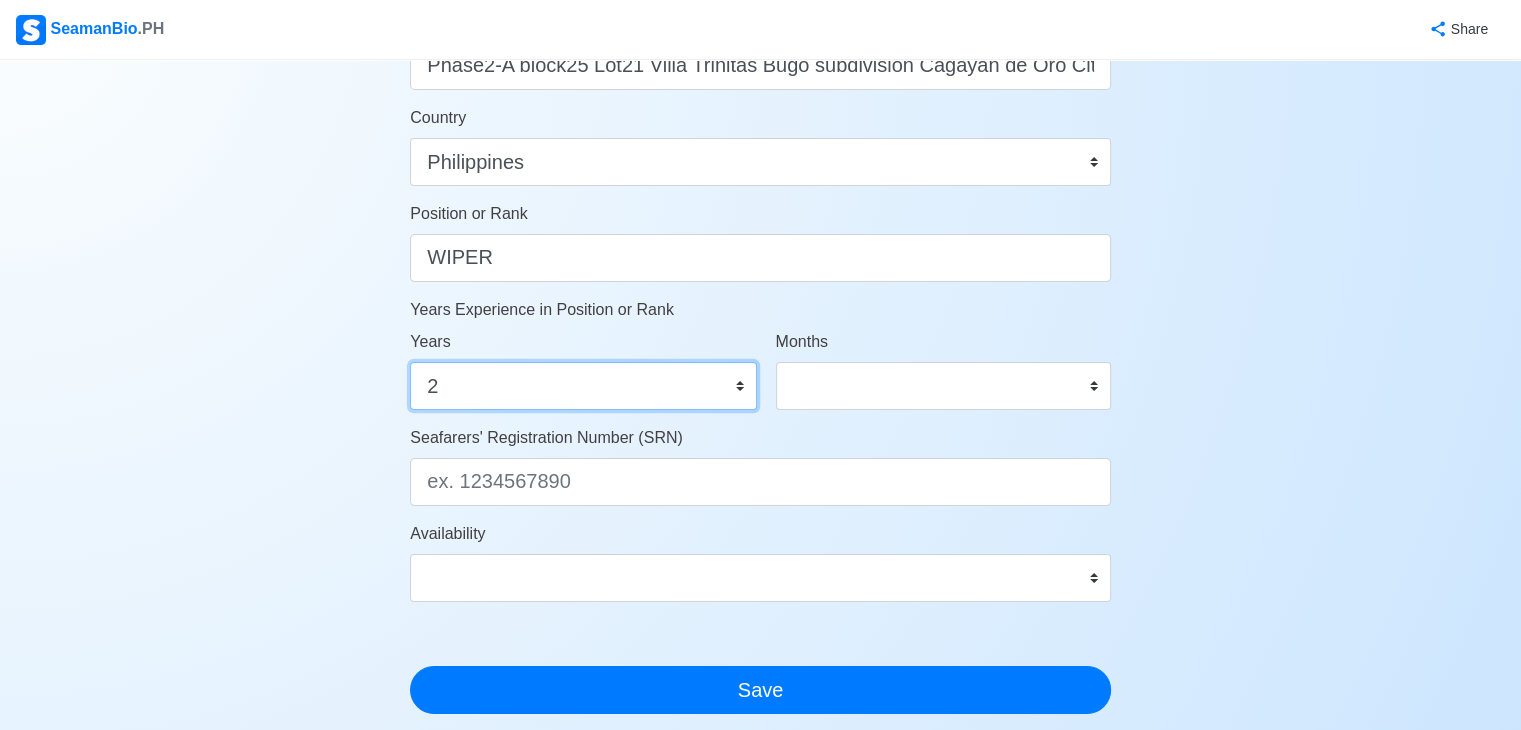 click on "0 1 2 3 4 5 6 7 8 9 10 11 12 13 14 15 16 17 18 19 20 21 22 23 24 25 26 27 28 29 30 31 32 33 34 35 36 37 38 39 40 41 42 43 44 45 46 47 48 49 50" at bounding box center [583, 386] 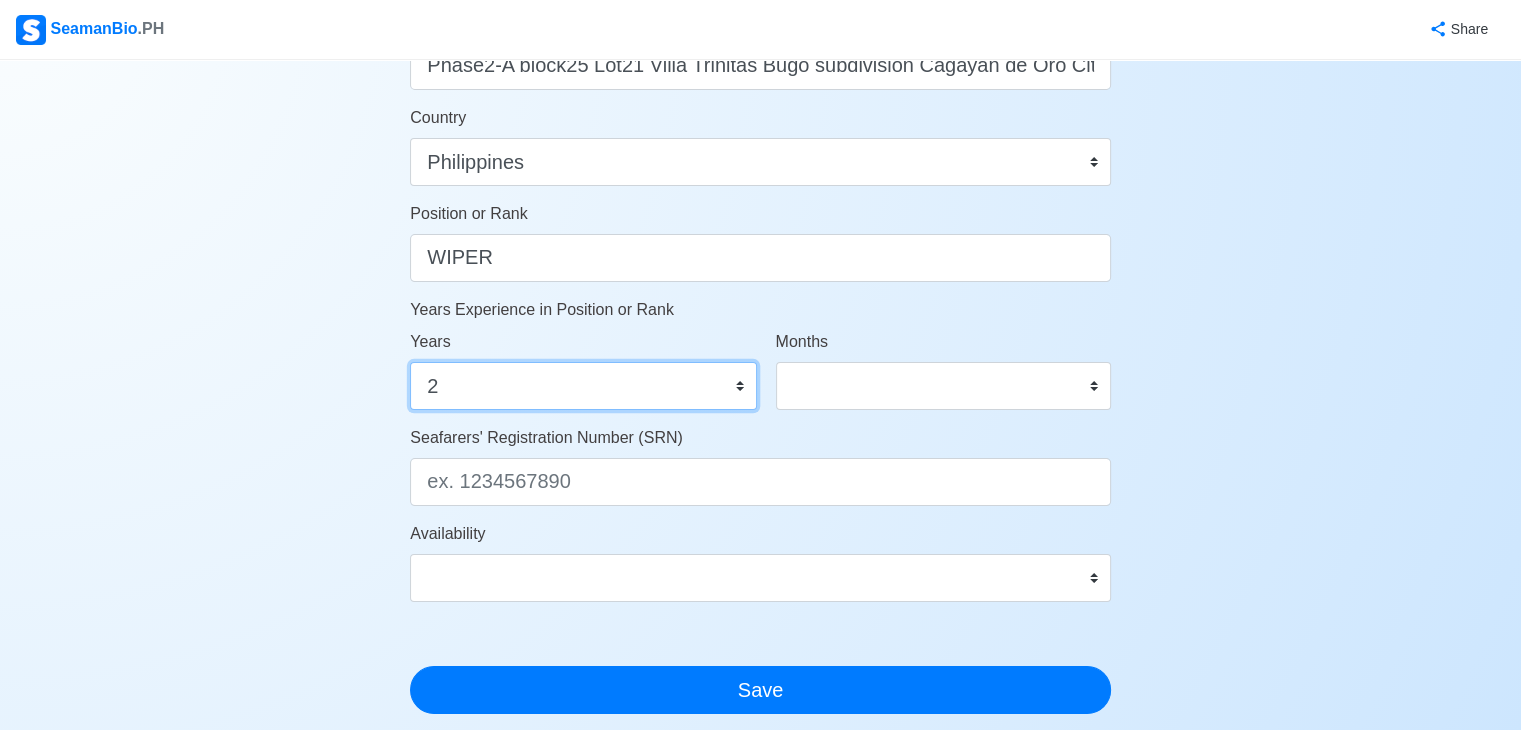 select on "1" 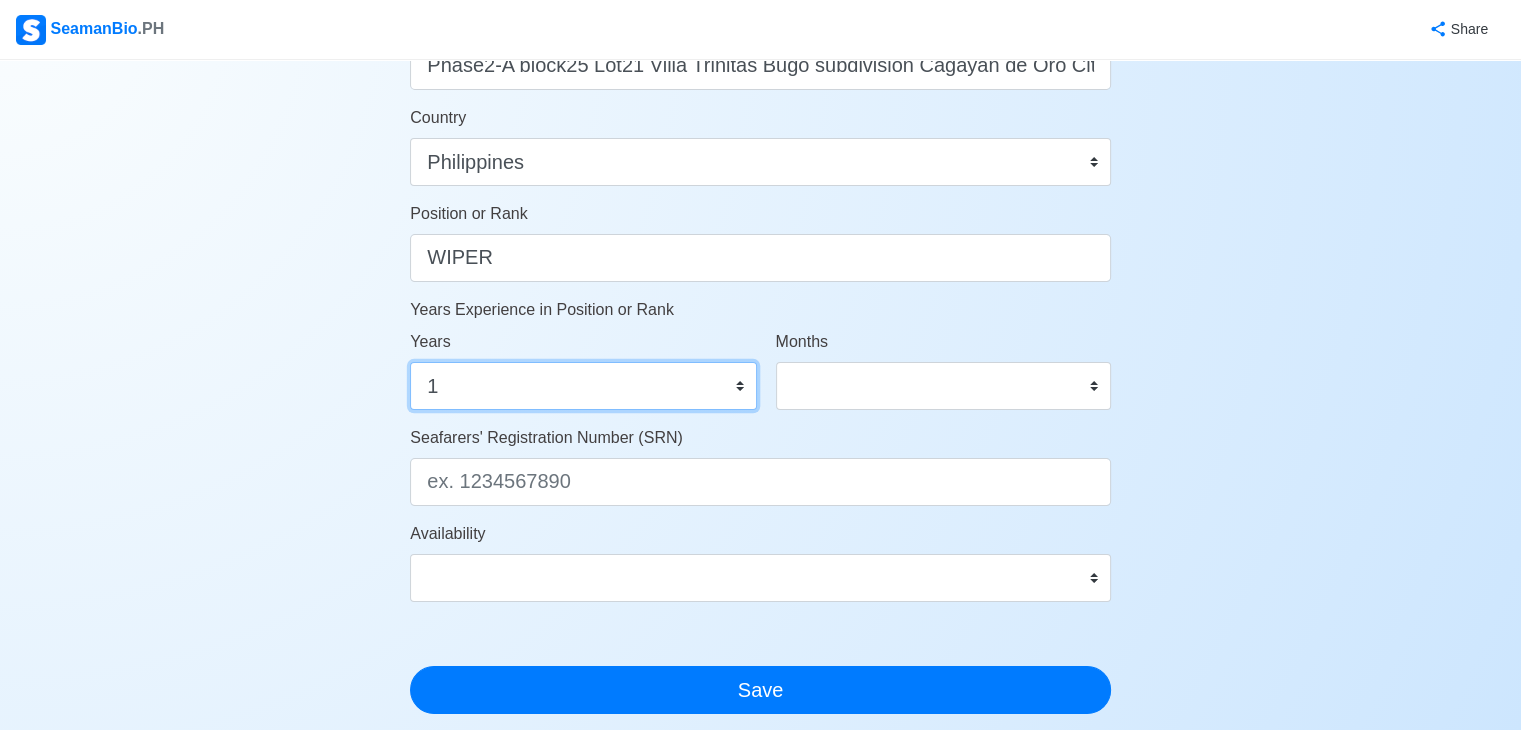click on "0 1 2 3 4 5 6 7 8 9 10 11 12 13 14 15 16 17 18 19 20 21 22 23 24 25 26 27 28 29 30 31 32 33 34 35 36 37 38 39 40 41 42 43 44 45 46 47 48 49 50" at bounding box center [583, 386] 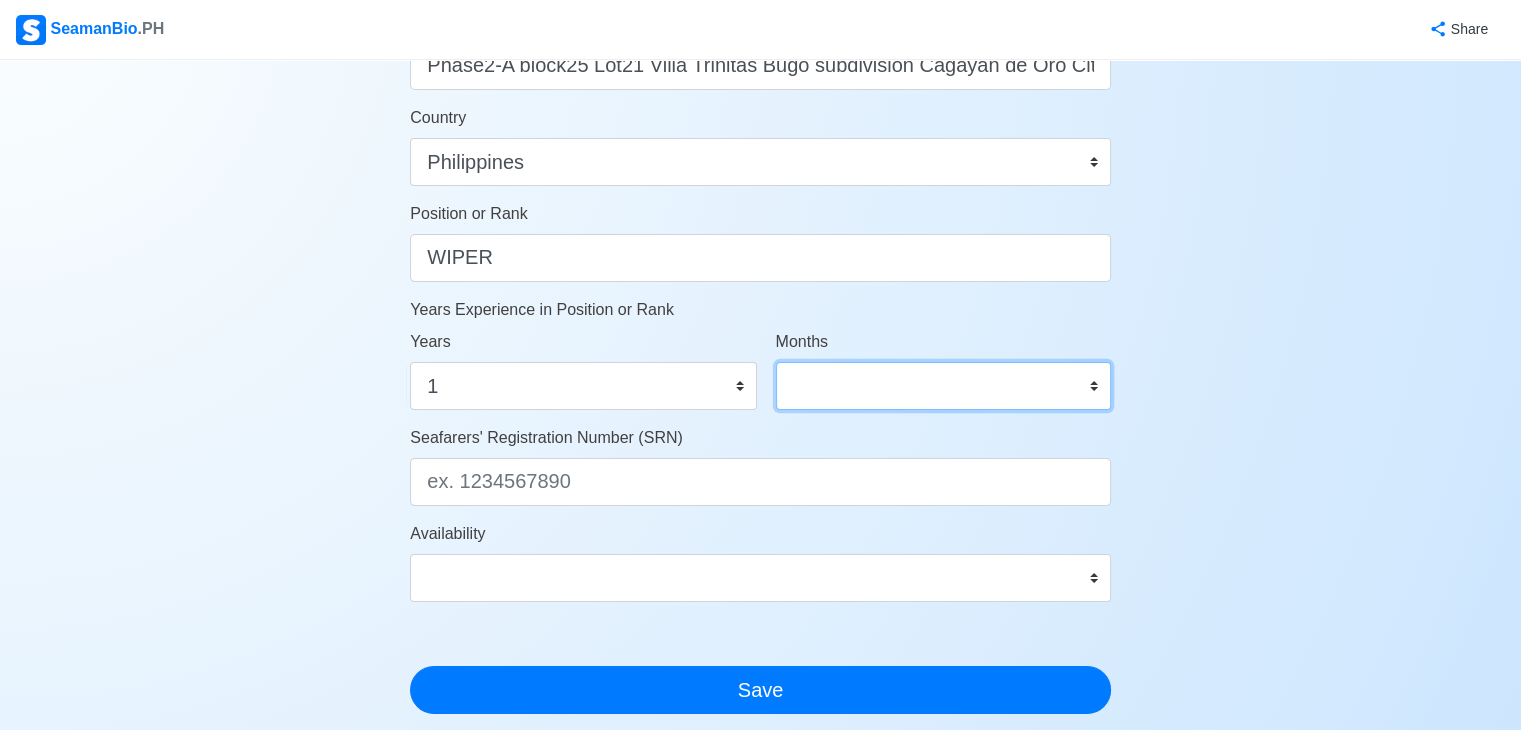 click on "0 1 2 3 4 5 6 7 8 9 10 11" at bounding box center (943, 386) 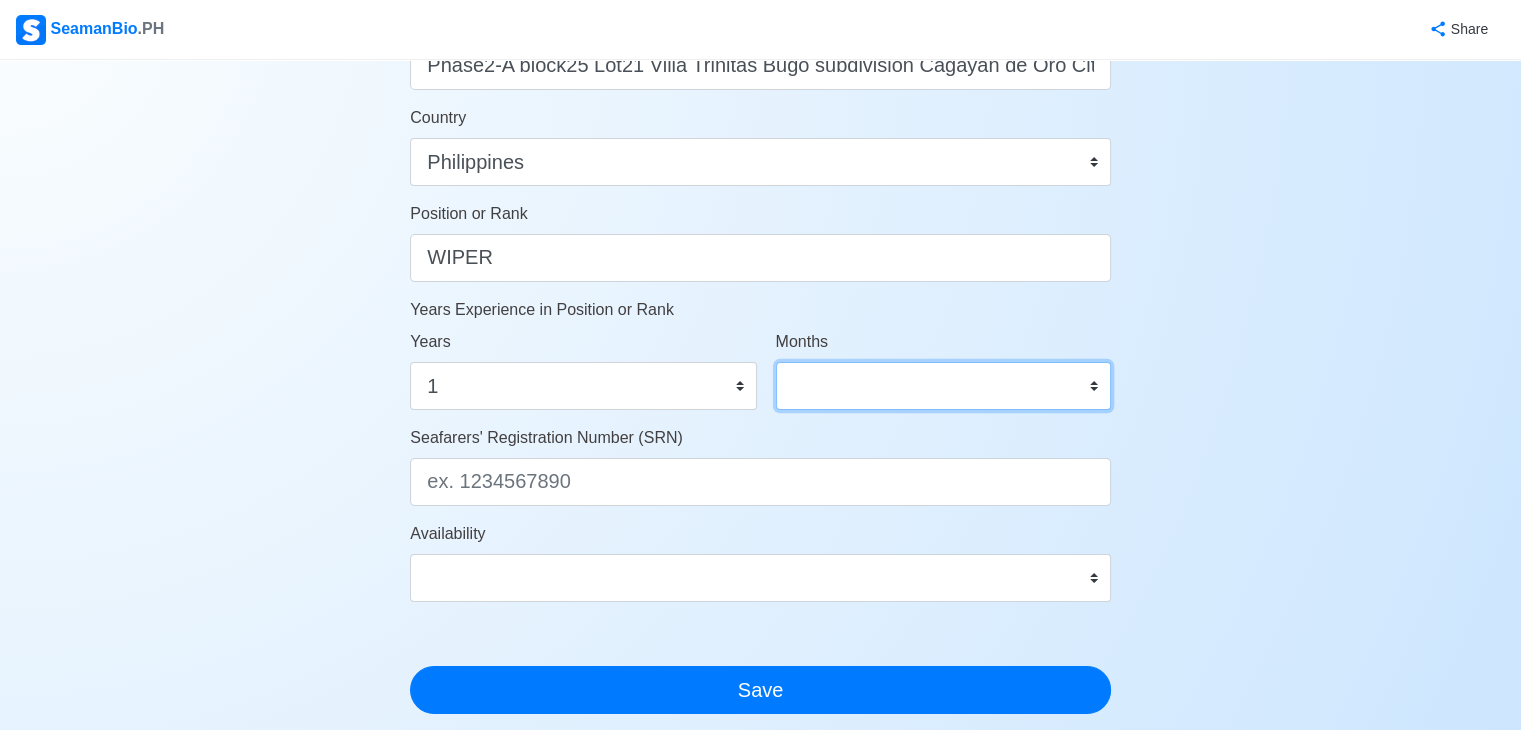 select on "10" 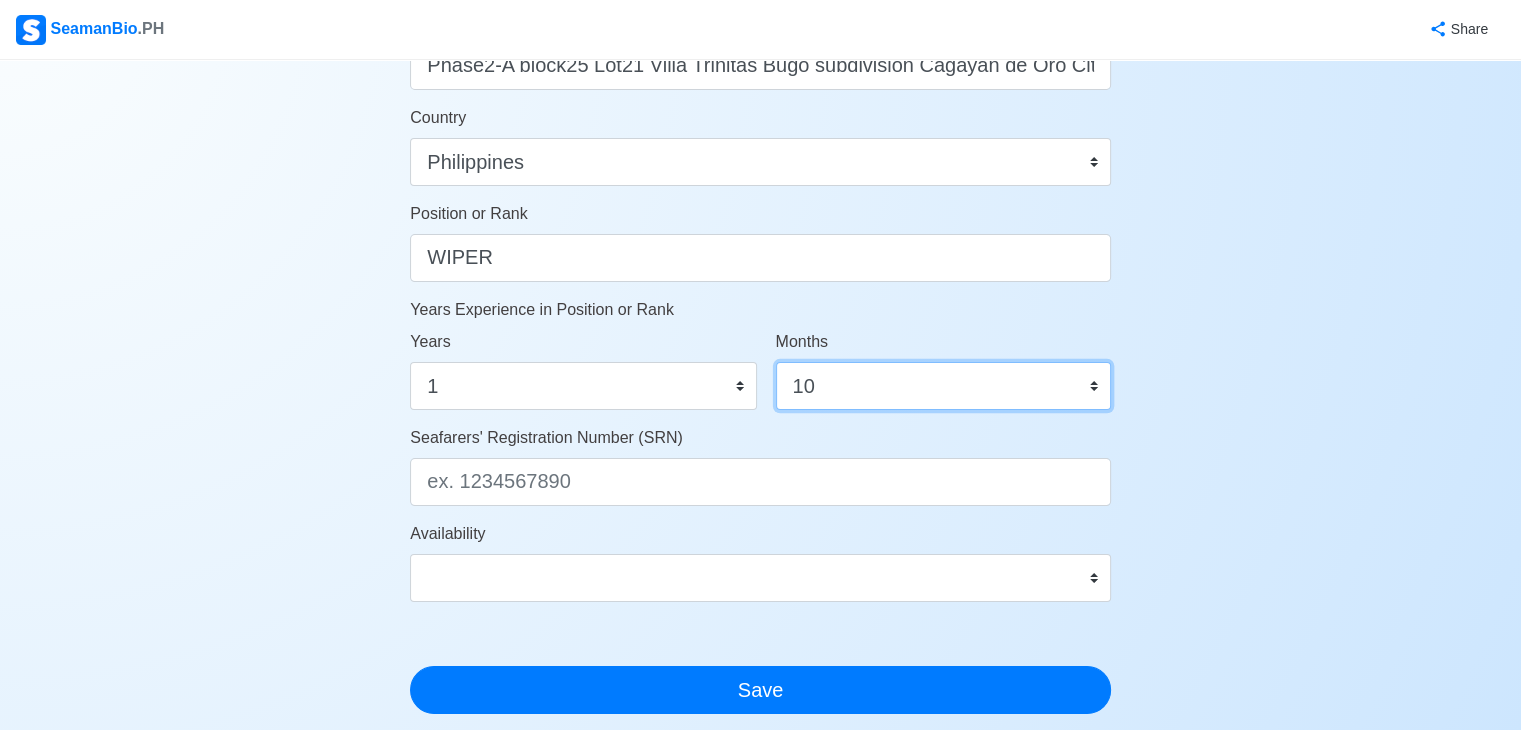 click on "0 1 2 3 4 5 6 7 8 9 10 11" at bounding box center (943, 386) 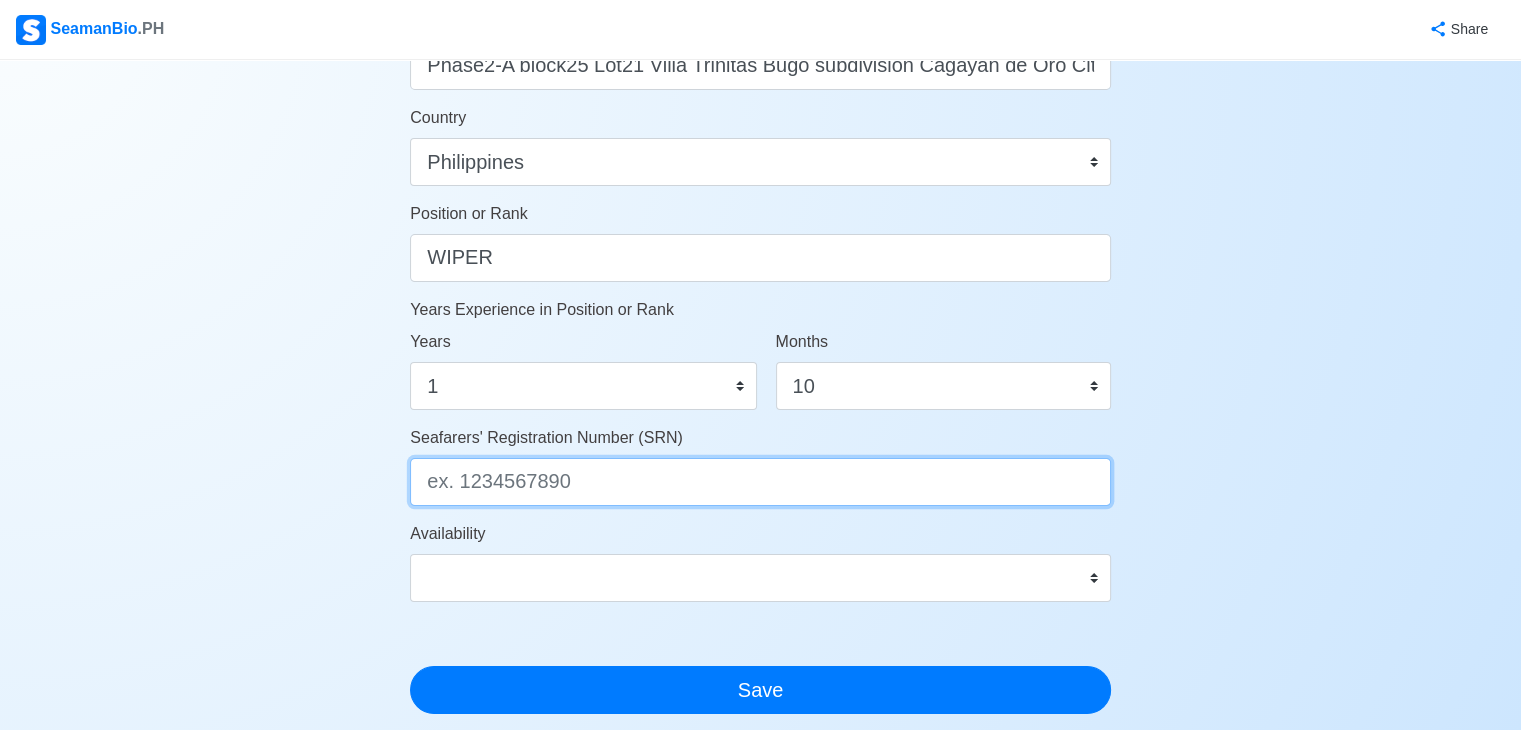click on "Seafarers' Registration Number (SRN)" at bounding box center [760, 482] 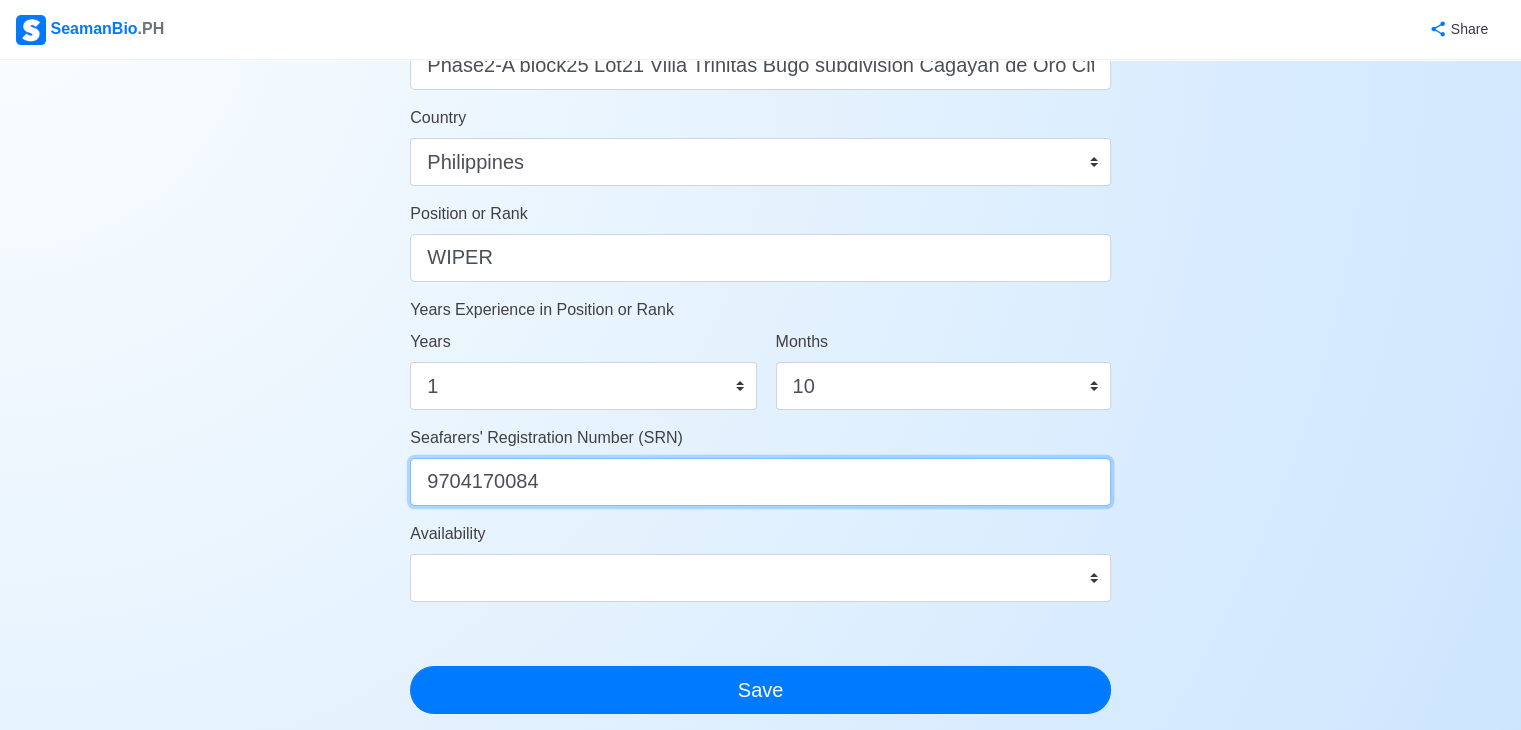 type on "9704170084" 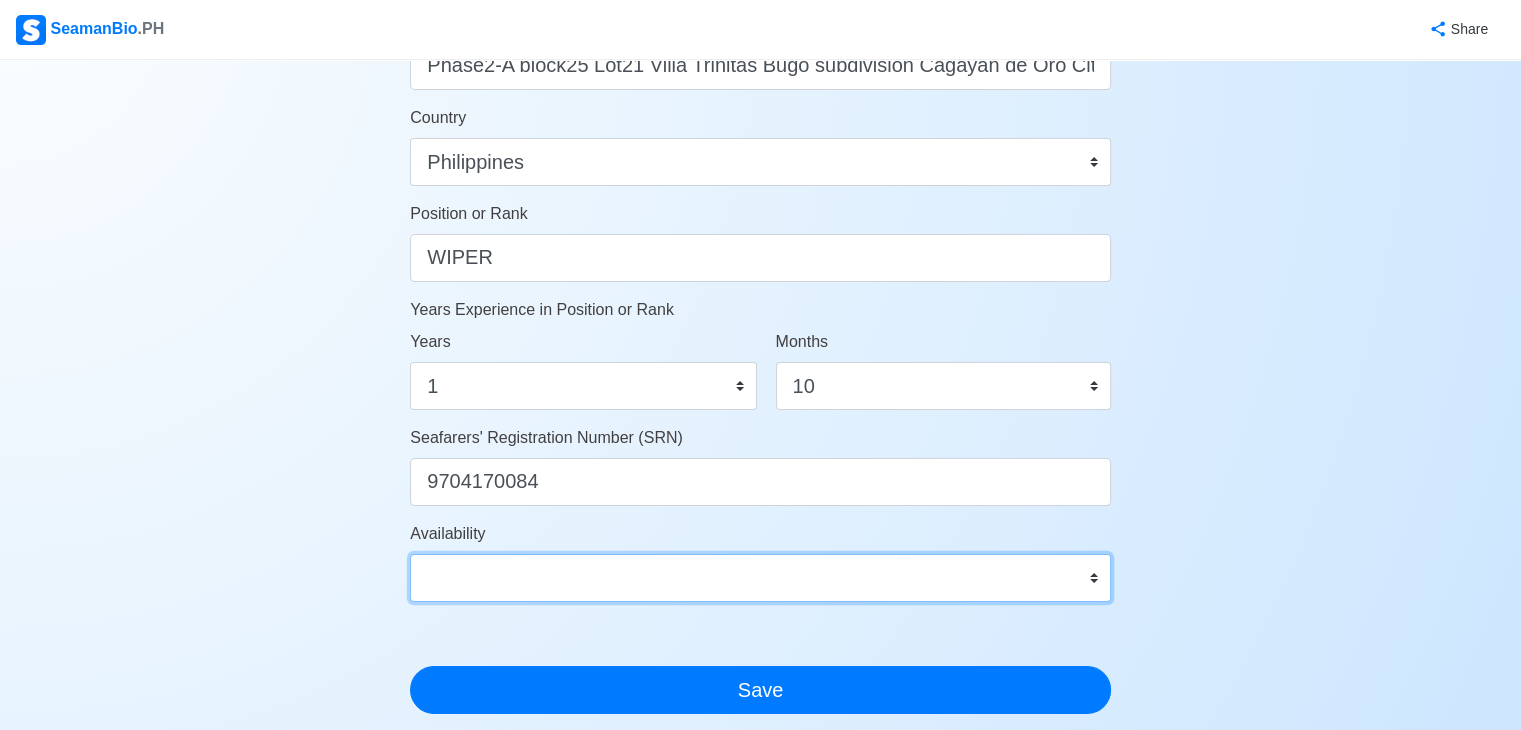 click on "Immediate Sep 2025  Oct 2025  Nov 2025  Dec 2025  Jan 2026  Feb 2026  Mar 2026  Apr 2026  May 2026" at bounding box center (760, 578) 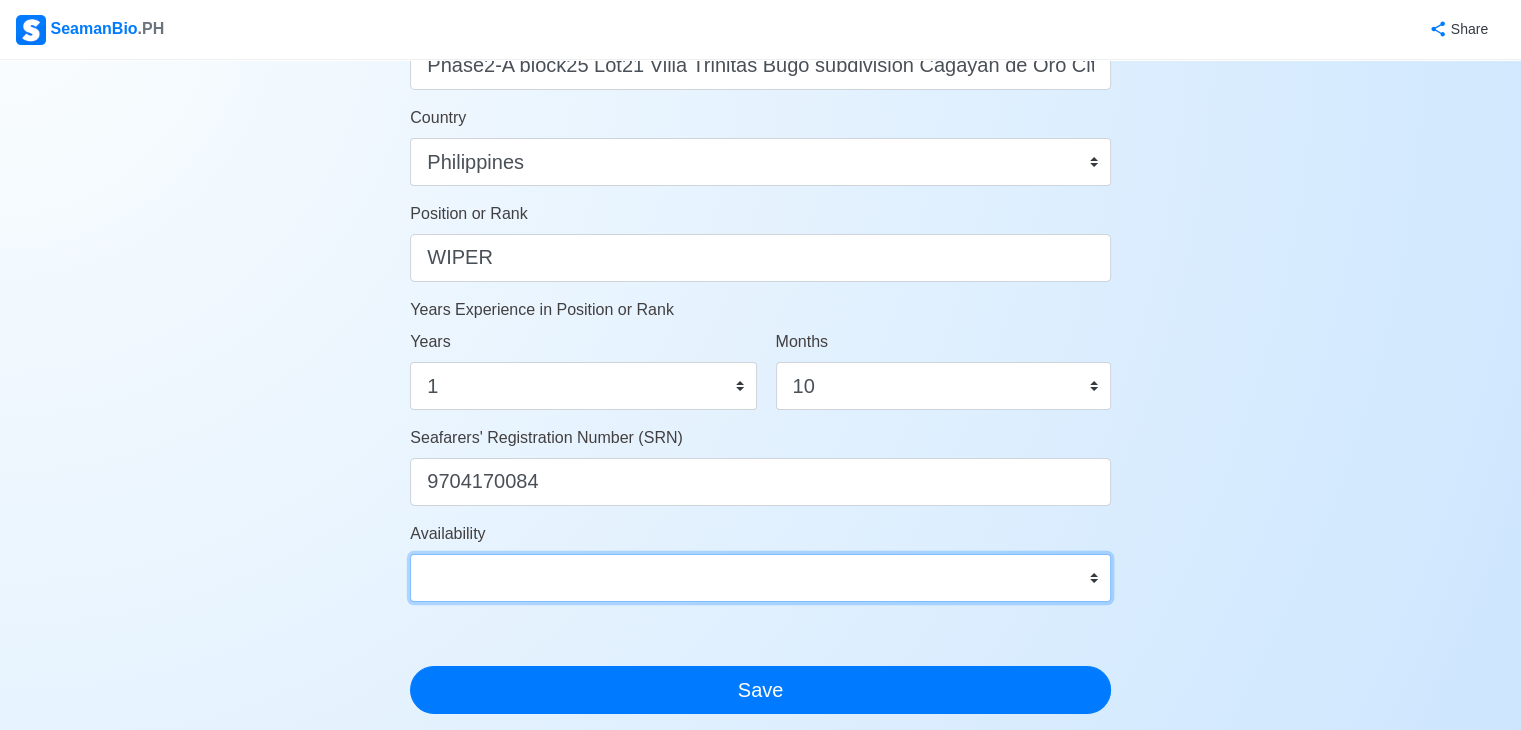 select on "1756656000000" 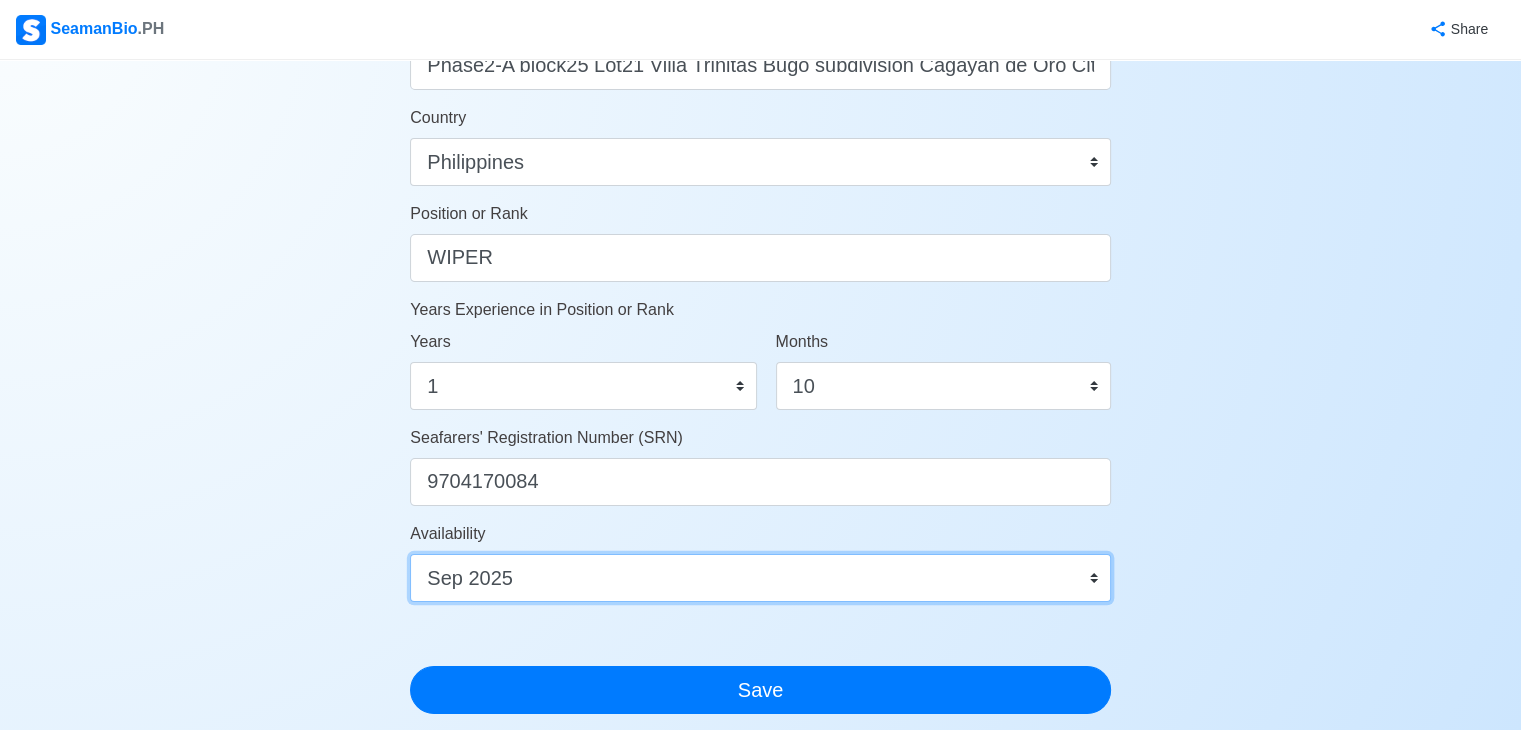 click on "Immediate Sep 2025  Oct 2025  Nov 2025  Dec 2025  Jan 2026  Feb 2026  Mar 2026  Apr 2026  May 2026" at bounding box center (760, 578) 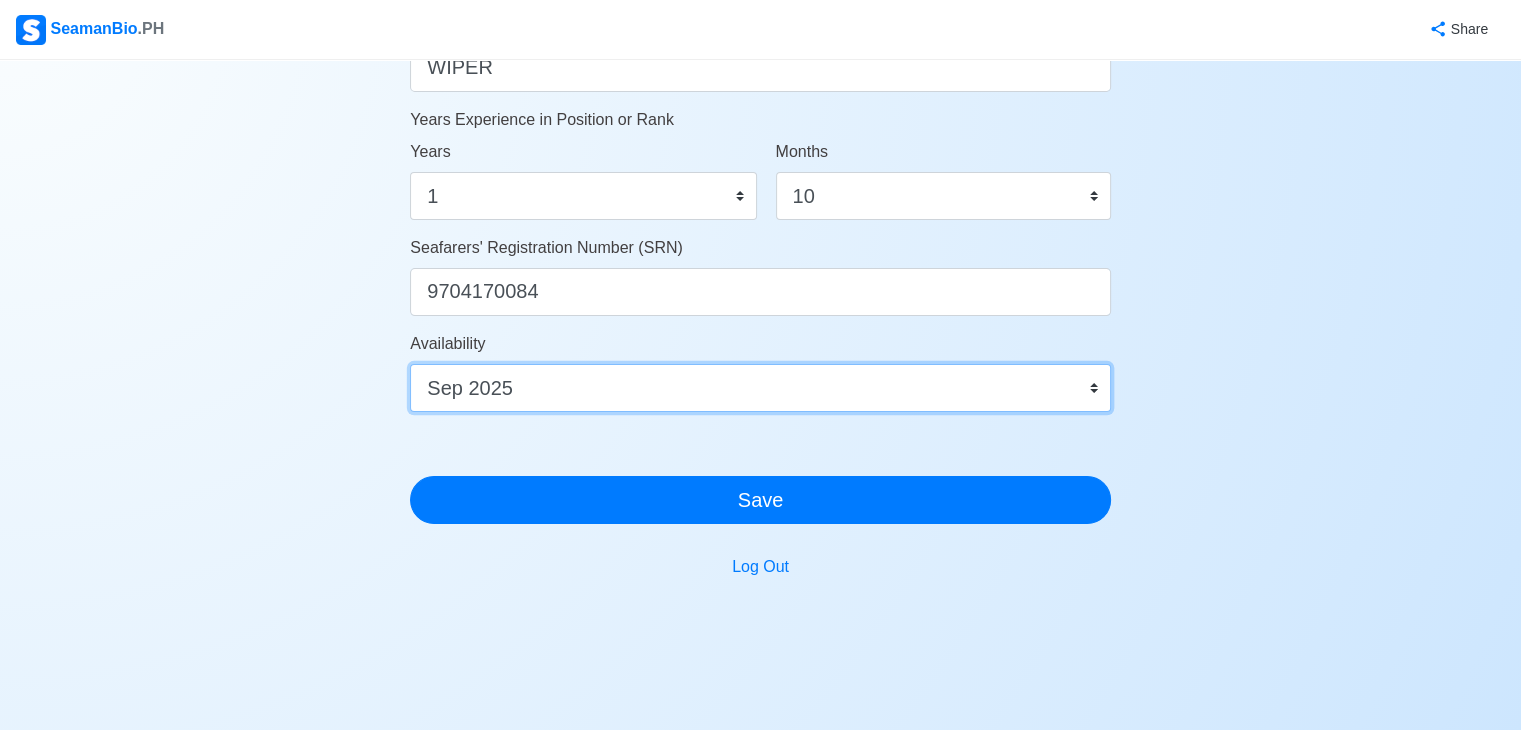 scroll, scrollTop: 1128, scrollLeft: 0, axis: vertical 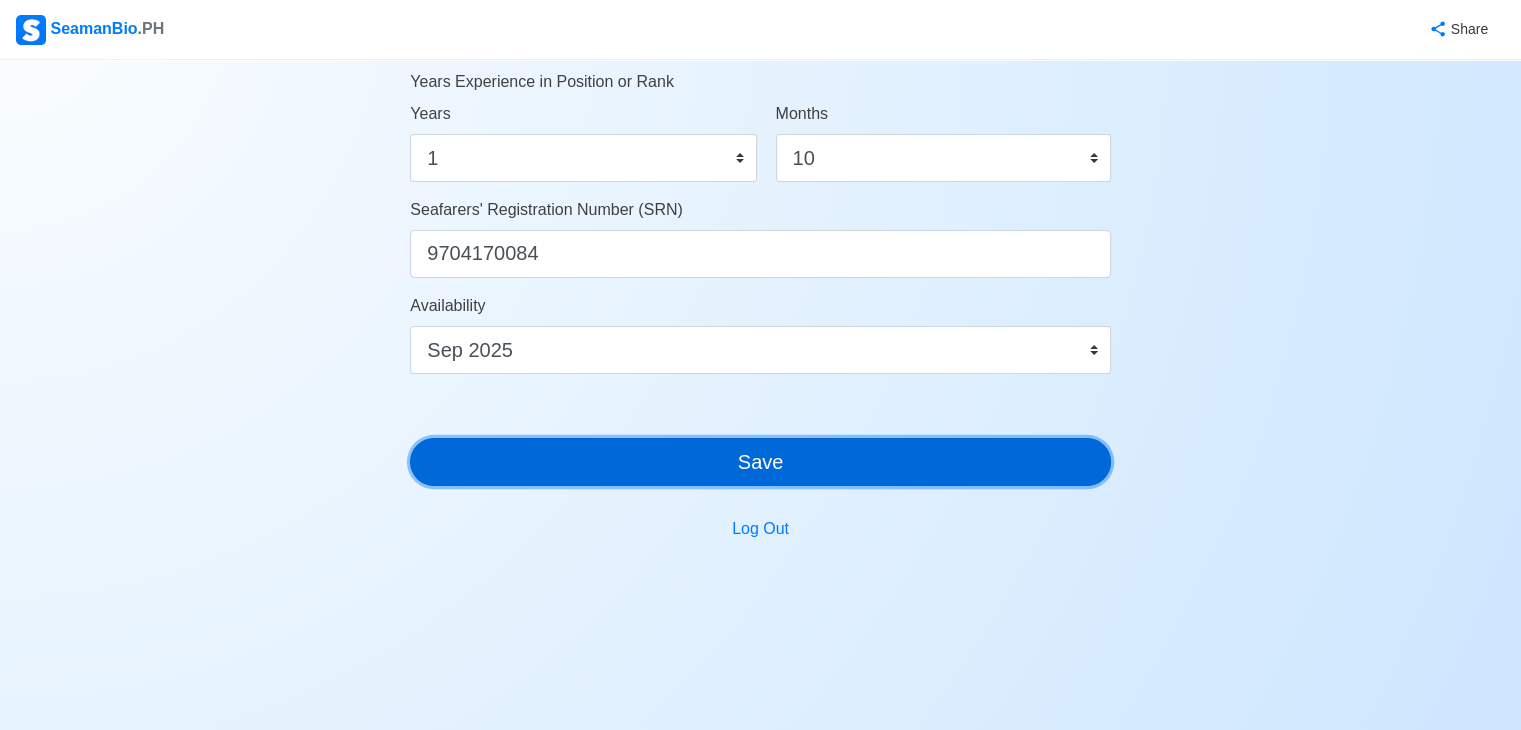 click on "Save" at bounding box center [760, 462] 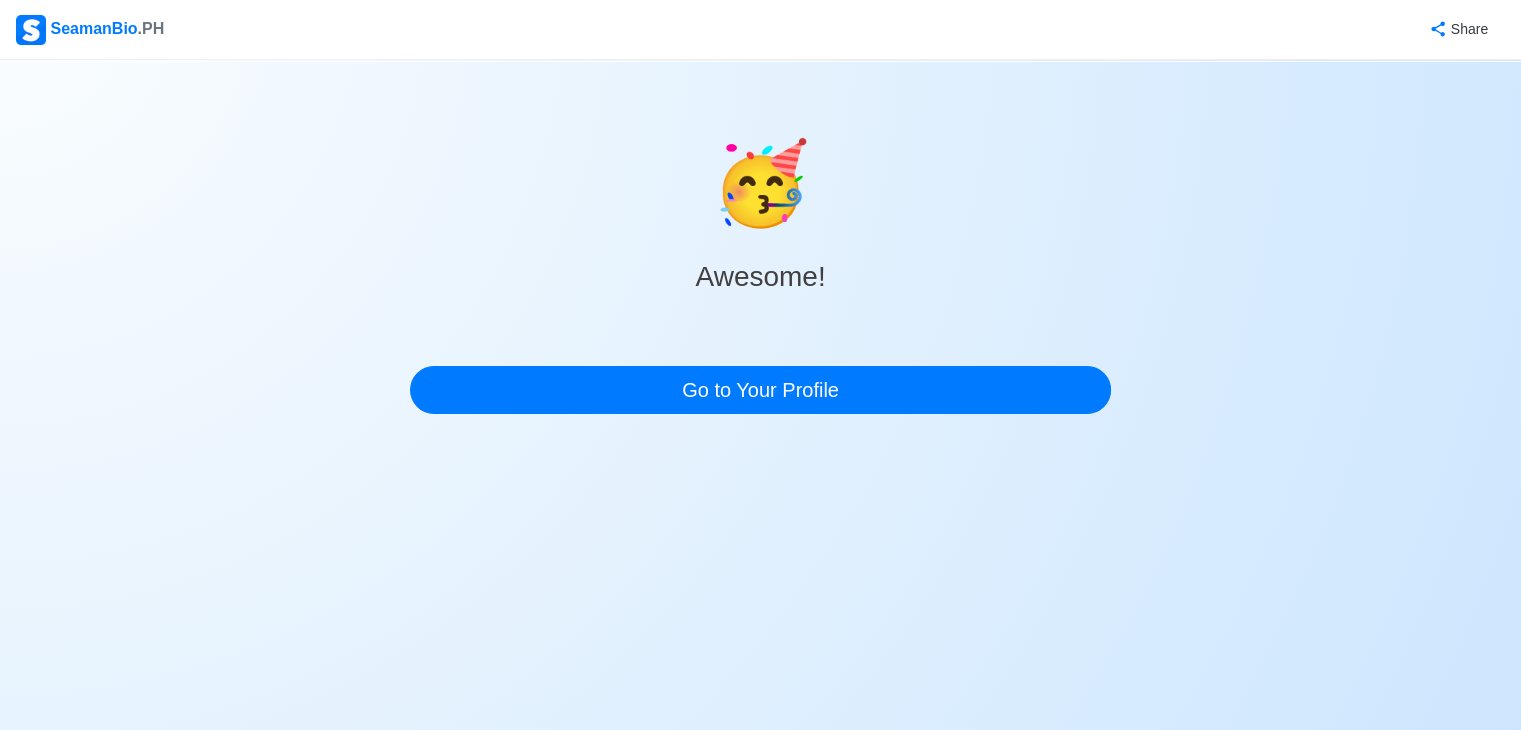 scroll, scrollTop: 0, scrollLeft: 0, axis: both 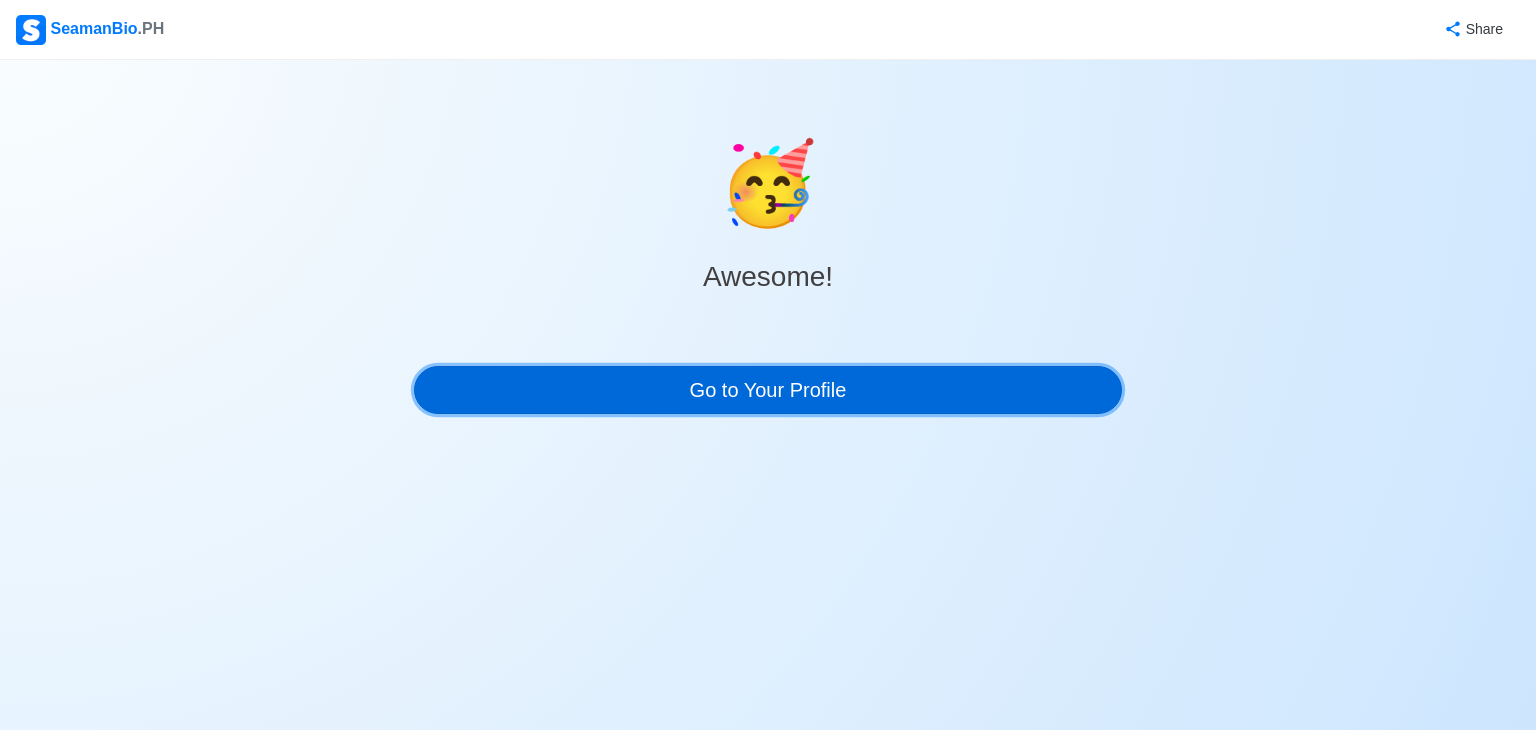 click on "Go to Your Profile" at bounding box center (768, 390) 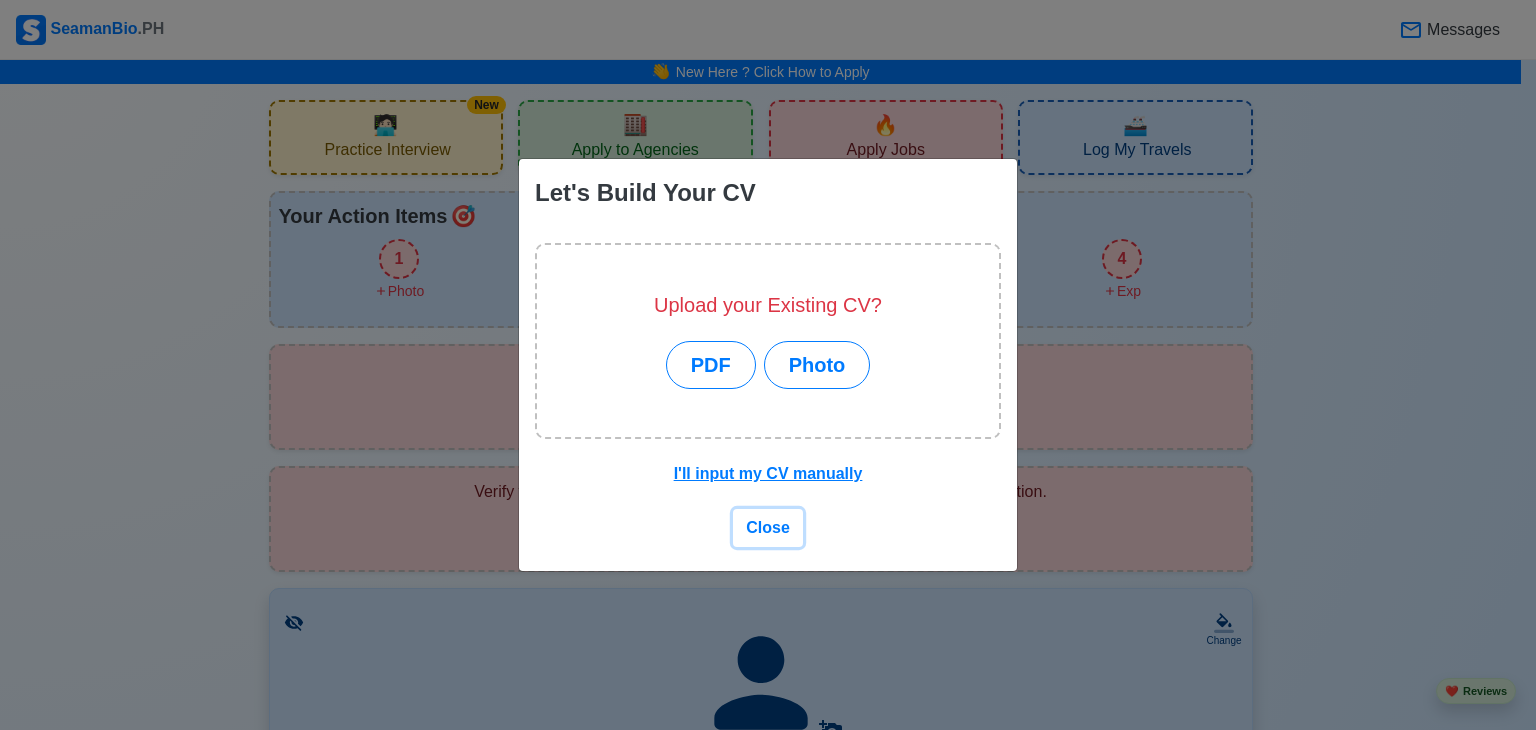 click on "Close" at bounding box center [768, 527] 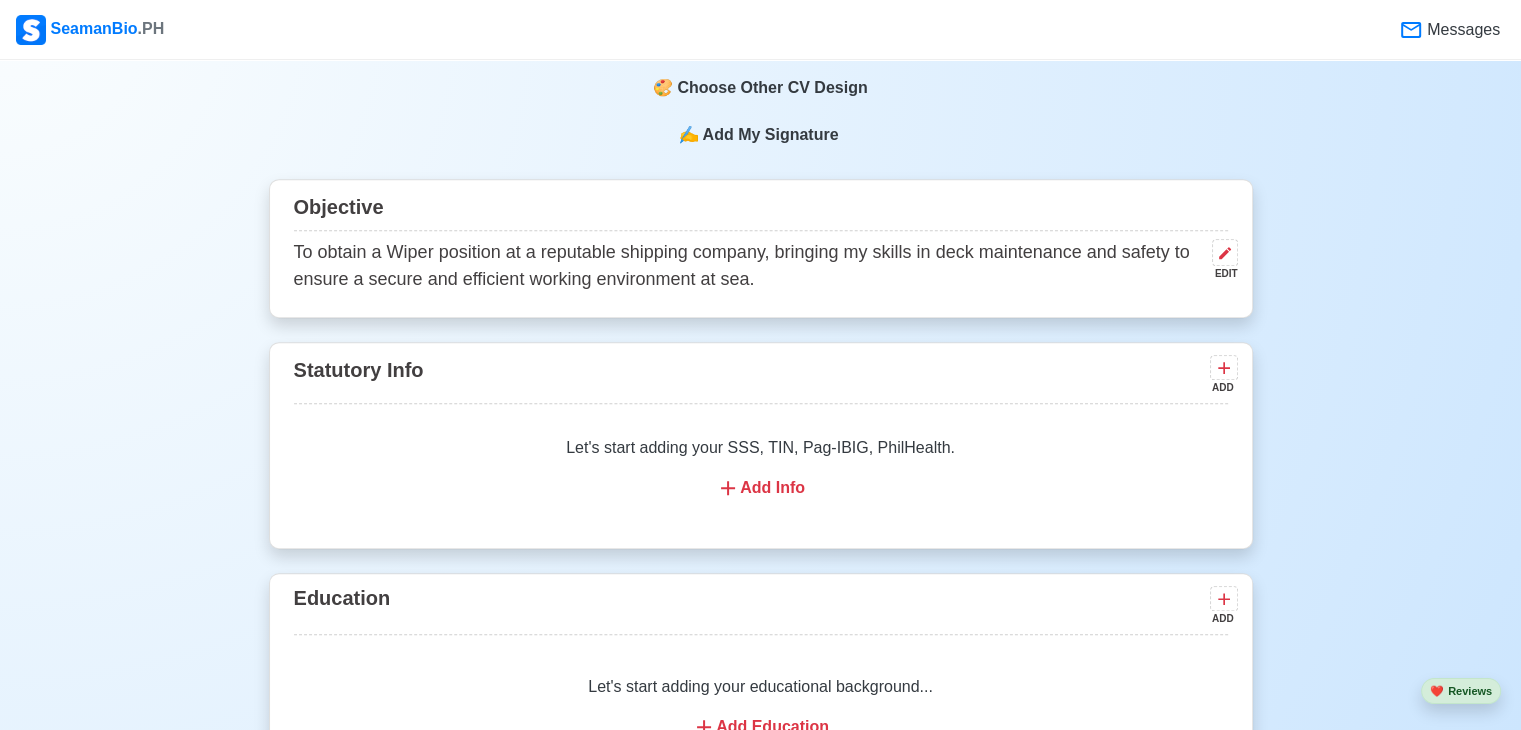 scroll, scrollTop: 1100, scrollLeft: 0, axis: vertical 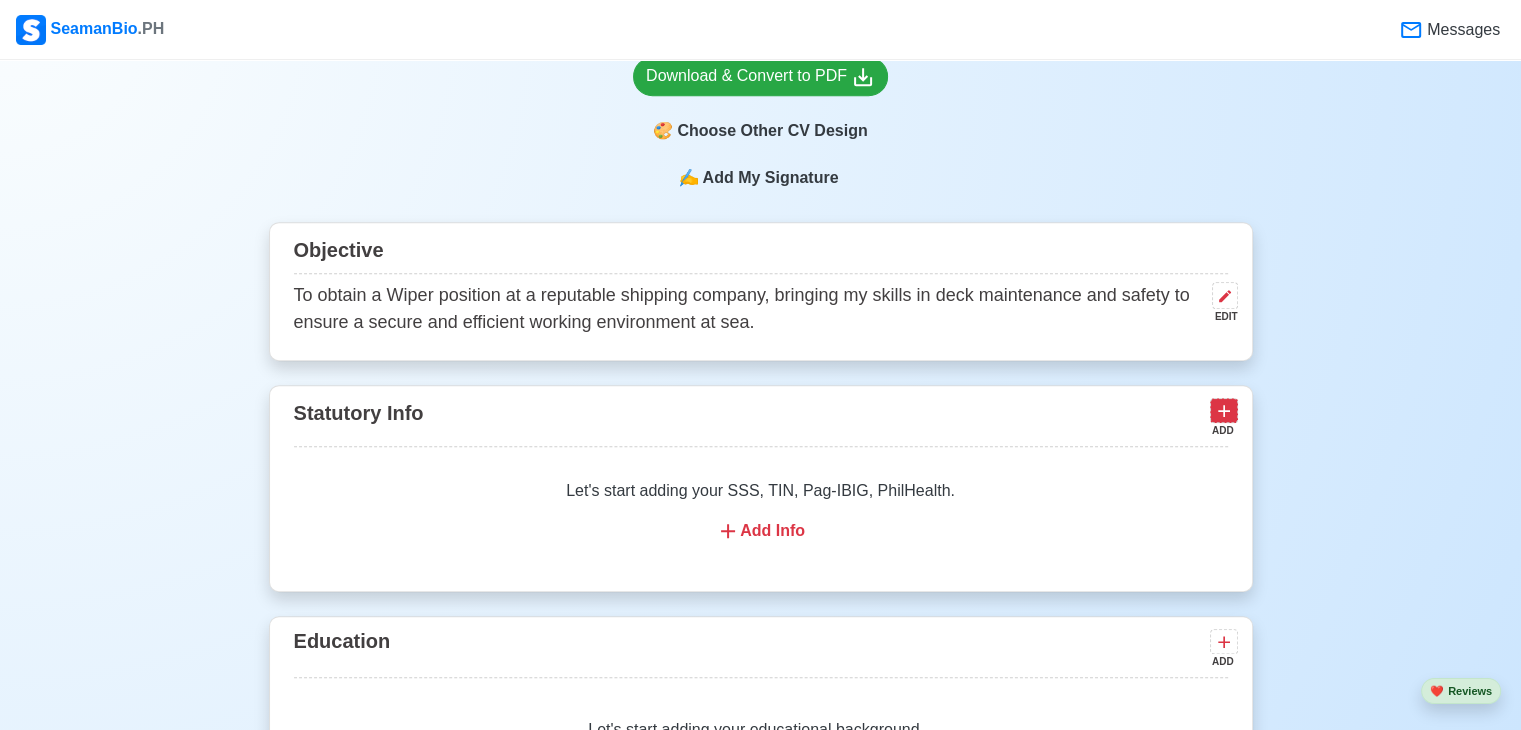 click at bounding box center (1224, 410) 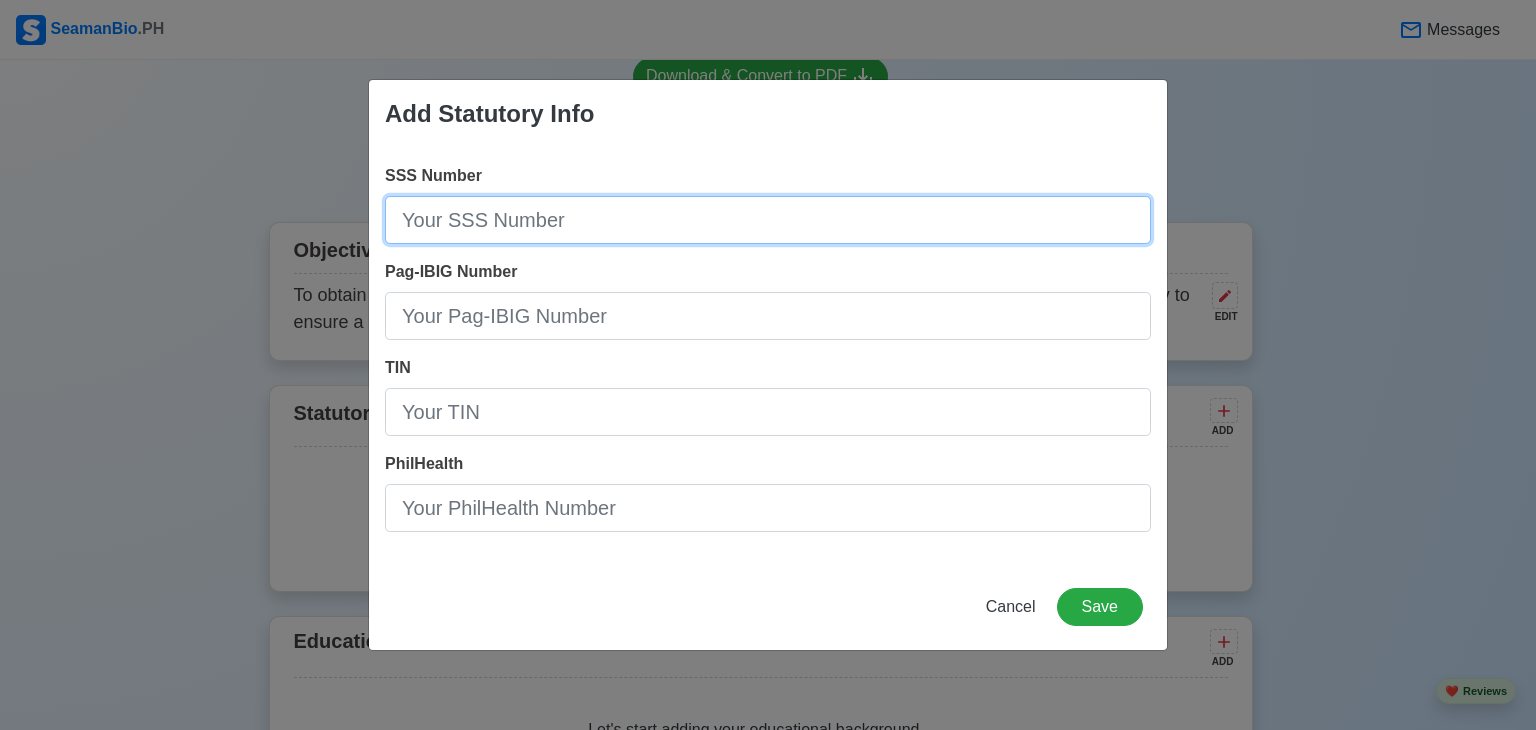 click on "SSS Number" at bounding box center (768, 220) 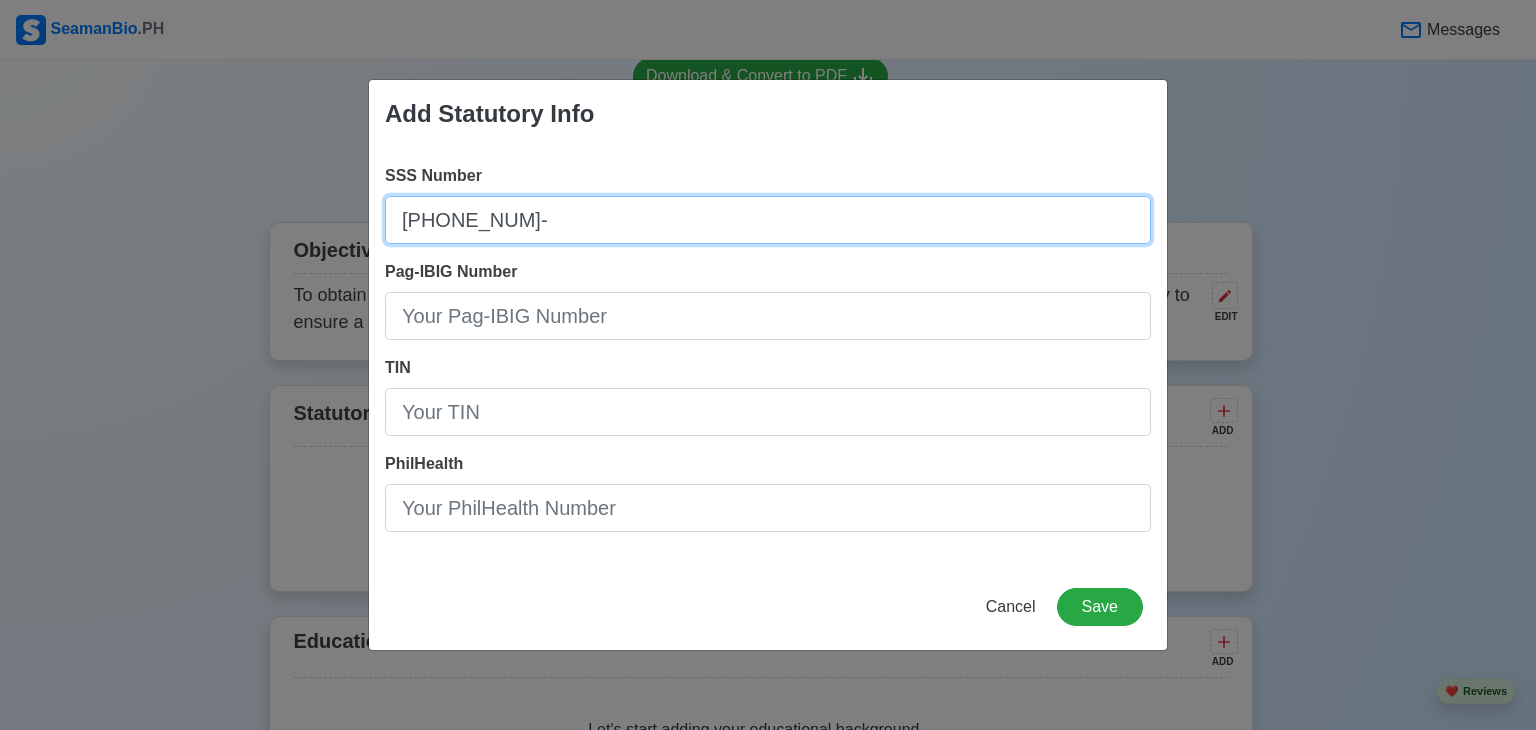 type on "[PHONE]" 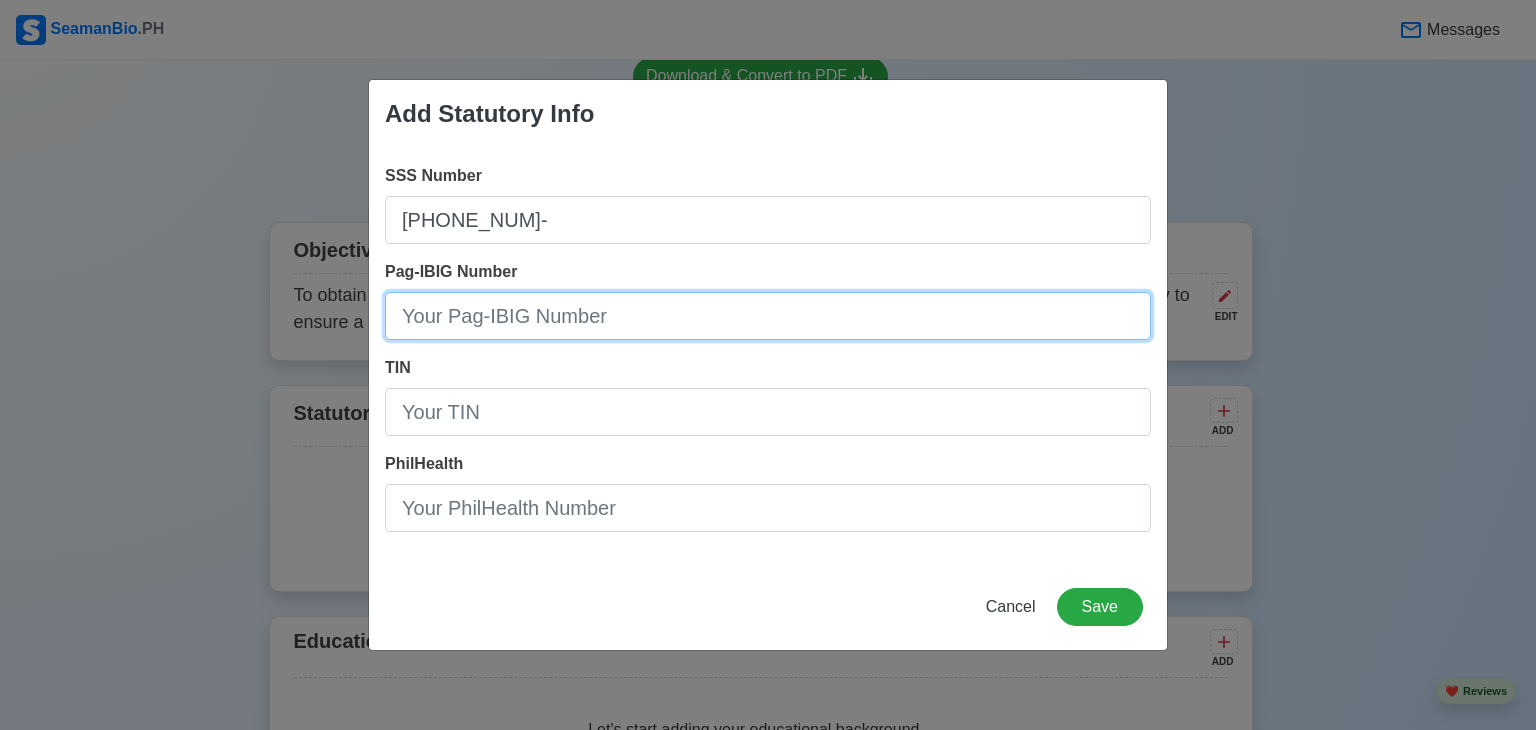 click on "Pag-IBIG Number" at bounding box center (768, 316) 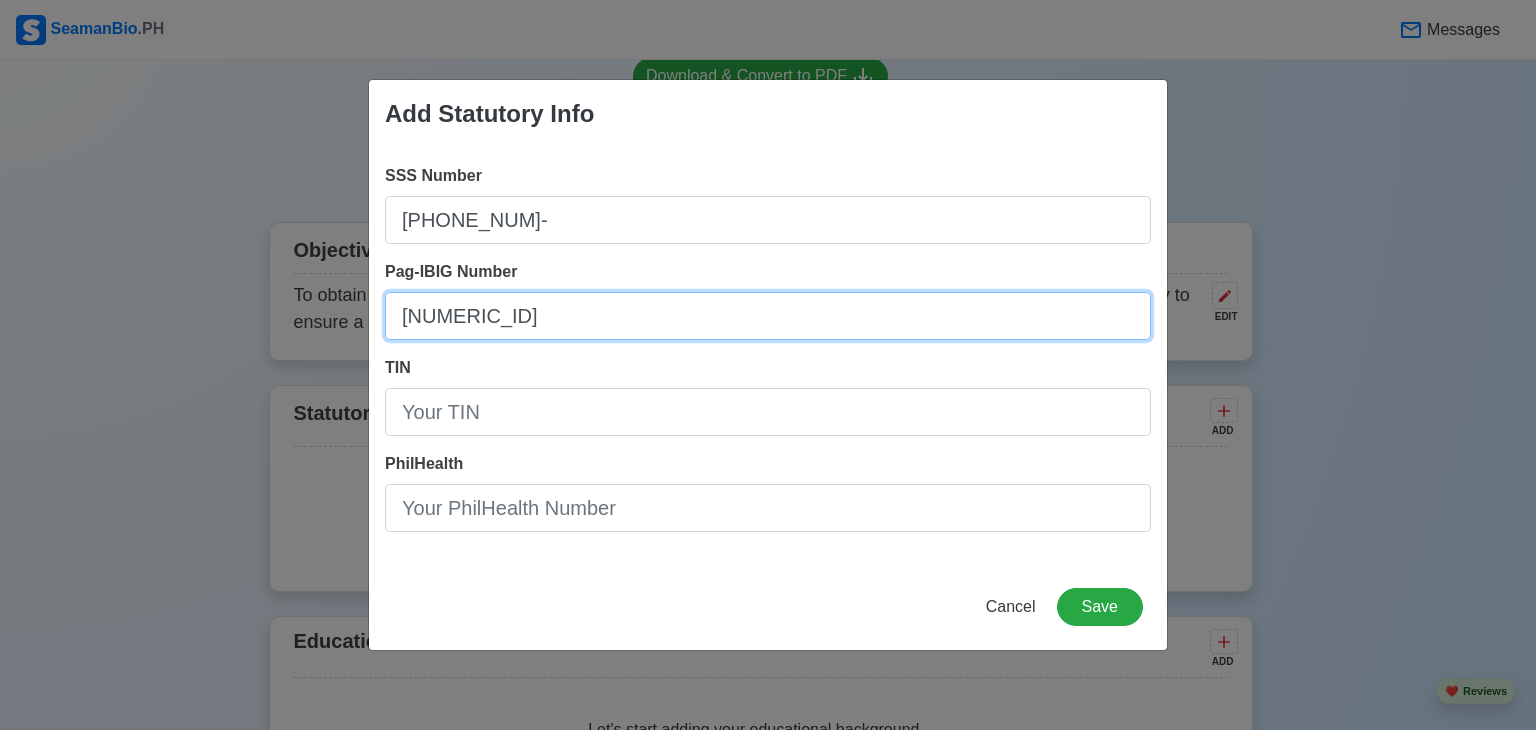 type on "[CREDENTIAL]" 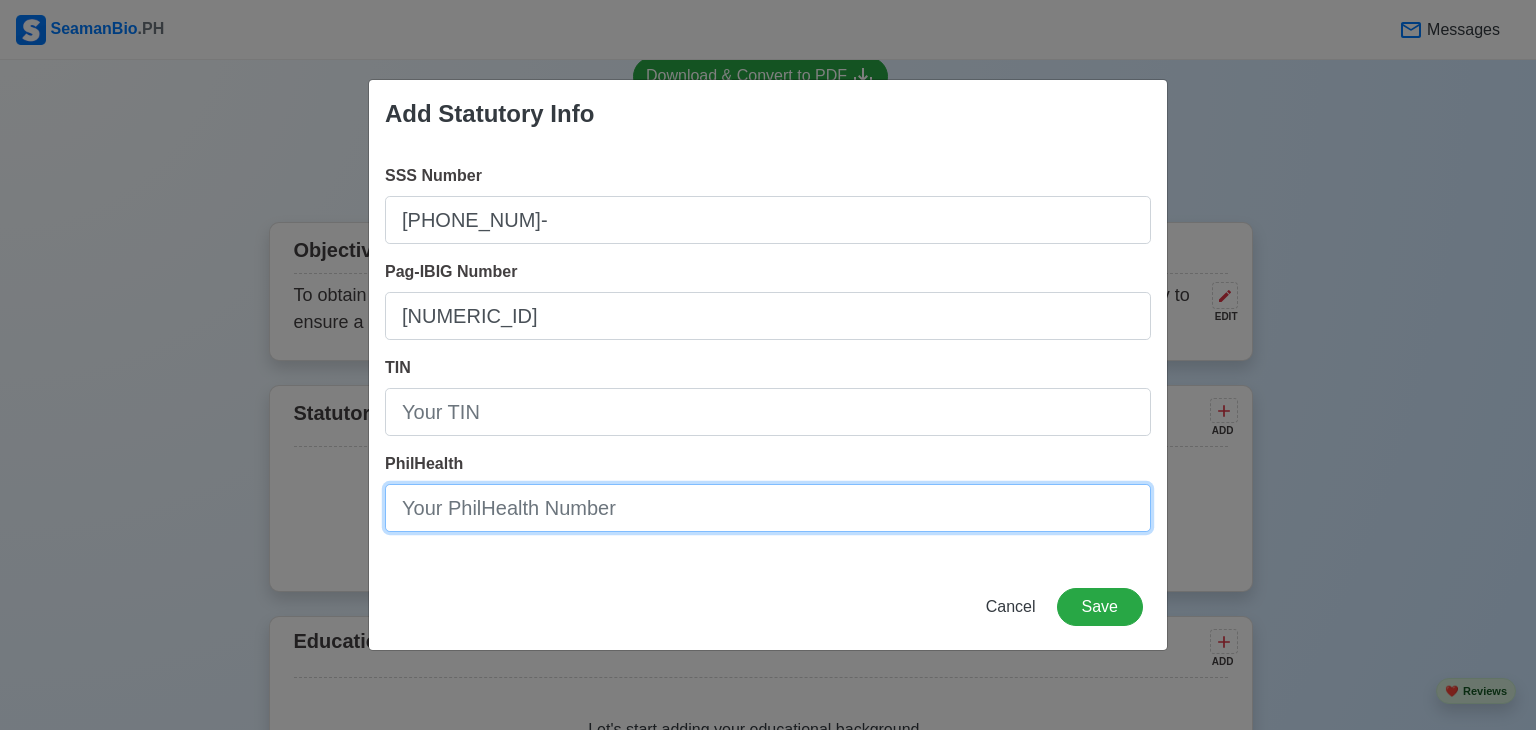 click on "PhilHealth" at bounding box center [768, 508] 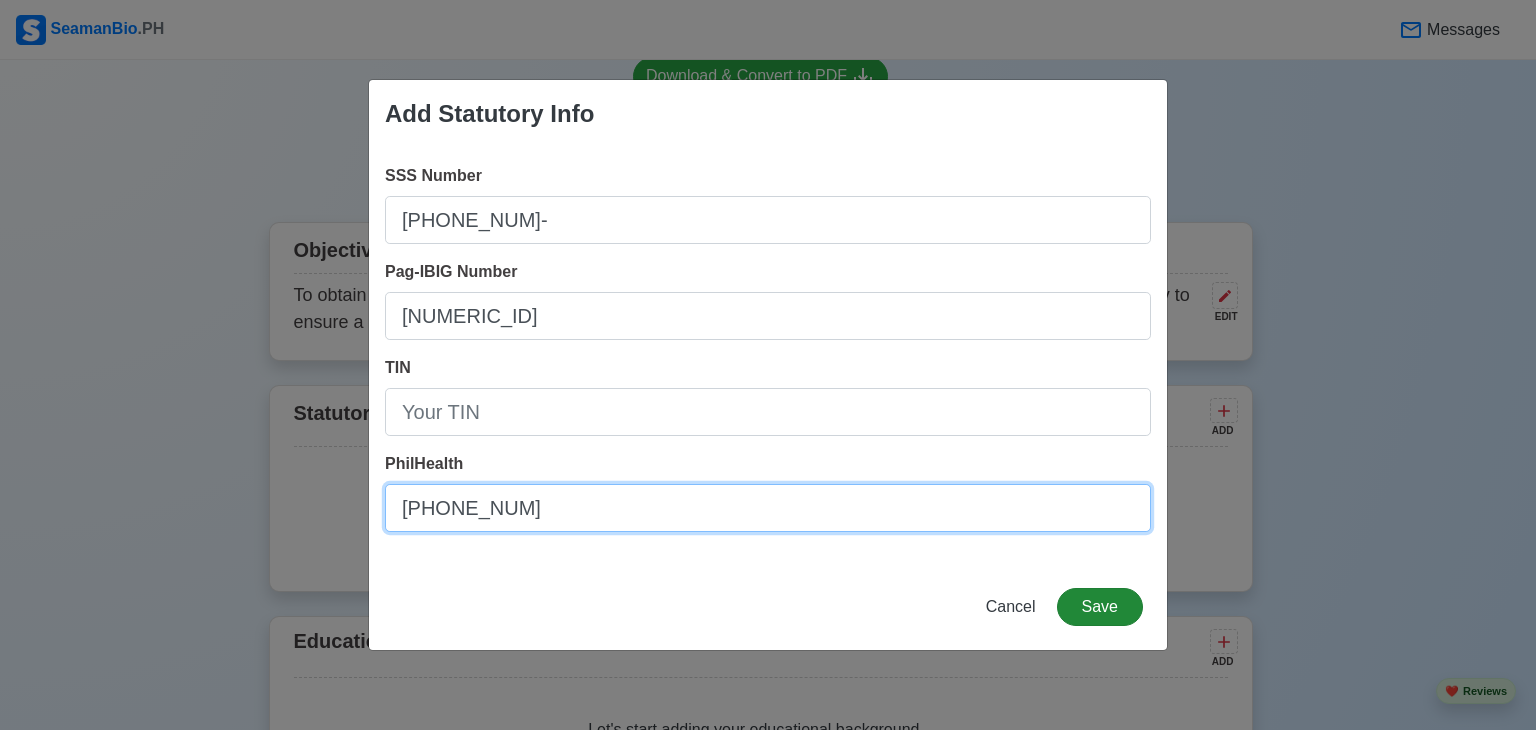 type on "[CREDENTIAL]" 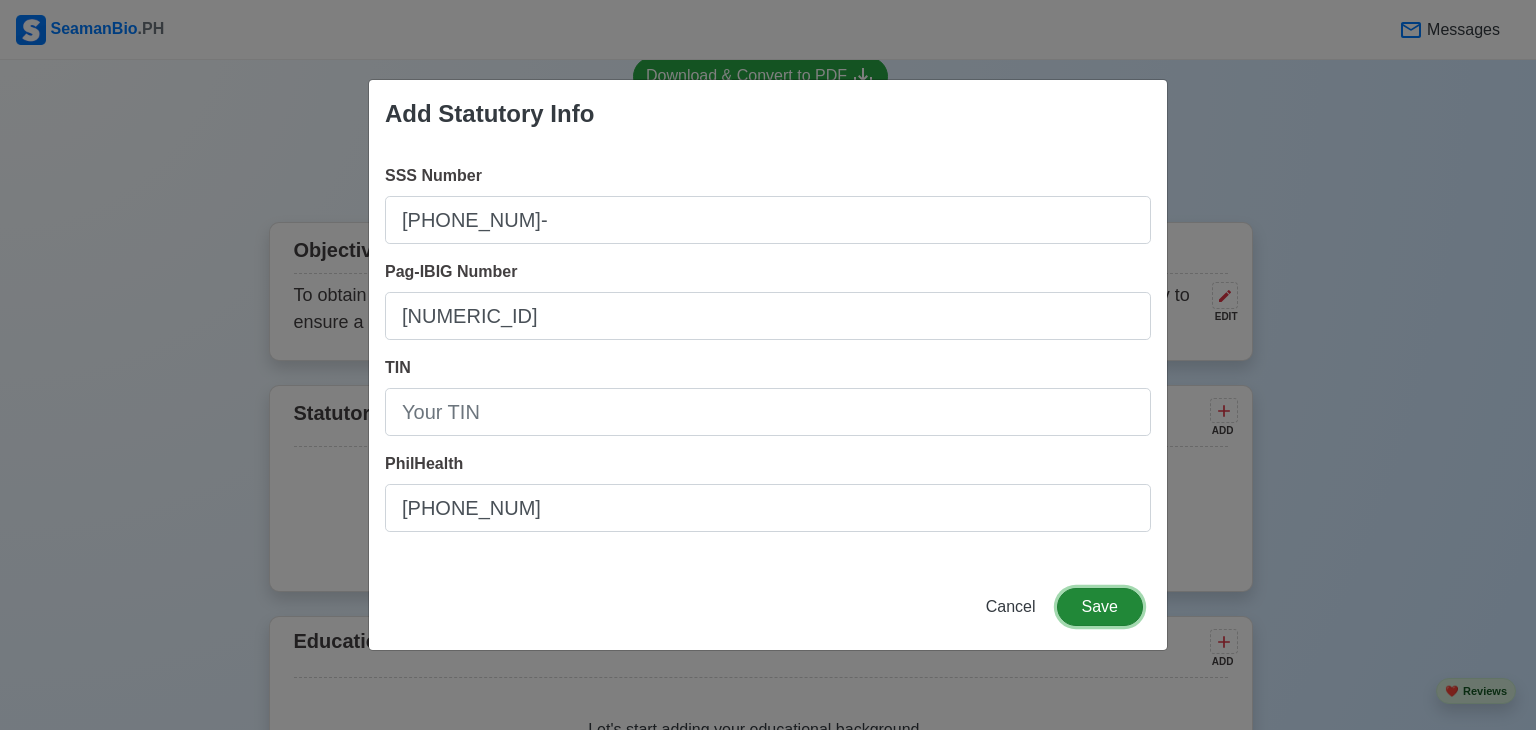 click on "Save" at bounding box center (1100, 607) 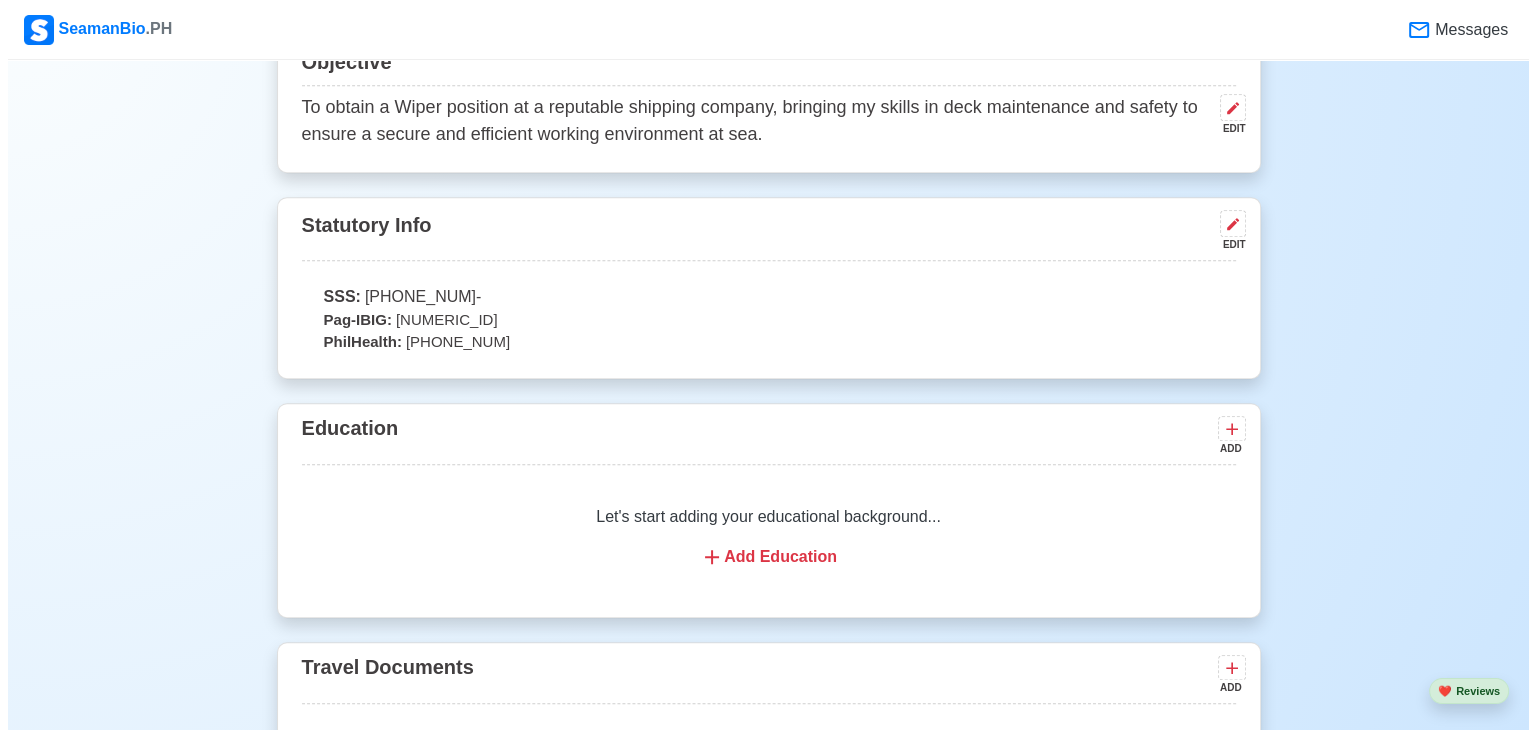 scroll, scrollTop: 1400, scrollLeft: 0, axis: vertical 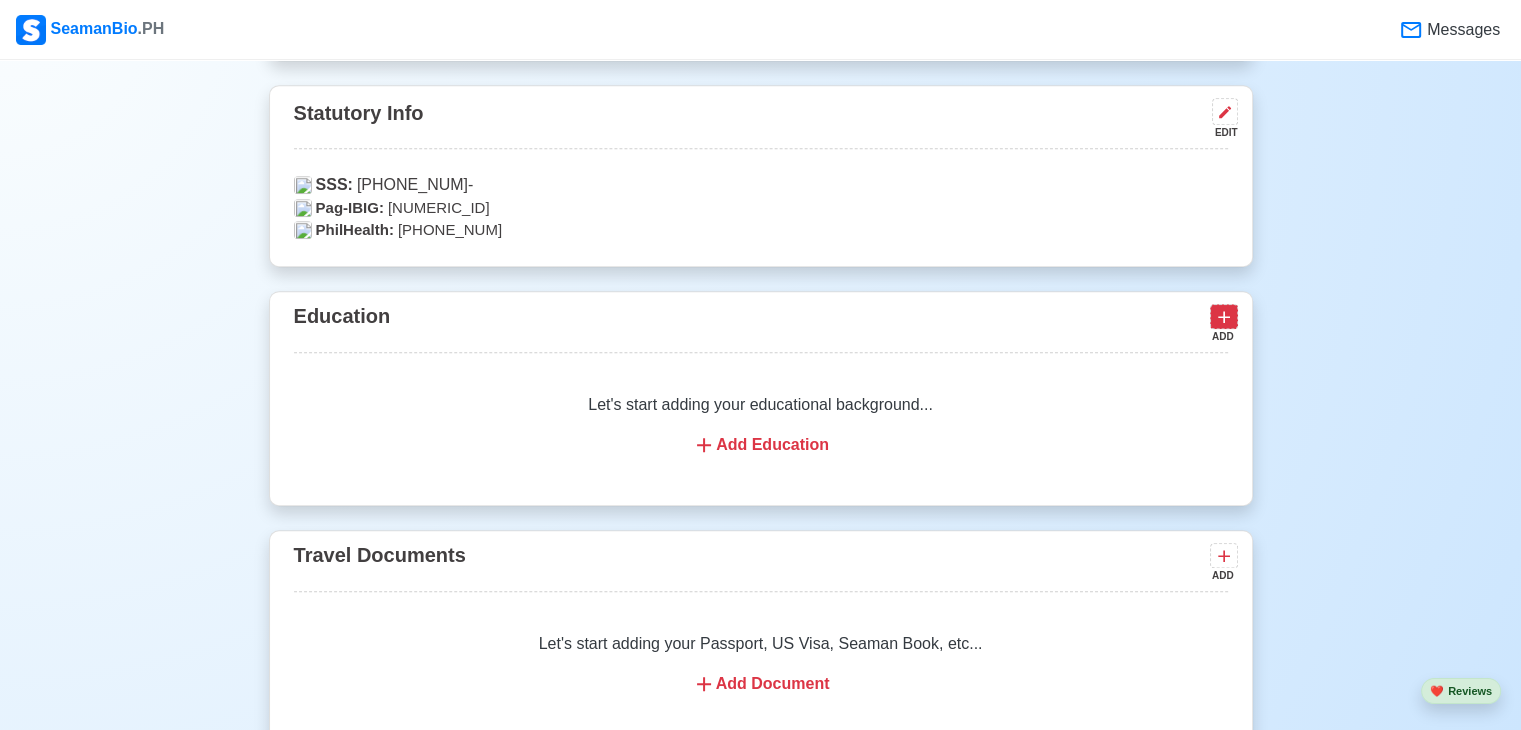 click 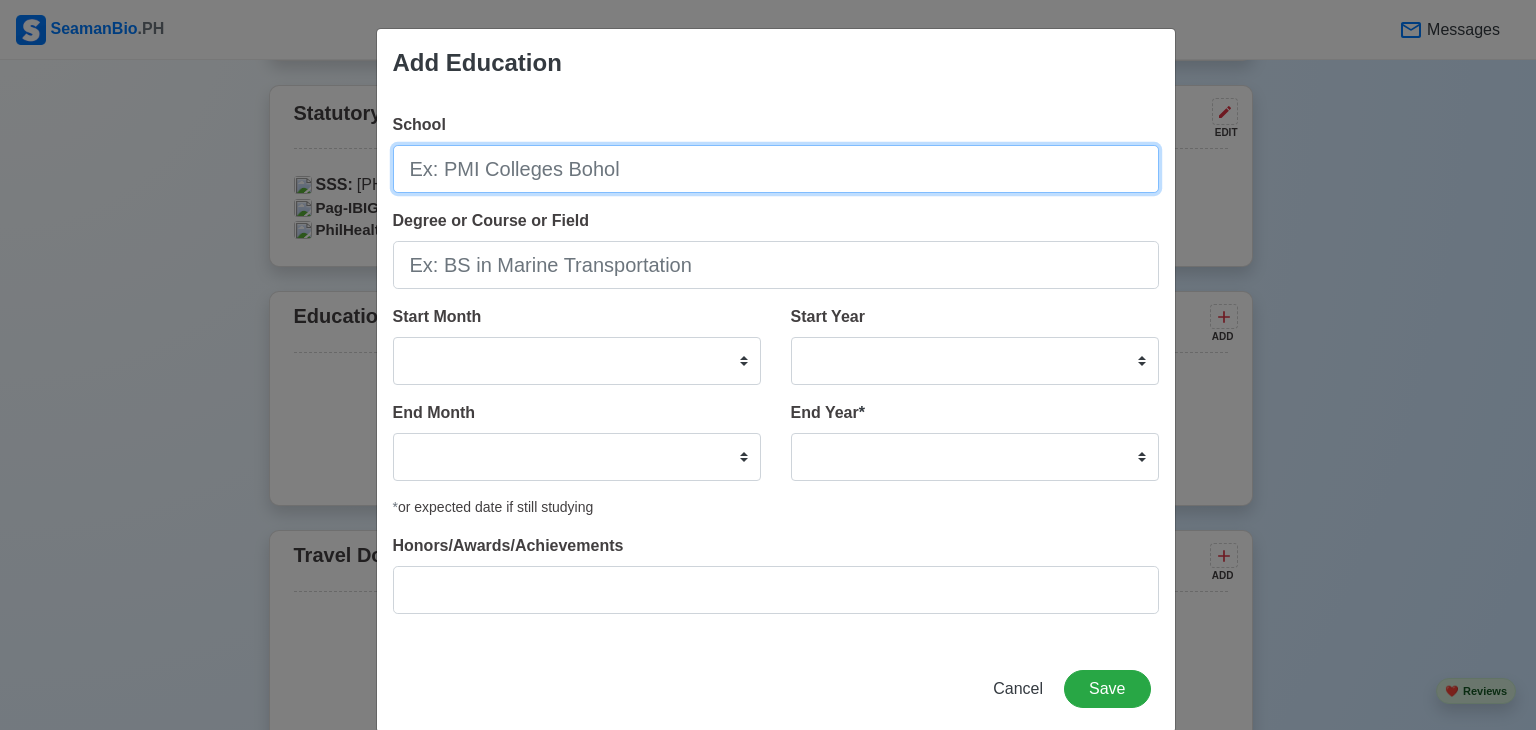 click on "School" at bounding box center (776, 169) 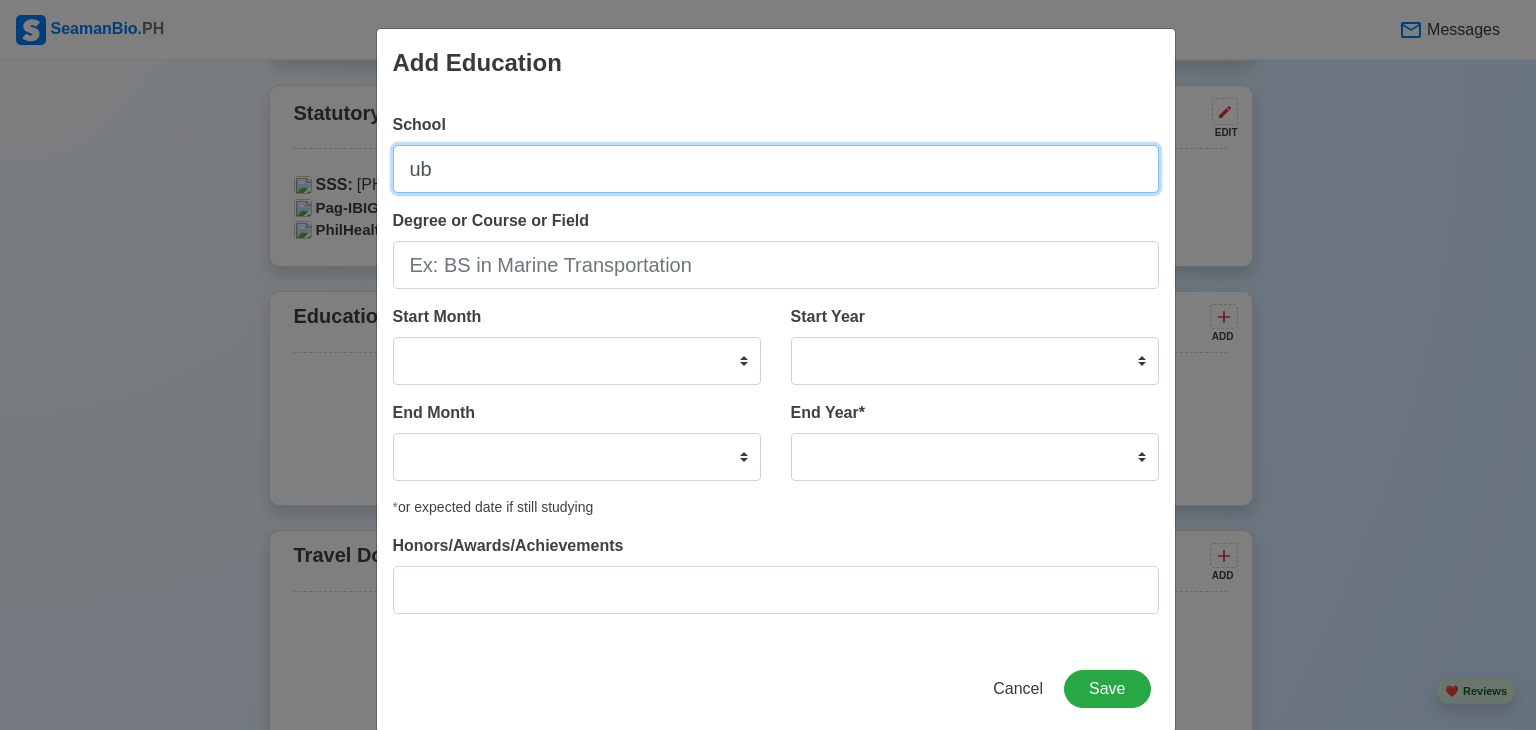 type on "u" 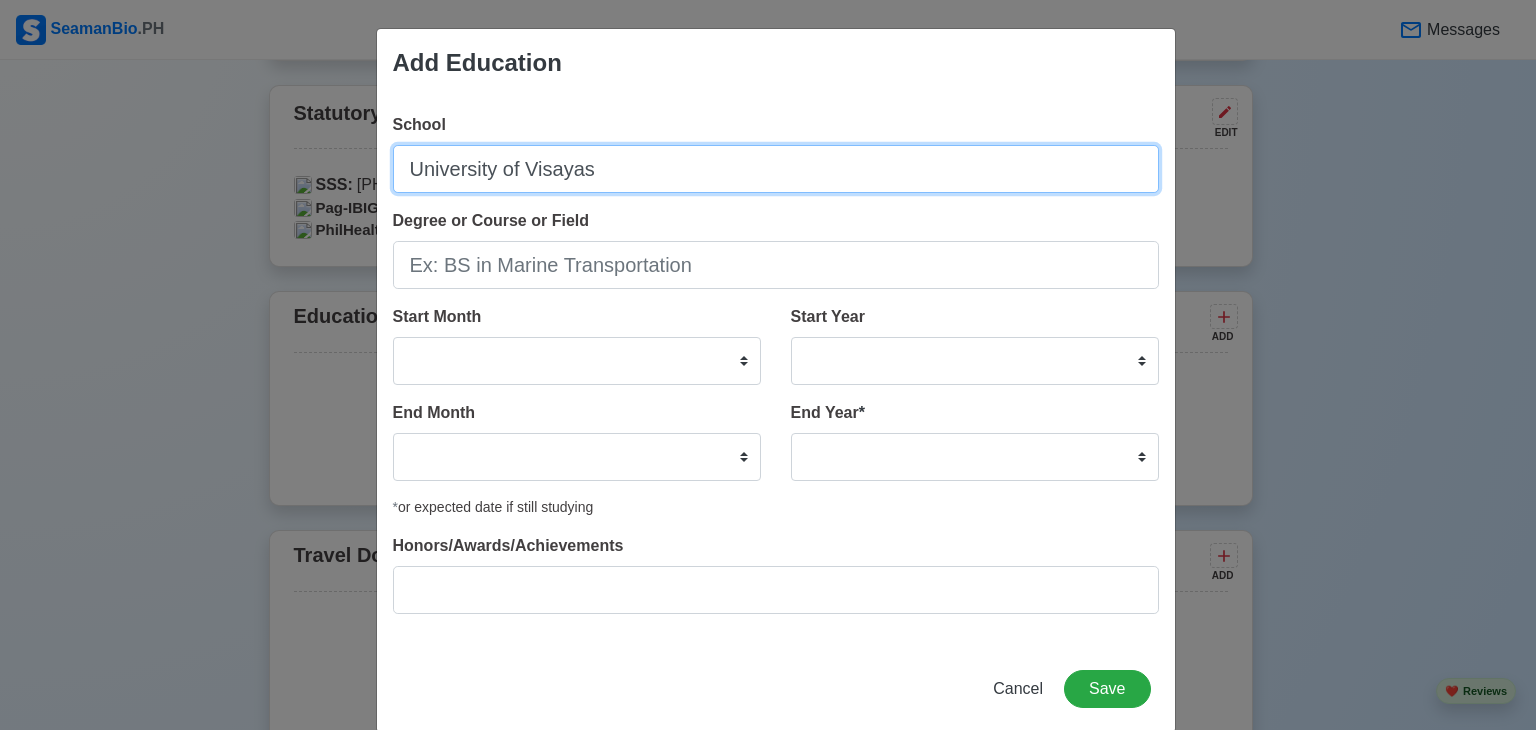 type on "University of Visayas" 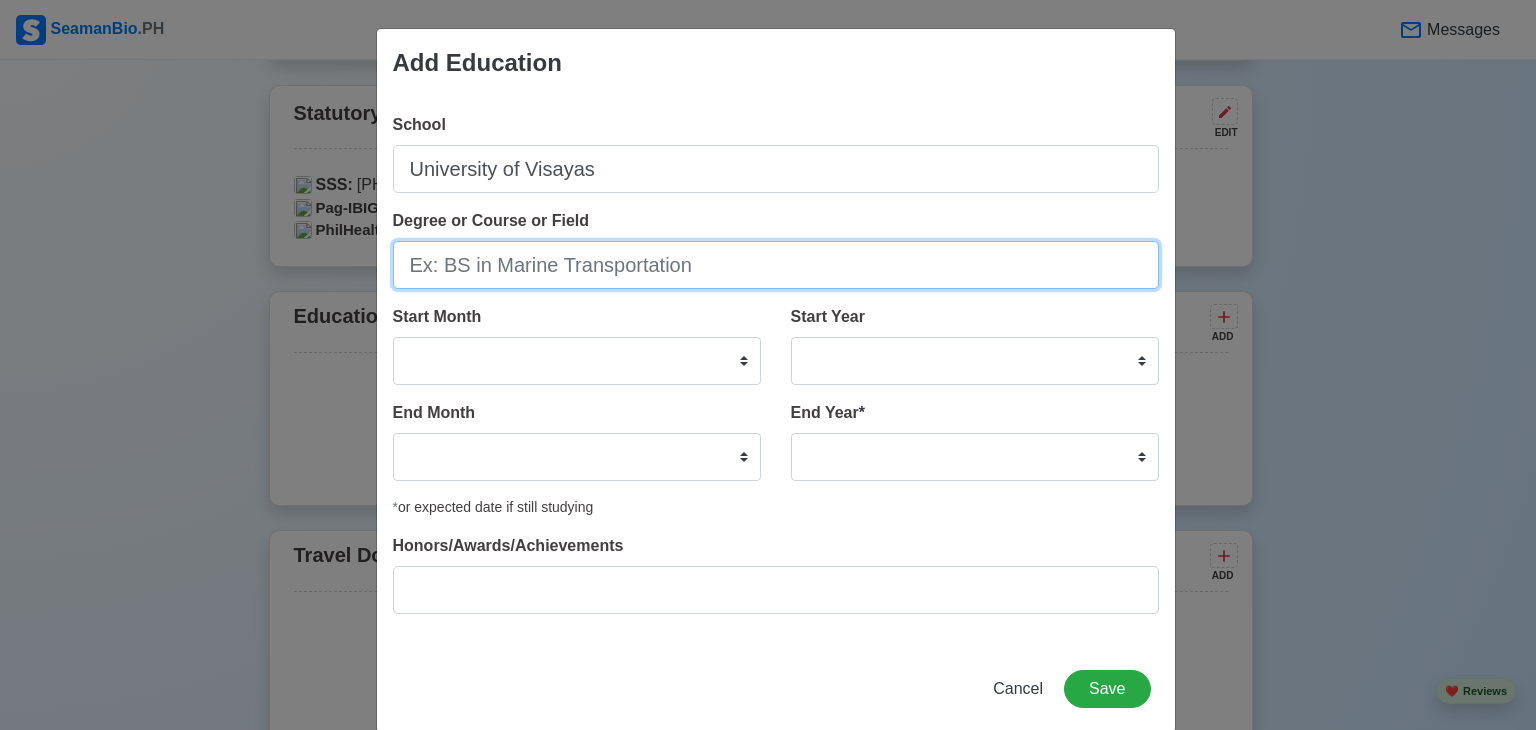 click on "Degree or Course or Field" at bounding box center [776, 265] 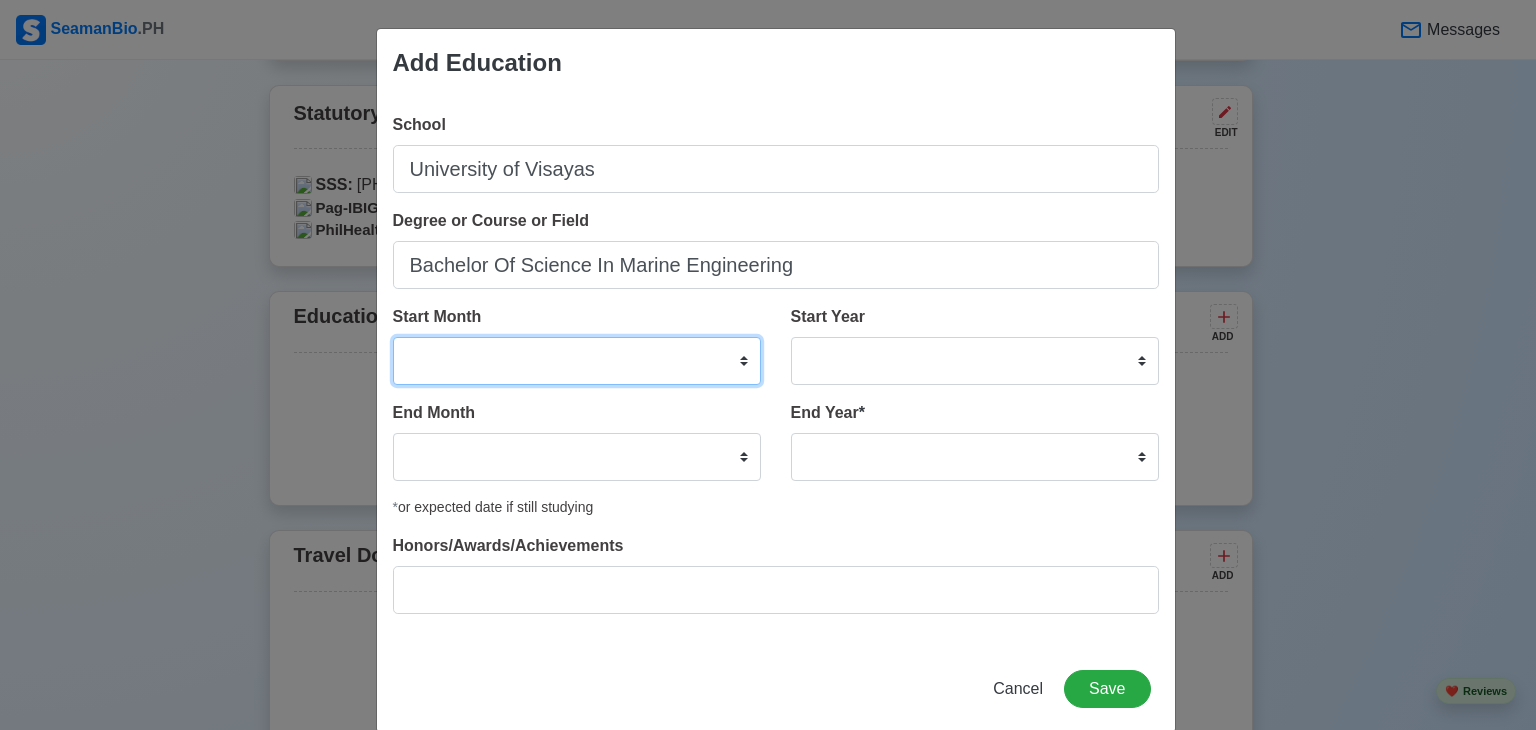 click on "January February March April May June July August September October November December" at bounding box center (577, 361) 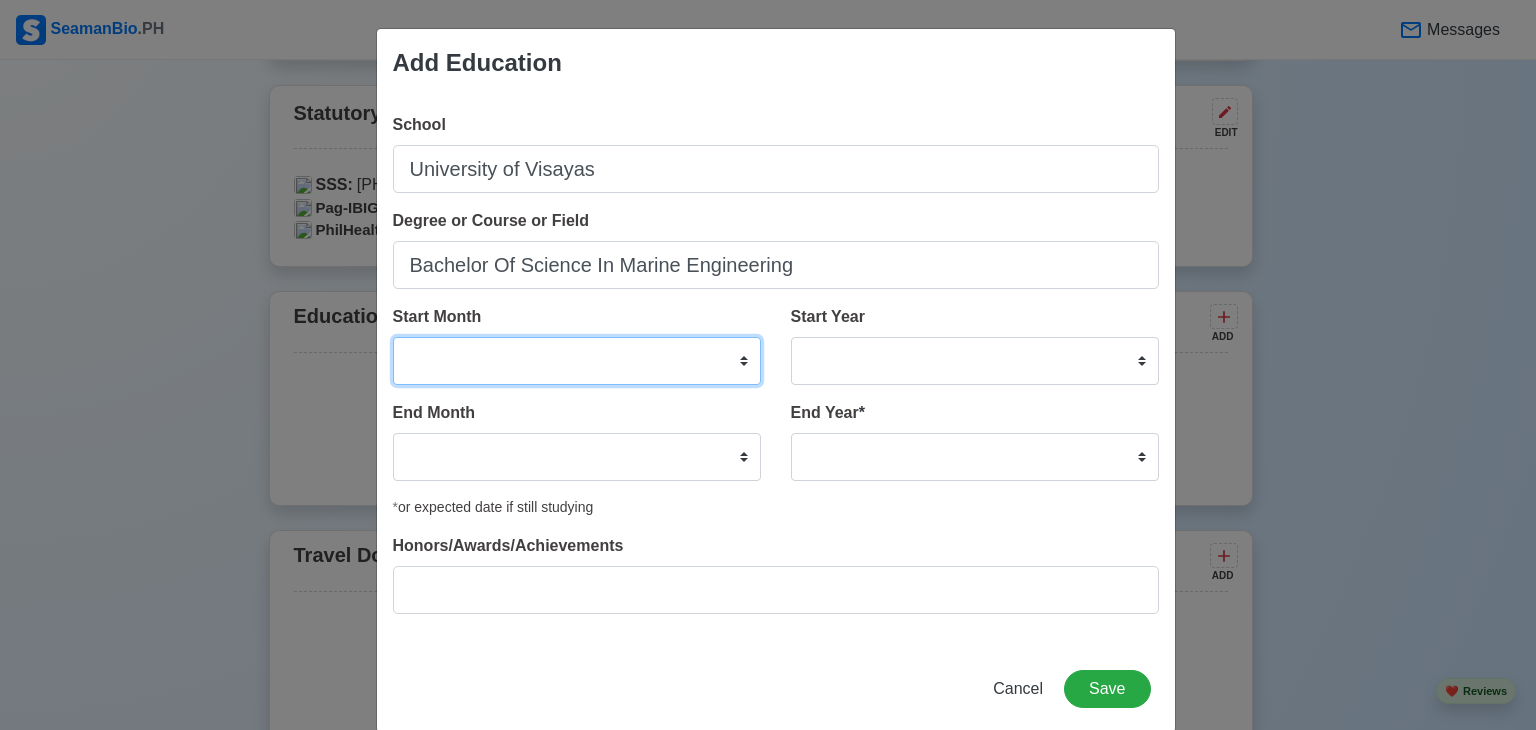 click on "January February March April May June July August September October November December" at bounding box center [577, 361] 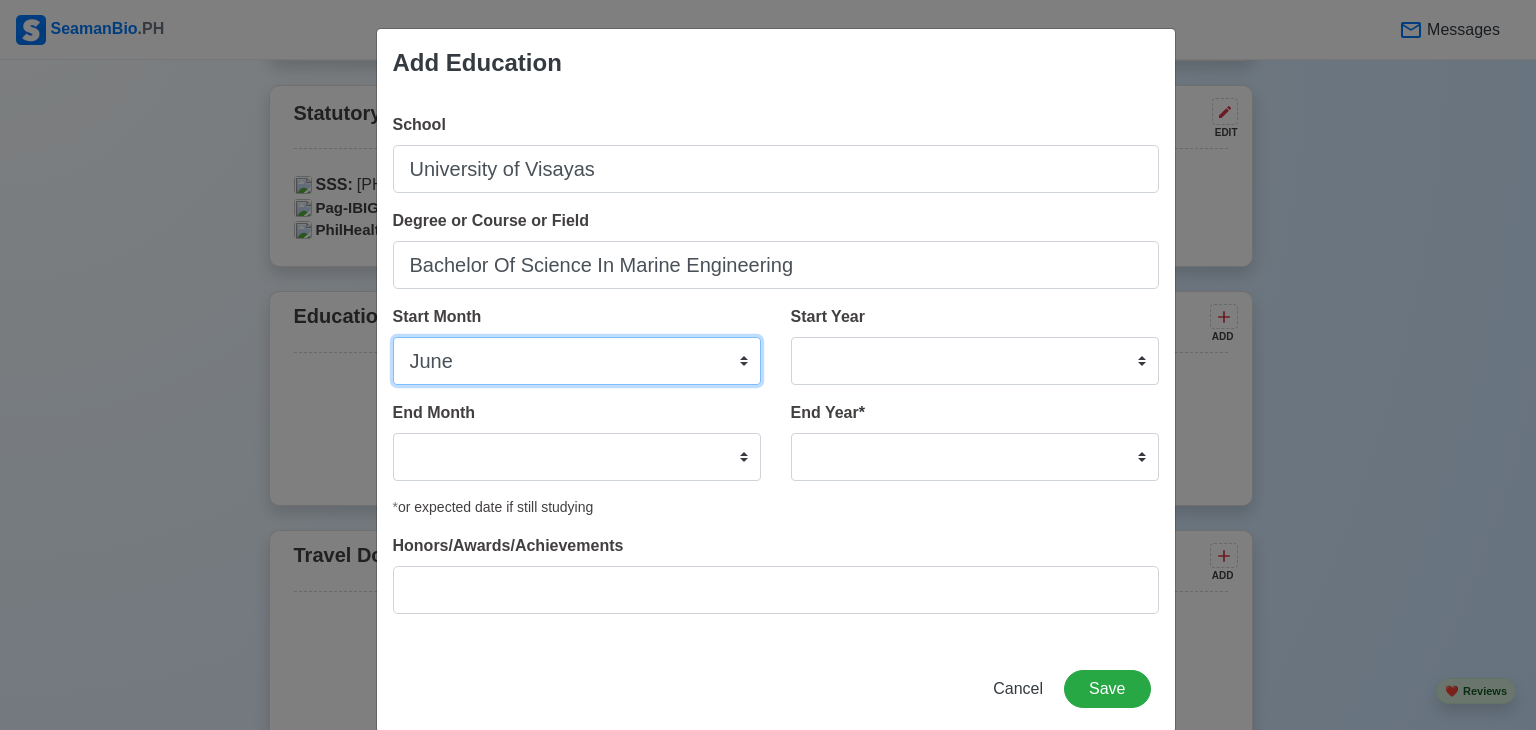 click on "January February March April May June July August September October November December" at bounding box center [577, 361] 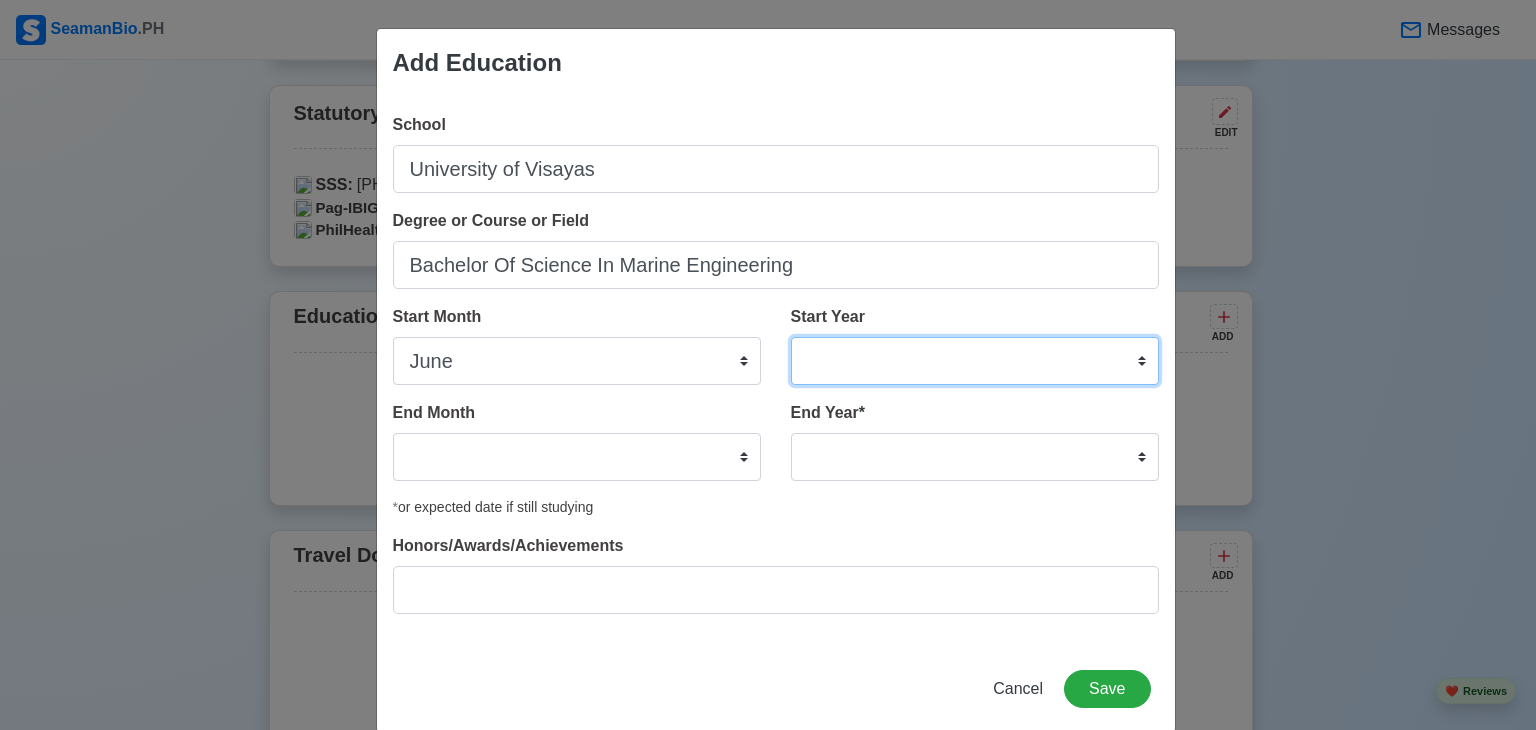 click on "2025 2024 2023 2022 2021 2020 2019 2018 2017 2016 2015 2014 2013 2012 2011 2010 2009 2008 2007 2006 2005 2004 2003 2002 2001 2000 1999 1998 1997 1996 1995 1994 1993 1992 1991 1990 1989 1988 1987 1986 1985 1984 1983 1982 1981 1980 1979 1978 1977 1976 1975 1974 1973 1972 1971 1970 1969 1968 1967 1966 1965 1964 1963 1962 1961 1960 1959 1958 1957 1956 1955 1954 1953 1952 1951 1950 1949 1948 1947 1946 1945 1944 1943 1942 1941 1940 1939 1938 1937 1936 1935 1934 1933 1932 1931 1930 1929 1928 1927 1926 1925" at bounding box center (975, 361) 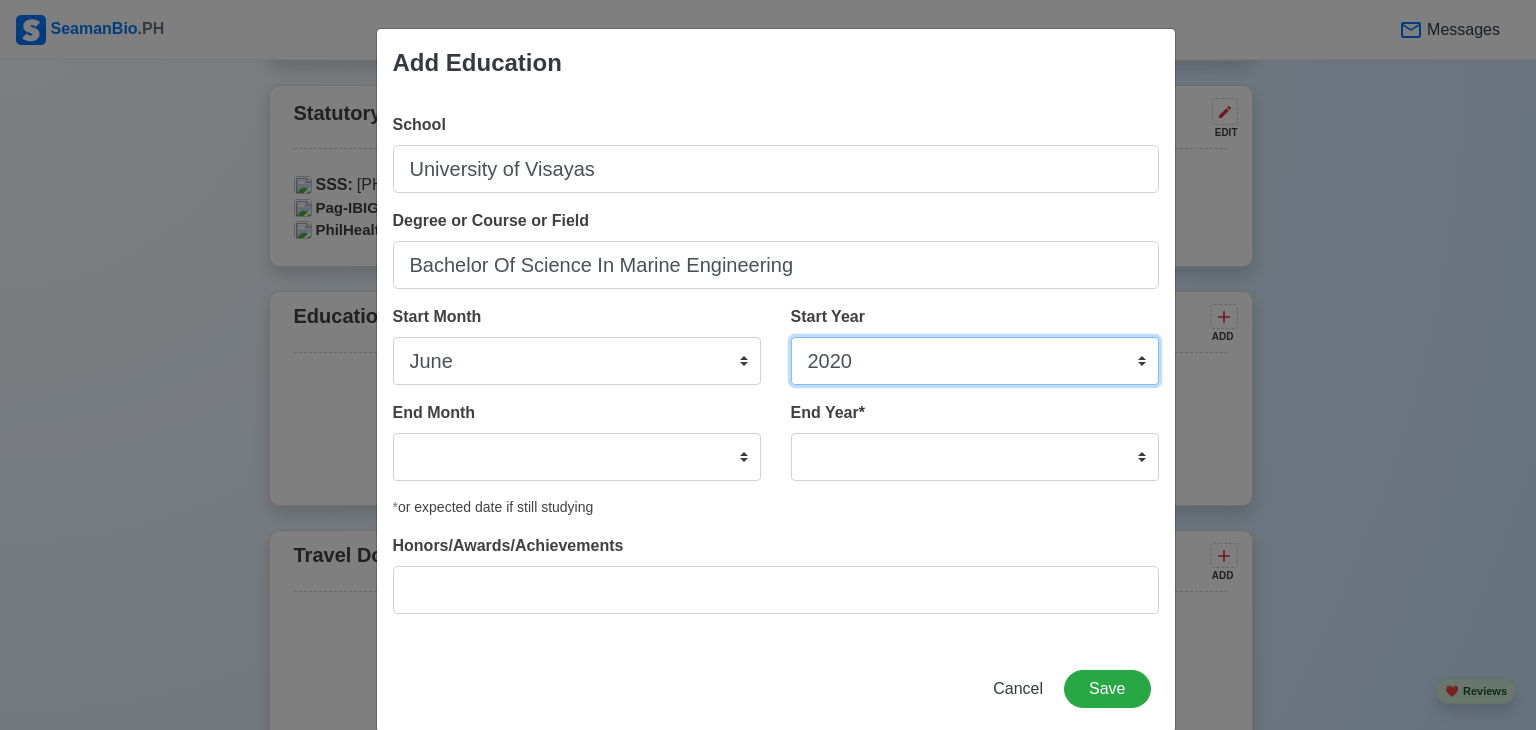click on "2025 2024 2023 2022 2021 2020 2019 2018 2017 2016 2015 2014 2013 2012 2011 2010 2009 2008 2007 2006 2005 2004 2003 2002 2001 2000 1999 1998 1997 1996 1995 1994 1993 1992 1991 1990 1989 1988 1987 1986 1985 1984 1983 1982 1981 1980 1979 1978 1977 1976 1975 1974 1973 1972 1971 1970 1969 1968 1967 1966 1965 1964 1963 1962 1961 1960 1959 1958 1957 1956 1955 1954 1953 1952 1951 1950 1949 1948 1947 1946 1945 1944 1943 1942 1941 1940 1939 1938 1937 1936 1935 1934 1933 1932 1931 1930 1929 1928 1927 1926 1925" at bounding box center (975, 361) 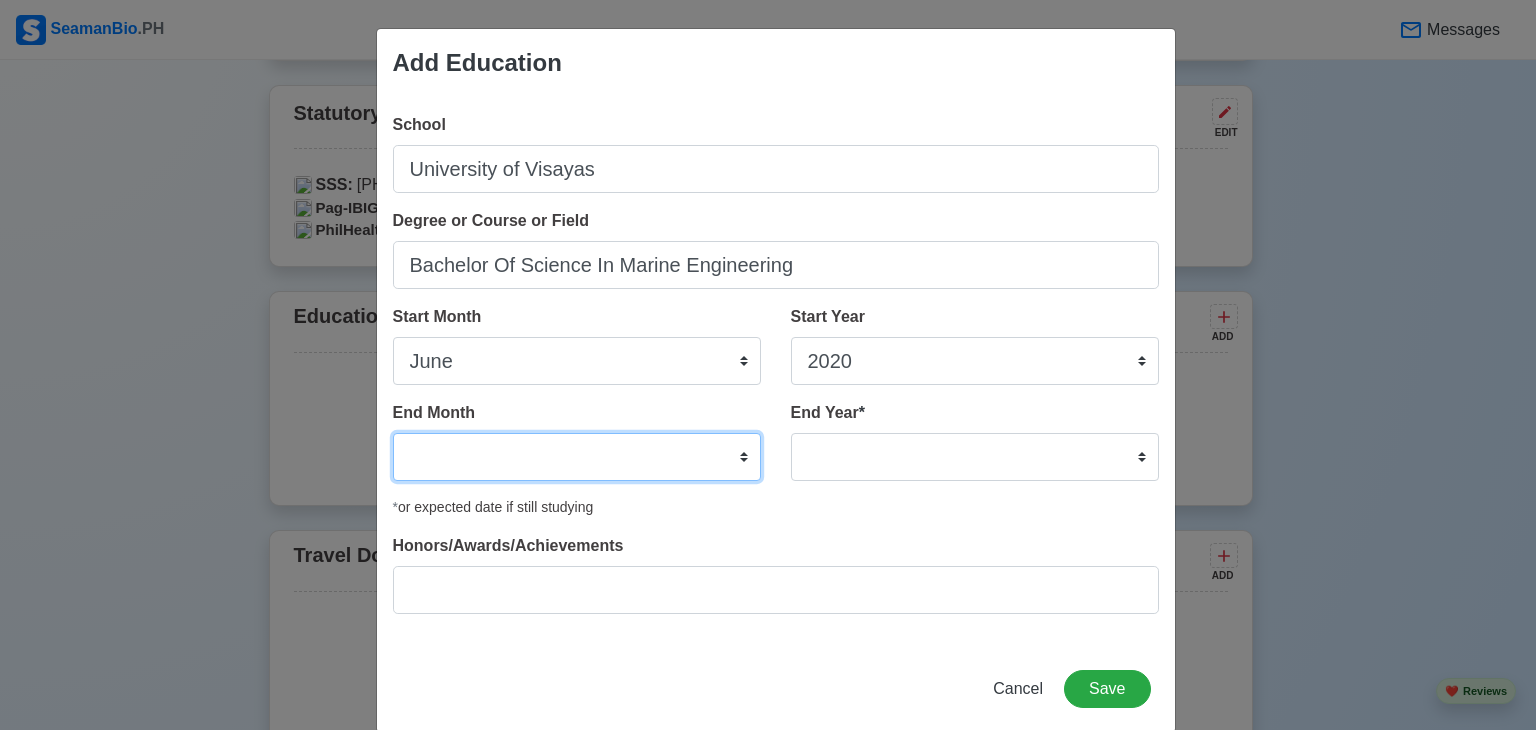 click on "January February March April May June July August September October November December" at bounding box center (577, 457) 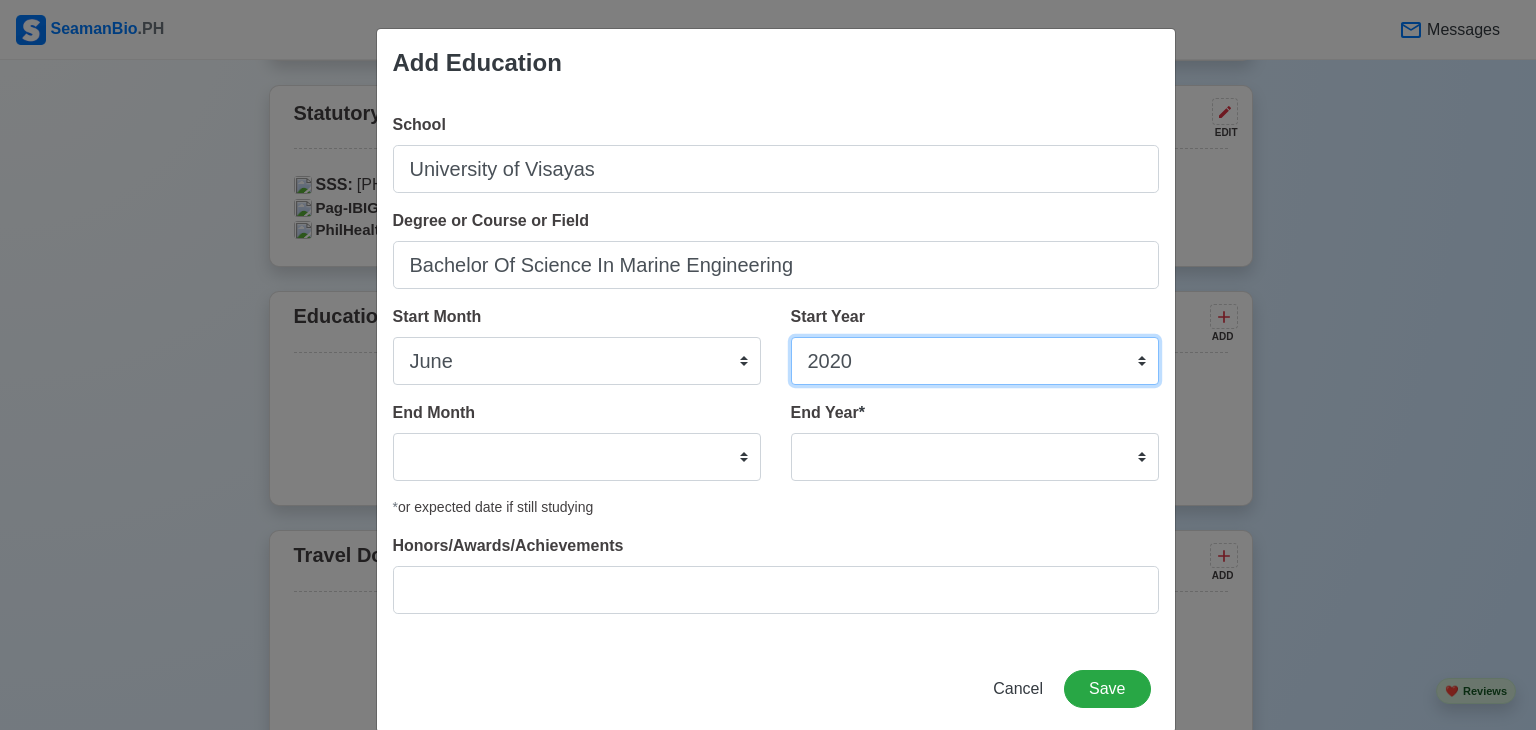 click on "2025 2024 2023 2022 2021 2020 2019 2018 2017 2016 2015 2014 2013 2012 2011 2010 2009 2008 2007 2006 2005 2004 2003 2002 2001 2000 1999 1998 1997 1996 1995 1994 1993 1992 1991 1990 1989 1988 1987 1986 1985 1984 1983 1982 1981 1980 1979 1978 1977 1976 1975 1974 1973 1972 1971 1970 1969 1968 1967 1966 1965 1964 1963 1962 1961 1960 1959 1958 1957 1956 1955 1954 1953 1952 1951 1950 1949 1948 1947 1946 1945 1944 1943 1942 1941 1940 1939 1938 1937 1936 1935 1934 1933 1932 1931 1930 1929 1928 1927 1926 1925" at bounding box center (975, 361) 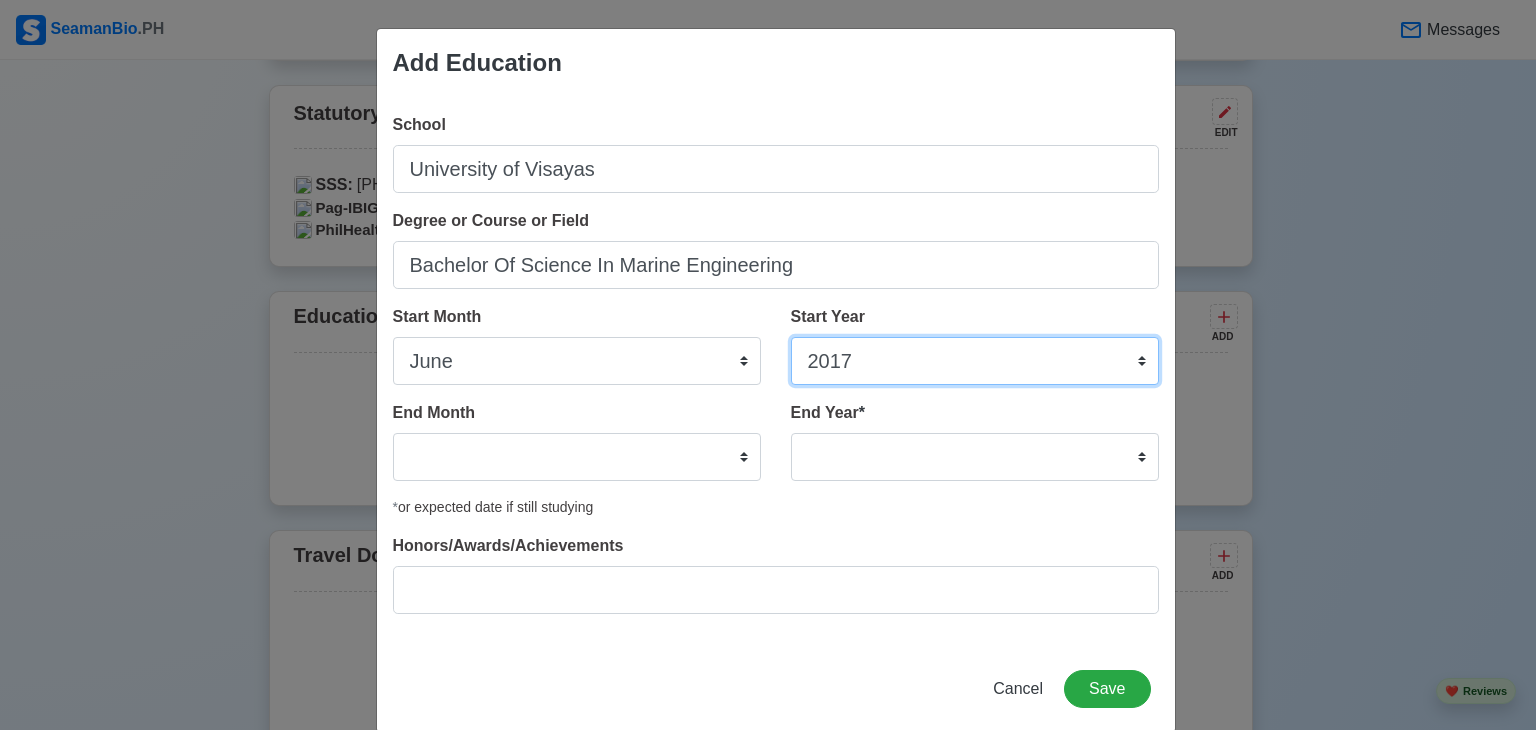 click on "2025 2024 2023 2022 2021 2020 2019 2018 2017 2016 2015 2014 2013 2012 2011 2010 2009 2008 2007 2006 2005 2004 2003 2002 2001 2000 1999 1998 1997 1996 1995 1994 1993 1992 1991 1990 1989 1988 1987 1986 1985 1984 1983 1982 1981 1980 1979 1978 1977 1976 1975 1974 1973 1972 1971 1970 1969 1968 1967 1966 1965 1964 1963 1962 1961 1960 1959 1958 1957 1956 1955 1954 1953 1952 1951 1950 1949 1948 1947 1946 1945 1944 1943 1942 1941 1940 1939 1938 1937 1936 1935 1934 1933 1932 1931 1930 1929 1928 1927 1926 1925" at bounding box center [975, 361] 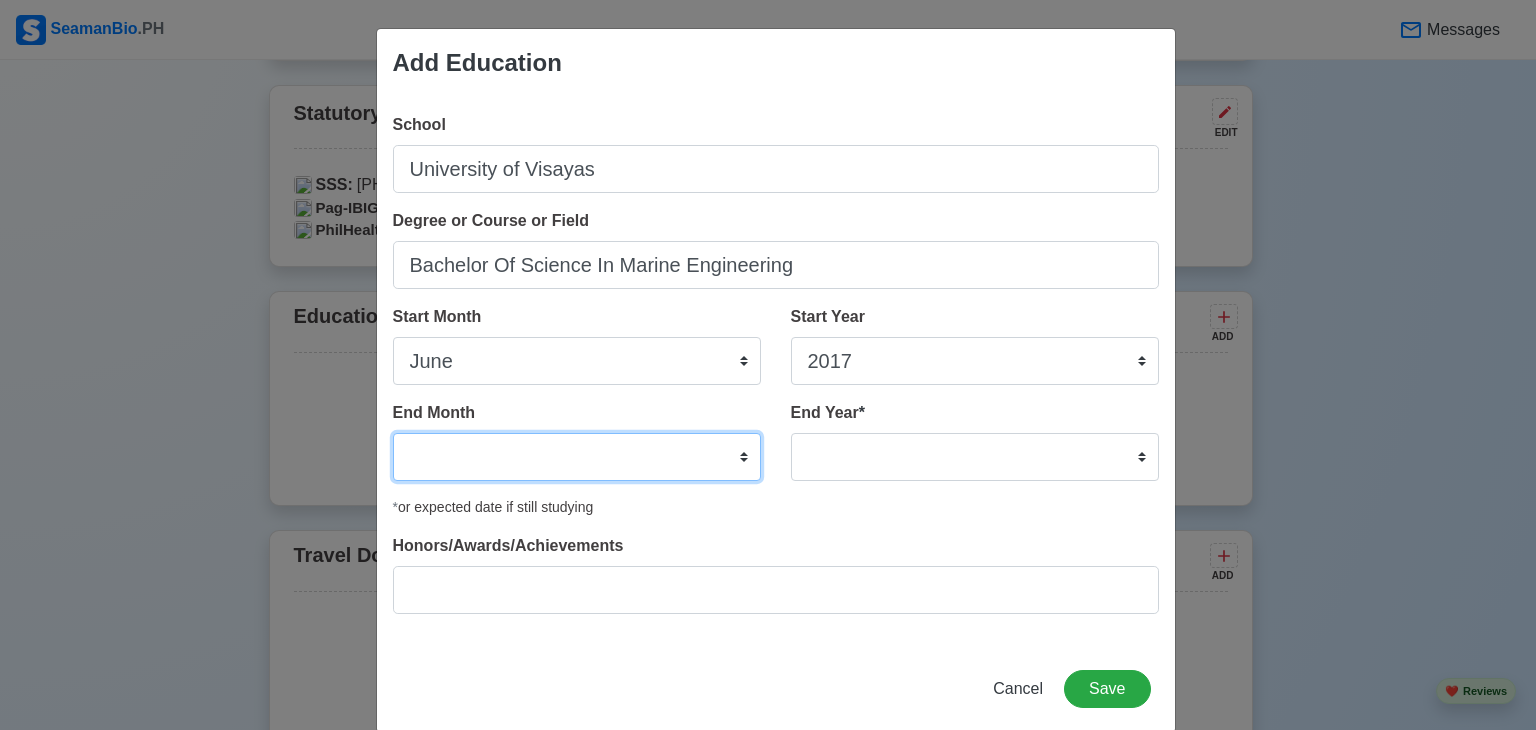 click on "January February March April May June July August September October November December" at bounding box center [577, 457] 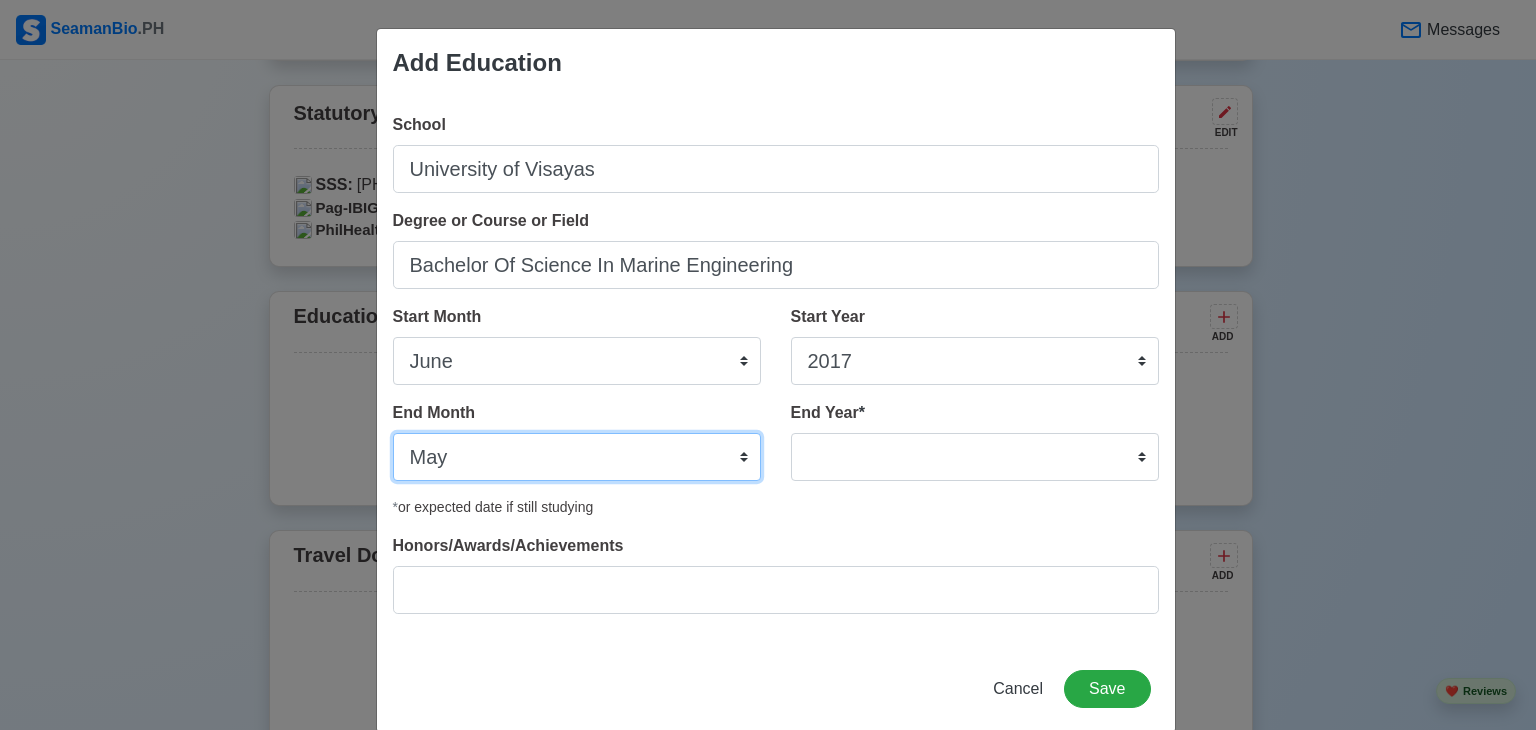 click on "January February March April May June July August September October November December" at bounding box center (577, 457) 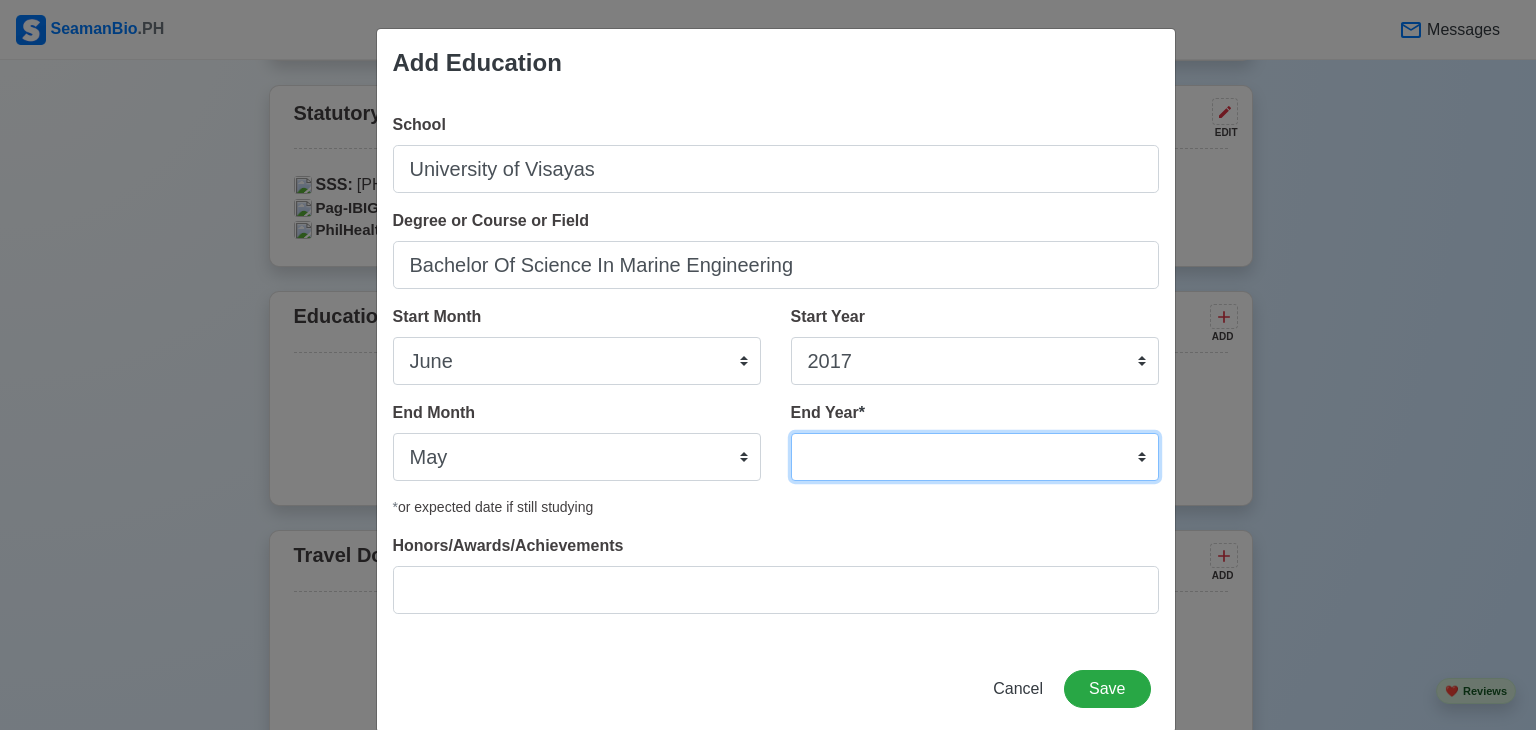 click on "2035 2034 2033 2032 2031 2030 2029 2028 2027 2026 2025 2024 2023 2022 2021 2020 2019 2018 2017 2016 2015 2014 2013 2012 2011 2010 2009 2008 2007 2006 2005 2004 2003 2002 2001 2000 1999 1998 1997 1996 1995 1994 1993 1992 1991 1990 1989 1988 1987 1986 1985 1984 1983 1982 1981 1980 1979 1978 1977 1976 1975 1974 1973 1972 1971 1970 1969 1968 1967 1966 1965 1964 1963 1962 1961 1960 1959 1958 1957 1956 1955 1954 1953 1952 1951 1950 1949 1948 1947 1946 1945 1944 1943 1942 1941 1940 1939 1938 1937 1936 1935" at bounding box center (975, 457) 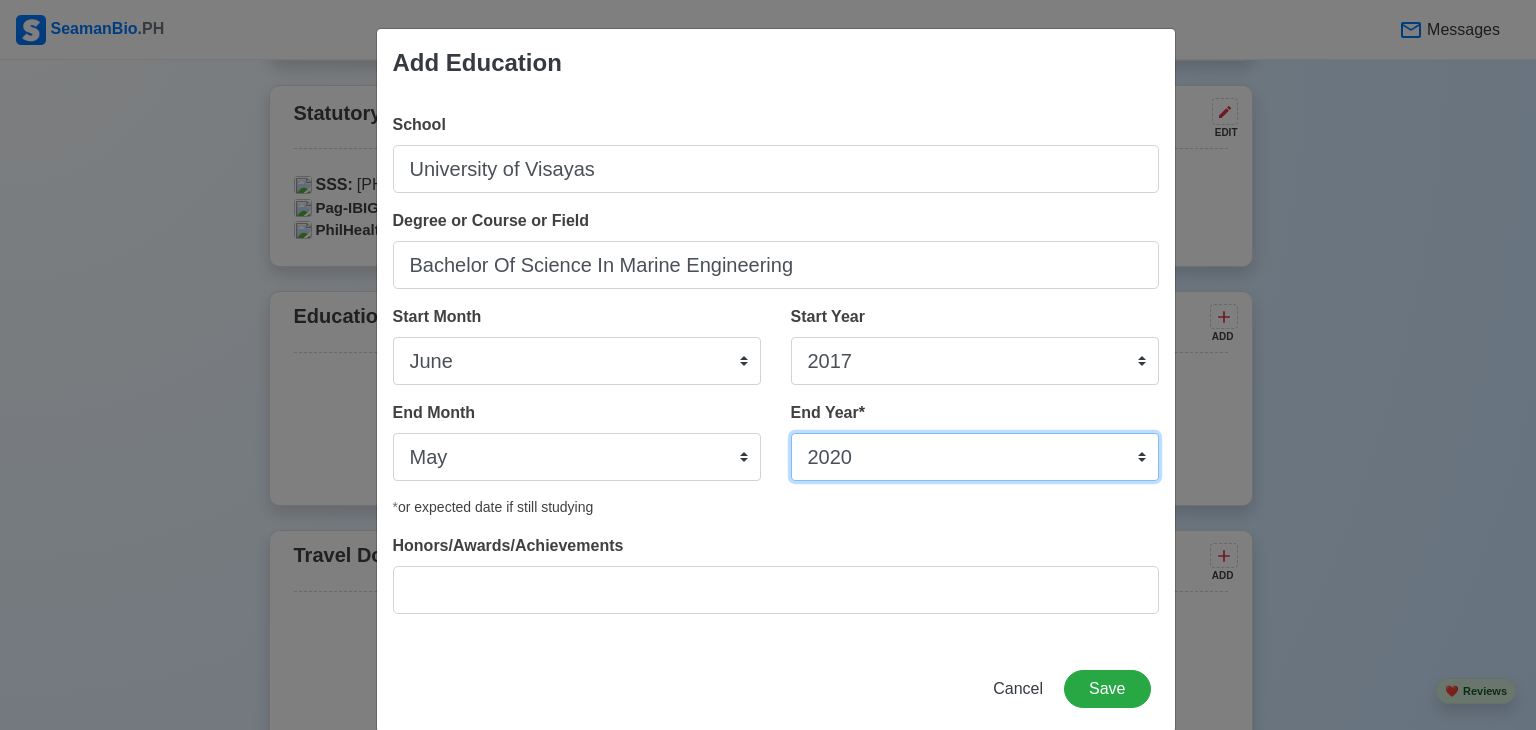 click on "2035 2034 2033 2032 2031 2030 2029 2028 2027 2026 2025 2024 2023 2022 2021 2020 2019 2018 2017 2016 2015 2014 2013 2012 2011 2010 2009 2008 2007 2006 2005 2004 2003 2002 2001 2000 1999 1998 1997 1996 1995 1994 1993 1992 1991 1990 1989 1988 1987 1986 1985 1984 1983 1982 1981 1980 1979 1978 1977 1976 1975 1974 1973 1972 1971 1970 1969 1968 1967 1966 1965 1964 1963 1962 1961 1960 1959 1958 1957 1956 1955 1954 1953 1952 1951 1950 1949 1948 1947 1946 1945 1944 1943 1942 1941 1940 1939 1938 1937 1936 1935" at bounding box center (975, 457) 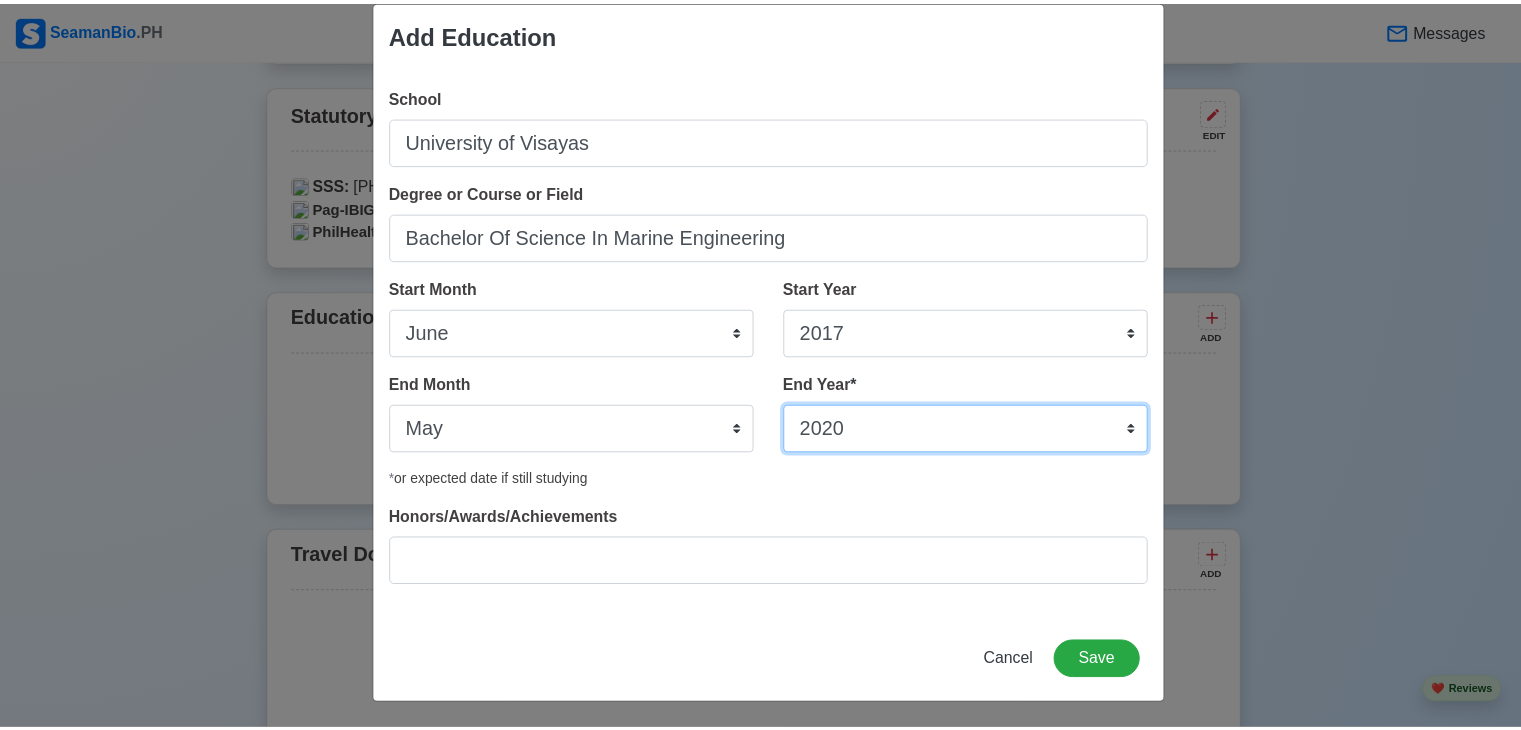 scroll, scrollTop: 30, scrollLeft: 0, axis: vertical 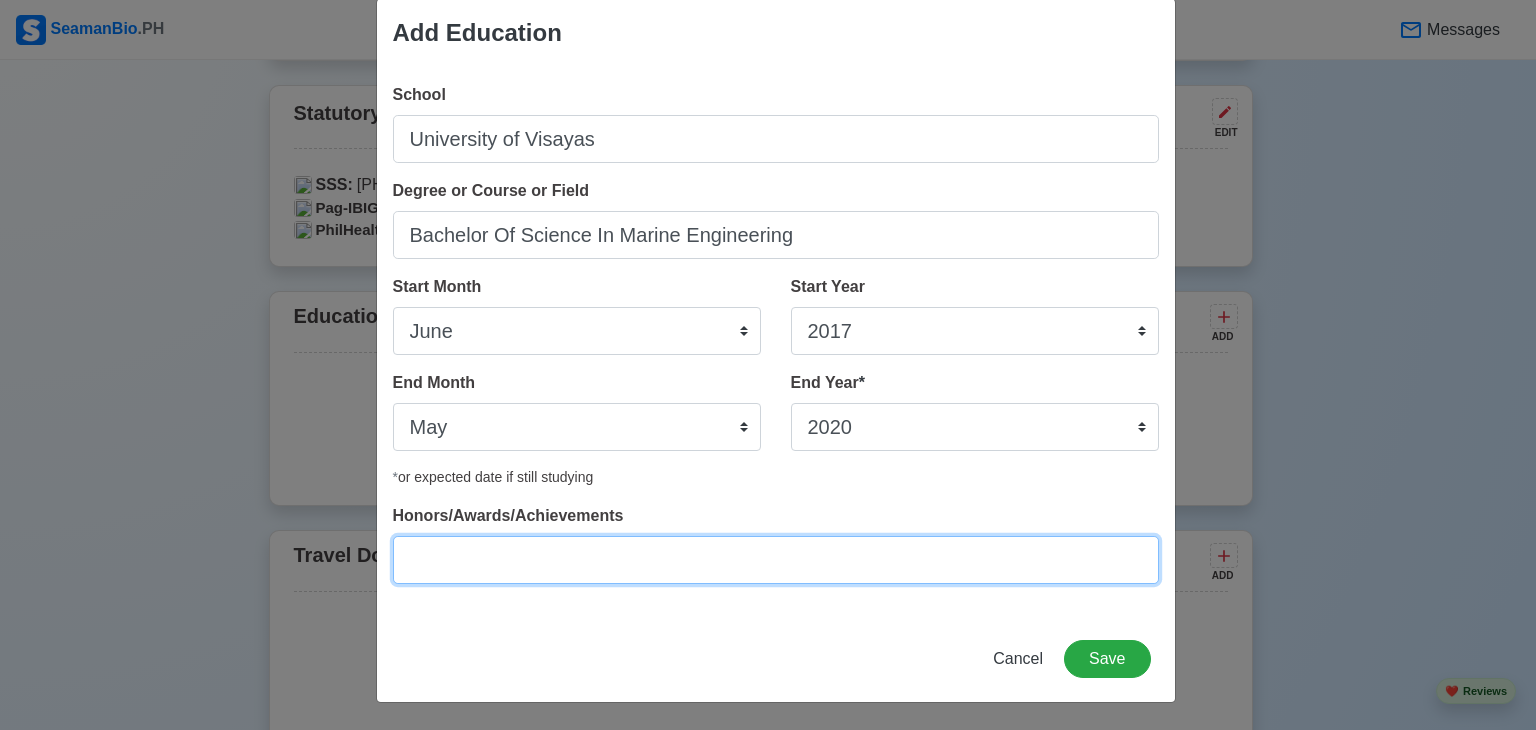 click on "Honors/Awards/Achievements" at bounding box center (776, 560) 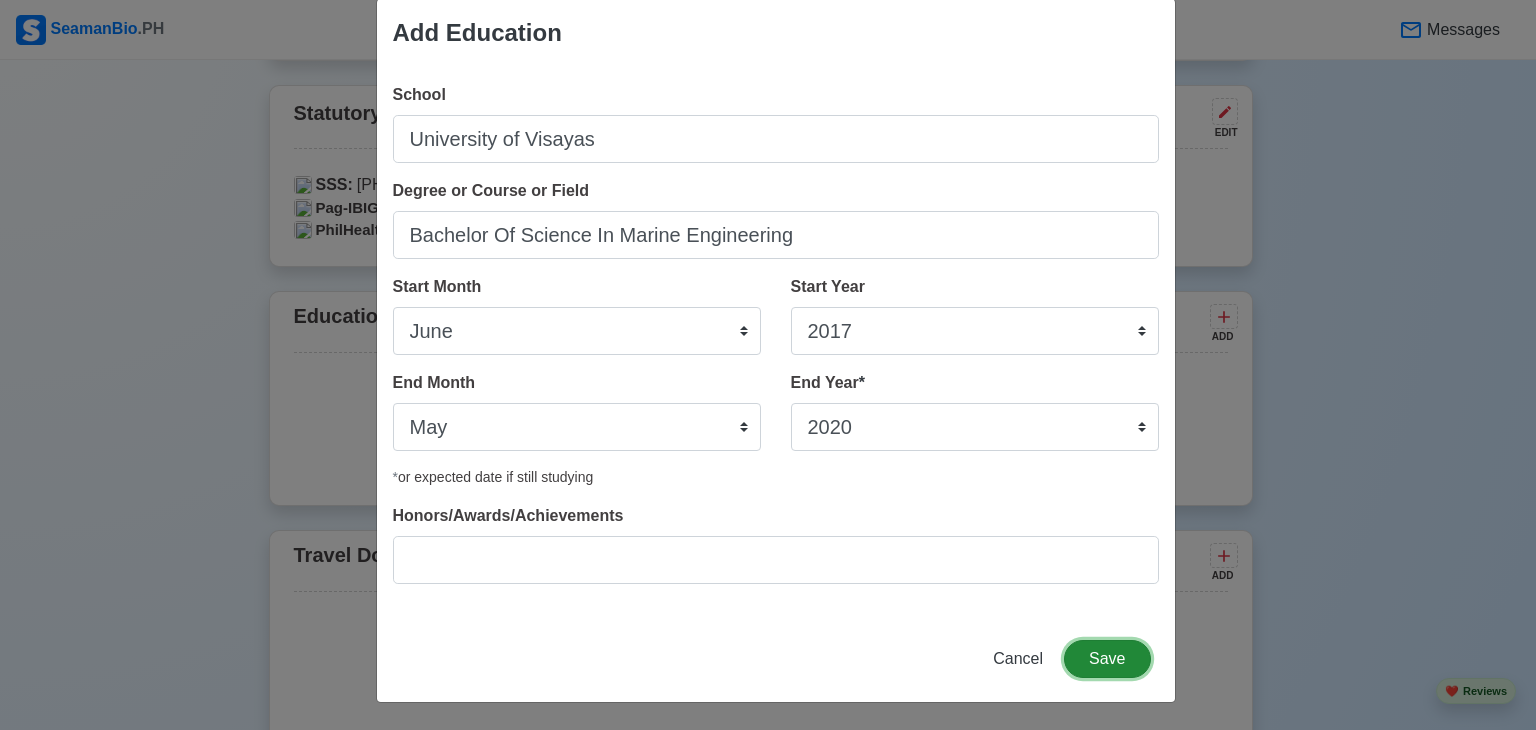 click on "Save" at bounding box center [1107, 659] 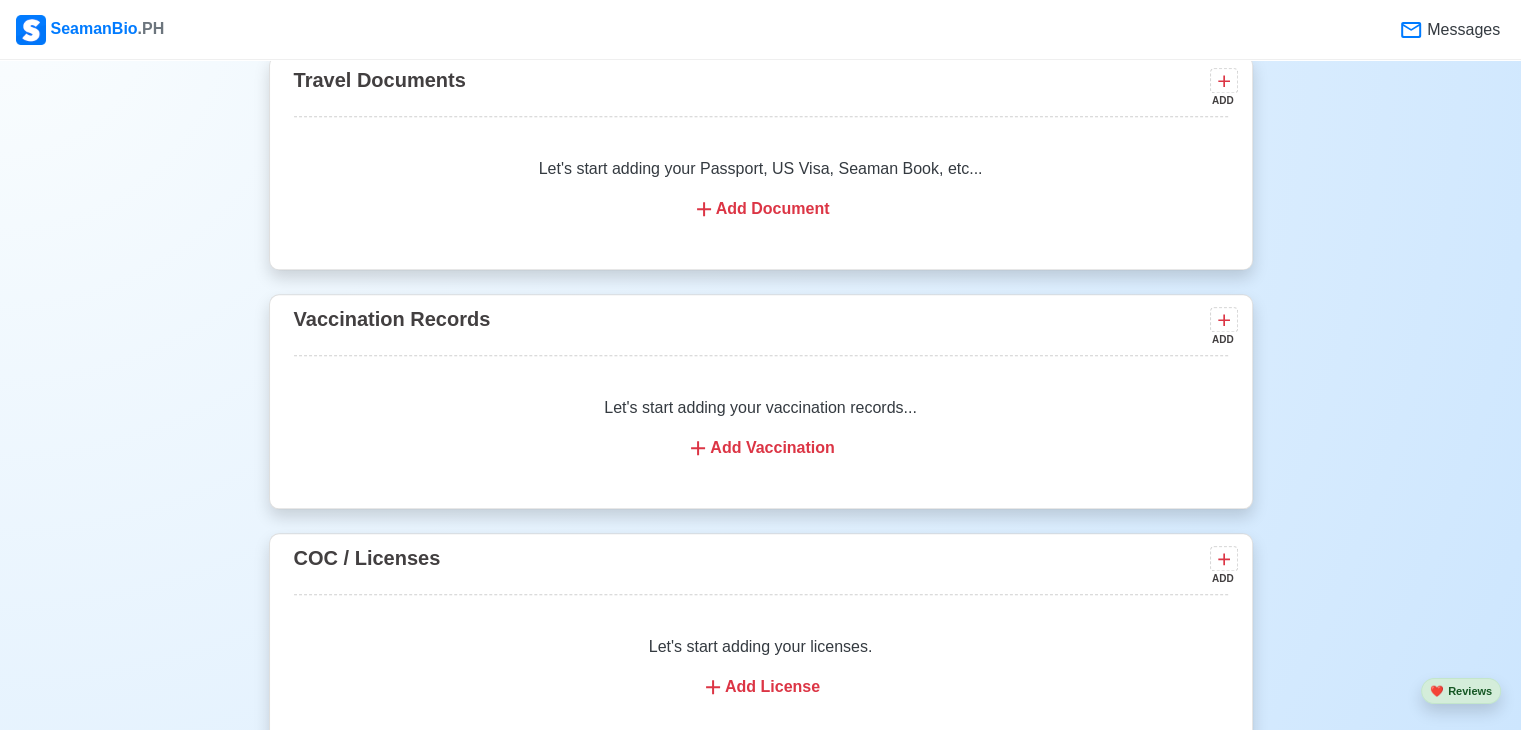 scroll, scrollTop: 1900, scrollLeft: 0, axis: vertical 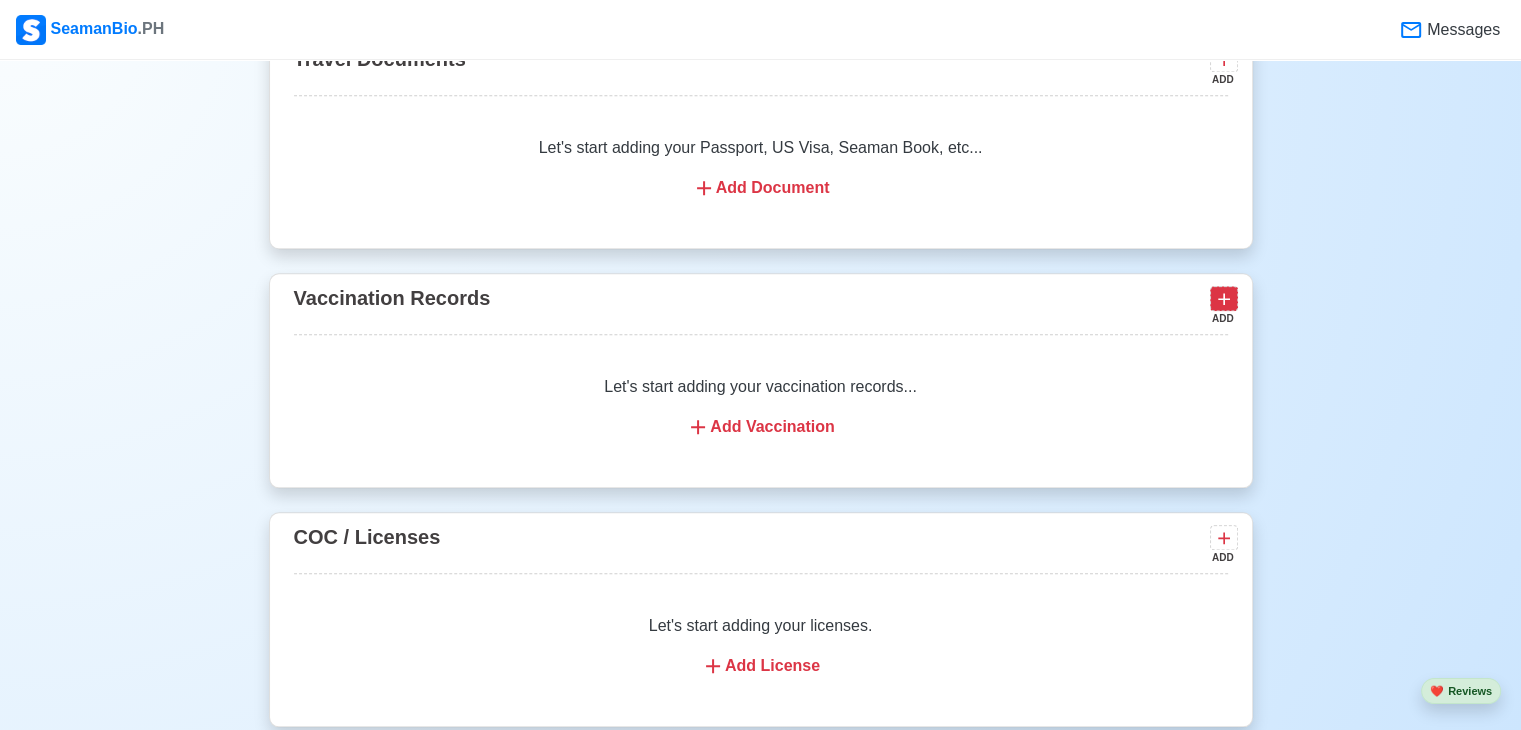 click 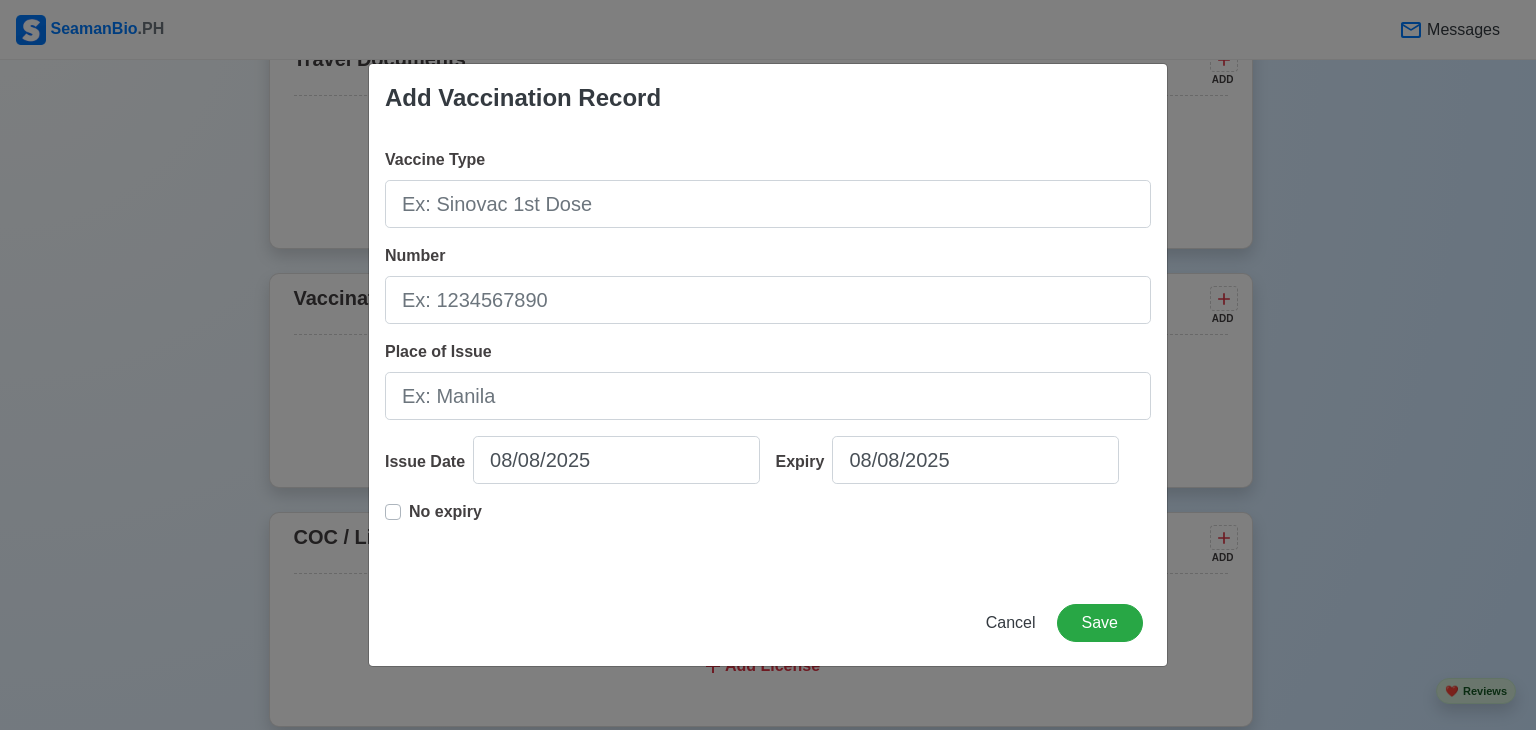 click on "Add Vaccination Record Vaccine Type Number Place of Issue Issue Date 08/08/2025 Expiry 08/08/2025 No expiry Cancel Save" at bounding box center [768, 365] 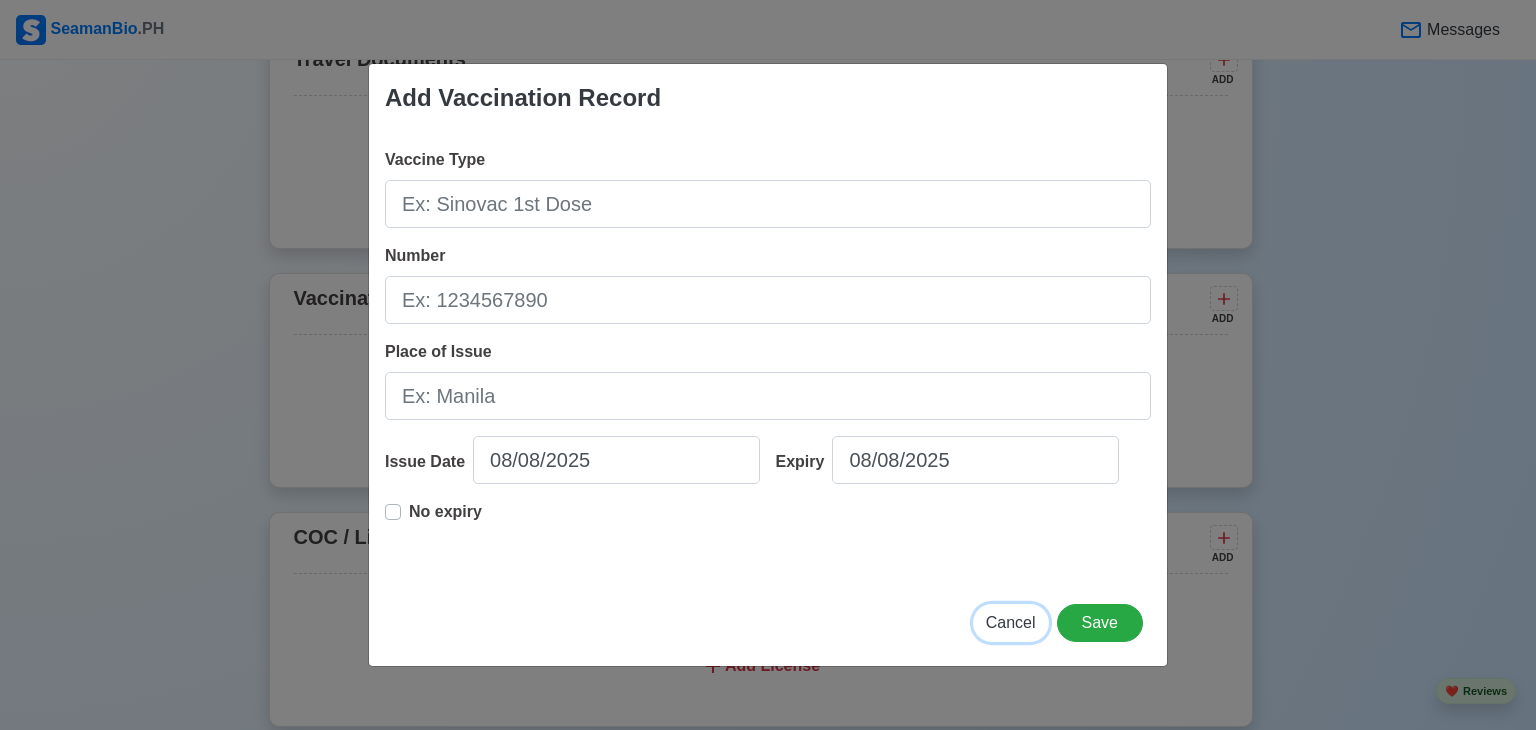 click on "Cancel" at bounding box center [1011, 622] 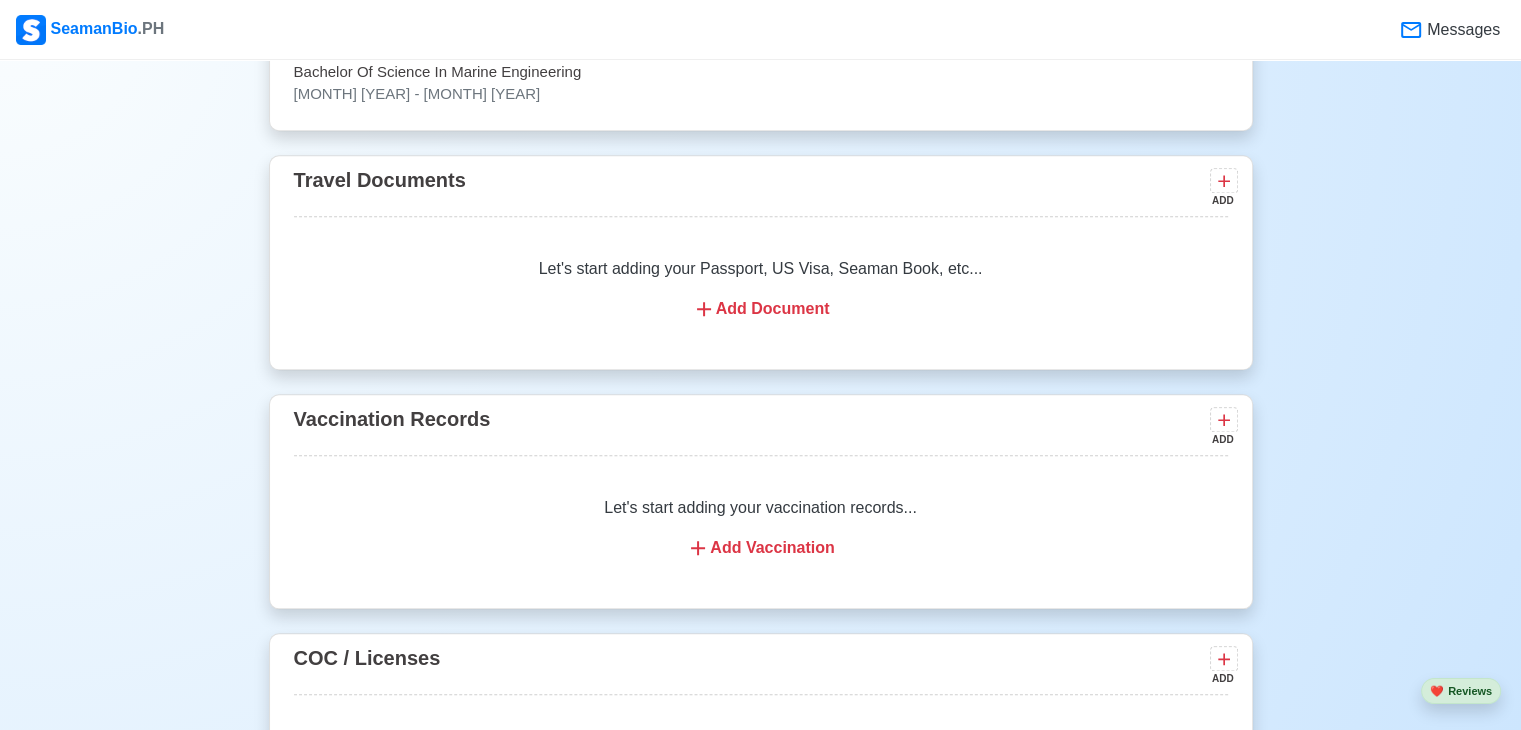 scroll, scrollTop: 1700, scrollLeft: 0, axis: vertical 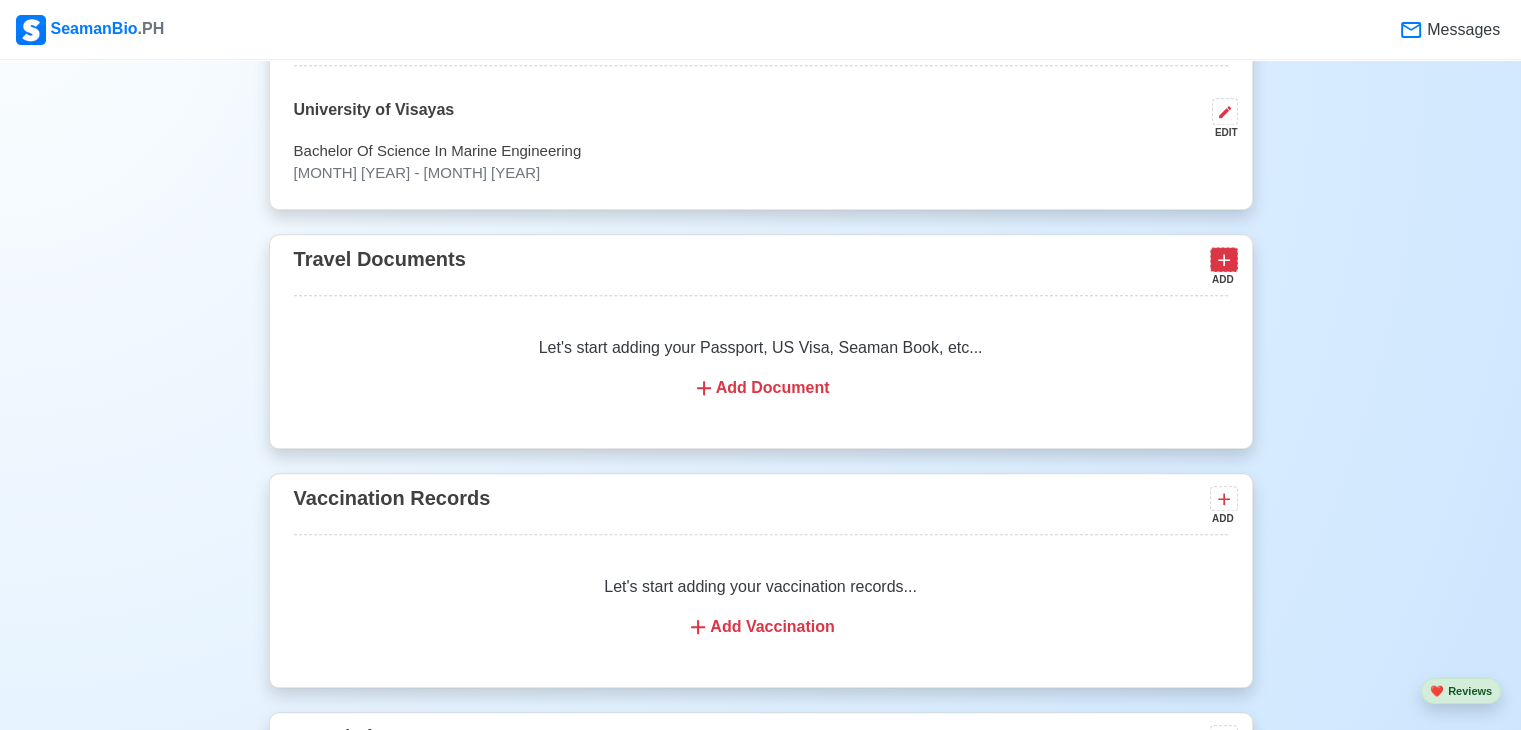 click 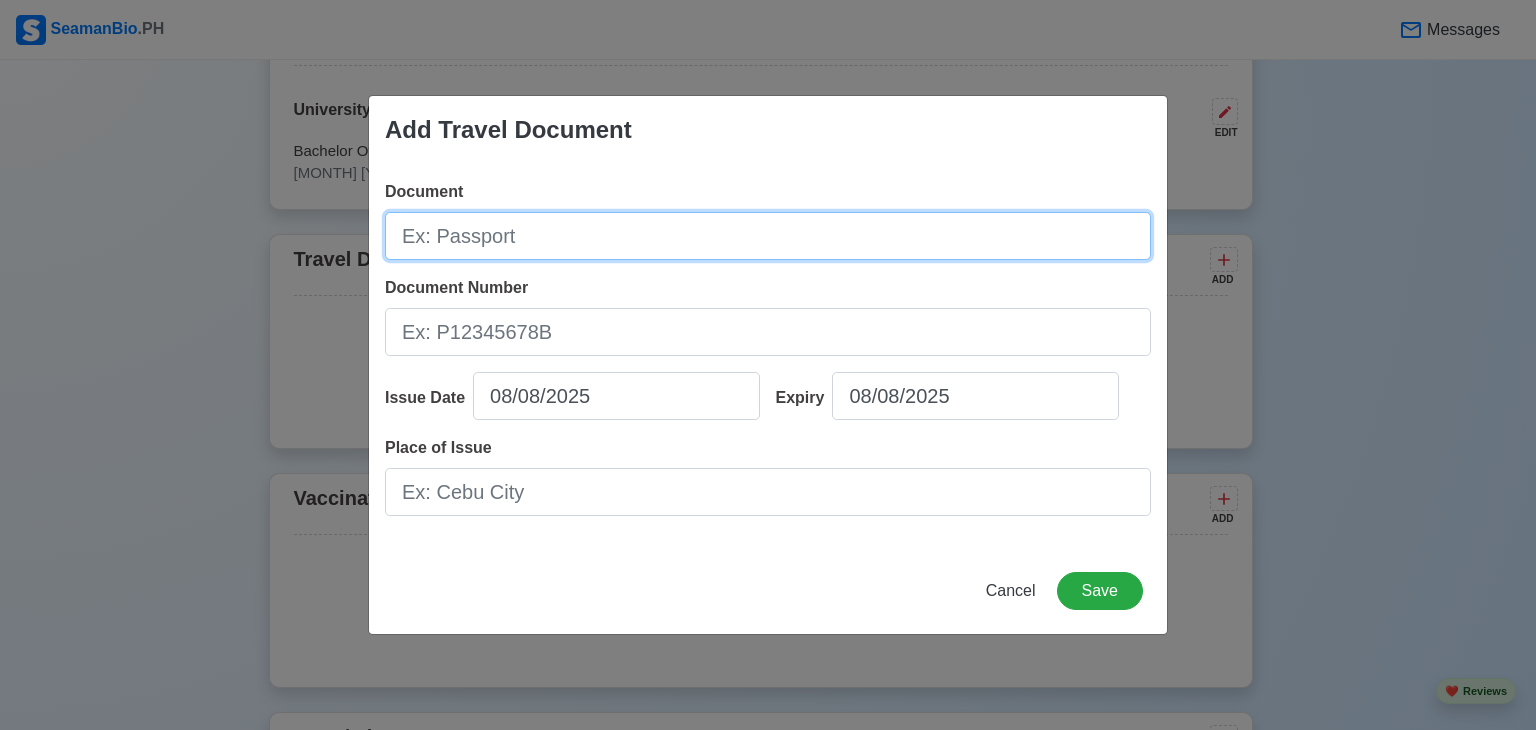 click on "Document" at bounding box center (768, 236) 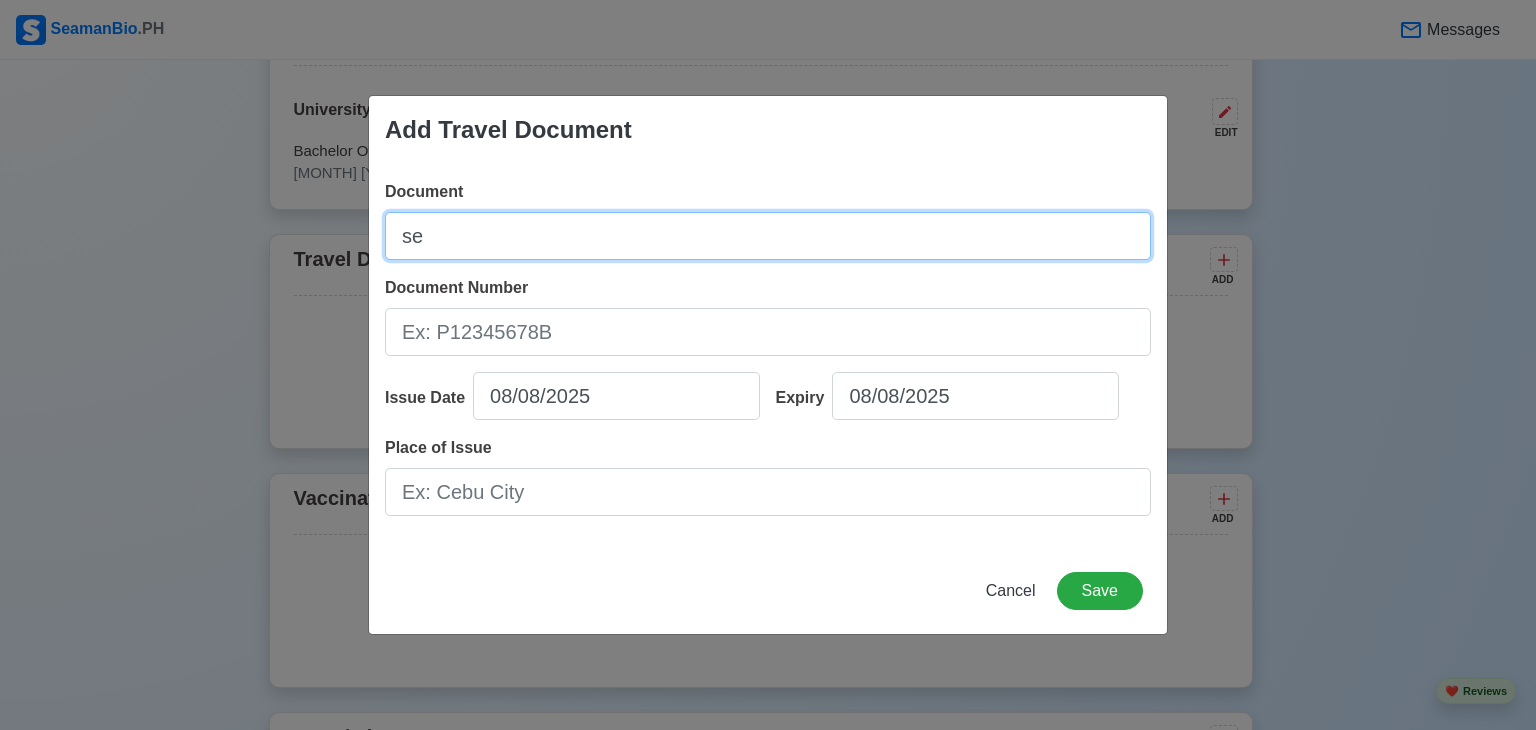 type on "s" 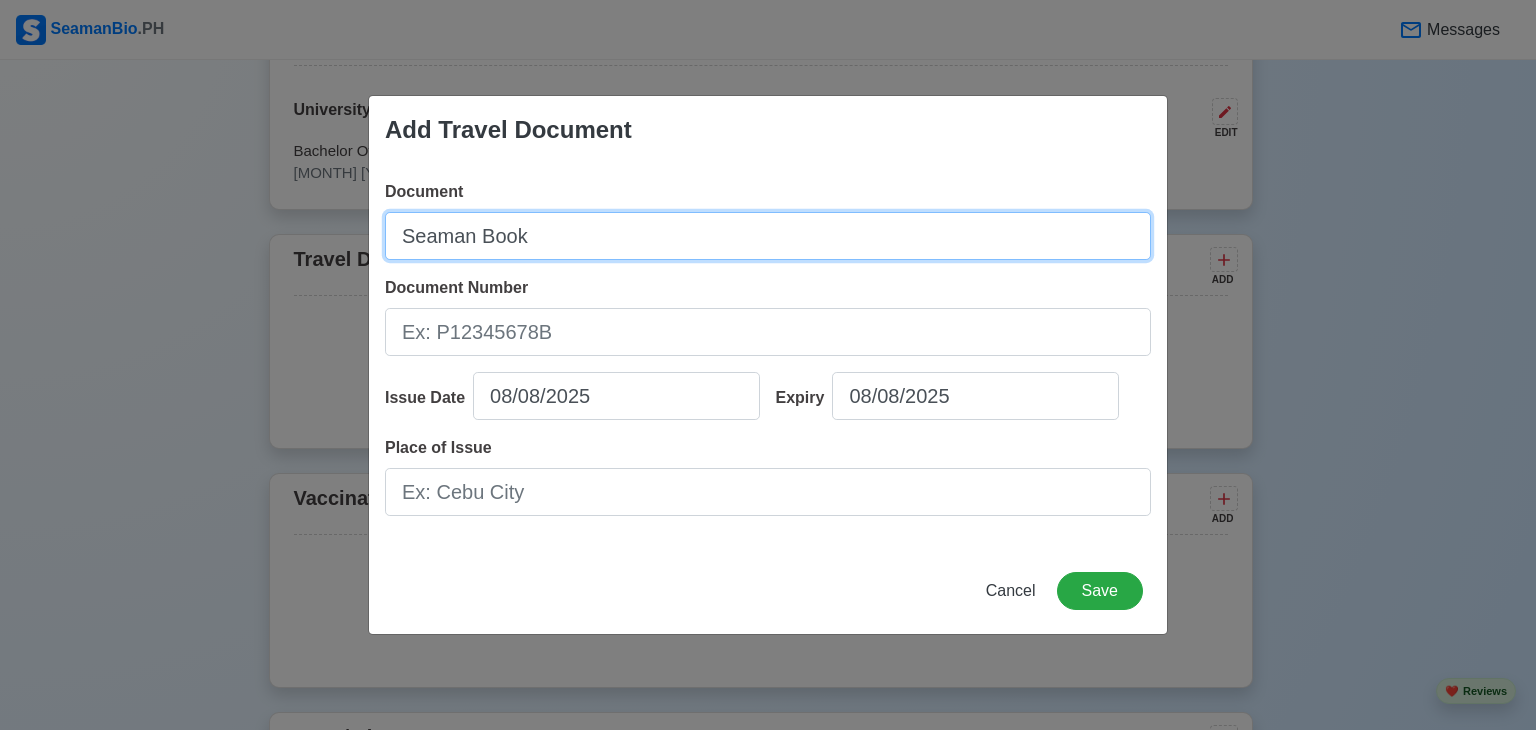 type on "Seaman Book" 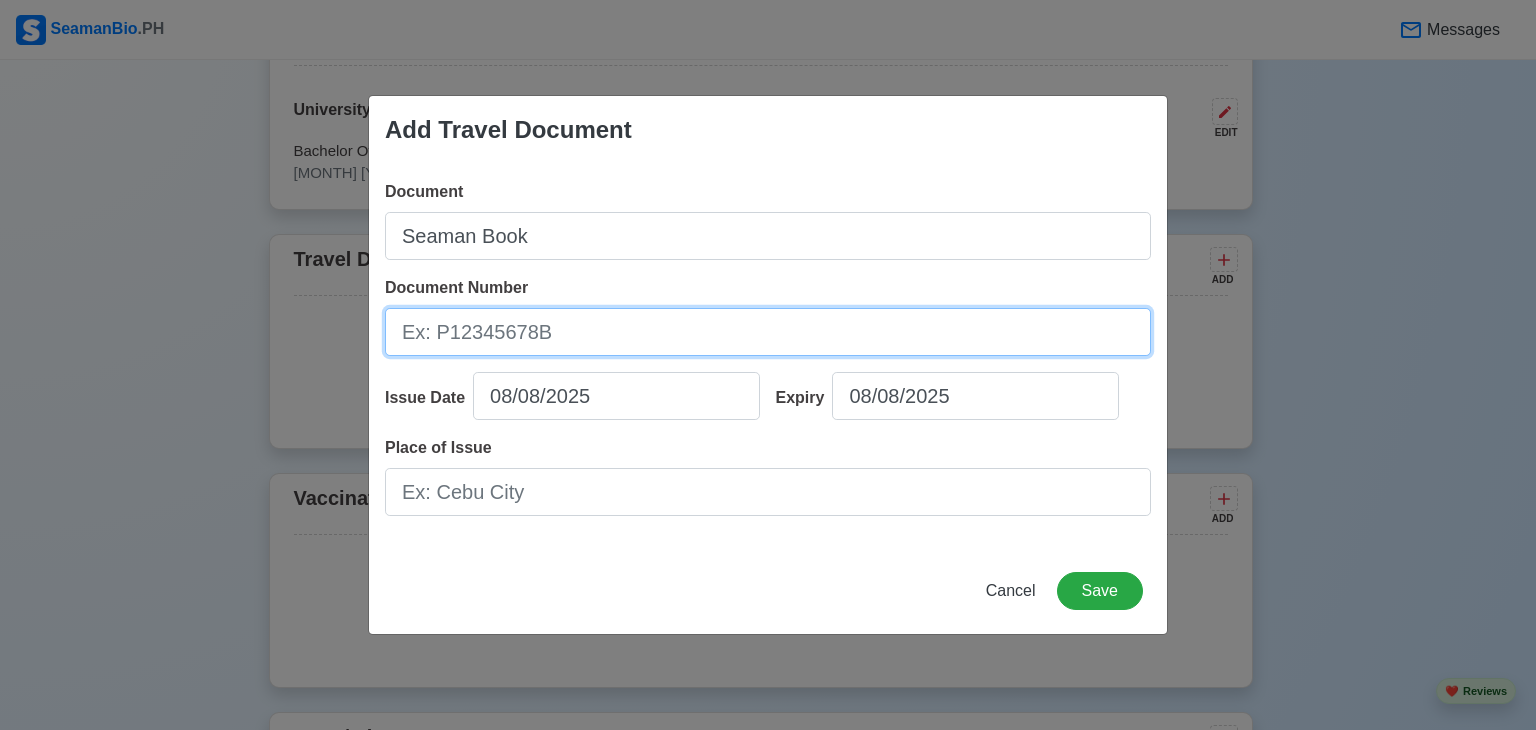 click on "Document Number" at bounding box center (768, 332) 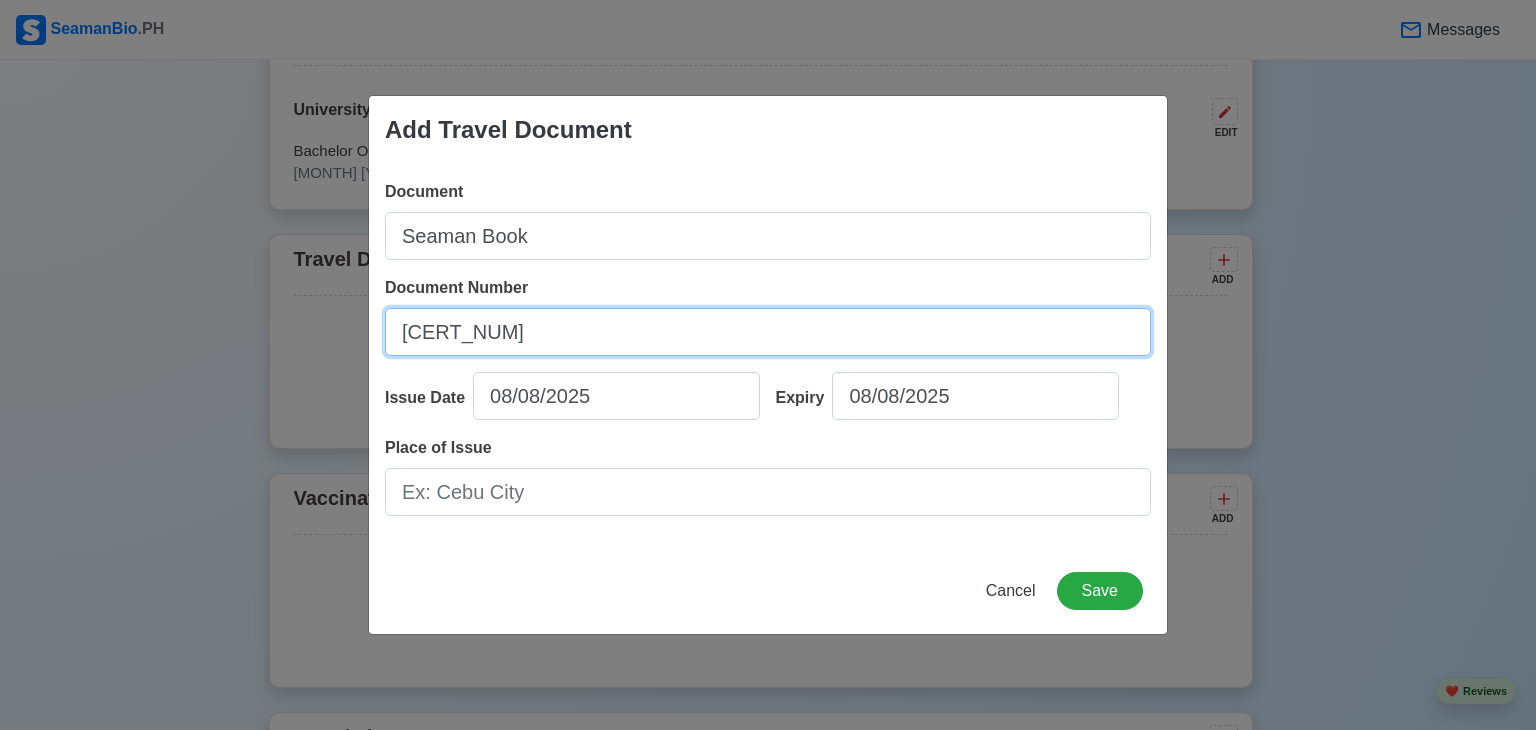 type on "[CREDENTIAL]" 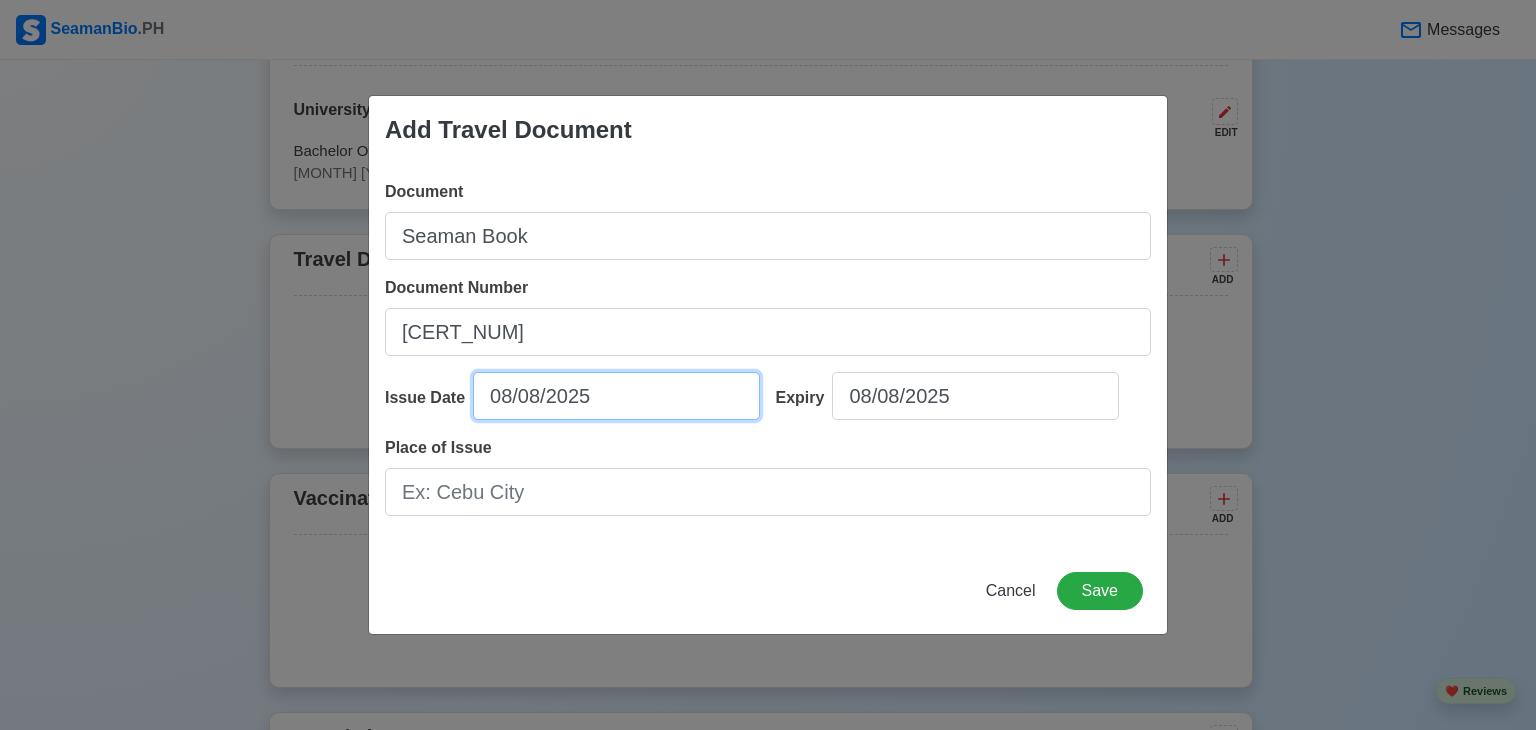 click on "08/08/2025" at bounding box center (616, 396) 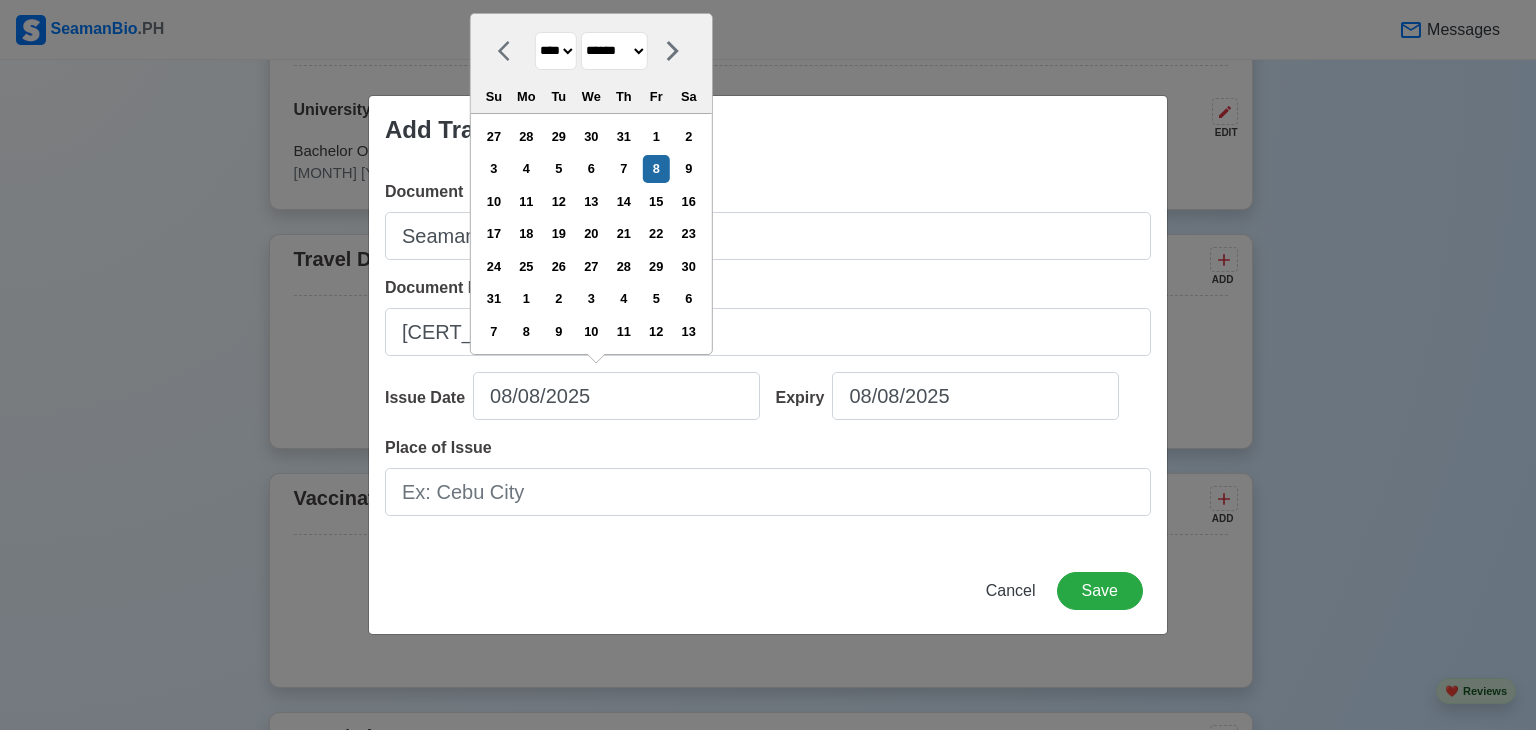 click on "**** **** **** **** **** **** **** **** **** **** **** **** **** **** **** **** **** **** **** **** **** **** **** **** **** **** **** **** **** **** **** **** **** **** **** **** **** **** **** **** **** **** **** **** **** **** **** **** **** **** **** **** **** **** **** **** **** **** **** **** **** **** **** **** **** **** **** **** **** **** **** **** **** **** **** **** **** **** **** **** **** **** **** **** **** **** **** **** **** **** **** **** **** **** **** **** **** **** **** **** **** **** **** **** **** ****" at bounding box center [556, 51] 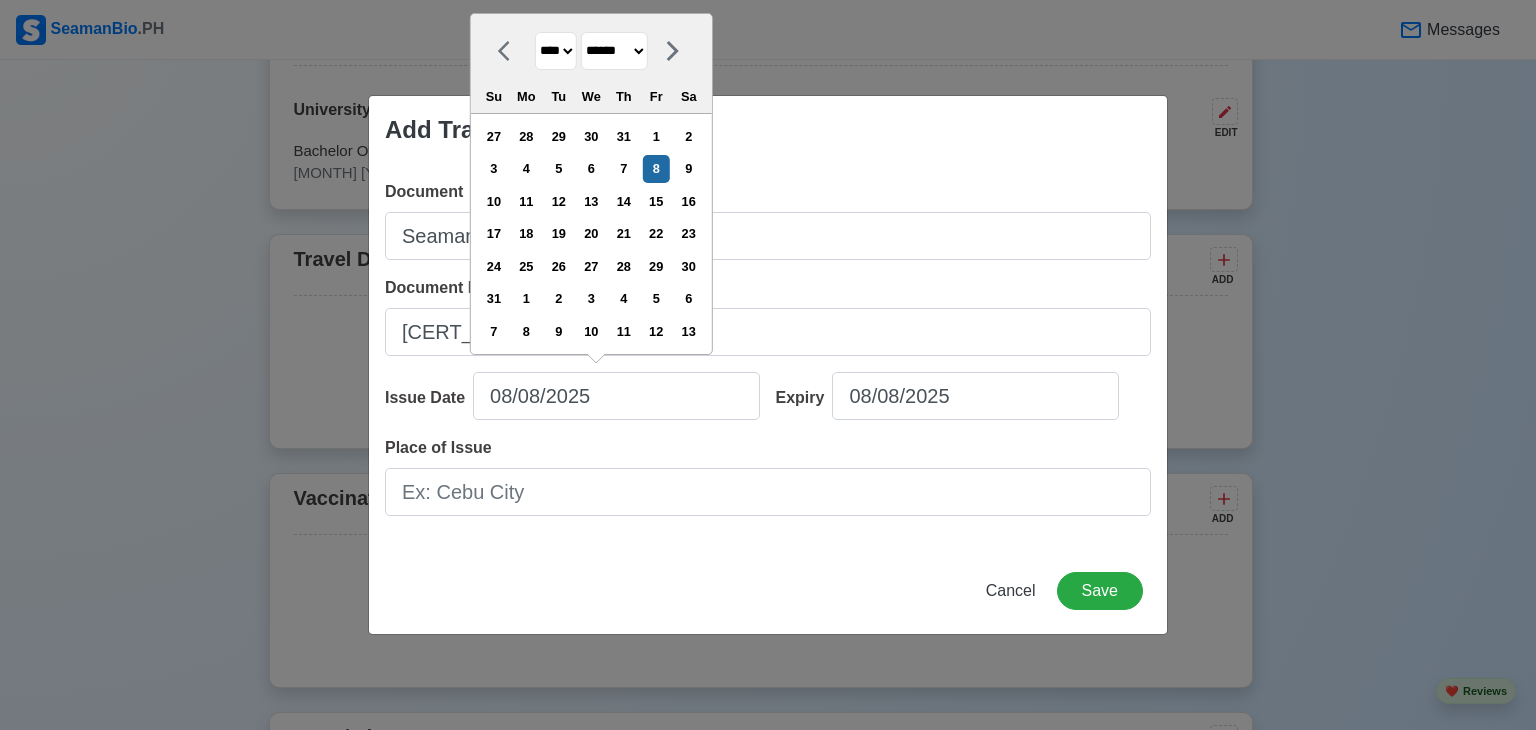 select on "****" 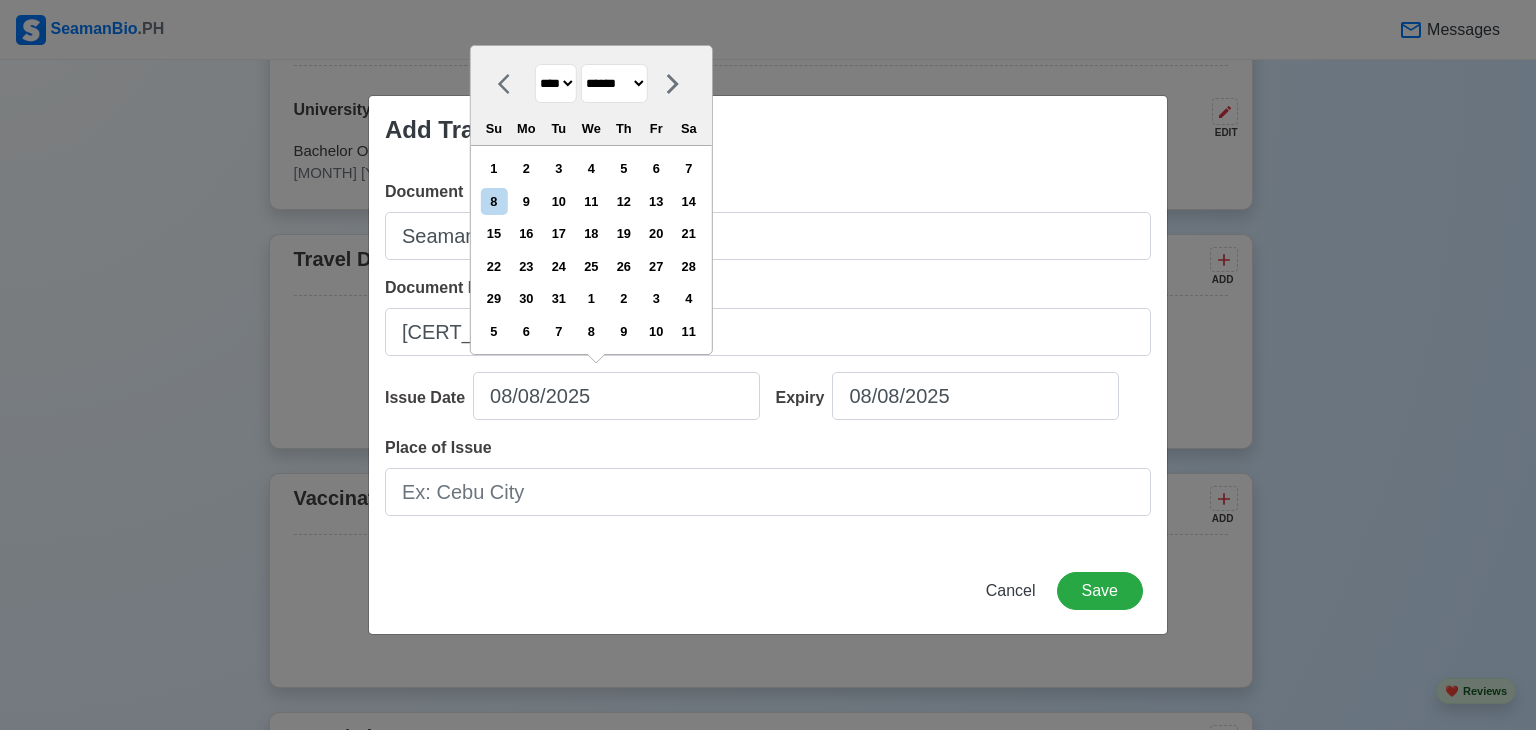 click on "******* ******** ***** ***** *** **** **** ****** ********* ******* ******** ********" at bounding box center [614, 83] 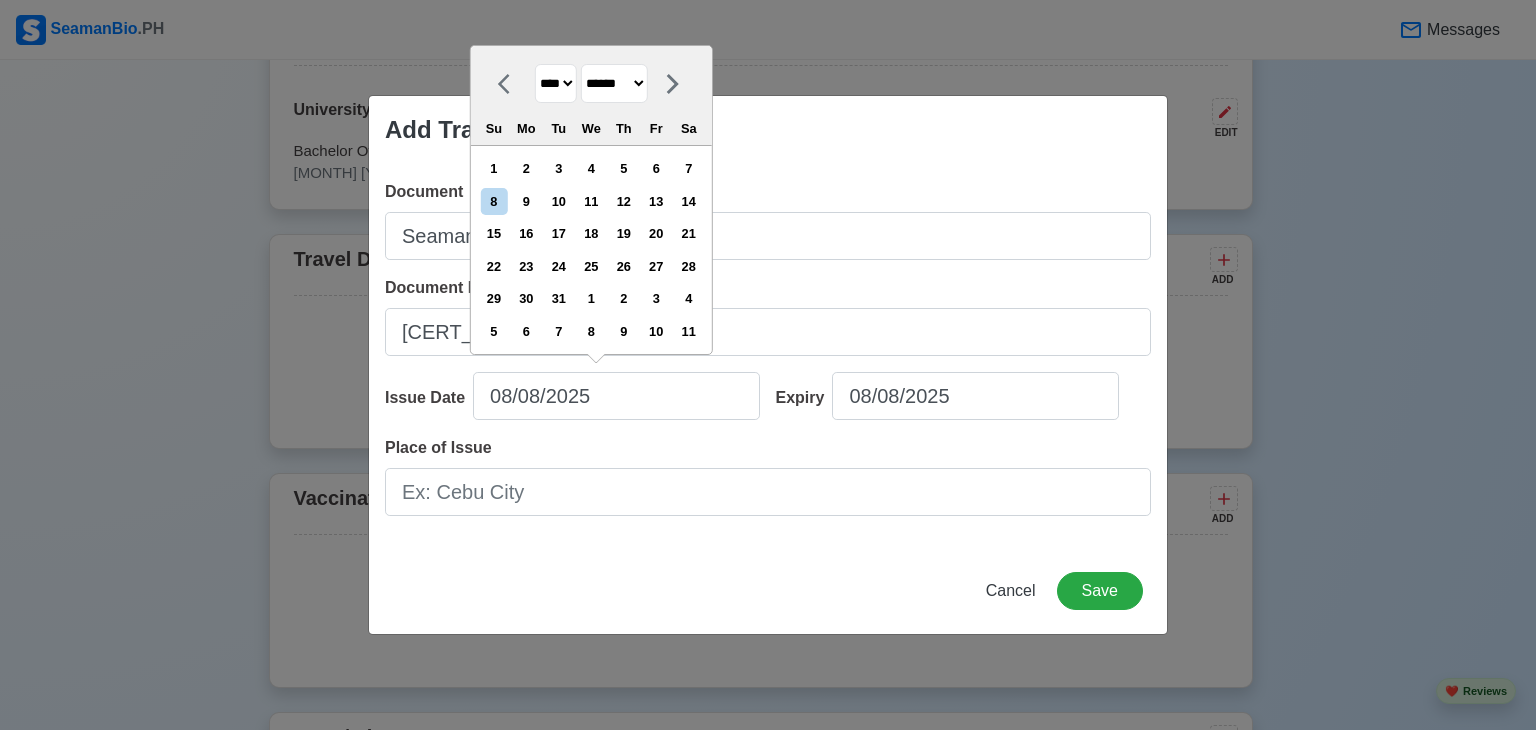 select on "********" 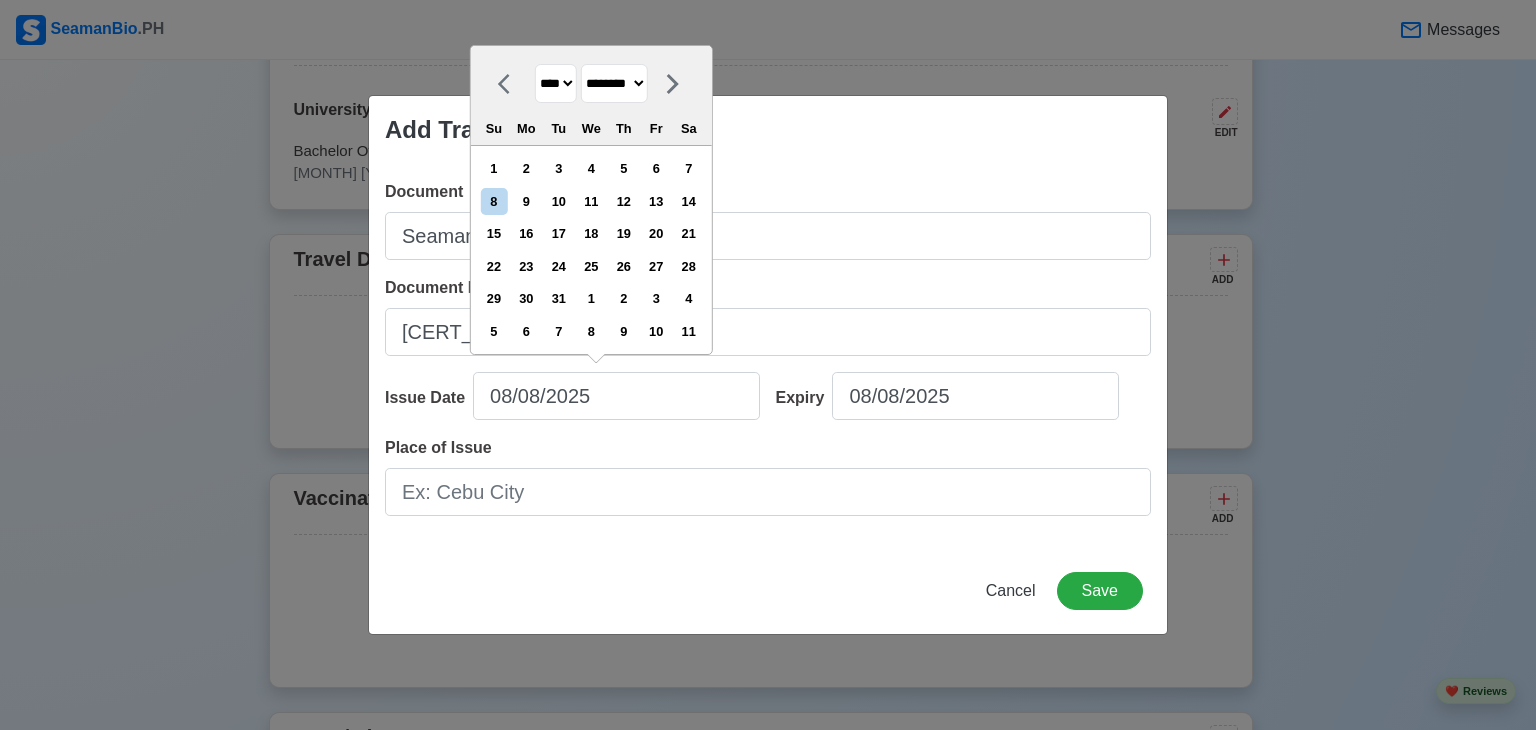click on "******* ******** ***** ***** *** **** **** ****** ********* ******* ******** ********" at bounding box center [614, 83] 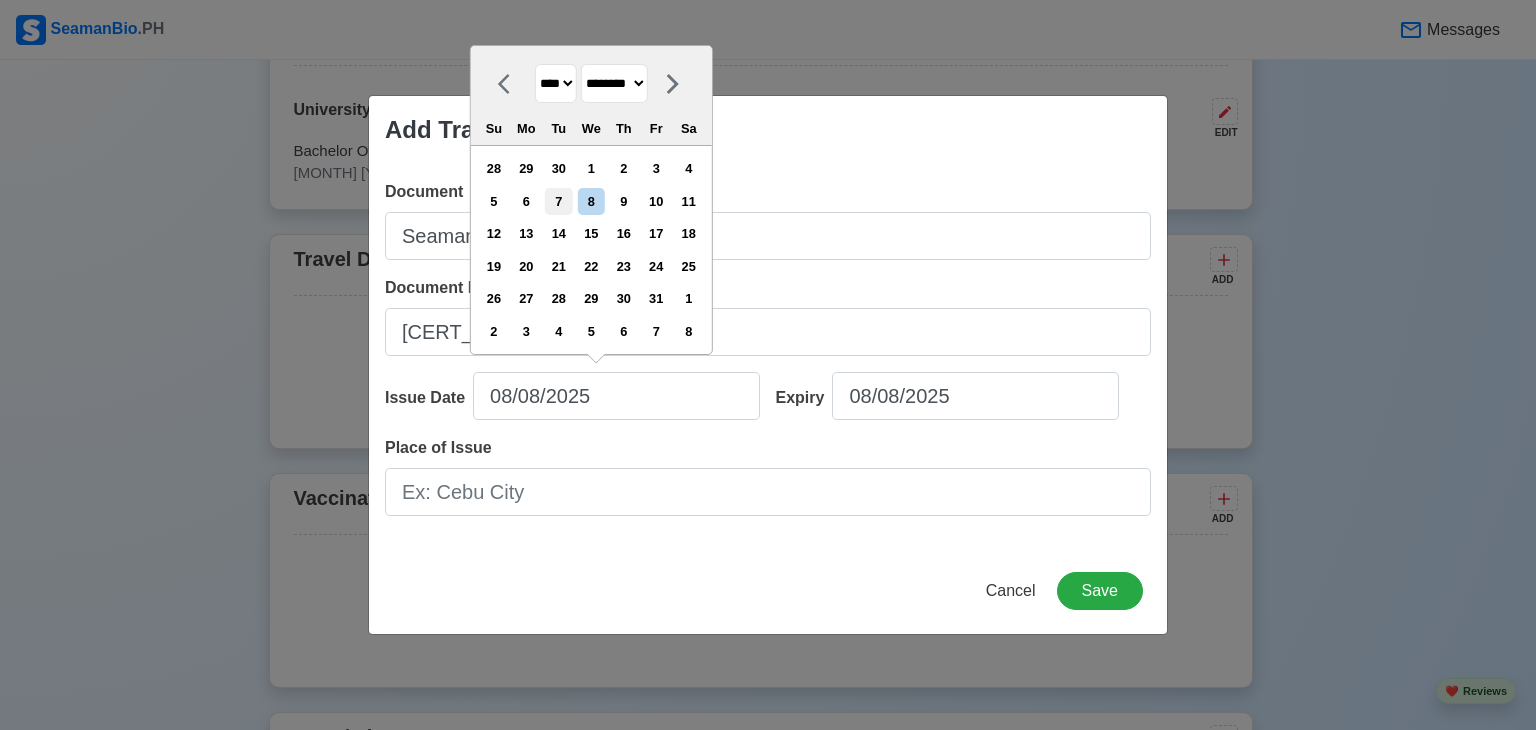 click on "7" at bounding box center (558, 201) 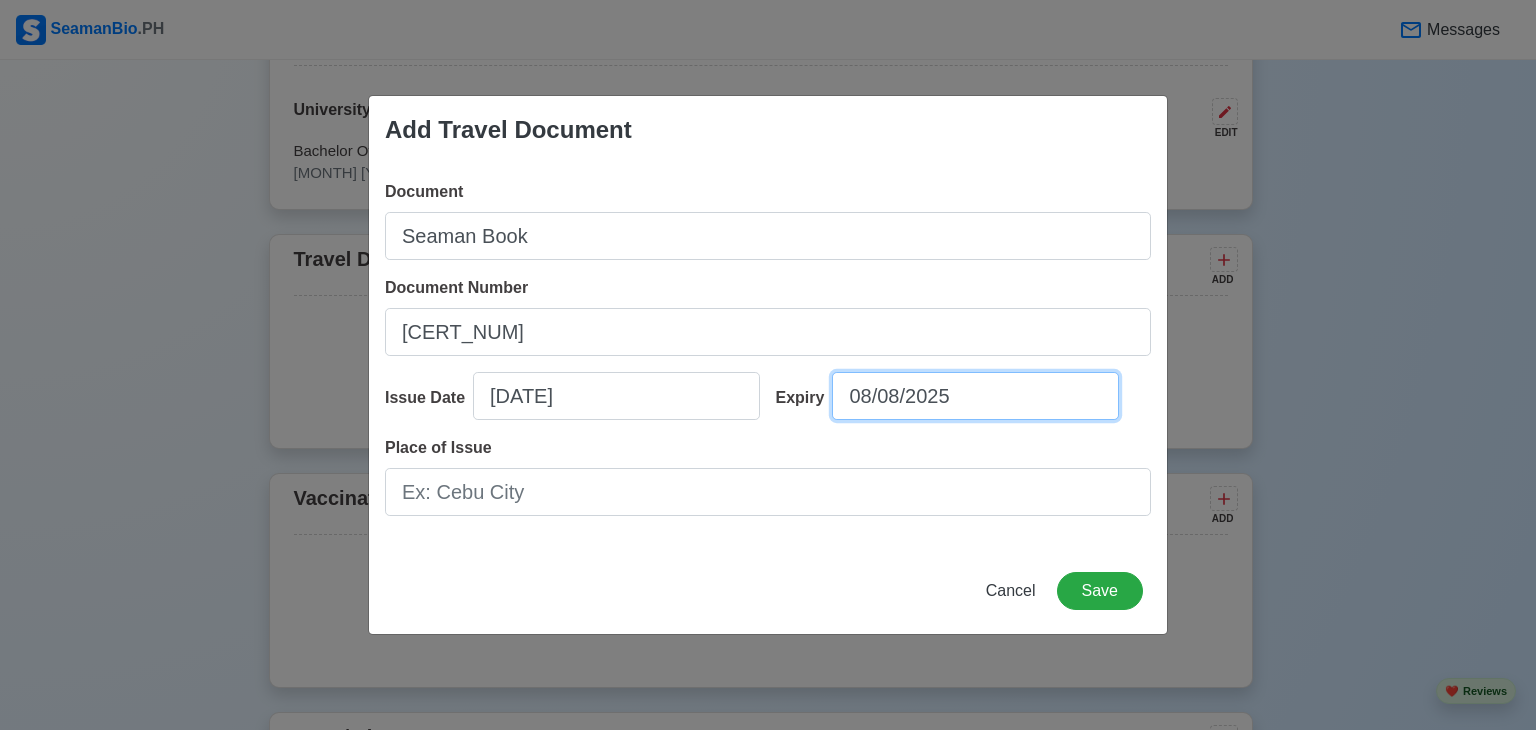 click on "08/08/2025" at bounding box center [975, 396] 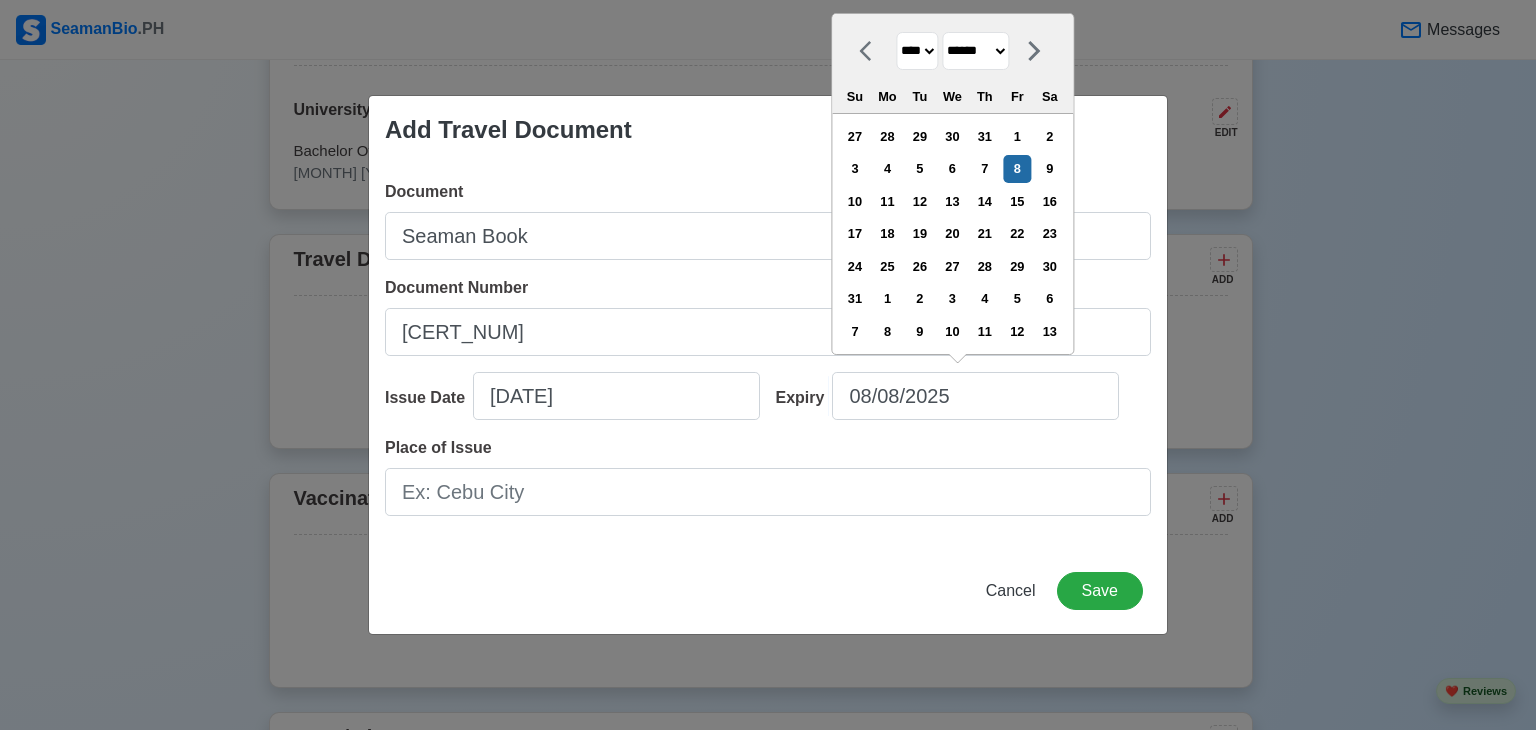 click on "**** **** **** **** **** **** **** **** **** **** **** **** **** **** **** **** **** **** **** **** **** **** **** **** **** **** **** **** **** **** **** **** **** **** **** **** **** **** **** **** **** **** **** **** **** **** **** **** **** **** **** **** **** **** **** **** **** **** **** **** **** **** **** **** **** **** **** **** **** **** **** **** **** **** **** **** **** **** **** **** **** **** **** **** **** **** **** **** **** **** **** **** **** **** **** **** **** **** **** **** **** **** **** **** **** **** **** **** **** **** **** **** **** **** **** **** **** **** **** **** ****" at bounding box center [917, 51] 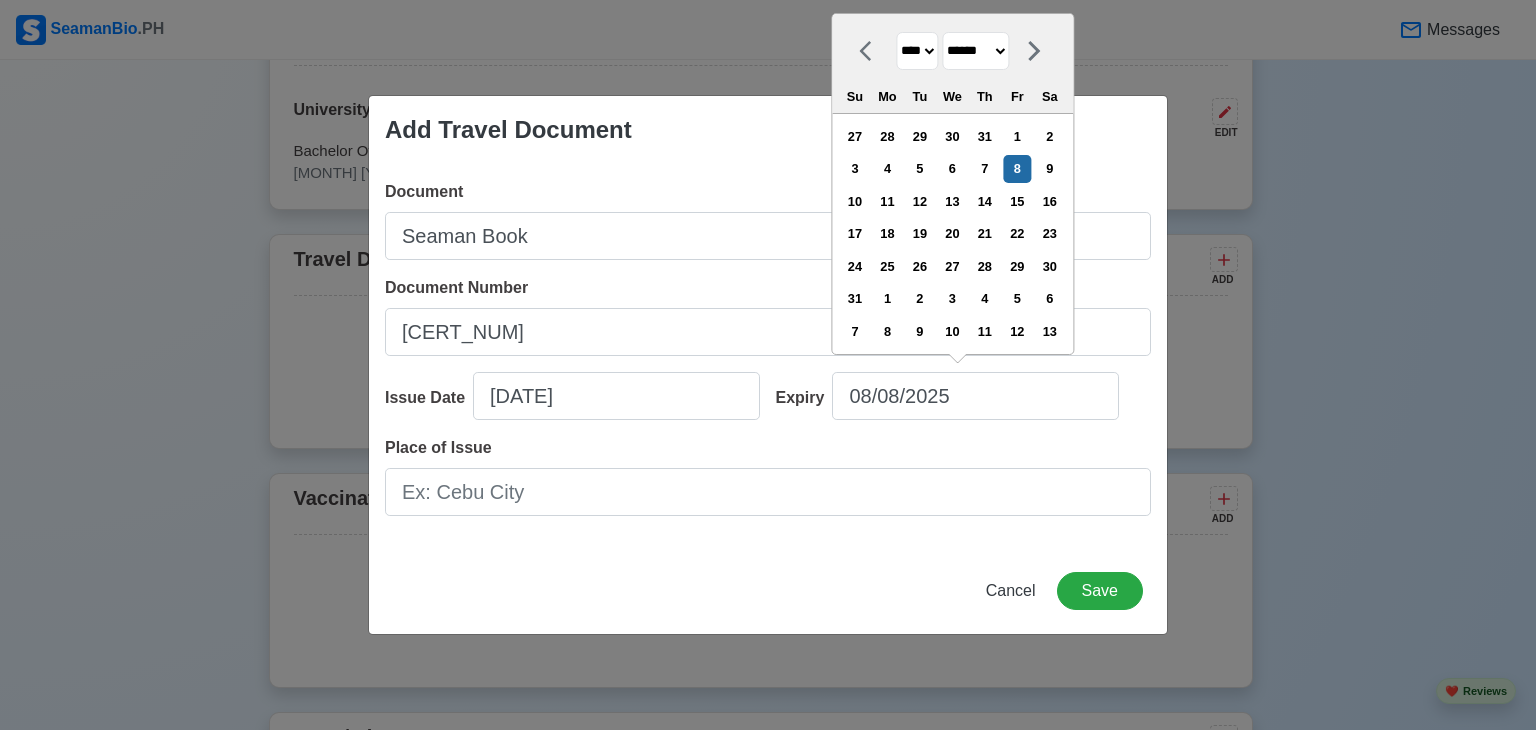 select on "****" 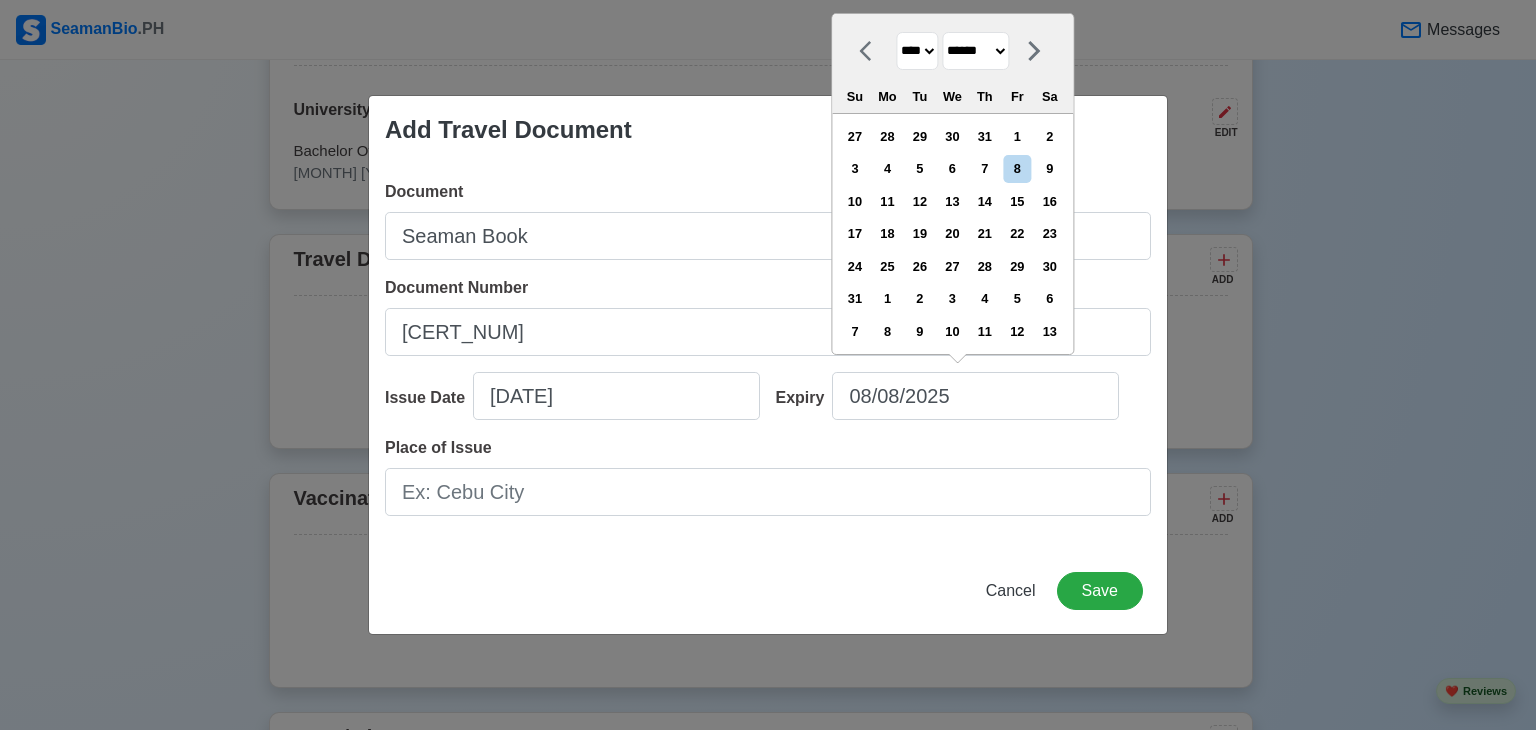 click on "******* ******** ***** ***** *** **** **** ****** ********* ******* ******** ********" at bounding box center [975, 51] 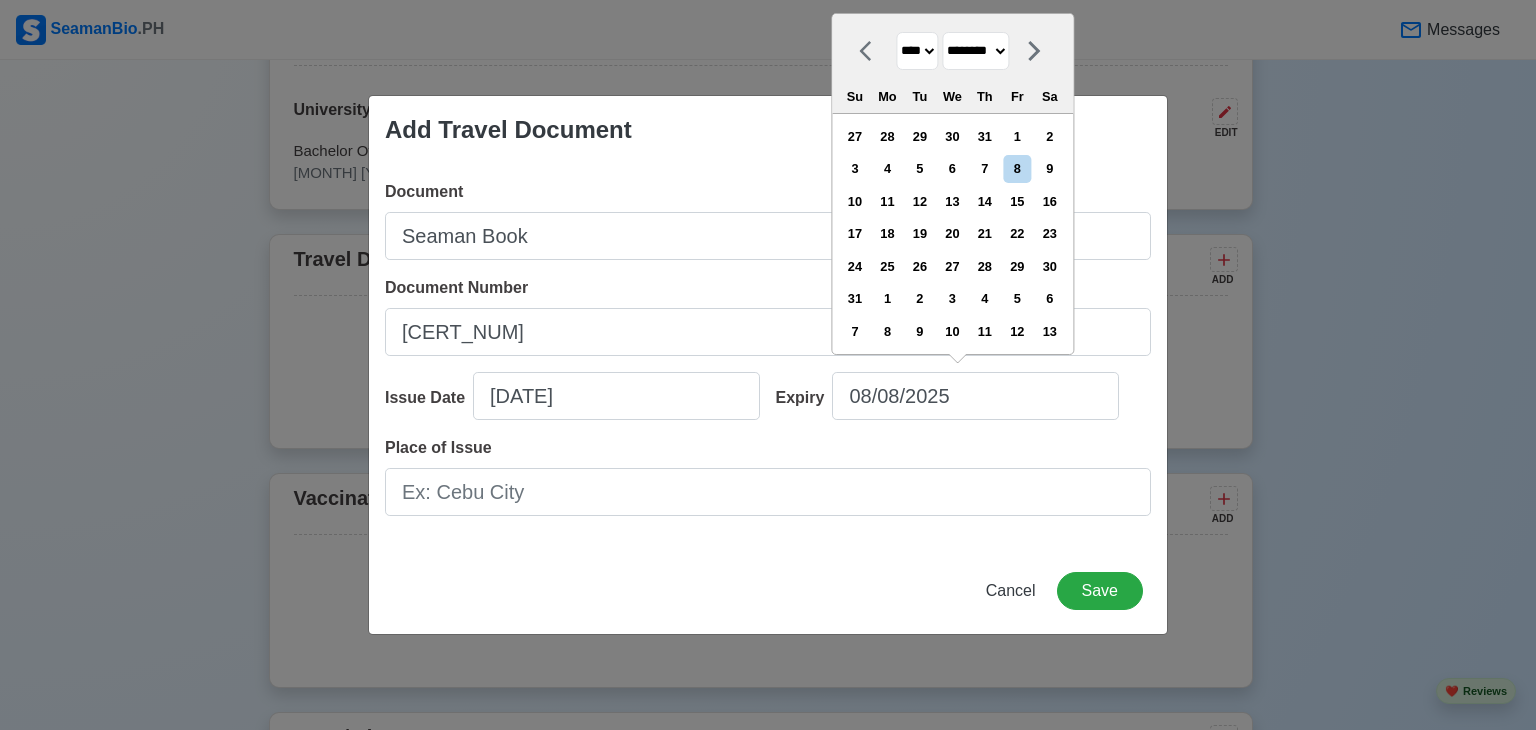 click on "******* ******** ***** ***** *** **** **** ****** ********* ******* ******** ********" at bounding box center (975, 51) 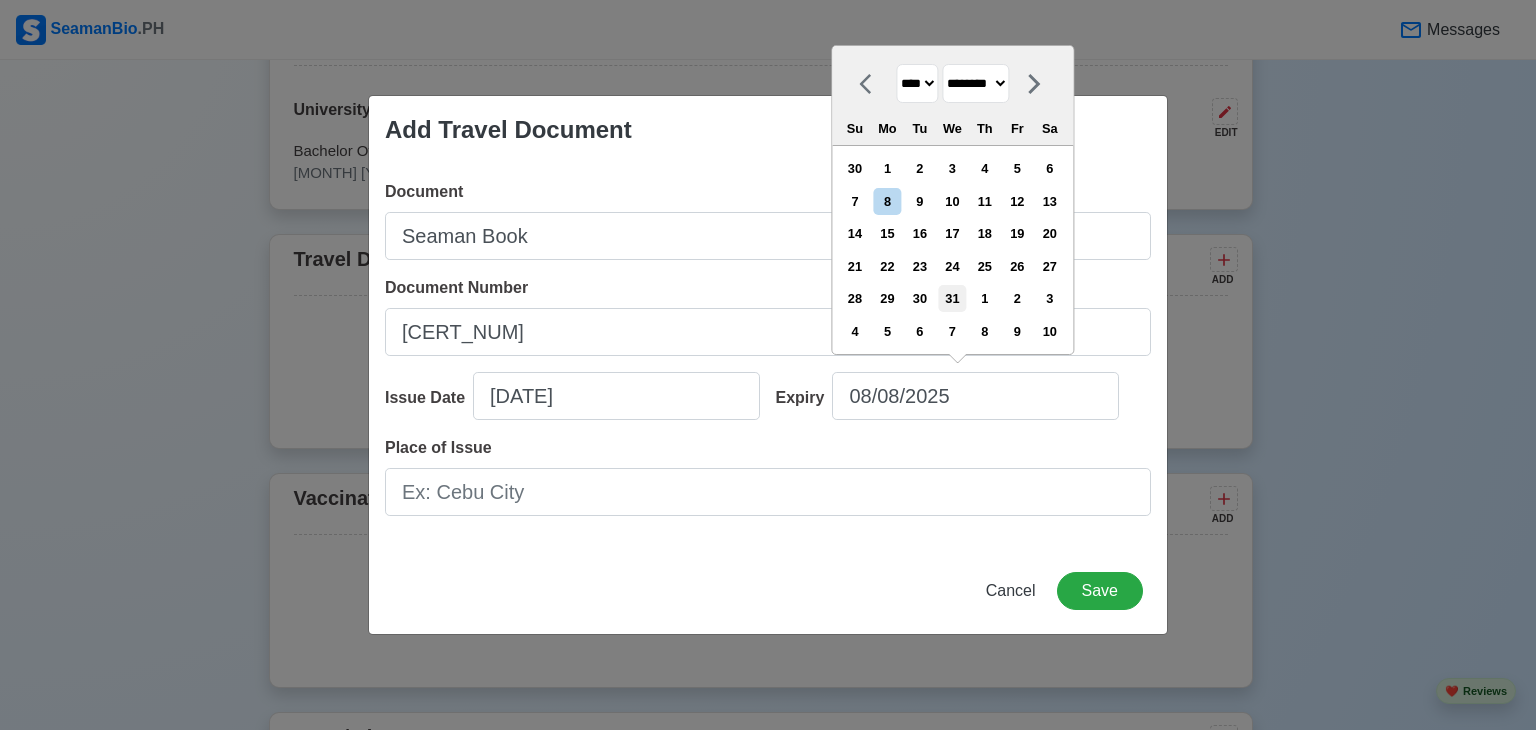 click on "31" at bounding box center [952, 298] 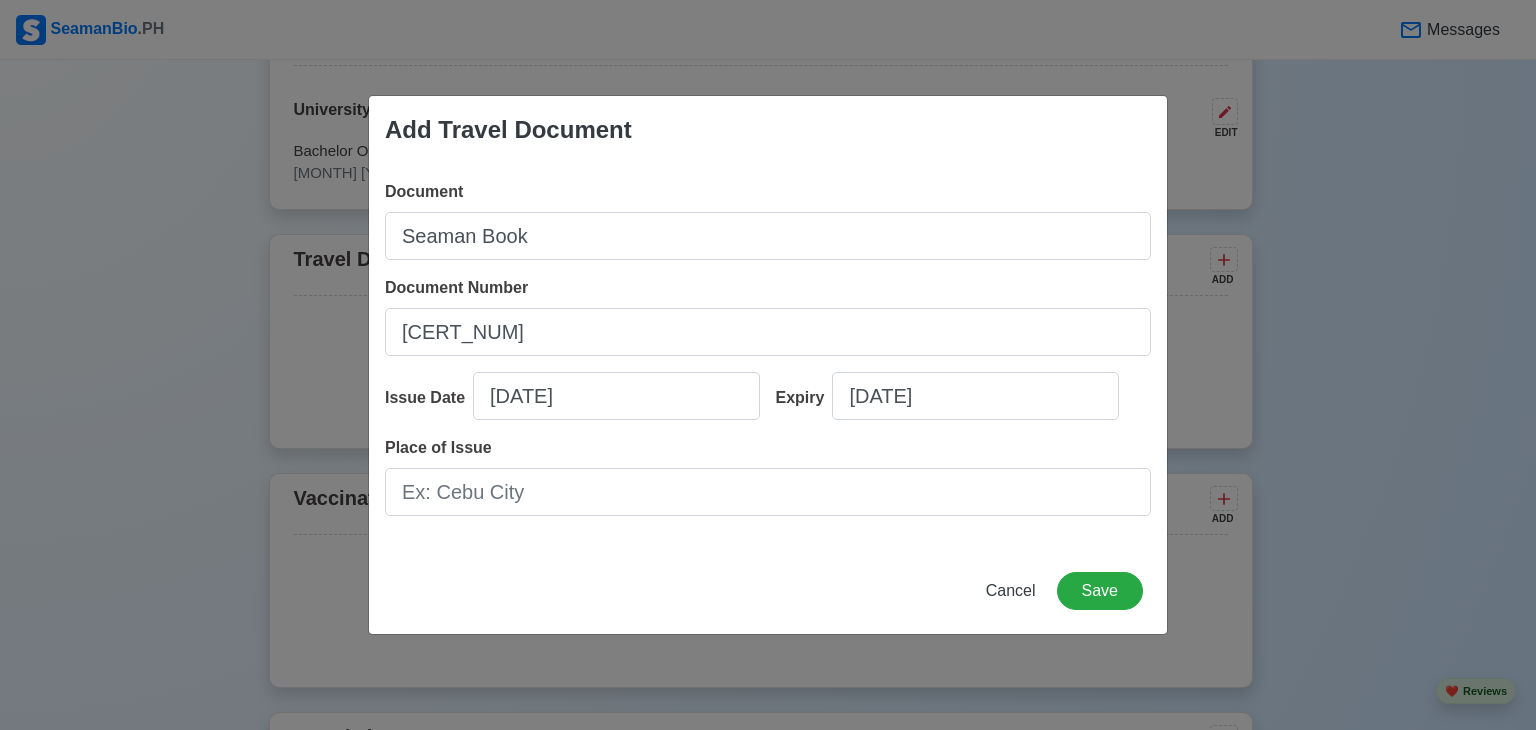 type on "12/31/2031" 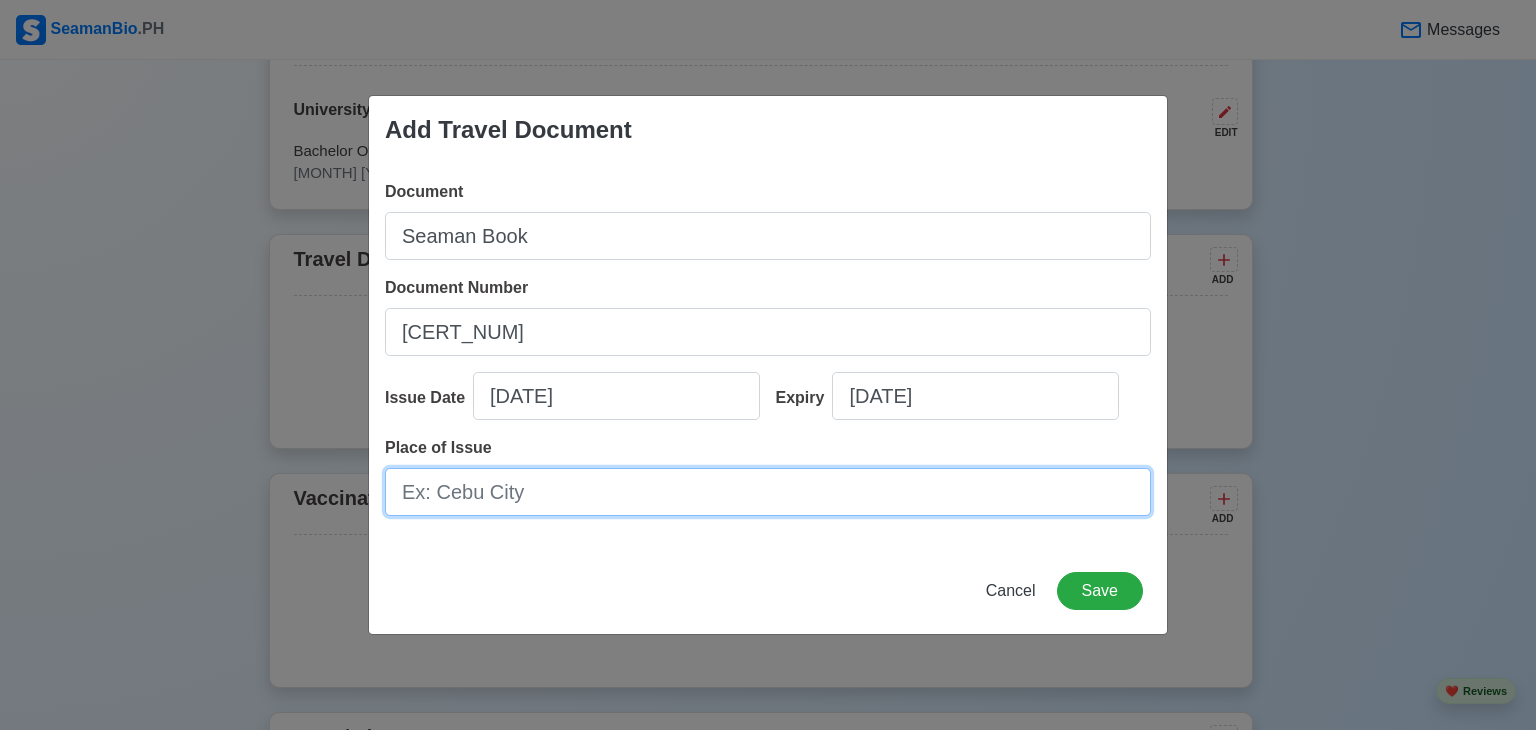 click on "Place of Issue" at bounding box center (768, 492) 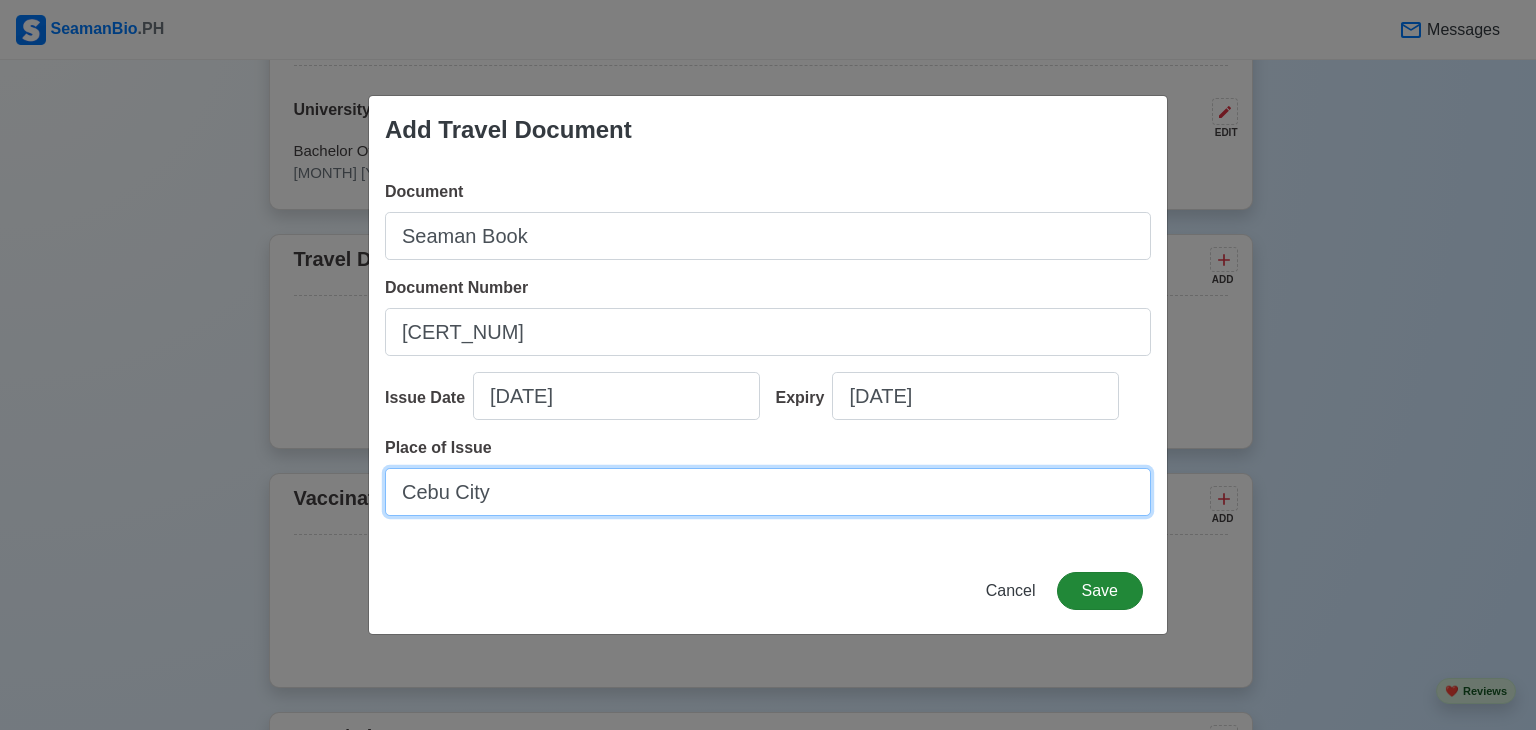 type on "Cebu City" 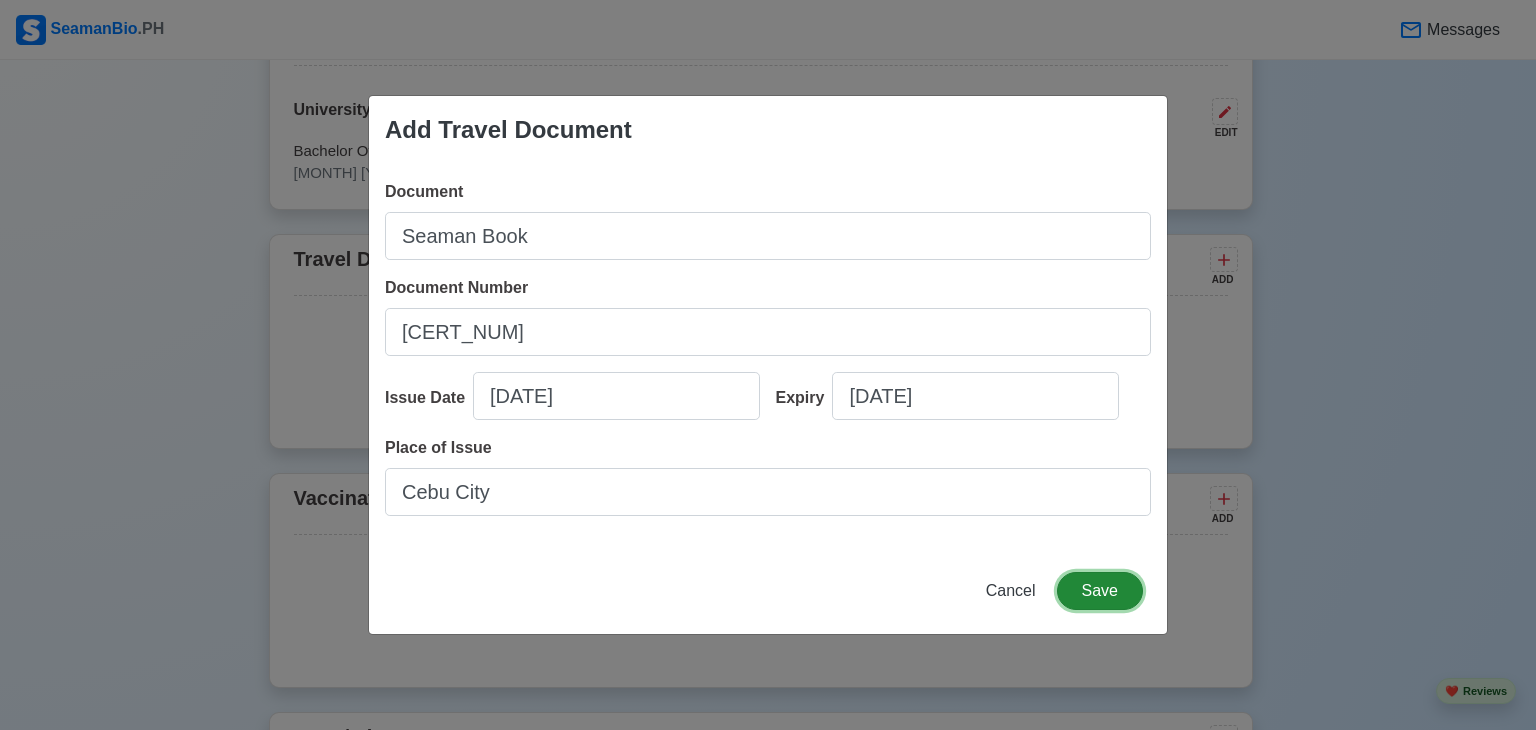 click on "Save" at bounding box center [1100, 591] 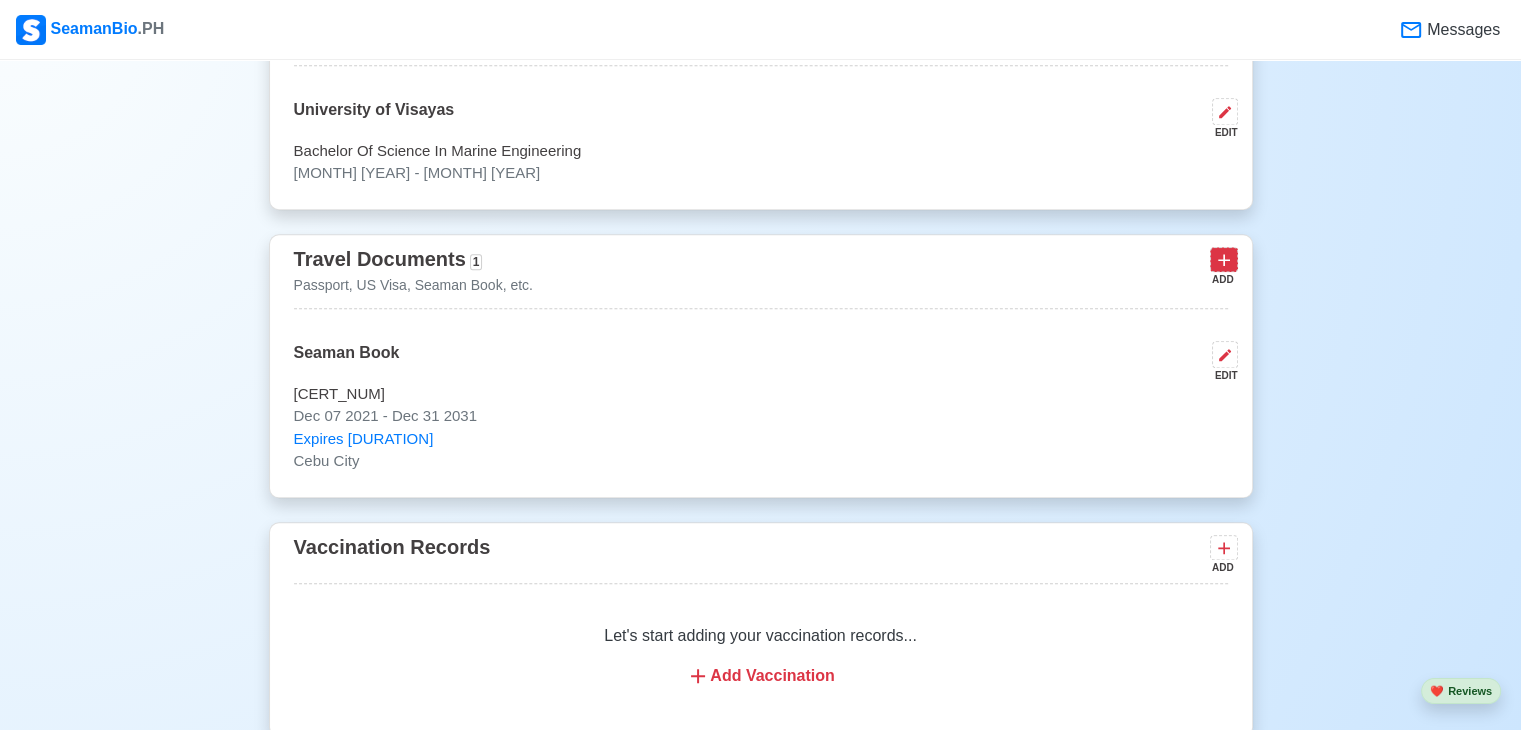 click 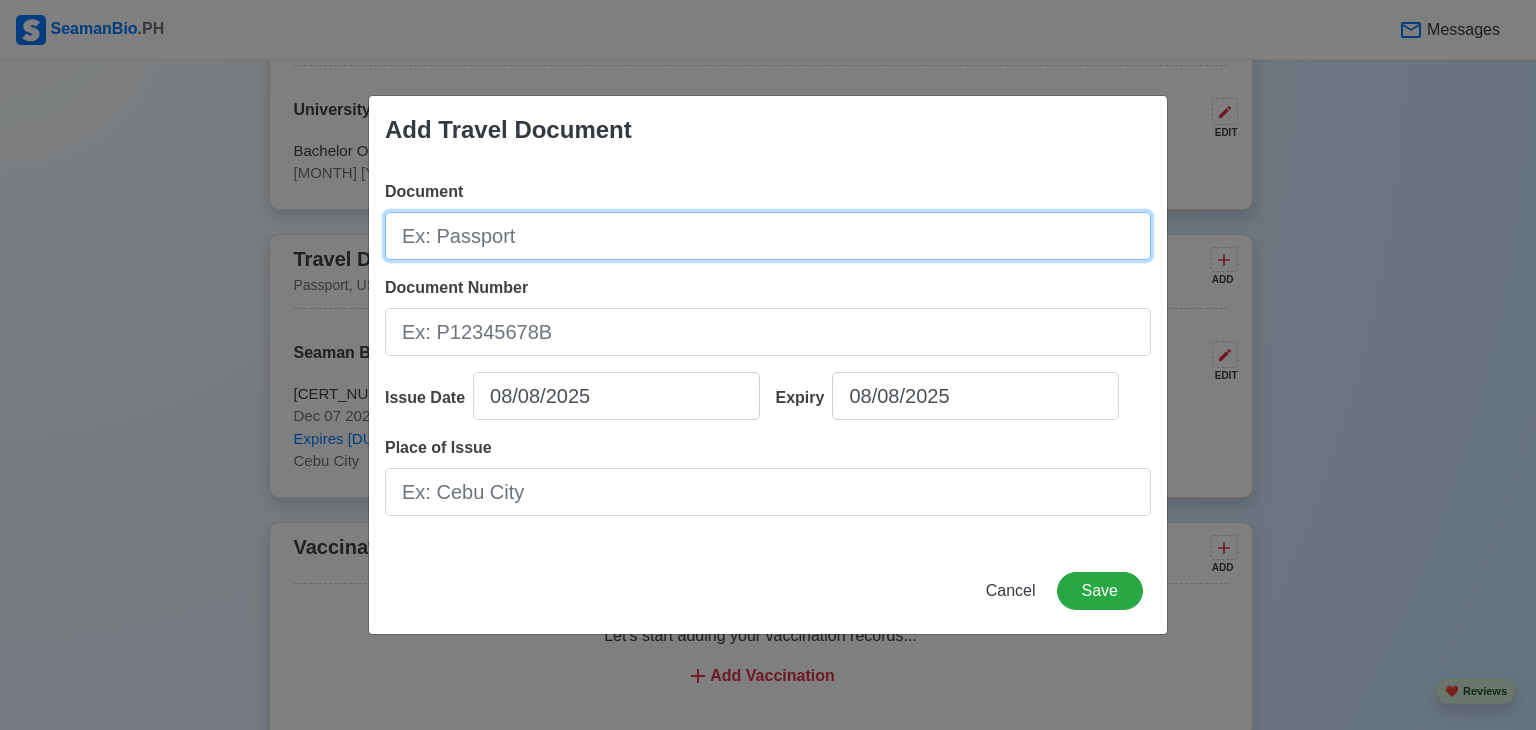 click on "Document" at bounding box center [768, 236] 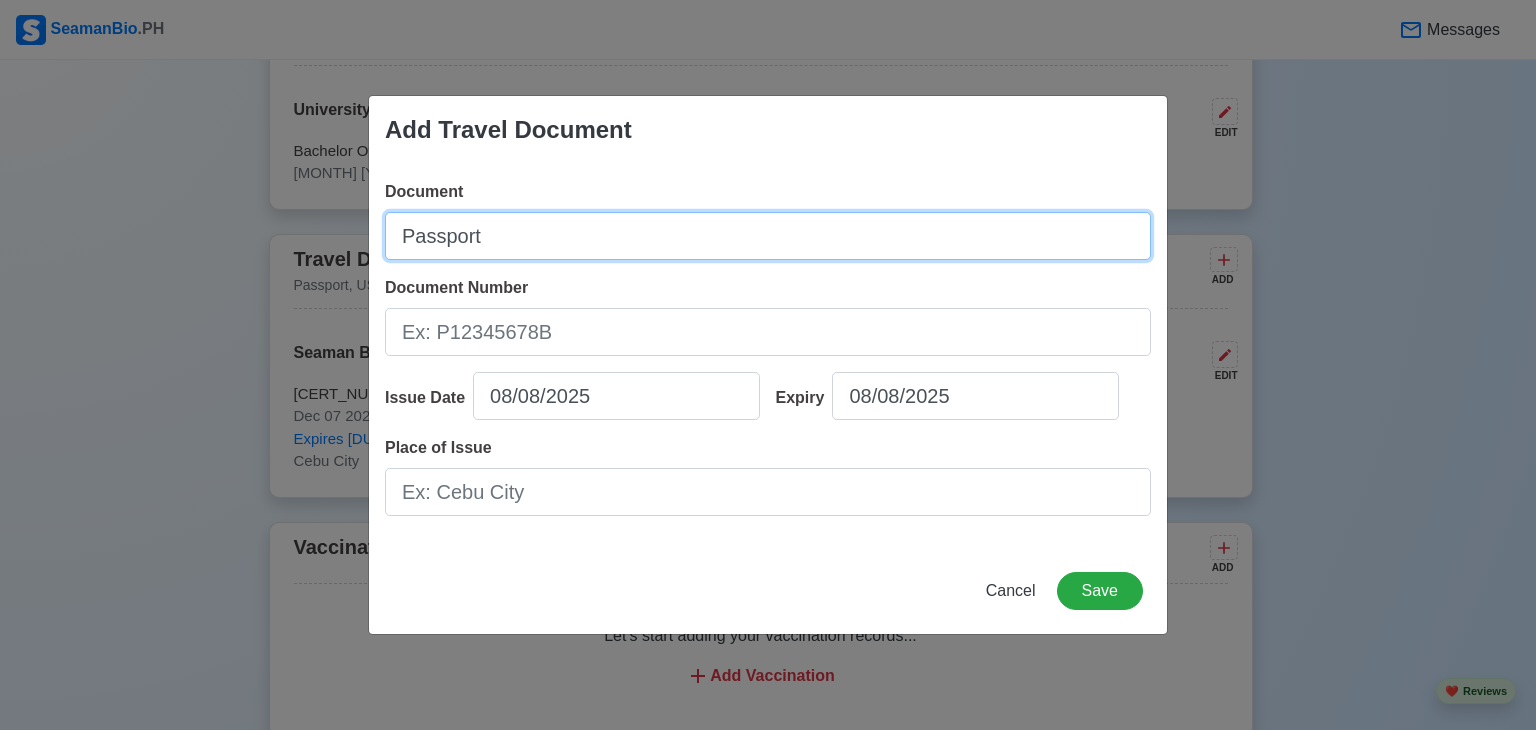 type on "Passport" 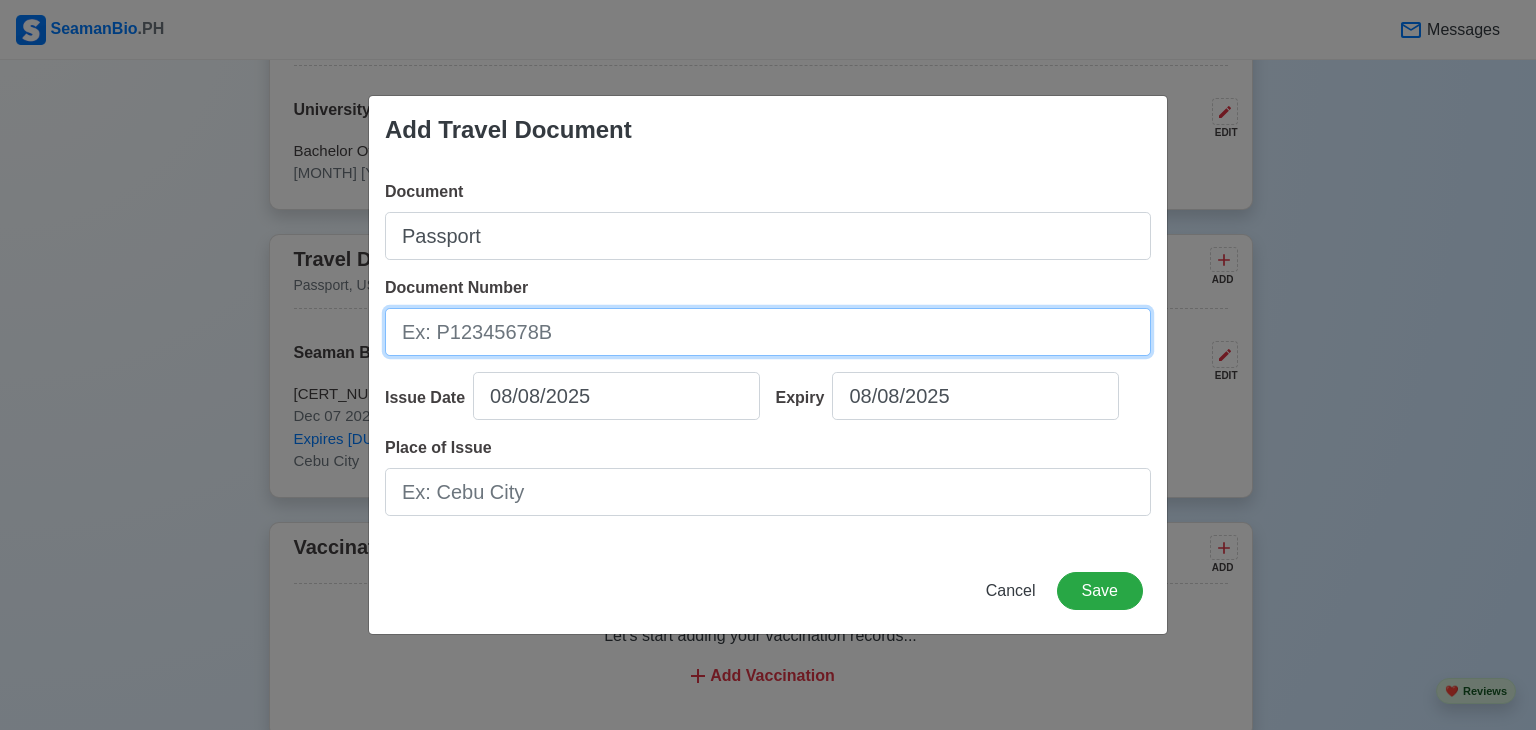 click on "Document Number" at bounding box center (768, 332) 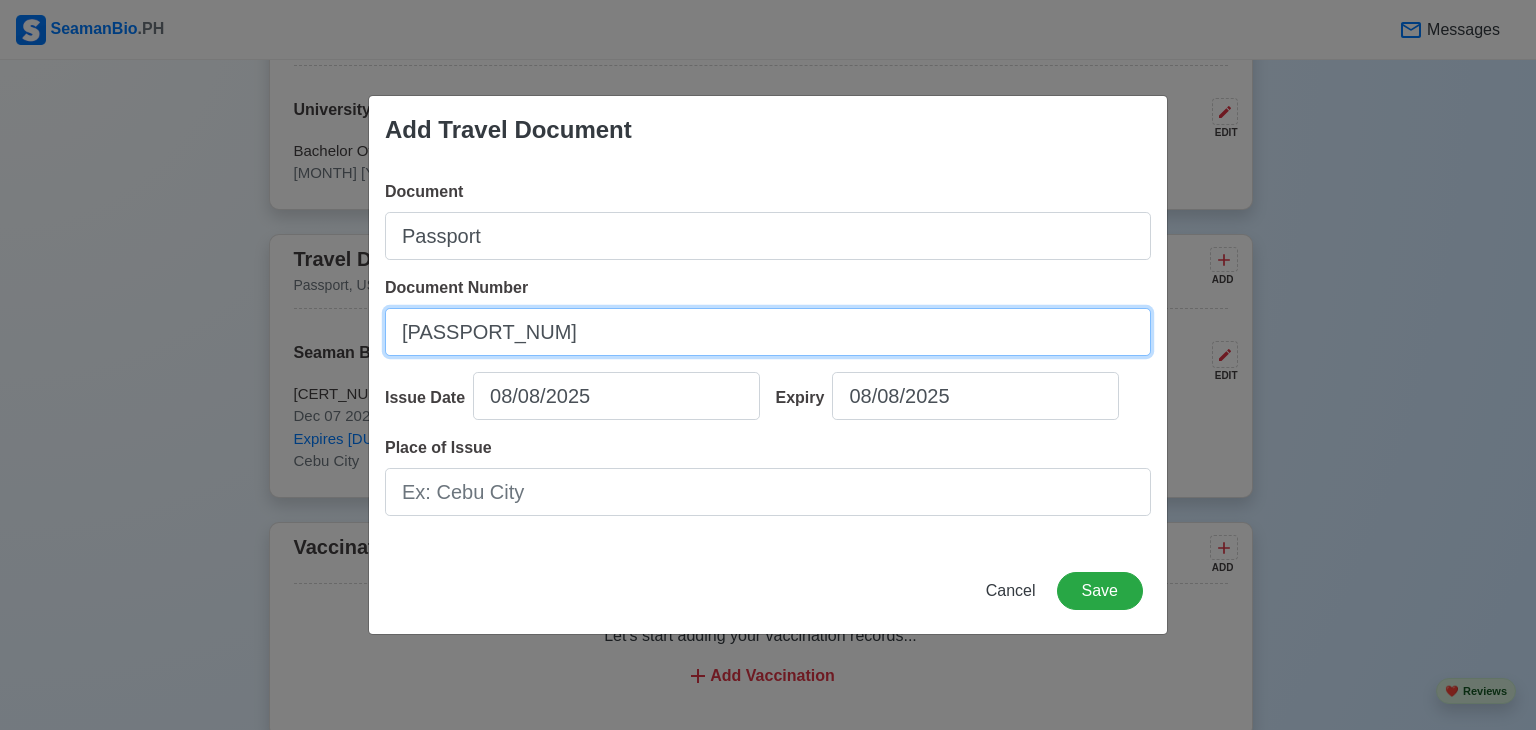 type on "[CREDENTIAL]" 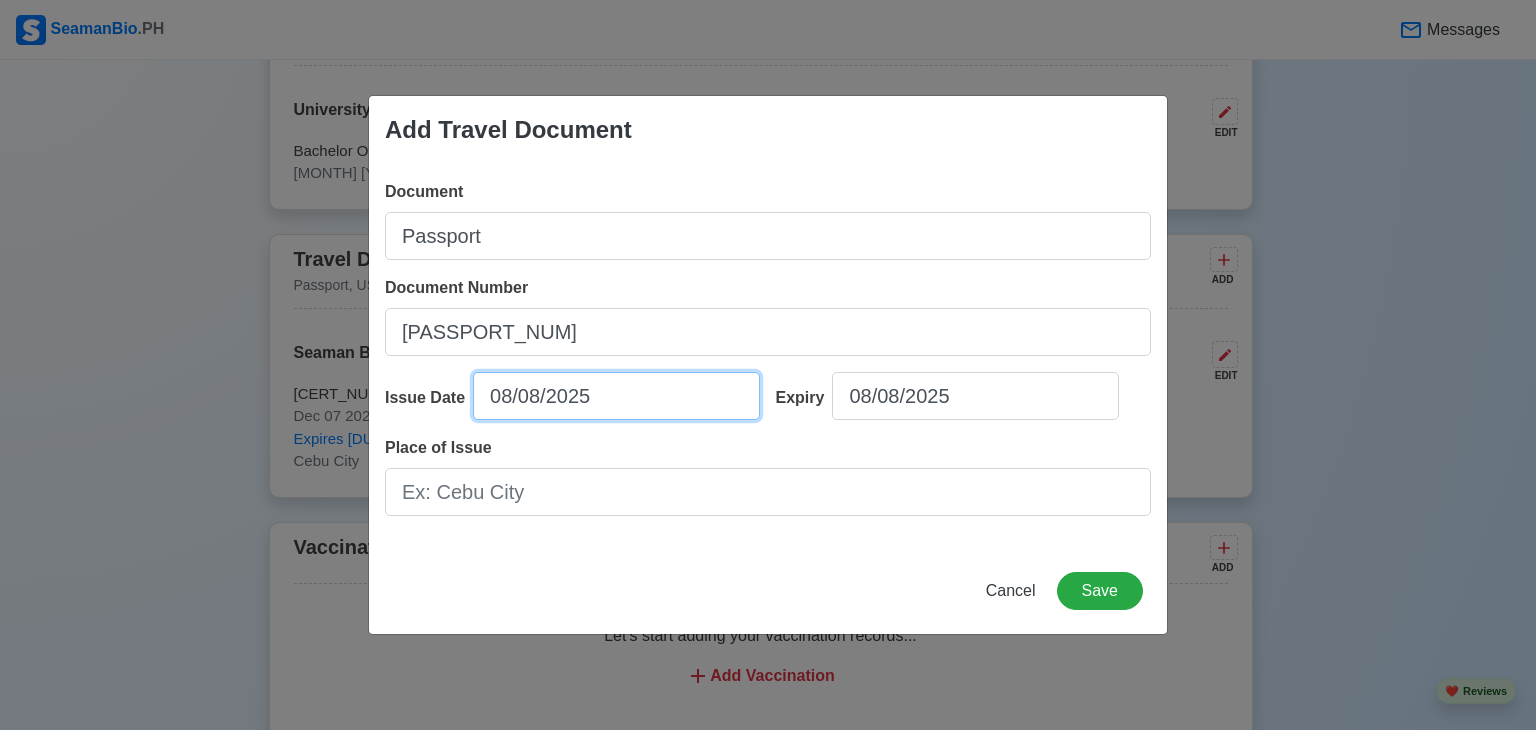select on "****" 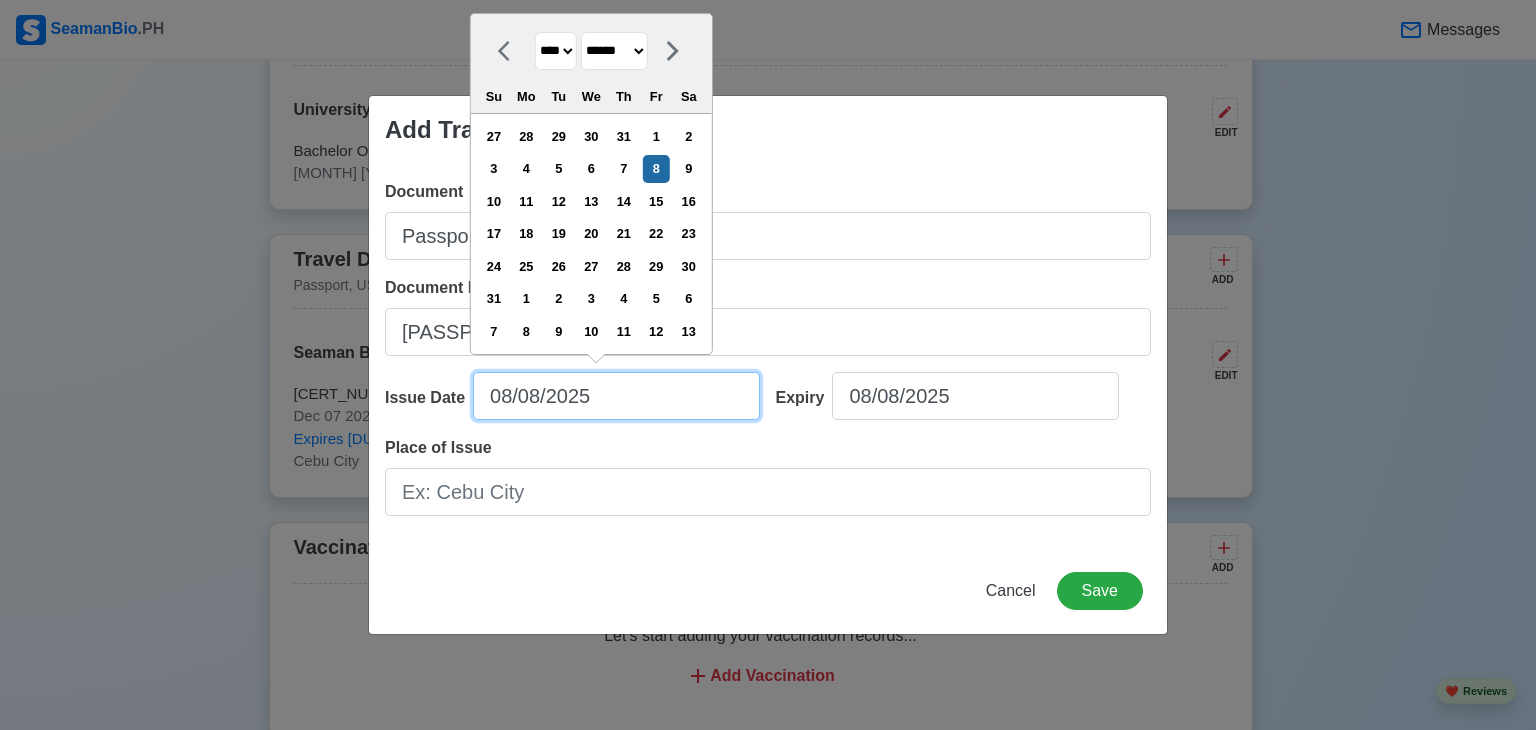 click on "08/08/2025" at bounding box center [616, 396] 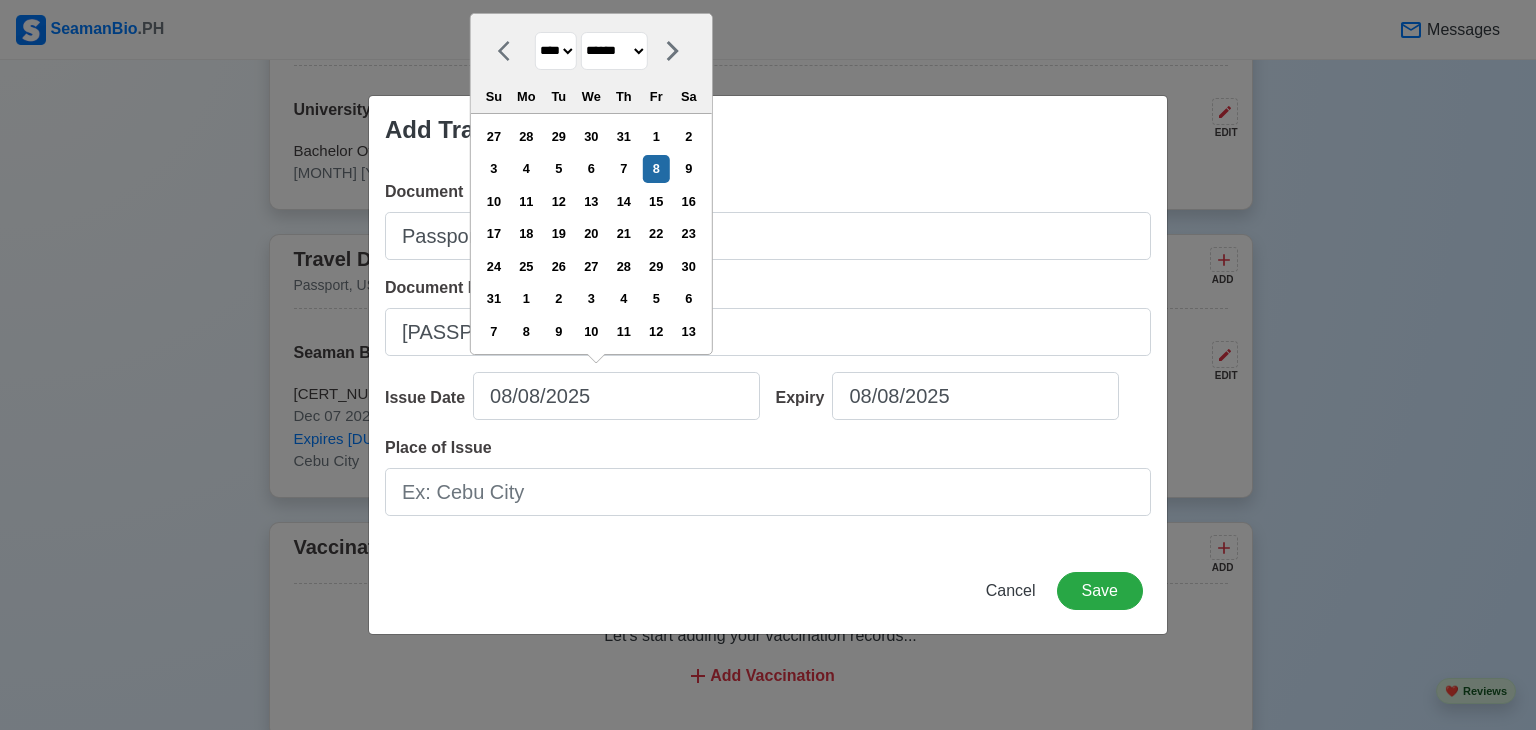 click on "**** **** **** **** **** **** **** **** **** **** **** **** **** **** **** **** **** **** **** **** **** **** **** **** **** **** **** **** **** **** **** **** **** **** **** **** **** **** **** **** **** **** **** **** **** **** **** **** **** **** **** **** **** **** **** **** **** **** **** **** **** **** **** **** **** **** **** **** **** **** **** **** **** **** **** **** **** **** **** **** **** **** **** **** **** **** **** **** **** **** **** **** **** **** **** **** **** **** **** **** **** **** **** **** **** ****" at bounding box center (556, 51) 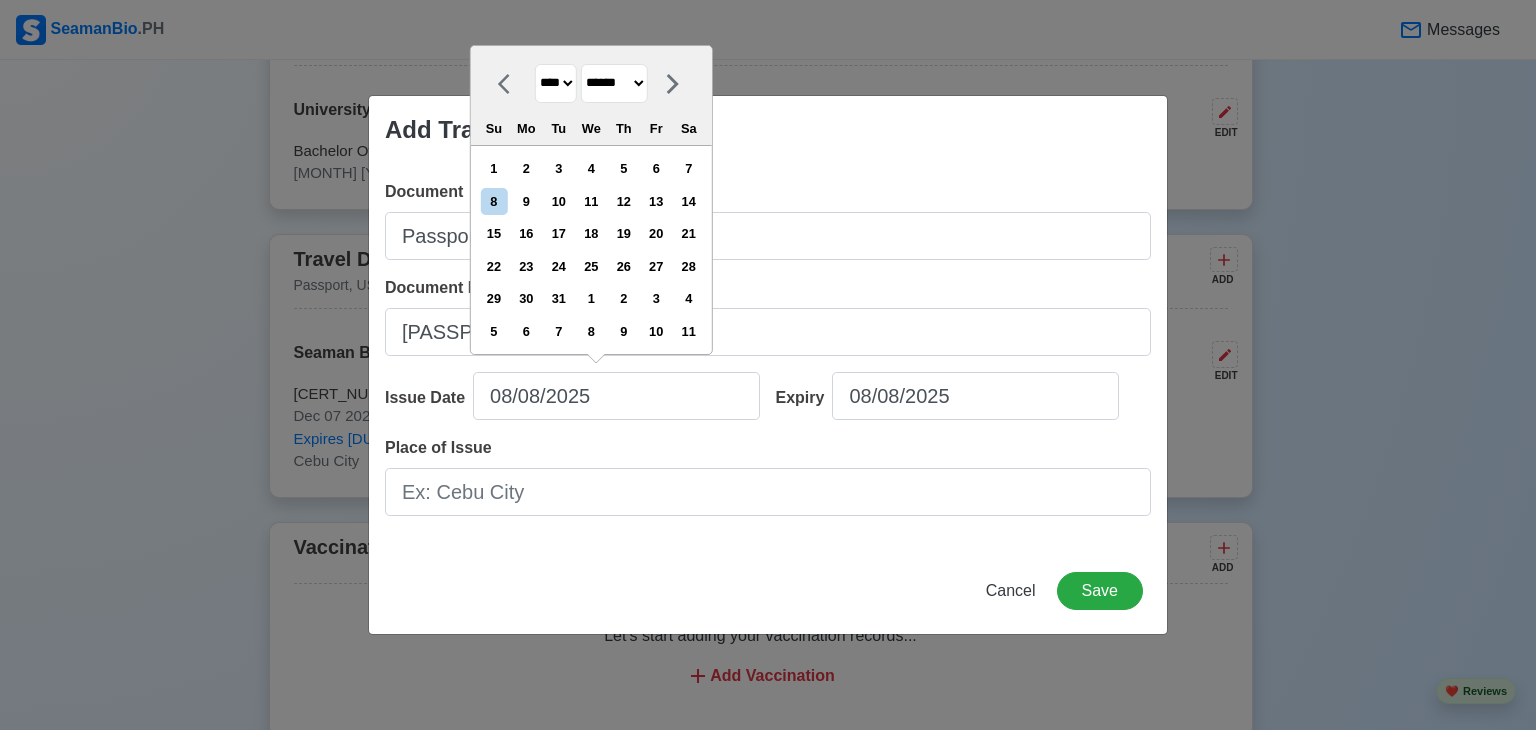 click on "******* ******** ***** ***** *** **** **** ****** ********* ******* ******** ********" at bounding box center (614, 83) 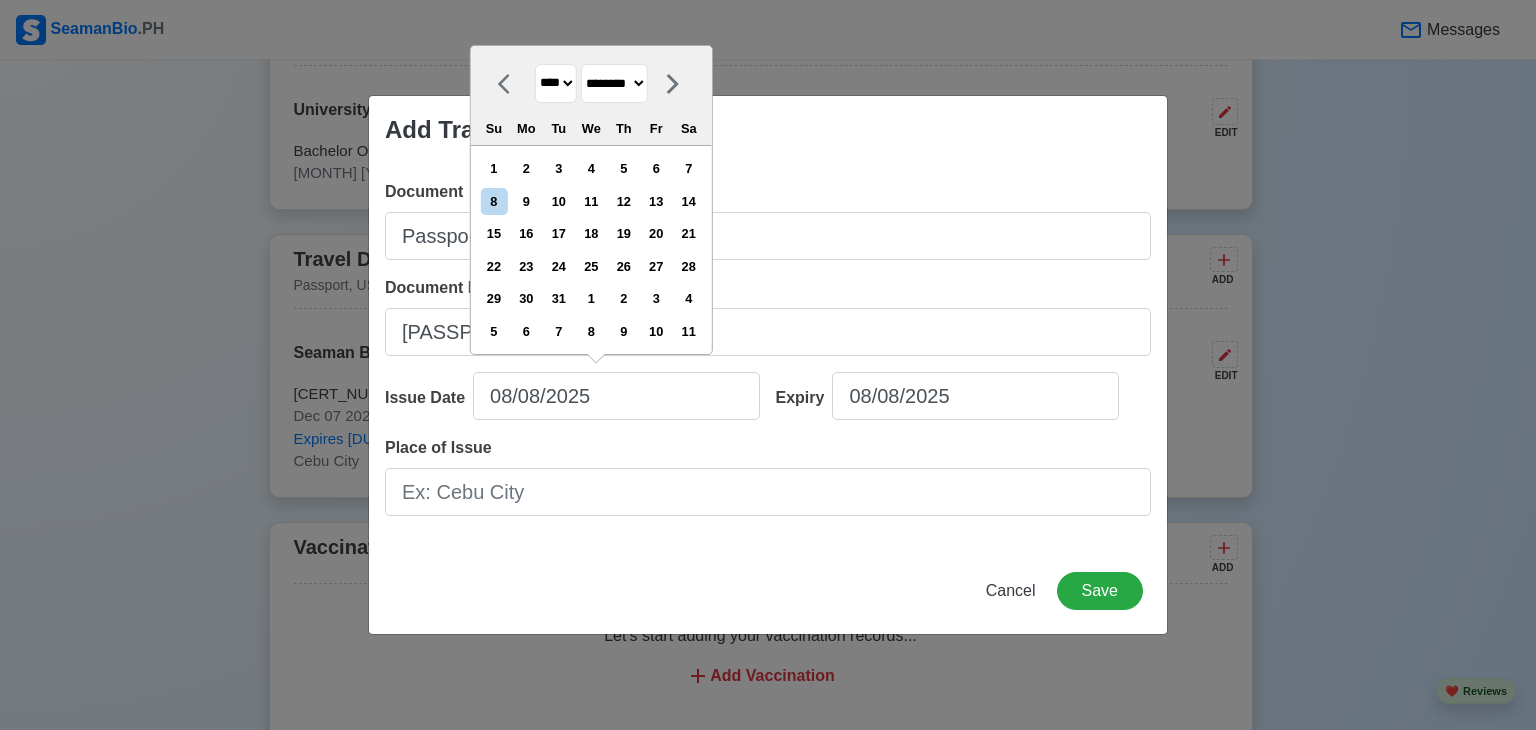 click on "******* ******** ***** ***** *** **** **** ****** ********* ******* ******** ********" at bounding box center [614, 83] 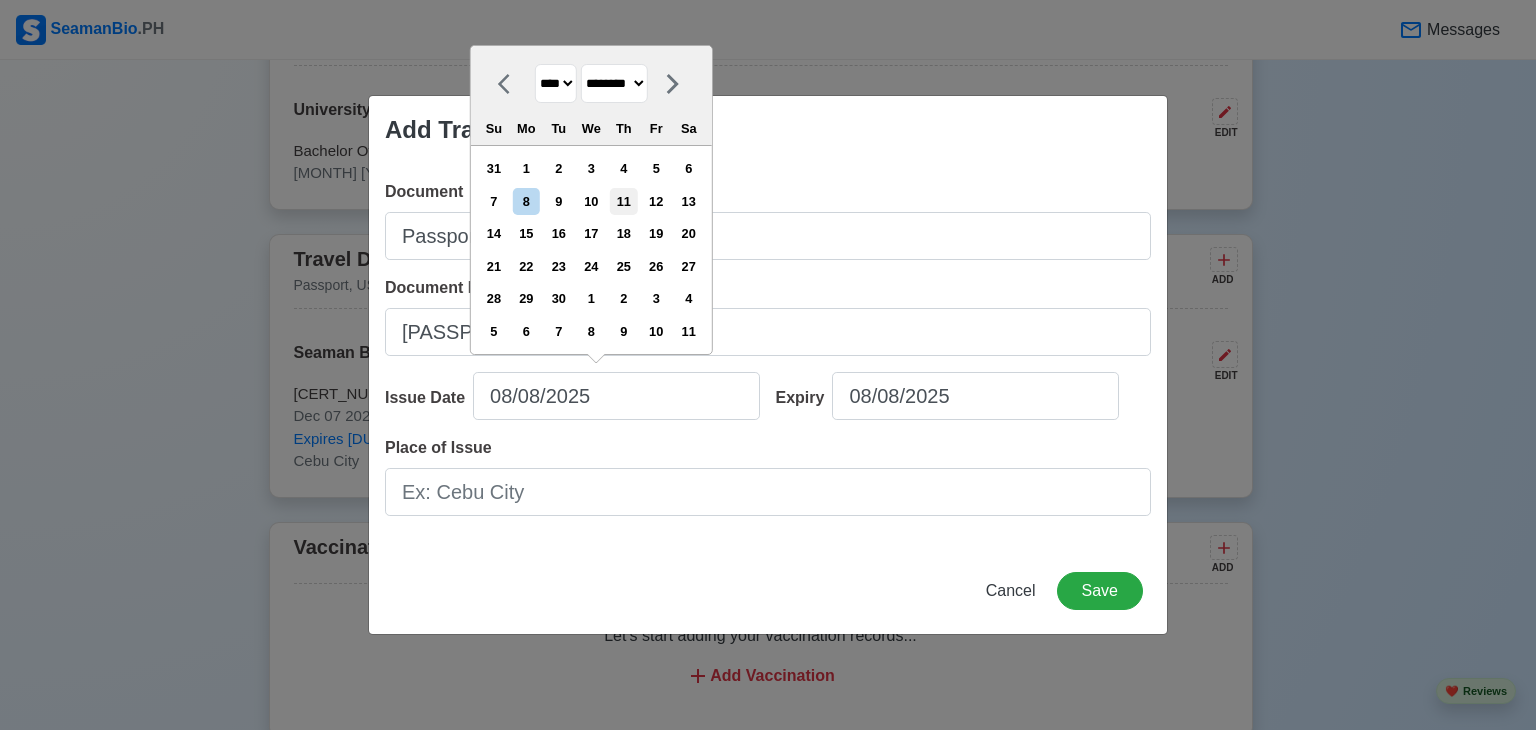 click on "11" at bounding box center (623, 201) 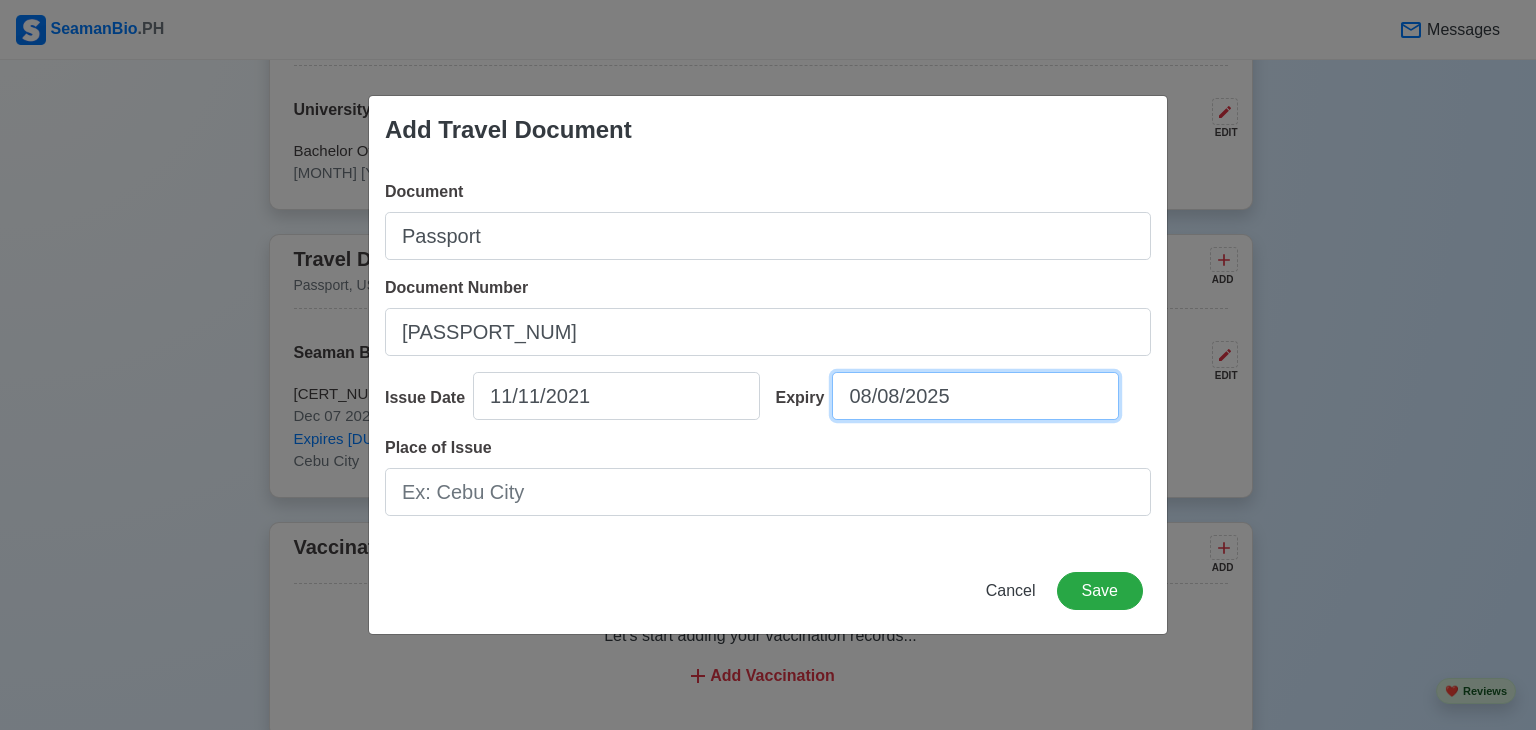 click on "08/08/2025" at bounding box center (975, 396) 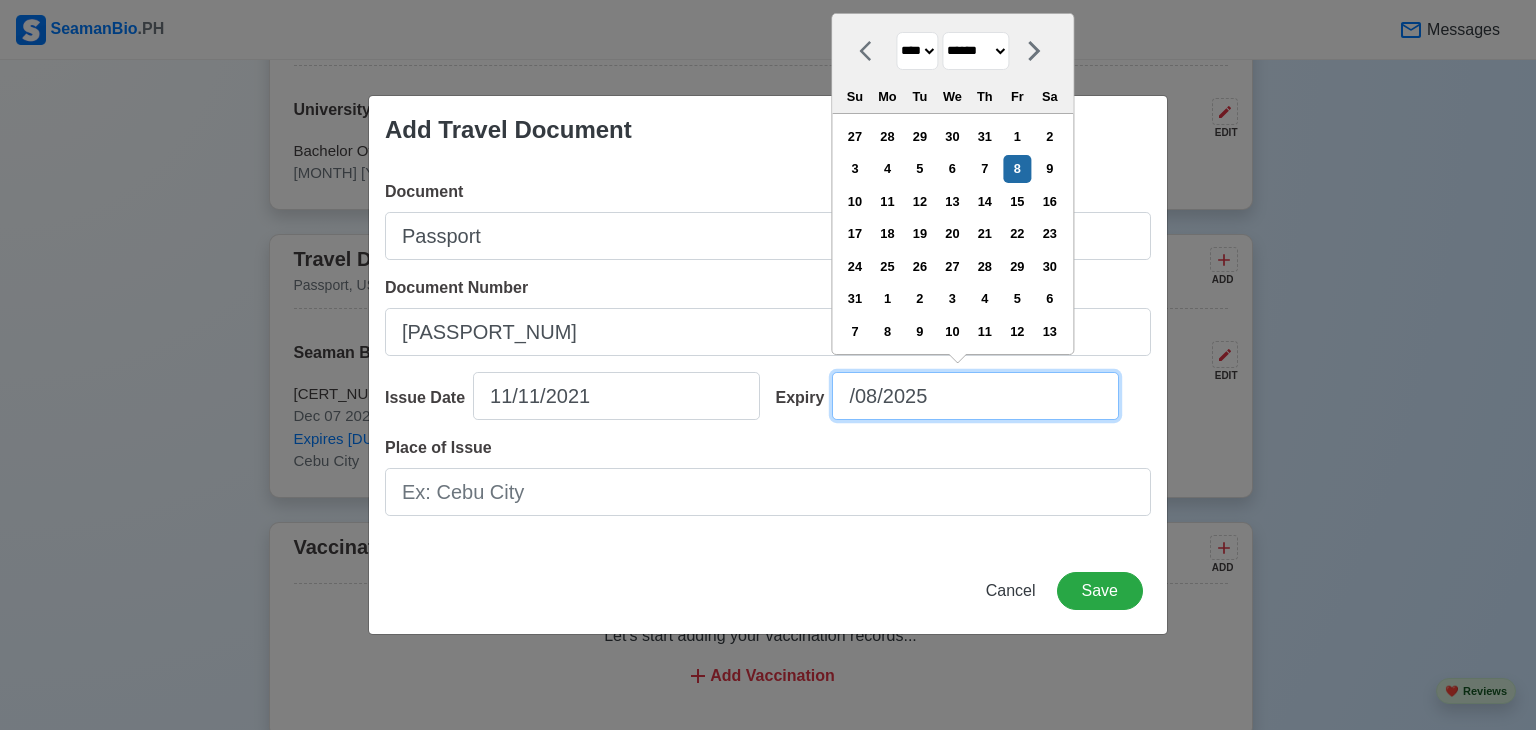 type on "/08/2025" 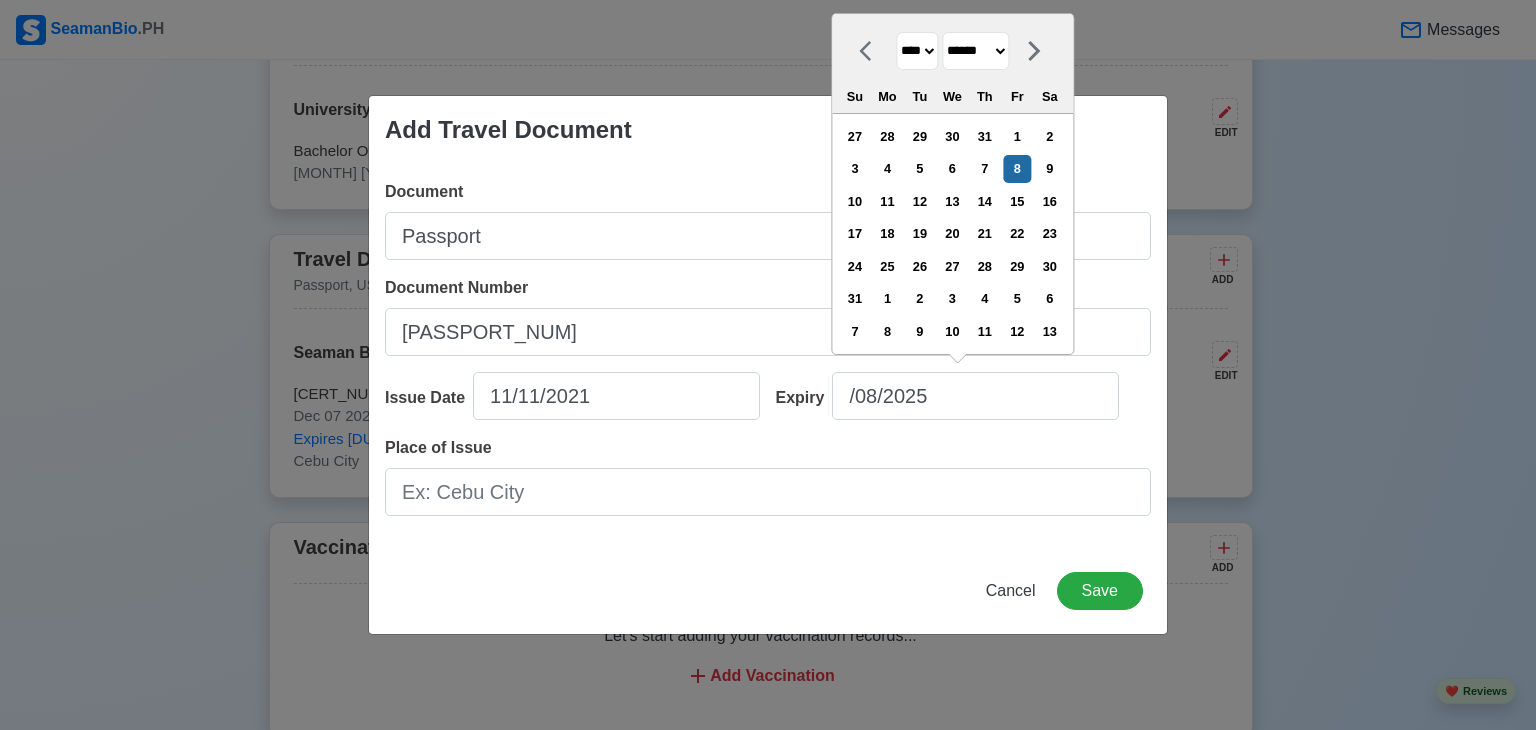 click on "**** **** **** **** **** **** **** **** **** **** **** **** **** **** **** **** **** **** **** **** **** **** **** **** **** **** **** **** **** **** **** **** **** **** **** **** **** **** **** **** **** **** **** **** **** **** **** **** **** **** **** **** **** **** **** **** **** **** **** **** **** **** **** **** **** **** **** **** **** **** **** **** **** **** **** **** **** **** **** **** **** **** **** **** **** **** **** **** **** **** **** **** **** **** **** **** **** **** **** **** **** **** **** **** **** **** **** **** **** **** **** **** **** **** **** **** **** **** **** **** ****" at bounding box center (917, 51) 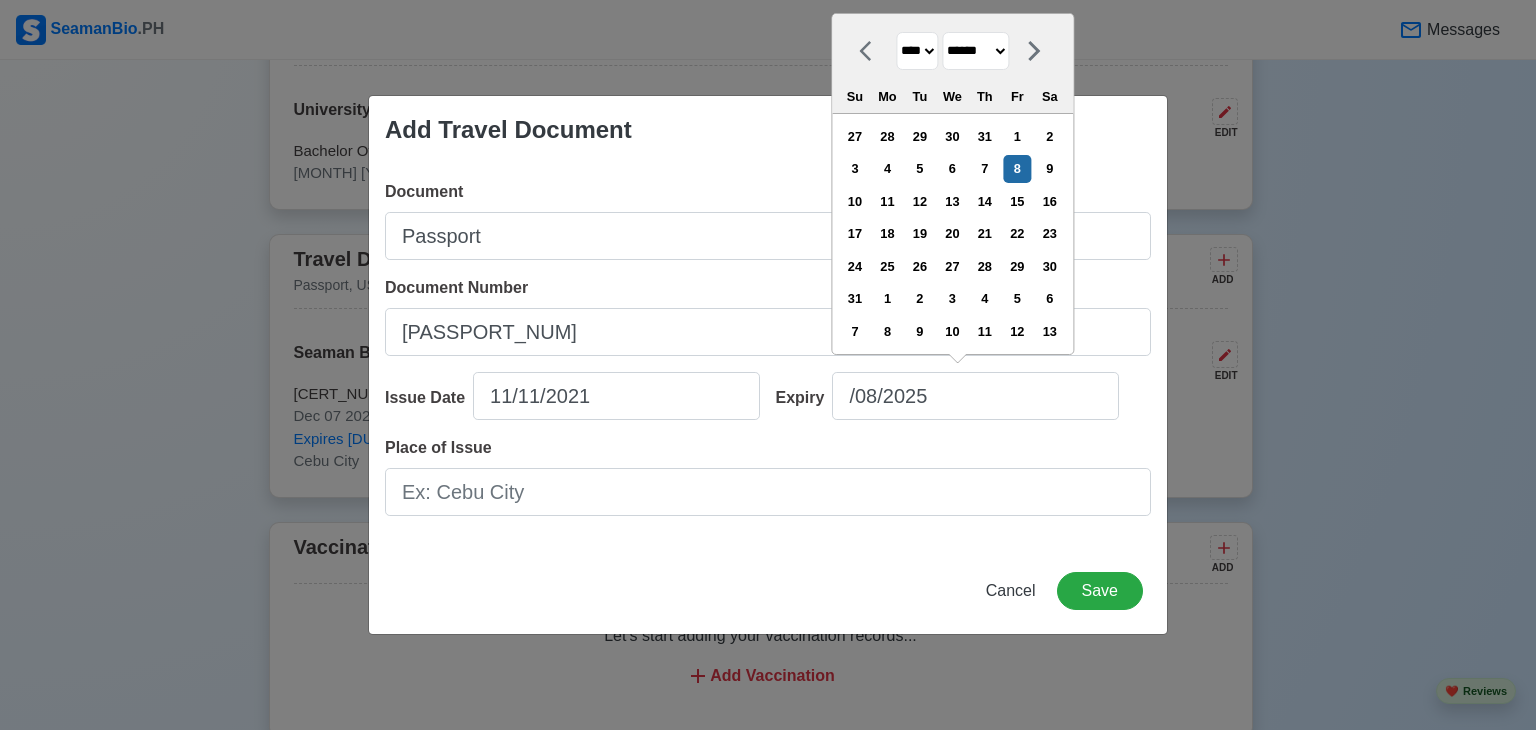 select on "****" 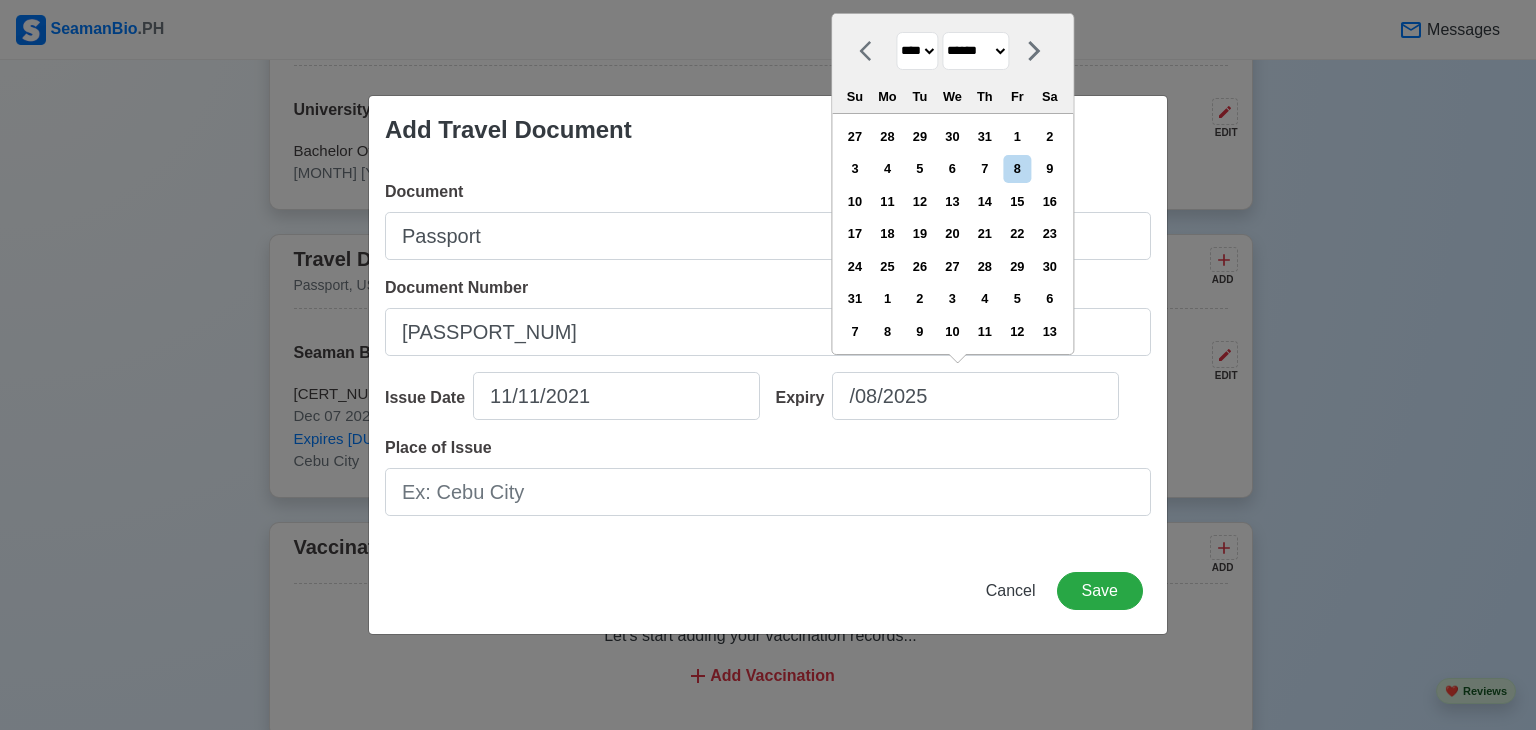 click on "******* ******** ***** ***** *** **** **** ****** ********* ******* ******** ********" at bounding box center (975, 51) 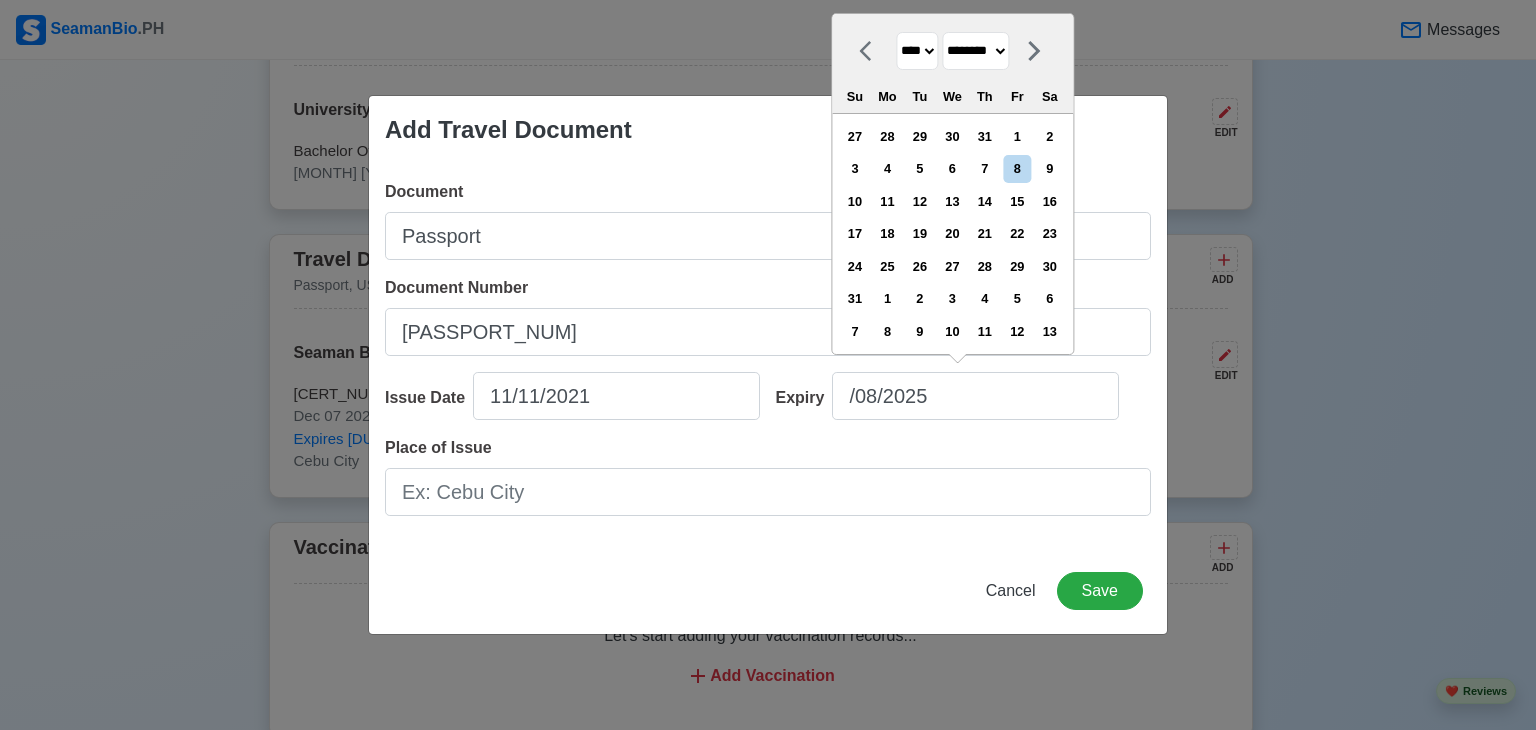click on "******* ******** ***** ***** *** **** **** ****** ********* ******* ******** ********" at bounding box center [975, 51] 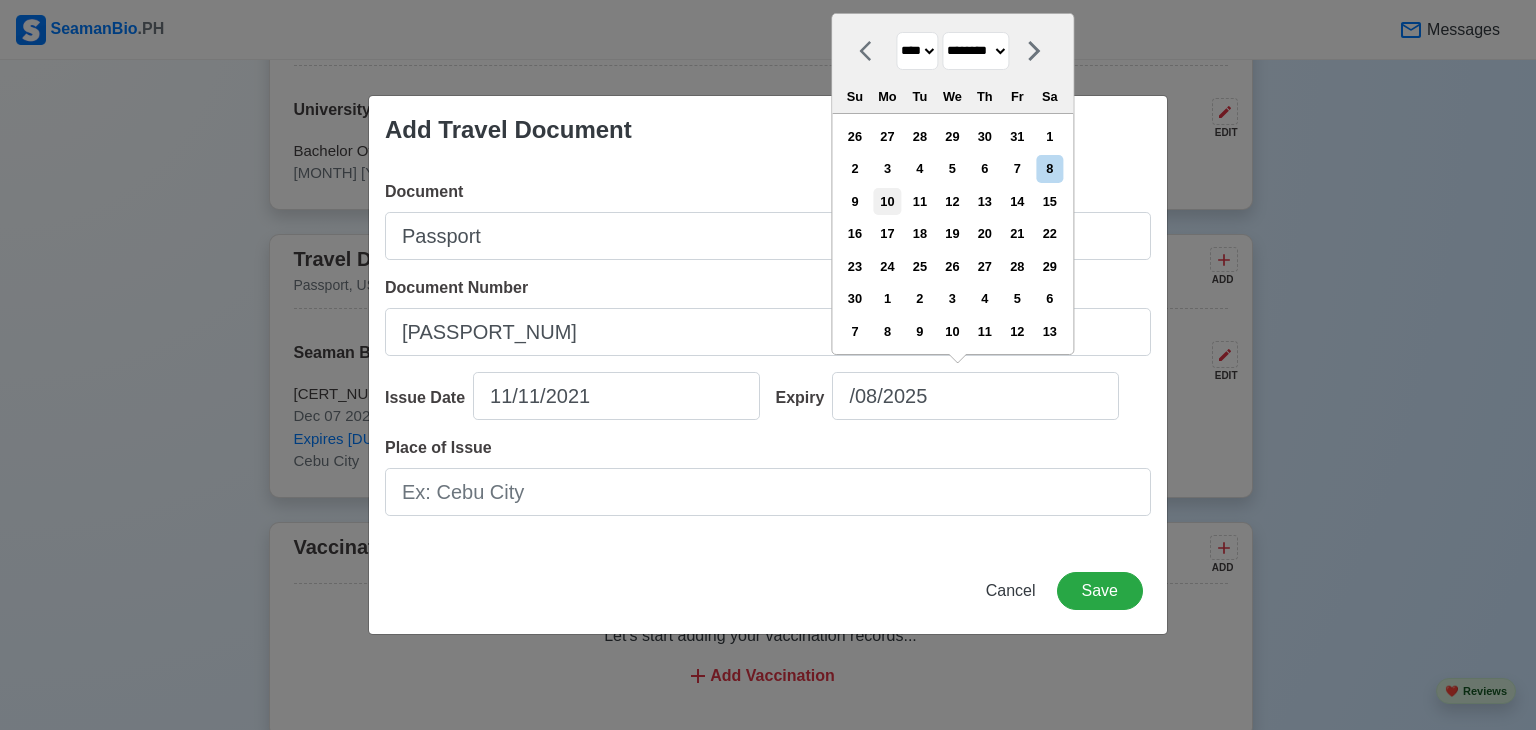 click on "10" at bounding box center (887, 201) 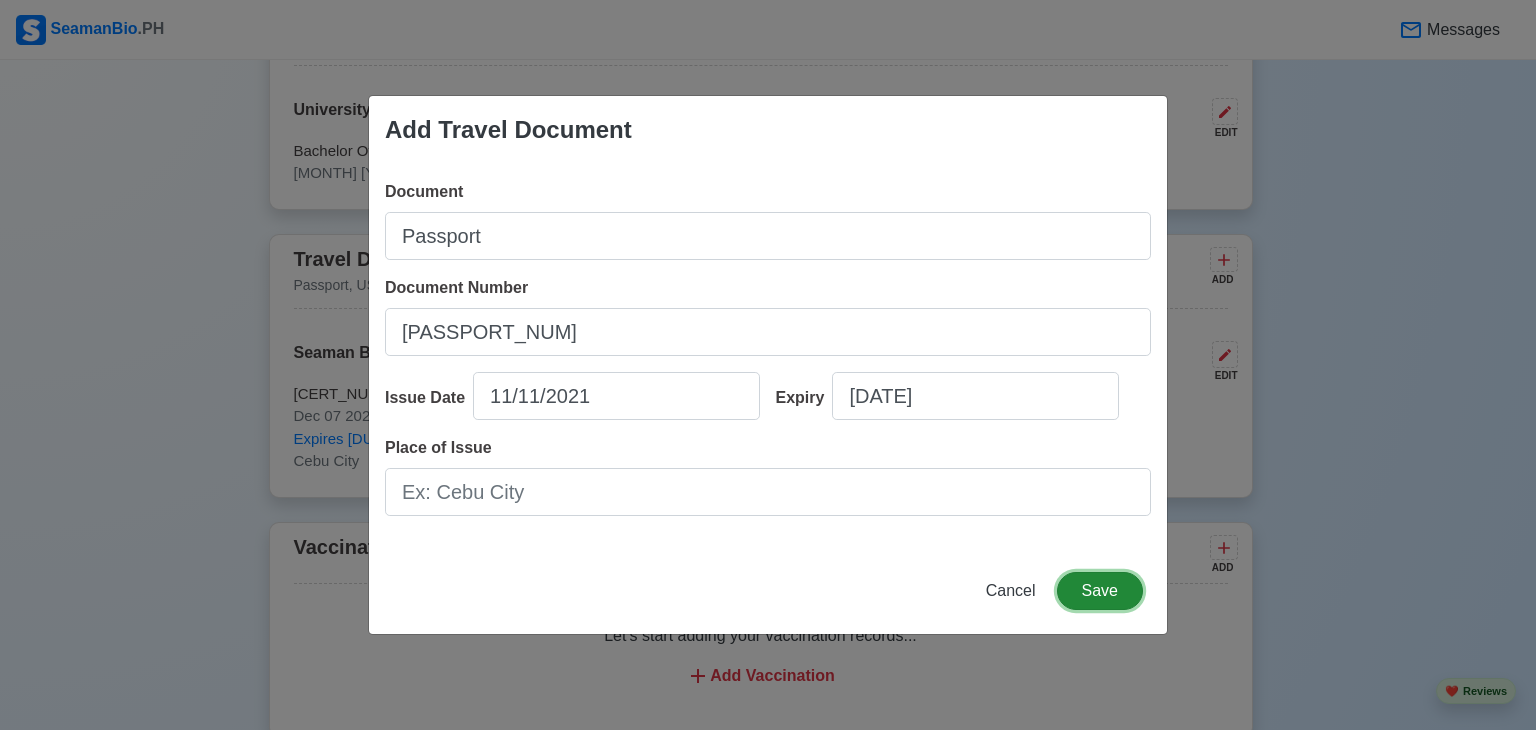 click on "Save" at bounding box center [1100, 591] 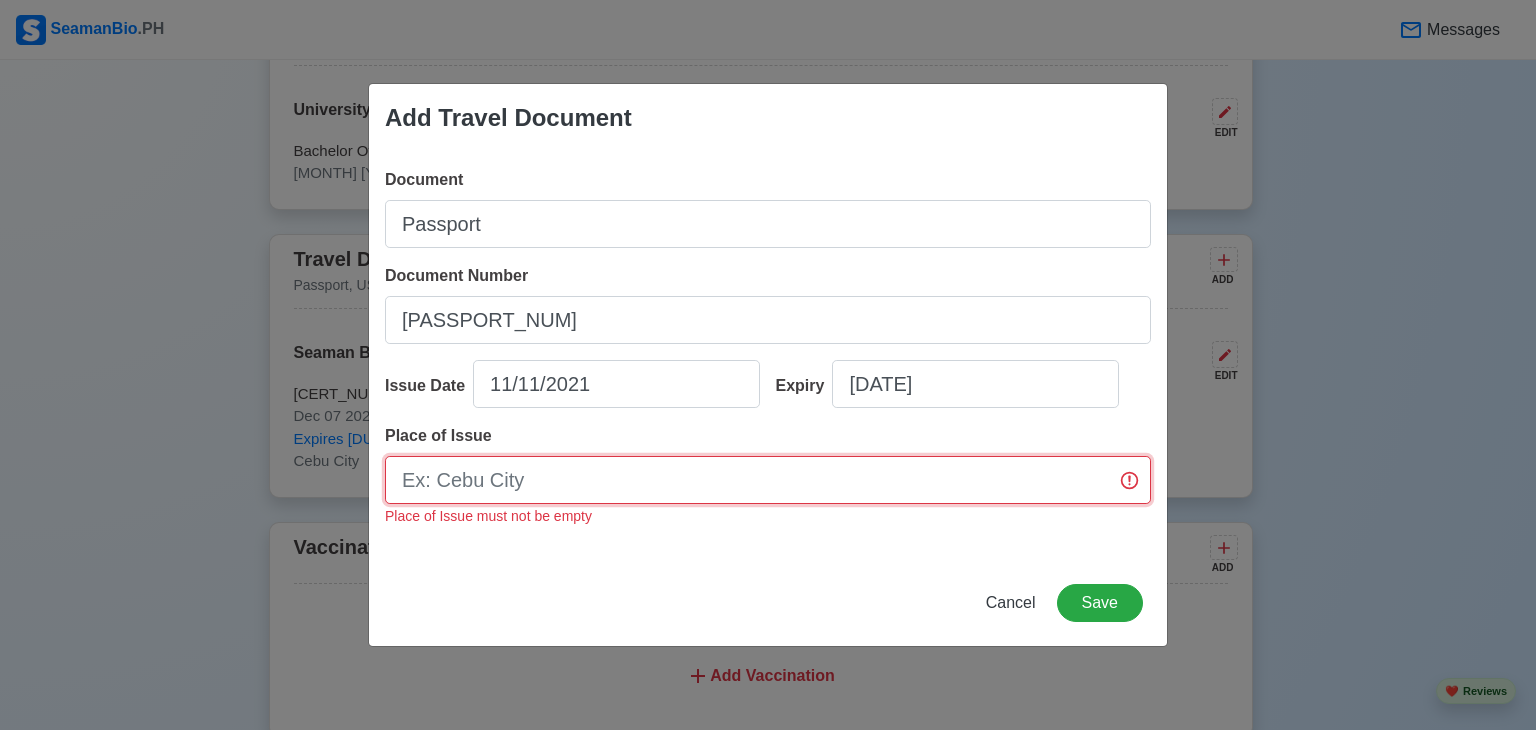 click on "Place of Issue" at bounding box center [768, 480] 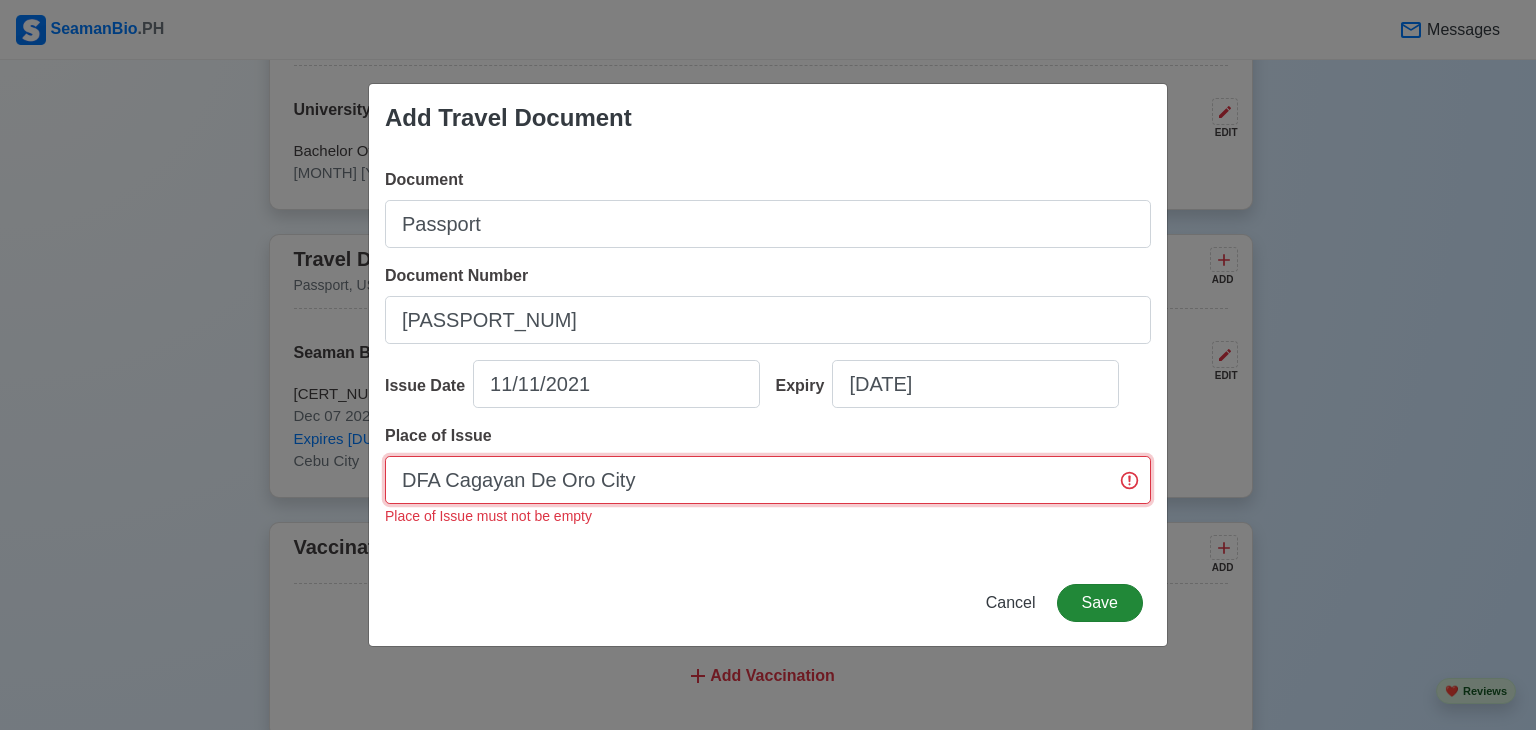 type on "DFA Cagayan De Oro City" 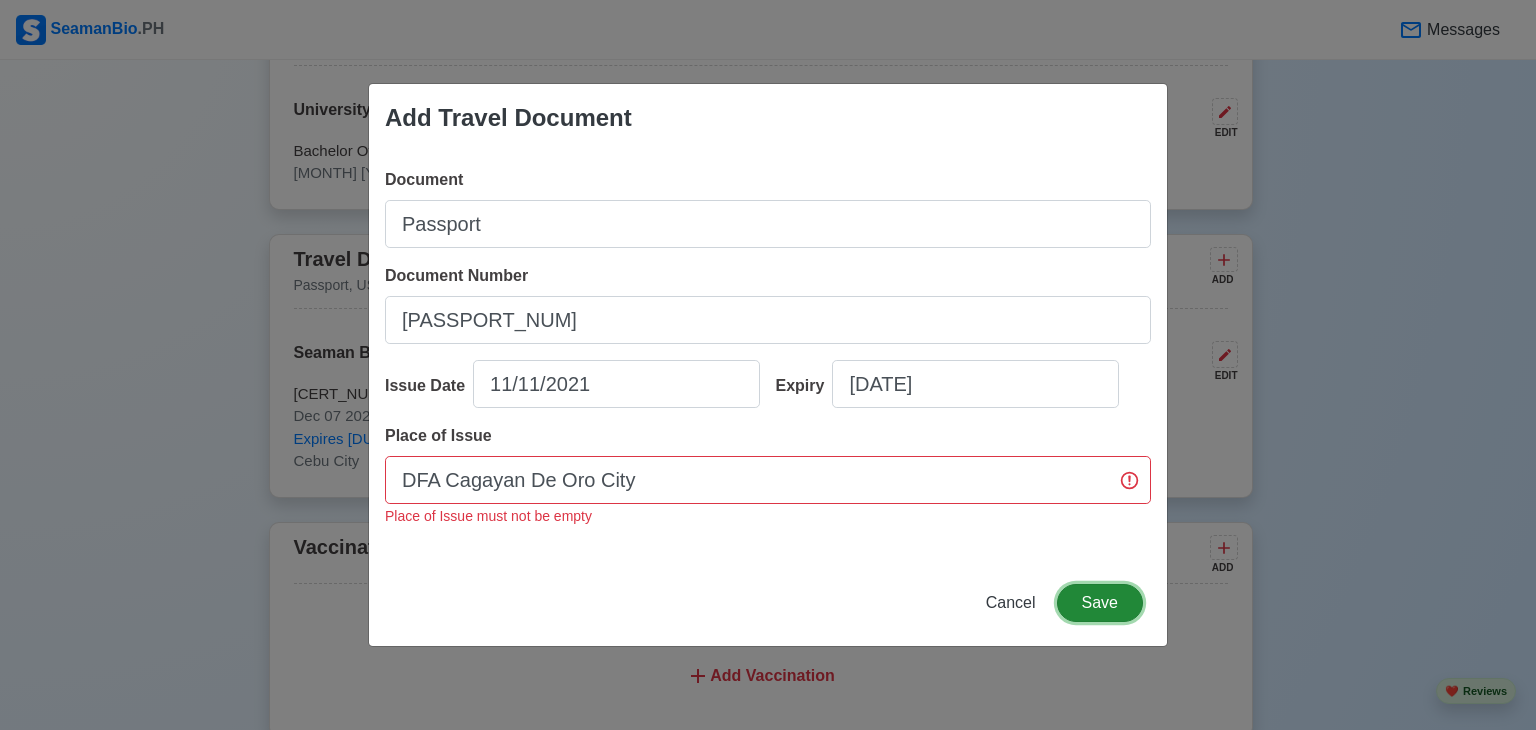 click on "Save" at bounding box center (1100, 603) 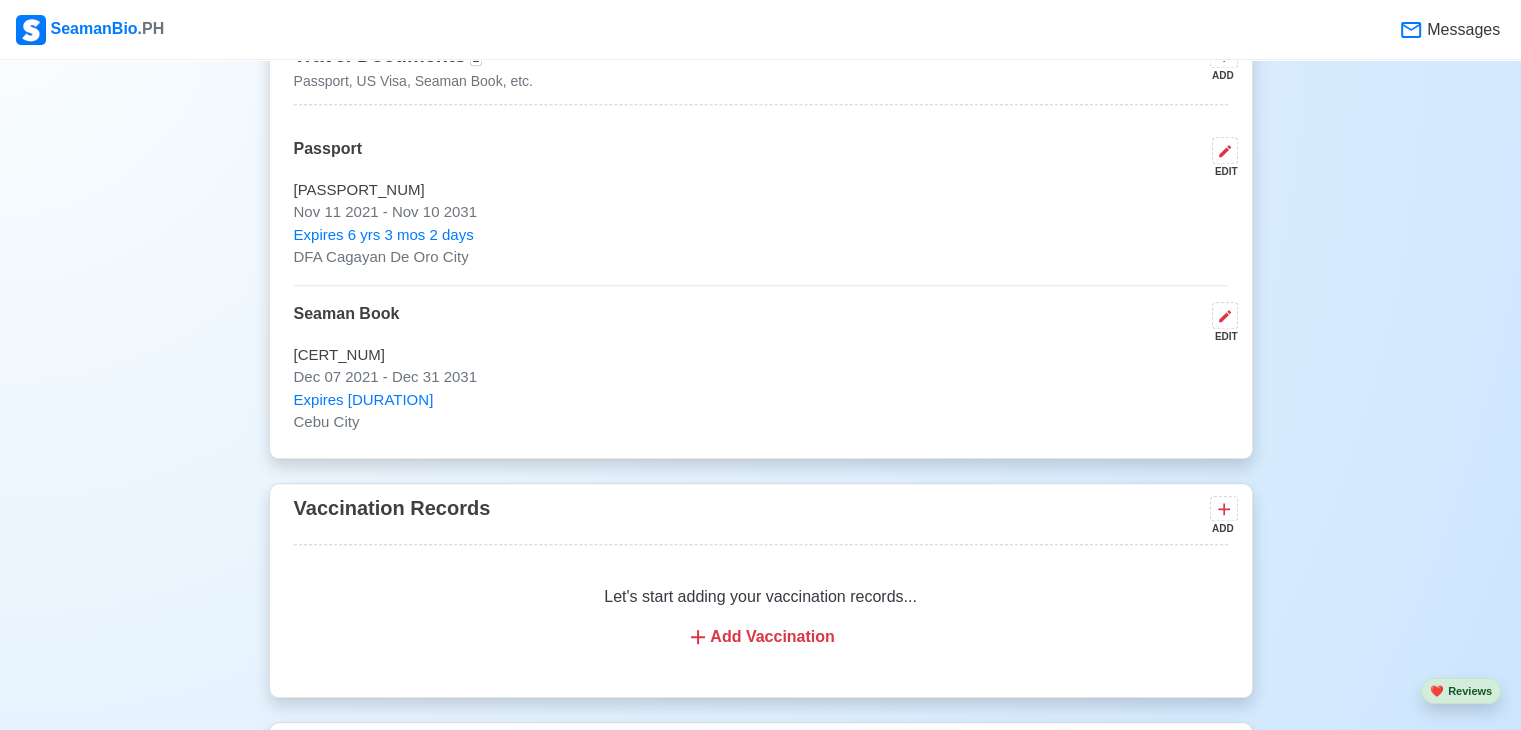 scroll, scrollTop: 1900, scrollLeft: 0, axis: vertical 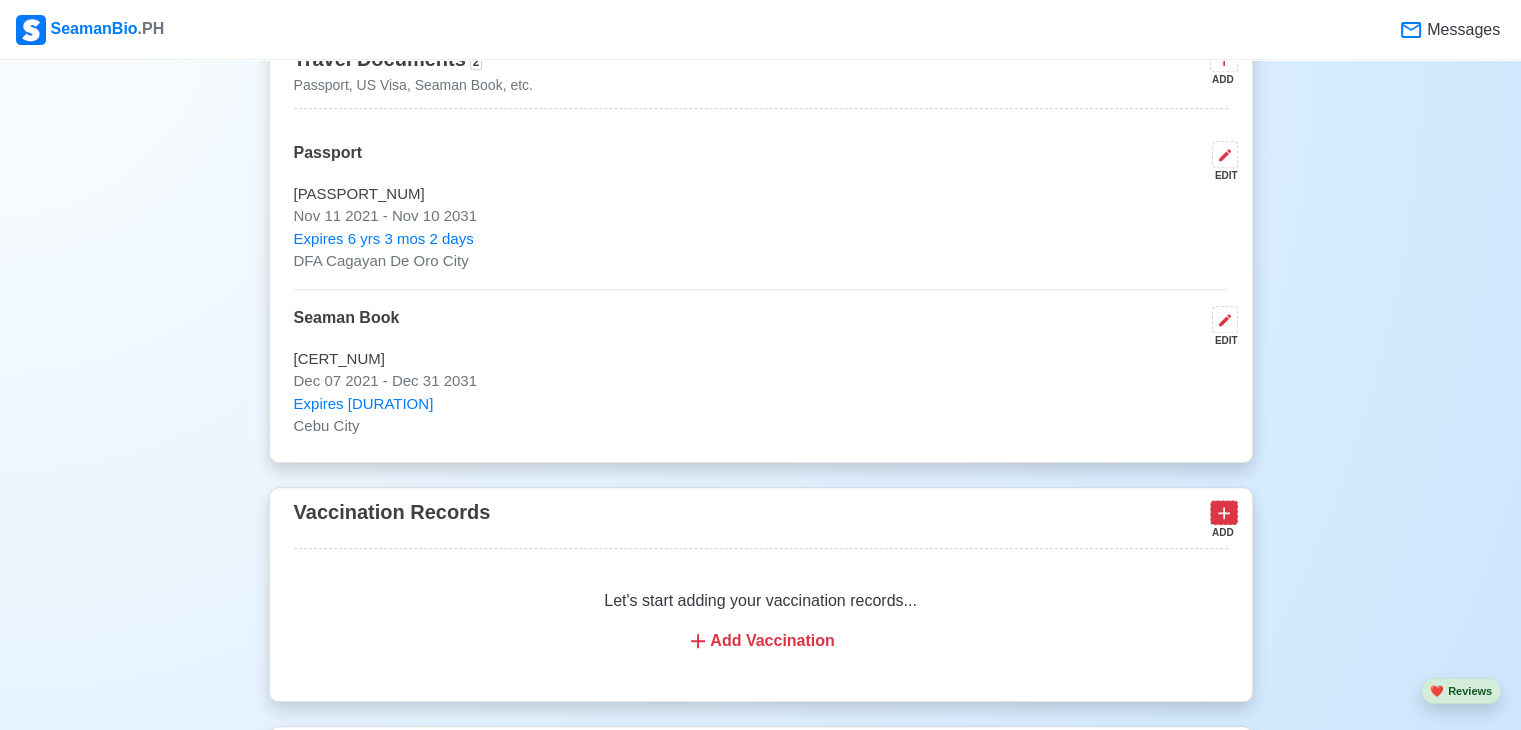 click 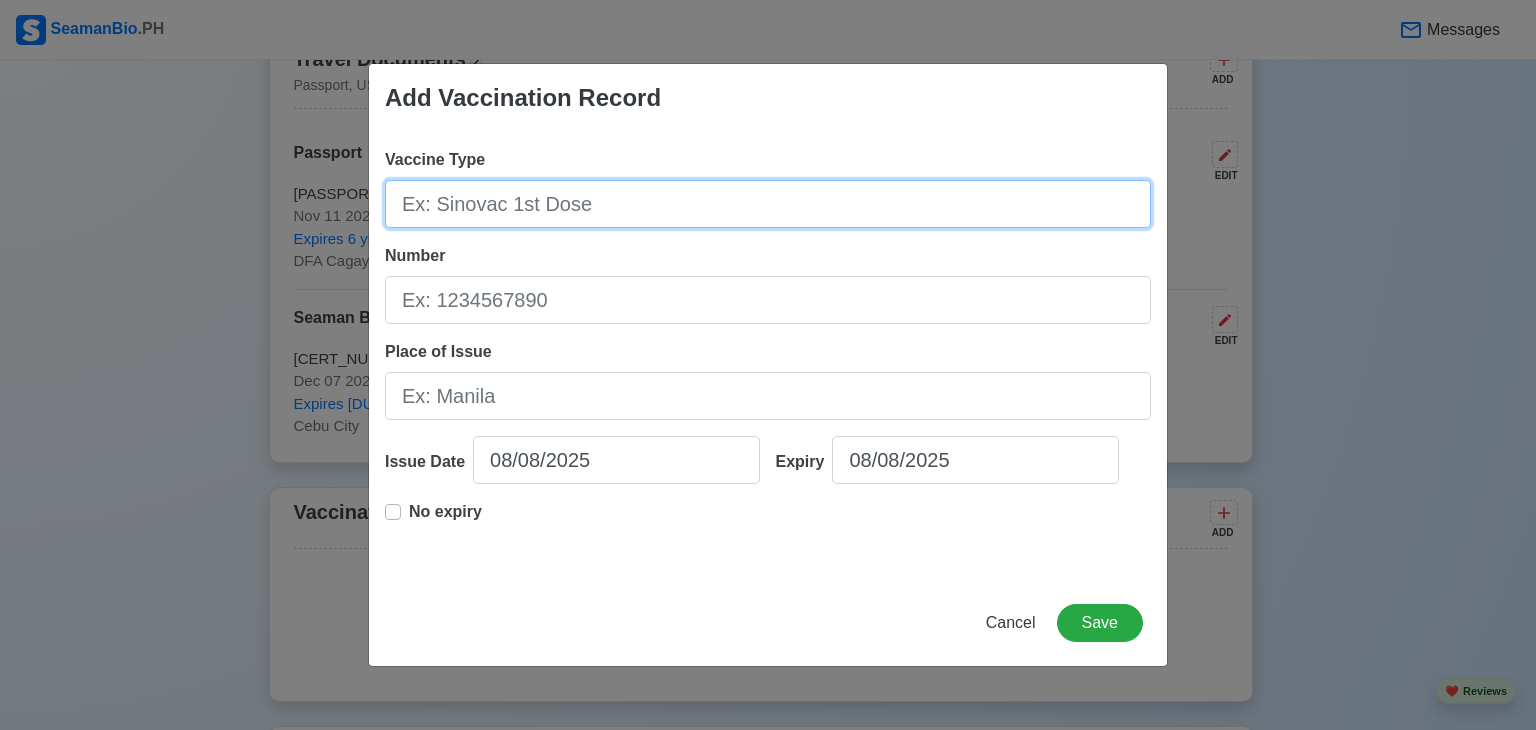 click on "Vaccine Type" at bounding box center (768, 204) 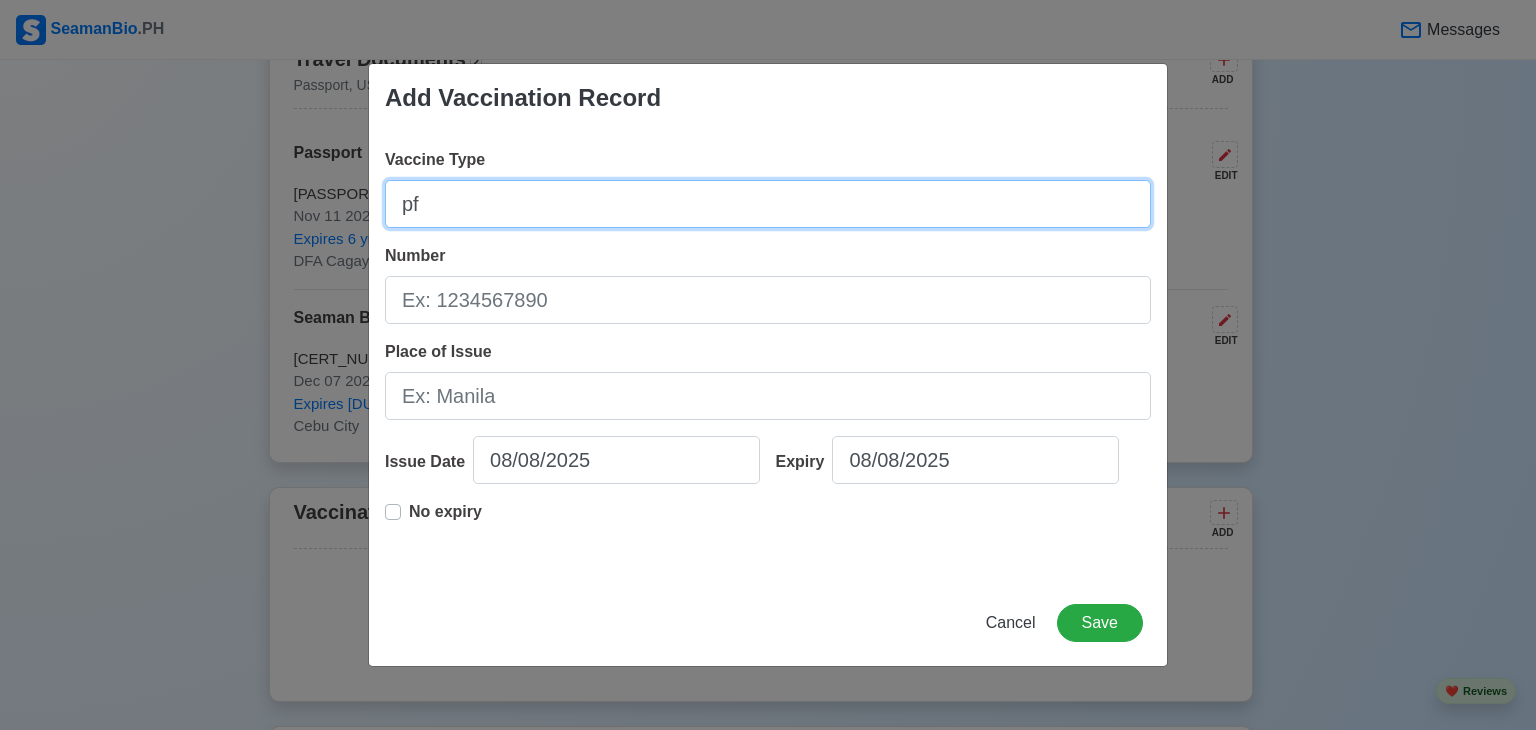 type on "p" 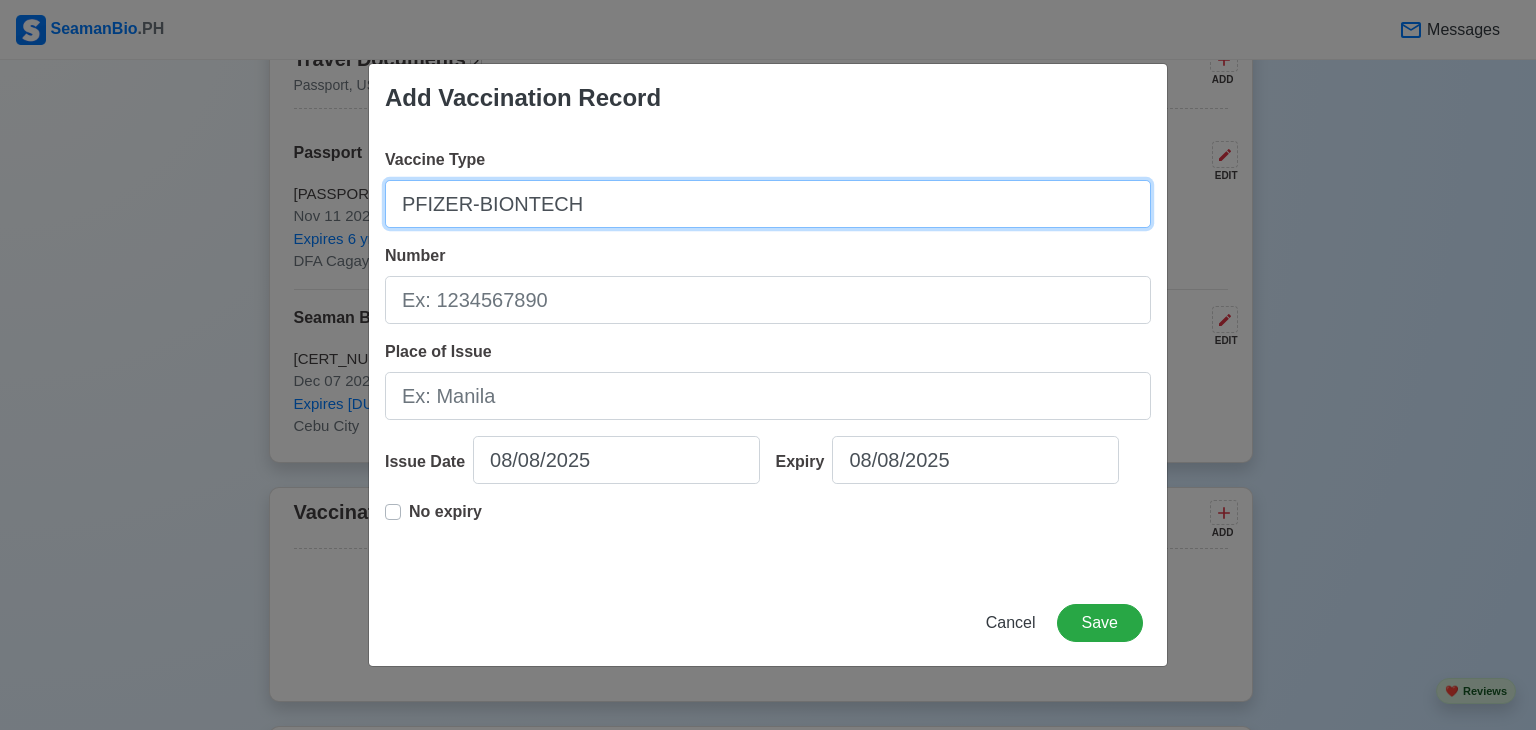 type on "PFIZER-BIONTECH" 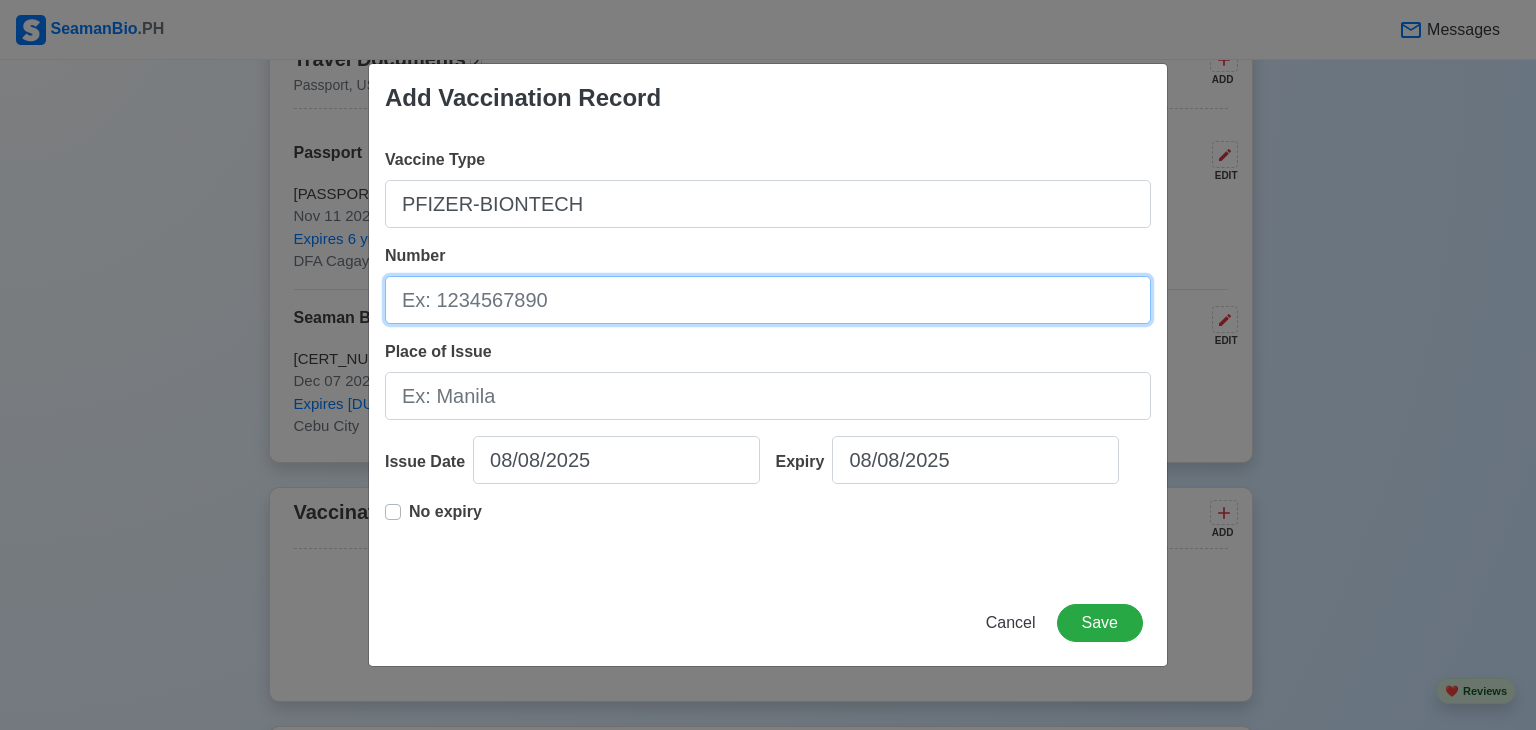click on "Number" at bounding box center (768, 300) 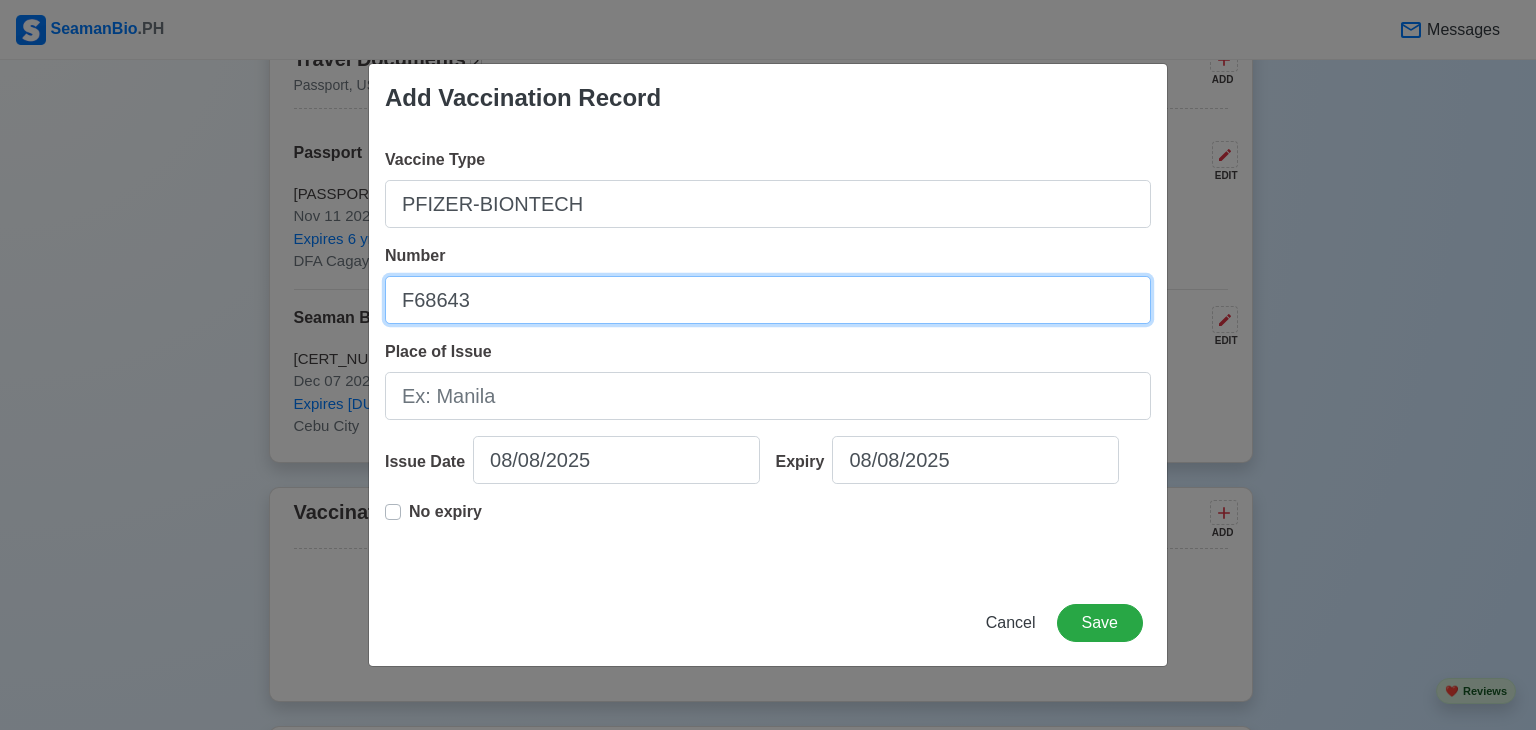 type on "F68643" 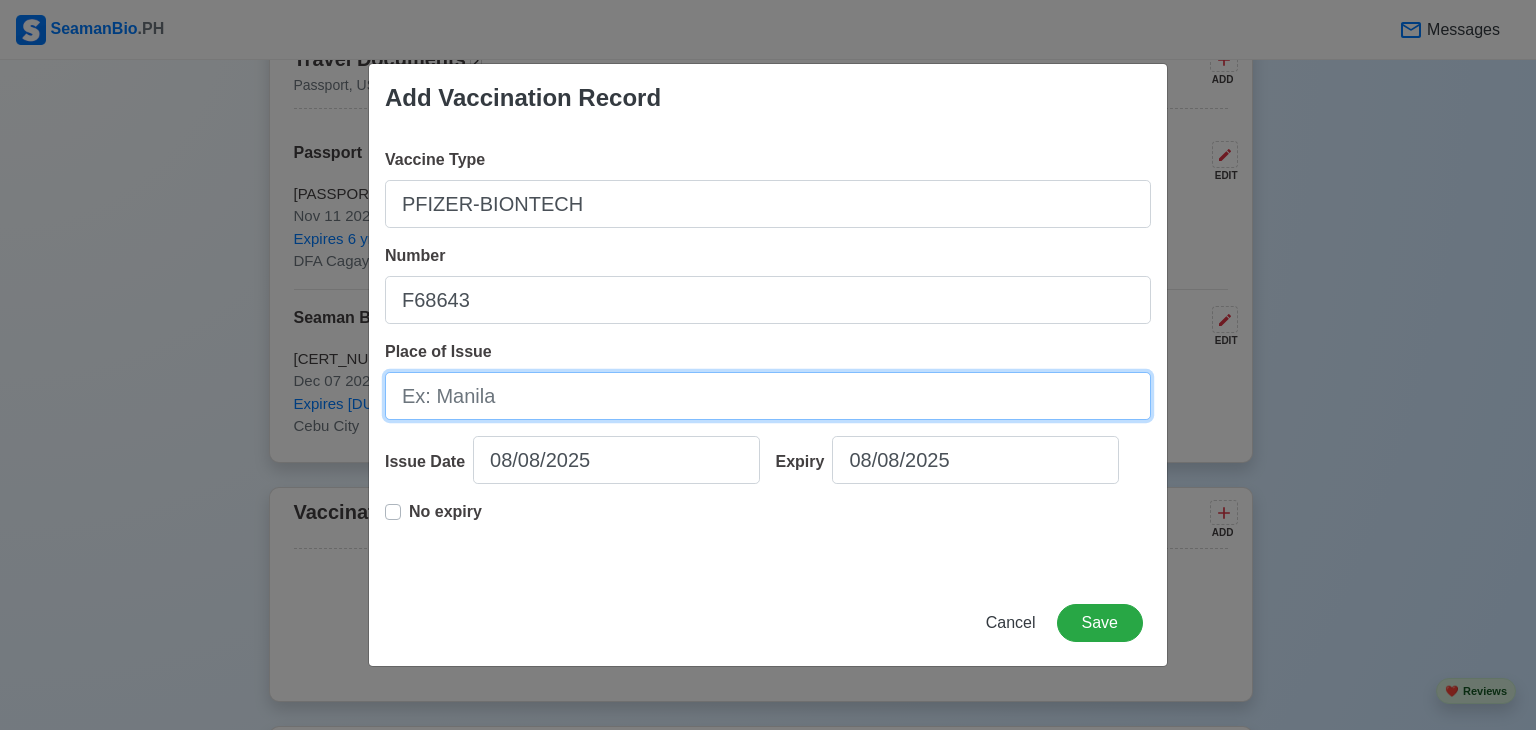 click on "Place of Issue" at bounding box center (768, 396) 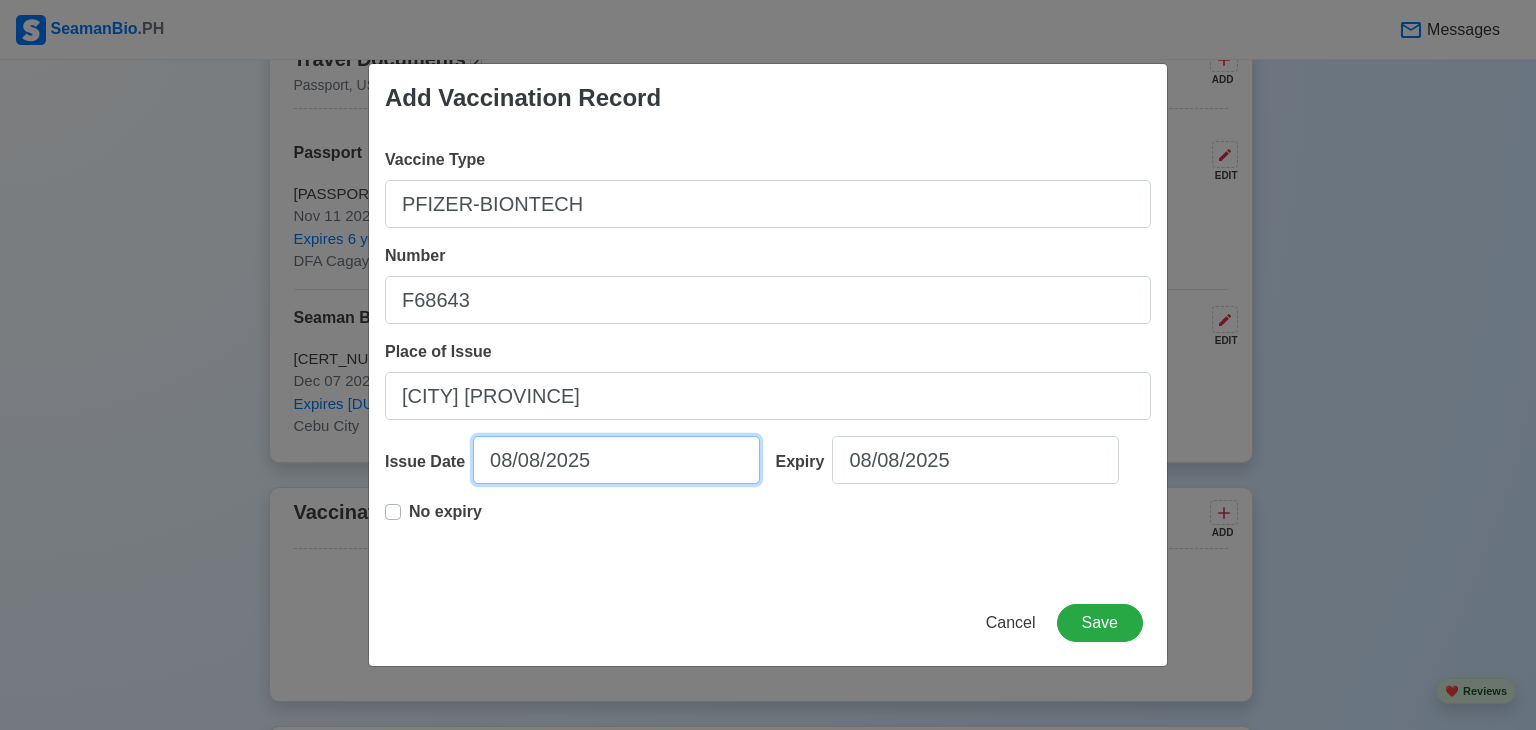 click on "08/08/2025" at bounding box center (616, 460) 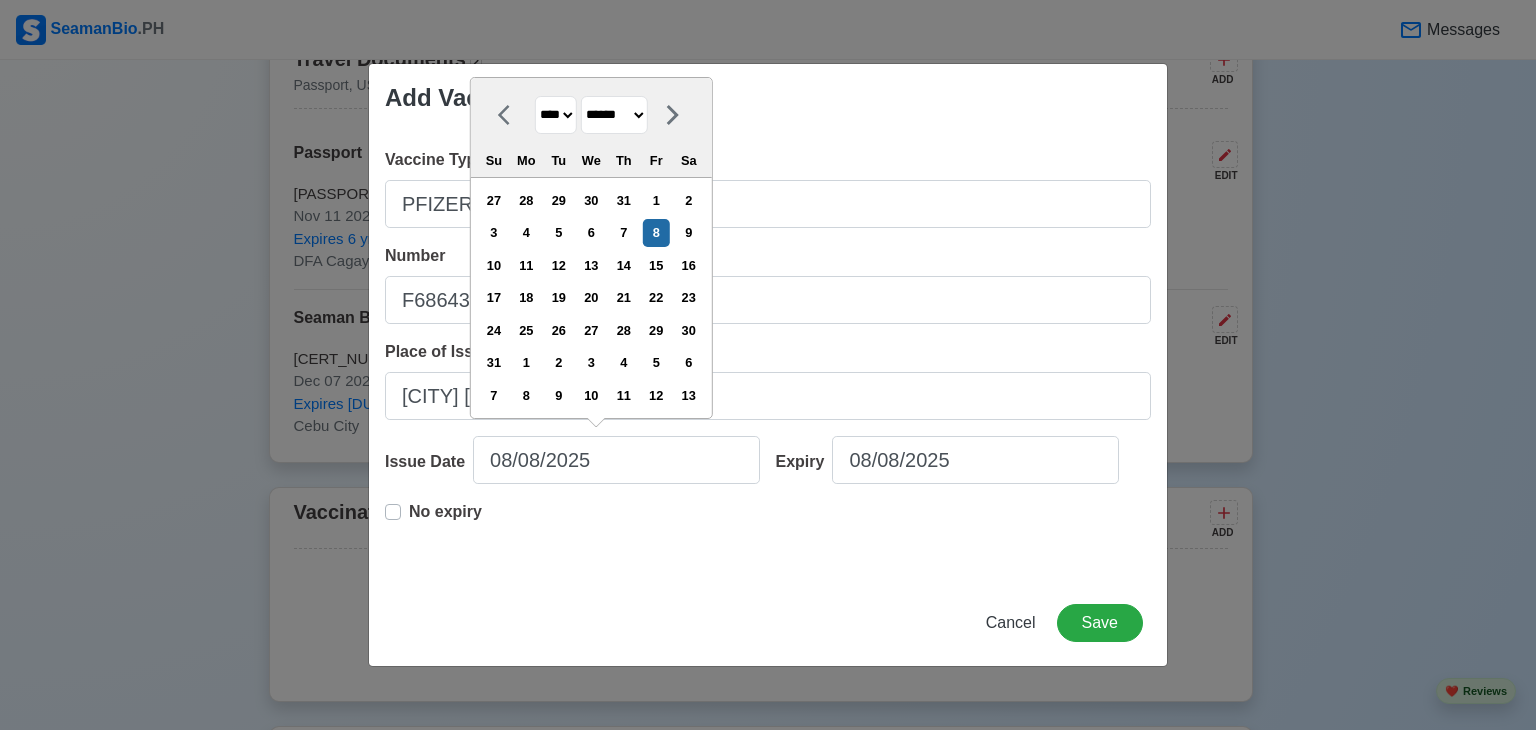 click on "**** **** **** **** **** **** **** **** **** **** **** **** **** **** **** **** **** **** **** **** **** **** **** **** **** **** **** **** **** **** **** **** **** **** **** **** **** **** **** **** **** **** **** **** **** **** **** **** **** **** **** **** **** **** **** **** **** **** **** **** **** **** **** **** **** **** **** **** **** **** **** **** **** **** **** **** **** **** **** **** **** **** **** **** **** **** **** **** **** **** **** **** **** **** **** **** **** **** **** **** **** **** **** **** **** ****" at bounding box center (556, 115) 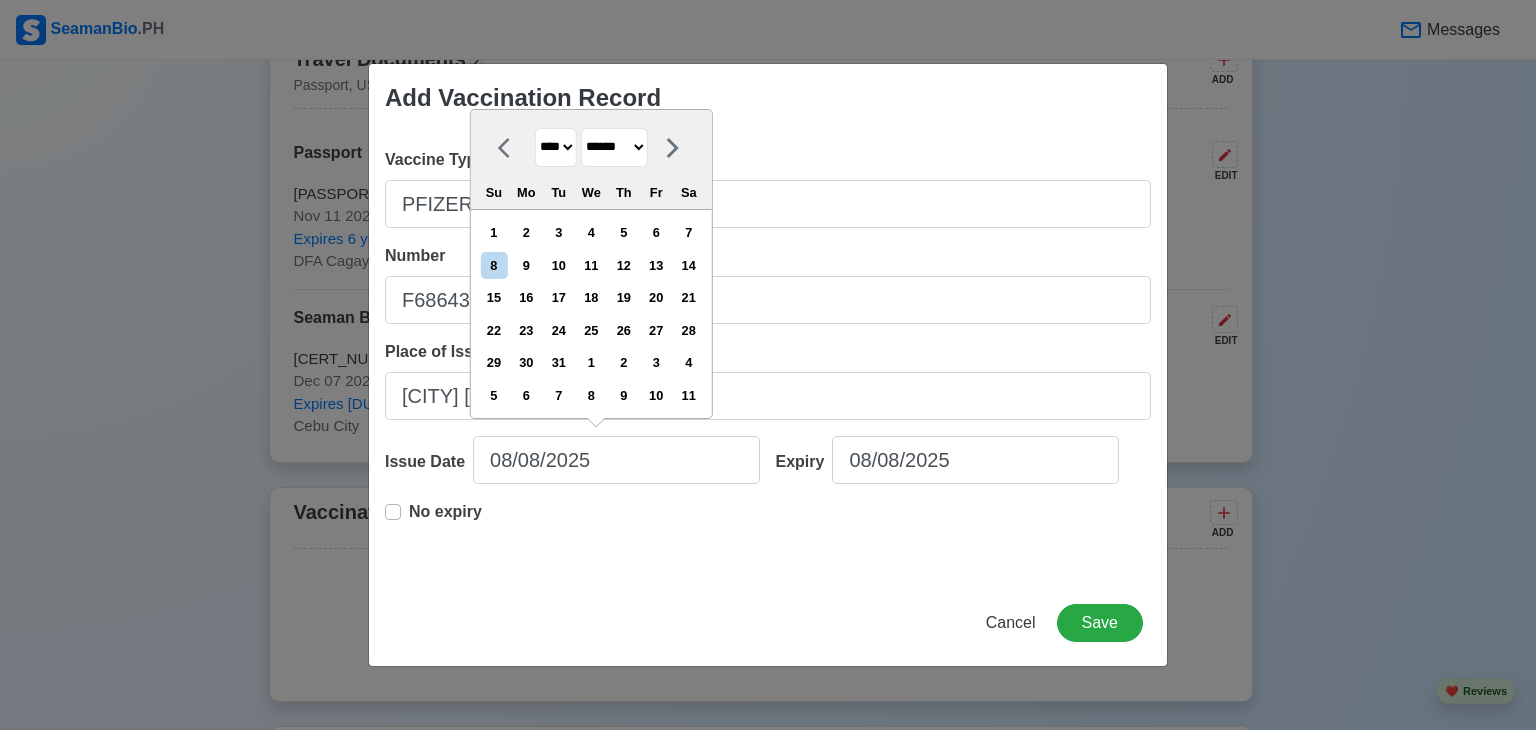 click on "******* ******** ***** ***** *** **** **** ****** ********* ******* ******** ********" at bounding box center [614, 147] 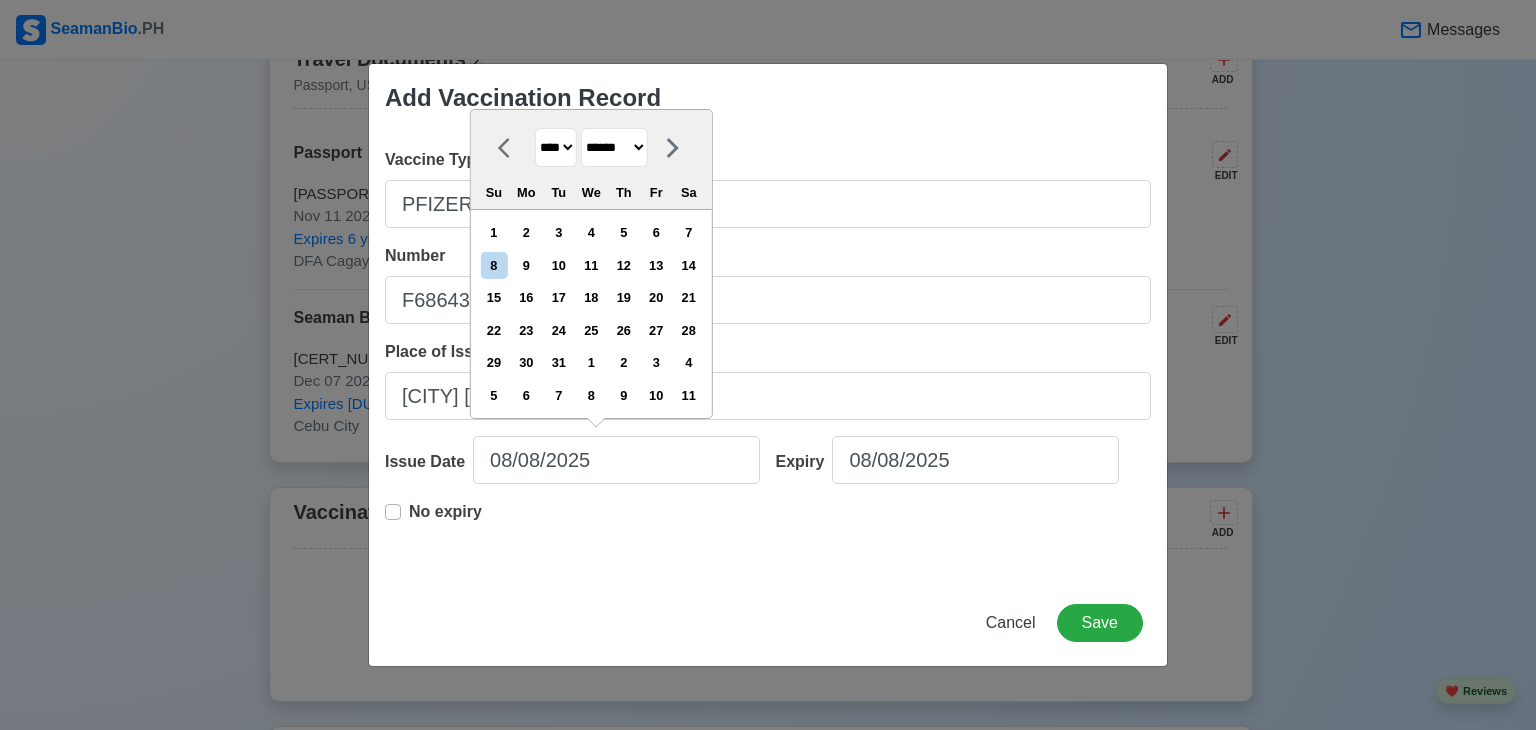 select on "*******" 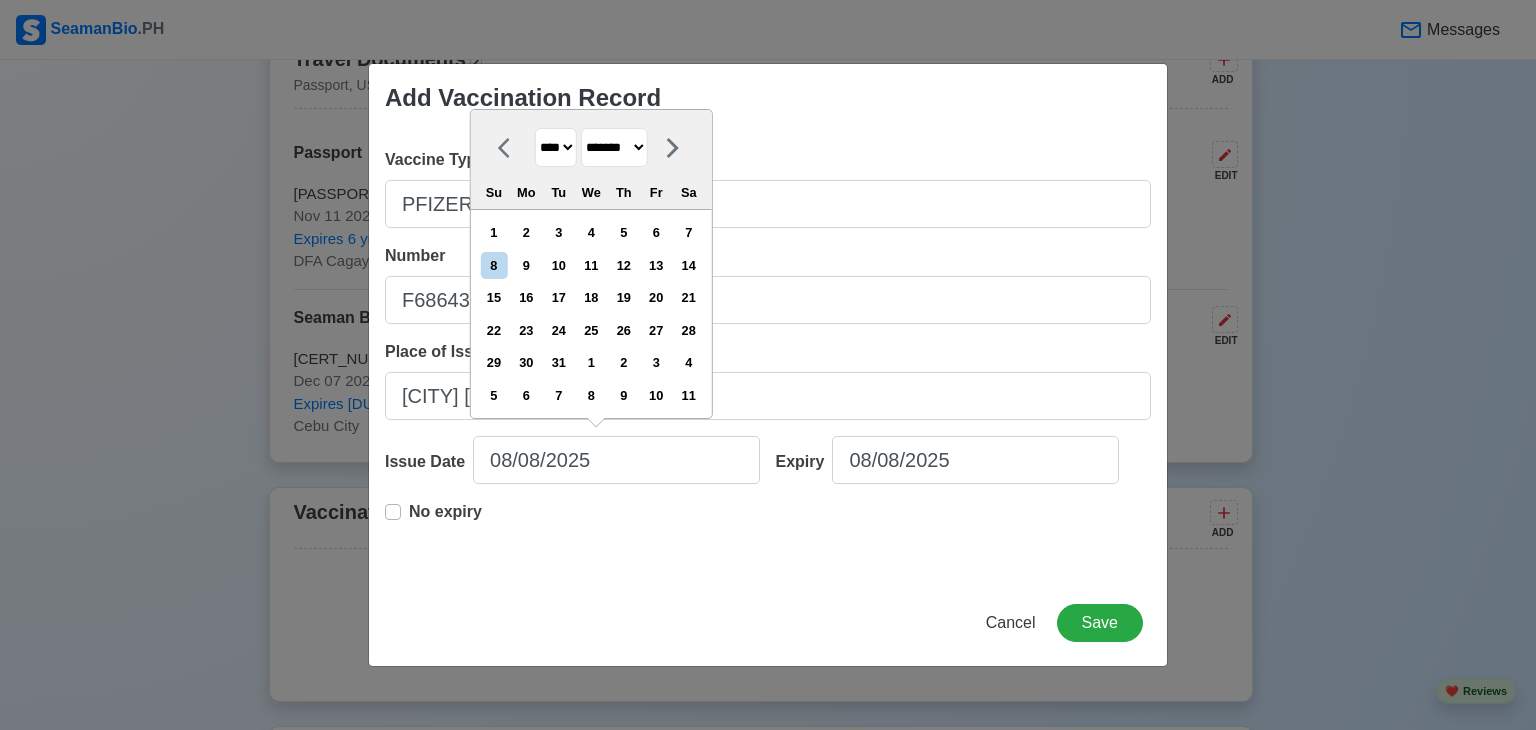 click on "******* ******** ***** ***** *** **** **** ****** ********* ******* ******** ********" at bounding box center [614, 147] 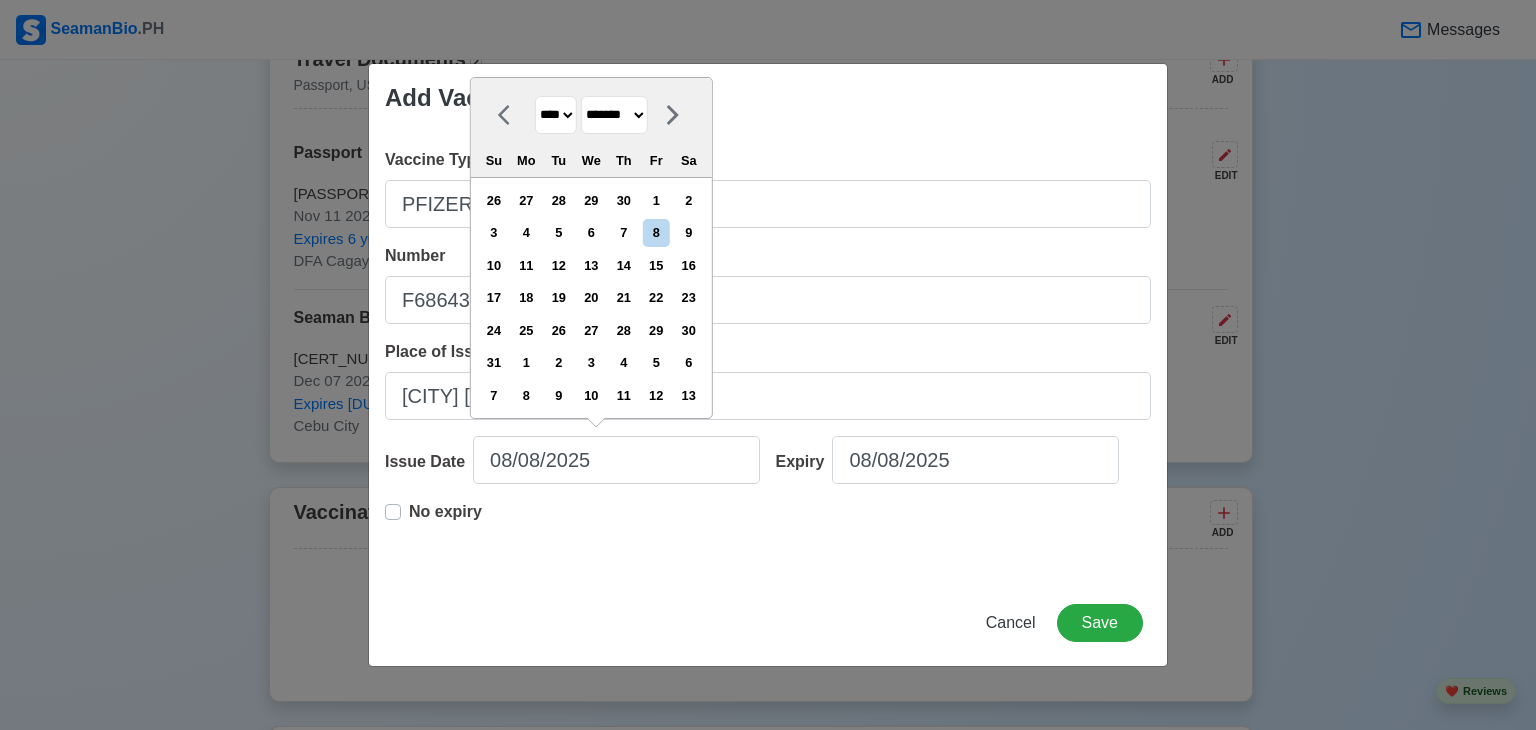 click on "No expiry" at bounding box center (445, 520) 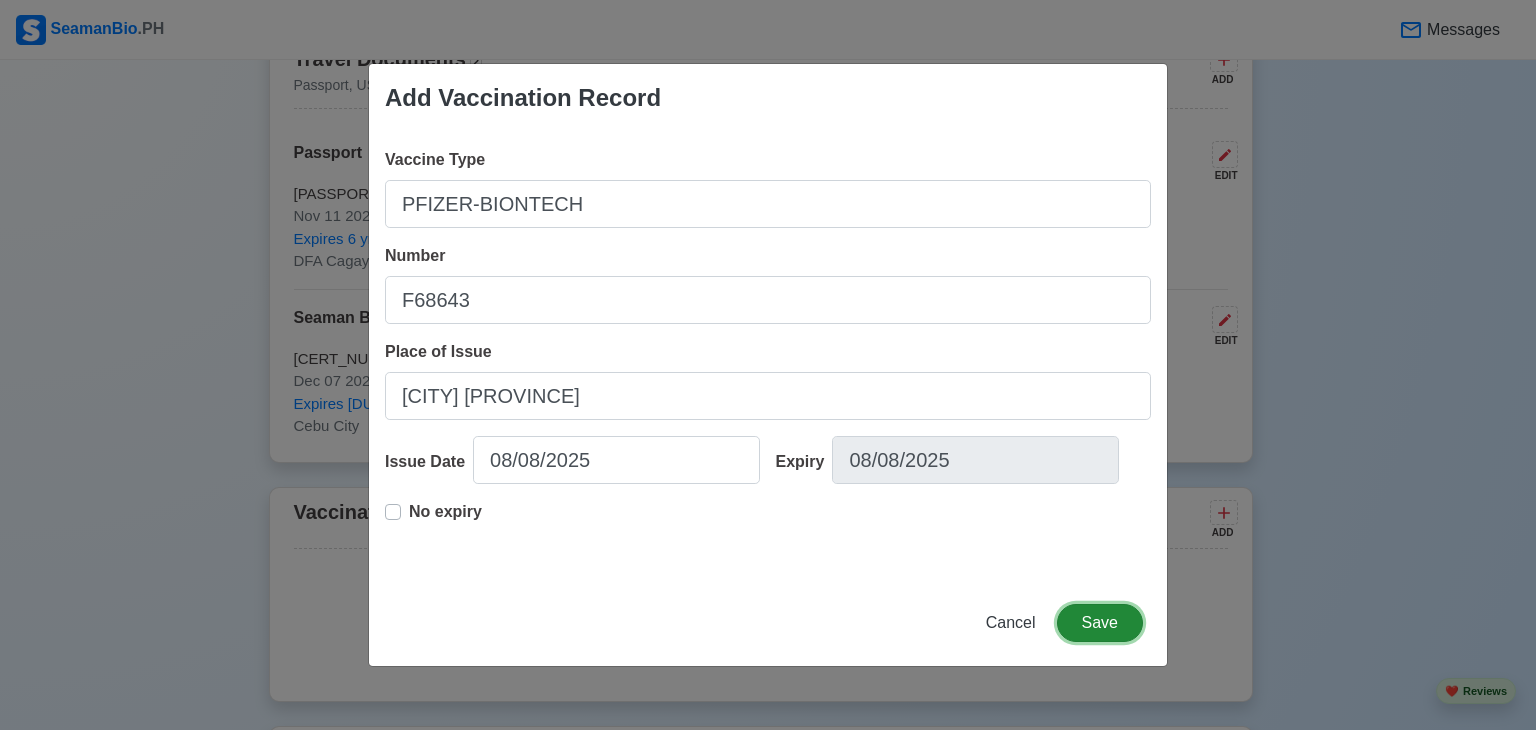 click on "Save" at bounding box center (1100, 623) 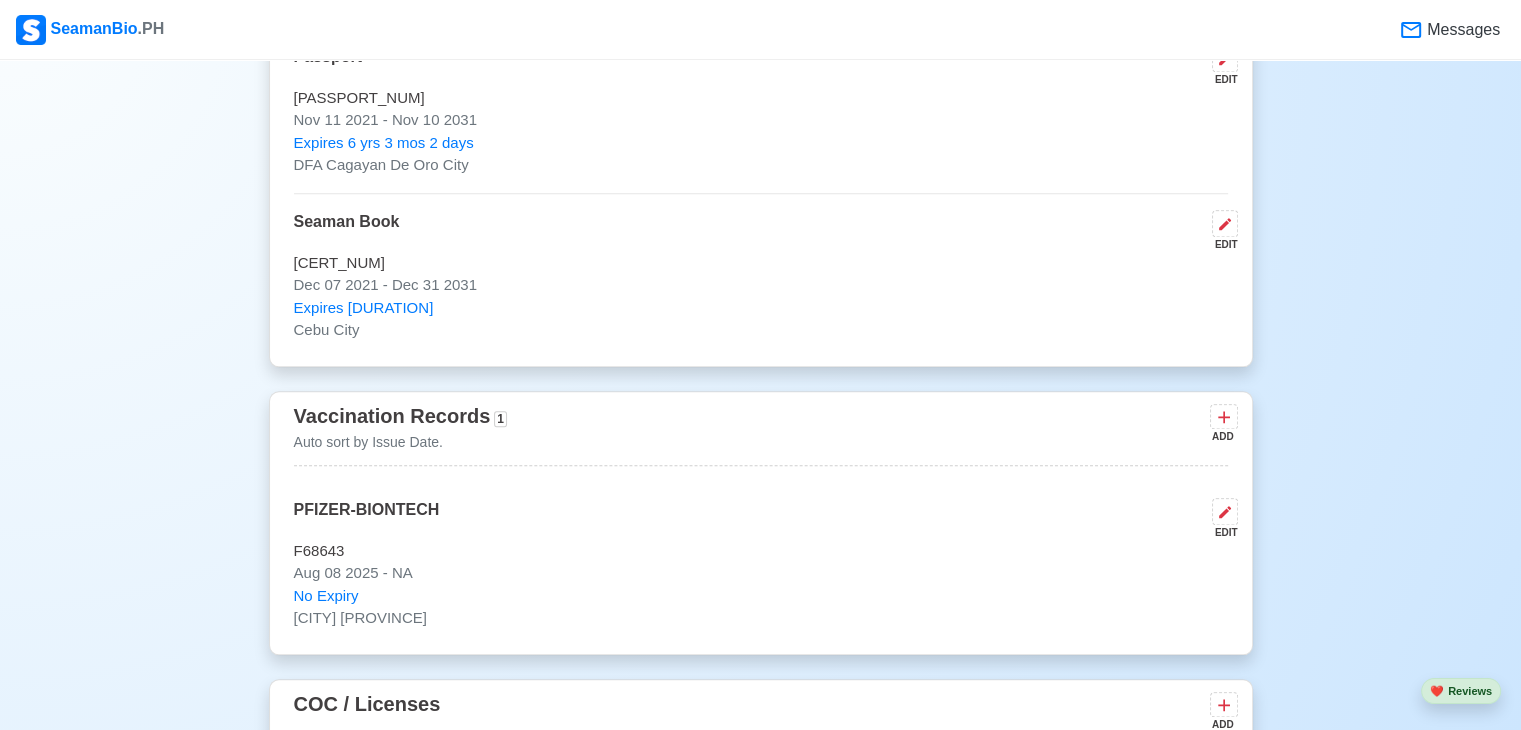scroll, scrollTop: 2000, scrollLeft: 0, axis: vertical 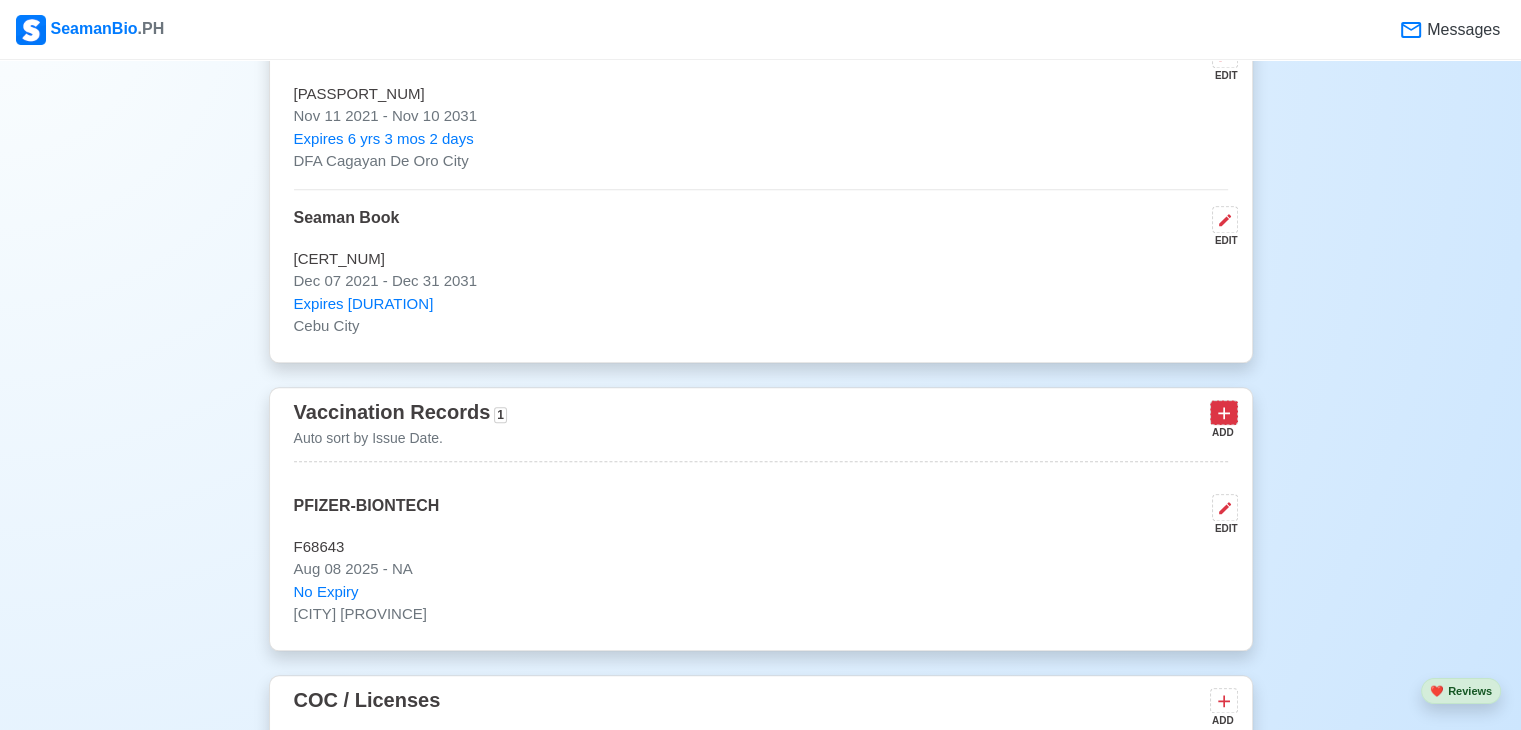 click 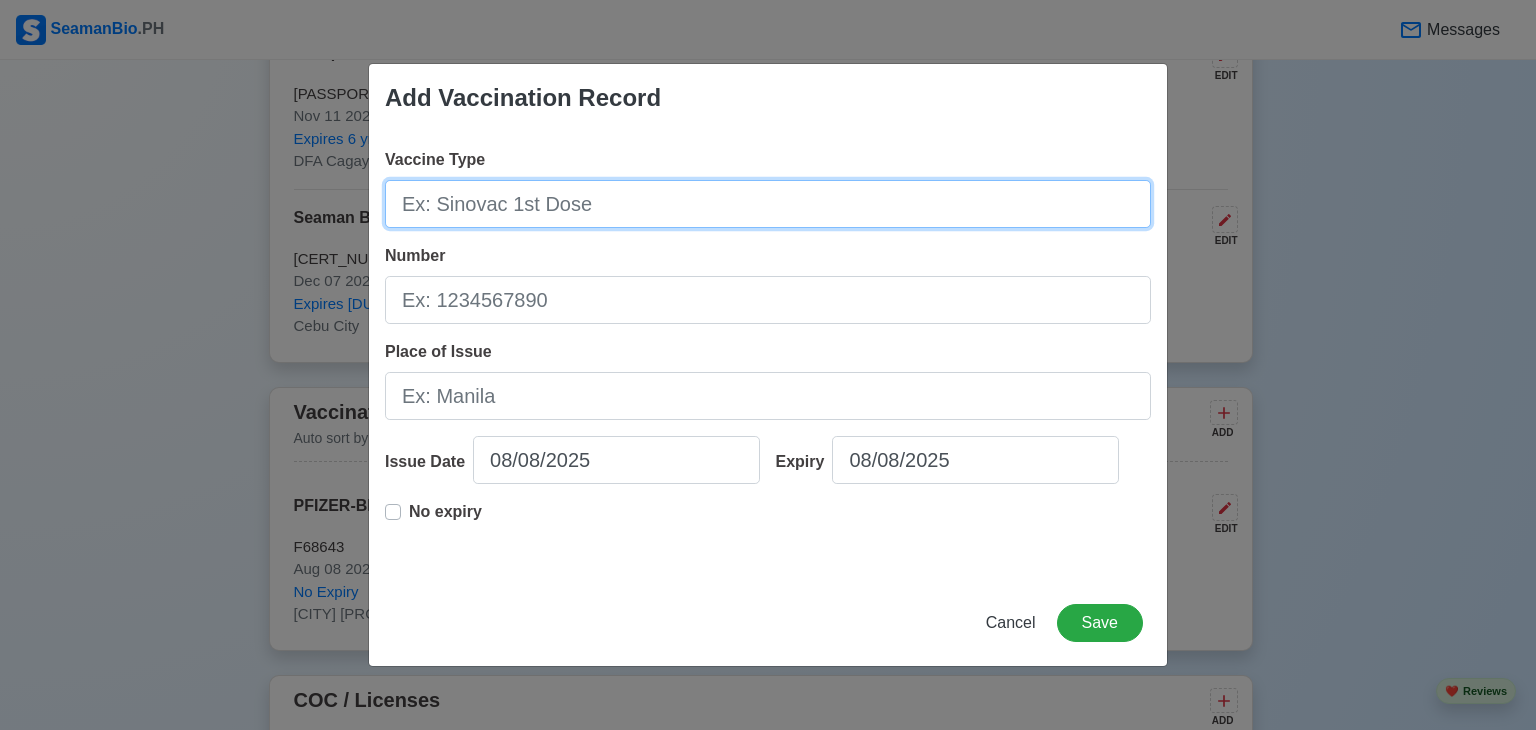 click on "Vaccine Type" at bounding box center (768, 204) 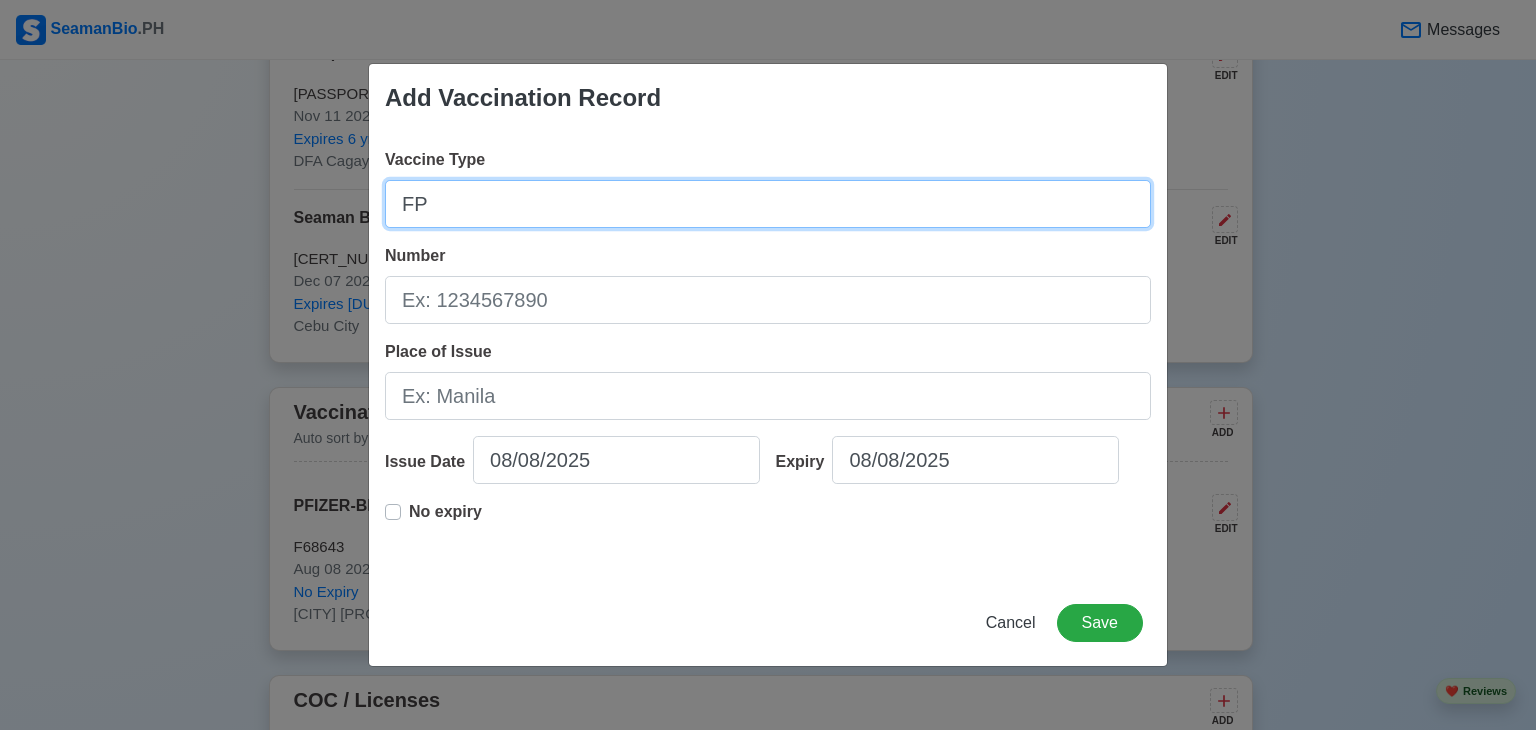type on "F" 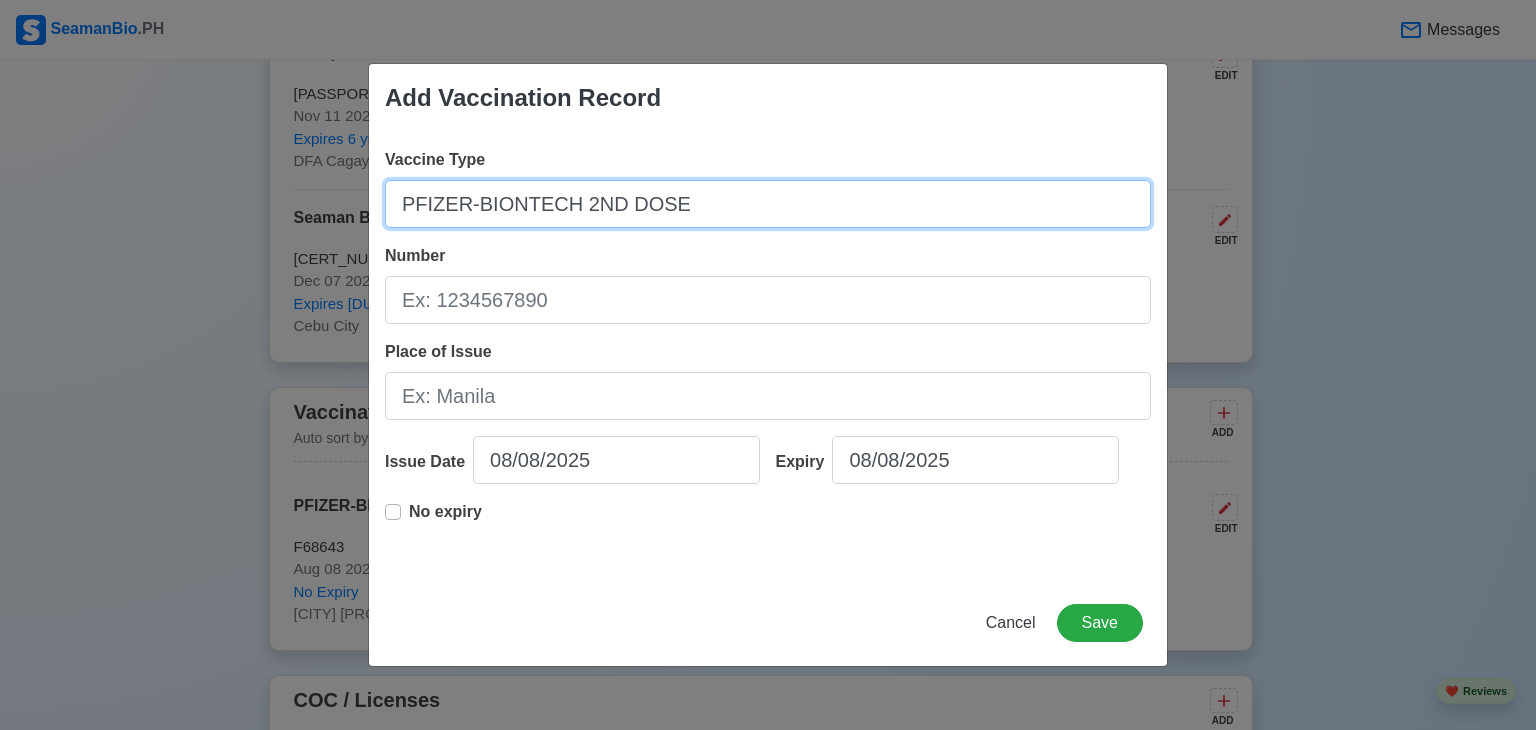 type on "PFIZER-BIONTECH 2ND DOSE" 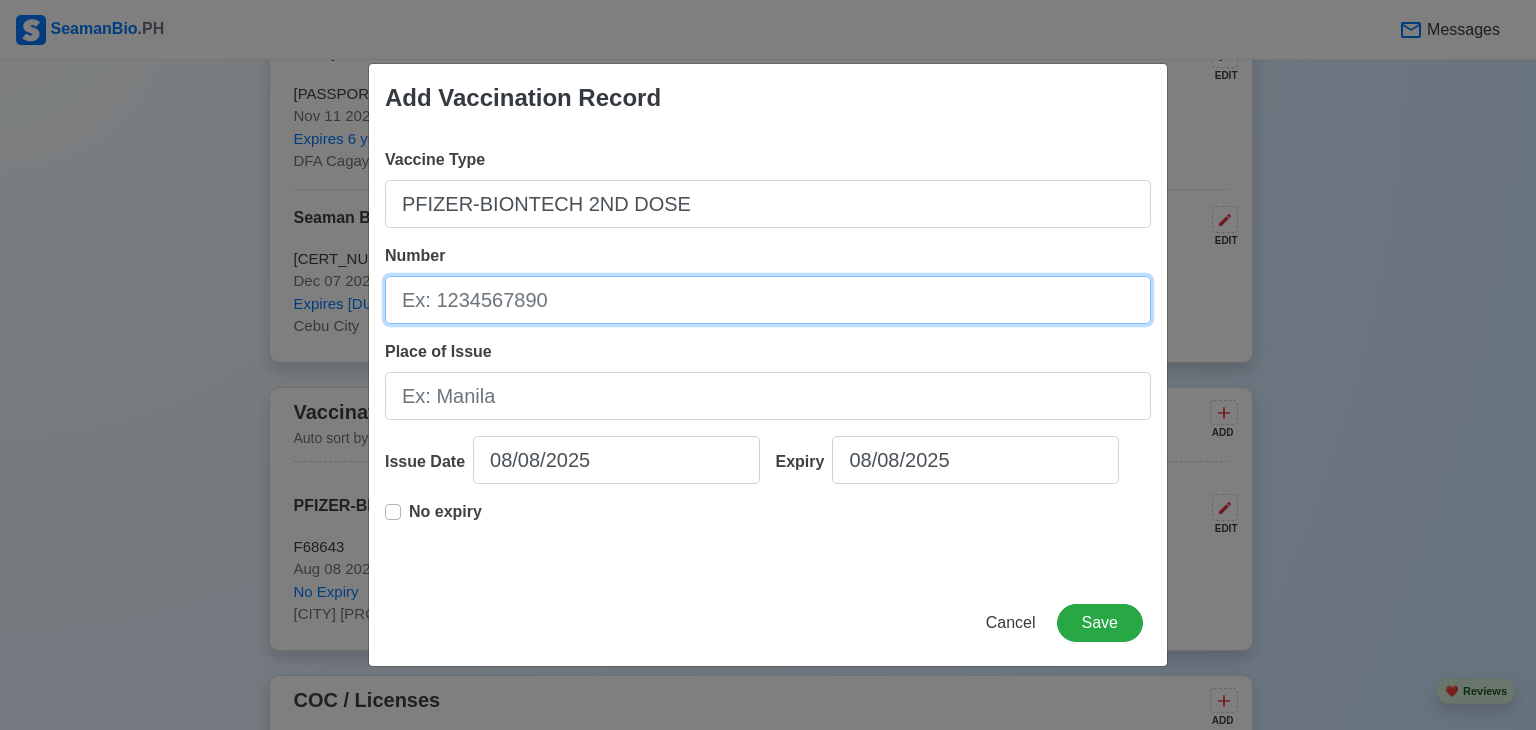 click on "Number" at bounding box center (768, 300) 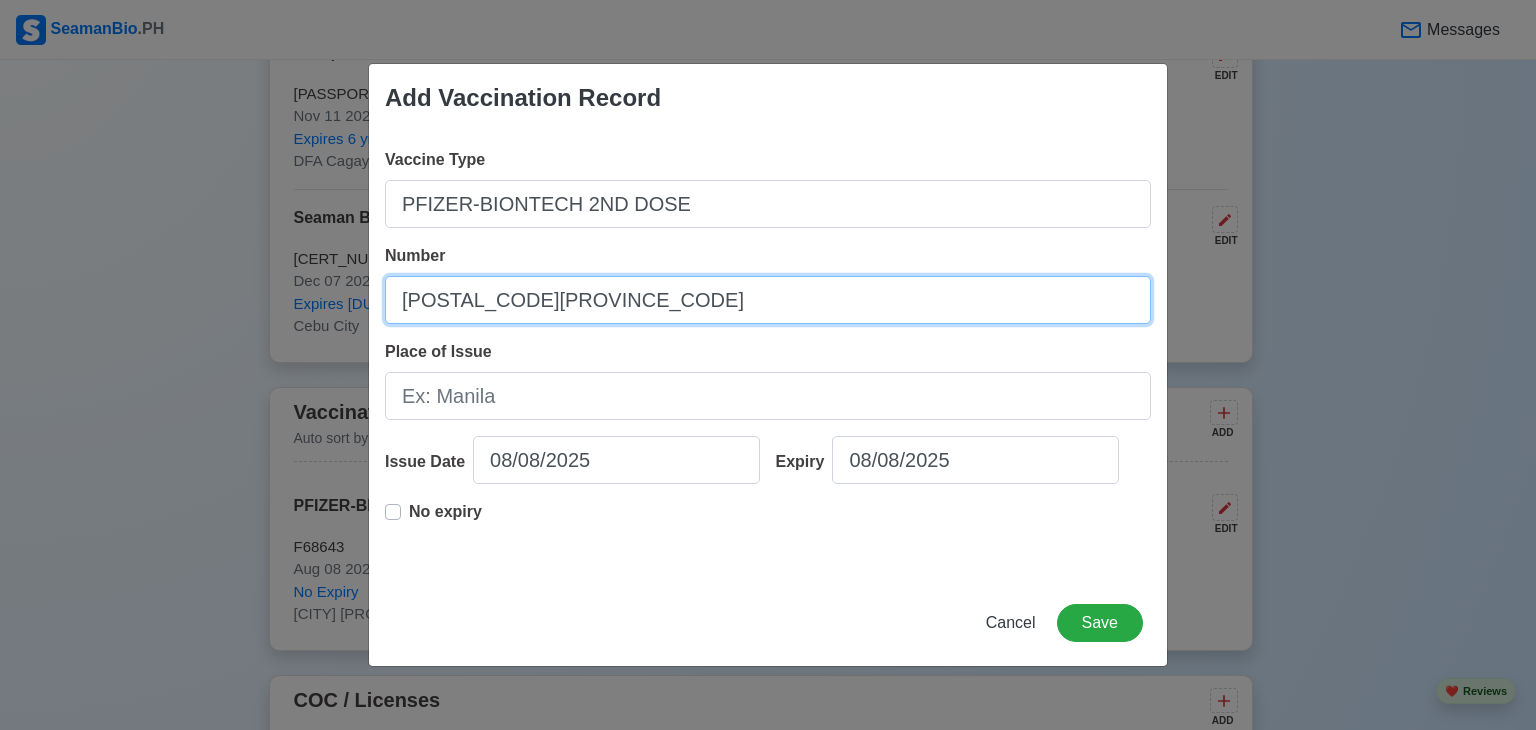 type on "[CREDENTIAL]" 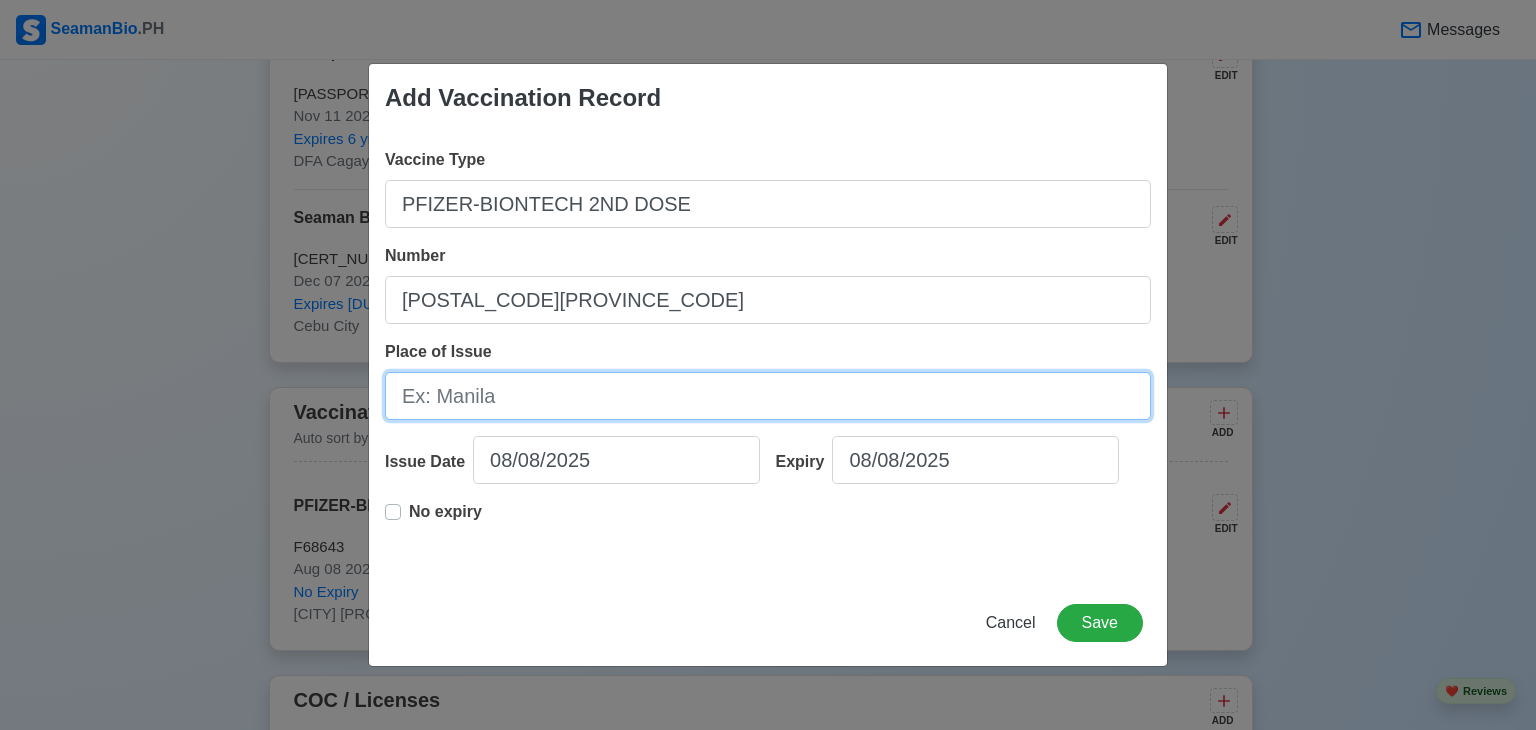 click on "Place of Issue" at bounding box center (768, 396) 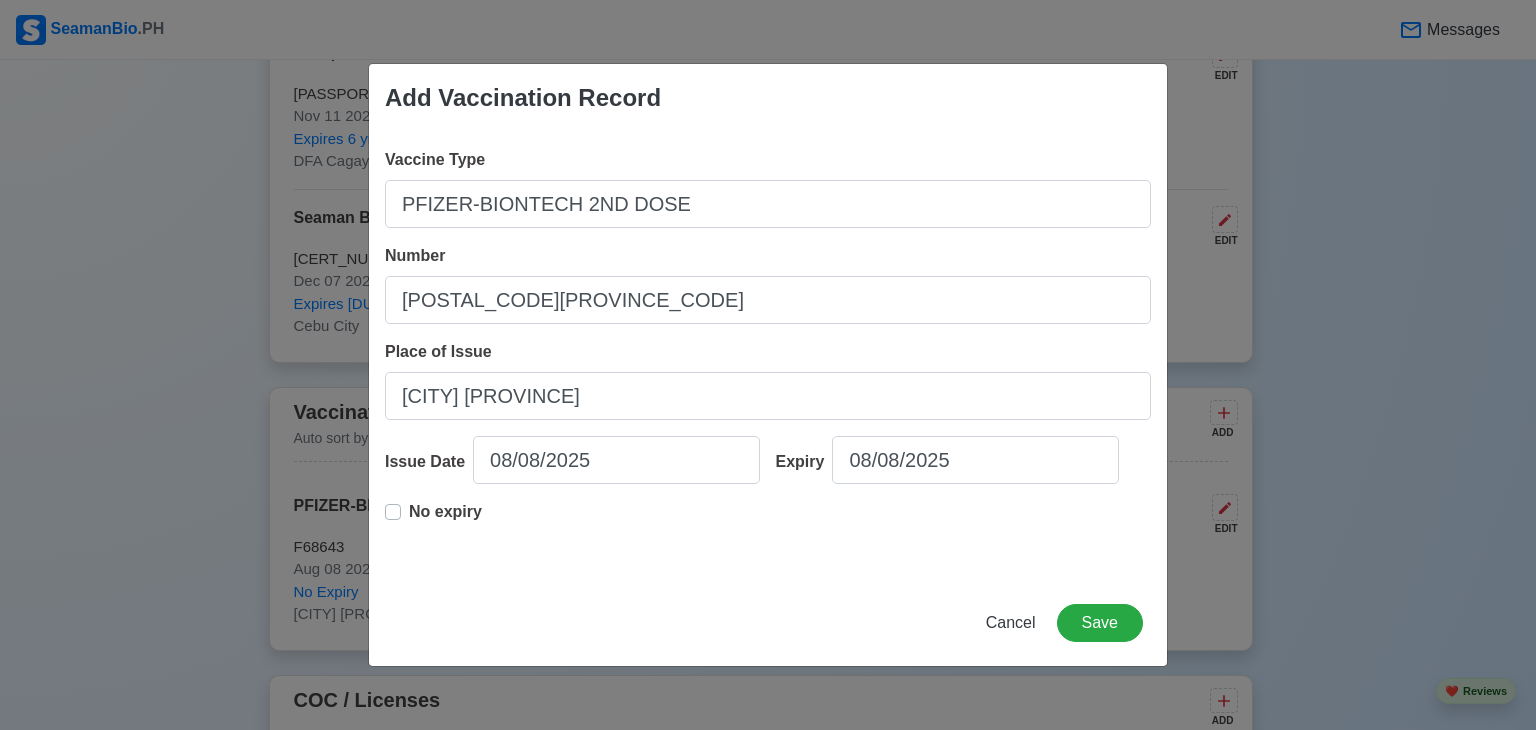 click on "No expiry" at bounding box center [433, 520] 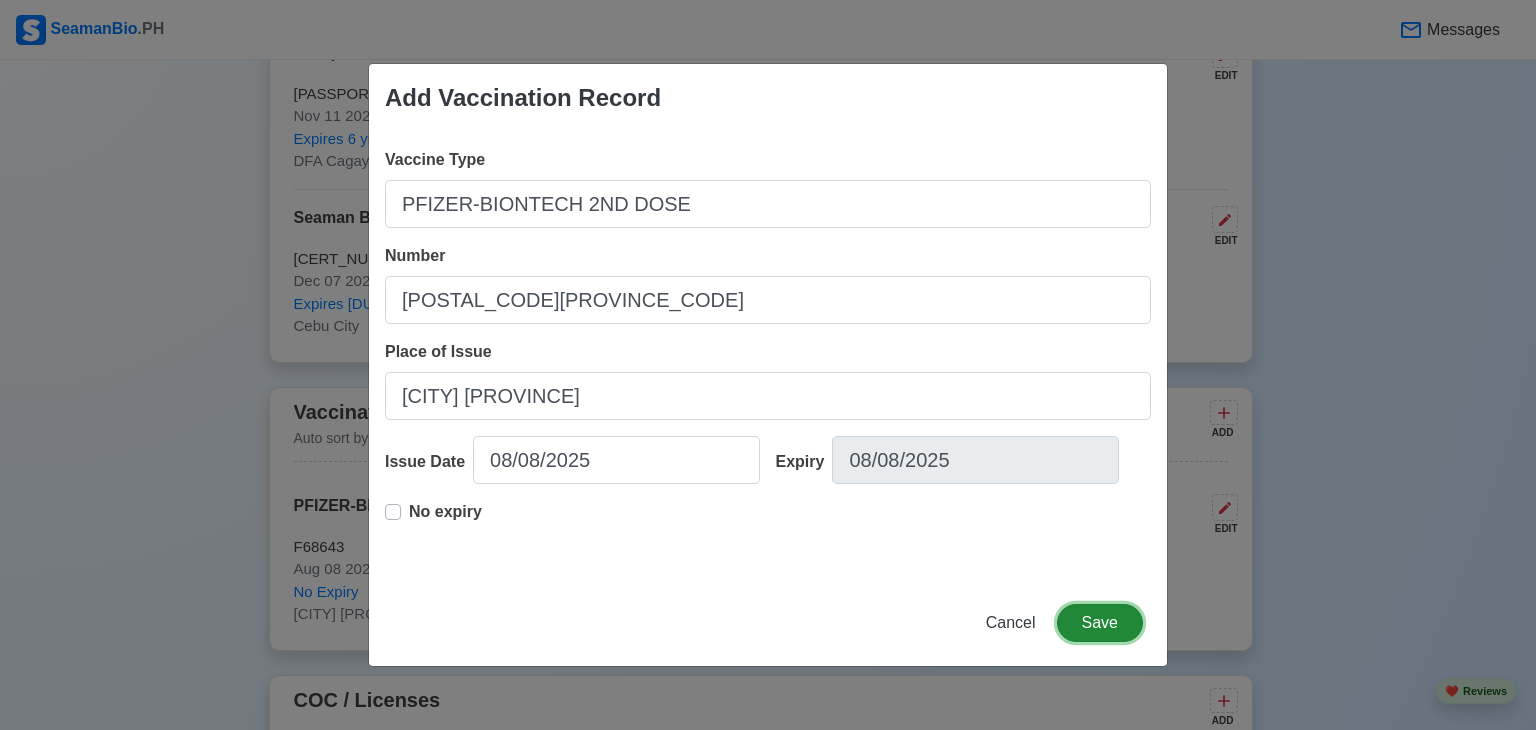 click on "Save" at bounding box center (1100, 623) 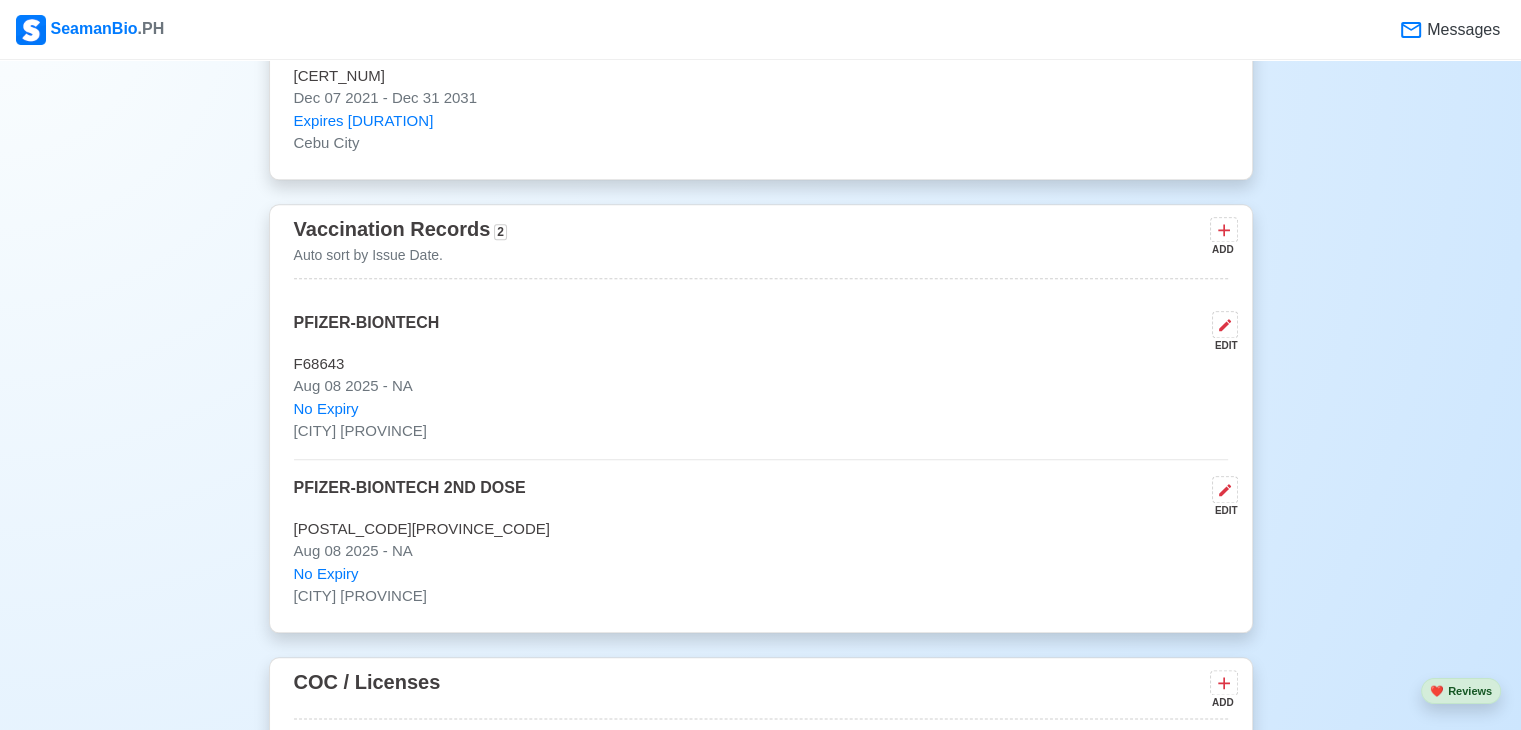 scroll, scrollTop: 2200, scrollLeft: 0, axis: vertical 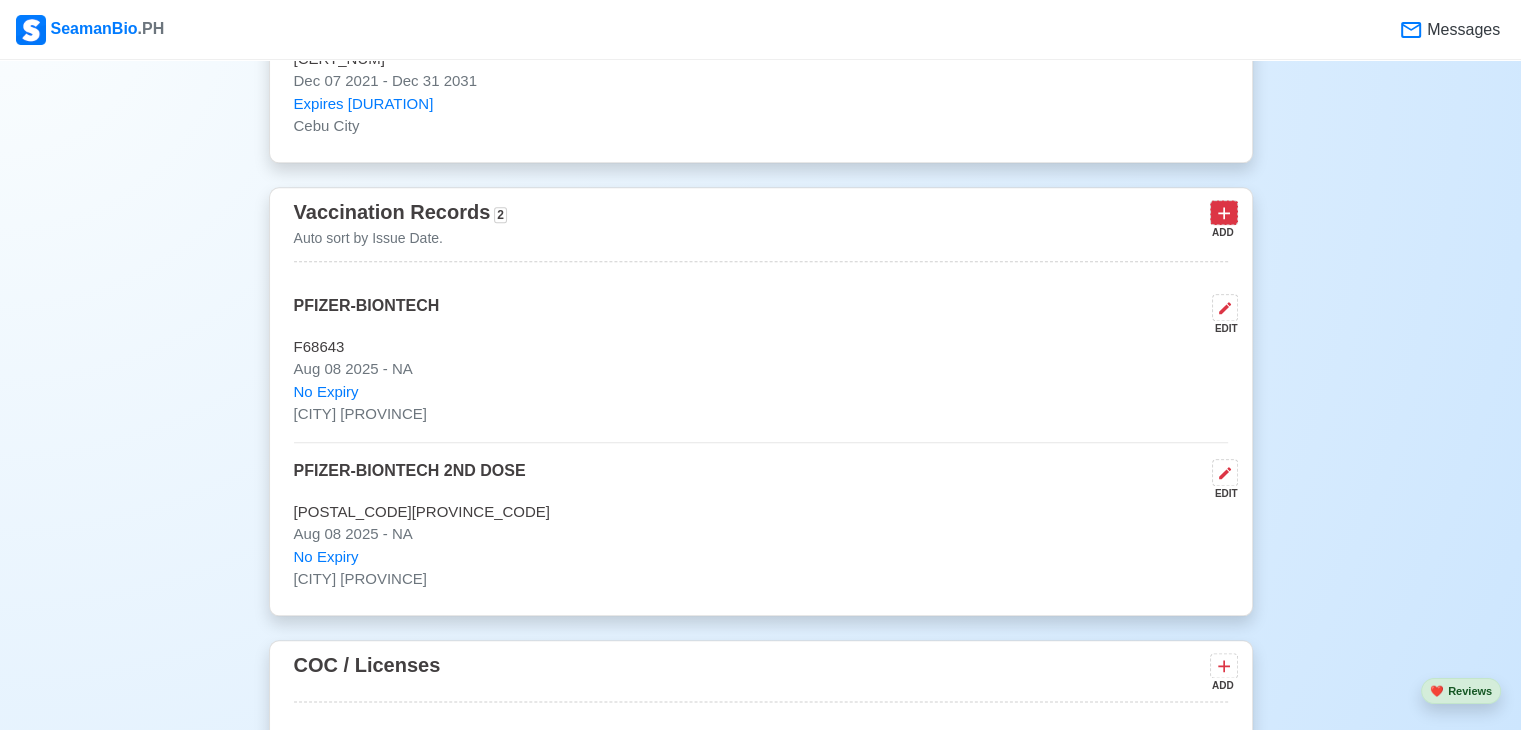 click 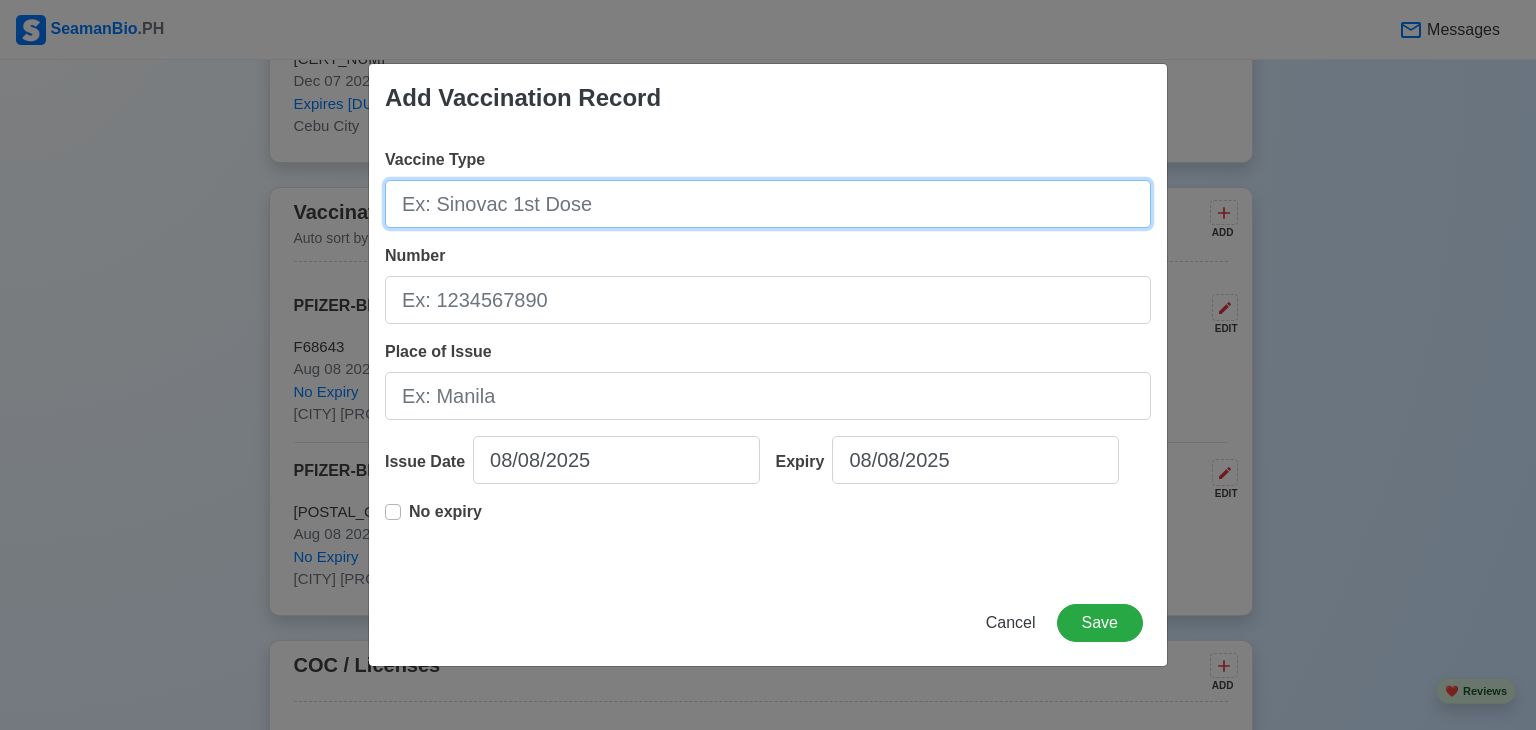 click on "Vaccine Type" at bounding box center (768, 204) 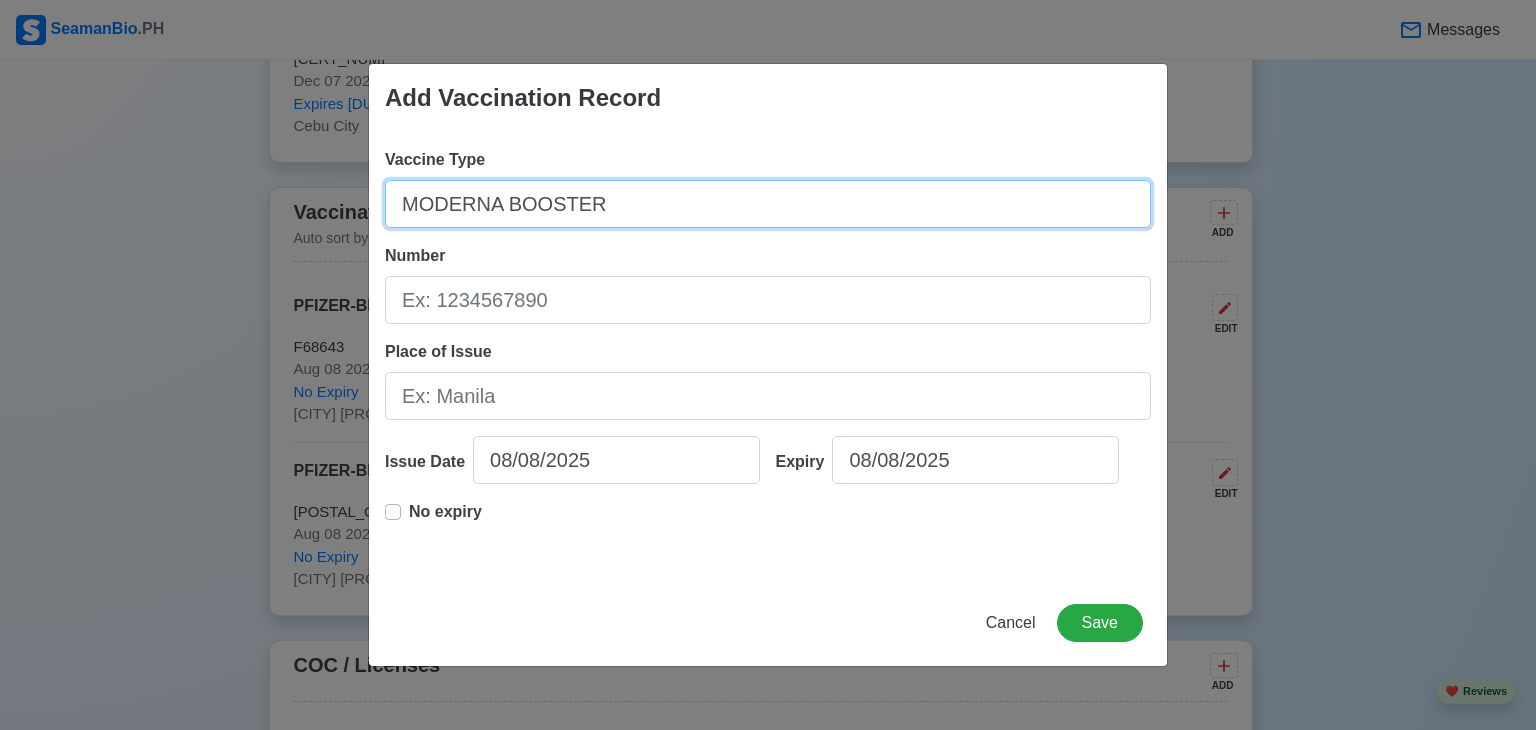 type on "MODERNA BOOSTER" 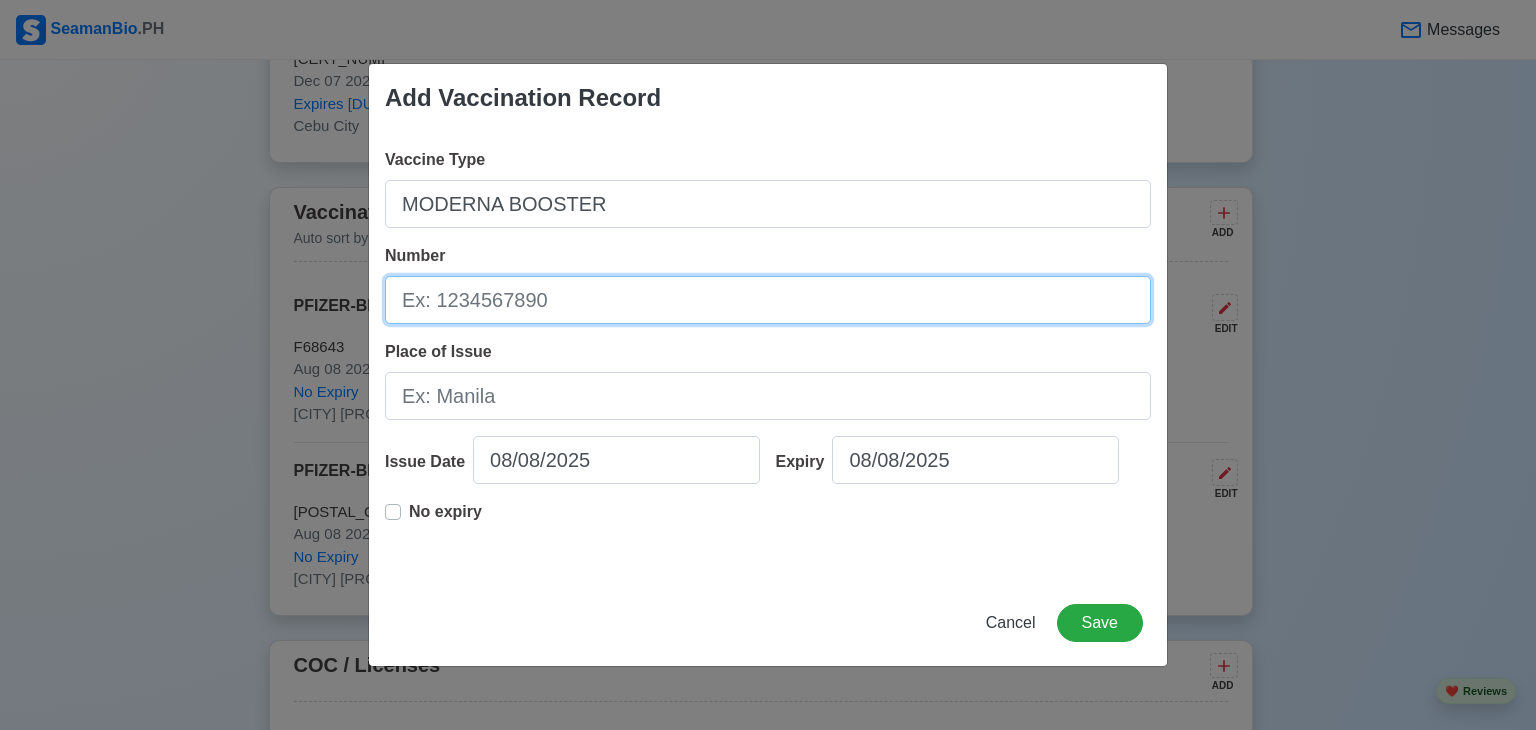 click on "Number" at bounding box center [768, 300] 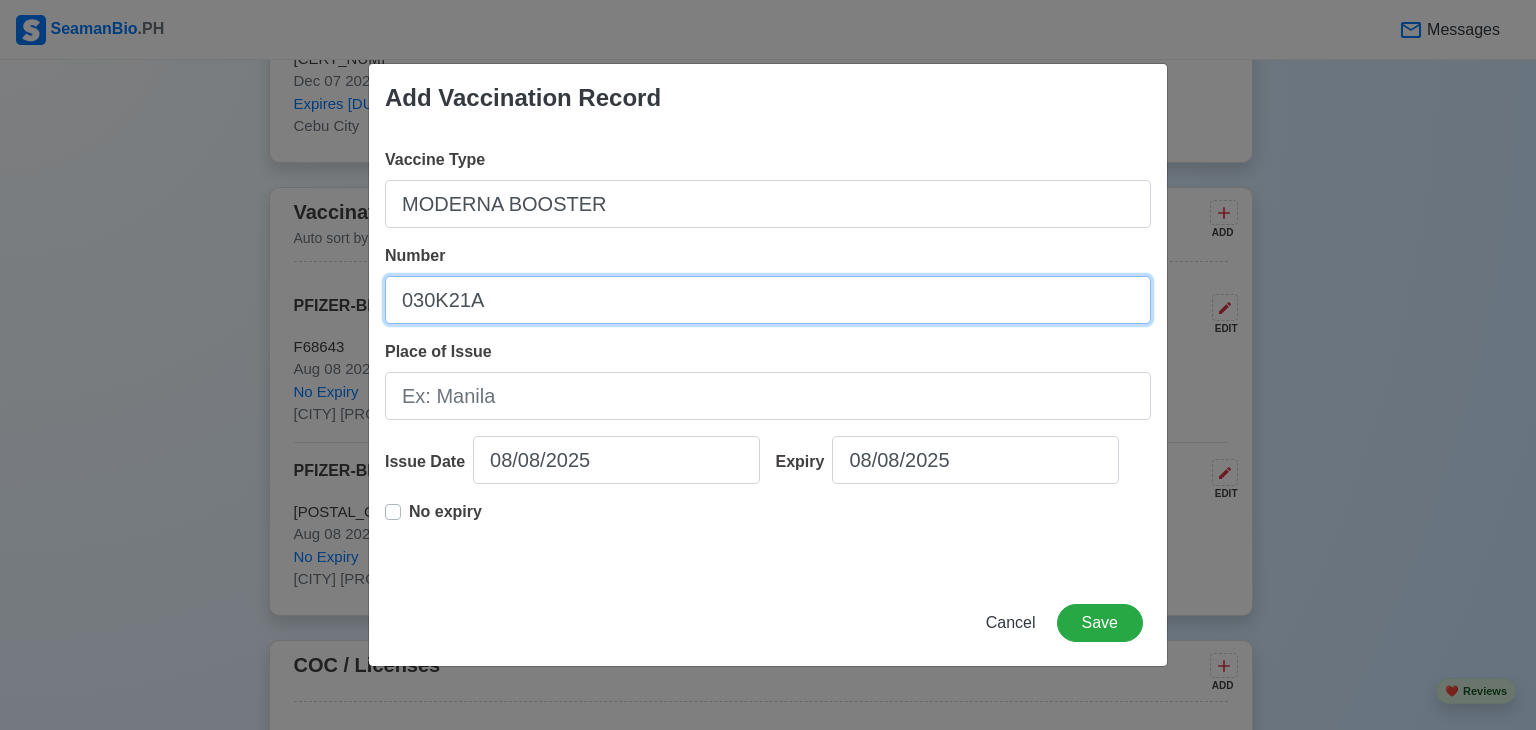 type on "030K21A" 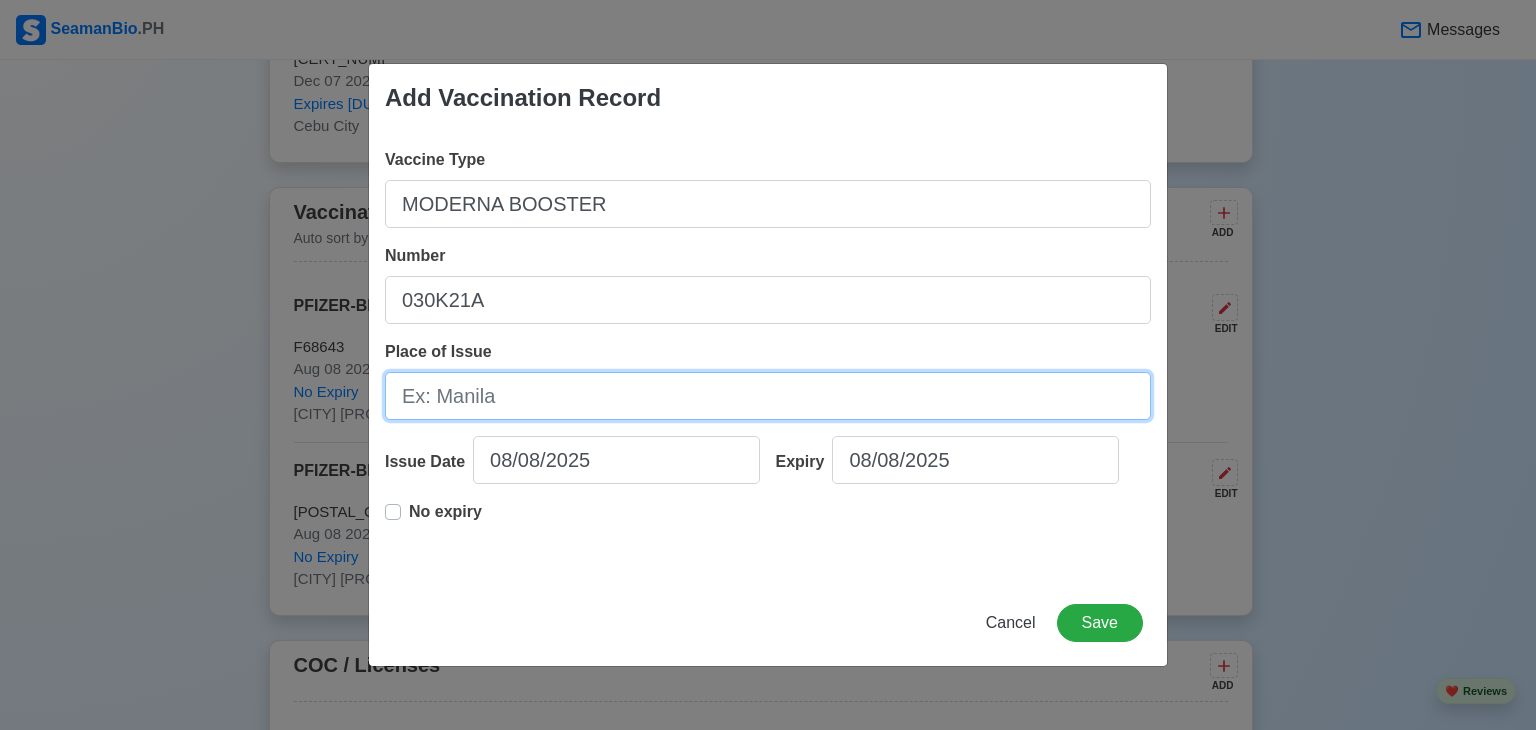 click on "Place of Issue" at bounding box center [768, 396] 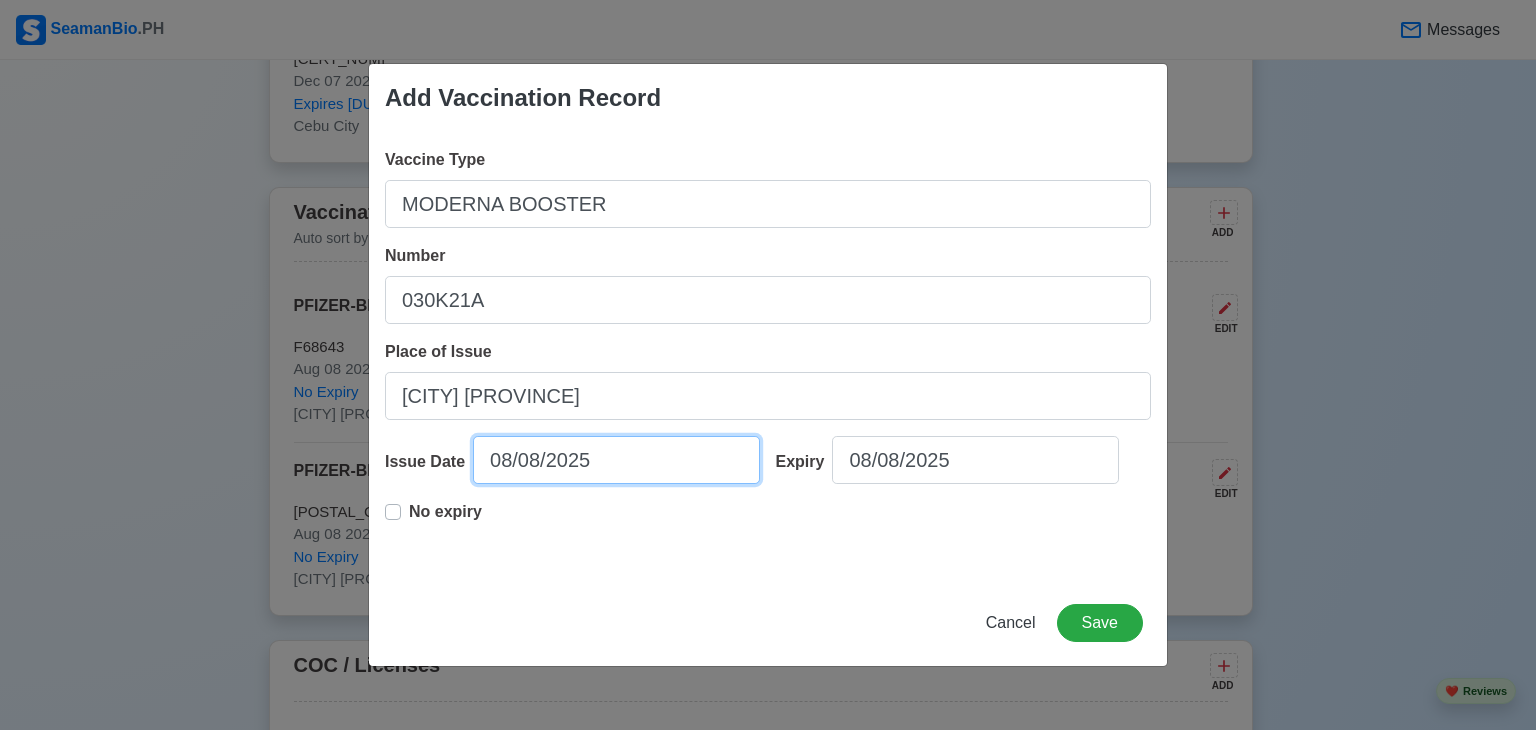 select on "****" 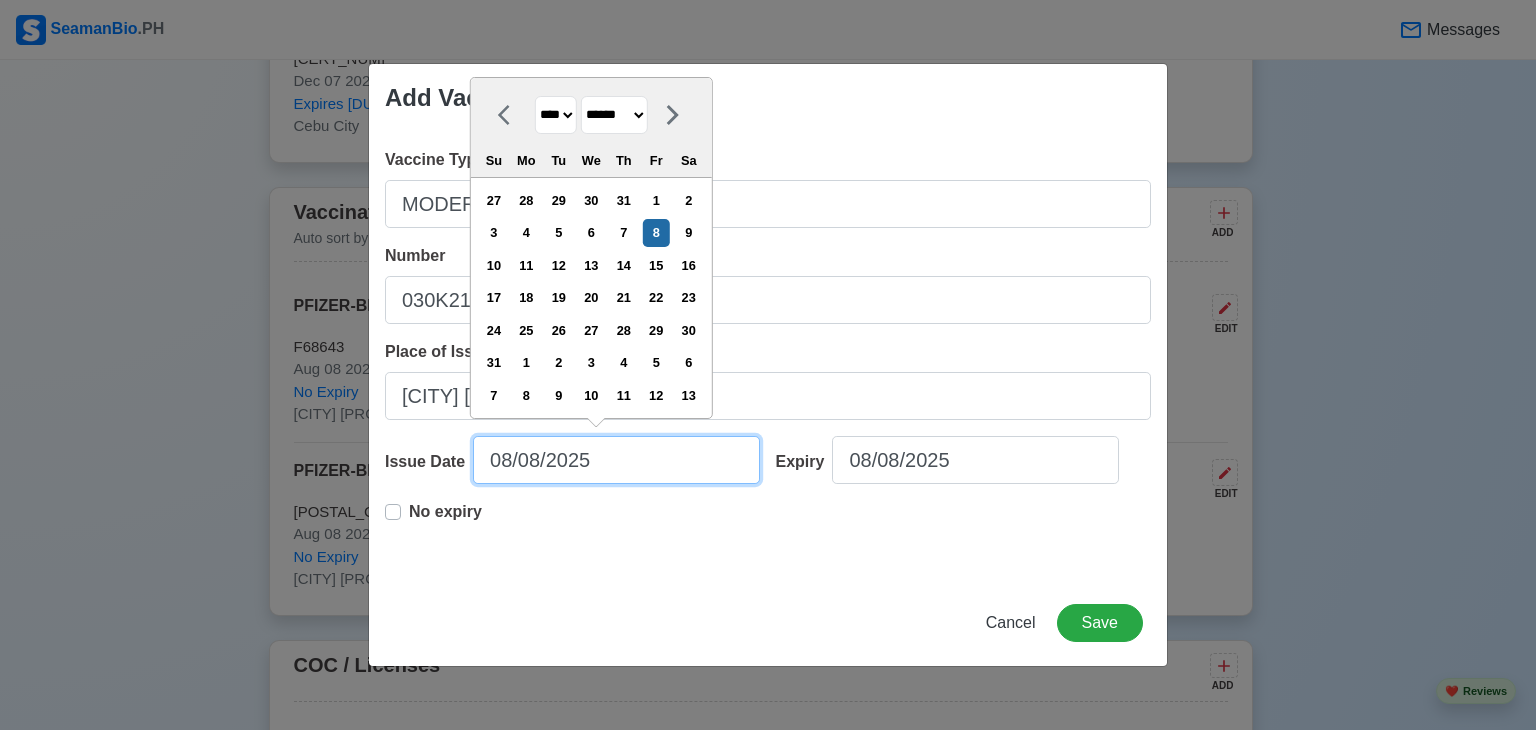 click on "08/08/2025" at bounding box center (616, 460) 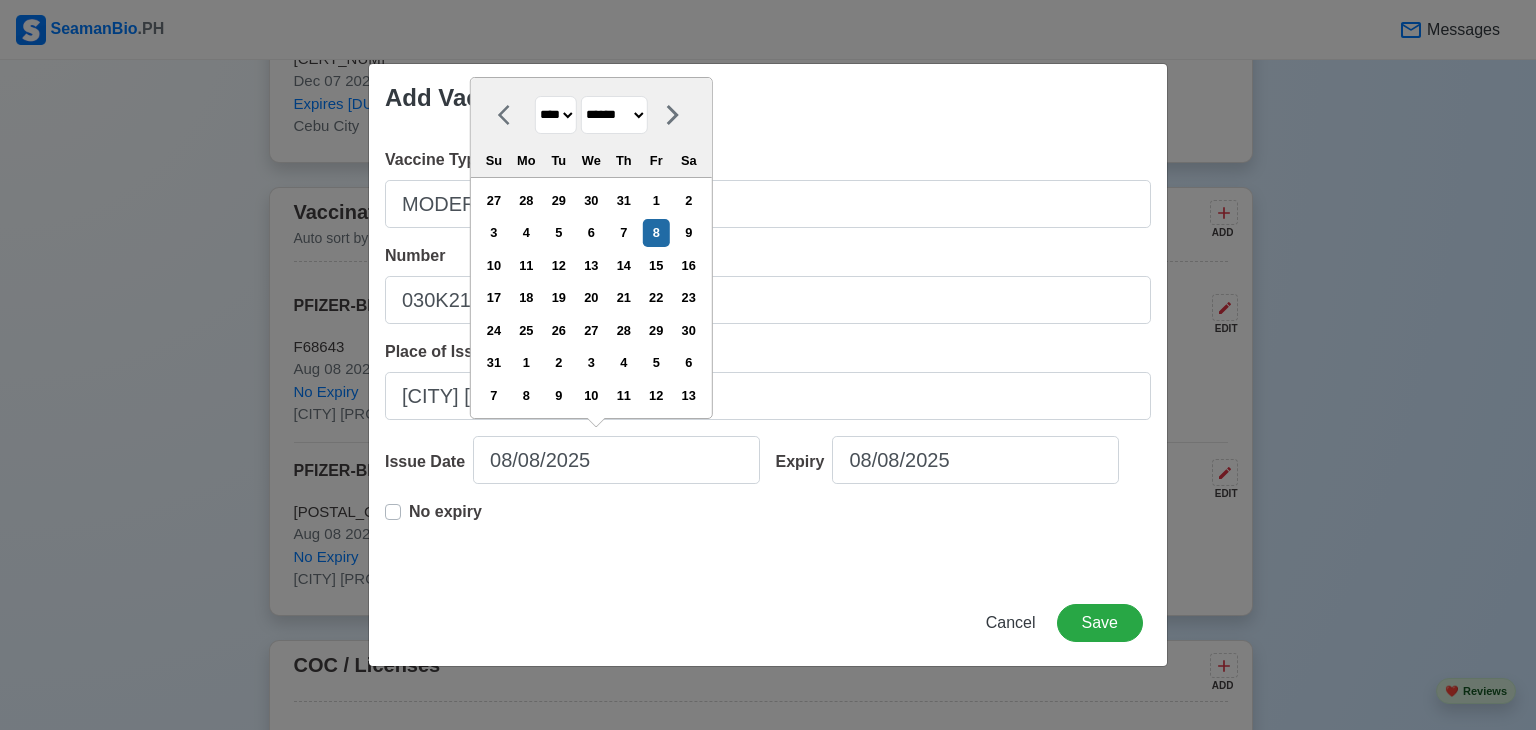 click on "**** **** **** **** **** **** **** **** **** **** **** **** **** **** **** **** **** **** **** **** **** **** **** **** **** **** **** **** **** **** **** **** **** **** **** **** **** **** **** **** **** **** **** **** **** **** **** **** **** **** **** **** **** **** **** **** **** **** **** **** **** **** **** **** **** **** **** **** **** **** **** **** **** **** **** **** **** **** **** **** **** **** **** **** **** **** **** **** **** **** **** **** **** **** **** **** **** **** **** **** **** **** **** **** **** ****" at bounding box center (556, 115) 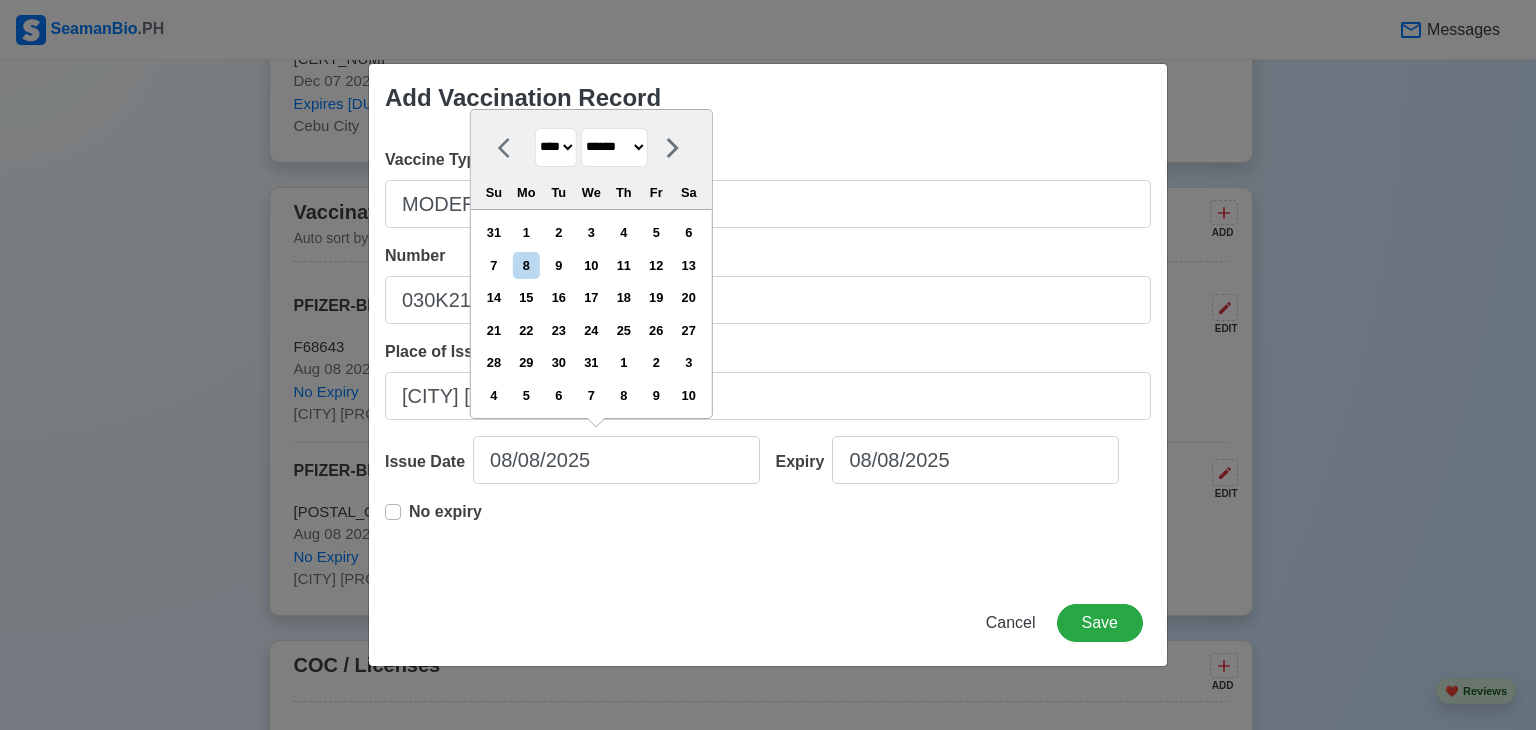 click on "******* ******** ***** ***** *** **** **** ****** ********* ******* ******** ********" at bounding box center (614, 147) 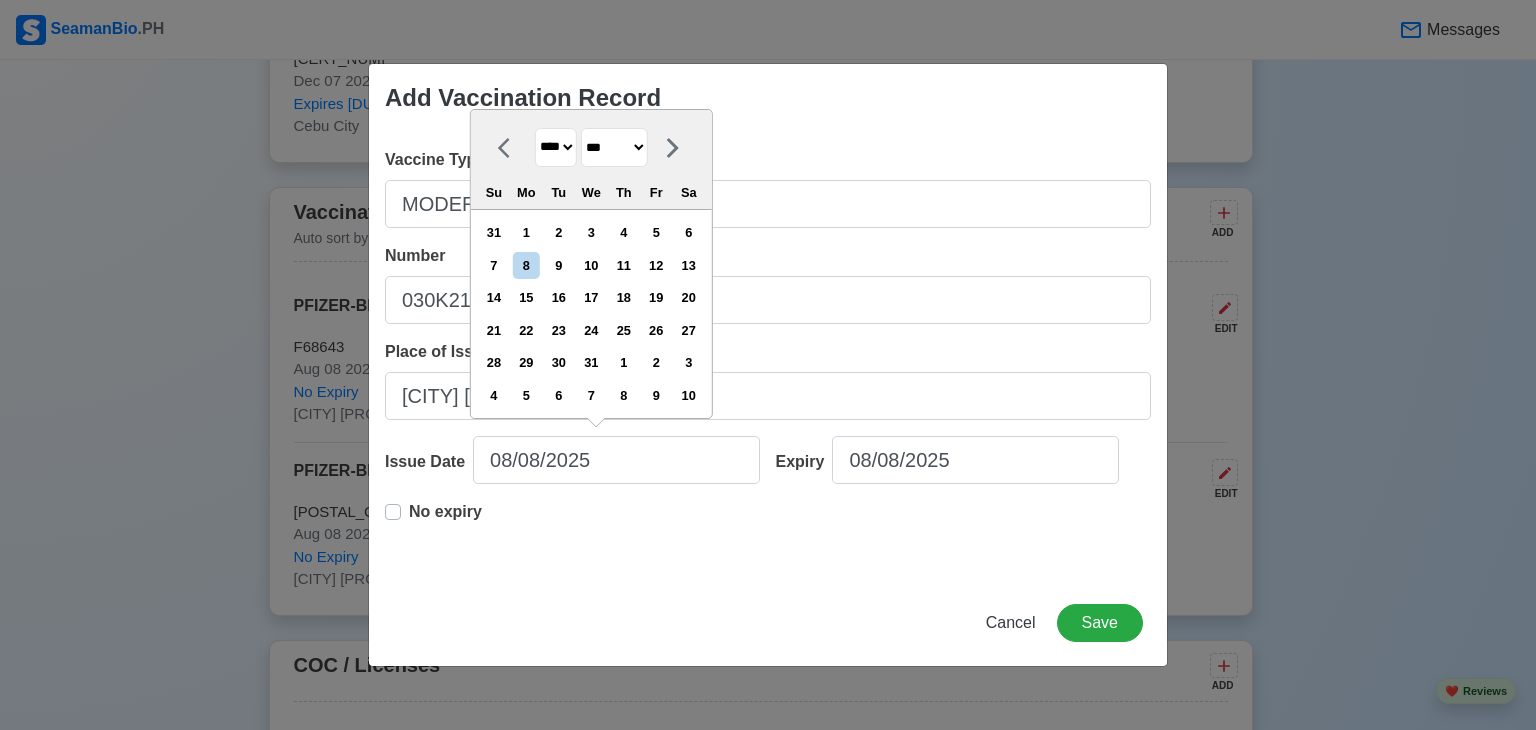 click on "******* ******** ***** ***** *** **** **** ****** ********* ******* ******** ********" at bounding box center [614, 147] 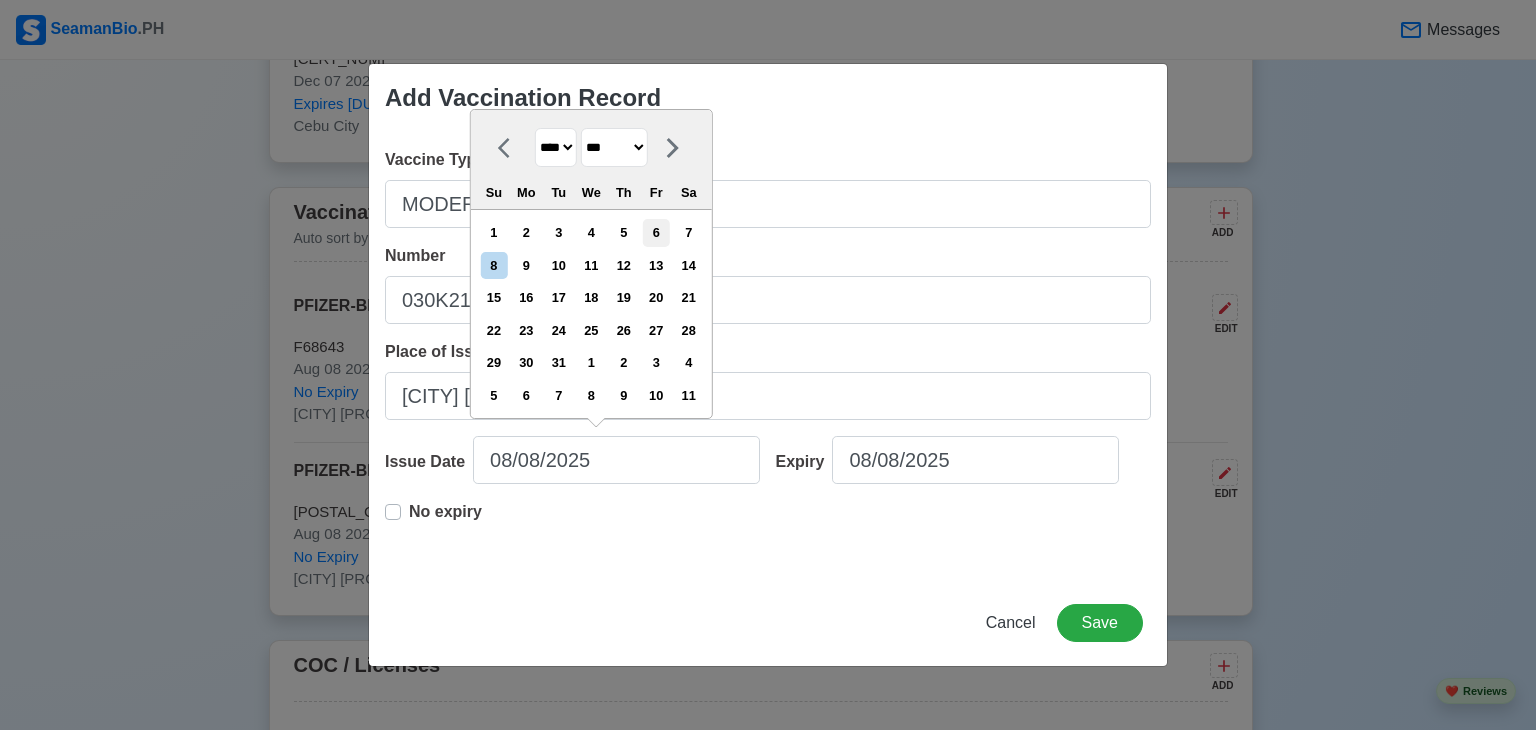 click on "6" at bounding box center [656, 232] 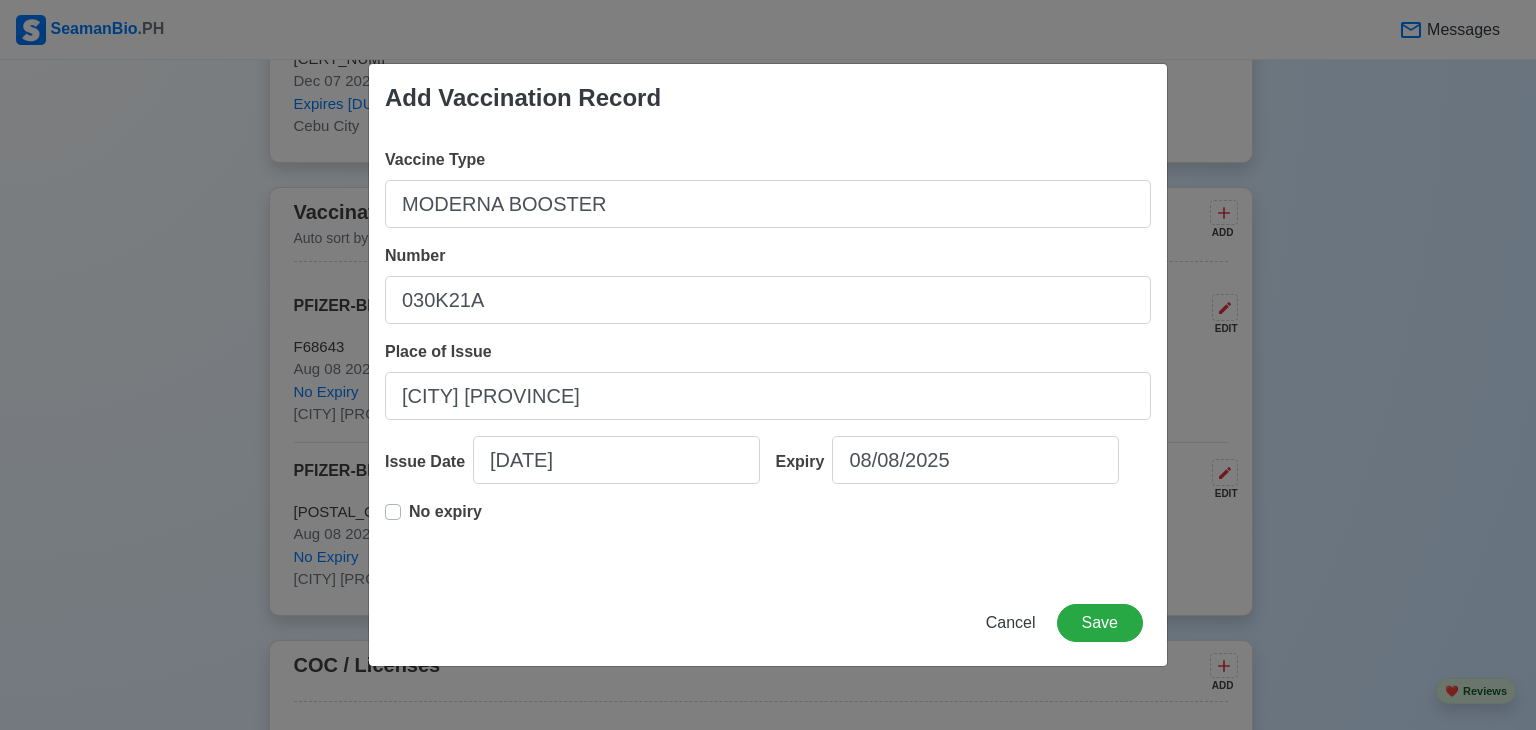 click on "No expiry" at bounding box center [445, 520] 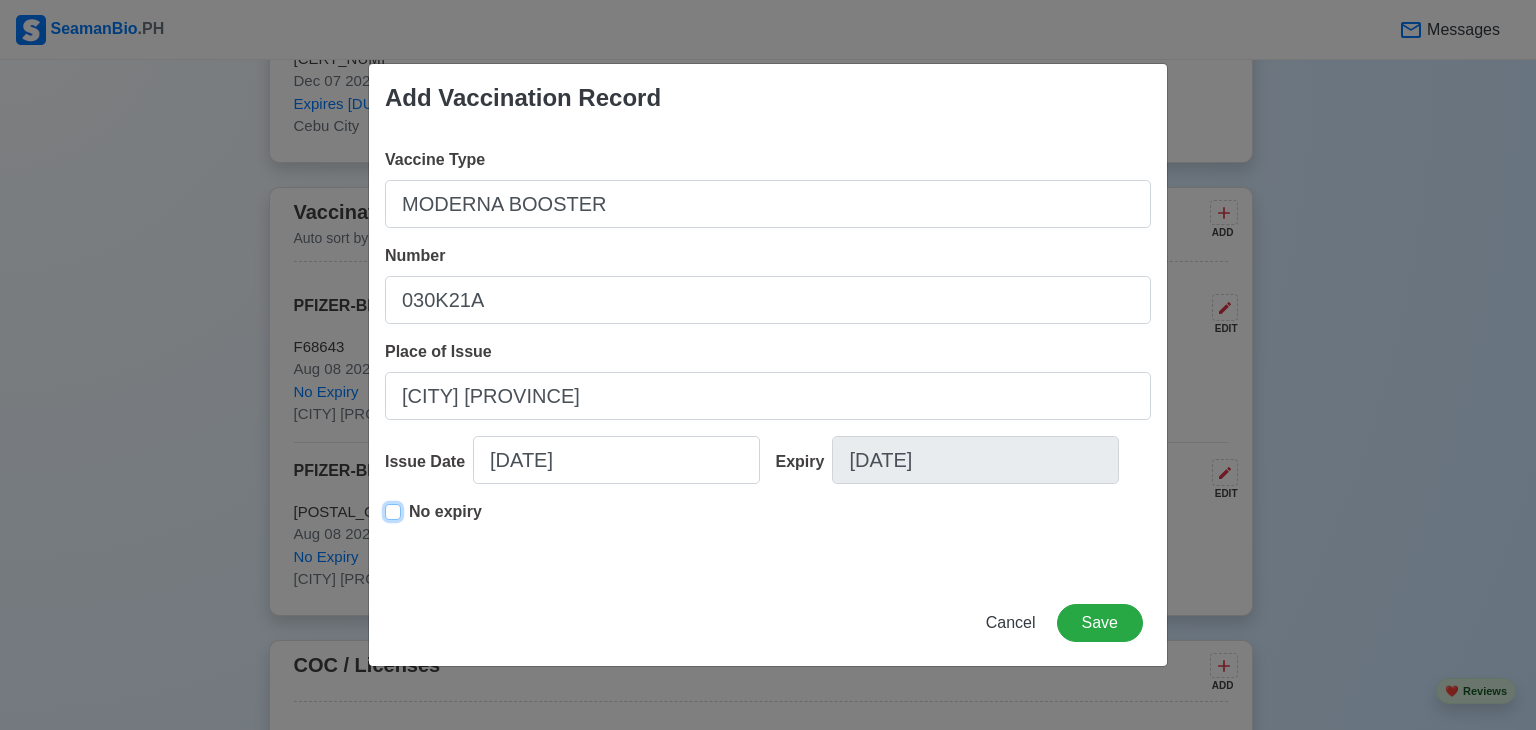 type on "05/06/2022" 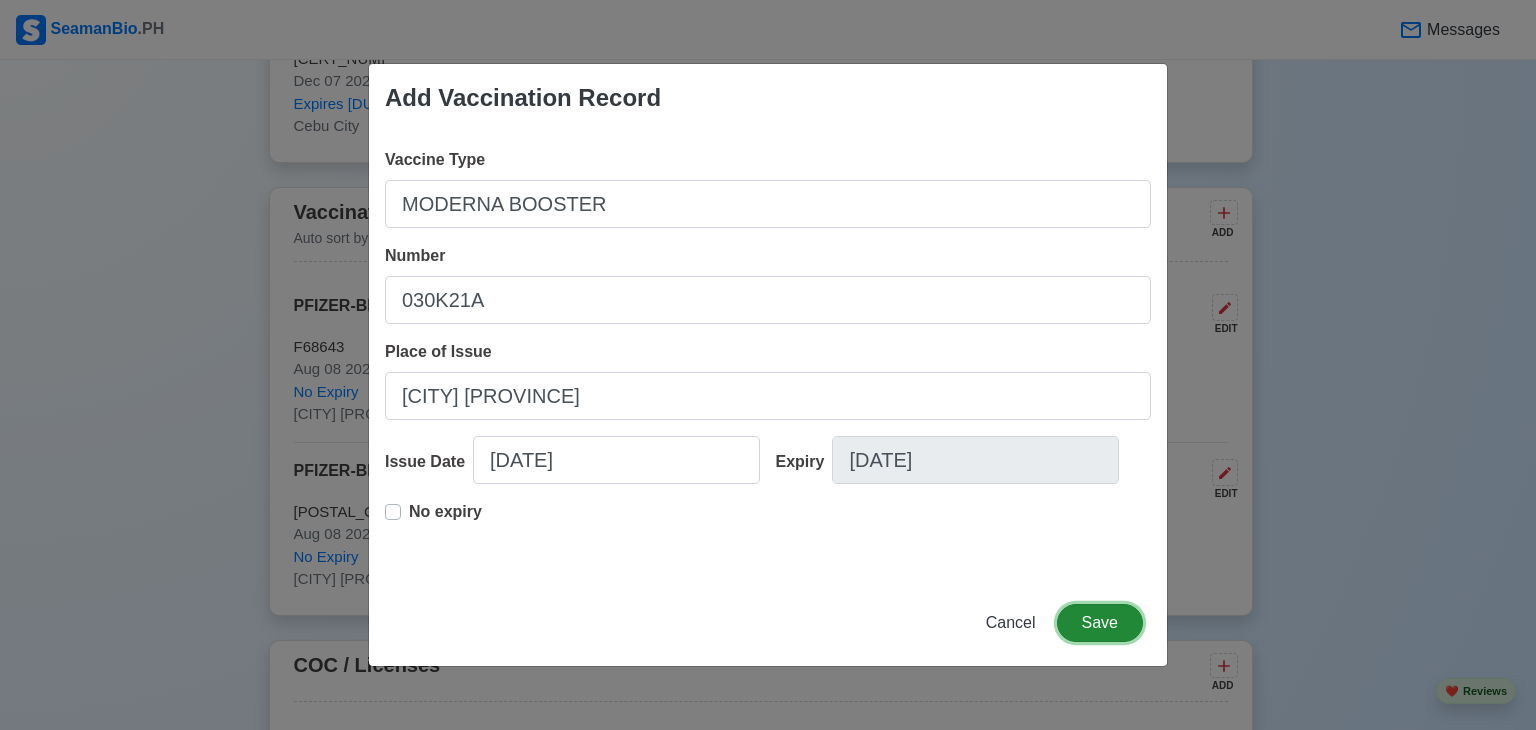 click on "Save" at bounding box center [1100, 623] 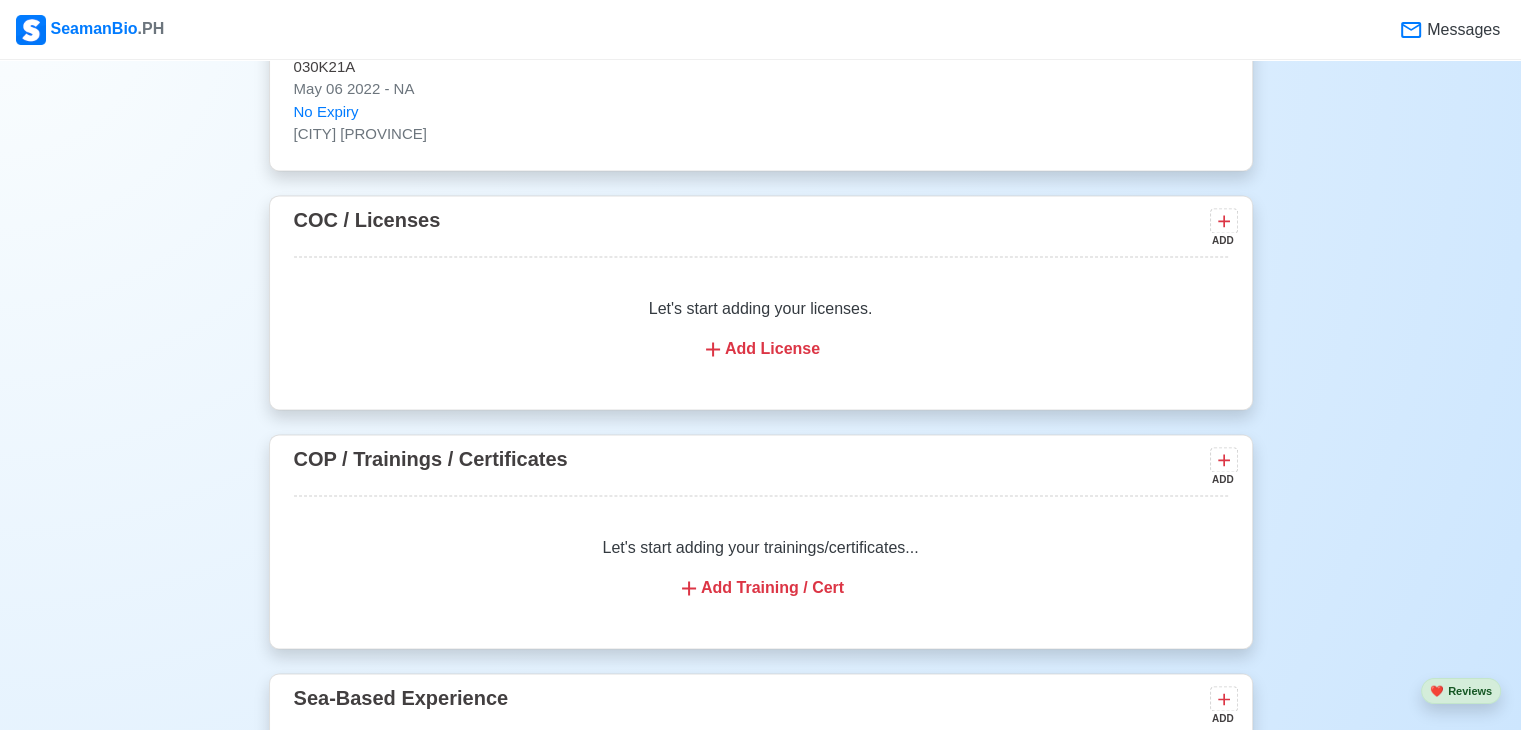 scroll, scrollTop: 2900, scrollLeft: 0, axis: vertical 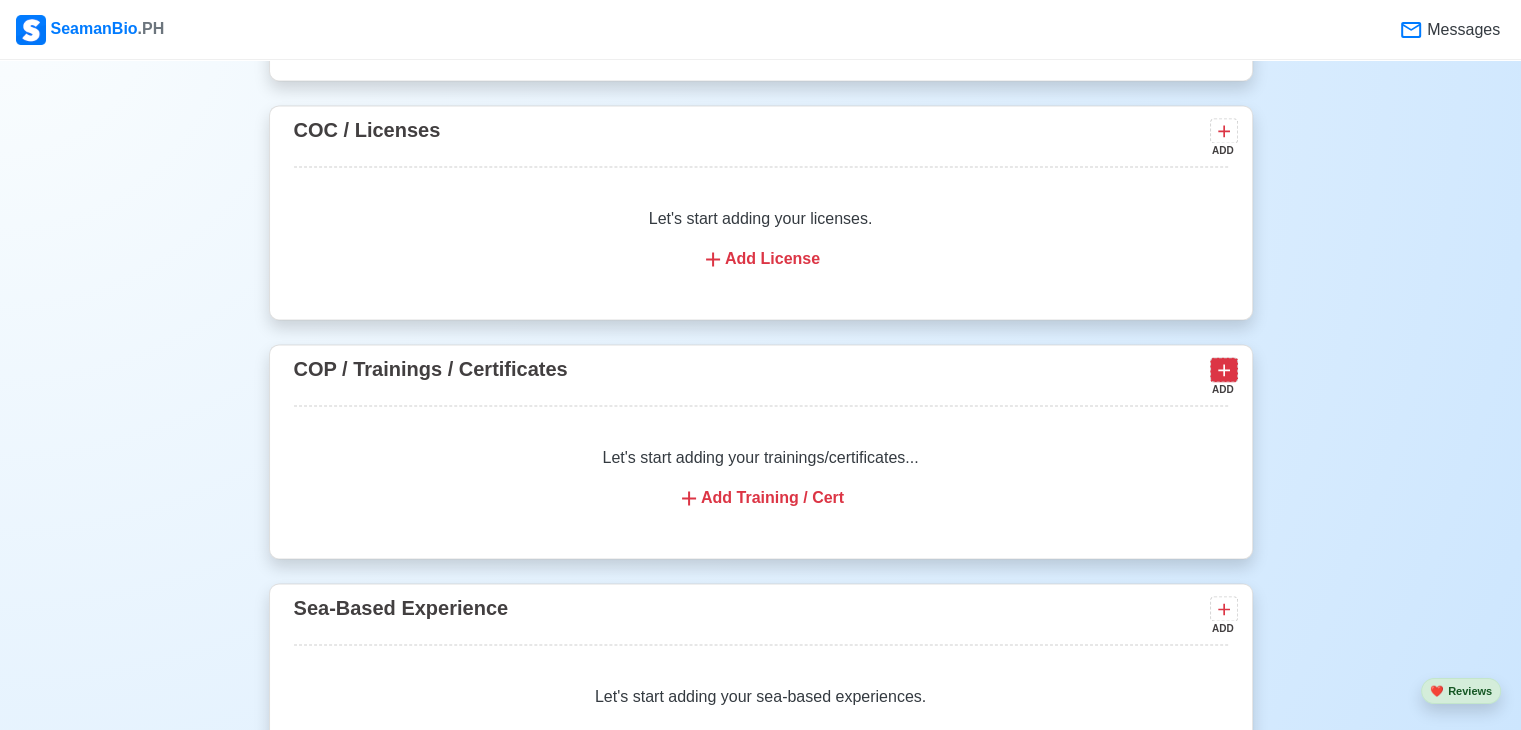 click 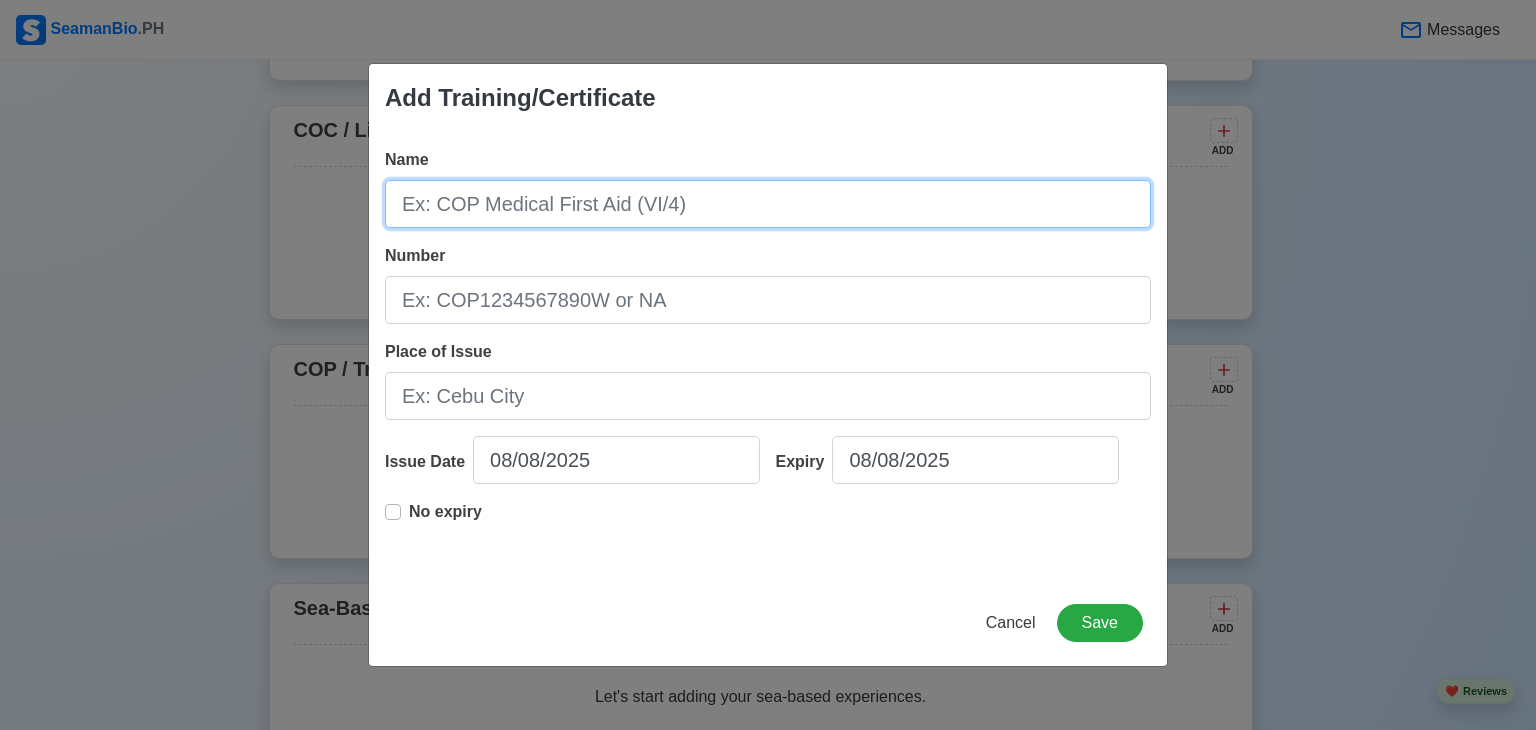 click on "Name" at bounding box center (768, 204) 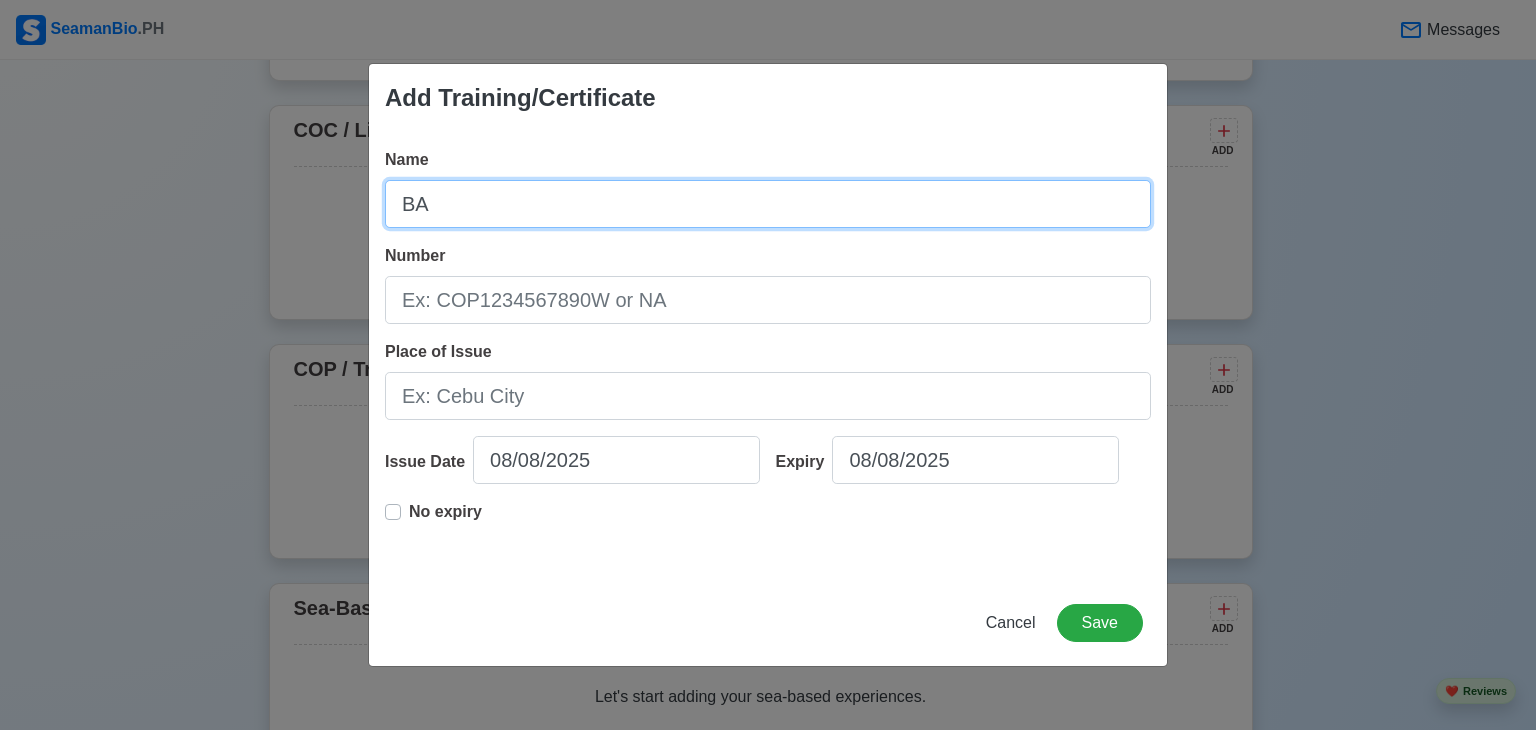 type on "B" 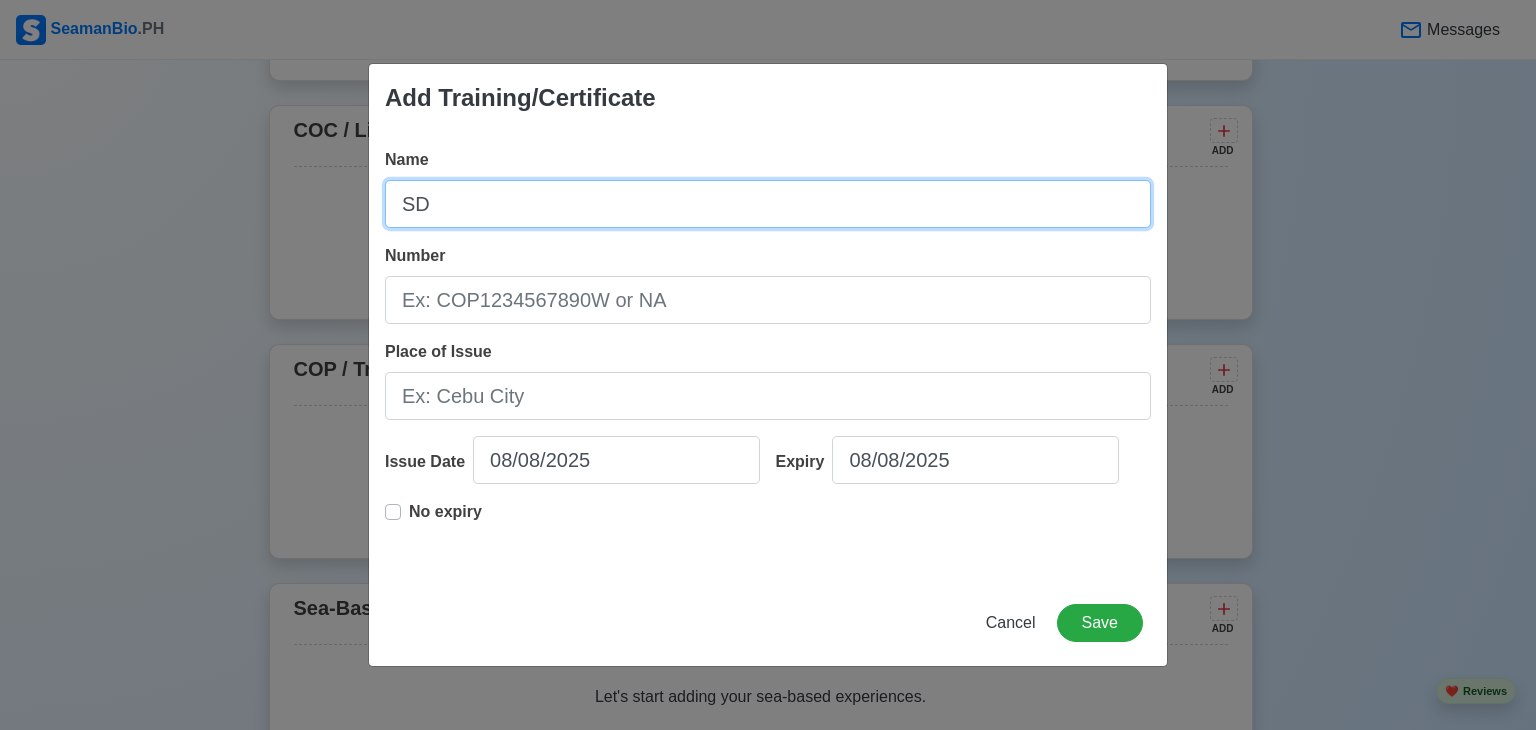 type on "S" 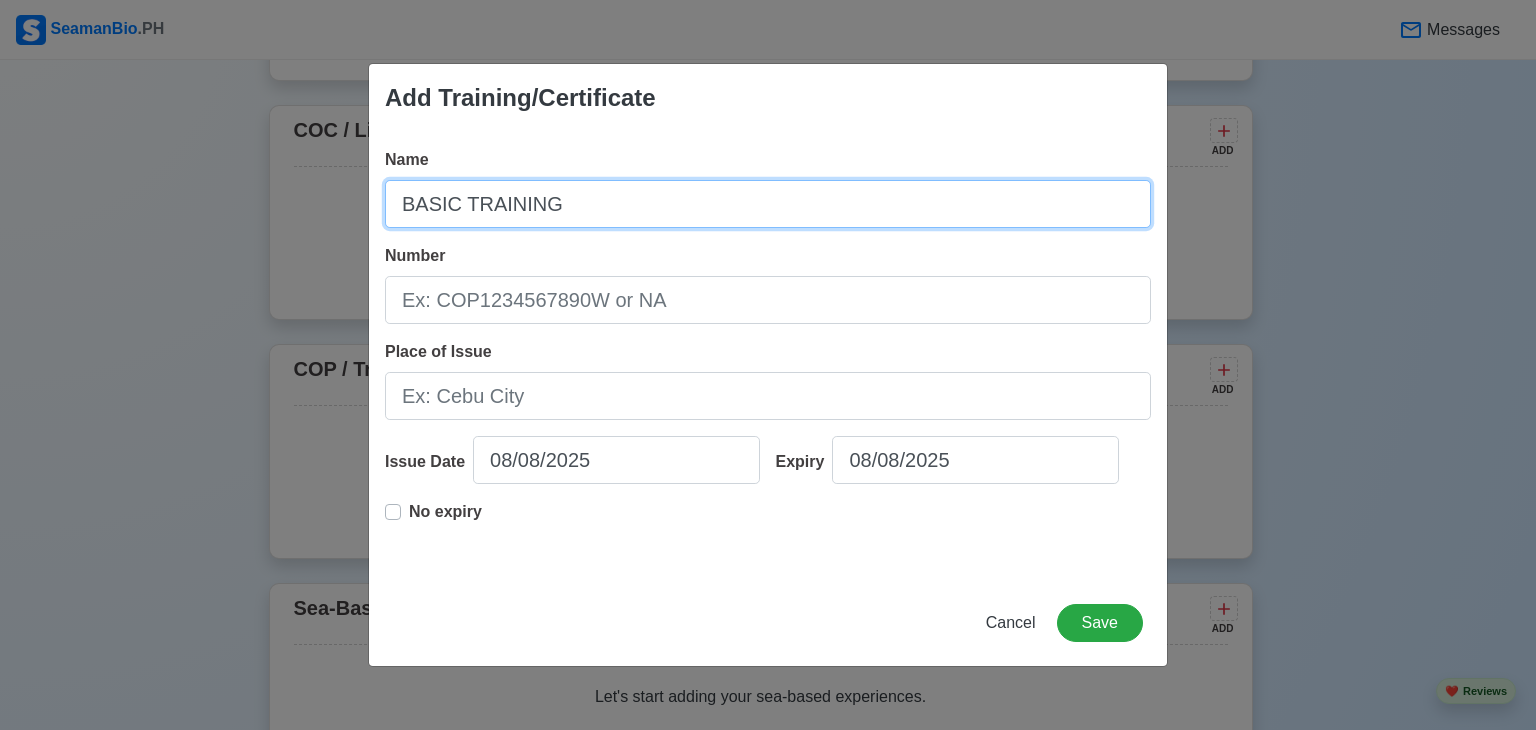 type on "BASIC TRAINING" 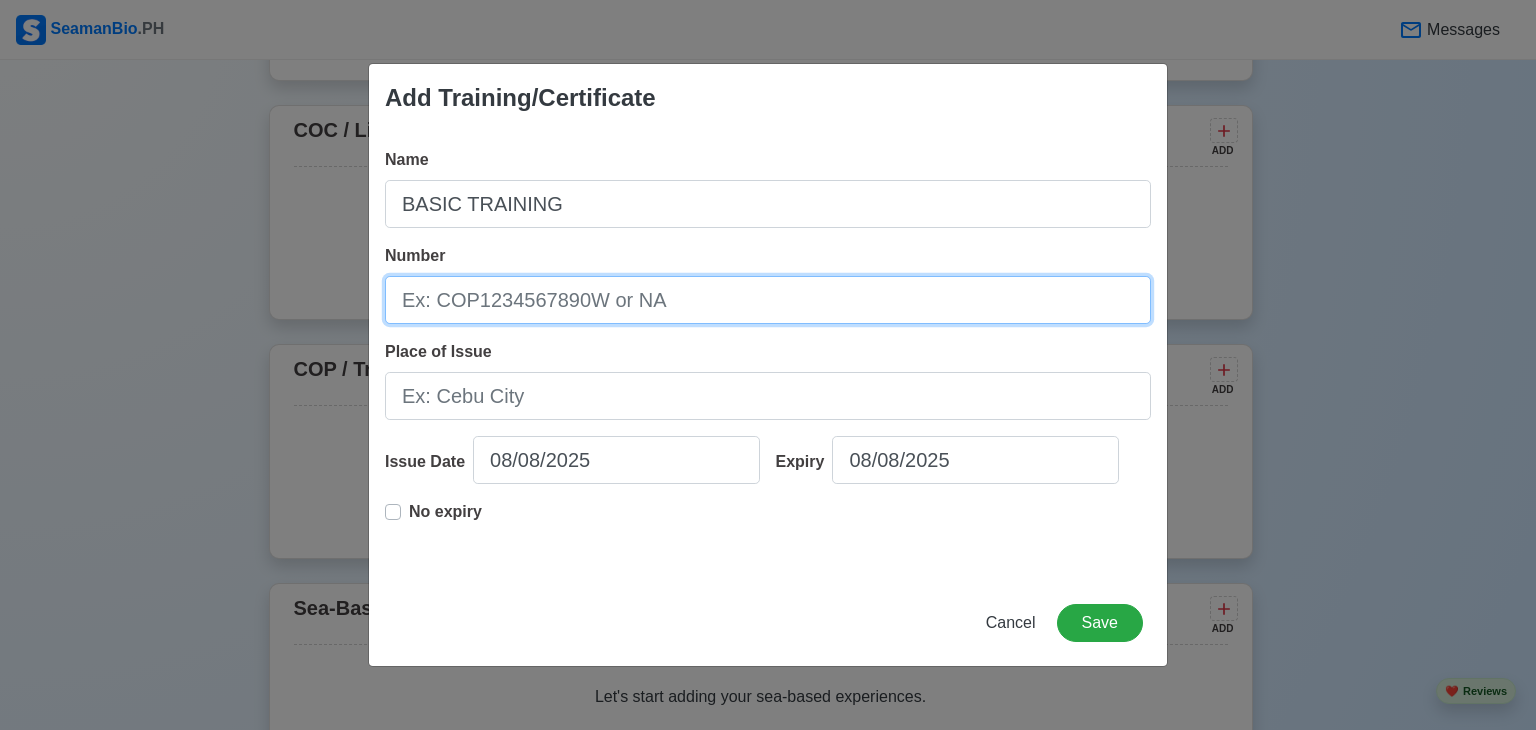 click on "Number" at bounding box center (768, 300) 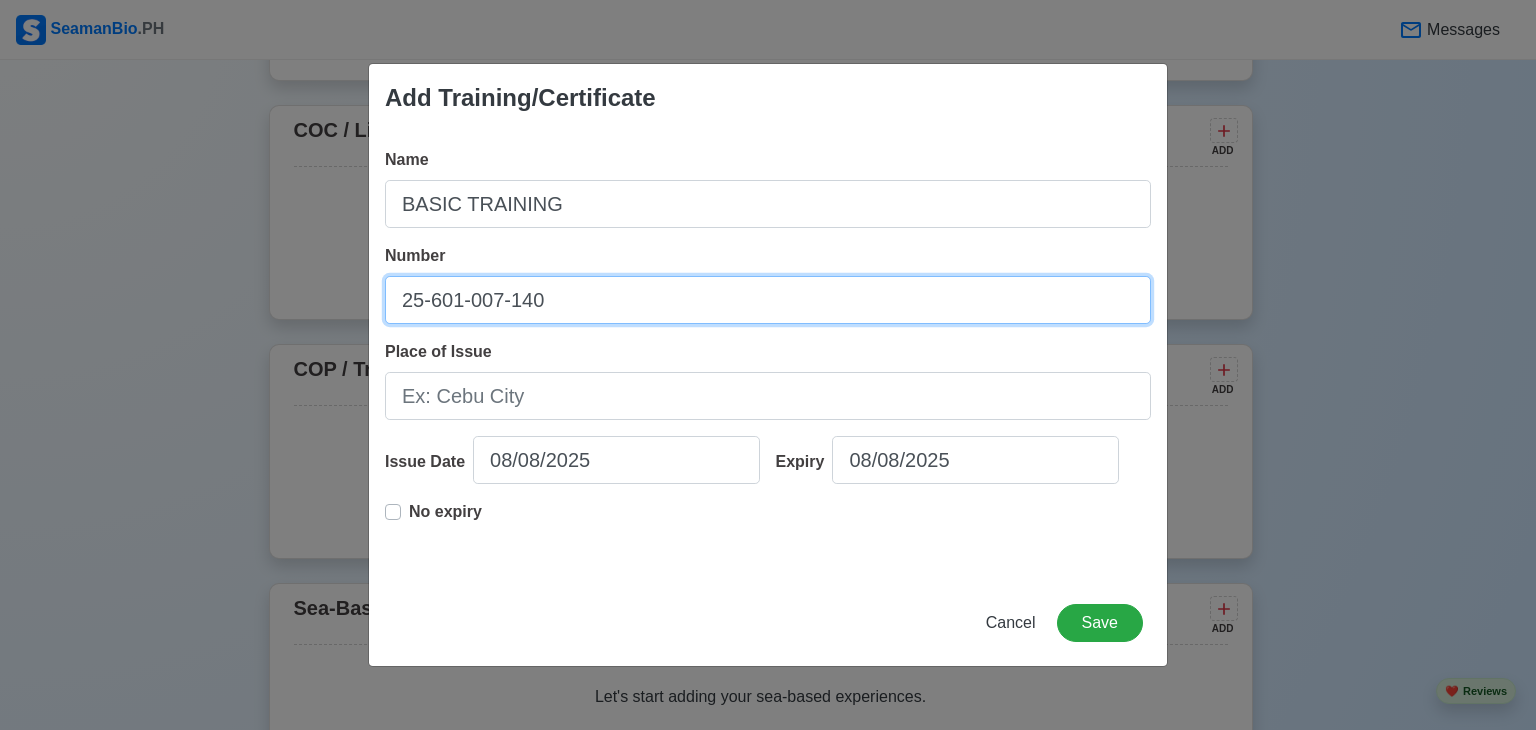 type on "25-601-007-140" 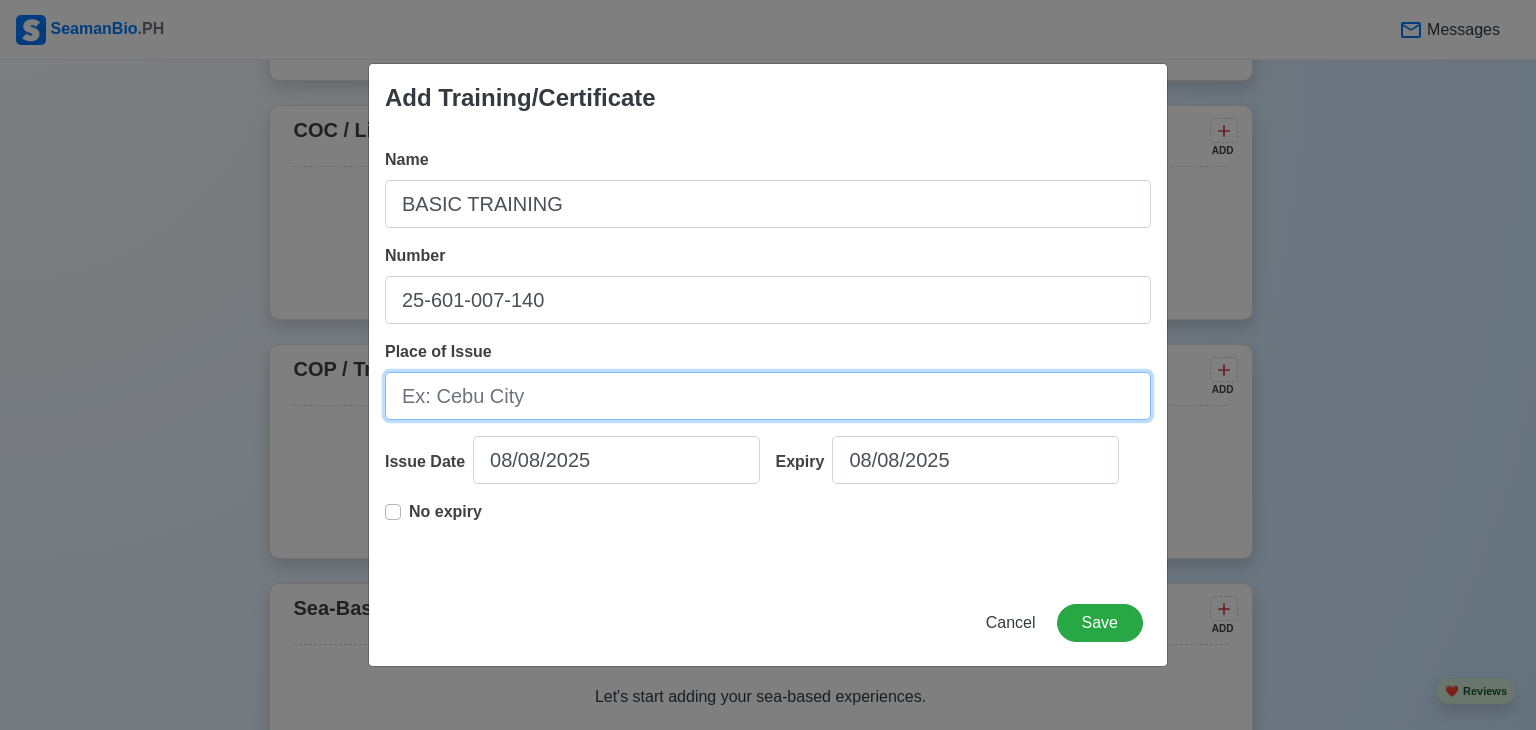click on "Place of Issue" at bounding box center (768, 396) 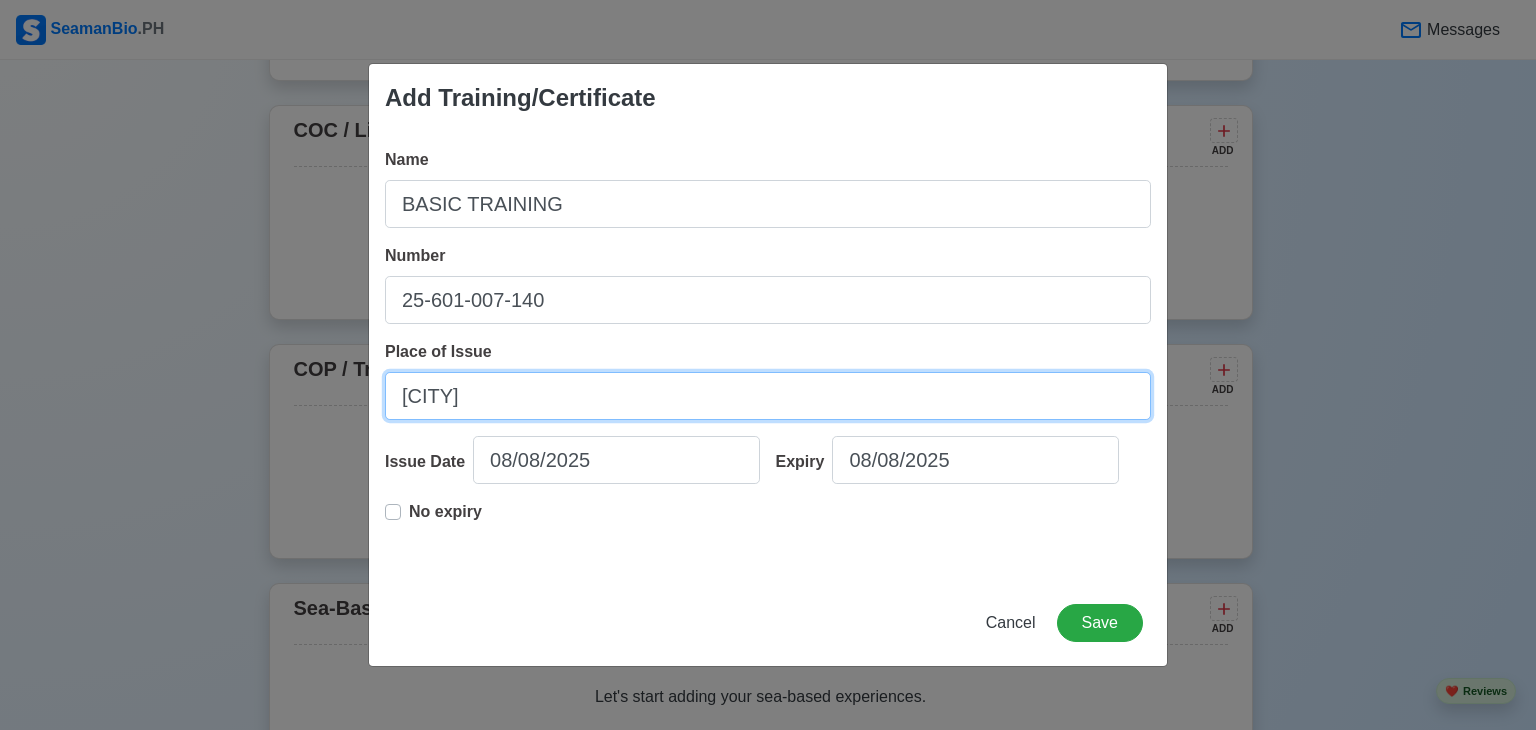 type on "Cebu City" 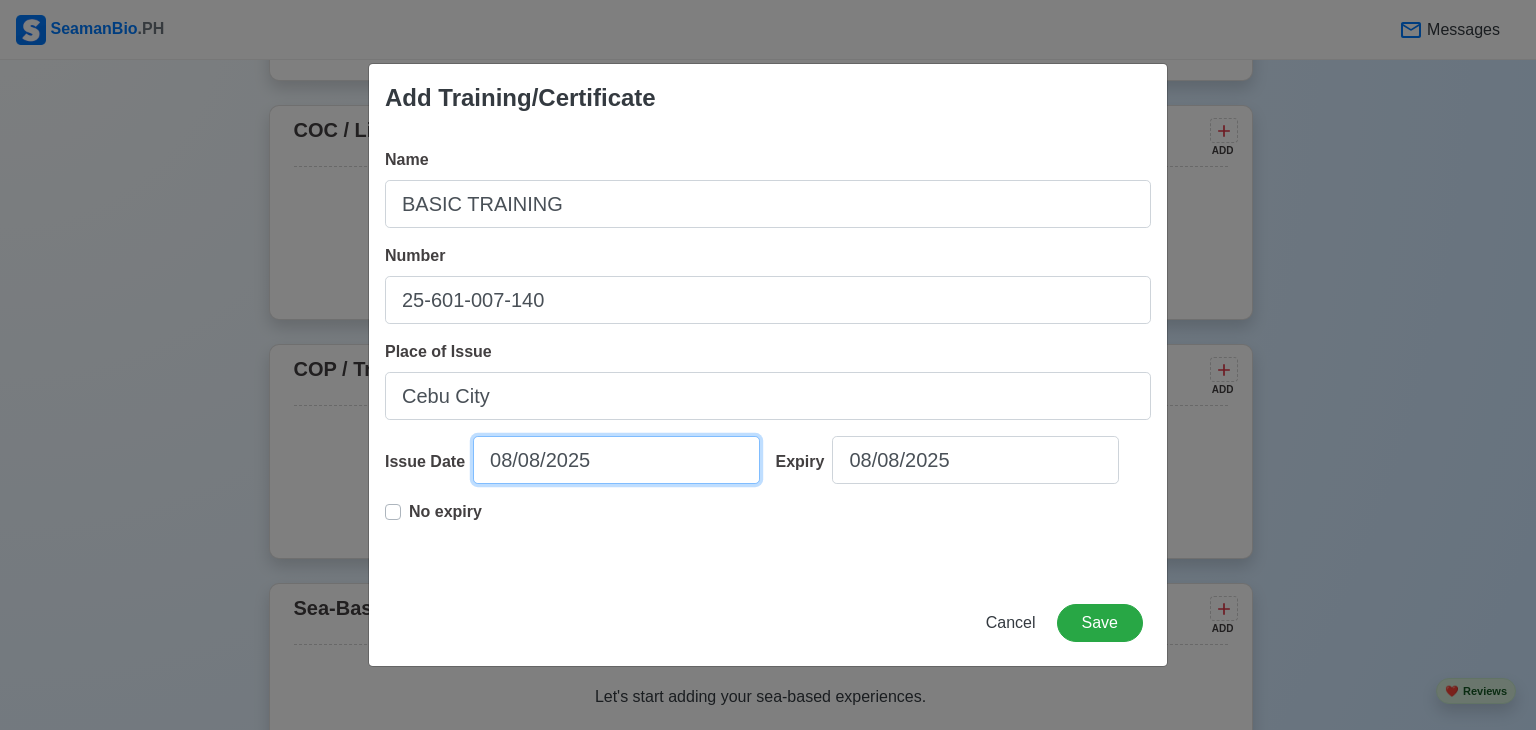 click on "08/08/2025" at bounding box center [616, 460] 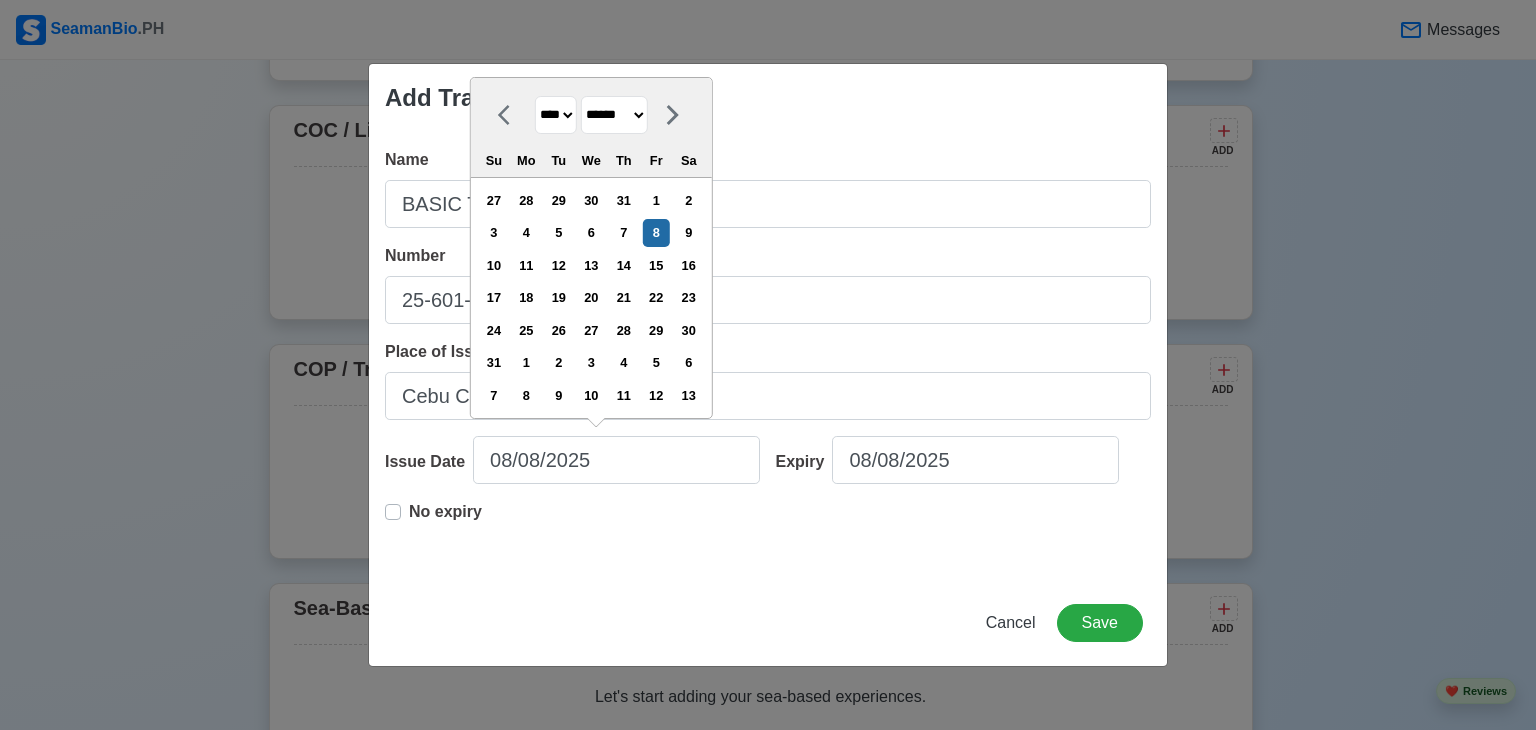 click on "******* ******** ***** ***** *** **** **** ****** ********* ******* ******** ********" at bounding box center [614, 115] 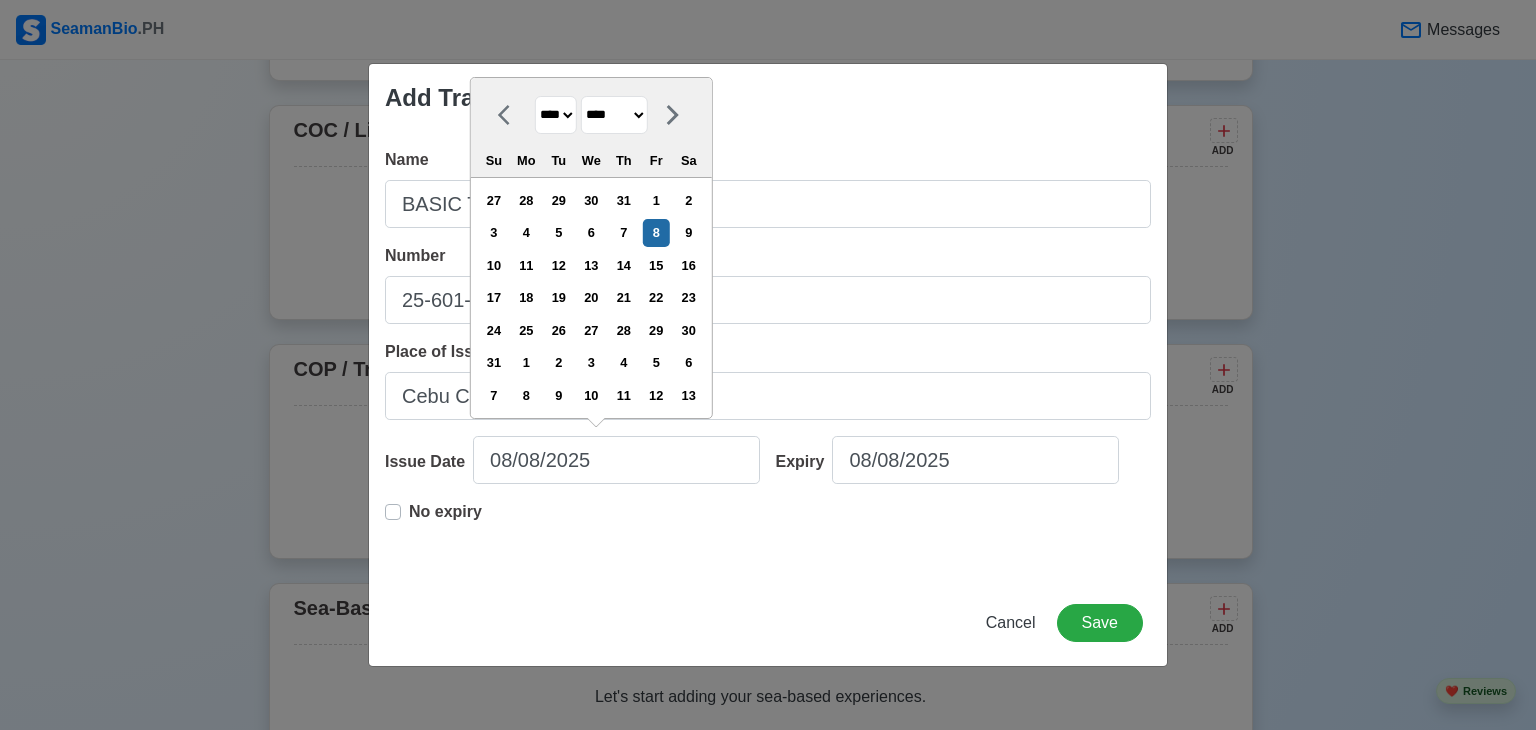 click on "******* ******** ***** ***** *** **** **** ****** ********* ******* ******** ********" at bounding box center [614, 115] 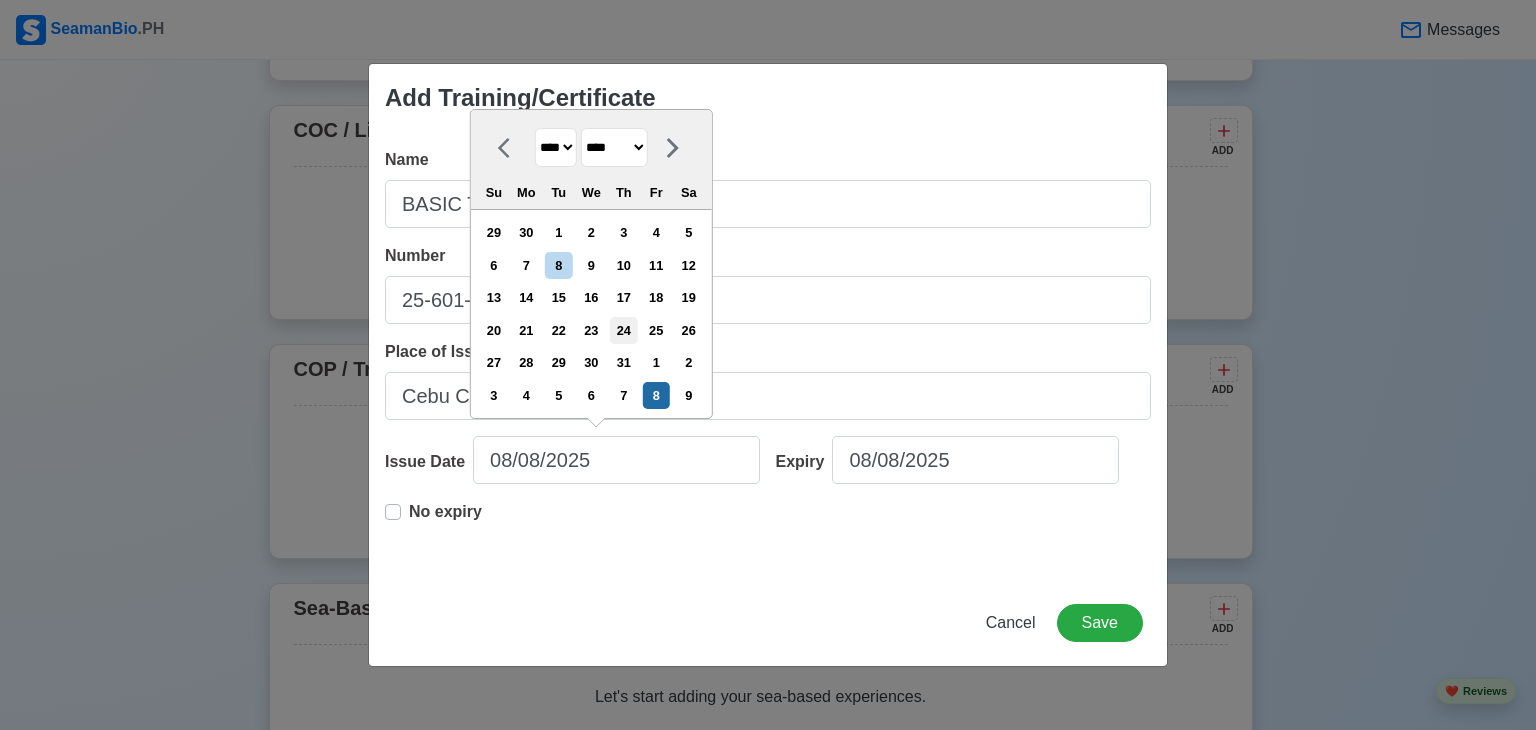 click on "24" at bounding box center [623, 330] 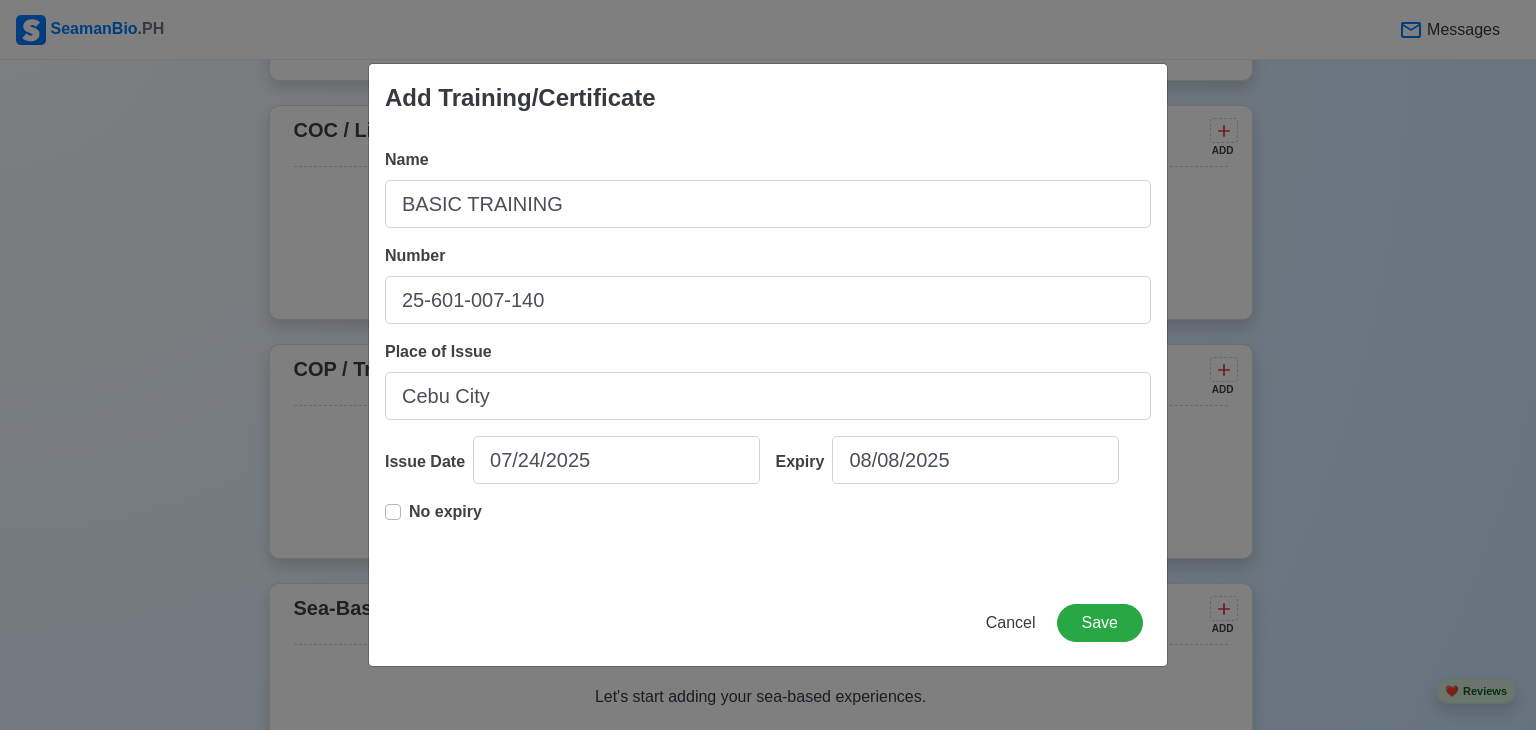 click on "No expiry" at bounding box center (445, 520) 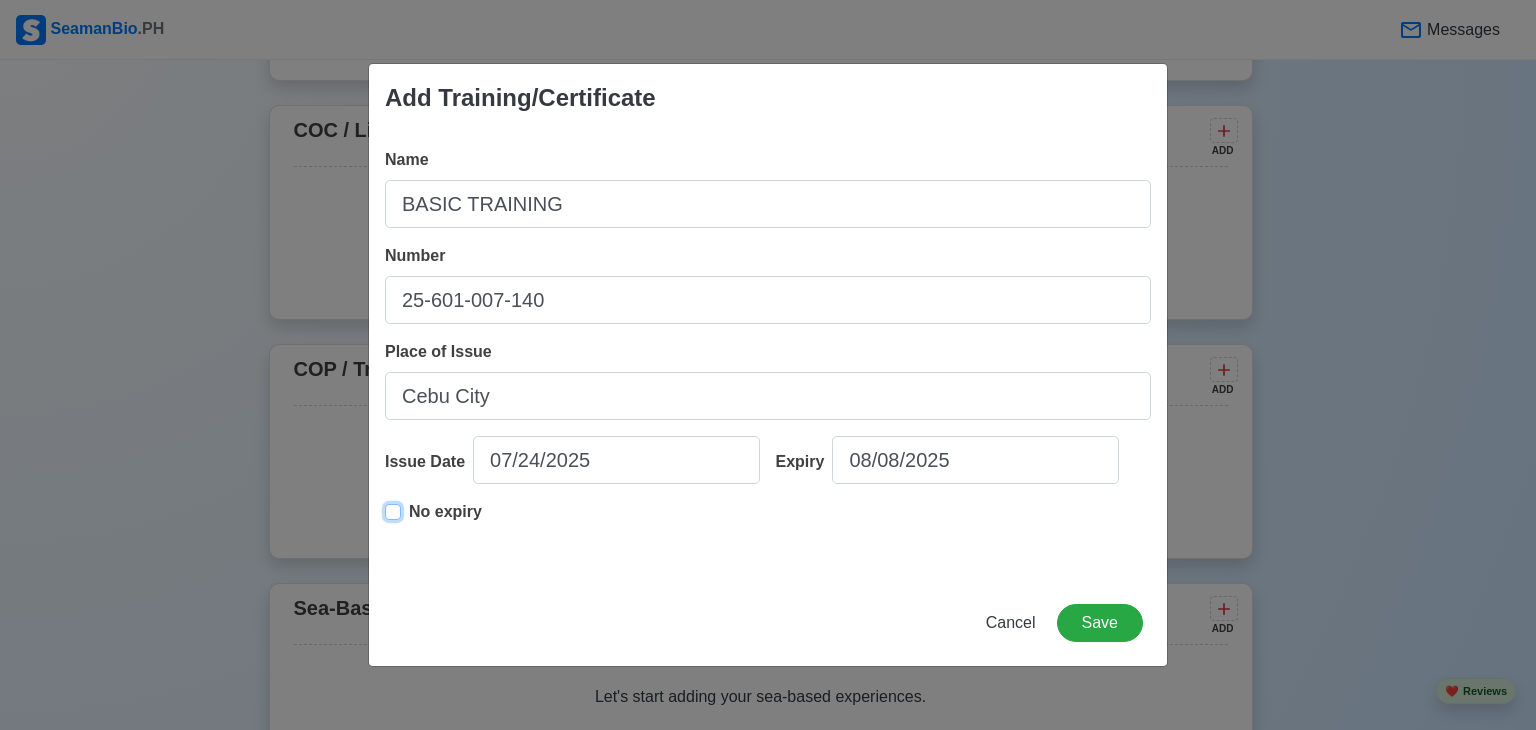 type on "07/24/2025" 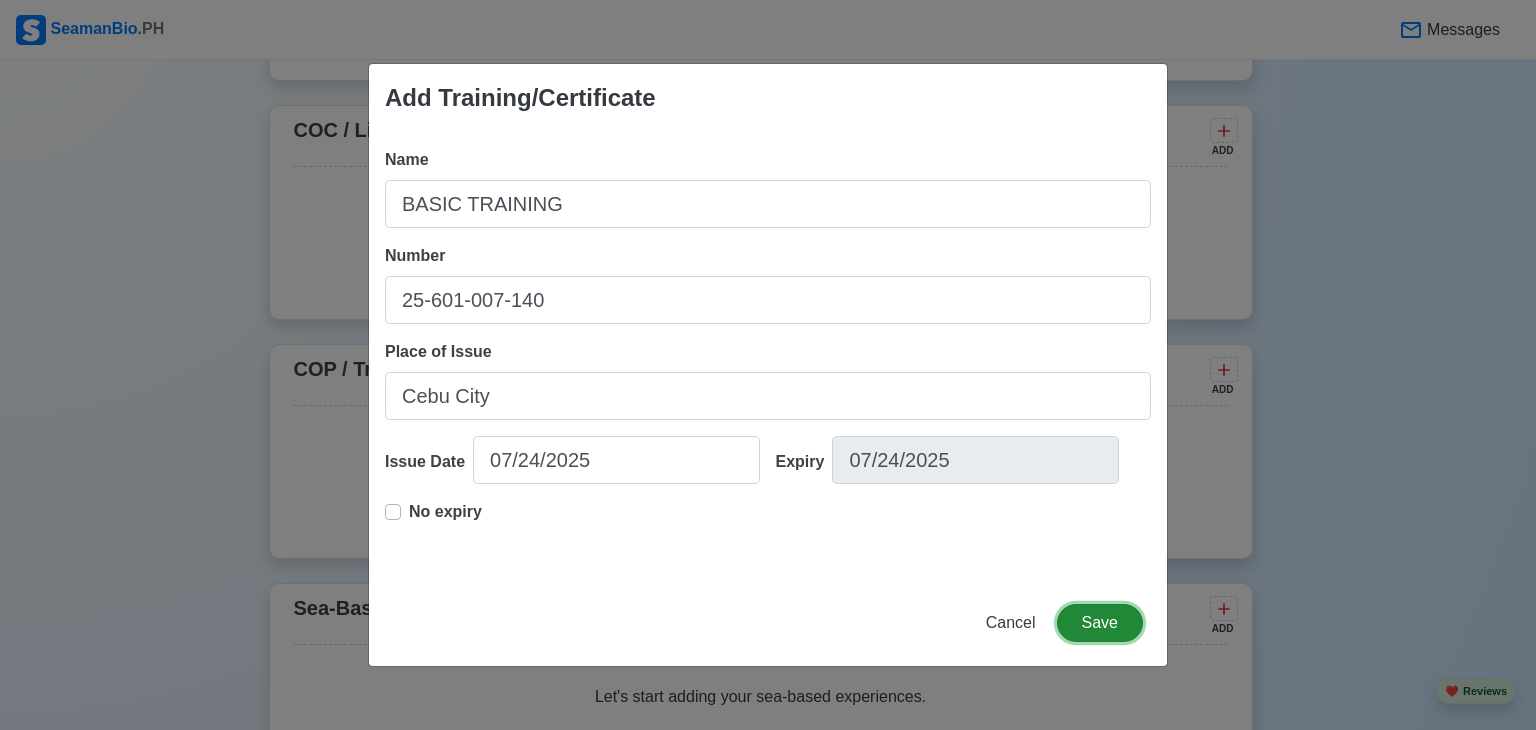 click on "Save" at bounding box center (1100, 623) 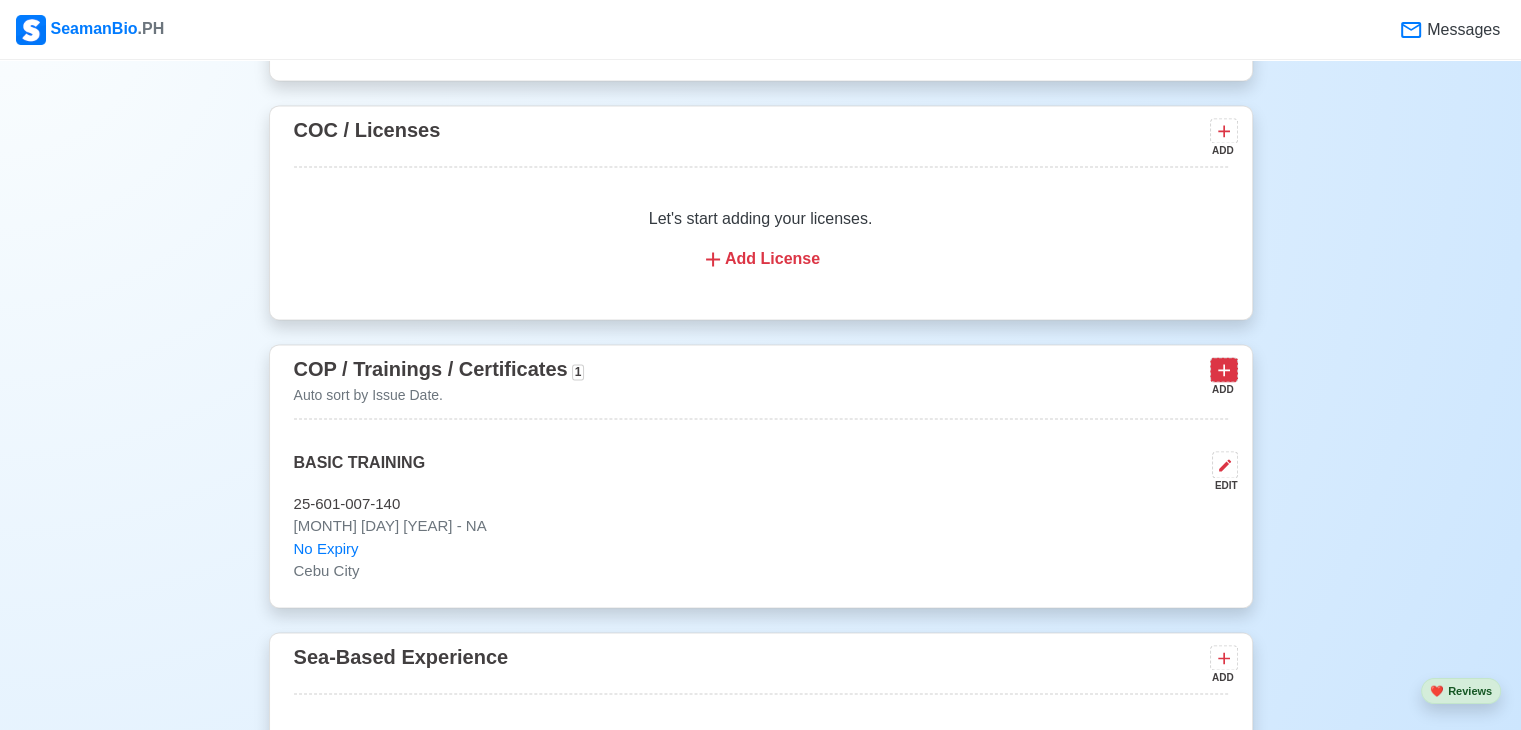 click 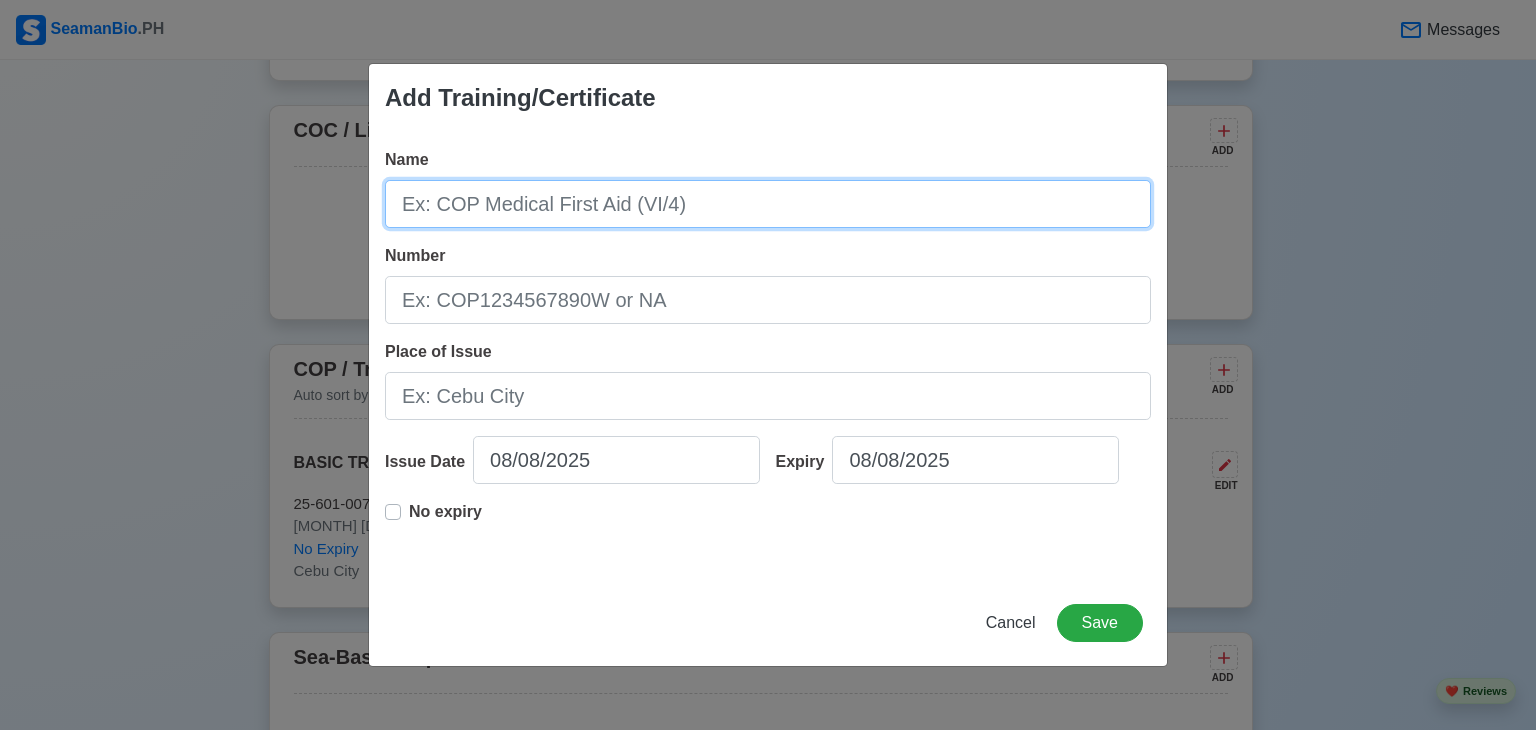 click on "Name" at bounding box center (768, 204) 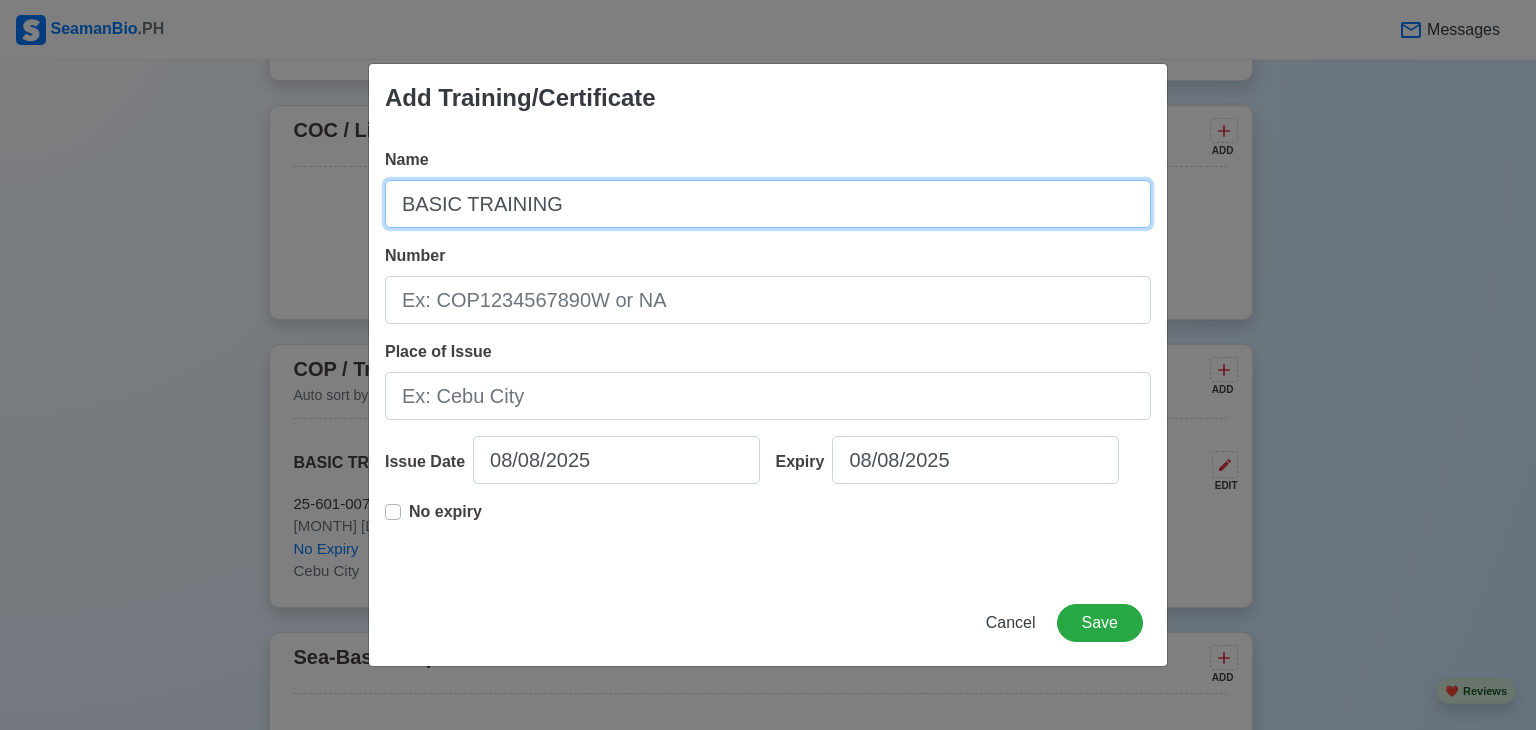 type on "BASIC TRAINING" 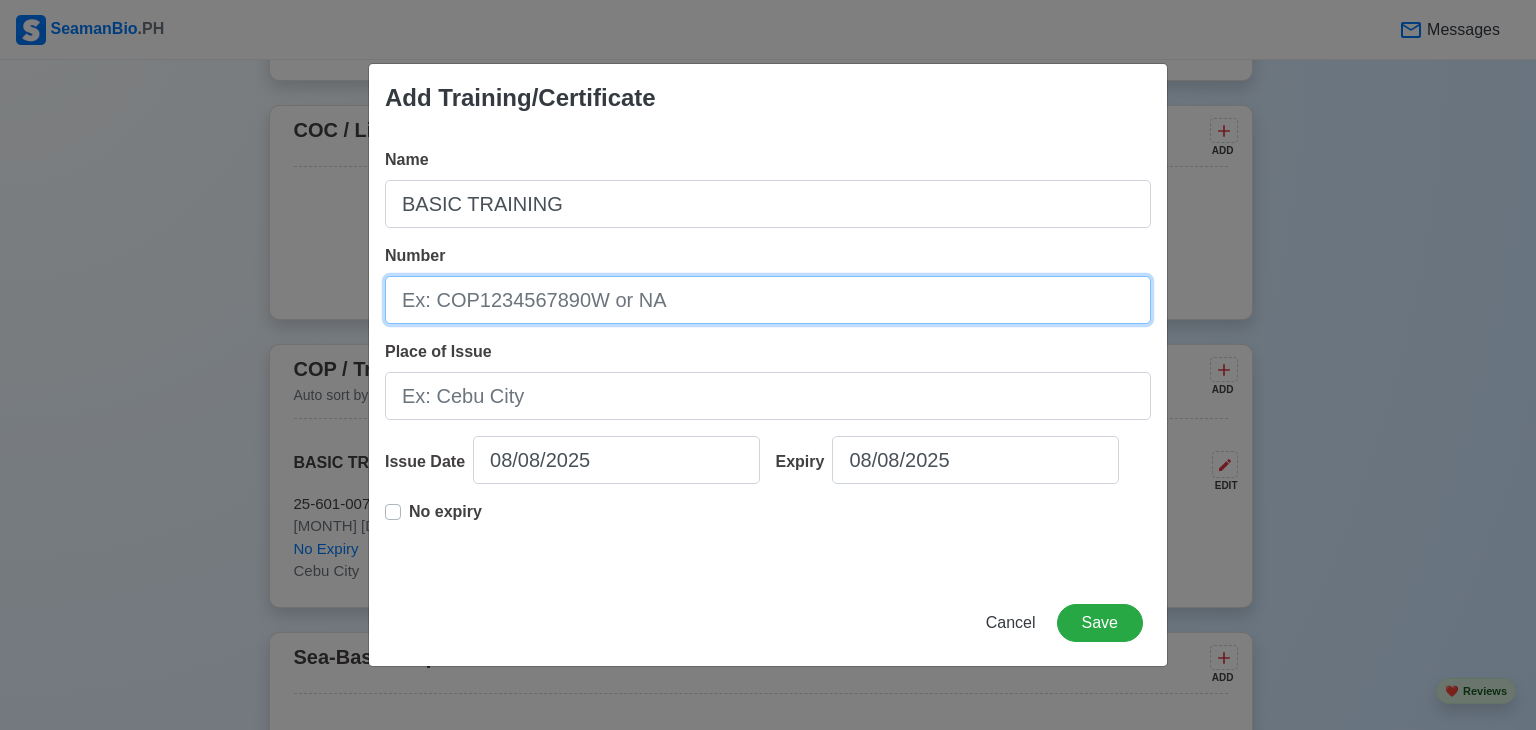 click on "Number" at bounding box center (768, 300) 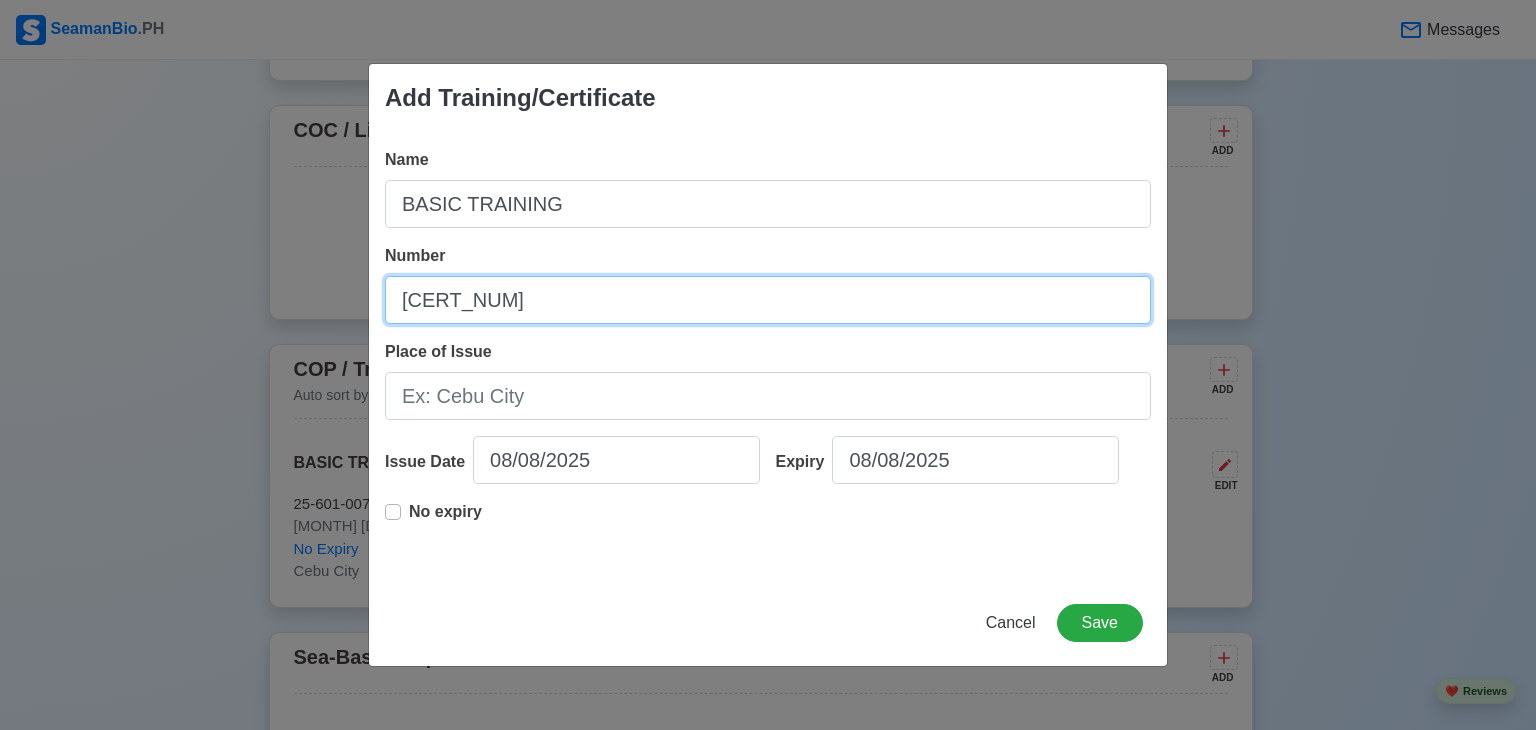type on "[CREDENTIAL]" 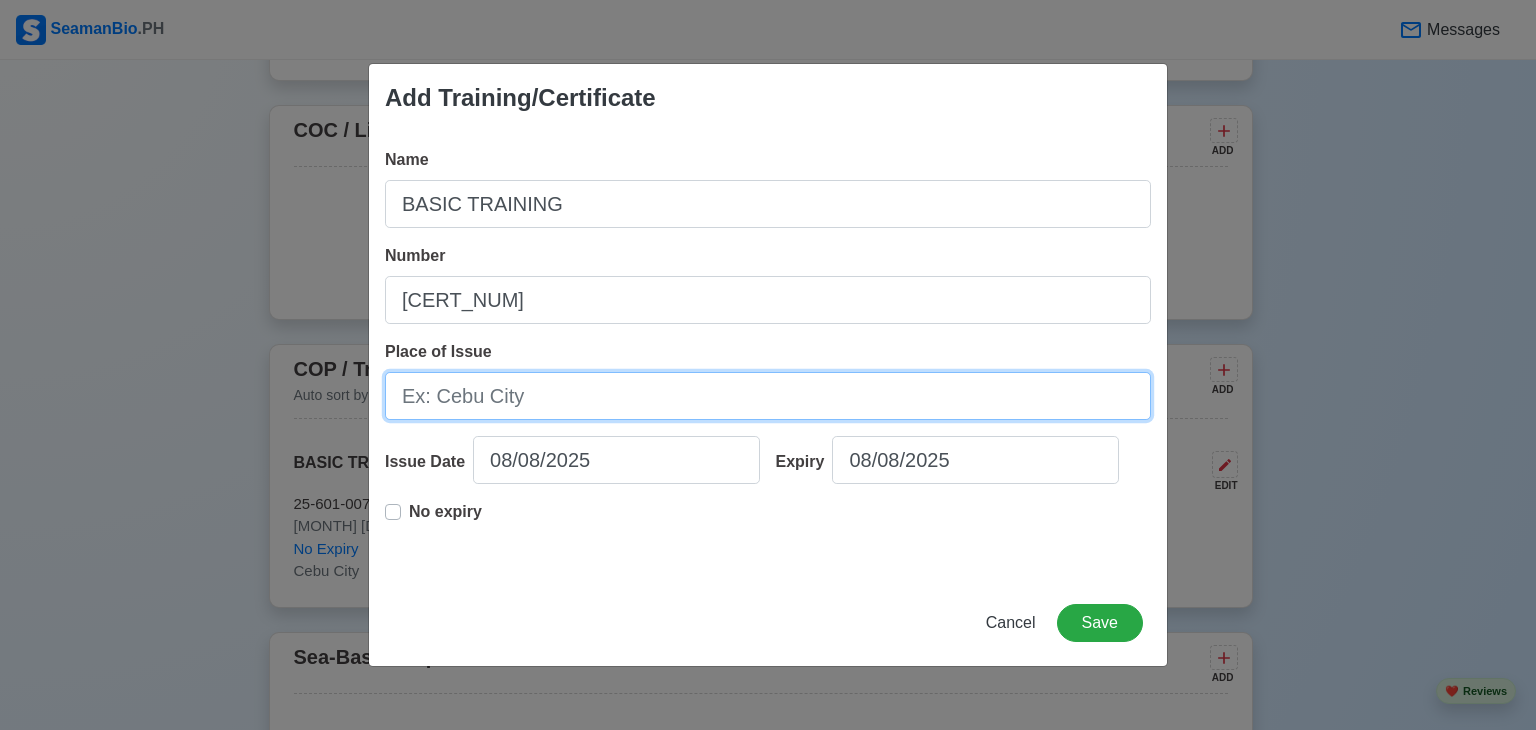 click on "Place of Issue" at bounding box center [768, 396] 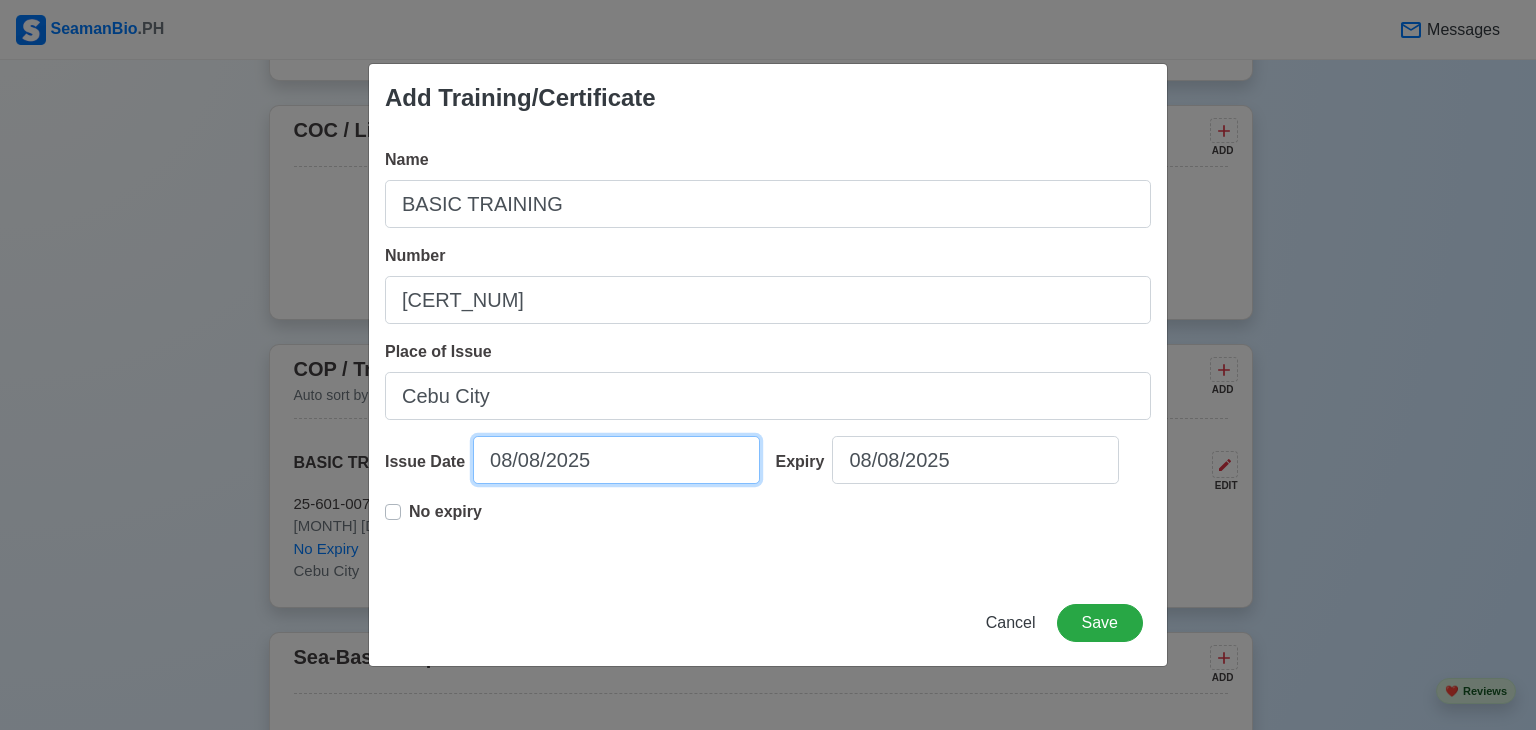 select on "****" 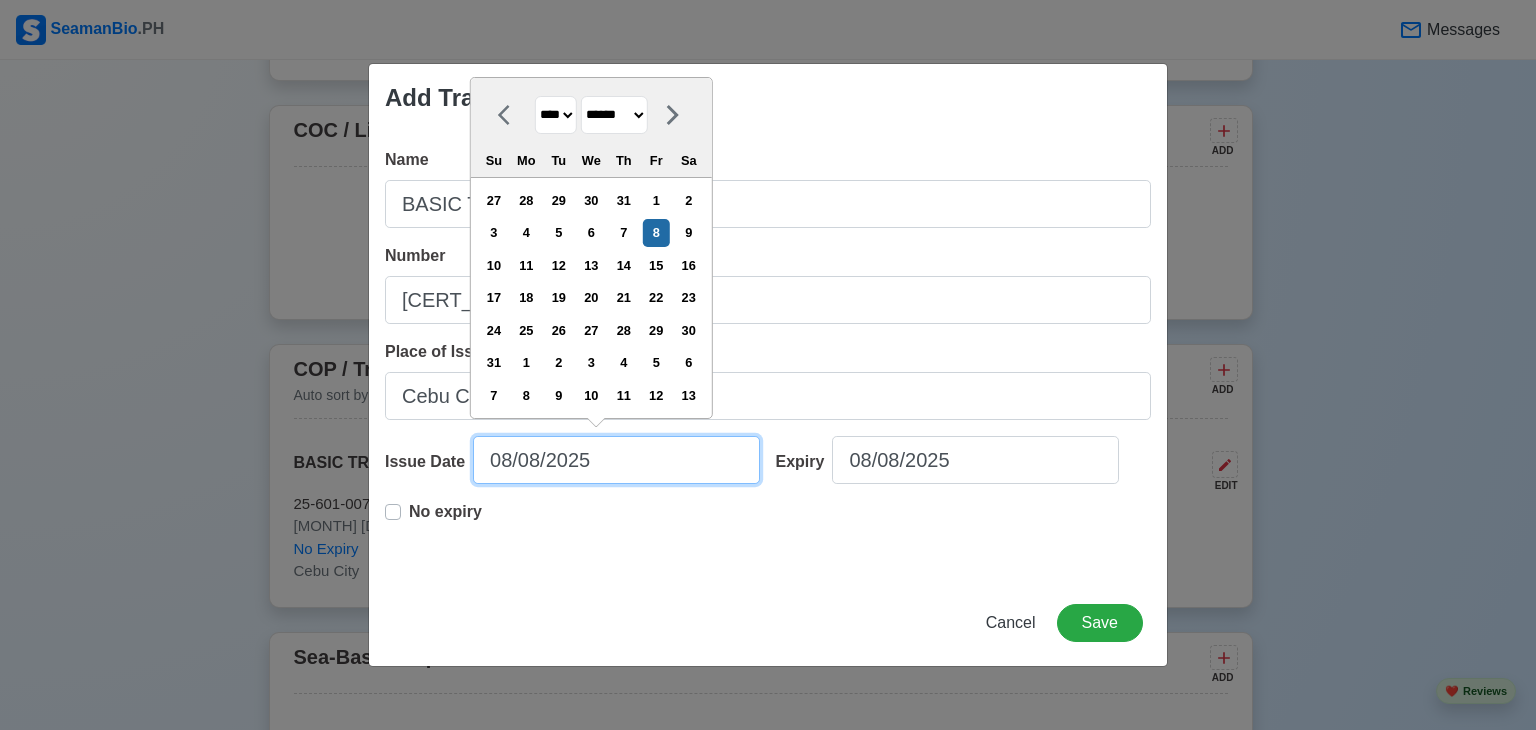 click on "08/08/2025" at bounding box center [616, 460] 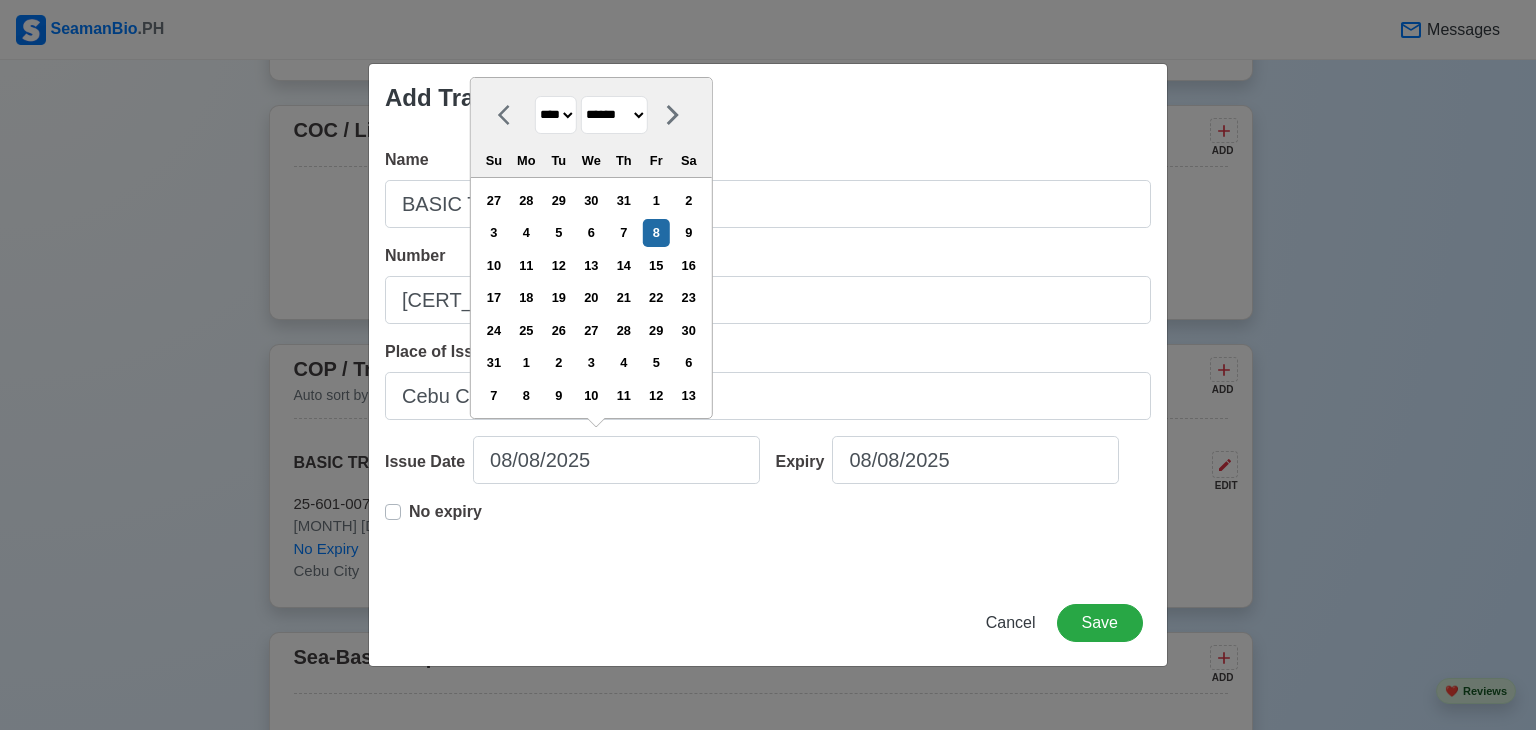 click on "******* ******** ***** ***** *** **** **** ****** ********* ******* ******** ********" at bounding box center [614, 115] 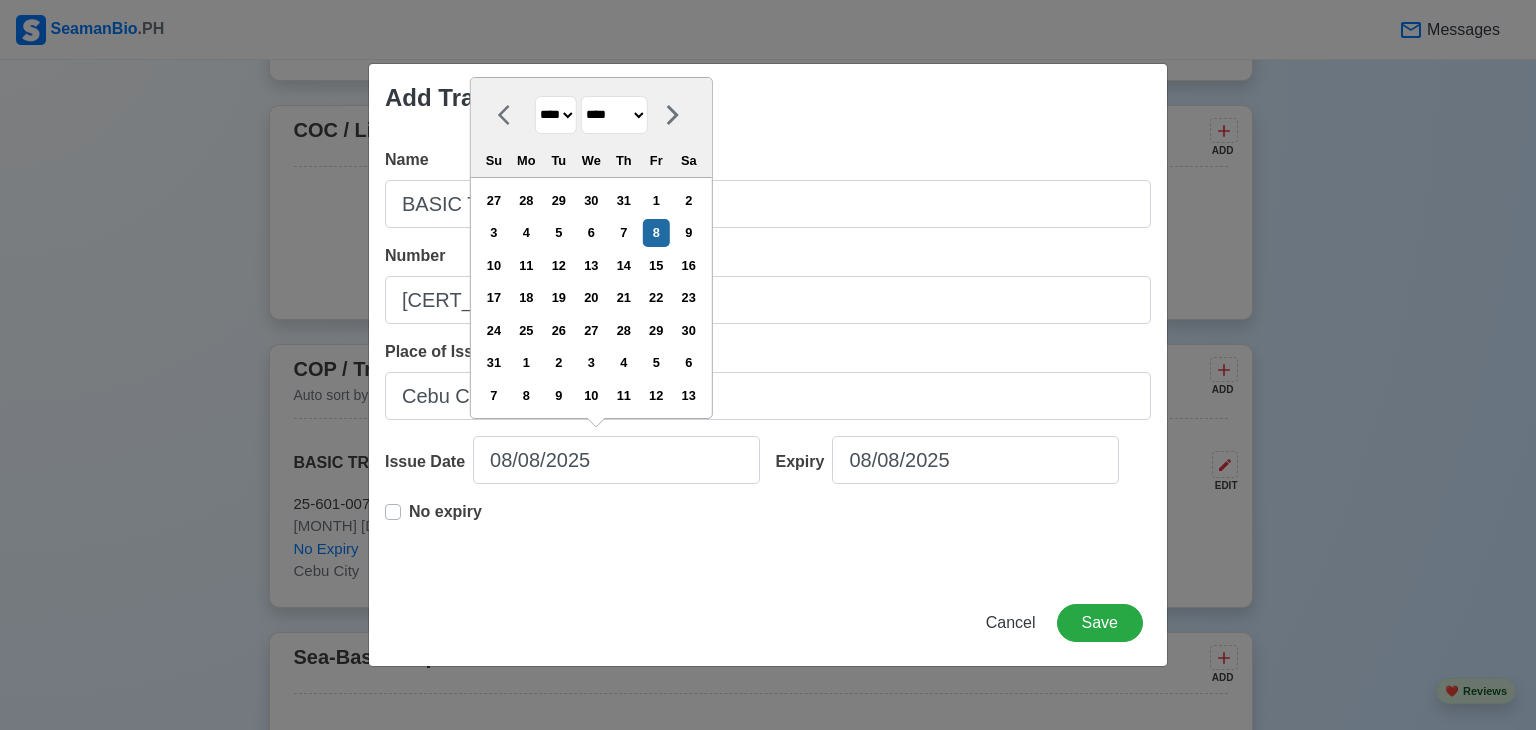 click on "******* ******** ***** ***** *** **** **** ****** ********* ******* ******** ********" at bounding box center (614, 115) 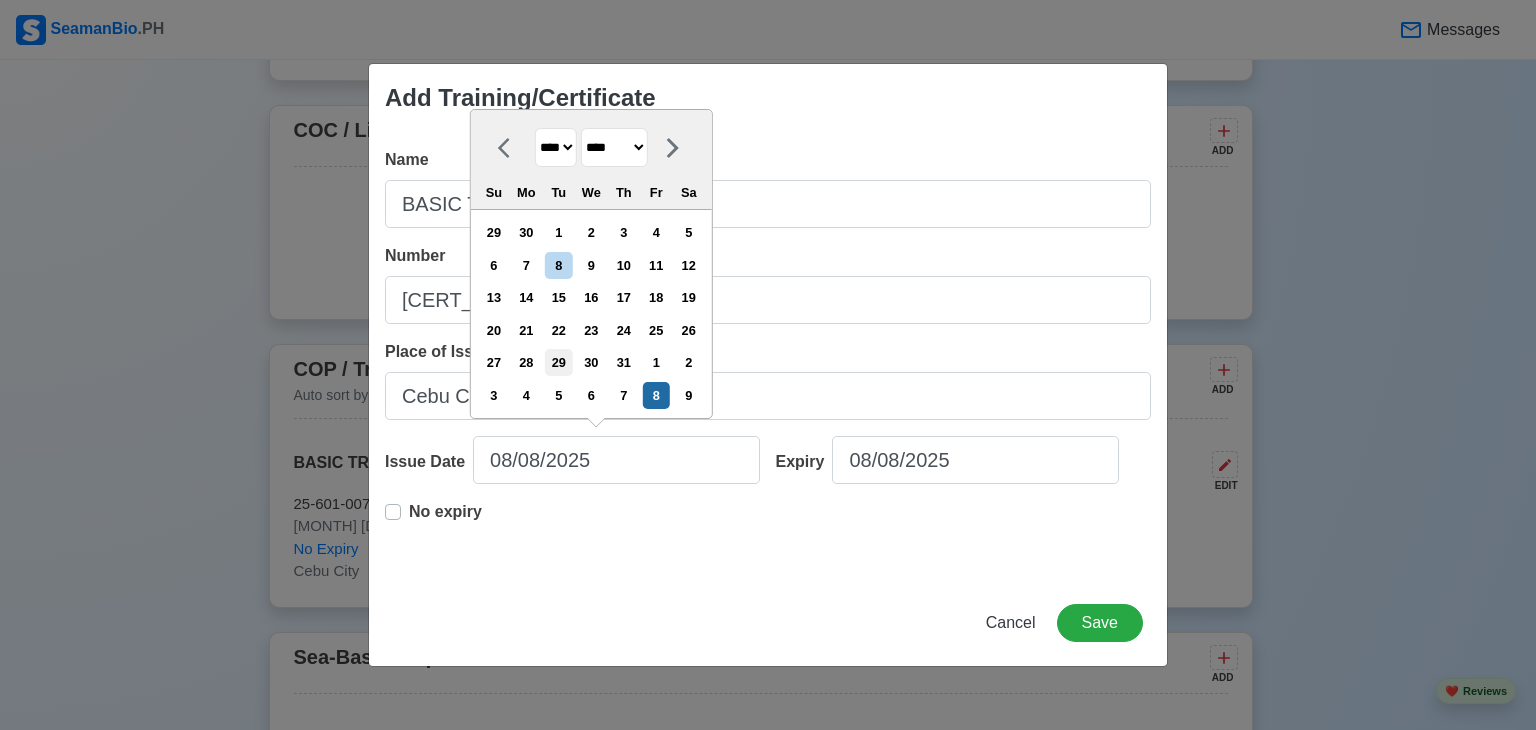click on "29" at bounding box center (558, 362) 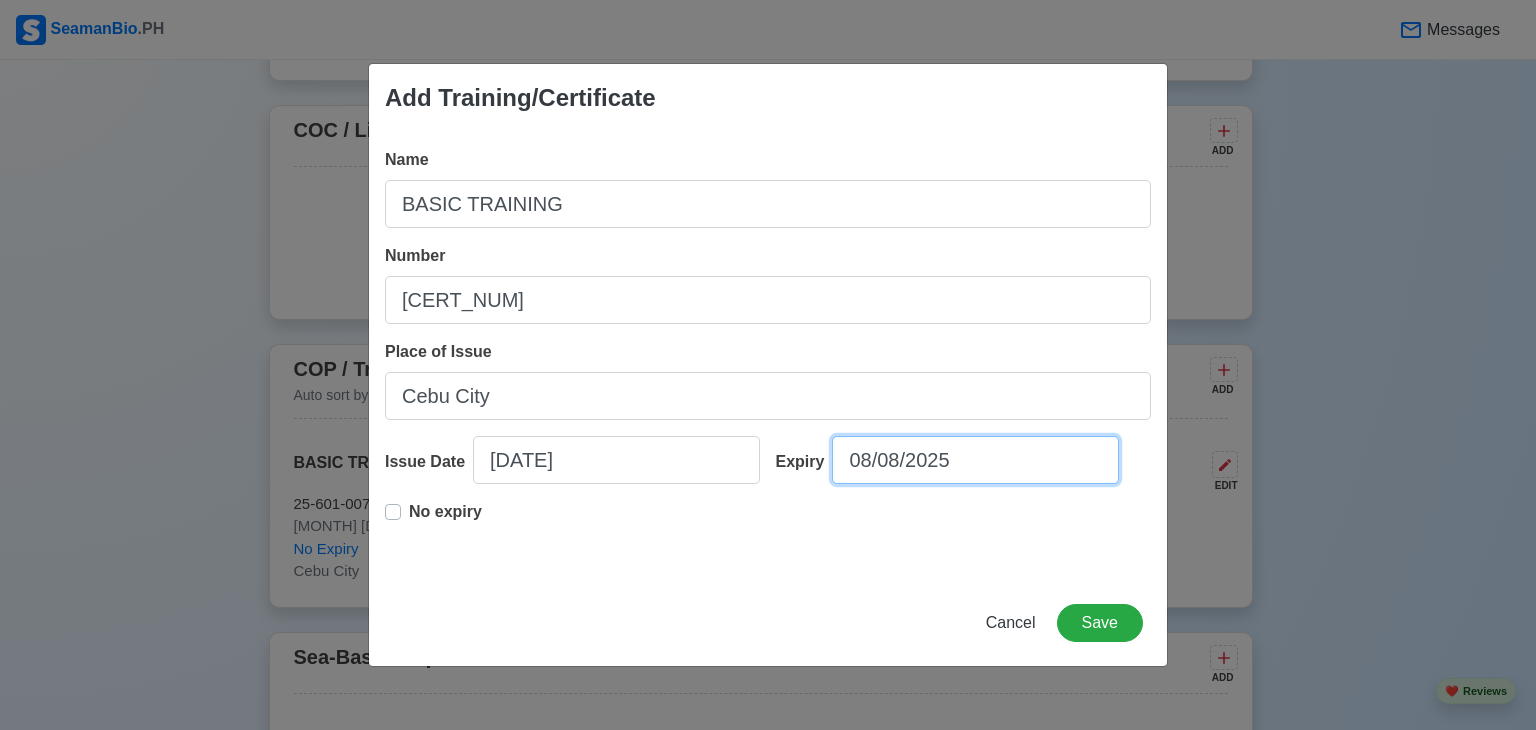select on "****" 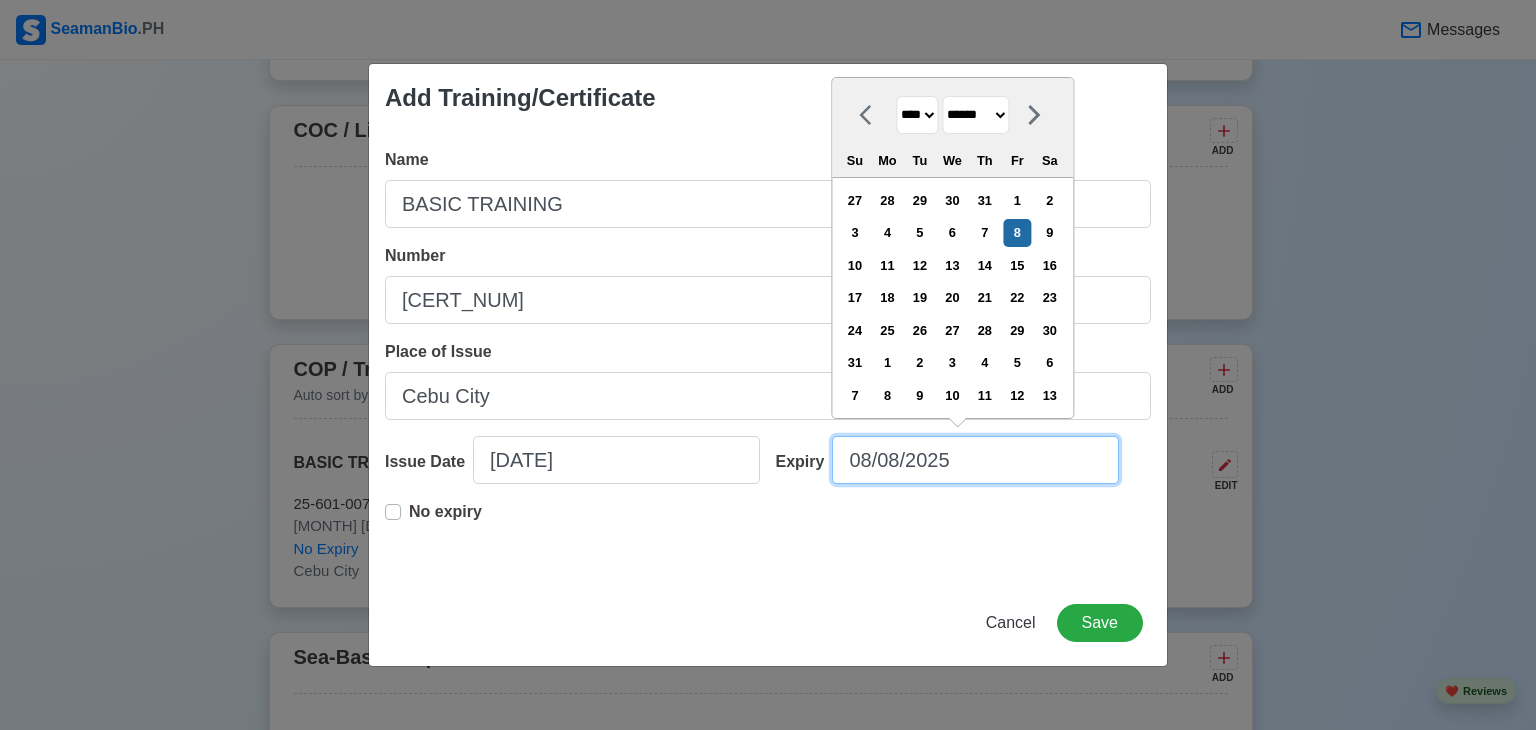 click on "08/08/2025" at bounding box center (975, 460) 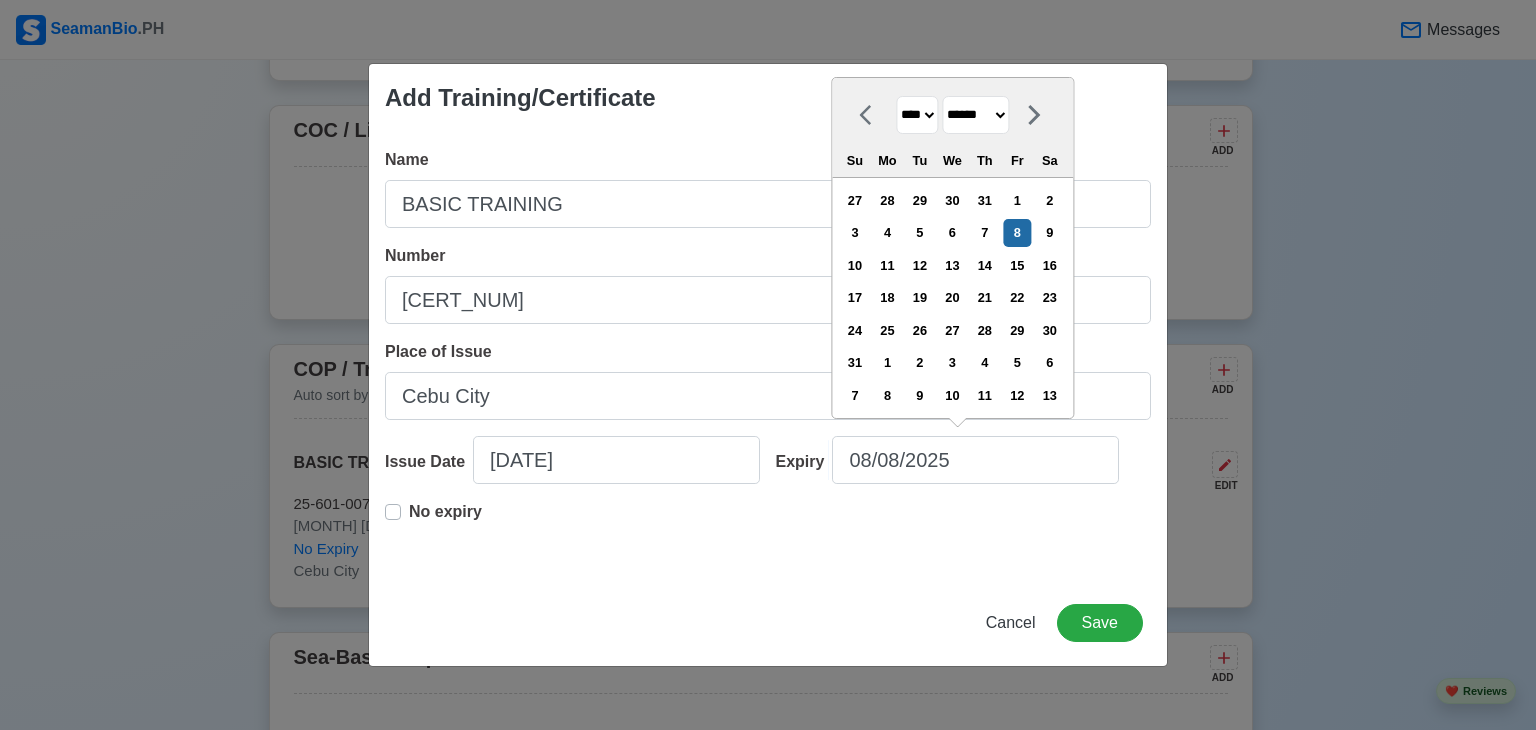 click on "**** **** **** **** **** **** **** **** **** **** **** **** **** **** **** **** **** **** **** **** **** **** **** **** **** **** **** **** **** **** **** **** **** **** **** **** **** **** **** **** **** **** **** **** **** **** **** **** **** **** **** **** **** **** **** **** **** **** **** **** **** **** **** **** **** **** **** **** **** **** **** **** **** **** **** **** **** **** **** **** **** **** **** **** **** **** **** **** **** **** **** **** **** **** **** **** **** **** **** **** **** **** **** **** **** **** **** **** **** **** **** **** **** **** **** **** **** **** **** **** ****" at bounding box center [917, 115] 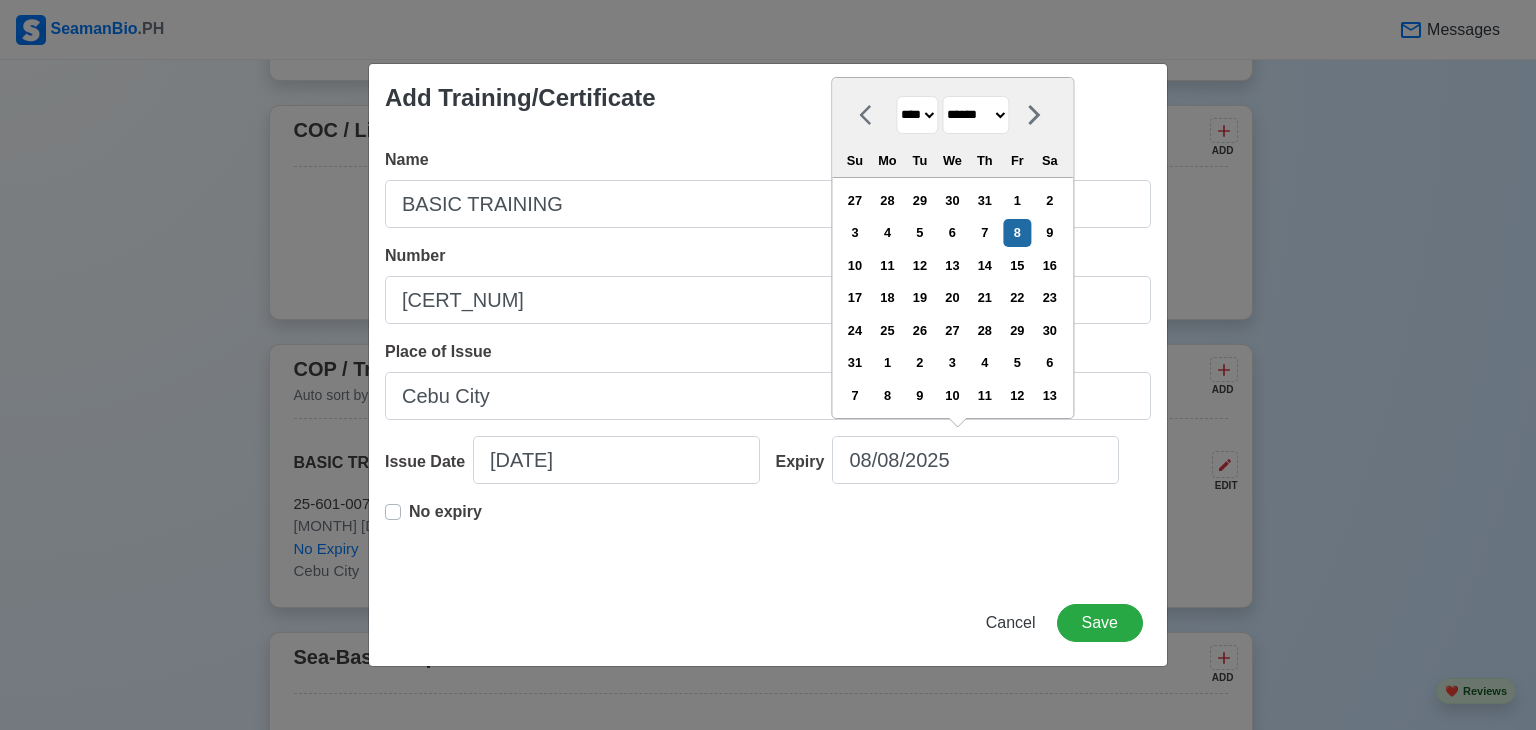 select on "****" 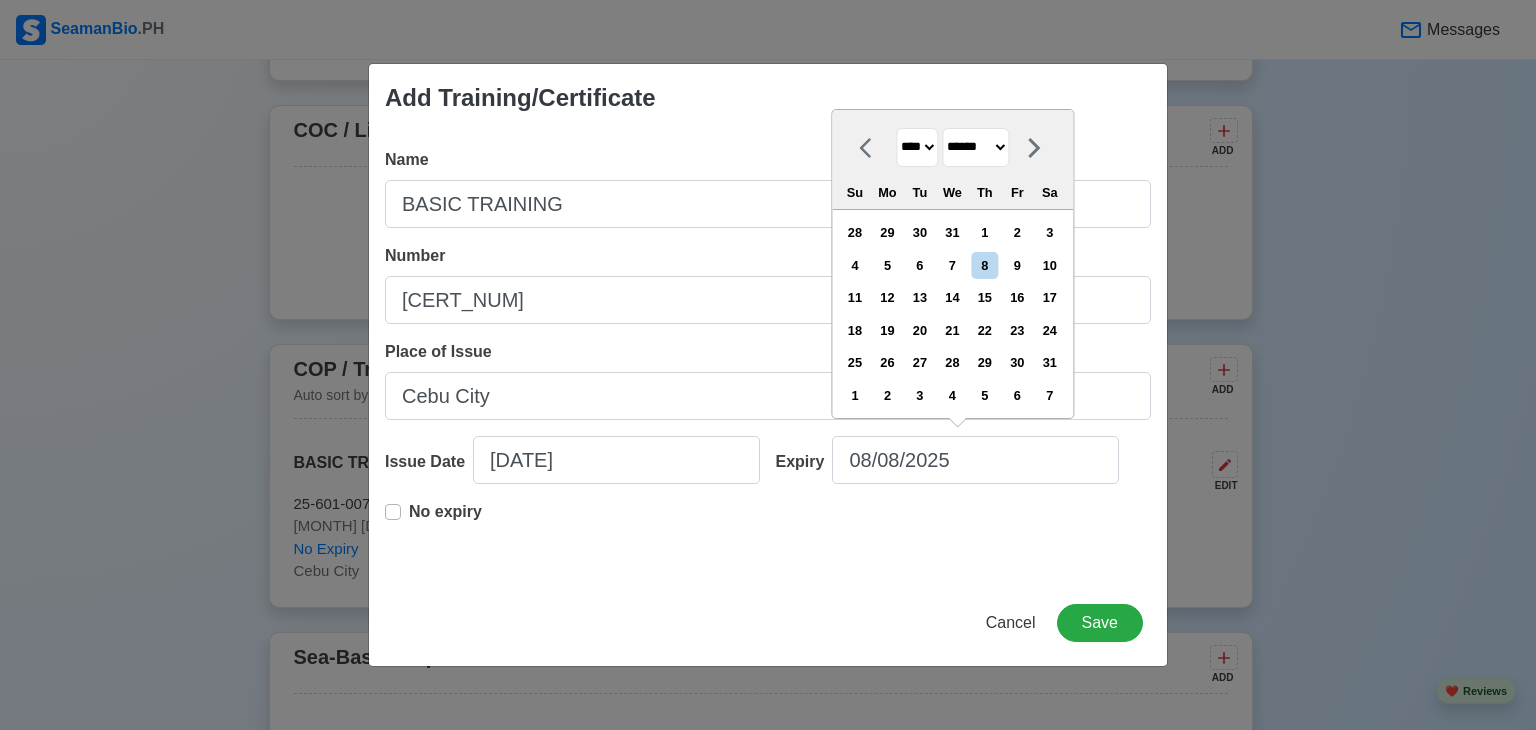 click on "******* ******** ***** ***** *** **** **** ****** ********* ******* ******** ********" at bounding box center [975, 147] 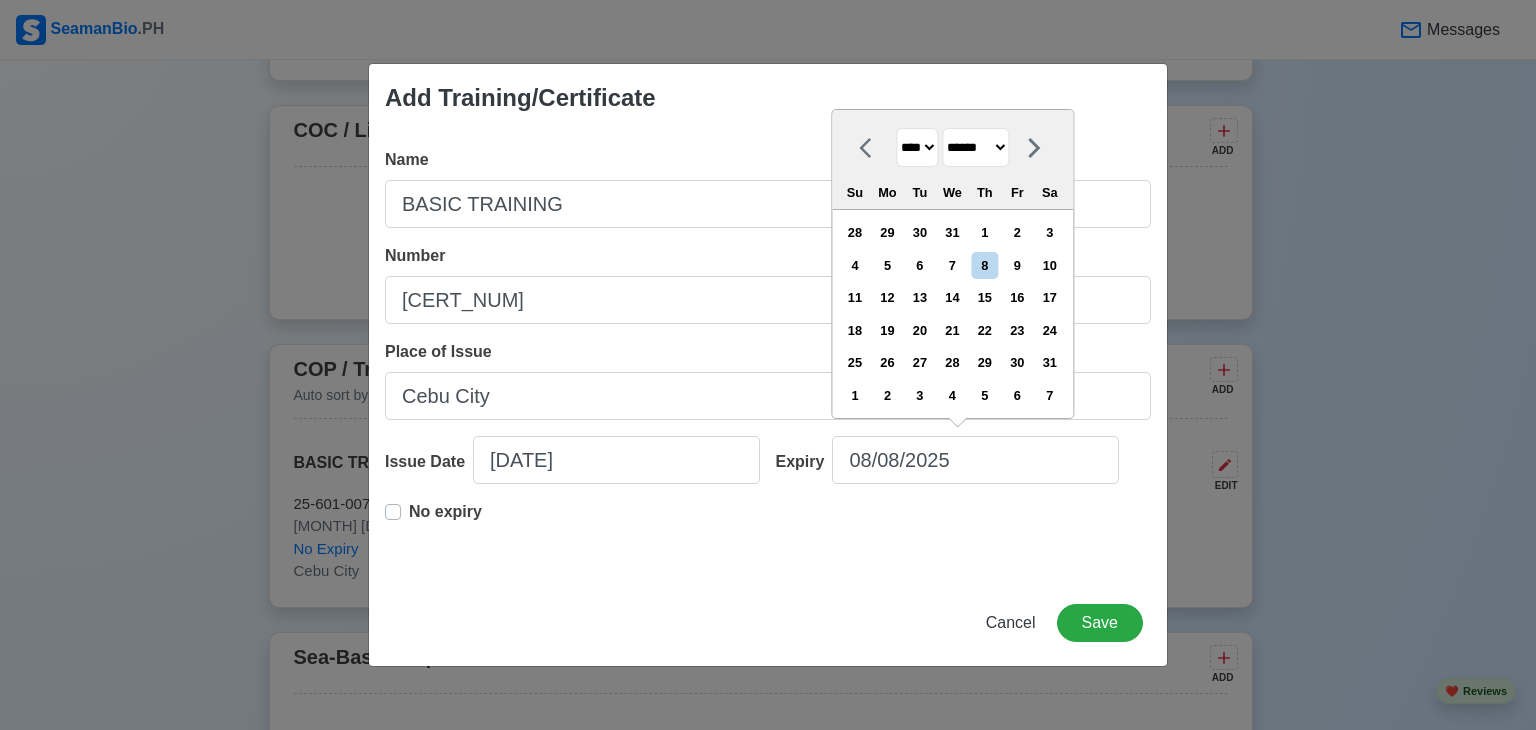 select on "****" 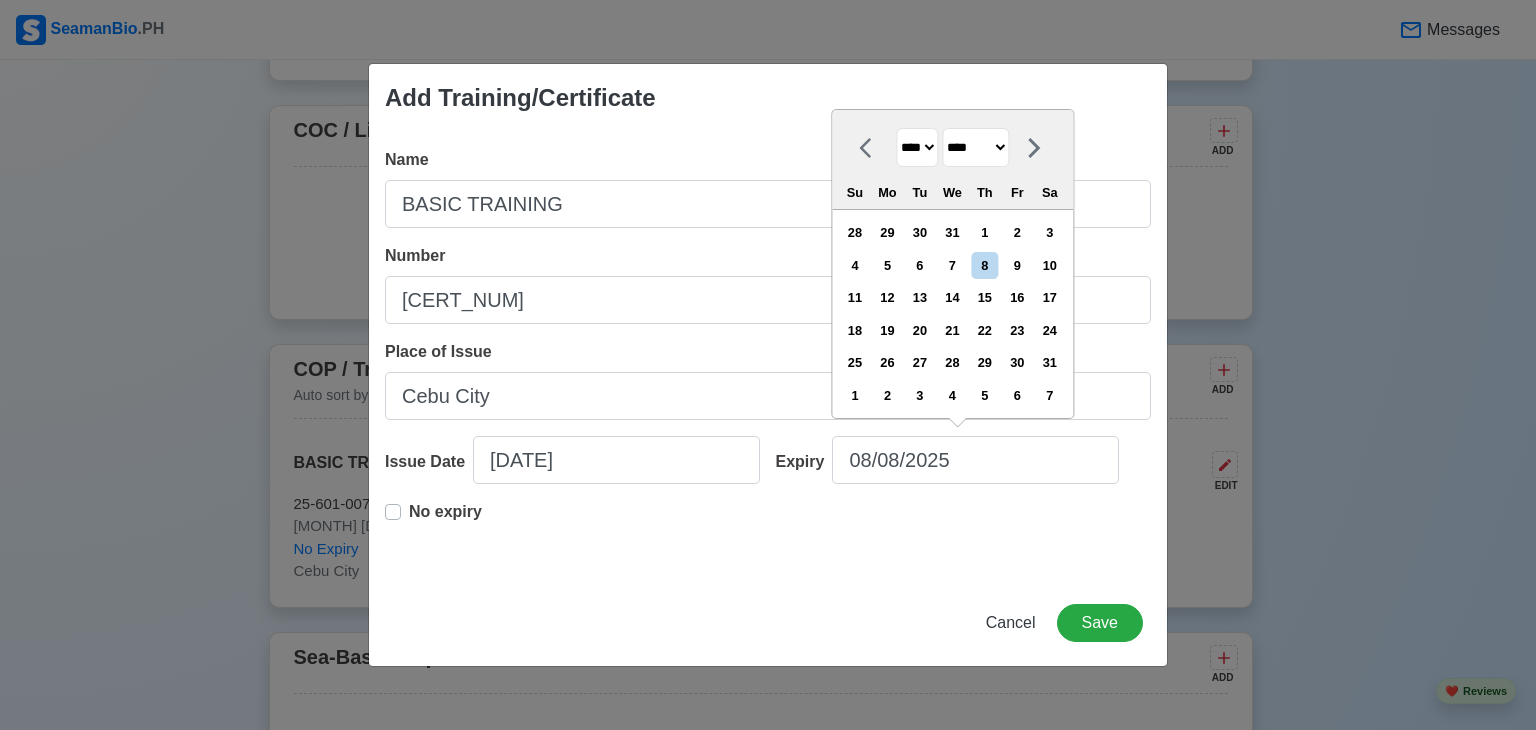 click on "******* ******** ***** ***** *** **** **** ****** ********* ******* ******** ********" at bounding box center [975, 147] 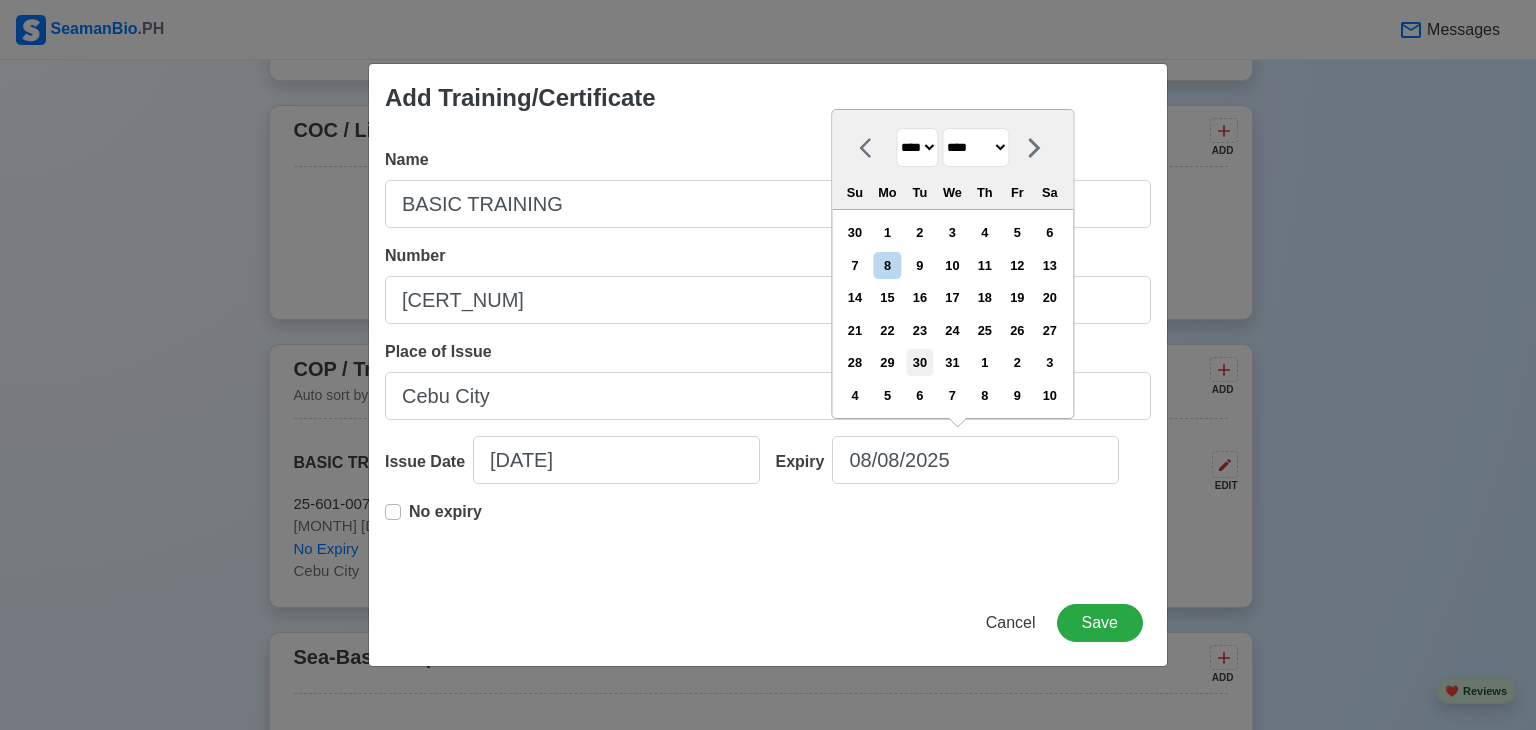 click on "30" at bounding box center (919, 362) 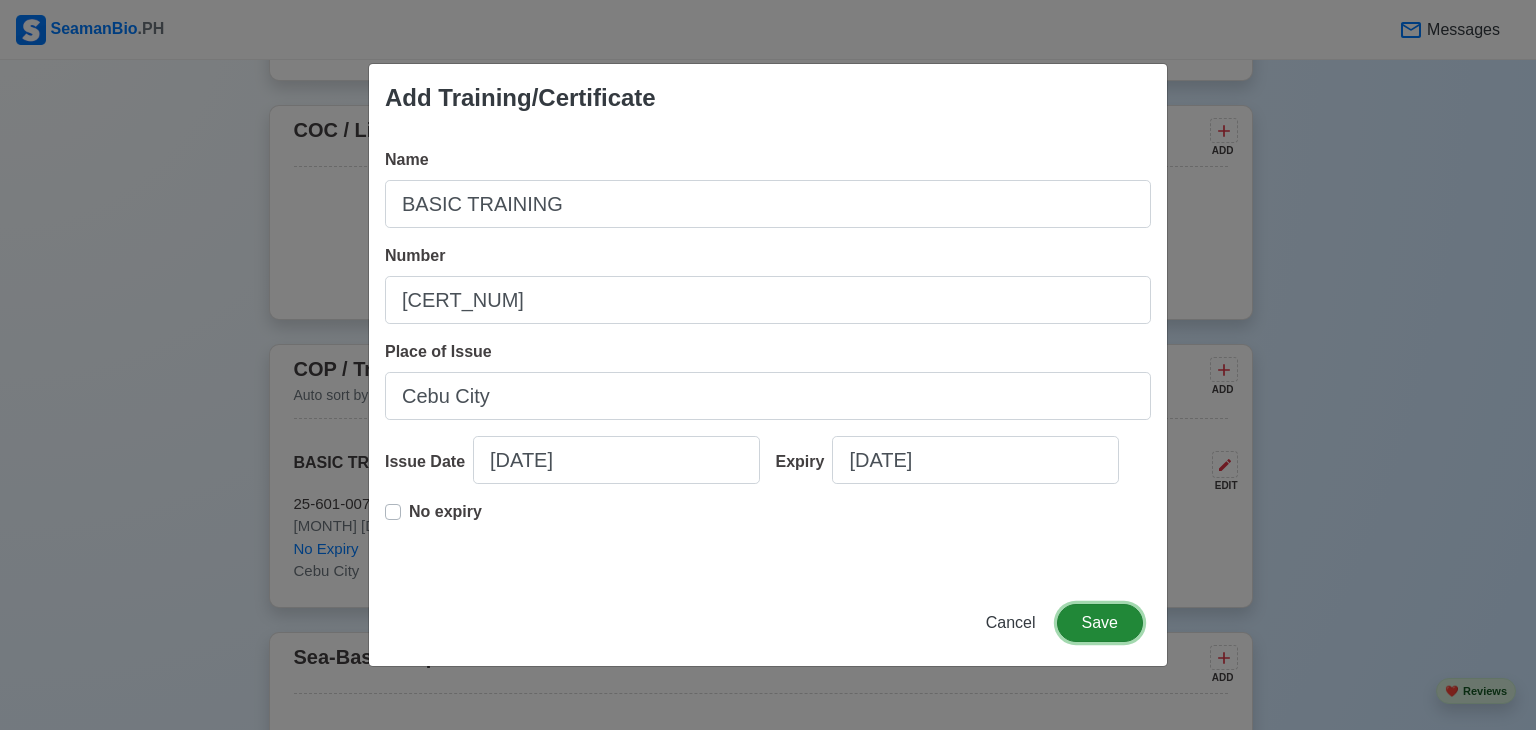 click on "Save" at bounding box center [1100, 623] 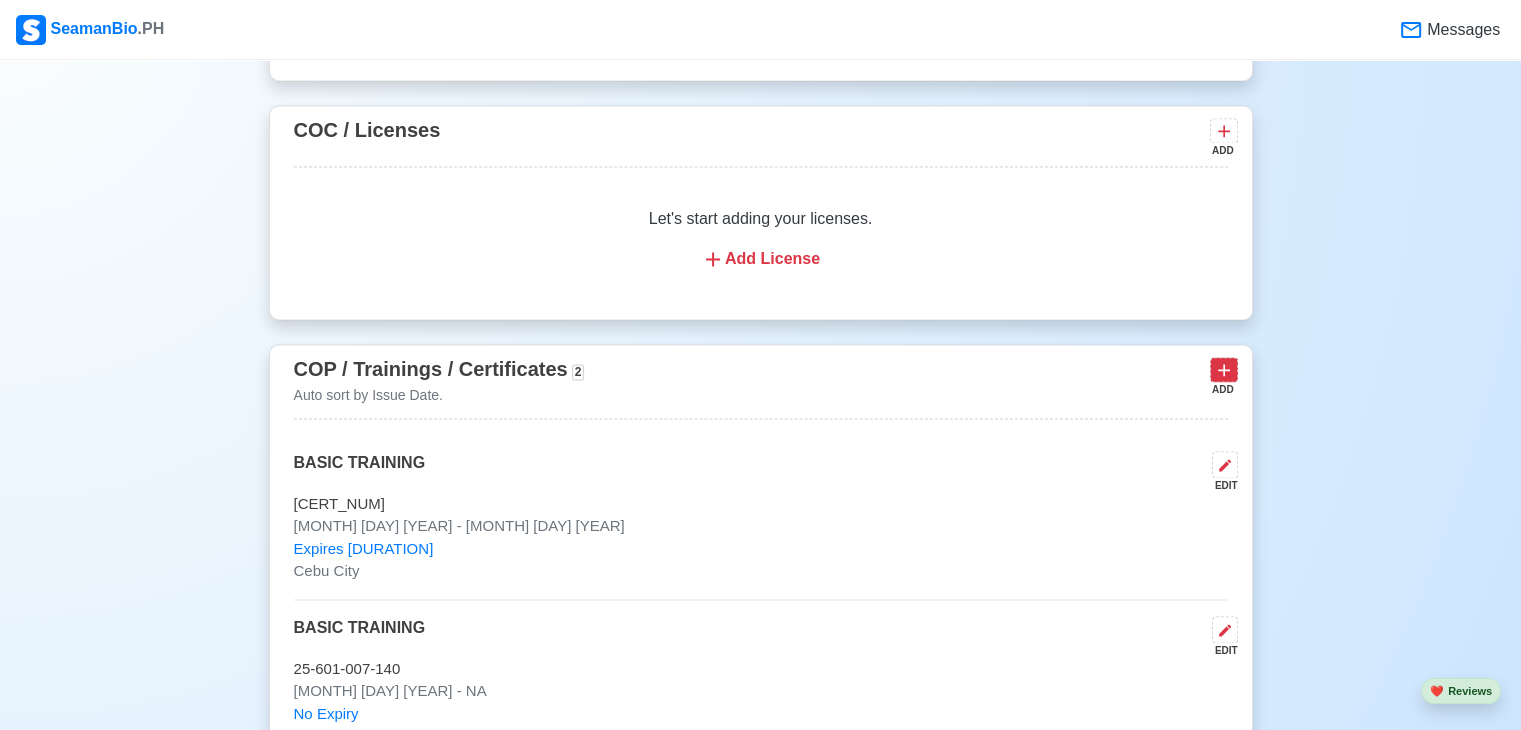 click 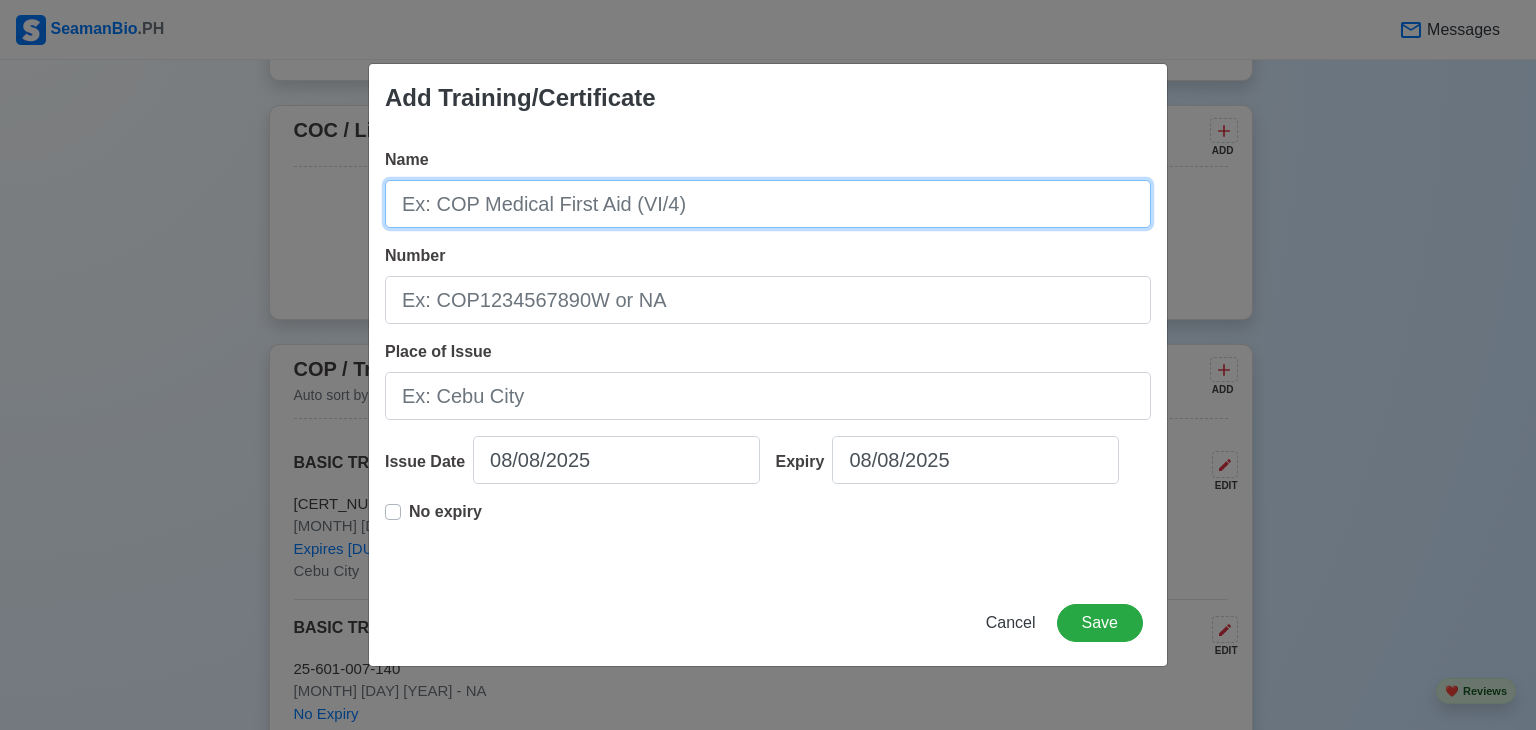click on "Name" at bounding box center (768, 204) 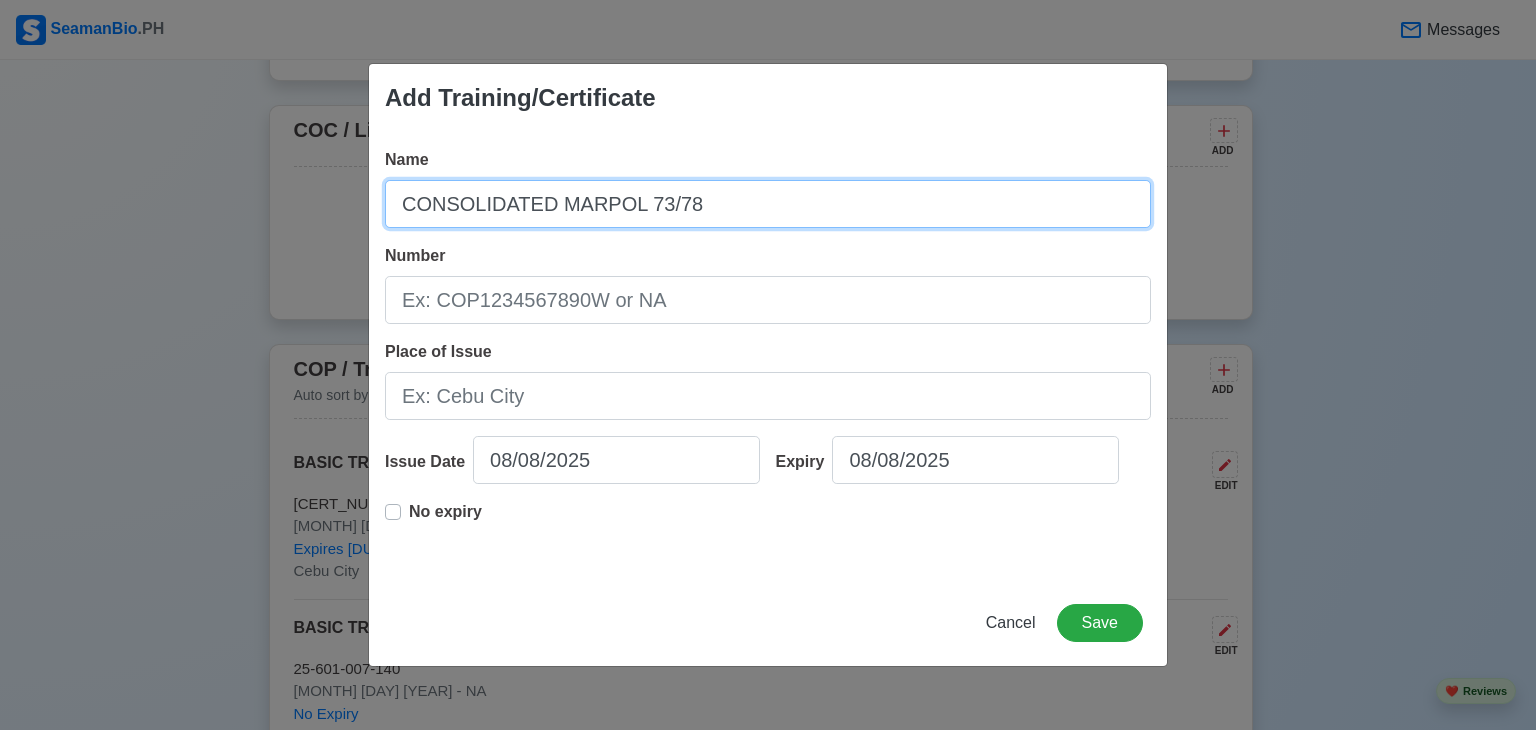 type on "CONSOLIDATED MARPOL 73/78" 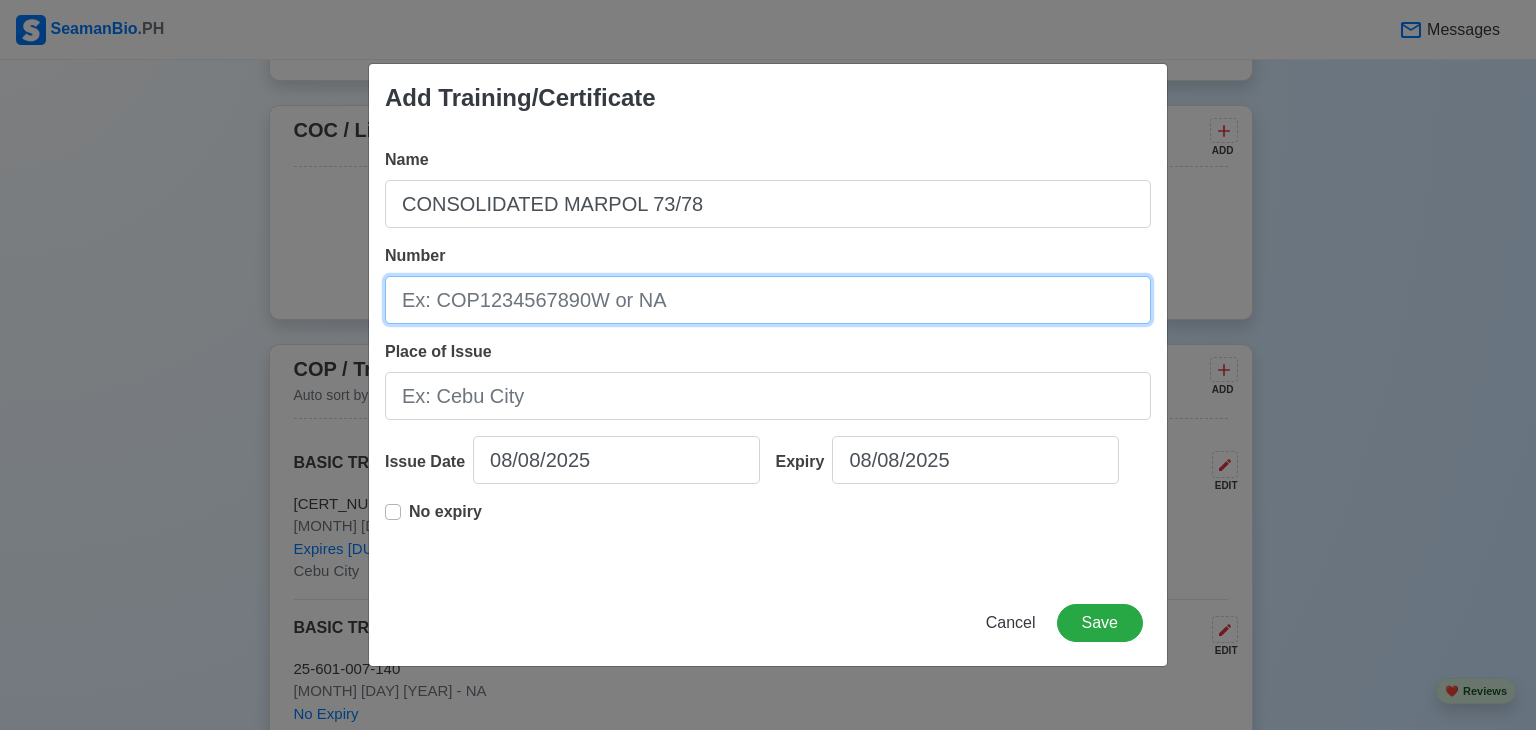 click on "Number" at bounding box center [768, 300] 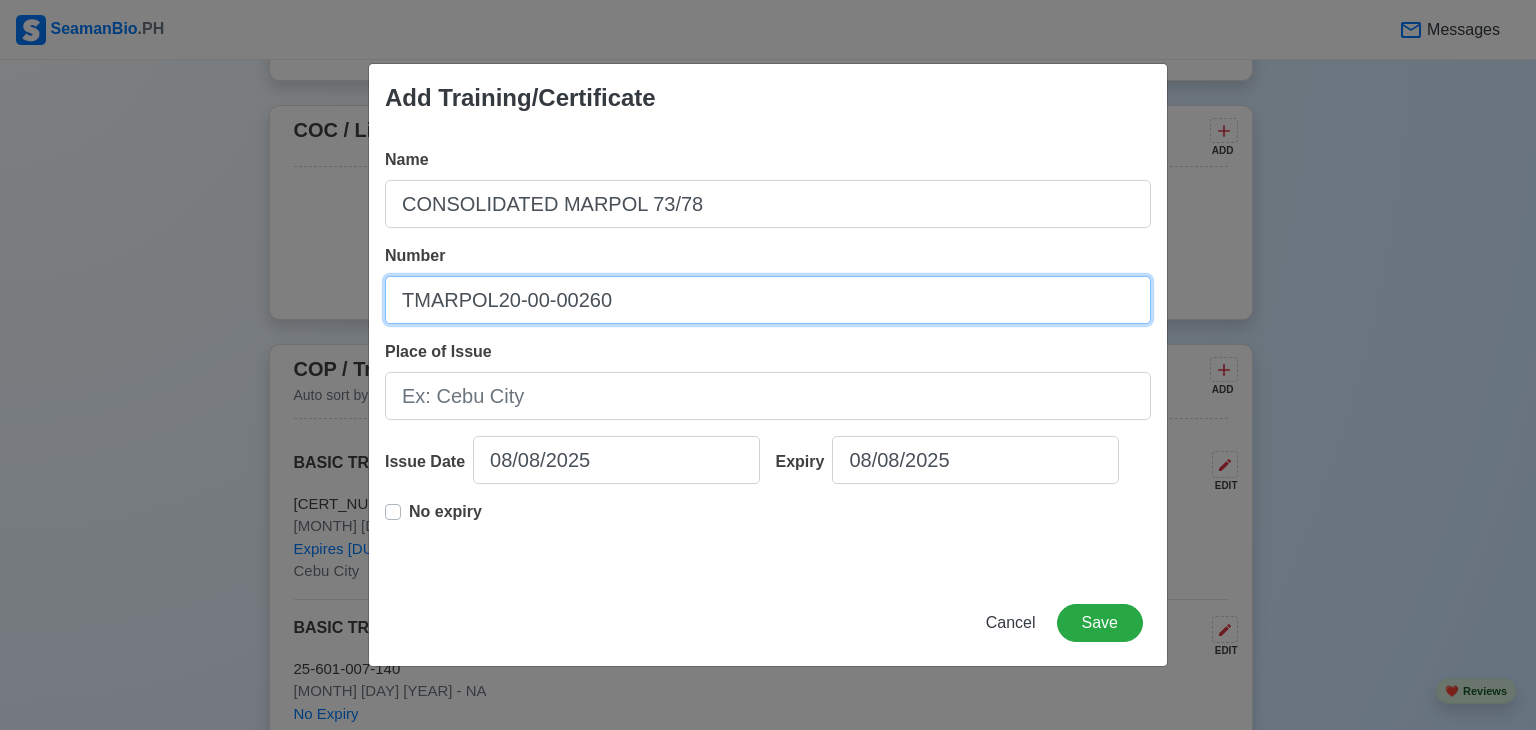 type on "TMARPOL20-00-00260" 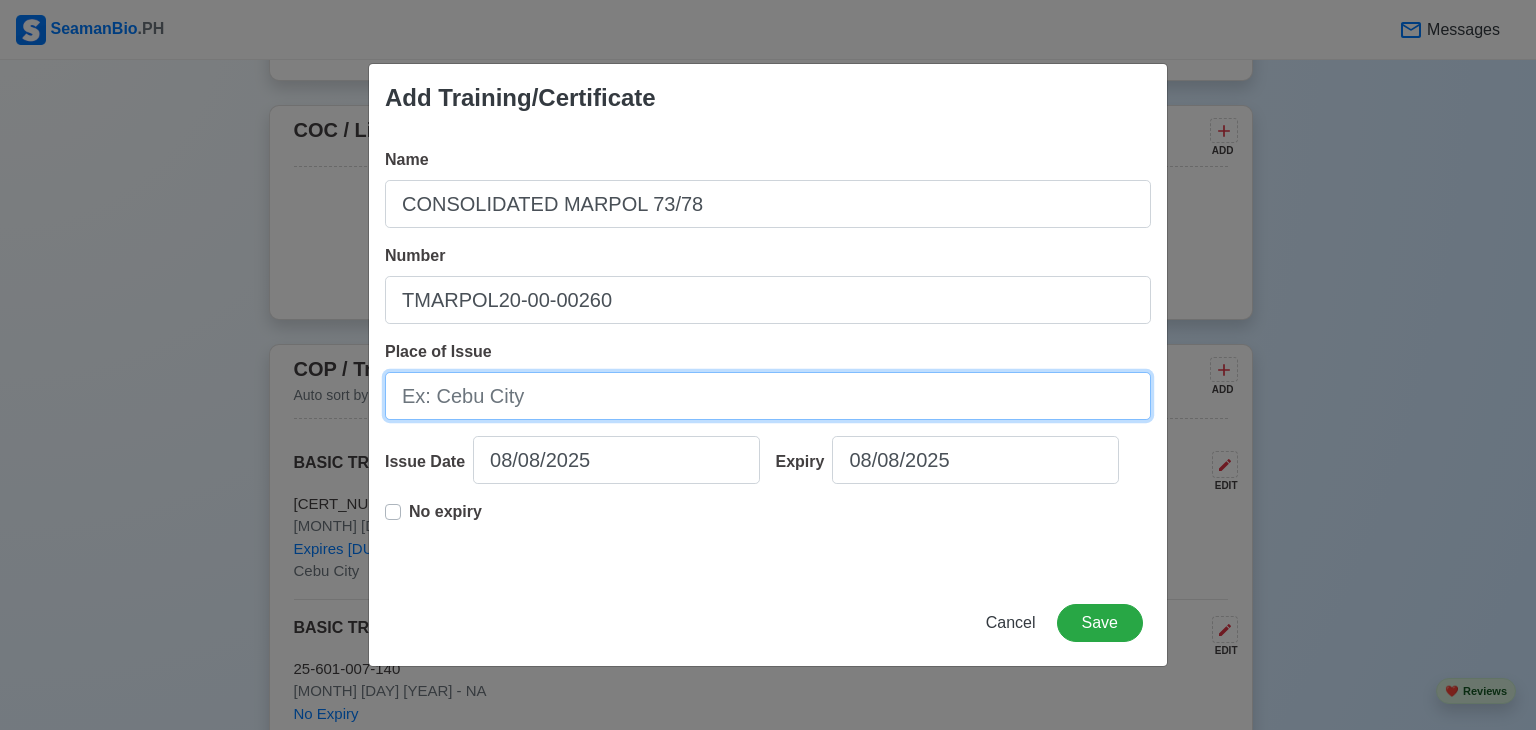 click on "Place of Issue" at bounding box center (768, 396) 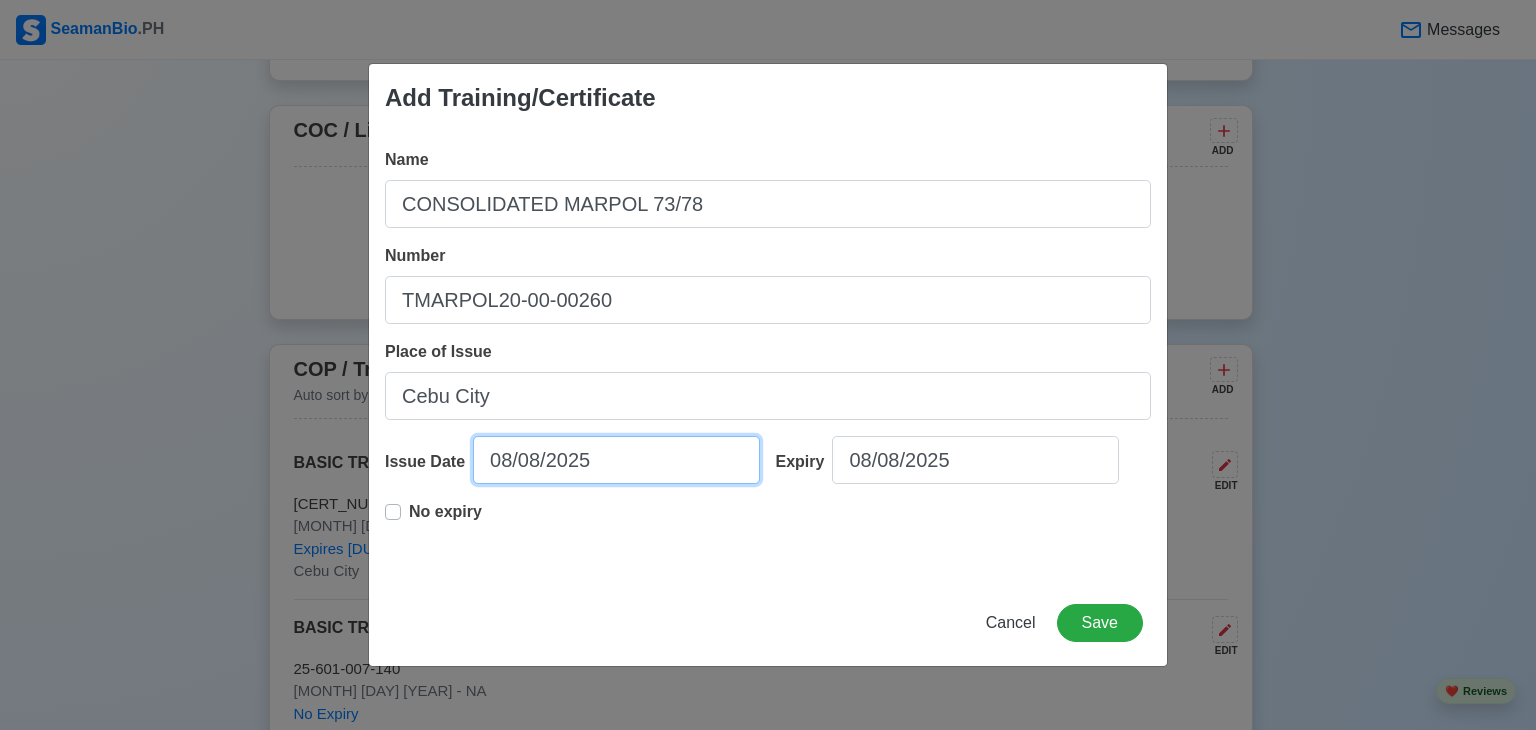 click on "08/08/2025" at bounding box center [616, 460] 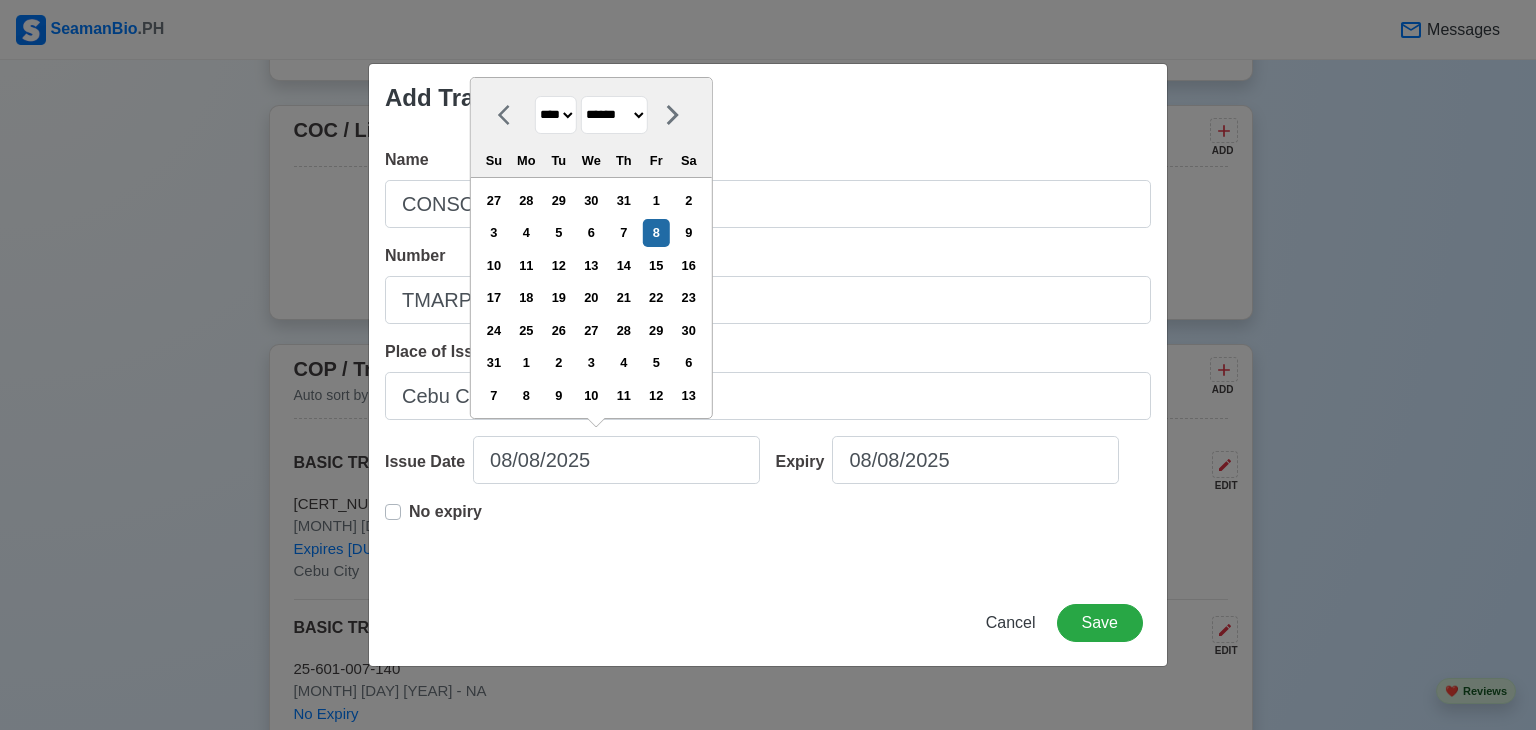 click on "**** **** **** **** **** **** **** **** **** **** **** **** **** **** **** **** **** **** **** **** **** **** **** **** **** **** **** **** **** **** **** **** **** **** **** **** **** **** **** **** **** **** **** **** **** **** **** **** **** **** **** **** **** **** **** **** **** **** **** **** **** **** **** **** **** **** **** **** **** **** **** **** **** **** **** **** **** **** **** **** **** **** **** **** **** **** **** **** **** **** **** **** **** **** **** **** **** **** **** **** **** **** **** **** **** ****" at bounding box center (556, 115) 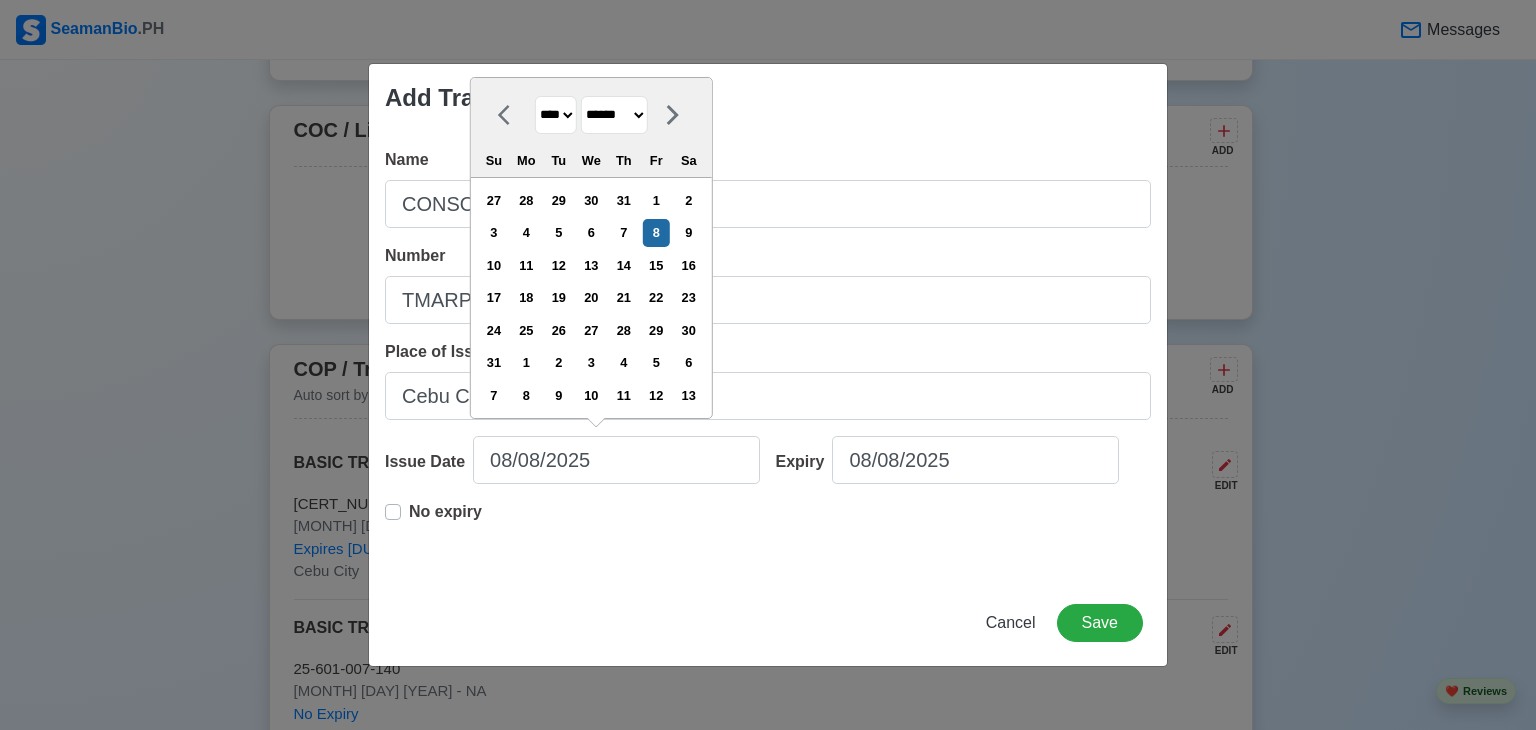 select on "****" 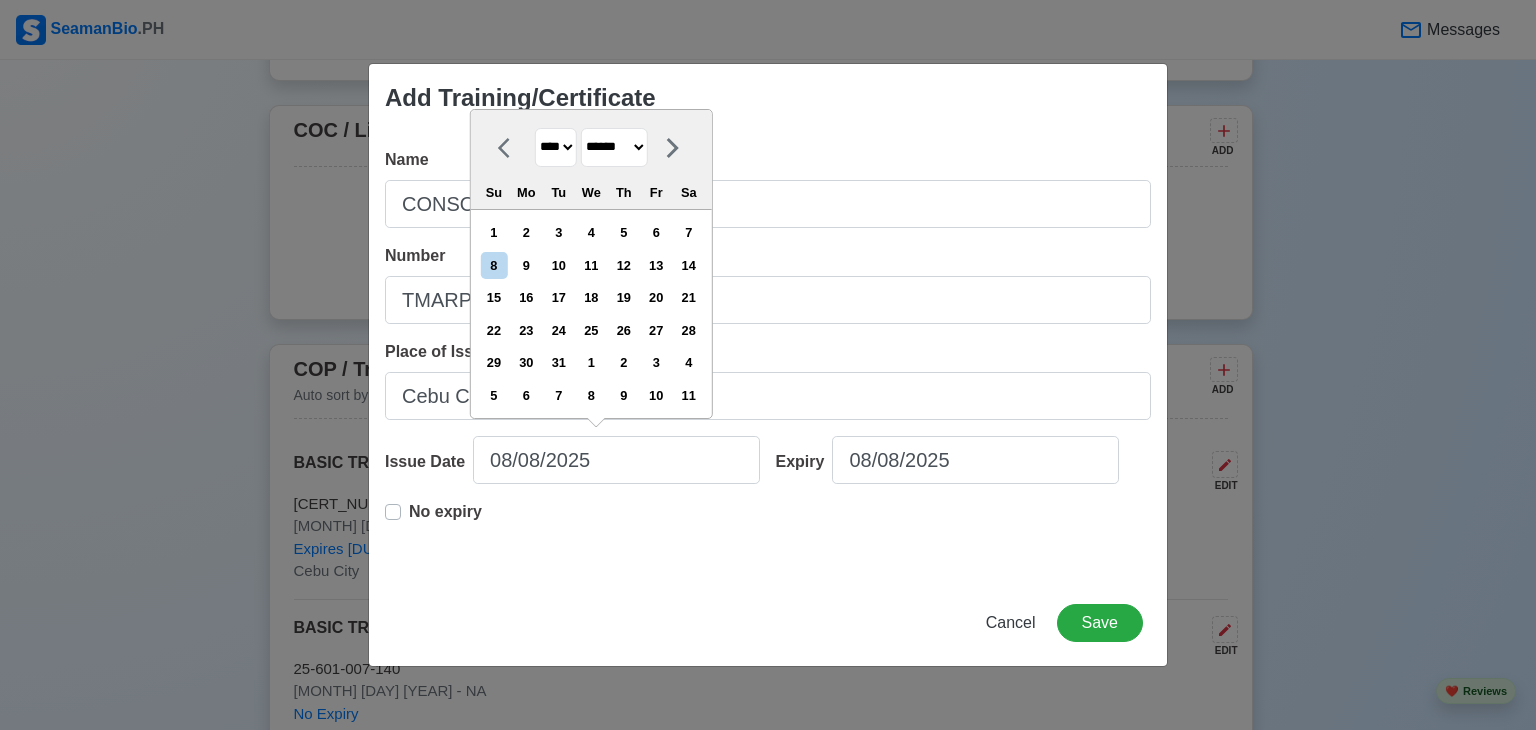 click on "******* ******** ***** ***** *** **** **** ****** ********* ******* ******** ********" at bounding box center (614, 147) 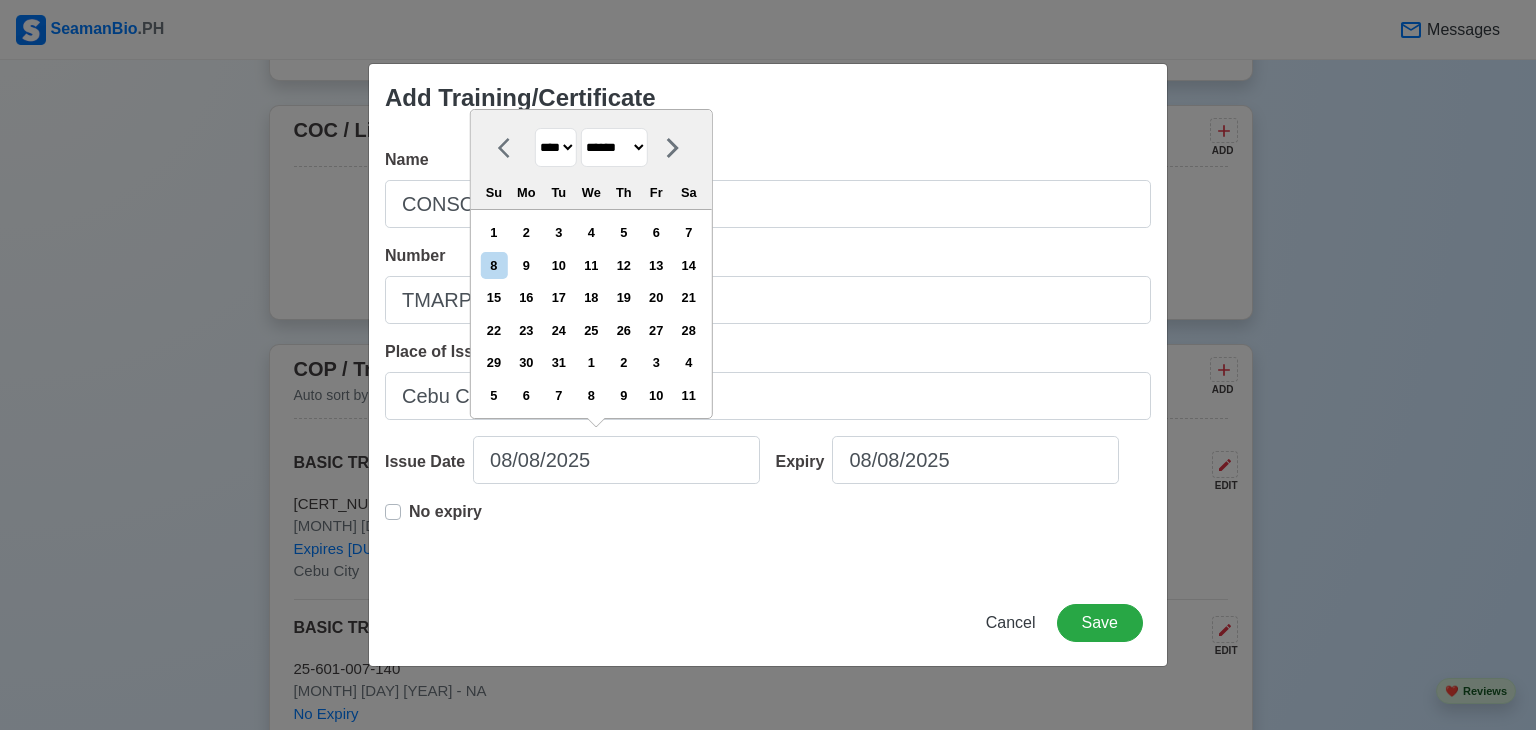 select on "***" 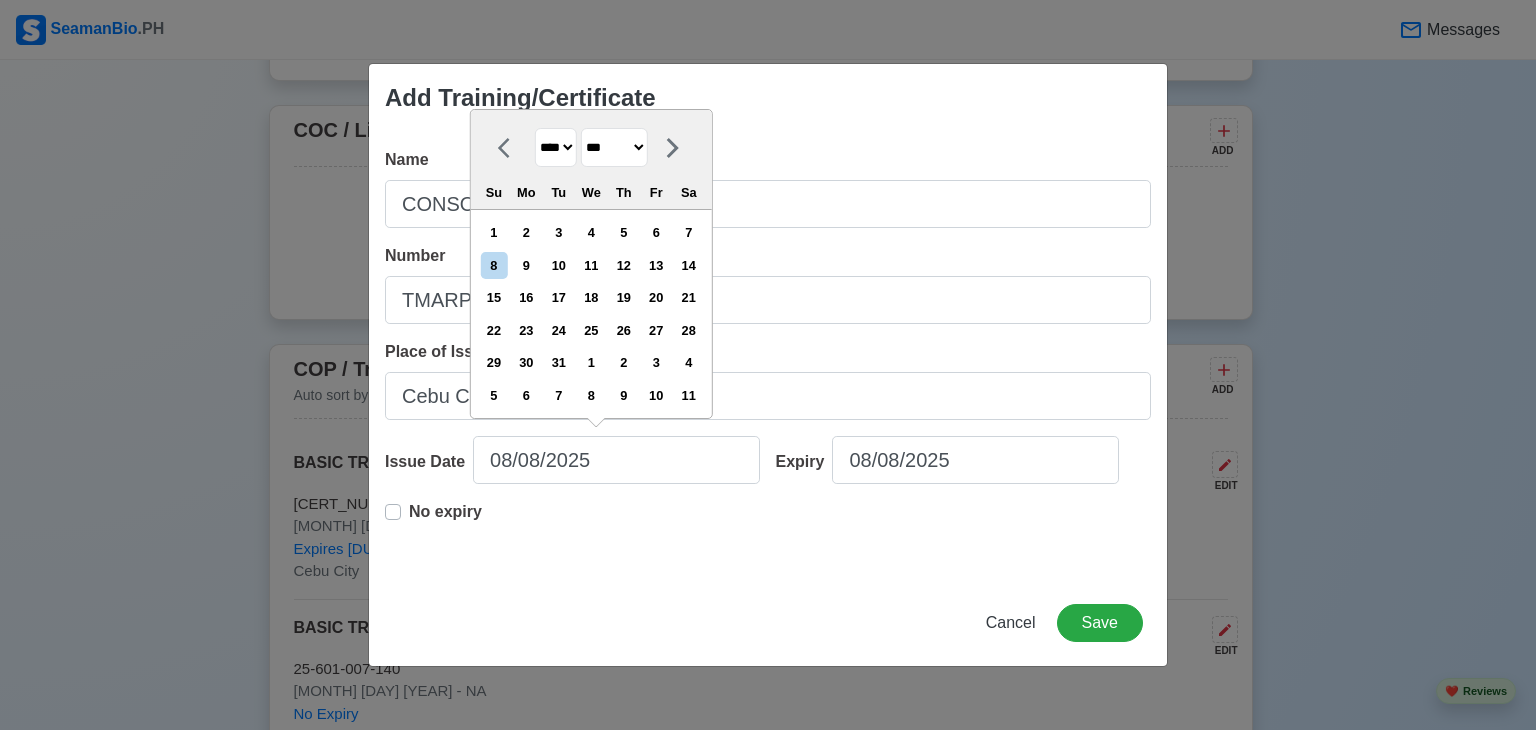 click on "******* ******** ***** ***** *** **** **** ****** ********* ******* ******** ********" at bounding box center [614, 147] 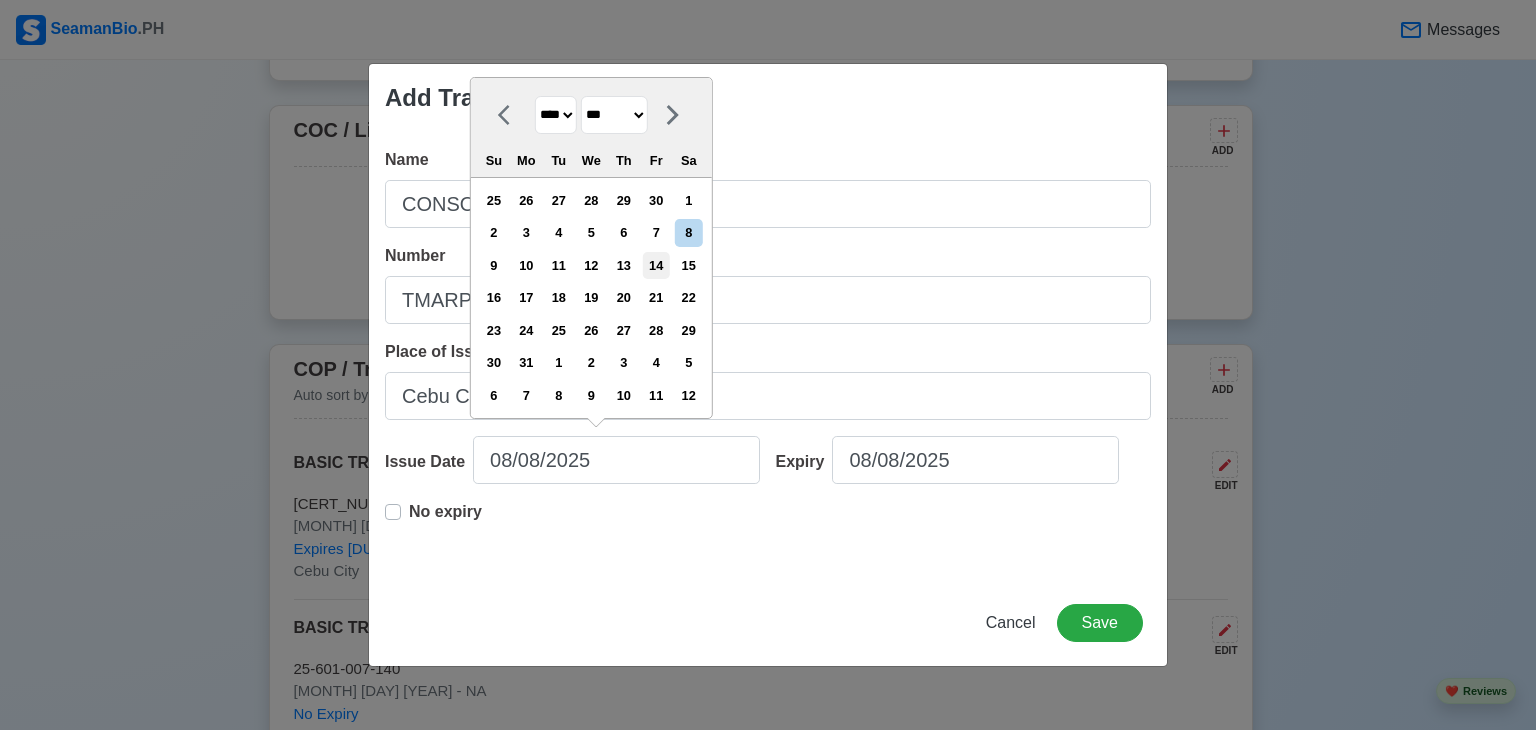 click on "14" at bounding box center [656, 265] 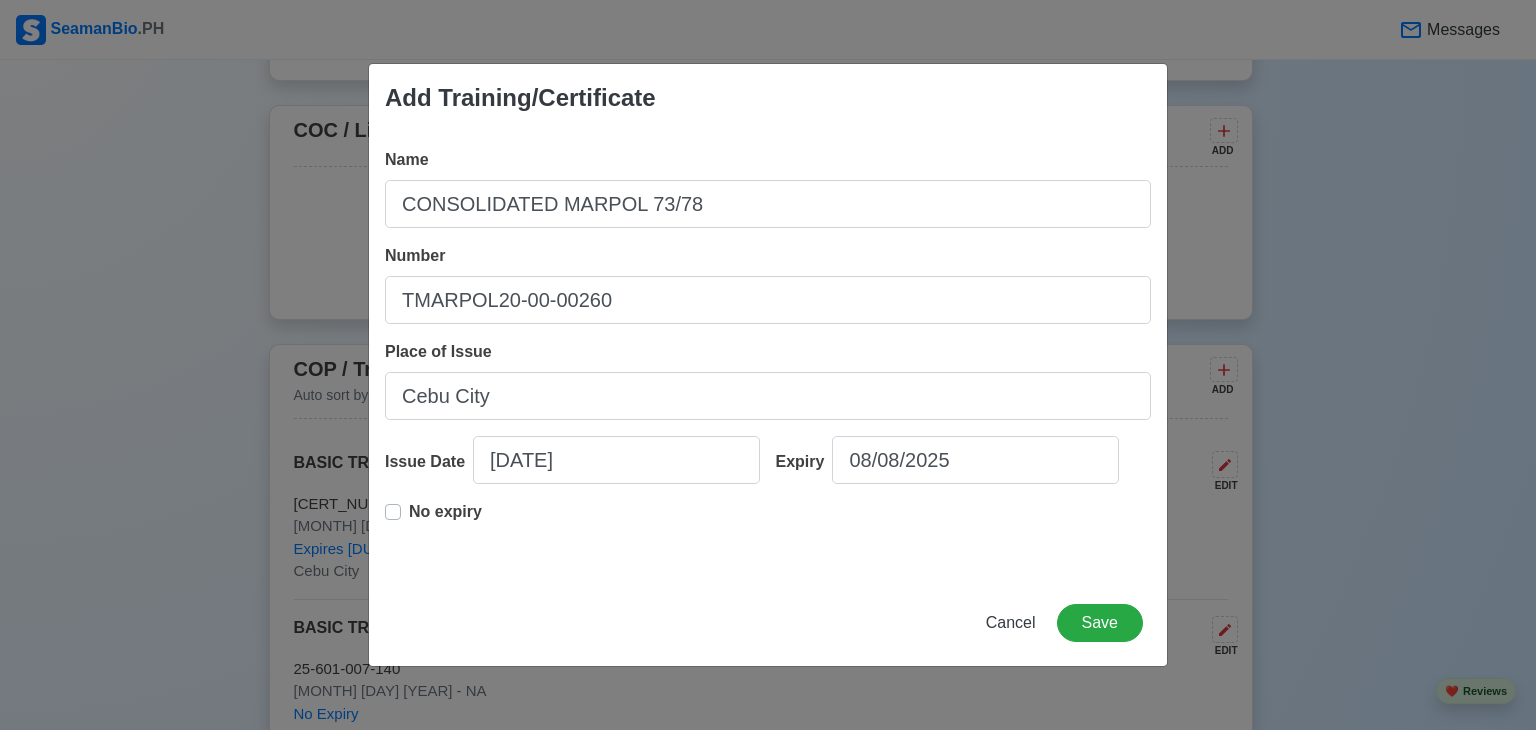 click on "No expiry" at bounding box center (445, 520) 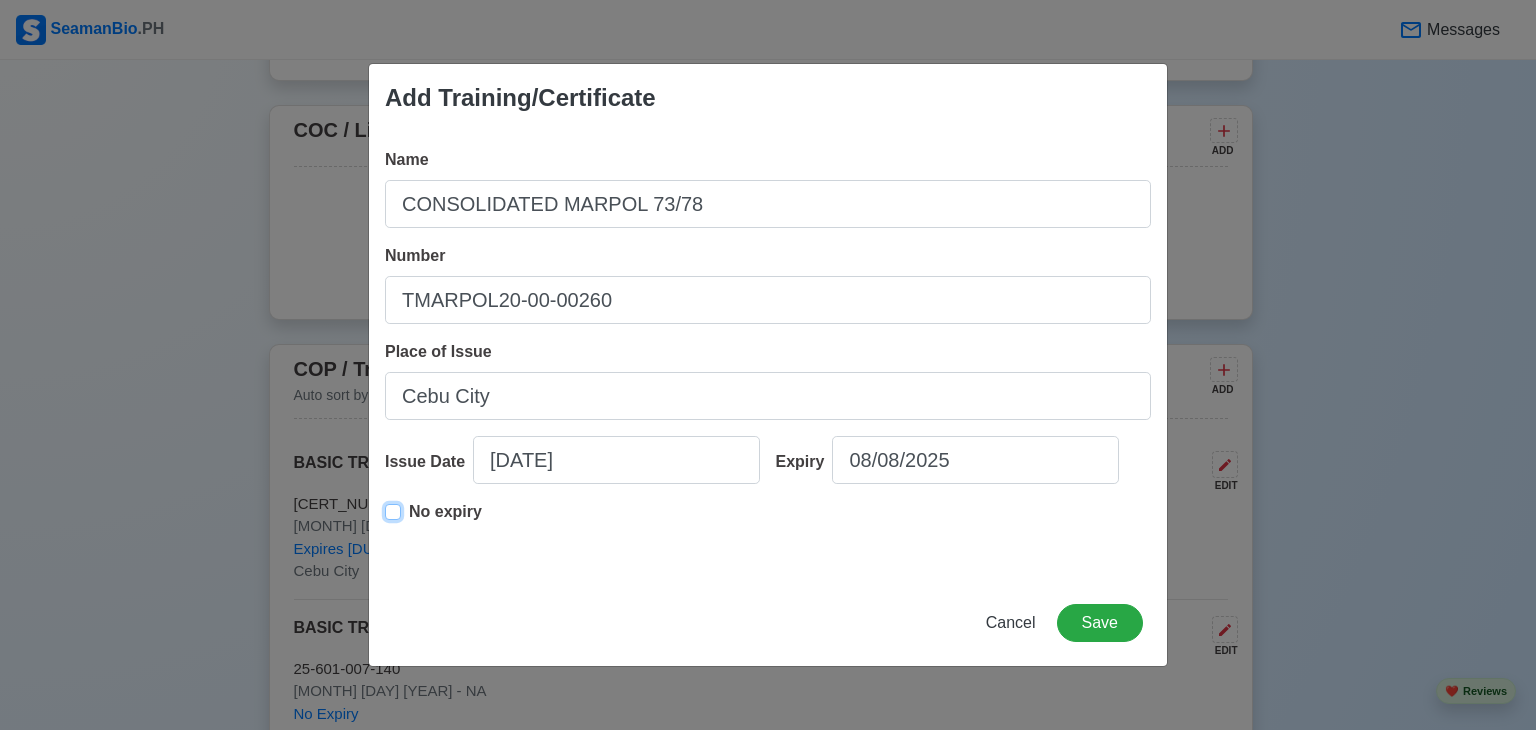 type on "05/14/2021" 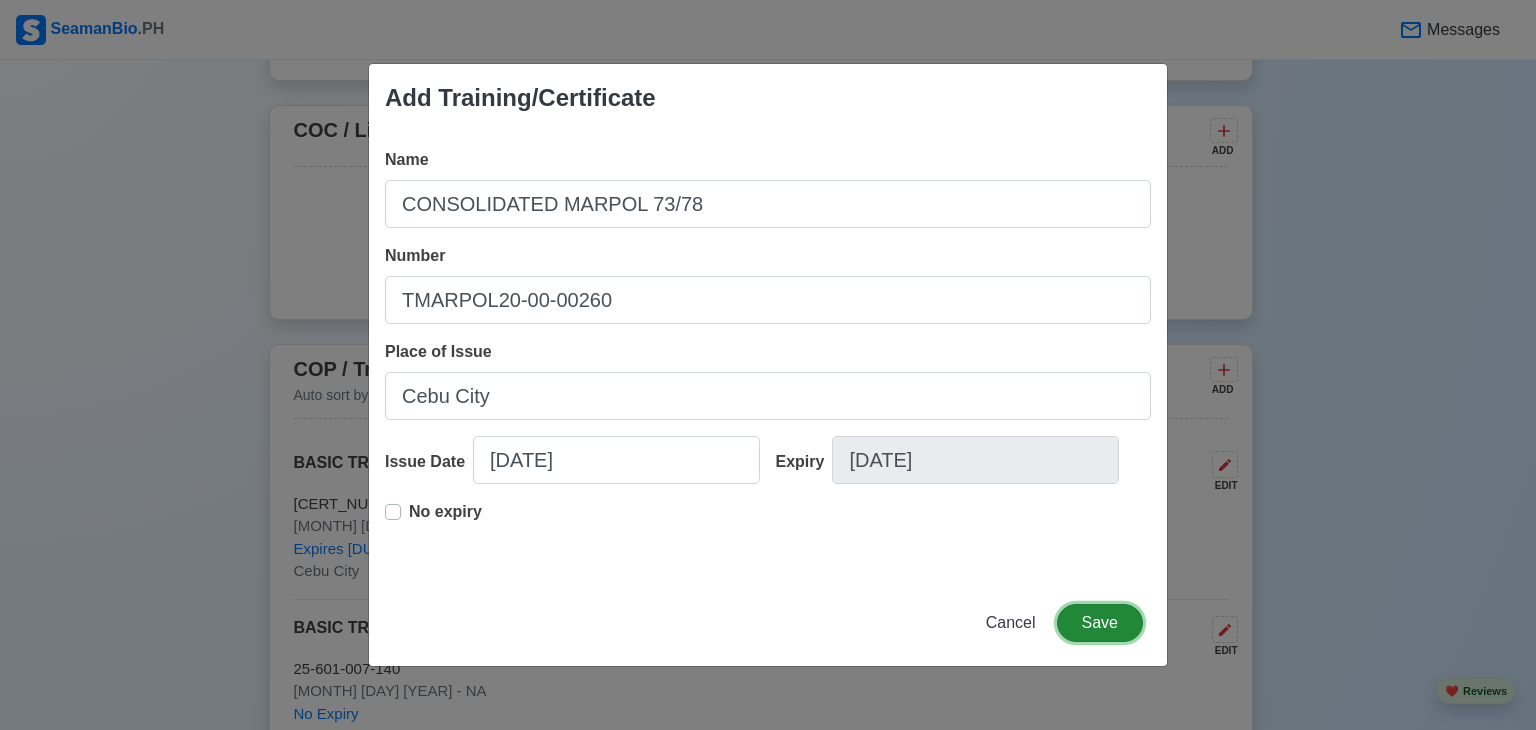 click on "Save" at bounding box center (1100, 623) 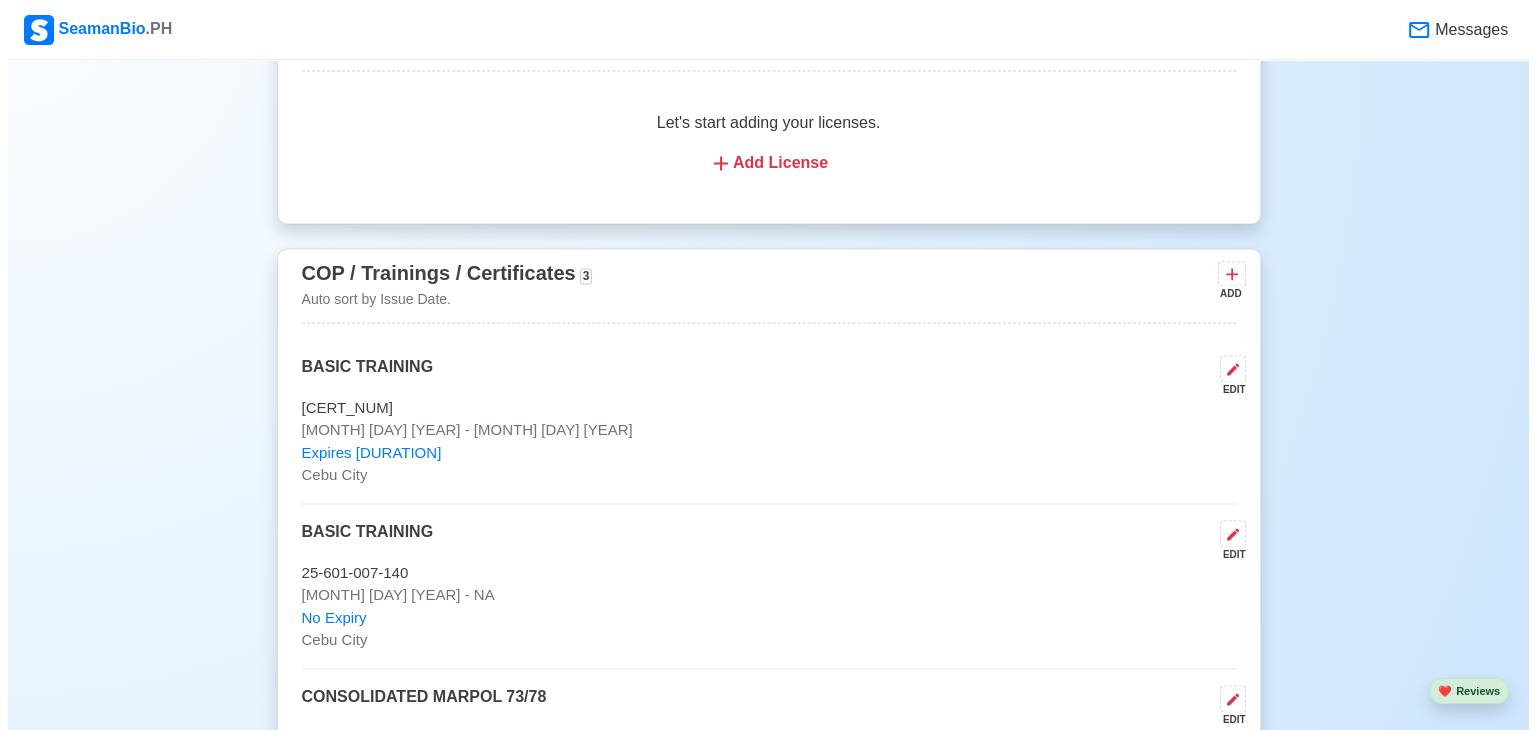 scroll, scrollTop: 3000, scrollLeft: 0, axis: vertical 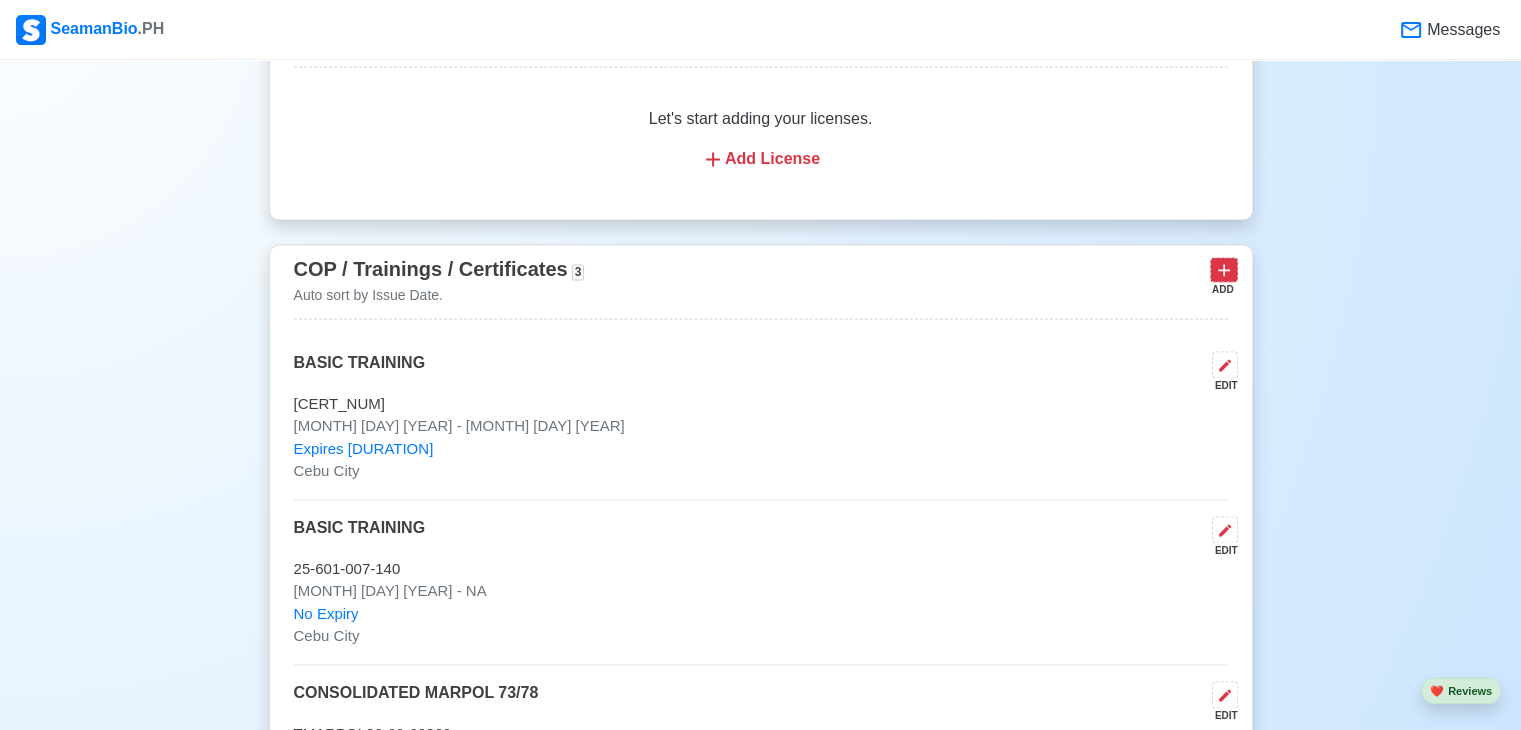 click 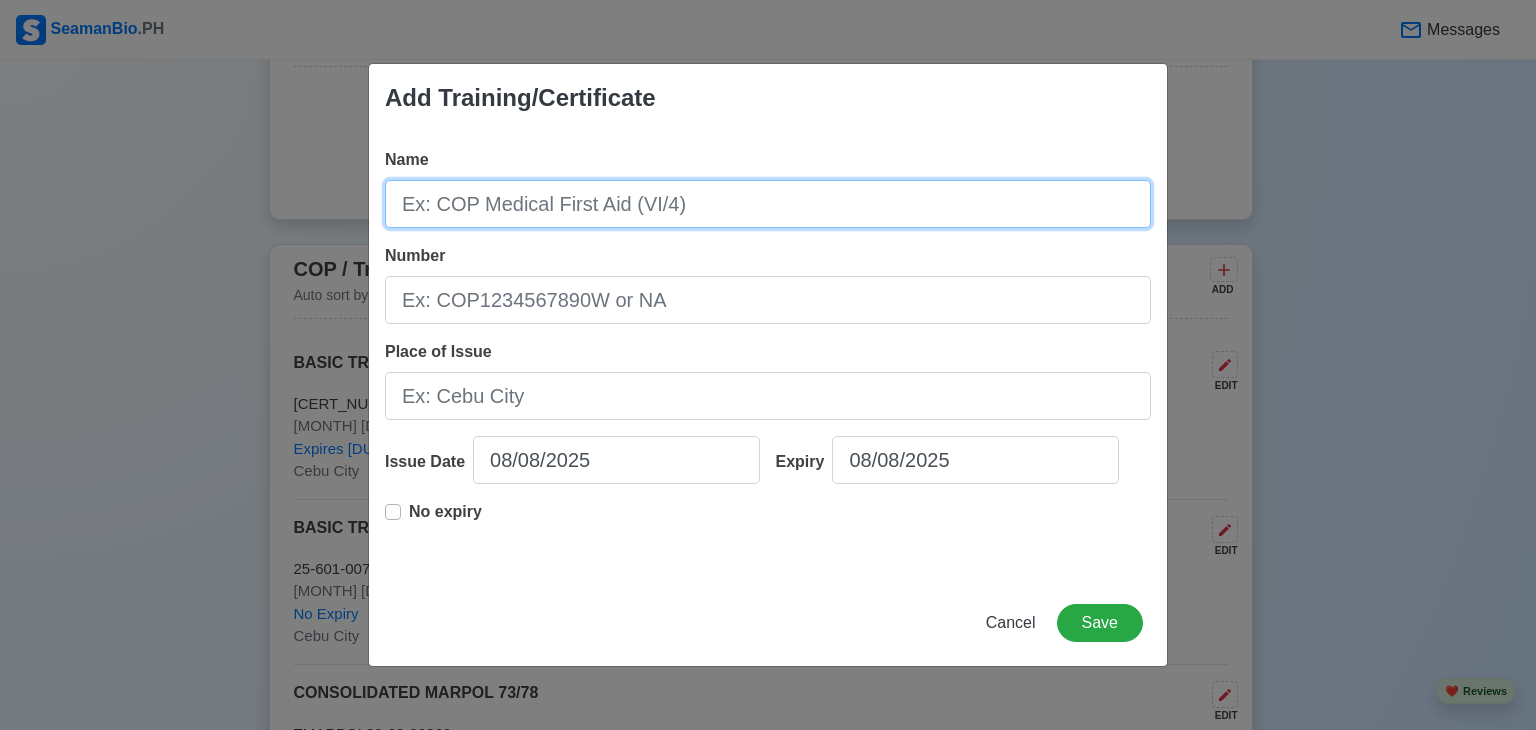 click on "Name" at bounding box center [768, 204] 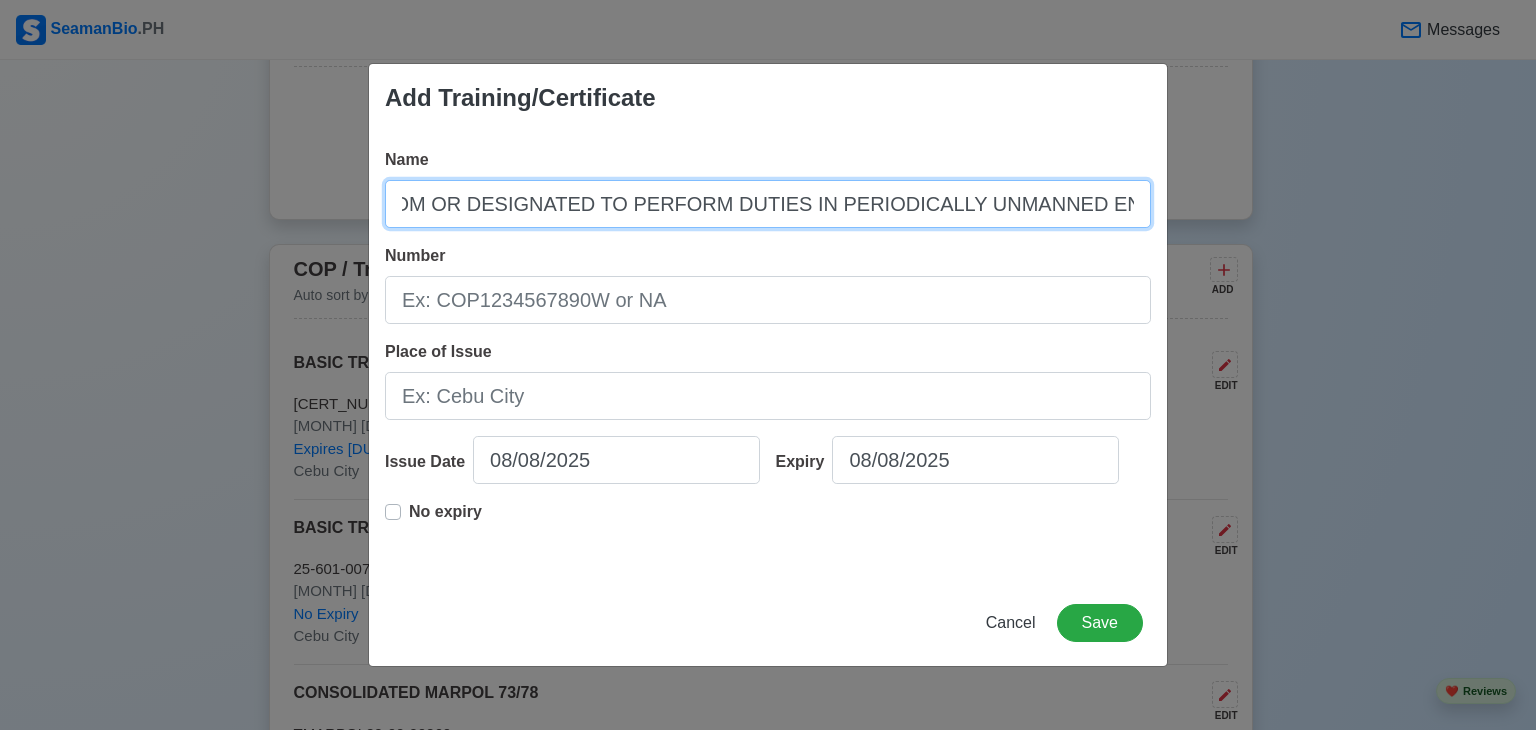 scroll, scrollTop: 0, scrollLeft: 634, axis: horizontal 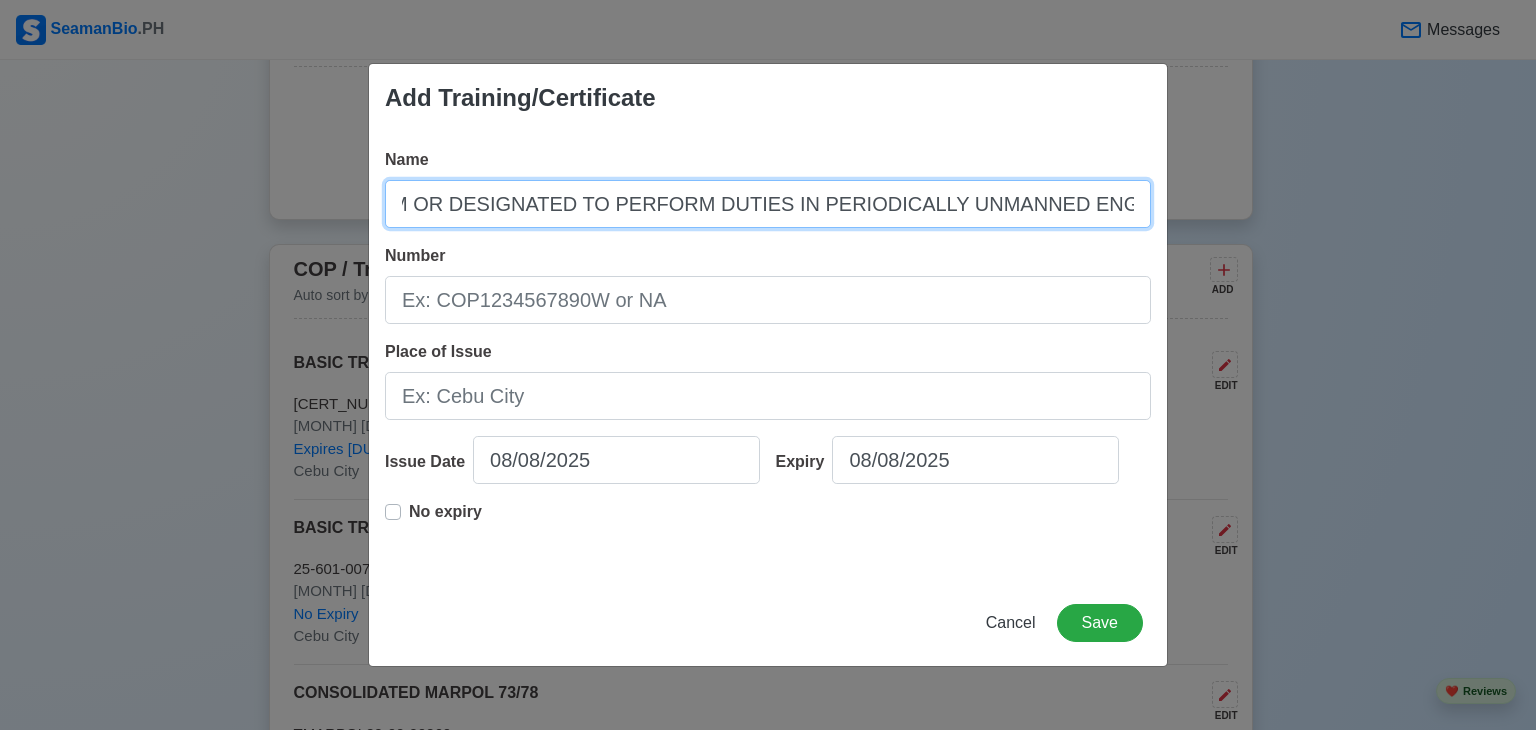 type on "RATINGS FORMING PART OF A WATCH IN MANNED ENGINE-ROOM OR DESIGNATED TO PERFORM DUTIES IN PERIODICALLY UNMANNED ENGINE-ROOM" 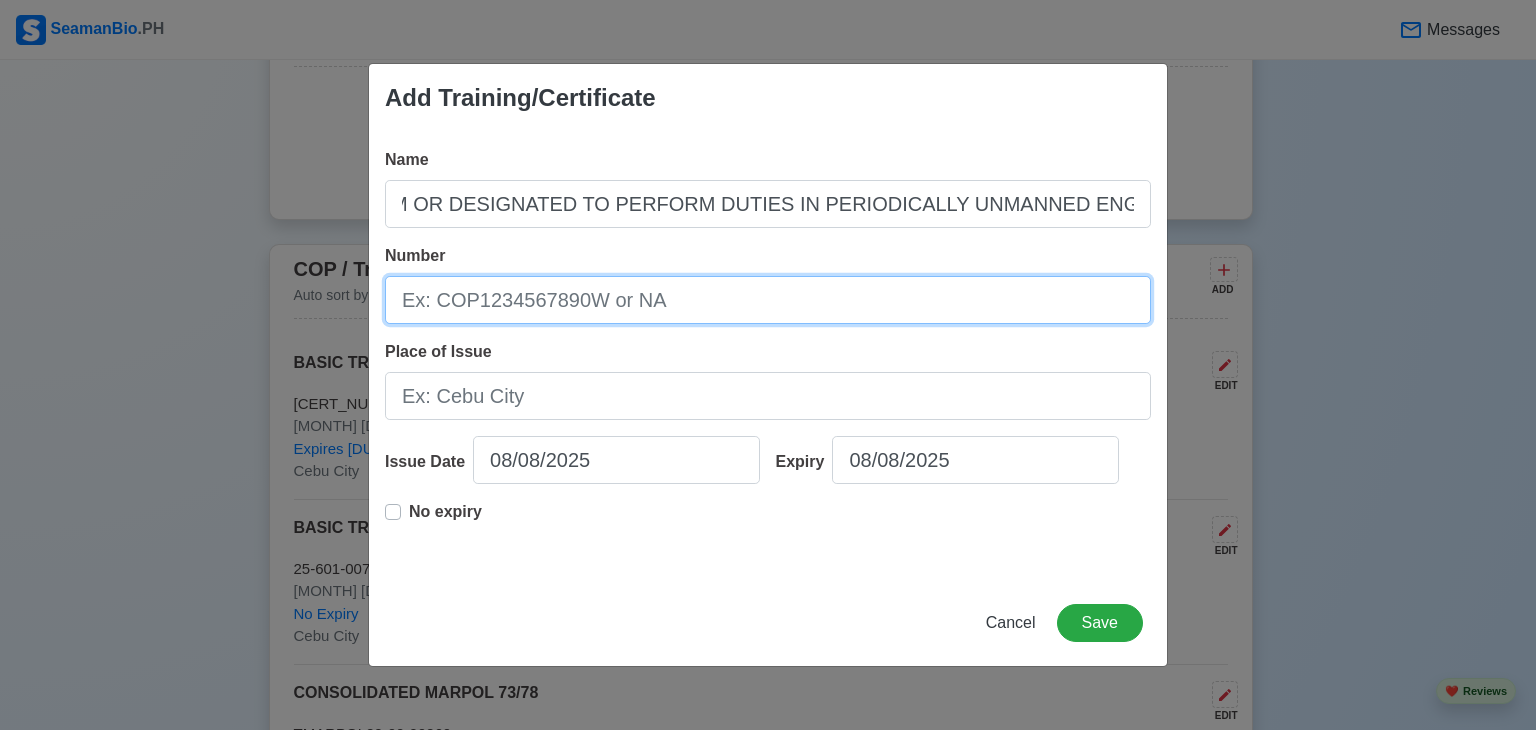click on "Number" at bounding box center (768, 300) 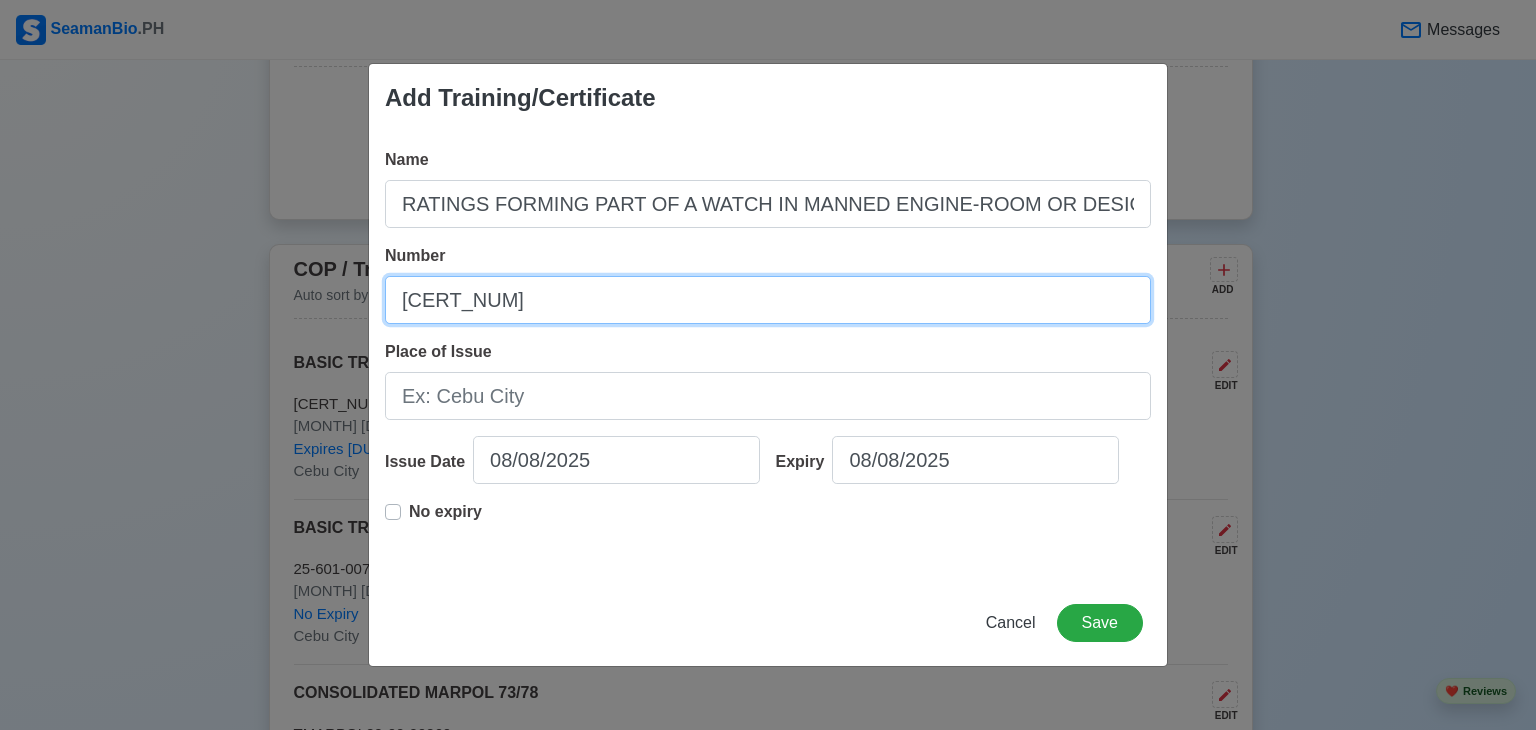 type on "[CREDENTIAL]" 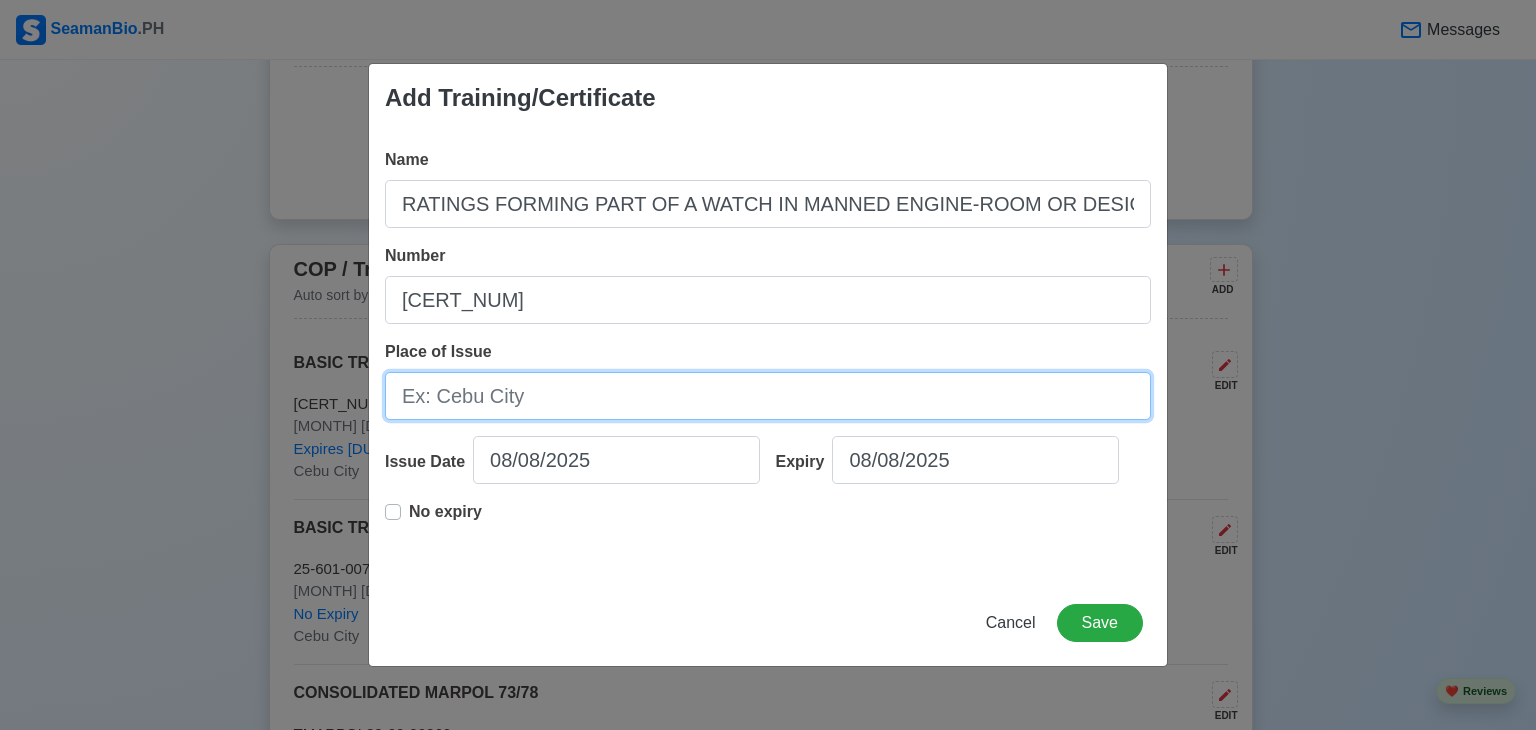 click on "Place of Issue" at bounding box center [768, 396] 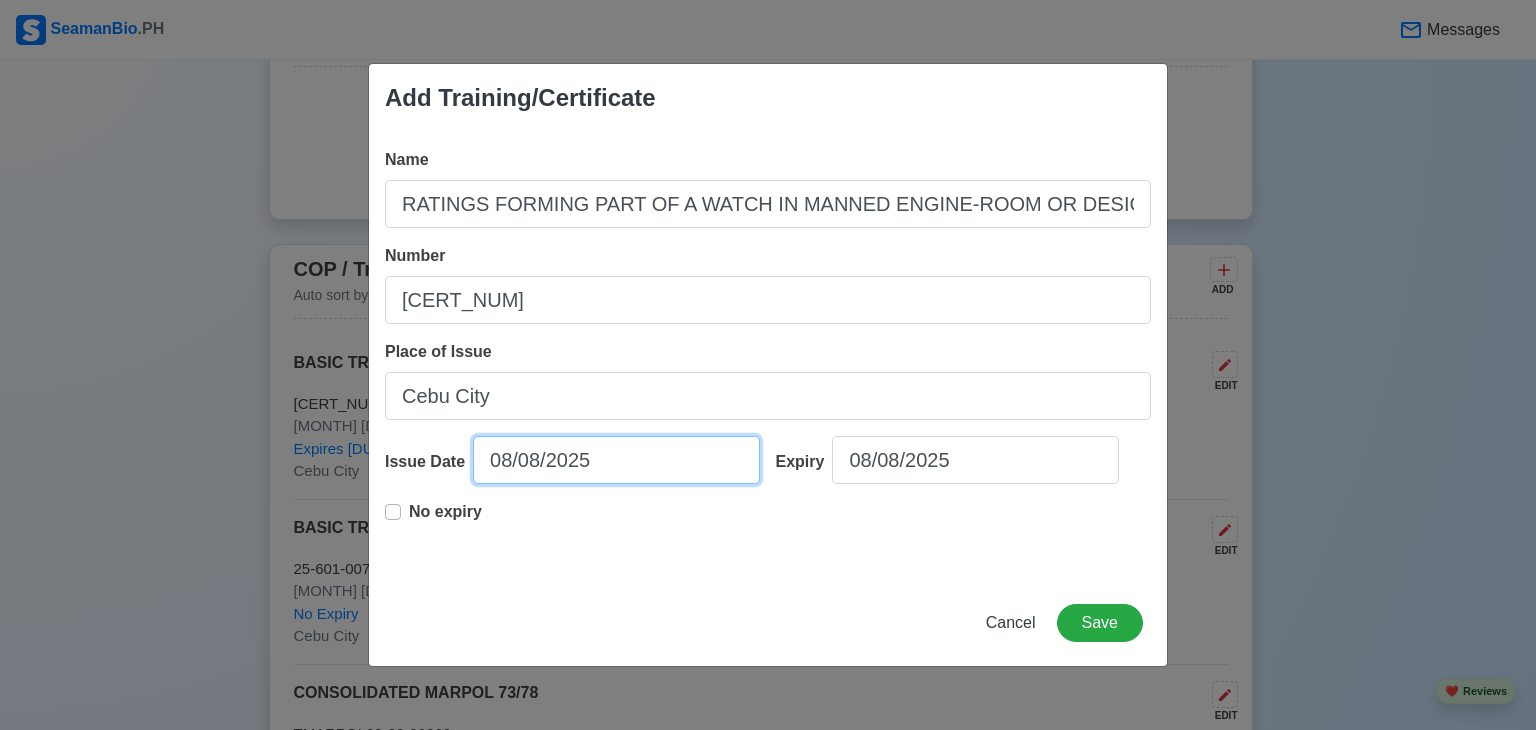 click on "08/08/2025" at bounding box center [616, 460] 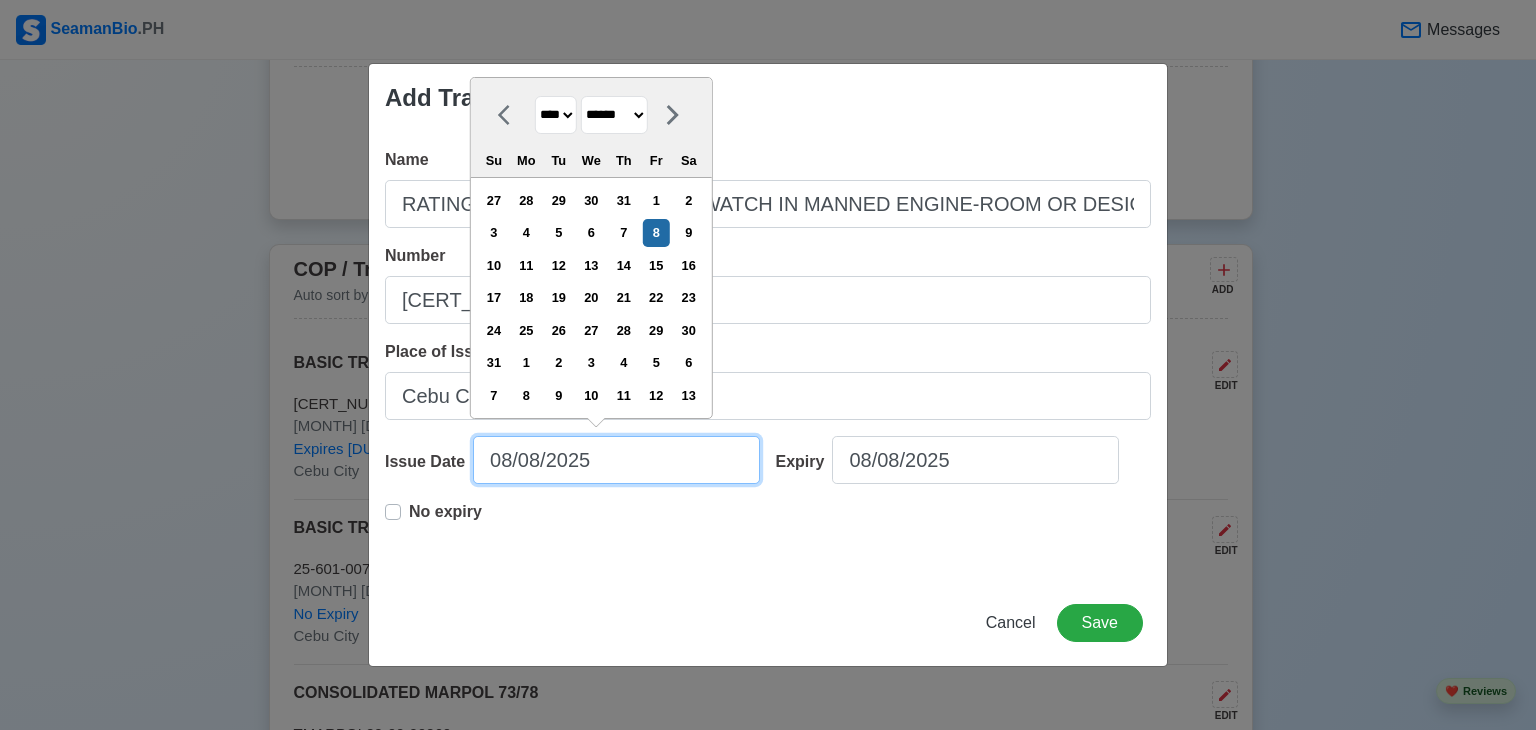 click on "08/08/2025" at bounding box center (616, 460) 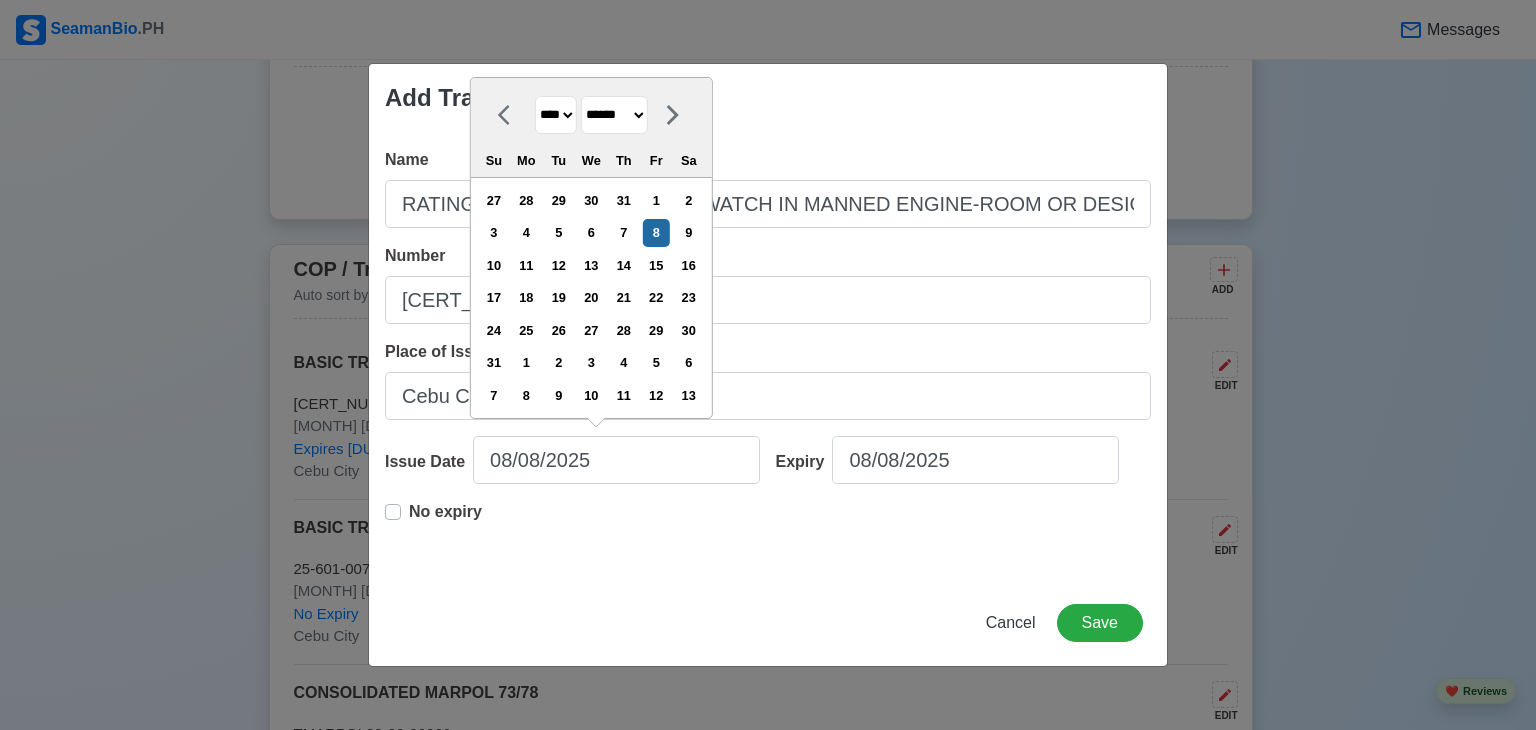 click on "**** **** **** **** **** **** **** **** **** **** **** **** **** **** **** **** **** **** **** **** **** **** **** **** **** **** **** **** **** **** **** **** **** **** **** **** **** **** **** **** **** **** **** **** **** **** **** **** **** **** **** **** **** **** **** **** **** **** **** **** **** **** **** **** **** **** **** **** **** **** **** **** **** **** **** **** **** **** **** **** **** **** **** **** **** **** **** **** **** **** **** **** **** **** **** **** **** **** **** **** **** **** **** **** **** ****" at bounding box center [556, 115] 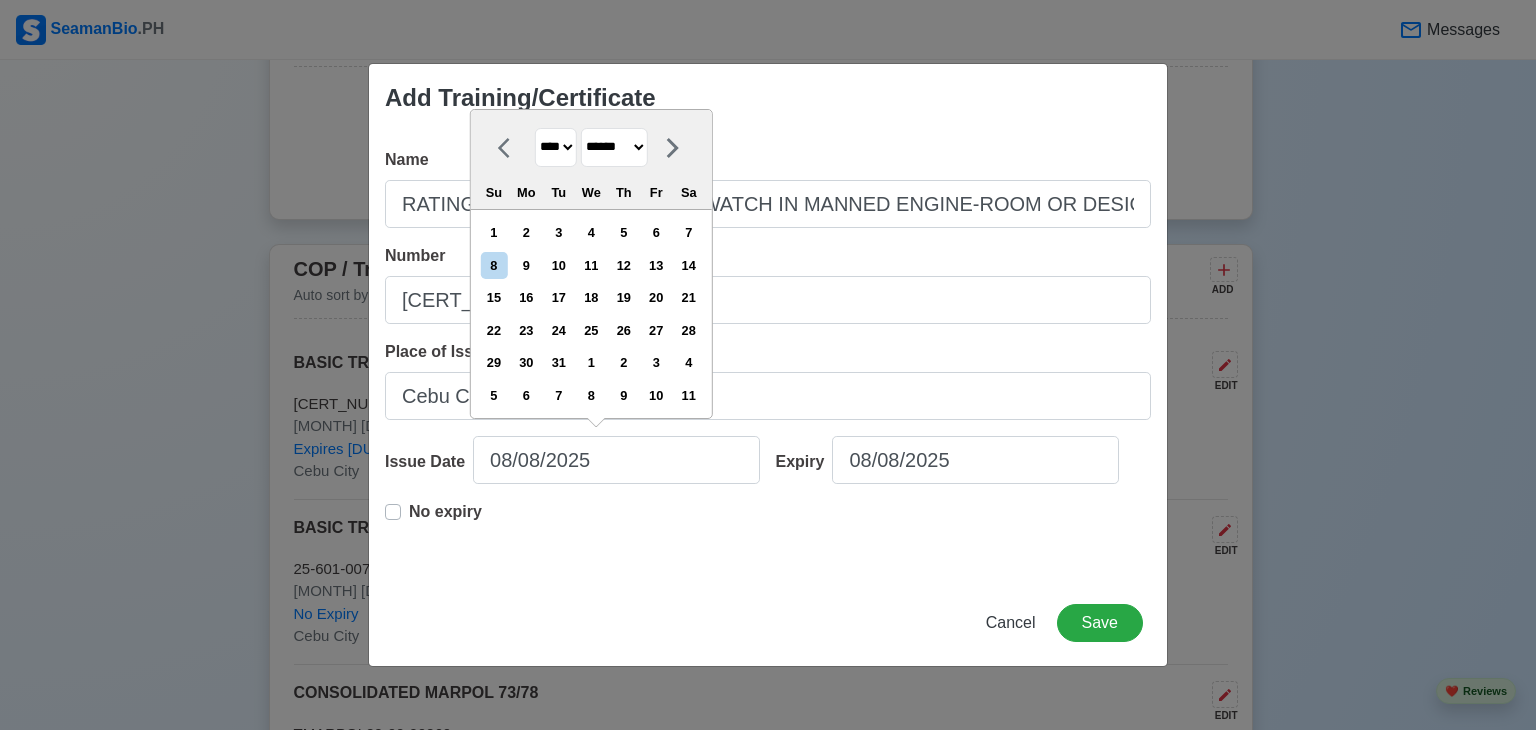 click on "******* ******** ***** ***** *** **** **** ****** ********* ******* ******** ********" at bounding box center [614, 147] 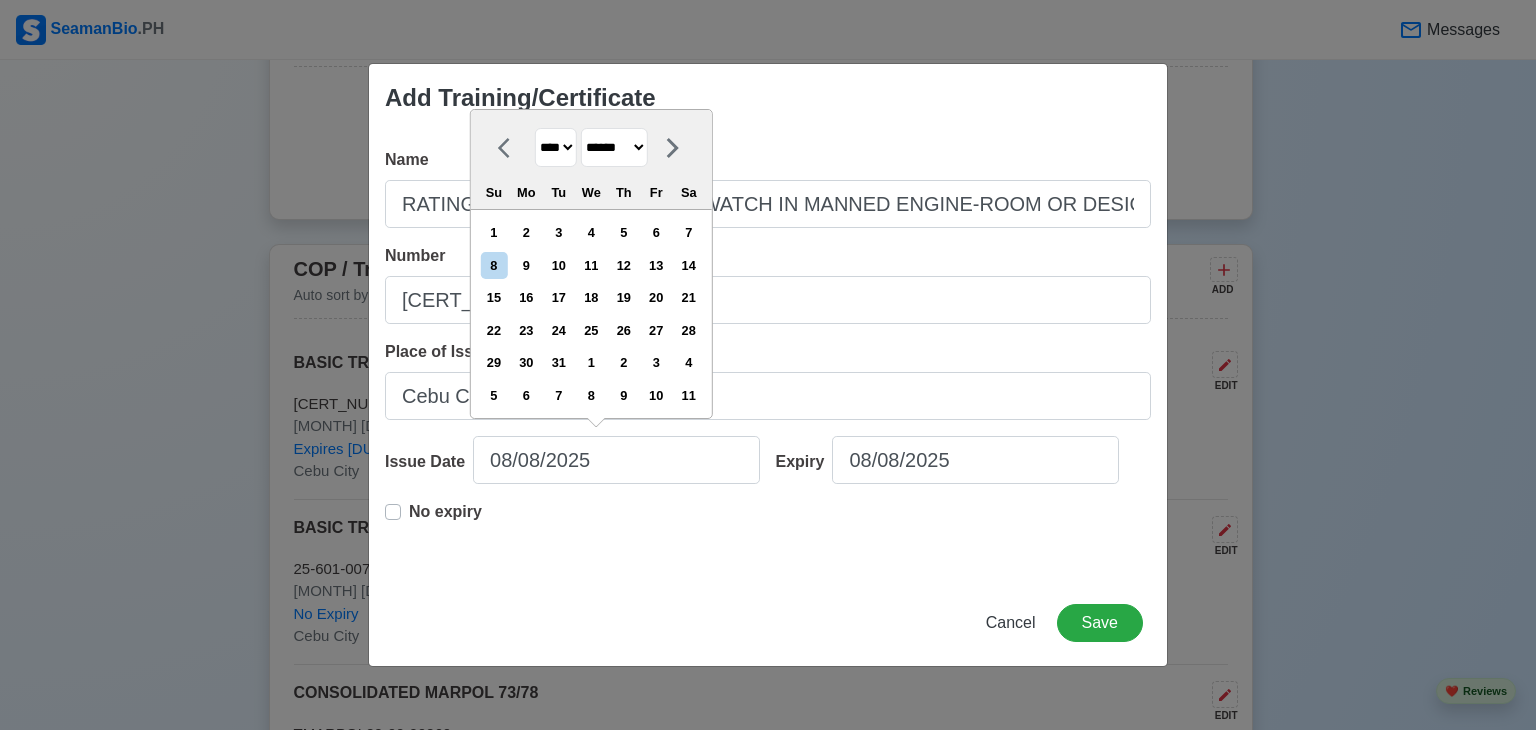 select on "***" 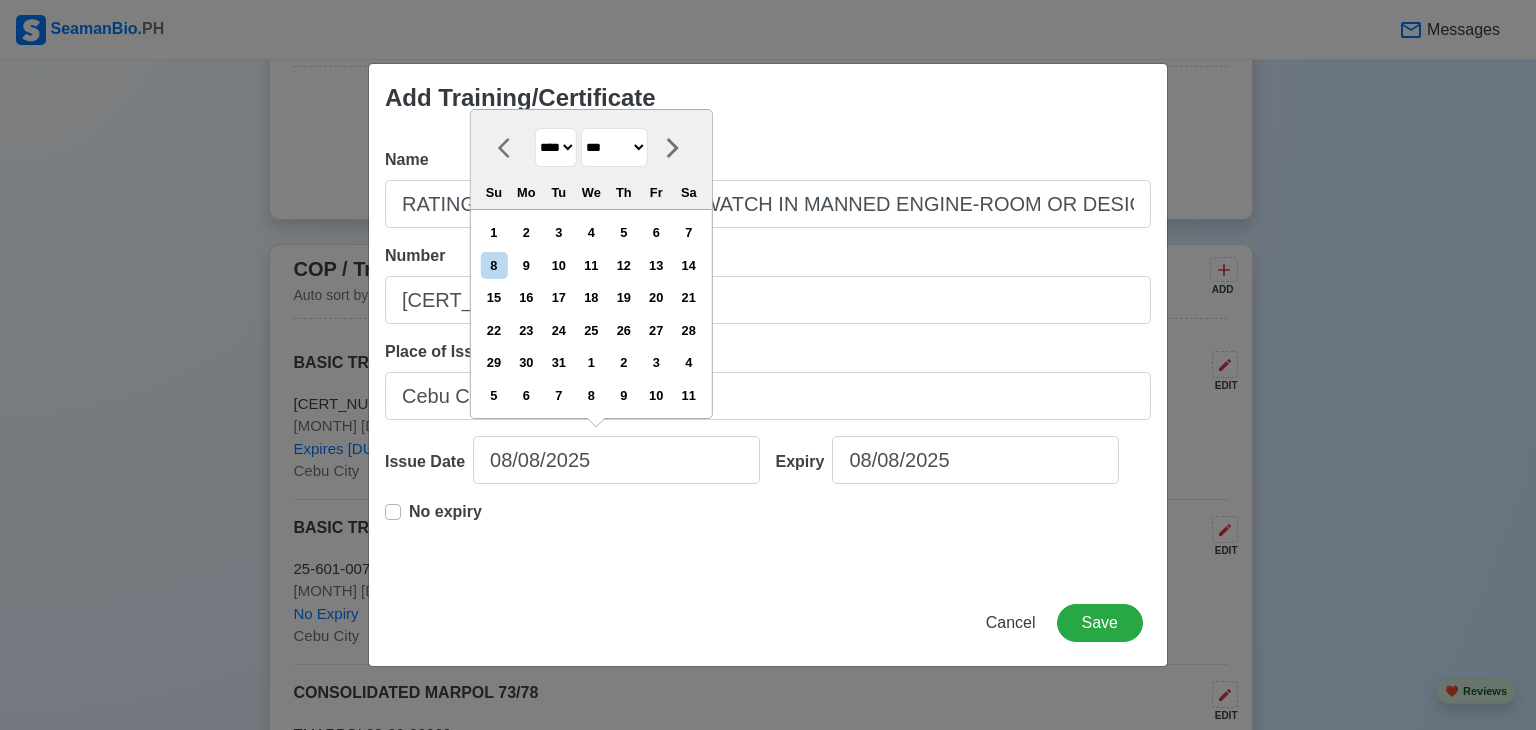 click on "******* ******** ***** ***** *** **** **** ****** ********* ******* ******** ********" at bounding box center [614, 147] 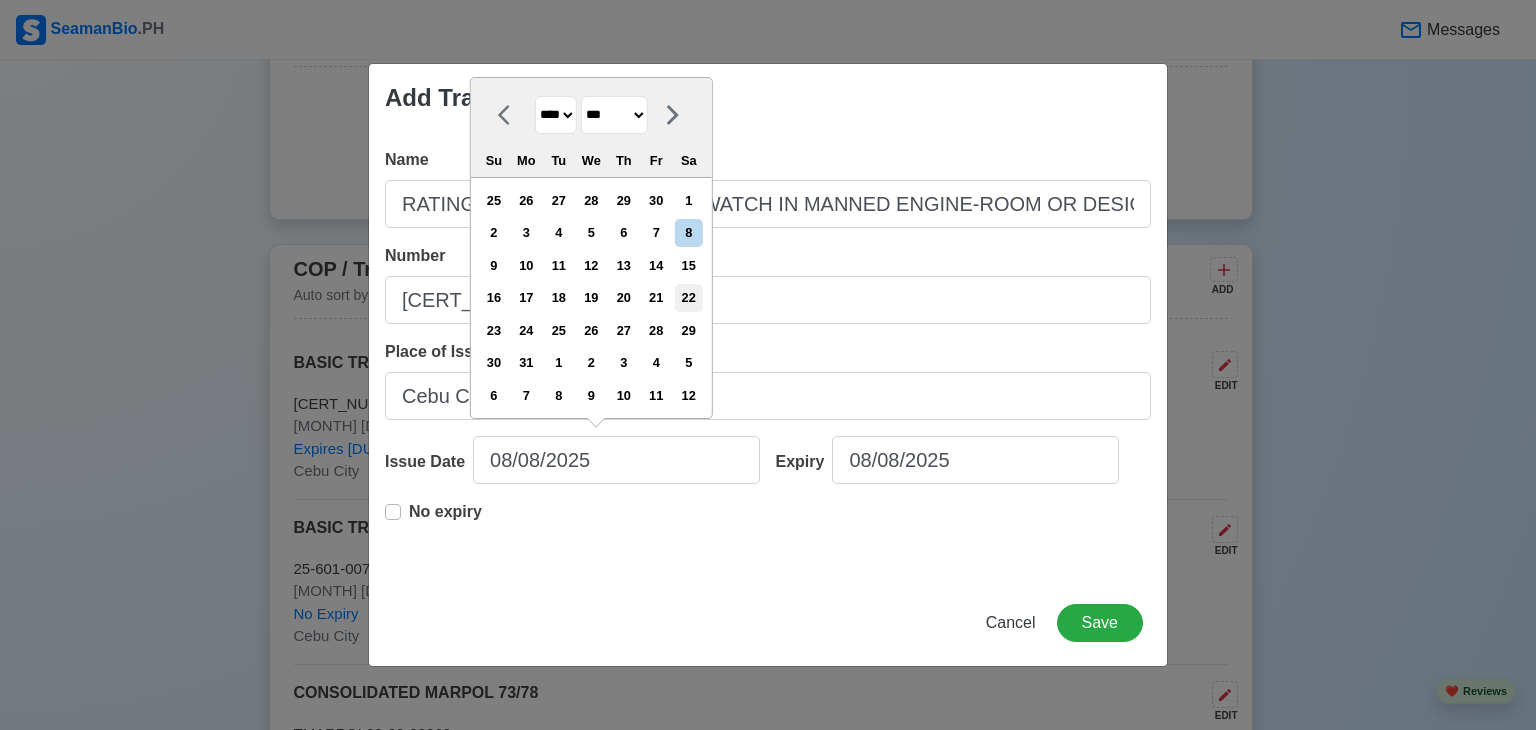 click on "22" at bounding box center [688, 297] 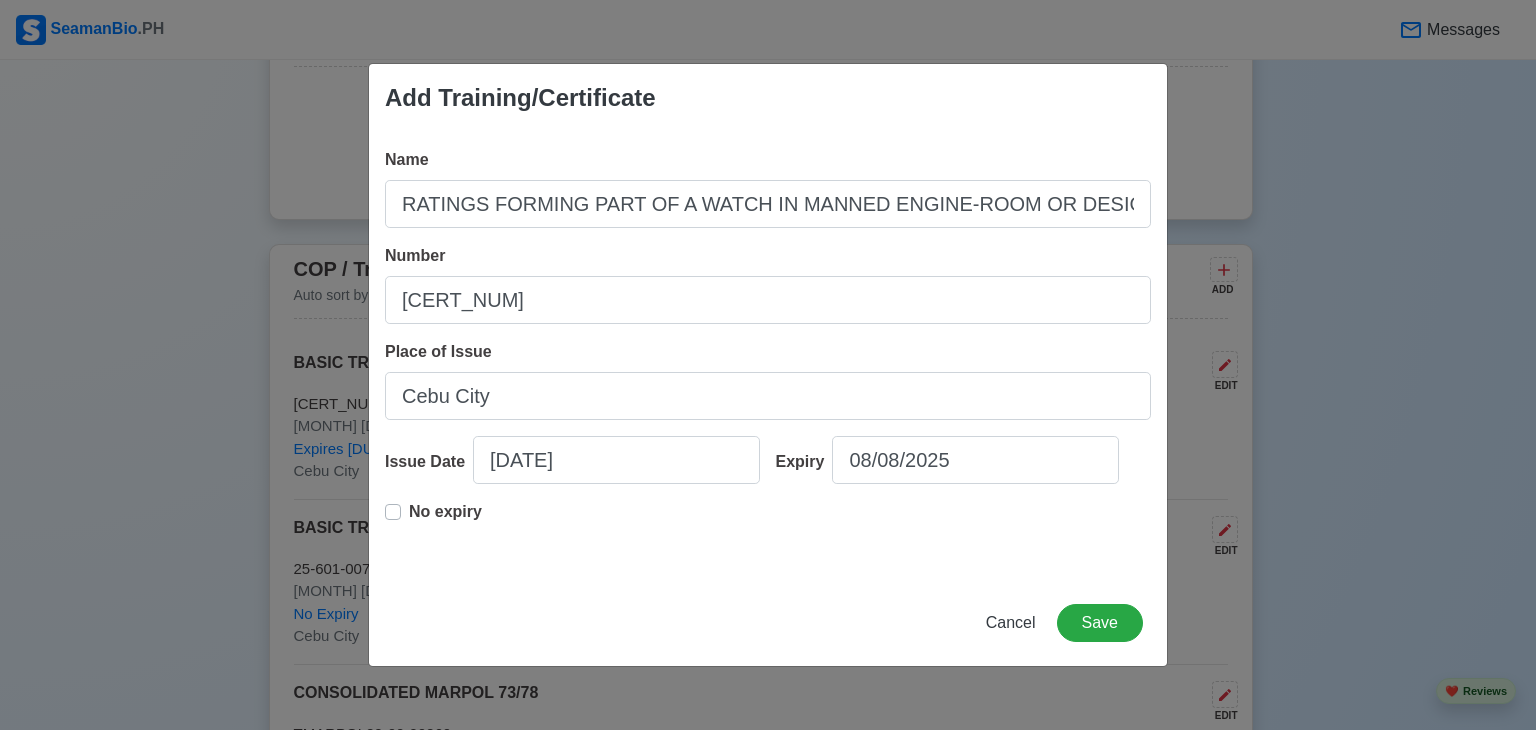 click on "No expiry" at bounding box center [433, 520] 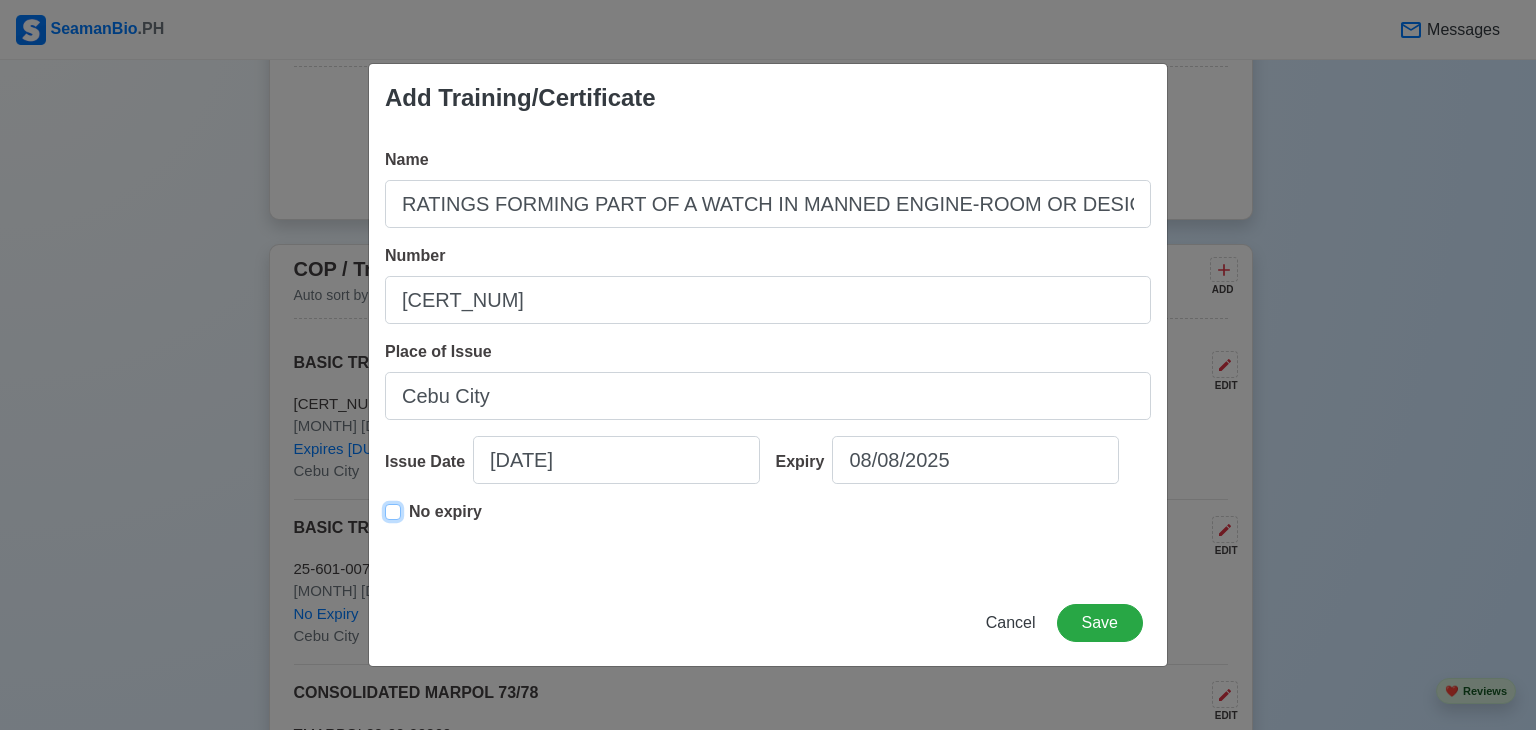 type on "05/22/2021" 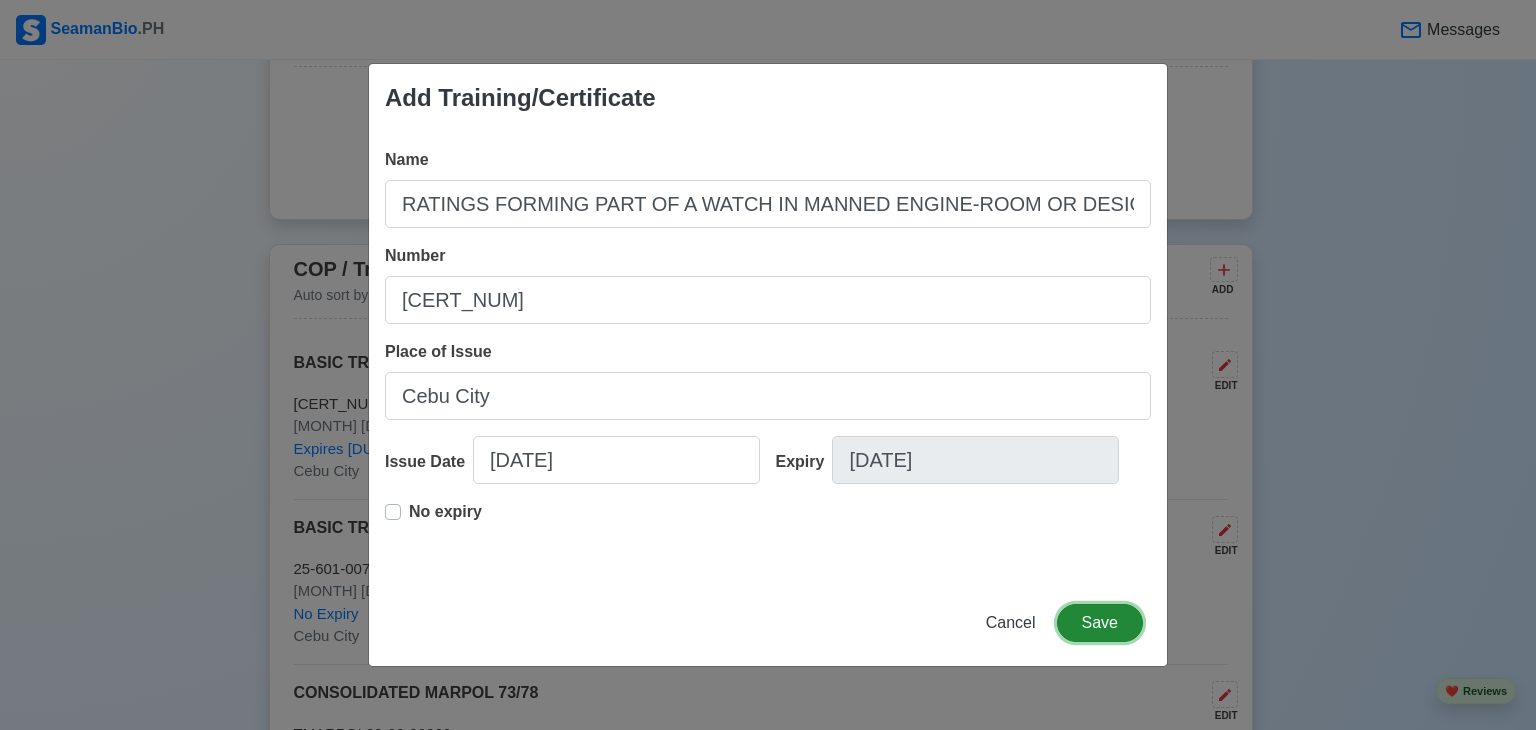 click on "Save" at bounding box center [1100, 623] 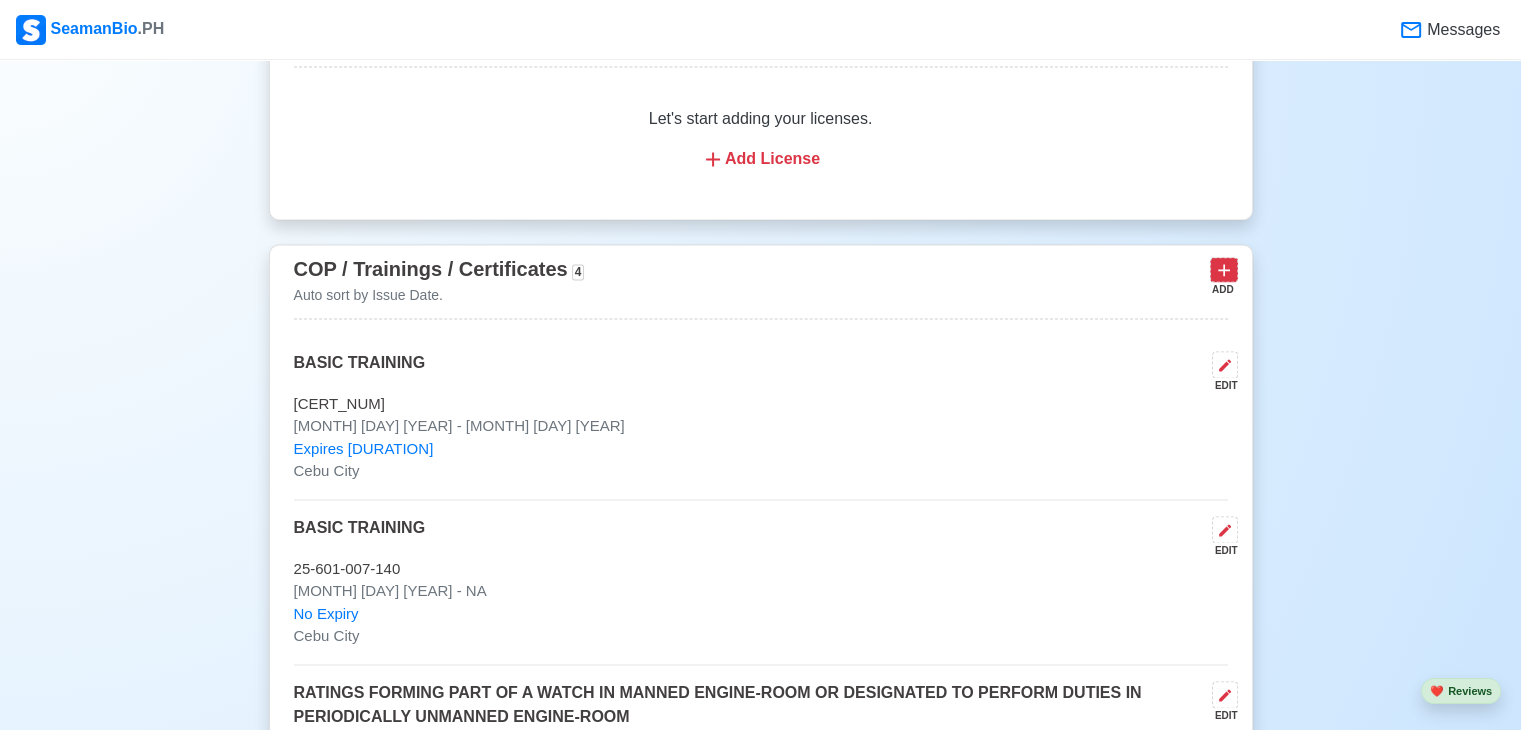 click 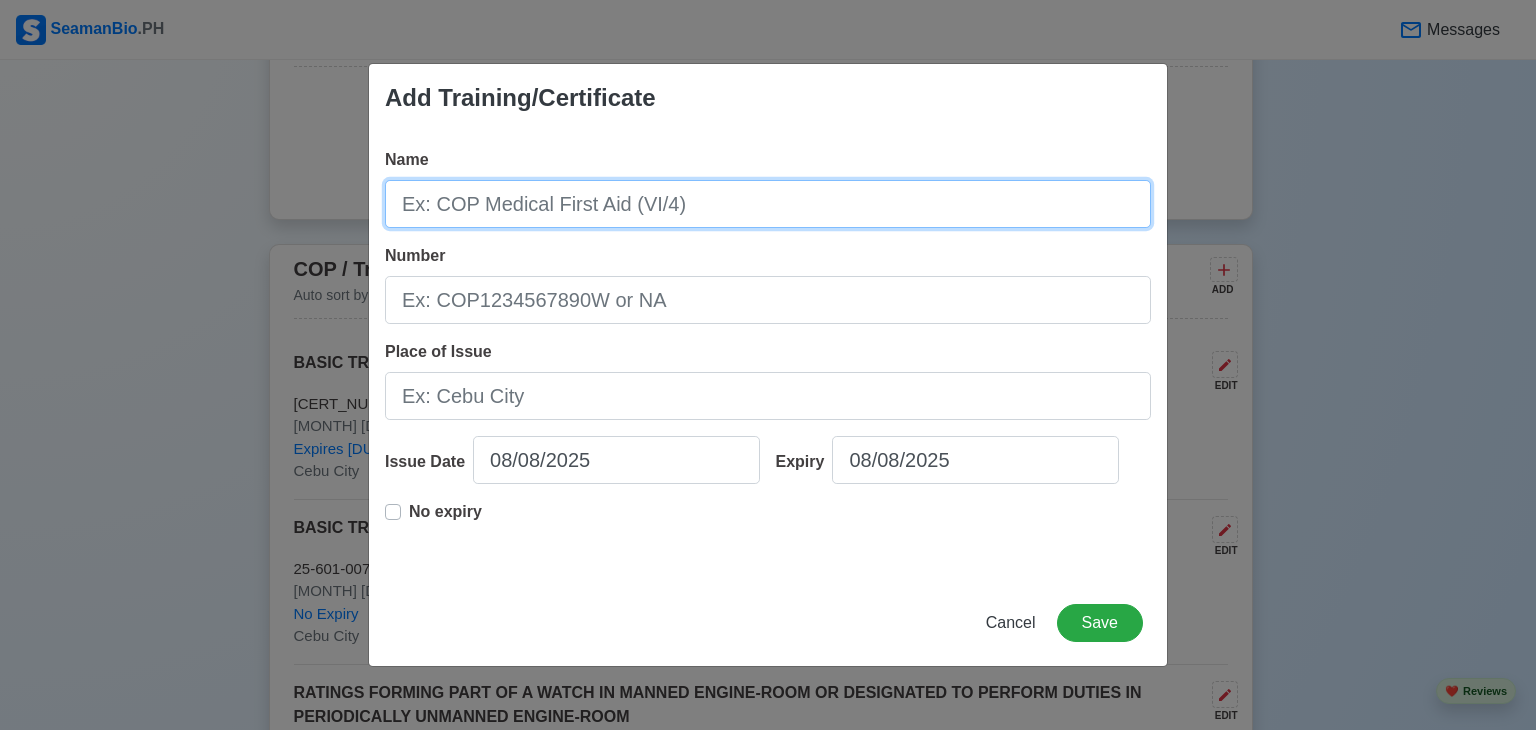 click on "Name" at bounding box center [768, 204] 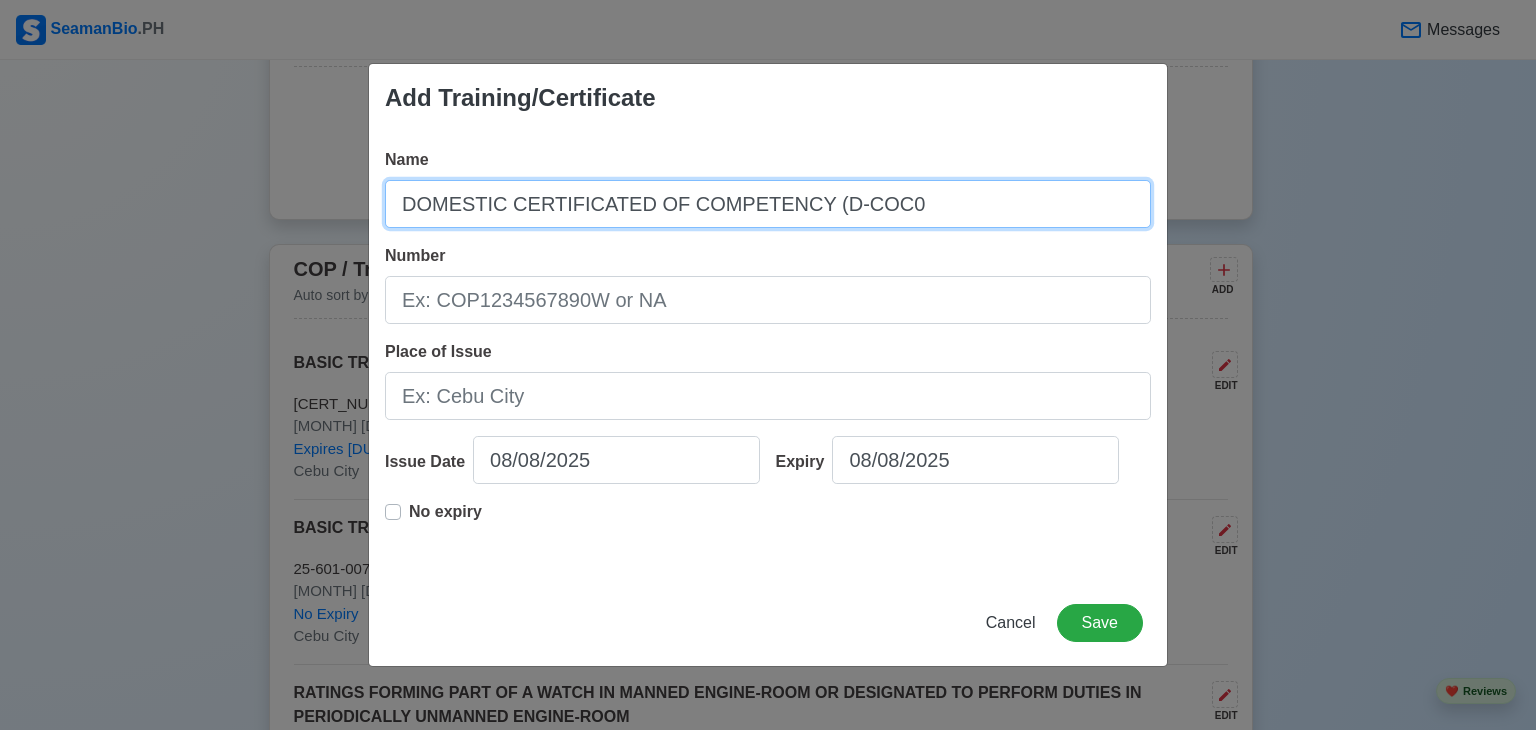 type on "DOMESTIC CERTIFICATED OF COMPETENCY (D-COC0" 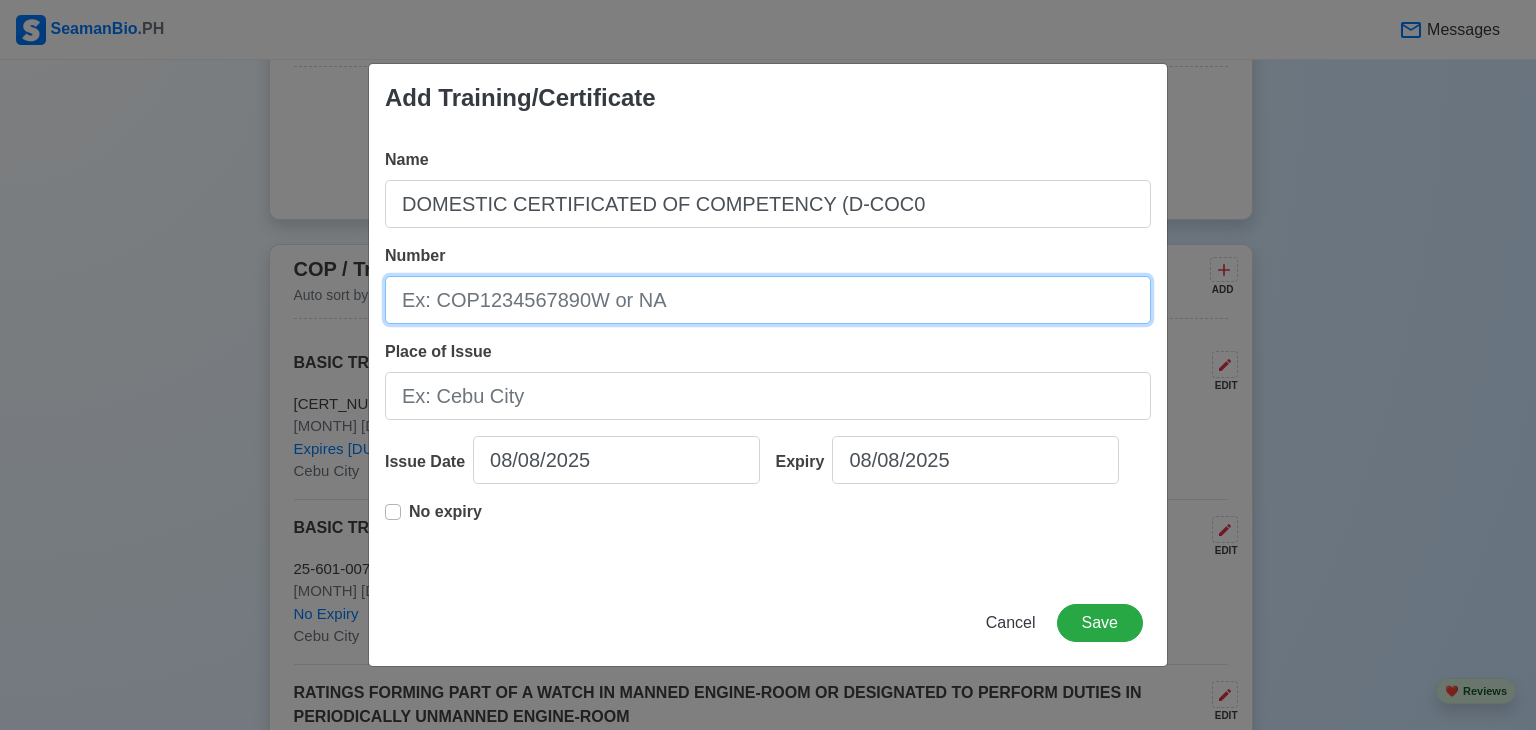 click on "Number" at bounding box center (768, 300) 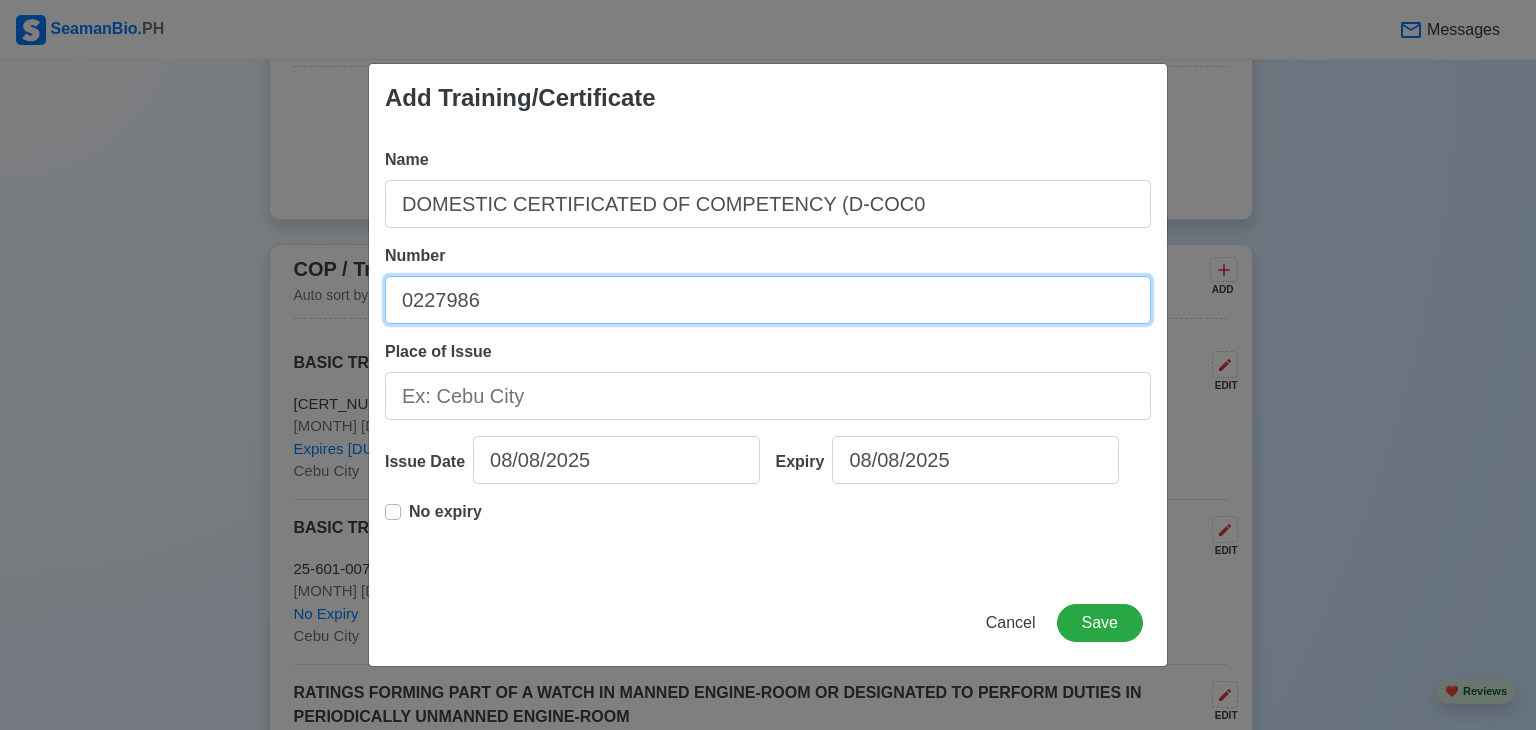 type on "0227986" 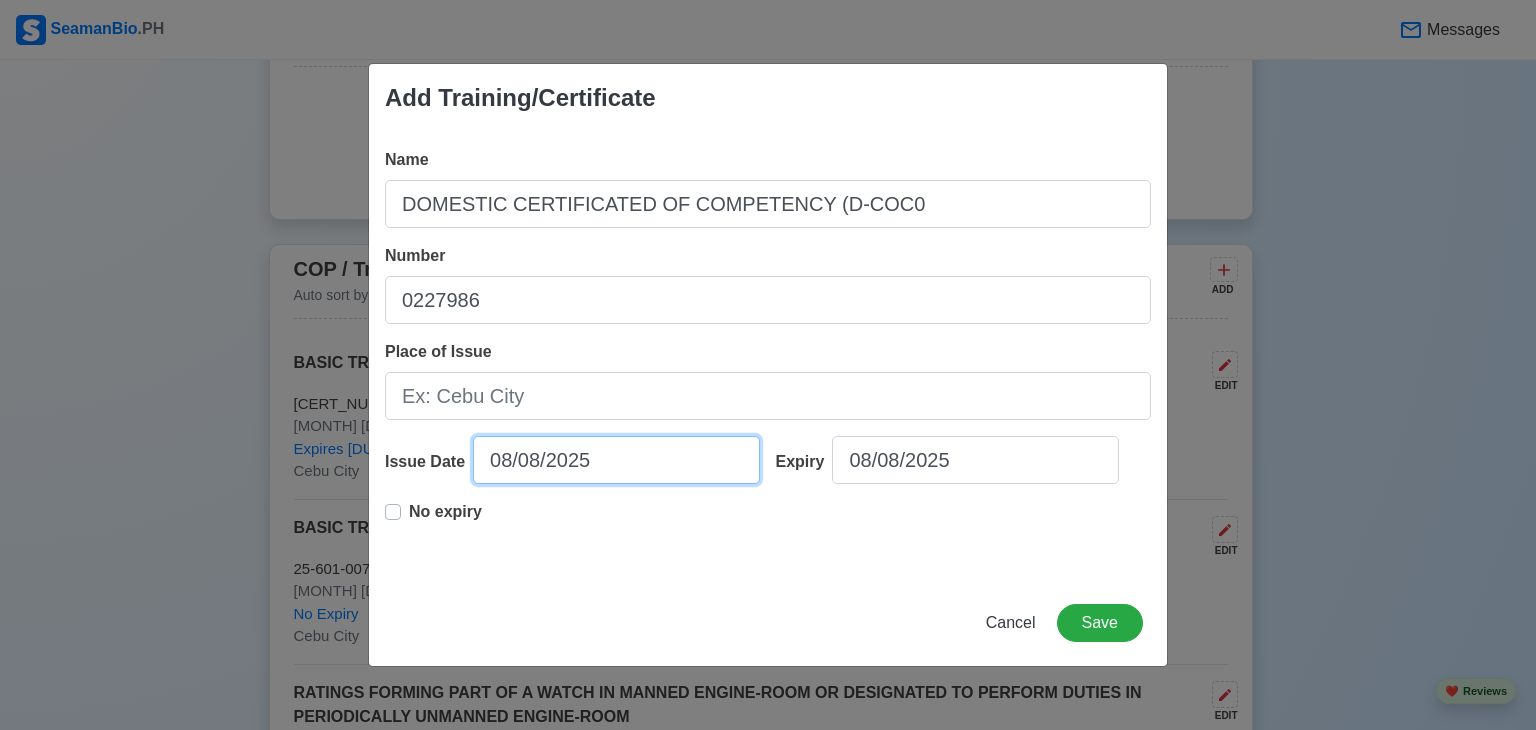 select on "****" 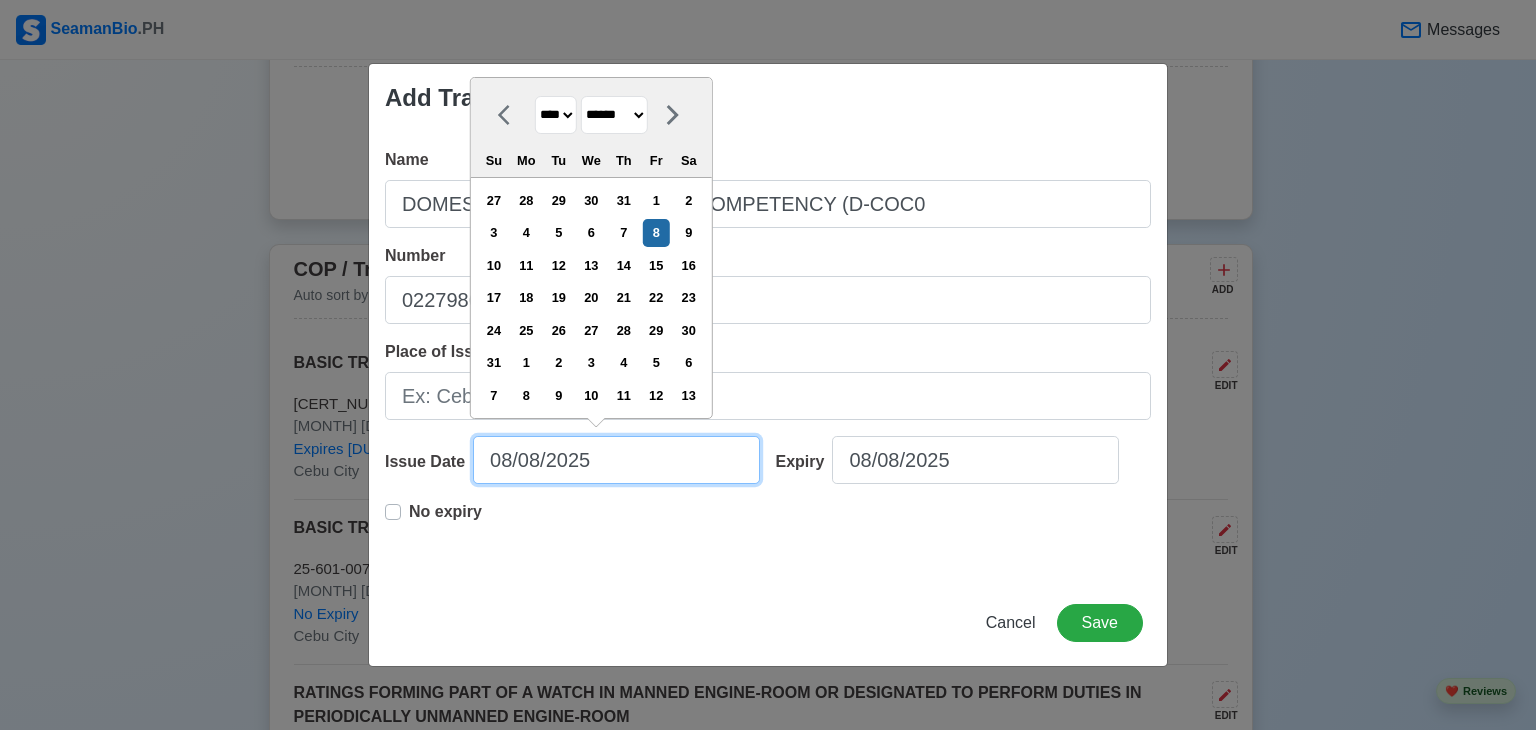 click on "08/08/2025" at bounding box center [616, 460] 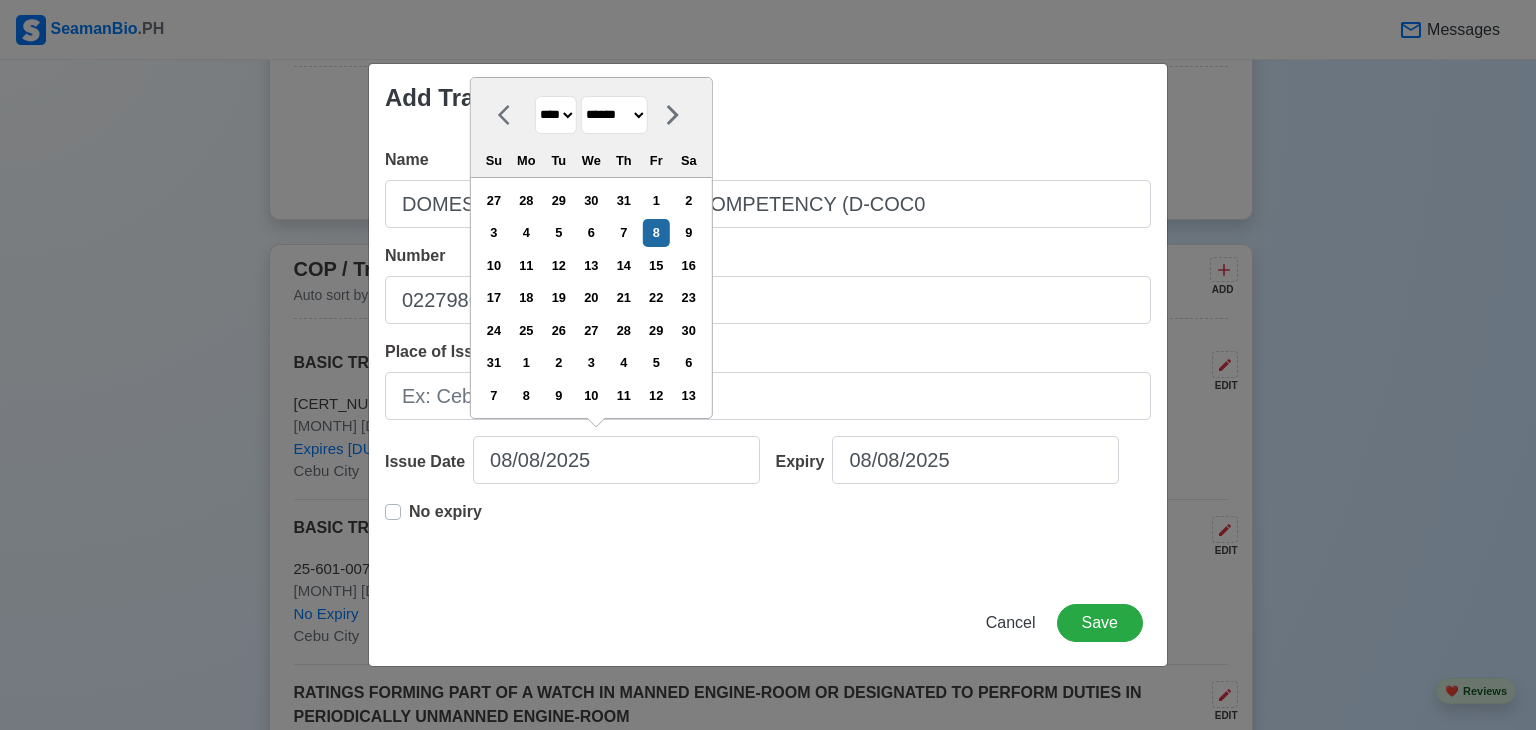 click on "**** **** **** **** **** **** **** **** **** **** **** **** **** **** **** **** **** **** **** **** **** **** **** **** **** **** **** **** **** **** **** **** **** **** **** **** **** **** **** **** **** **** **** **** **** **** **** **** **** **** **** **** **** **** **** **** **** **** **** **** **** **** **** **** **** **** **** **** **** **** **** **** **** **** **** **** **** **** **** **** **** **** **** **** **** **** **** **** **** **** **** **** **** **** **** **** **** **** **** **** **** **** **** **** **** ****" at bounding box center [556, 115] 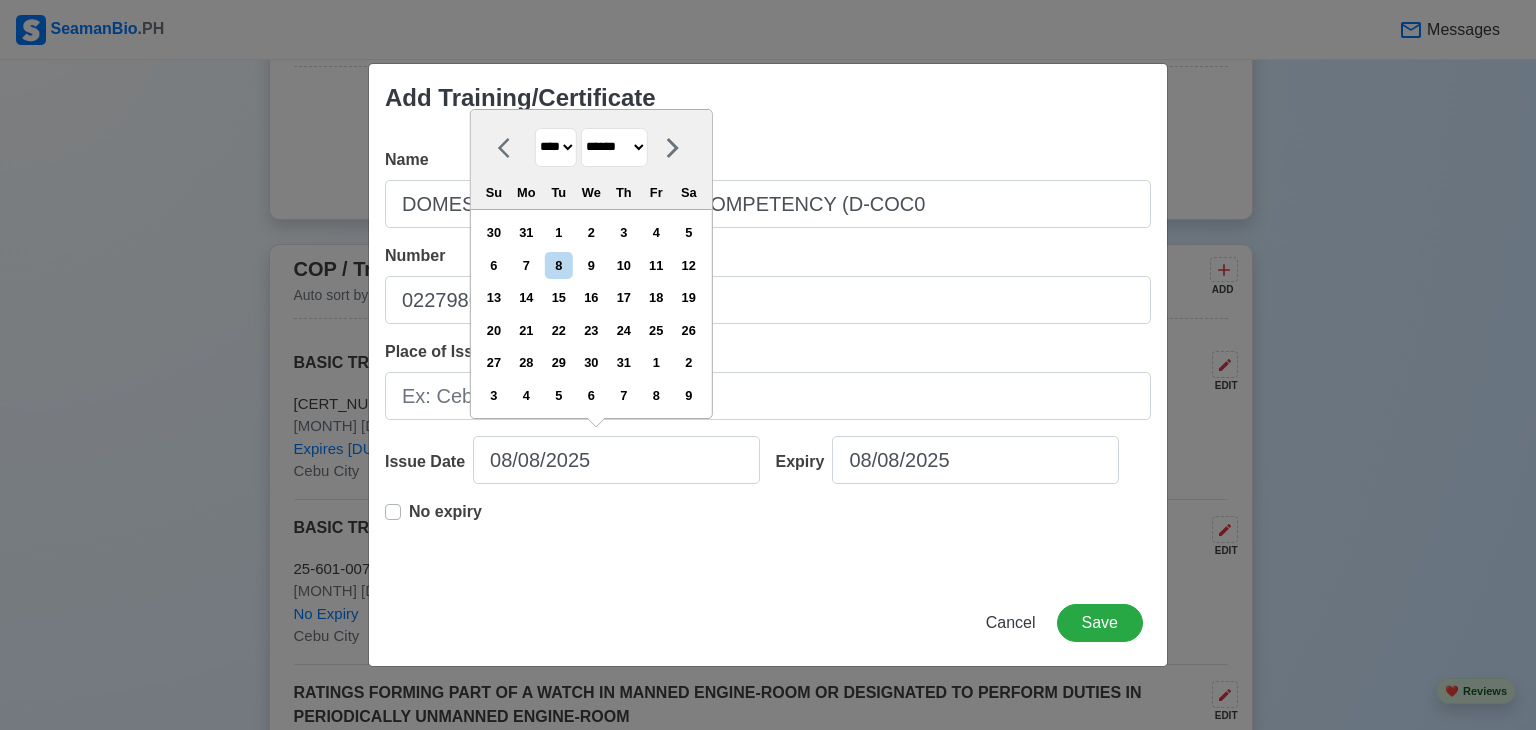 click on "******* ******** ***** ***** *** **** **** ****** ********* ******* ******** ********" at bounding box center (614, 147) 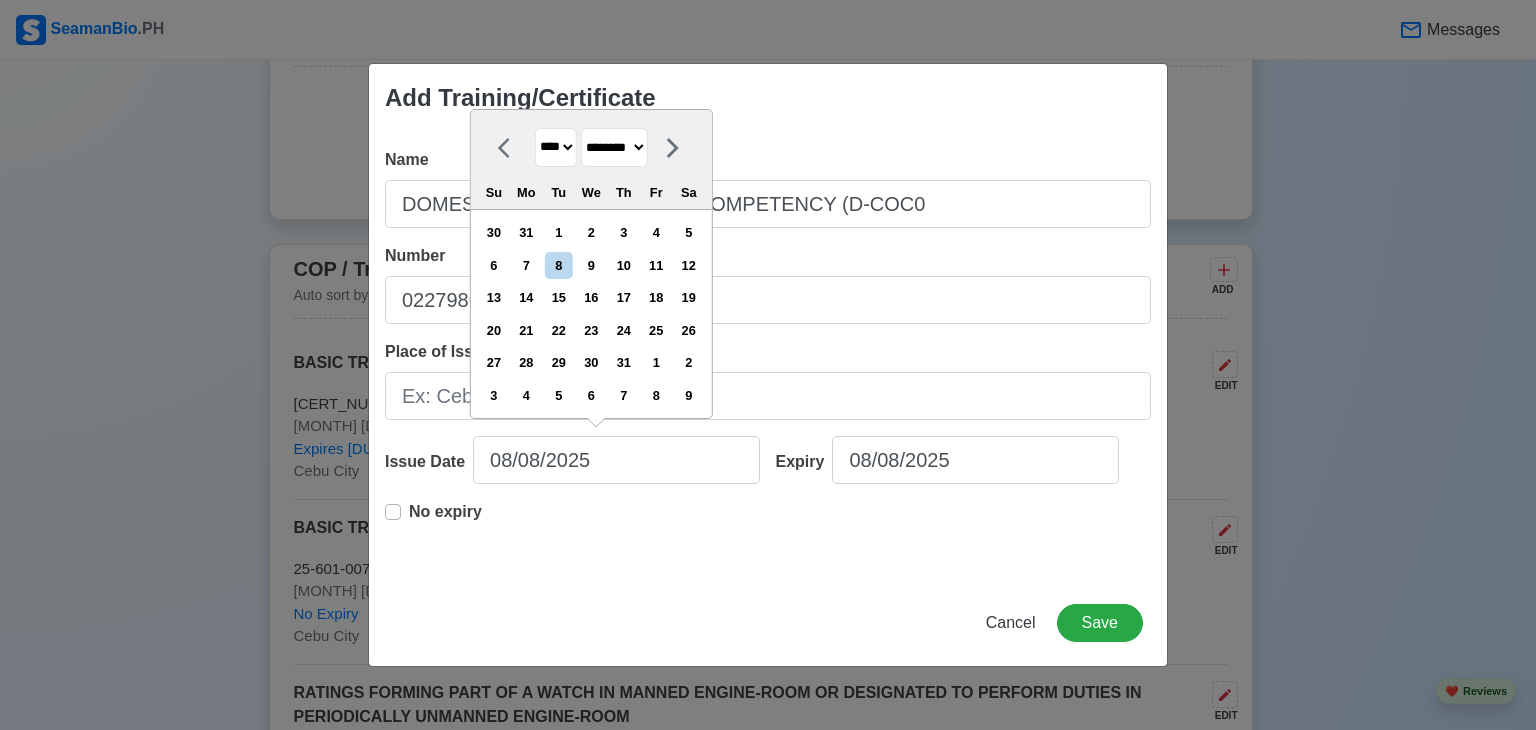 click on "******* ******** ***** ***** *** **** **** ****** ********* ******* ******** ********" at bounding box center [614, 147] 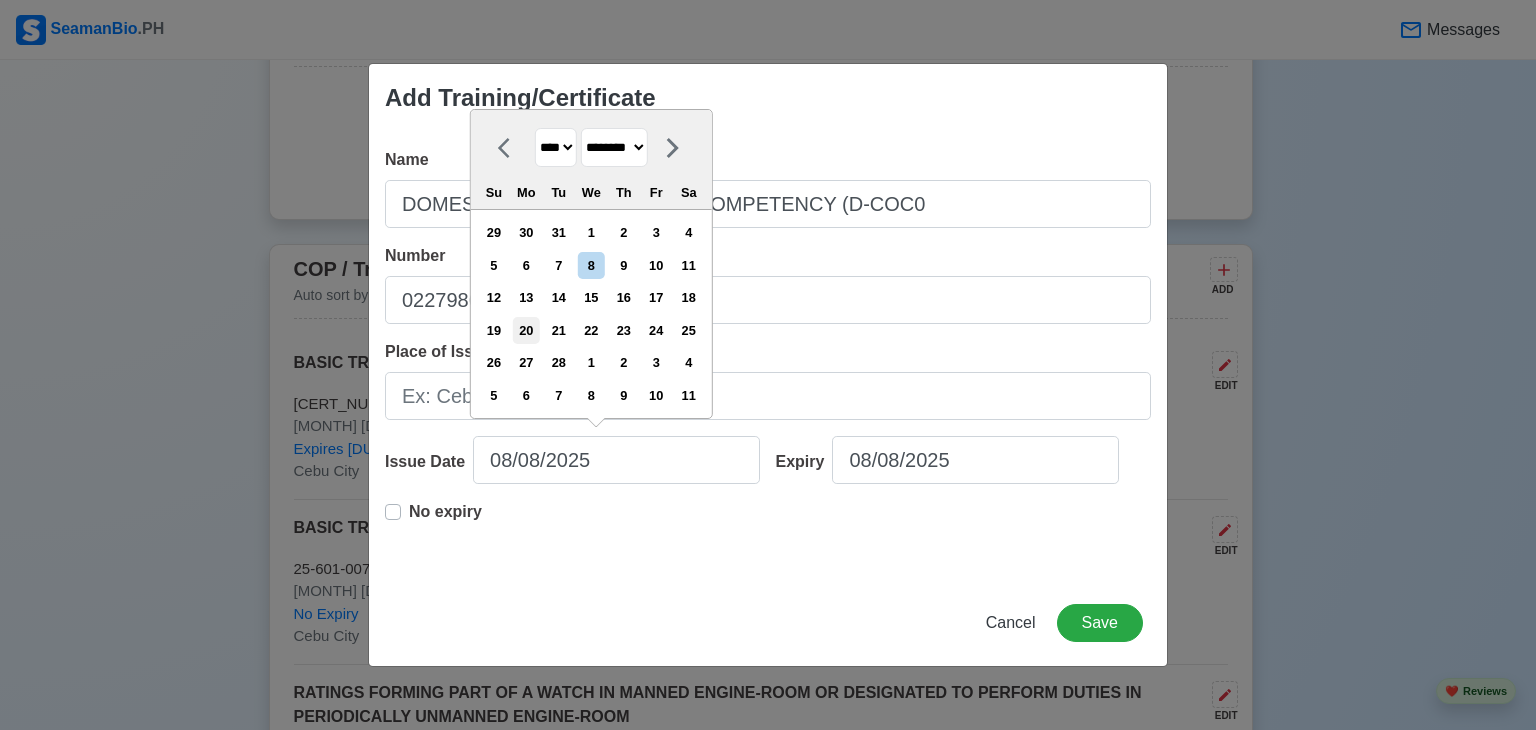 click on "20" at bounding box center [526, 330] 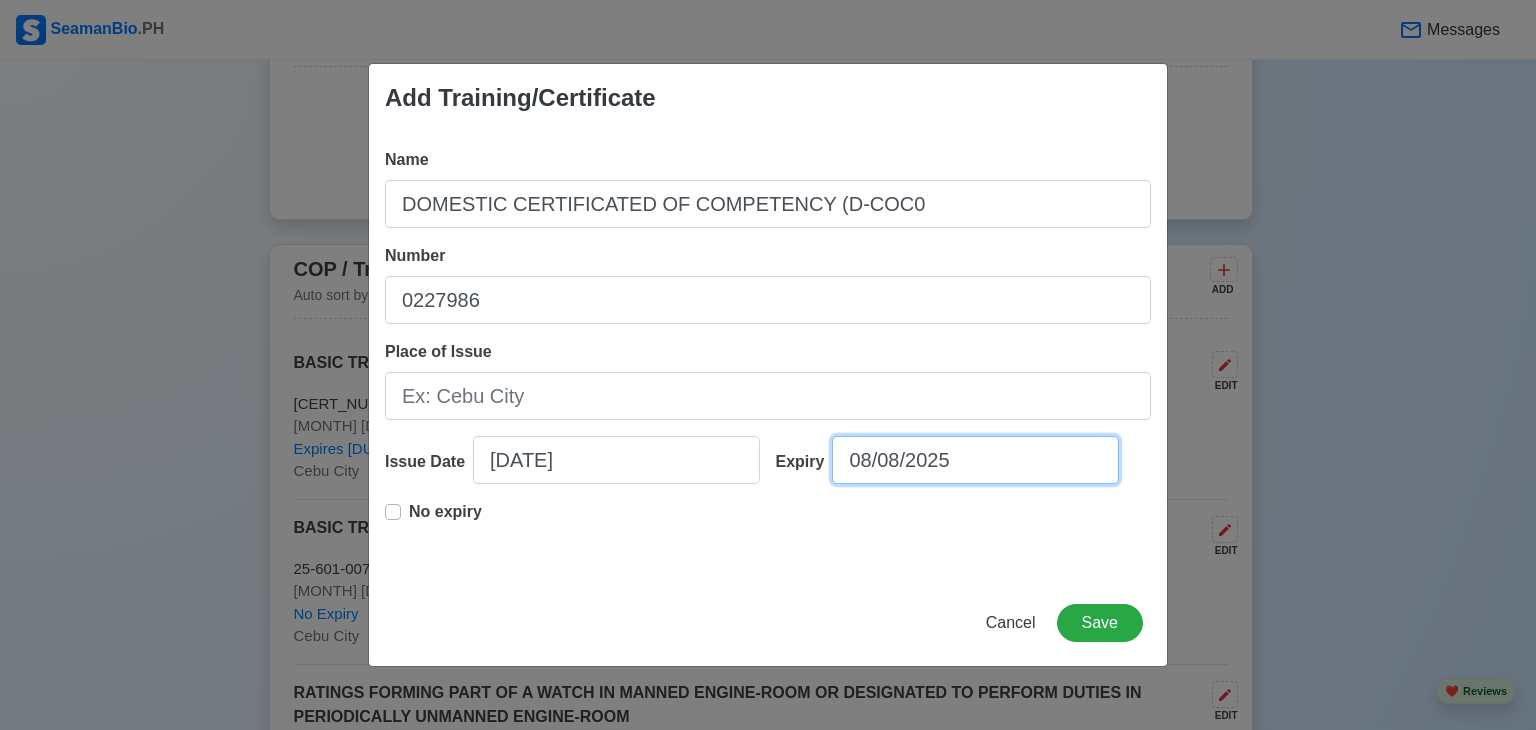 select on "****" 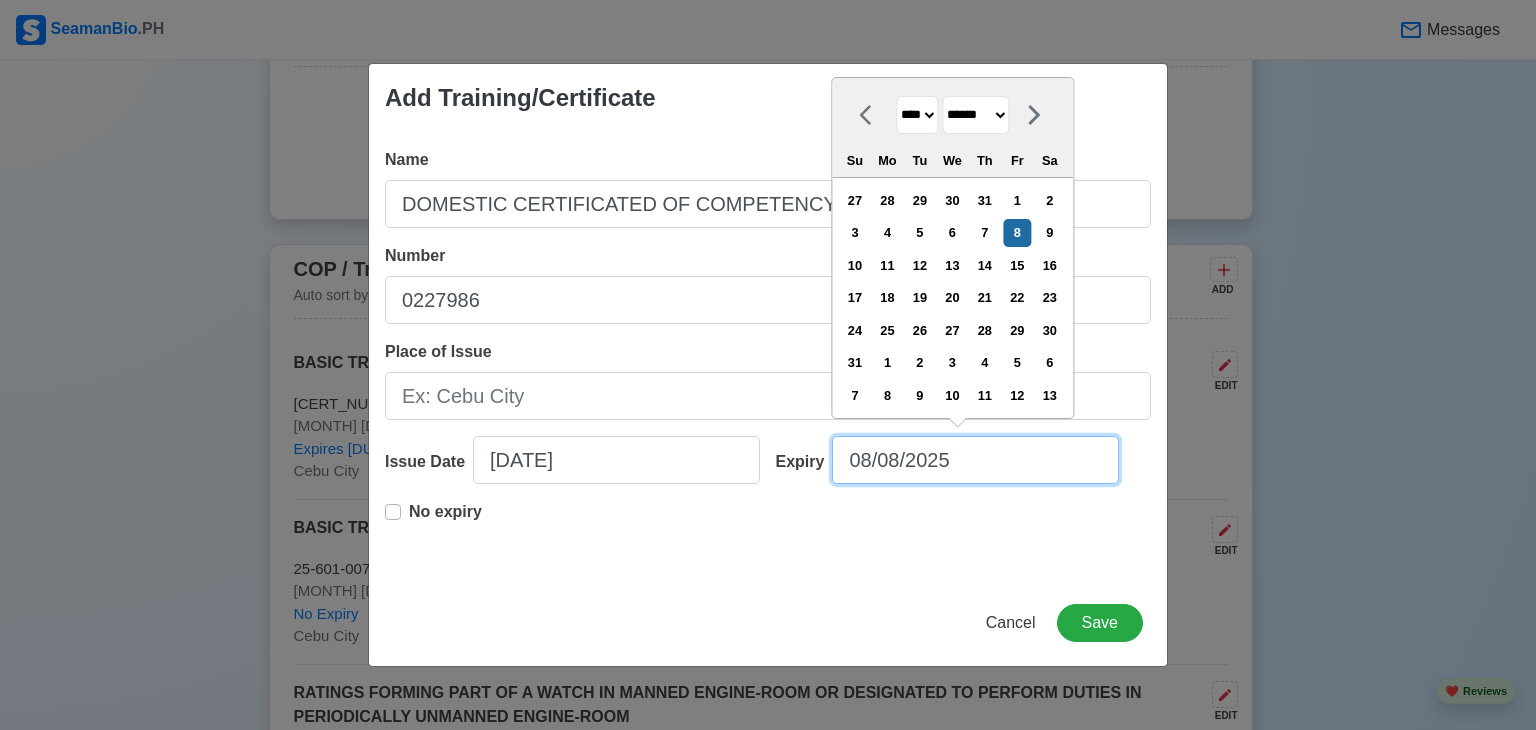 click on "08/08/2025" at bounding box center (975, 460) 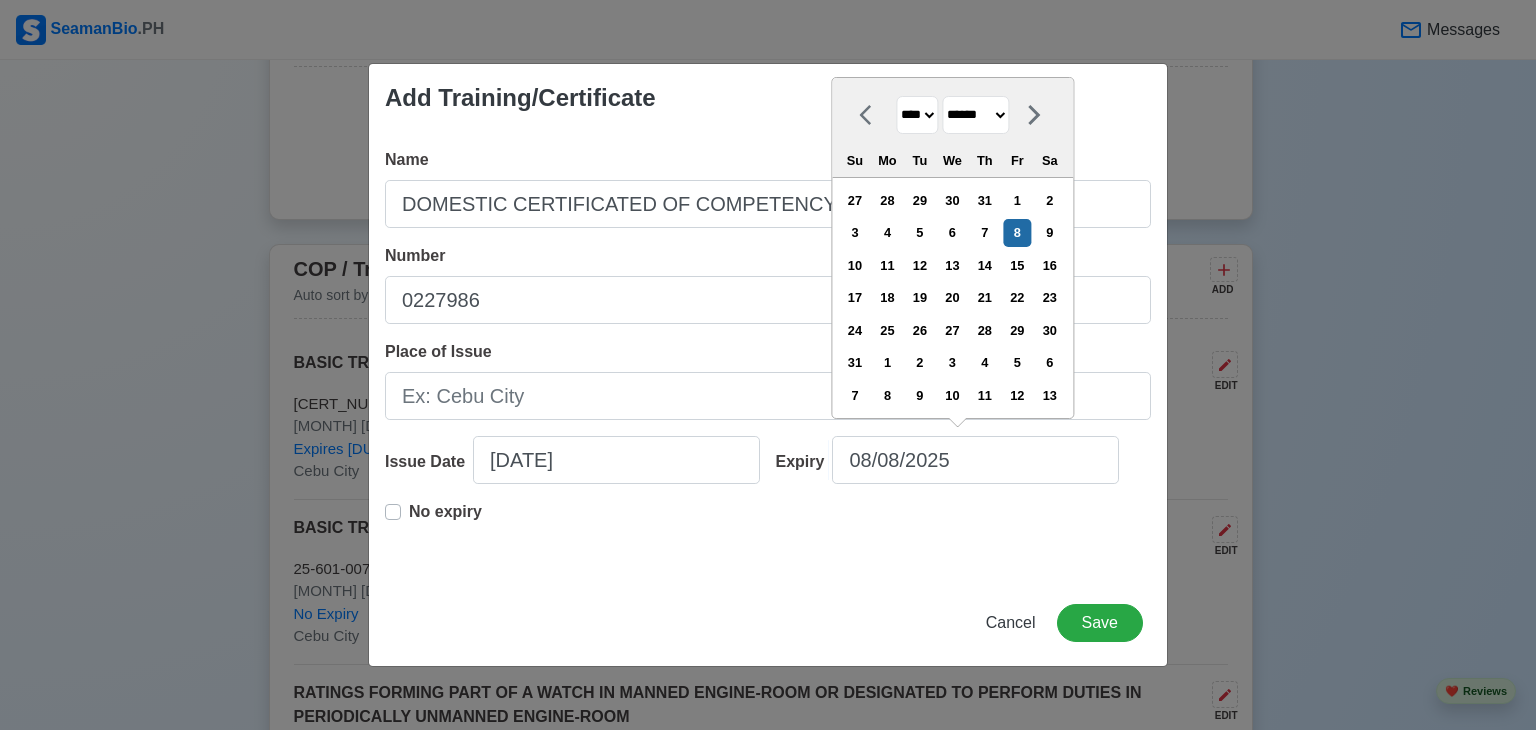 click on "**** **** **** **** **** **** **** **** **** **** **** **** **** **** **** **** **** **** **** **** **** **** **** **** **** **** **** **** **** **** **** **** **** **** **** **** **** **** **** **** **** **** **** **** **** **** **** **** **** **** **** **** **** **** **** **** **** **** **** **** **** **** **** **** **** **** **** **** **** **** **** **** **** **** **** **** **** **** **** **** **** **** **** **** **** **** **** **** **** **** **** **** **** **** **** **** **** **** **** **** **** **** **** **** **** **** **** **** **** **** **** **** **** **** **** **** **** **** **** **** ****" at bounding box center [917, 115] 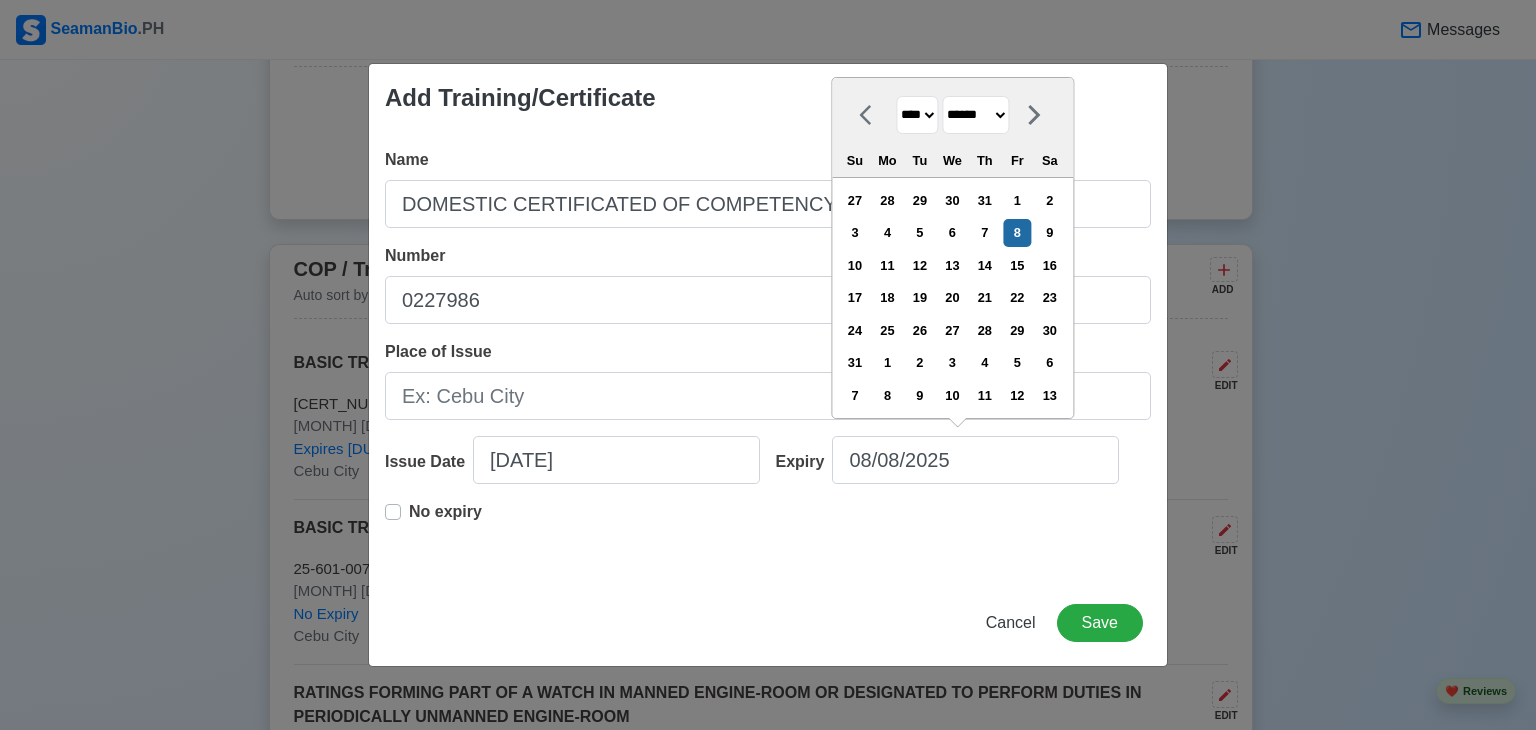select on "****" 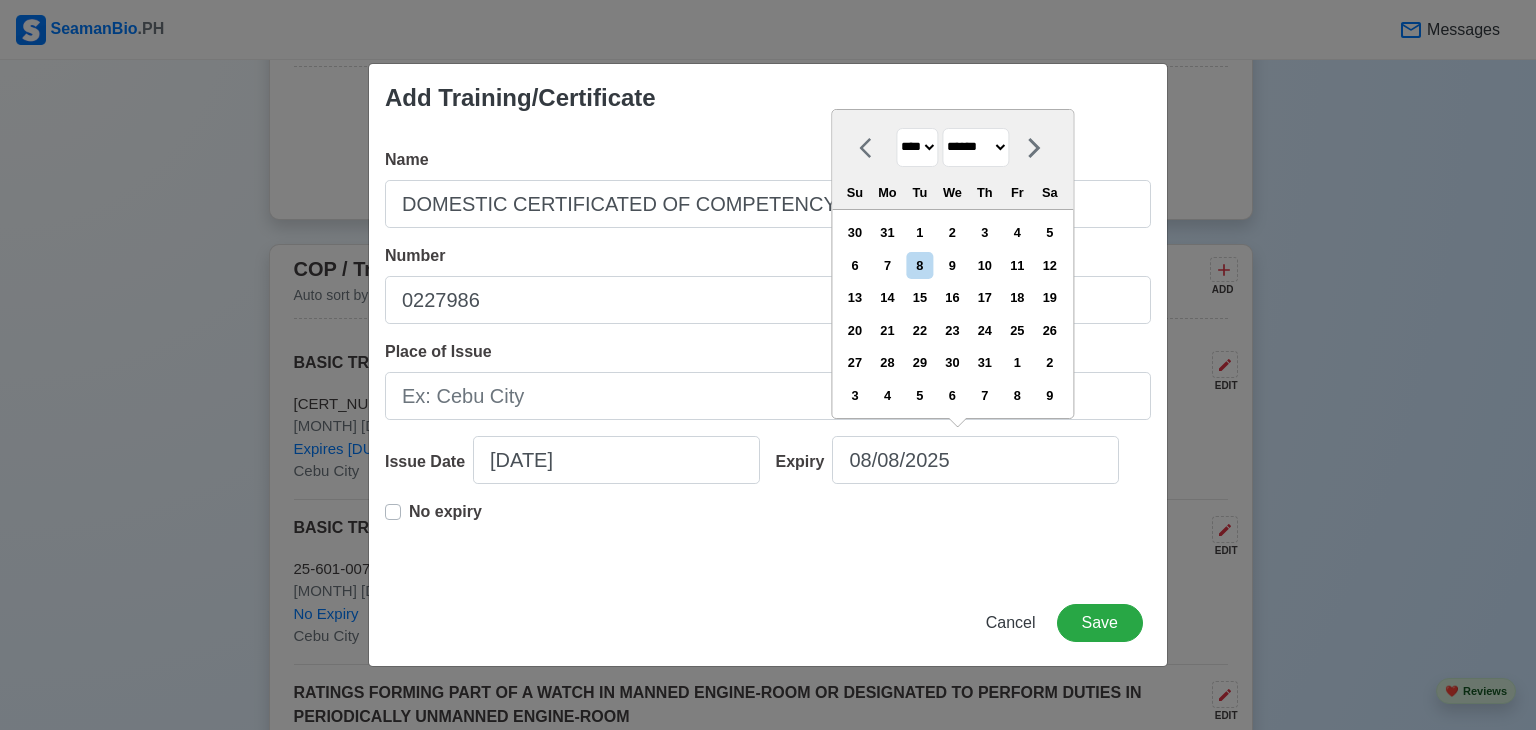 click on "******* ******** ***** ***** *** **** **** ****** ********* ******* ******** ********" at bounding box center [975, 147] 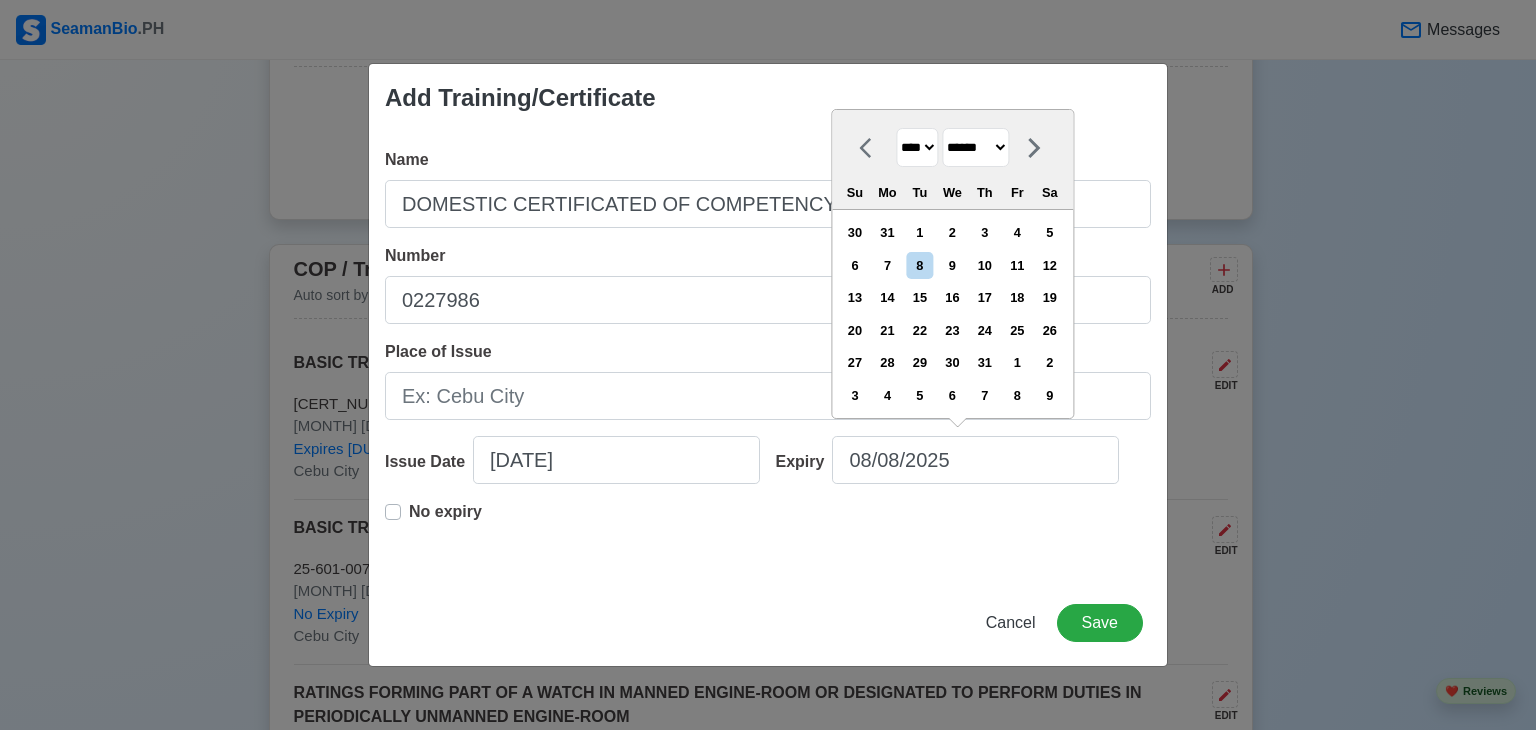 select on "********" 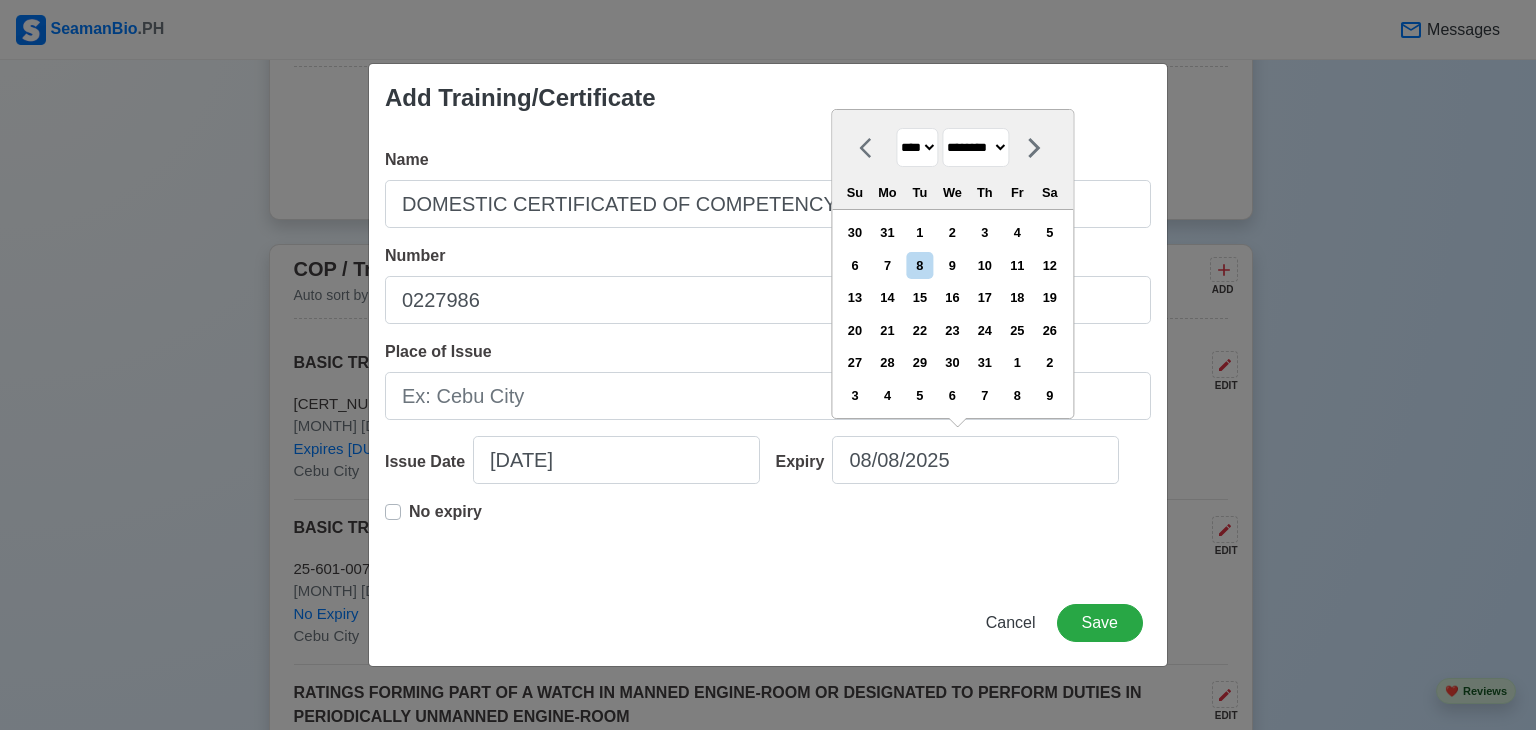 click on "******* ******** ***** ***** *** **** **** ****** ********* ******* ******** ********" at bounding box center (975, 147) 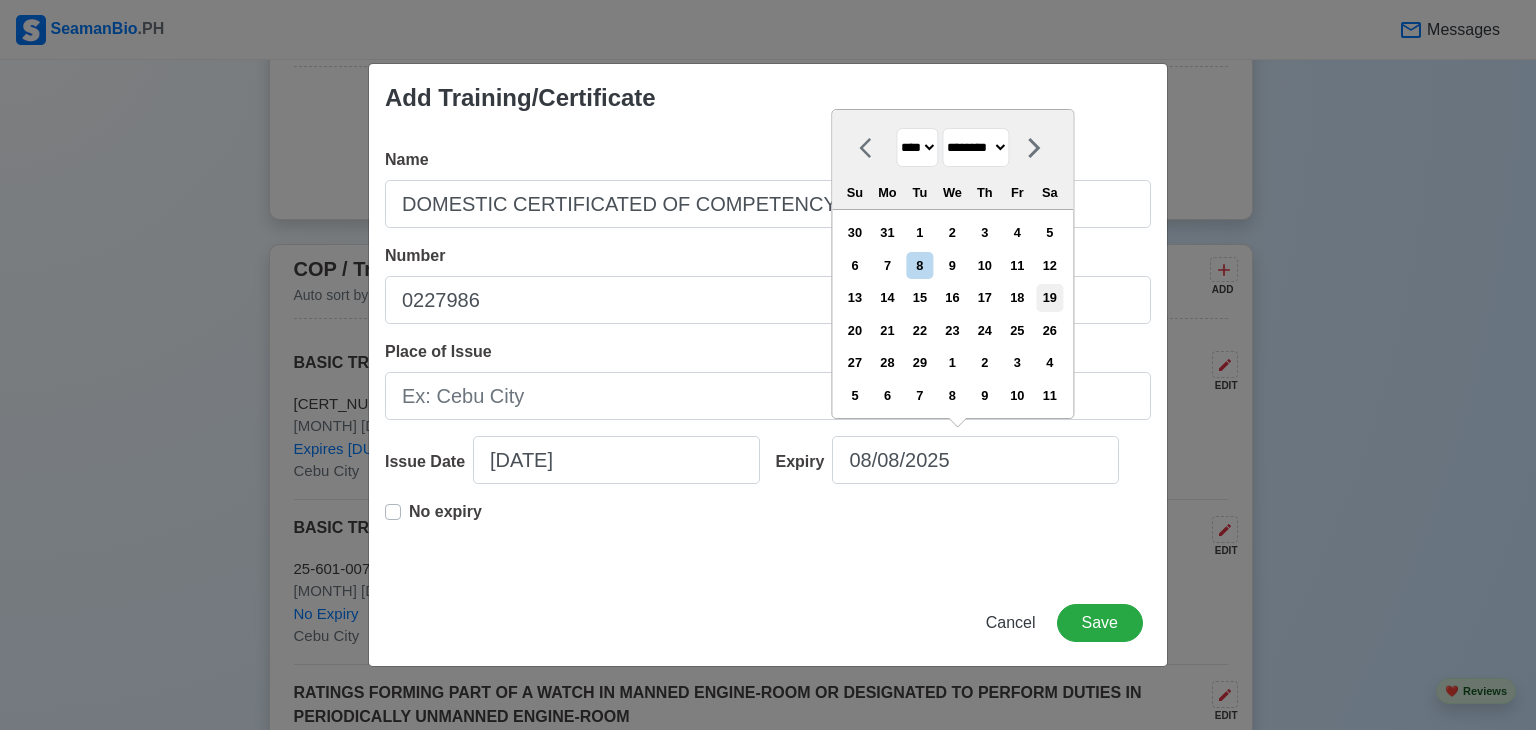 click on "19" at bounding box center (1049, 297) 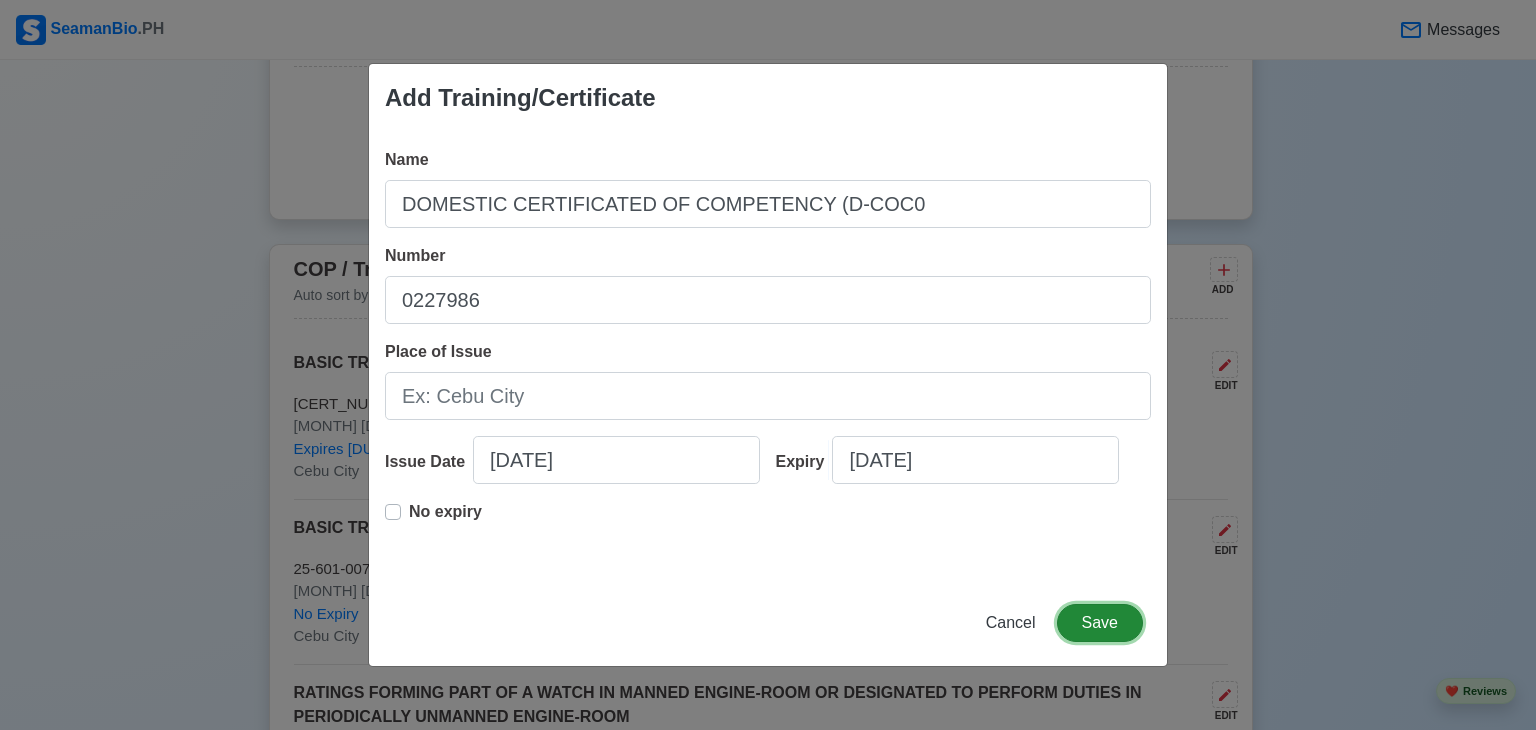 click on "Save" at bounding box center (1100, 623) 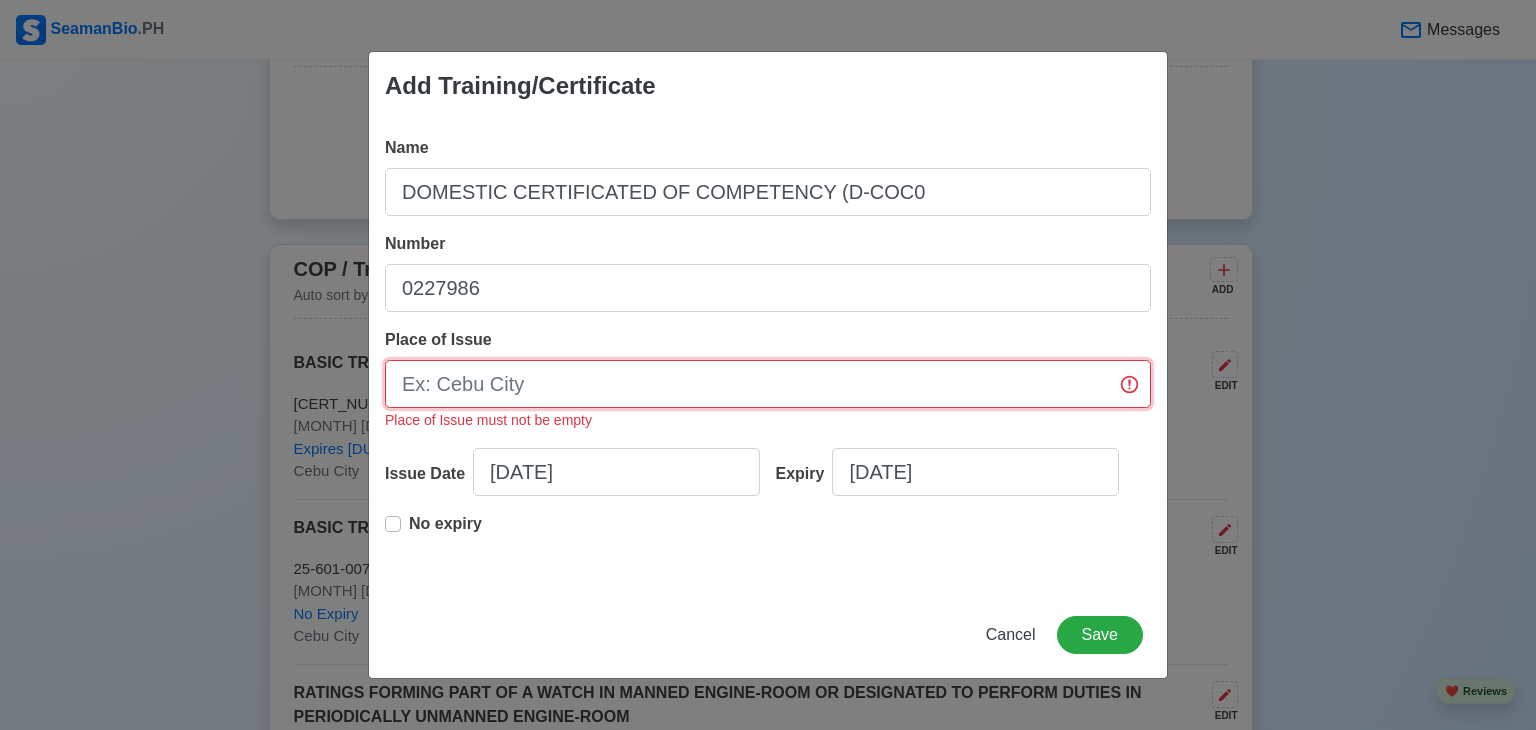 click on "Place of Issue" at bounding box center (768, 384) 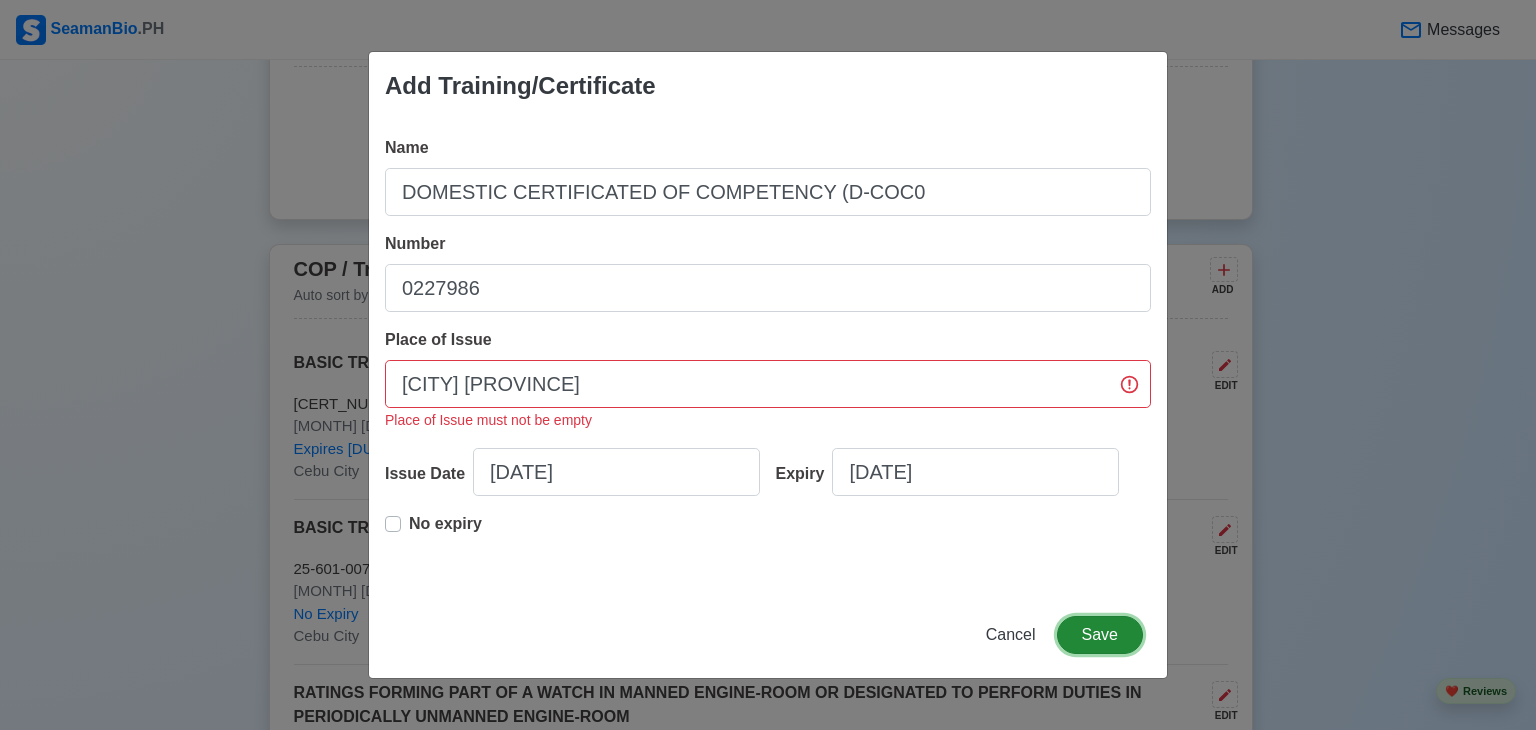 click on "Save" at bounding box center [1100, 635] 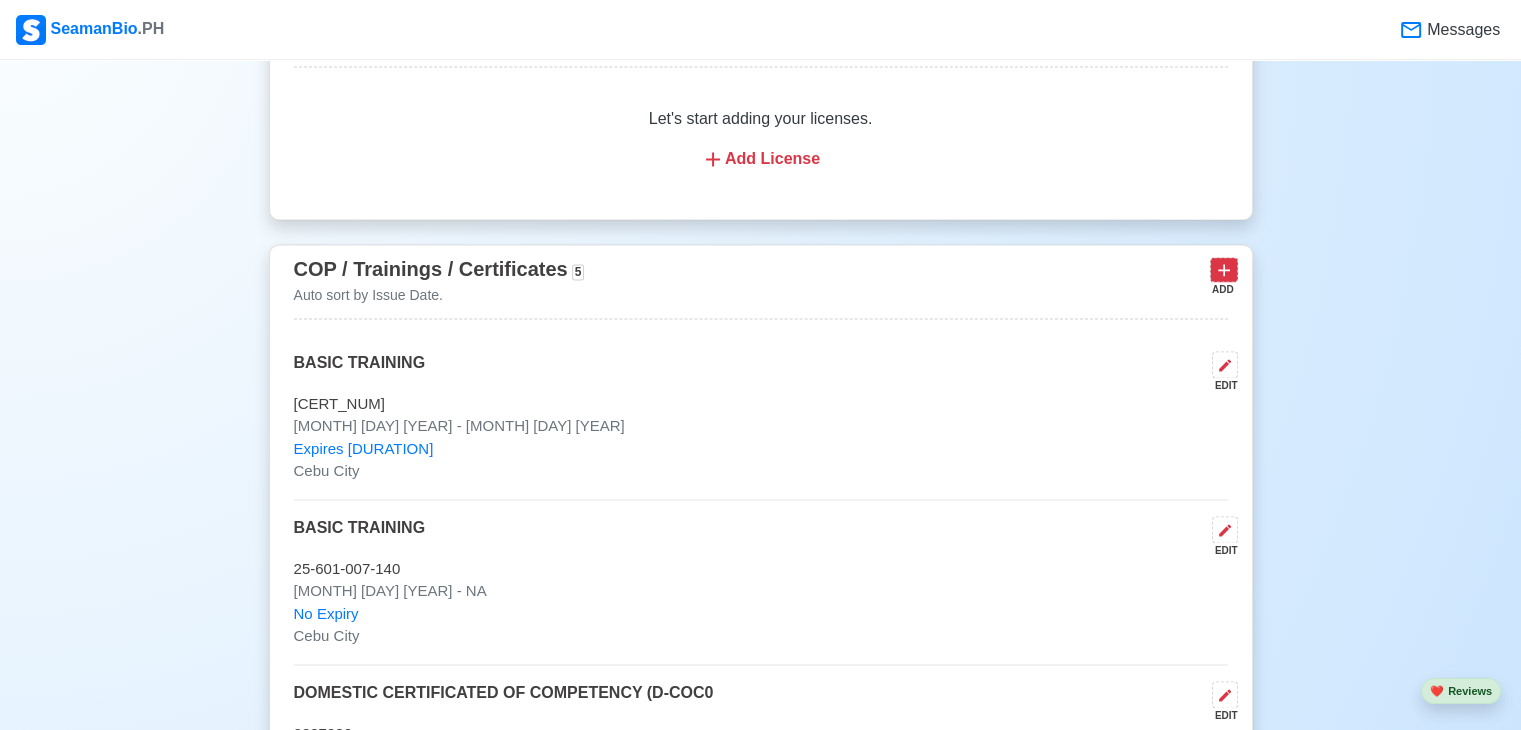 click 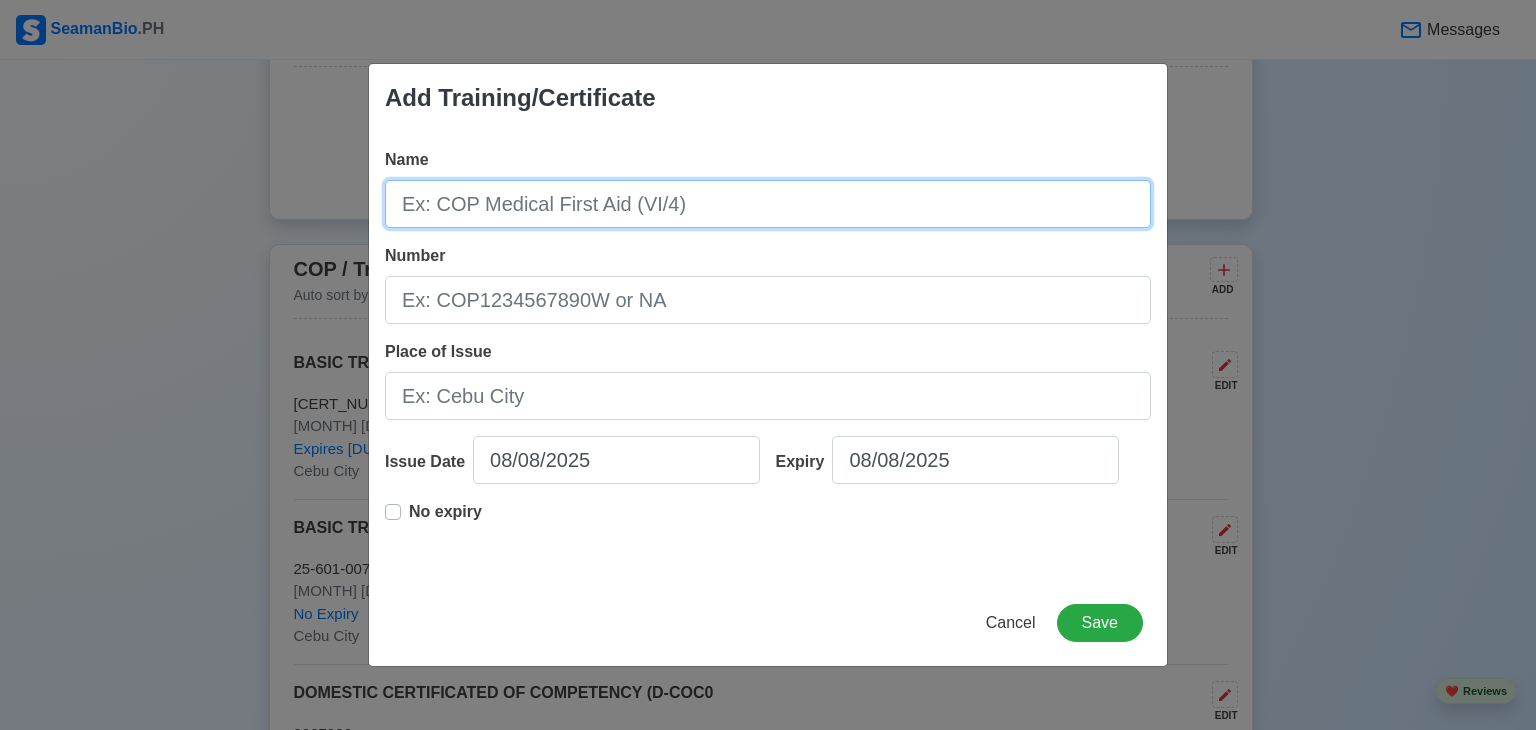 click on "Name" at bounding box center [768, 204] 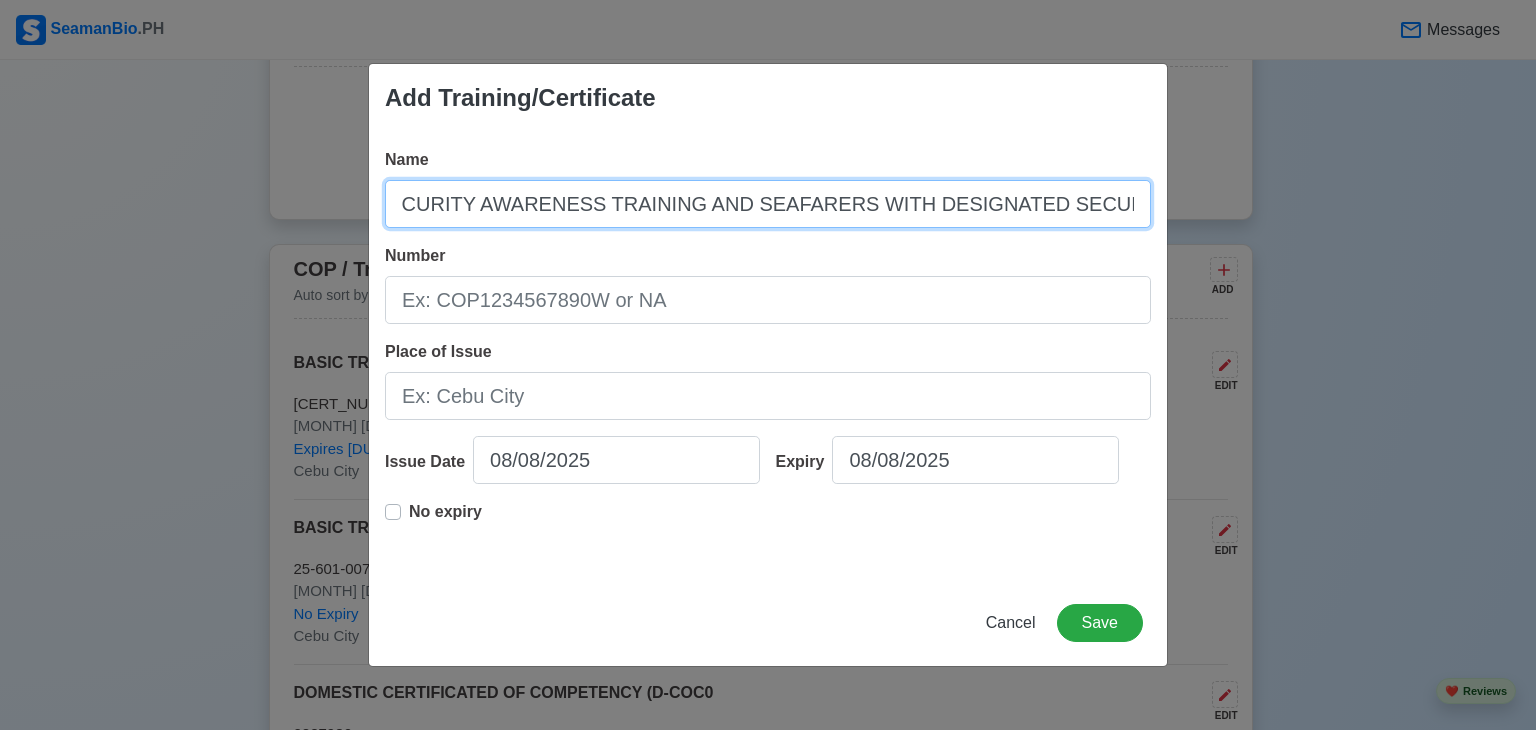 scroll, scrollTop: 0, scrollLeft: 100, axis: horizontal 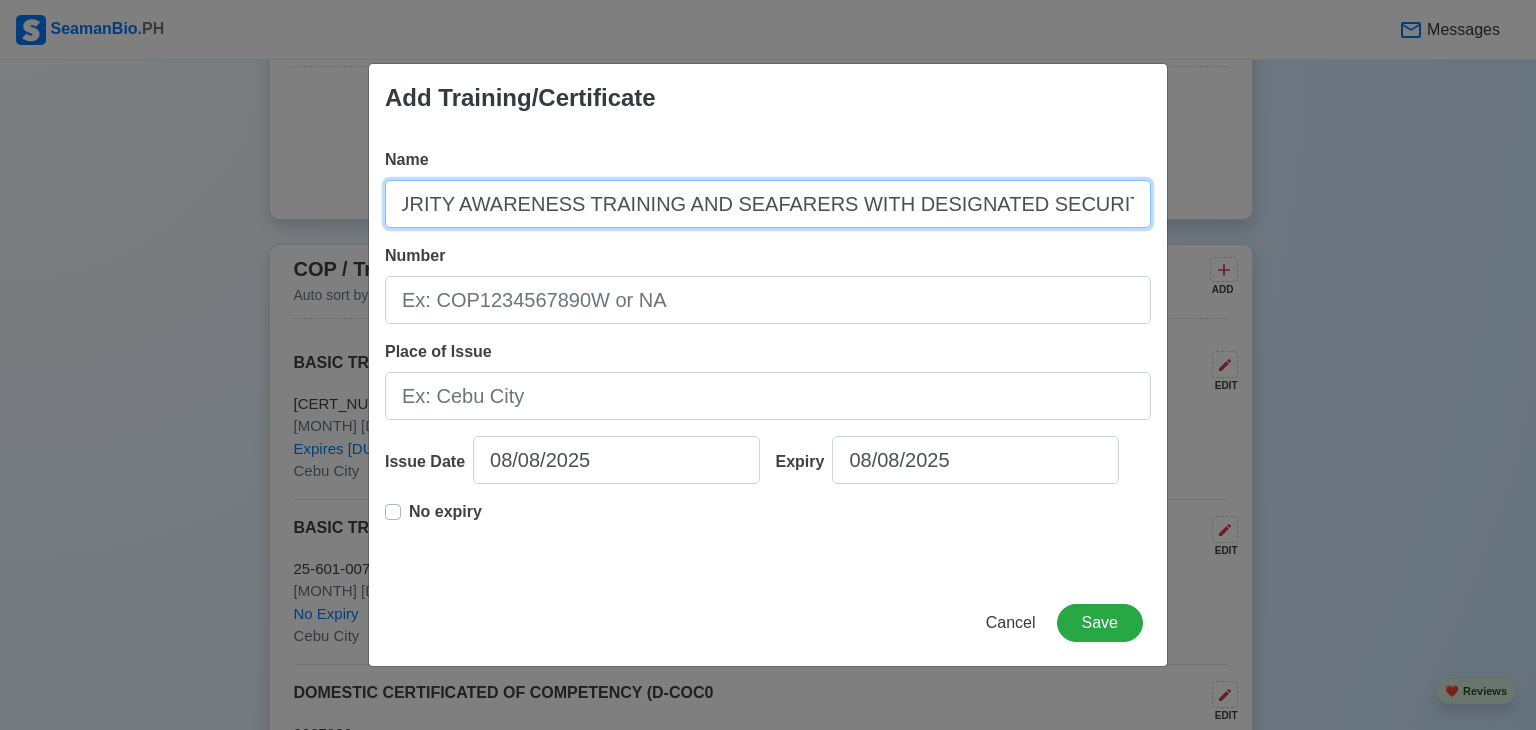 type on "SHIP SECURITY AWARENESS TRAINING AND SEAFARERS WITH DESIGNATED SECURITY DUTIES" 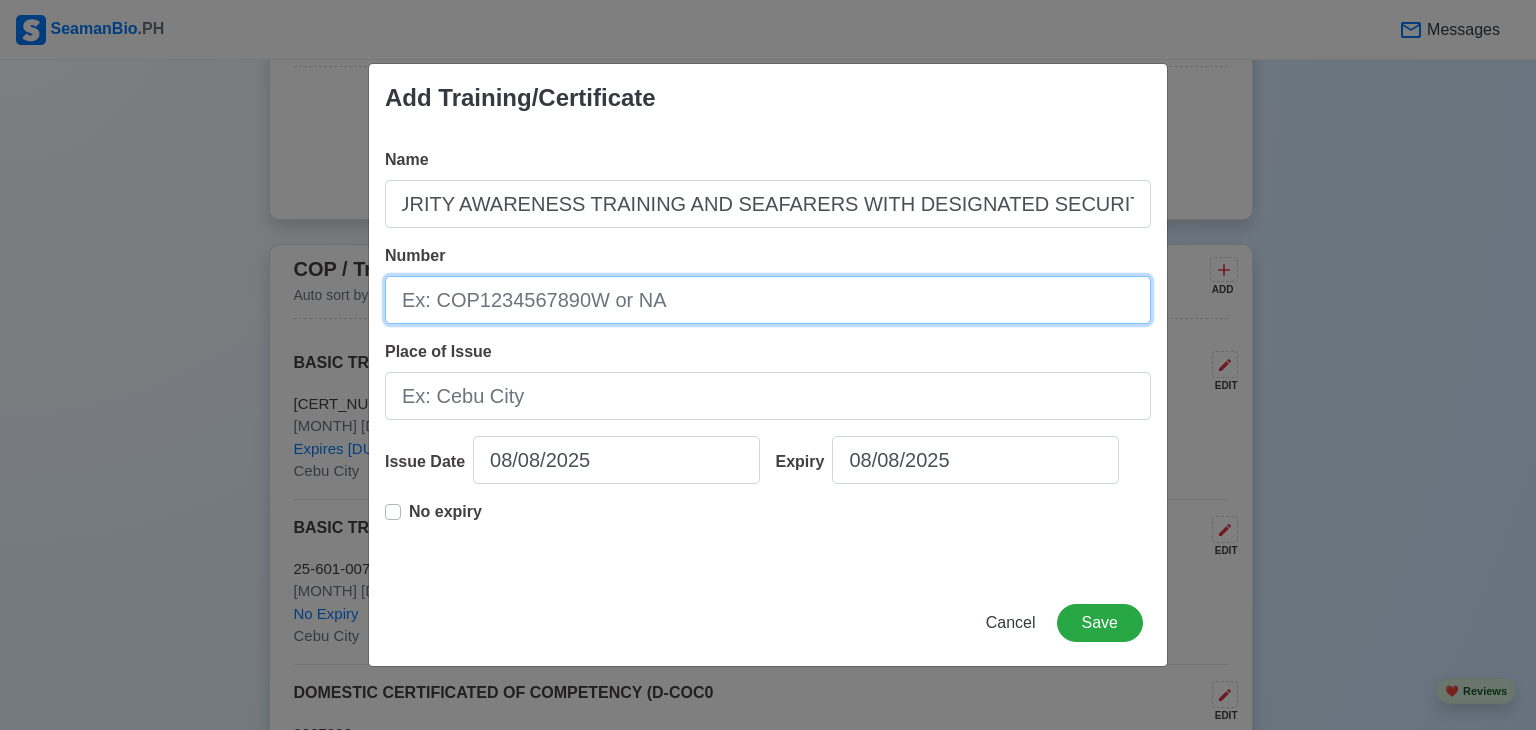 scroll, scrollTop: 0, scrollLeft: 0, axis: both 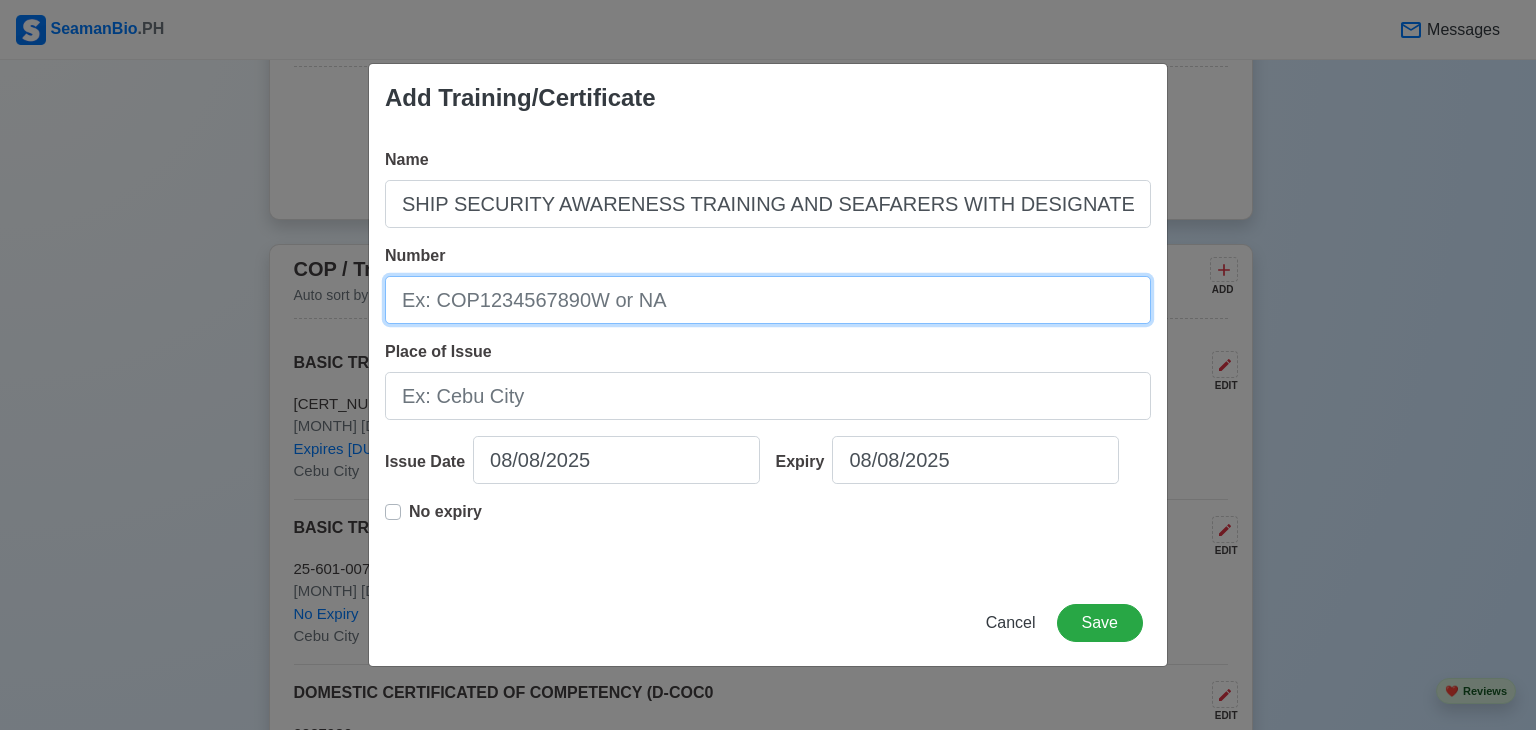 click on "Number" at bounding box center [768, 300] 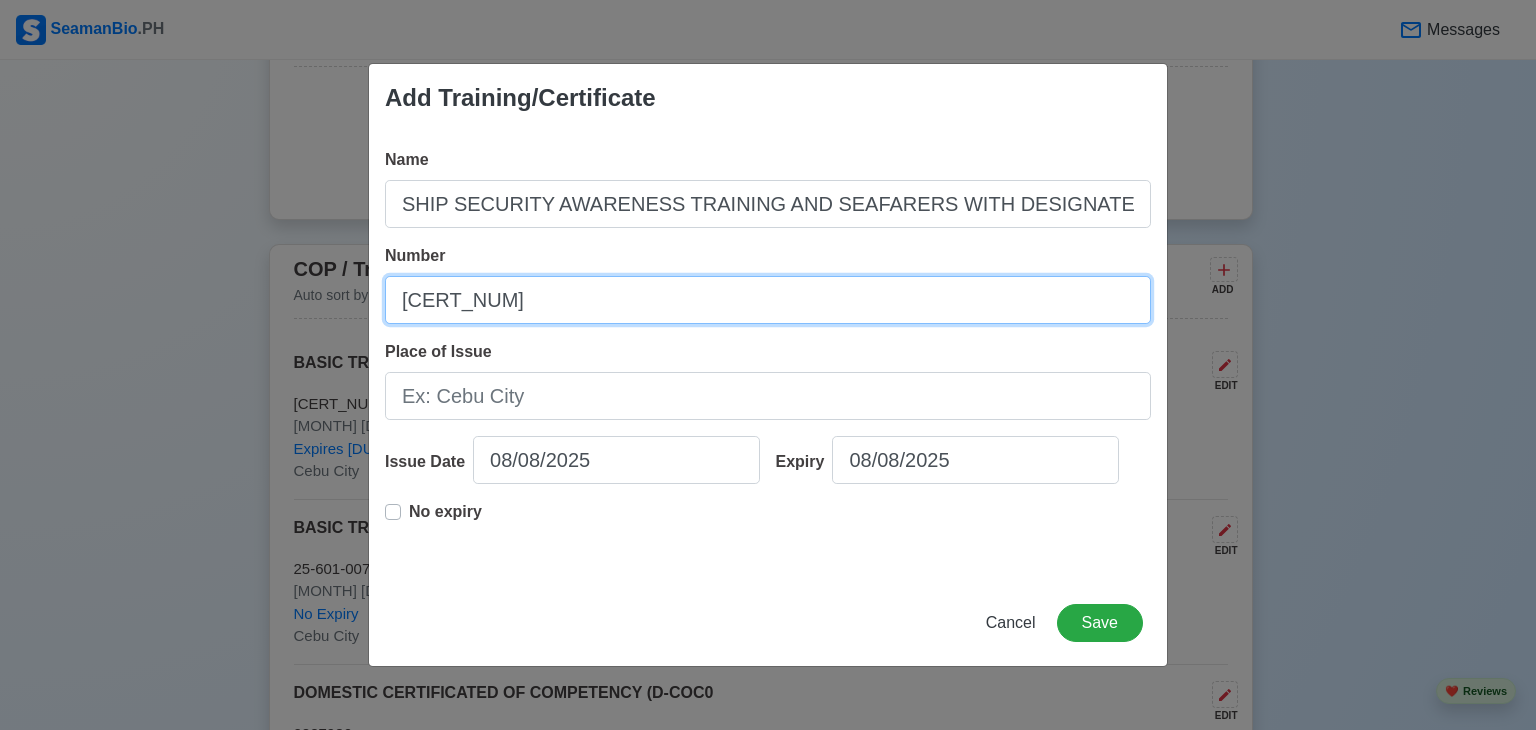 type on "[CREDENTIAL]" 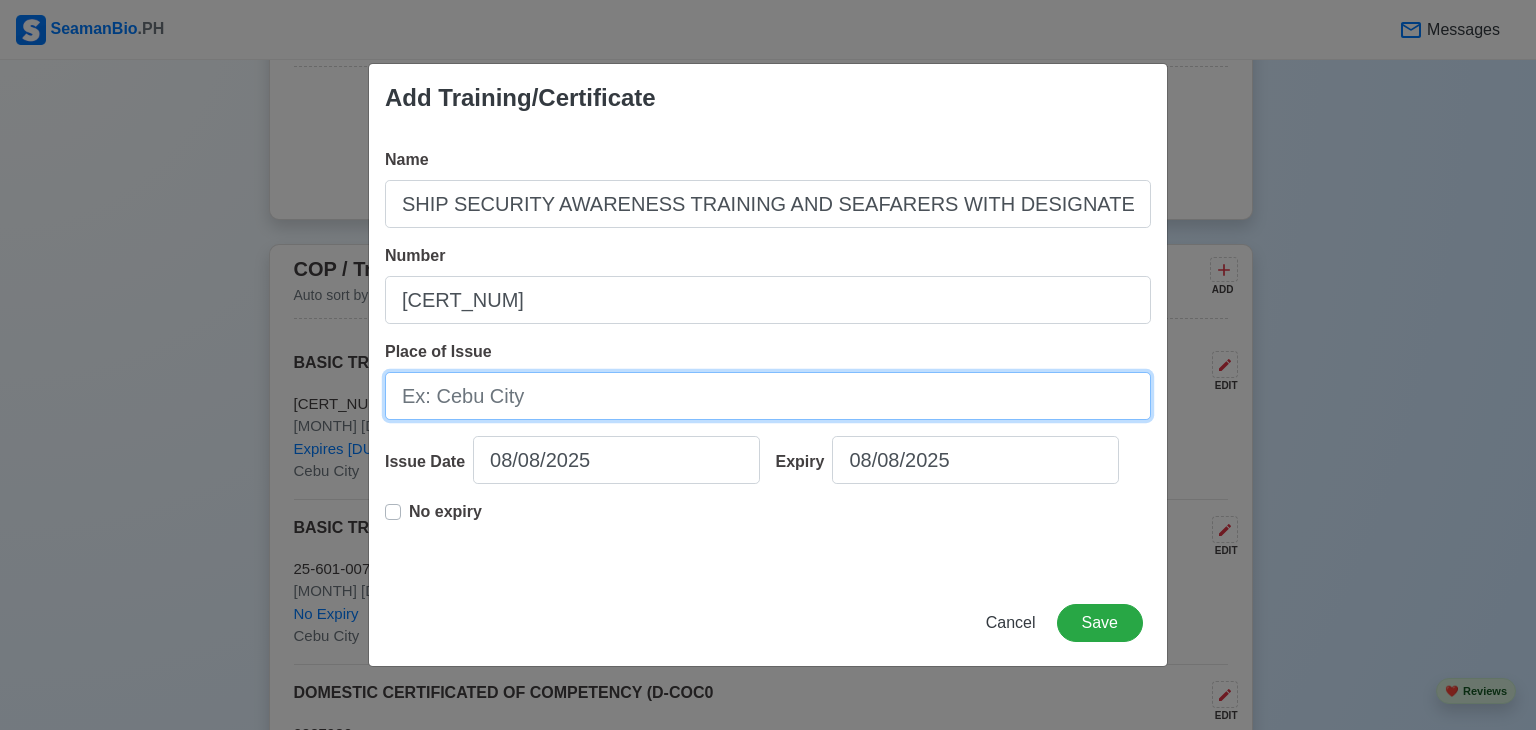 click on "Place of Issue" at bounding box center (768, 396) 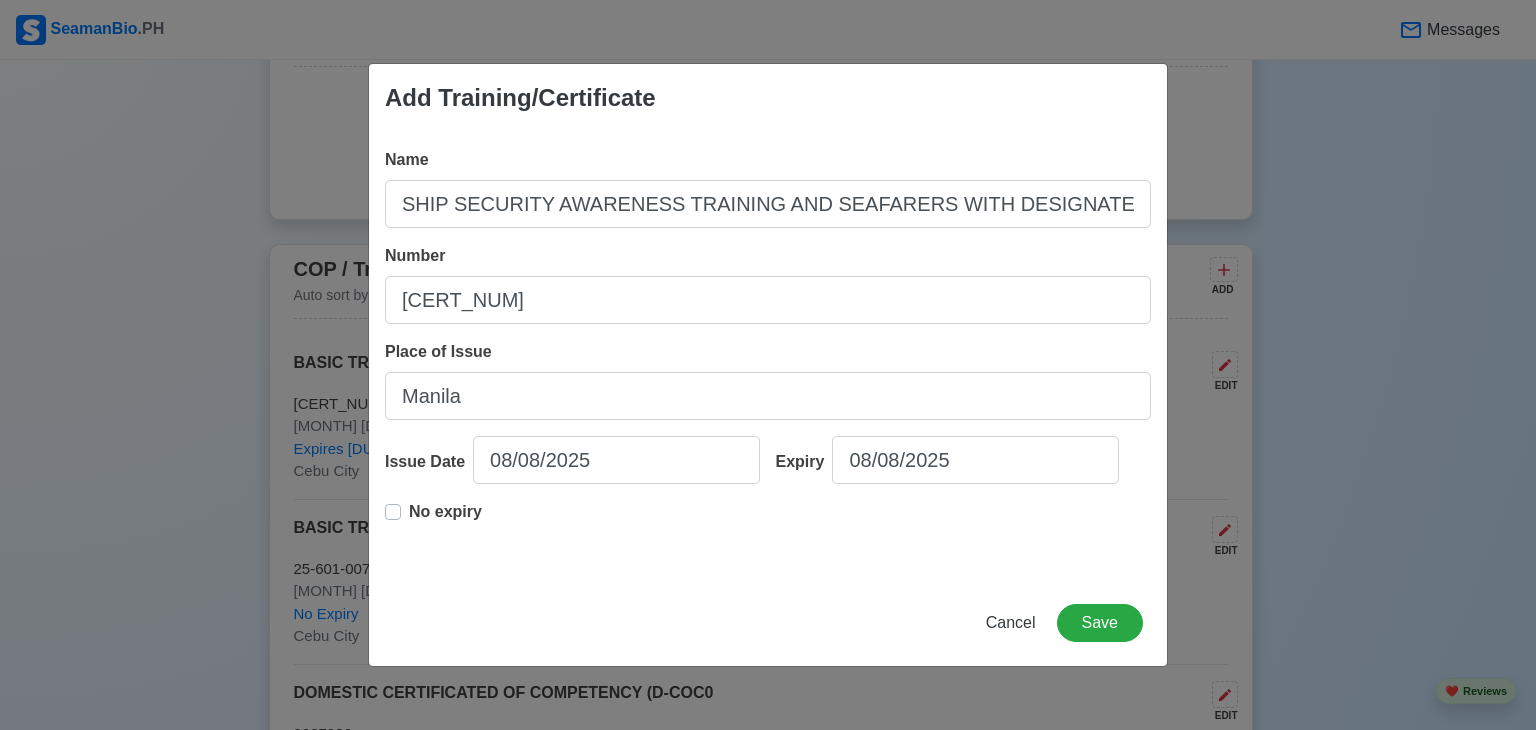 click on "No expiry" at bounding box center [445, 520] 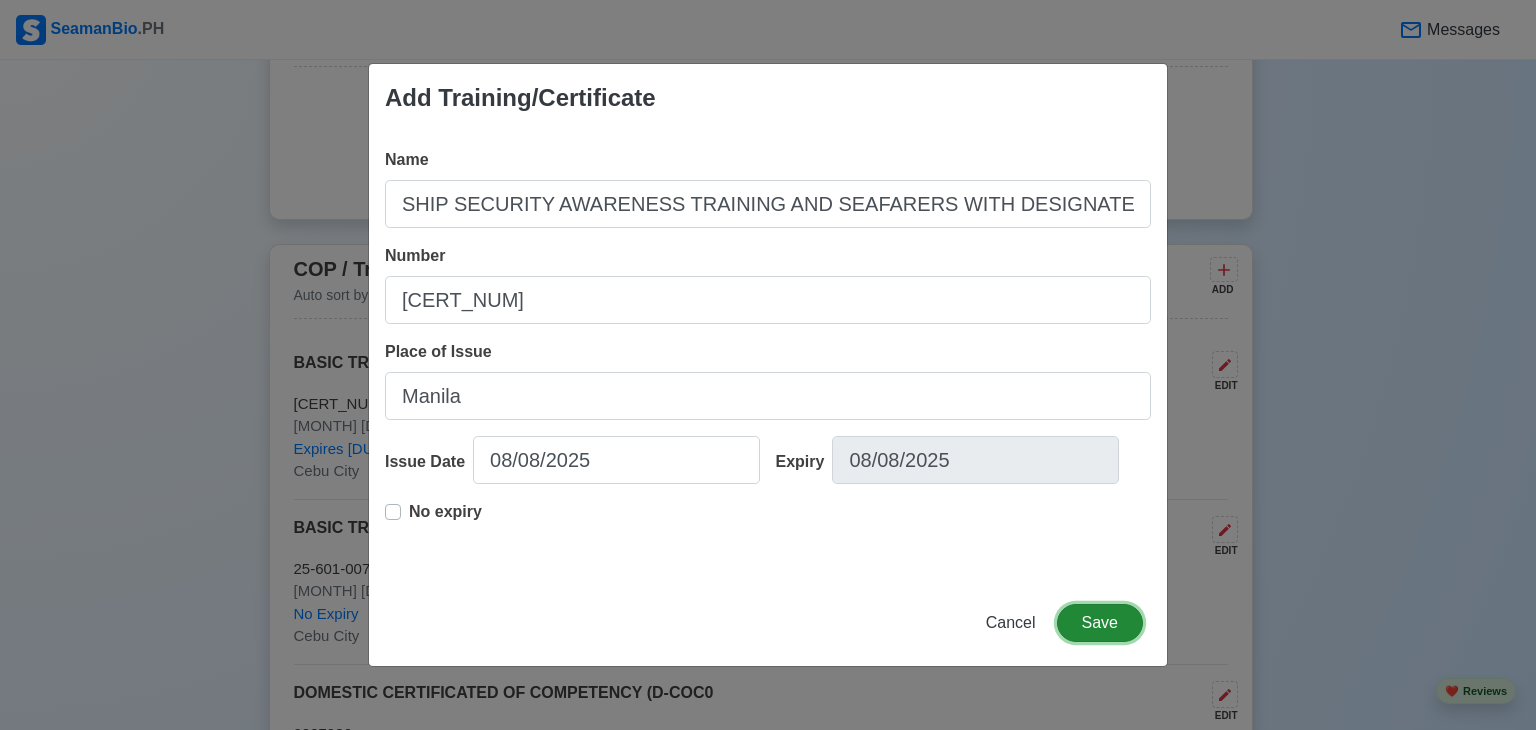 click on "Save" at bounding box center (1100, 623) 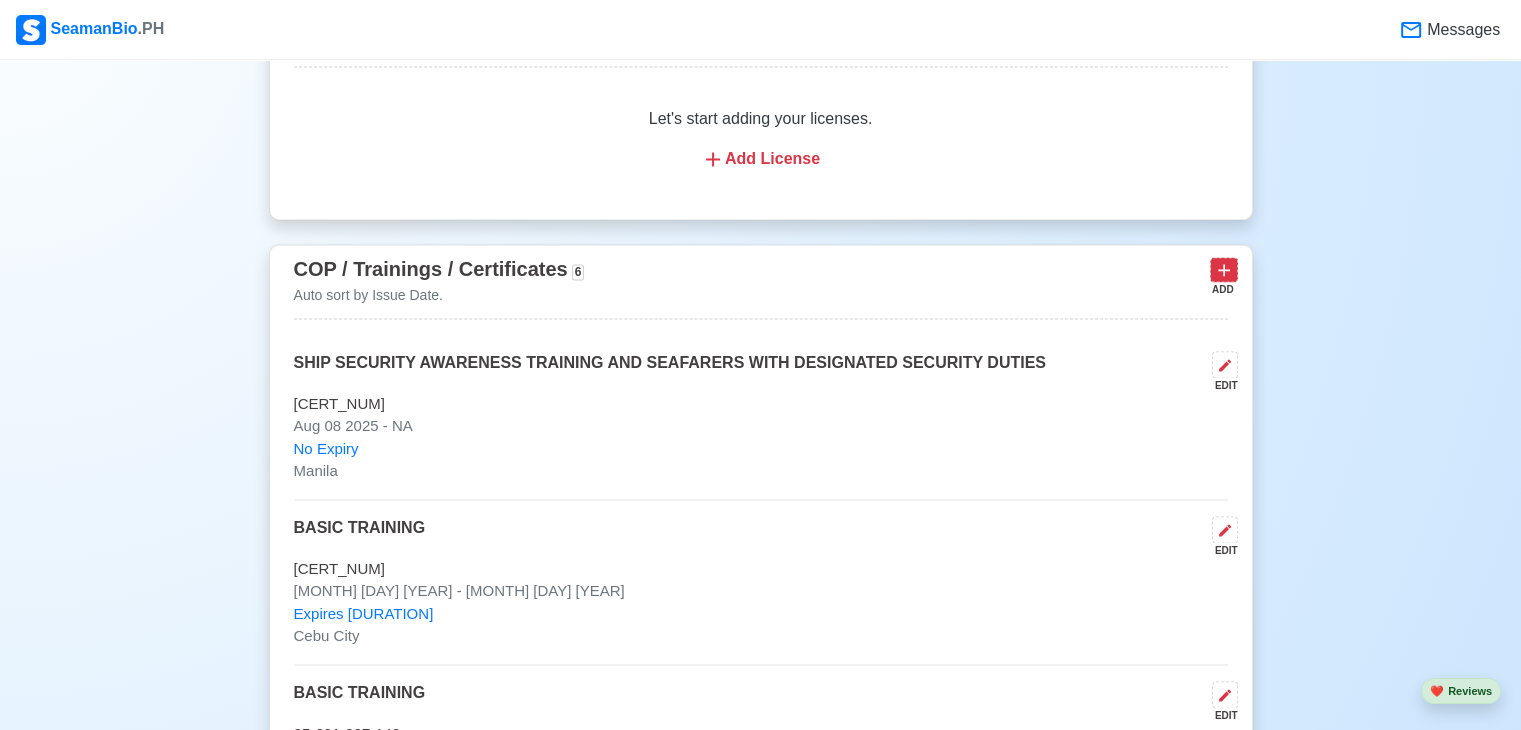 click 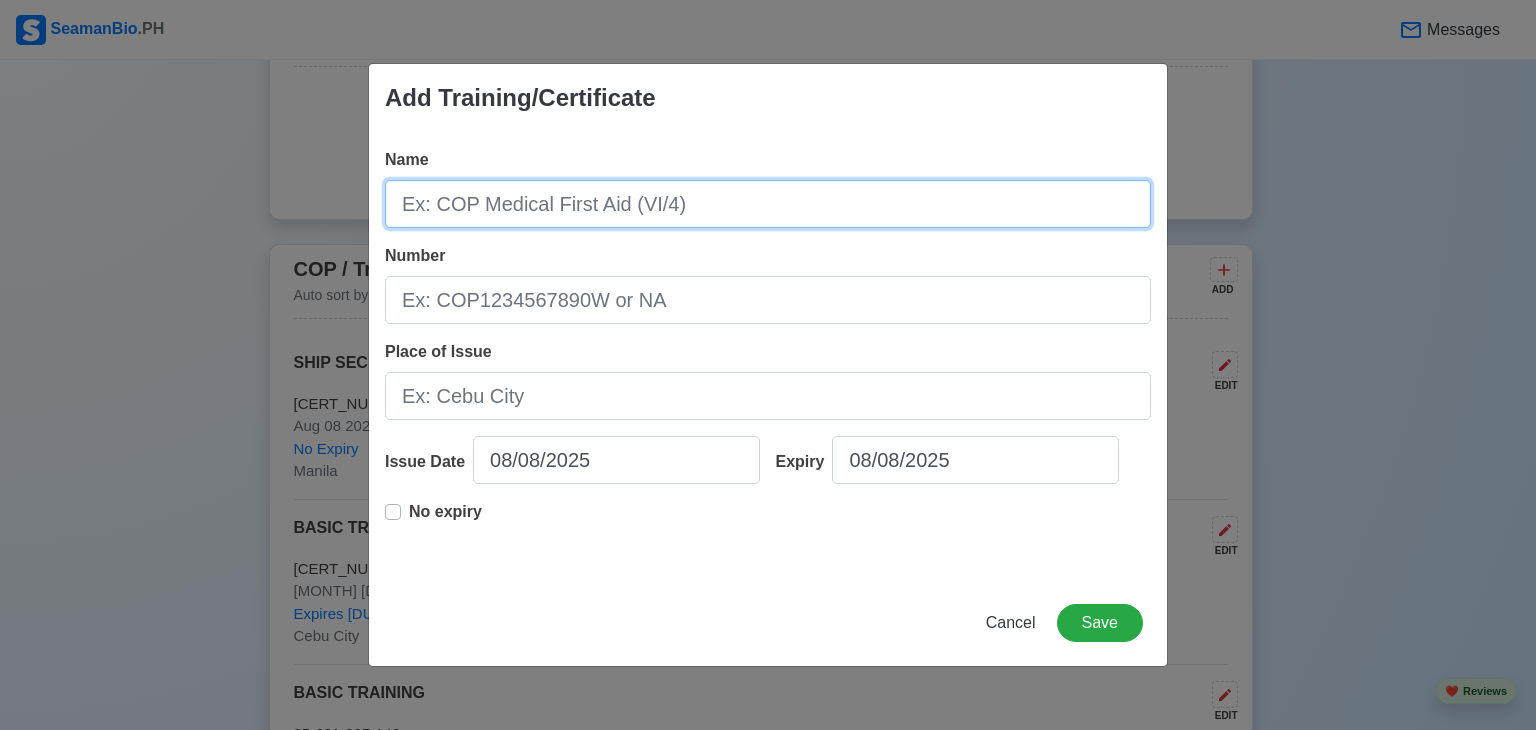 click on "Name" at bounding box center [768, 204] 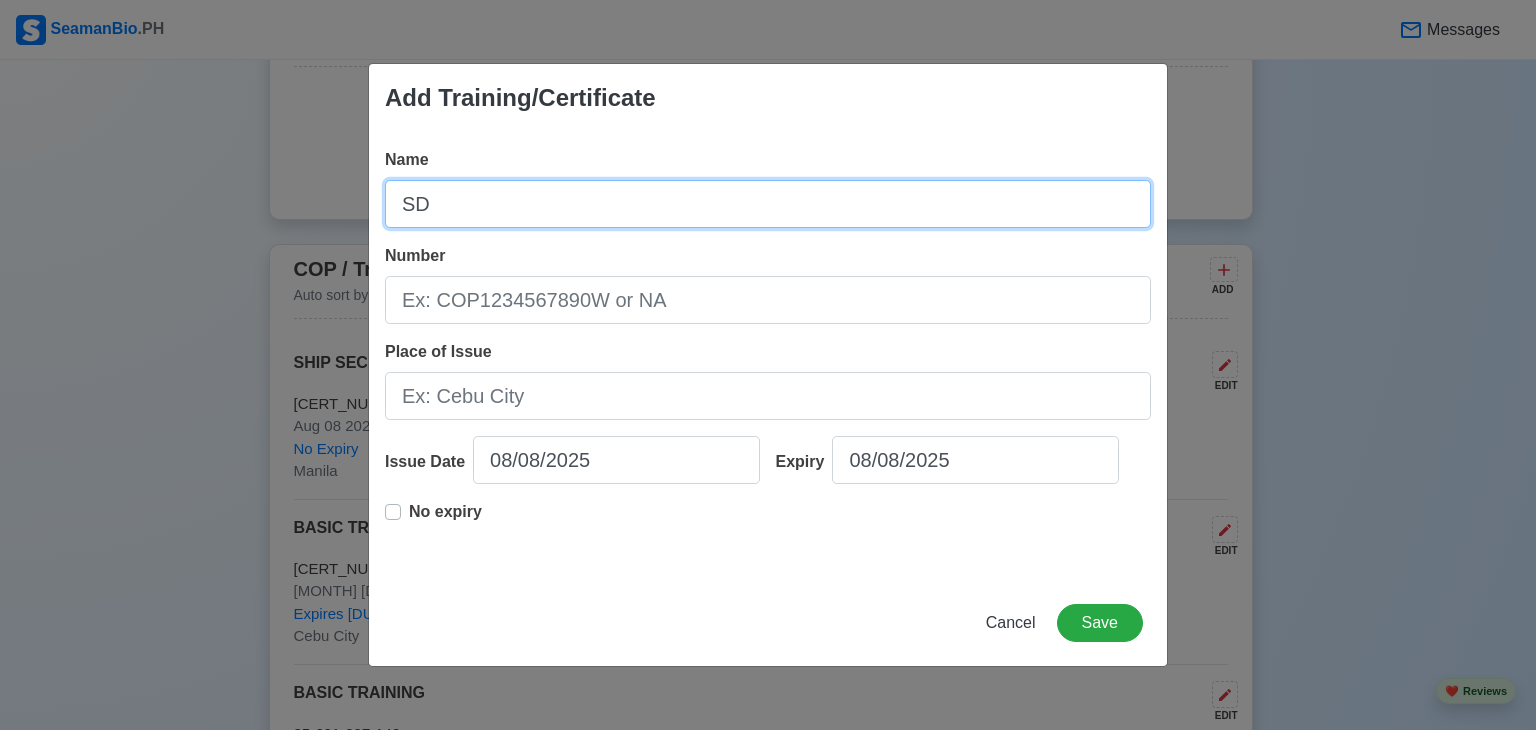 type on "S" 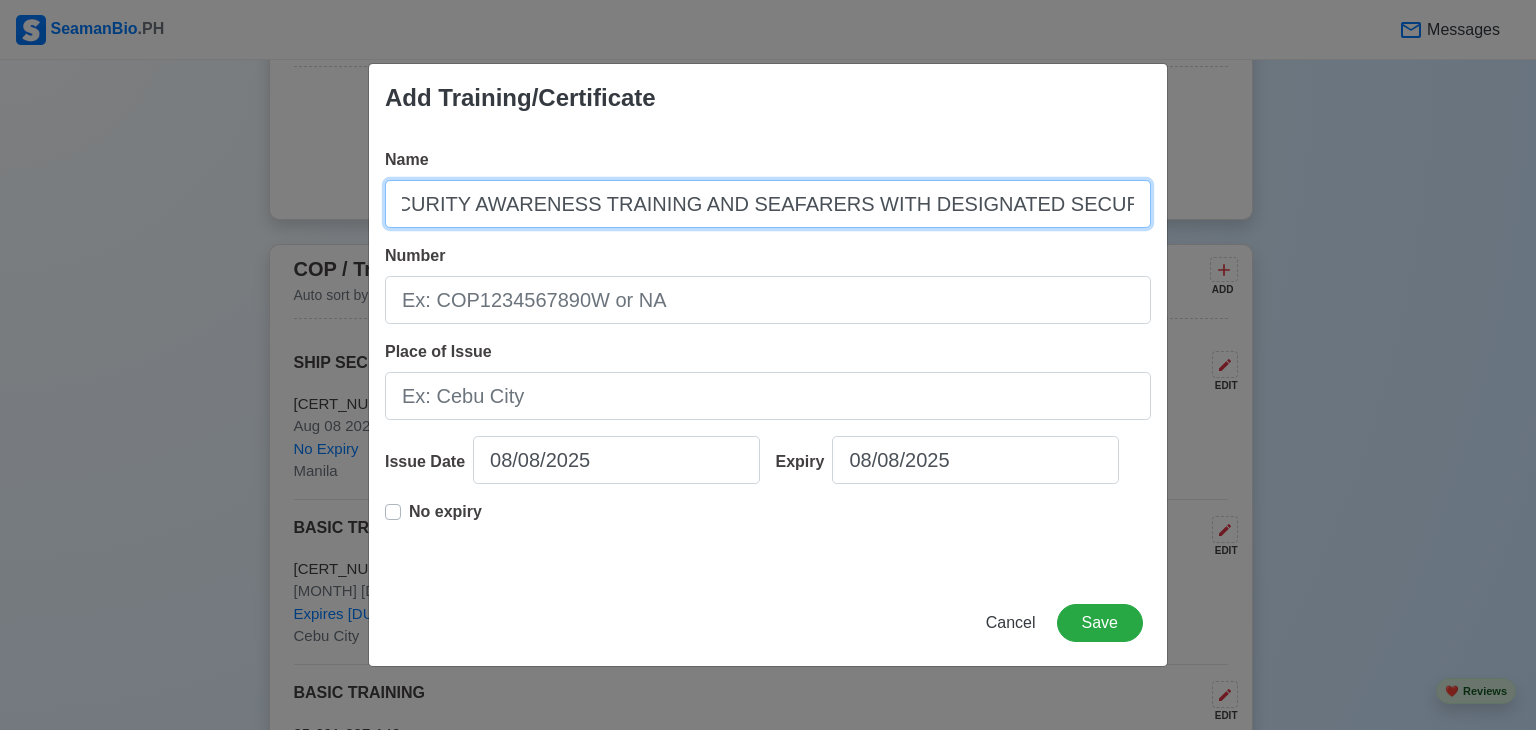 scroll, scrollTop: 0, scrollLeft: 52, axis: horizontal 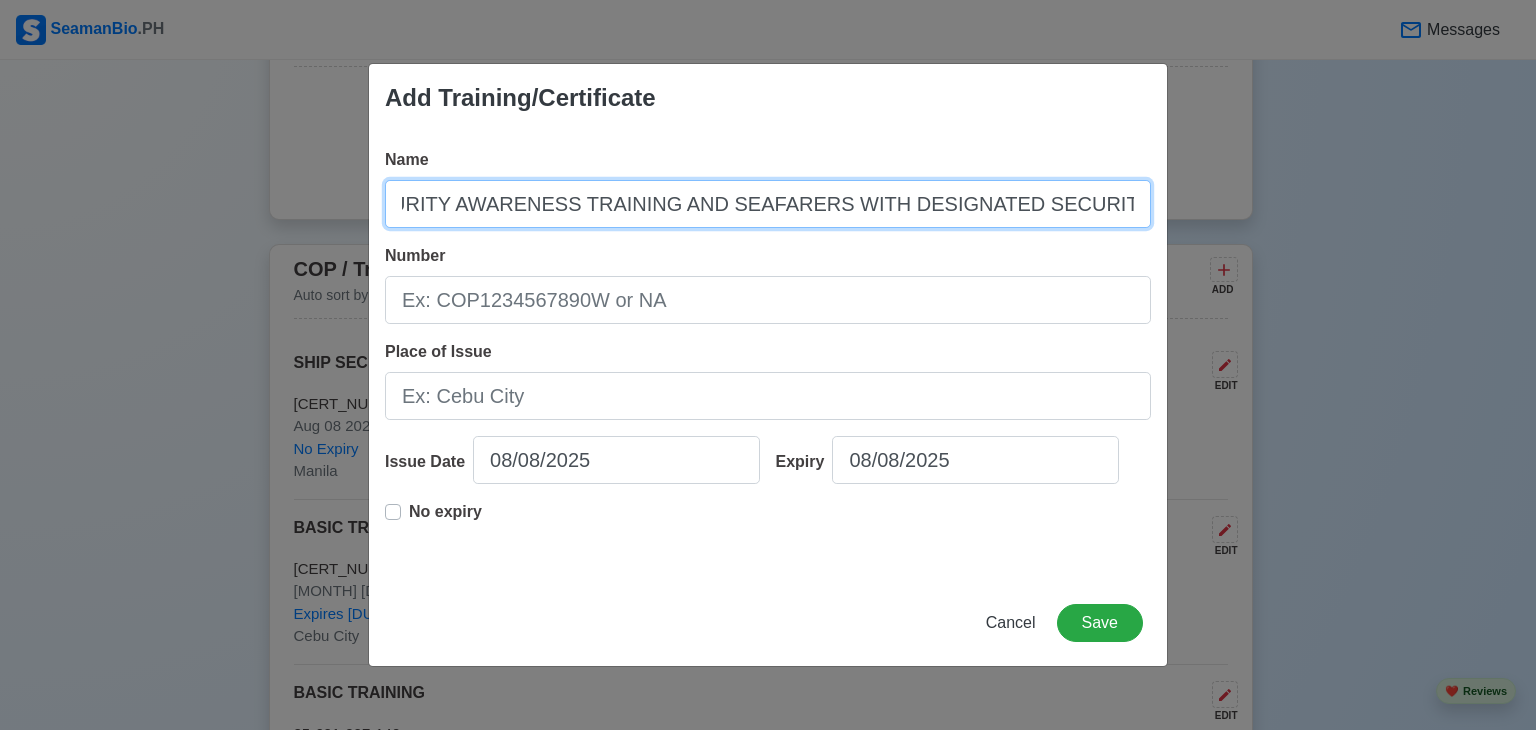 type on "SECURITY AWARENESS TRAINING AND SEAFARERS WITH DESIGNATED SECURITY DUTIES" 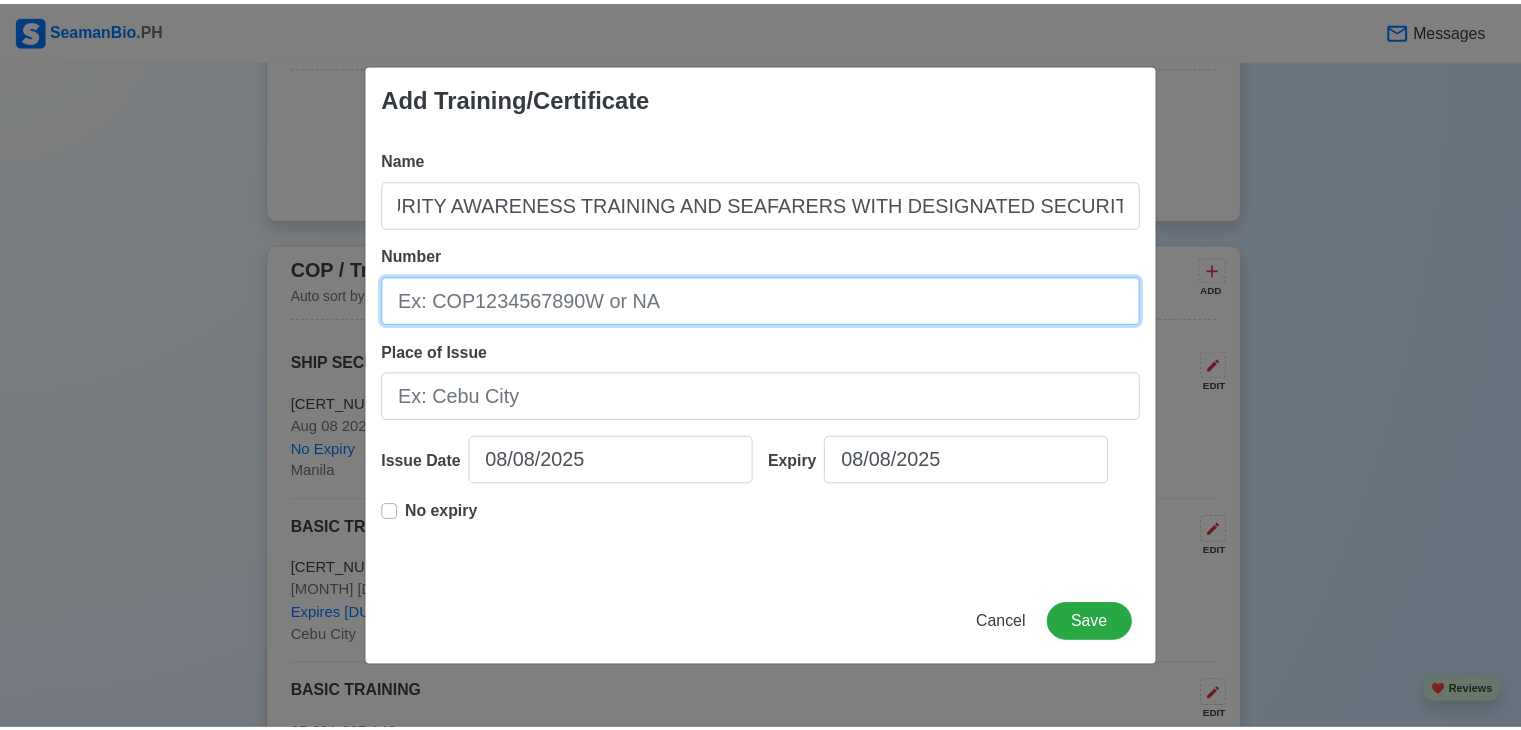 scroll, scrollTop: 0, scrollLeft: 0, axis: both 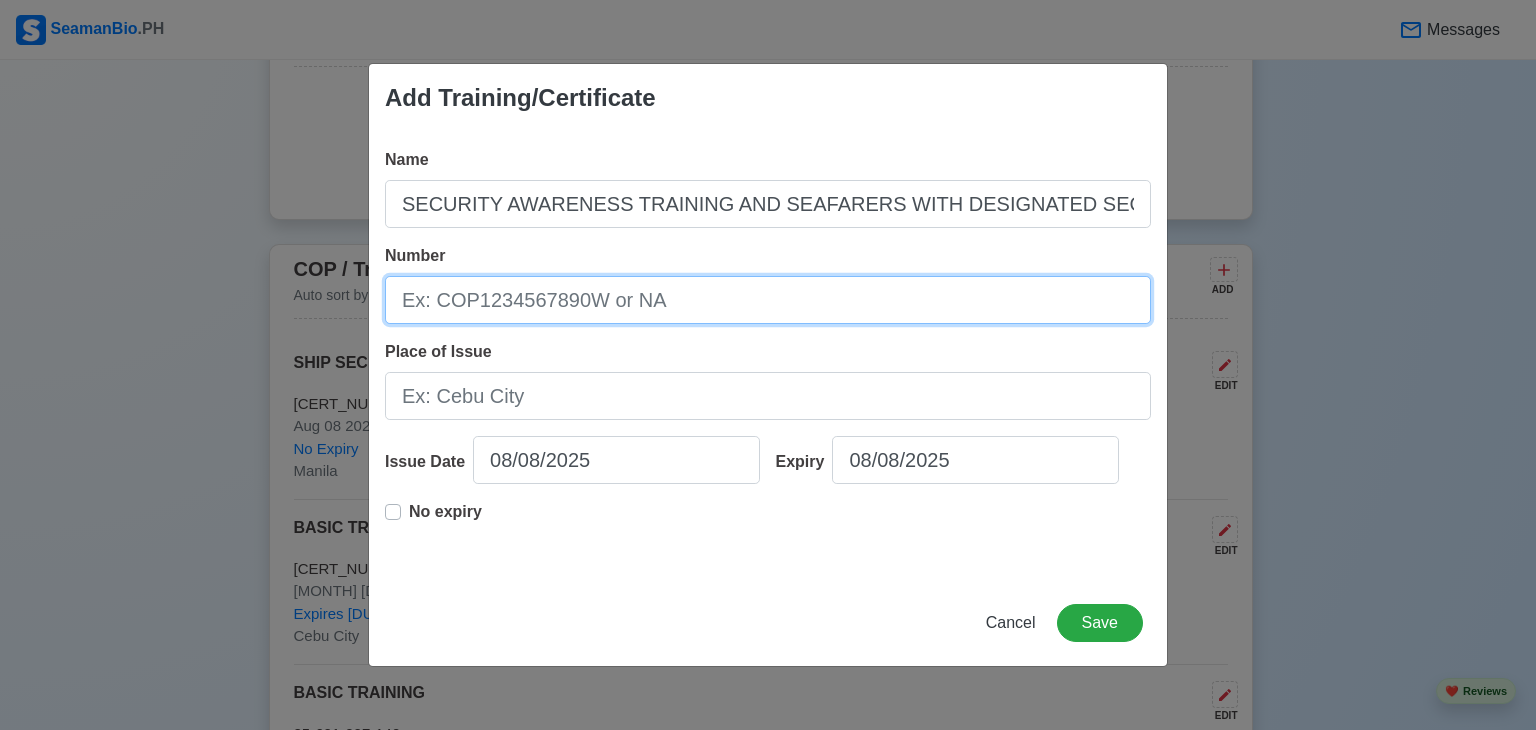 click on "Number" at bounding box center (768, 300) 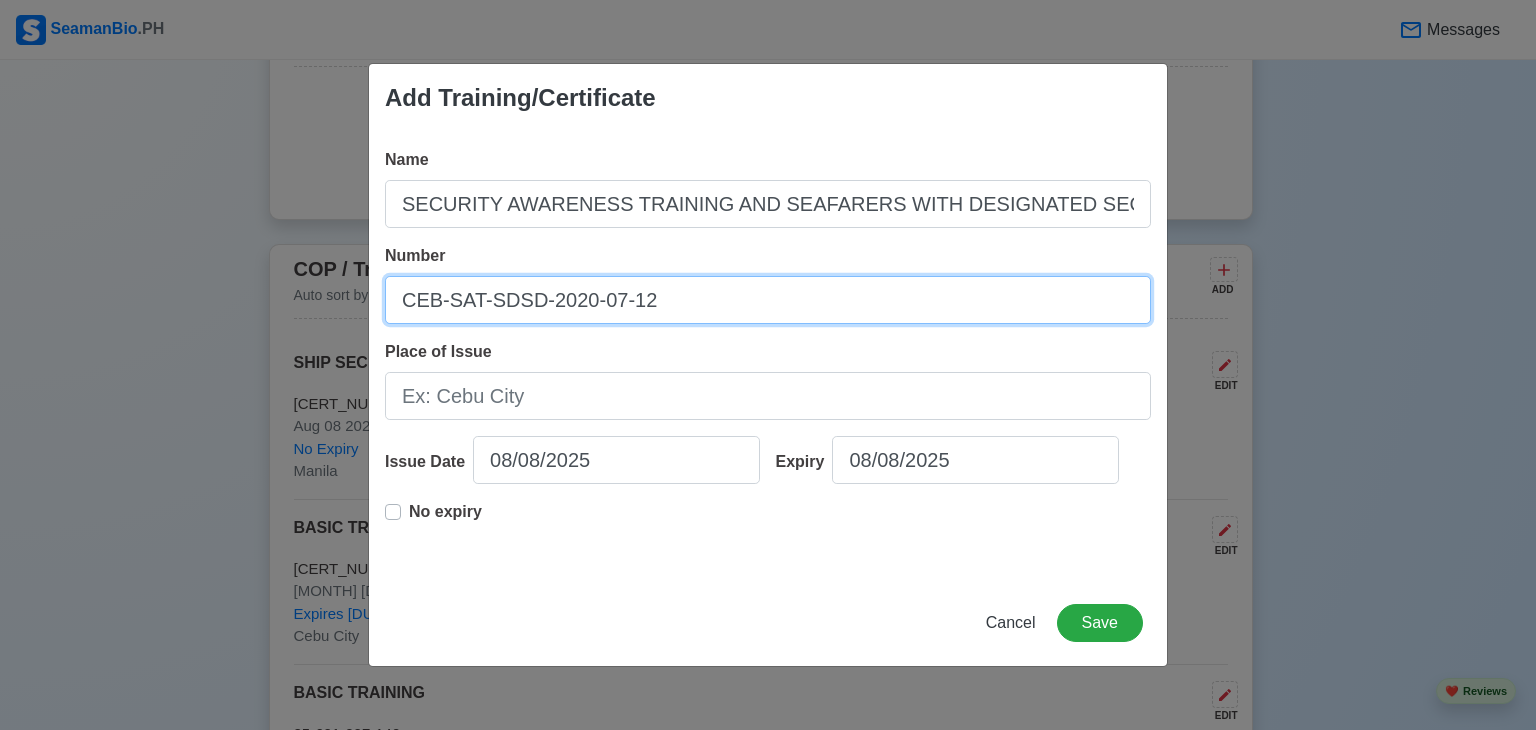 type on "CEB-SAT-SDSD-2020-07-12" 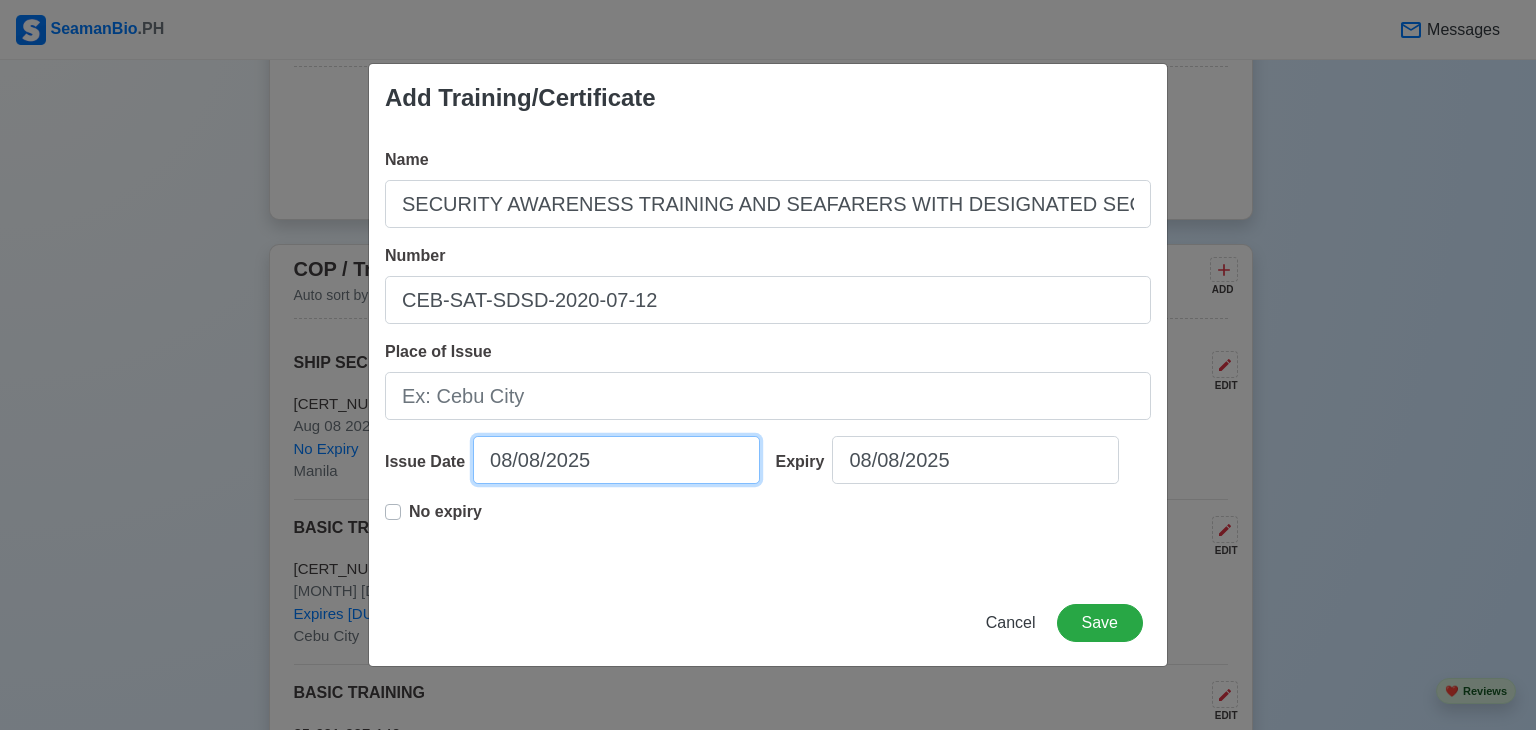 click on "08/08/2025" at bounding box center [616, 460] 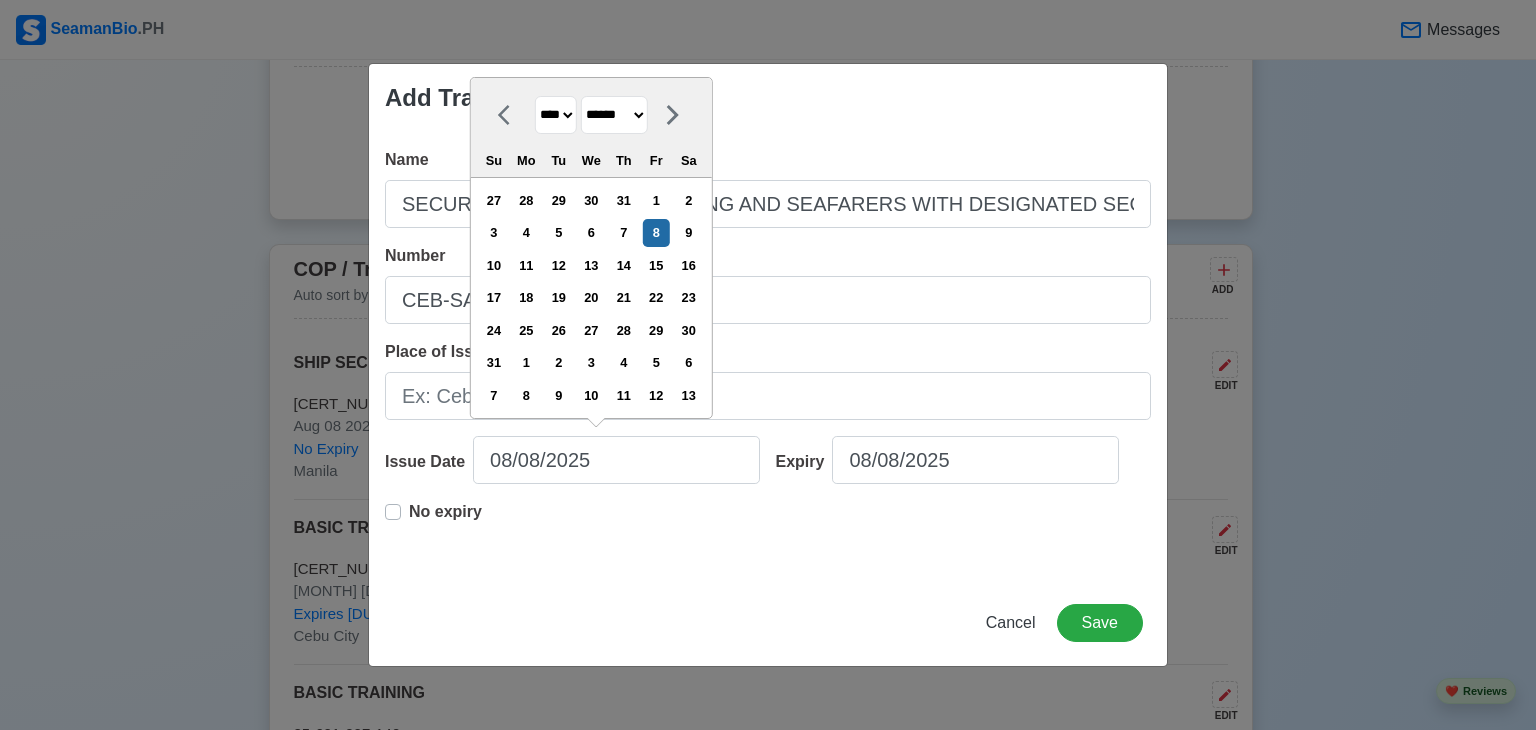 click on "**** **** **** **** **** **** **** **** **** **** **** **** **** **** **** **** **** **** **** **** **** **** **** **** **** **** **** **** **** **** **** **** **** **** **** **** **** **** **** **** **** **** **** **** **** **** **** **** **** **** **** **** **** **** **** **** **** **** **** **** **** **** **** **** **** **** **** **** **** **** **** **** **** **** **** **** **** **** **** **** **** **** **** **** **** **** **** **** **** **** **** **** **** **** **** **** **** **** **** **** **** **** **** **** **** ****" at bounding box center (556, 115) 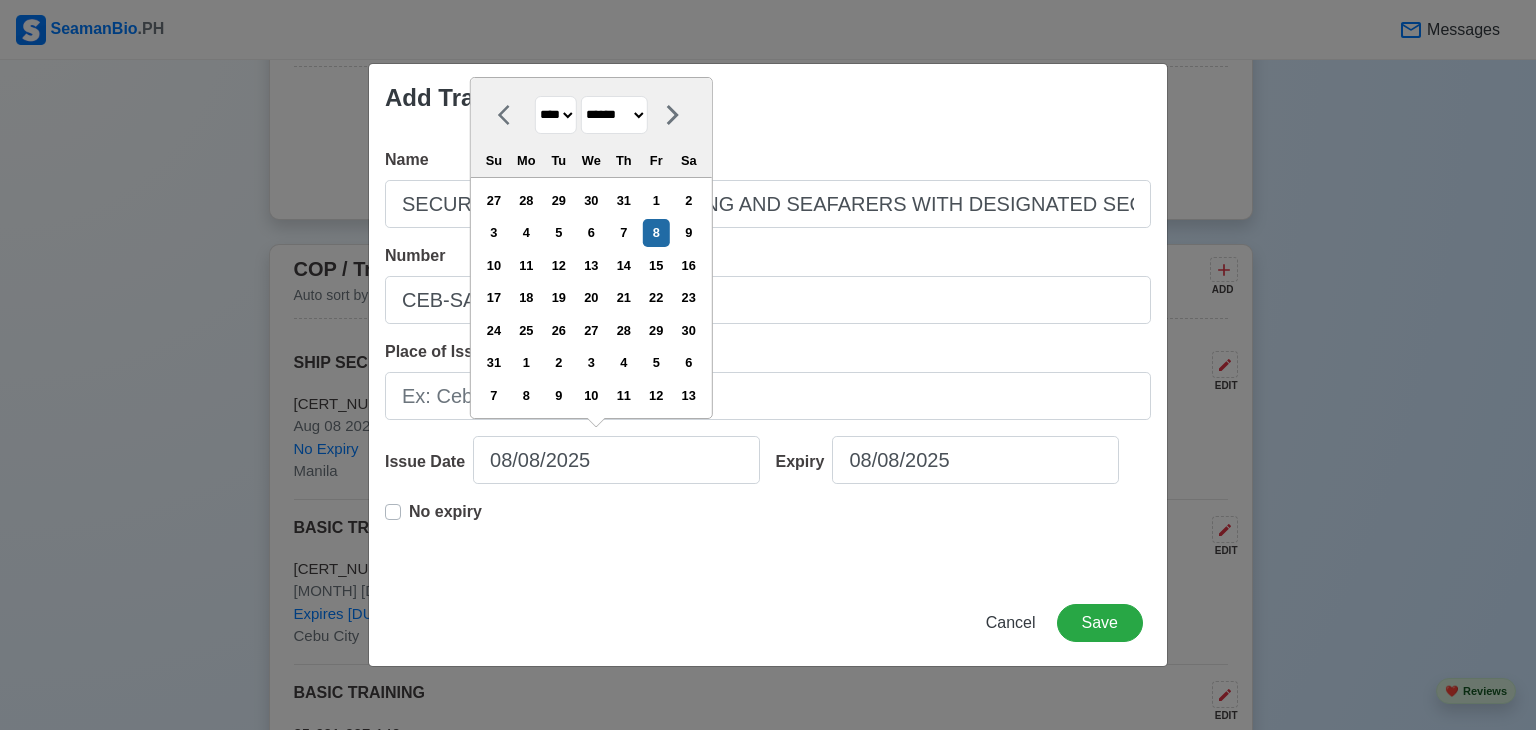 select on "****" 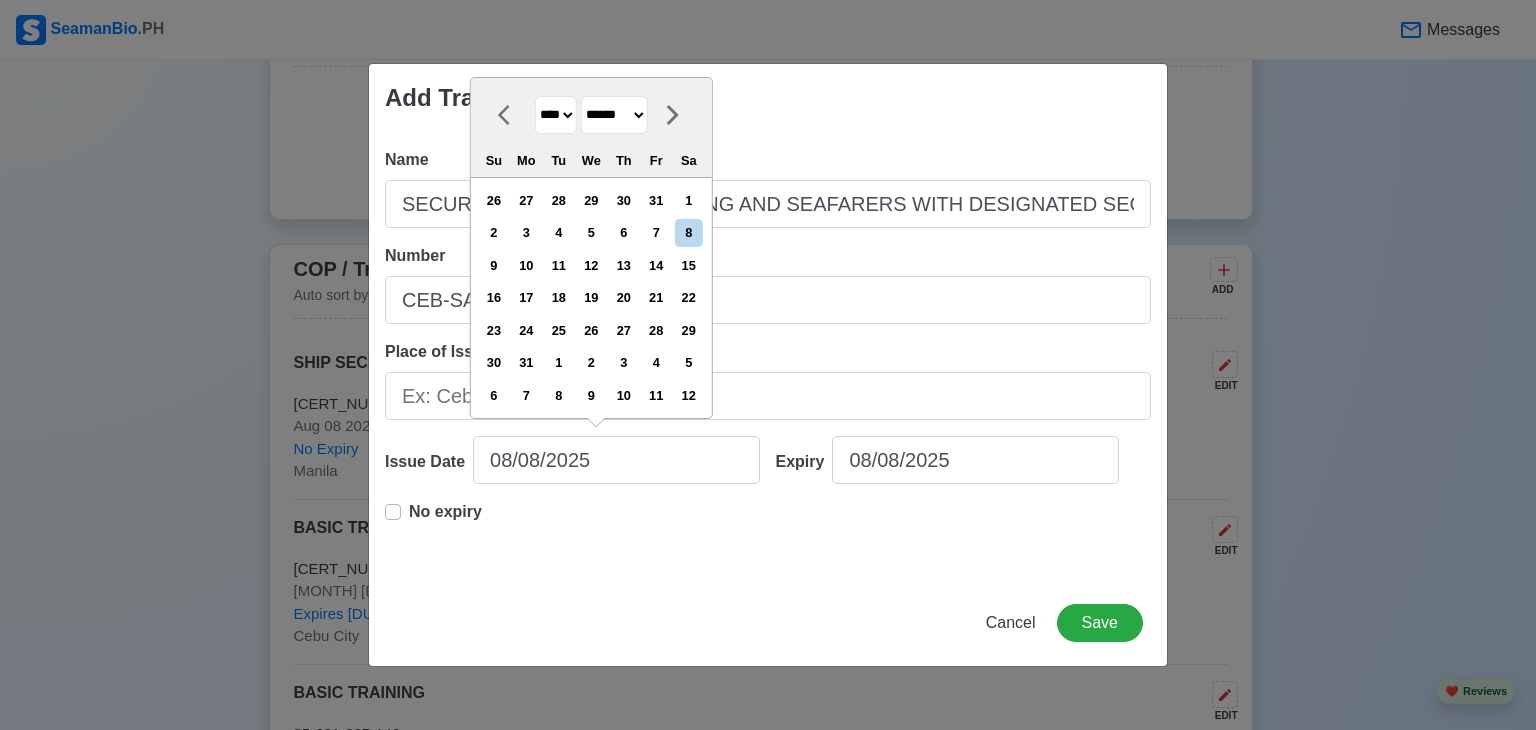click on "******* ******** ***** ***** *** **** **** ****** ********* ******* ******** ********" at bounding box center (614, 115) 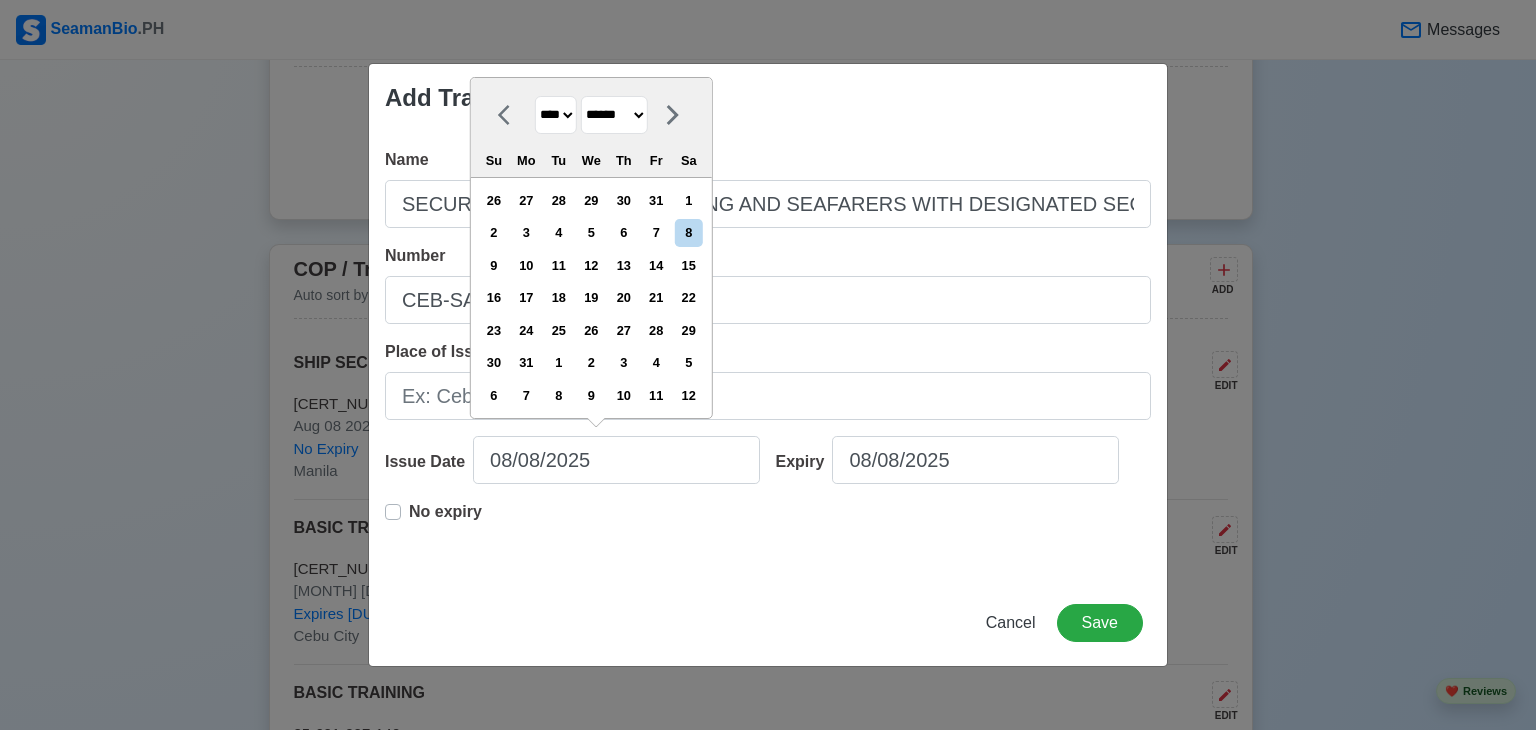 select on "********" 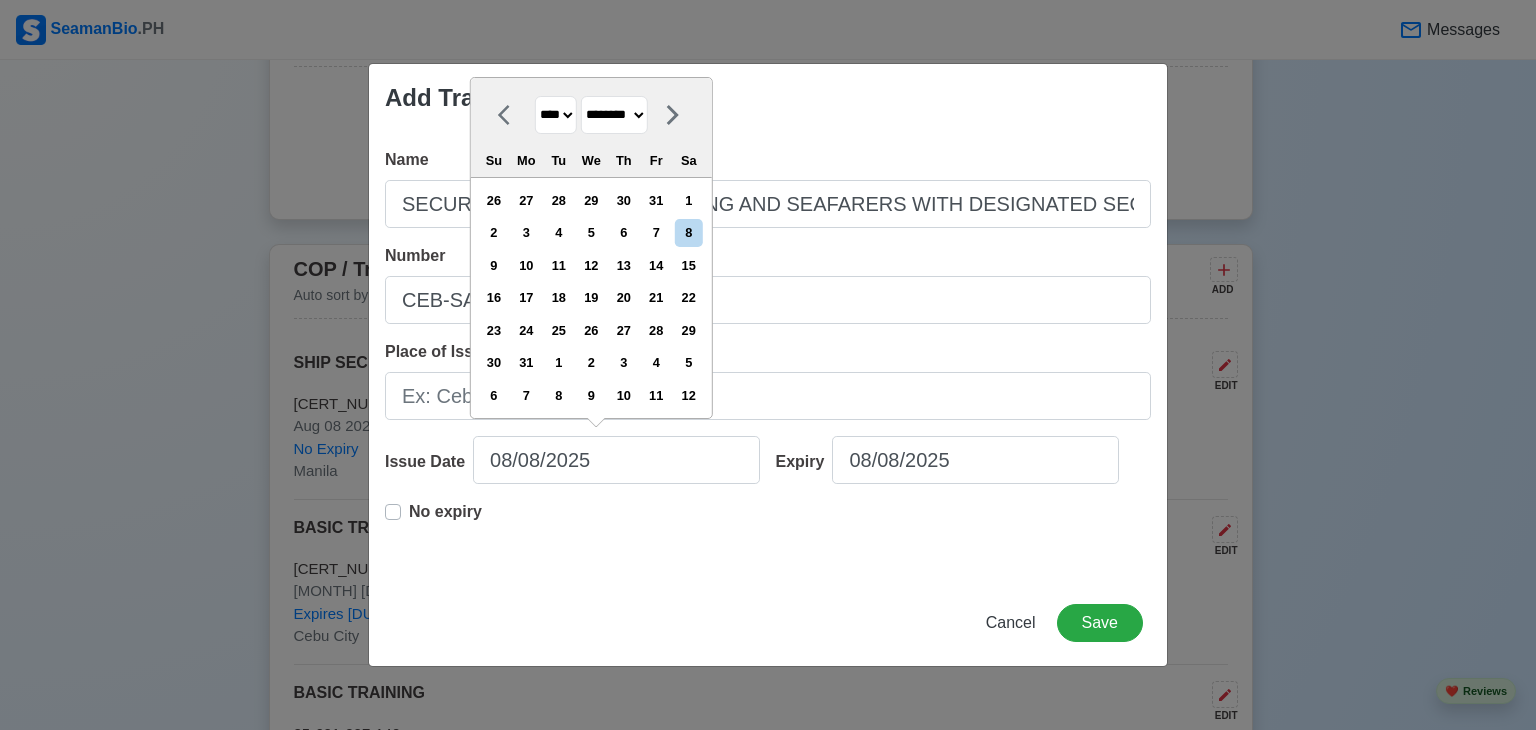 click on "******* ******** ***** ***** *** **** **** ****** ********* ******* ******** ********" at bounding box center (614, 115) 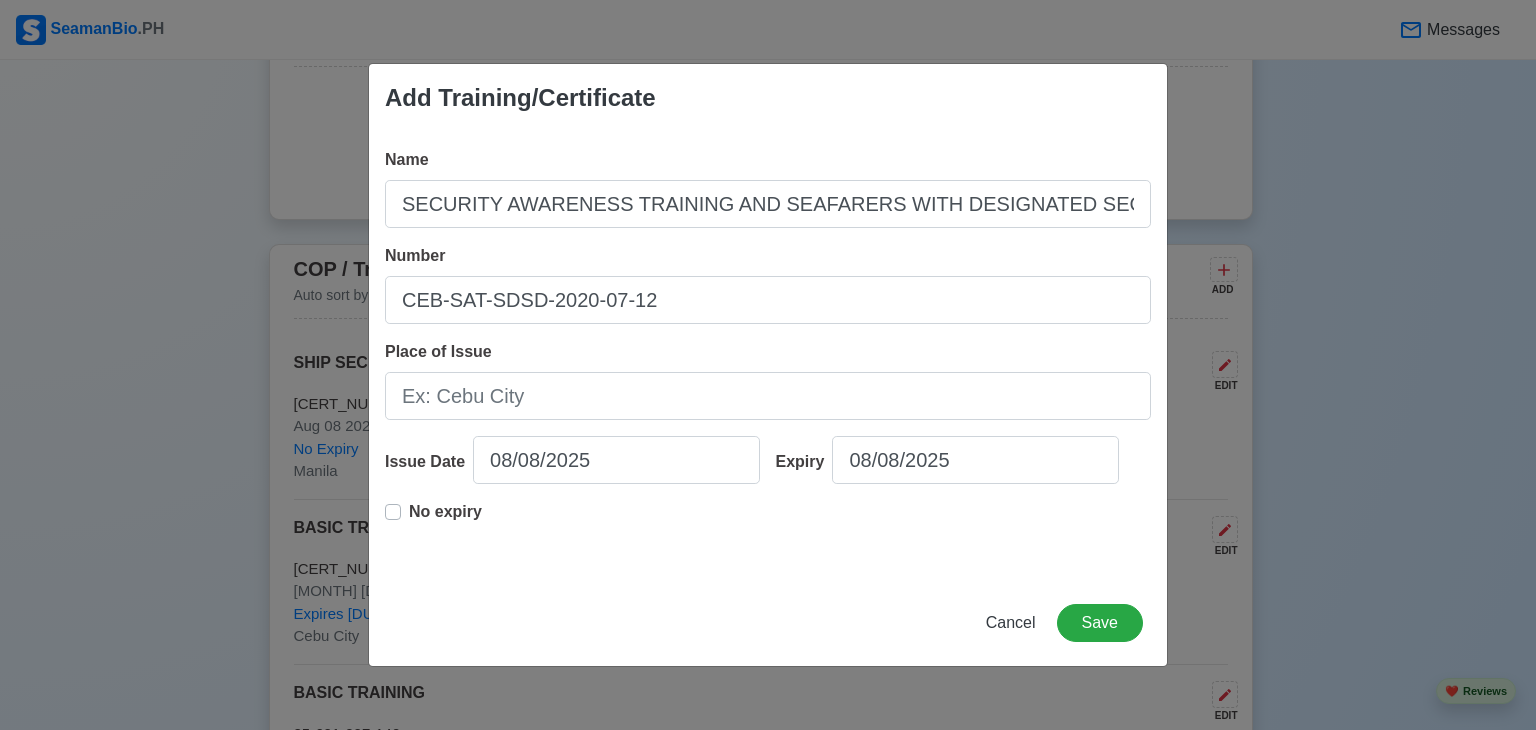 click on "No expiry" at bounding box center (433, 520) 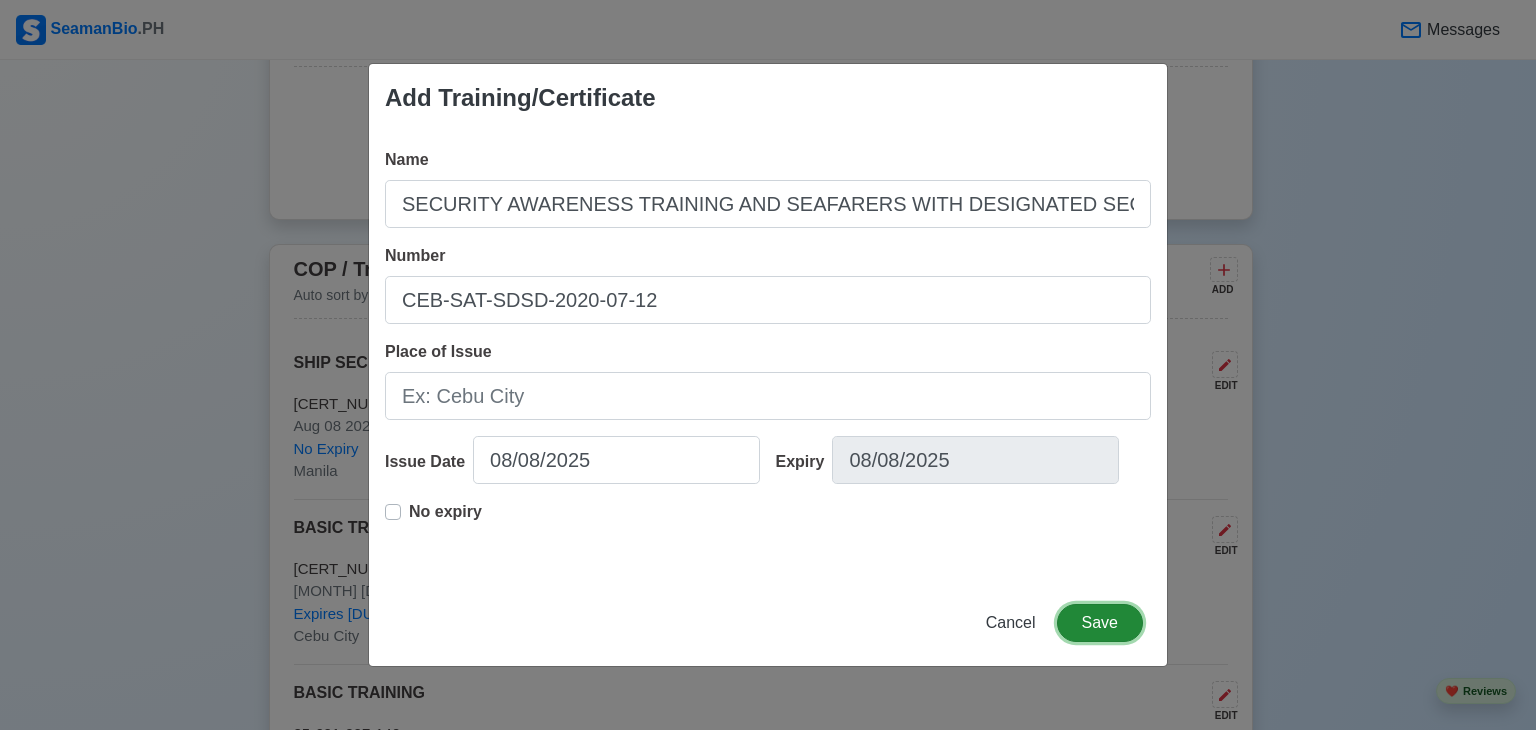click on "Save" at bounding box center (1100, 623) 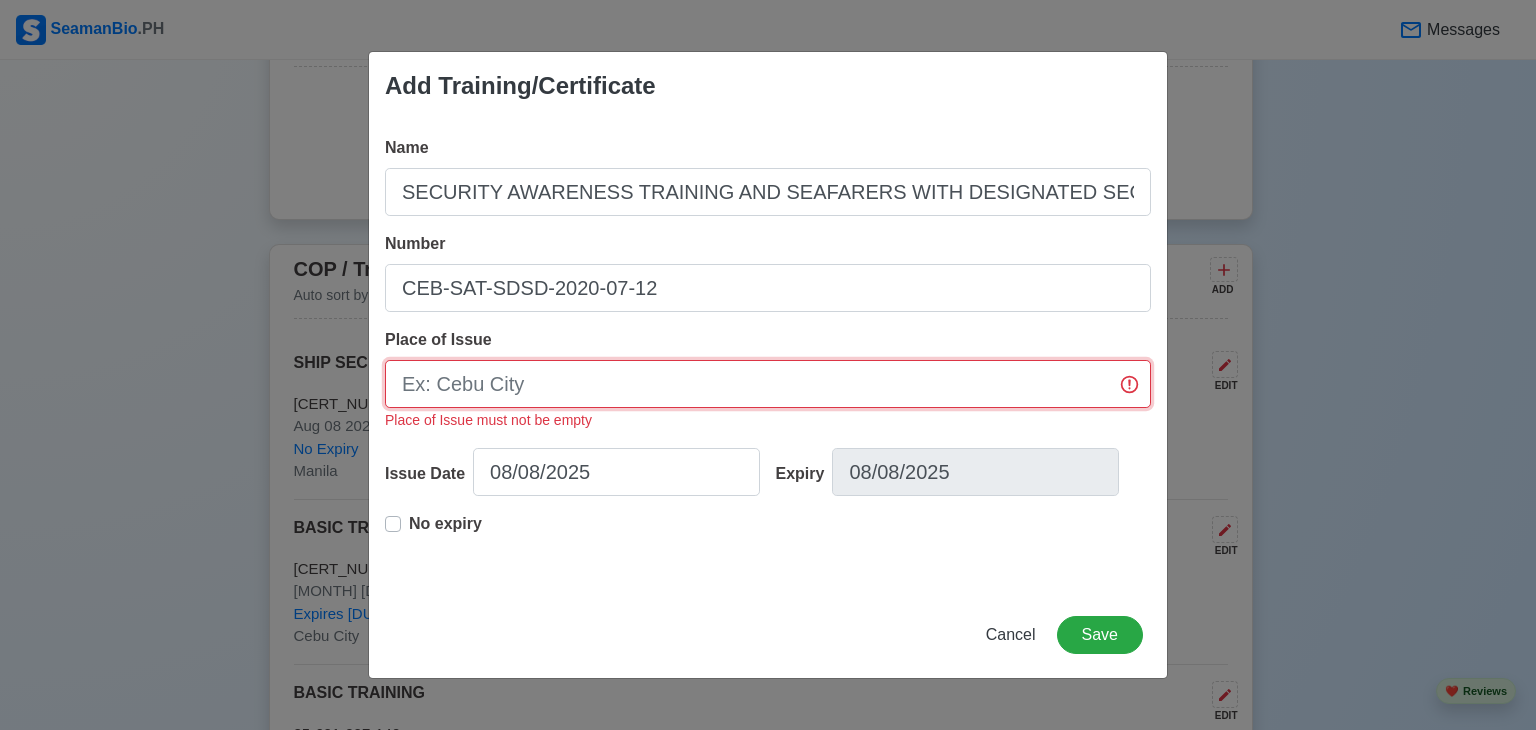click on "Place of Issue" at bounding box center (768, 384) 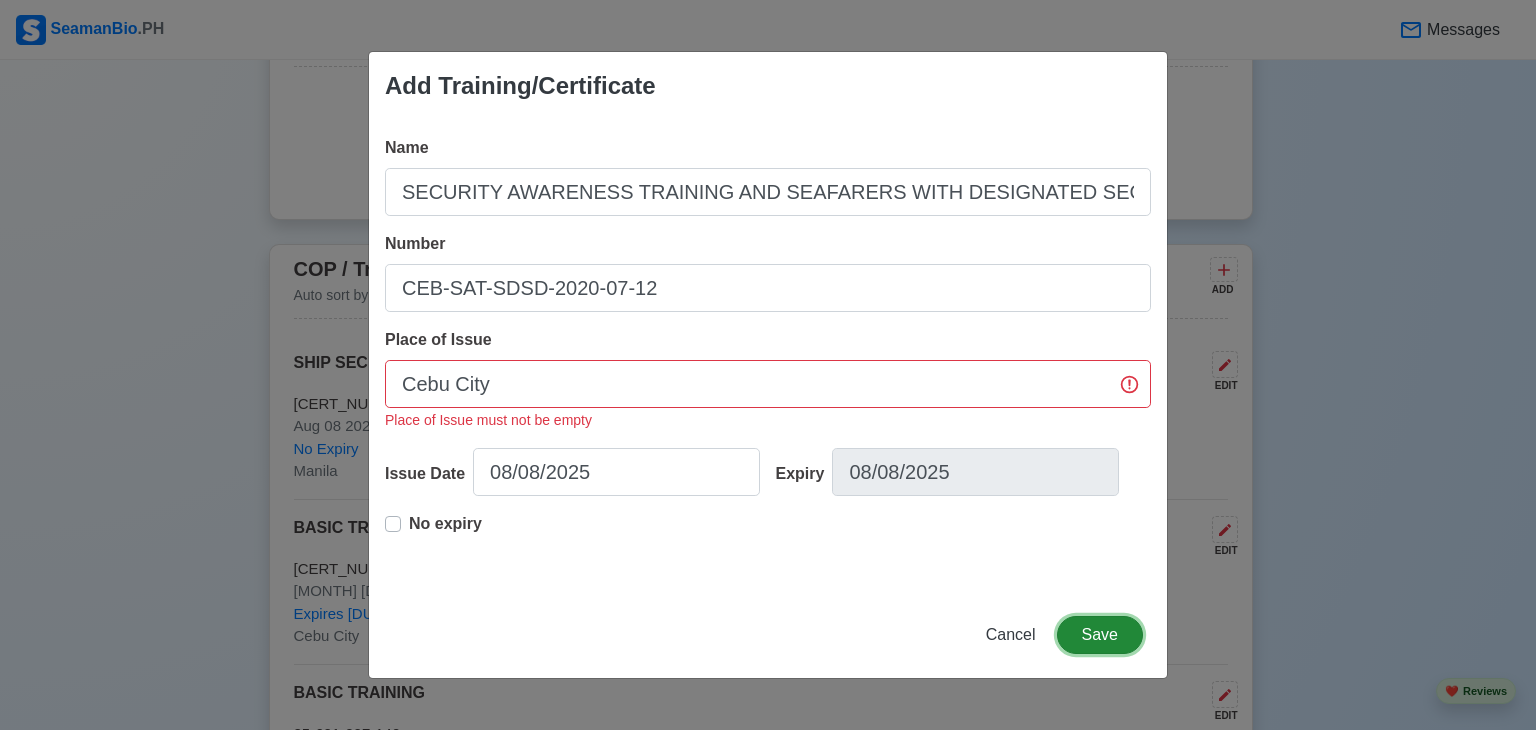 click on "Save" at bounding box center [1100, 635] 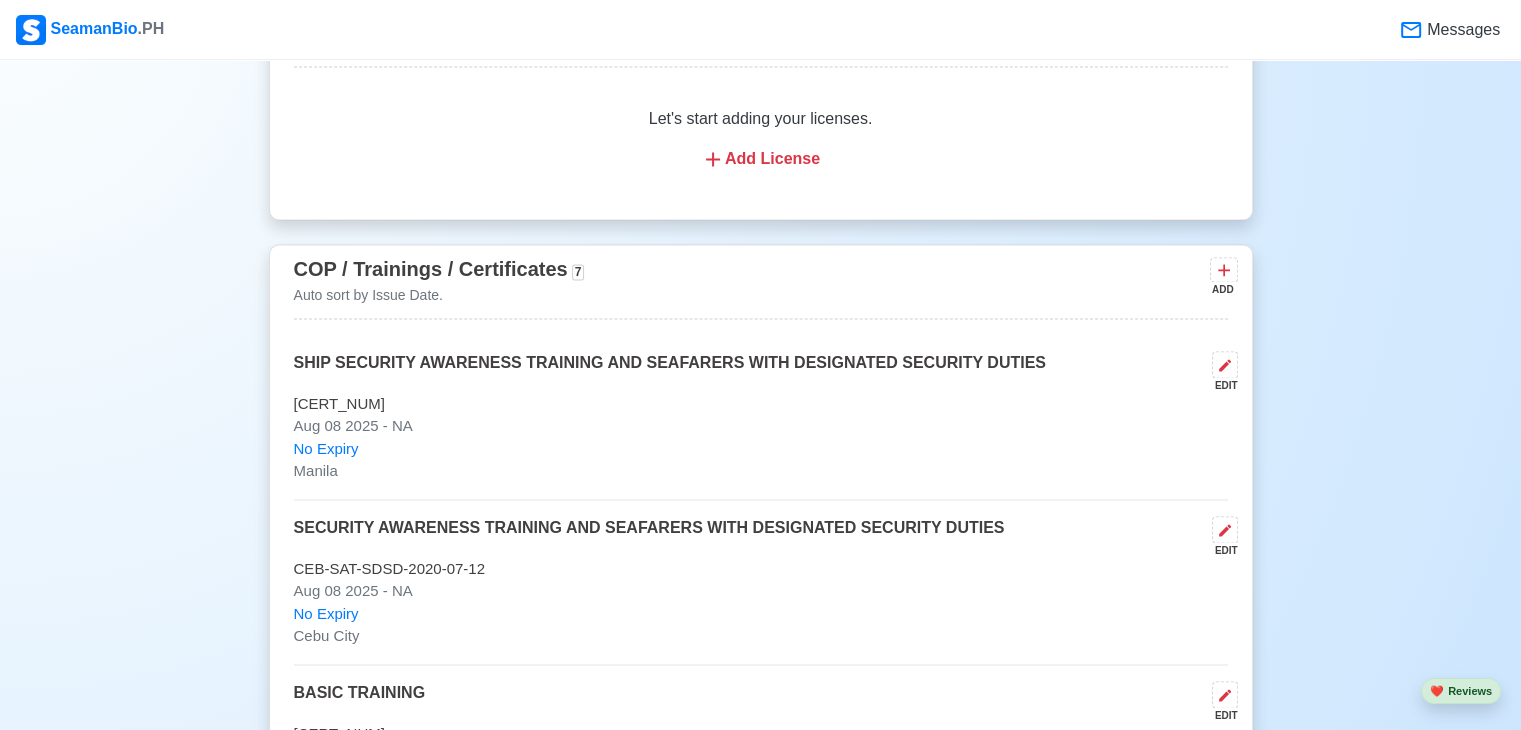 click on "ADD" at bounding box center (1222, 289) 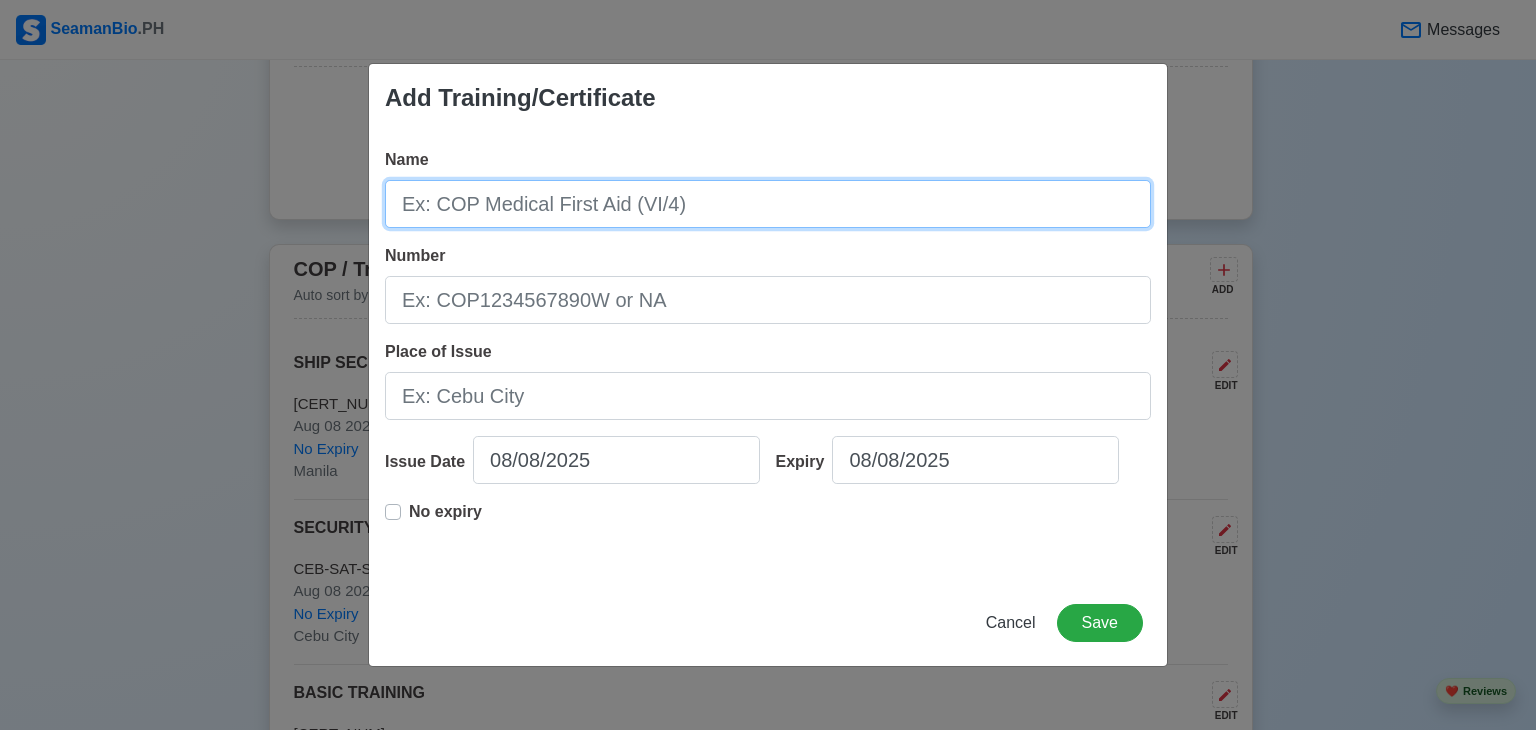 click on "Name" at bounding box center (768, 204) 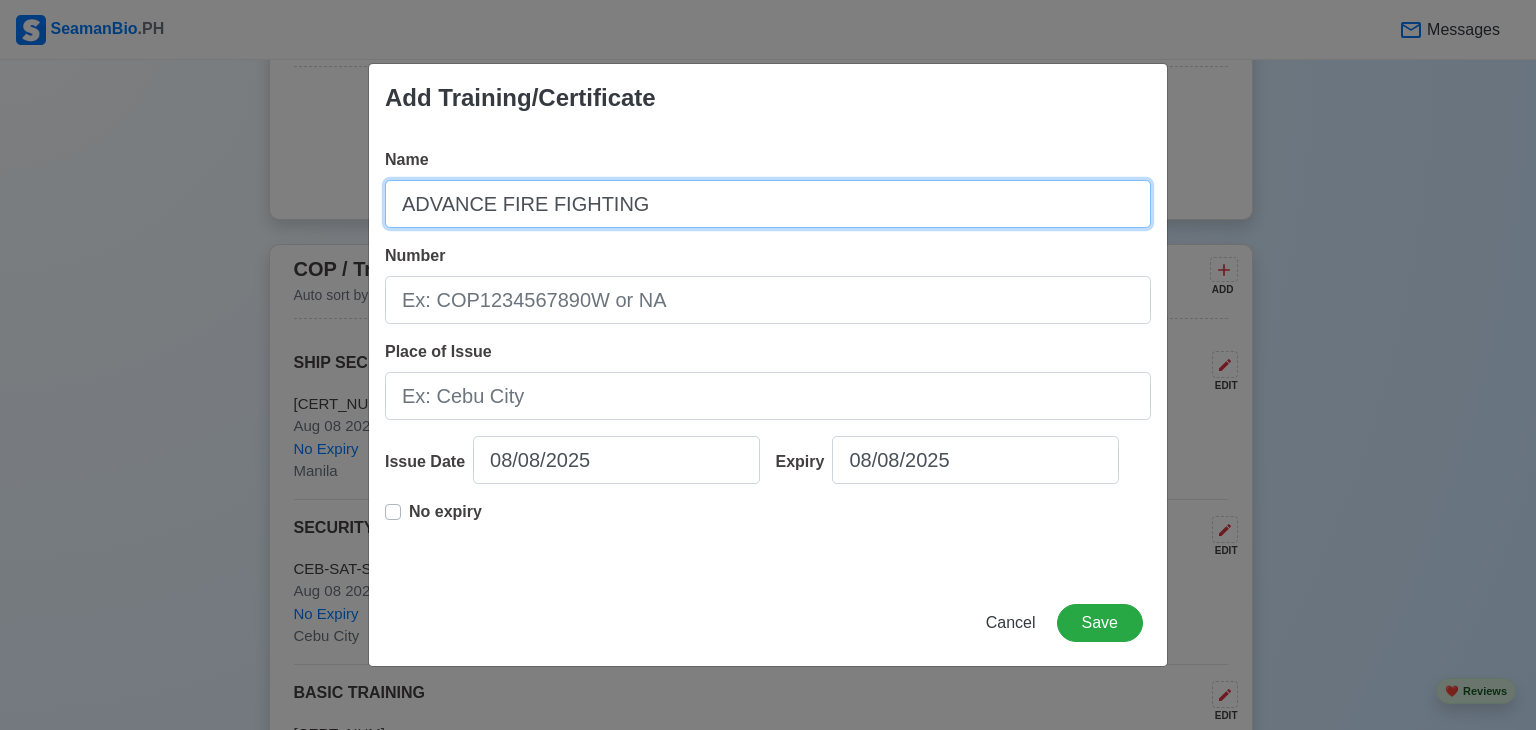 type on "ADVANCE FIRE FIGHTING" 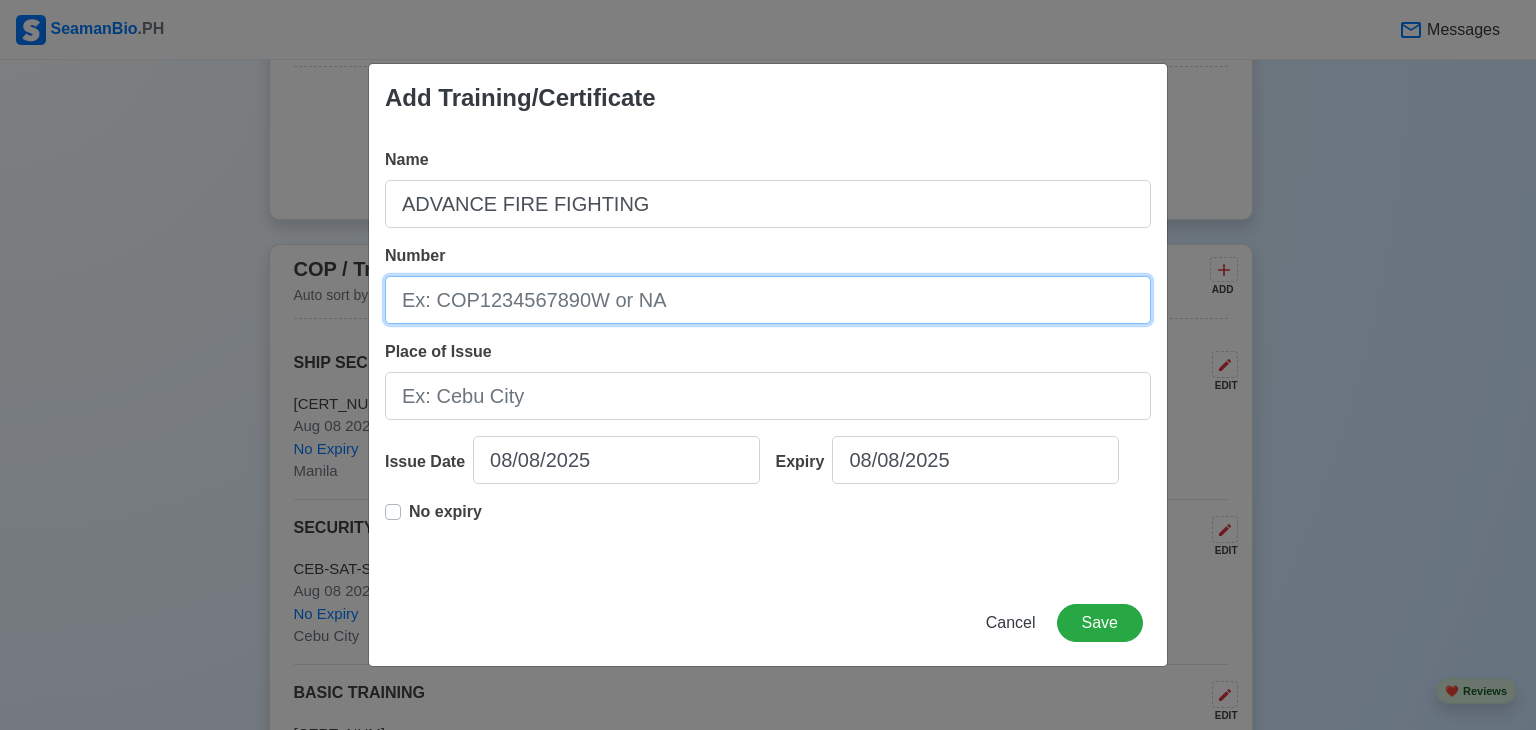 click on "Number" at bounding box center [768, 300] 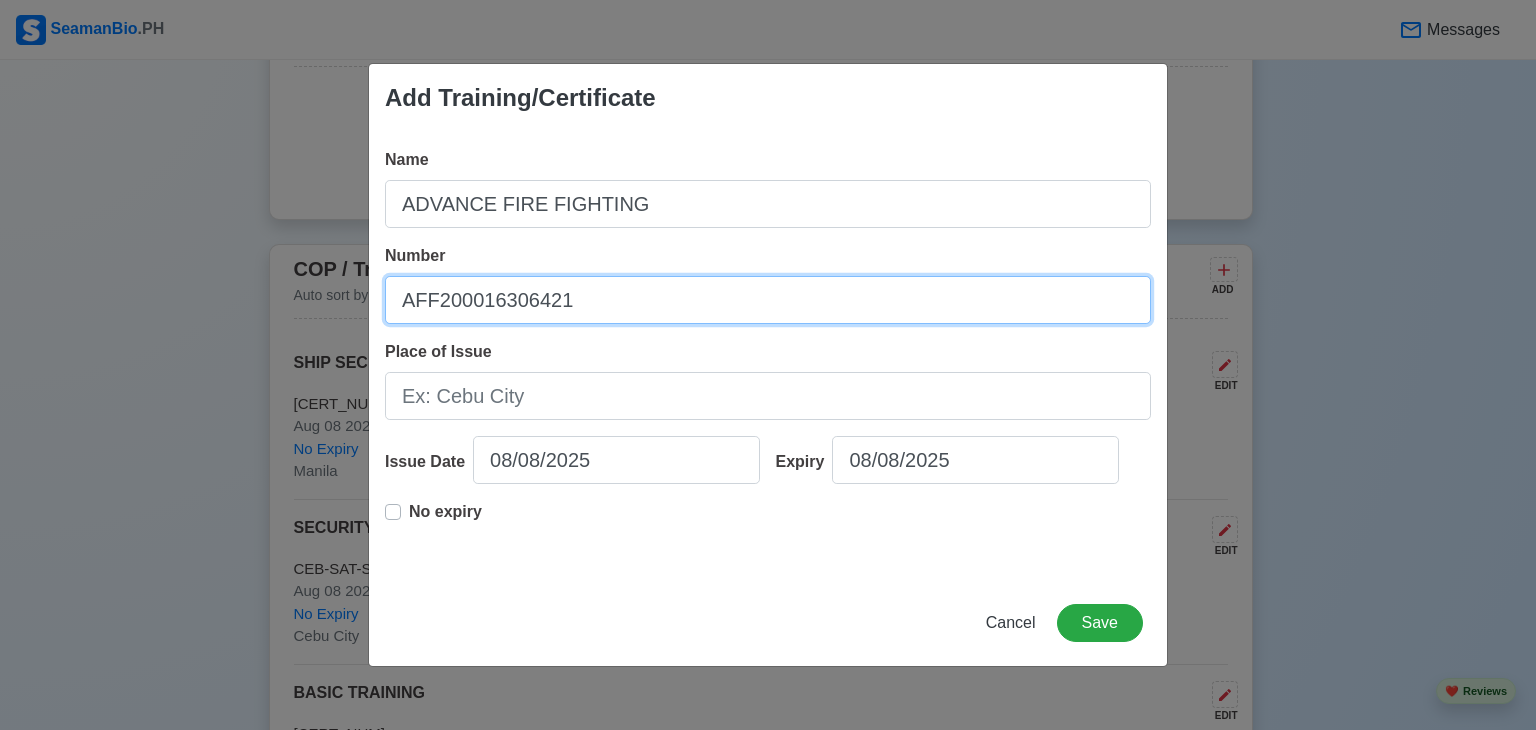 type on "AFF200016306421" 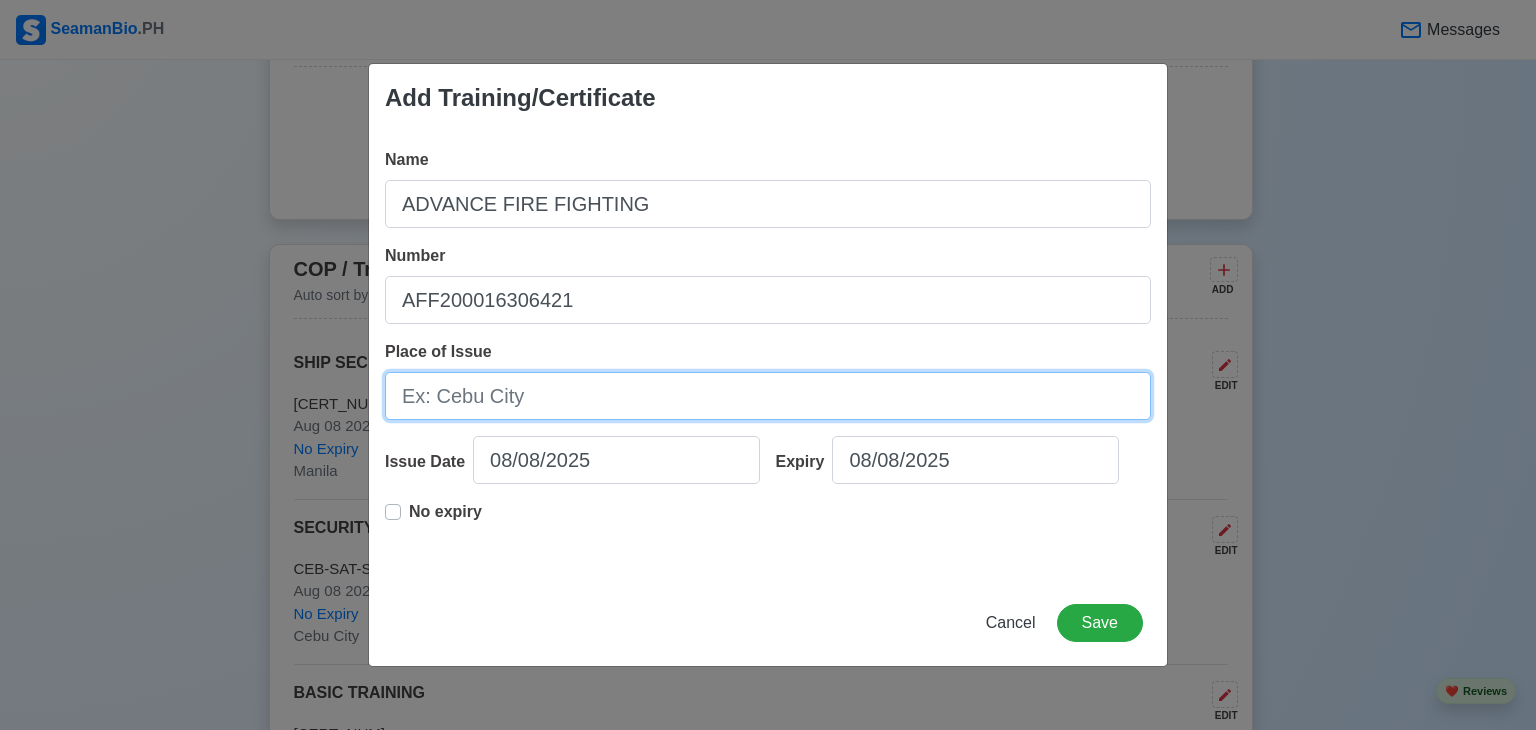 click on "Place of Issue" at bounding box center [768, 396] 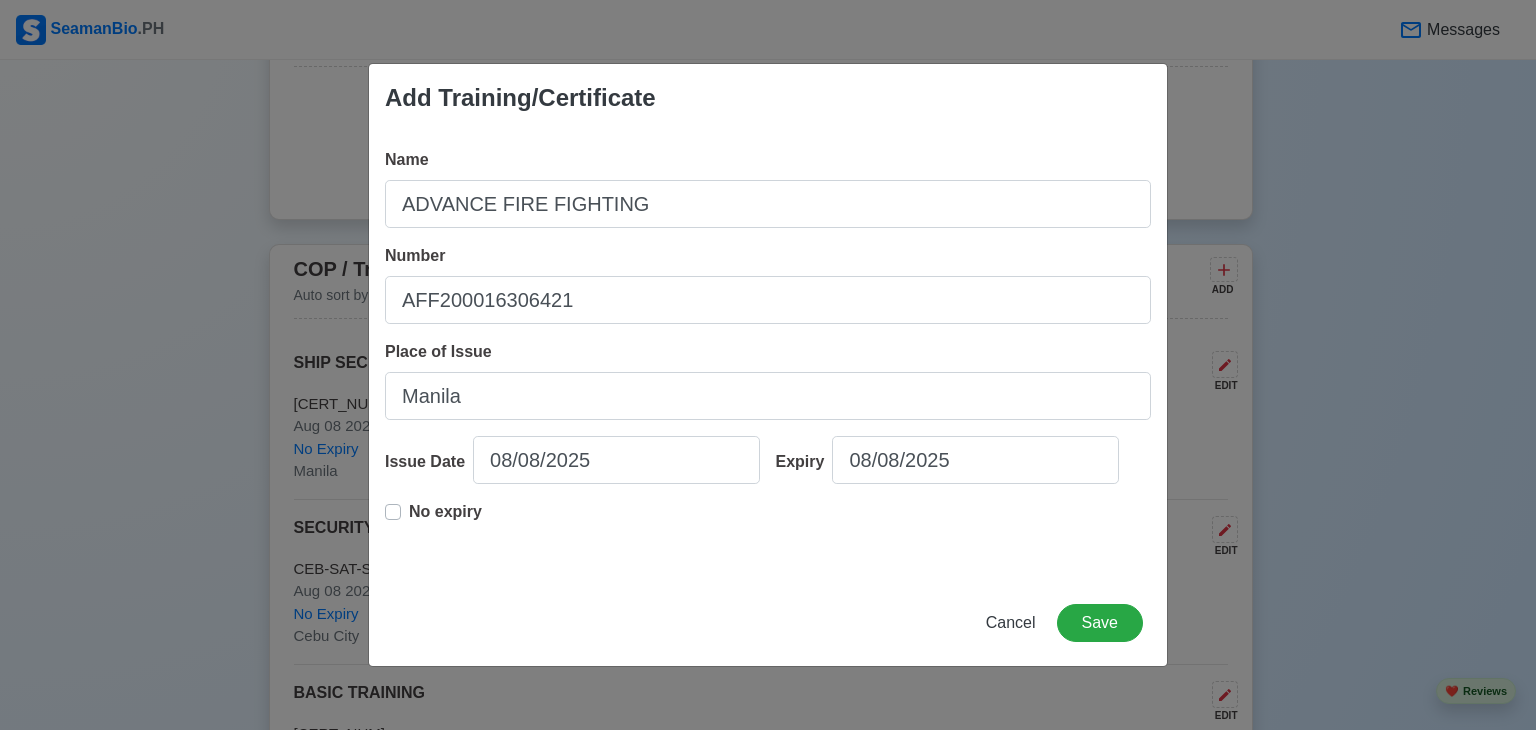 click on "Name ADVANCE FIRE FIGHTING Number AFF200016306421 Place of Issue Manila Issue Date 08/08/2025 Expiry 08/08/2025 No expiry" at bounding box center [768, 356] 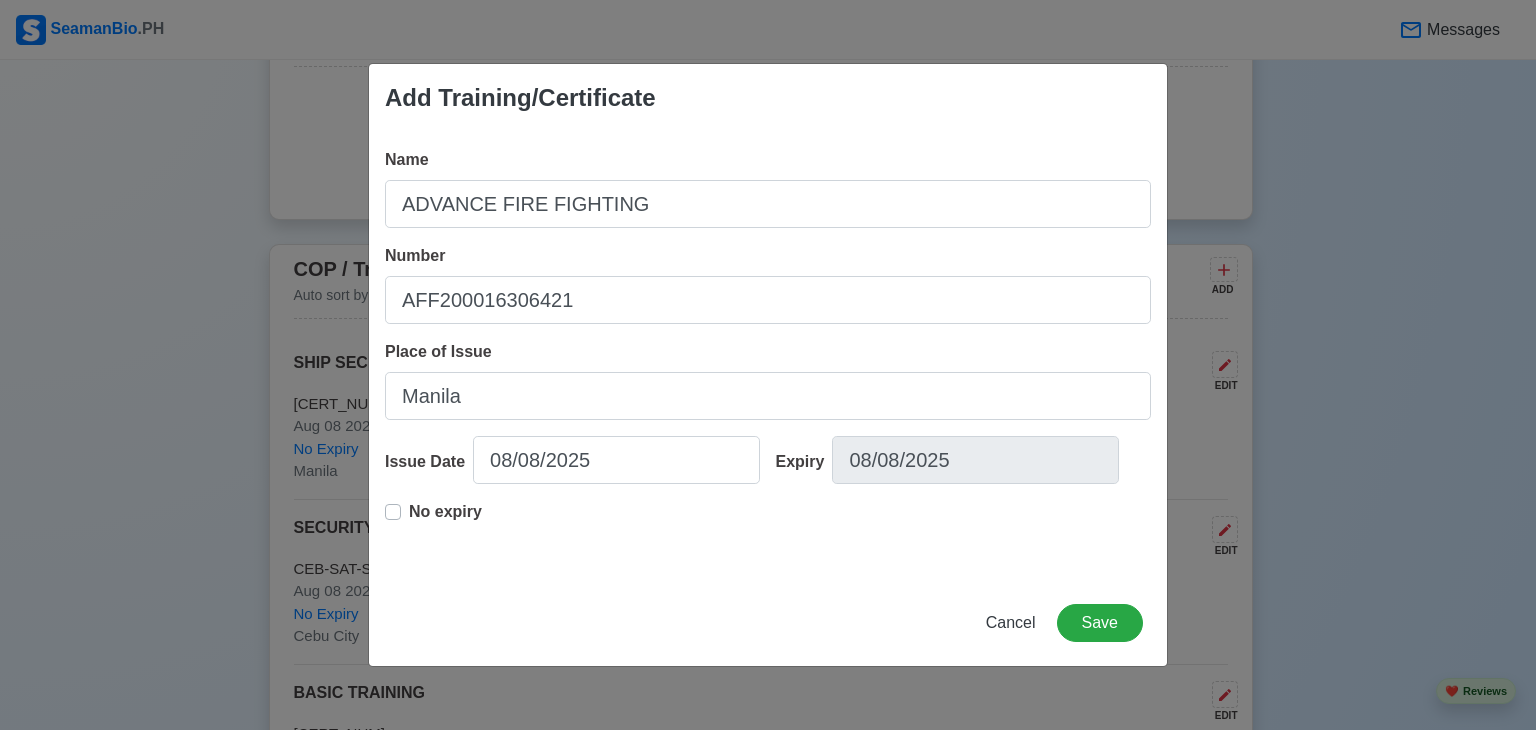 click on "No expiry" at bounding box center [433, 520] 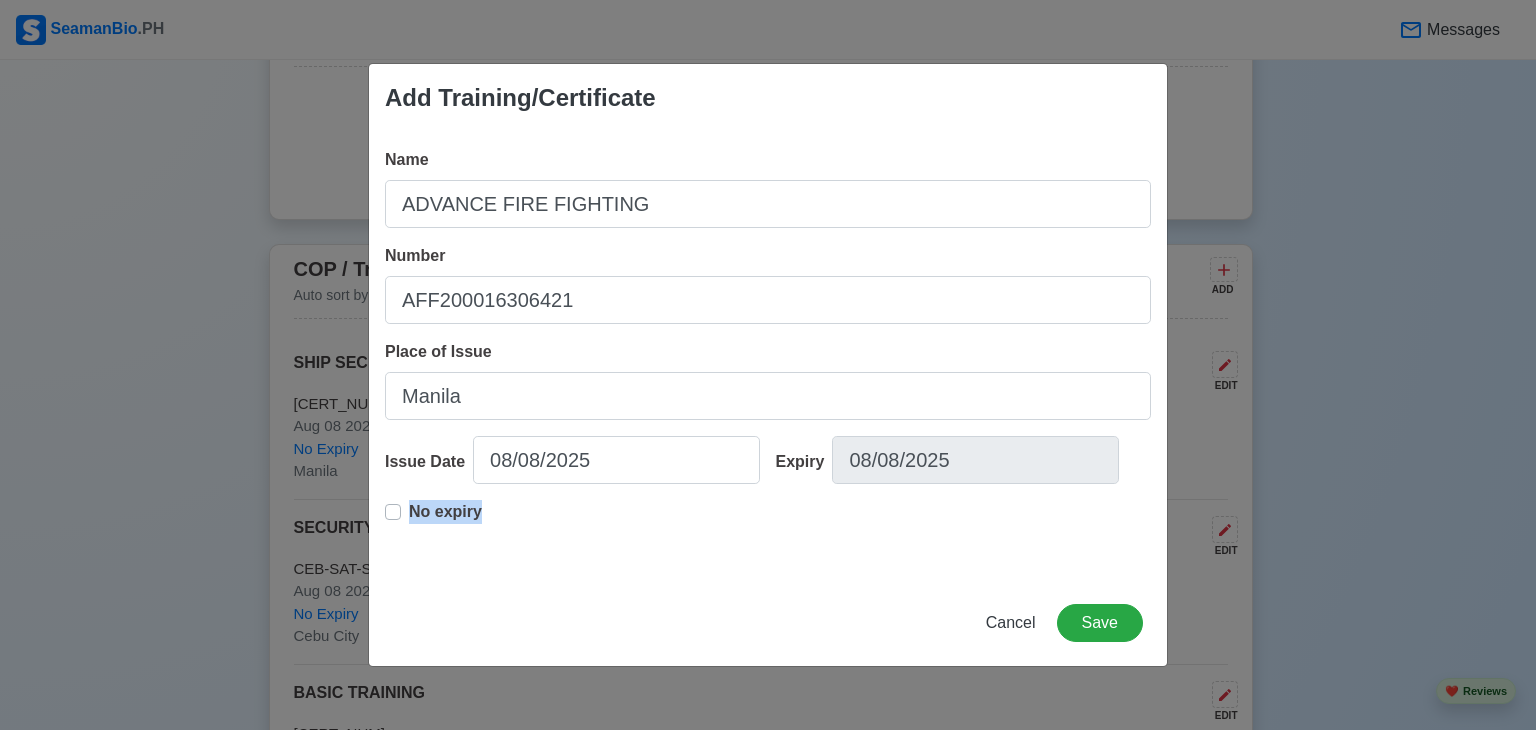 click on "No expiry" at bounding box center (445, 520) 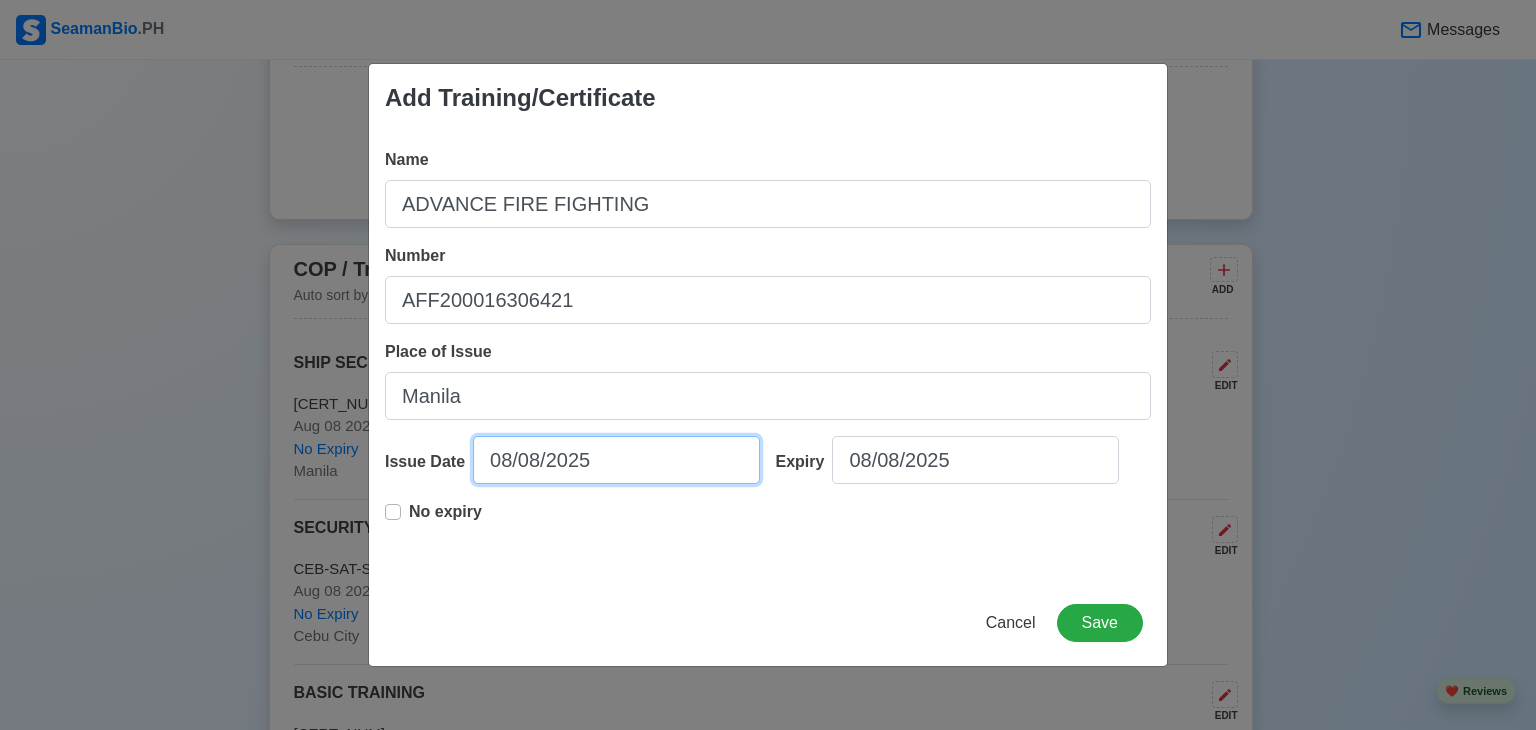 select on "****" 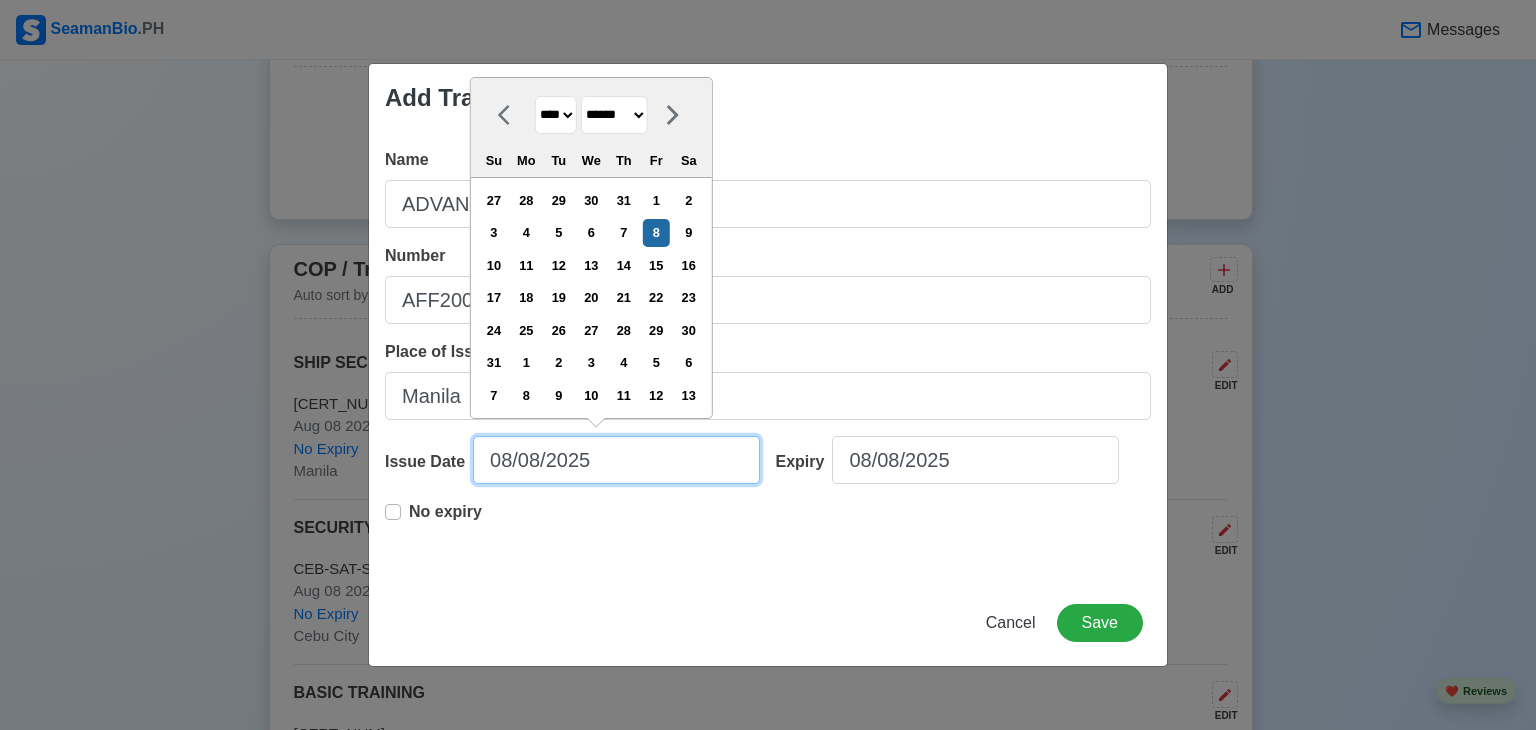 click on "08/08/2025" at bounding box center [616, 460] 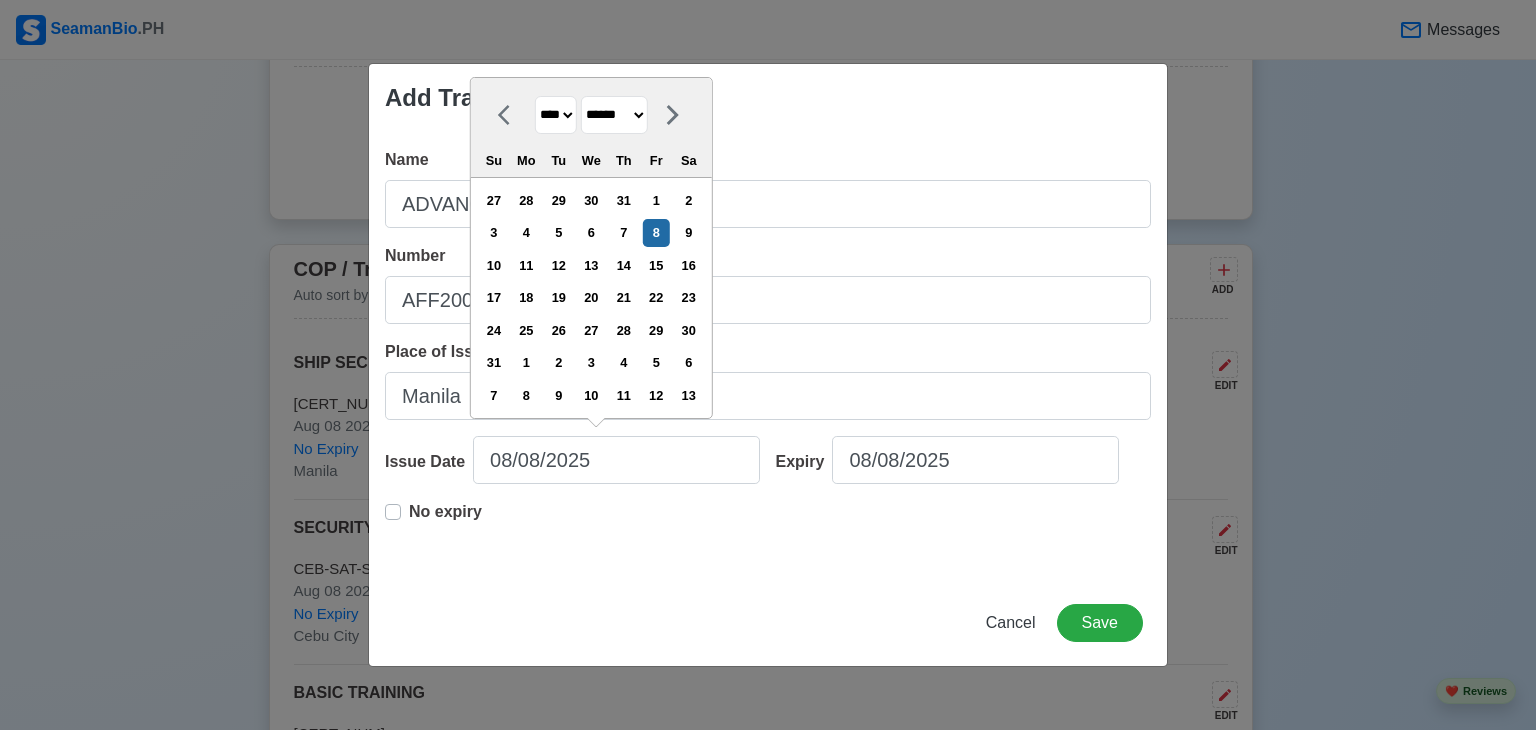 click on "**** **** **** **** **** **** **** **** **** **** **** **** **** **** **** **** **** **** **** **** **** **** **** **** **** **** **** **** **** **** **** **** **** **** **** **** **** **** **** **** **** **** **** **** **** **** **** **** **** **** **** **** **** **** **** **** **** **** **** **** **** **** **** **** **** **** **** **** **** **** **** **** **** **** **** **** **** **** **** **** **** **** **** **** **** **** **** **** **** **** **** **** **** **** **** **** **** **** **** **** **** **** **** **** **** ****" at bounding box center (556, 115) 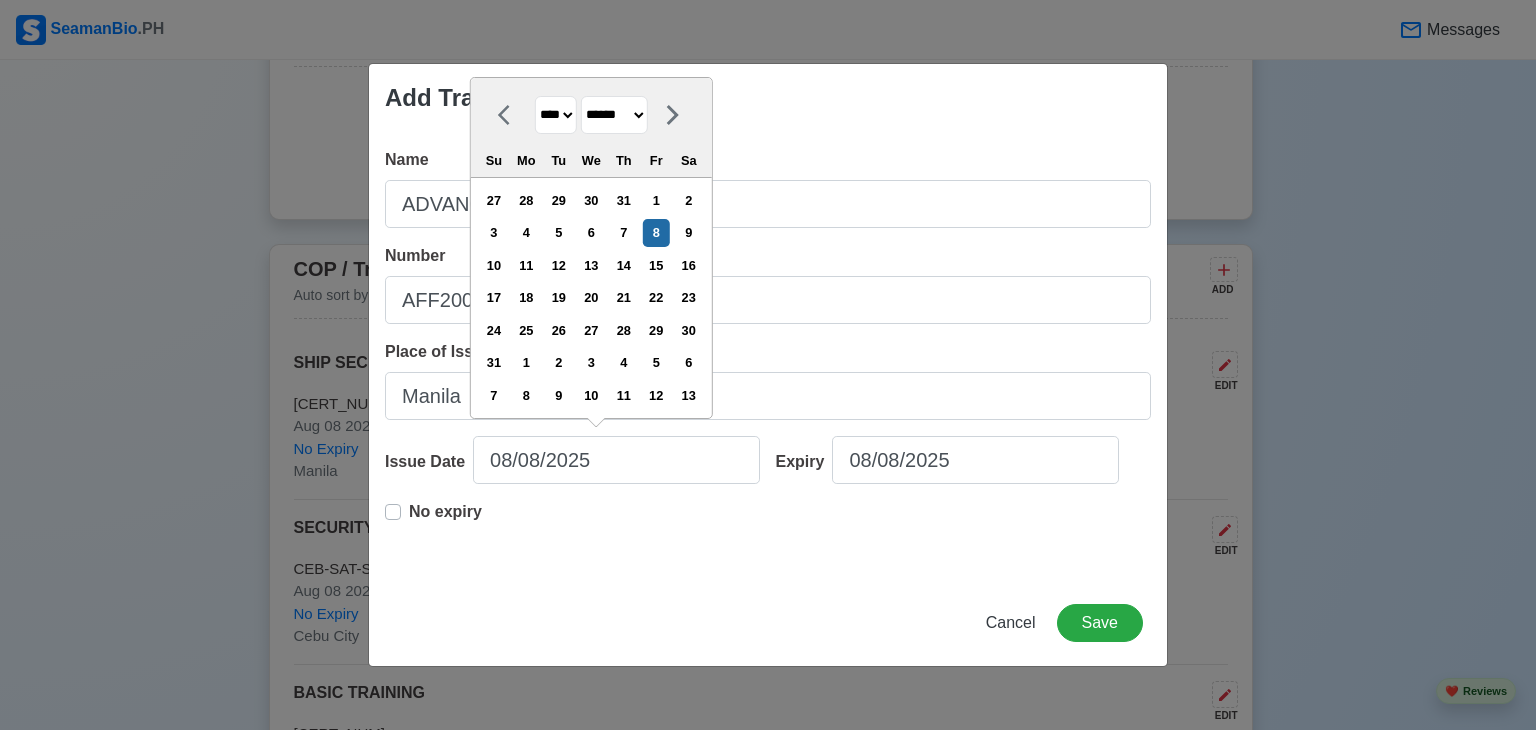 select on "****" 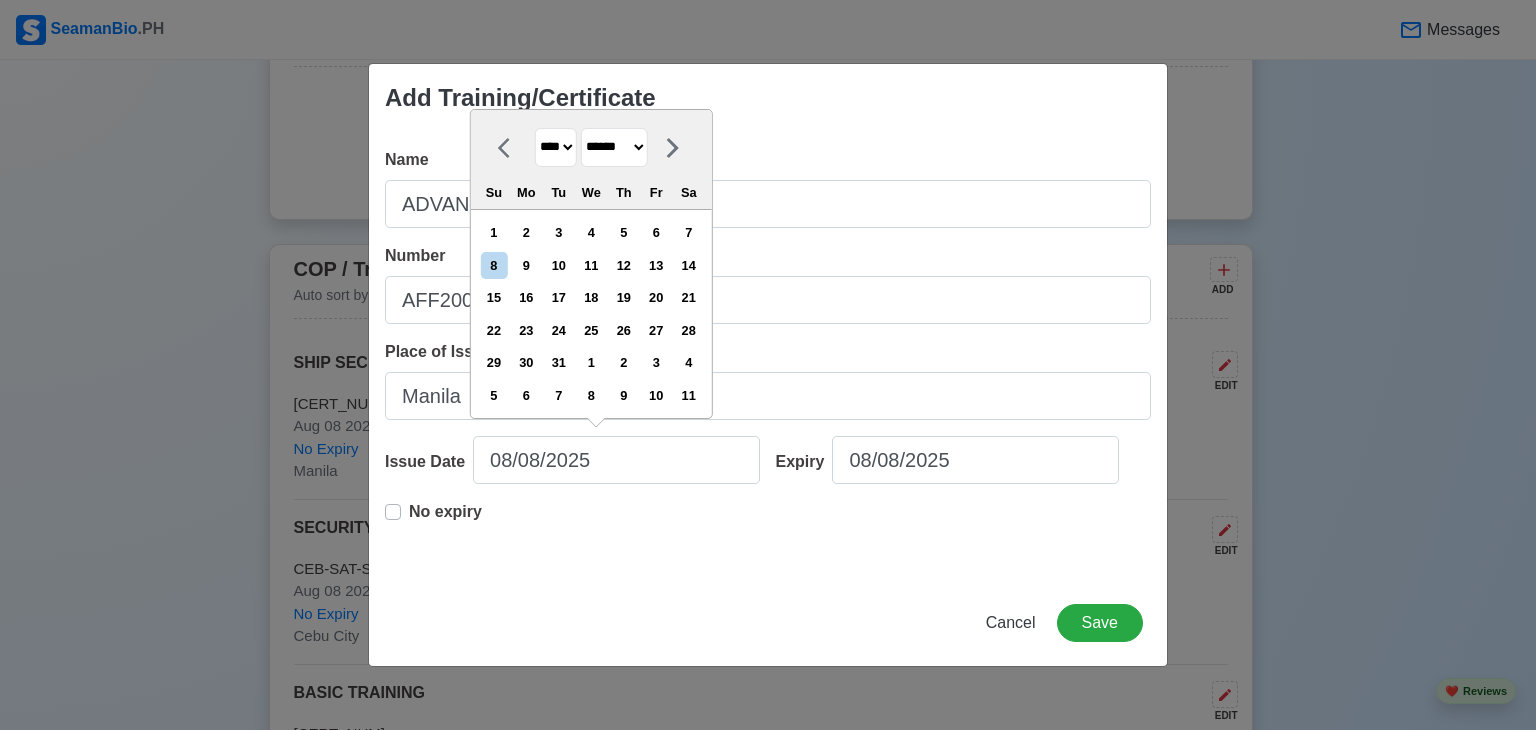 click on "******* ******** ***** ***** *** **** **** ****** ********* ******* ******** ********" at bounding box center [614, 147] 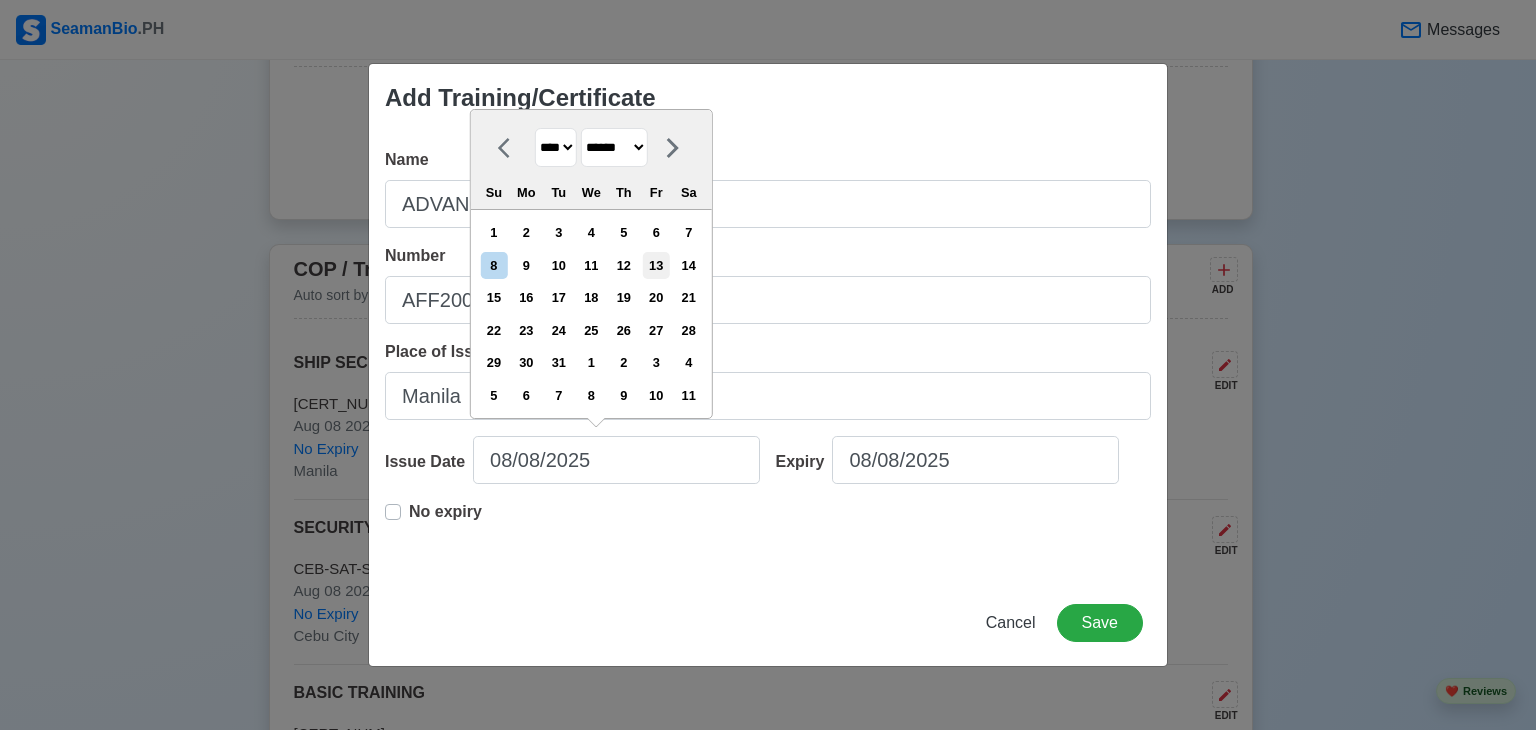 click on "13" at bounding box center (656, 265) 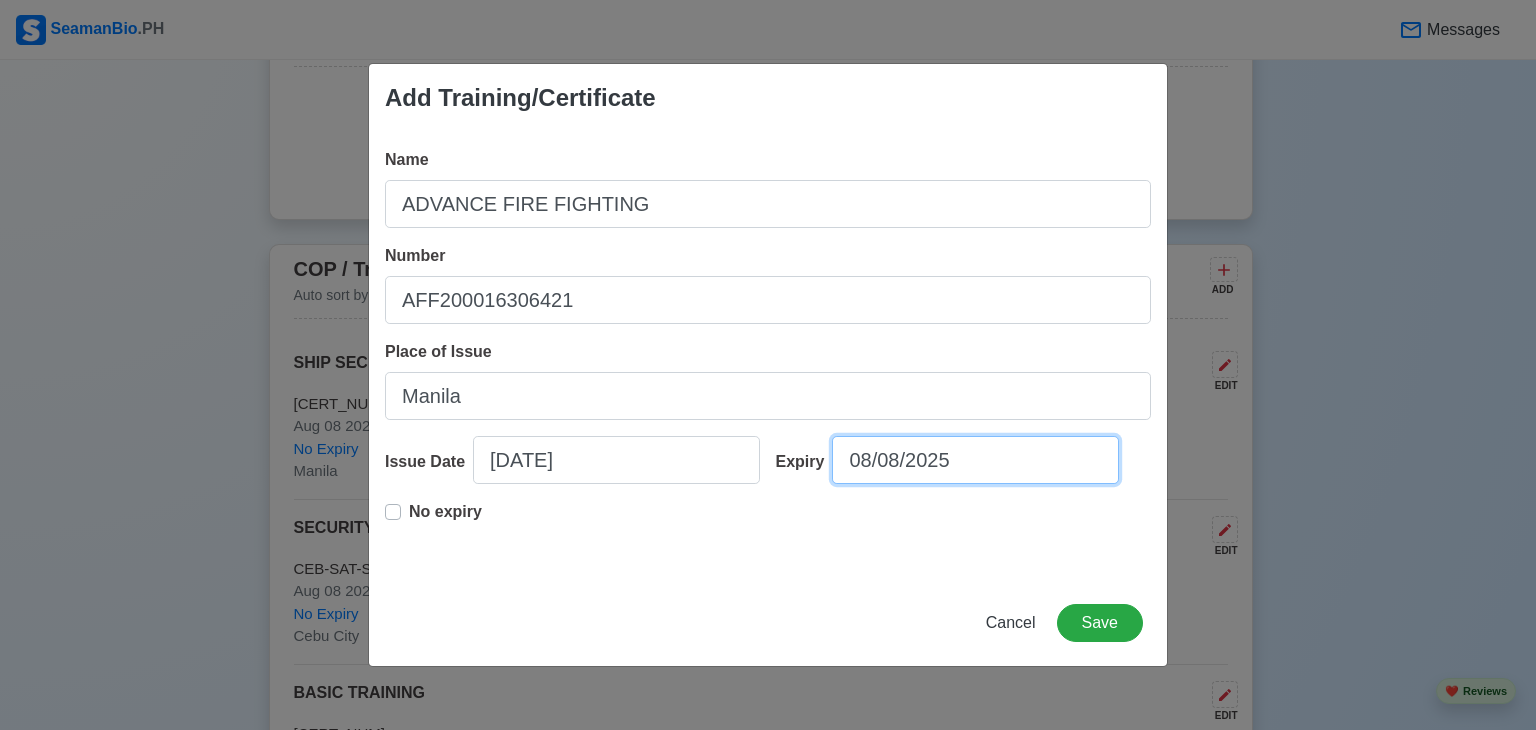 click on "08/08/2025" at bounding box center [975, 460] 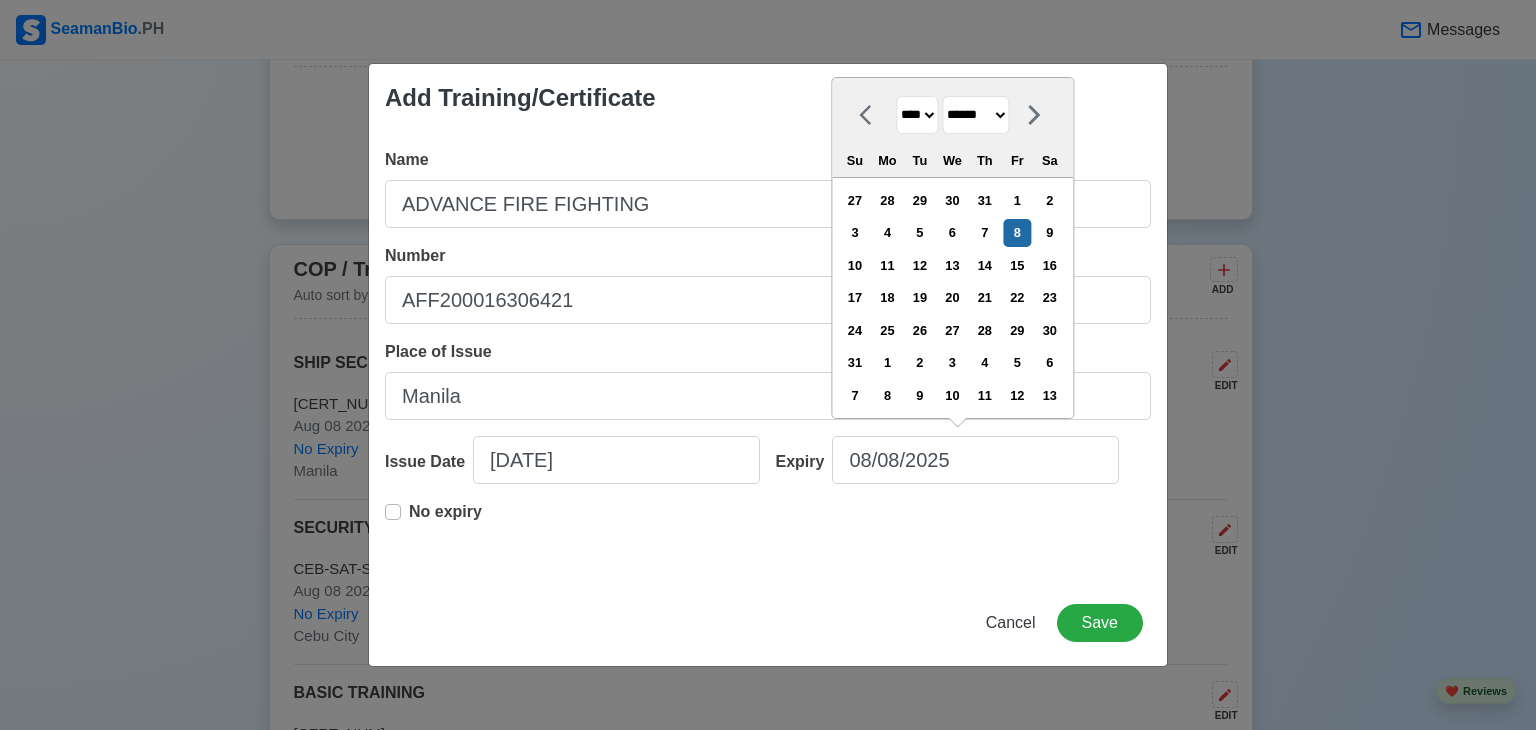 click on "**** **** **** **** **** **** **** **** **** **** **** **** **** **** **** **** **** **** **** **** **** **** **** **** **** **** **** **** **** **** **** **** **** **** **** **** **** **** **** **** **** **** **** **** **** **** **** **** **** **** **** **** **** **** **** **** **** **** **** **** **** **** **** **** **** **** **** **** **** **** **** **** **** **** **** **** **** **** **** **** **** **** **** **** **** **** **** **** **** **** **** **** **** **** **** **** **** **** **** **** **** **** **** **** **** **** **** **** **** **** **** **** **** **** **** **** **** **** **** **** ****" at bounding box center (917, 115) 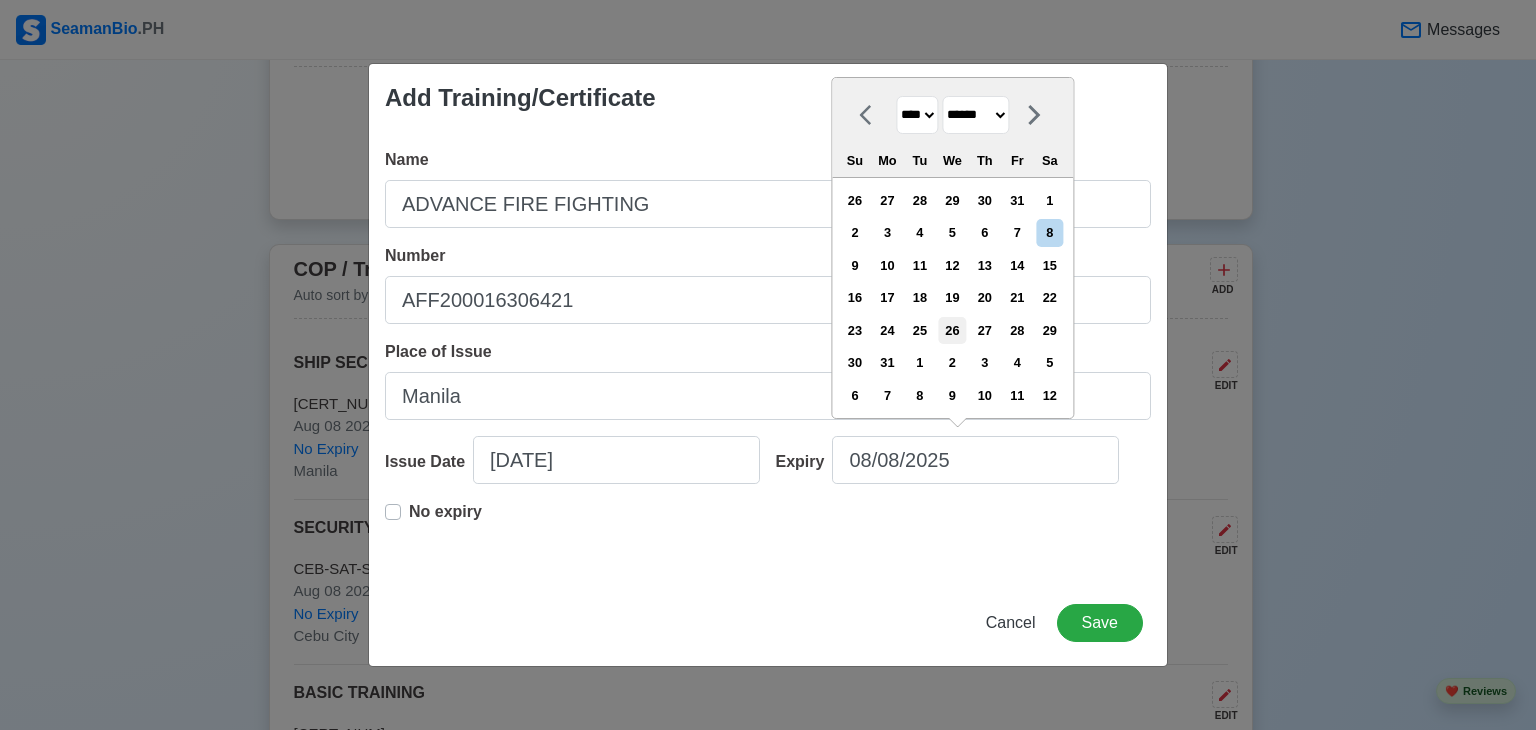 click on "26" at bounding box center (952, 330) 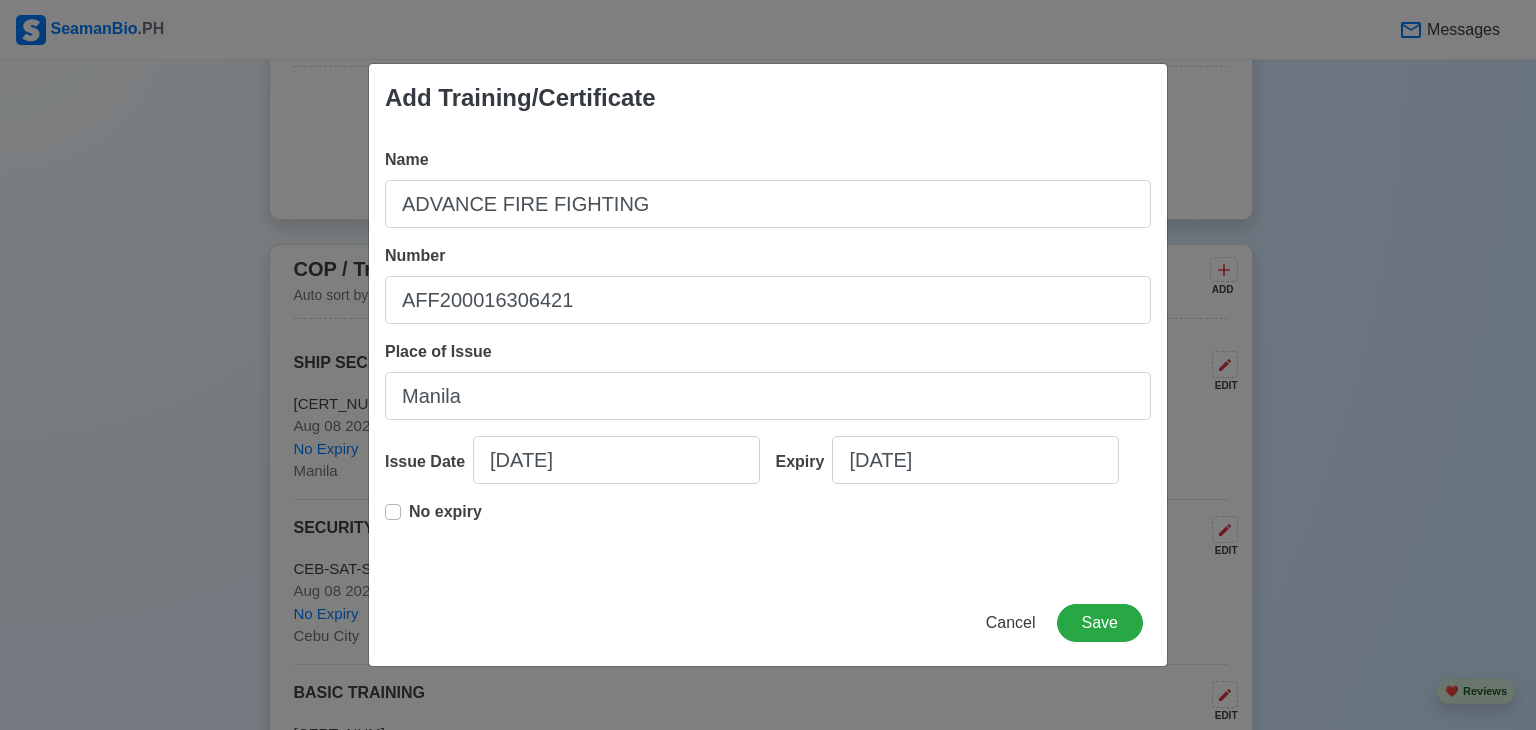 type on "08/26/2026" 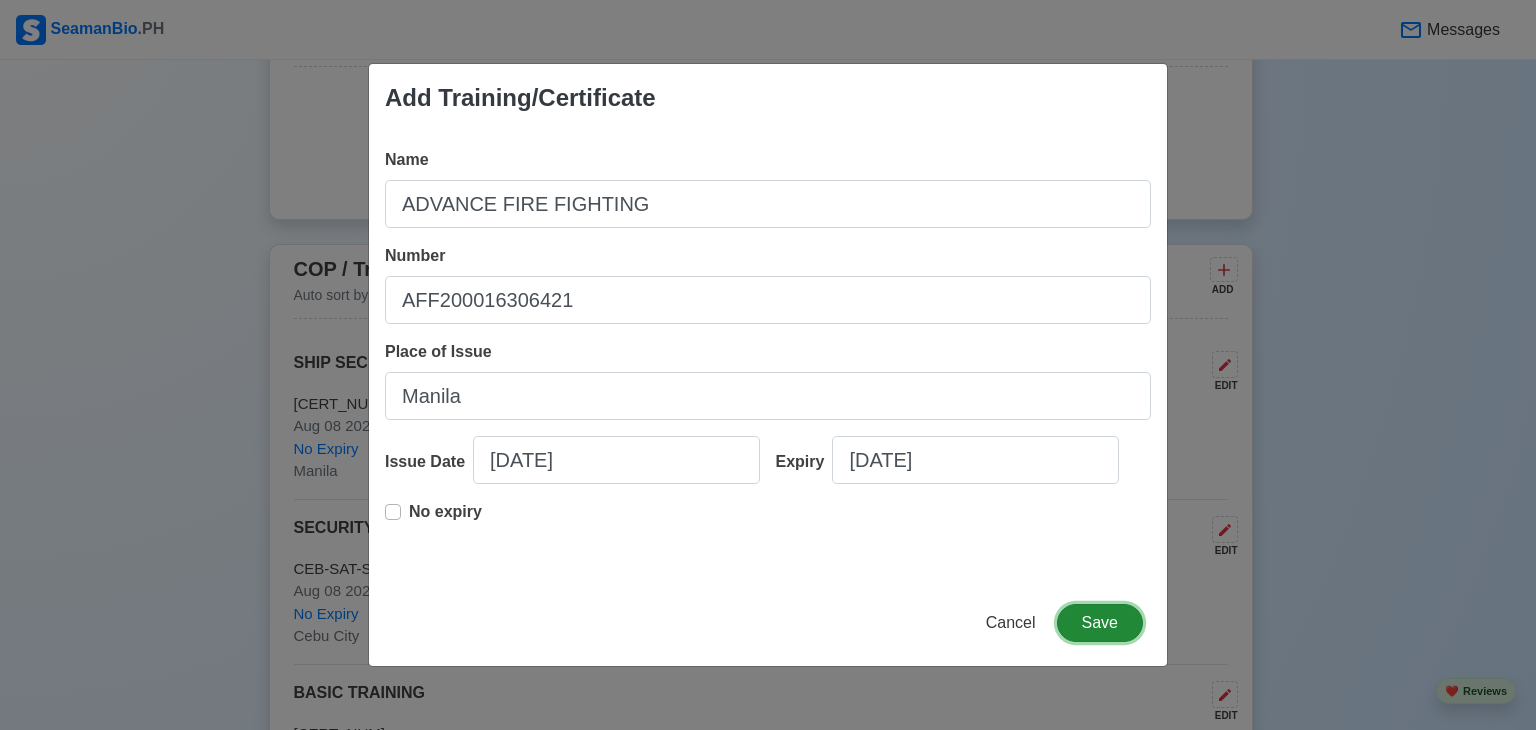 click on "Save" at bounding box center [1100, 623] 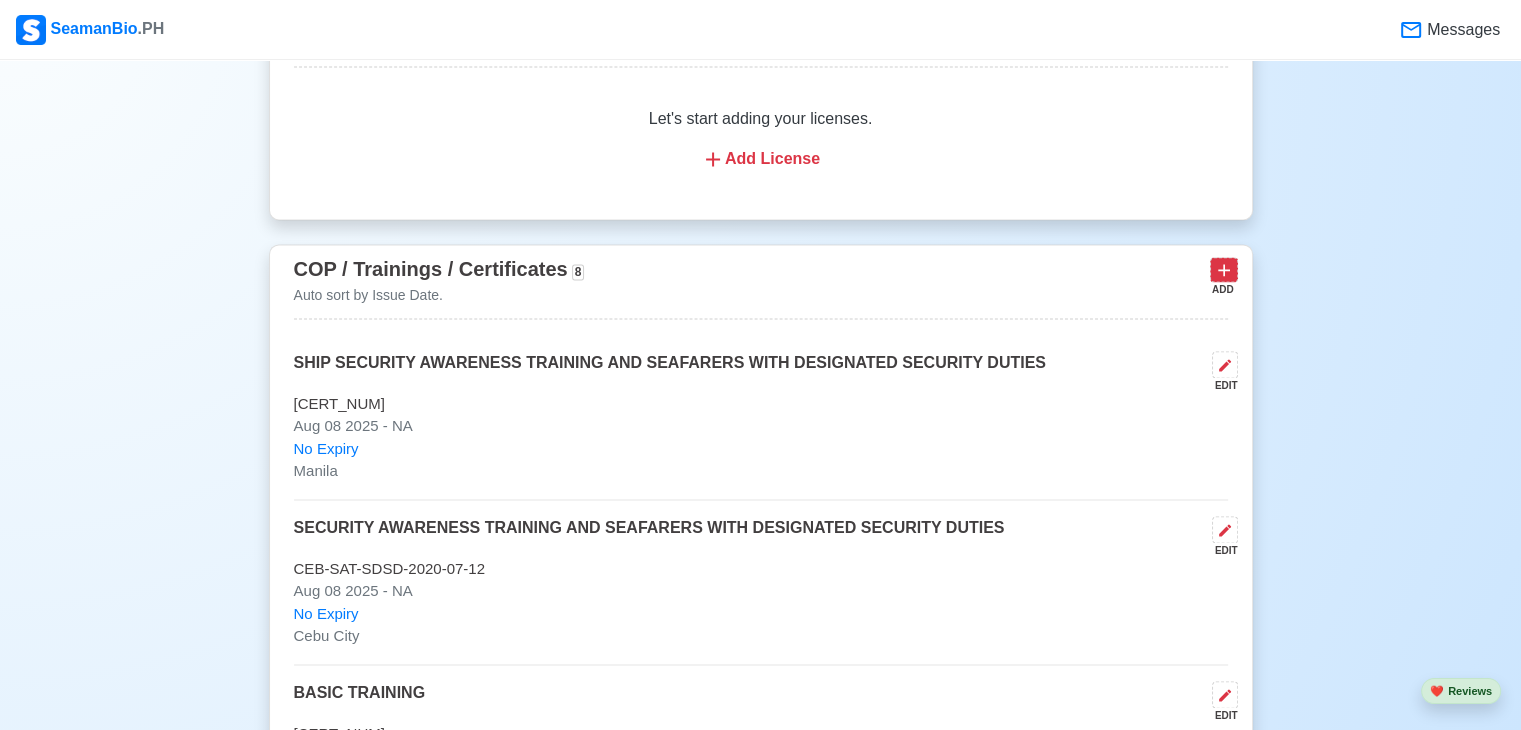 click 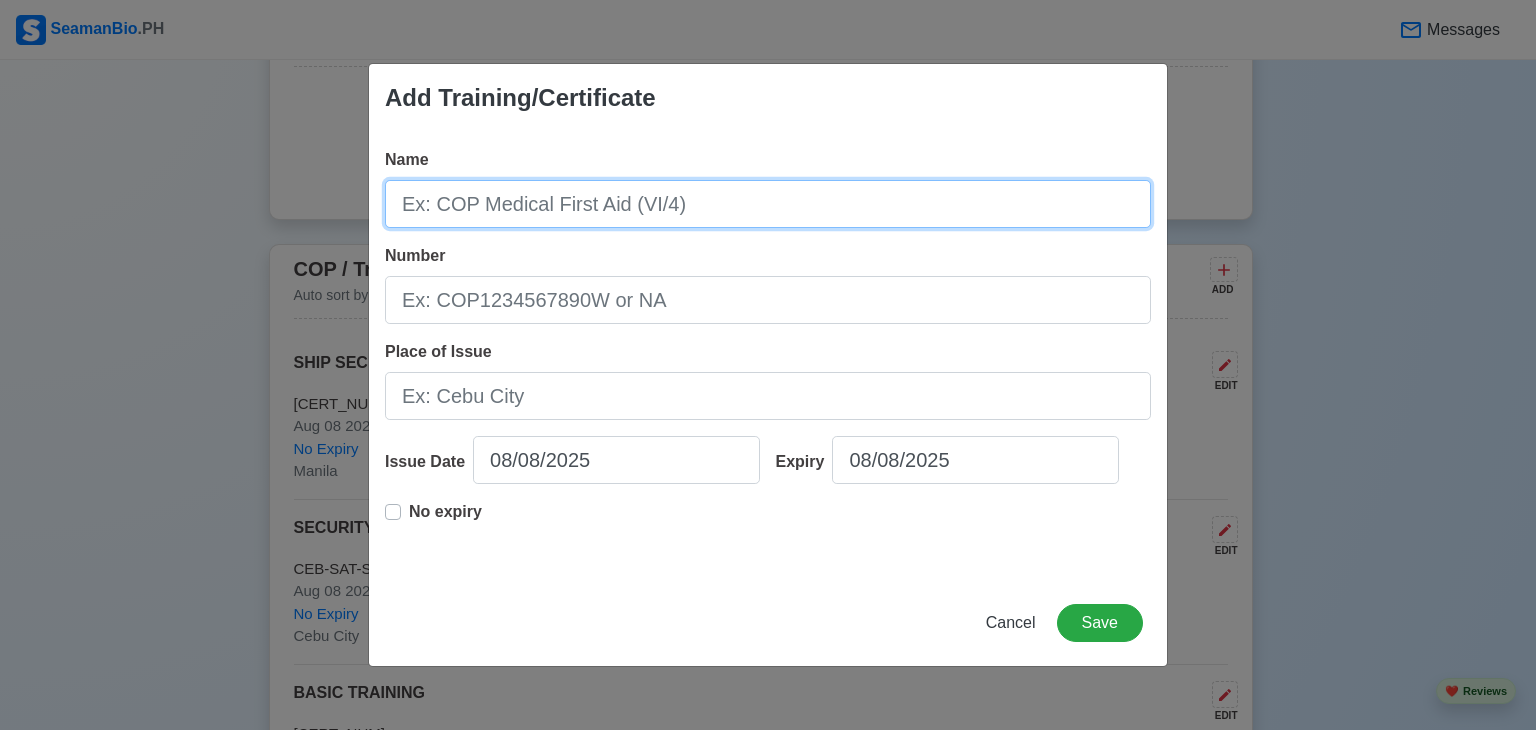 click on "Name" at bounding box center [768, 204] 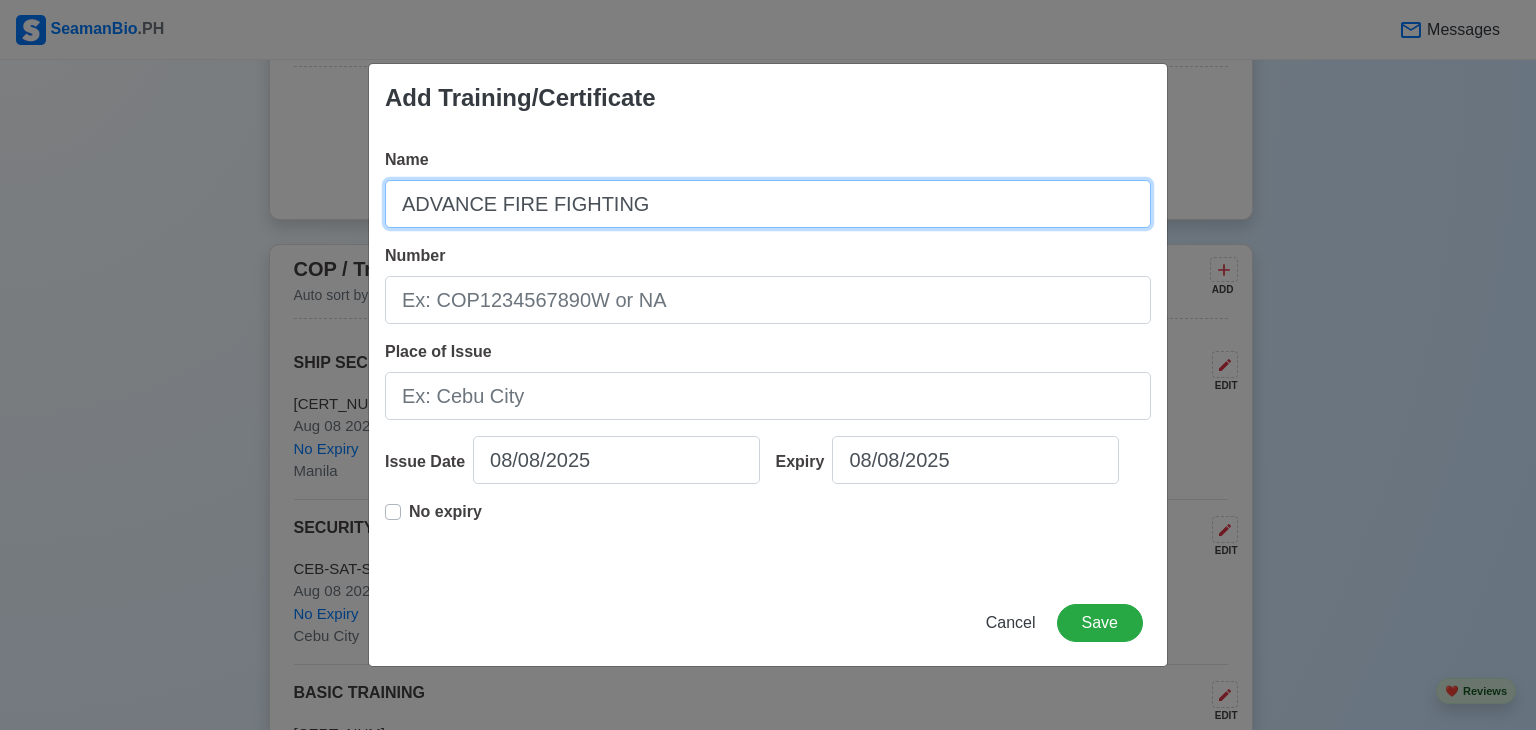 type on "ADVANCE FIRE FIGHTING" 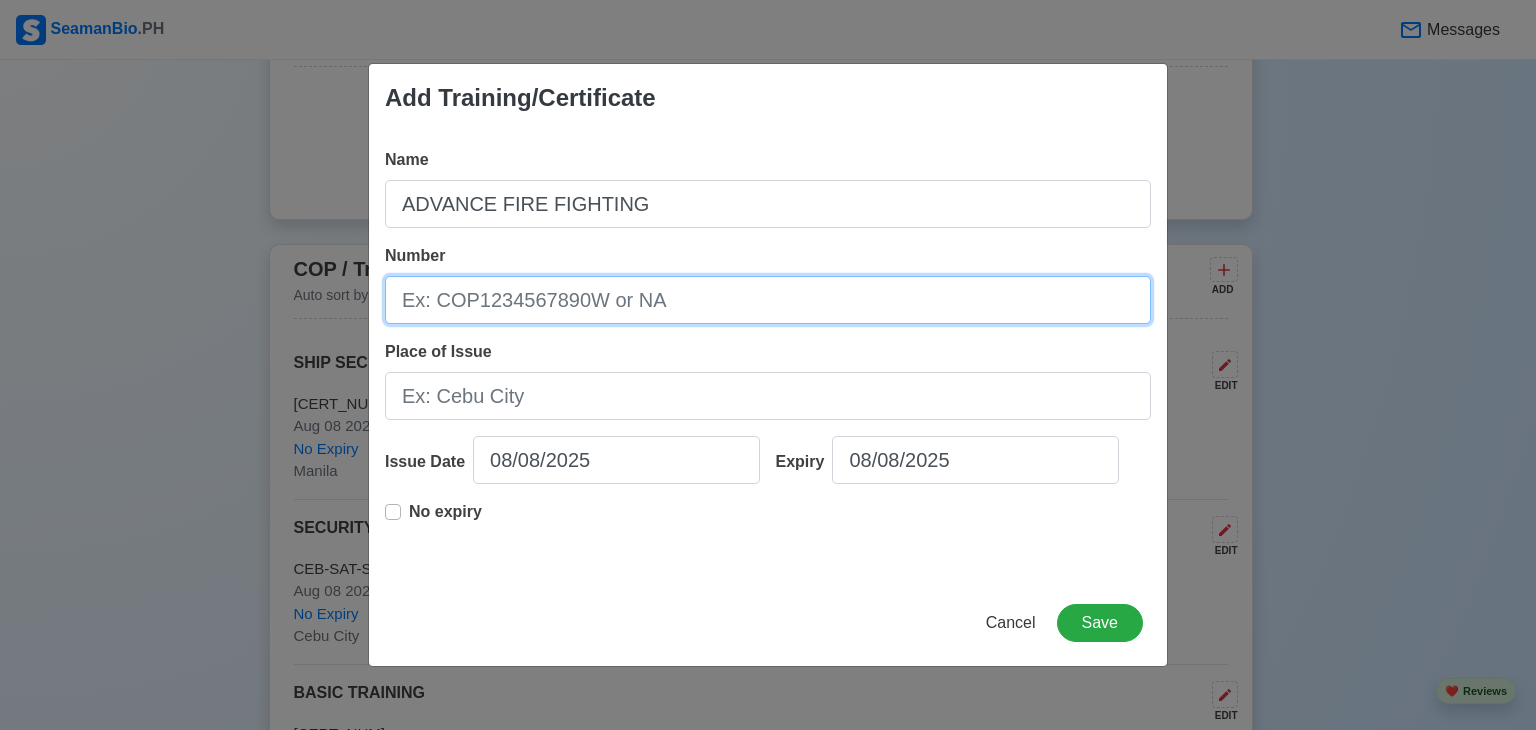 click on "Number" at bounding box center [768, 300] 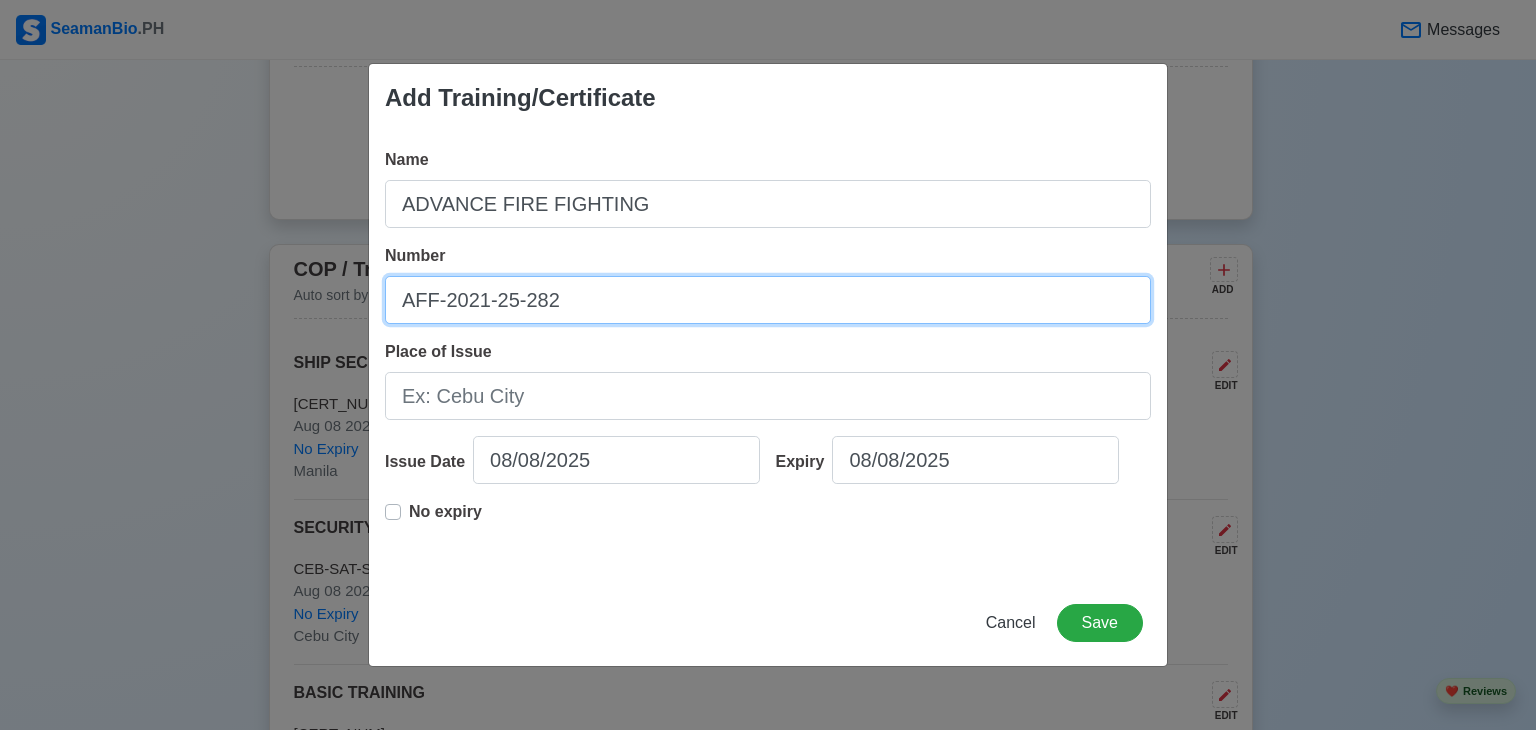 type on "AFF-2021-25-282" 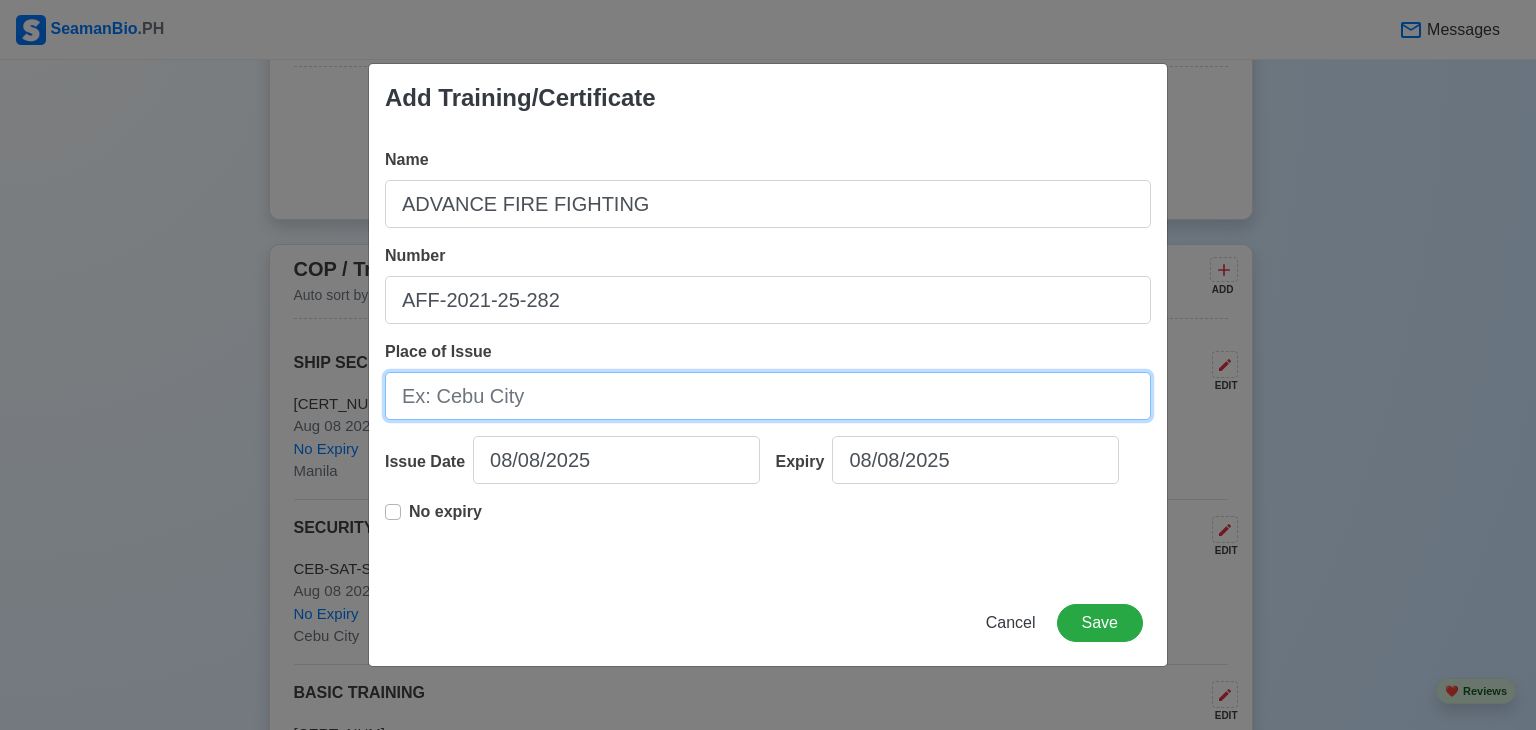 click on "Place of Issue" at bounding box center [768, 396] 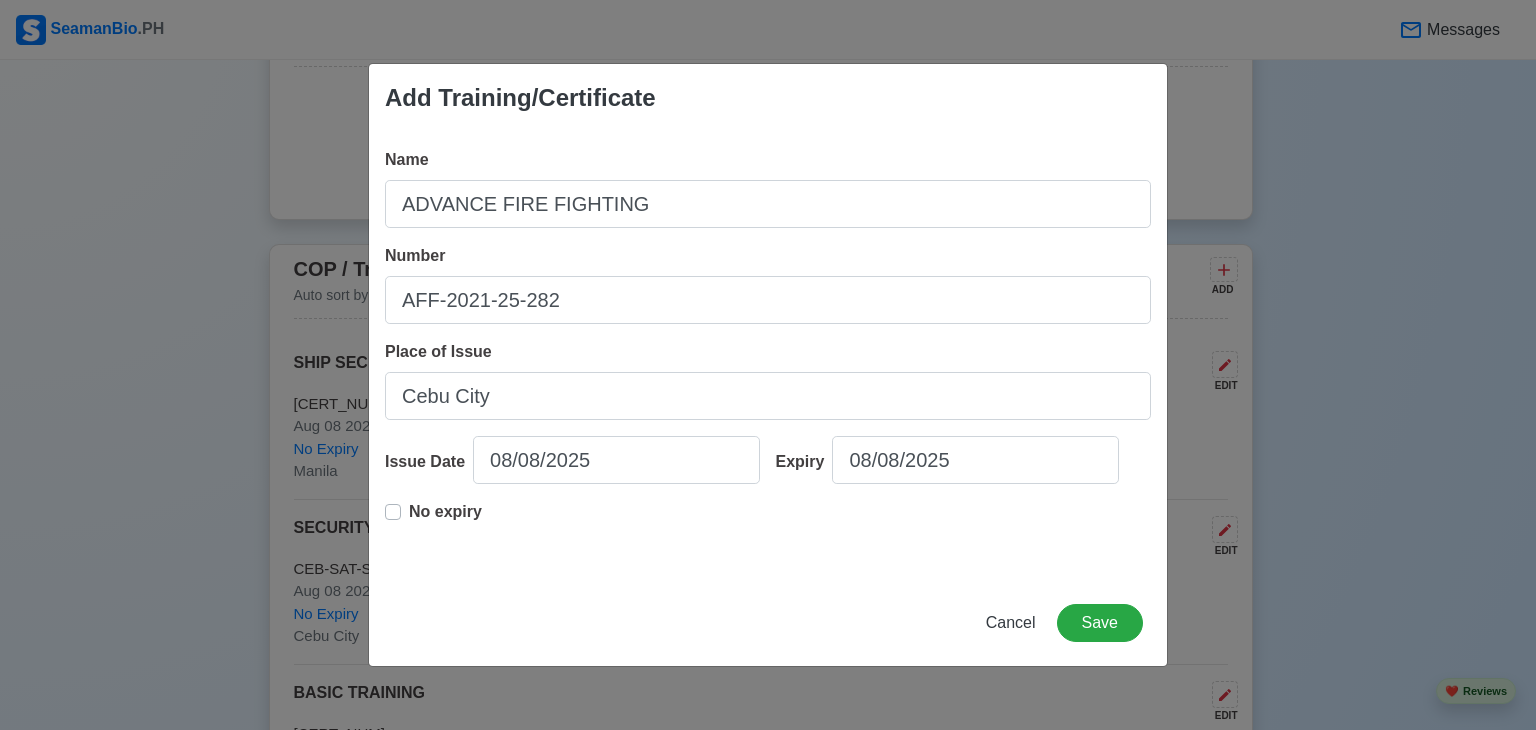 click on "No expiry" at bounding box center (445, 520) 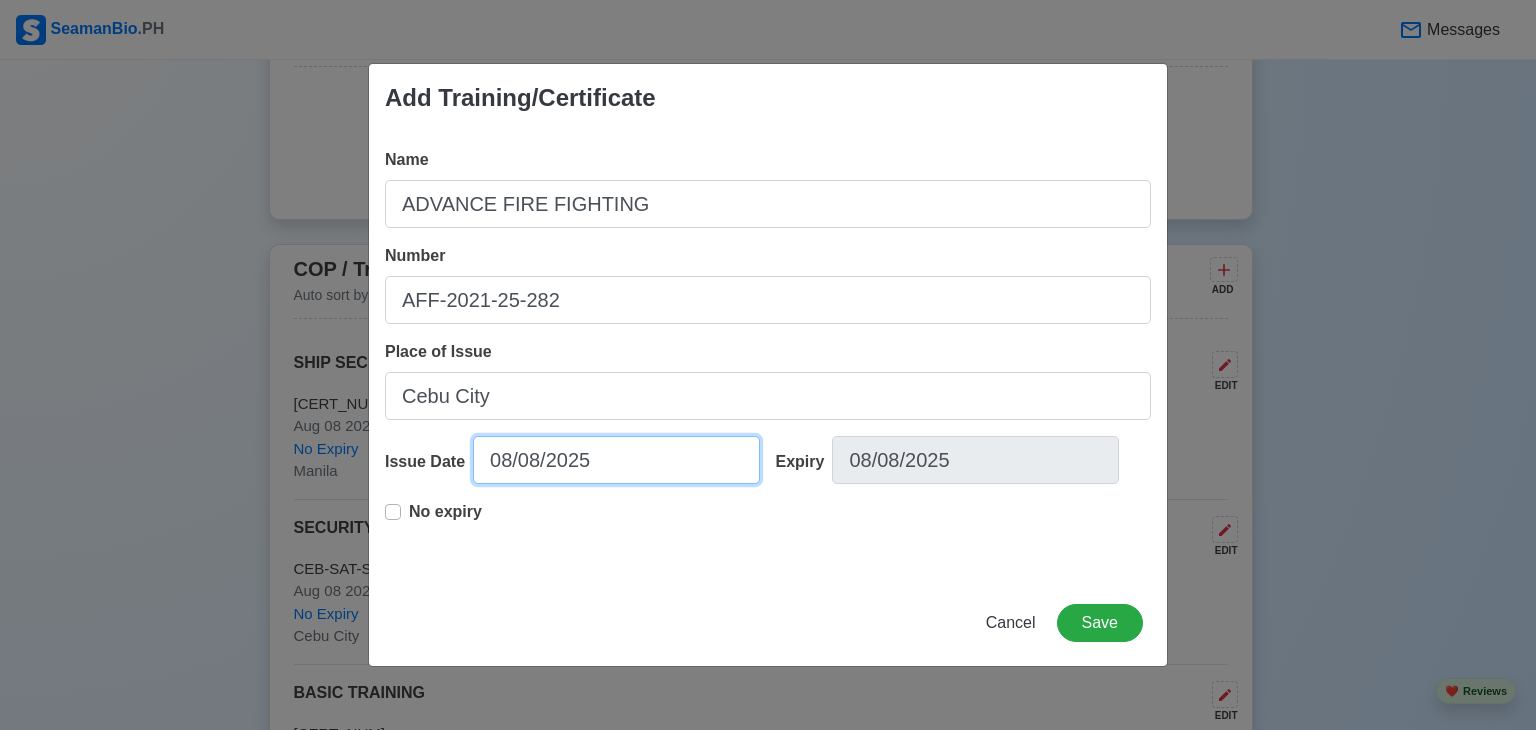 click on "08/08/2025" at bounding box center [616, 460] 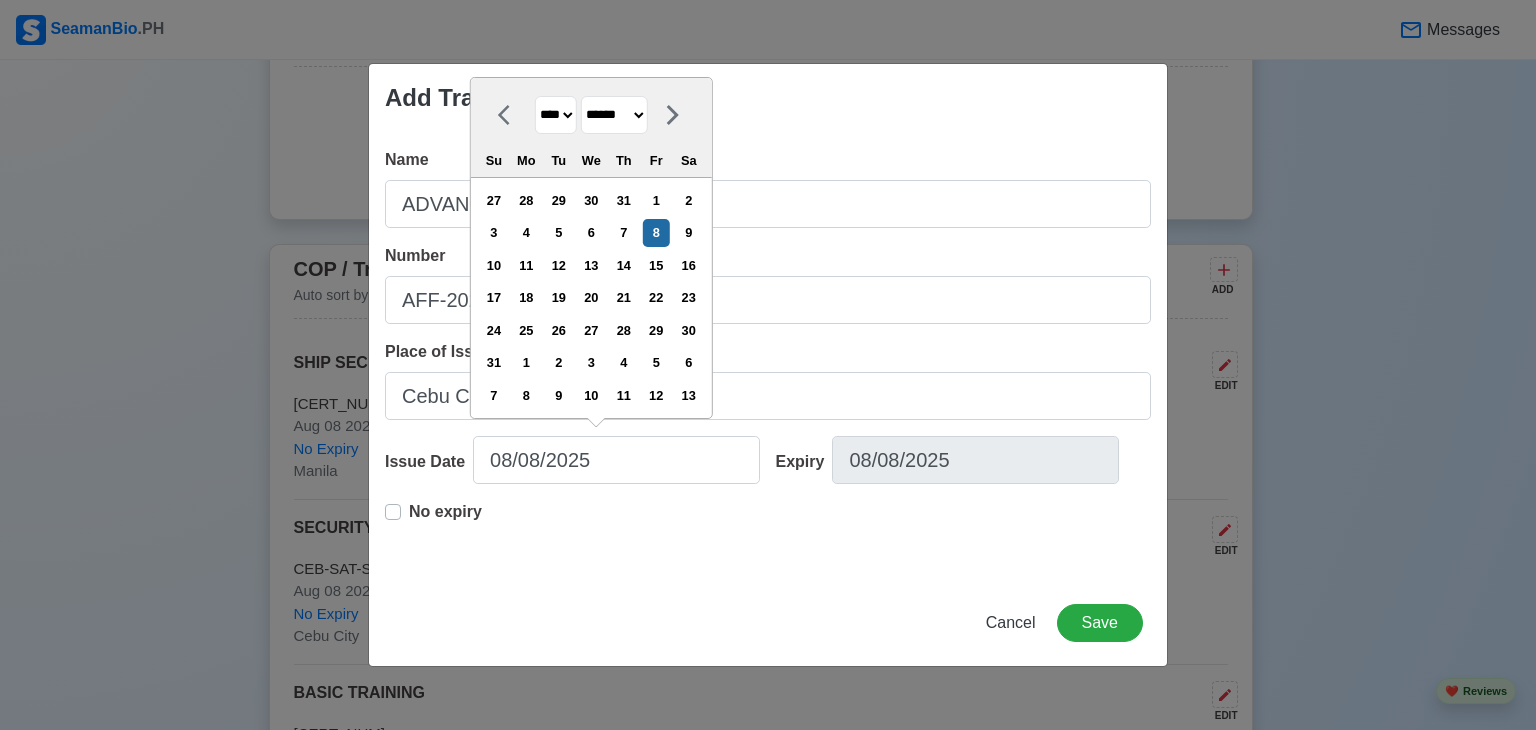 click on "**** **** **** **** **** **** **** **** **** **** **** **** **** **** **** **** **** **** **** **** **** **** **** **** **** **** **** **** **** **** **** **** **** **** **** **** **** **** **** **** **** **** **** **** **** **** **** **** **** **** **** **** **** **** **** **** **** **** **** **** **** **** **** **** **** **** **** **** **** **** **** **** **** **** **** **** **** **** **** **** **** **** **** **** **** **** **** **** **** **** **** **** **** **** **** **** **** **** **** **** **** **** **** **** **** ****" at bounding box center [556, 115] 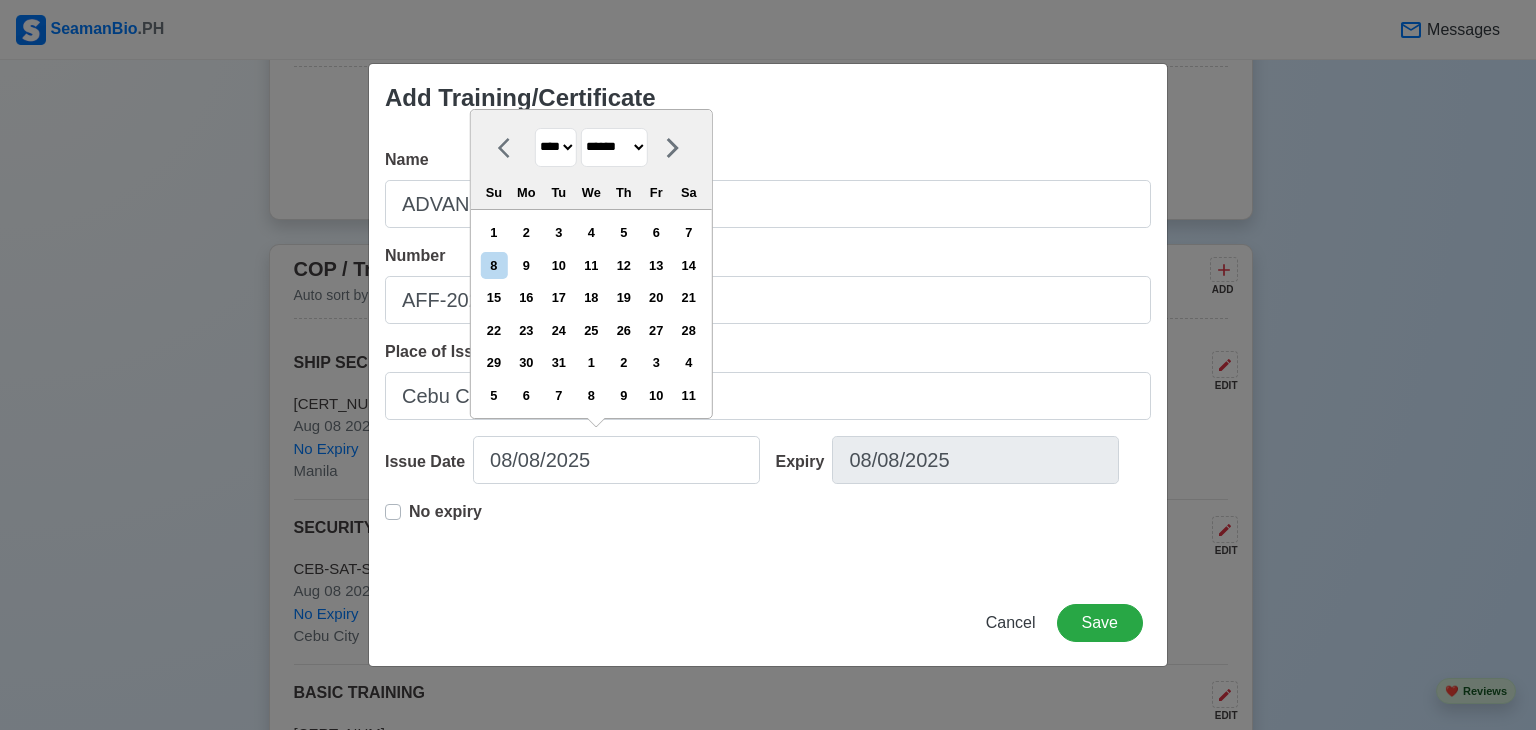 click on "******* ******** ***** ***** *** **** **** ****** ********* ******* ******** ********" at bounding box center (614, 147) 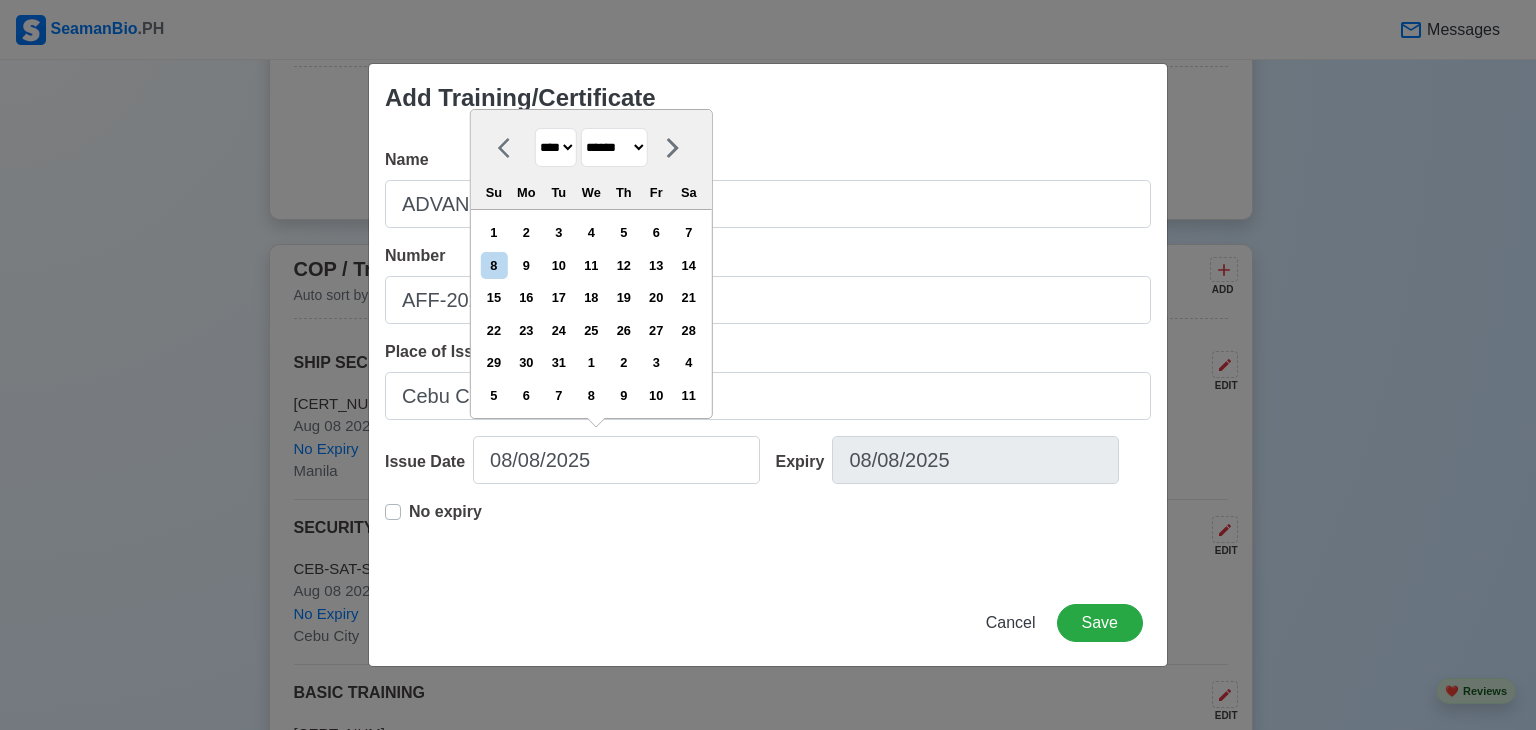 select on "****" 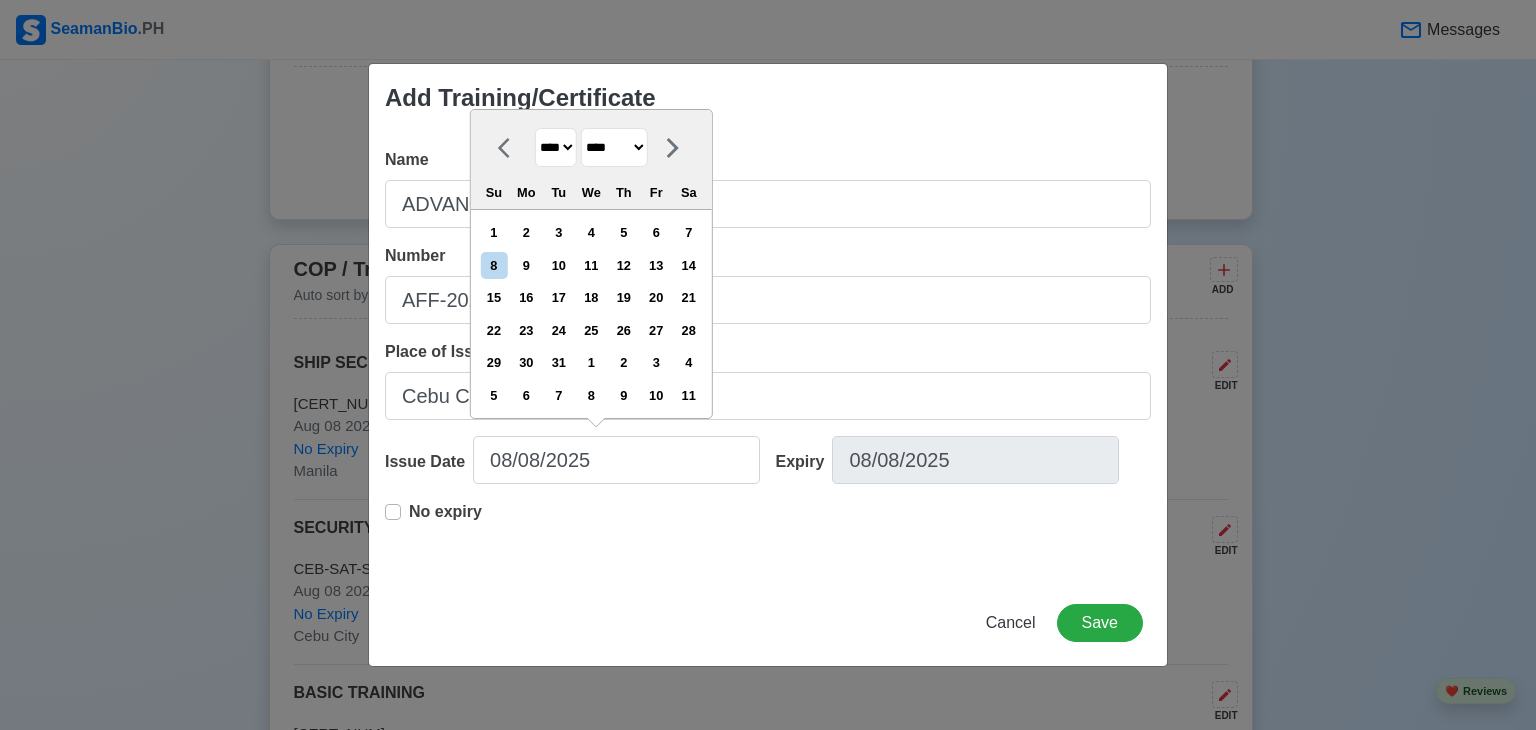 click on "******* ******** ***** ***** *** **** **** ****** ********* ******* ******** ********" at bounding box center [614, 147] 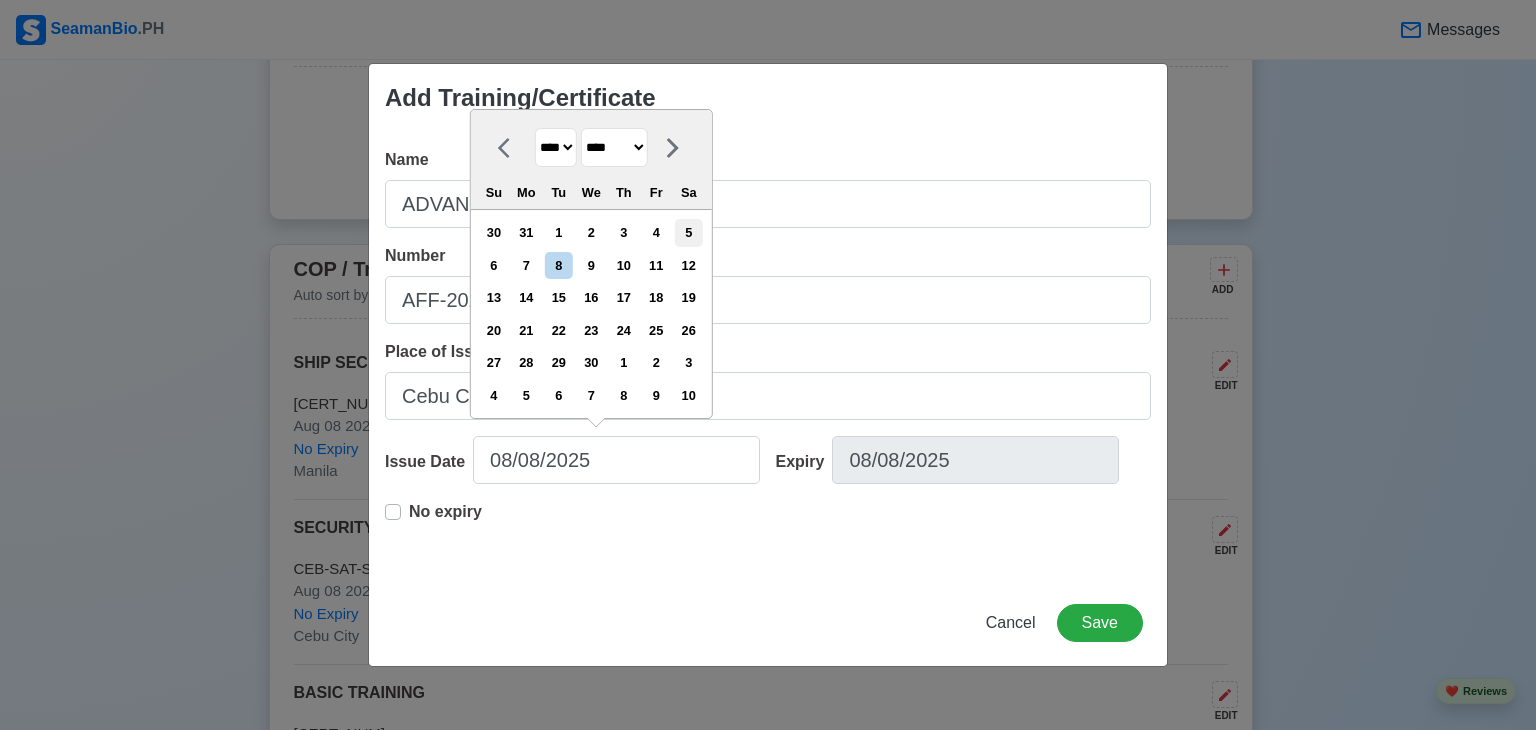 click on "5" at bounding box center (688, 232) 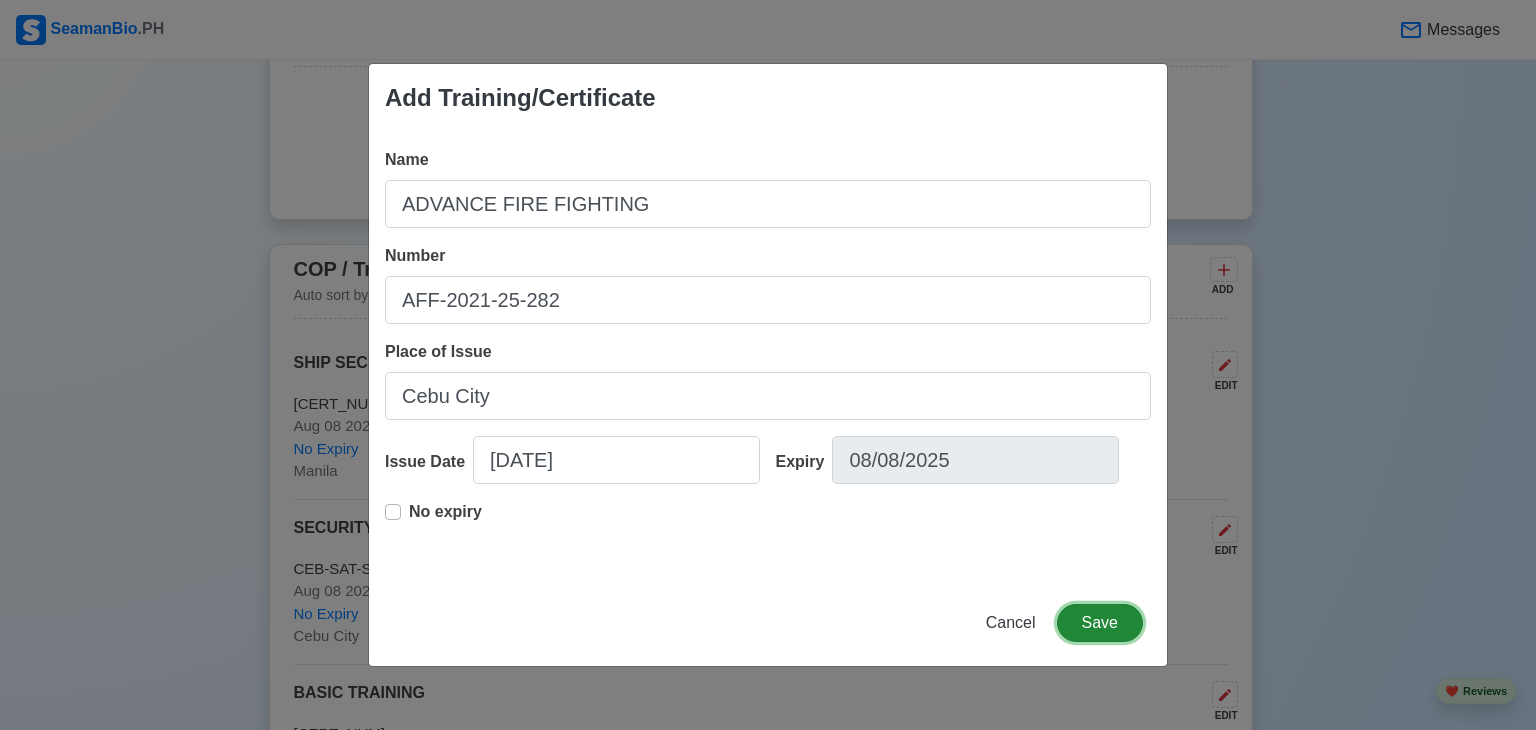click on "Save" at bounding box center (1100, 623) 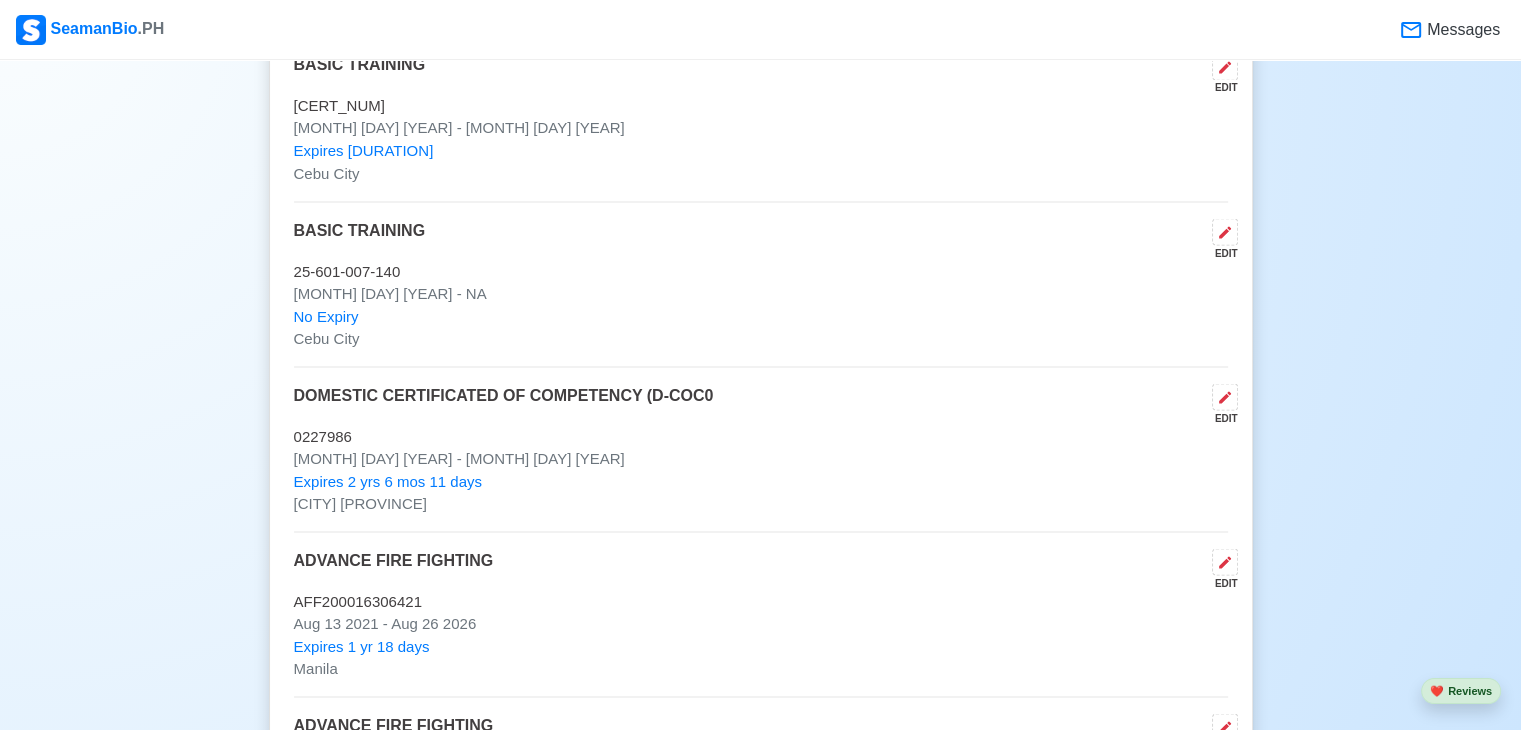 scroll, scrollTop: 3800, scrollLeft: 0, axis: vertical 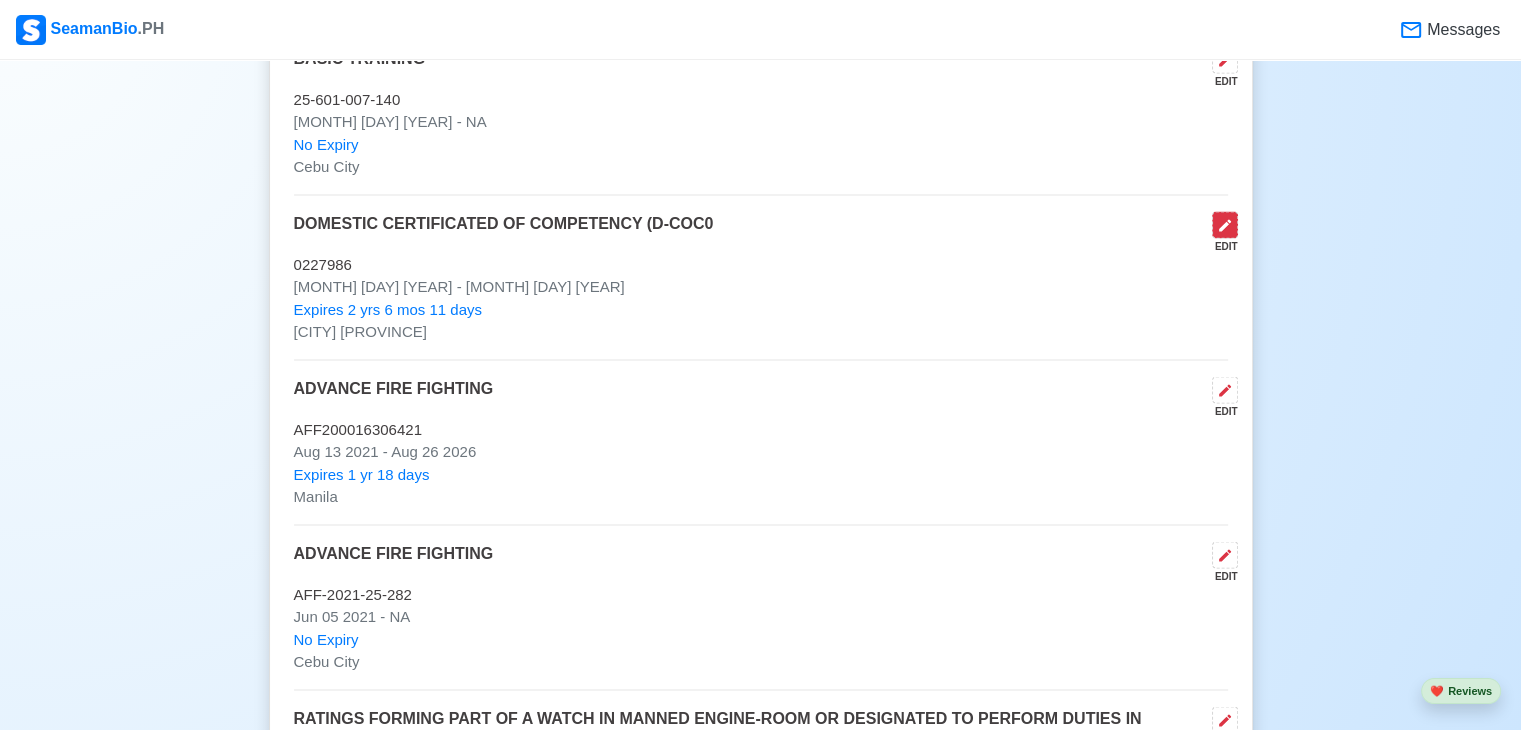 click at bounding box center [1225, 224] 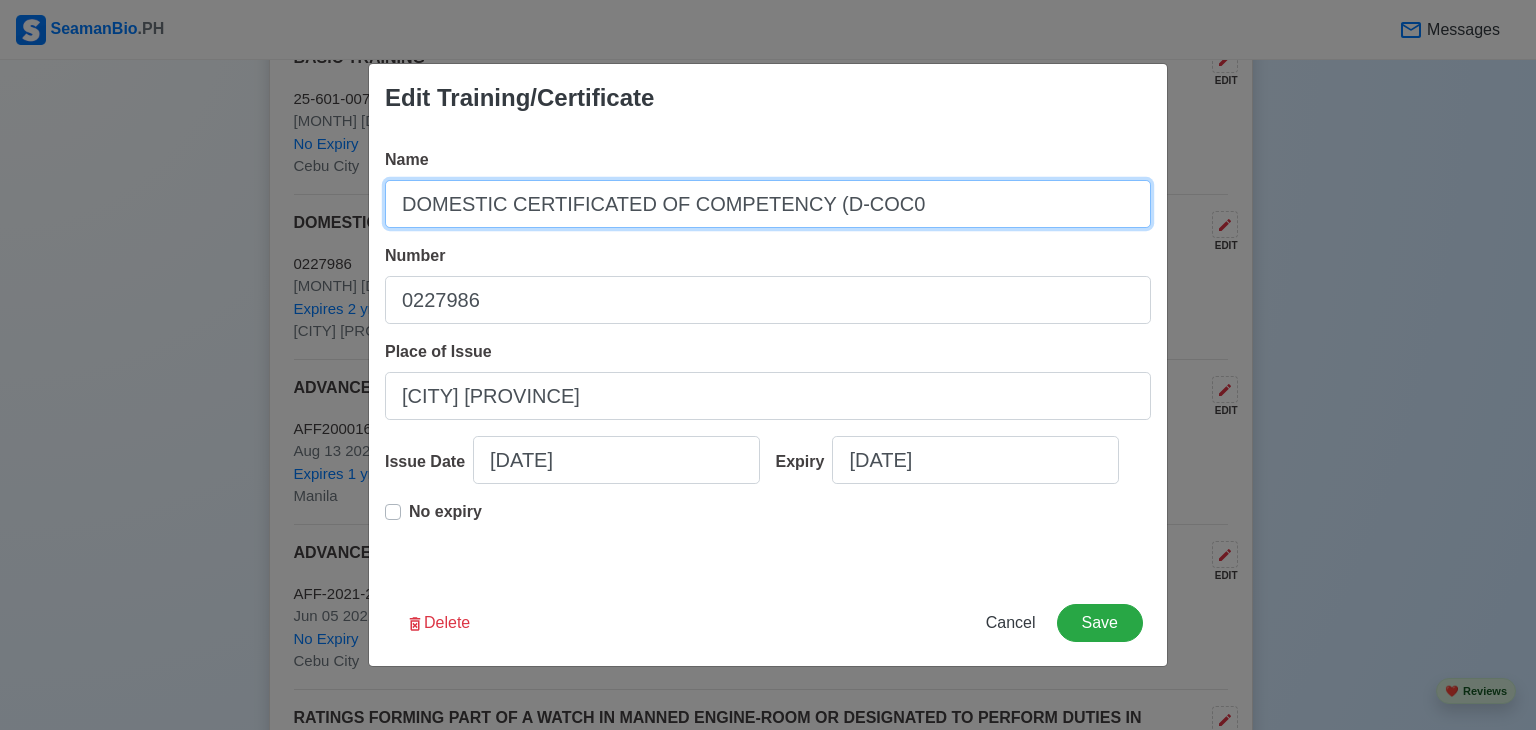 click on "DOMESTIC CERTIFICATED OF COMPETENCY (D-COC0" at bounding box center (768, 204) 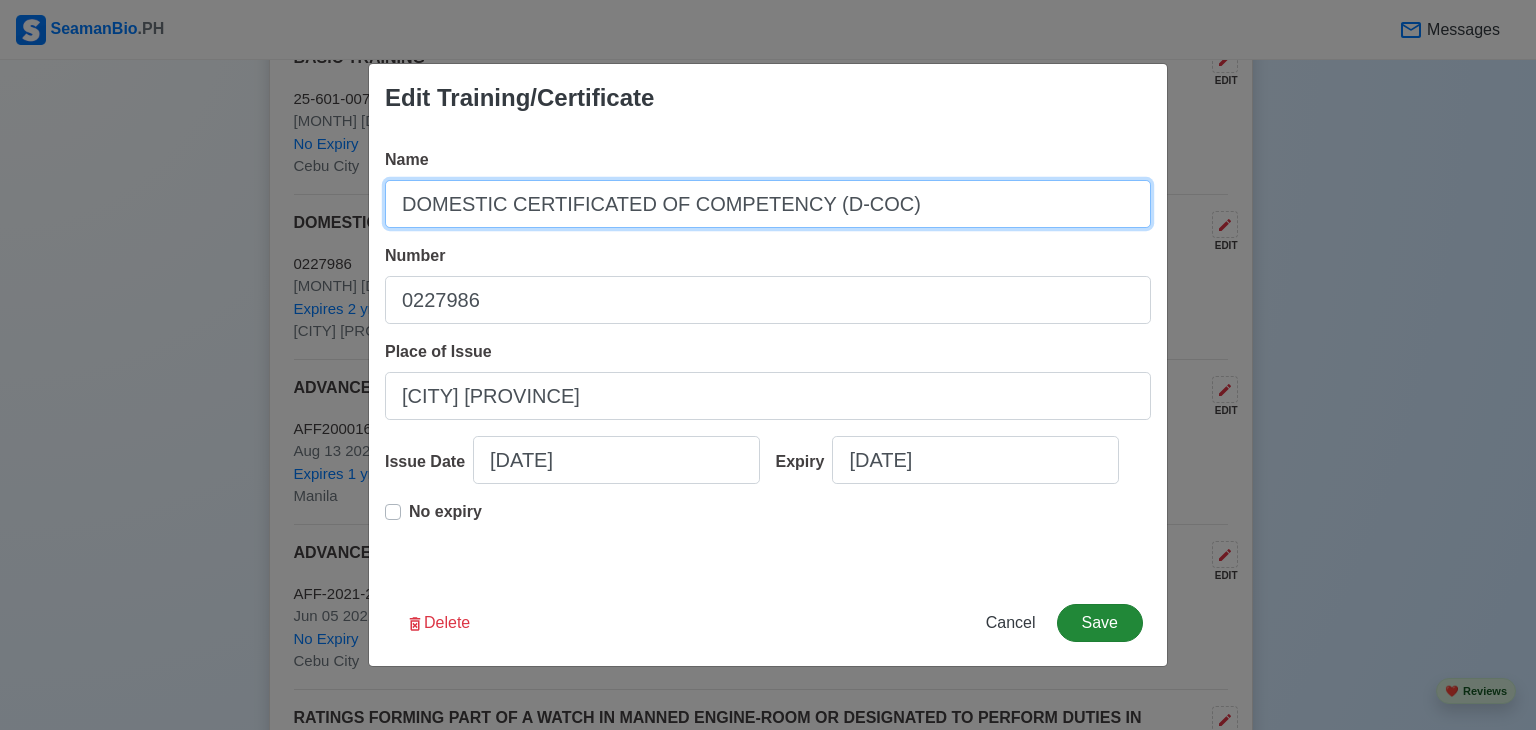 type on "DOMESTIC CERTIFICATED OF COMPETENCY (D-COC)" 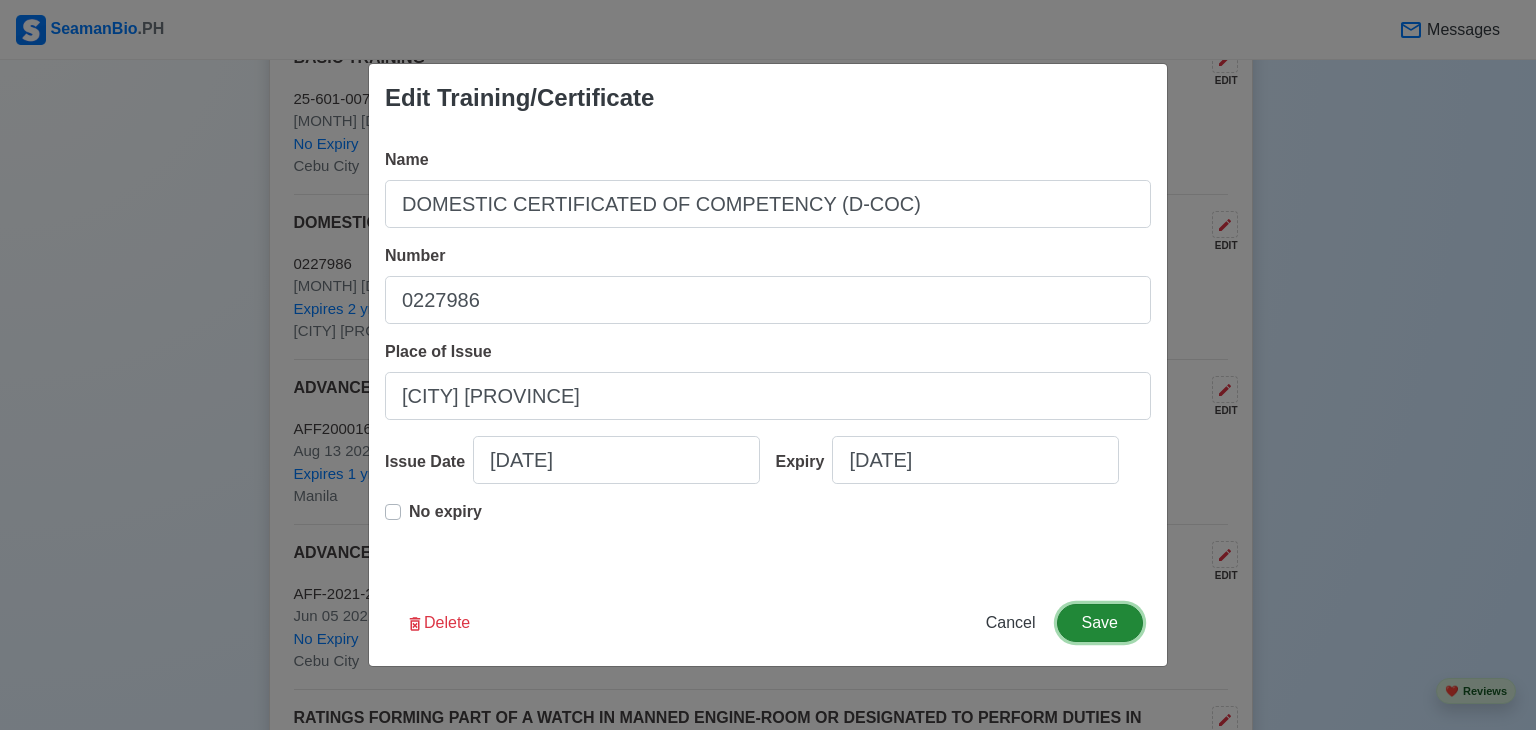 click on "Save" at bounding box center [1100, 623] 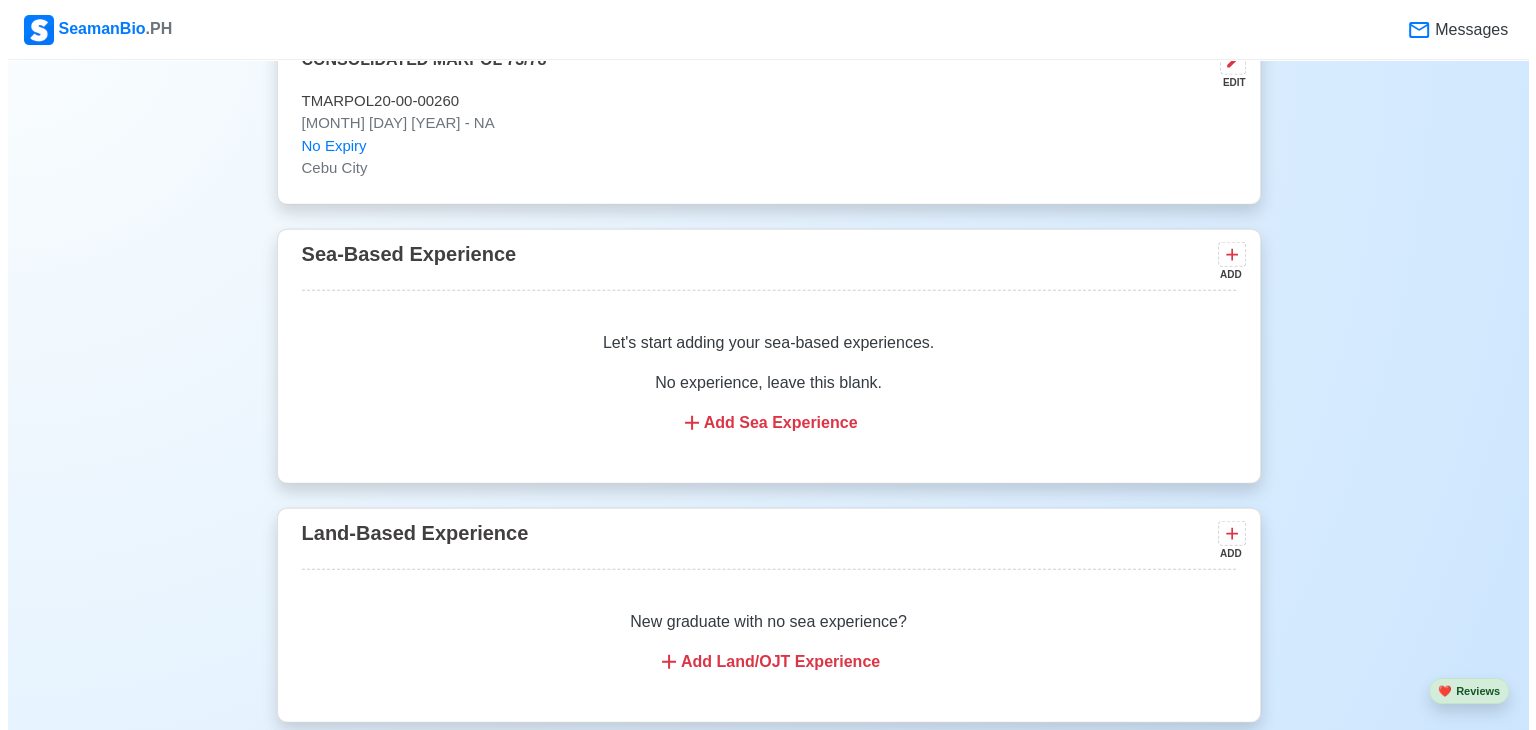 scroll, scrollTop: 4700, scrollLeft: 0, axis: vertical 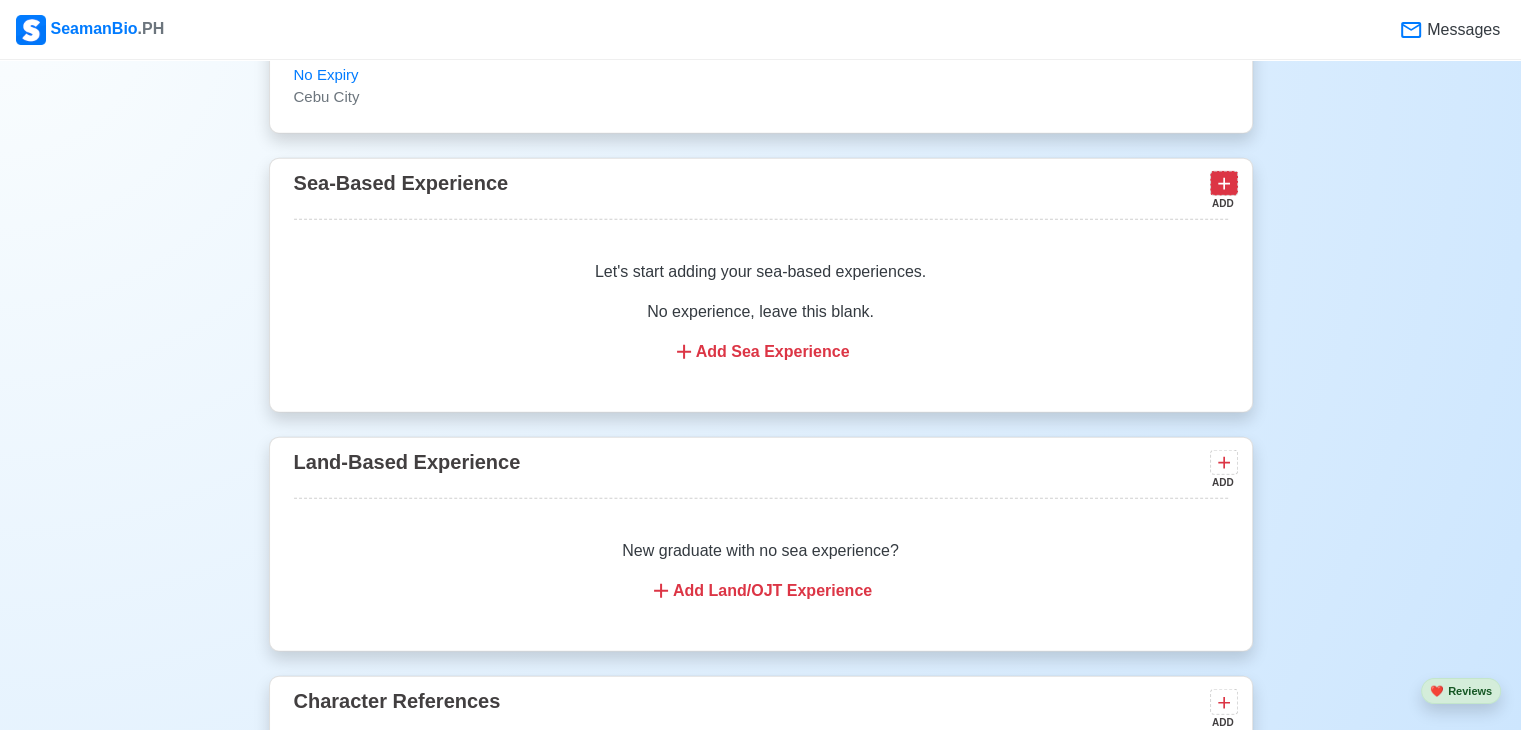 click 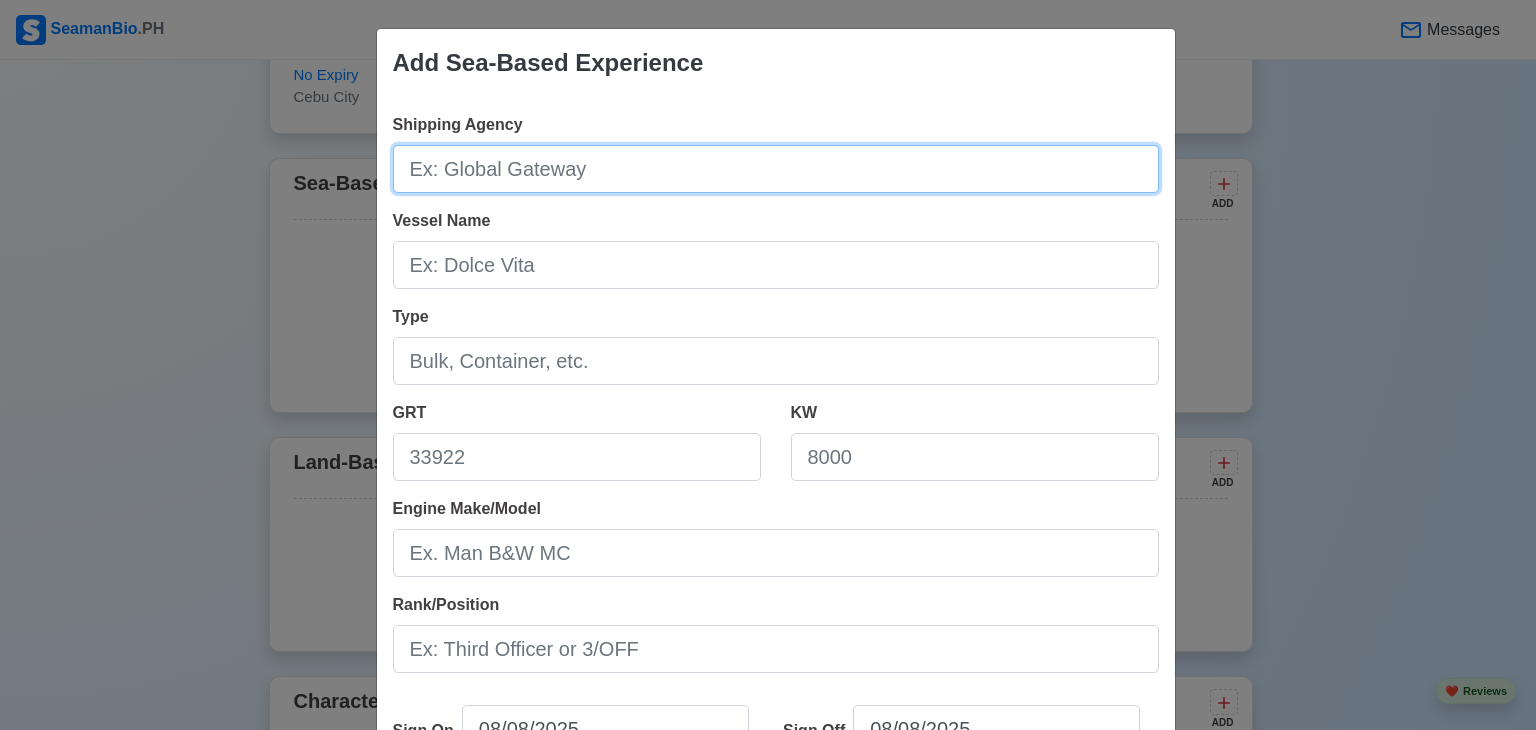 click on "Shipping Agency" at bounding box center (776, 169) 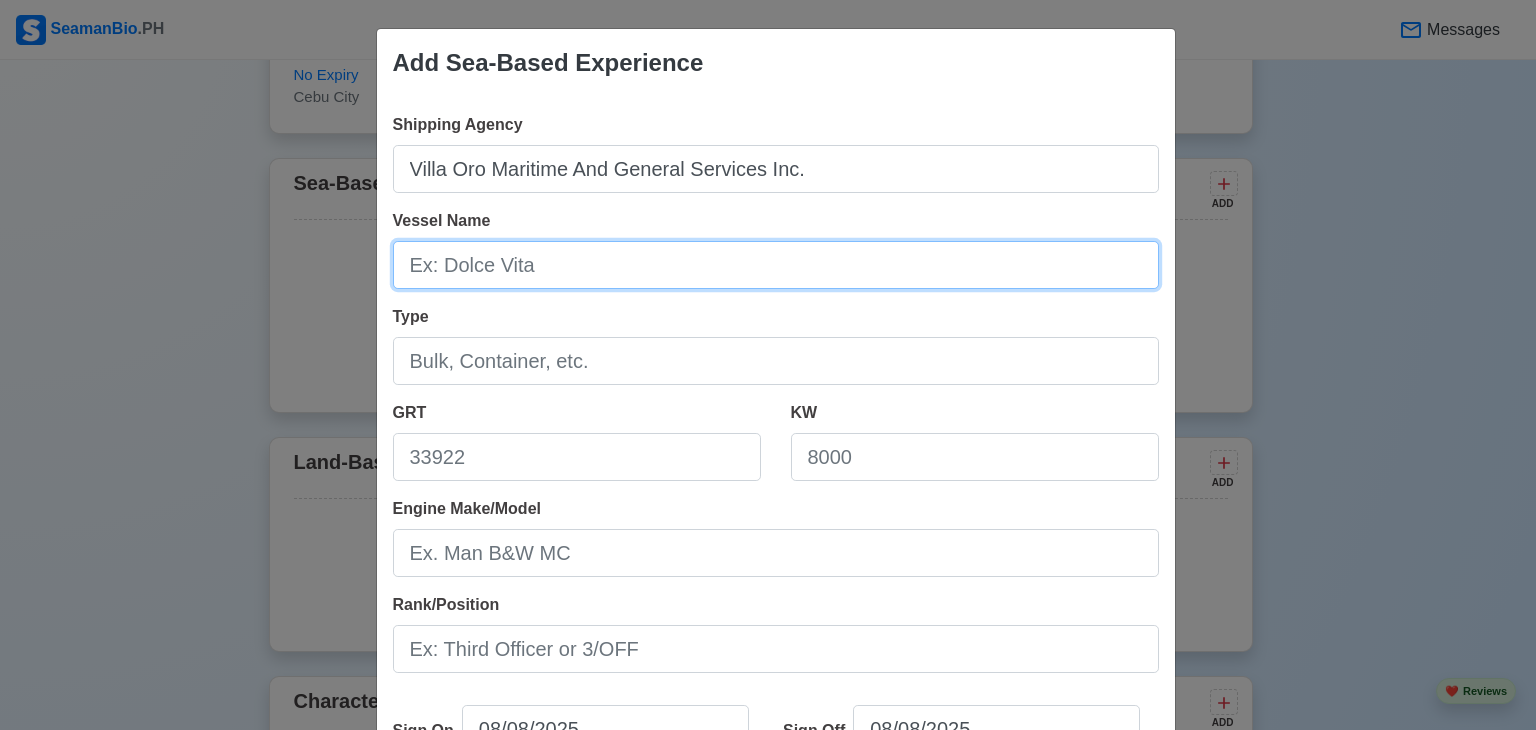 click on "Vessel Name" at bounding box center (776, 265) 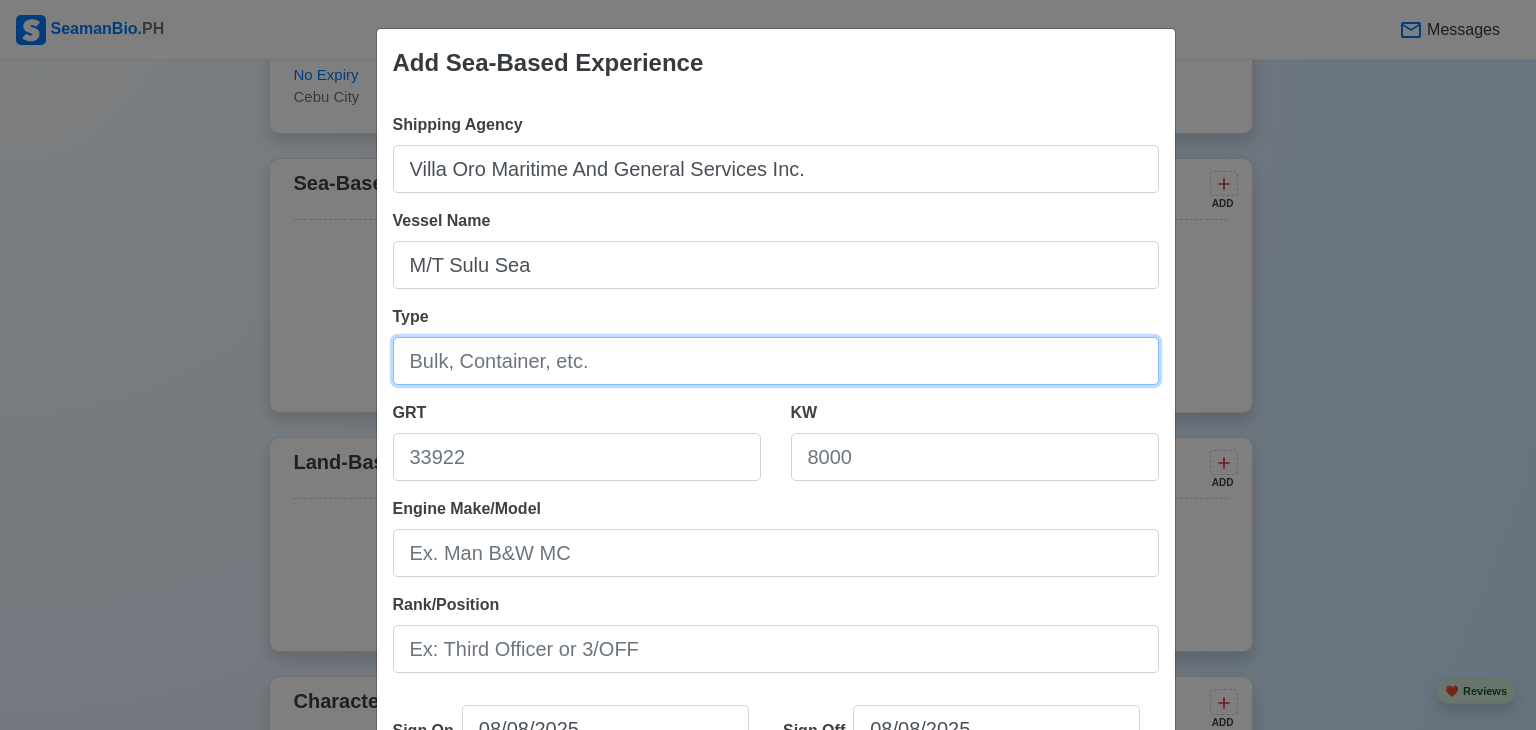 click on "Type" at bounding box center (776, 361) 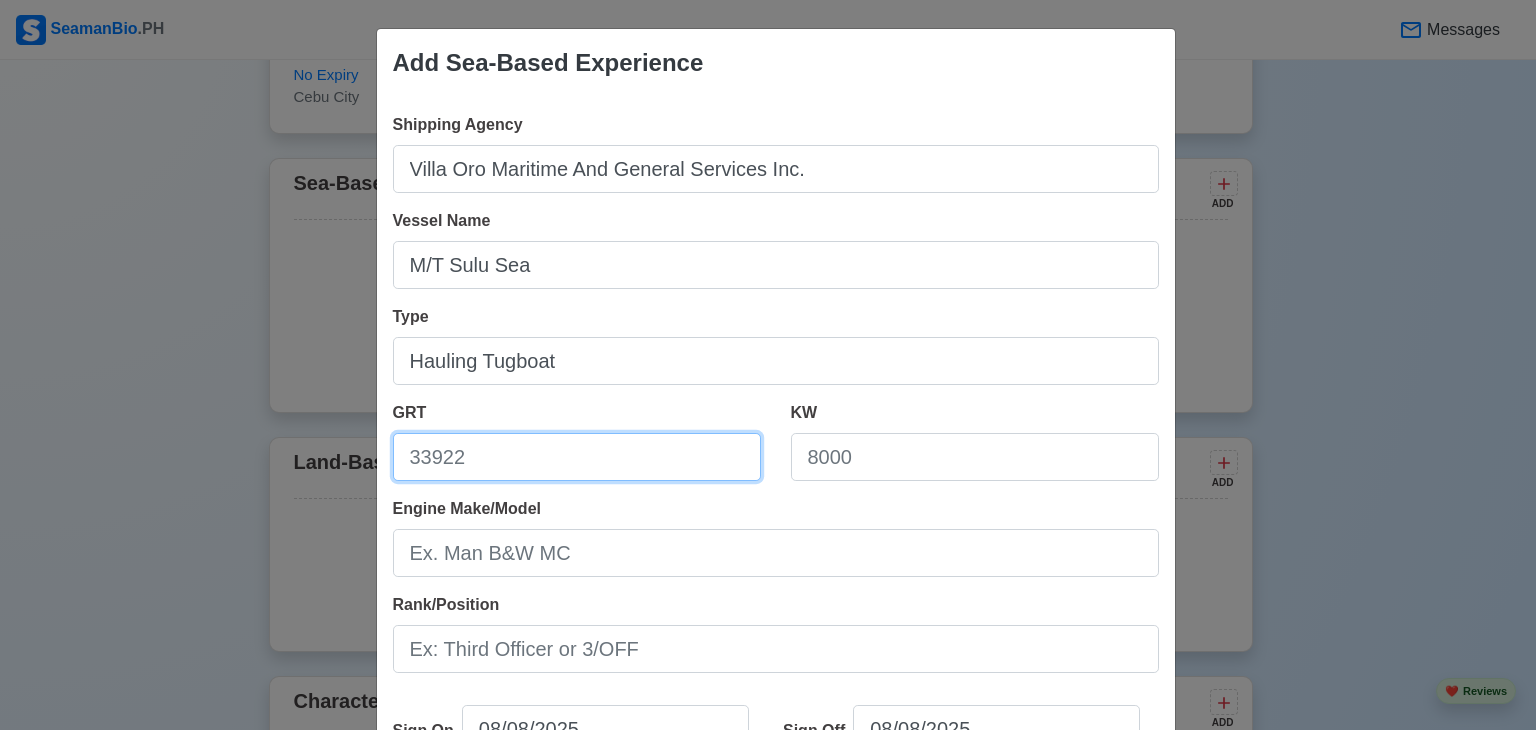 click on "GRT" at bounding box center [577, 457] 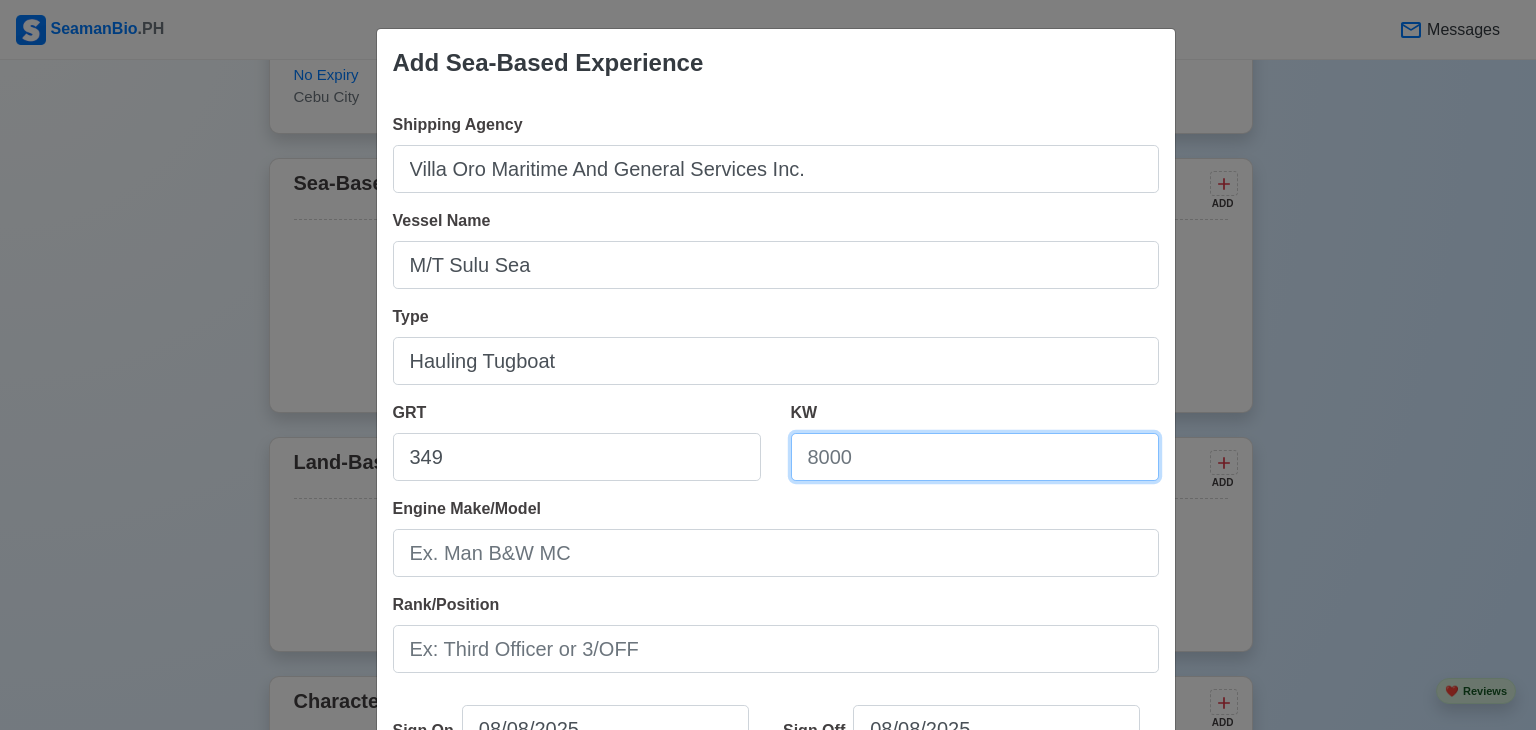 click on "KW" at bounding box center [975, 457] 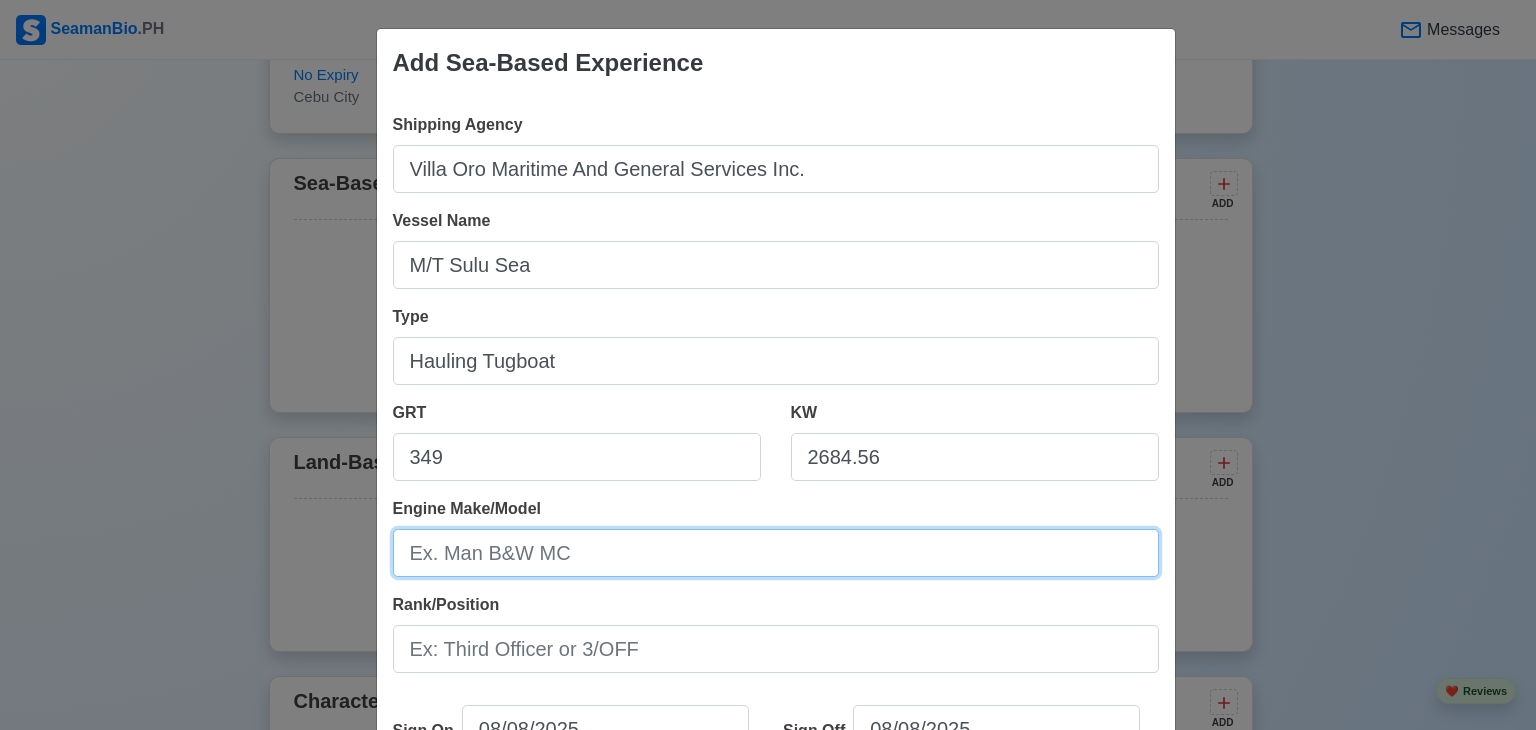 click on "Engine Make/Model" at bounding box center [776, 553] 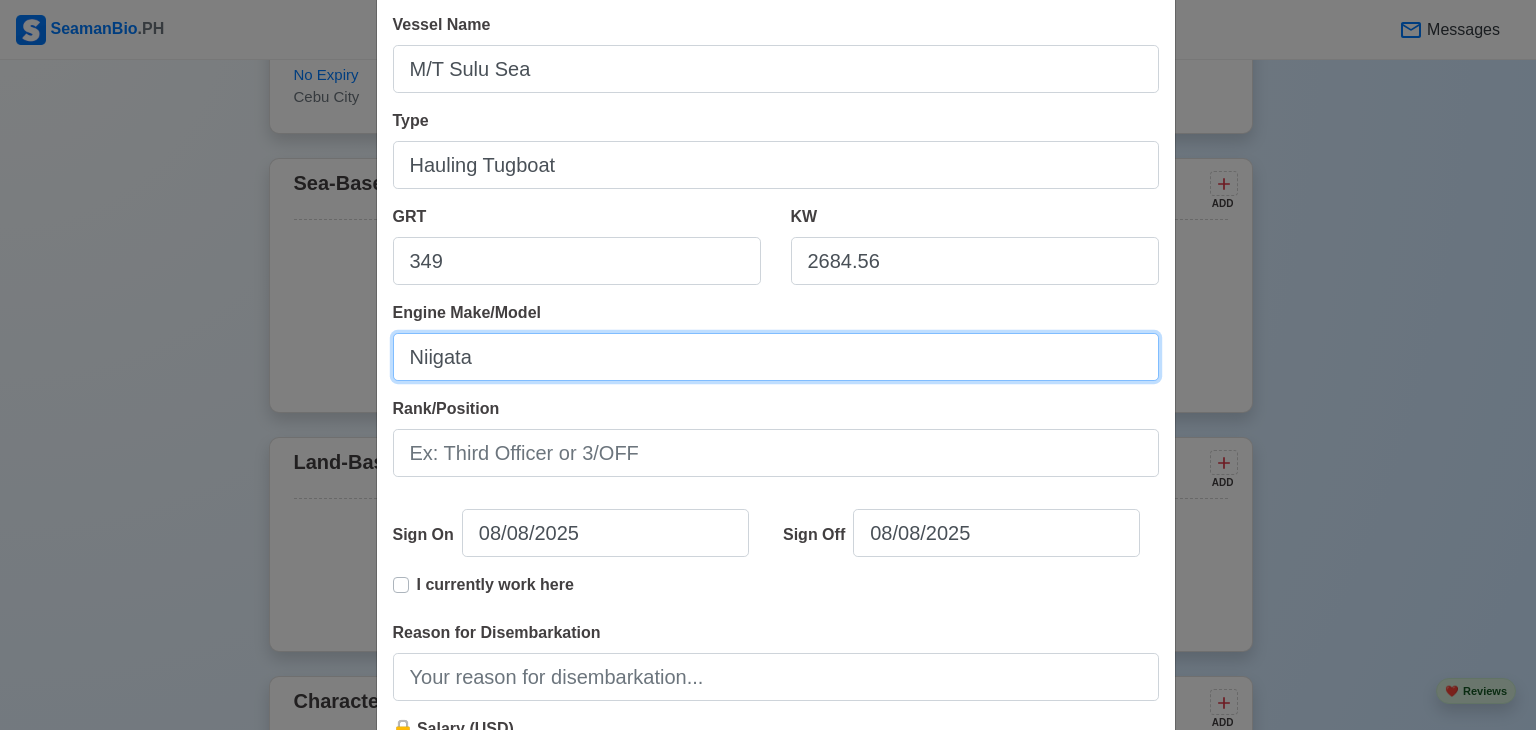 scroll, scrollTop: 200, scrollLeft: 0, axis: vertical 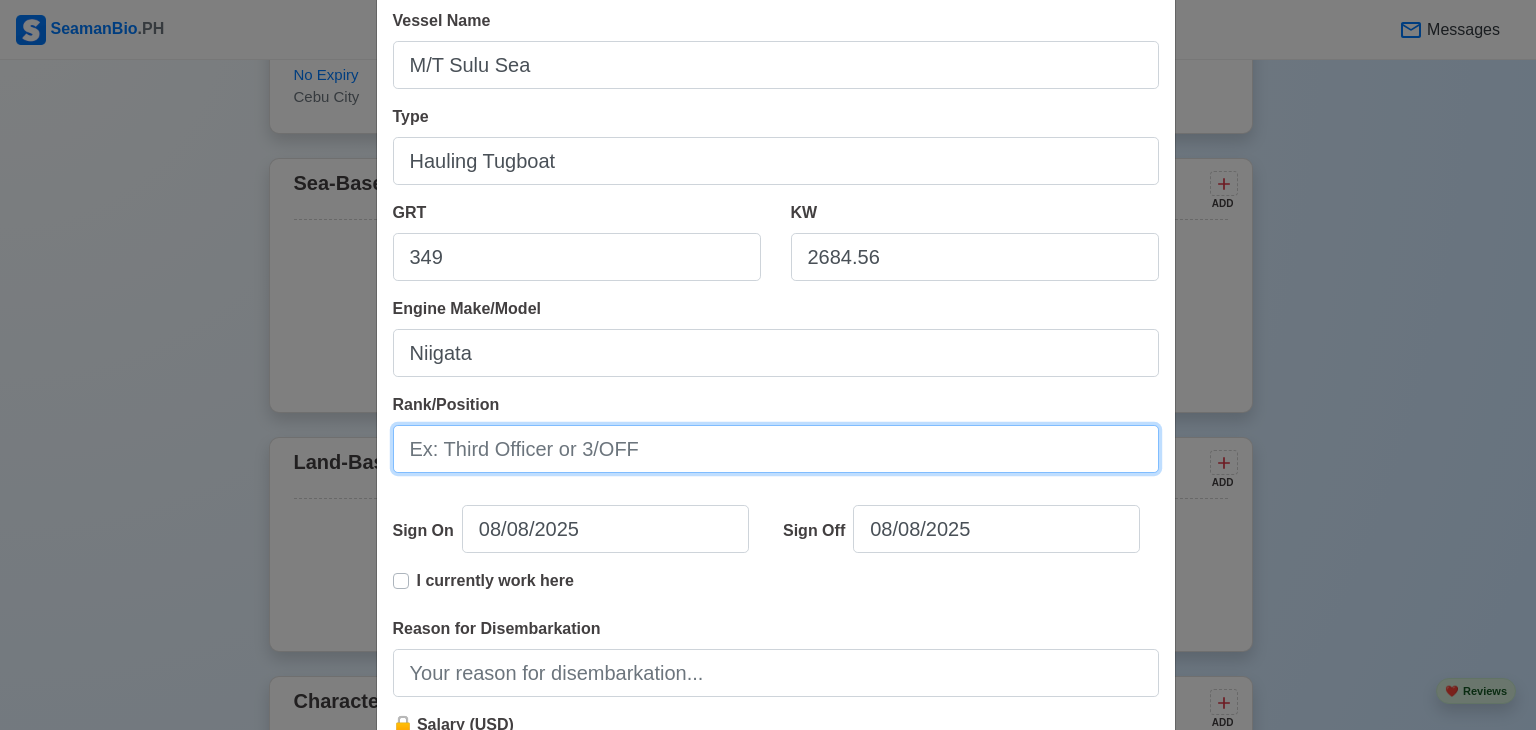 click on "Rank/Position" at bounding box center [776, 449] 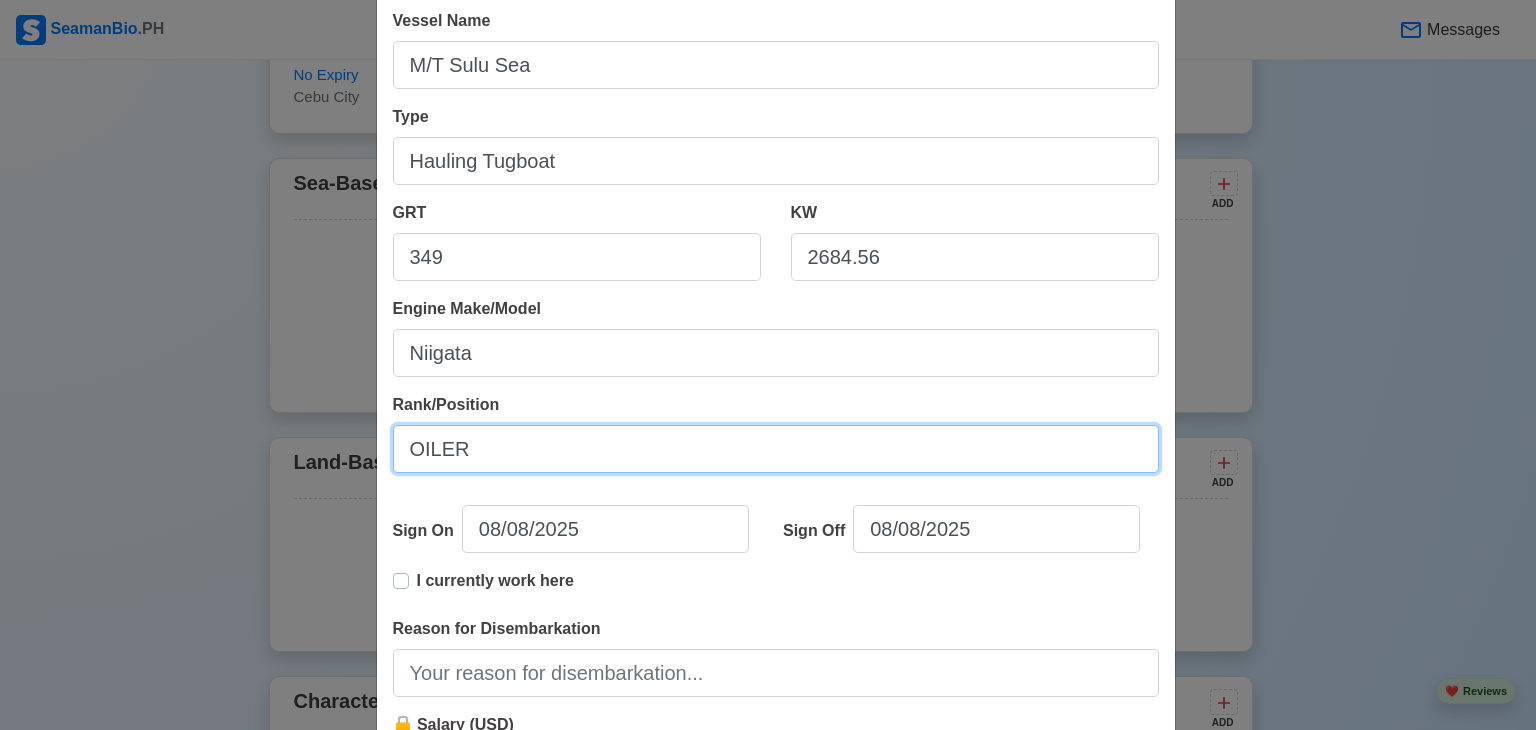 type on "OILER" 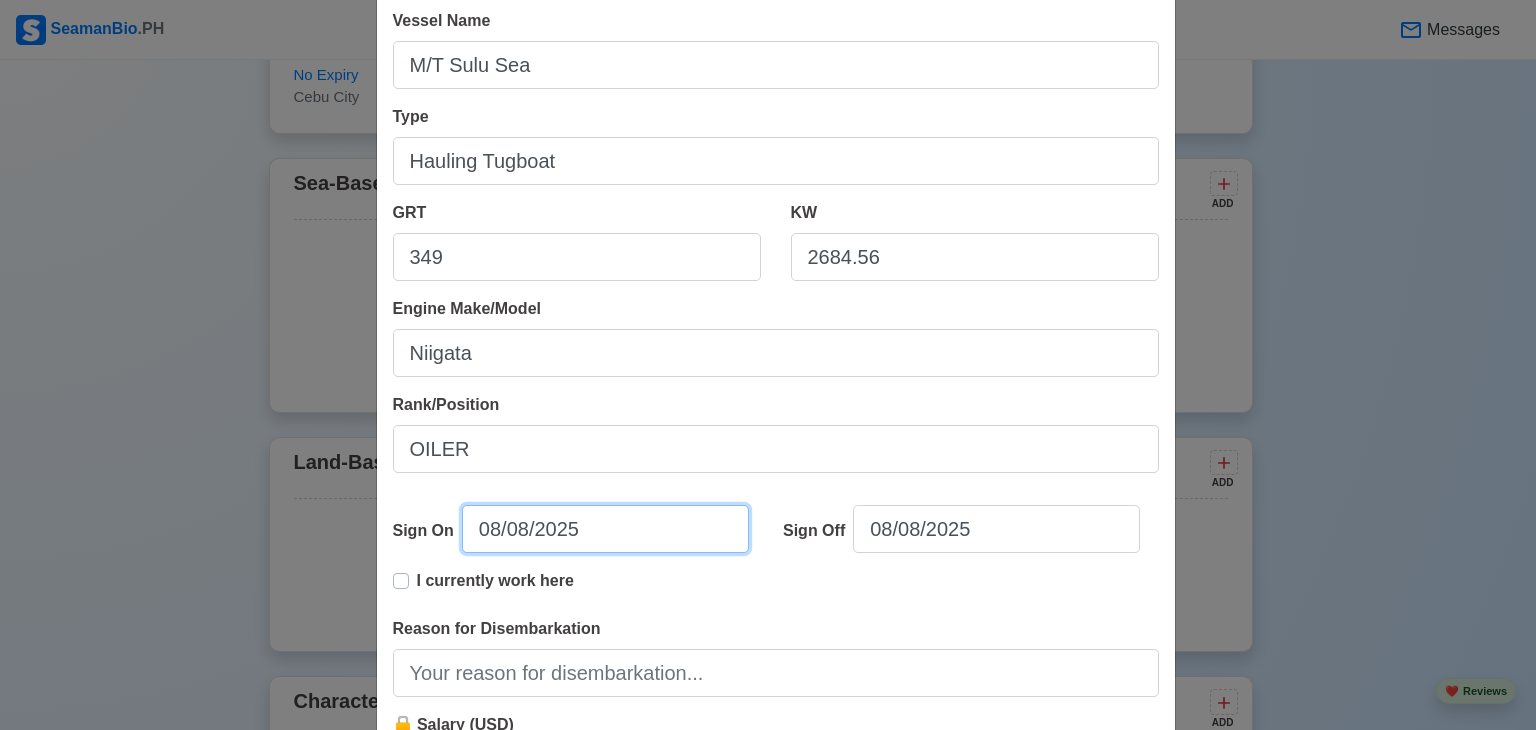 click on "08/08/2025" at bounding box center [605, 529] 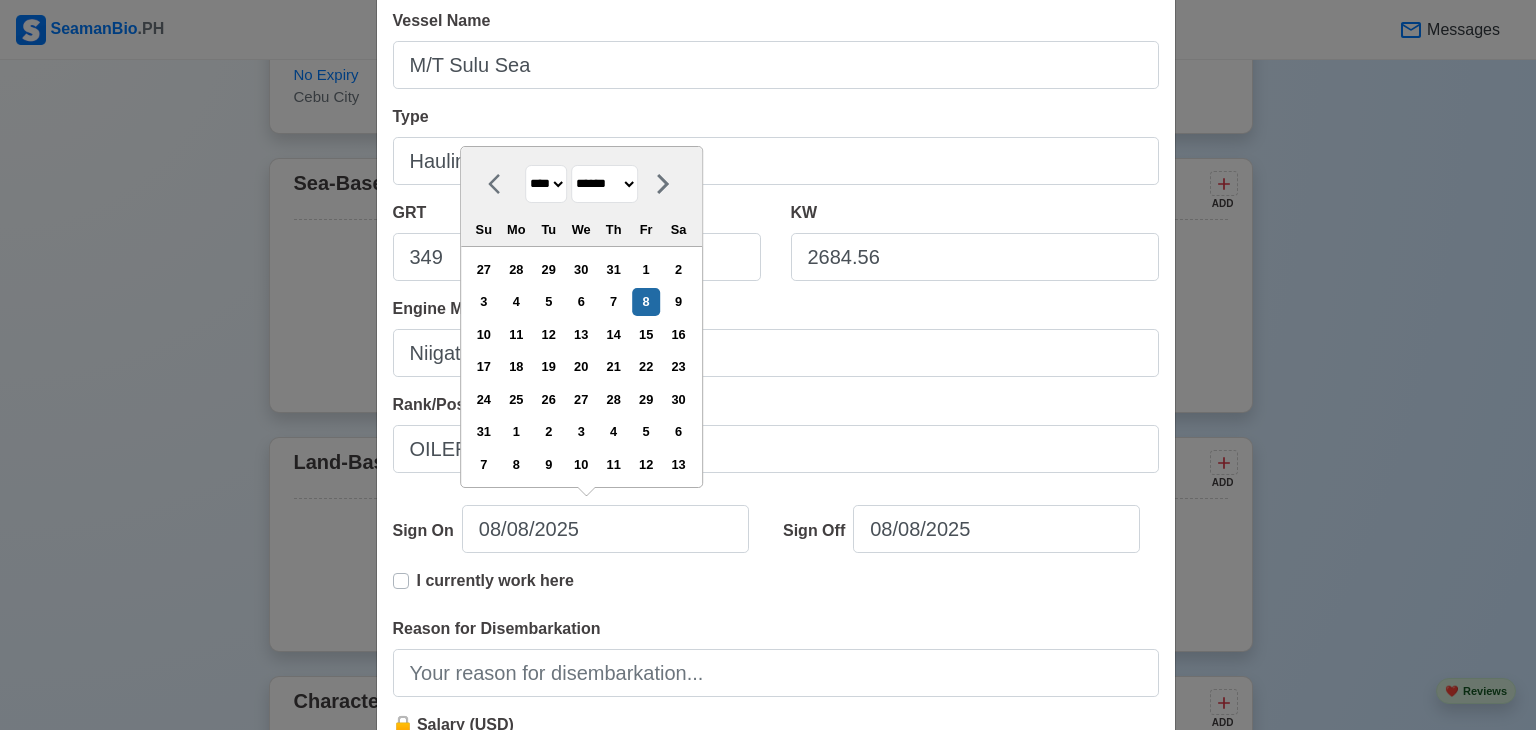 click on "**** **** **** **** **** **** **** **** **** **** **** **** **** **** **** **** **** **** **** **** **** **** **** **** **** **** **** **** **** **** **** **** **** **** **** **** **** **** **** **** **** **** **** **** **** **** **** **** **** **** **** **** **** **** **** **** **** **** **** **** **** **** **** **** **** **** **** **** **** **** **** **** **** **** **** **** **** **** **** **** **** **** **** **** **** **** **** **** **** **** **** **** **** **** **** **** **** **** **** **** **** **** **** **** **** ****" at bounding box center [546, 184] 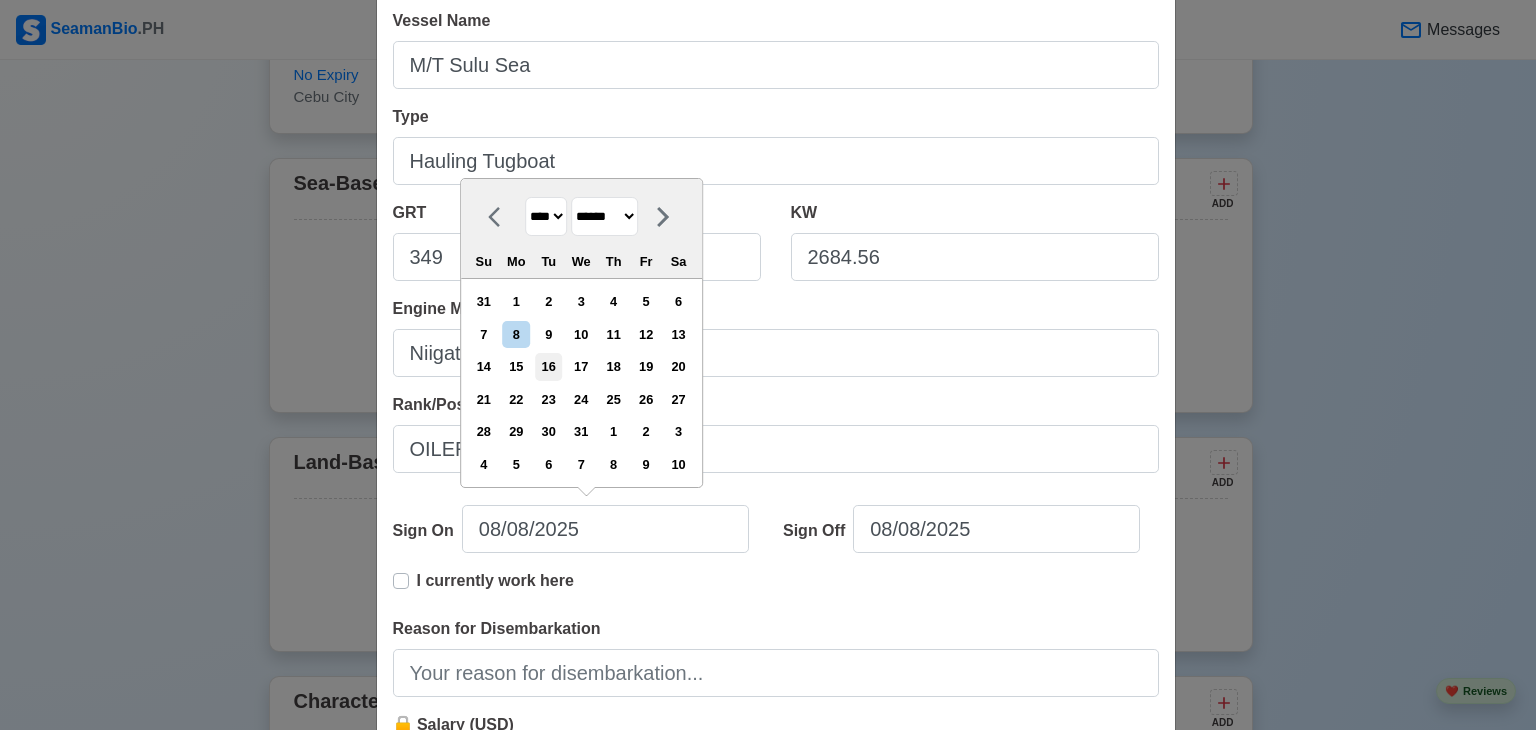 click on "16" at bounding box center [548, 366] 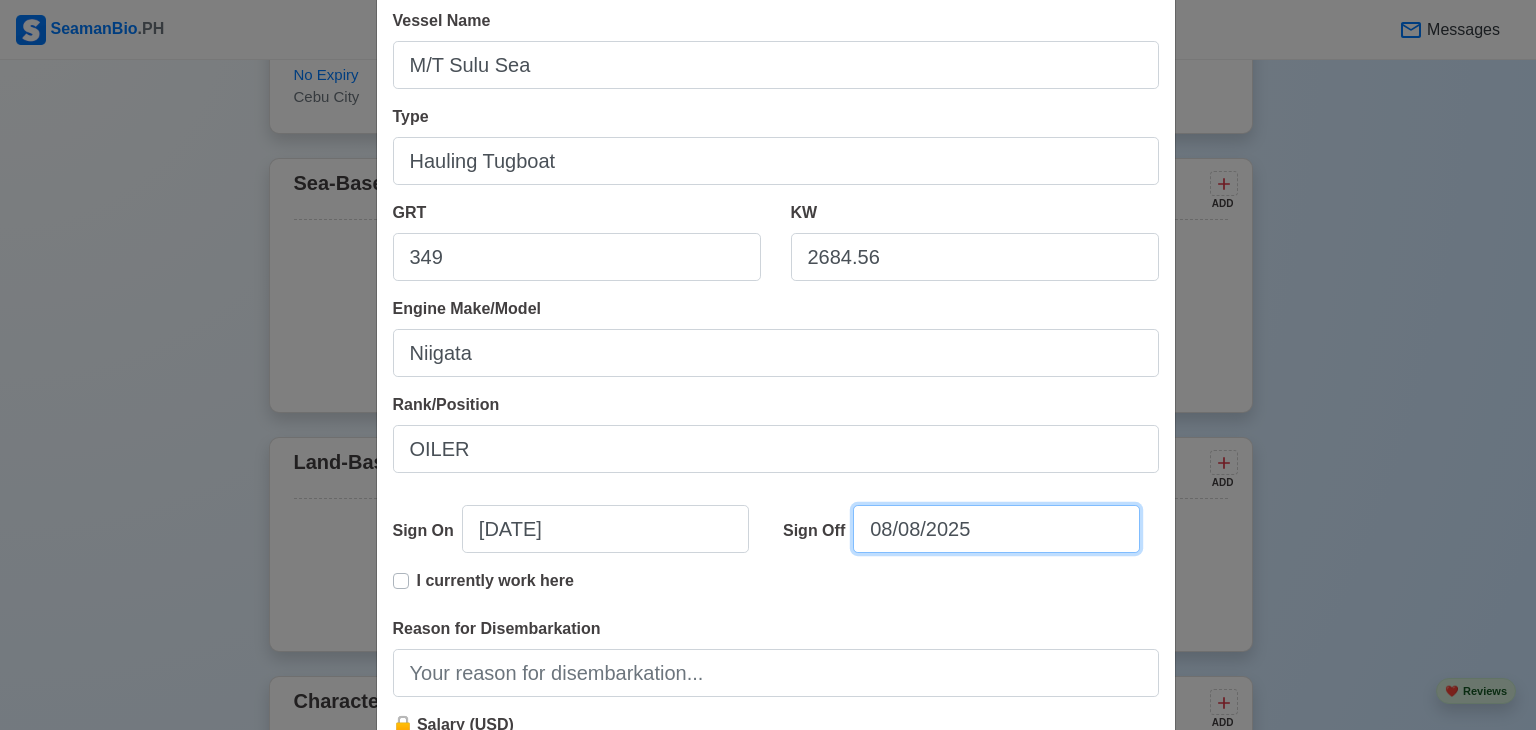 click on "08/08/2025" at bounding box center [996, 529] 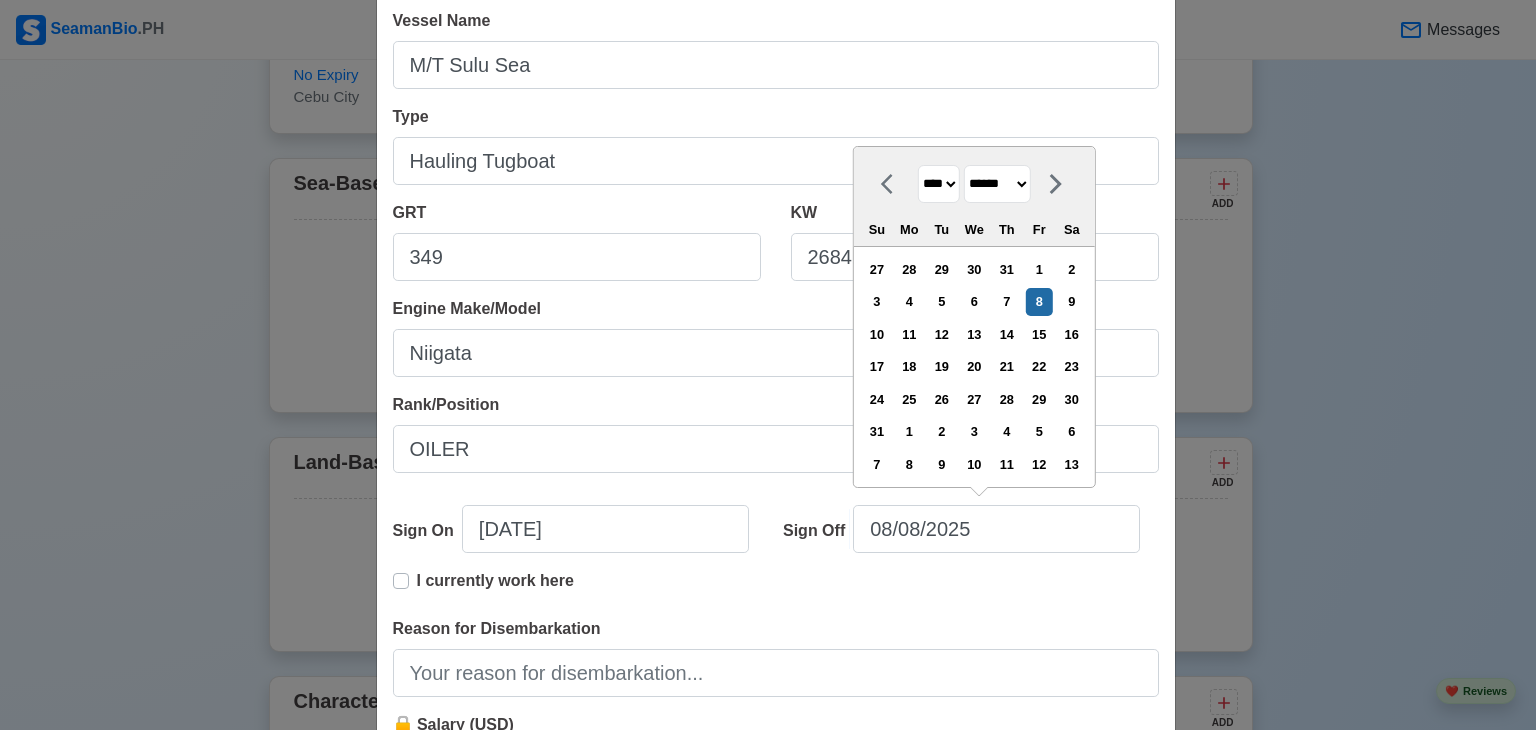 click on "**** **** **** **** **** **** **** **** **** **** **** **** **** **** **** **** **** **** **** **** **** **** **** **** **** **** **** **** **** **** **** **** **** **** **** **** **** **** **** **** **** **** **** **** **** **** **** **** **** **** **** **** **** **** **** **** **** **** **** **** **** **** **** **** **** **** **** **** **** **** **** **** **** **** **** **** **** **** **** **** **** **** **** **** **** **** **** **** **** **** **** **** **** **** **** **** **** **** **** **** **** **** **** **** **** **** **** ****" at bounding box center [939, 184] 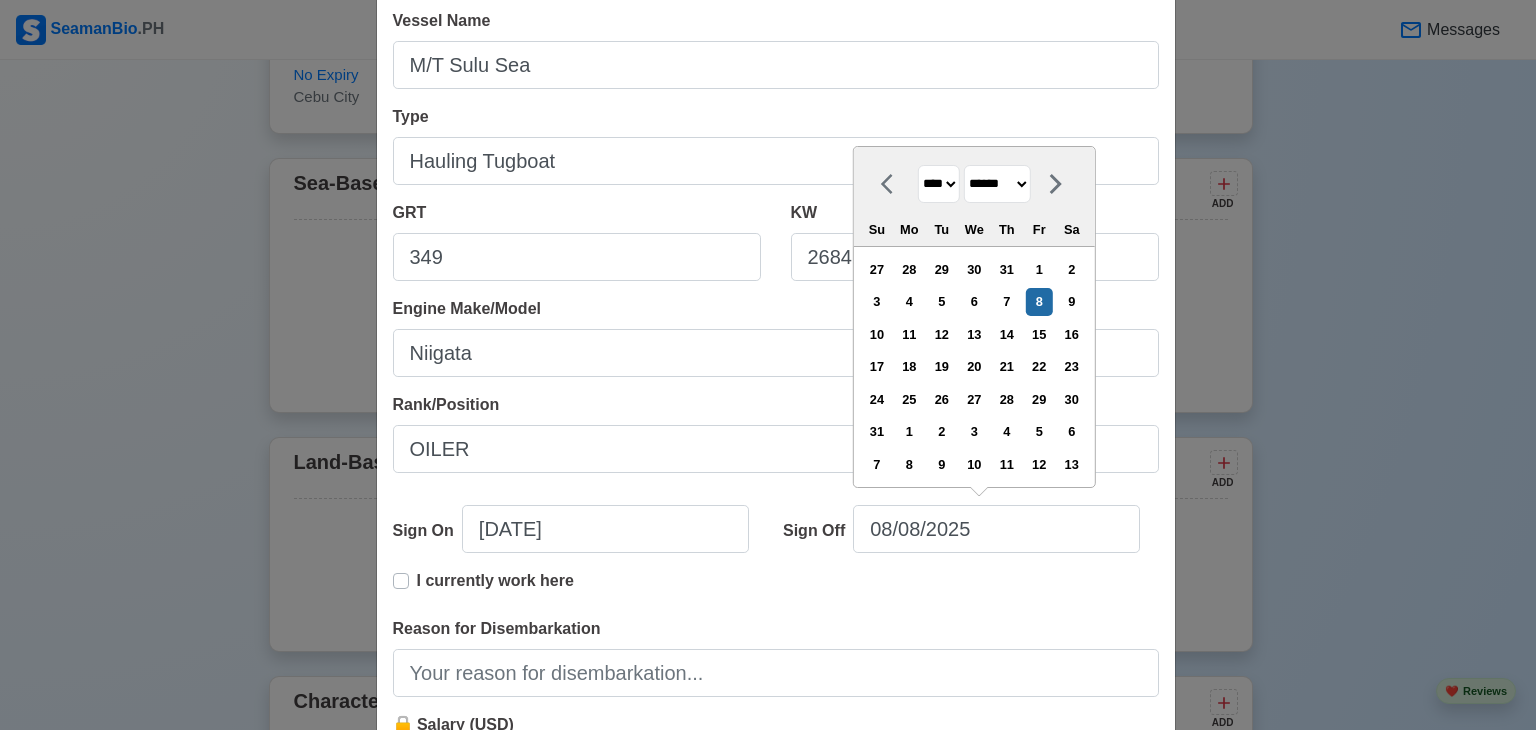 select on "****" 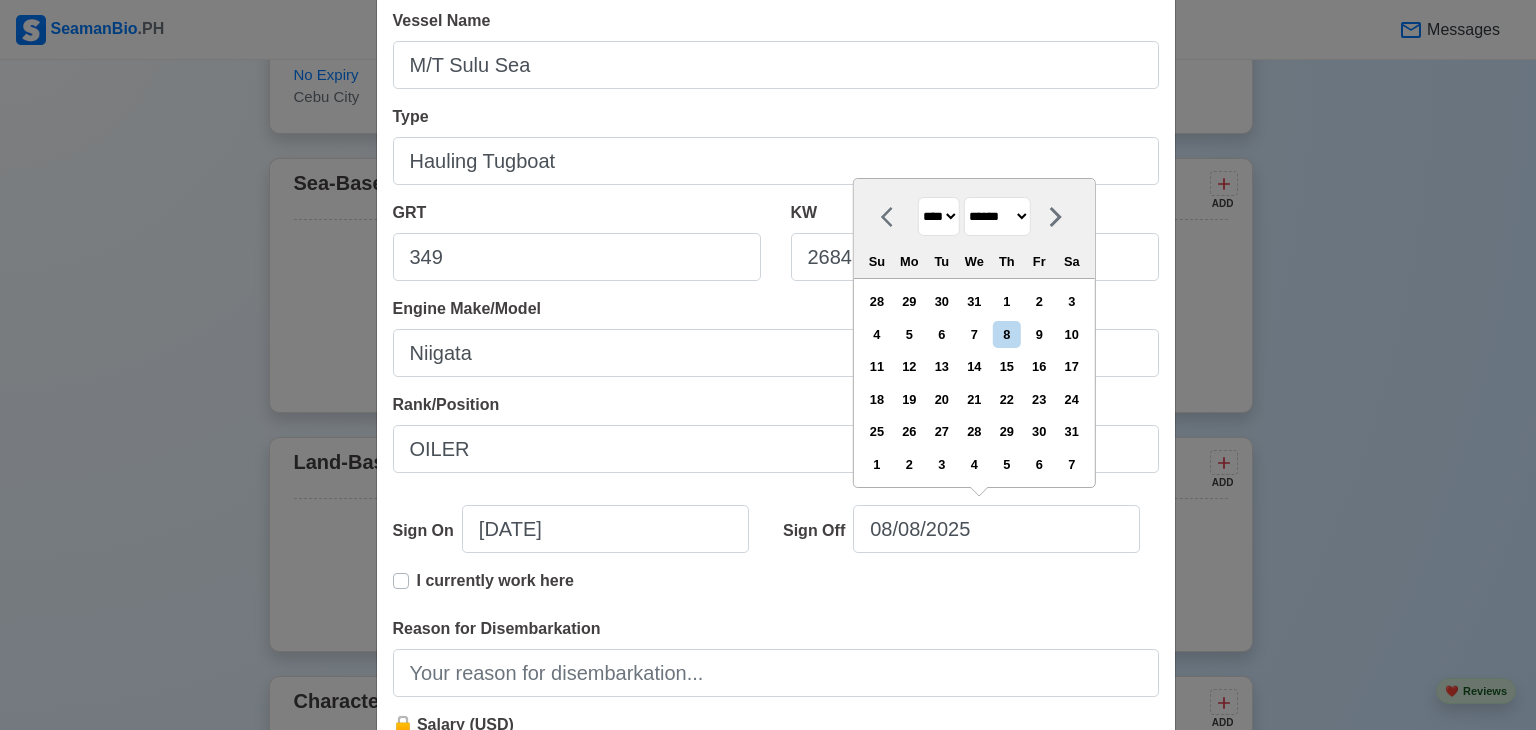 click on "******* ******** ***** ***** *** **** **** ****** ********* ******* ******** ********" at bounding box center [997, 216] 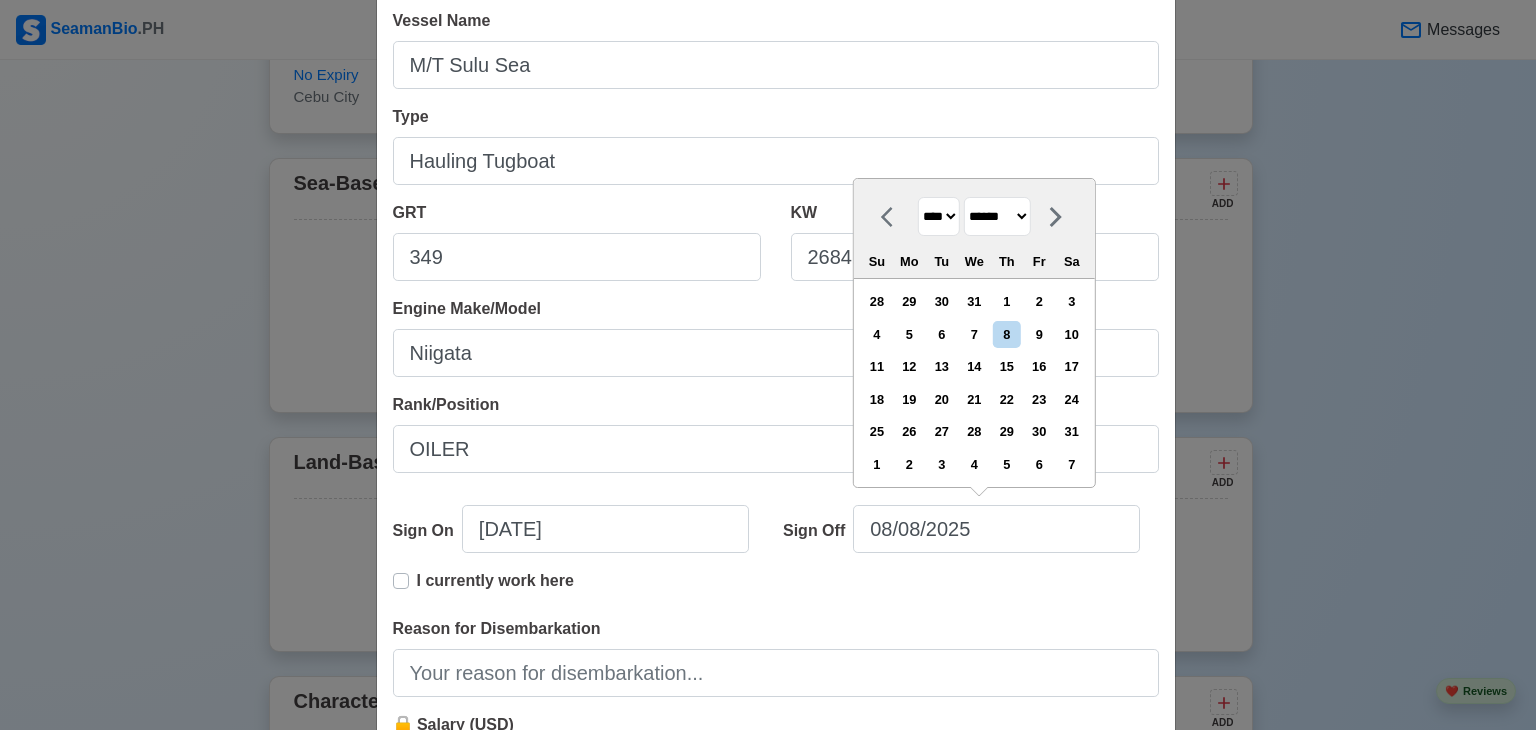 click on "******* ******** ***** ***** *** **** **** ****** ********* ******* ******** ********" at bounding box center [997, 216] 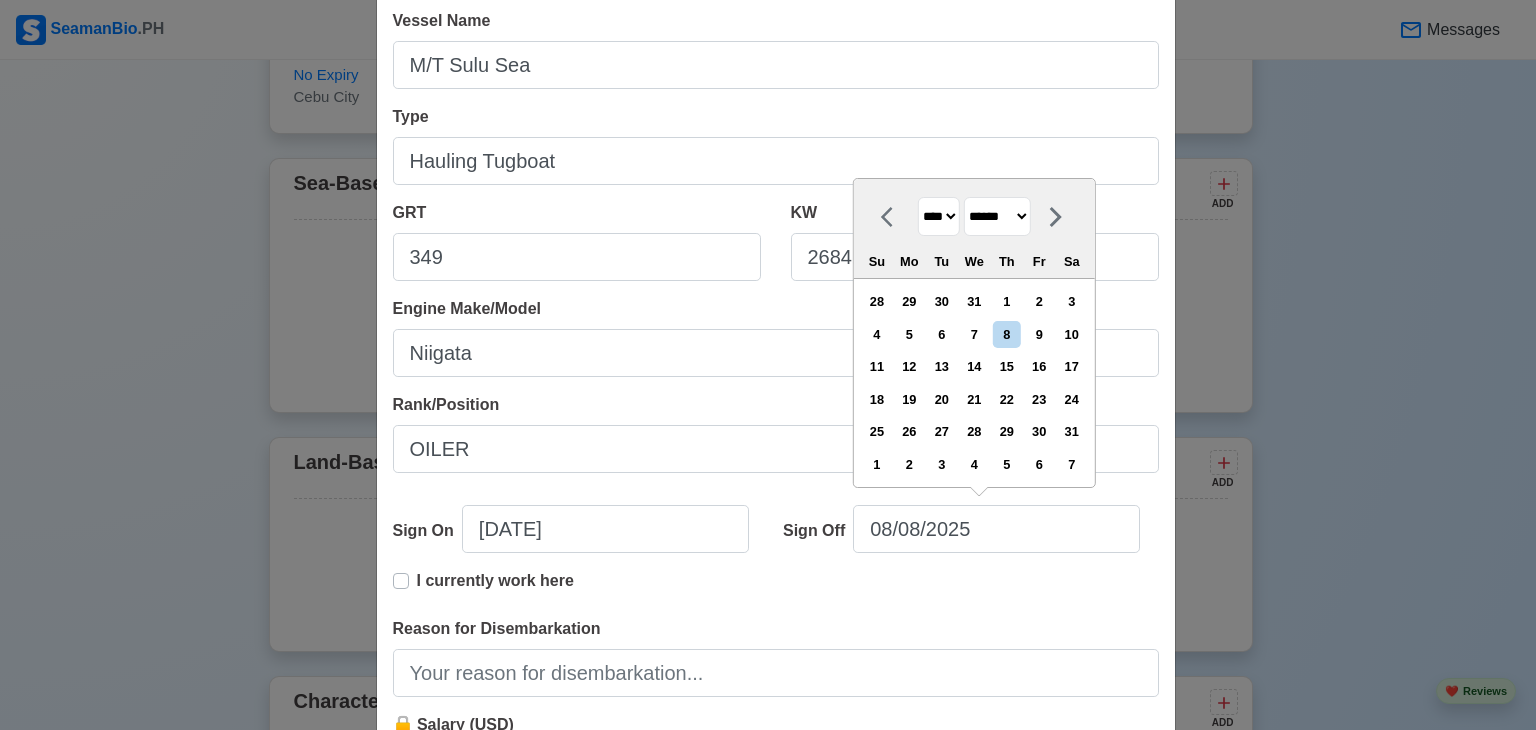 click on "******* ******** ***** ***** *** **** **** ****** ********* ******* ******** ********" at bounding box center (997, 216) 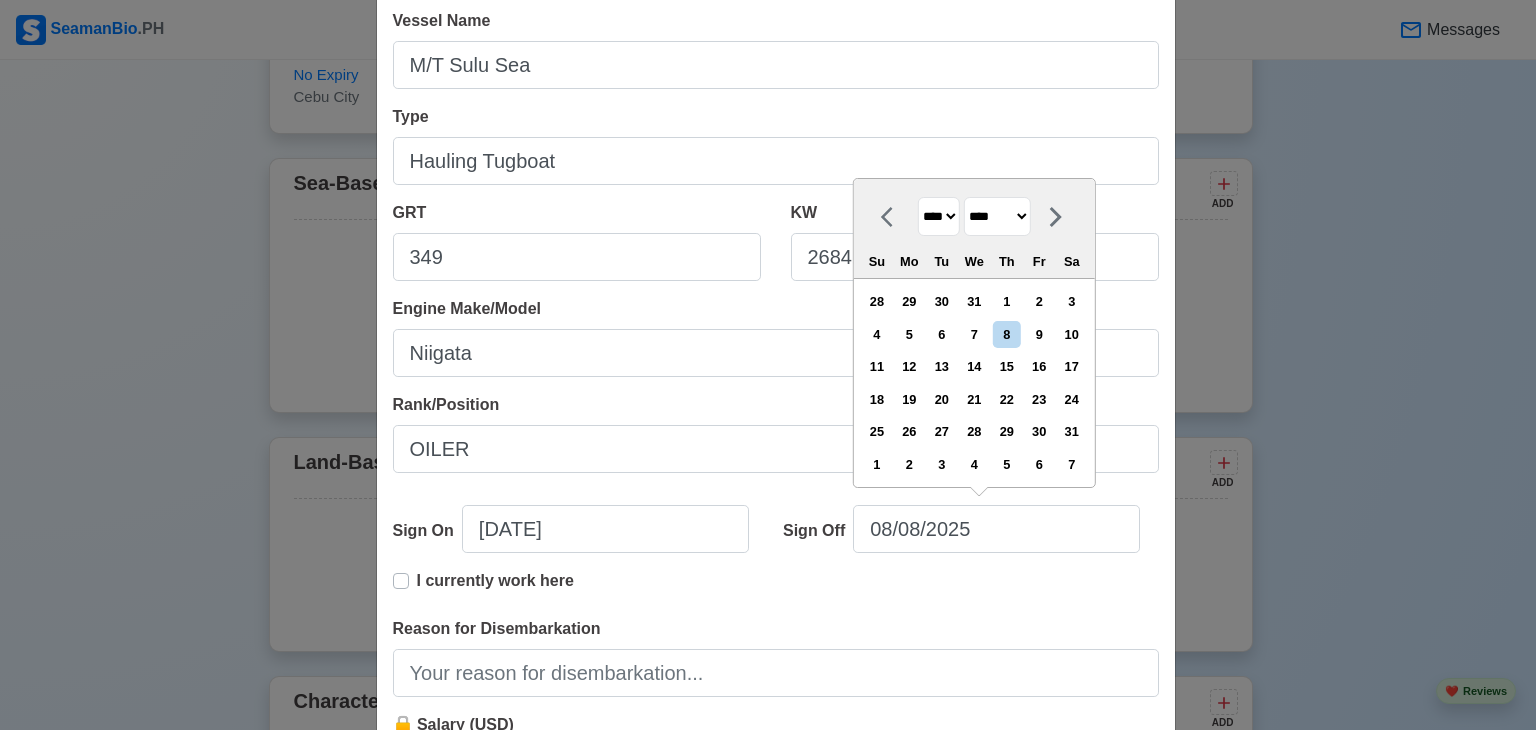 click on "******* ******** ***** ***** *** **** **** ****** ********* ******* ******** ********" at bounding box center [997, 216] 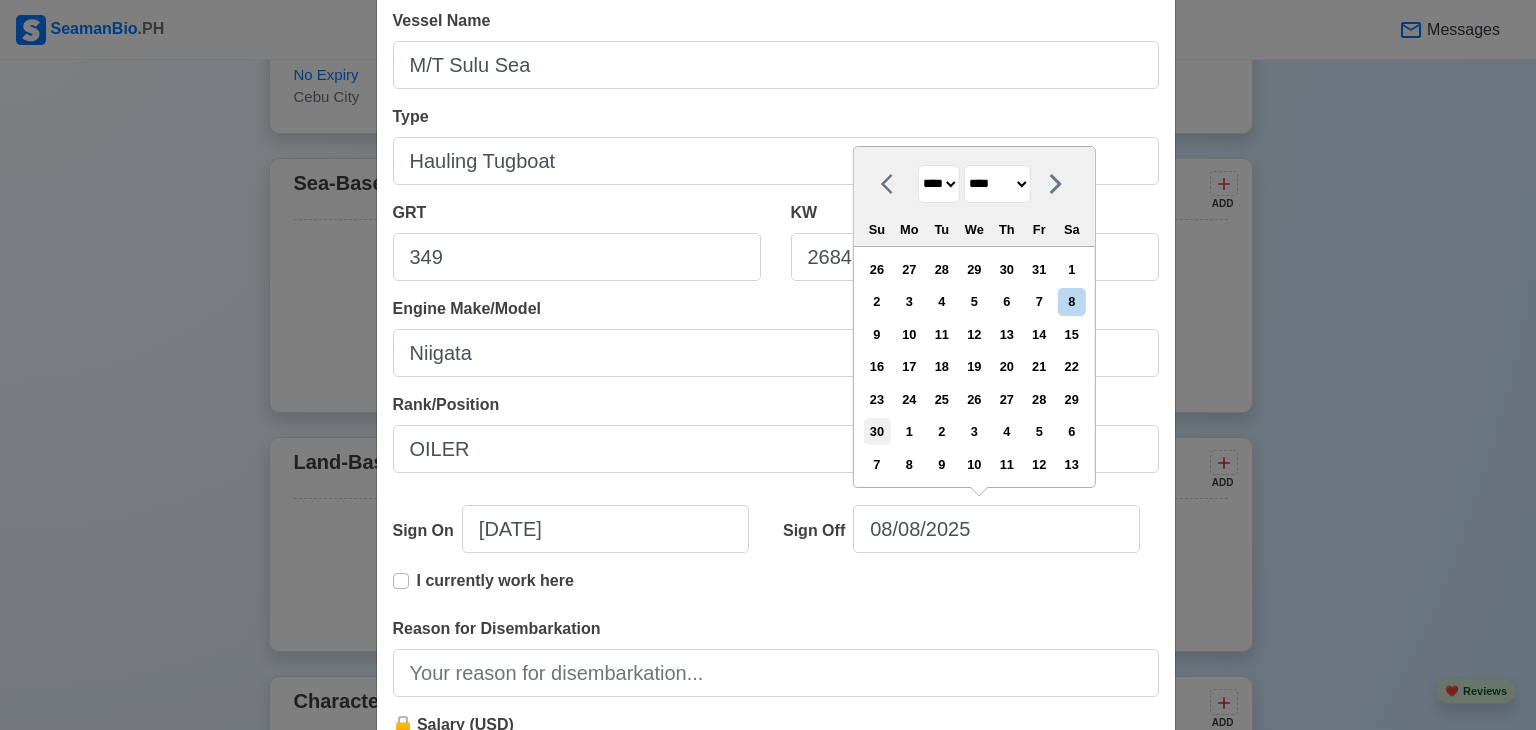 click on "30" at bounding box center (876, 431) 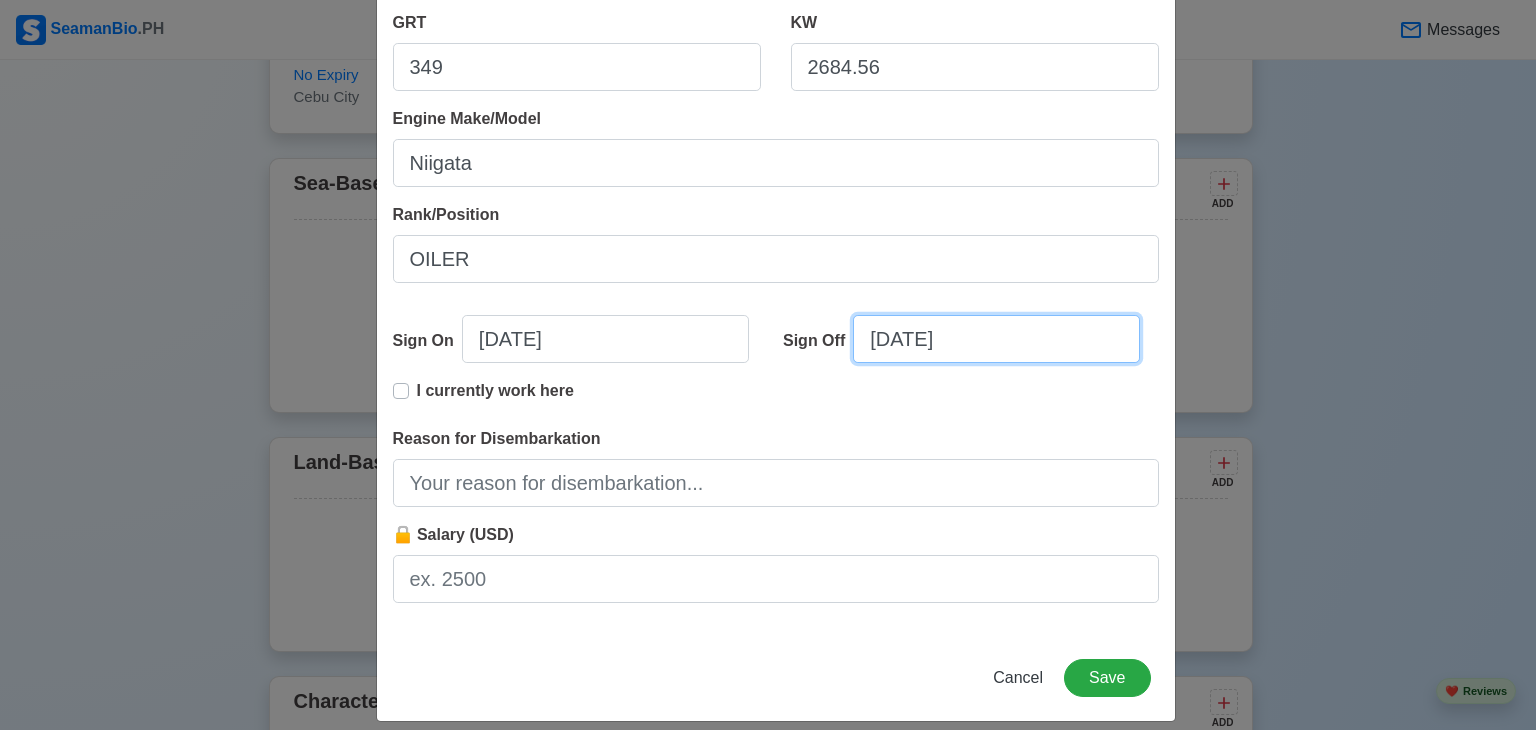 scroll, scrollTop: 409, scrollLeft: 0, axis: vertical 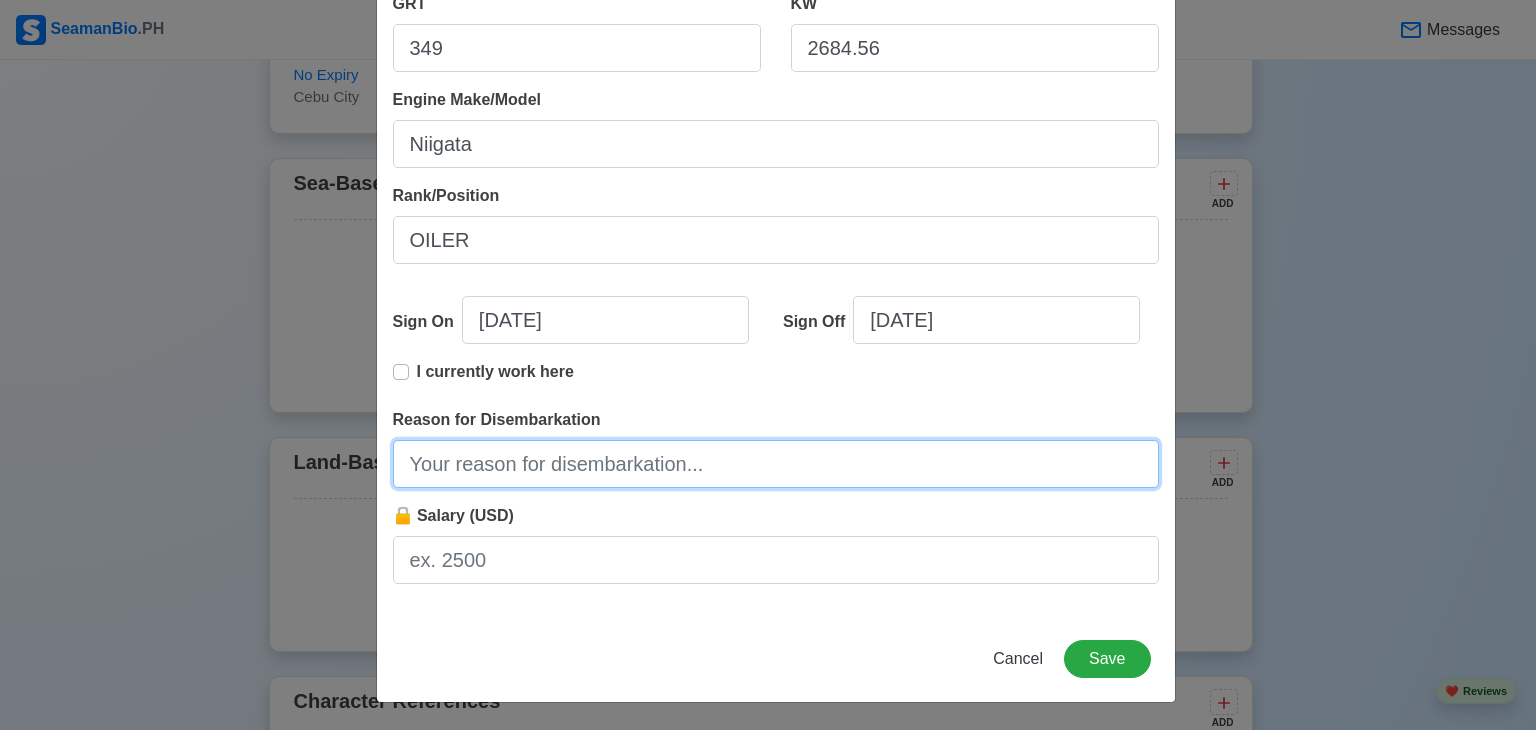click on "Reason for Disembarkation" at bounding box center (776, 464) 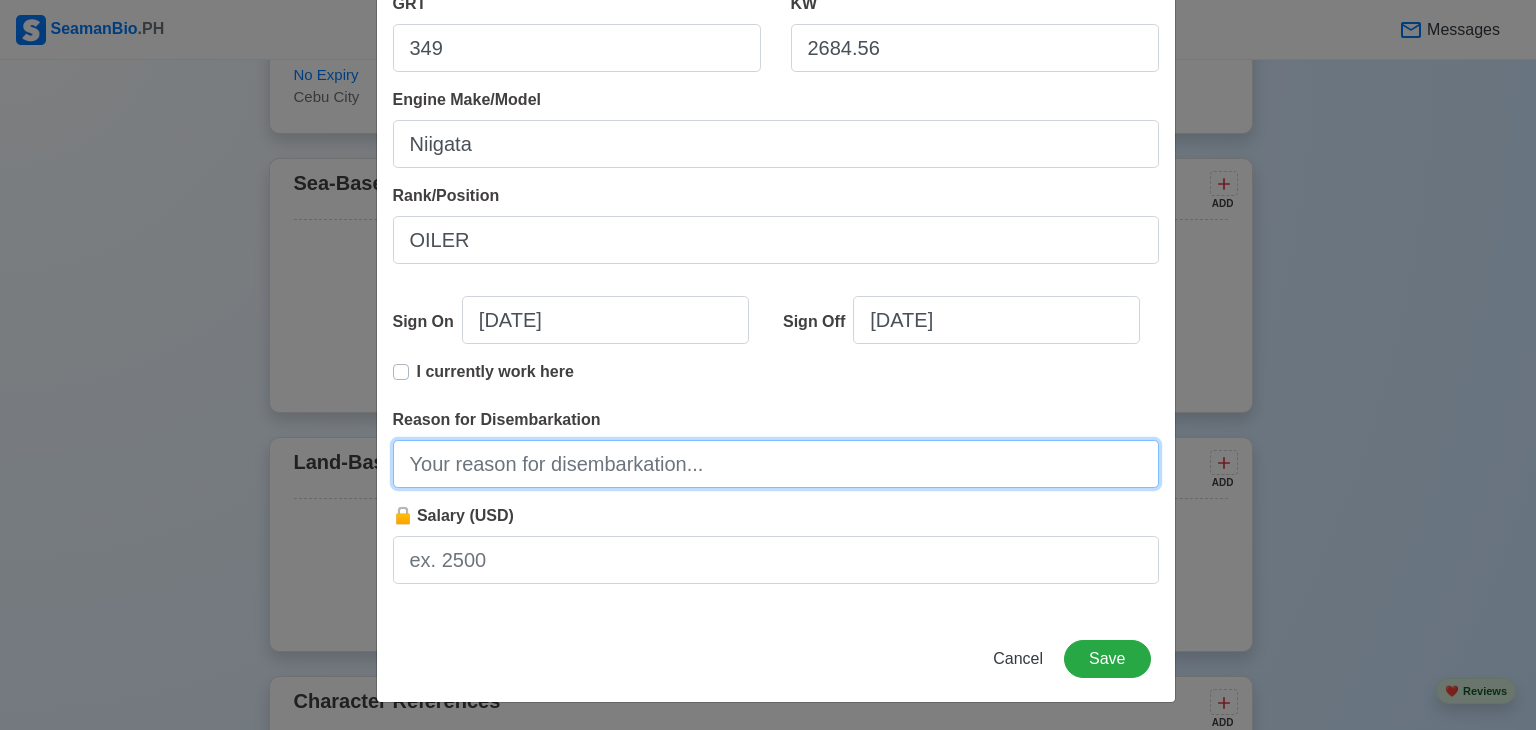 type on "Finish Contract" 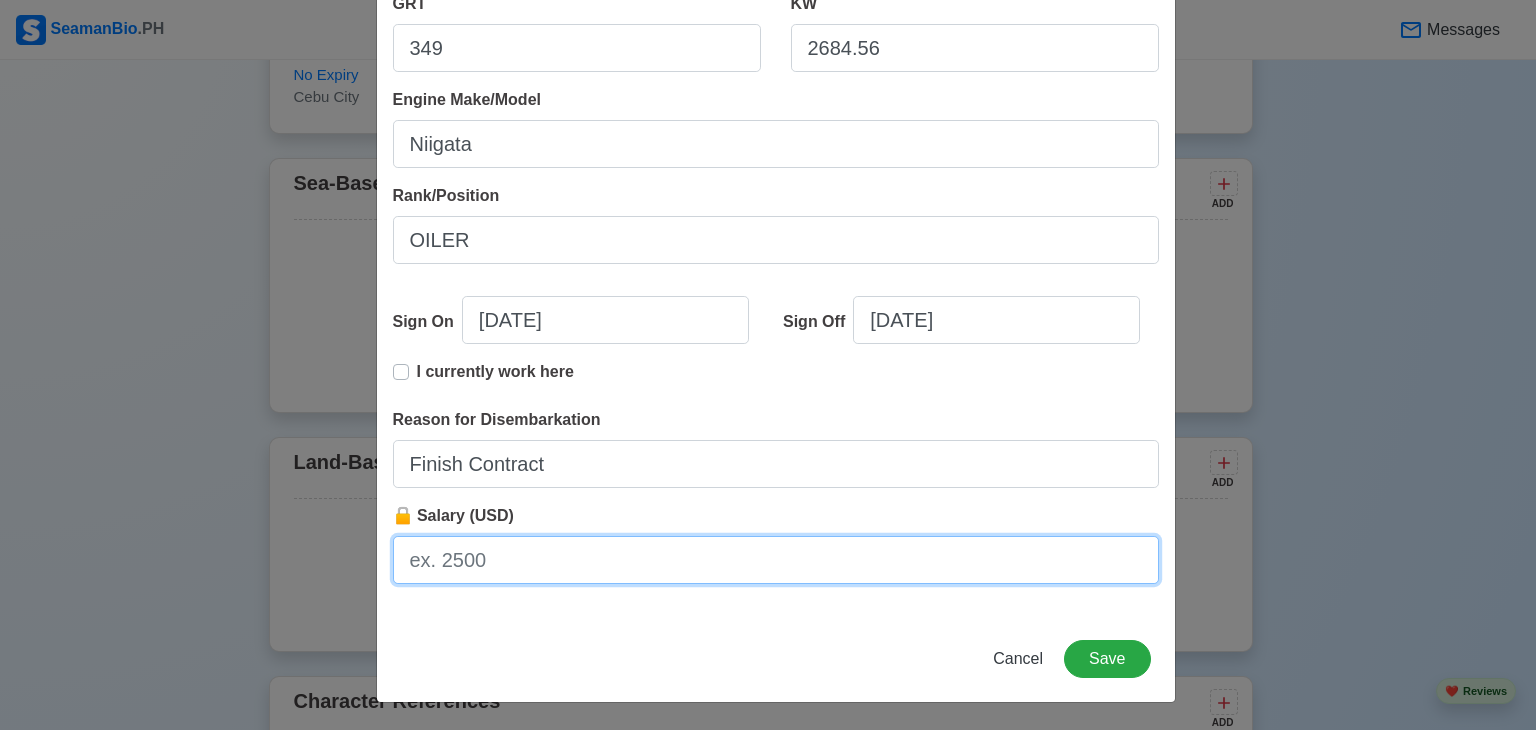 click on "🔒 Salary (USD)" at bounding box center (776, 560) 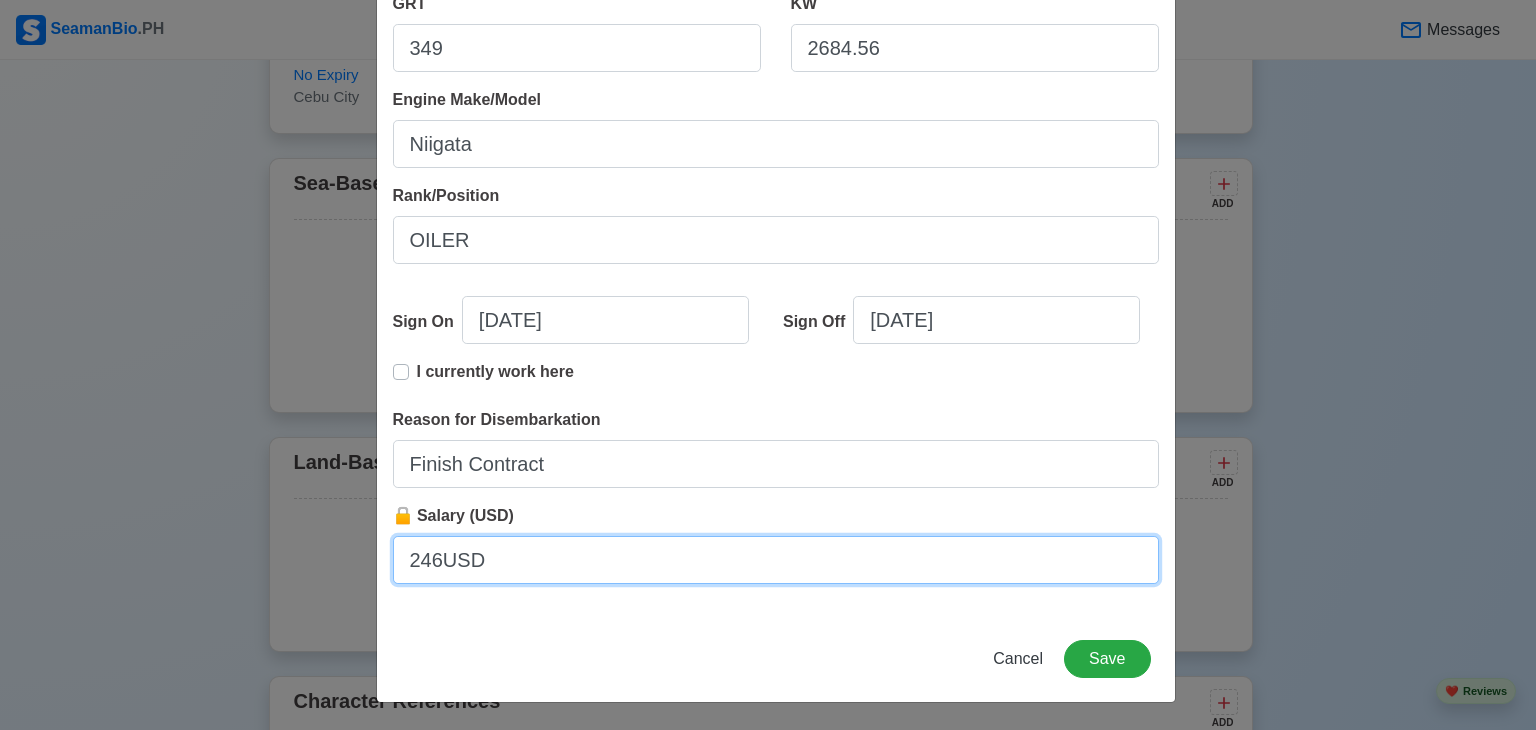 drag, startPoint x: 425, startPoint y: 557, endPoint x: 400, endPoint y: 558, distance: 25.019993 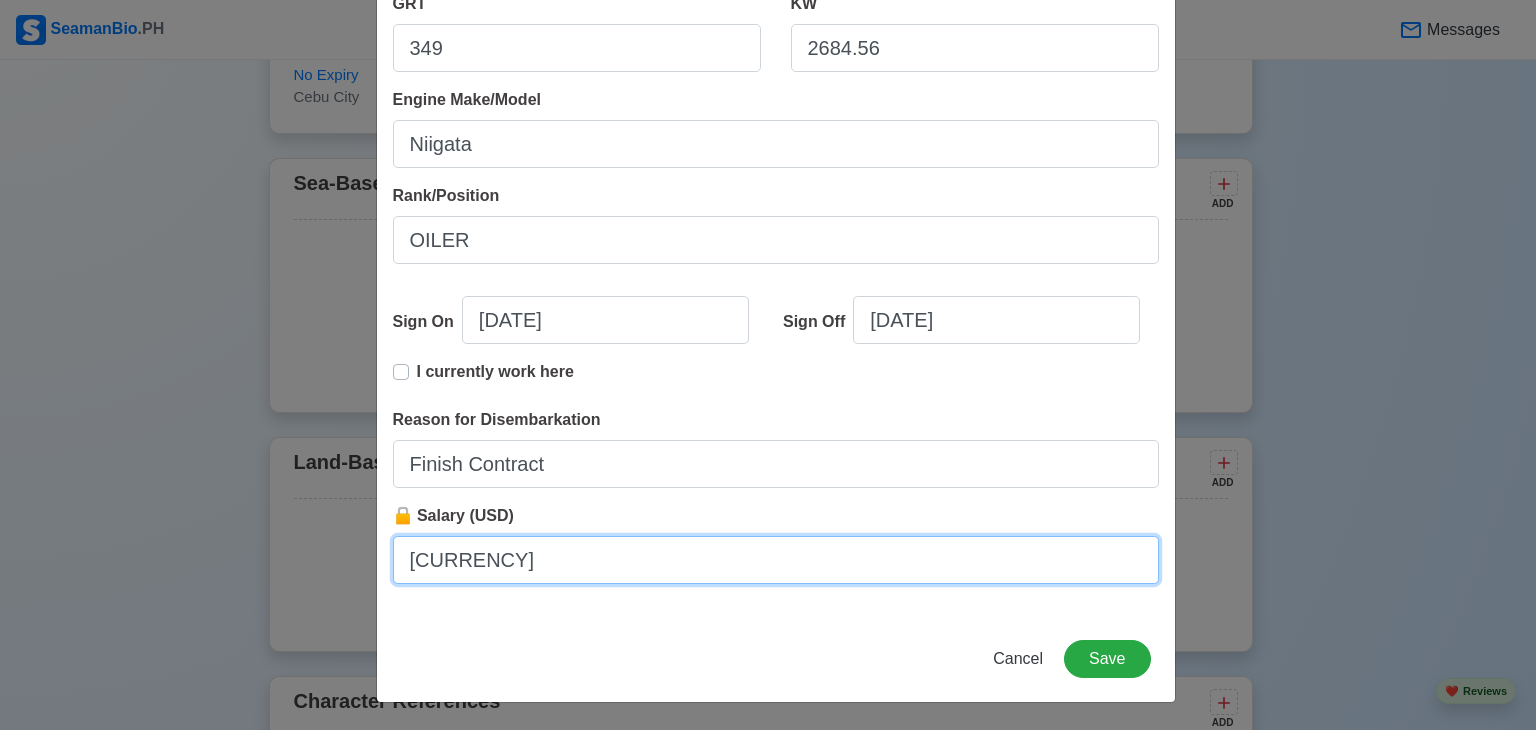 type on "246USD" 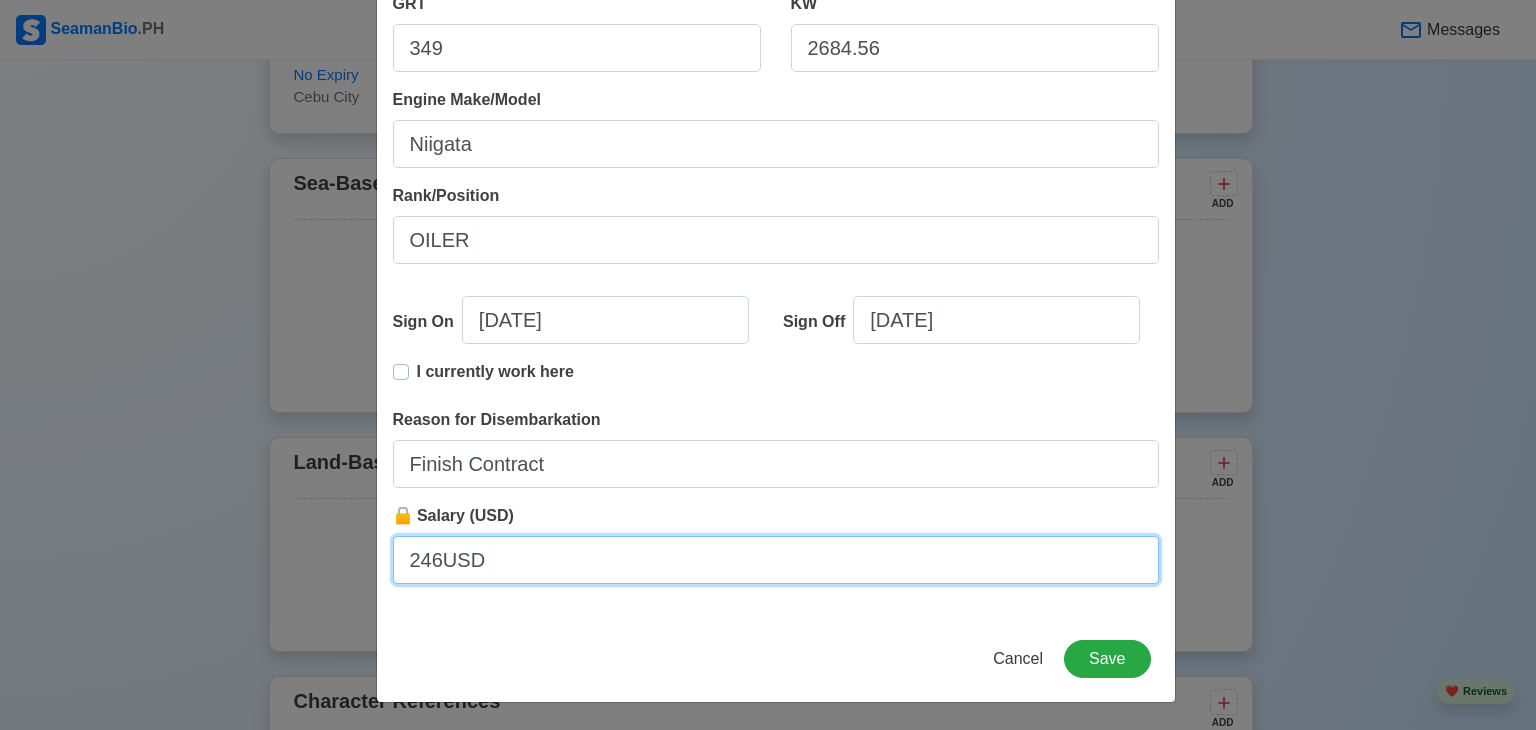 click on "246USD" at bounding box center (776, 560) 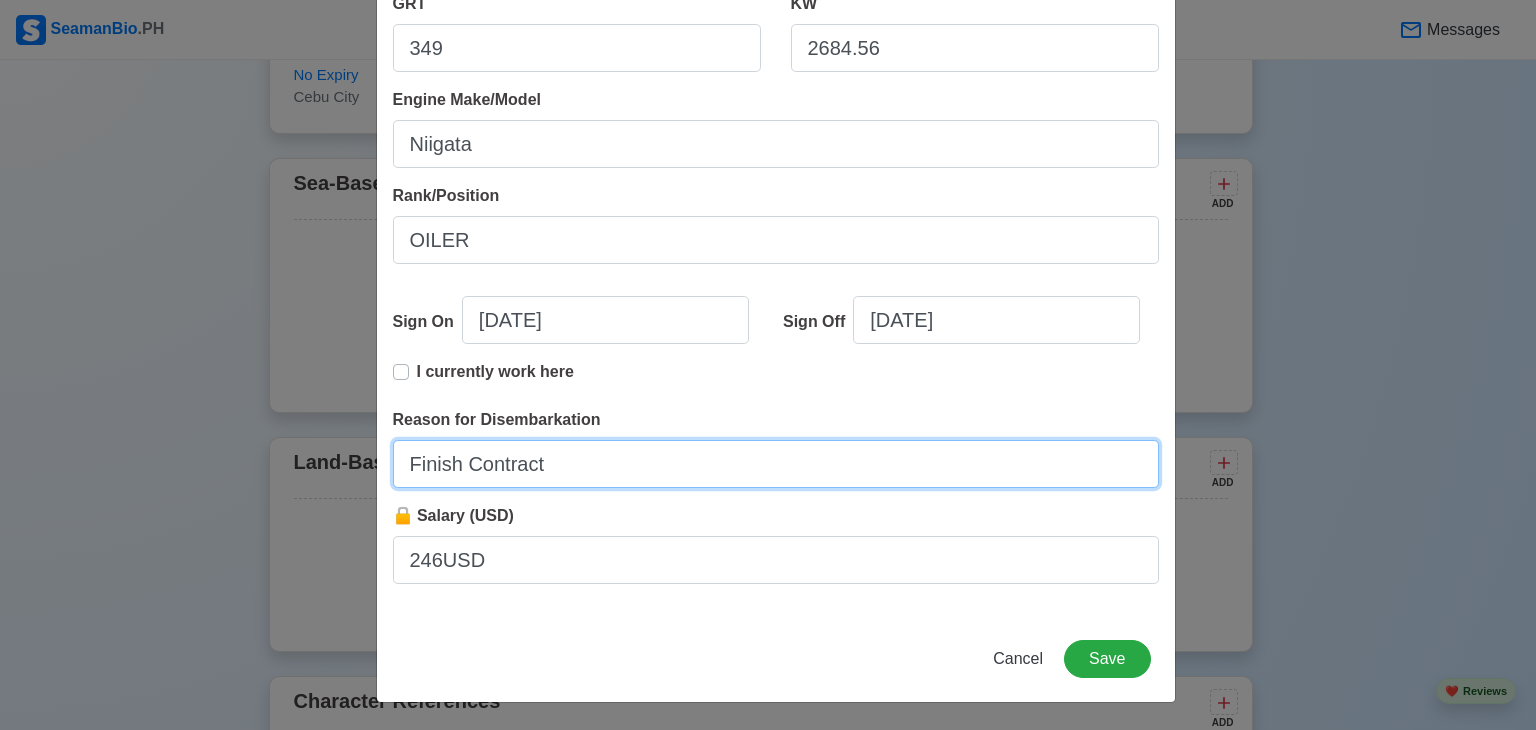 click on "Finish Contract" at bounding box center [776, 464] 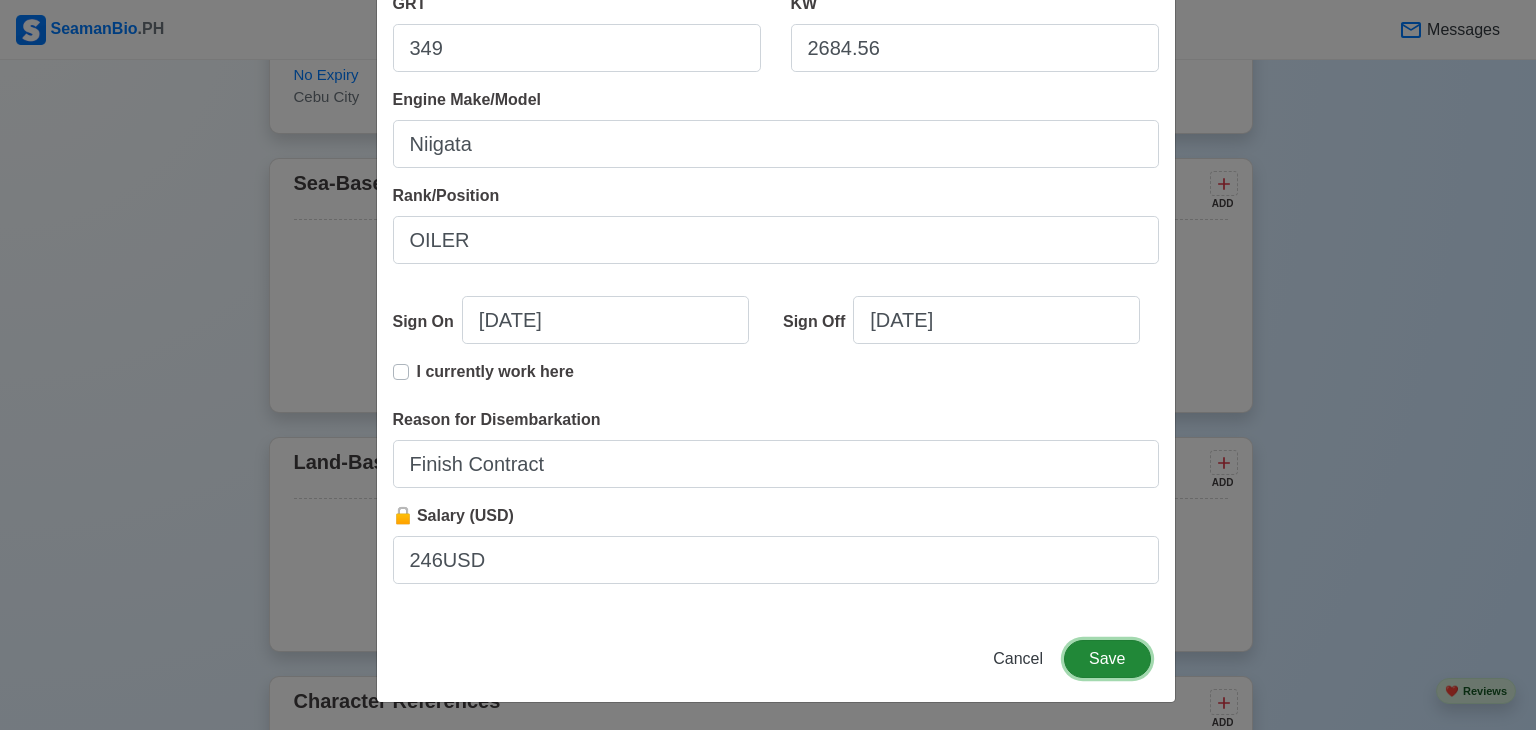 click on "Save" at bounding box center (1107, 659) 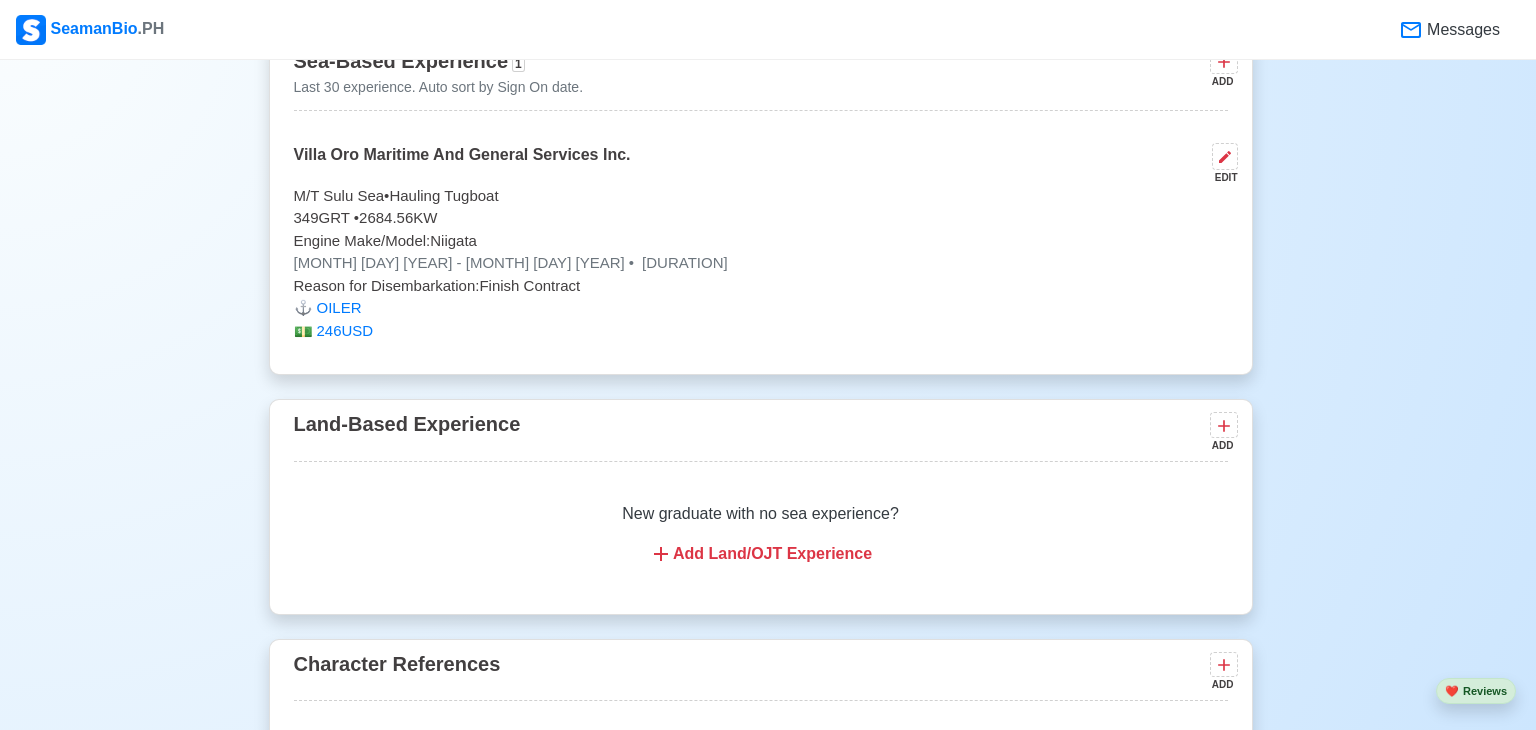 scroll, scrollTop: 4579, scrollLeft: 0, axis: vertical 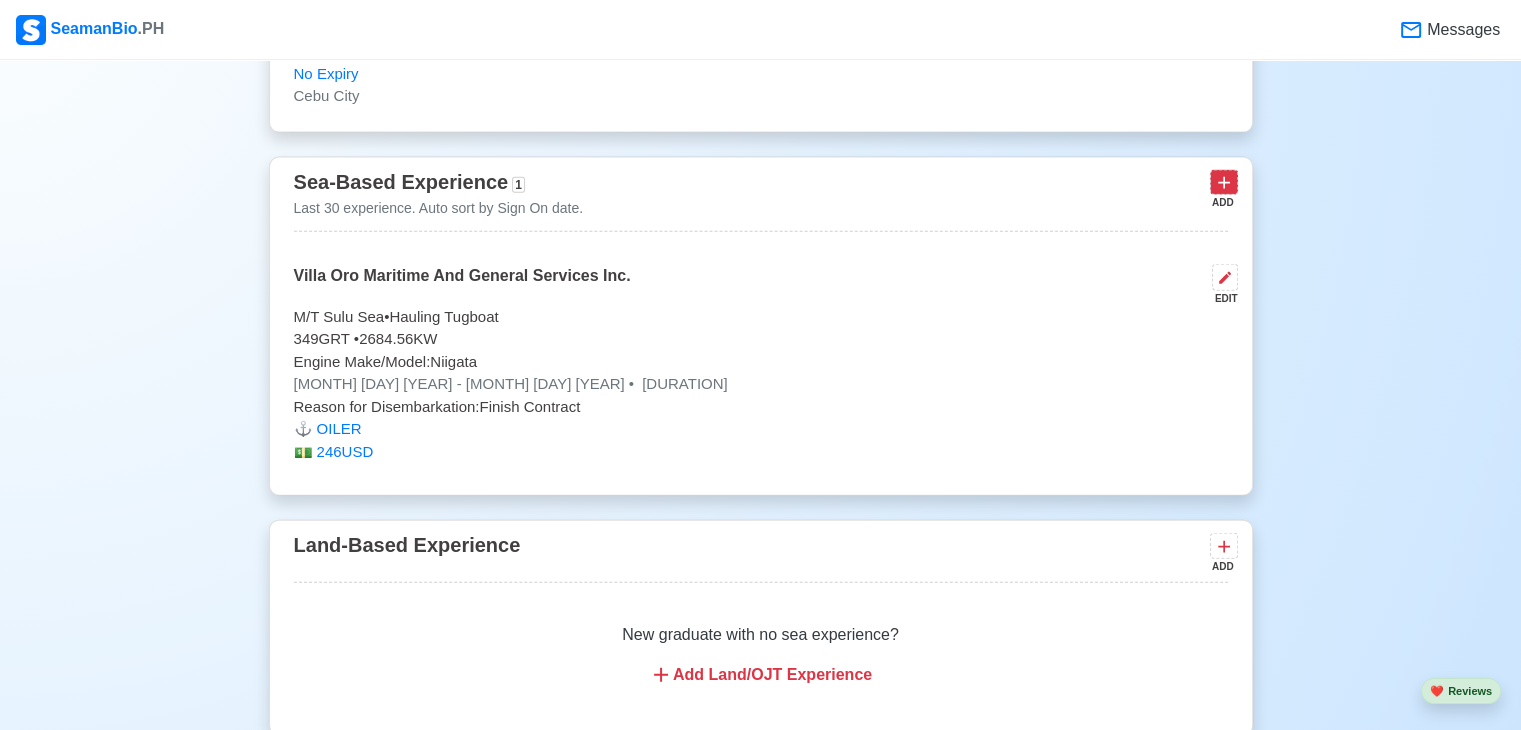 click at bounding box center (1224, 182) 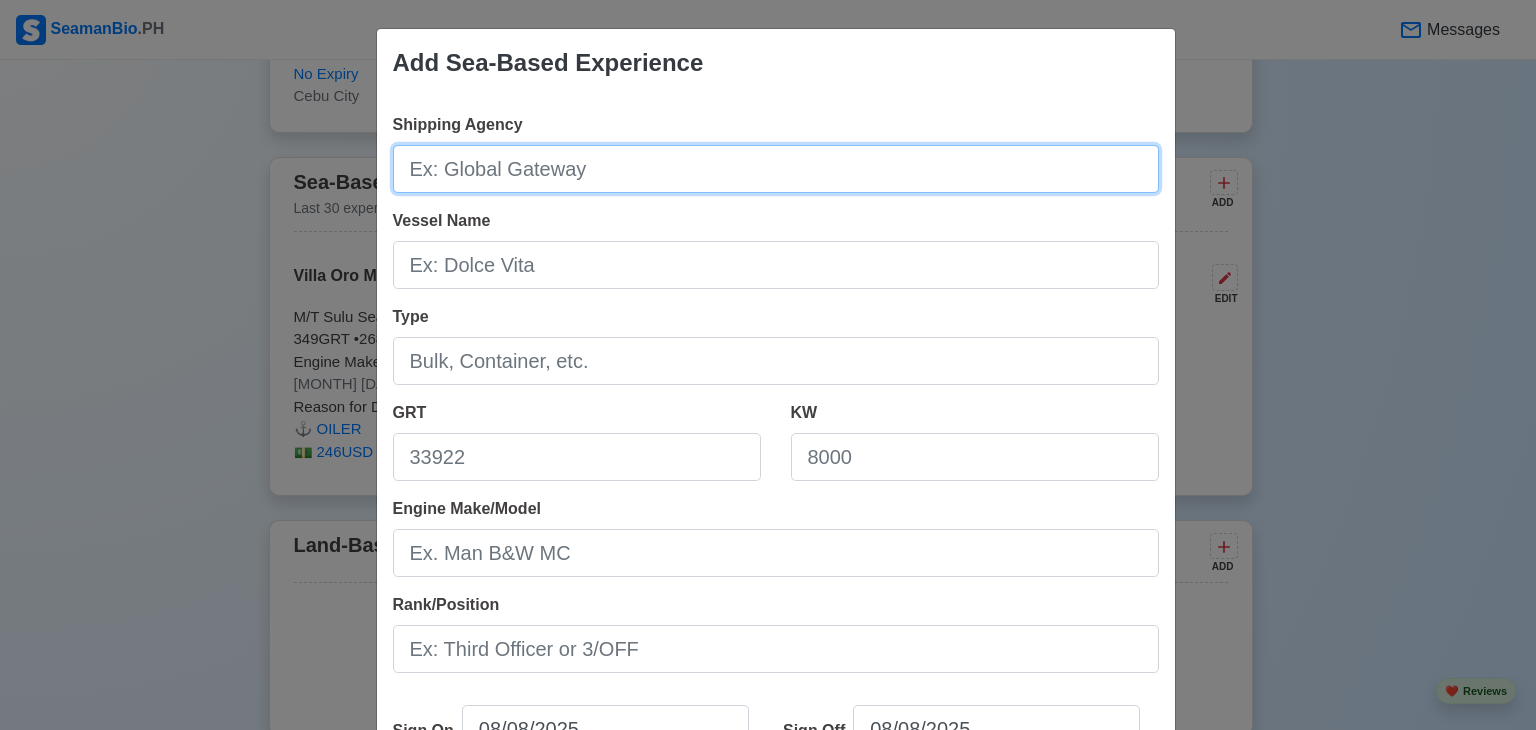click on "Shipping Agency" at bounding box center (776, 169) 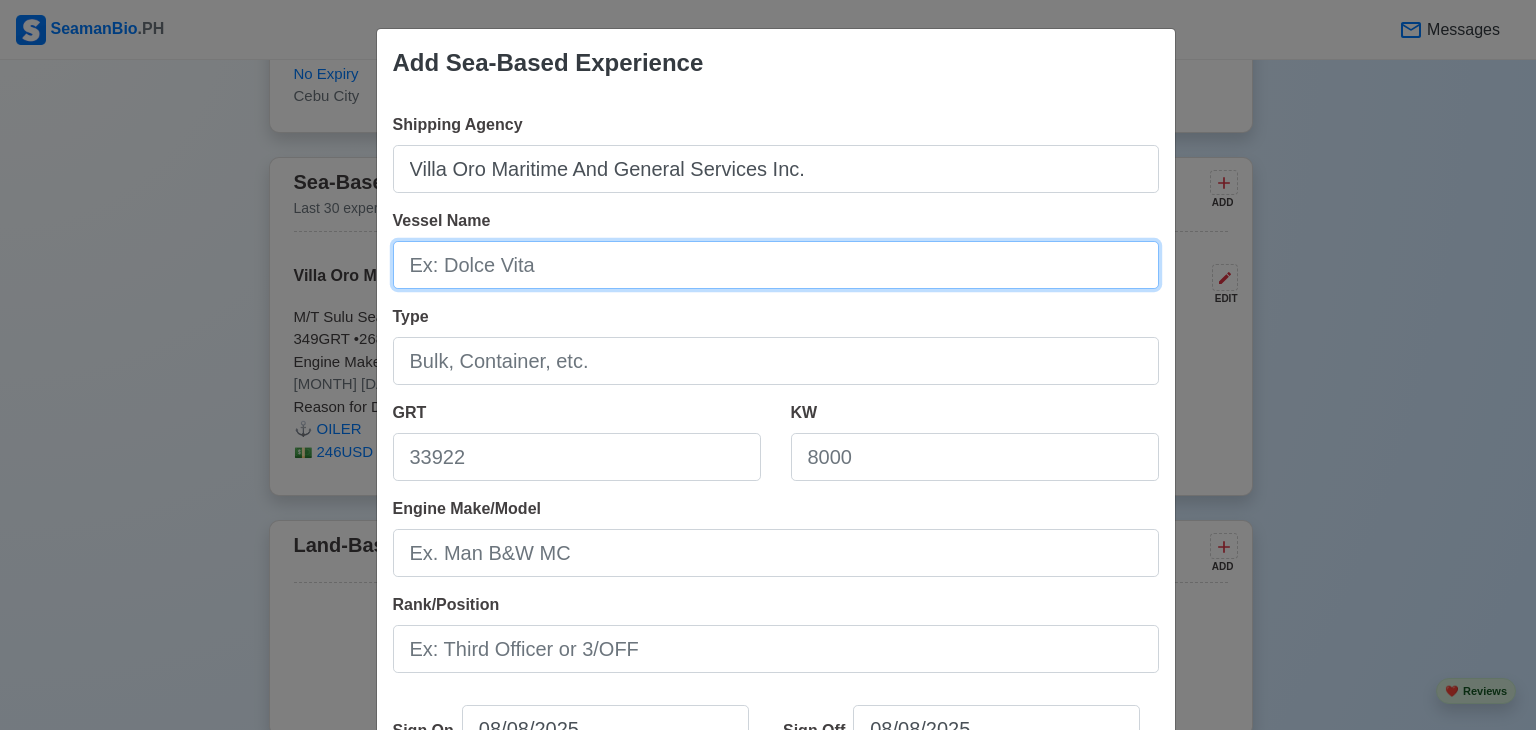 click on "Vessel Name" at bounding box center [776, 265] 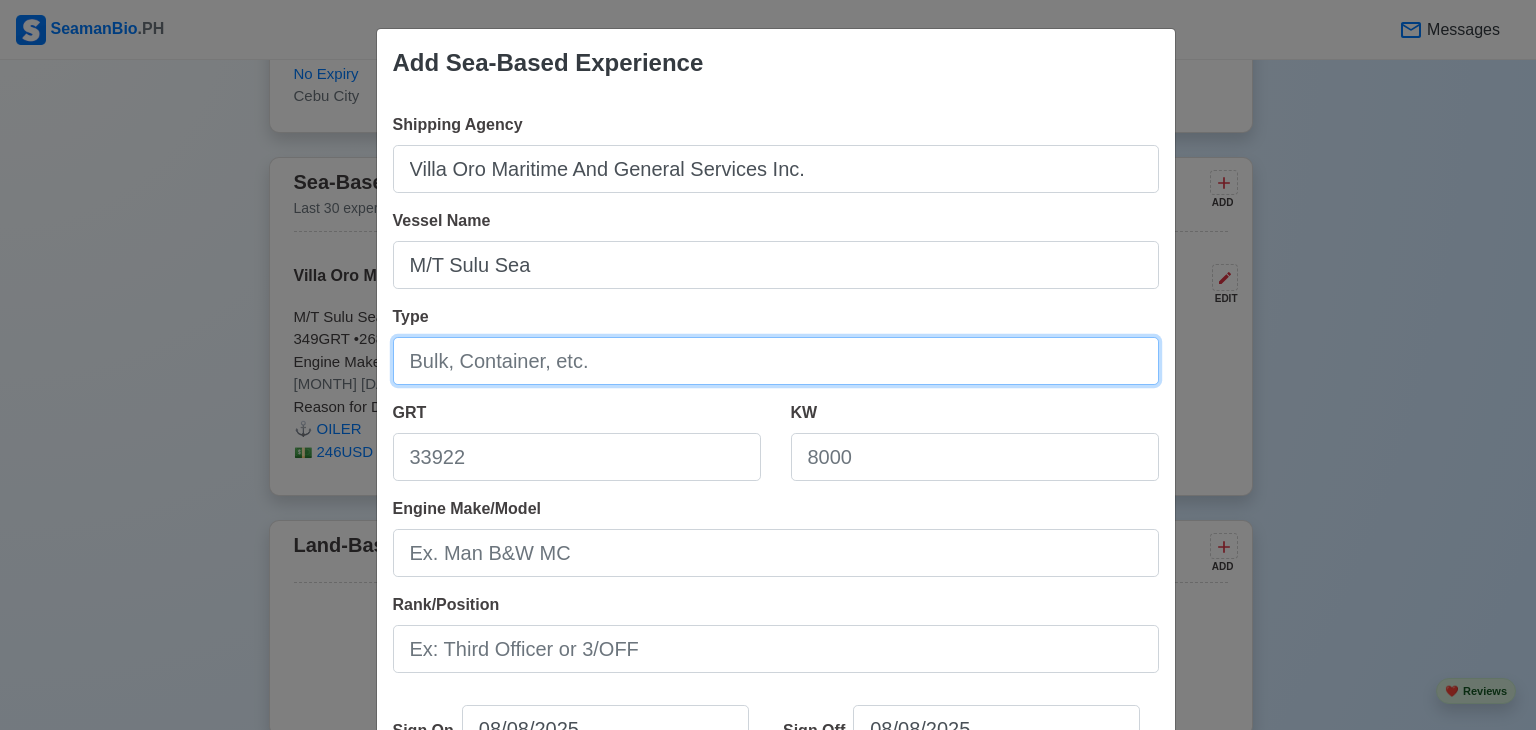 click on "Type" at bounding box center (776, 361) 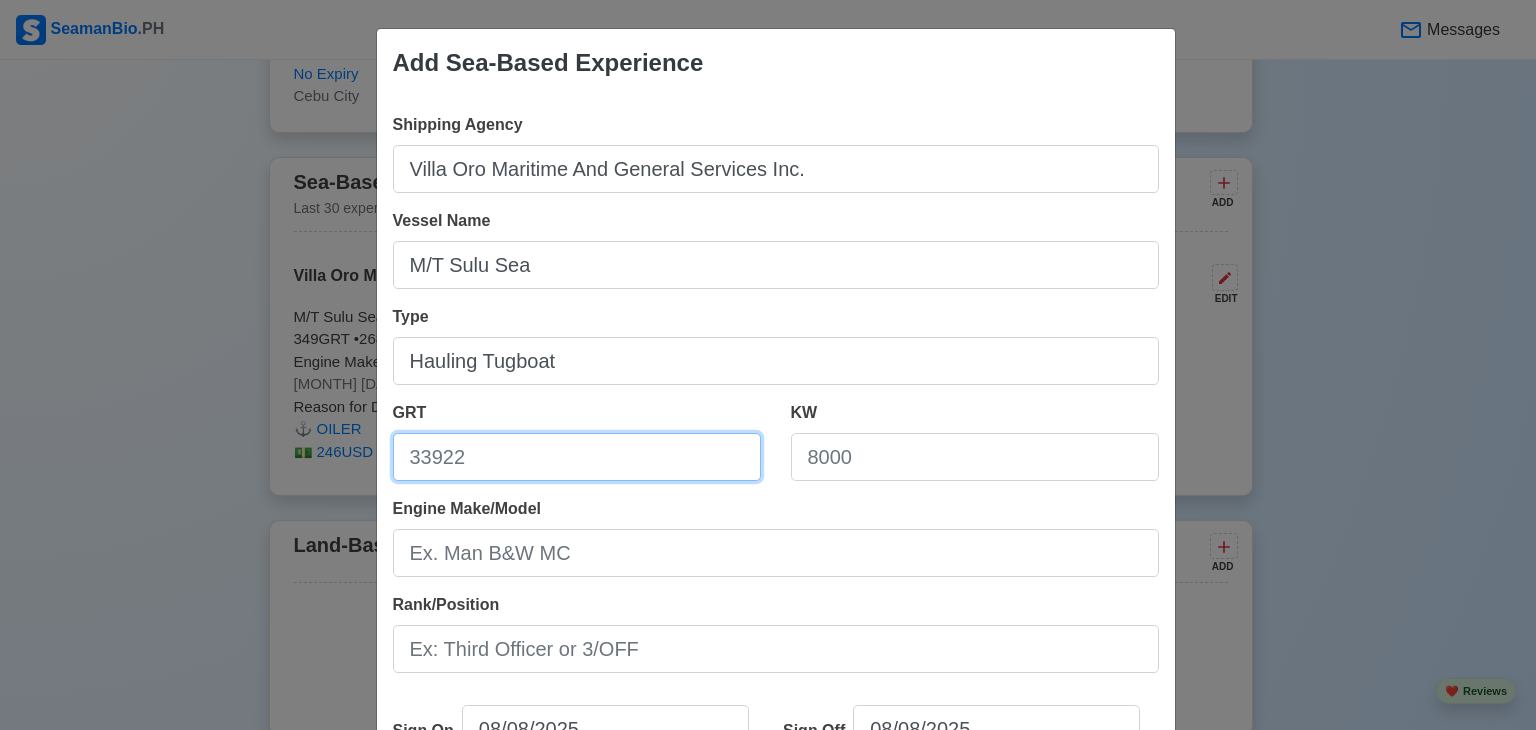click on "GRT" at bounding box center (577, 457) 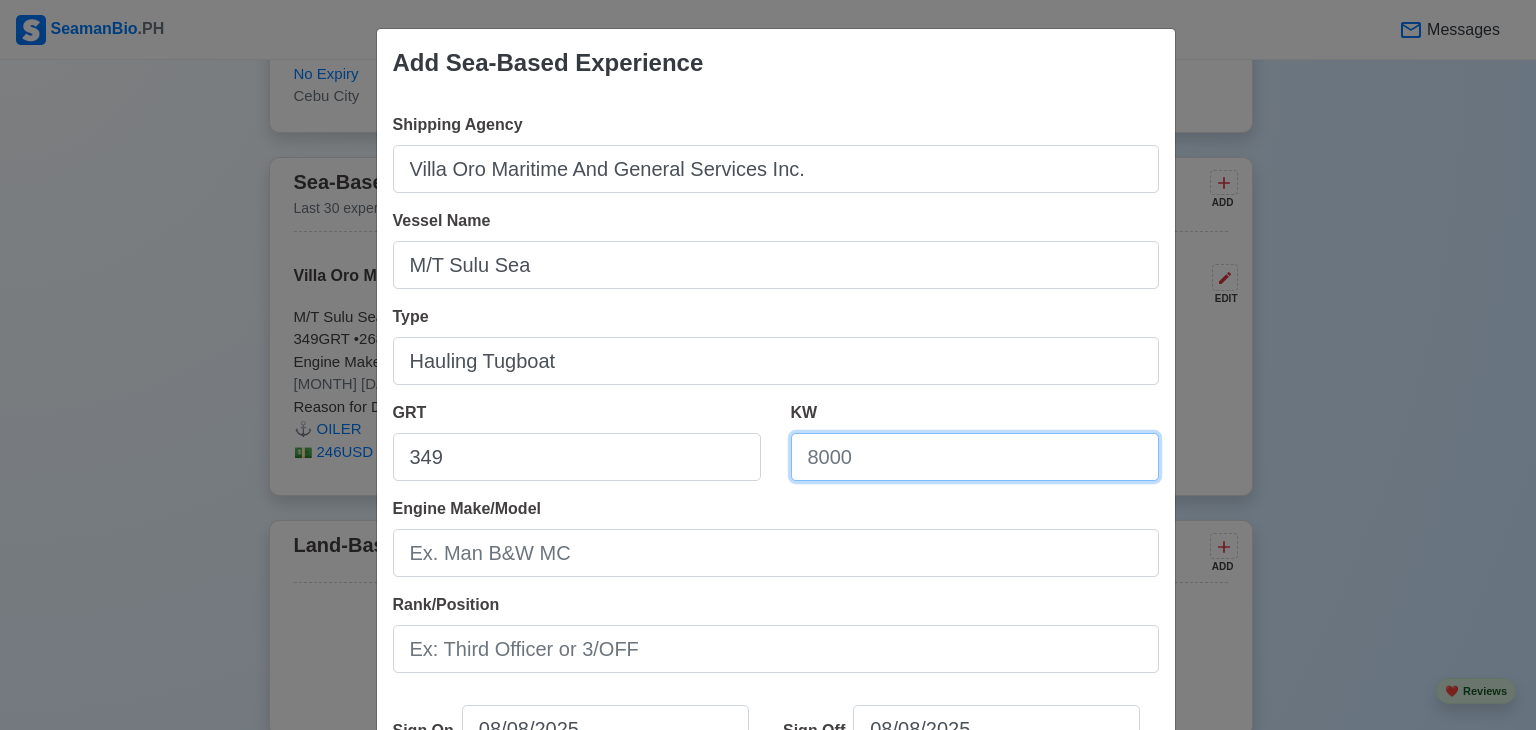 click on "KW" at bounding box center (975, 457) 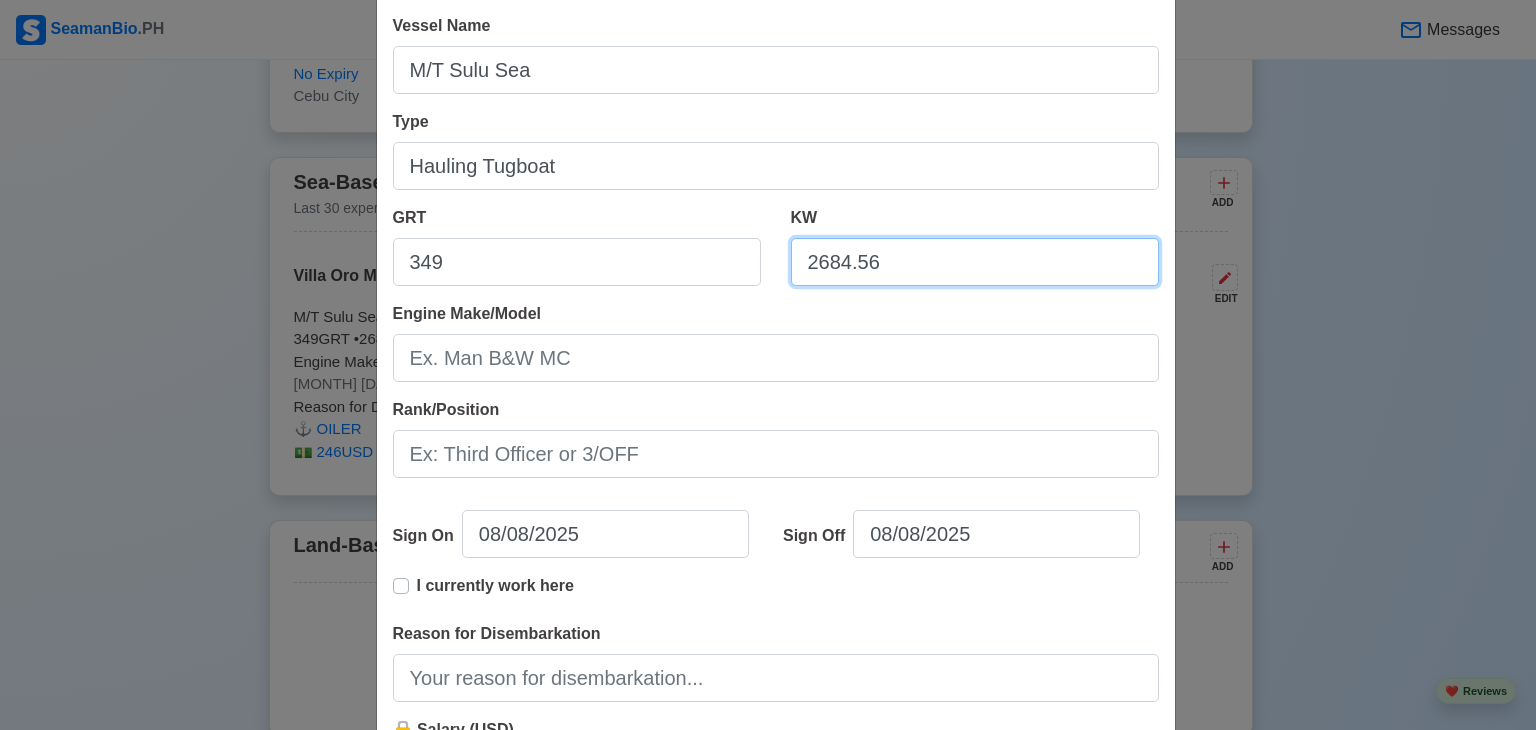 scroll, scrollTop: 200, scrollLeft: 0, axis: vertical 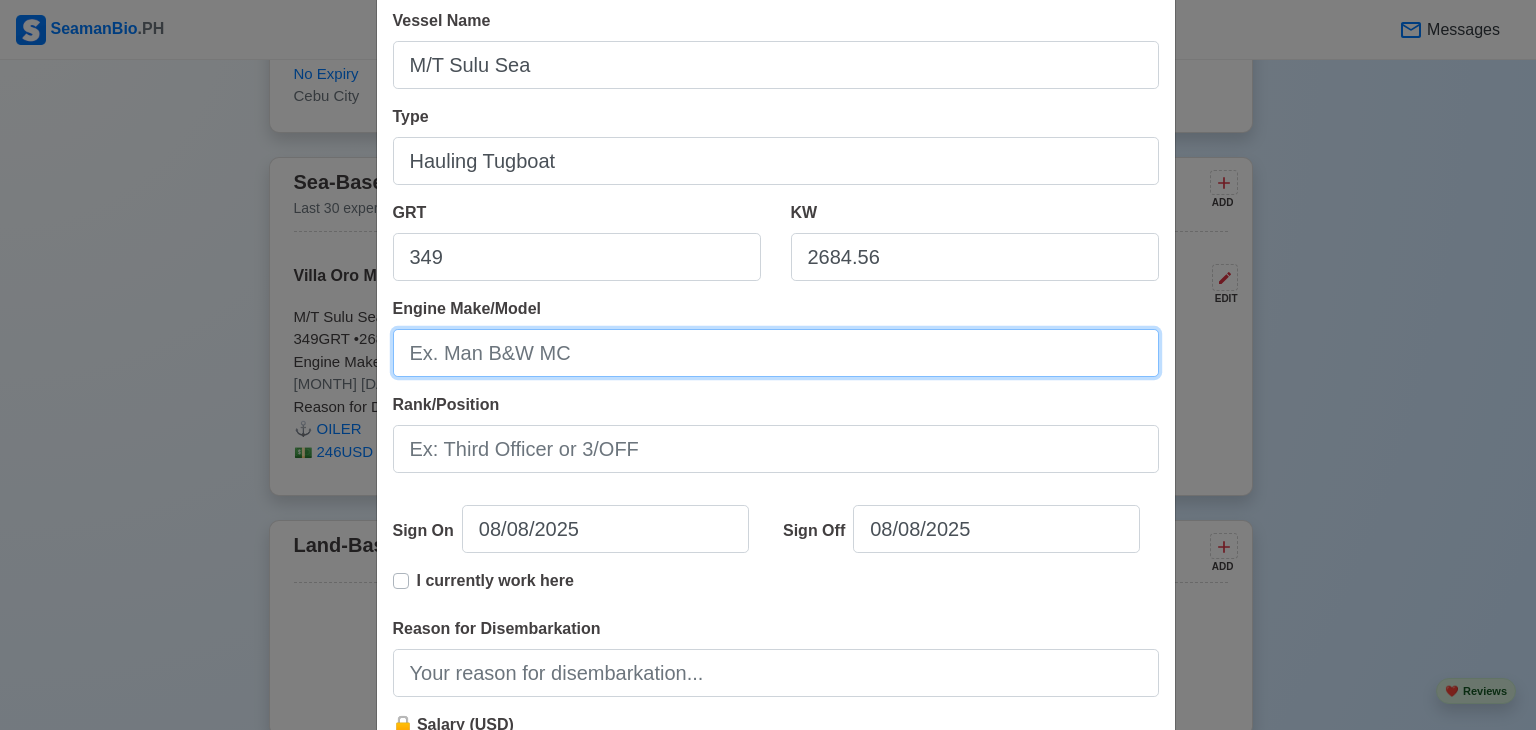 click on "Engine Make/Model" at bounding box center (776, 353) 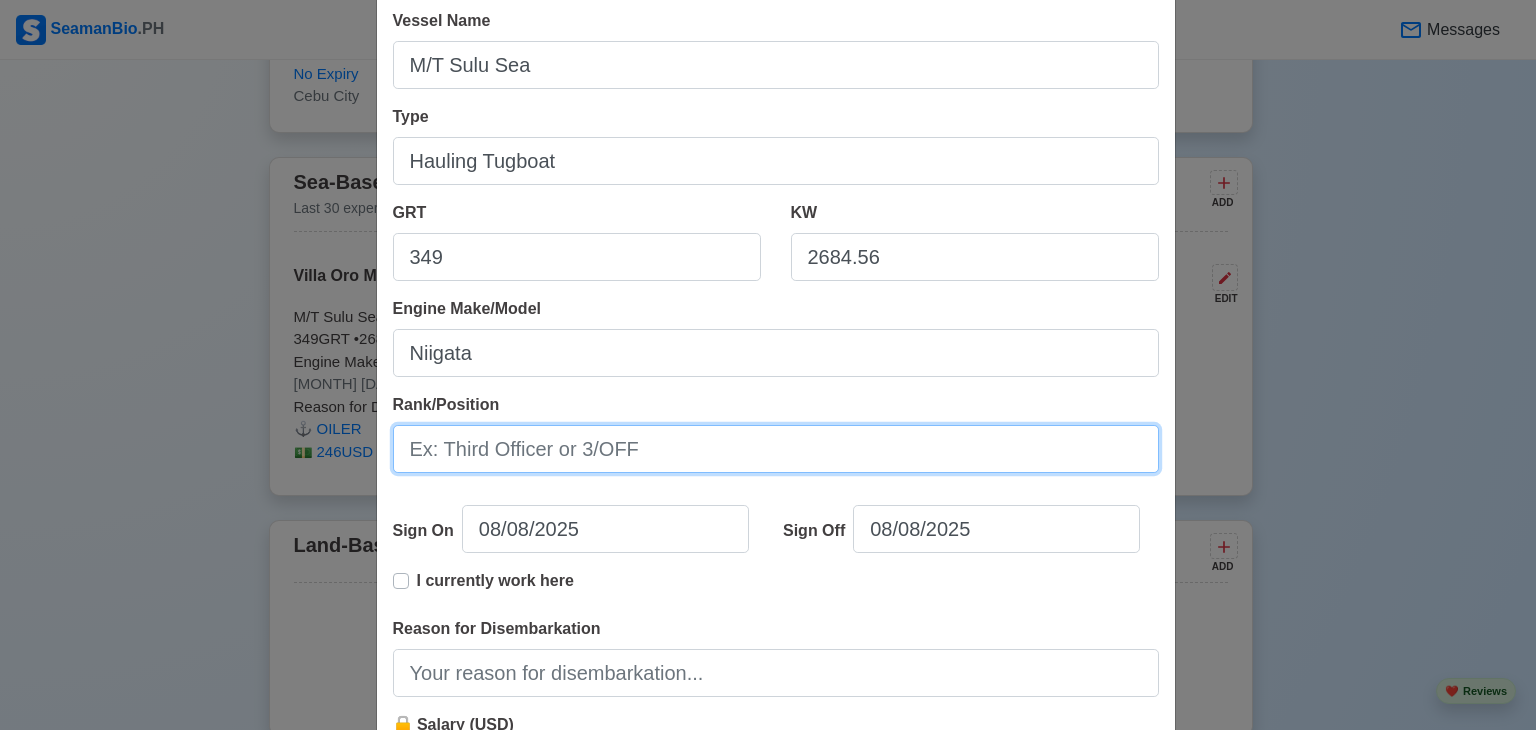 click on "Rank/Position" at bounding box center [776, 449] 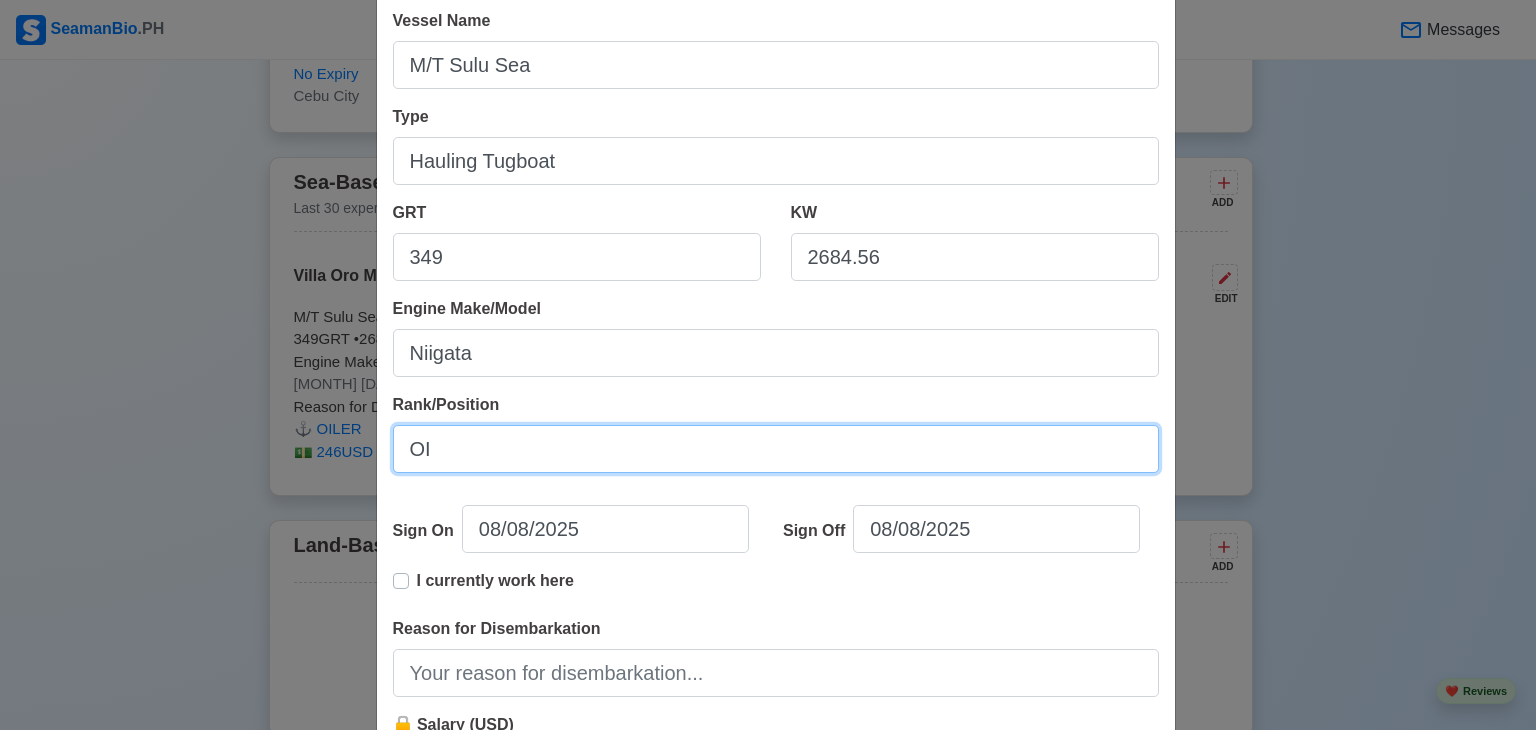 type on "O" 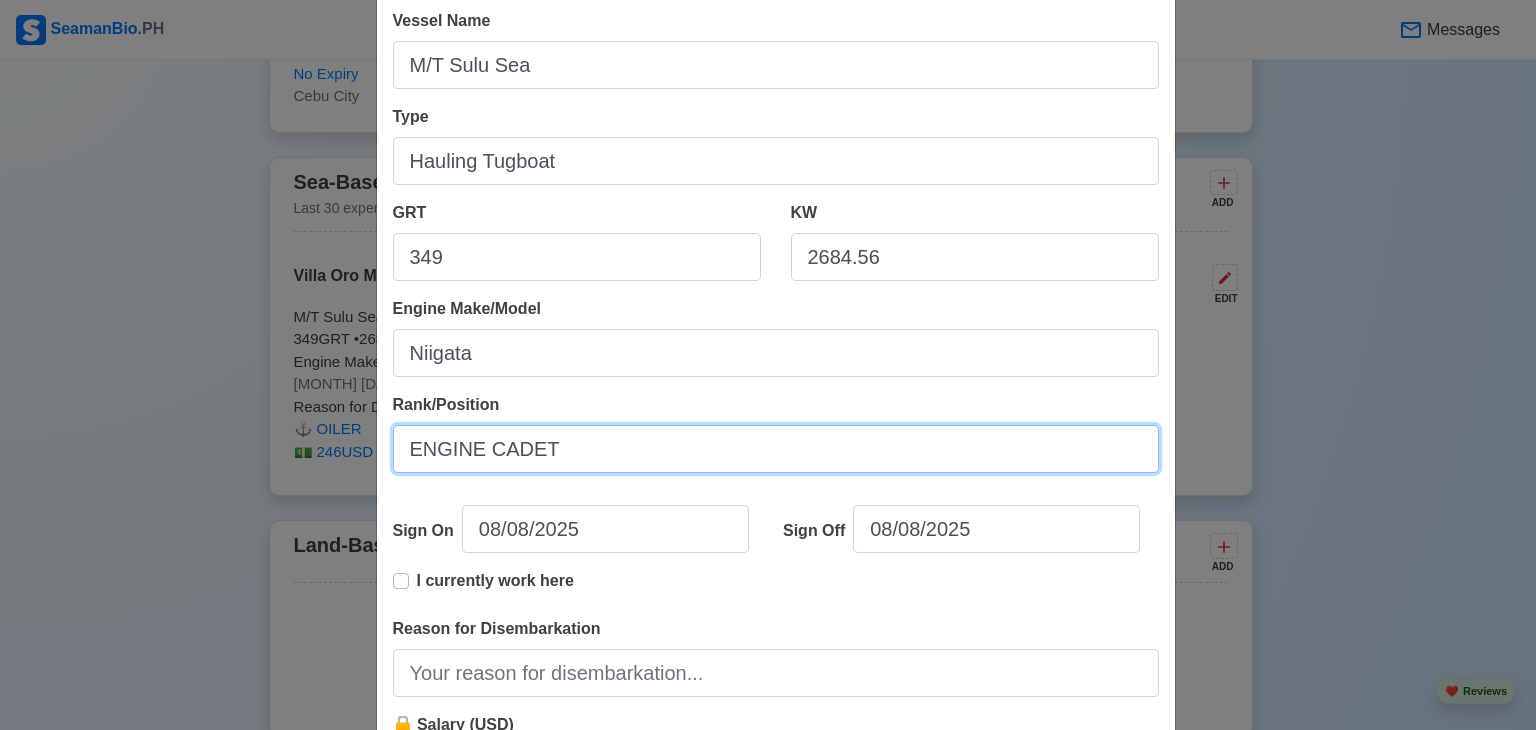 type on "ENGINE CADET" 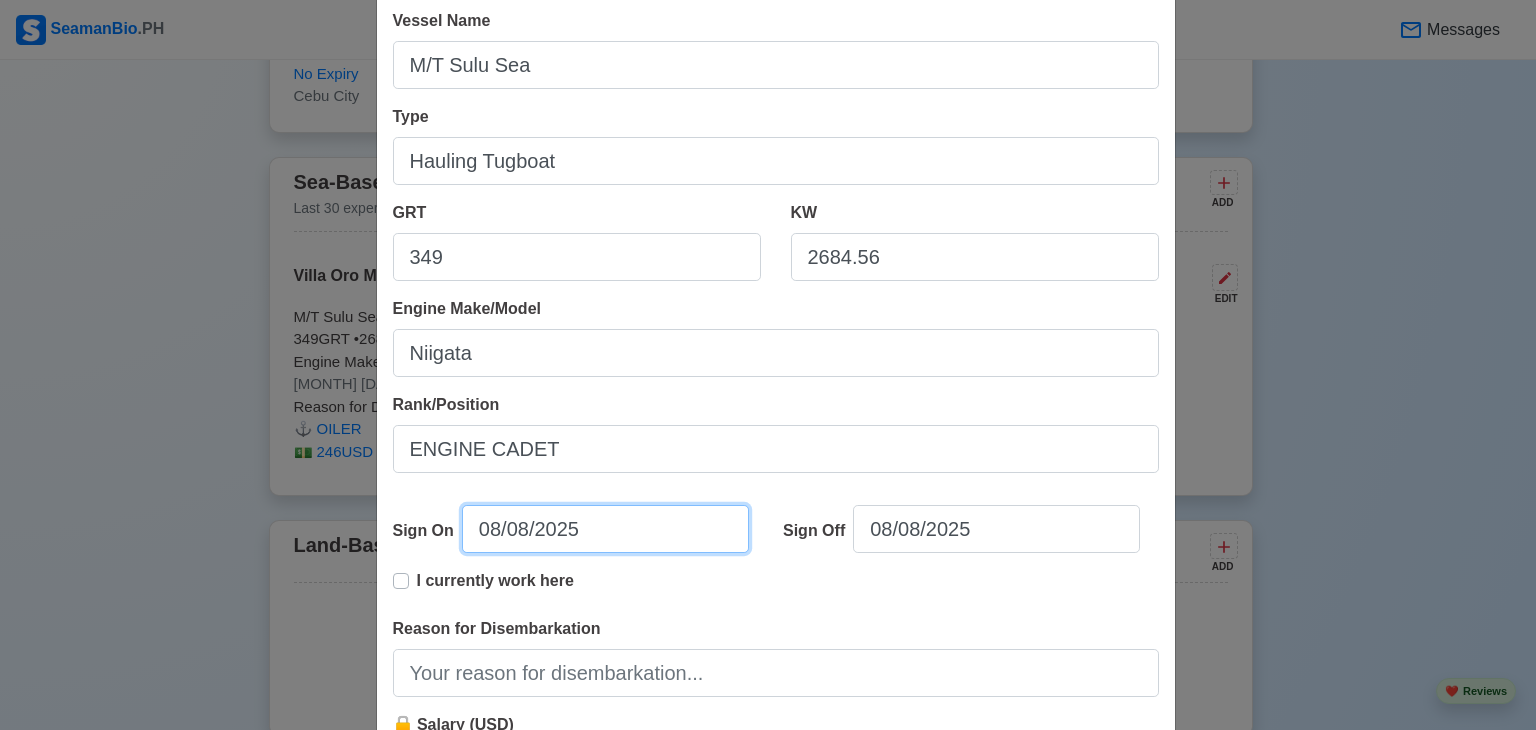 select on "****" 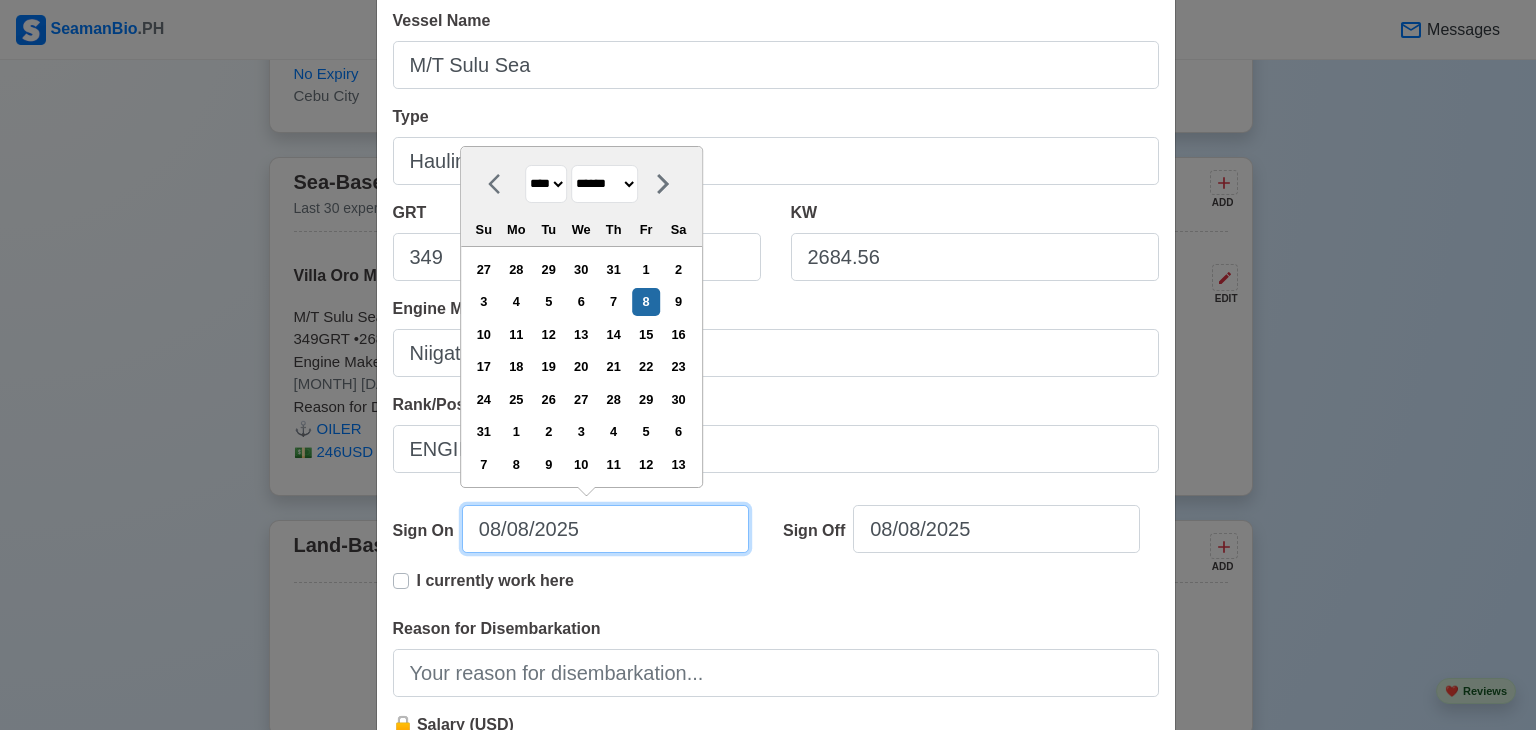 click on "08/08/2025" at bounding box center [605, 529] 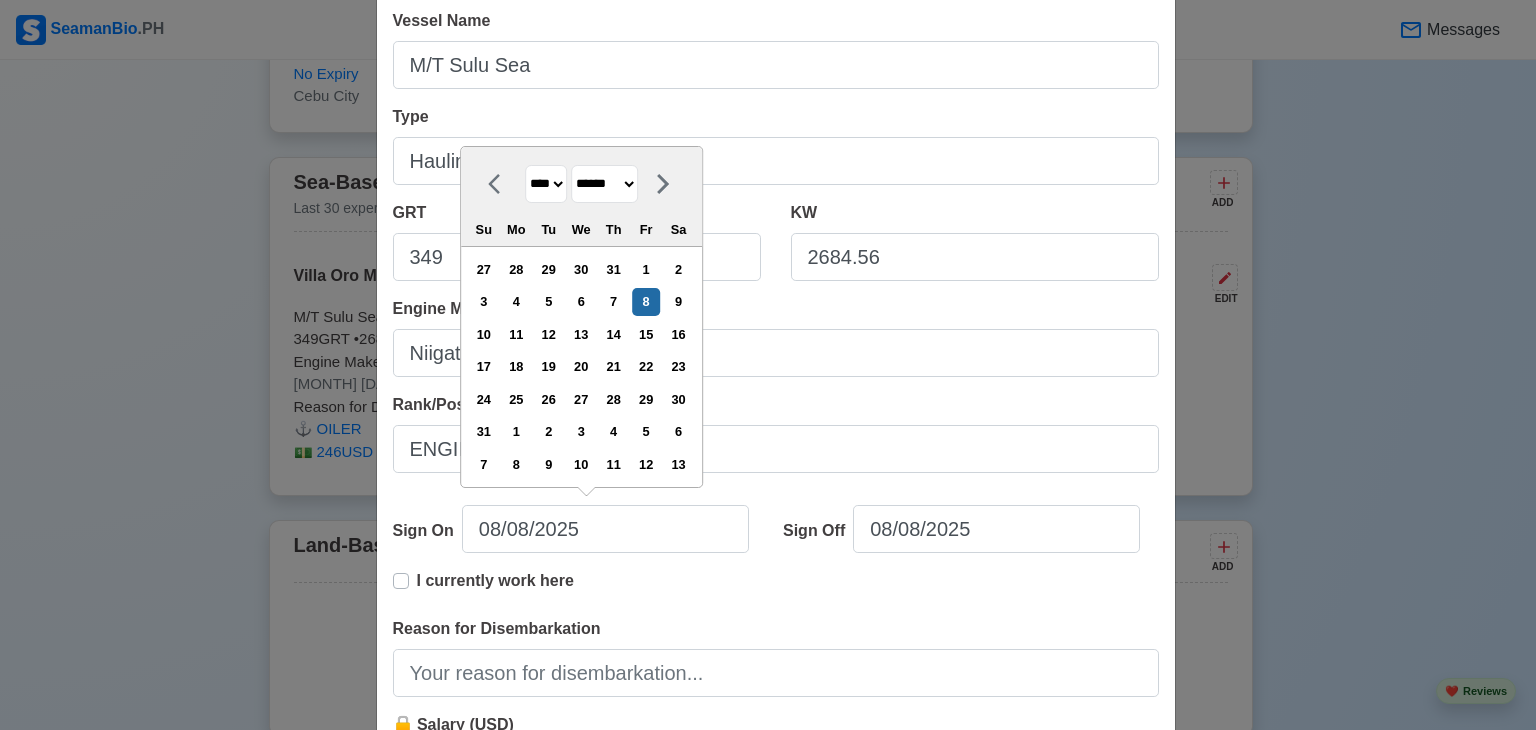 click on "**** **** **** **** **** **** **** **** **** **** **** **** **** **** **** **** **** **** **** **** **** **** **** **** **** **** **** **** **** **** **** **** **** **** **** **** **** **** **** **** **** **** **** **** **** **** **** **** **** **** **** **** **** **** **** **** **** **** **** **** **** **** **** **** **** **** **** **** **** **** **** **** **** **** **** **** **** **** **** **** **** **** **** **** **** **** **** **** **** **** **** **** **** **** **** **** **** **** **** **** **** **** **** **** **** ****" at bounding box center [546, 184] 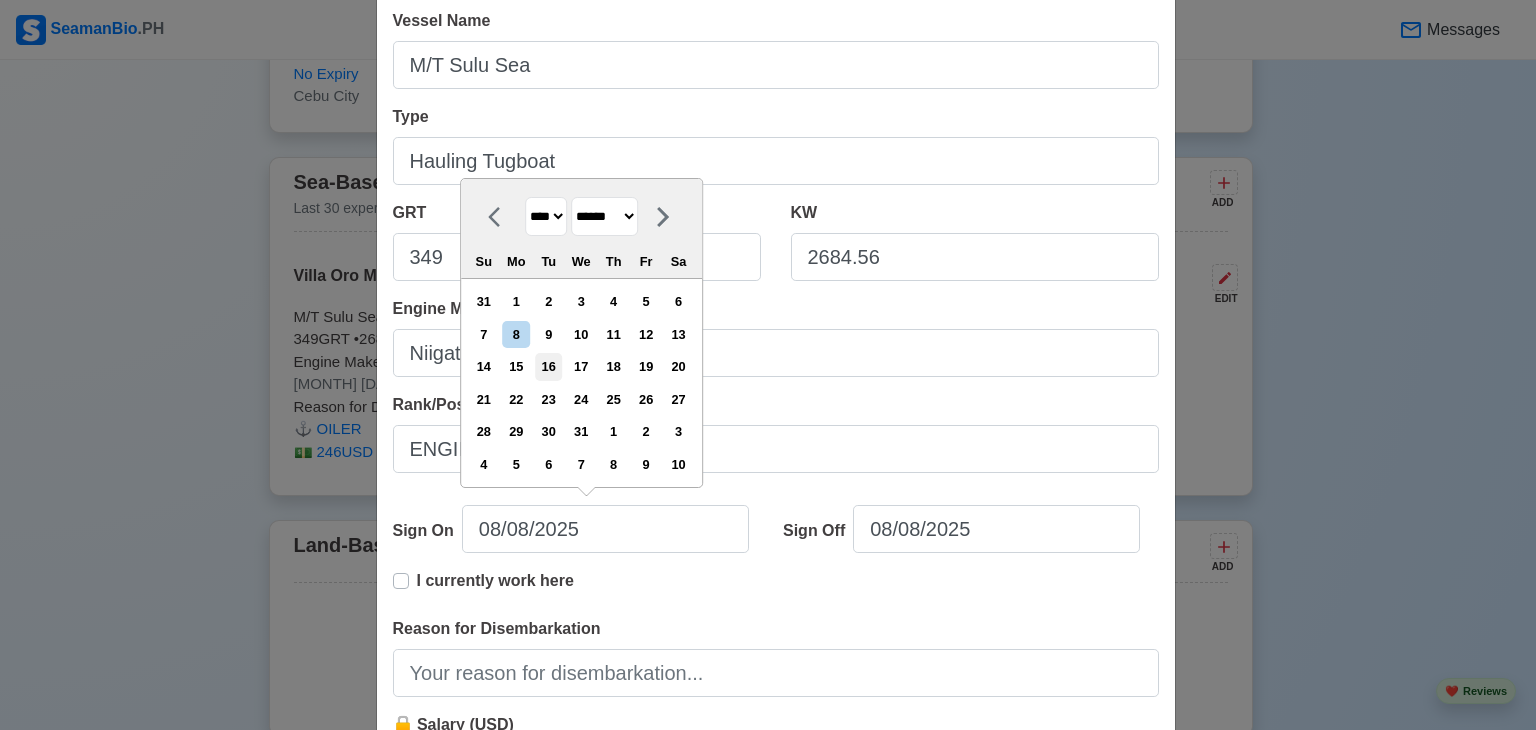 click on "16" at bounding box center [548, 366] 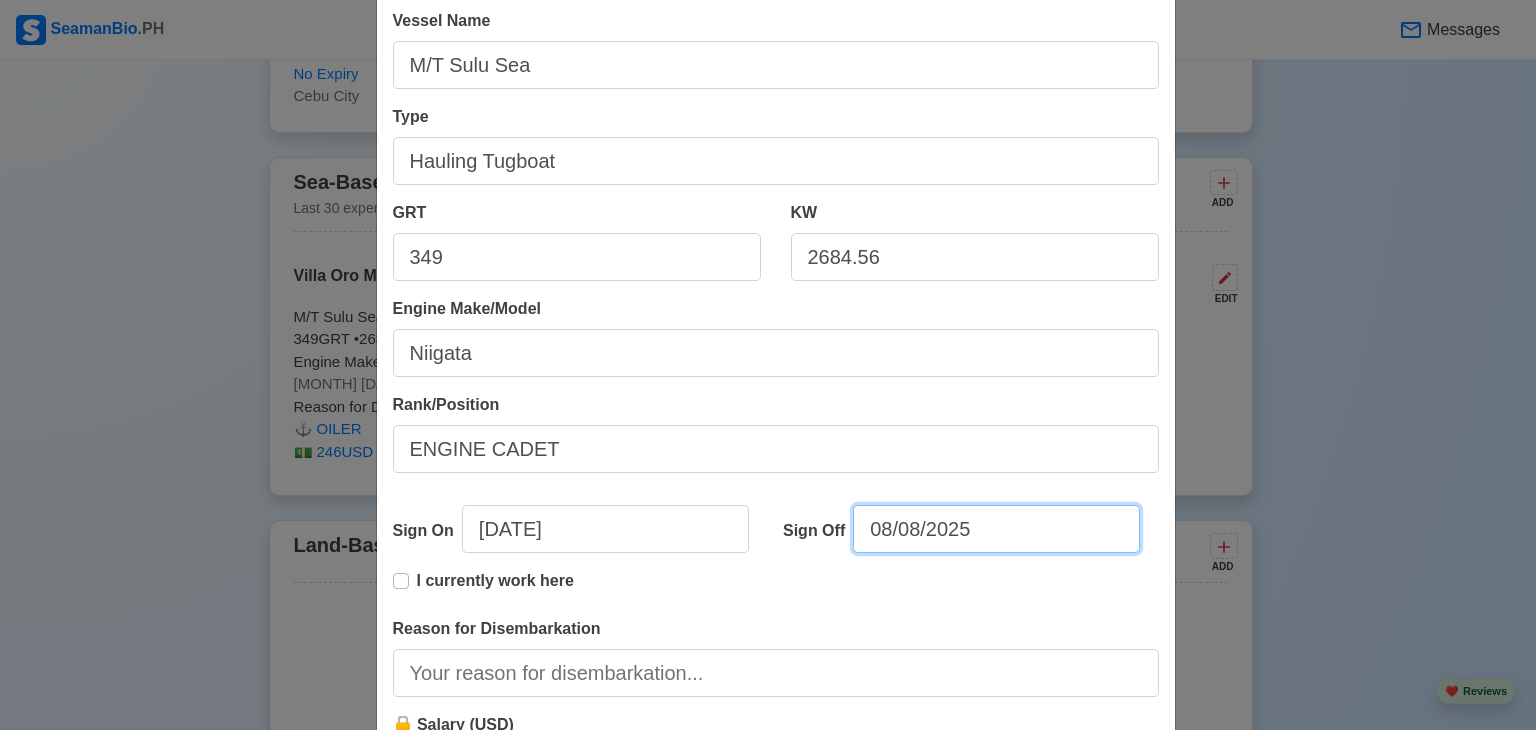 click on "08/08/2025" at bounding box center (996, 529) 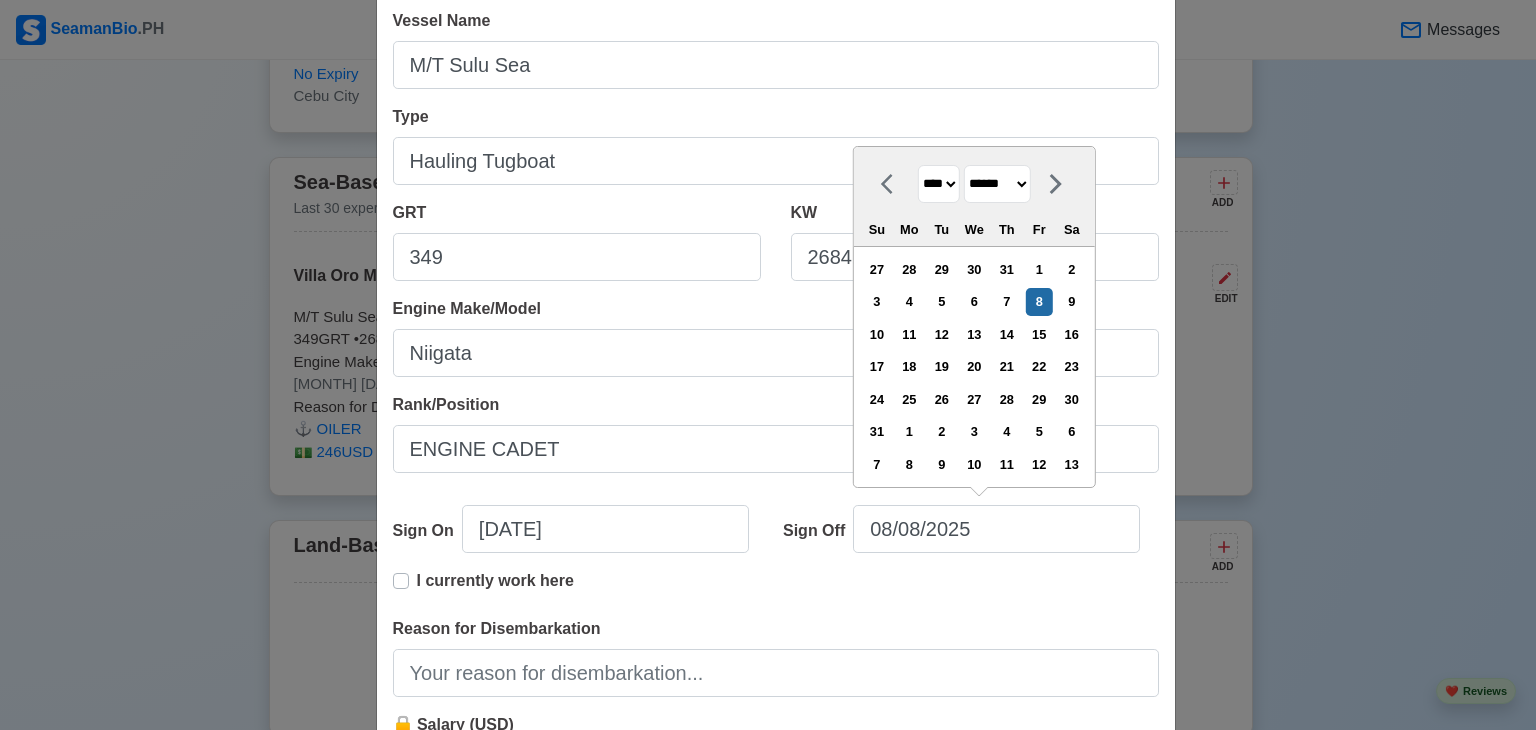 click on "**** **** **** **** **** **** **** **** **** **** **** **** **** **** **** **** **** **** **** **** **** **** **** **** **** **** **** **** **** **** **** **** **** **** **** **** **** **** **** **** **** **** **** **** **** **** **** **** **** **** **** **** **** **** **** **** **** **** **** **** **** **** **** **** **** **** **** **** **** **** **** **** **** **** **** **** **** **** **** **** **** **** **** **** **** **** **** **** **** **** **** **** **** **** **** **** **** **** **** **** **** **** **** **** **** **** **** ****" at bounding box center [939, 184] 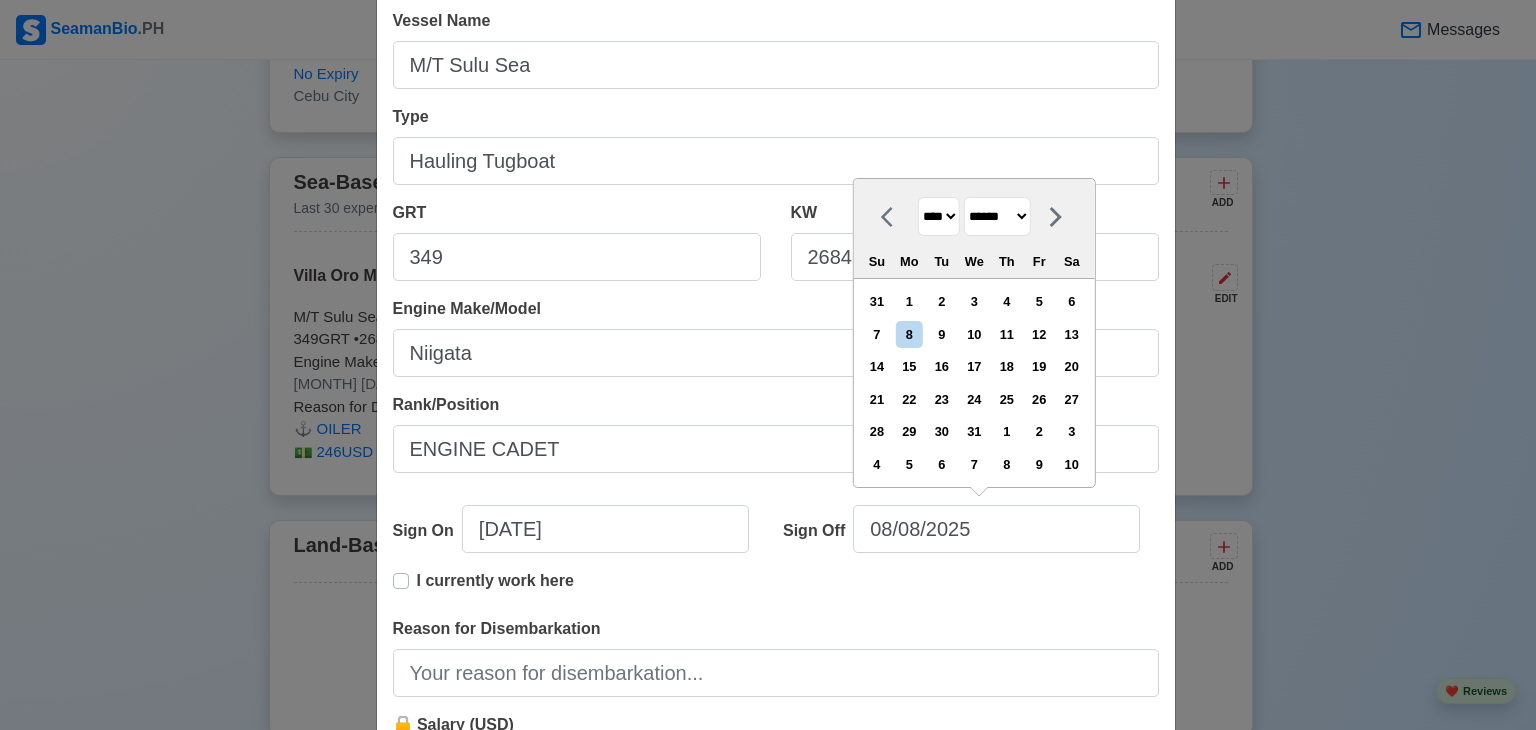 click on "**** **** **** **** **** **** **** **** **** **** **** **** **** **** **** **** **** **** **** **** **** **** **** **** **** **** **** **** **** **** **** **** **** **** **** **** **** **** **** **** **** **** **** **** **** **** **** **** **** **** **** **** **** **** **** **** **** **** **** **** **** **** **** **** **** **** **** **** **** **** **** **** **** **** **** **** **** **** **** **** **** **** **** **** **** **** **** **** **** **** **** **** **** **** **** **** **** **** **** **** **** **** **** **** **** **** **** ****" at bounding box center (939, 216) 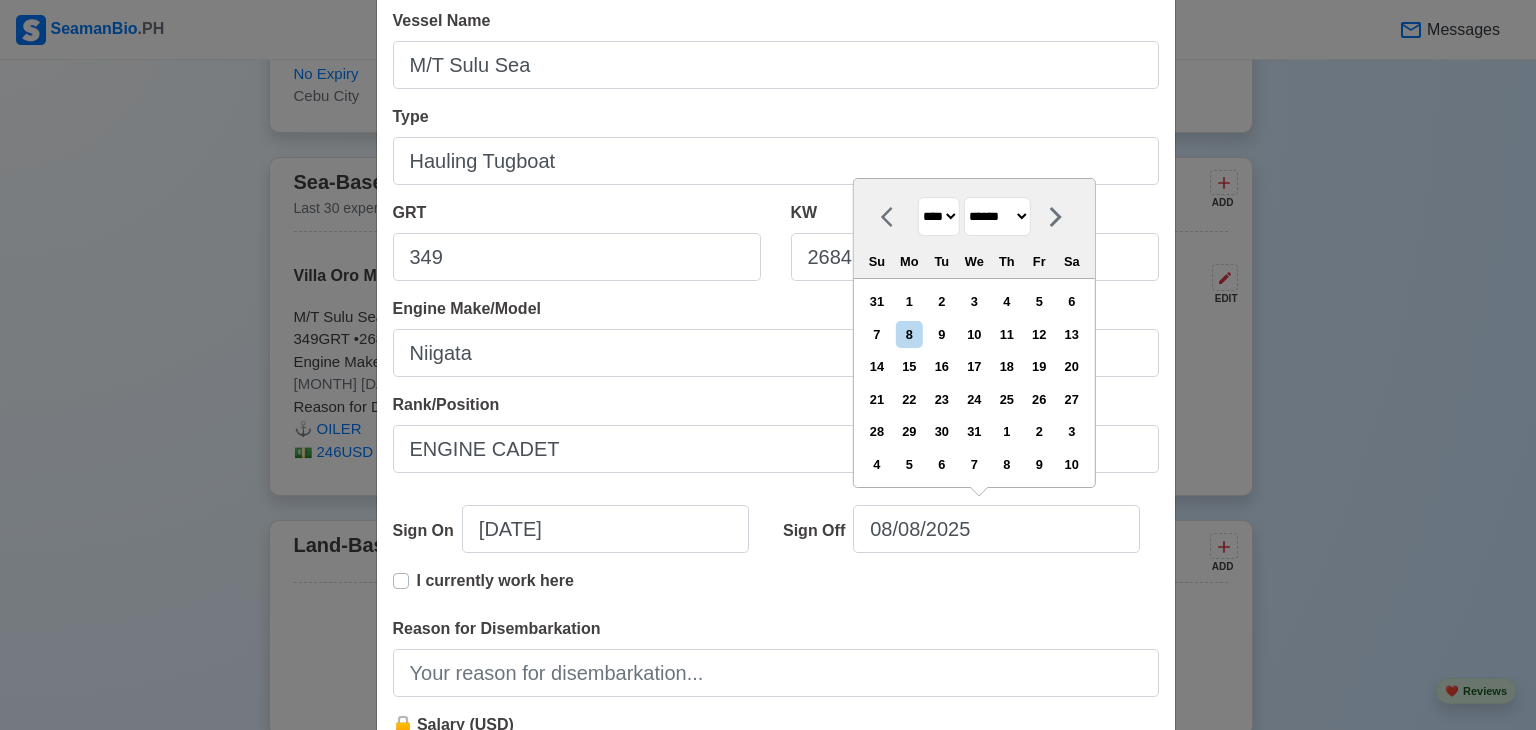 click on "**** **** **** **** **** **** **** **** **** **** **** **** **** **** **** **** **** **** **** **** **** **** **** **** **** **** **** **** **** **** **** **** **** **** **** **** **** **** **** **** **** **** **** **** **** **** **** **** **** **** **** **** **** **** **** **** **** **** **** **** **** **** **** **** **** **** **** **** **** **** **** **** **** **** **** **** **** **** **** **** **** **** **** **** **** **** **** **** **** **** **** **** **** **** **** **** **** **** **** **** **** **** **** **** **** **** **** ****" at bounding box center [939, 216] 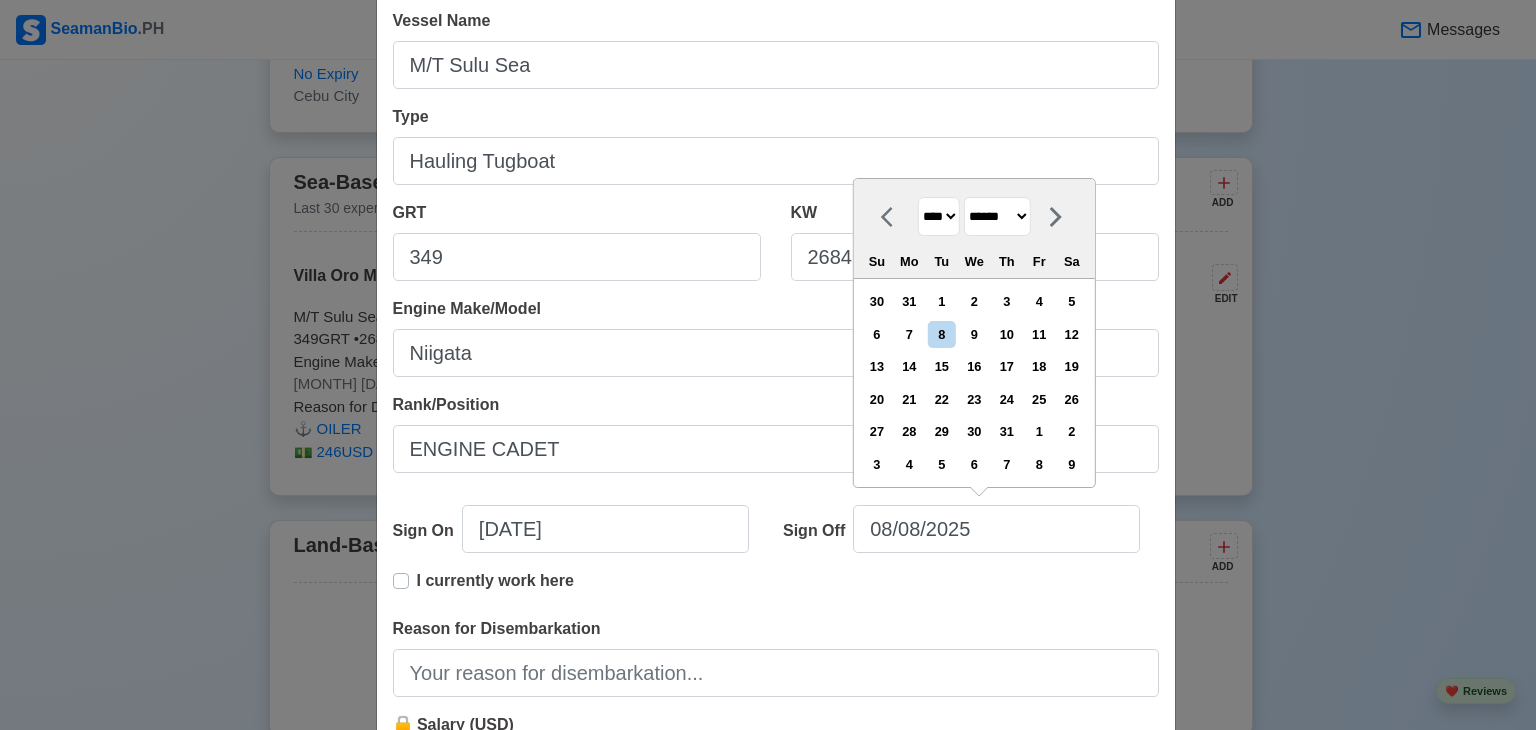 click on "******* ******** ***** ***** *** **** **** ****** ********* ******* ******** ********" at bounding box center [997, 216] 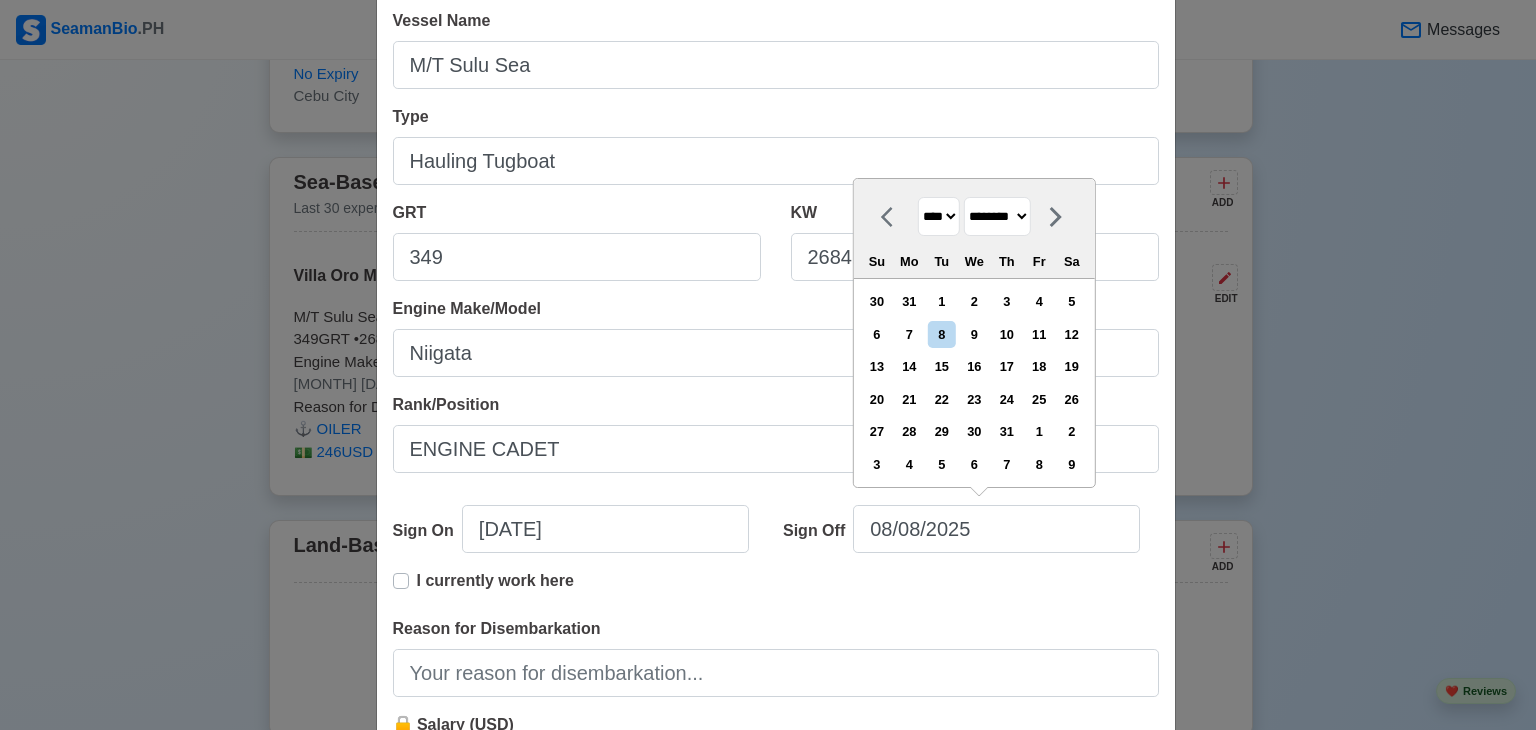 click on "******* ******** ***** ***** *** **** **** ****** ********* ******* ******** ********" at bounding box center (997, 216) 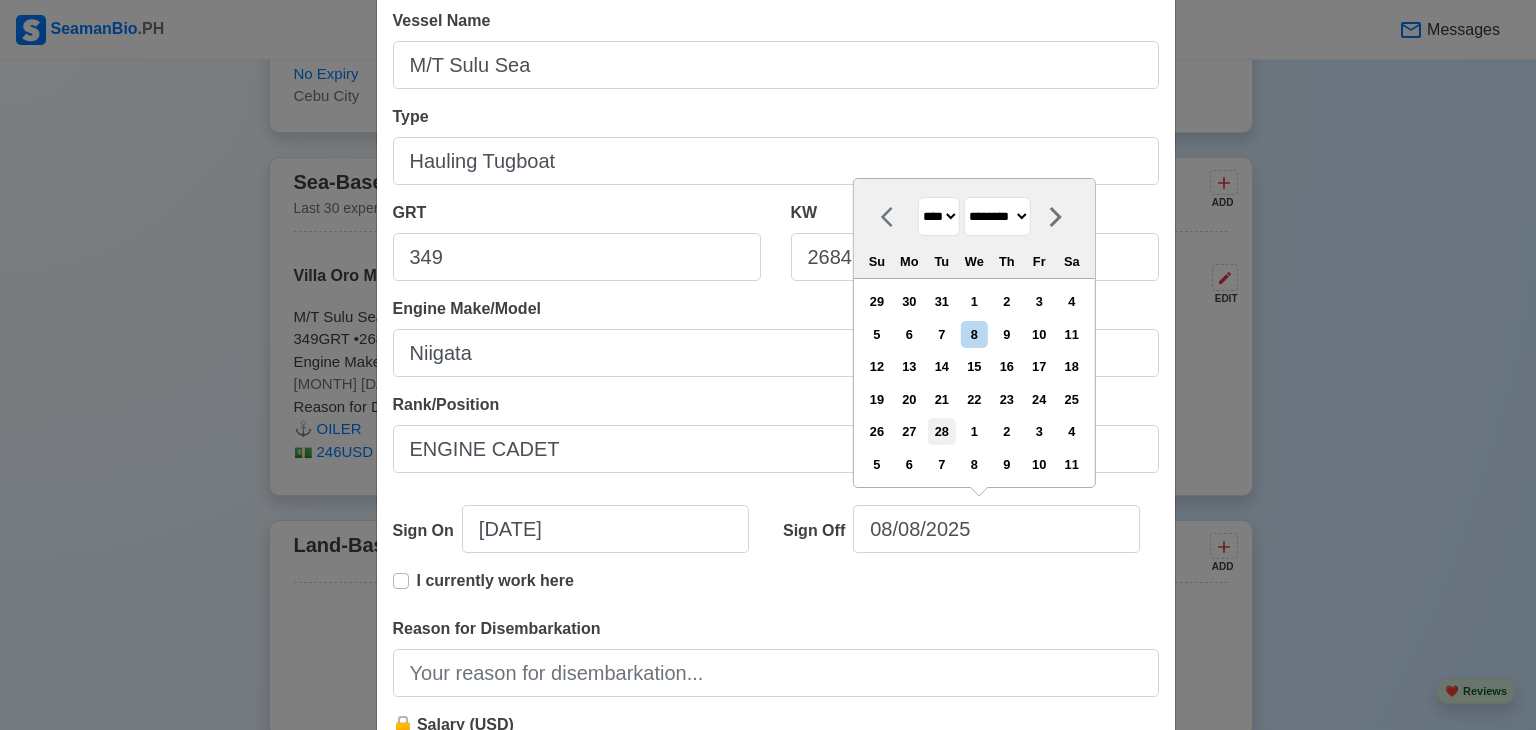 click on "28" at bounding box center [941, 431] 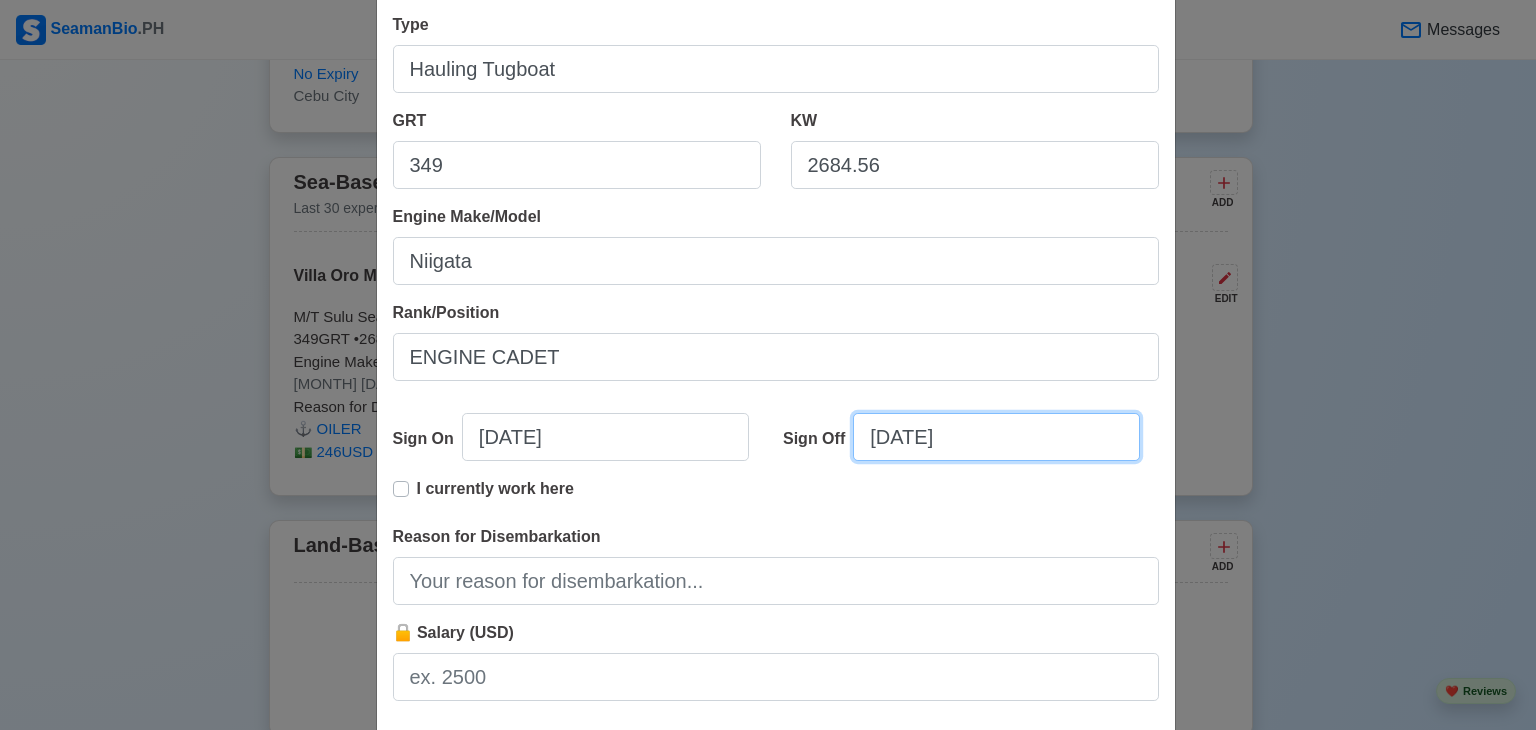 scroll, scrollTop: 300, scrollLeft: 0, axis: vertical 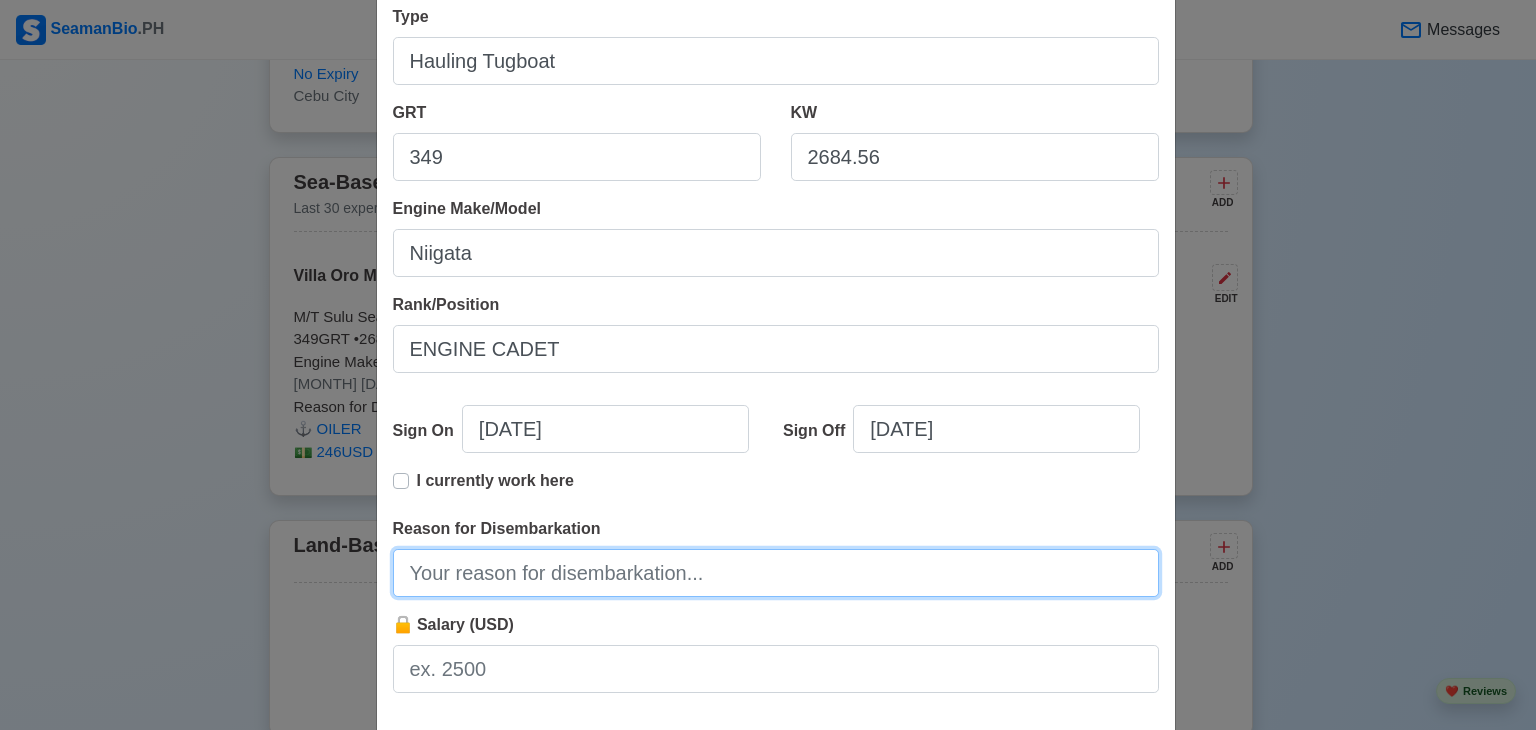 click on "Reason for Disembarkation" at bounding box center [776, 573] 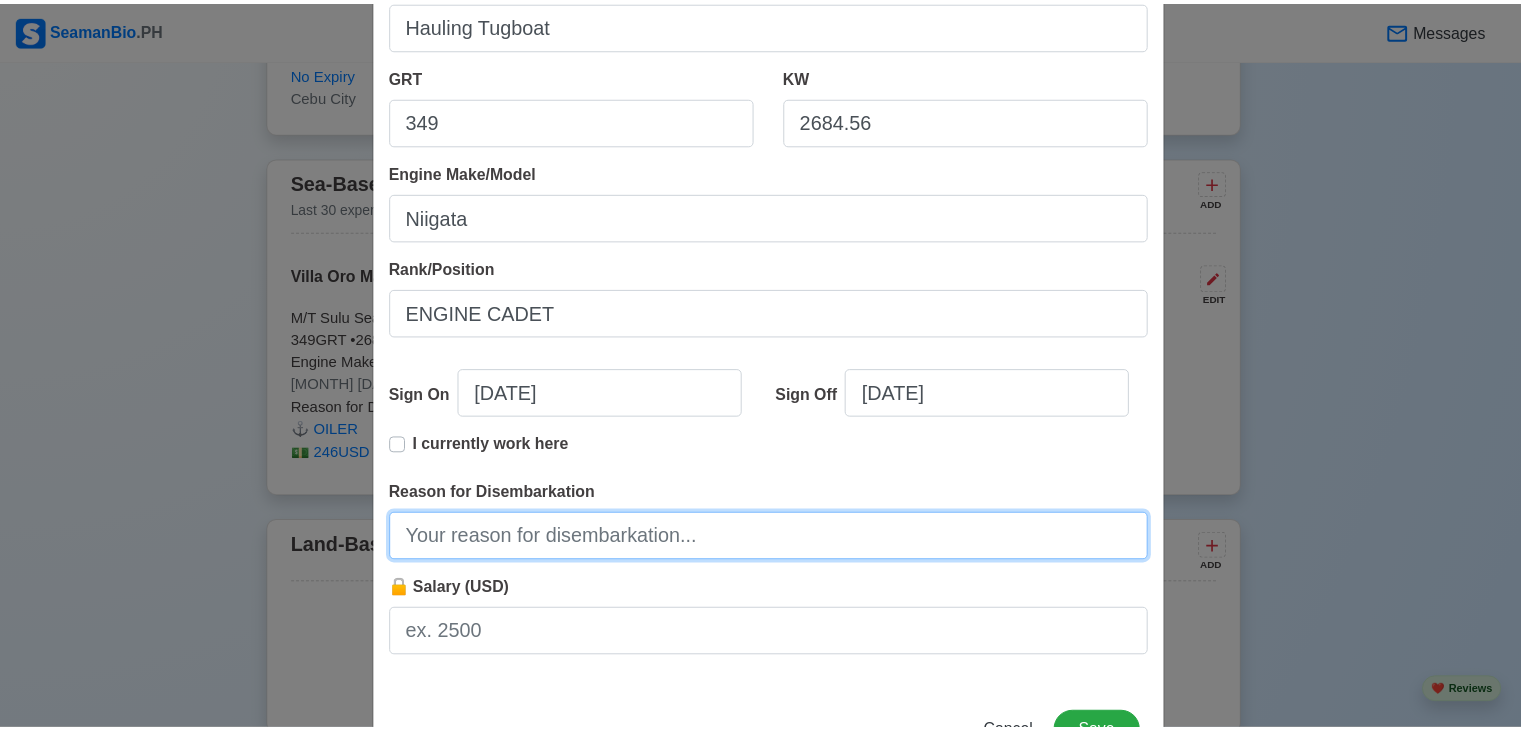 scroll, scrollTop: 400, scrollLeft: 0, axis: vertical 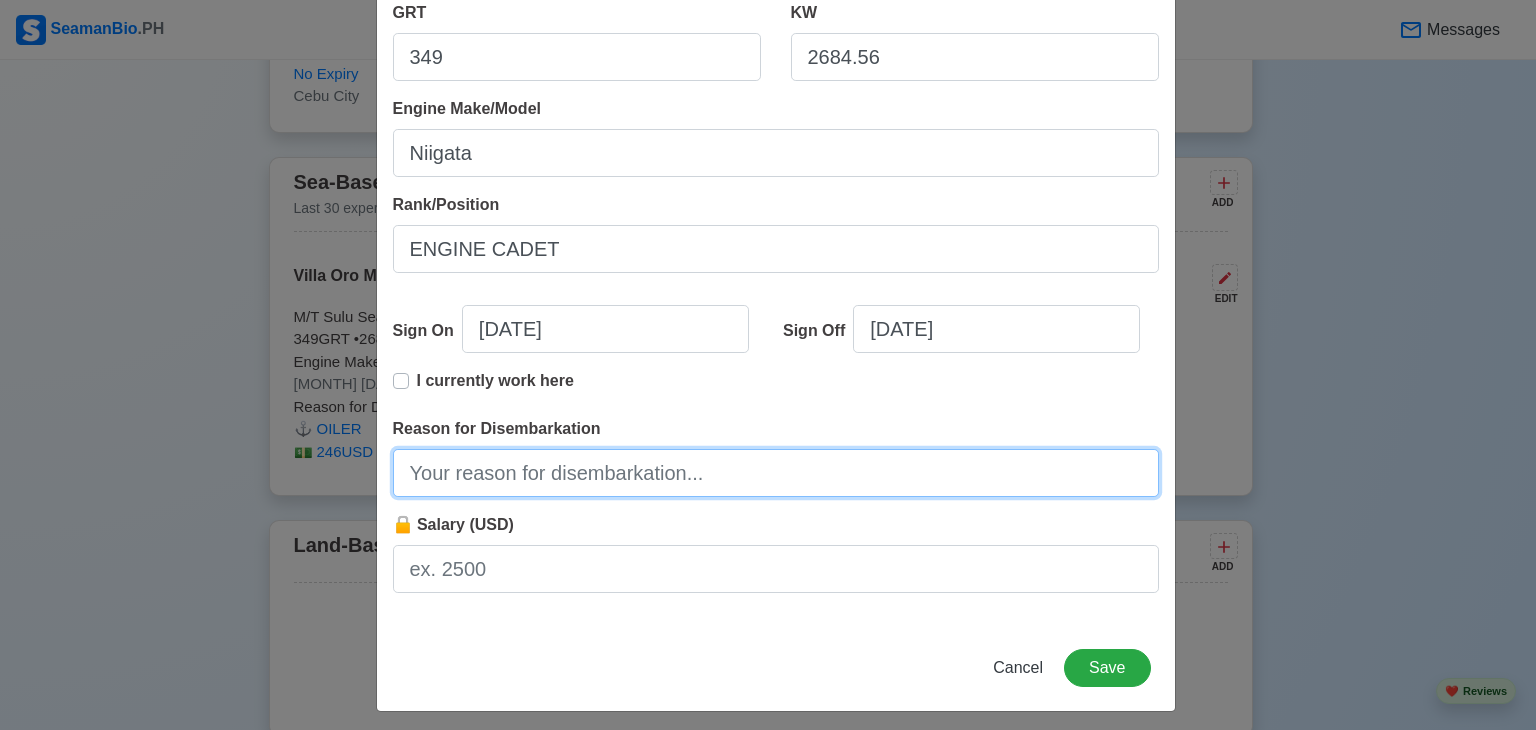click on "Reason for Disembarkation" at bounding box center (776, 473) 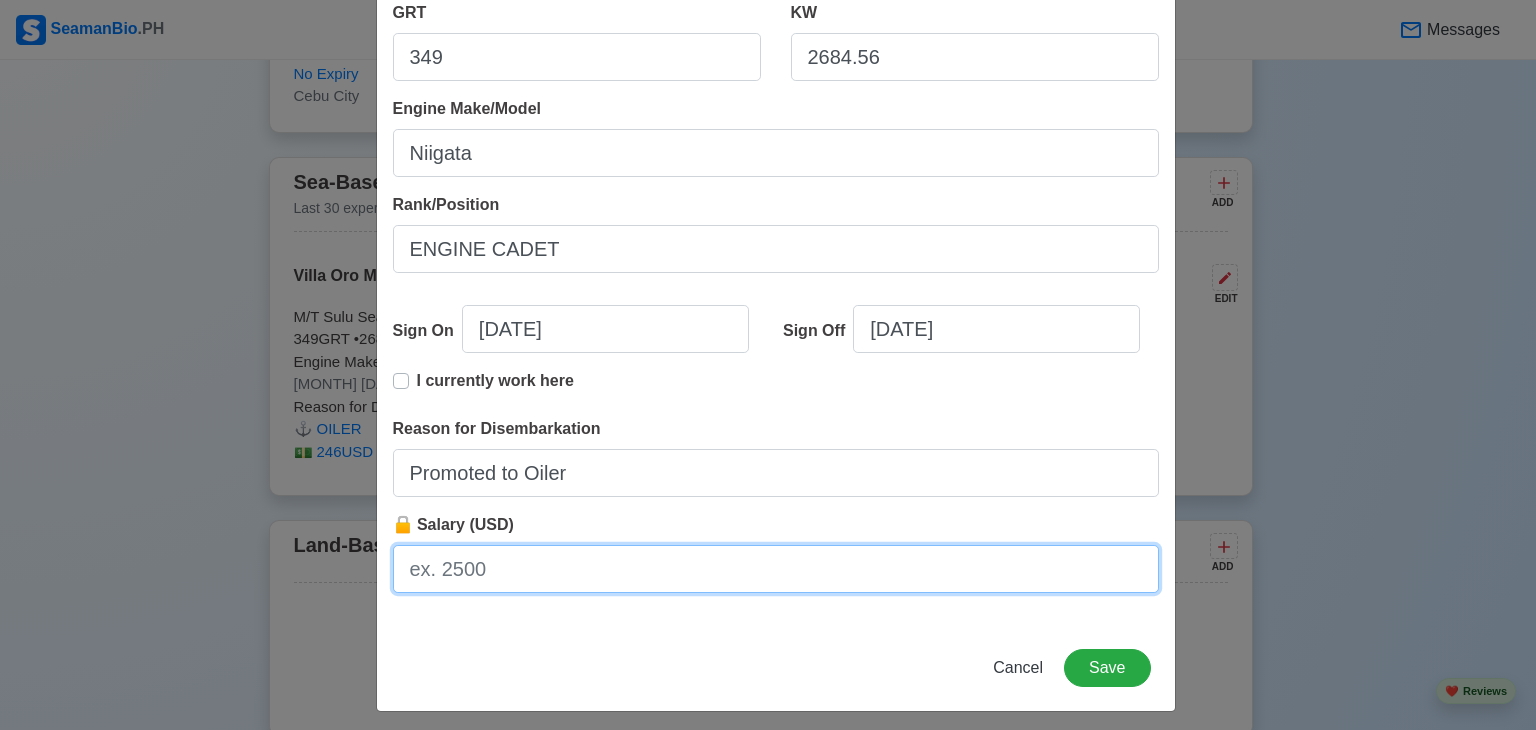 click on "🔒 Salary (USD)" at bounding box center (776, 569) 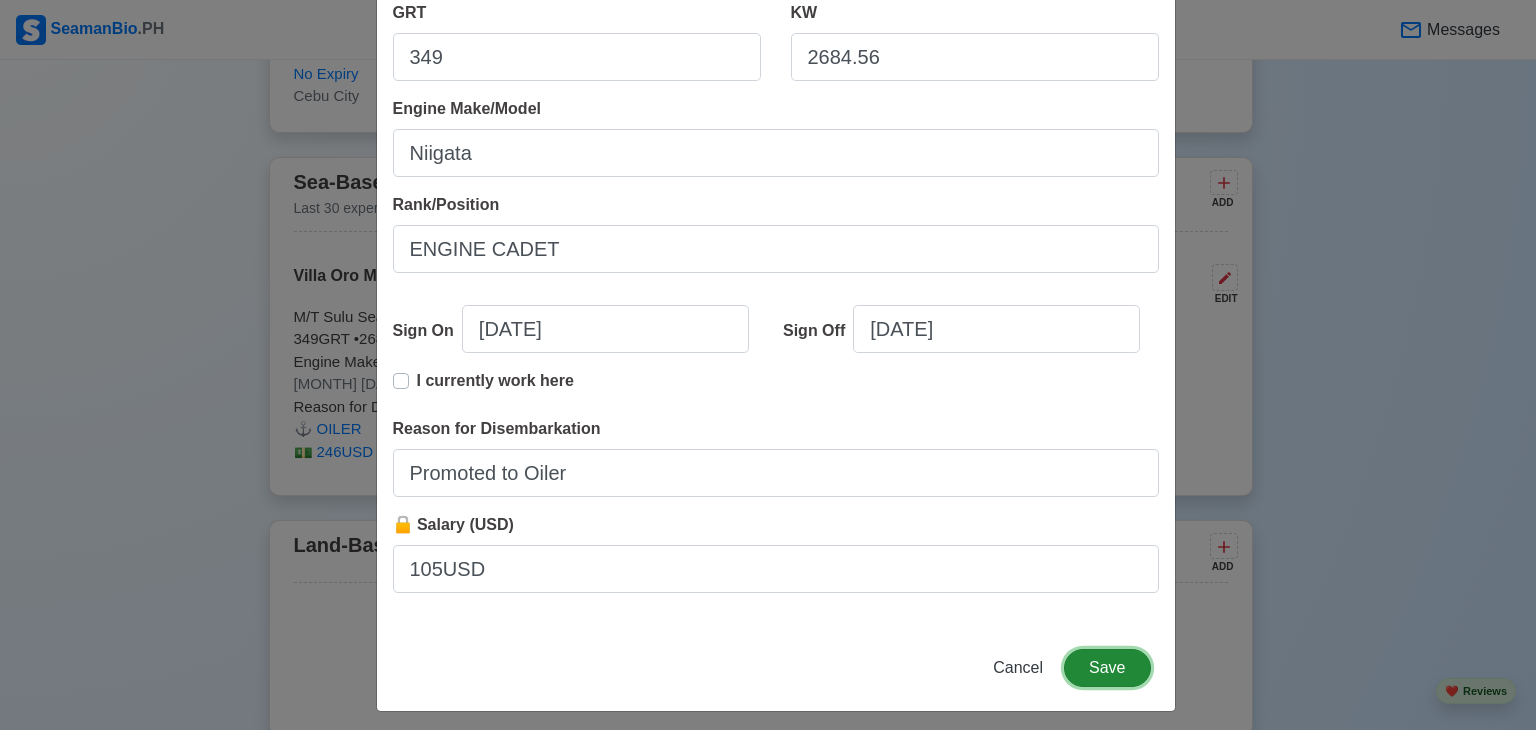 click on "Save" at bounding box center [1107, 668] 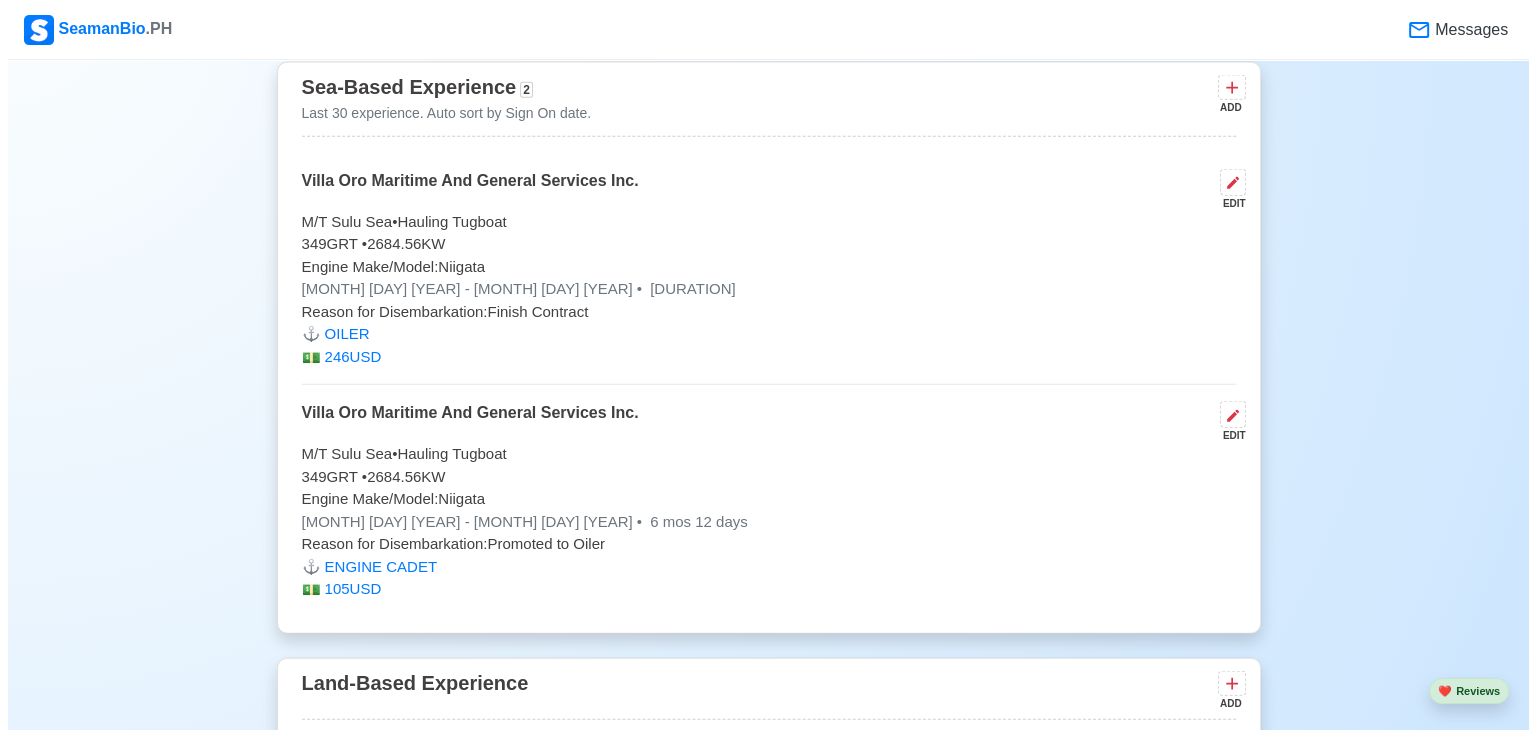 scroll, scrollTop: 4679, scrollLeft: 0, axis: vertical 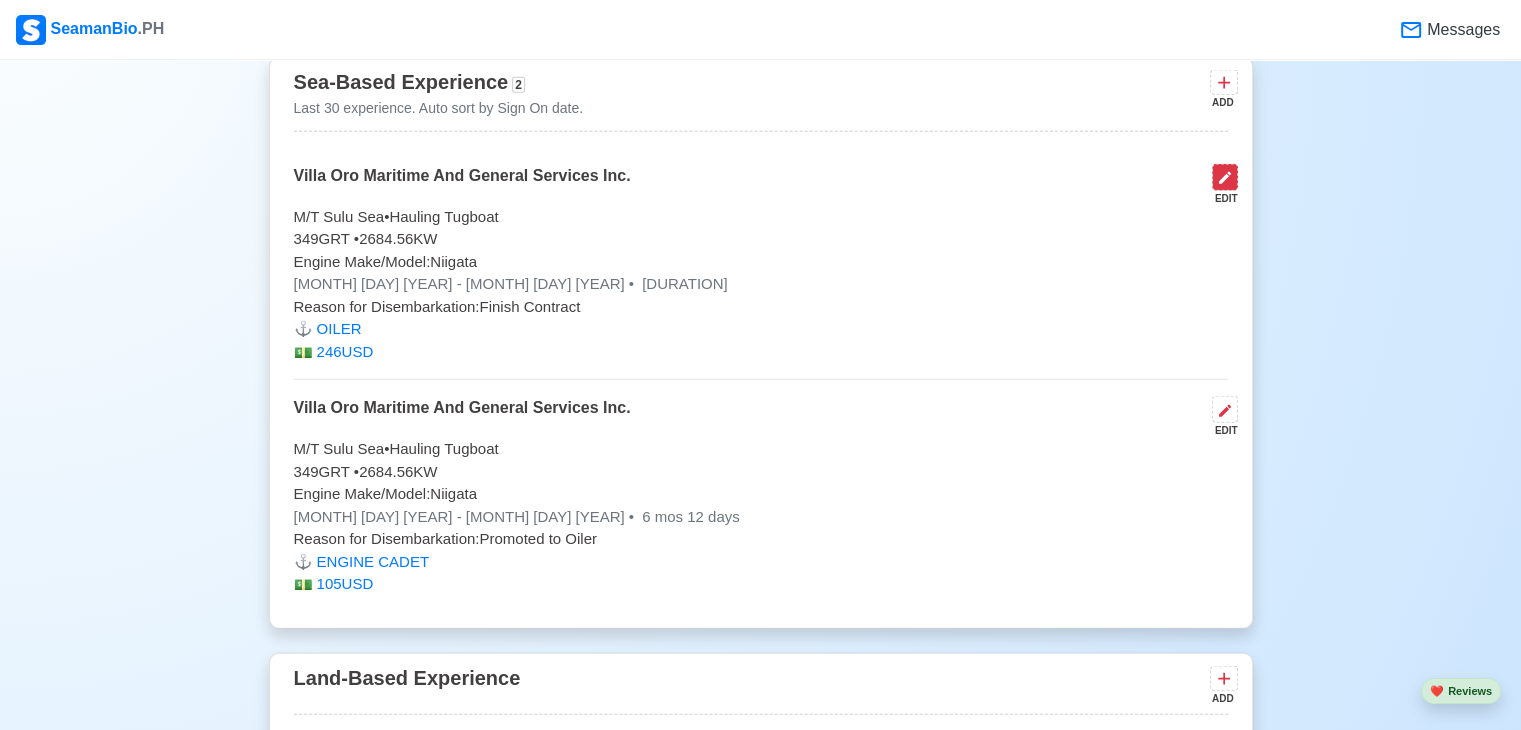 click 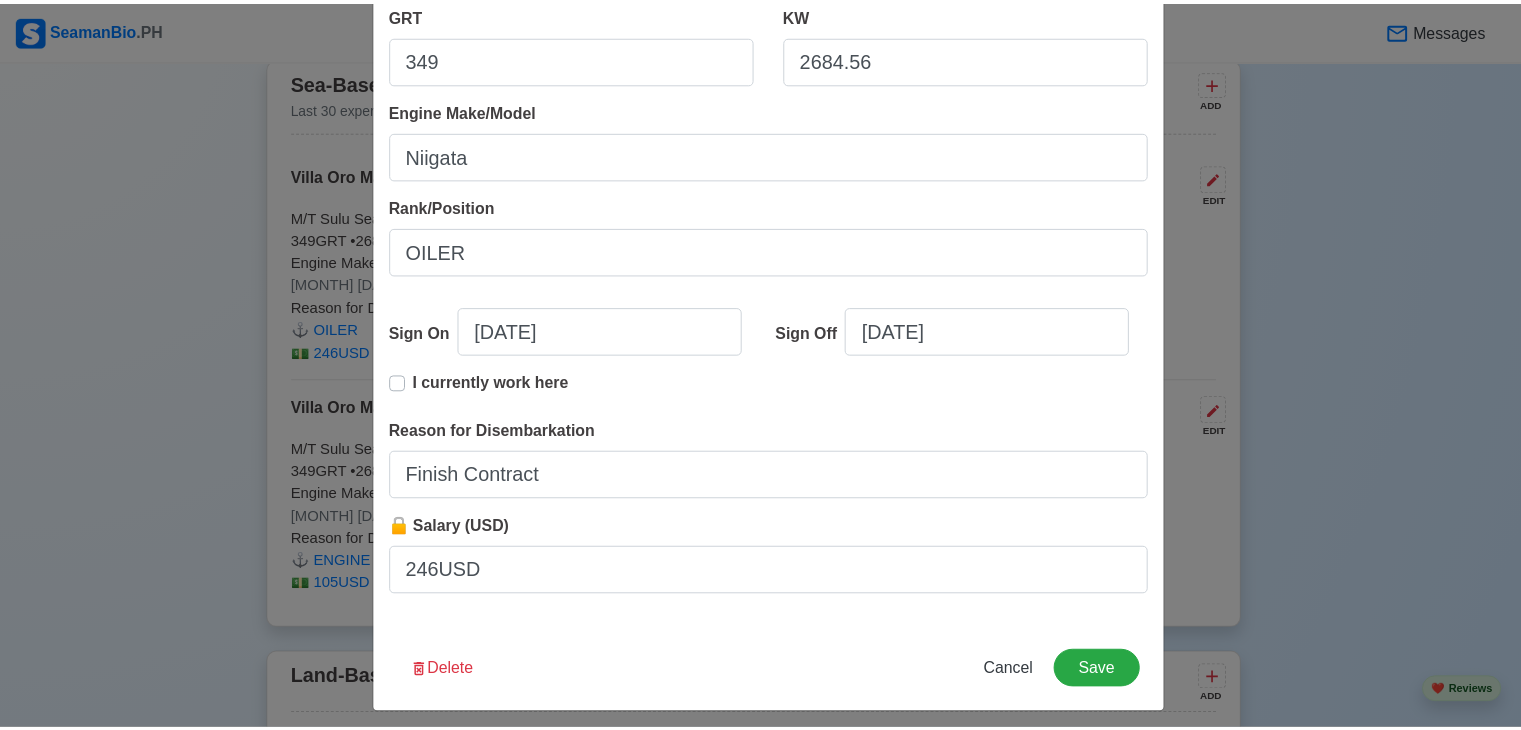 scroll, scrollTop: 409, scrollLeft: 0, axis: vertical 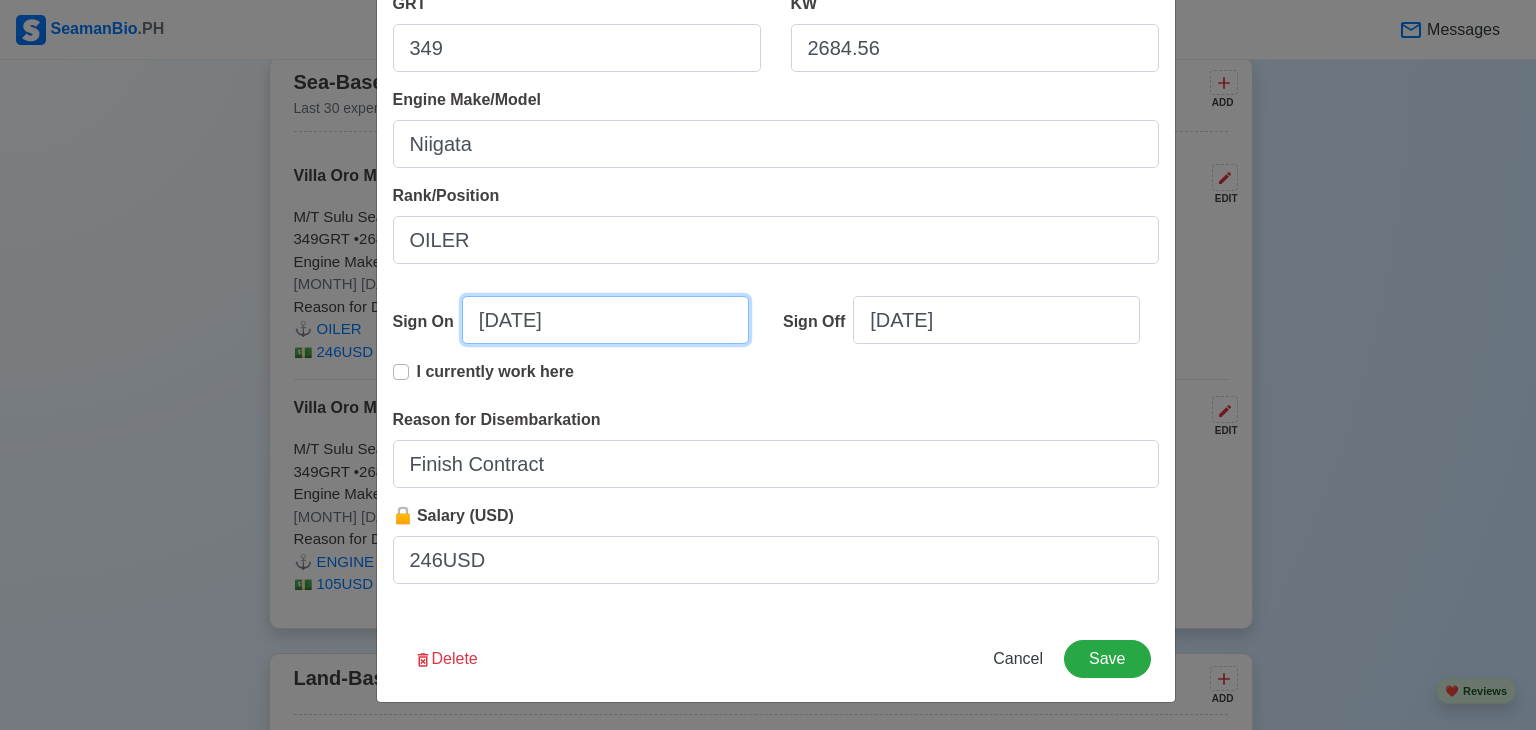 click on "08/16/2022" at bounding box center [605, 320] 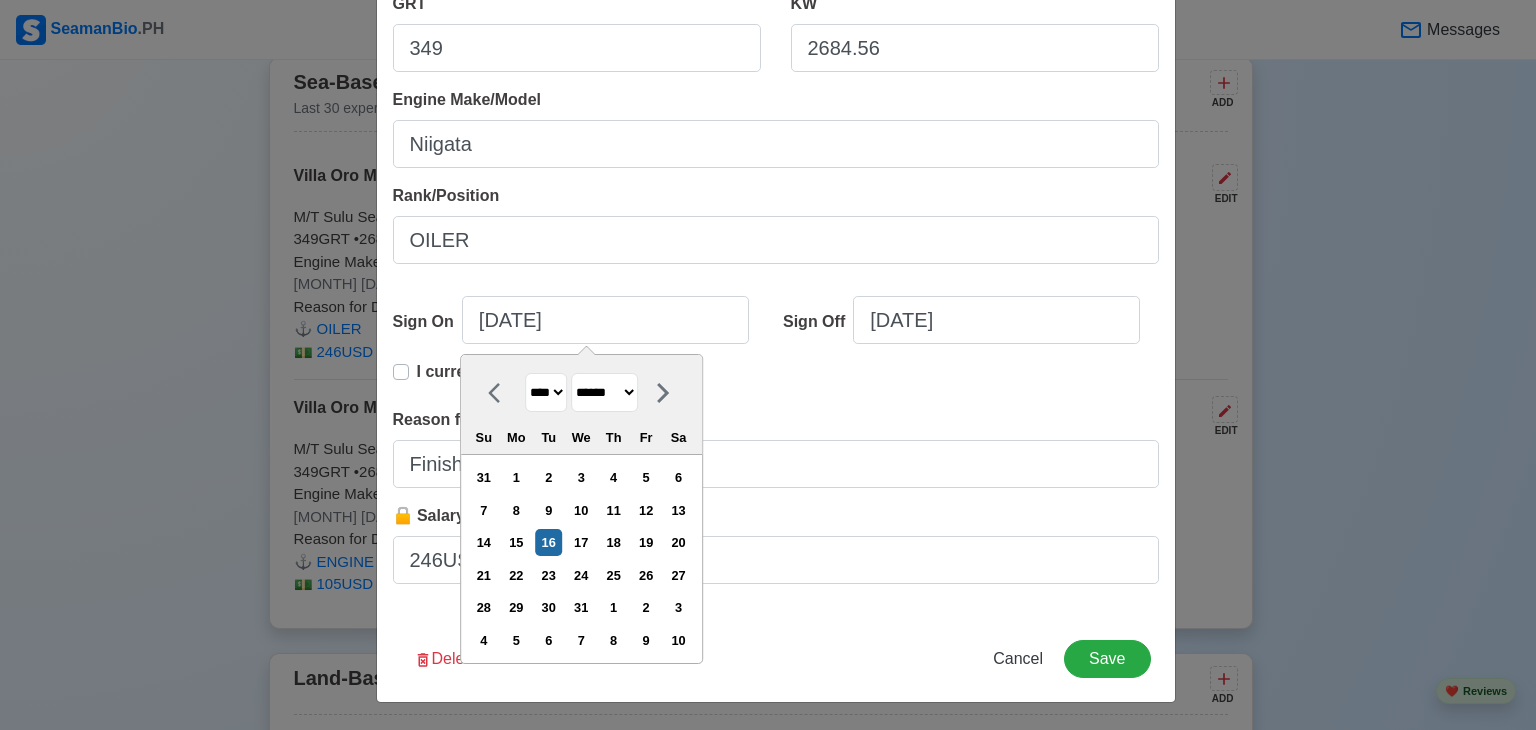 click on "******* ******** ***** ***** *** **** **** ****** ********* ******* ******** ********" at bounding box center (604, 392) 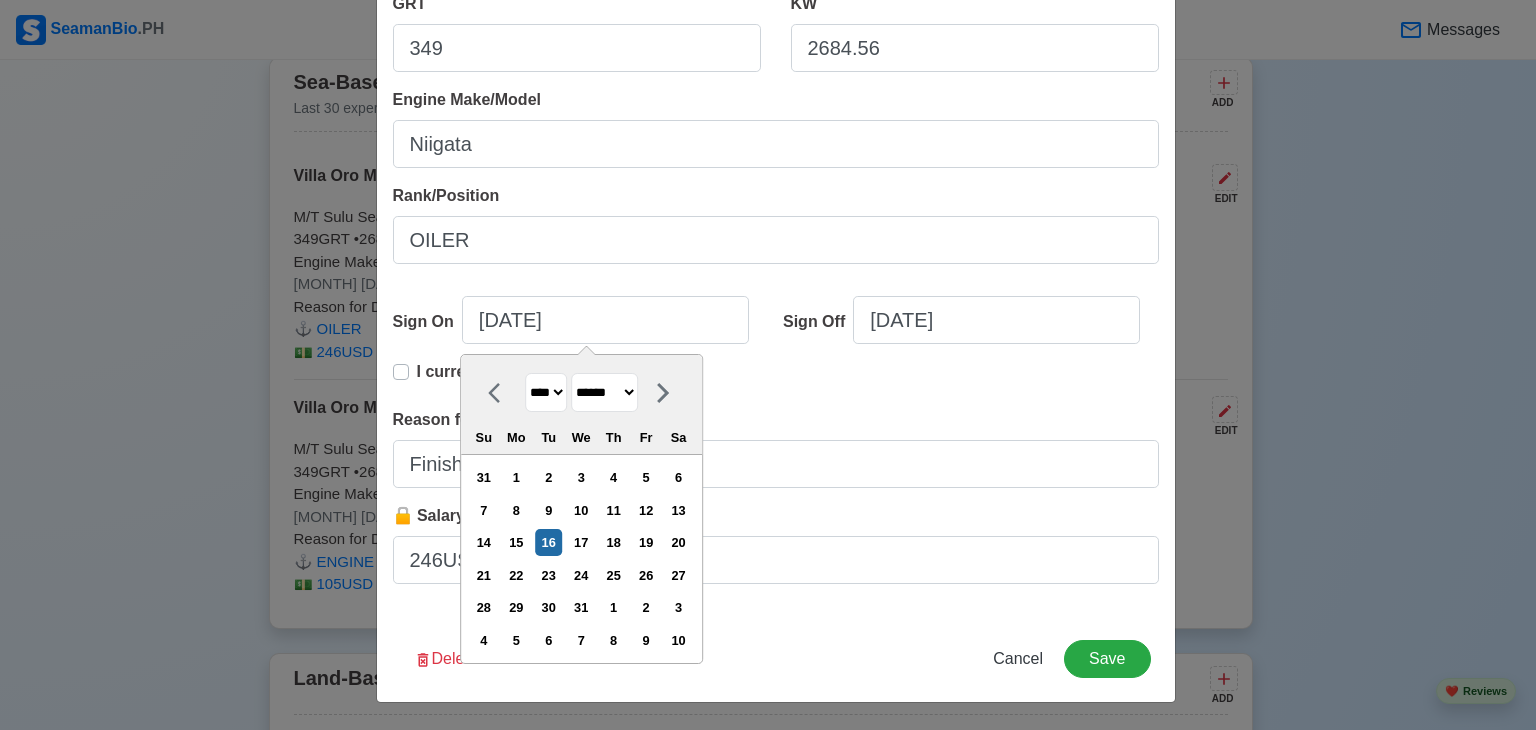click on "**** **** **** **** **** **** **** **** **** **** **** **** **** **** **** **** **** **** **** **** **** **** **** **** **** **** **** **** **** **** **** **** **** **** **** **** **** **** **** **** **** **** **** **** **** **** **** **** **** **** **** **** **** **** **** **** **** **** **** **** **** **** **** **** **** **** **** **** **** **** **** **** **** **** **** **** **** **** **** **** **** **** **** **** **** **** **** **** **** **** **** **** **** **** **** **** **** **** **** **** **** **** **** **** **** ****" at bounding box center [546, 392] 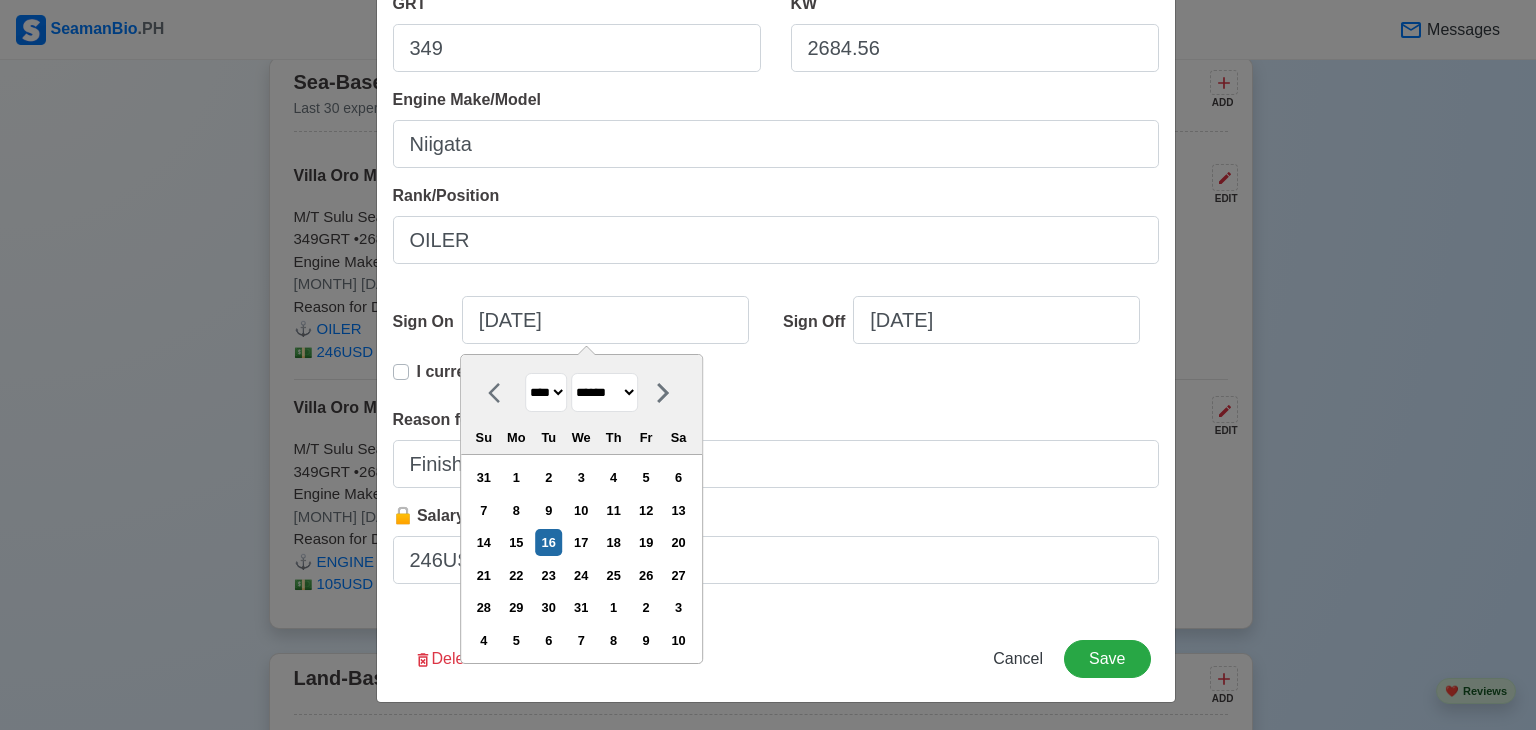 click on "**** **** **** **** **** **** **** **** **** **** **** **** **** **** **** **** **** **** **** **** **** **** **** **** **** **** **** **** **** **** **** **** **** **** **** **** **** **** **** **** **** **** **** **** **** **** **** **** **** **** **** **** **** **** **** **** **** **** **** **** **** **** **** **** **** **** **** **** **** **** **** **** **** **** **** **** **** **** **** **** **** **** **** **** **** **** **** **** **** **** **** **** **** **** **** **** **** **** **** **** **** **** **** **** **** ****" at bounding box center [546, 392] 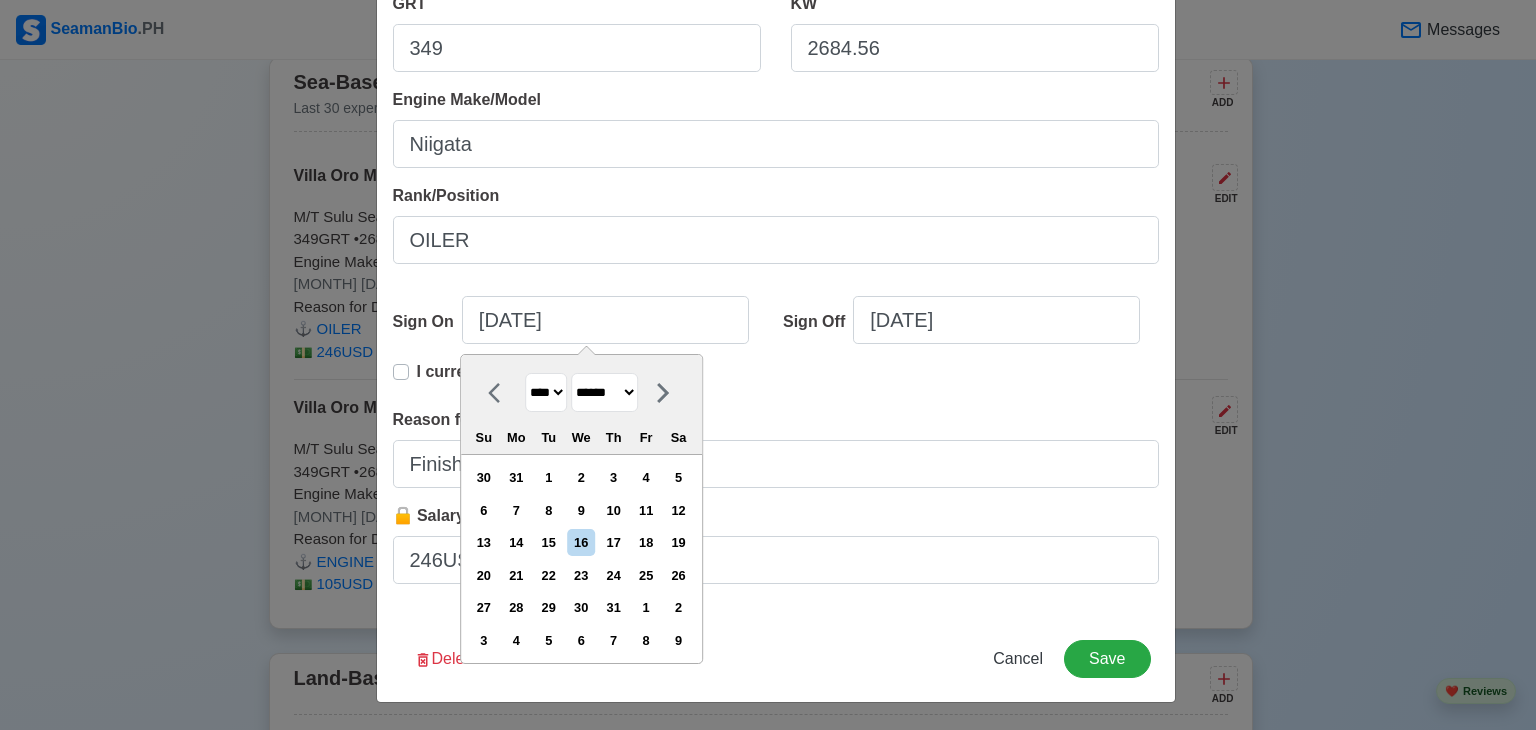 click on "******* ******** ***** ***** *** **** **** ****** ********* ******* ******** ********" at bounding box center (604, 392) 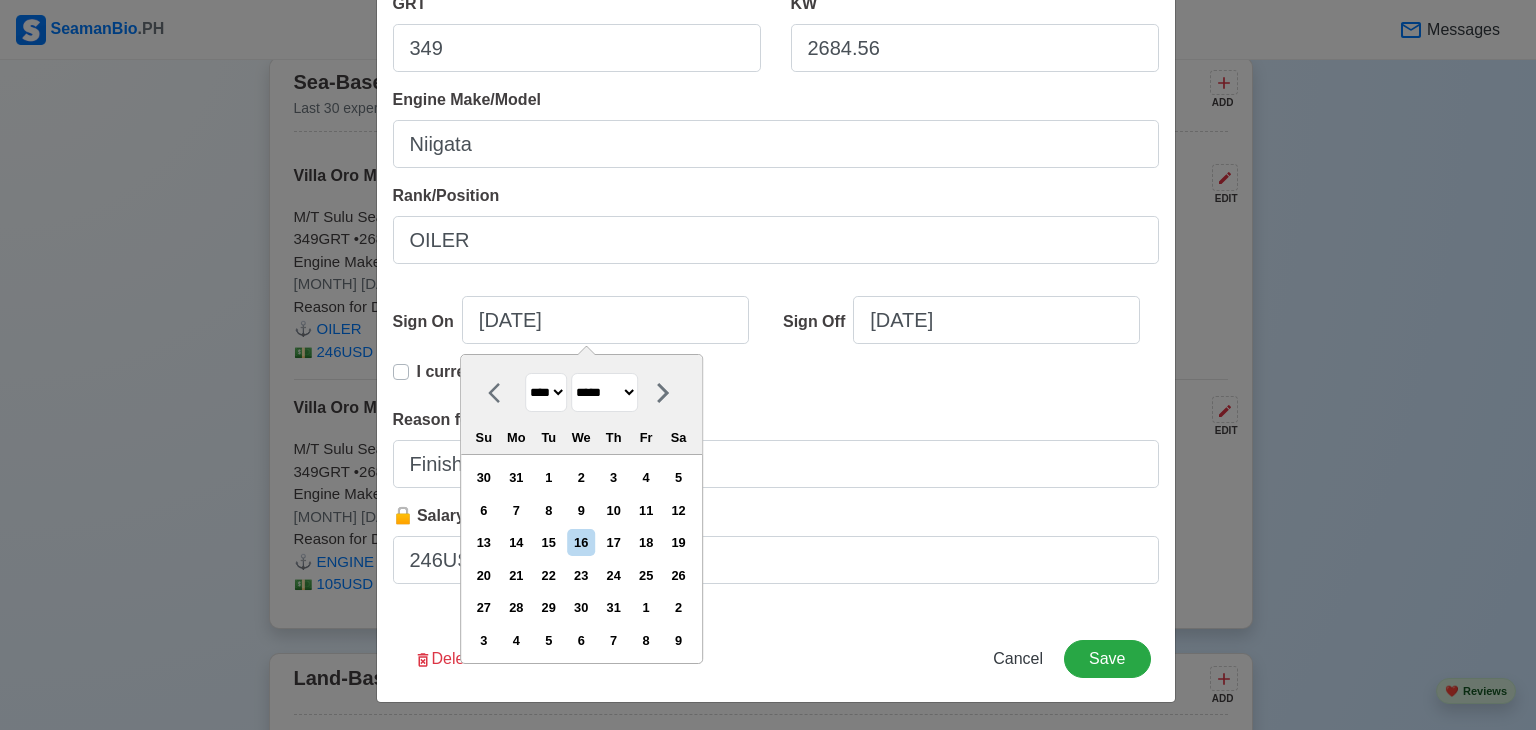 click on "******* ******** ***** ***** *** **** **** ****** ********* ******* ******** ********" at bounding box center (604, 392) 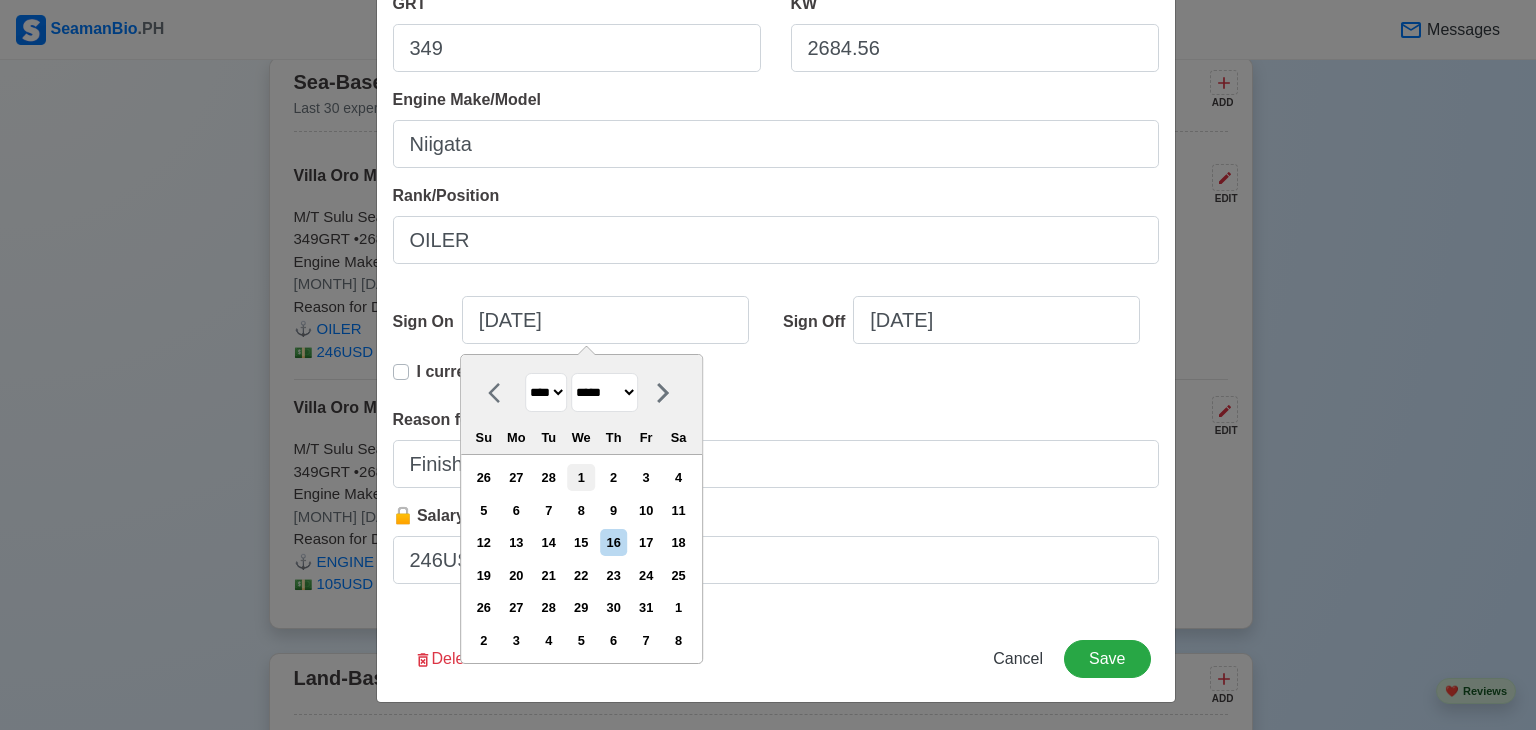 click on "1" at bounding box center [581, 477] 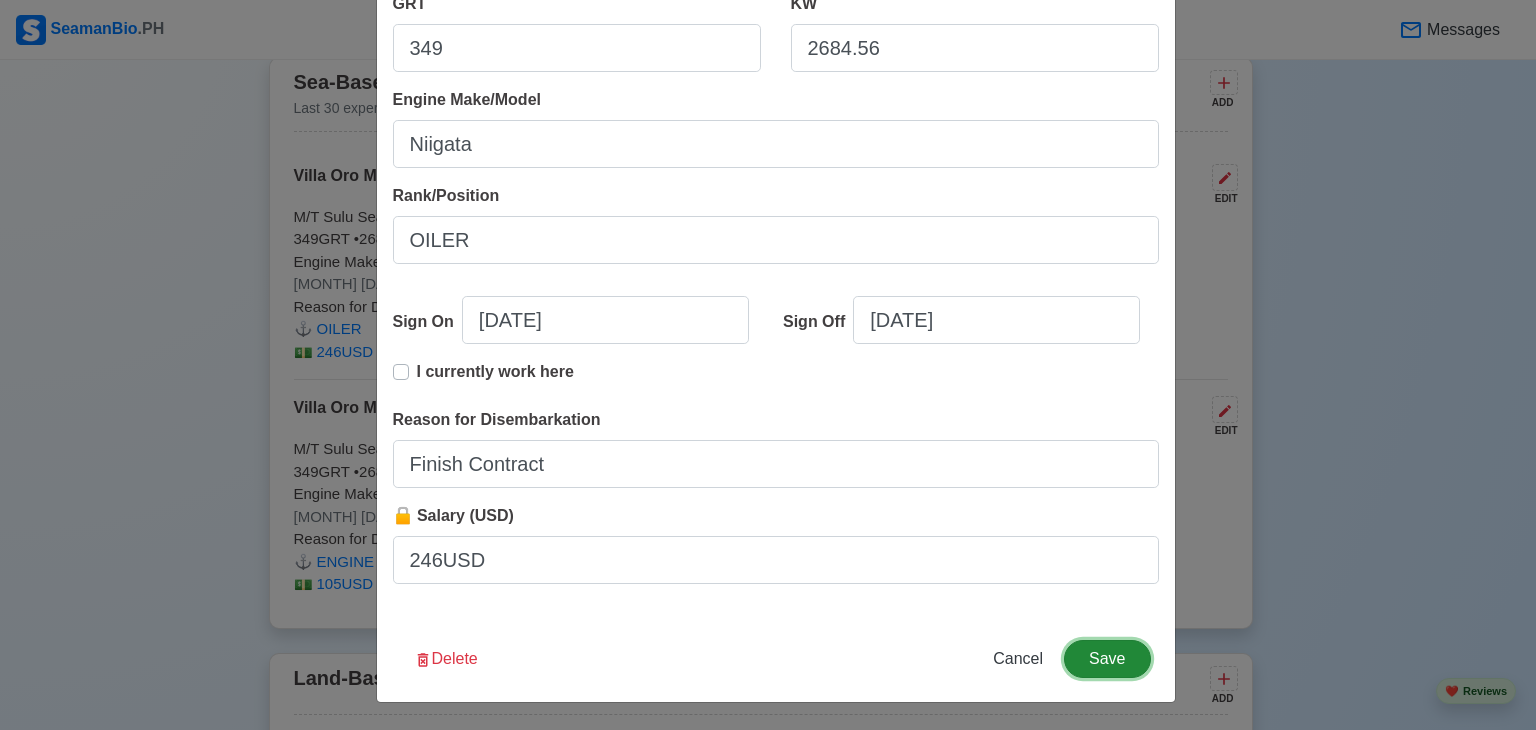 click on "Save" at bounding box center [1107, 659] 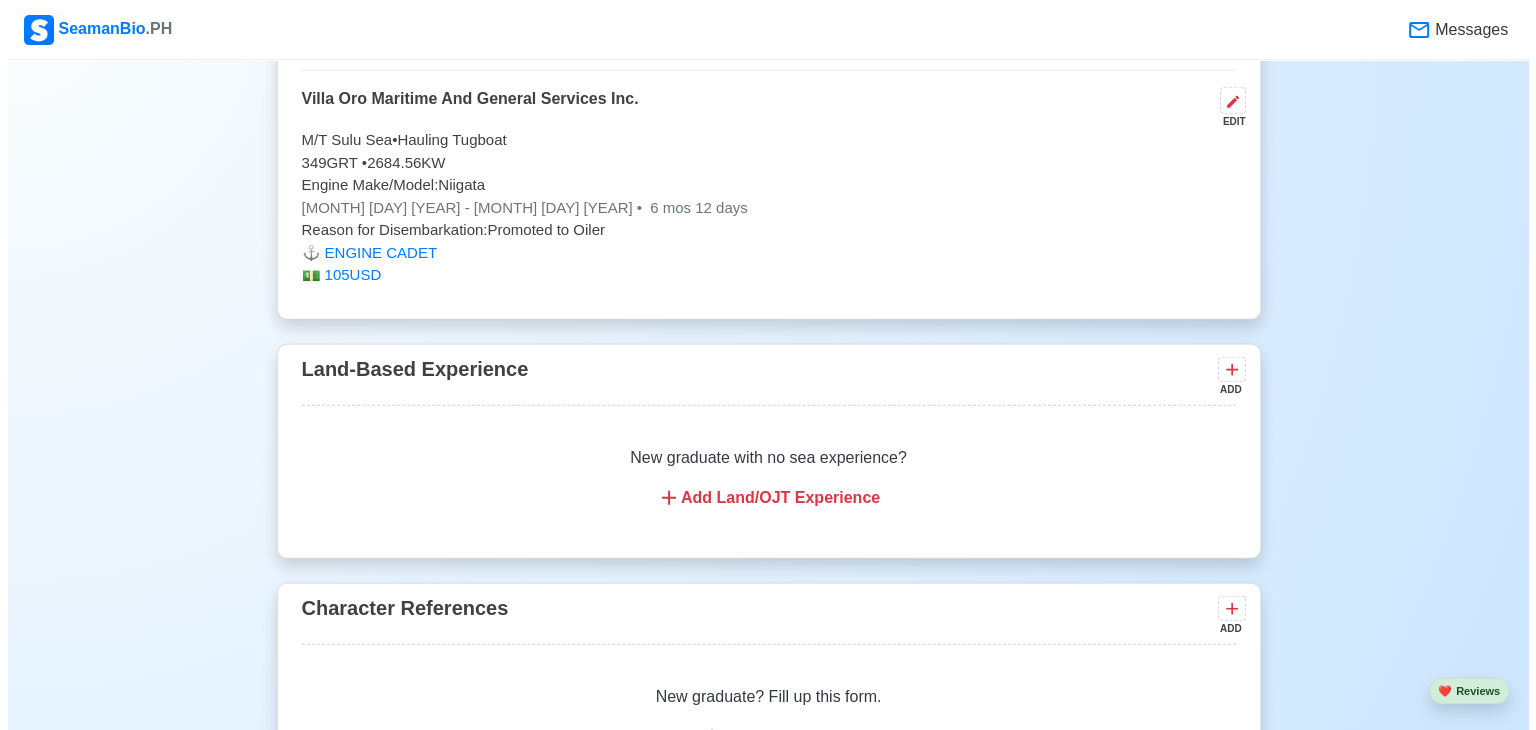 scroll, scrollTop: 4979, scrollLeft: 0, axis: vertical 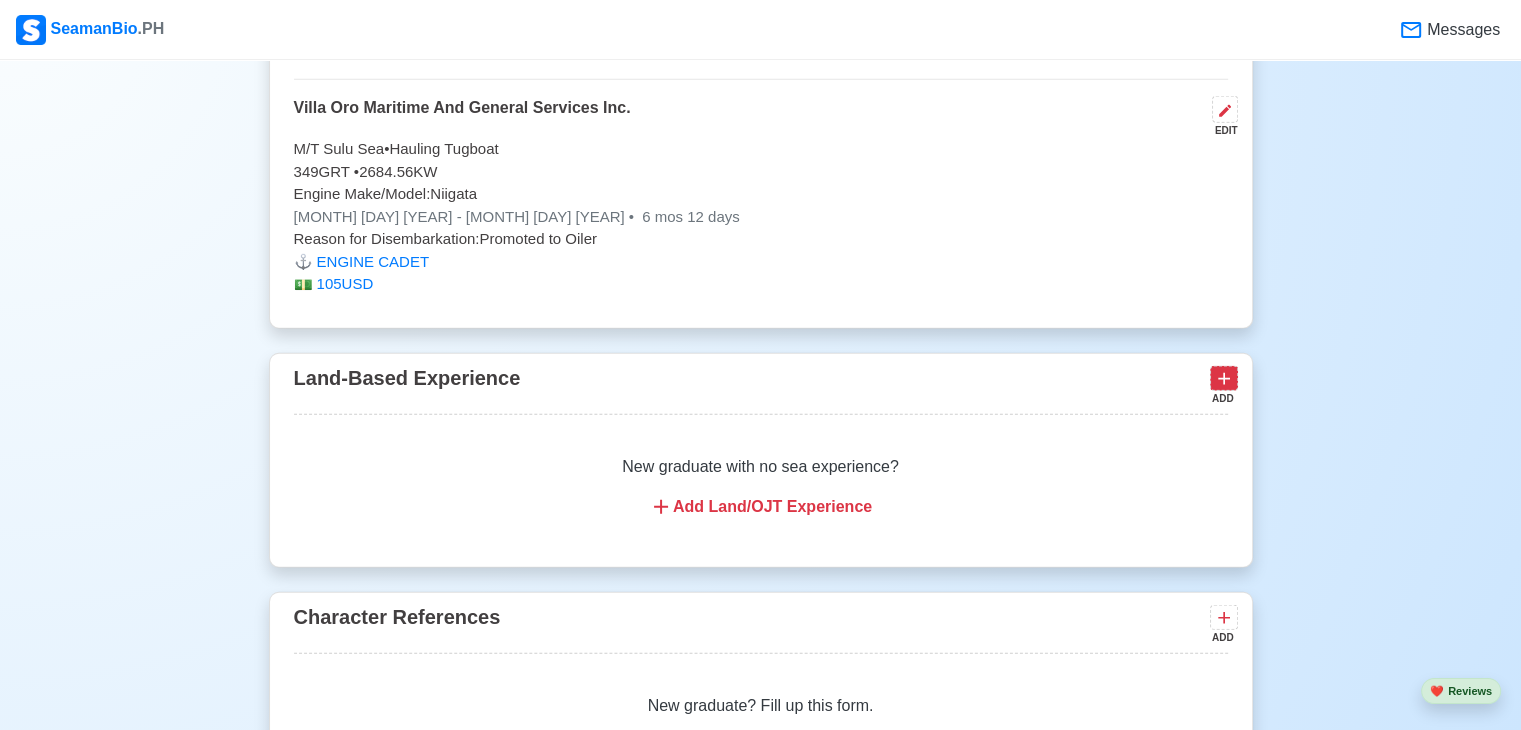 click 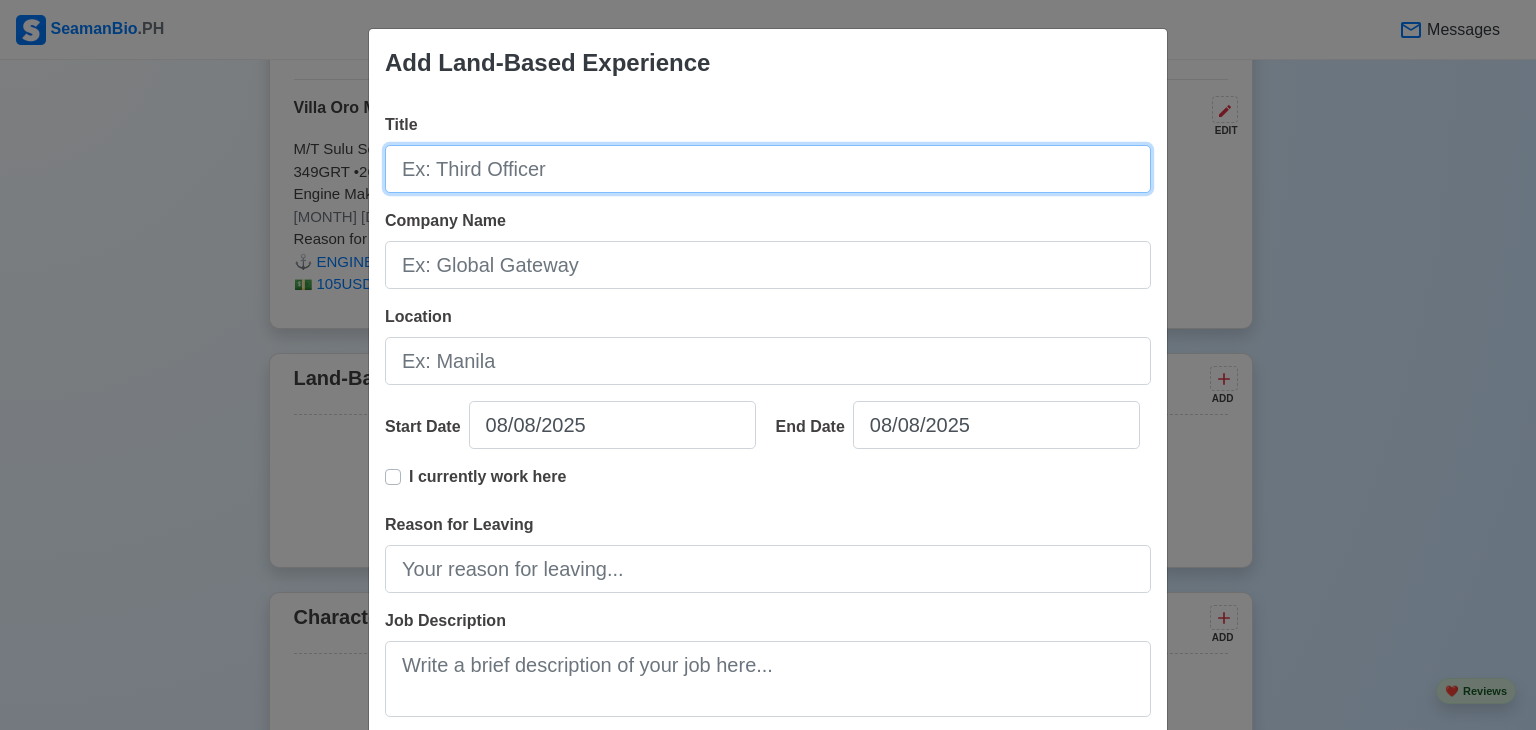 click on "Title" at bounding box center [768, 169] 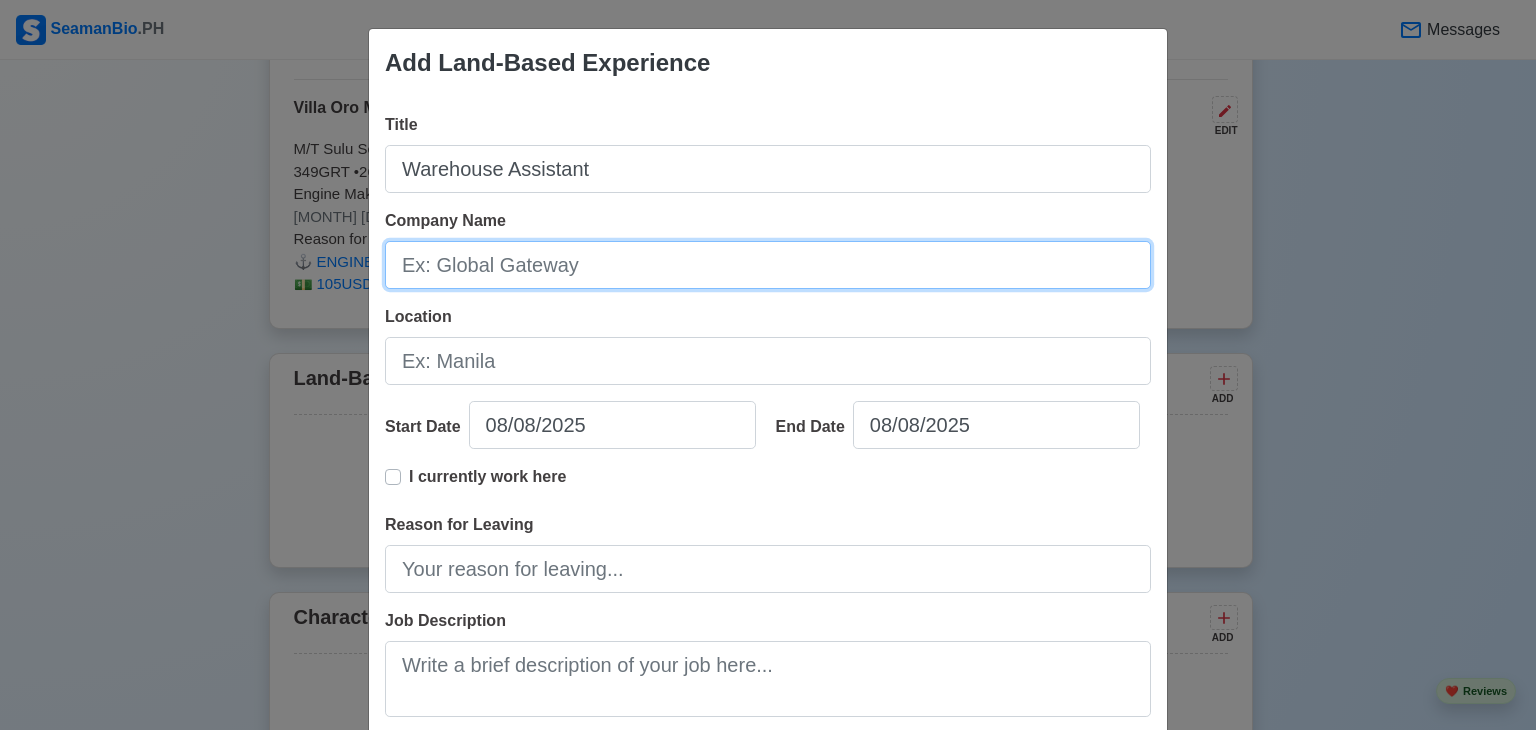 click on "Company Name" at bounding box center [768, 265] 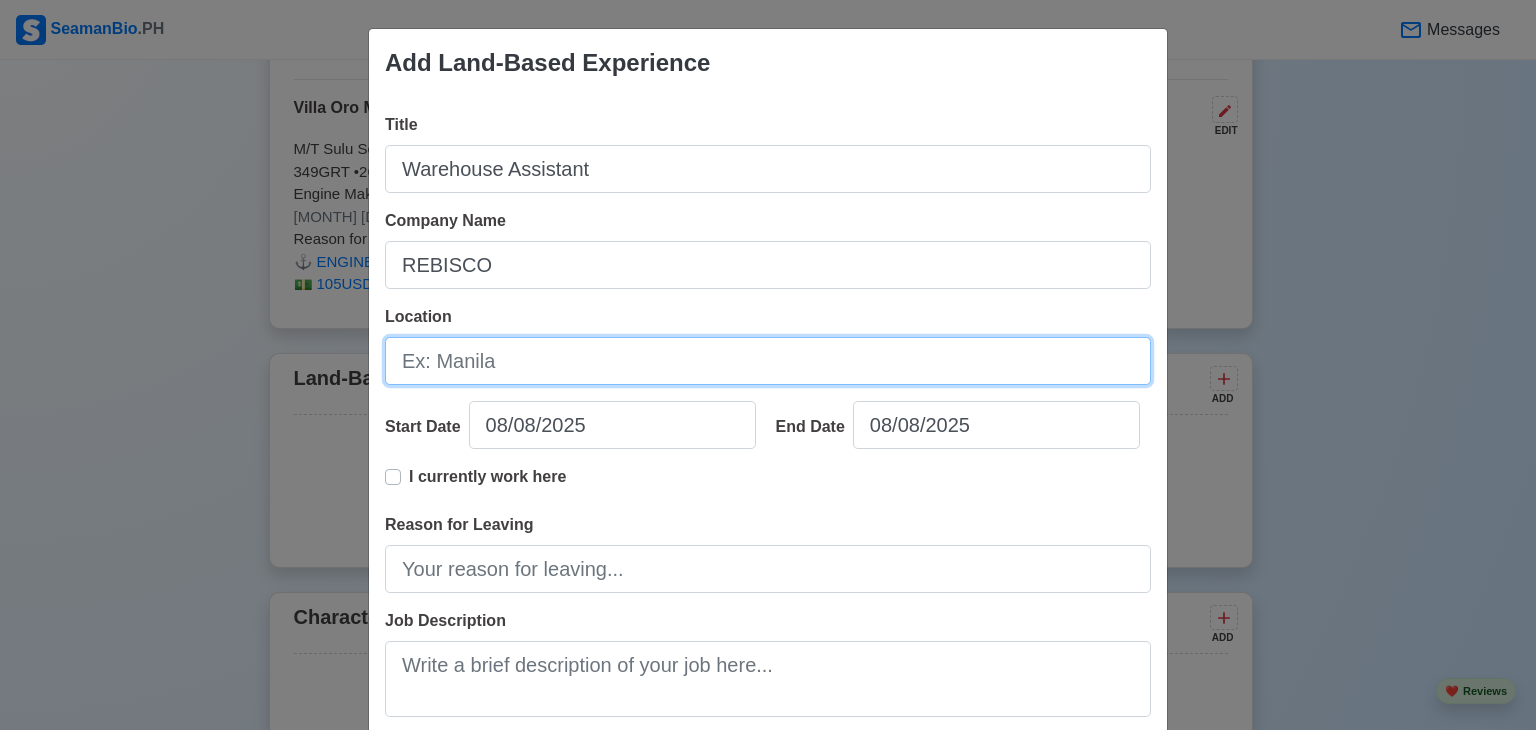 click on "Location" at bounding box center (768, 361) 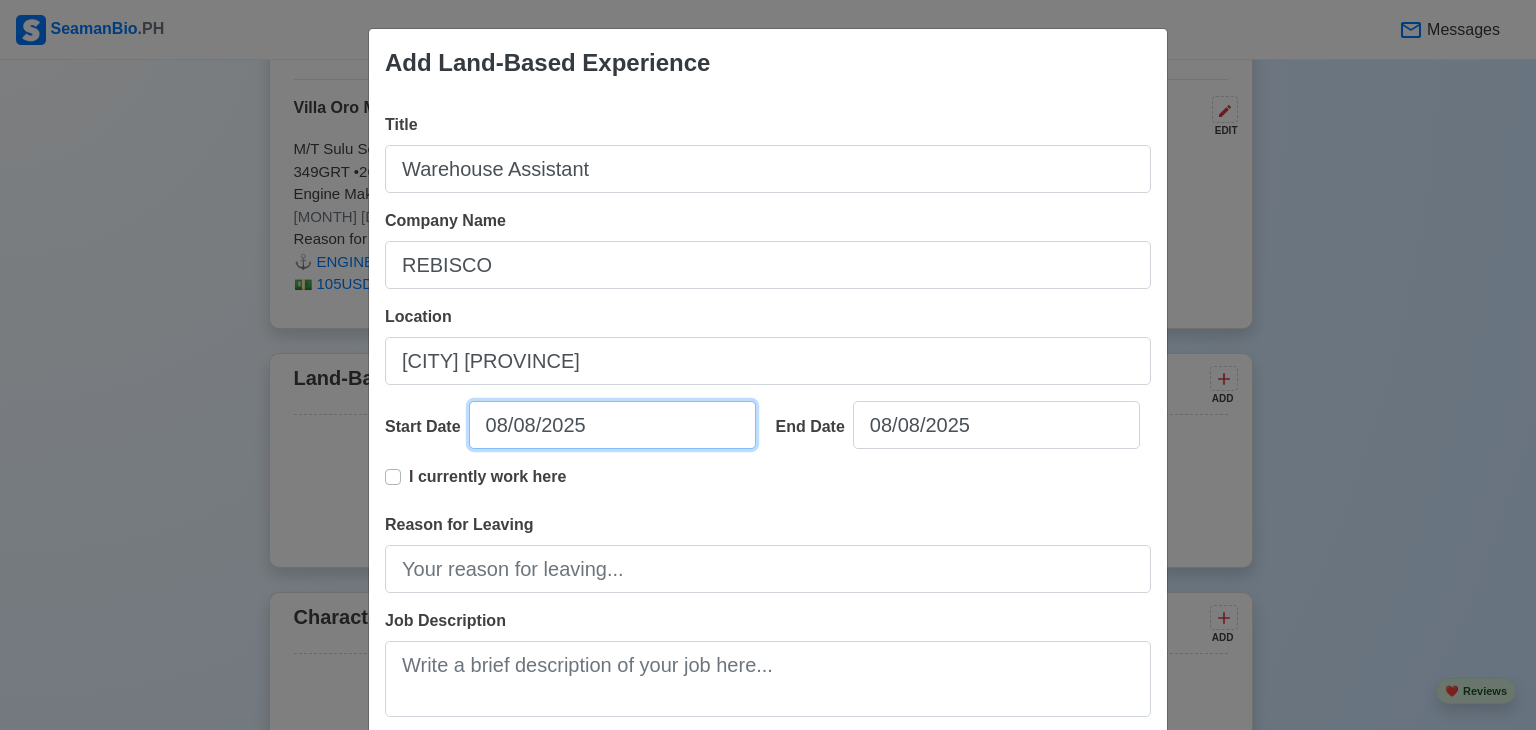 click on "08/08/2025" at bounding box center (612, 425) 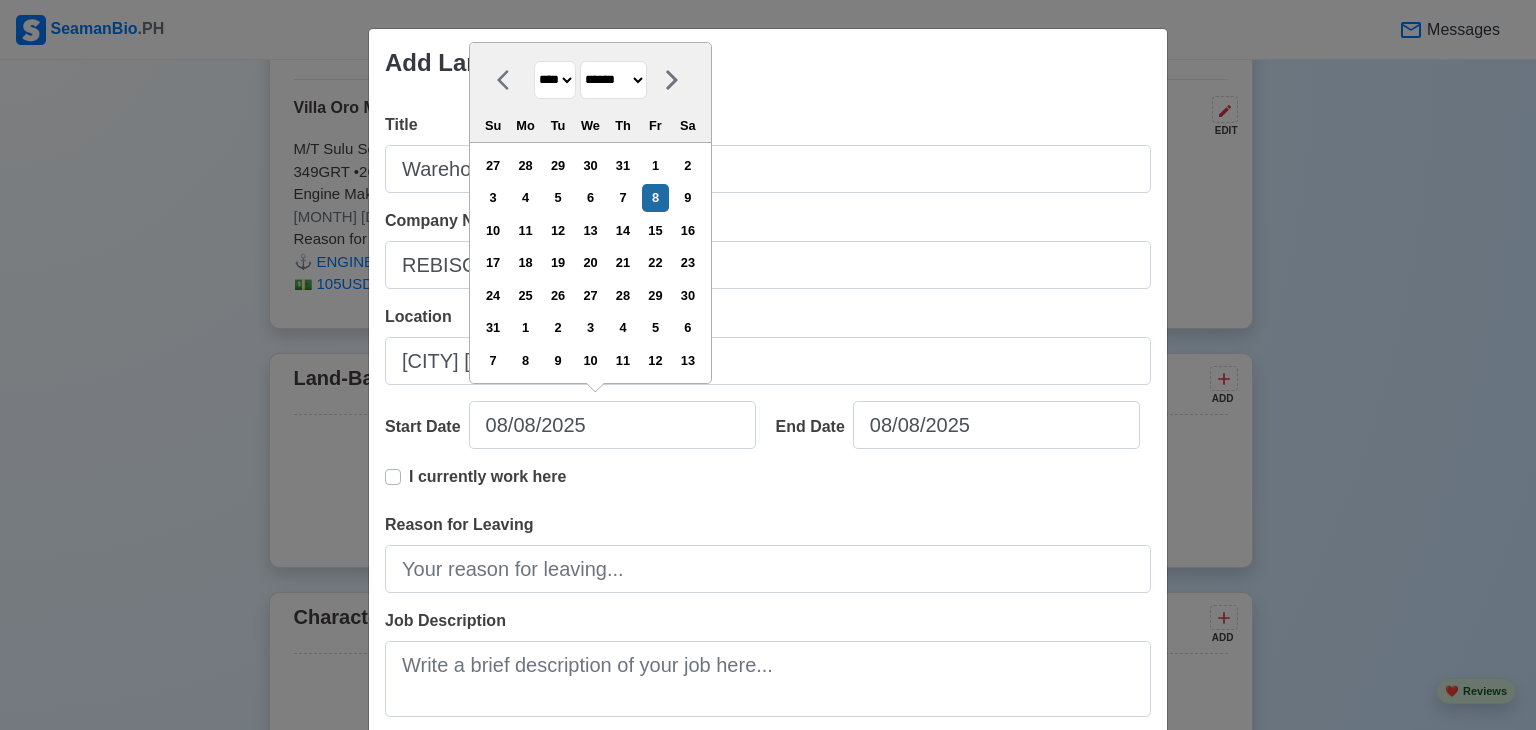 click on "**** **** **** **** **** **** **** **** **** **** **** **** **** **** **** **** **** **** **** **** **** **** **** **** **** **** **** **** **** **** **** **** **** **** **** **** **** **** **** **** **** **** **** **** **** **** **** **** **** **** **** **** **** **** **** **** **** **** **** **** **** **** **** **** **** **** **** **** **** **** **** **** **** **** **** **** **** **** **** **** **** **** **** **** **** **** **** **** **** **** **** **** **** **** **** **** **** **** **** **** **** **** **** **** **** ****" at bounding box center [555, 80] 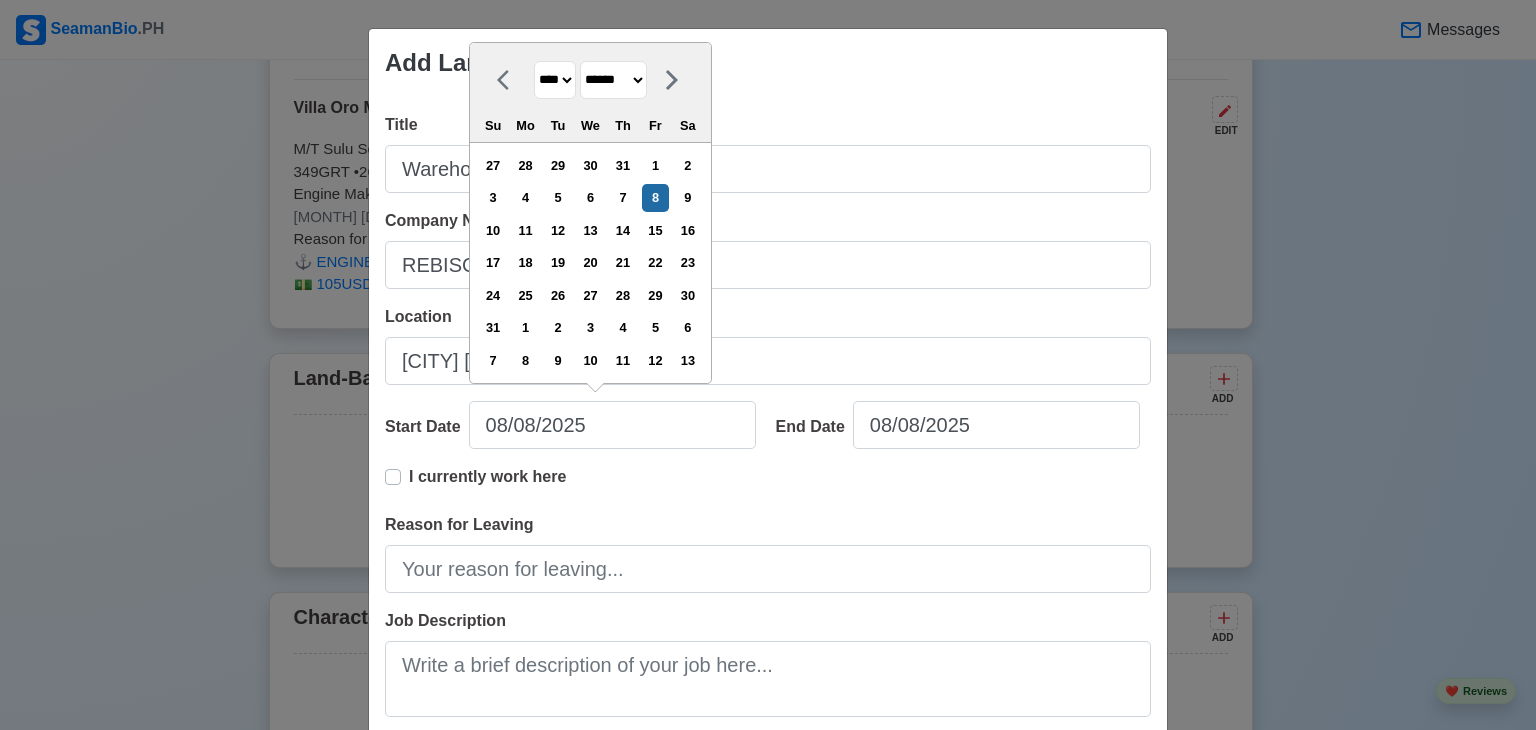 click on "**** **** **** **** **** **** **** **** **** **** **** **** **** **** **** **** **** **** **** **** **** **** **** **** **** **** **** **** **** **** **** **** **** **** **** **** **** **** **** **** **** **** **** **** **** **** **** **** **** **** **** **** **** **** **** **** **** **** **** **** **** **** **** **** **** **** **** **** **** **** **** **** **** **** **** **** **** **** **** **** **** **** **** **** **** **** **** **** **** **** **** **** **** **** **** **** **** **** **** **** **** **** **** **** **** ****" at bounding box center (555, 80) 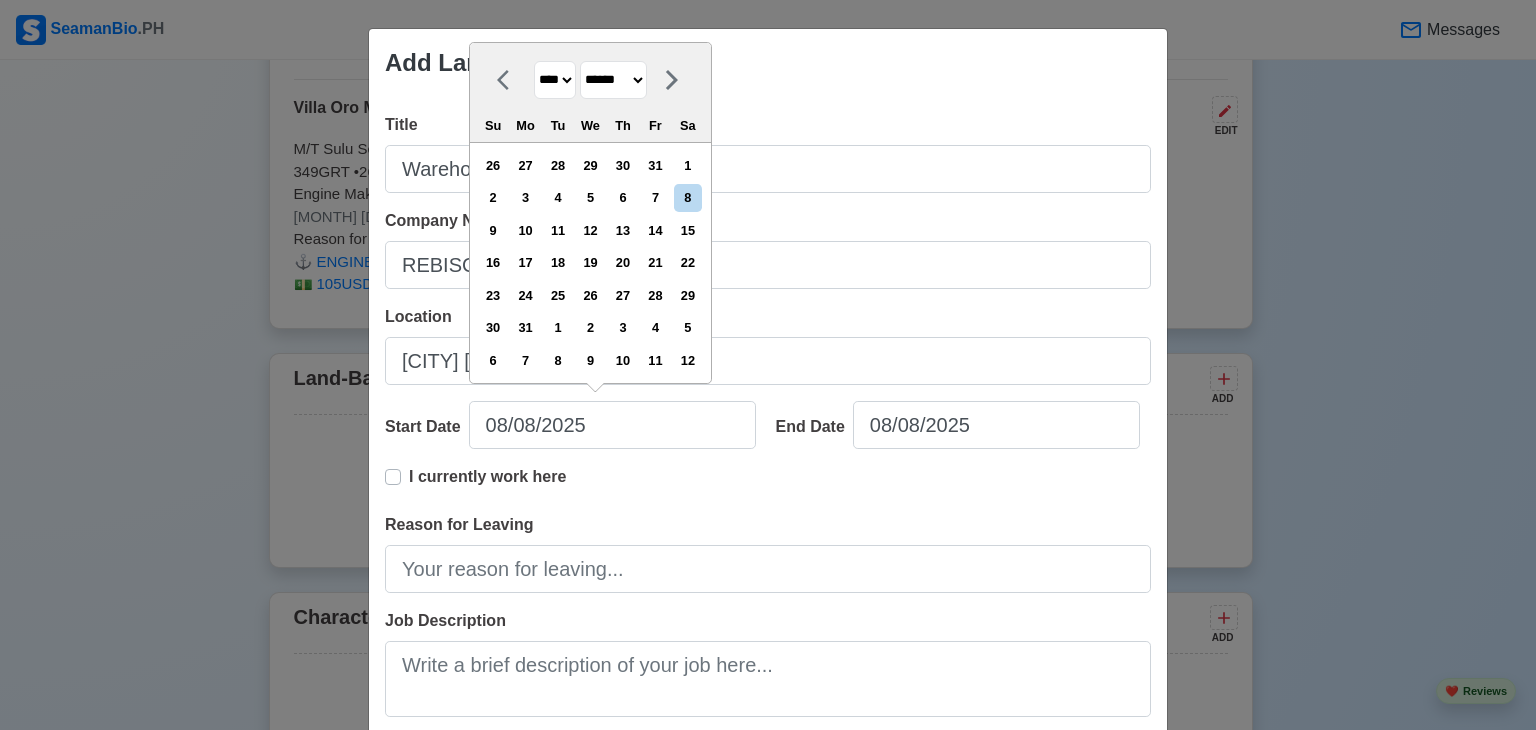 click on "******* ******** ***** ***** *** **** **** ****** ********* ******* ******** ********" at bounding box center [613, 80] 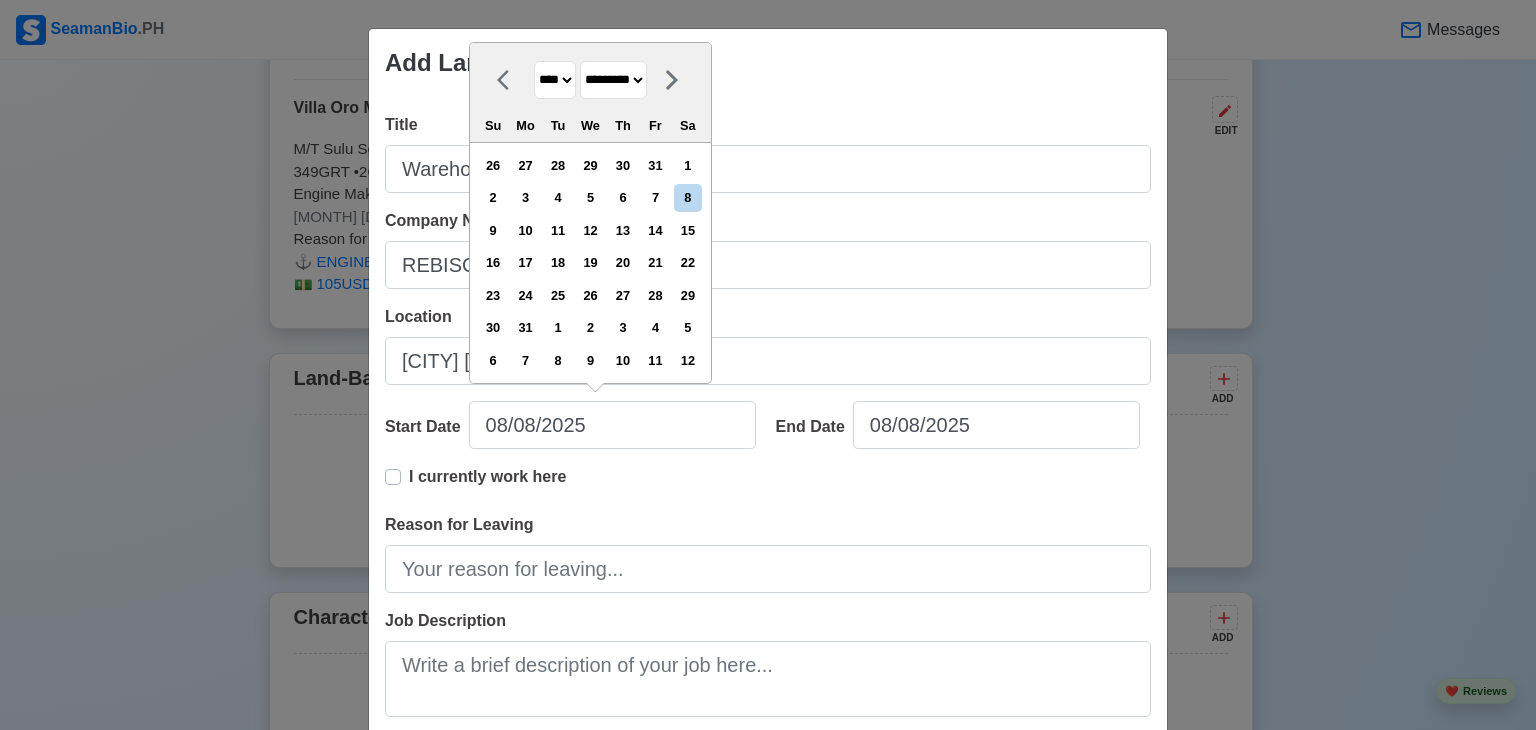 click on "******* ******** ***** ***** *** **** **** ****** ********* ******* ******** ********" at bounding box center (613, 80) 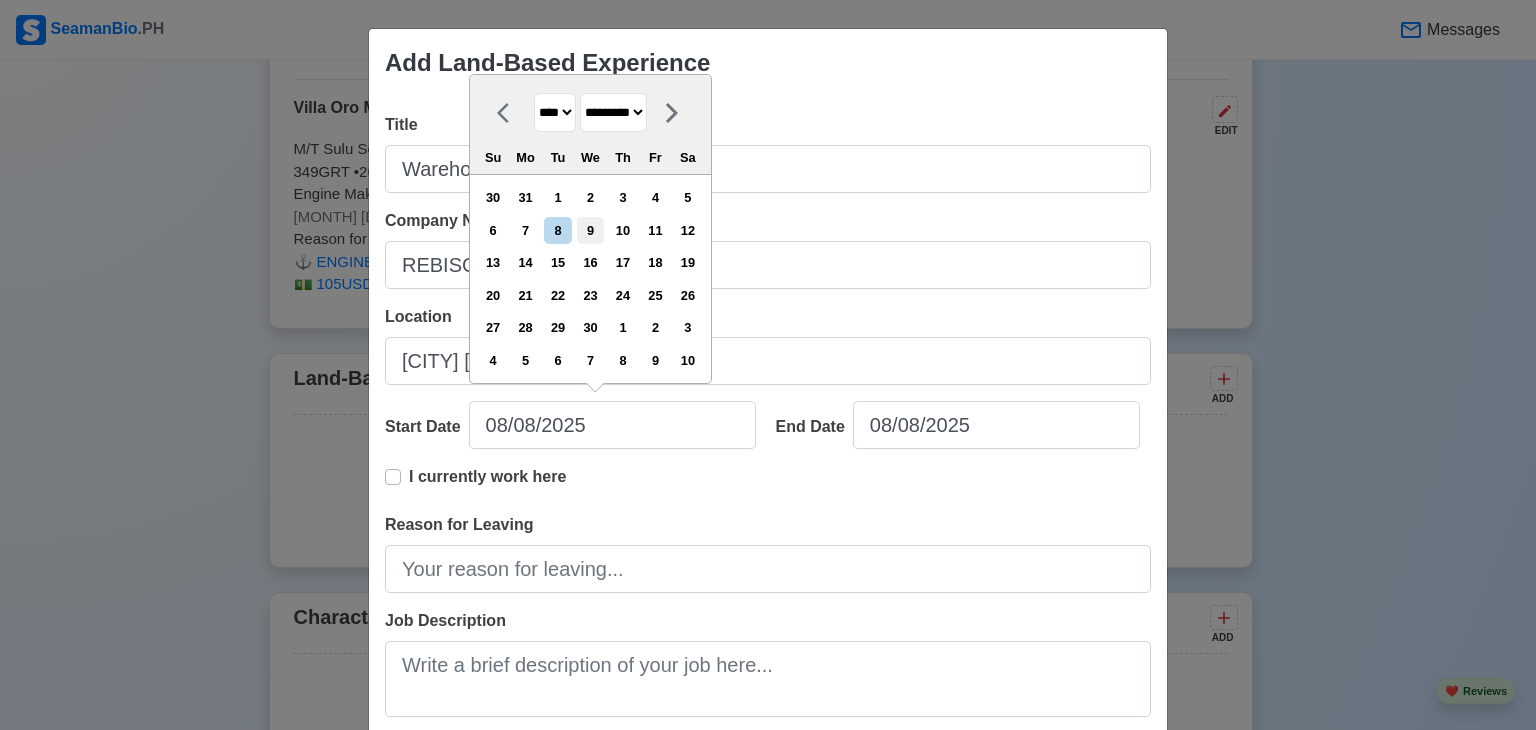 click on "9" at bounding box center (590, 230) 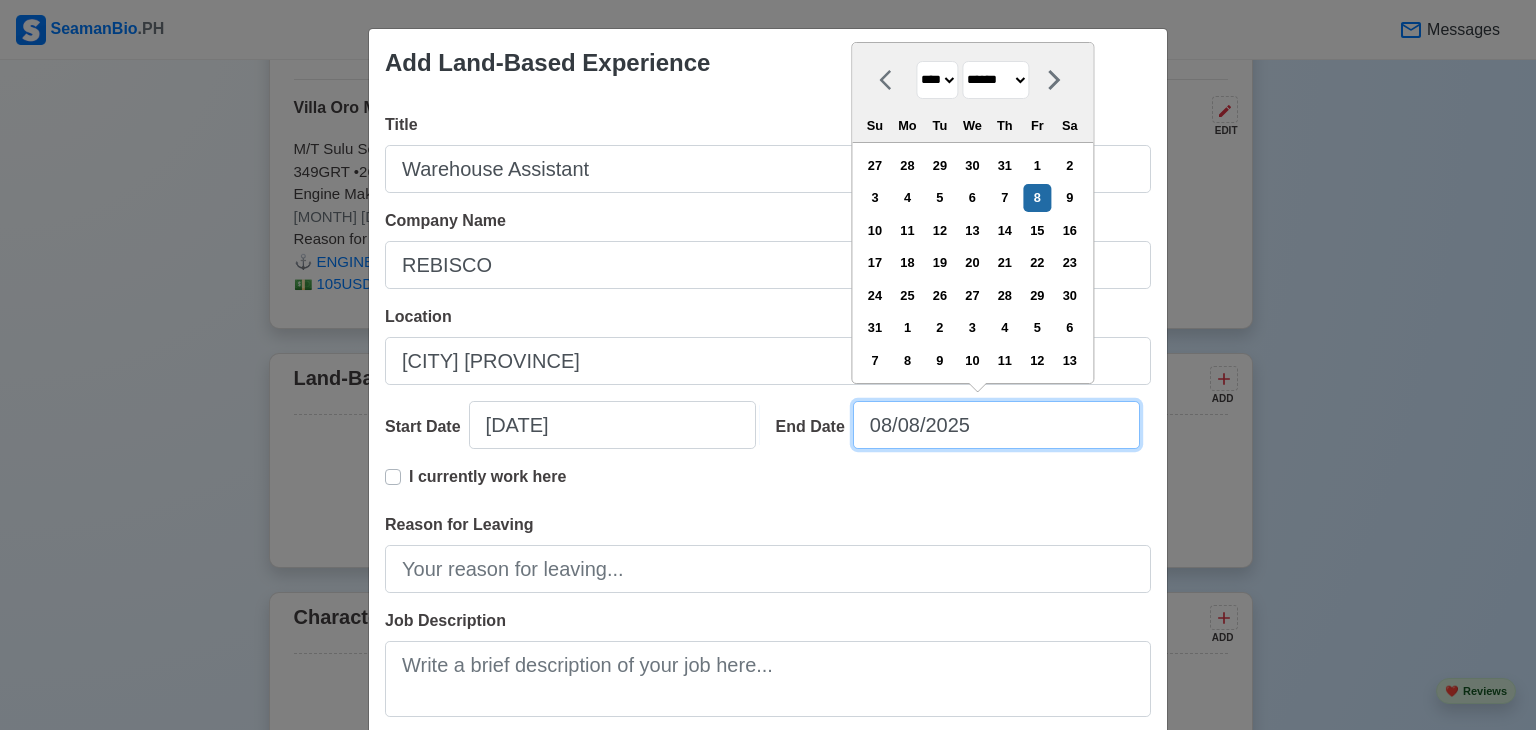 click on "08/08/2025" at bounding box center (996, 425) 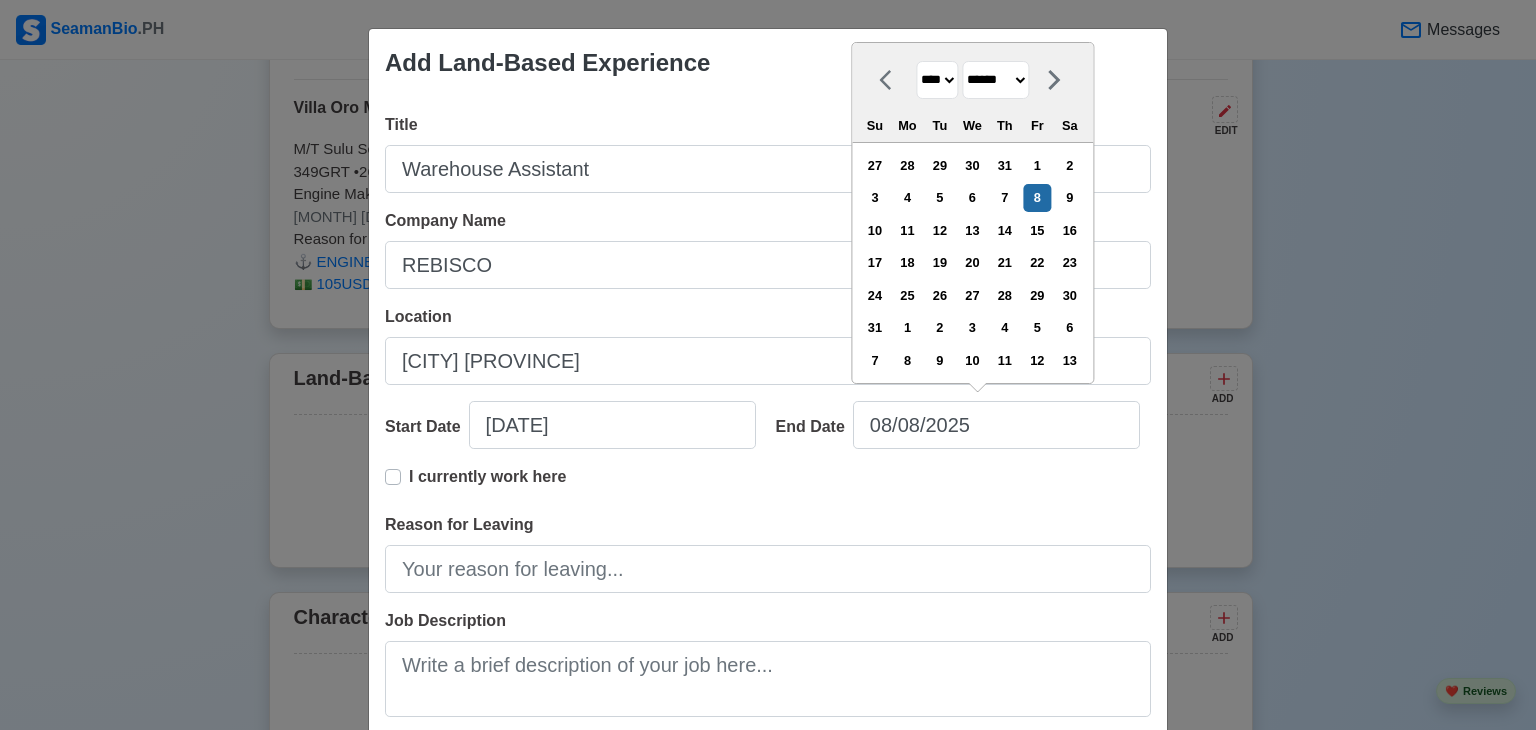 click on "**** **** **** **** **** **** **** **** **** **** **** **** **** **** **** **** **** **** **** **** **** **** **** **** **** **** **** **** **** **** **** **** **** **** **** **** **** **** **** **** **** **** **** **** **** **** **** **** **** **** **** **** **** **** **** **** **** **** **** **** **** **** **** **** **** **** **** **** **** **** **** **** **** **** **** **** **** **** **** **** **** **** **** **** **** **** **** **** **** **** **** **** **** **** **** **** **** **** **** **** **** **** **** **** **** ****" at bounding box center [937, 80] 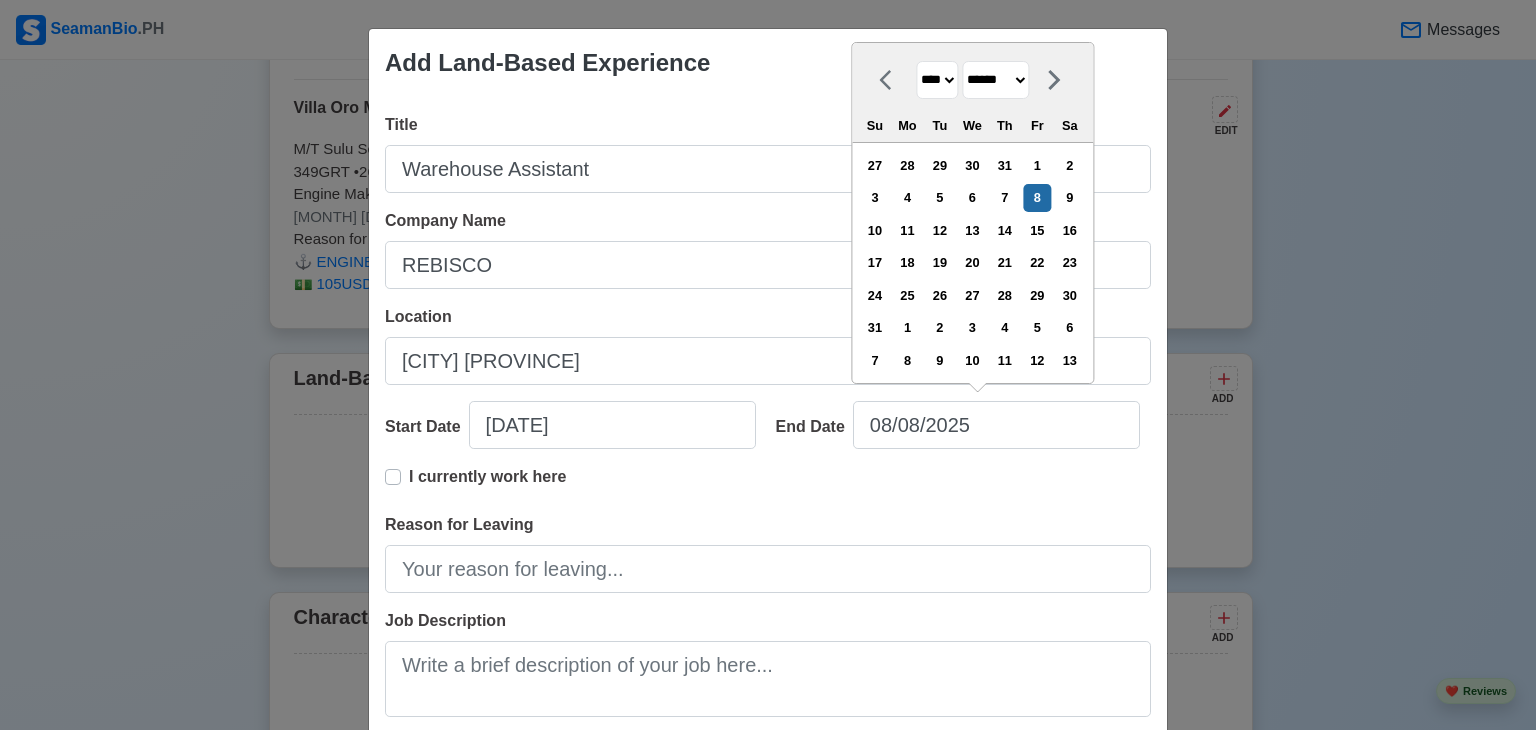 click on "**** **** **** **** **** **** **** **** **** **** **** **** **** **** **** **** **** **** **** **** **** **** **** **** **** **** **** **** **** **** **** **** **** **** **** **** **** **** **** **** **** **** **** **** **** **** **** **** **** **** **** **** **** **** **** **** **** **** **** **** **** **** **** **** **** **** **** **** **** **** **** **** **** **** **** **** **** **** **** **** **** **** **** **** **** **** **** **** **** **** **** **** **** **** **** **** **** **** **** **** **** **** **** **** **** ****" at bounding box center (937, 80) 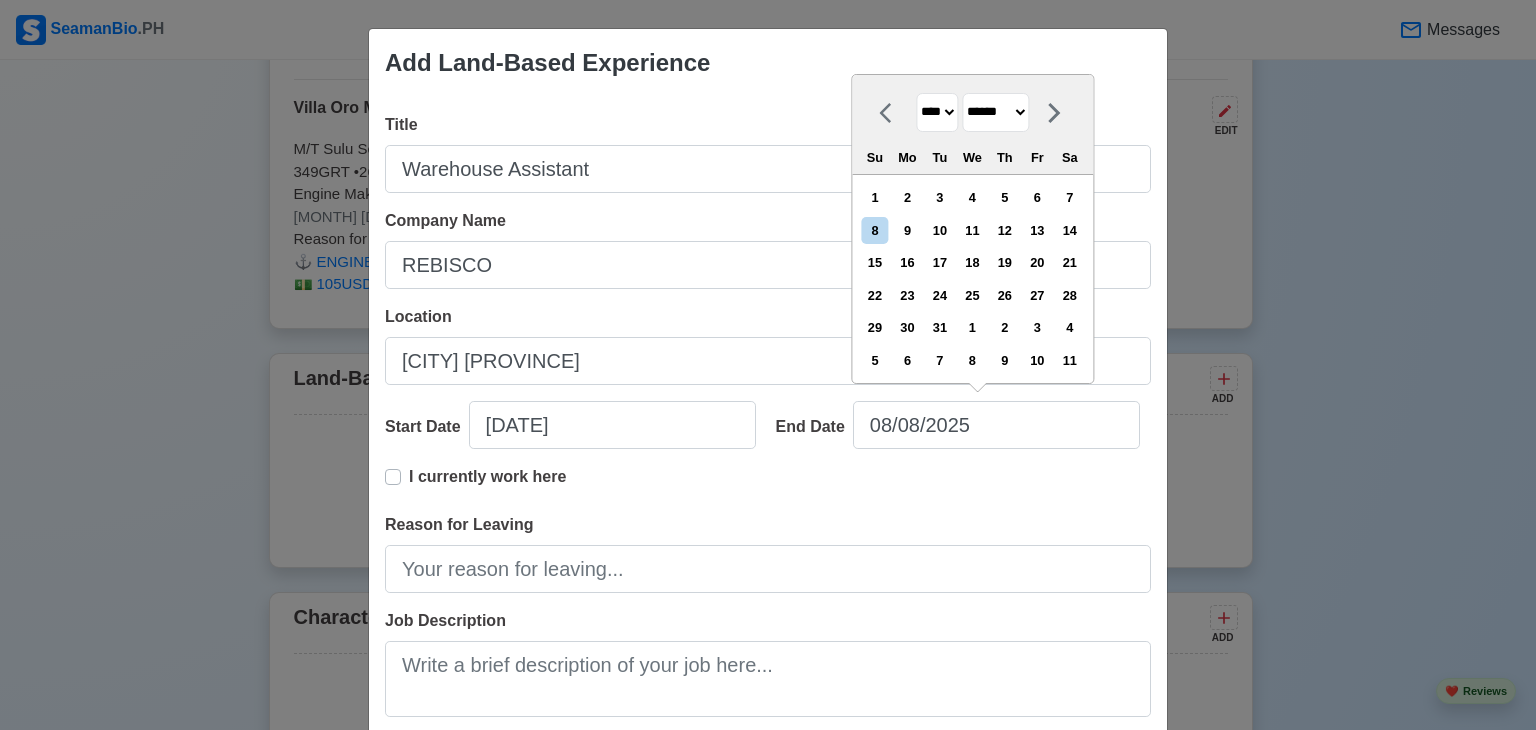 click on "******* ******** ***** ***** *** **** **** ****** ********* ******* ******** ********" at bounding box center [995, 112] 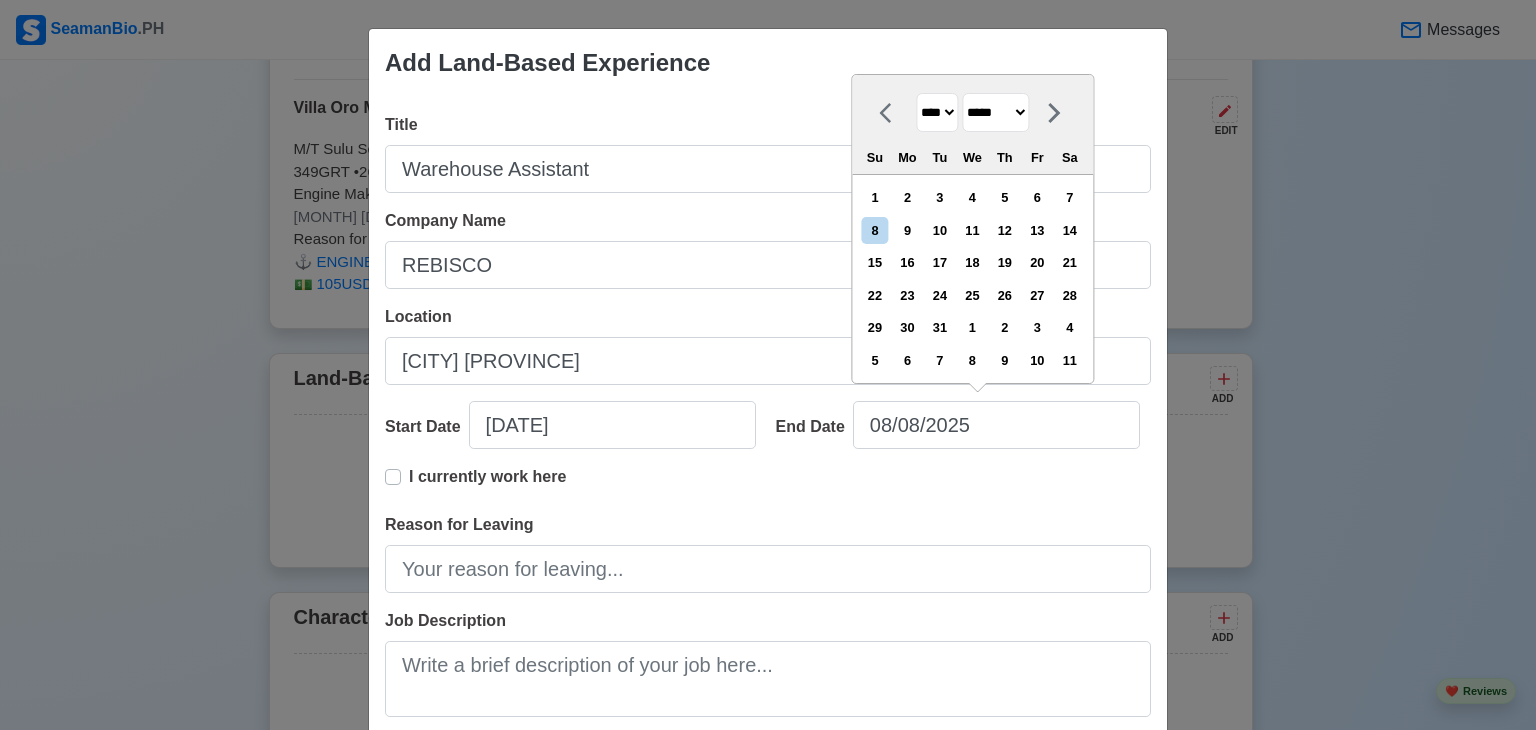 click on "******* ******** ***** ***** *** **** **** ****** ********* ******* ******** ********" at bounding box center (995, 112) 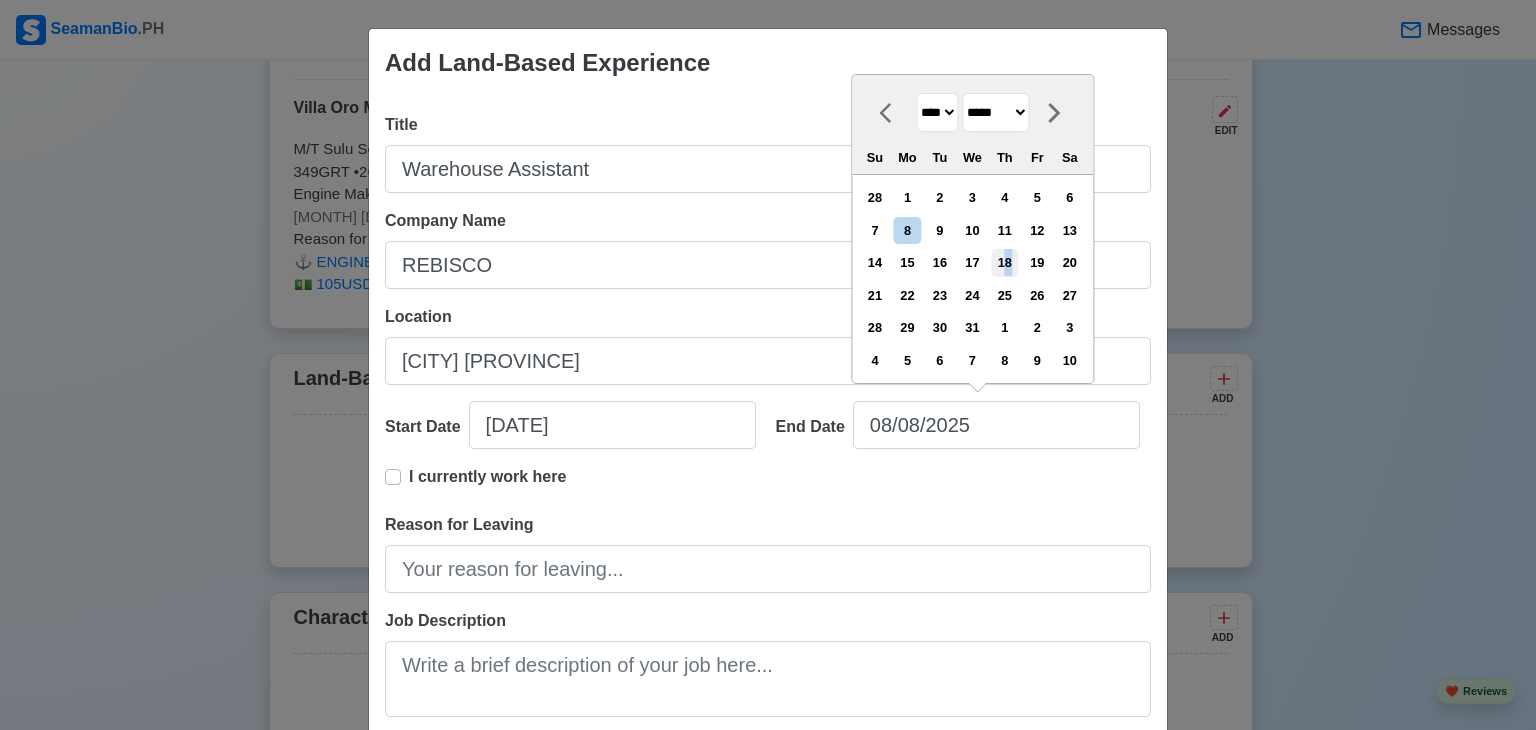click on "18" at bounding box center (1004, 262) 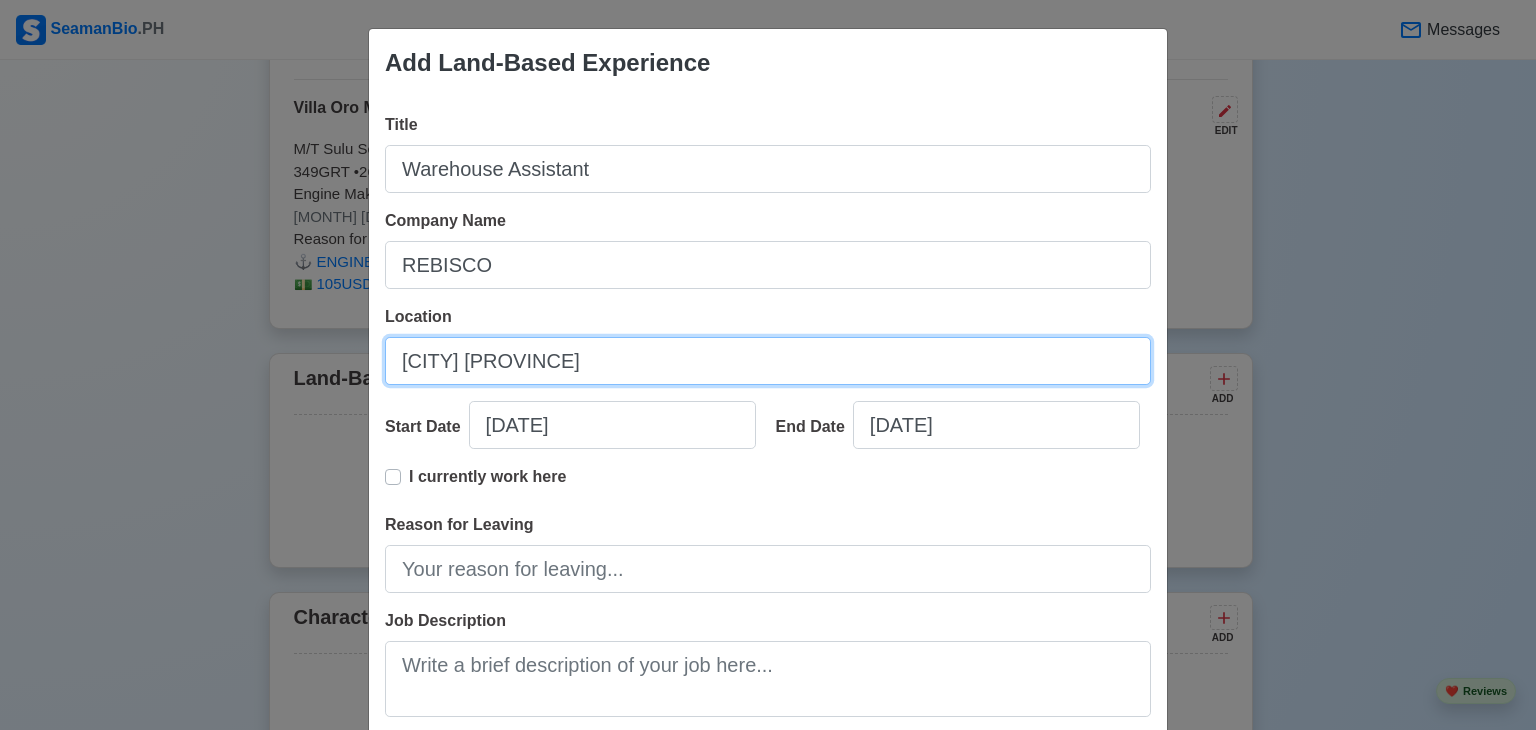 click on "[CITY] [PROVINCE]" at bounding box center [768, 361] 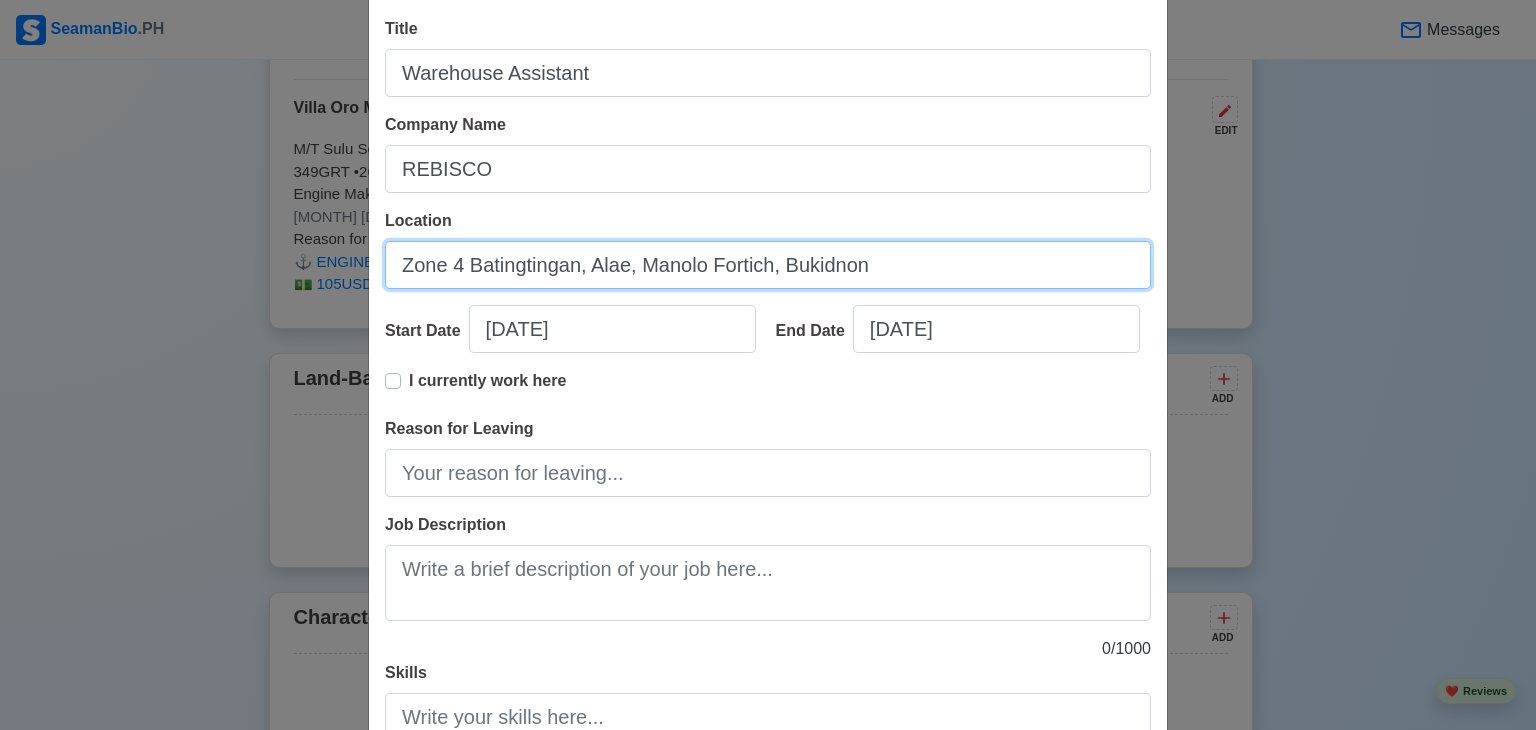 scroll, scrollTop: 100, scrollLeft: 0, axis: vertical 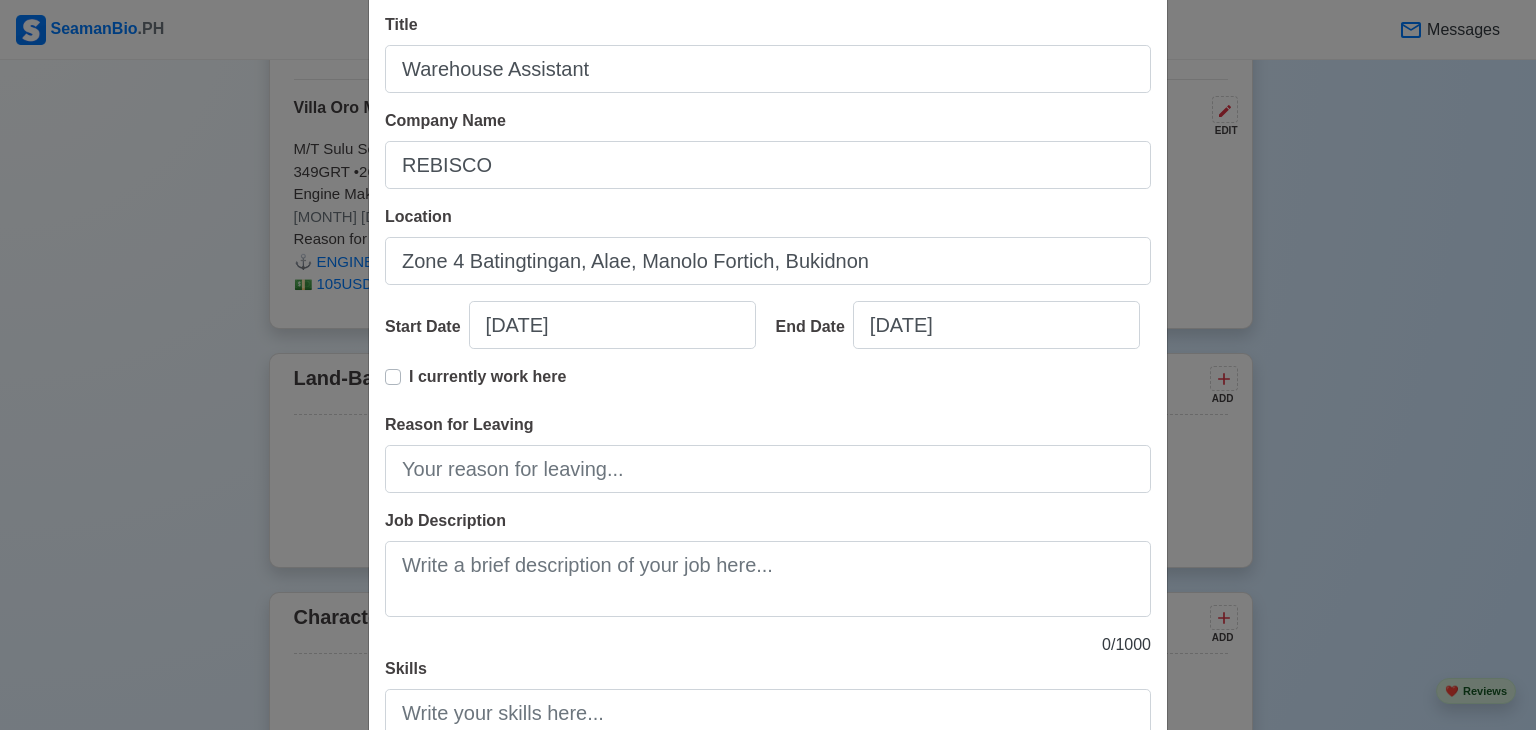 click on "Title Warehouse Assistant Company Name REBISCO Location Zone 4 Batingtingan, Alae, Manolo Fortich, Bukidnon Start Date 09/09/2020 End Date 03/18/2021 I currently work here Reason for Leaving Job Description 0 / 1000 Skills" at bounding box center (768, 383) 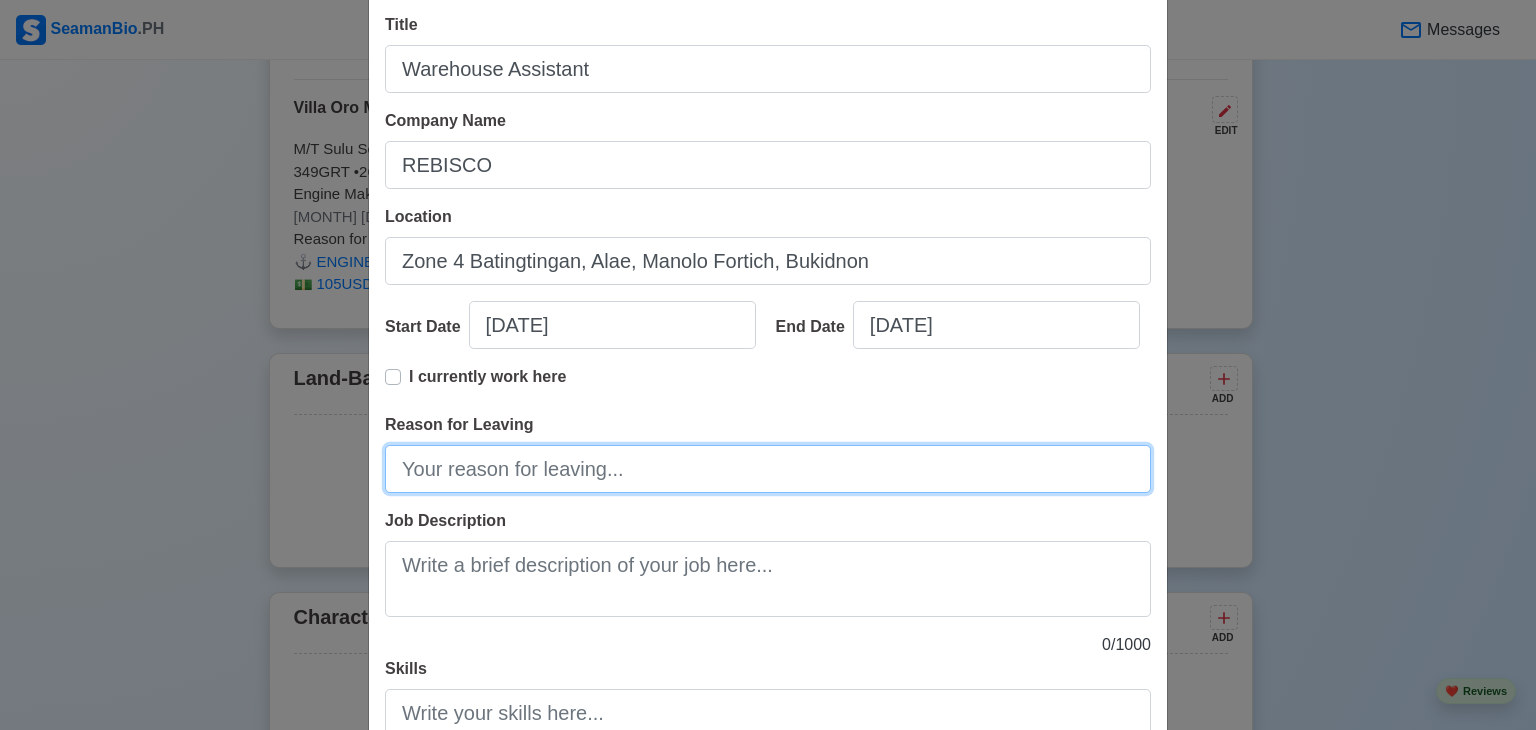 click on "Reason for Leaving" at bounding box center (768, 469) 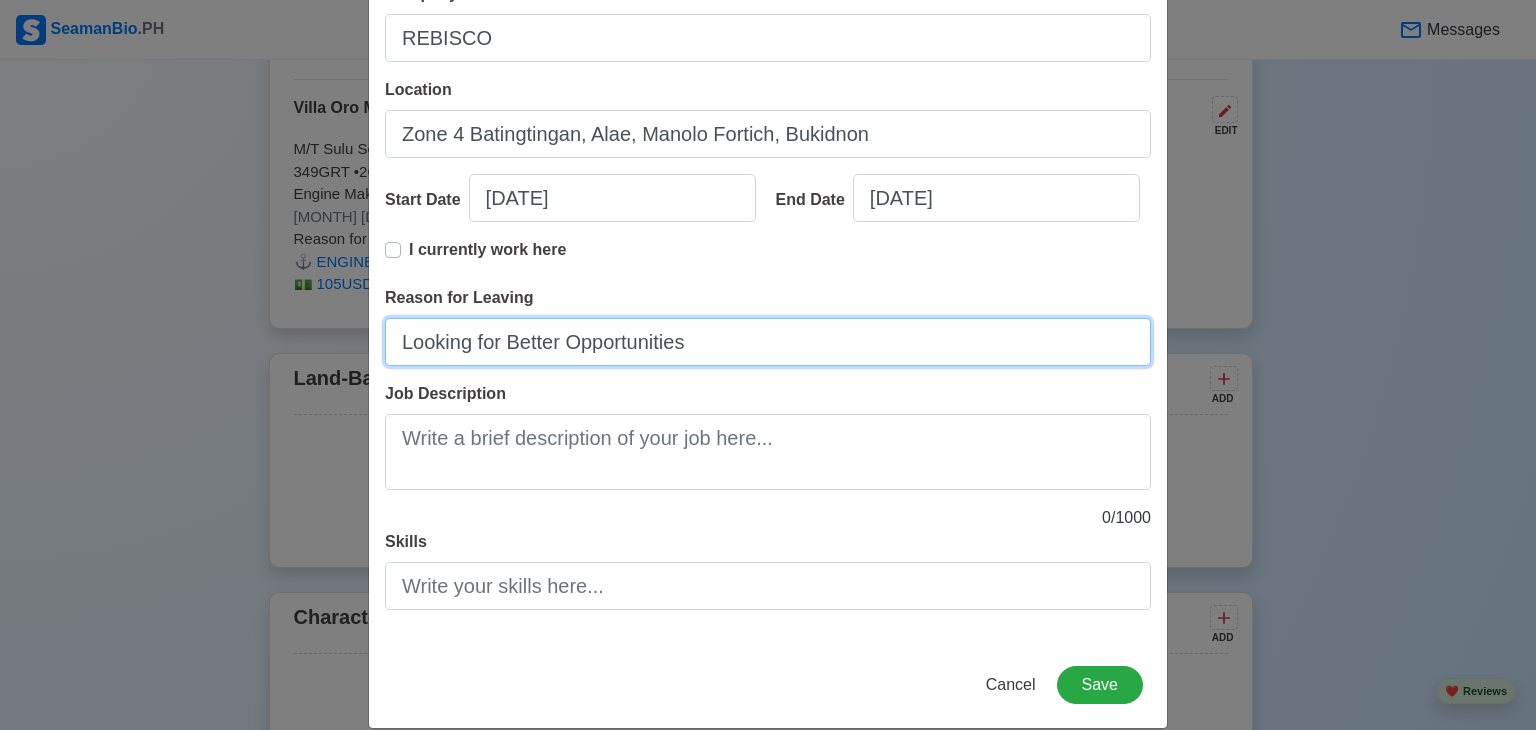 scroll, scrollTop: 253, scrollLeft: 0, axis: vertical 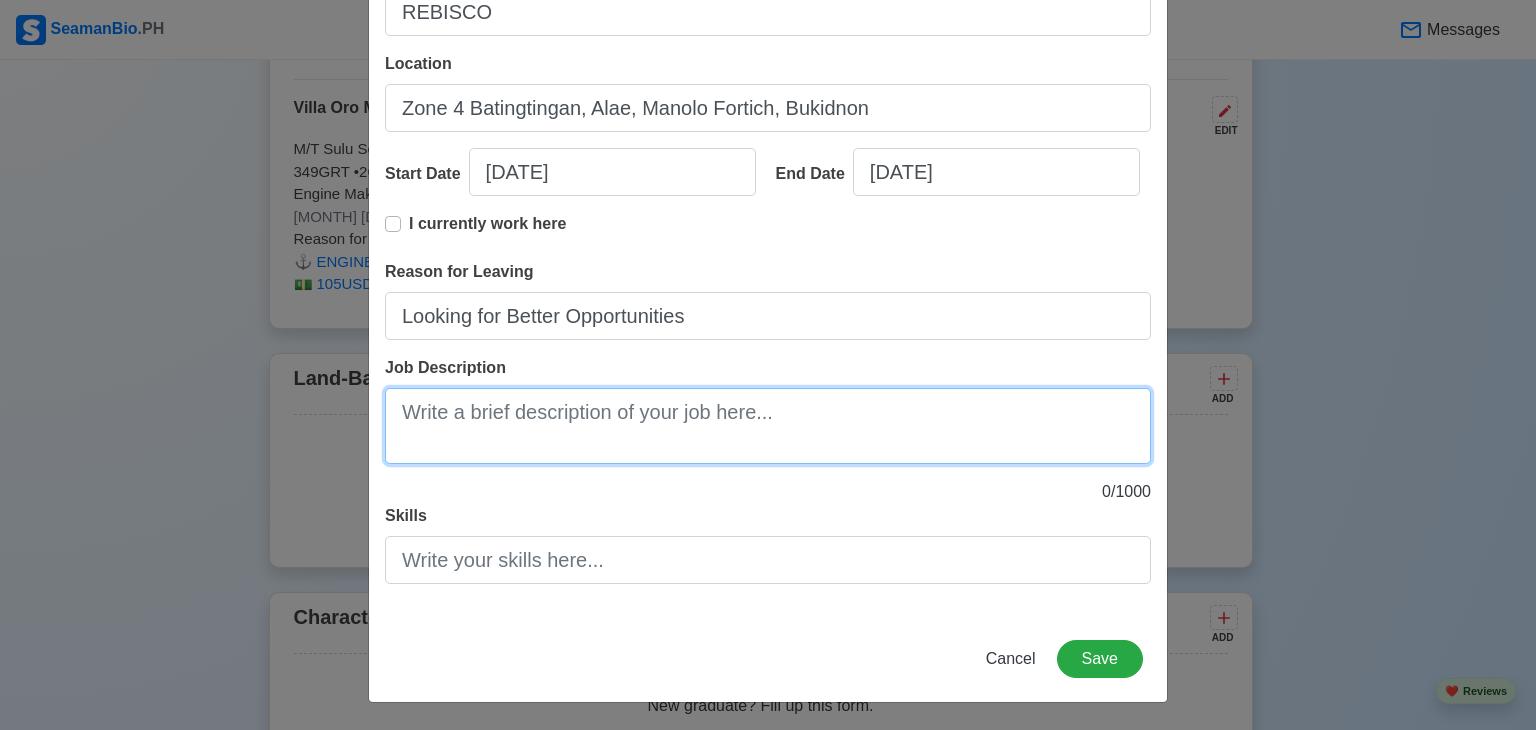 click on "Job Description" at bounding box center [768, 426] 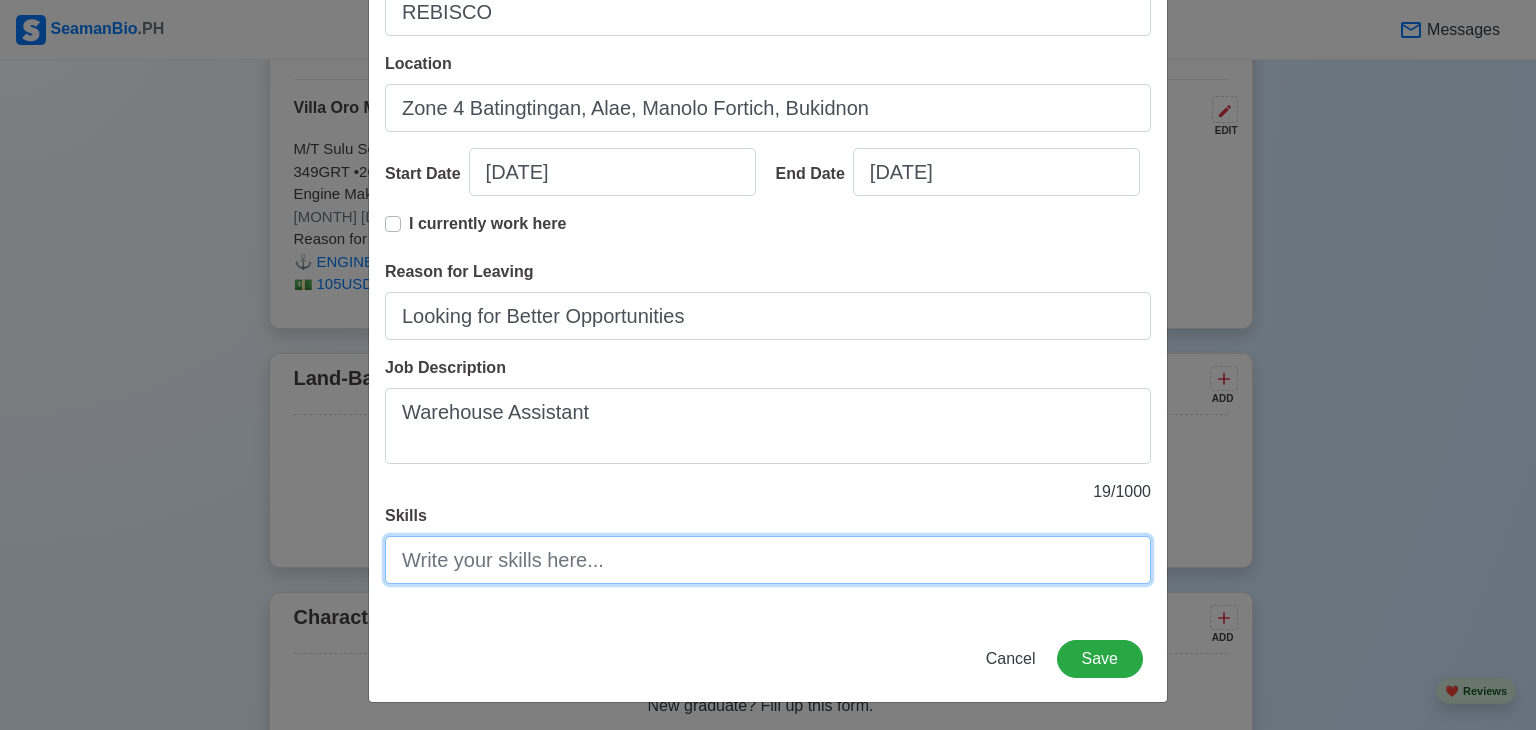 click on "Skills" at bounding box center (768, 560) 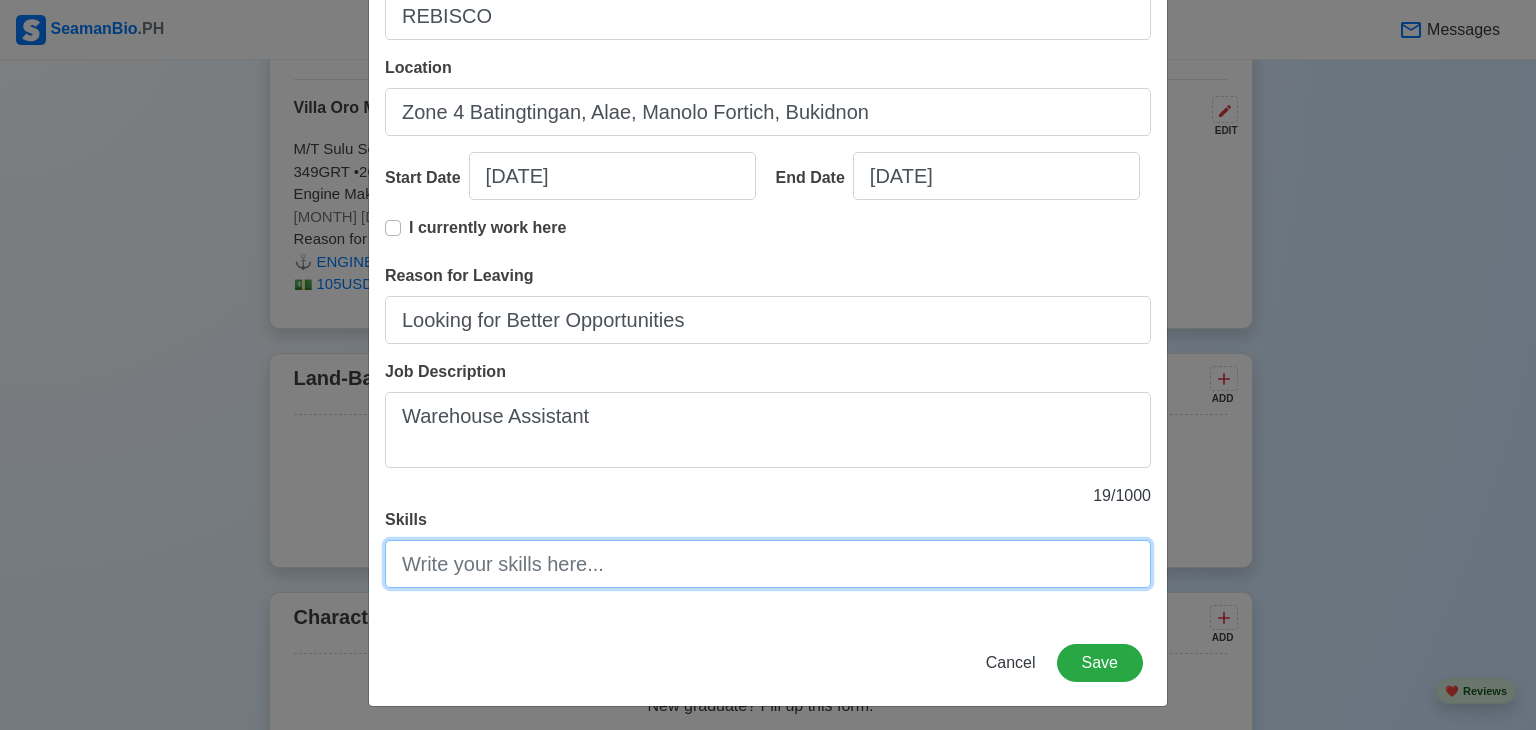 scroll, scrollTop: 253, scrollLeft: 0, axis: vertical 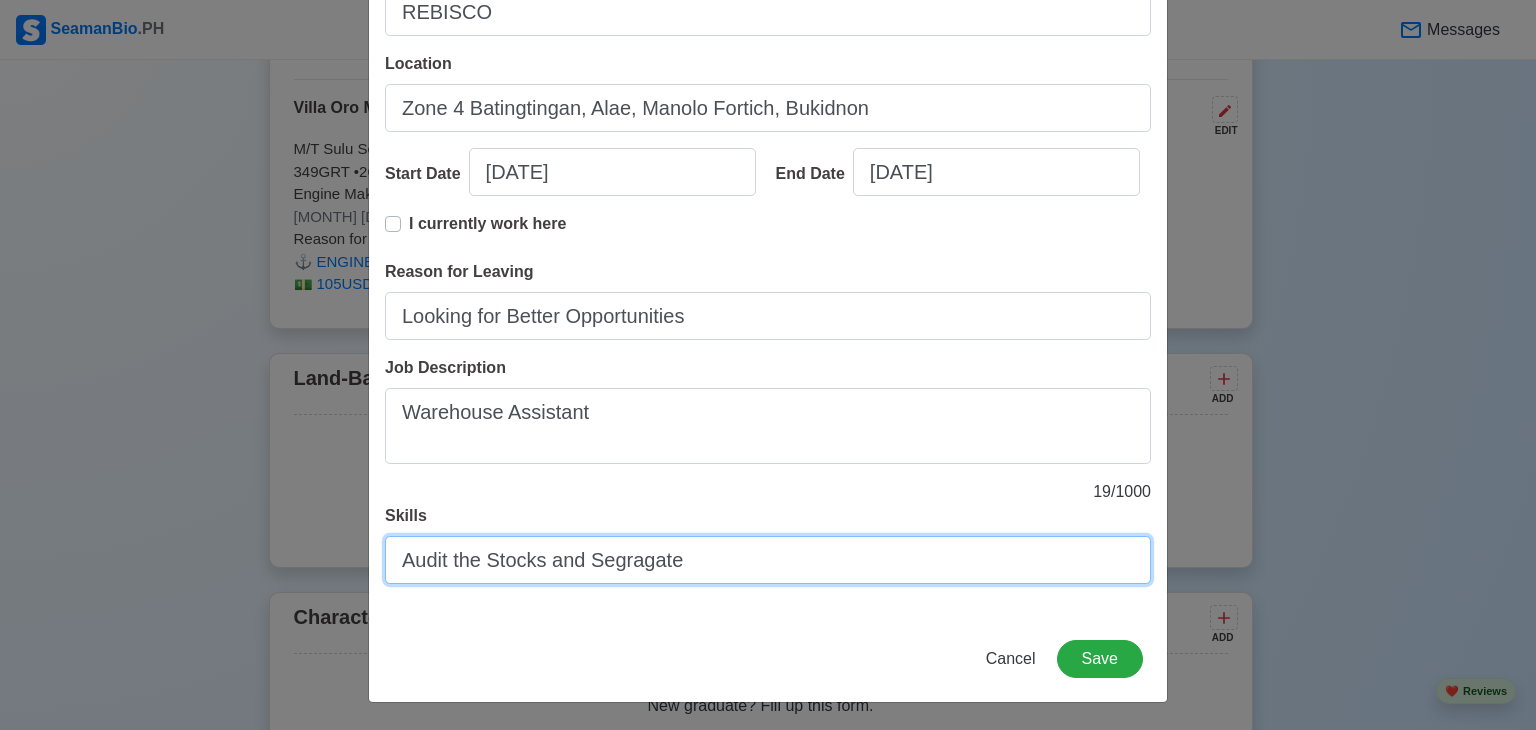 click on "Audit the Stocks and Segragate" at bounding box center [768, 560] 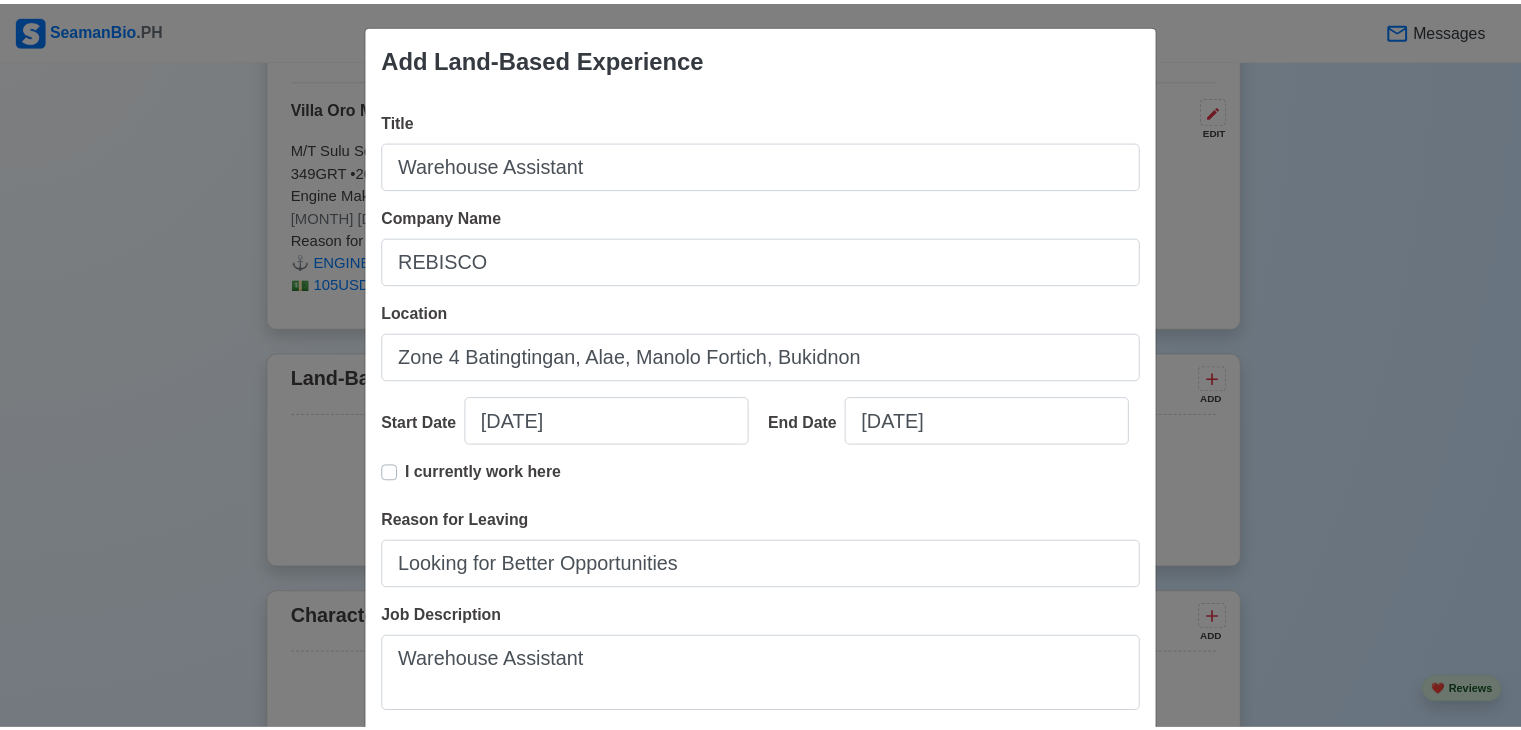 scroll, scrollTop: 253, scrollLeft: 0, axis: vertical 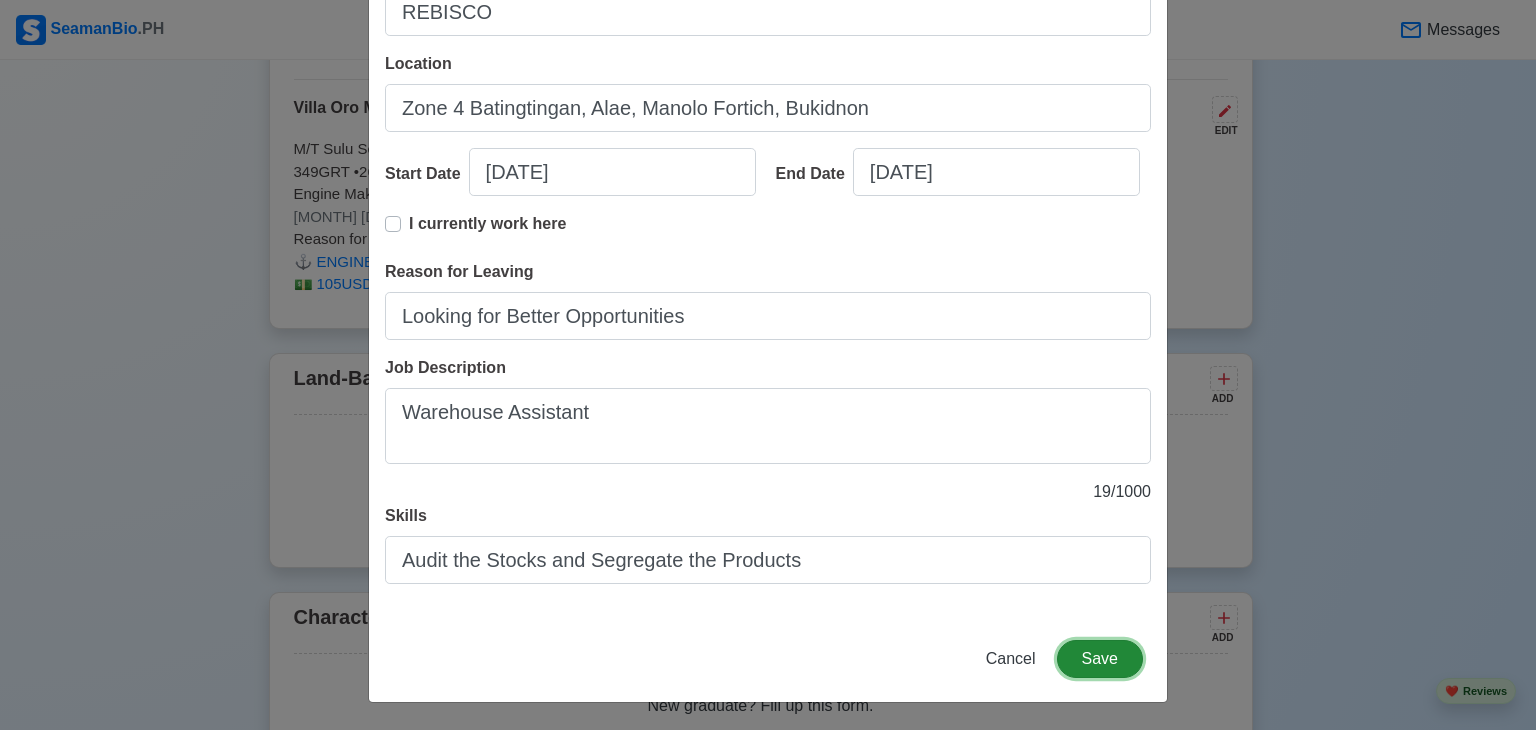 click on "Save" at bounding box center [1100, 659] 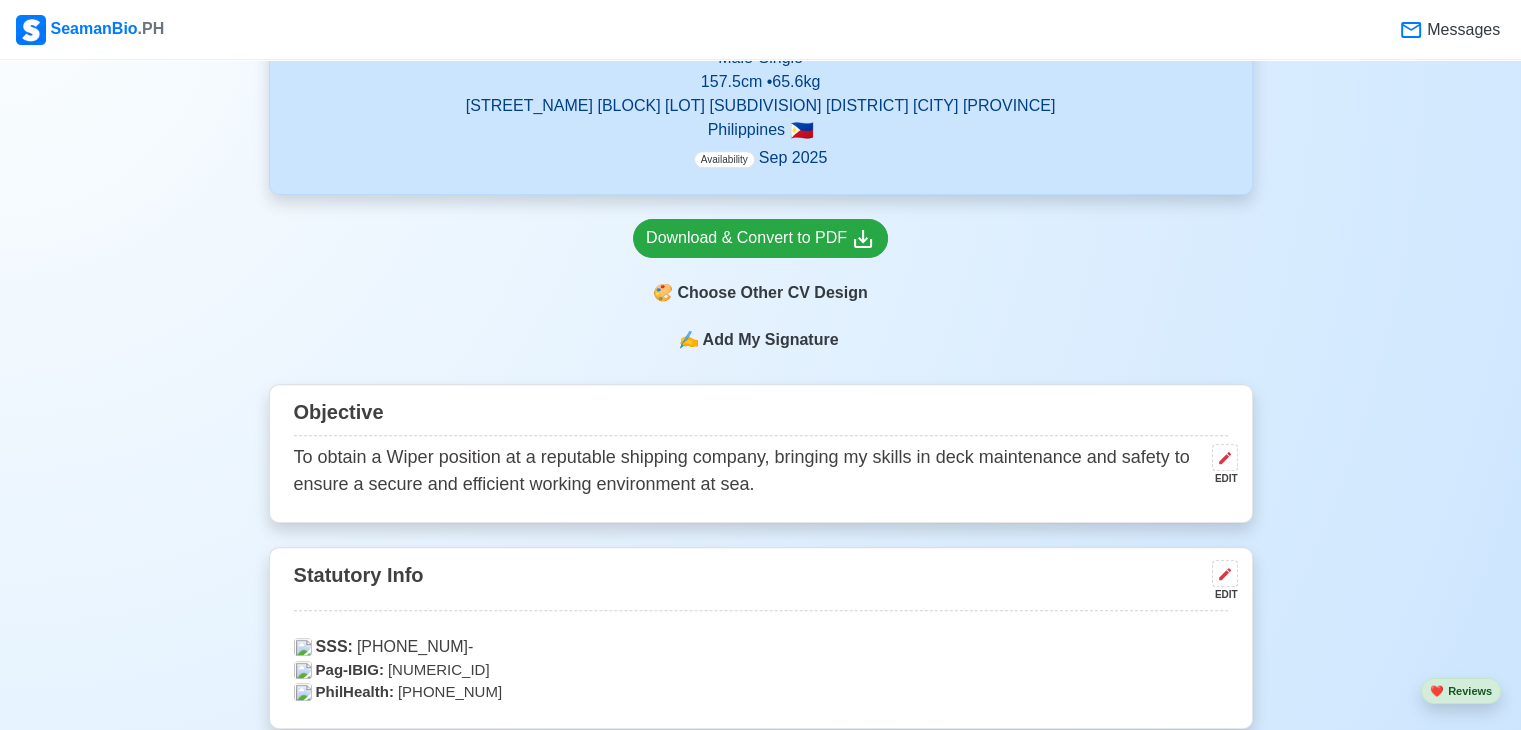 scroll, scrollTop: 879, scrollLeft: 0, axis: vertical 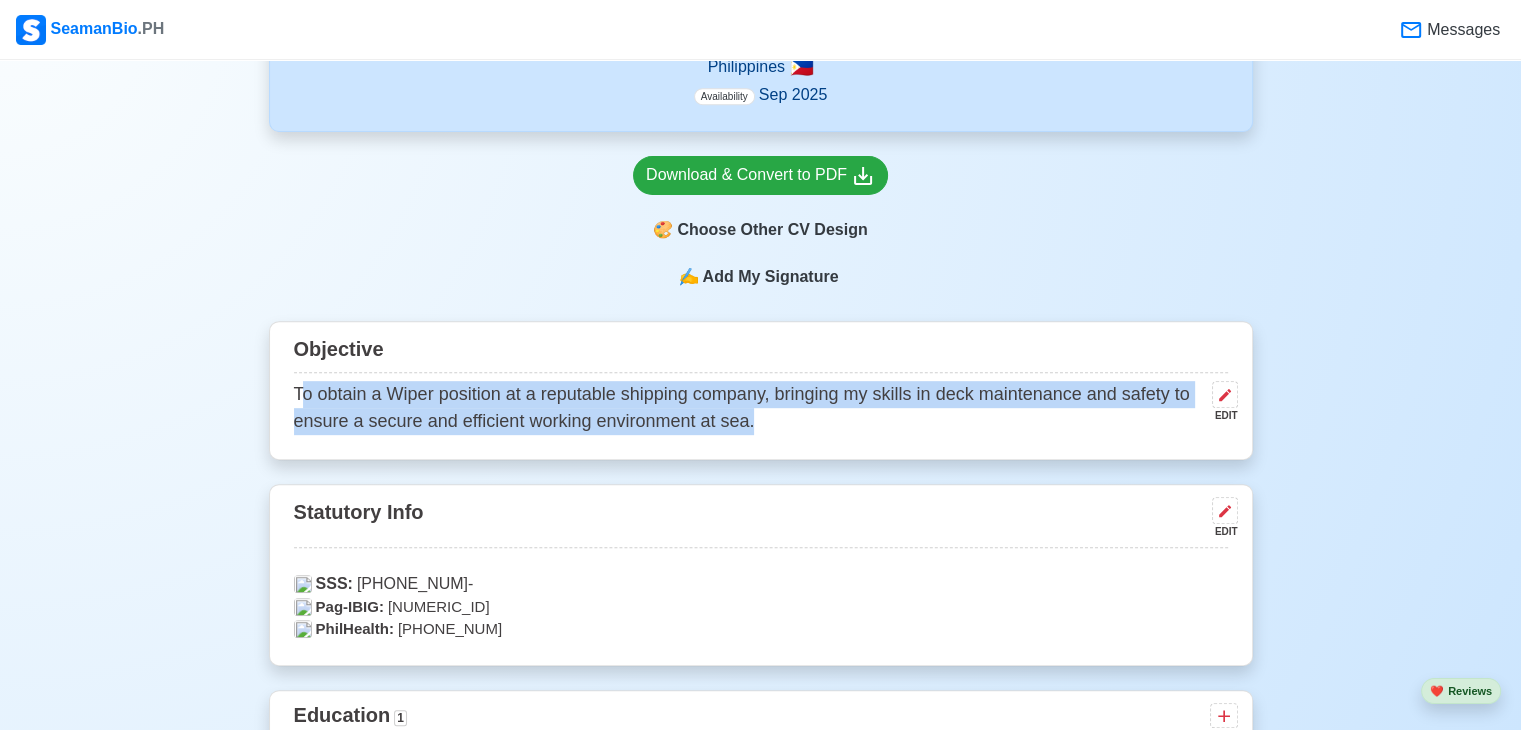 drag, startPoint x: 304, startPoint y: 394, endPoint x: 781, endPoint y: 443, distance: 479.51016 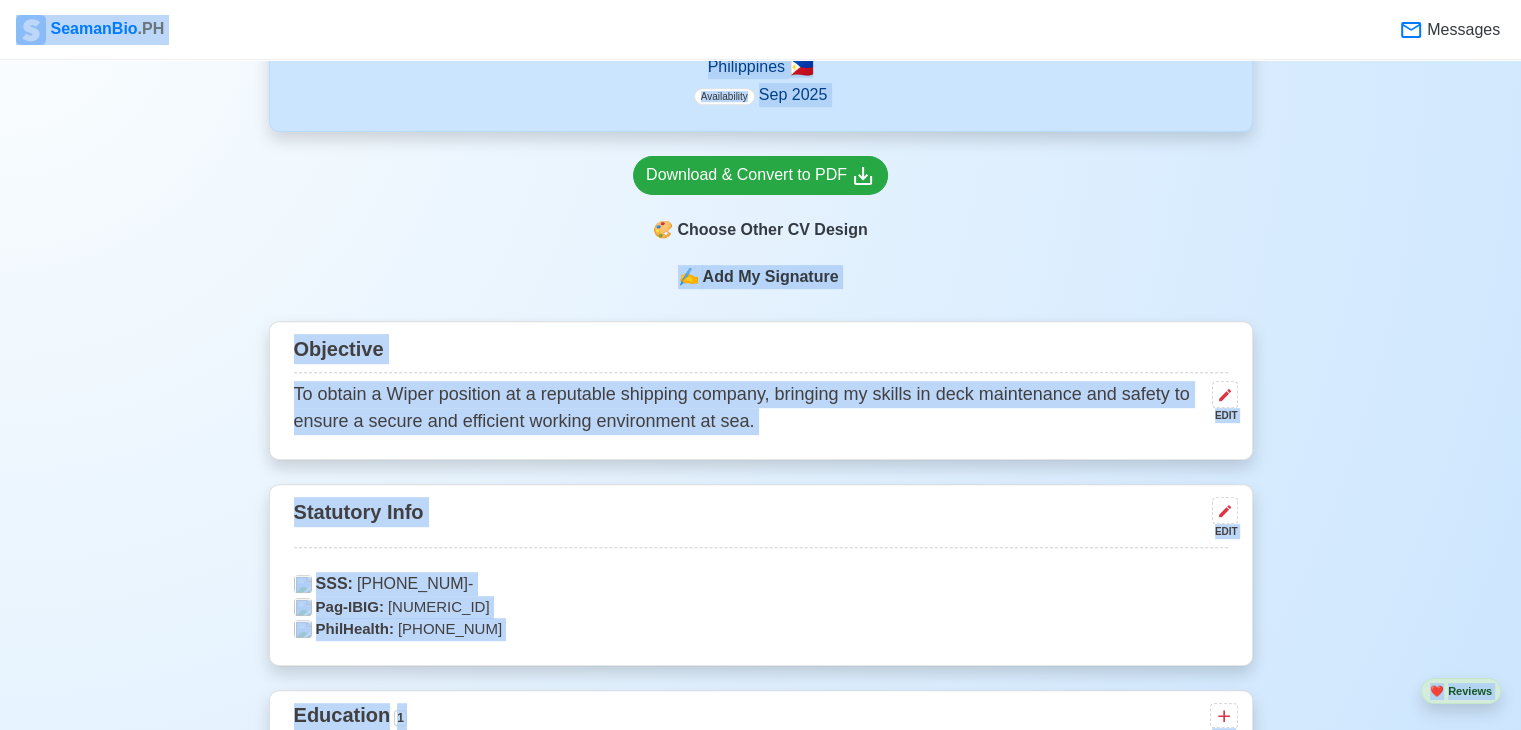 click on "To obtain a Wiper position at a reputable shipping company, bringing my skills in deck maintenance and safety to ensure a secure and efficient working environment at sea." at bounding box center [749, 408] 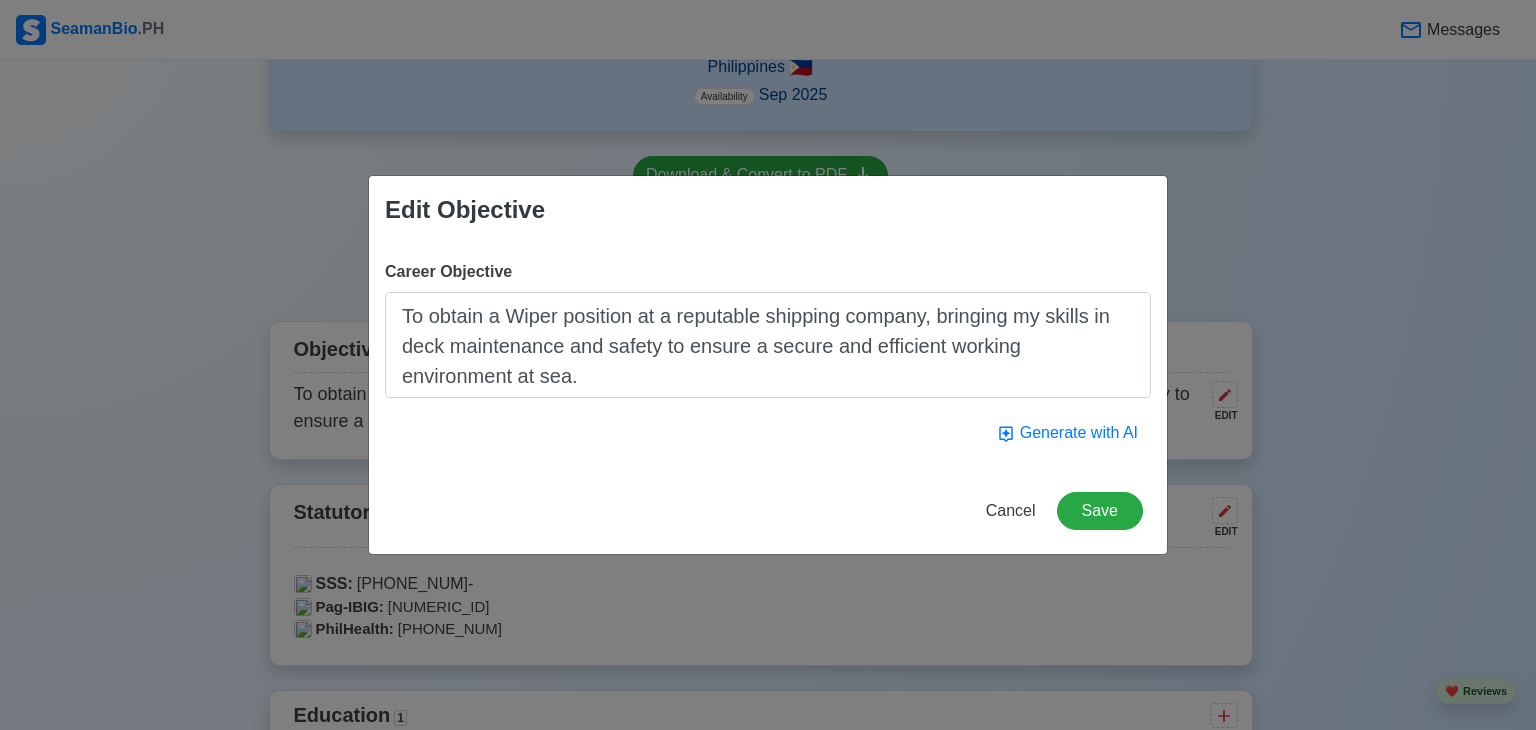 drag, startPoint x: 408, startPoint y: 316, endPoint x: 556, endPoint y: 389, distance: 165.02425 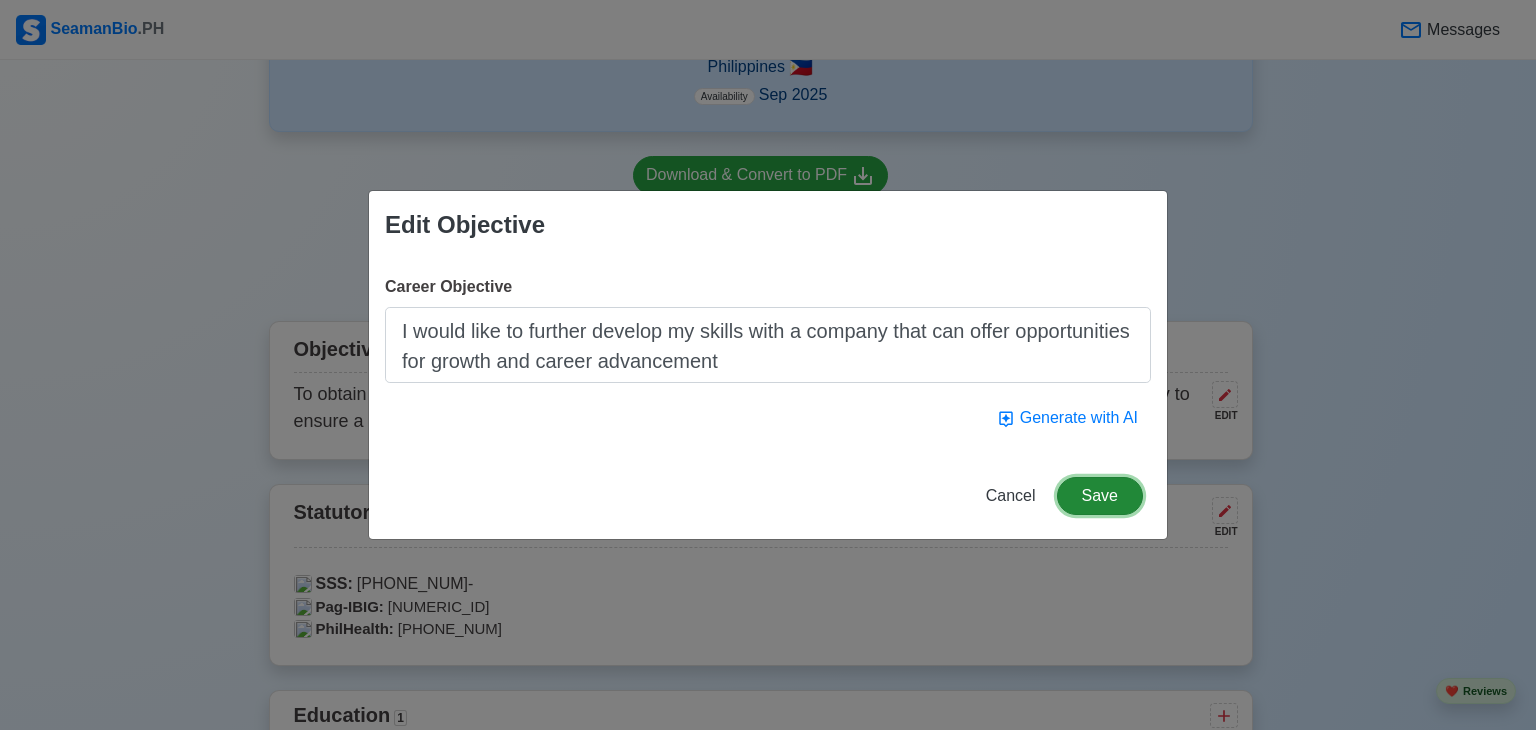 click on "Save" at bounding box center (1100, 496) 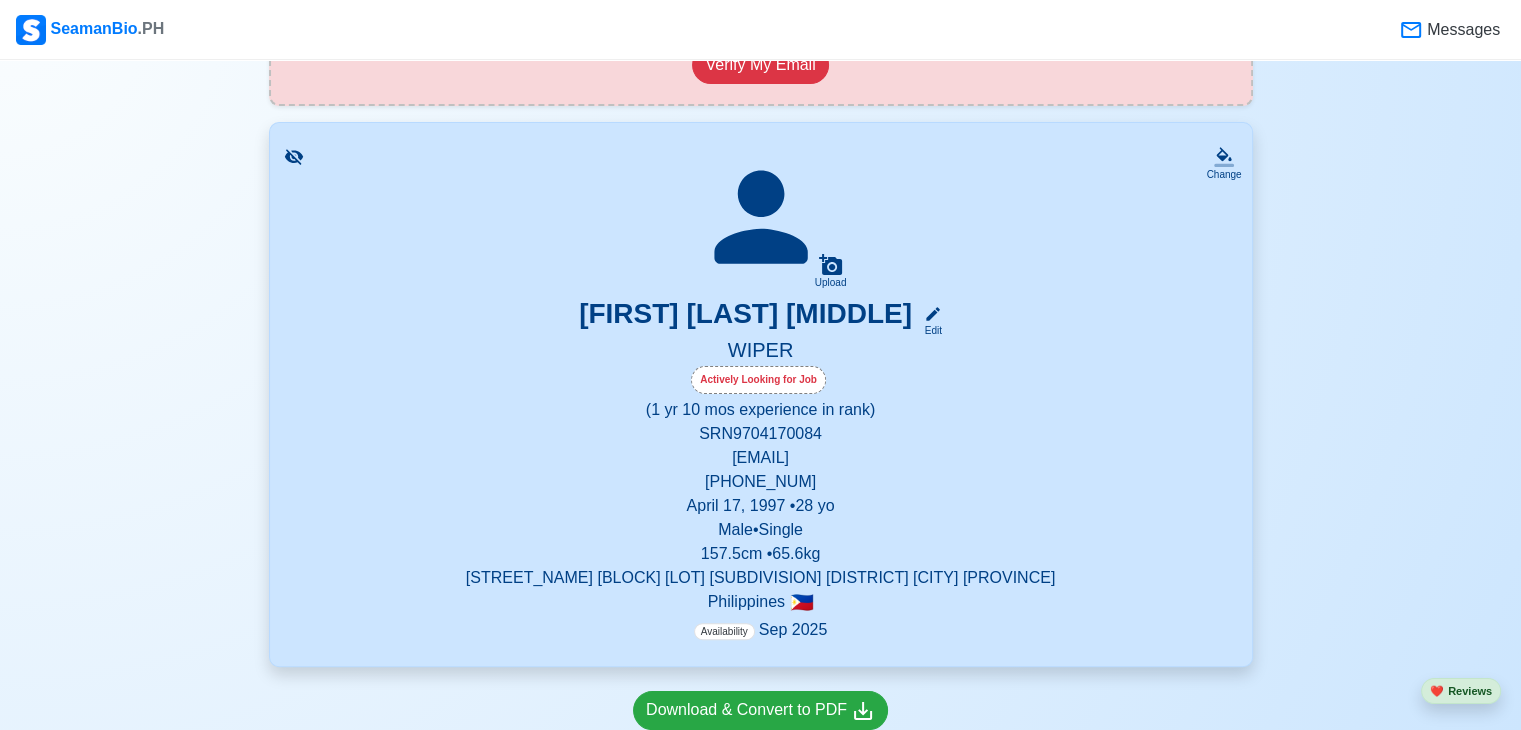 scroll, scrollTop: 279, scrollLeft: 0, axis: vertical 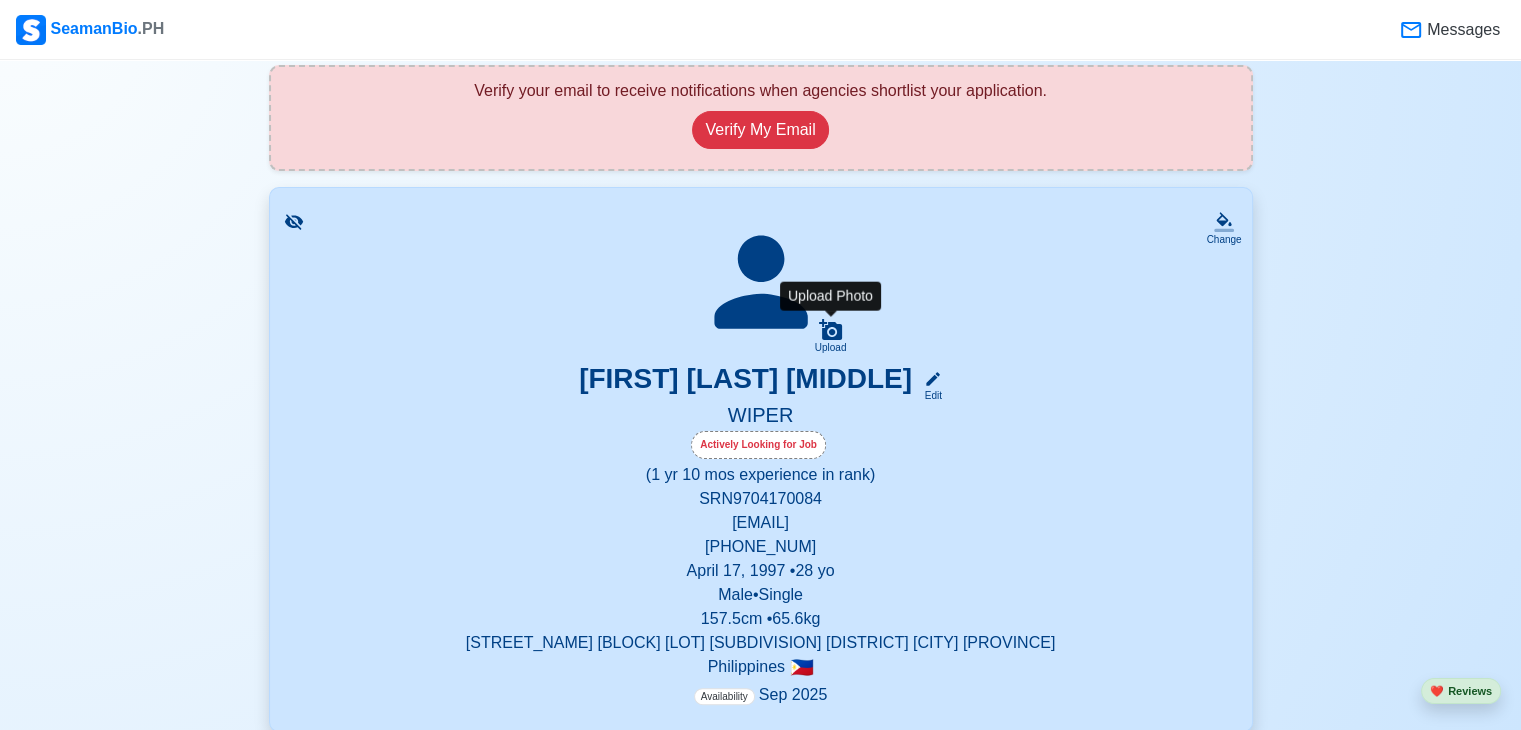 click 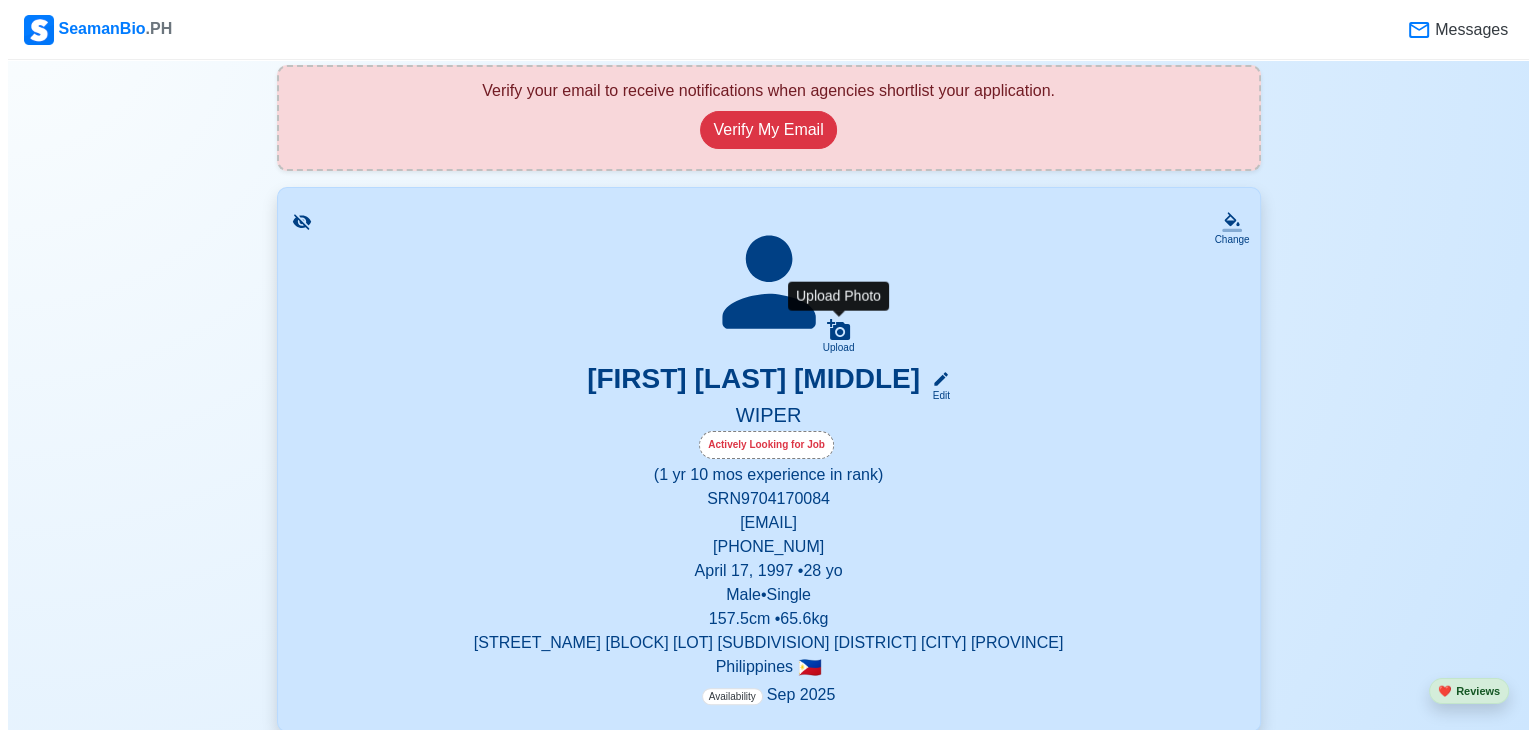 scroll, scrollTop: 0, scrollLeft: 0, axis: both 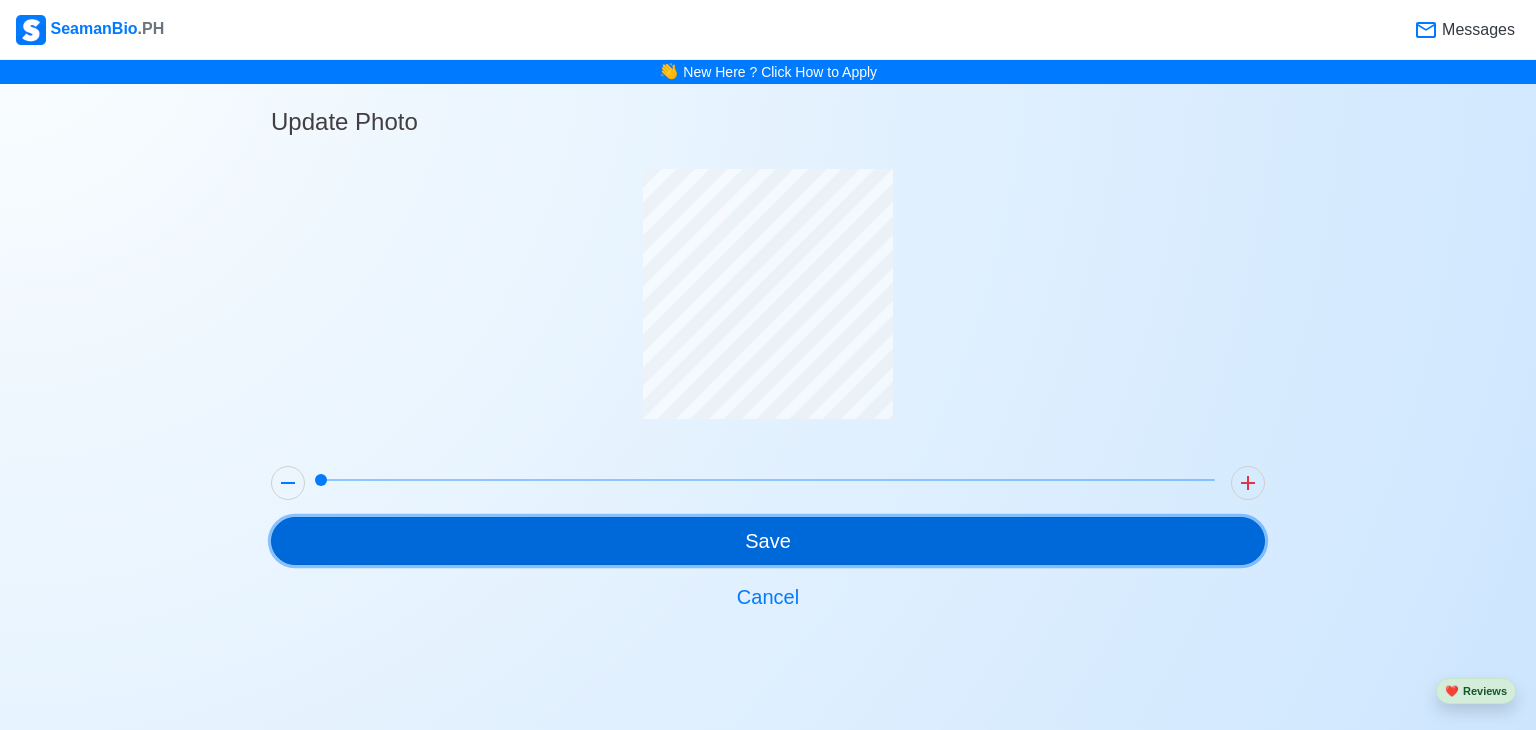 click on "Save" at bounding box center [768, 541] 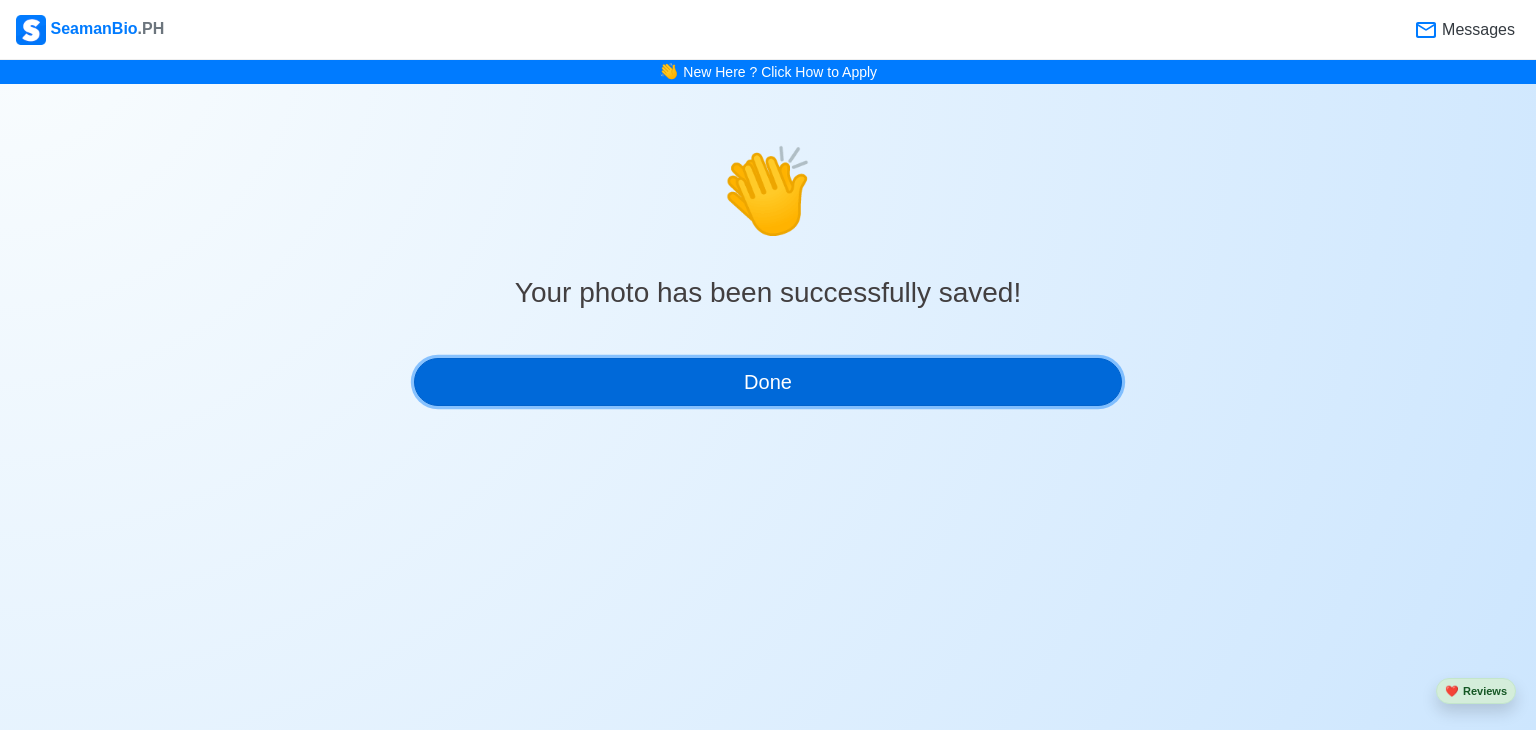 click on "Done" at bounding box center [768, 382] 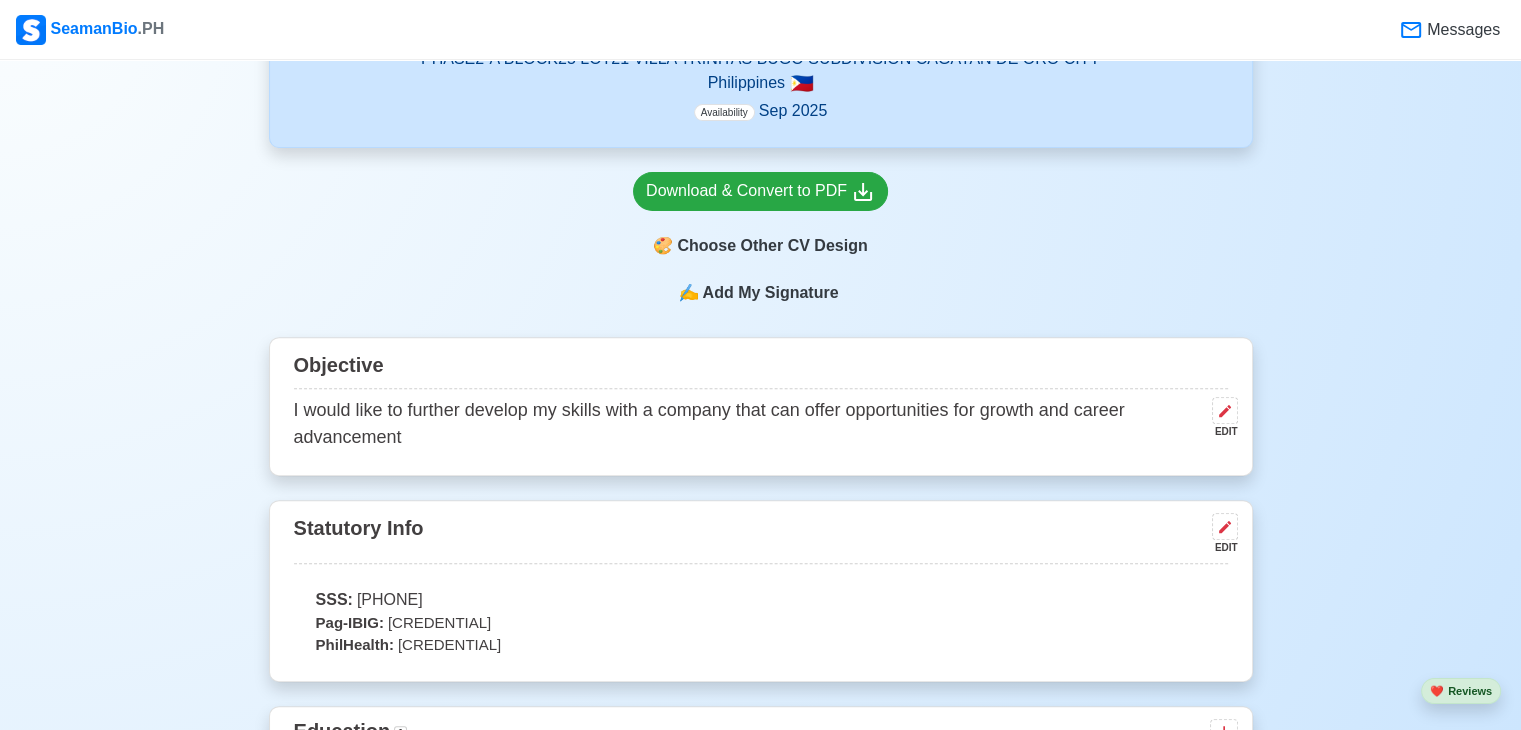 scroll, scrollTop: 300, scrollLeft: 0, axis: vertical 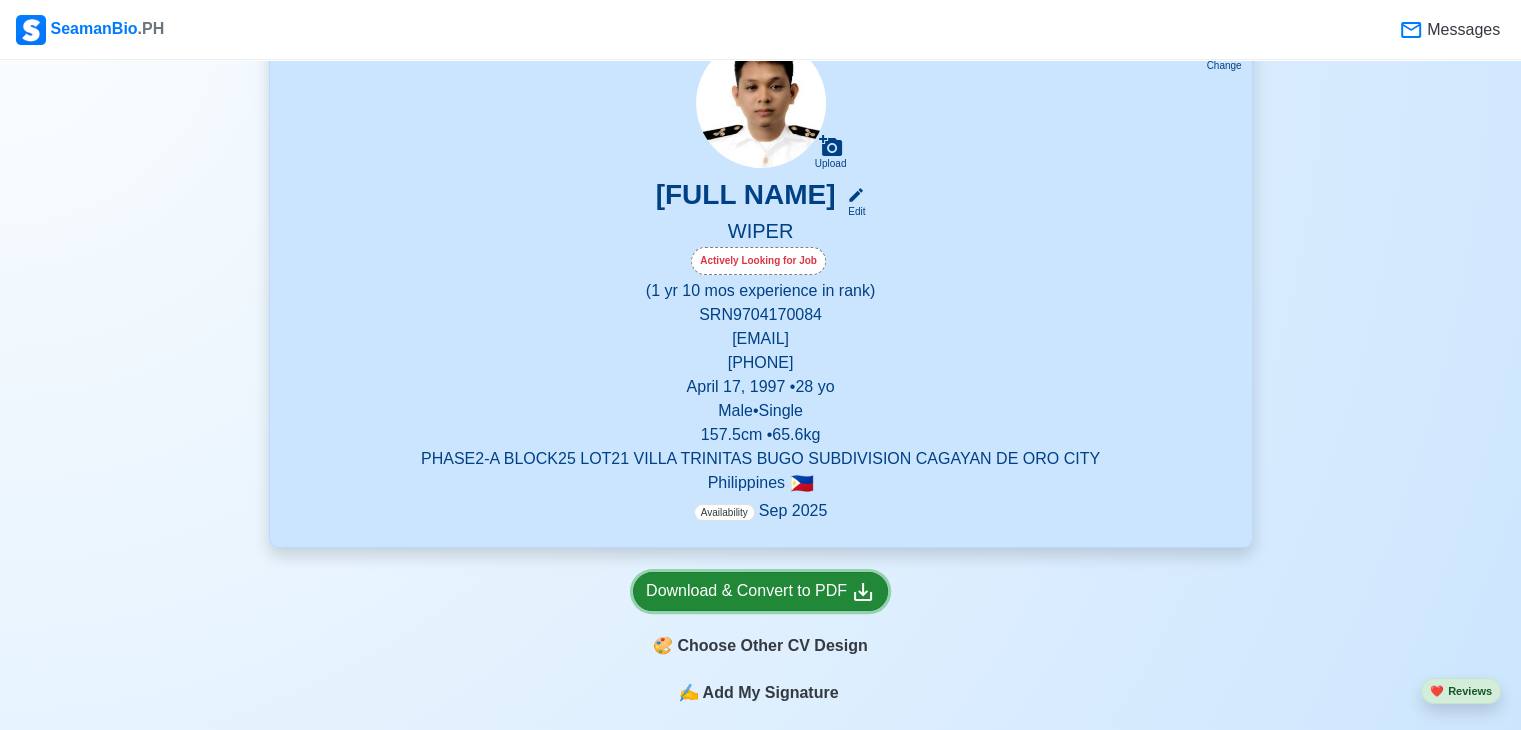 click on "Download & Convert to PDF" at bounding box center [760, 591] 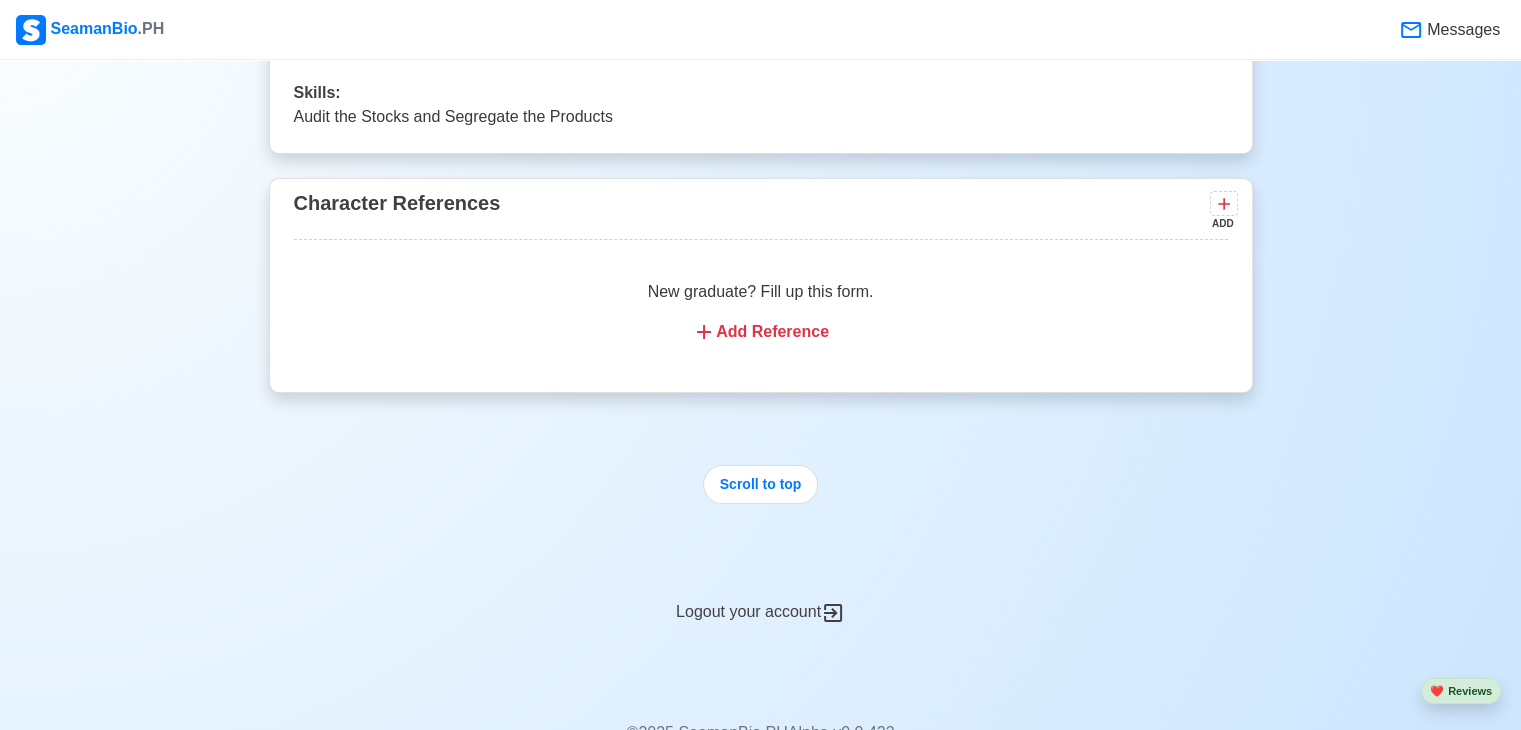 scroll, scrollTop: 5384, scrollLeft: 0, axis: vertical 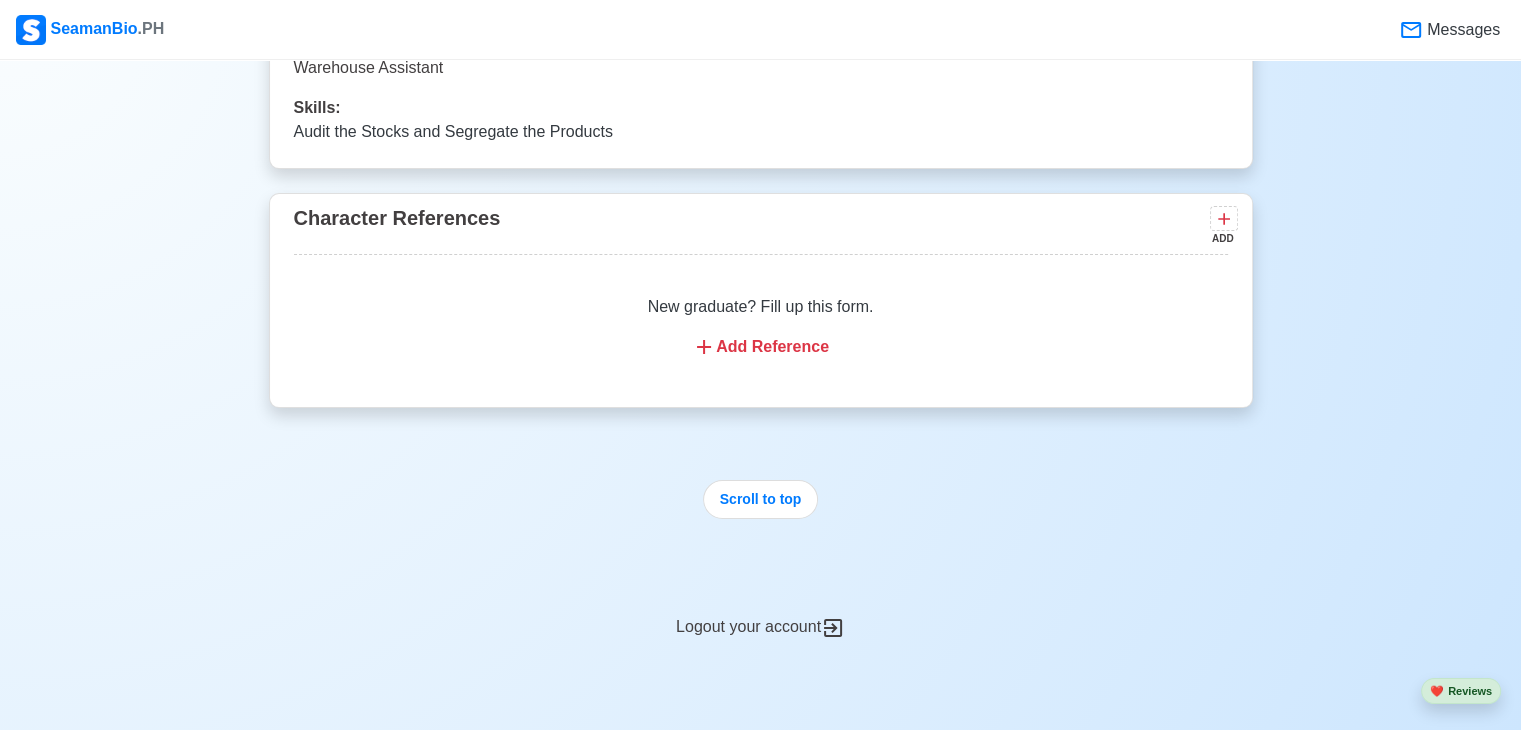 click on "Logout your account" at bounding box center (761, 615) 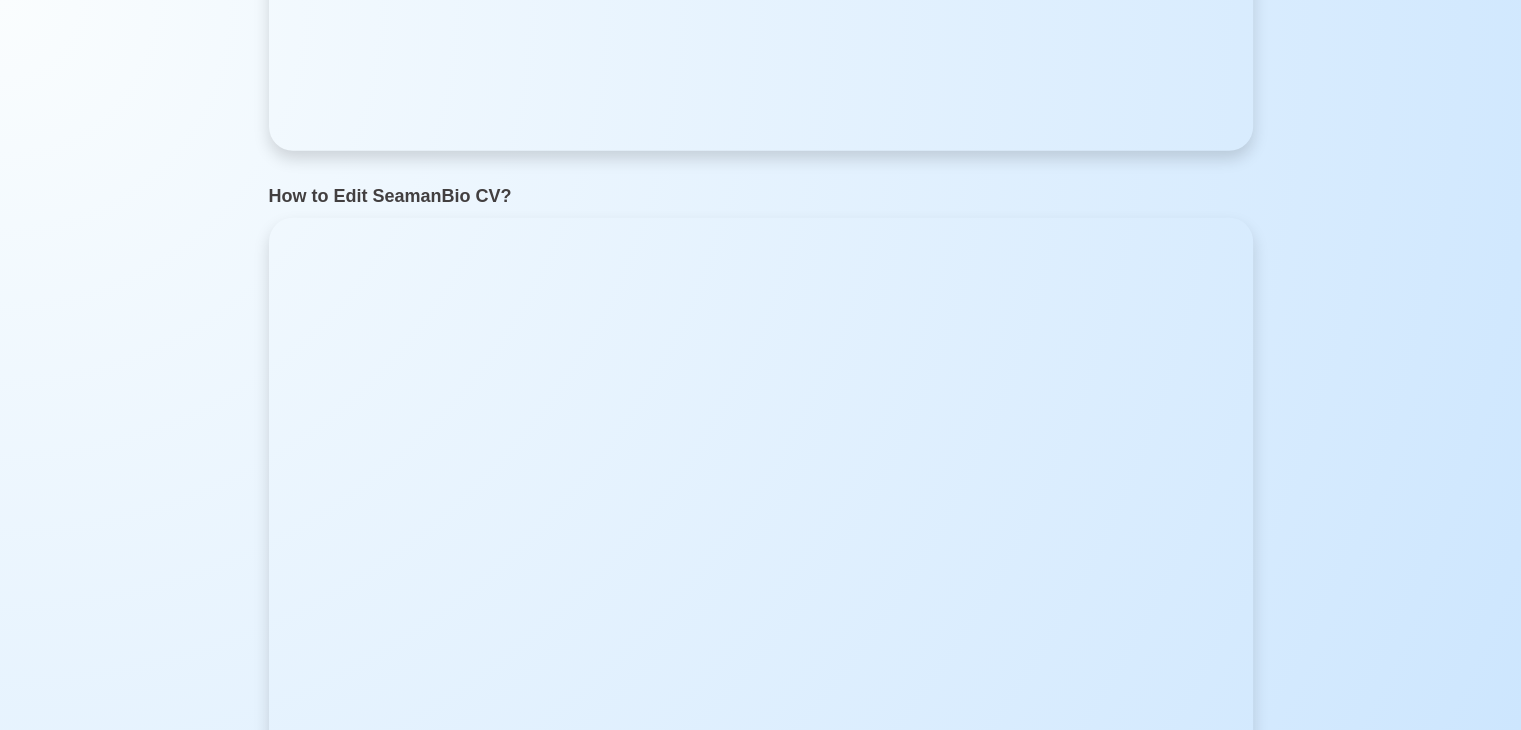 scroll, scrollTop: 0, scrollLeft: 0, axis: both 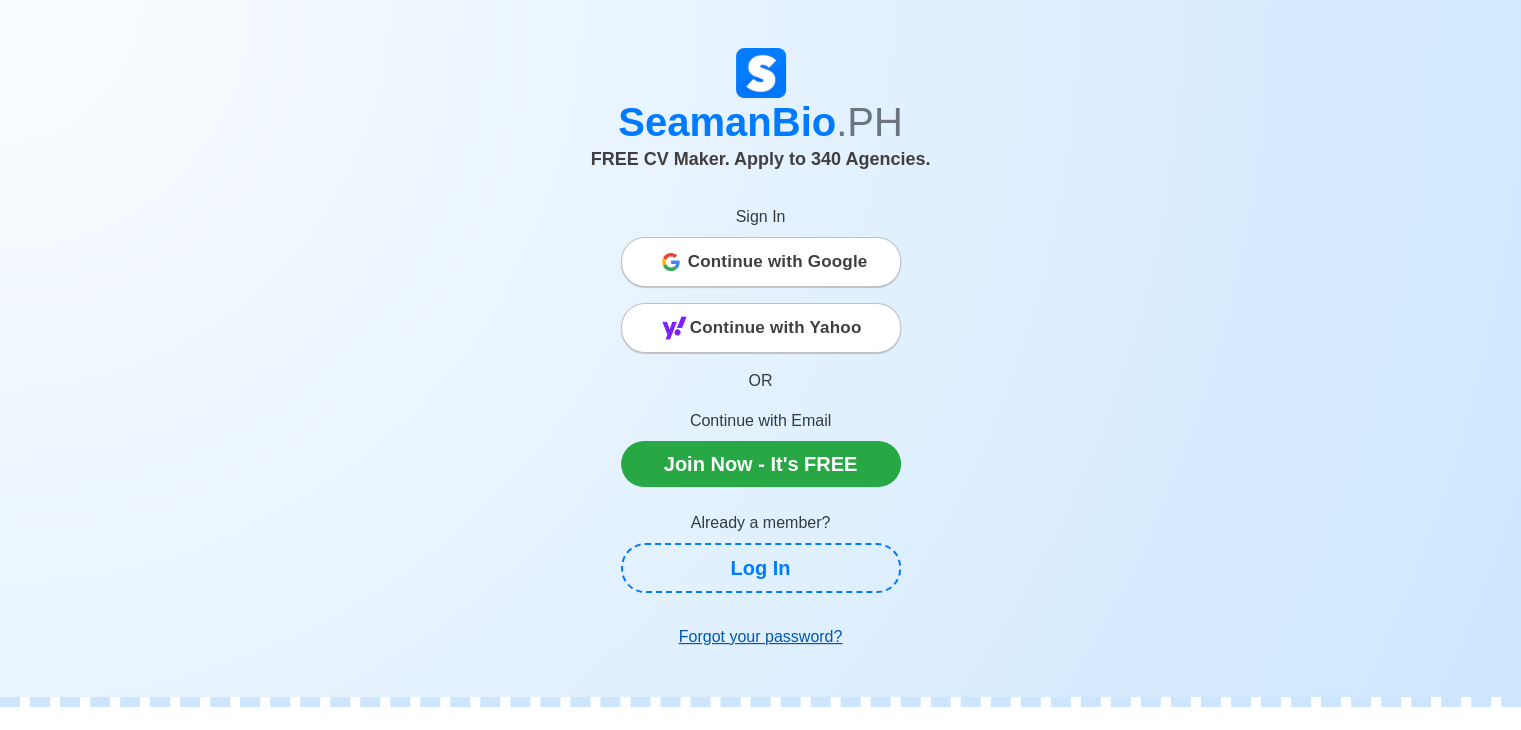 click on "Forgot your password?" at bounding box center (761, 637) 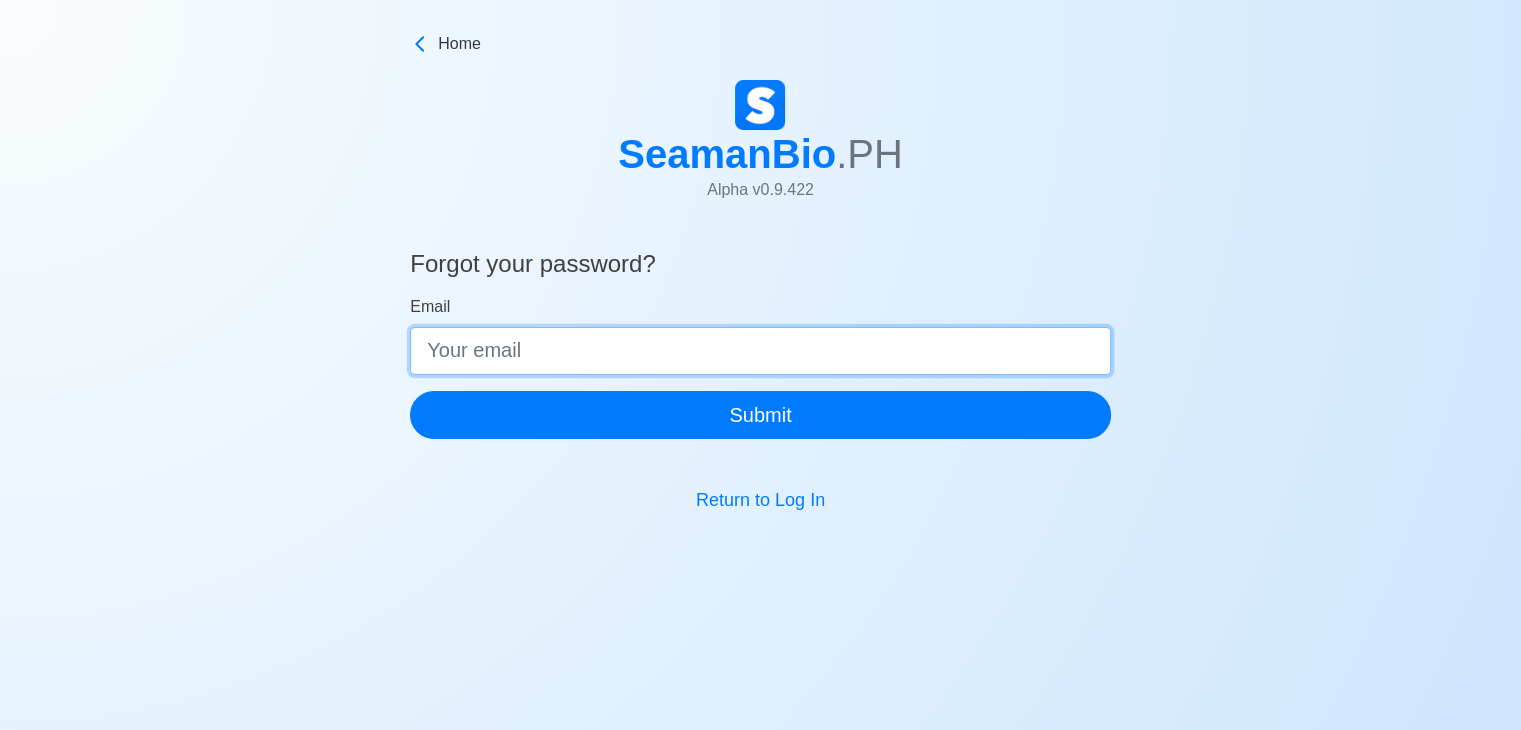 click on "Email" at bounding box center [760, 351] 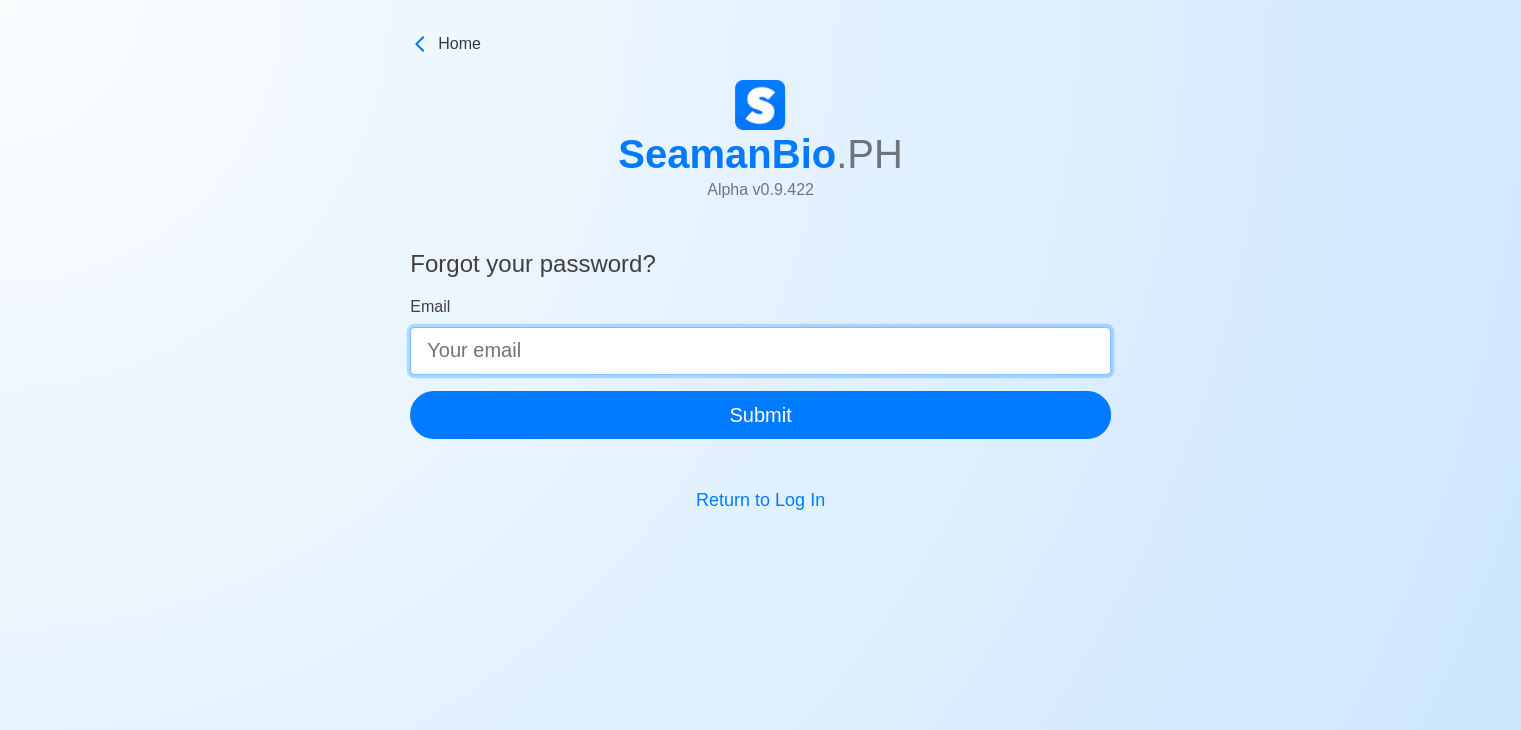 type on "[EMAIL]" 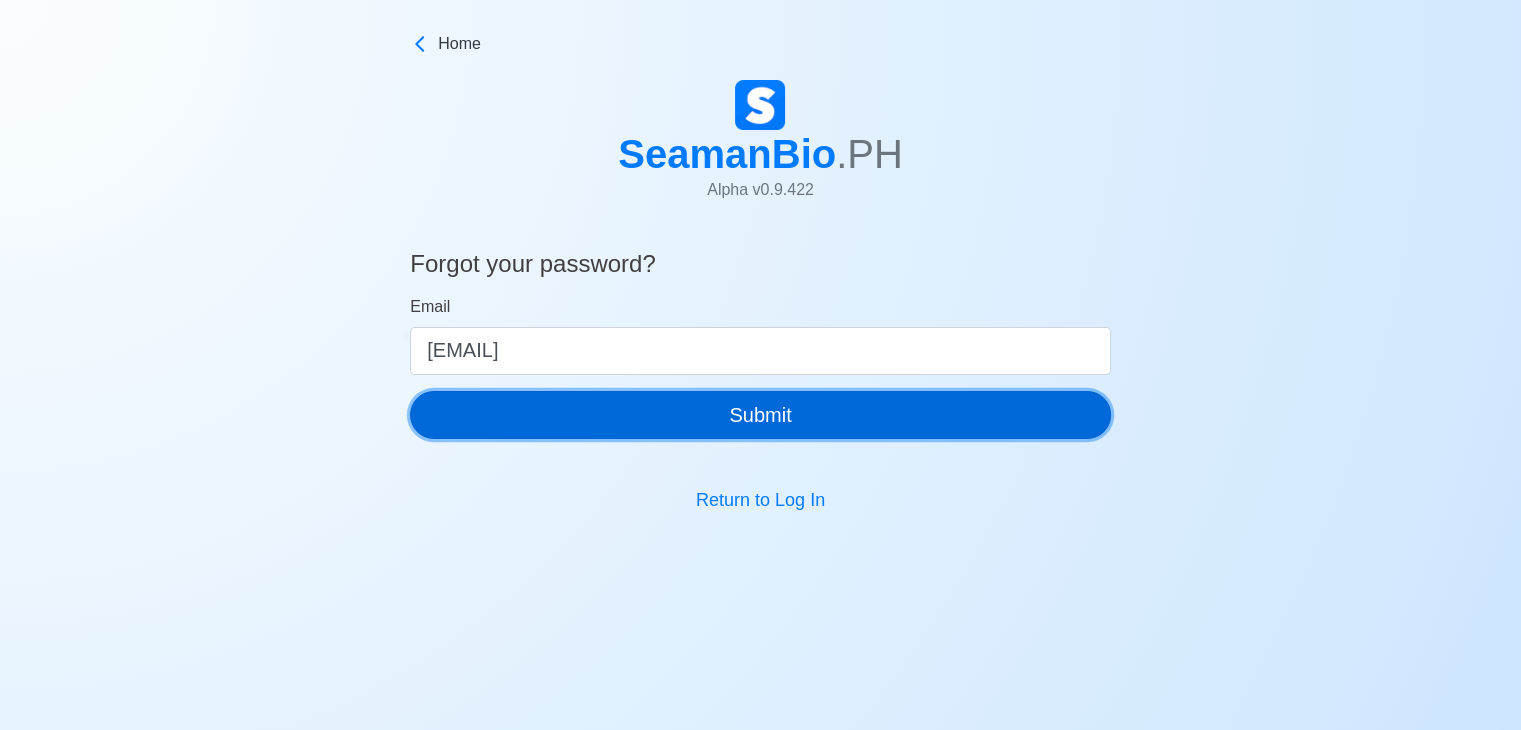 click on "Submit" at bounding box center (760, 415) 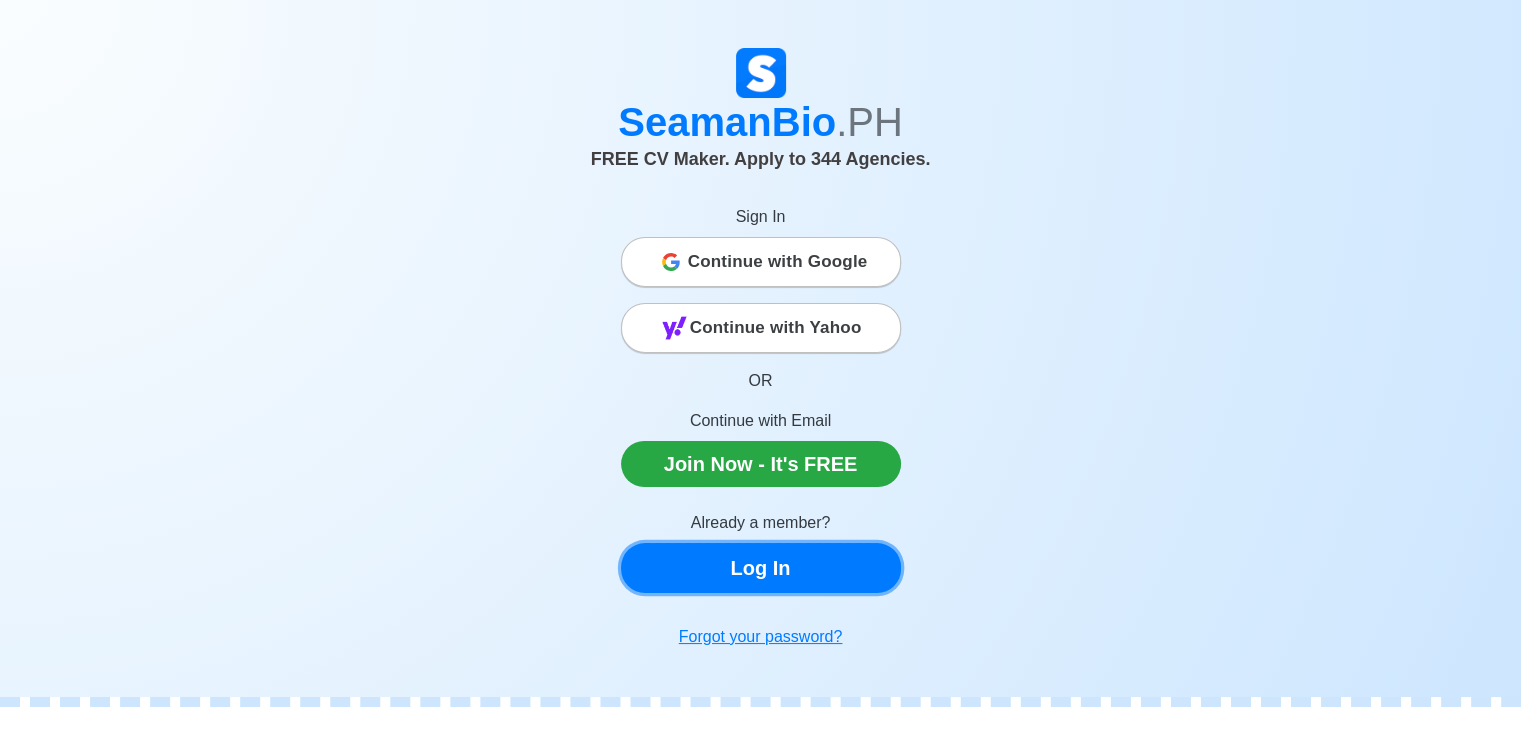 click on "Log In" at bounding box center [761, 568] 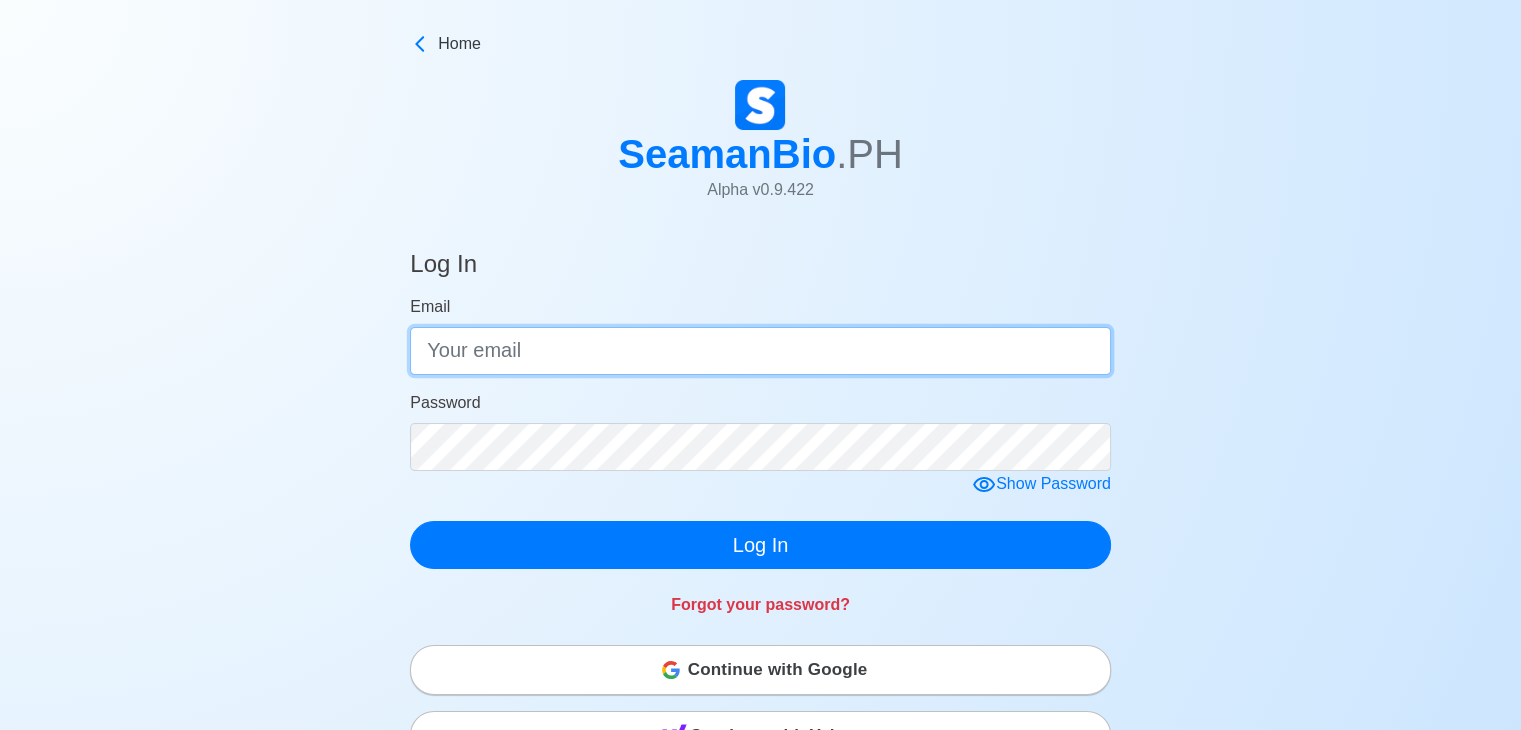 click on "Email" at bounding box center (760, 351) 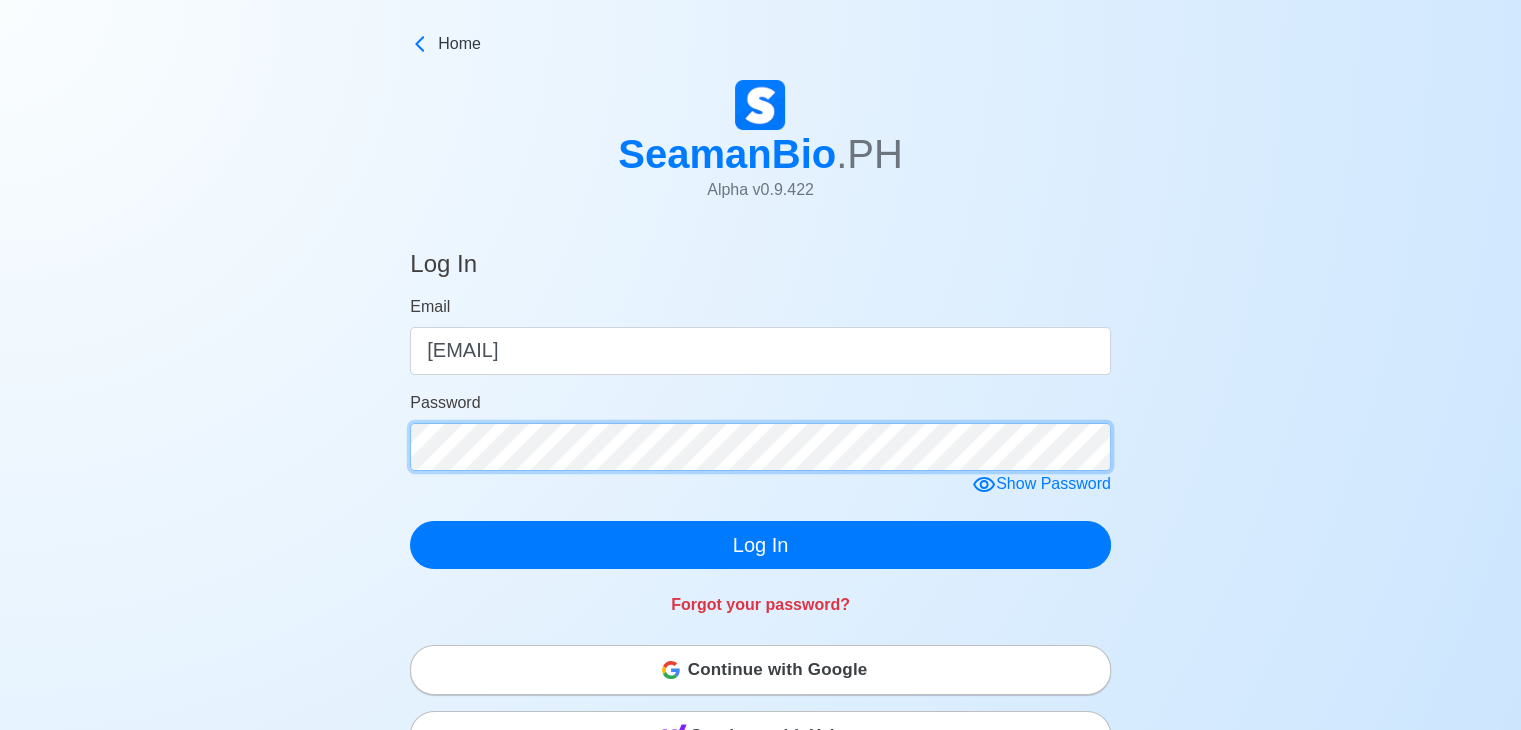click on "Log In" at bounding box center [760, 545] 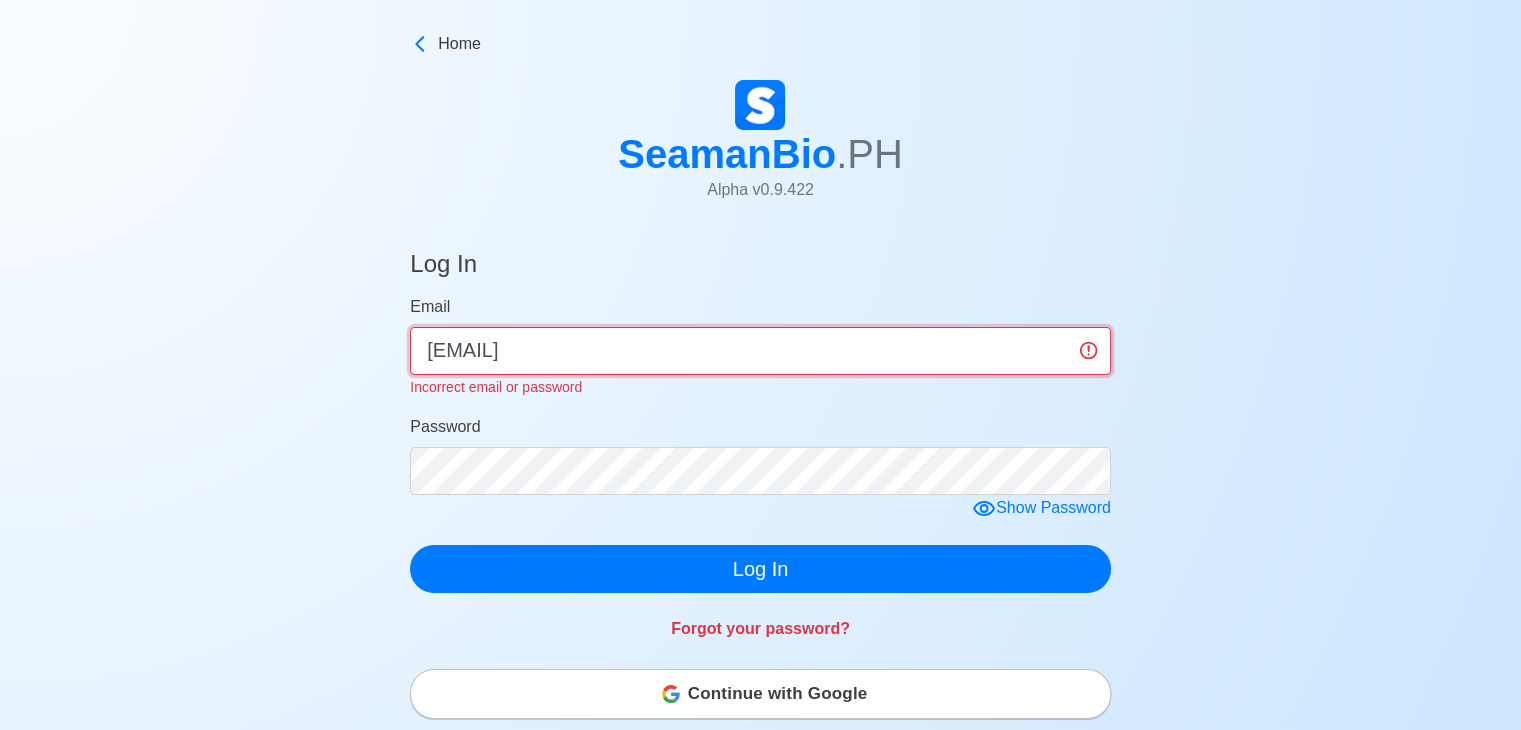 click on "[EMAIL]" at bounding box center (760, 351) 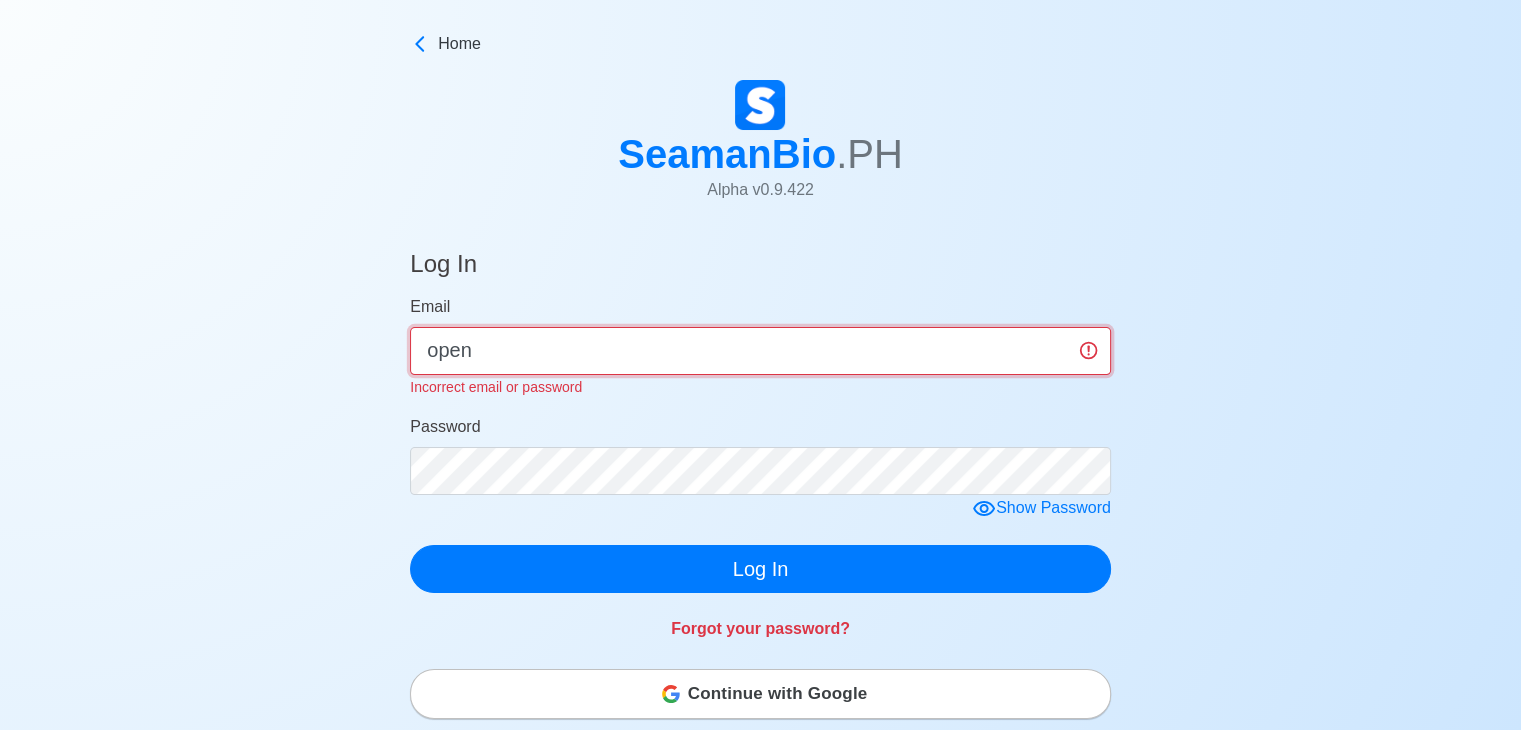 type on "[EMAIL]" 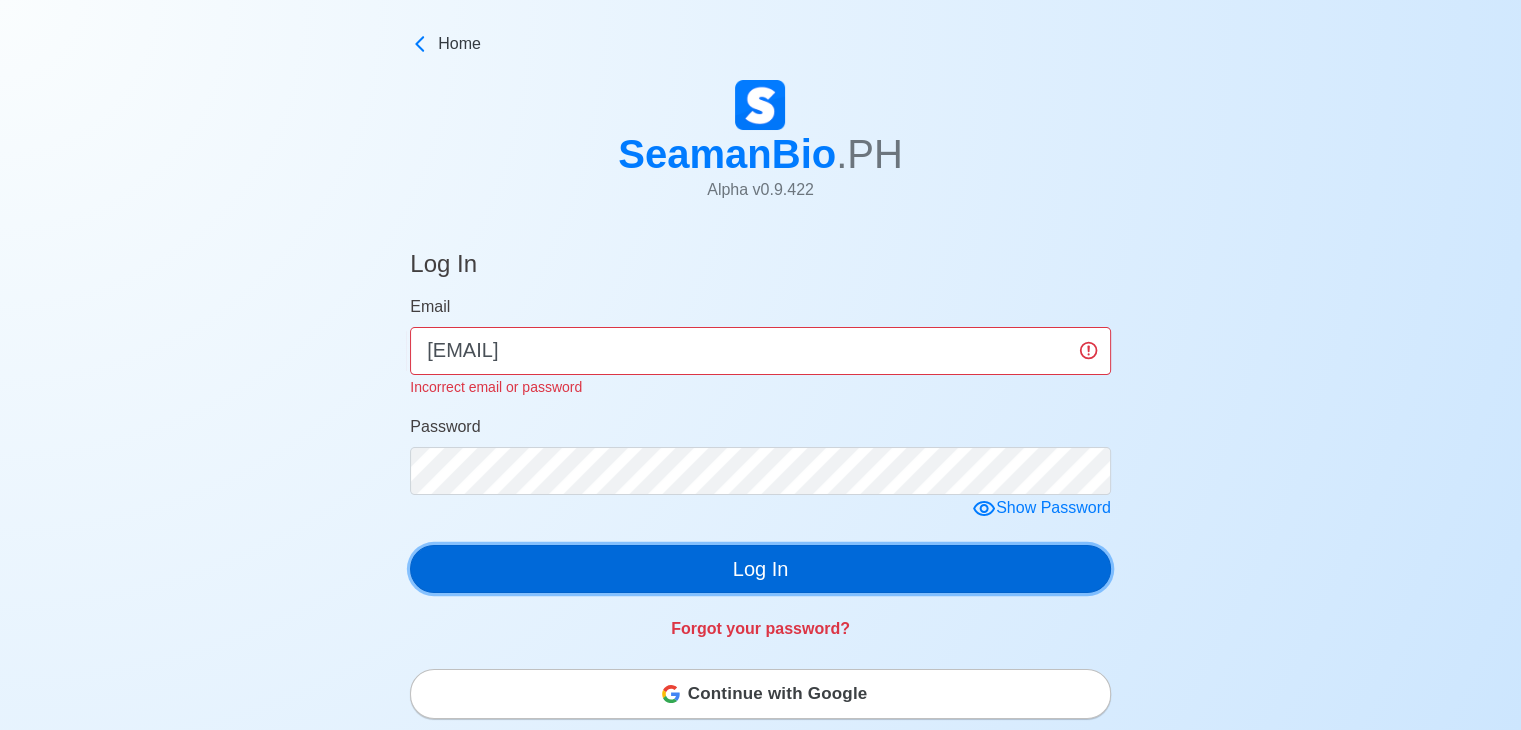 click on "Log In" at bounding box center [760, 569] 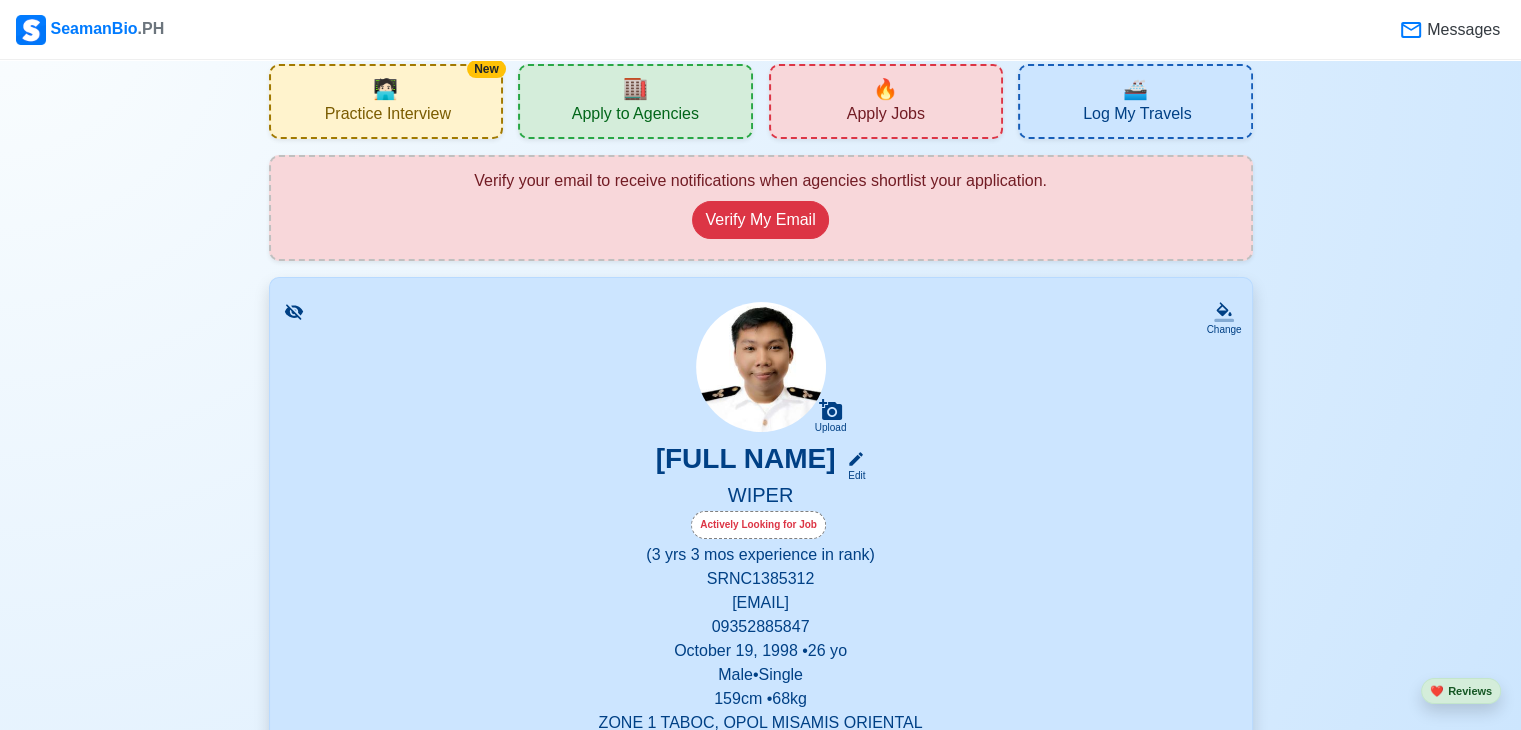 scroll, scrollTop: 100, scrollLeft: 0, axis: vertical 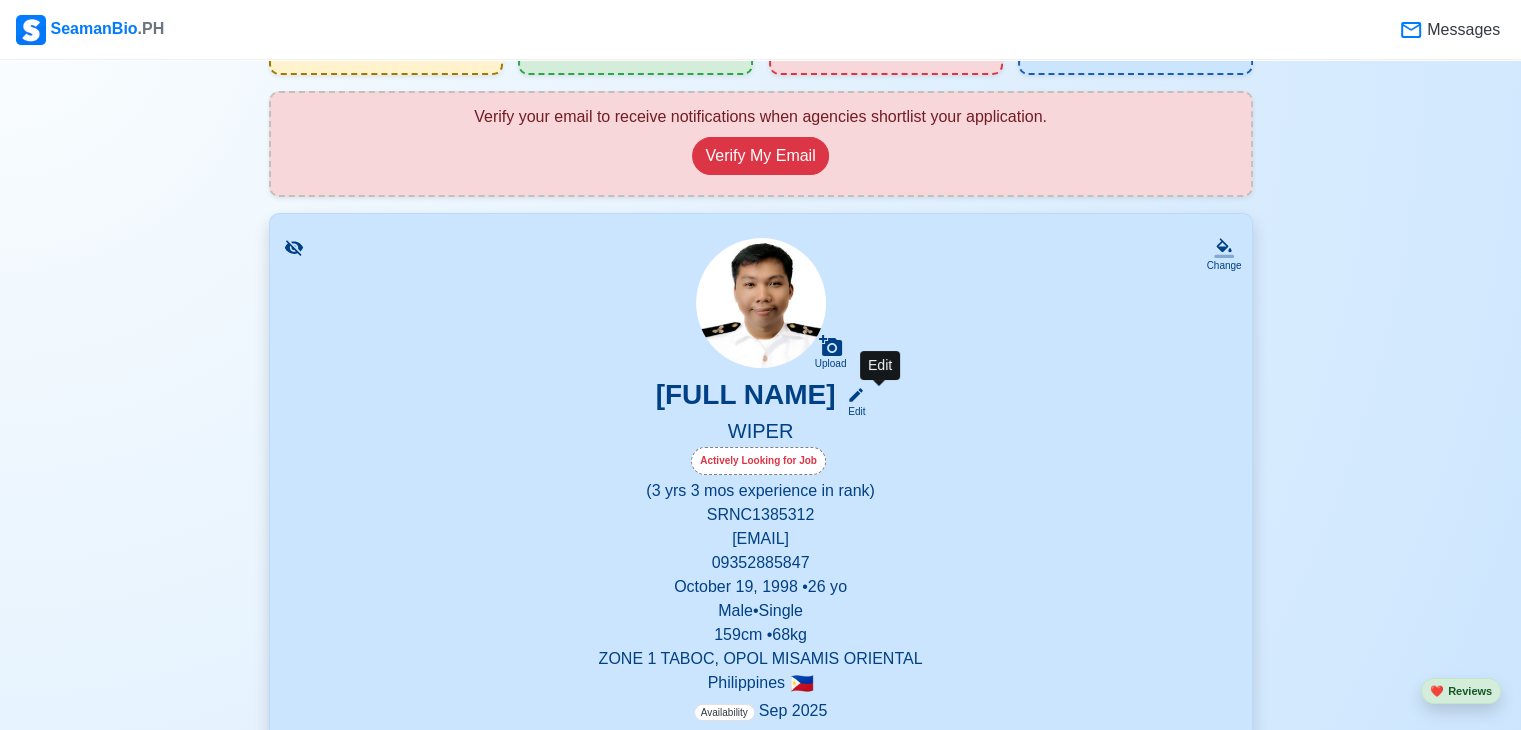 click on "Edit" at bounding box center (852, 411) 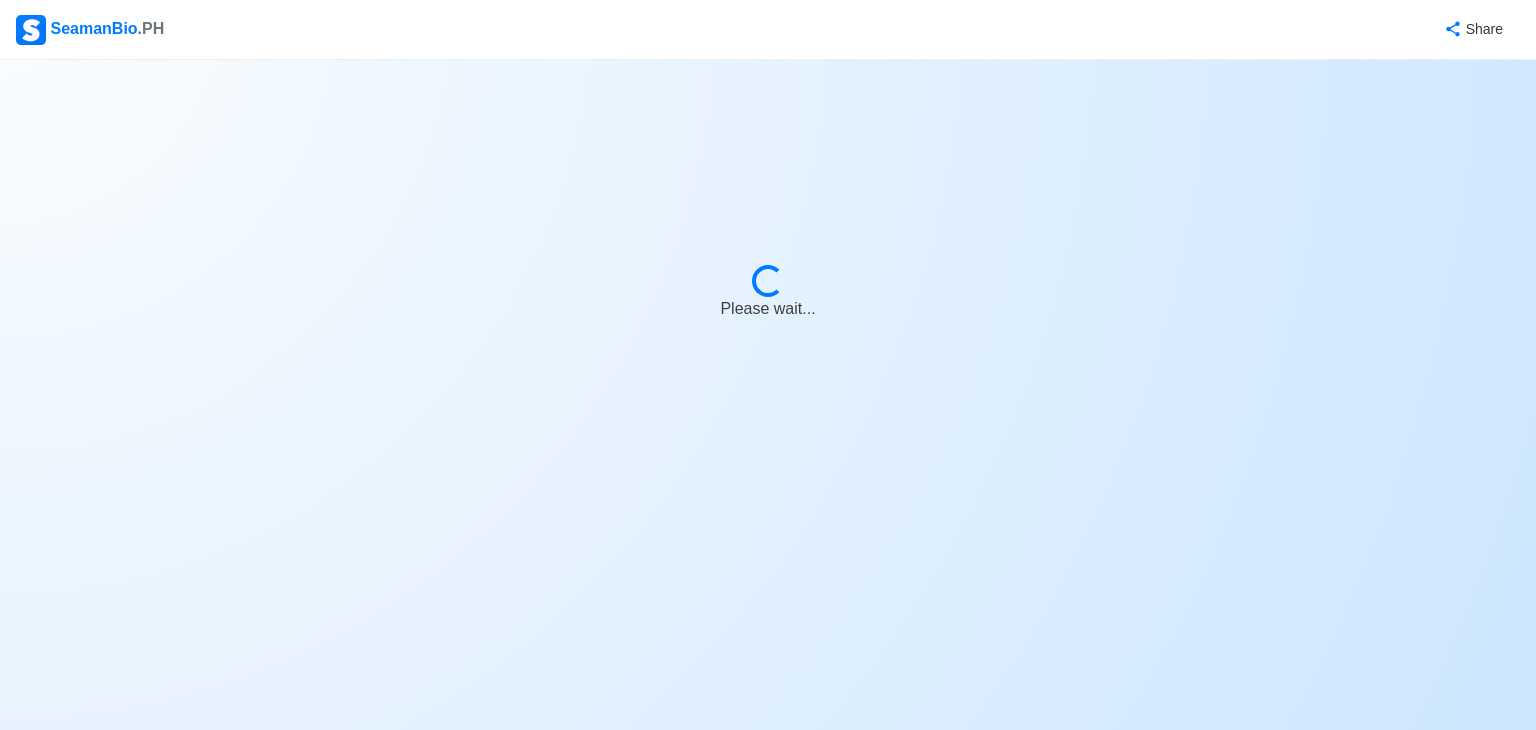select on "Actively Looking for Job" 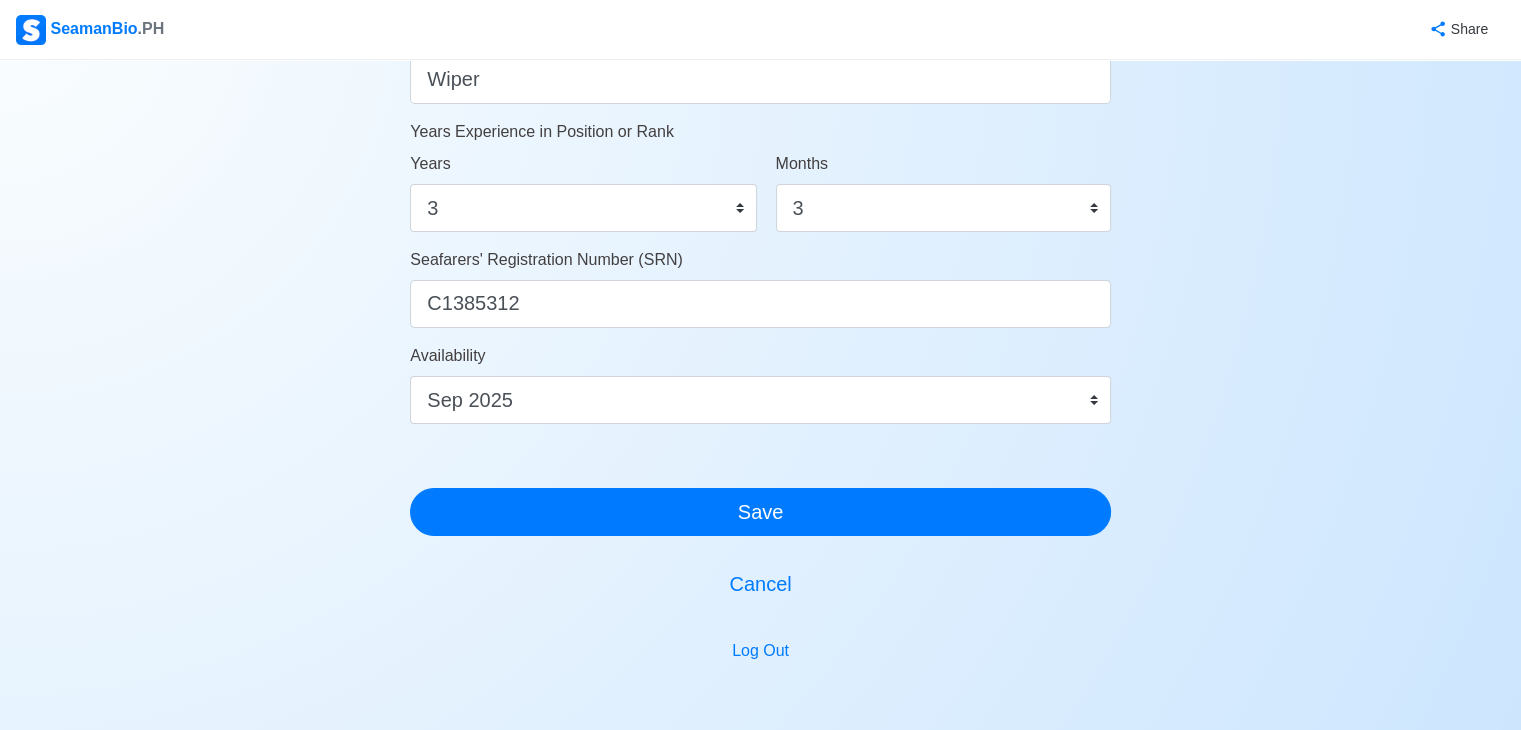 scroll, scrollTop: 1100, scrollLeft: 0, axis: vertical 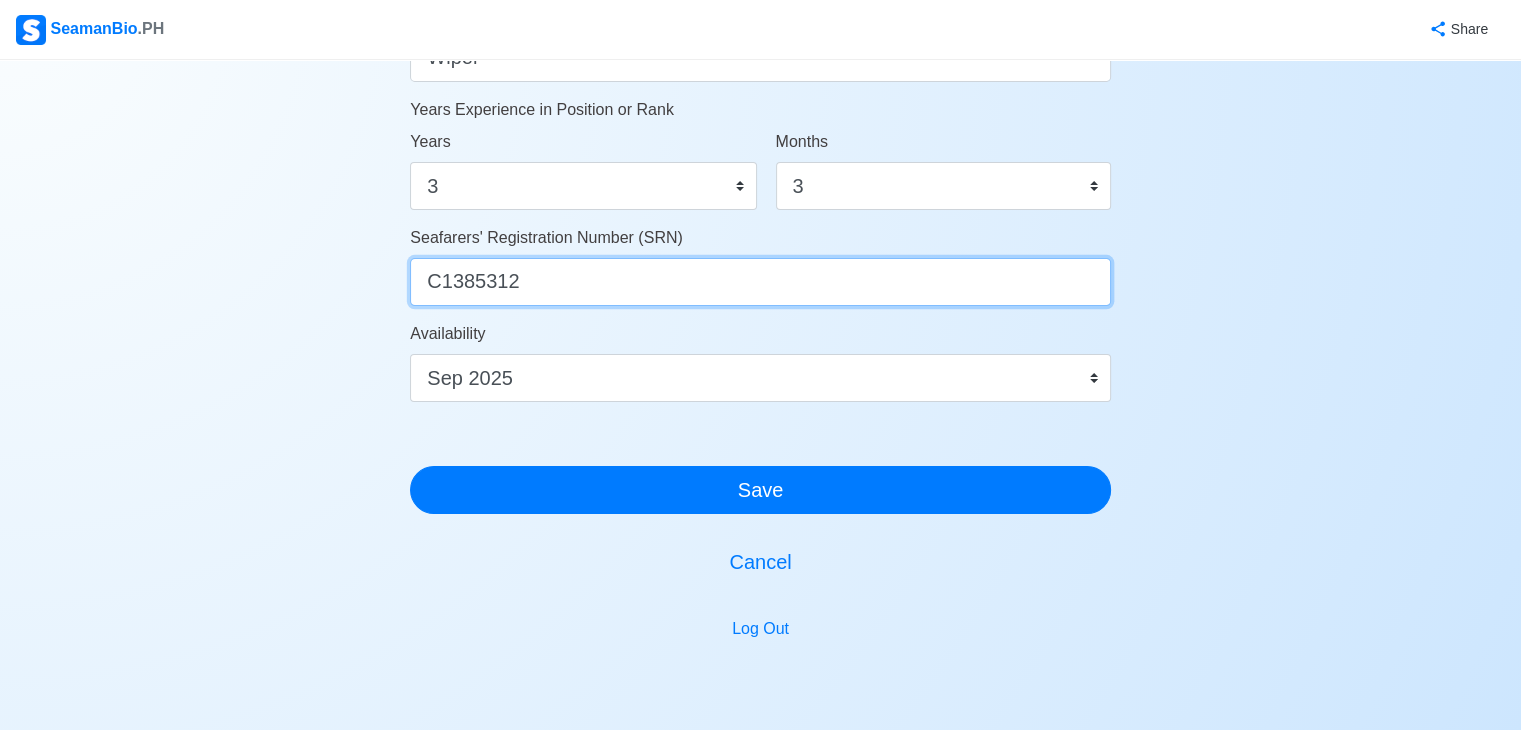 click on "C1385312" at bounding box center (760, 282) 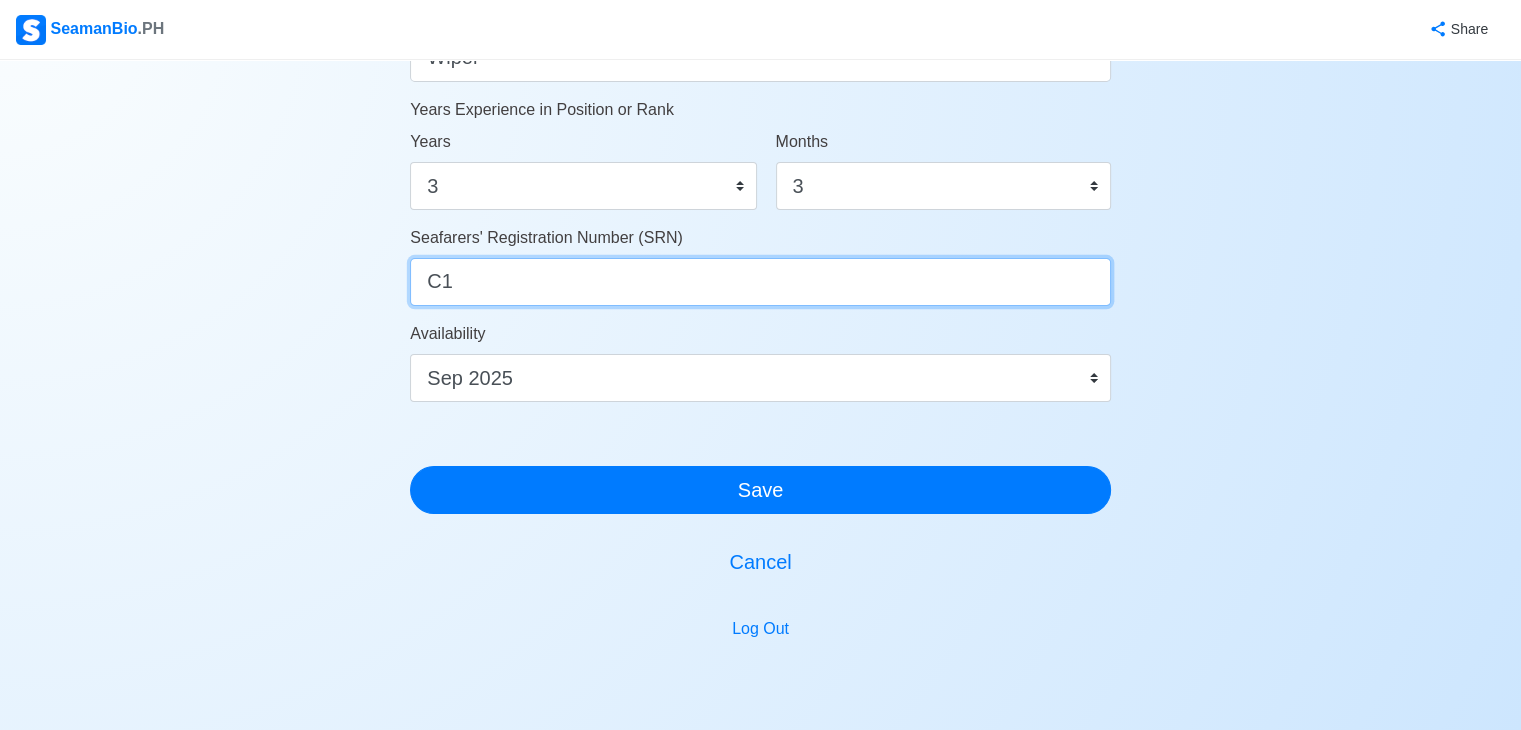 type on "C" 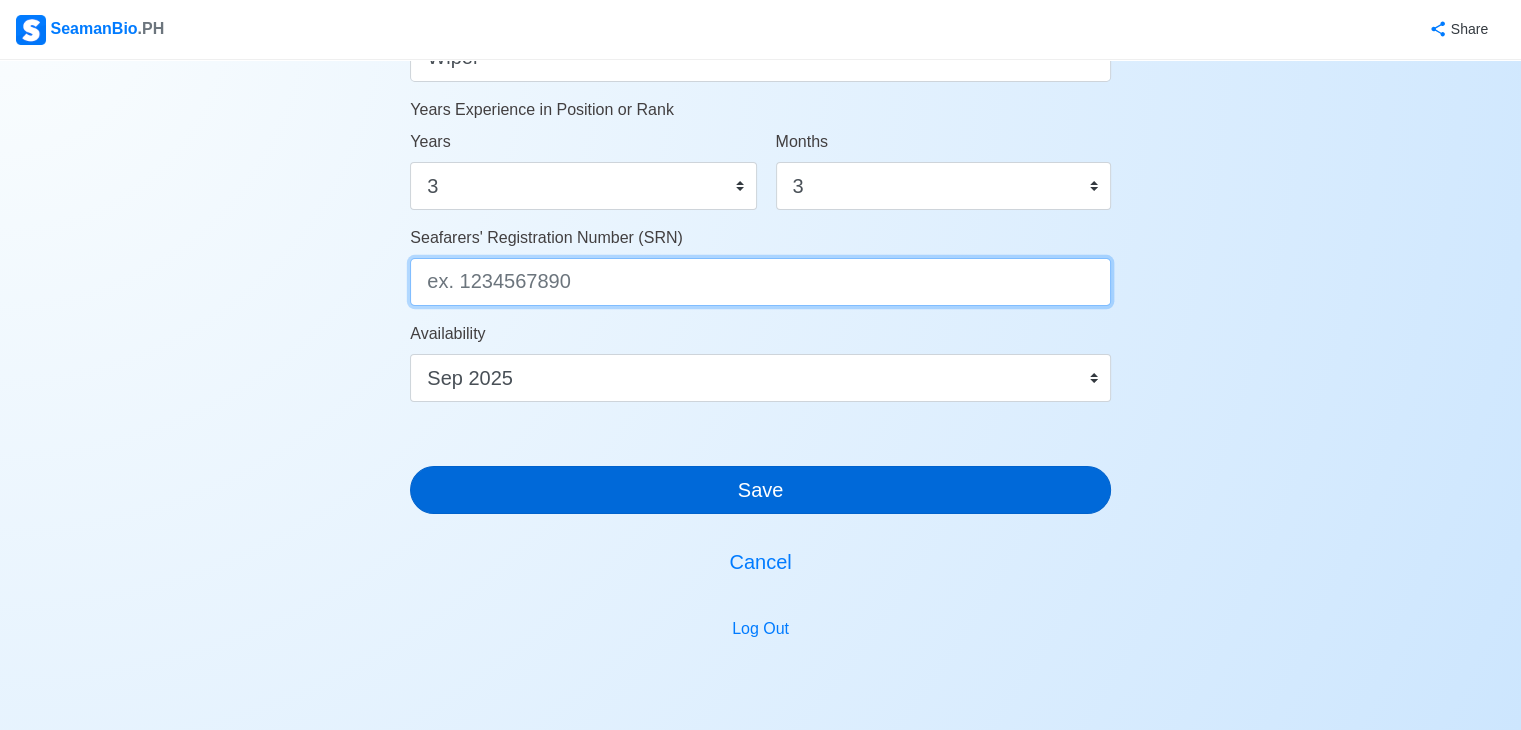type 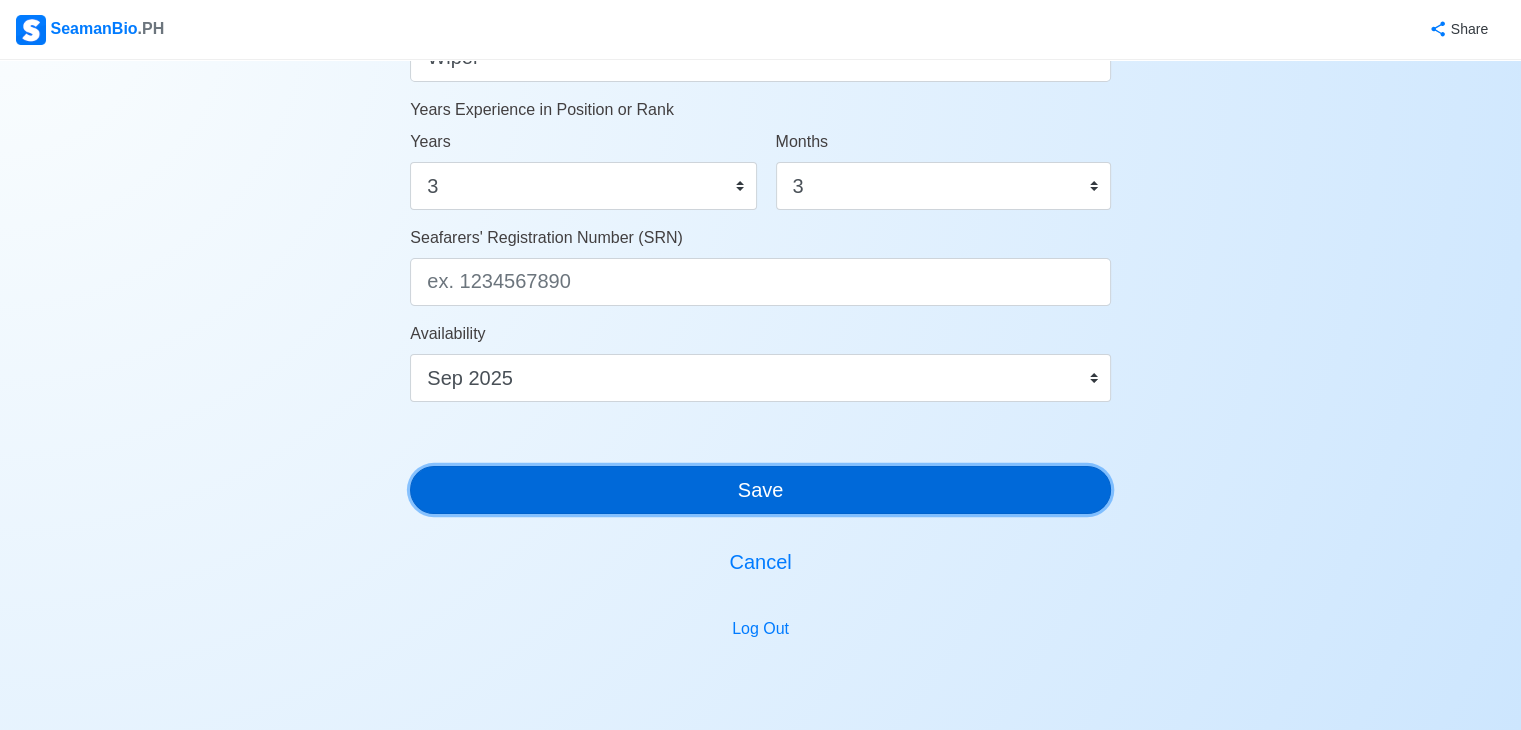 click on "Save" at bounding box center [760, 490] 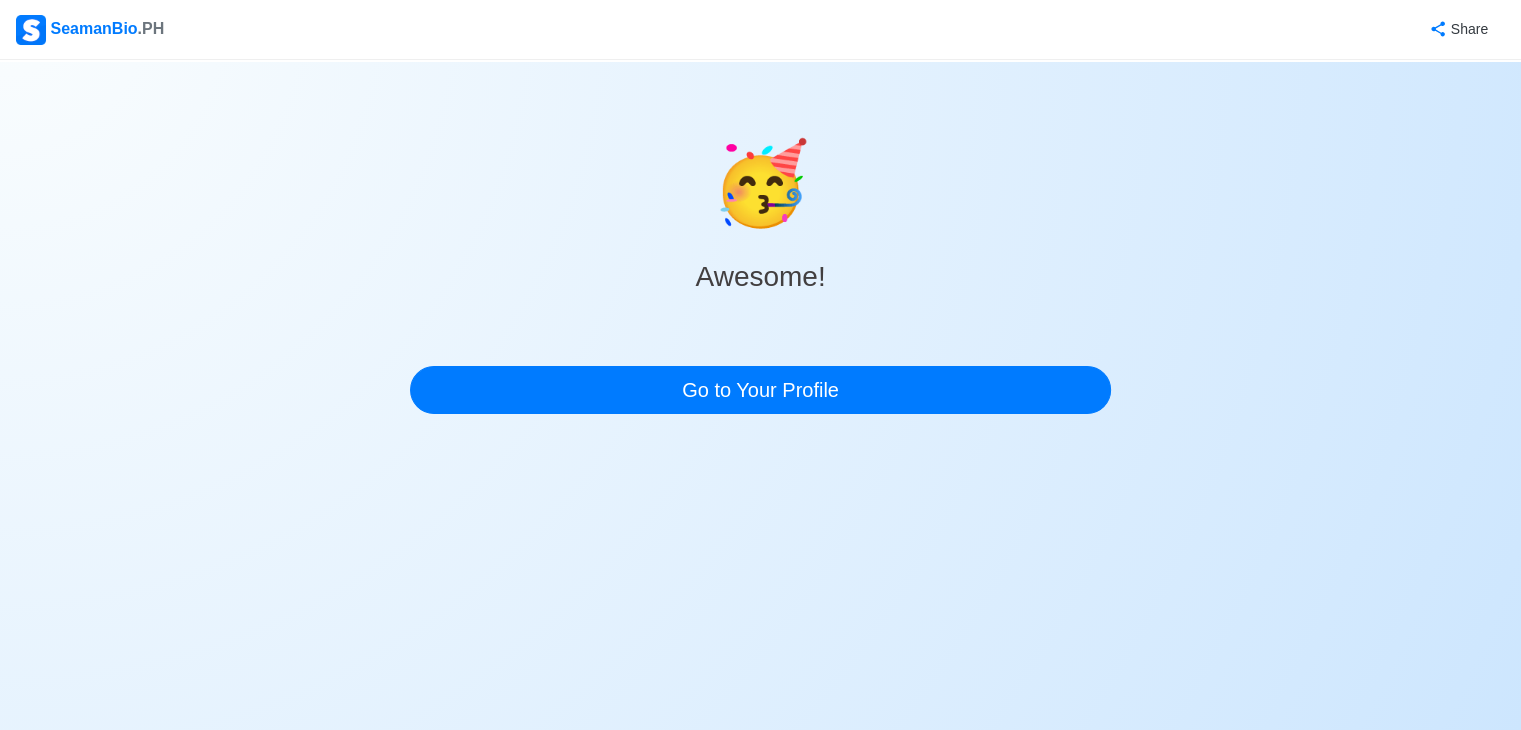 scroll, scrollTop: 0, scrollLeft: 0, axis: both 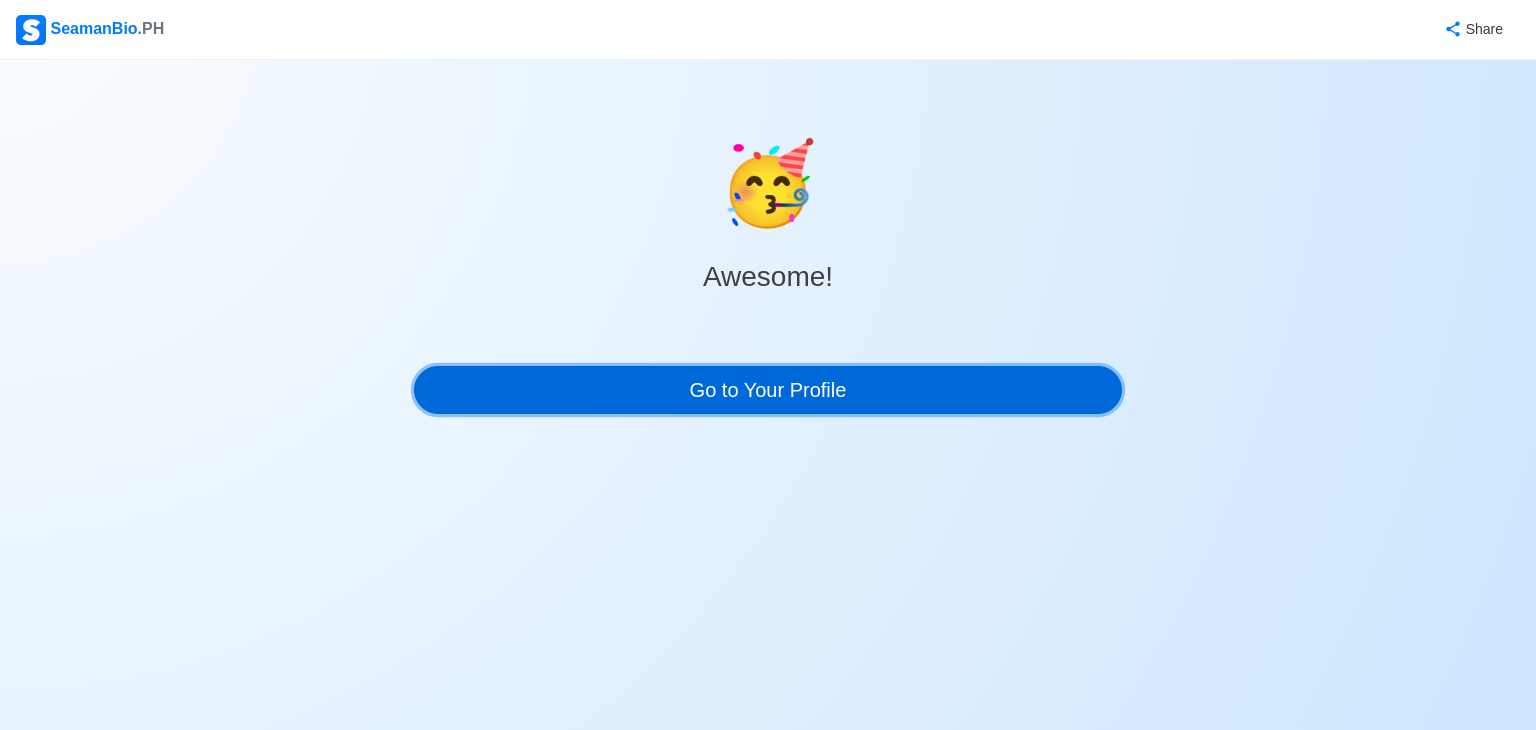 click on "Go to Your Profile" at bounding box center (768, 390) 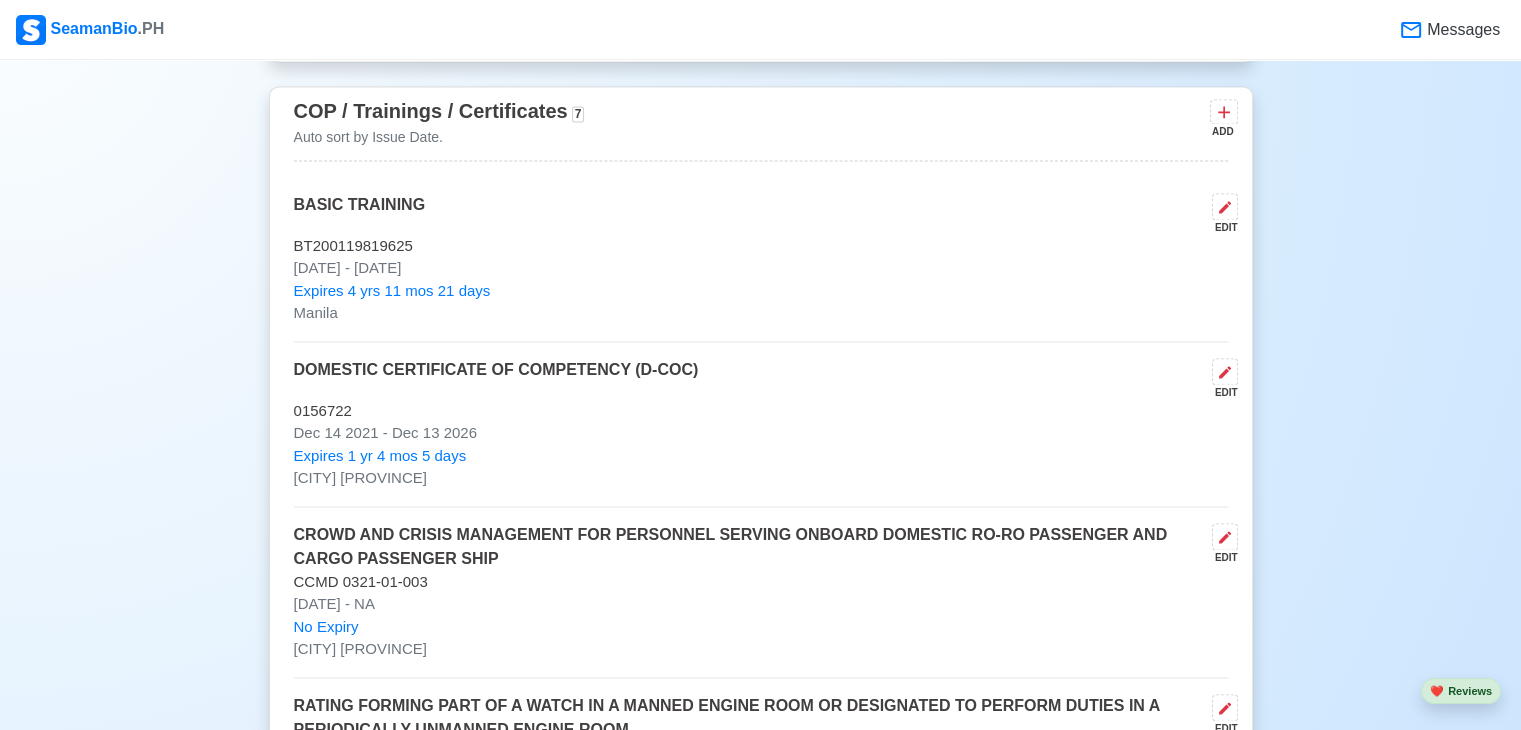 scroll, scrollTop: 2900, scrollLeft: 0, axis: vertical 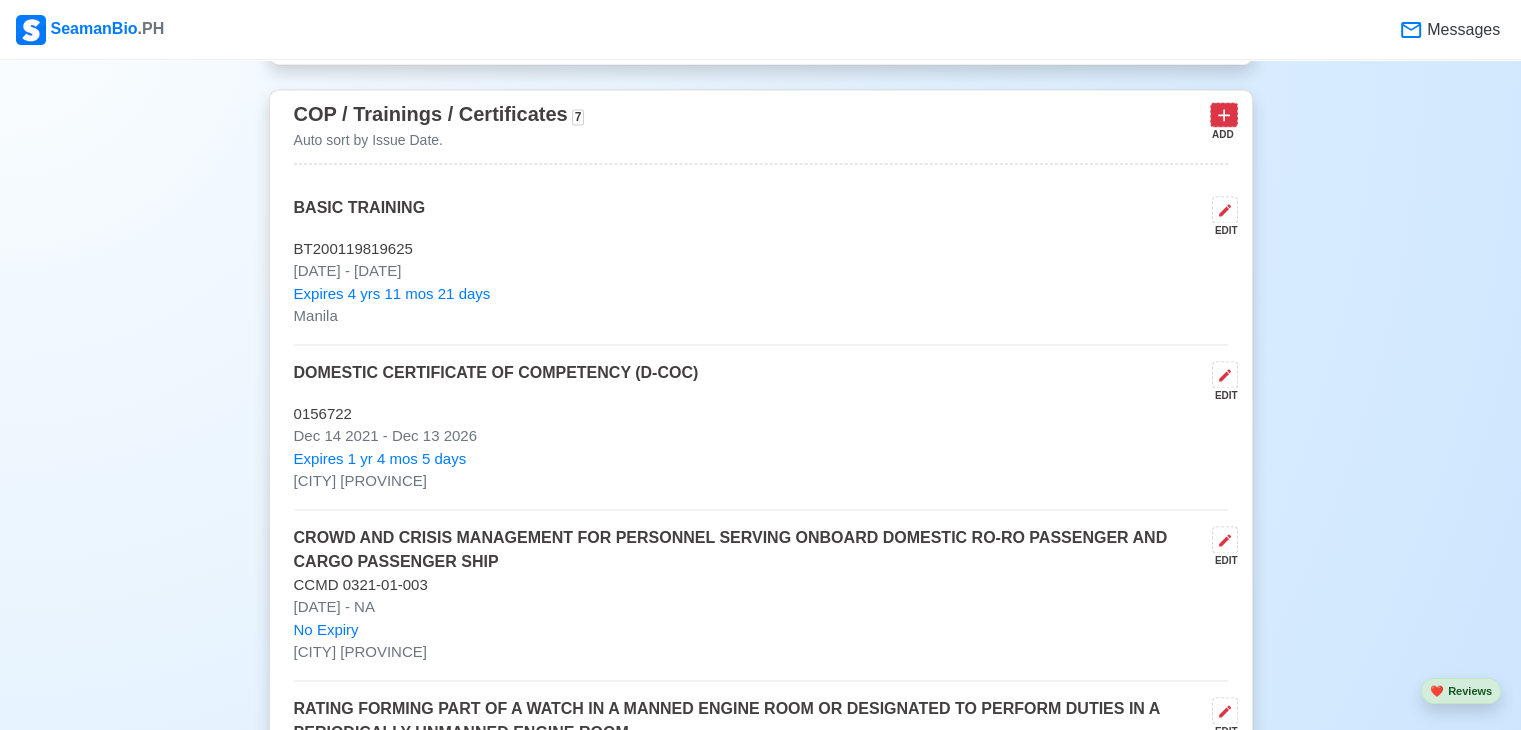 click 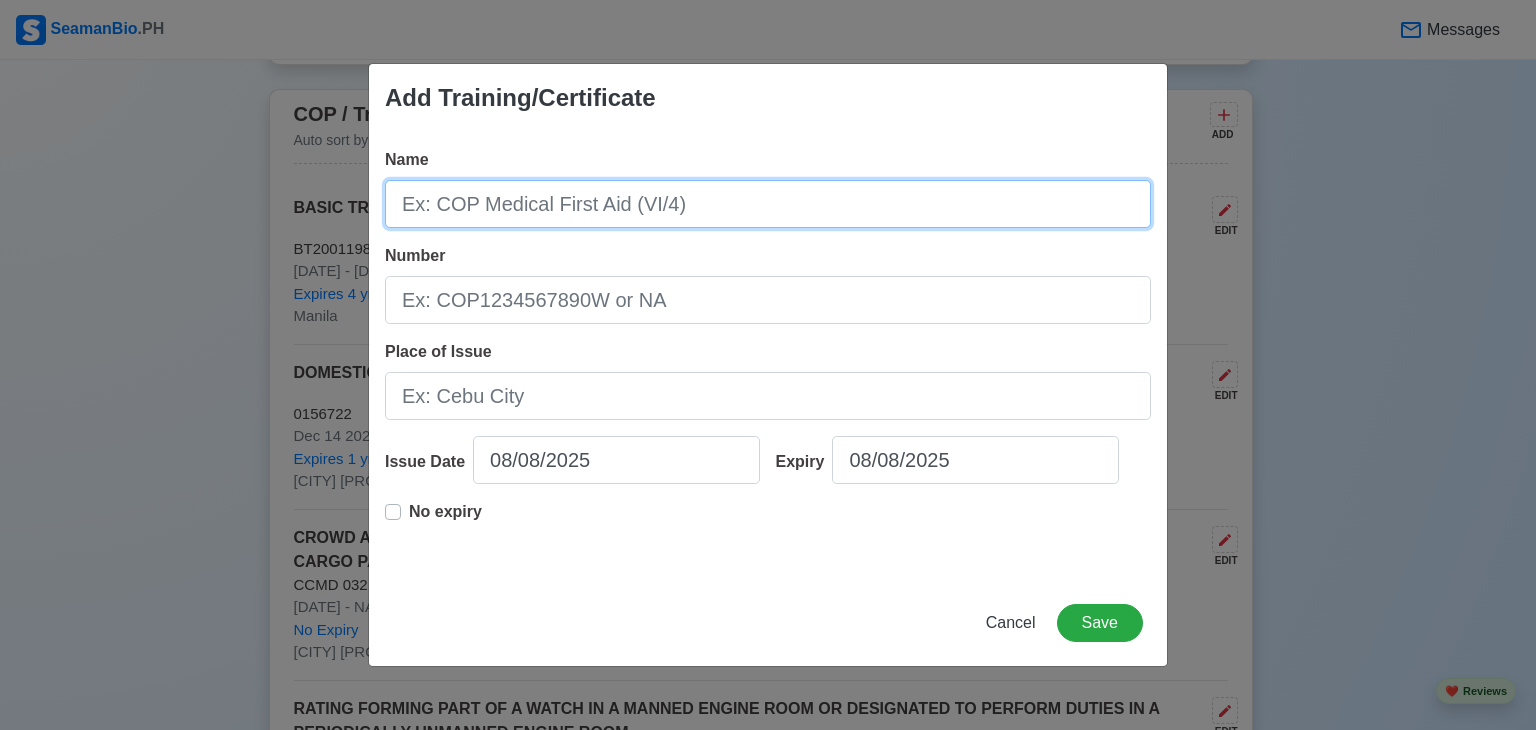 click on "Name" at bounding box center [768, 204] 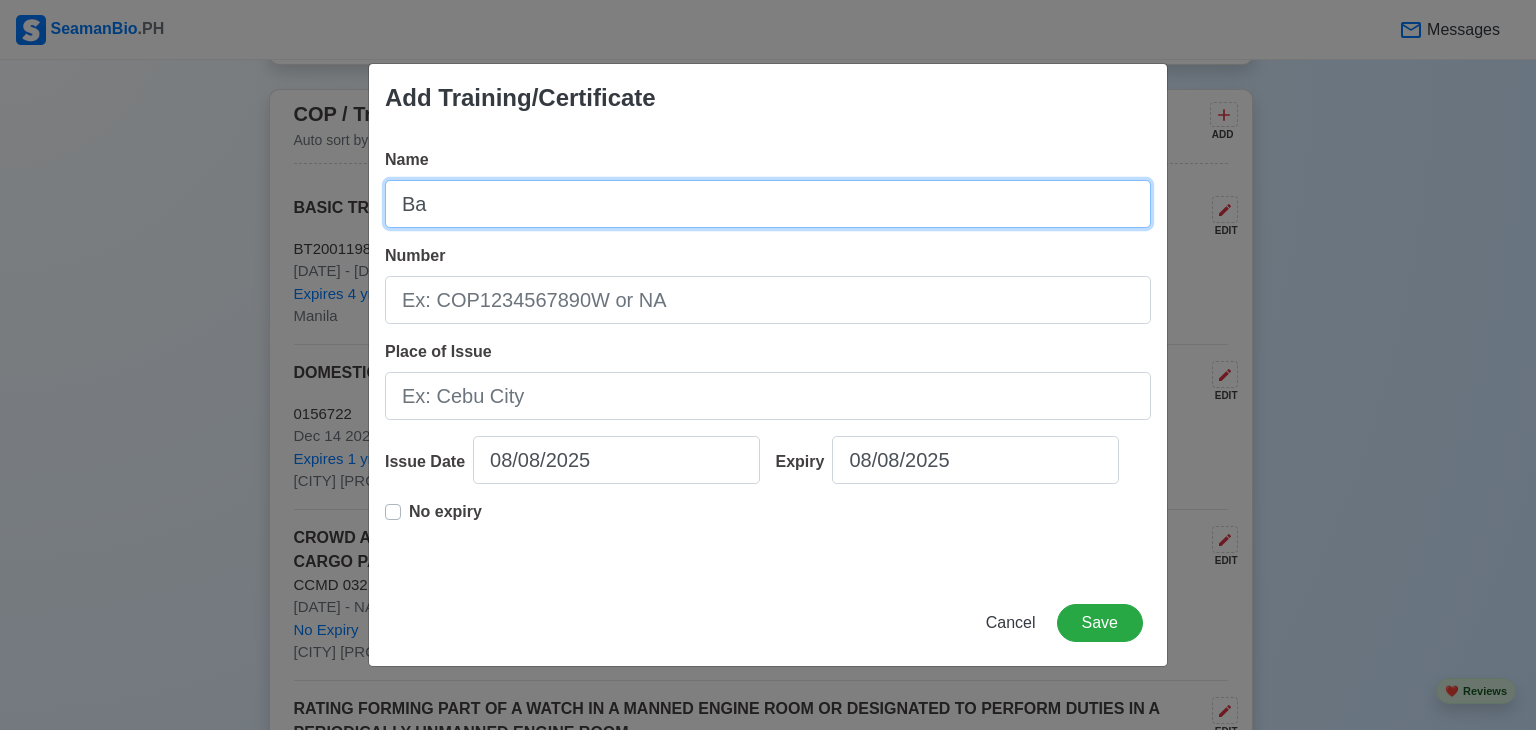 type on "B" 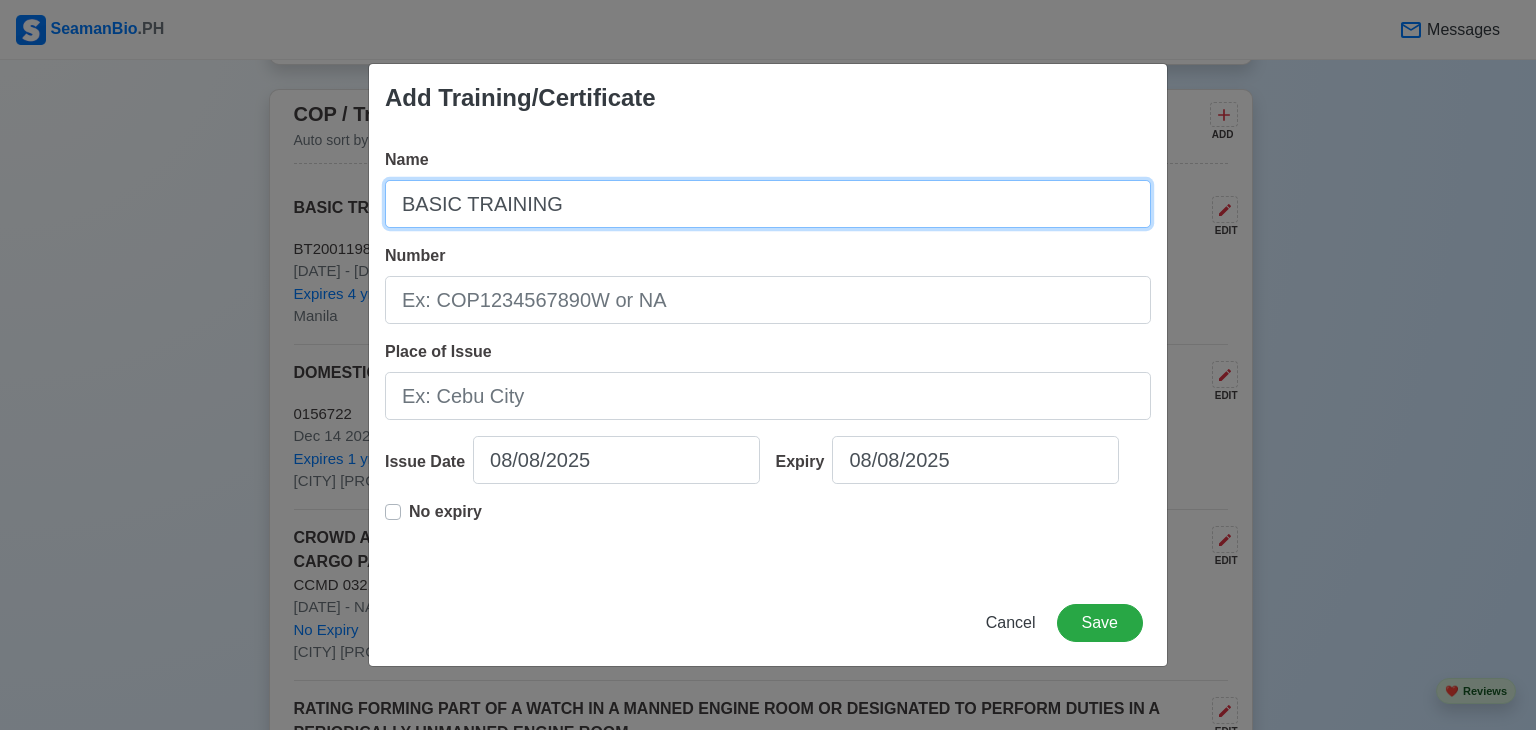 type on "BASIC TRAINING" 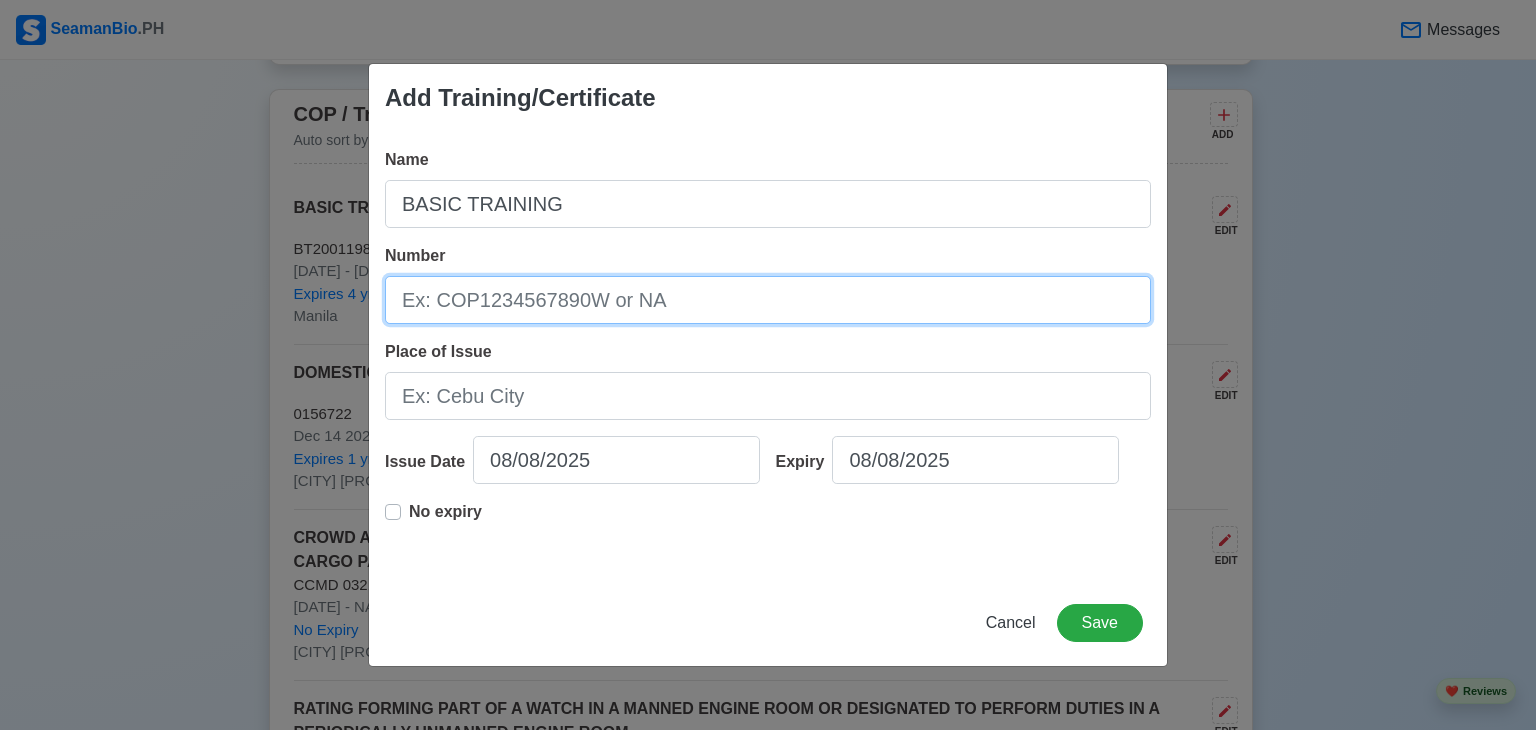 click on "Number" at bounding box center (768, 300) 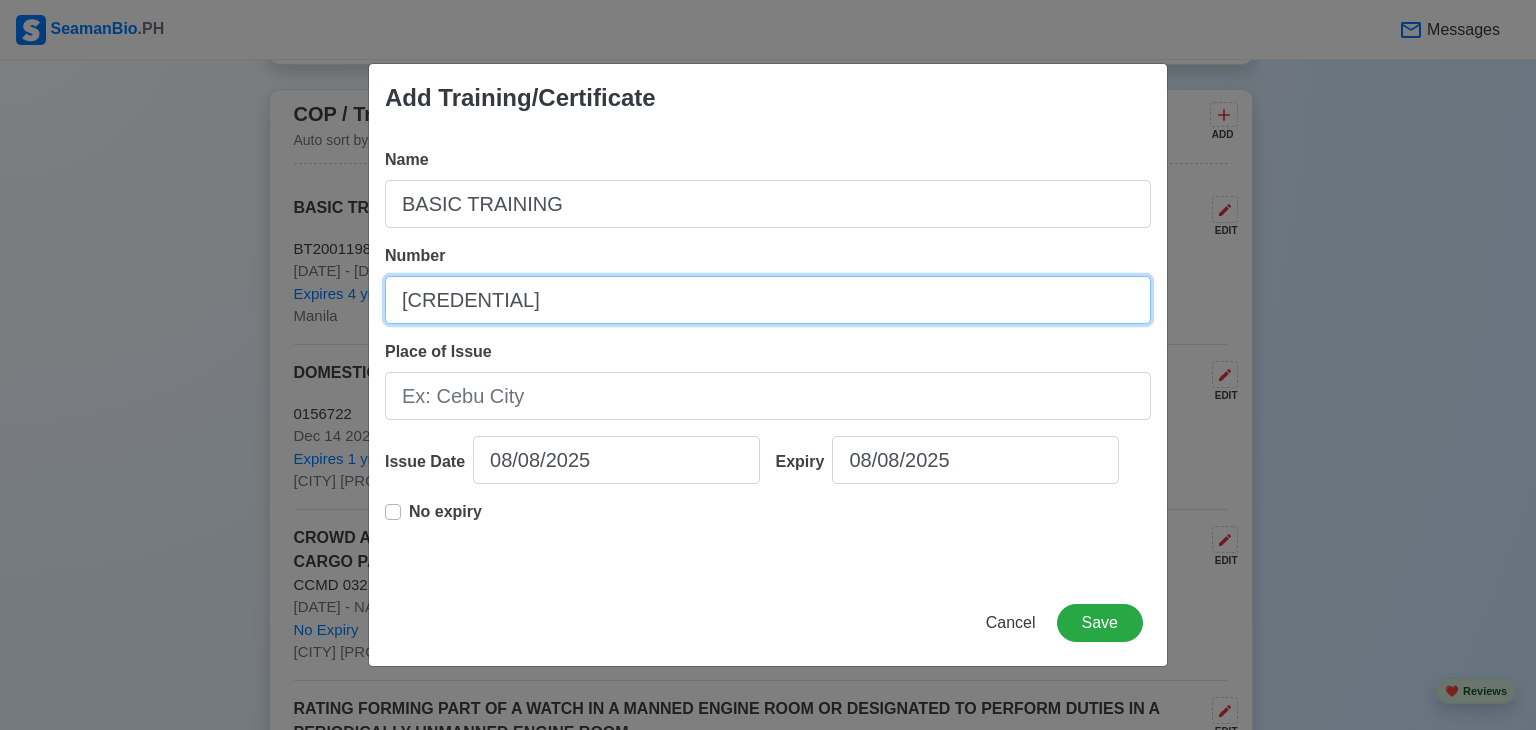 type on "[CREDENTIAL]" 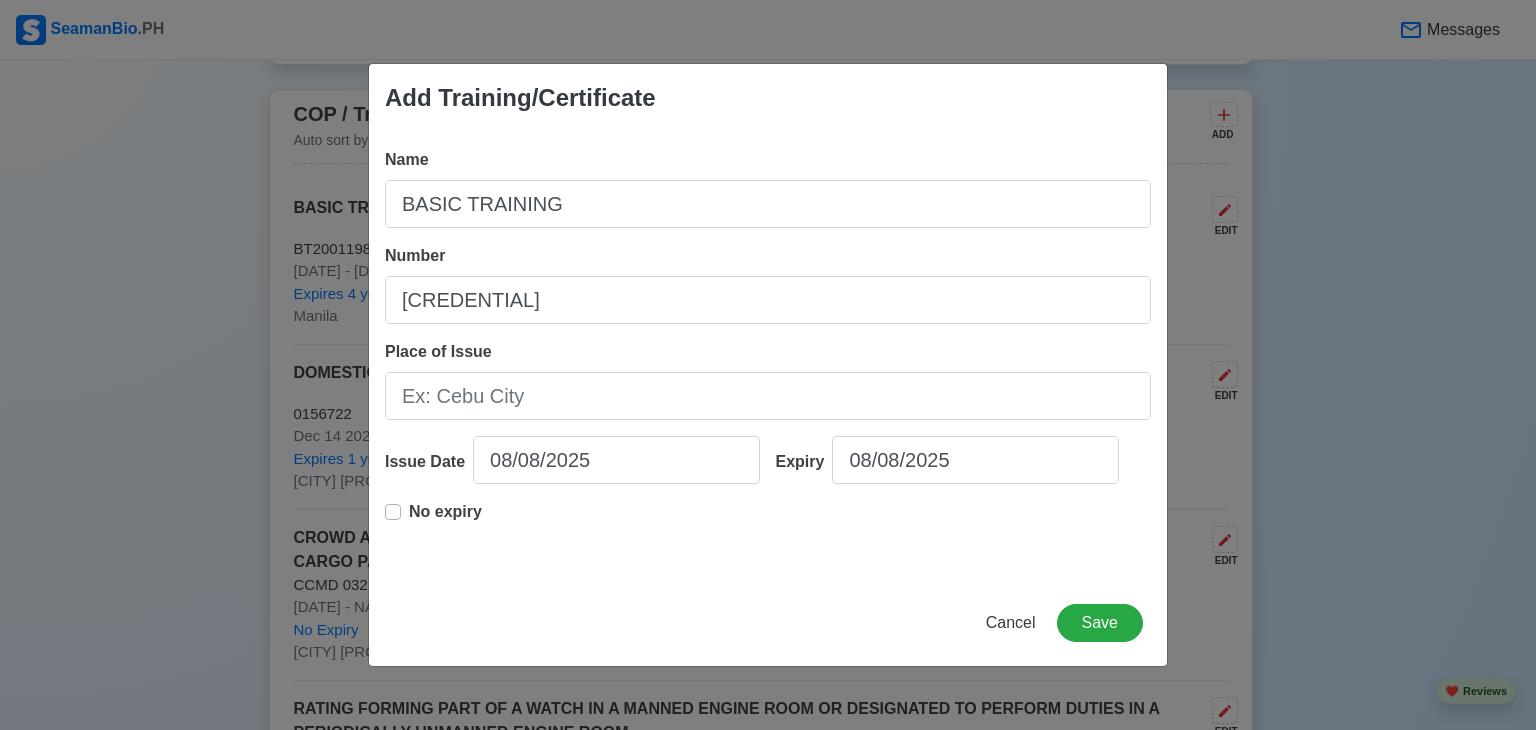 click on "Name BASIC TRAINING Number [CREDENTIAL] Place of Issue Issue Date [DATE] Expiry [DATE] No expiry" at bounding box center [768, 356] 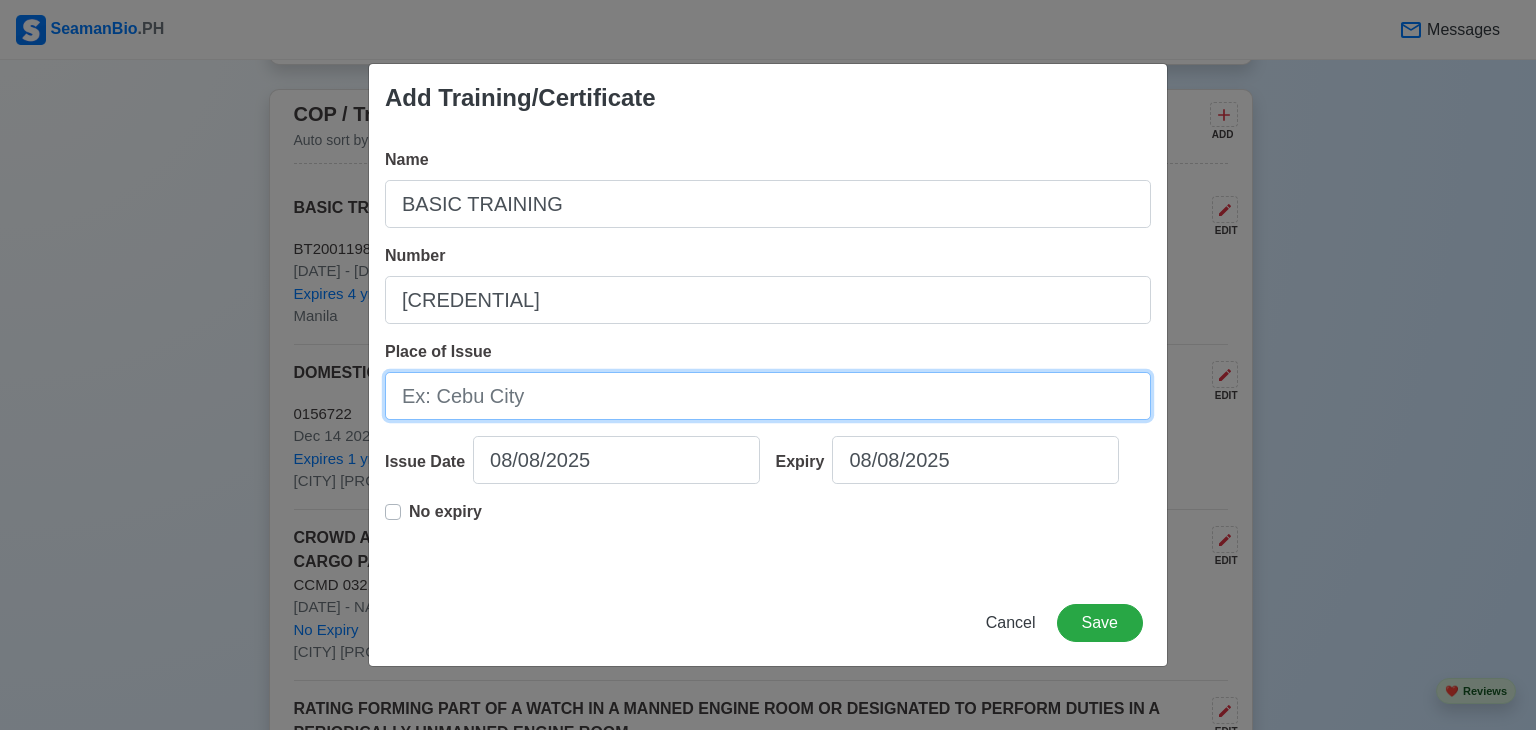 click on "Place of Issue" at bounding box center [768, 396] 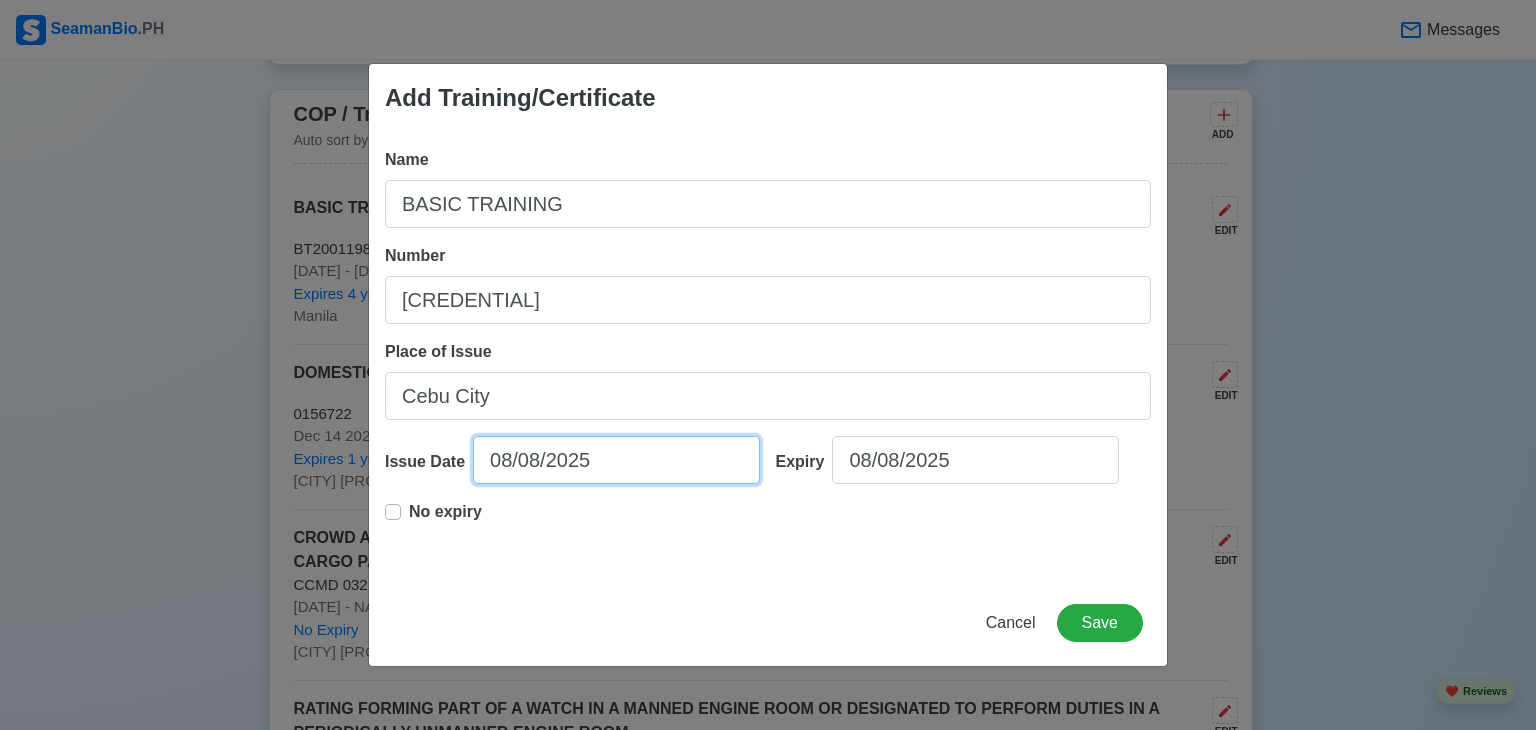 click on "08/08/2025" at bounding box center (616, 460) 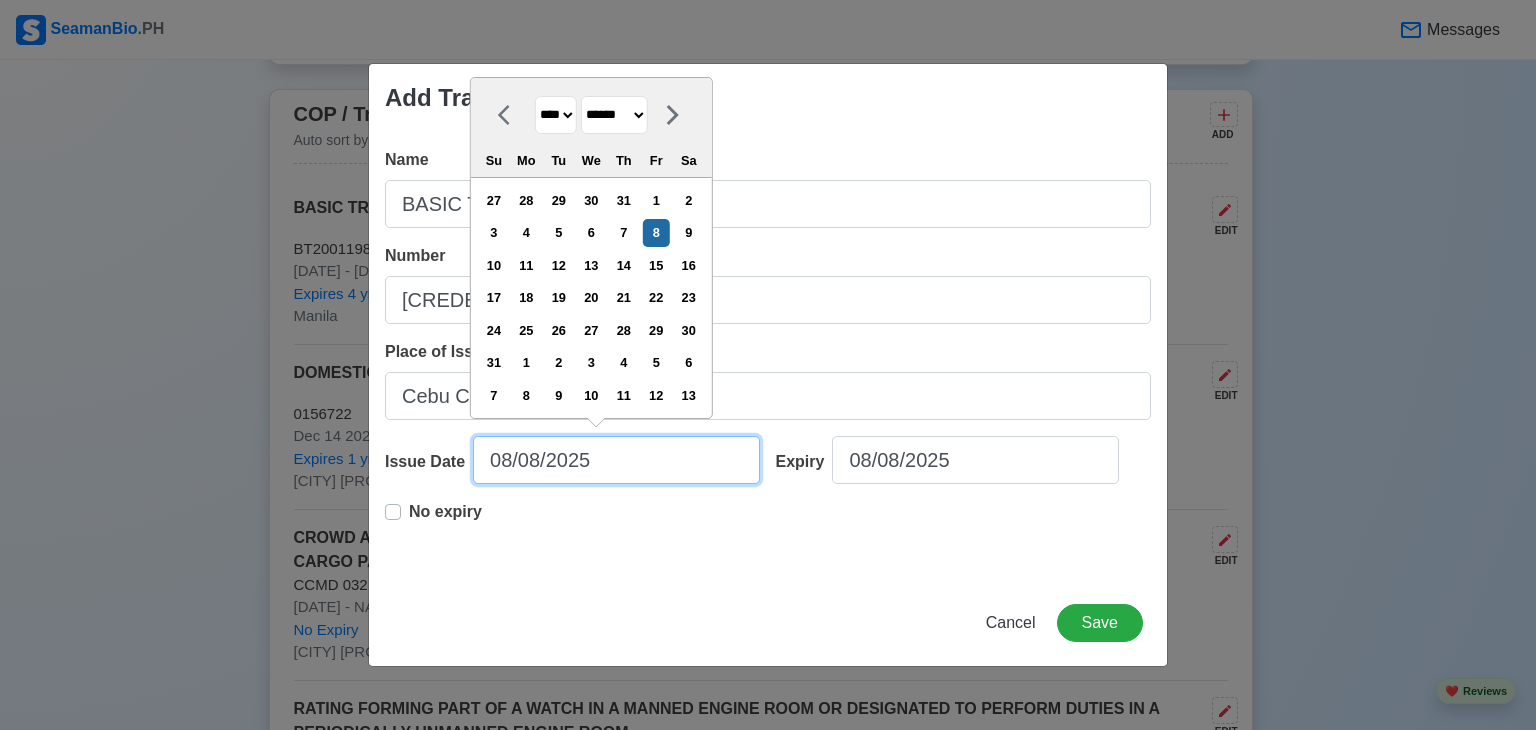 click on "08/08/2025" at bounding box center [616, 460] 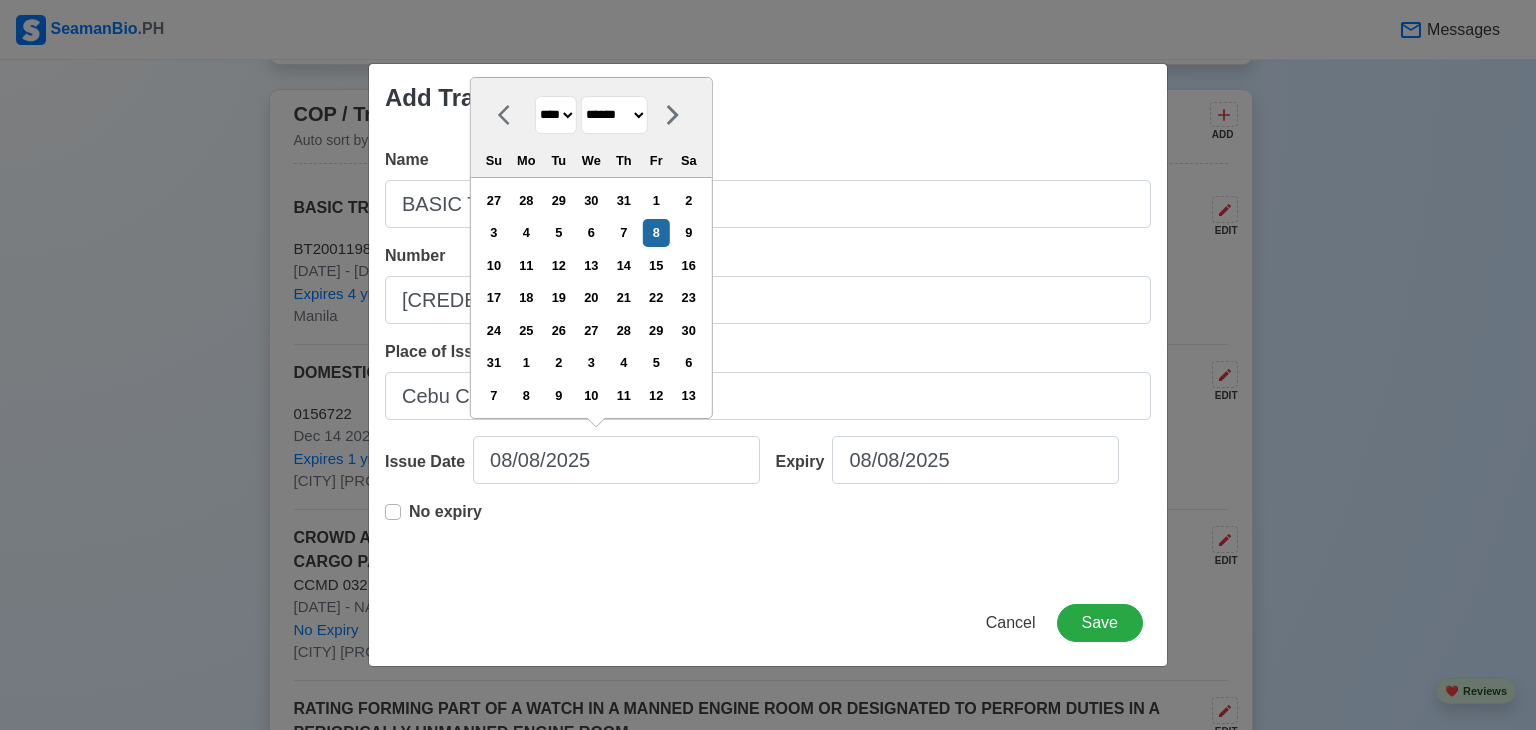 click on "******* ******** ***** ***** *** **** **** ****** ********* ******* ******** ********" at bounding box center (614, 115) 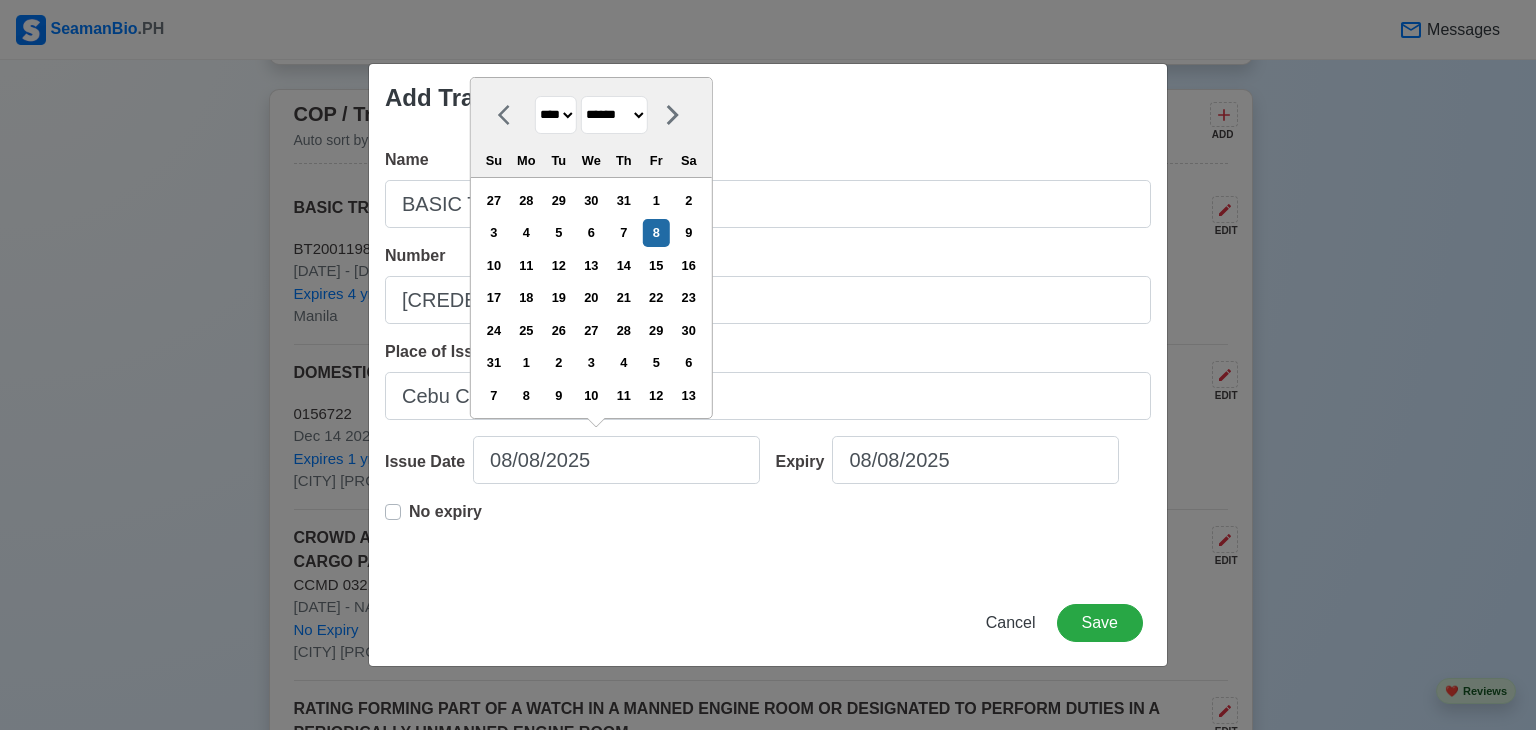 select on "****" 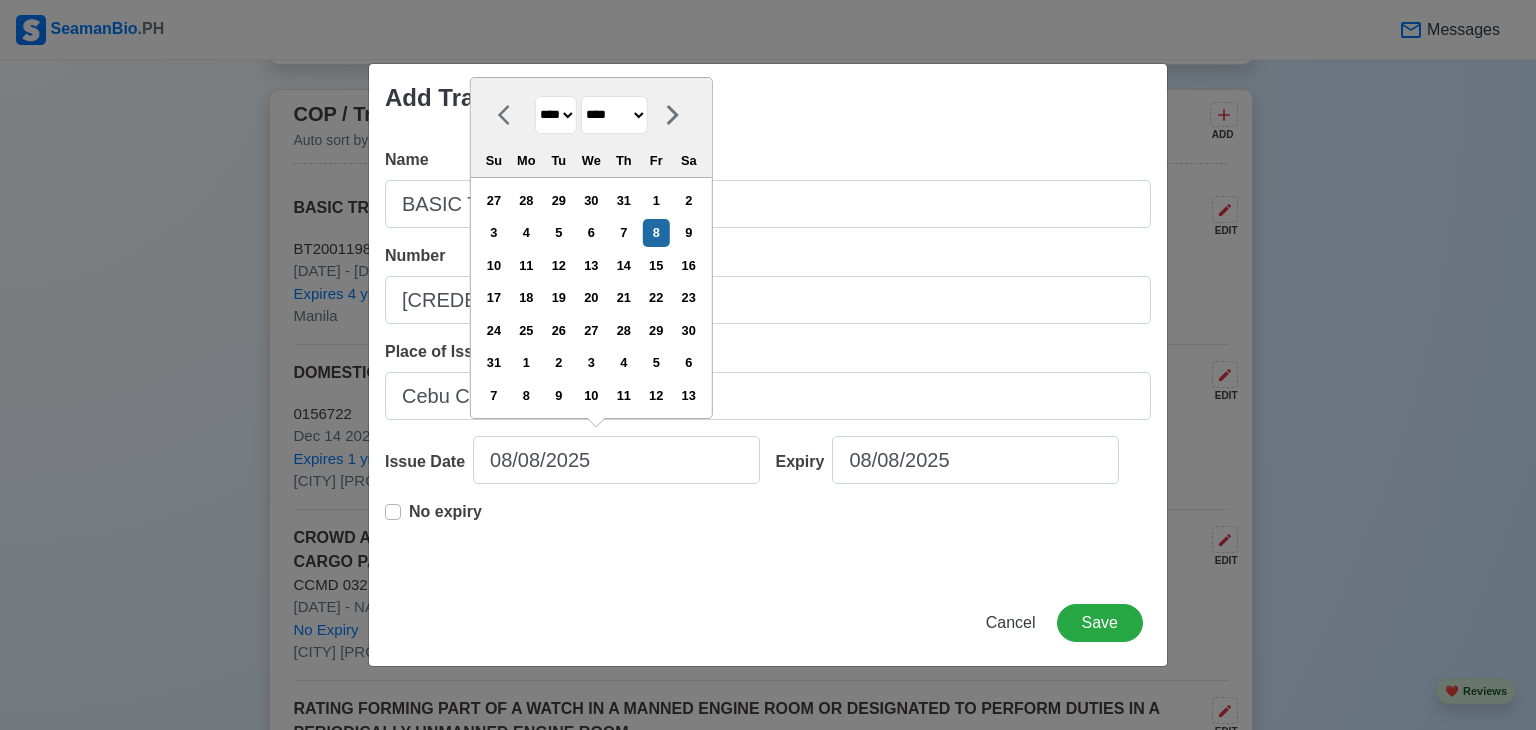 click on "******* ******** ***** ***** *** **** **** ****** ********* ******* ******** ********" at bounding box center (614, 115) 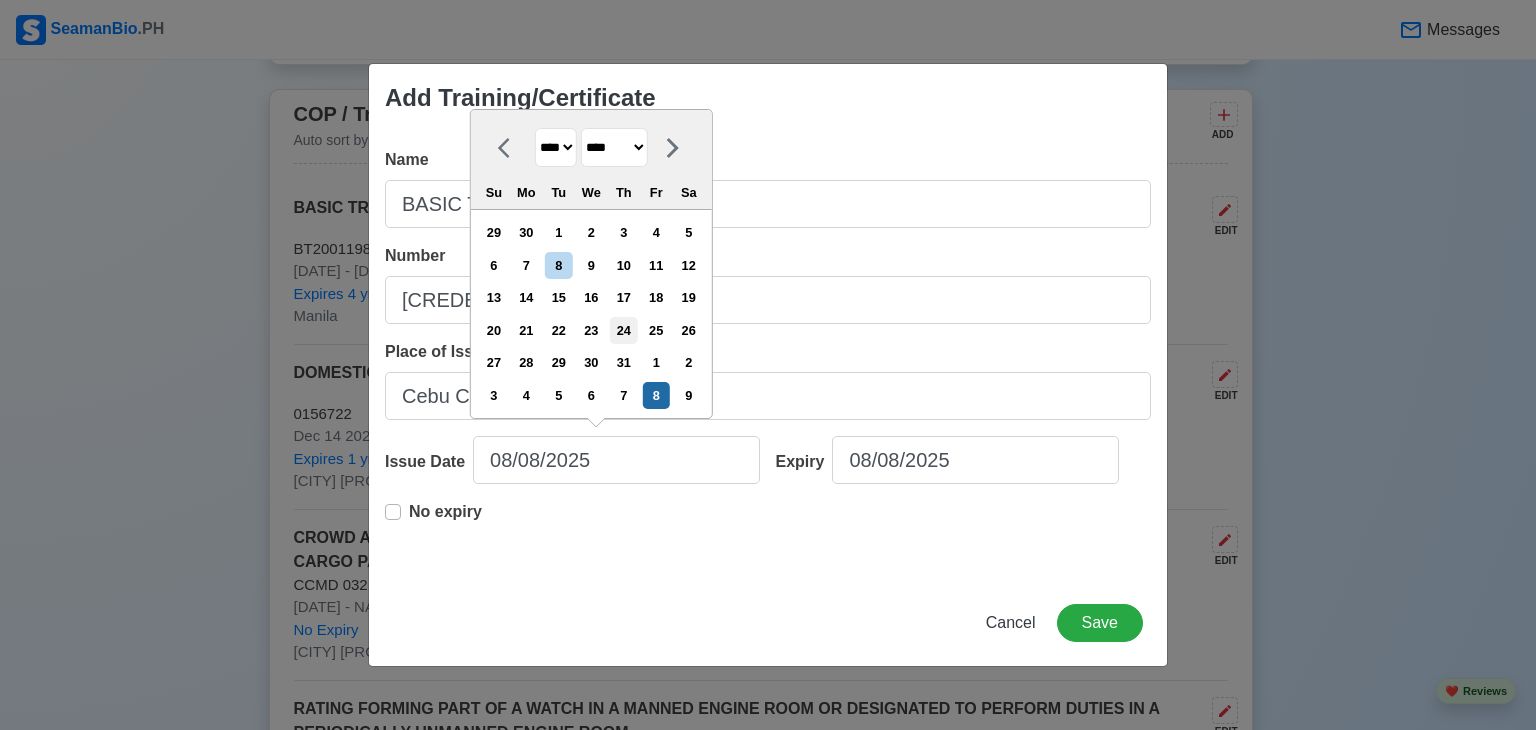 click on "24" at bounding box center [623, 330] 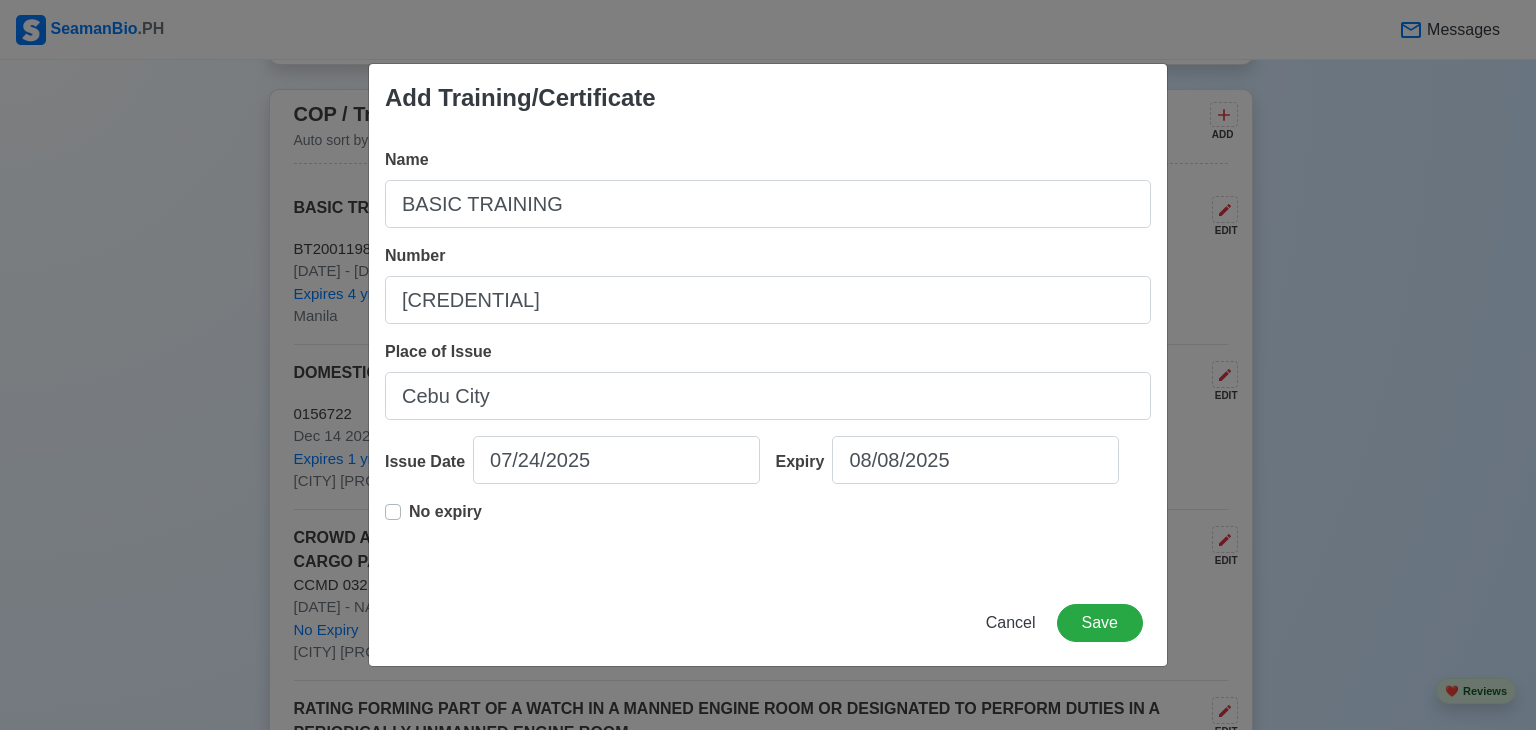 click on "No expiry" at bounding box center (433, 520) 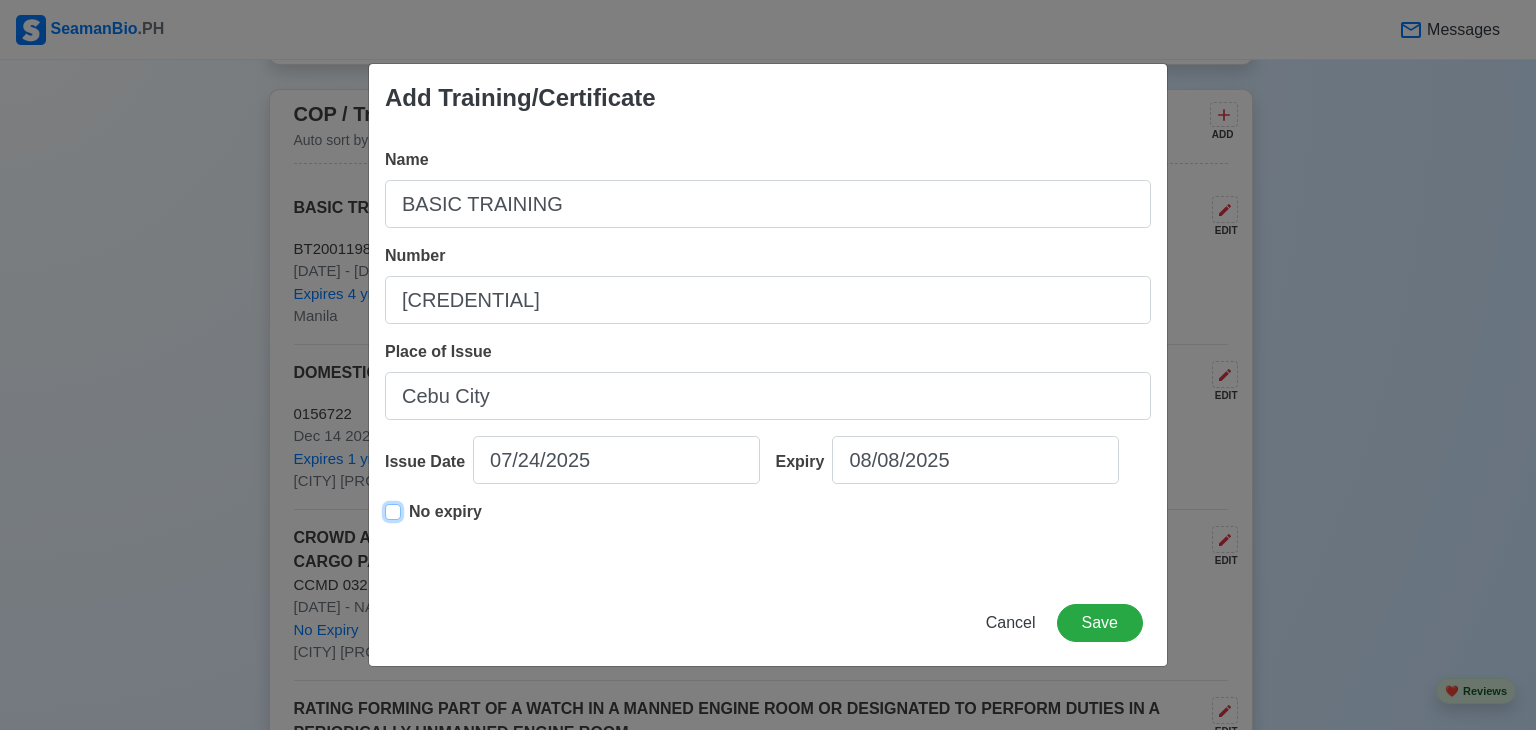 type on "07/24/2025" 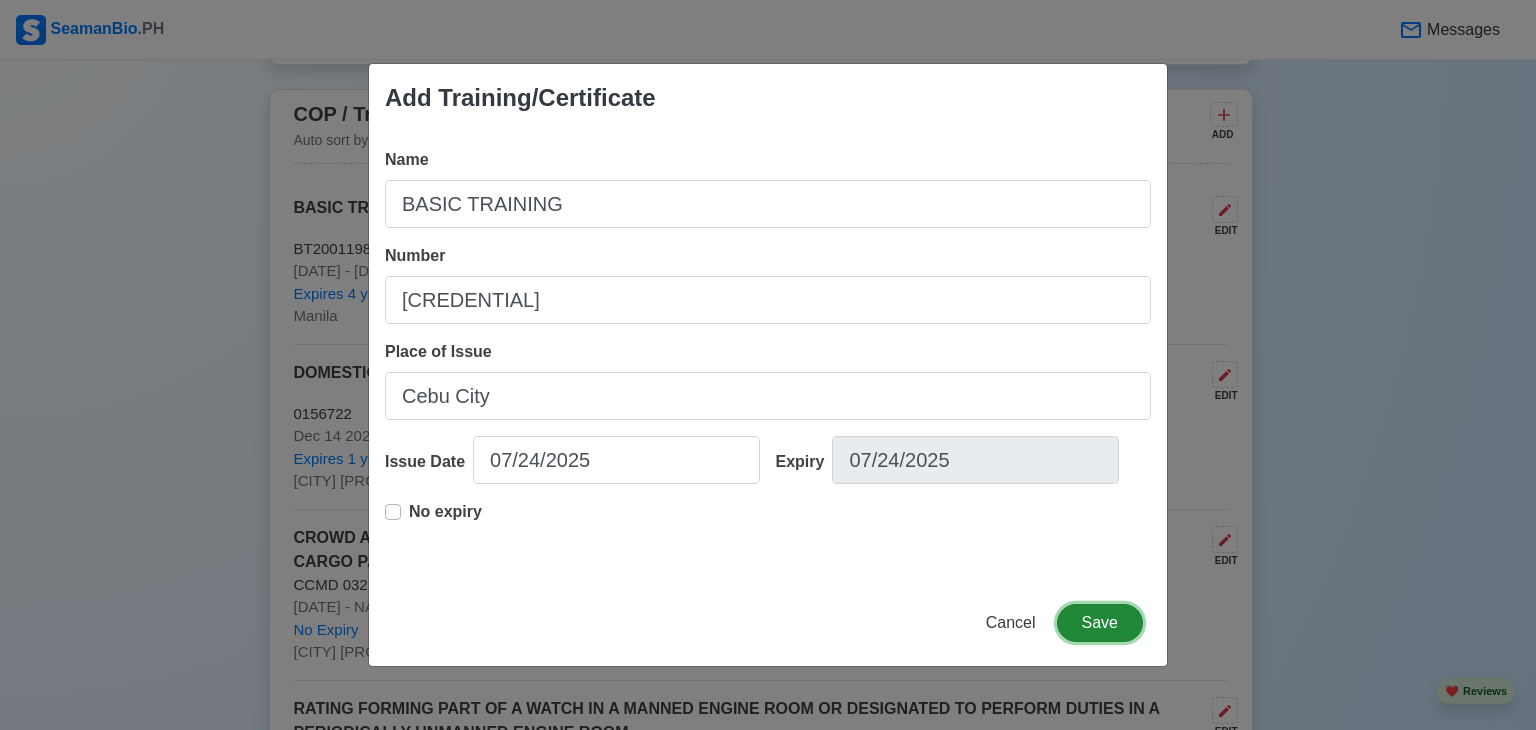 click on "Save" at bounding box center (1100, 623) 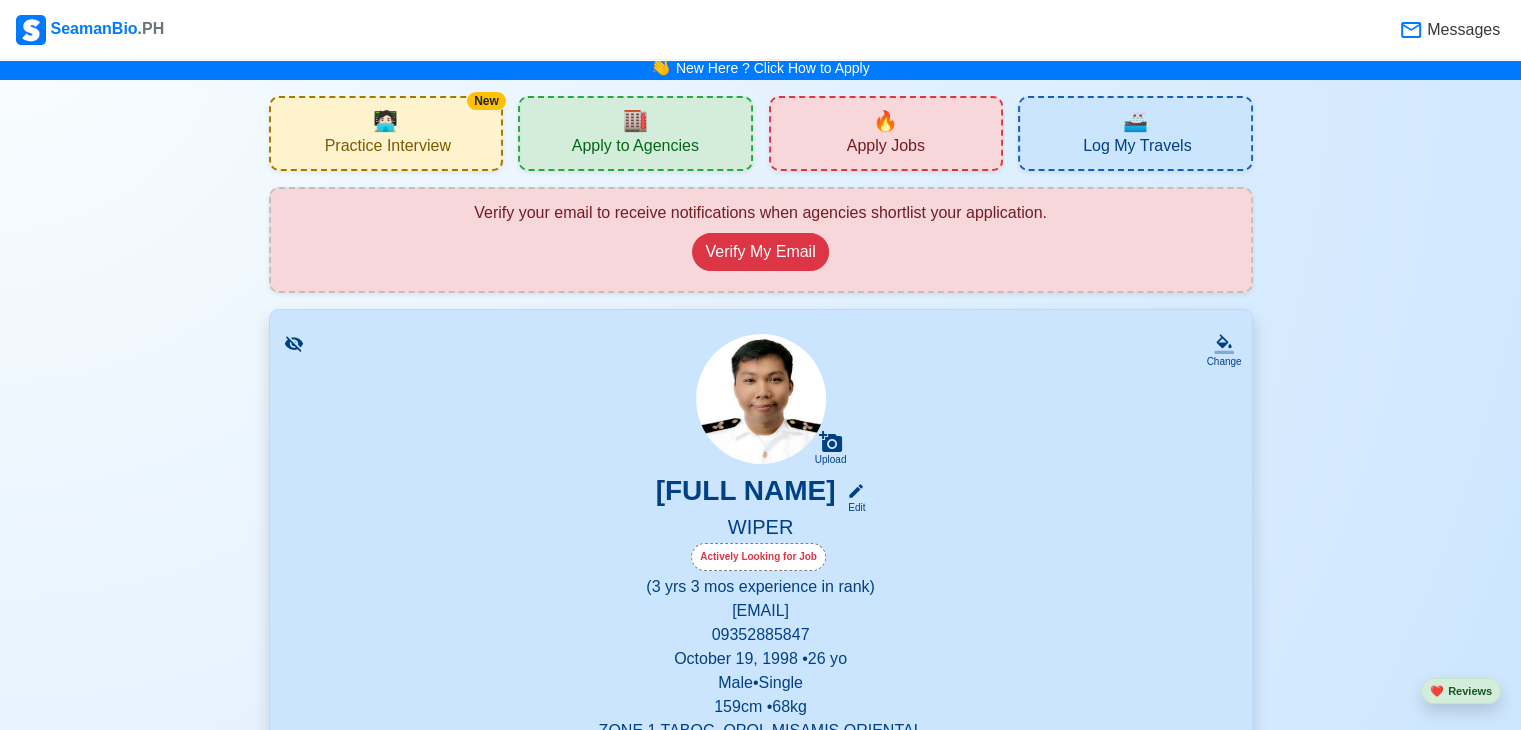 scroll, scrollTop: 0, scrollLeft: 0, axis: both 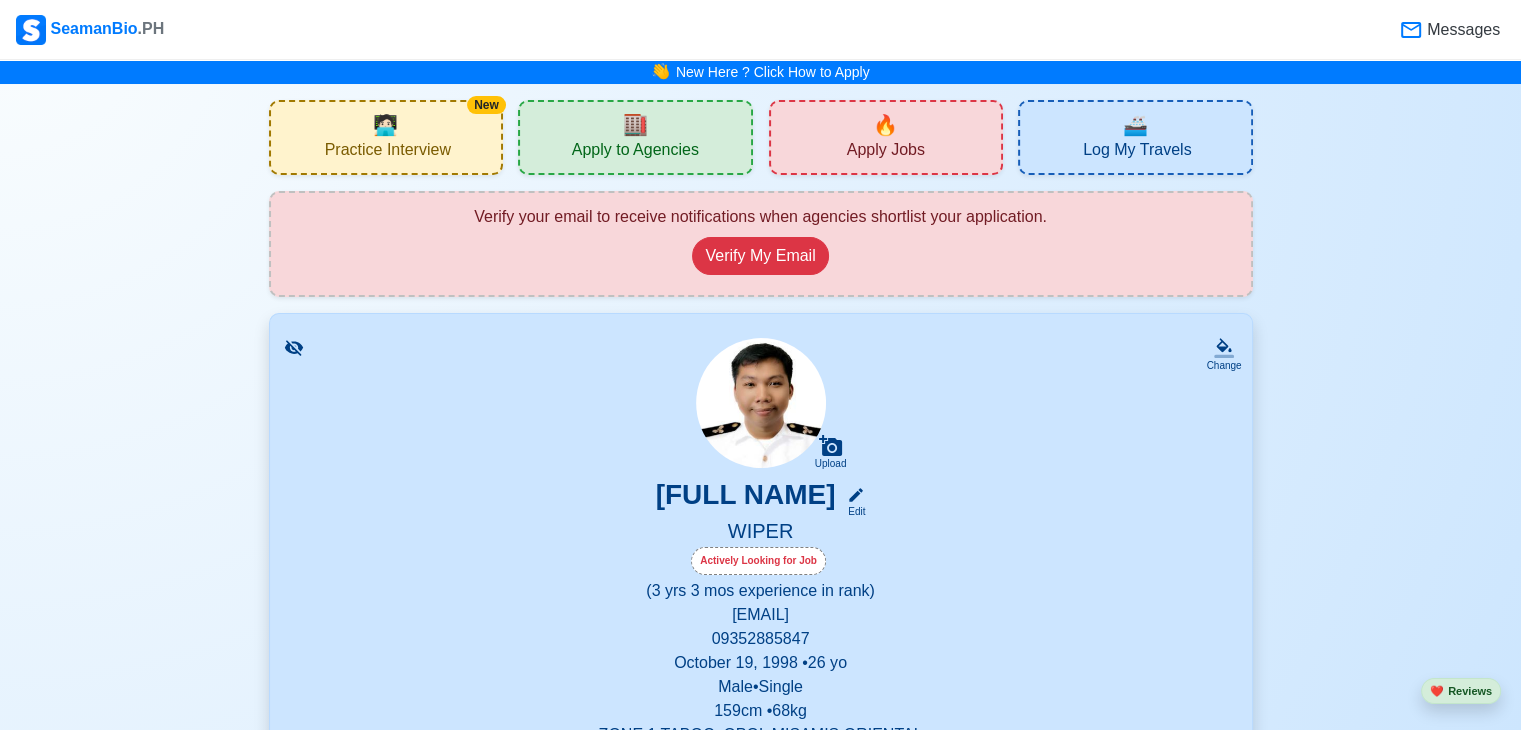 click on "Apply to Agencies" at bounding box center (635, 152) 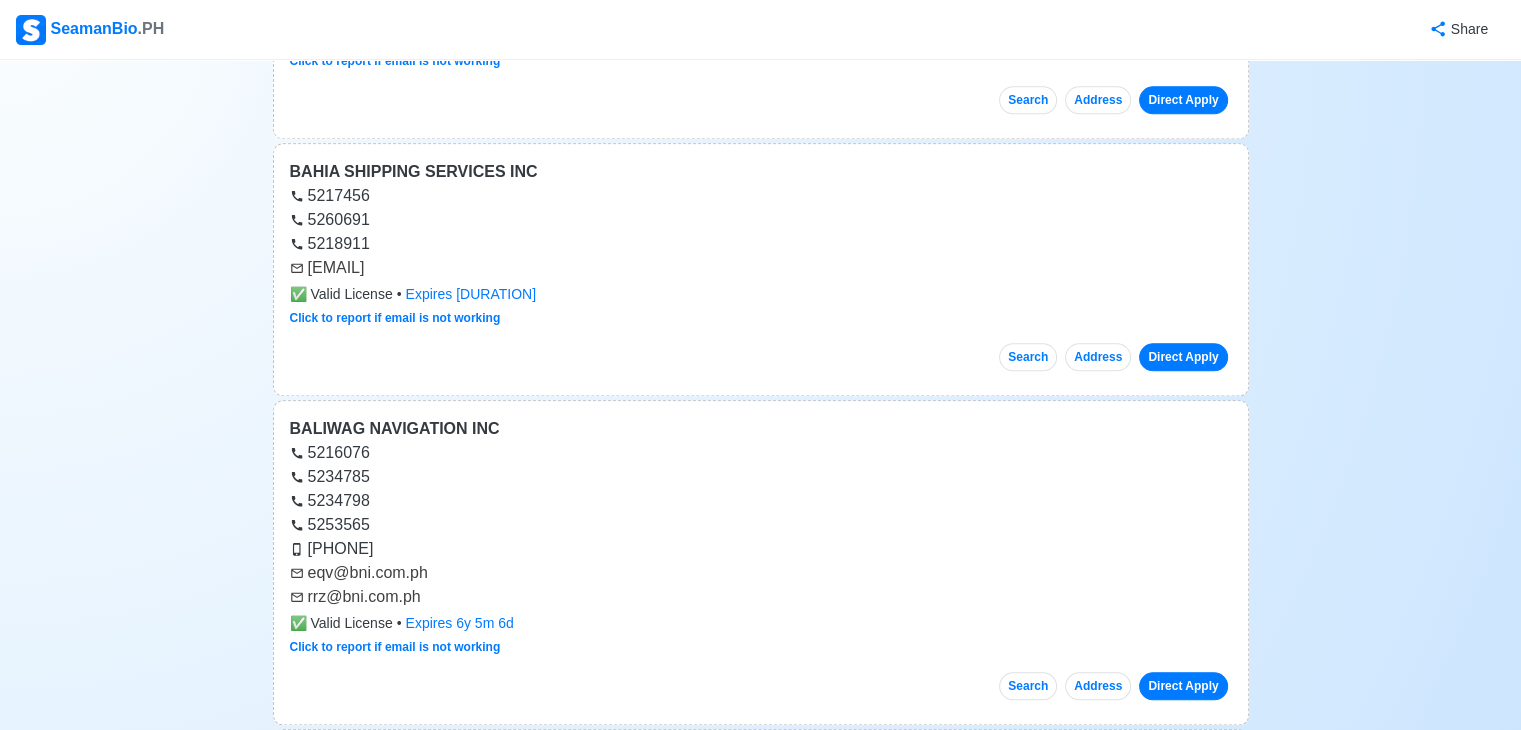 scroll, scrollTop: 2000, scrollLeft: 0, axis: vertical 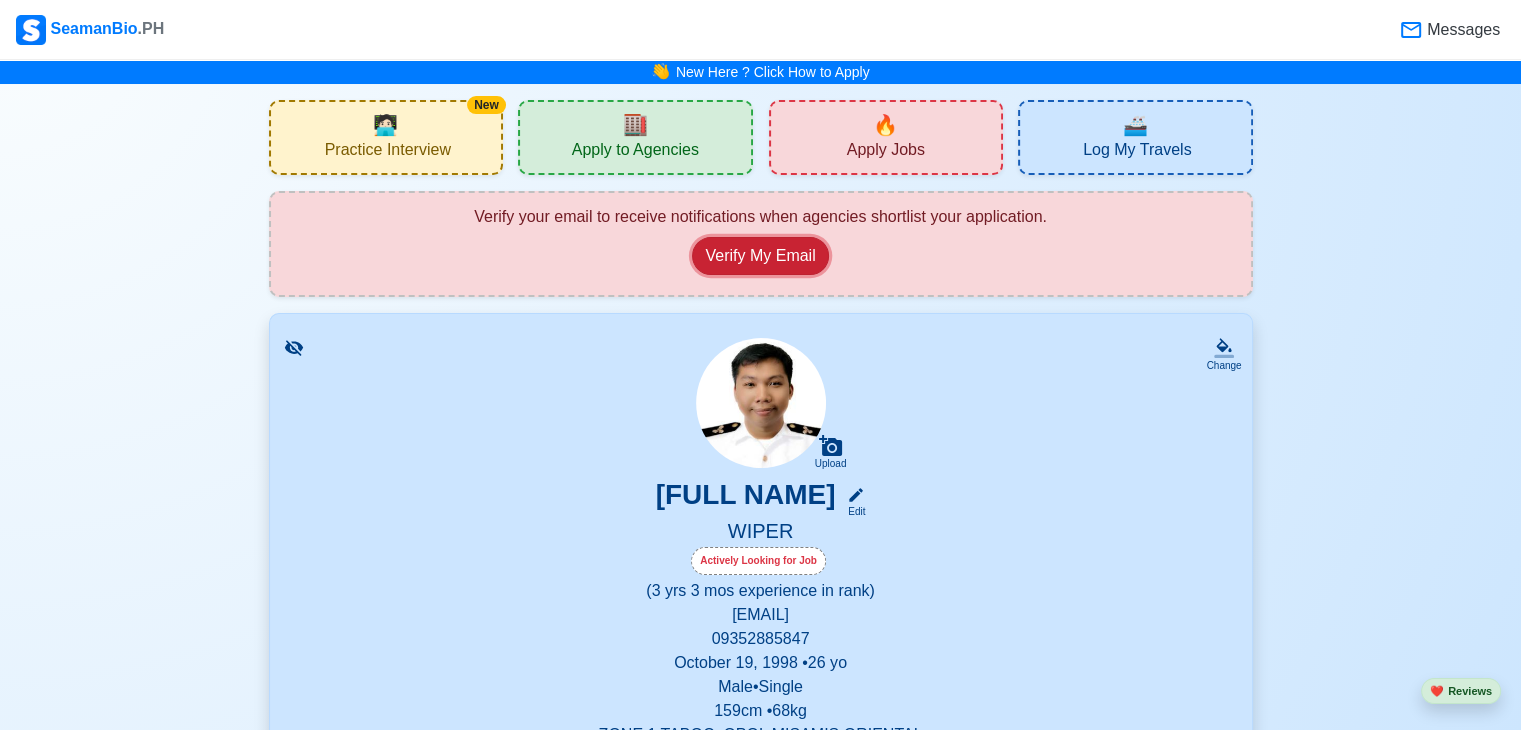 click on "Verify My Email" at bounding box center [760, 256] 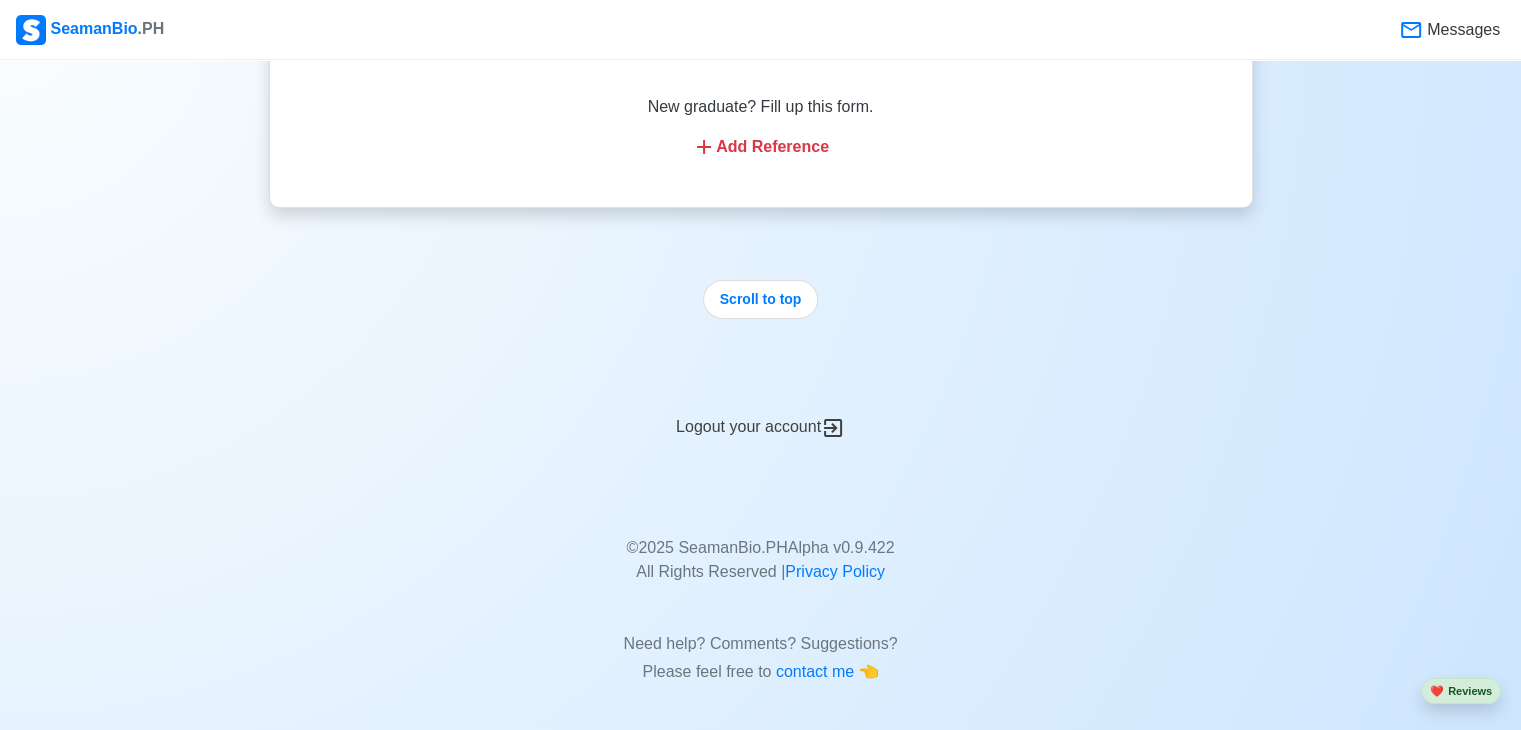 scroll, scrollTop: 5258, scrollLeft: 0, axis: vertical 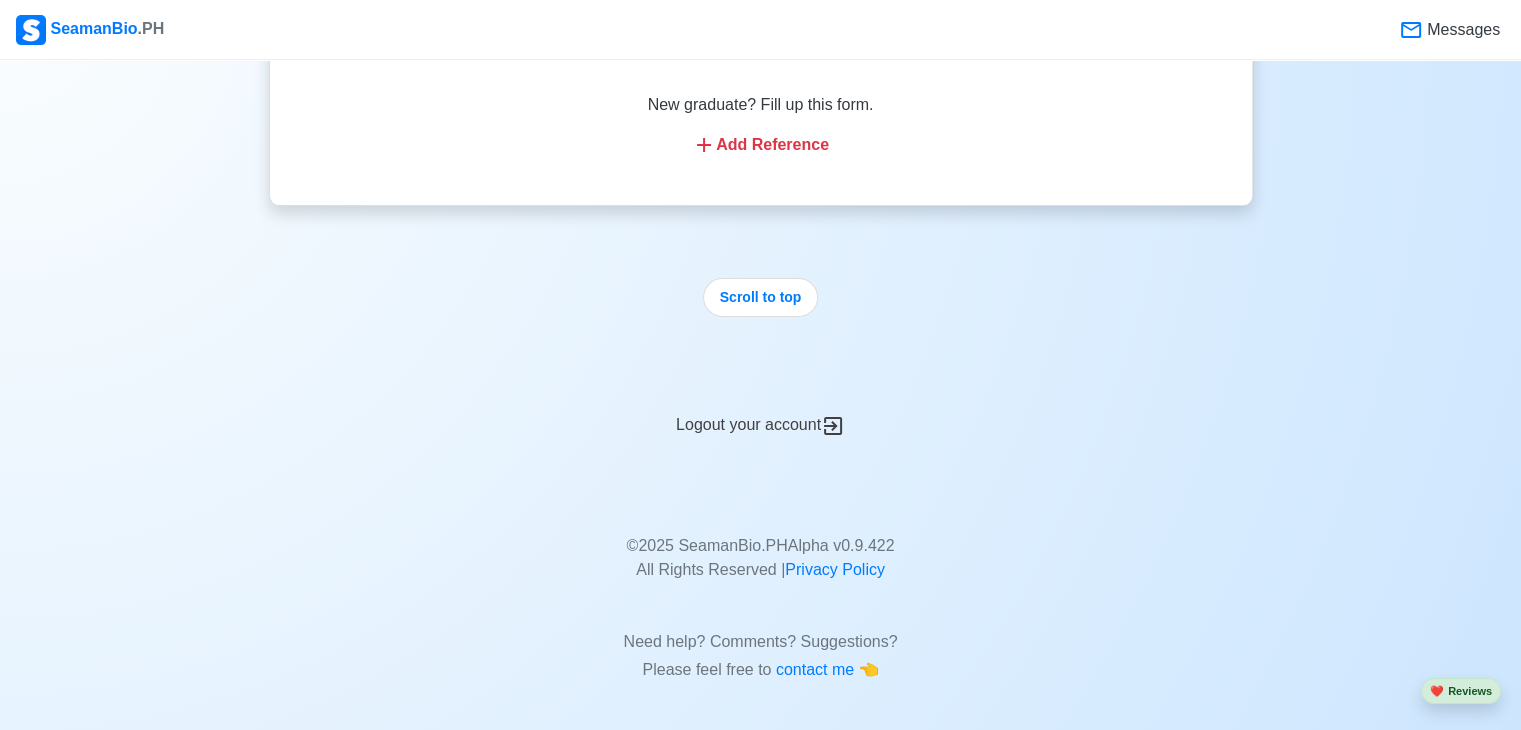 click on "Logout your account" at bounding box center (761, 413) 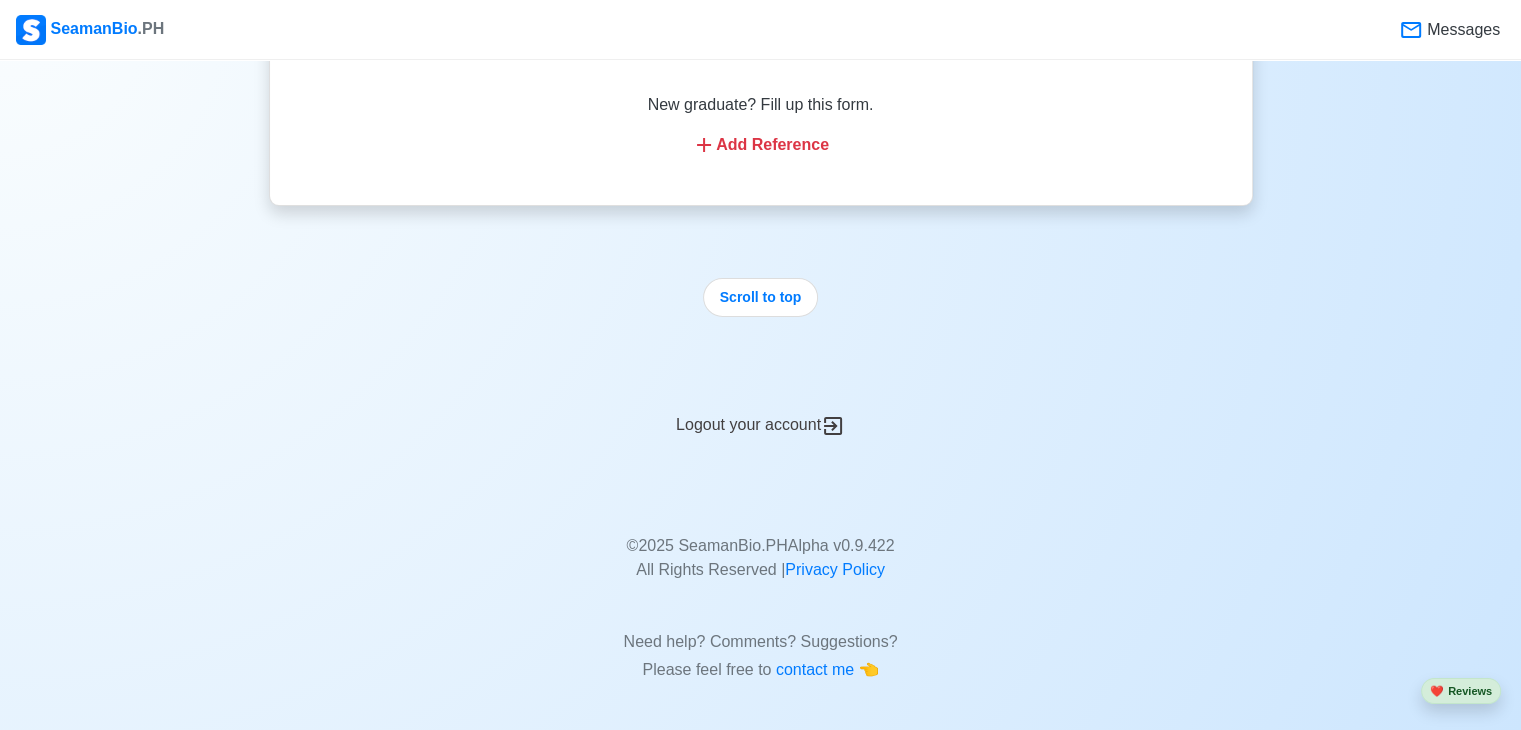 scroll, scrollTop: 0, scrollLeft: 0, axis: both 